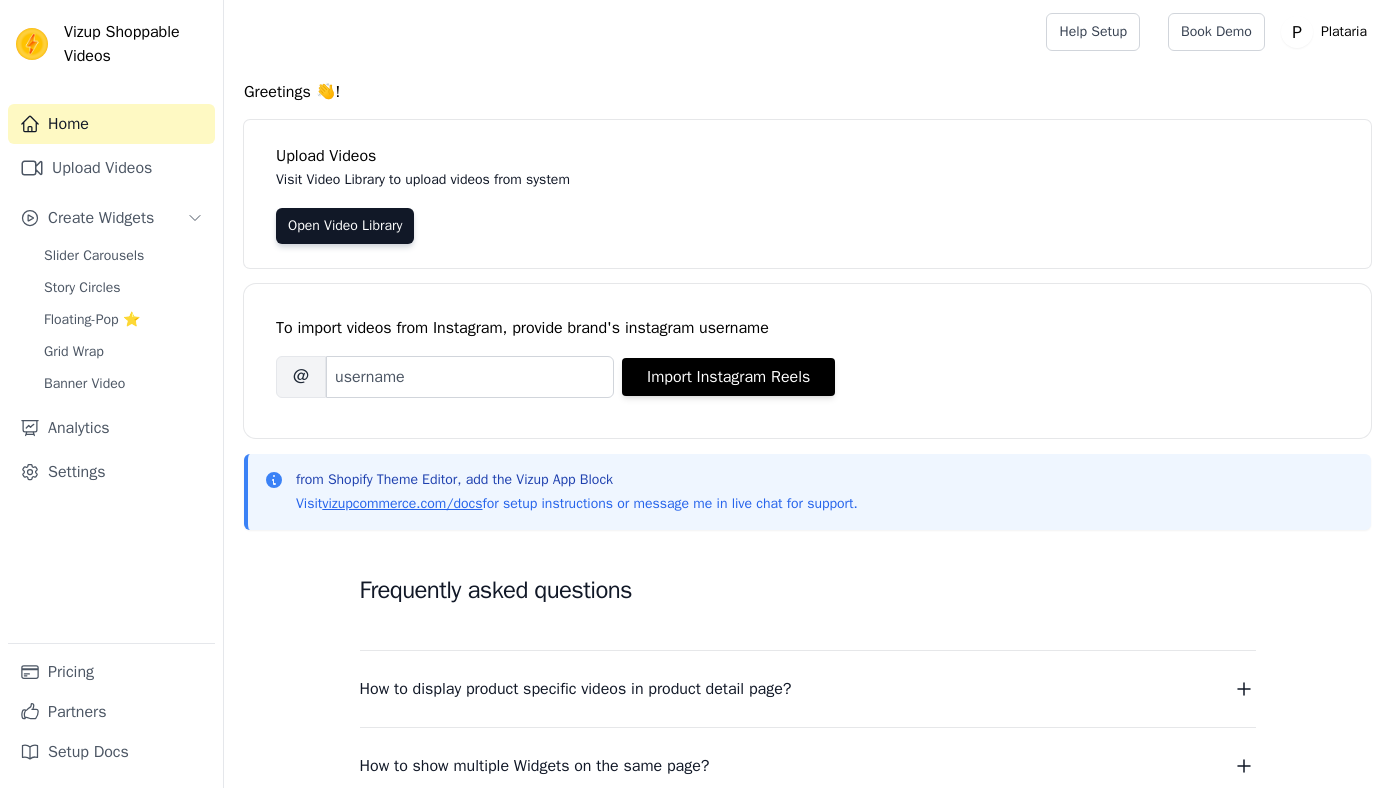 scroll, scrollTop: 0, scrollLeft: 0, axis: both 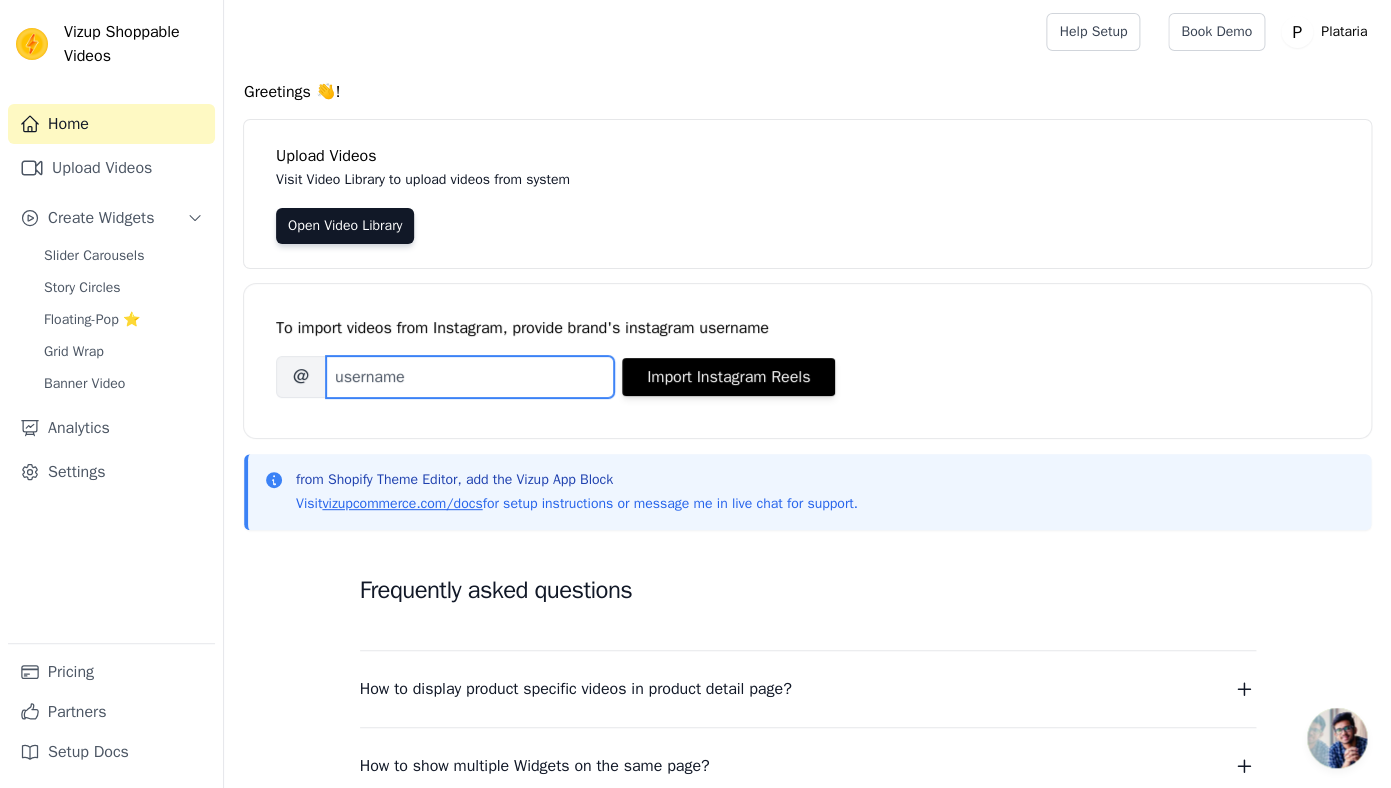 click on "Brand's Instagram Username" at bounding box center [470, 377] 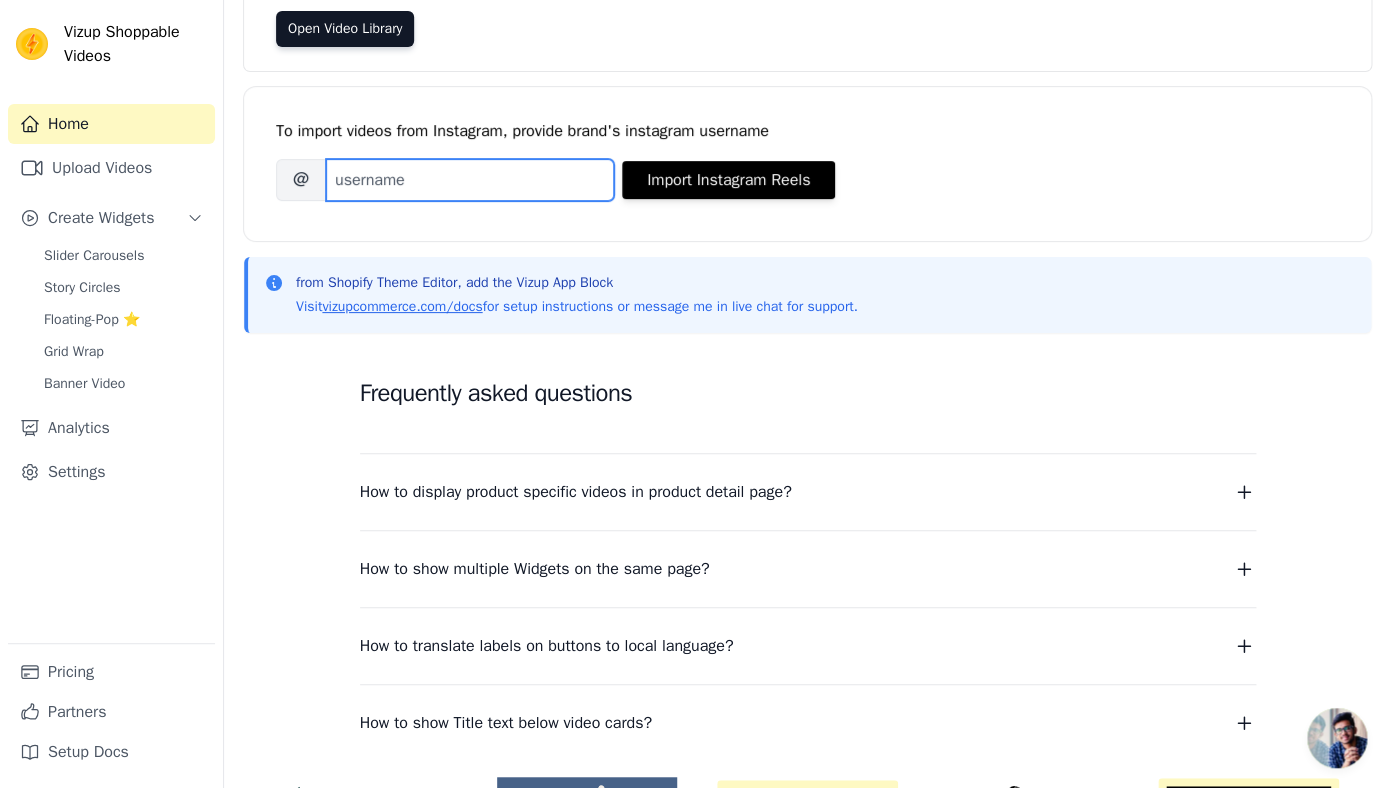 scroll, scrollTop: 334, scrollLeft: 0, axis: vertical 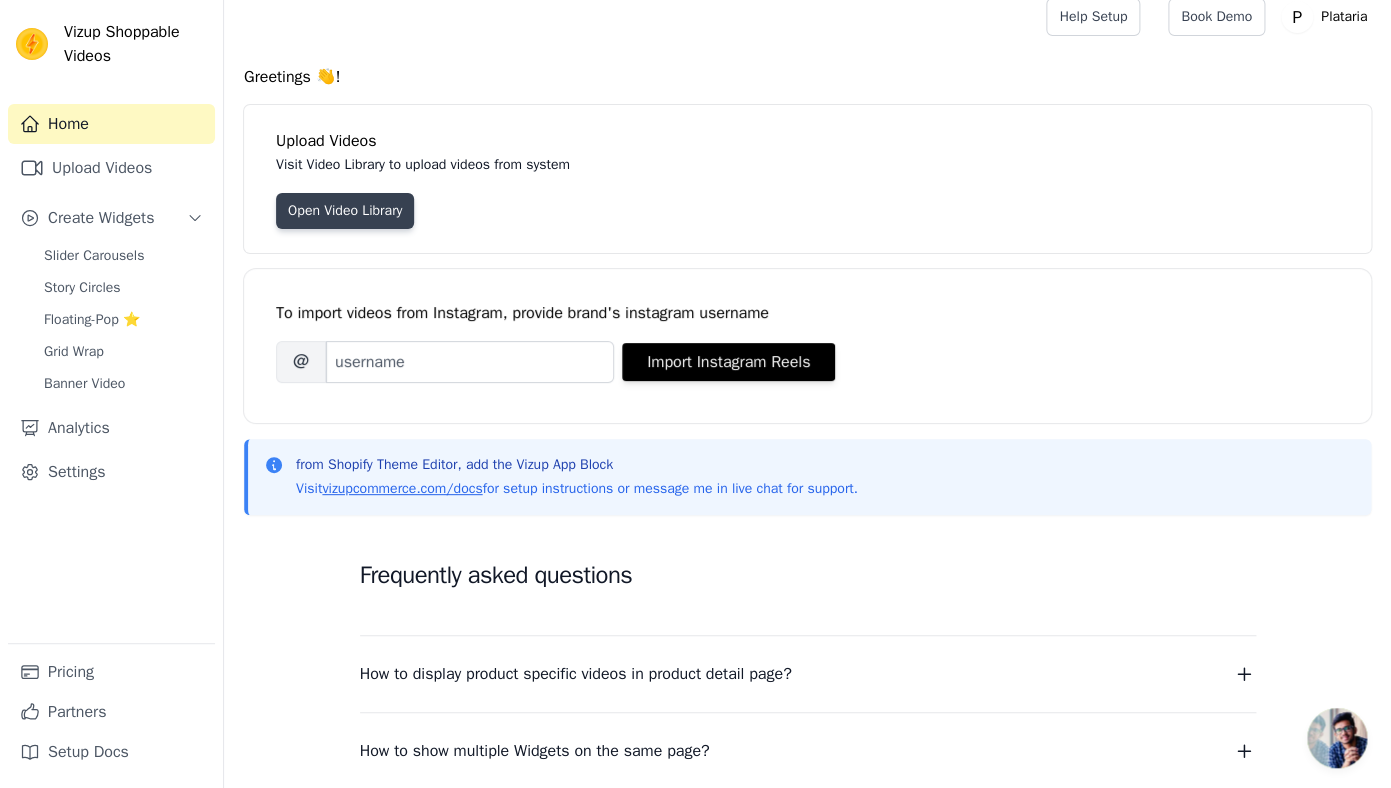 click on "Open Video Library" at bounding box center [345, 211] 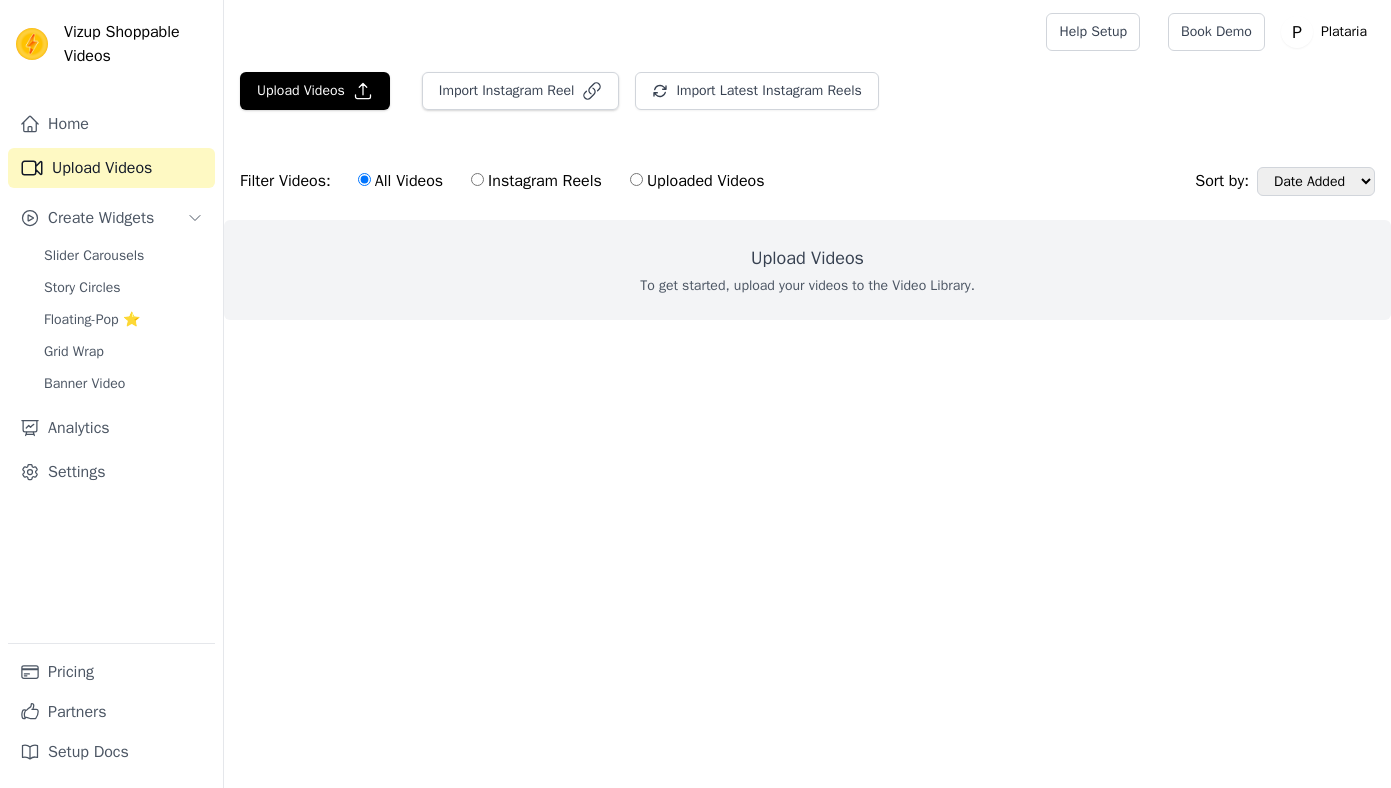 scroll, scrollTop: 0, scrollLeft: 0, axis: both 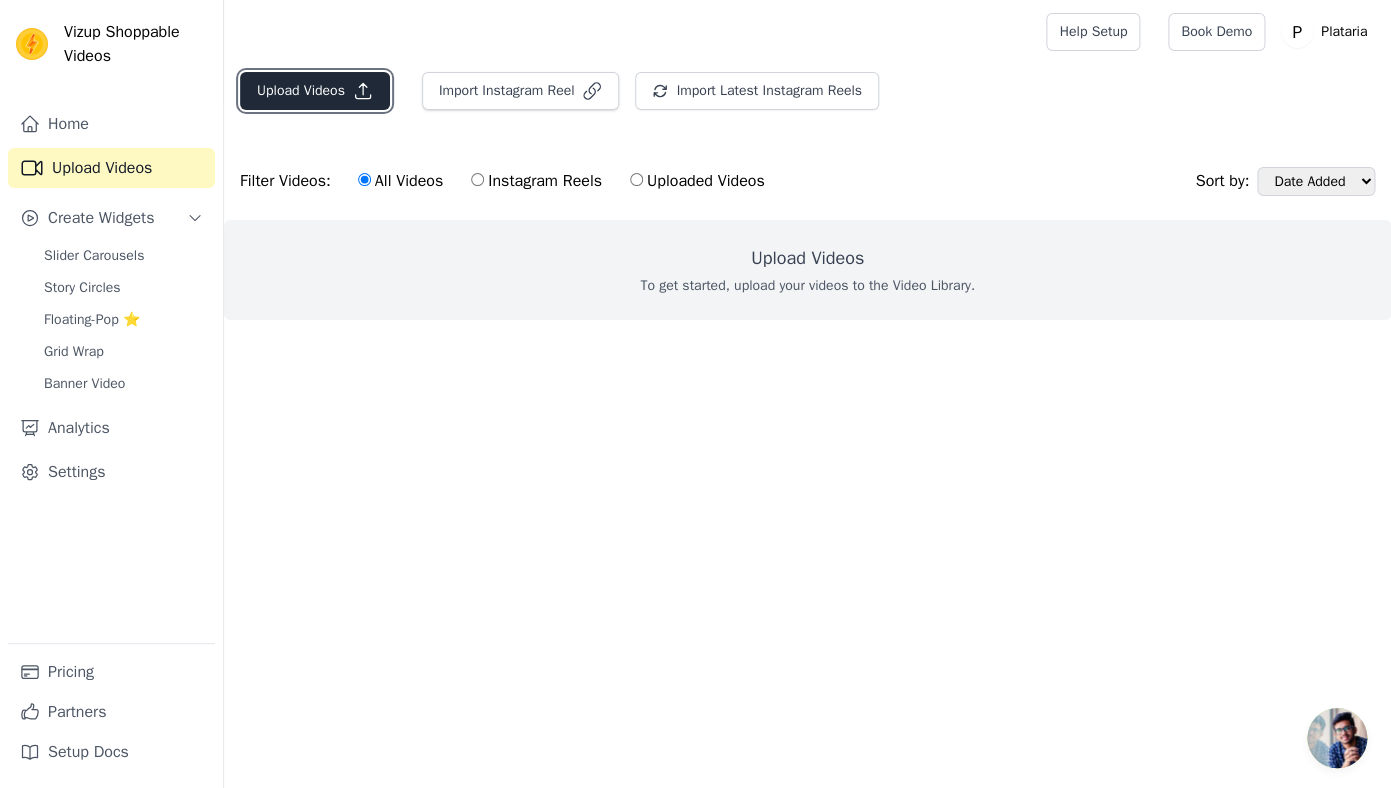 click on "Upload Videos" at bounding box center [315, 91] 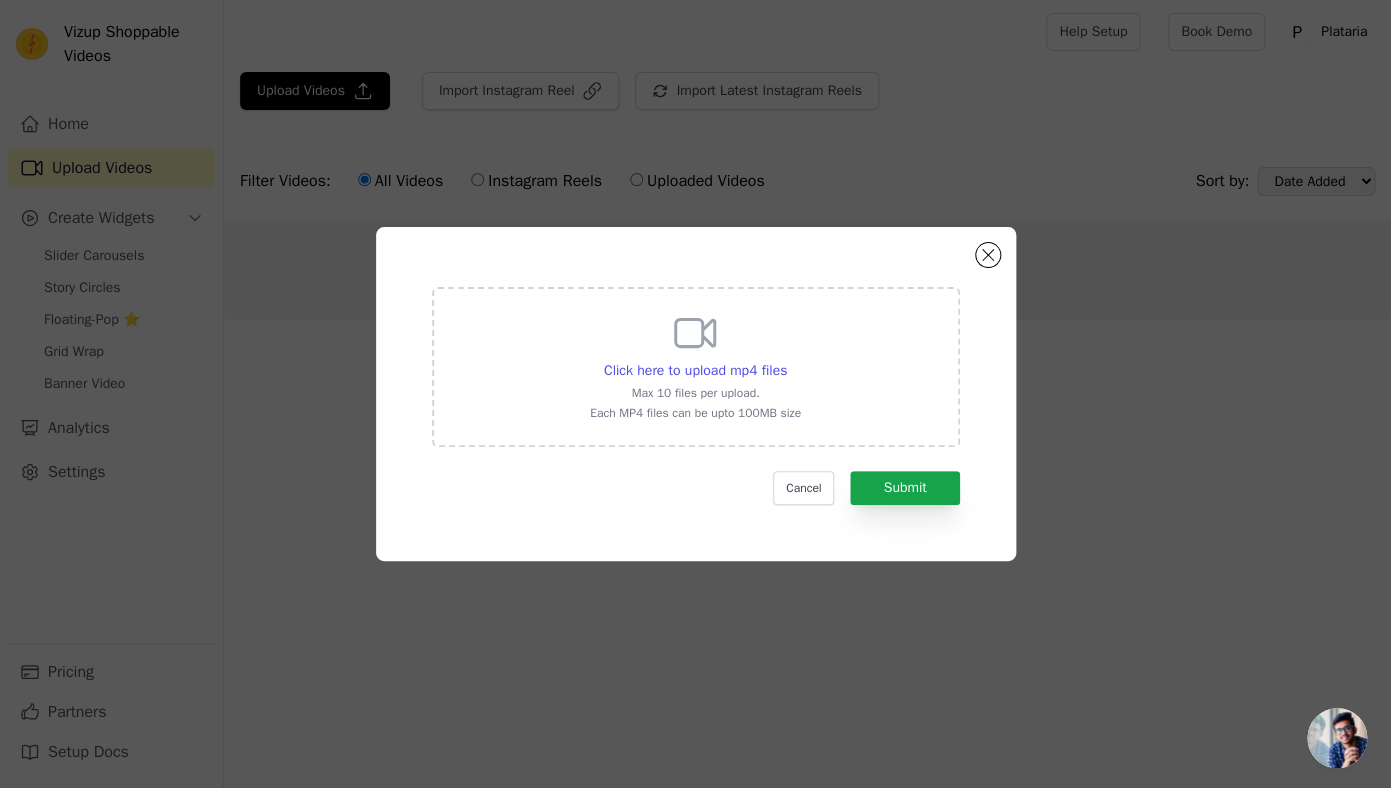 click 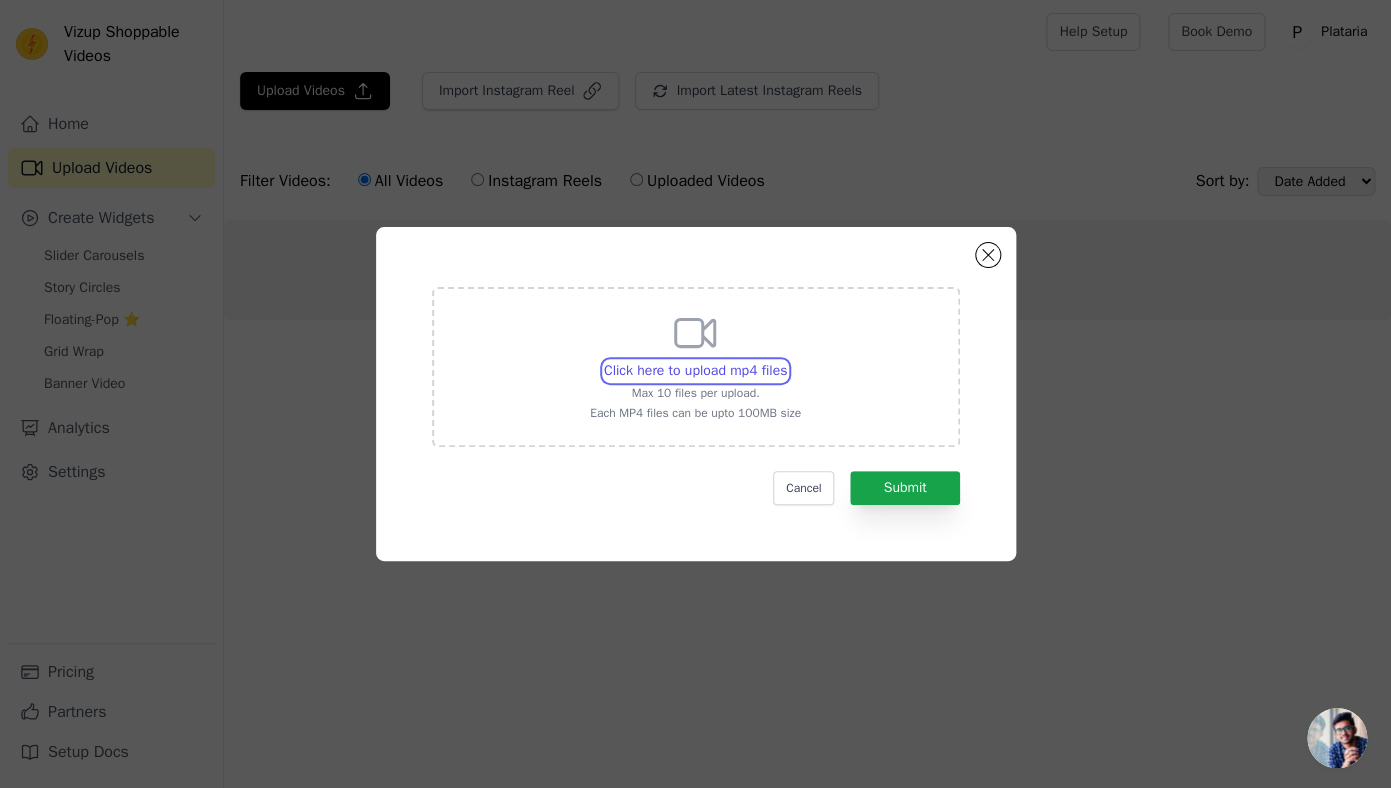 click on "Click here to upload mp4 files     Max 10 files per upload.   Each MP4 files can be upto 100MB size" at bounding box center [786, 360] 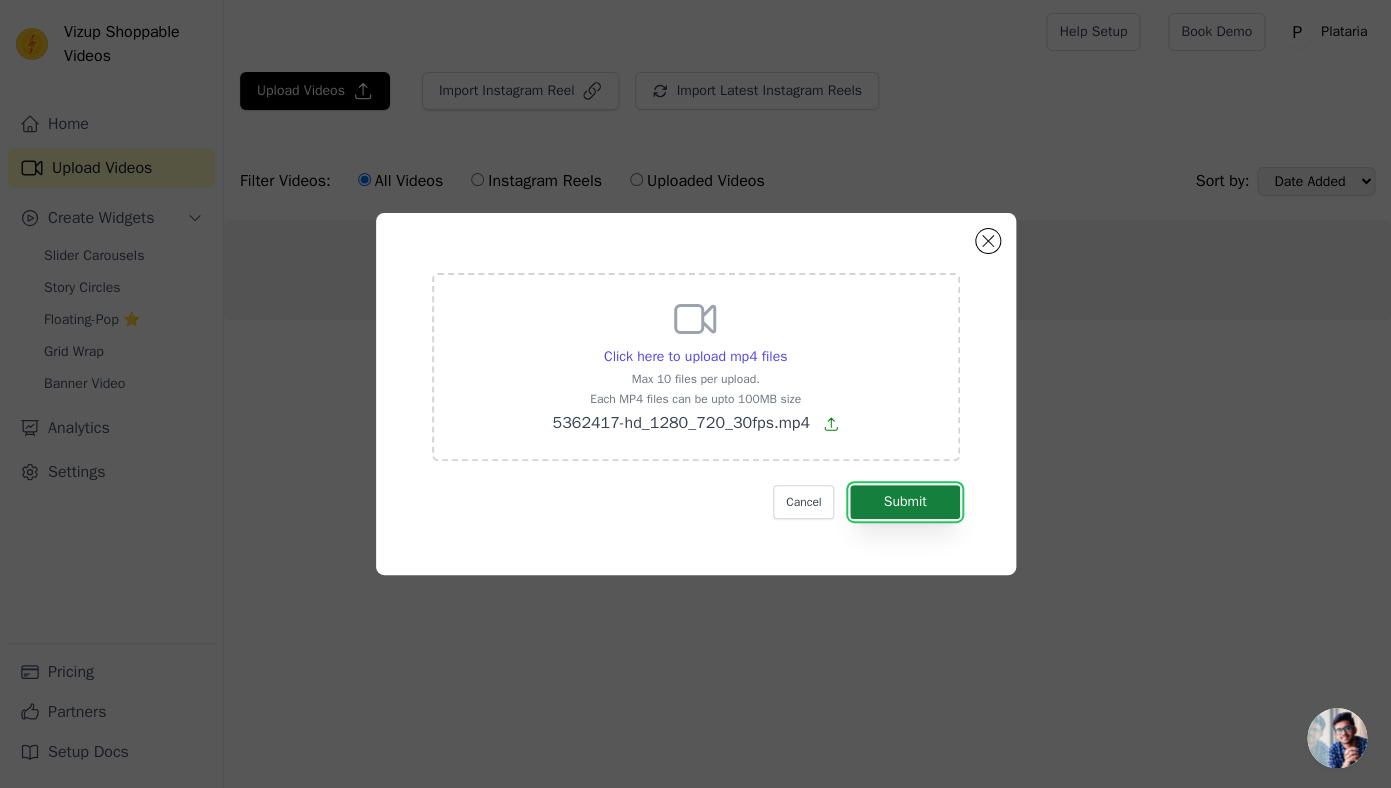 click on "Submit" at bounding box center (904, 502) 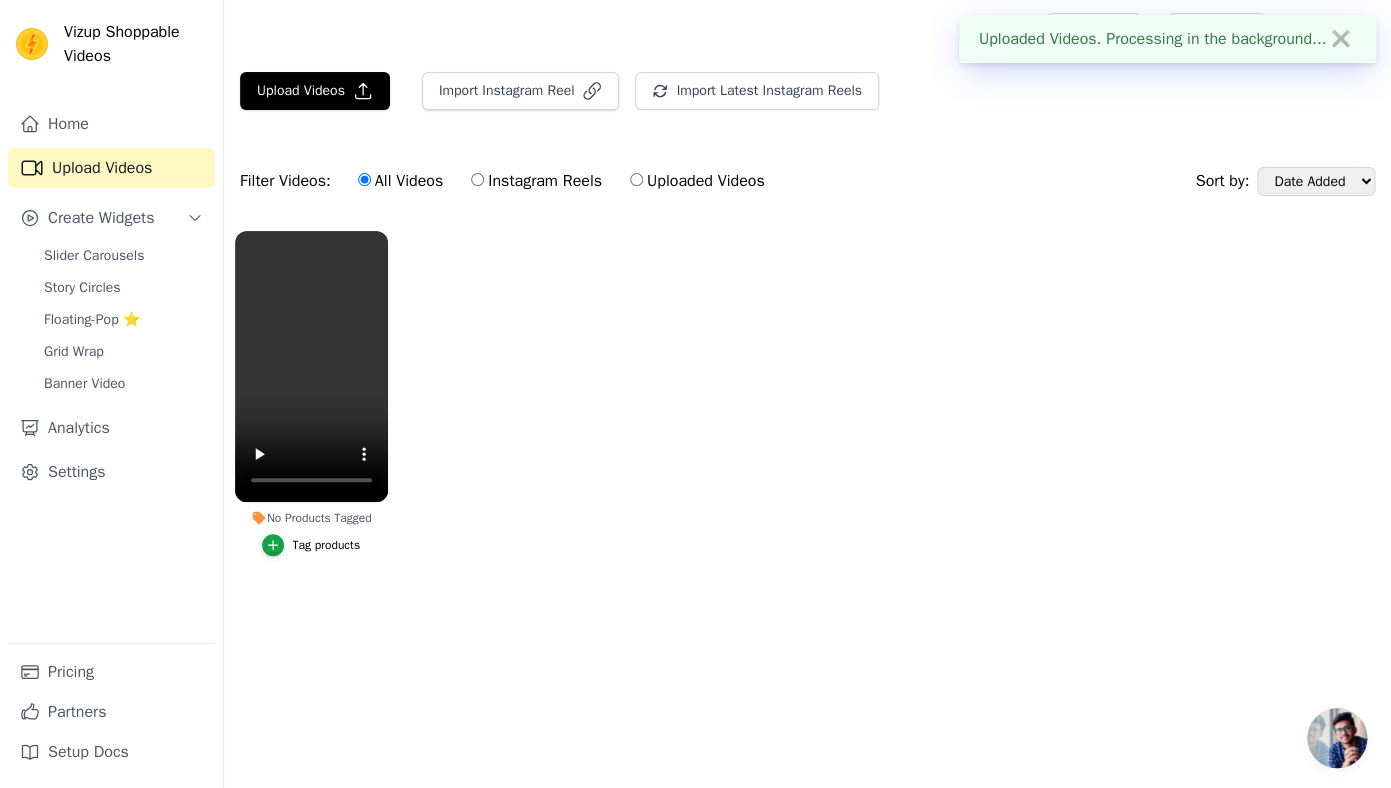 click on "No Products Tagged       Tag products" at bounding box center [807, 413] 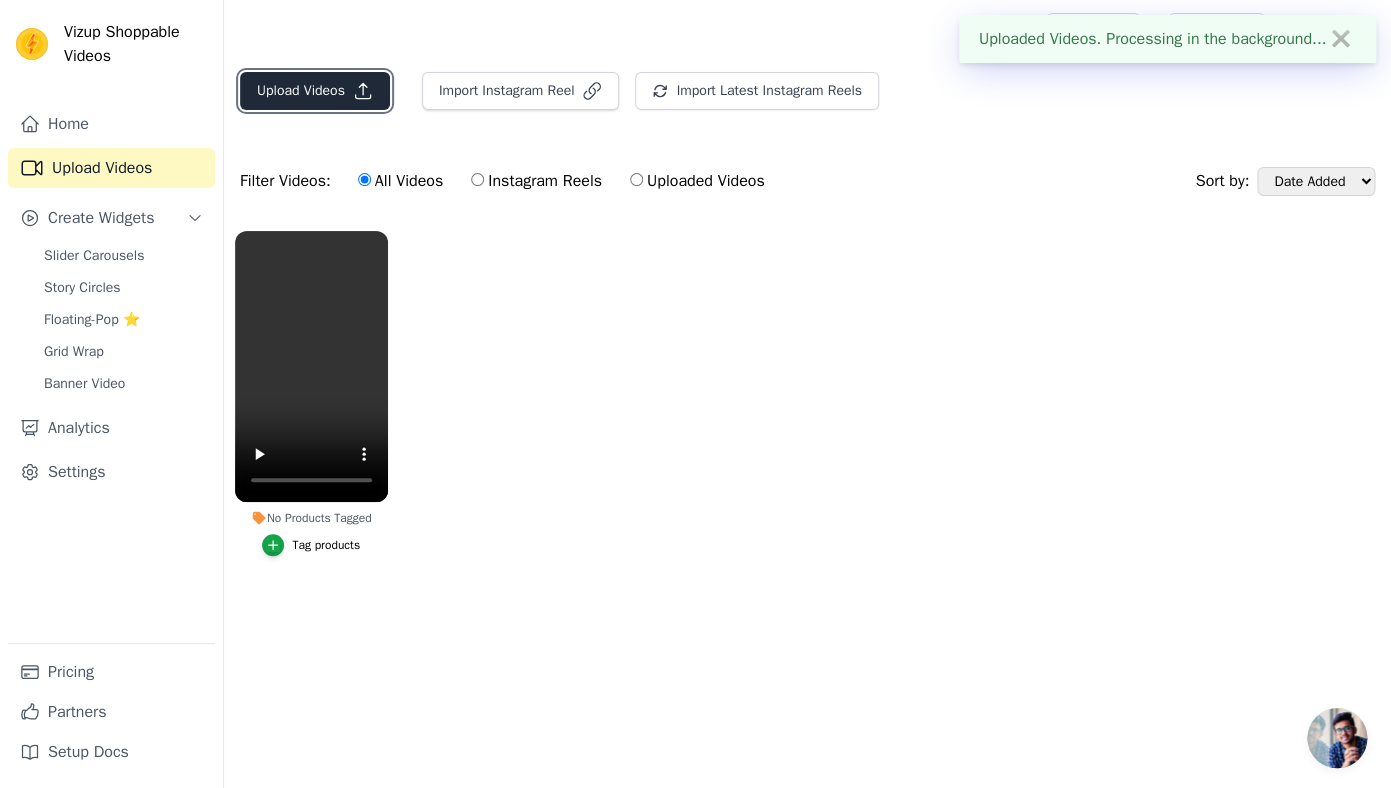 click on "Upload Videos" at bounding box center (315, 91) 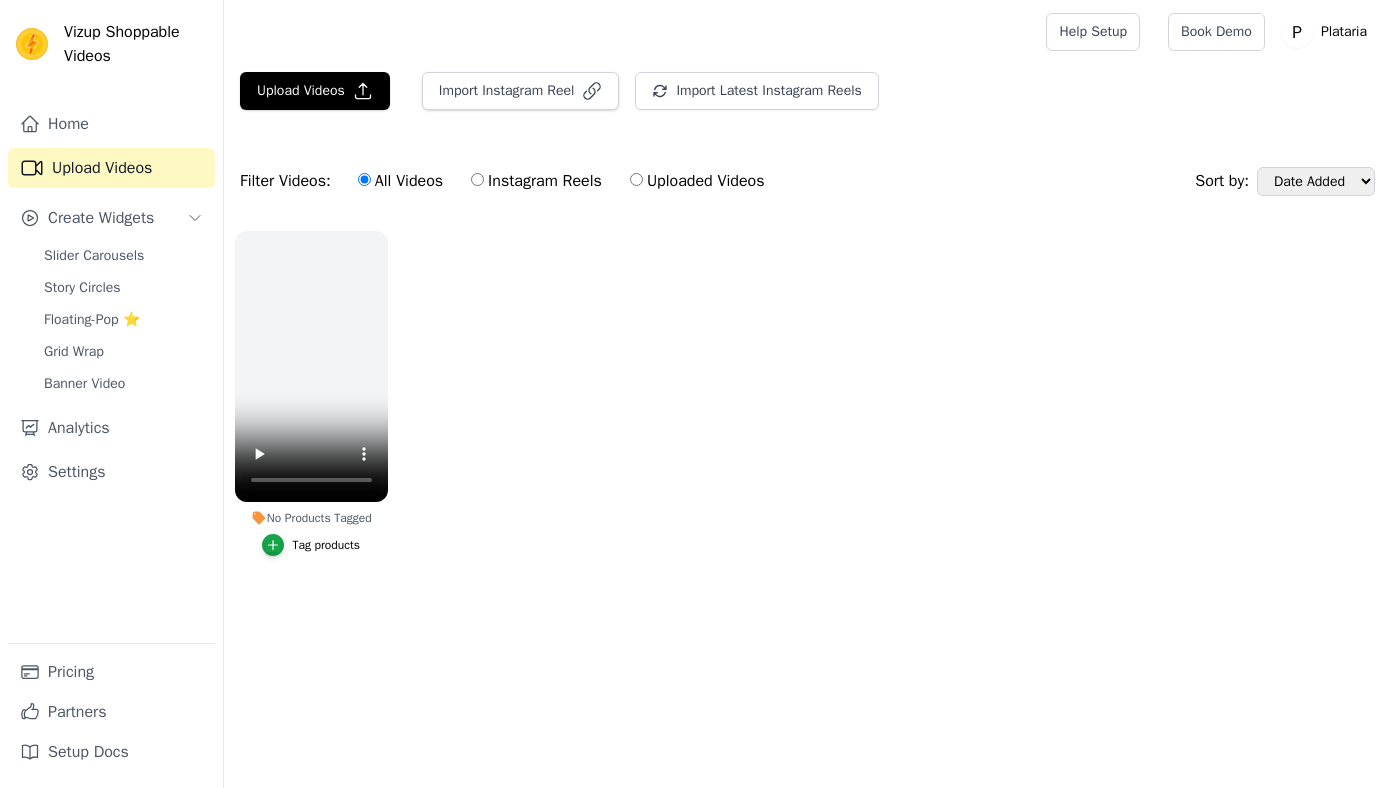 scroll, scrollTop: 0, scrollLeft: 0, axis: both 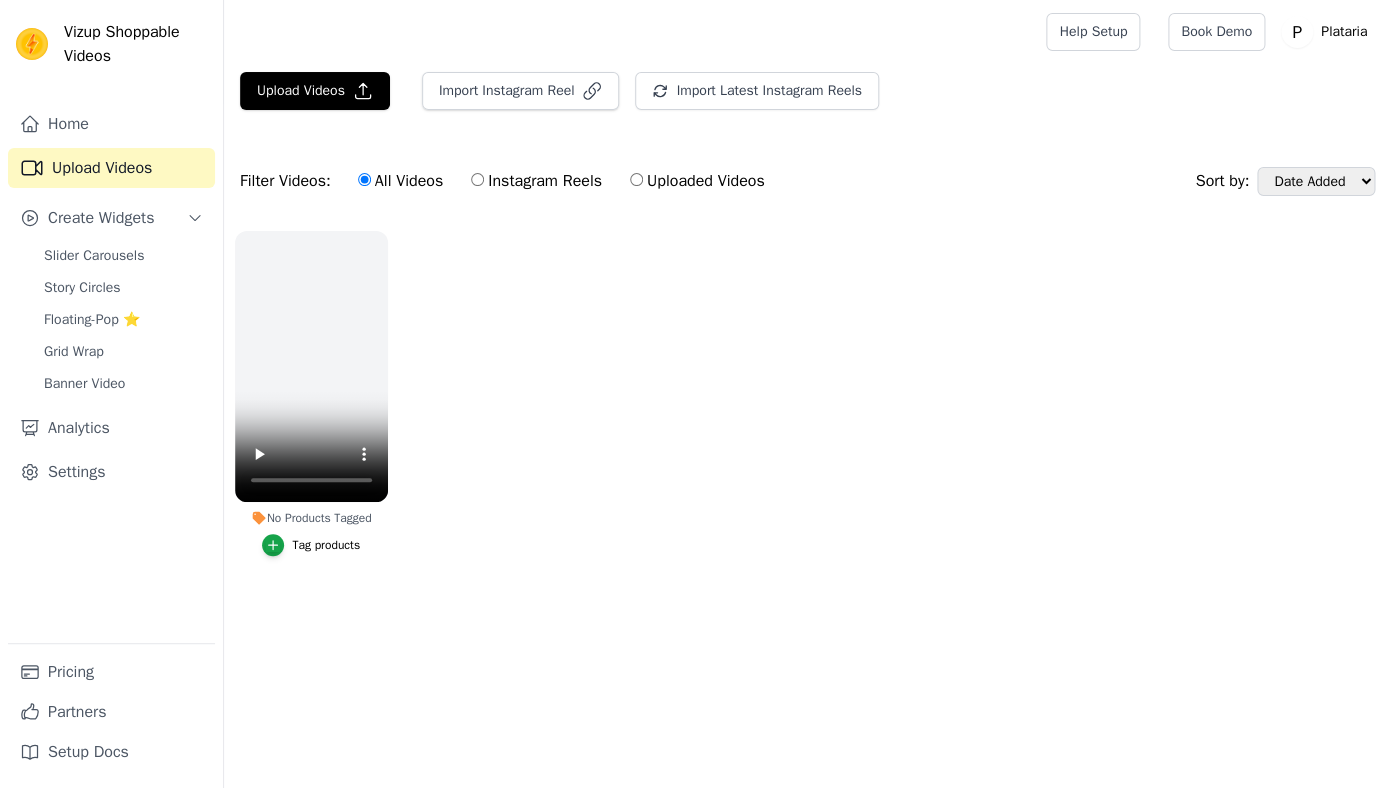 click on "No Products Tagged       Tag products" at bounding box center [807, 413] 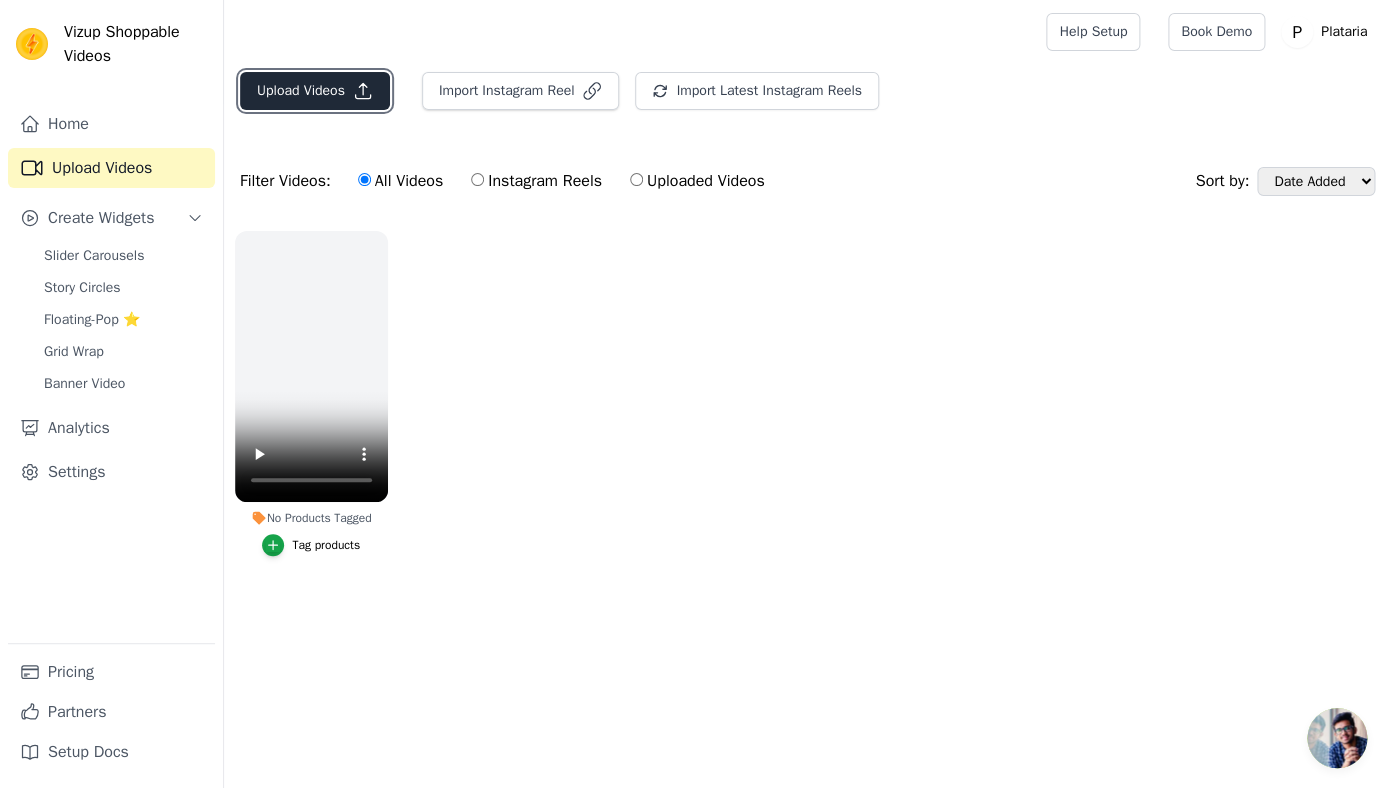 click on "Upload Videos" at bounding box center [315, 91] 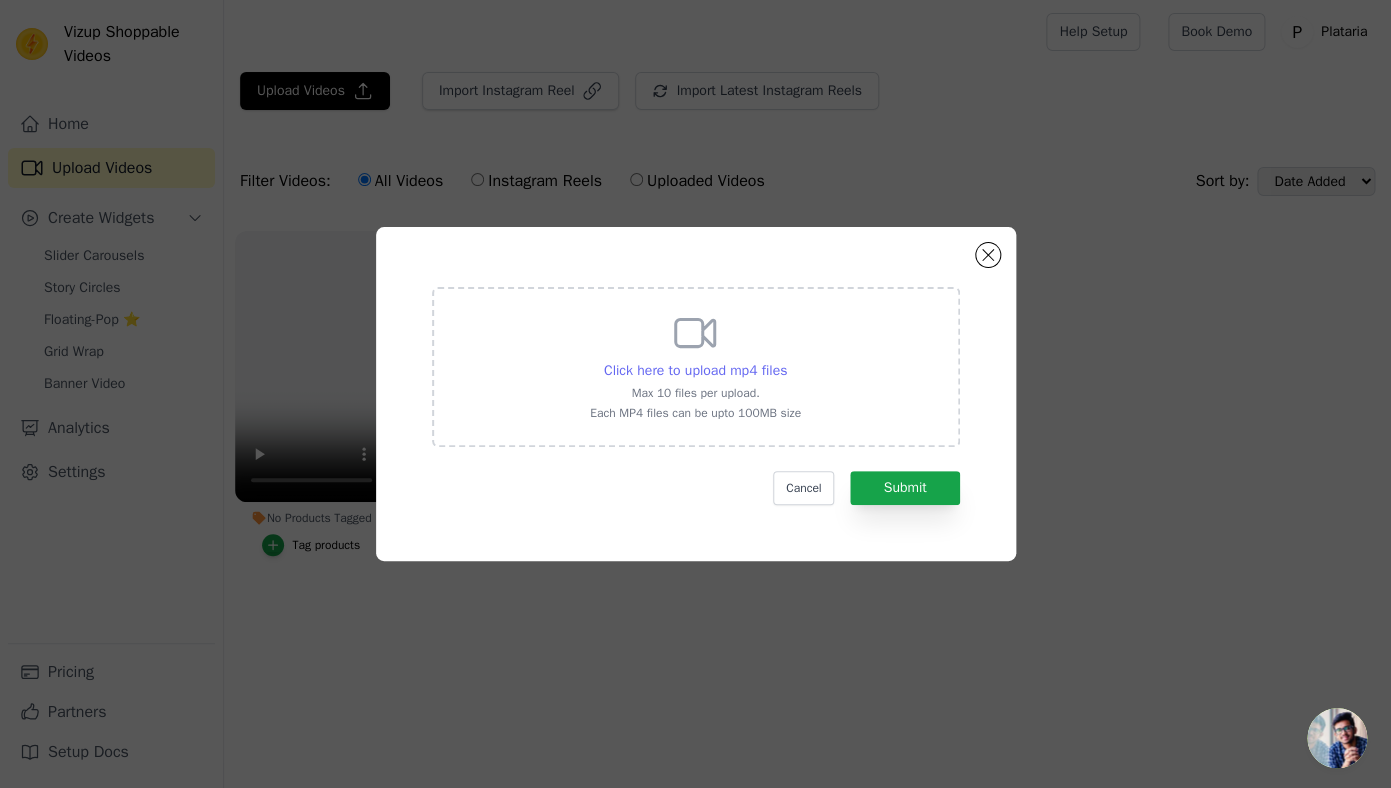 click on "Click here to upload mp4 files" at bounding box center (695, 370) 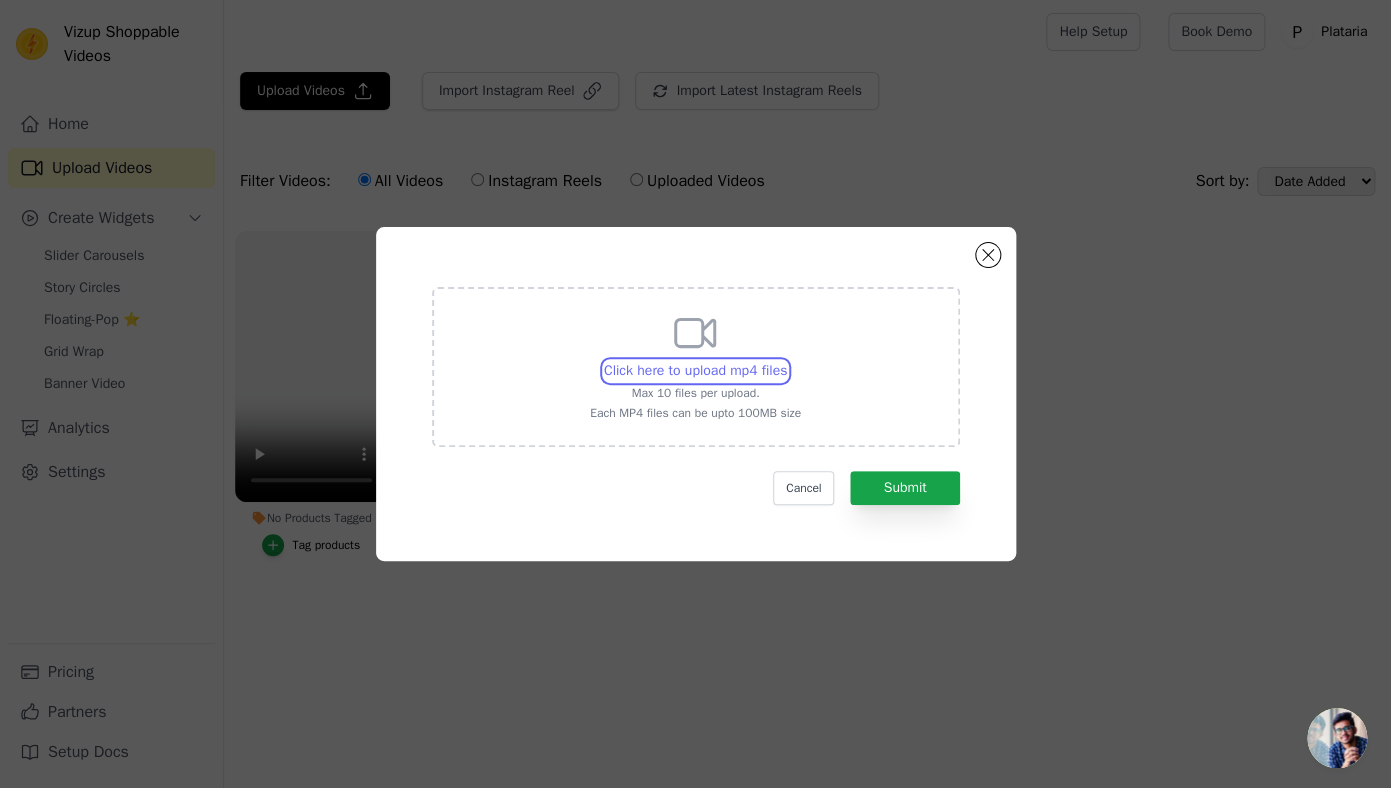 click on "Click here to upload mp4 files     Max 10 files per upload.   Each MP4 files can be upto 100MB size" at bounding box center [786, 360] 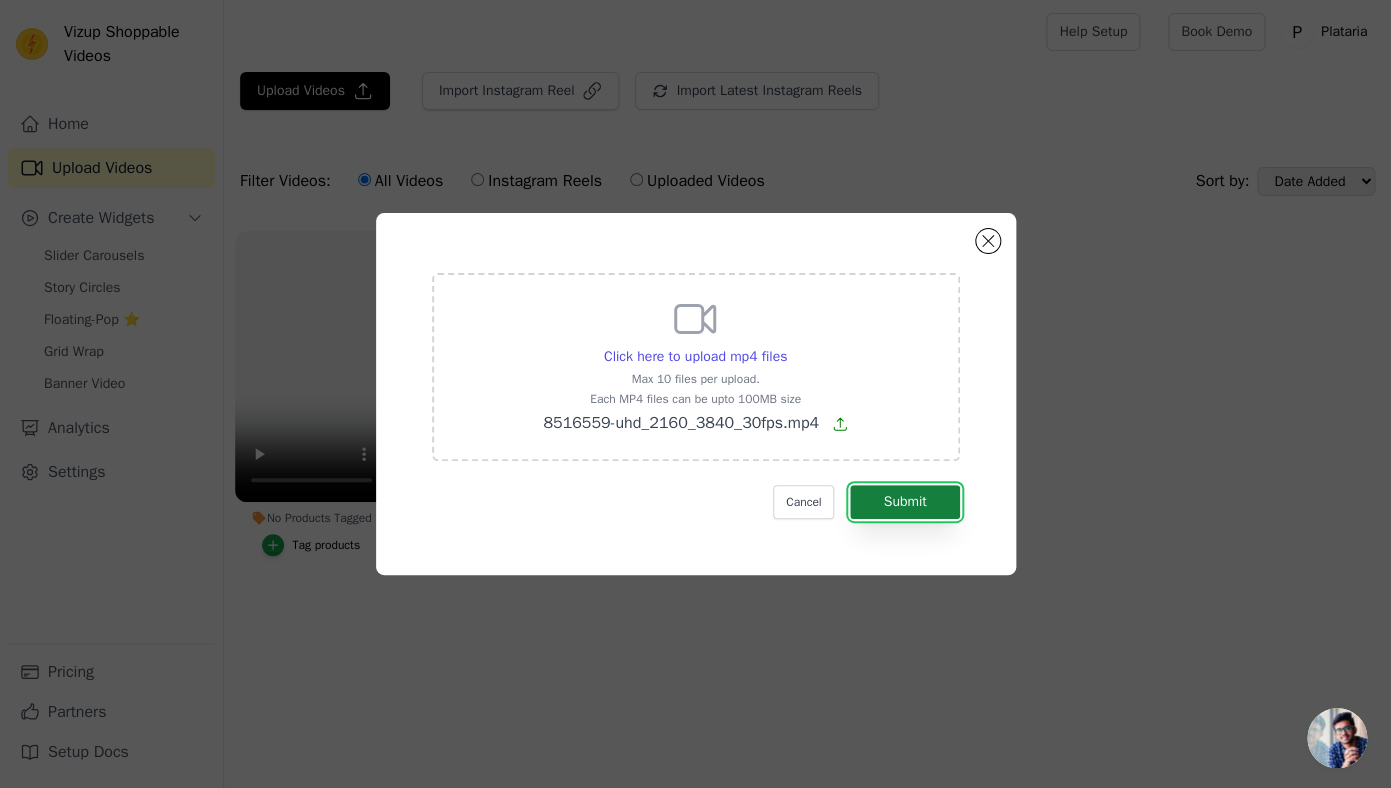 click on "Submit" at bounding box center (904, 502) 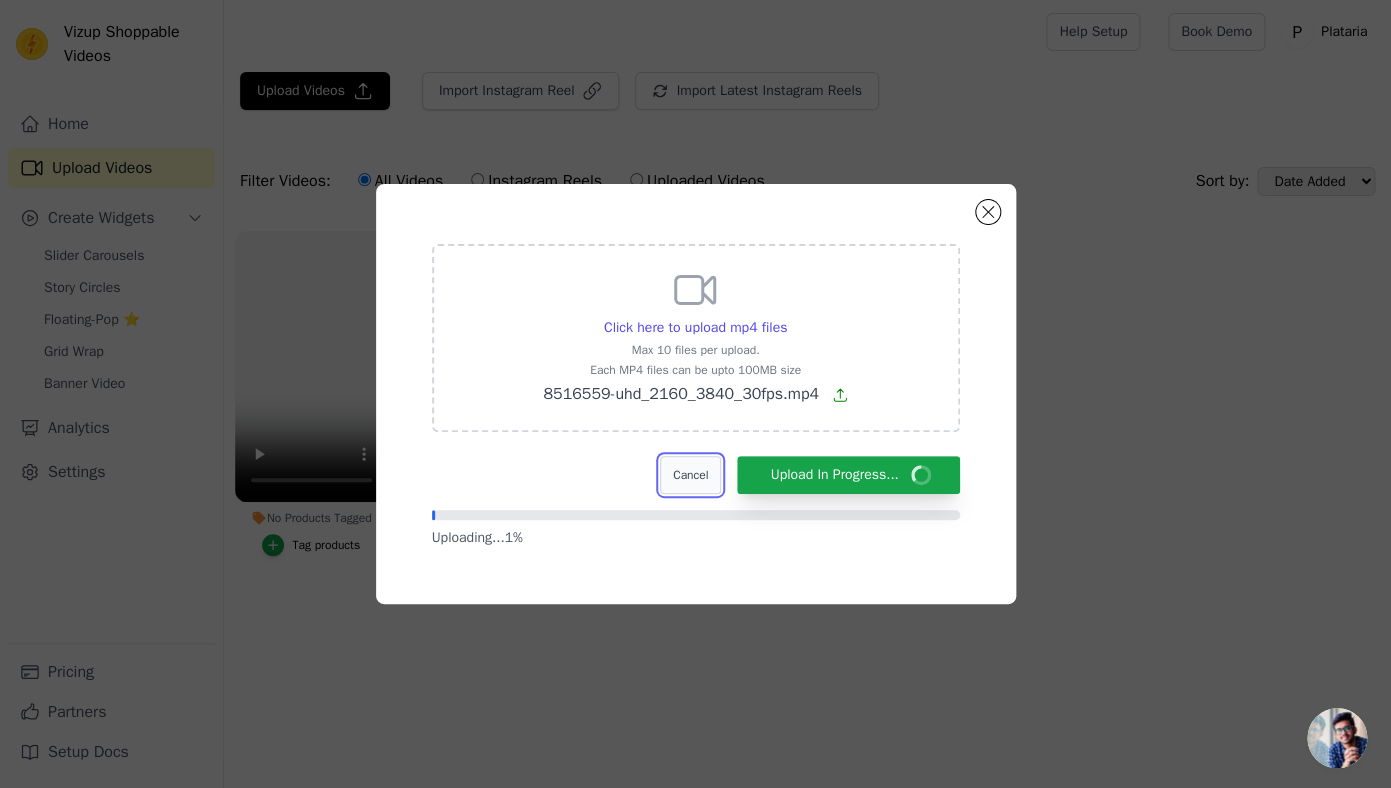 click on "Cancel" at bounding box center (690, 475) 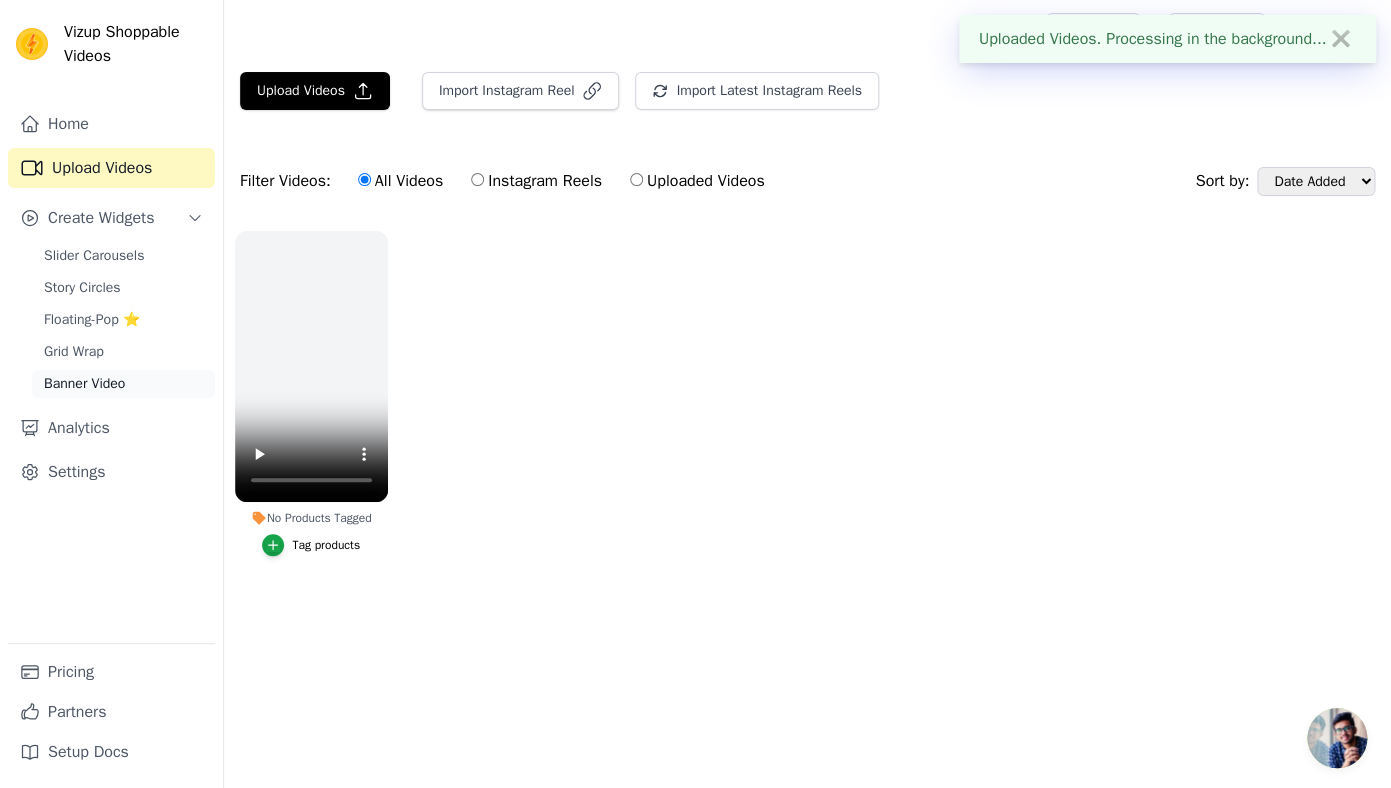 click on "Banner Video" at bounding box center [84, 384] 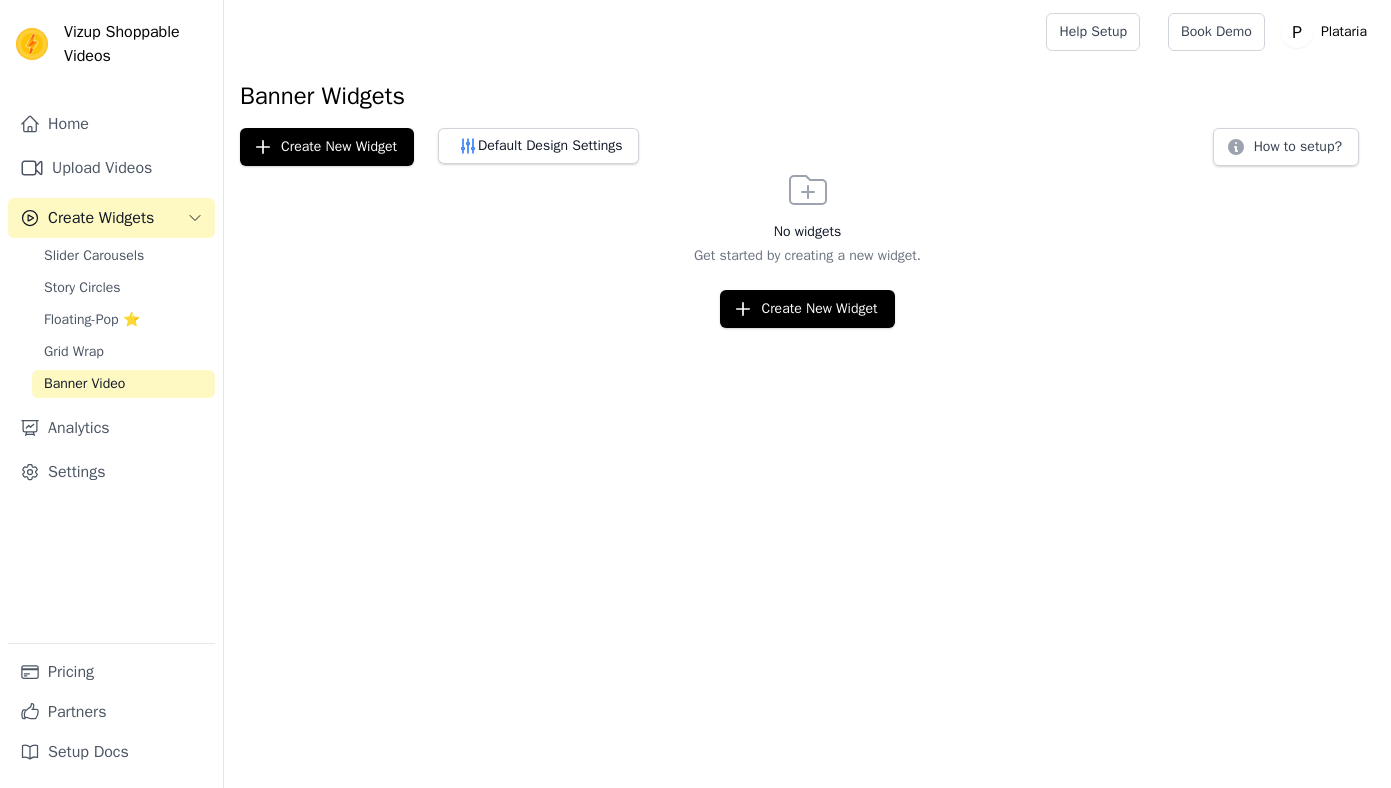 scroll, scrollTop: 0, scrollLeft: 0, axis: both 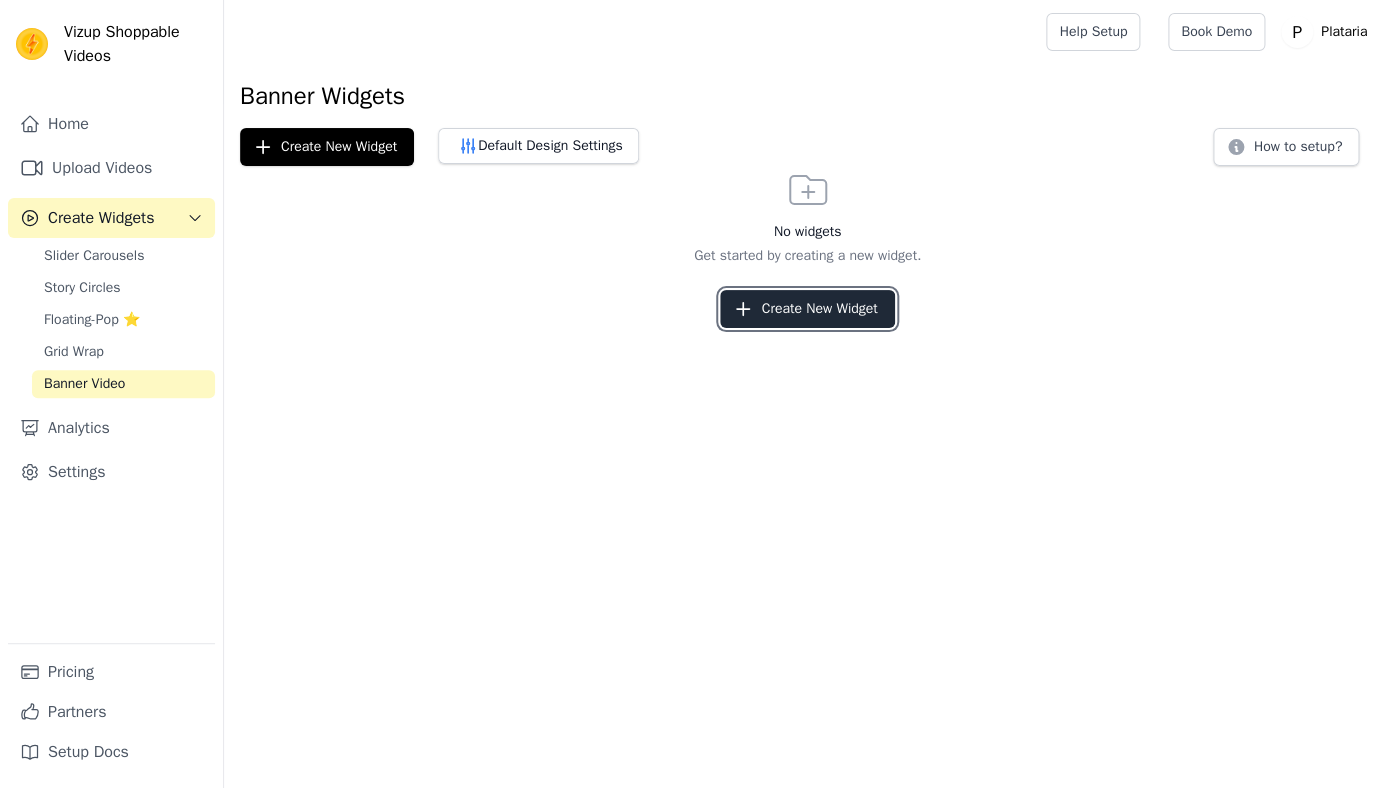 click on "Create New Widget" at bounding box center (807, 309) 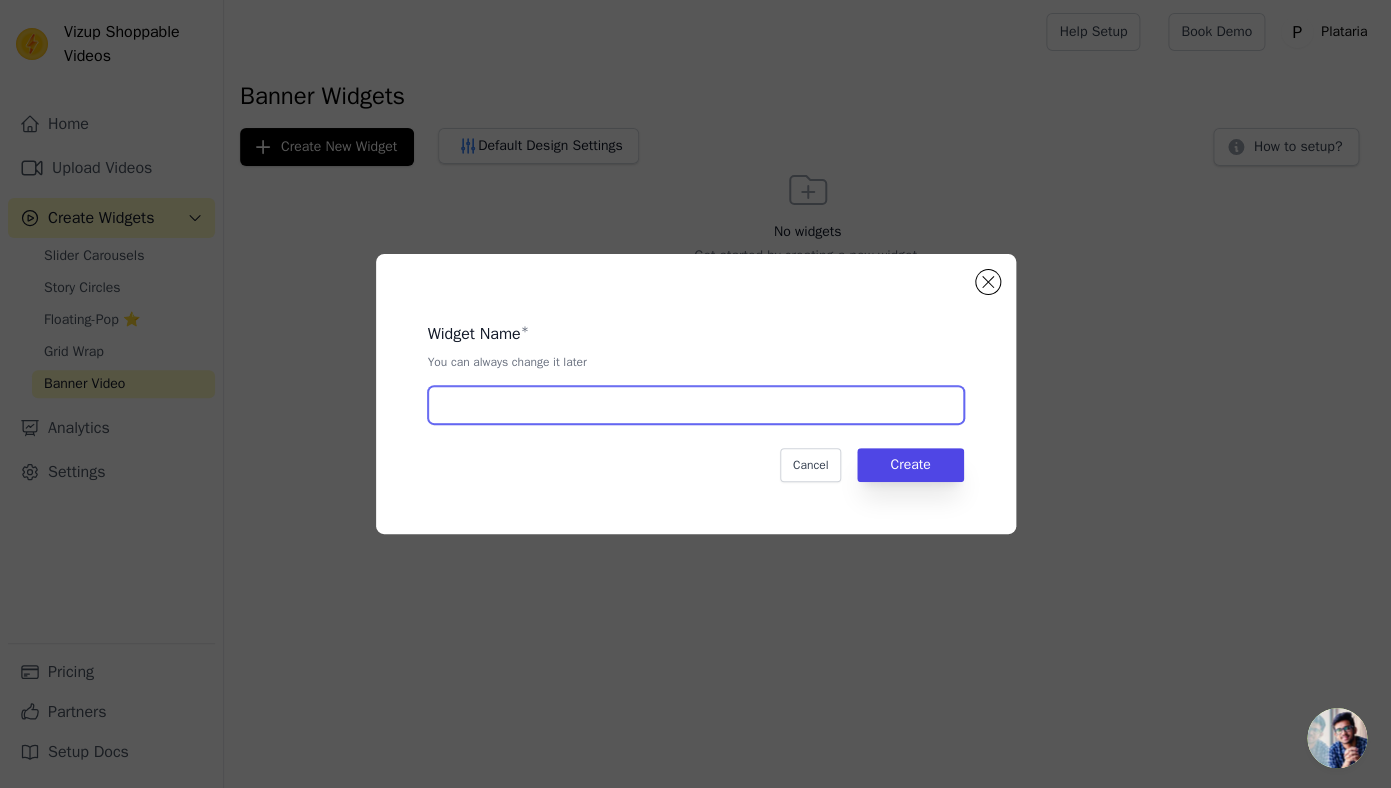 click at bounding box center [696, 405] 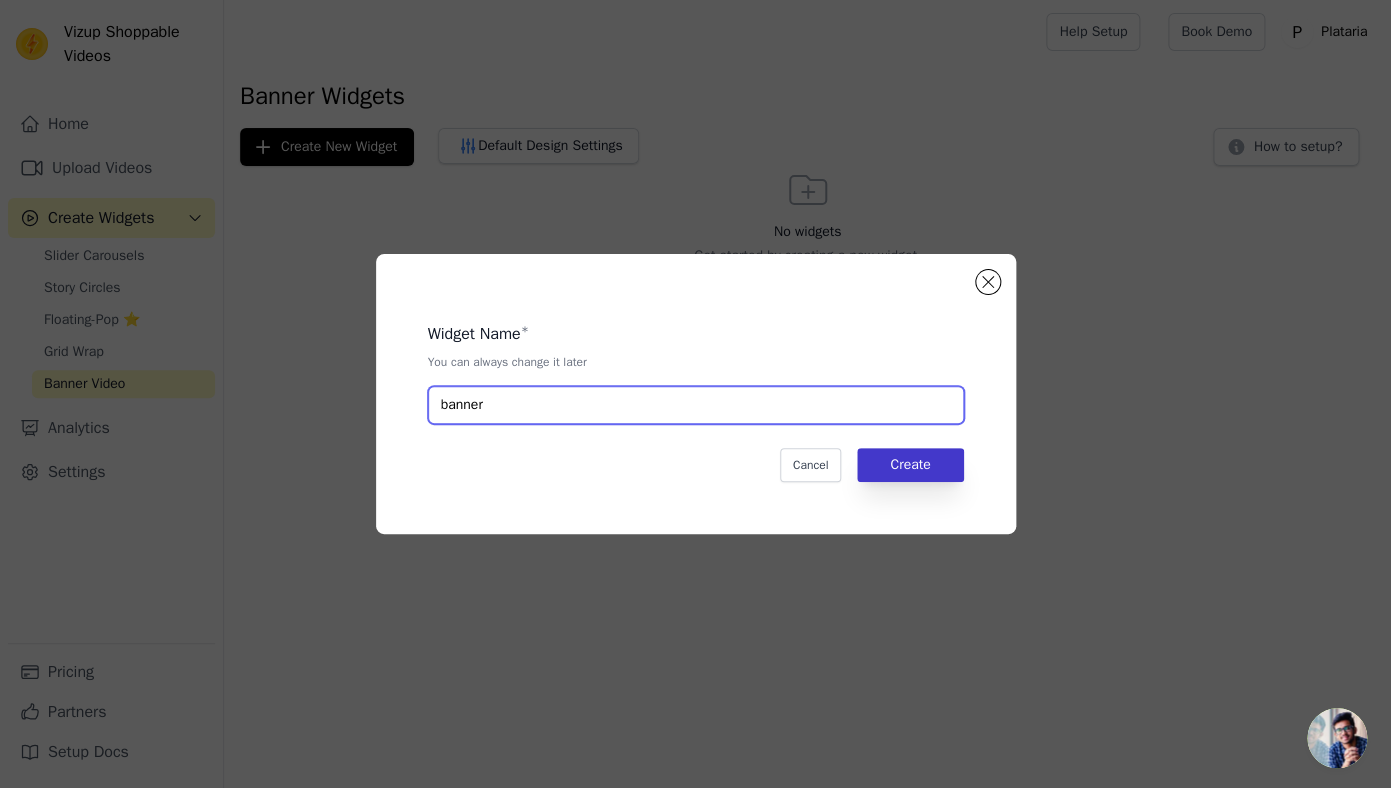 type on "banner" 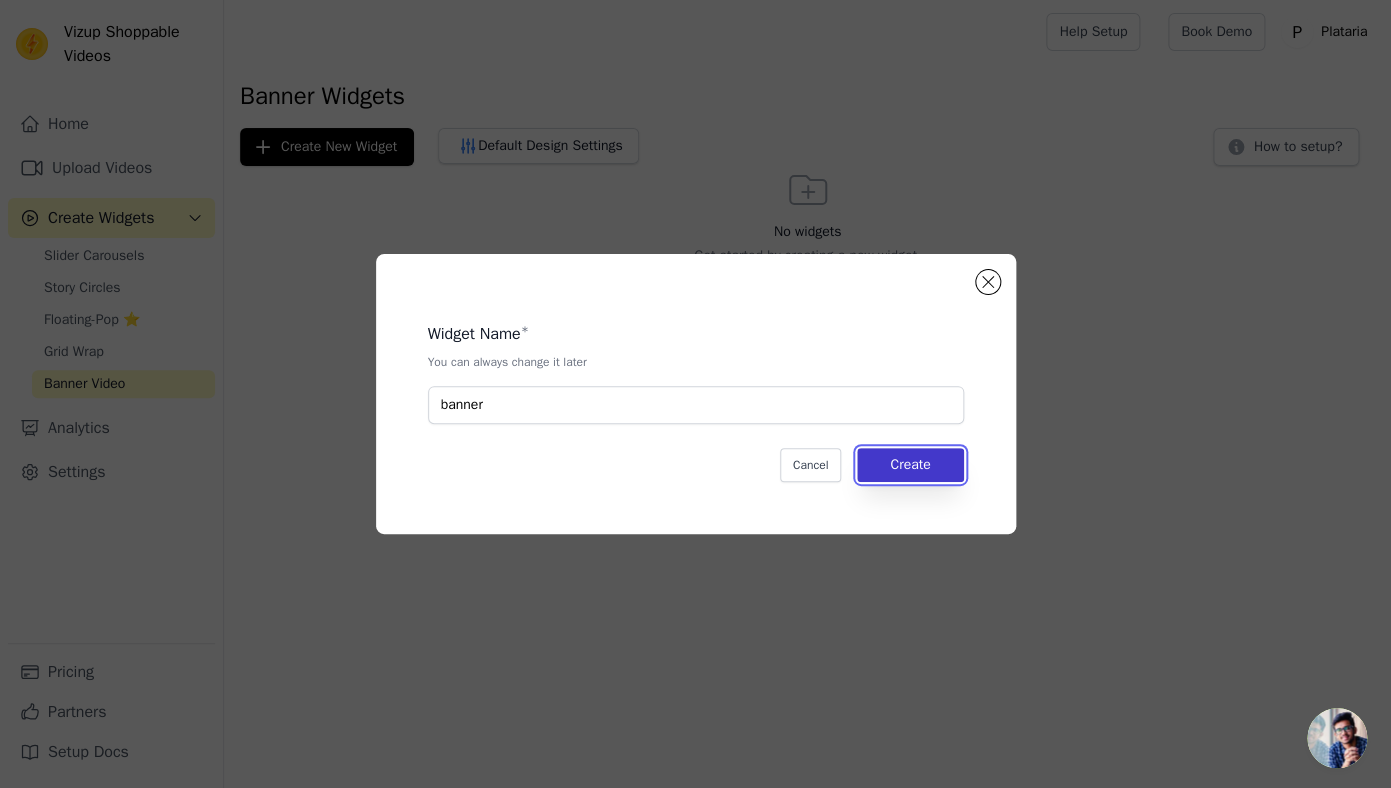 click on "Create" at bounding box center (910, 465) 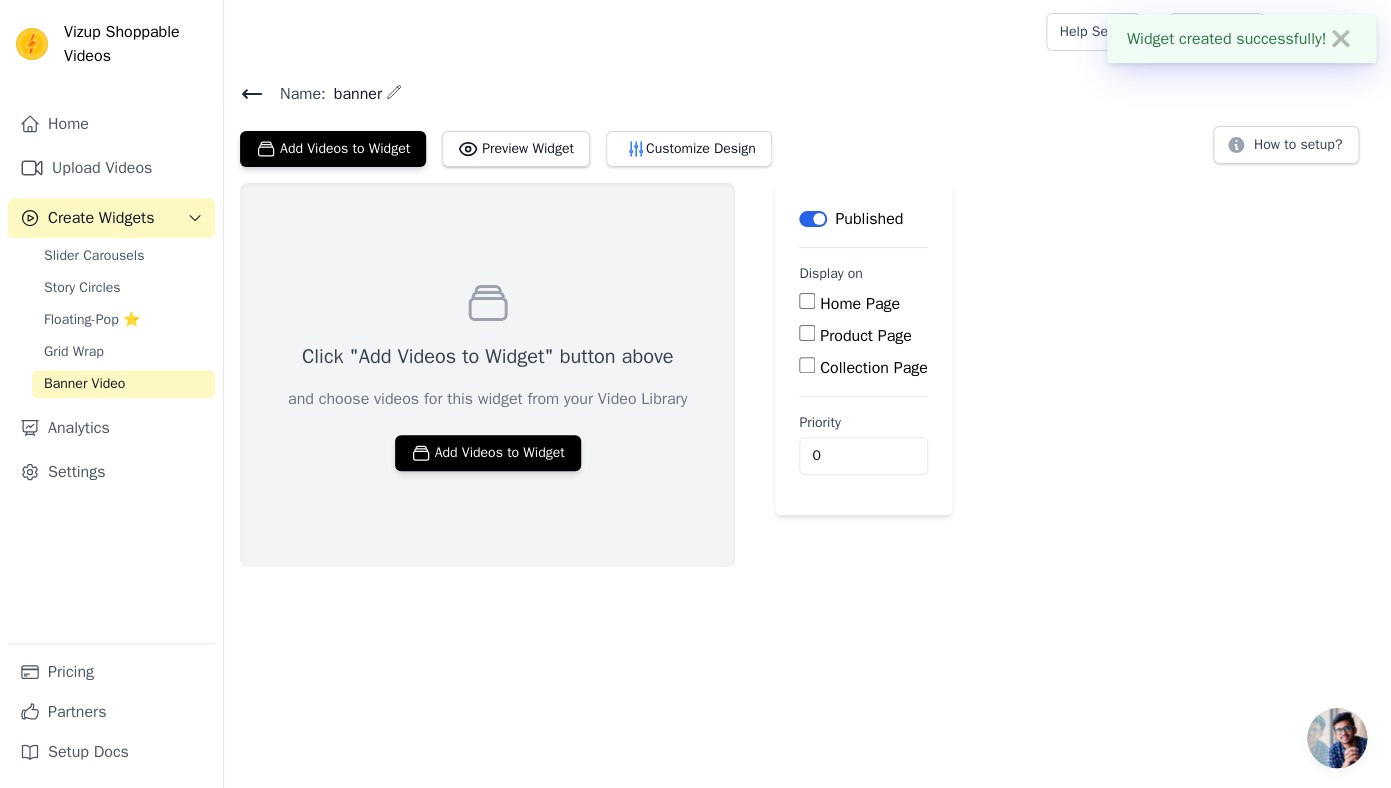 click on "Home Page" at bounding box center [807, 301] 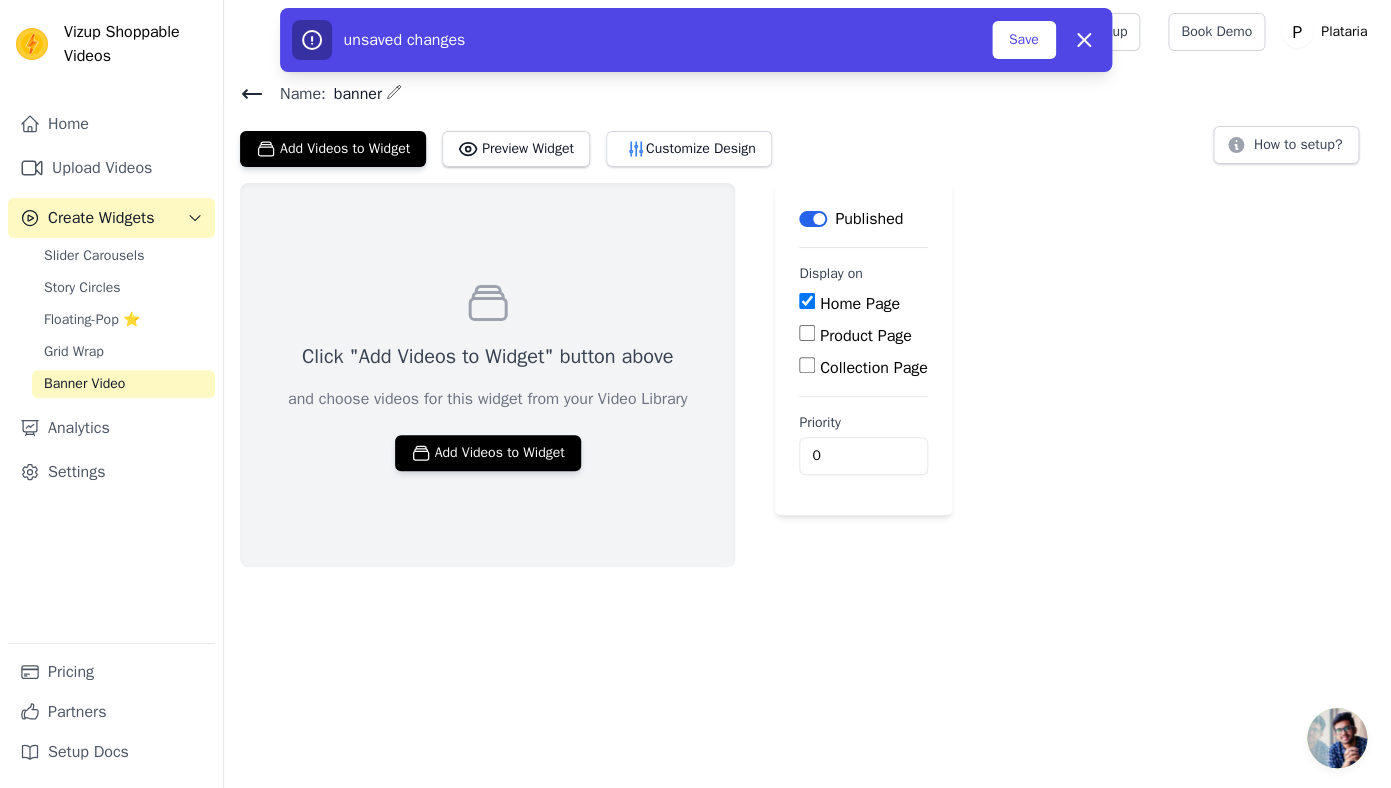 click on "Home Page" at bounding box center (807, 301) 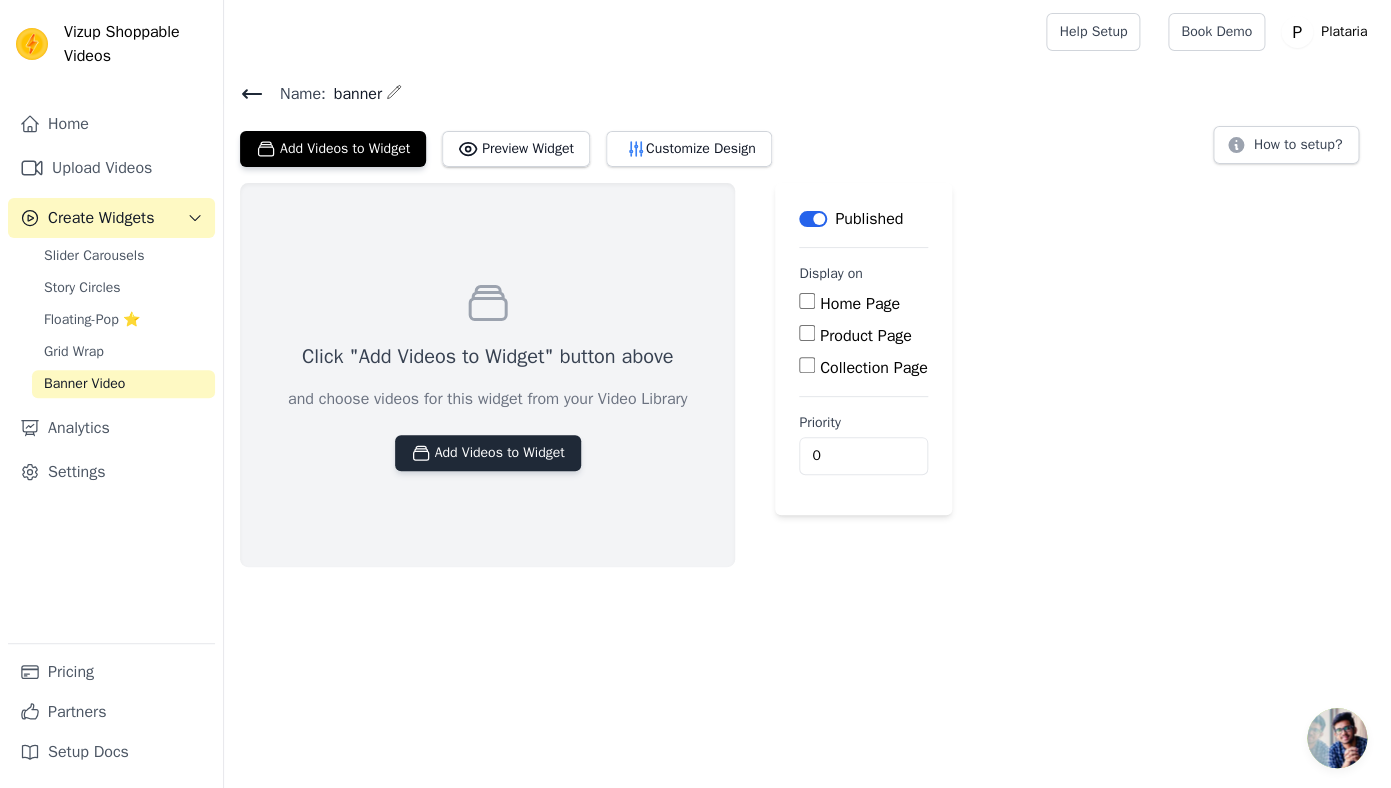 click on "Add Videos to Widget" at bounding box center [488, 453] 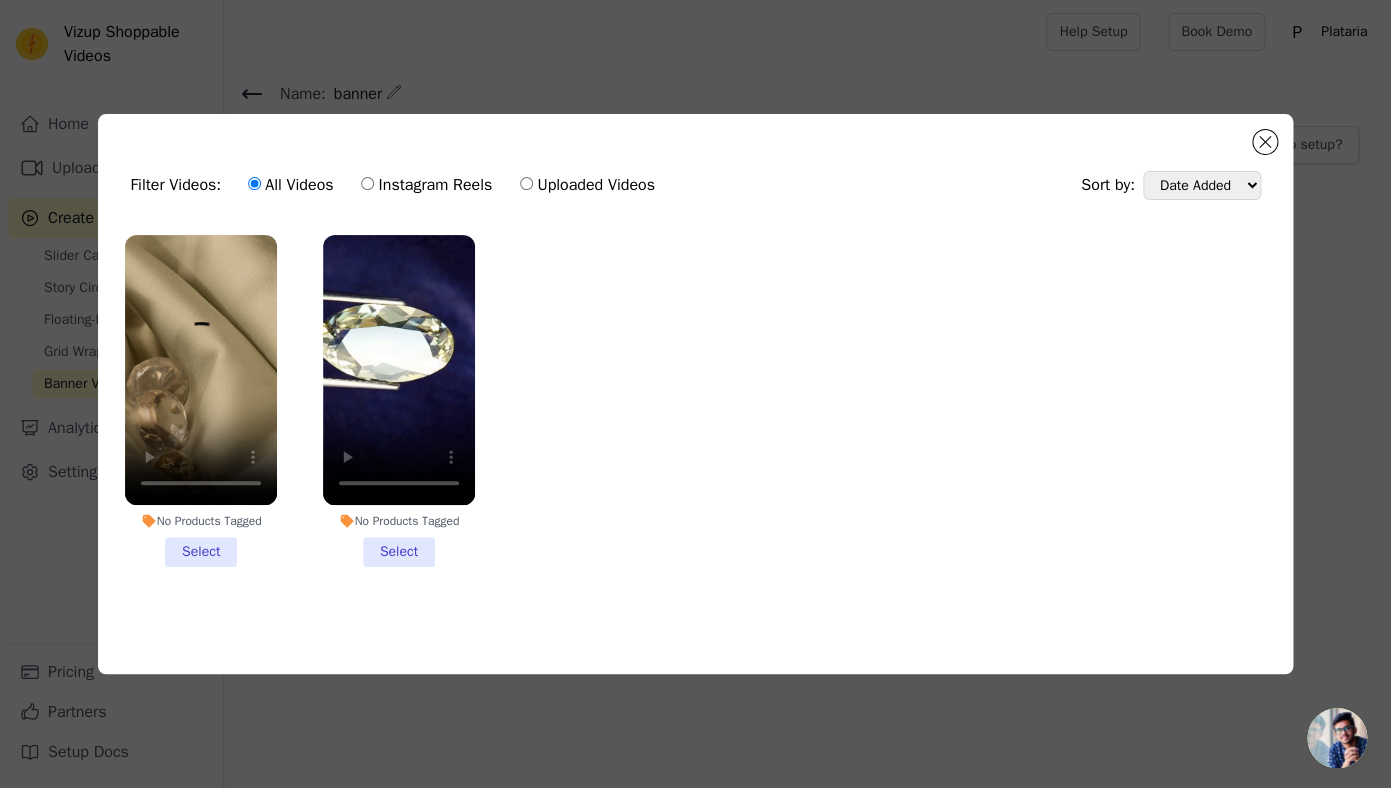 click on "No Products Tagged     Select" at bounding box center [399, 401] 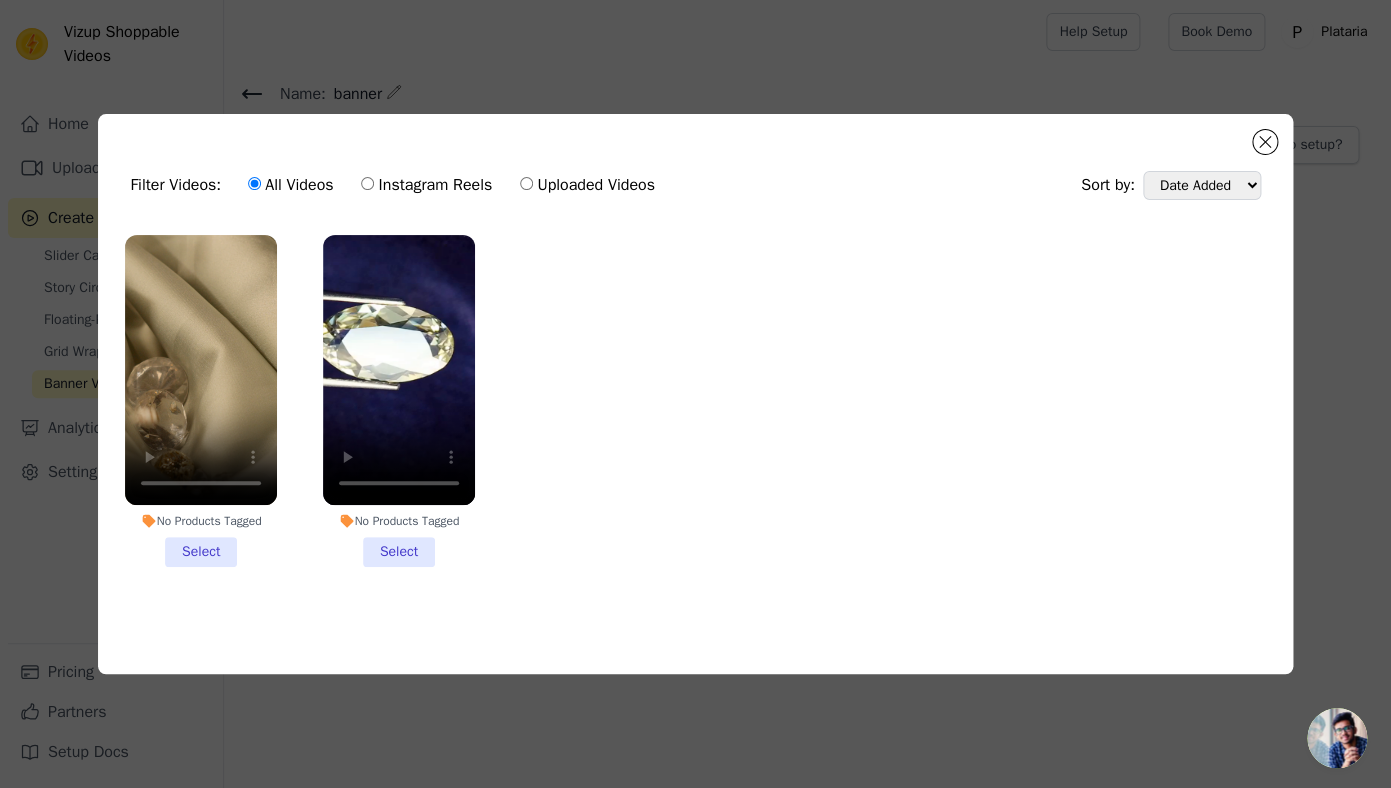click on "No Products Tagged     Select" at bounding box center [0, 0] 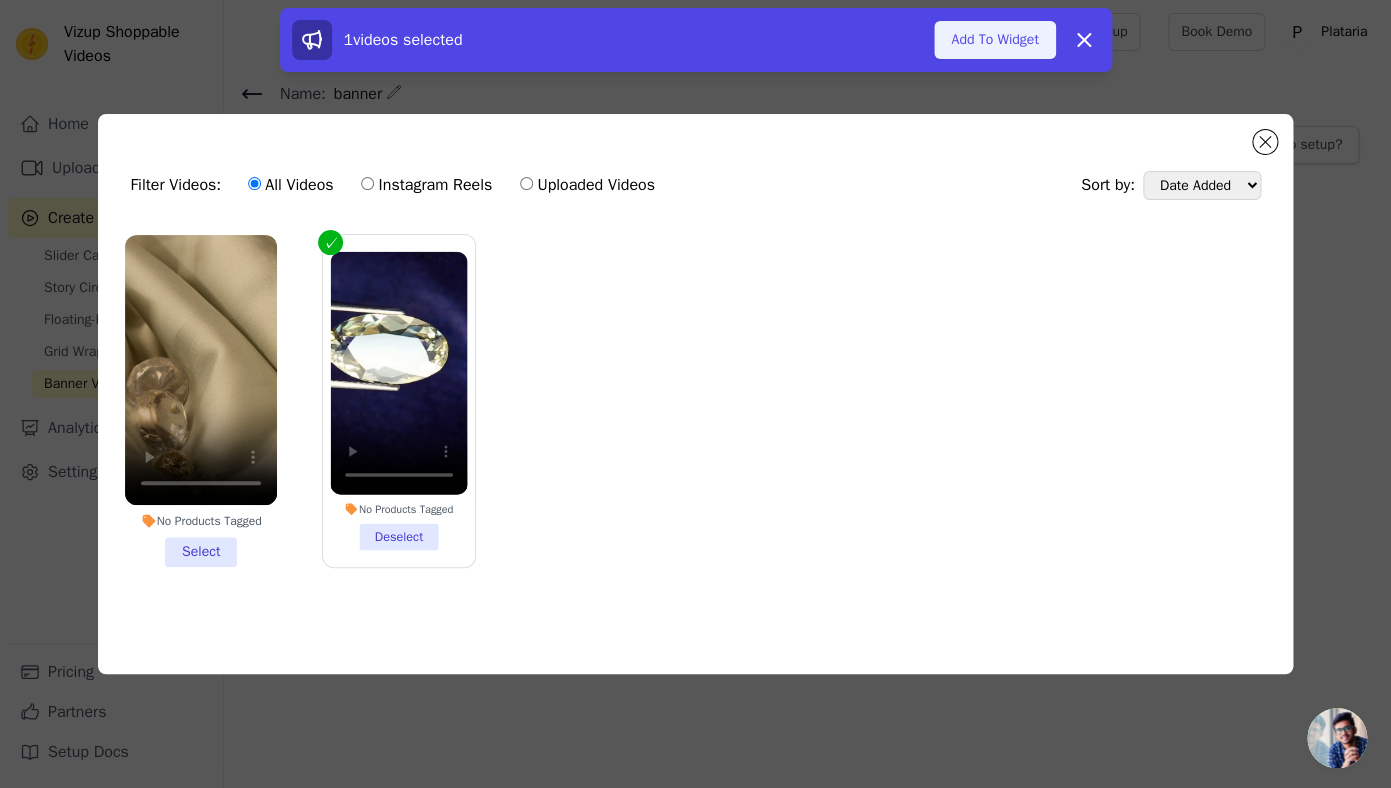 click on "Add To Widget" at bounding box center (994, 40) 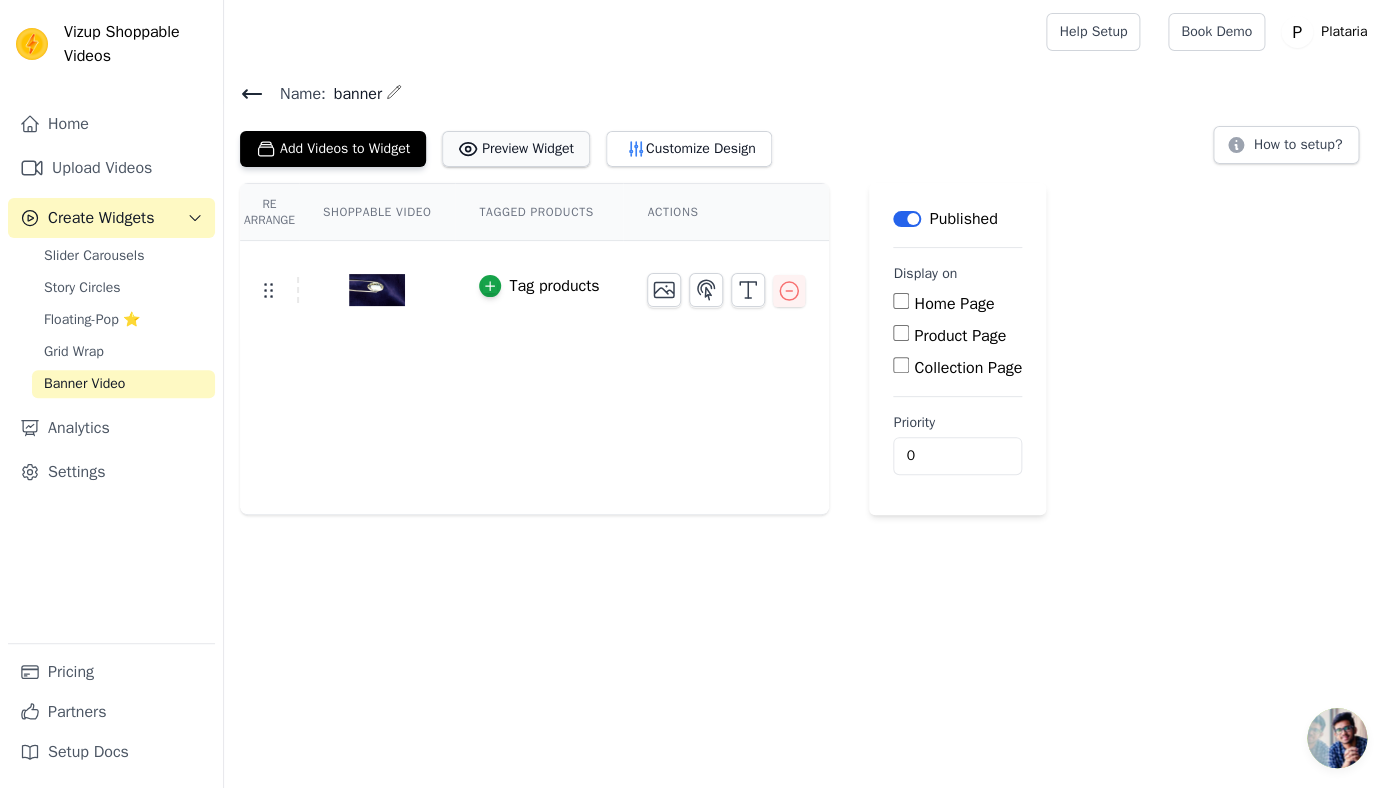 click on "Preview Widget" at bounding box center [516, 149] 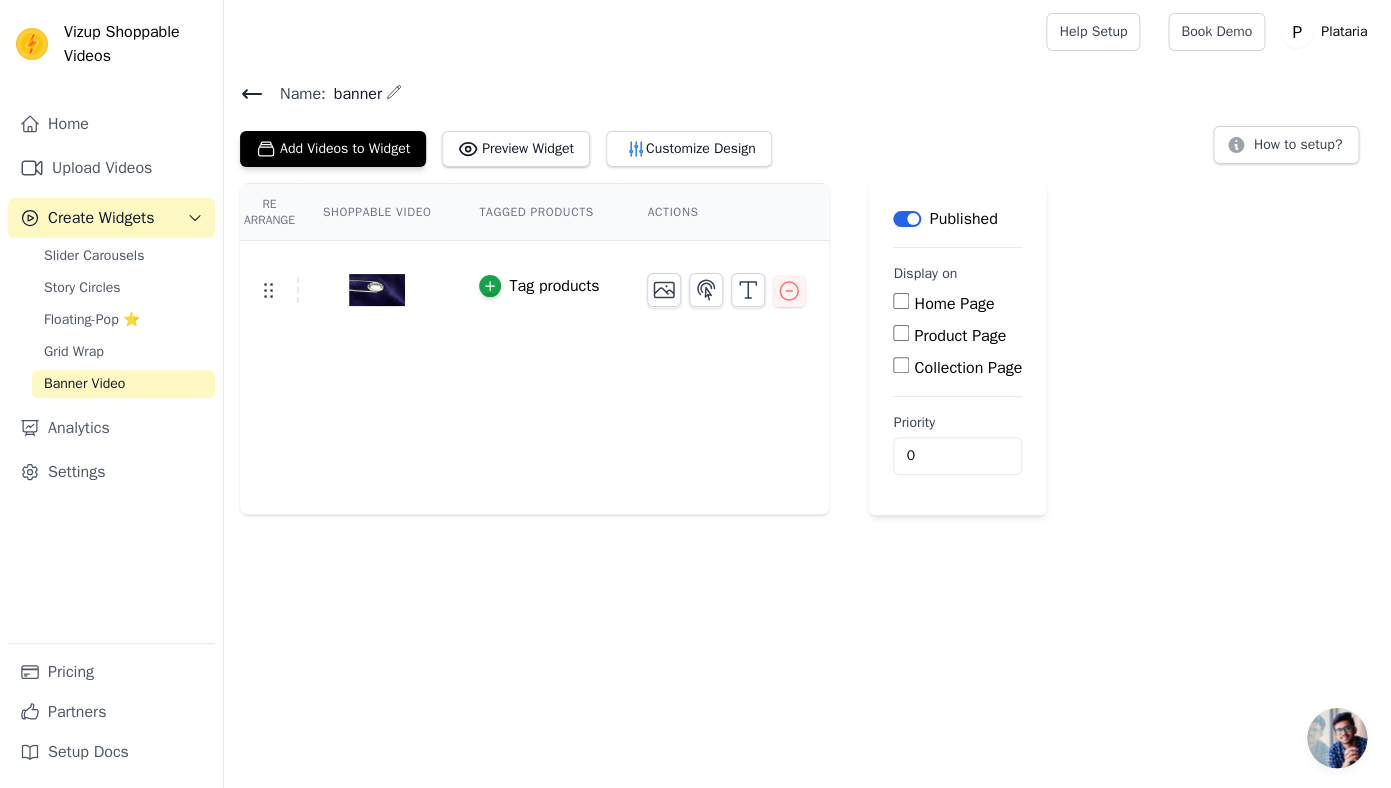 click on "Re Arrange   Shoppable Video   Tagged Products   Actions             Tag products" at bounding box center (534, 349) 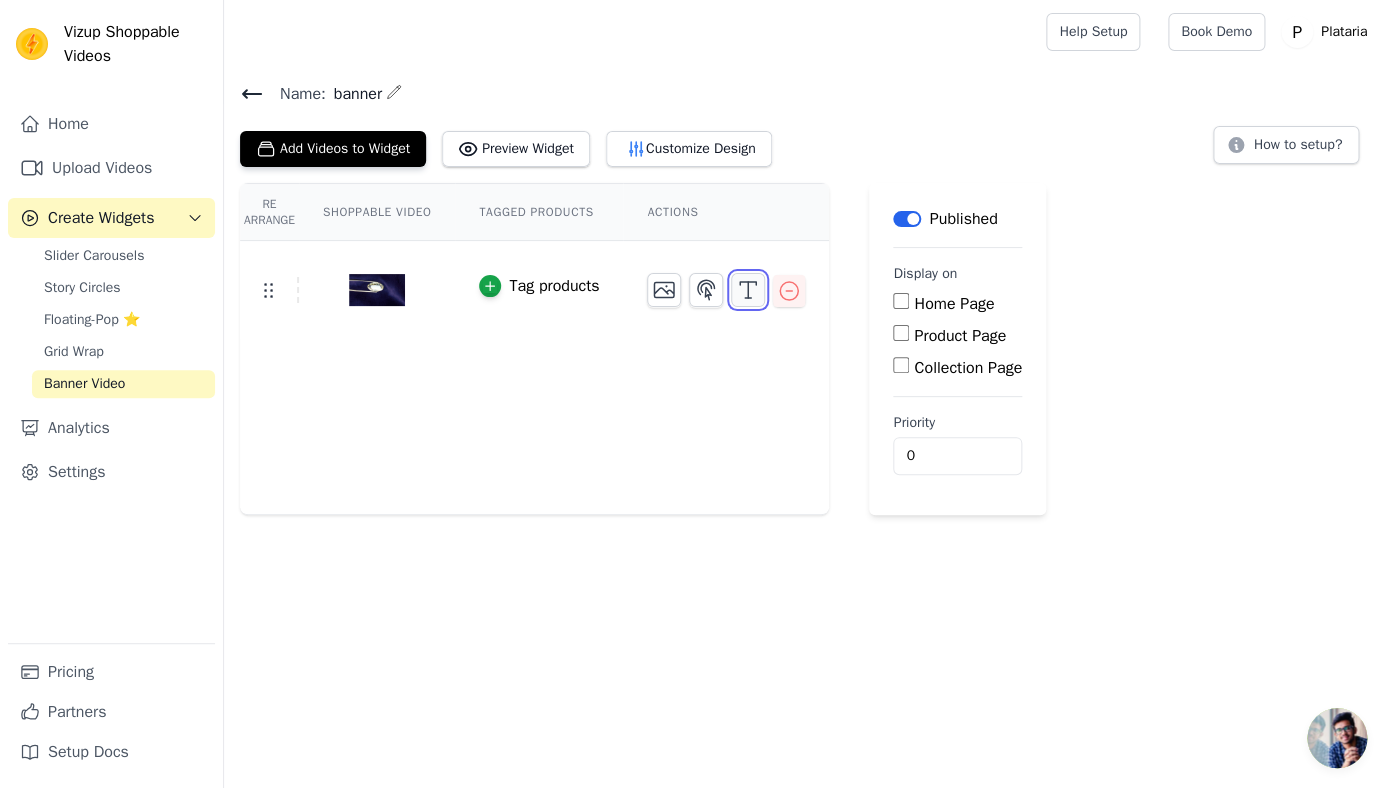 click 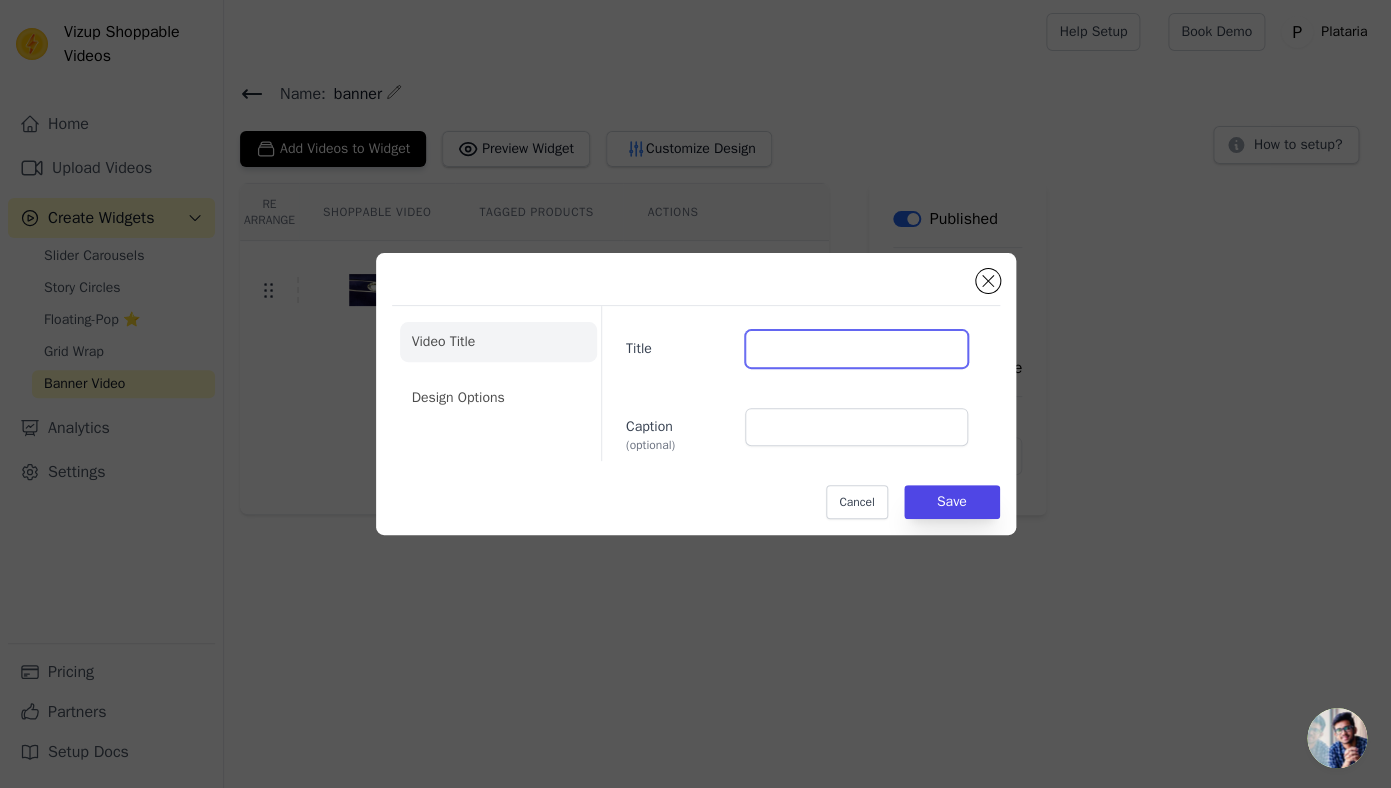 click on "Title" at bounding box center (856, 349) 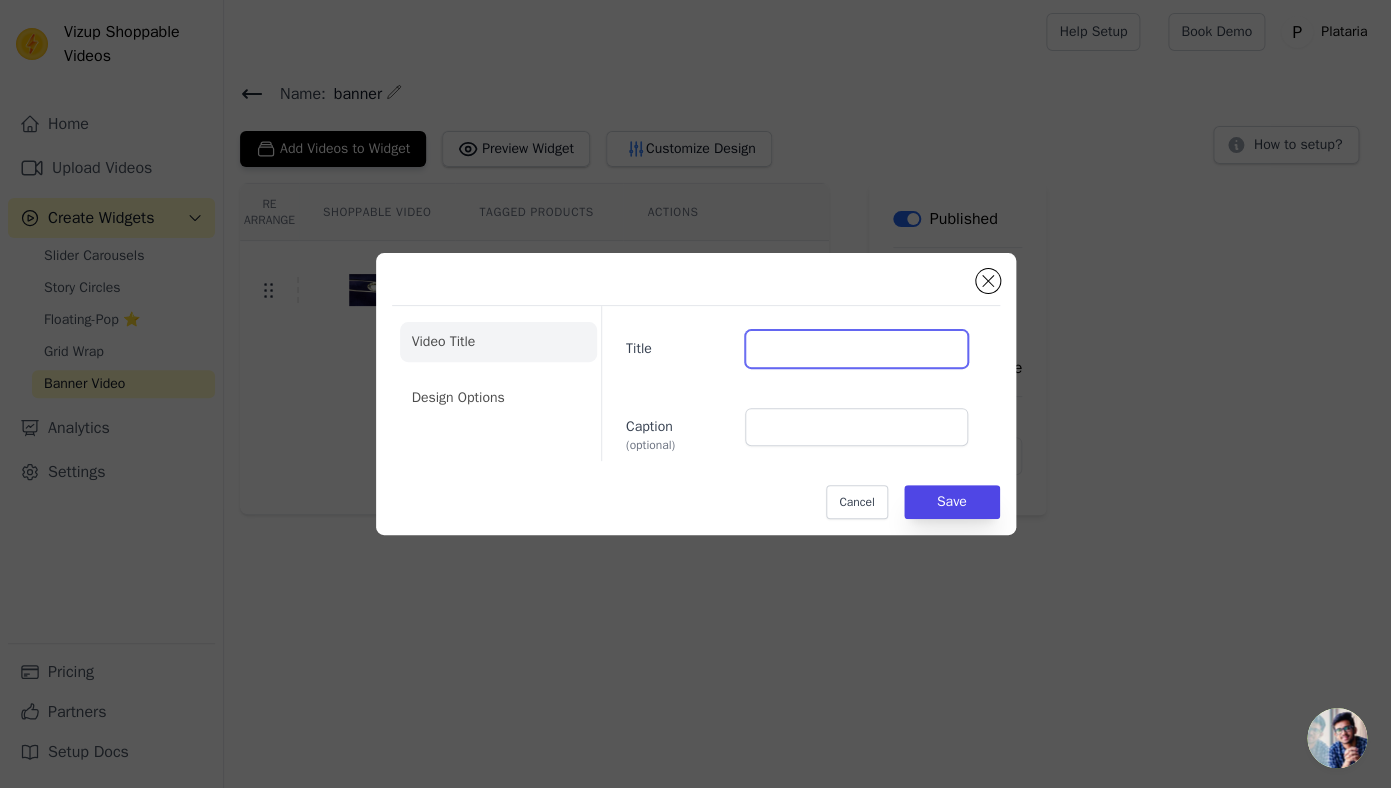 type on "D" 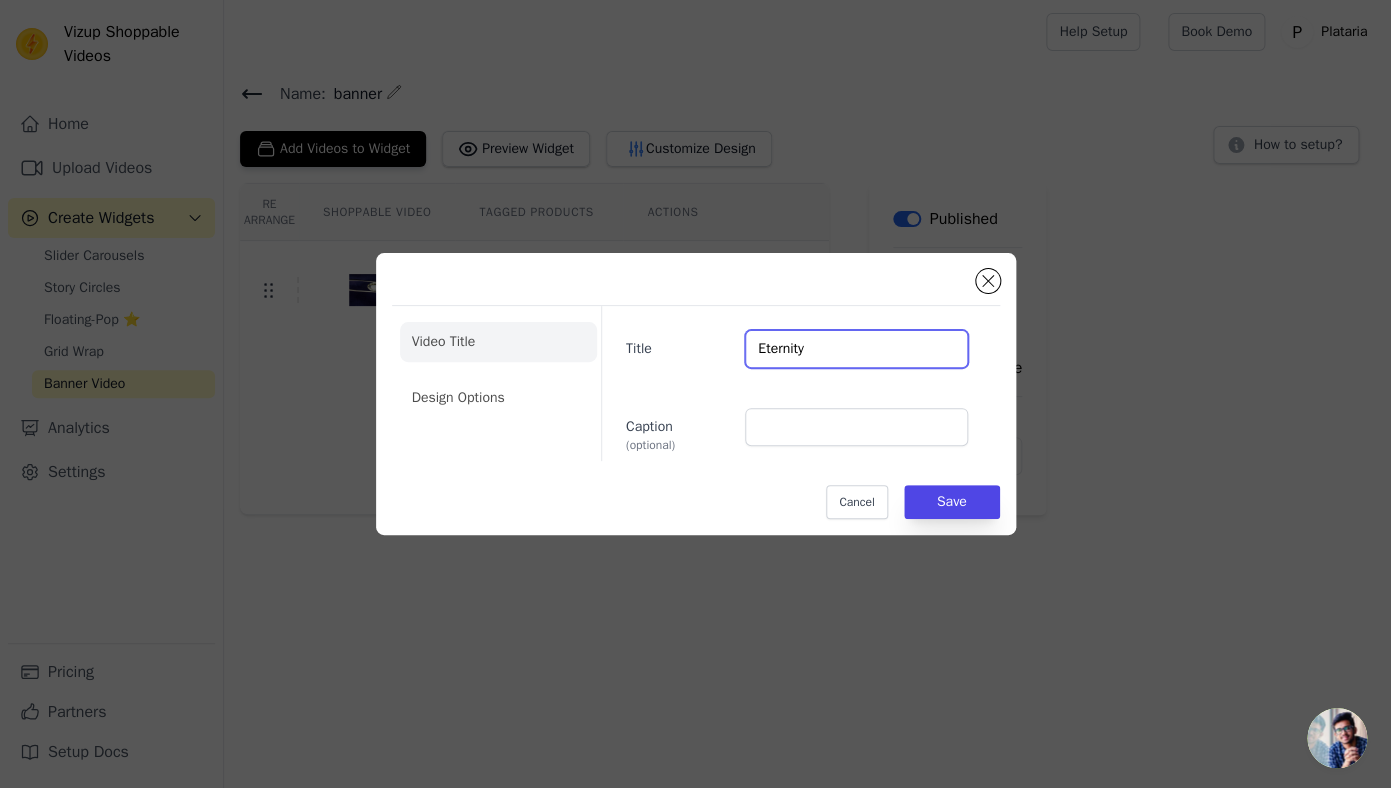 click on "Eternity" at bounding box center [856, 349] 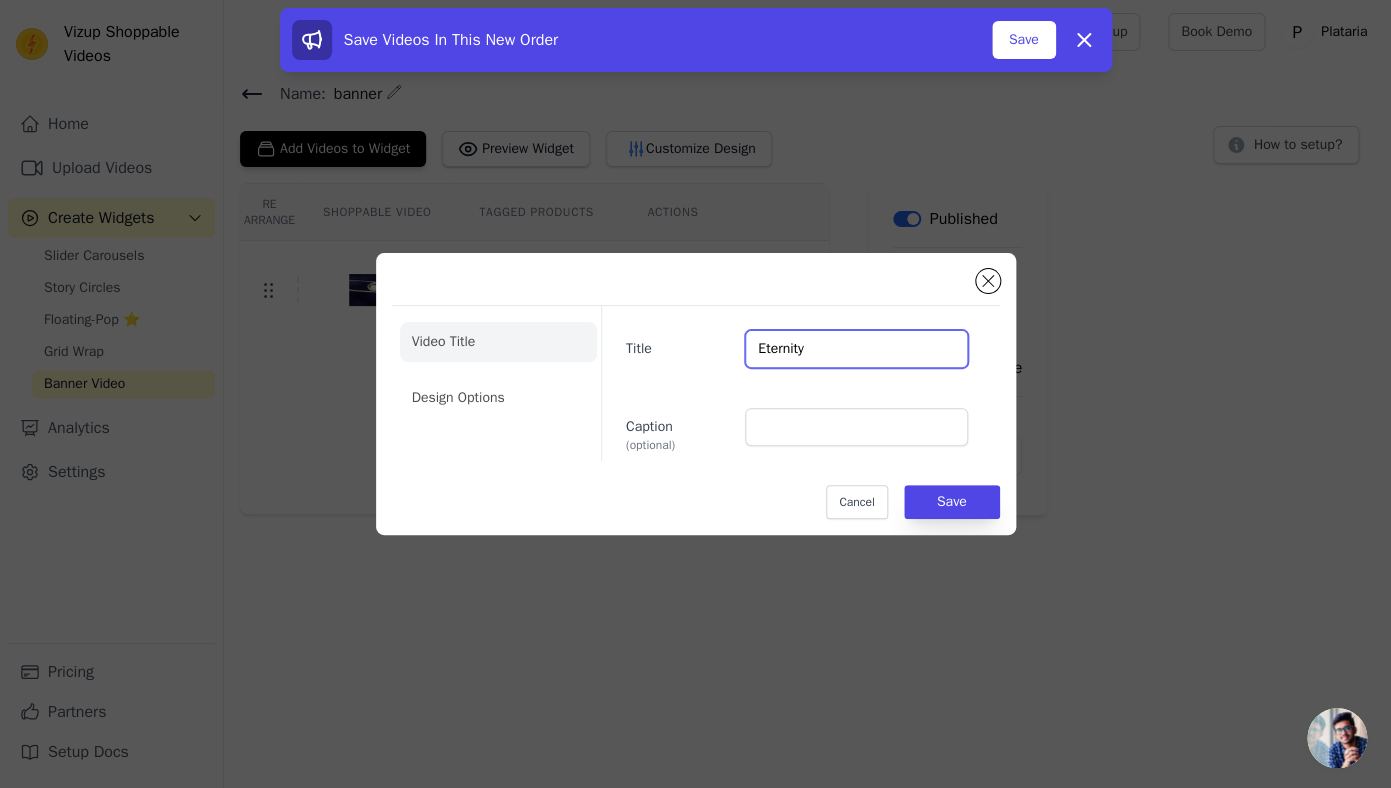 click on "Eternity" at bounding box center [856, 349] 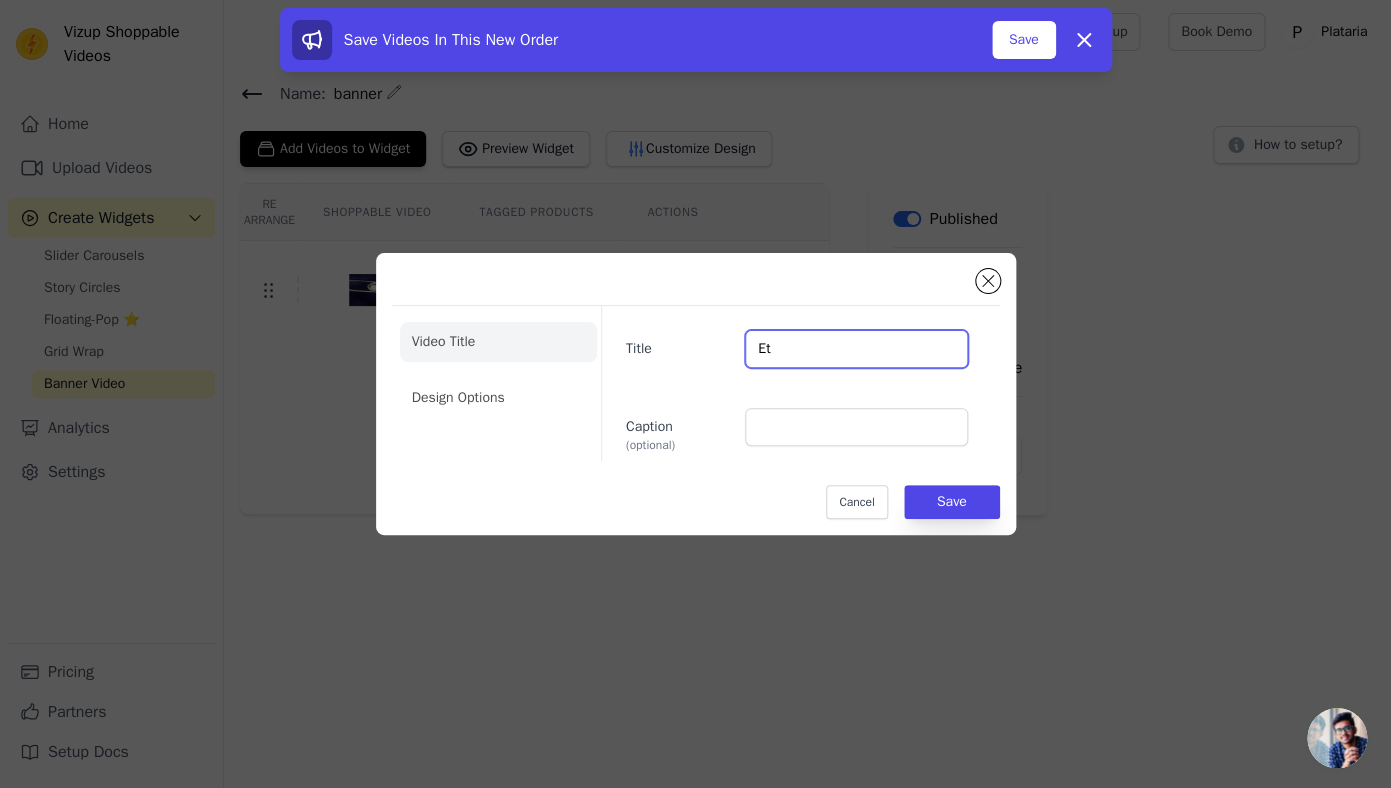 type on "E" 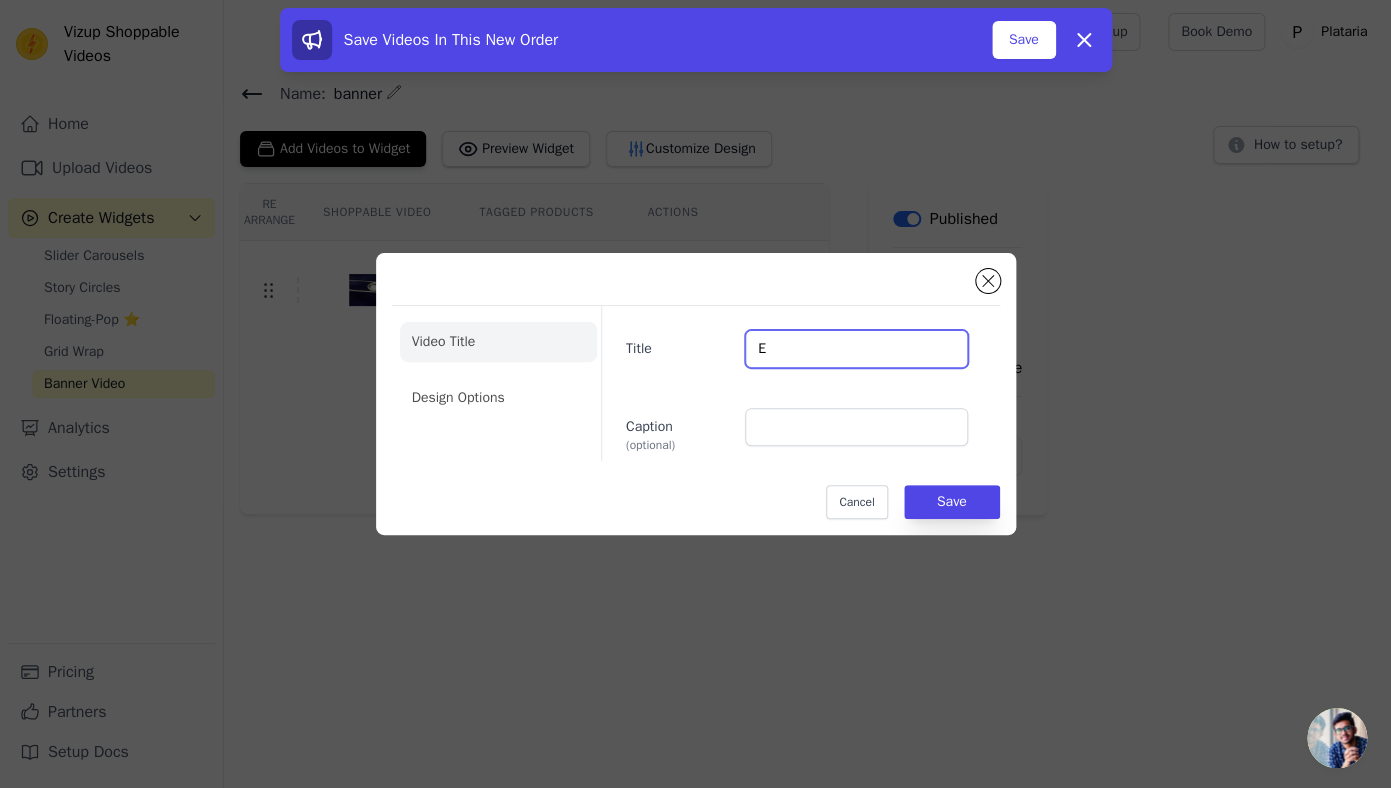 type 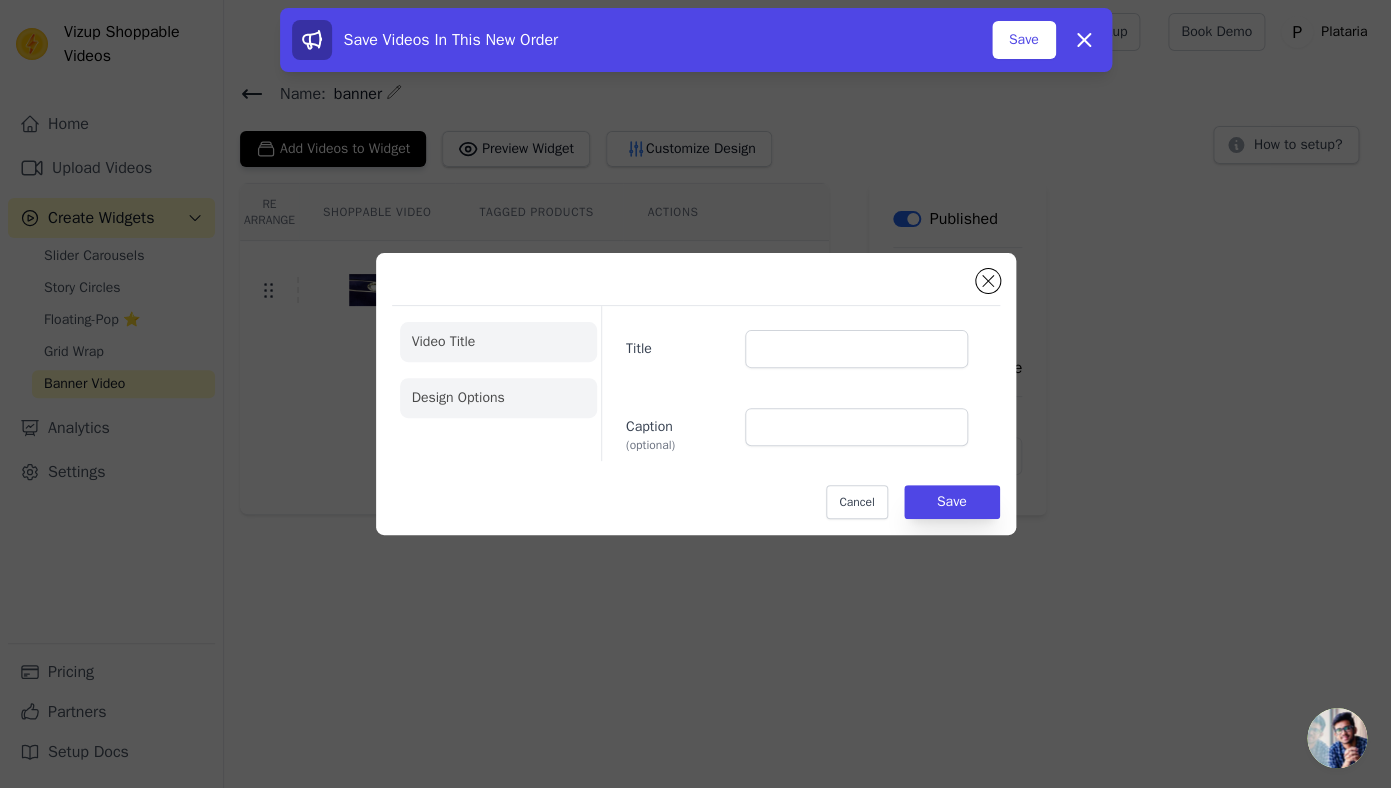 click on "Design Options" 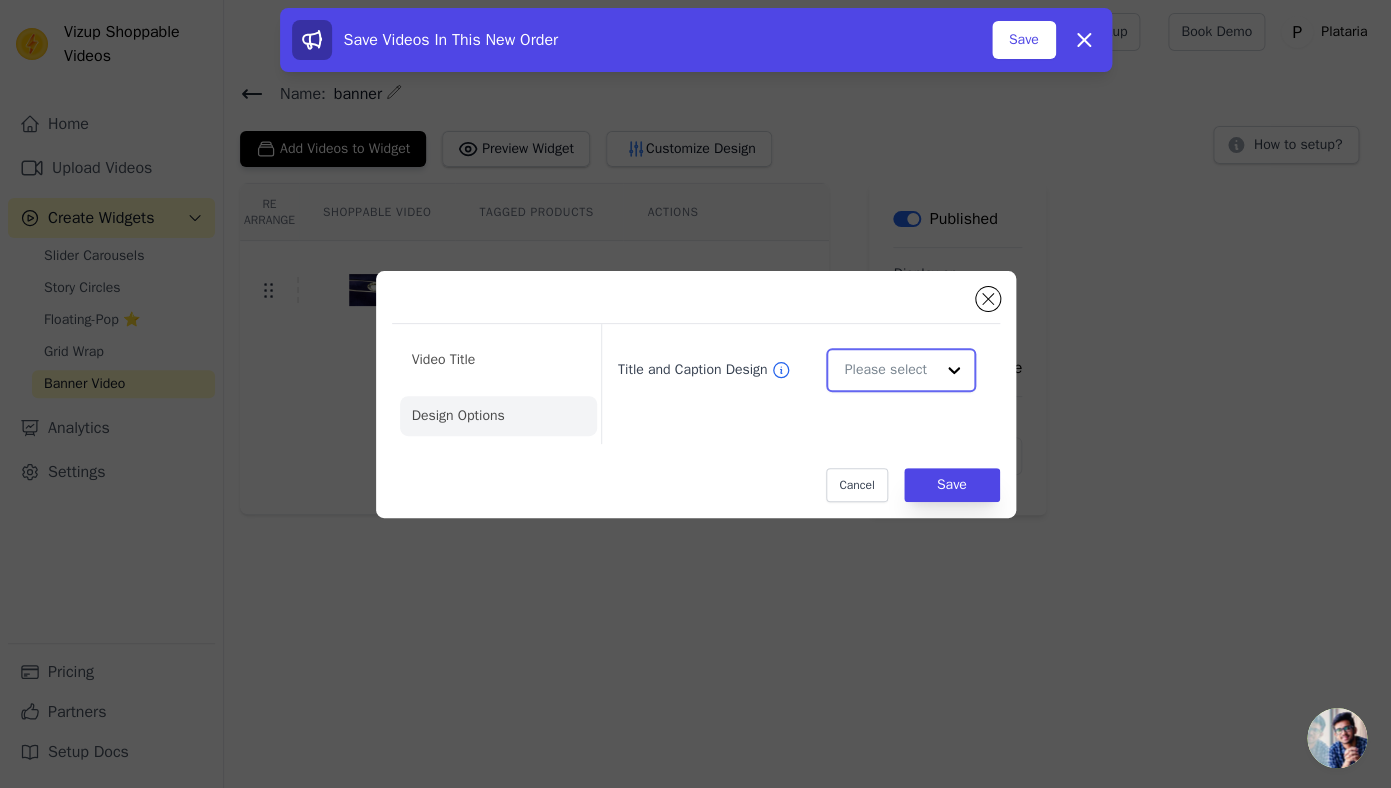 click on "Title and Caption Design" at bounding box center [888, 370] 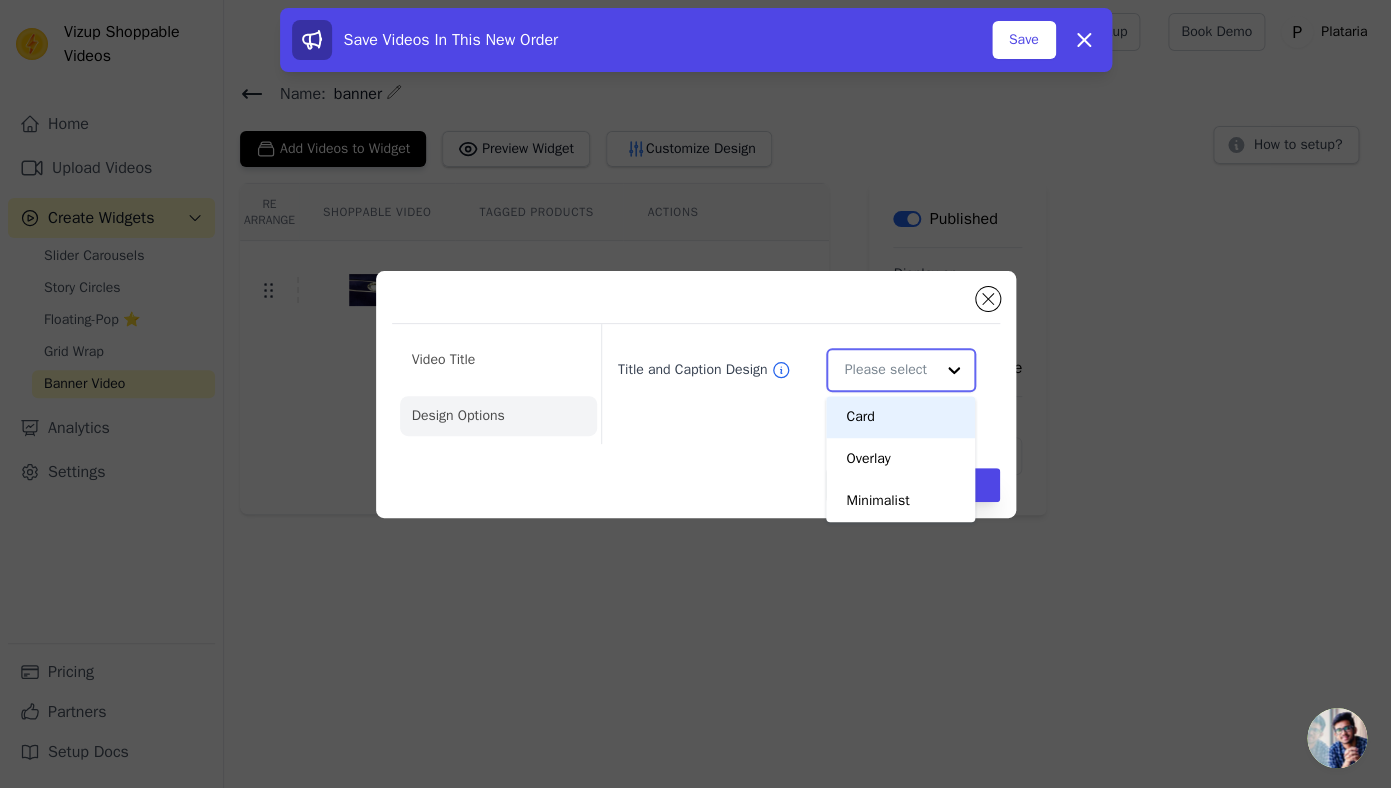 click on "Title and Caption Design" at bounding box center (888, 370) 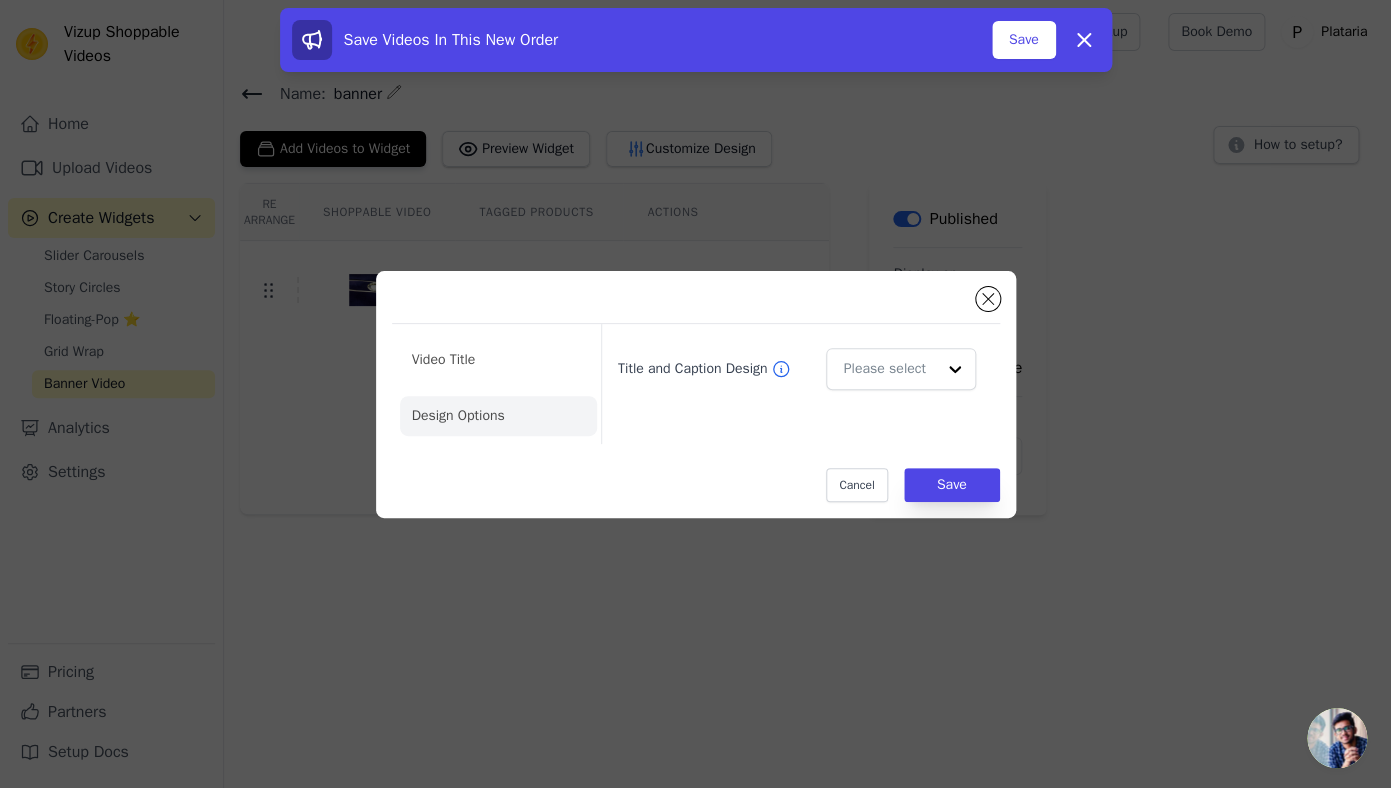 click on "Video Title Design Options   Title and Caption Design                         Cancel   Save" at bounding box center [695, 394] 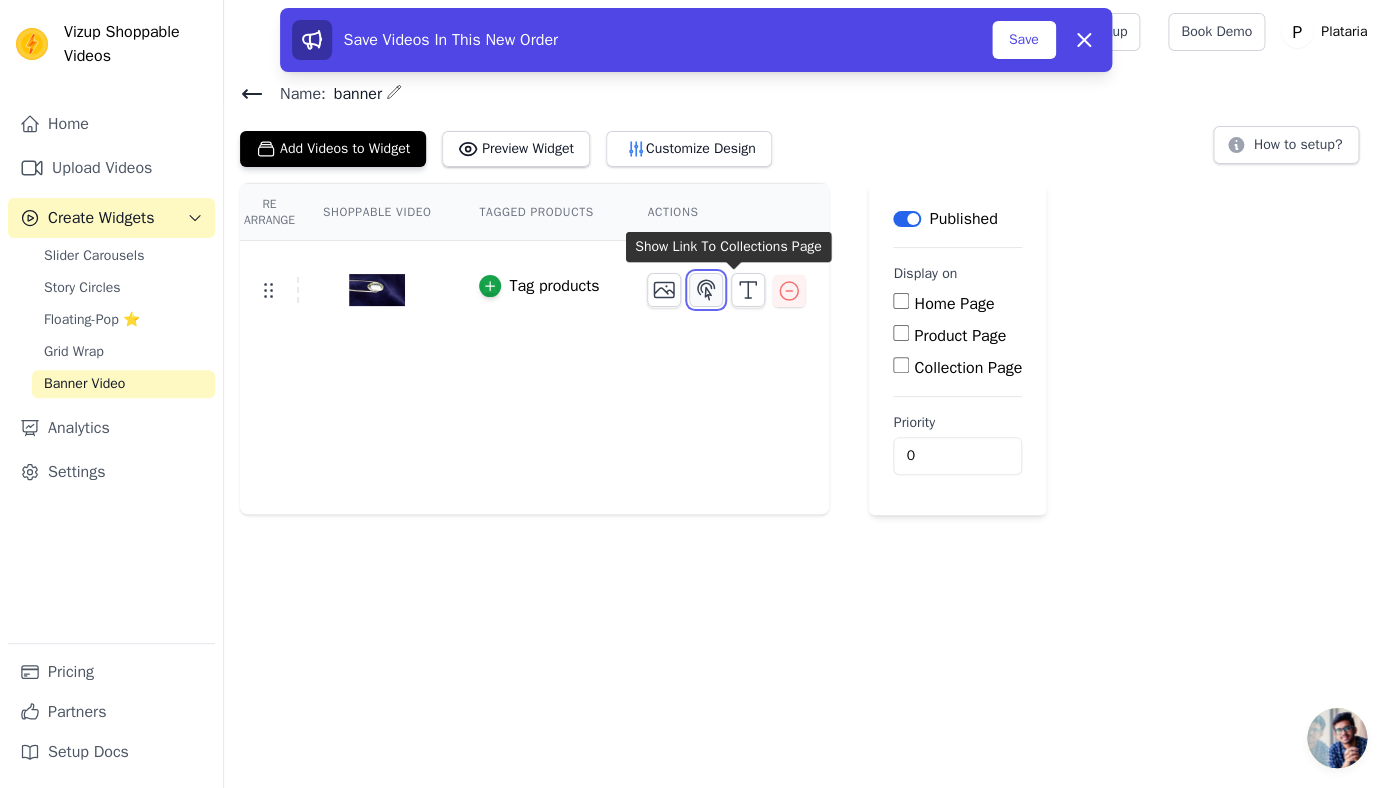 click 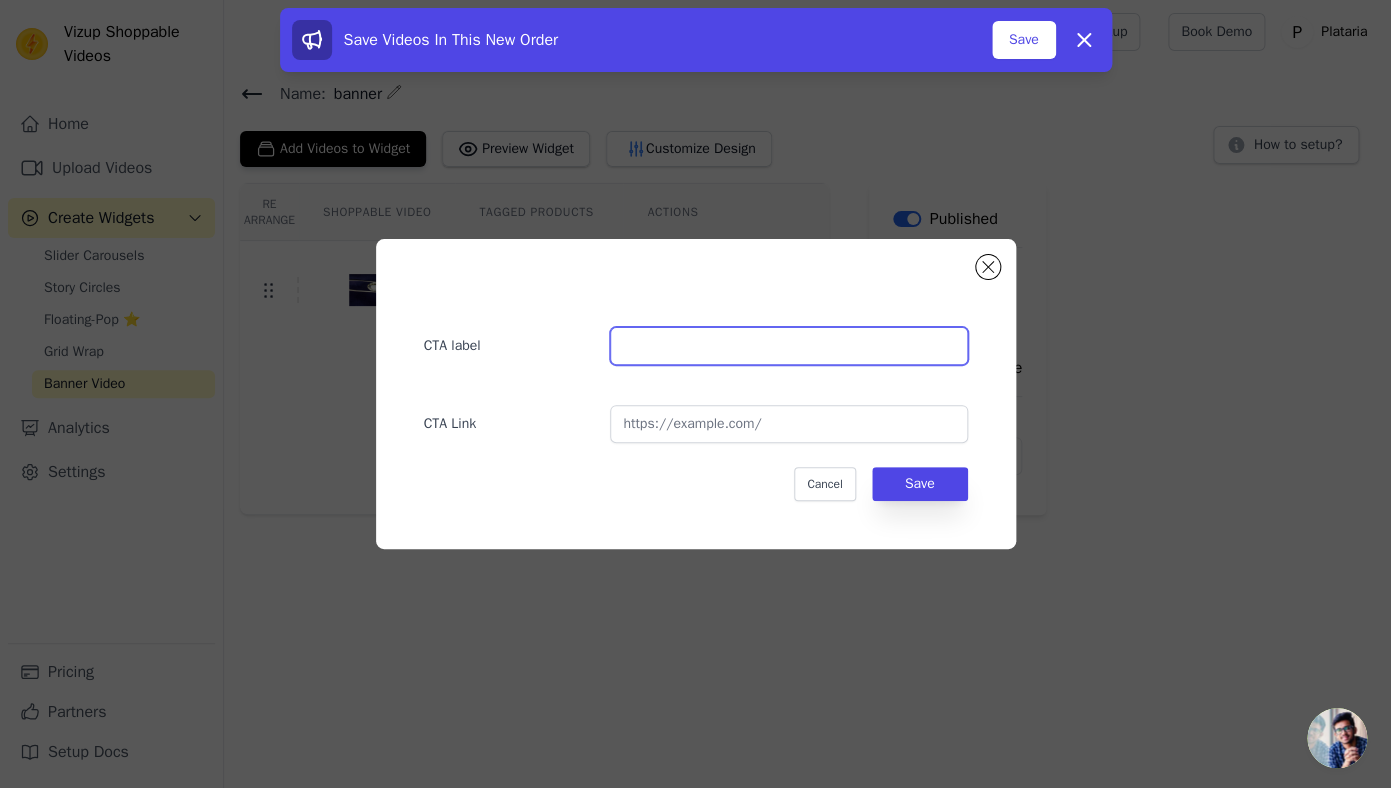 click at bounding box center (788, 346) 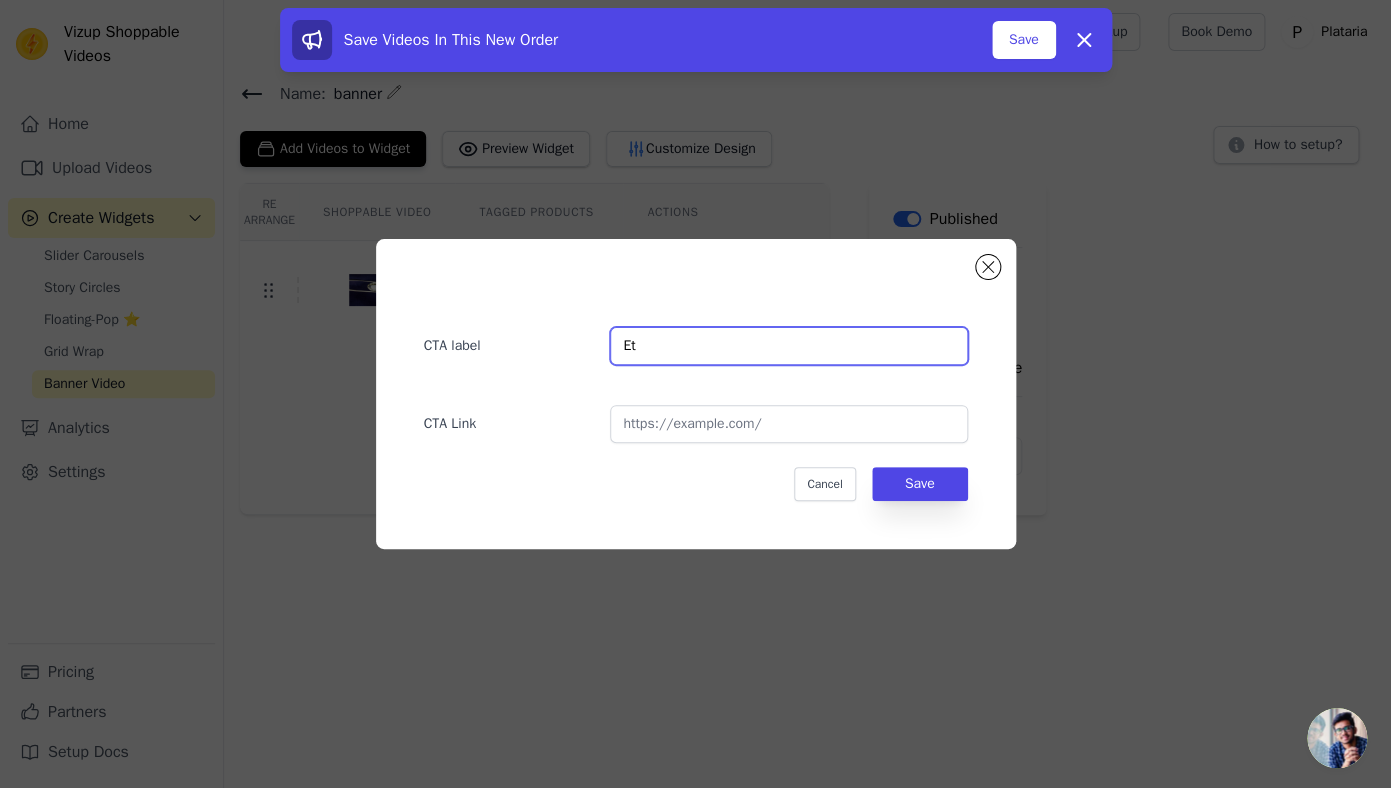 type on "E" 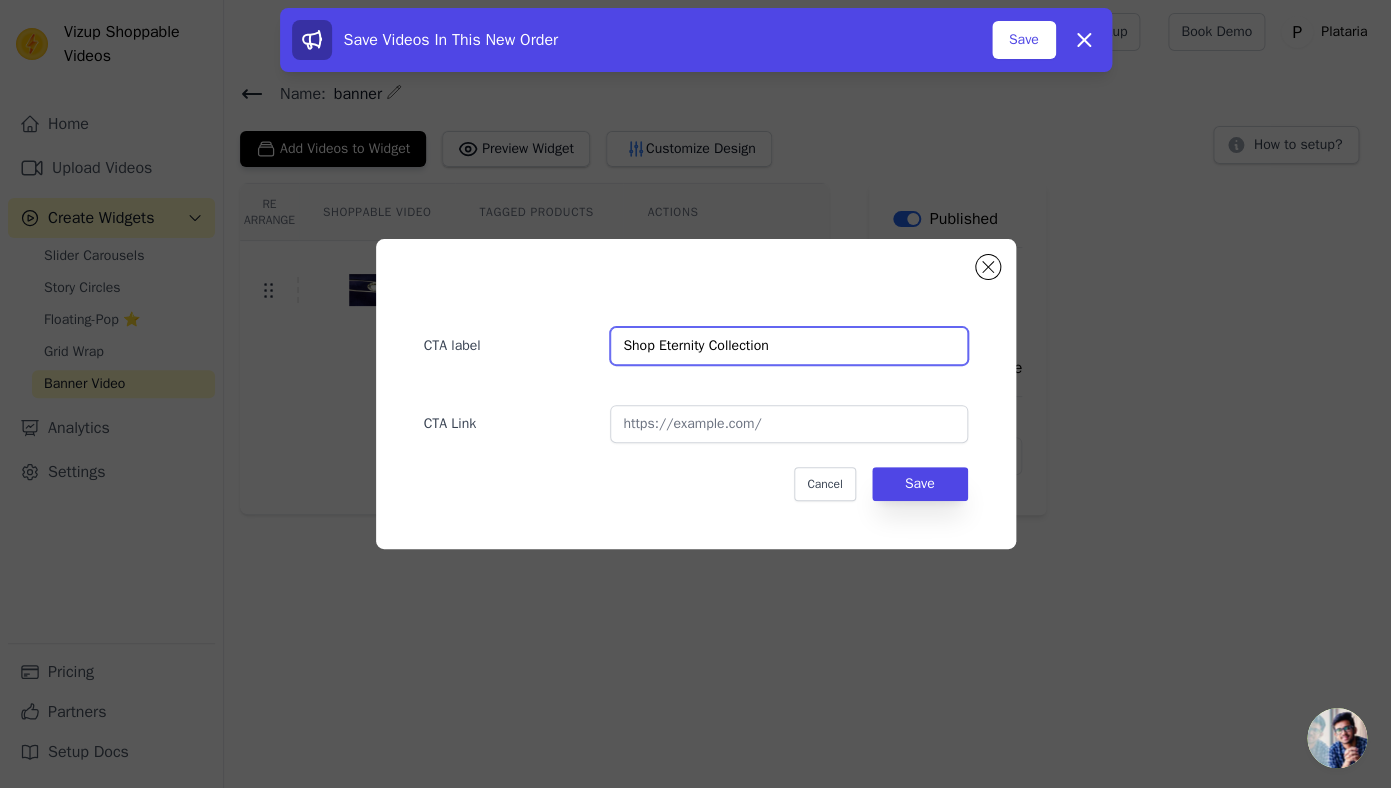 type on "Shop Eternity Collection" 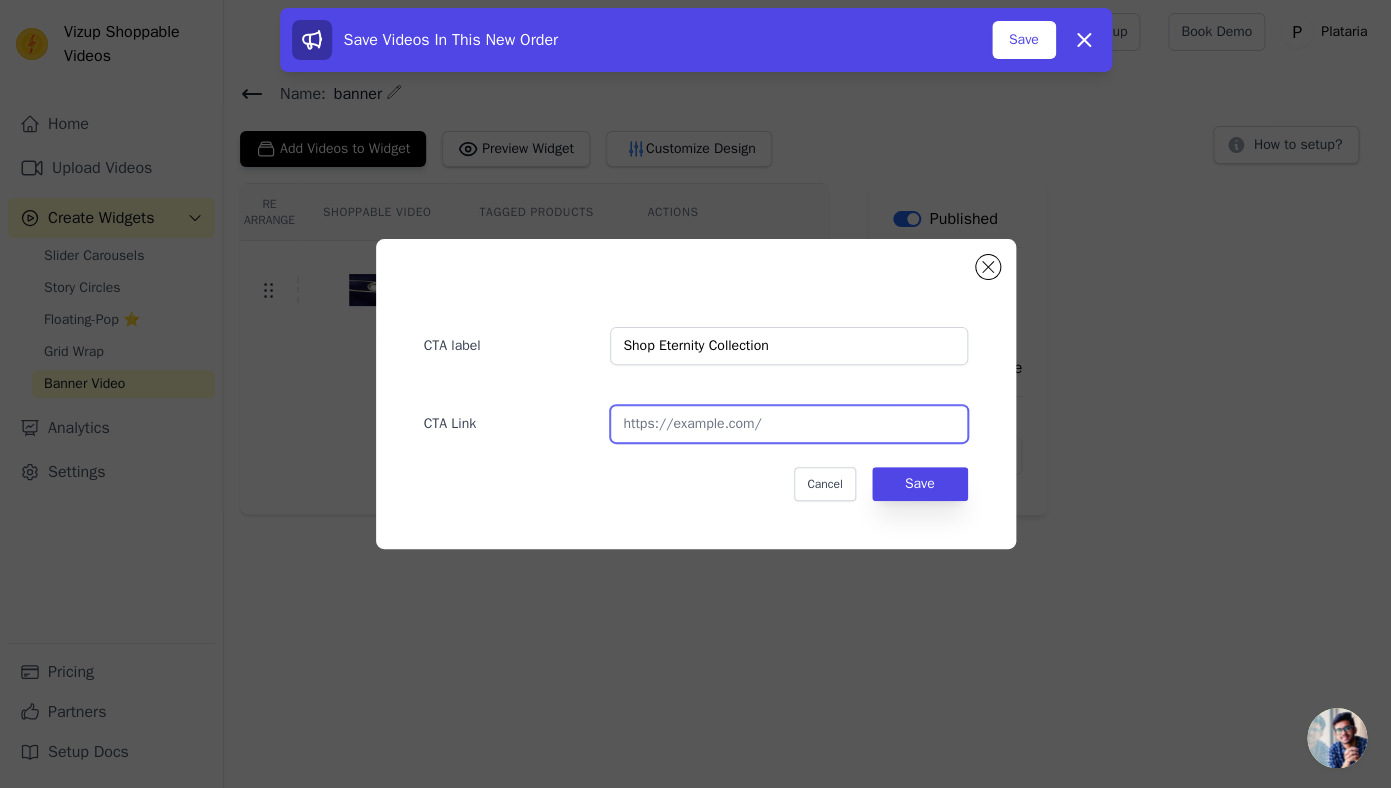 click at bounding box center (788, 424) 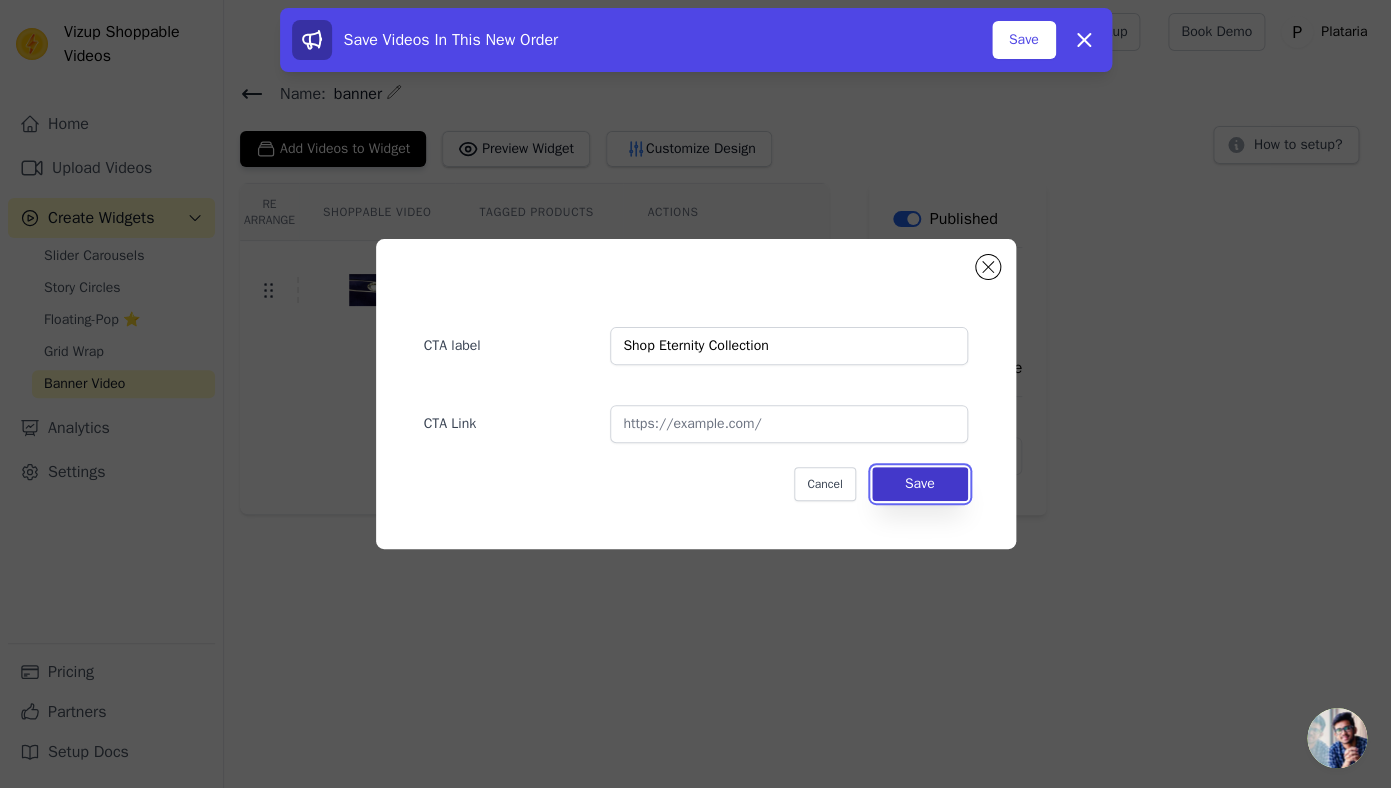 click on "Save" at bounding box center [920, 484] 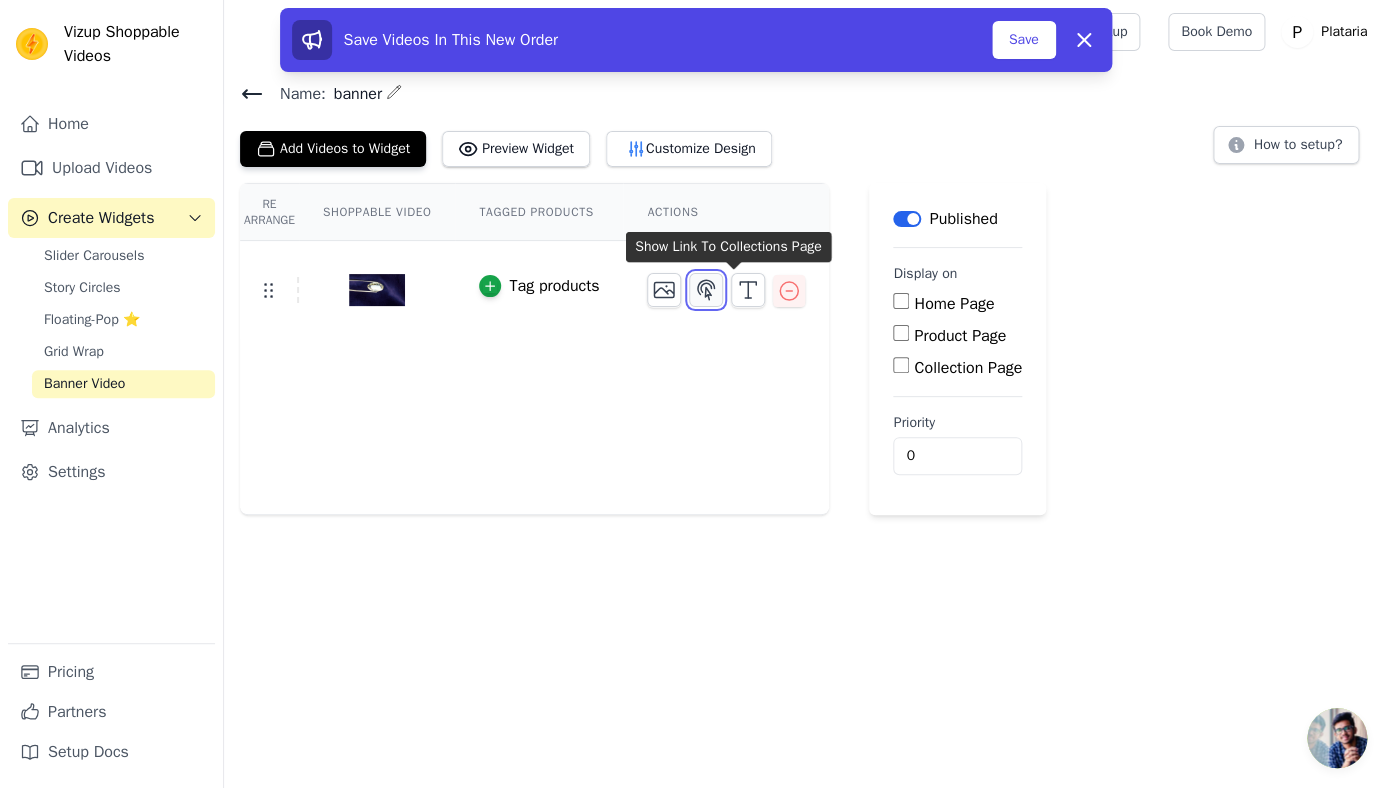click 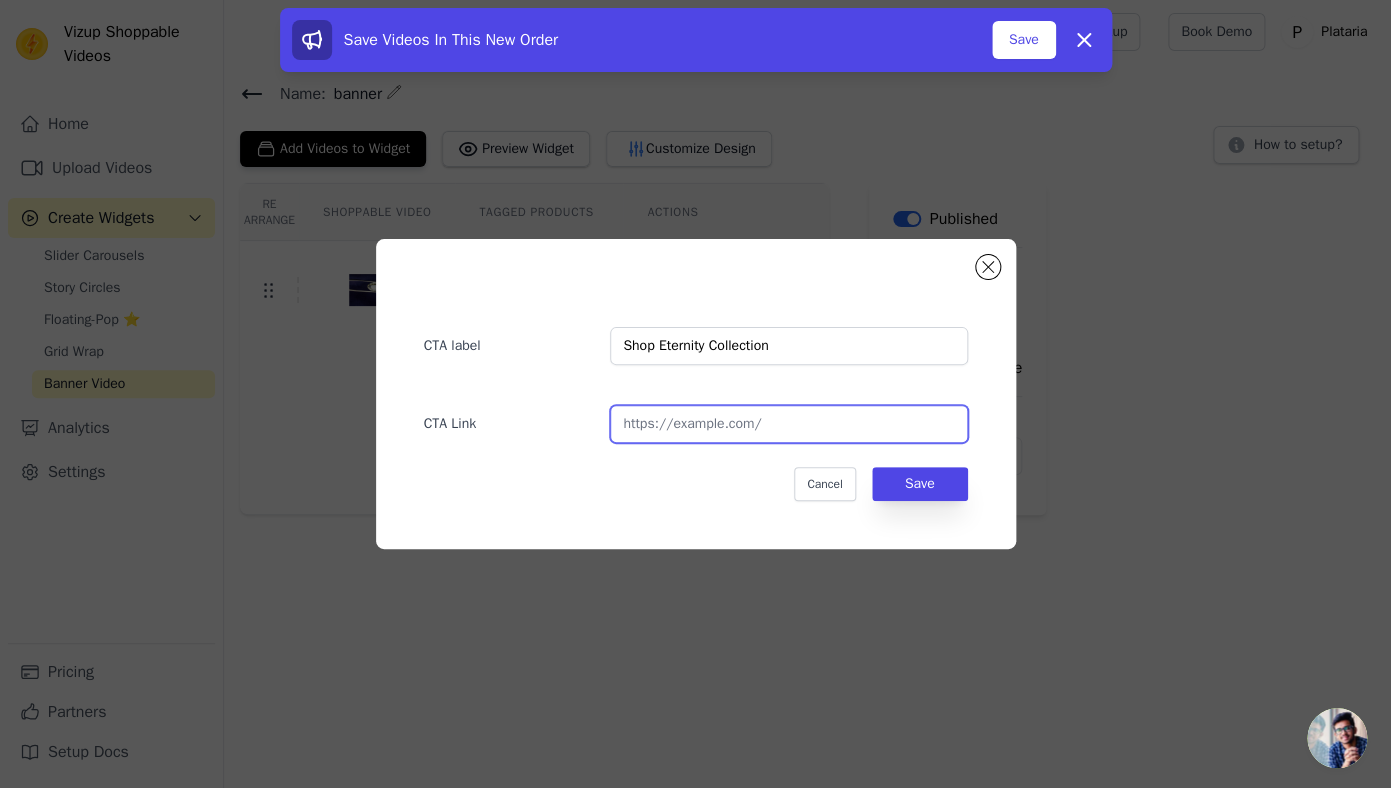 click at bounding box center [788, 424] 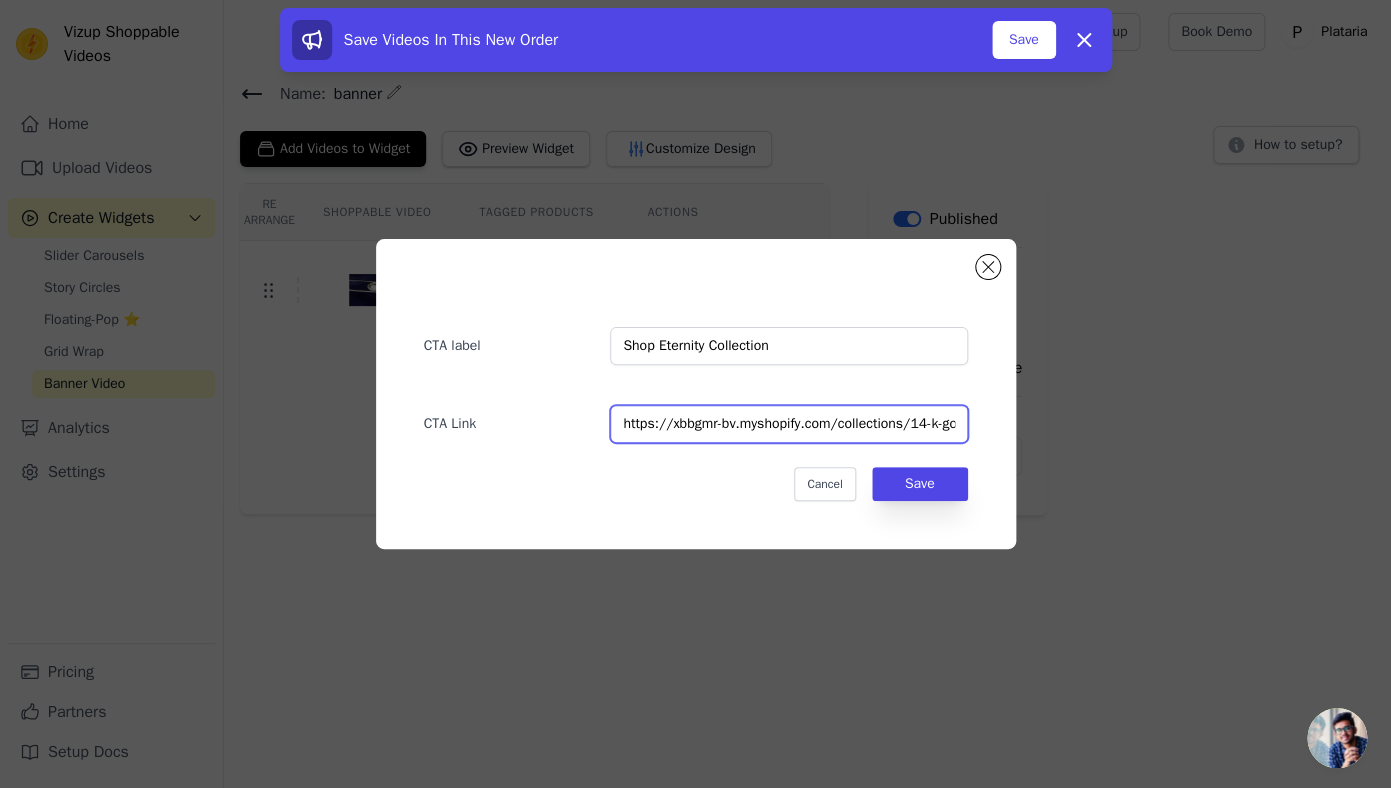 scroll, scrollTop: 0, scrollLeft: 96, axis: horizontal 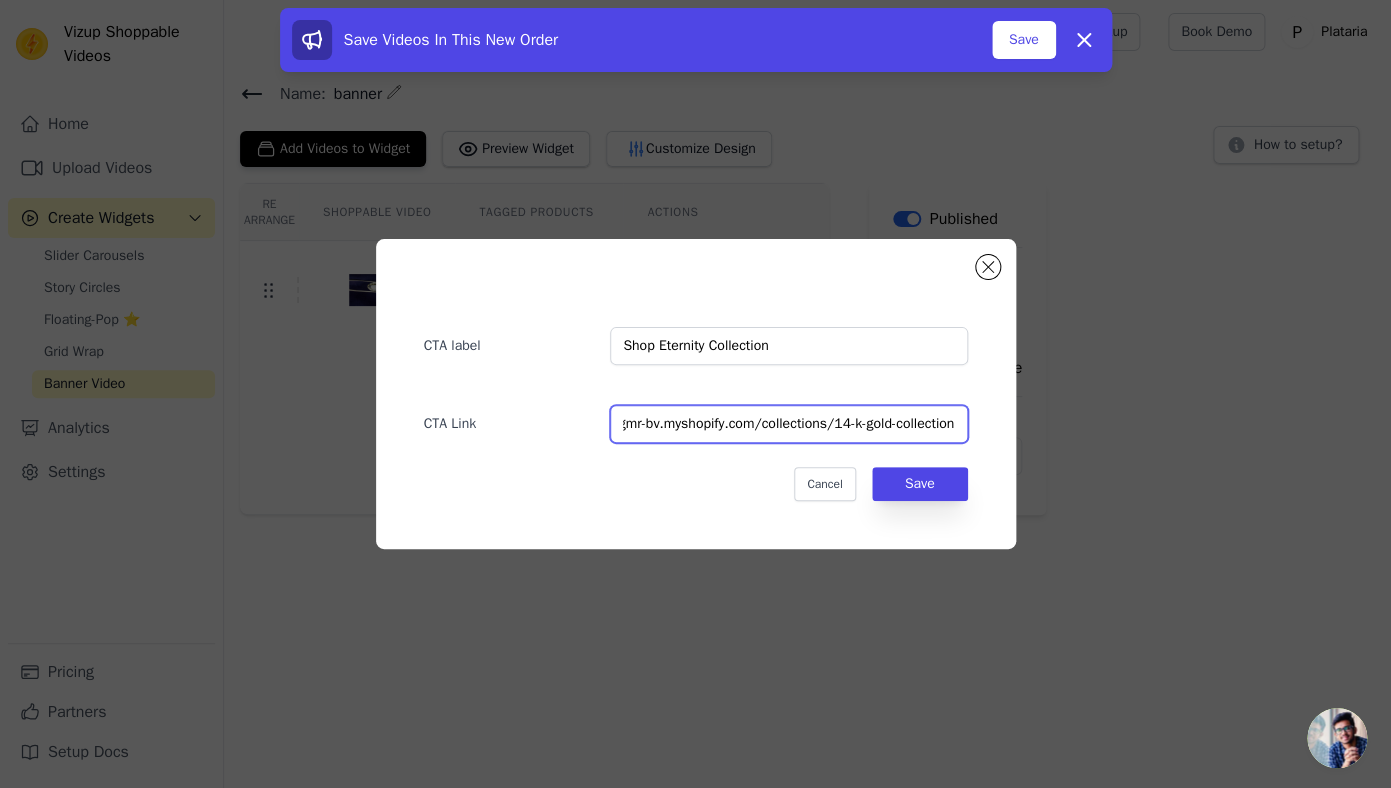 type on "https://xbbgmr-bv.myshopify.com/collections/14-k-gold-collection" 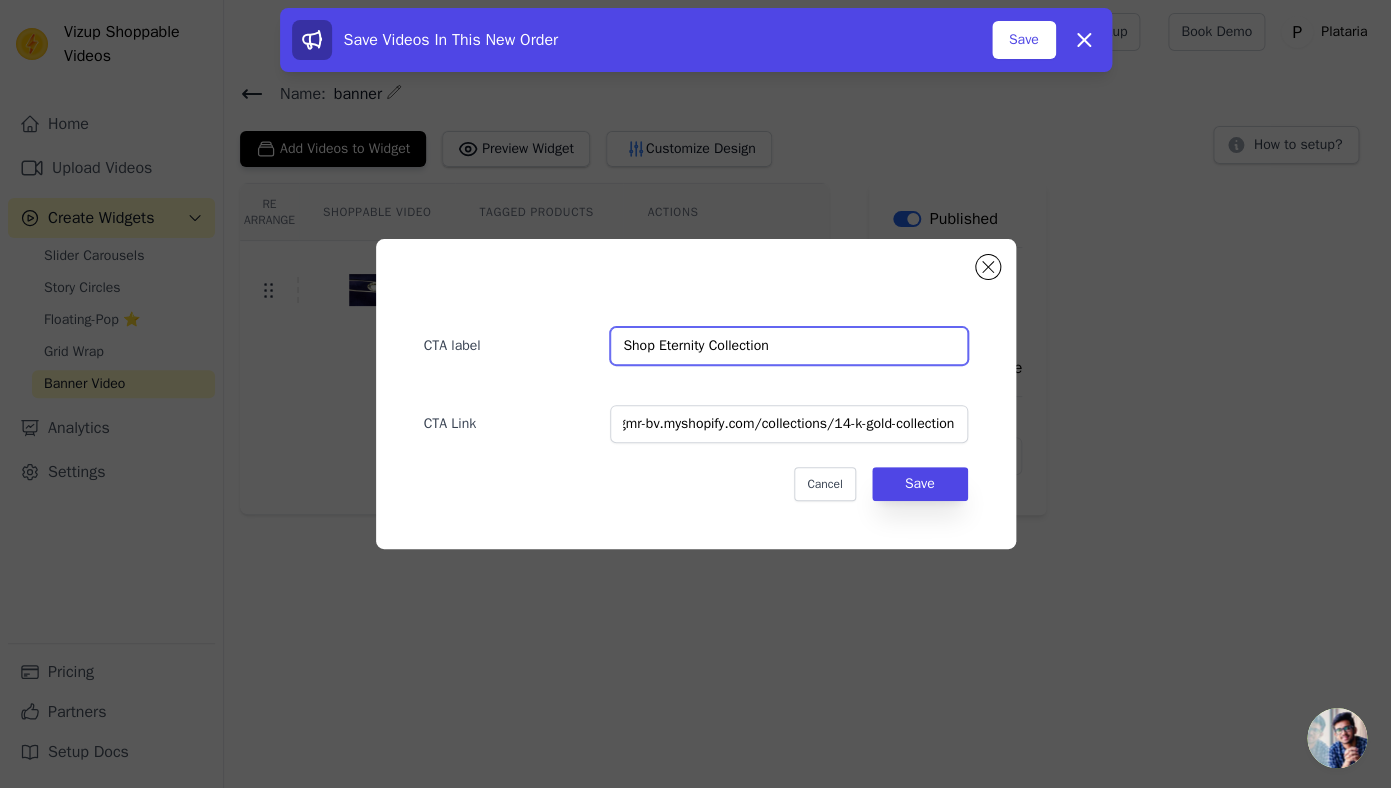 click on "Shop Eternity Collection" at bounding box center (788, 346) 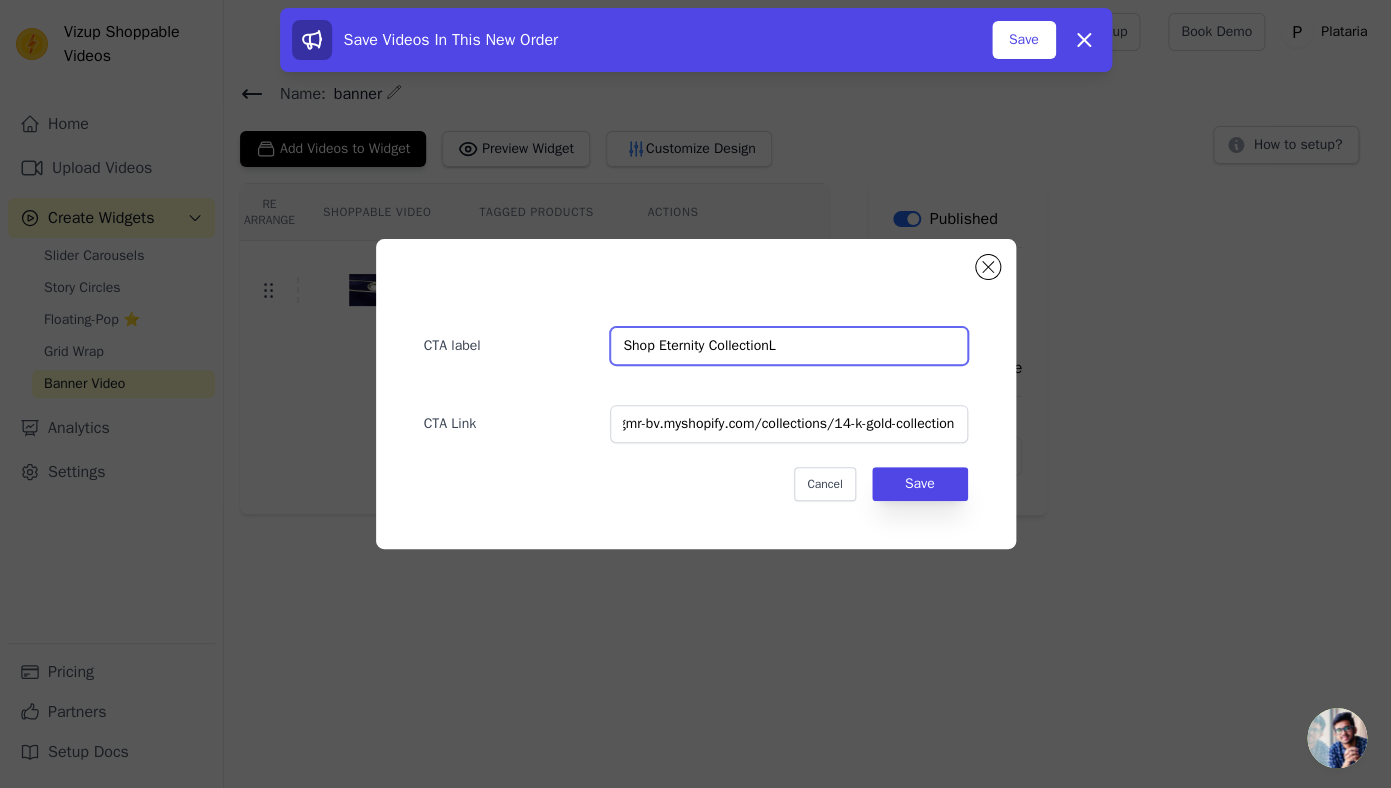 click on "Shop Eternity CollectionL" at bounding box center [788, 346] 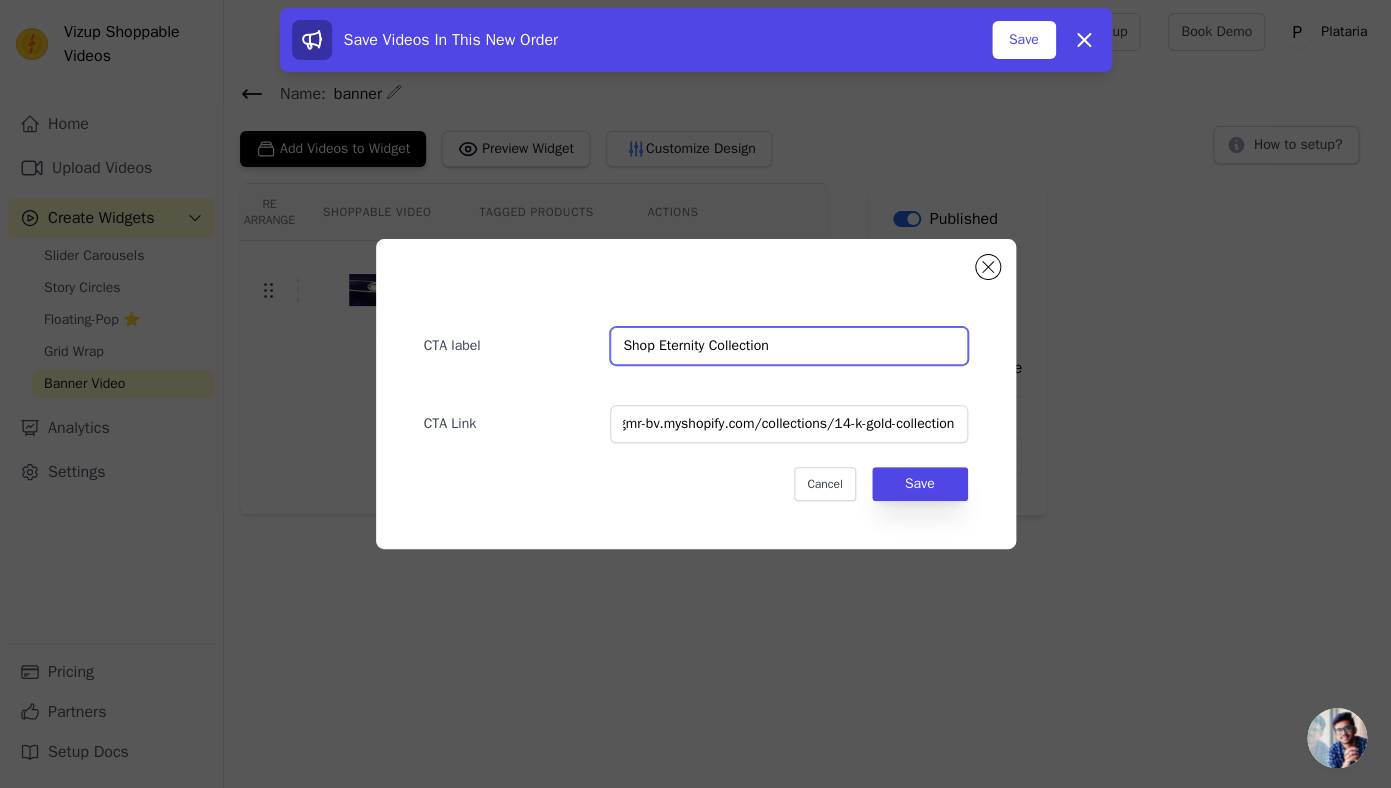 click on "Shop Eternity Collection" at bounding box center (788, 346) 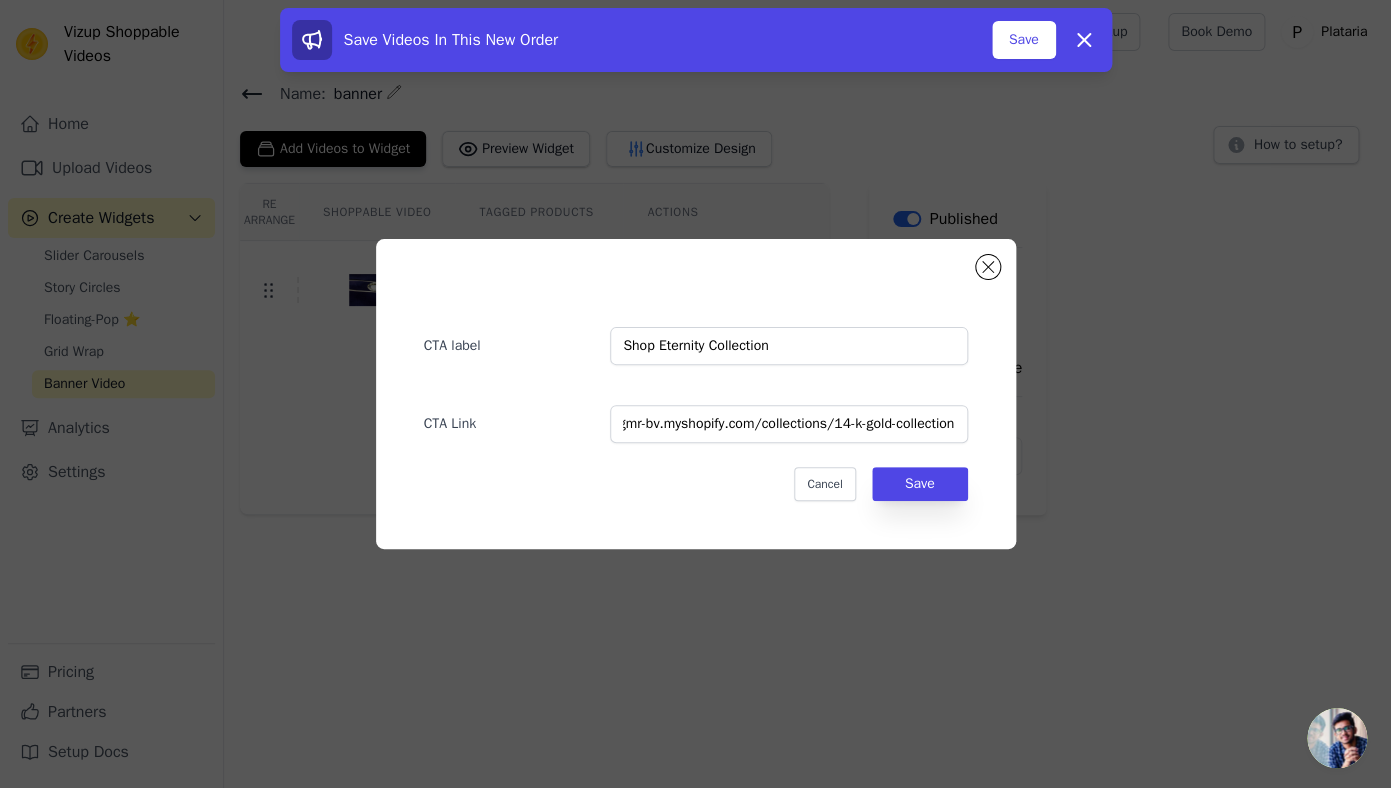 click on "CTA label   Shop Eternity Collection   CTA Link   https://xbbgmr-bv.myshopify.com/collections/14-k-gold-collection   Cancel   Save" at bounding box center [696, 394] 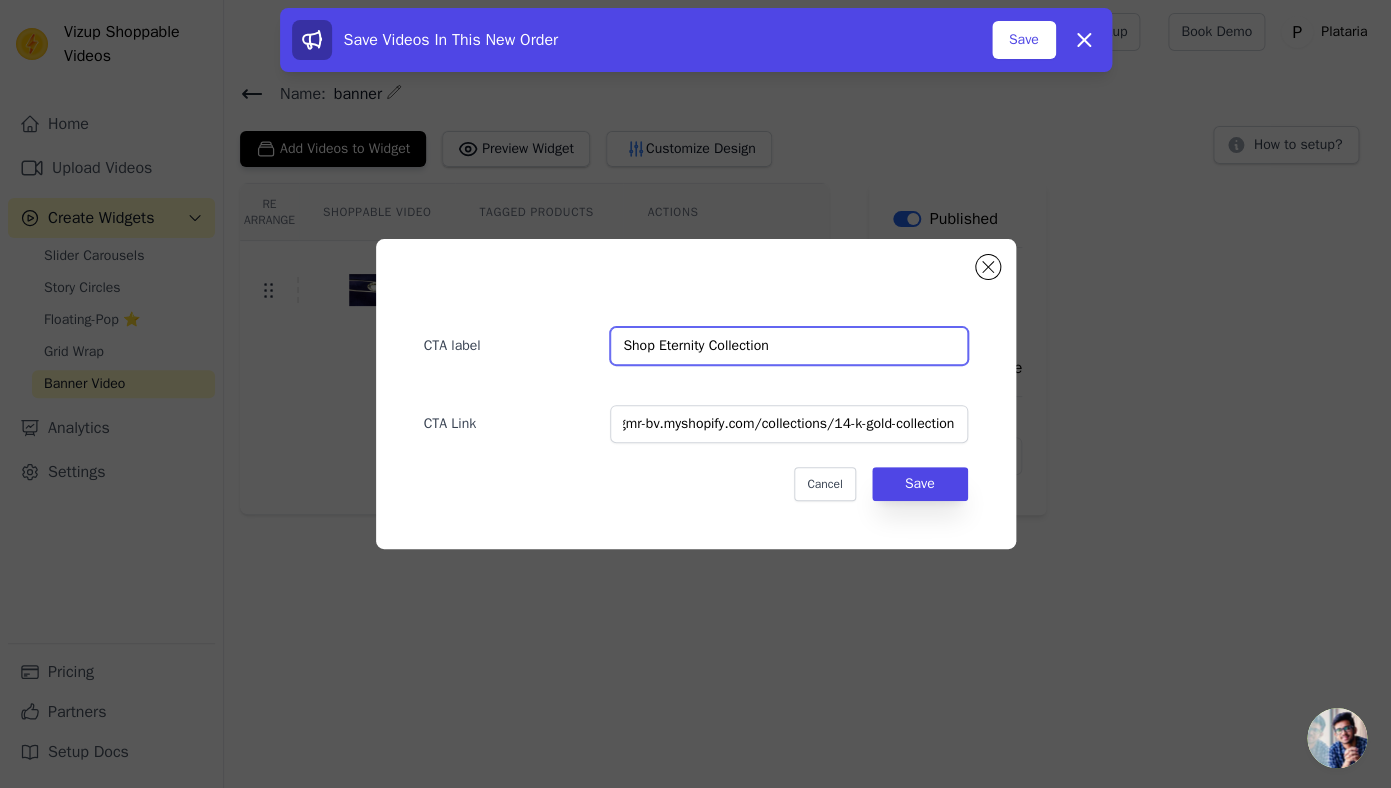click on "Shop Eternity Collection" at bounding box center (788, 346) 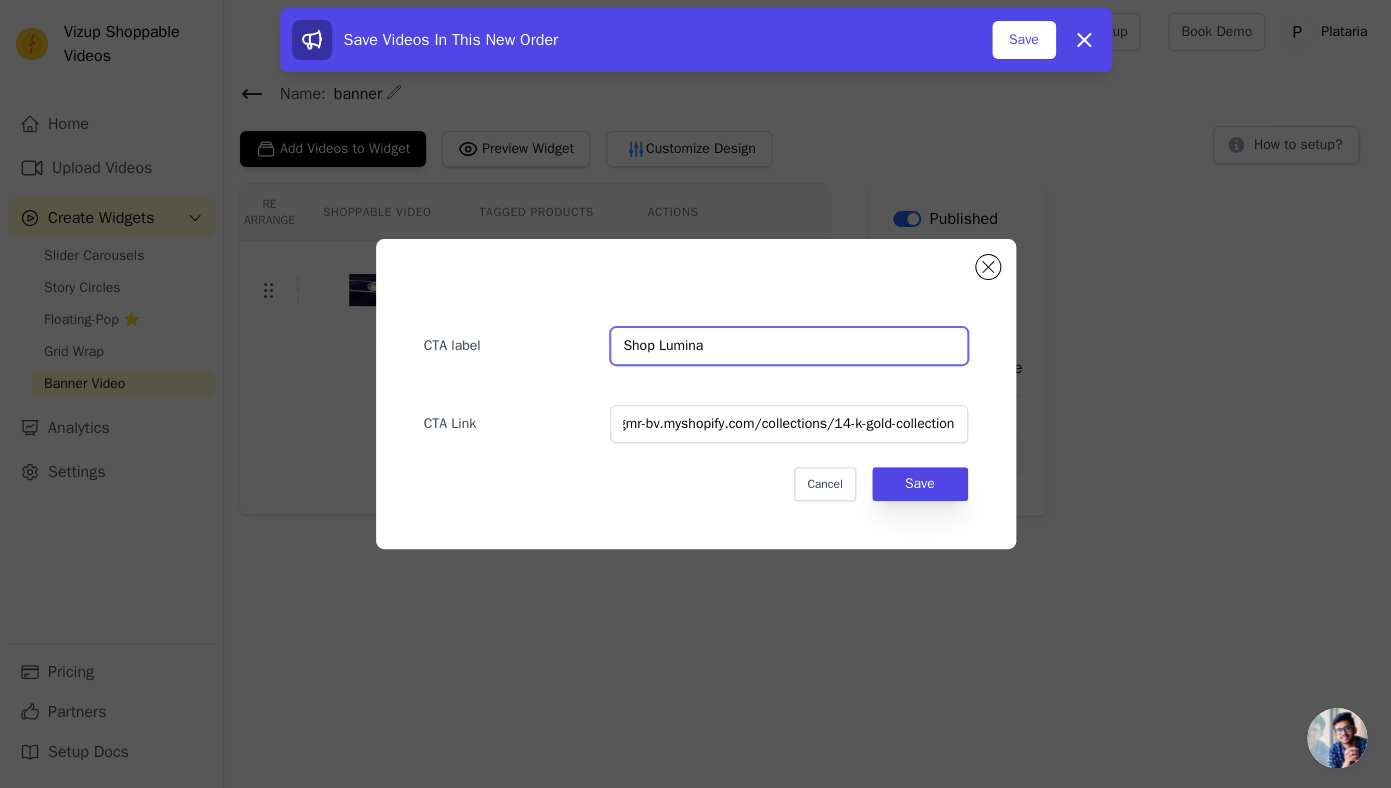 click on "Shop Lumina" at bounding box center [788, 346] 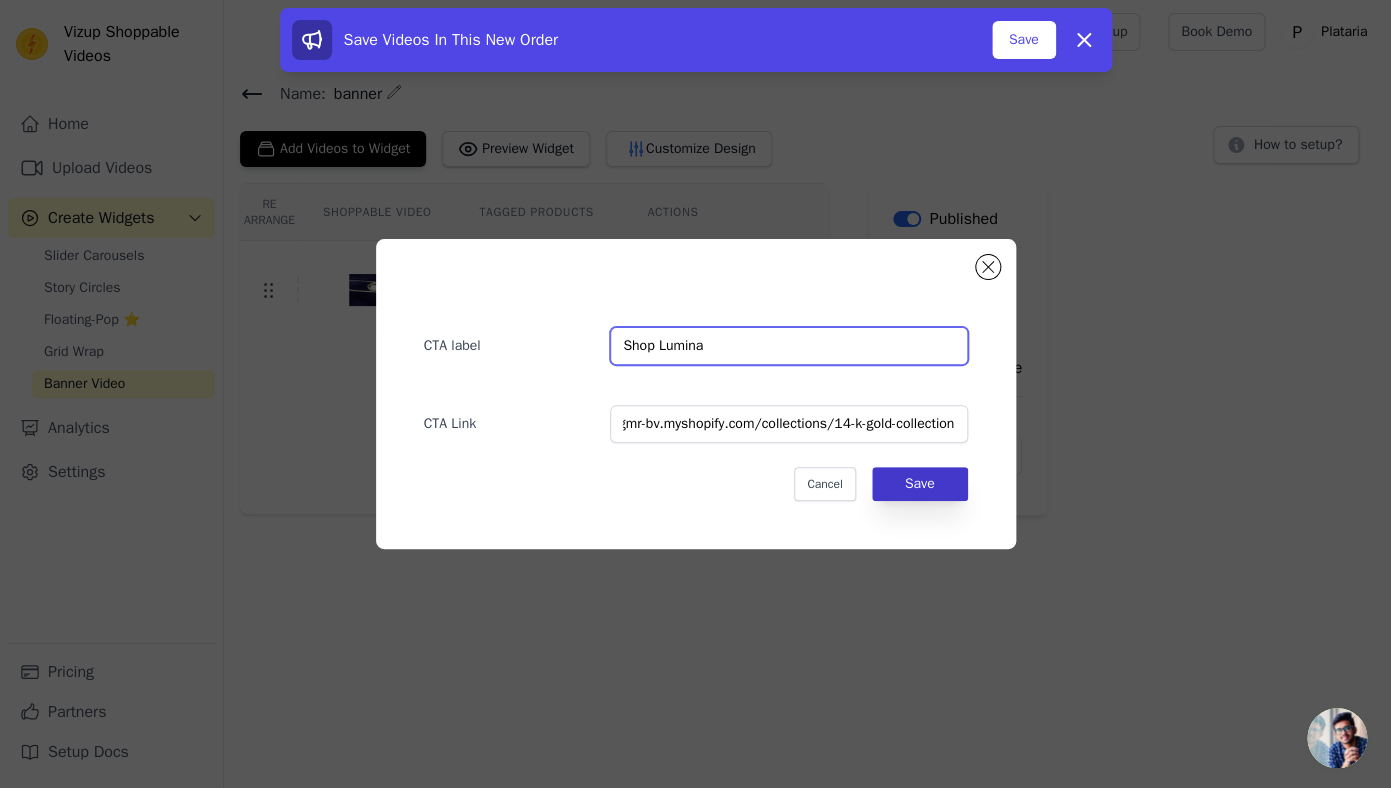 type on "Shop Lumina" 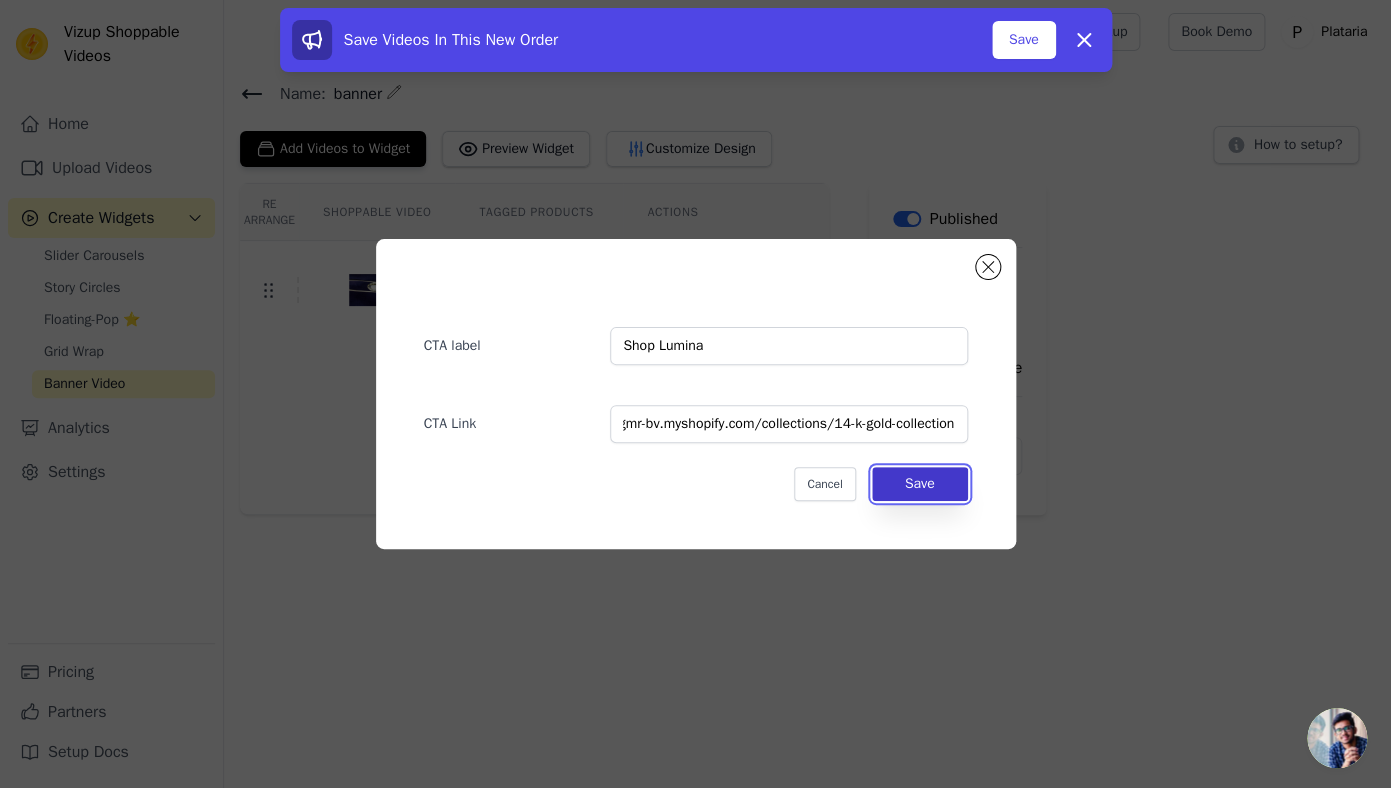 click on "Save" at bounding box center [920, 484] 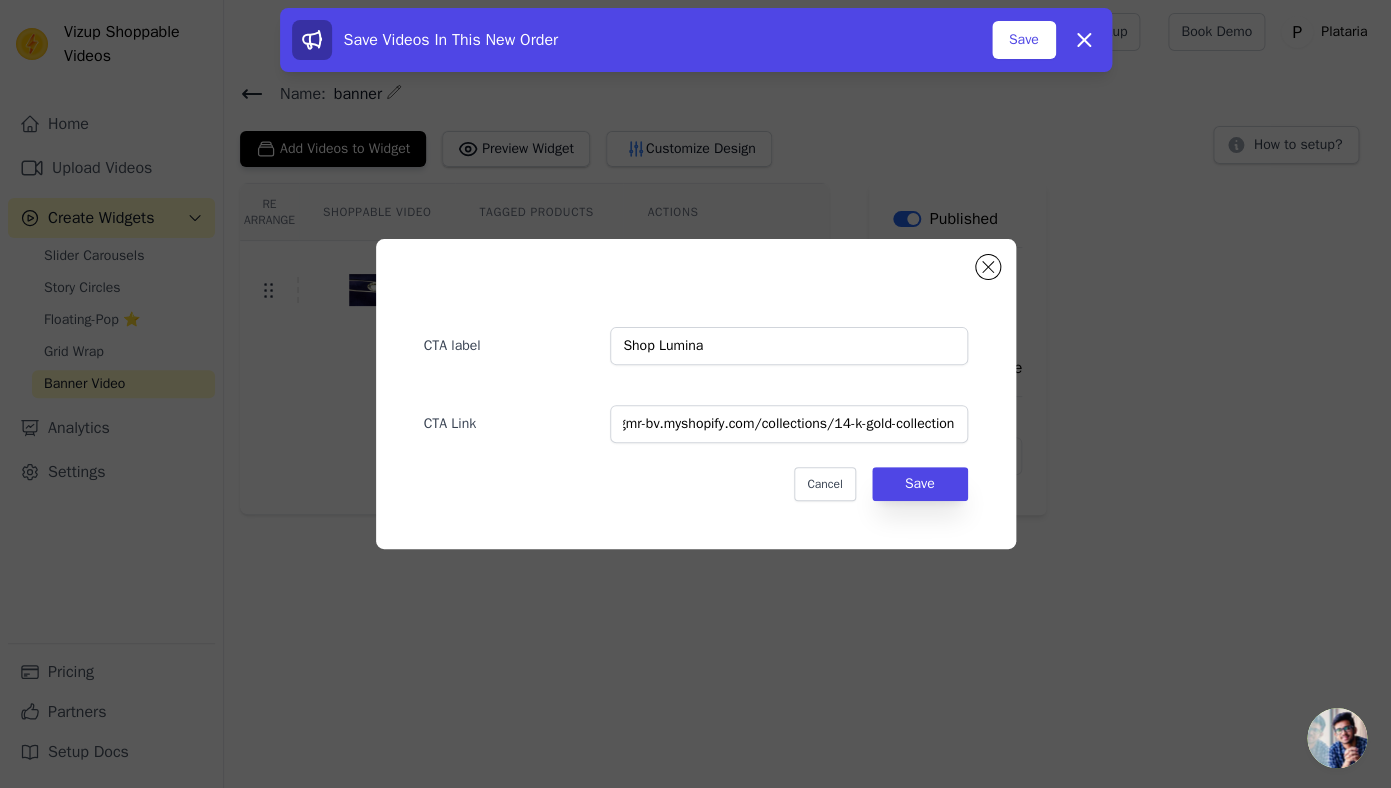 scroll, scrollTop: 0, scrollLeft: 96, axis: horizontal 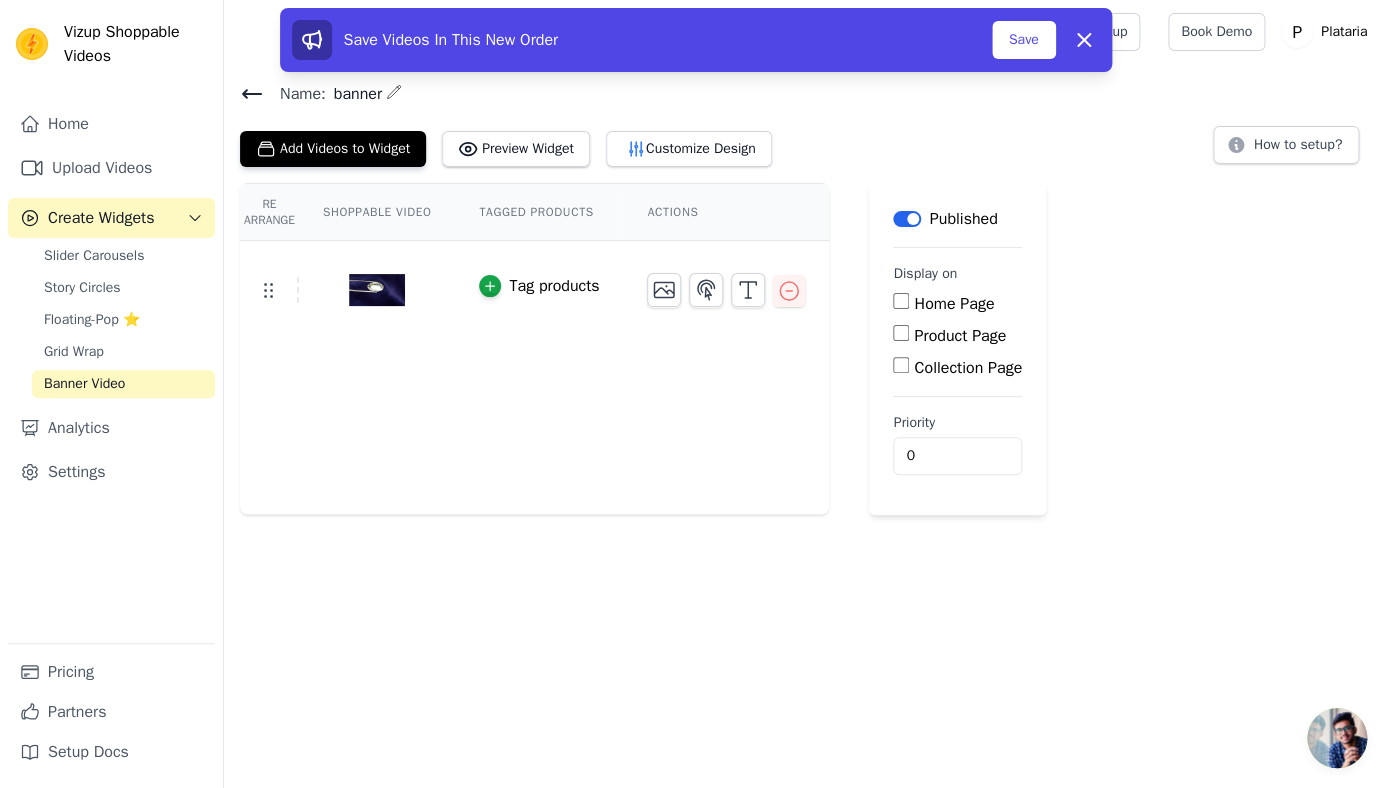 click on "Home Page" at bounding box center (901, 301) 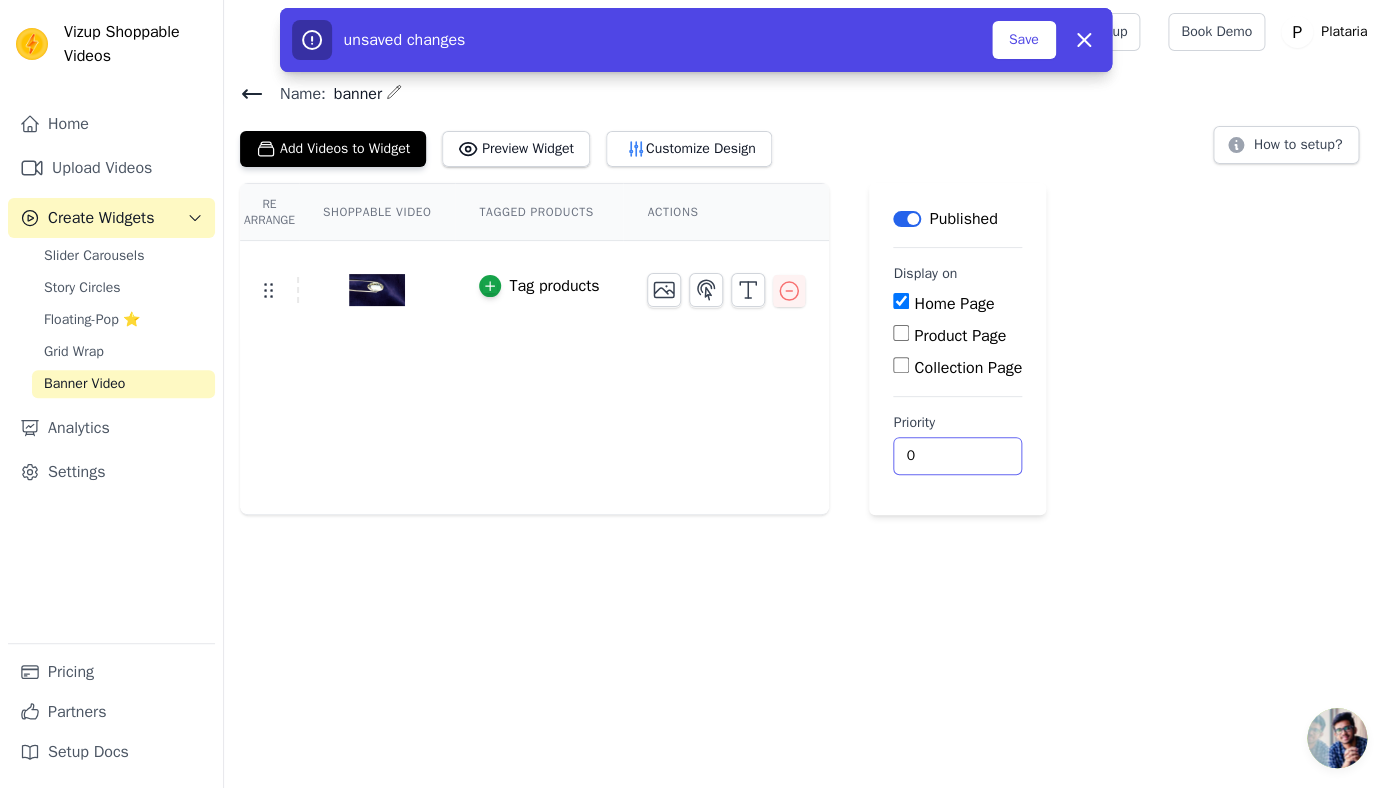 click on "0" at bounding box center (957, 456) 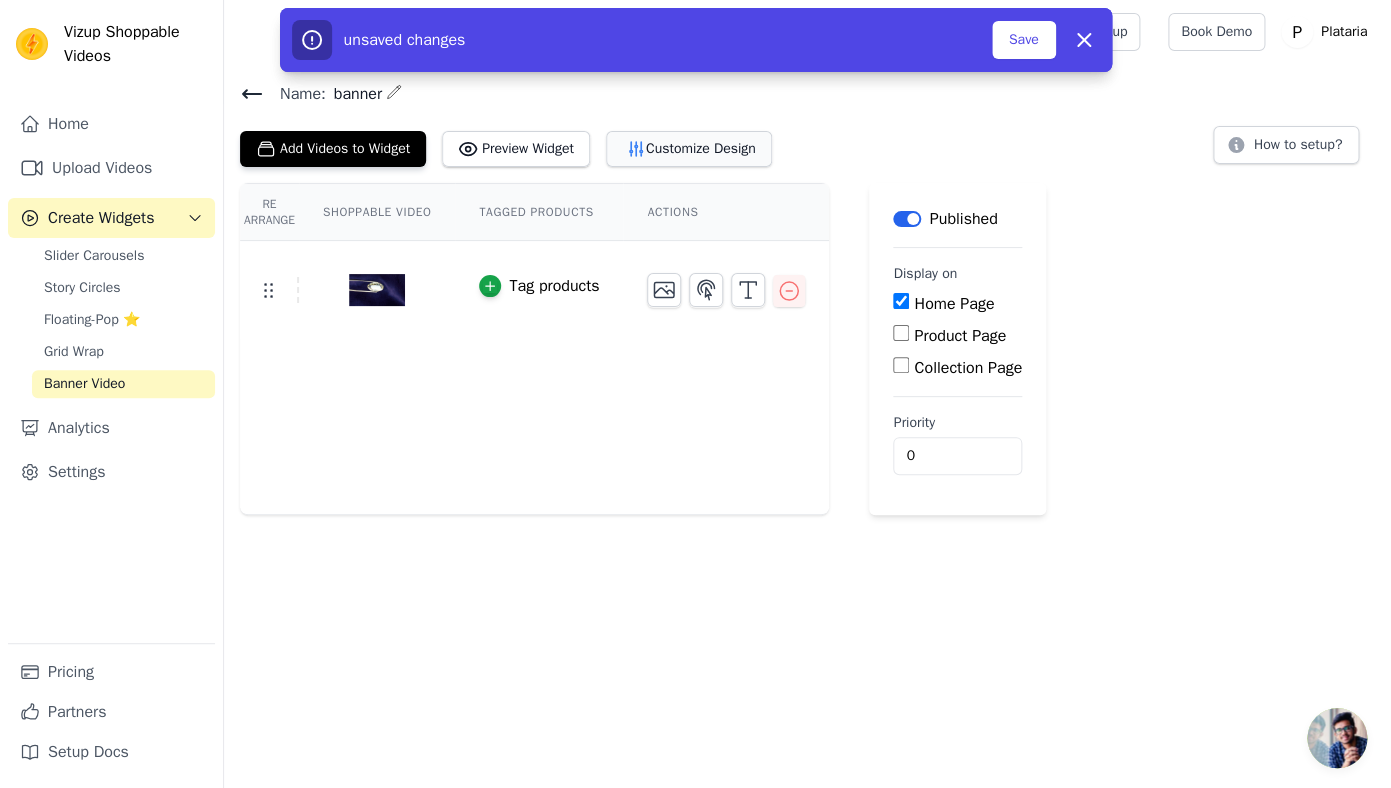 click on "Customize Design" at bounding box center (689, 149) 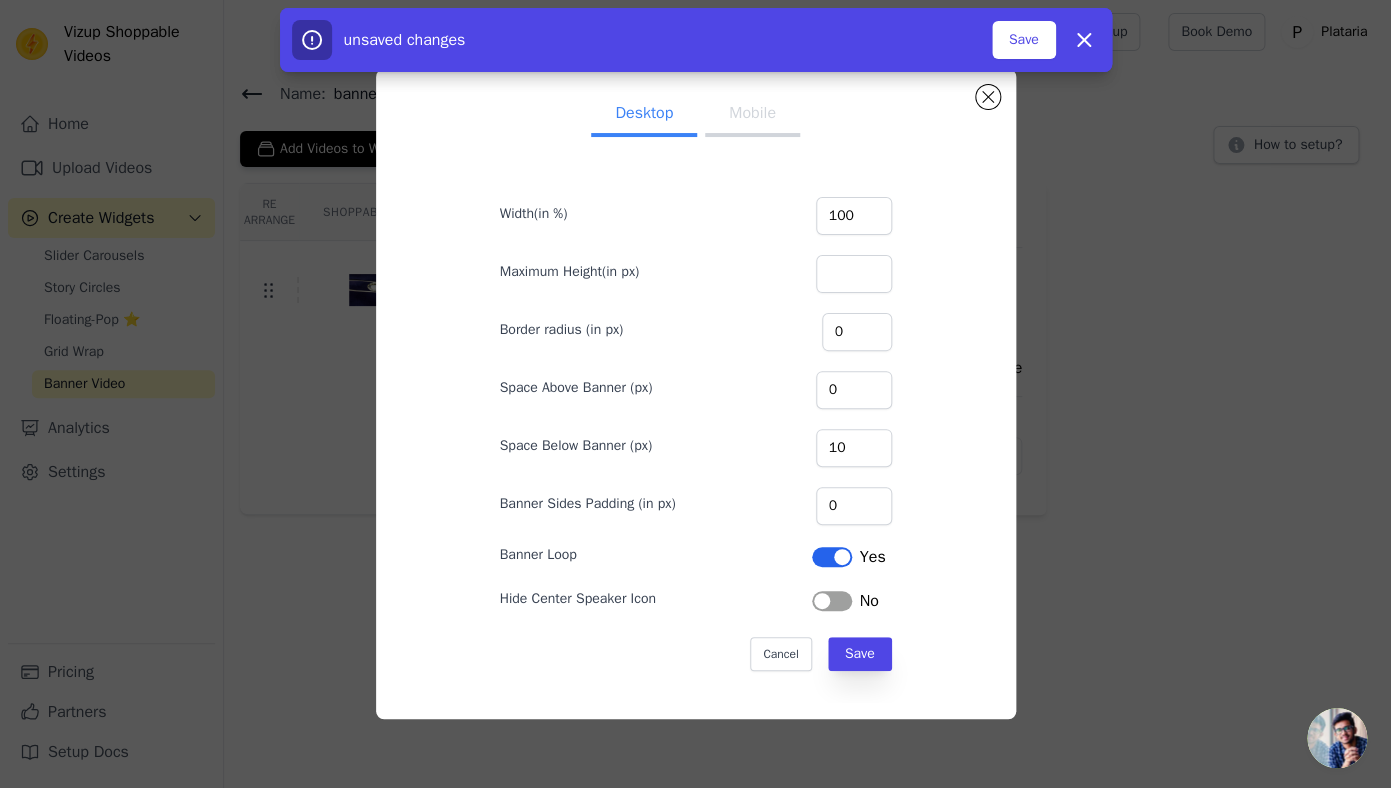 click on "Mobile" at bounding box center (752, 115) 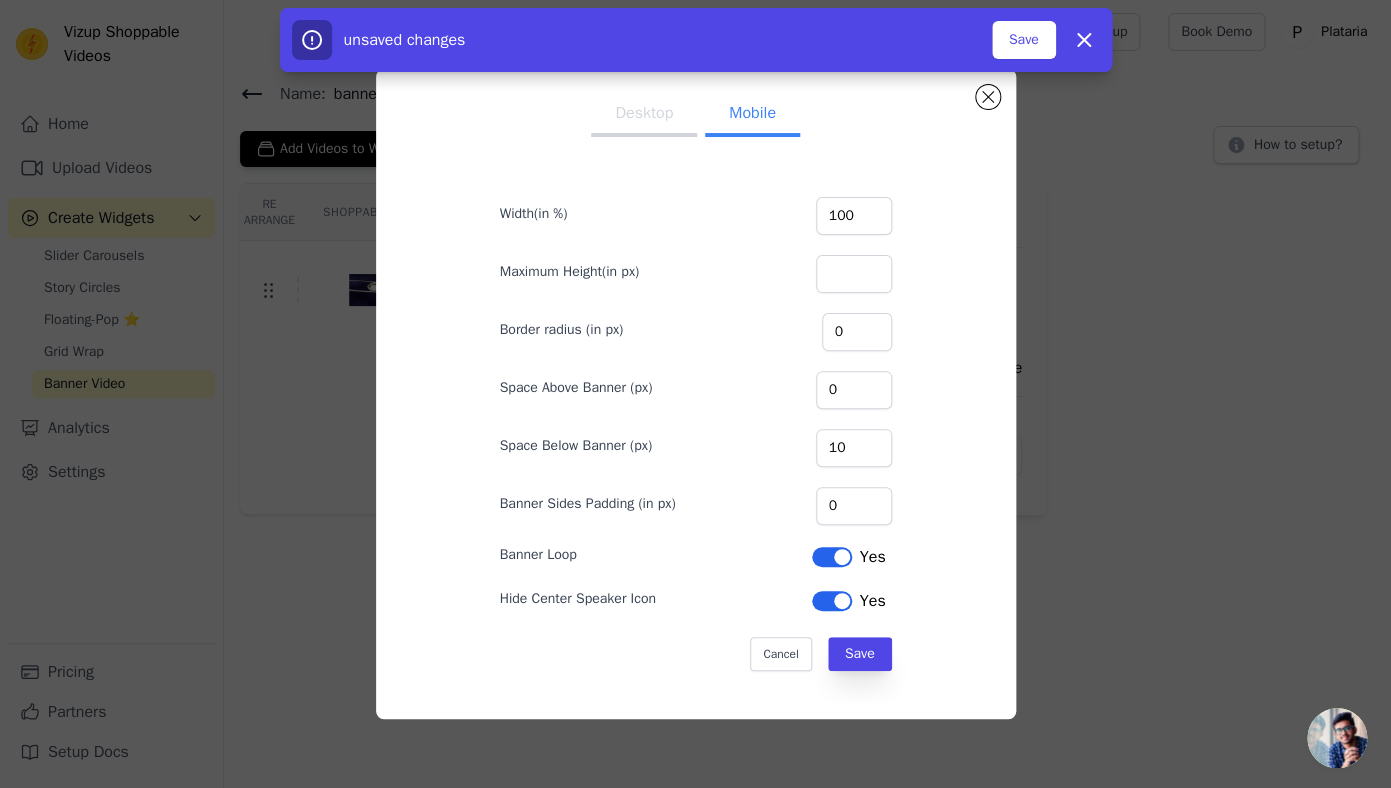 click on "Desktop Mobile" at bounding box center (696, 115) 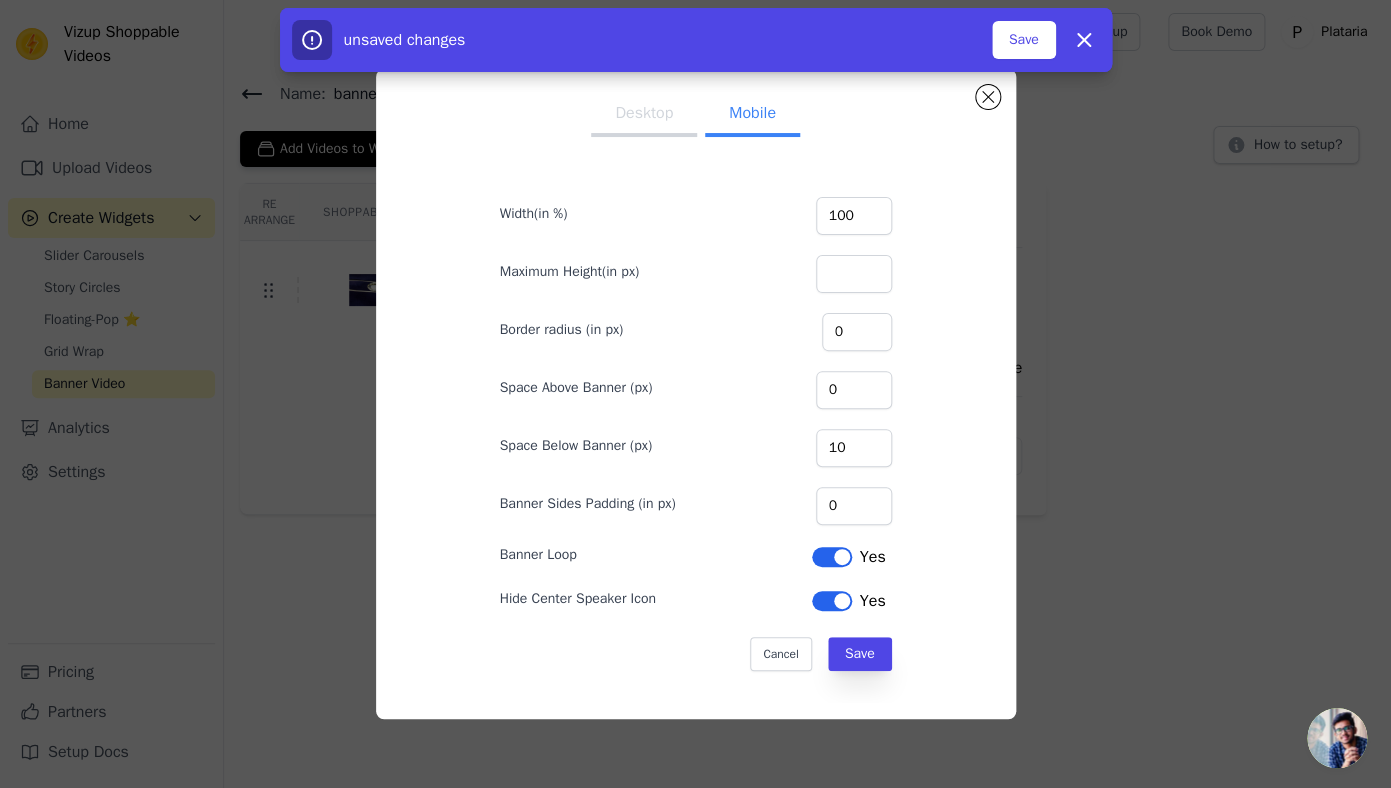 click on "Desktop" at bounding box center [644, 115] 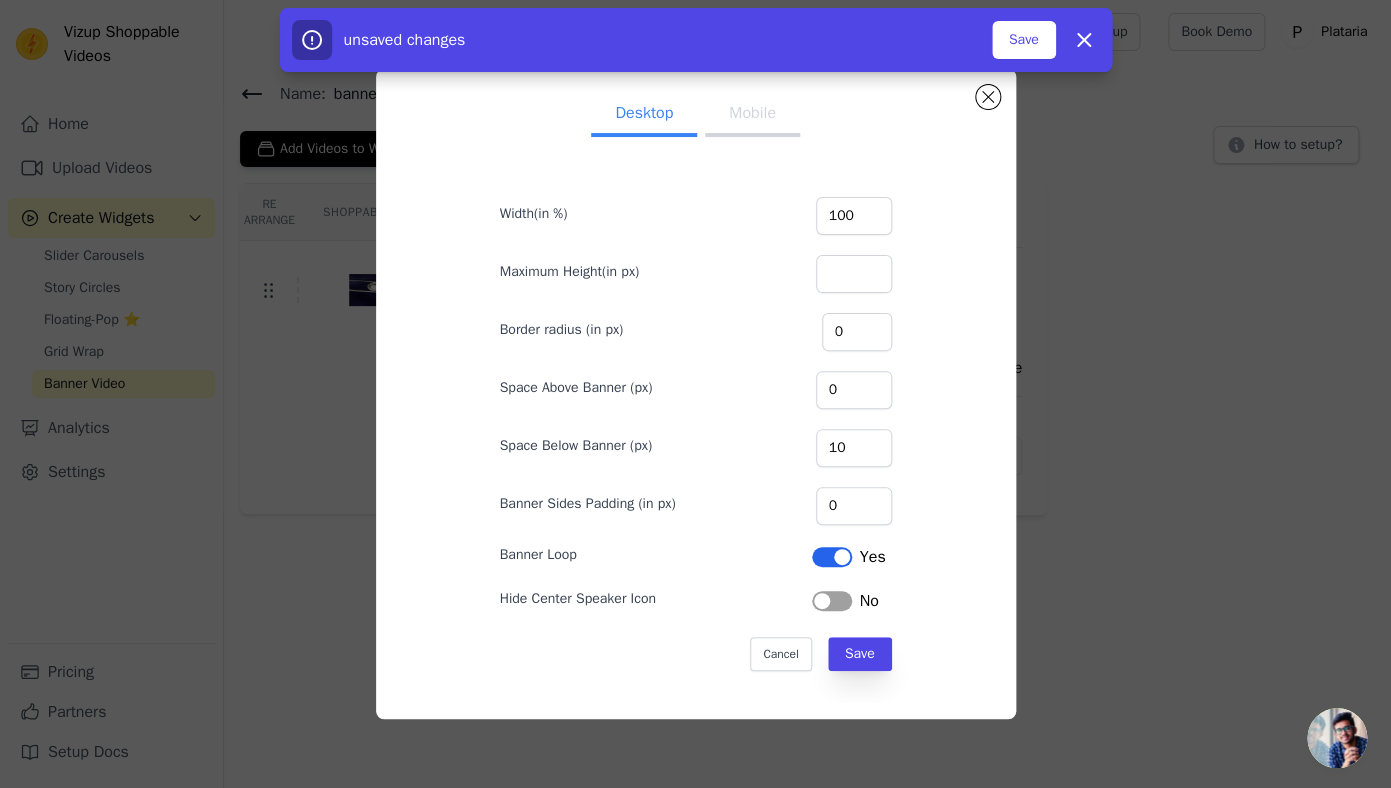 click on "Label" at bounding box center [832, 601] 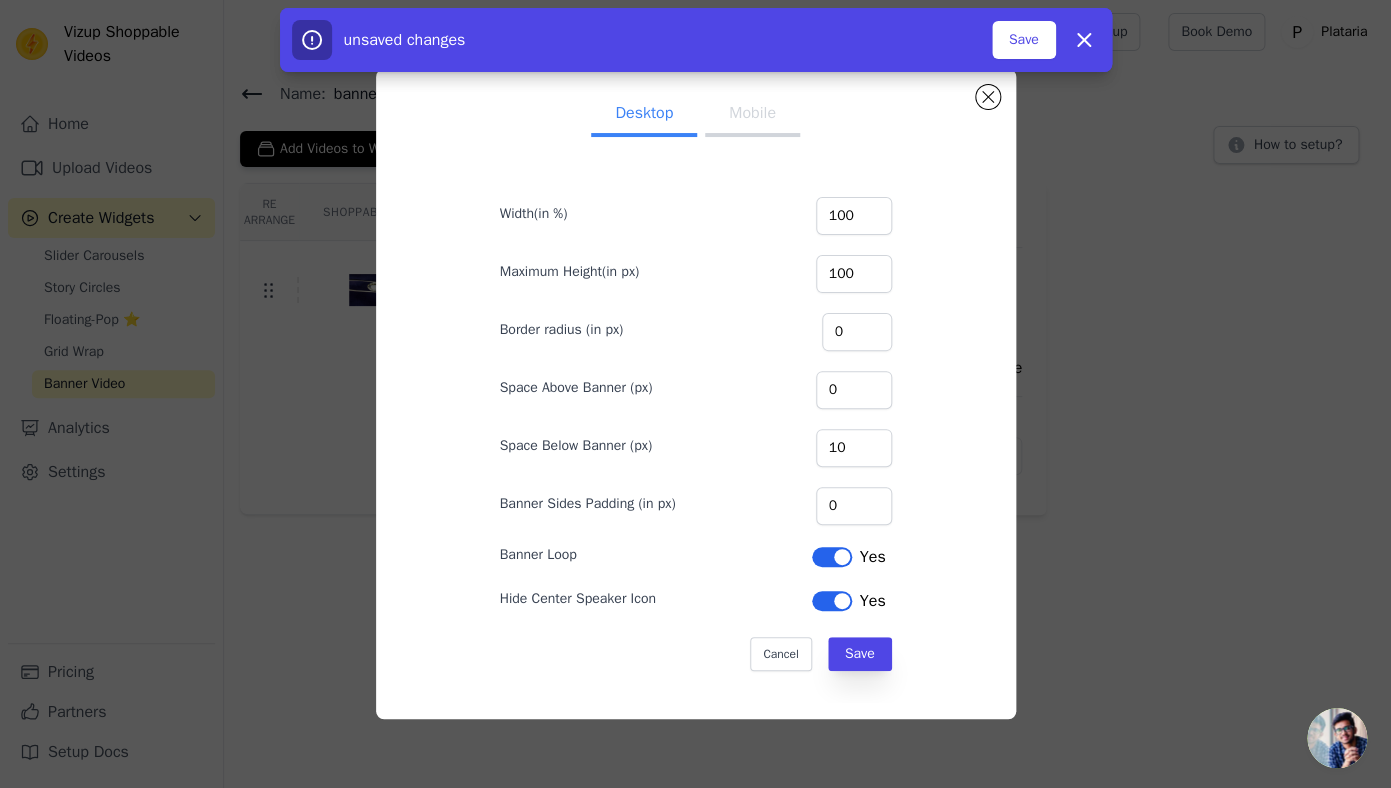 type on "100" 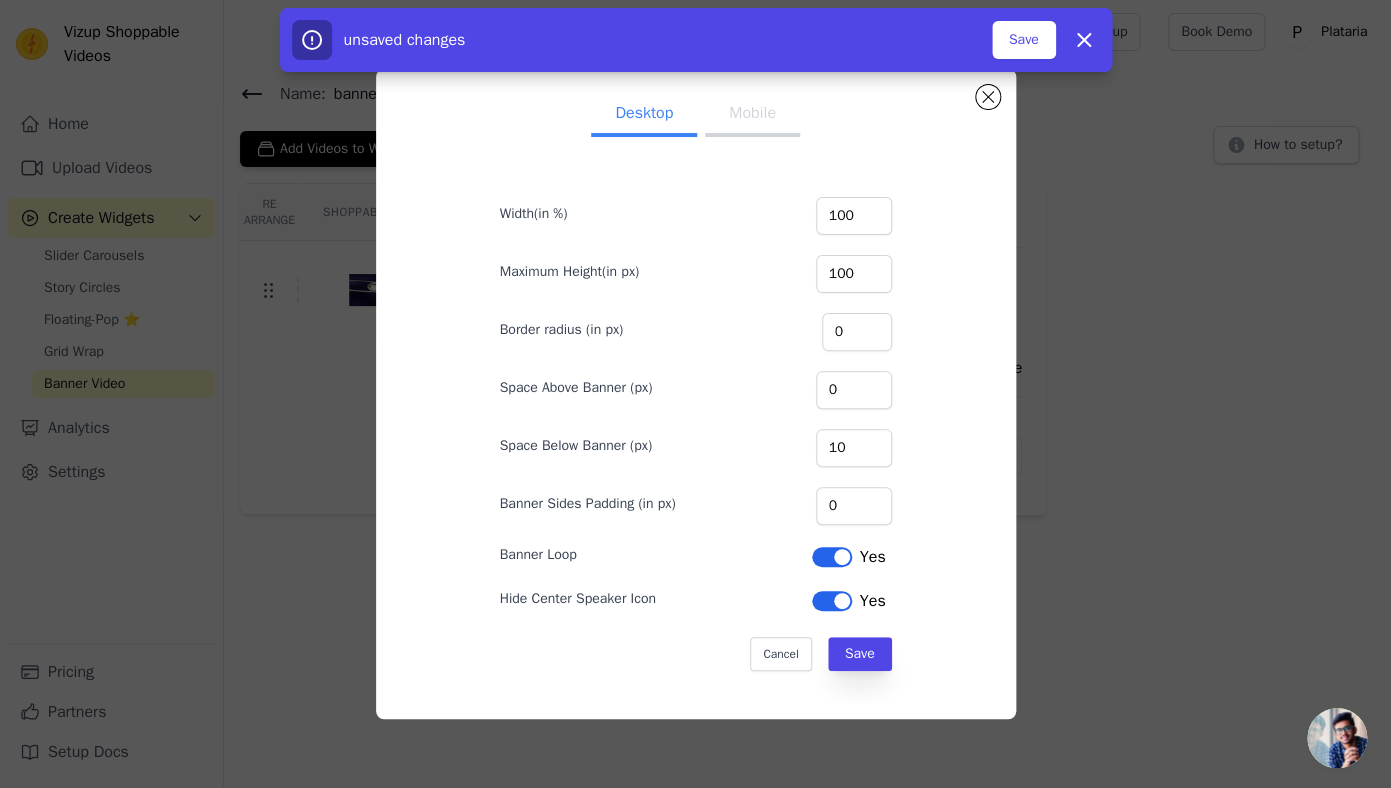 click on "100" at bounding box center [854, 274] 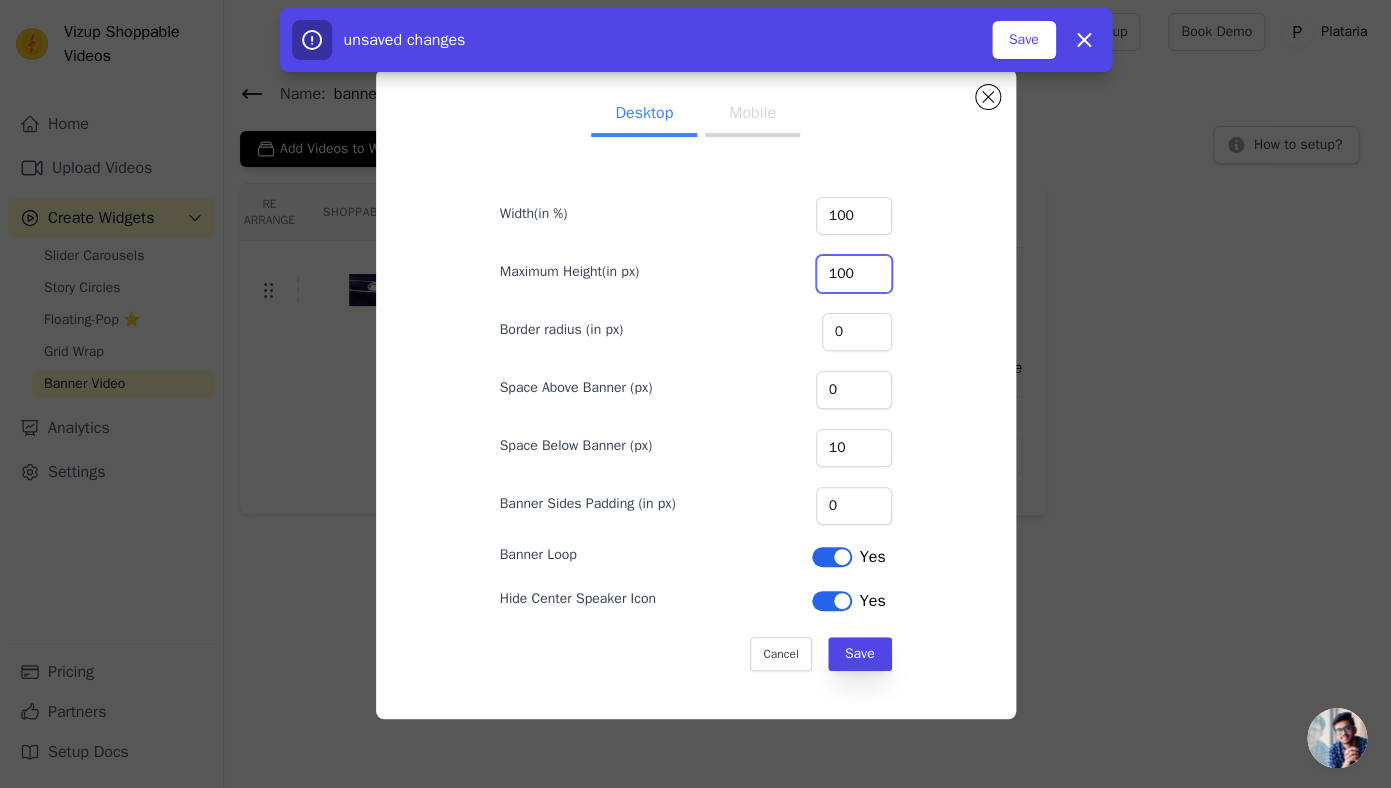 click on "100" at bounding box center [854, 274] 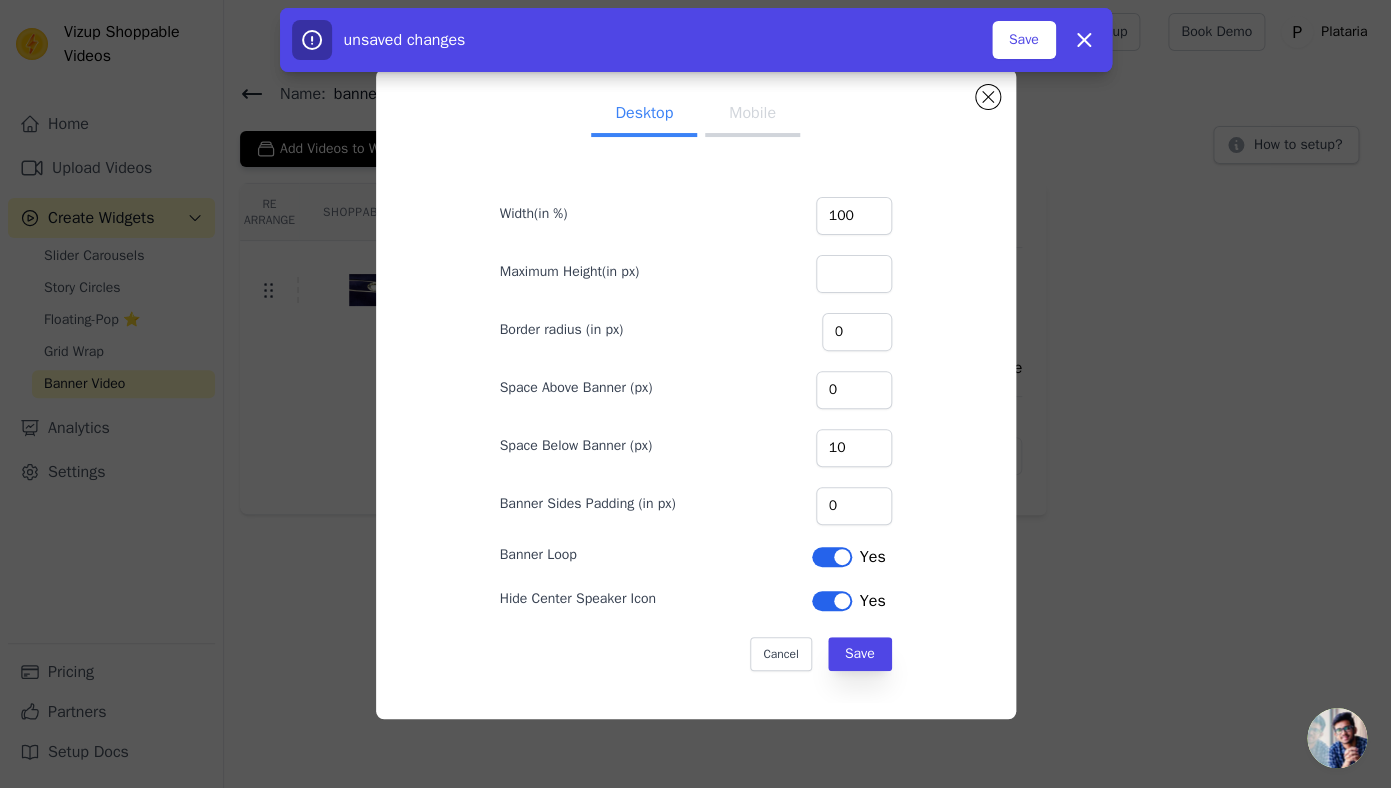 click on "Border radius (in px)   0" at bounding box center (696, 330) 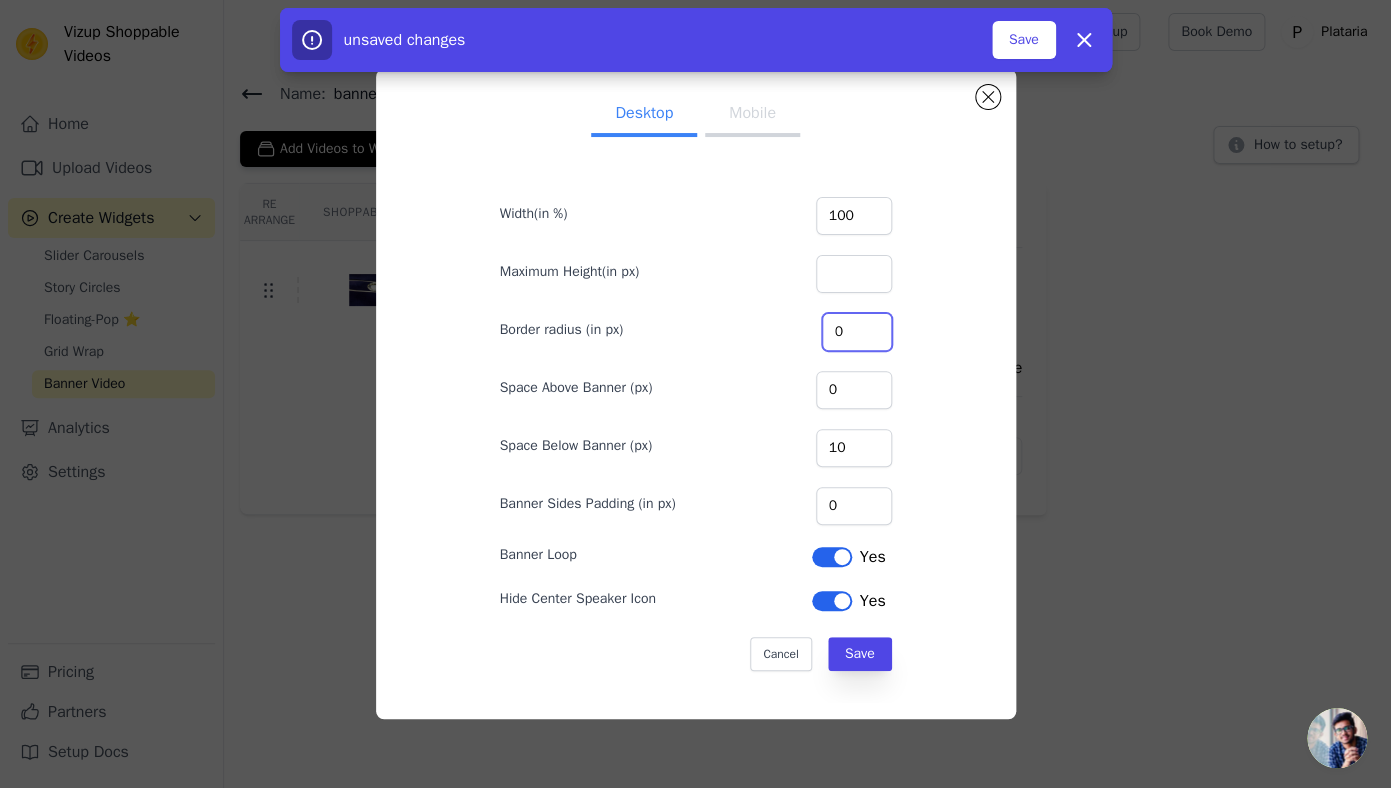 click on "0" at bounding box center (857, 332) 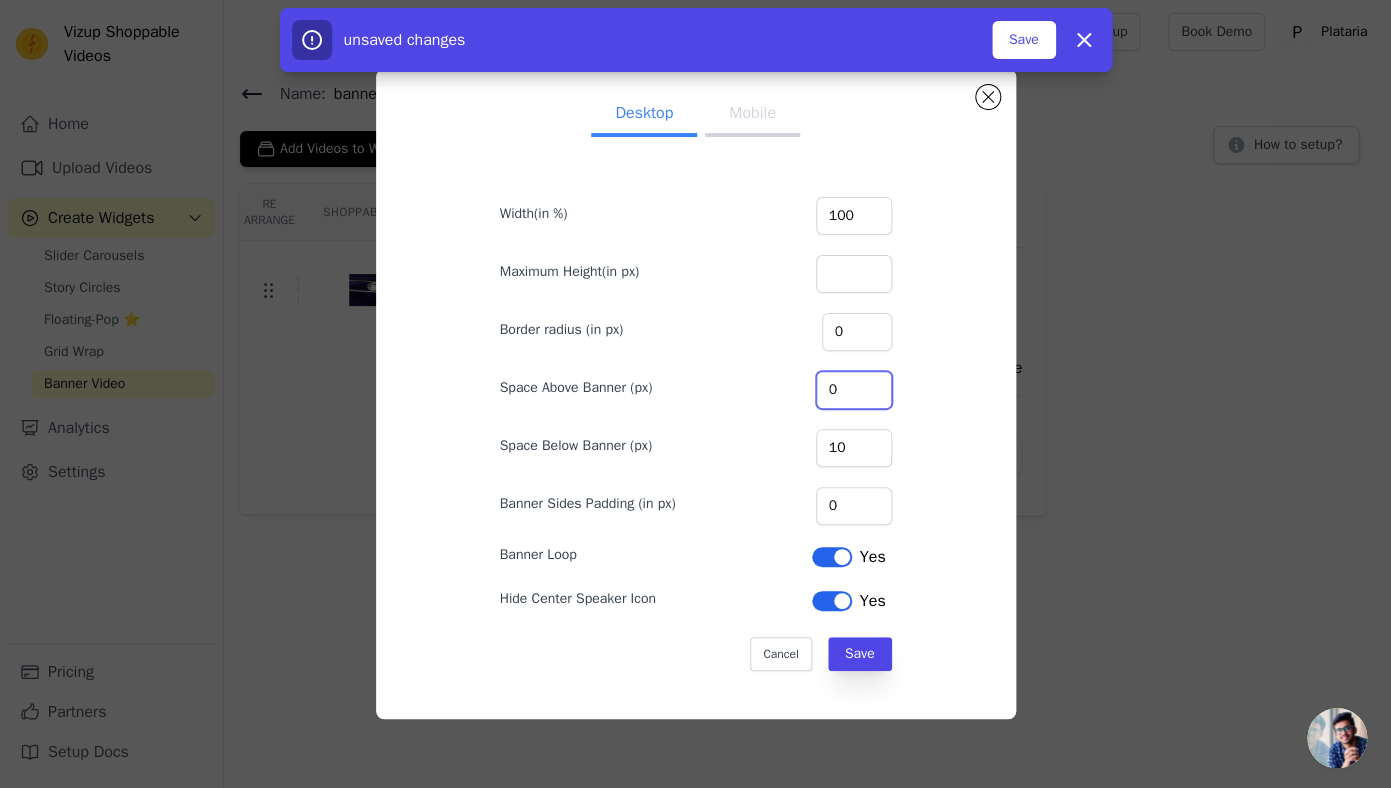click on "0" at bounding box center (854, 390) 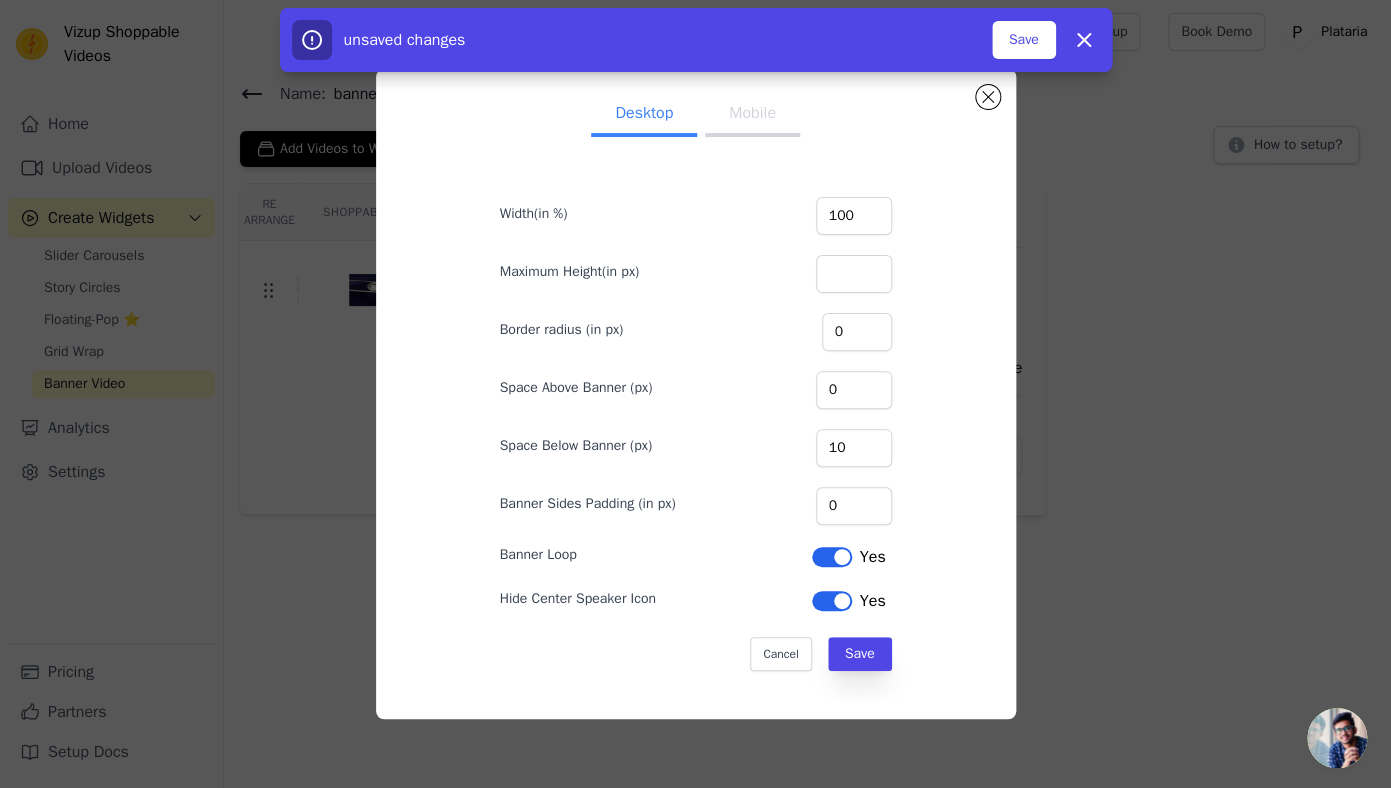 click on "Width(in %)   100   Maximum Height(in px)     Border radius (in px)   0   Space Above Banner (px)   0   Space Below Banner (px)   10   Banner Sides Padding (in px)   0   Banner Loop   Label     Yes   Hide Center Speaker Icon   Label     Yes   Cancel   Save" at bounding box center [696, 424] 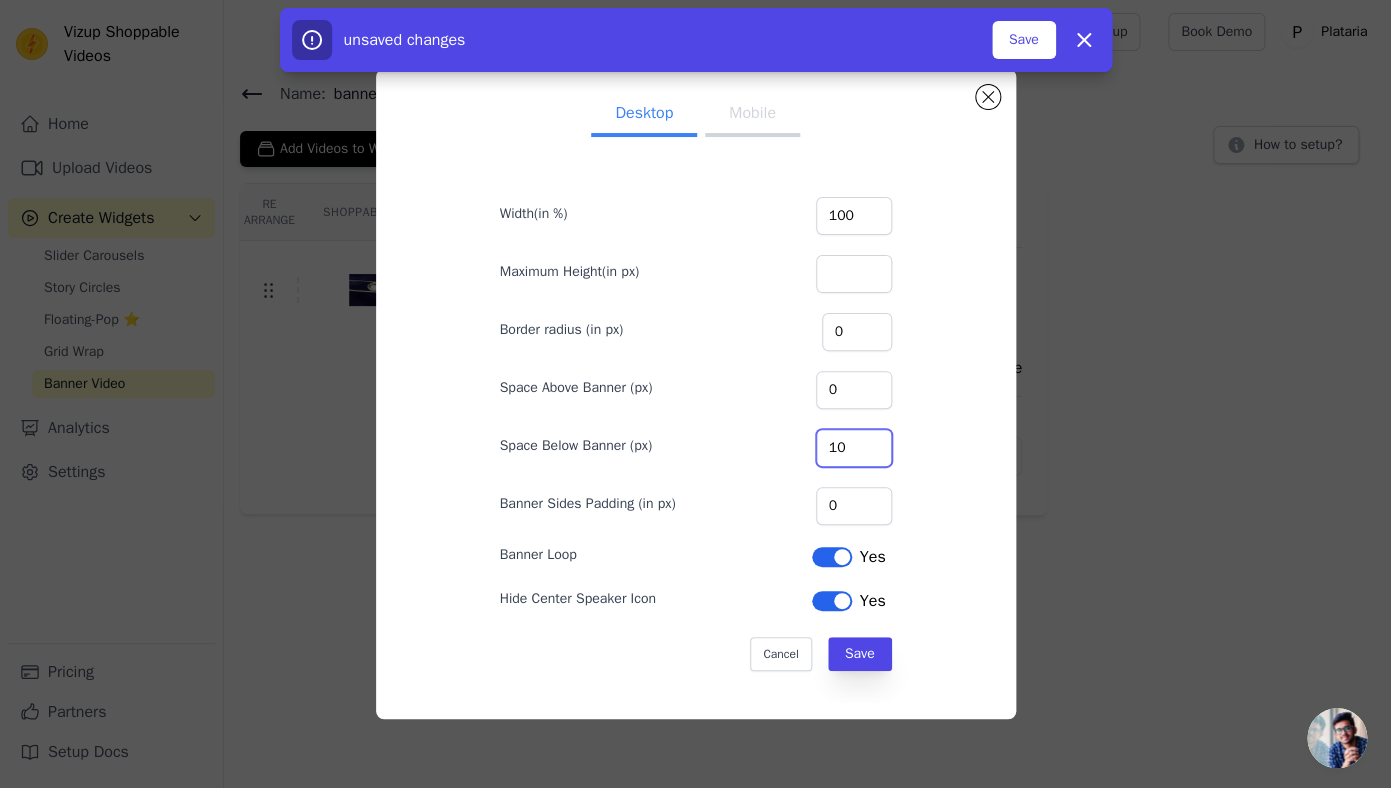click on "10" at bounding box center (854, 448) 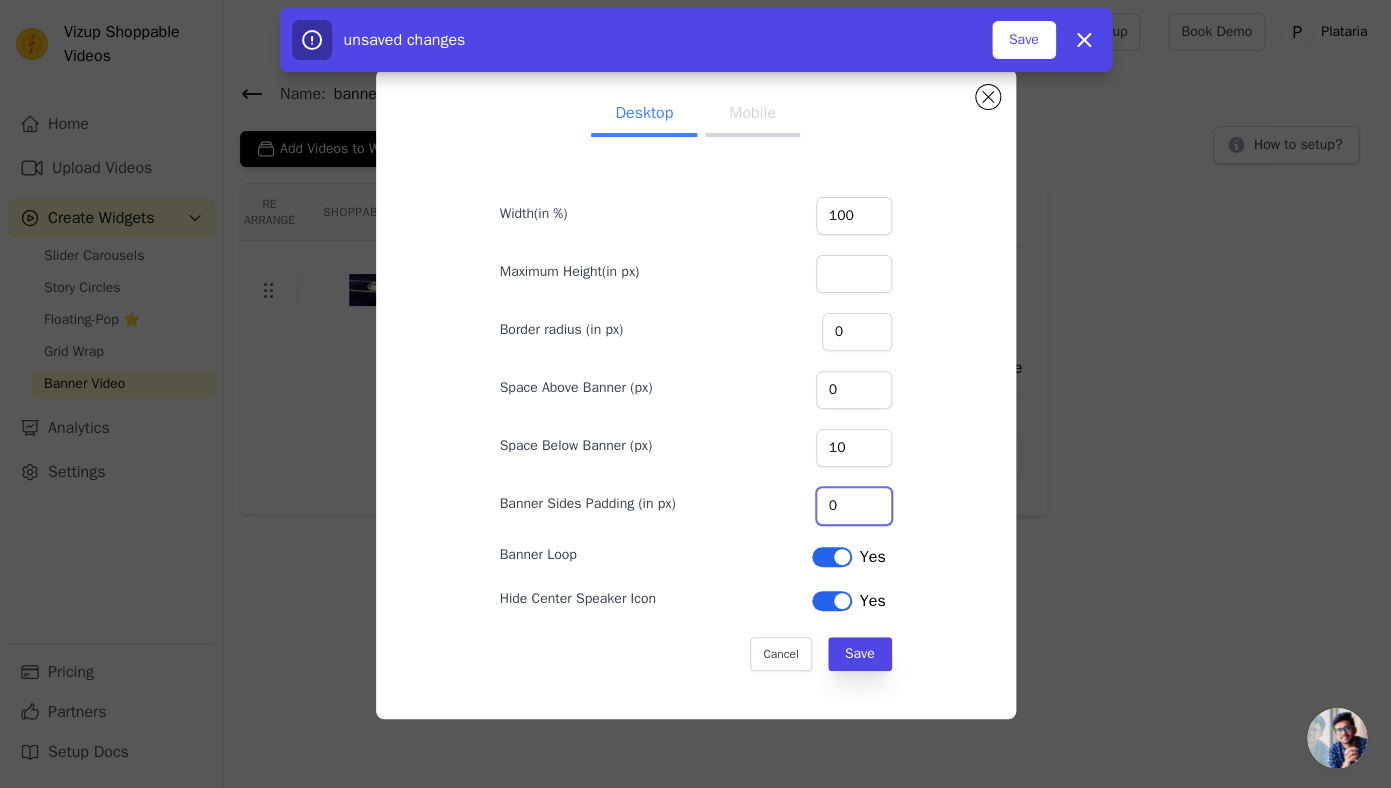 click on "0" at bounding box center (854, 506) 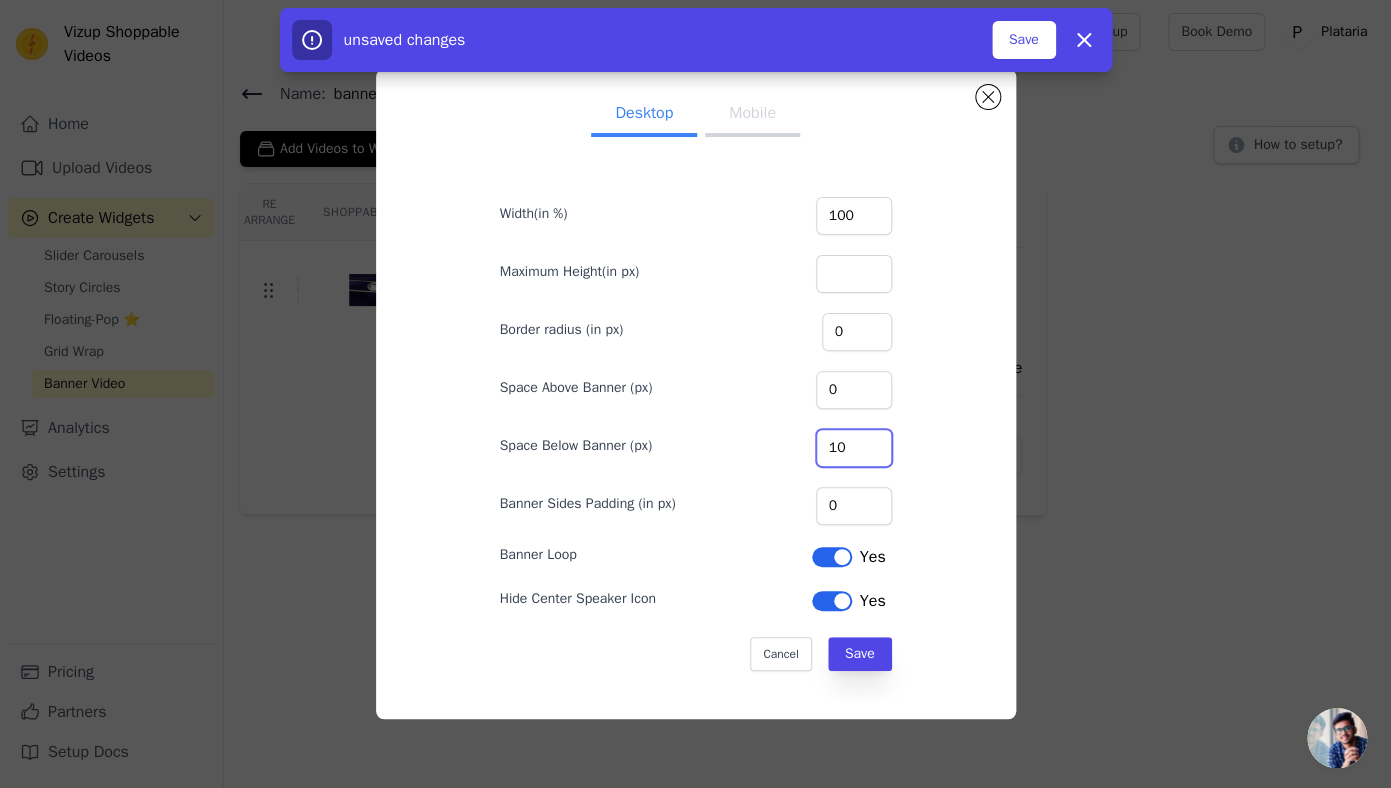 click on "10" at bounding box center [854, 448] 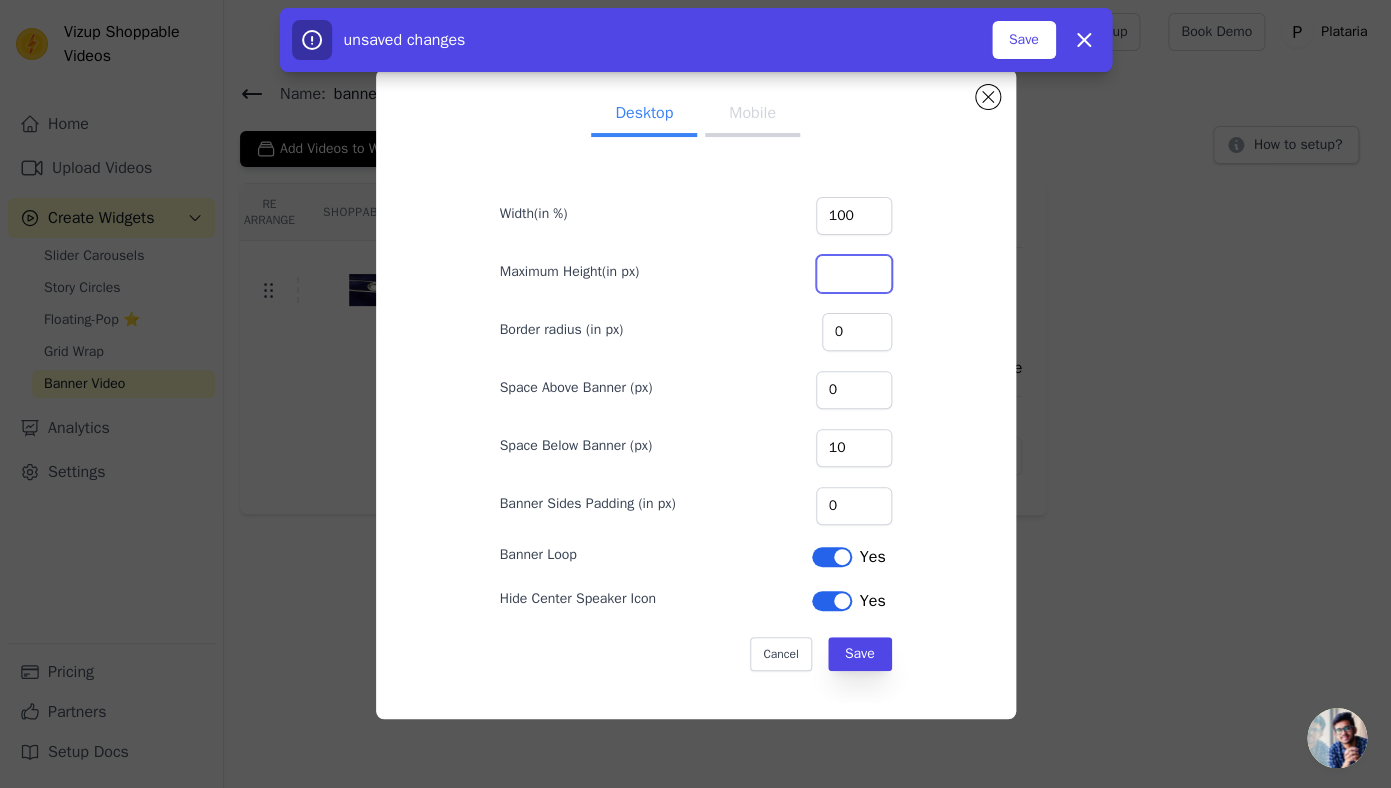 click on "Maximum Height(in px)" at bounding box center [854, 274] 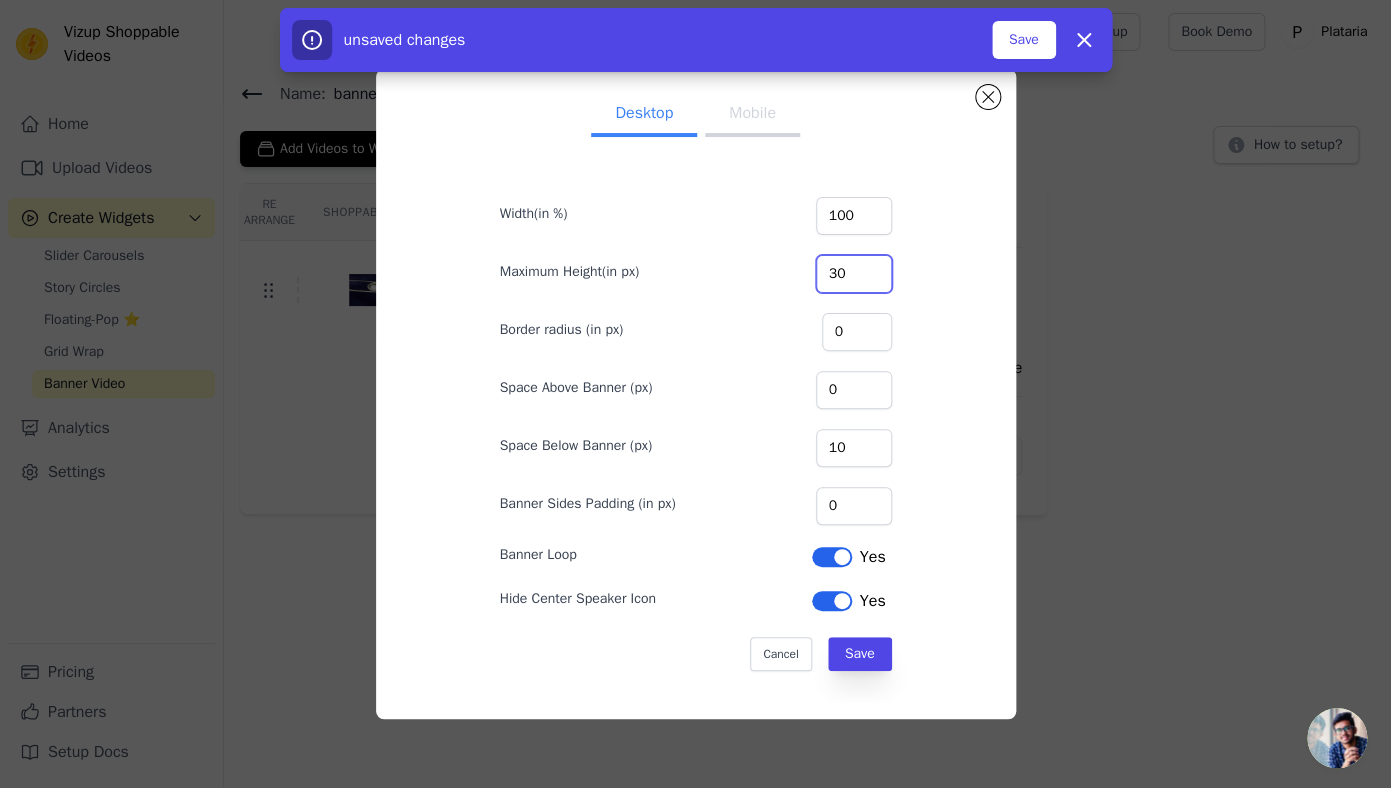 type on "30" 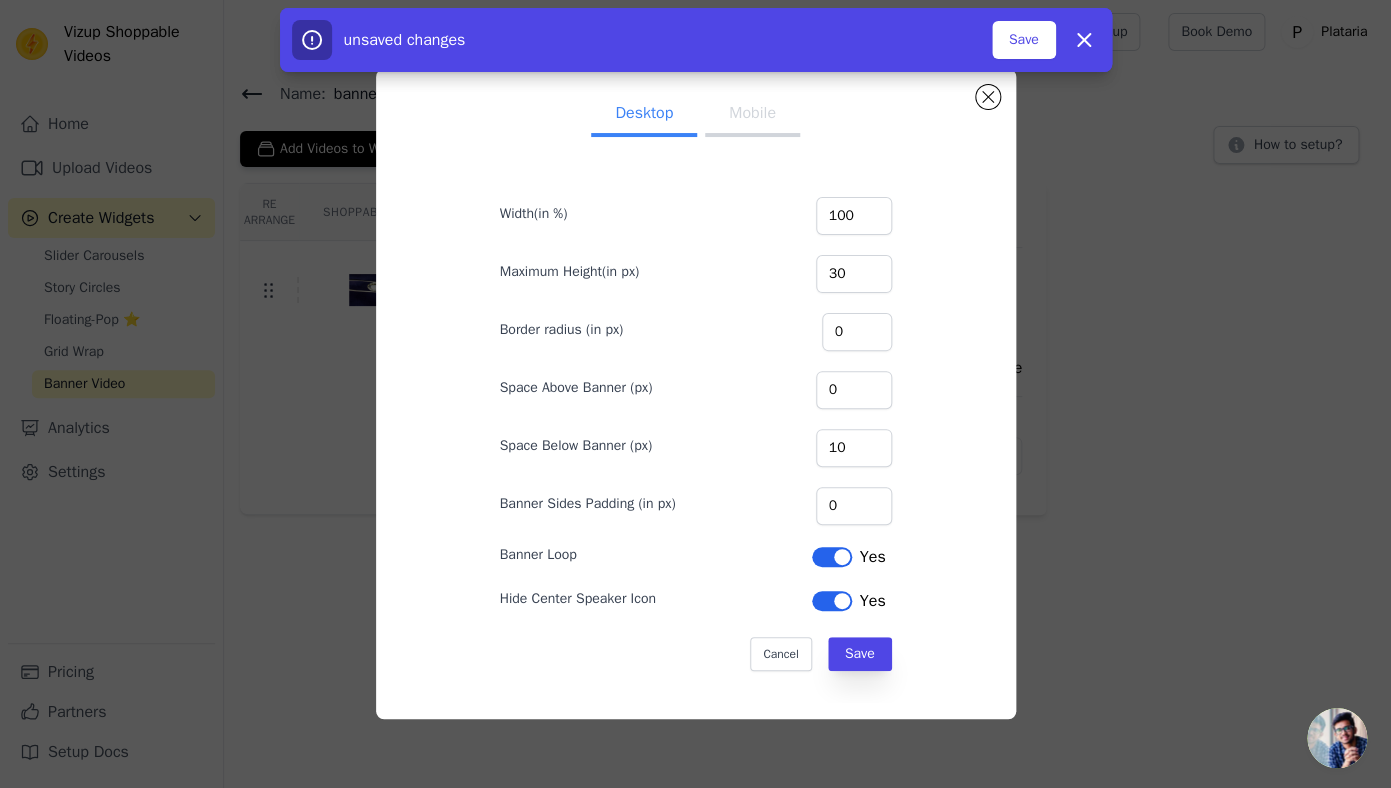 click on "Cancel   Save" at bounding box center [696, 654] 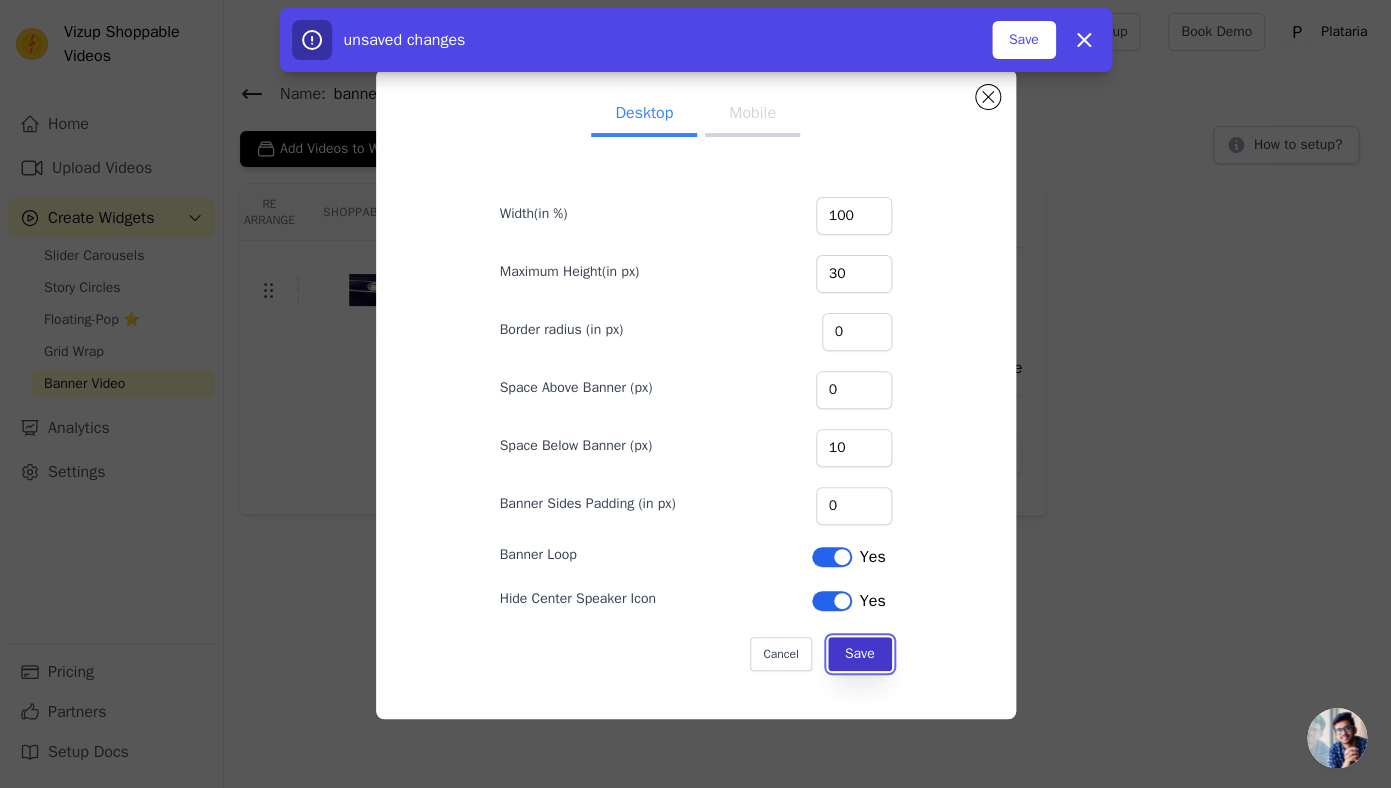 click on "Save" at bounding box center [860, 654] 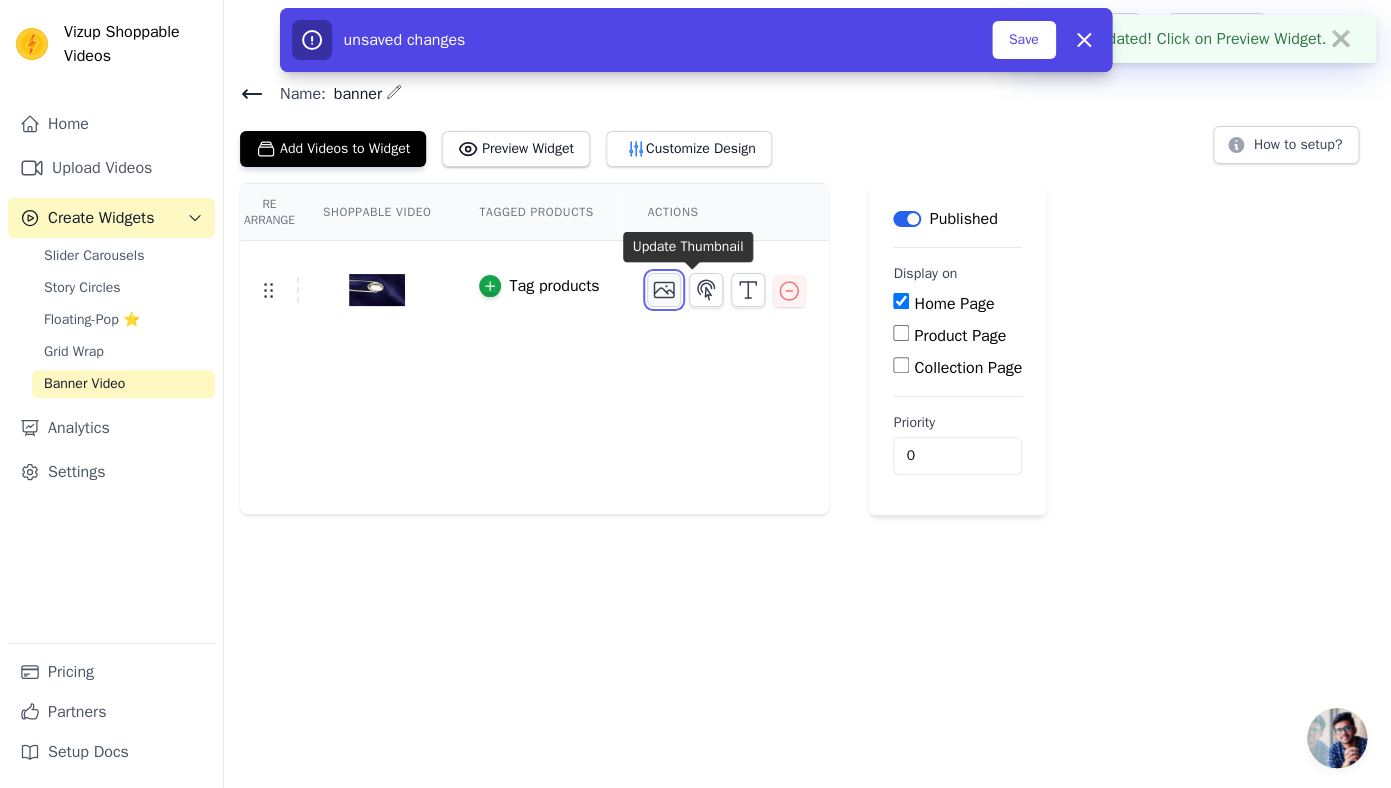 click 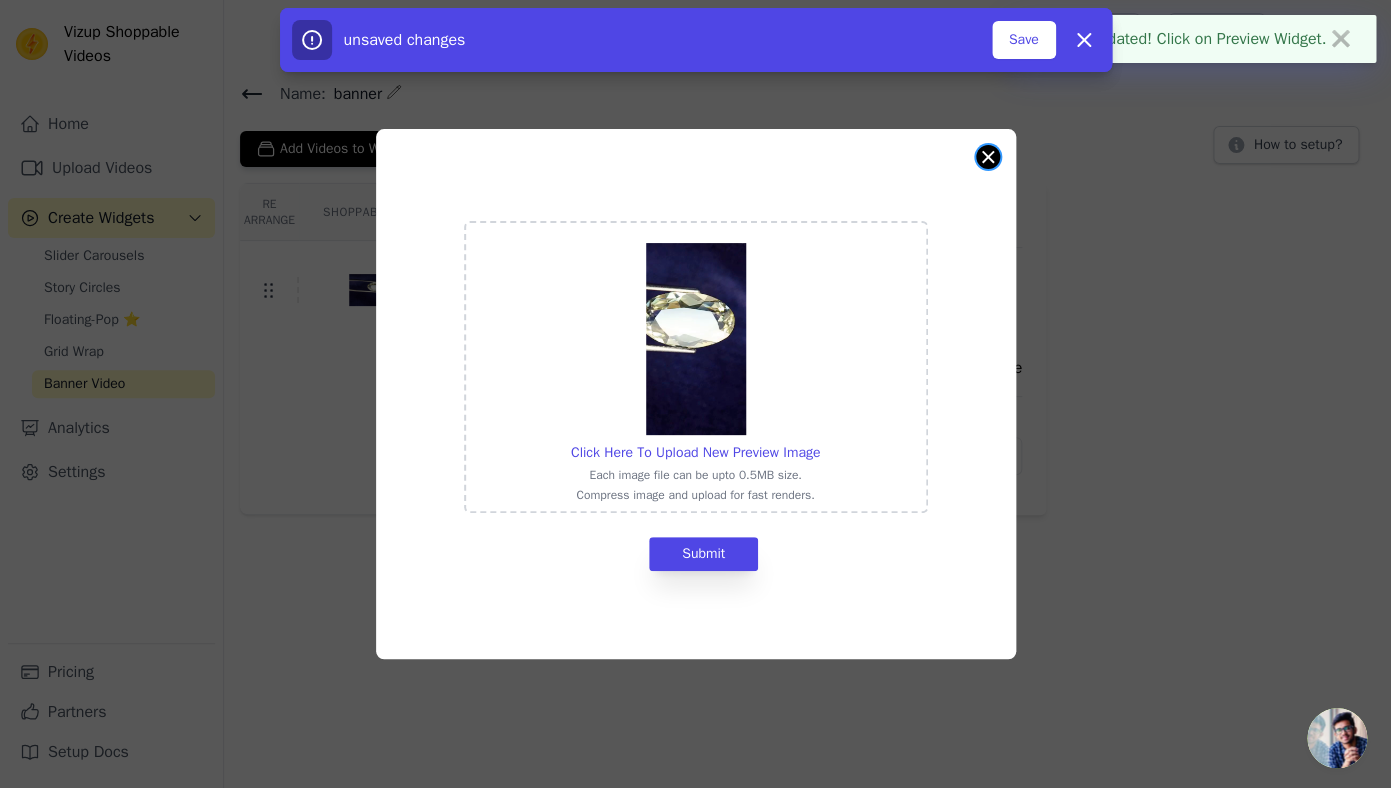 click at bounding box center [988, 157] 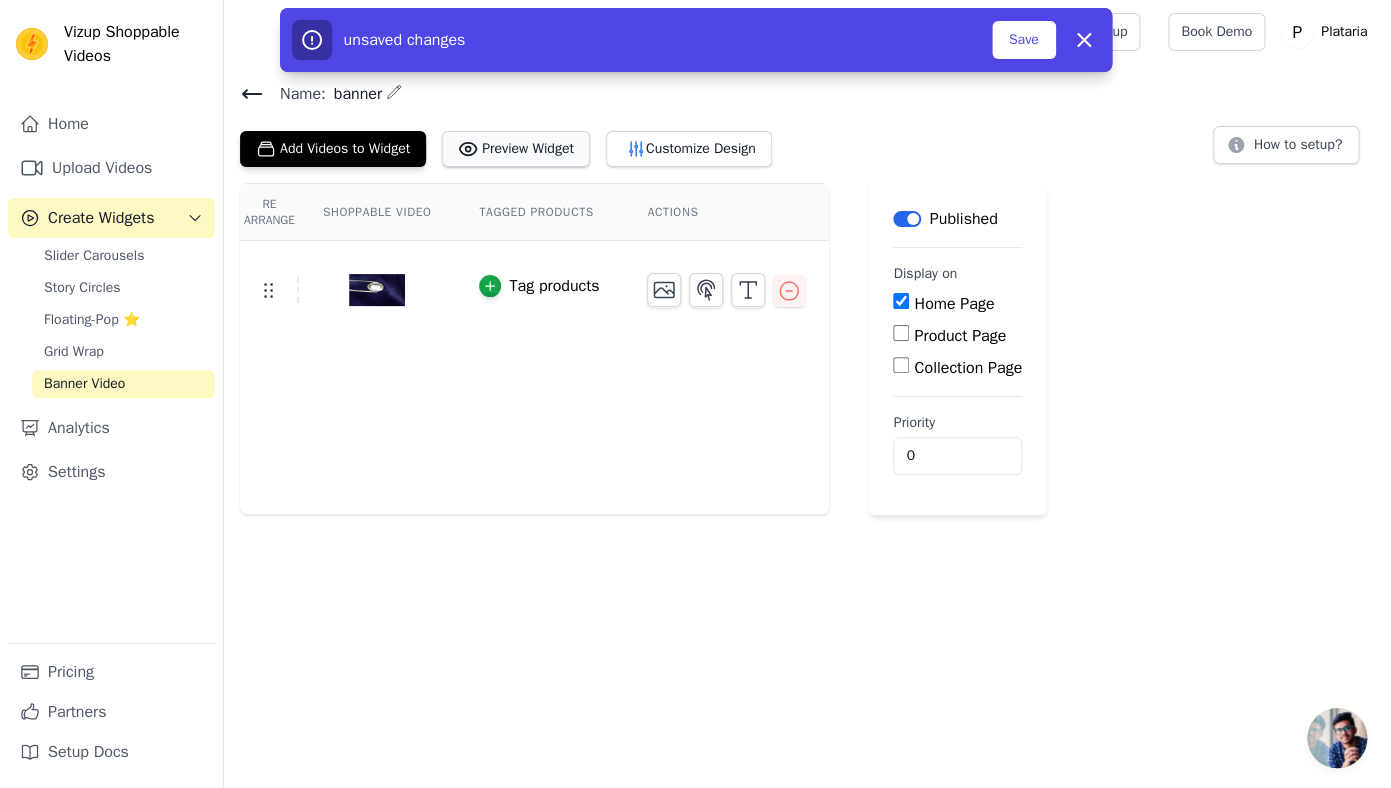 click on "Preview Widget" at bounding box center [516, 149] 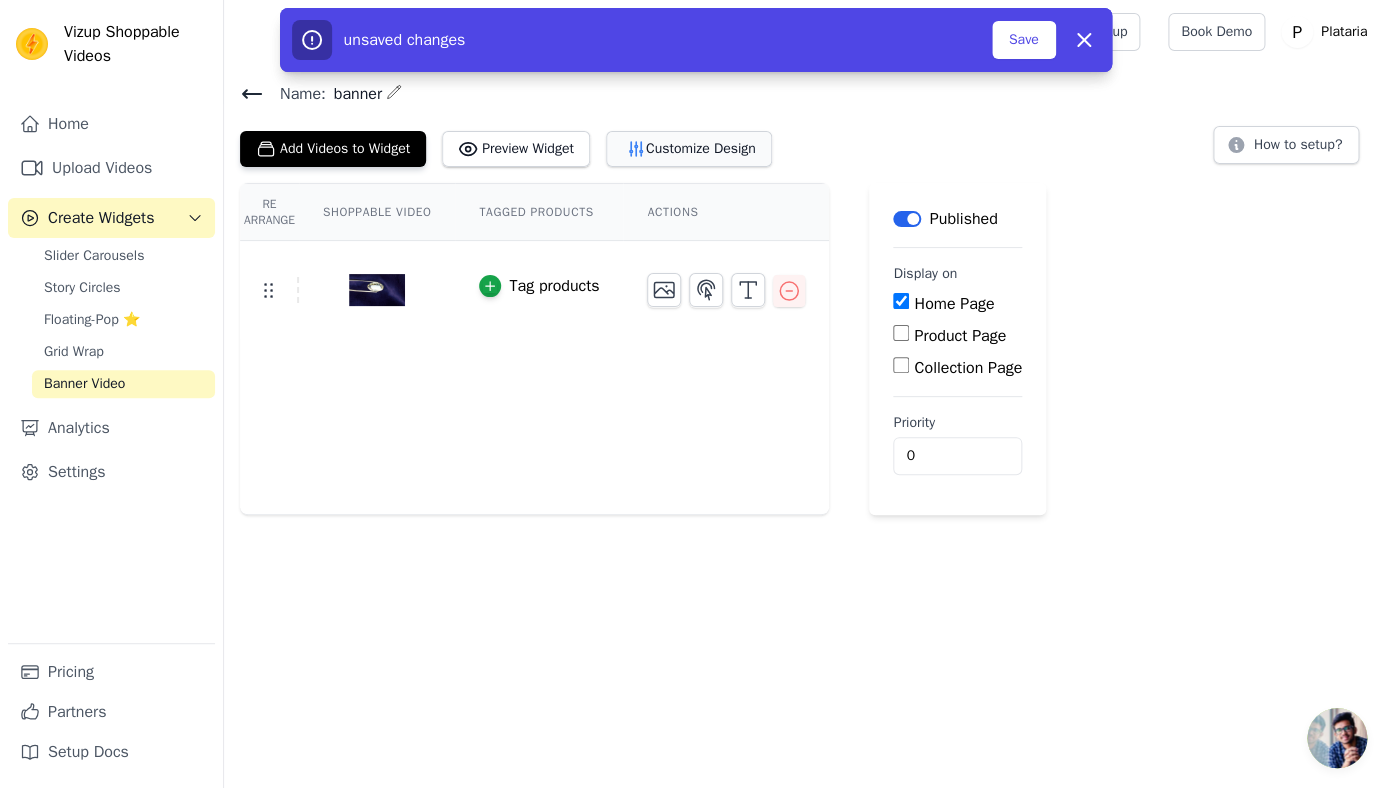 click on "Customize Design" at bounding box center (689, 149) 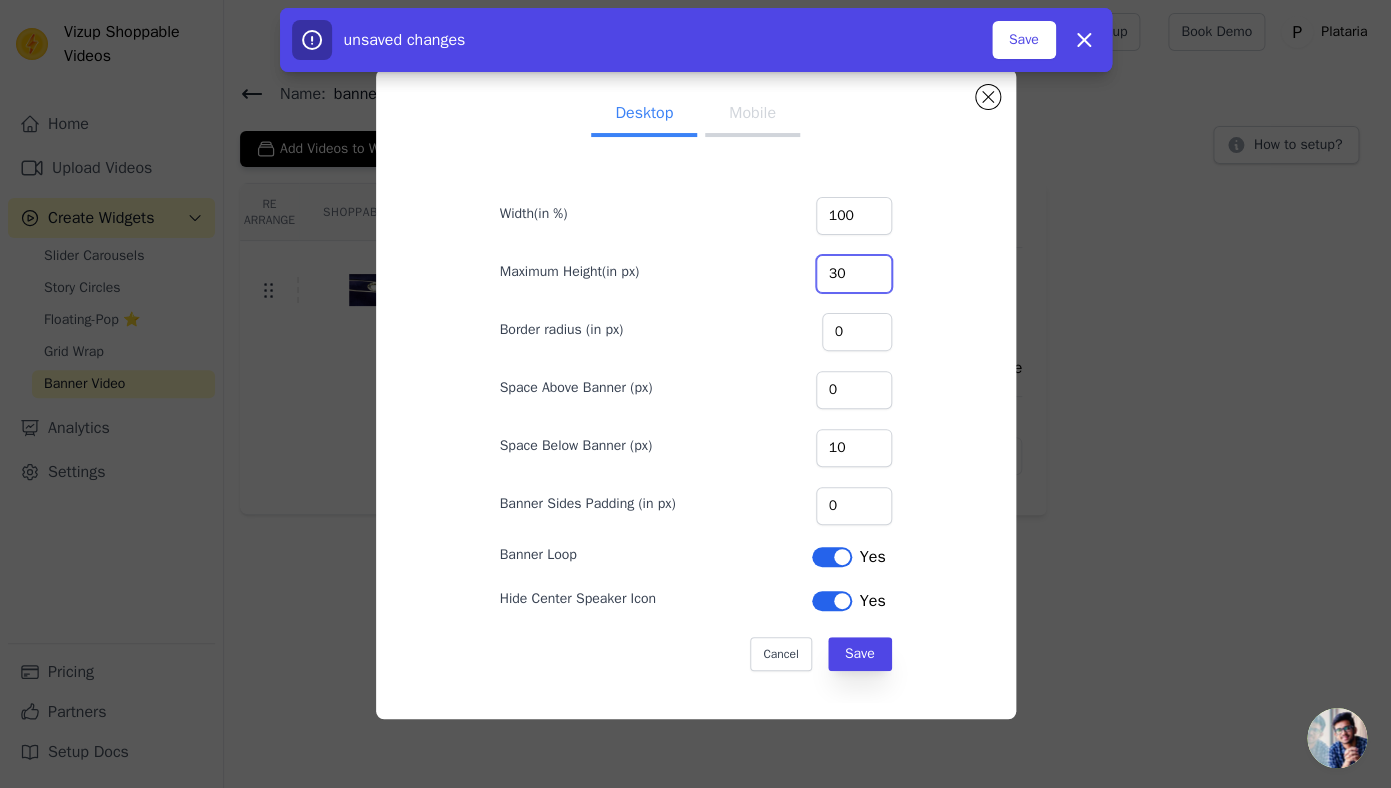 click on "30" at bounding box center [854, 274] 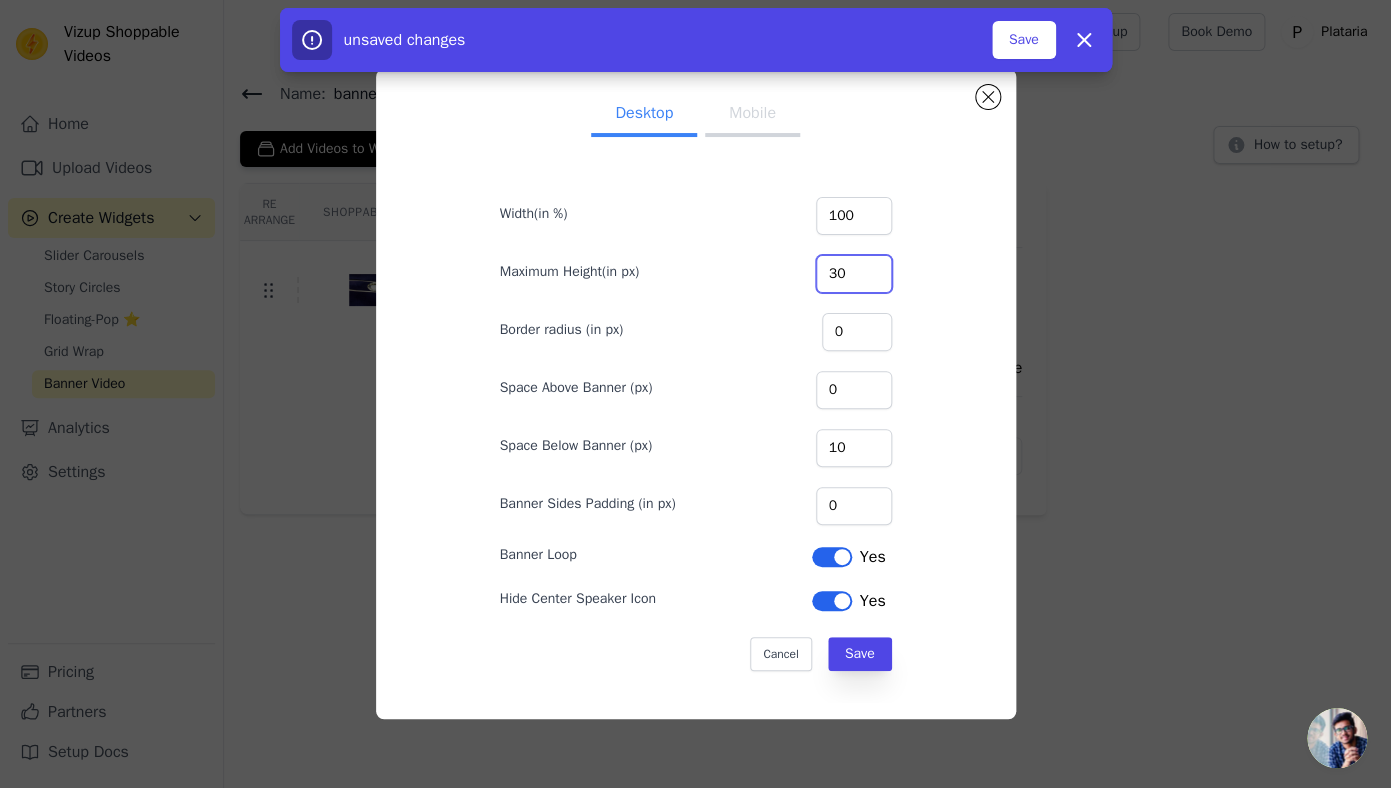 click on "30" at bounding box center [854, 274] 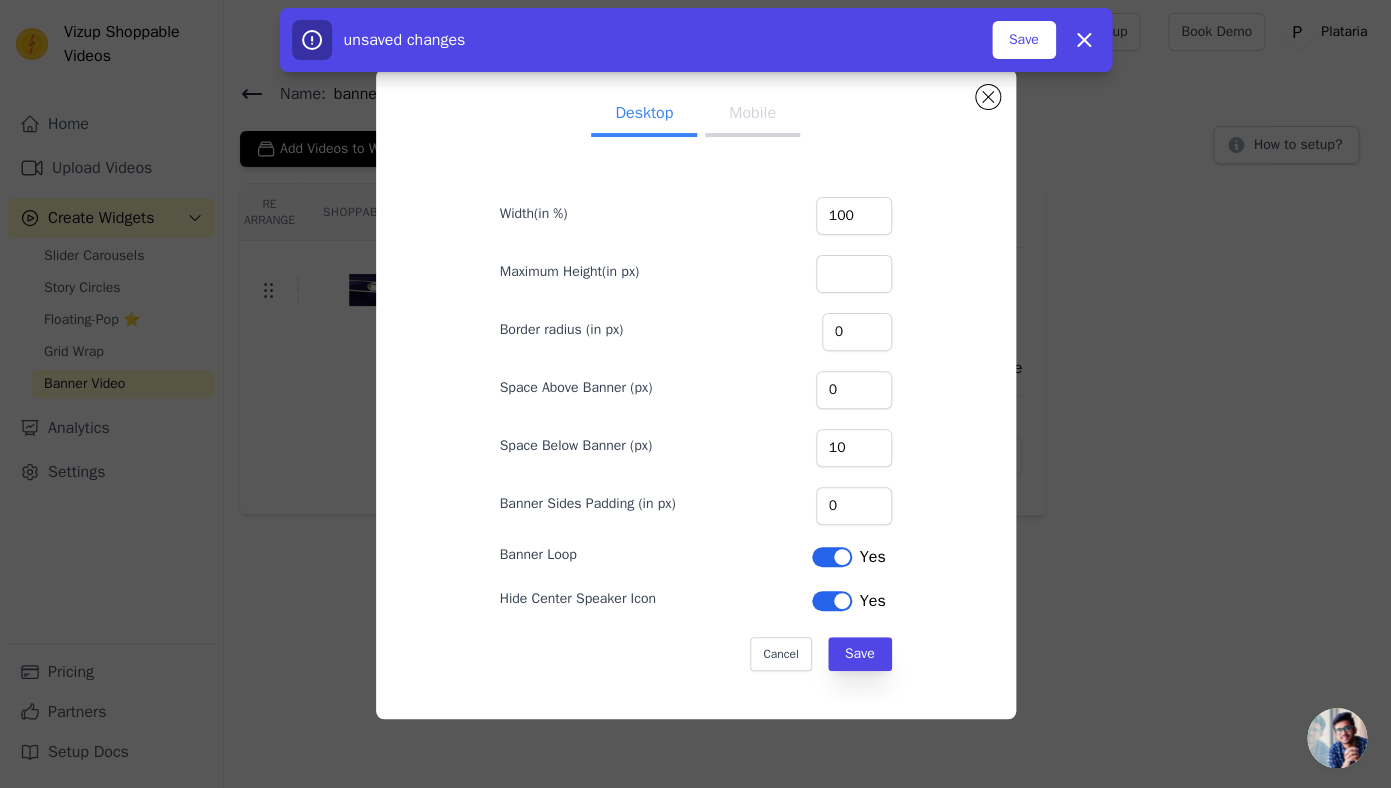 click on "Desktop Mobile   Width(in %)   100   Maximum Height(in px)     Border radius (in px)   0   Space Above Banner (px)   0   Space Below Banner (px)   10   Banner Sides Padding (in px)   0   Banner Loop   Label     Yes   Hide Center Speaker Icon   Label     Yes   Cancel   Save" at bounding box center (696, 394) 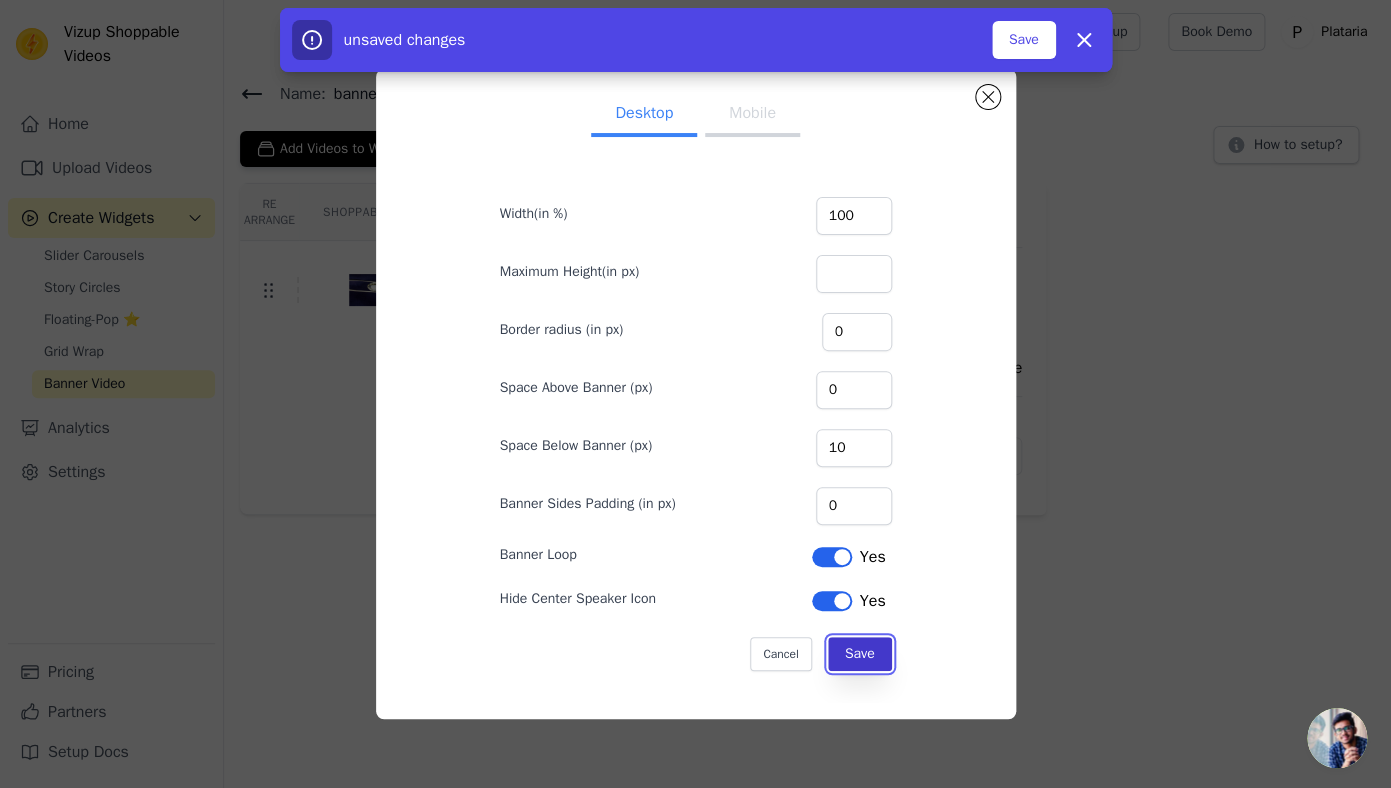 click on "Save" at bounding box center [860, 654] 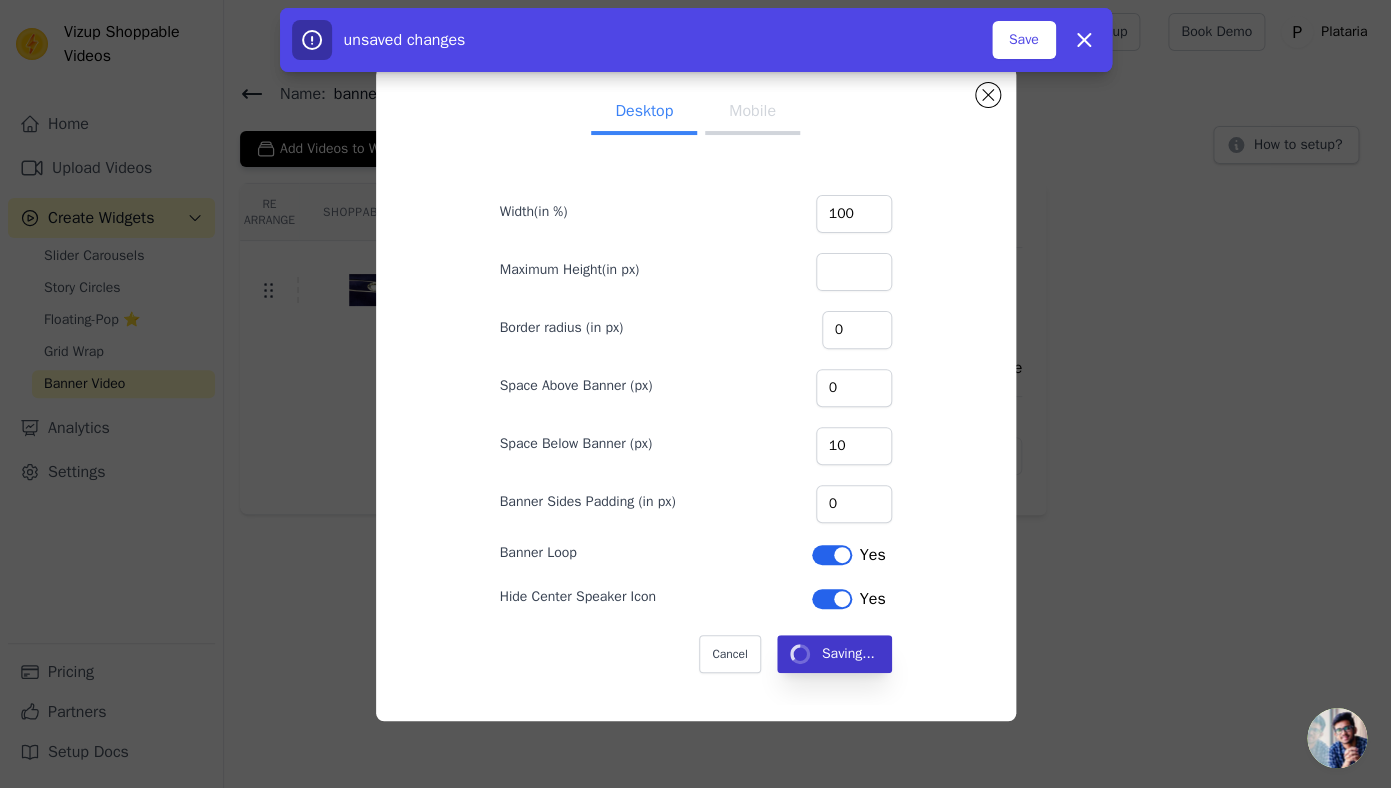 type 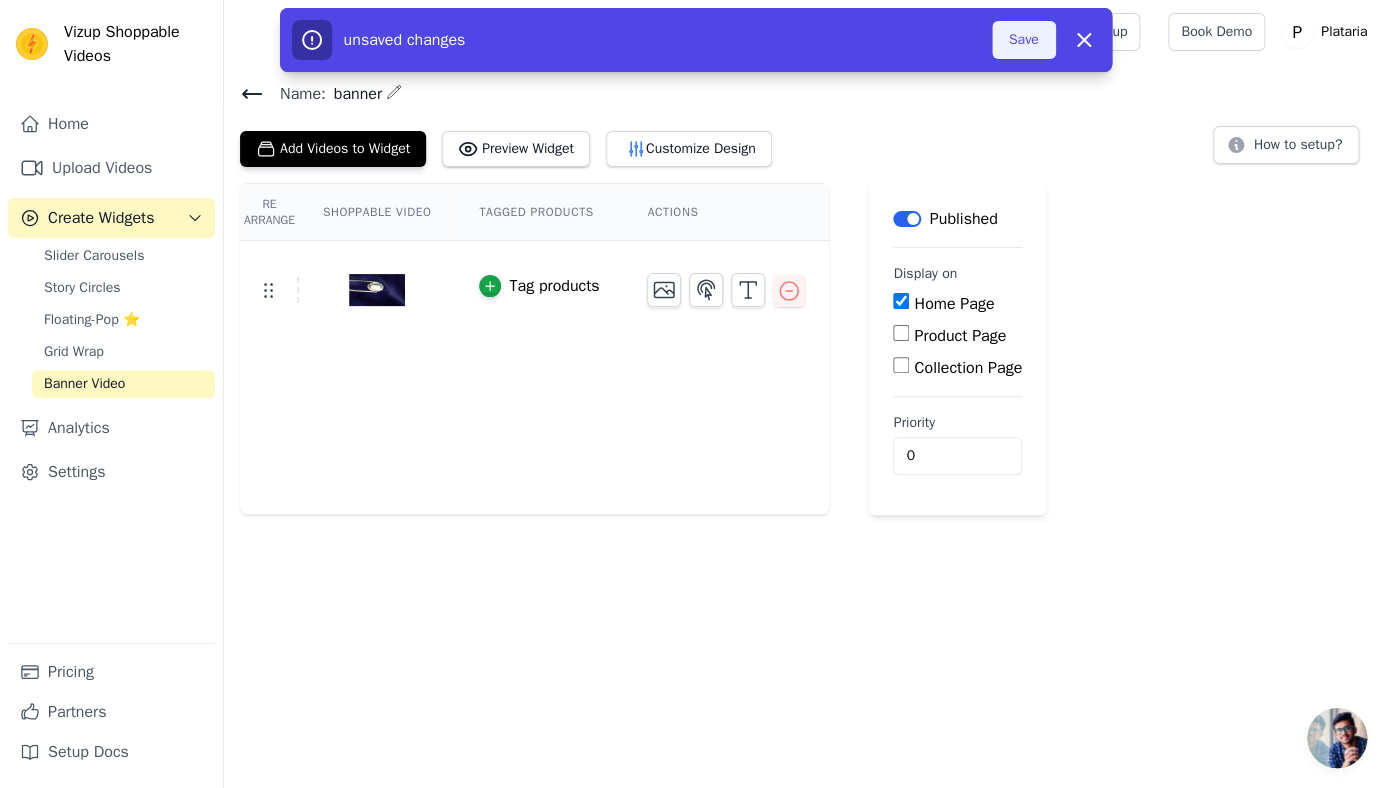 click on "Save" at bounding box center [1024, 40] 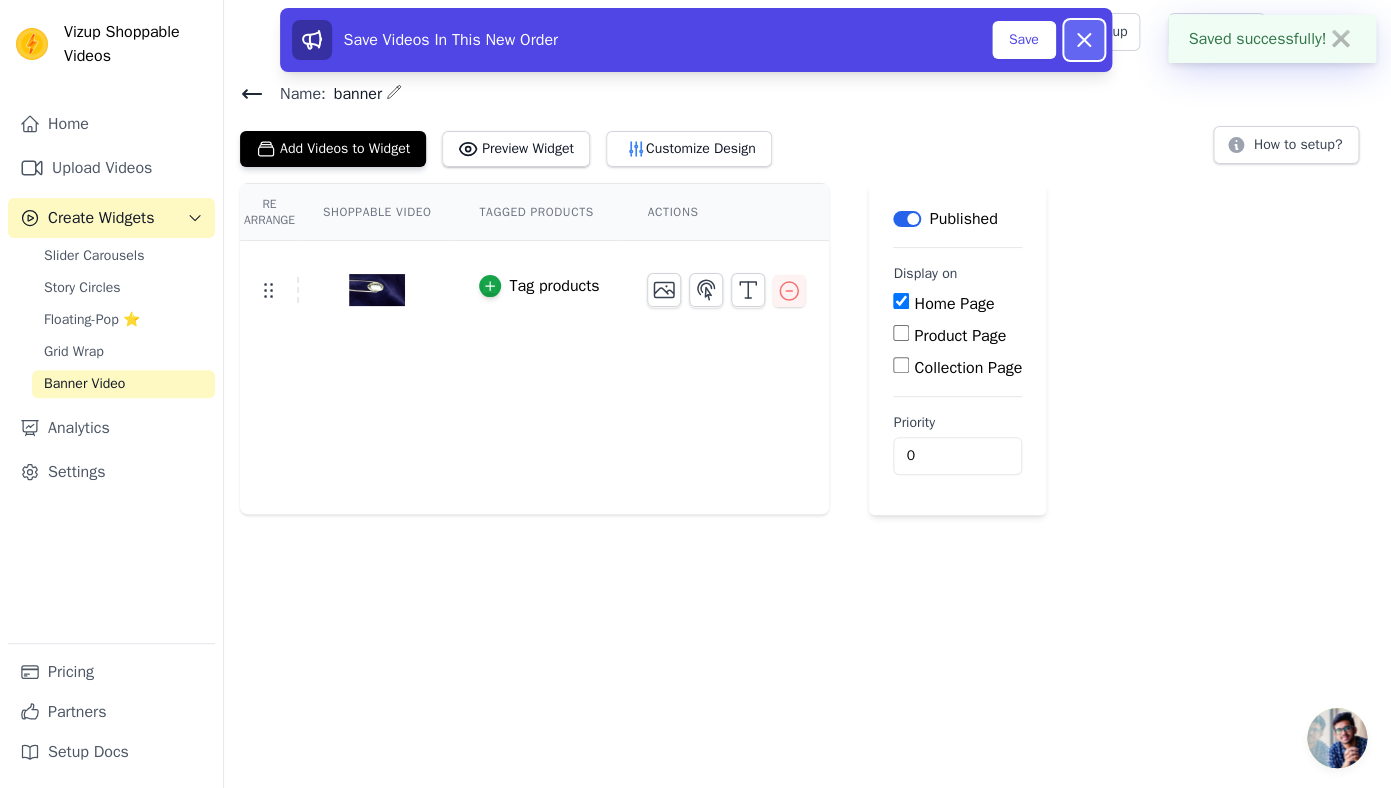 click 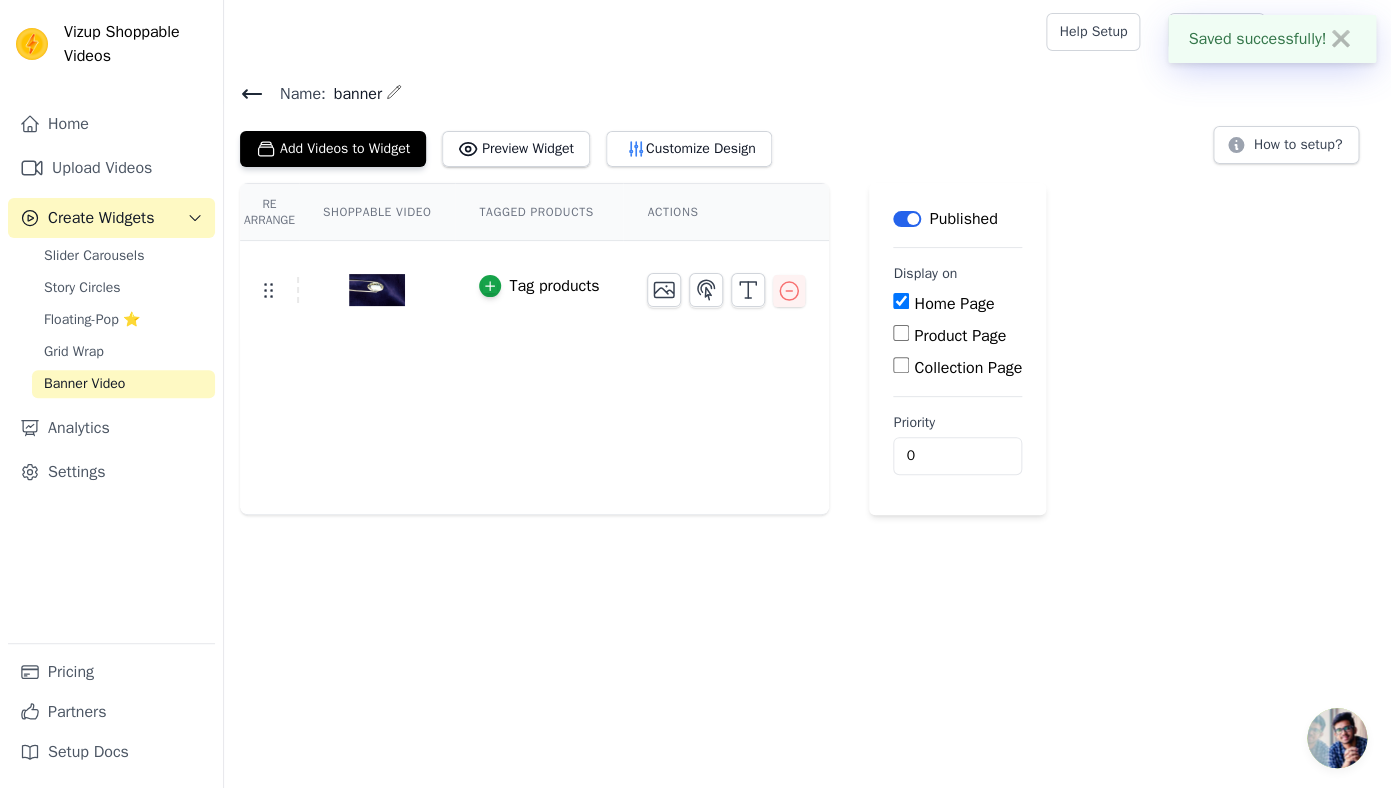 click 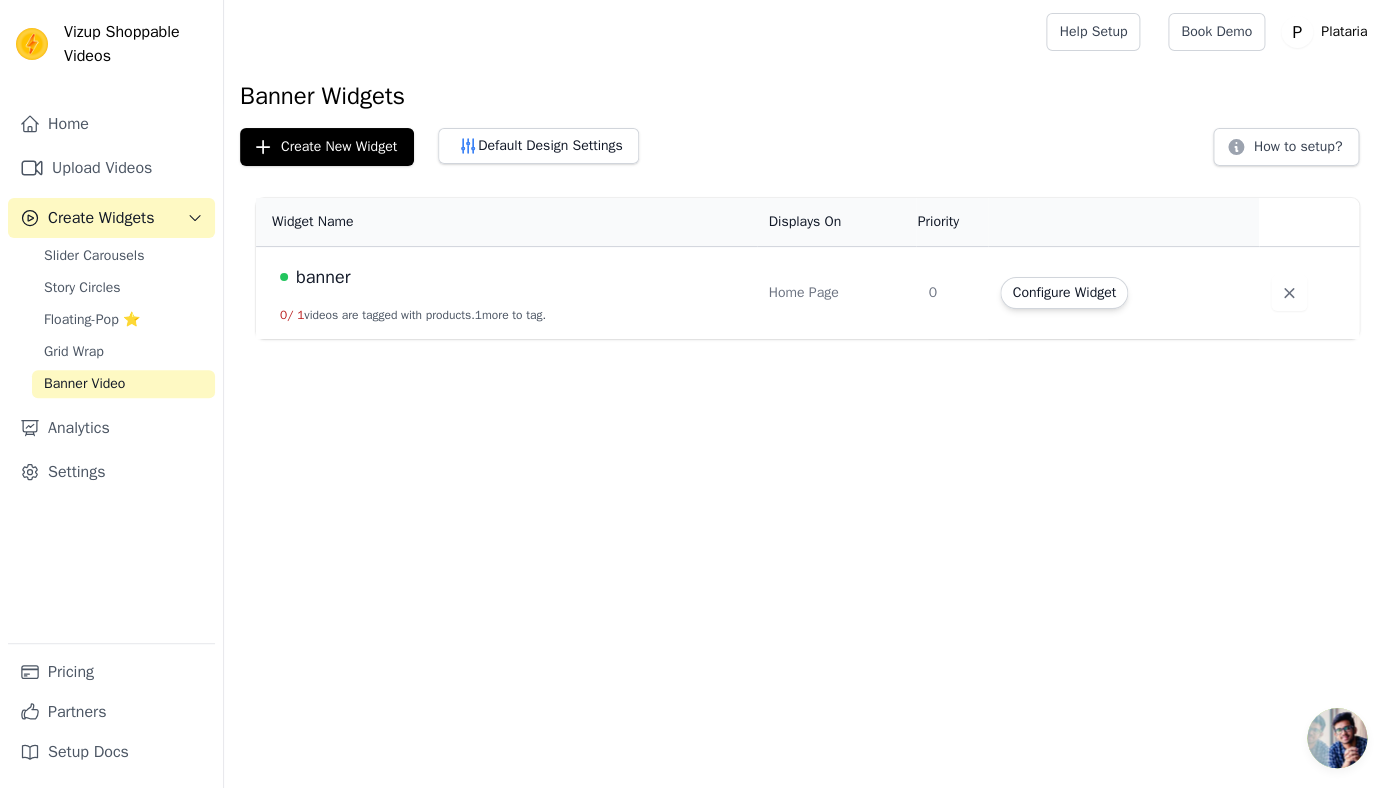 click on "1  more to tag." at bounding box center (510, 315) 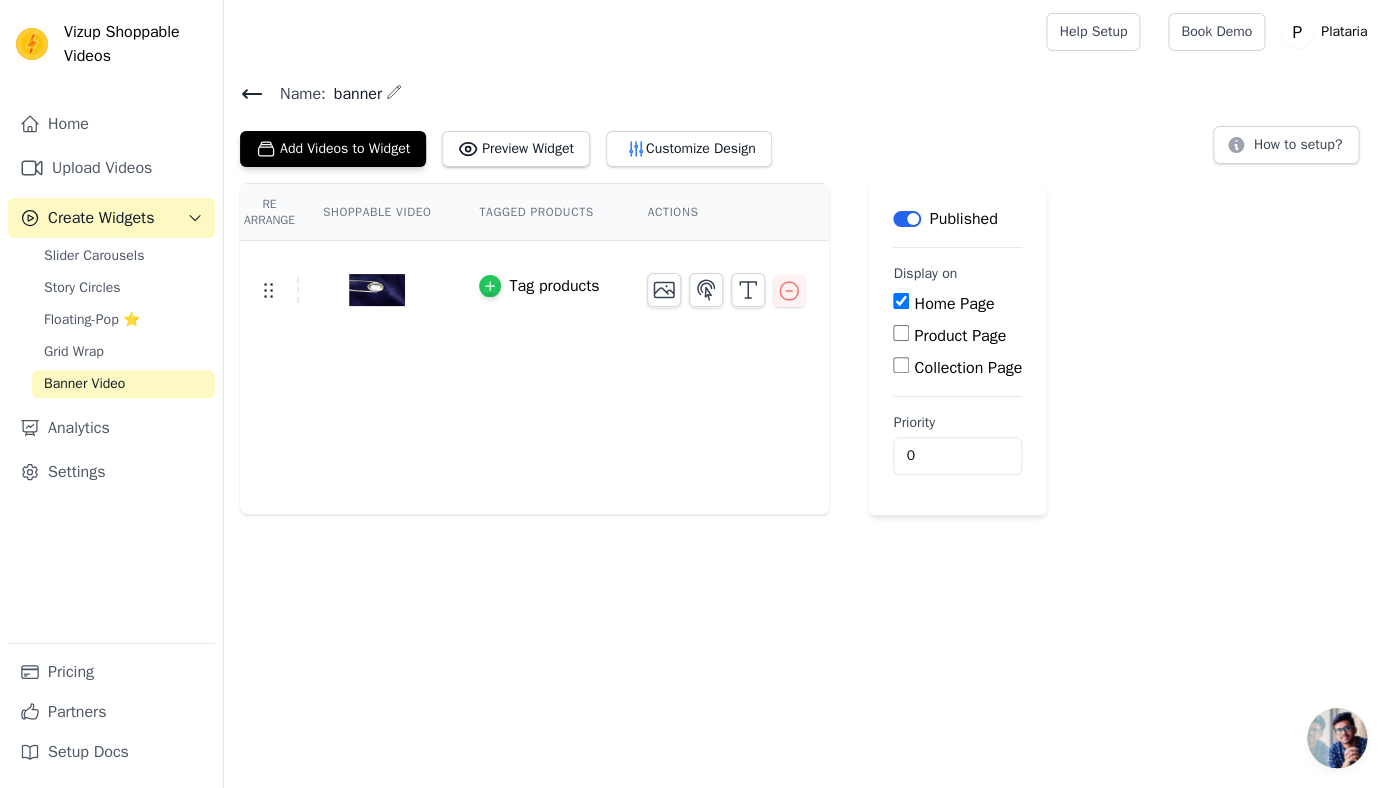 click 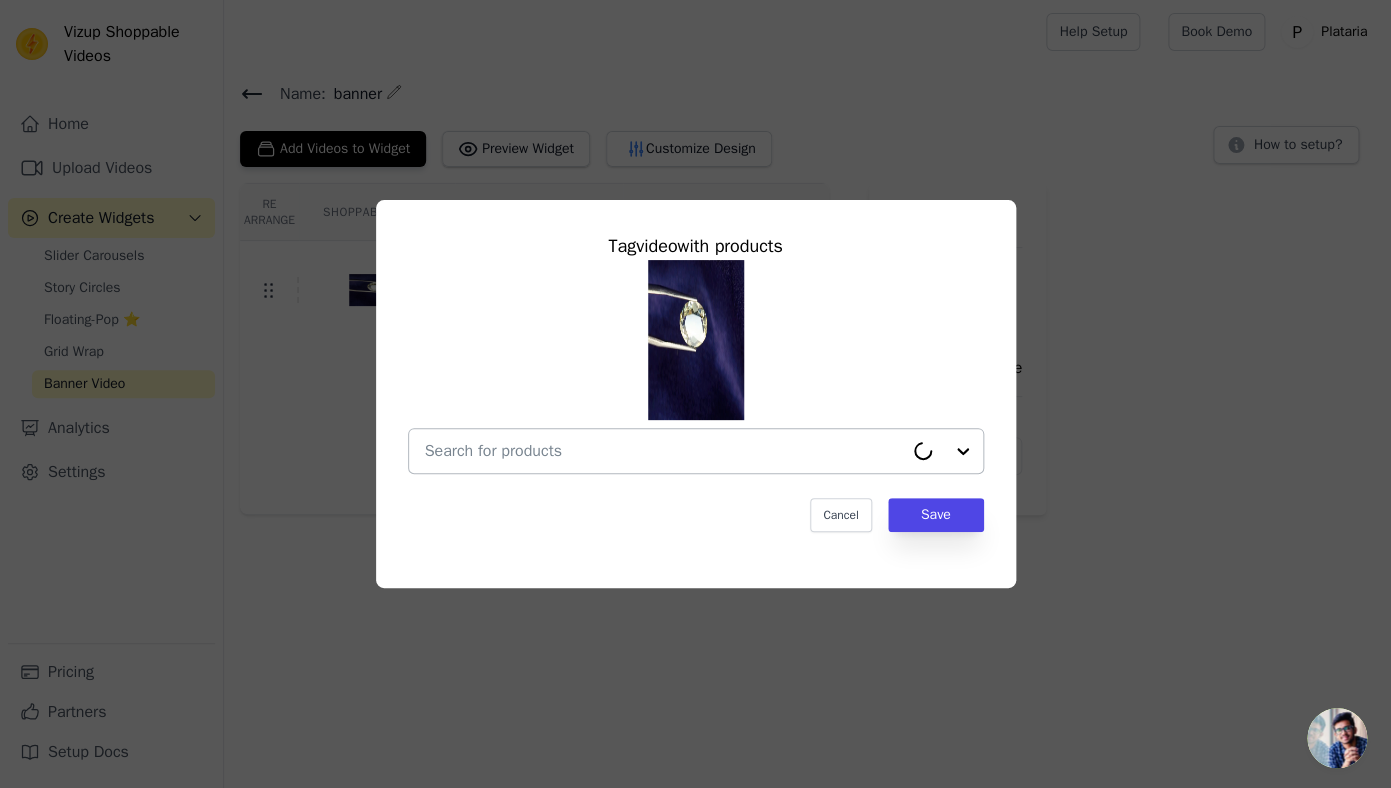 click at bounding box center (664, 451) 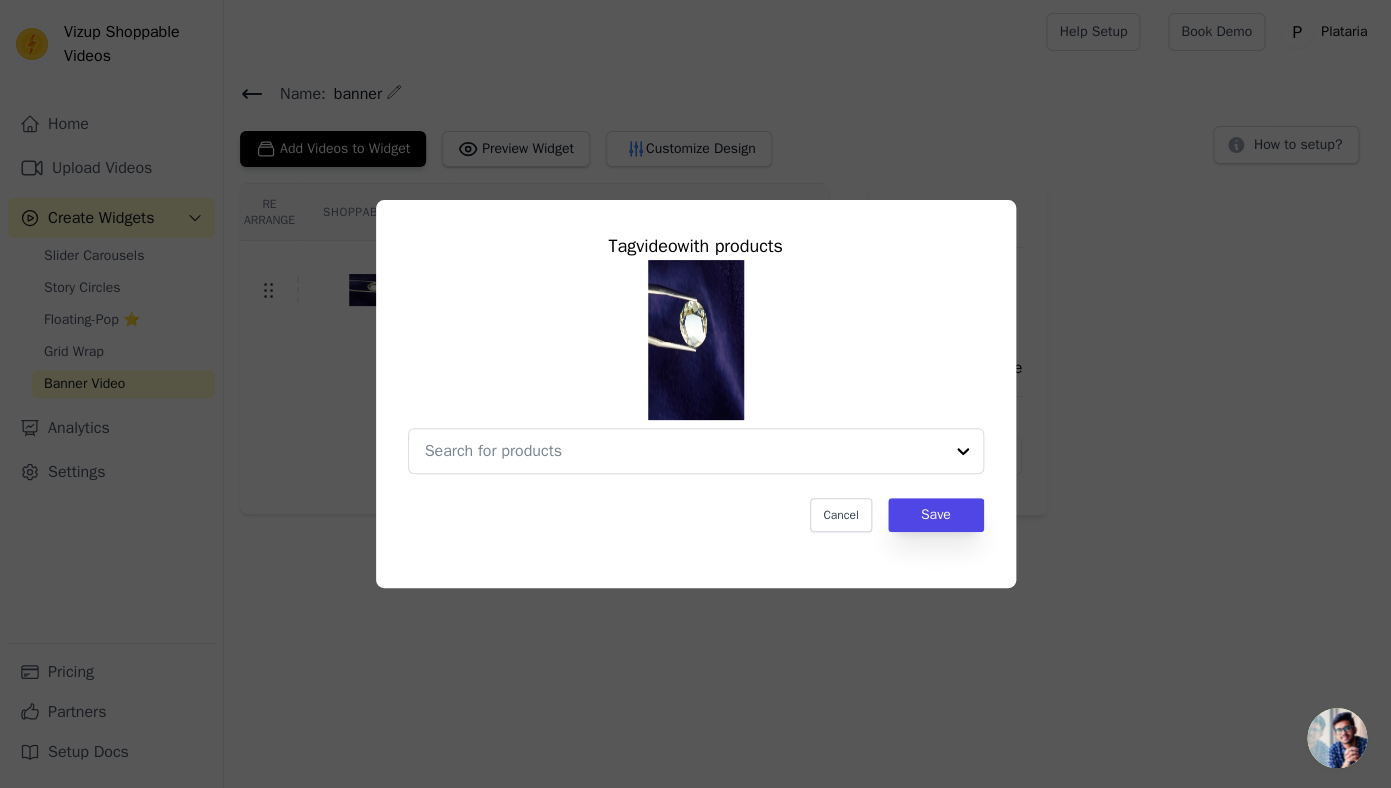 click on "Tag  video  with products                         Cancel   Save" at bounding box center (695, 394) 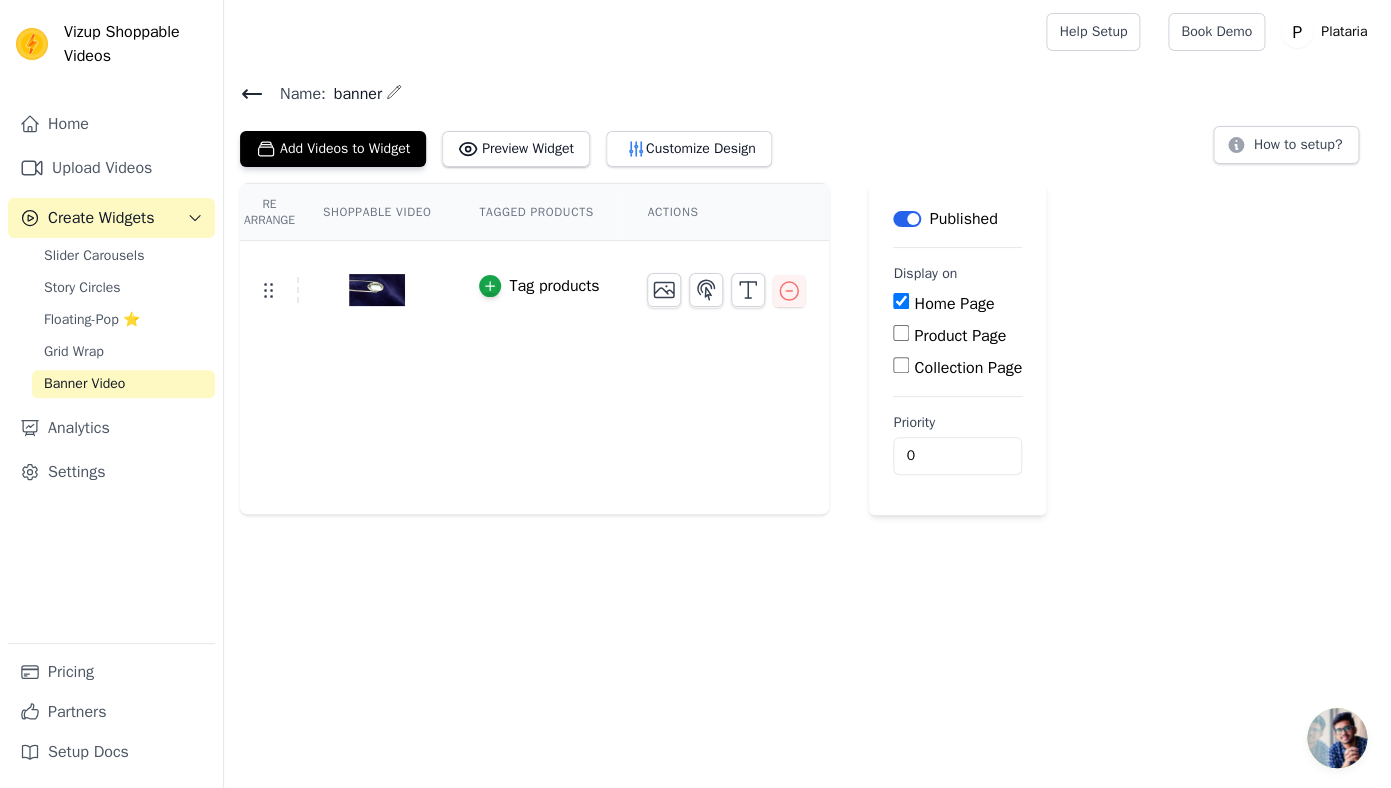 click 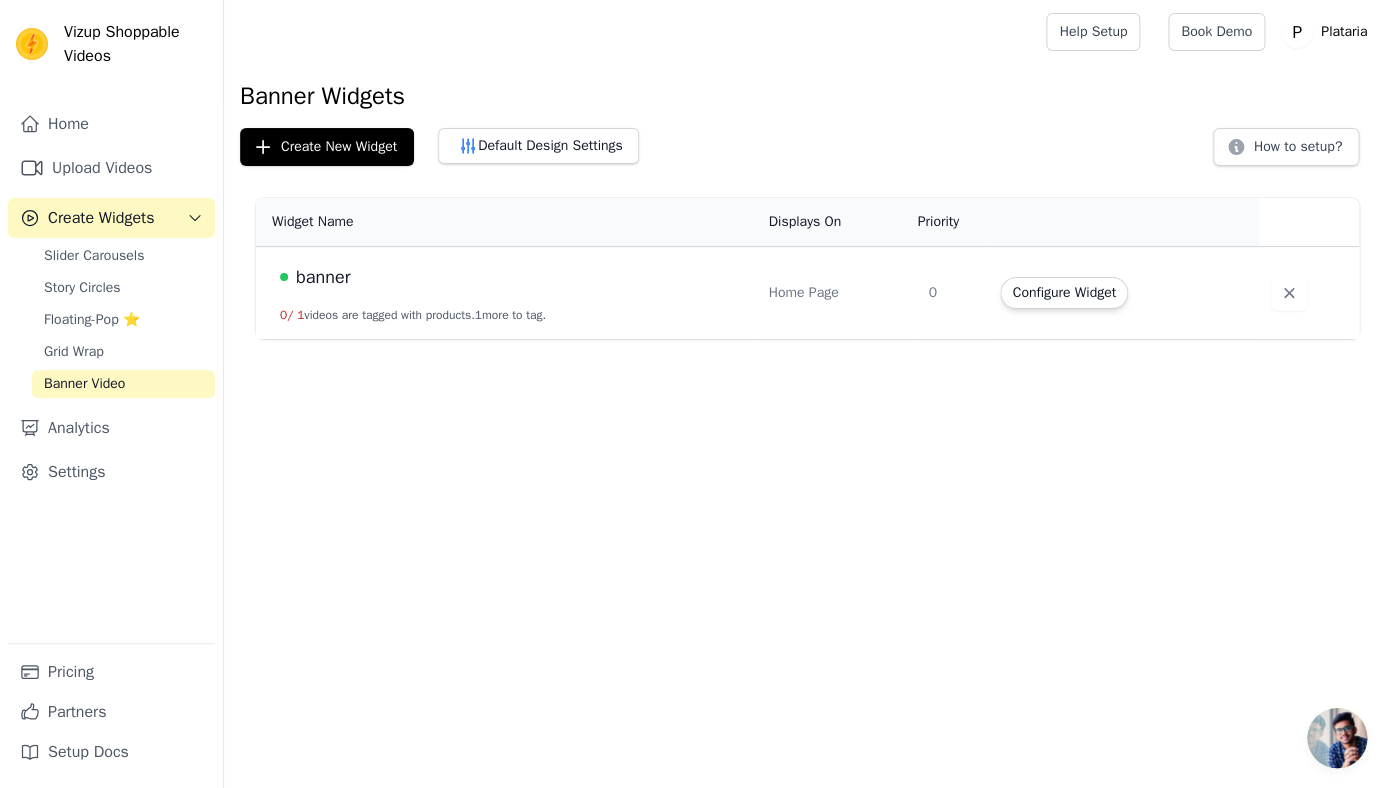 click on "Vizup Shoppable Videos
Home
Upload Videos       Create Widgets     Slider Carousels   Story Circles   Floating-Pop ⭐   Grid Wrap   Banner Video
Analytics
Settings
Pricing
Partners
Setup Docs   Open sidebar       Help Setup     Book Demo   Open user menu" at bounding box center [695, 169] 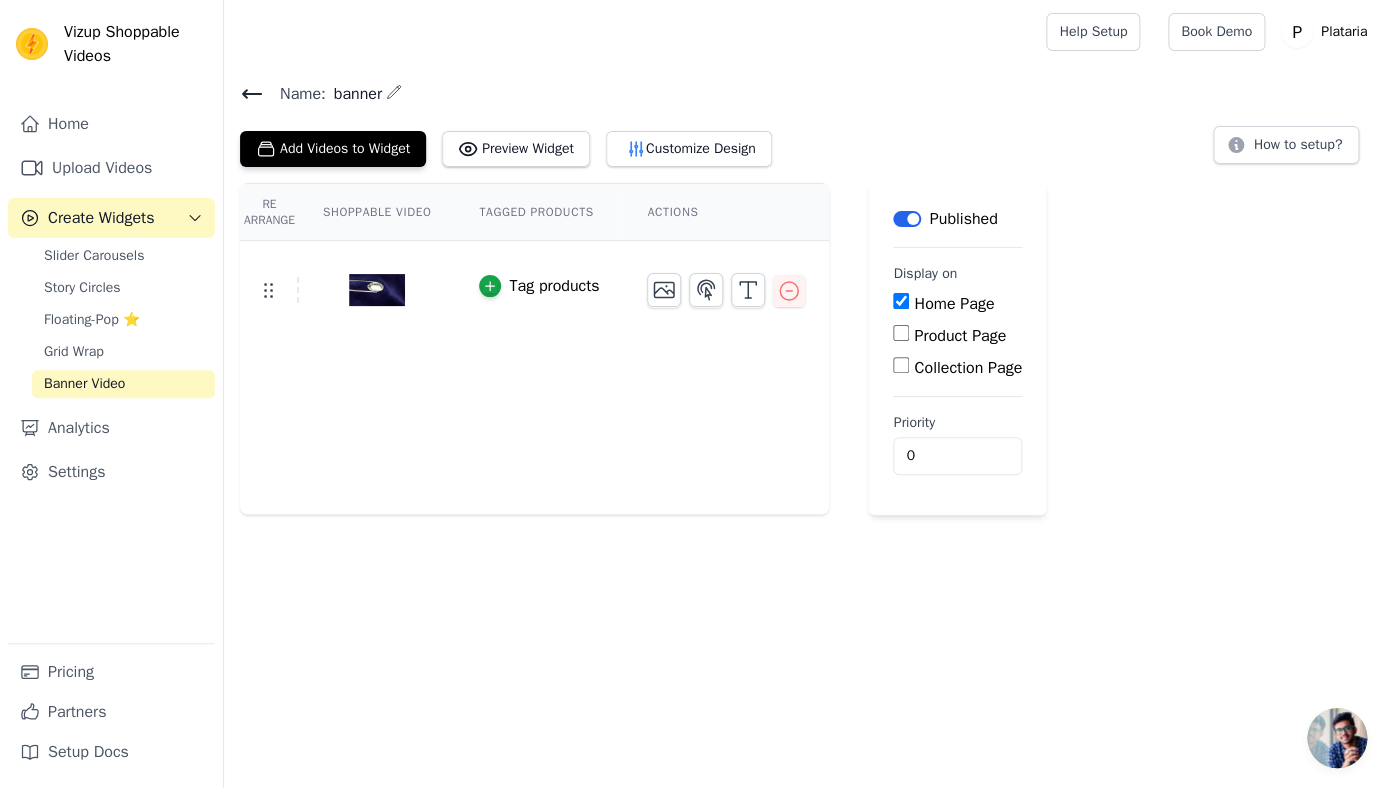 click on "Re Arrange   Shoppable Video   Tagged Products   Actions             Tag products" at bounding box center (534, 349) 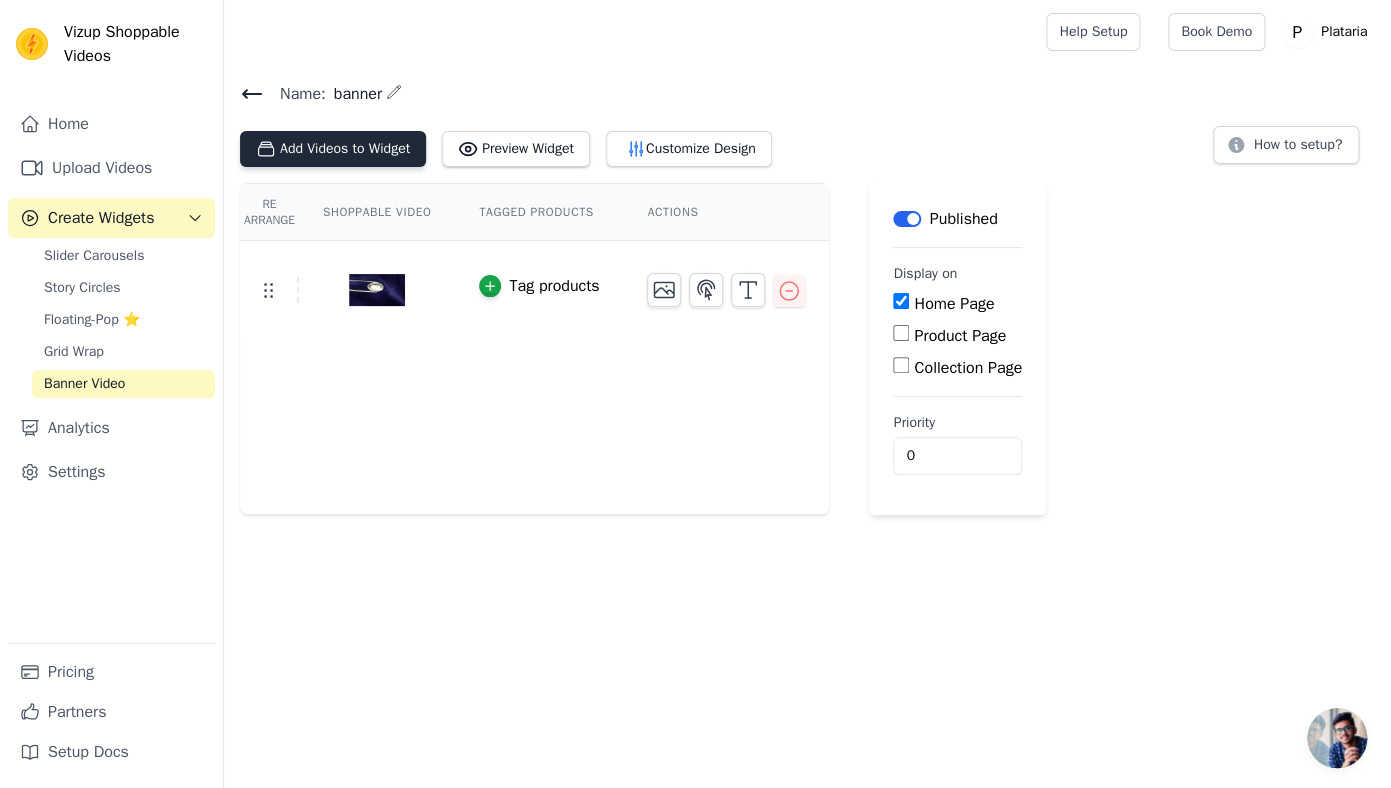 click on "Add Videos to Widget" at bounding box center [333, 149] 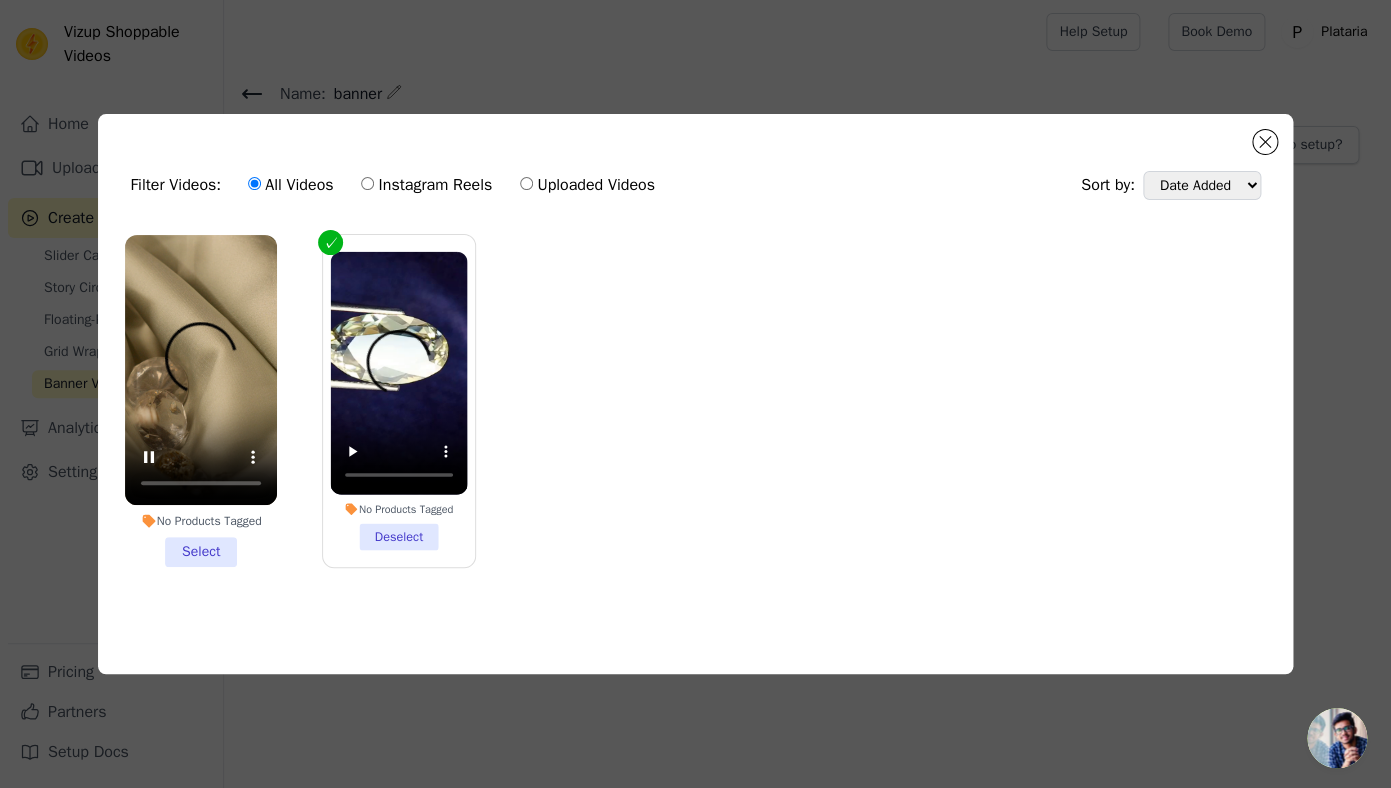click on "No Products Tagged     Select" at bounding box center [201, 401] 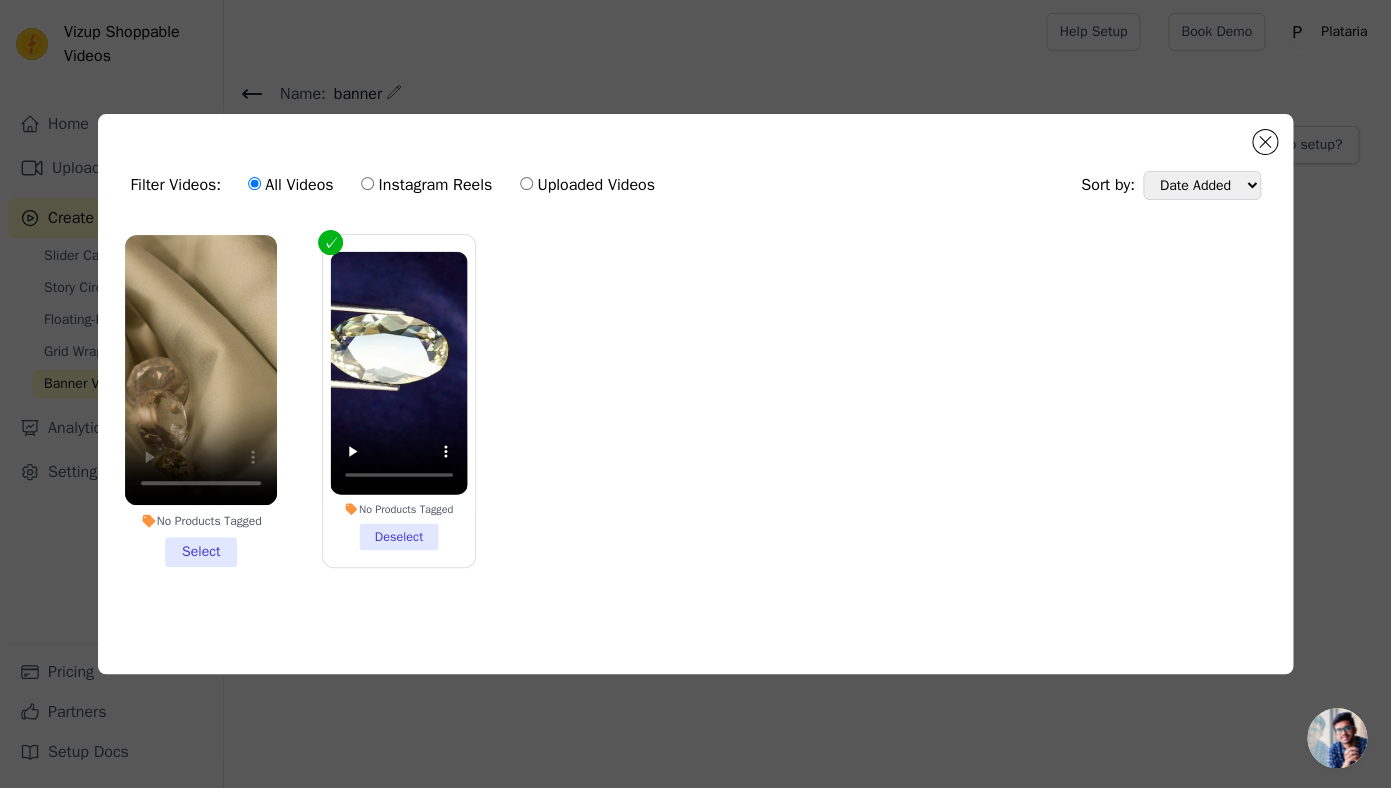 click on "No Products Tagged     Select" at bounding box center (0, 0) 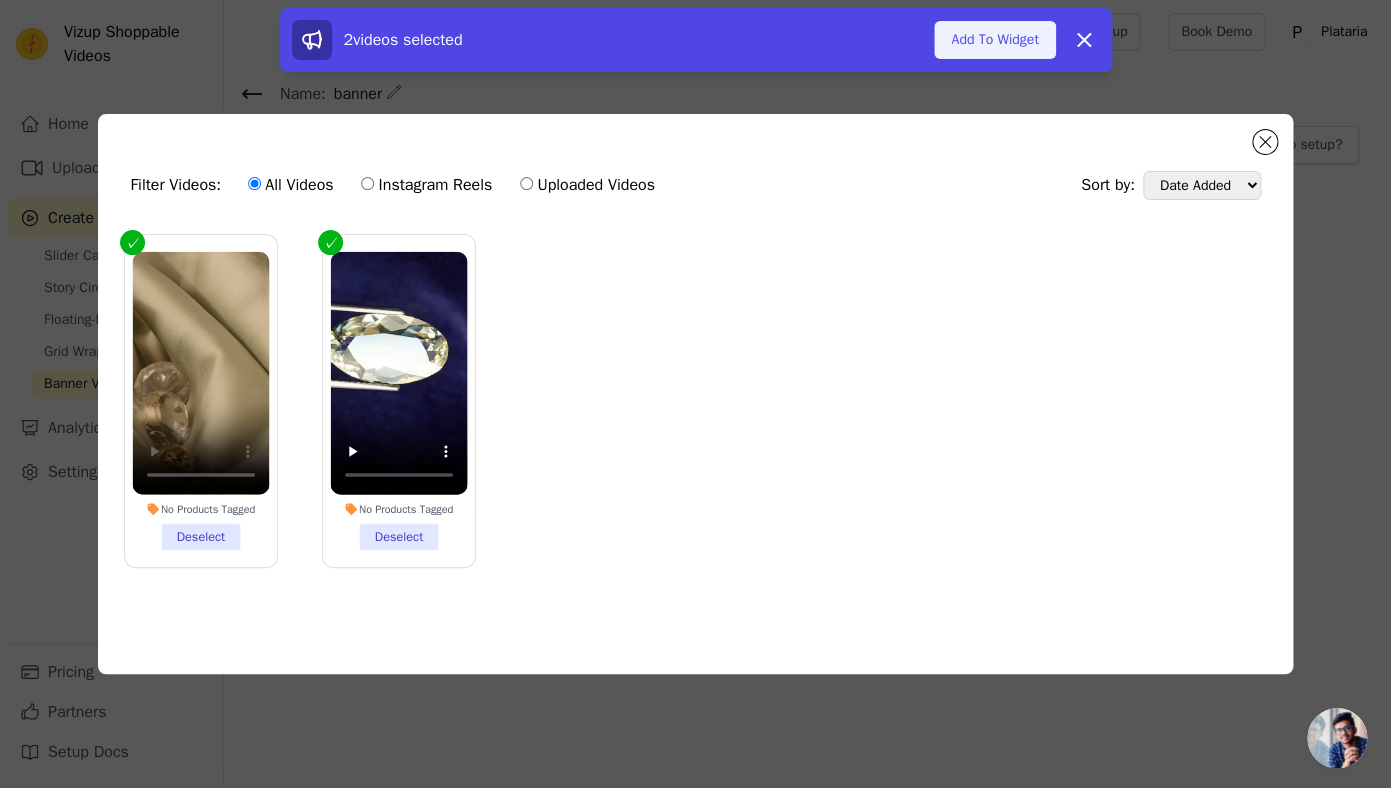 click on "Add To Widget" at bounding box center [994, 40] 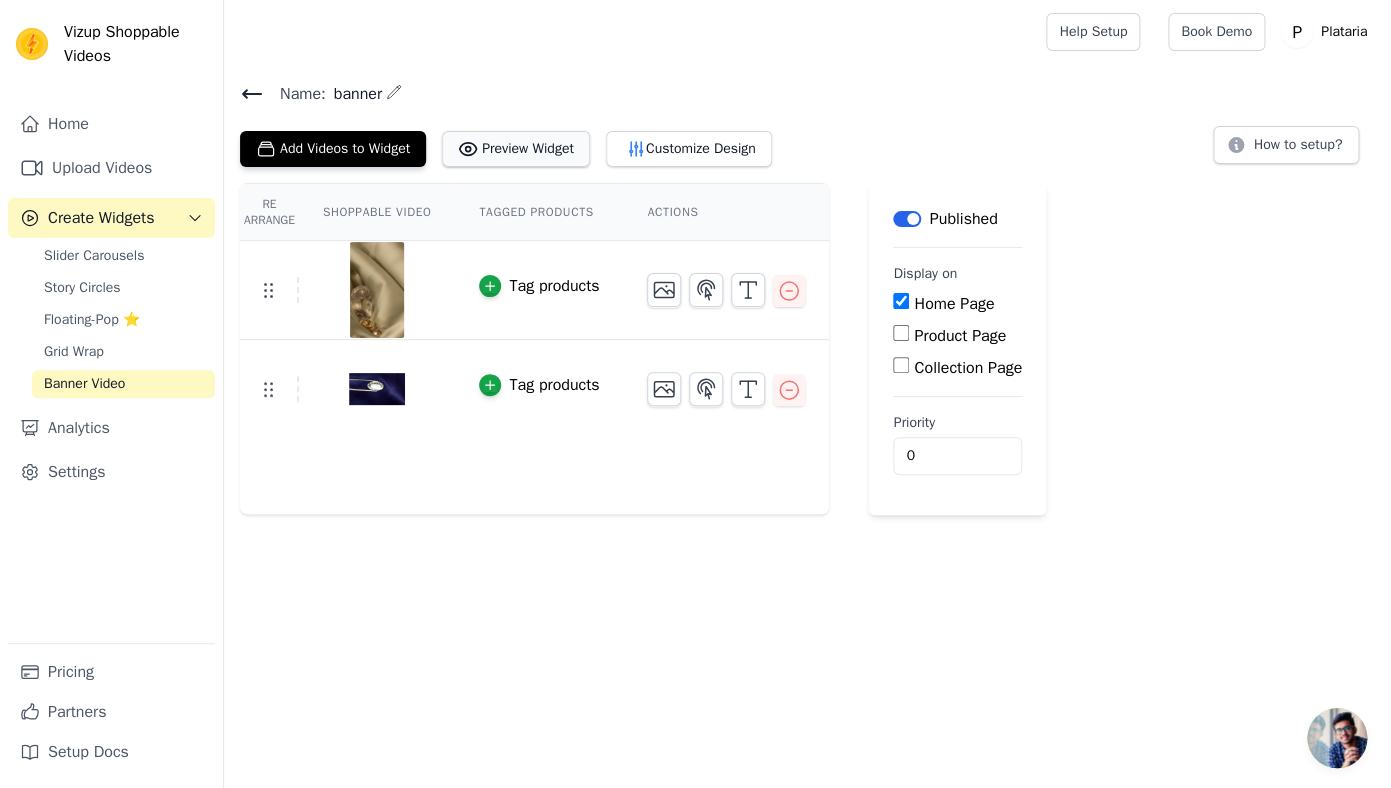 click on "Preview Widget" at bounding box center (516, 149) 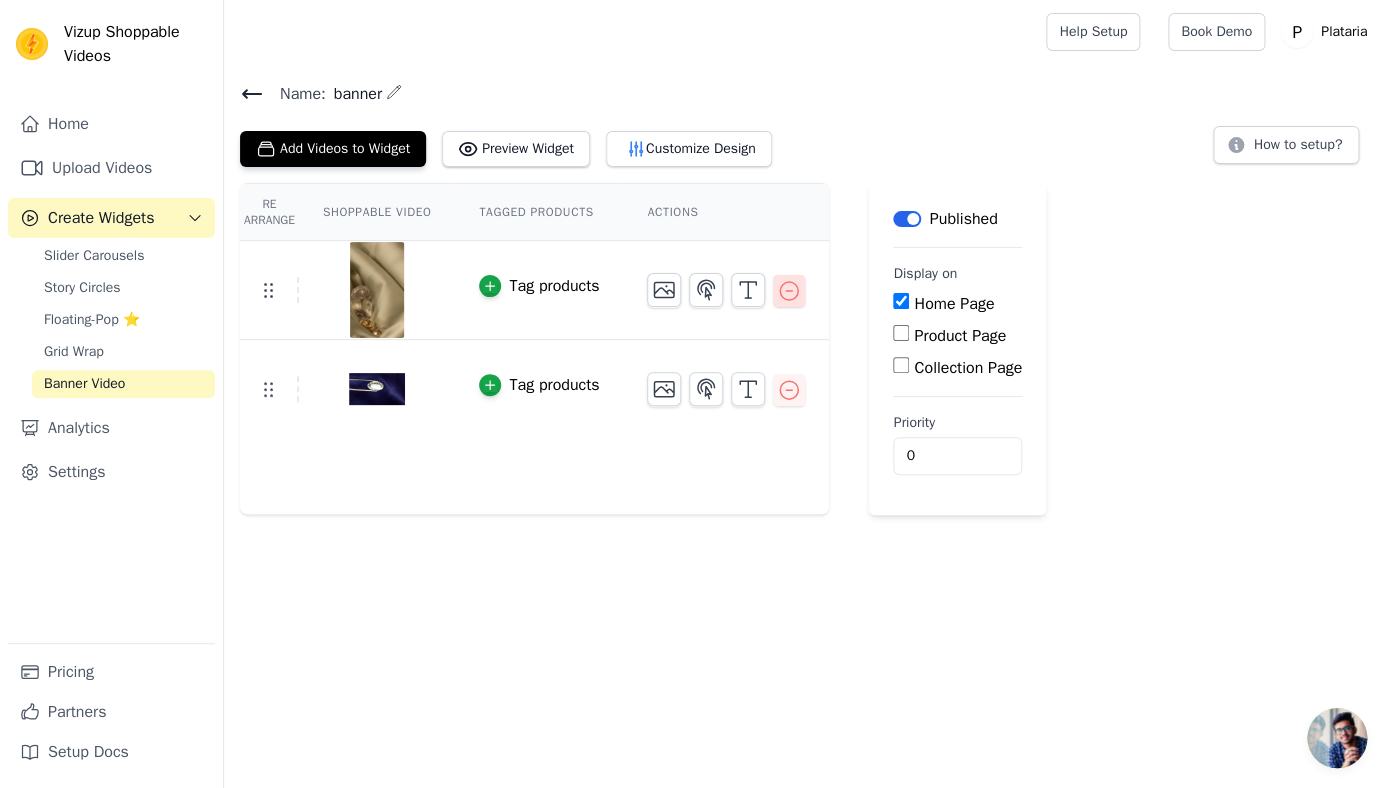 click 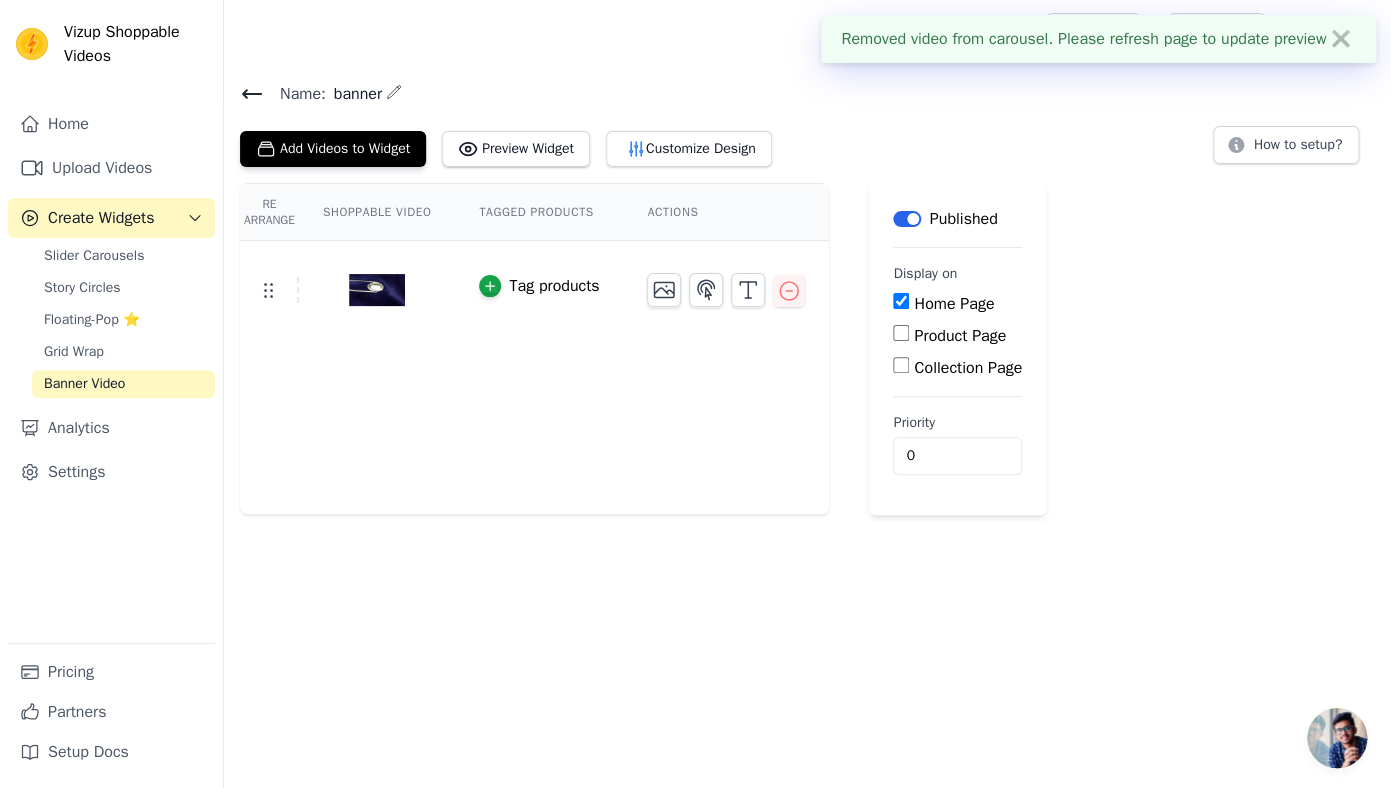 click on "Removed video from carousel. Please refresh page to update preview ✖" at bounding box center [1098, 39] 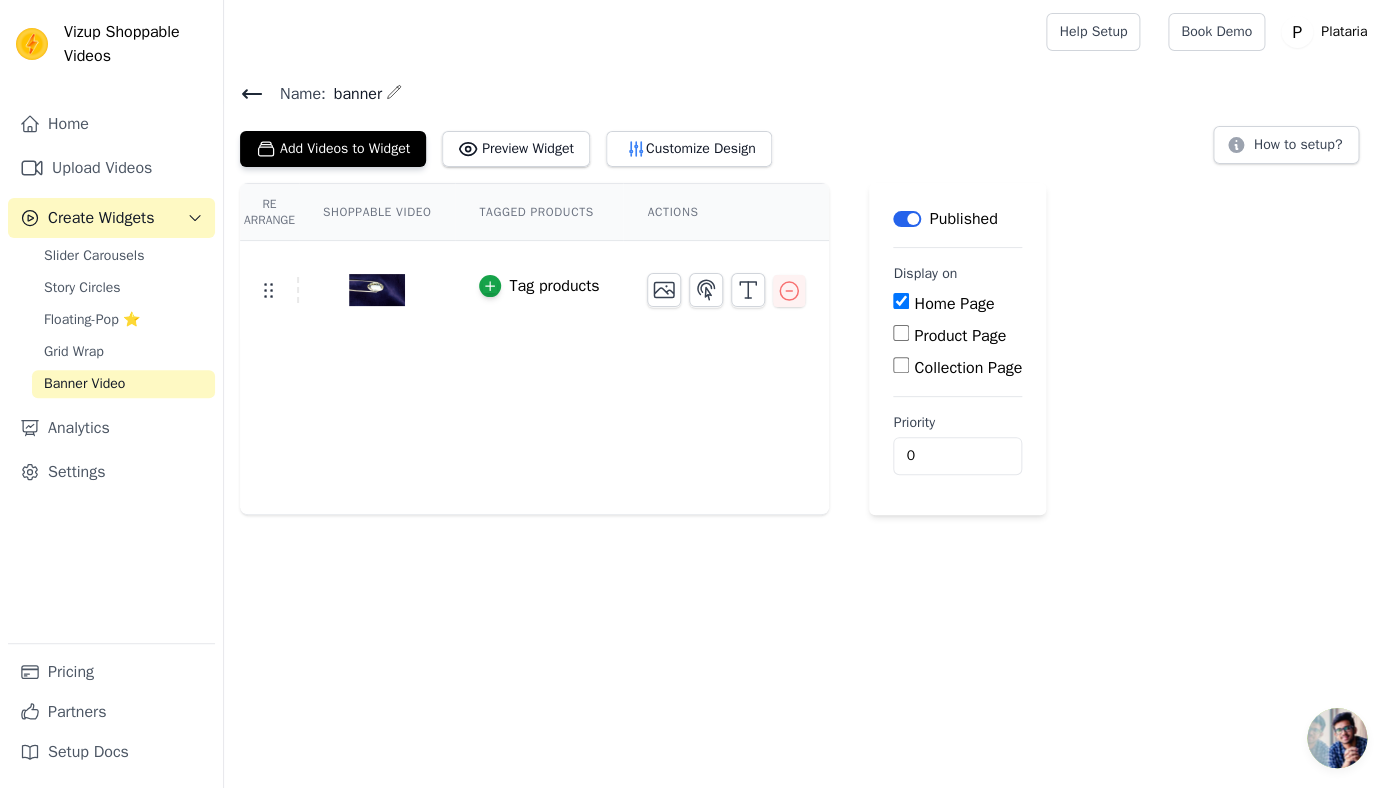 click 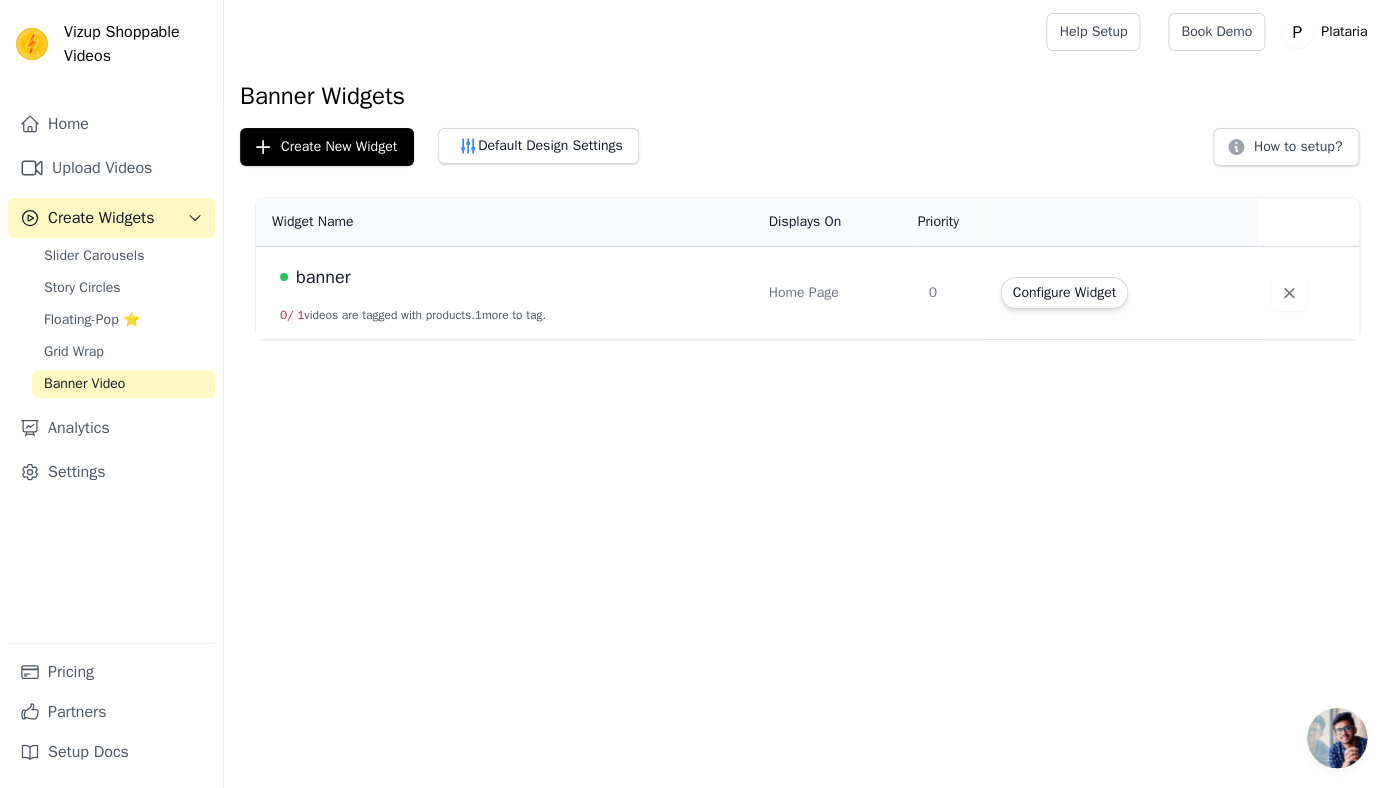 click on "Vizup Shoppable Videos
Home
Upload Videos       Create Widgets     Slider Carousels   Story Circles   Floating-Pop ⭐   Grid Wrap   Banner Video
Analytics
Settings
Pricing
Partners
Setup Docs   Open sidebar       Help Setup     Book Demo   Open user menu" at bounding box center (695, 169) 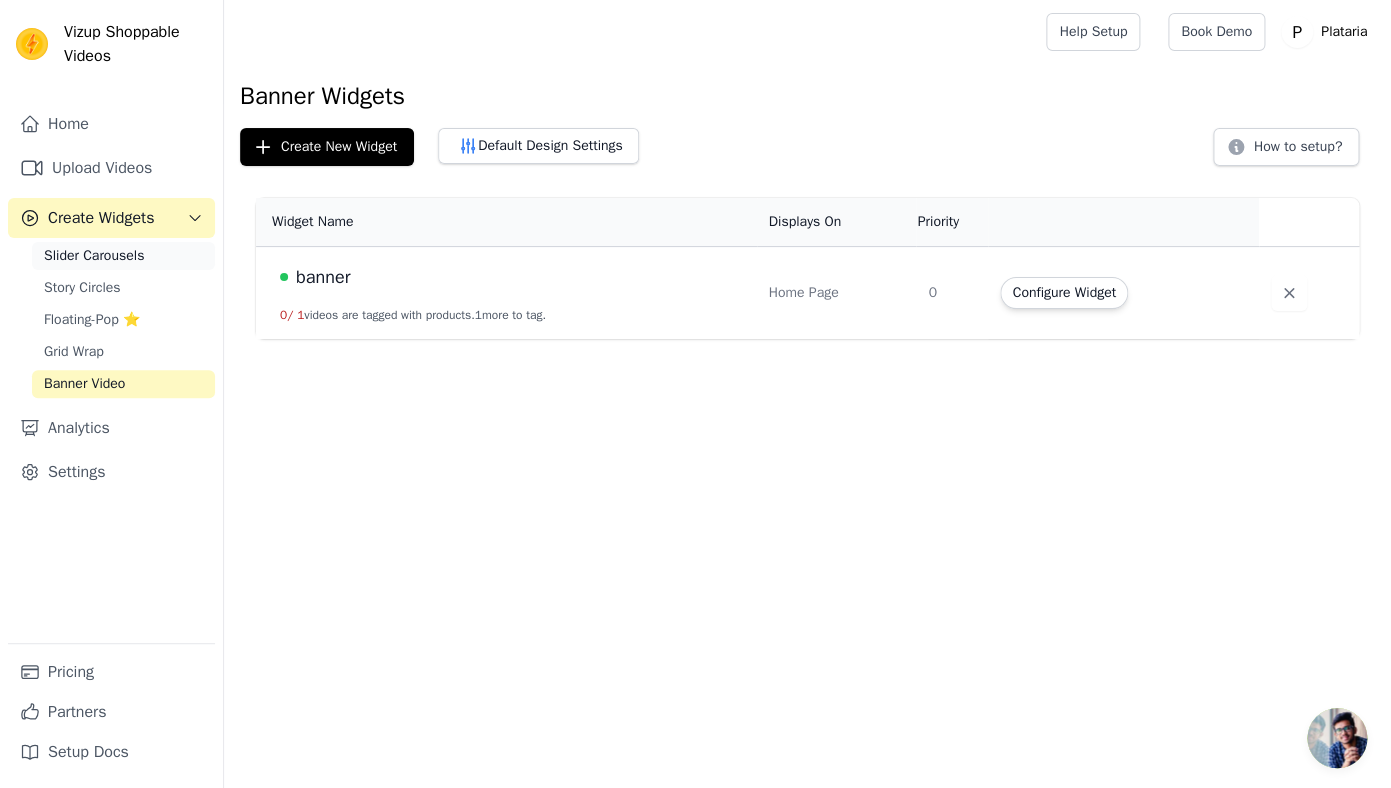 click on "Slider Carousels" at bounding box center (94, 256) 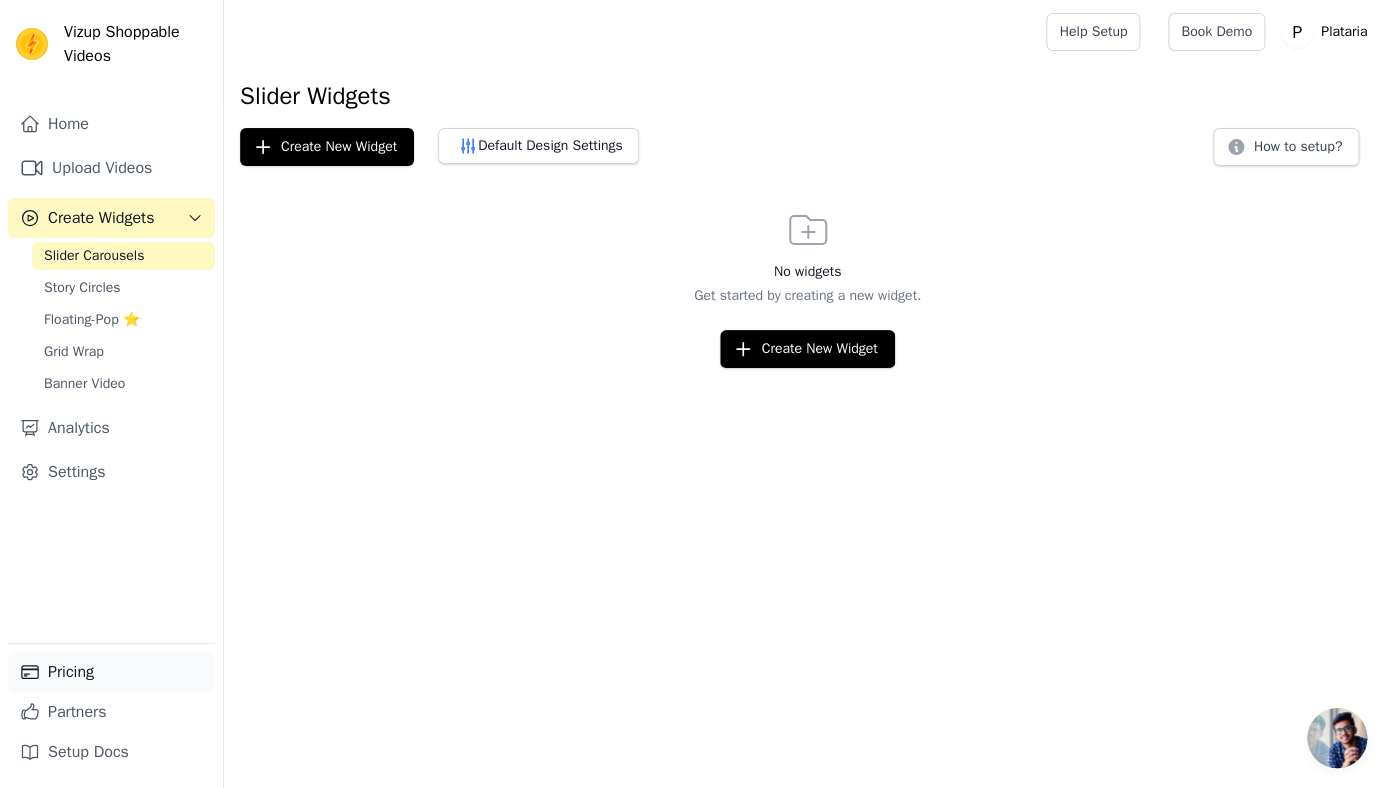 click on "Pricing" at bounding box center (111, 672) 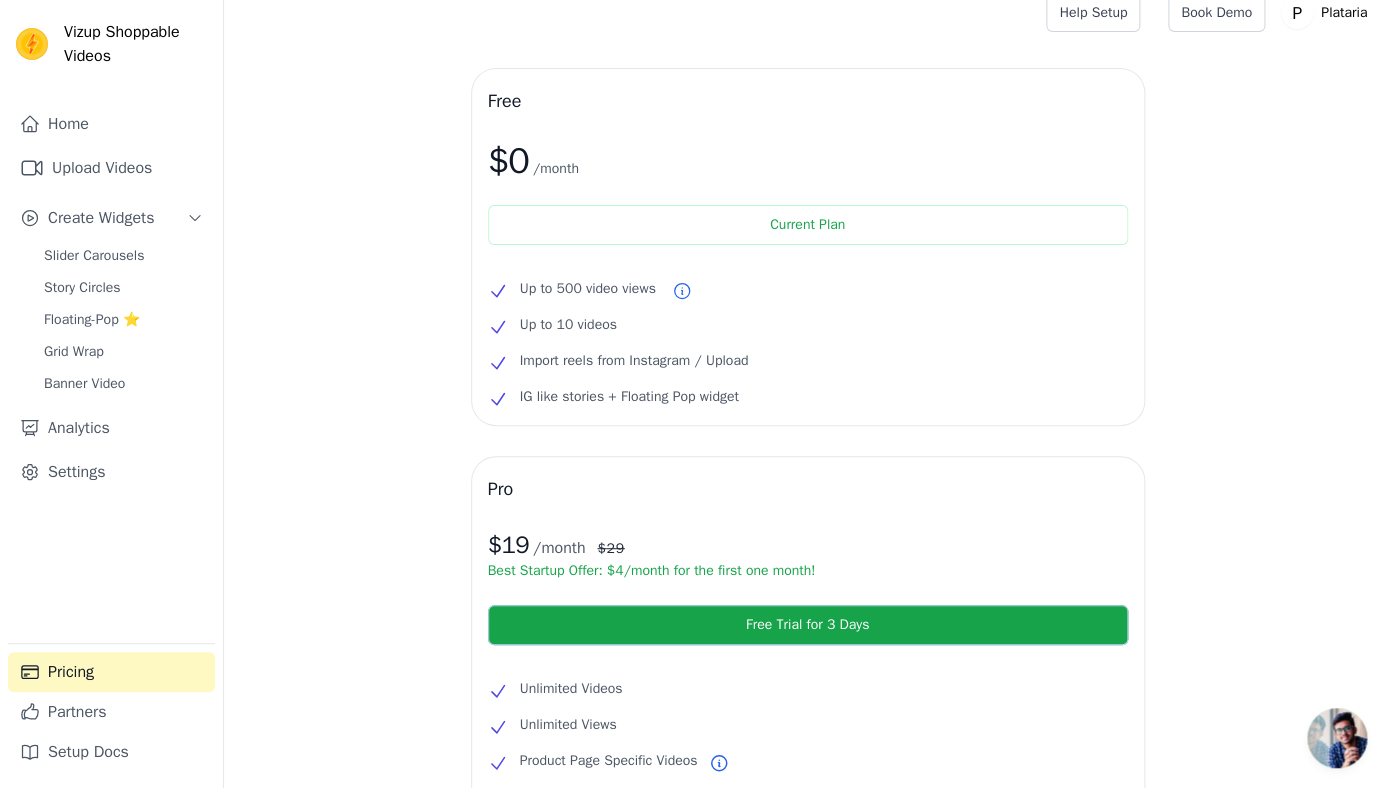 scroll, scrollTop: 21, scrollLeft: 0, axis: vertical 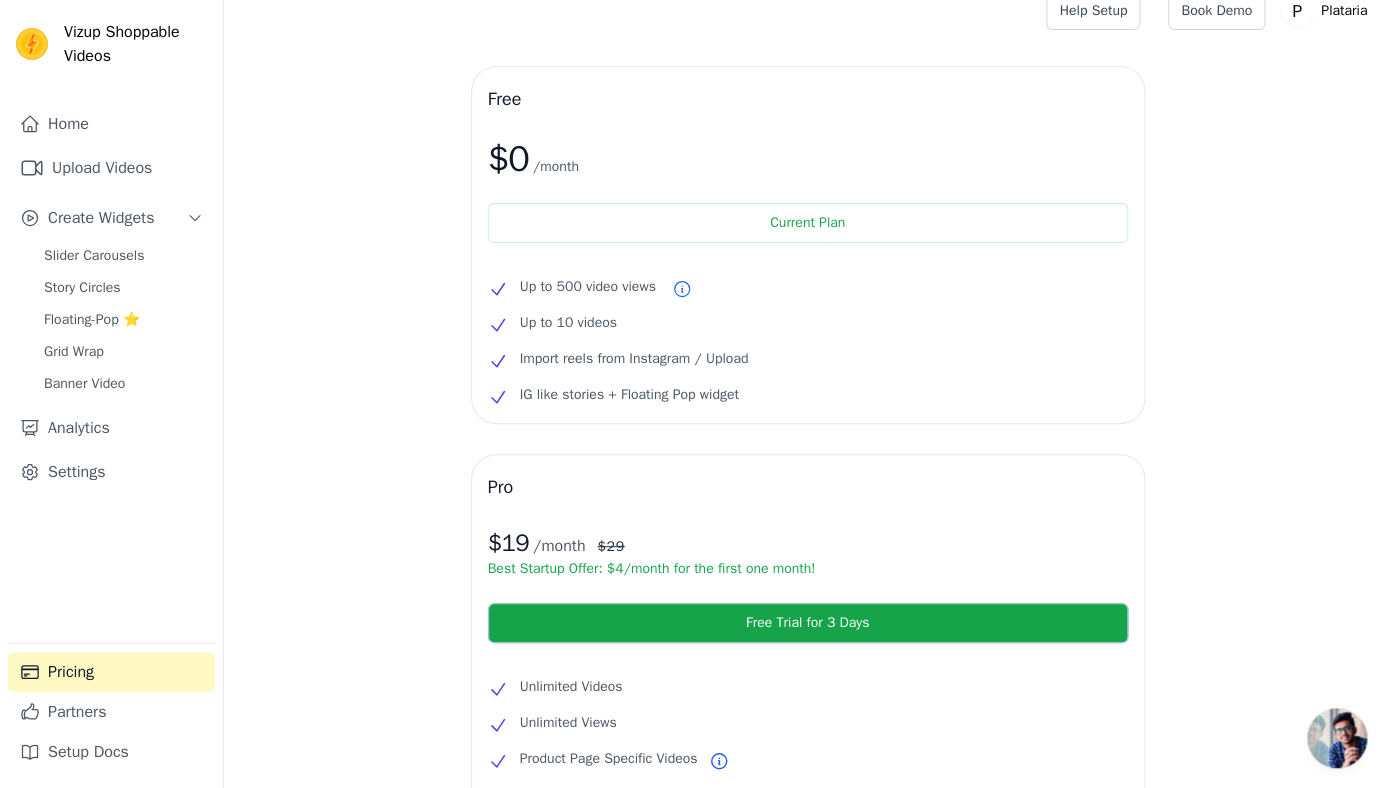 click on "Up to 500 video views" at bounding box center (588, 287) 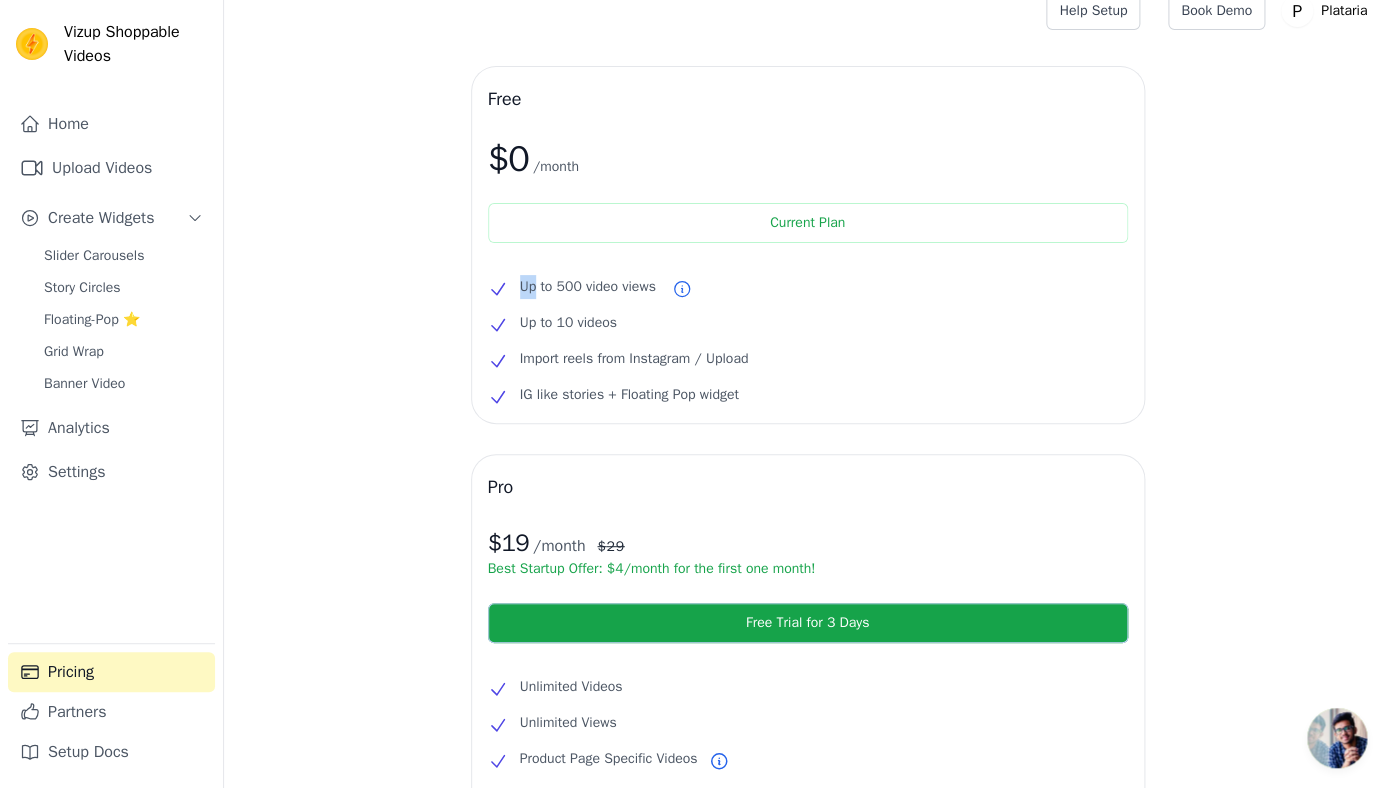 click on "Up to 500 video views" at bounding box center [588, 287] 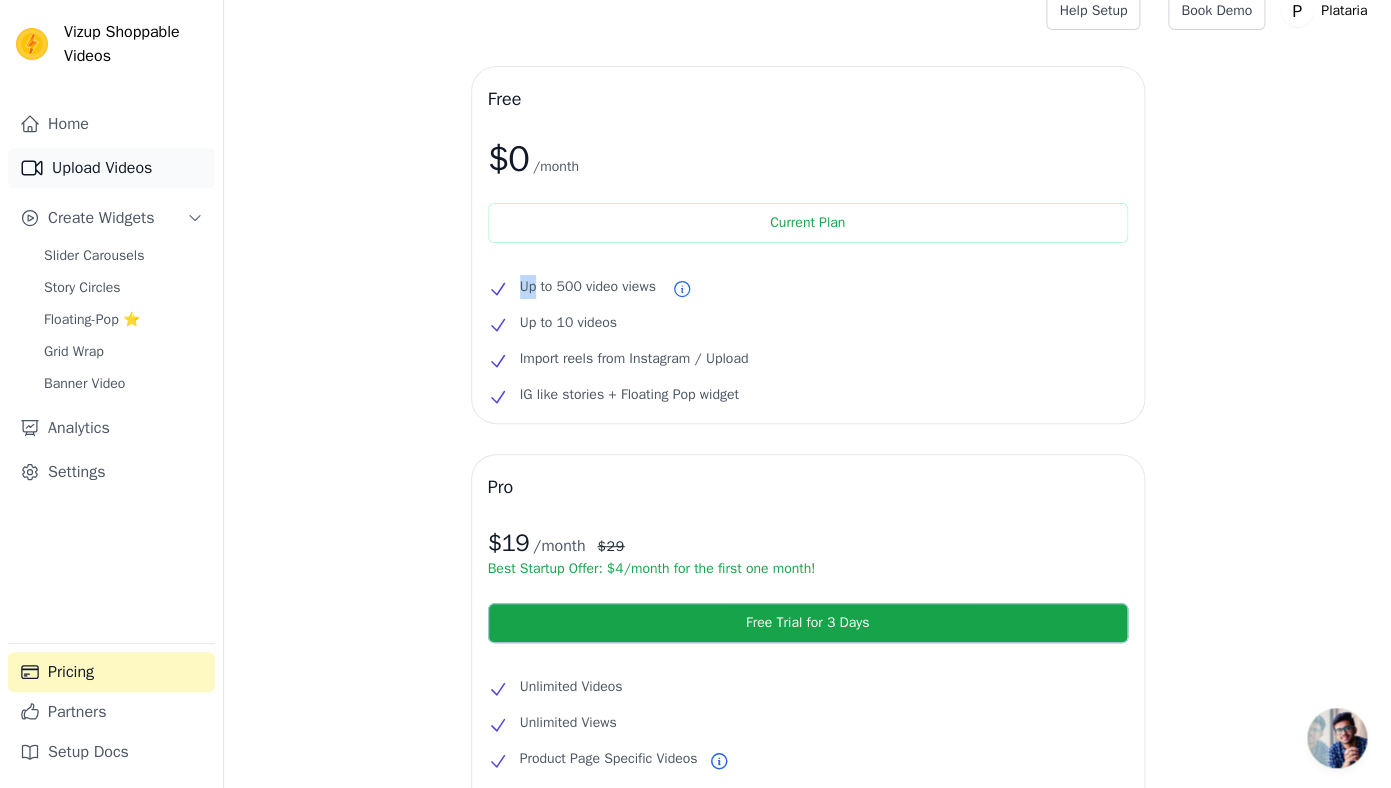 click on "Upload Videos" at bounding box center (111, 168) 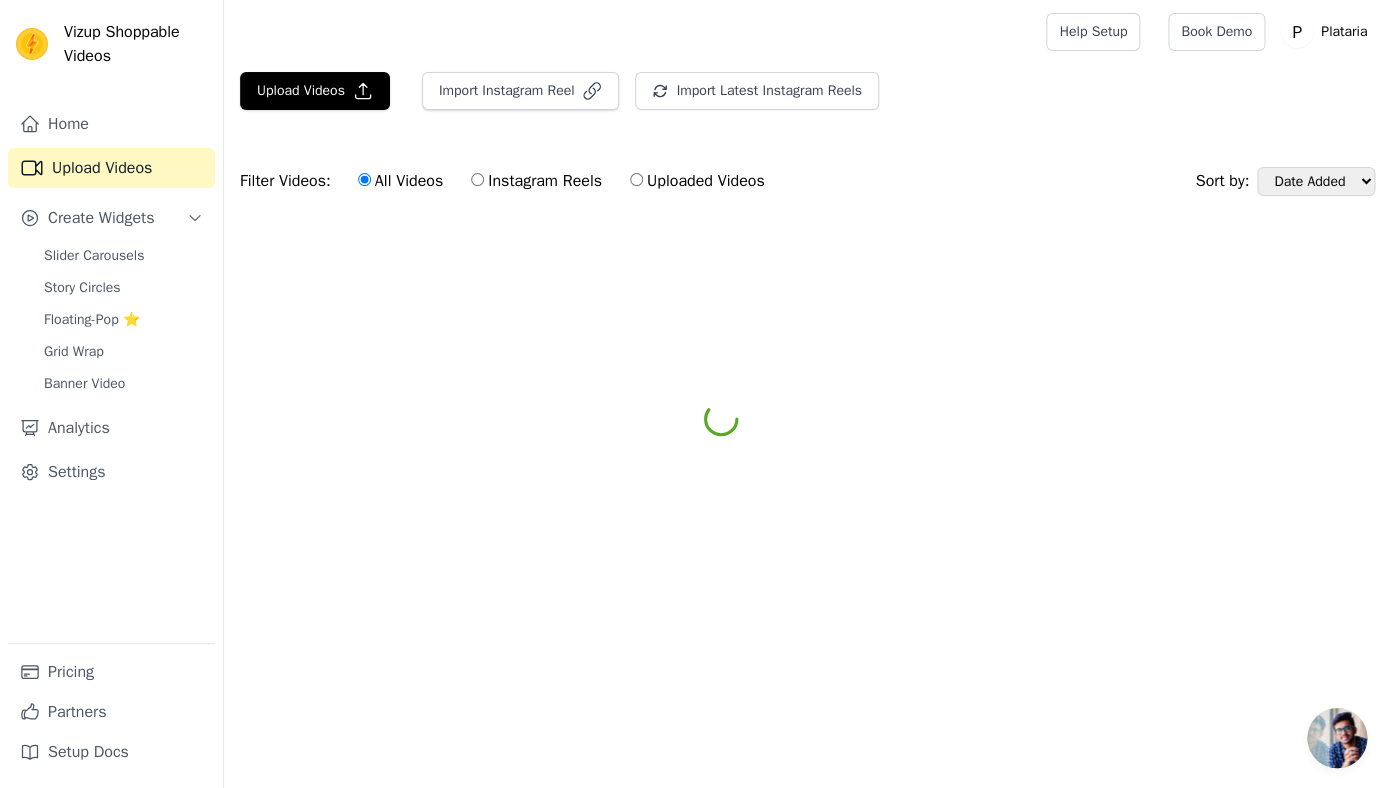 scroll, scrollTop: 0, scrollLeft: 0, axis: both 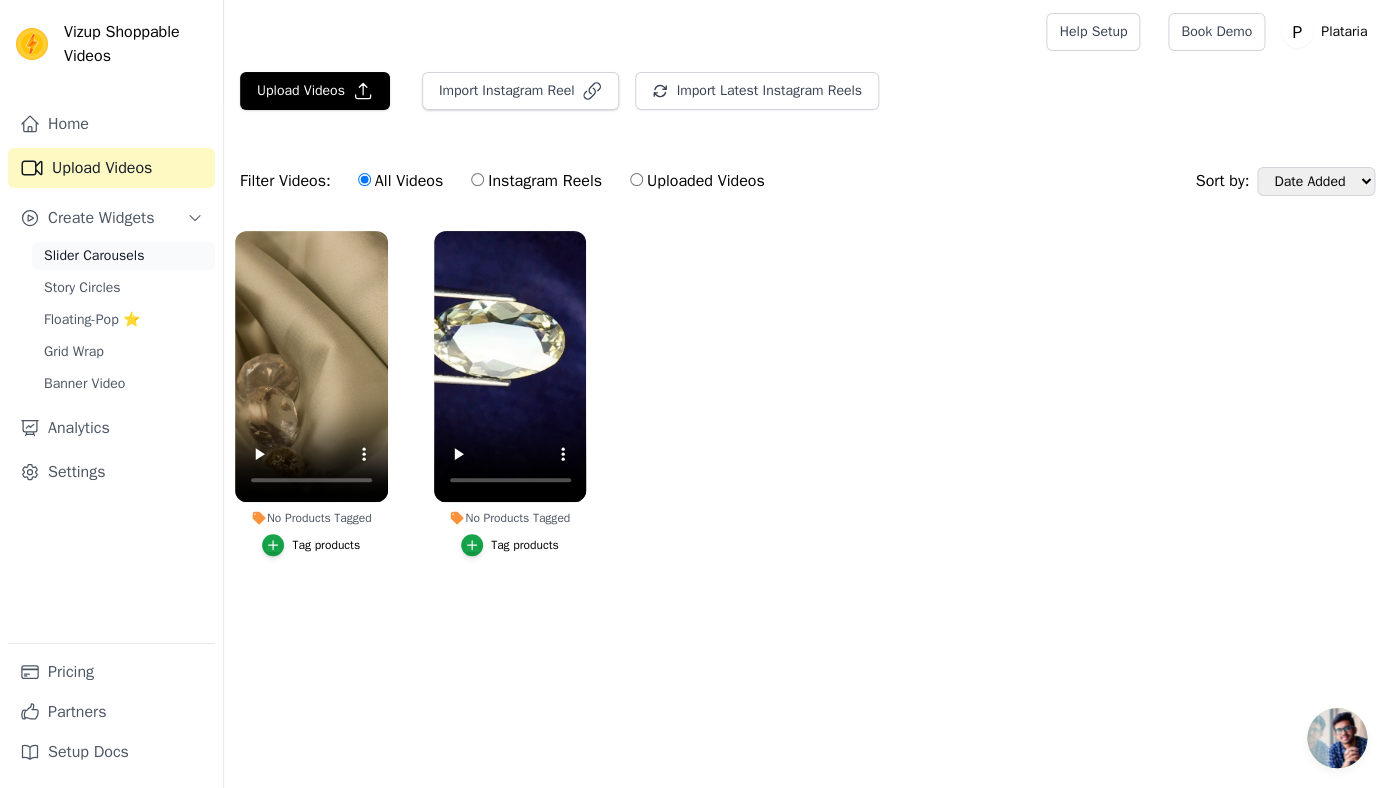 click on "Slider Carousels" at bounding box center (94, 256) 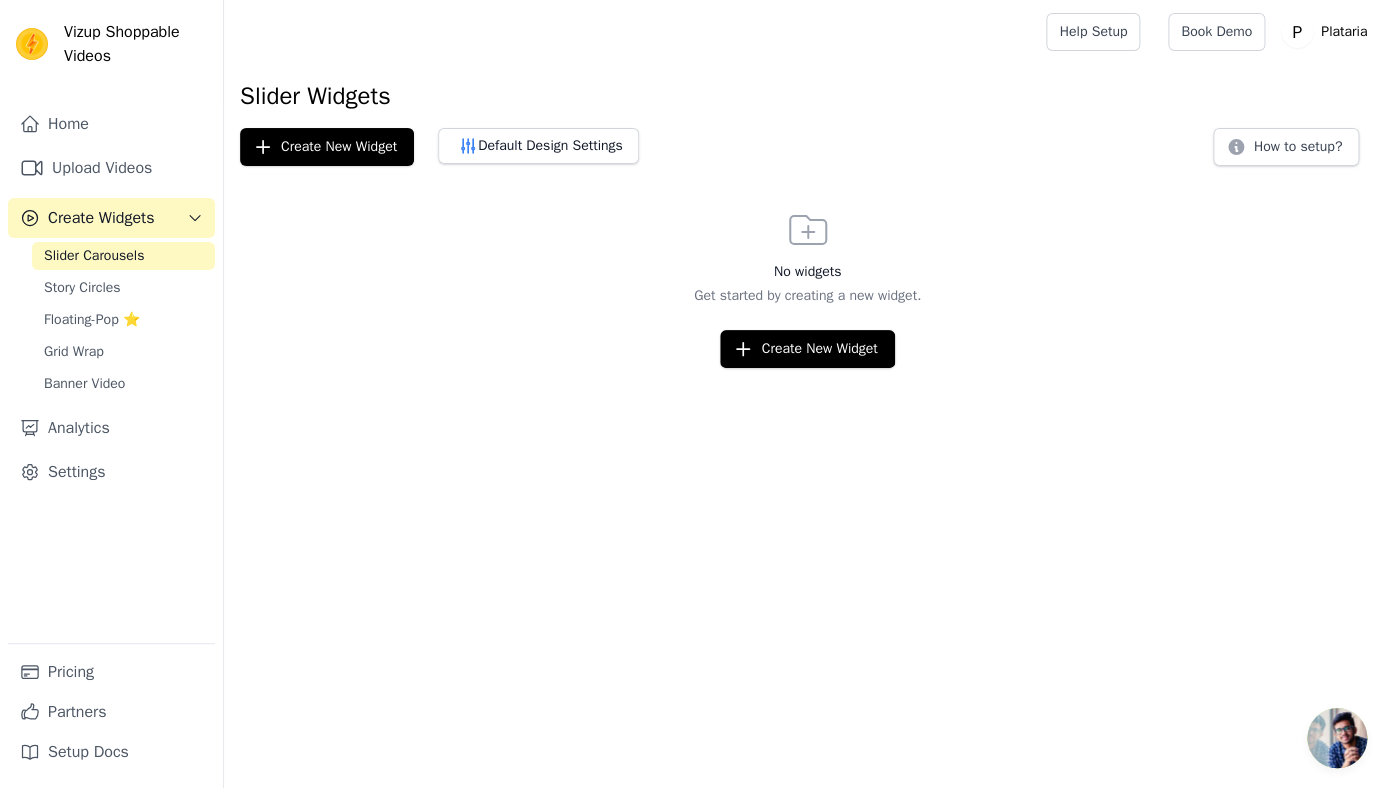 click on "Create New Widget" at bounding box center [807, 349] 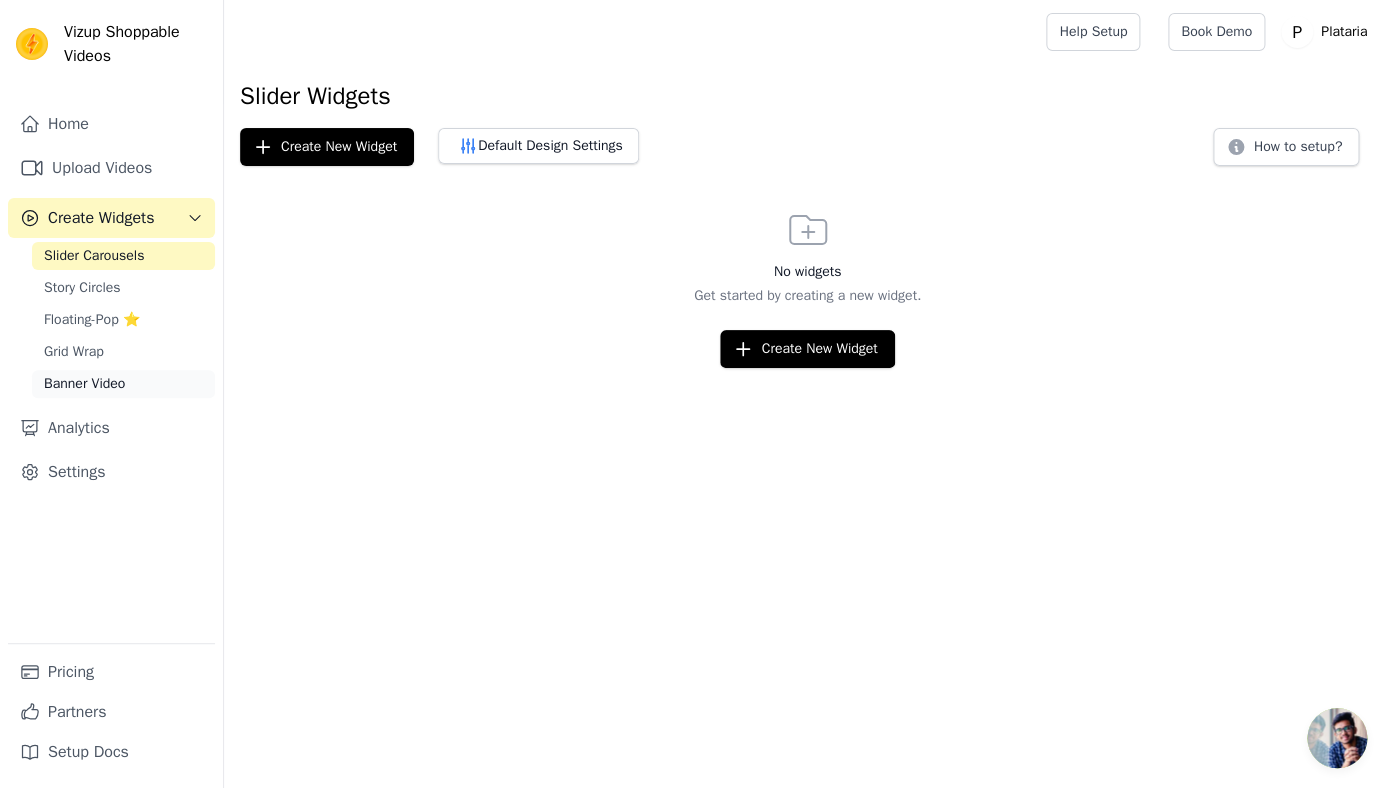 click on "Banner Video" at bounding box center [84, 384] 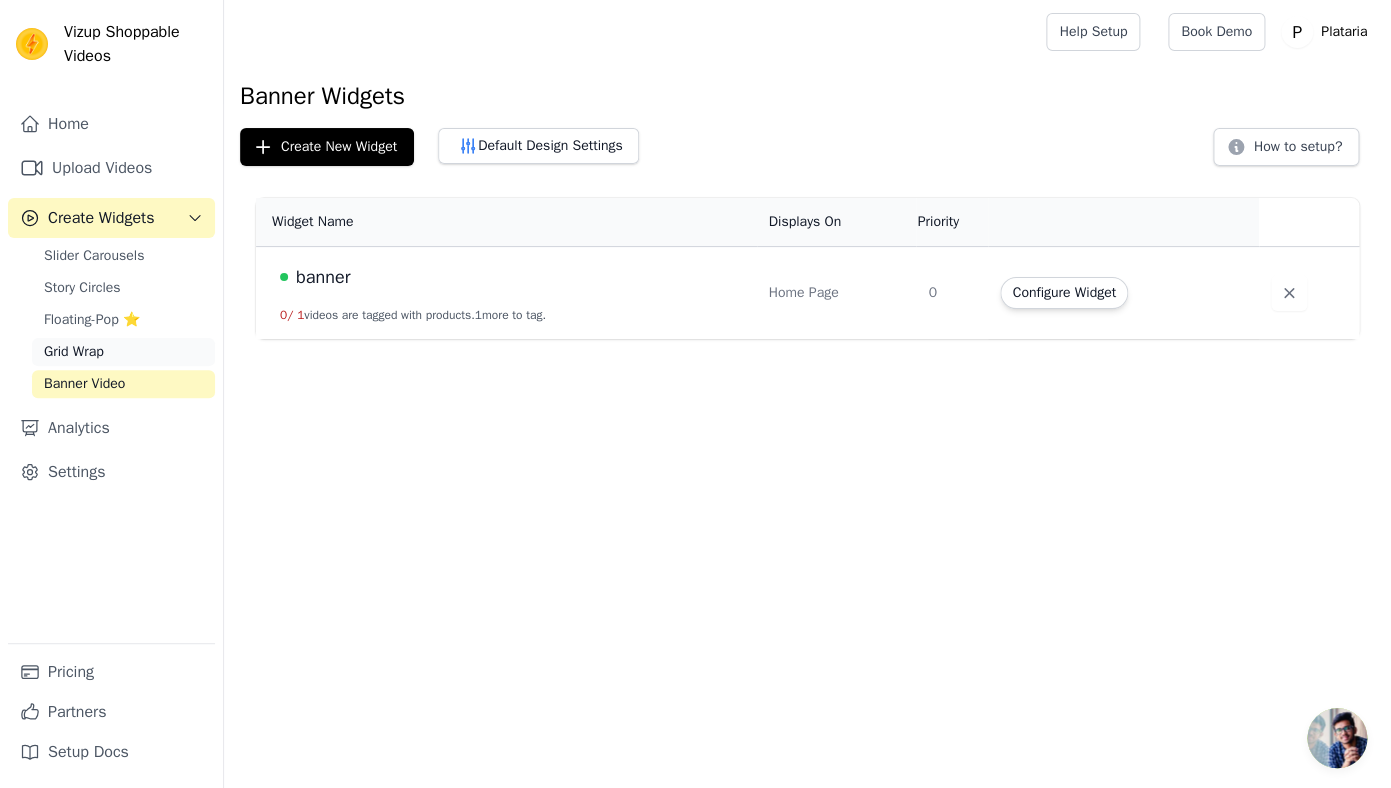 click on "Grid Wrap" at bounding box center (74, 352) 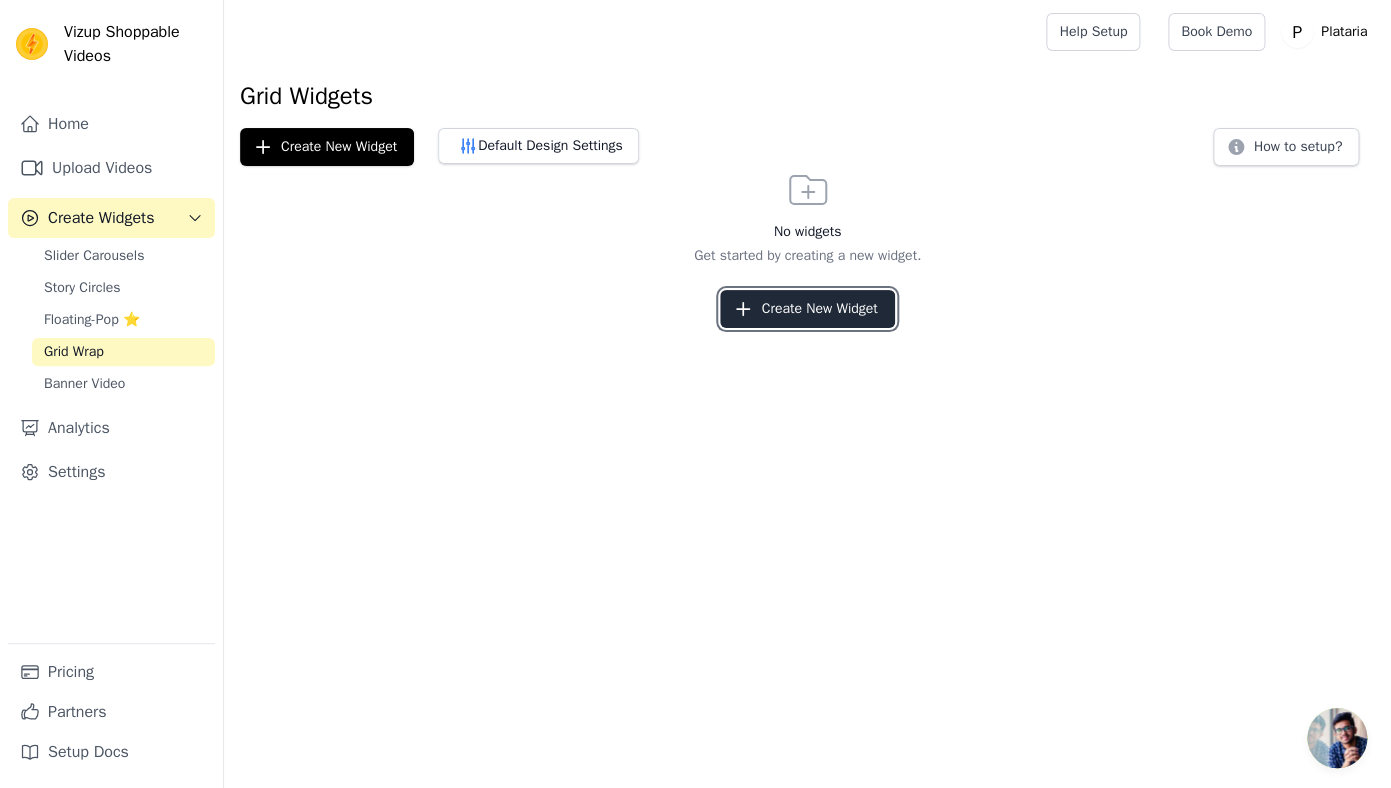 click on "Create New Widget" at bounding box center (807, 309) 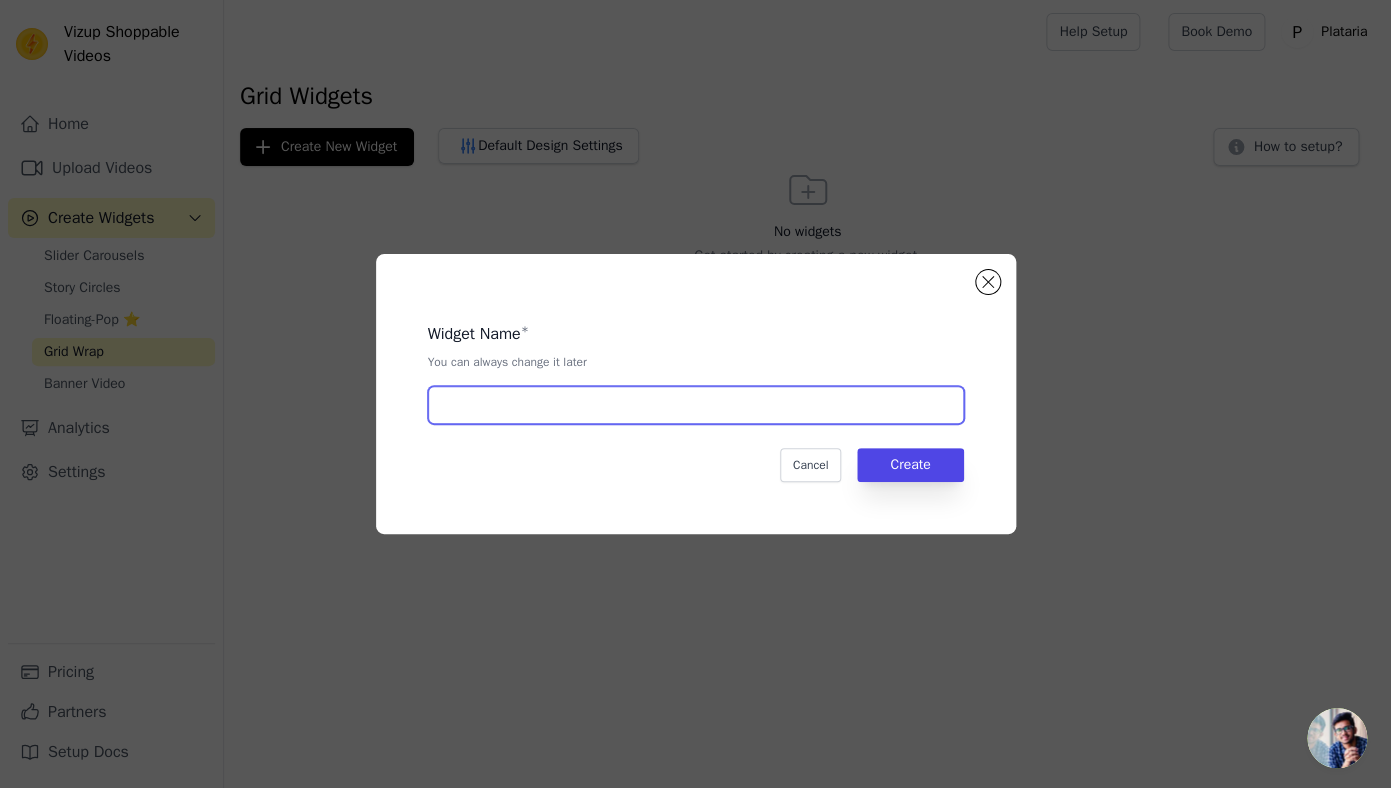 click at bounding box center (696, 405) 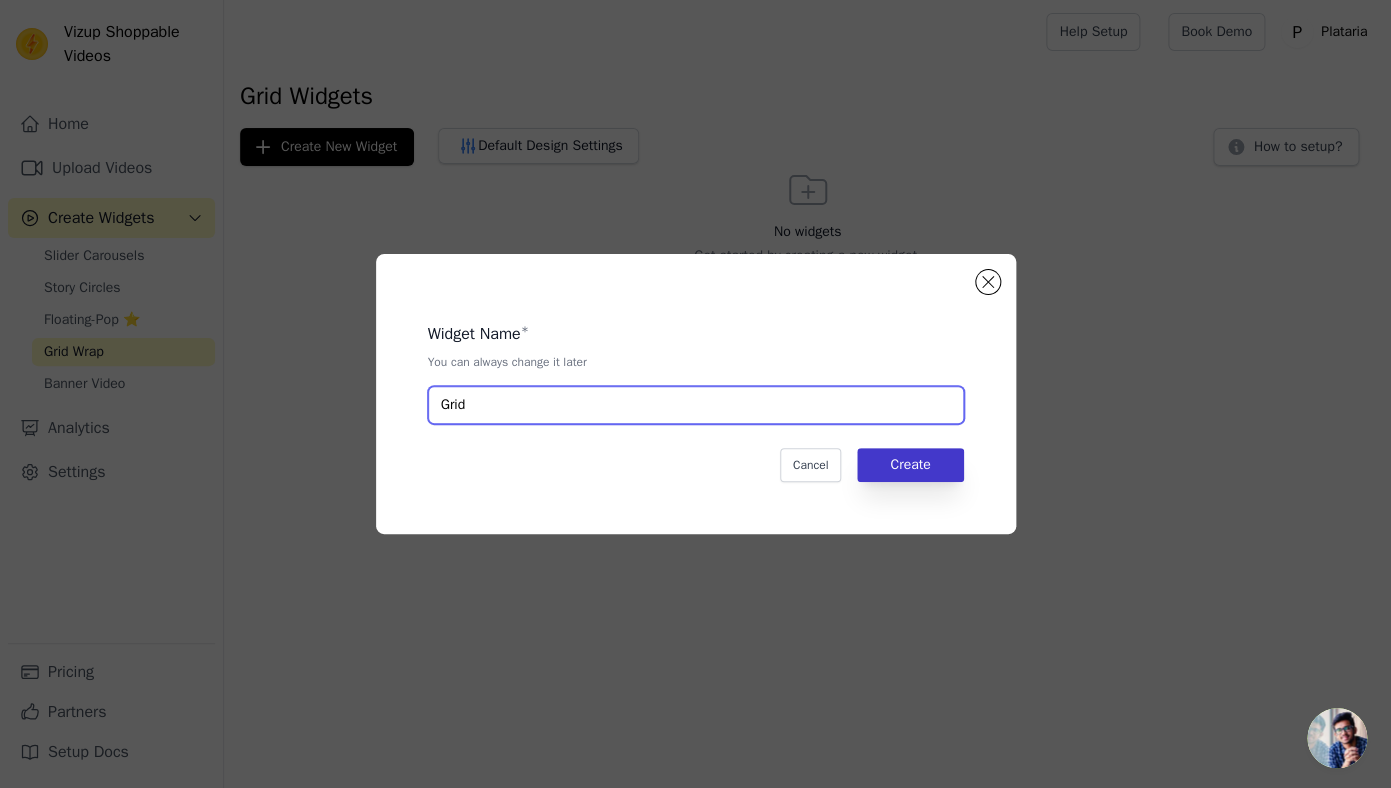 type on "Grid" 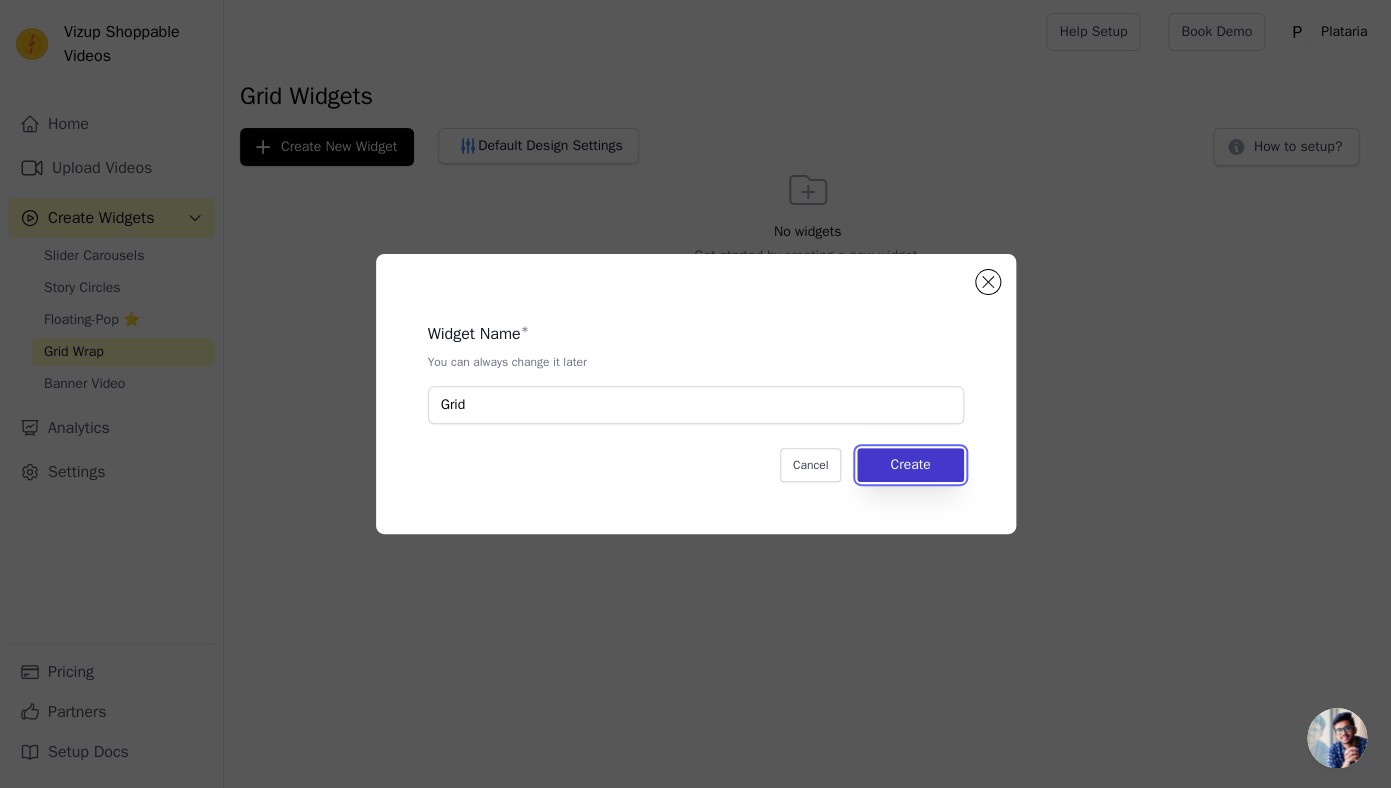 click on "Create" at bounding box center (910, 465) 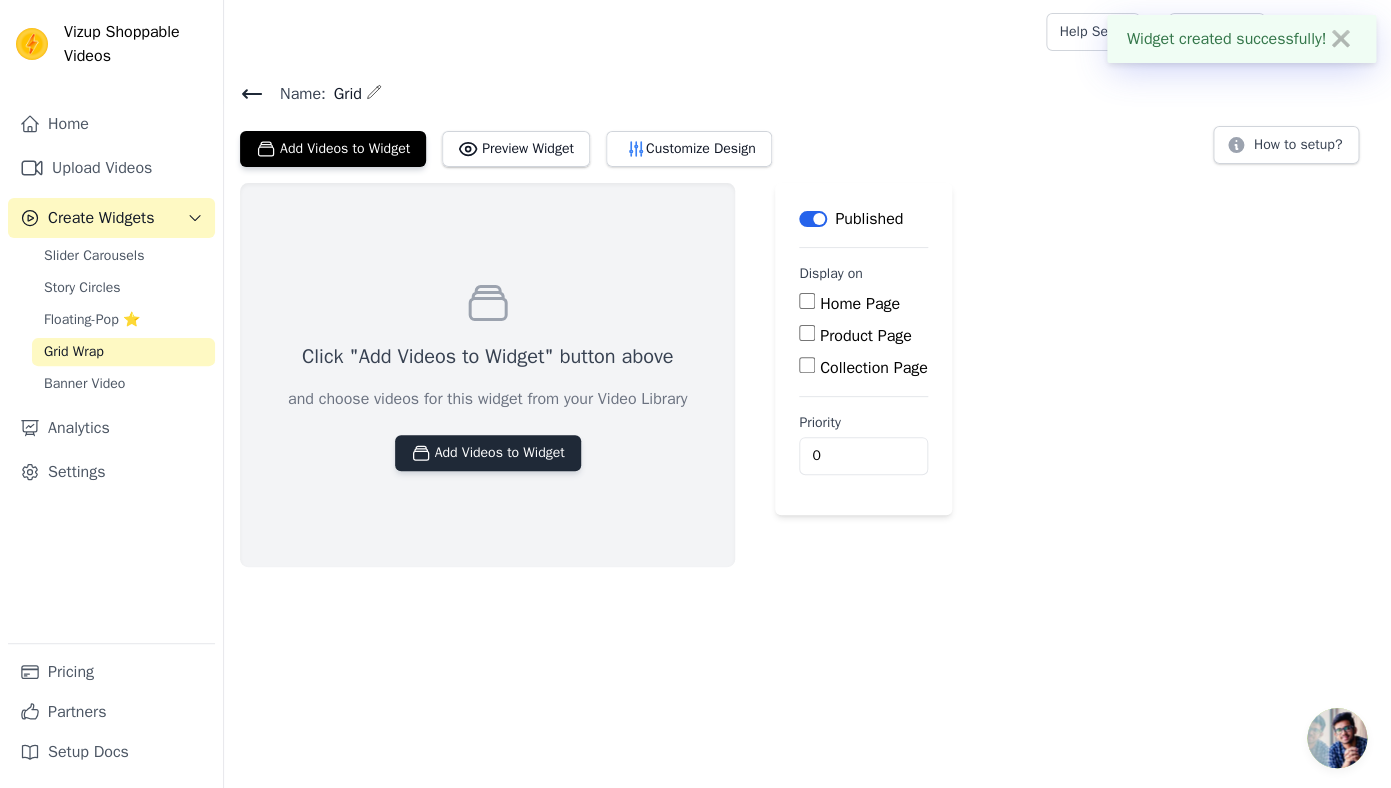 click on "Add Videos to Widget" at bounding box center (488, 453) 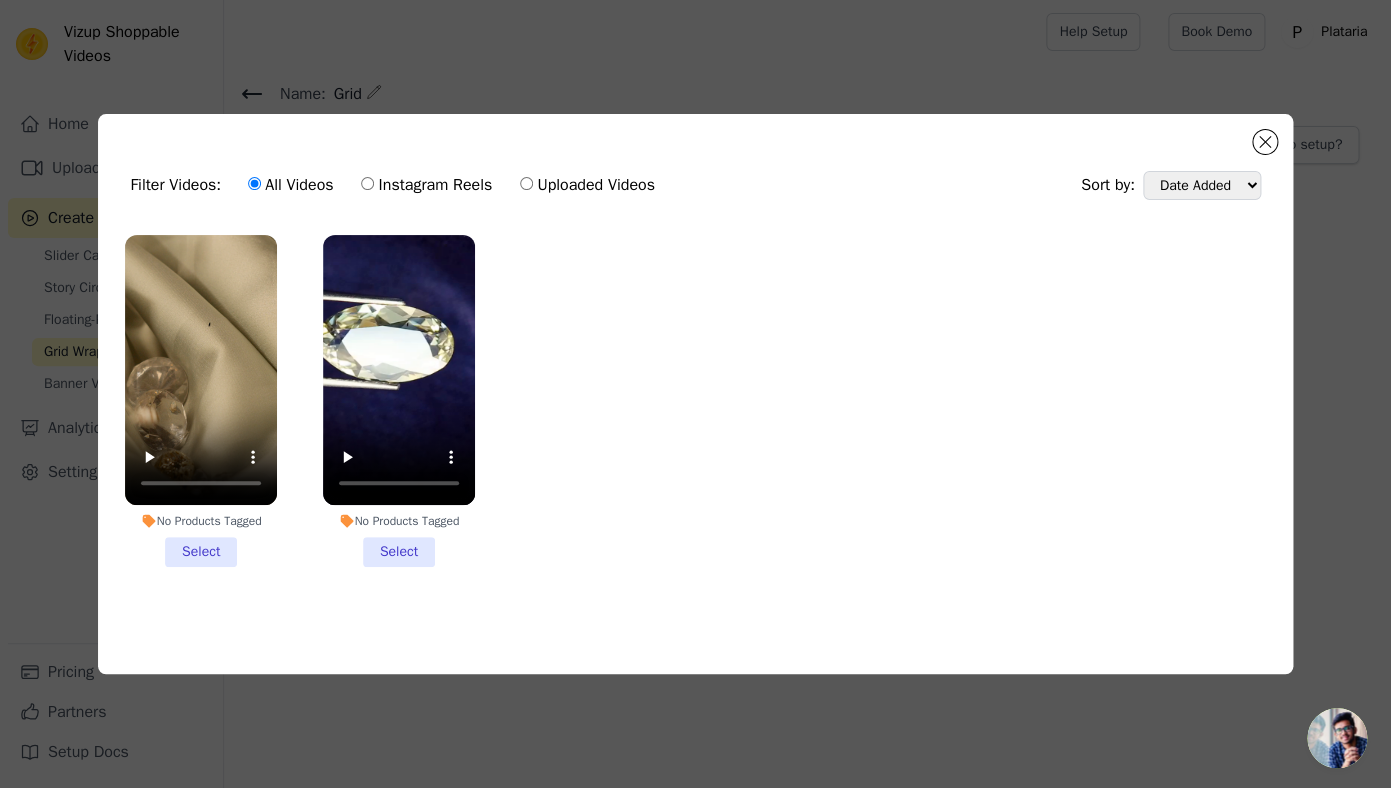 click on "Filter Videos:
All Videos
Instagram Reels
Uploaded Videos   Sort by:
Date Added Date Taken
No Products Tagged     Select
No Products Tagged     Select       0  videos selected     Add To Widget   Dismiss" at bounding box center [695, 394] 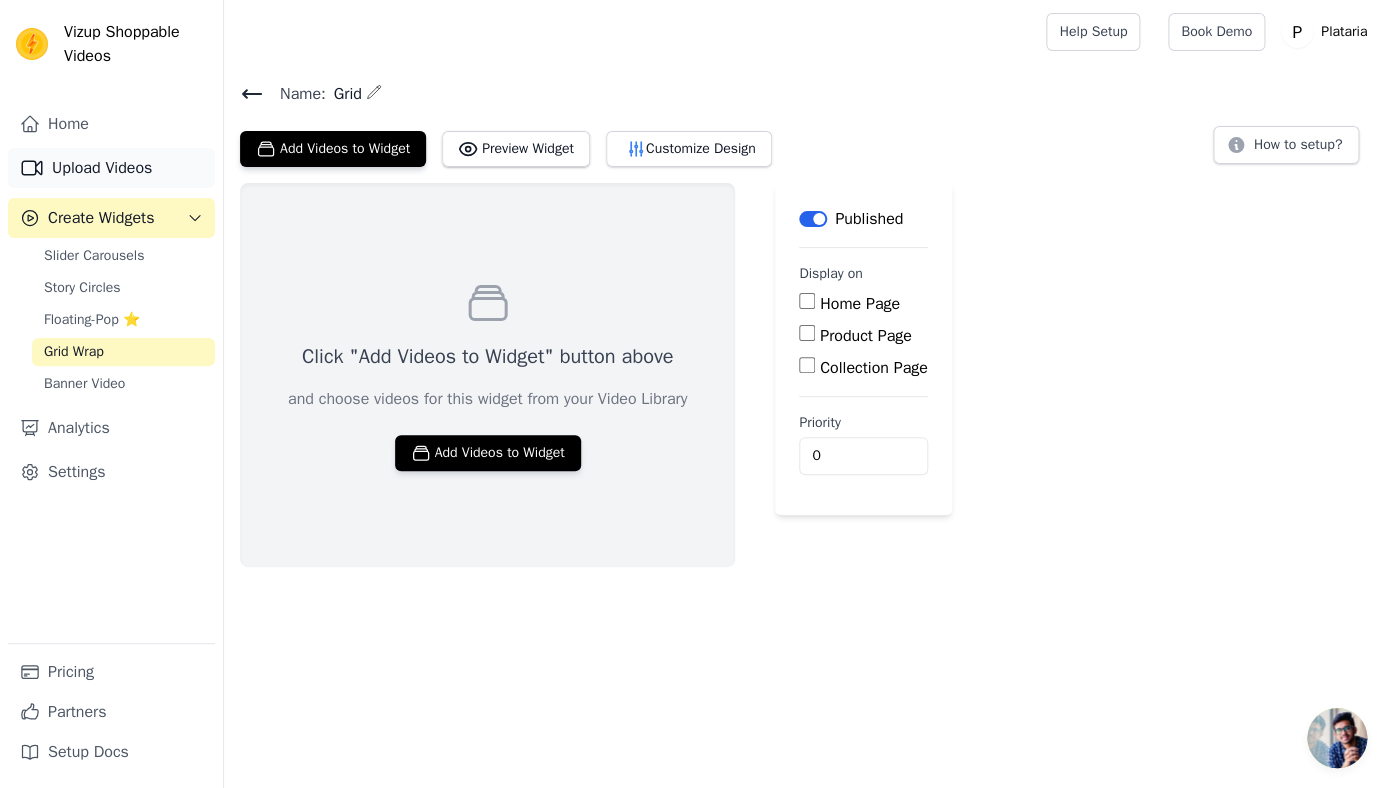 click on "Upload Videos" at bounding box center (111, 168) 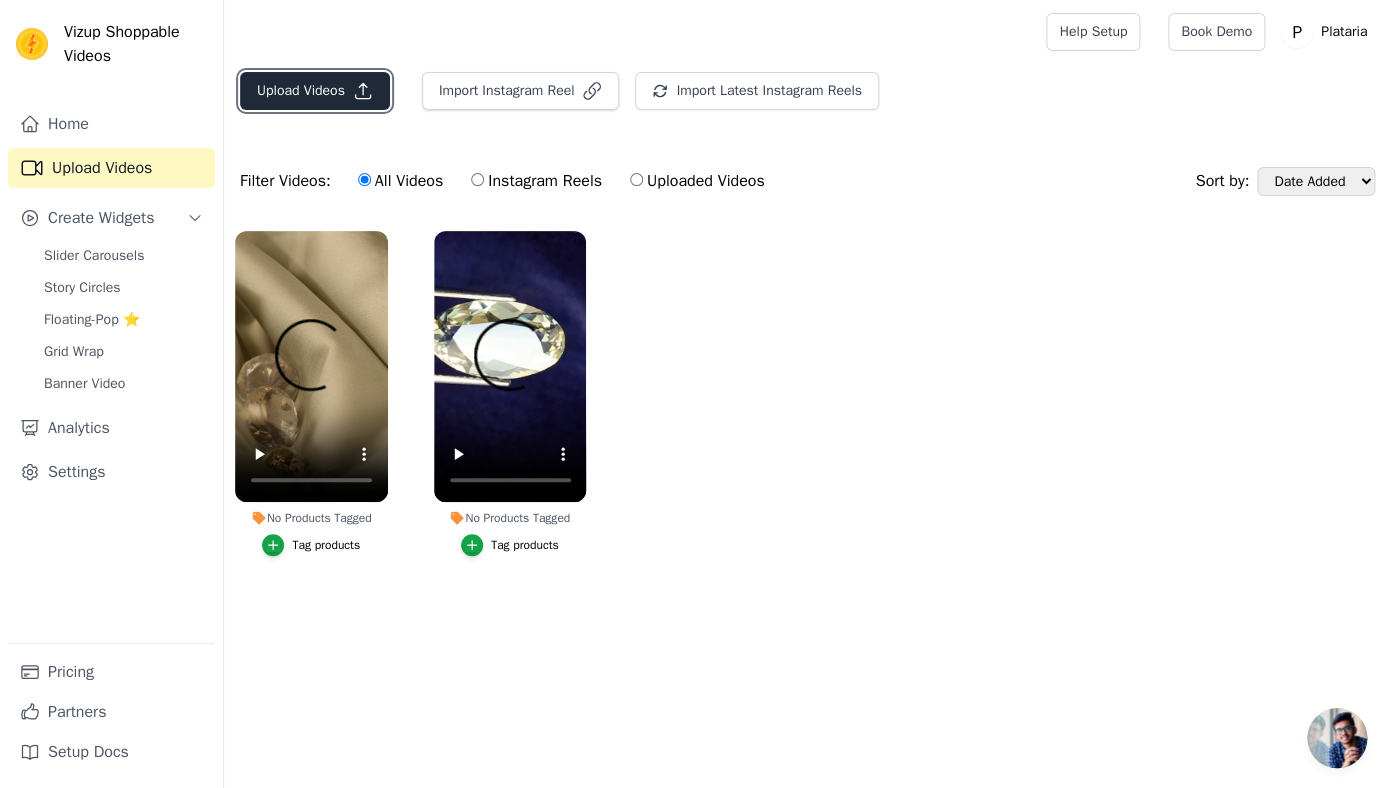 click on "Upload Videos" at bounding box center [315, 91] 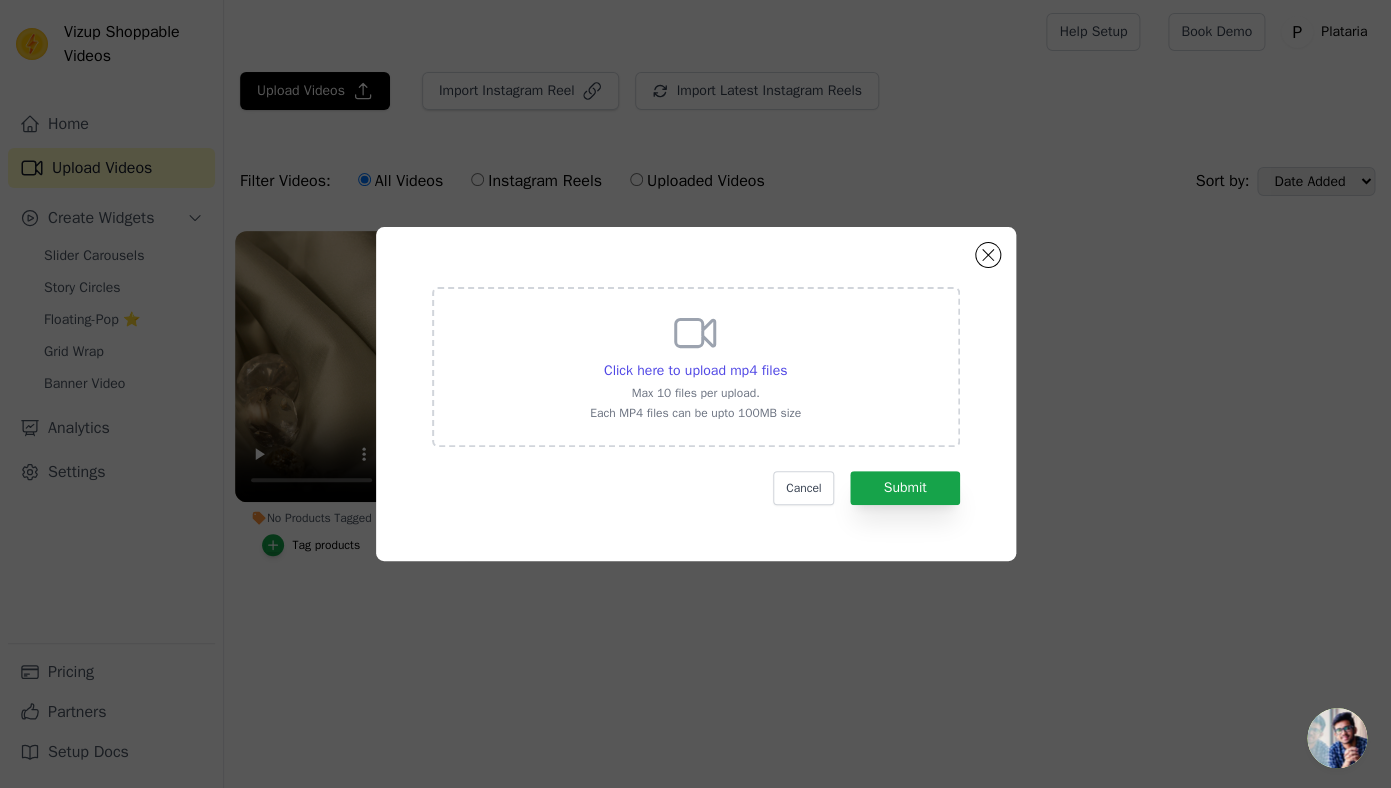 click on "Click here to upload mp4 files     Max 10 files per upload.   Each MP4 files can be upto 100MB size" at bounding box center (695, 365) 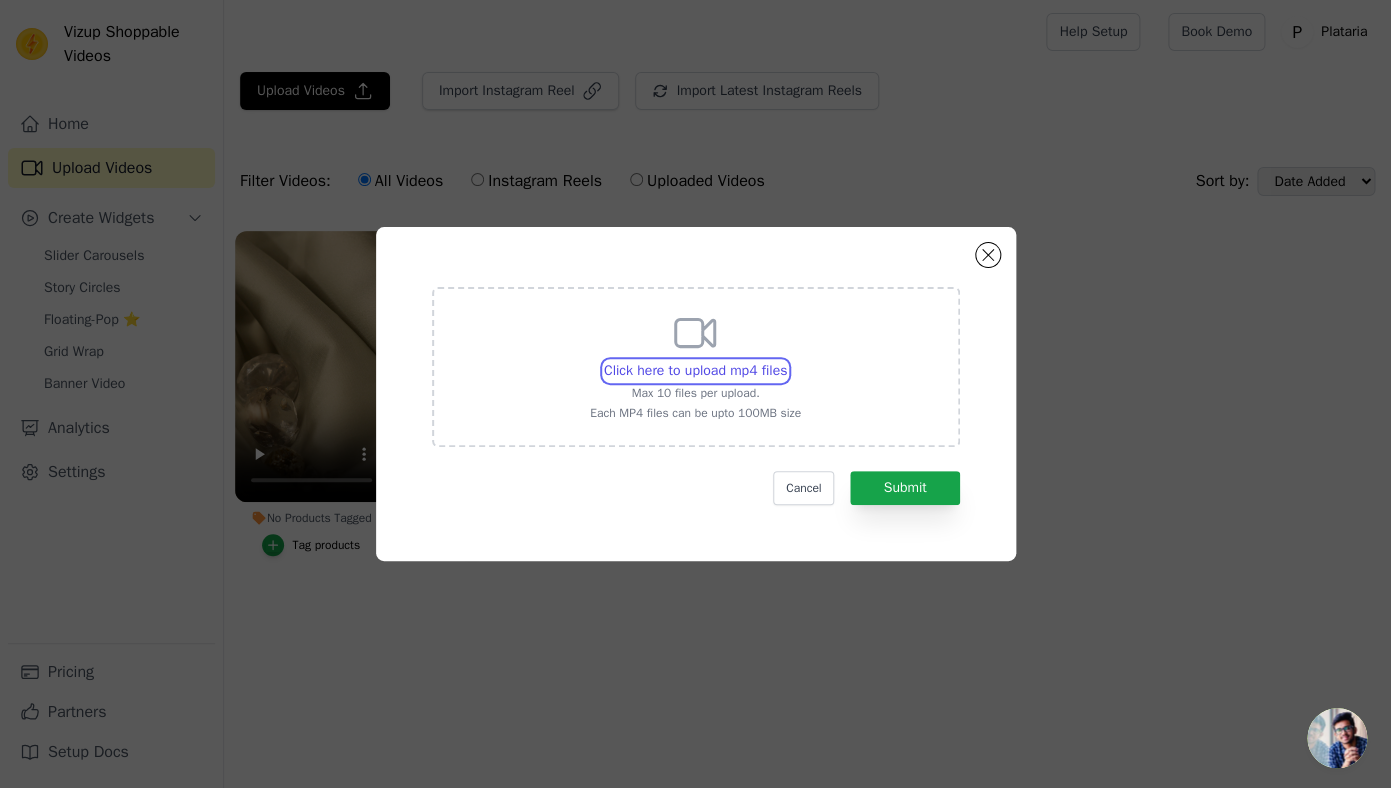 click on "Click here to upload mp4 files     Max 10 files per upload.   Each MP4 files can be upto 100MB size" at bounding box center [786, 360] 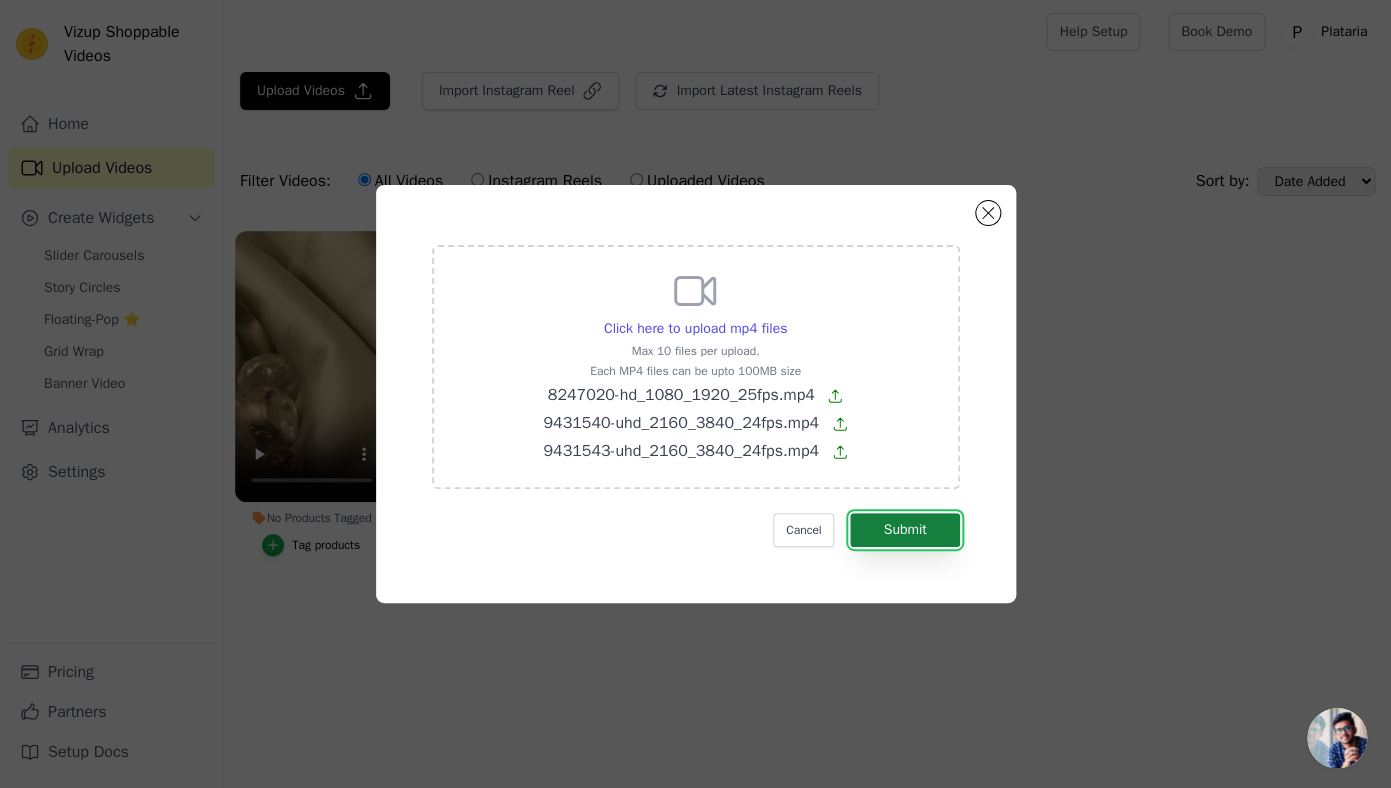 click on "Submit" at bounding box center [904, 530] 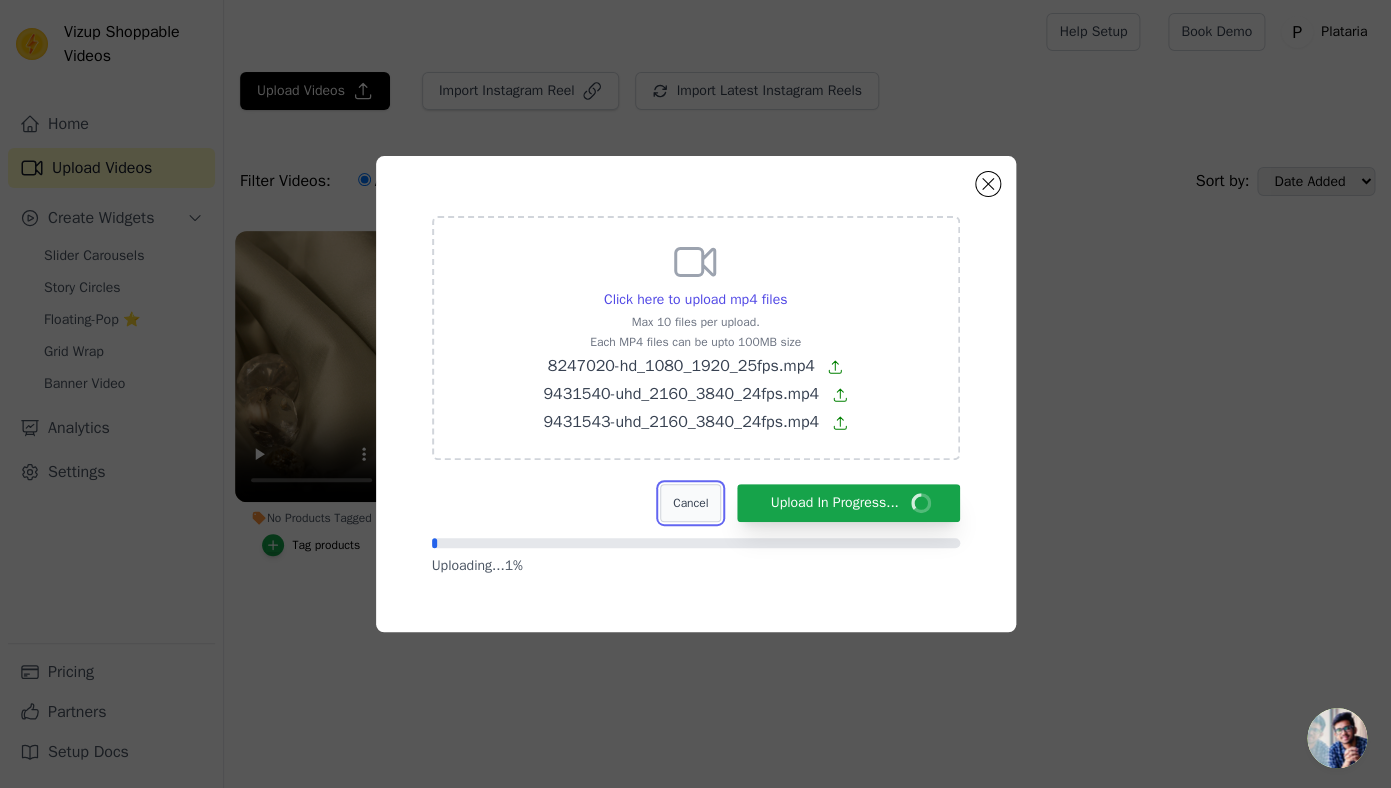 click on "Cancel" at bounding box center (690, 503) 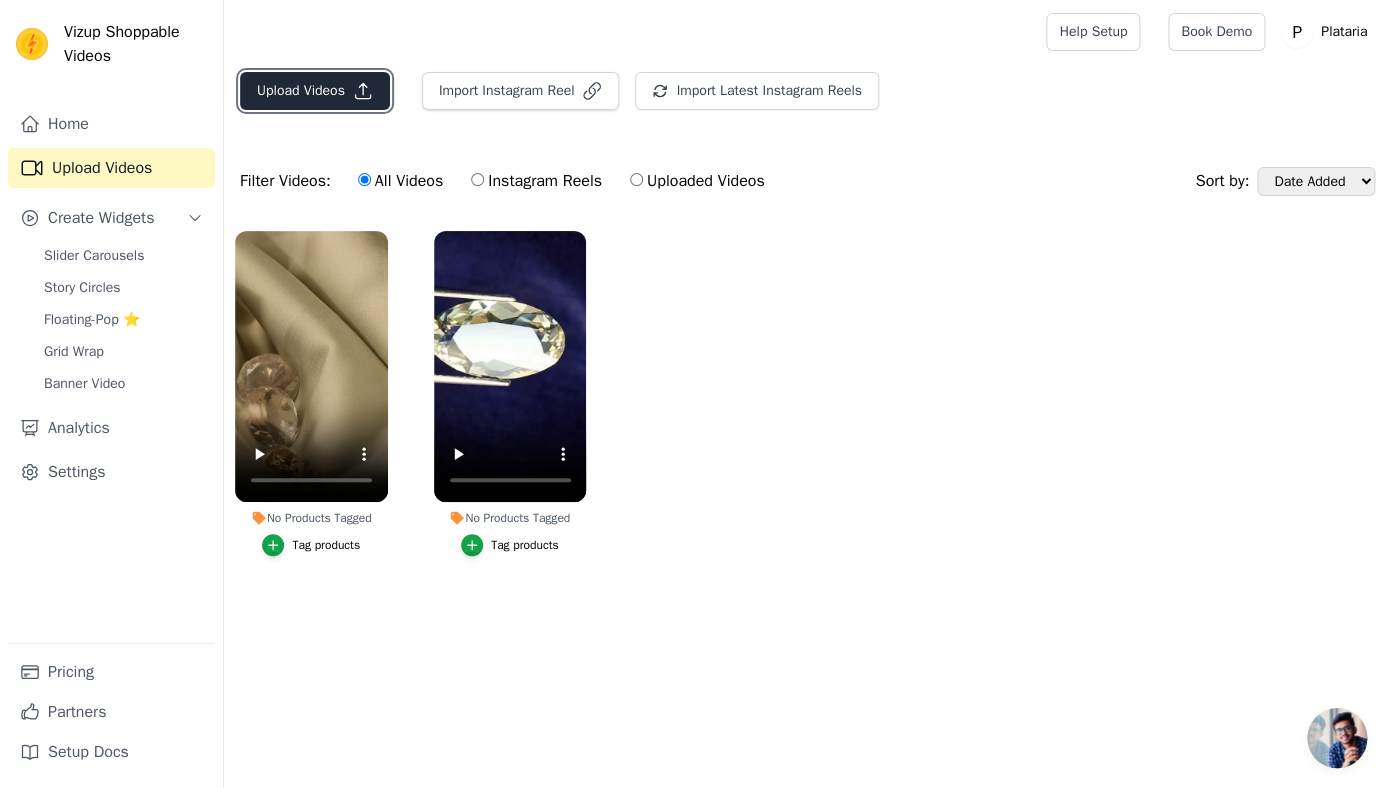 click on "Upload Videos" at bounding box center [315, 91] 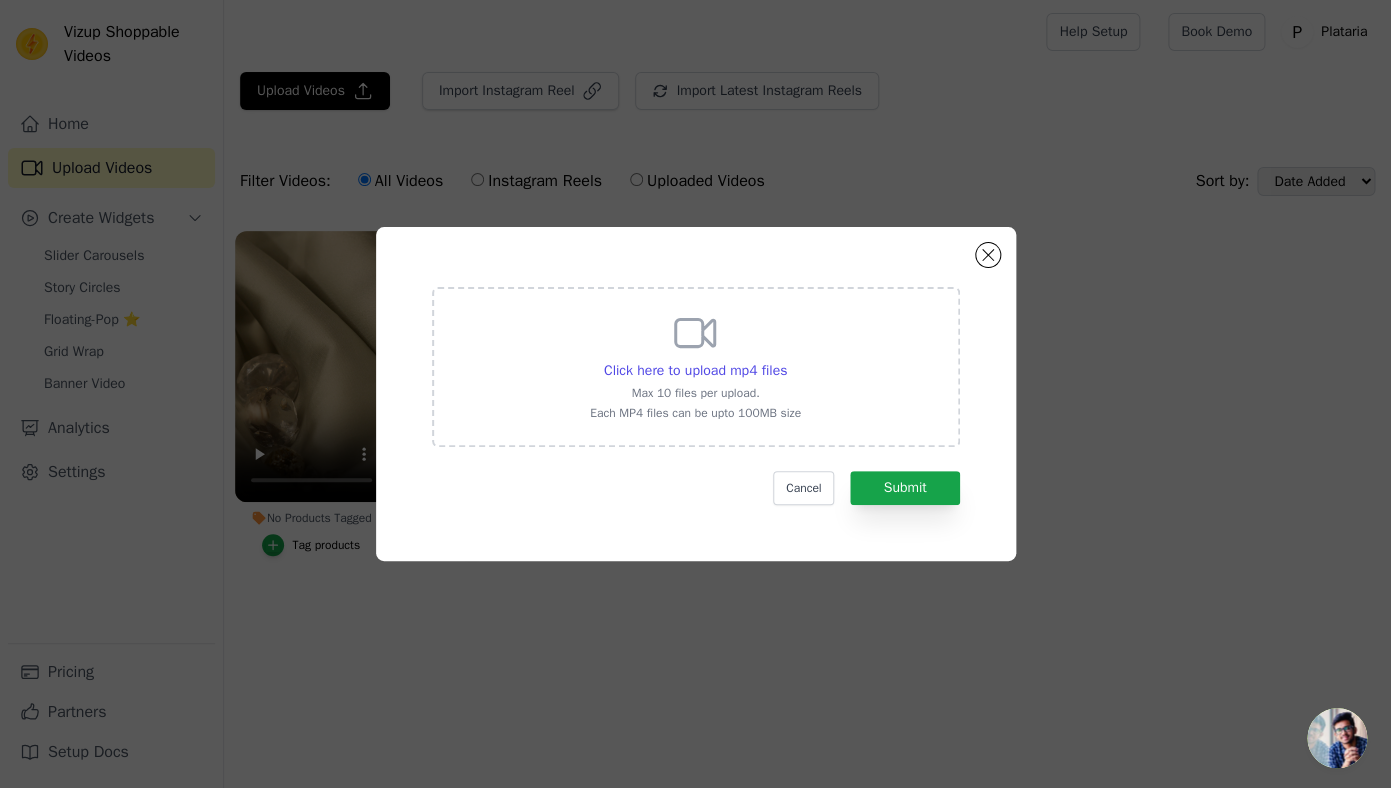 click on "Click here to upload mp4 files     Max 10 files per upload.   Each MP4 files can be upto 100MB size" at bounding box center [695, 365] 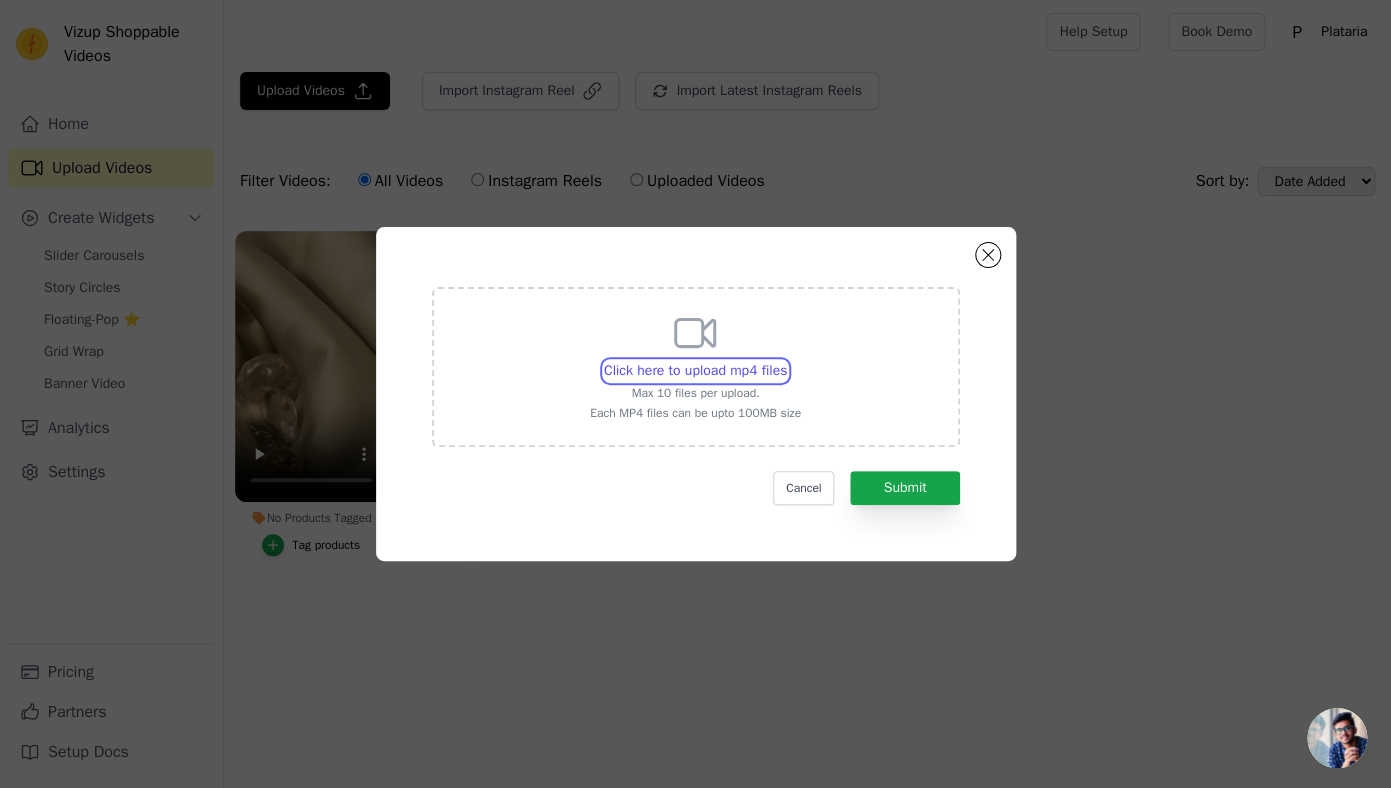 click on "Click here to upload mp4 files     Max 10 files per upload.   Each MP4 files can be upto 100MB size" at bounding box center (786, 360) 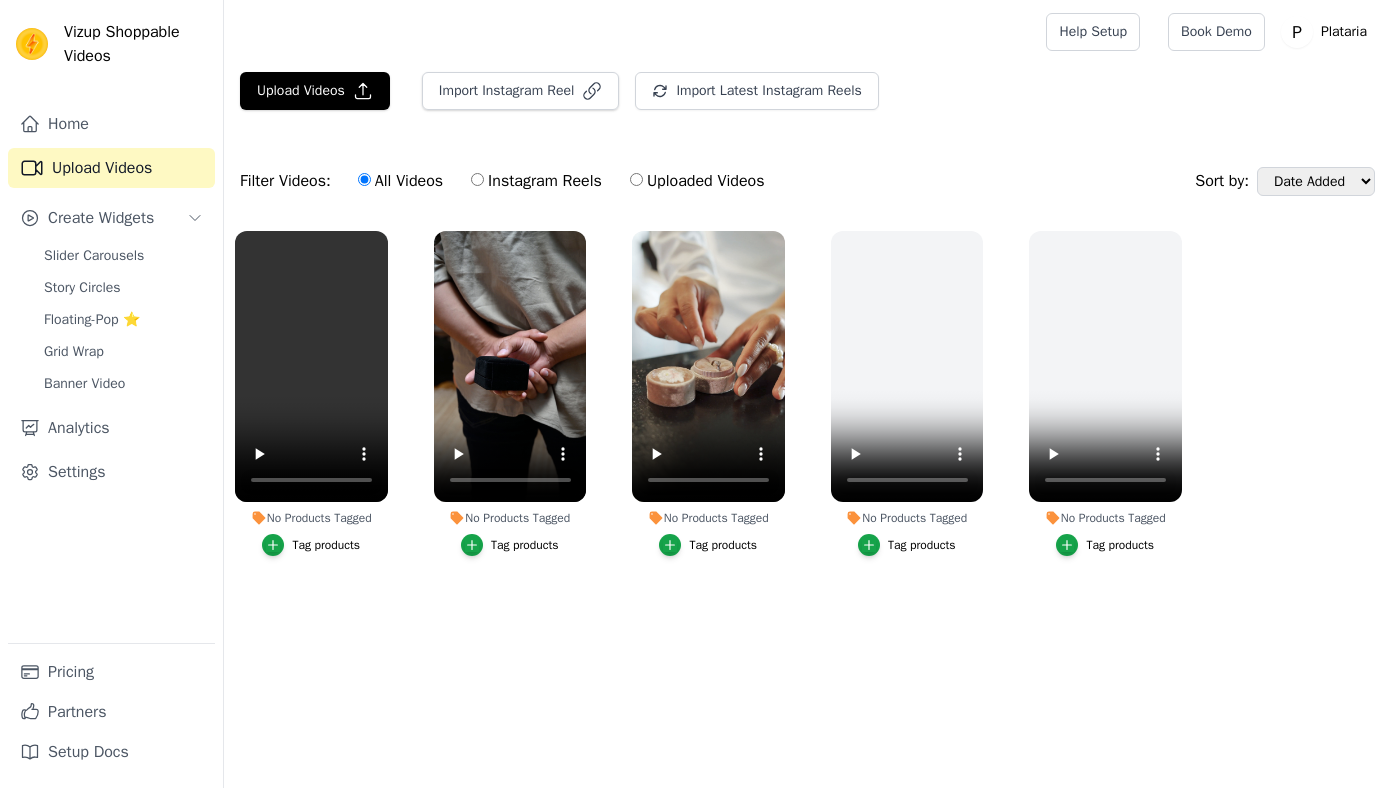 scroll, scrollTop: 0, scrollLeft: 0, axis: both 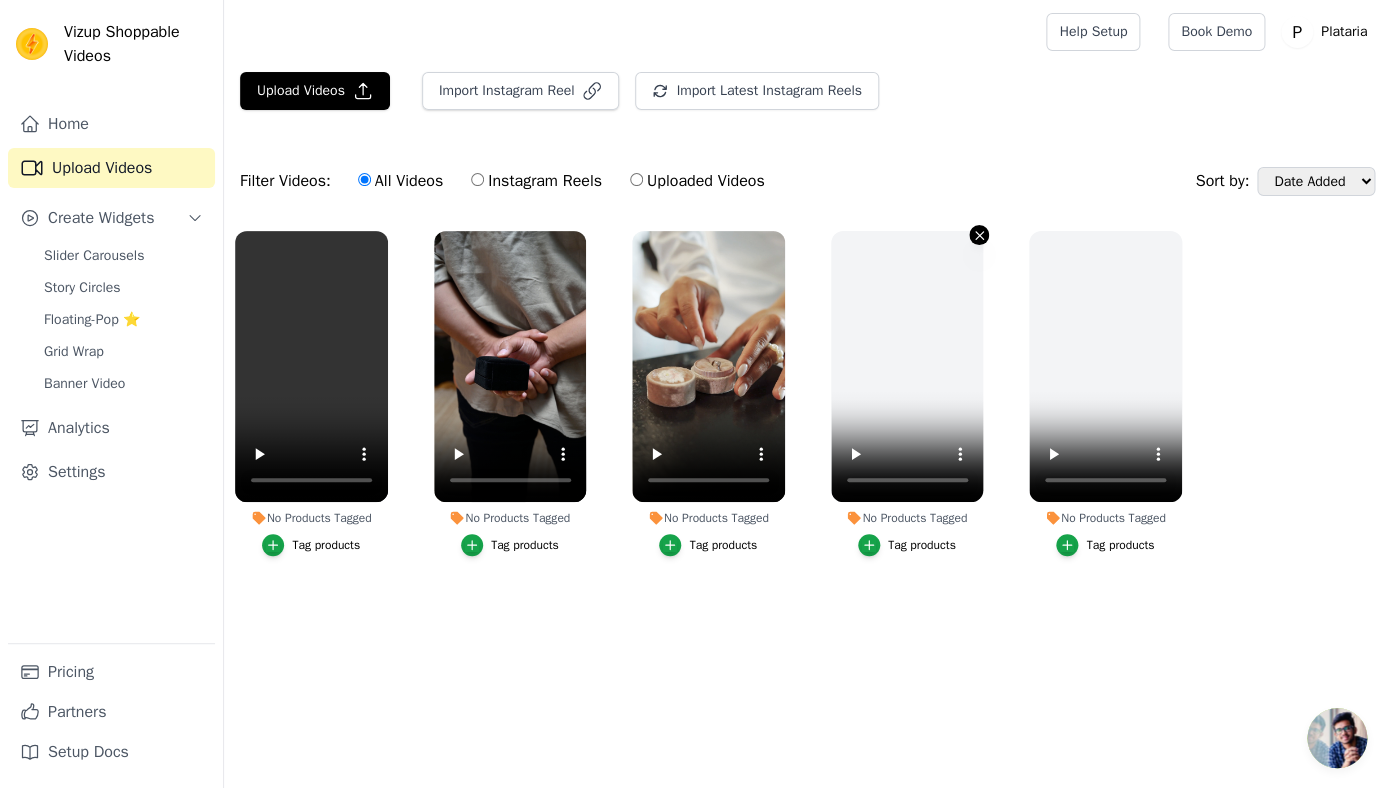 click on "No Products Tagged       Tag products" at bounding box center (979, 235) 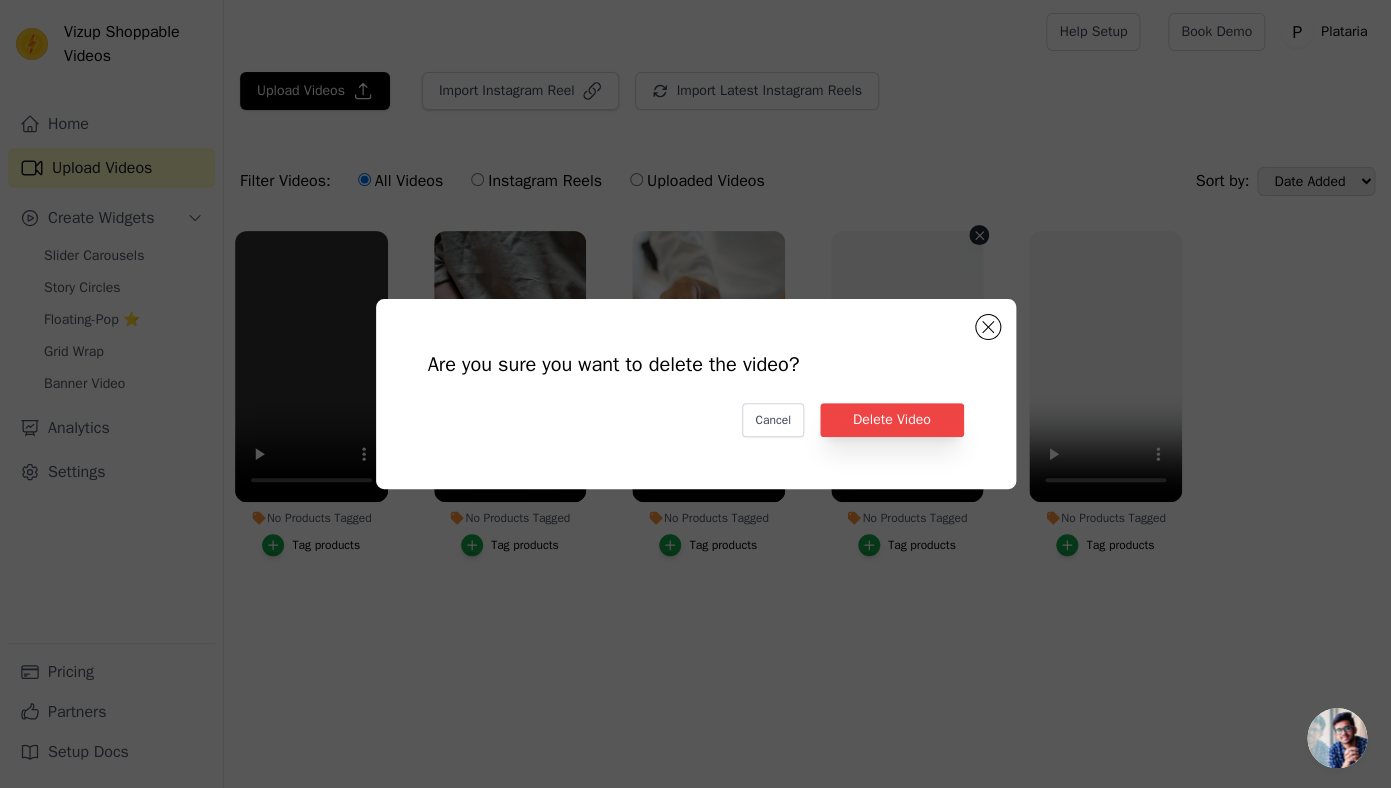 click on "Are you sure you want to delete the video?   Cancel   Delete Video" at bounding box center [696, 394] 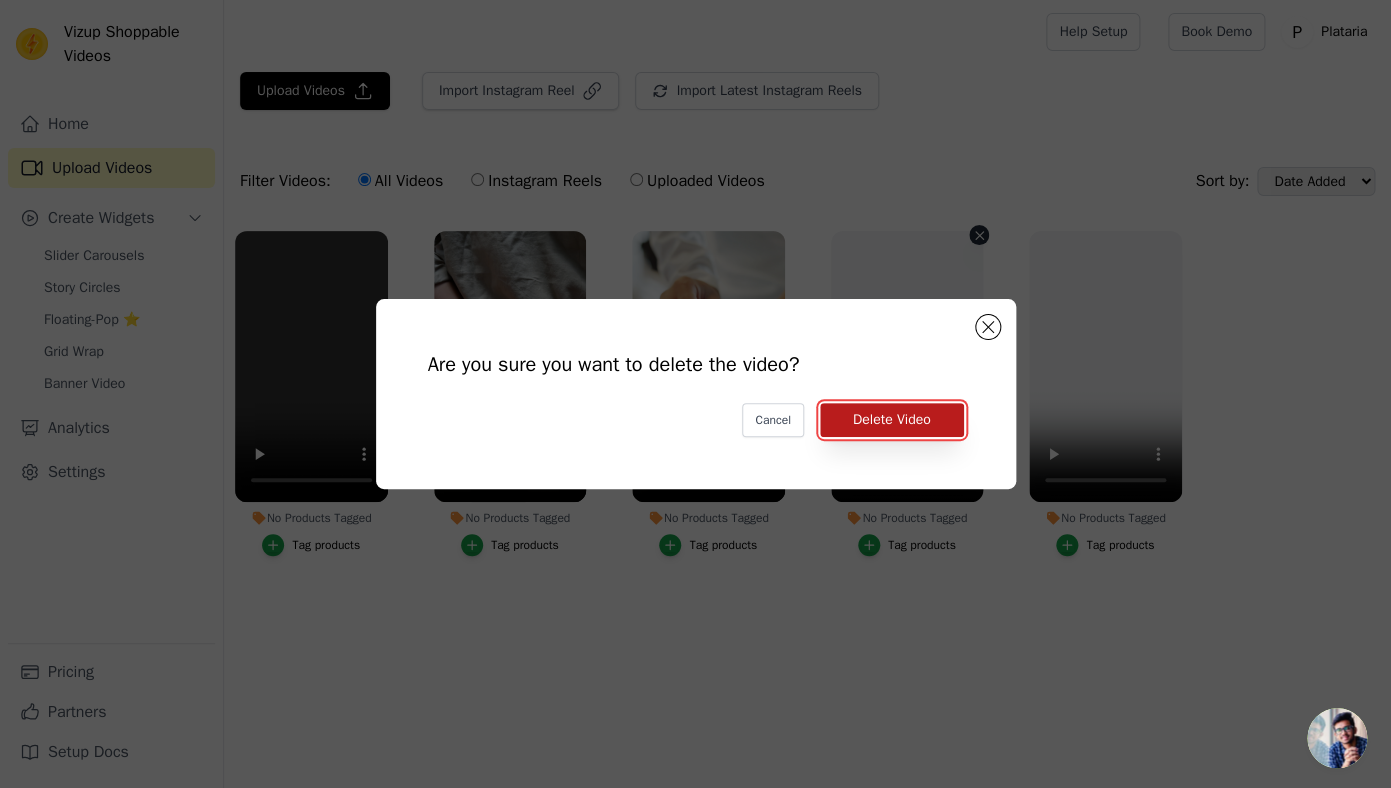 click on "Delete Video" at bounding box center (892, 420) 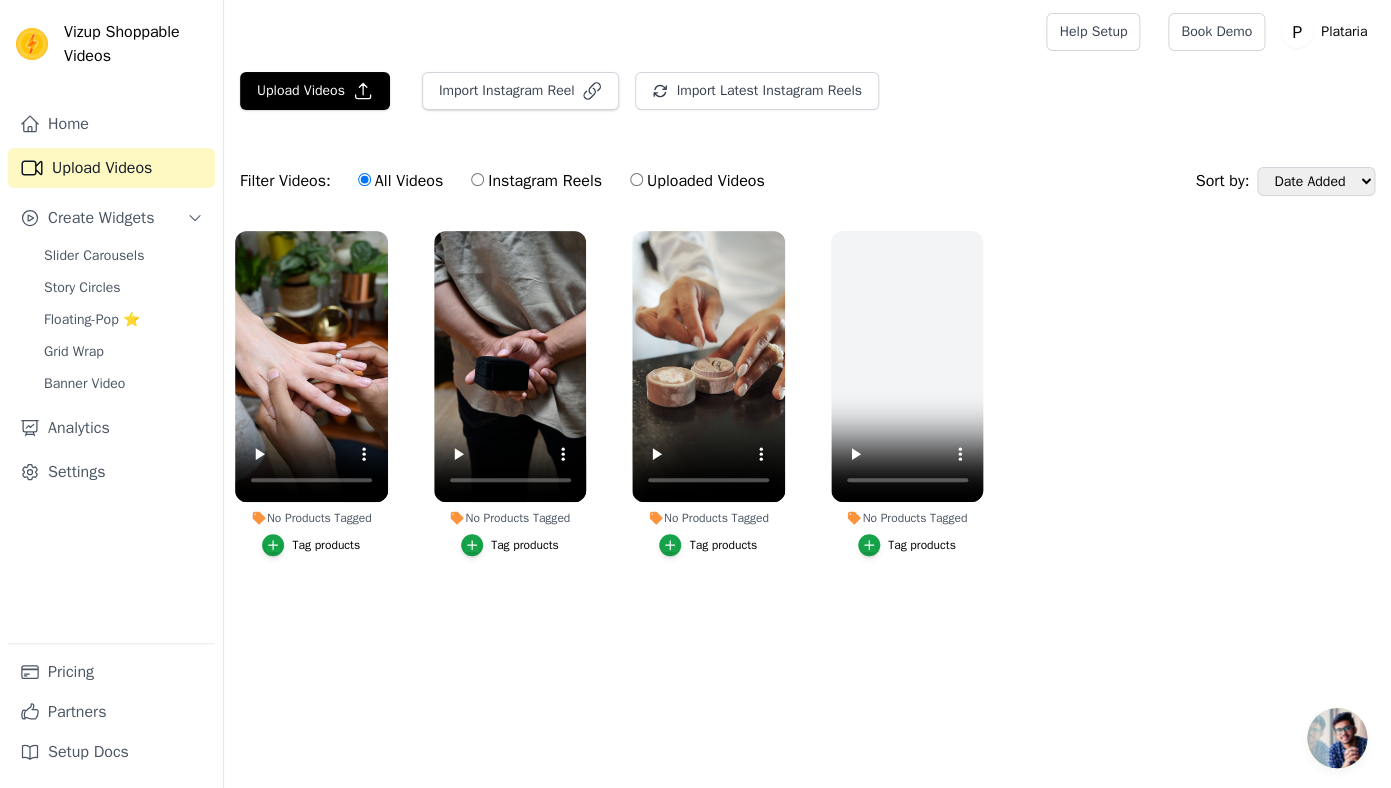 click on "Upload Videos
Import Instagram Reel
Import Latest Instagram Reels     Import Latest IG Reels     Filter Videos:
All Videos
Instagram Reels
Uploaded Videos   Sort by:
Date Added Date Taken
No Products Tagged       Tag products
No Products Tagged       Tag products
No Products Tagged       Tag products
No Products Tagged       Tag products" at bounding box center [807, 339] 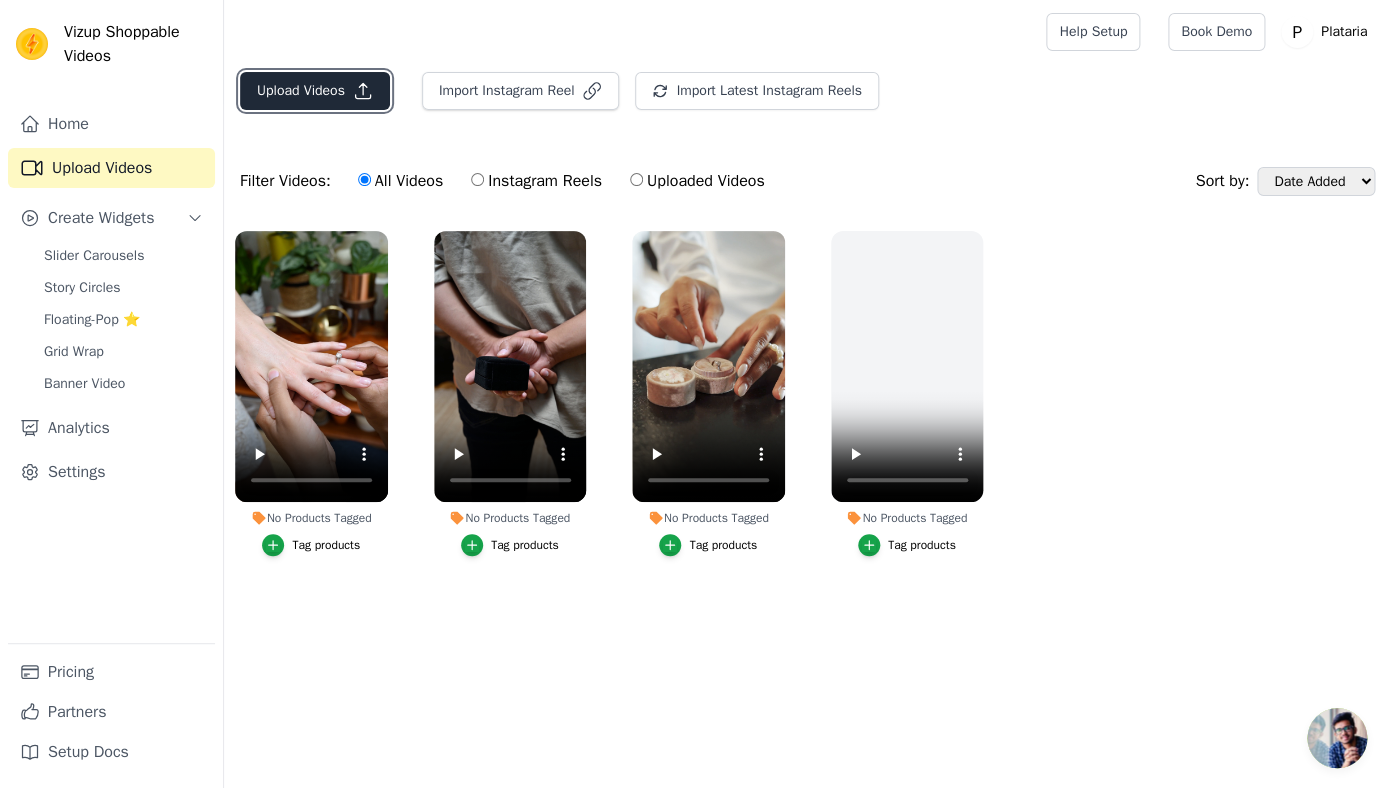 click on "Upload Videos" at bounding box center (315, 91) 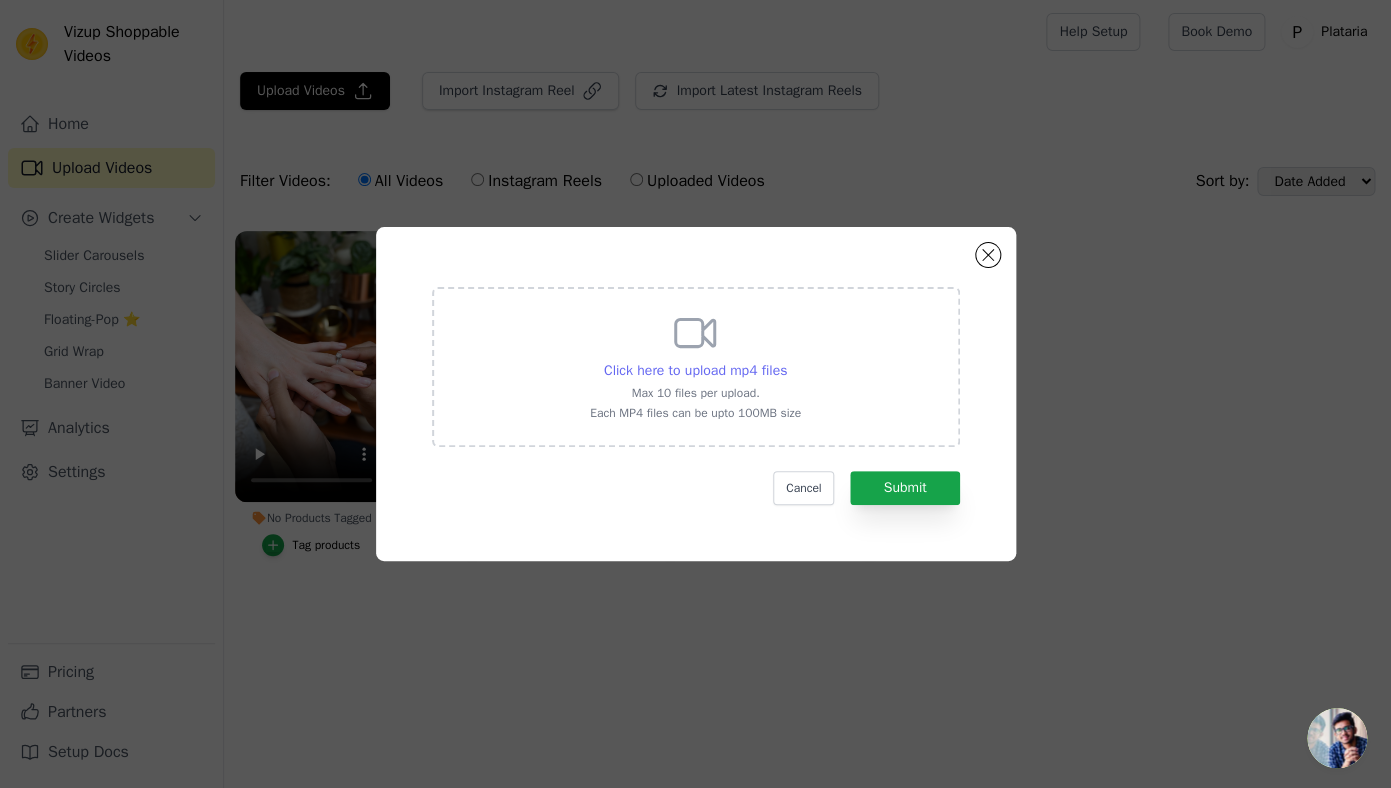 click on "Click here to upload mp4 files" at bounding box center [695, 370] 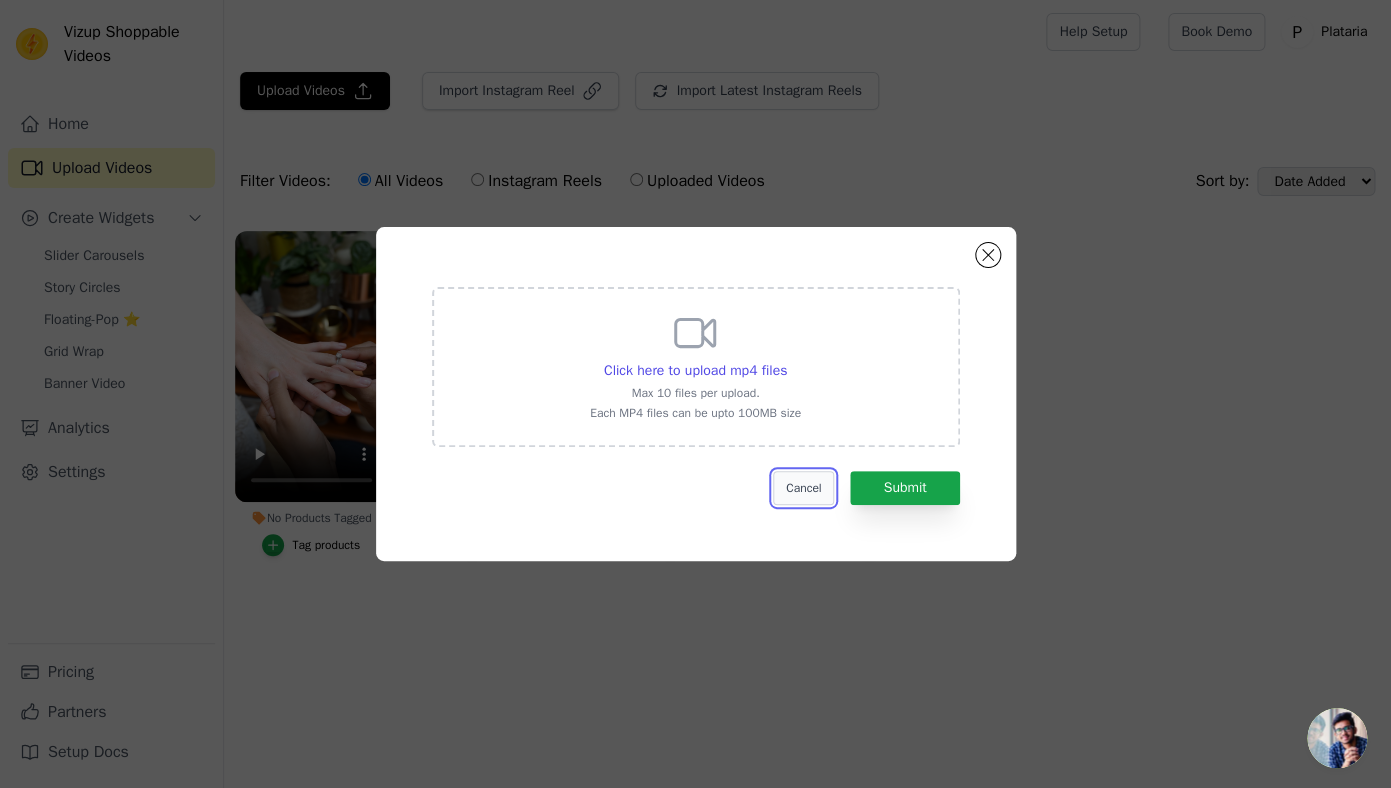 click on "Cancel" at bounding box center (803, 488) 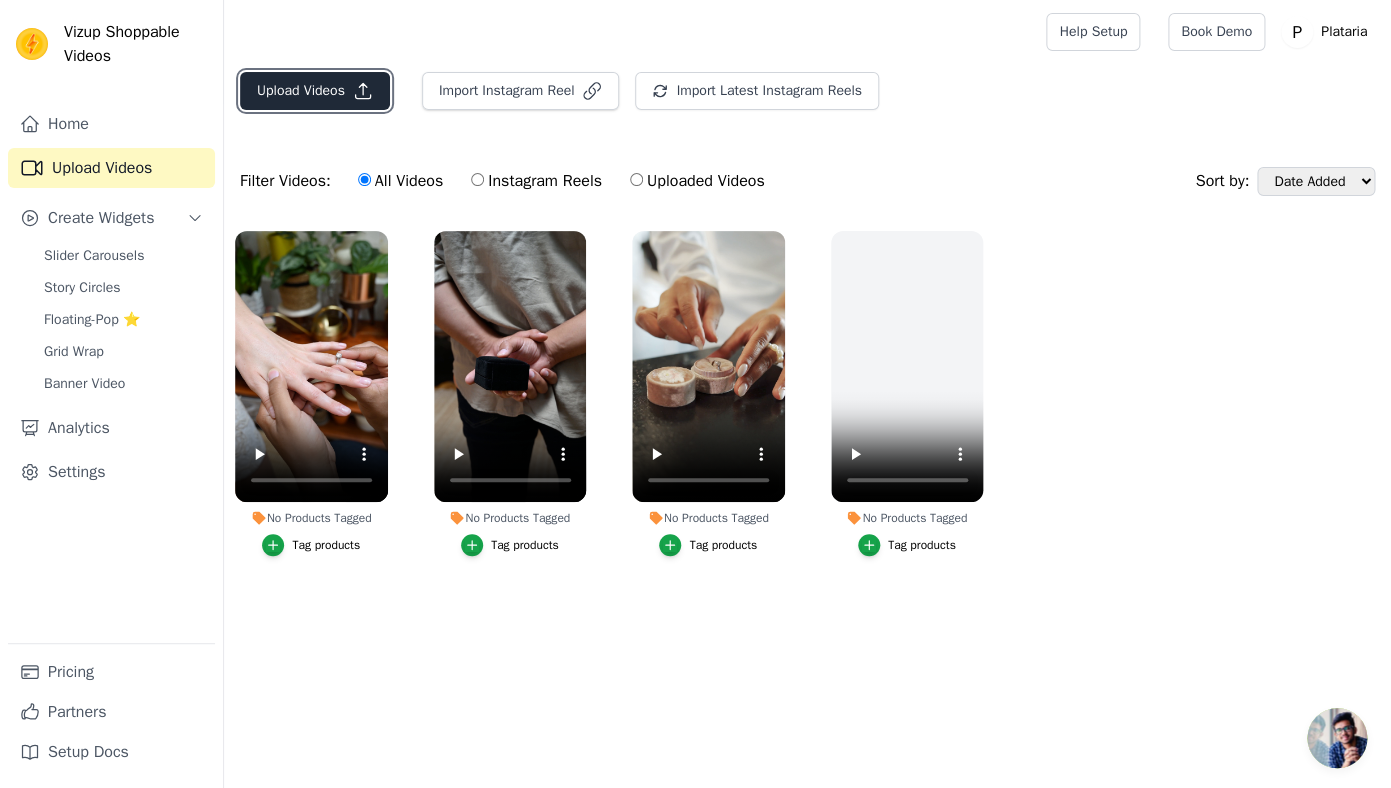 click on "Upload Videos" at bounding box center [315, 91] 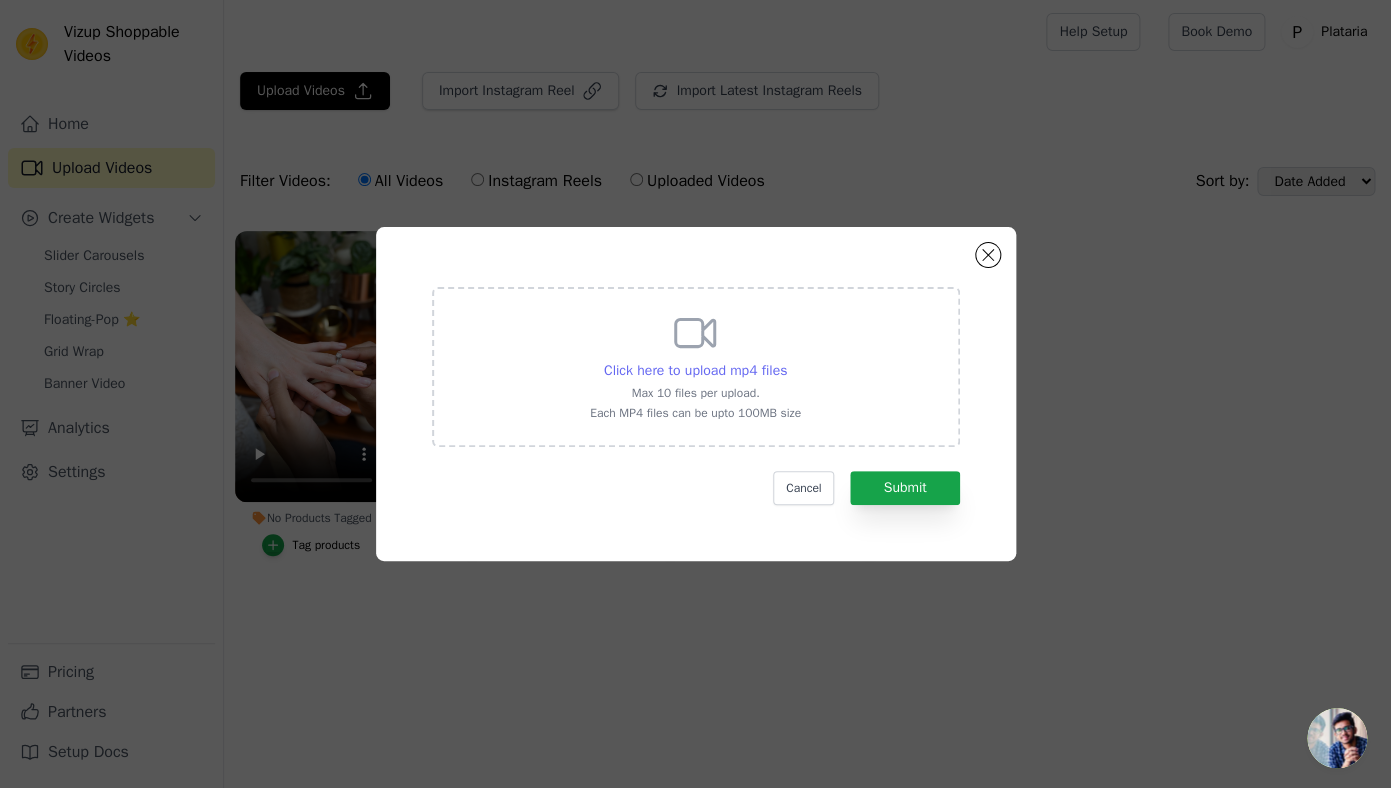 click on "Click here to upload mp4 files" at bounding box center [695, 370] 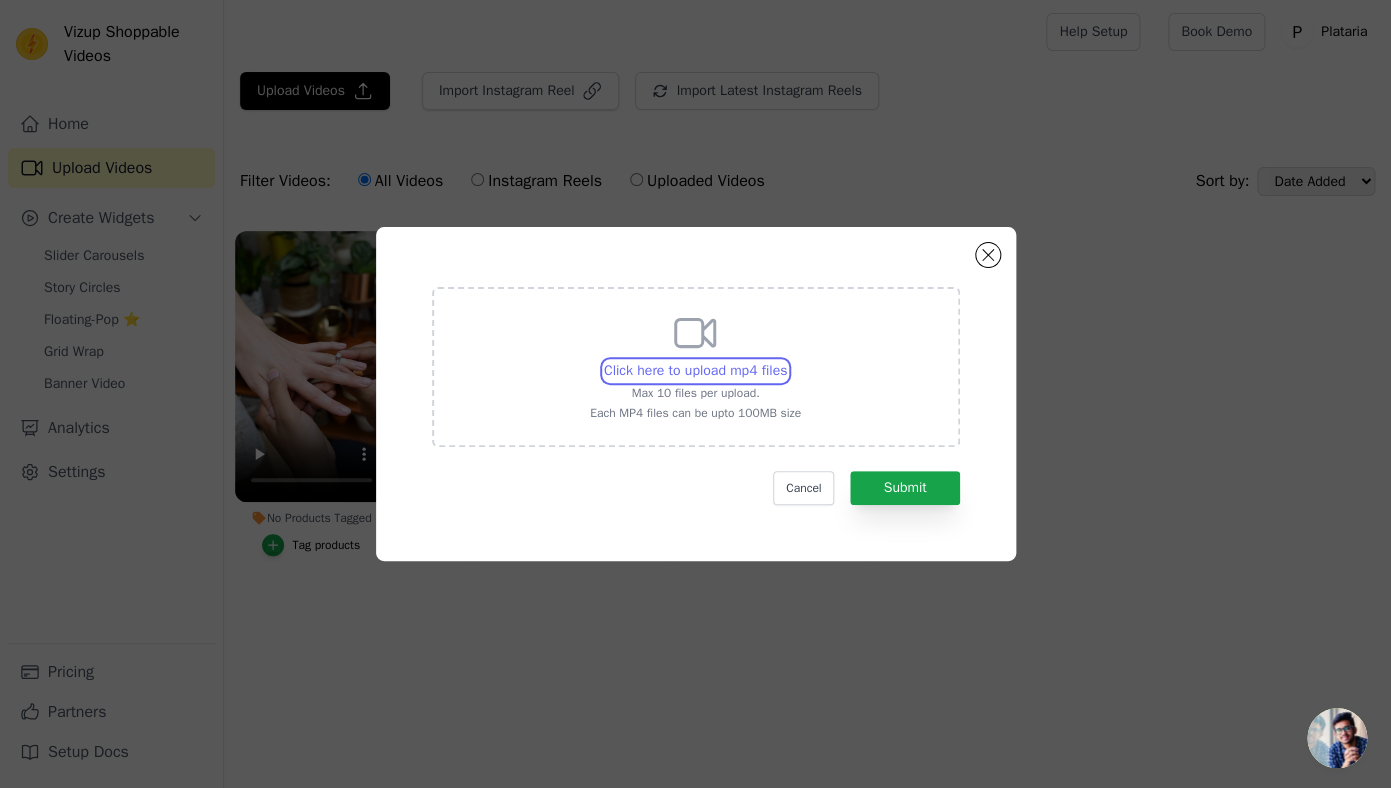 click on "Click here to upload mp4 files     Max 10 files per upload.   Each MP4 files can be upto 100MB size" at bounding box center [786, 360] 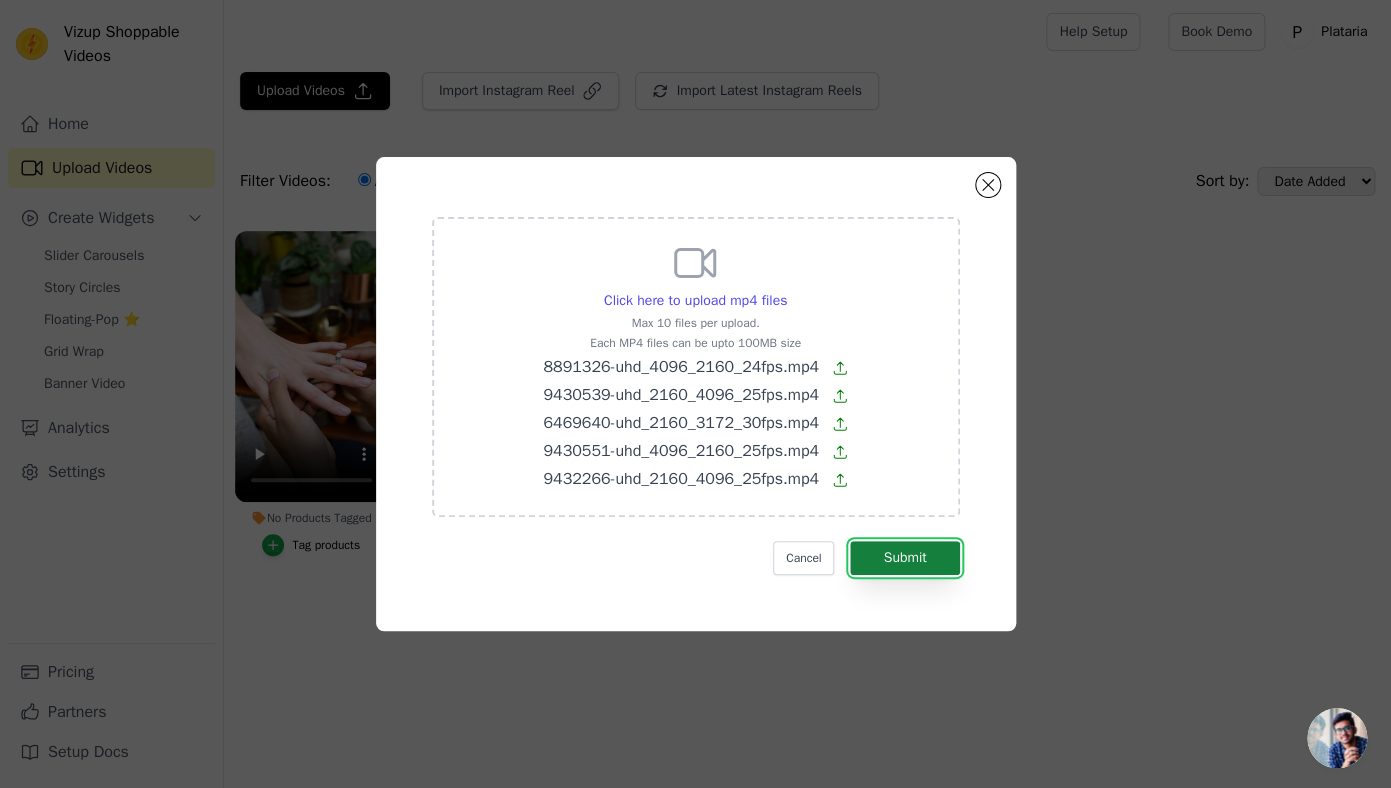 click on "Submit" at bounding box center [904, 558] 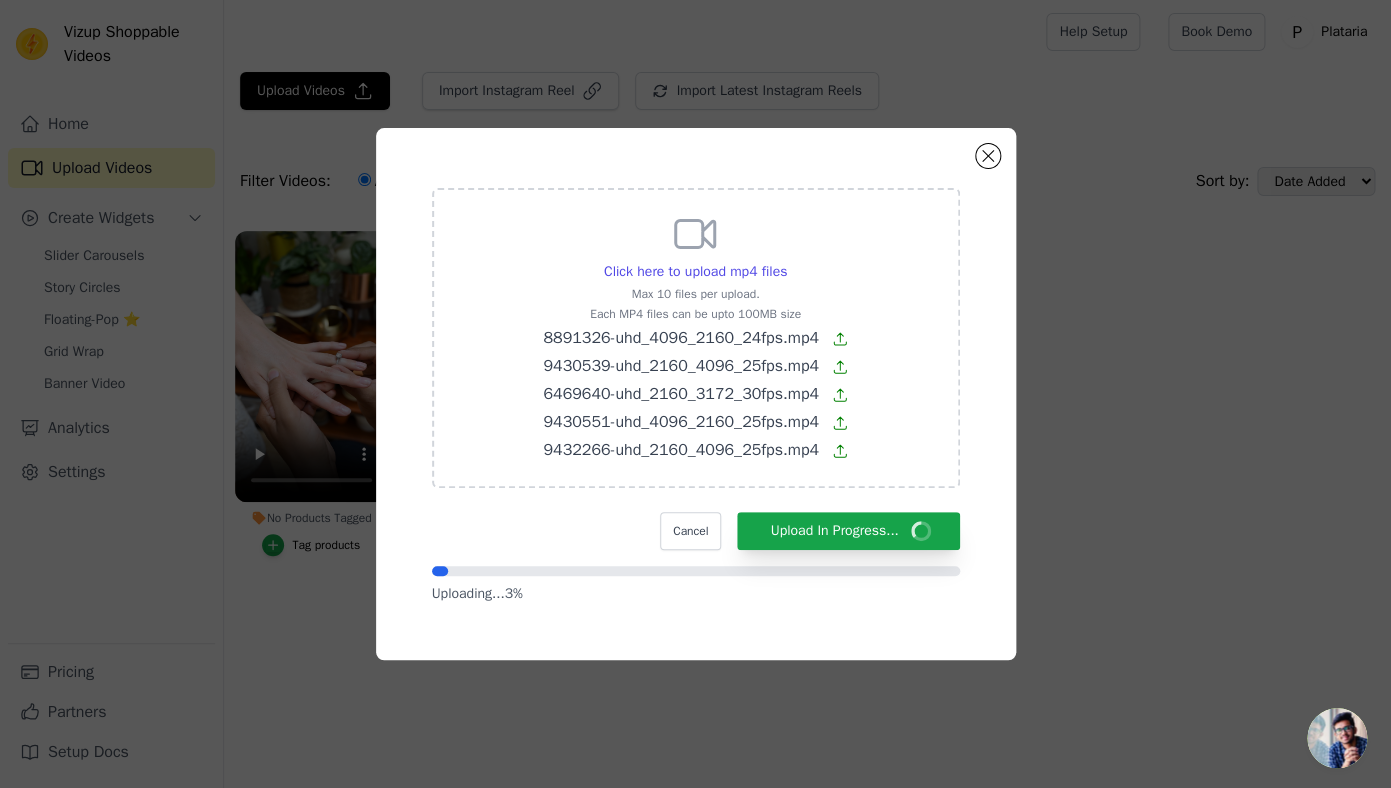 click on "Click here to upload mp4 files     Max 10 files per upload.   Each MP4 files can be upto 100MB size   8891326-uhd_4096_2160_24fps.mp4     9430539-uhd_2160_4096_25fps.mp4     6469640-uhd_2160_3172_30fps.mp4     9430551-uhd_4096_2160_25fps.mp4     9432266-uhd_2160_4096_25fps.mp4       Cancel   Upload In Progress...       Uploading...  3 %" at bounding box center [695, 394] 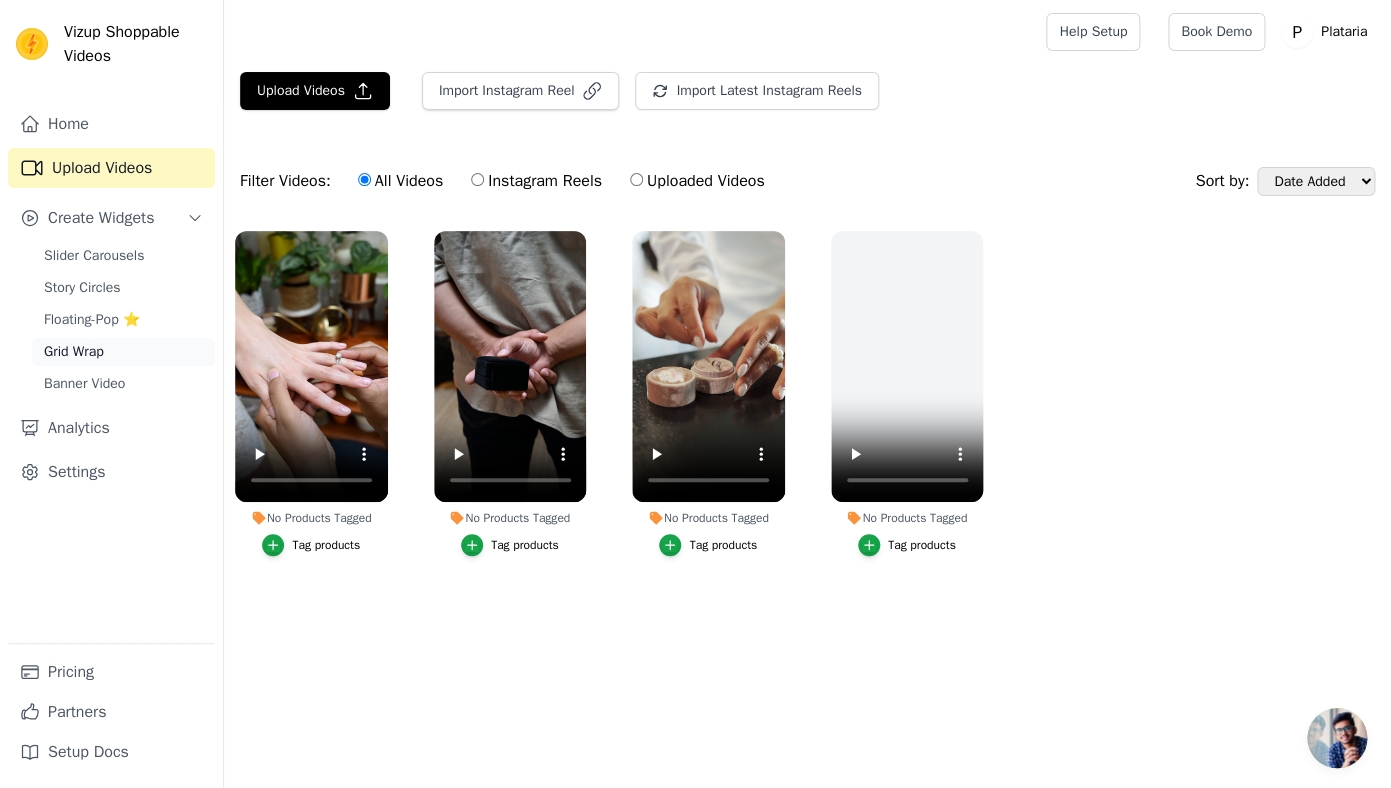 click on "Grid Wrap" at bounding box center [74, 352] 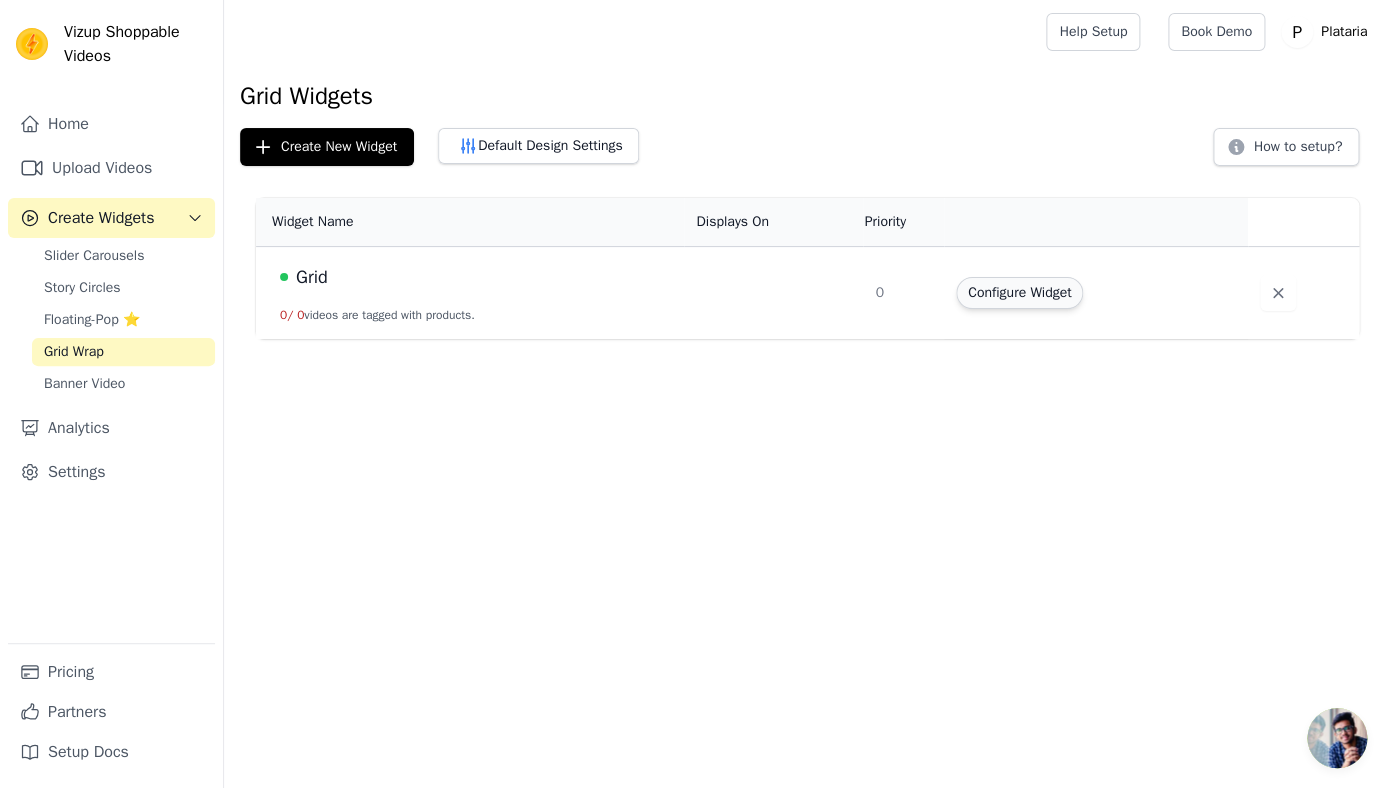 click on "Configure Widget" at bounding box center [1019, 293] 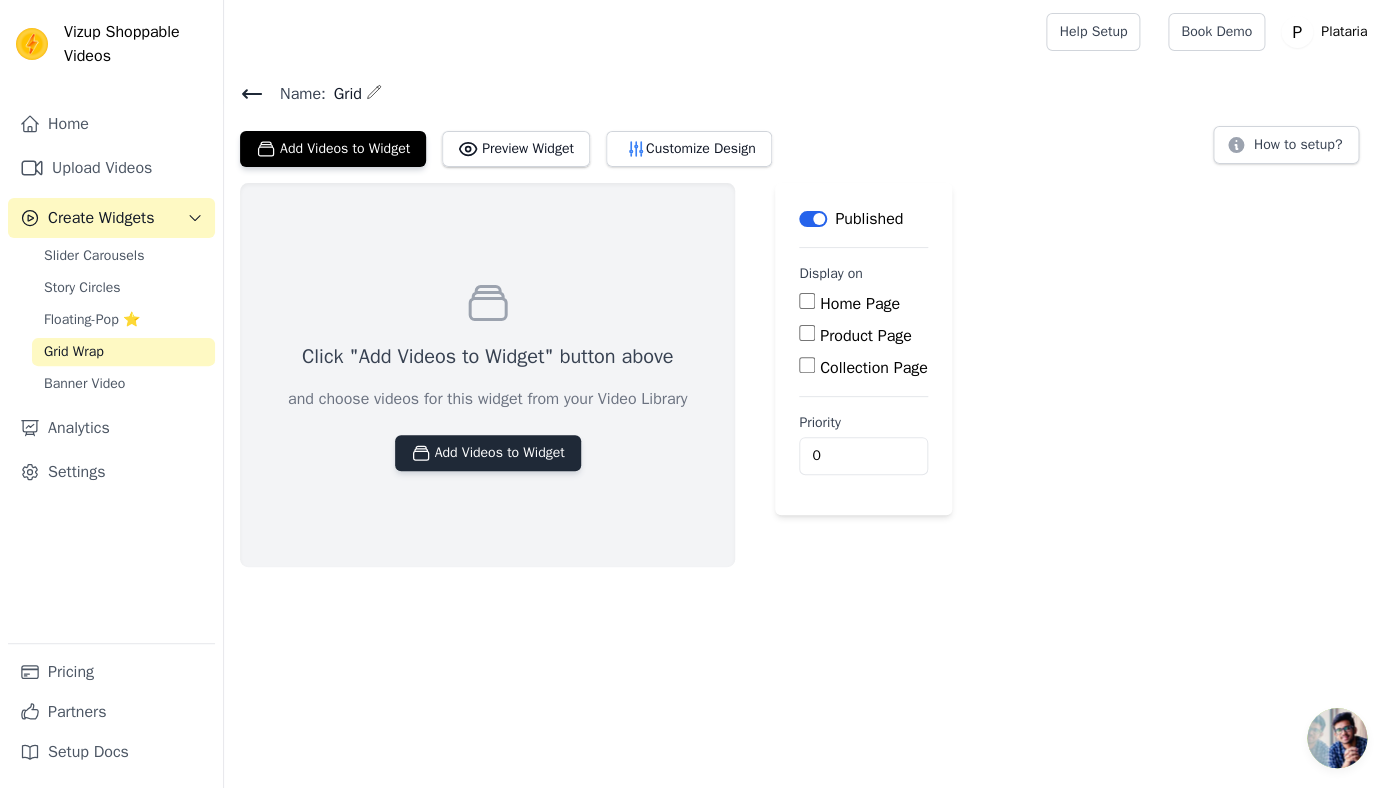 click on "Add Videos to Widget" at bounding box center [488, 453] 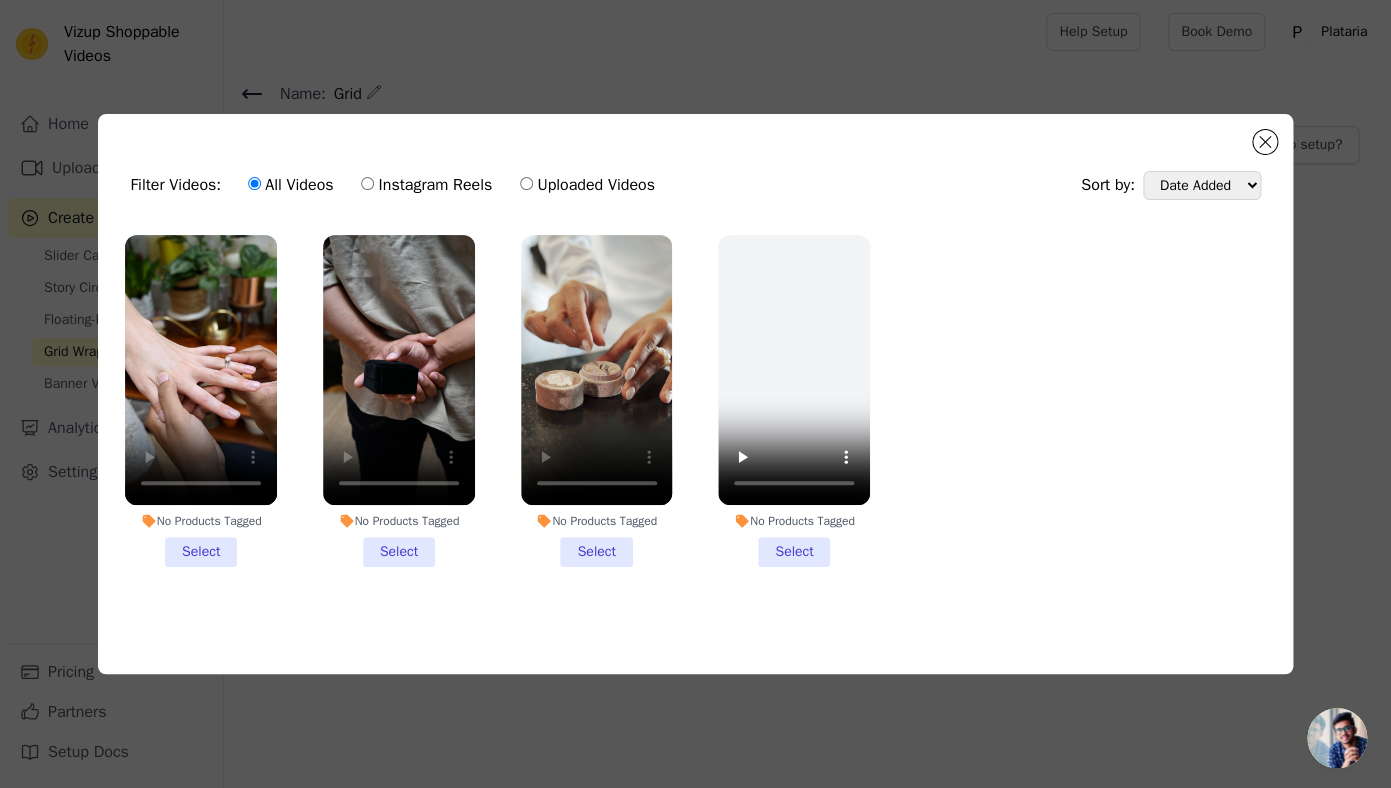 click on "No Products Tagged     Select" at bounding box center [597, 401] 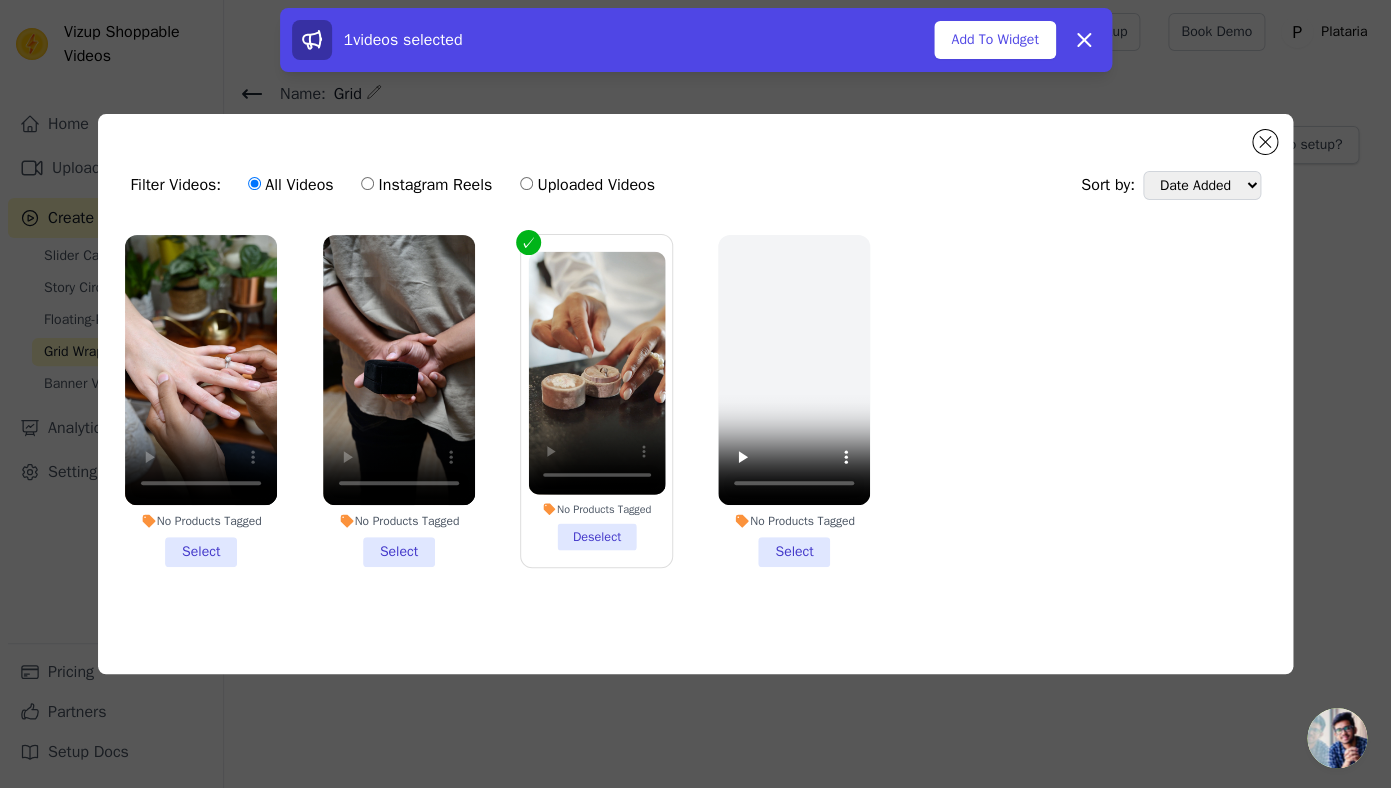 click on "No Products Tagged     Select" at bounding box center [399, 401] 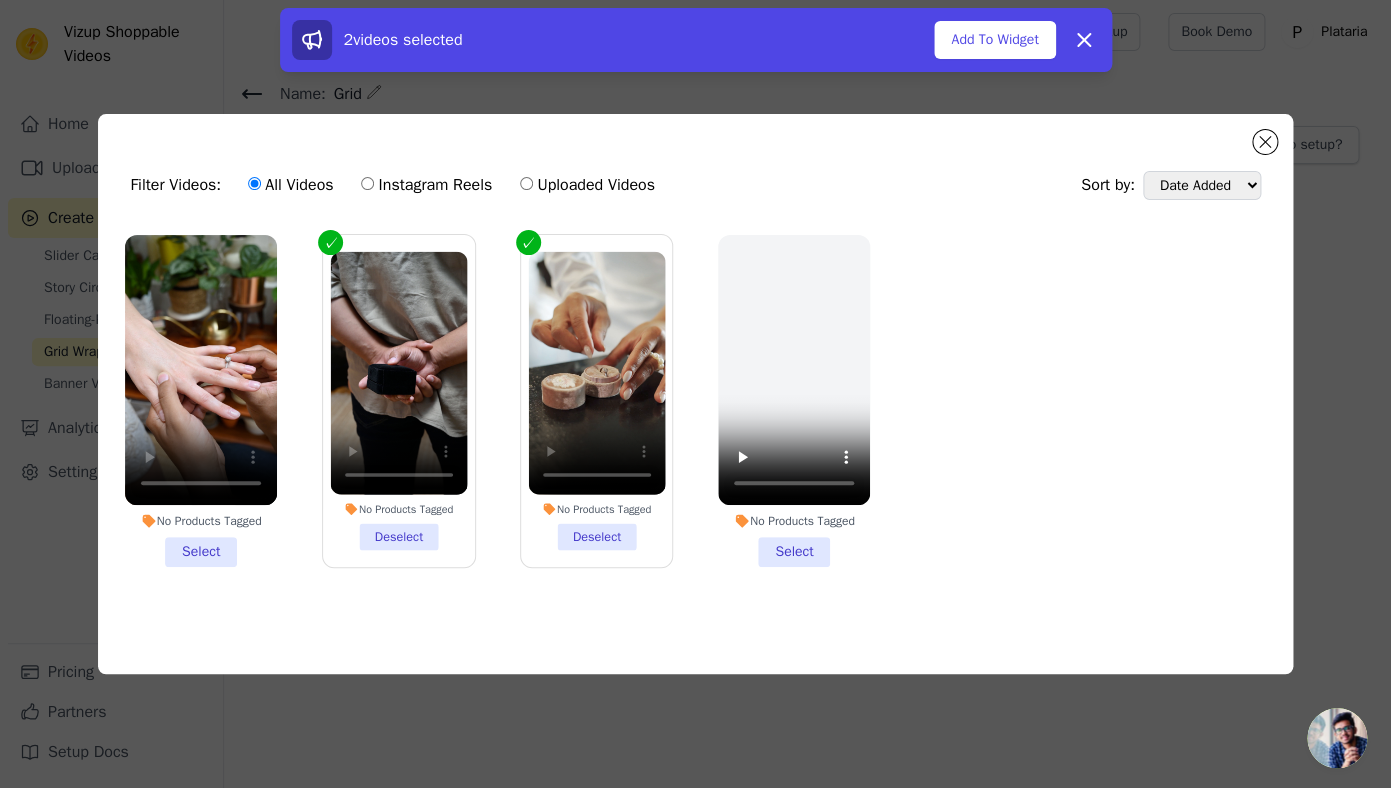 click on "No Products Tagged     Select" at bounding box center [201, 401] 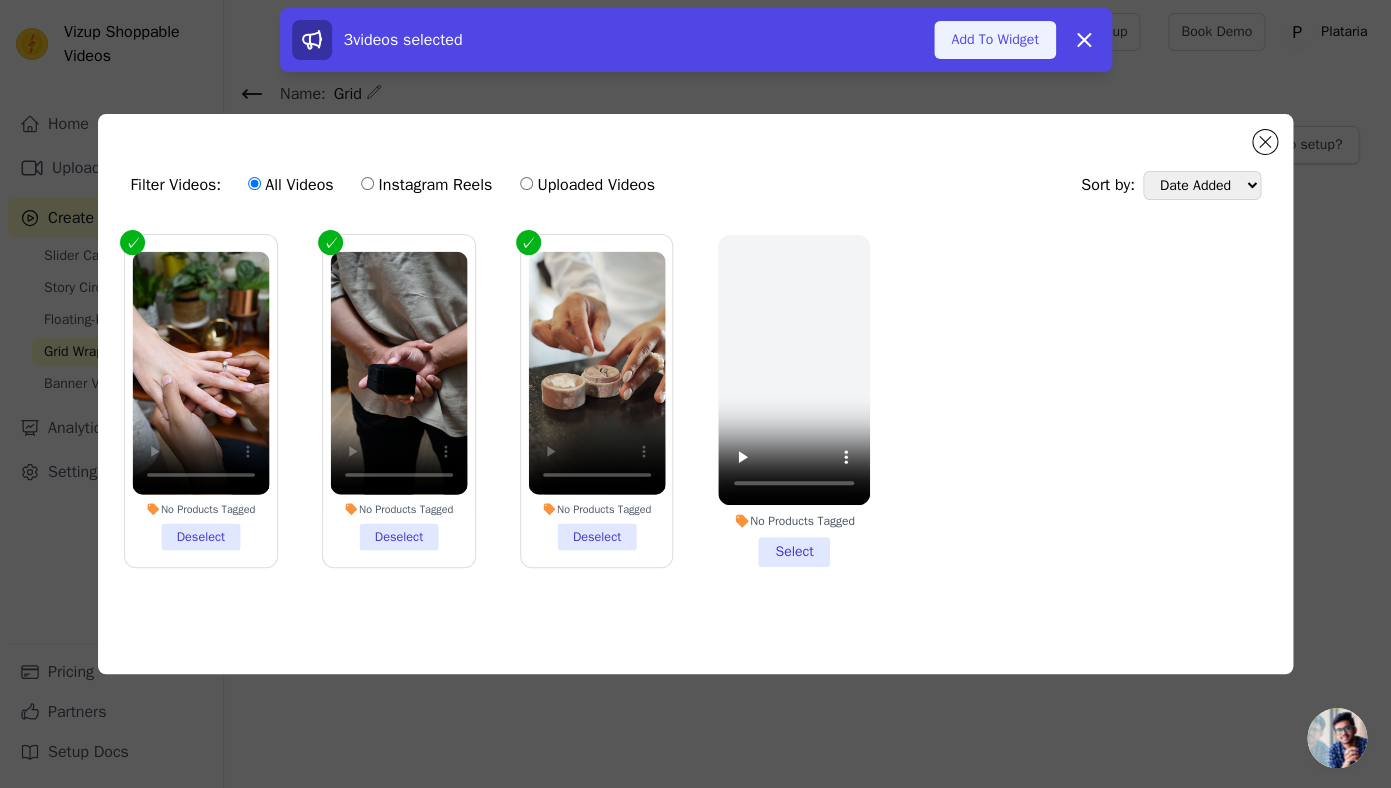 click on "Add To Widget" at bounding box center (994, 40) 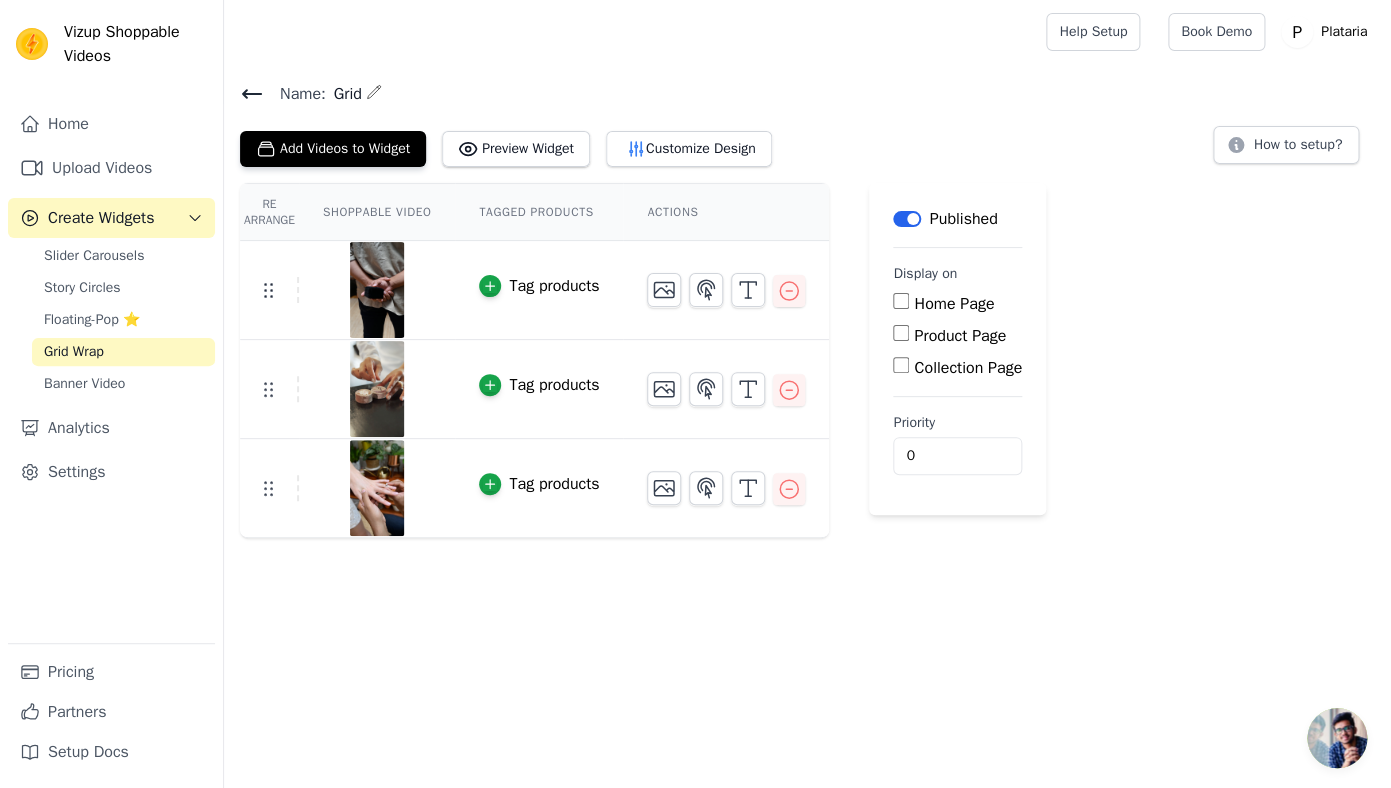 click on "Product Page" at bounding box center [901, 333] 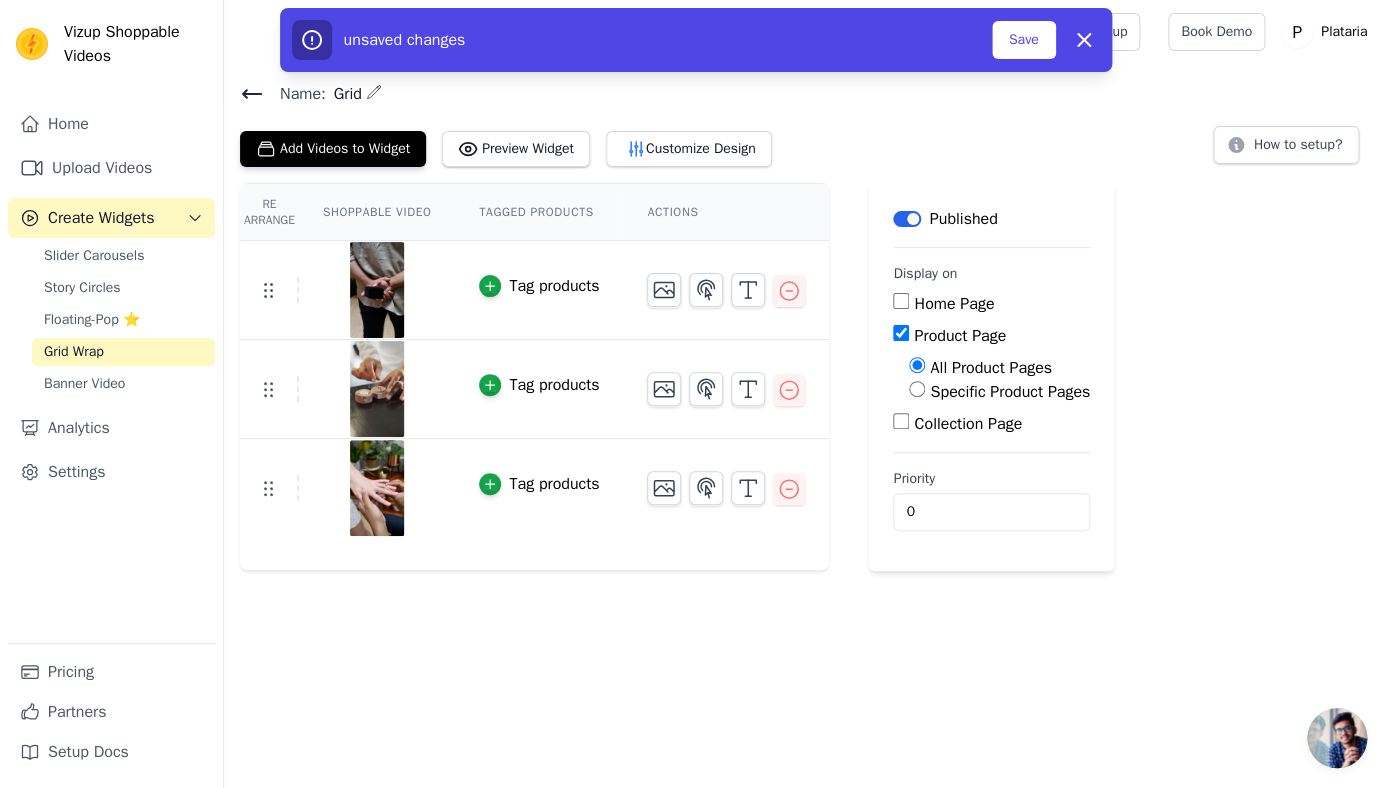 click on "Specific Product Pages" at bounding box center [917, 389] 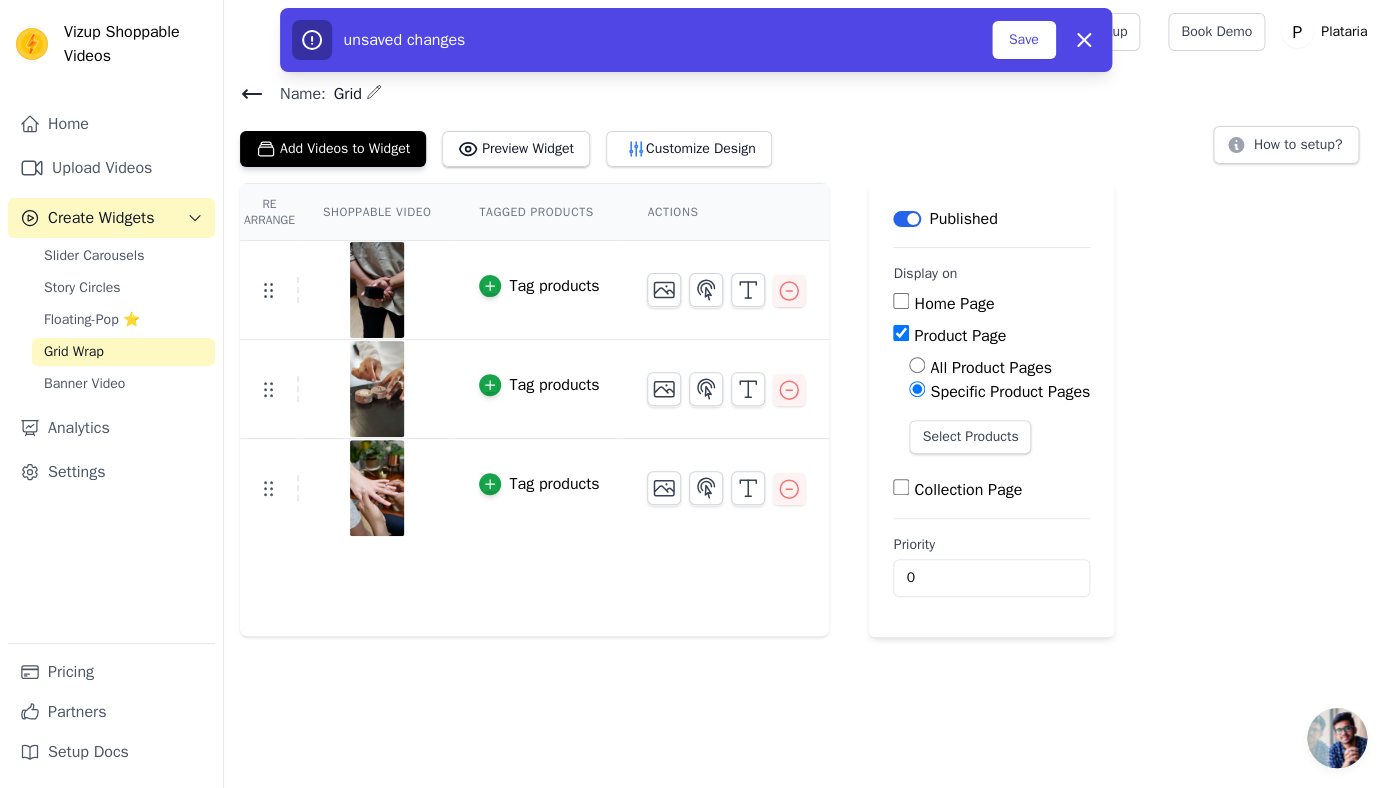 click on "Collection Page" at bounding box center [901, 487] 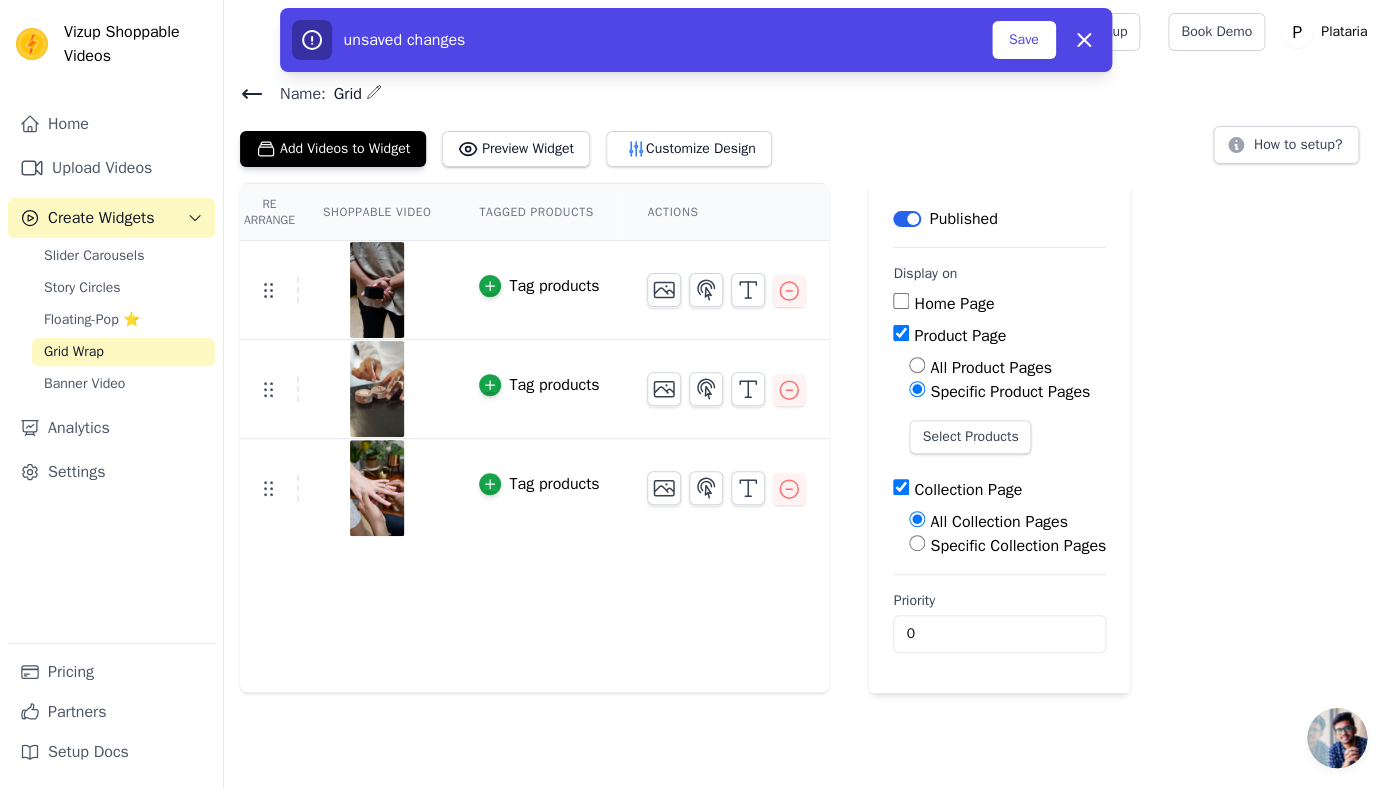 click on "Specific Collection Pages" at bounding box center [917, 543] 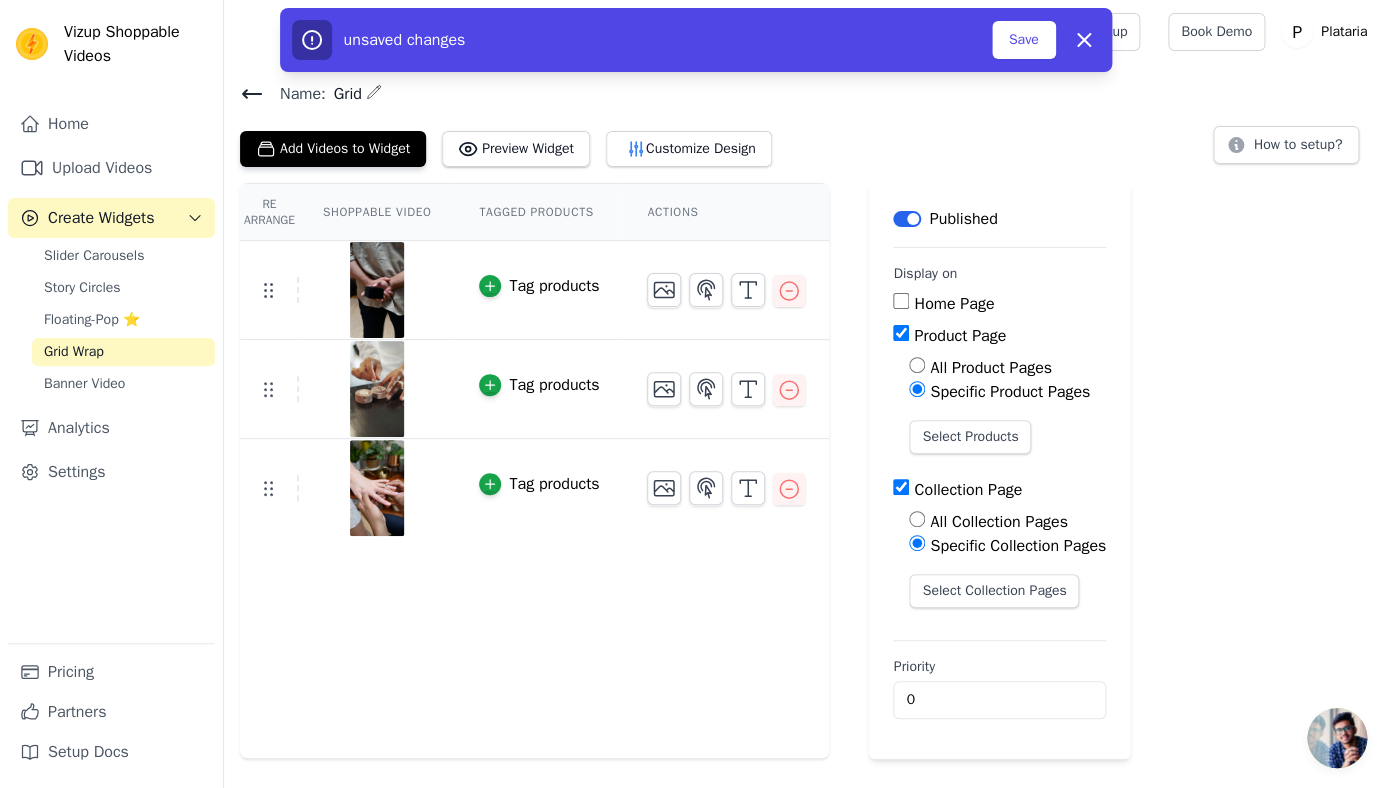 click on "Product Page" at bounding box center (901, 333) 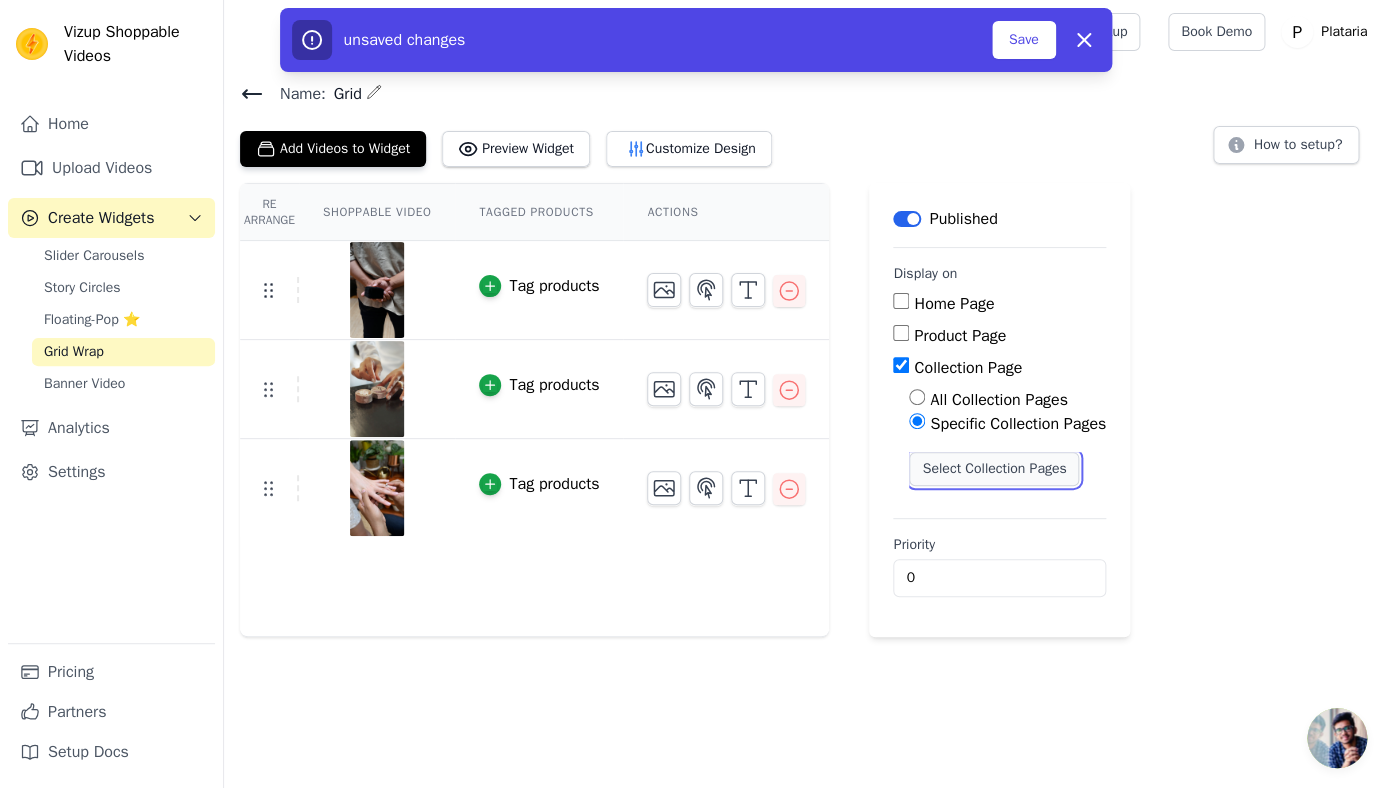 click on "Select Collection Pages" at bounding box center [994, 469] 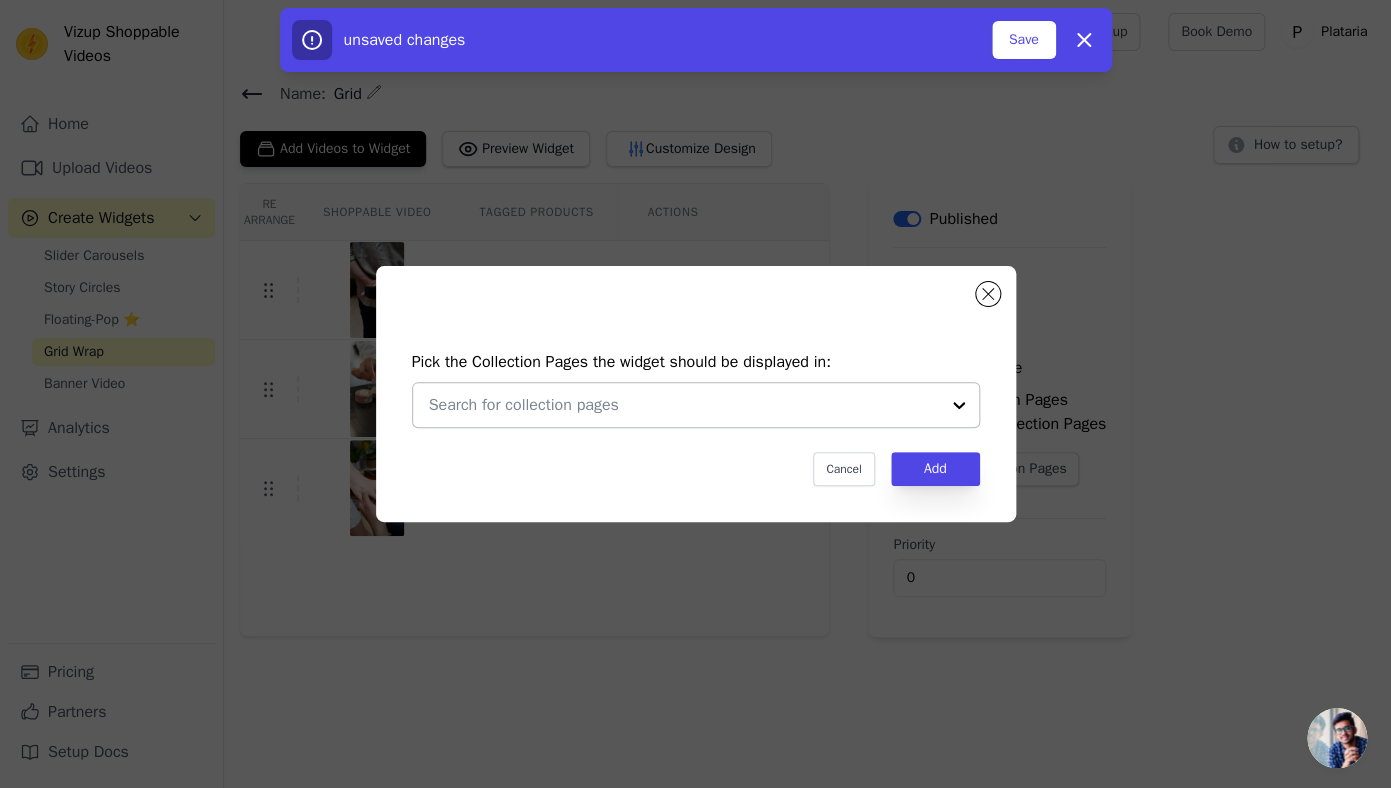 click at bounding box center (684, 405) 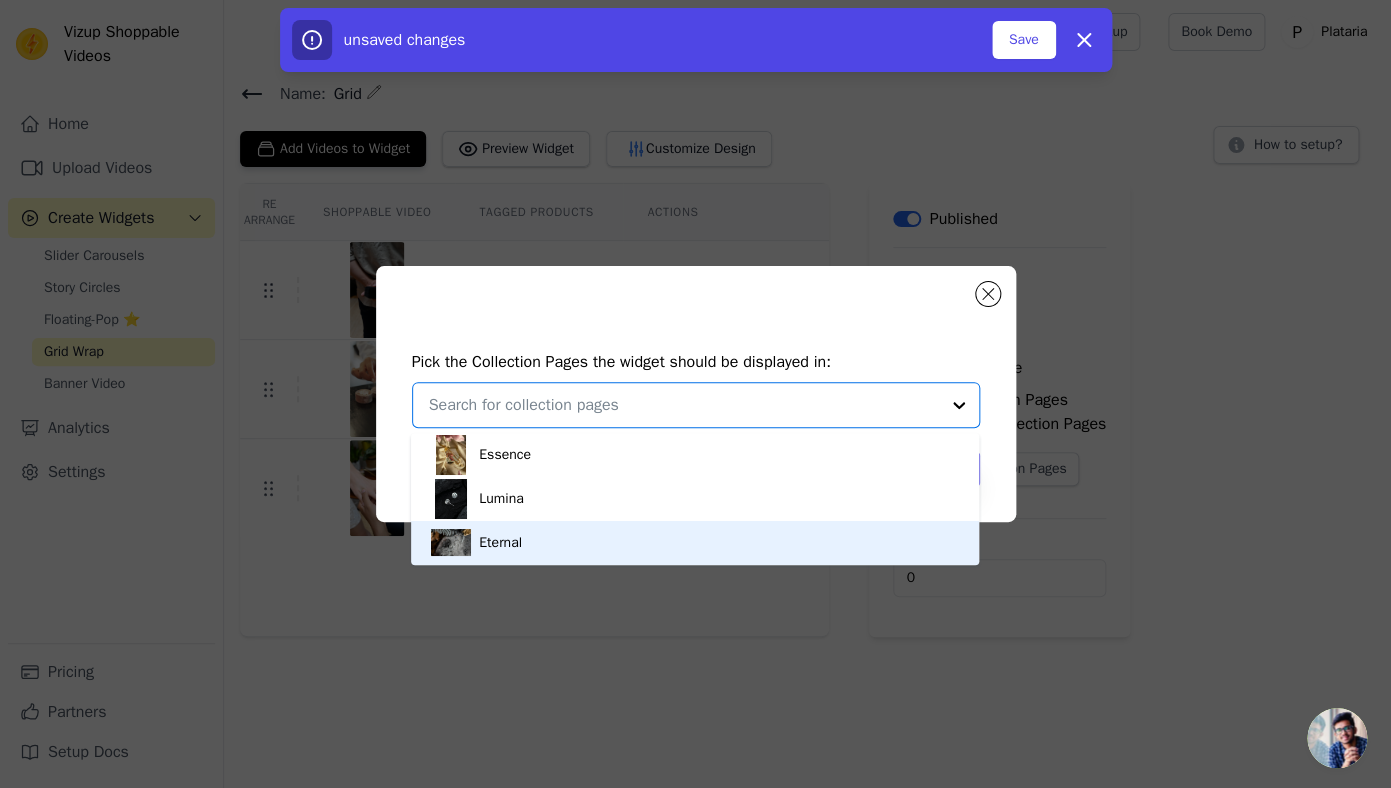 click on "Eternal" at bounding box center (695, 543) 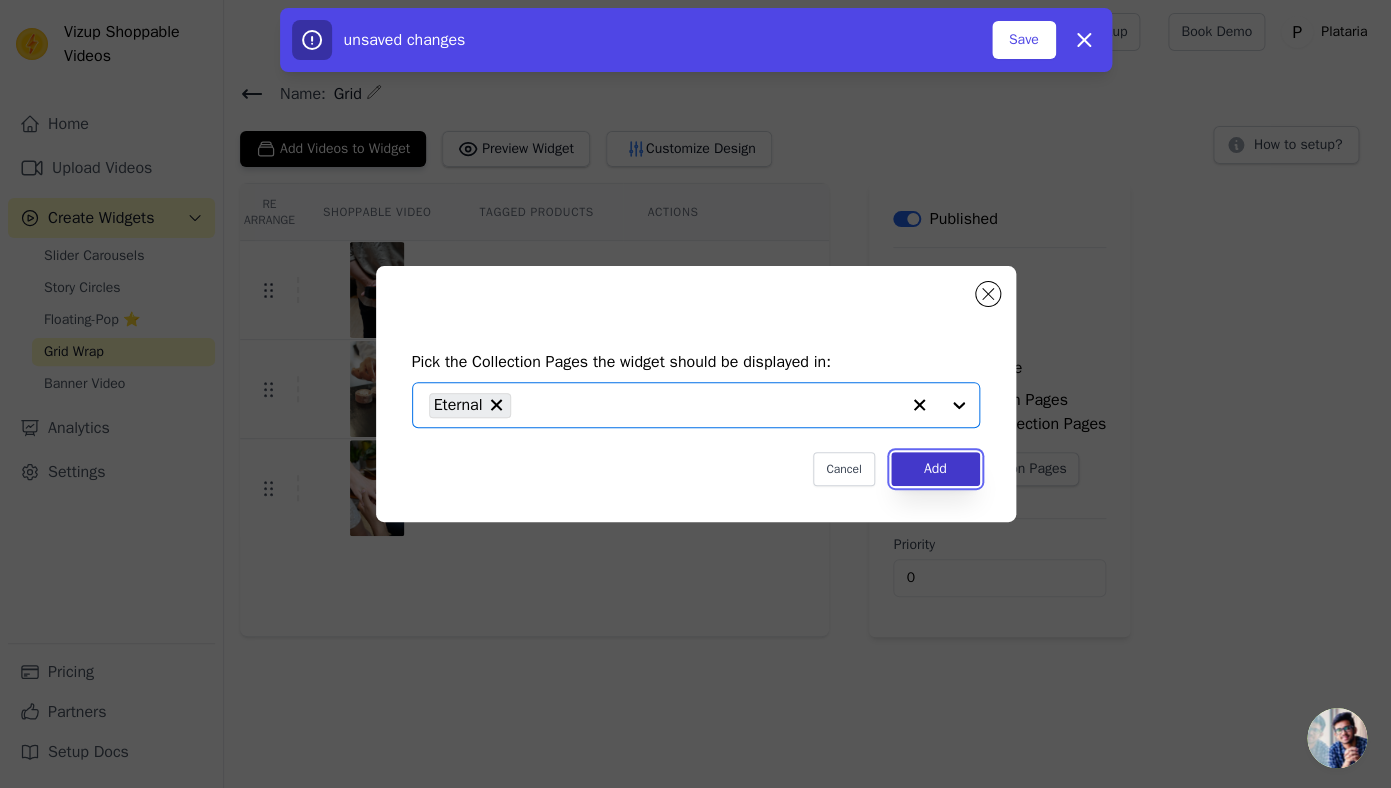 click on "Add" at bounding box center (935, 469) 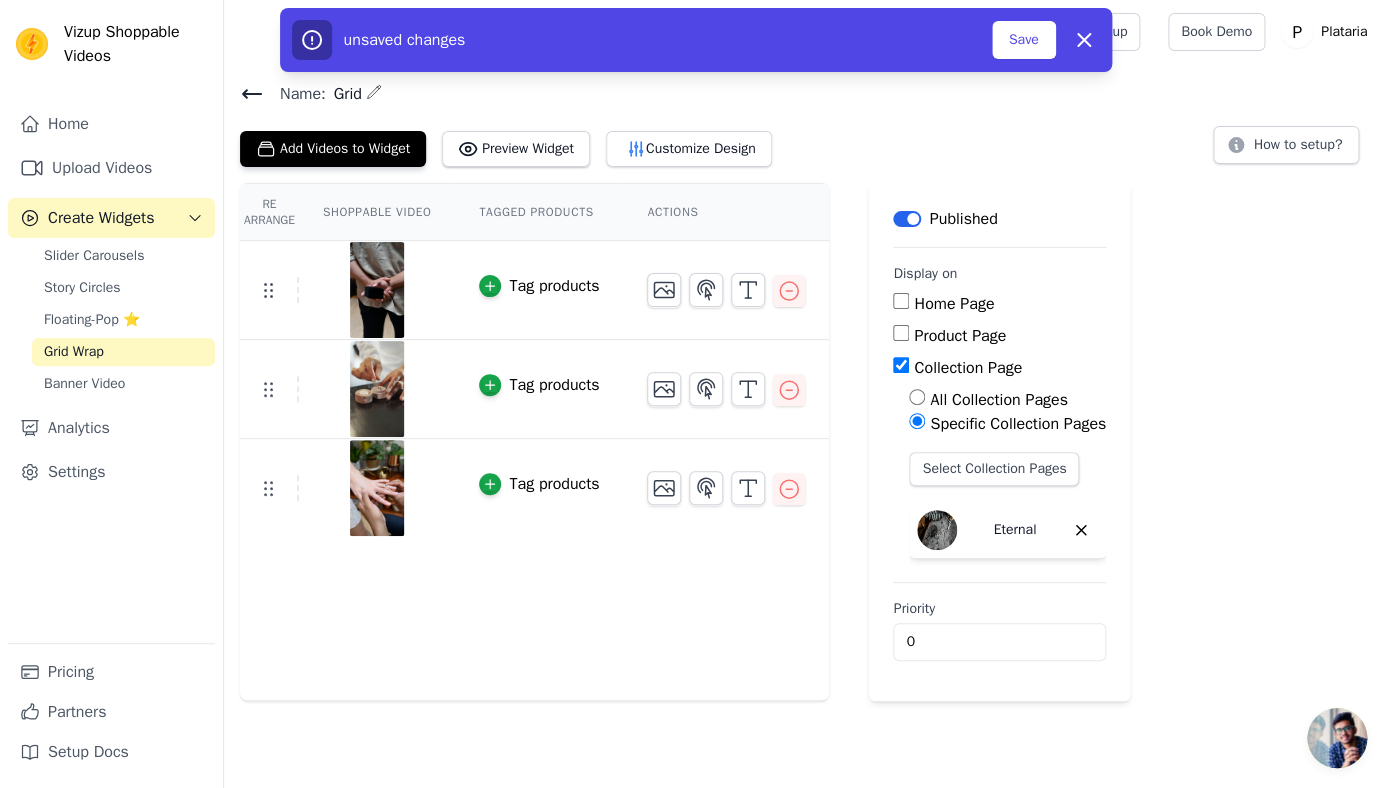 click on "Home Page" at bounding box center [901, 301] 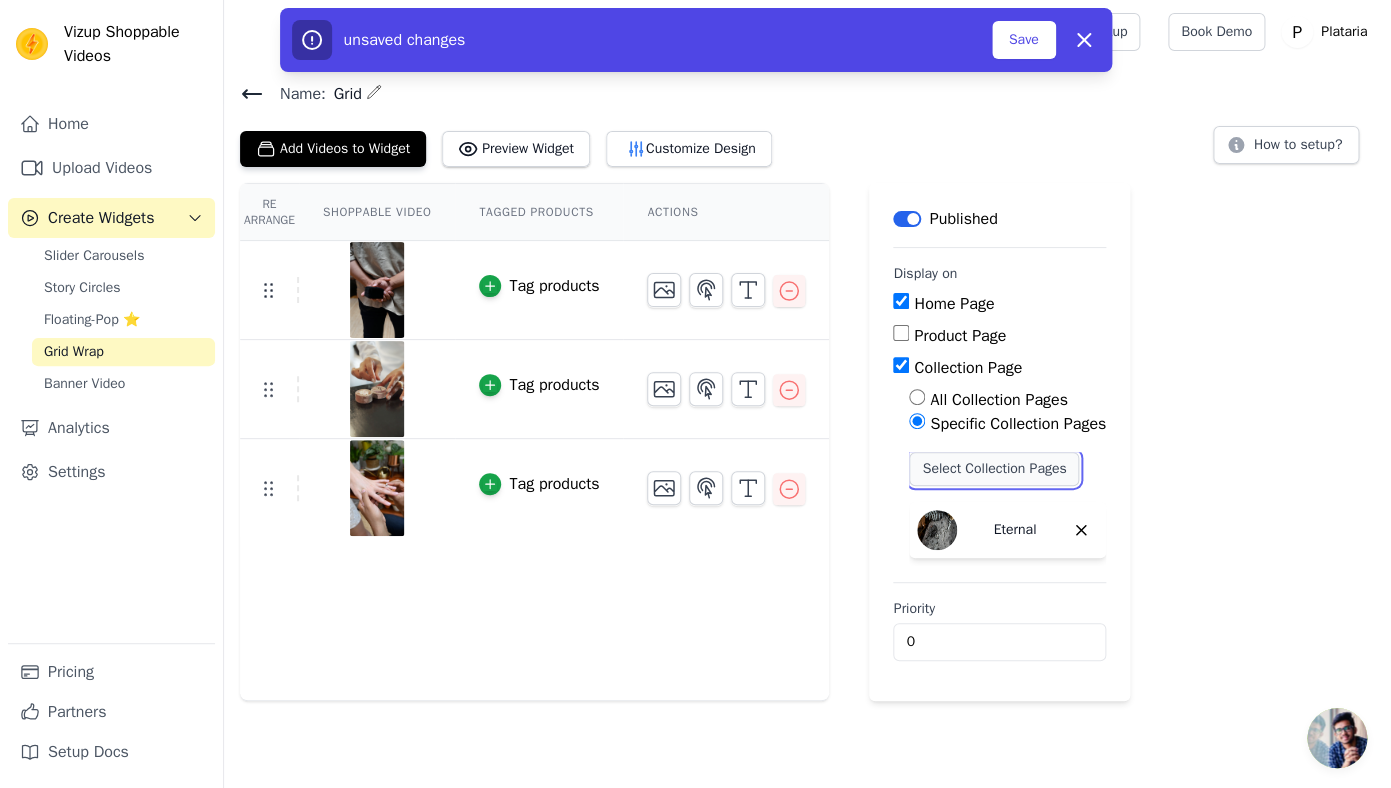 click on "Select Collection Pages" at bounding box center (994, 469) 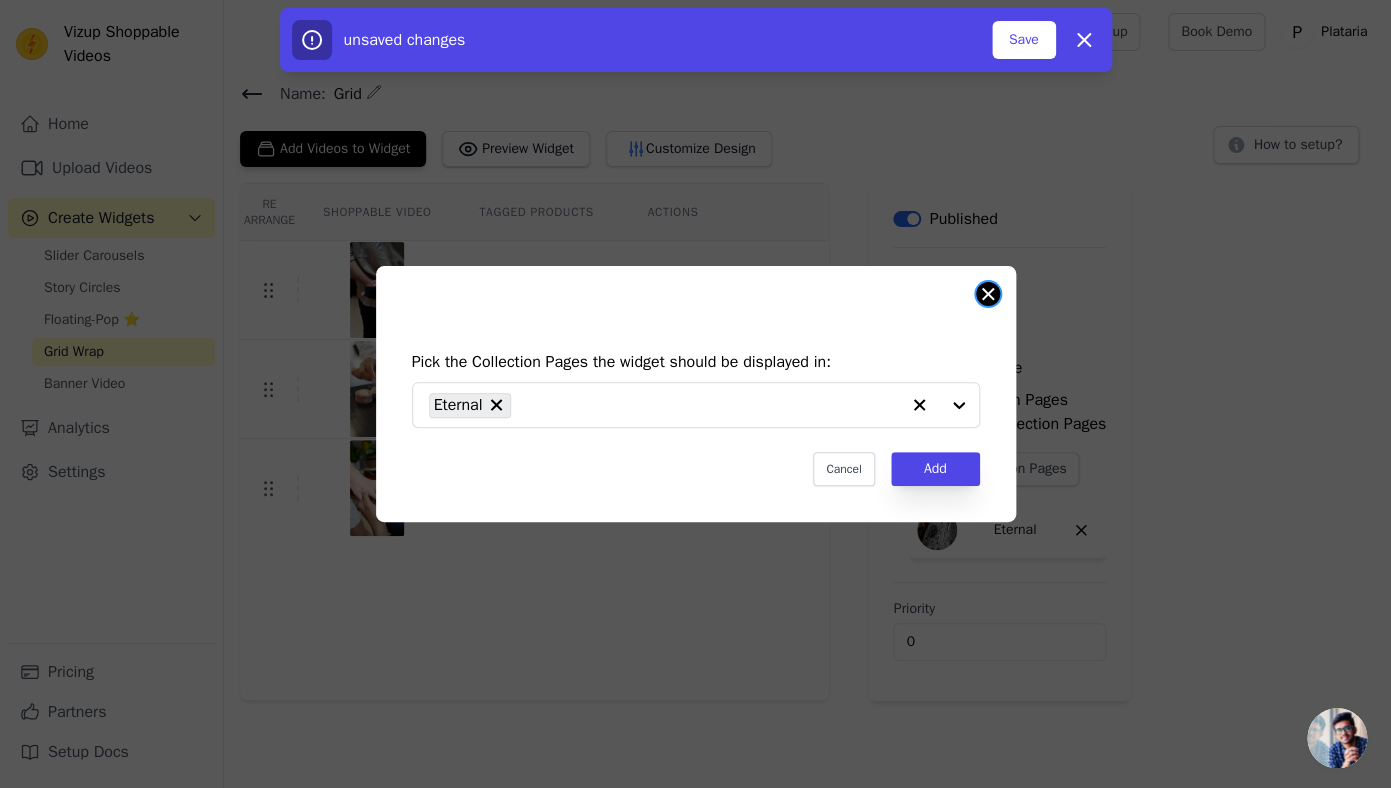 click at bounding box center (988, 294) 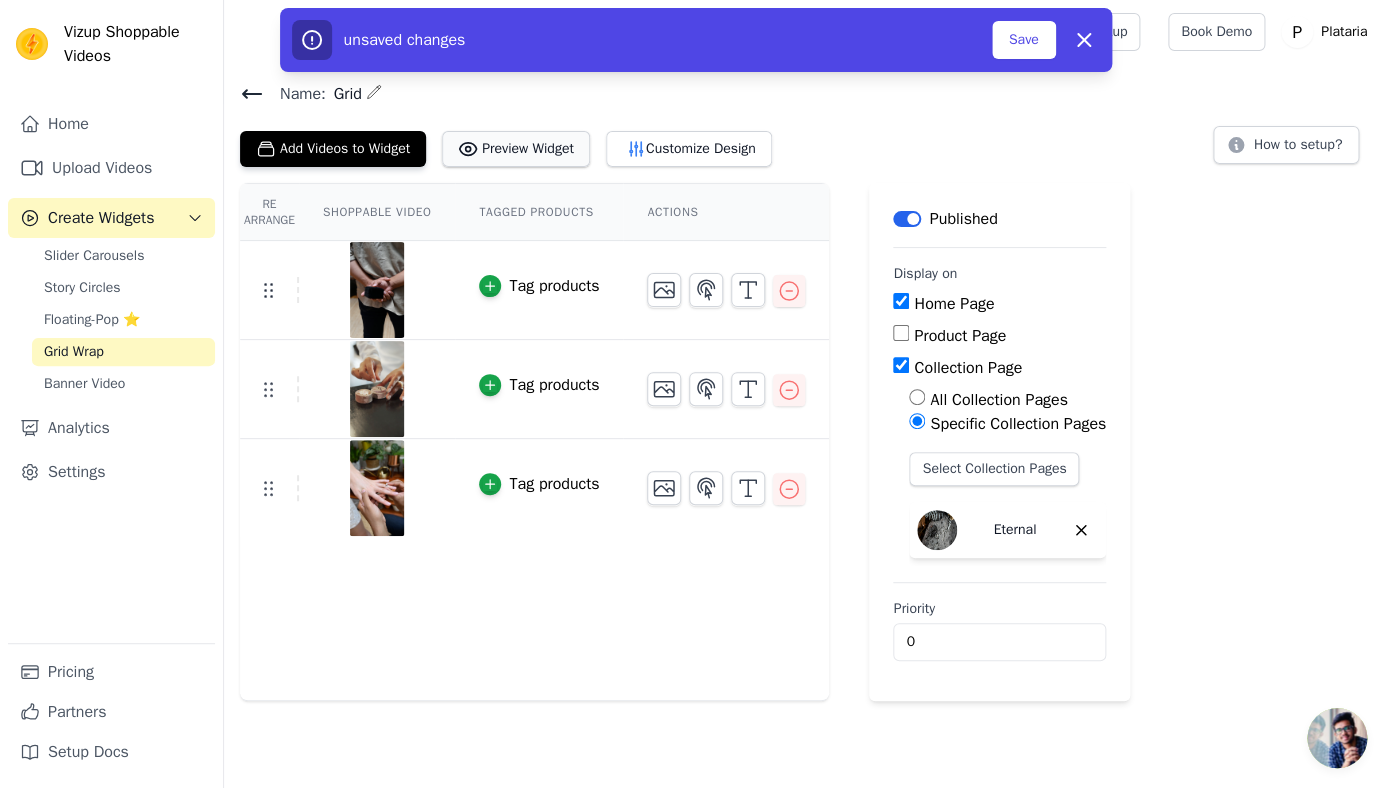 click on "Preview Widget" at bounding box center [516, 149] 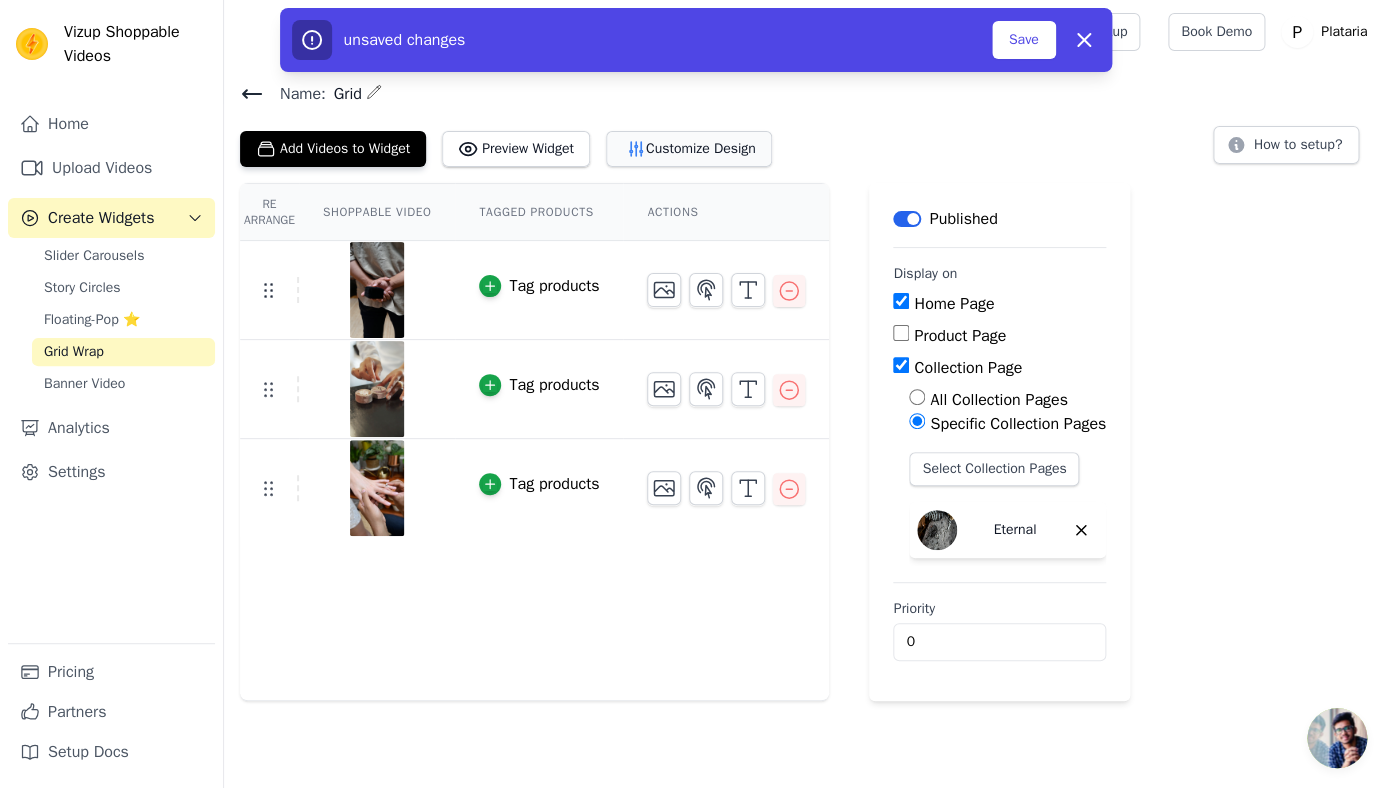 click 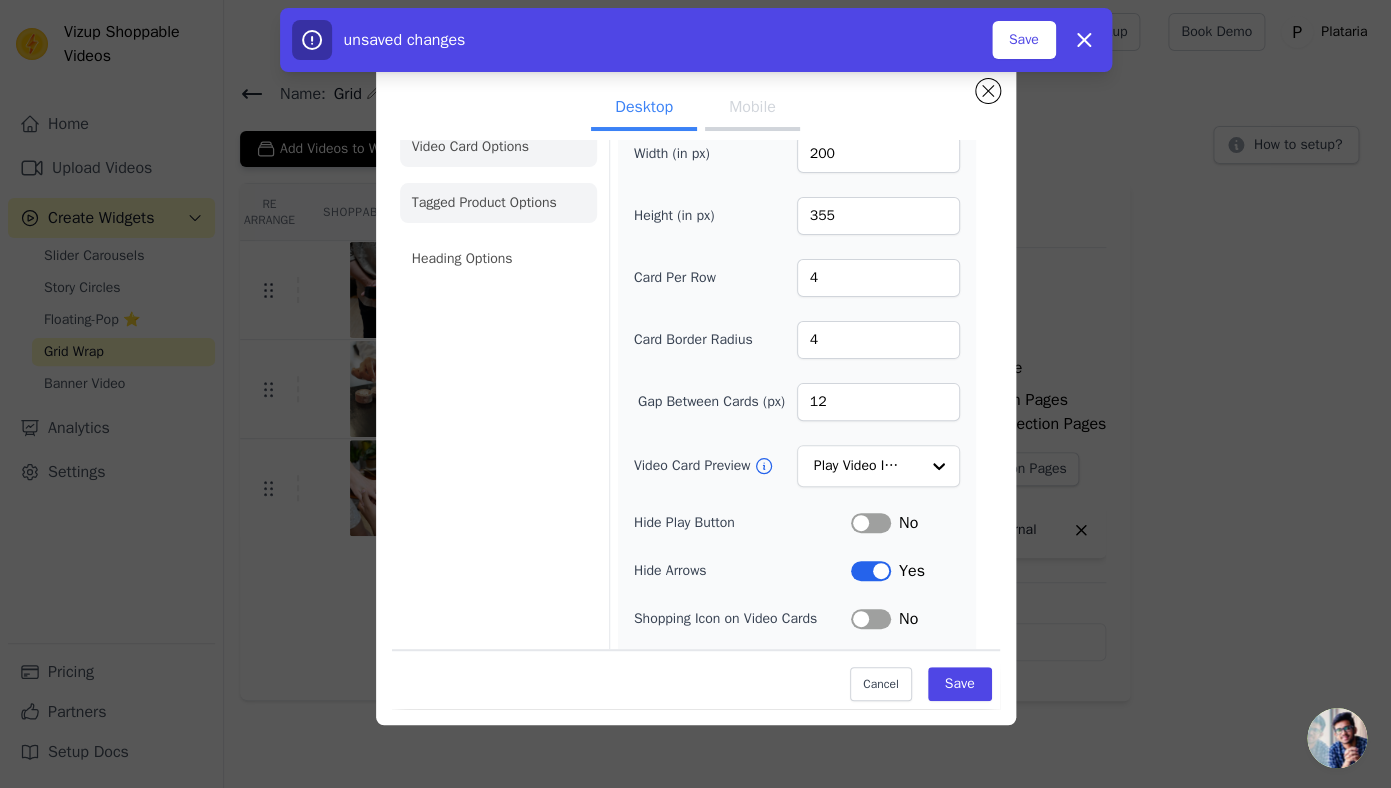scroll, scrollTop: 3, scrollLeft: 0, axis: vertical 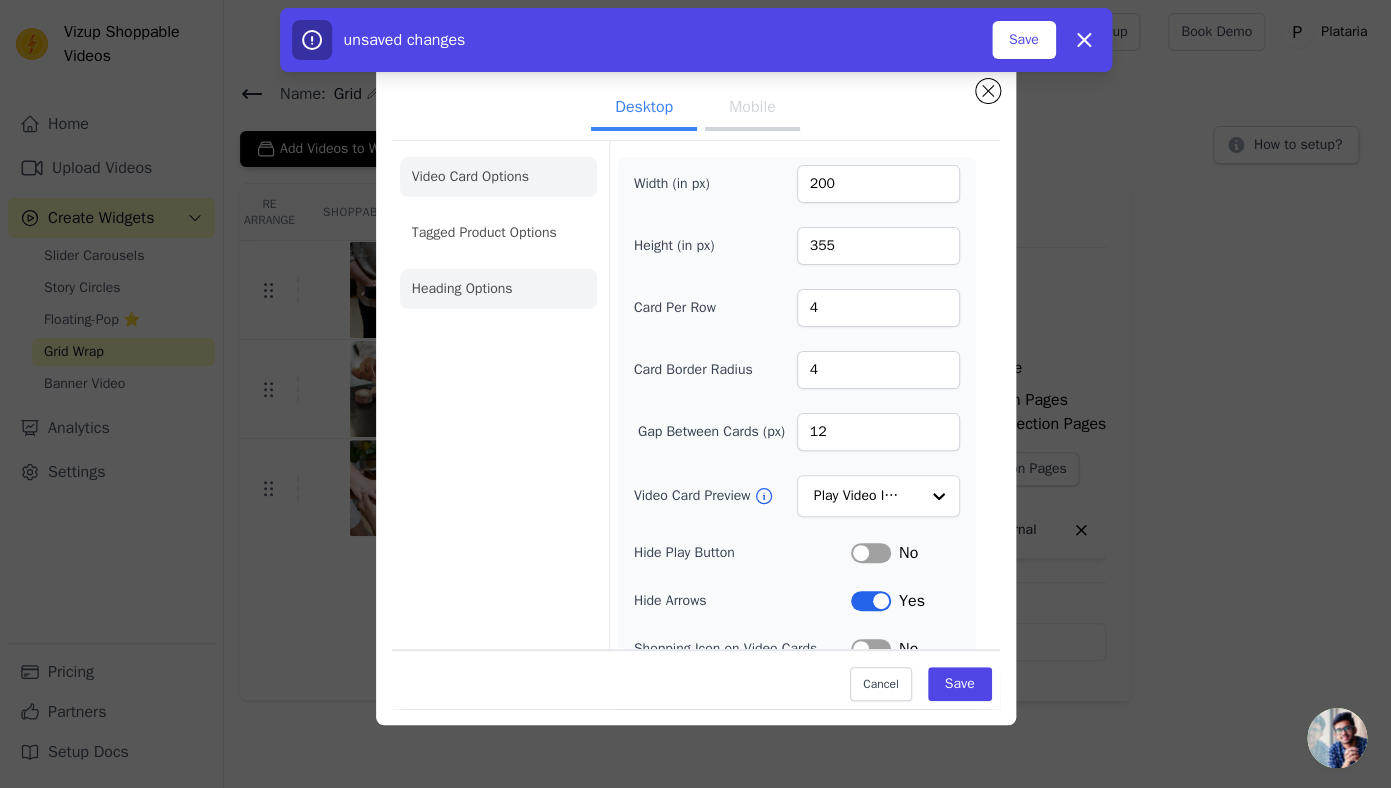 click on "Heading Options" 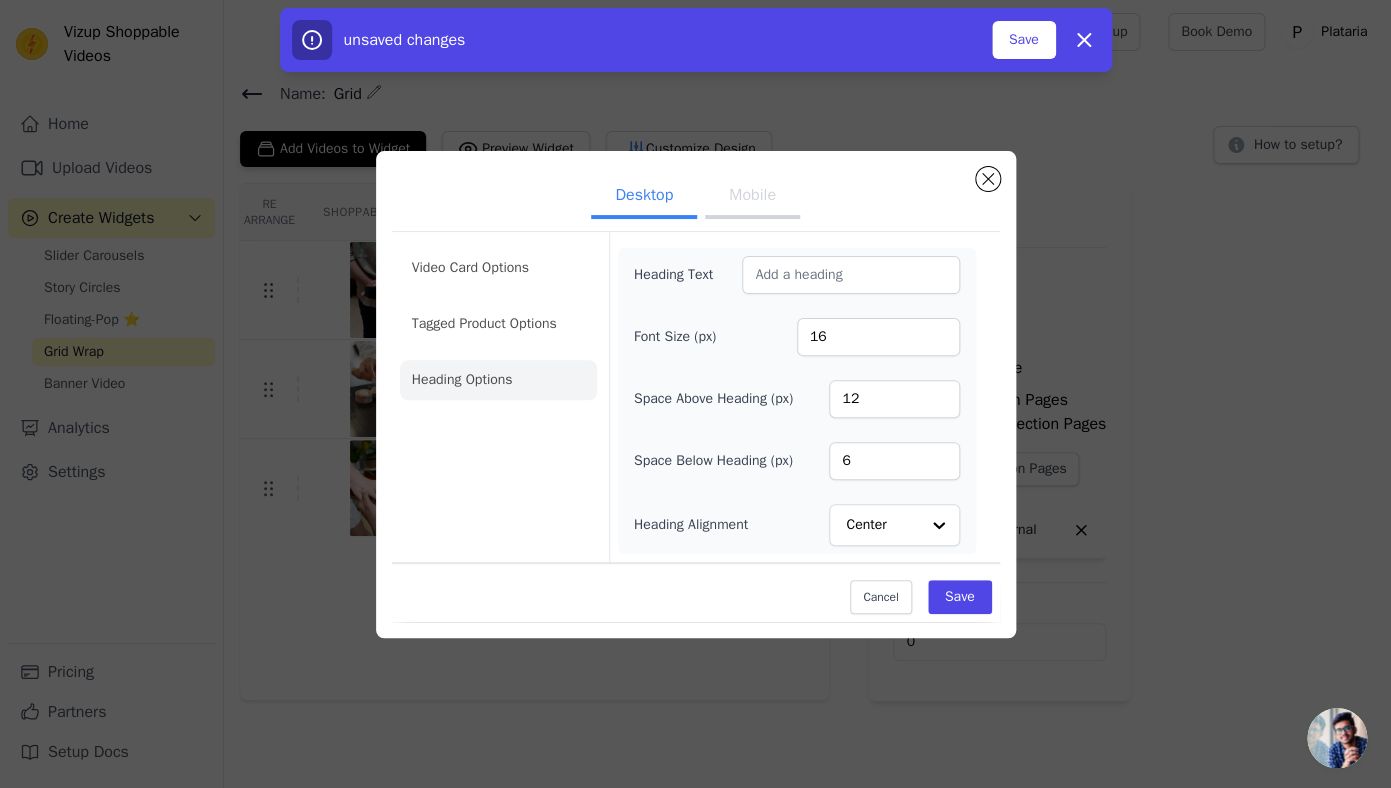 click on "Desktop Mobile   Video Card Options Tagged Product Options Heading Options   Heading Text     Font Size (px)   16   Space Above Heading (px)   12   Space Below Heading (px)   6   Heading Alignment         Center               Cancel   Save" at bounding box center (695, 394) 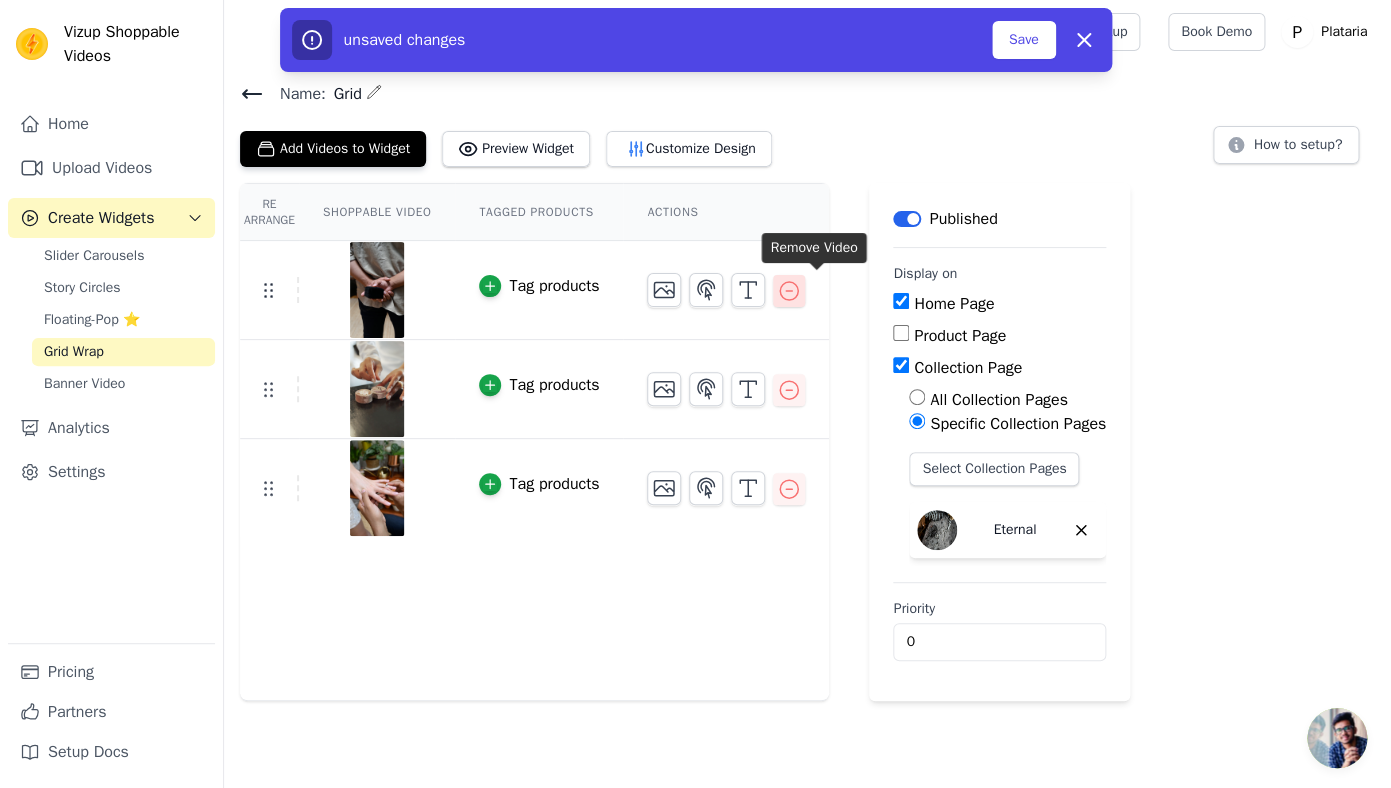 click 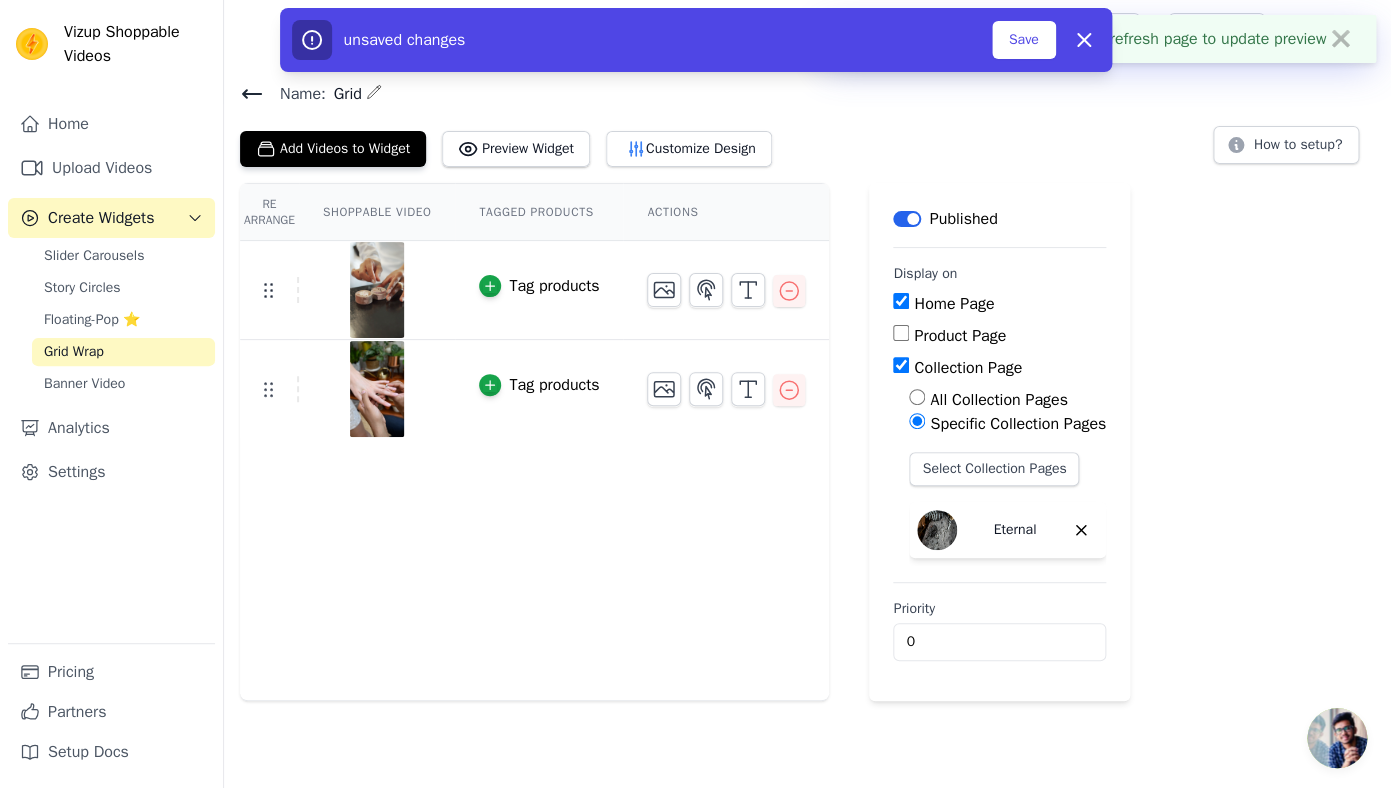 click 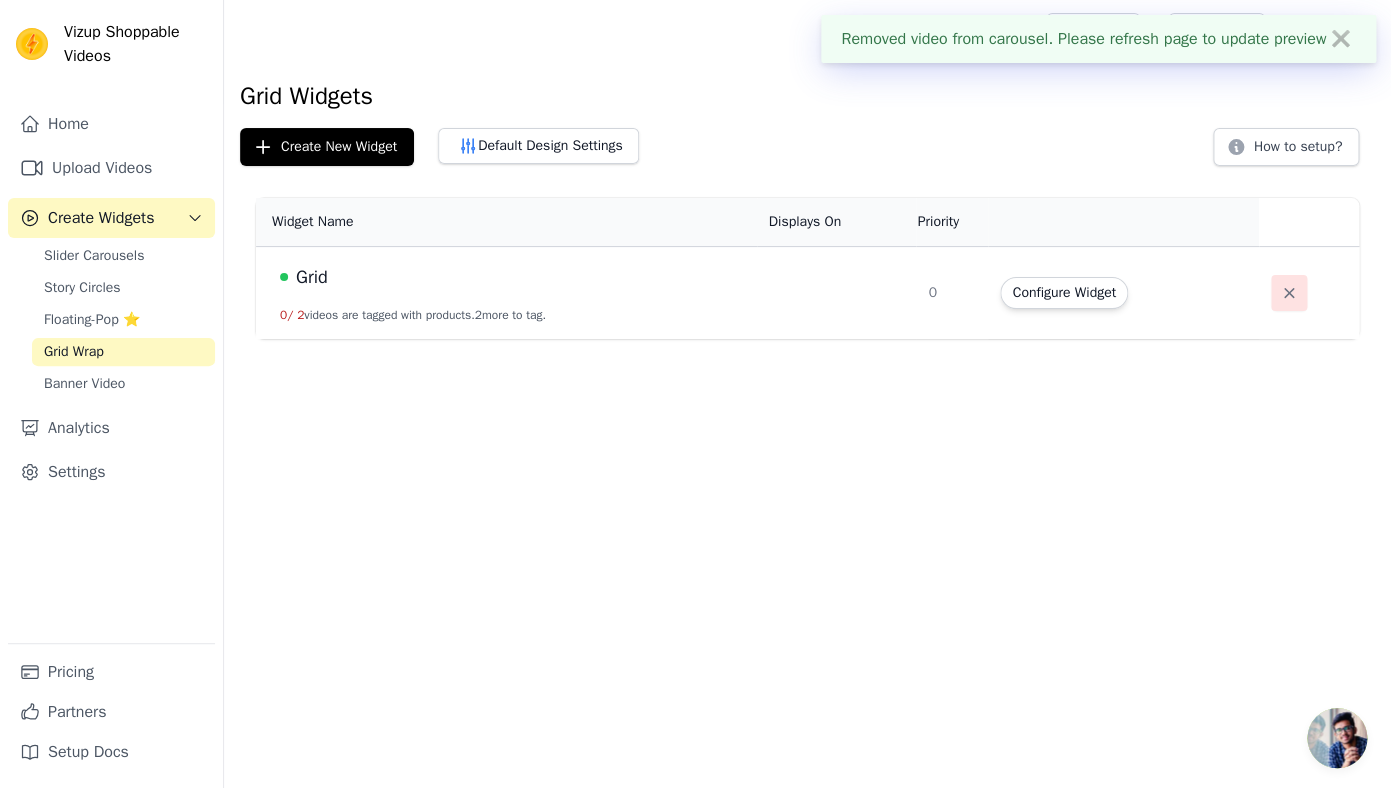 click 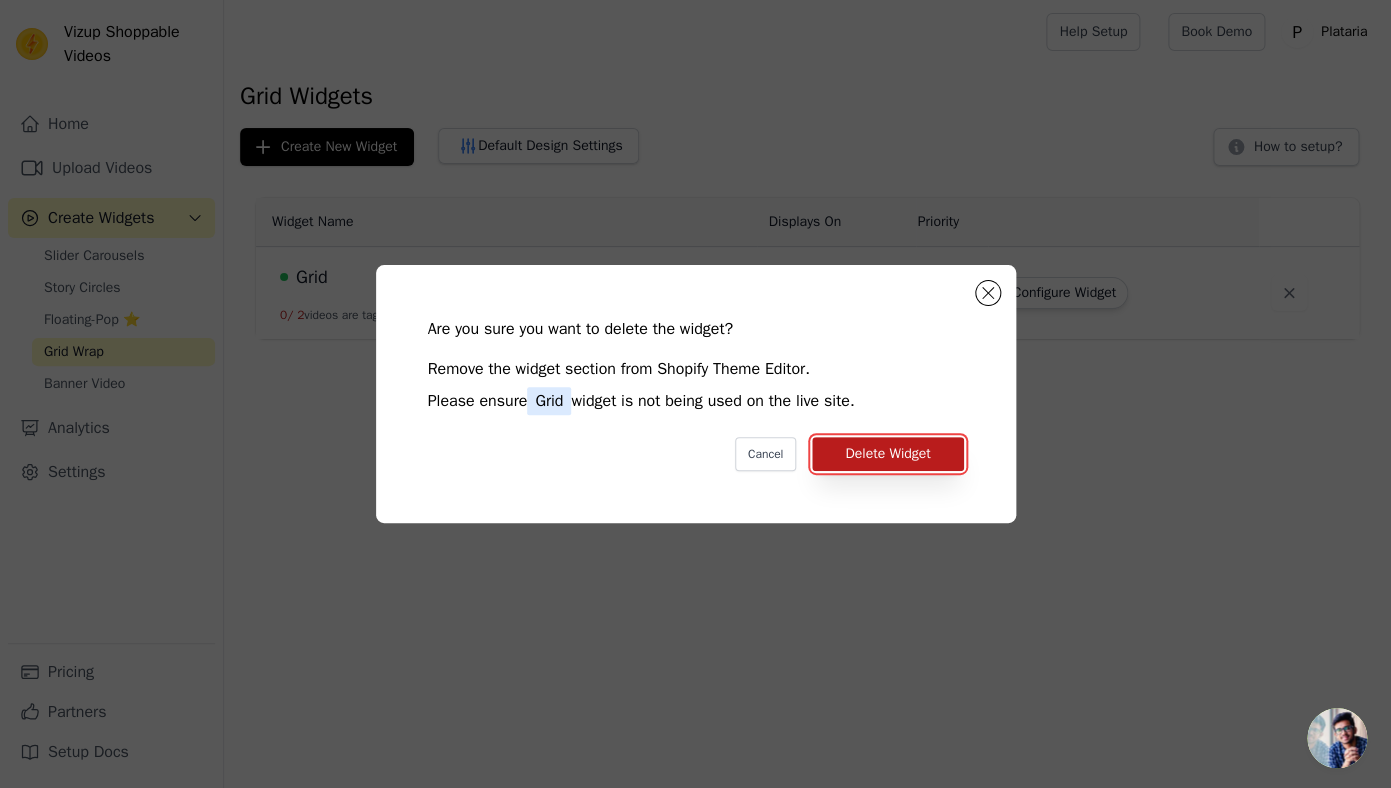 click on "Delete Widget" at bounding box center (887, 454) 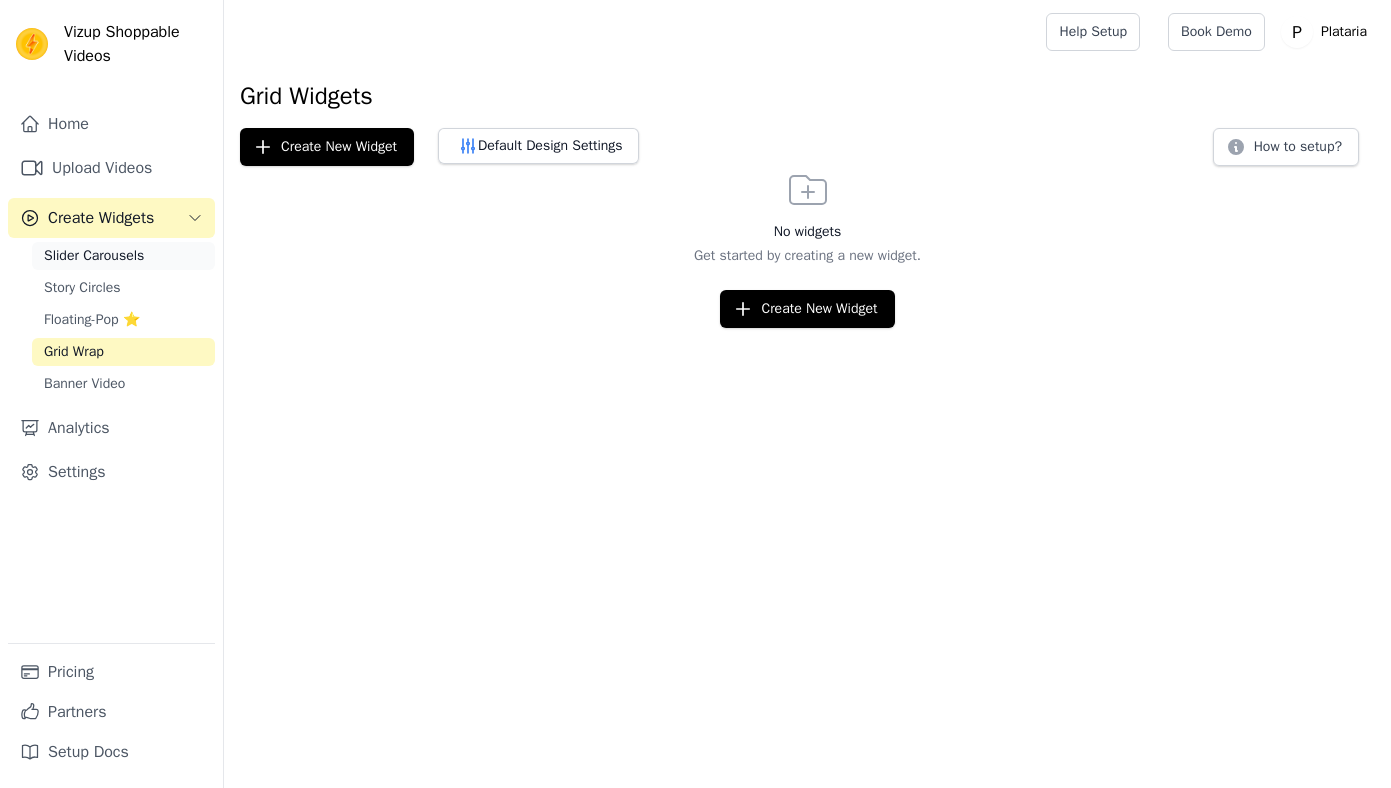 scroll, scrollTop: 0, scrollLeft: 0, axis: both 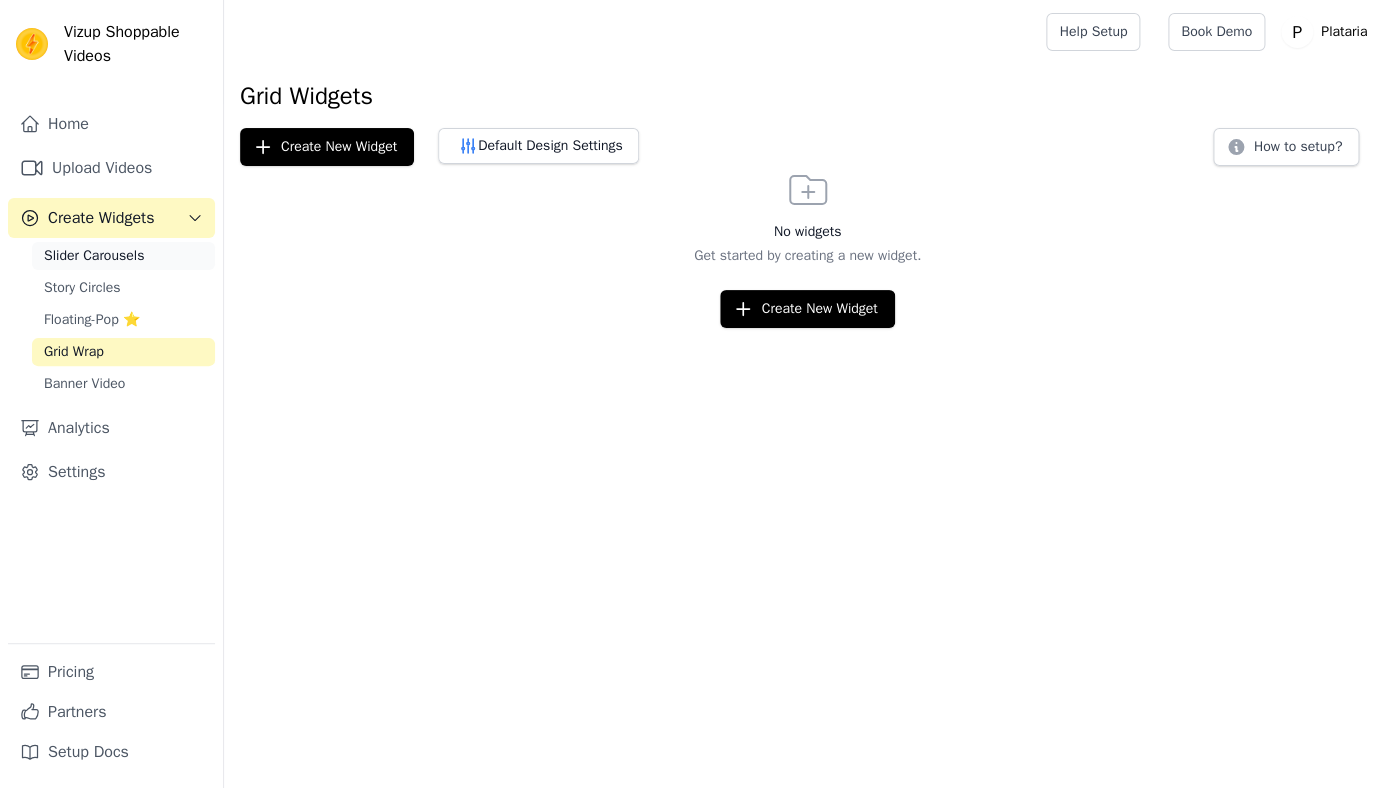 click on "Slider Carousels" at bounding box center [94, 256] 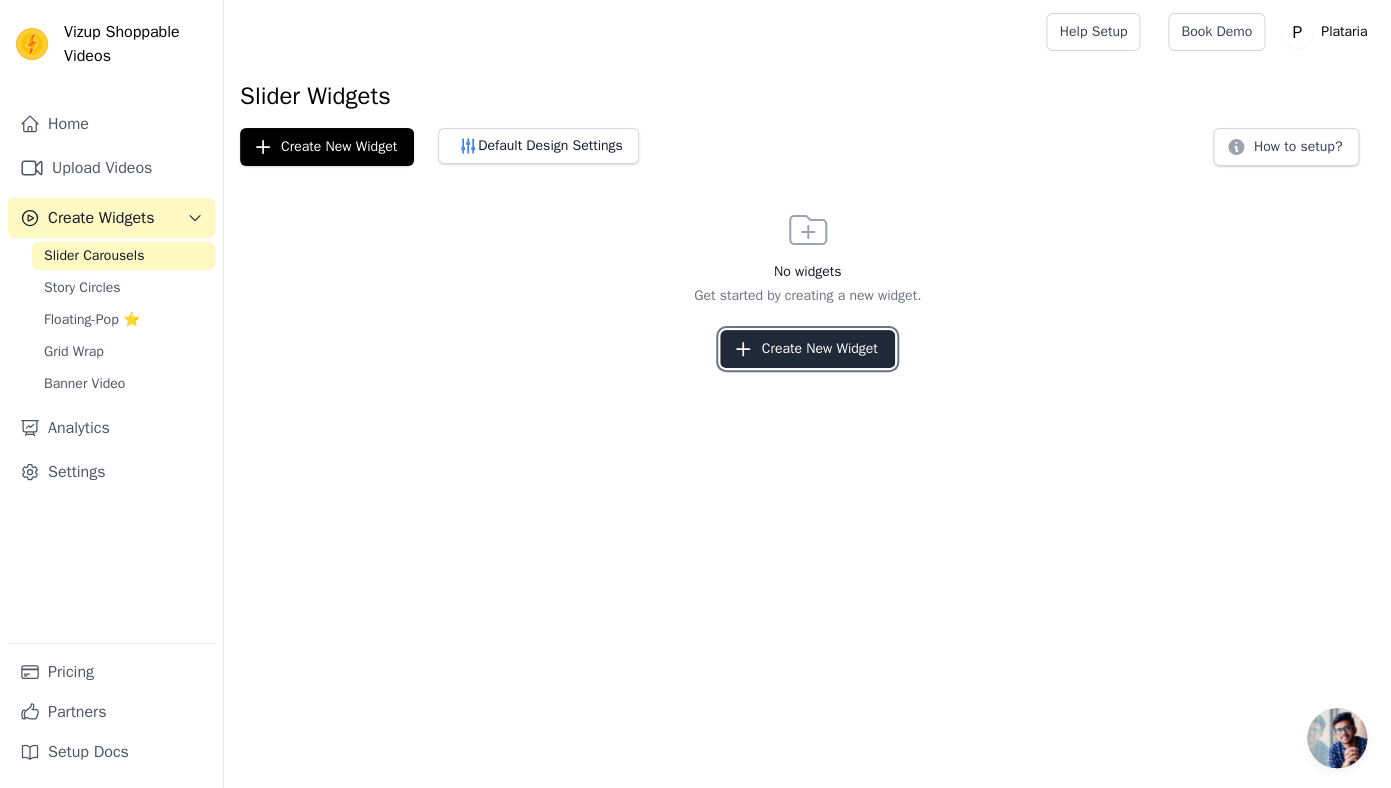 click on "Create New Widget" at bounding box center (807, 349) 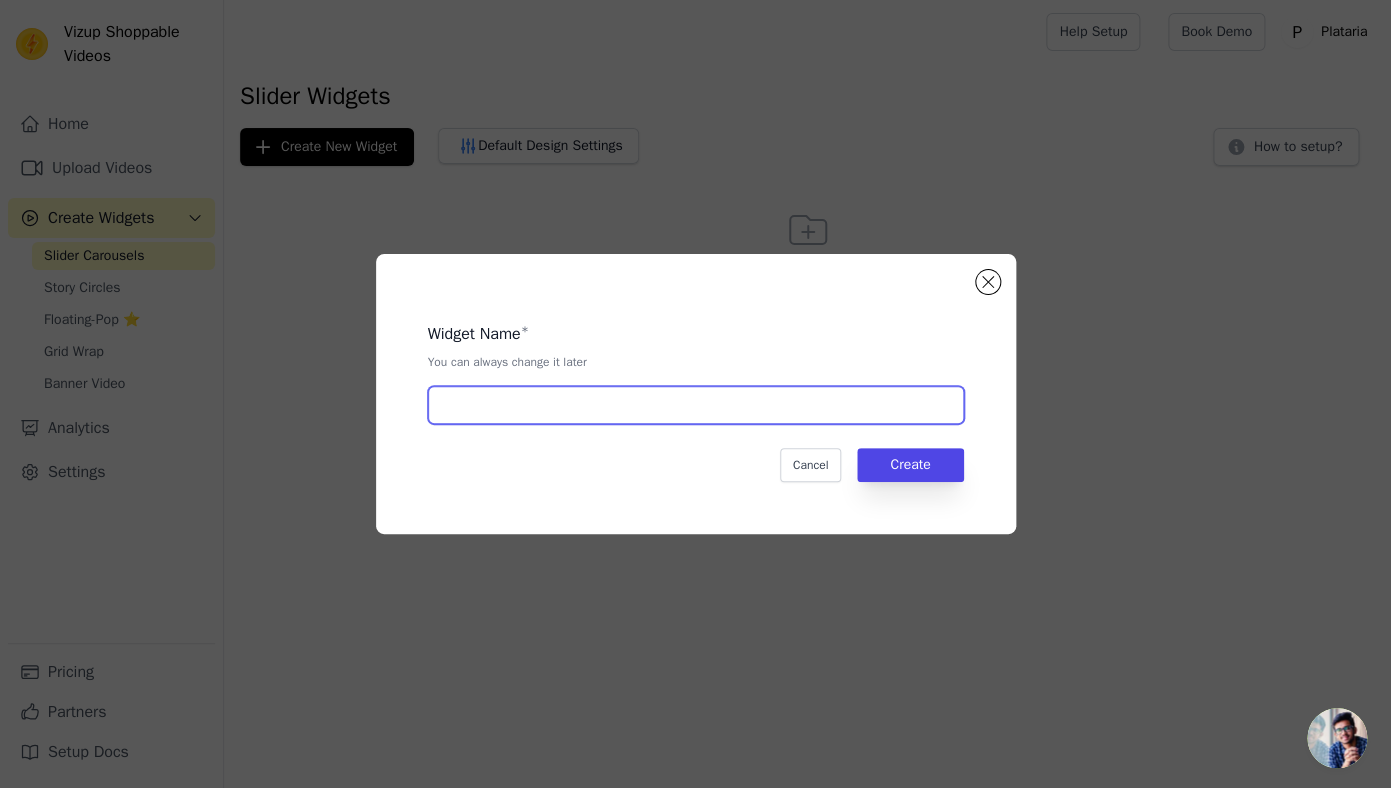 click at bounding box center (696, 405) 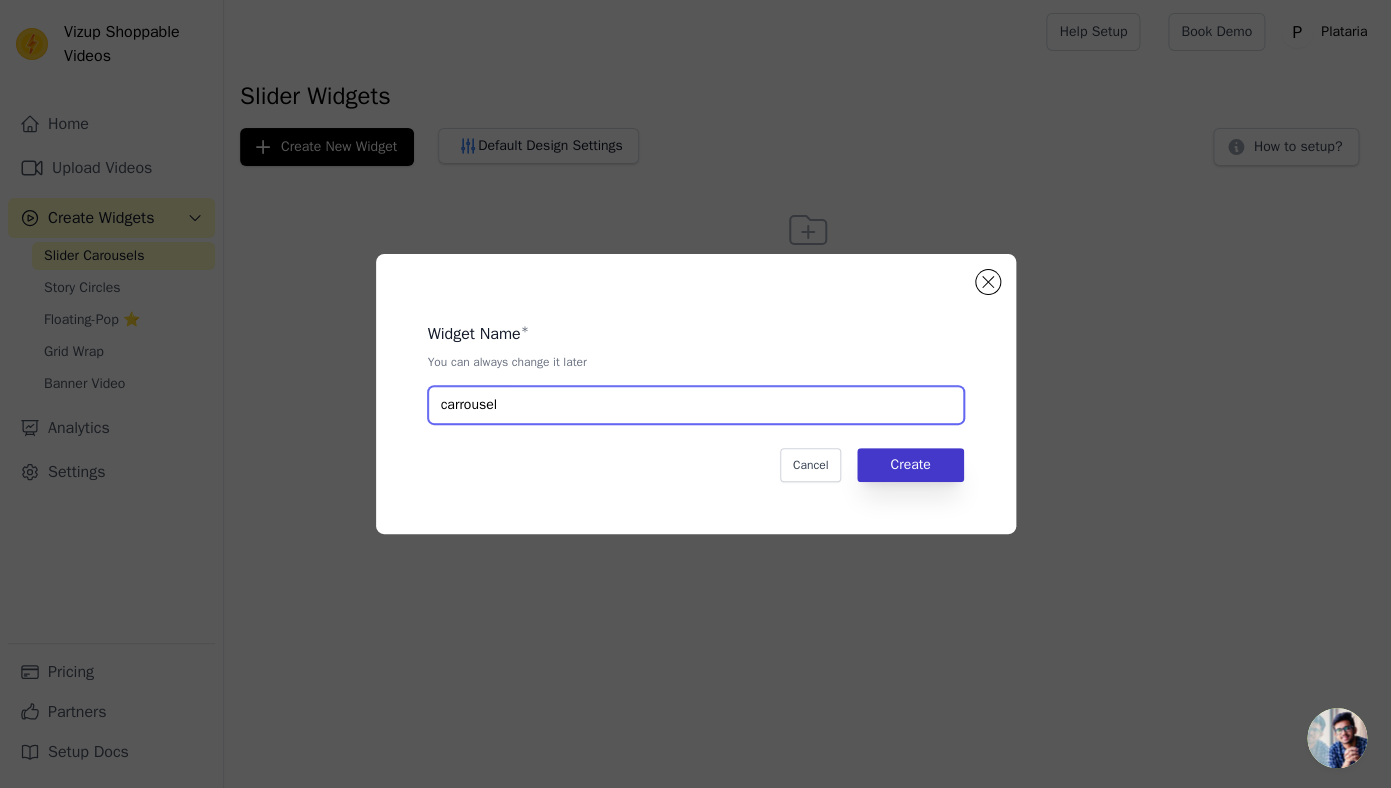 type on "carrousel" 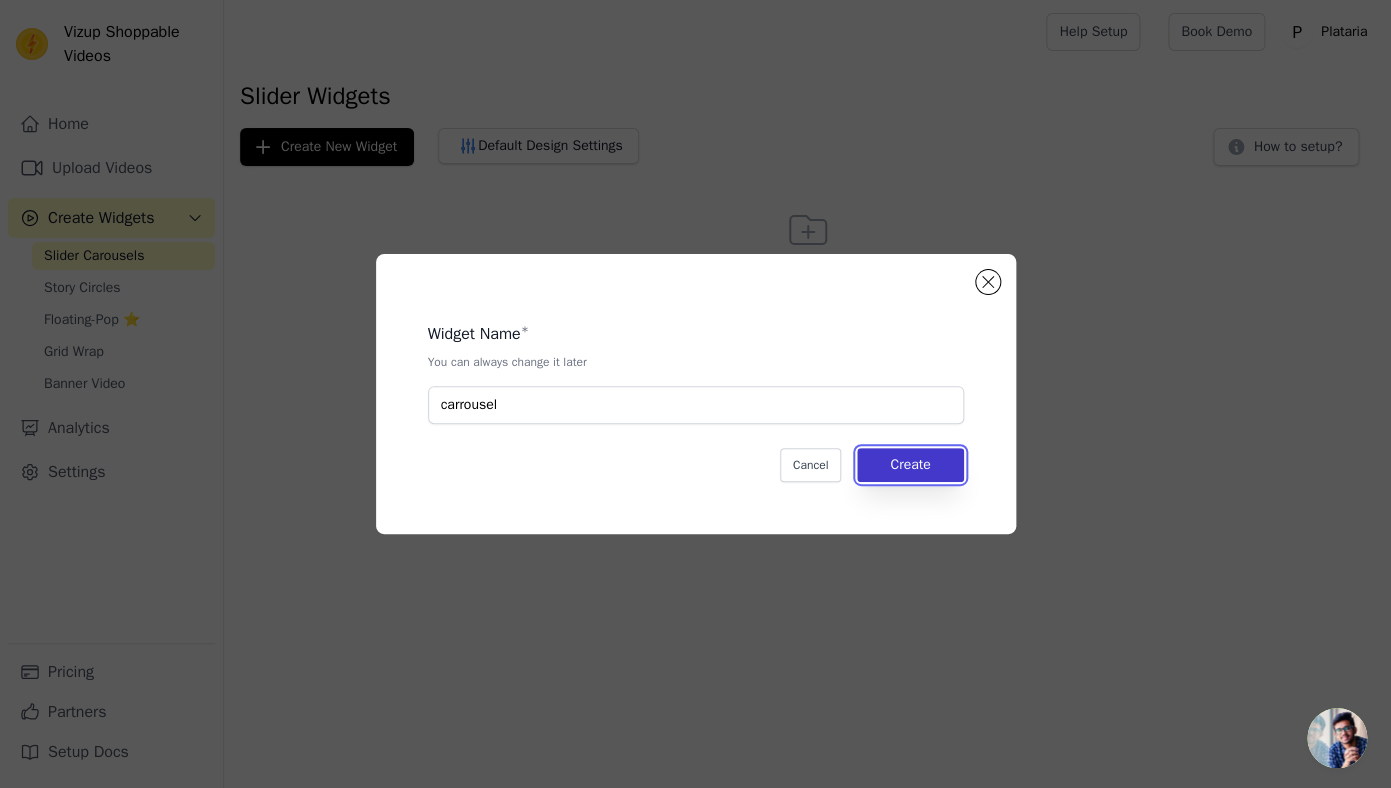 click on "Create" at bounding box center (910, 465) 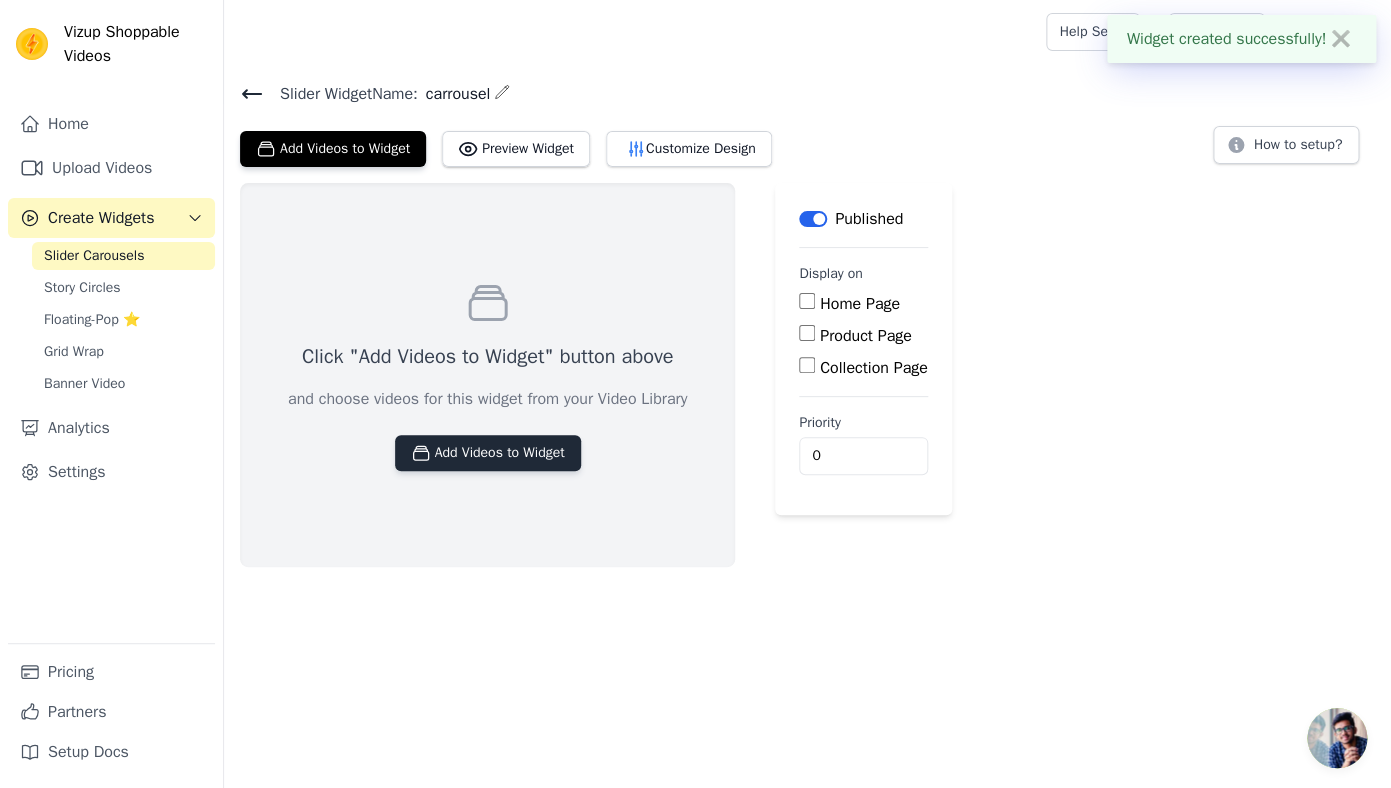 click on "Add Videos to Widget" at bounding box center [488, 453] 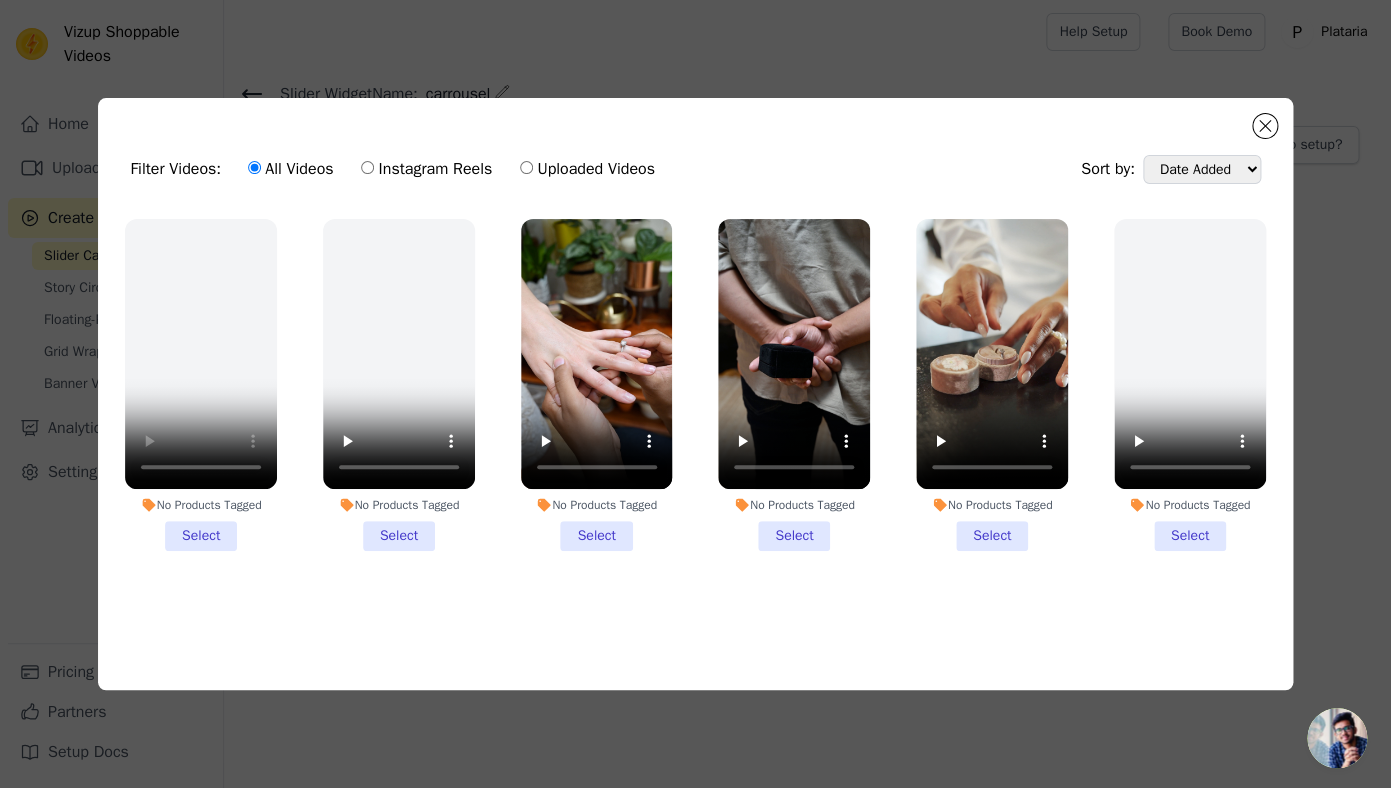 click on "No Products Tagged     Select
No Products Tagged     Select
No Products Tagged     Select
No Products Tagged     Select
No Products Tagged     Select
No Products Tagged     Select" at bounding box center (695, 417) 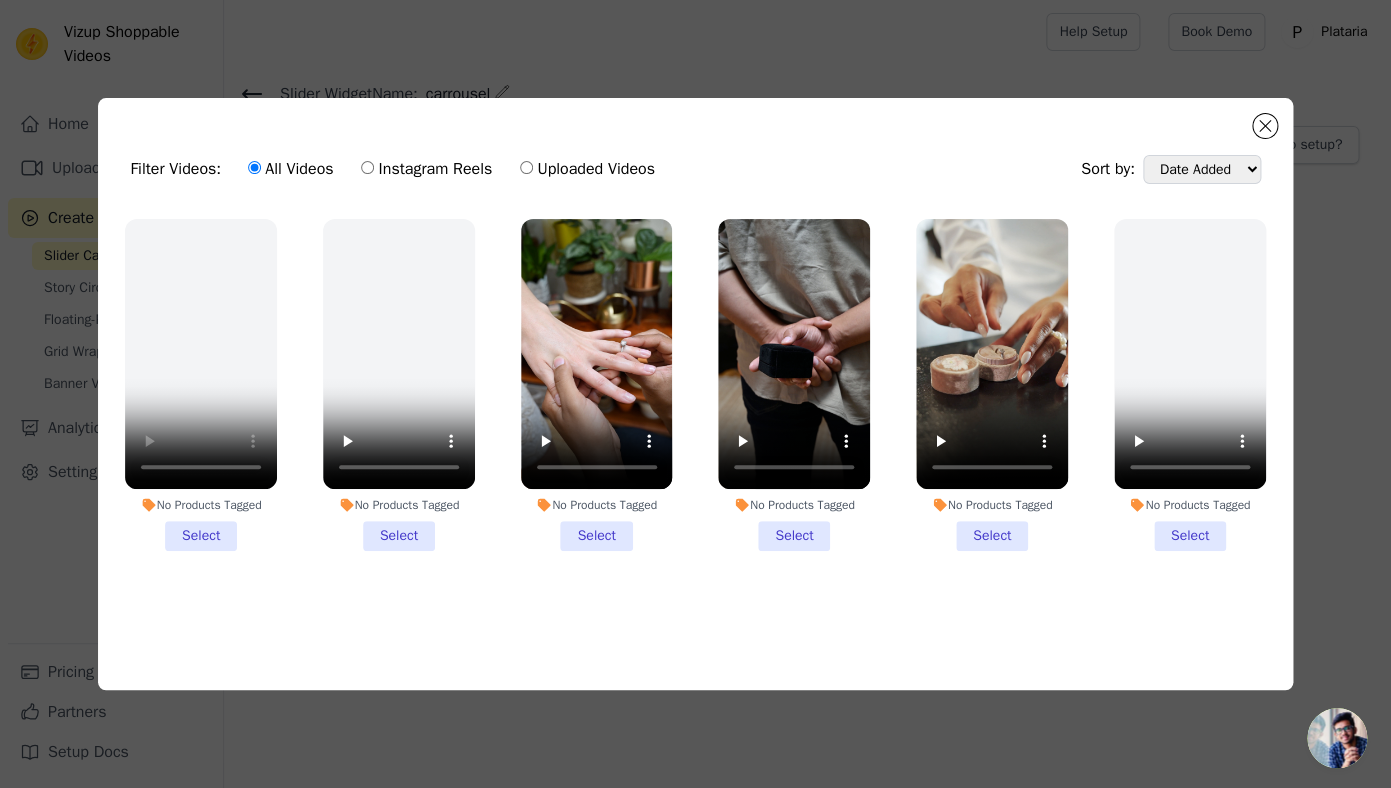click on "No Products Tagged     Select" at bounding box center (597, 385) 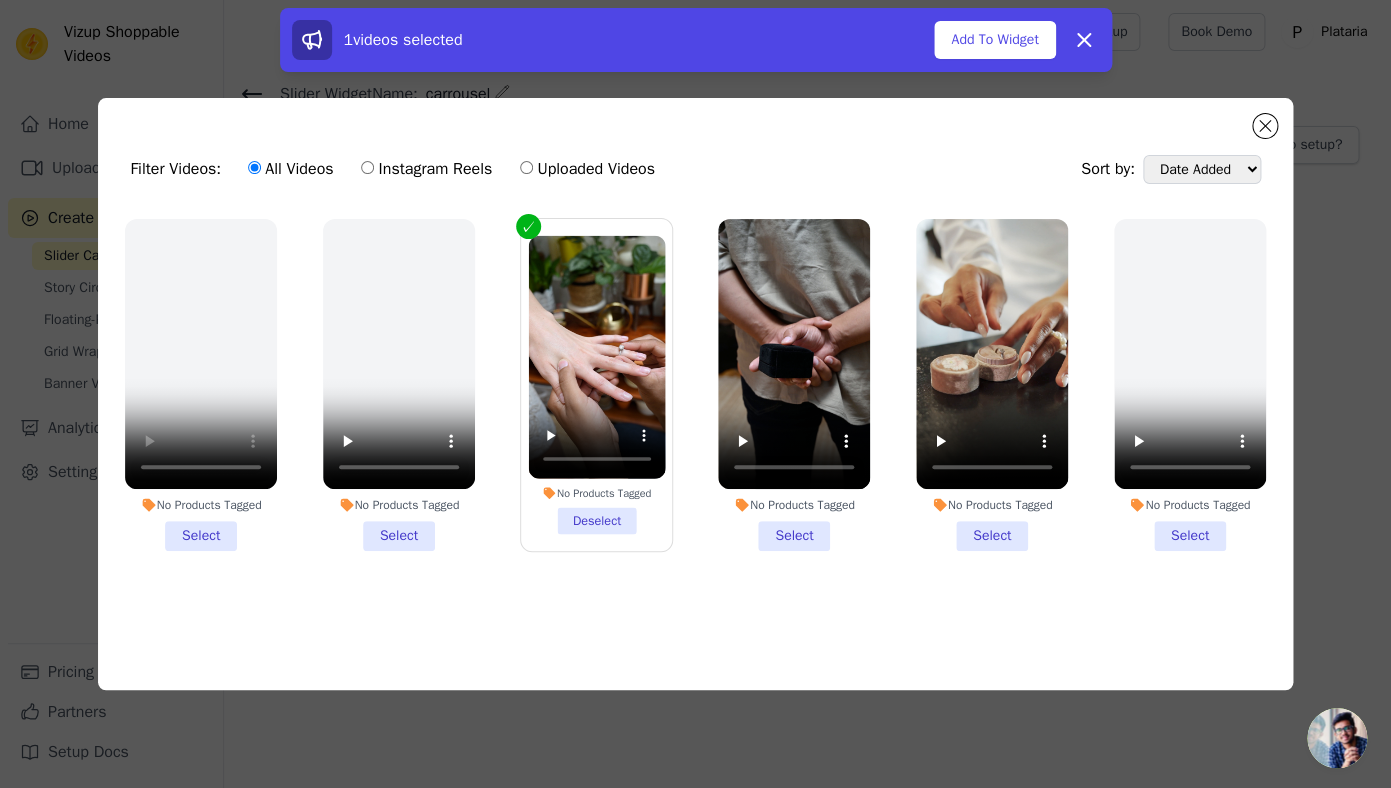 click on "No Products Tagged     Select" at bounding box center [794, 385] 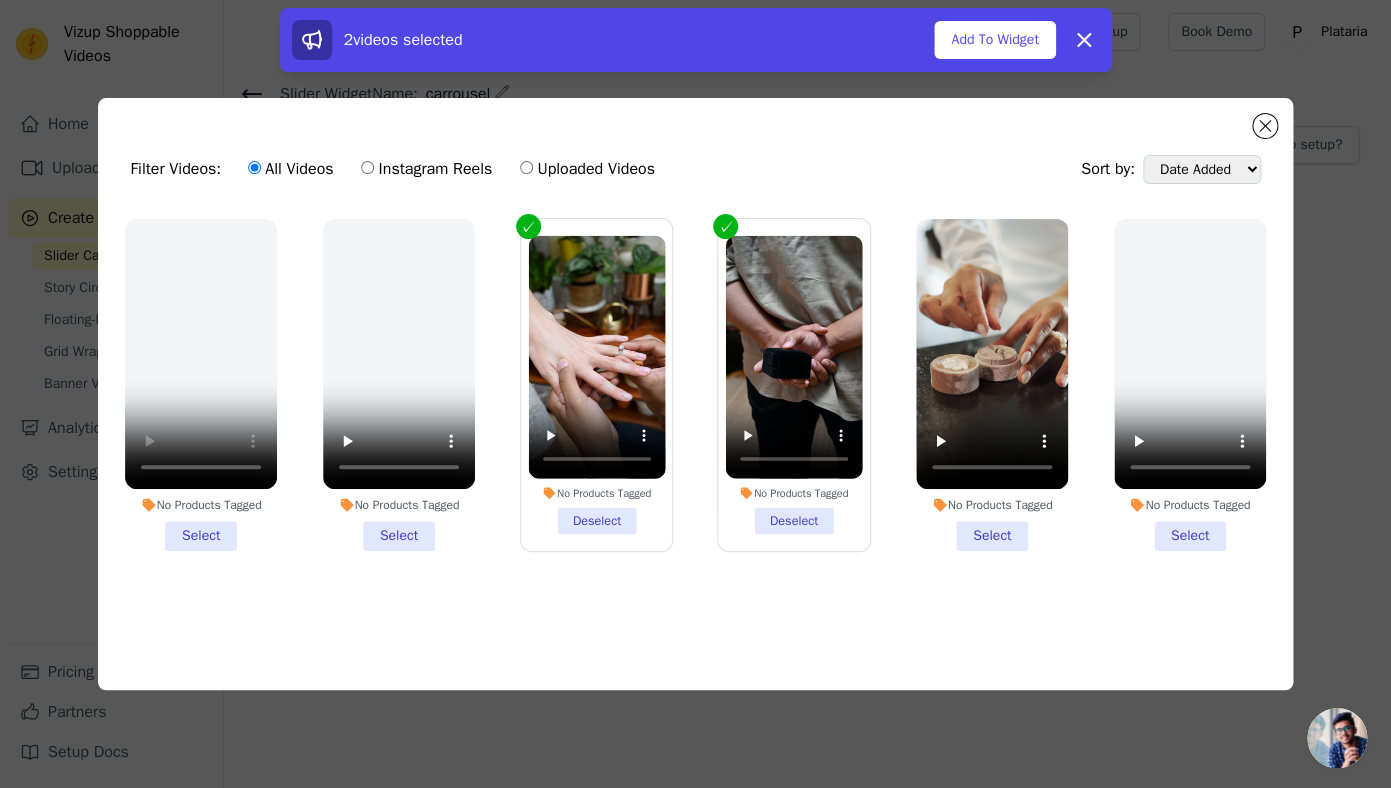 click on "No Products Tagged     Select" at bounding box center (992, 385) 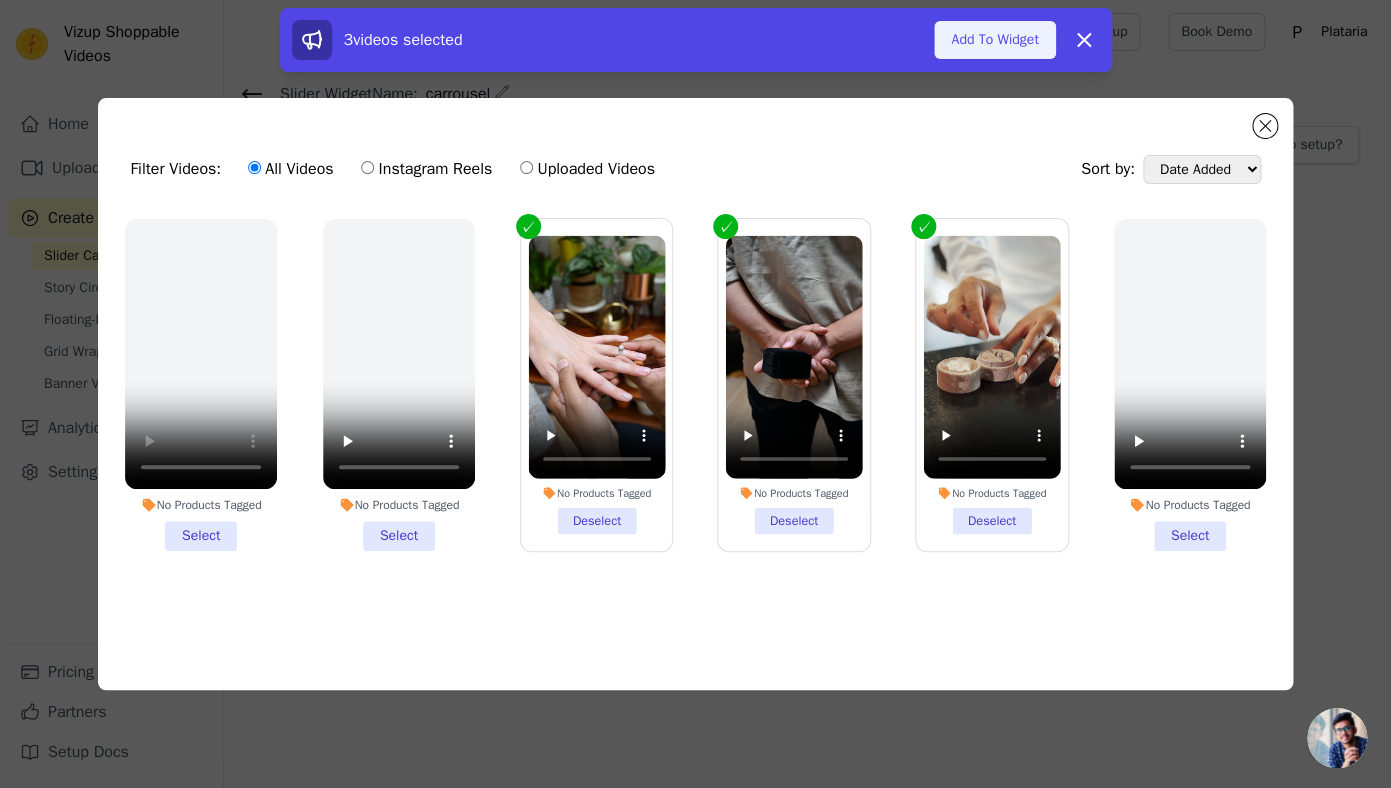 click on "Add To Widget" at bounding box center [994, 40] 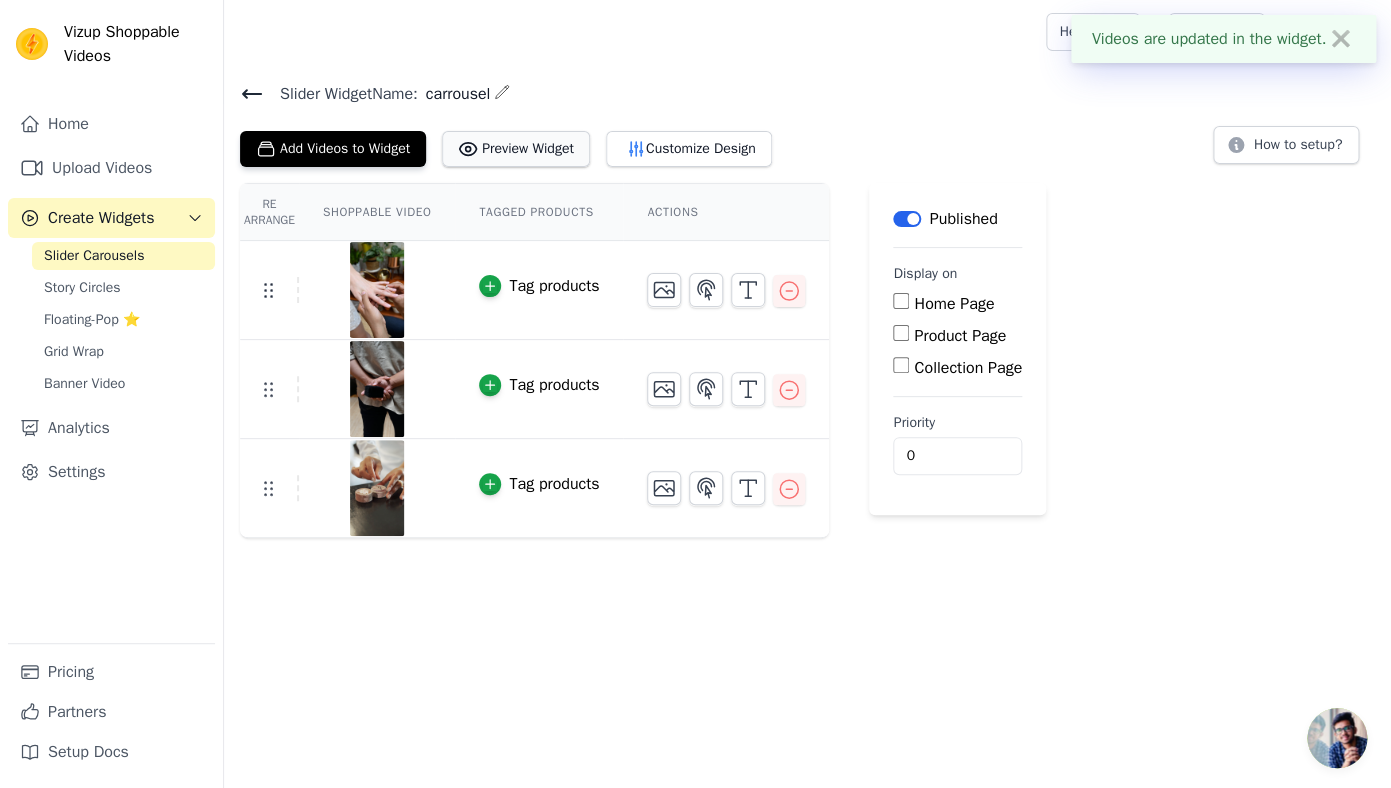 click on "Preview Widget" at bounding box center (516, 149) 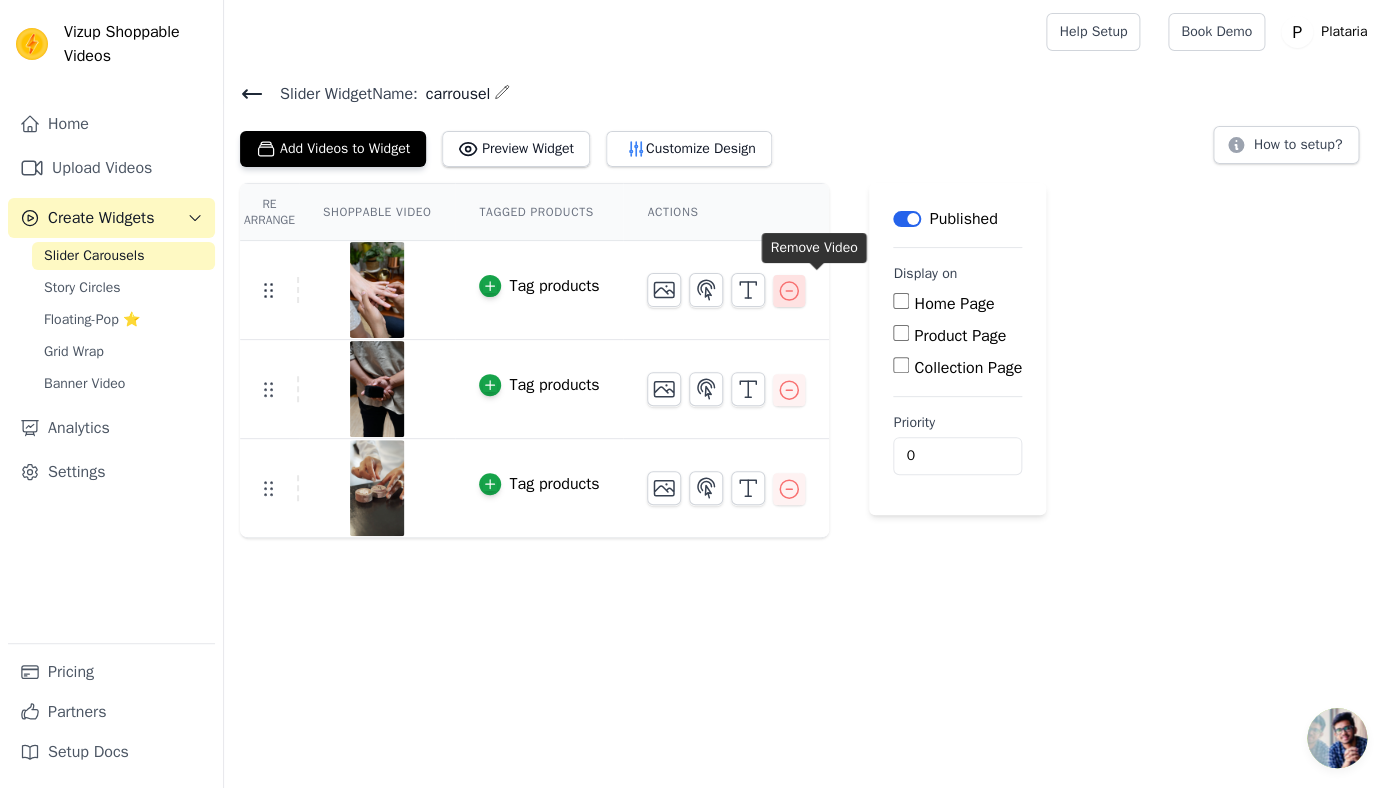 click 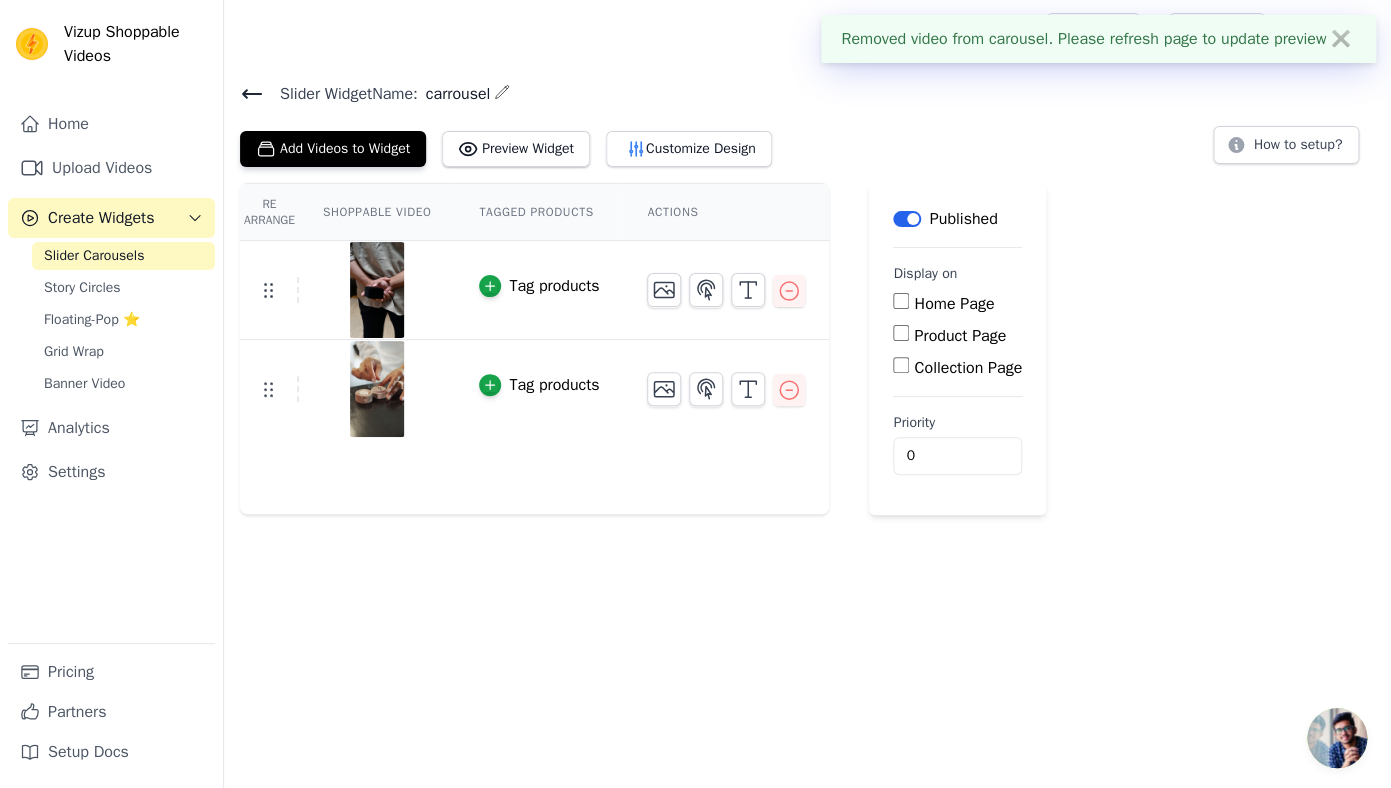 click on "Slider Carousels" at bounding box center (123, 256) 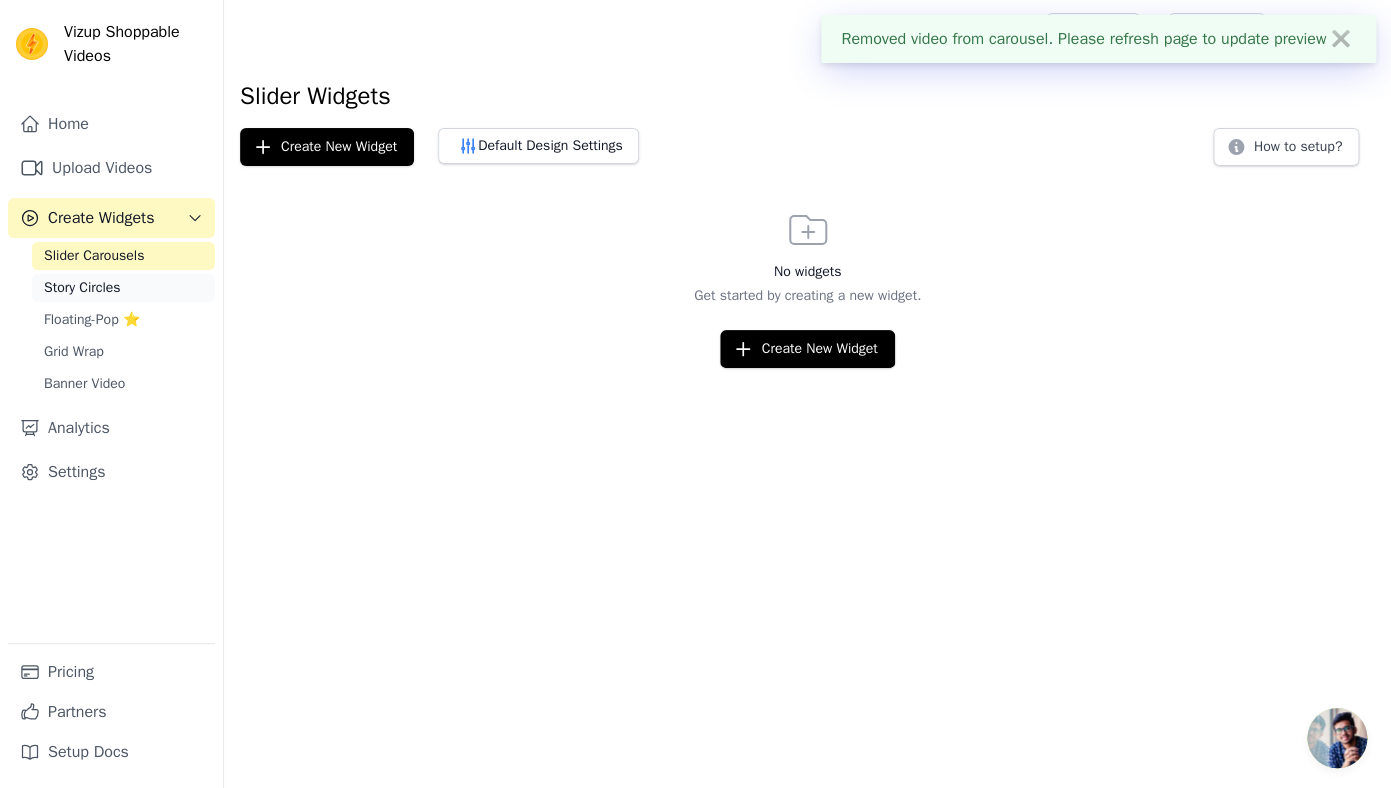 click on "Story Circles" at bounding box center [123, 288] 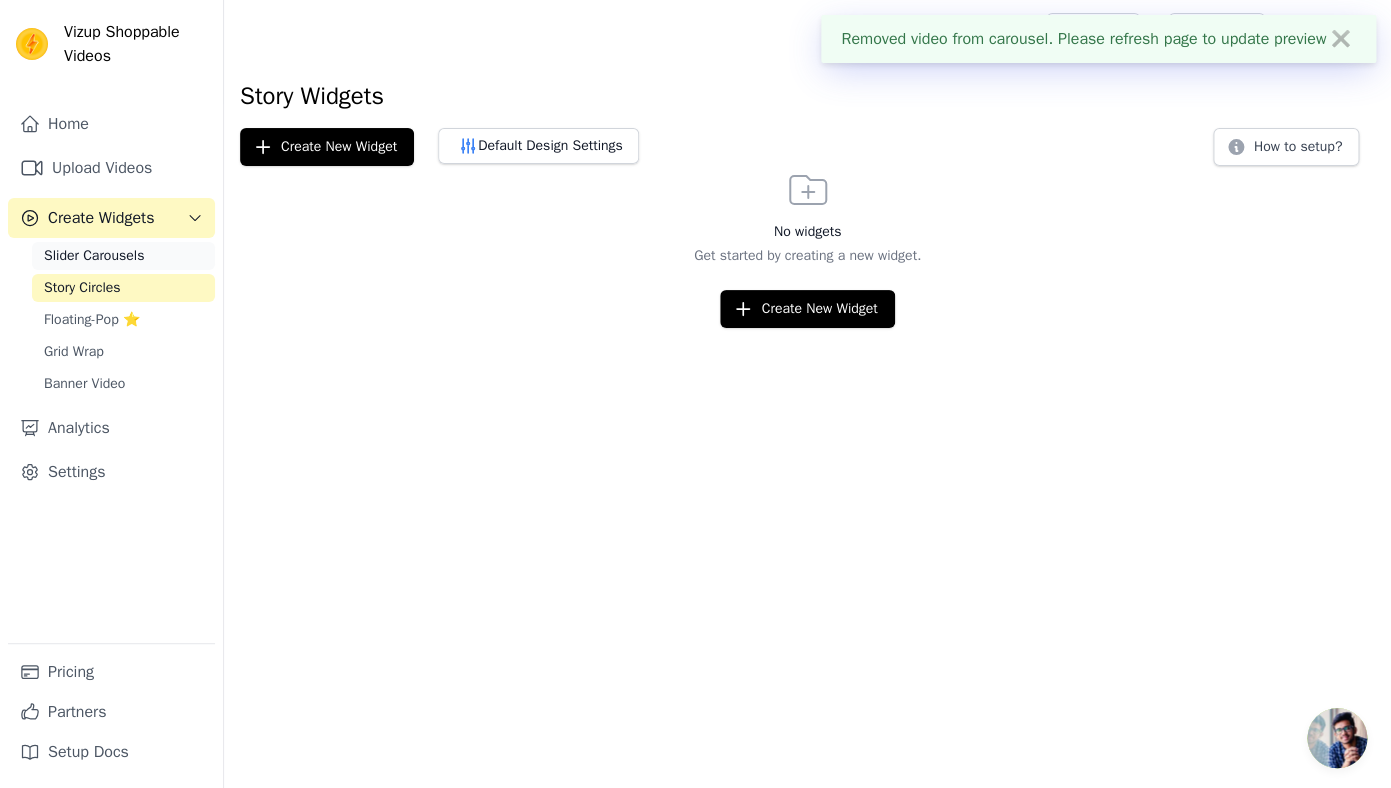 click on "Slider Carousels" at bounding box center (123, 256) 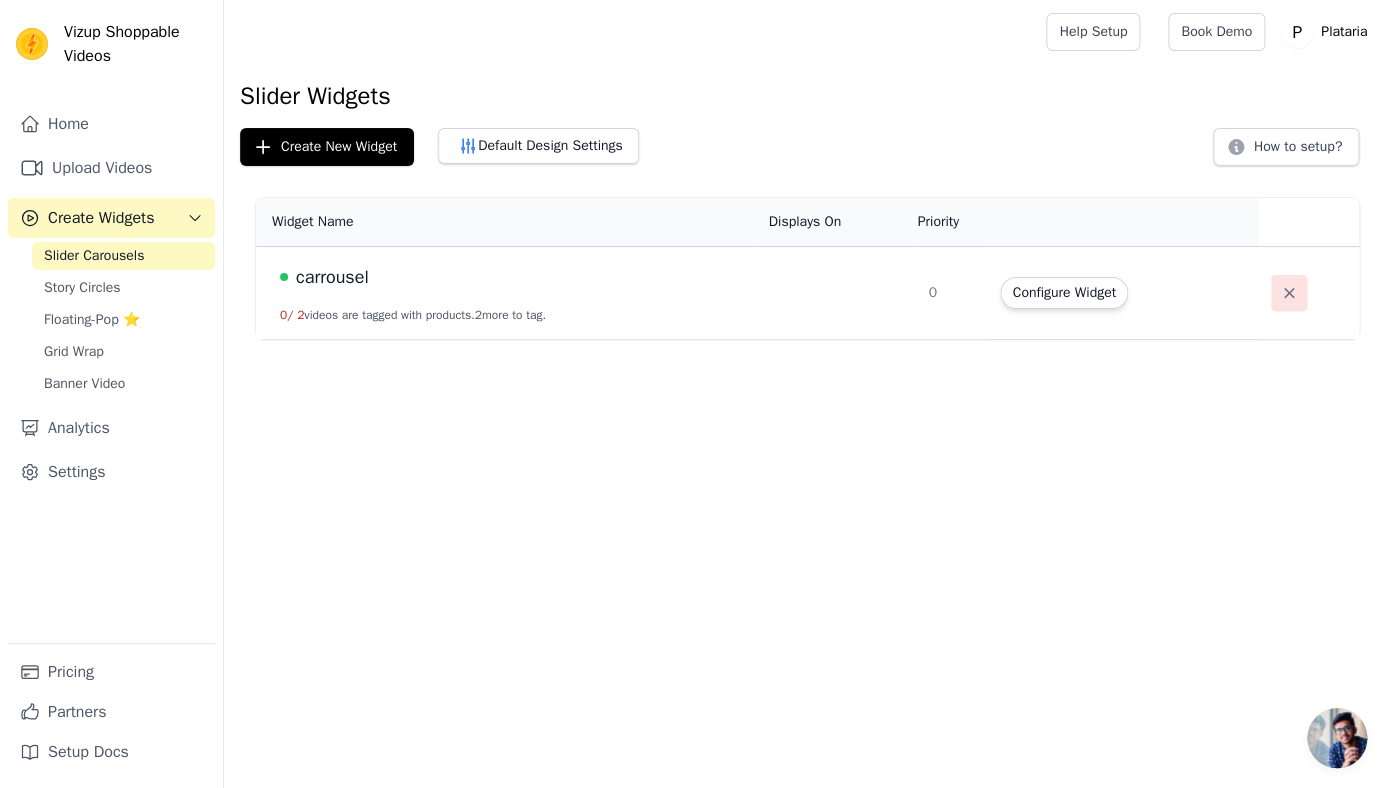 click 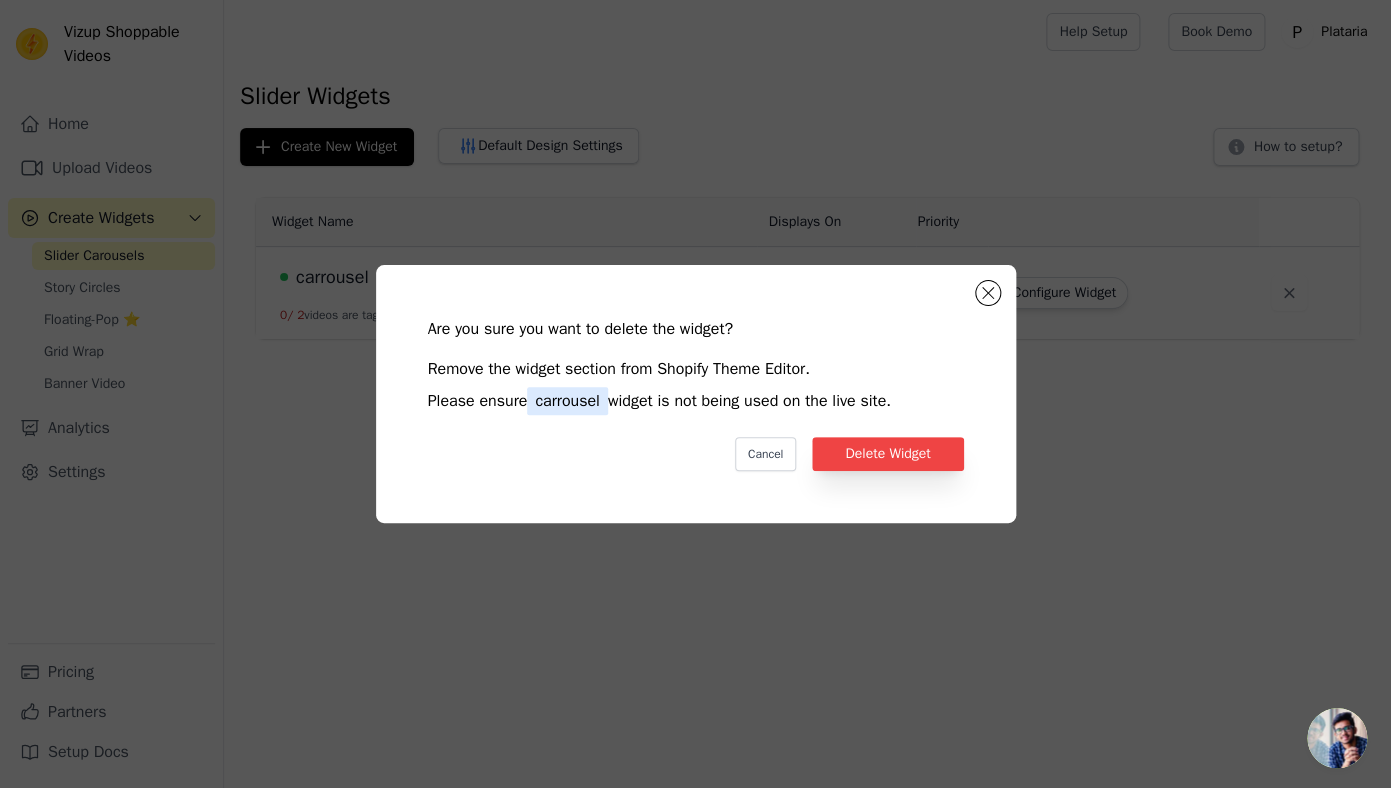 click on "Are you sure you want to delete the widget?   Remove the widget section from Shopify Theme Editor.   Please ensure  carrousel  widget is not being used on the live site.   Cancel   Delete Widget" at bounding box center (696, 394) 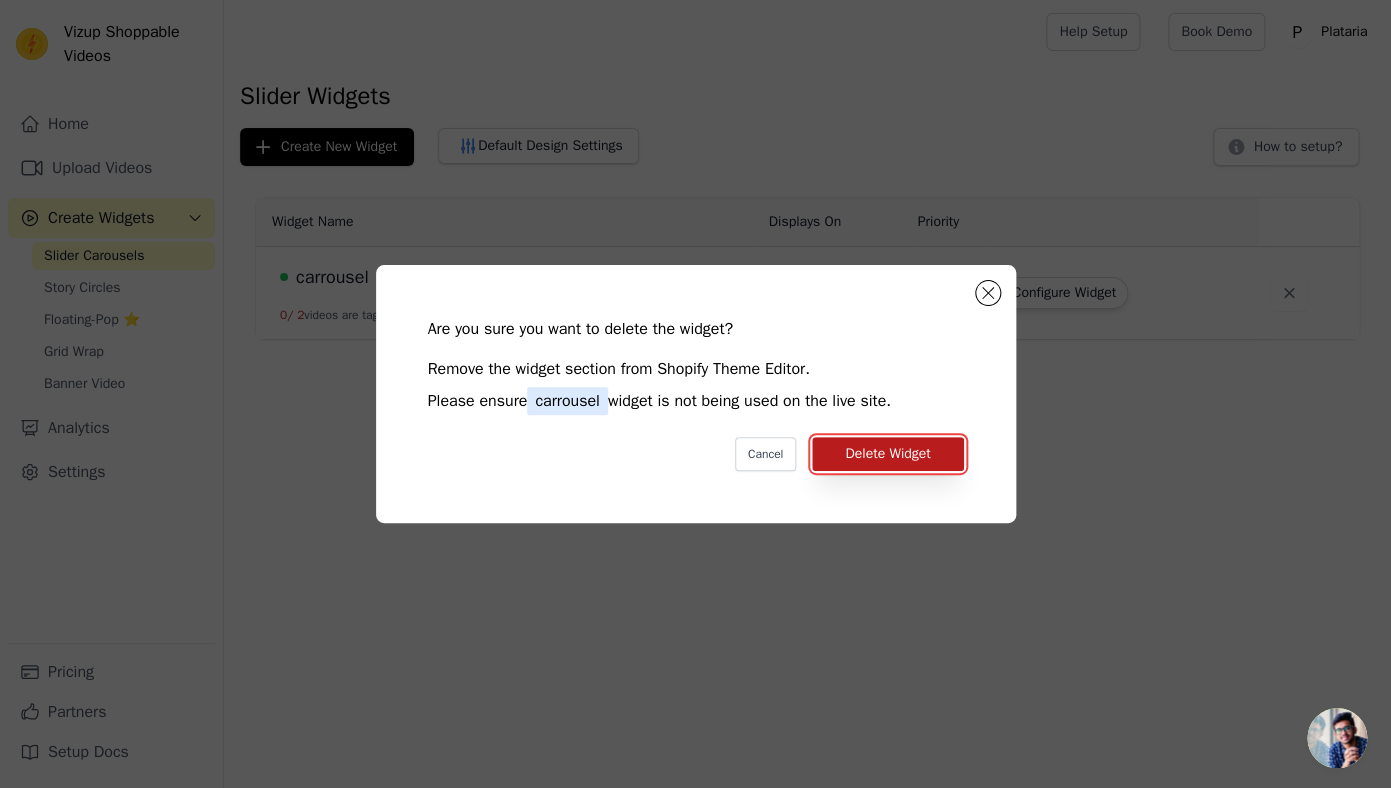 click on "Delete Widget" at bounding box center [887, 454] 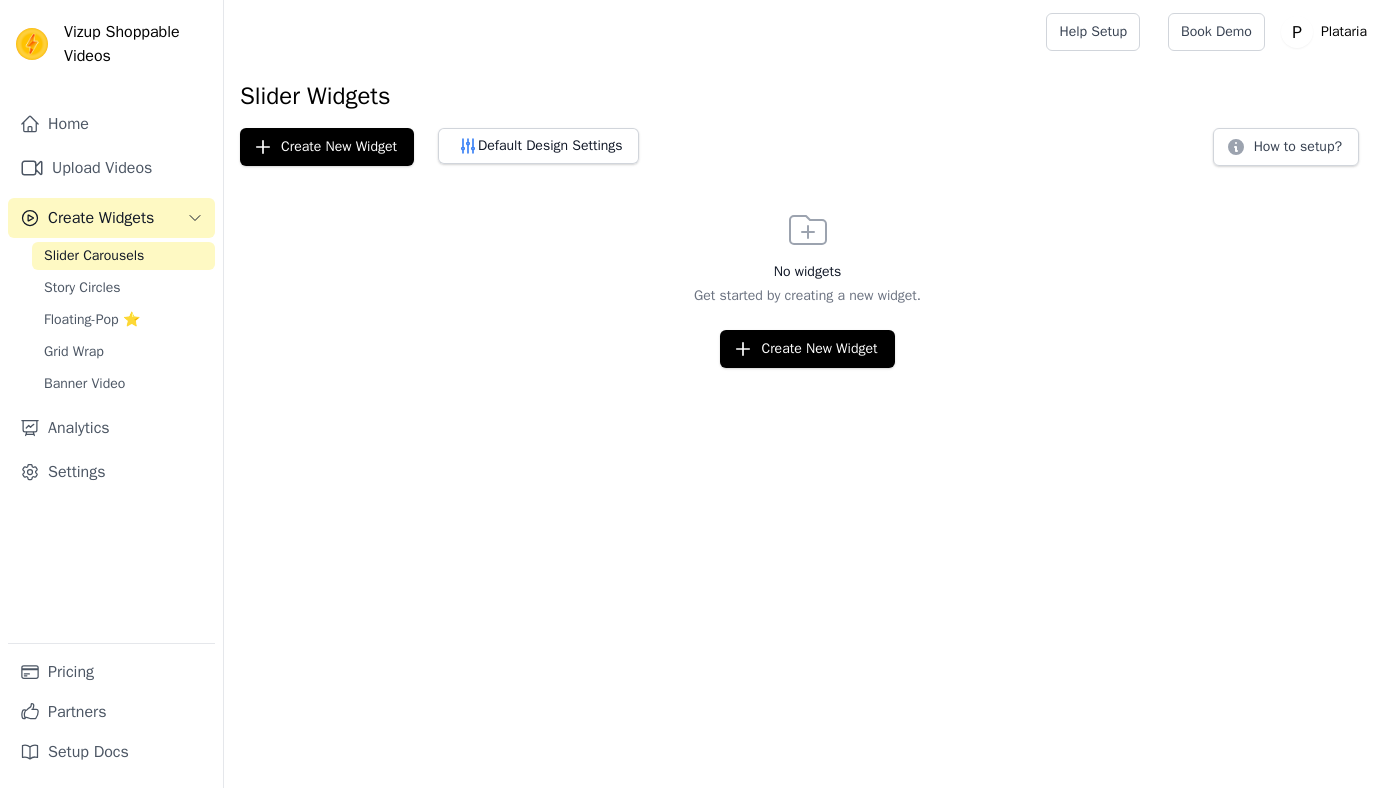 click on "Floating-Pop ⭐" at bounding box center [92, 320] 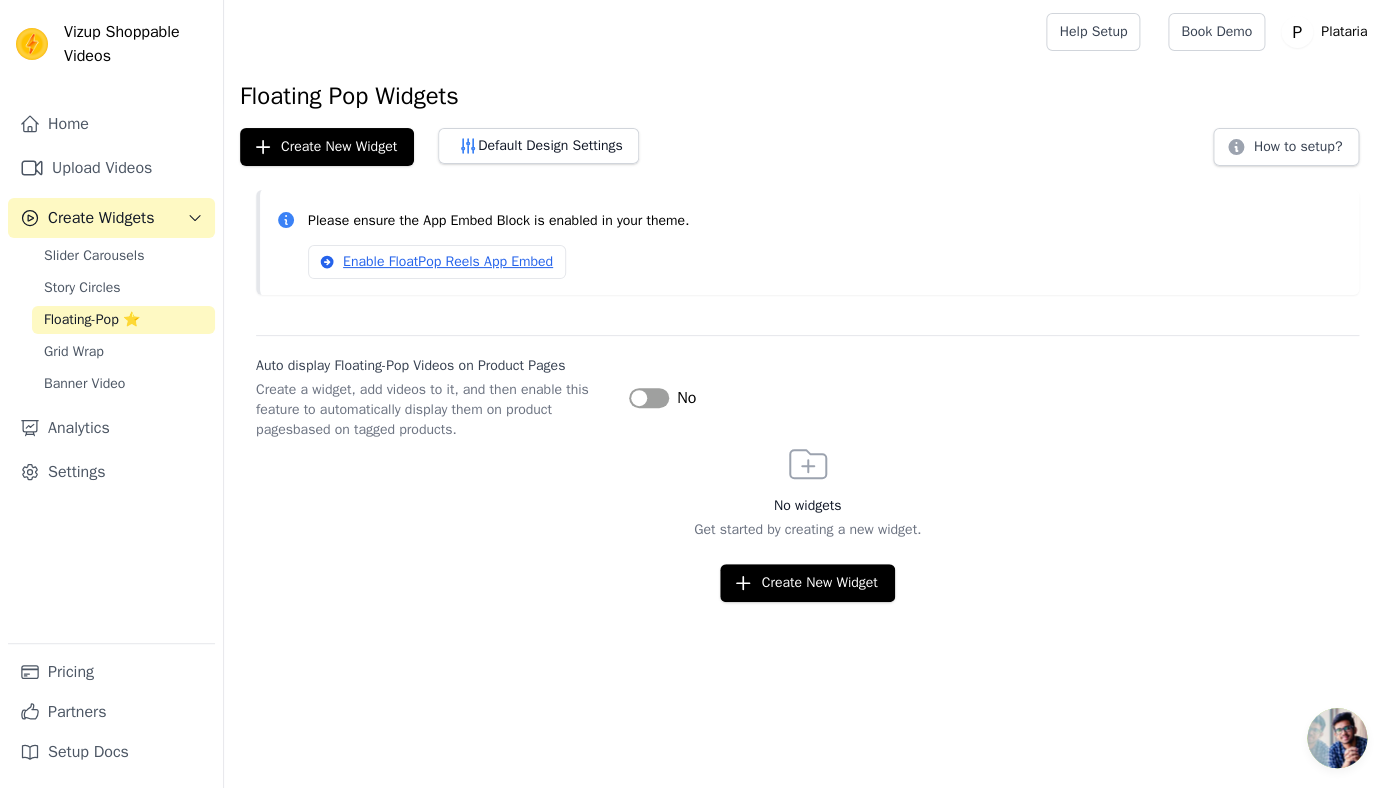 click on "Slider Carousels   Story Circles   Floating-Pop ⭐   Grid Wrap   Banner Video" at bounding box center [123, 320] 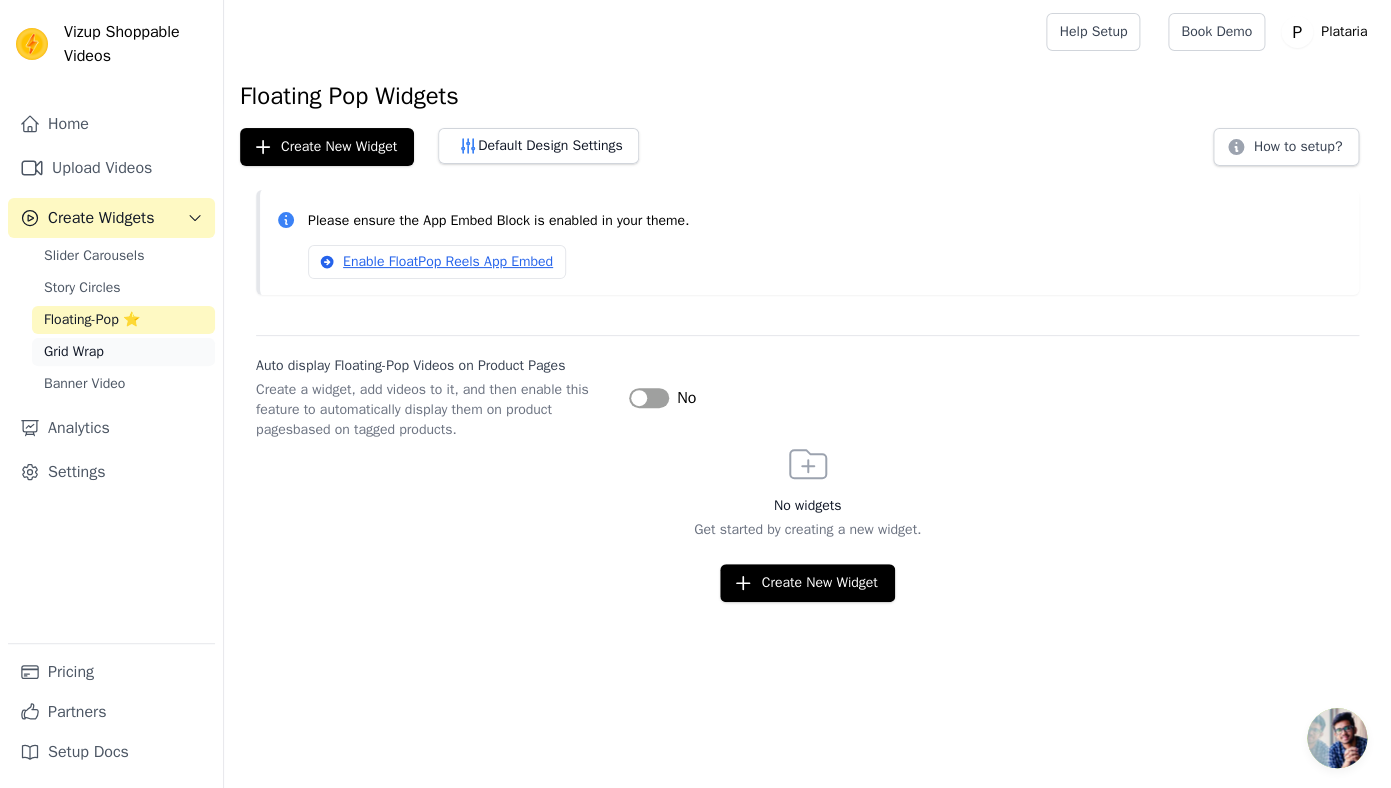 click on "Grid Wrap" at bounding box center [74, 352] 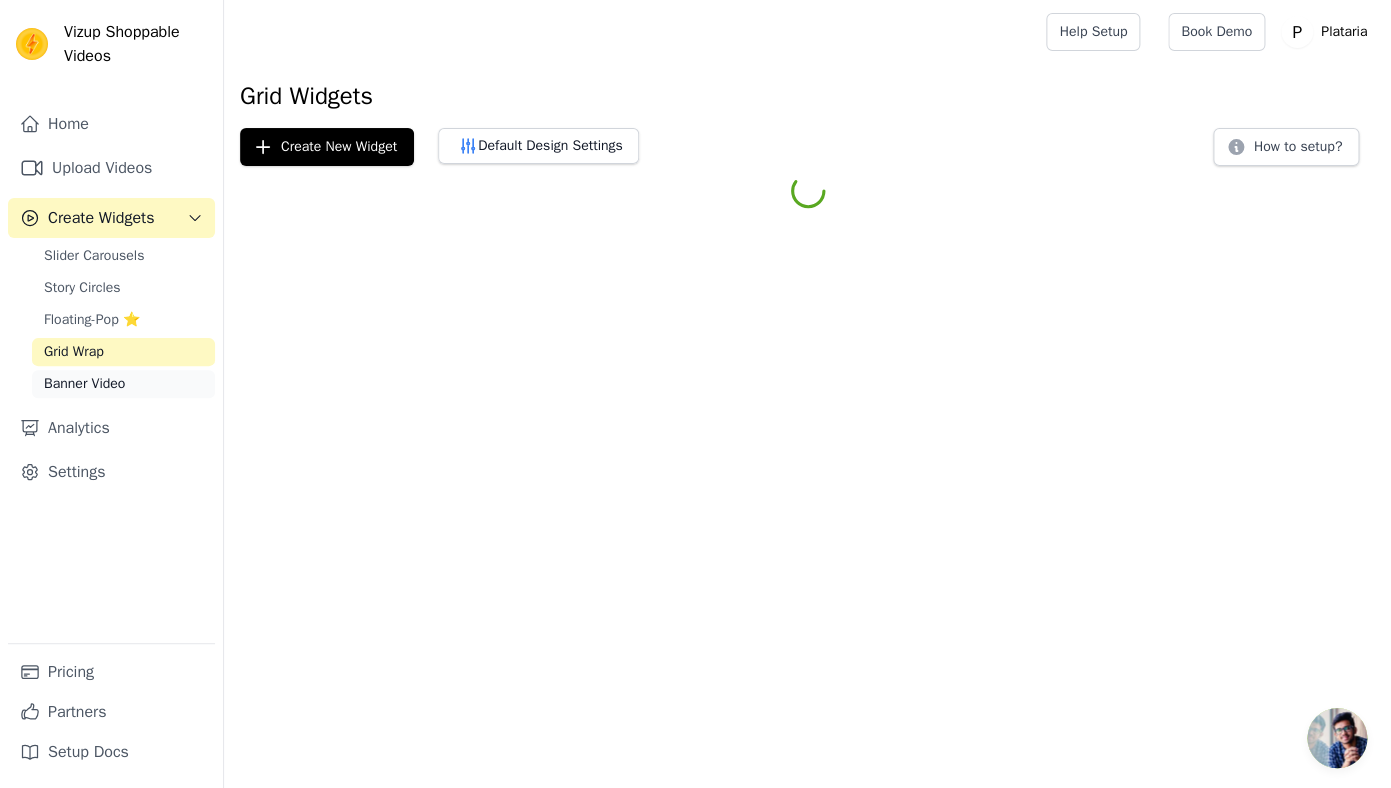 click on "Banner Video" at bounding box center (84, 384) 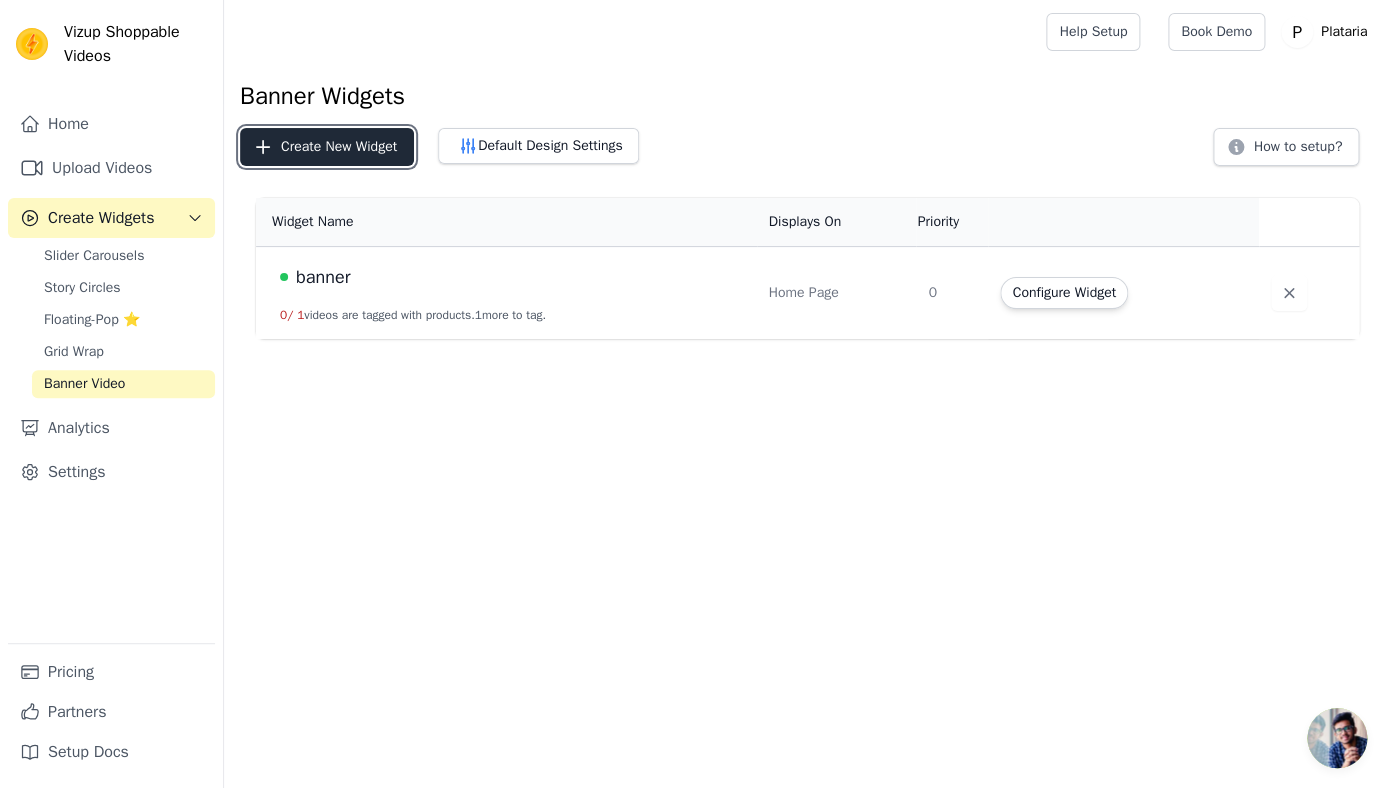 click on "Create New Widget" at bounding box center (327, 147) 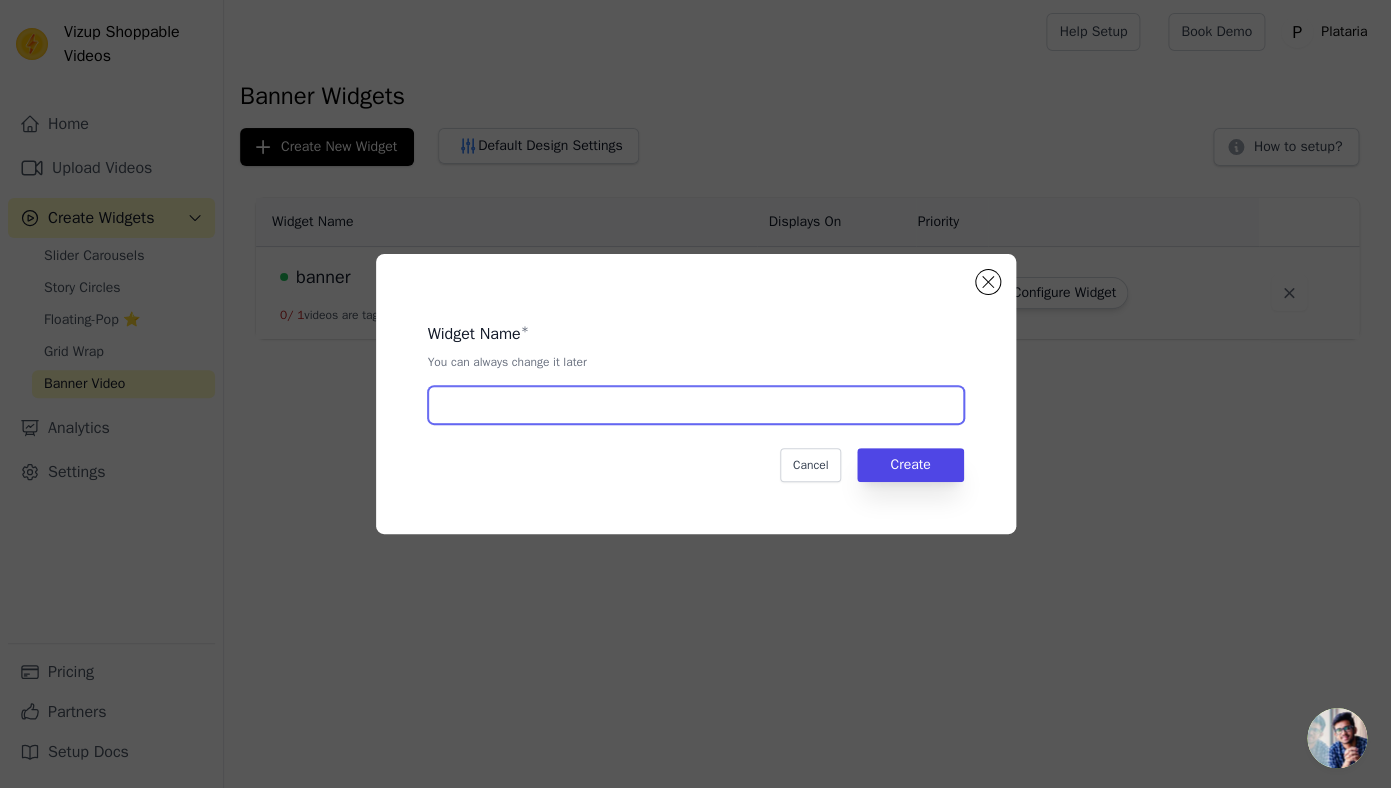 click at bounding box center (696, 405) 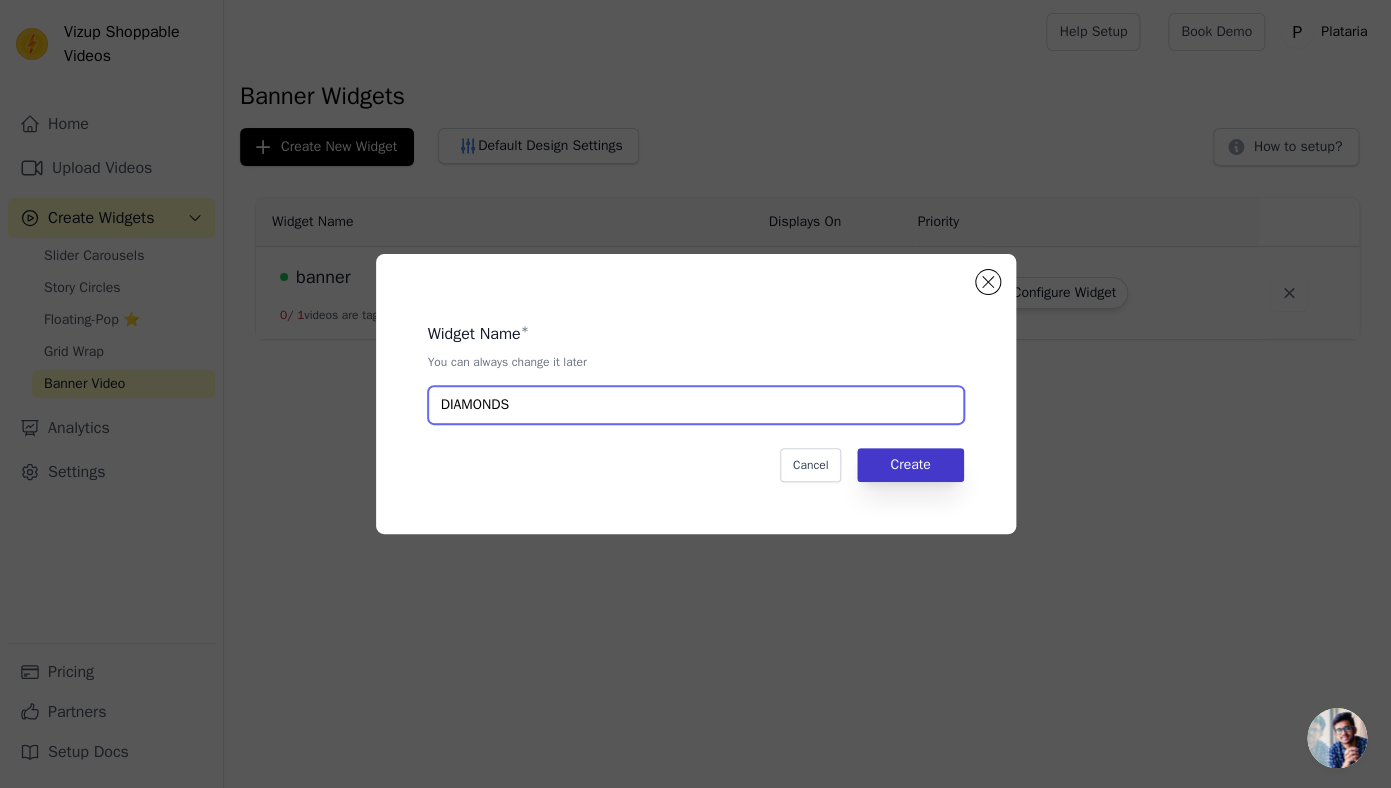 type on "DIAMONDS" 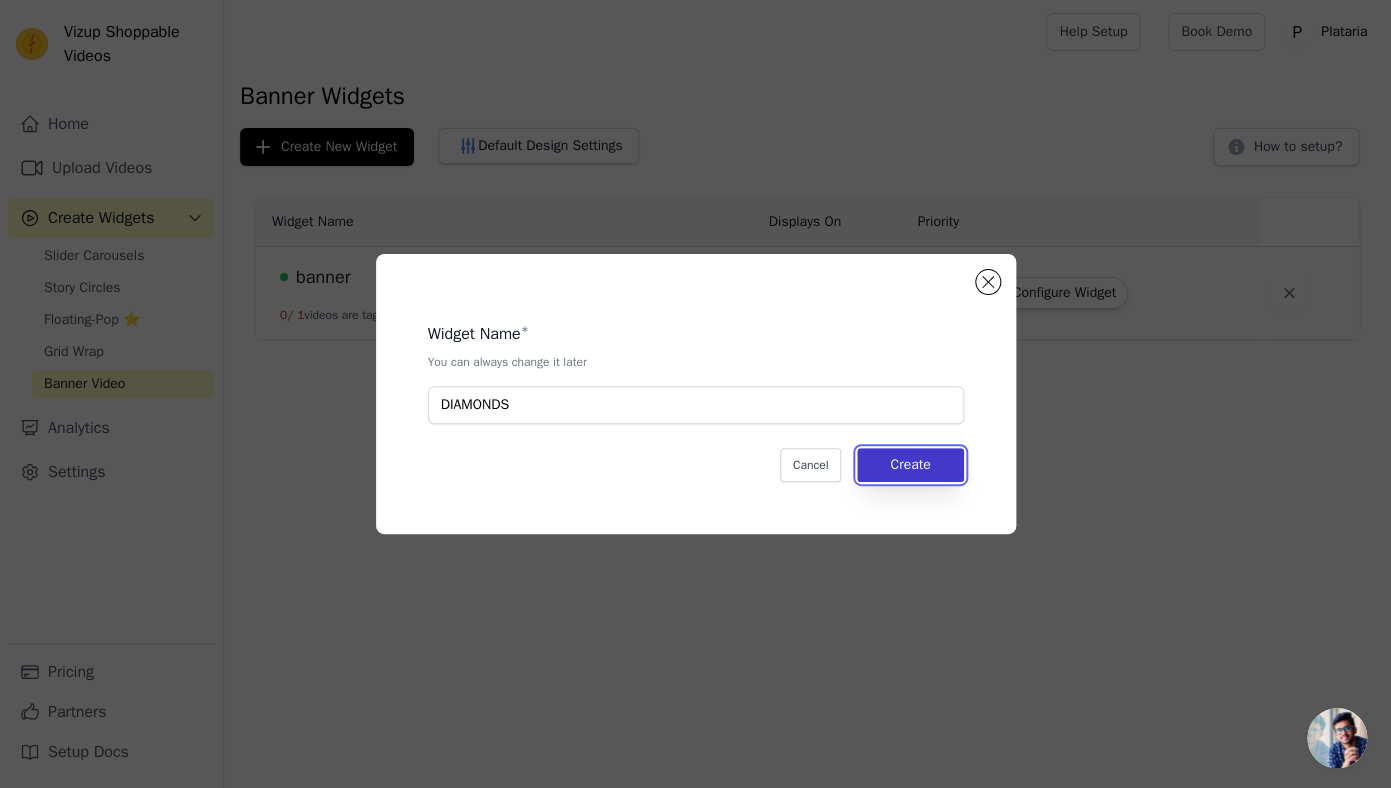 click on "Create" at bounding box center (910, 465) 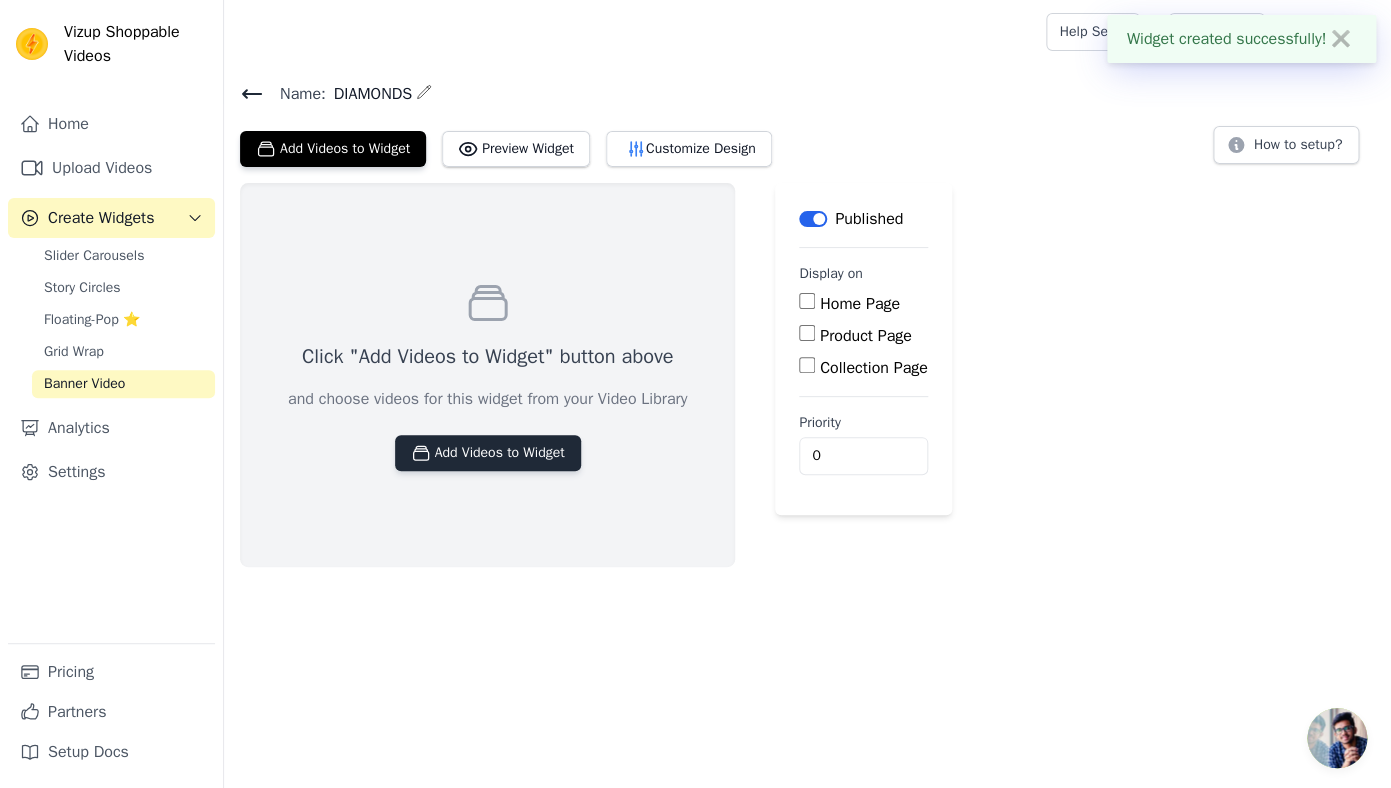 click on "Add Videos to Widget" at bounding box center [488, 453] 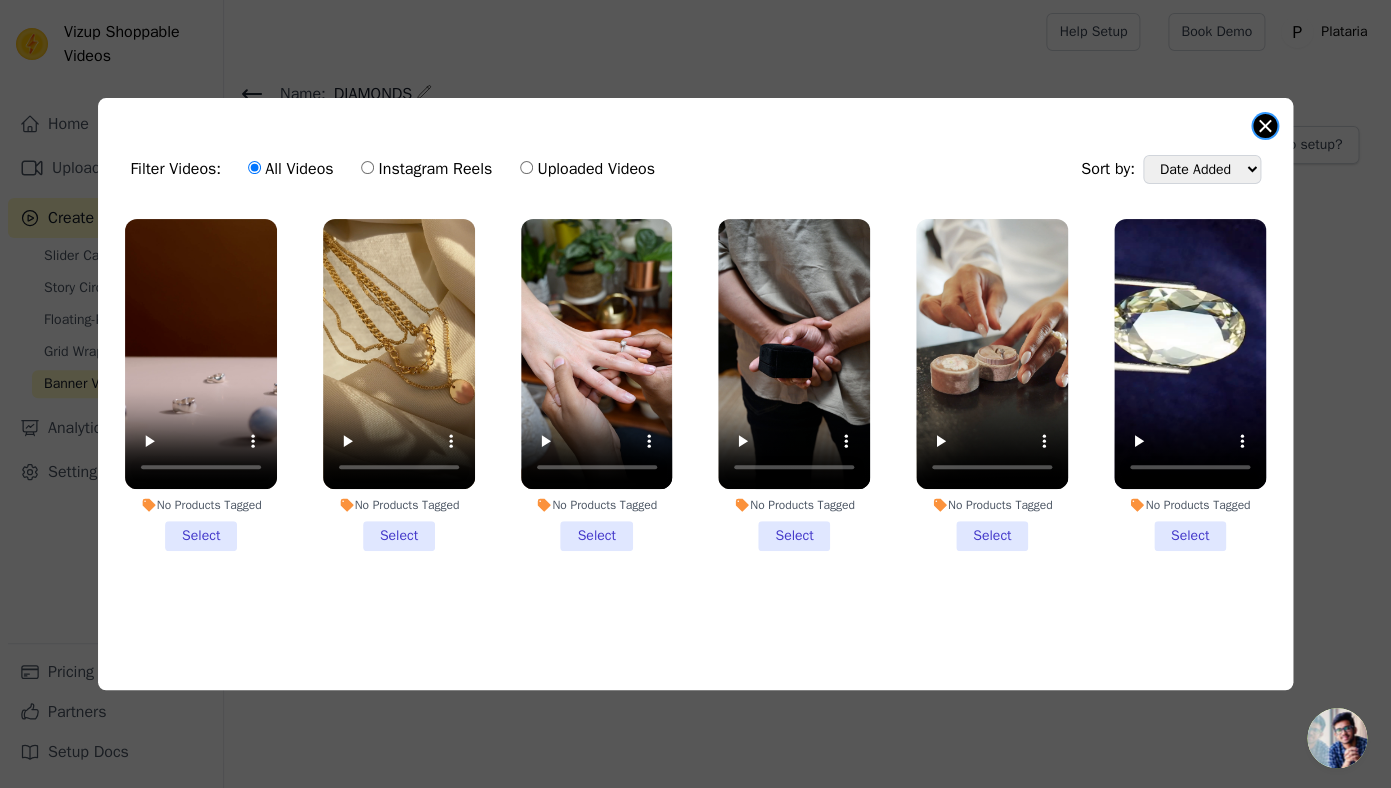 click at bounding box center [1265, 126] 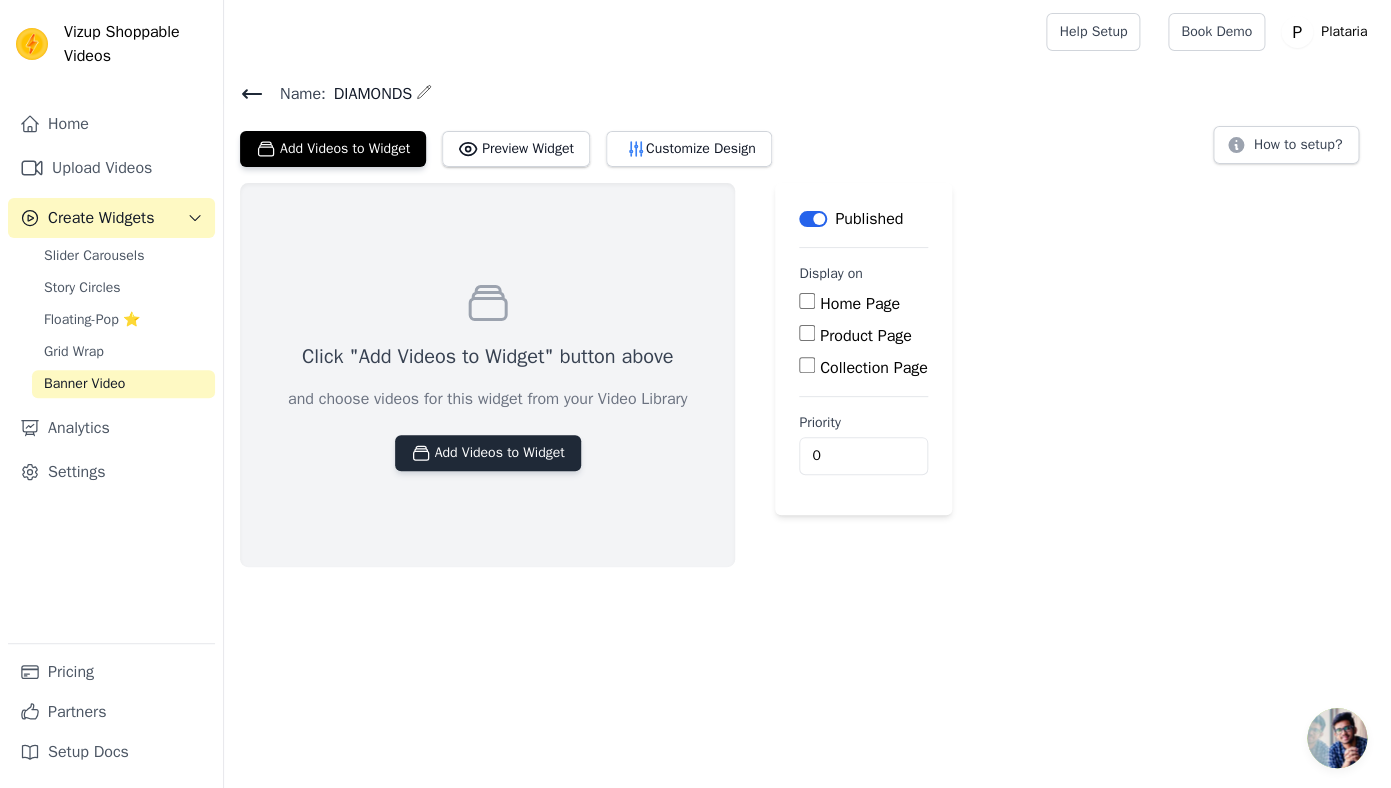 click on "Add Videos to Widget" at bounding box center (488, 453) 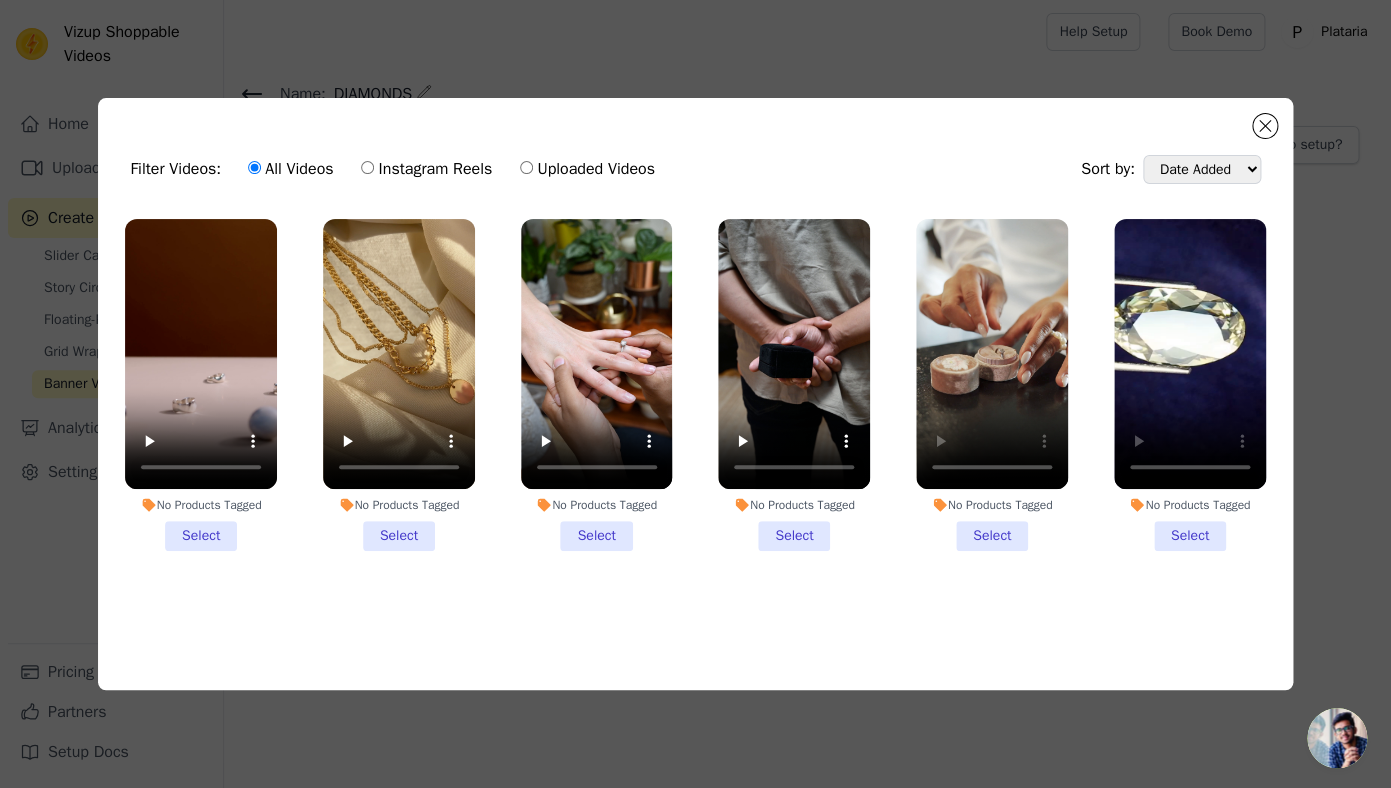 click on "No Products Tagged     Select" at bounding box center [1190, 385] 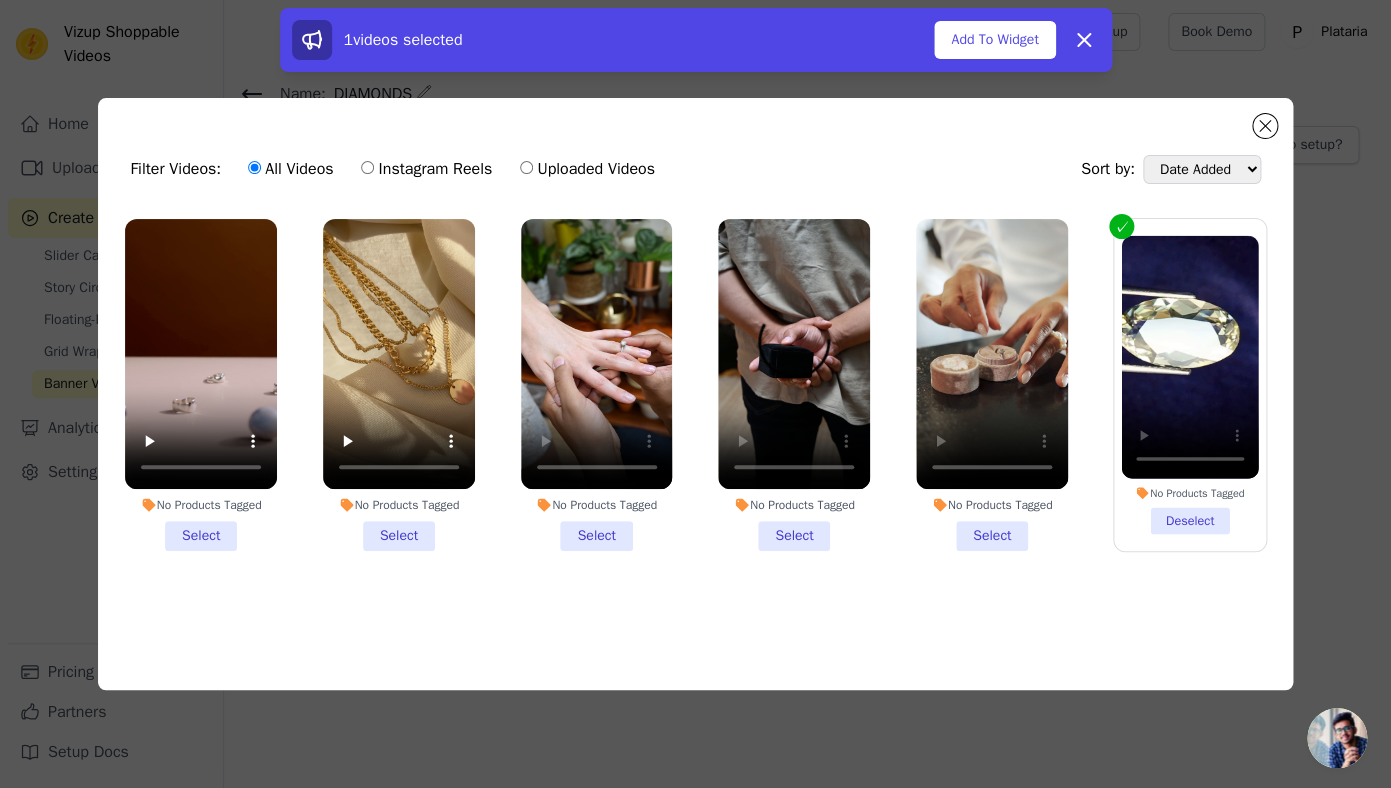 click on "No Products Tagged     Select" at bounding box center (597, 385) 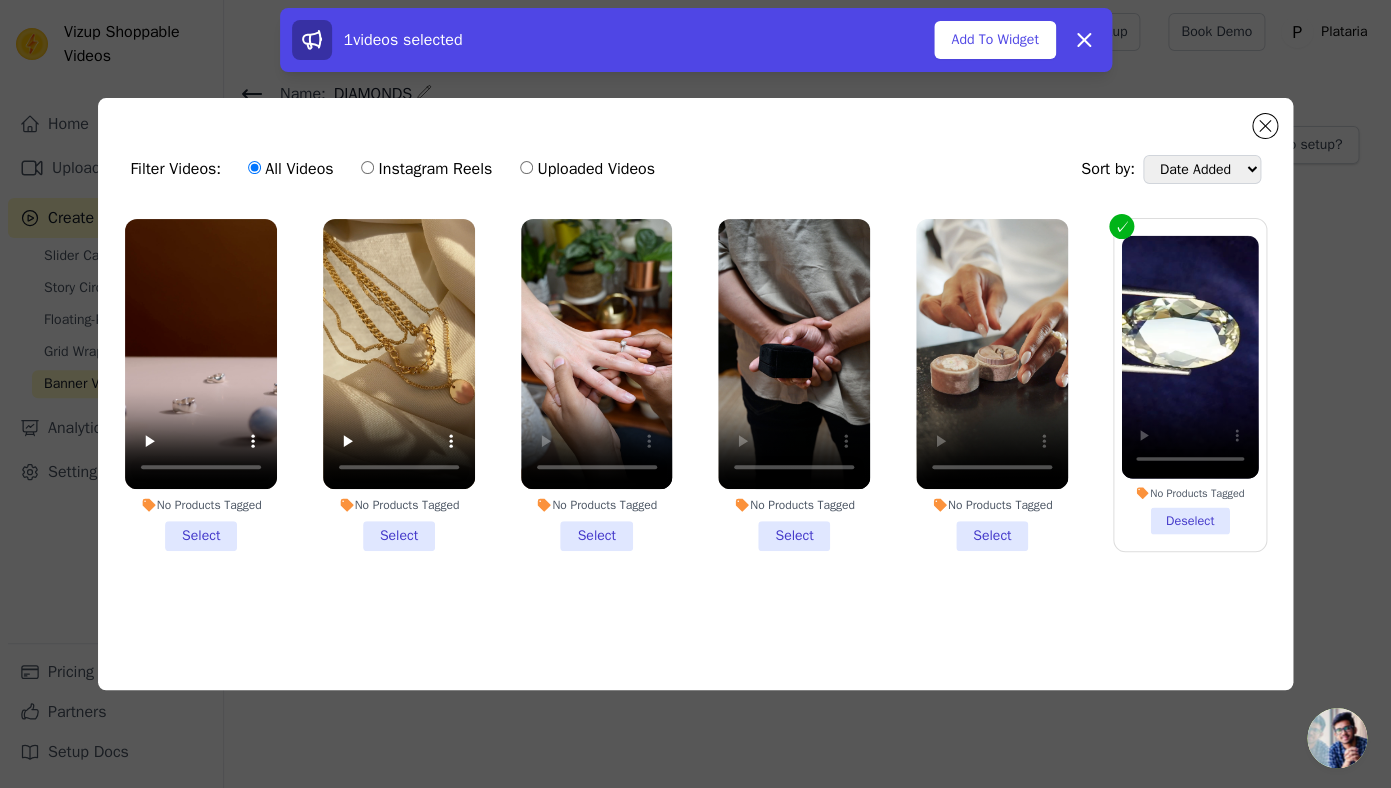 click on "No Products Tagged     Select" at bounding box center [0, 0] 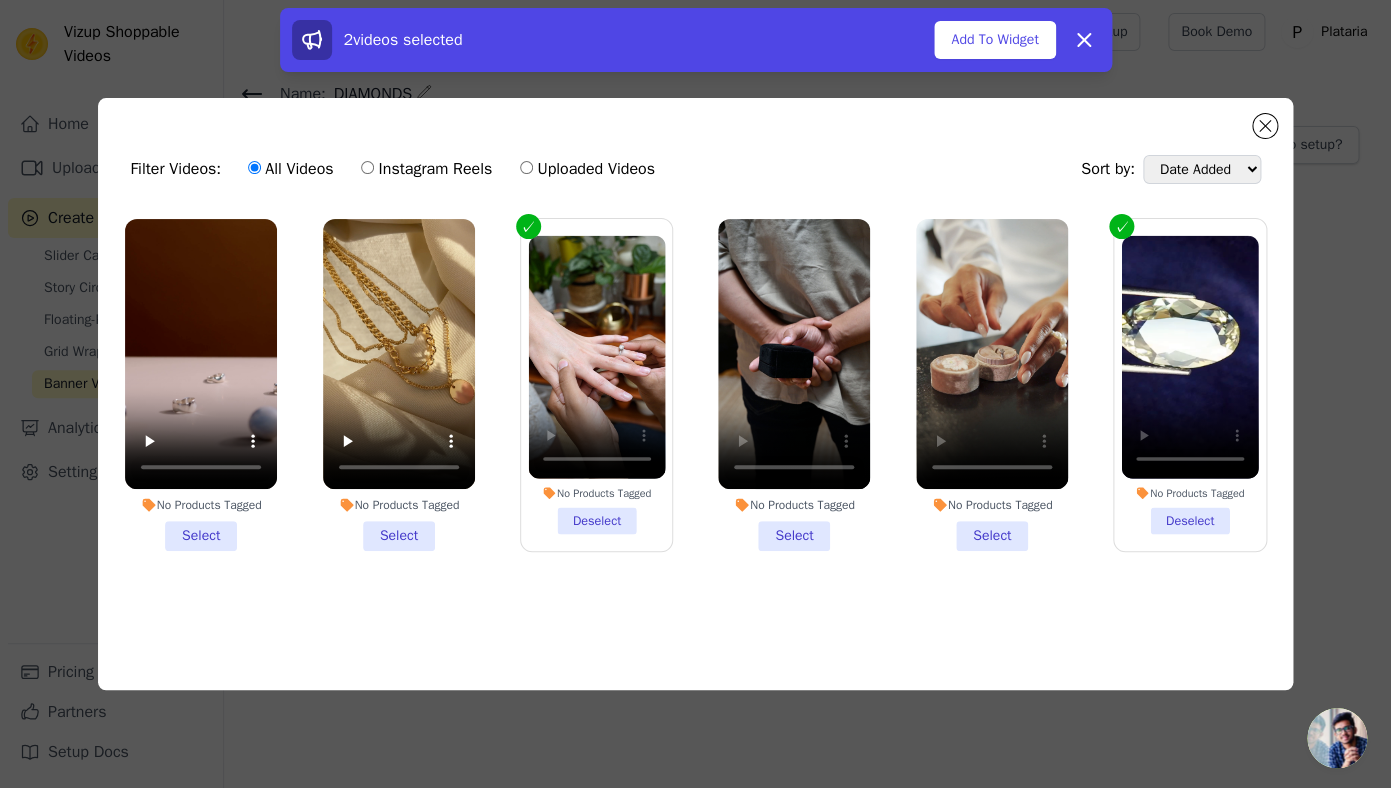 click on "No Products Tagged     Select" at bounding box center [794, 385] 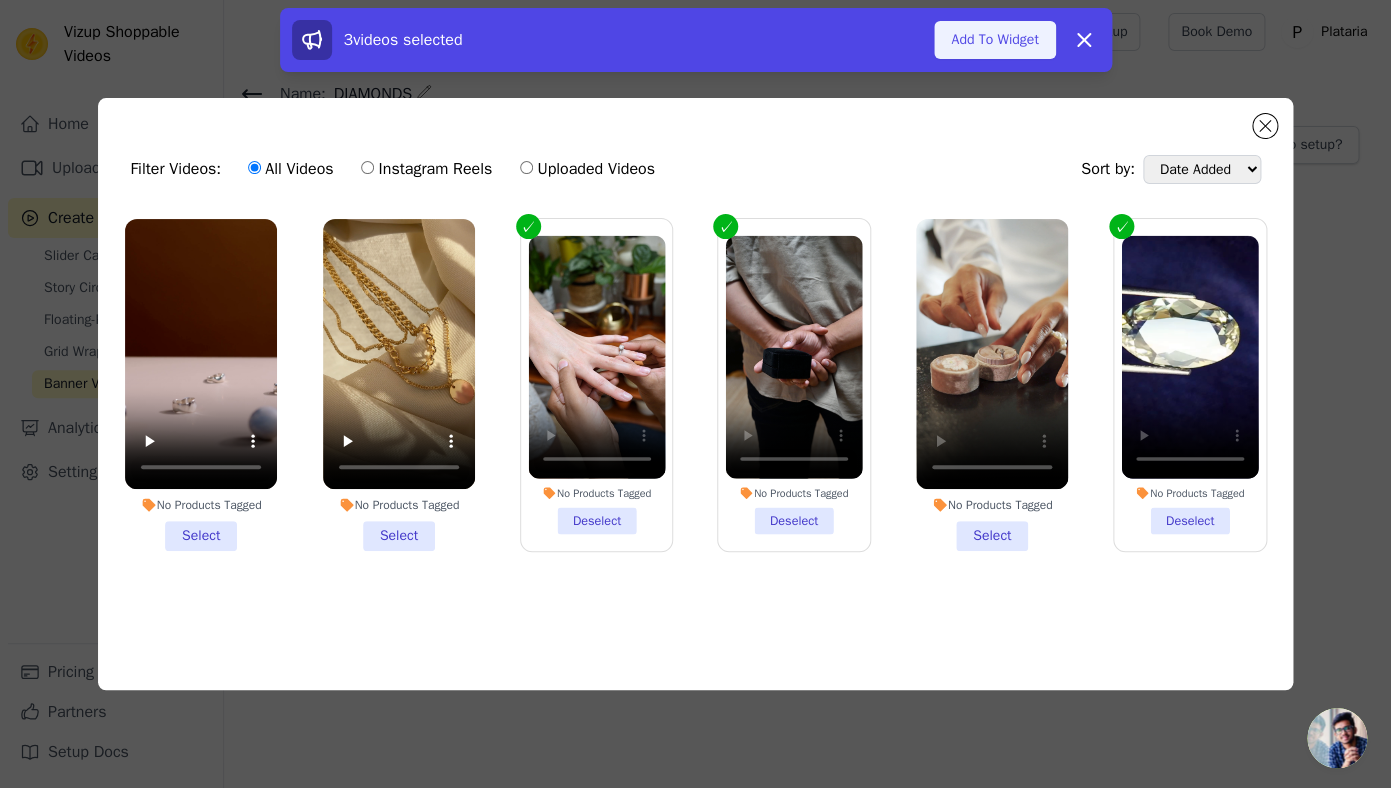click on "Add To Widget" at bounding box center [994, 40] 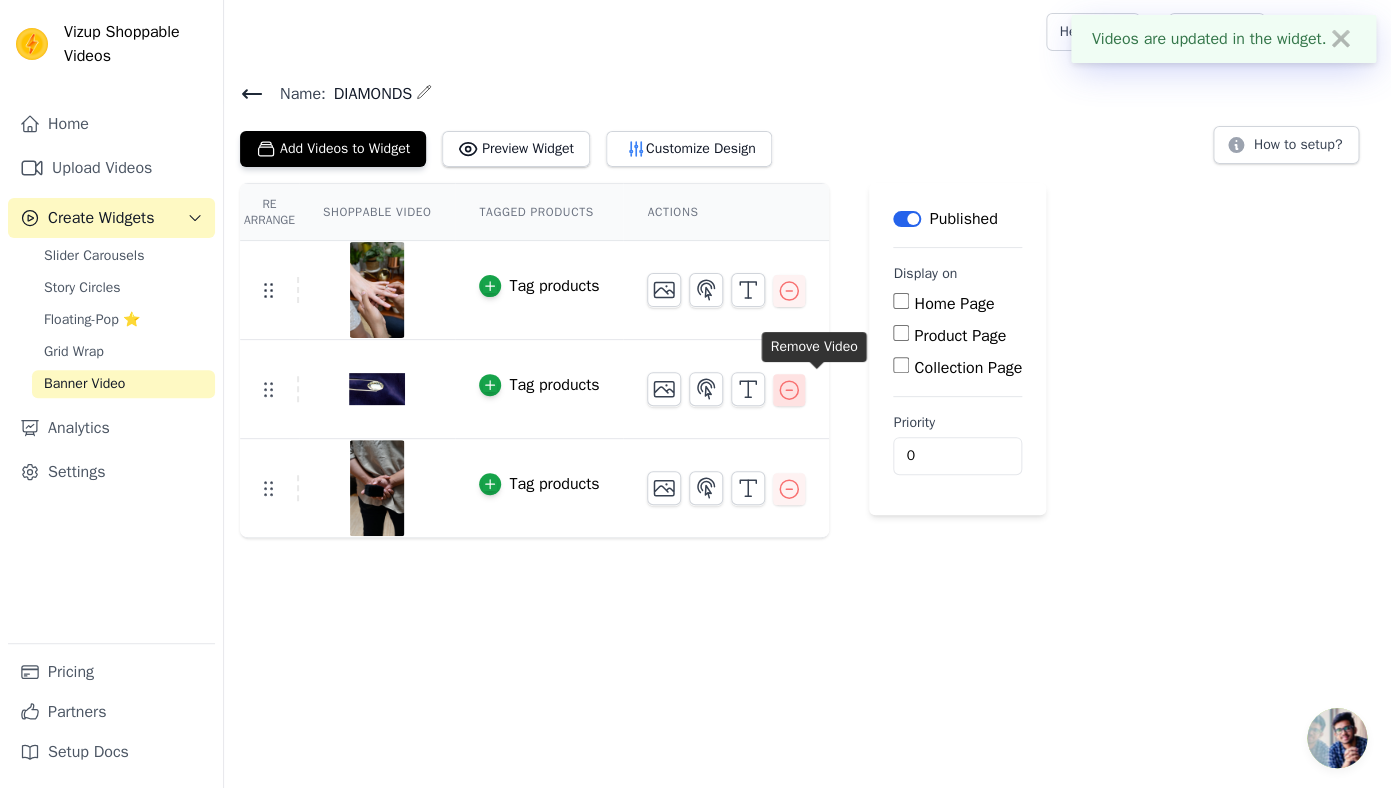 click 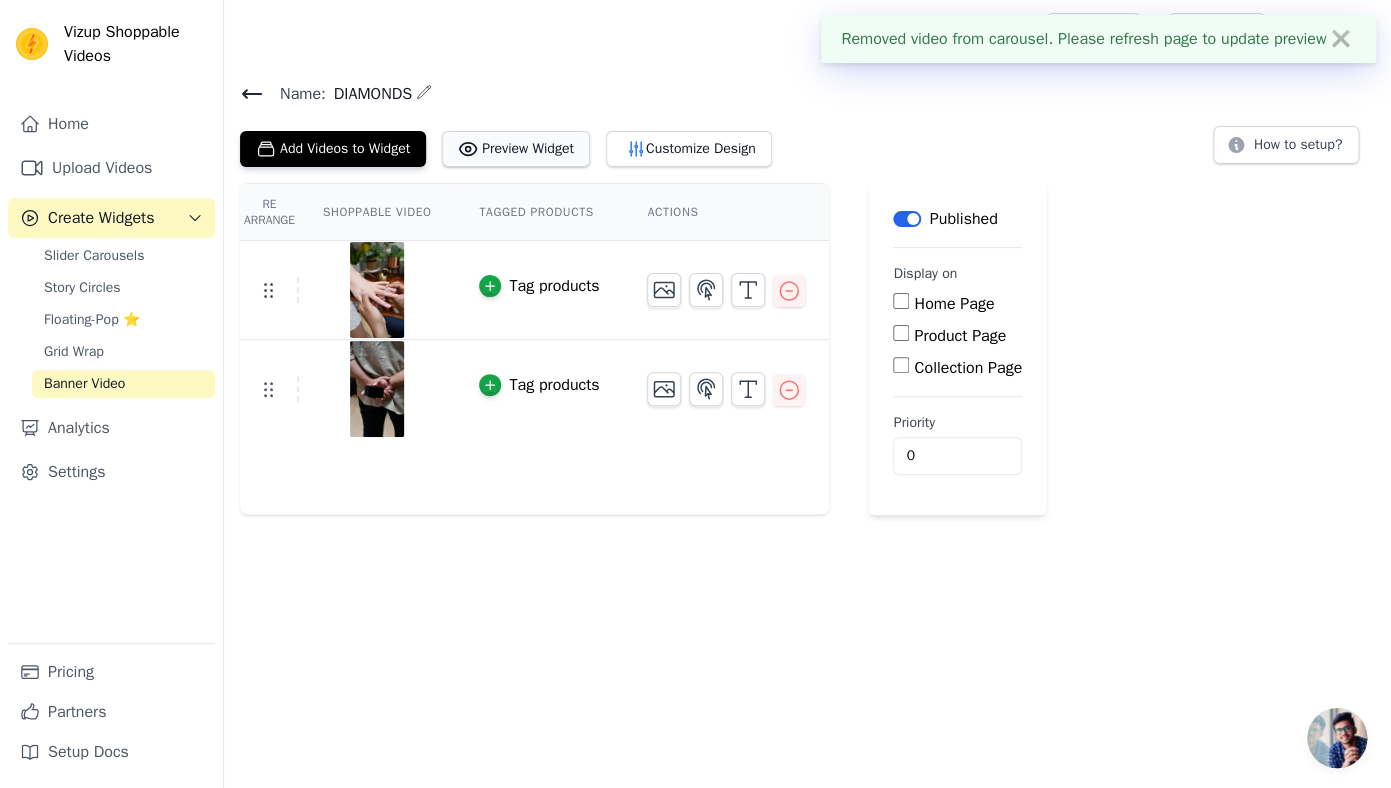 click on "Preview Widget" at bounding box center [516, 149] 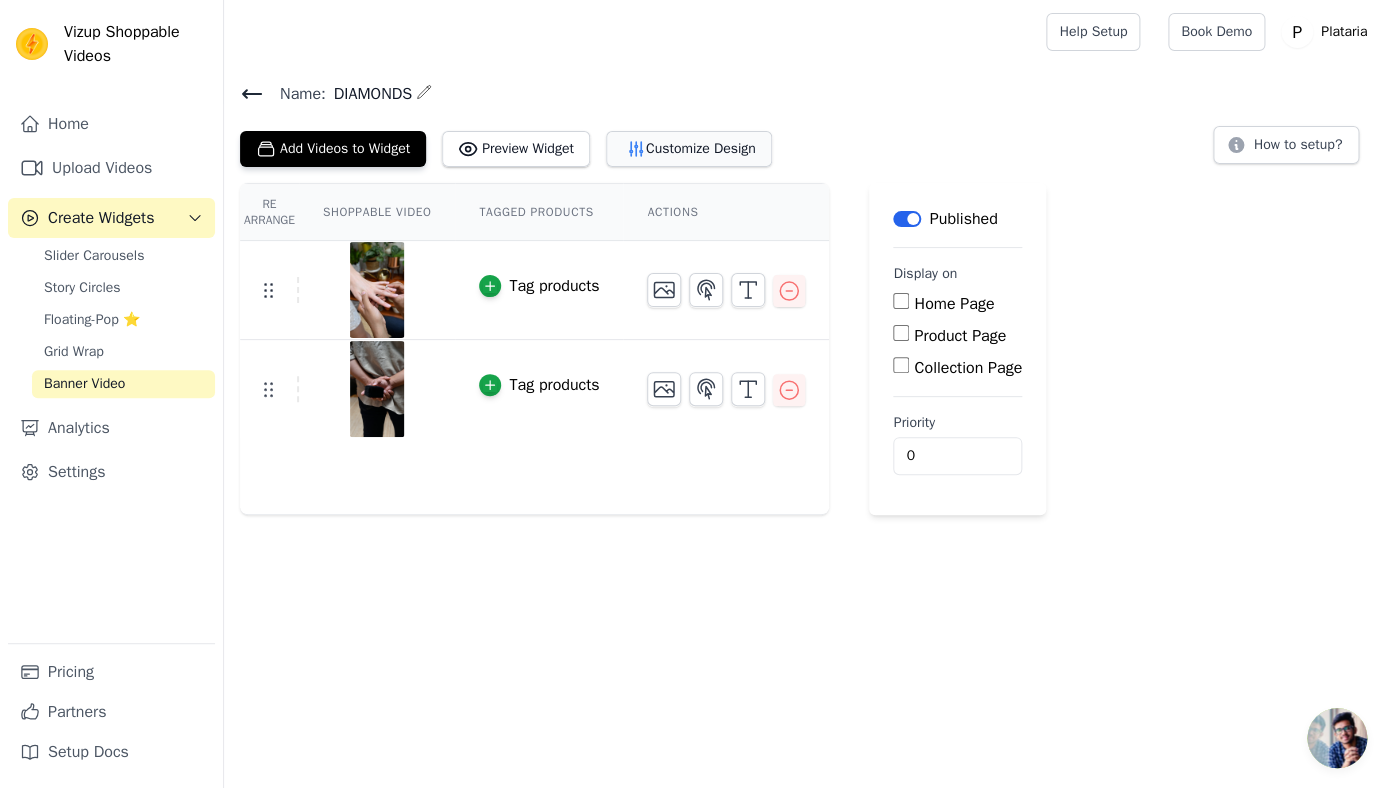 click on "Customize Design" at bounding box center [689, 149] 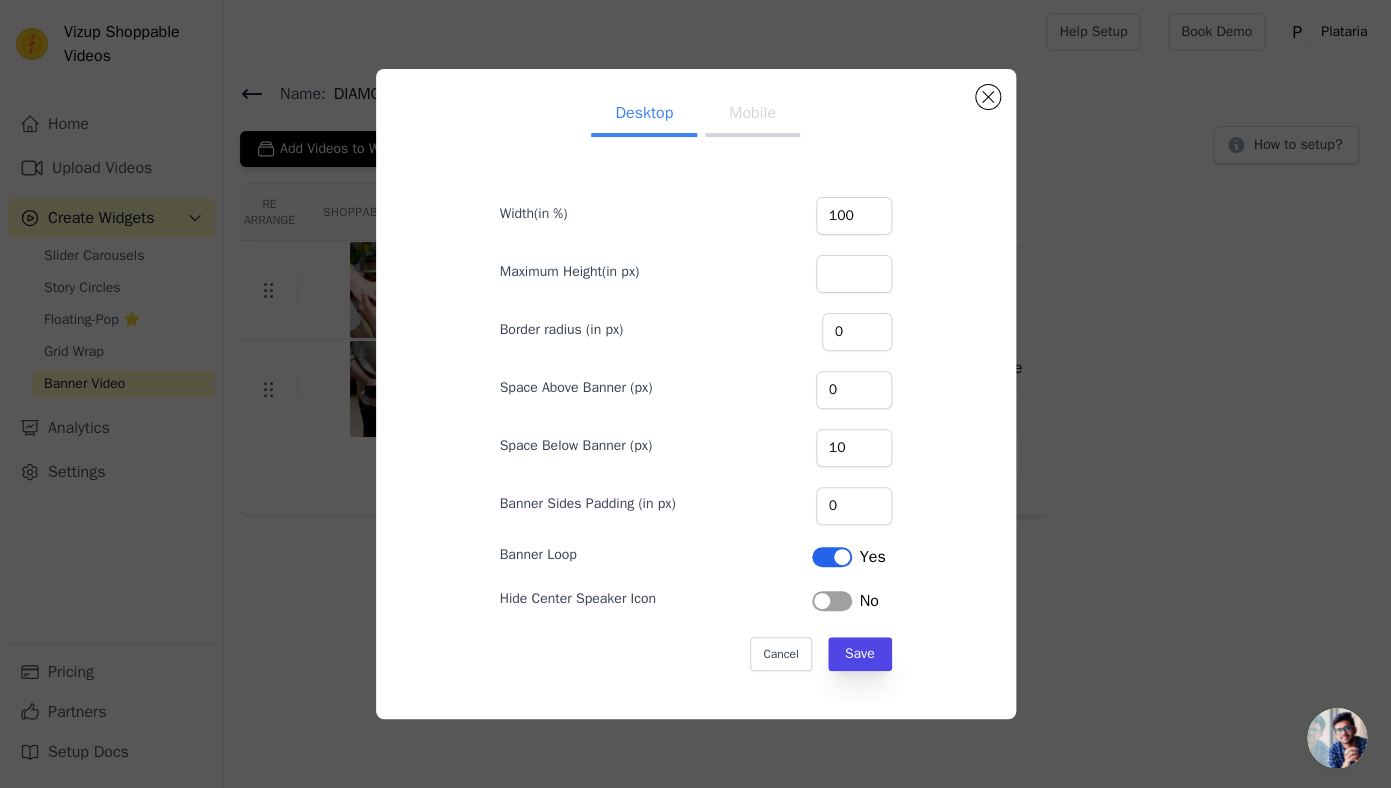 click on "Label" at bounding box center (832, 601) 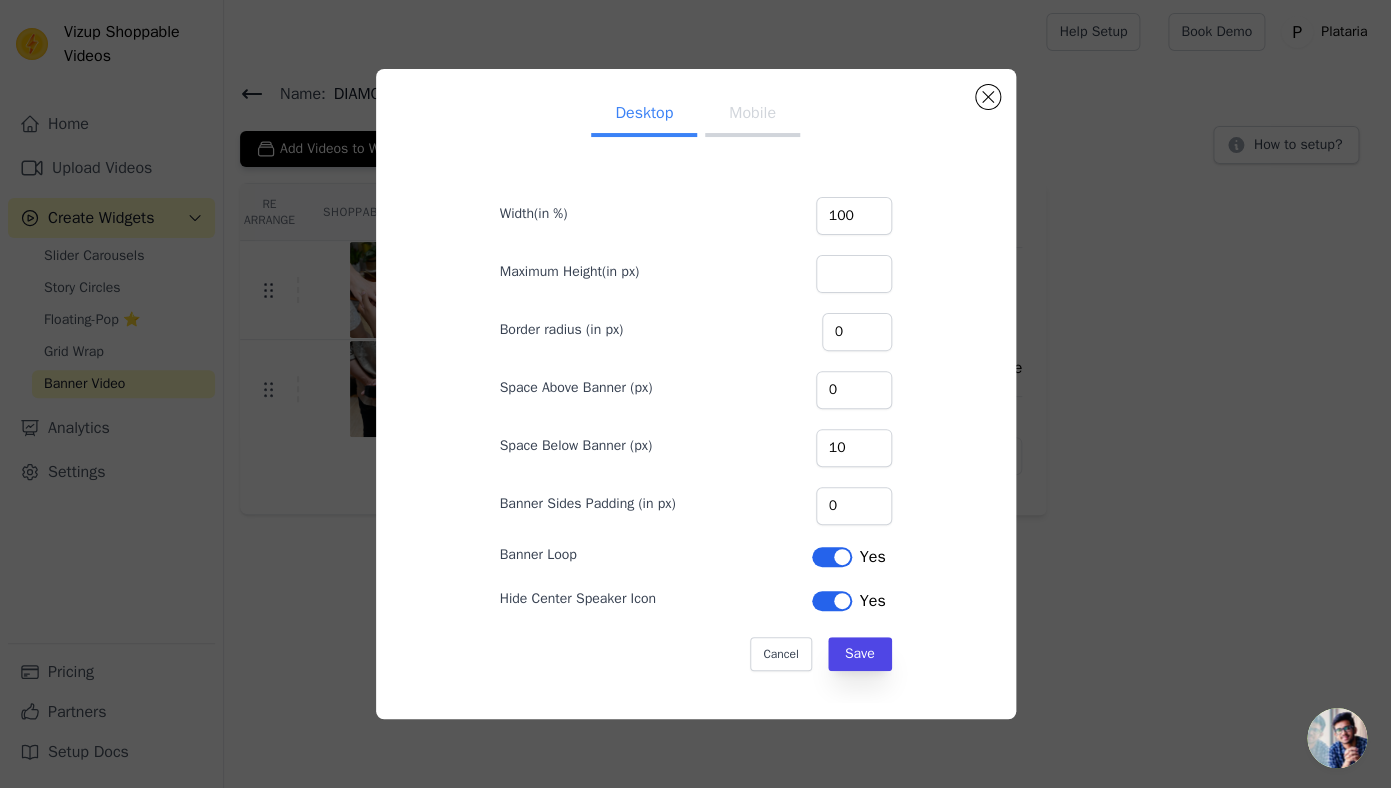 click on "Label" at bounding box center (832, 601) 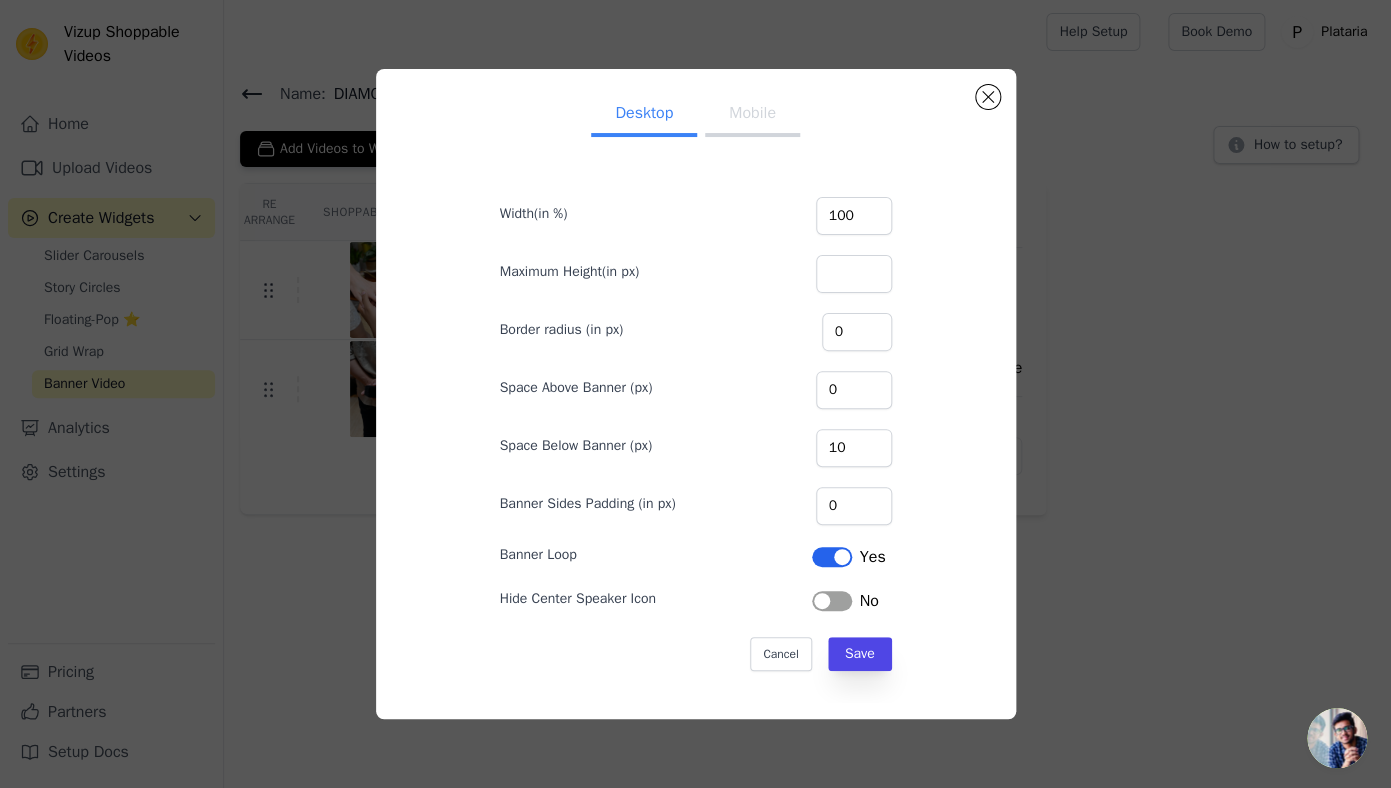 click on "Label" at bounding box center [832, 601] 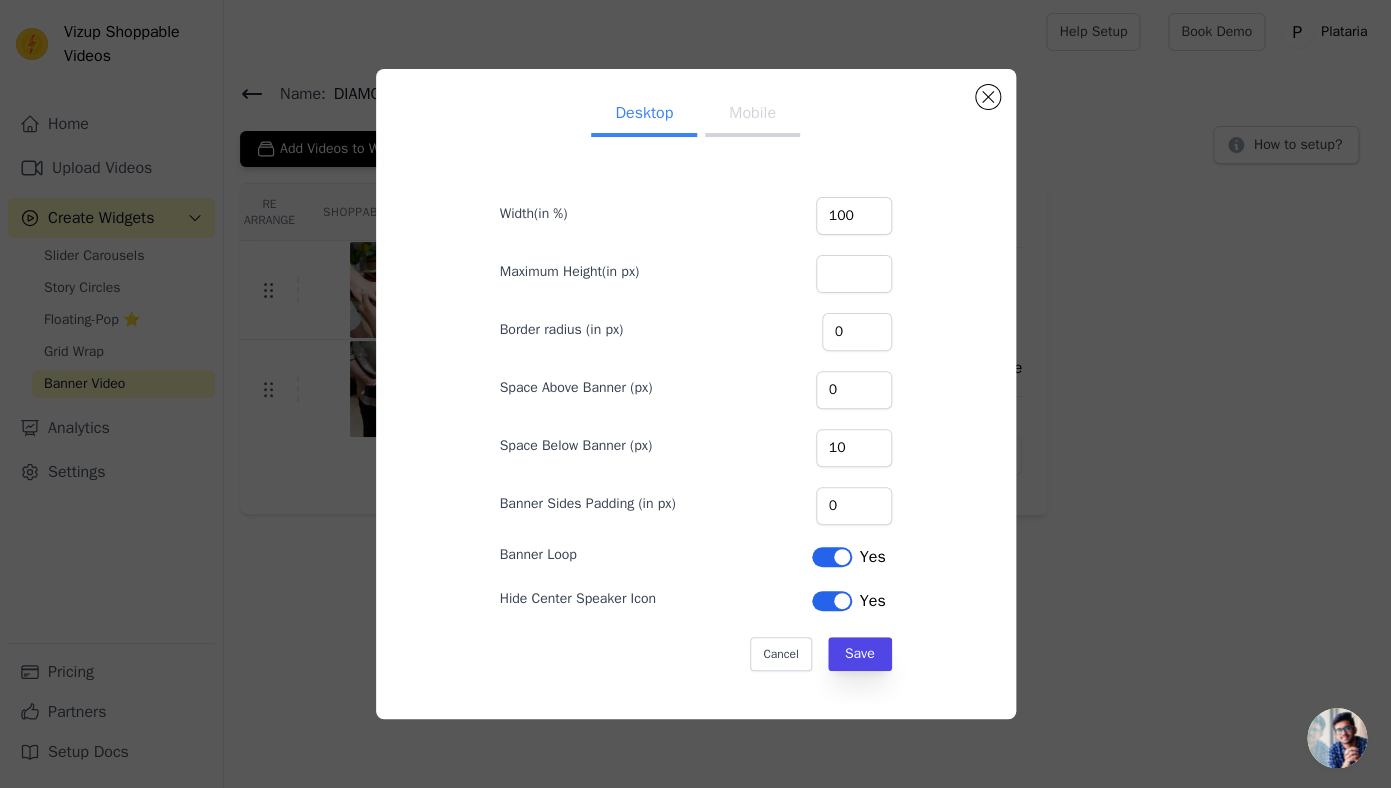 click on "Mobile" at bounding box center (752, 115) 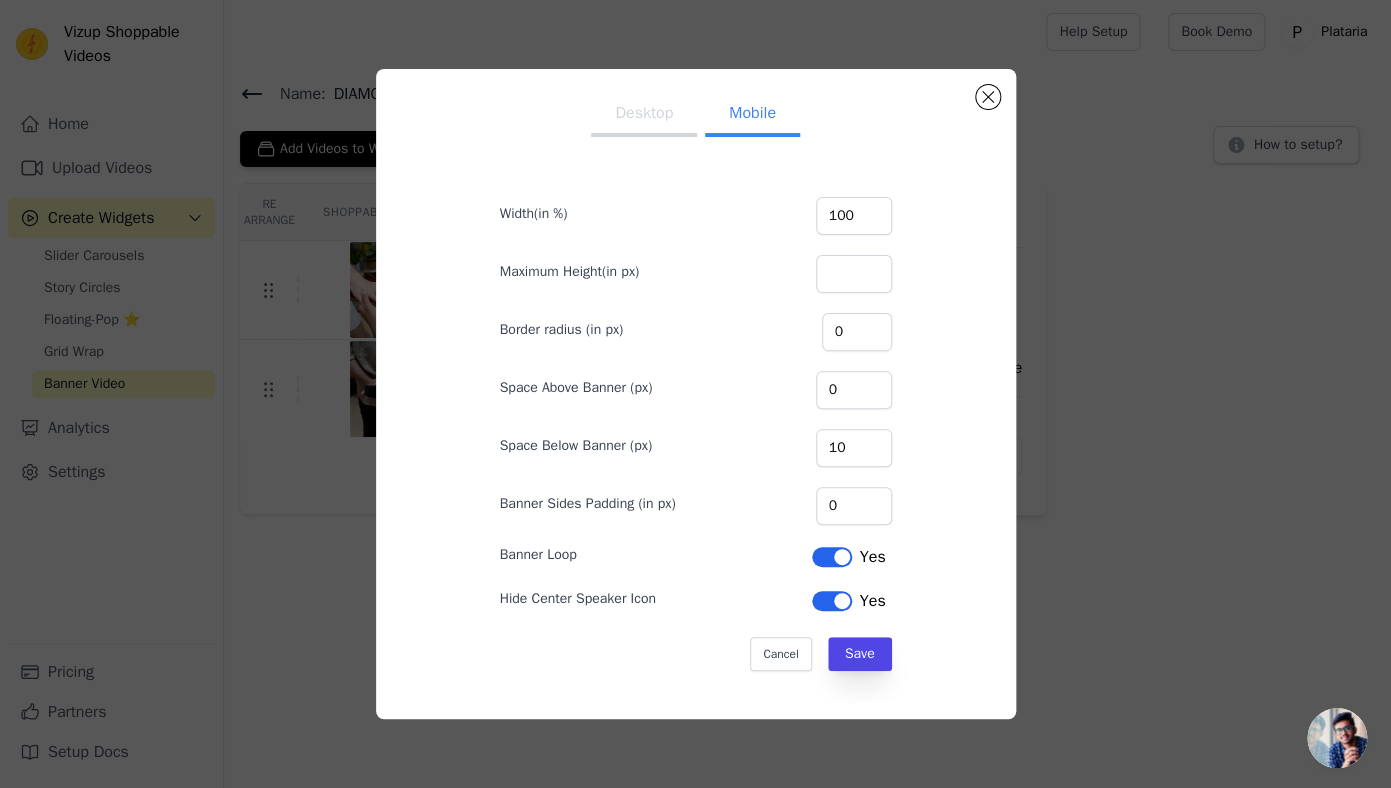 click on "Desktop" at bounding box center [644, 115] 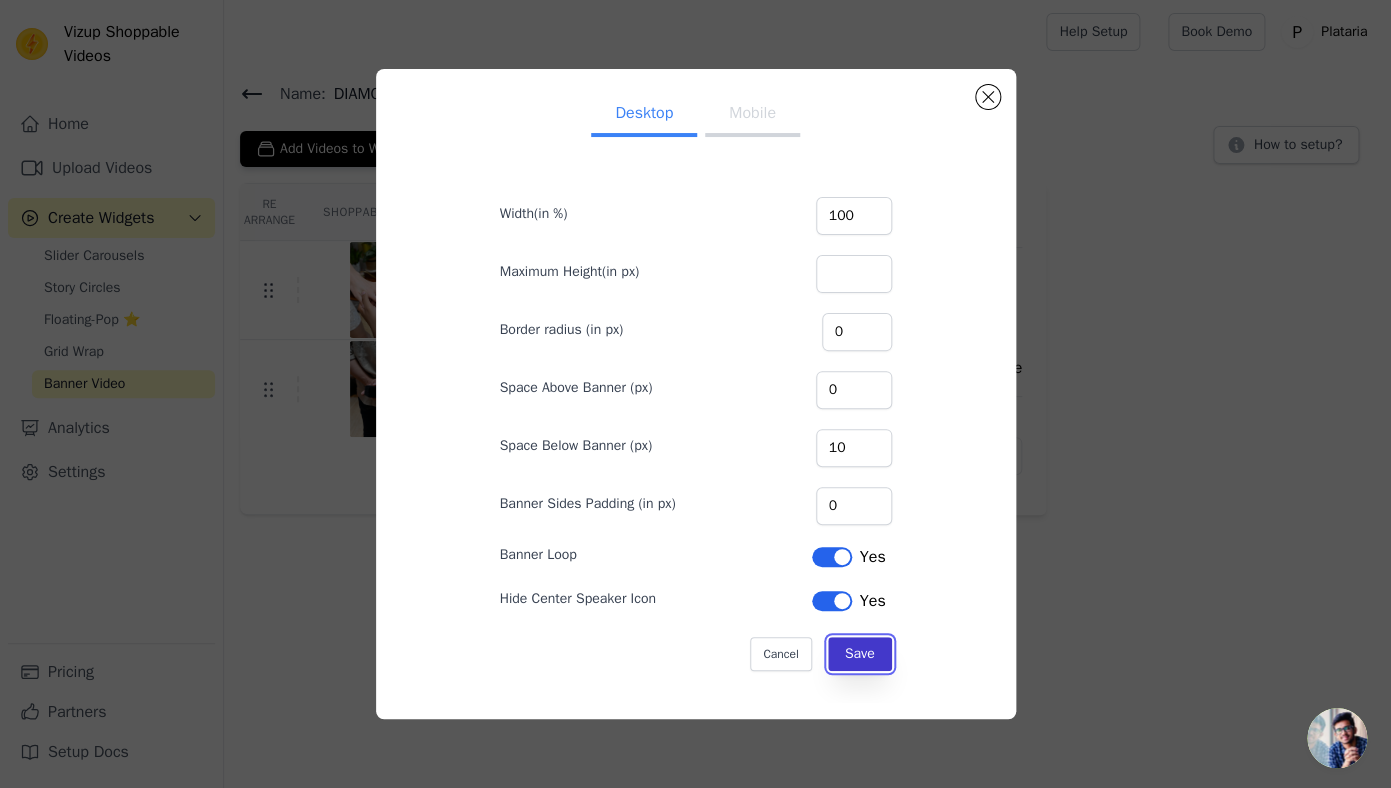 click on "Save" at bounding box center (860, 654) 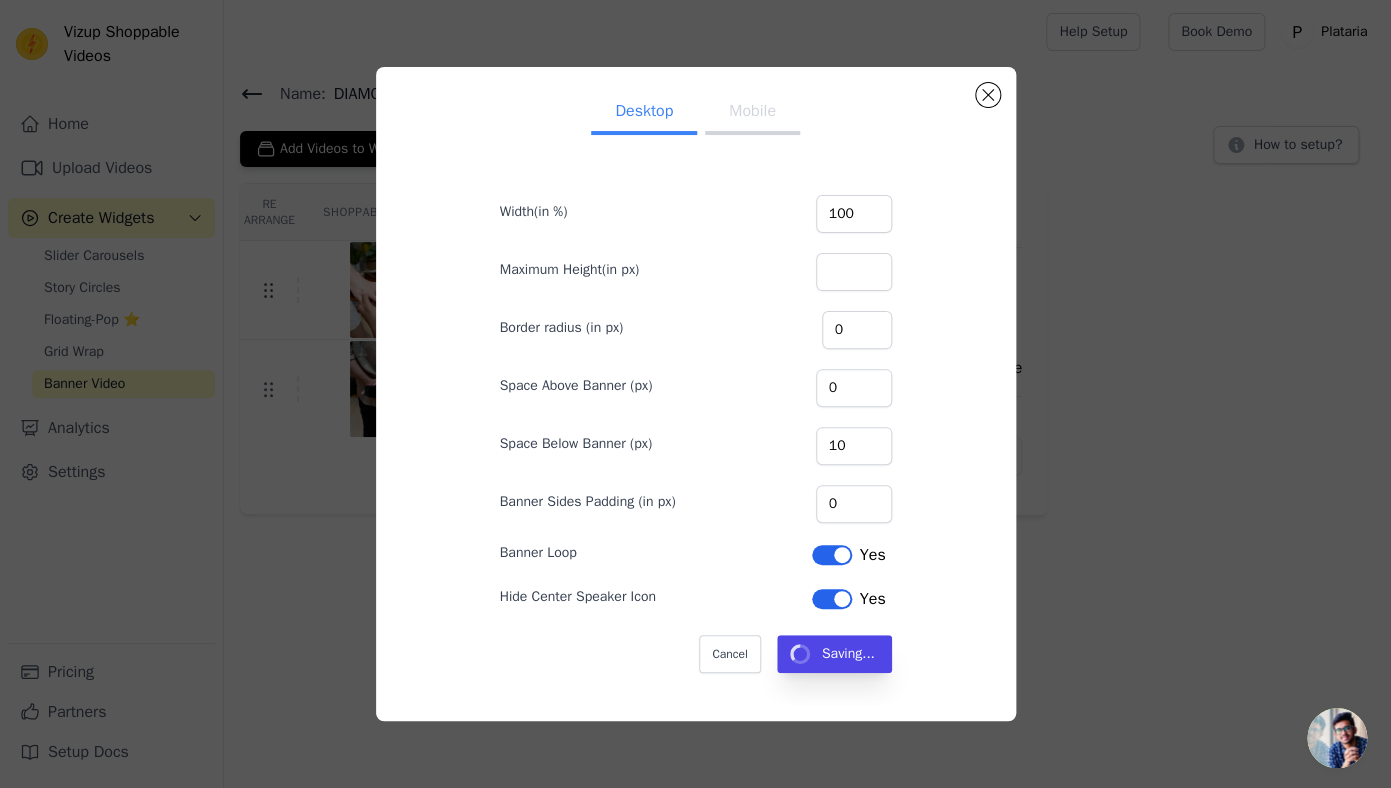 type 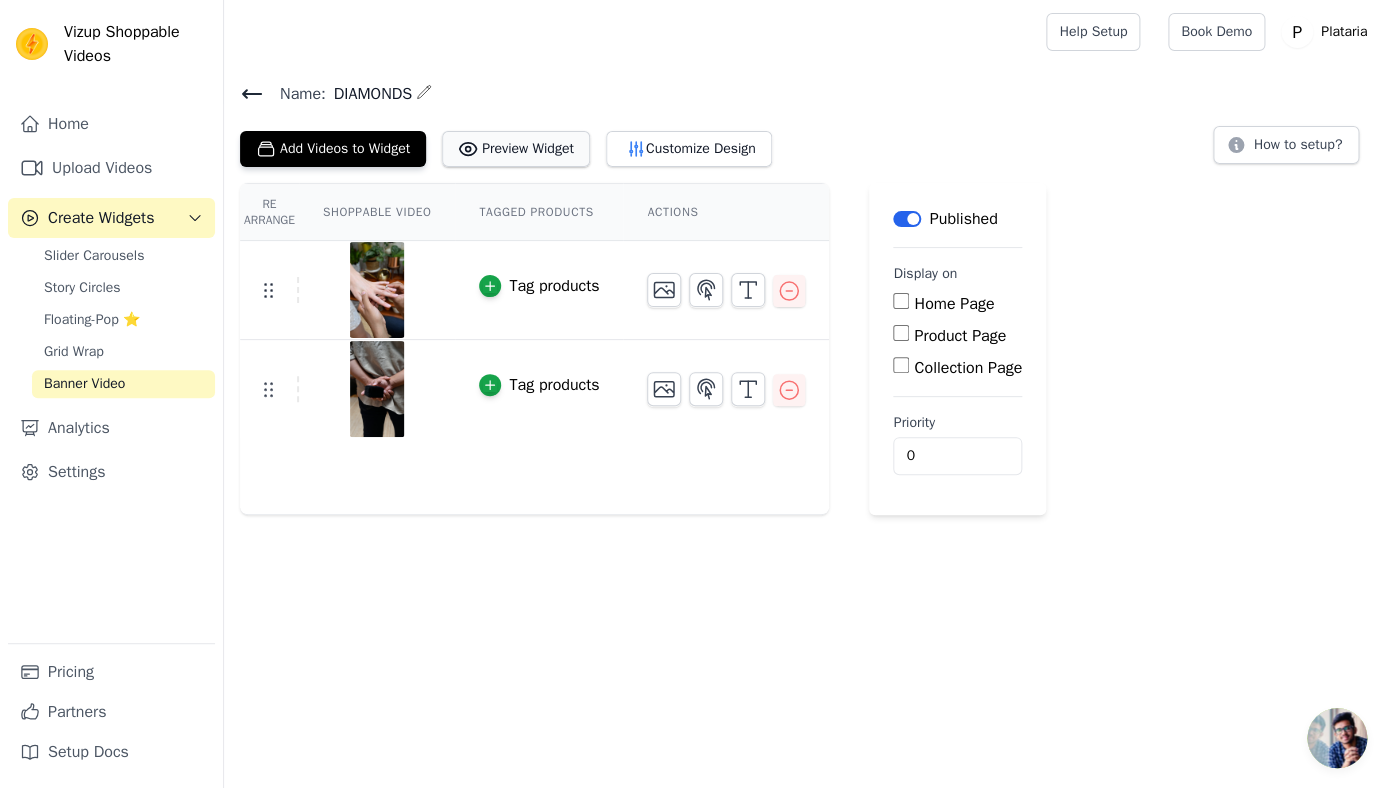 click on "Preview Widget" at bounding box center [516, 149] 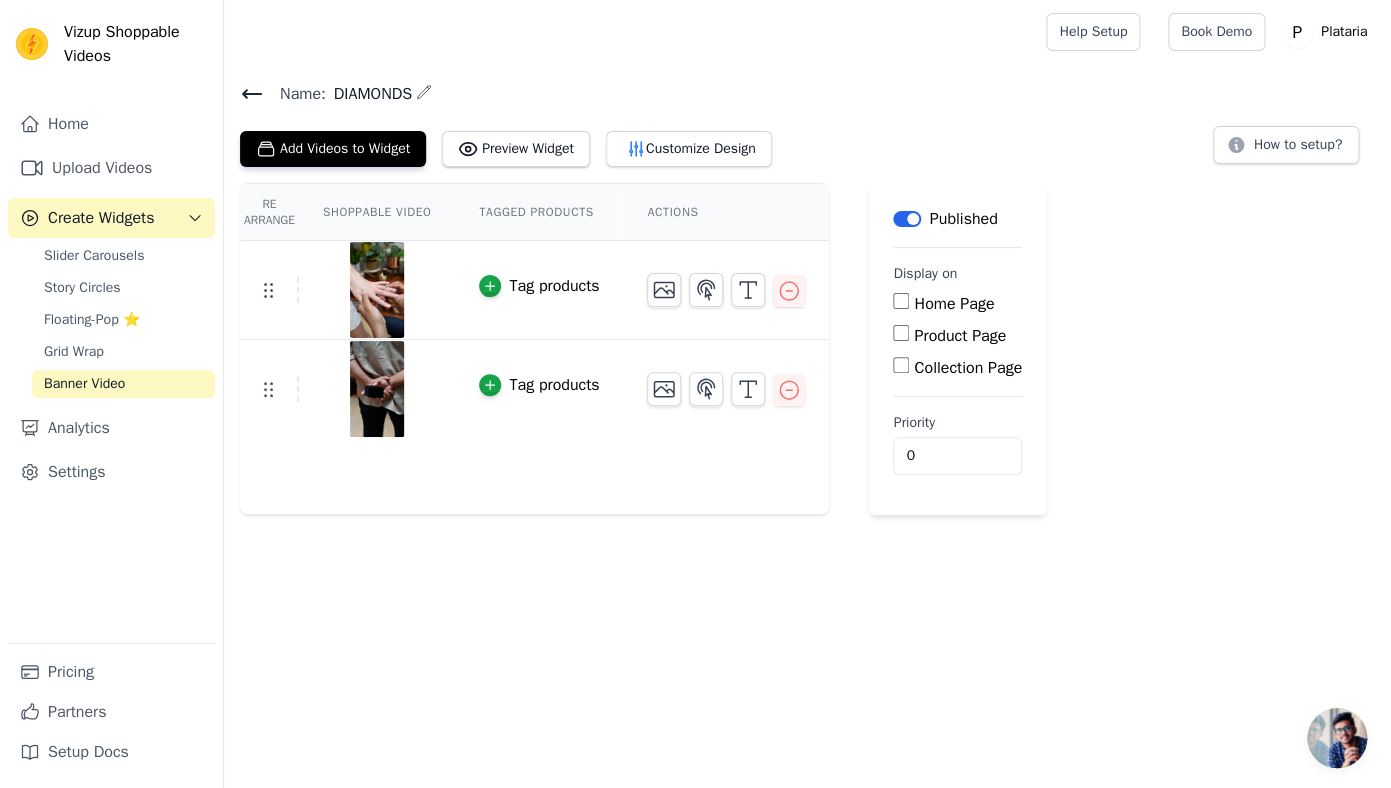 click on "Product Page" at bounding box center [901, 333] 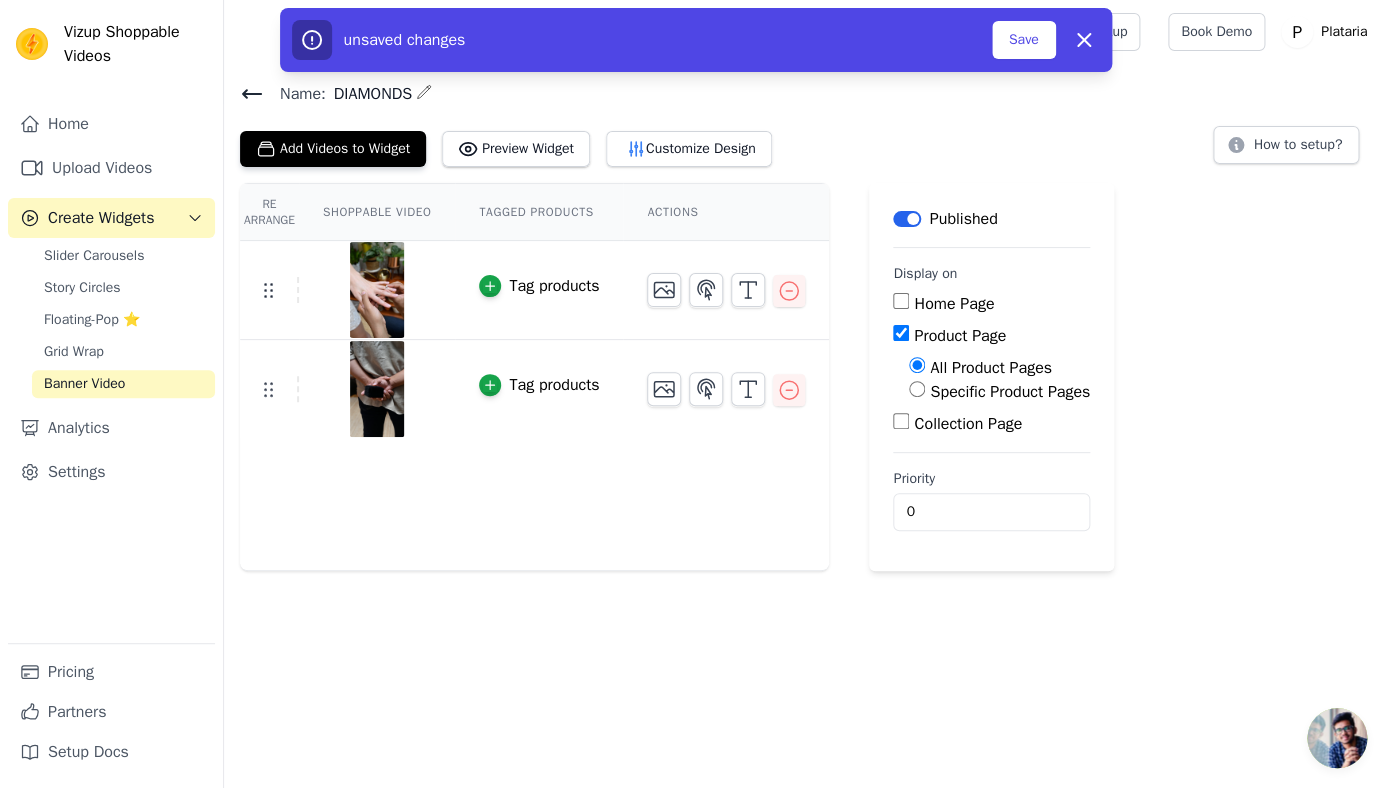 click on "Product Page" at bounding box center (901, 333) 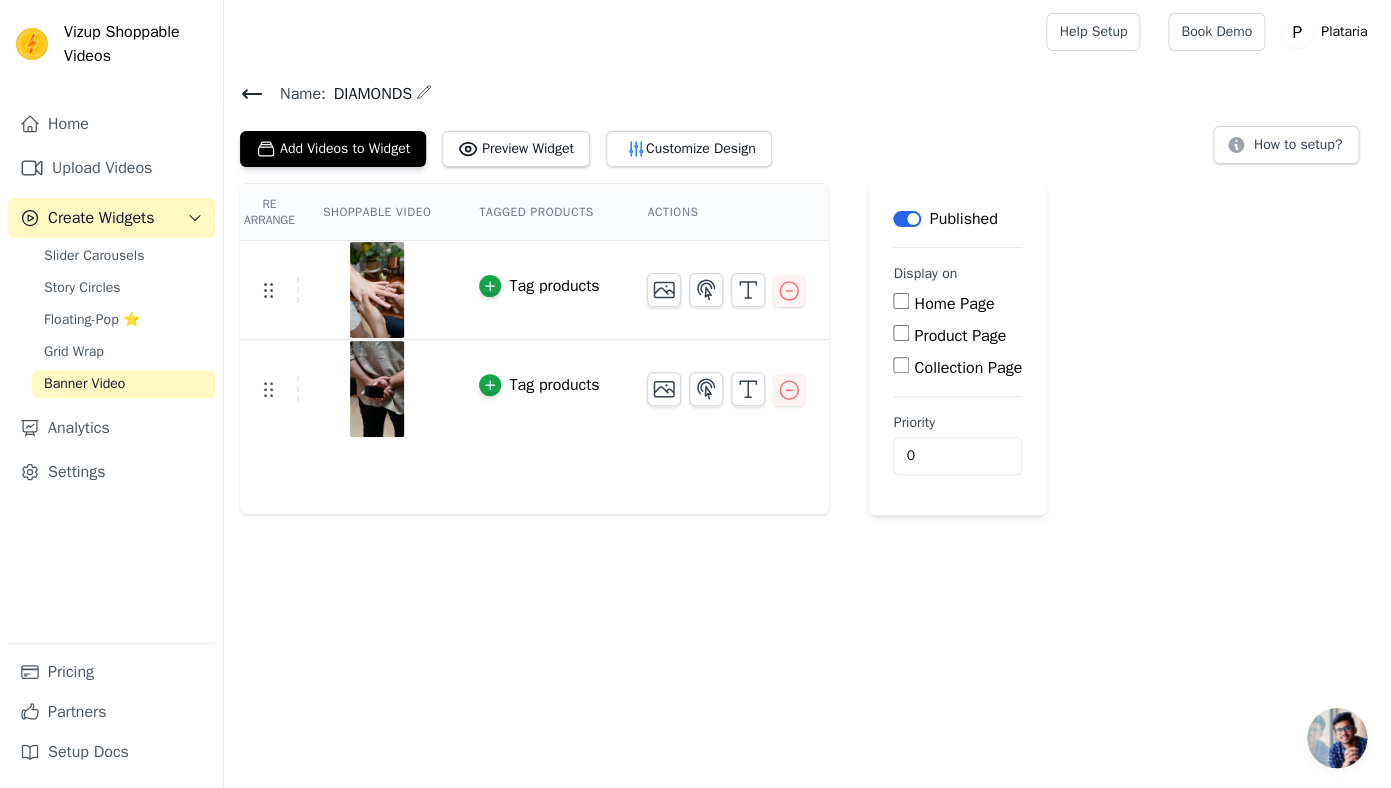 click on "Collection Page" at bounding box center [901, 365] 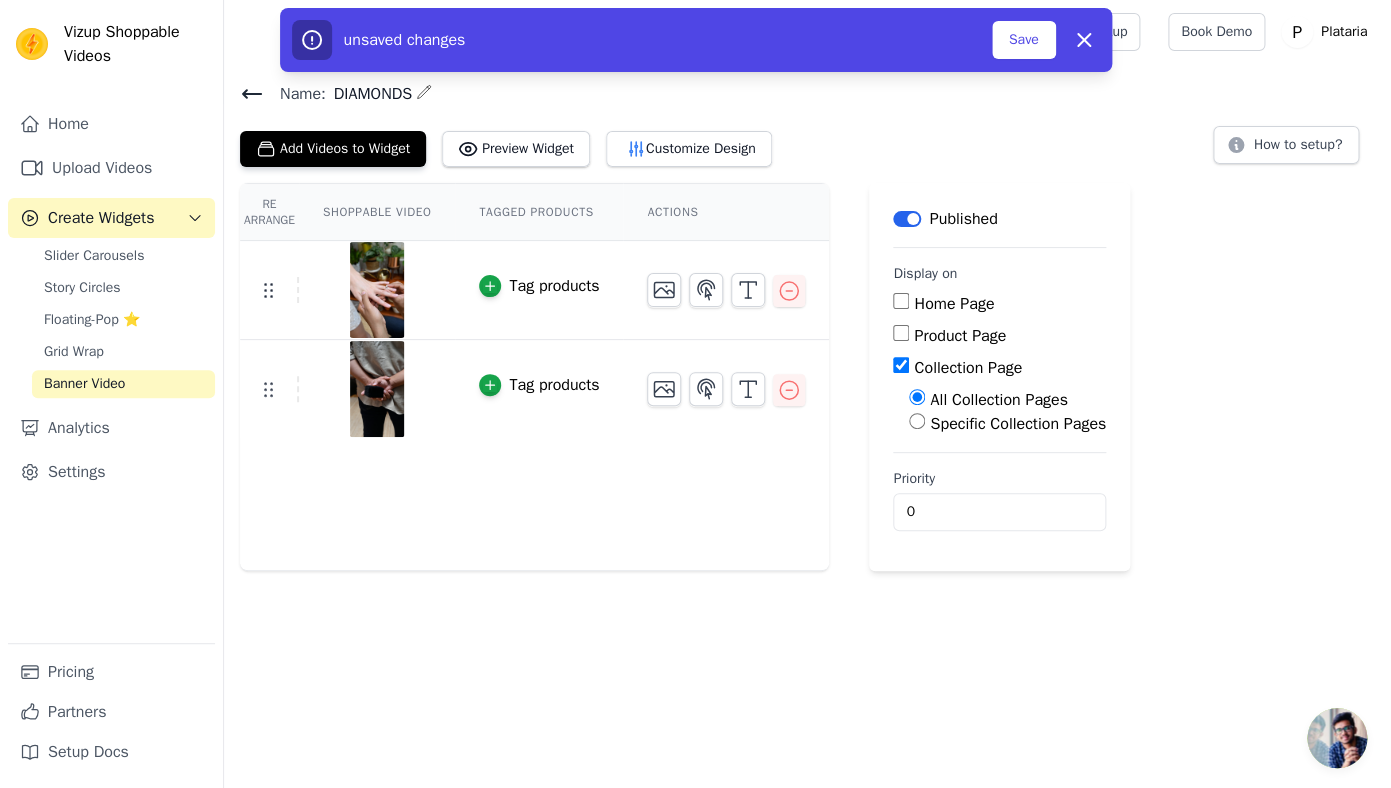 click on "Specific Collection Pages" at bounding box center [917, 421] 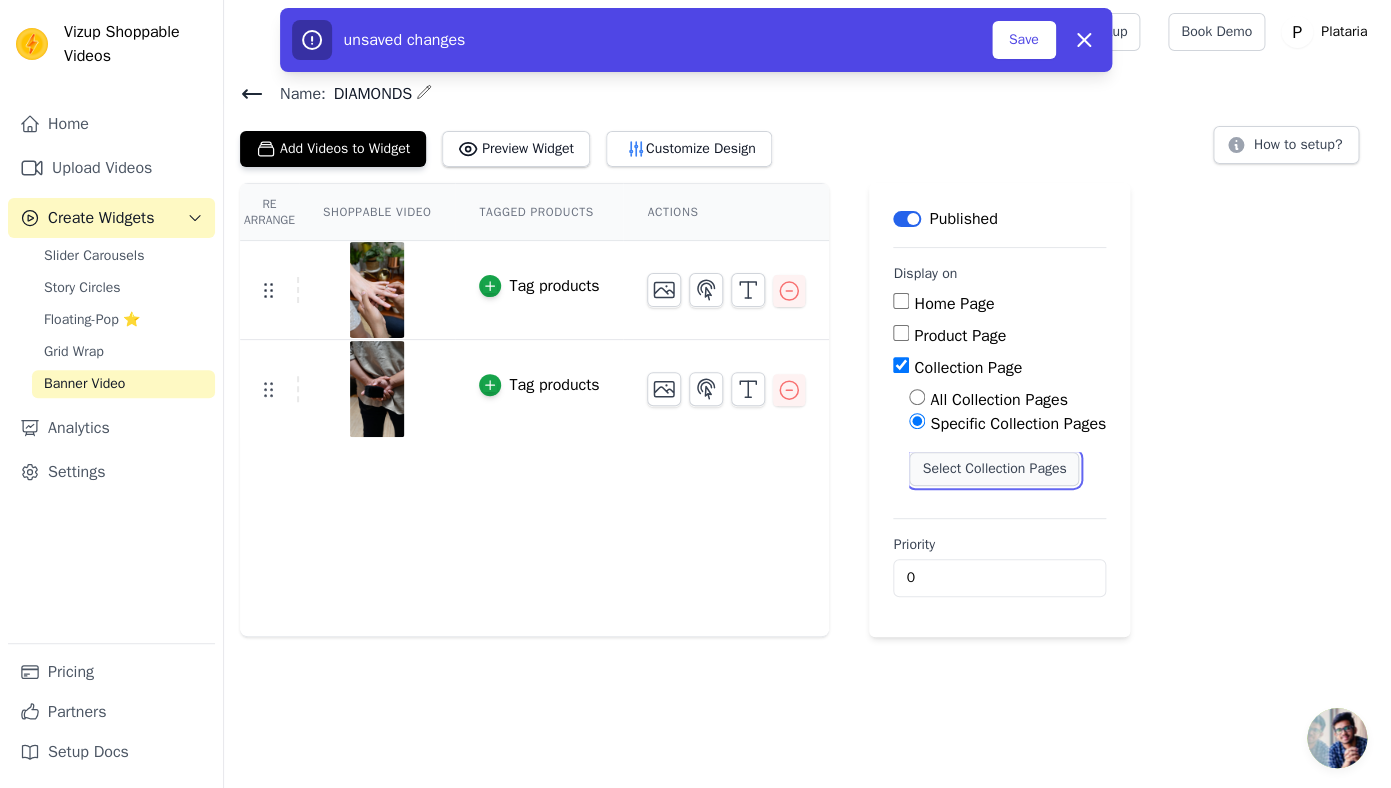 click on "Select Collection Pages" at bounding box center (994, 469) 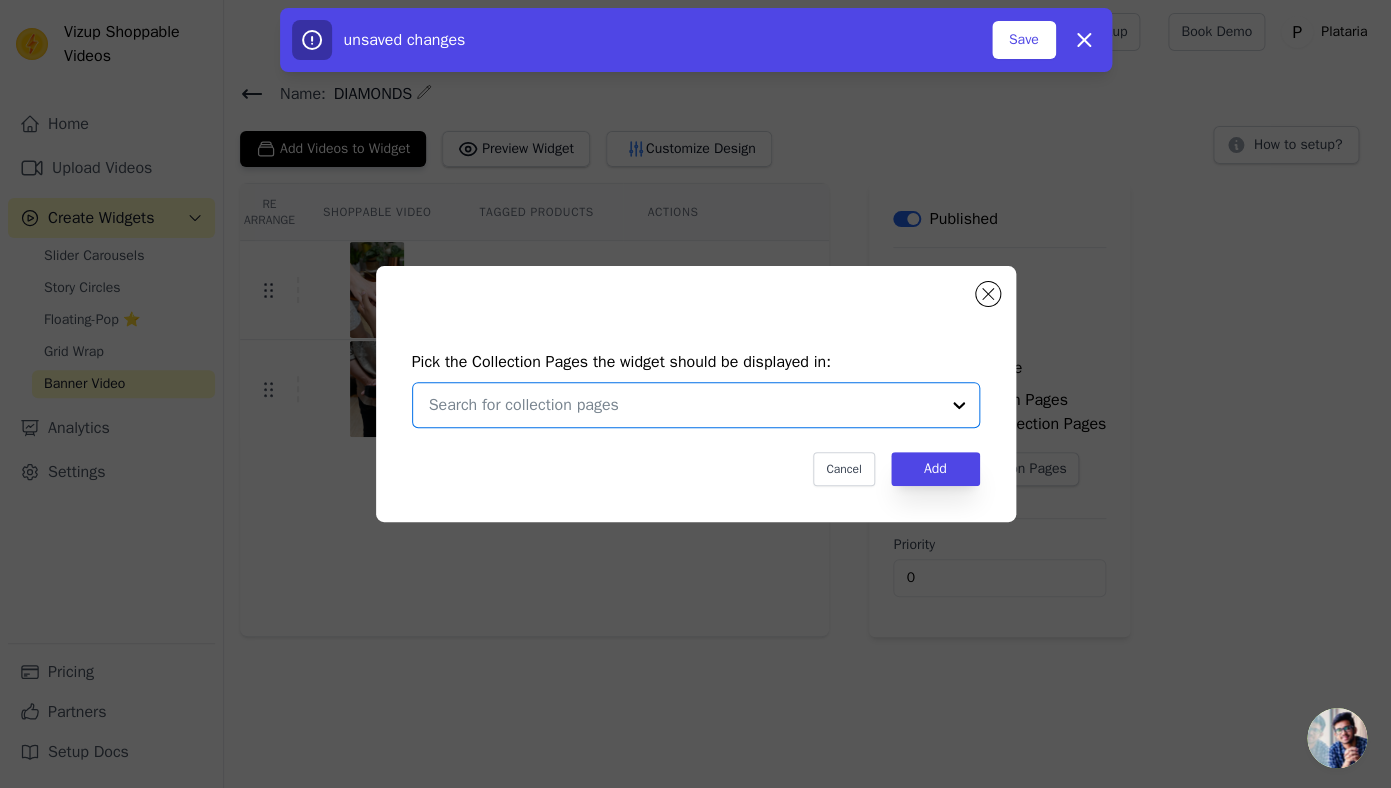 click at bounding box center (684, 405) 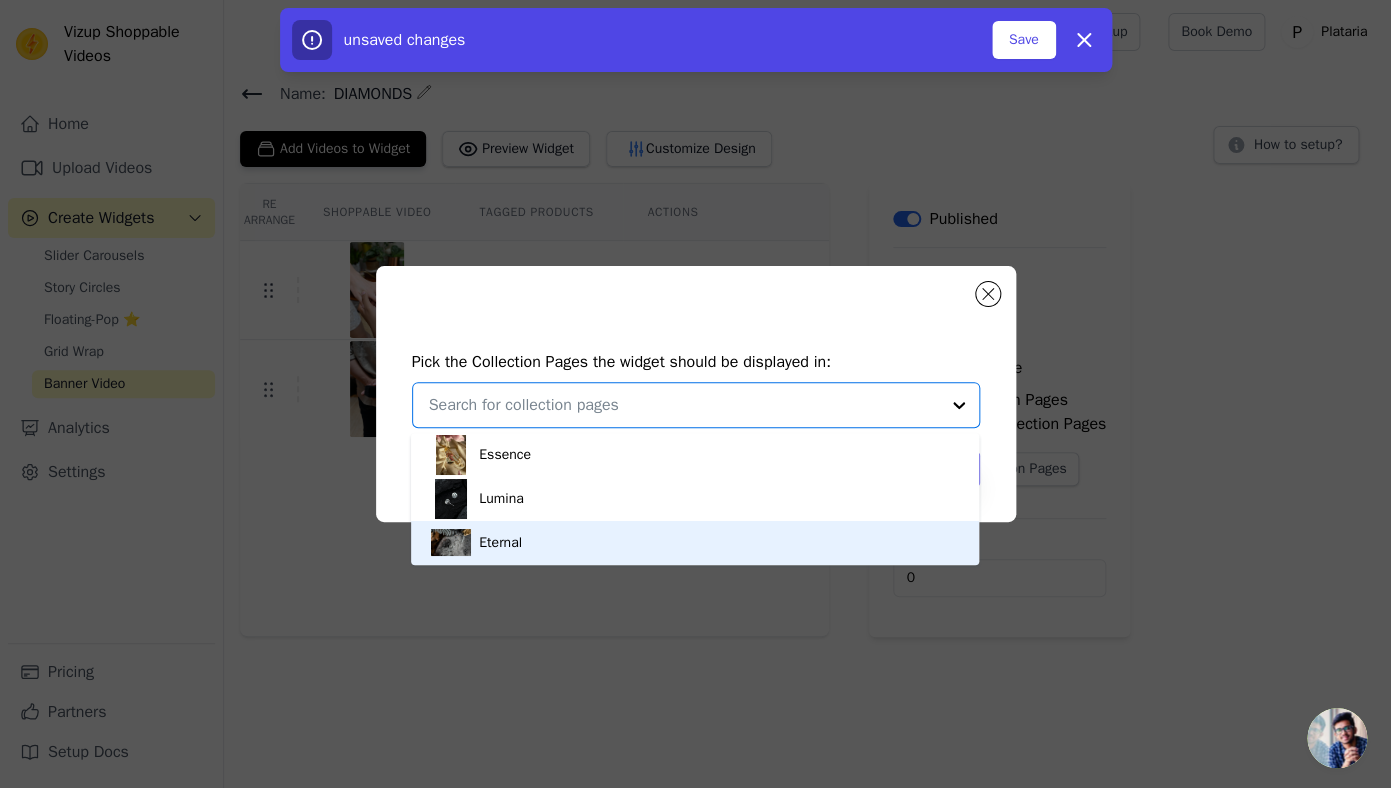 click on "Eternal" at bounding box center (695, 543) 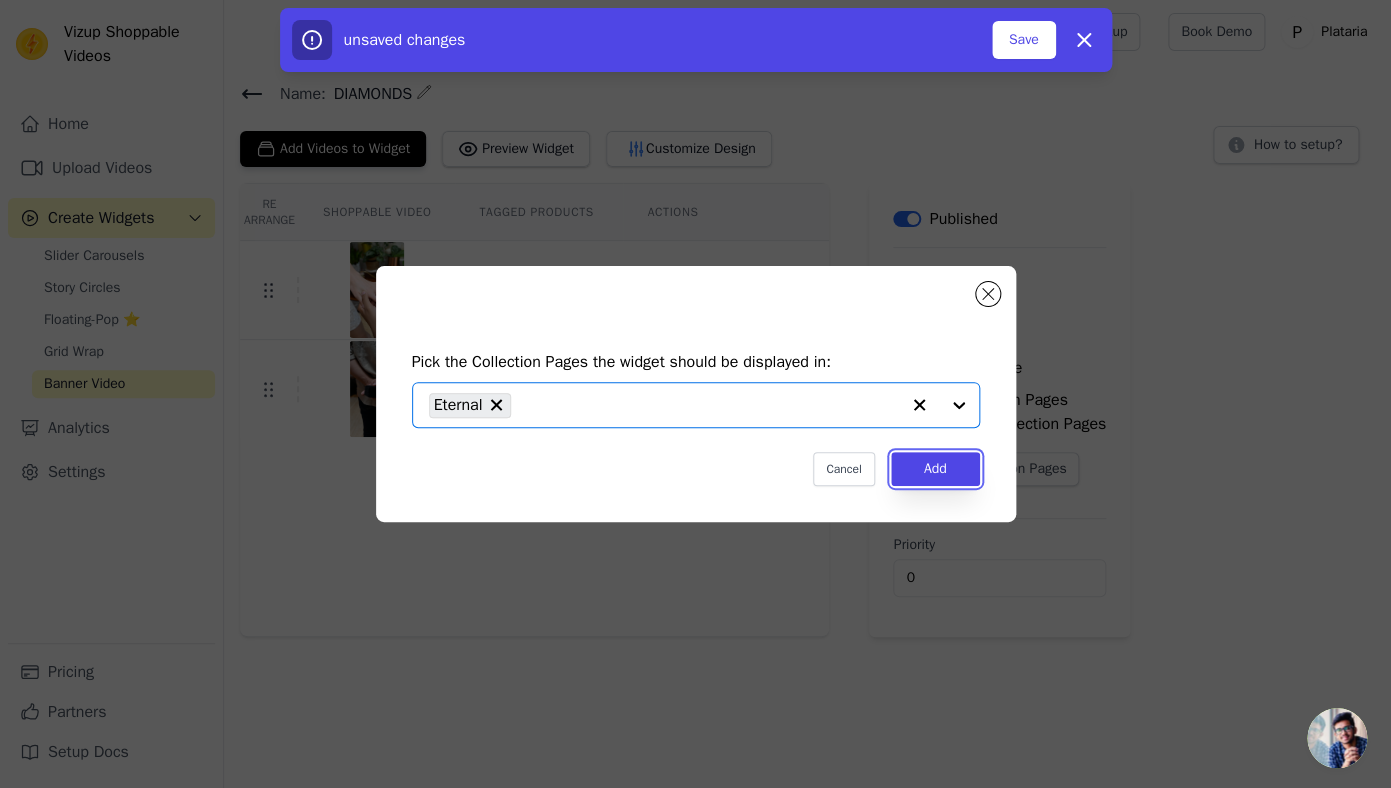 click on "Add" at bounding box center (935, 469) 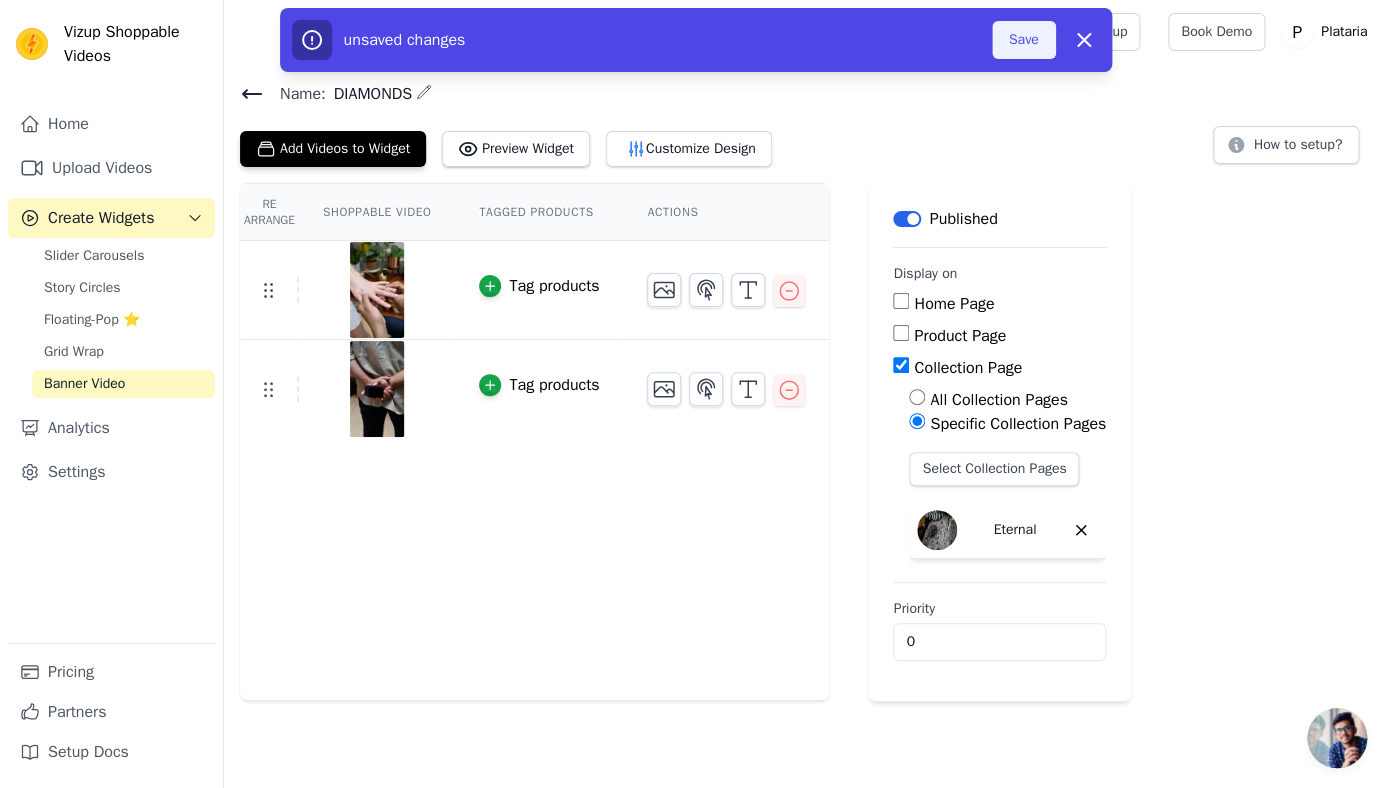 click on "Save" at bounding box center (1024, 40) 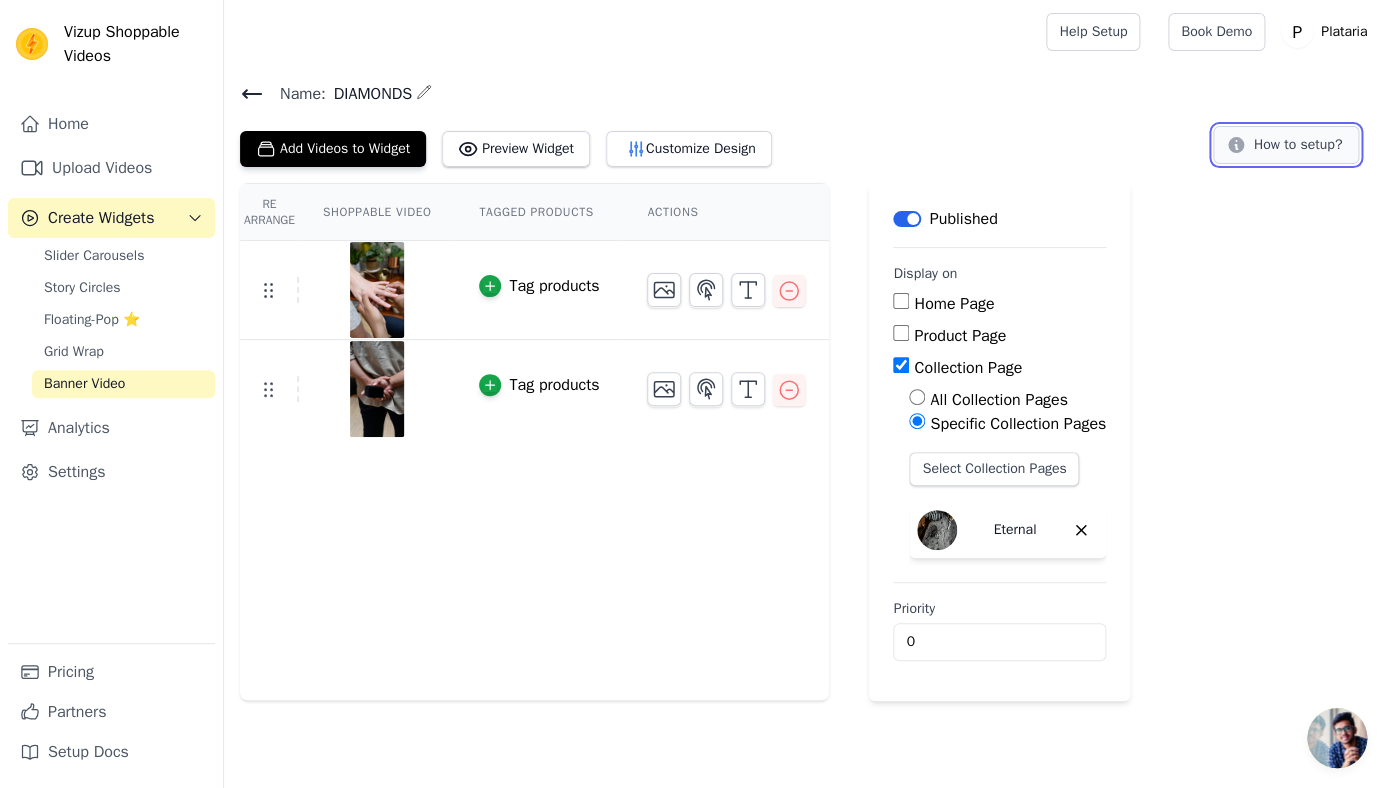 click on "How to setup?" at bounding box center (1286, 145) 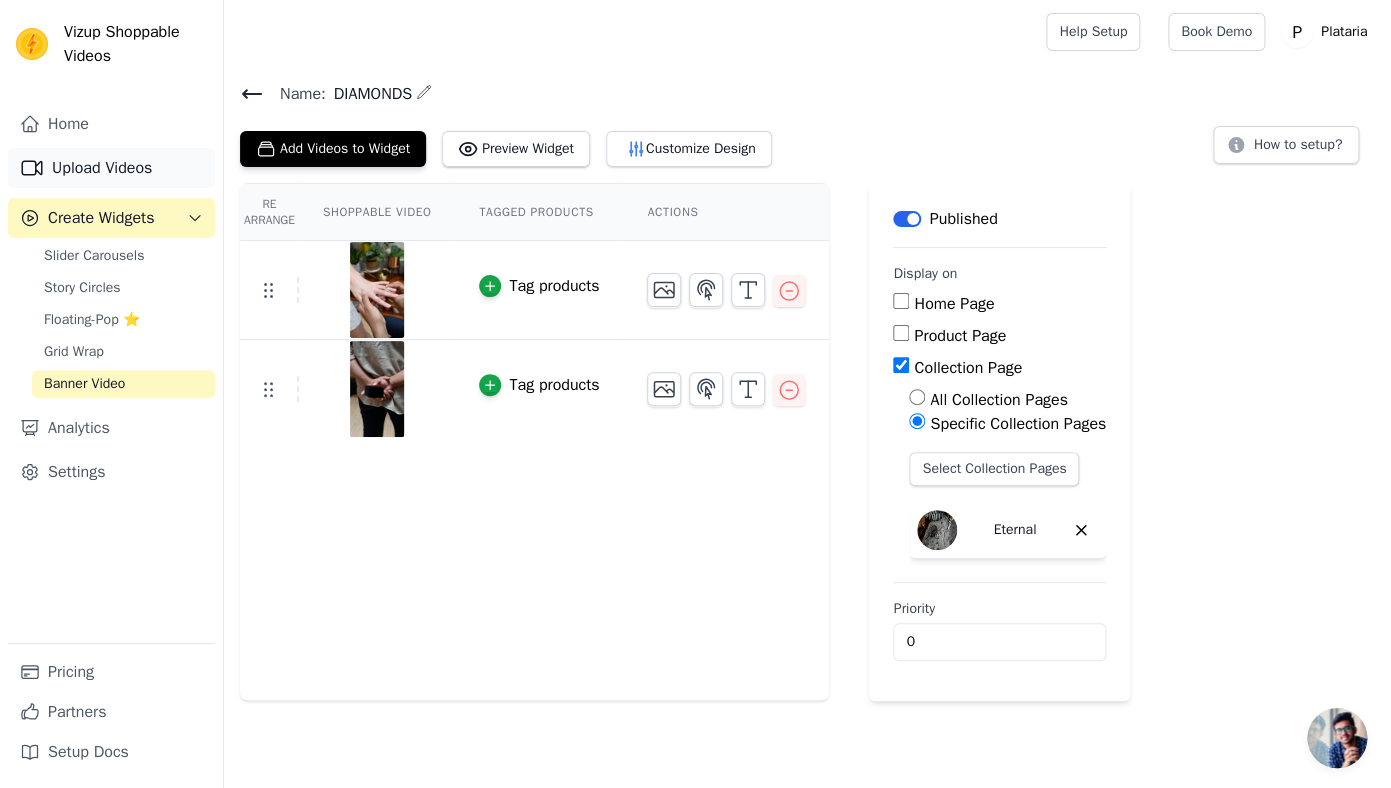 click on "Upload Videos" at bounding box center [111, 168] 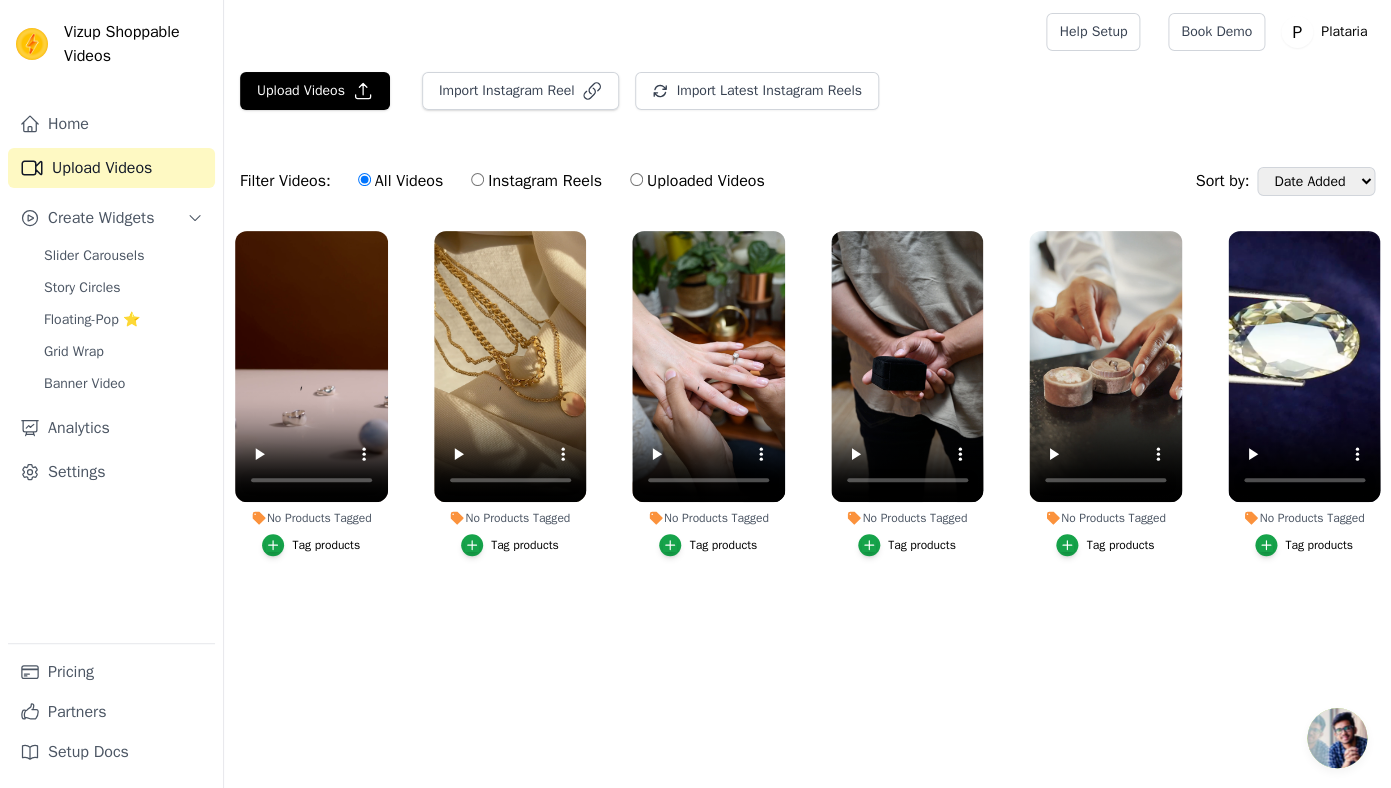 click on "Upload Videos" at bounding box center [111, 168] 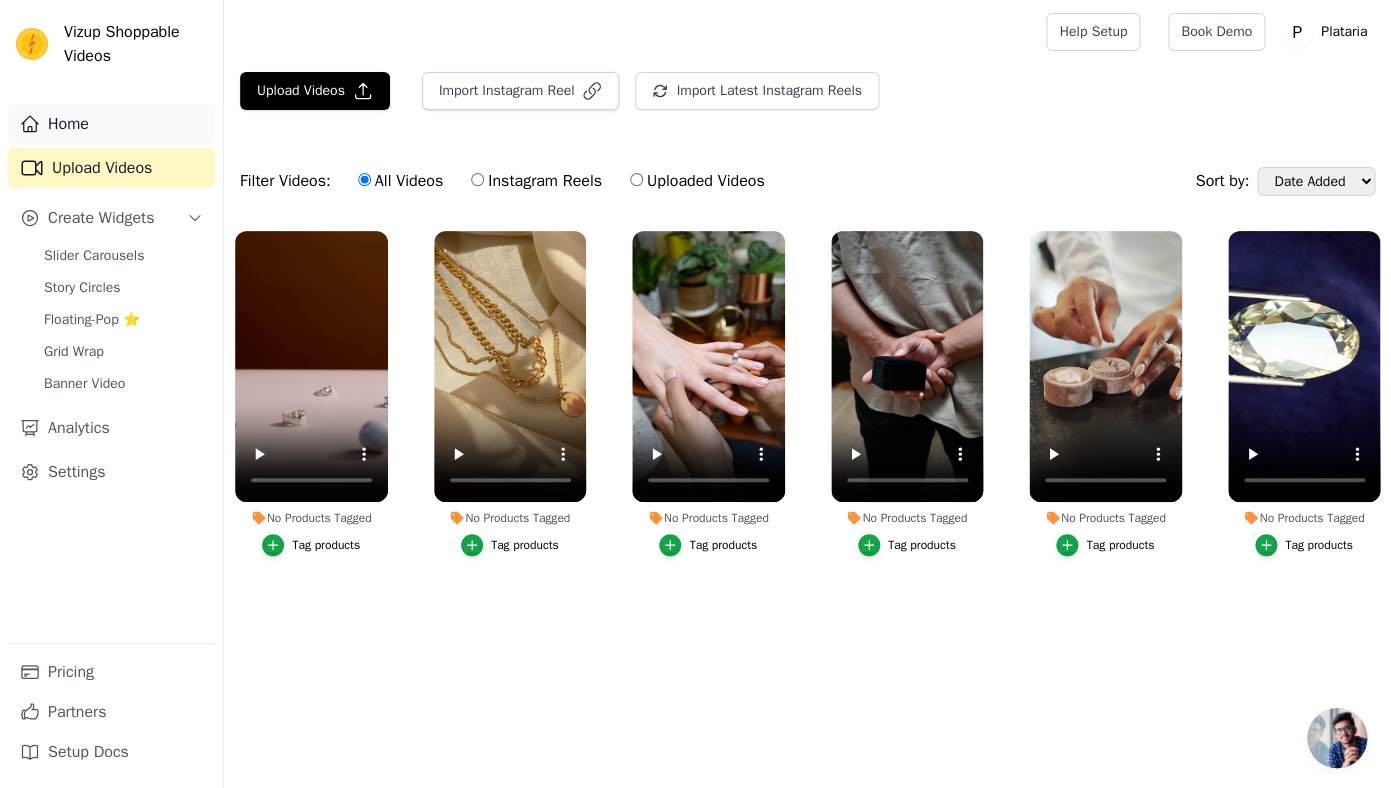 click on "Home" at bounding box center [111, 124] 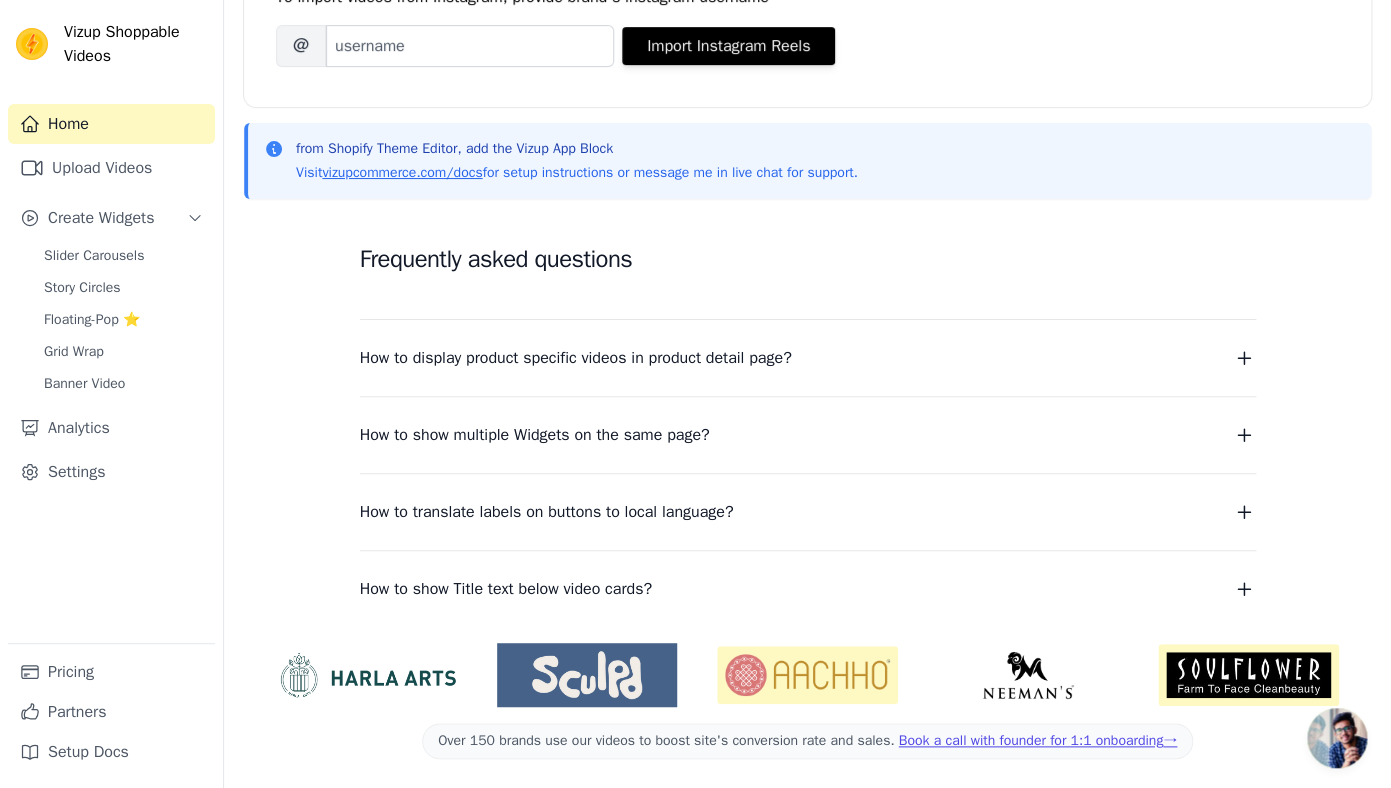 scroll, scrollTop: 334, scrollLeft: 0, axis: vertical 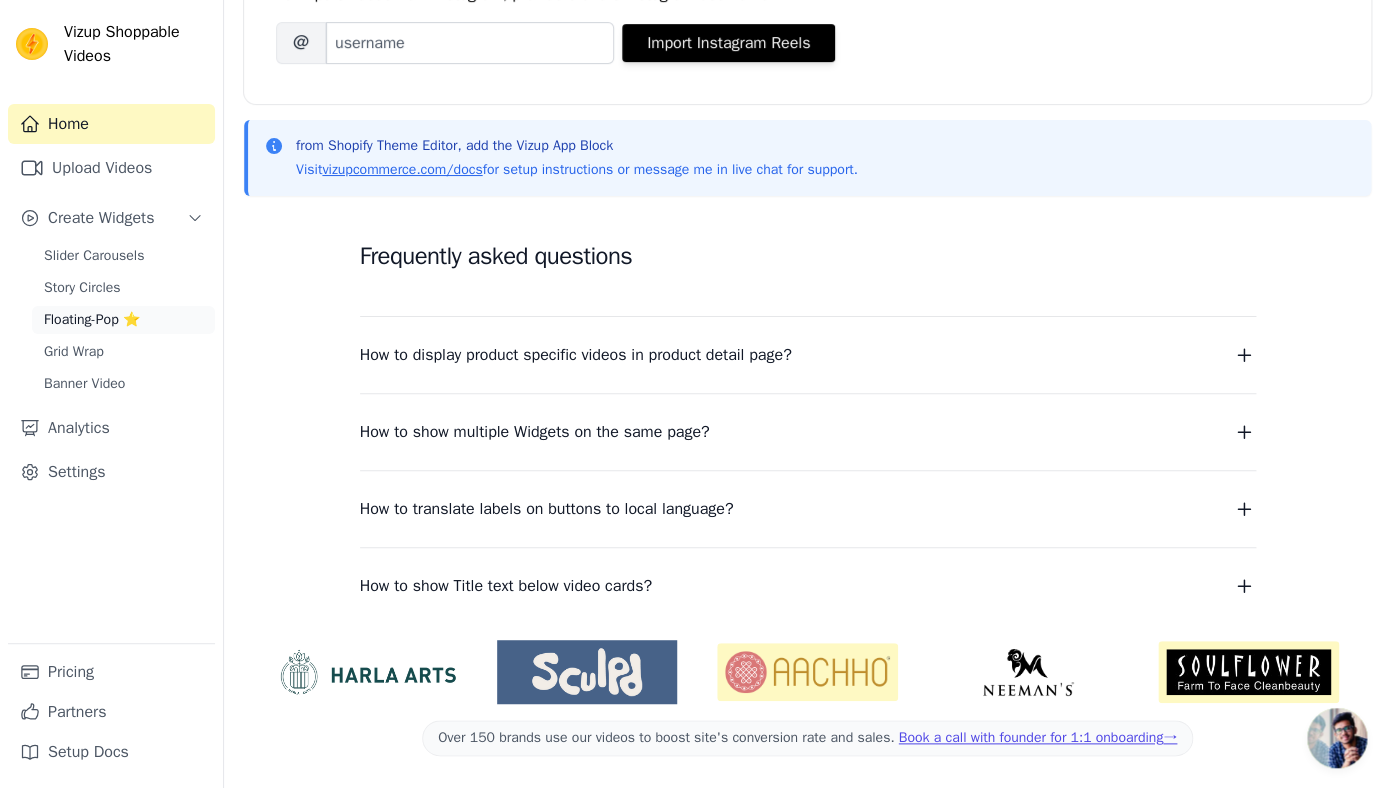 click on "Floating-Pop ⭐" at bounding box center (92, 320) 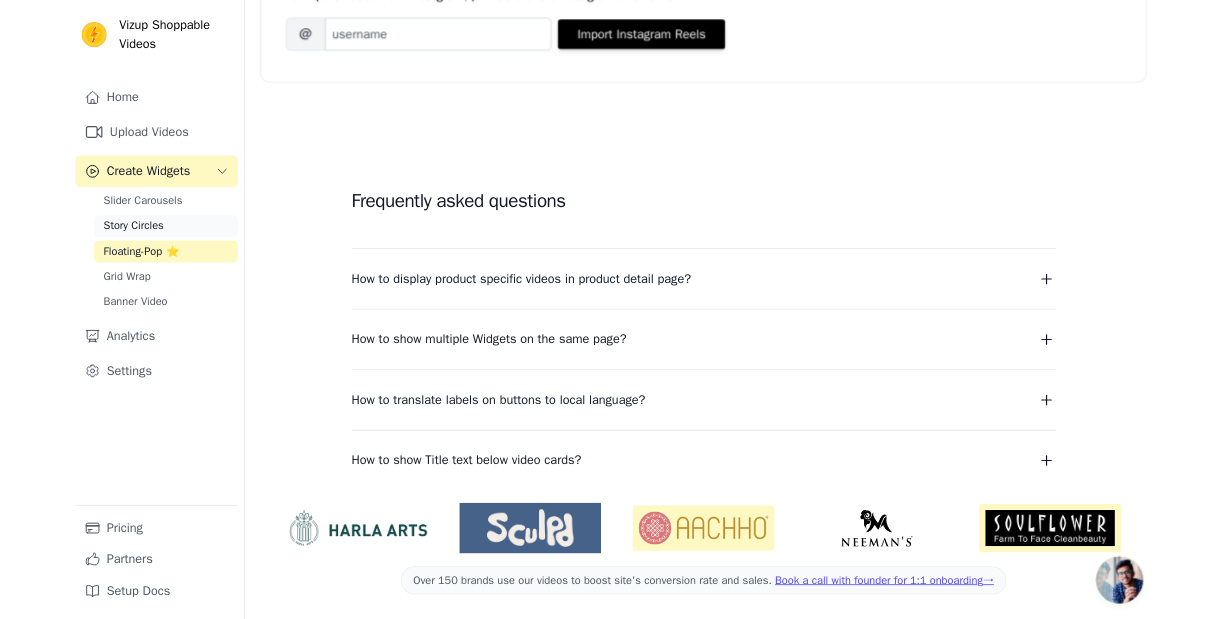 scroll, scrollTop: 0, scrollLeft: 0, axis: both 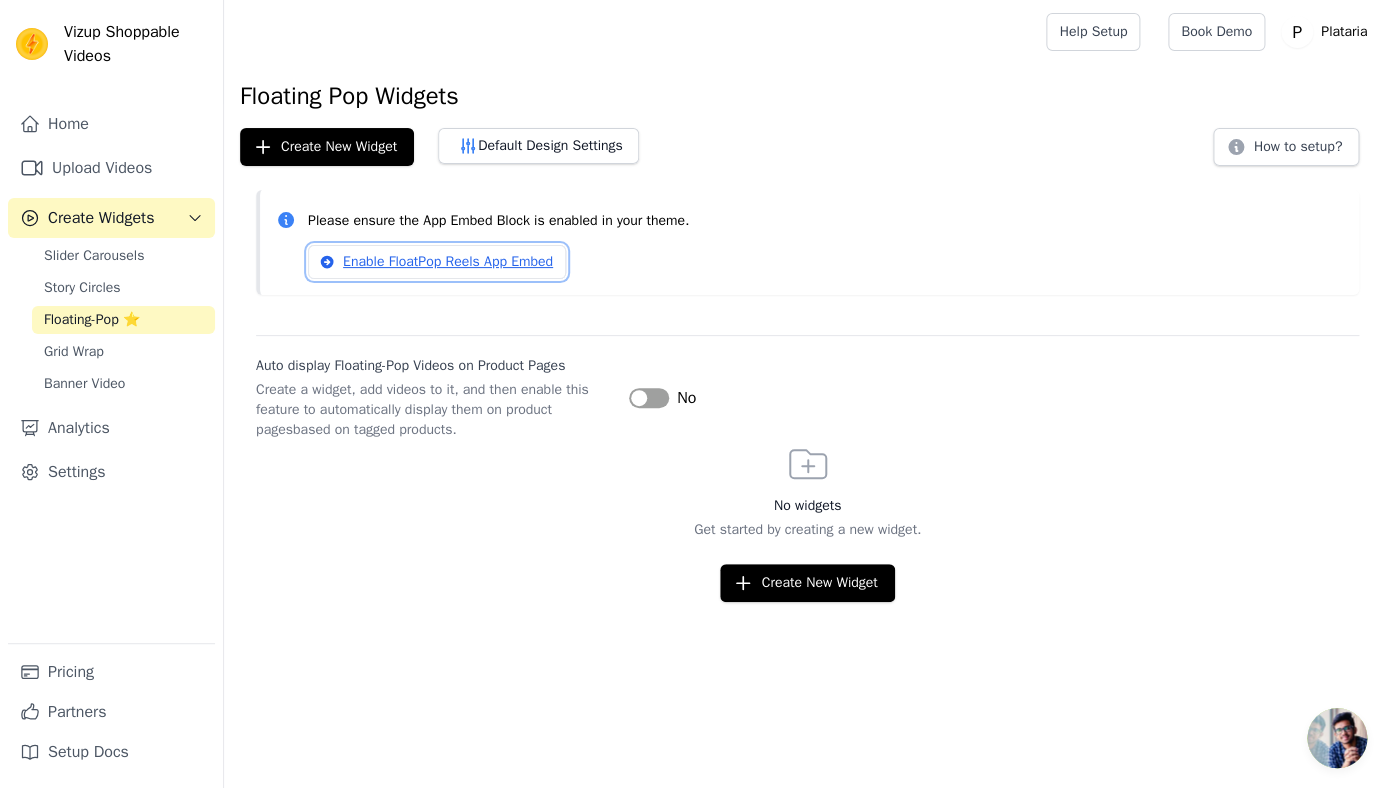 click on "Enable FloatPop Reels App Embed" at bounding box center [437, 262] 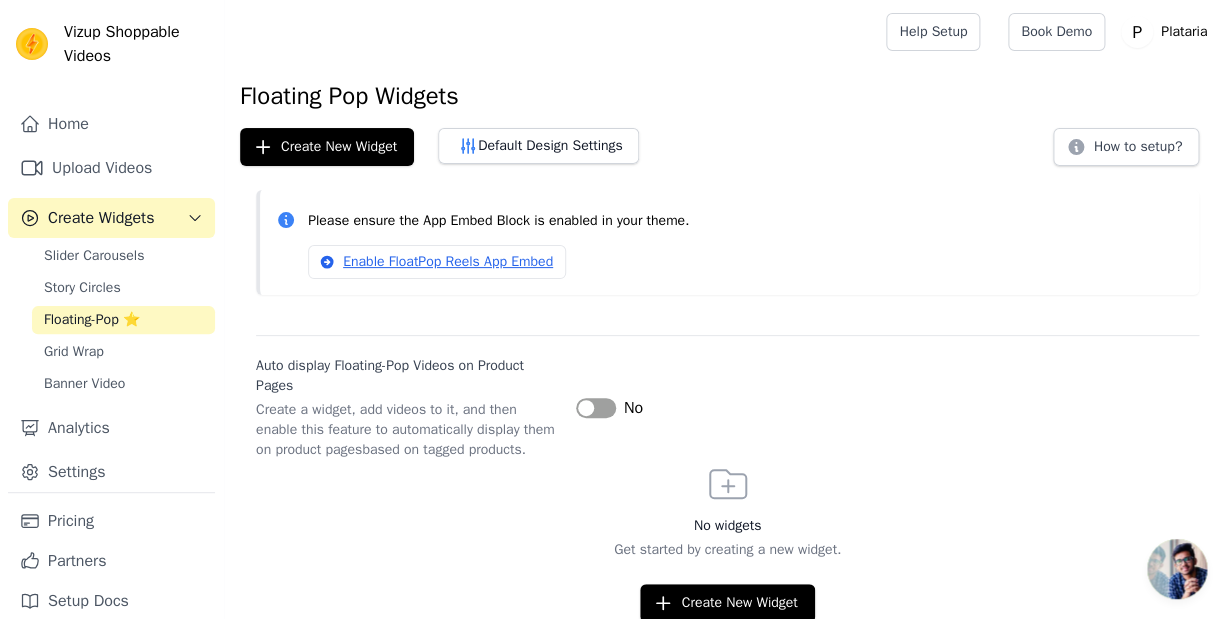 click on "Auto display Floating-Pop Videos on Product Pages" at bounding box center (408, 376) 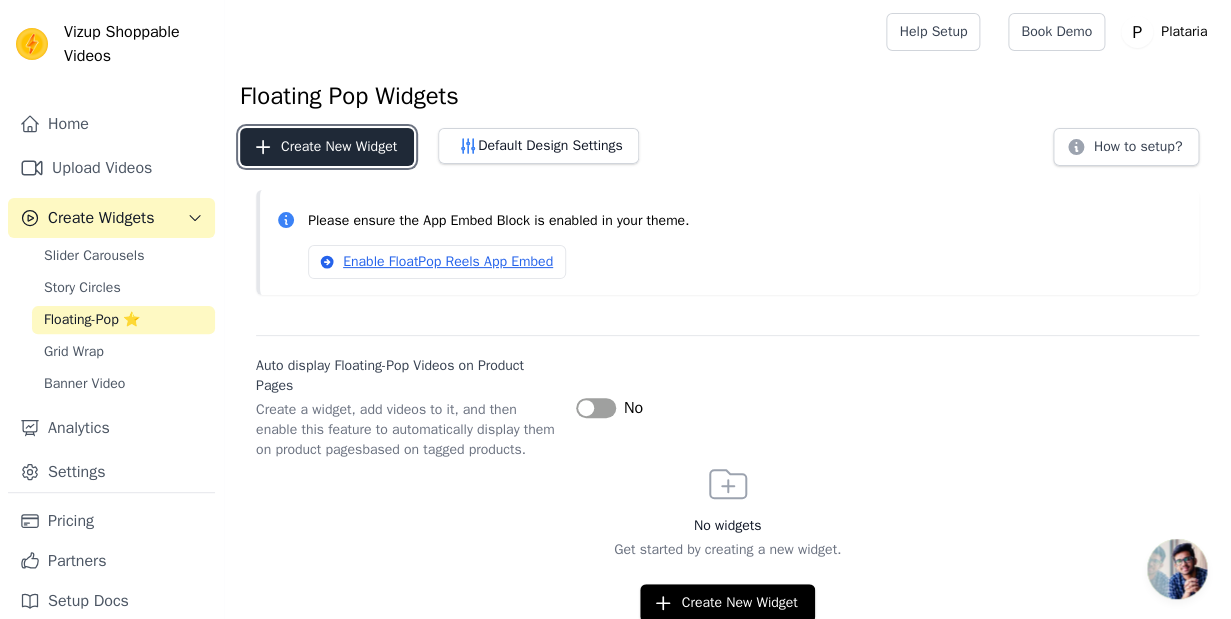 click on "Create New Widget" at bounding box center [327, 147] 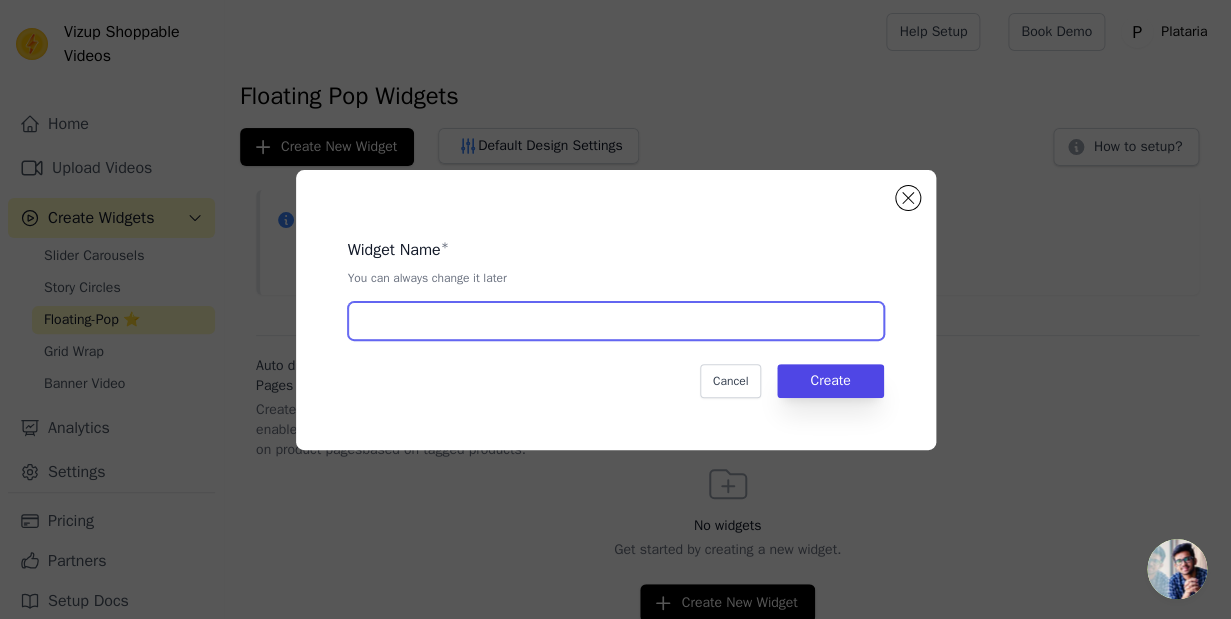 click at bounding box center (616, 321) 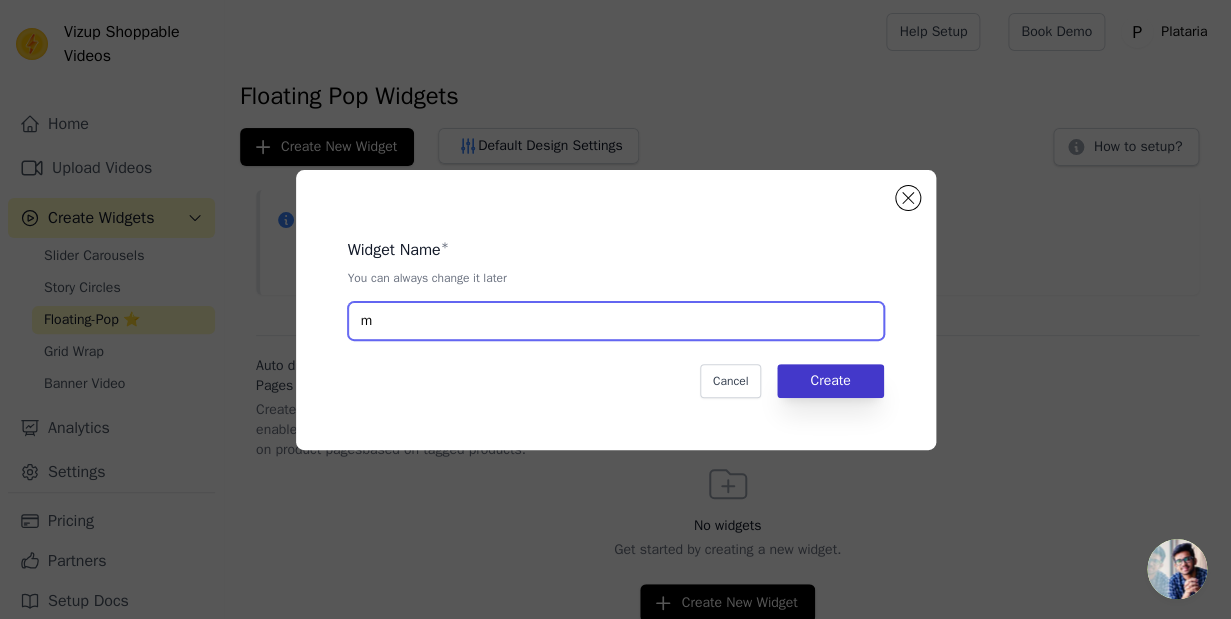 type on "m" 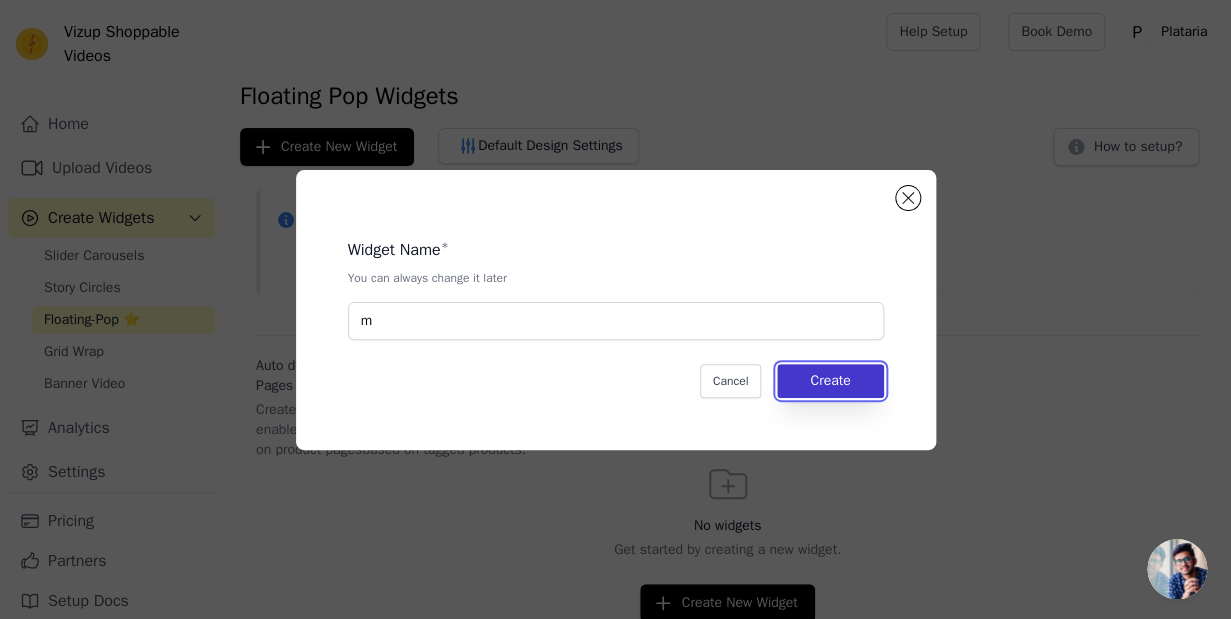 click on "Create" at bounding box center (830, 381) 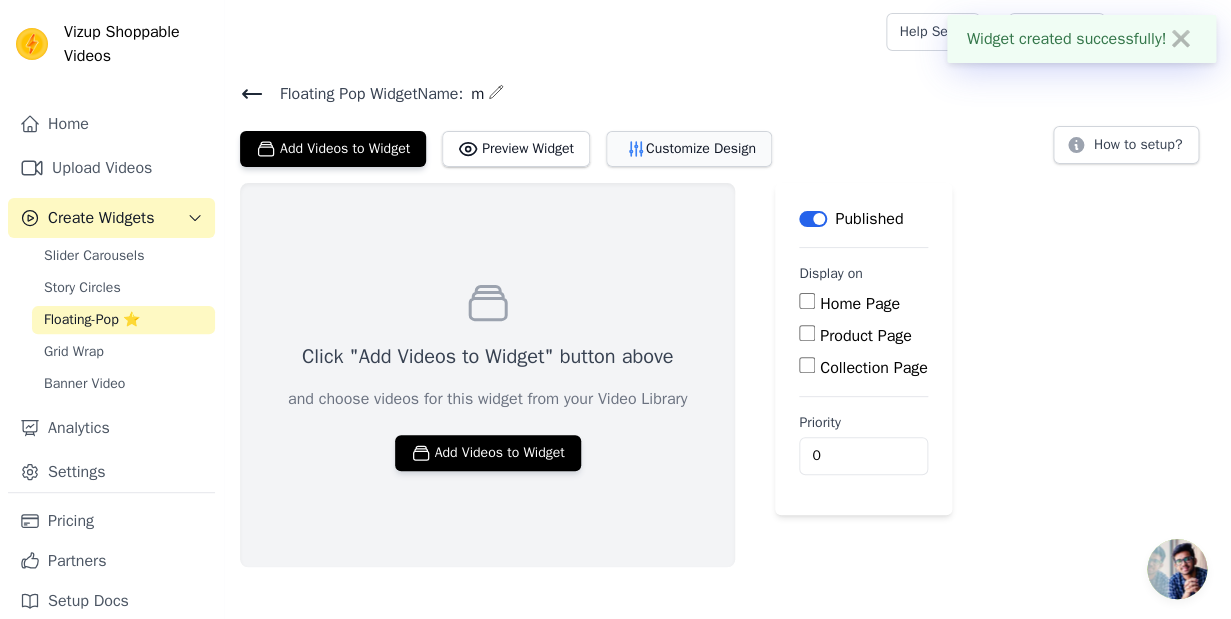 click on "Customize Design" at bounding box center [689, 149] 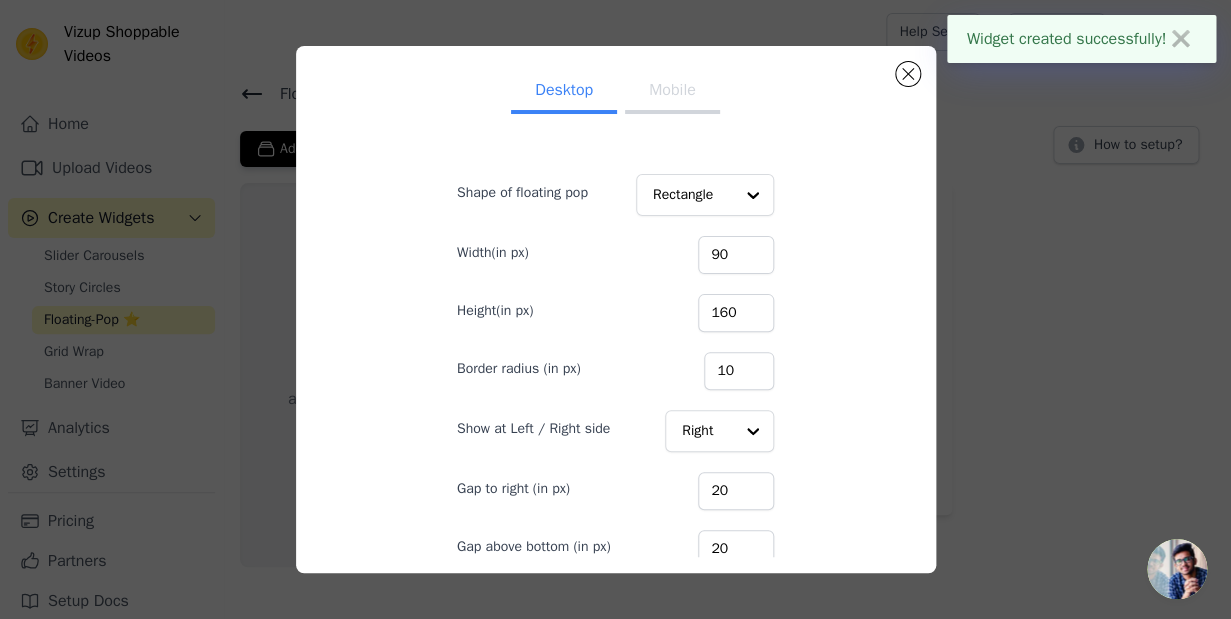 click on "Desktop Mobile   Shape of floating pop         Rectangle               Width(in px)   90   Height(in px)   160   Border radius (in px)   10   Show at Left / Right side         Right               Gap to right (in px)   20   Gap above bottom (in px)   20   Cancel     Save" at bounding box center (615, 309) 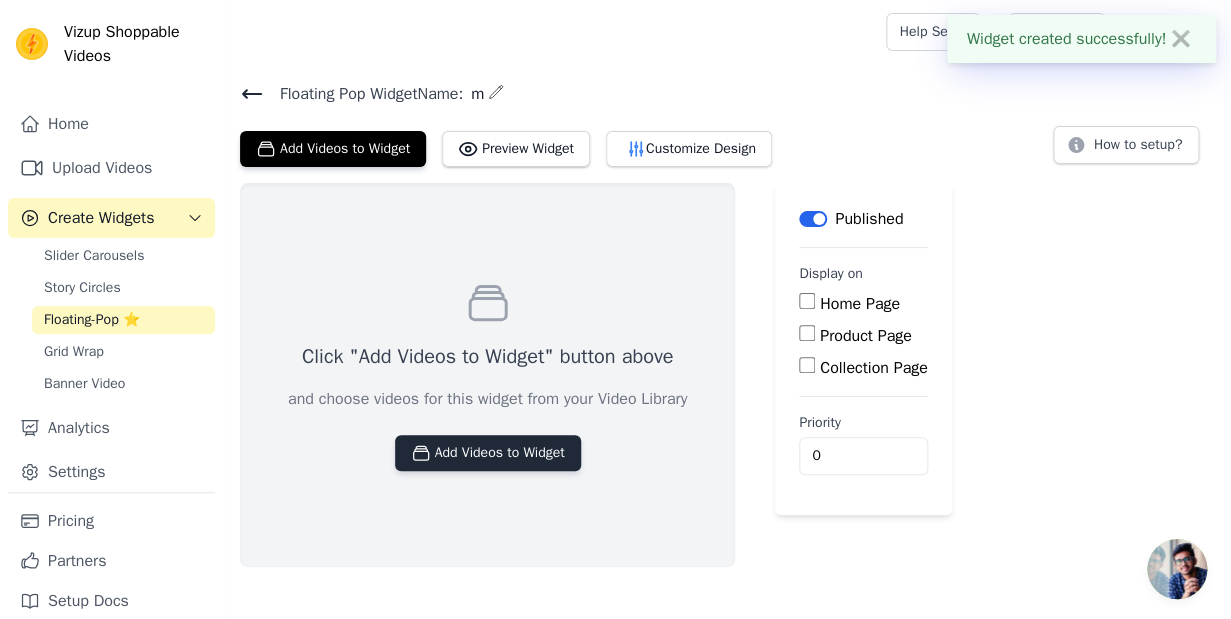 click on "Add Videos to Widget" at bounding box center (488, 453) 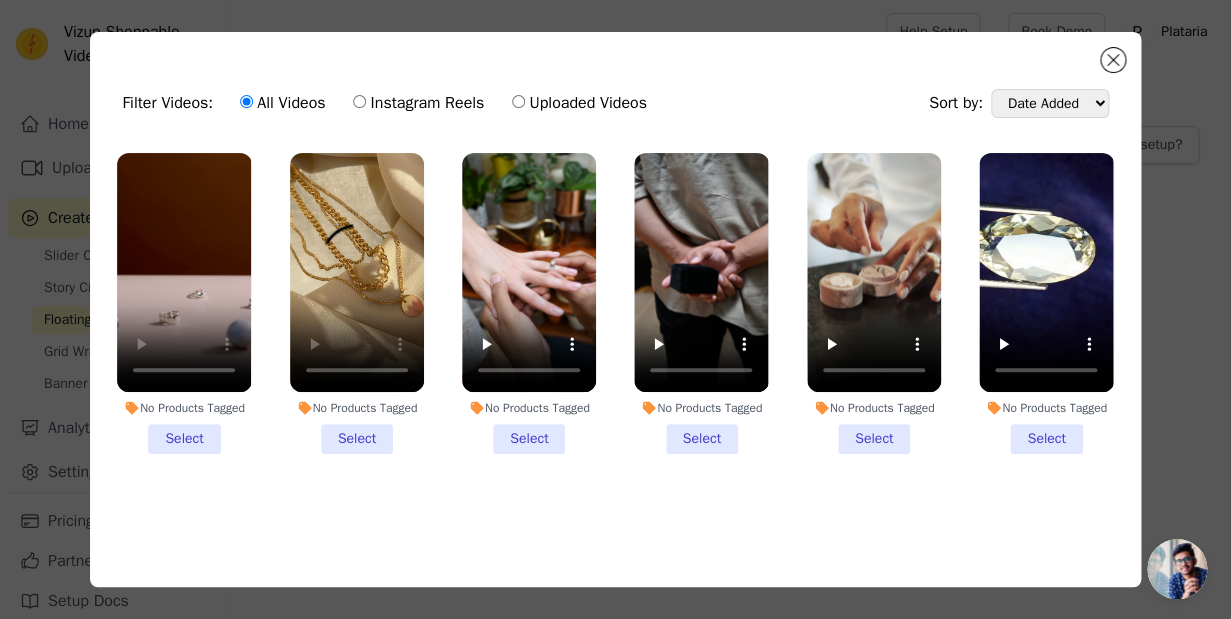 click on "No Products Tagged     Select" at bounding box center [184, 303] 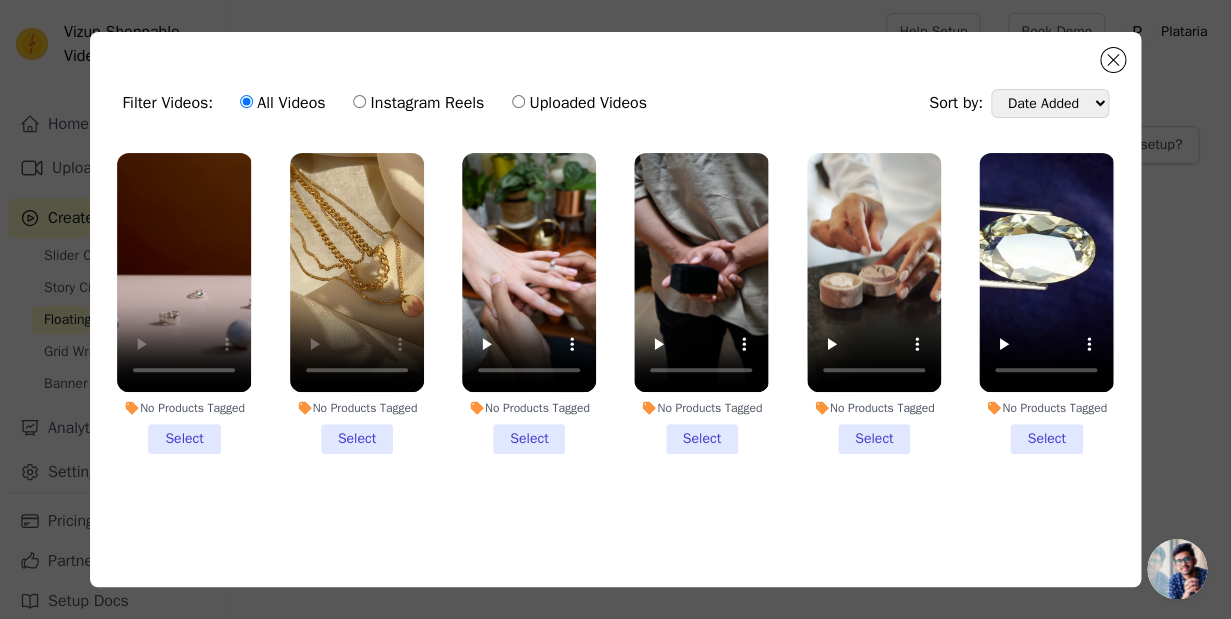 click on "No Products Tagged     Select" at bounding box center [0, 0] 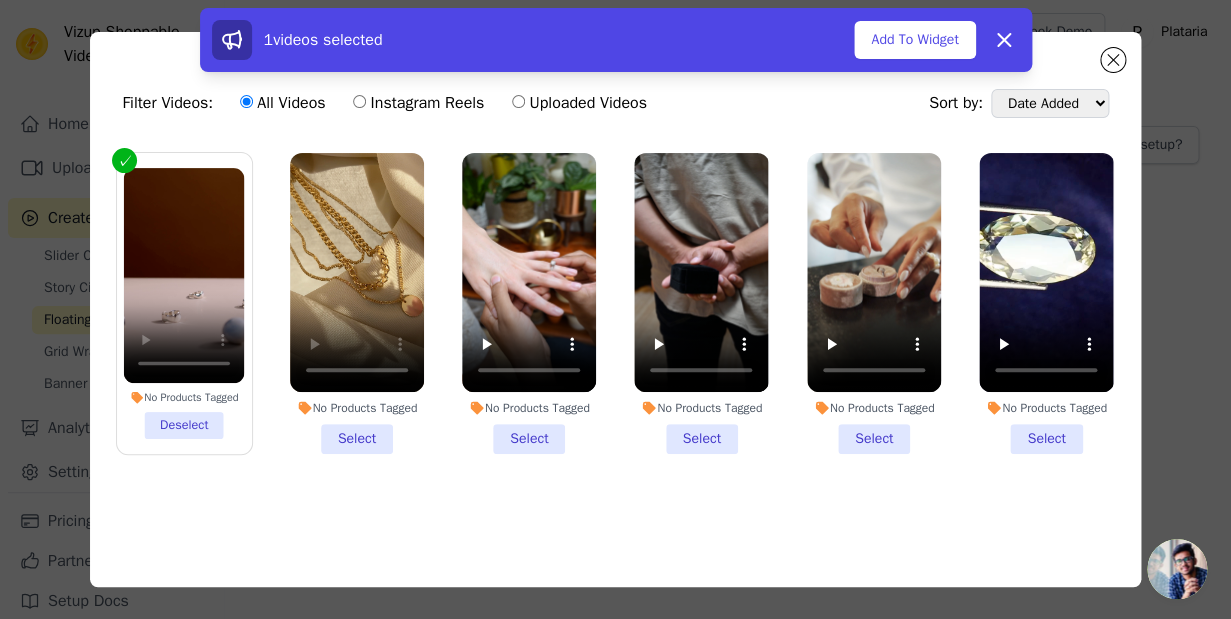 click on "No Products Tagged     Select" at bounding box center [357, 303] 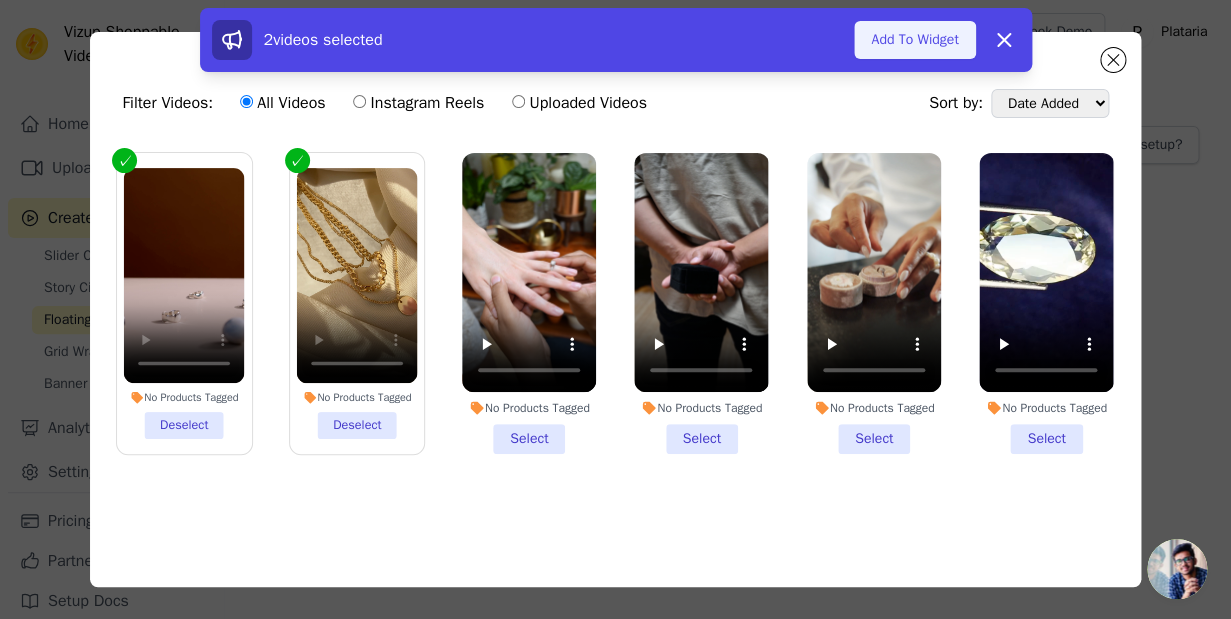 click on "Add To Widget" at bounding box center (914, 40) 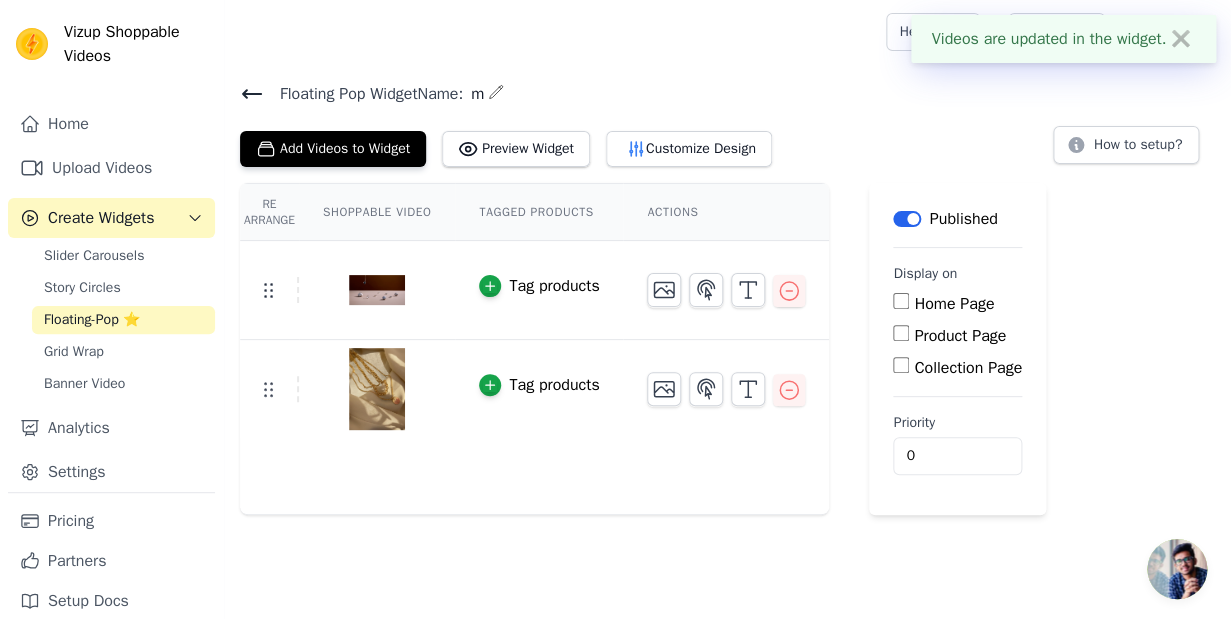 click on "Home Page" at bounding box center [901, 301] 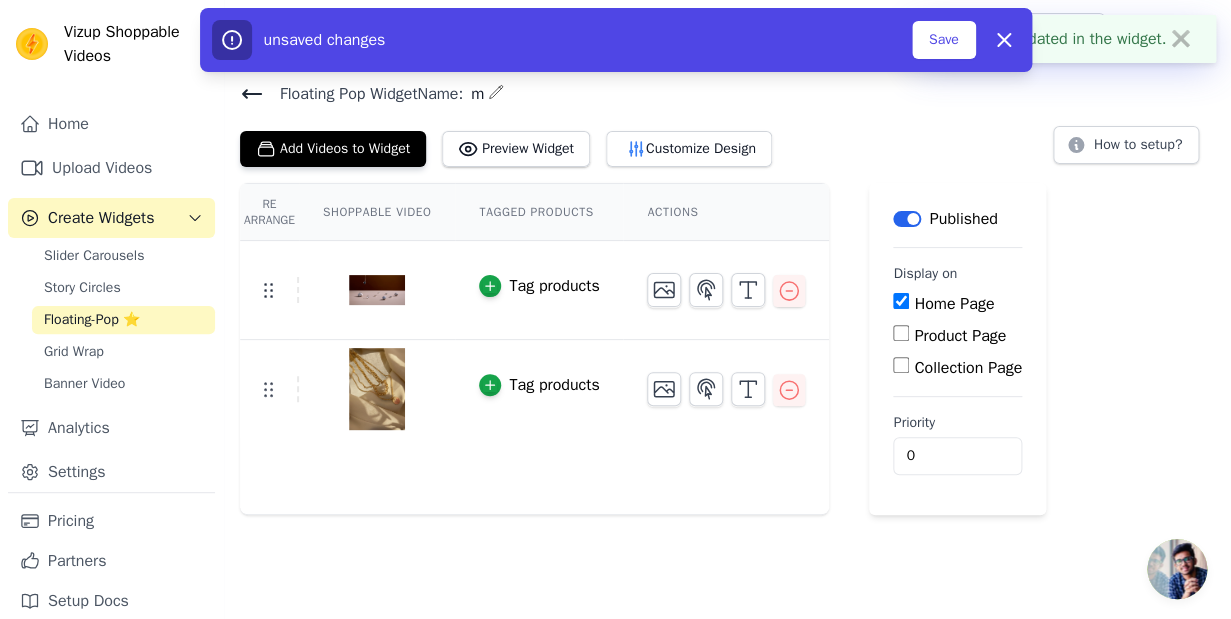 click on "Product Page" at bounding box center (901, 333) 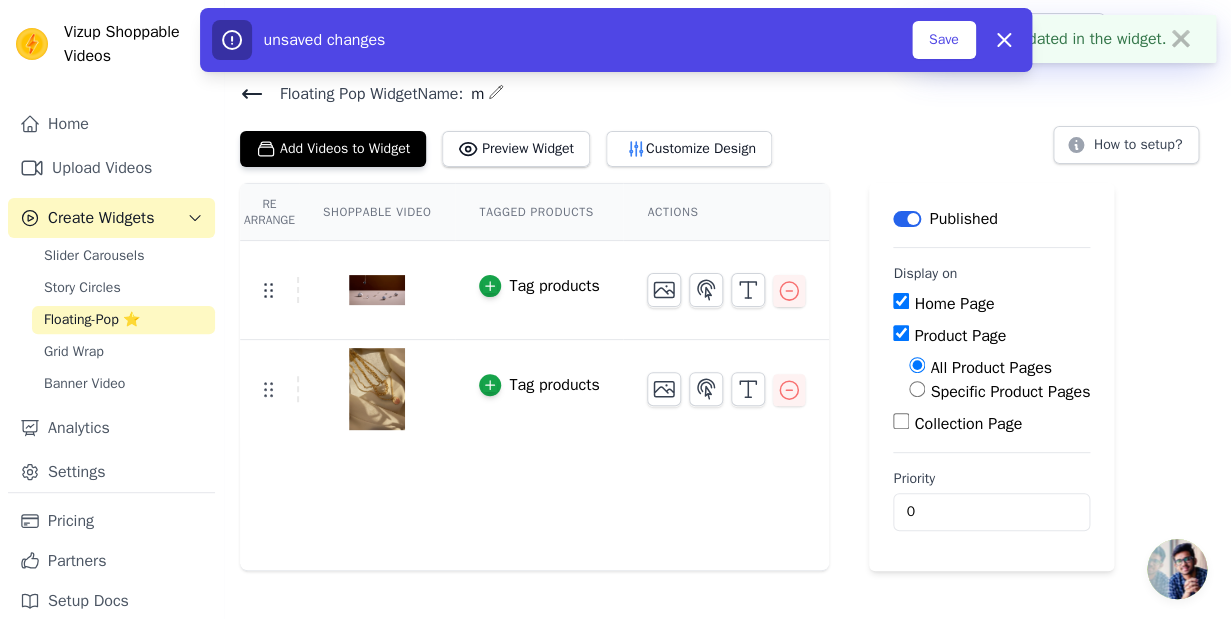 click on "Product Page" at bounding box center (901, 333) 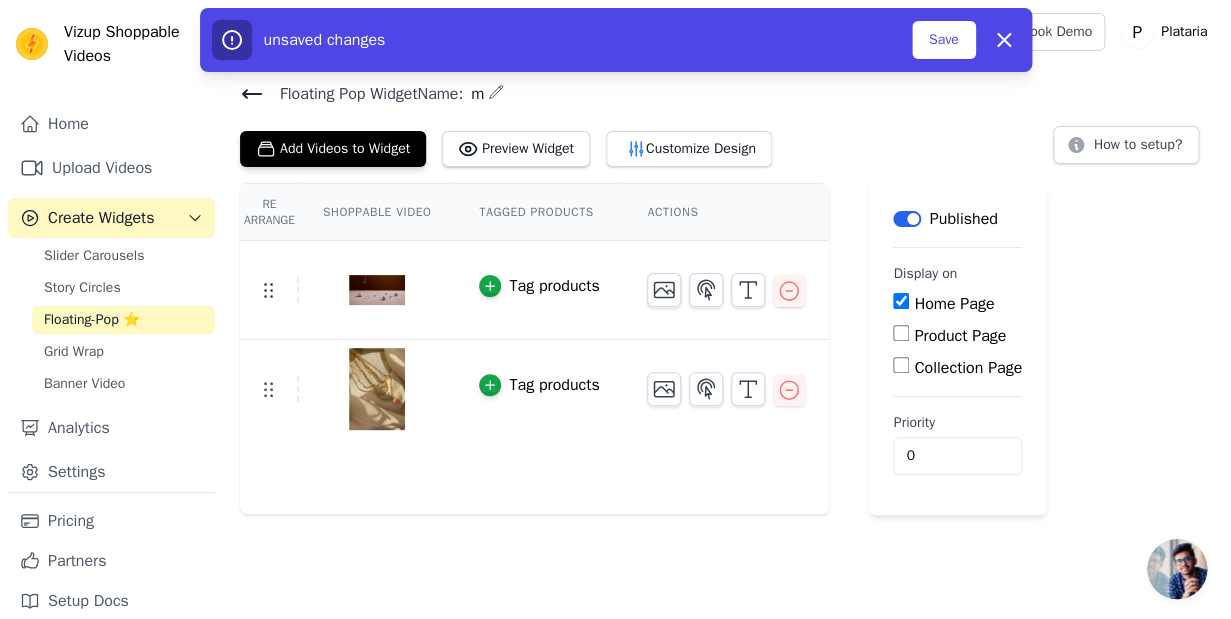 click on "Collection Page" at bounding box center [901, 365] 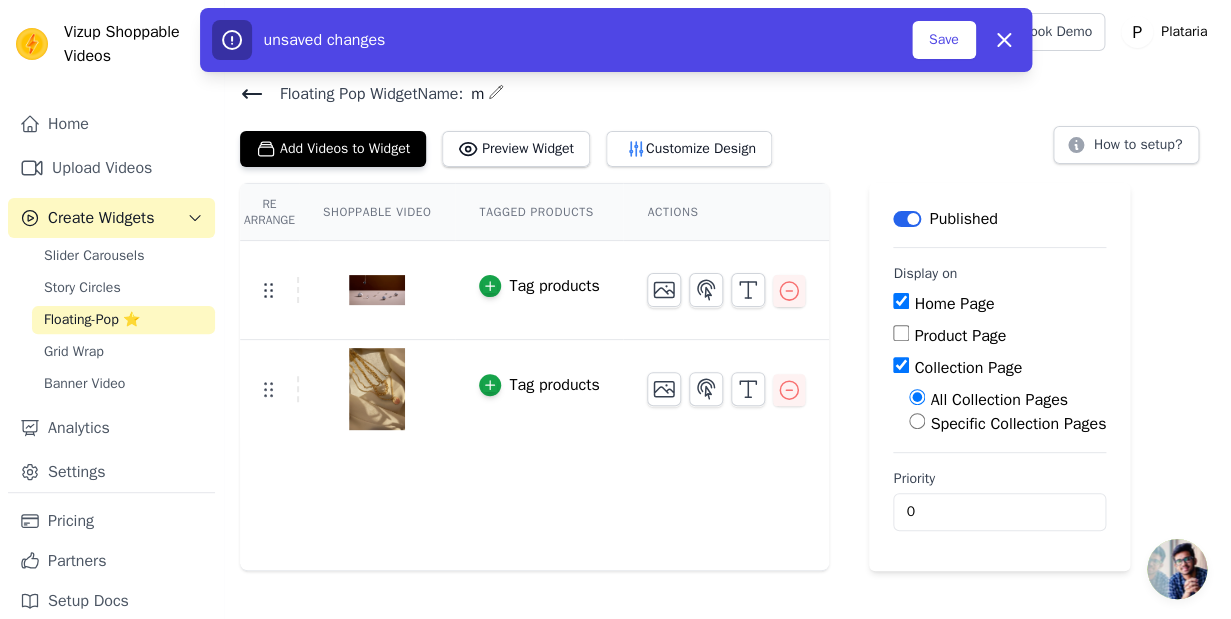 click on "Specific Collection Pages" at bounding box center (1007, 424) 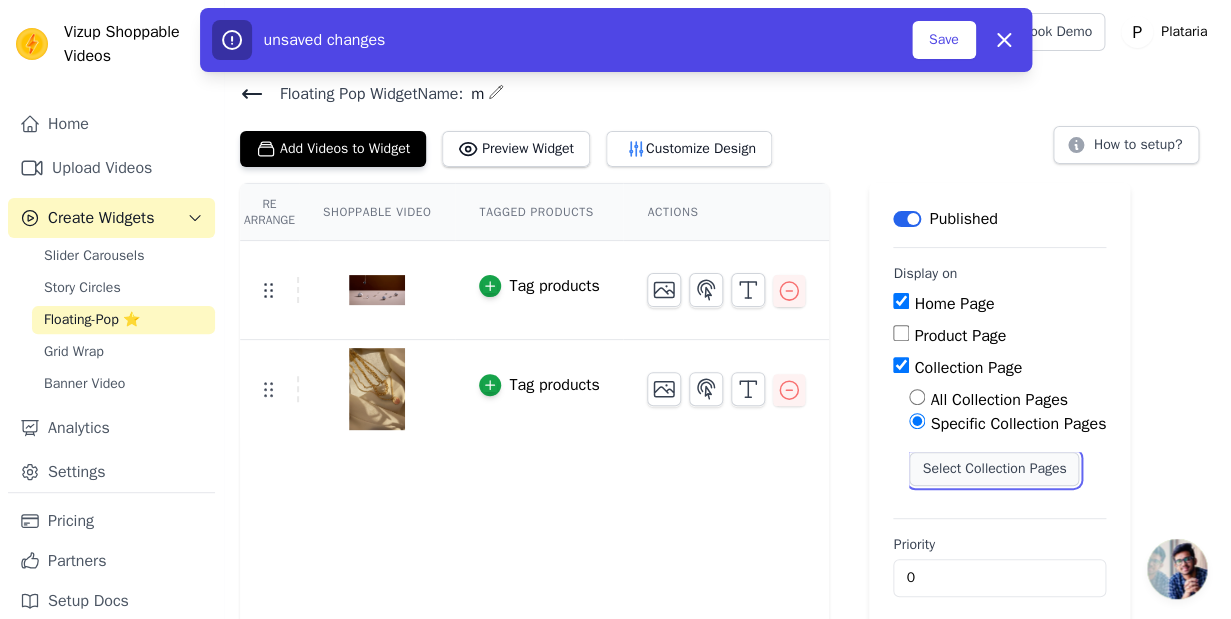 click on "Select Collection Pages" at bounding box center [994, 469] 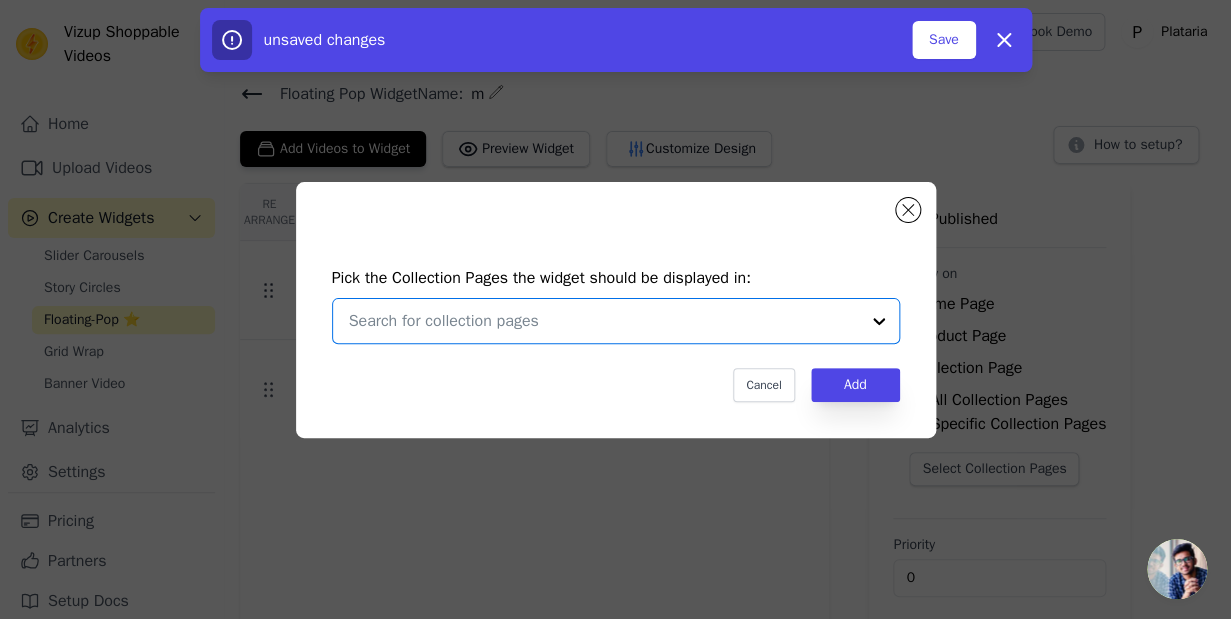 click at bounding box center (604, 321) 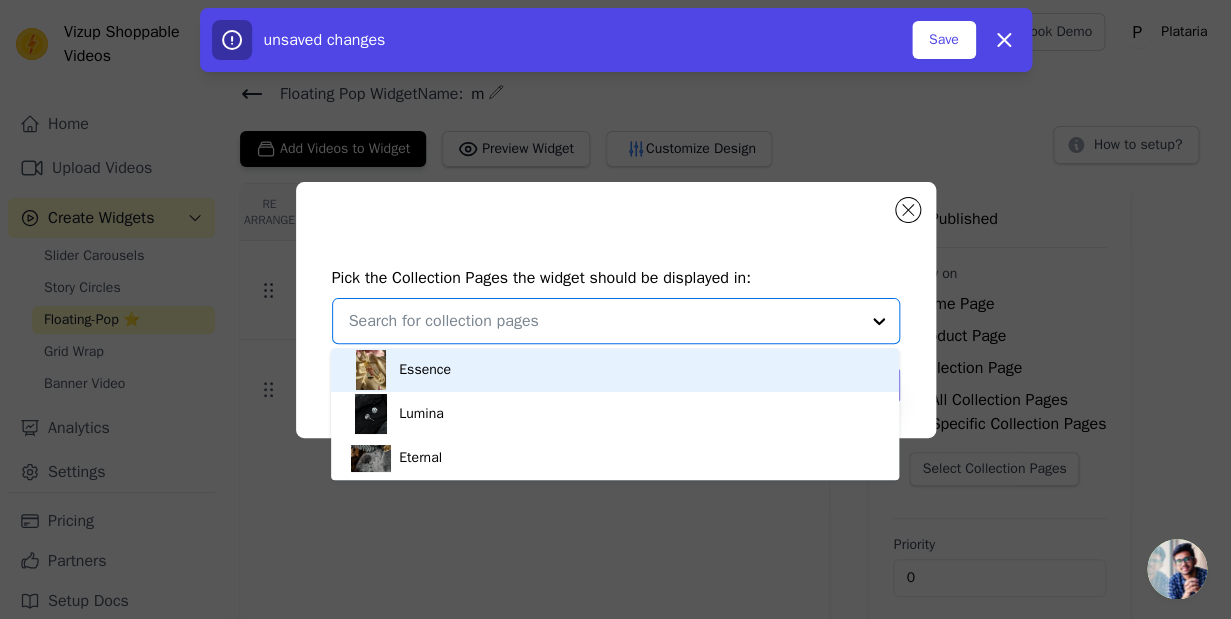click on "Essence" at bounding box center [615, 370] 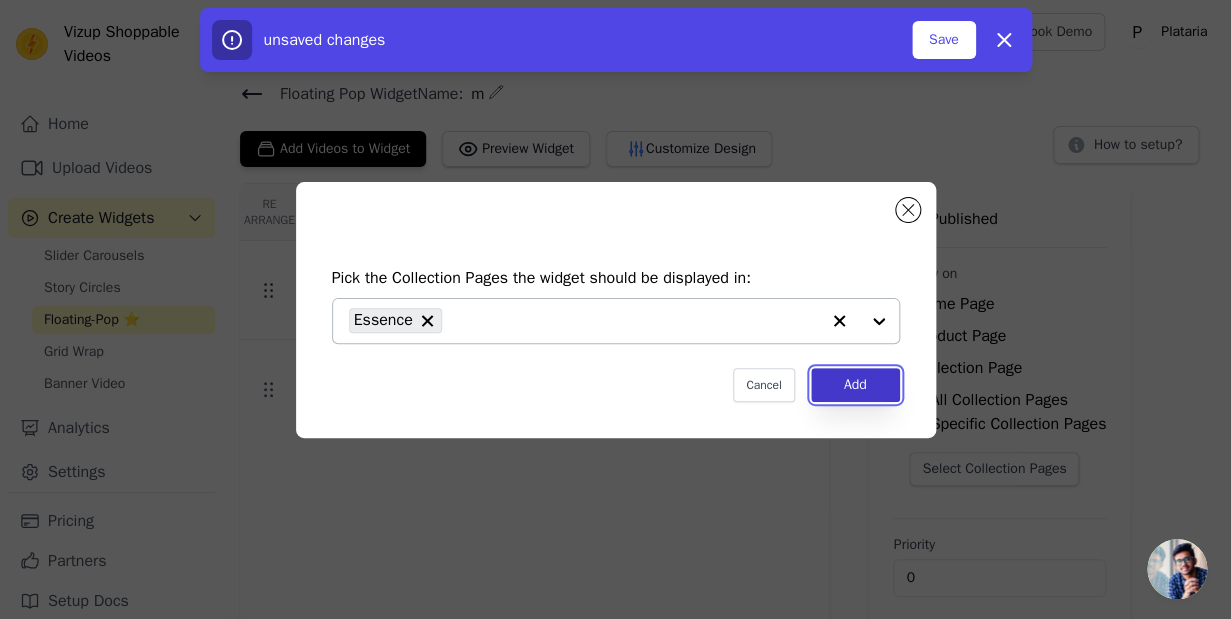 click on "Add" at bounding box center (855, 385) 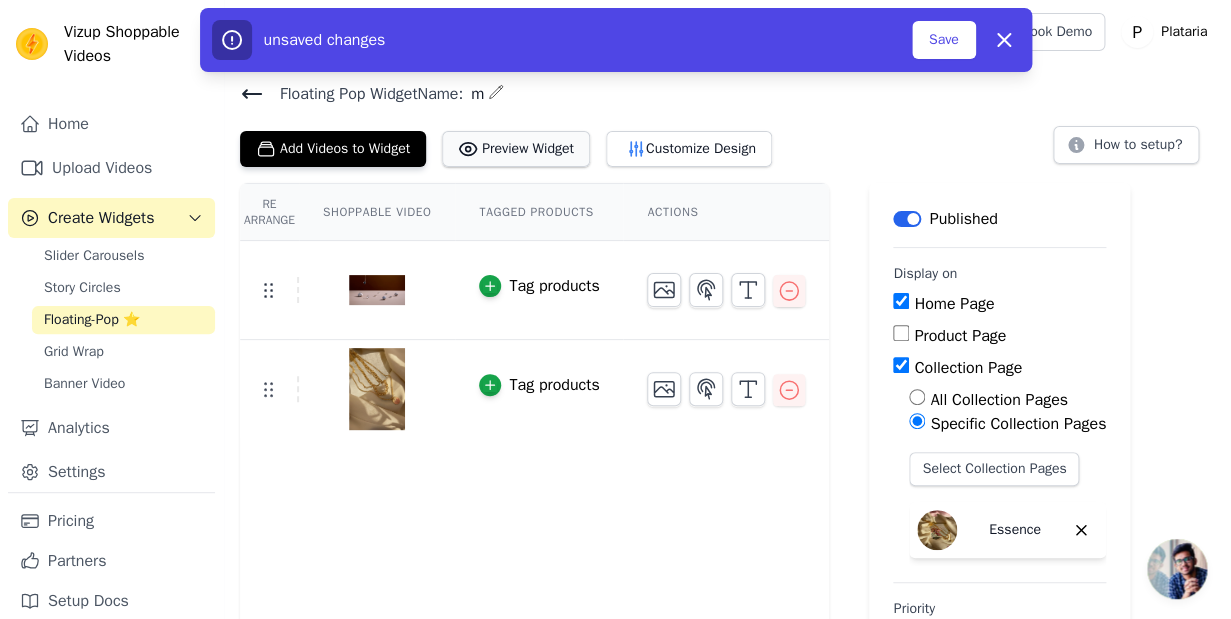 click on "Preview Widget" at bounding box center (516, 149) 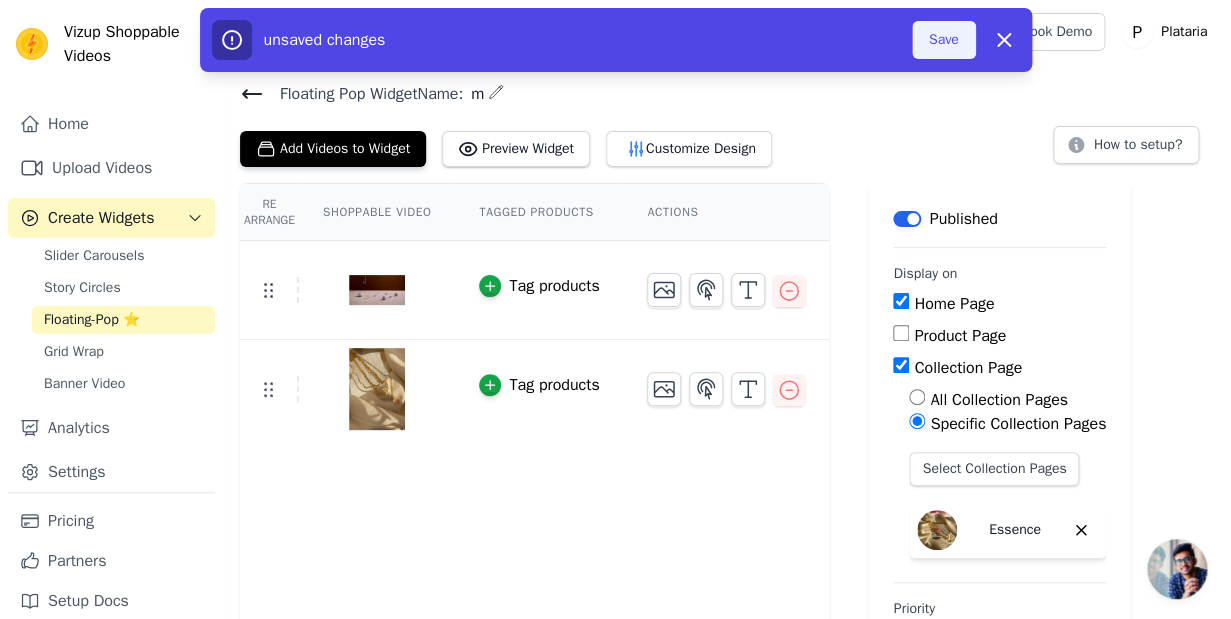 click on "Save" at bounding box center [944, 40] 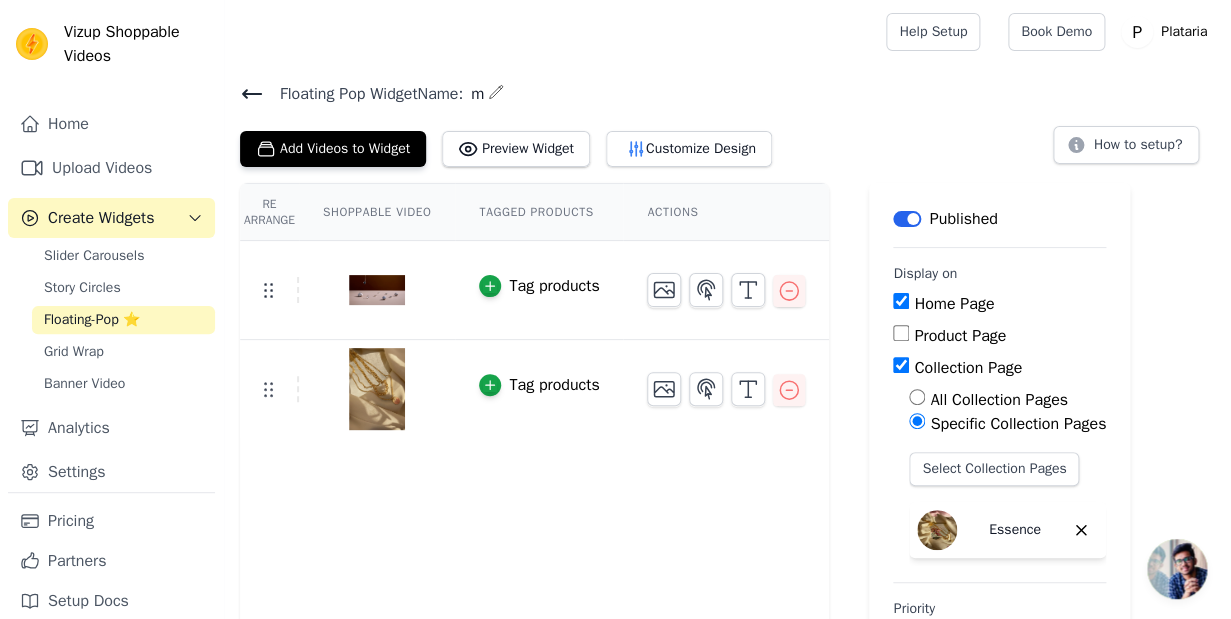 click 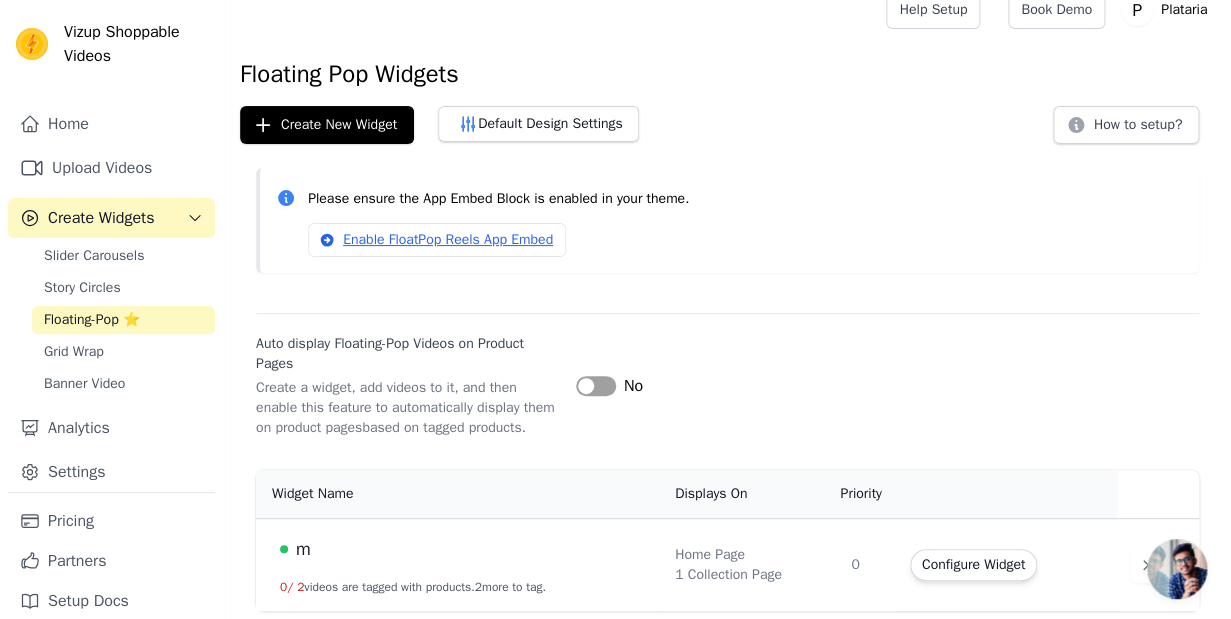 scroll, scrollTop: 0, scrollLeft: 0, axis: both 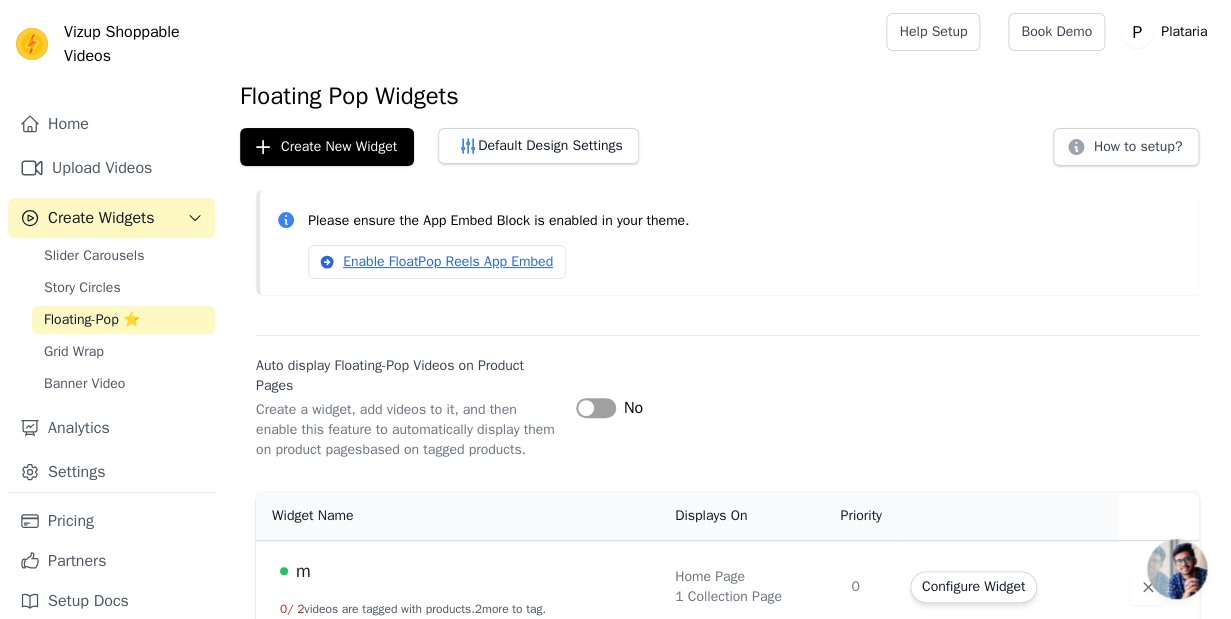 click on "Floating-Pop ⭐" at bounding box center (123, 320) 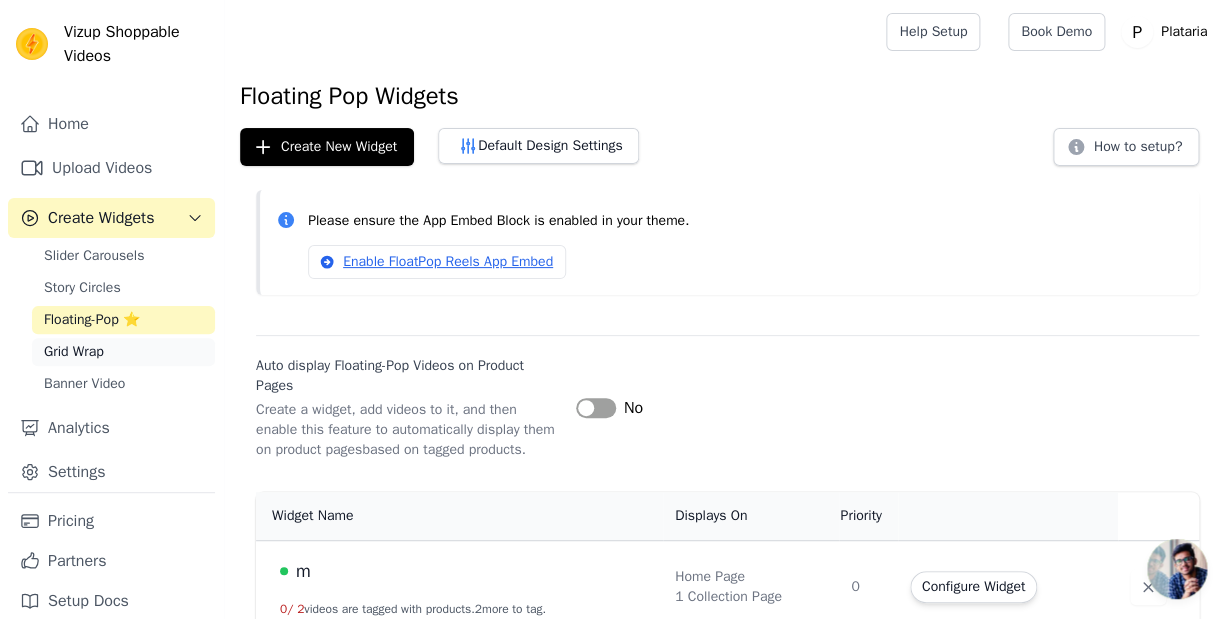 click on "Grid Wrap" at bounding box center [123, 352] 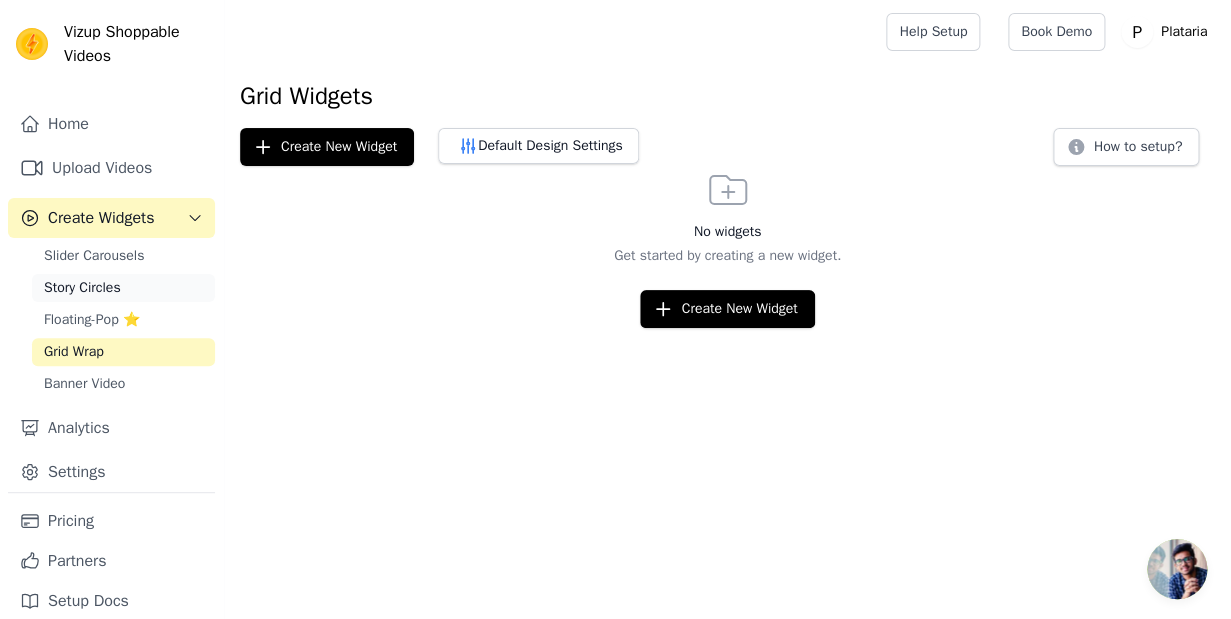 click on "Story Circles" at bounding box center (123, 288) 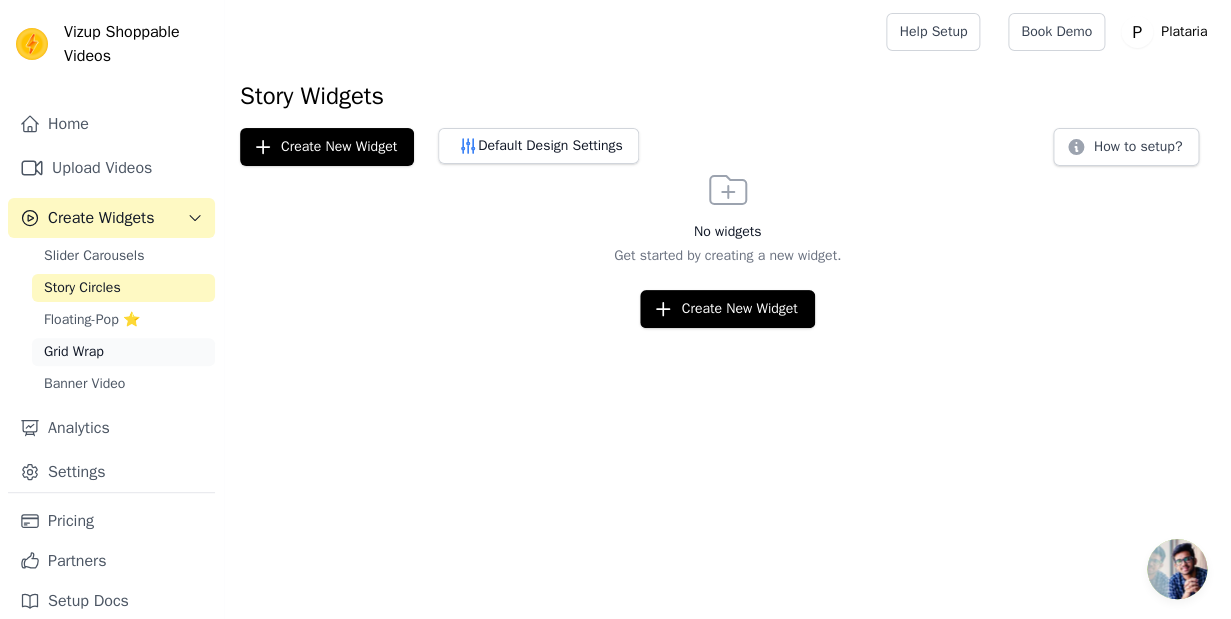 click on "Grid Wrap" at bounding box center (123, 352) 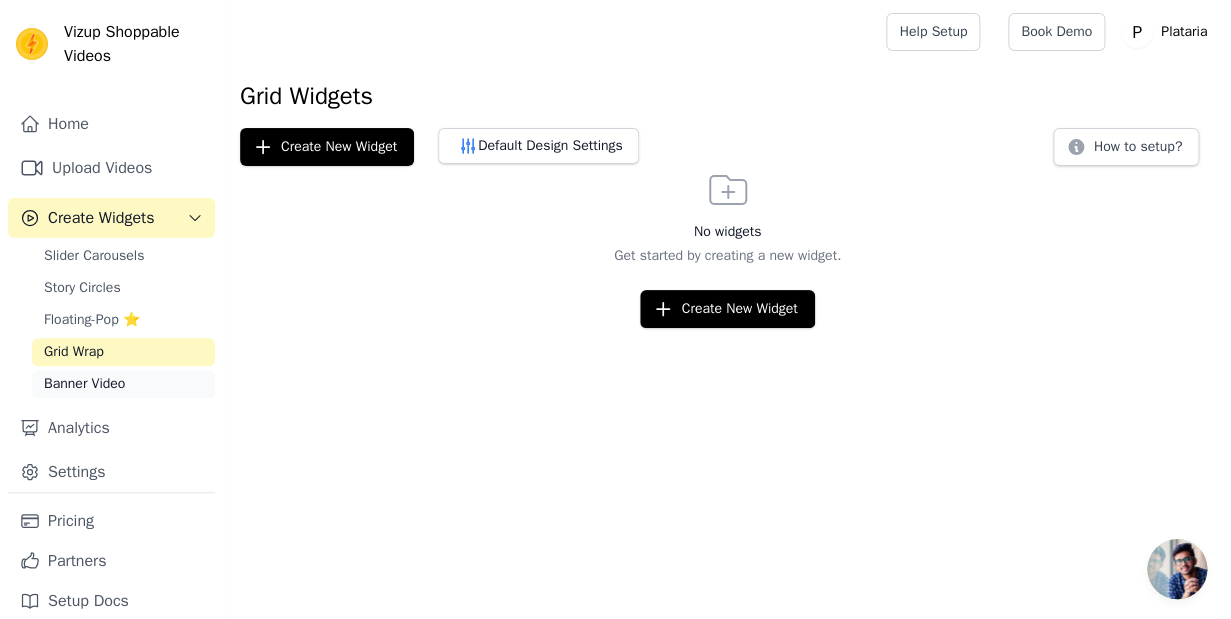 click on "Banner Video" at bounding box center [123, 384] 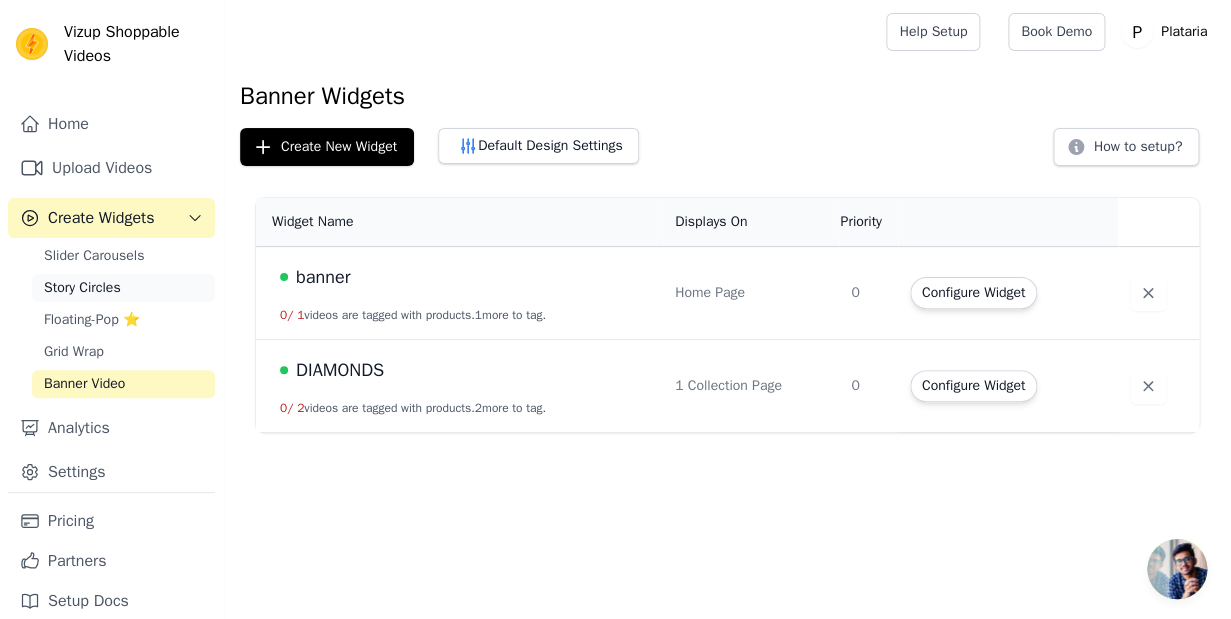 click on "Story Circles" at bounding box center (123, 288) 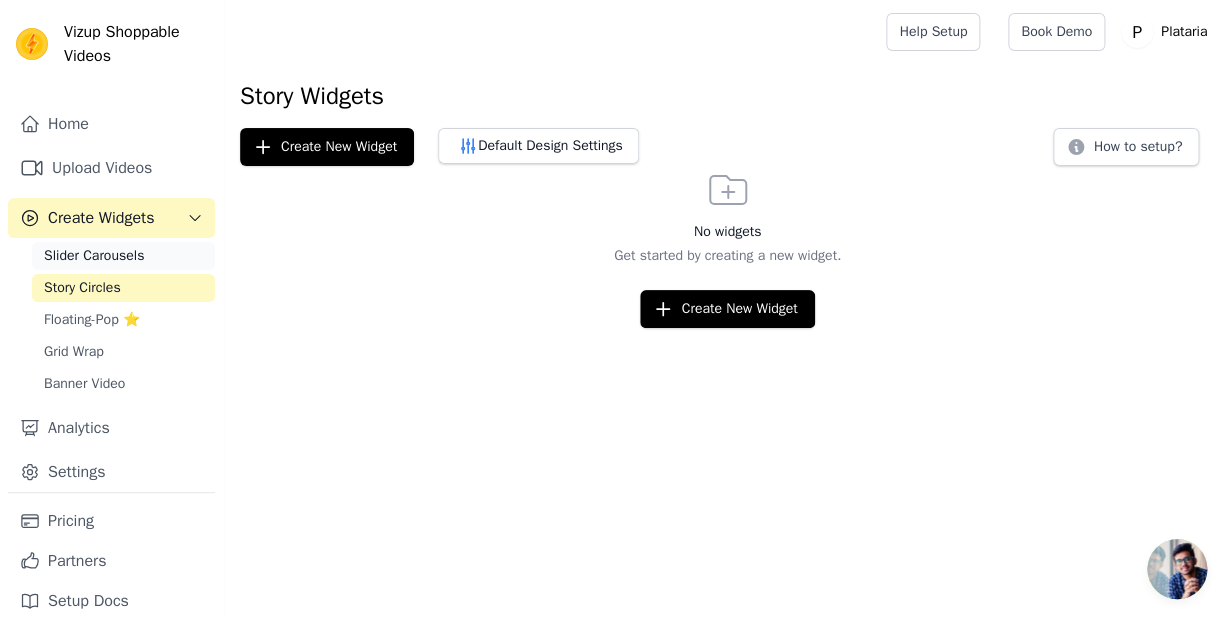 click on "Slider Carousels" at bounding box center [94, 256] 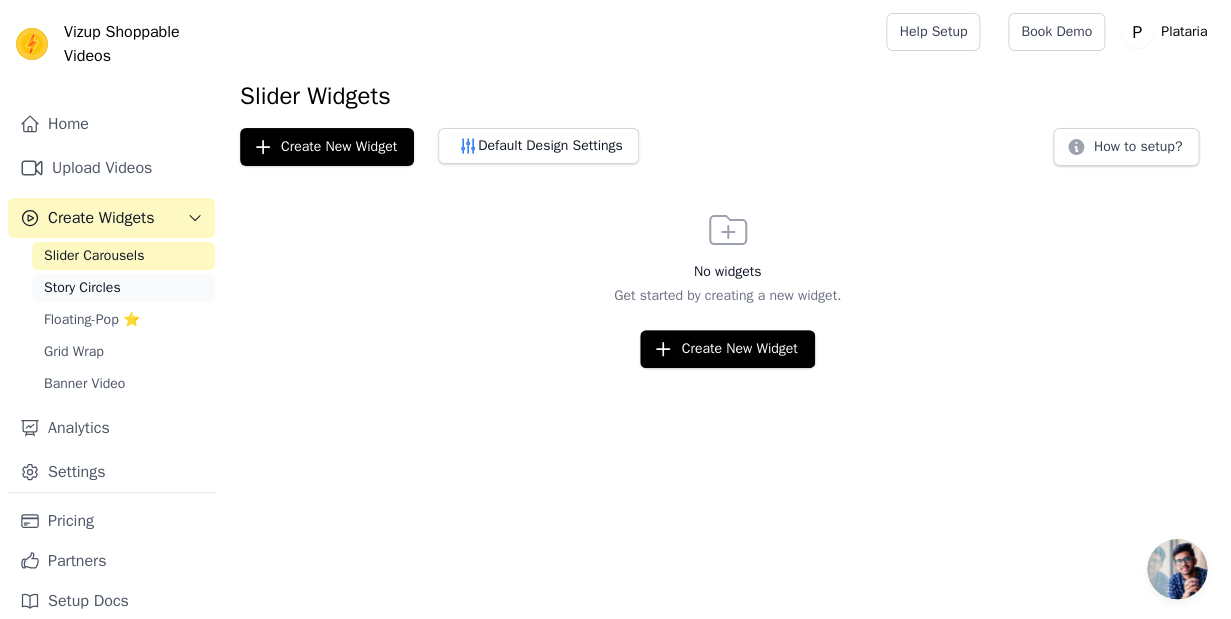 click on "Story Circles" at bounding box center [82, 288] 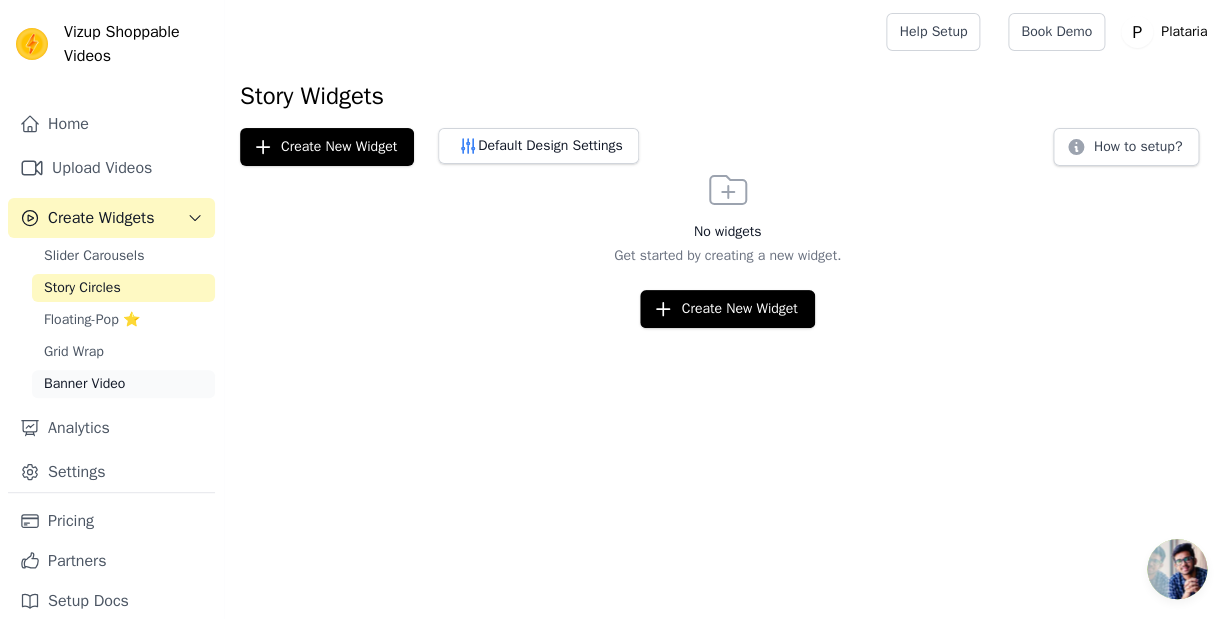 click on "Banner Video" at bounding box center [123, 384] 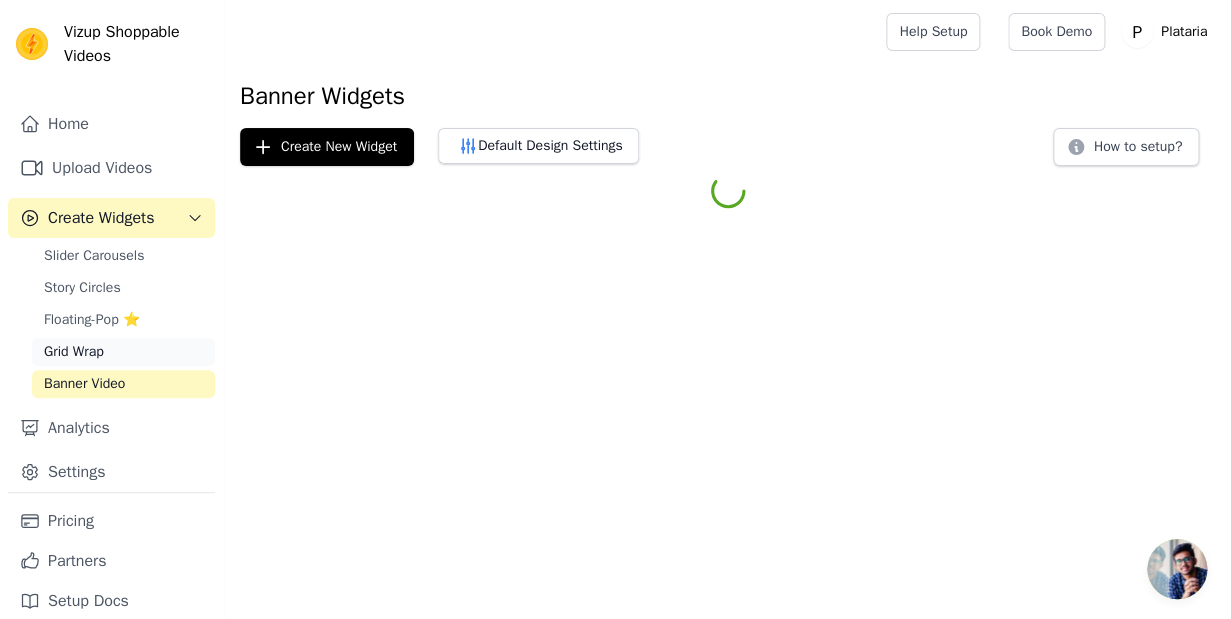 click on "Grid Wrap" at bounding box center [123, 352] 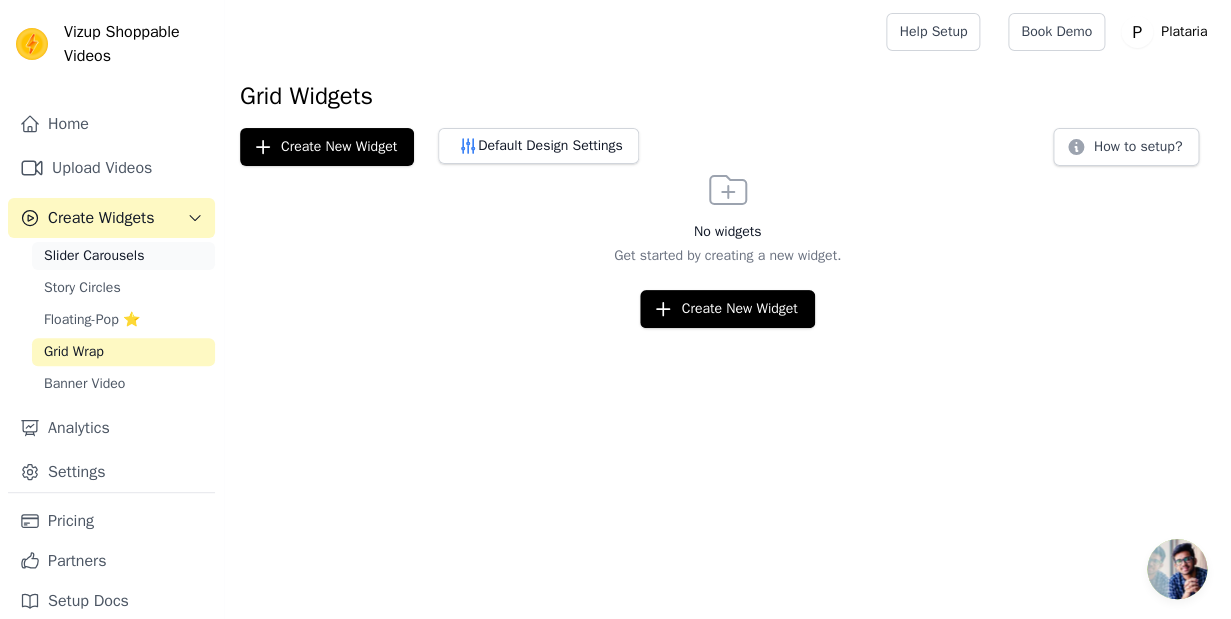 click on "Slider Carousels" at bounding box center [94, 256] 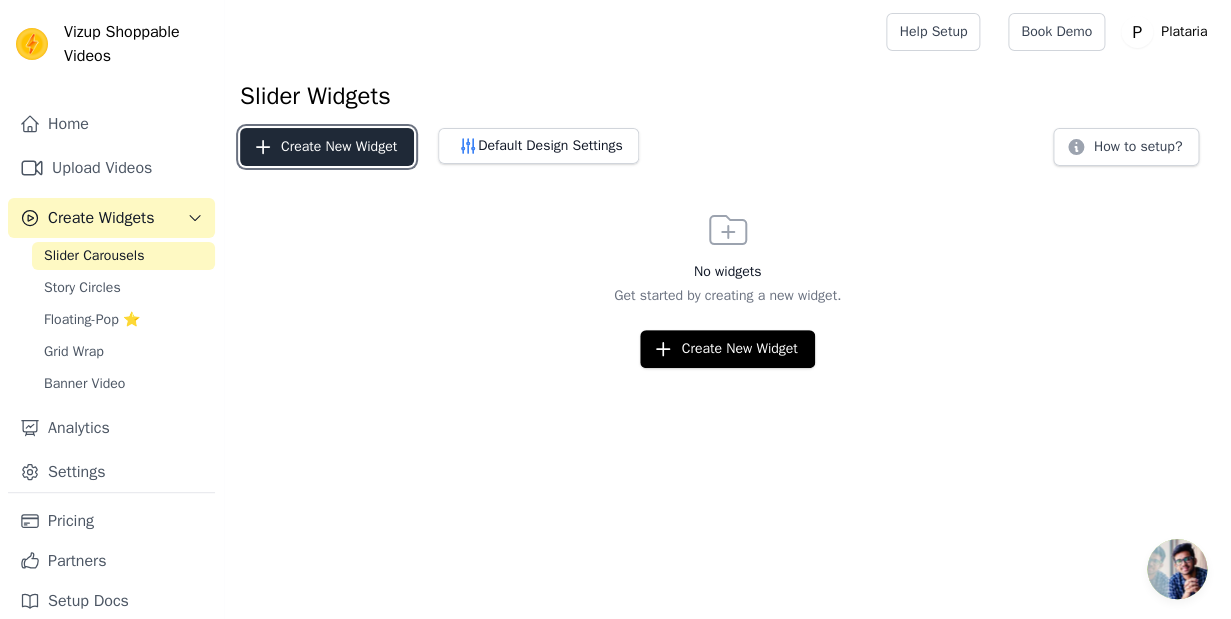 click on "Create New Widget" at bounding box center [327, 147] 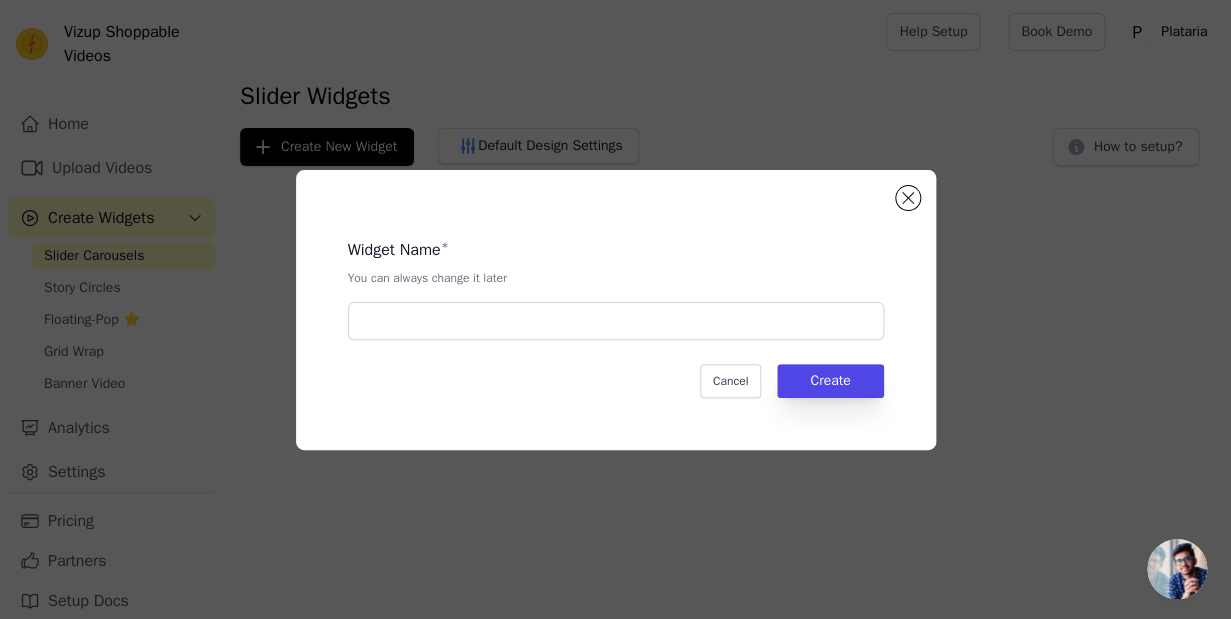 click on "Widget Name   *   You can always change it later" at bounding box center (616, 281) 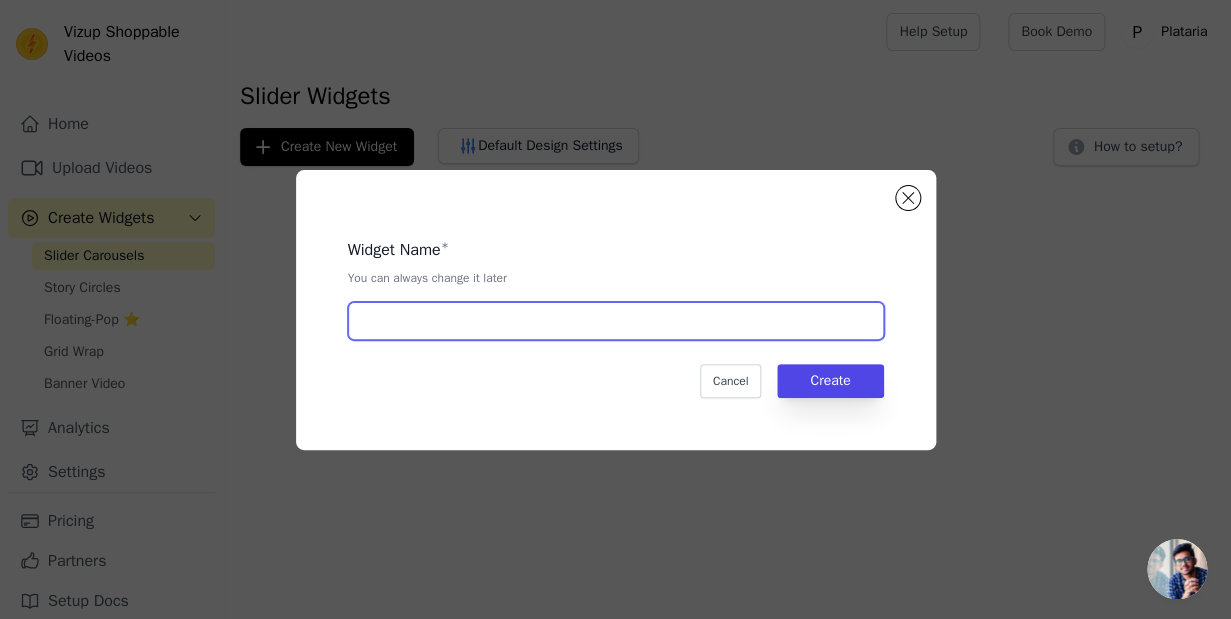 click at bounding box center [616, 321] 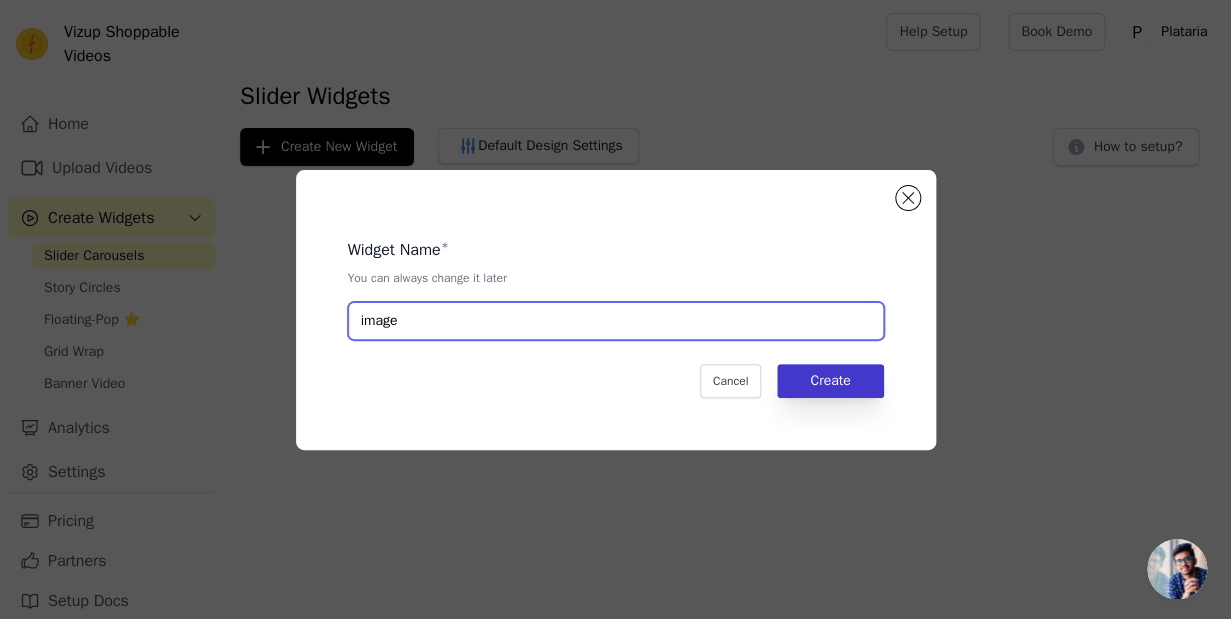 type on "image" 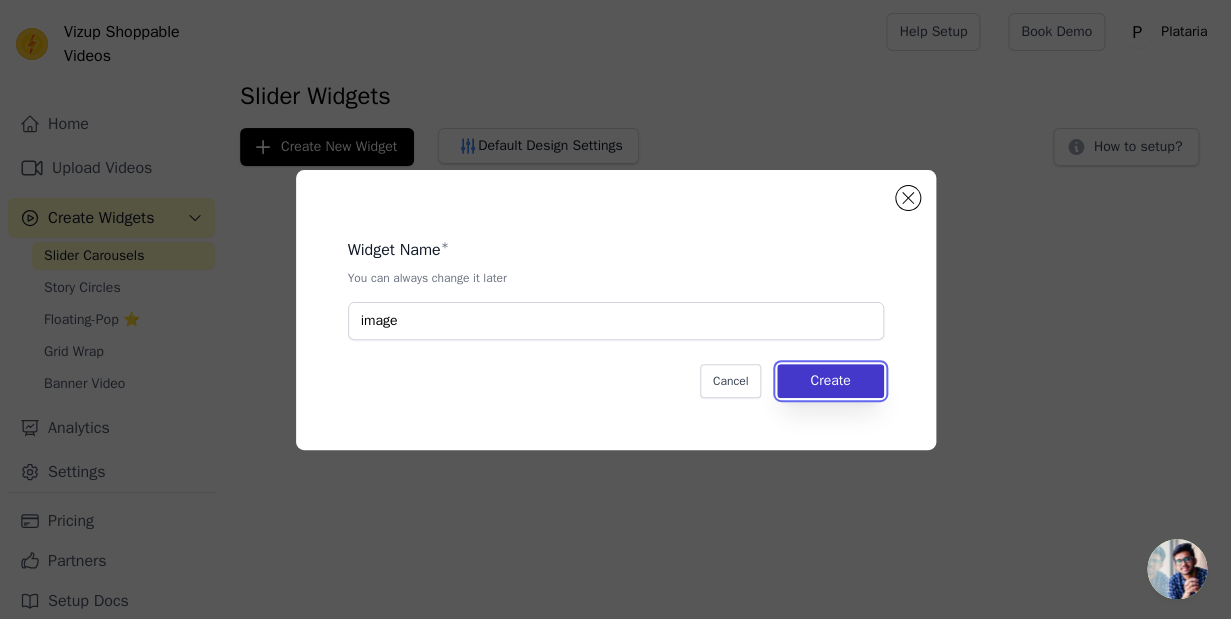 click on "Create" at bounding box center [830, 381] 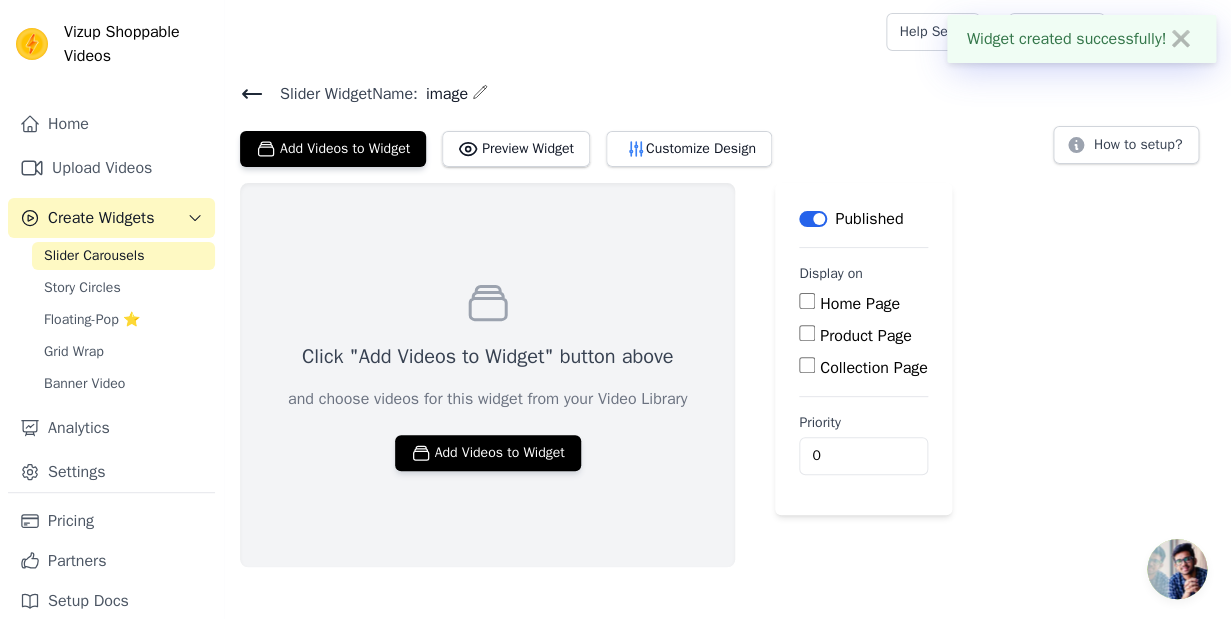 click on "Home Page" at bounding box center (807, 301) 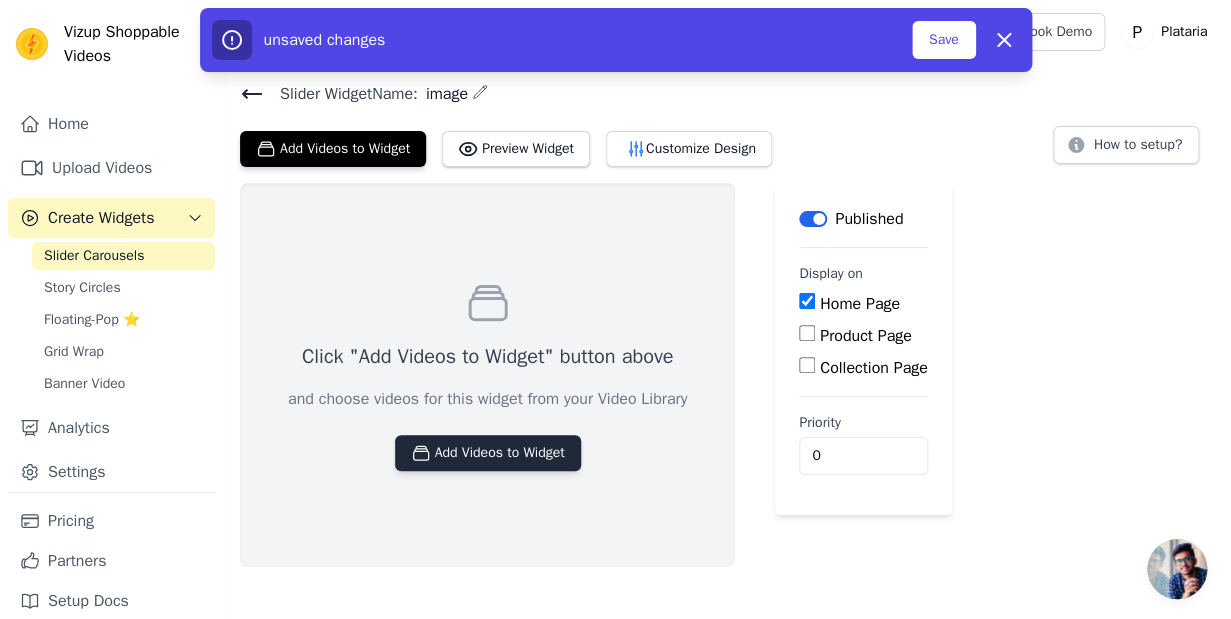 click on "Add Videos to Widget" at bounding box center [488, 453] 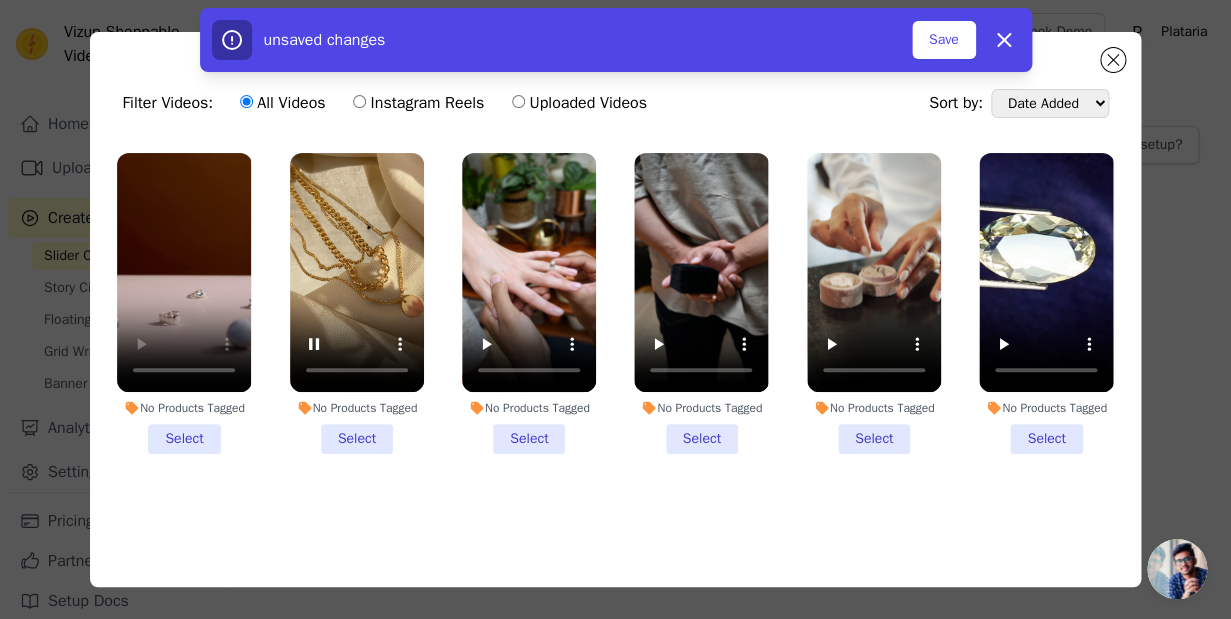 click on "No Products Tagged     Select" at bounding box center (357, 303) 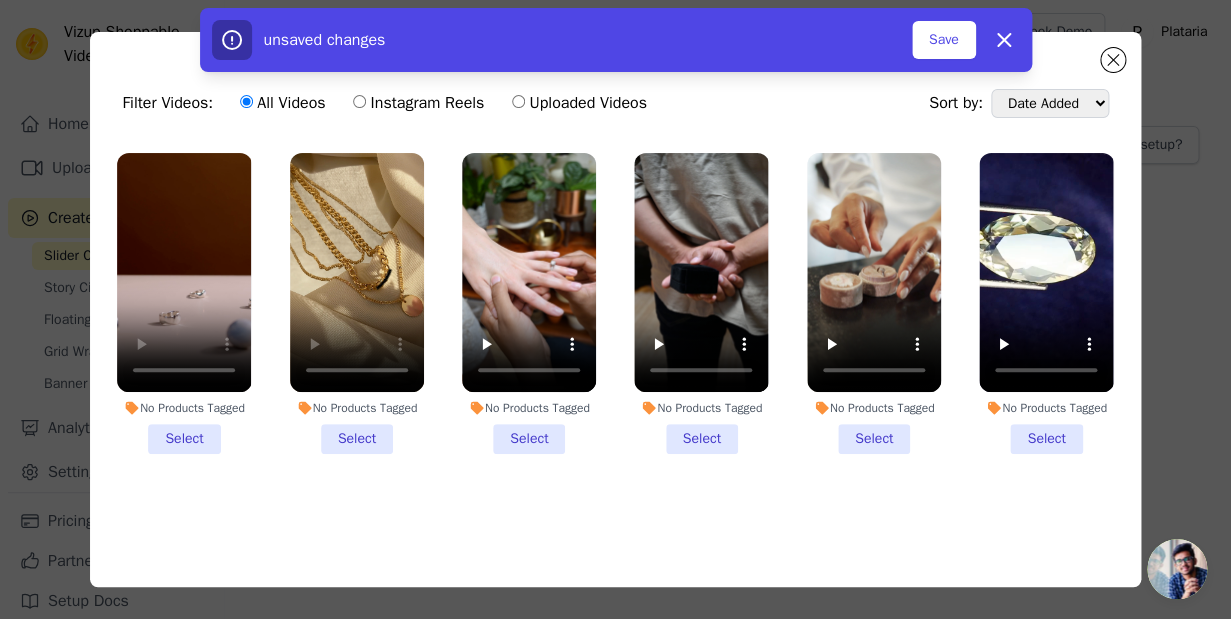 click on "No Products Tagged     Select" at bounding box center (0, 0) 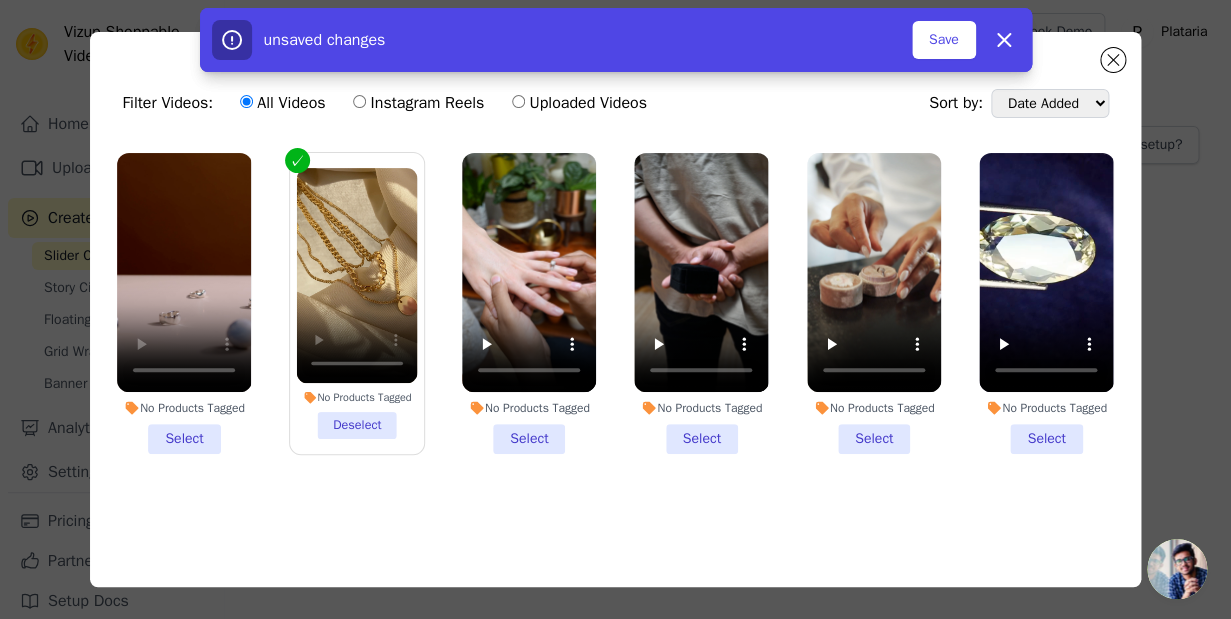 click on "No Products Tagged     Select" at bounding box center (529, 303) 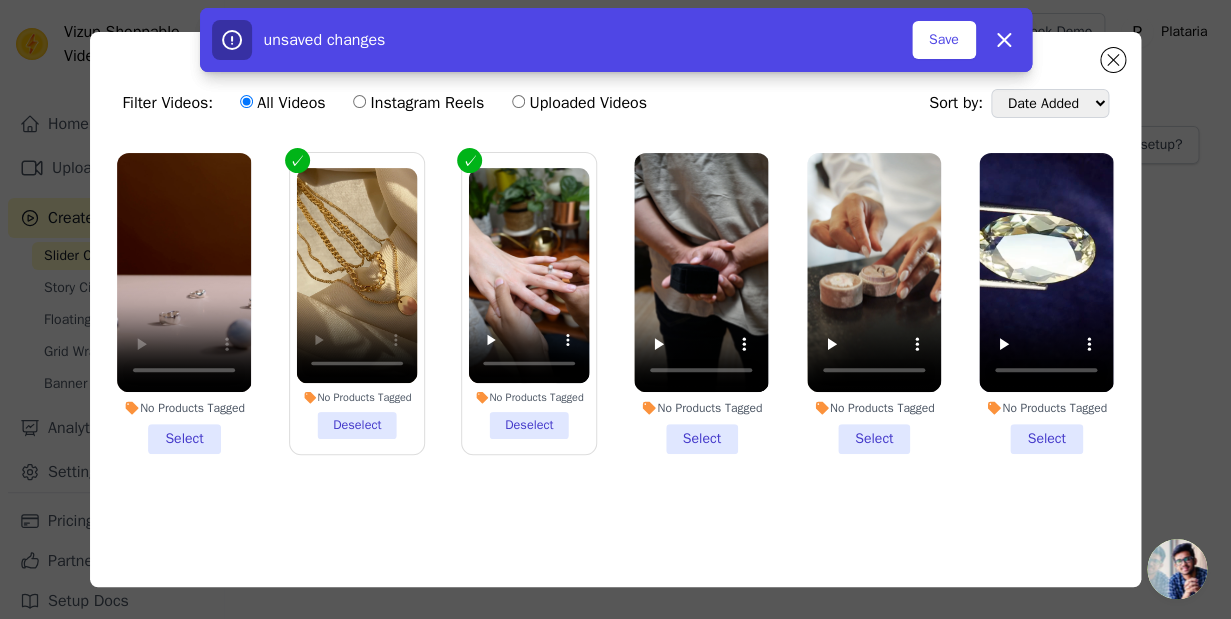 click on "No Products Tagged     Select" at bounding box center (874, 303) 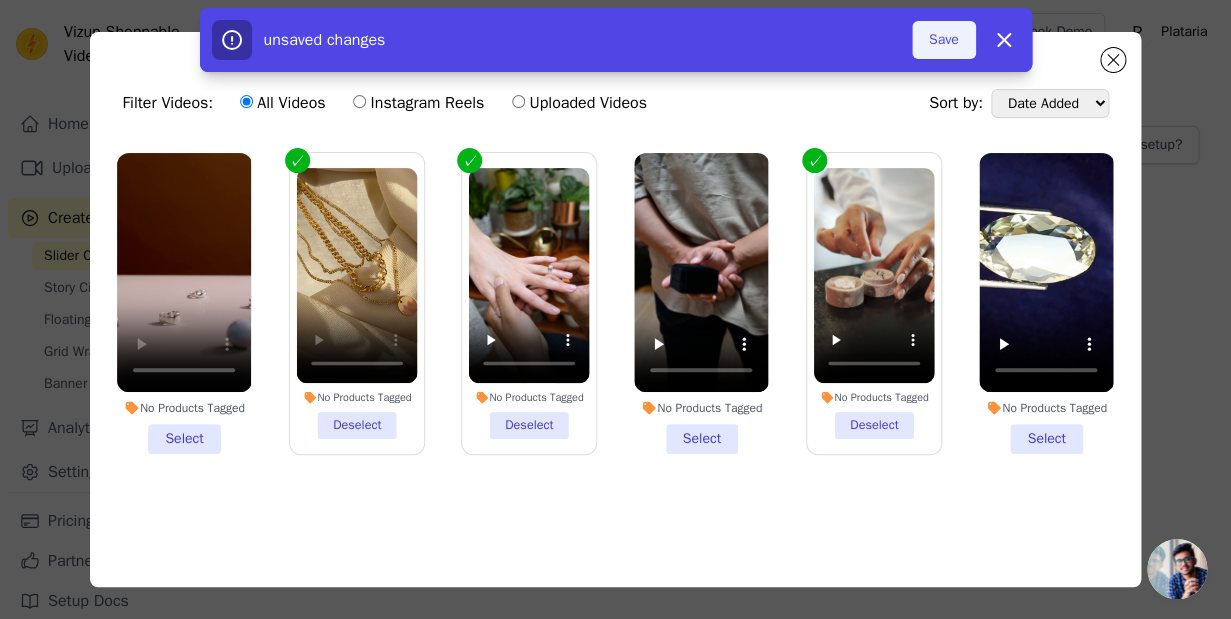 click on "Save" at bounding box center (944, 40) 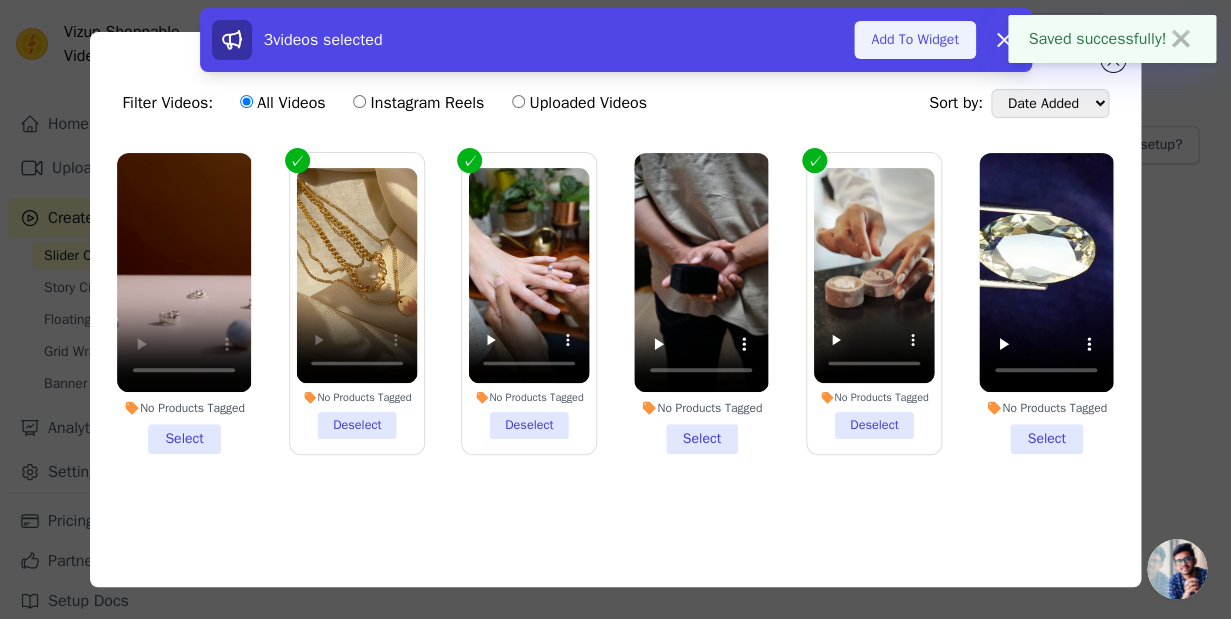 click on "Add To Widget" at bounding box center [914, 40] 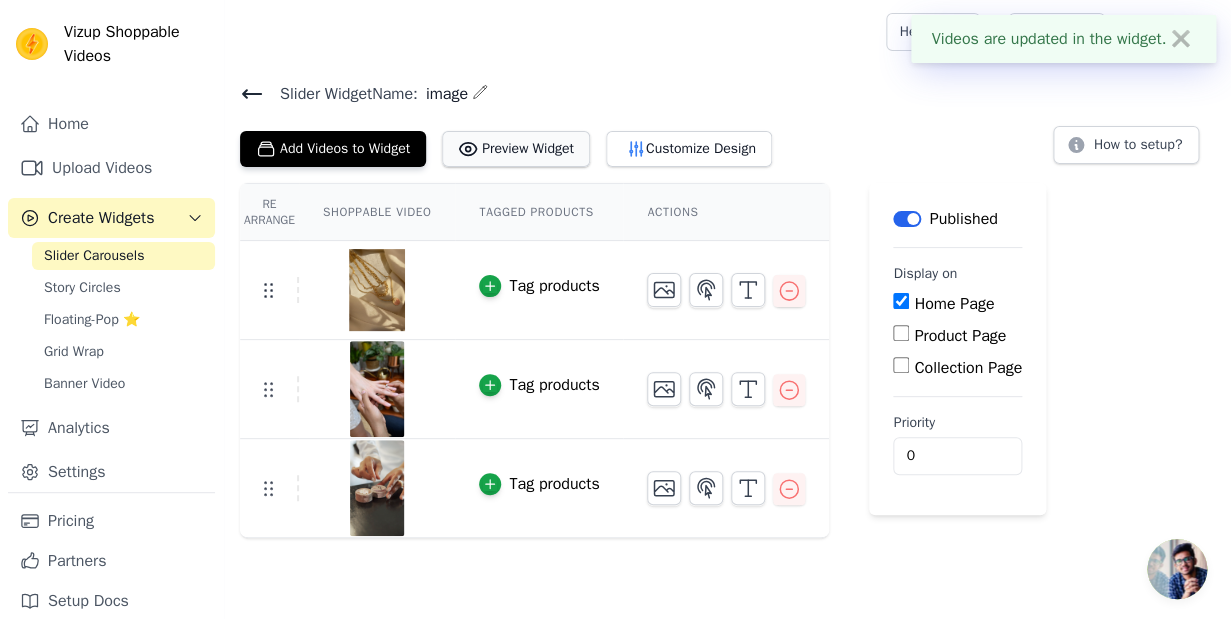 click on "Preview Widget" at bounding box center (516, 149) 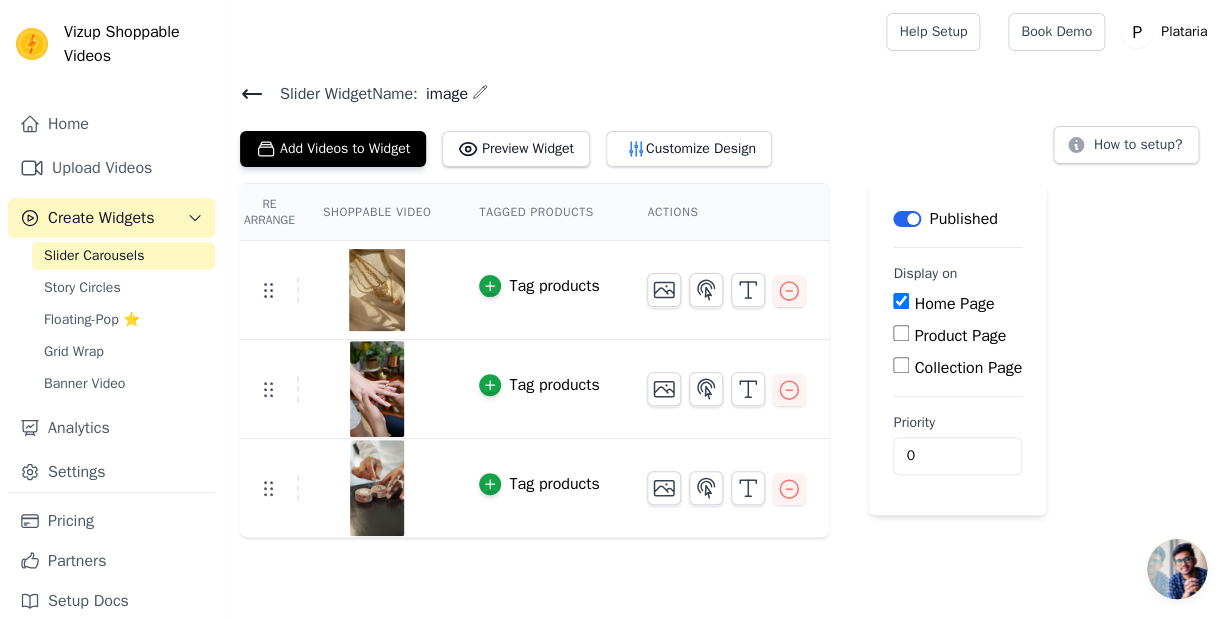 click at bounding box center [377, 290] 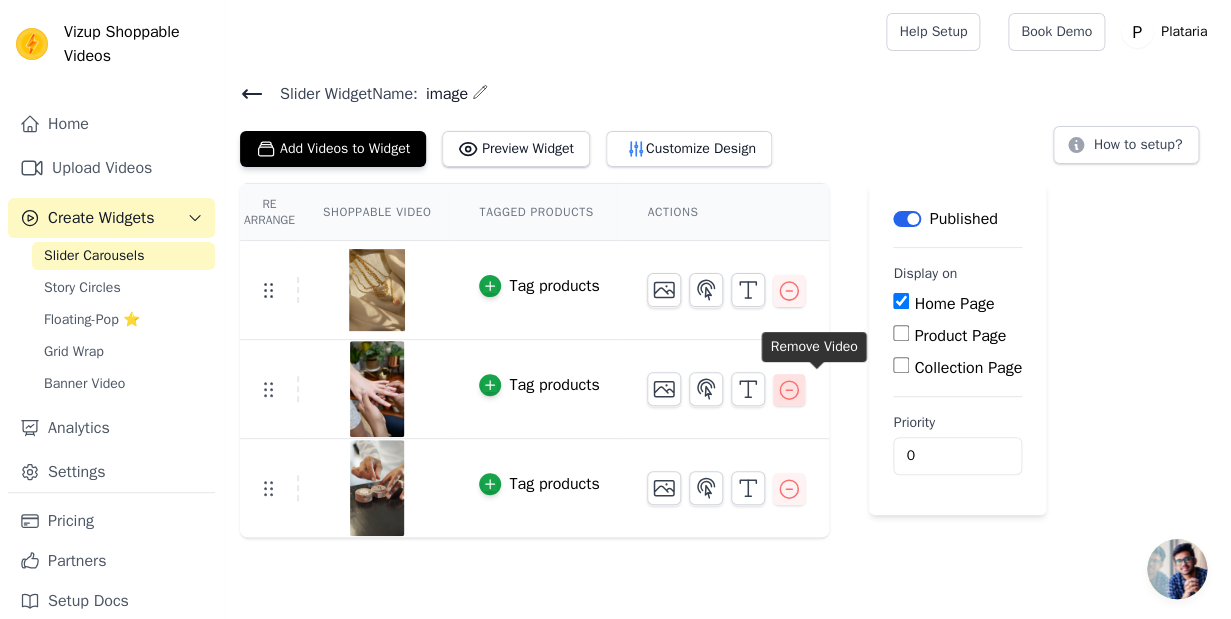 click 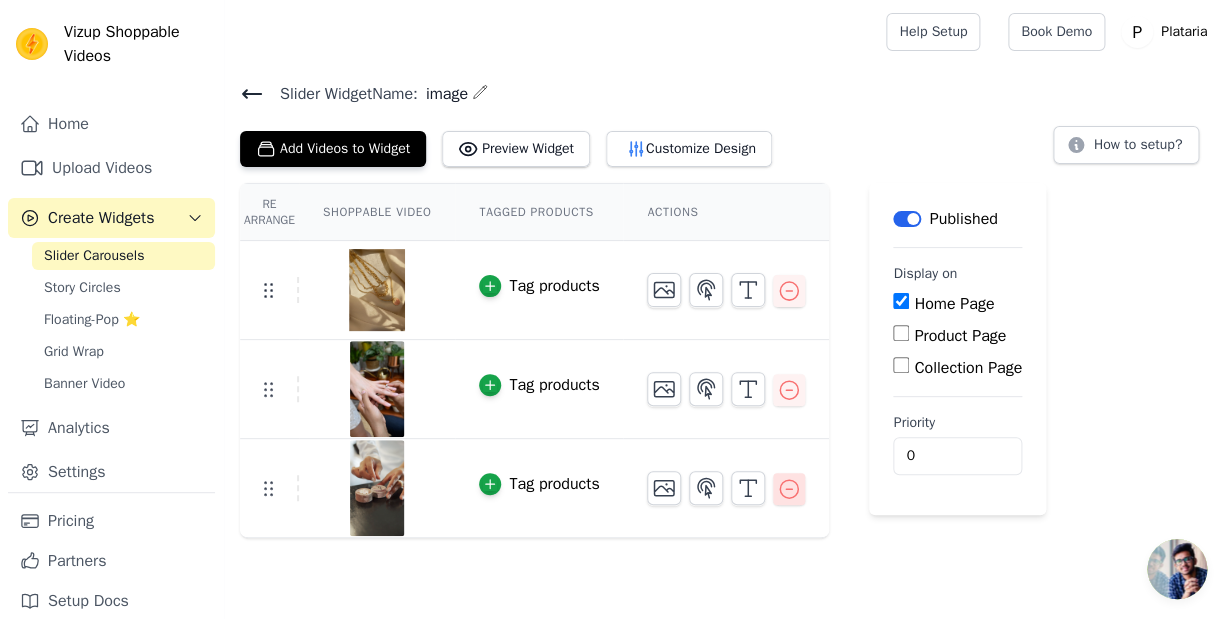 click 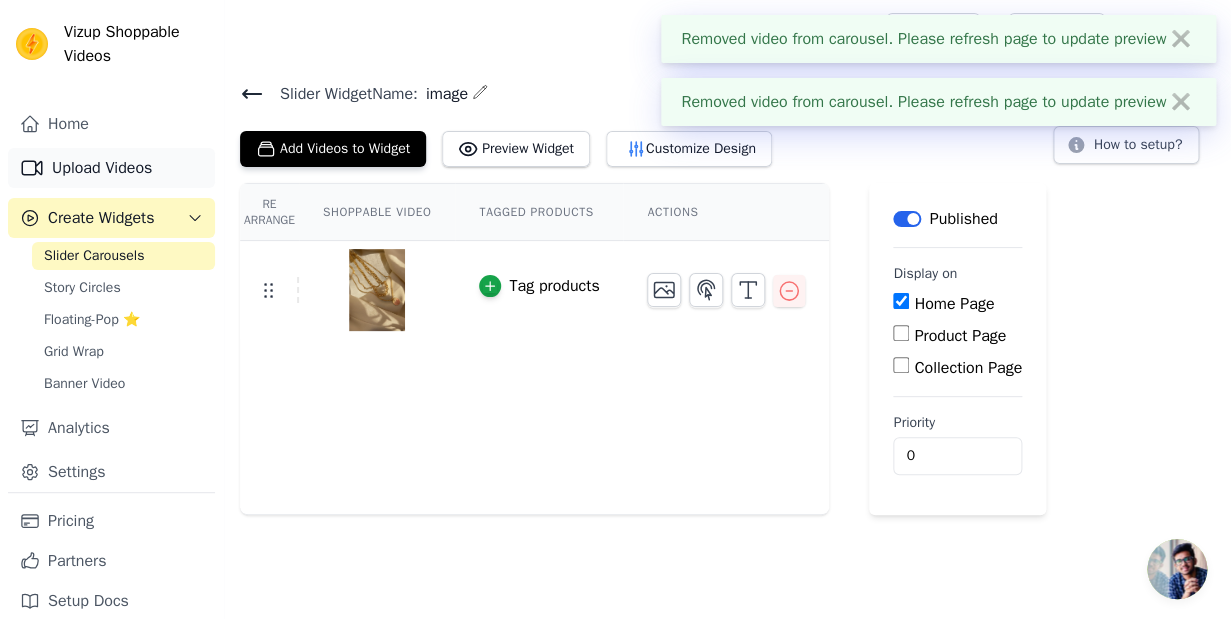 click on "Upload Videos" at bounding box center [111, 168] 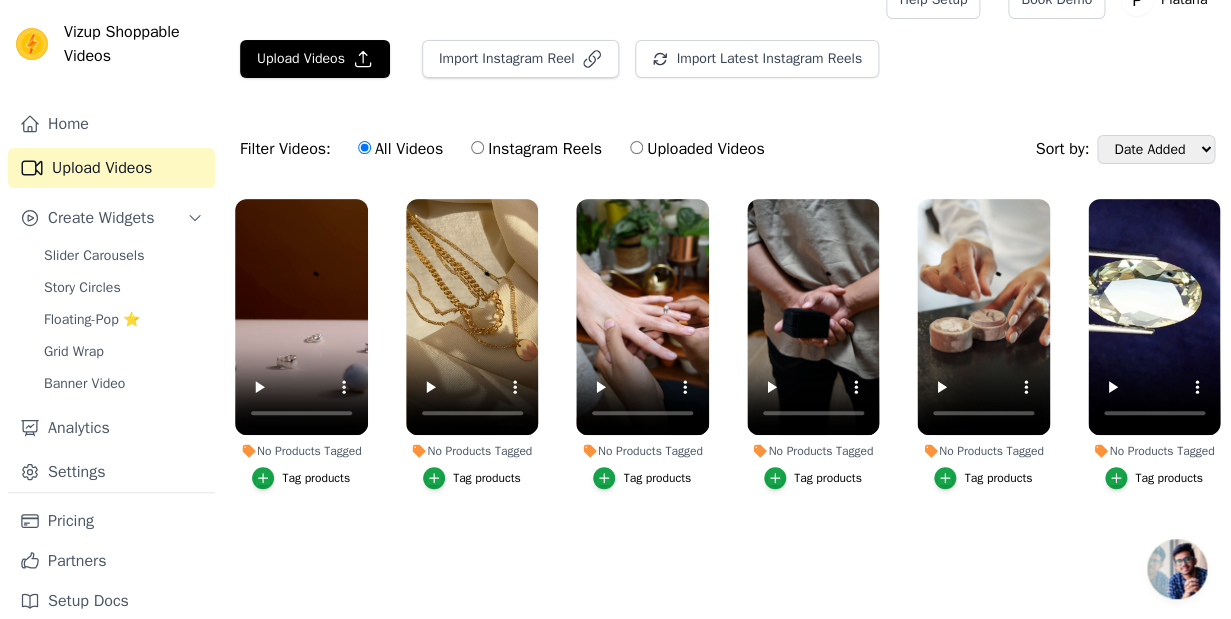 scroll, scrollTop: 0, scrollLeft: 0, axis: both 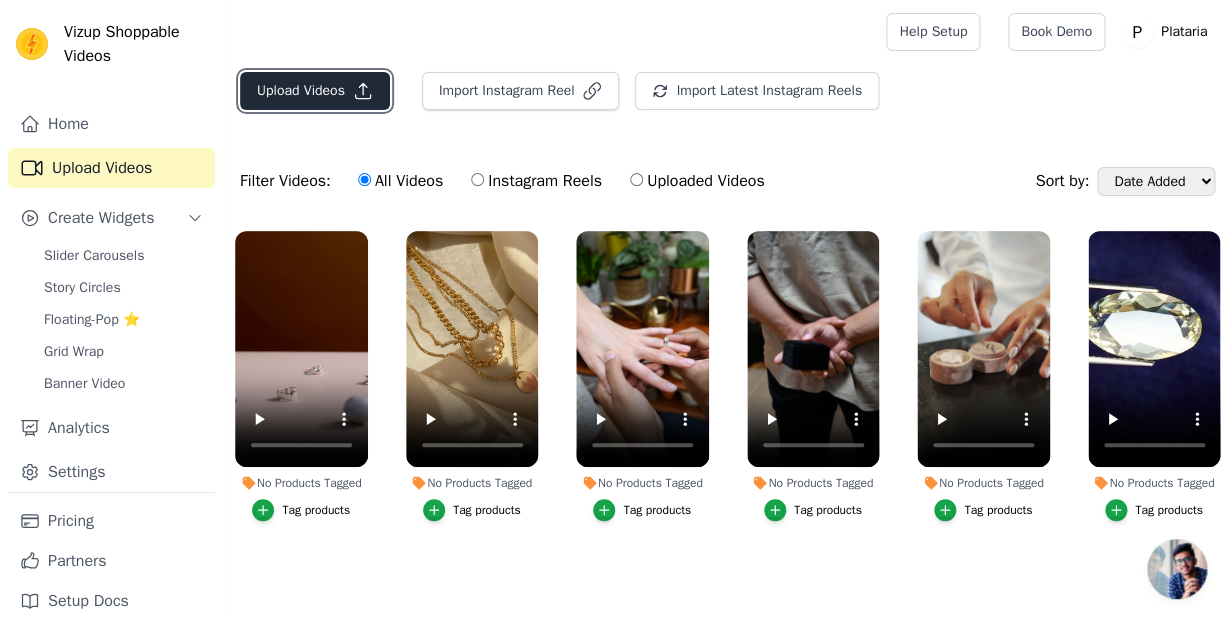 click on "Upload Videos" at bounding box center (315, 91) 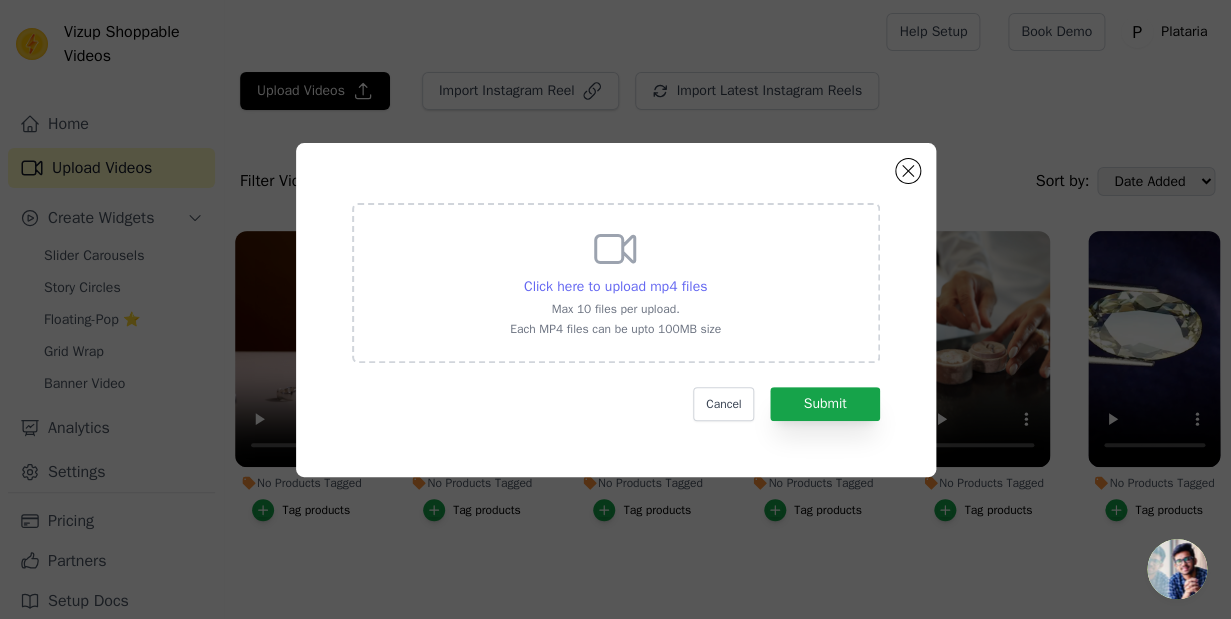click on "Click here to upload mp4 files" at bounding box center (615, 286) 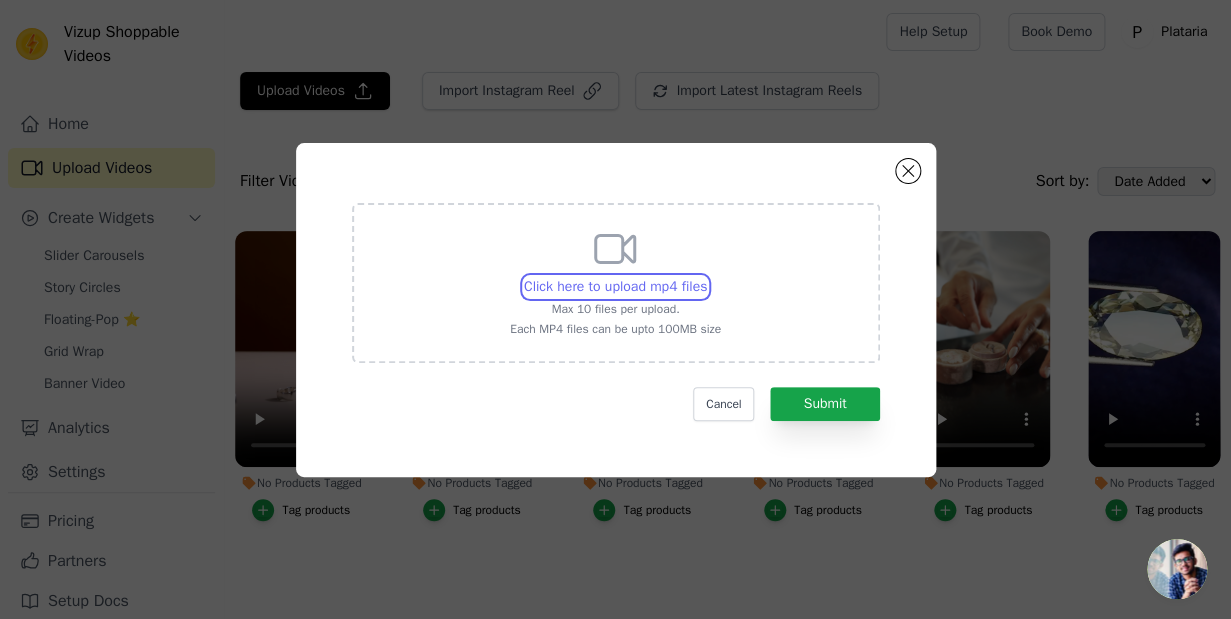 click on "Click here to upload mp4 files     Max 10 files per upload.   Each MP4 files can be upto 100MB size" at bounding box center (706, 276) 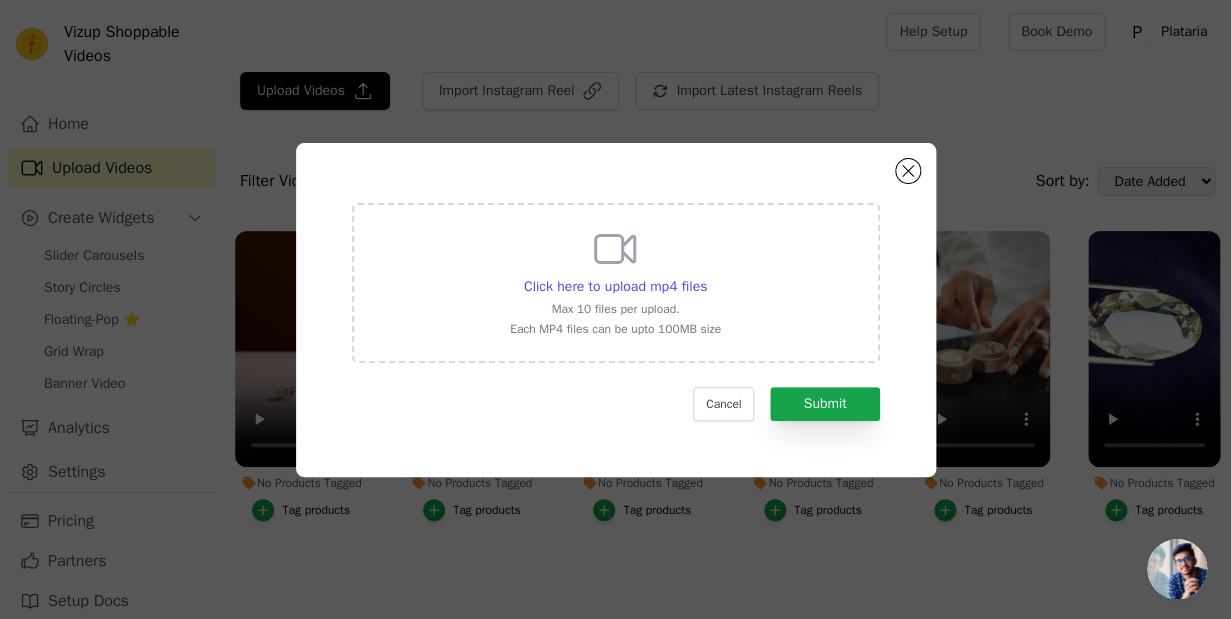click on "Click here to upload mp4 files     Max 10 files per upload.   Each MP4 files can be upto 100MB size     Cancel   Submit" at bounding box center [615, 309] 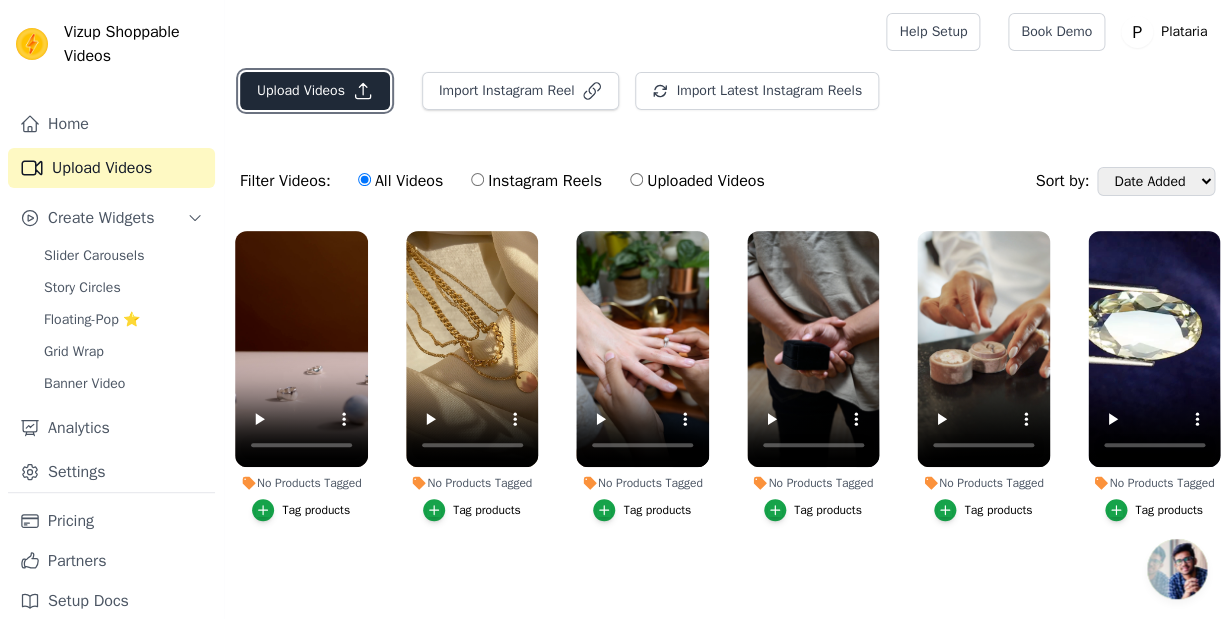 click on "Upload Videos" at bounding box center [315, 91] 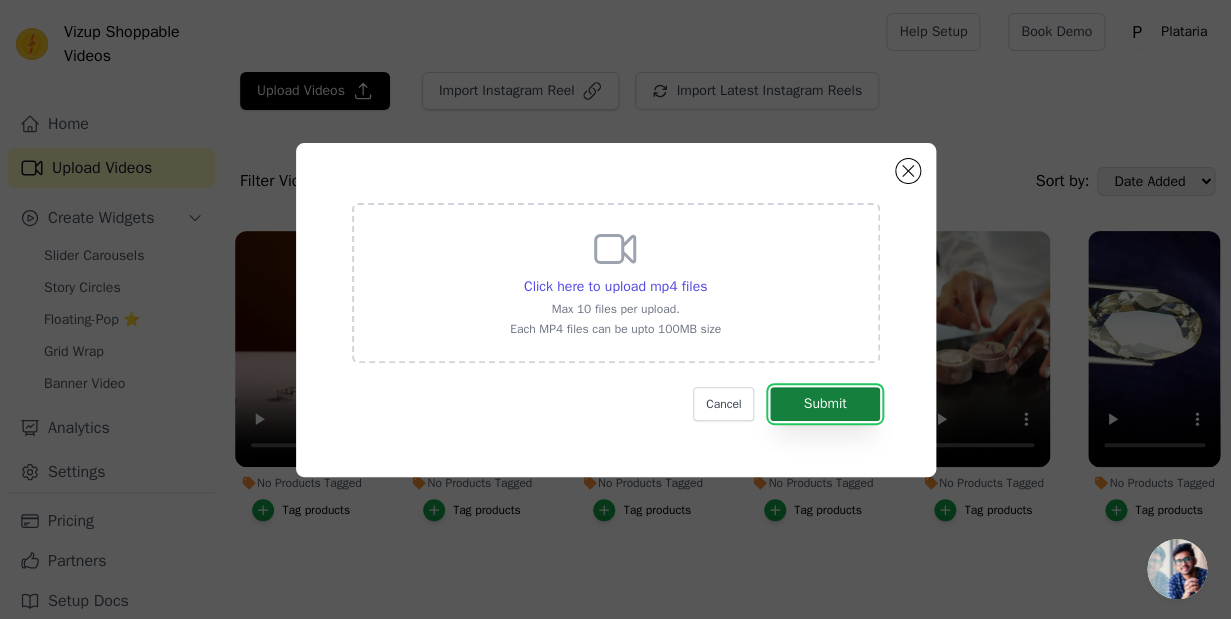click on "Submit" at bounding box center (824, 404) 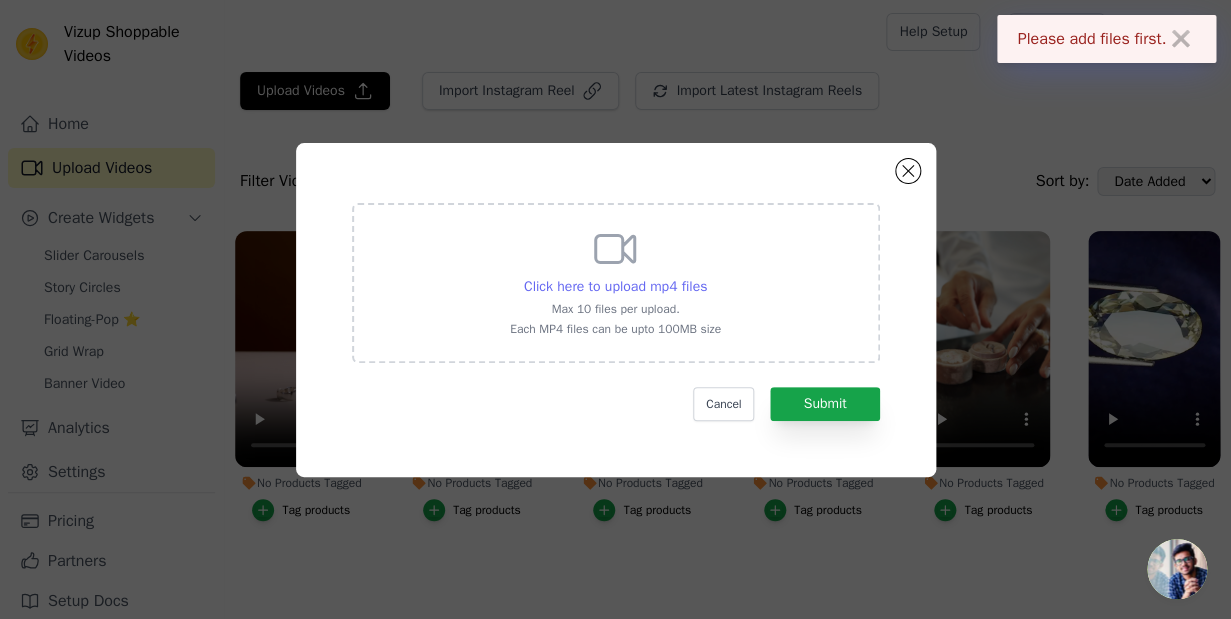 click on "Click here to upload mp4 files" at bounding box center (615, 286) 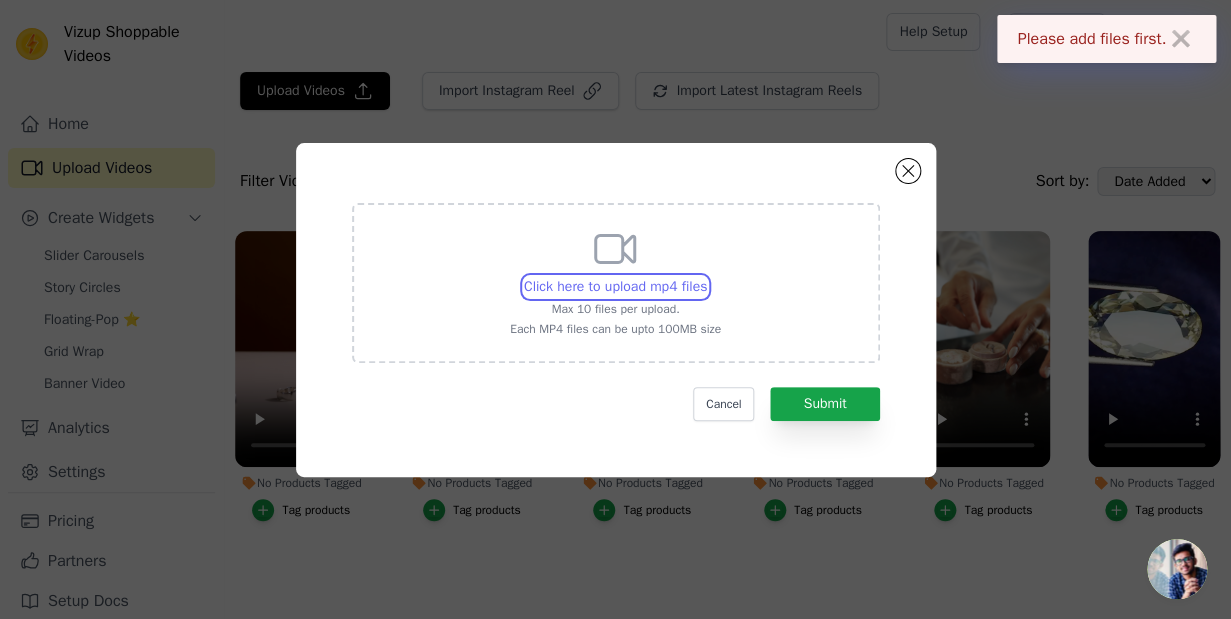 click on "Click here to upload mp4 files     Max 10 files per upload.   Each MP4 files can be upto 100MB size" at bounding box center (706, 276) 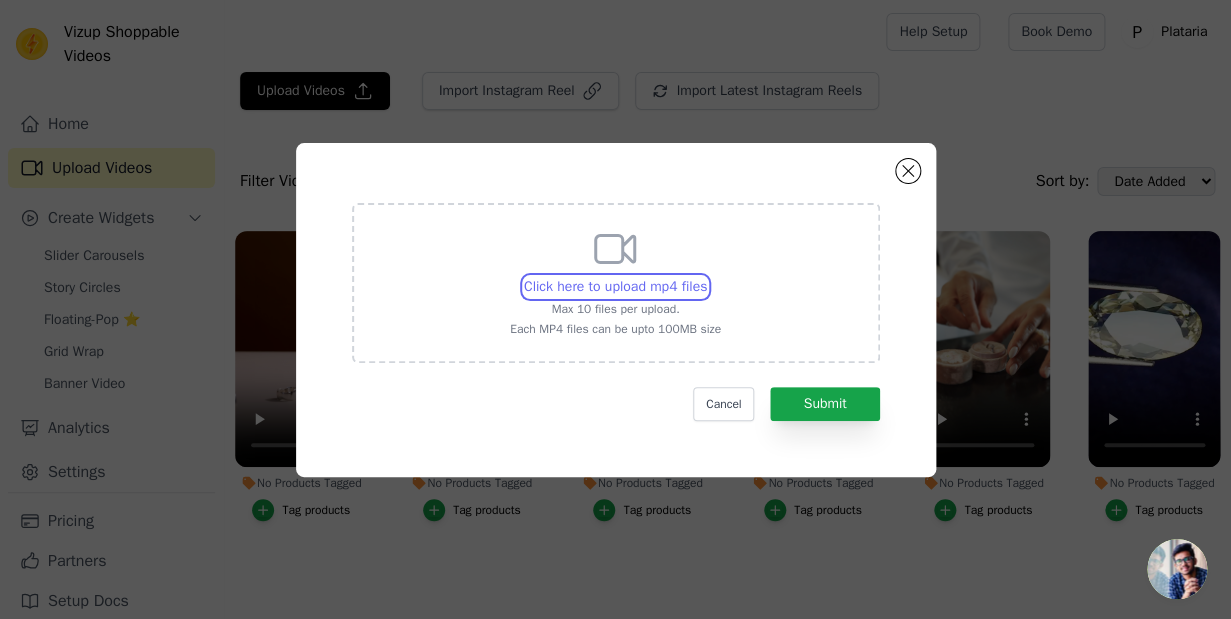 type on "C:\fakepath\6919419-uhd_2160_4096_25fps.mp4" 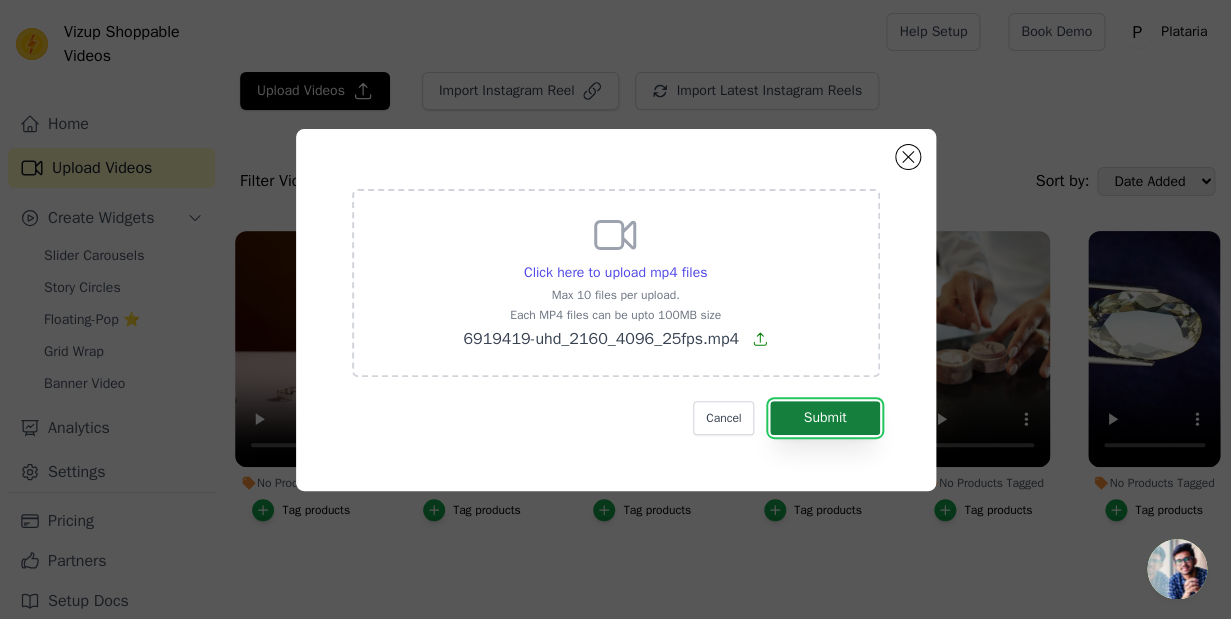 click on "Submit" at bounding box center [824, 418] 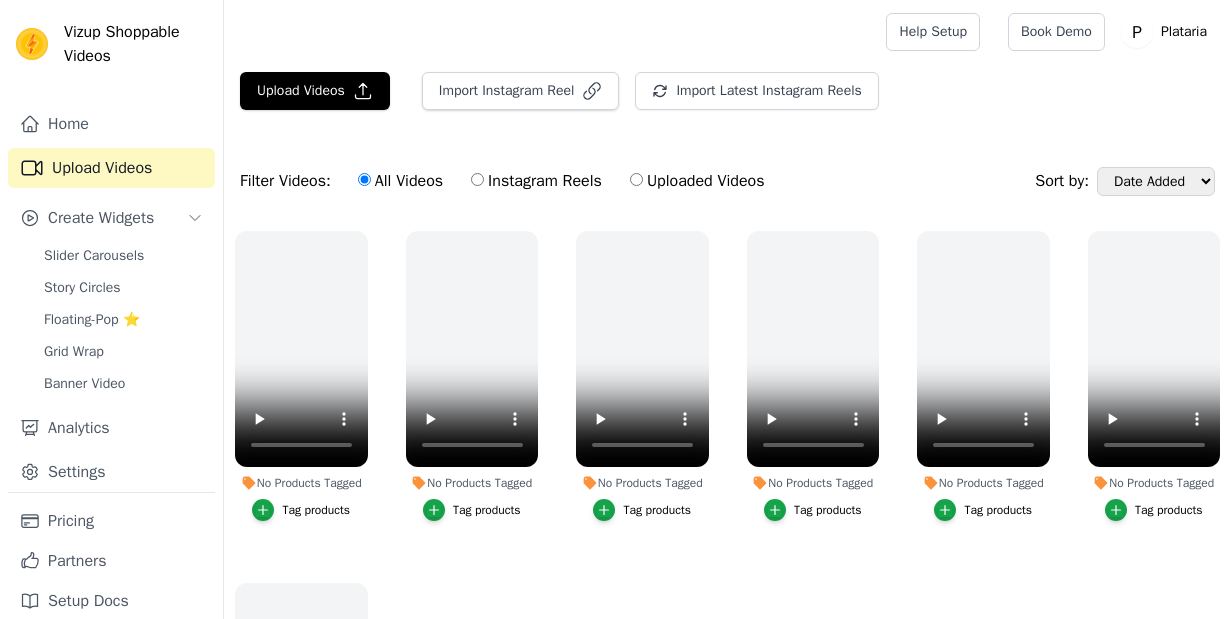 scroll, scrollTop: 0, scrollLeft: 0, axis: both 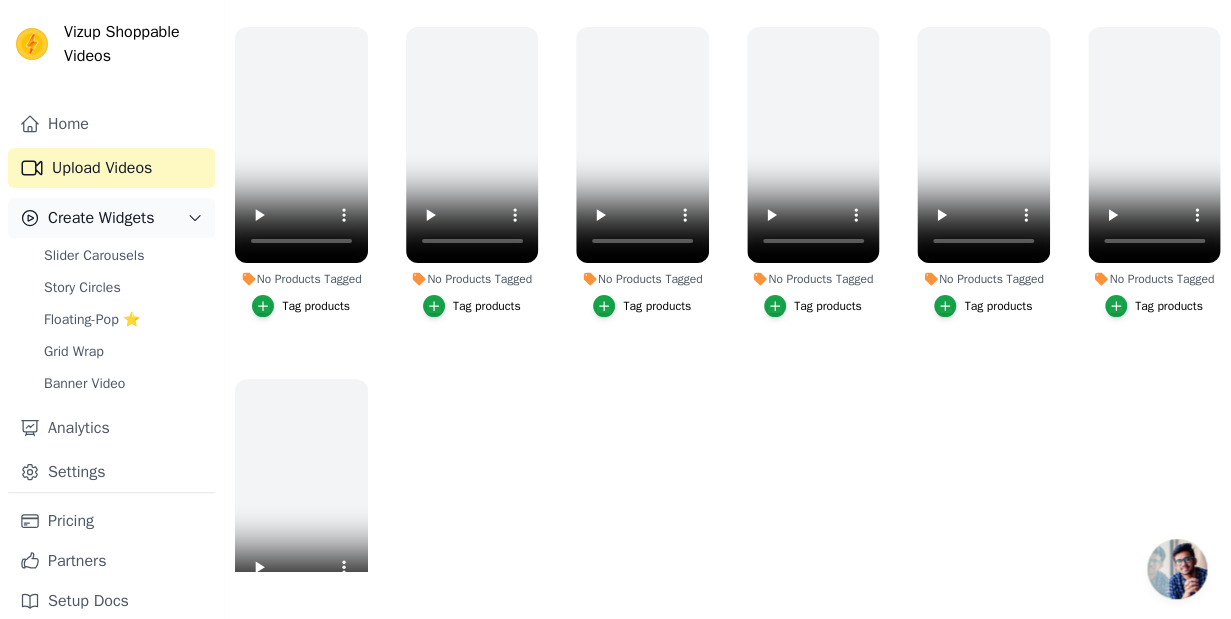 click on "Create Widgets" at bounding box center (101, 218) 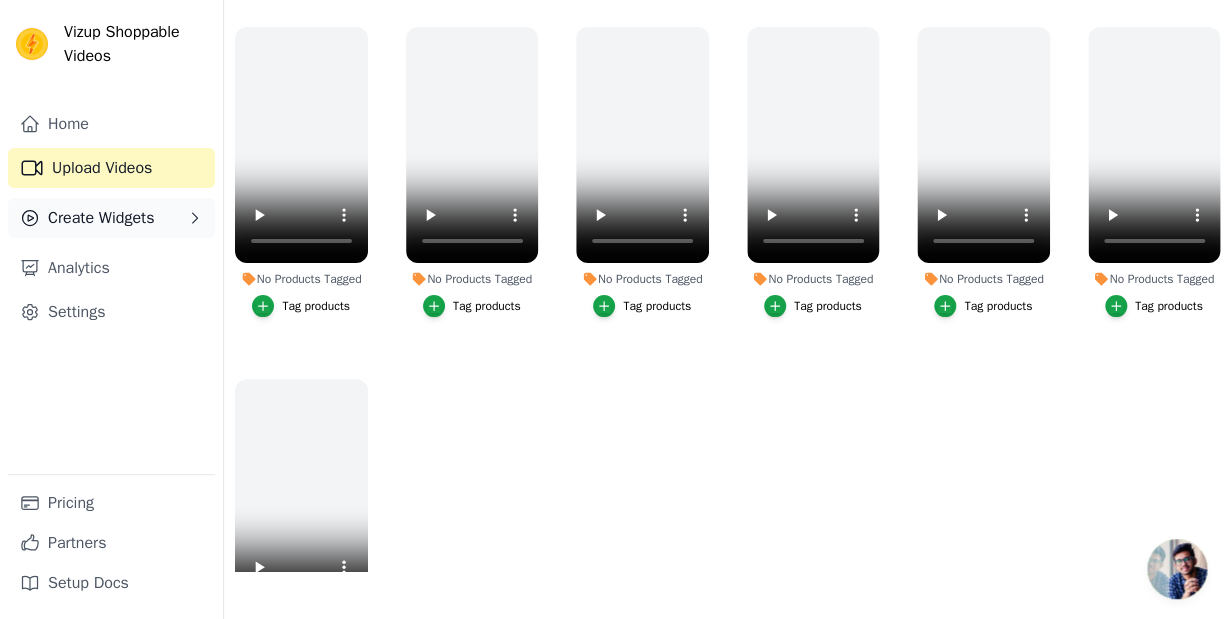 click on "Create Widgets" at bounding box center [111, 218] 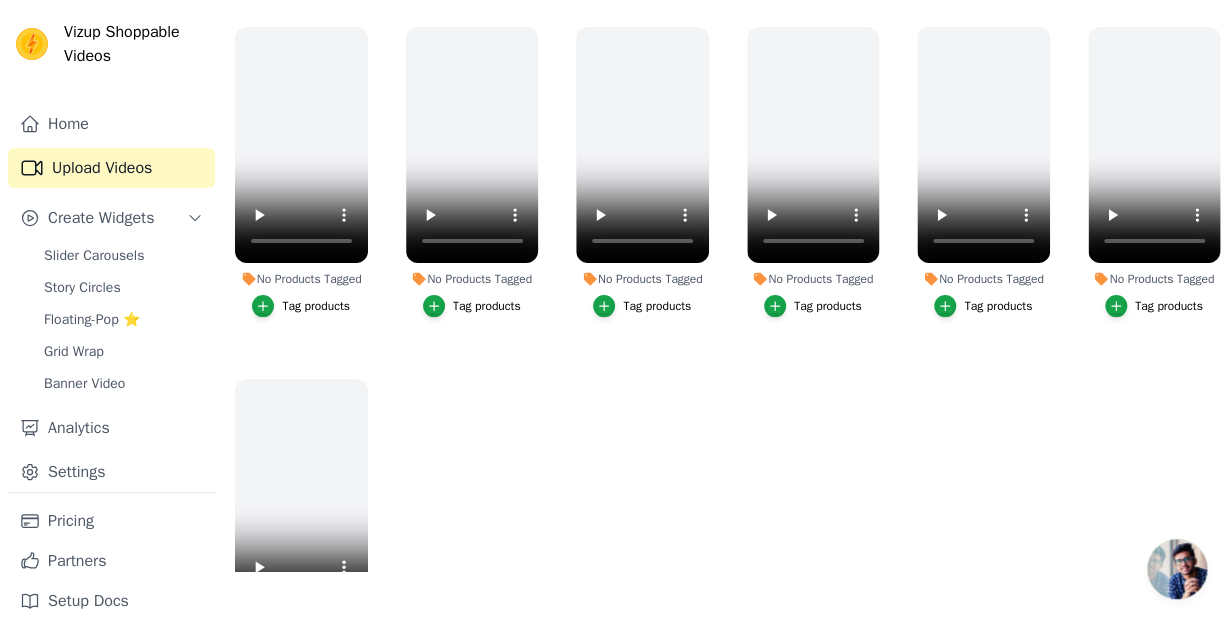 scroll, scrollTop: 0, scrollLeft: 0, axis: both 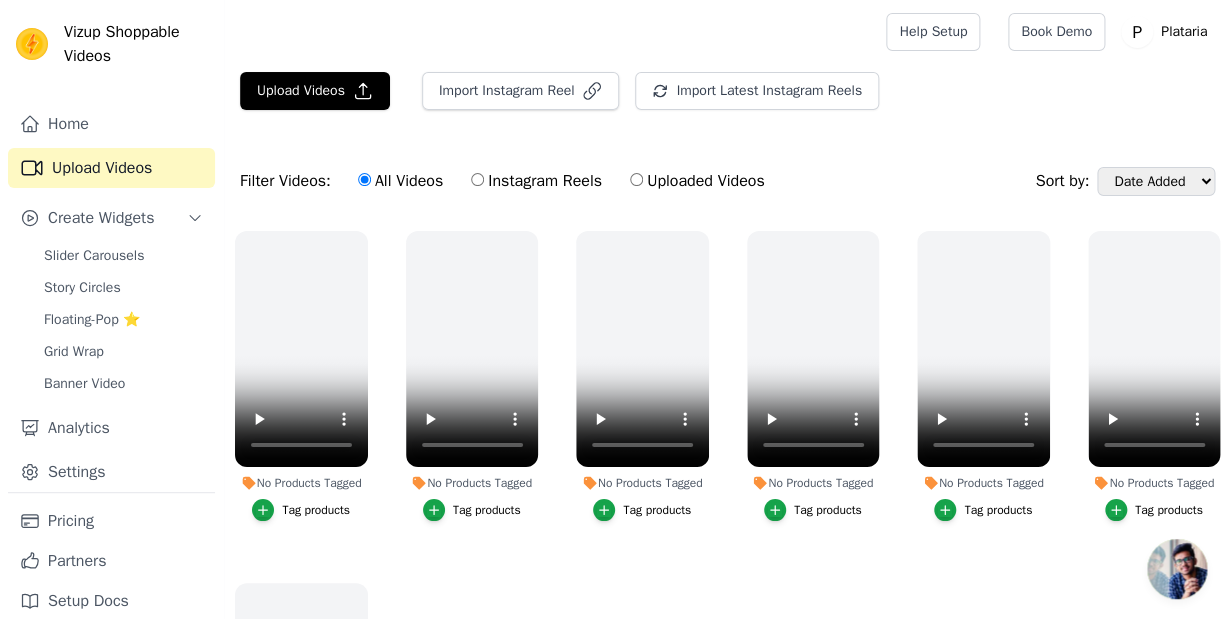 click on "Upload Videos
Import Instagram Reel
Import Latest Instagram Reels     Import Latest IG Reels     Filter Videos:
All Videos
Instagram Reels
Uploaded Videos   Sort by:
Date Added Date Taken
No Products Tagged       Tag products
No Products Tagged       Tag products
No Products Tagged       Tag products
No Products Tagged       Tag products
No Products Tagged       Tag products
No Products Tagged       Tag products
No Products Tagged       Tag products" at bounding box center [727, 443] 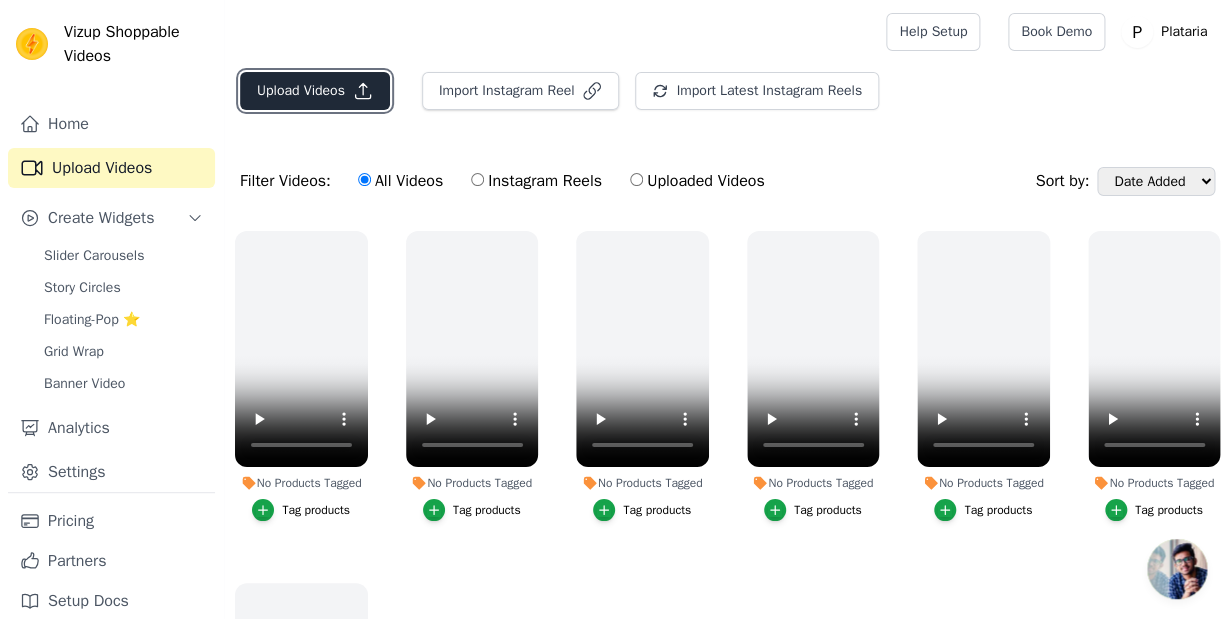 click on "Upload Videos" at bounding box center [315, 91] 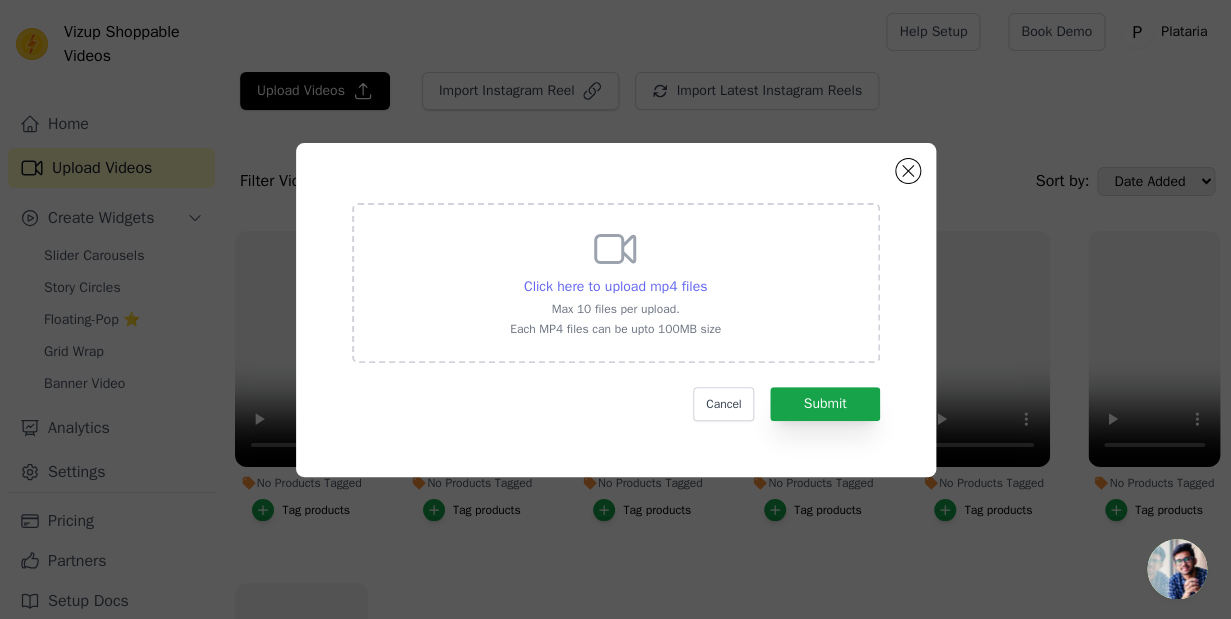click on "Click here to upload mp4 files" at bounding box center (615, 286) 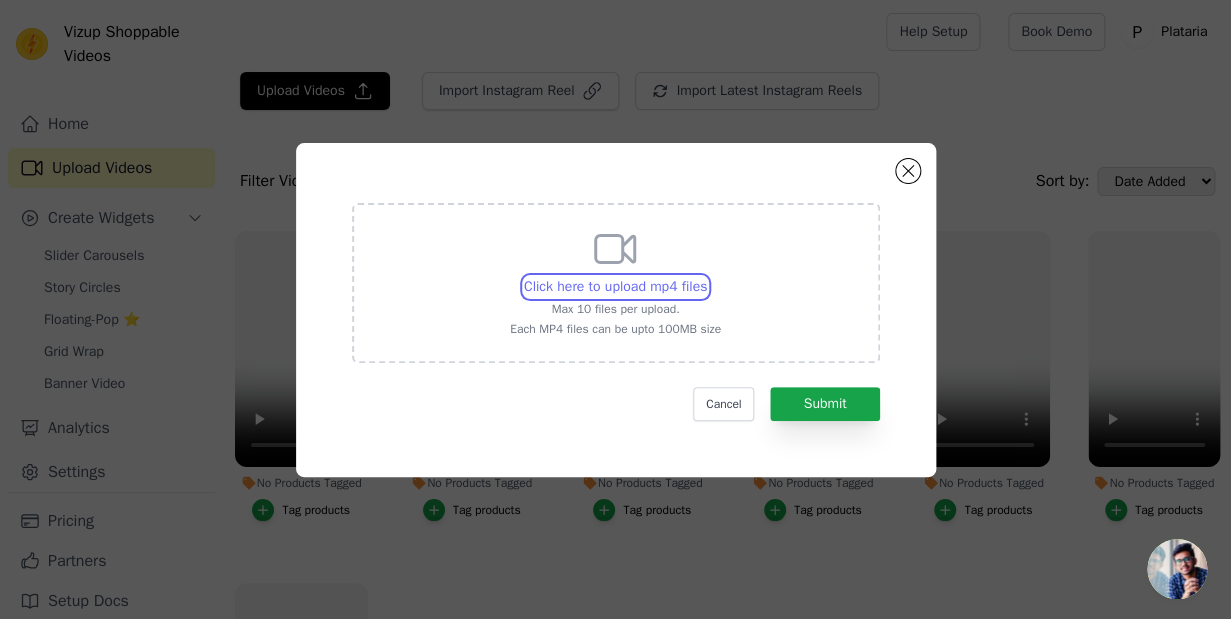 click on "Click here to upload mp4 files     Max 10 files per upload.   Each MP4 files can be upto 100MB size" at bounding box center (706, 276) 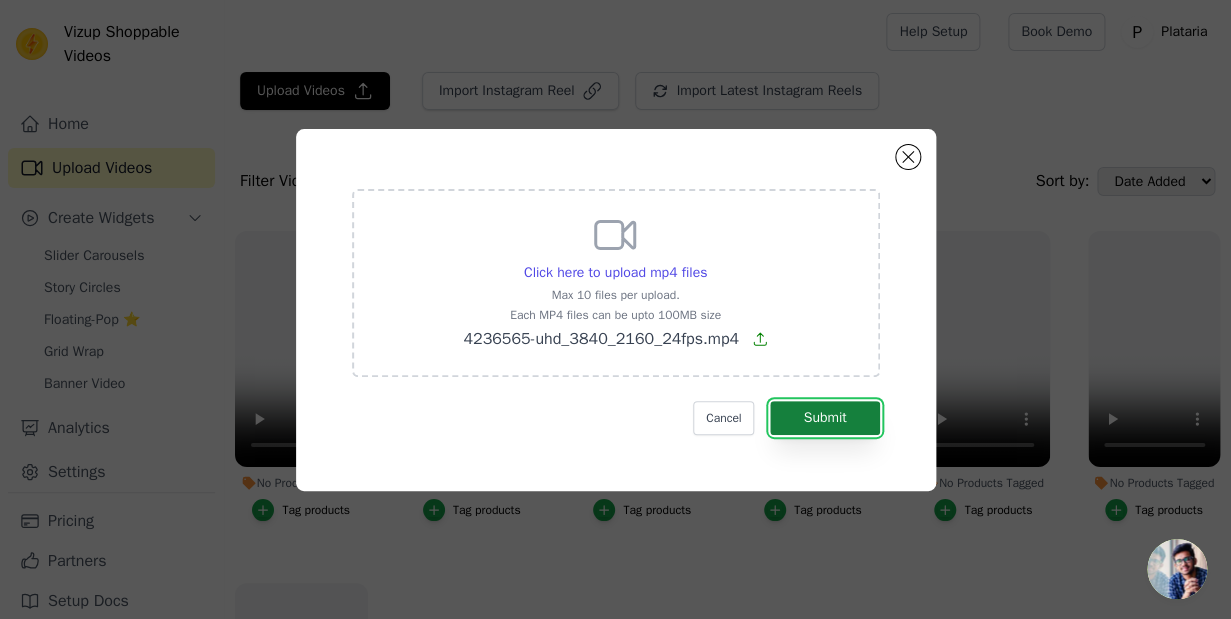 click on "Submit" at bounding box center (824, 418) 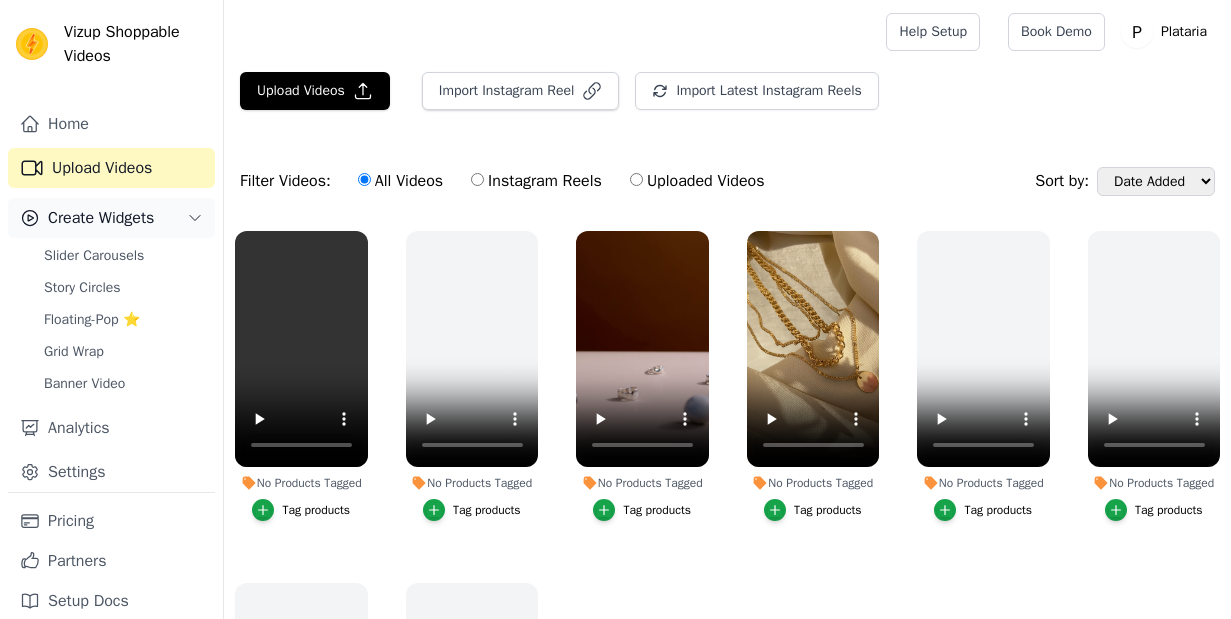 scroll, scrollTop: 0, scrollLeft: 0, axis: both 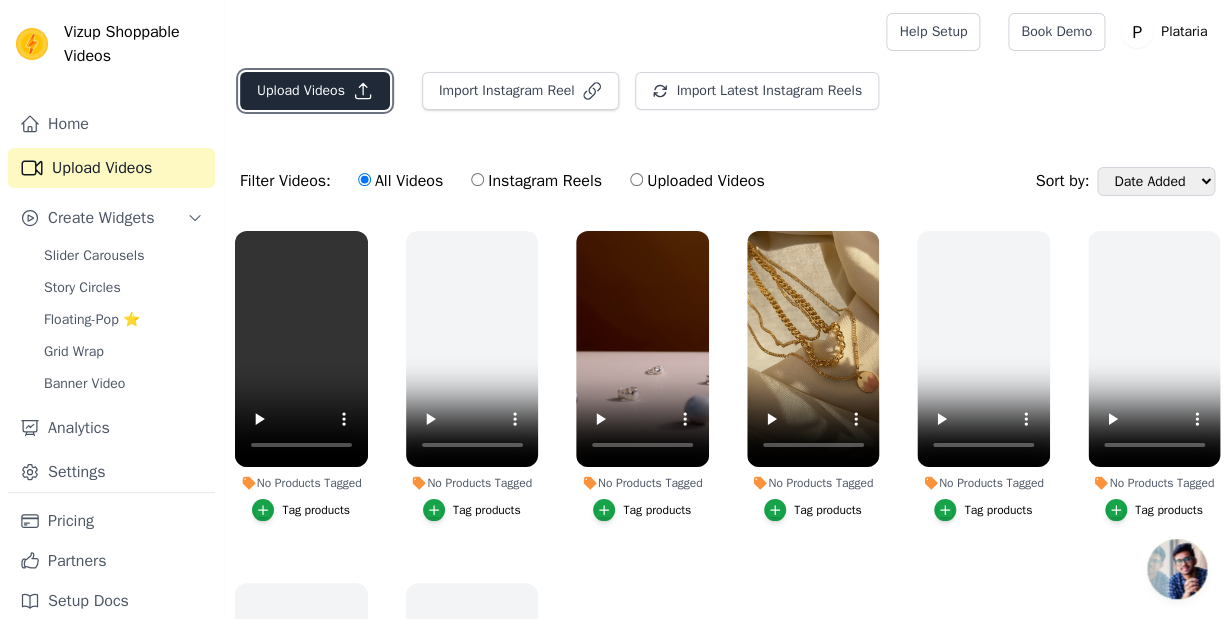 click on "Upload Videos" at bounding box center [315, 91] 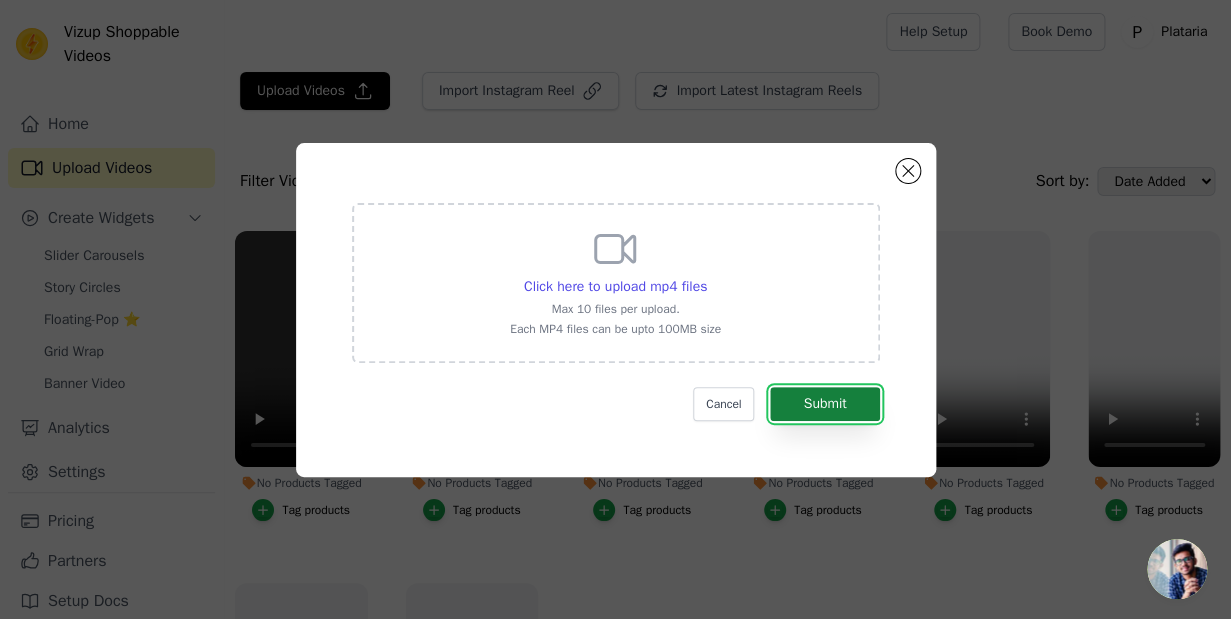 click on "Submit" at bounding box center [824, 404] 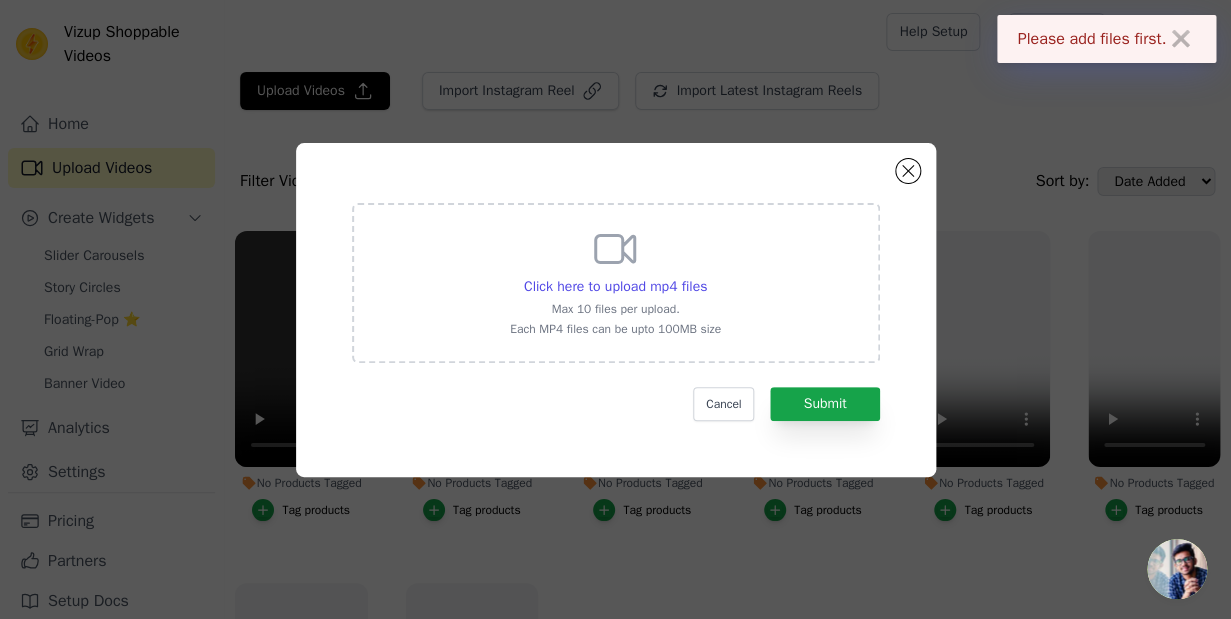 click on "Click here to upload mp4 files     Max 10 files per upload.   Each MP4 files can be upto 100MB size" at bounding box center [615, 281] 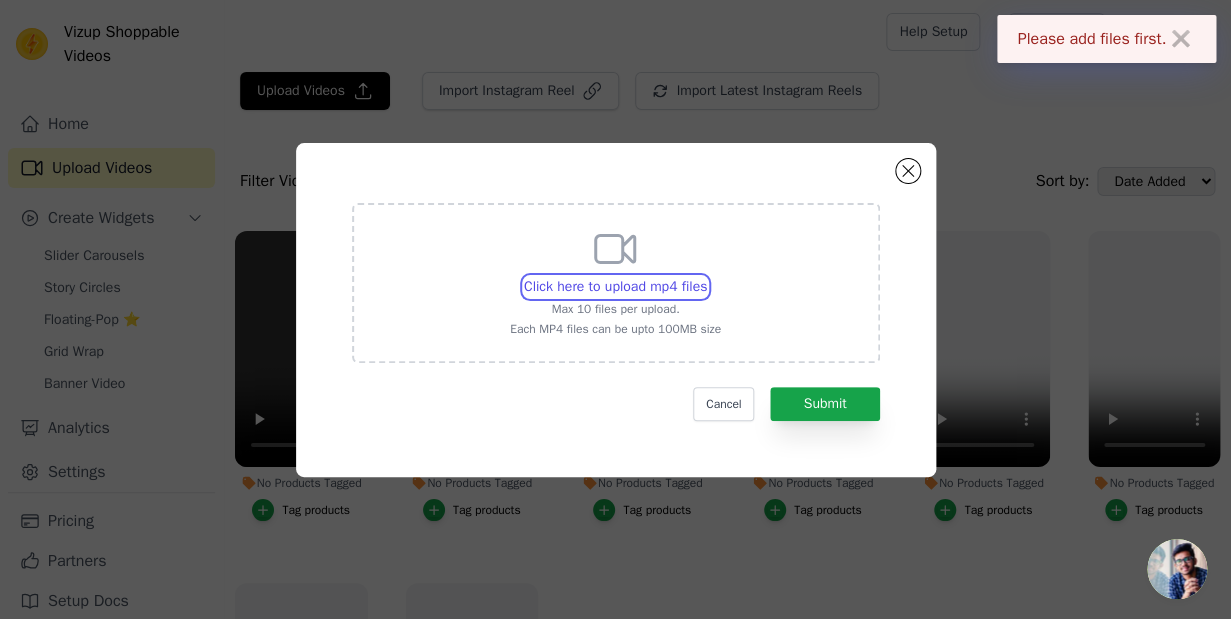 click on "Click here to upload mp4 files     Max 10 files per upload.   Each MP4 files can be upto 100MB size" at bounding box center (706, 276) 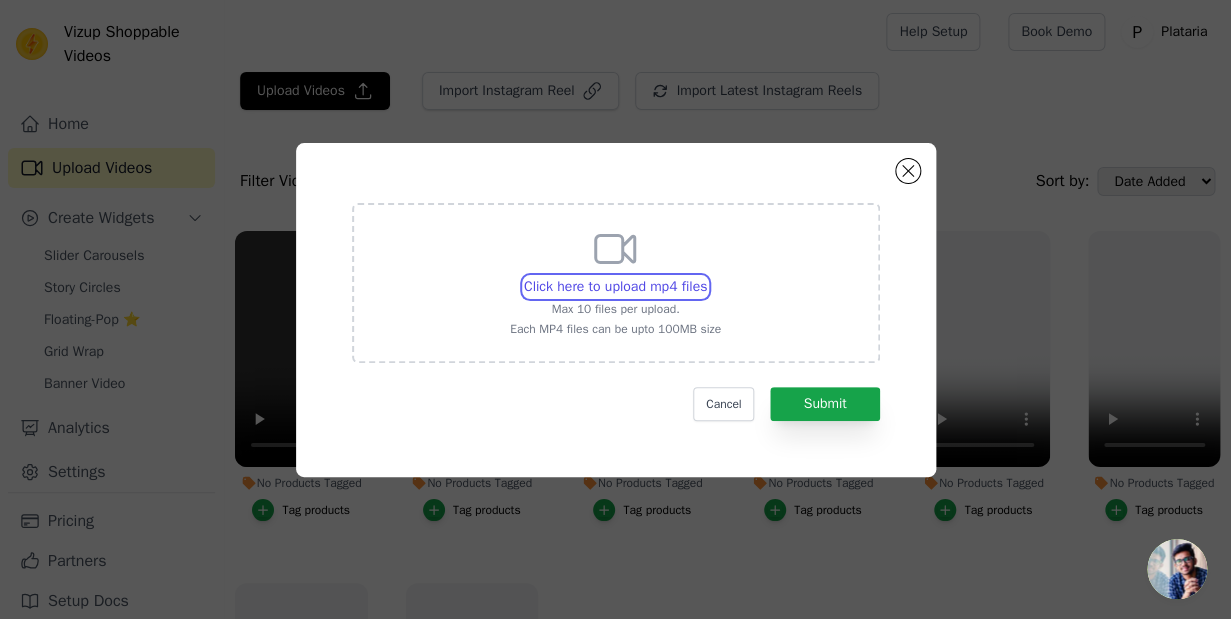 type on "[PATH]" 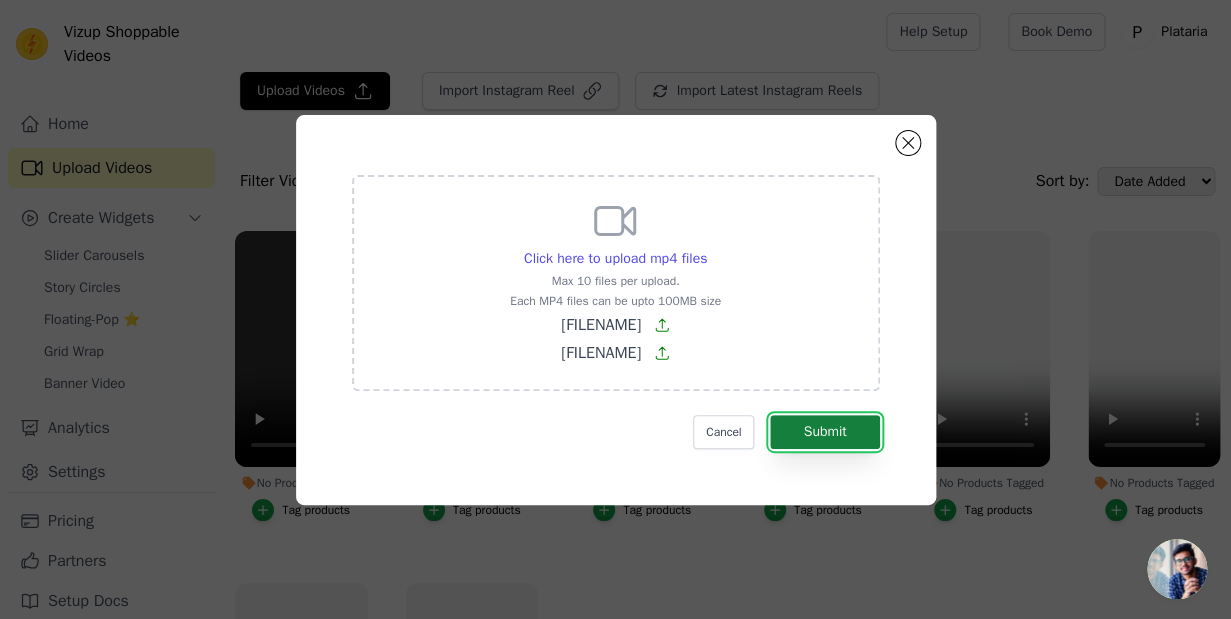 click on "Submit" at bounding box center [824, 432] 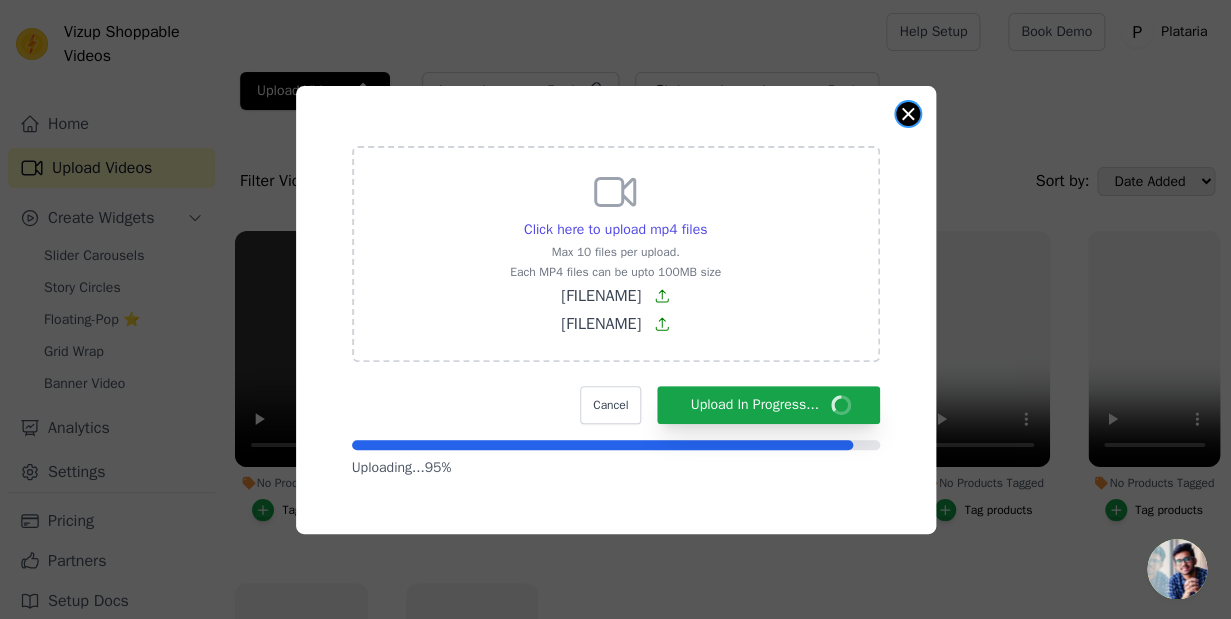 click at bounding box center (908, 114) 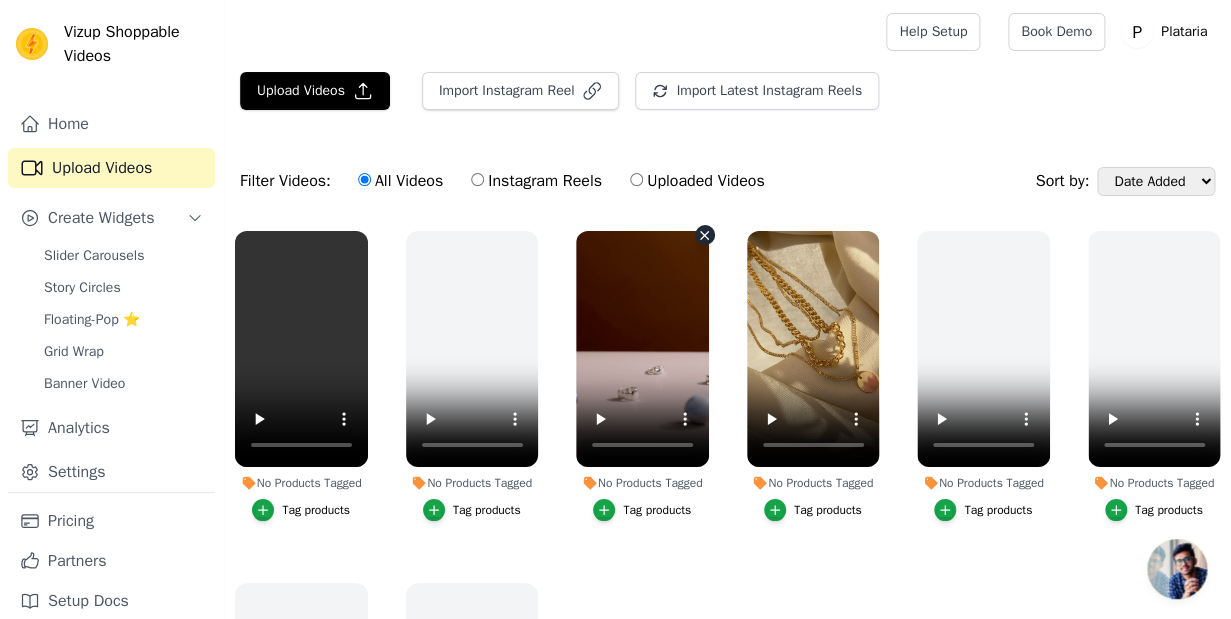 scroll, scrollTop: 148, scrollLeft: 0, axis: vertical 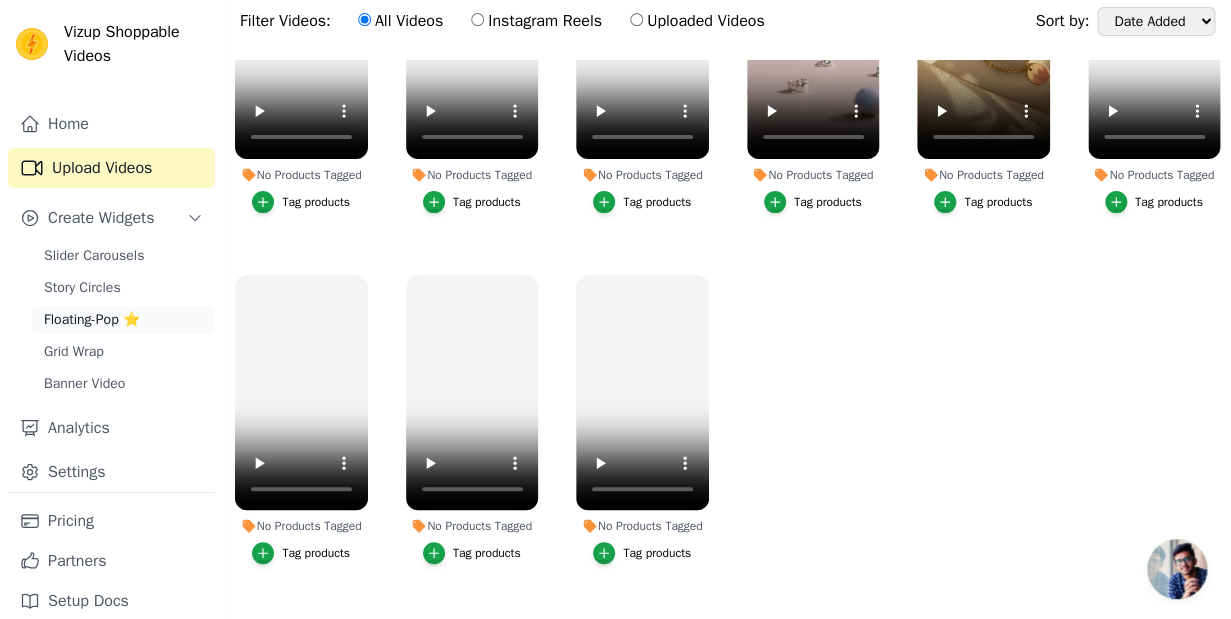 click on "Floating-Pop ⭐" at bounding box center [92, 320] 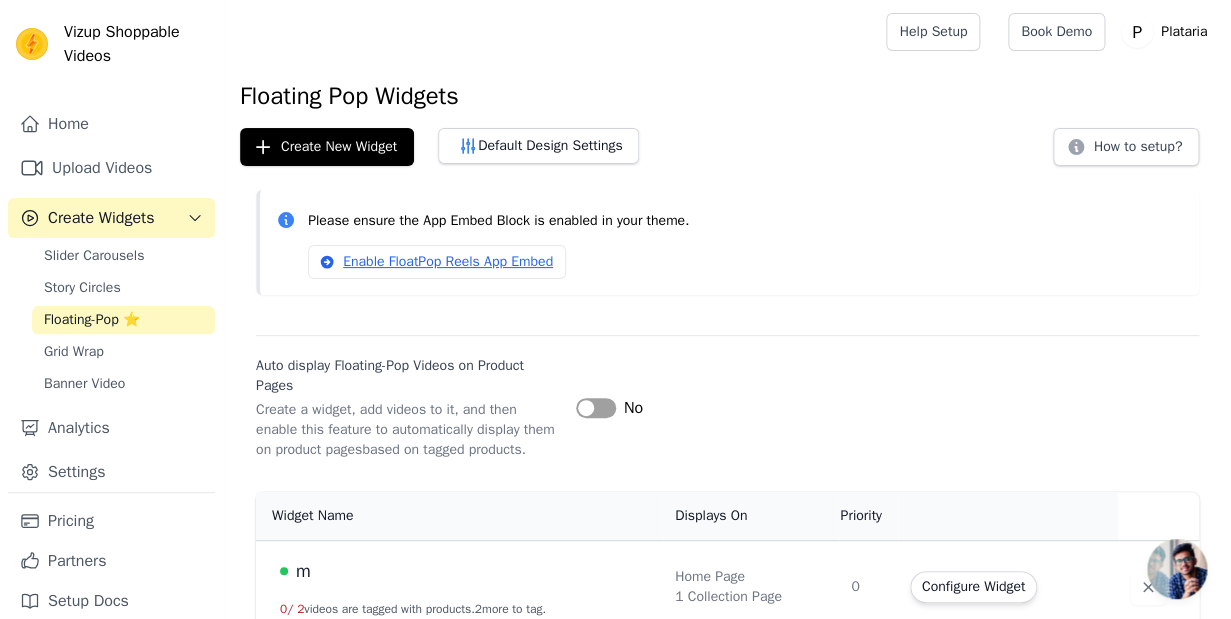scroll, scrollTop: 42, scrollLeft: 0, axis: vertical 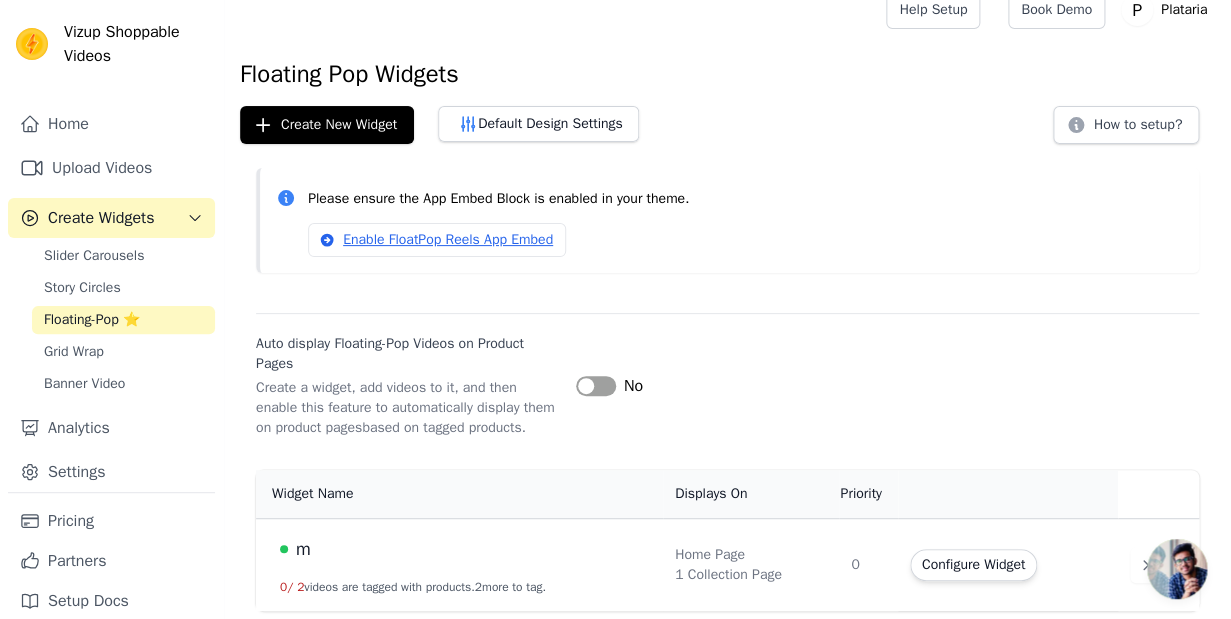 drag, startPoint x: 1188, startPoint y: 568, endPoint x: 979, endPoint y: 404, distance: 265.66333 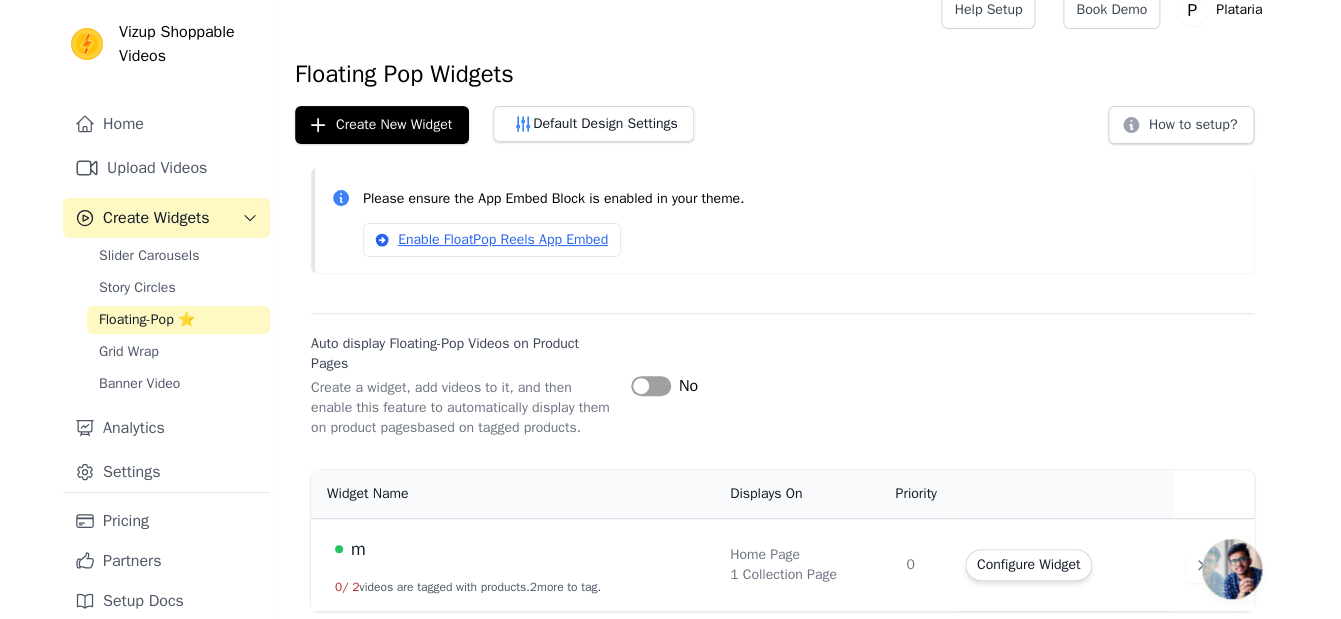 scroll, scrollTop: 2, scrollLeft: 0, axis: vertical 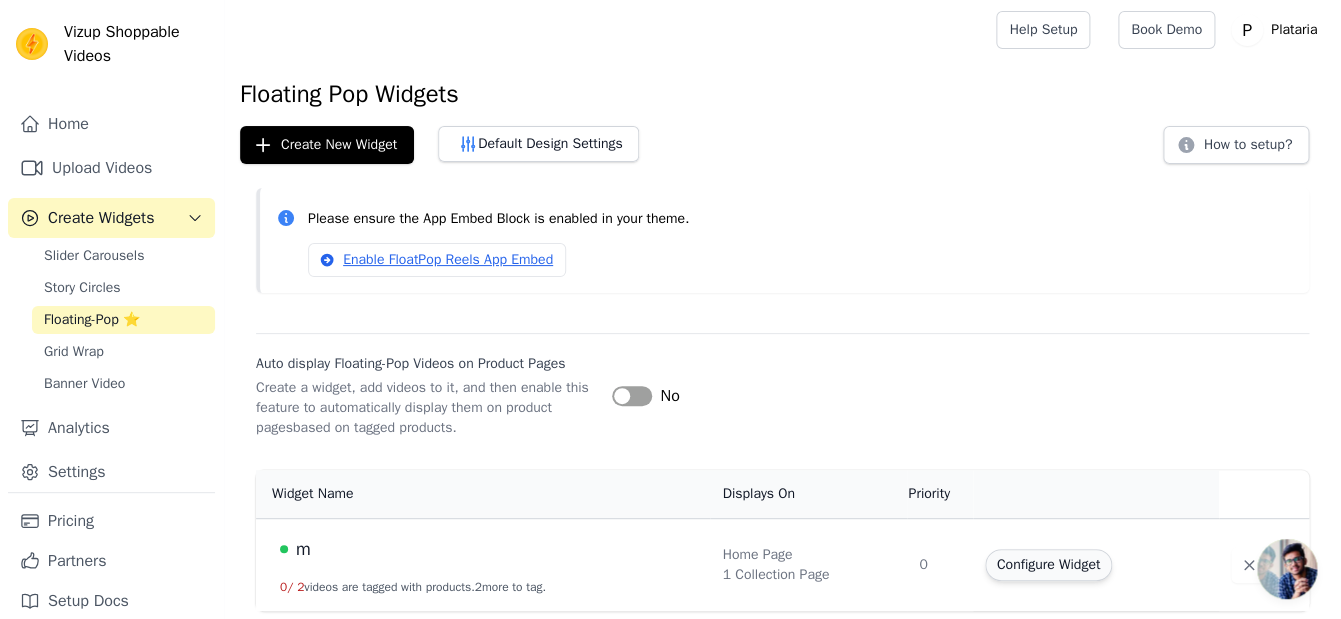 click on "Configure Widget" at bounding box center (1048, 565) 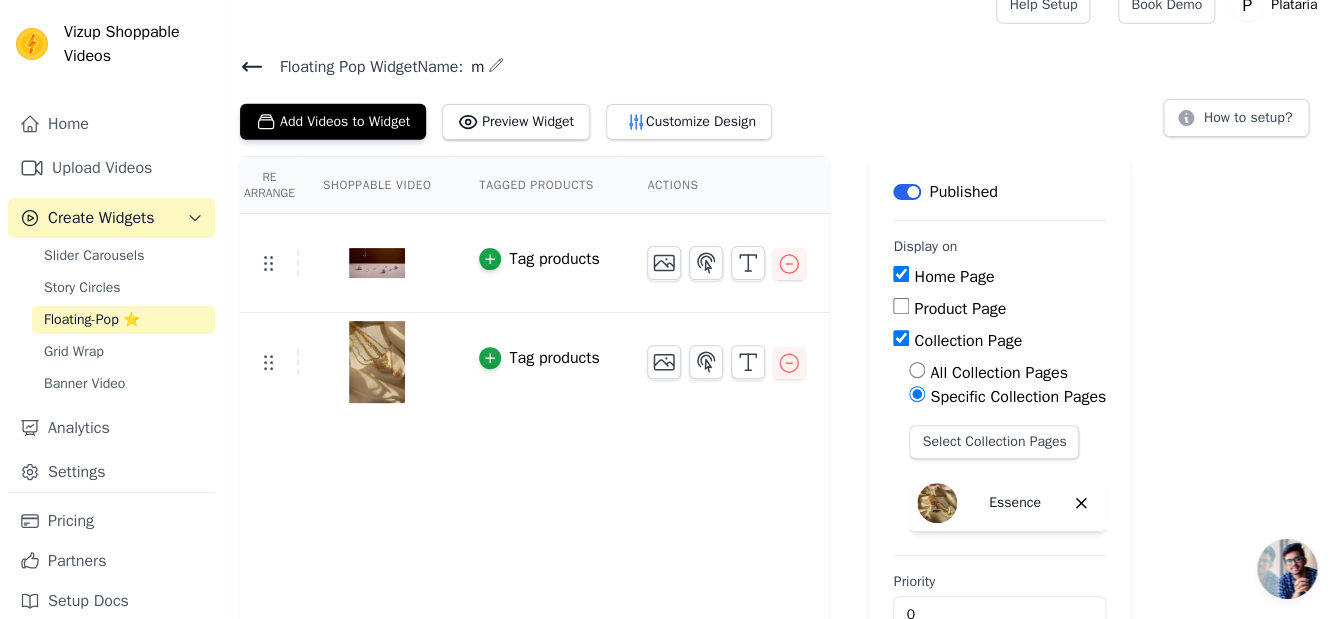 scroll, scrollTop: 0, scrollLeft: 0, axis: both 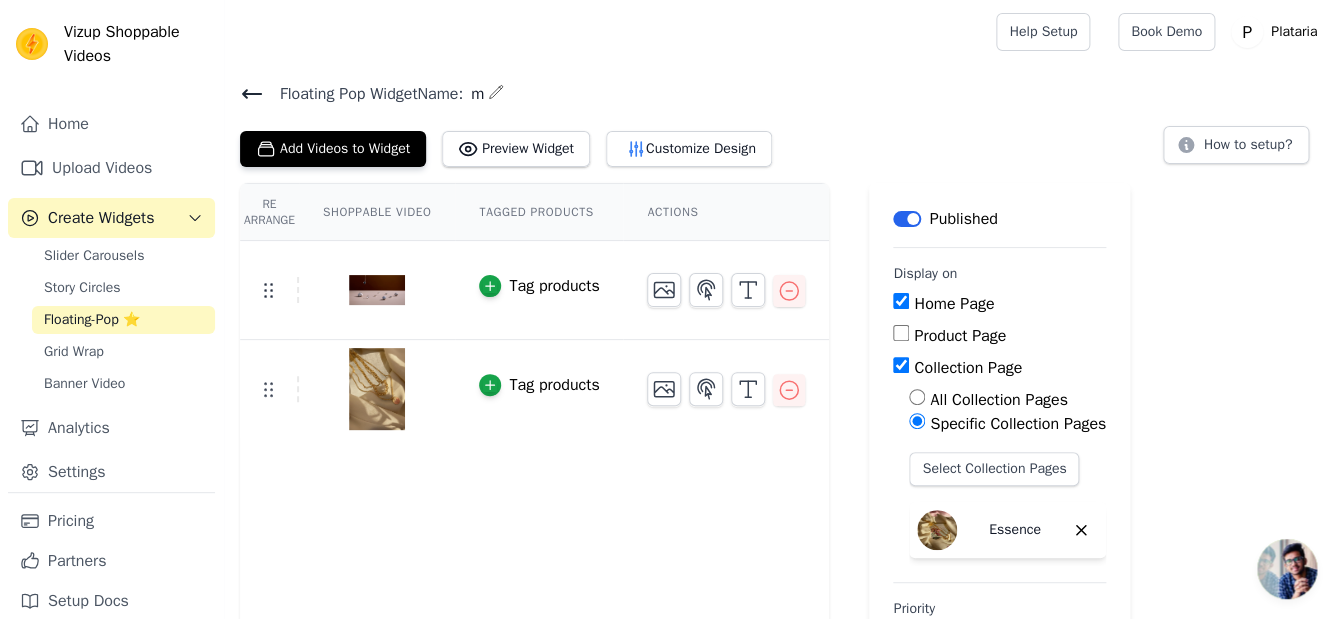 click on "Floating Pop Widget  Name:   m
Add Videos to Widget
Preview Widget       Customize Design
How to setup?" at bounding box center [782, 123] 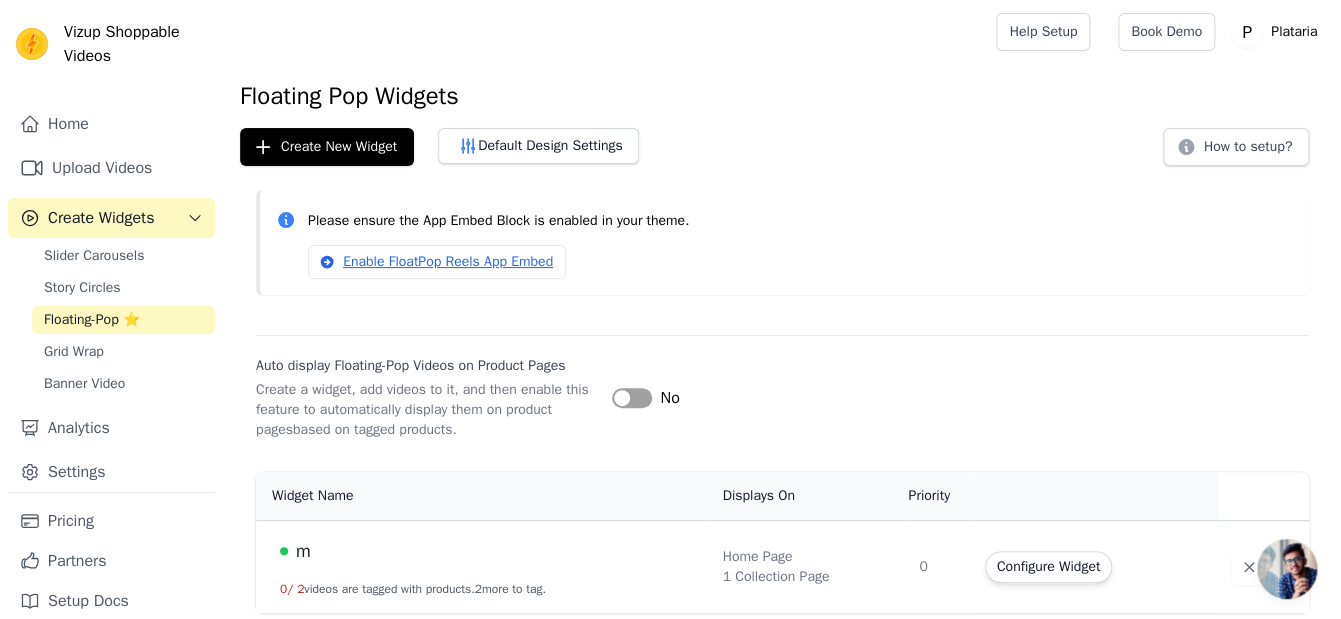 scroll, scrollTop: 2, scrollLeft: 0, axis: vertical 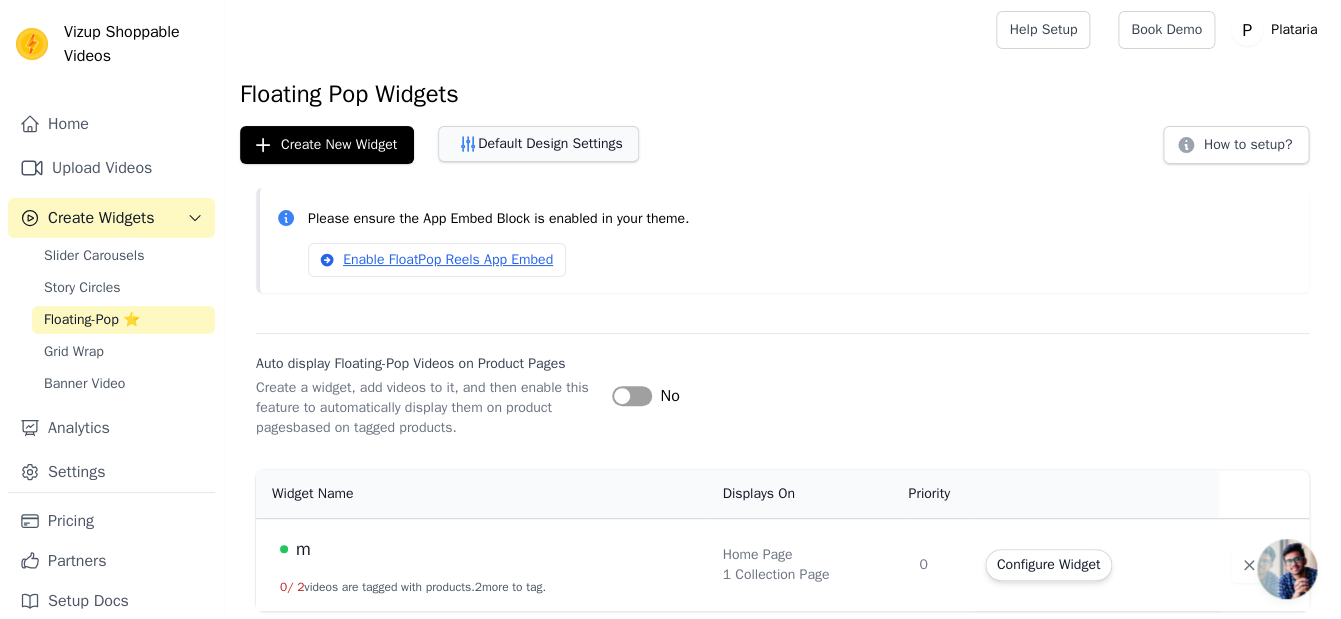 click on "Default Design Settings" at bounding box center (538, 144) 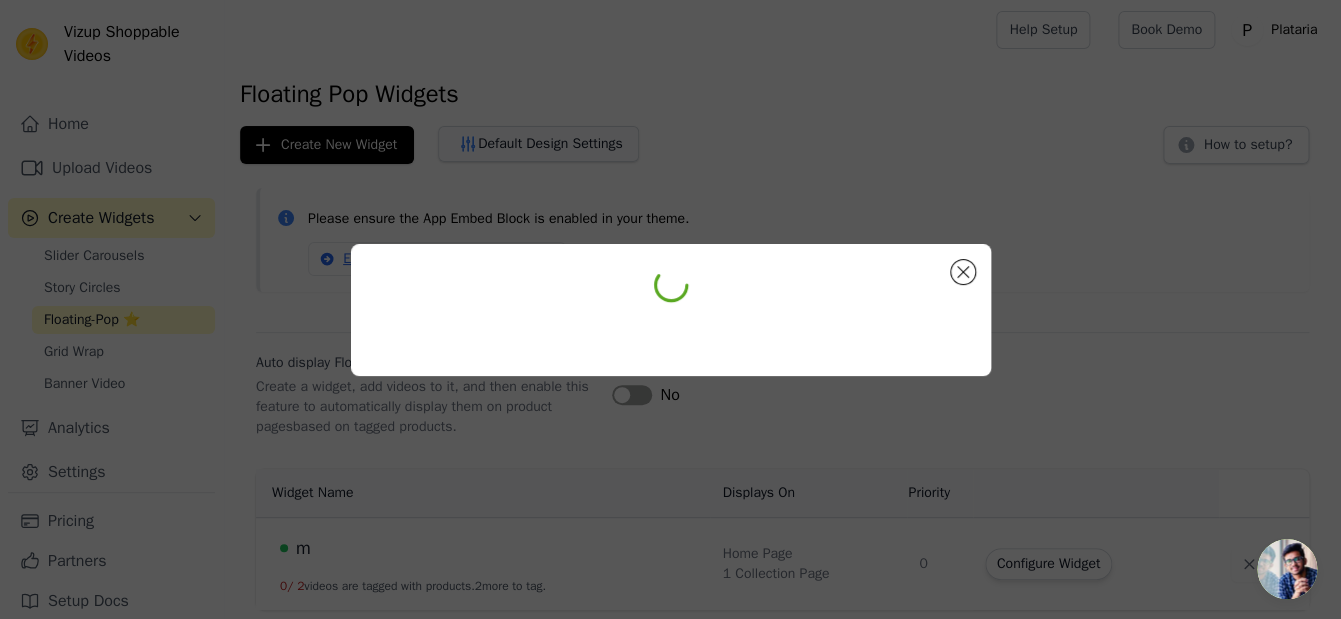 scroll, scrollTop: 0, scrollLeft: 0, axis: both 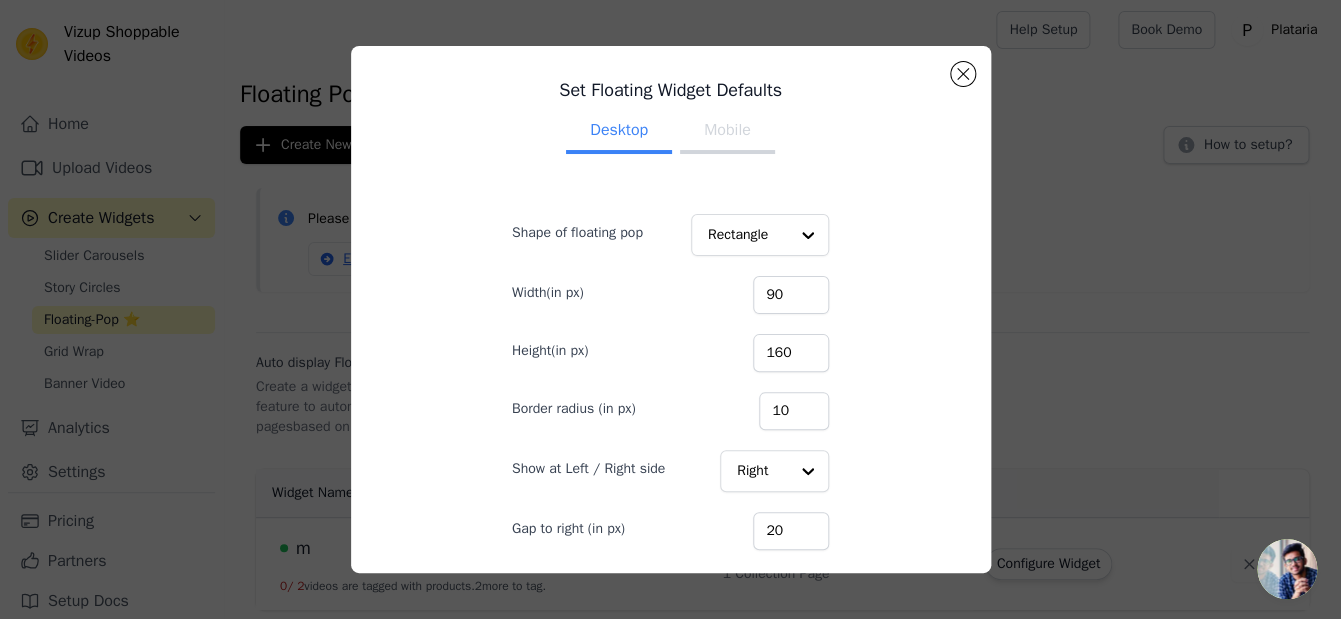 click on "Set Floating Widget Defaults   Desktop Mobile   Shape of floating pop         Rectangle               Width(in px)   90   Height(in px)   160   Border radius (in px)   10   Show at Left / Right side         Right               Gap to right (in px)   20   Gap above bottom (in px)   20   Cancel     Save" at bounding box center [670, 309] 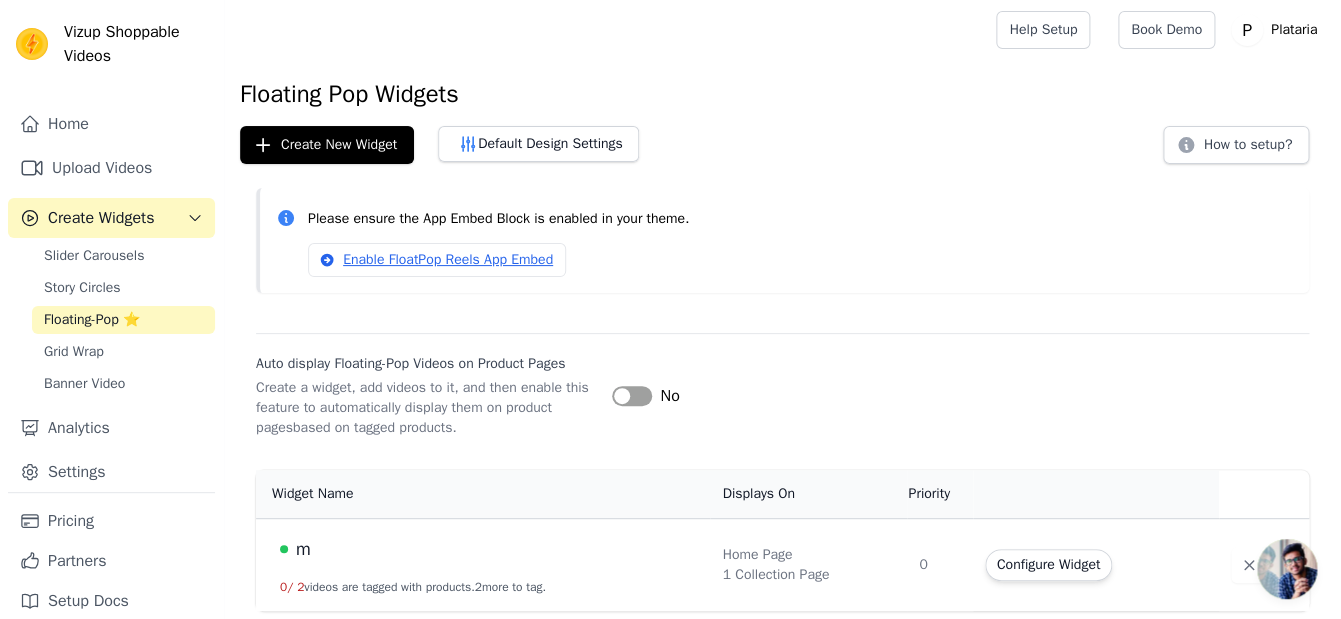 click on "Floating Pop Widgets
Create New Widget     Set Floating Widget Defaults   Desktop Mobile   Shape of floating pop         Rectangle               Width(in px)   90   Height(in px)   160   Border radius (in px)   10   Show at Left / Right side         Right               Gap to right (in px)   20   Gap above bottom (in px)   20   Cancel     Save     Default Design Settings
How to setup?     Please ensure the App Embed Block is enabled in your theme.
Enable FloatPop Reels App Embed   Auto display Floating-Pop Videos on Product Pages   Create a widget, add videos to it, and then enable this feature to automatically display them on product pages  based on tagged products.   Label     No     Widget Name   Displays On   Priority   Actions     m   0  /   2  videos are tagged with products.
2  more to tag.   Home Page       1 Collection Page   0   Configure Widget" at bounding box center (782, 336) 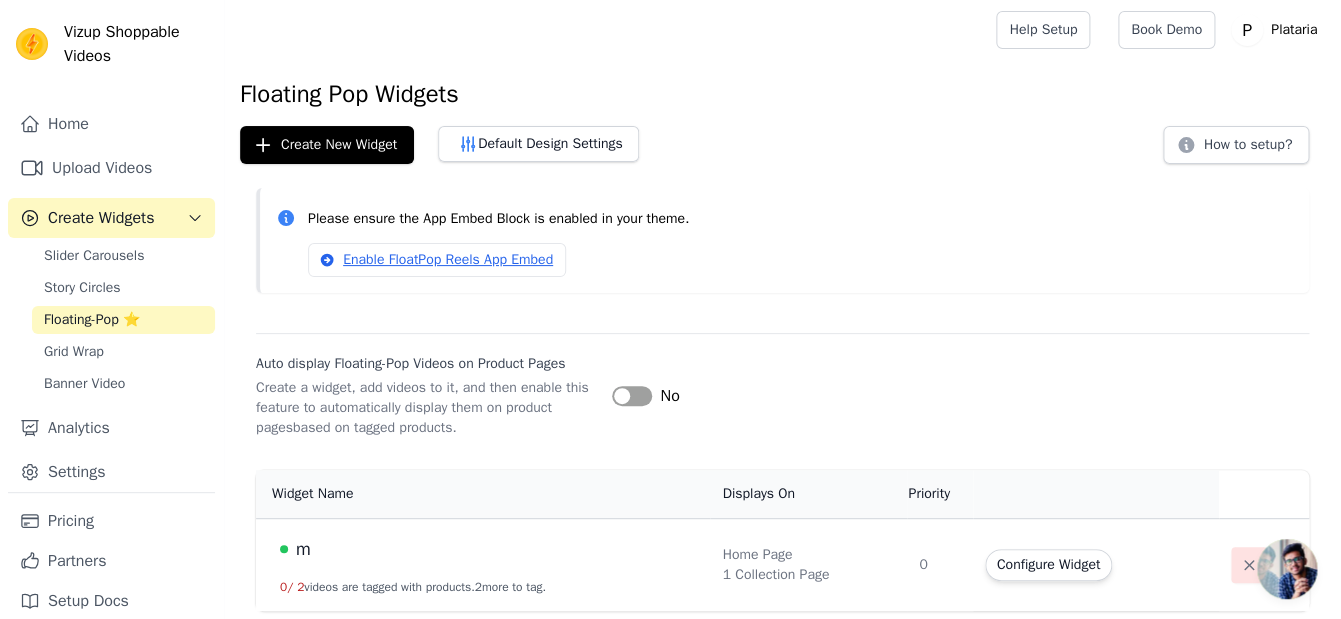 click 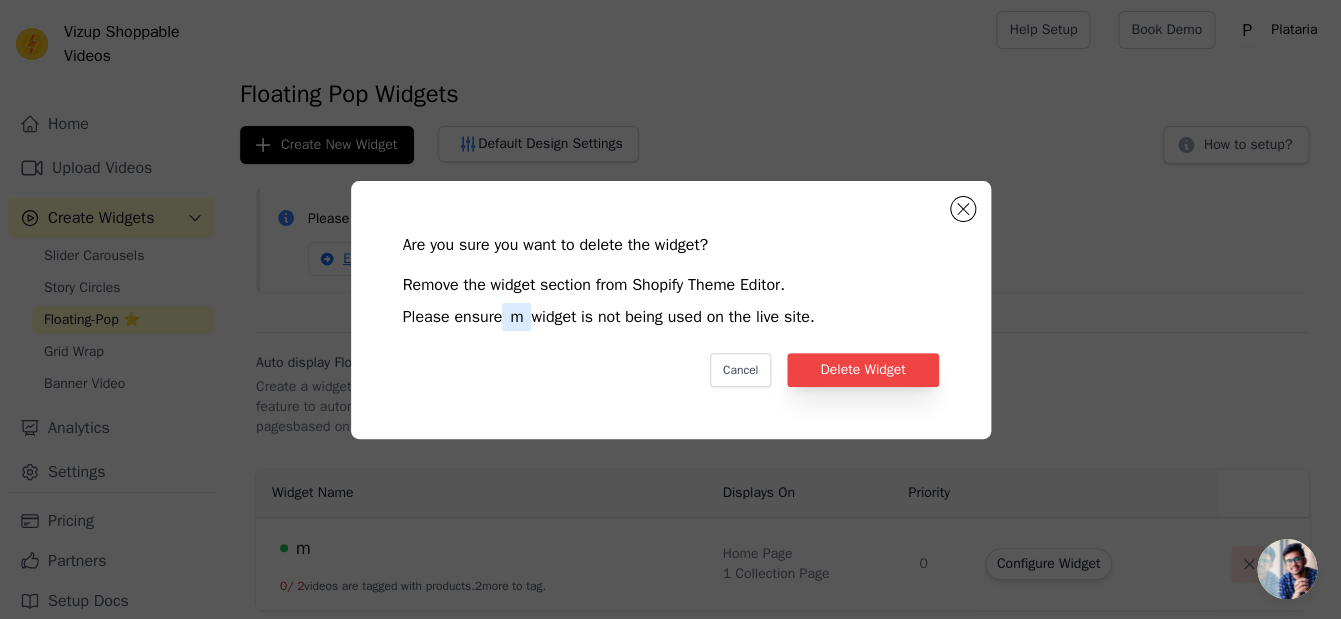 scroll, scrollTop: 0, scrollLeft: 0, axis: both 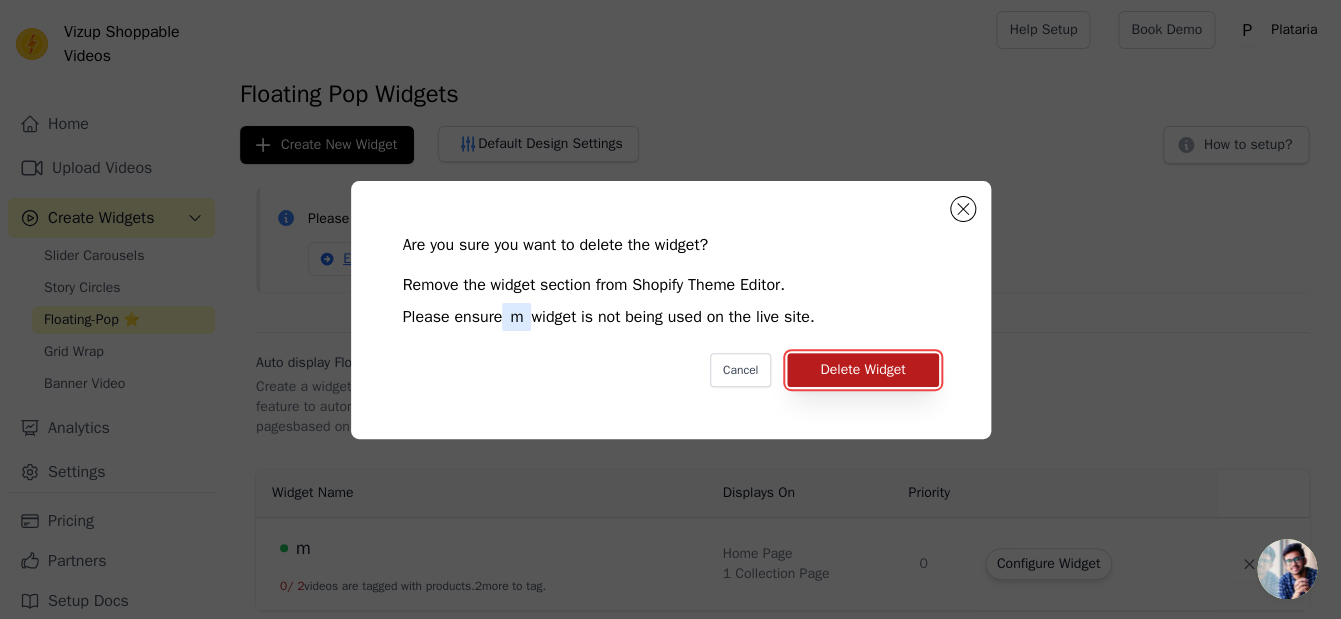 click on "Delete Widget" at bounding box center (862, 370) 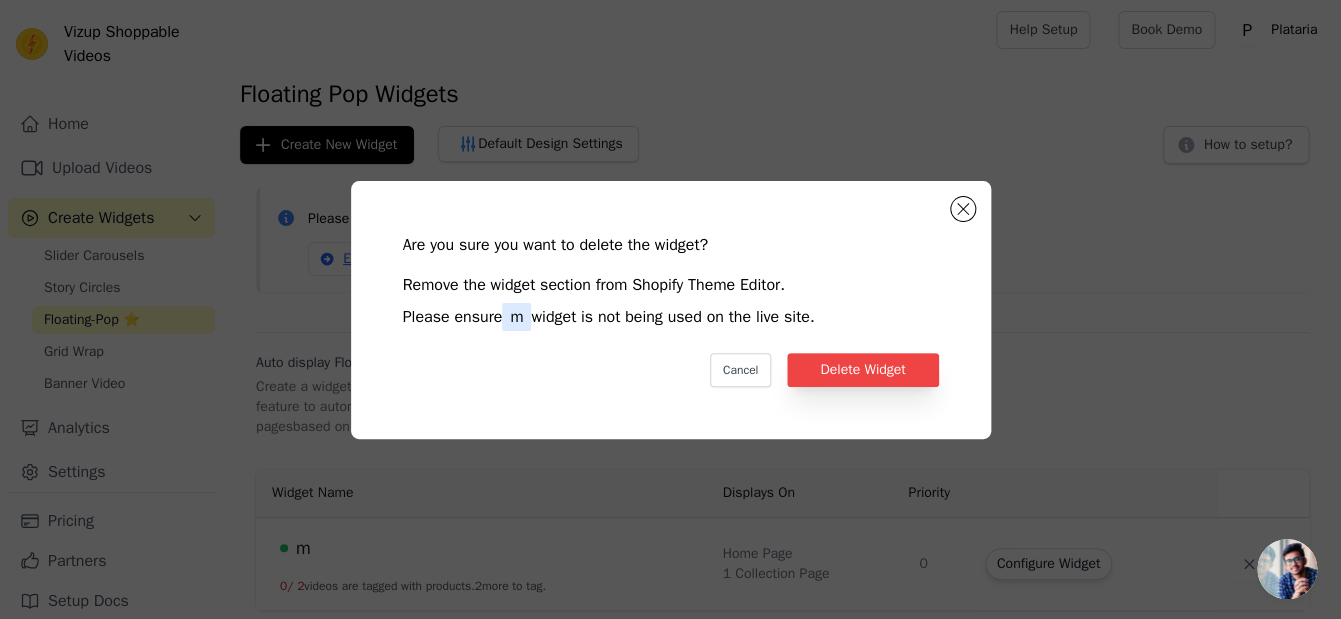 scroll, scrollTop: 2, scrollLeft: 0, axis: vertical 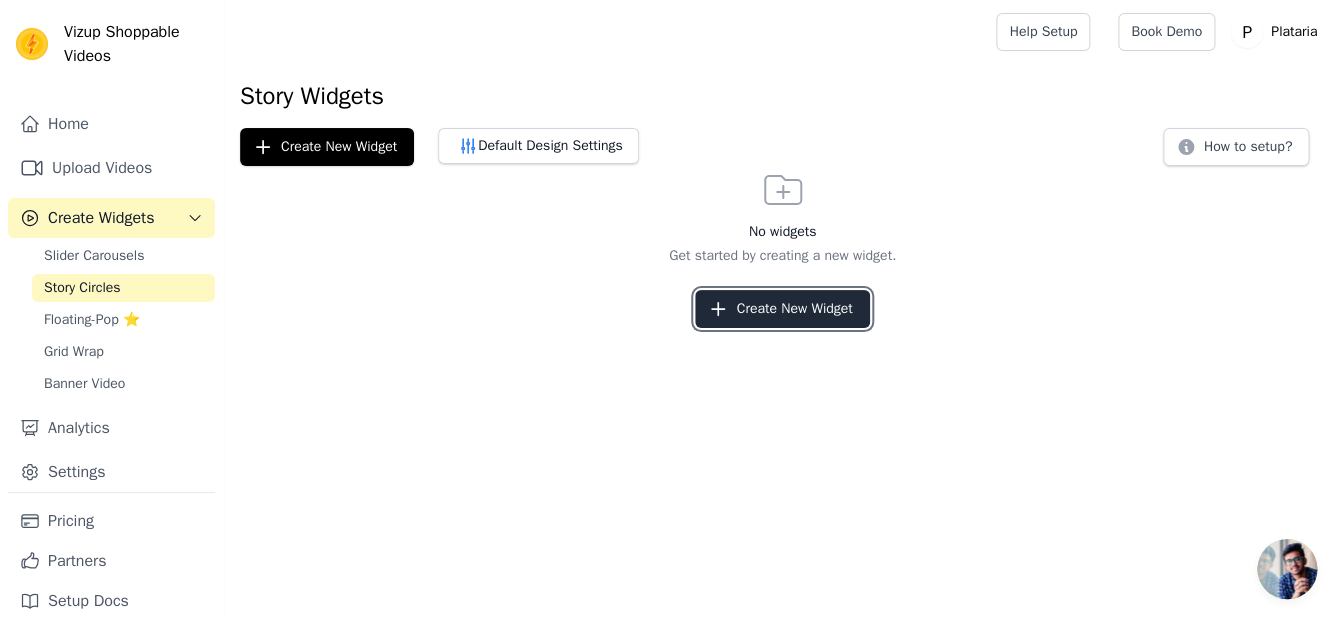click on "Create New Widget" at bounding box center [782, 309] 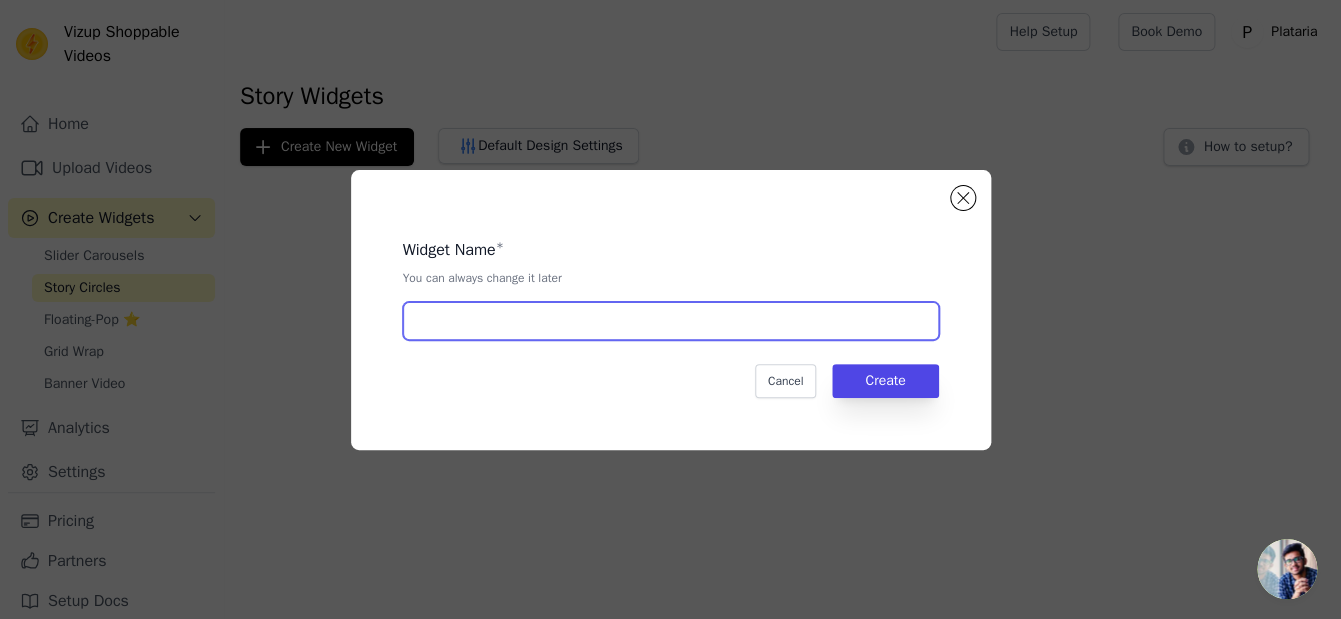 click at bounding box center (671, 321) 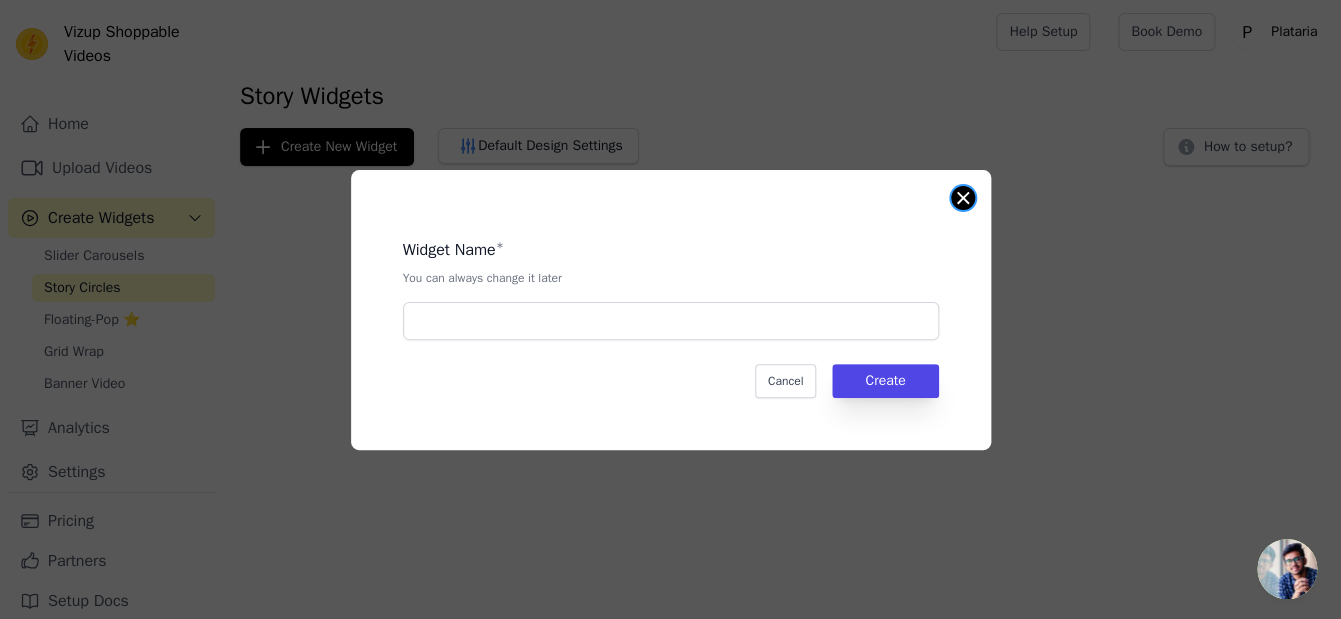 click at bounding box center [963, 198] 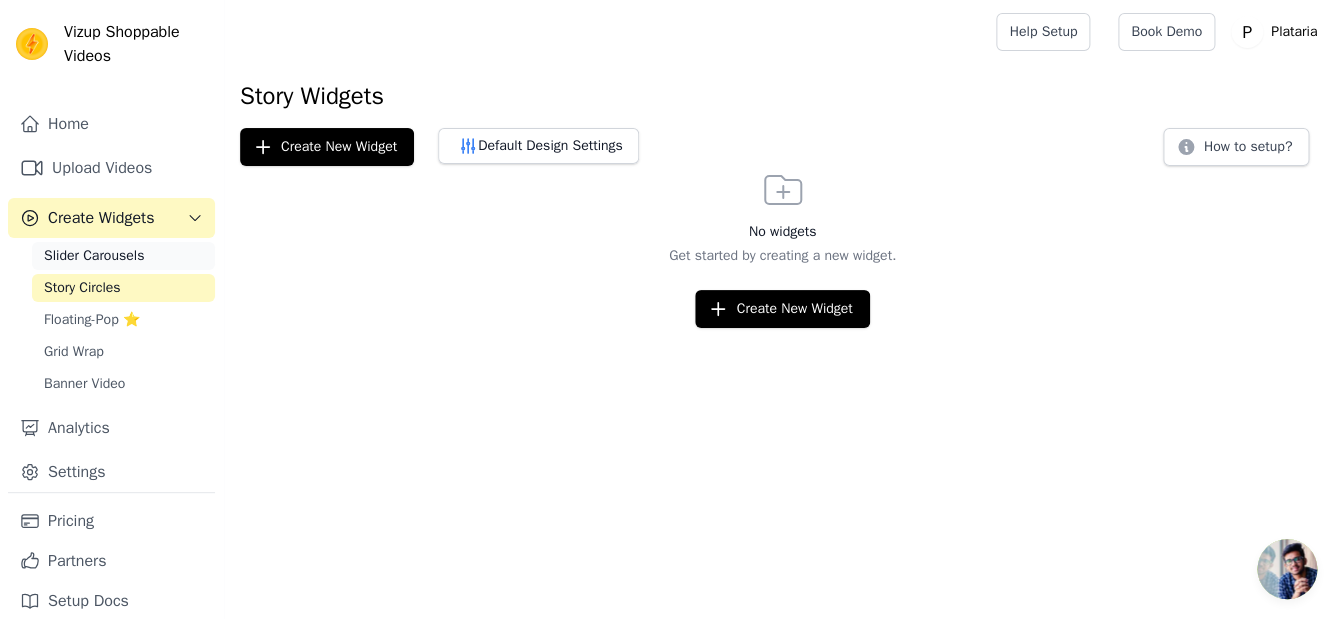click on "Slider Carousels" at bounding box center [123, 256] 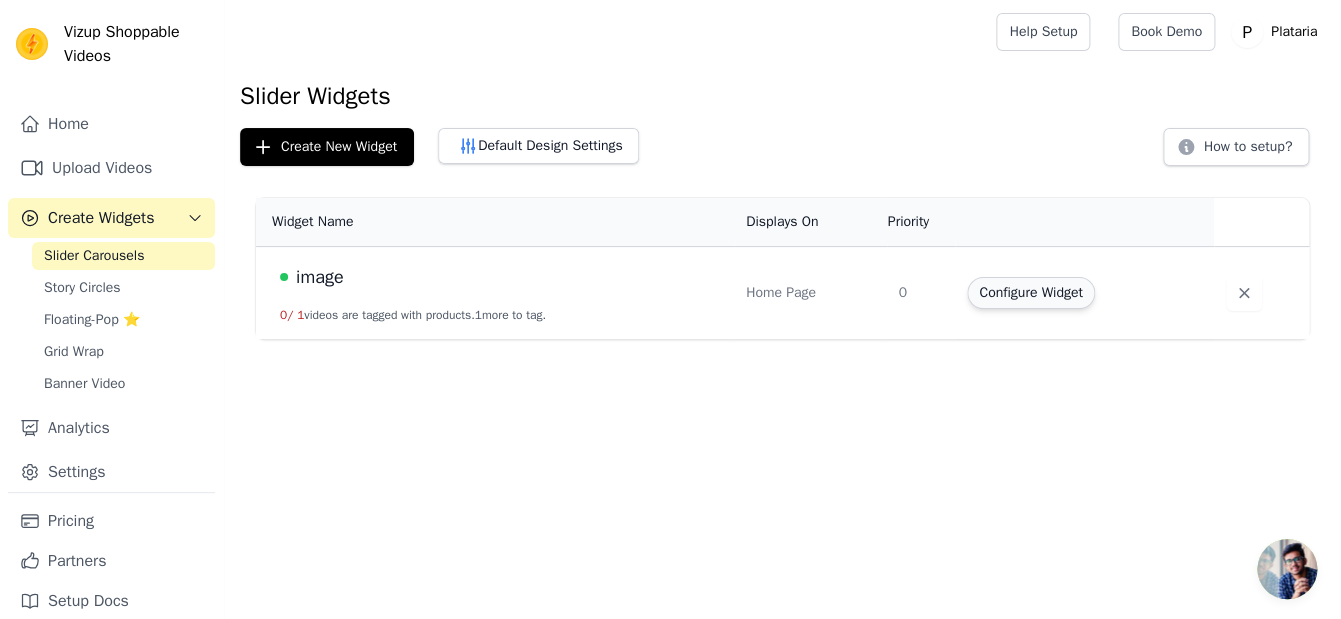 click on "Configure Widget" at bounding box center (1030, 293) 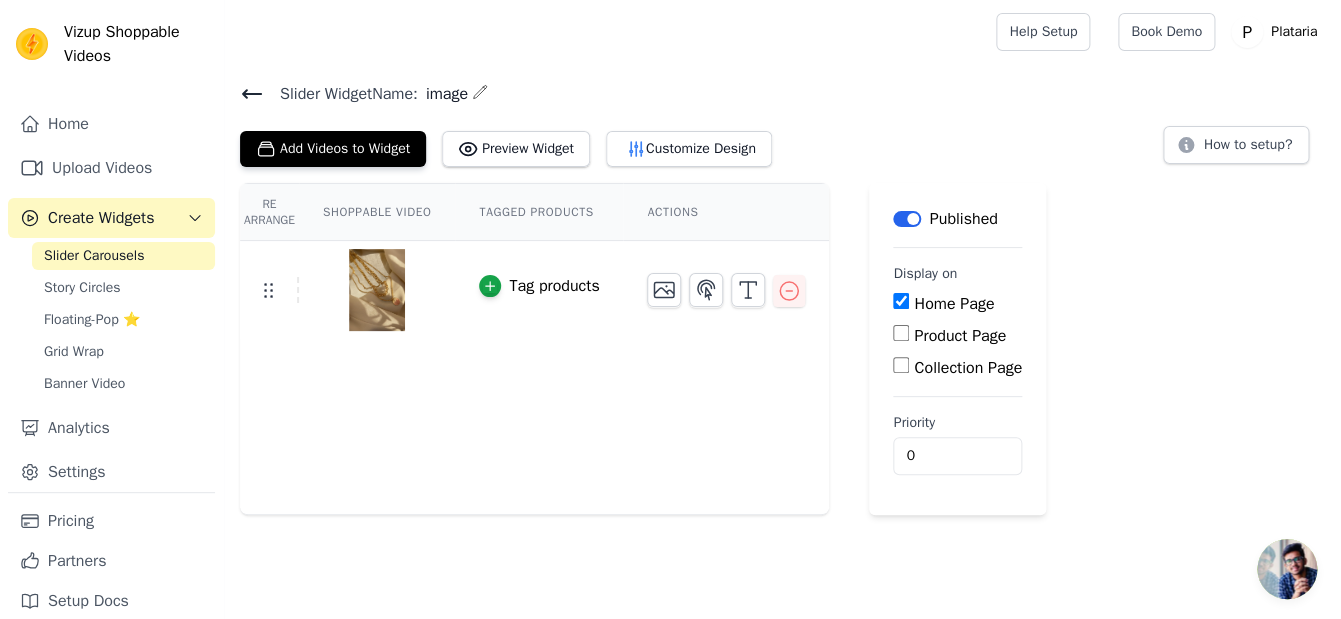 click on "Re Arrange   Shoppable Video   Tagged Products   Actions             Tag products" at bounding box center (534, 349) 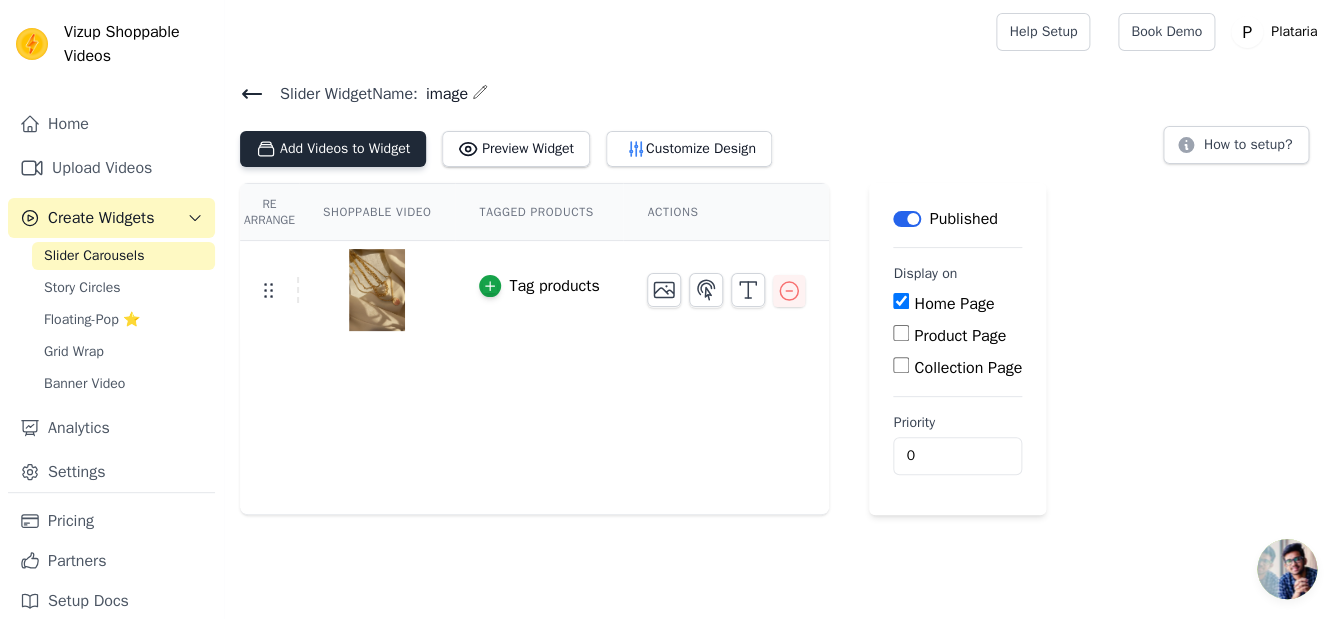 click on "Add Videos to Widget" at bounding box center (333, 149) 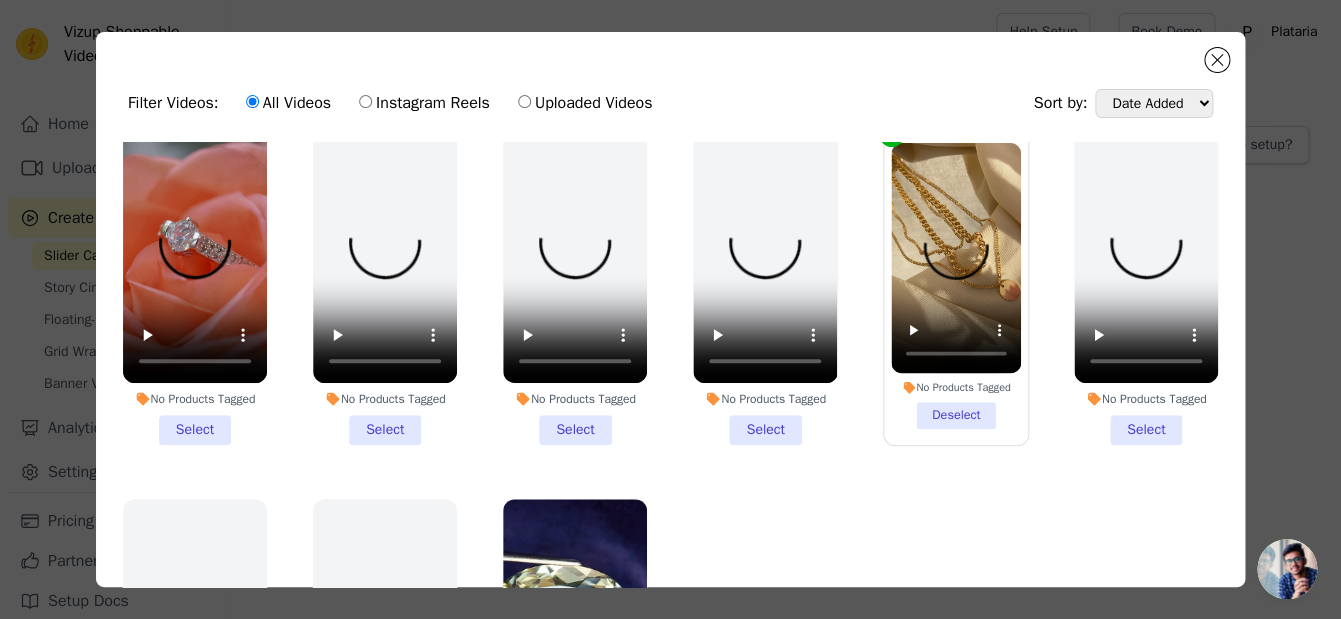 scroll, scrollTop: 32, scrollLeft: 0, axis: vertical 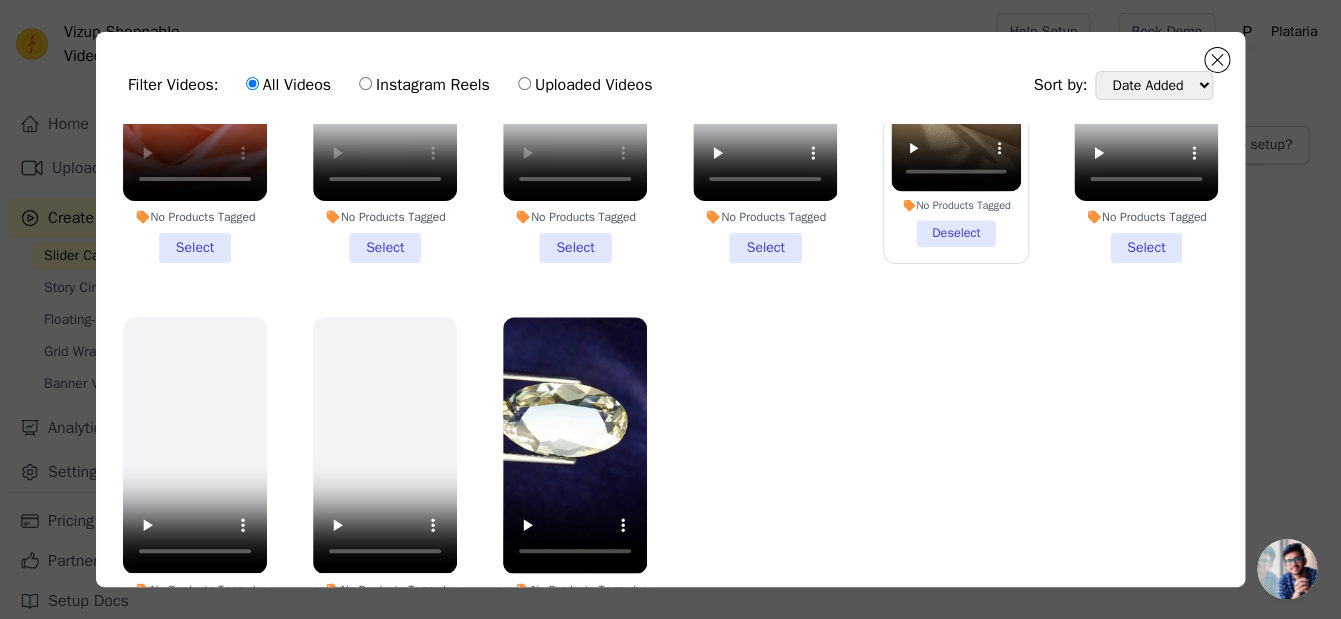 click on "No Products Tagged     Select" at bounding box center (195, 104) 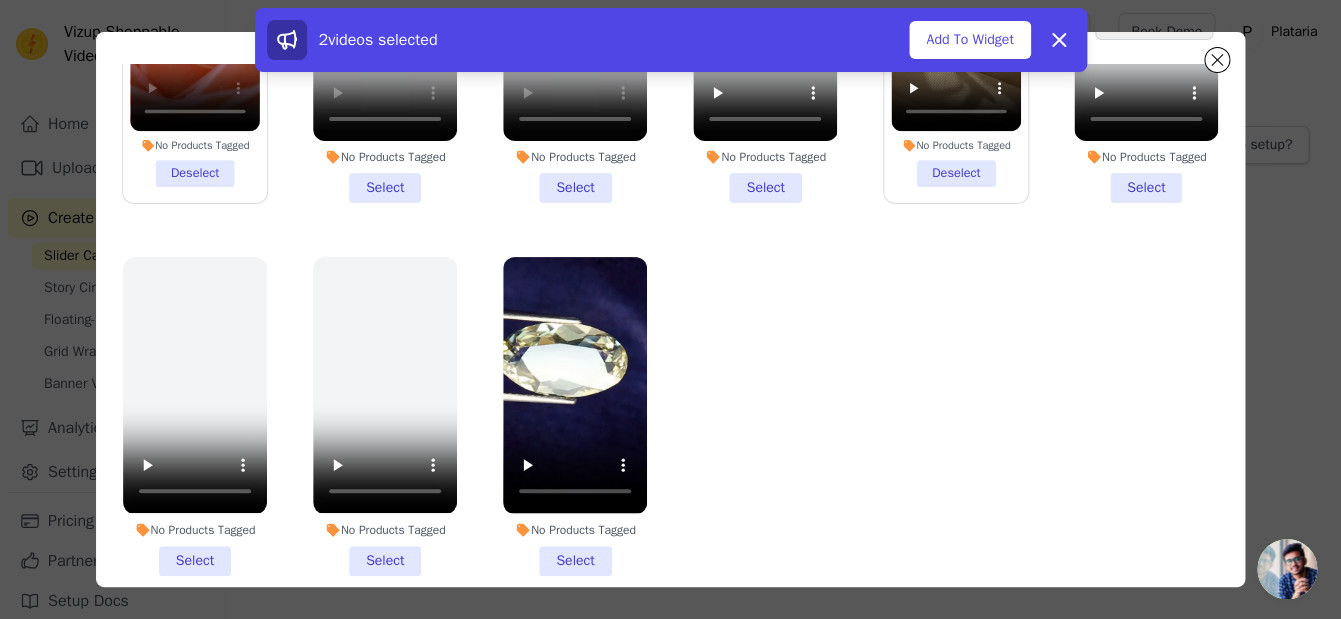scroll, scrollTop: 98, scrollLeft: 0, axis: vertical 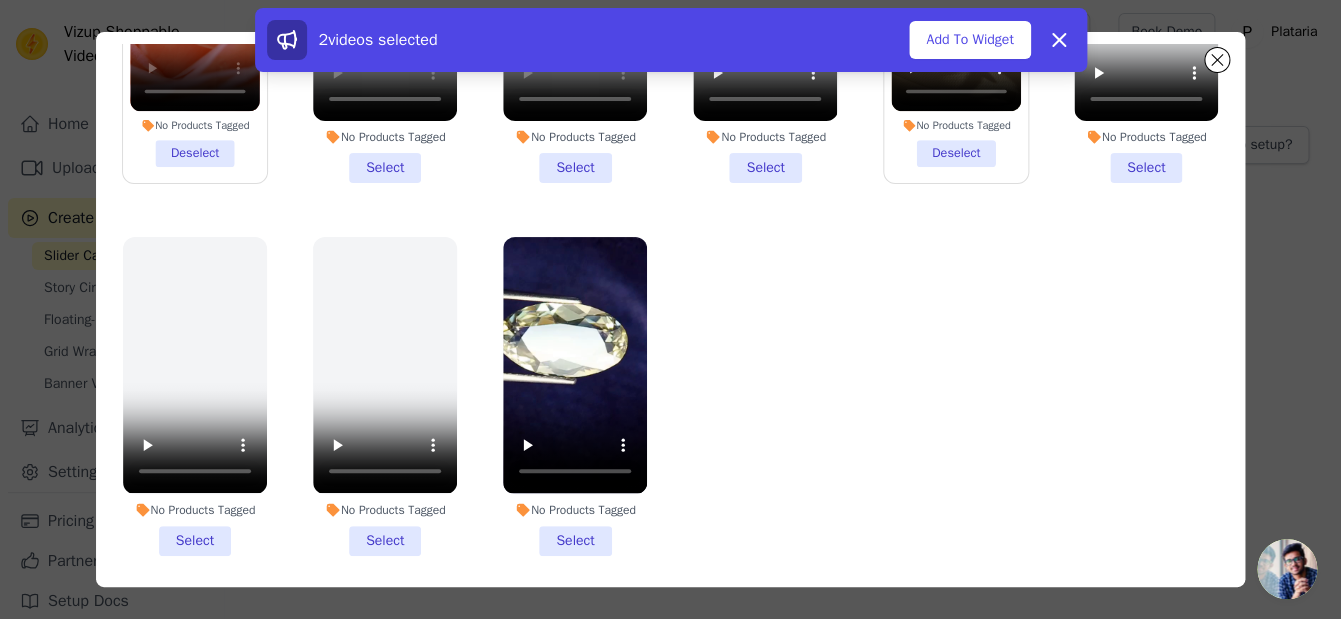 click on "No Products Tagged     Select" at bounding box center (575, 396) 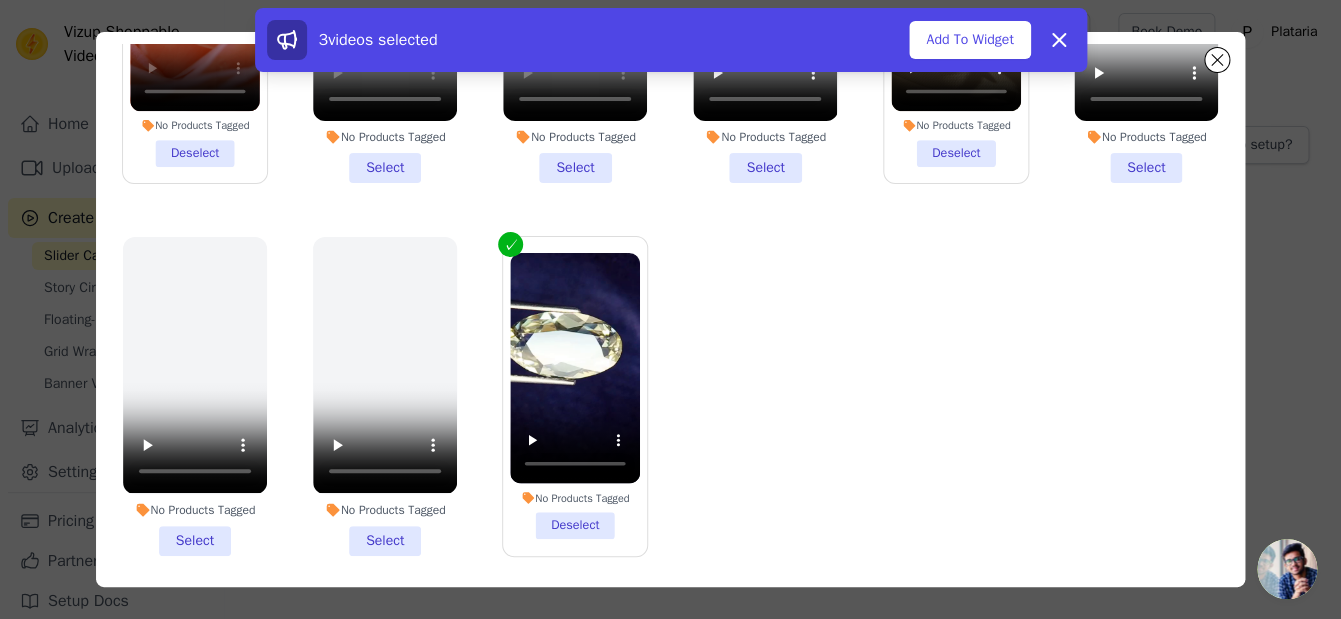 scroll, scrollTop: 0, scrollLeft: 0, axis: both 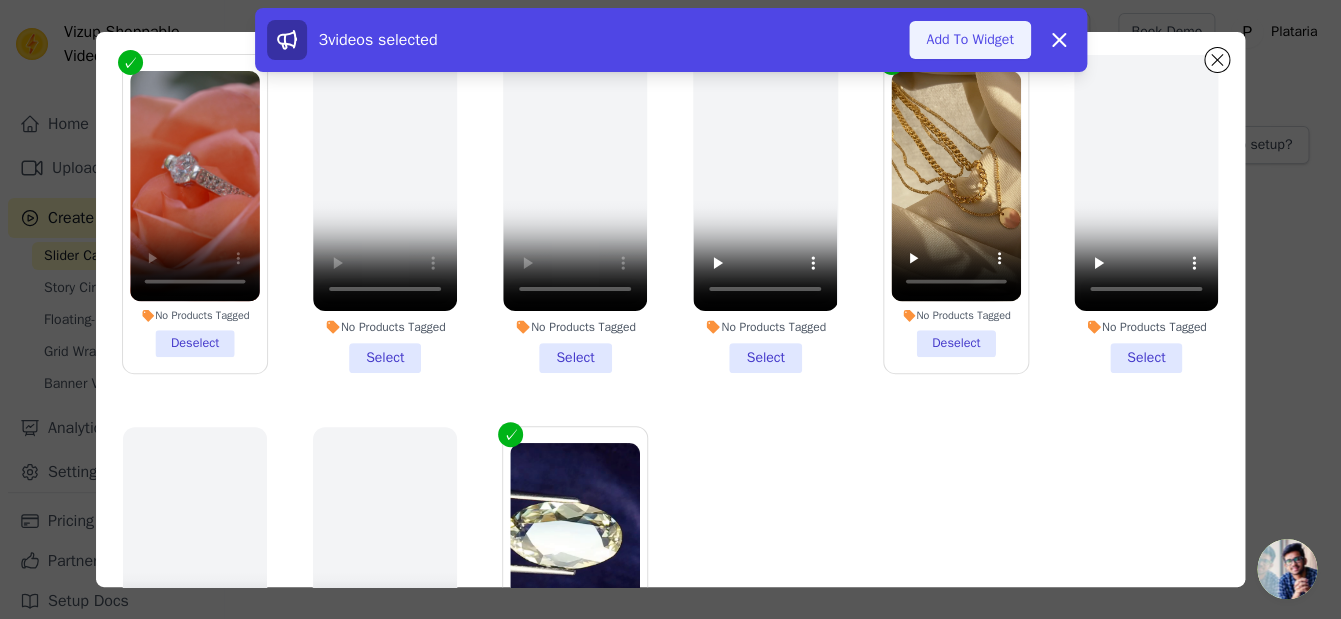 click on "Add To Widget" at bounding box center (969, 40) 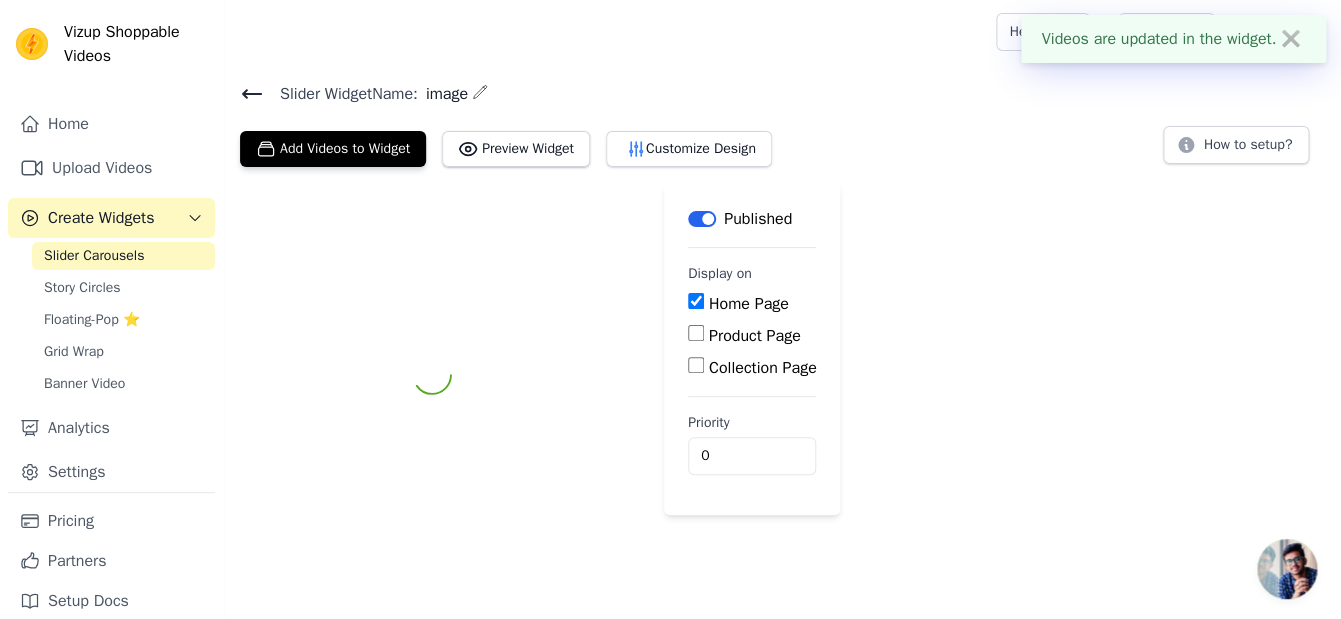 scroll, scrollTop: 98, scrollLeft: 0, axis: vertical 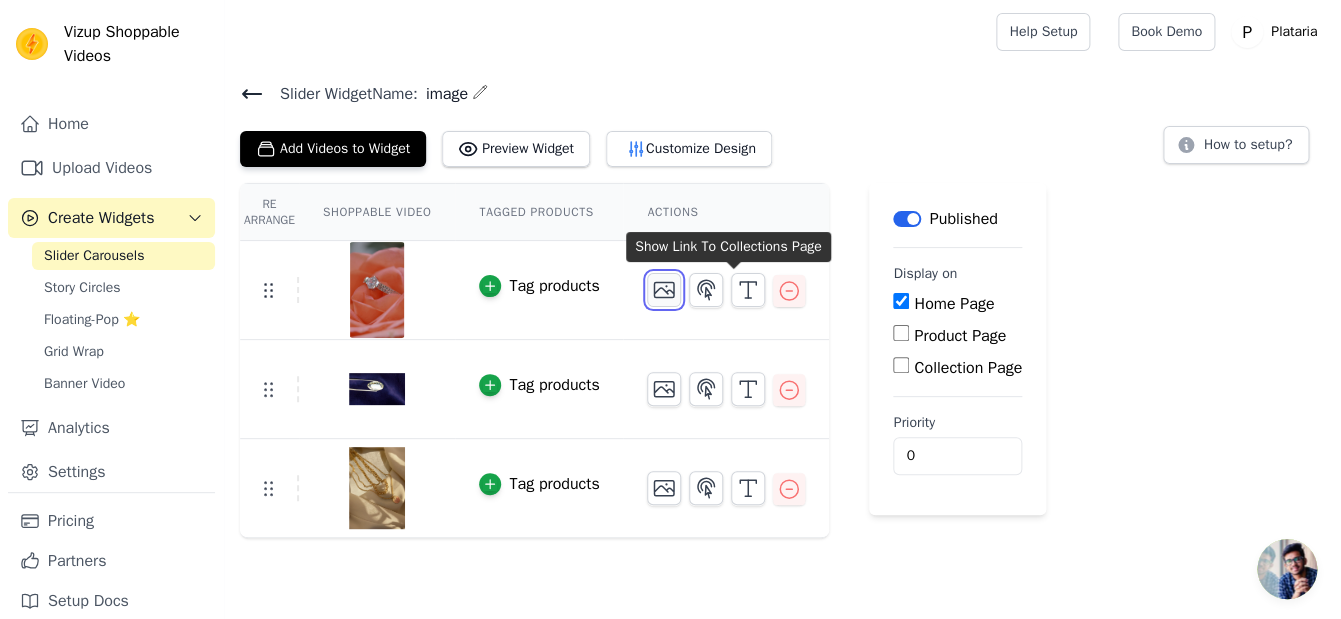click 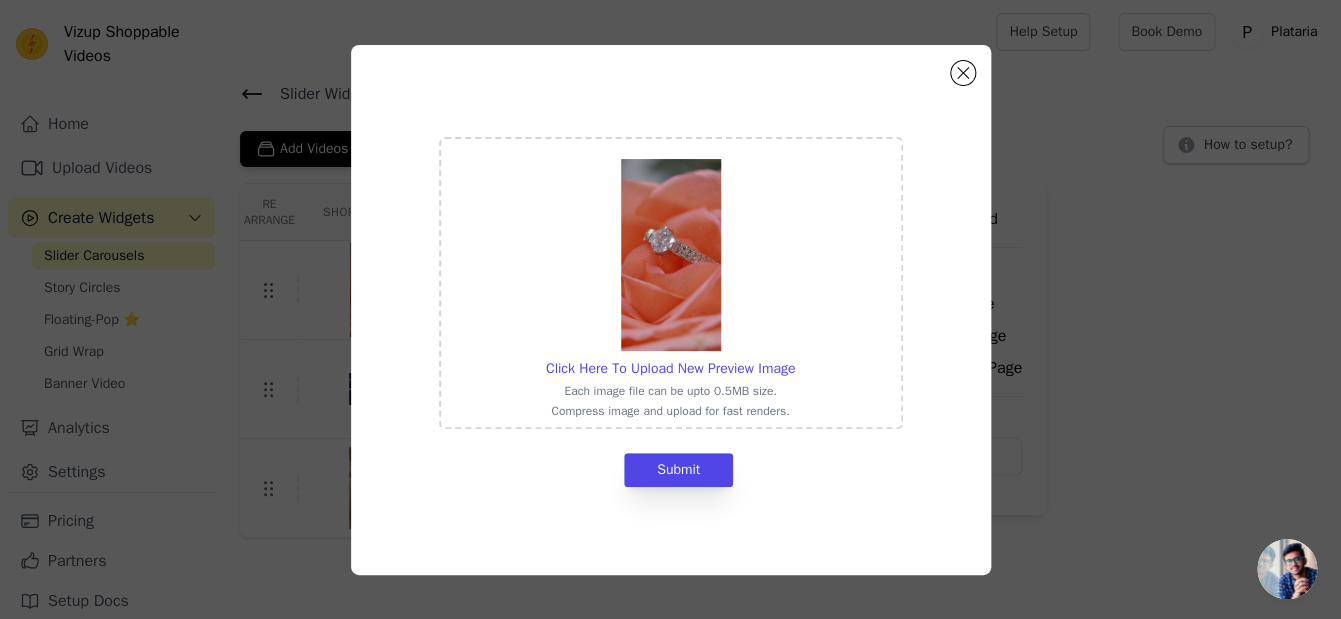 click on "Click Here To Upload New Preview Image     Each image file can be upto 0.5MB size.   Compress image and upload for fast renders.     Submit" 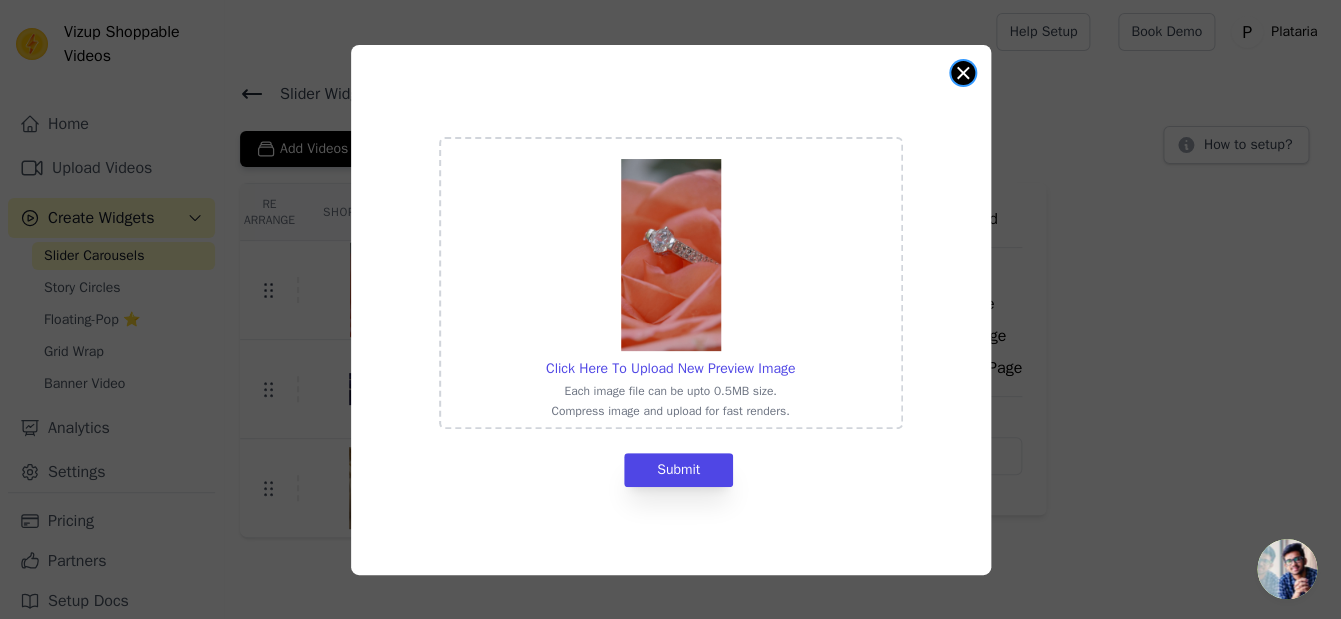 click at bounding box center [963, 73] 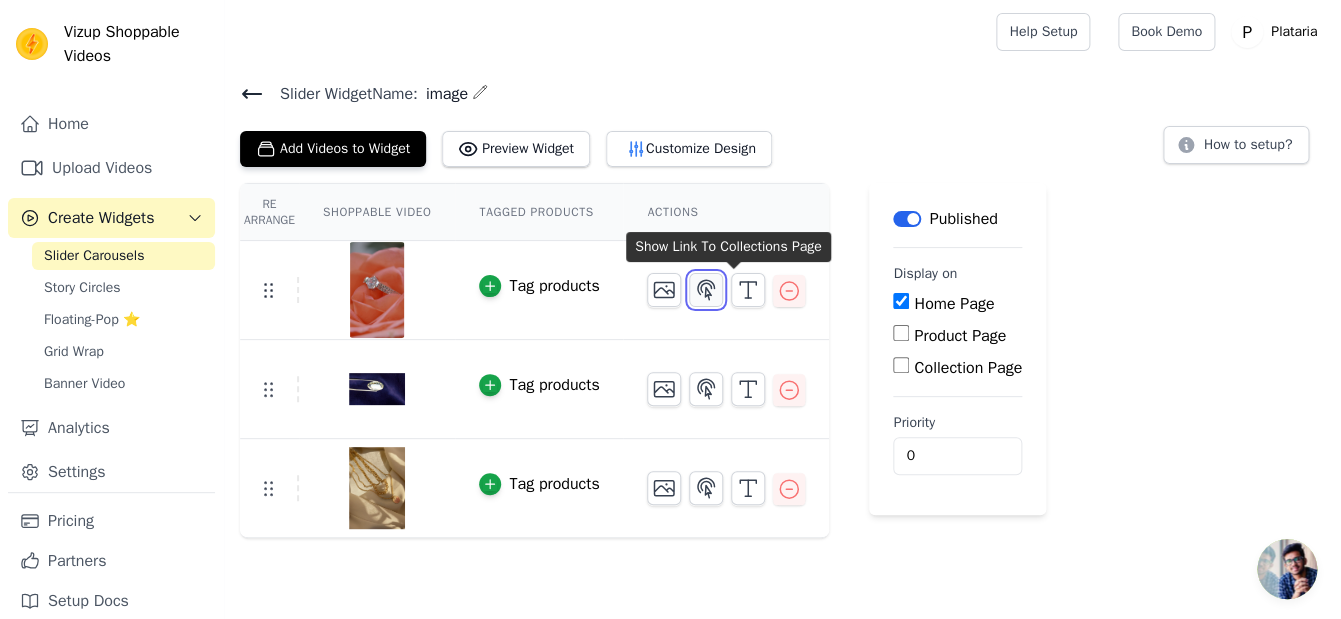 click 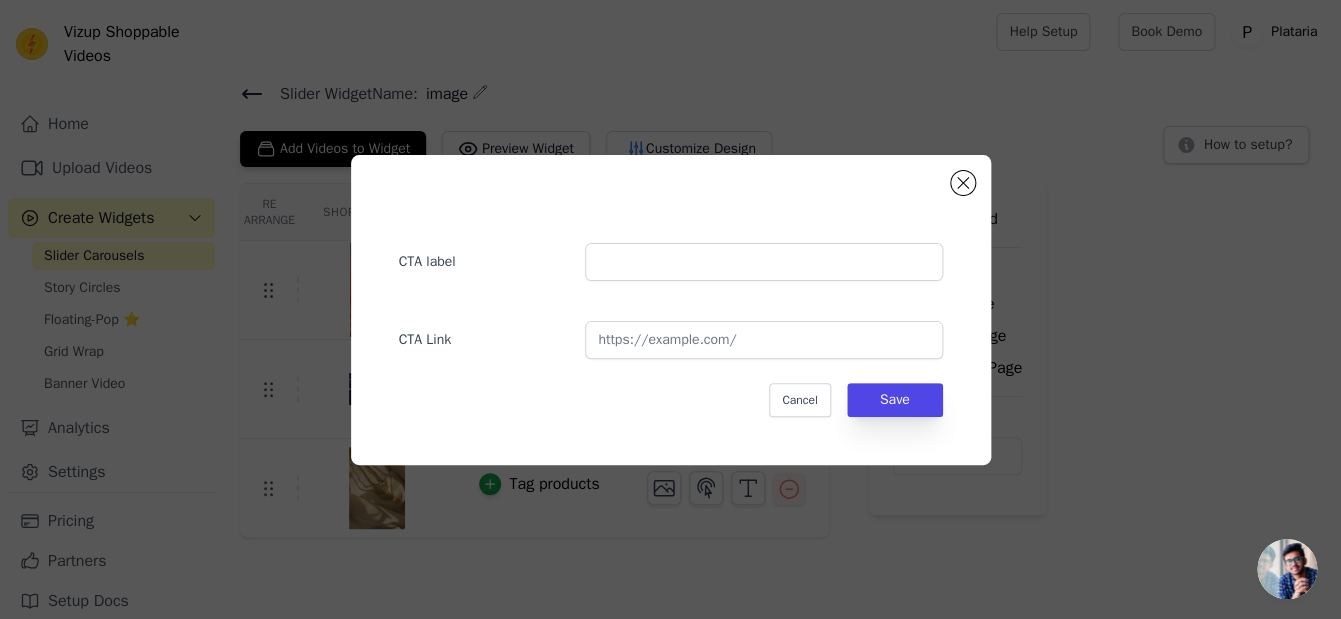 click on "CTA label" at bounding box center (671, 252) 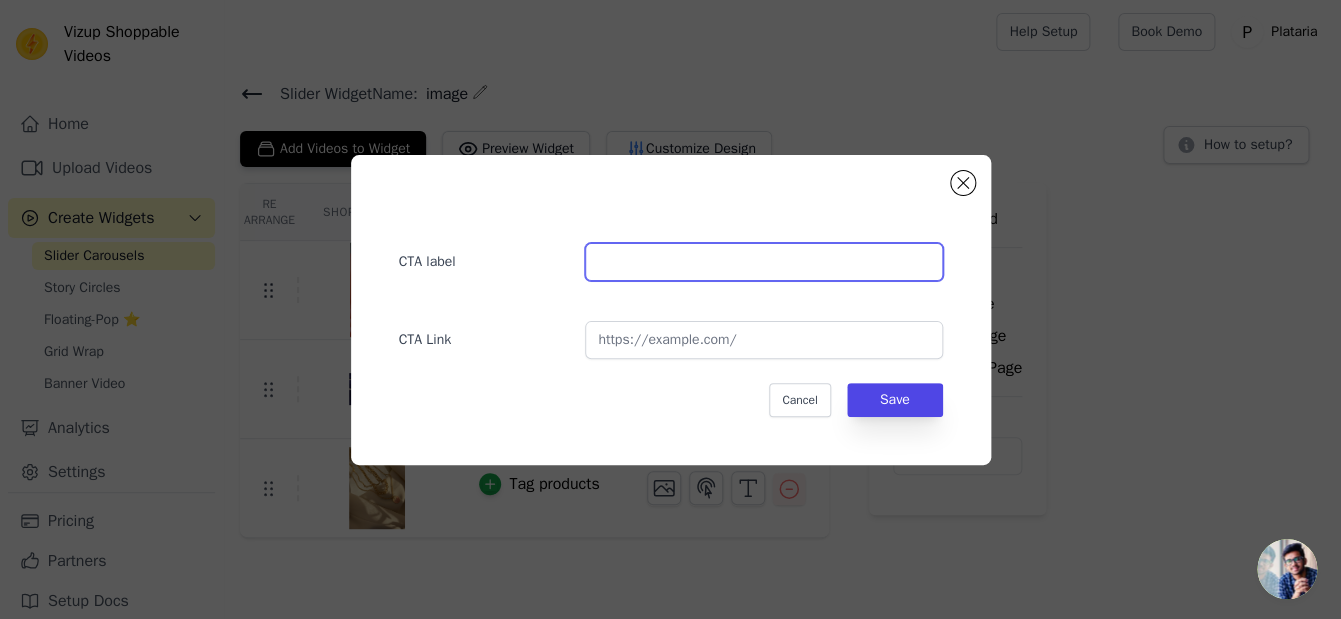 click at bounding box center [763, 262] 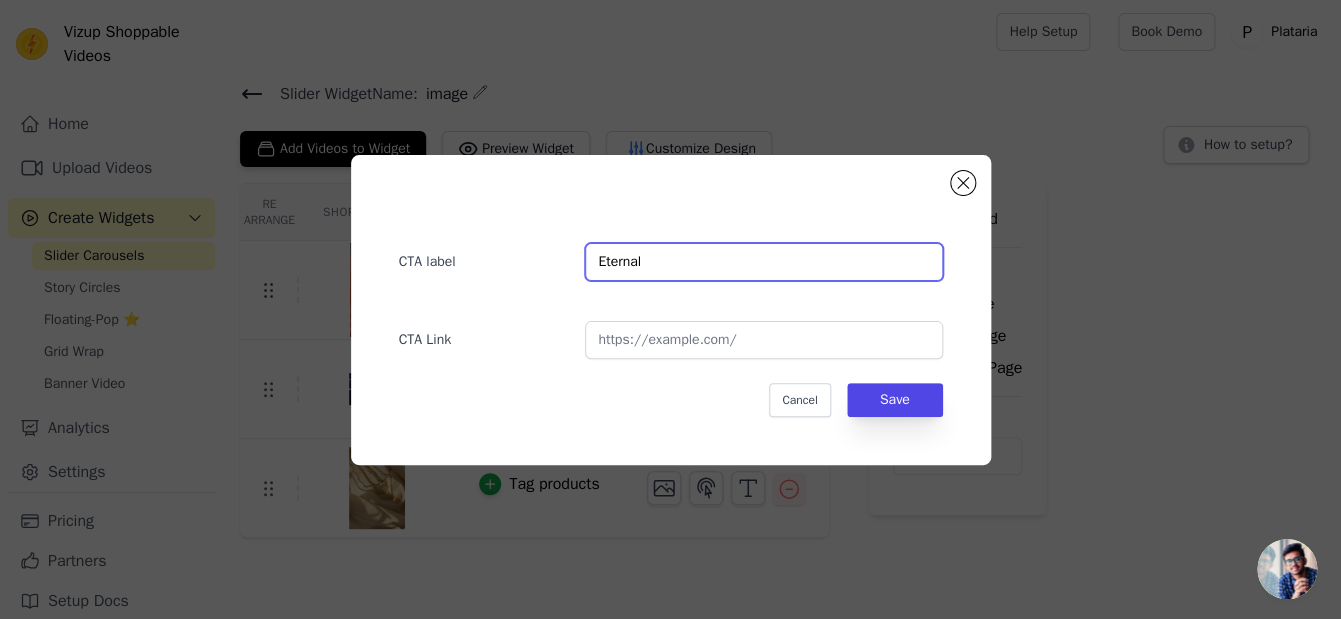 click on "Eternal" at bounding box center (763, 262) 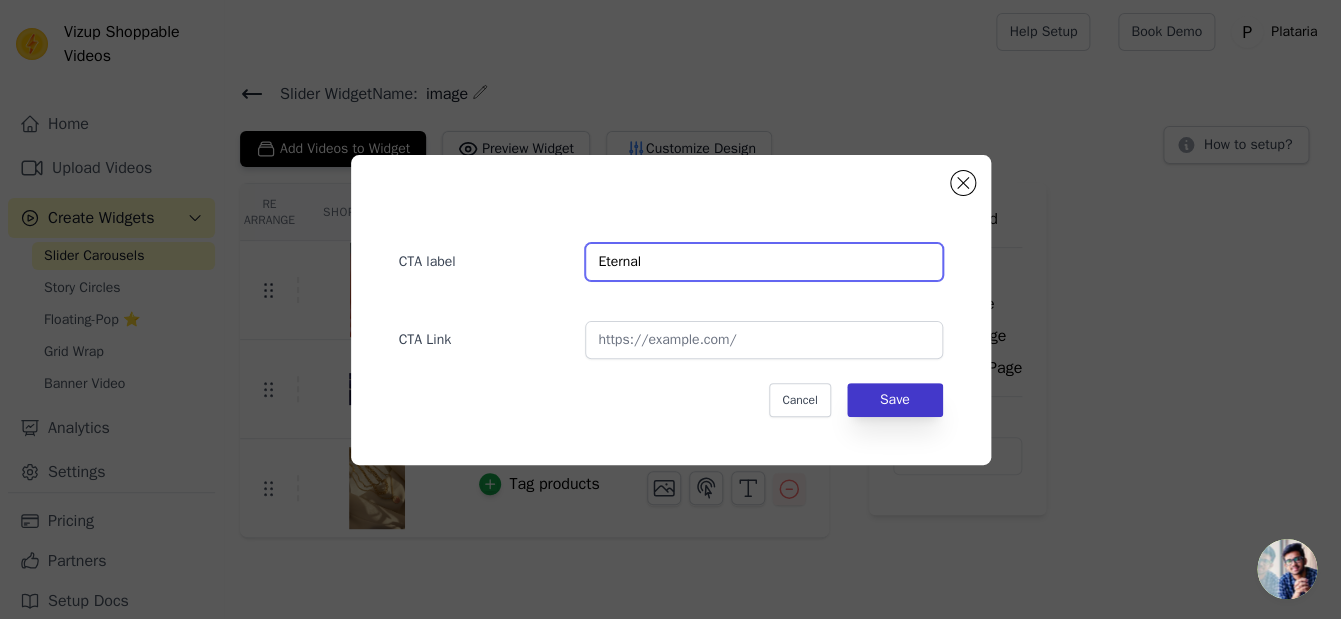 type on "Eternal" 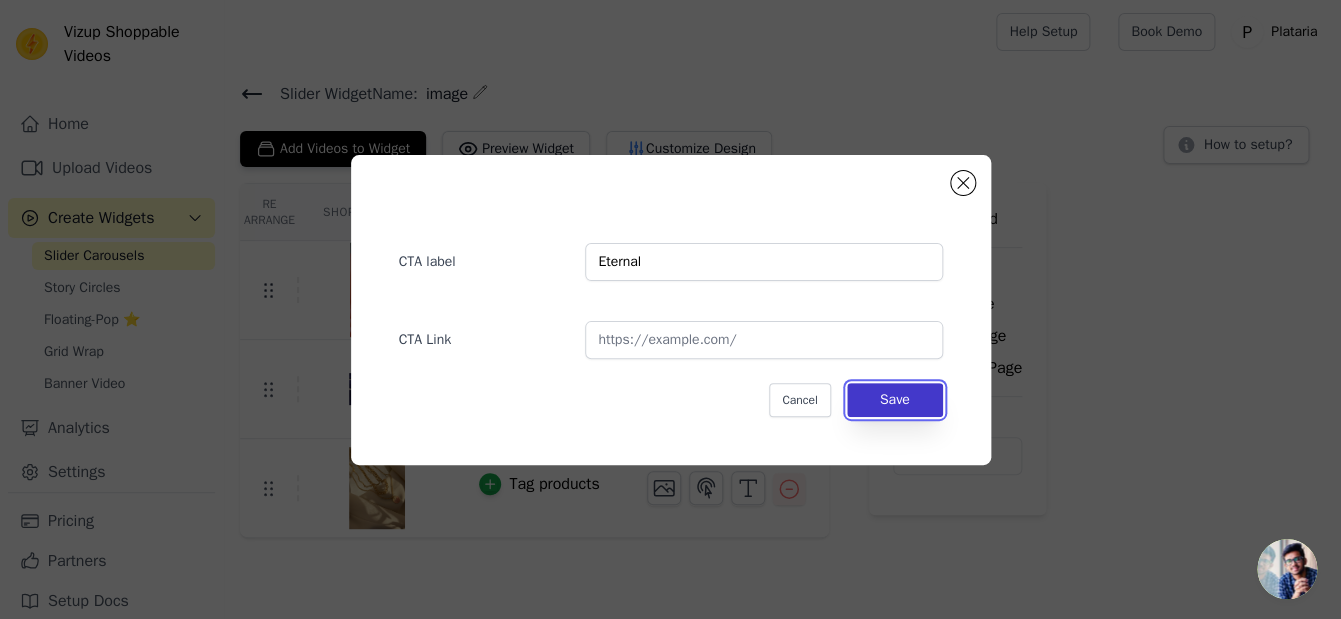 click on "Save" at bounding box center [895, 400] 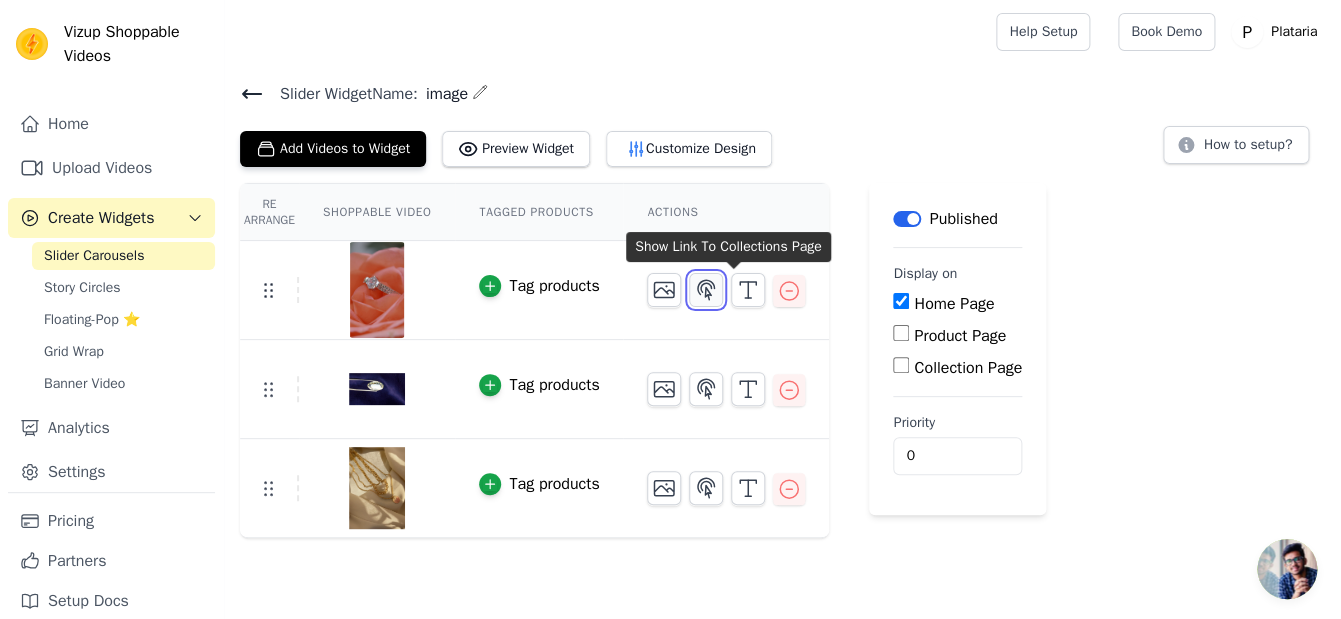 click 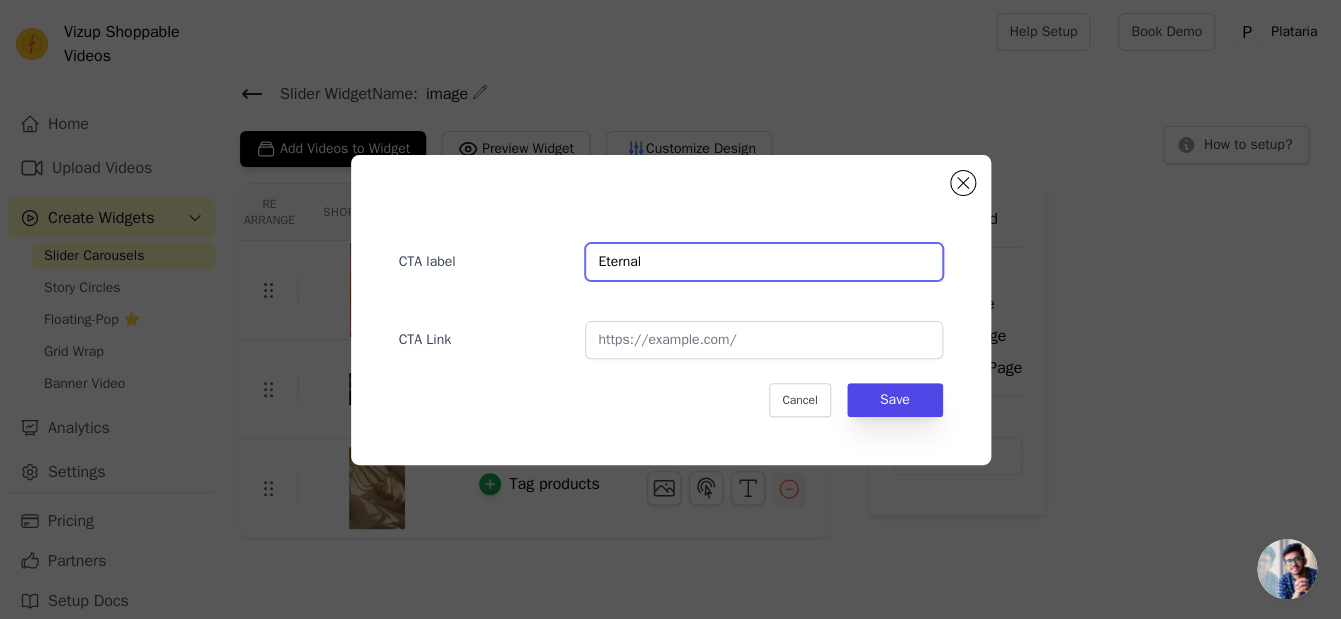 click on "Eternal" at bounding box center (763, 262) 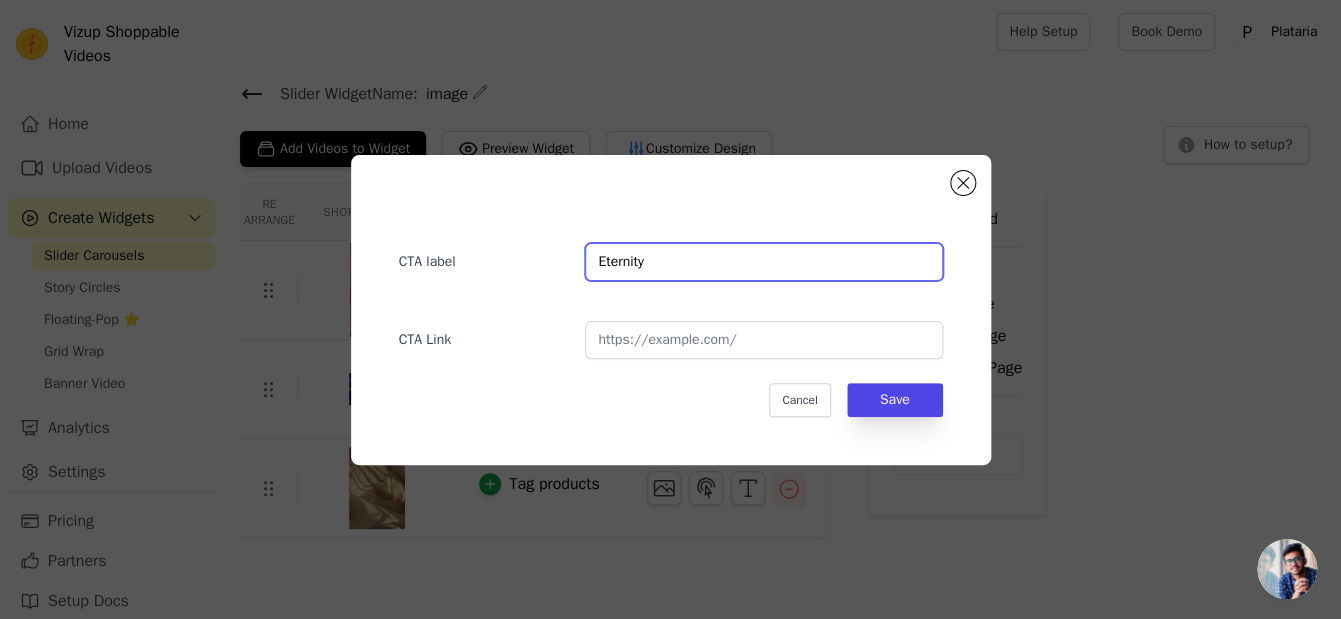 type on "Eternity" 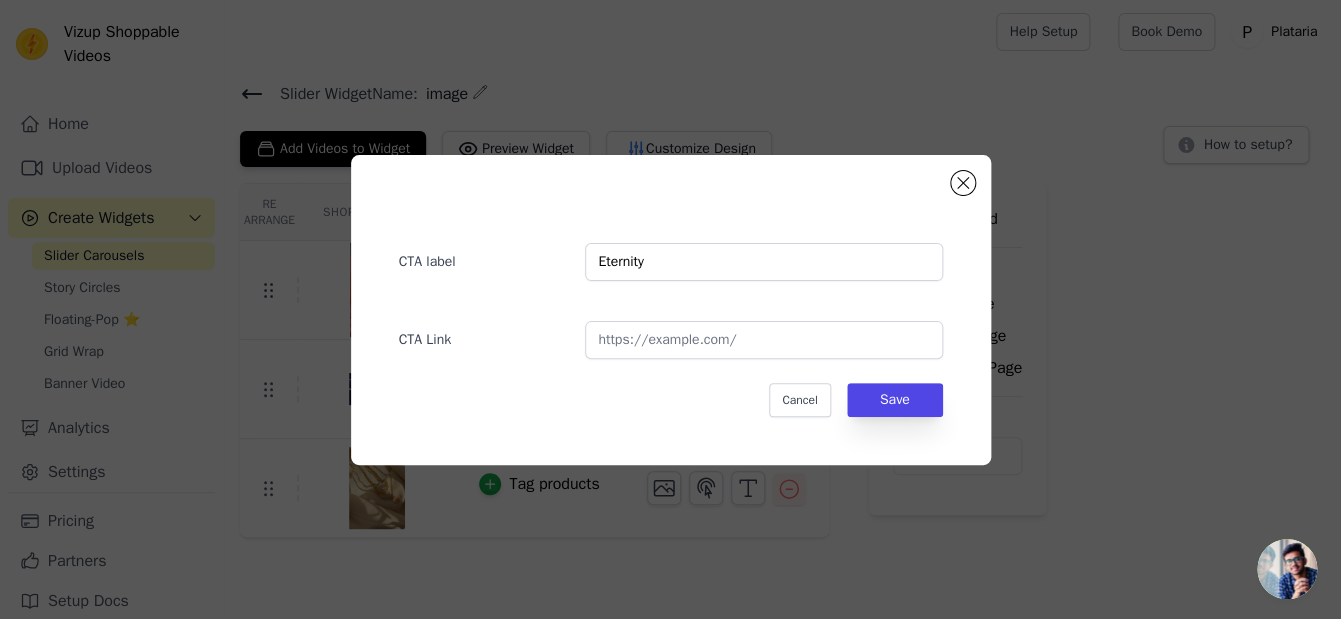 click on "CTA label   Eternity   CTA Link     Cancel   Save" at bounding box center [671, 310] 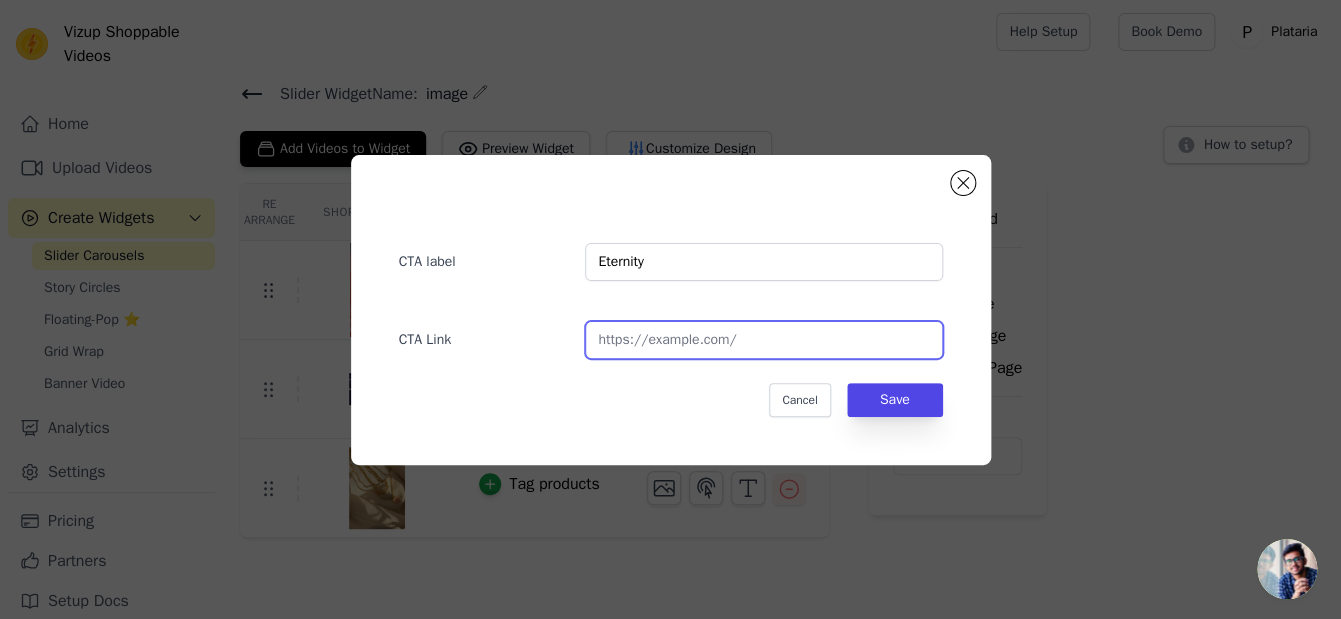 click at bounding box center [763, 340] 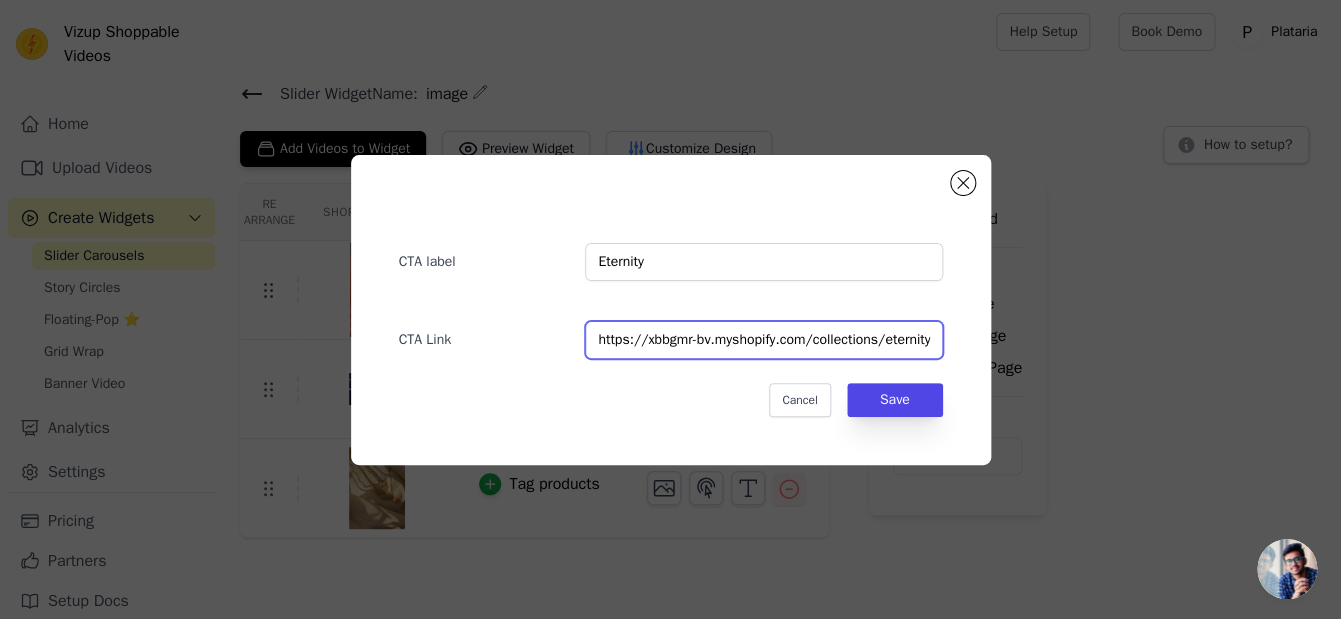 scroll, scrollTop: 0, scrollLeft: 82, axis: horizontal 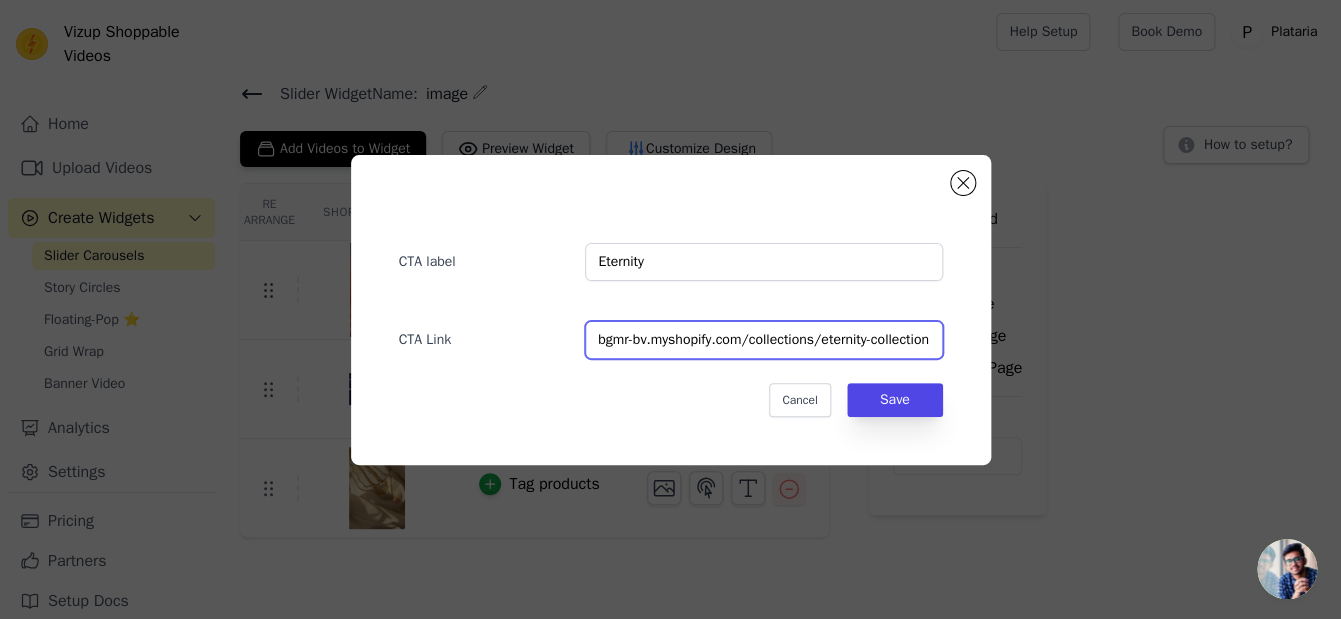 type on "https://xbbgmr-bv.myshopify.com/collections/eternity-collection" 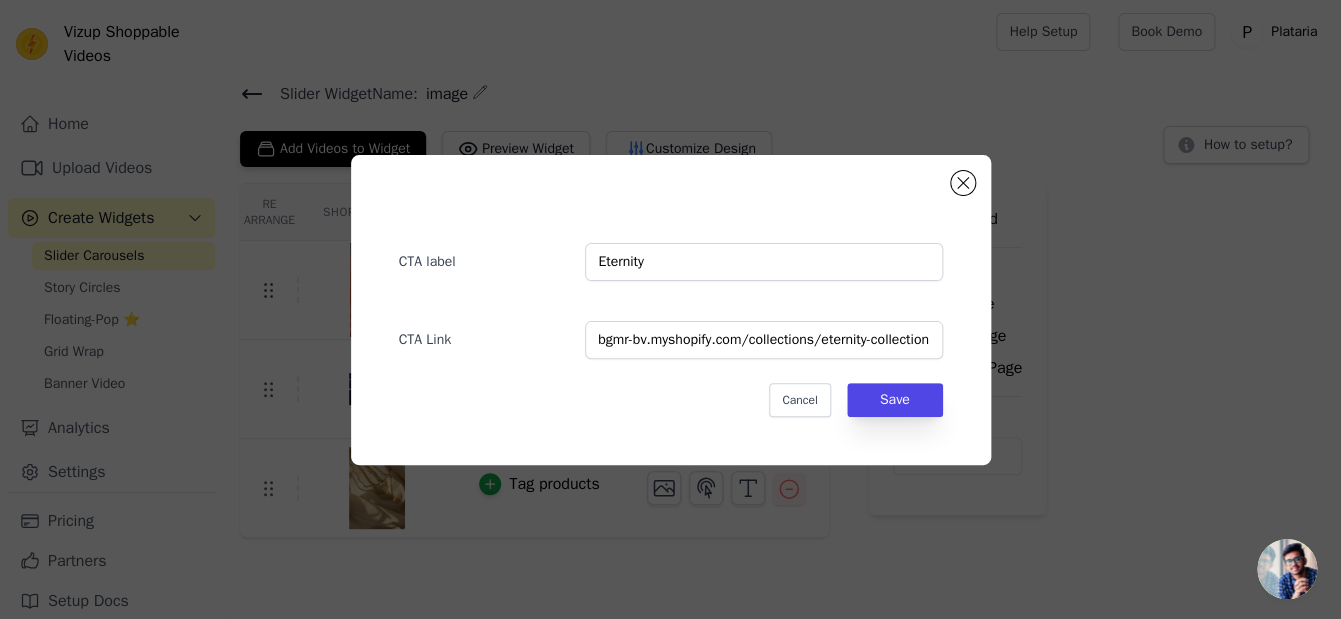 click on "Cancel   Save" at bounding box center (671, 400) 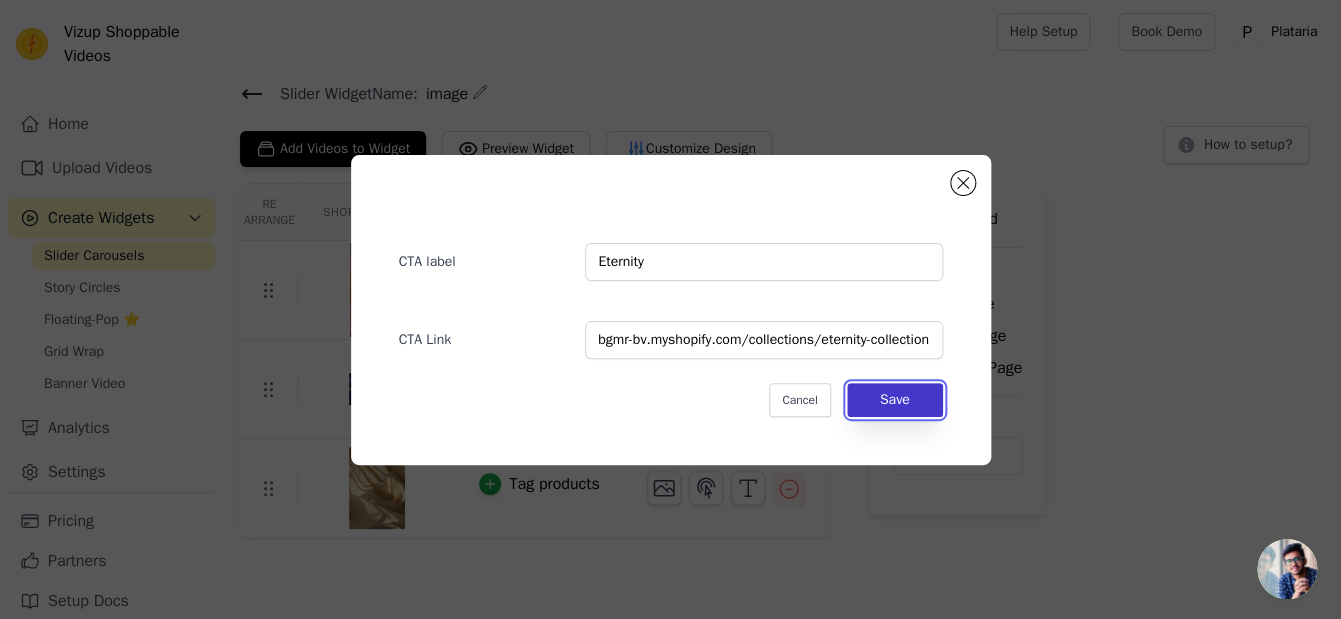 click on "Save" at bounding box center [895, 400] 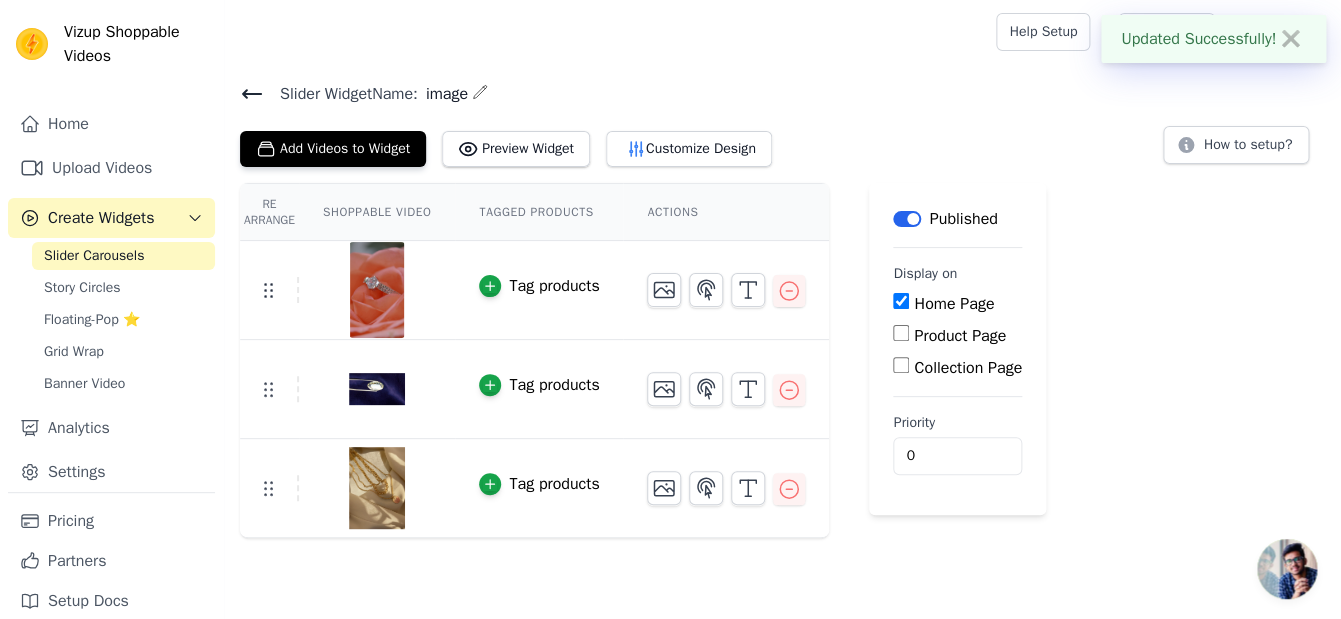 scroll, scrollTop: 0, scrollLeft: 82, axis: horizontal 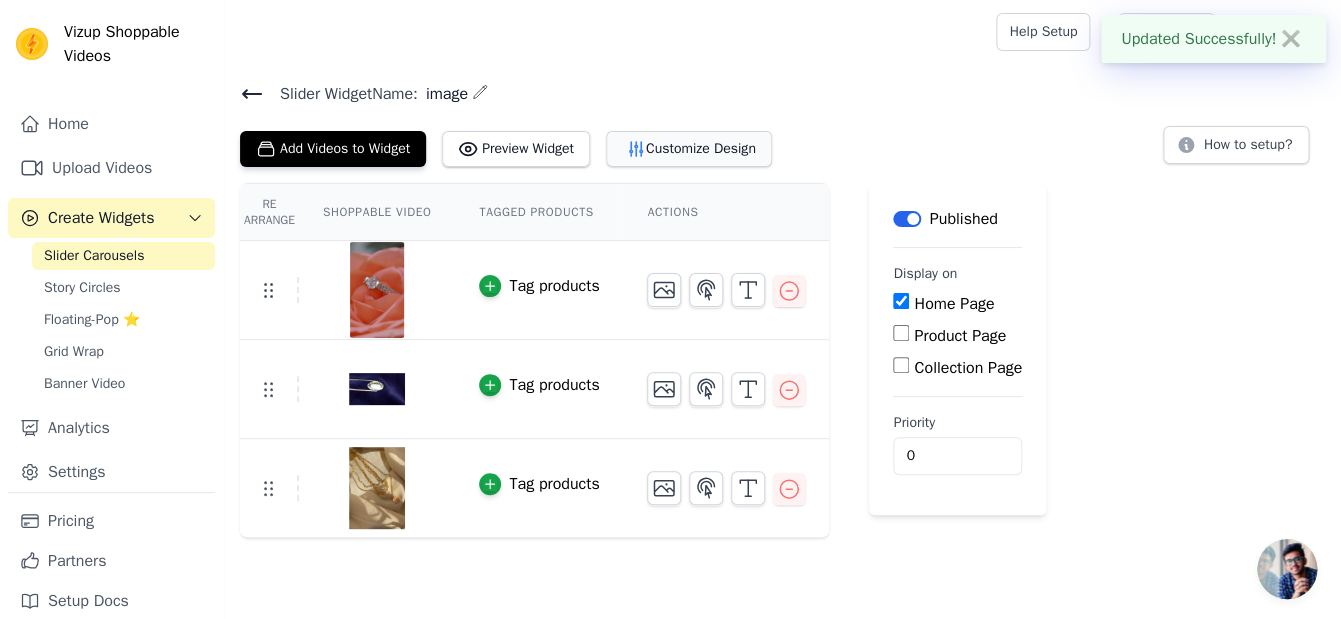 click on "Customize Design" at bounding box center [689, 149] 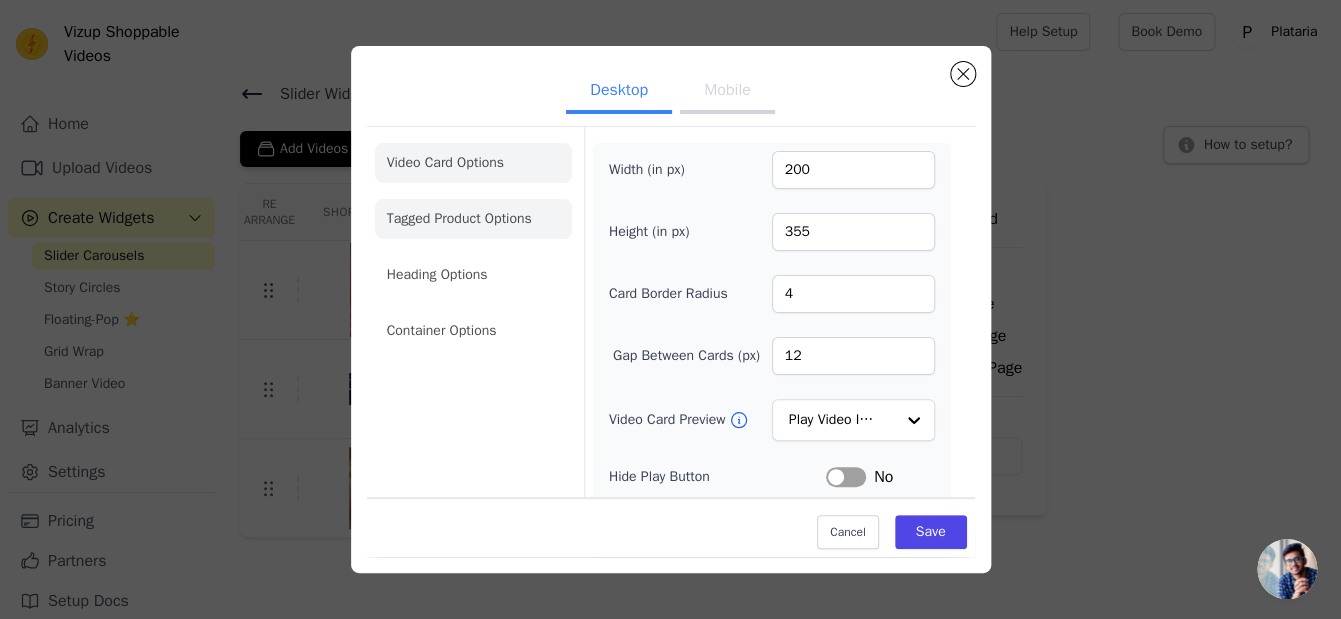 click on "Tagged Product Options" 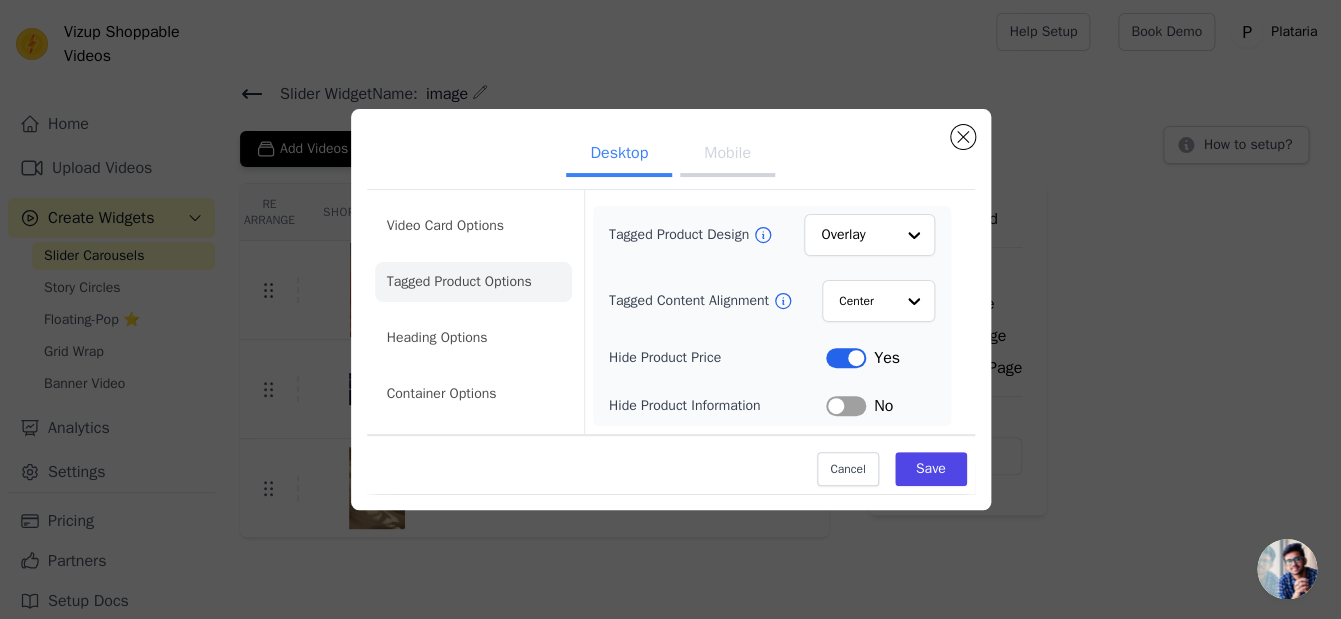 click on "Video Card Options Tagged Product Options Heading Options Container Options" at bounding box center [473, 310] 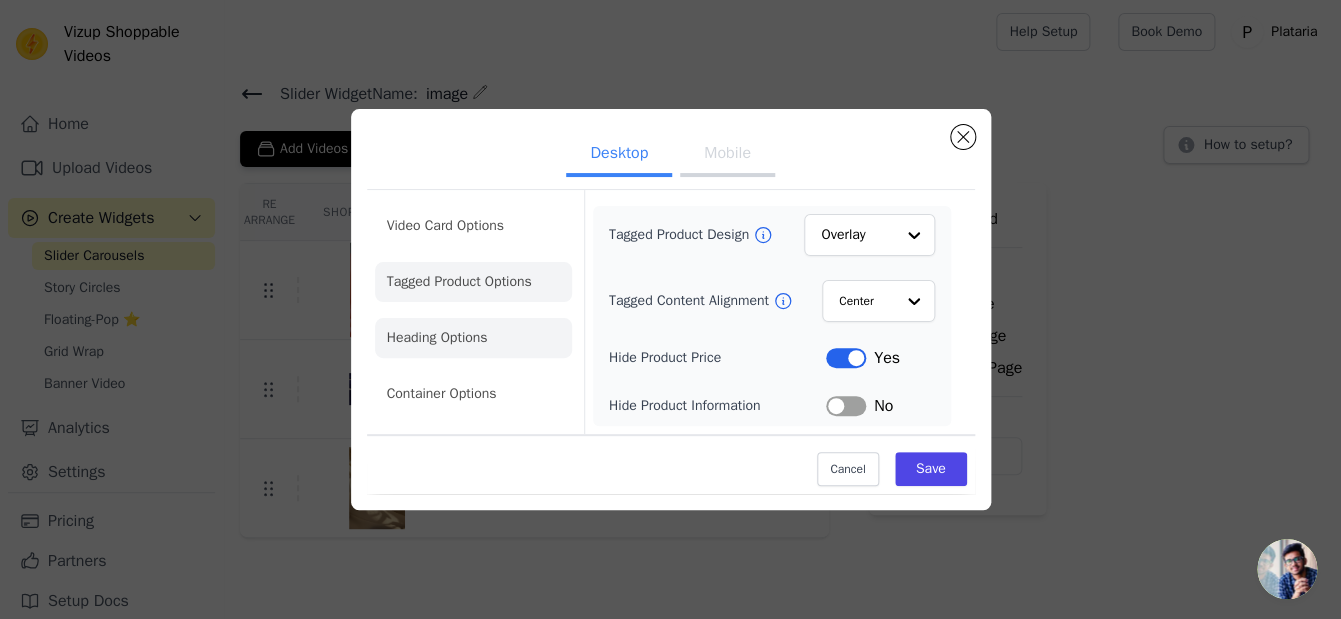 click on "Heading Options" 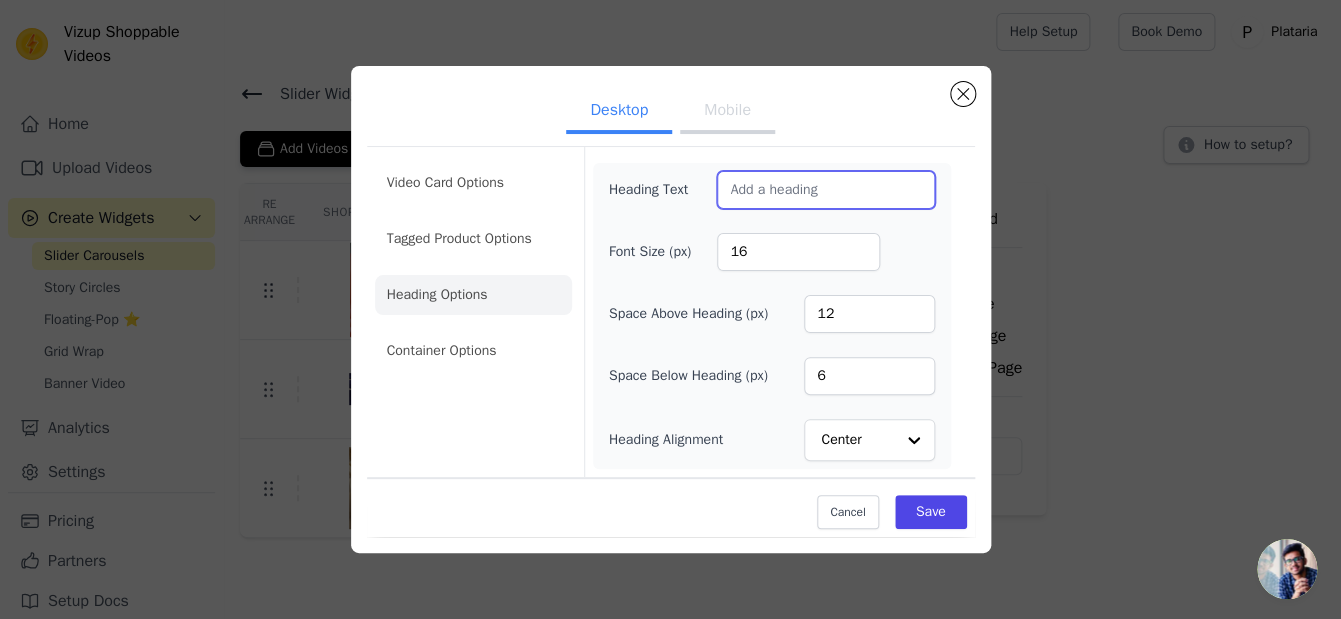click on "Heading Text" at bounding box center (825, 190) 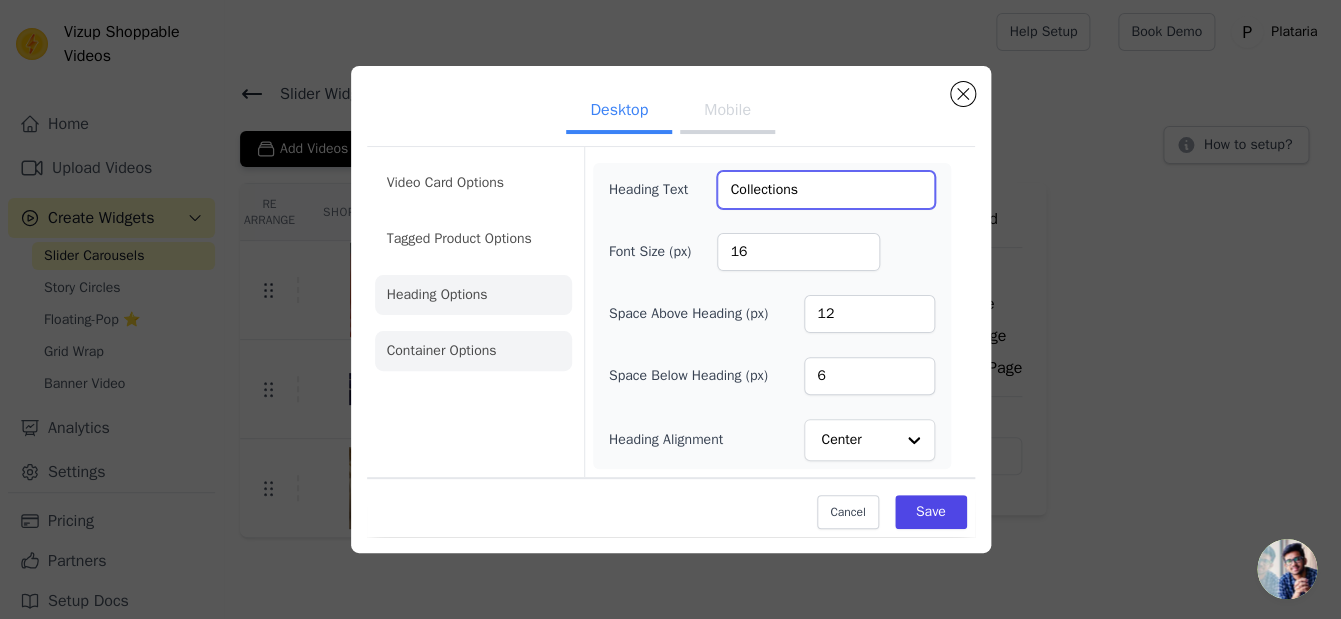 type on "Collections" 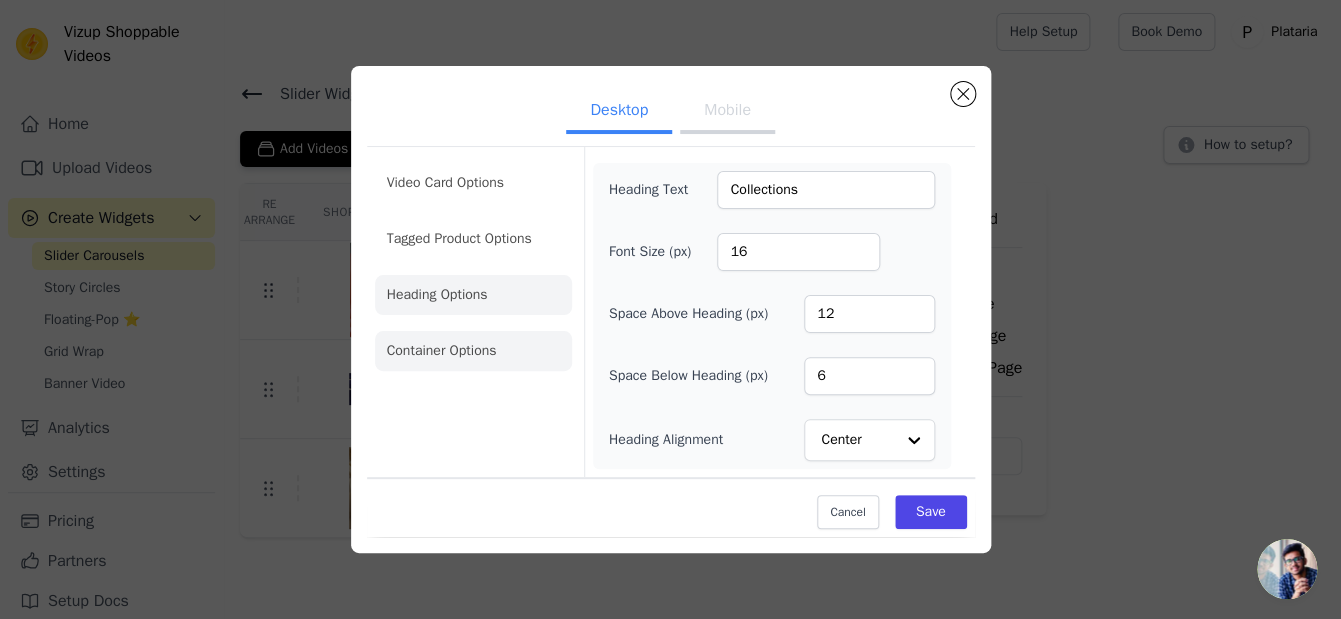 click on "Container Options" 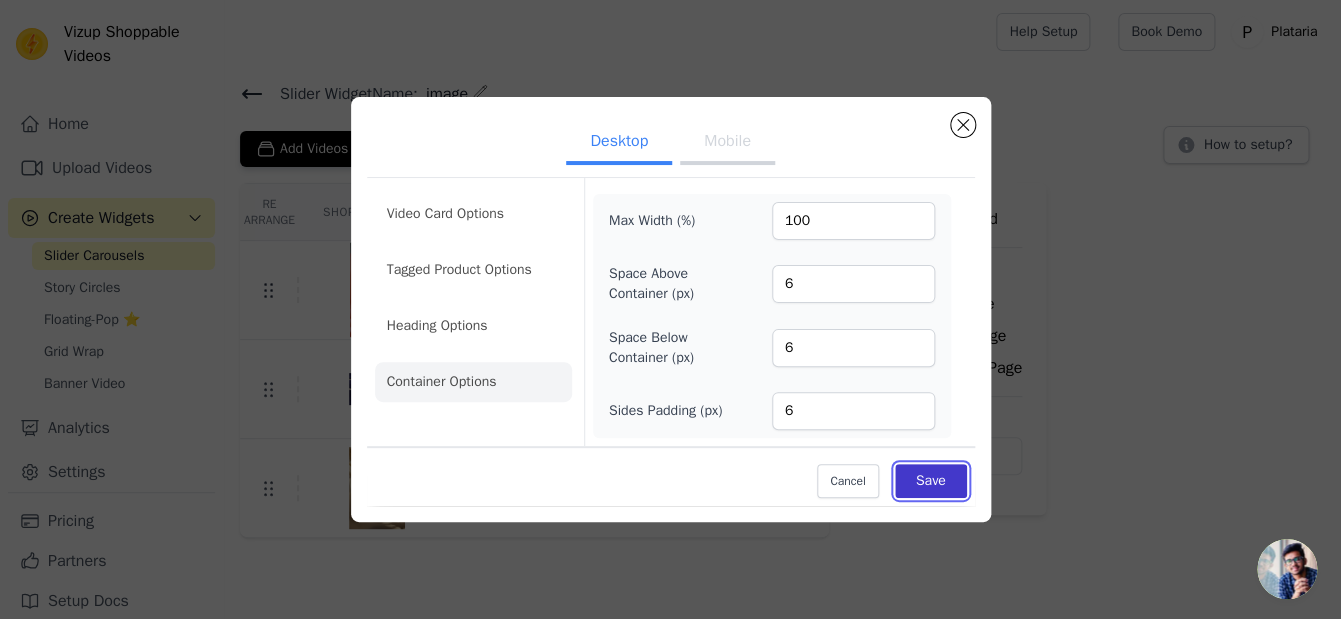 click on "Save" at bounding box center (931, 481) 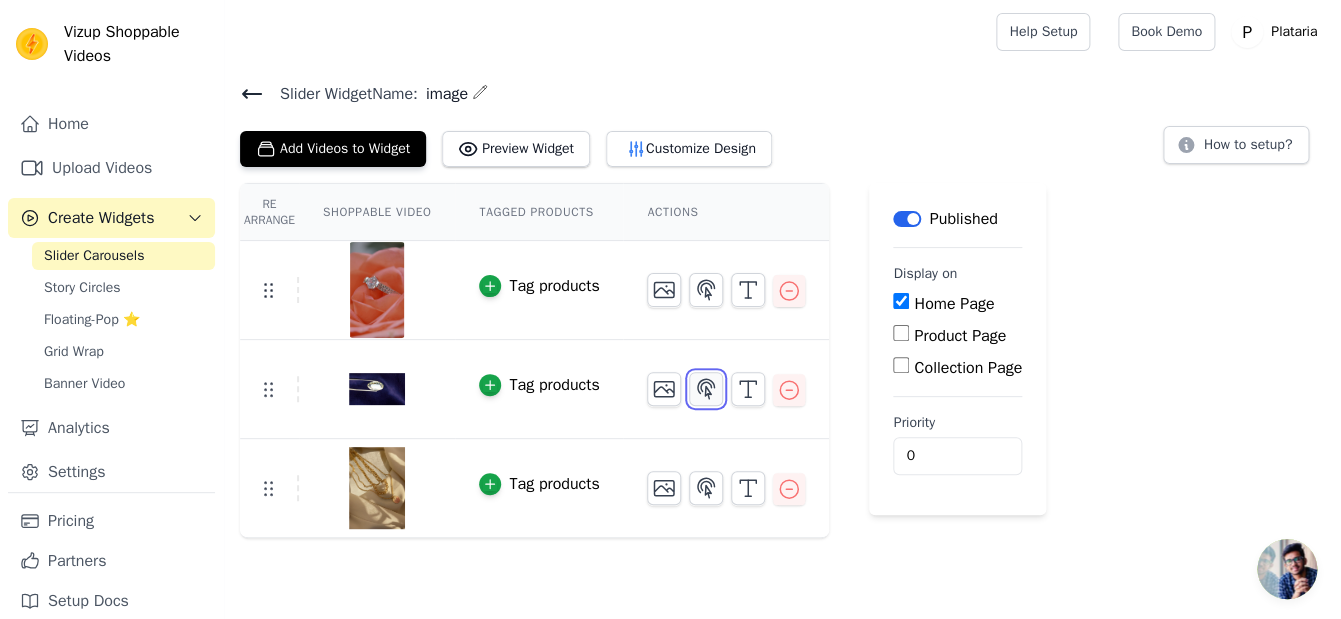 click 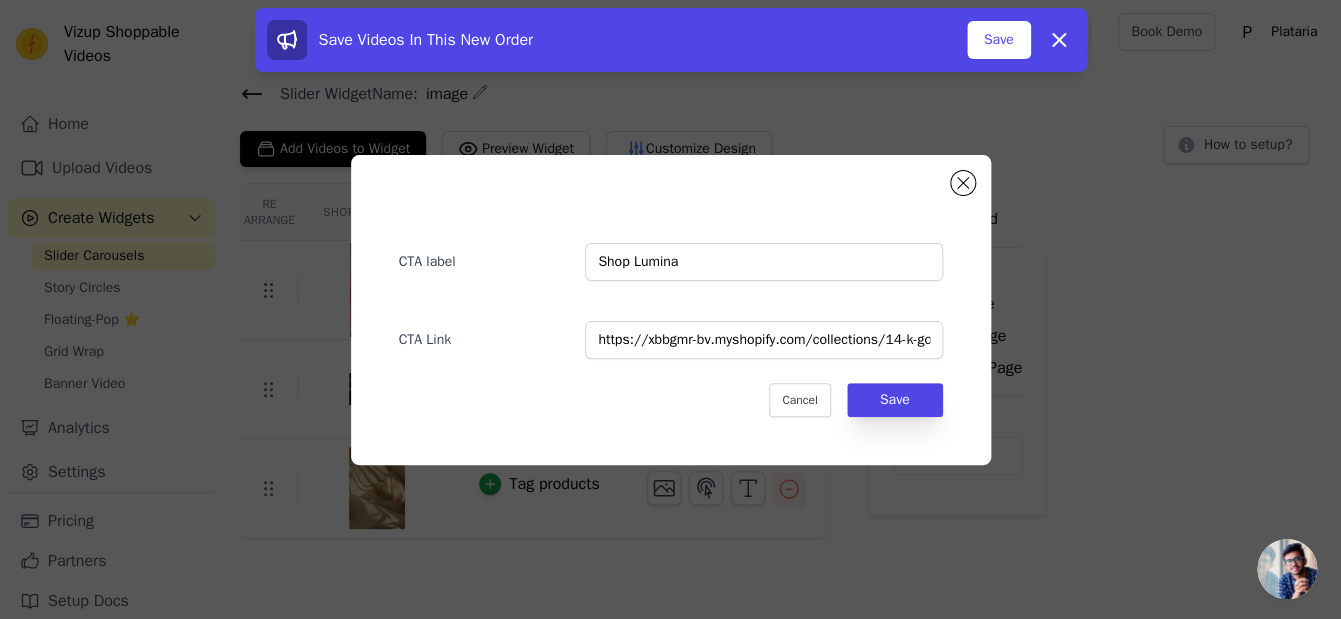 click on "CTA label   Shop Lumina" at bounding box center [671, 252] 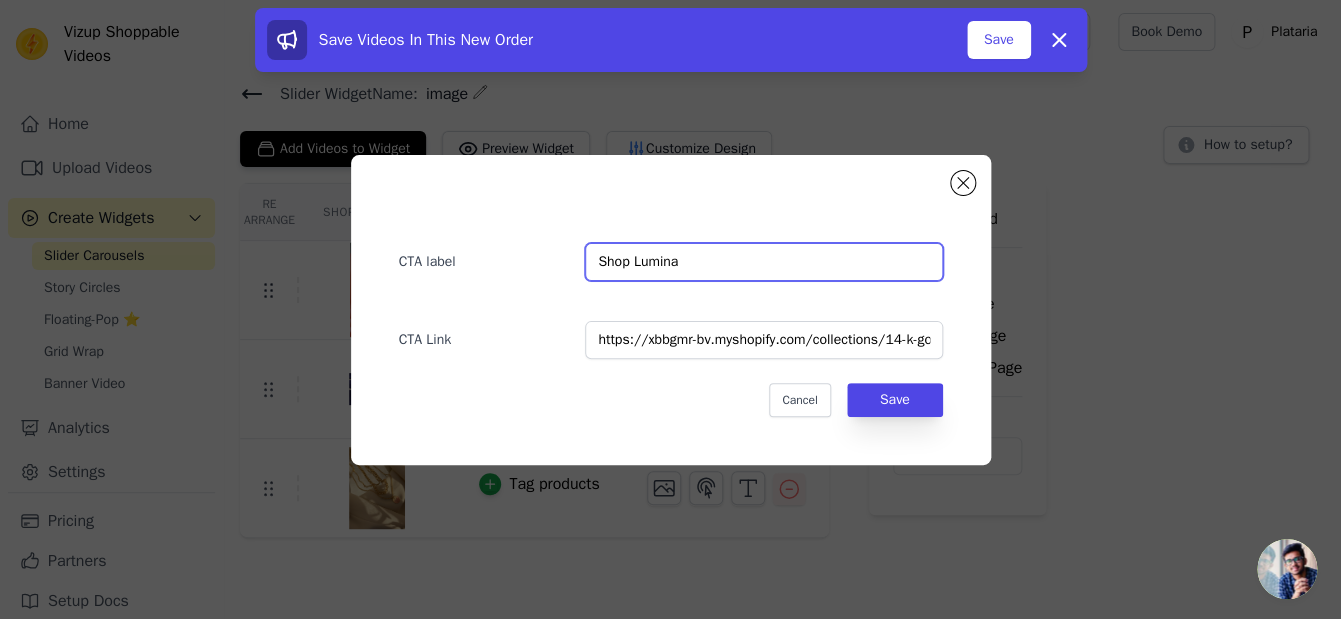 click on "Shop Lumina" at bounding box center (763, 262) 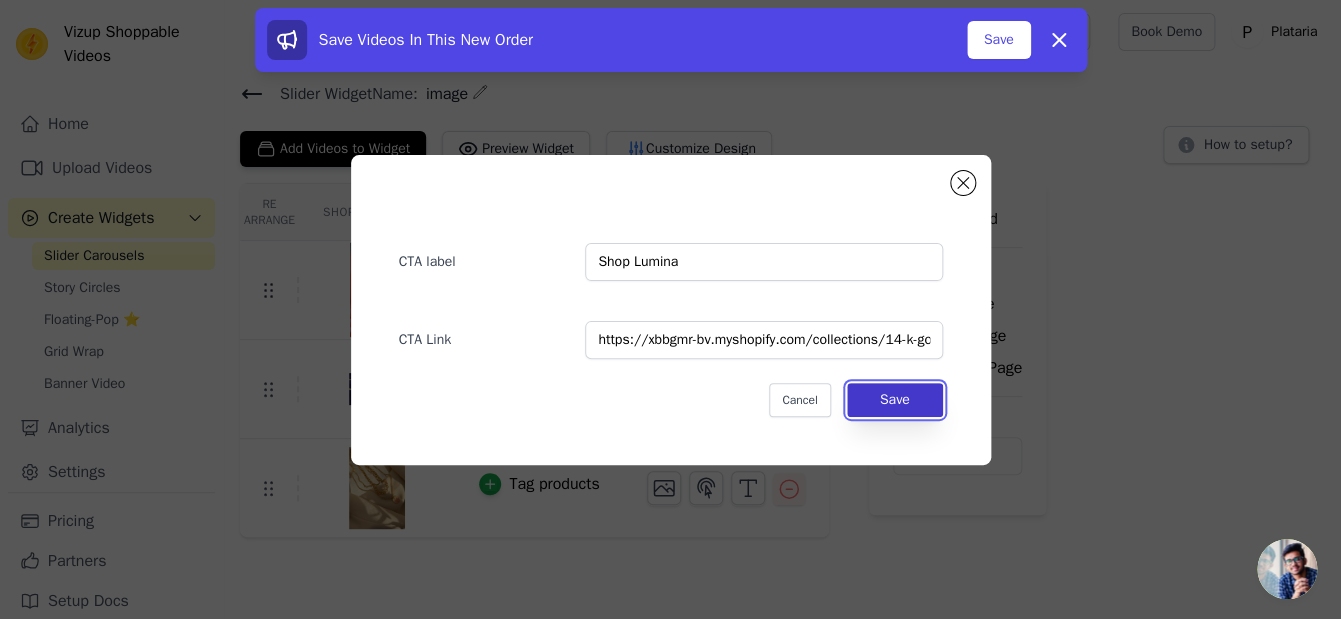 click on "Save" at bounding box center (895, 400) 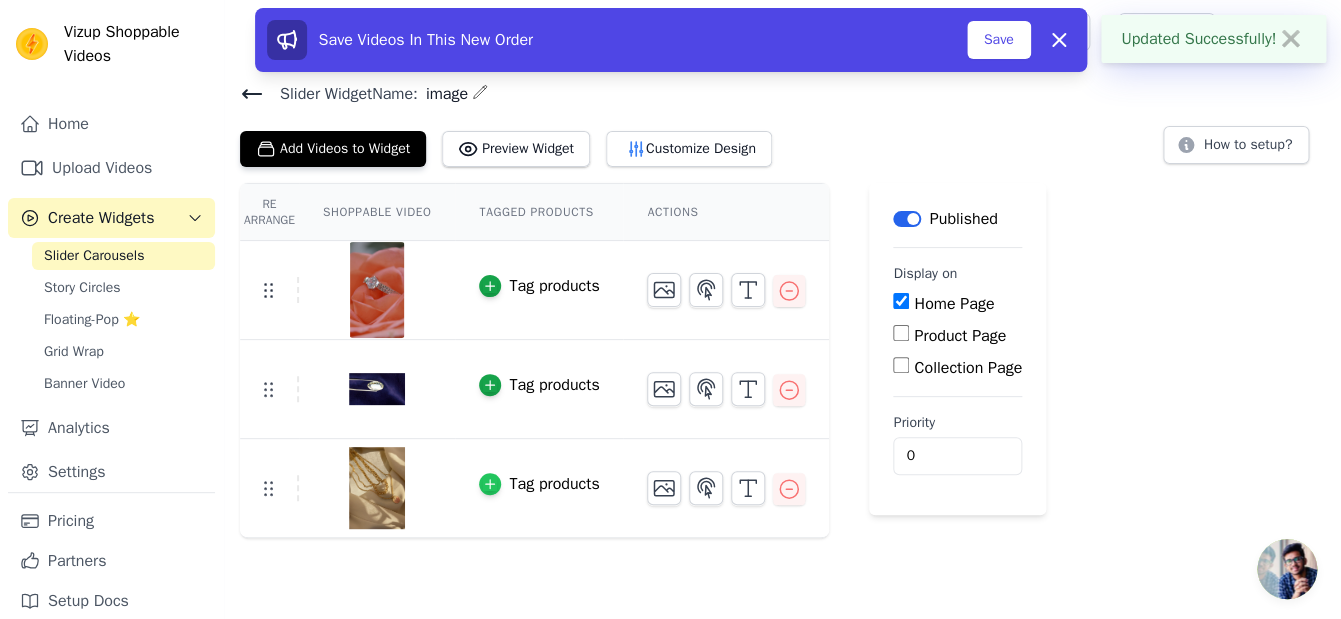 click 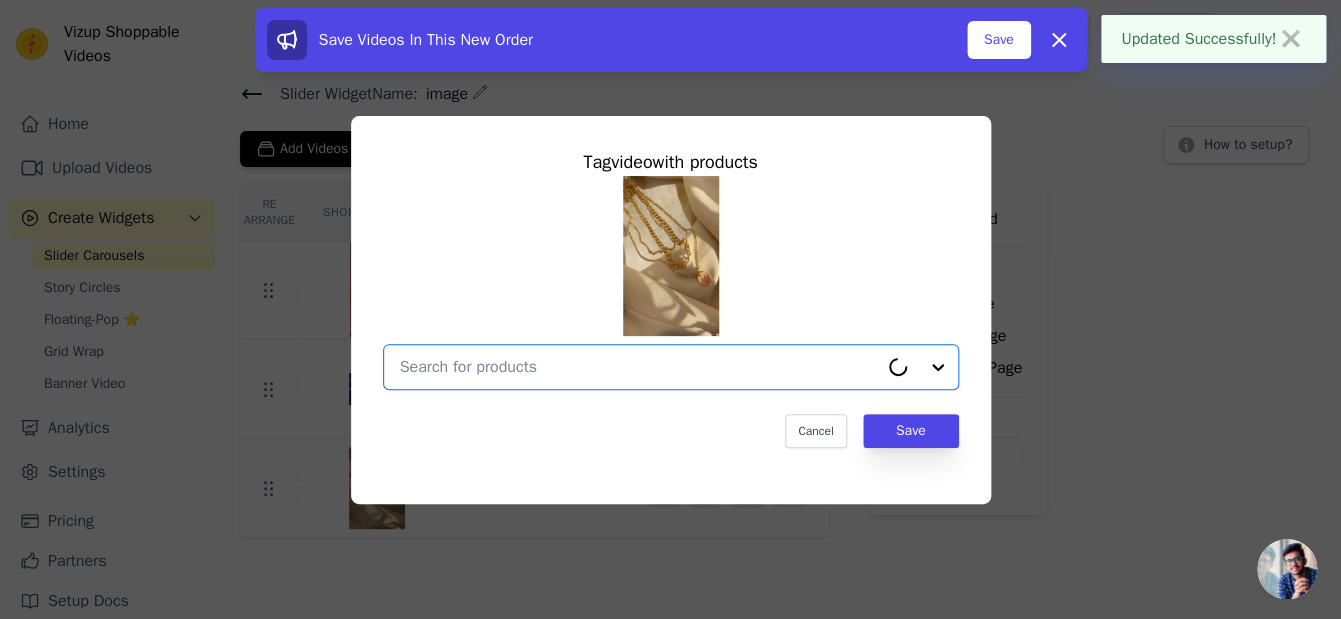 click at bounding box center (639, 367) 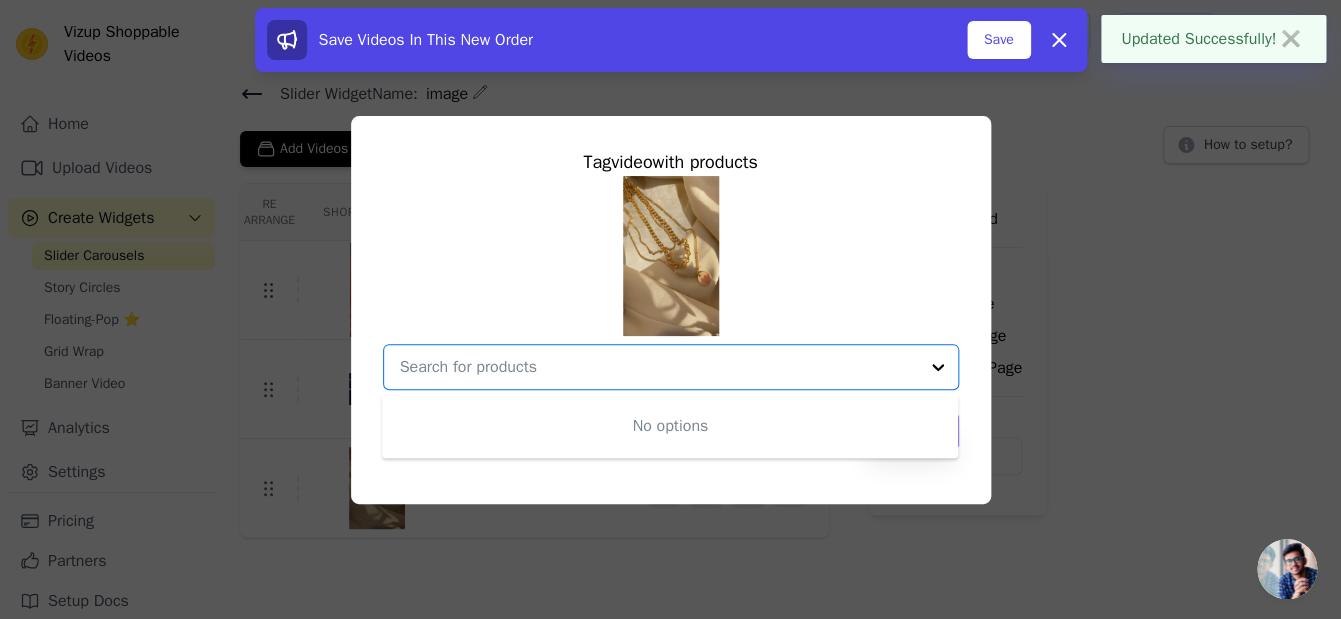 click at bounding box center (671, 256) 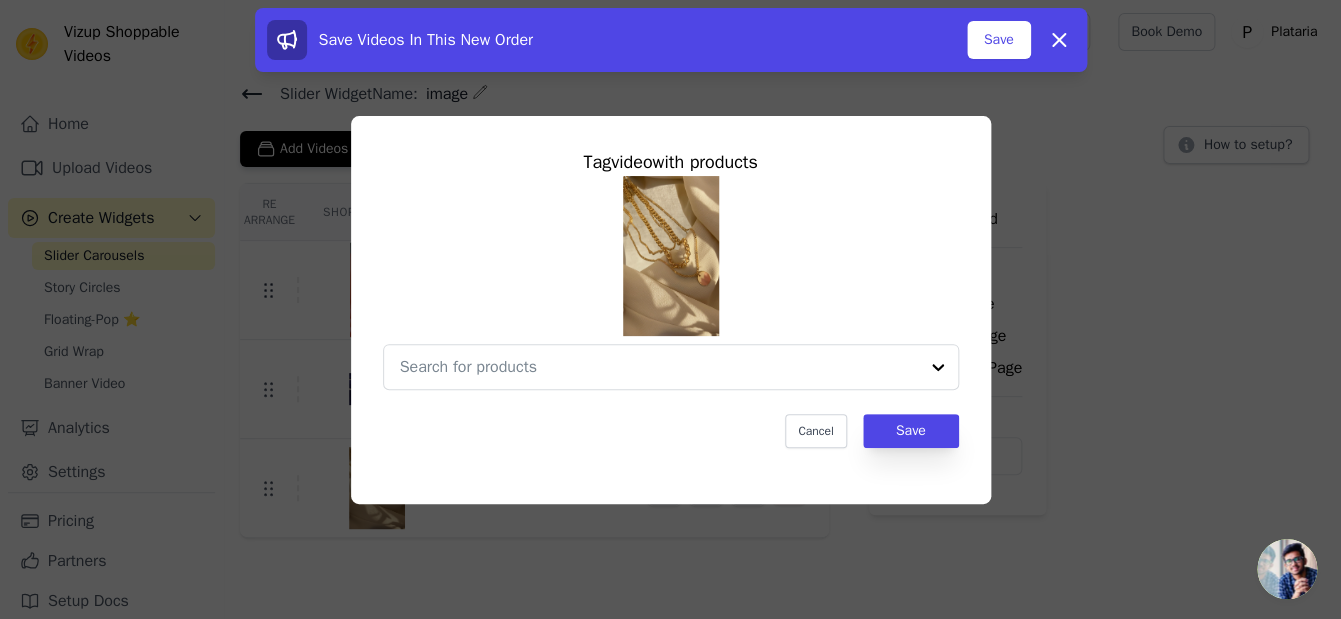 click at bounding box center [671, 283] 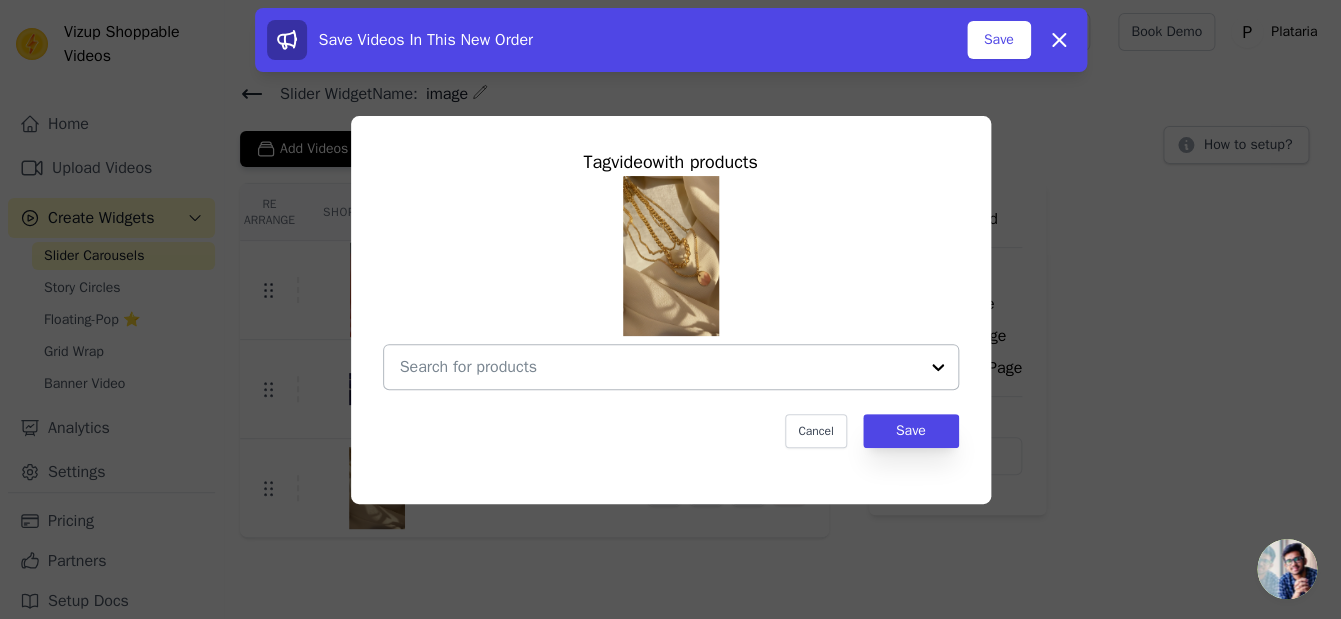 click at bounding box center [659, 367] 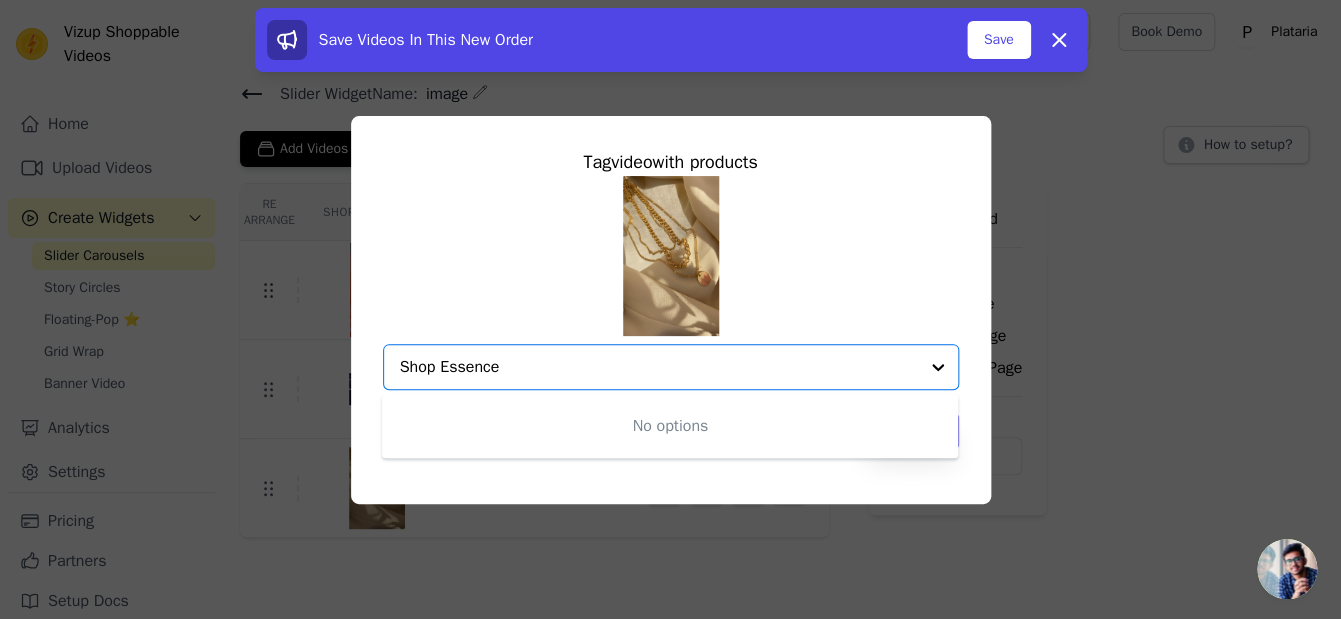 click on "No options" at bounding box center (670, 426) 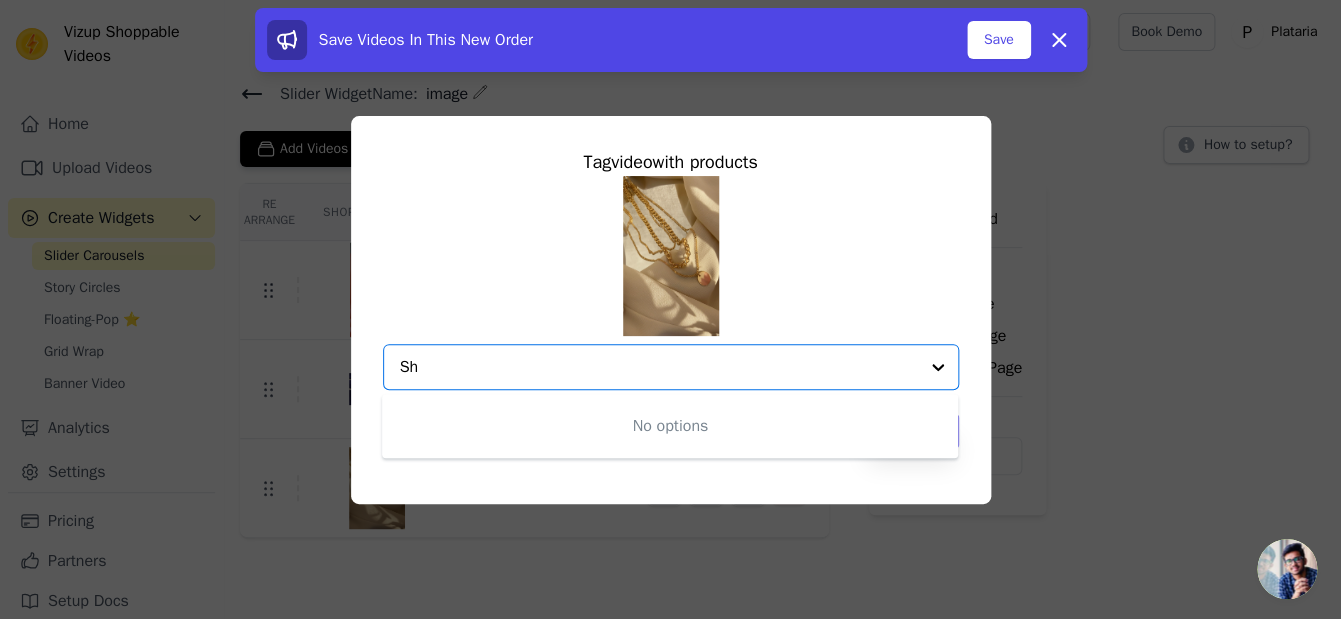 type on "S" 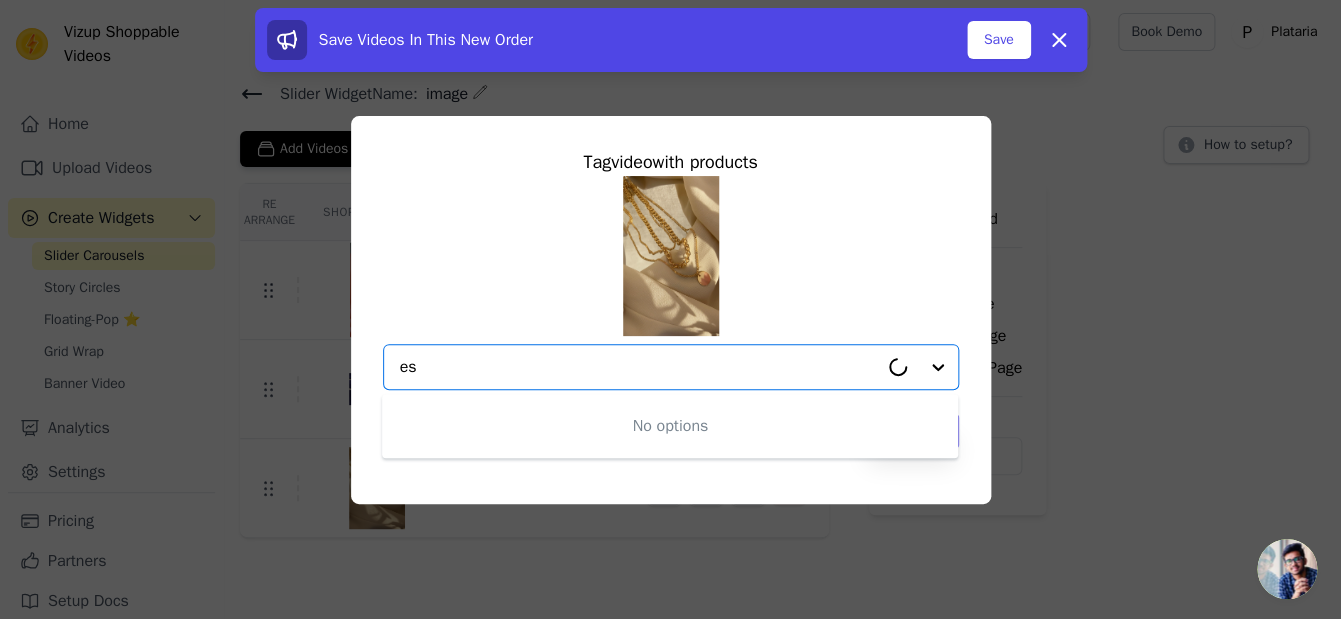 type on "e" 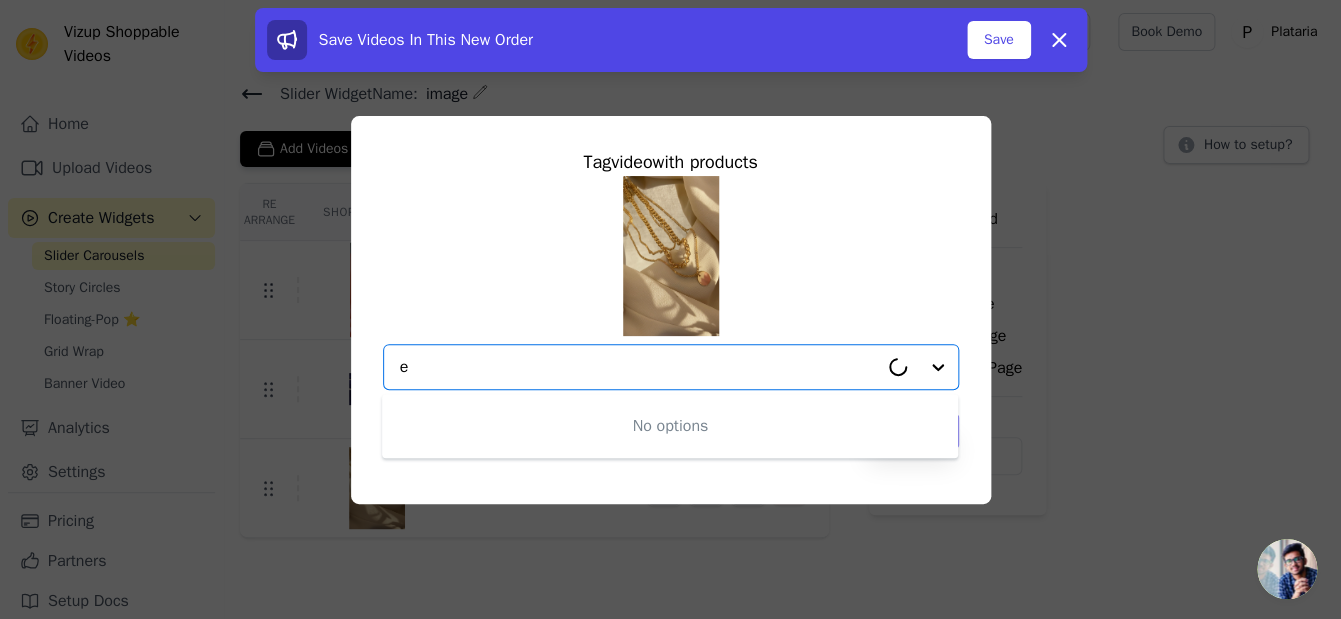 type 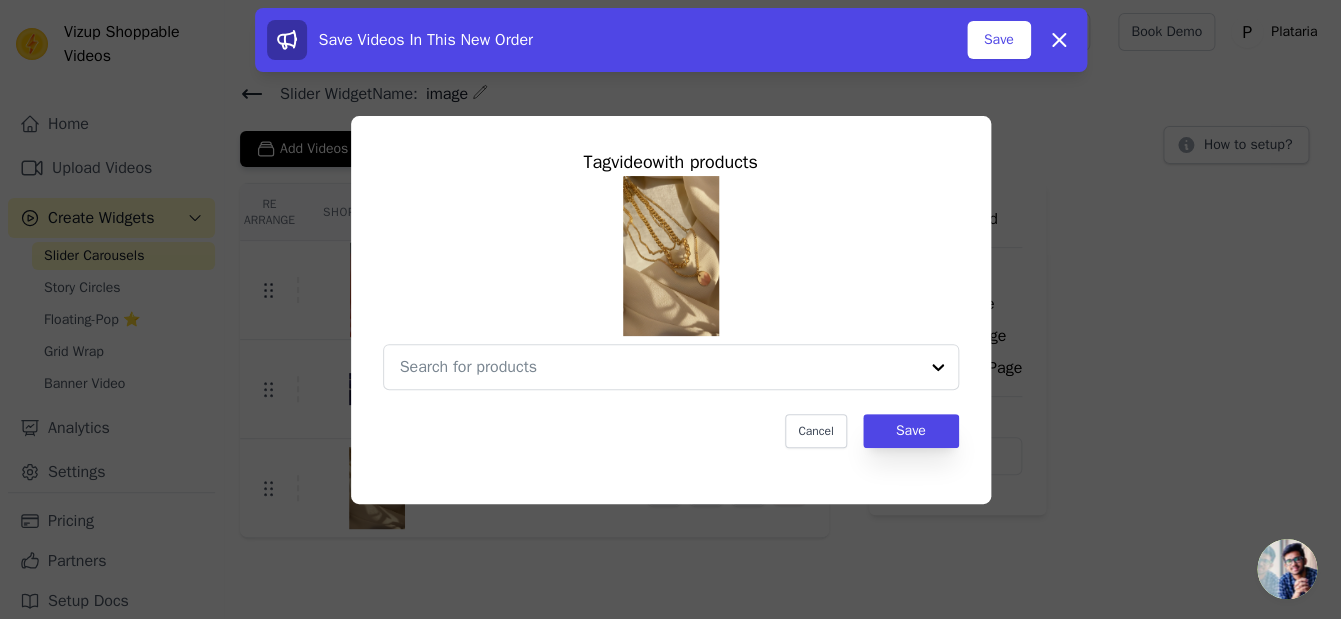 click on "Tag  video  with products                         Cancel   Save" at bounding box center (670, 310) 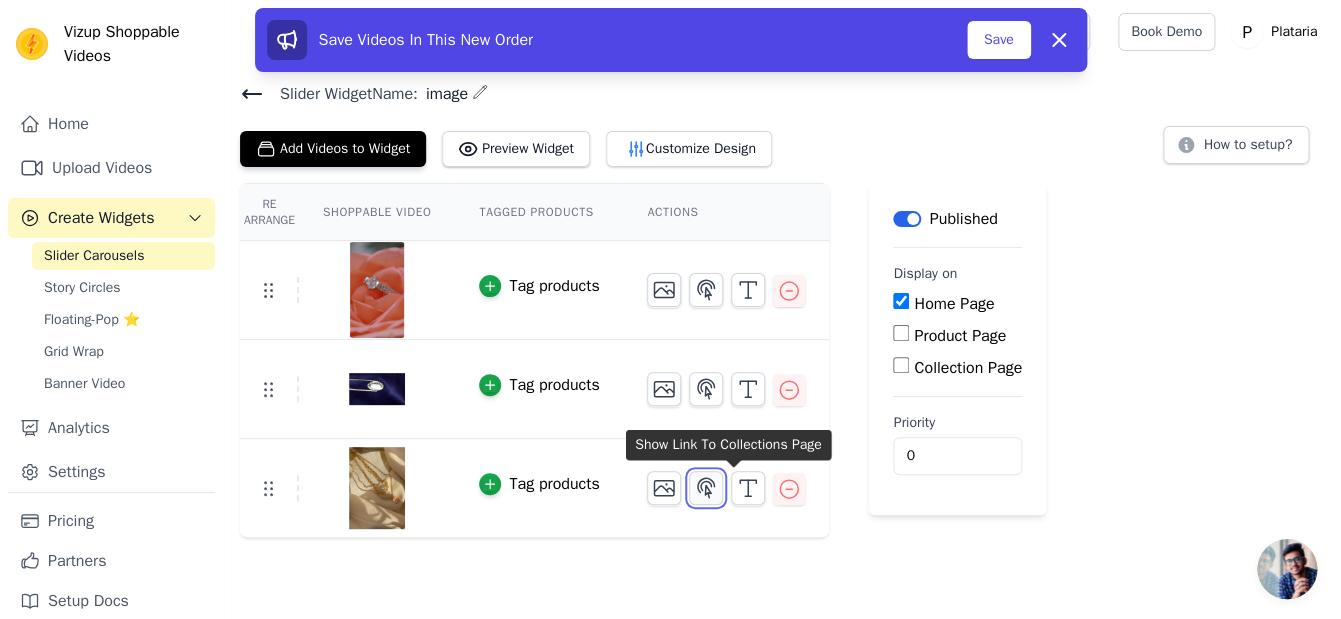 click 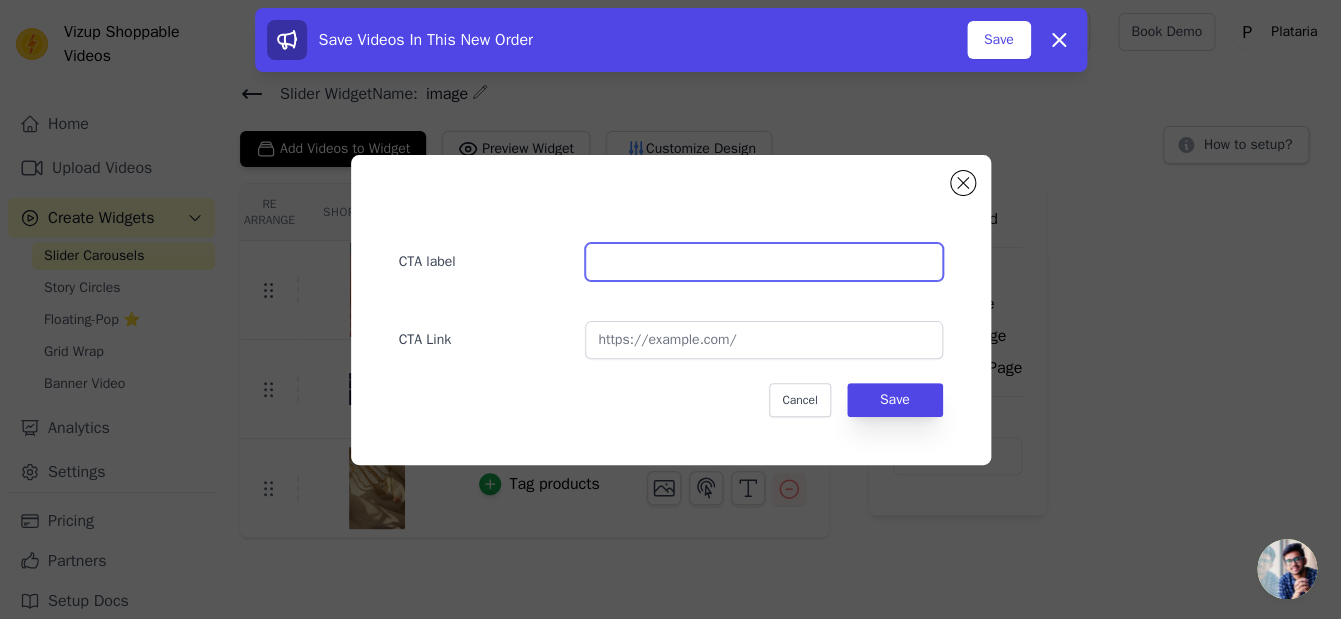 click at bounding box center [763, 262] 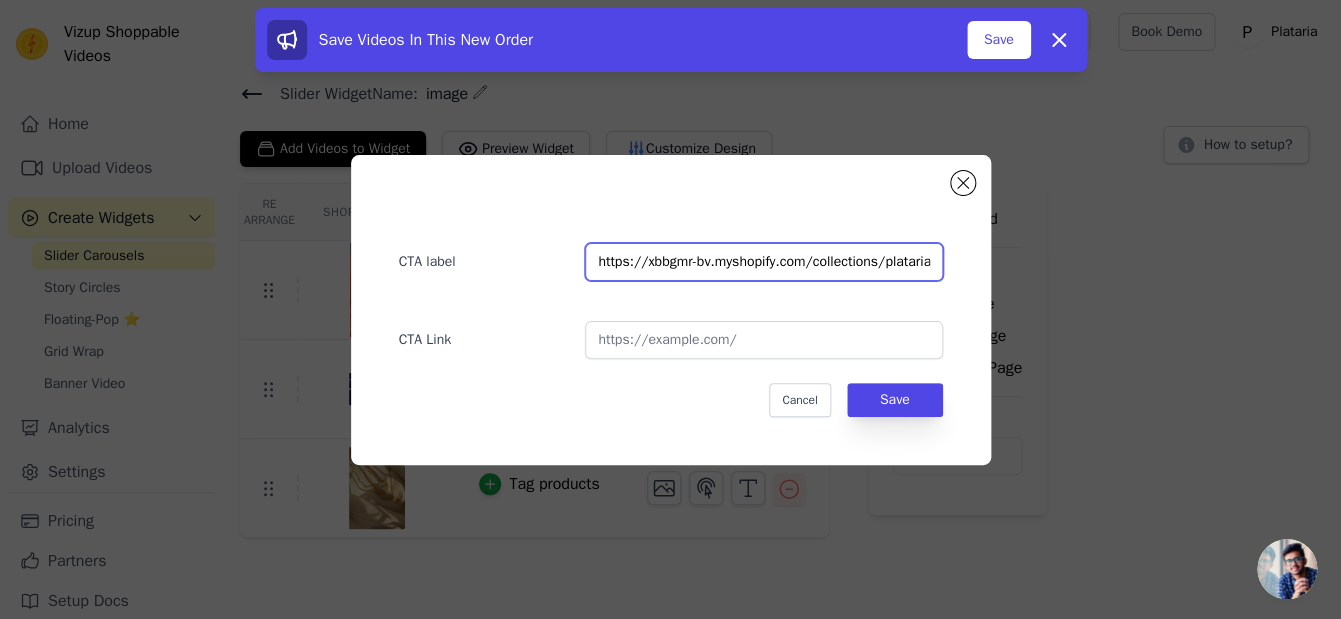 scroll, scrollTop: 0, scrollLeft: 82, axis: horizontal 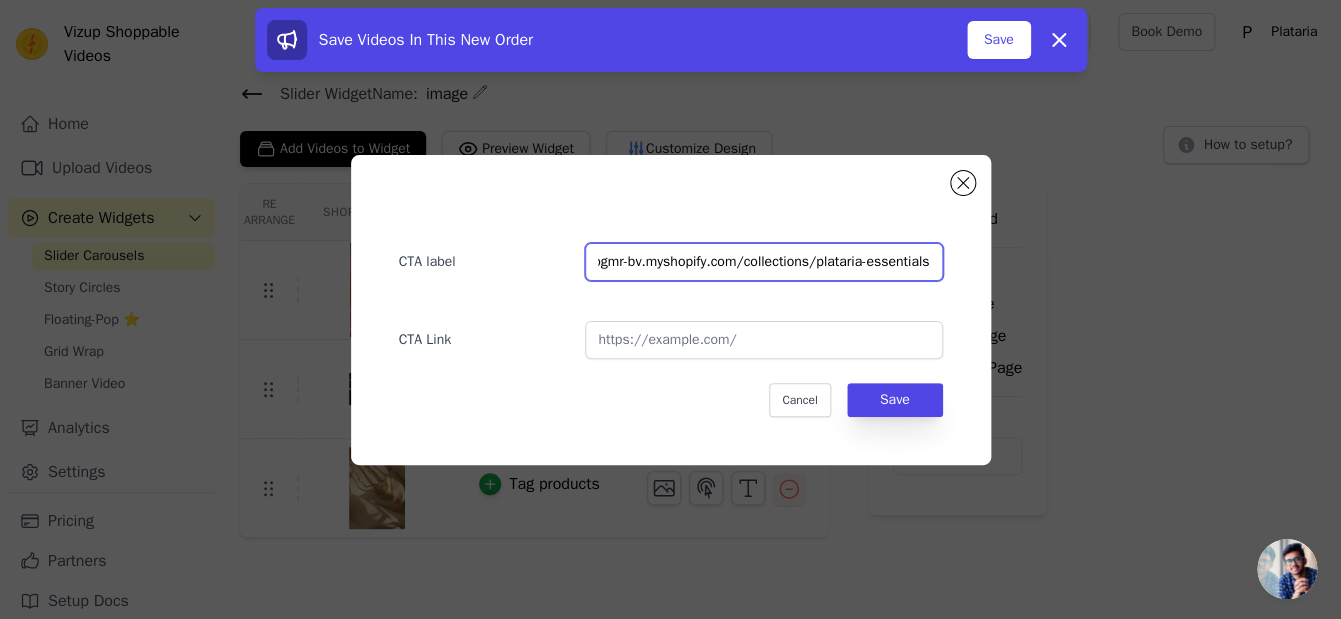 click on "https://xbbgmr-bv.myshopify.com/collections/plataria-essentials" at bounding box center [763, 262] 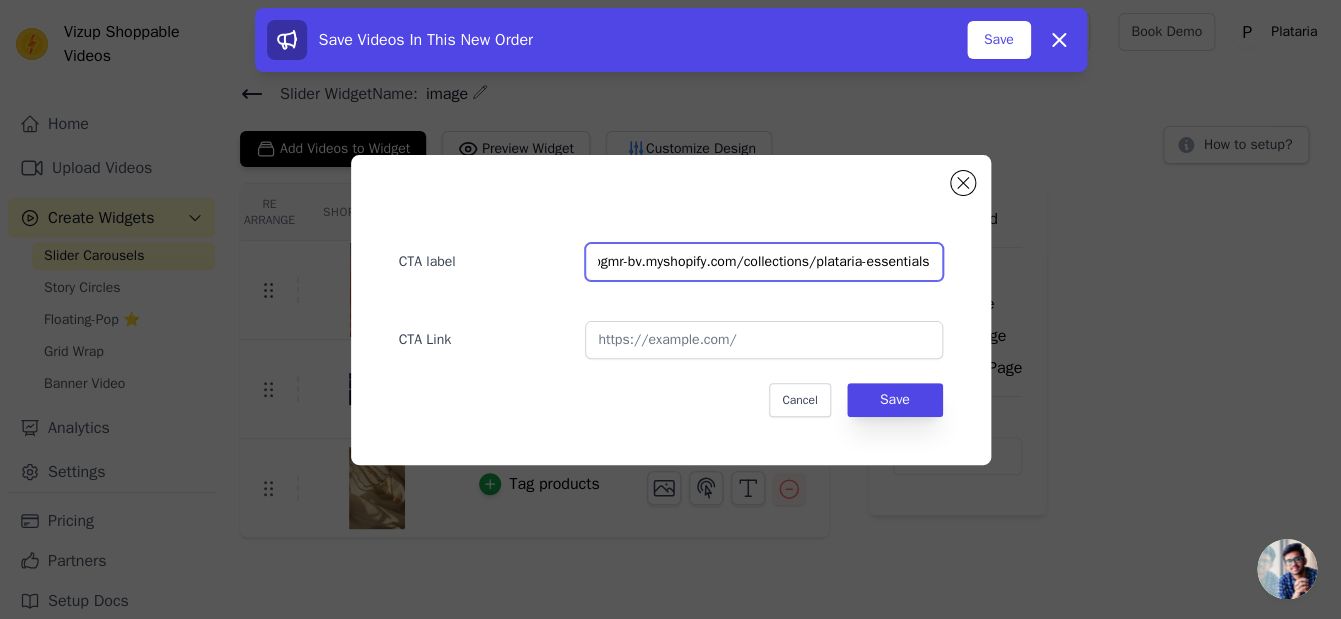 click on "https://xbbgmr-bv.myshopify.com/collections/plataria-essentials" at bounding box center (763, 262) 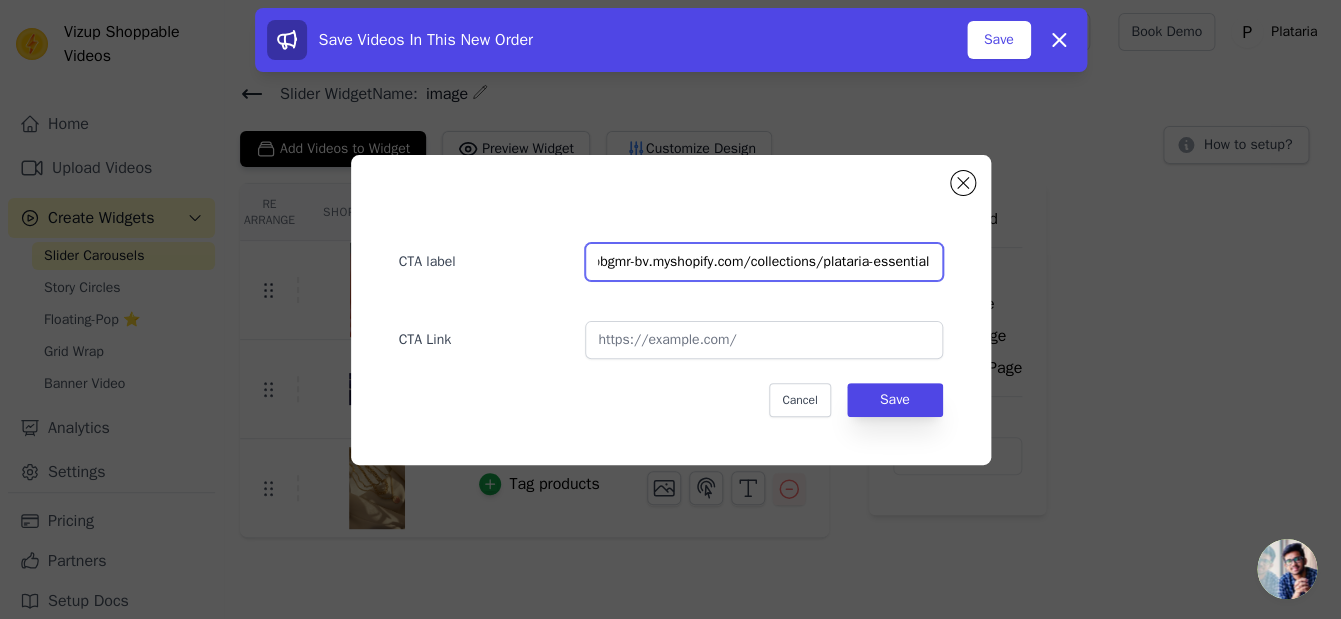 scroll, scrollTop: 0, scrollLeft: 75, axis: horizontal 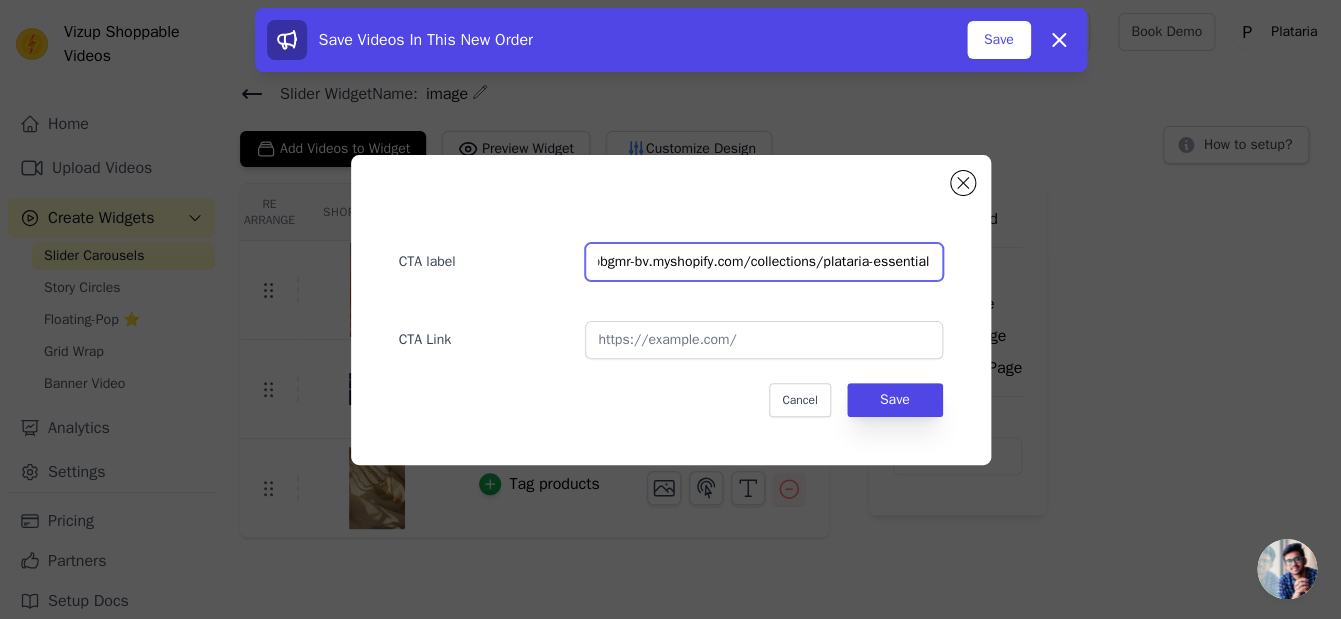 drag, startPoint x: 932, startPoint y: 268, endPoint x: 417, endPoint y: 255, distance: 515.16406 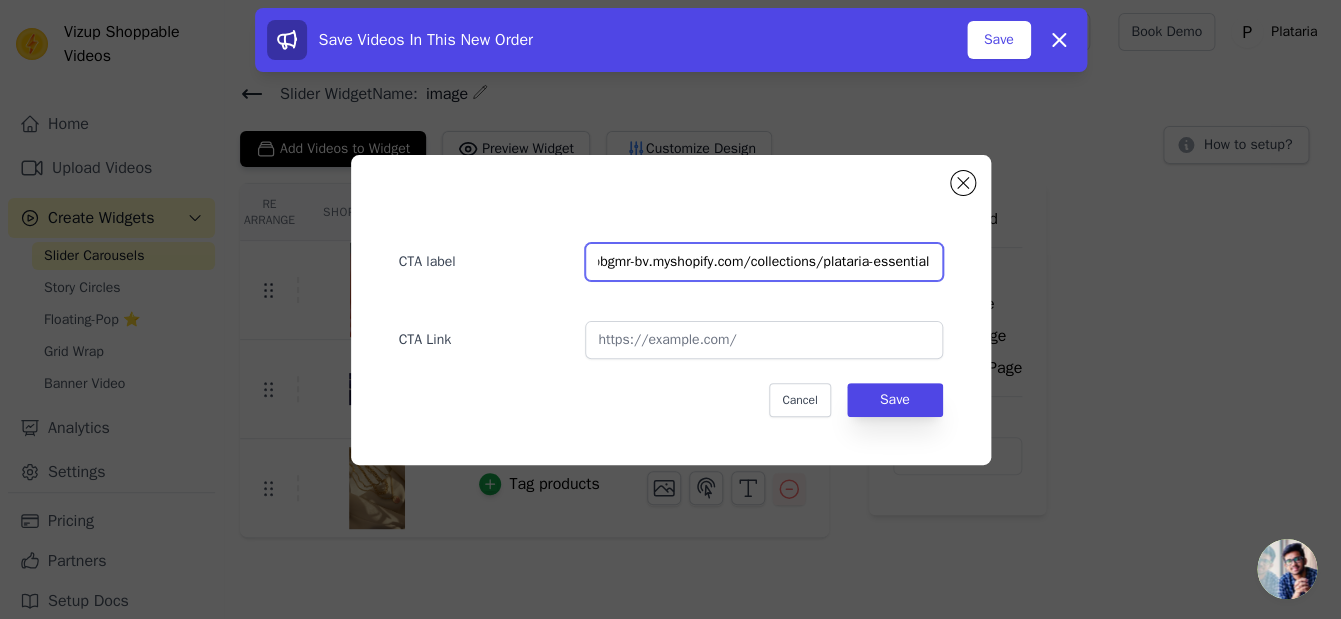 click on "CTA label   https://xbbgmr-bv.myshopify.com/collections/plataria-essential" at bounding box center (671, 252) 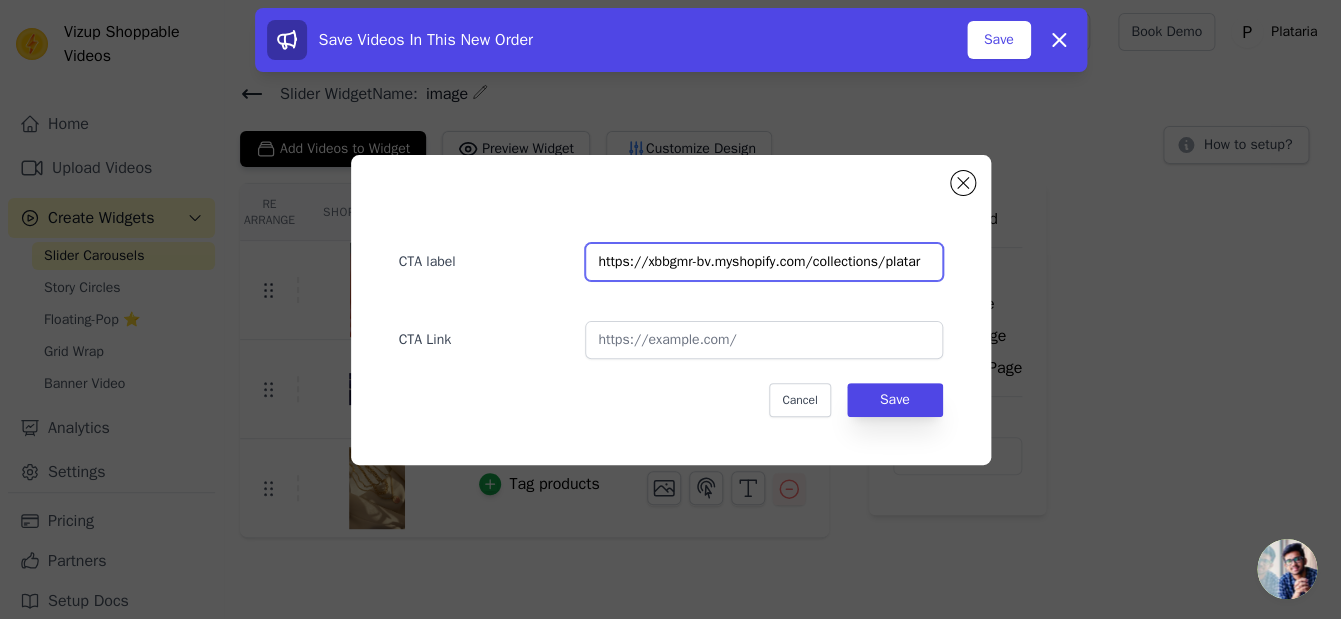 scroll, scrollTop: 0, scrollLeft: 0, axis: both 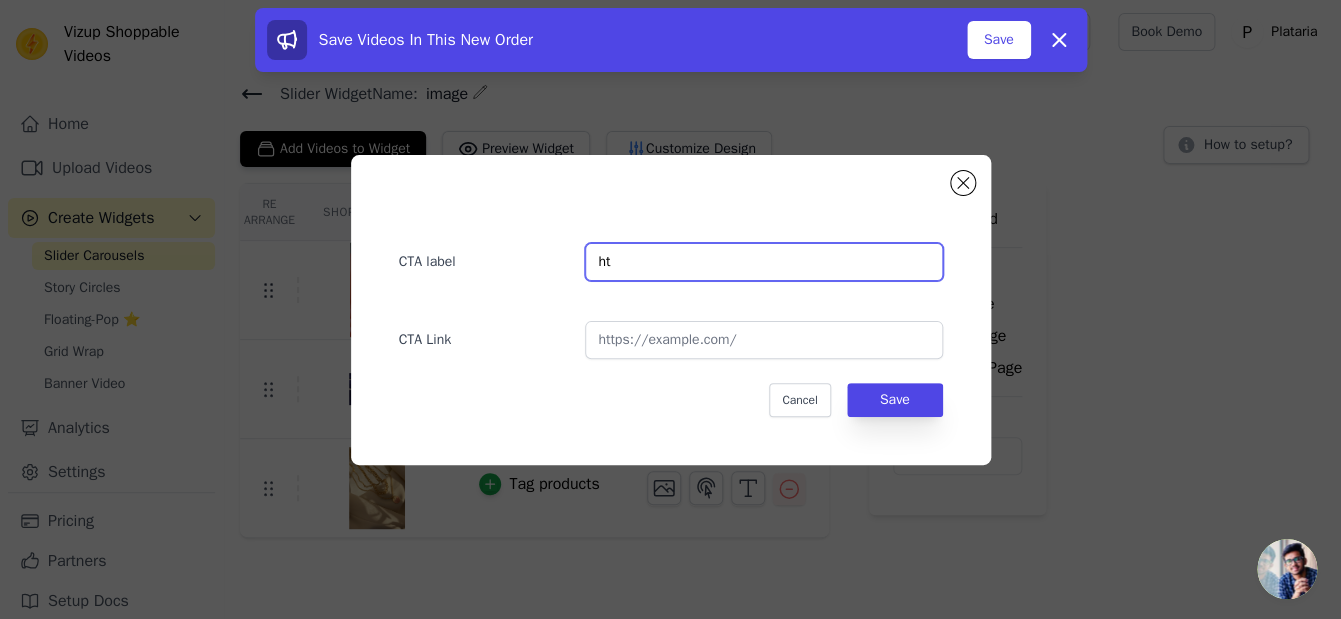 type on "h" 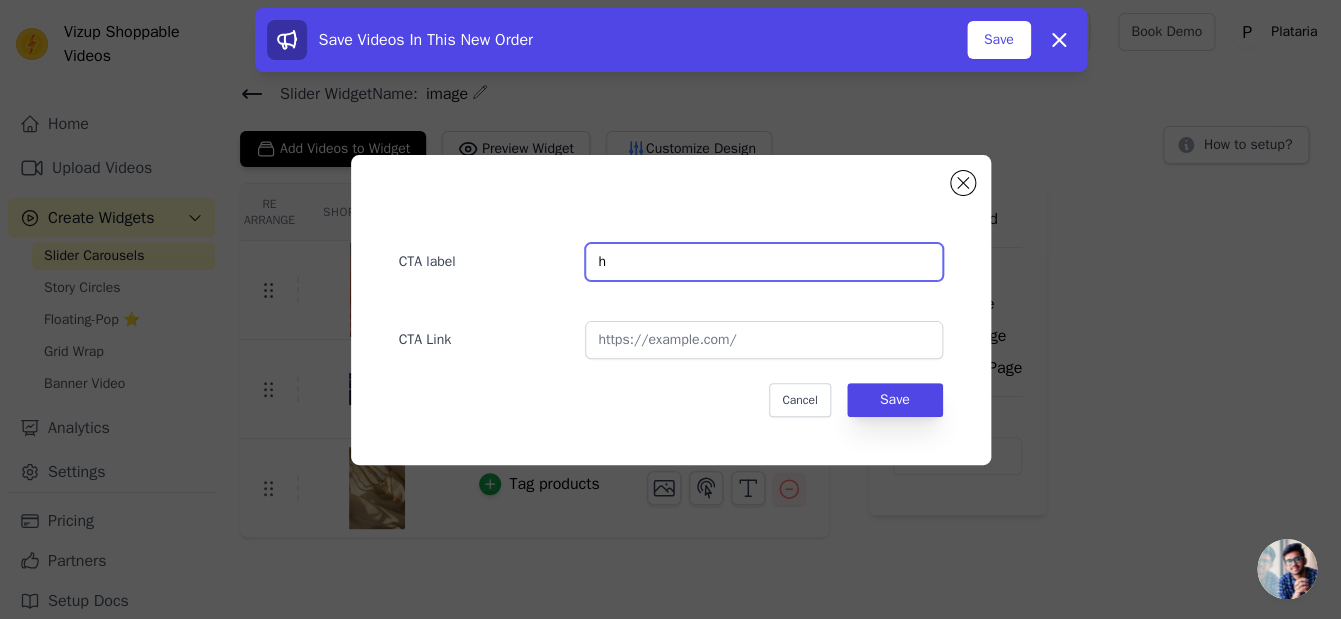 type 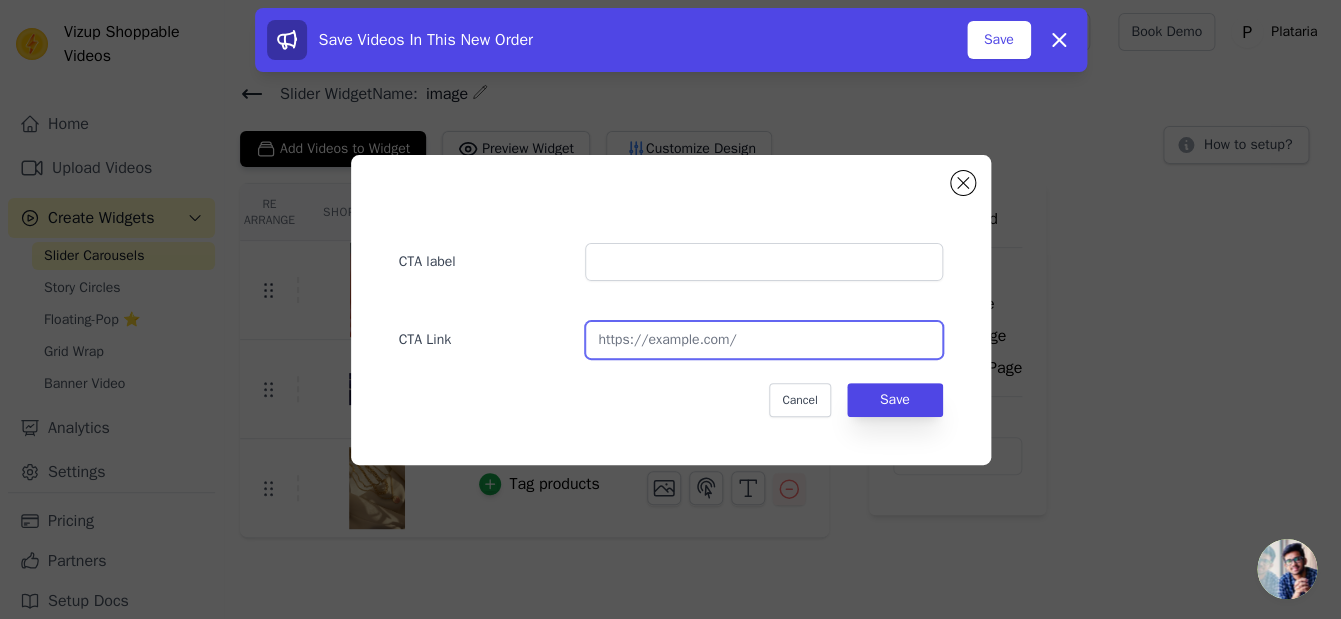 click at bounding box center [763, 340] 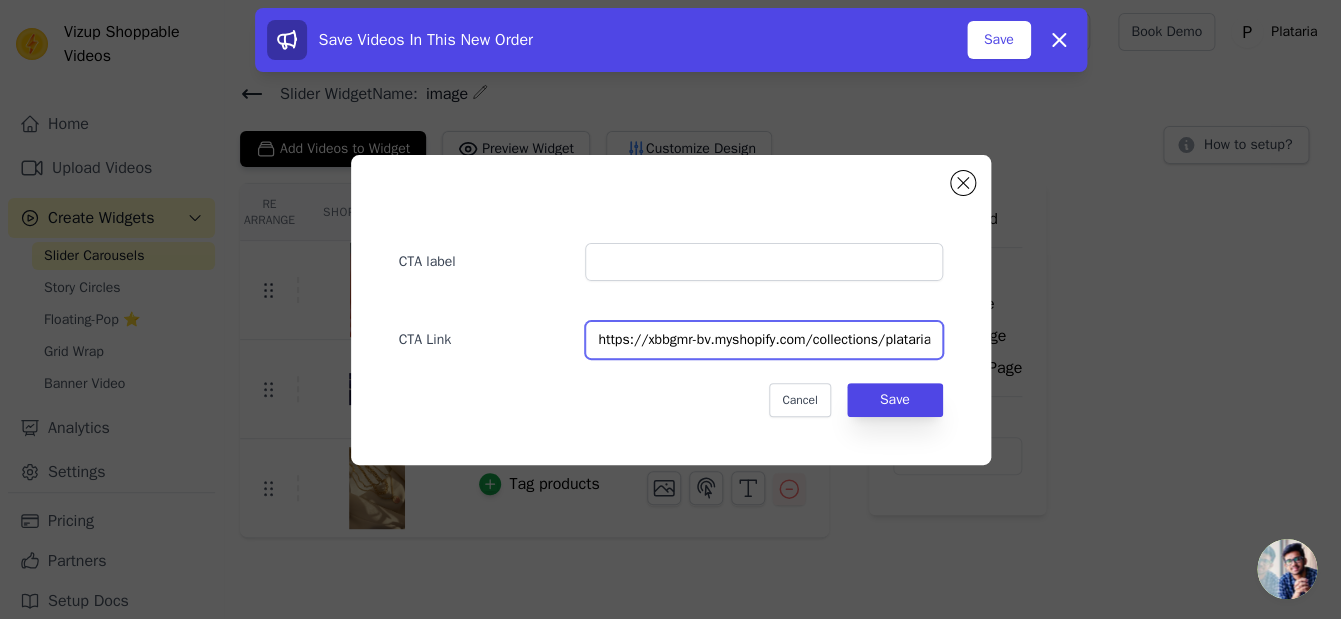 scroll, scrollTop: 0, scrollLeft: 82, axis: horizontal 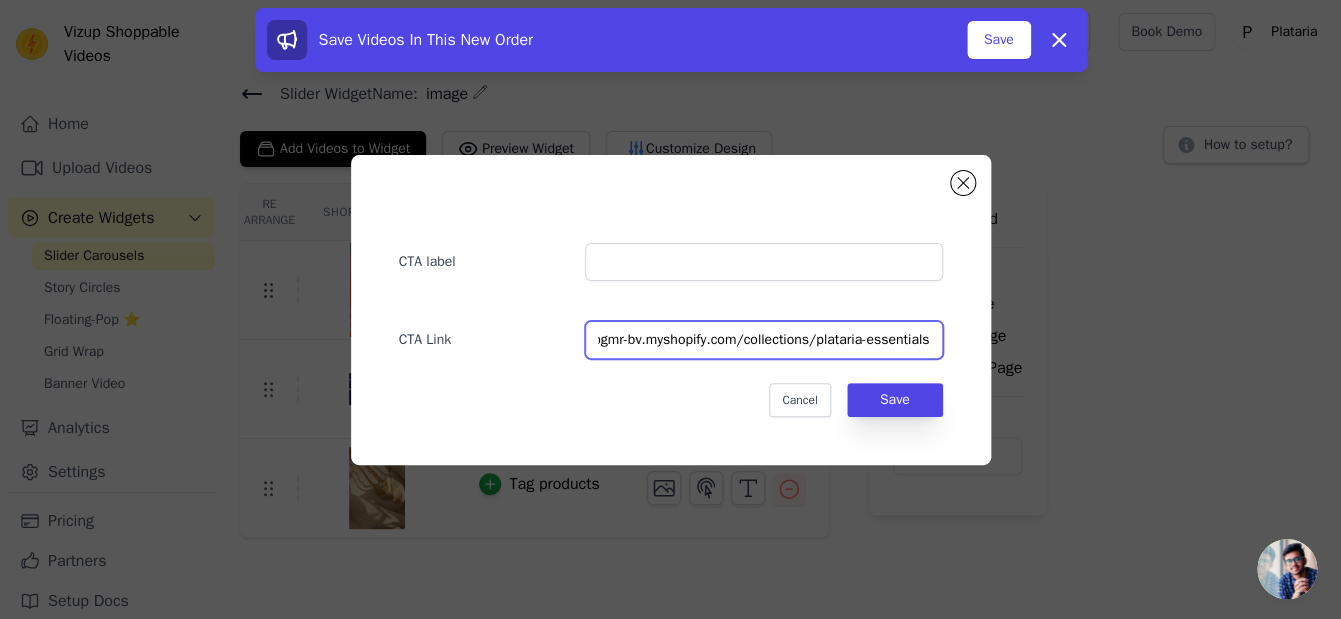 type on "https://xbbgmr-bv.myshopify.com/collections/plataria-essentials" 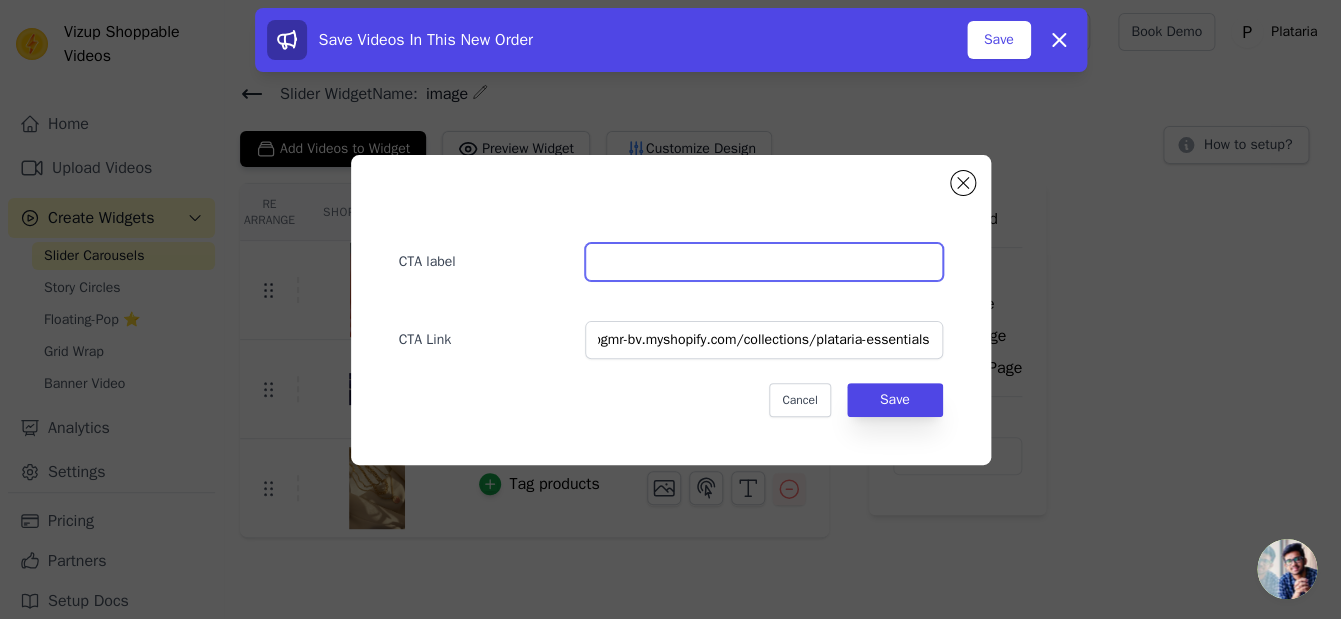 click at bounding box center [763, 262] 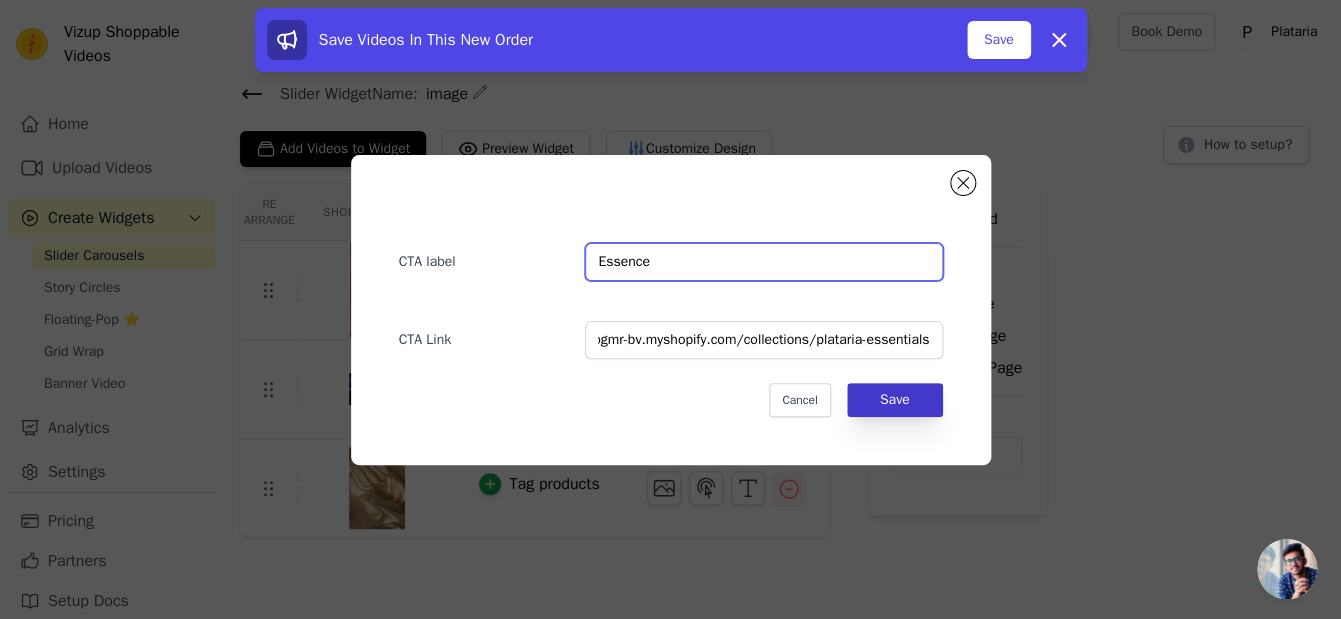 type on "Essence" 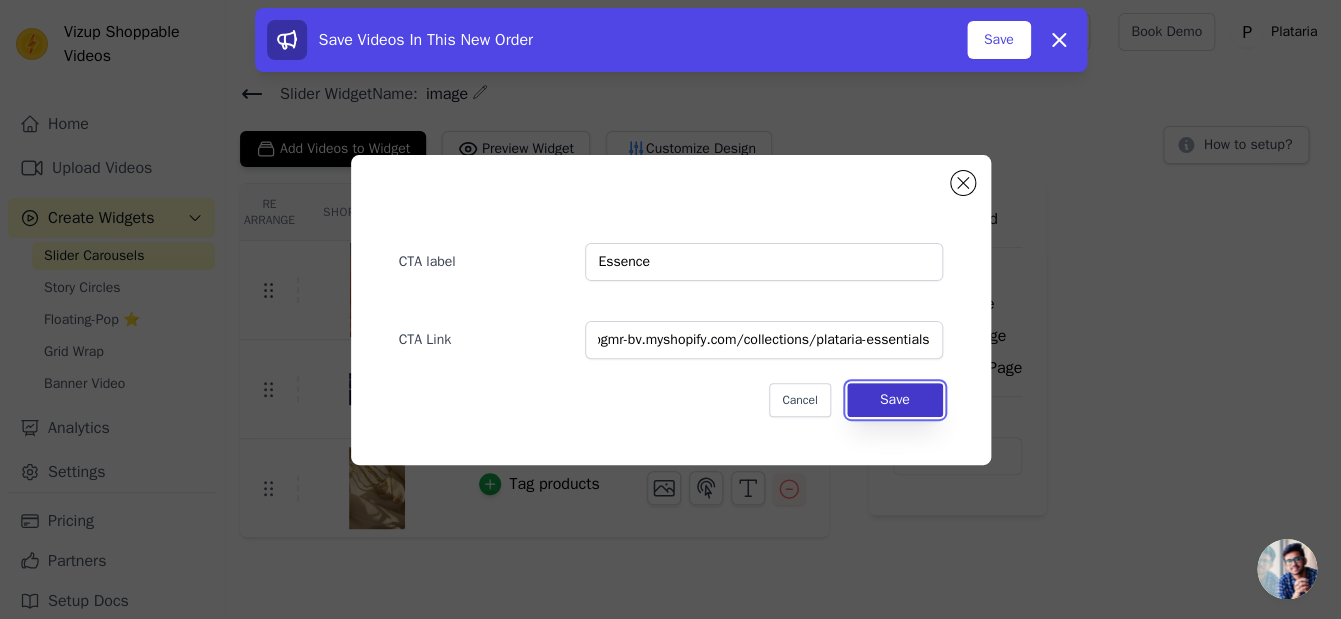 click on "Save" at bounding box center [895, 400] 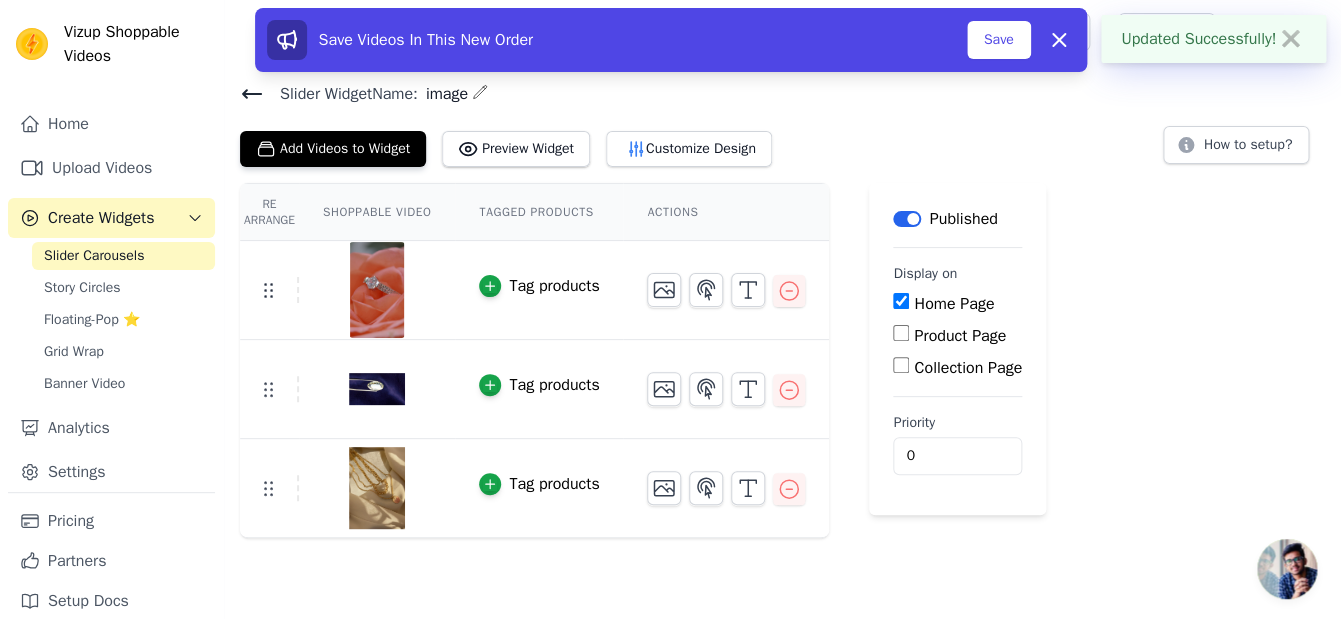 scroll, scrollTop: 0, scrollLeft: 82, axis: horizontal 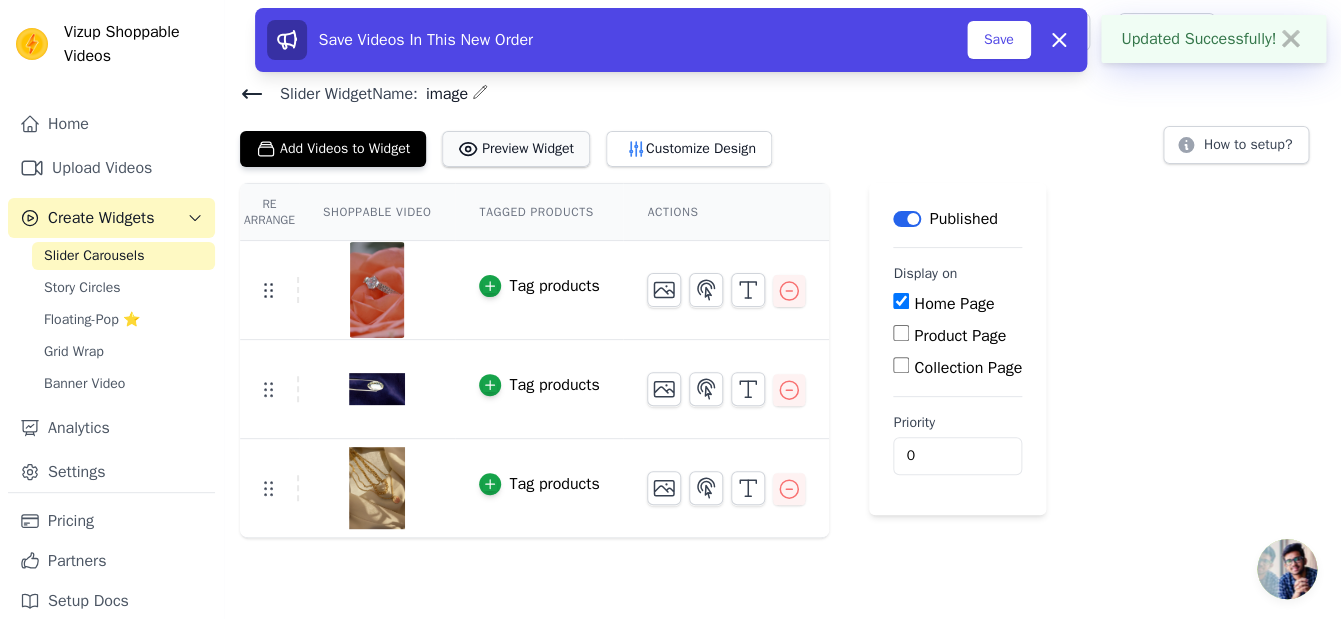 click on "Preview Widget" at bounding box center (516, 149) 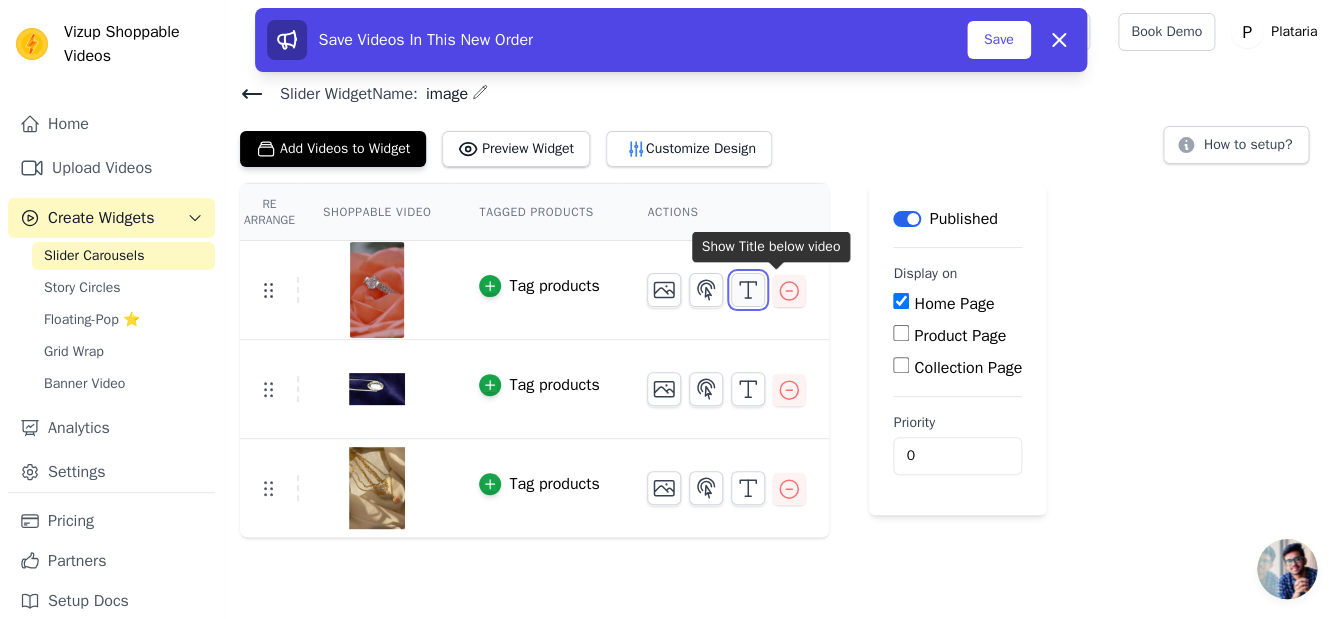 click 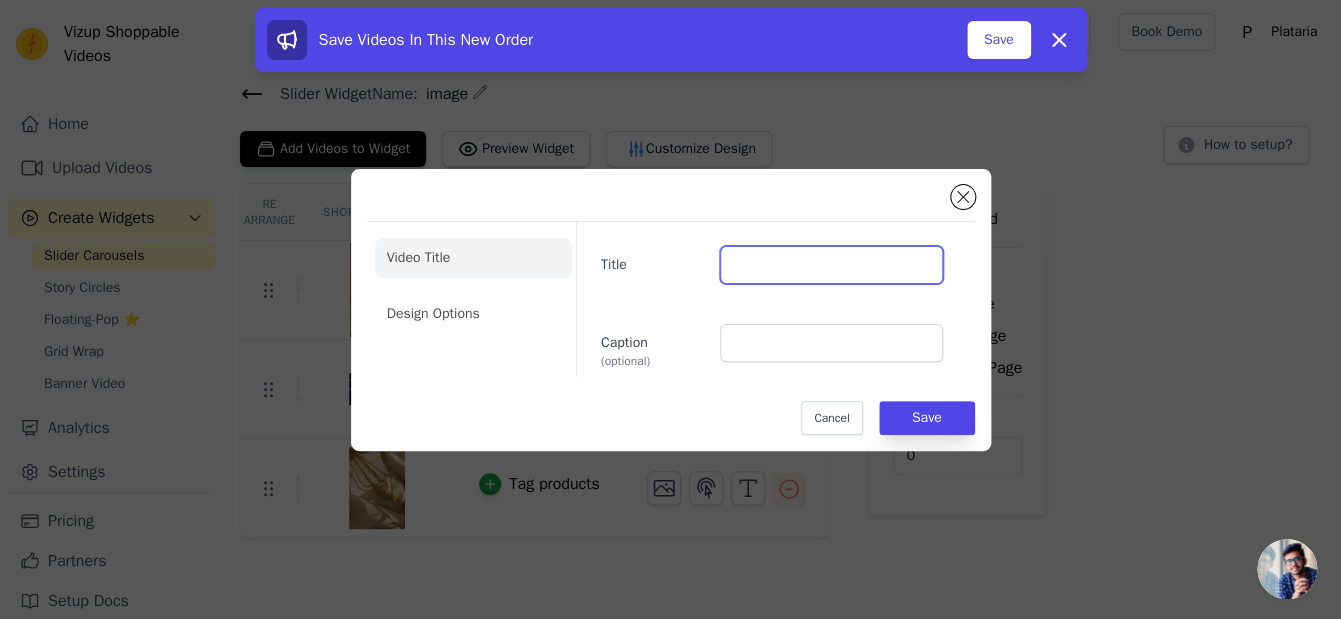 click on "Title" at bounding box center [831, 265] 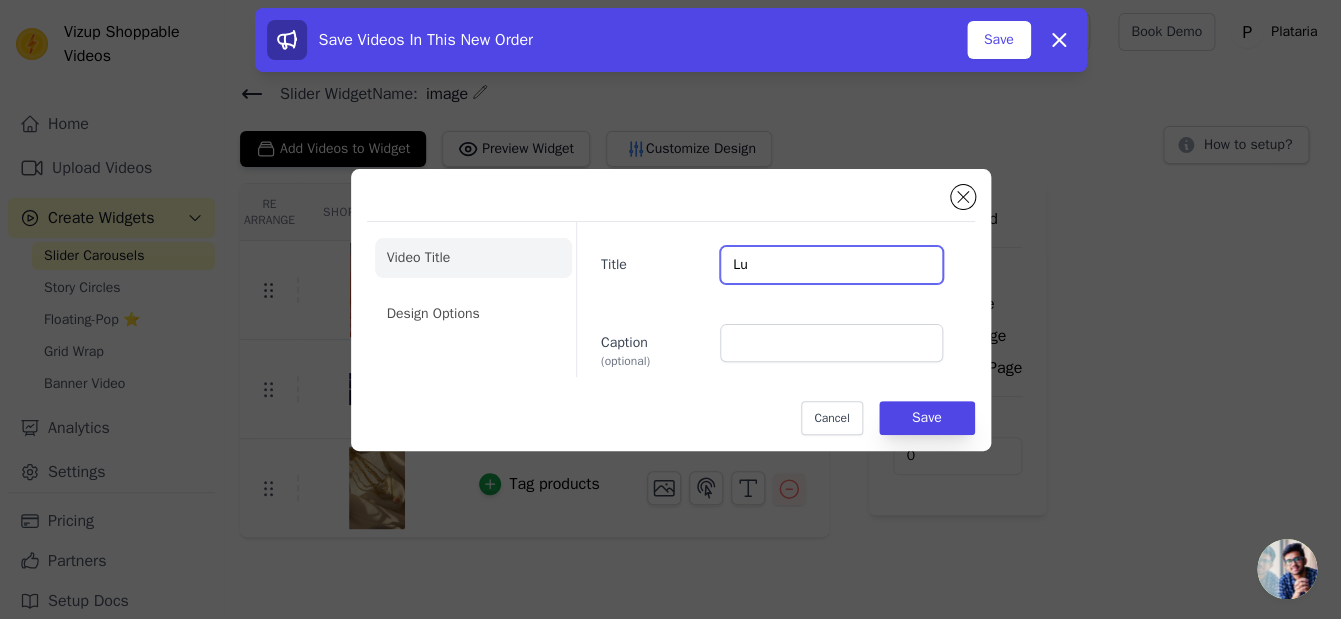 type on "L" 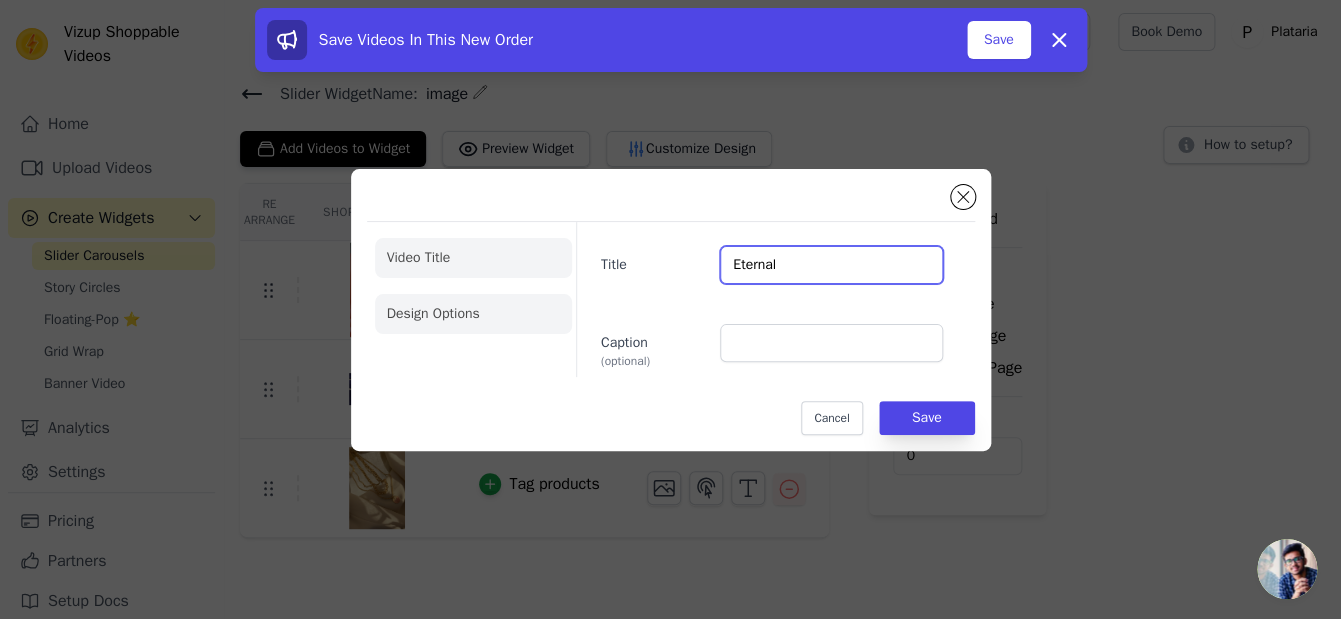 type on "Eternal" 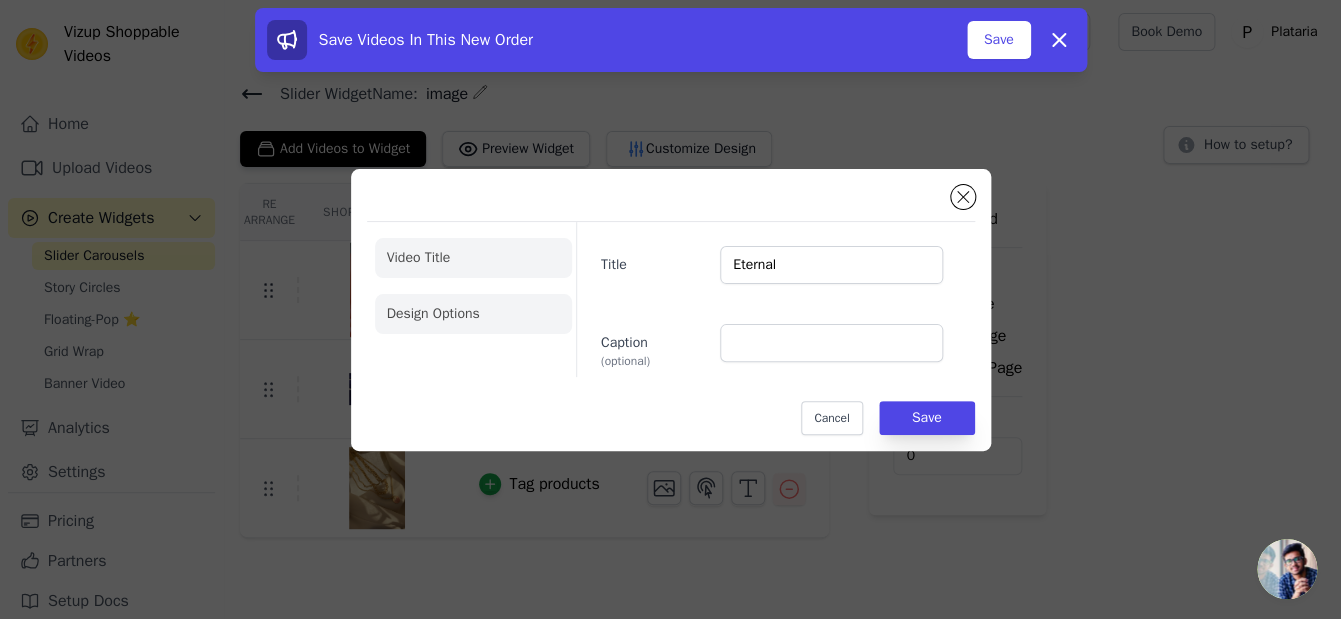 click on "Design Options" 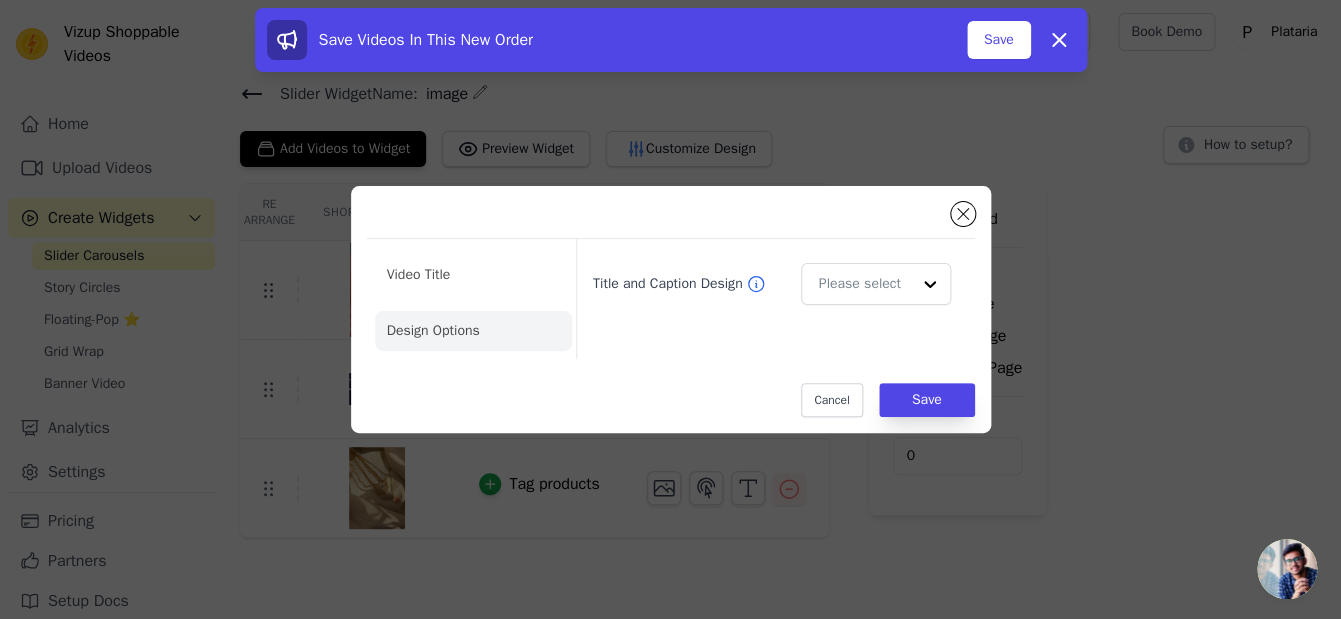 click on "Title and Caption Design" at bounding box center (772, 284) 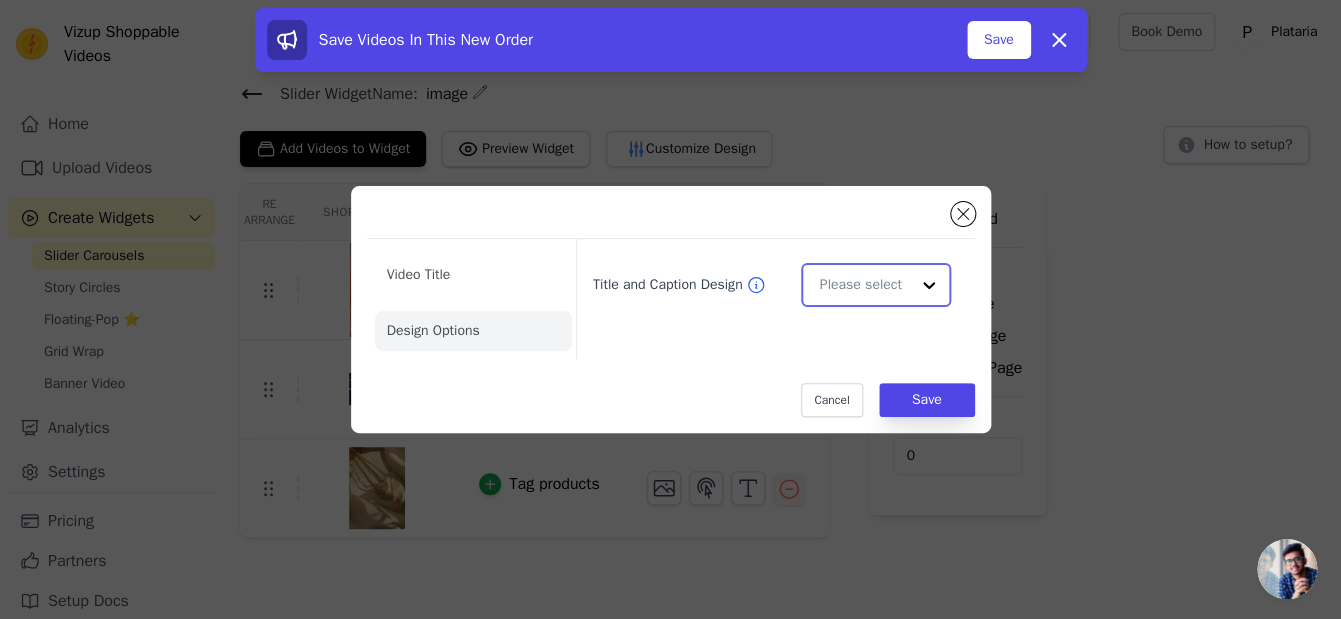 click on "Title and Caption Design" at bounding box center (863, 285) 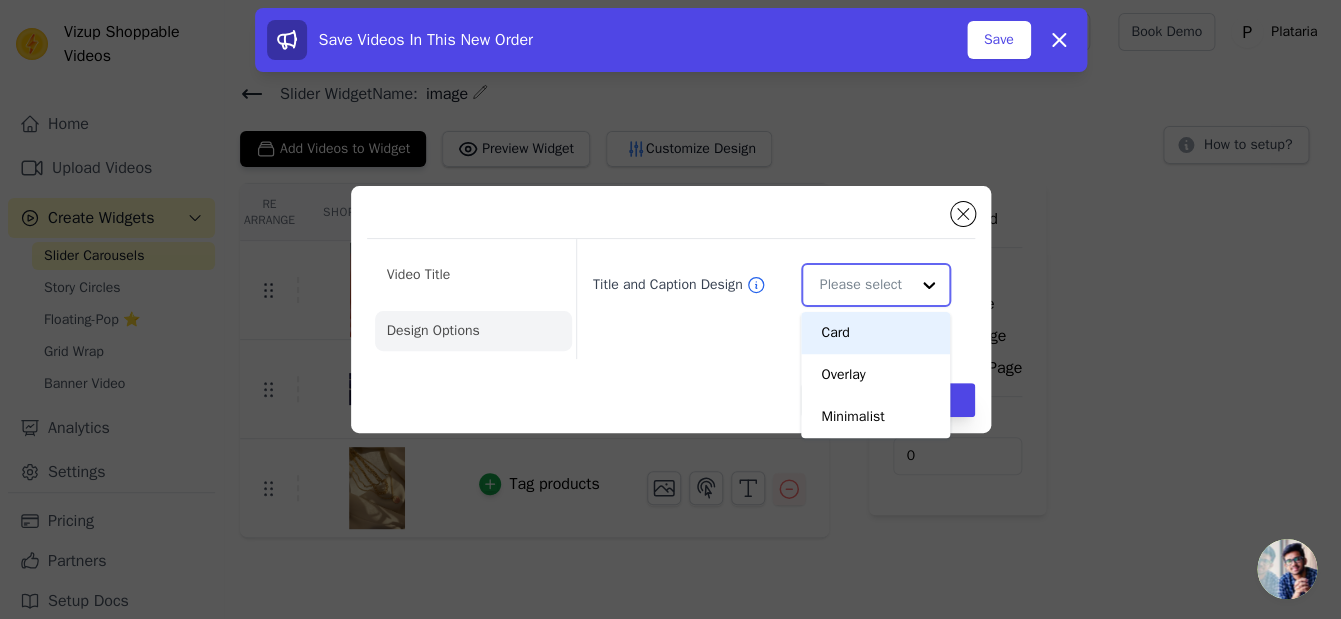 click on "Card" at bounding box center (875, 333) 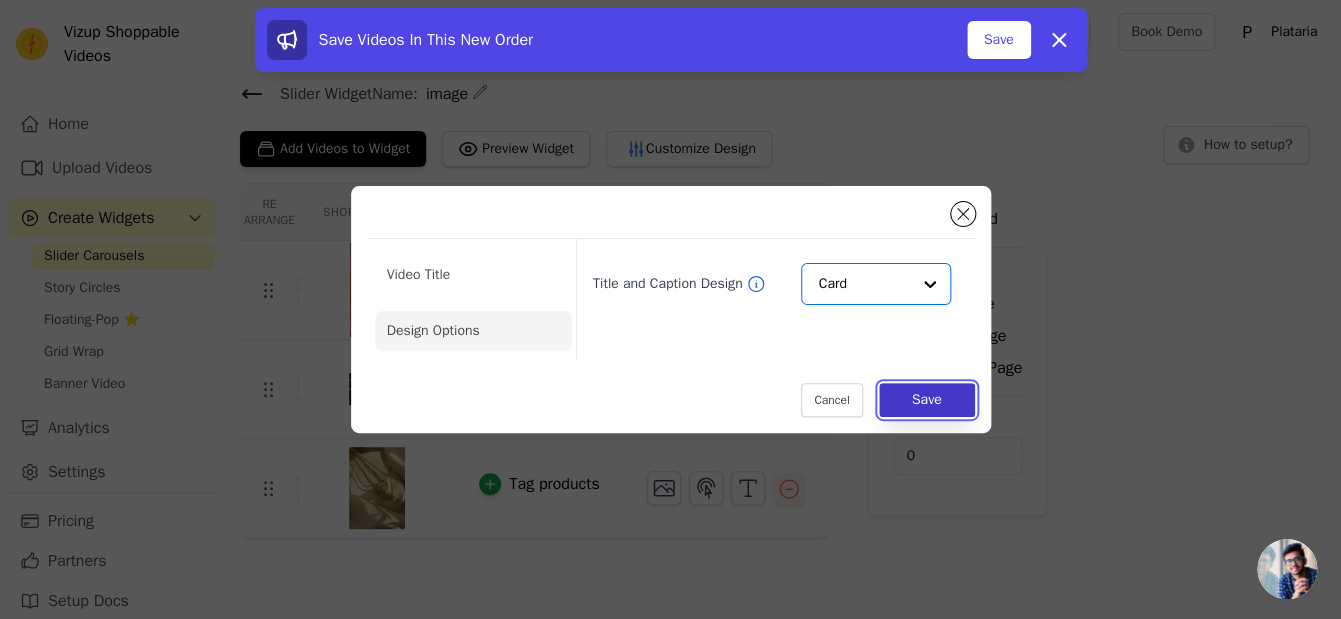 click on "Save" at bounding box center [927, 400] 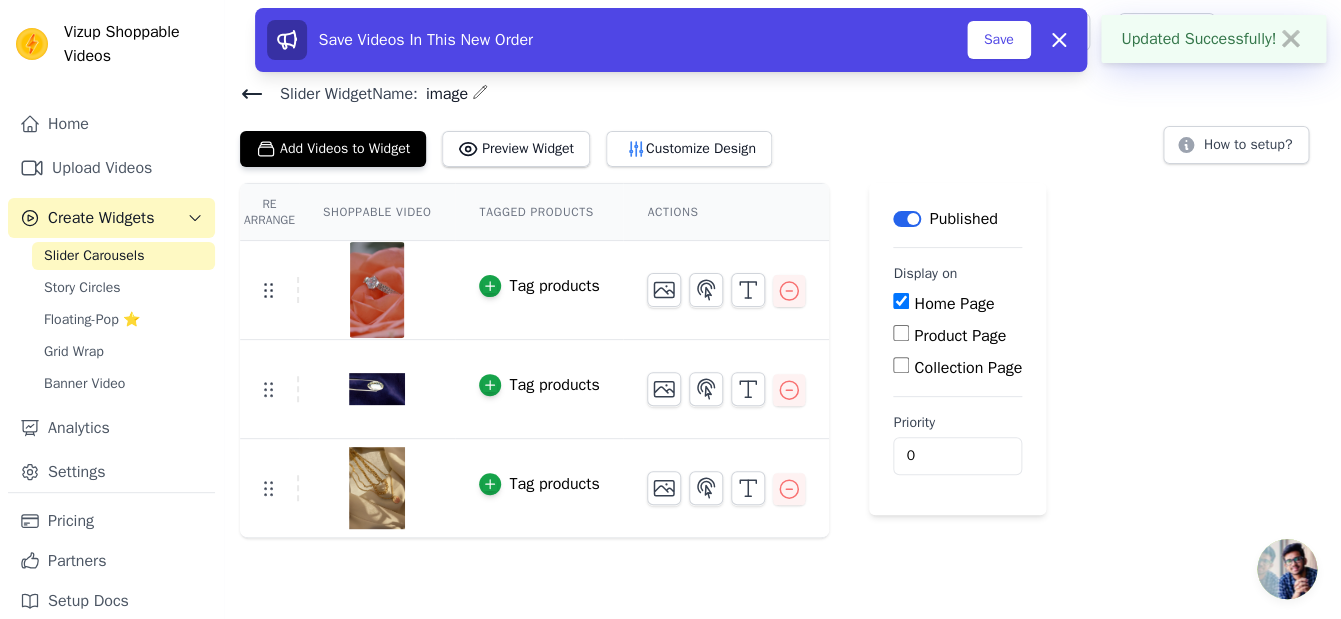 click on "Label     Published     Display on     Home Page     Product Page       Collection Page       Priority   0" at bounding box center [957, 349] 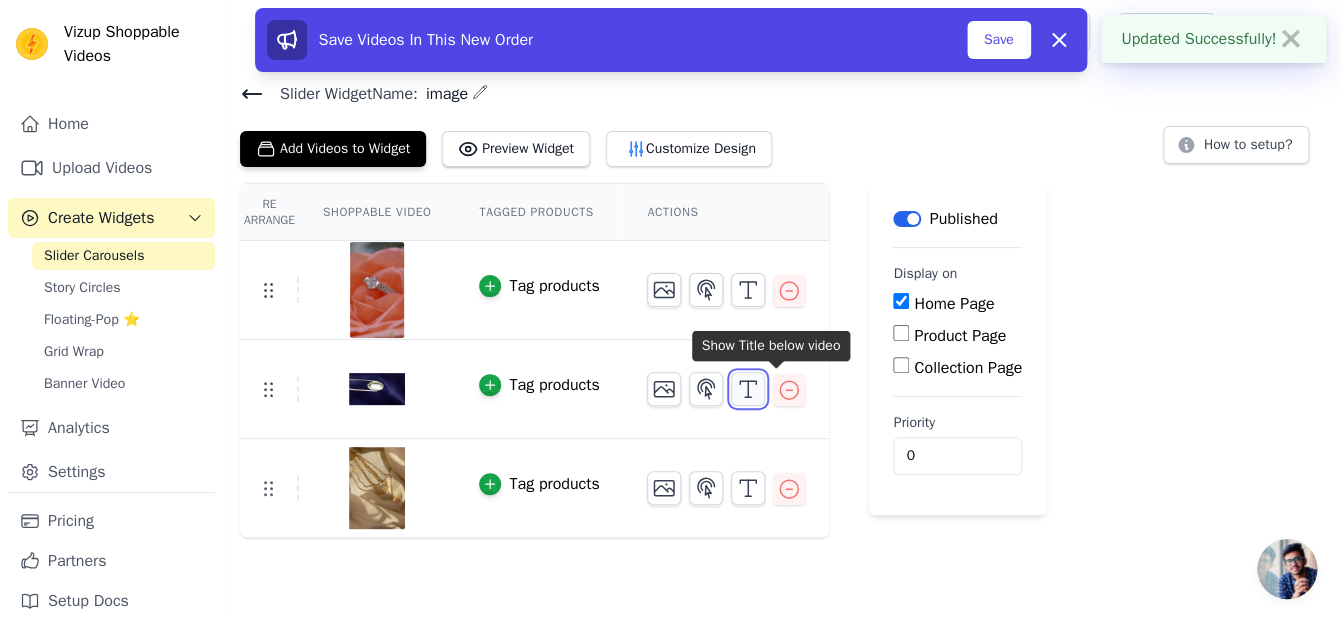 click 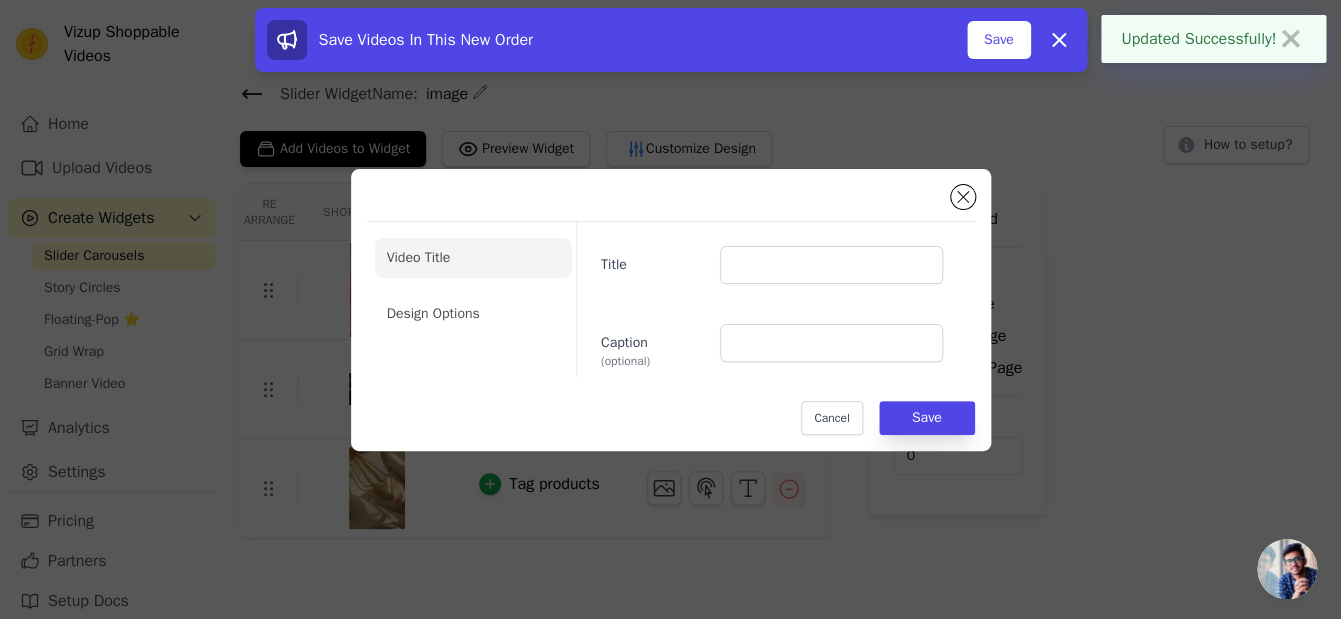 click on "Title     Caption  (optional)" at bounding box center [767, 299] 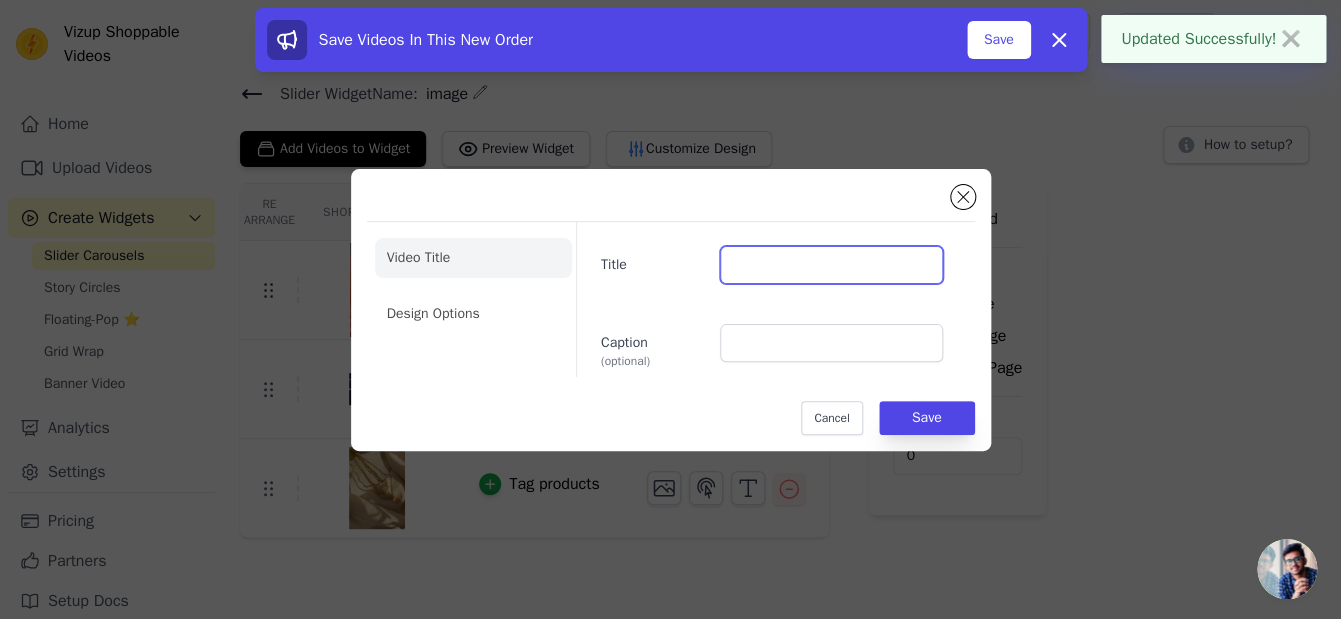 click on "Title" at bounding box center [831, 265] 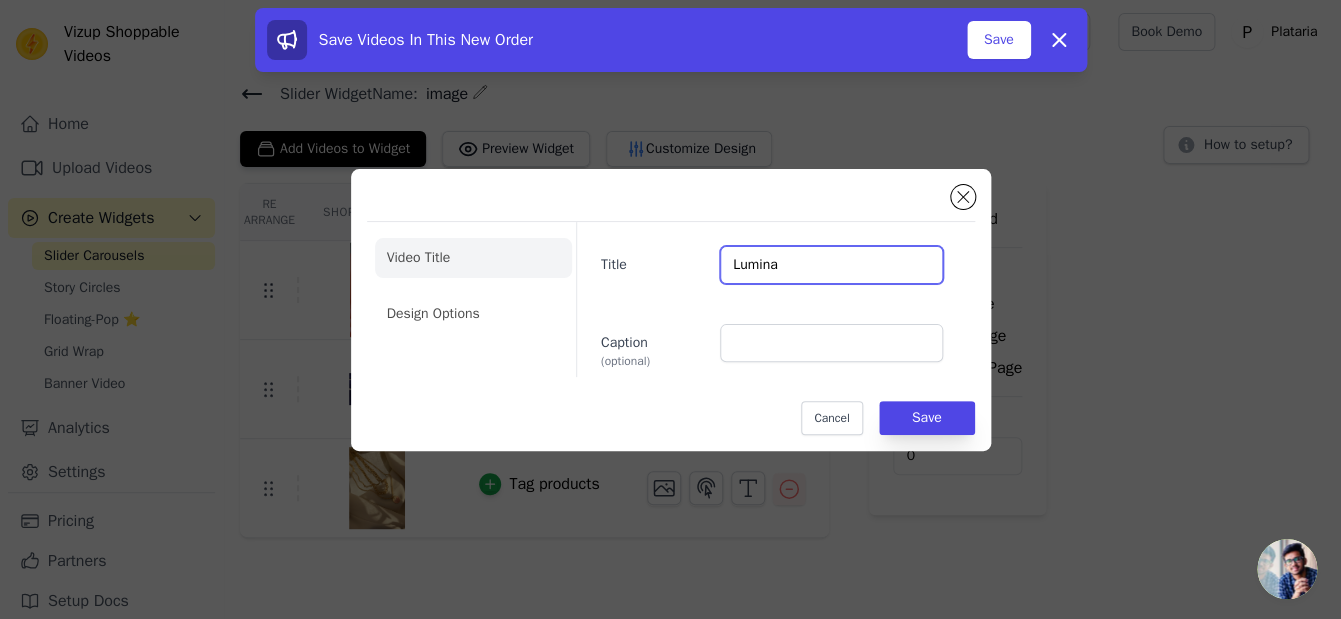 type on "Lumina" 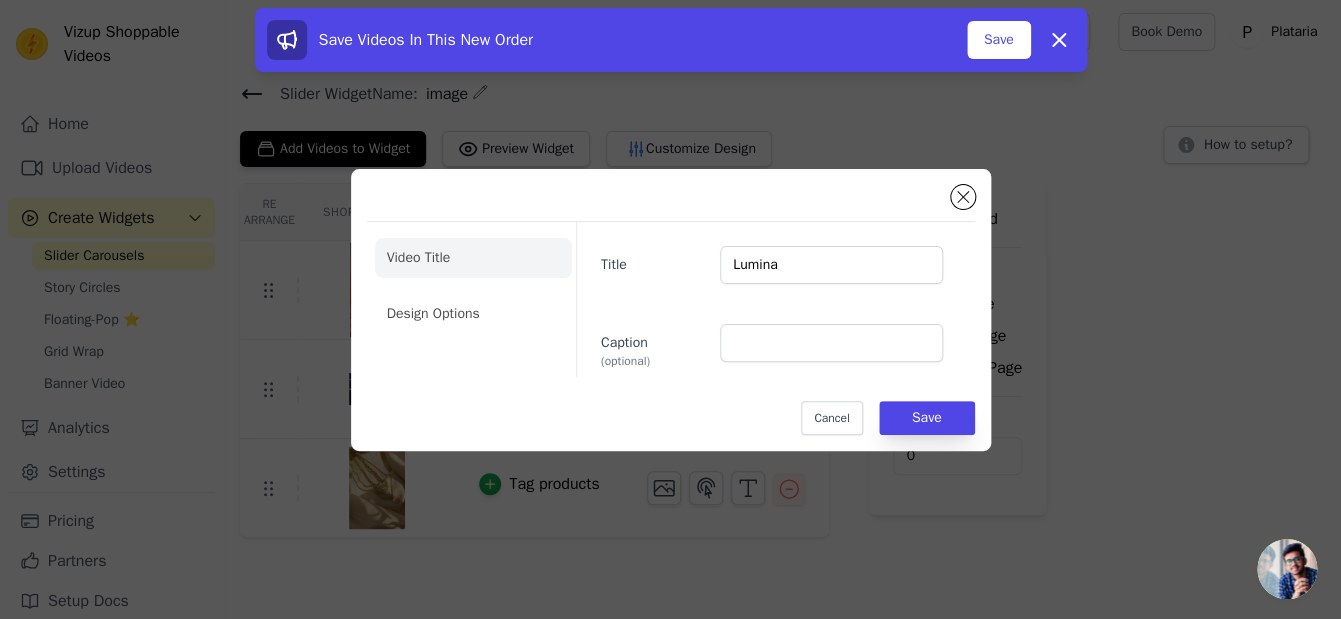 click on "Title   Lumina   Caption  (optional)" at bounding box center [767, 299] 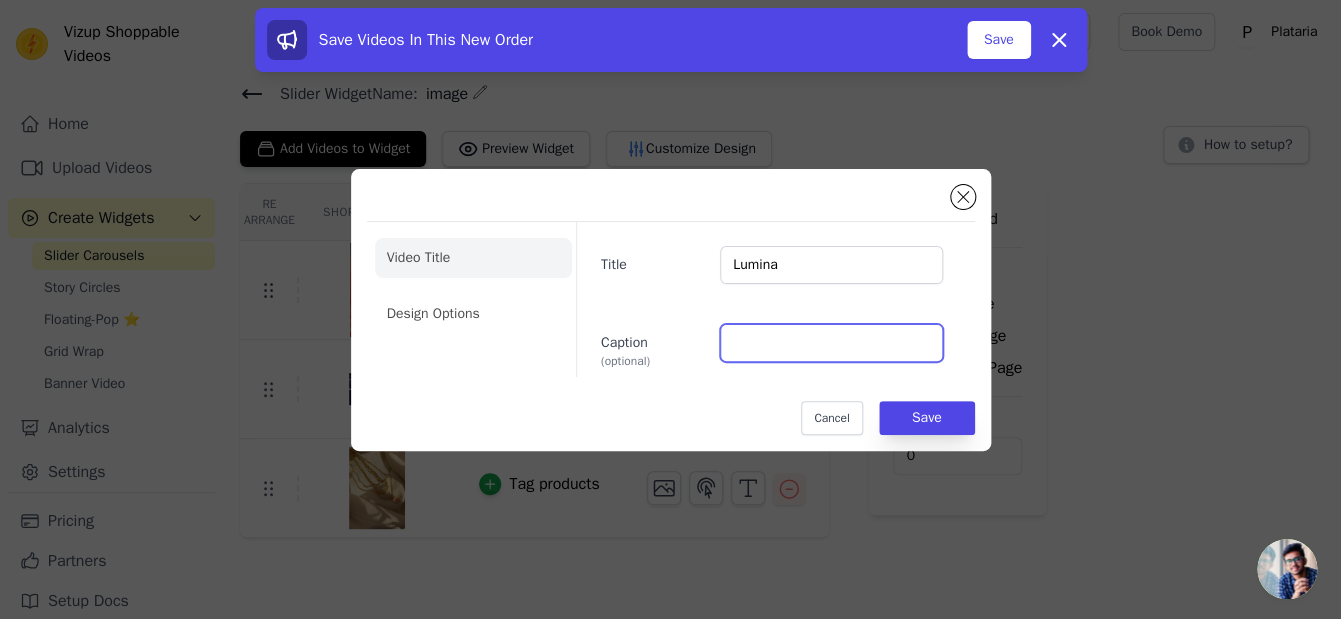 click on "Caption  (optional)" at bounding box center [831, 343] 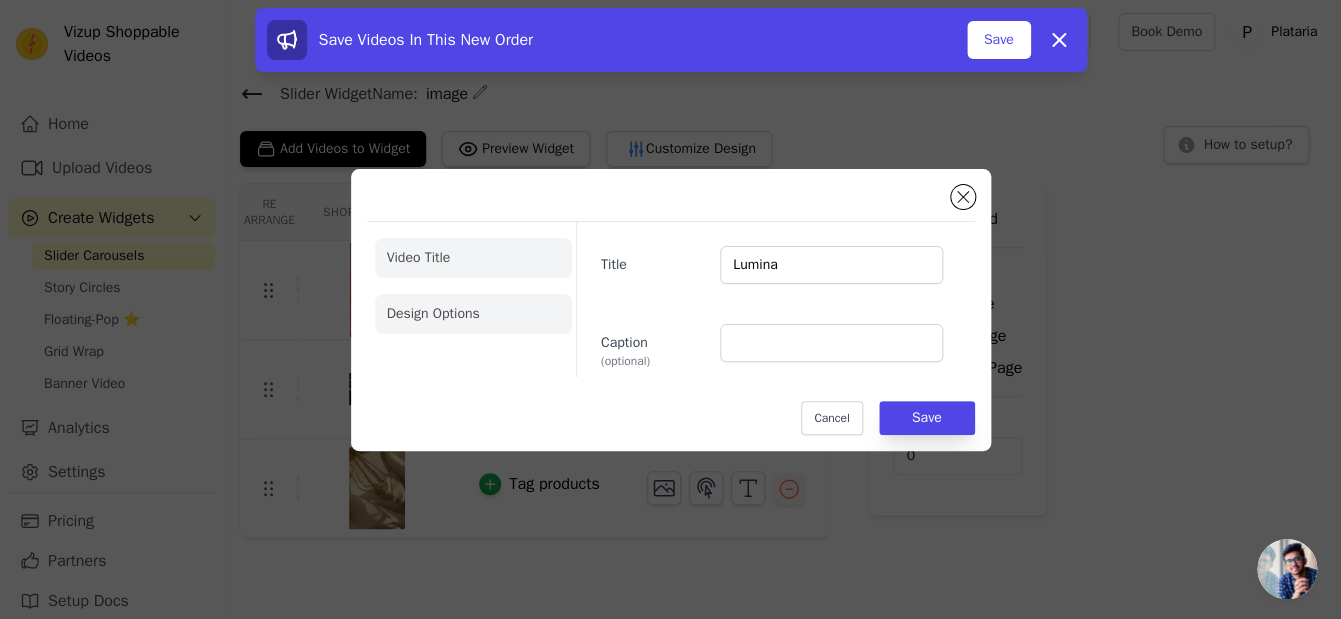 click on "Design Options" 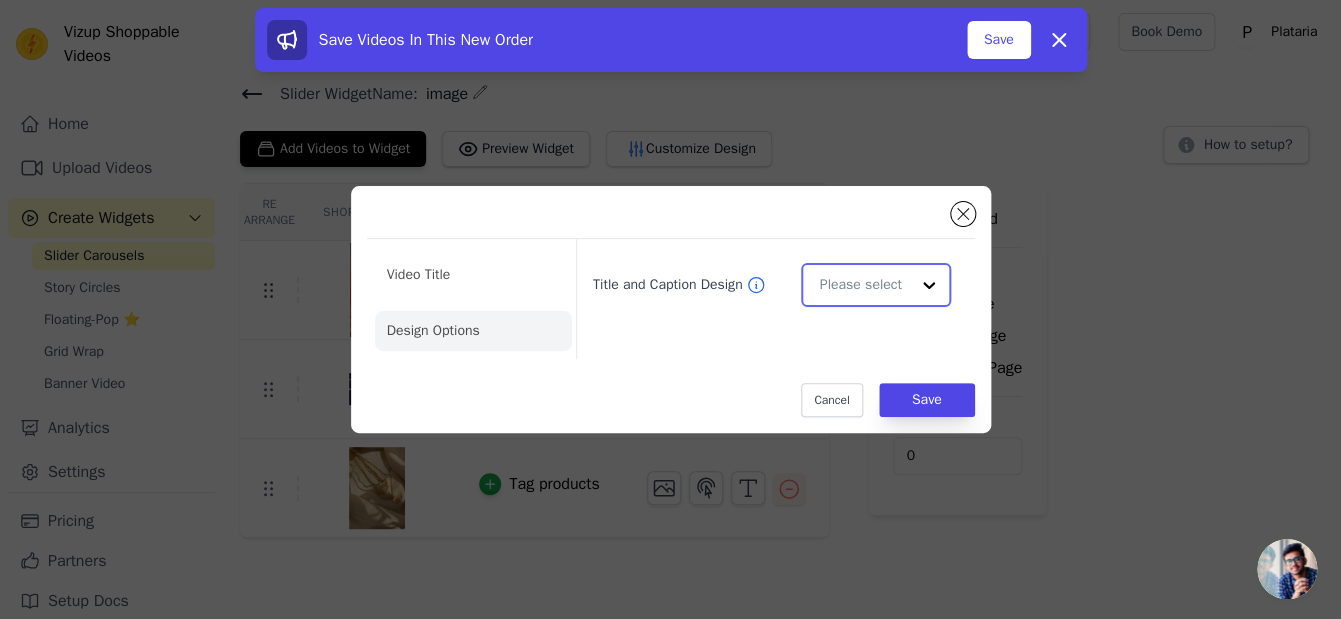 click on "Title and Caption Design" at bounding box center [863, 285] 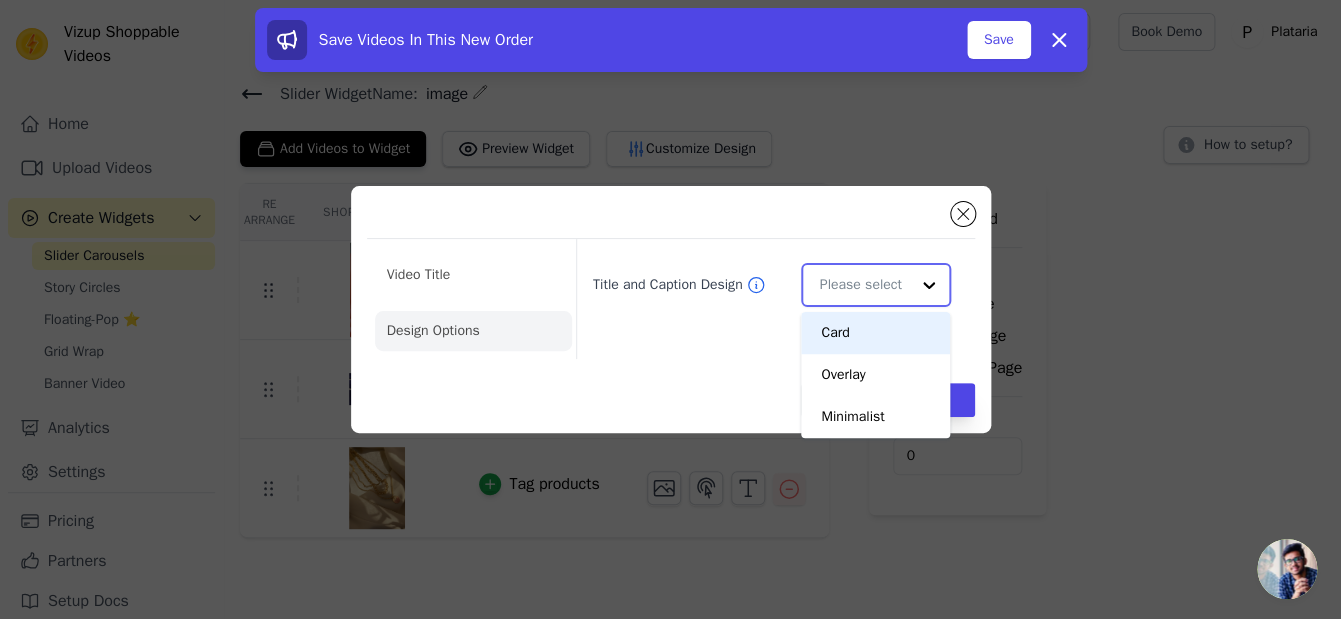 scroll, scrollTop: 0, scrollLeft: 0, axis: both 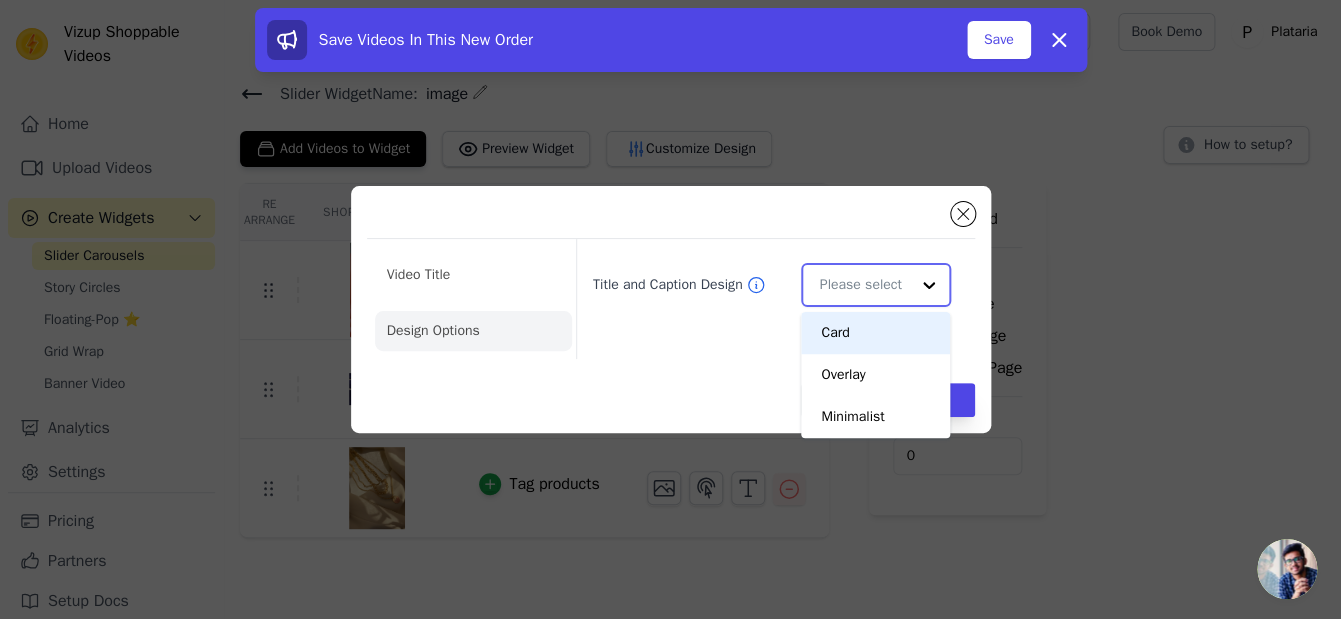 click on "Card" at bounding box center (875, 333) 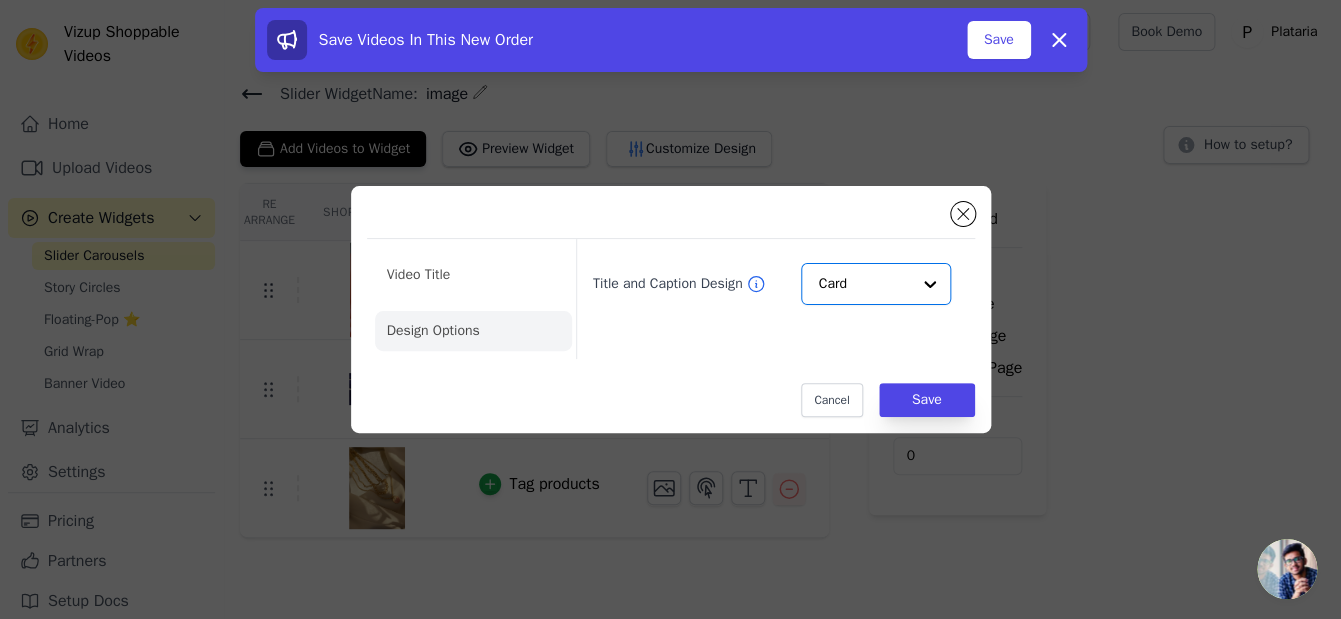 click on "Title and Caption Design       Option Card, selected.   Select is focused, type to refine list, press down to open the menu.     Card" at bounding box center [767, 299] 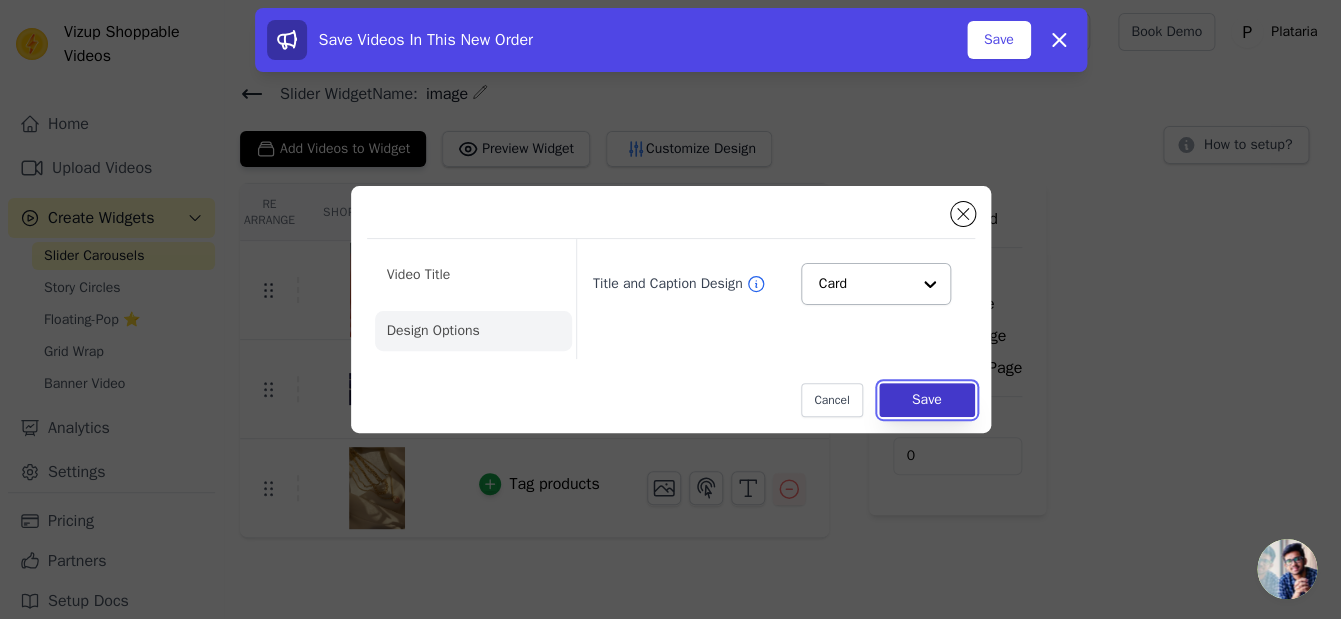 click on "Save" at bounding box center [927, 400] 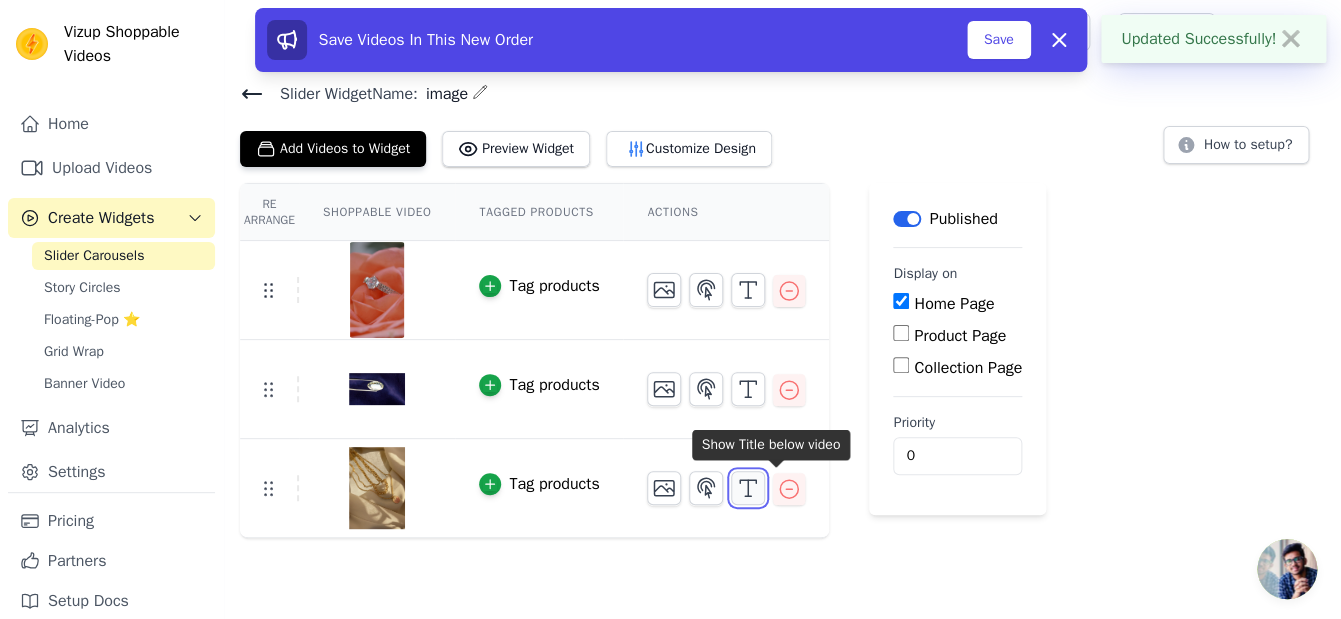 click 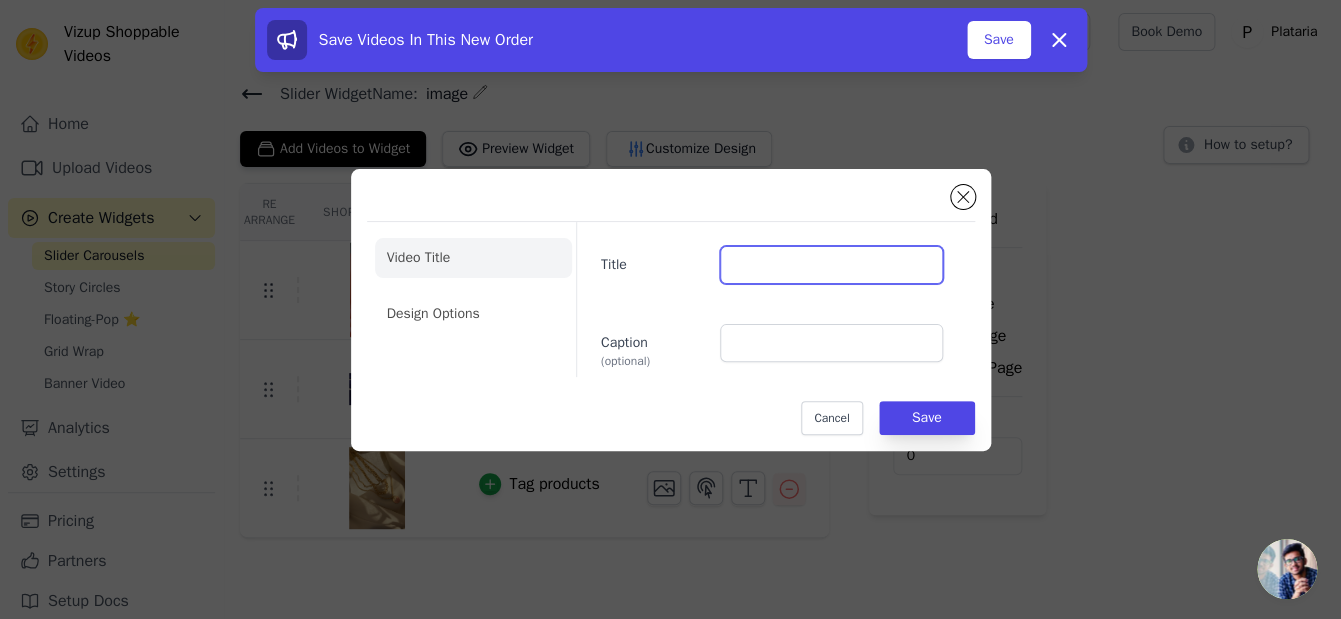 click on "Title" at bounding box center (831, 265) 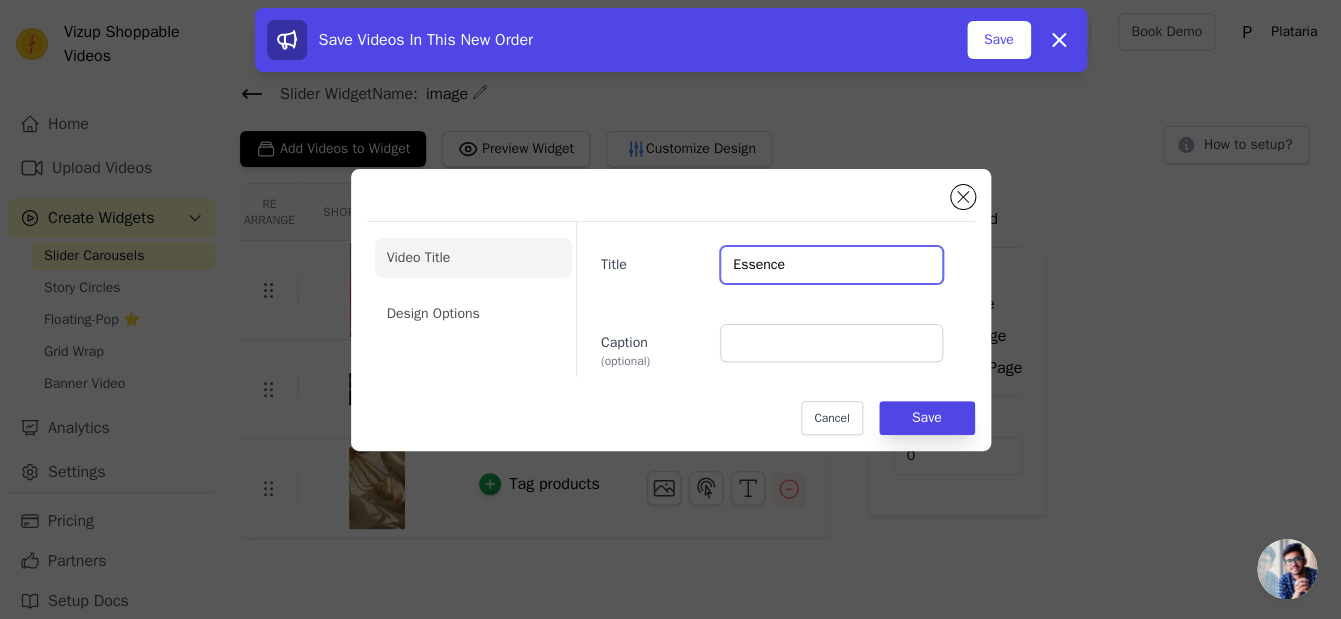 type on "Essence" 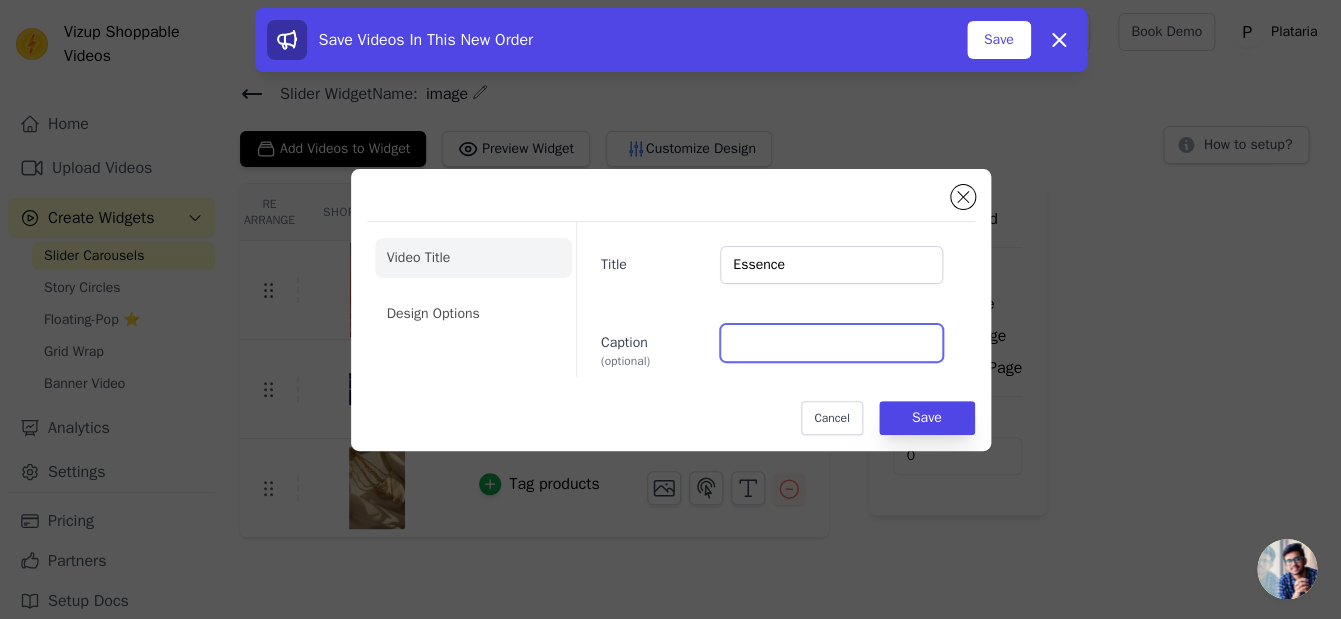 click on "Caption  (optional)" at bounding box center [831, 343] 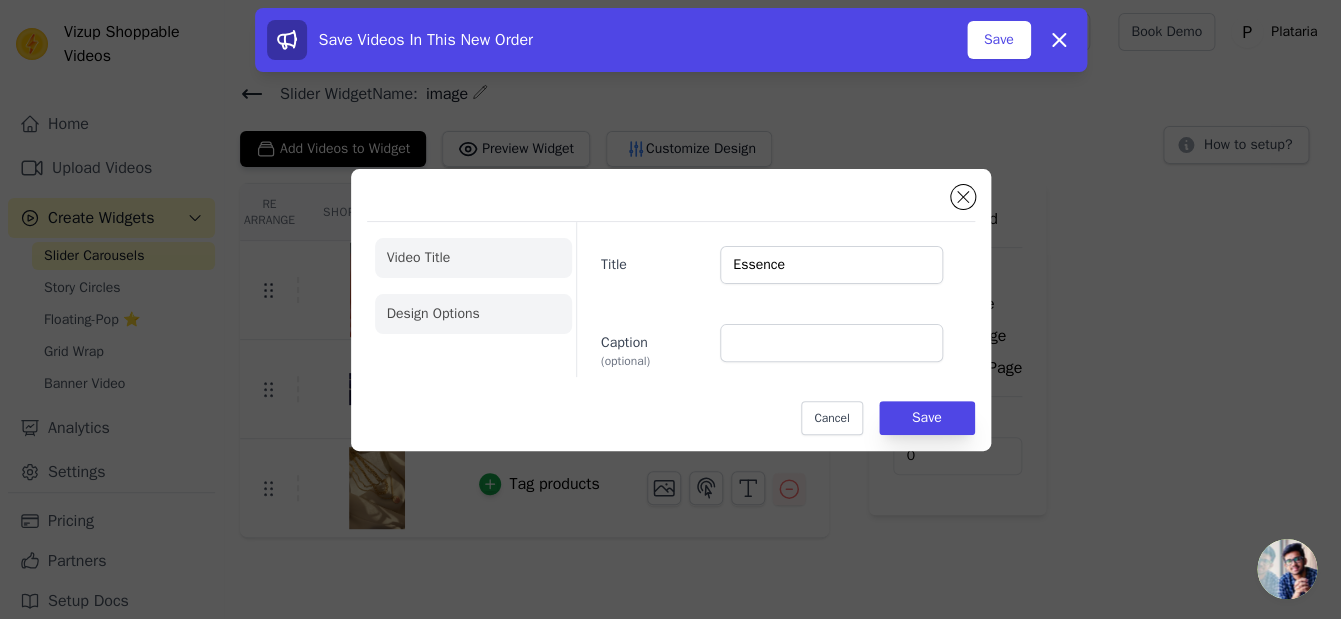 click on "Design Options" 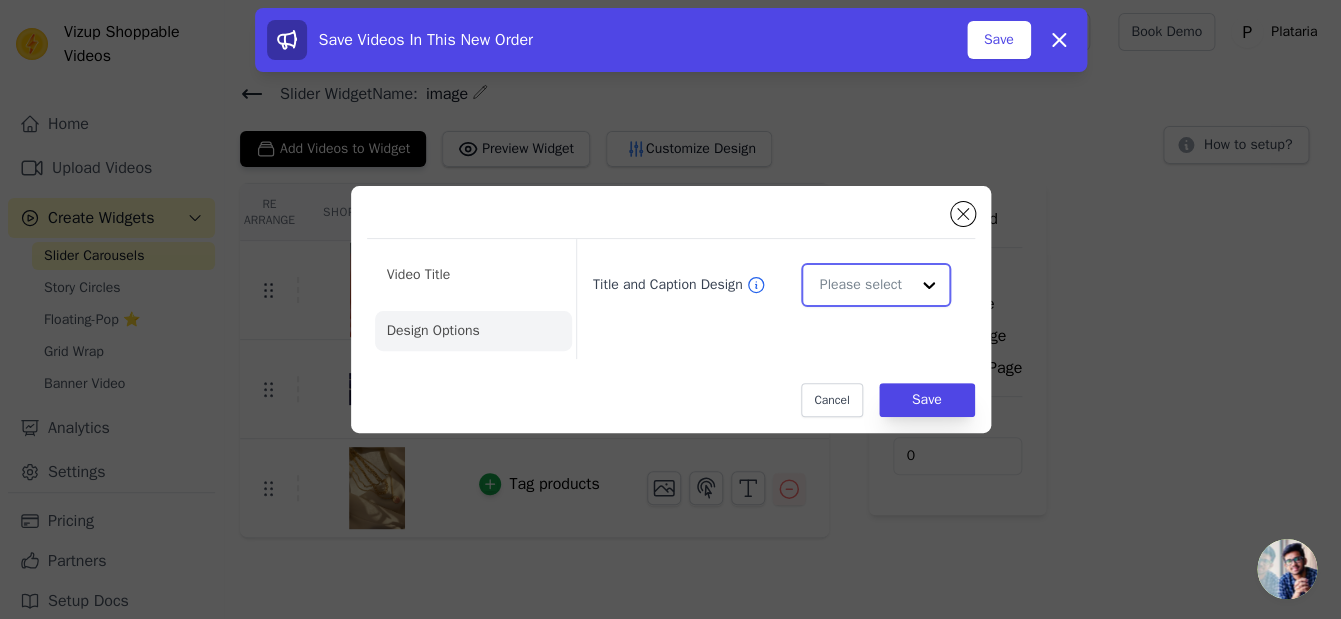click on "Title and Caption Design" at bounding box center [863, 285] 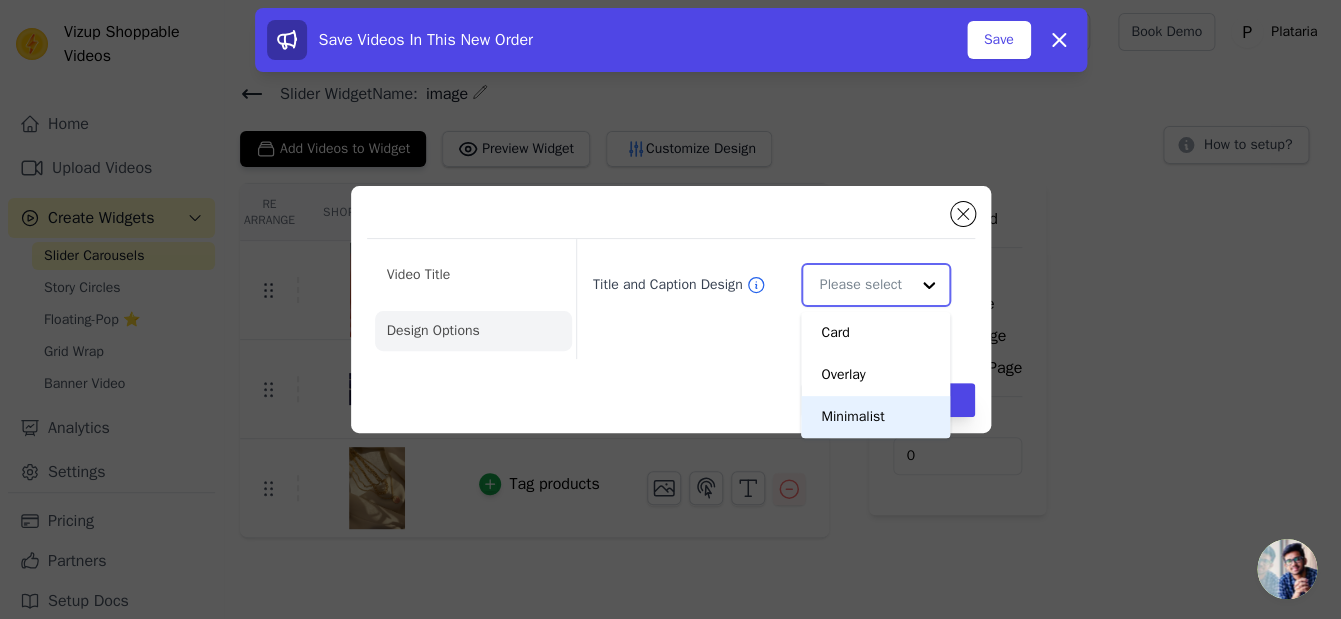 click on "Minimalist" at bounding box center (875, 417) 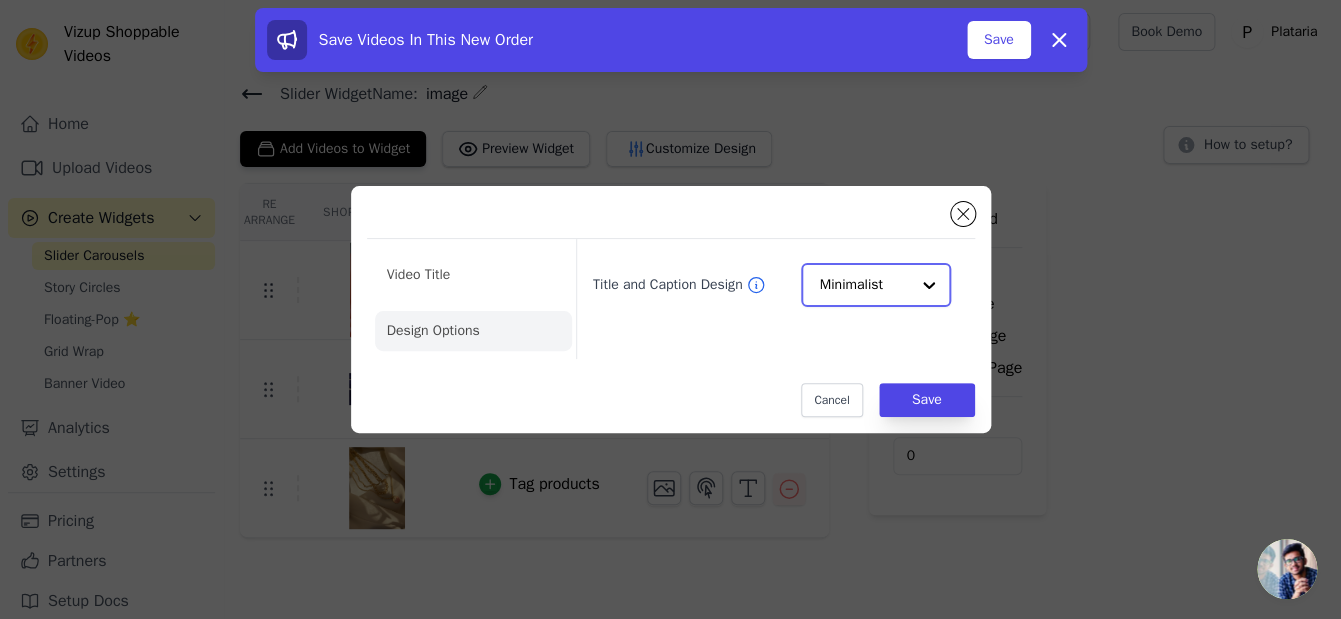 click on "Title and Caption Design" 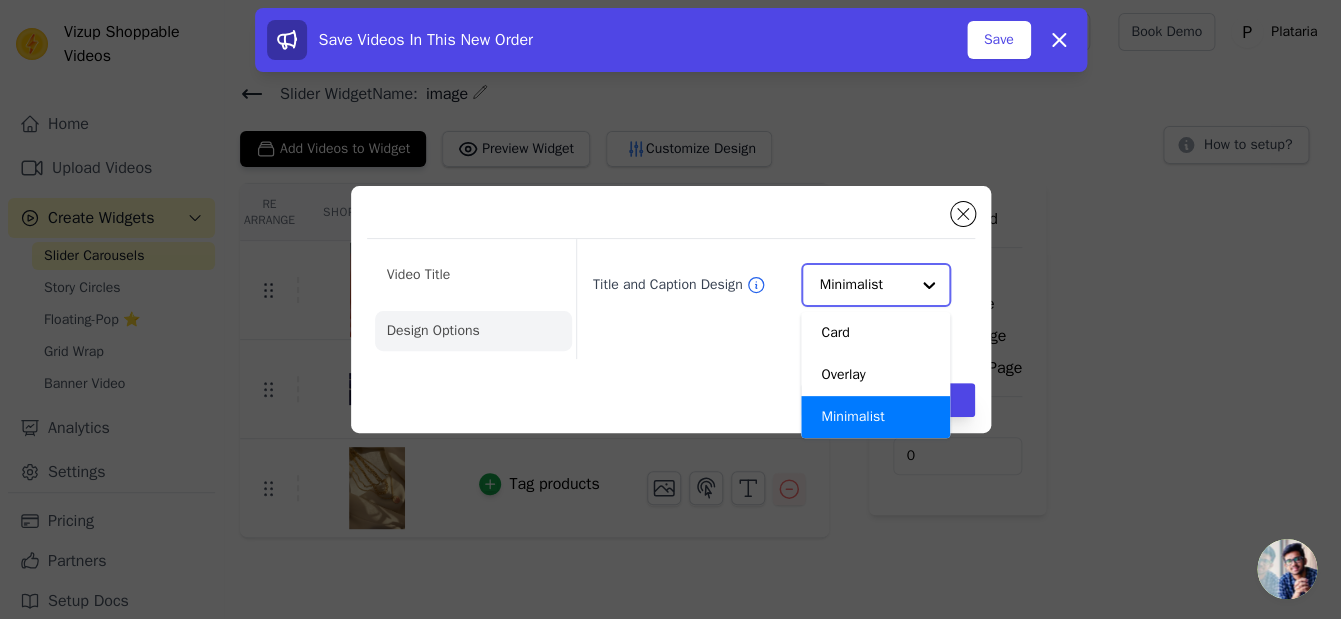 scroll, scrollTop: 0, scrollLeft: 0, axis: both 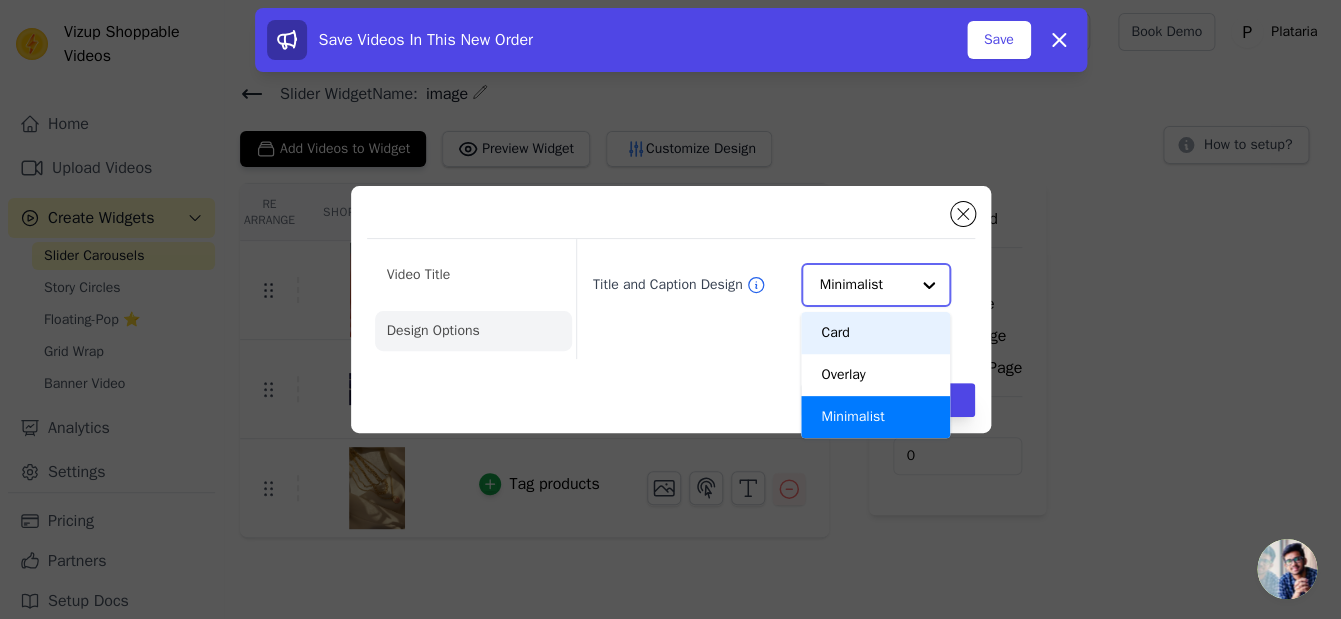 click on "Card" at bounding box center [875, 333] 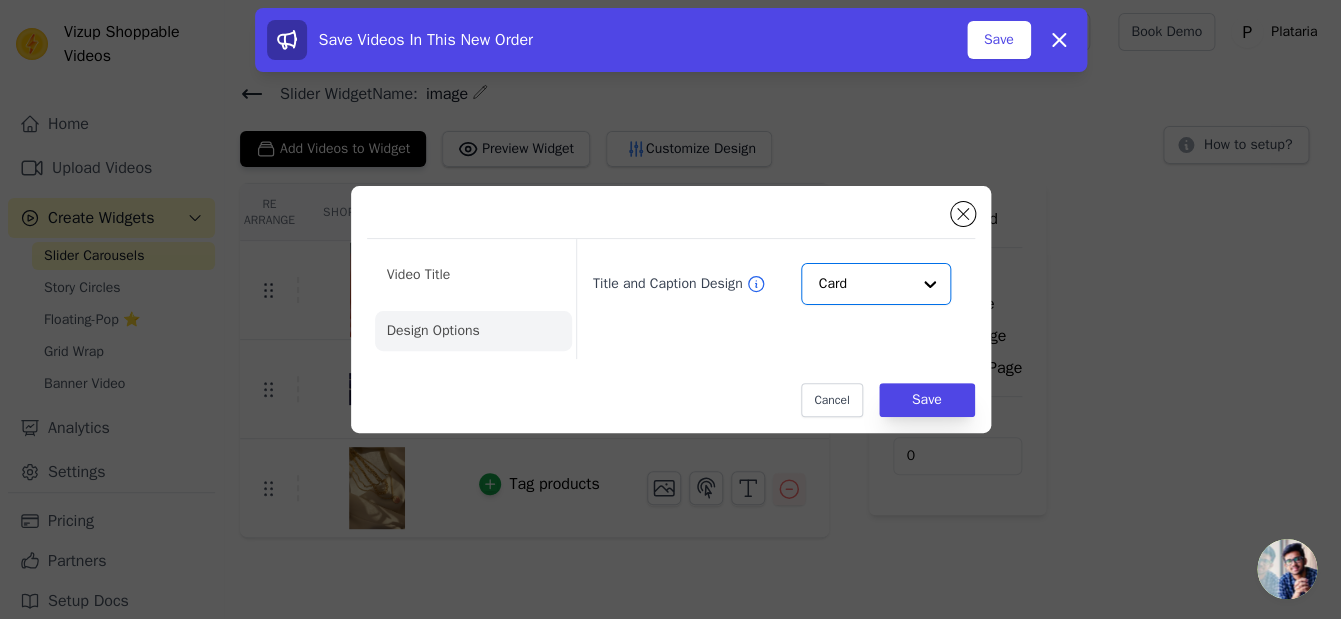 click on "Video Title Design Options   Title and Caption Design       Option Card, selected.   Select is focused, type to refine list, press down to open the menu.     Card               Cancel   Save" 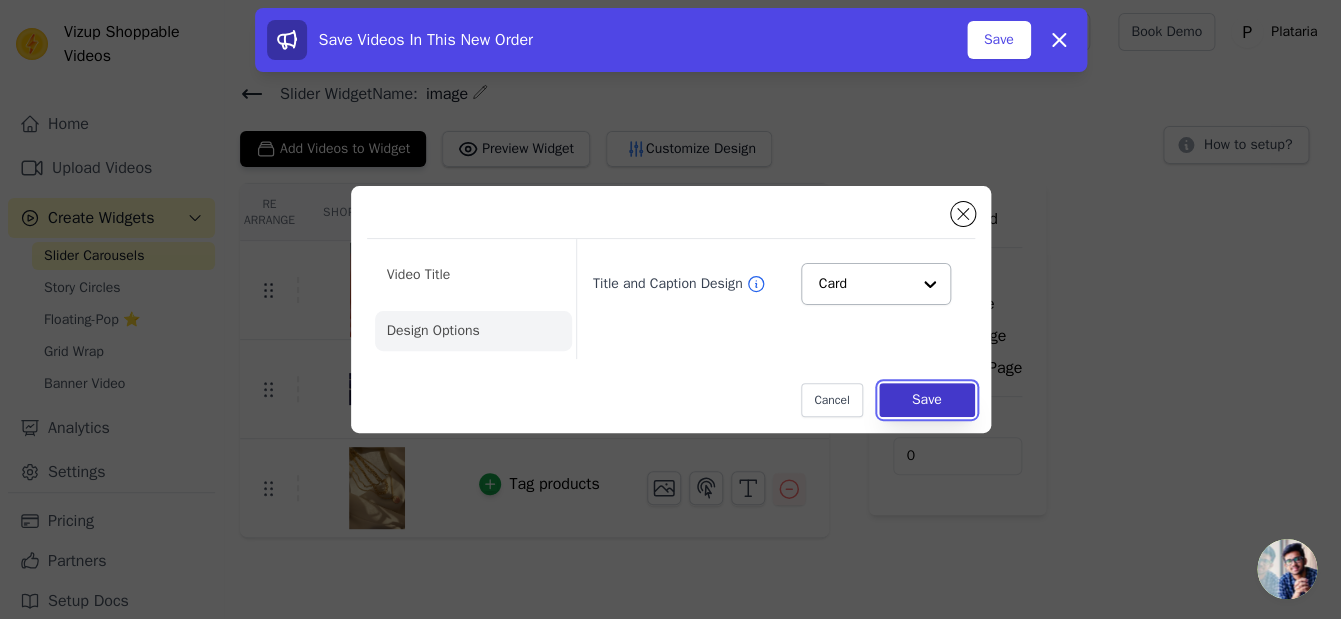 click on "Save" at bounding box center [927, 400] 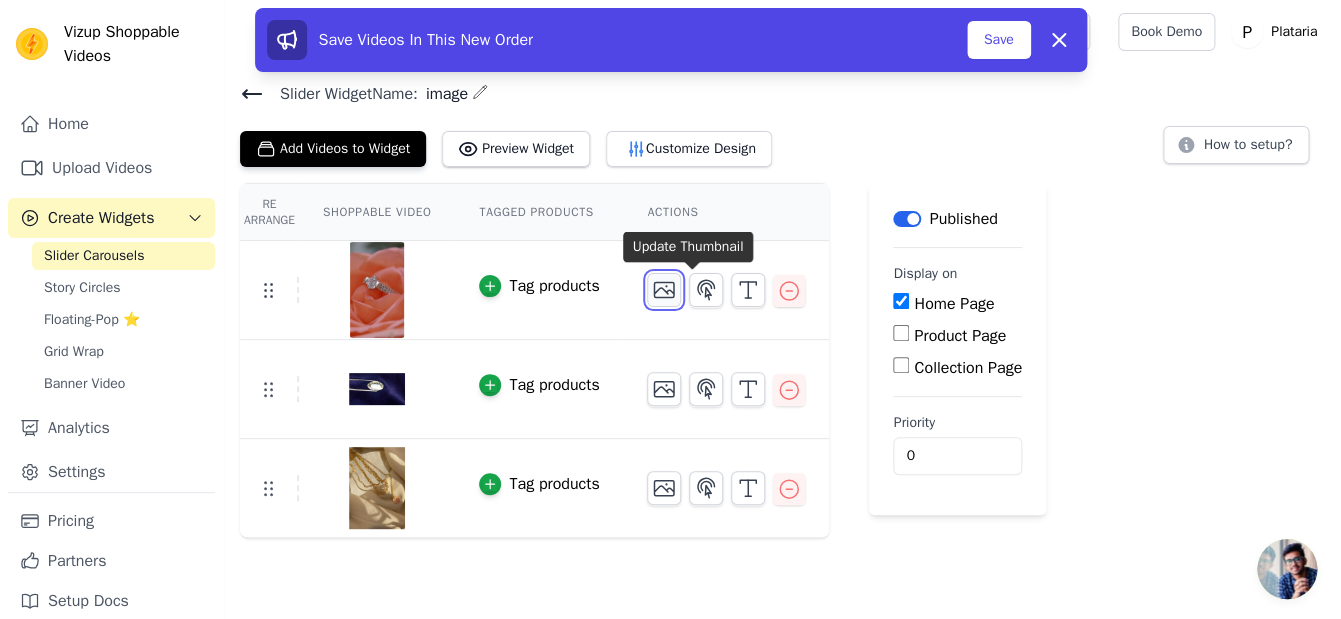 click at bounding box center [664, 290] 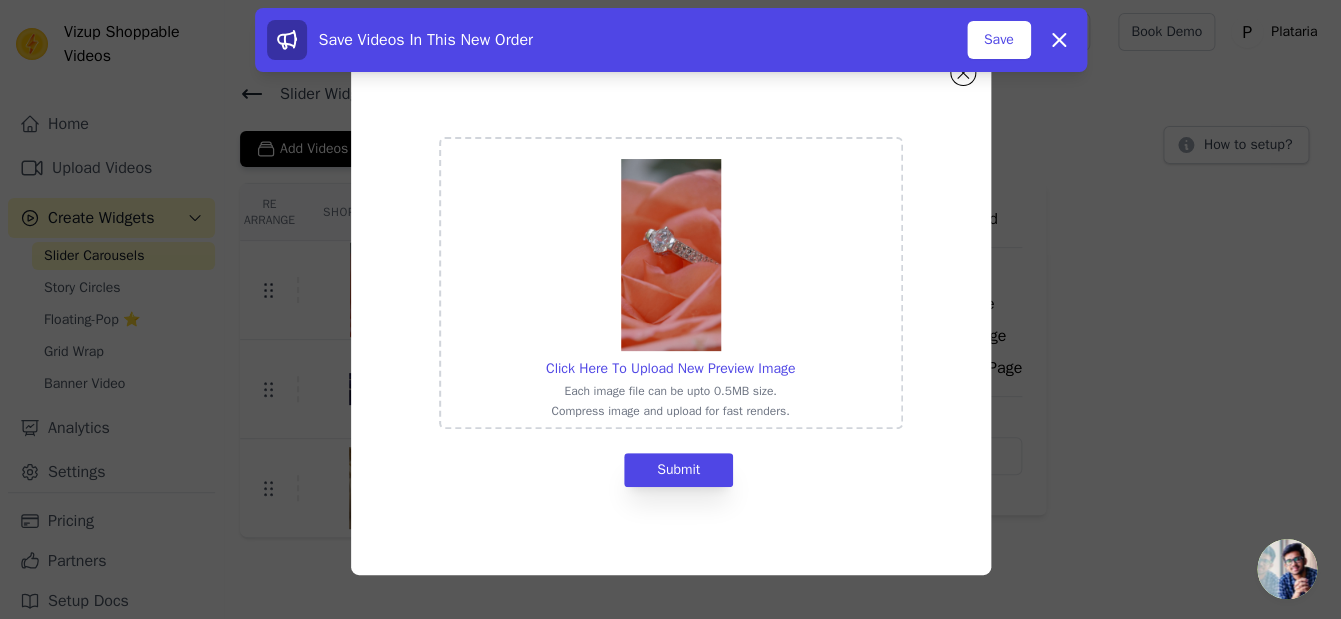 click on "Click Here To Upload New Preview Image     Each image file can be upto 0.5MB size.   Compress image and upload for fast renders.     Submit" at bounding box center [670, 310] 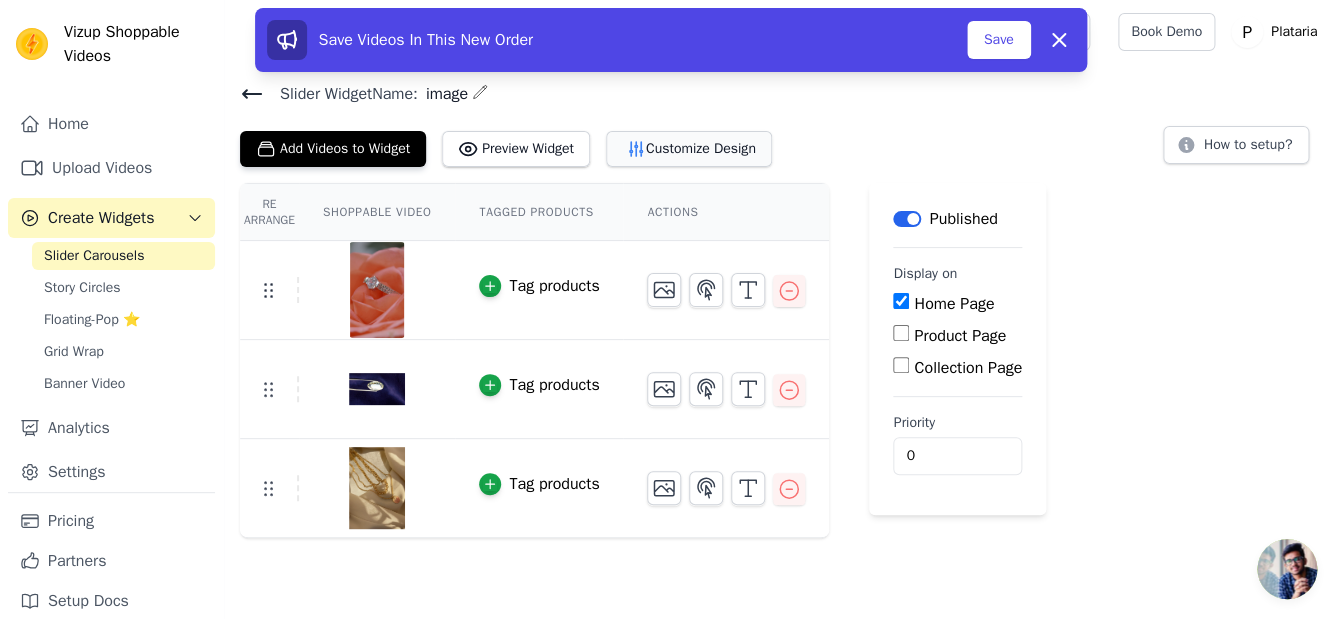 click on "Customize Design" at bounding box center [689, 149] 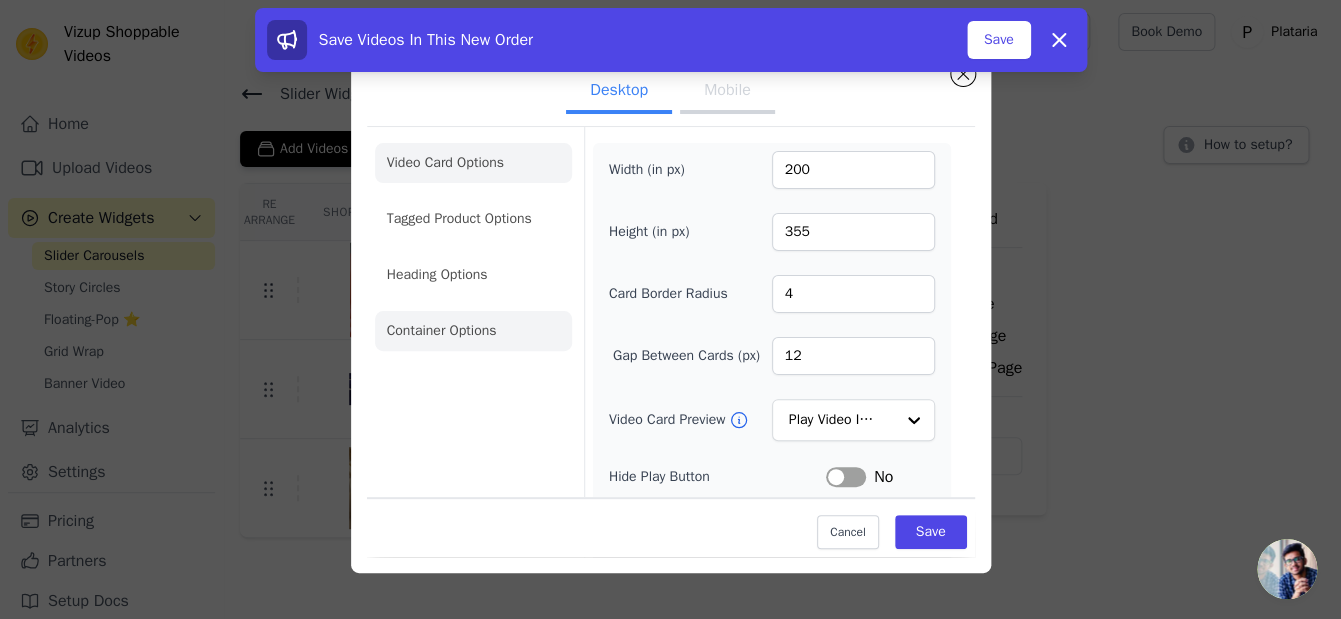 click on "Container Options" 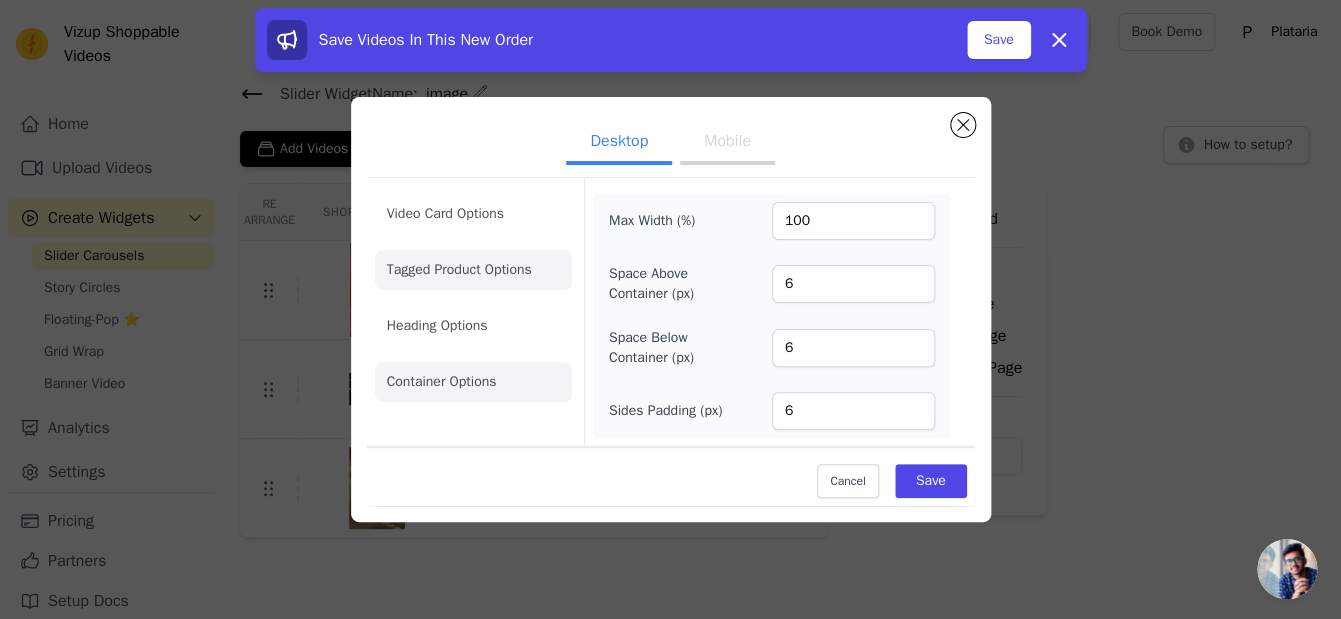 click on "Tagged Product Options" 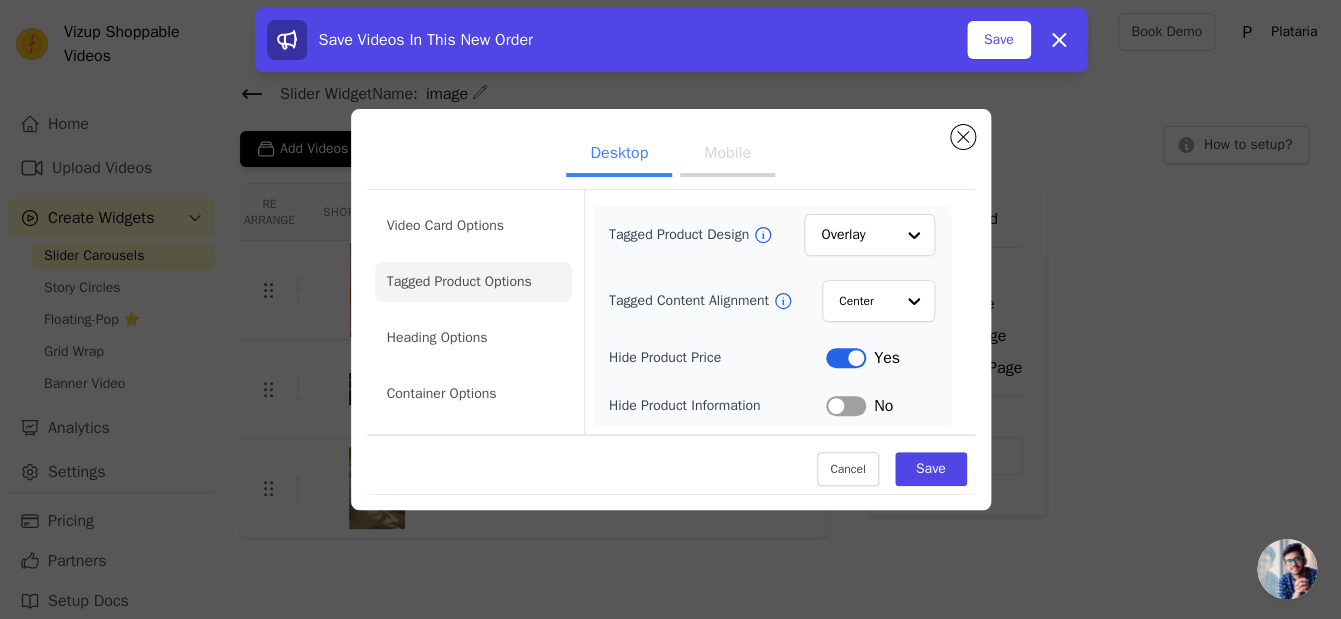 click on "Desktop Mobile   Video Card Options Tagged Product Options Heading Options Container Options   Tagged Product Design           Overlay               Tagged Content Alignment           Center               Hide Product Price   Label     Yes   Hide Product Information   Label     No   Cancel     Save" at bounding box center [670, 309] 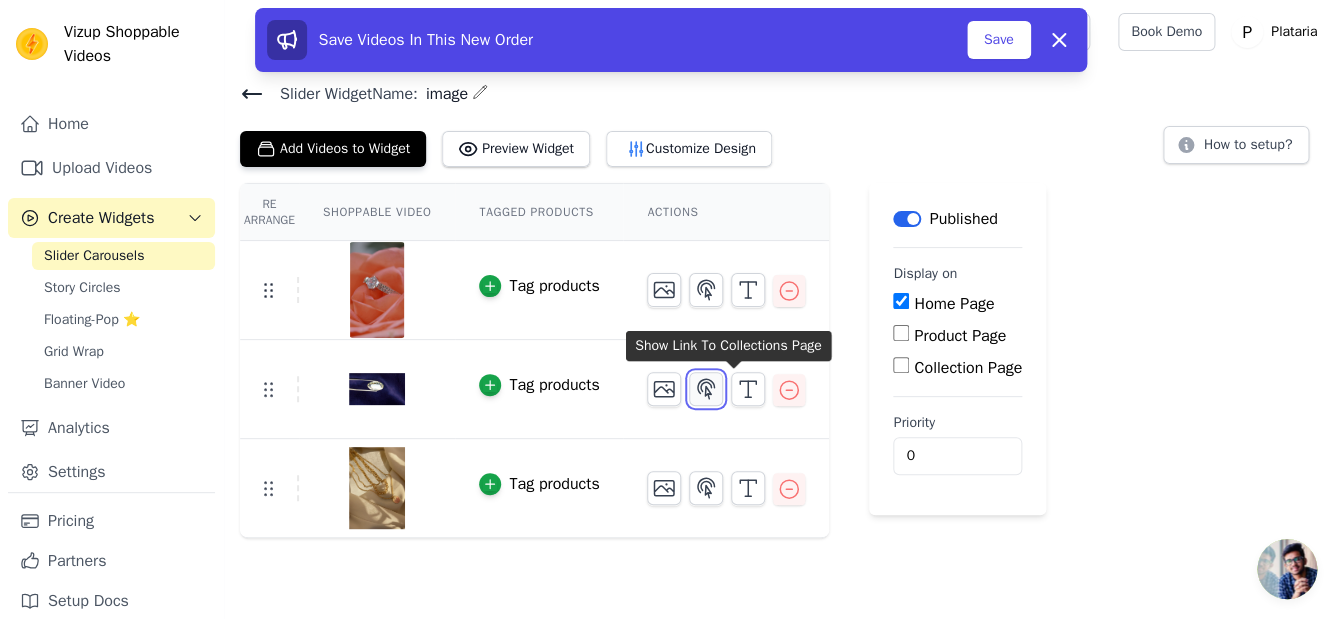 click 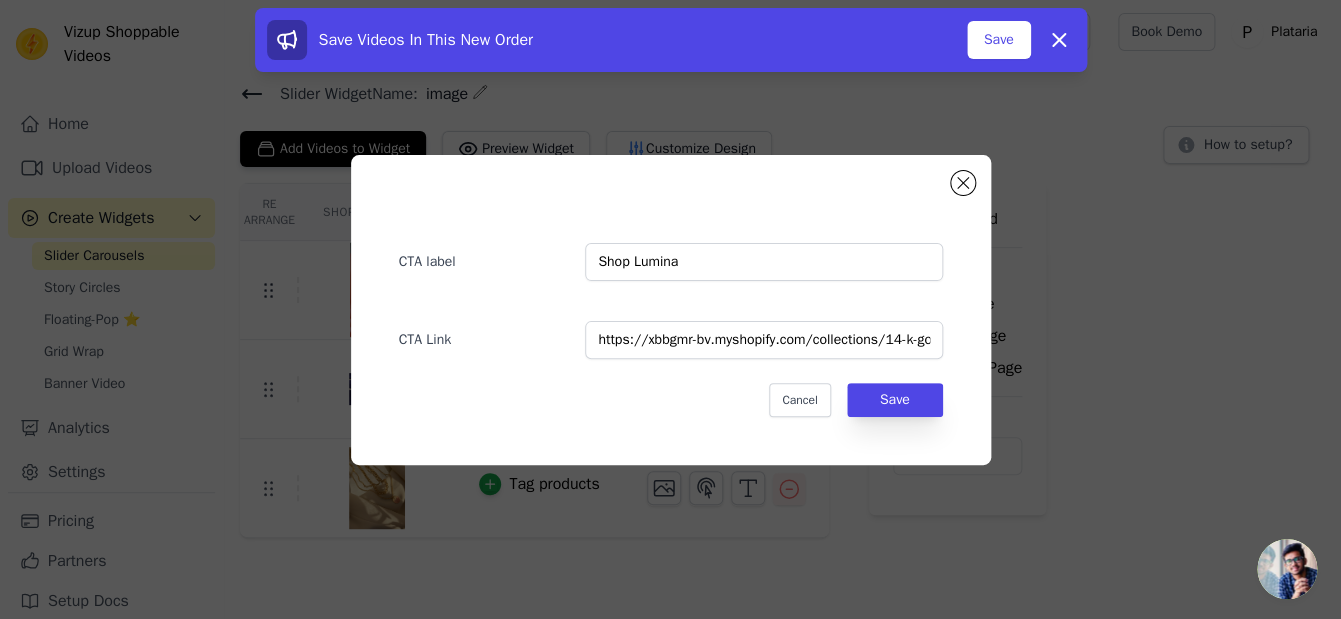 click on "CTA label   Shop Lumina   CTA Link   https://xbbgmr-bv.myshopify.com/collections/14-k-gold-collection   Cancel   Save" at bounding box center (670, 310) 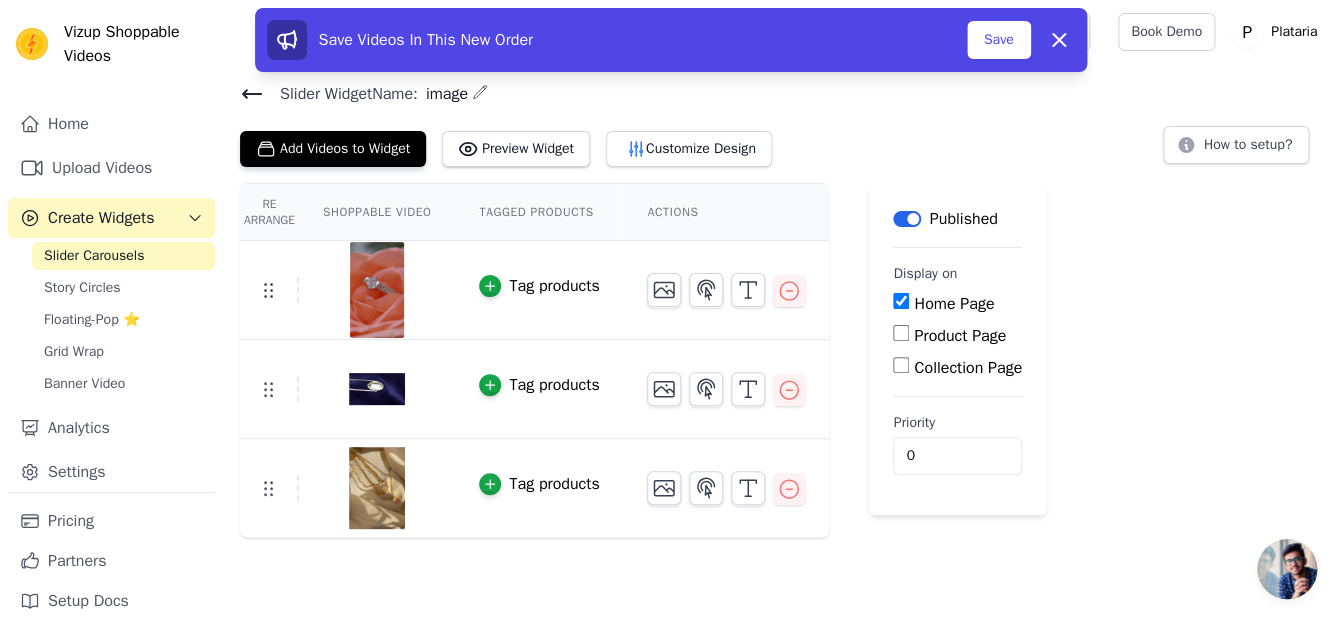 click at bounding box center (726, 290) 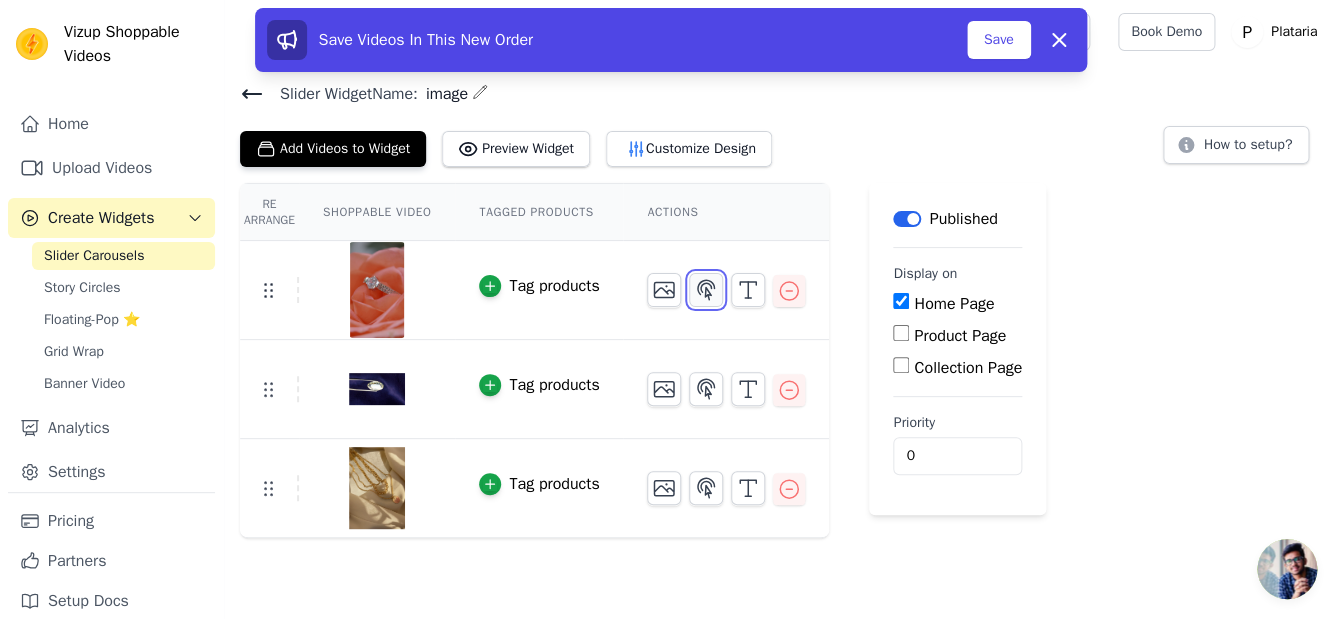 click 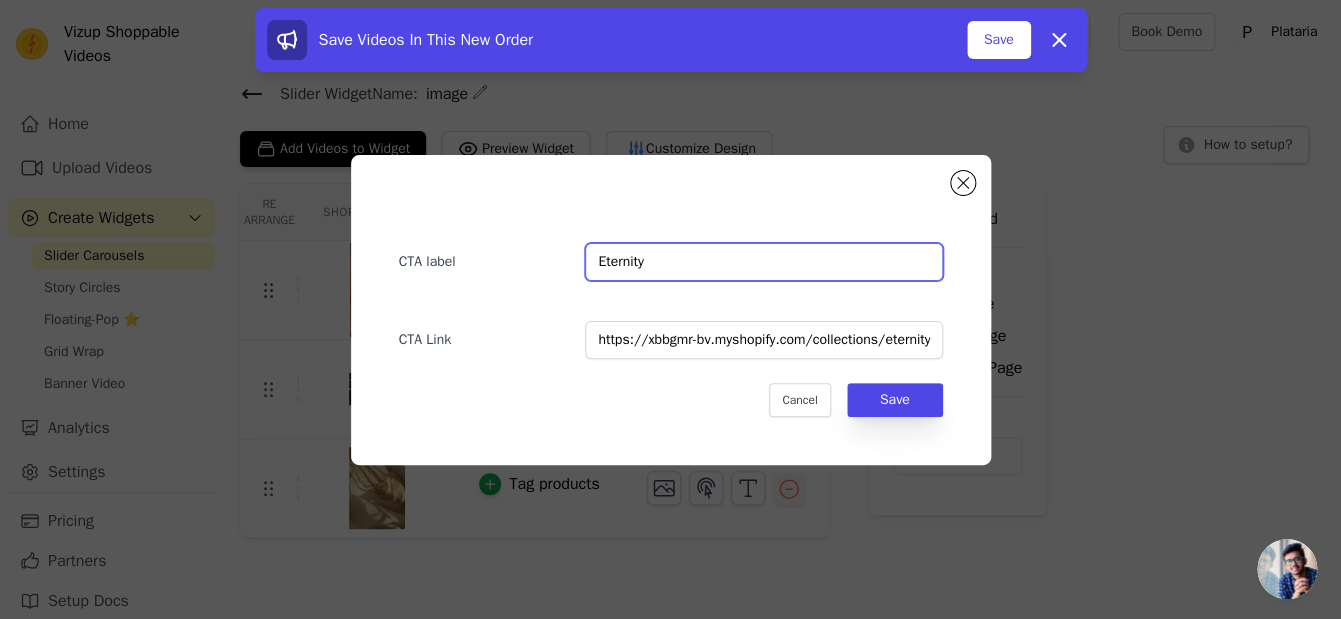 click on "Eternity" at bounding box center (763, 262) 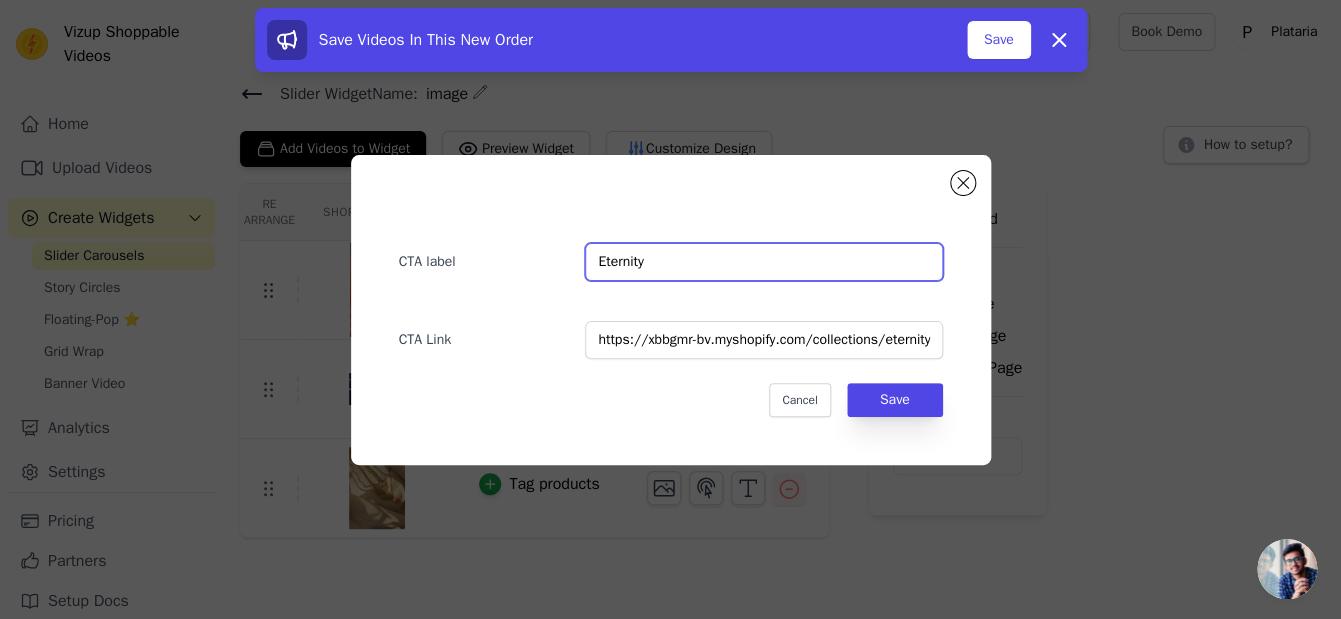 click on "Eternity" at bounding box center (763, 262) 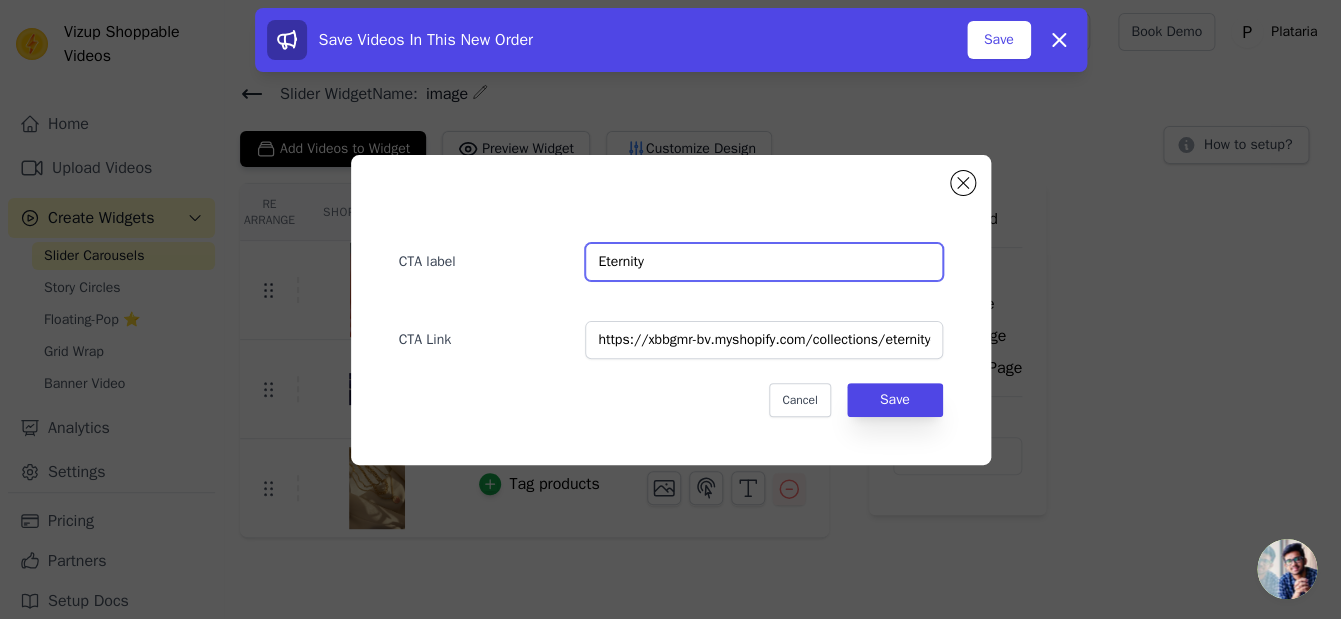 click on "Eternity" at bounding box center (763, 262) 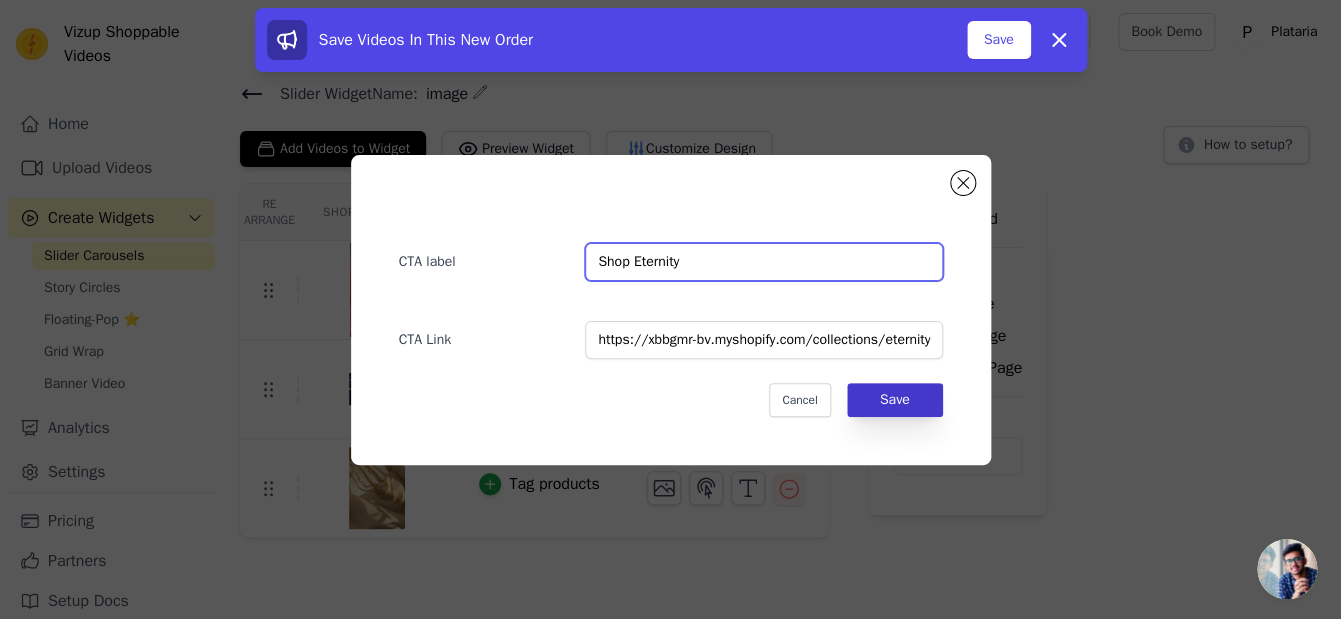 type on "Shop Eternity" 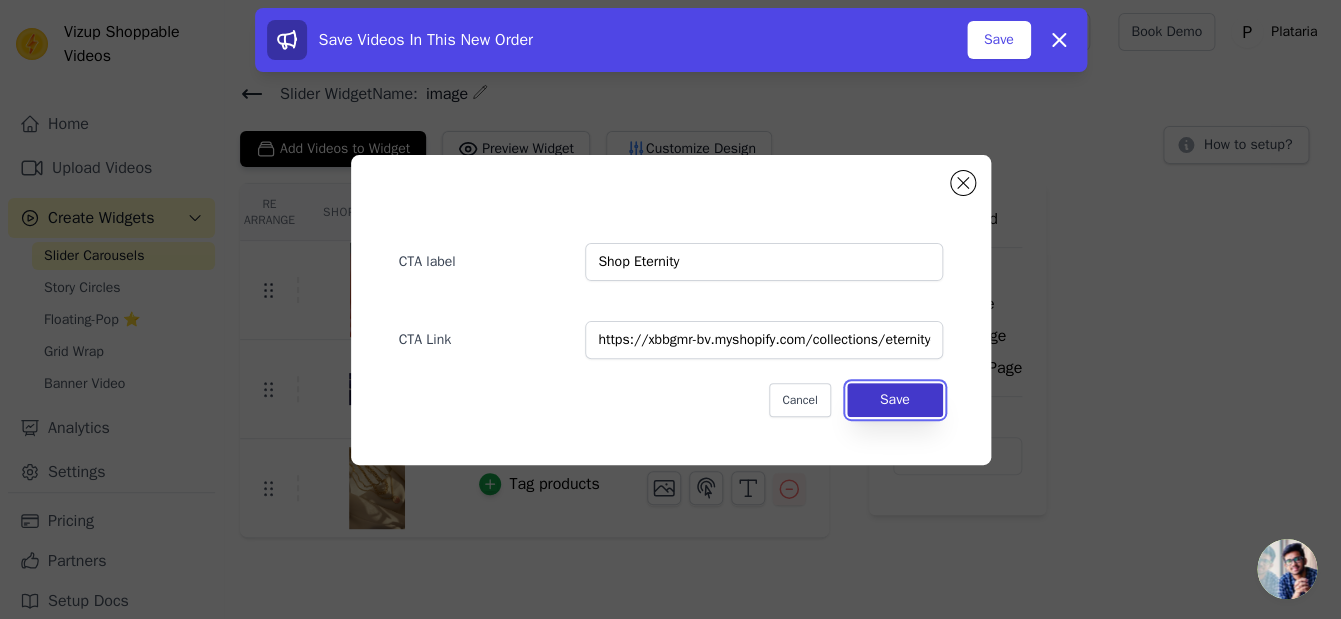 click on "Save" at bounding box center [895, 400] 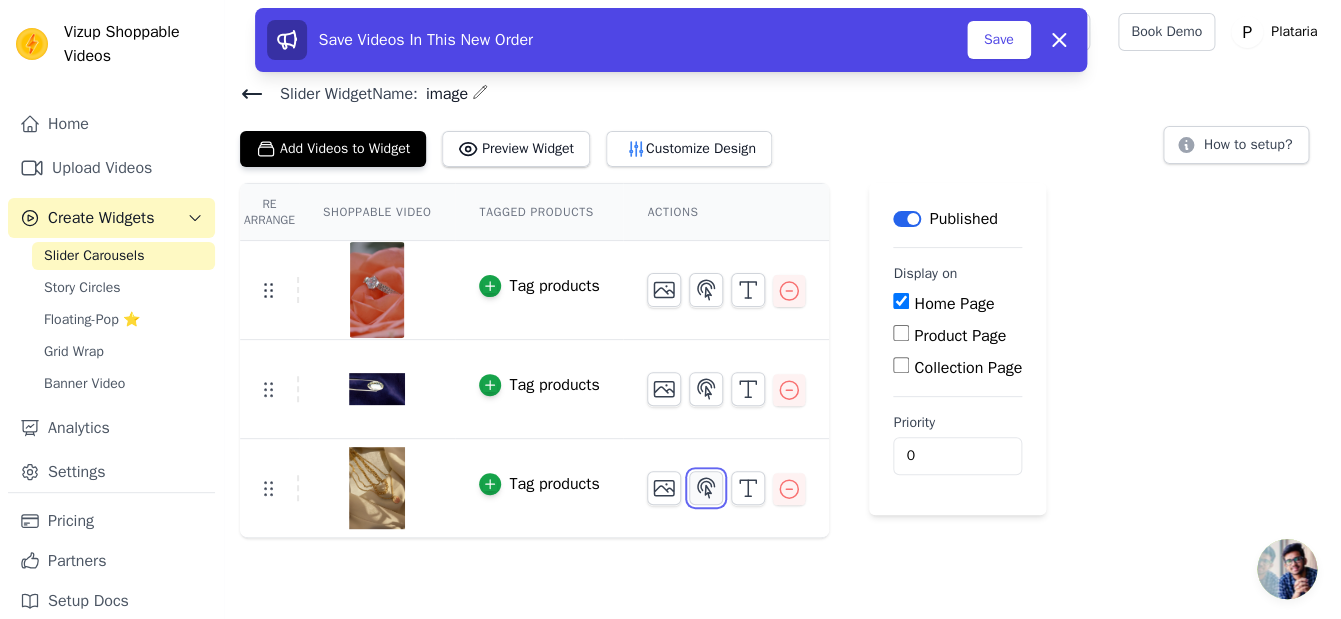 click 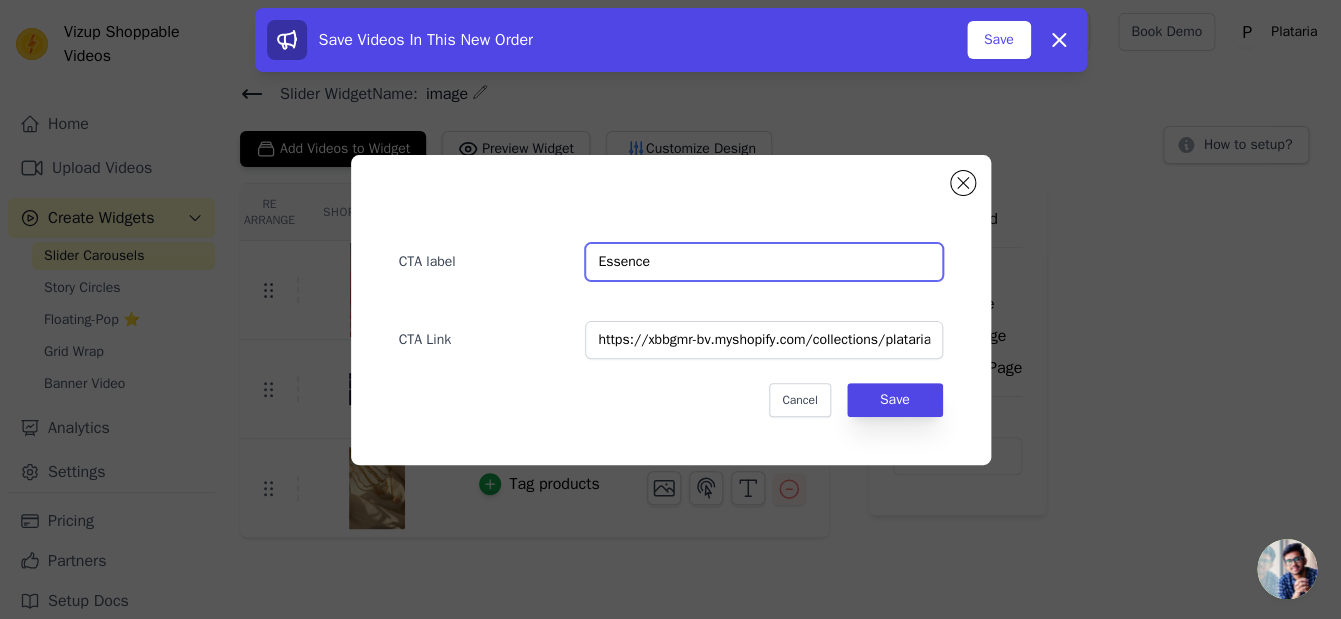 click on "Essence" at bounding box center [763, 262] 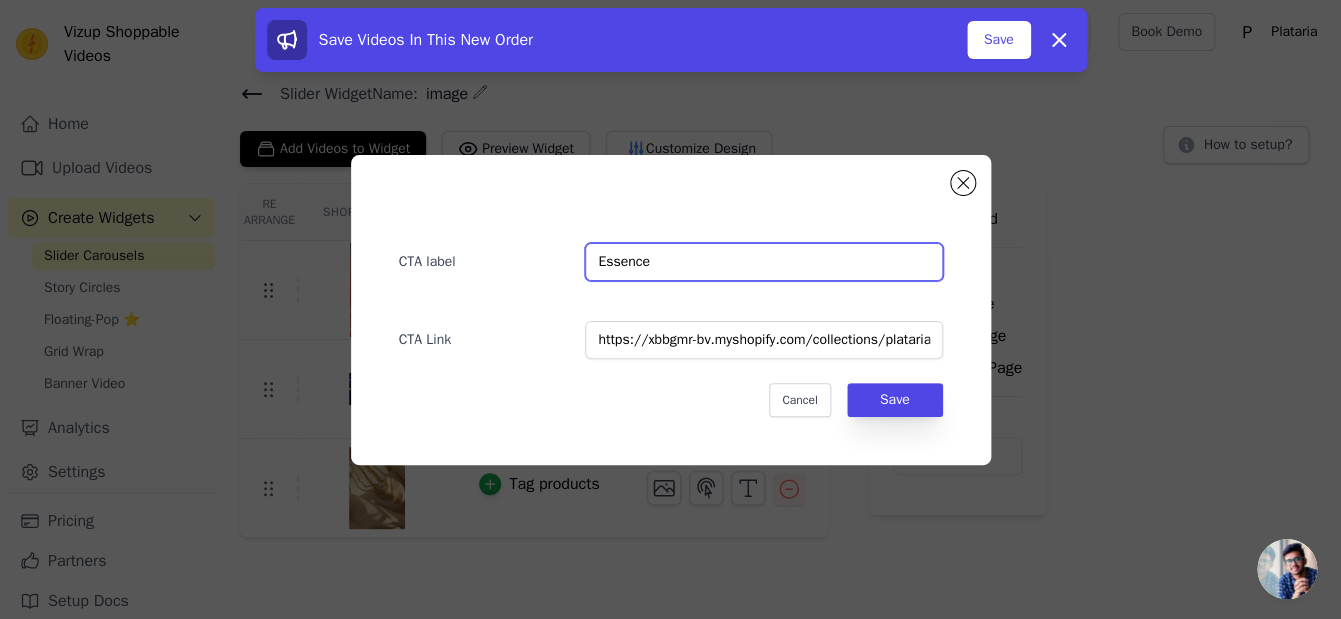 click on "Essence" at bounding box center (763, 262) 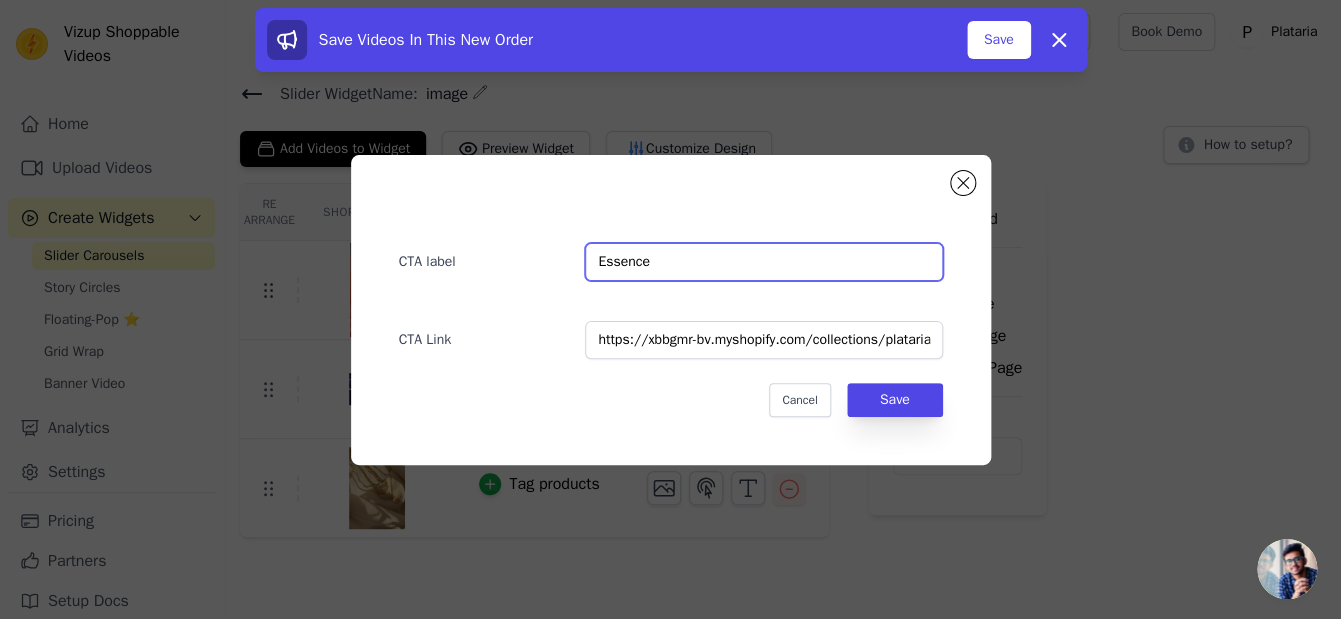 click on "Essence" at bounding box center (763, 262) 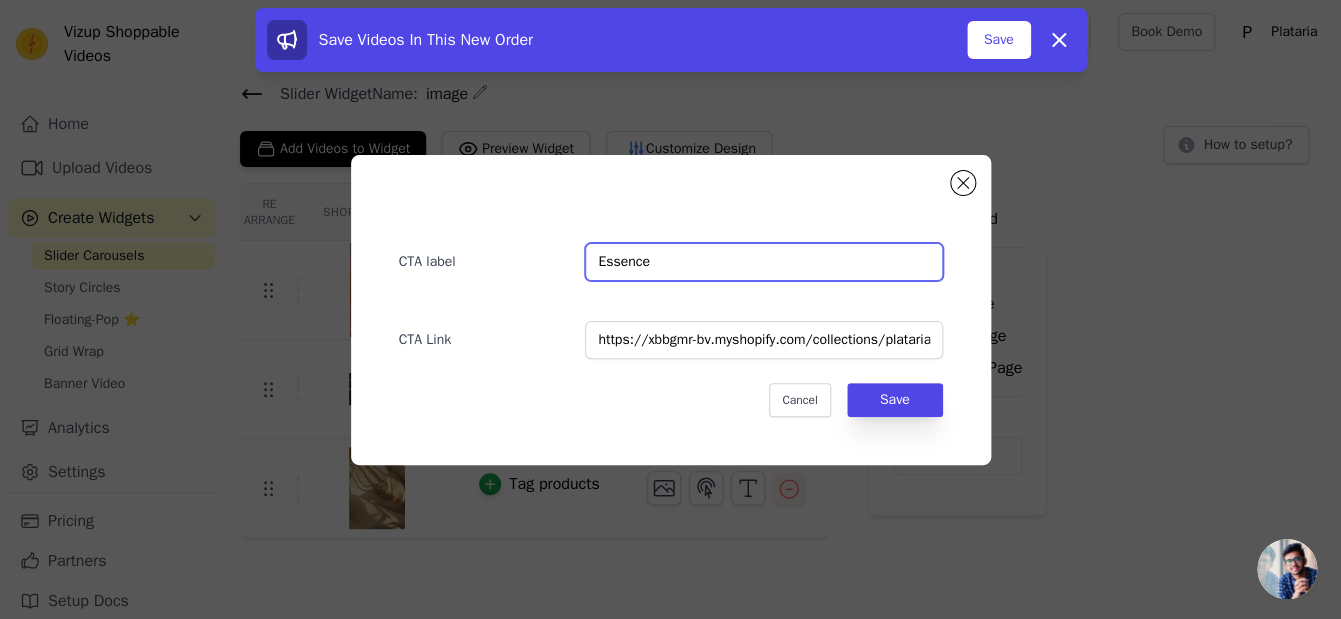 click on "Essence" at bounding box center [763, 262] 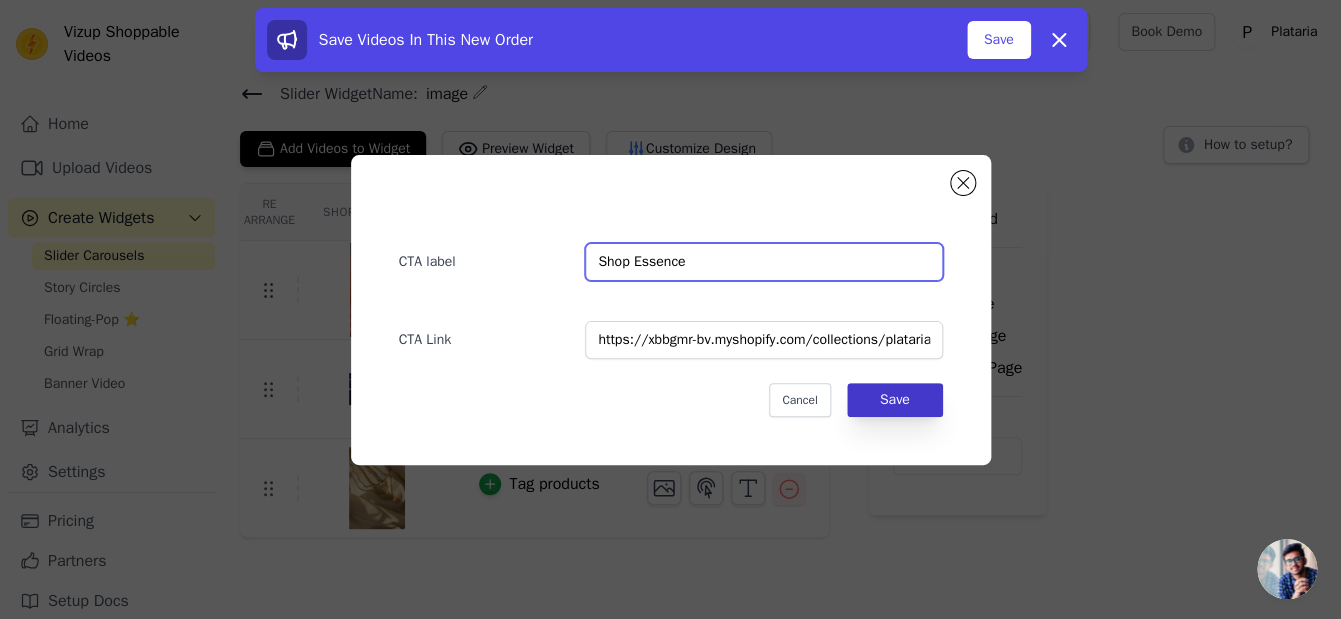 type on "Shop Essence" 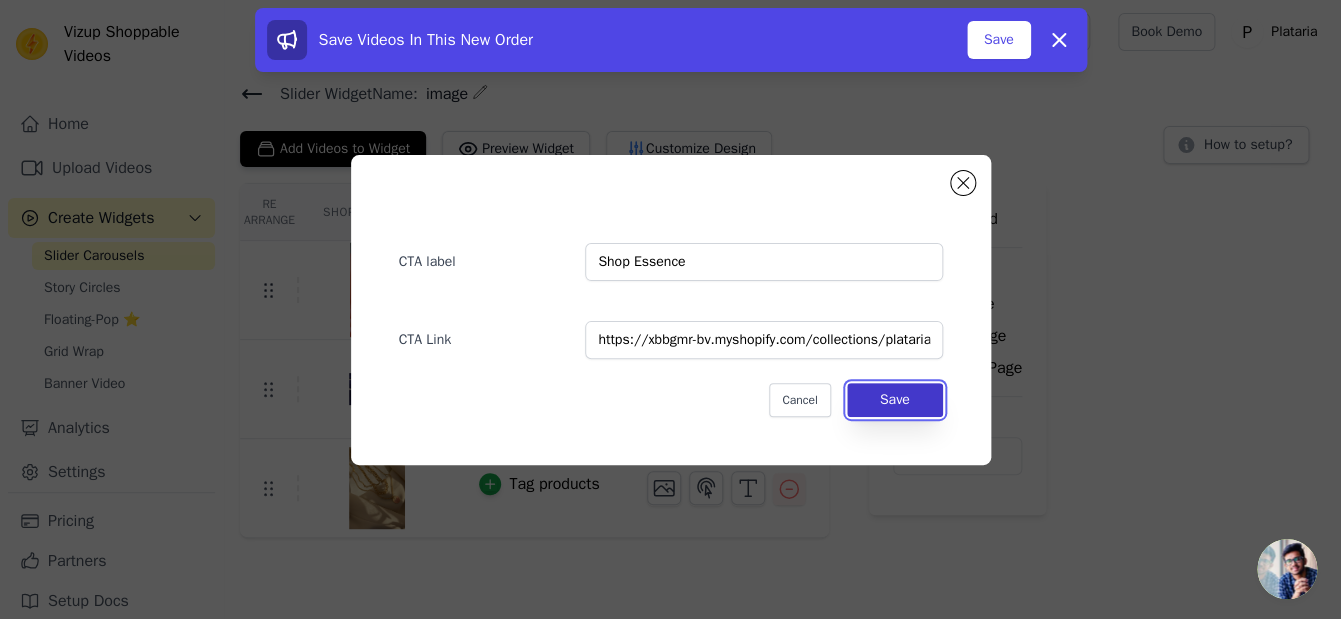 click on "Save" at bounding box center (895, 400) 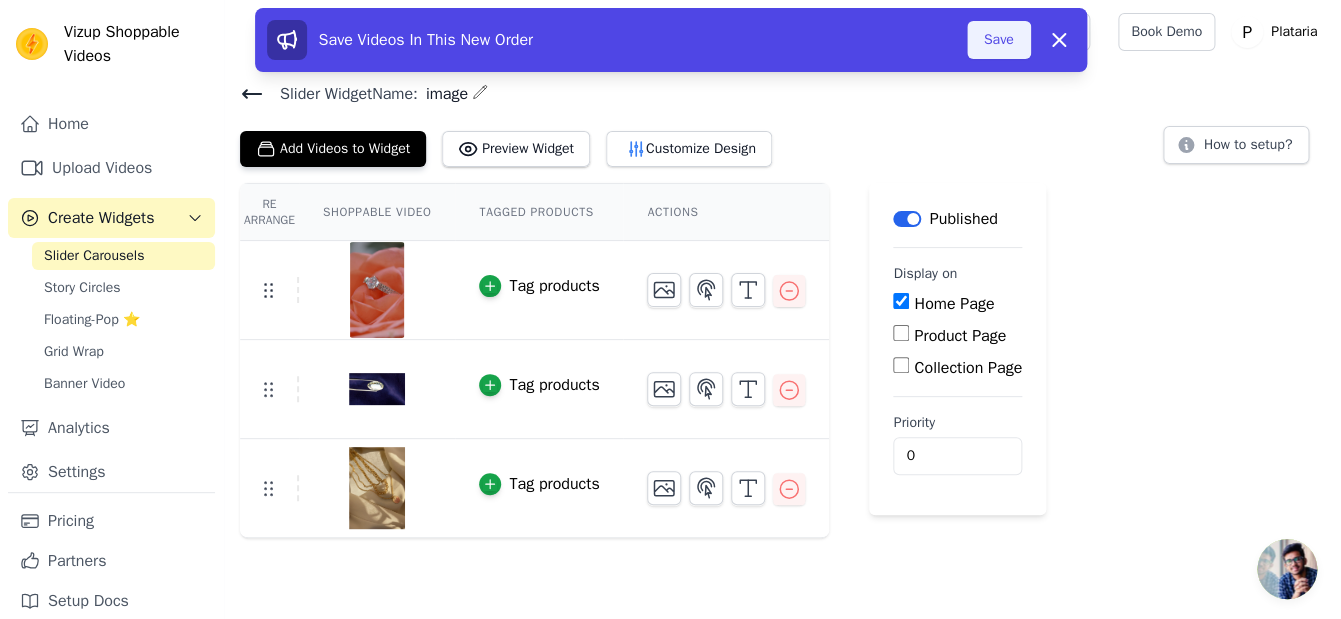 click on "Save" at bounding box center (999, 40) 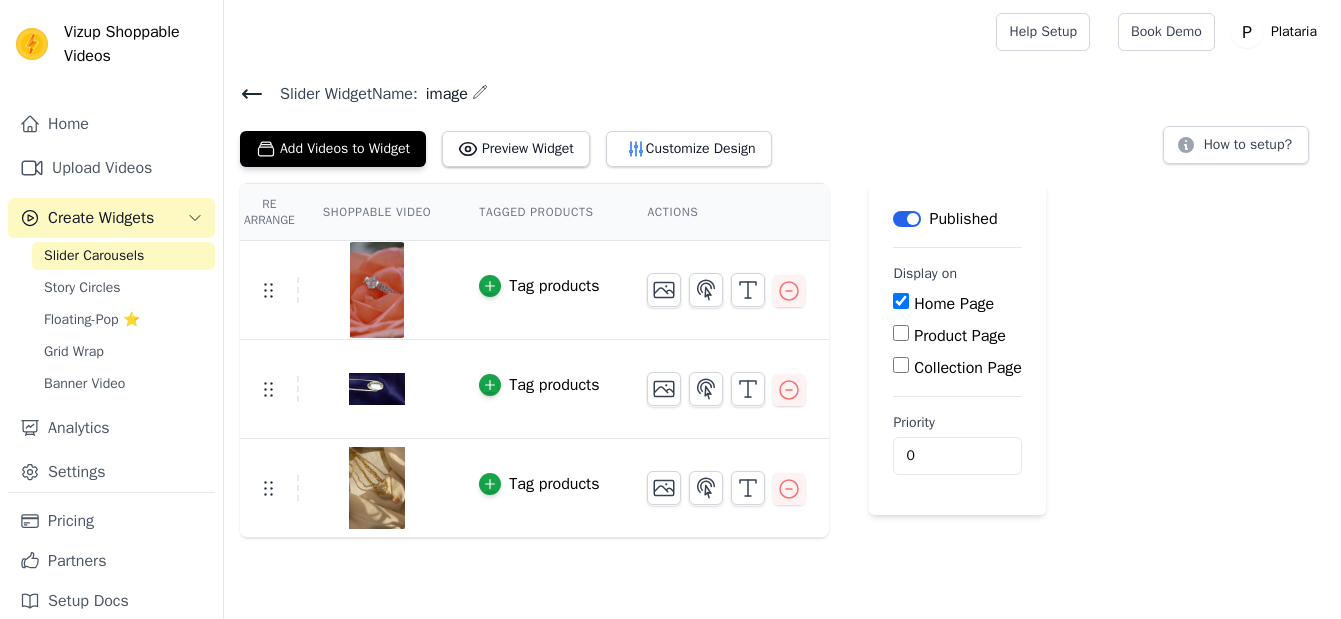 scroll, scrollTop: 0, scrollLeft: 0, axis: both 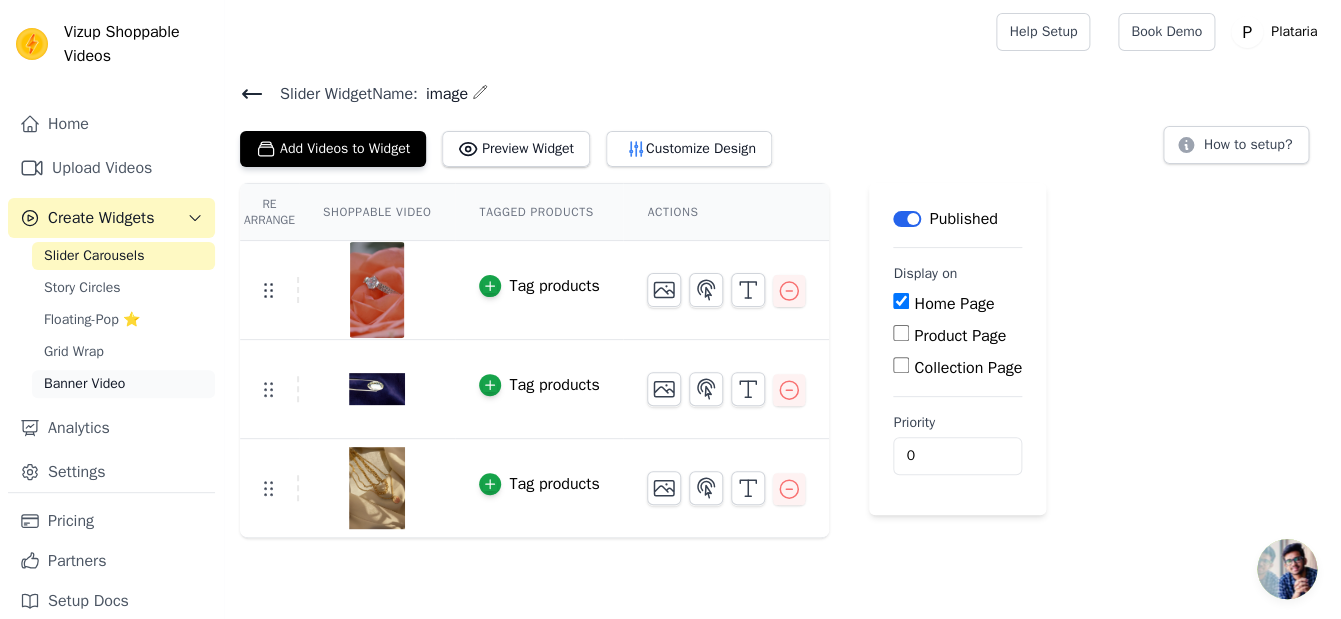 click on "Banner Video" at bounding box center (84, 384) 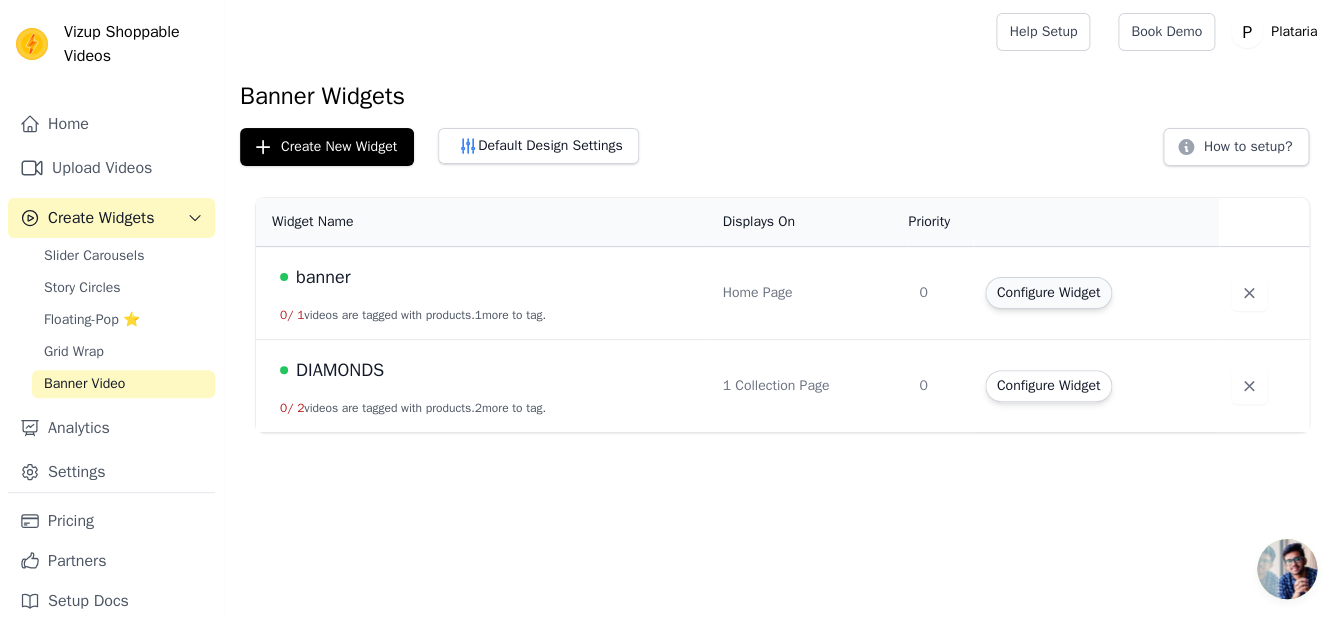 click on "Configure Widget" at bounding box center [1048, 293] 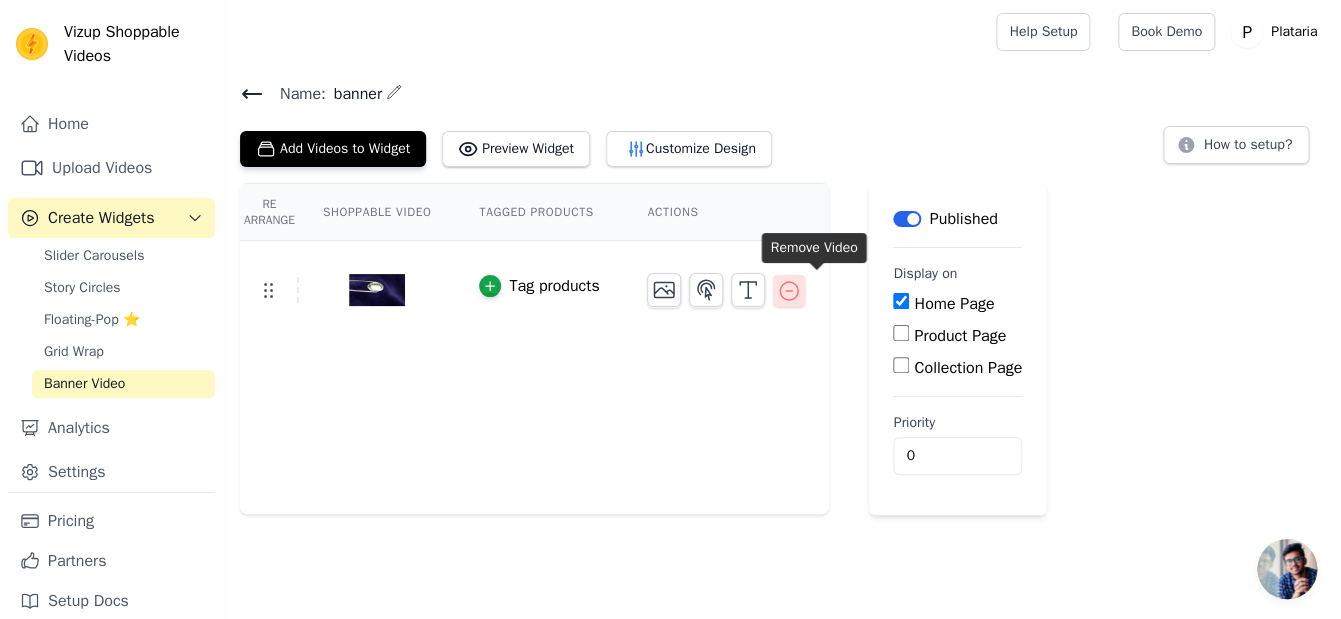 click 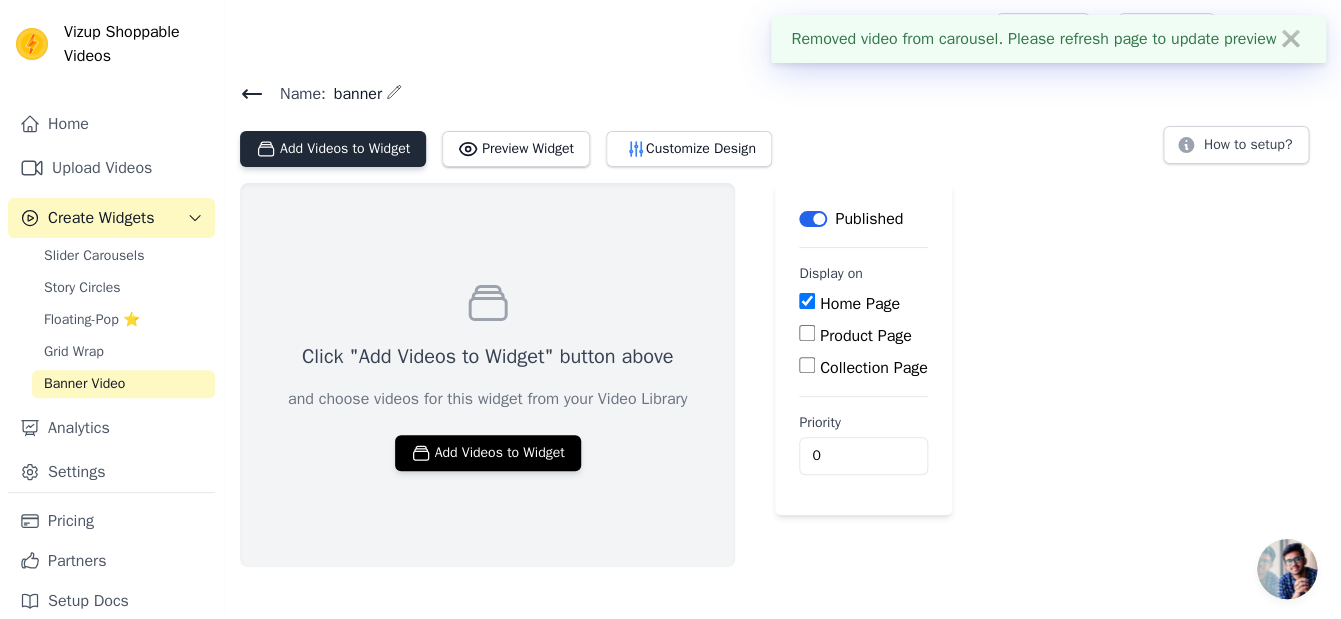 click on "Add Videos to Widget" at bounding box center (333, 149) 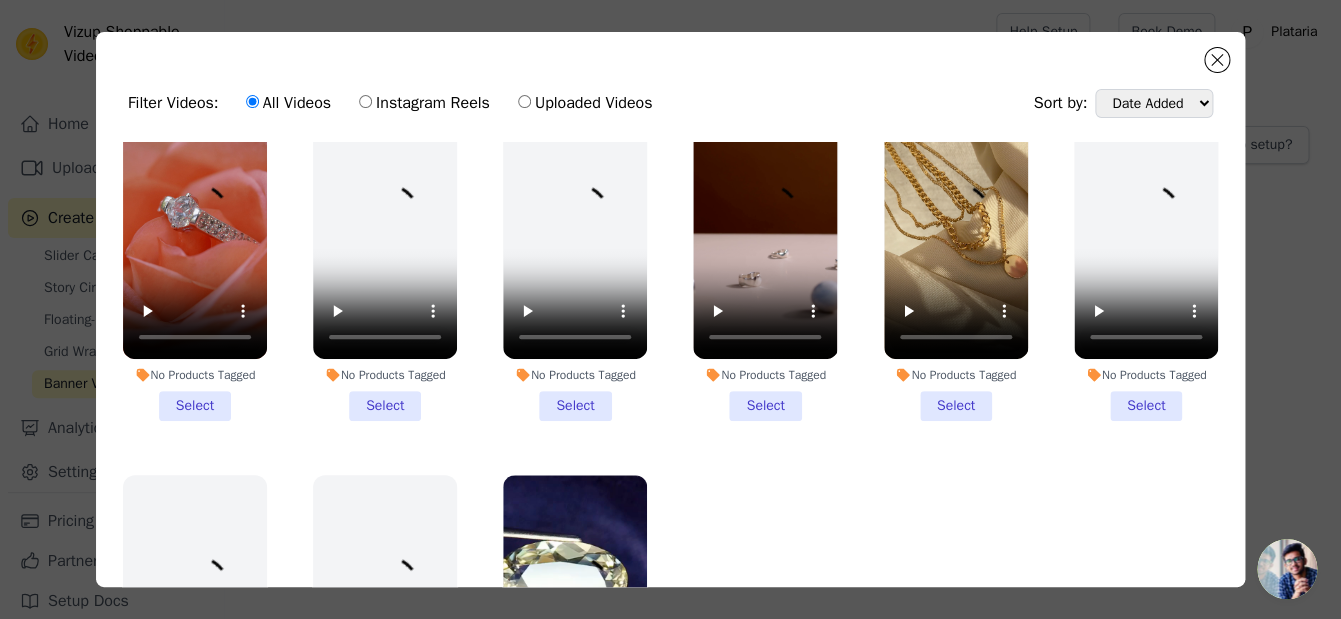 scroll, scrollTop: 0, scrollLeft: 0, axis: both 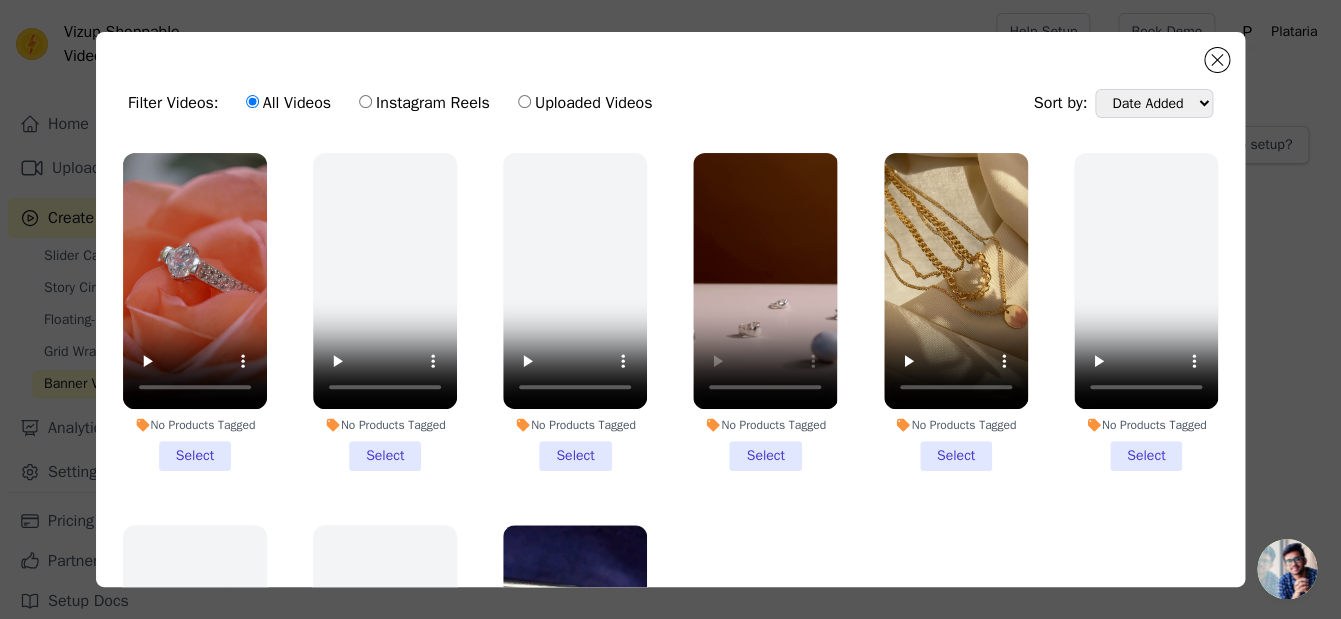click on "No Products Tagged     Select" at bounding box center [765, 312] 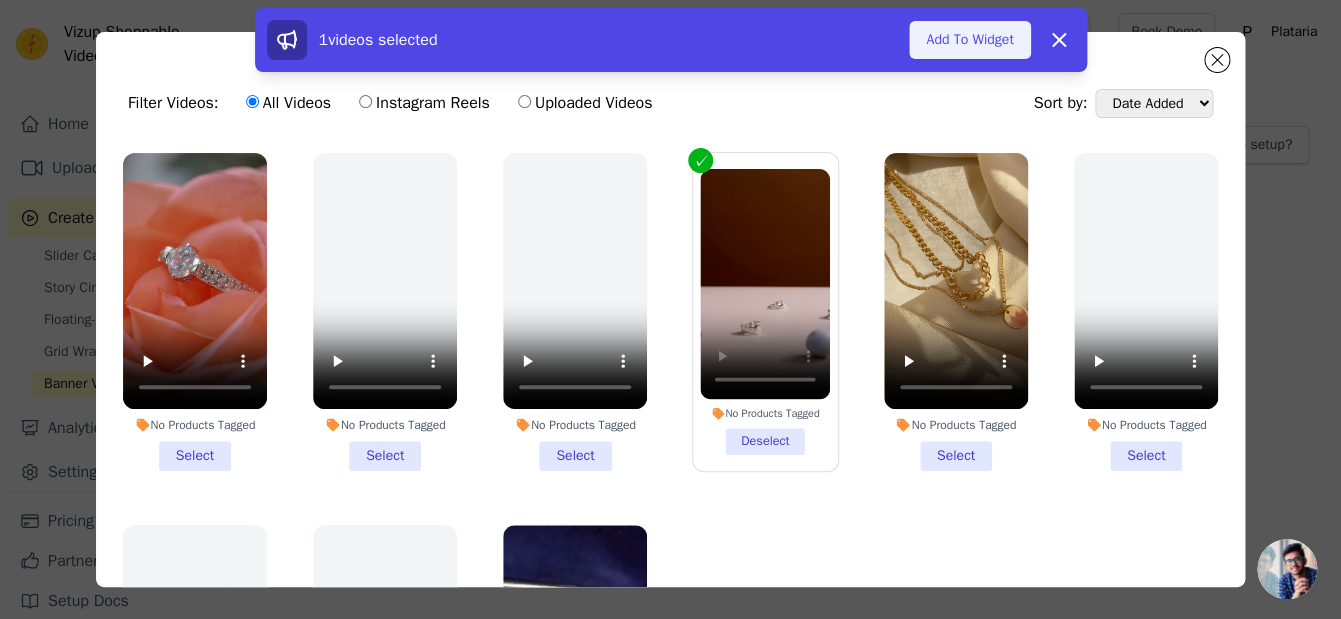 click on "Add To Widget" at bounding box center (969, 40) 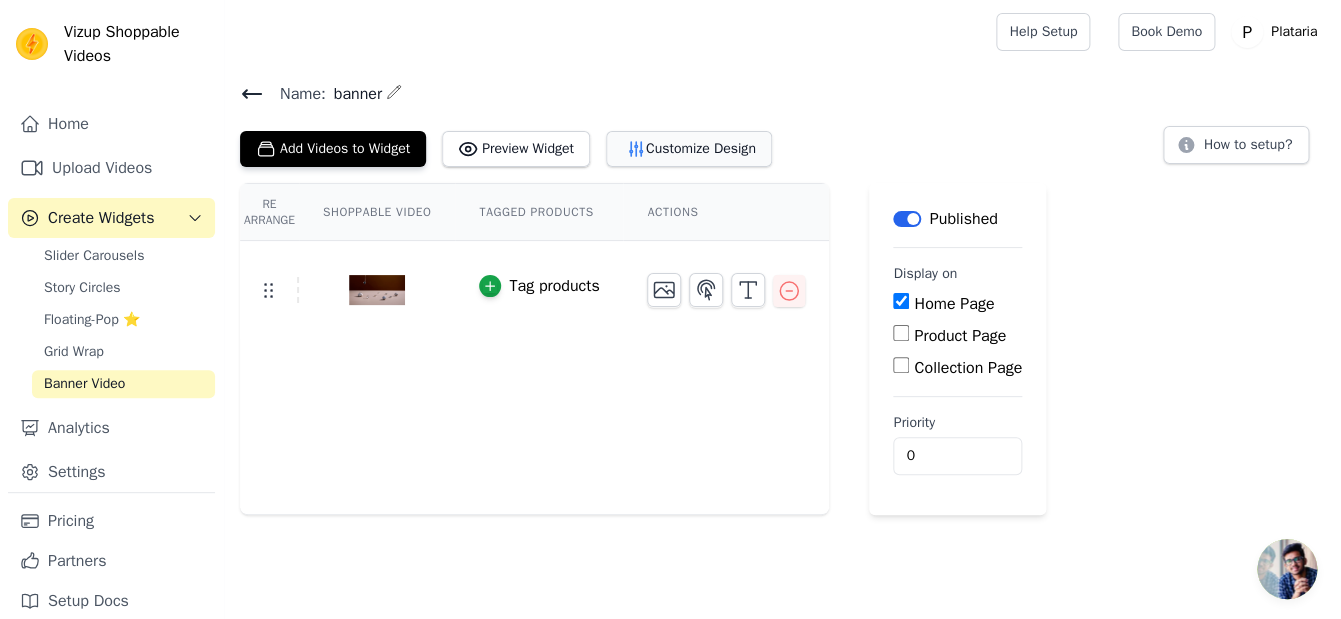 click on "Customize Design" at bounding box center (689, 149) 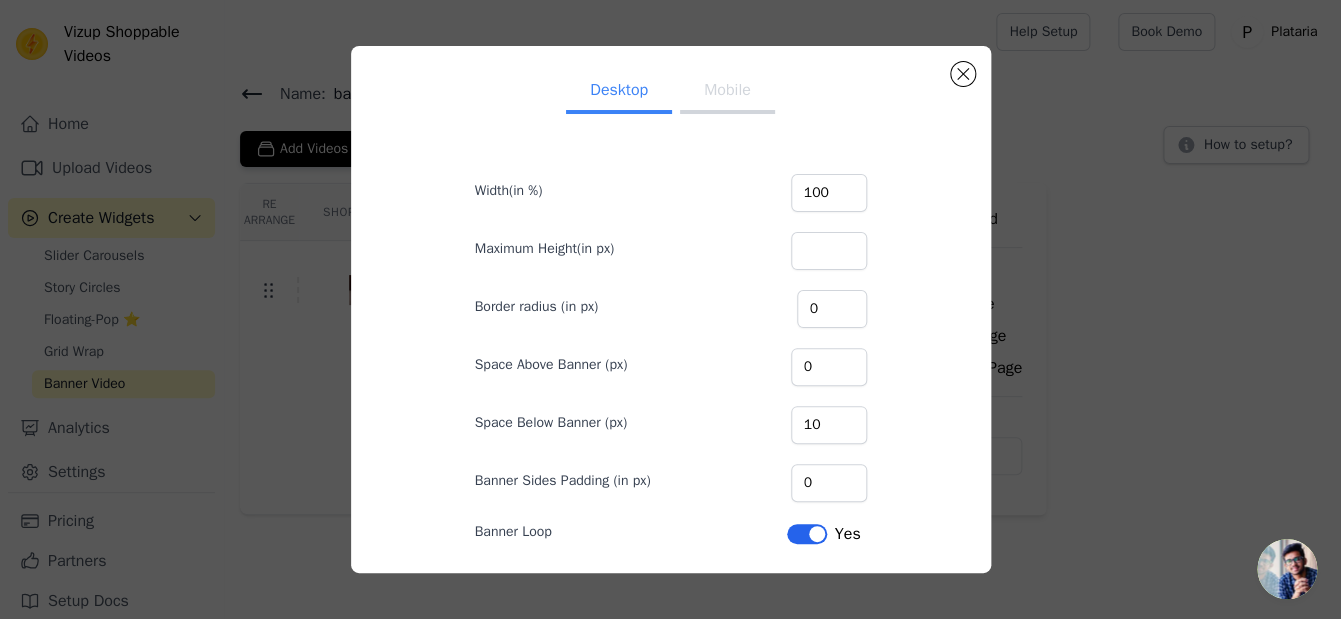 click on "Mobile" at bounding box center [727, 92] 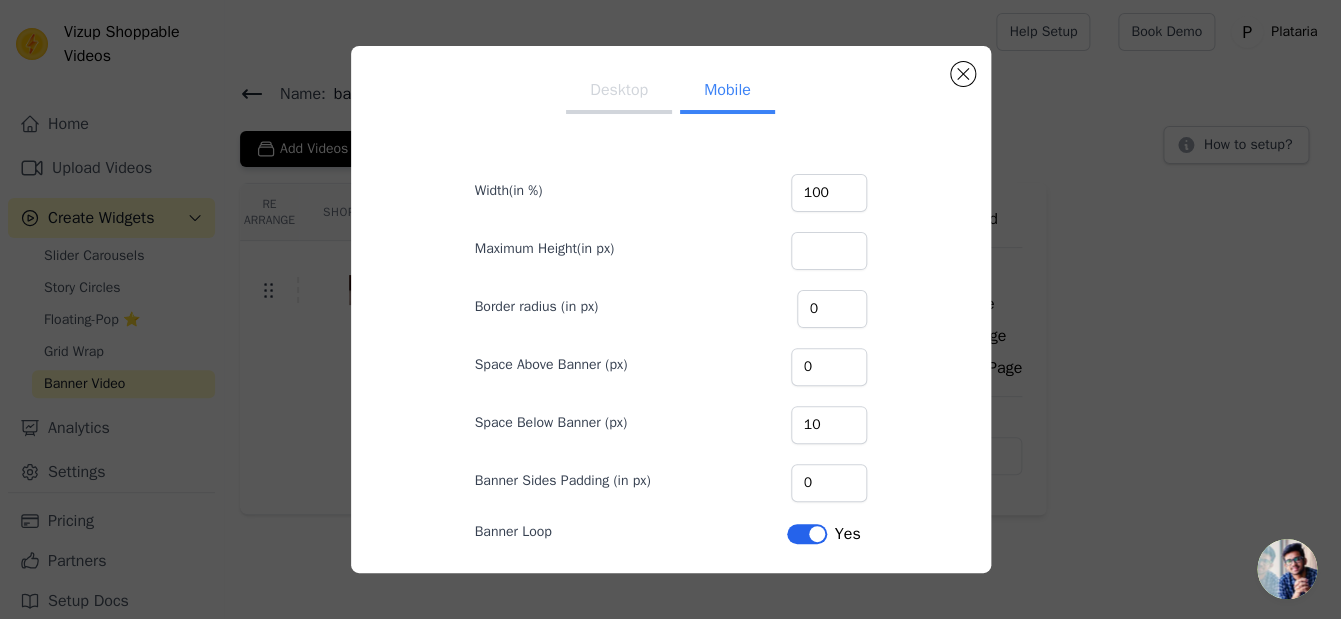 click on "Desktop" at bounding box center [619, 92] 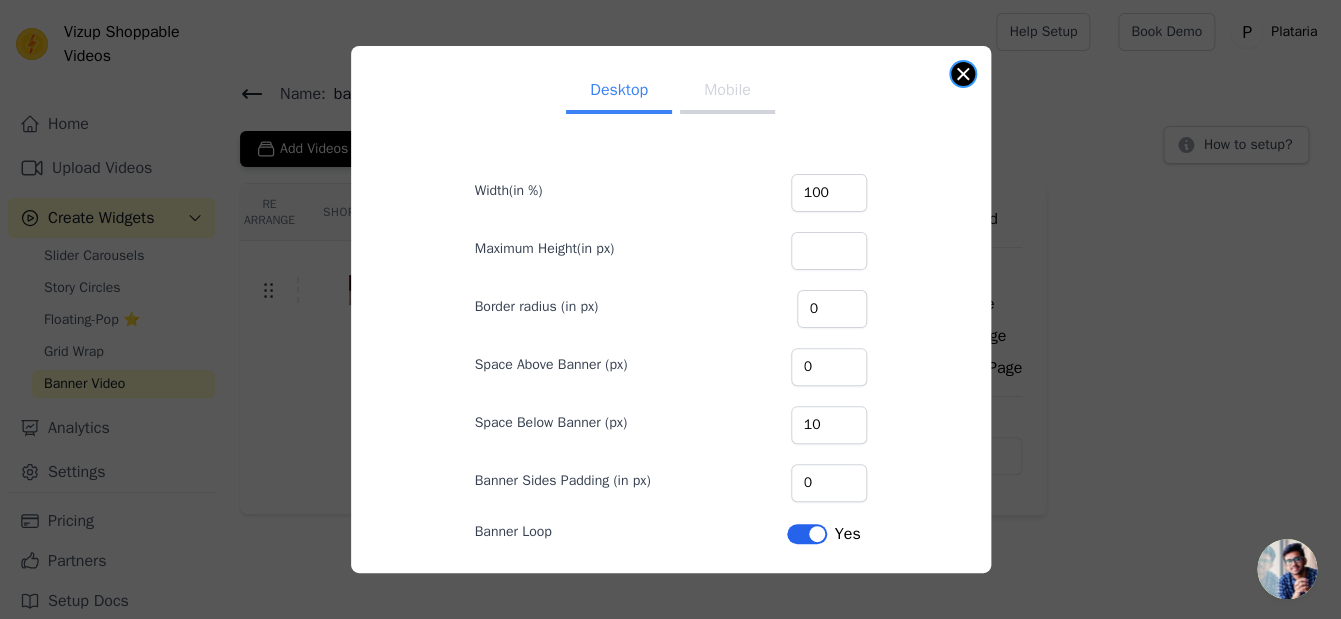 click at bounding box center (963, 74) 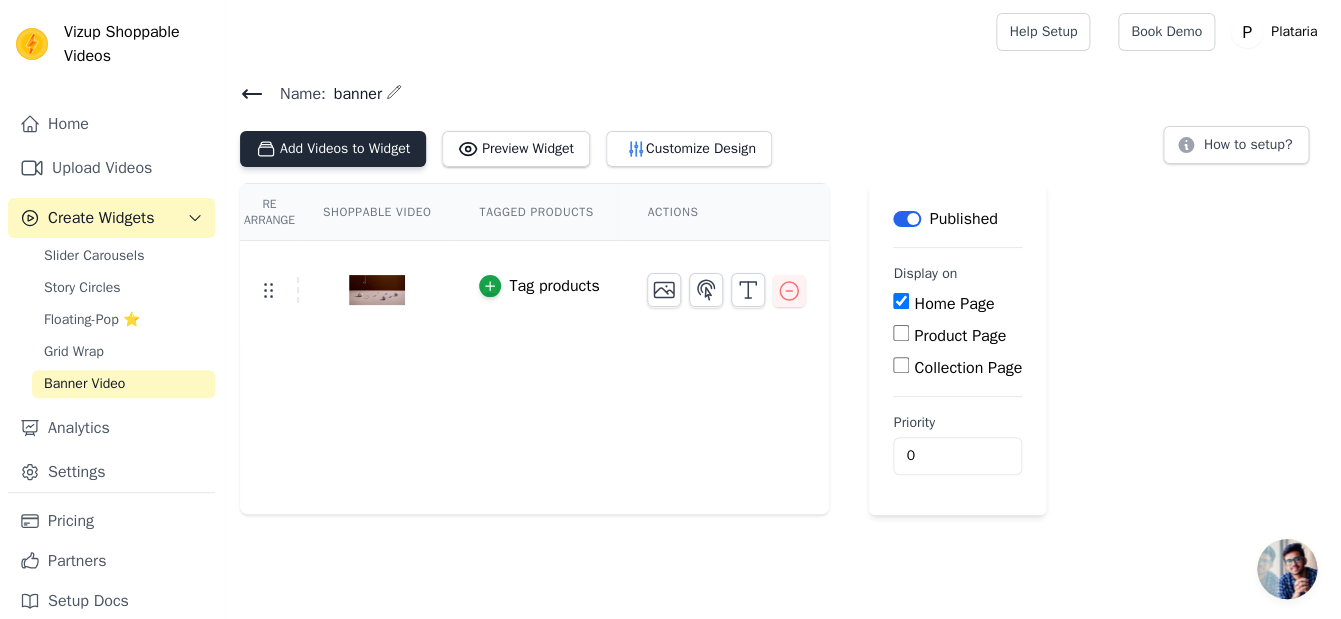 click on "Add Videos to Widget" at bounding box center (333, 149) 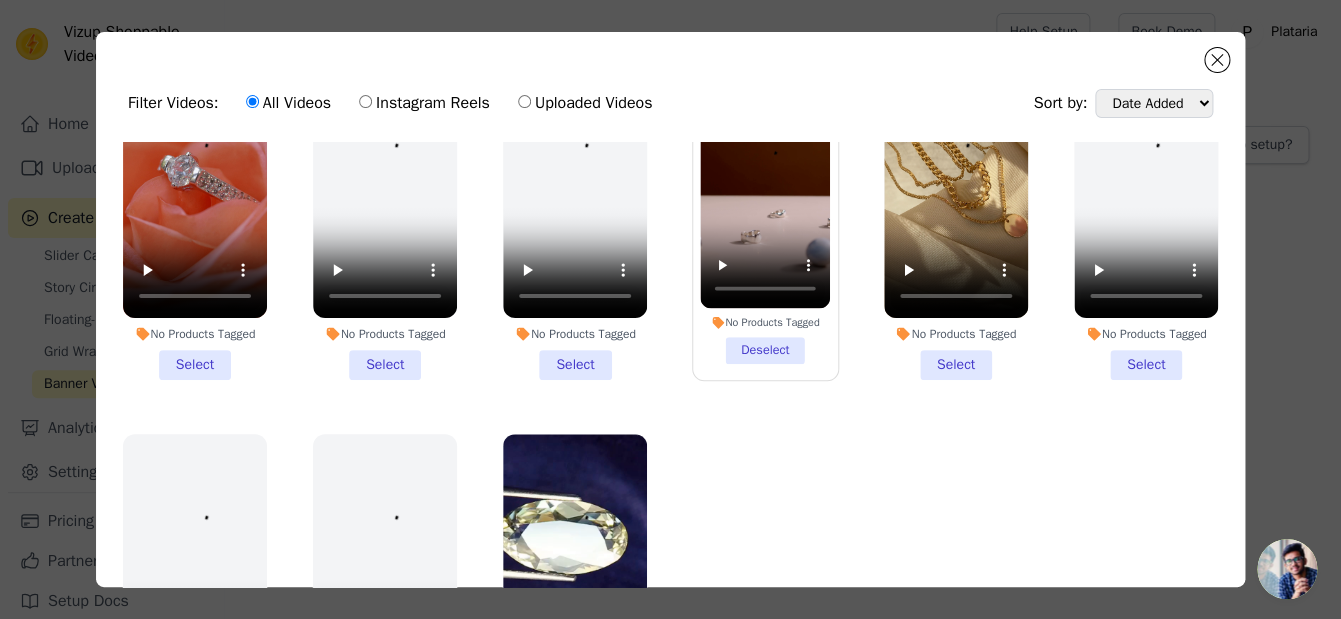 scroll, scrollTop: 81, scrollLeft: 0, axis: vertical 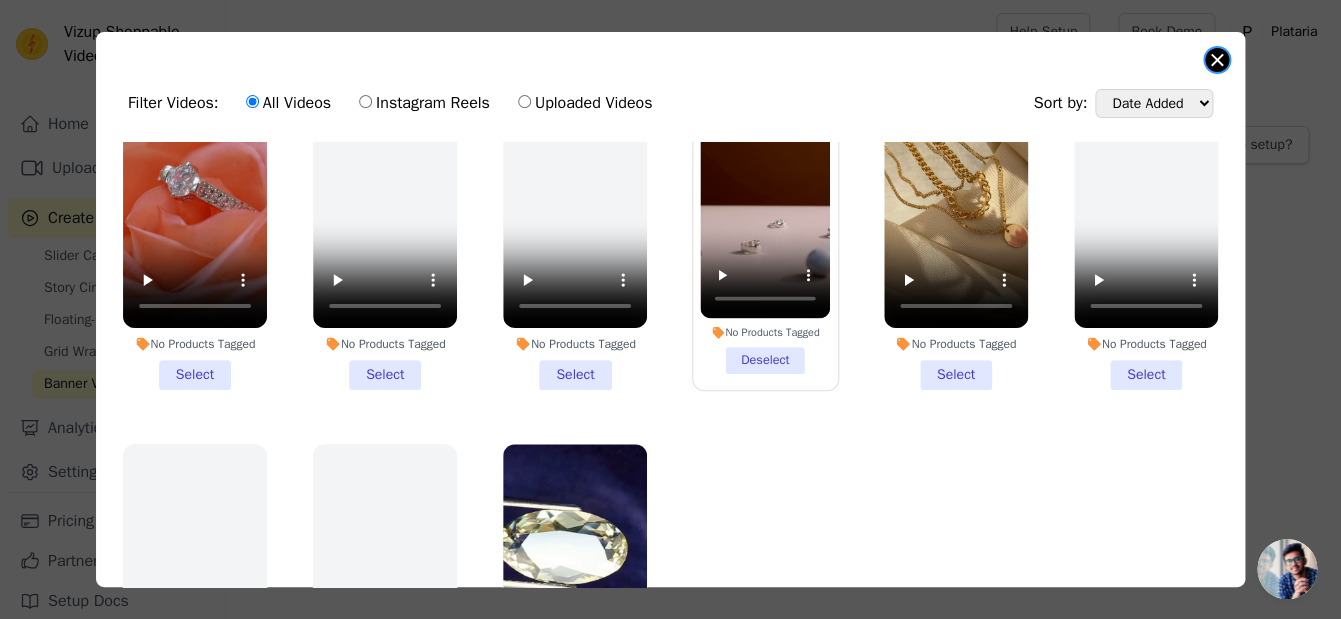 click at bounding box center (1217, 60) 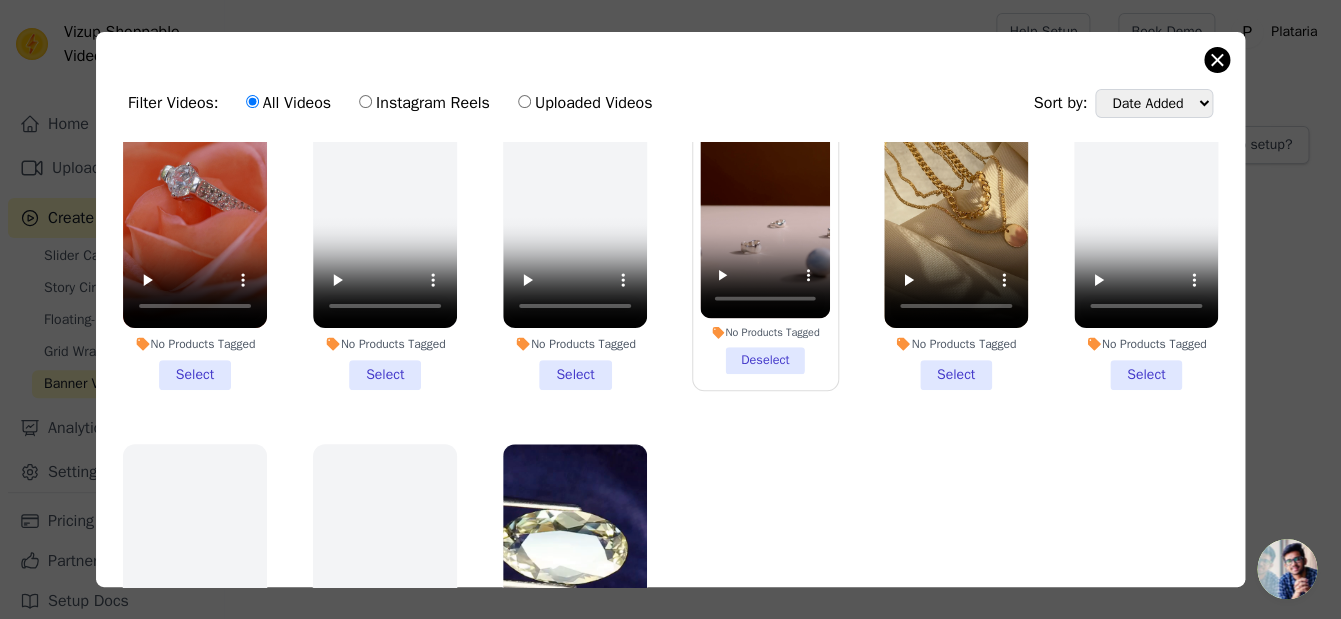scroll, scrollTop: 81, scrollLeft: 0, axis: vertical 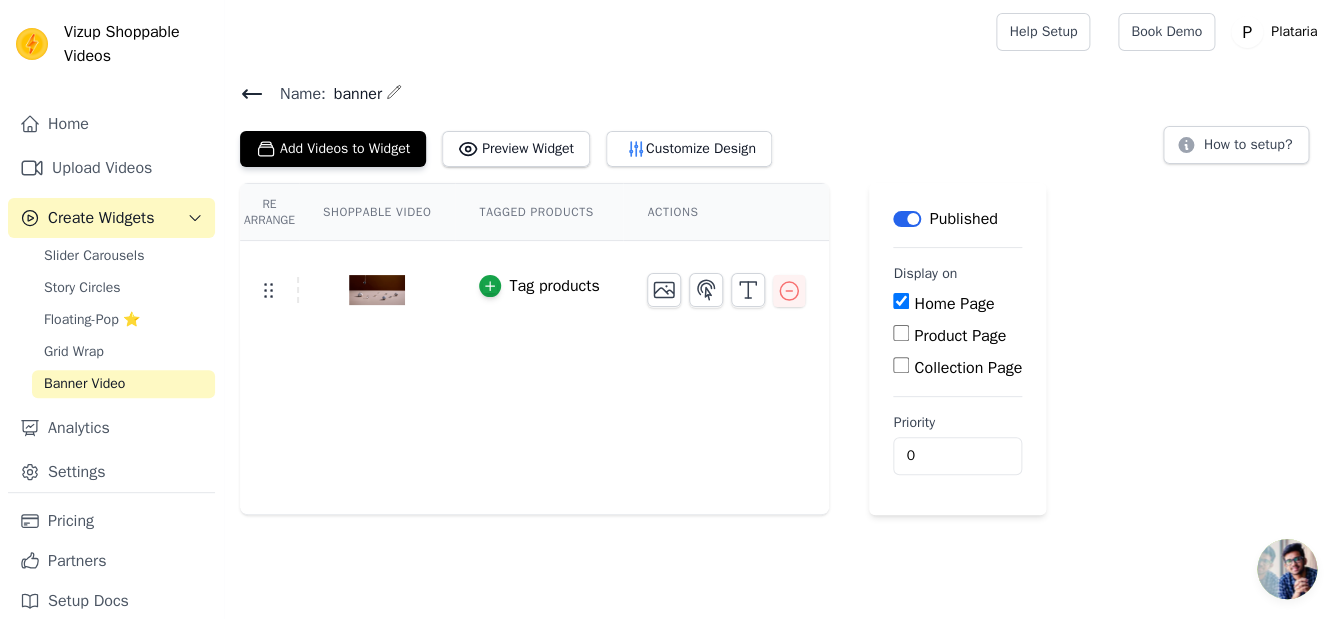 click 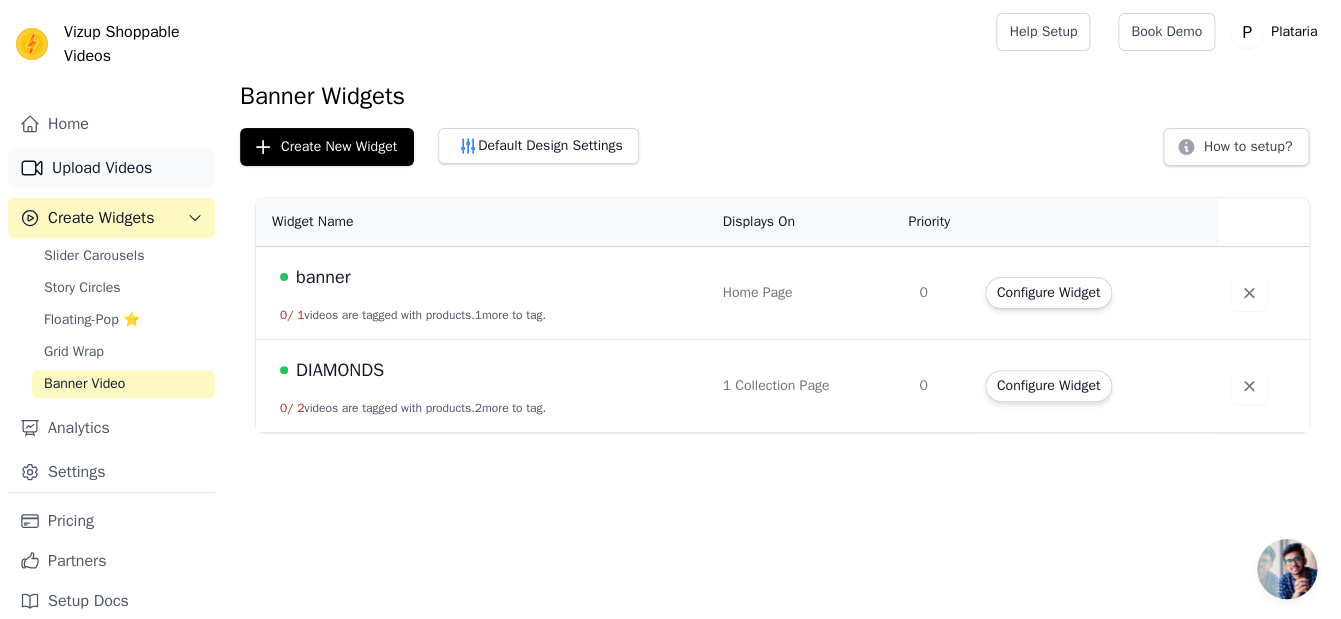 click on "Upload Videos" at bounding box center (111, 168) 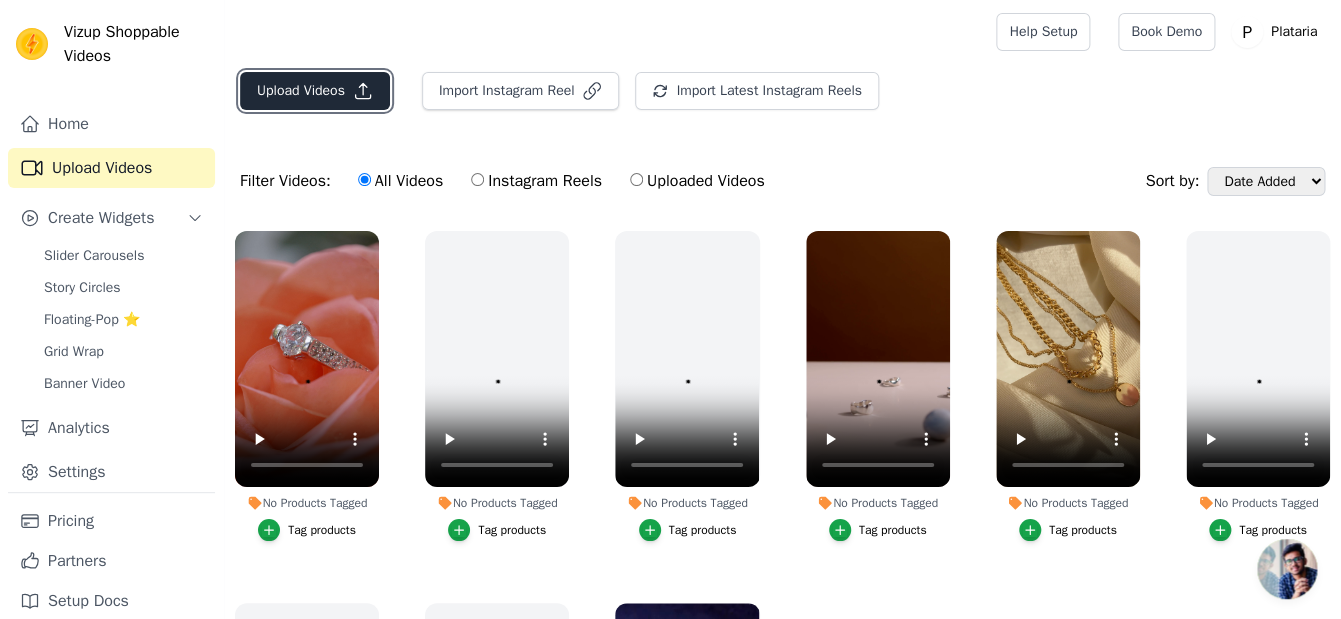 click on "Upload Videos" at bounding box center (315, 91) 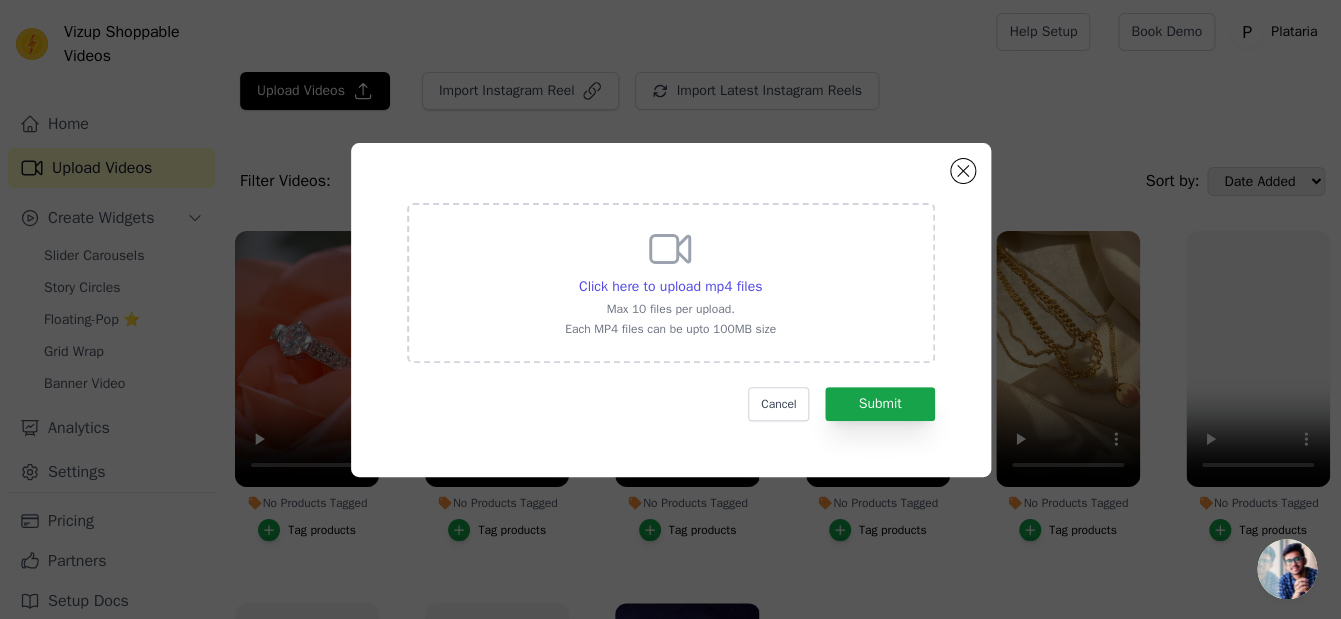 click on "Click here to upload mp4 files     Max 10 files per upload.   Each MP4 files can be upto 100MB size" at bounding box center [670, 281] 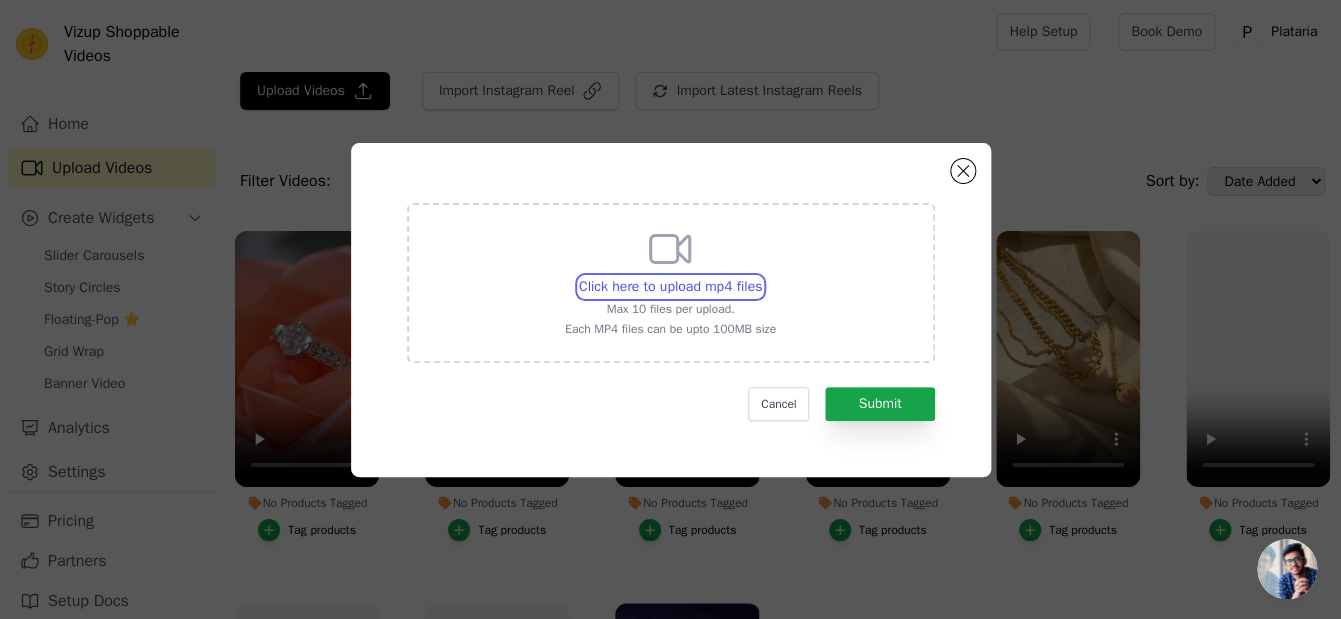 click on "Click here to upload mp4 files     Max 10 files per upload.   Each MP4 files can be upto 100MB size" at bounding box center [761, 276] 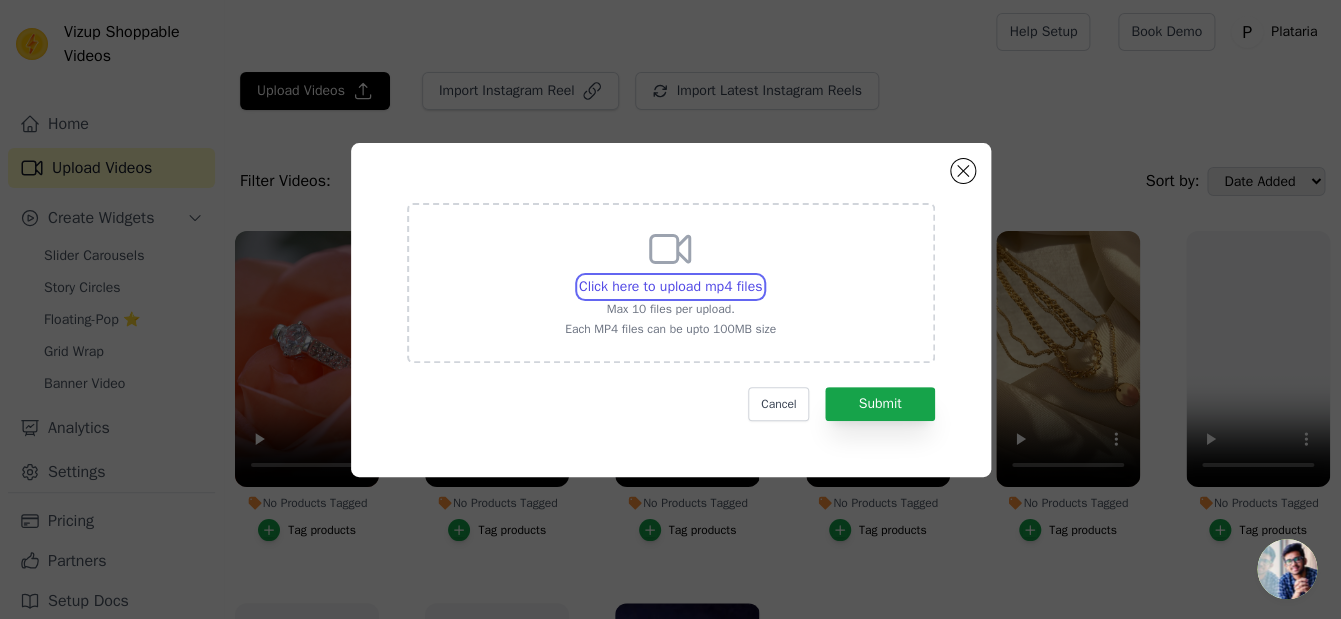 type on "[PATH]" 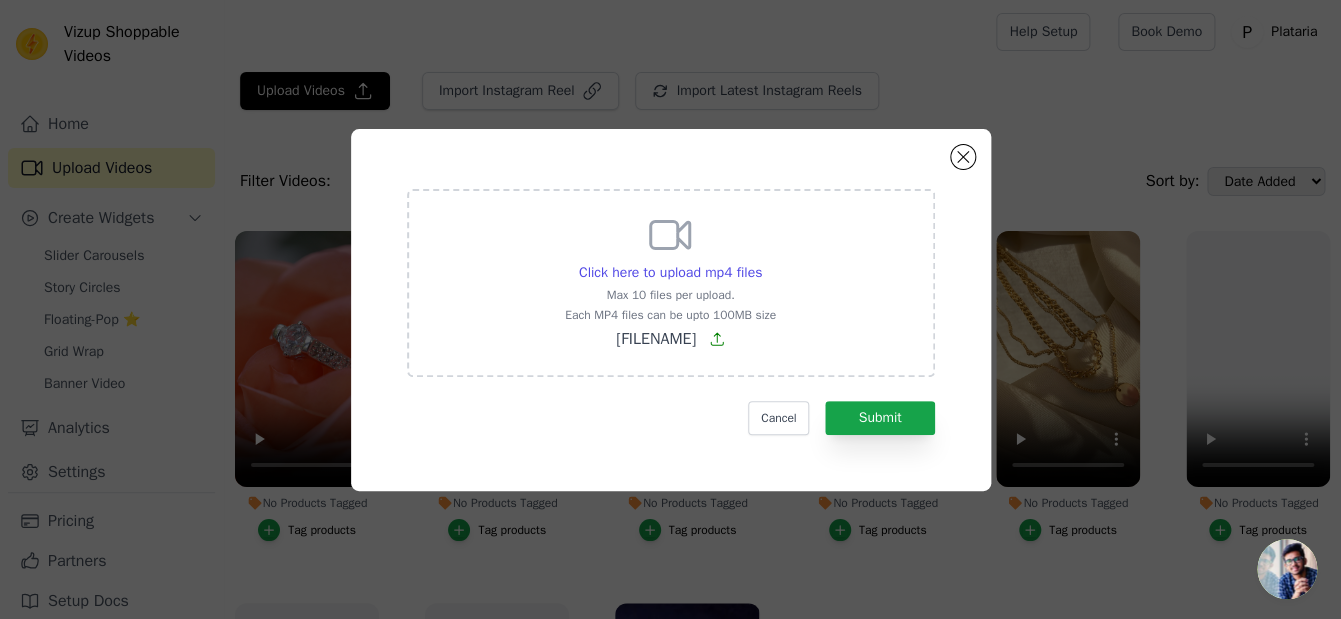 click on "Click here to upload mp4 files     Max 10 files per upload.   Each MP4 files can be upto 100MB size   [FILENAME]       Cancel   Submit" at bounding box center (671, 310) 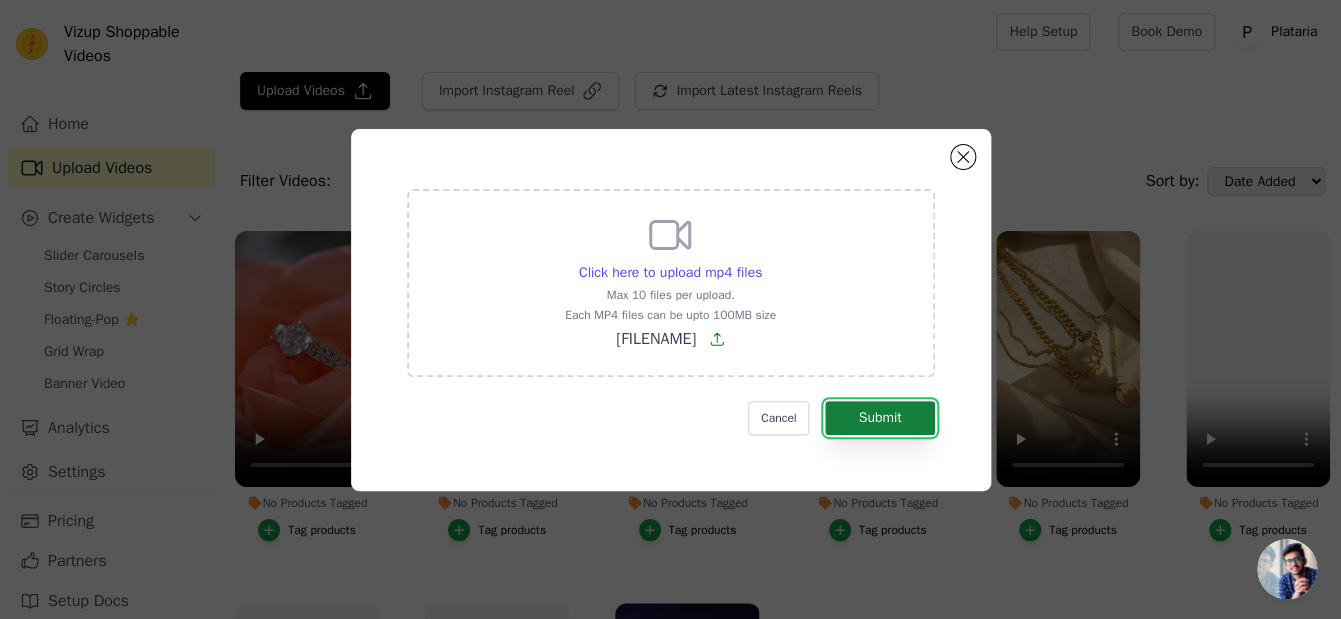 click on "Submit" at bounding box center (879, 418) 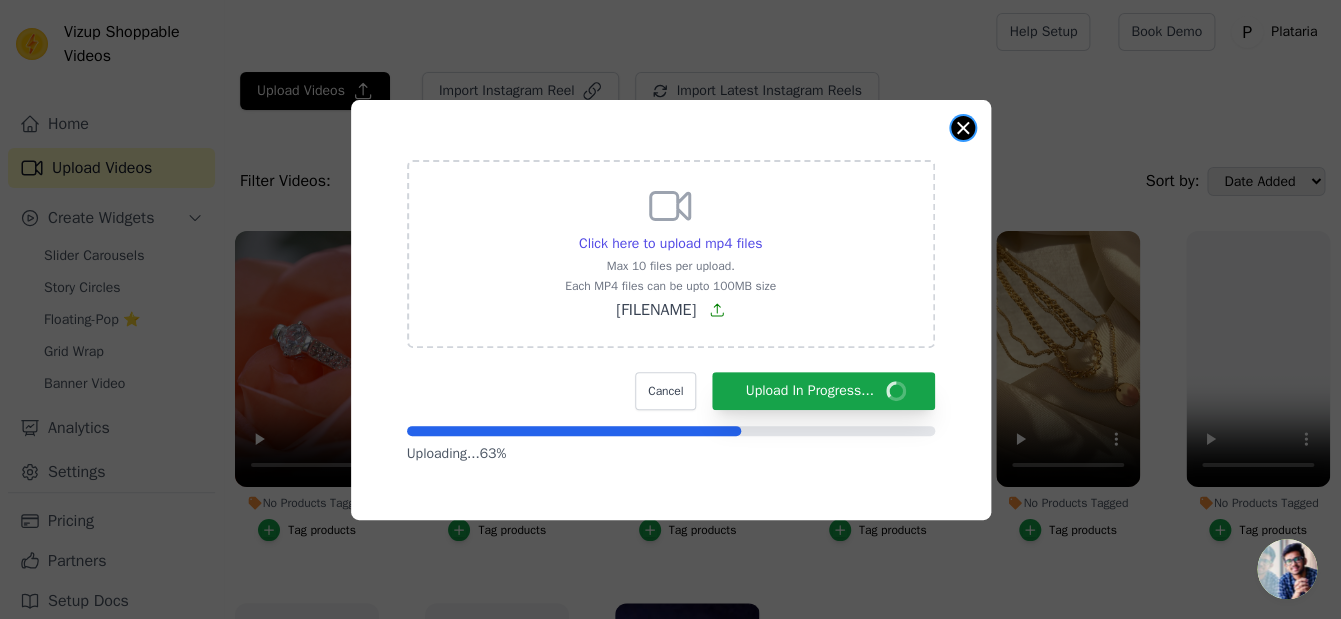 click at bounding box center (963, 128) 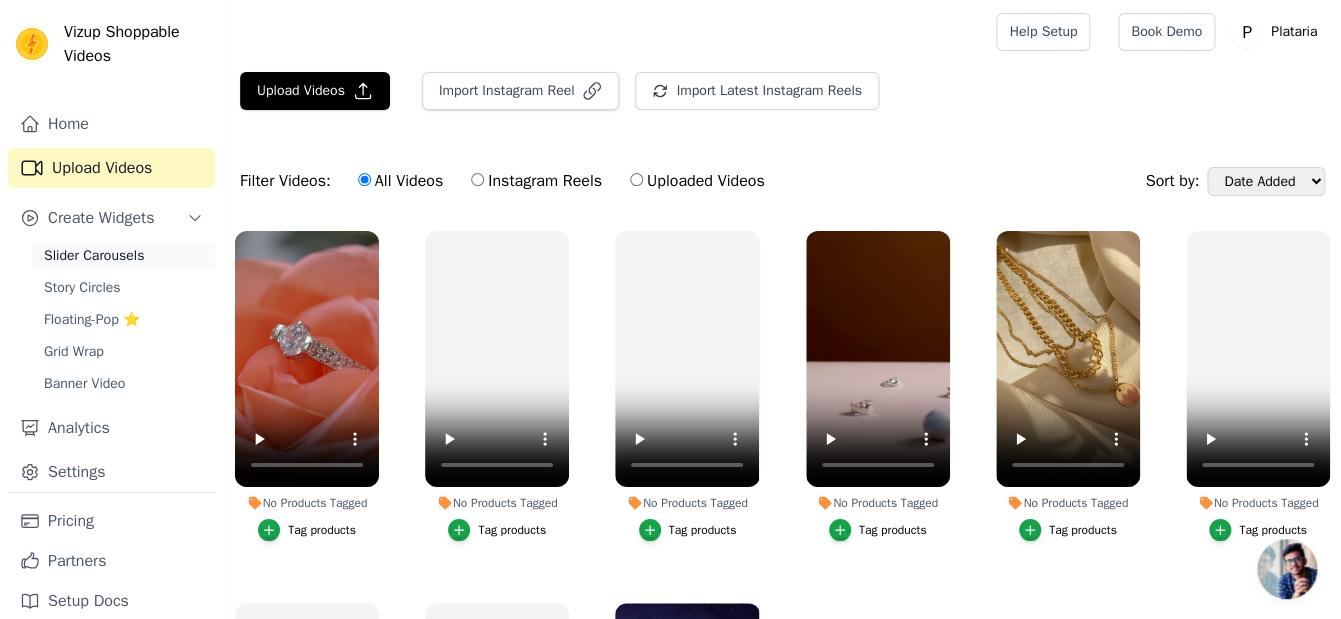 click on "Slider Carousels" at bounding box center [94, 256] 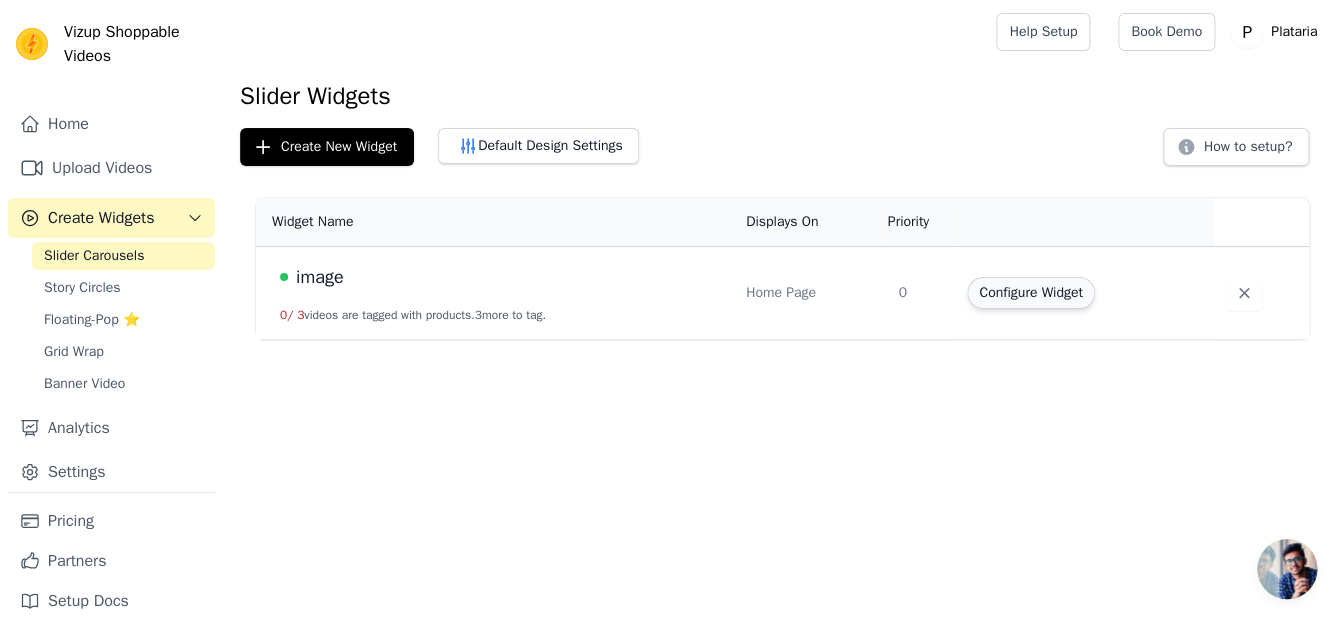 click on "Configure Widget" at bounding box center (1030, 293) 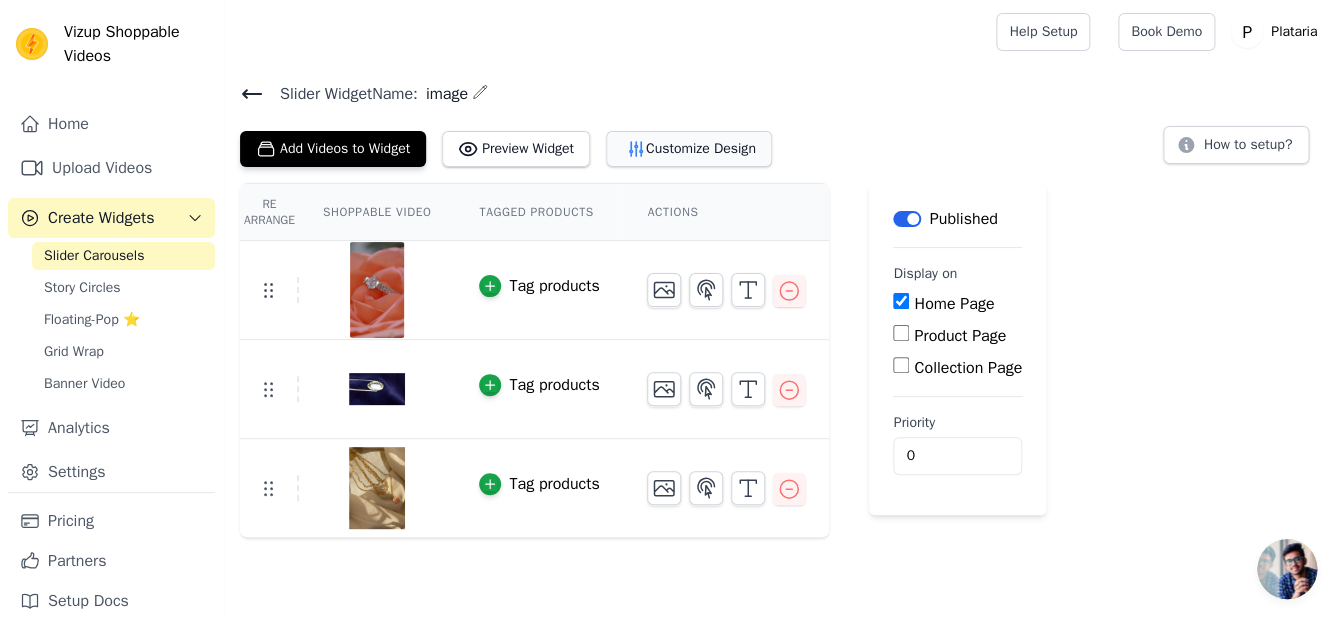 click on "Customize Design" at bounding box center [689, 149] 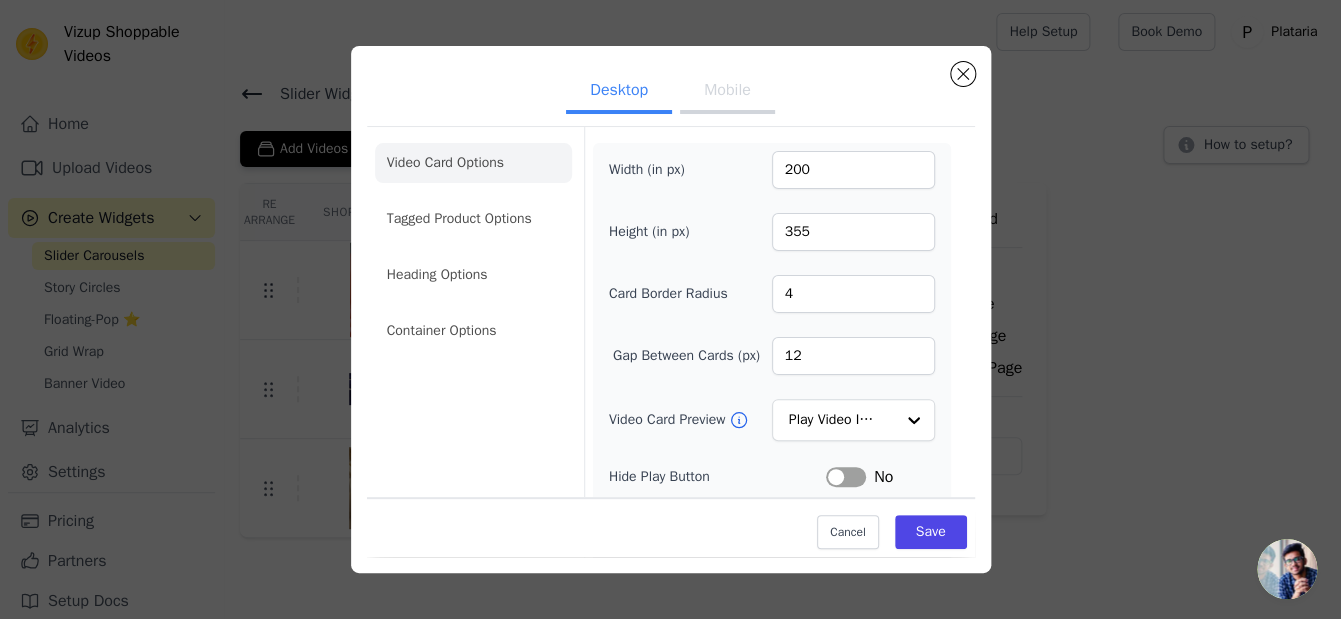 click on "Mobile" at bounding box center (727, 92) 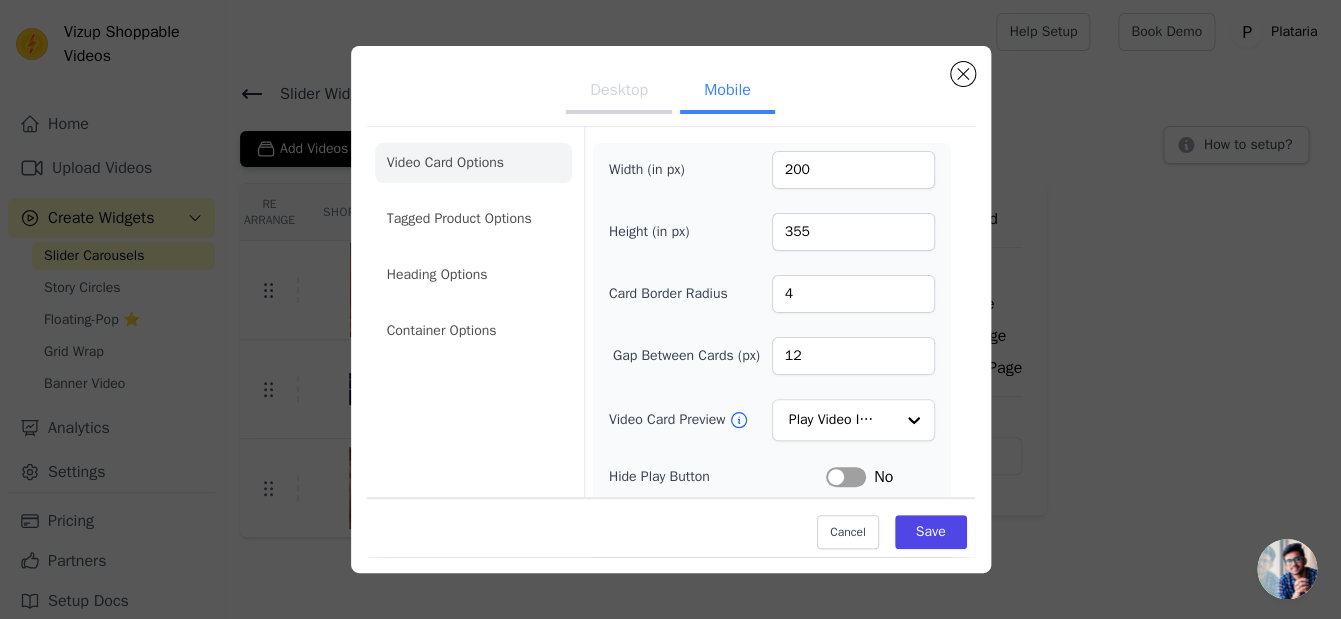 click on "Desktop" at bounding box center [619, 92] 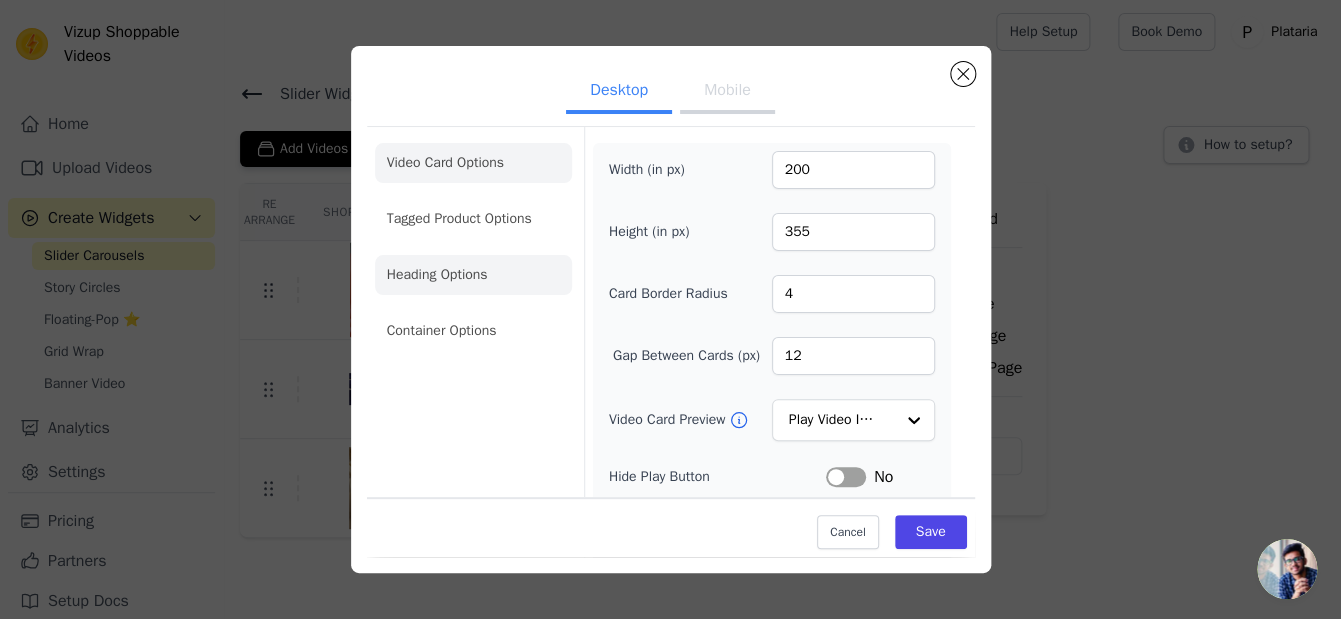 click on "Heading Options" 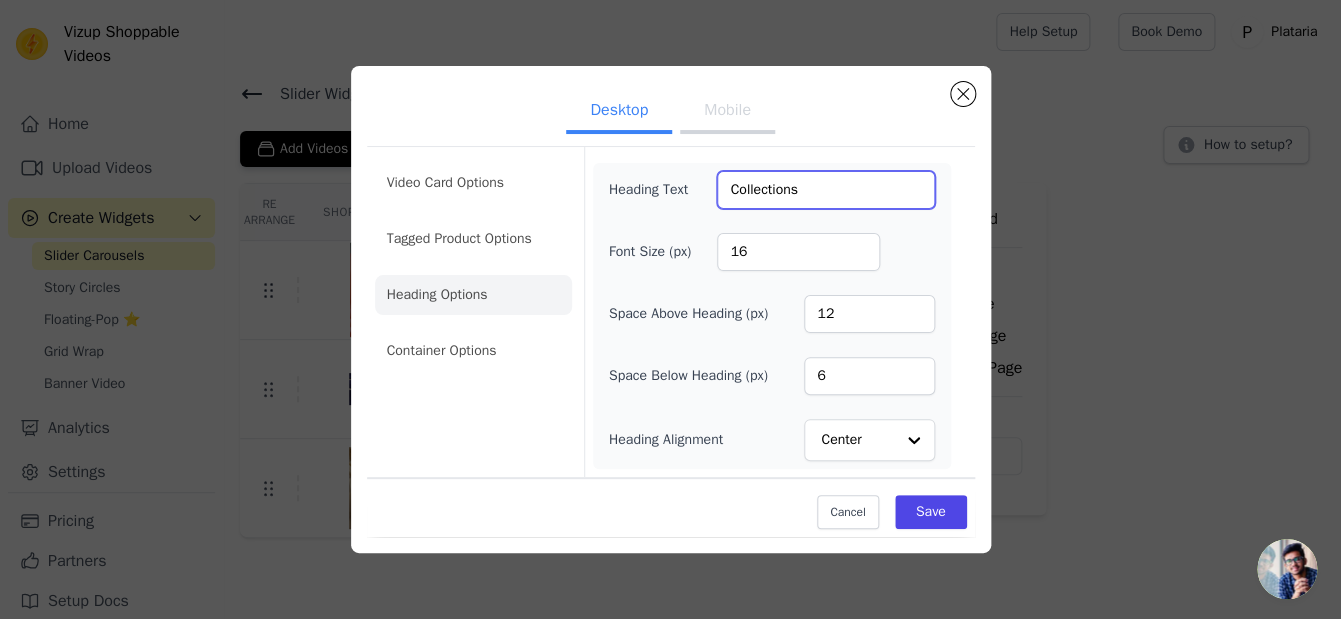 click on "Collections" at bounding box center [825, 190] 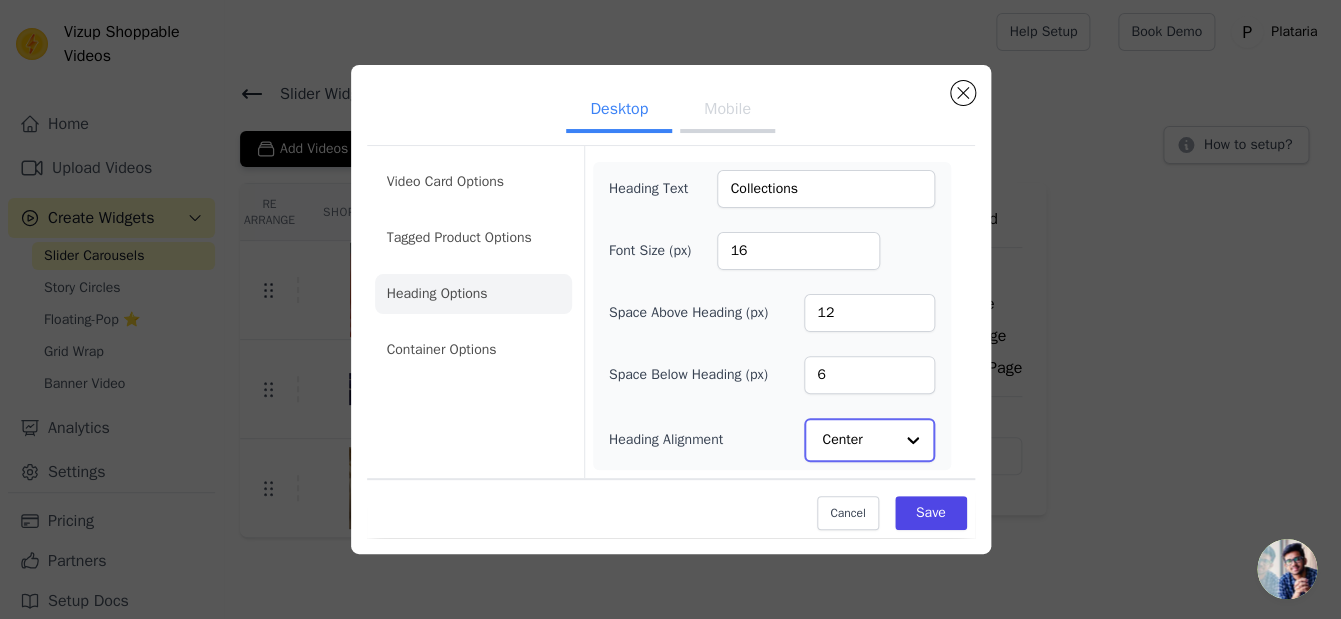 click on "Heading Alignment" 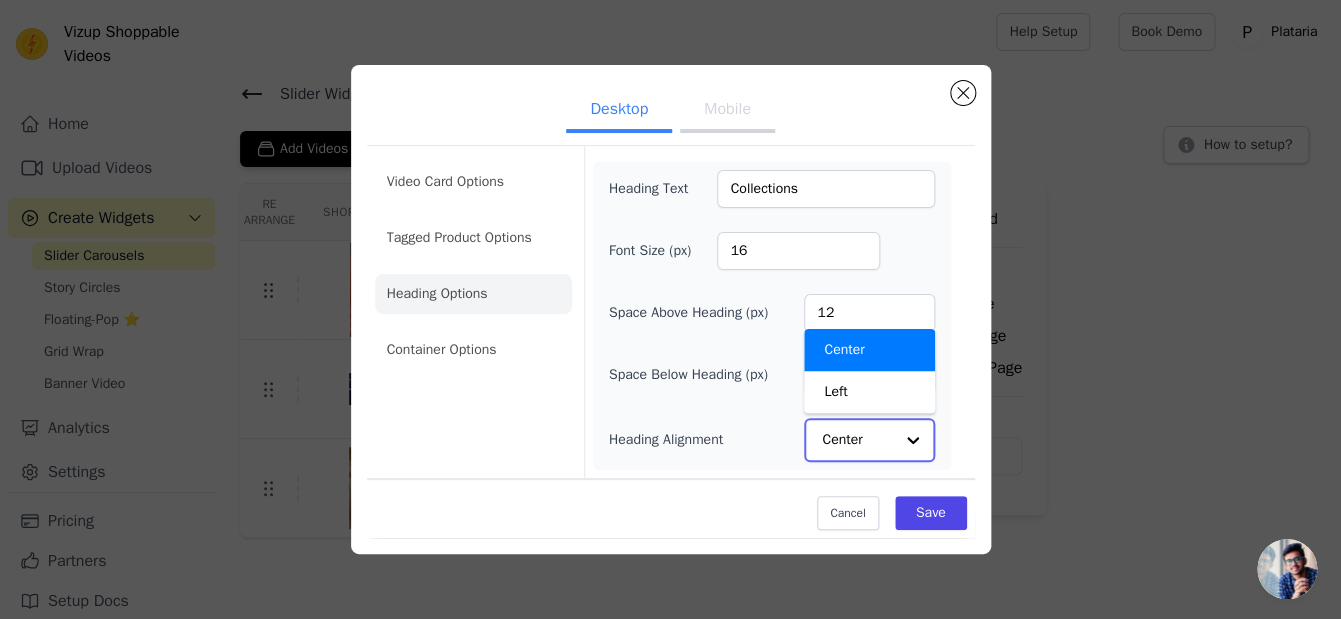 click on "Heading Alignment" 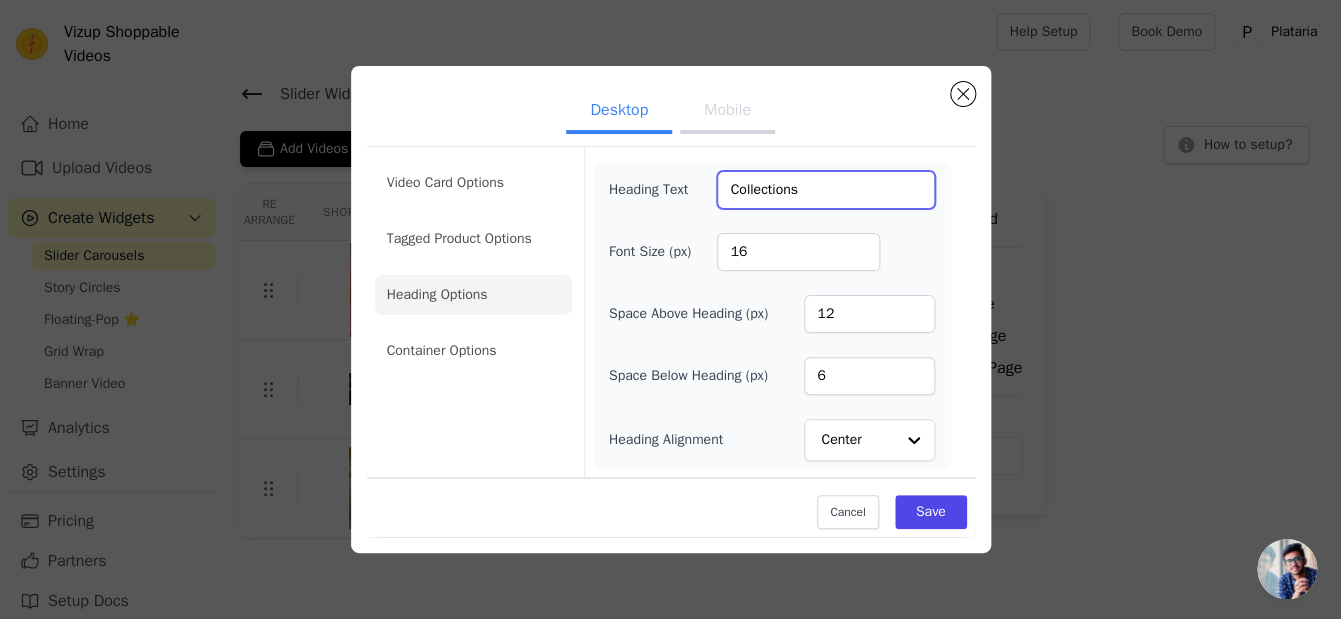 click on "Collections" at bounding box center [825, 190] 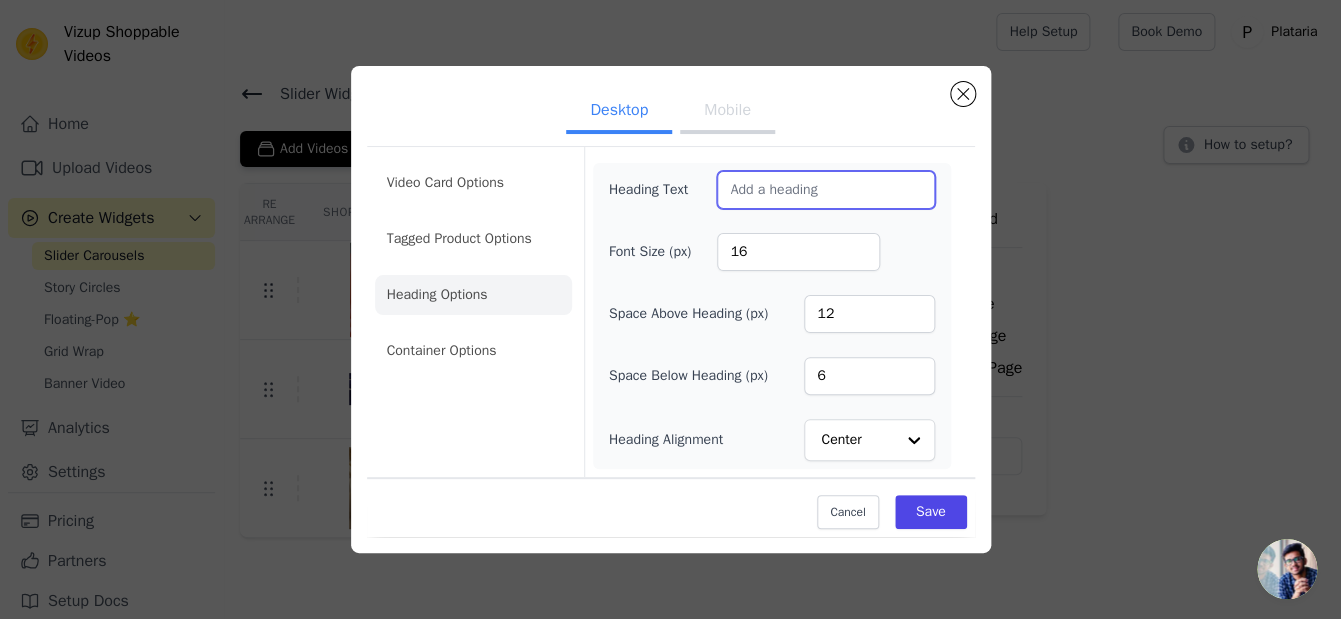 type 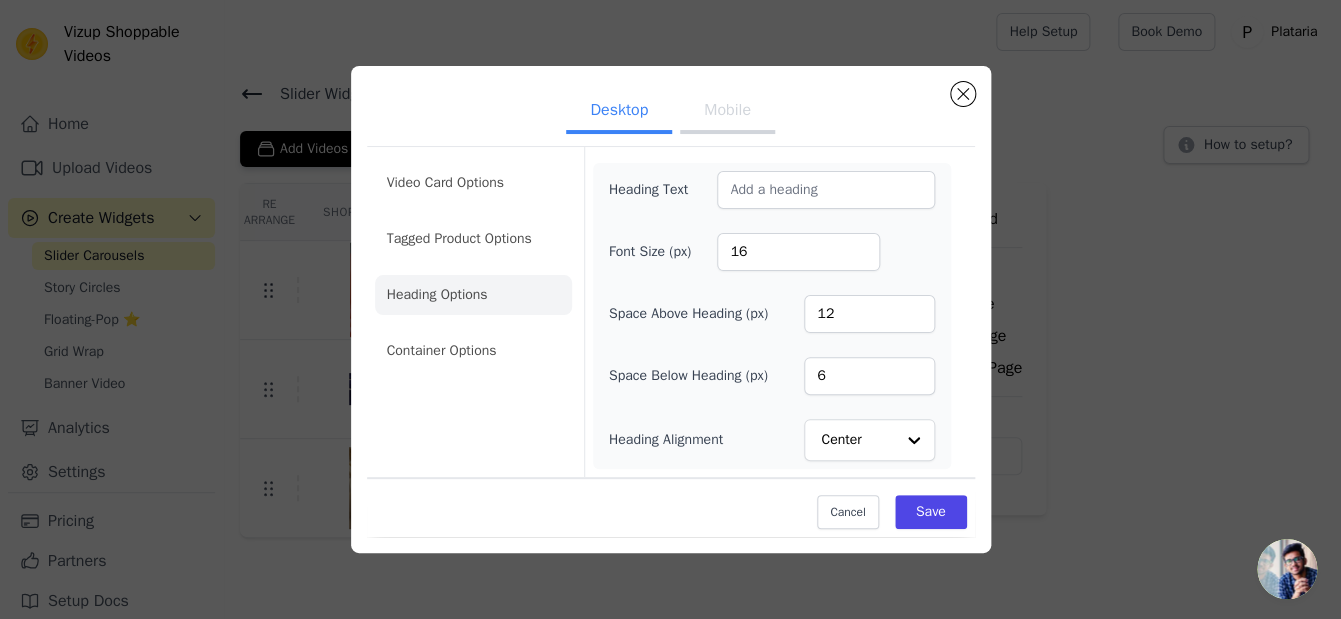 click on "Heading Text     Font Size (px)   16   Space Above Heading (px)   12   Space Below Heading (px)   6   Heading Alignment         Center" at bounding box center [771, 312] 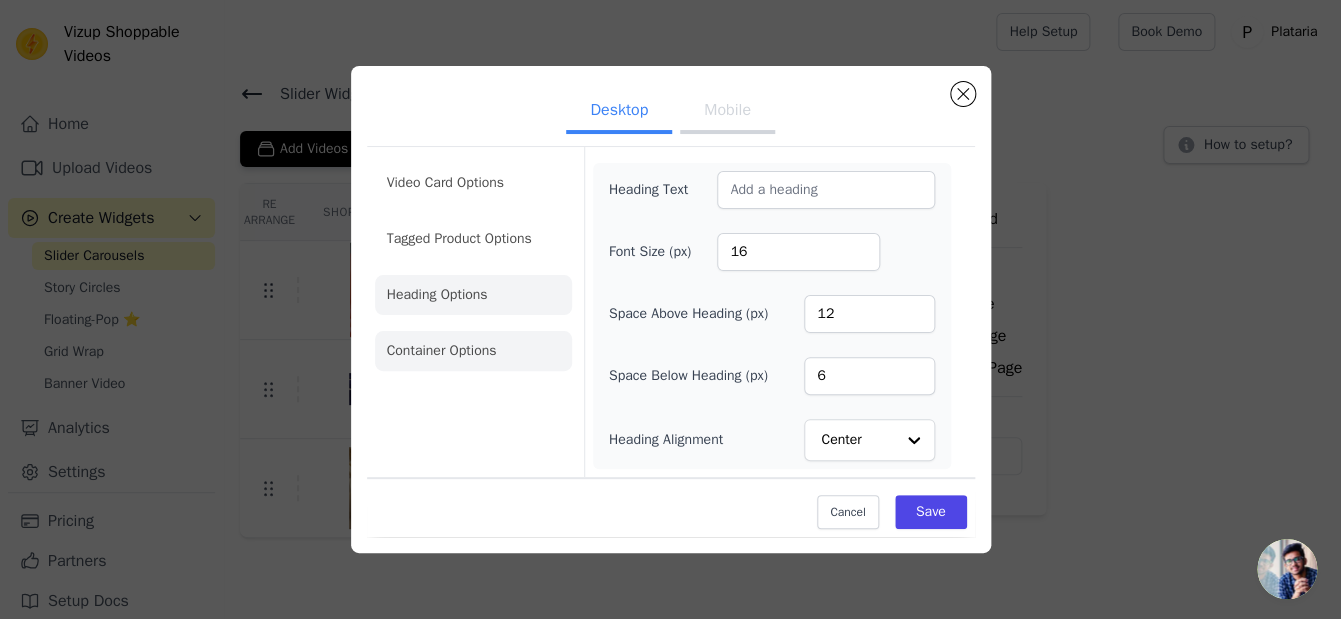 click on "Container Options" 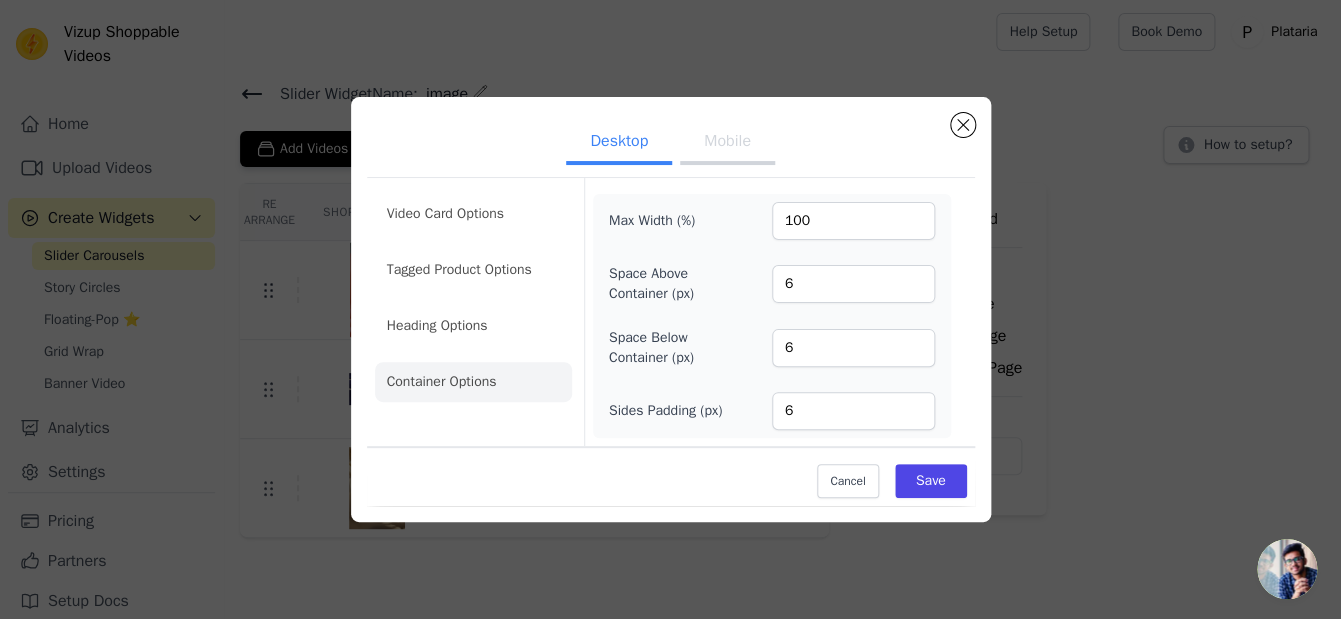click on "Mobile" at bounding box center [727, 143] 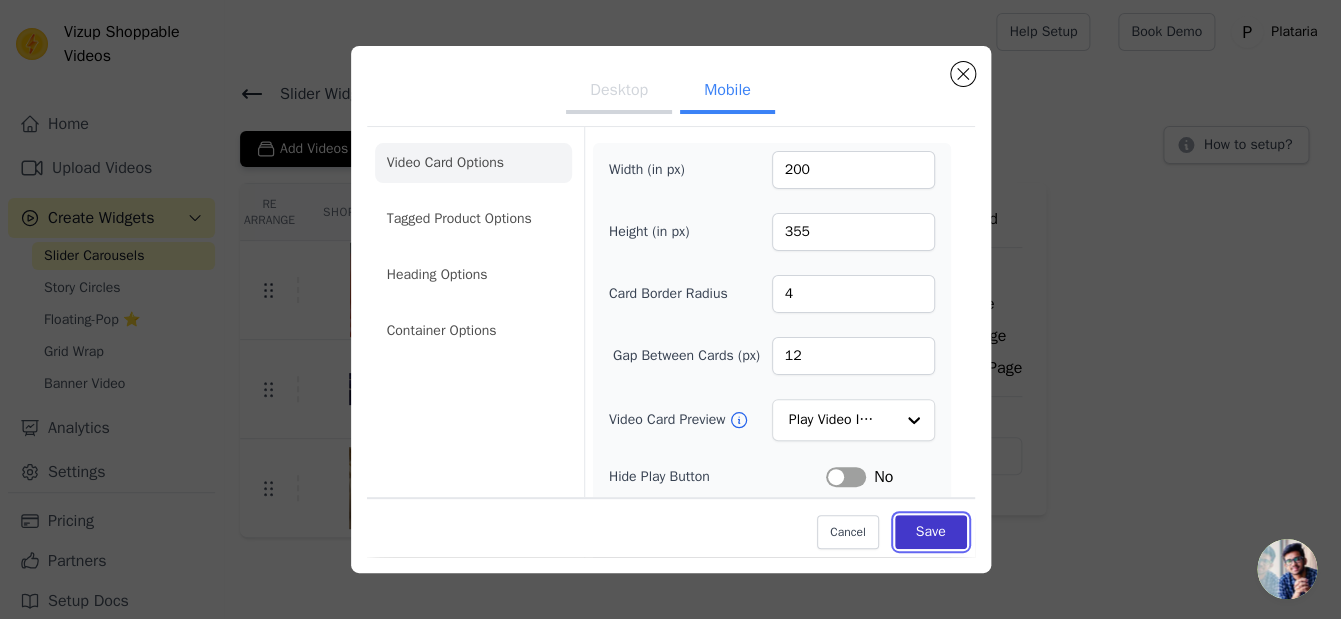 click on "Save" at bounding box center [931, 532] 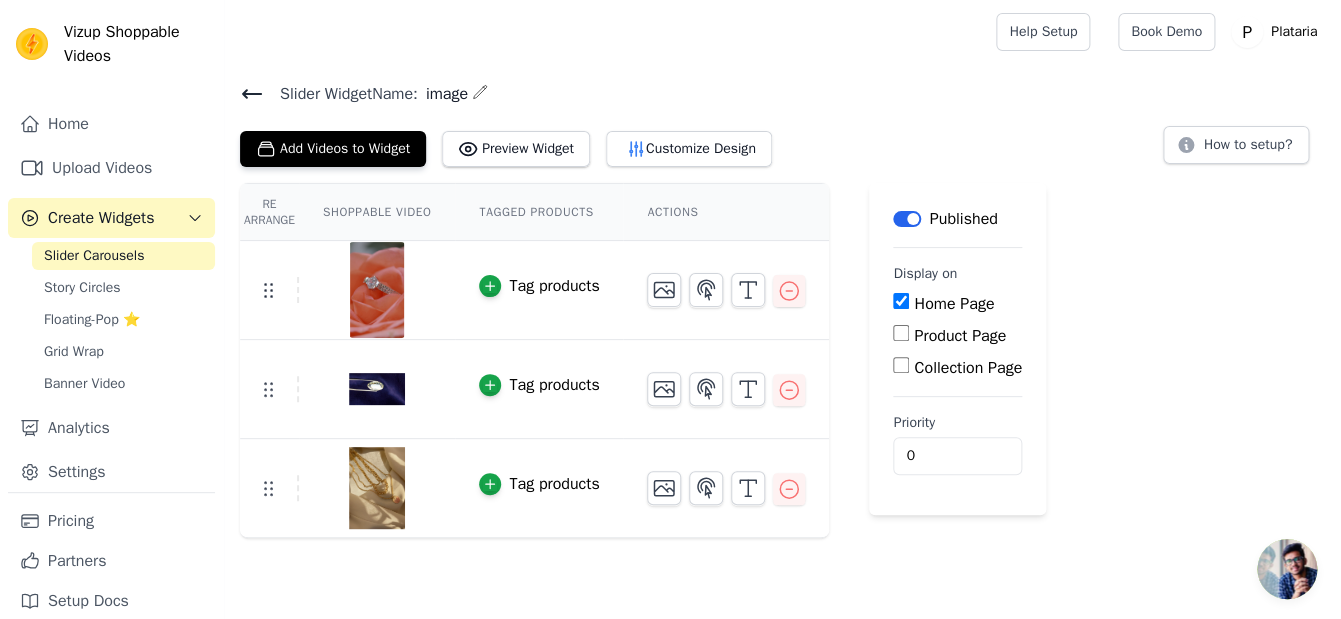 click 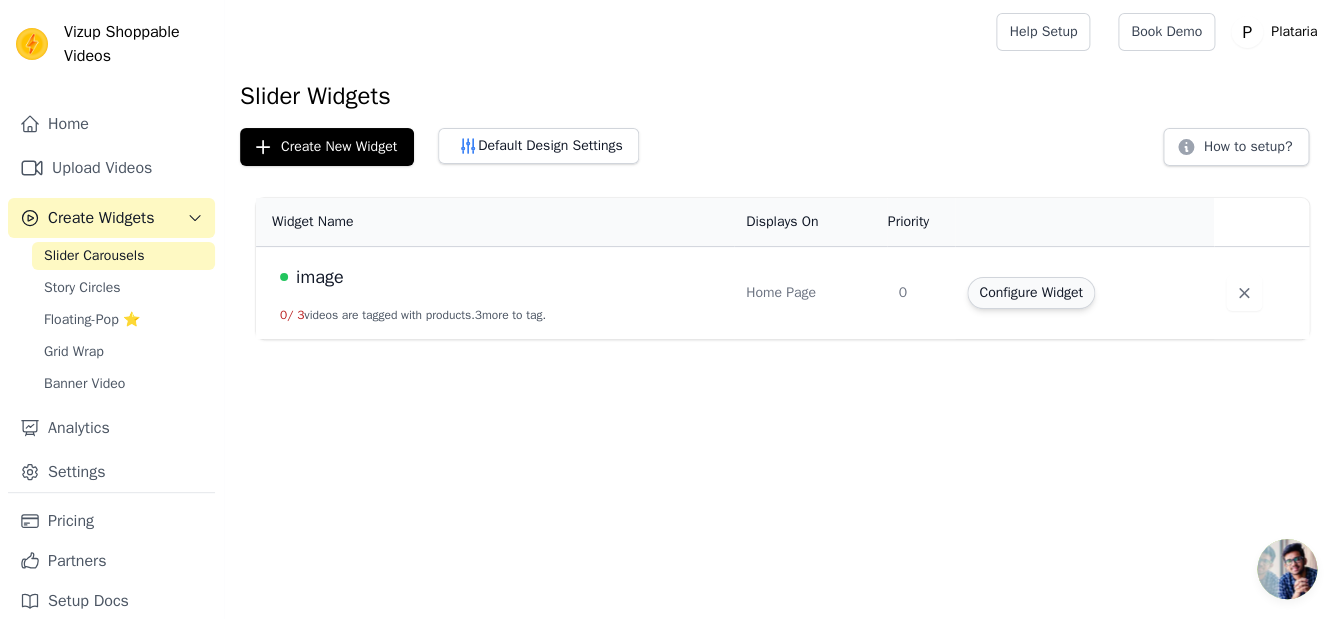 click on "Configure Widget" at bounding box center (1030, 293) 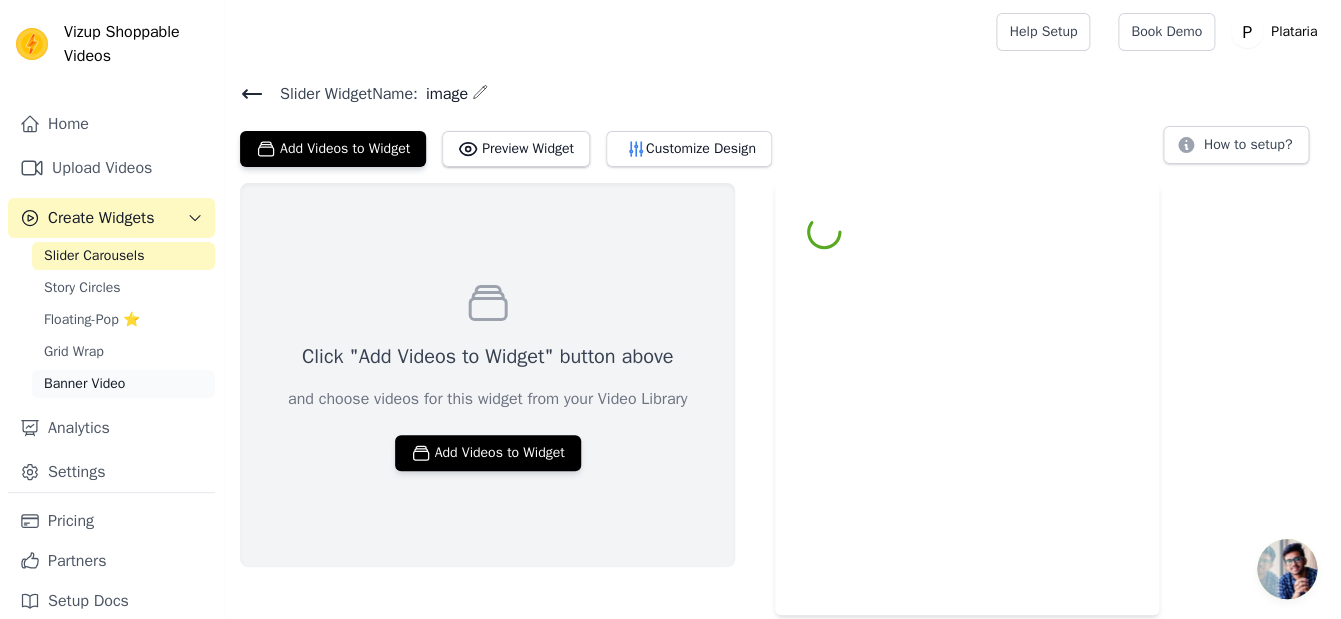 click on "Banner Video" at bounding box center [84, 384] 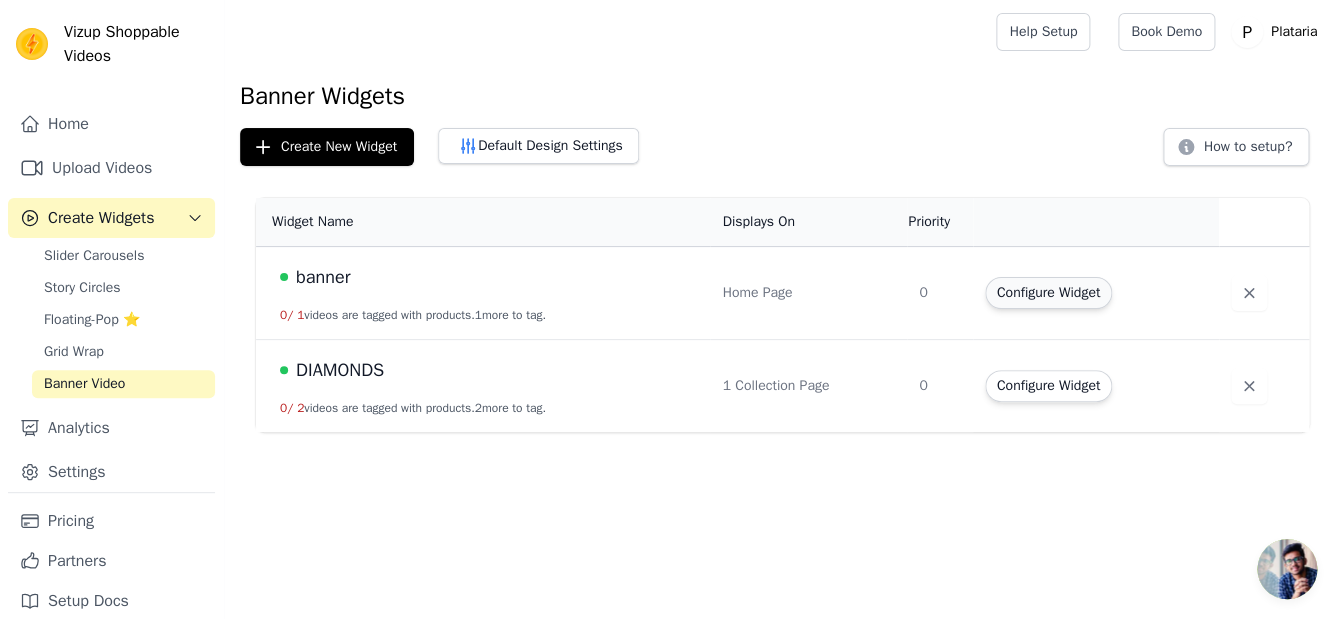 click on "Configure Widget" at bounding box center [1048, 293] 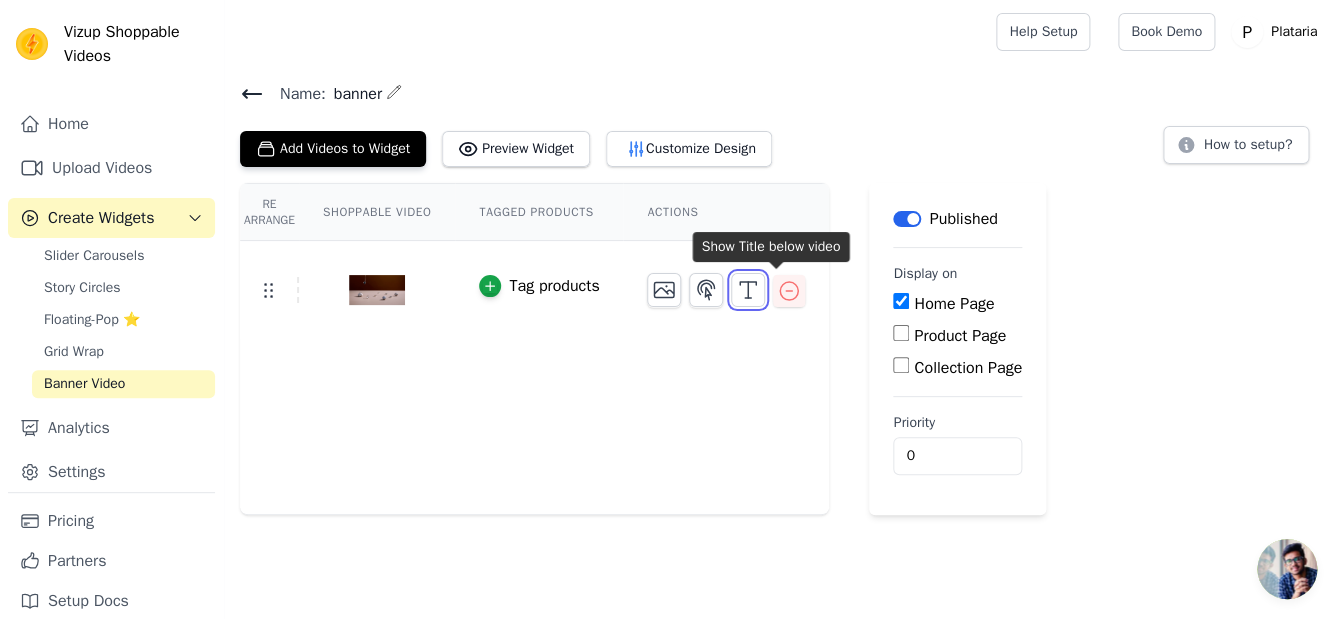 drag, startPoint x: 778, startPoint y: 286, endPoint x: 762, endPoint y: 286, distance: 16 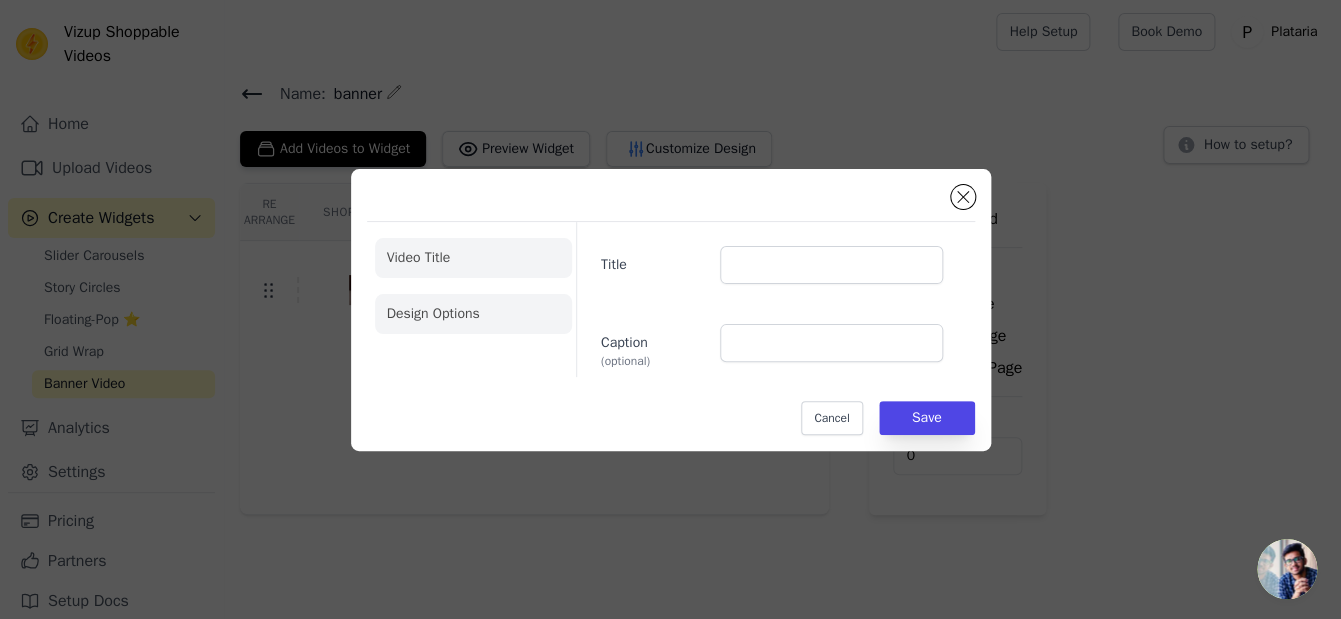 click on "Design Options" 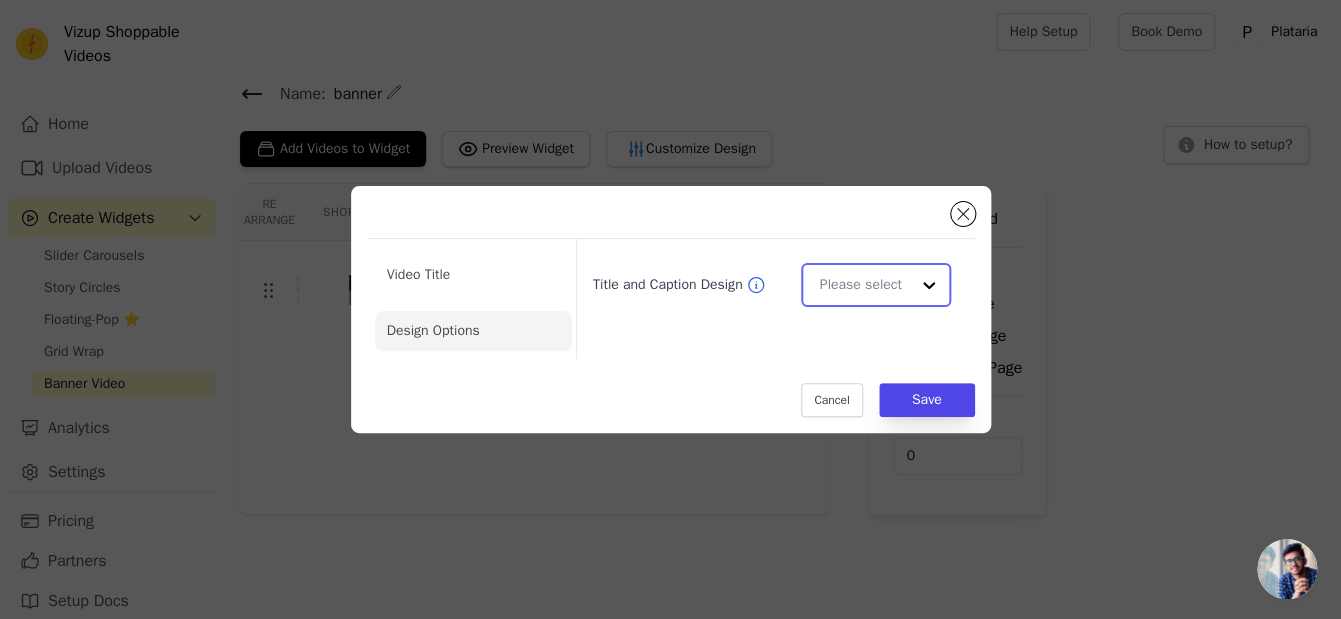 click on "Title and Caption Design" at bounding box center [863, 285] 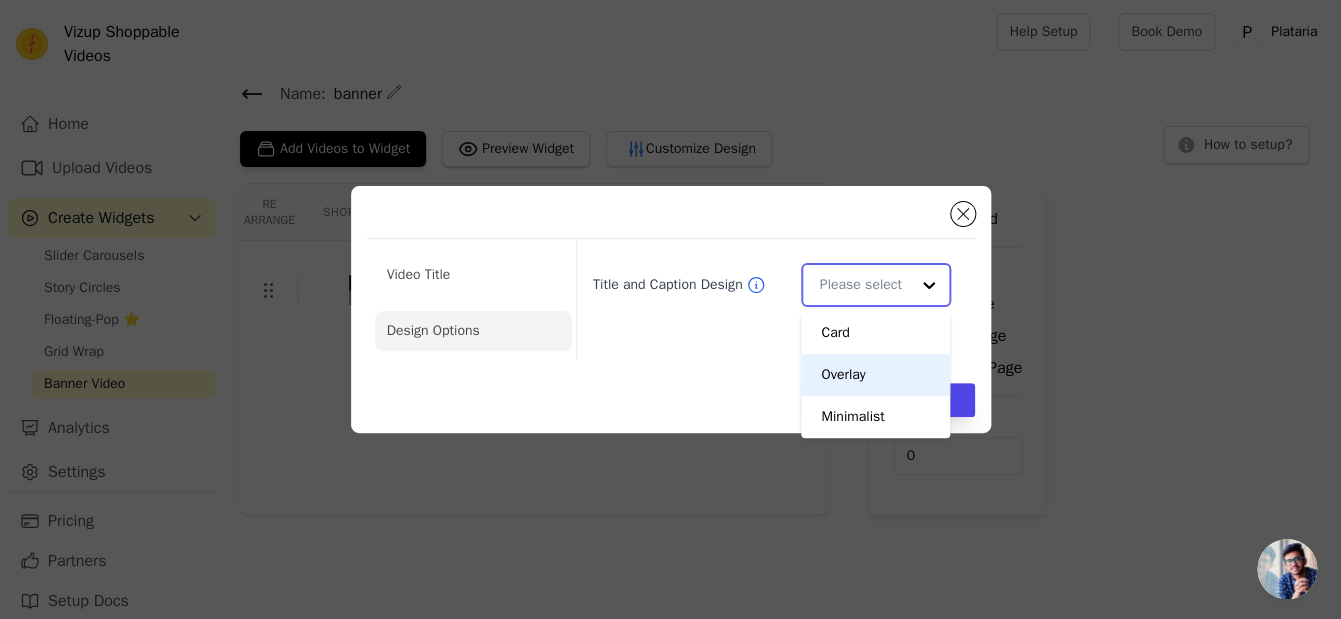 click on "Overlay" at bounding box center [875, 375] 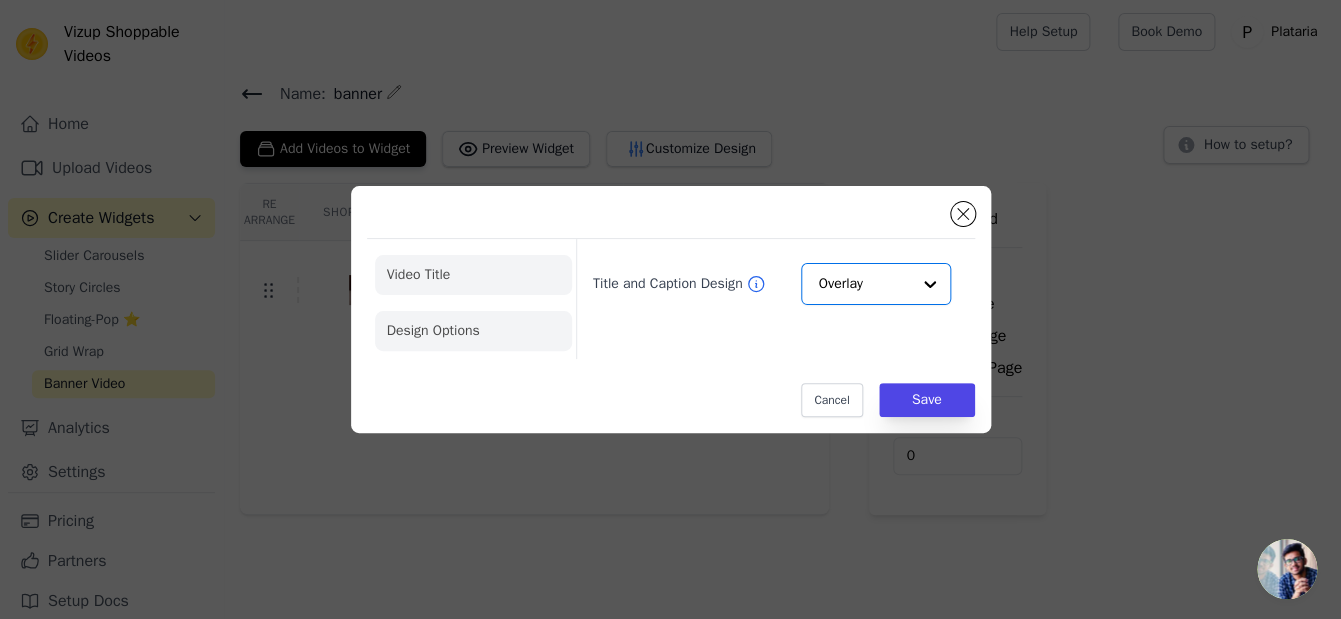 click on "Video Title" 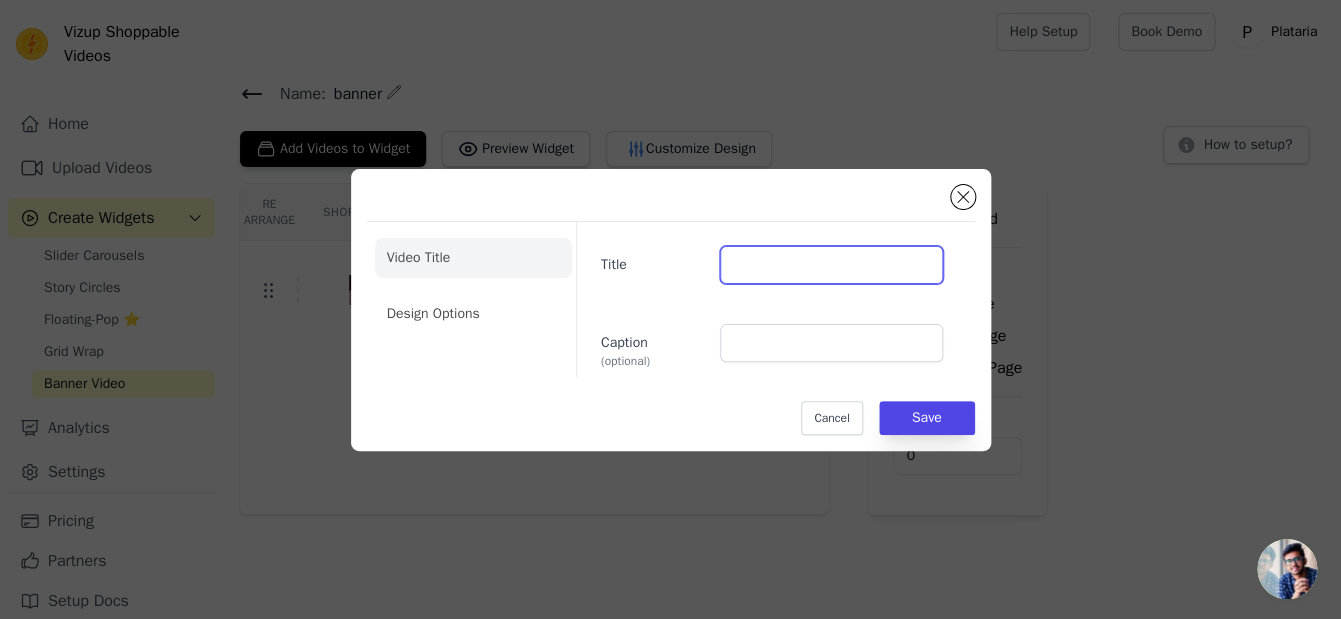 click on "Title" at bounding box center (831, 265) 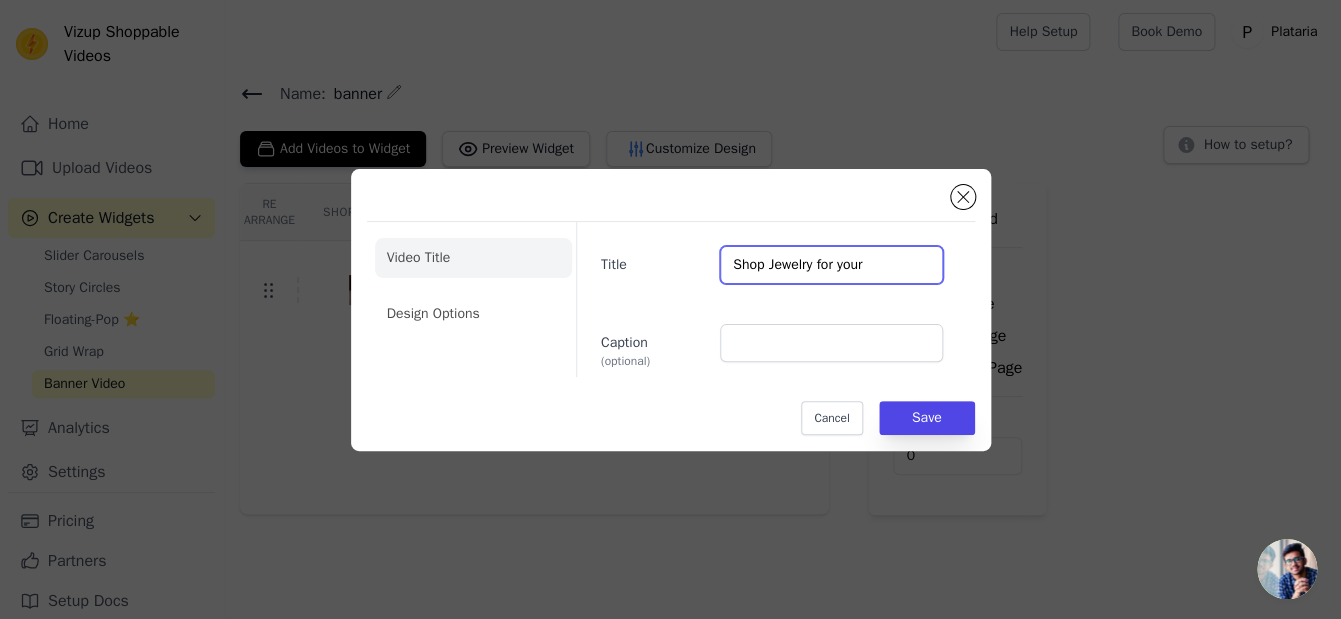 type on "Shop Jewelry for your" 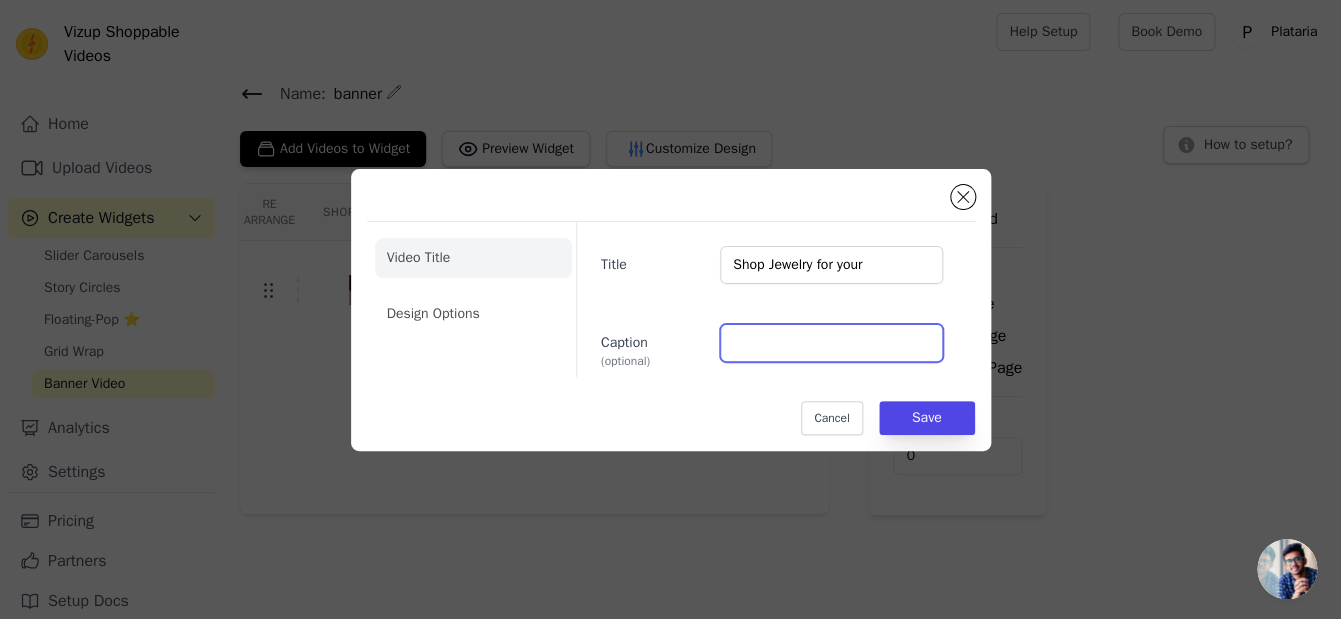 click on "Caption  (optional)" at bounding box center (831, 343) 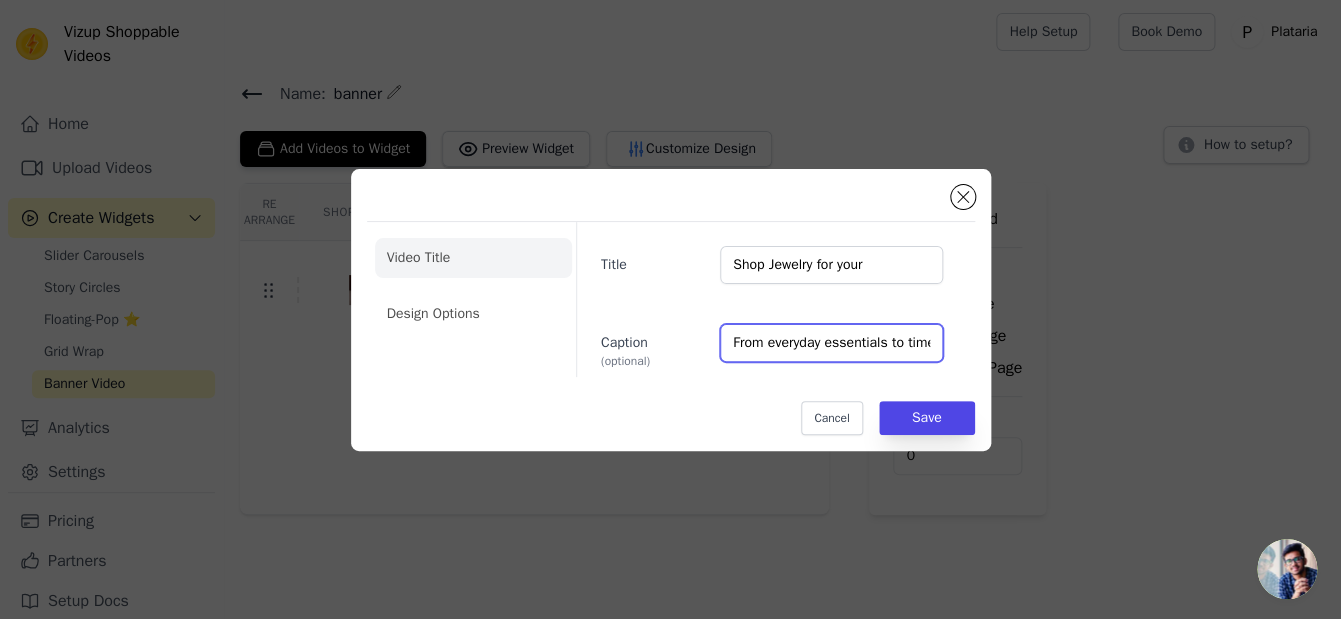 scroll, scrollTop: 0, scrollLeft: 790, axis: horizontal 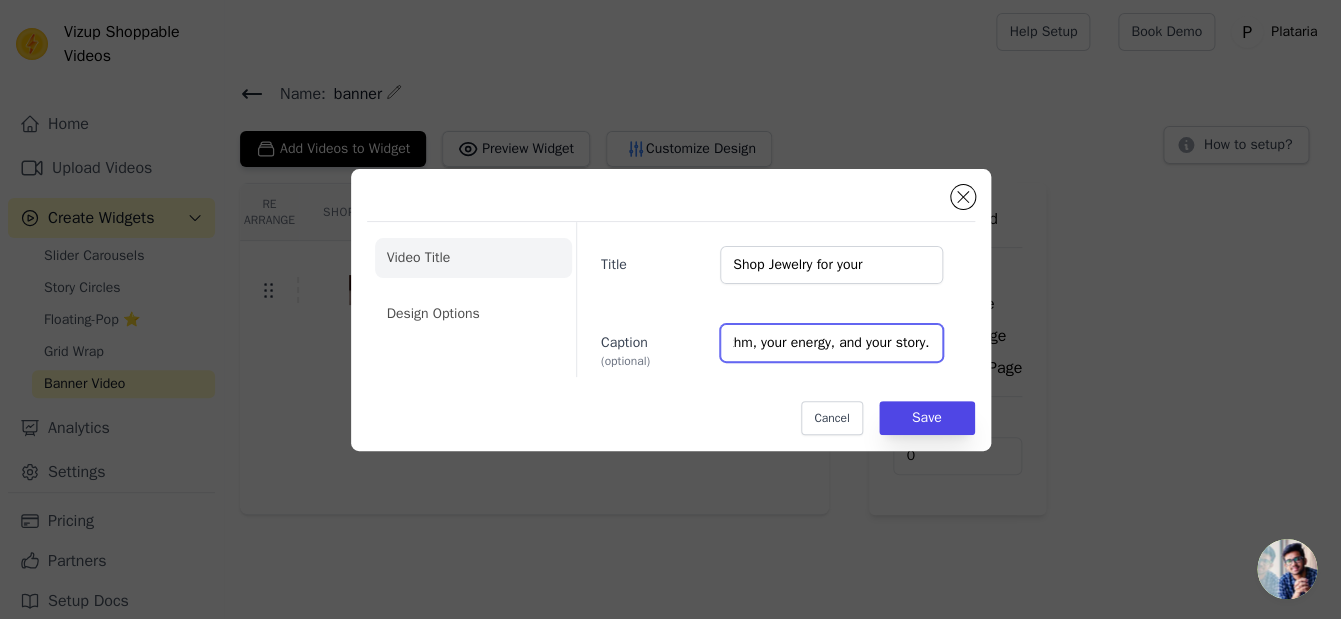 type on "From everyday essentials to timeless bridal pieces and radiant diamond designs, find the jewels that move with your rhythm, your energy, and your story." 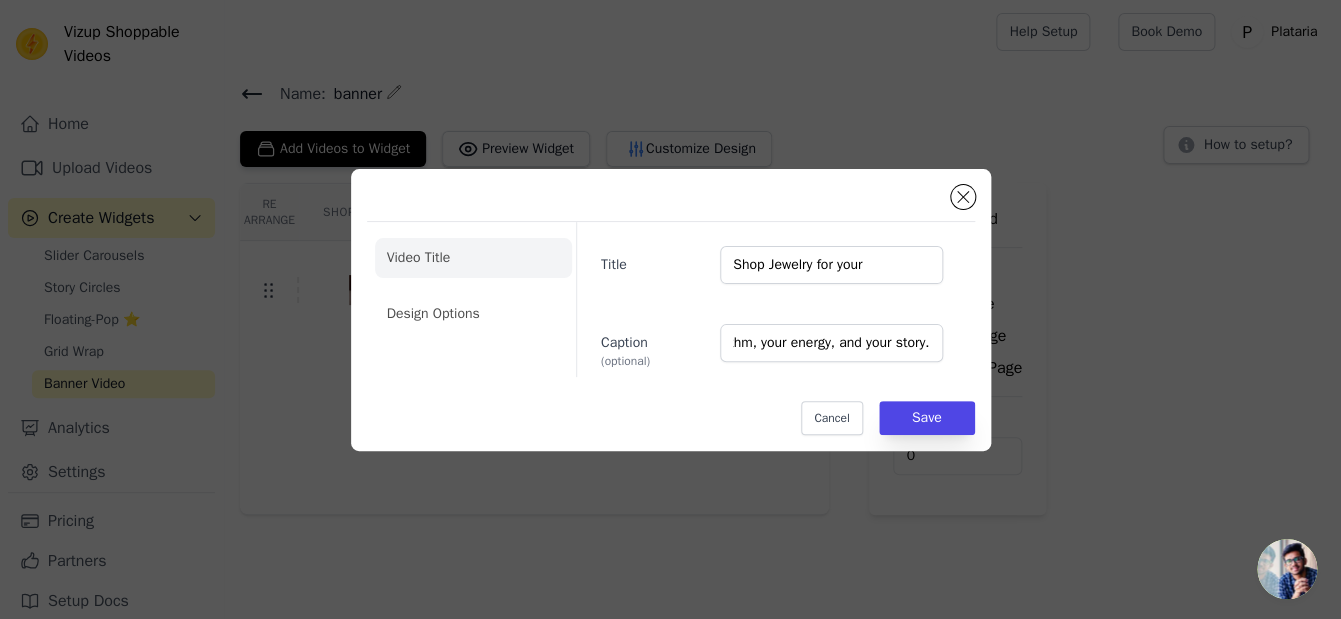 click on "Cancel   Save" at bounding box center [671, 418] 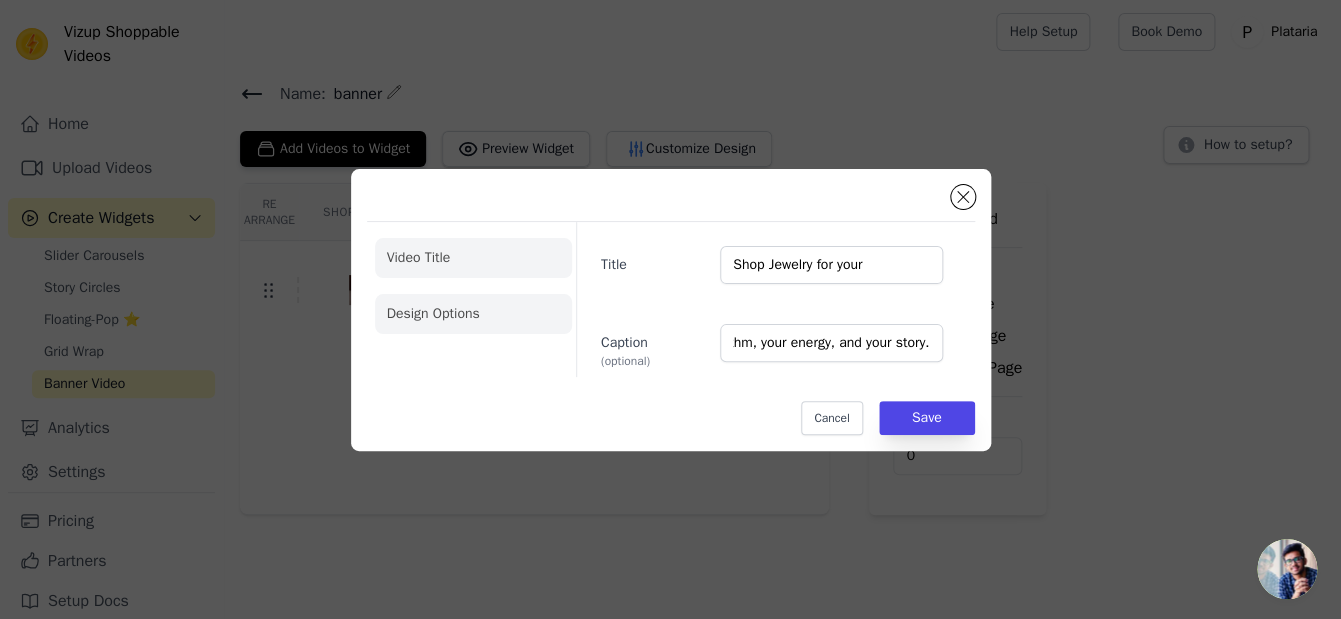 click on "Design Options" 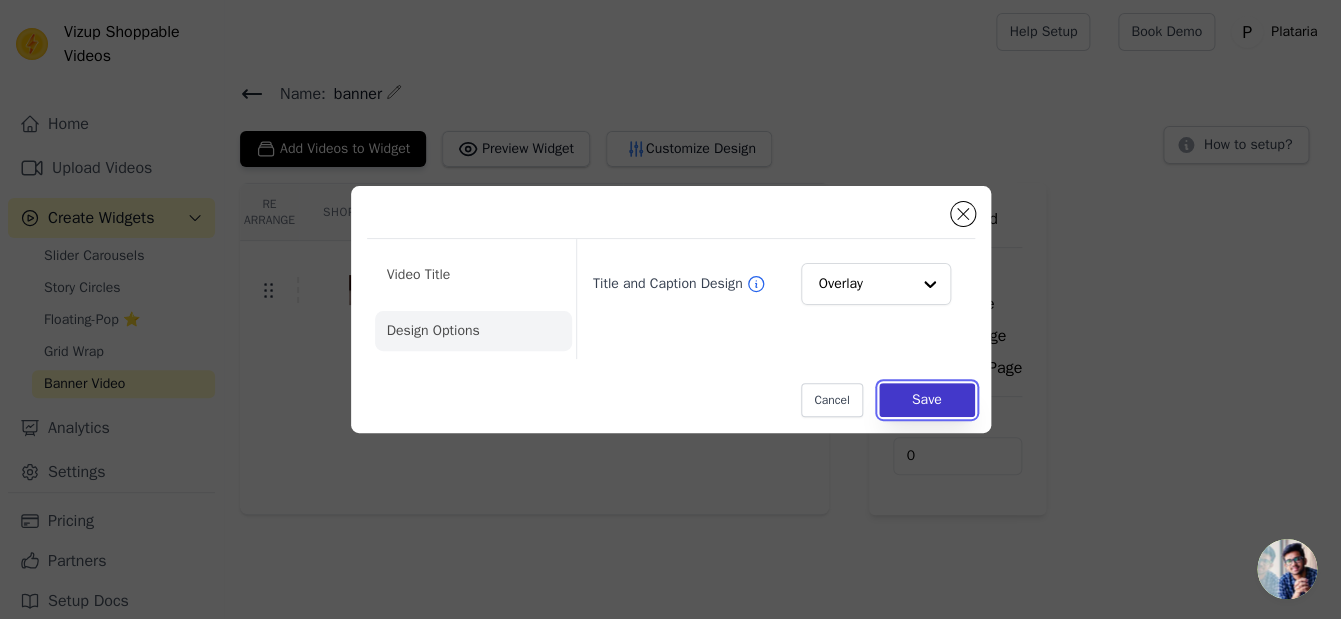 click on "Save" at bounding box center (927, 400) 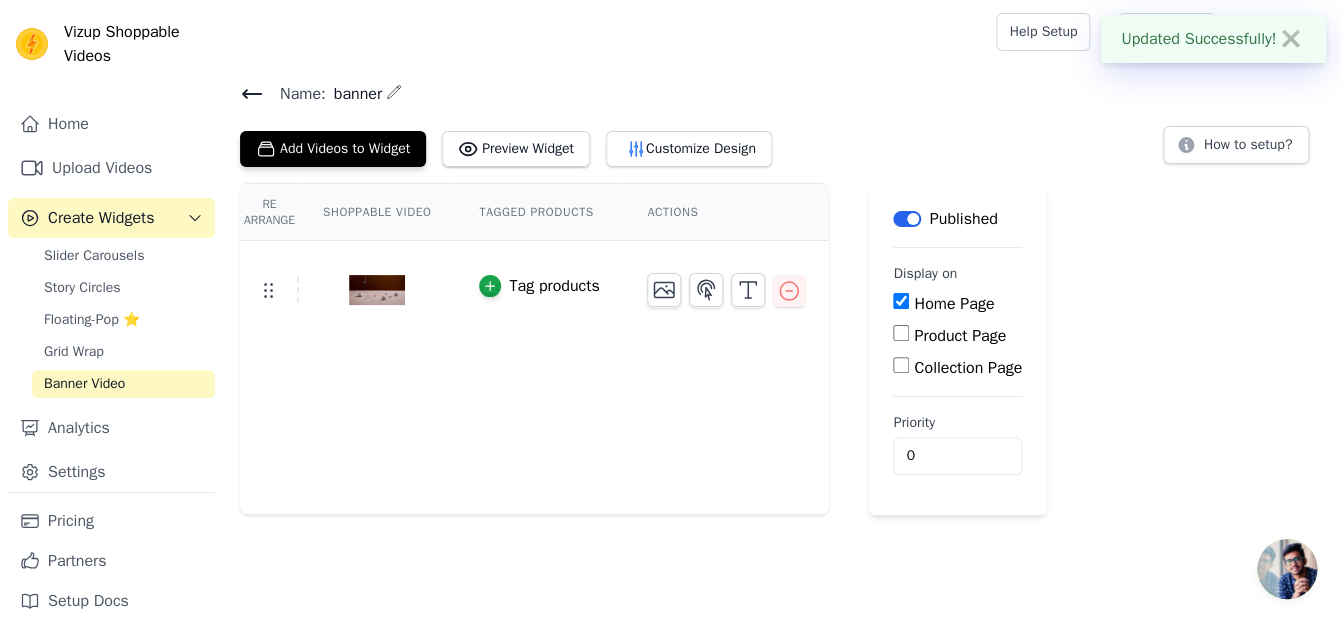 click on "✖" at bounding box center [1291, 39] 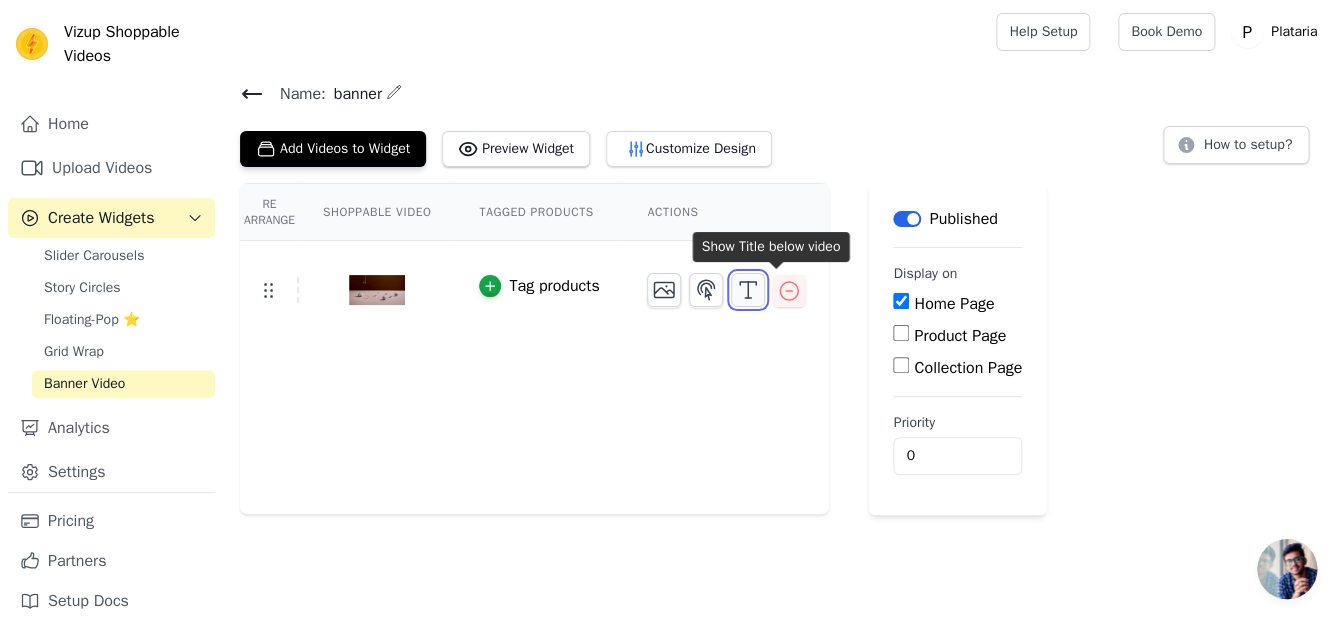 click 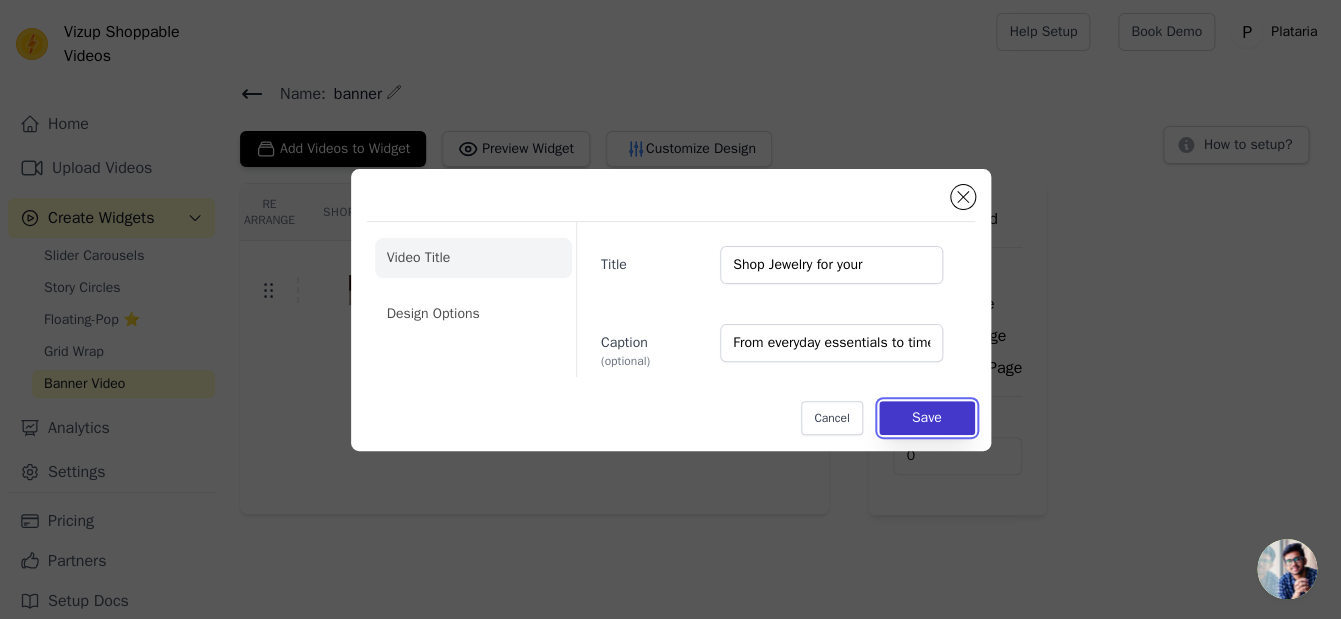 click on "Save" at bounding box center (927, 418) 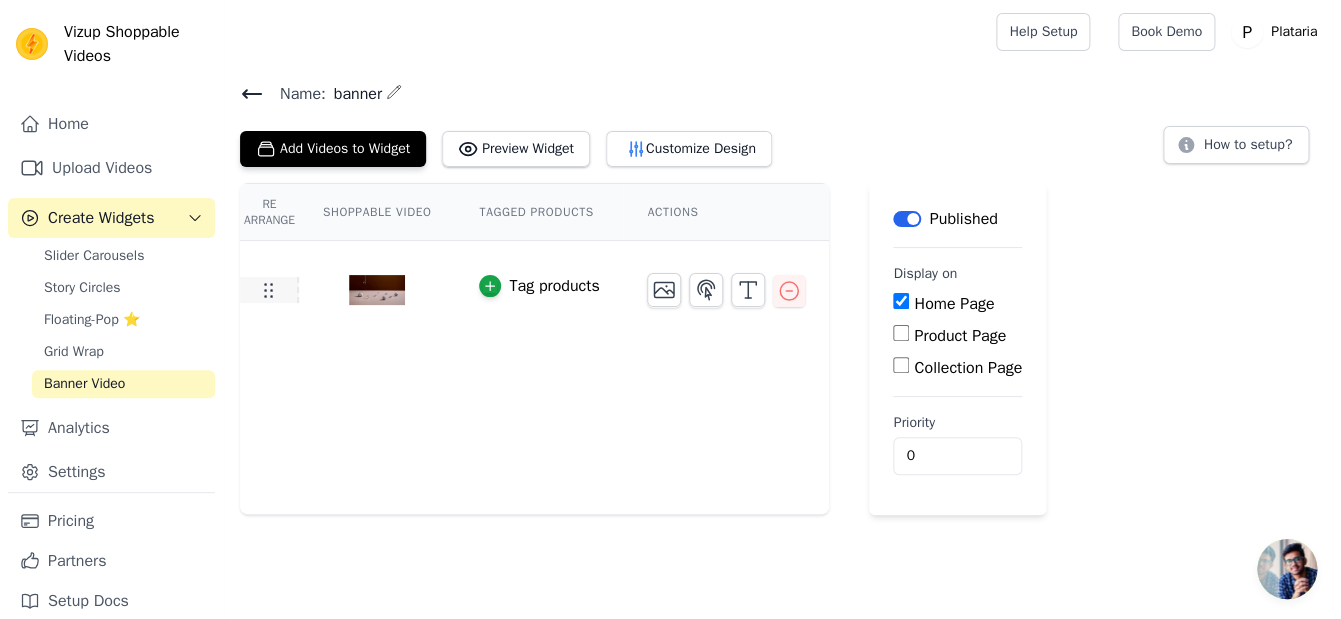 click 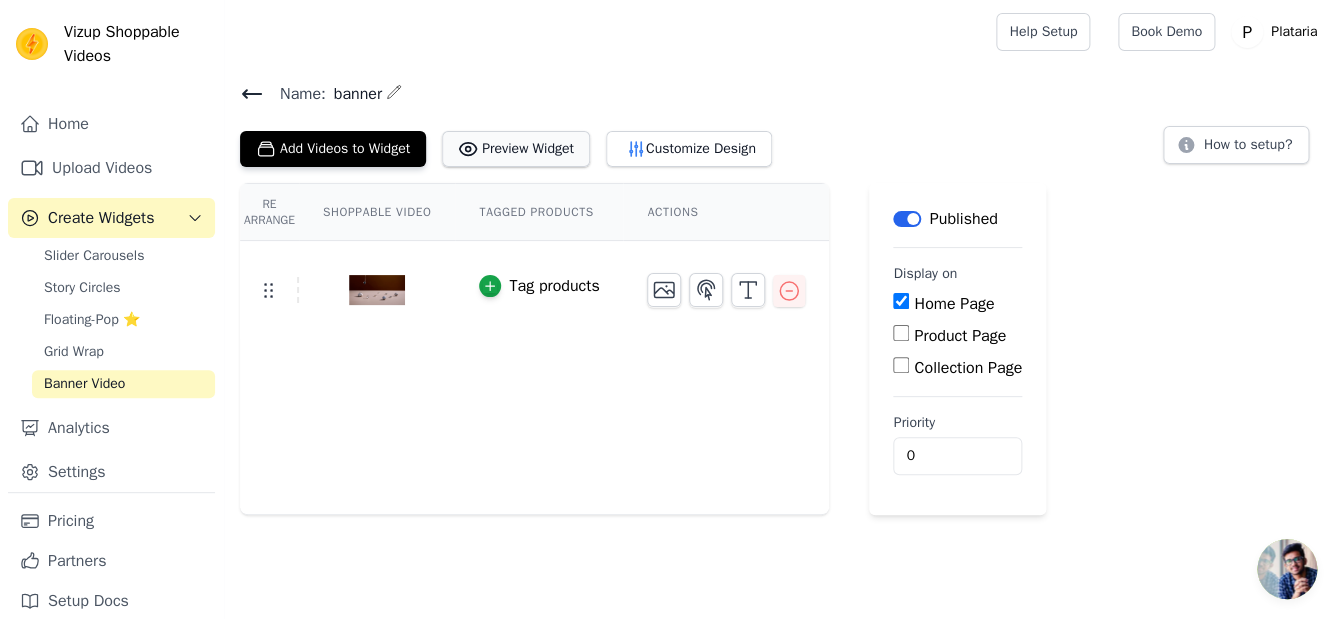 click on "Preview Widget" at bounding box center [516, 149] 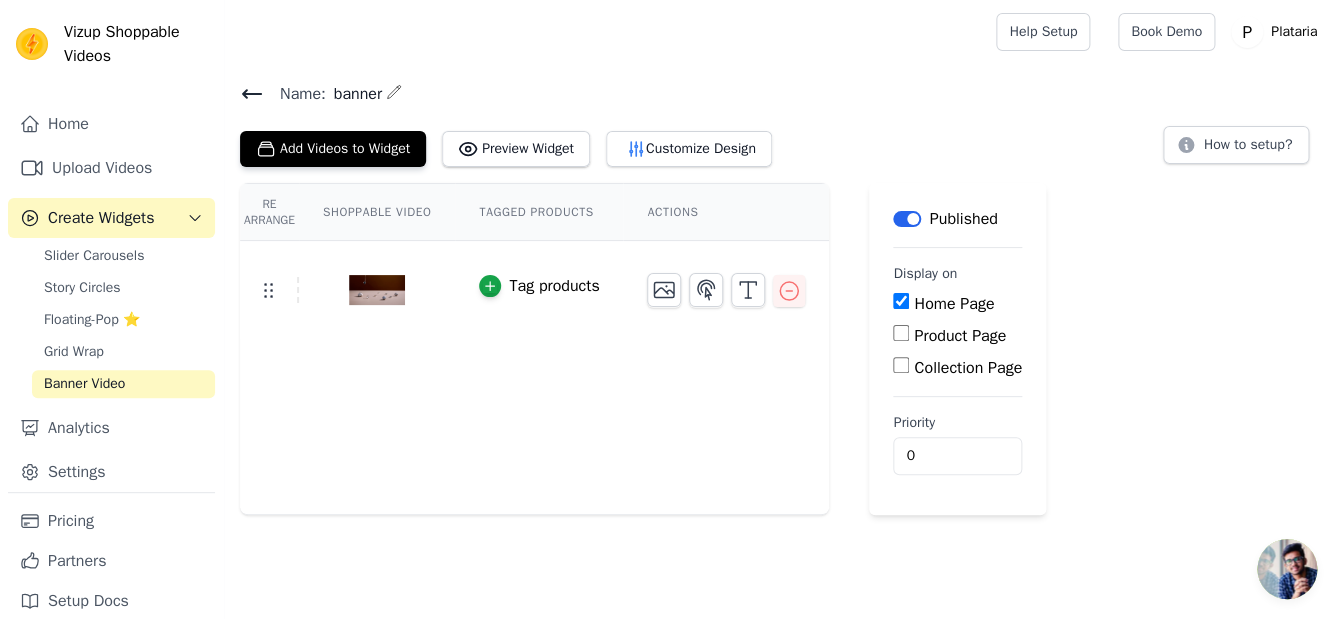 click on "Re Arrange   Shoppable Video   Tagged Products   Actions             Tag products" at bounding box center [534, 349] 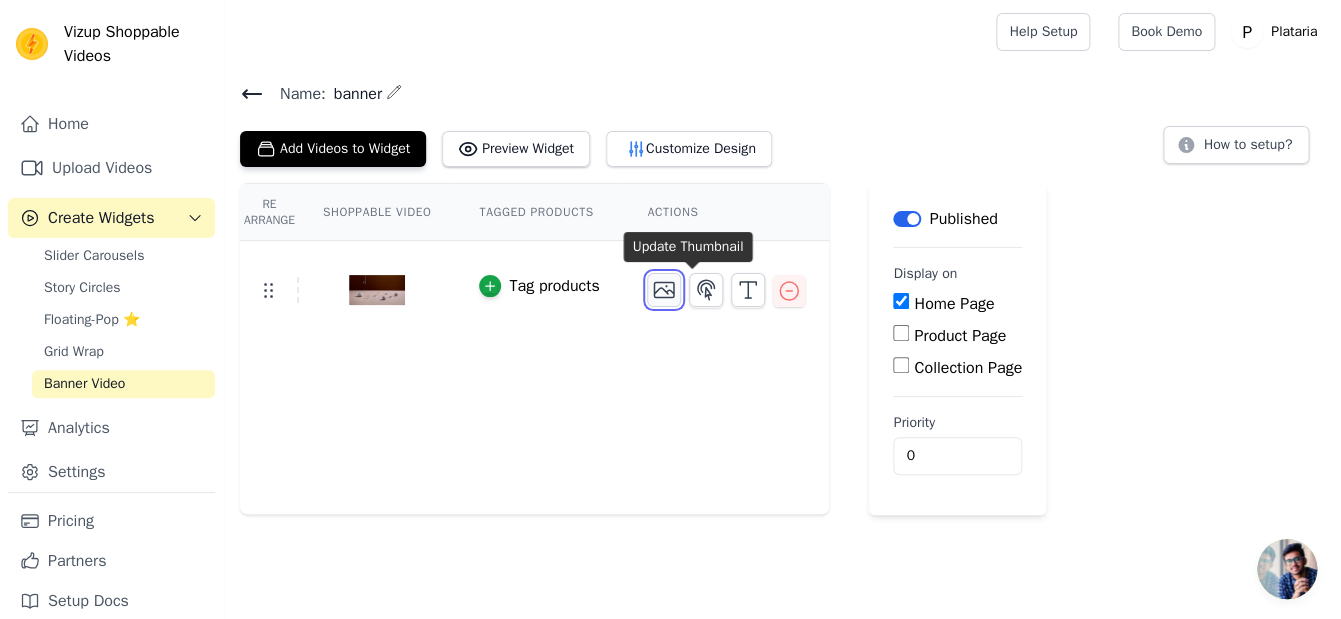 click 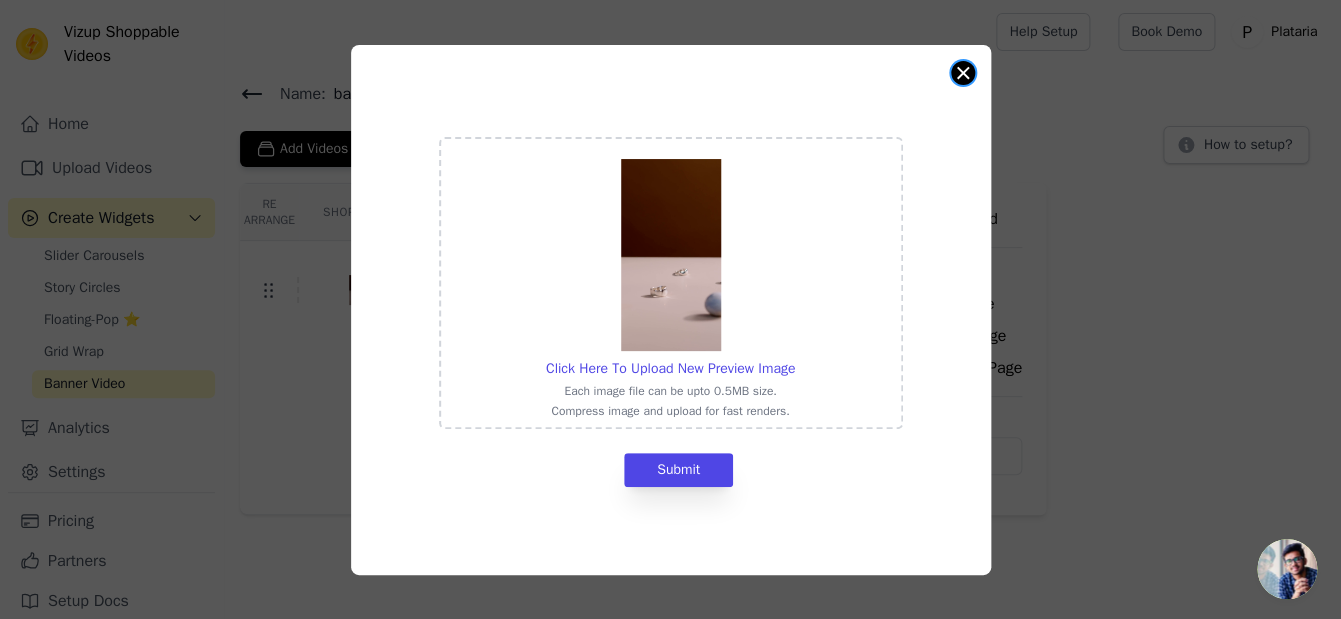 click at bounding box center [963, 73] 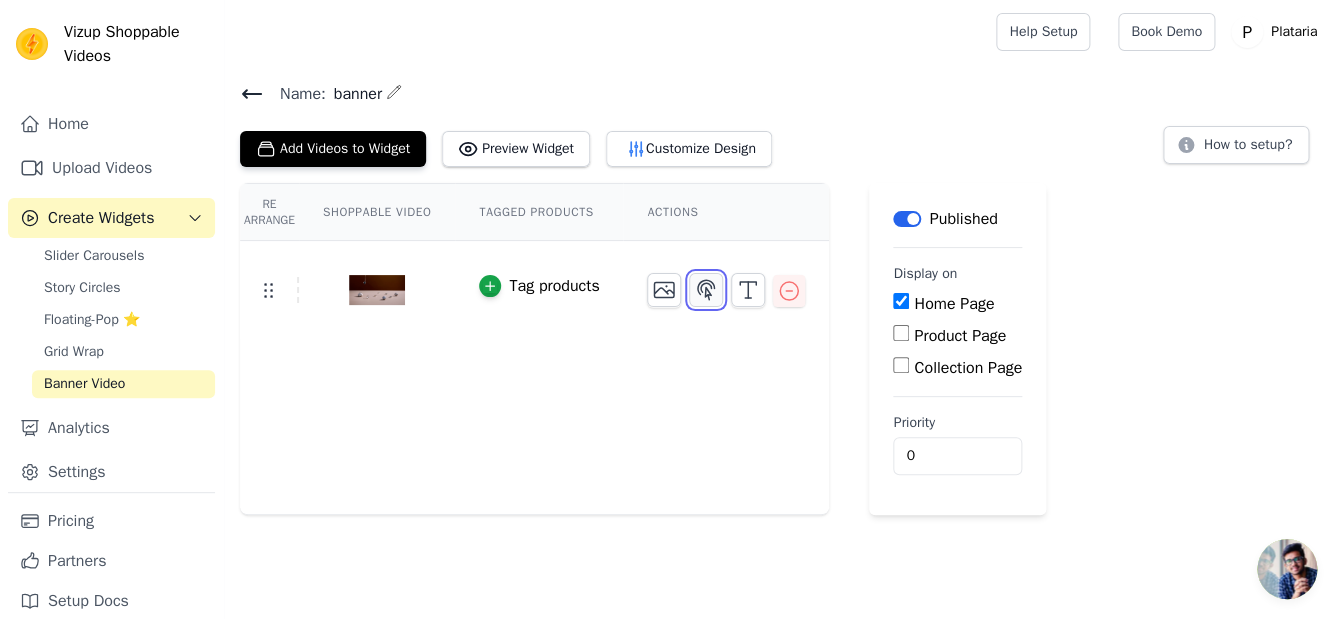 click 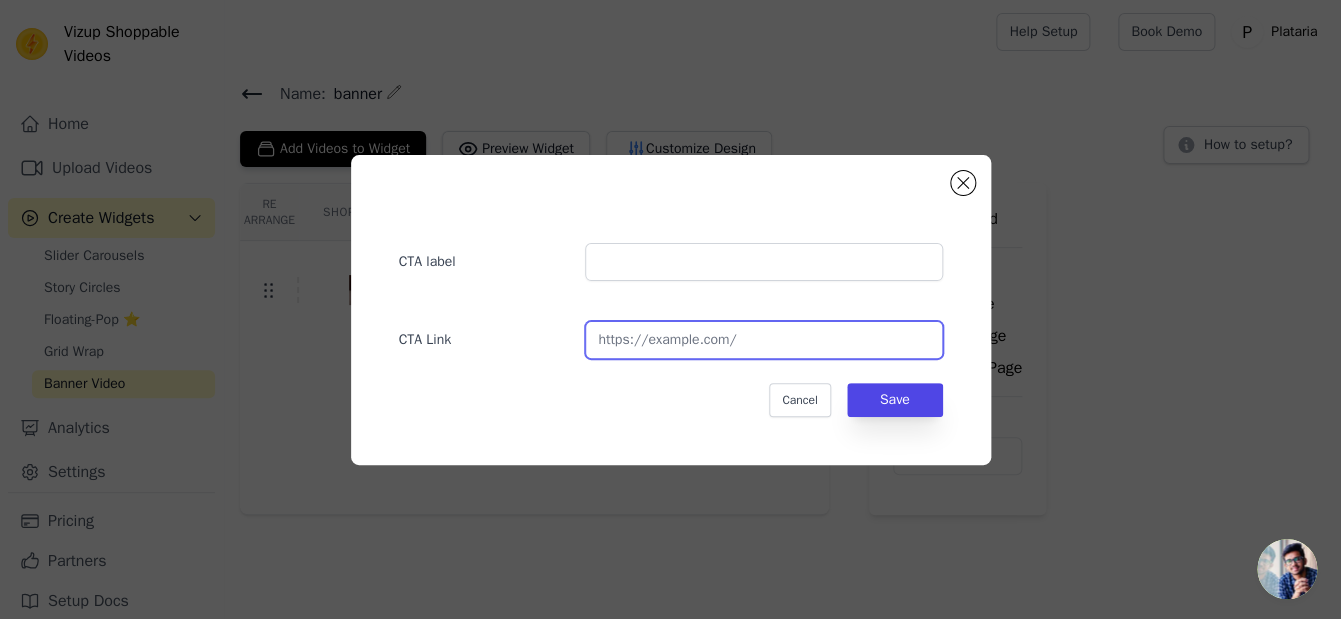 click at bounding box center (763, 340) 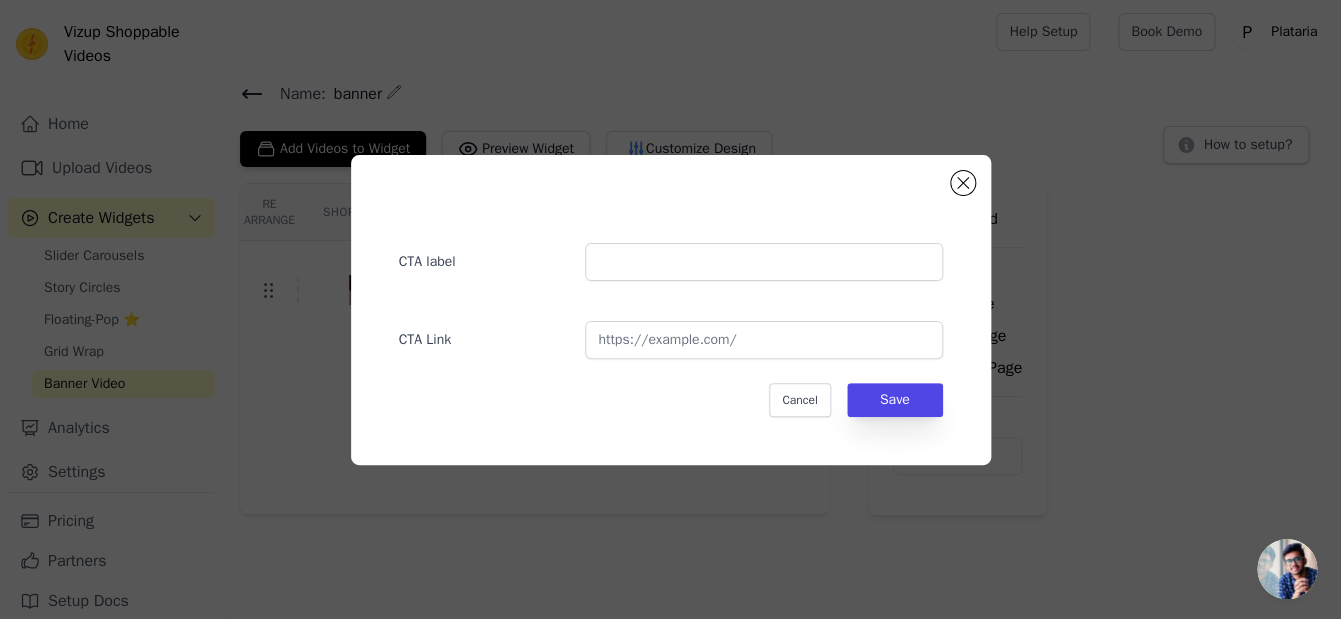 click on "CTA label" at bounding box center (671, 252) 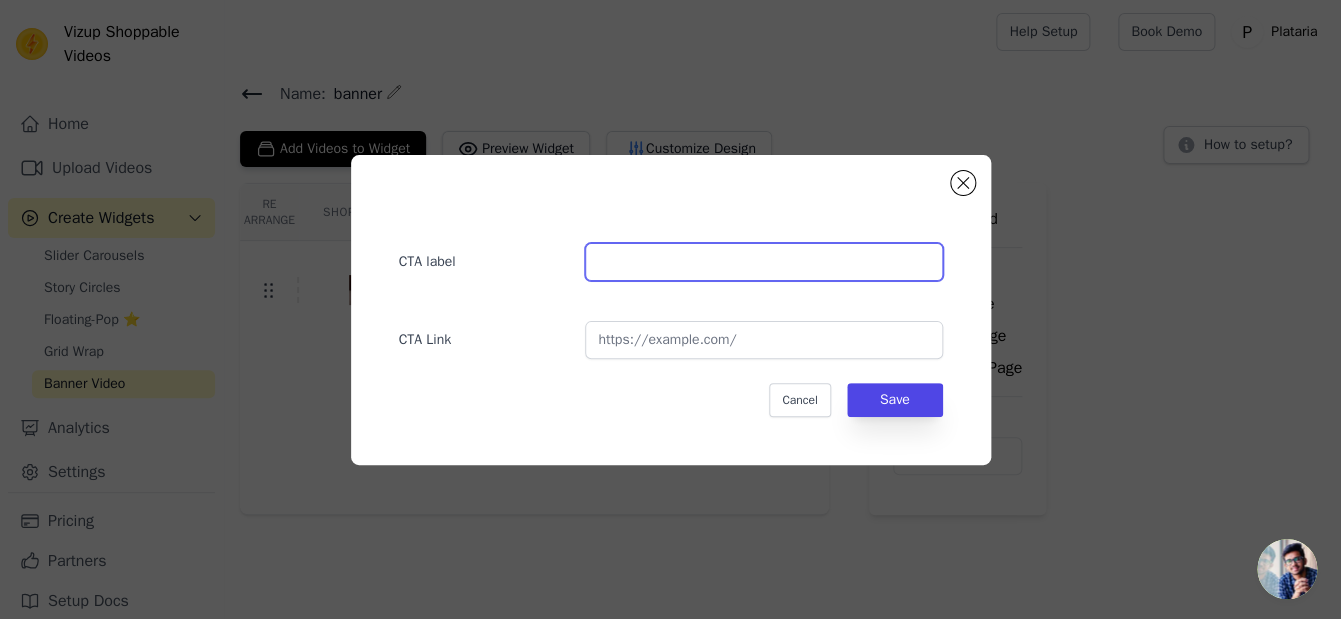 click at bounding box center (763, 262) 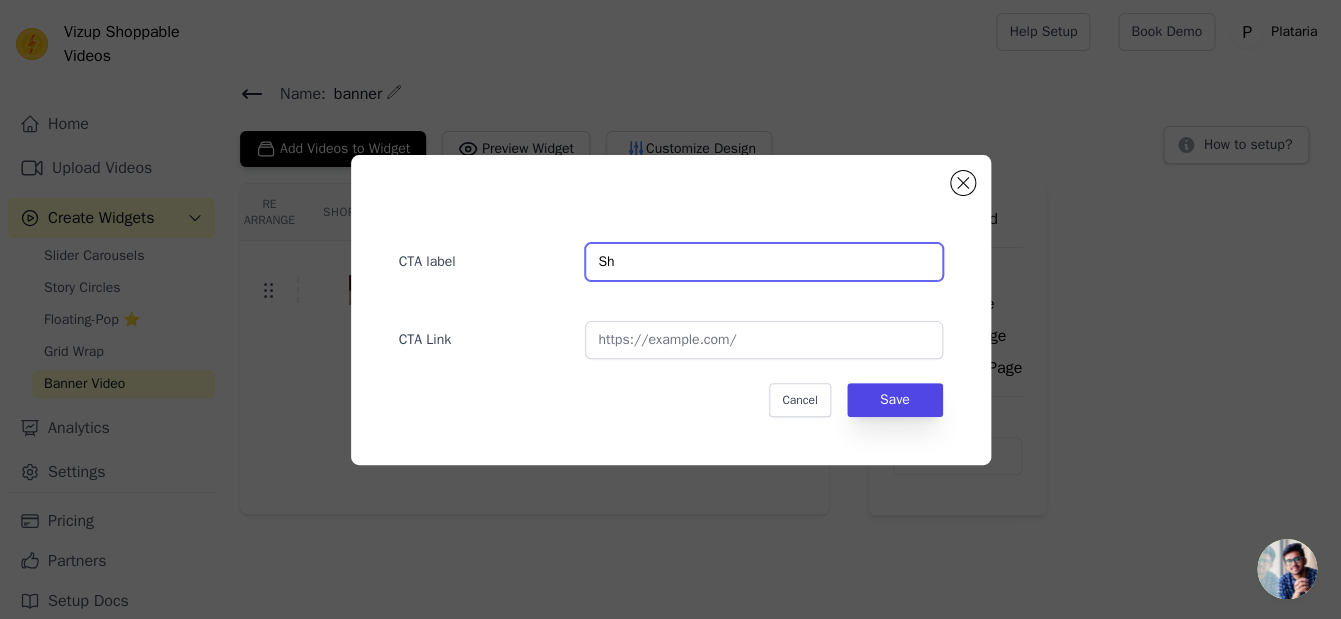 type on "S" 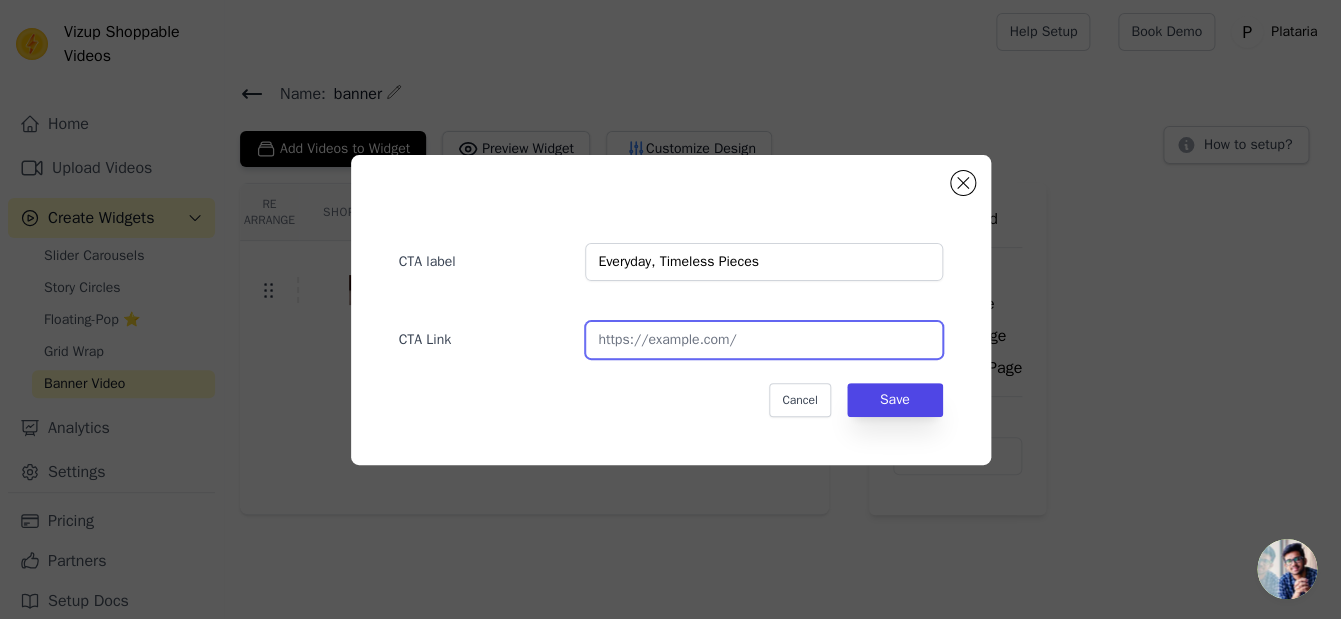 click at bounding box center [763, 340] 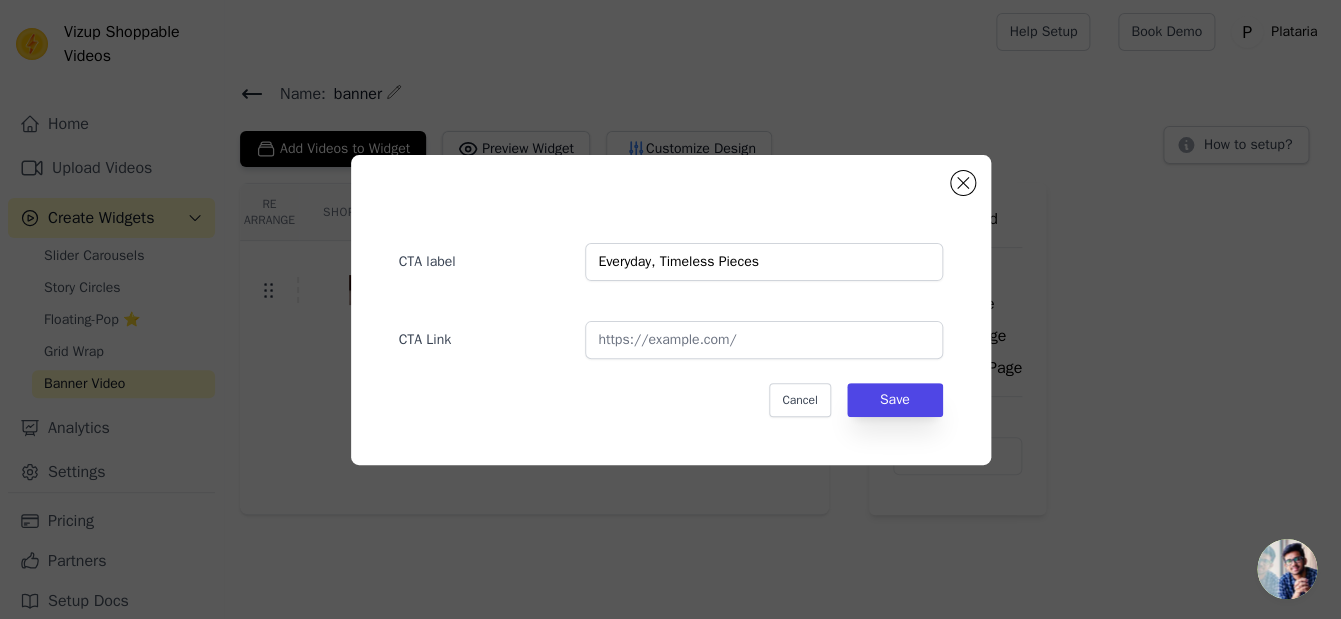 click on "CTA label   Everyday, Timeless Pieces" at bounding box center (671, 252) 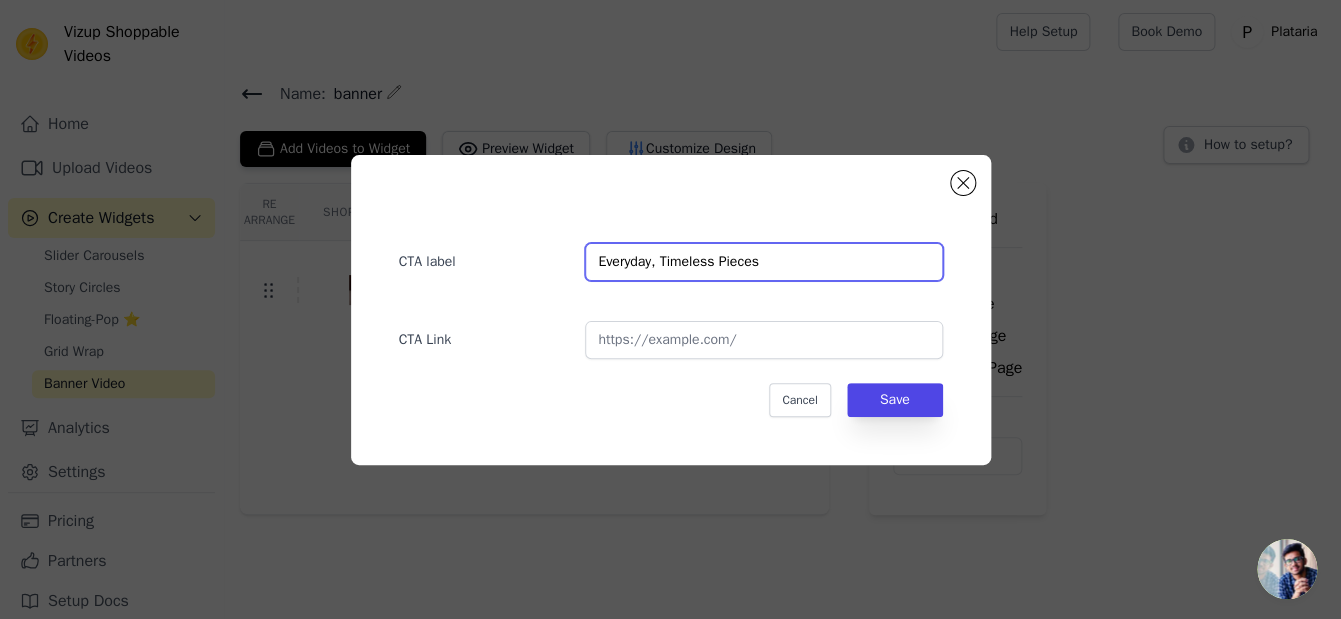 click on "Everyday, Timeless Pieces" at bounding box center [763, 262] 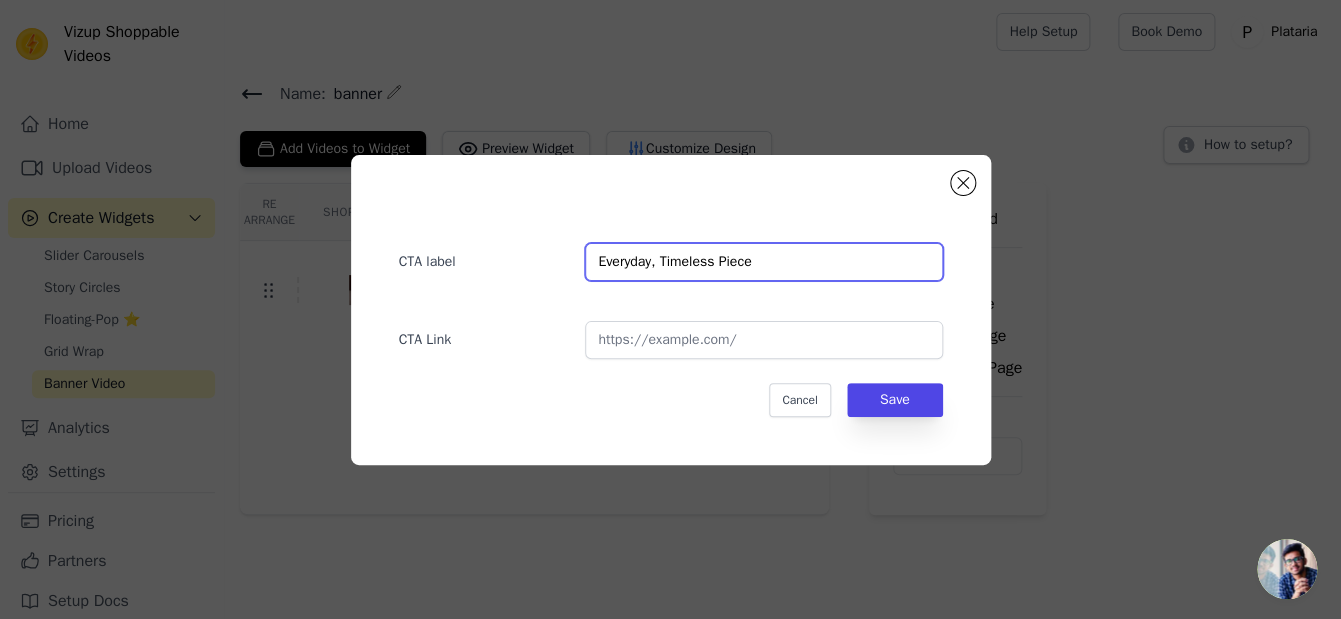 click on "Everyday, Timeless Piece" at bounding box center [763, 262] 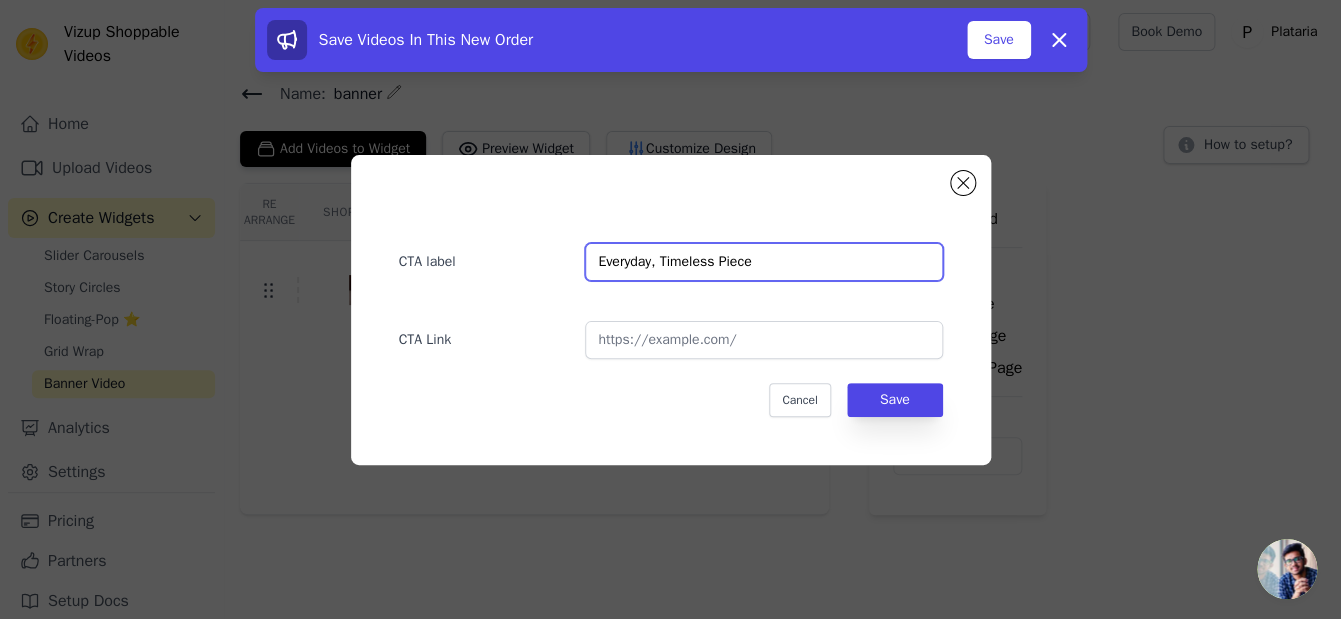 click on "Everyday, Timeless Piece" at bounding box center (763, 262) 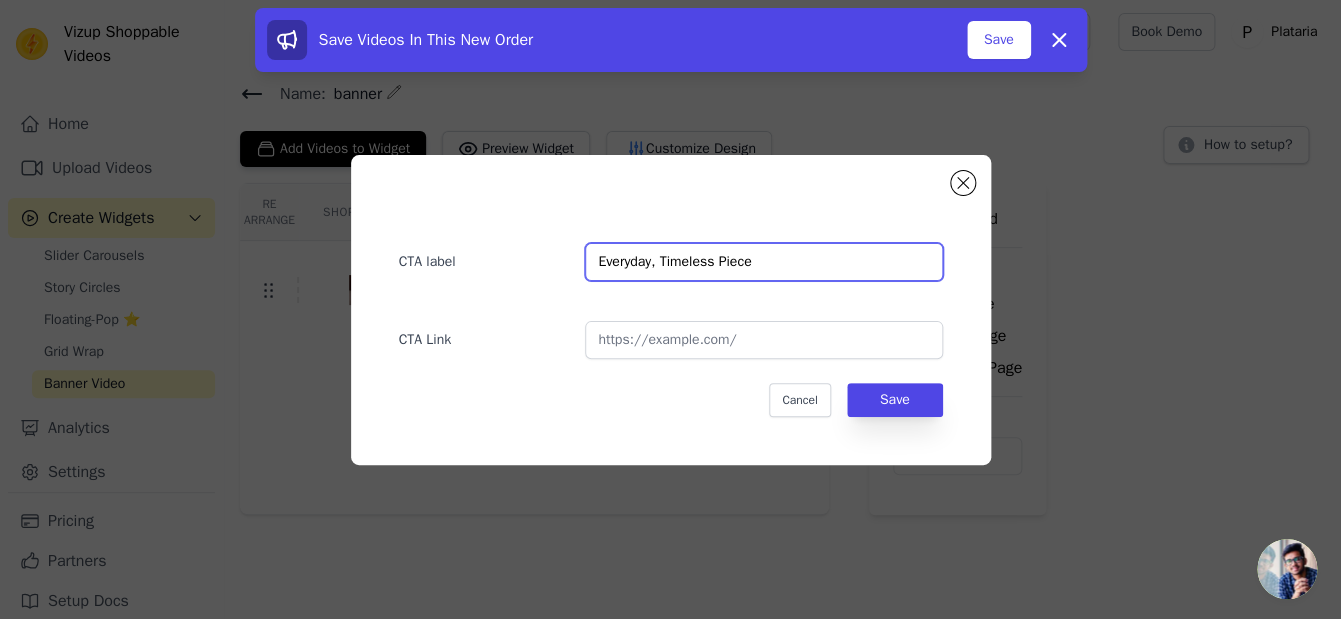 click on "Everyday, Timeless Piece" at bounding box center [763, 262] 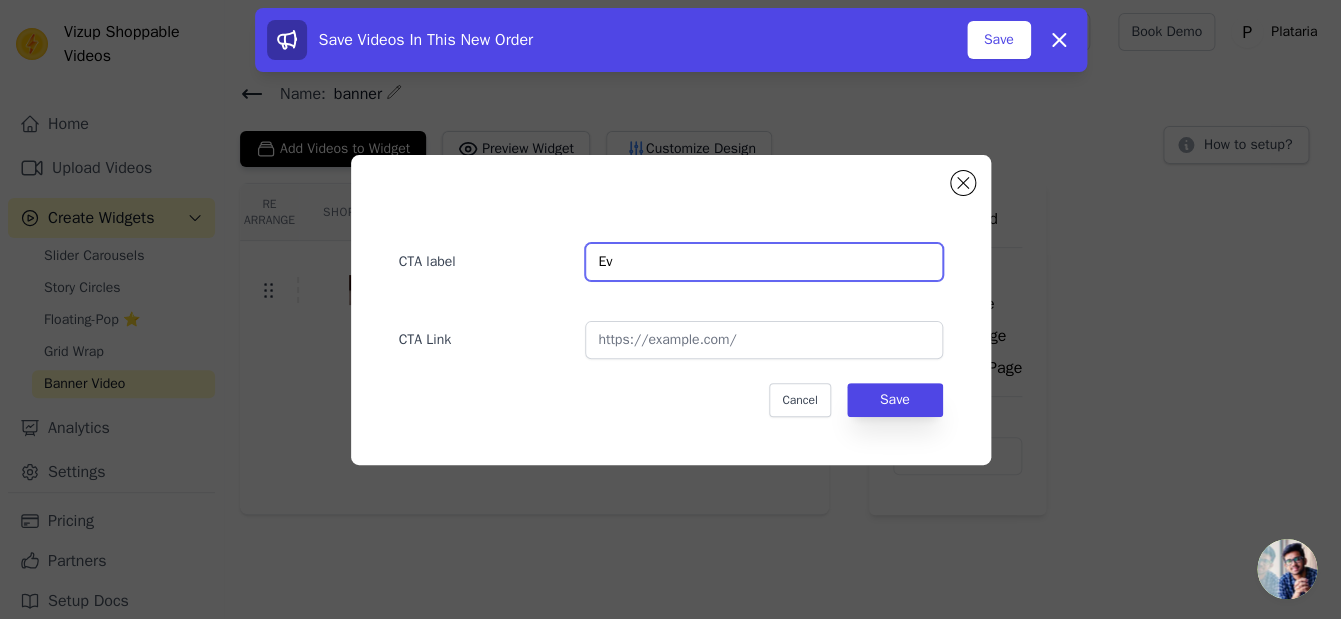 type on "E" 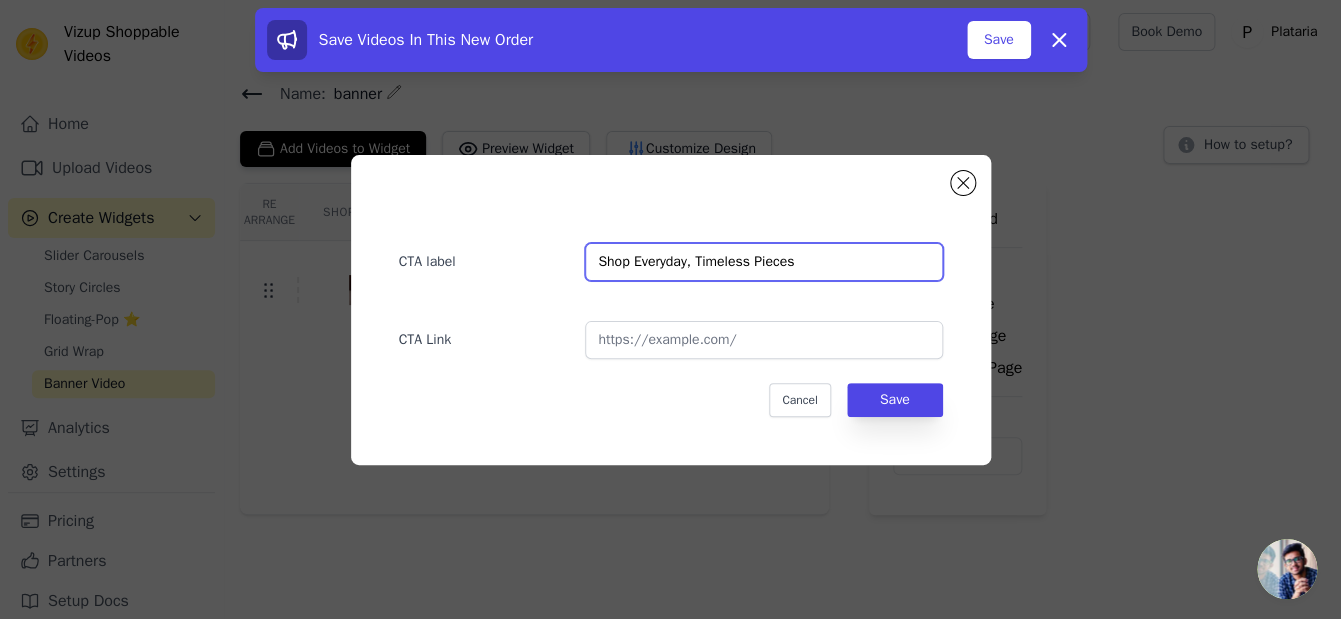 type on "Shop Everyday, Timeless Pieces" 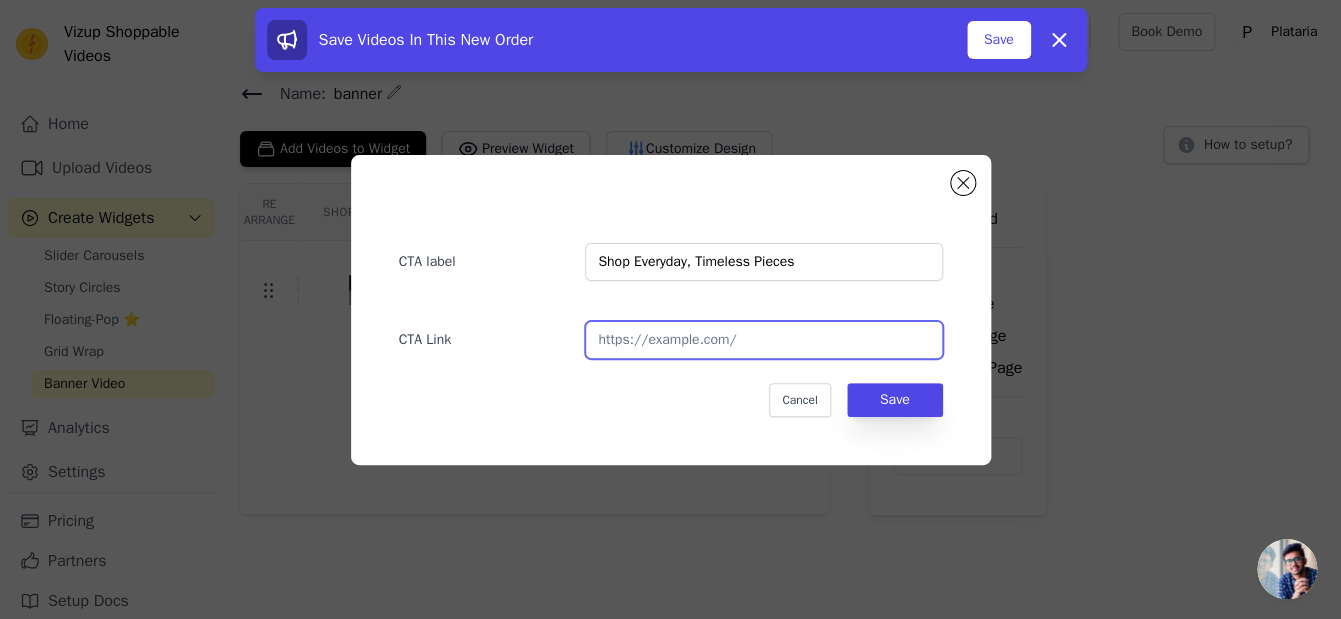 click at bounding box center (763, 340) 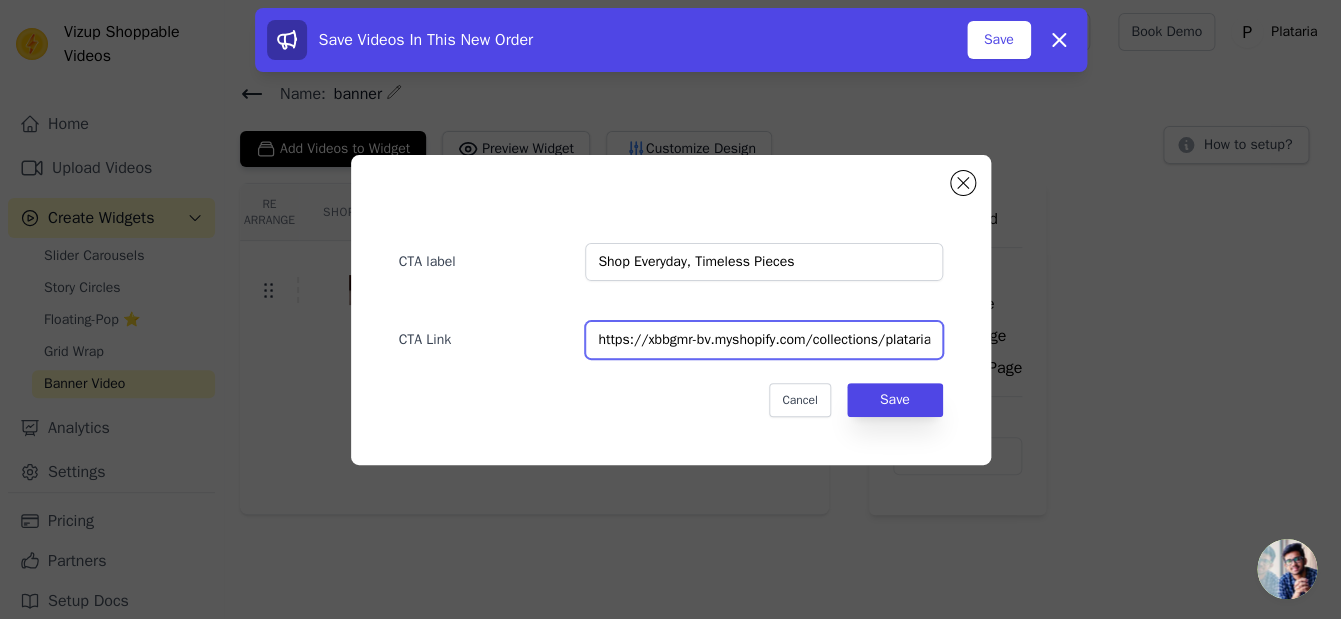 scroll, scrollTop: 0, scrollLeft: 82, axis: horizontal 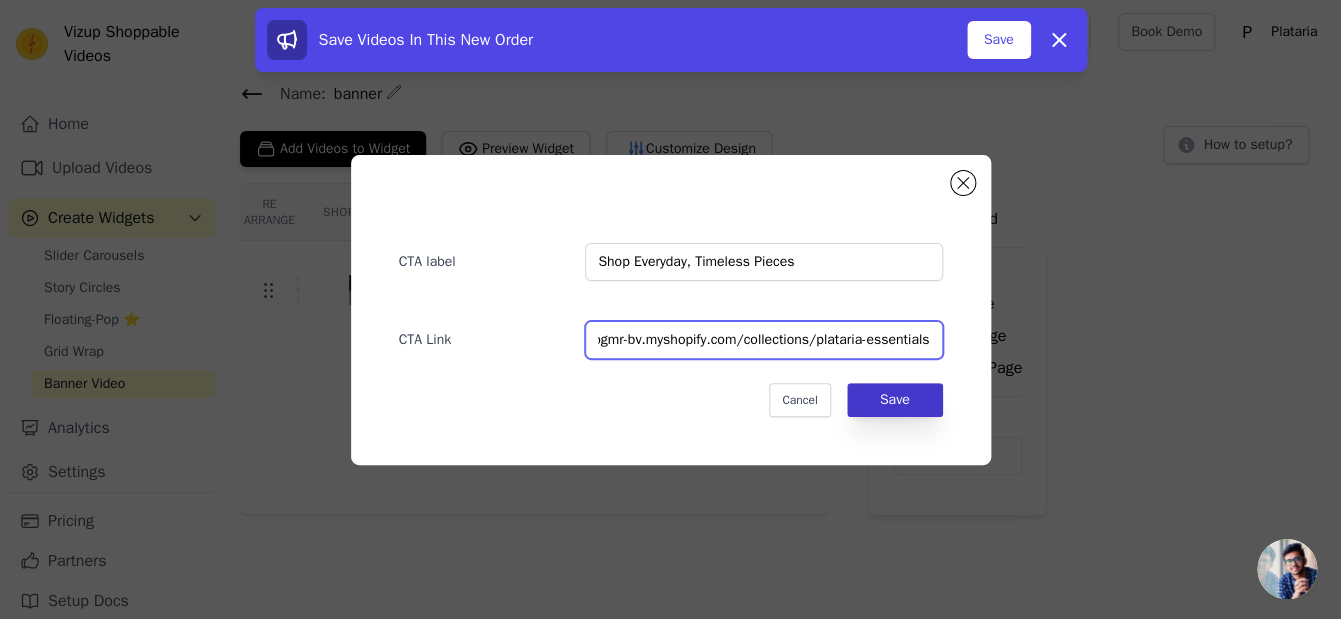 type on "https://xbbgmr-bv.myshopify.com/collections/plataria-essentials" 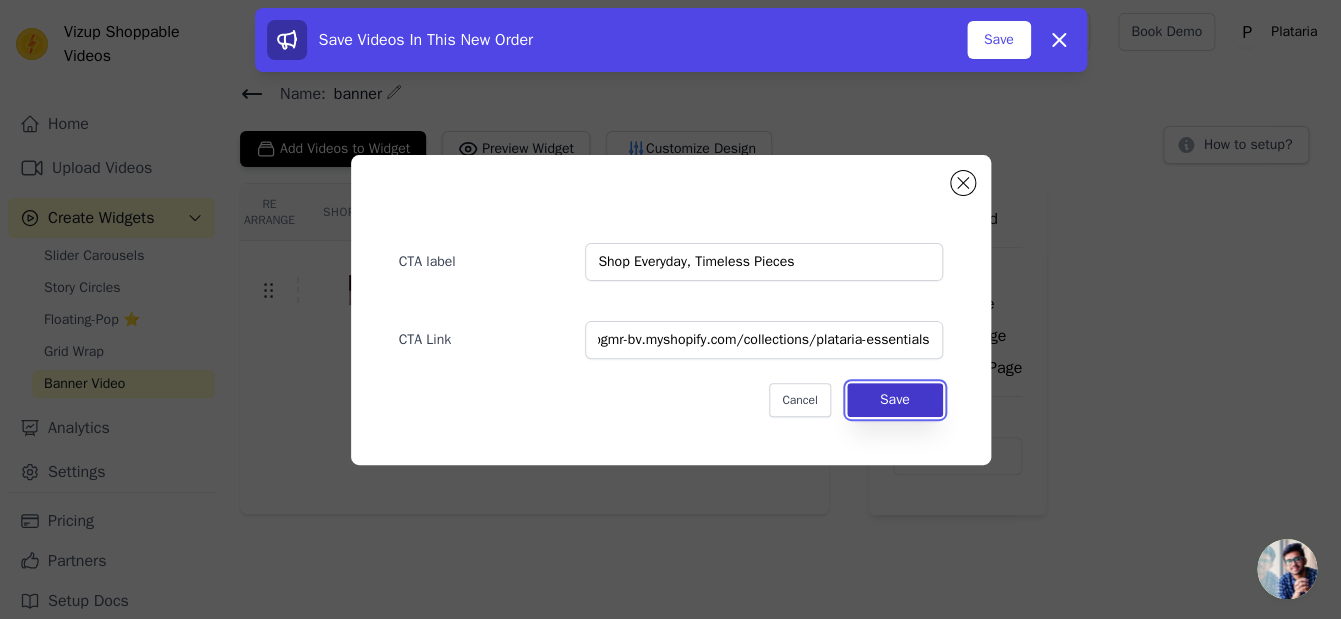 click on "Save" at bounding box center [895, 400] 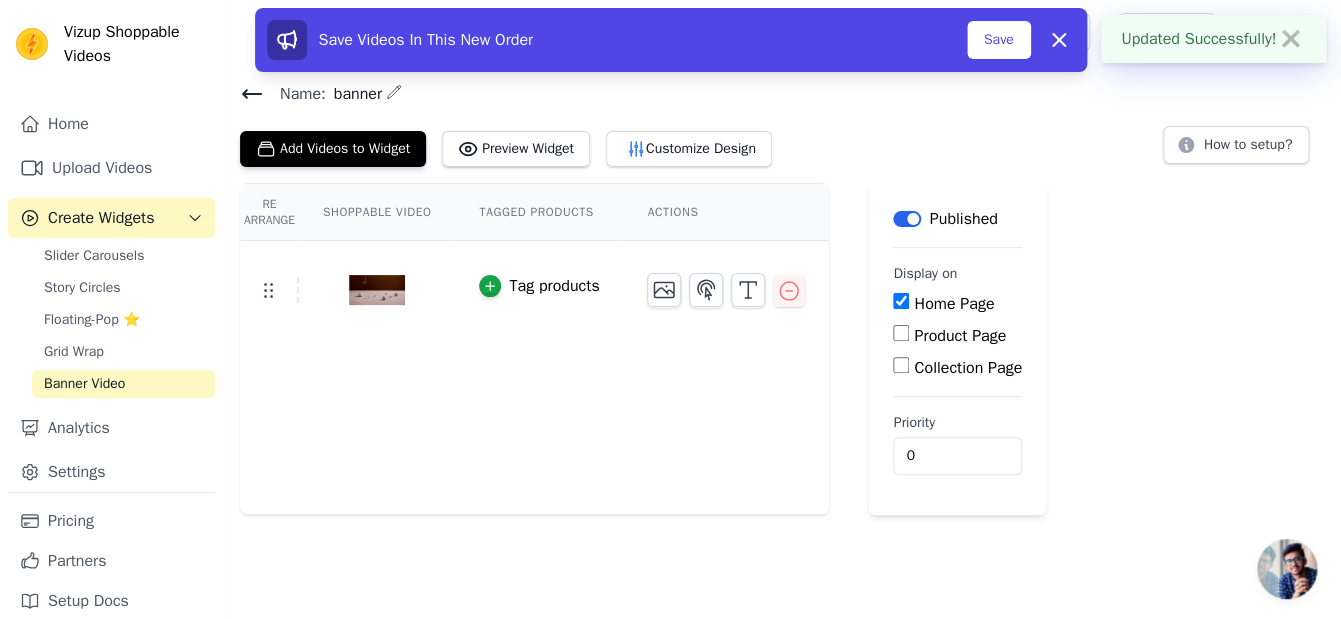 scroll, scrollTop: 0, scrollLeft: 82, axis: horizontal 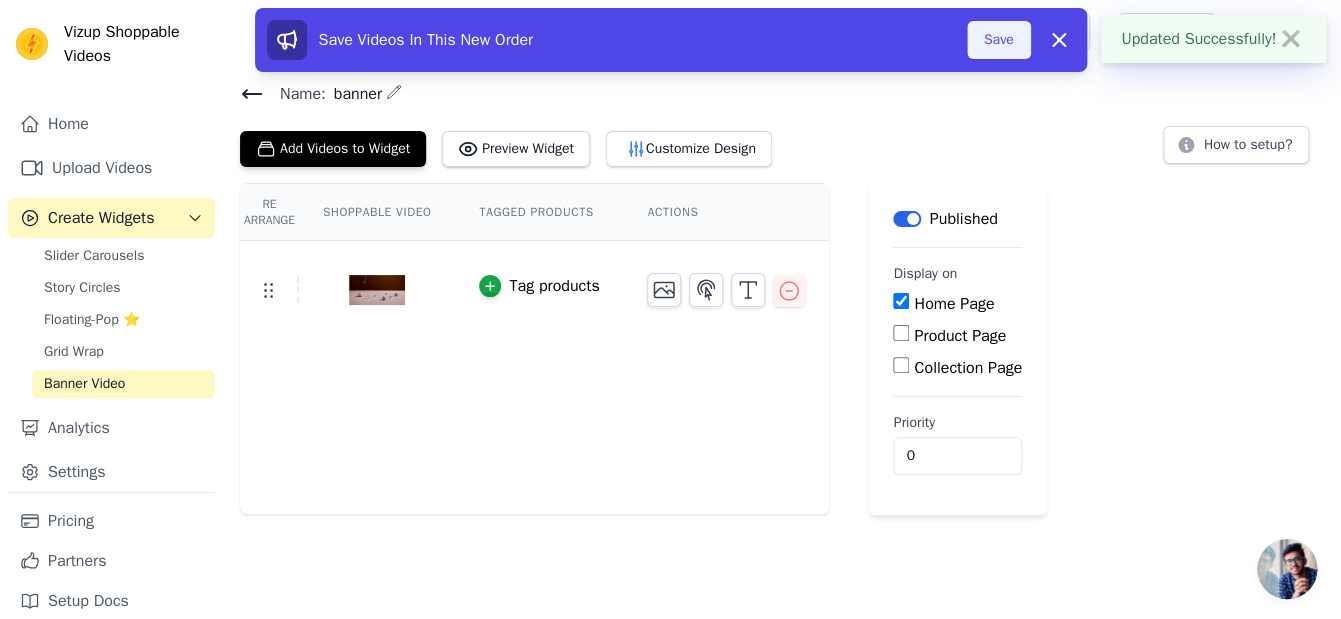 click on "Save" at bounding box center [999, 40] 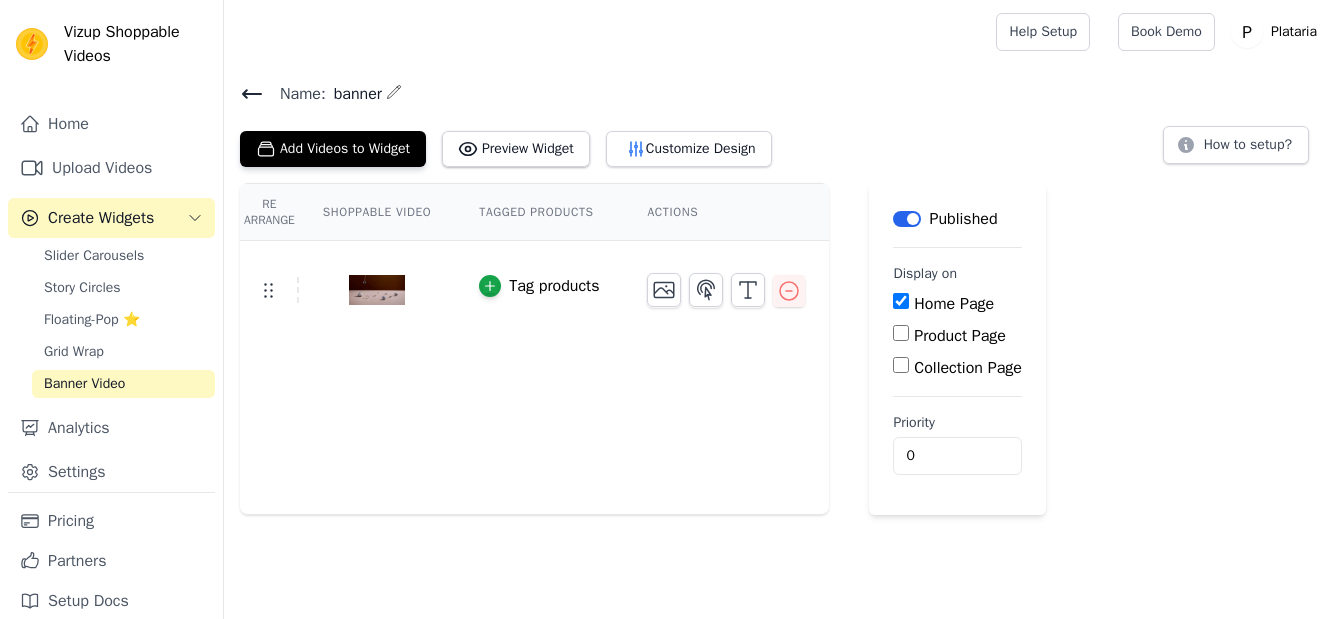 scroll, scrollTop: 0, scrollLeft: 0, axis: both 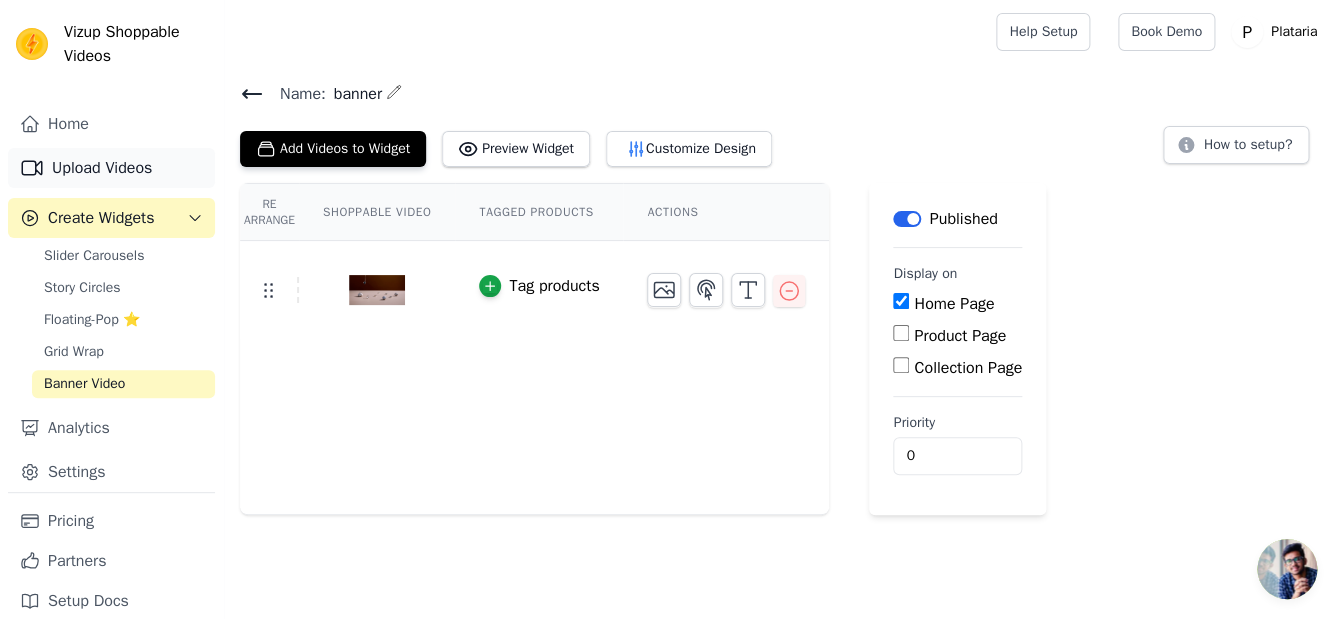 click on "Upload Videos" at bounding box center (111, 168) 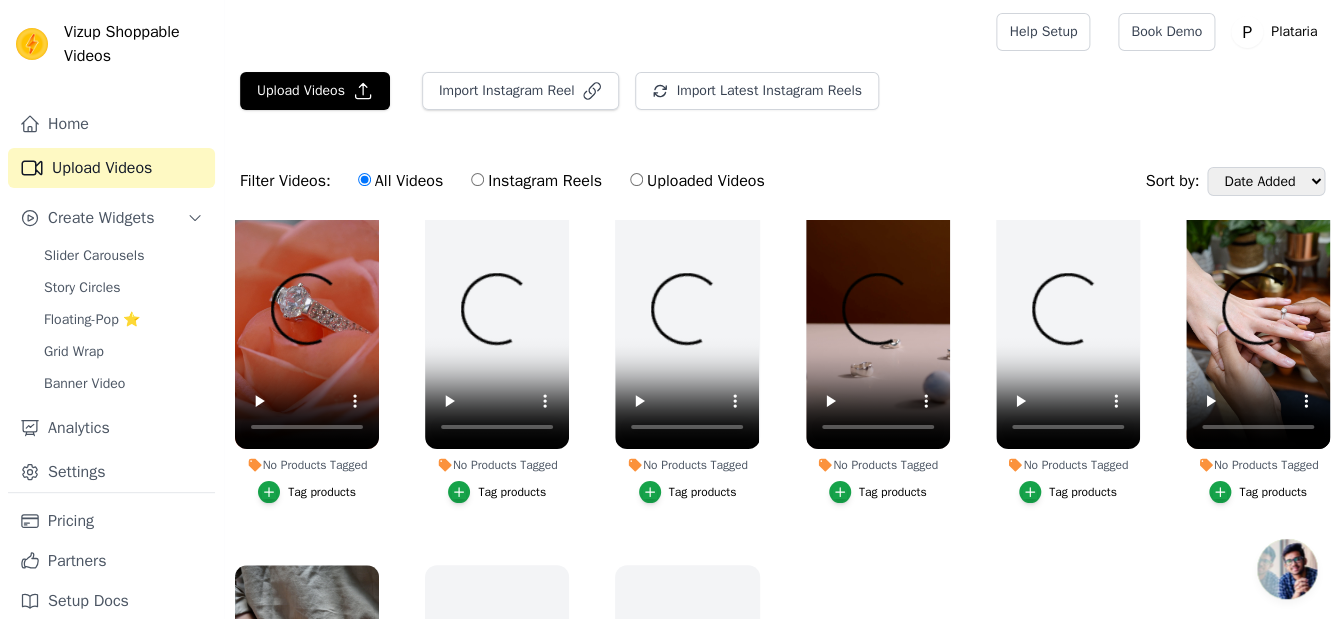 scroll, scrollTop: 0, scrollLeft: 0, axis: both 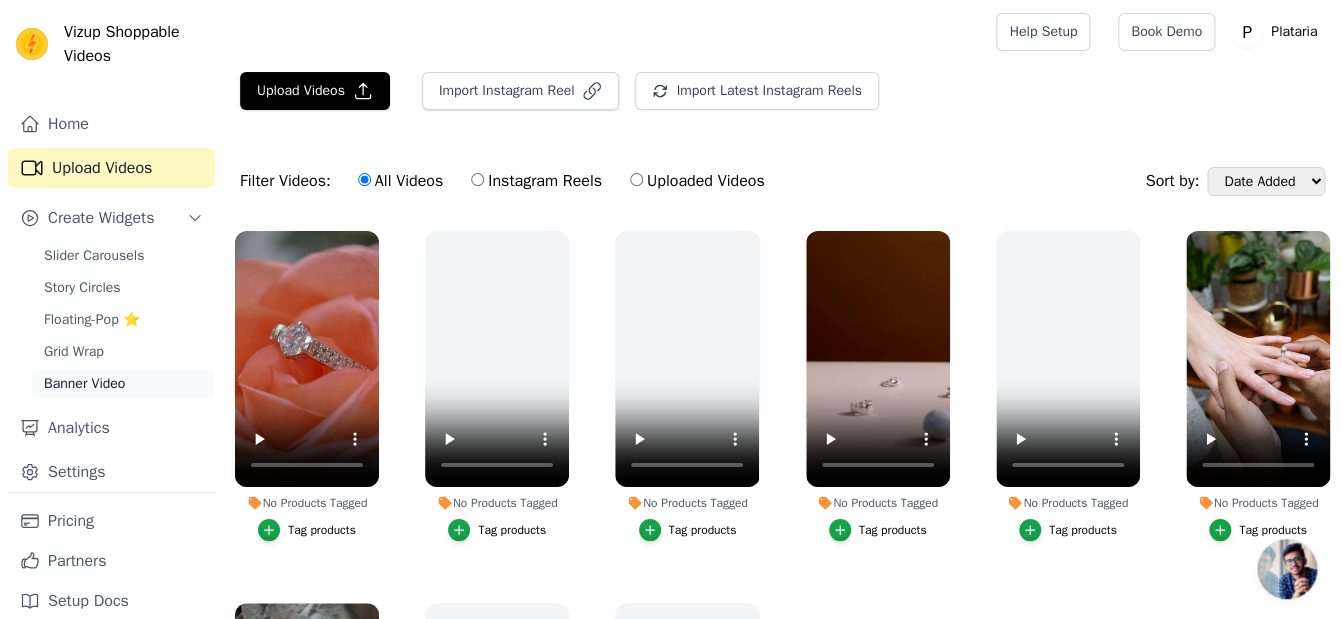 click on "Banner Video" at bounding box center (84, 384) 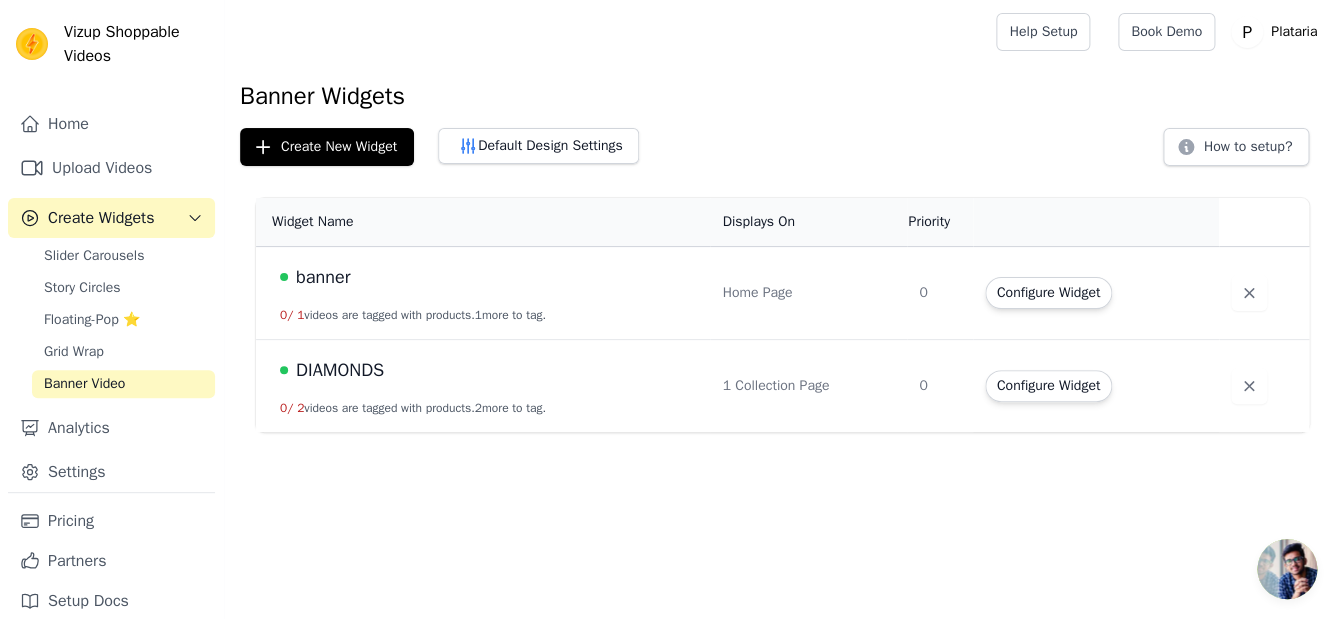 click on "Configure Widget" at bounding box center [1096, 386] 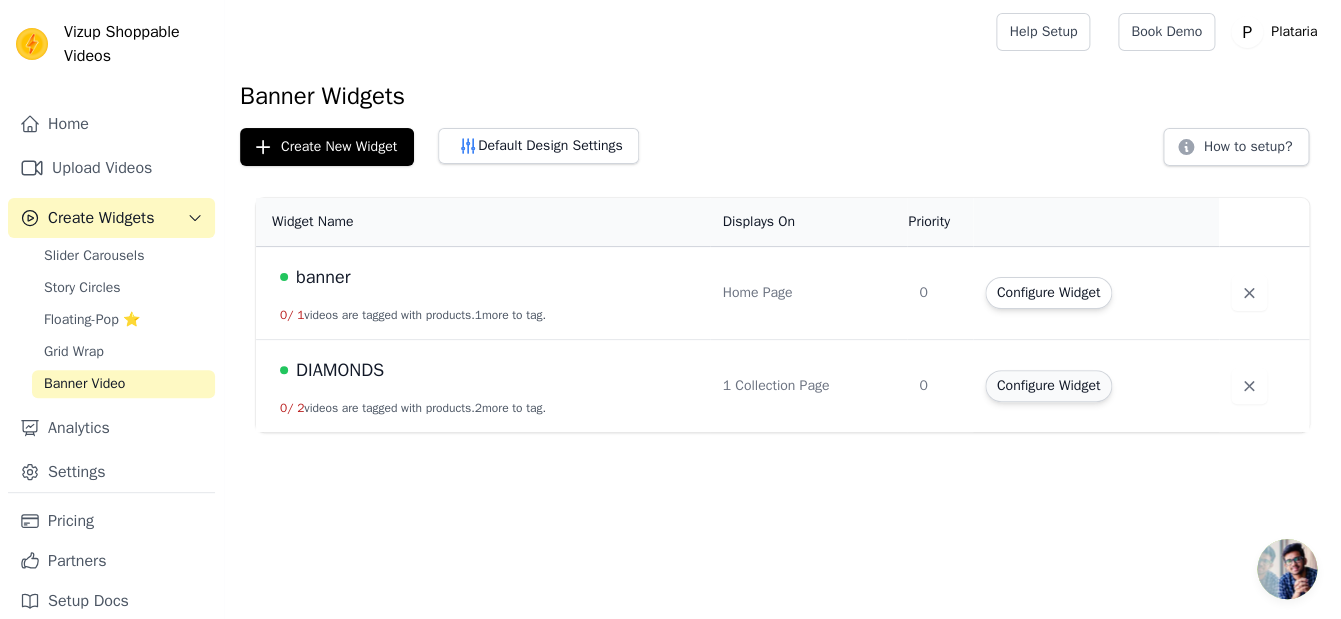 click on "Configure Widget" at bounding box center [1048, 386] 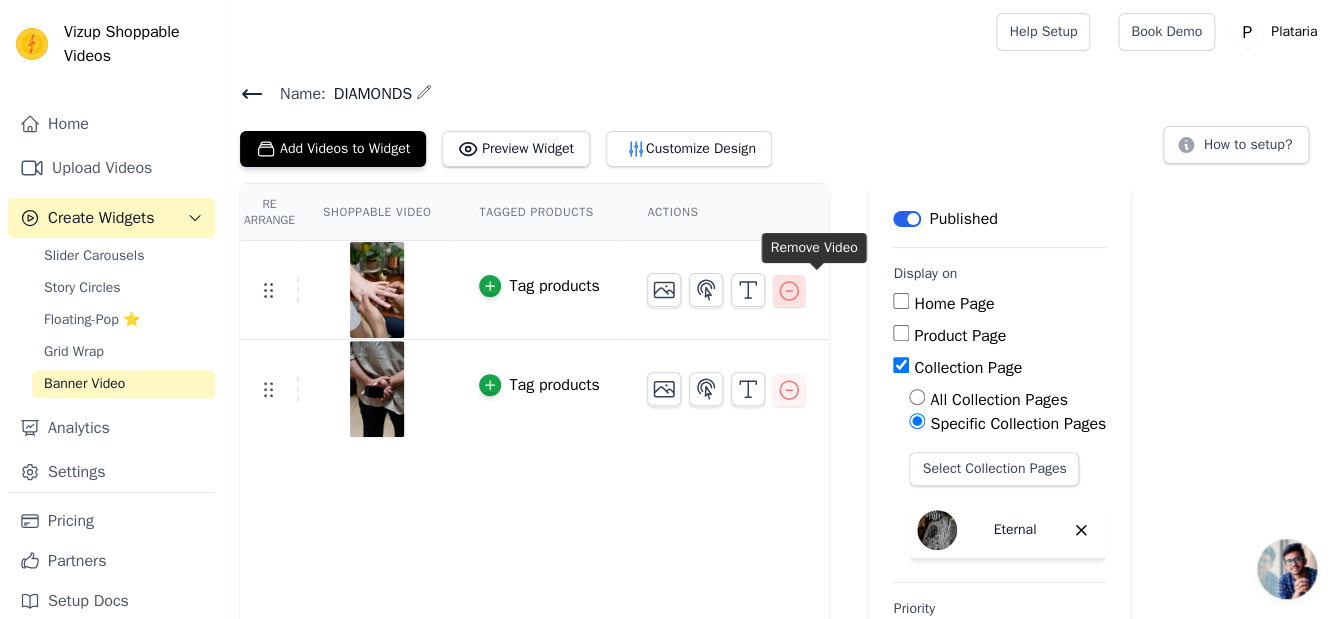 click 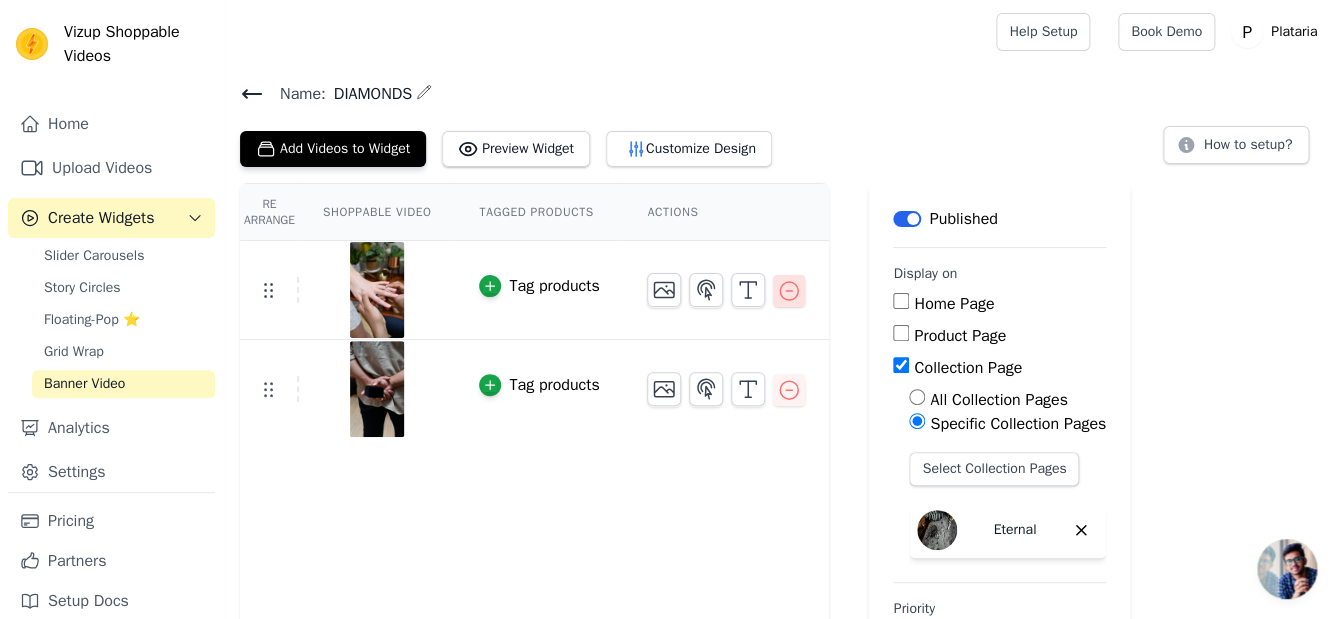 click 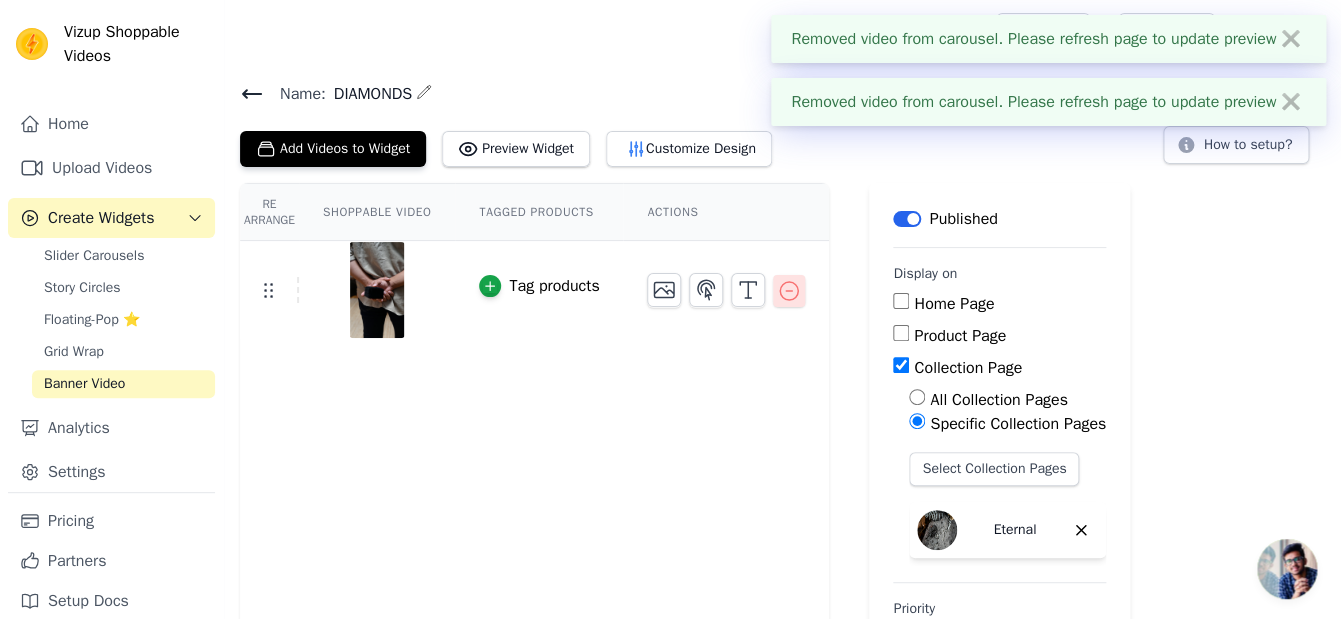 click 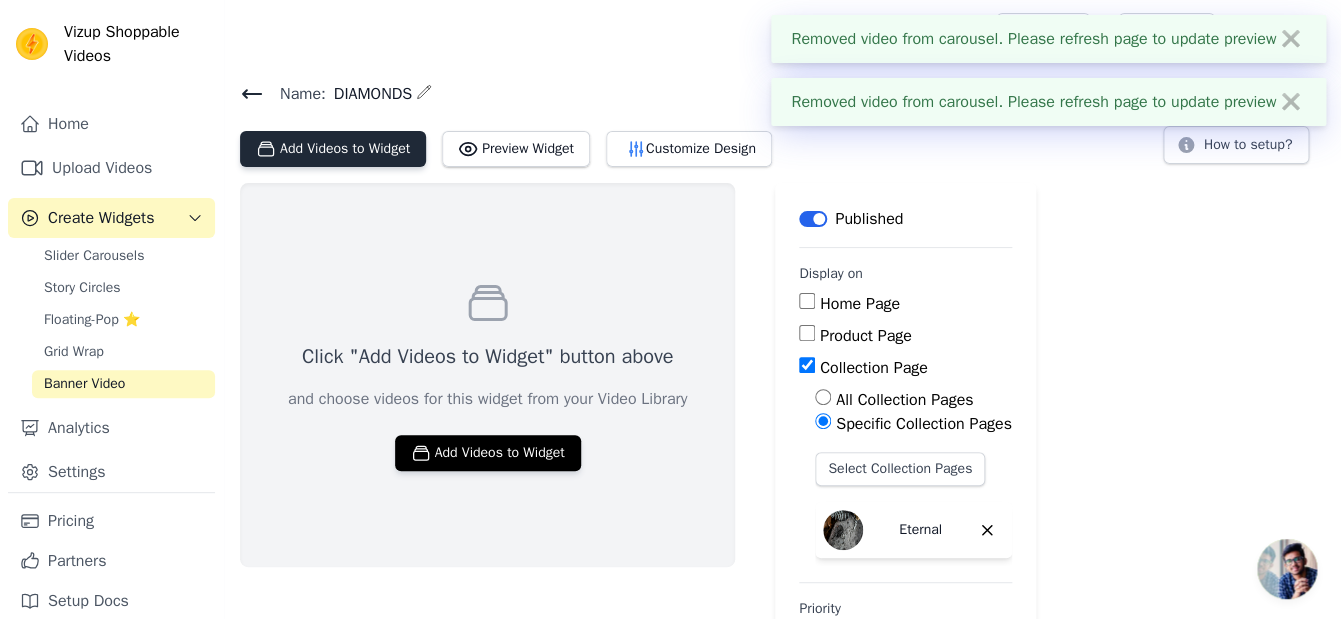 click on "Add Videos to Widget" at bounding box center (333, 149) 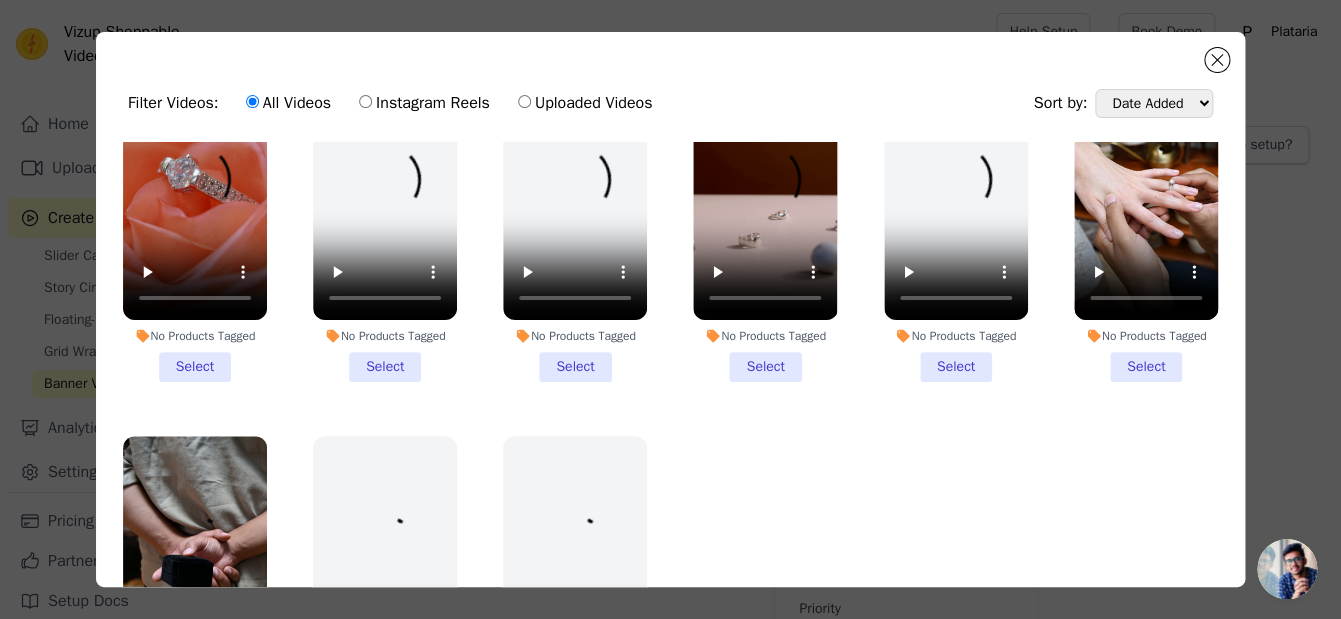 scroll, scrollTop: 81, scrollLeft: 0, axis: vertical 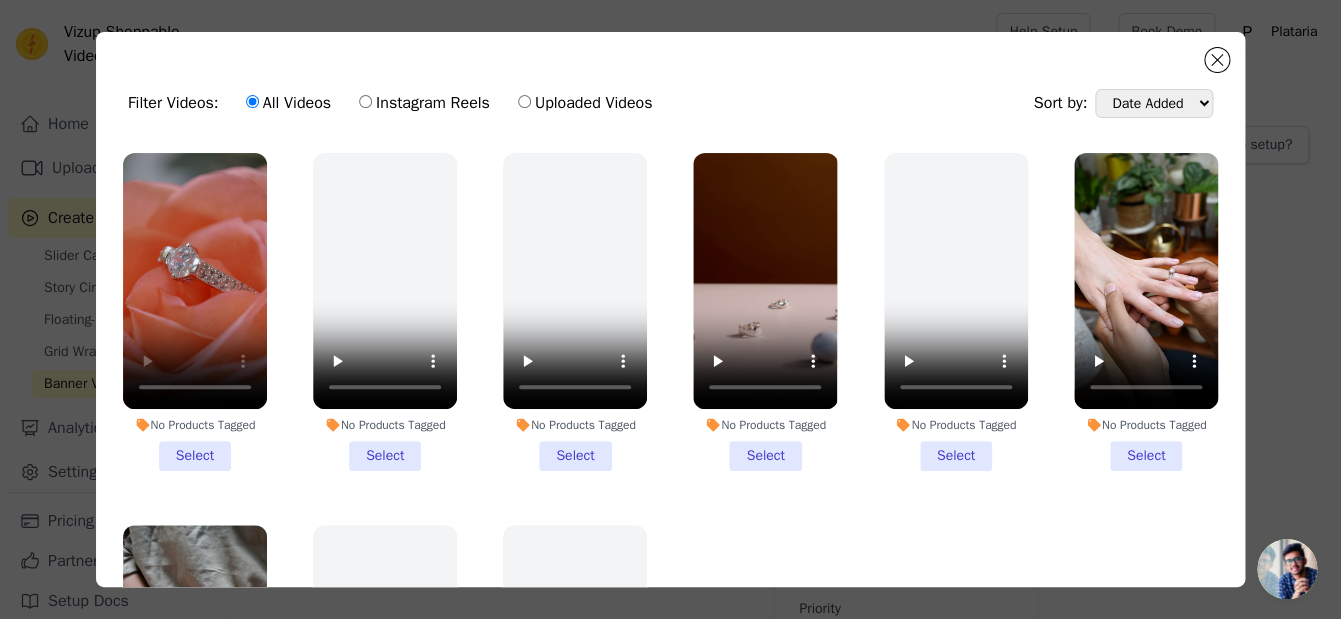 click on "No Products Tagged     Select" at bounding box center [195, 312] 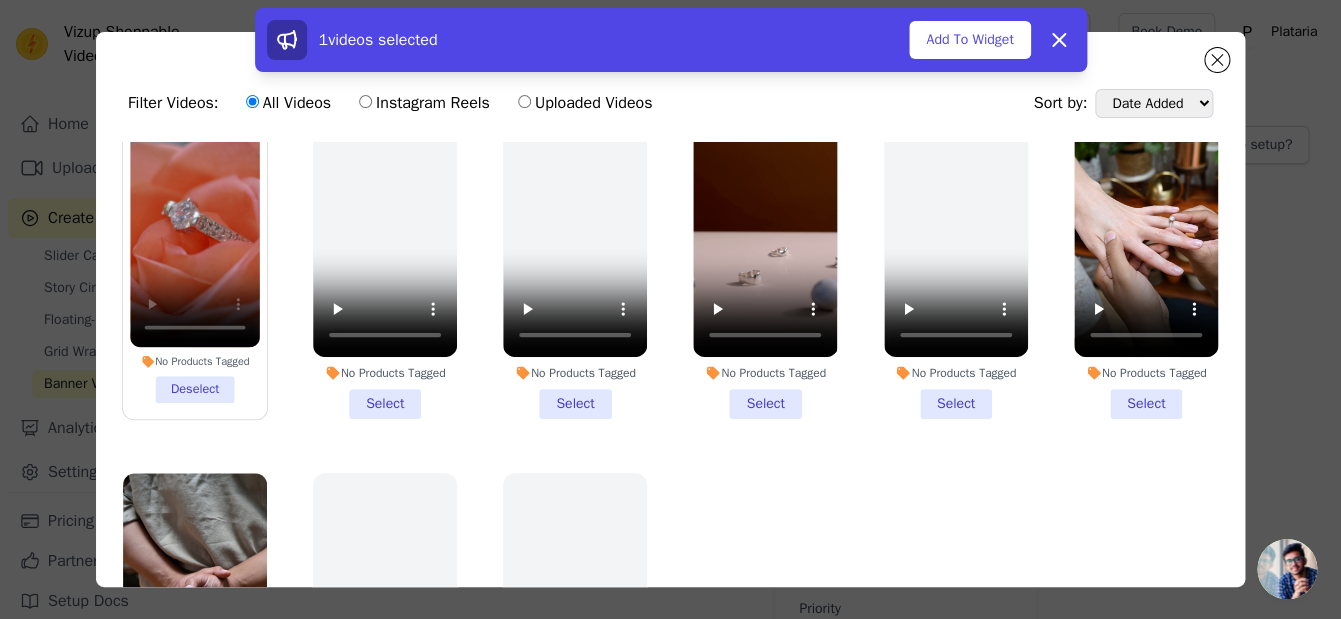 scroll, scrollTop: 0, scrollLeft: 0, axis: both 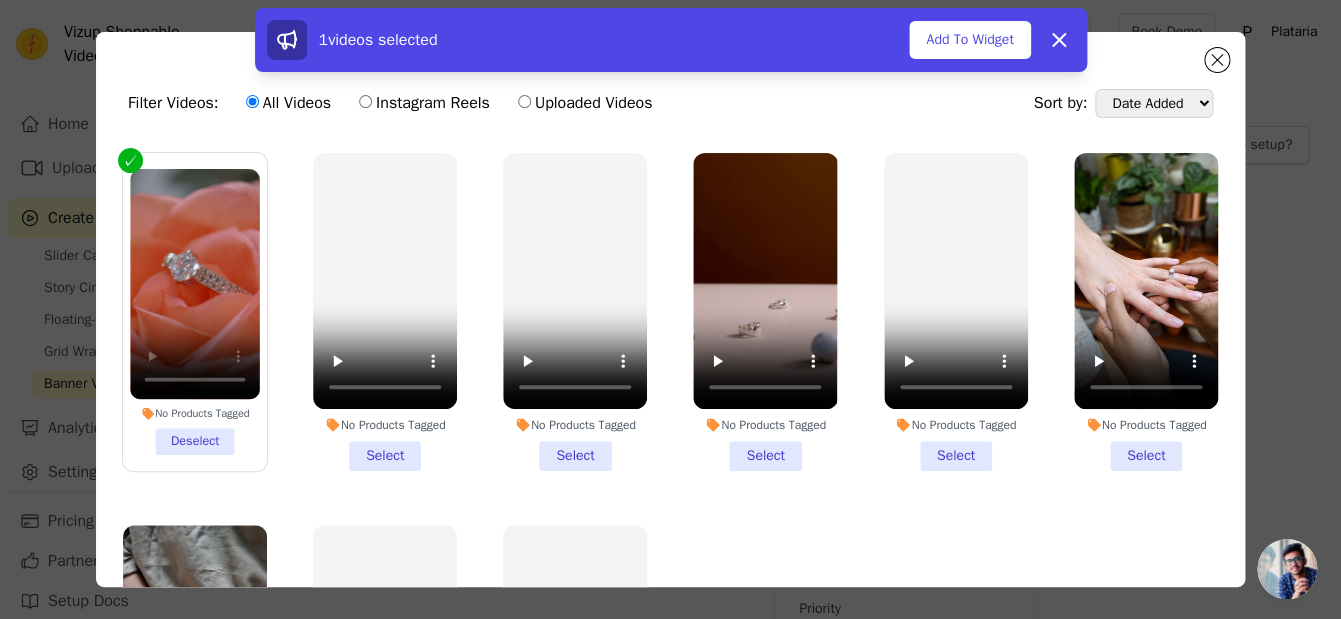 click on "No Products Tagged     Select" at bounding box center [575, 312] 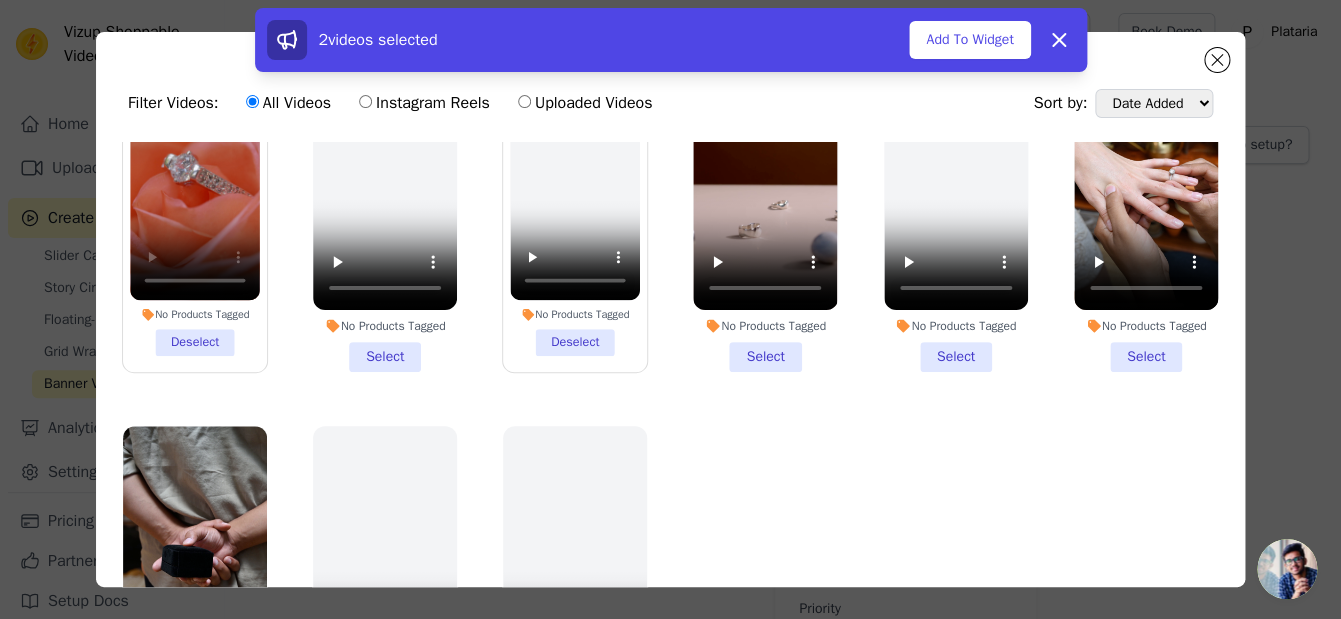 scroll, scrollTop: 190, scrollLeft: 0, axis: vertical 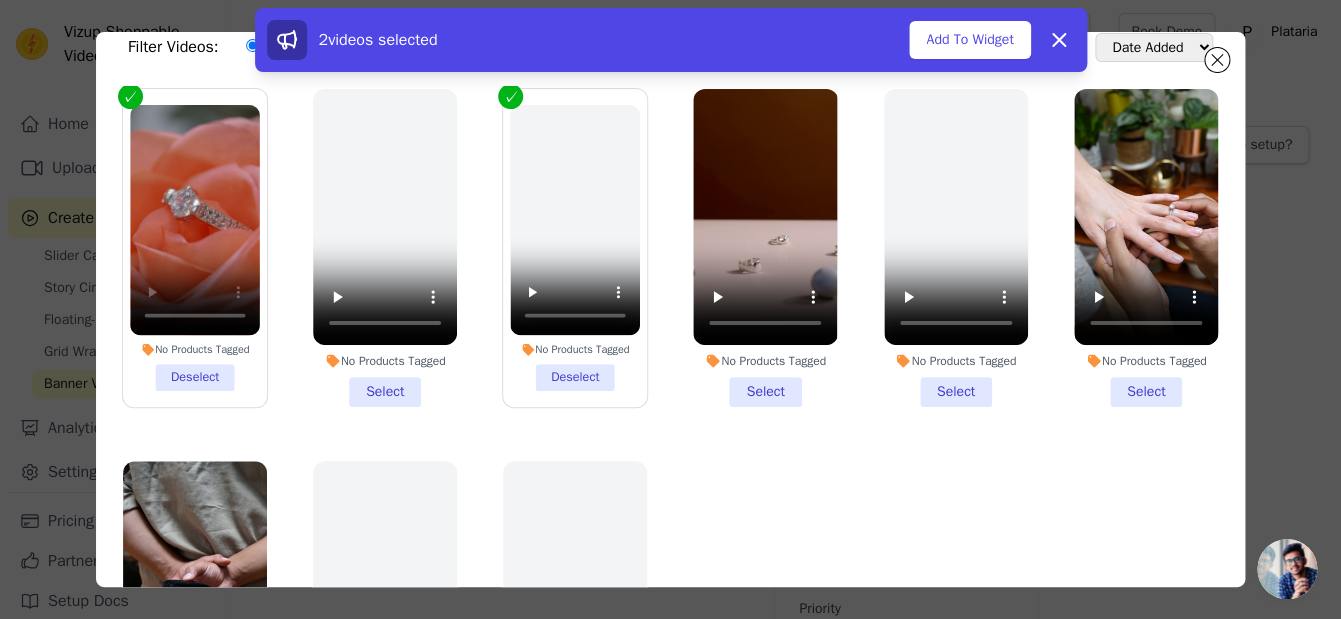 click on "No Products Tagged     Deselect" at bounding box center (575, 248) 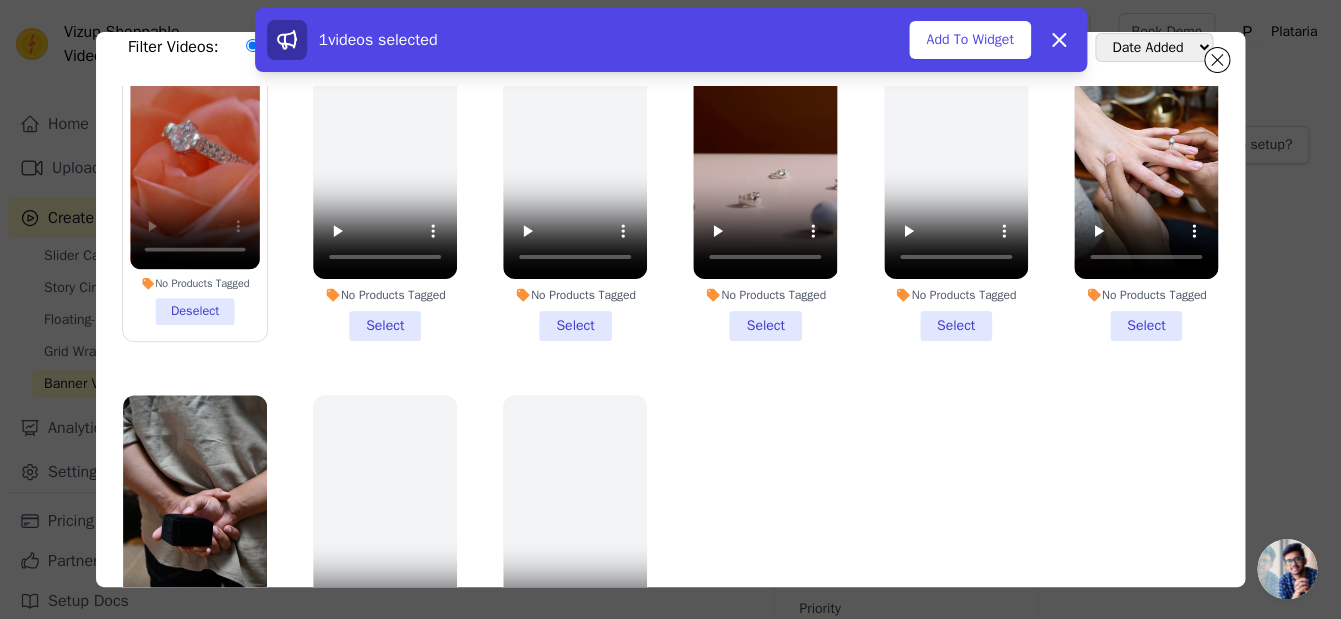 scroll, scrollTop: 9, scrollLeft: 0, axis: vertical 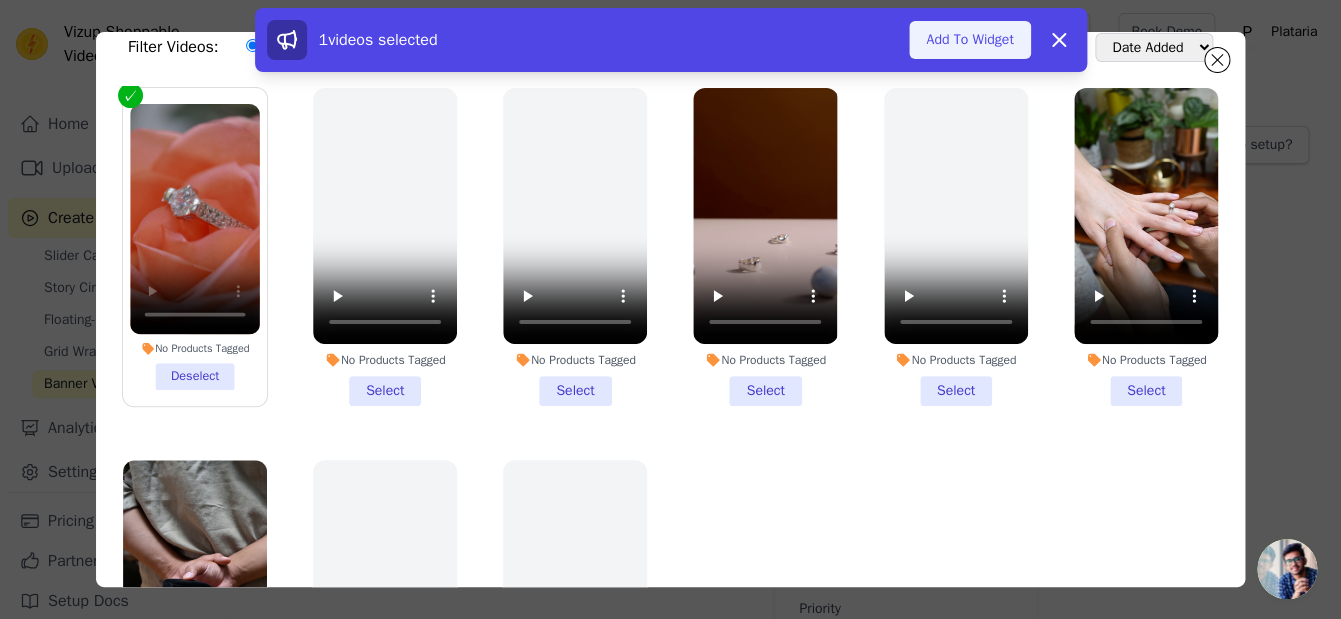 click on "Add To Widget" at bounding box center [969, 40] 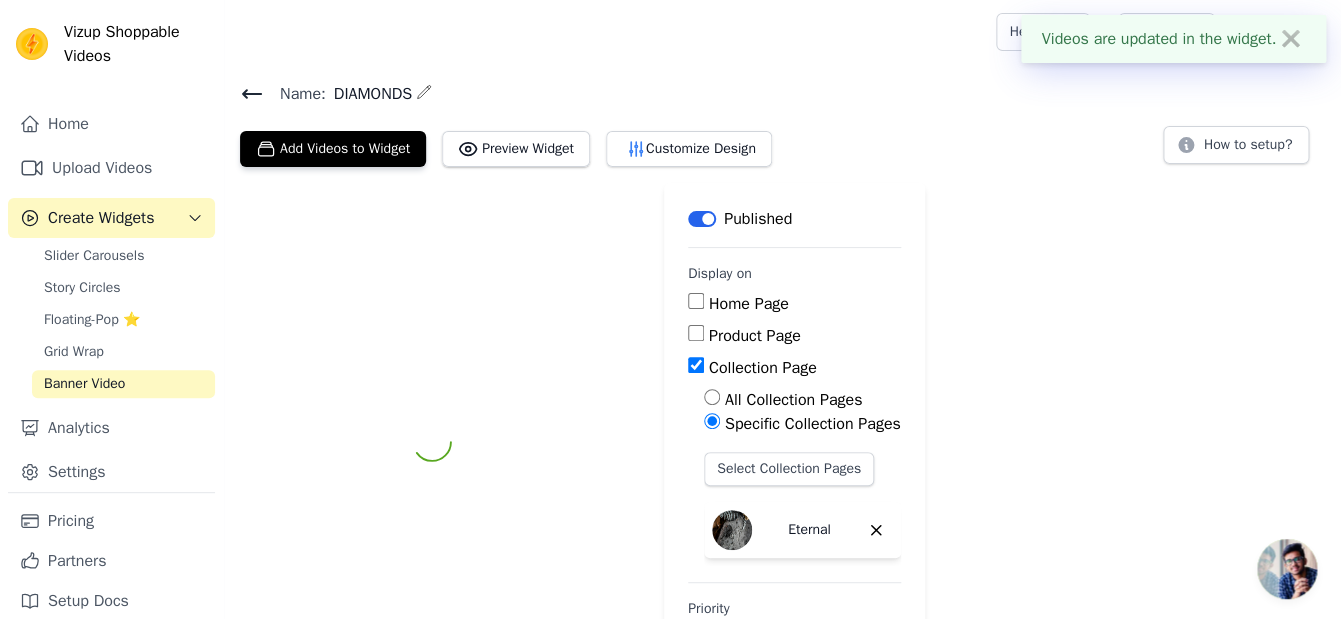scroll, scrollTop: 9, scrollLeft: 0, axis: vertical 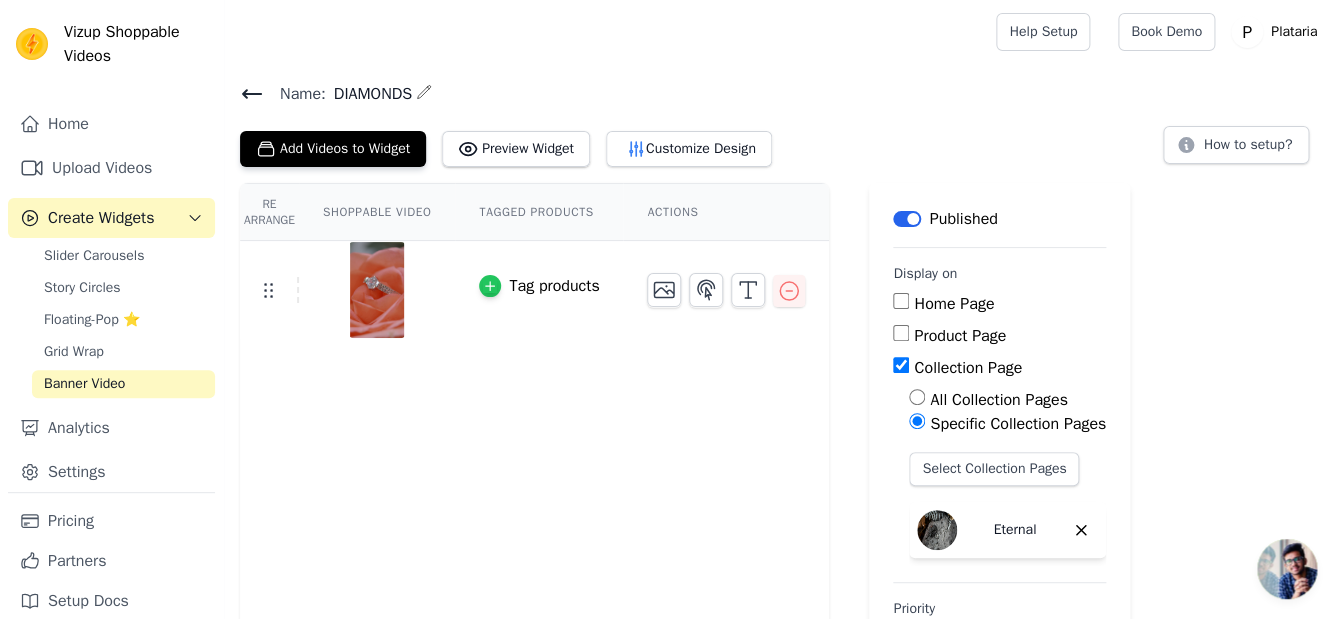 click 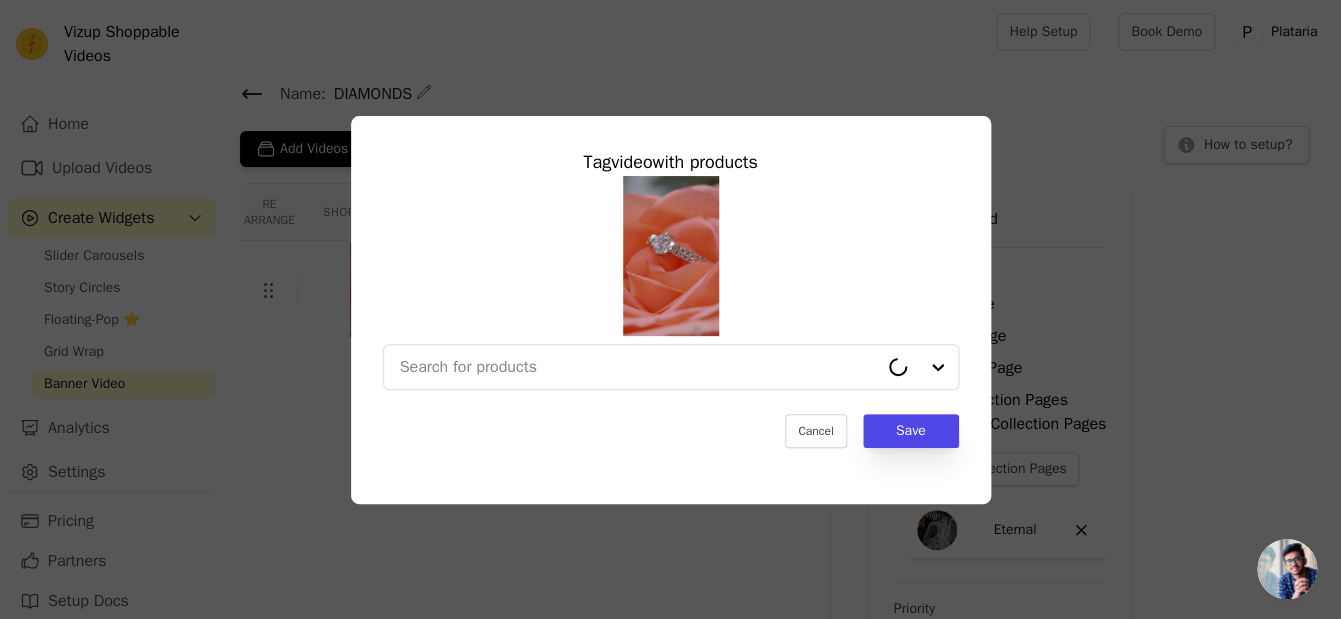 click on "Tag  video  with products                         Cancel   Save" at bounding box center [670, 310] 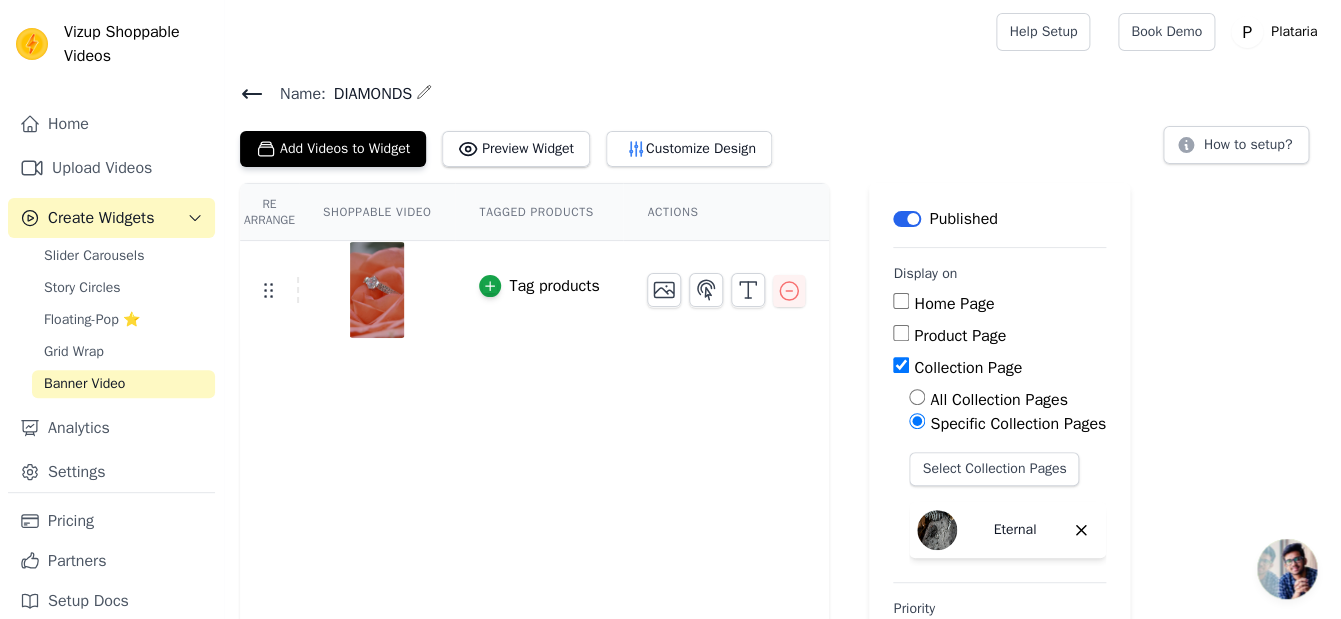 click on "Re Arrange   Shoppable Video   Tagged Products   Actions             Tag products" at bounding box center [534, 442] 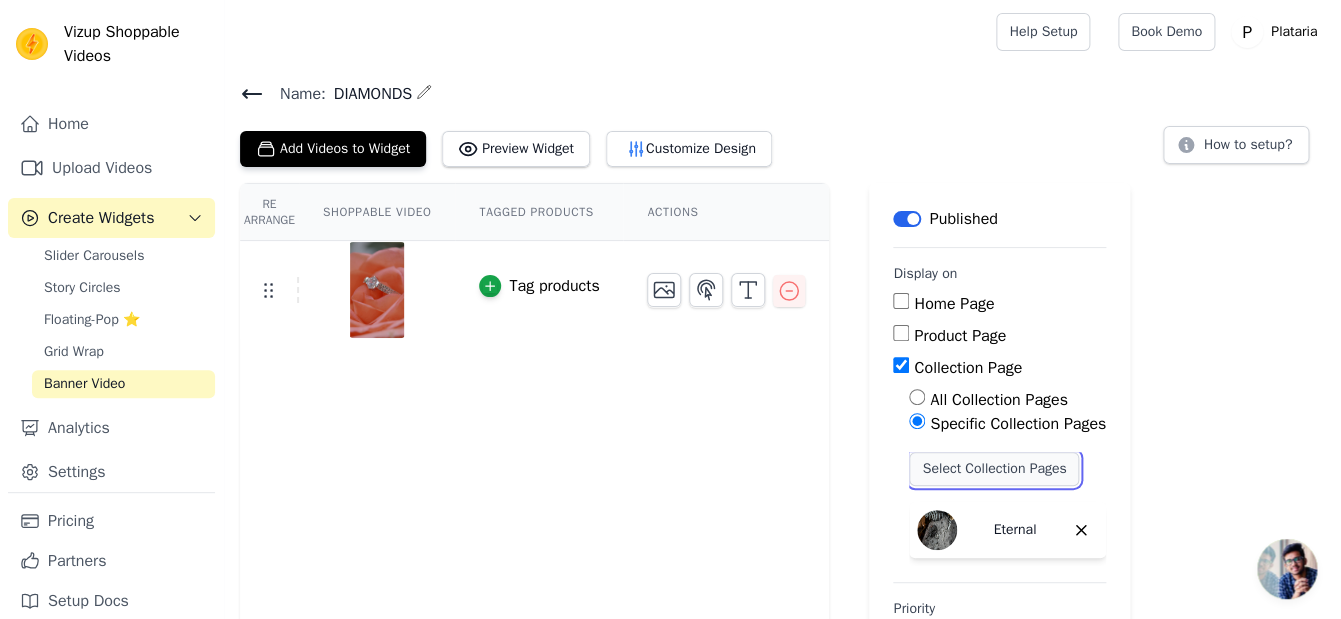 click on "Select Collection Pages" at bounding box center (994, 469) 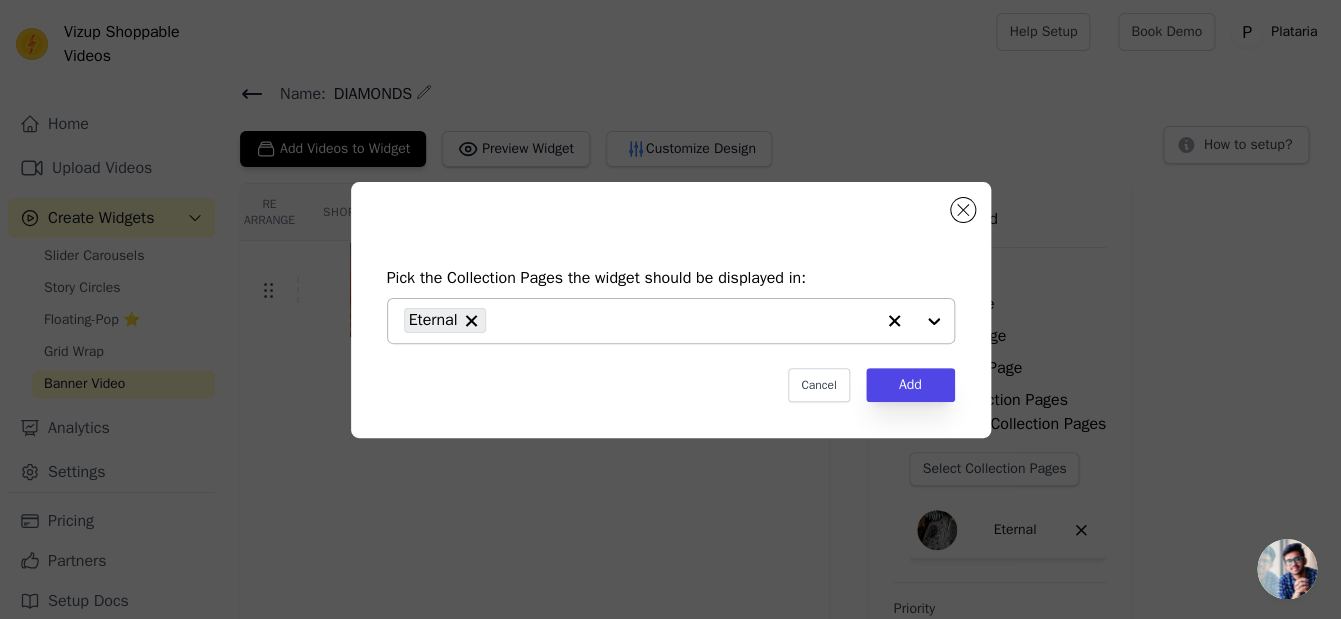 click 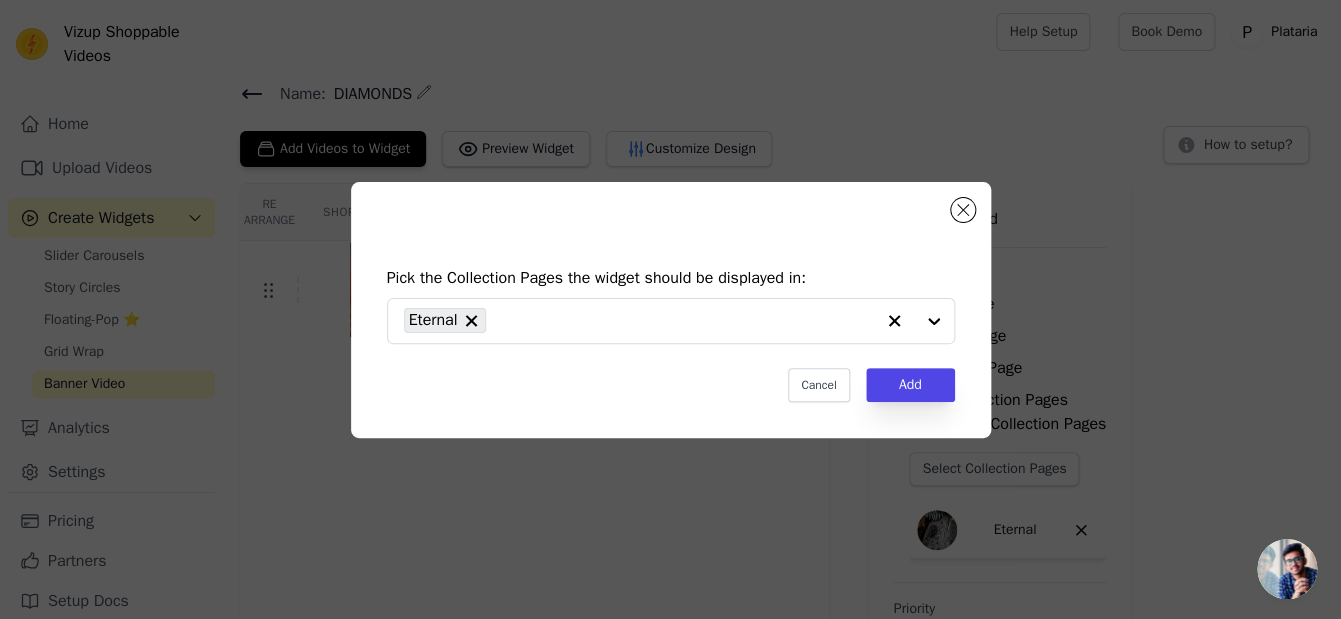 click on "Pick the Collection Pages the widget should be displayed in:         Eternal                   Cancel   Add" at bounding box center (670, 309) 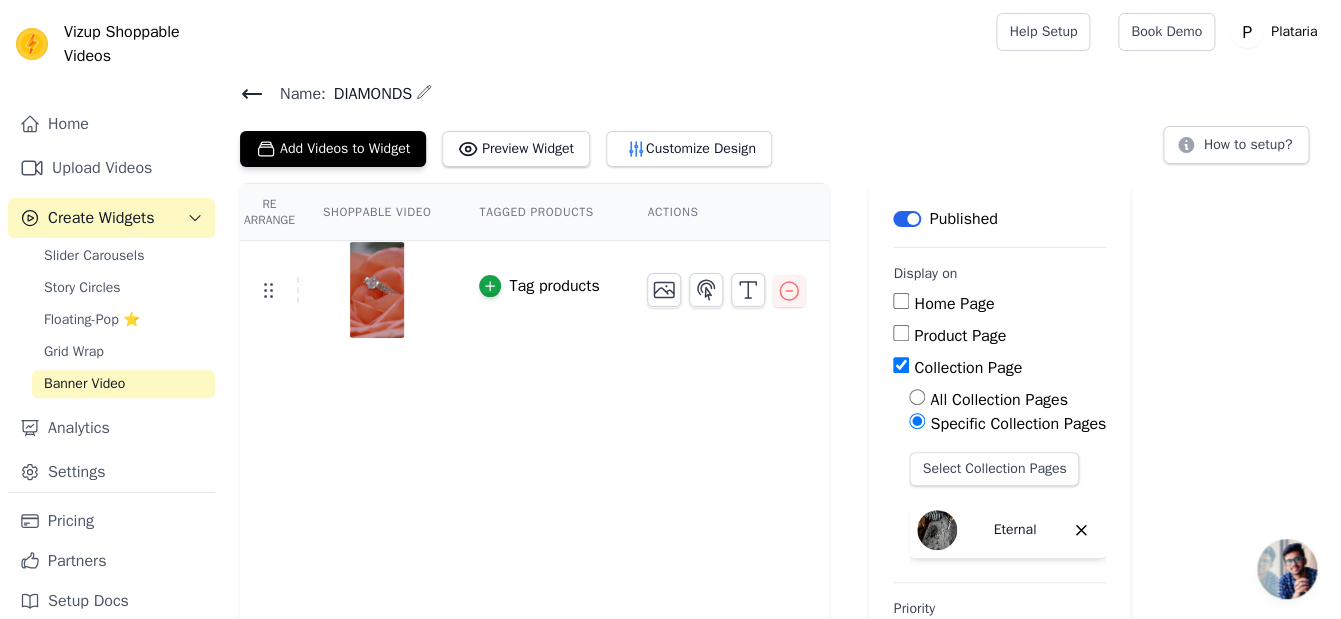click on "Re Arrange   Shoppable Video   Tagged Products   Actions             Tag products" at bounding box center [534, 442] 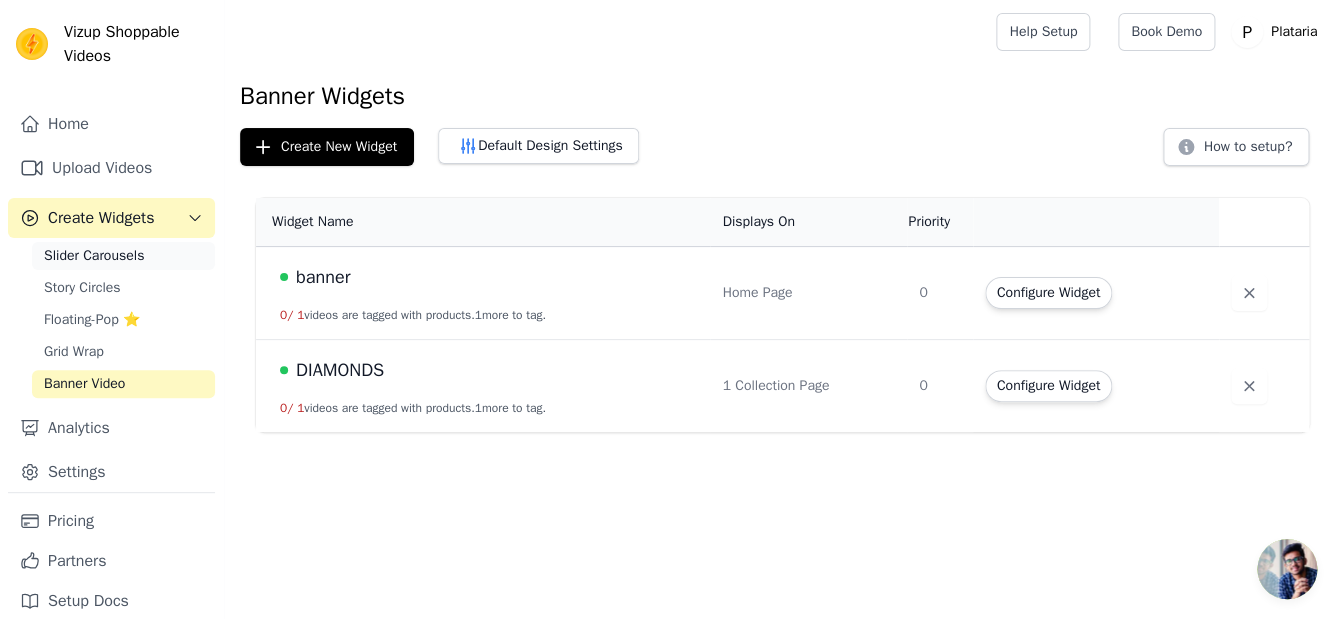 click on "Slider Carousels" at bounding box center [94, 256] 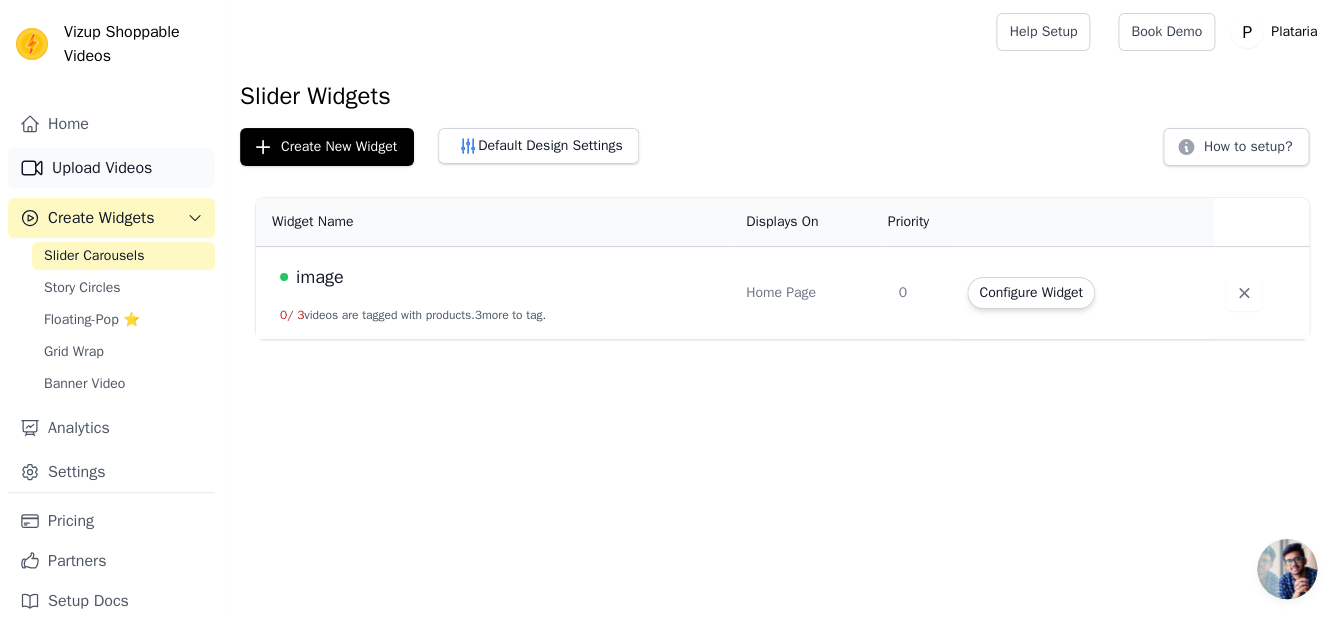click on "Upload Videos" at bounding box center [111, 168] 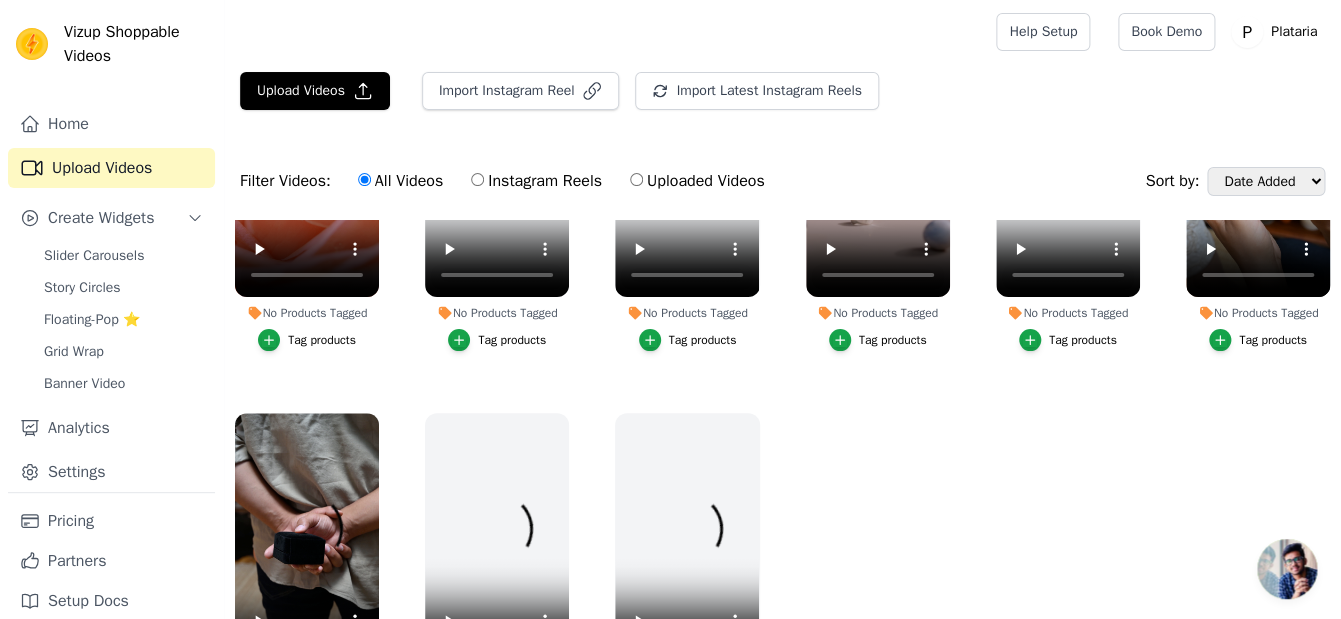 scroll, scrollTop: 0, scrollLeft: 0, axis: both 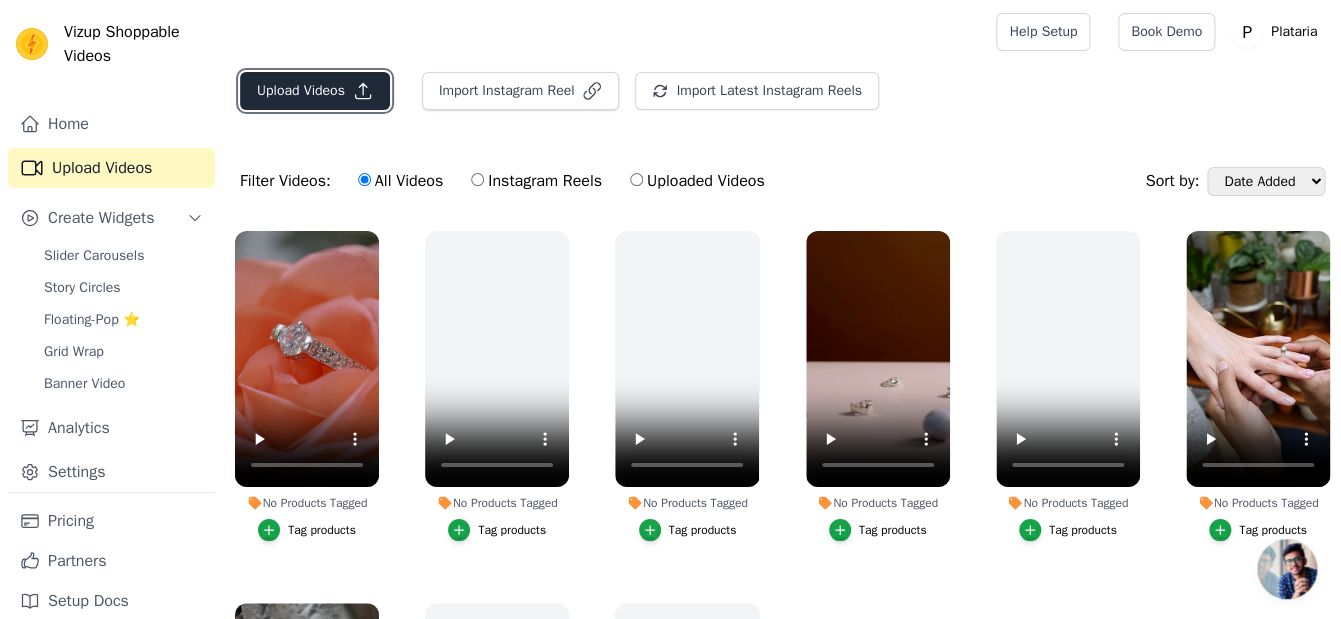 click on "Upload Videos" at bounding box center (315, 91) 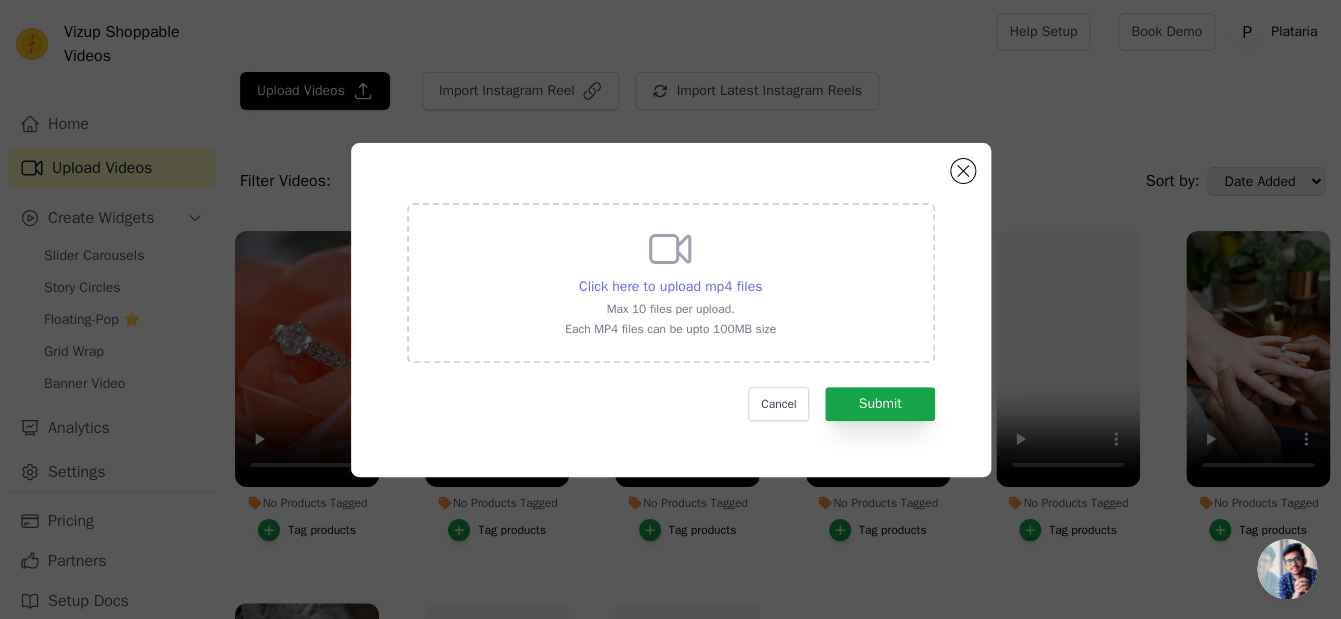 click on "Click here to upload mp4 files" at bounding box center (670, 286) 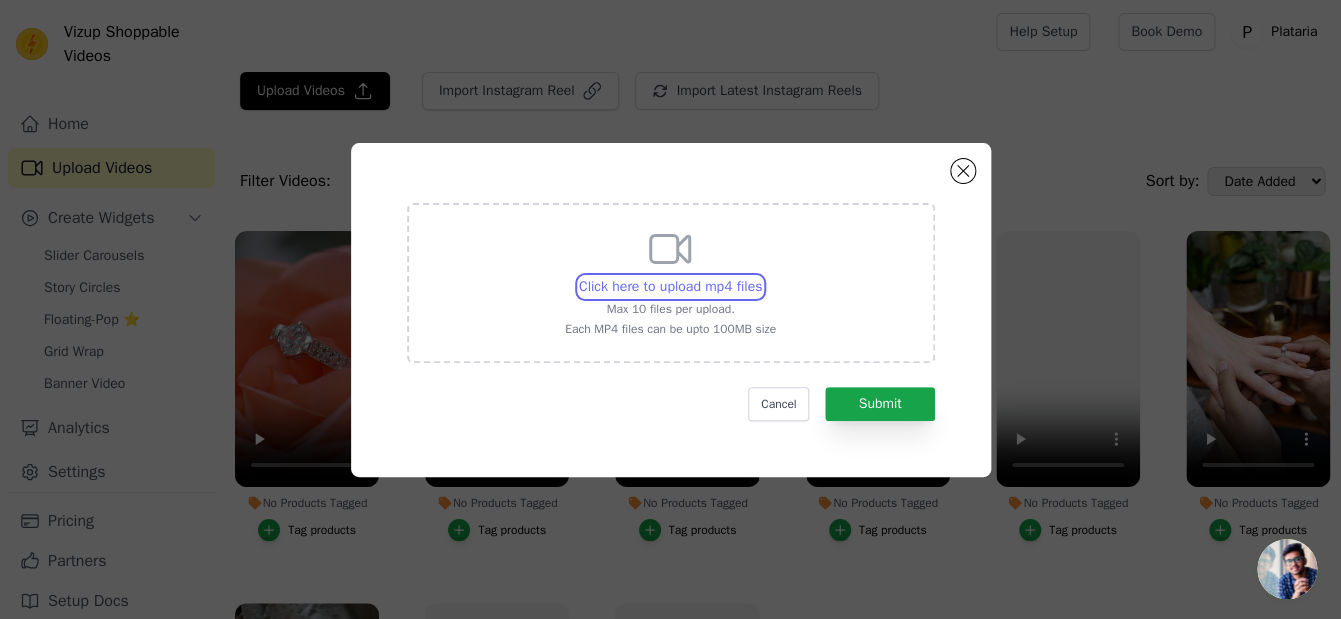 click on "Click here to upload mp4 files     Max 10 files per upload.   Each MP4 files can be upto 100MB size" at bounding box center (761, 276) 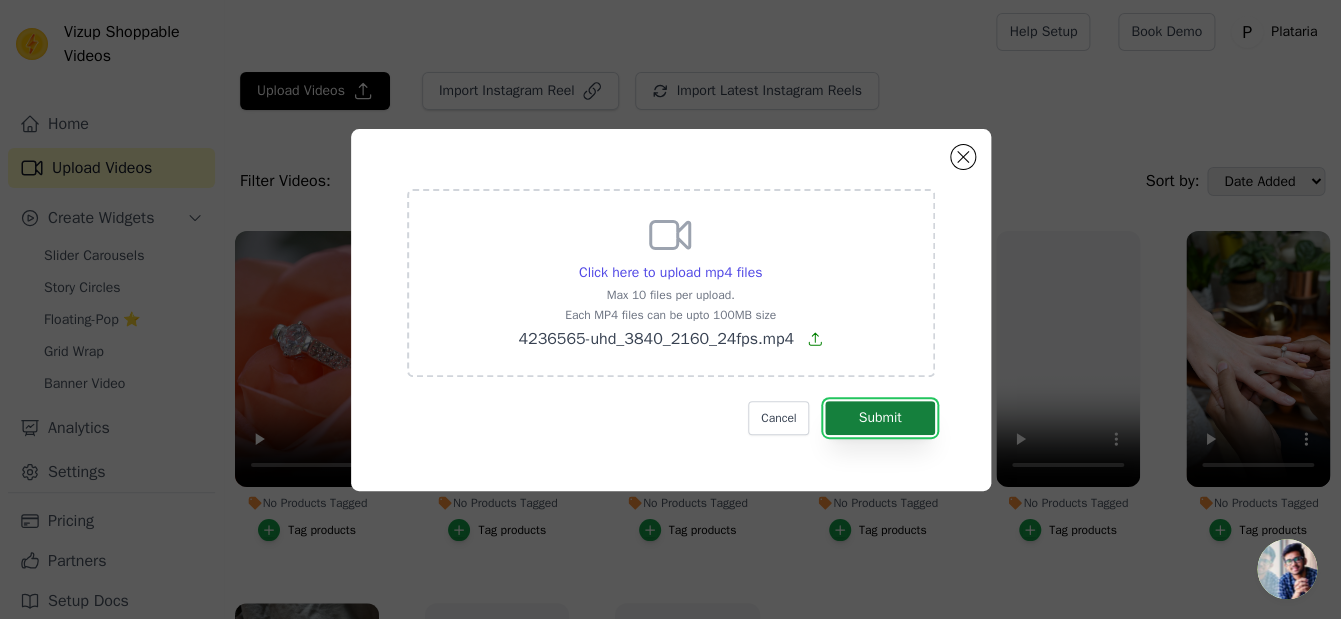 click on "Submit" at bounding box center [879, 418] 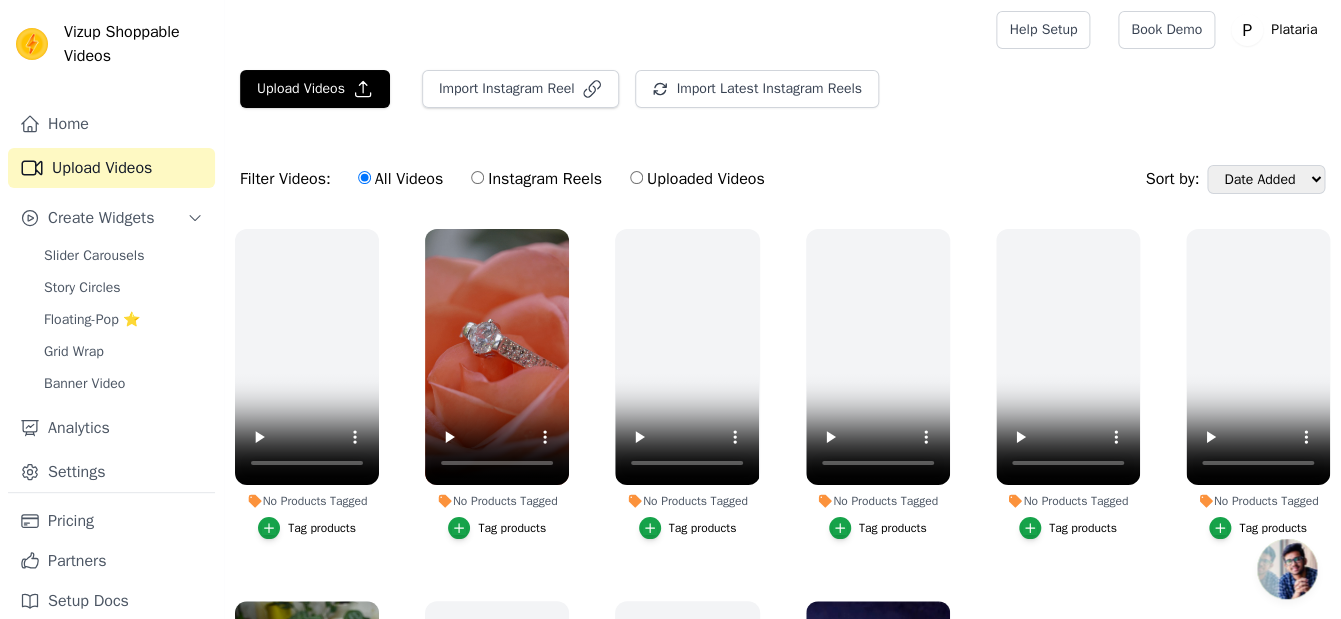 scroll, scrollTop: 2, scrollLeft: 0, axis: vertical 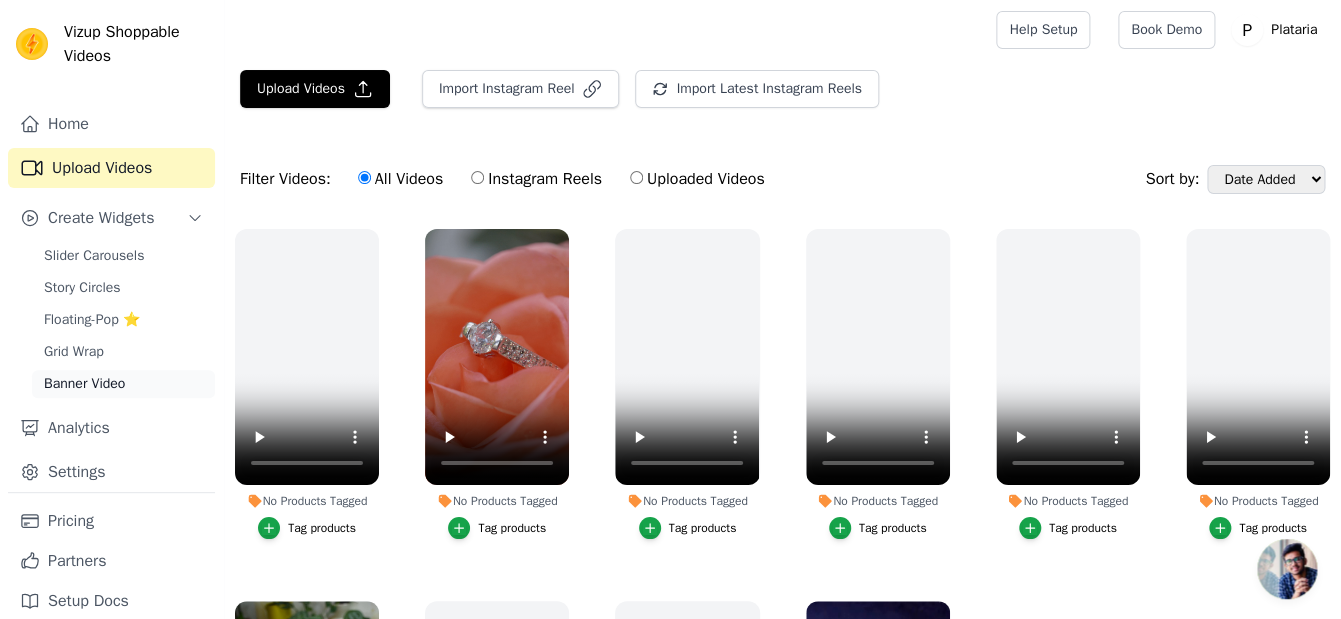 click on "Banner Video" at bounding box center (123, 384) 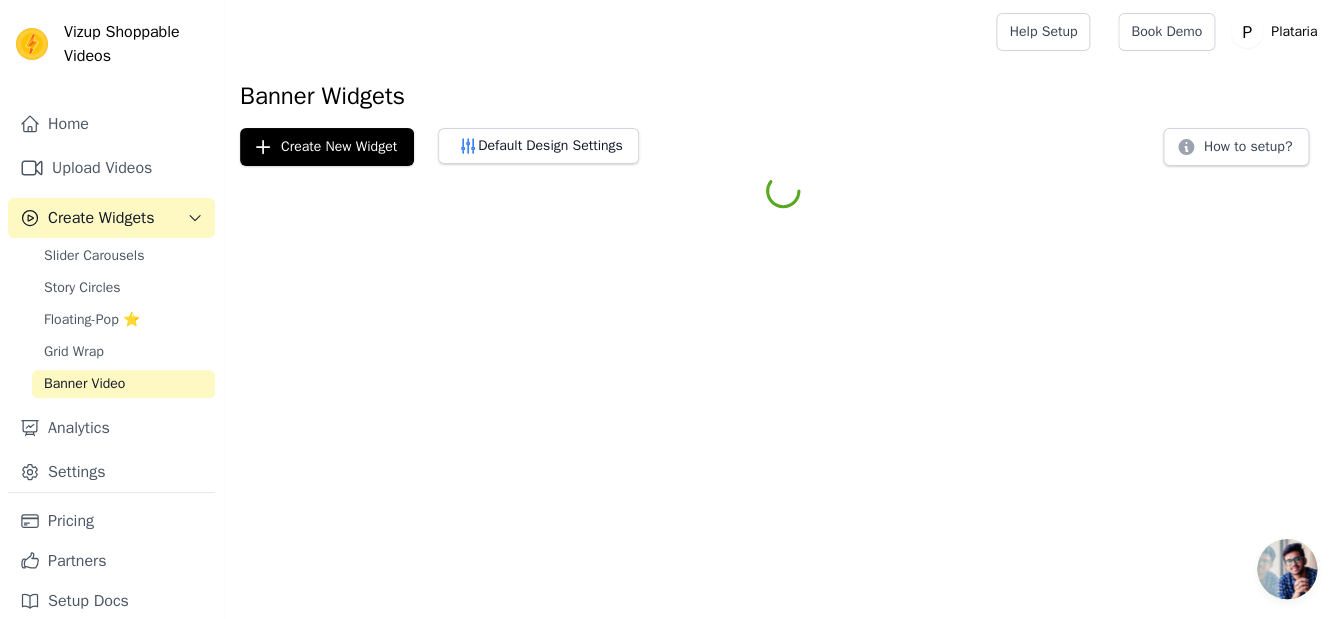 scroll, scrollTop: 0, scrollLeft: 0, axis: both 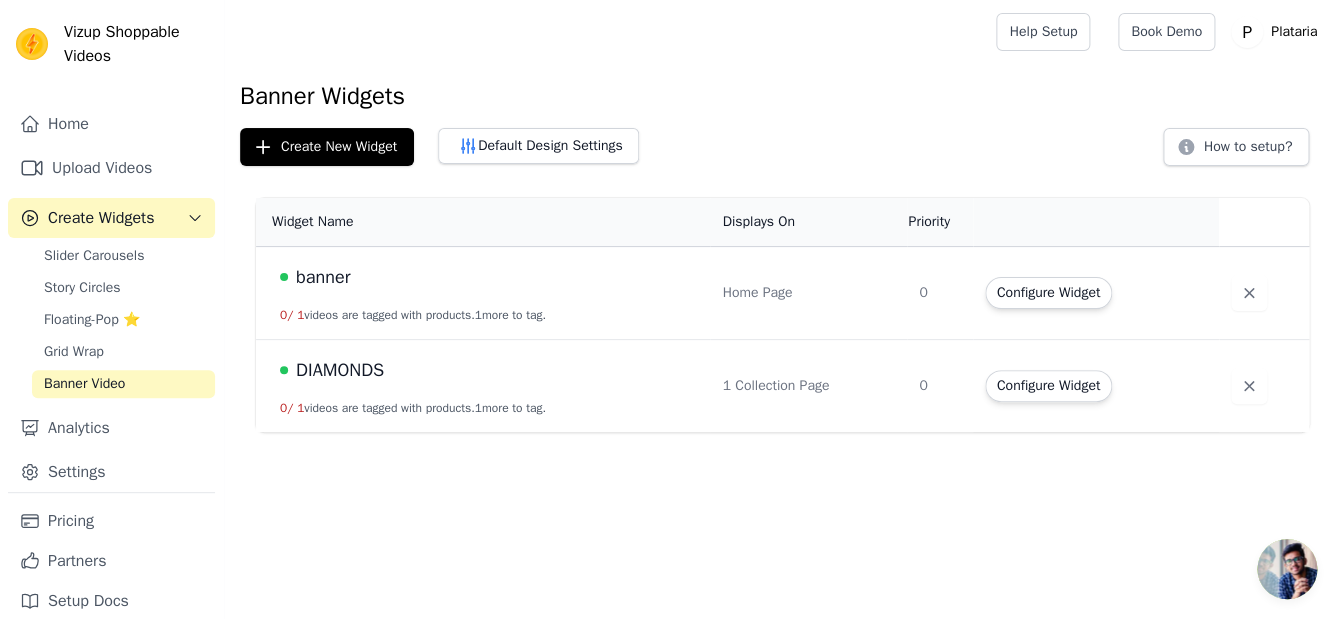 click on "Configure Widget" at bounding box center [1090, 386] 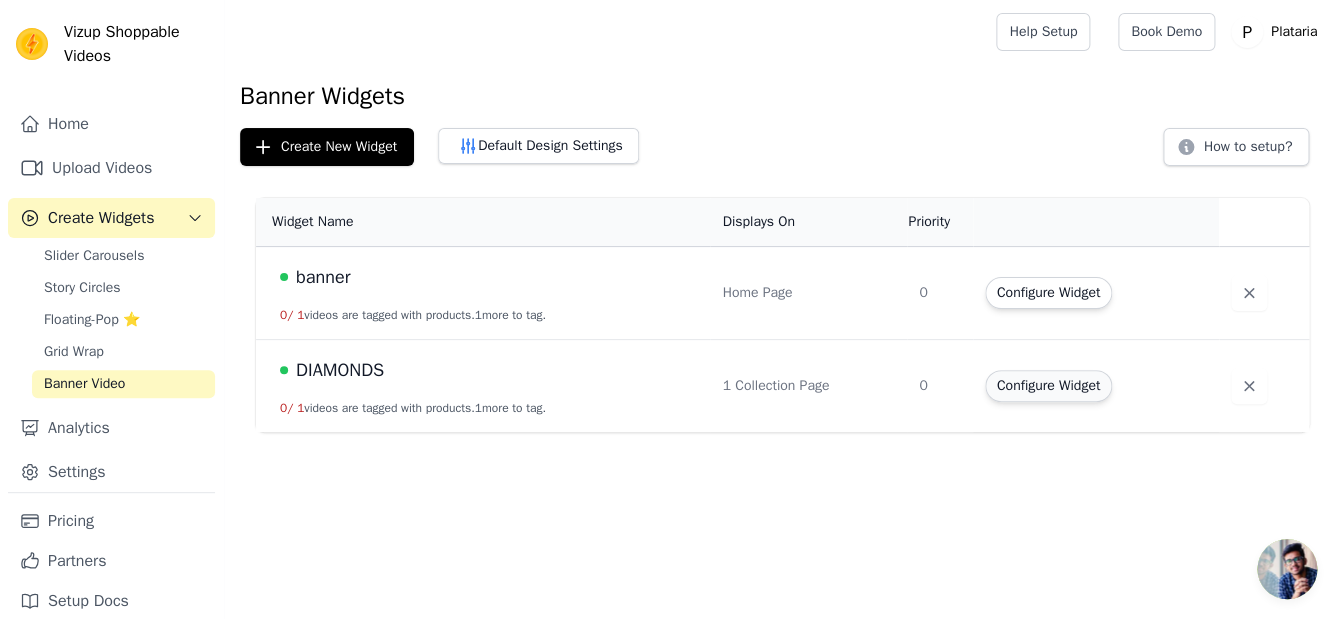click on "Configure Widget" at bounding box center [1048, 386] 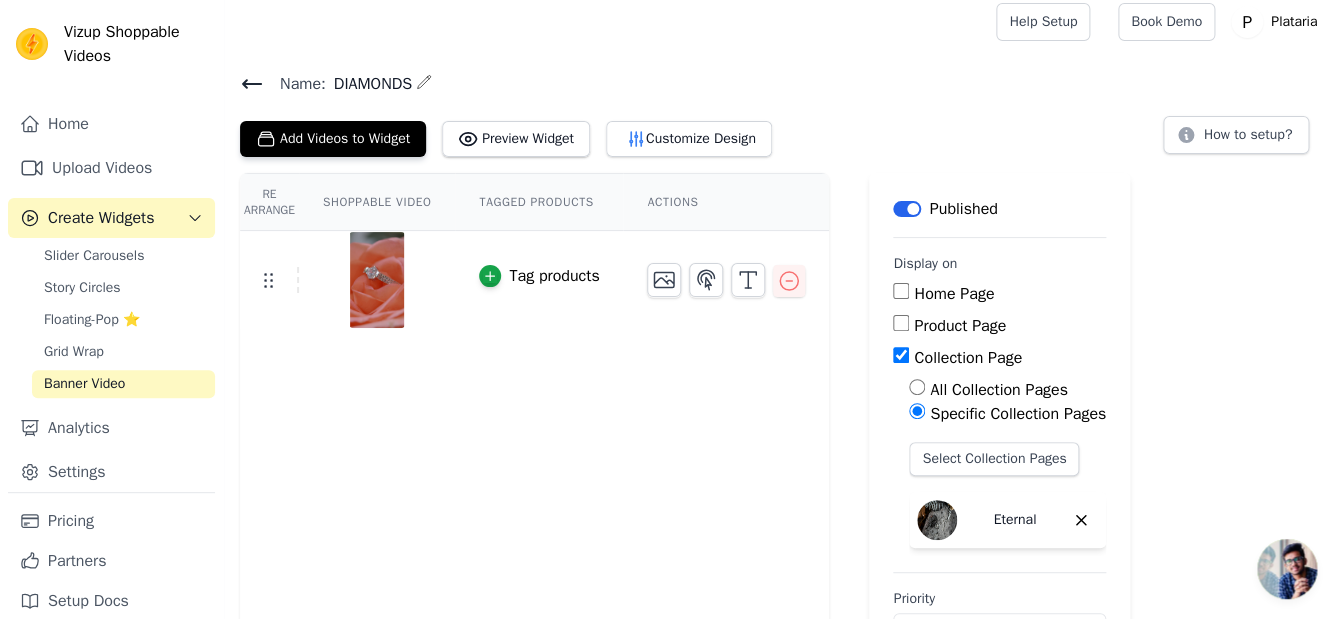 scroll, scrollTop: 16, scrollLeft: 0, axis: vertical 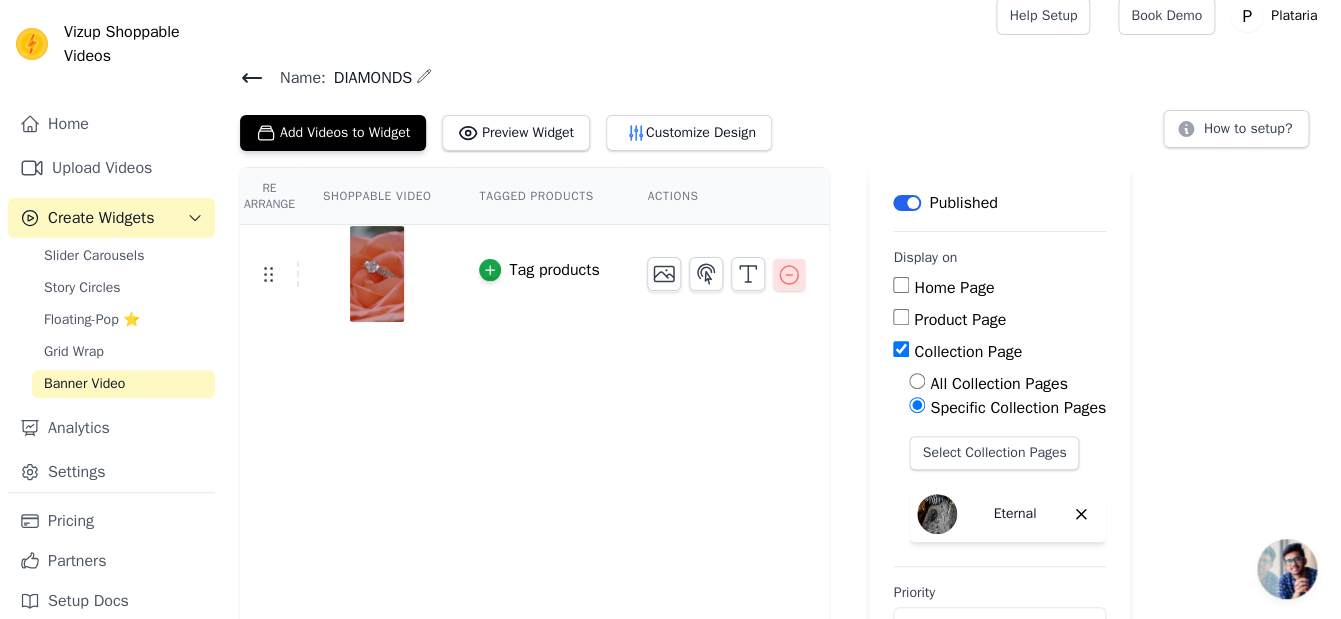 click 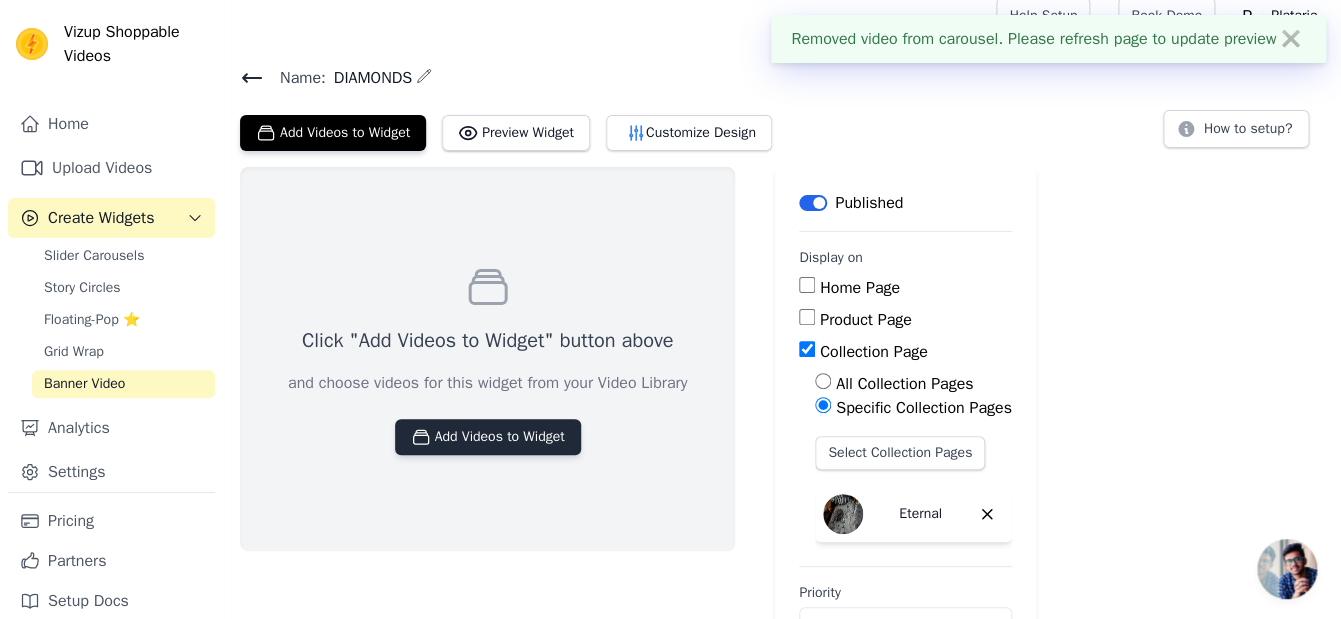 click on "Add Videos to Widget" at bounding box center (488, 437) 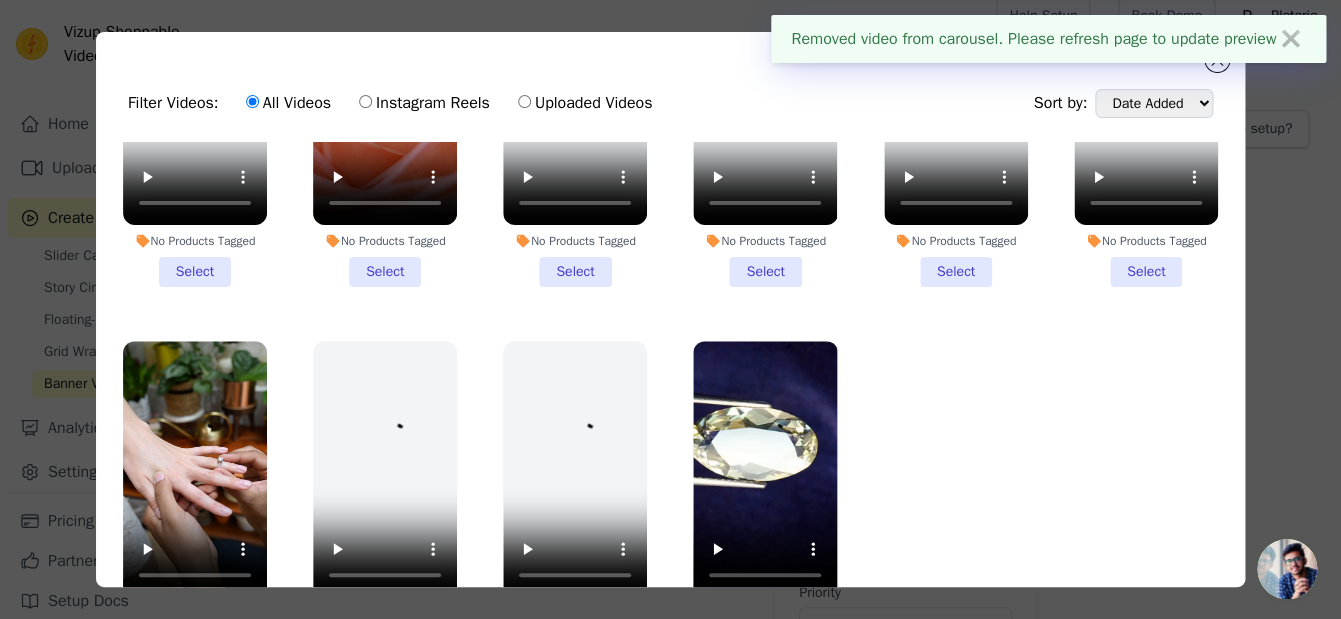 scroll, scrollTop: 190, scrollLeft: 0, axis: vertical 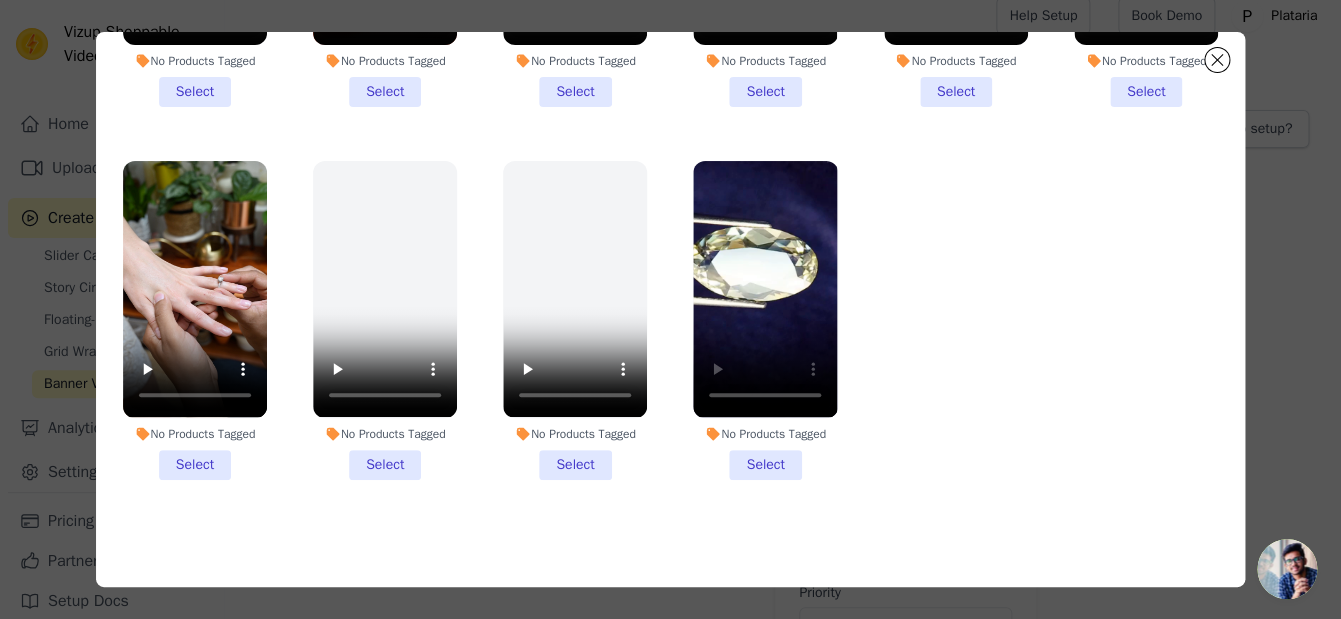 click on "No Products Tagged     Select" at bounding box center [765, 320] 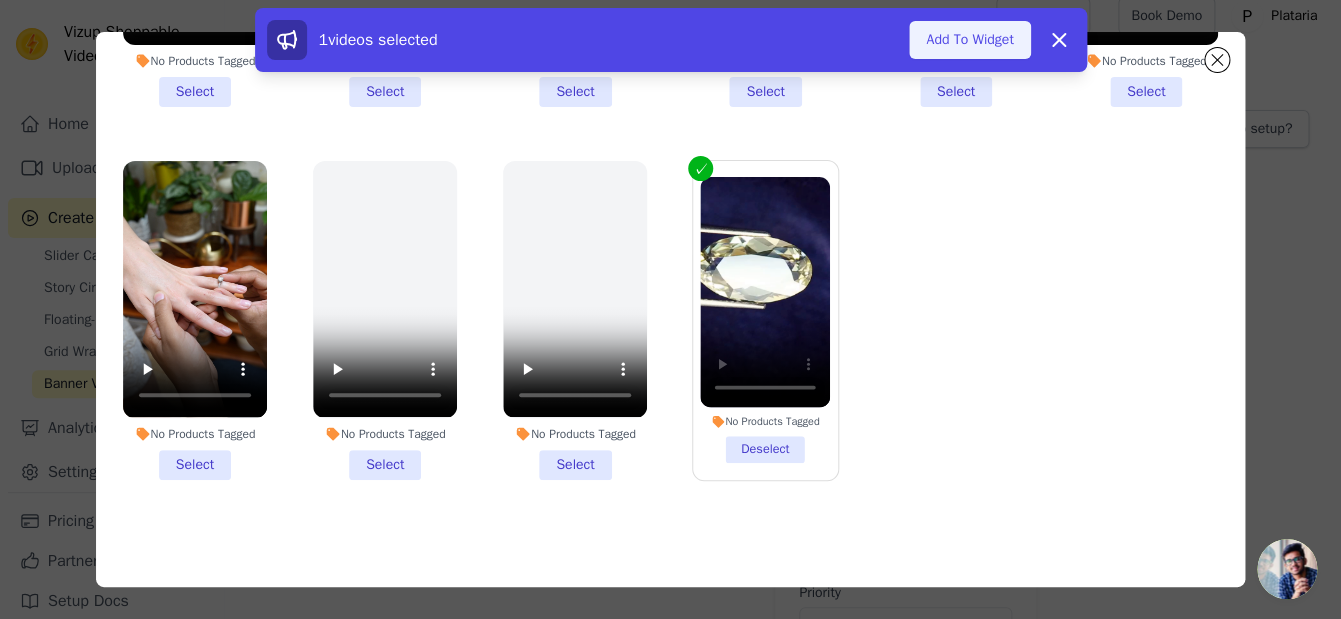 click on "Add To Widget" at bounding box center [969, 40] 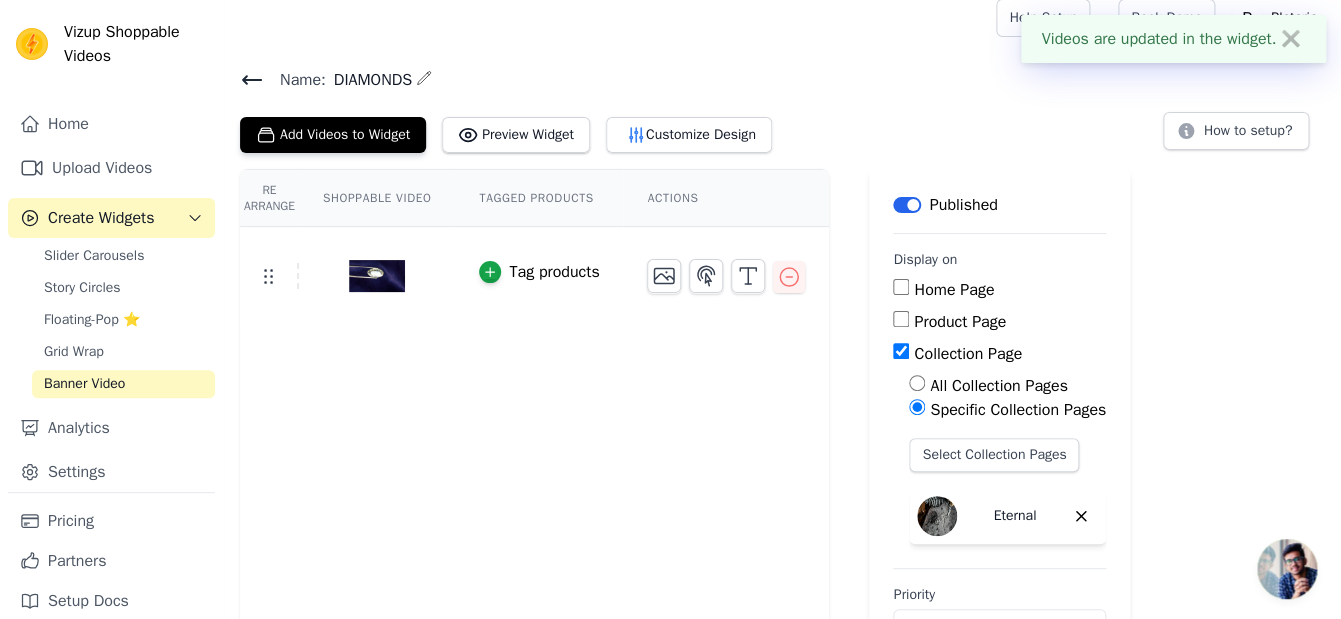 scroll, scrollTop: 0, scrollLeft: 0, axis: both 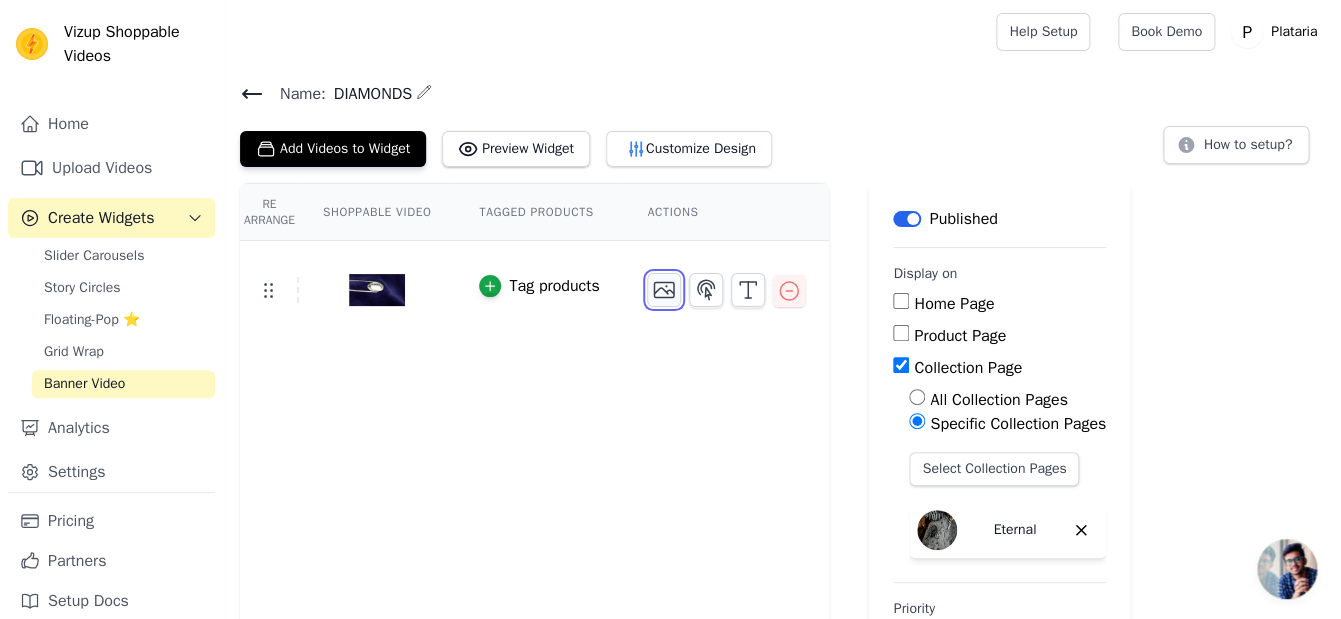 click 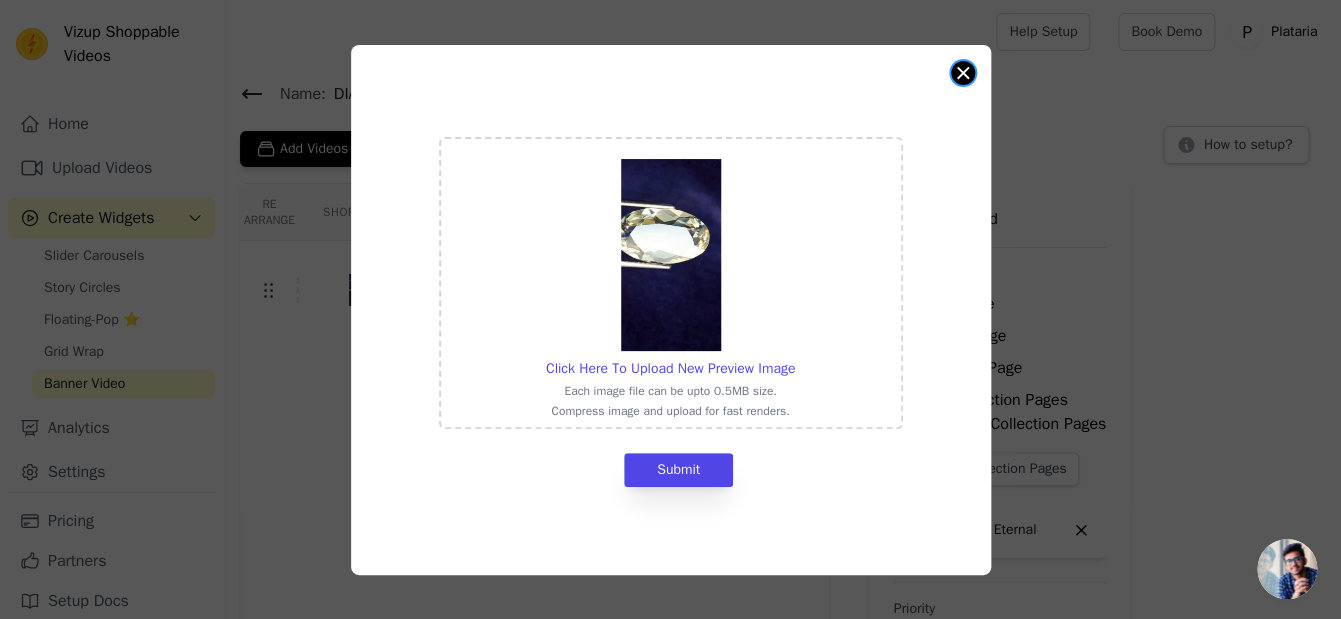 click at bounding box center (963, 73) 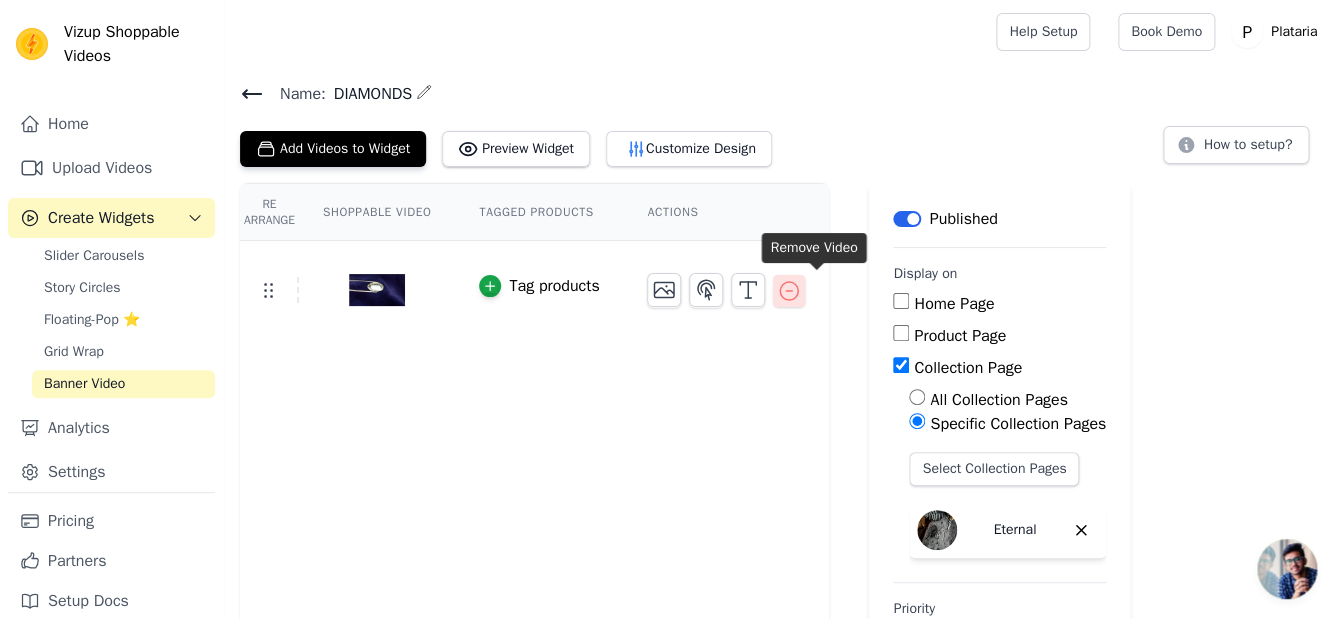 click 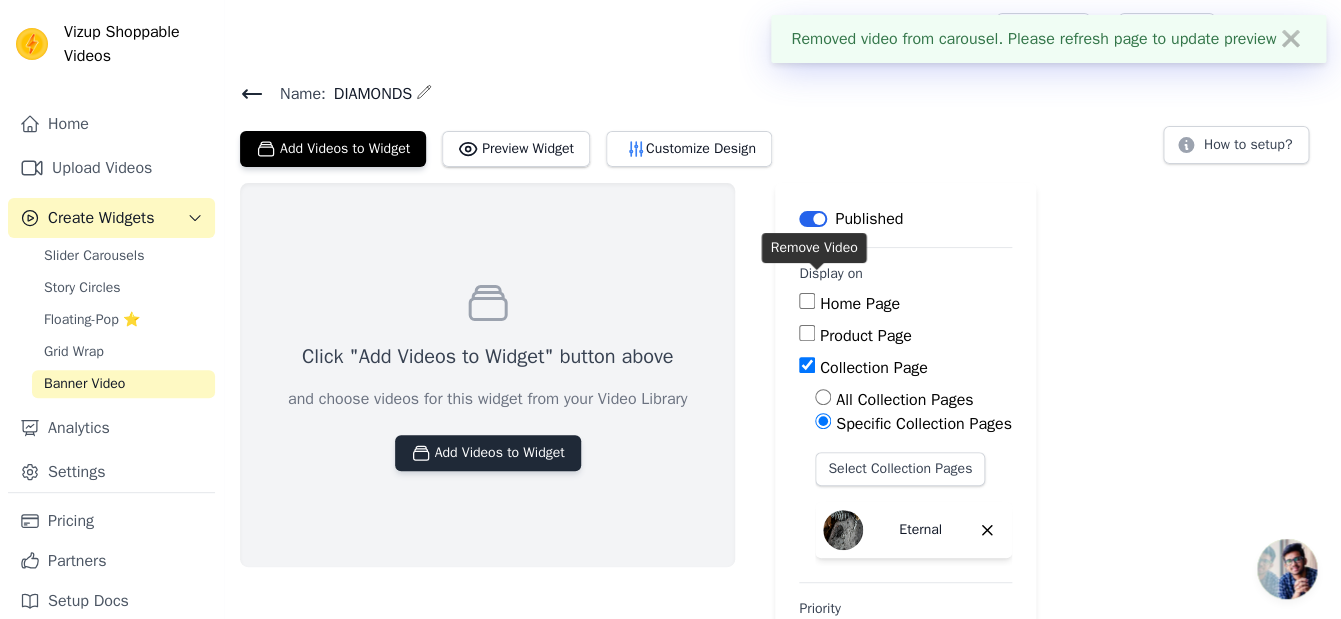 click on "Add Videos to Widget" at bounding box center (488, 453) 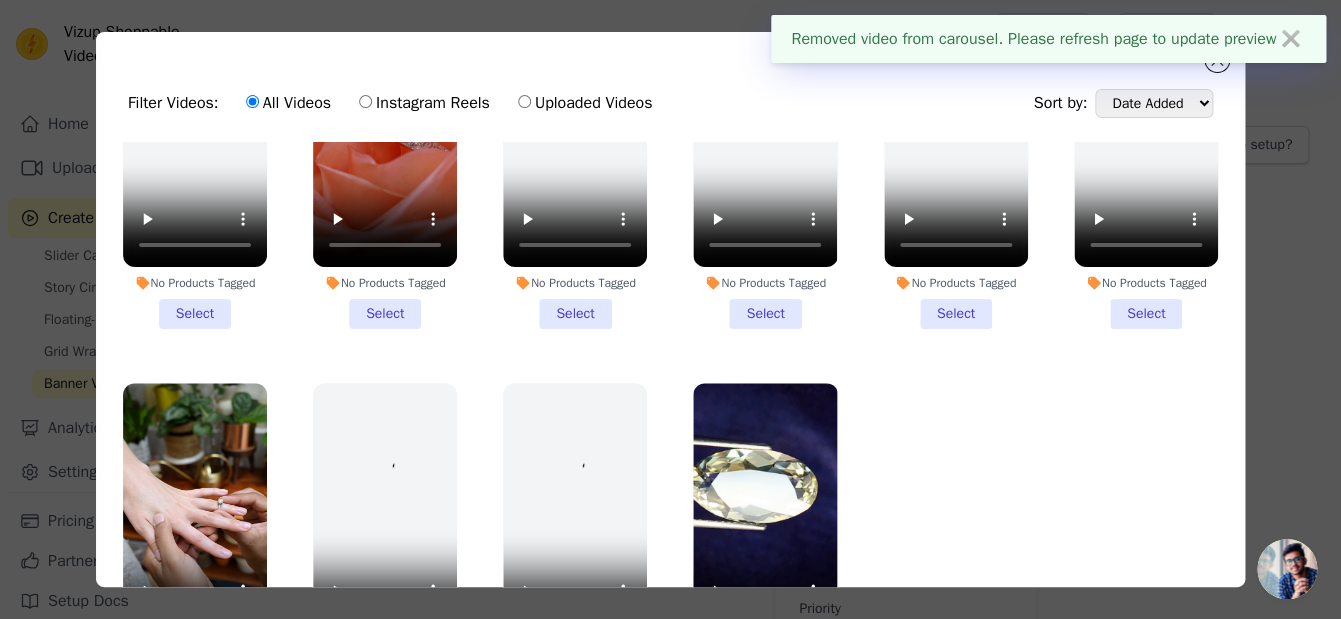 scroll, scrollTop: 190, scrollLeft: 0, axis: vertical 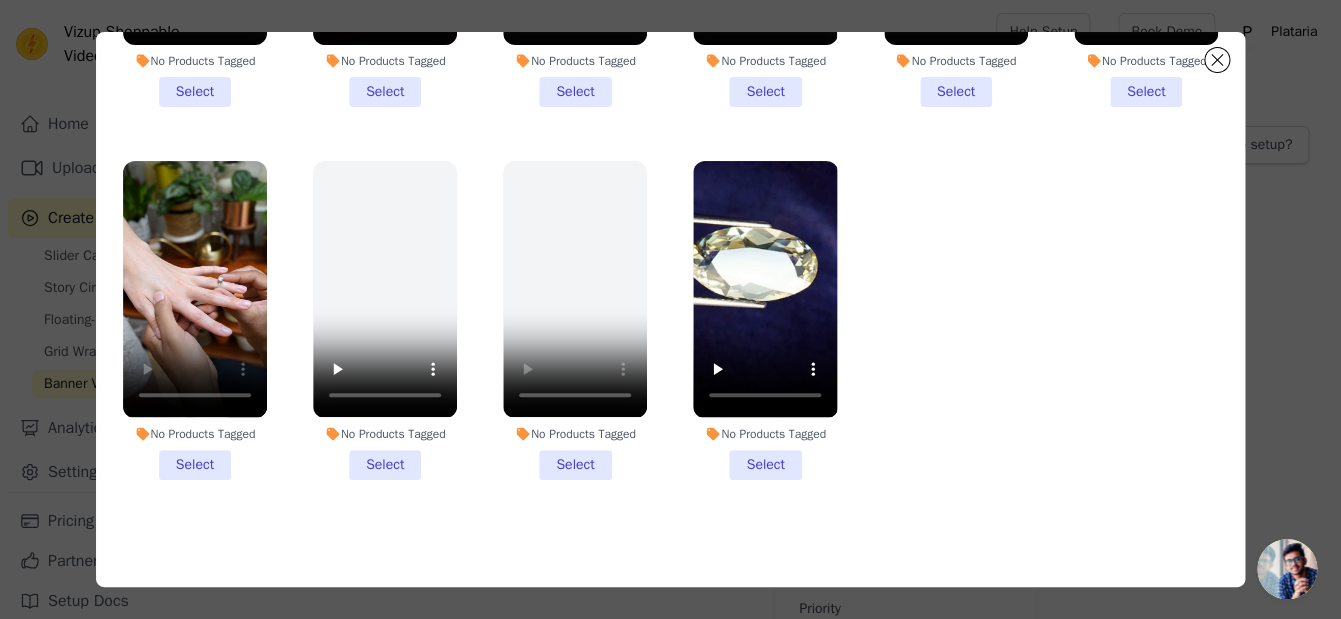 click on "Filter Videos:
All Videos
Instagram Reels
Uploaded Videos   Sort by:
Date Added Date Taken
No Products Tagged     Select
No Products Tagged     Select
No Products Tagged     Select
No Products Tagged     Select
No Products Tagged     Select
No Products Tagged     Select
No Products Tagged     Select
No Products Tagged     Select
No Products Tagged     Select
No Products Tagged     Select       0  videos selected     Add To Widget   Dismiss" at bounding box center (670, 309) 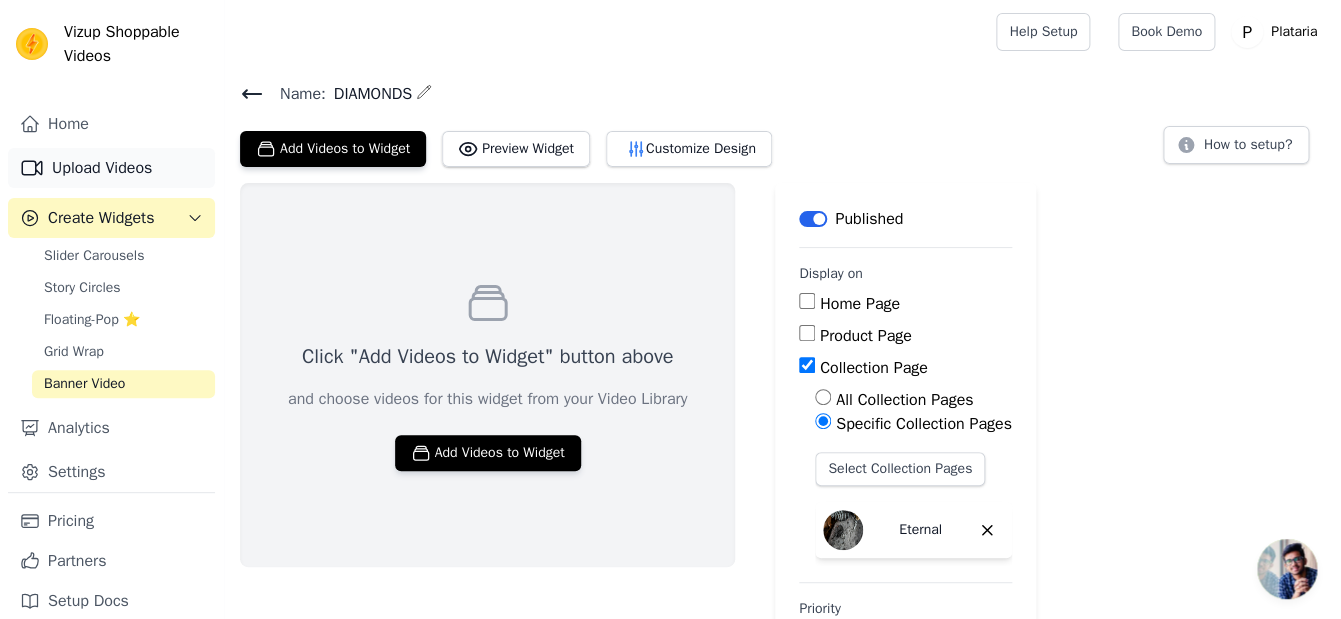 click on "Upload Videos" at bounding box center (111, 168) 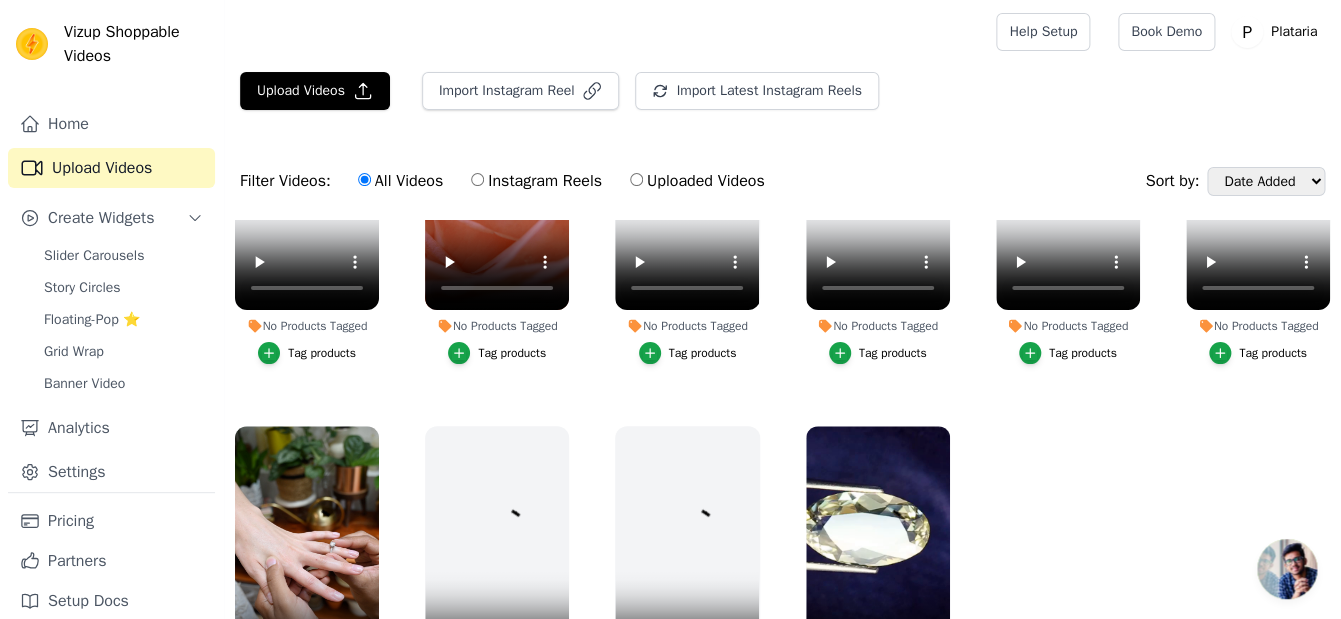 scroll, scrollTop: 190, scrollLeft: 0, axis: vertical 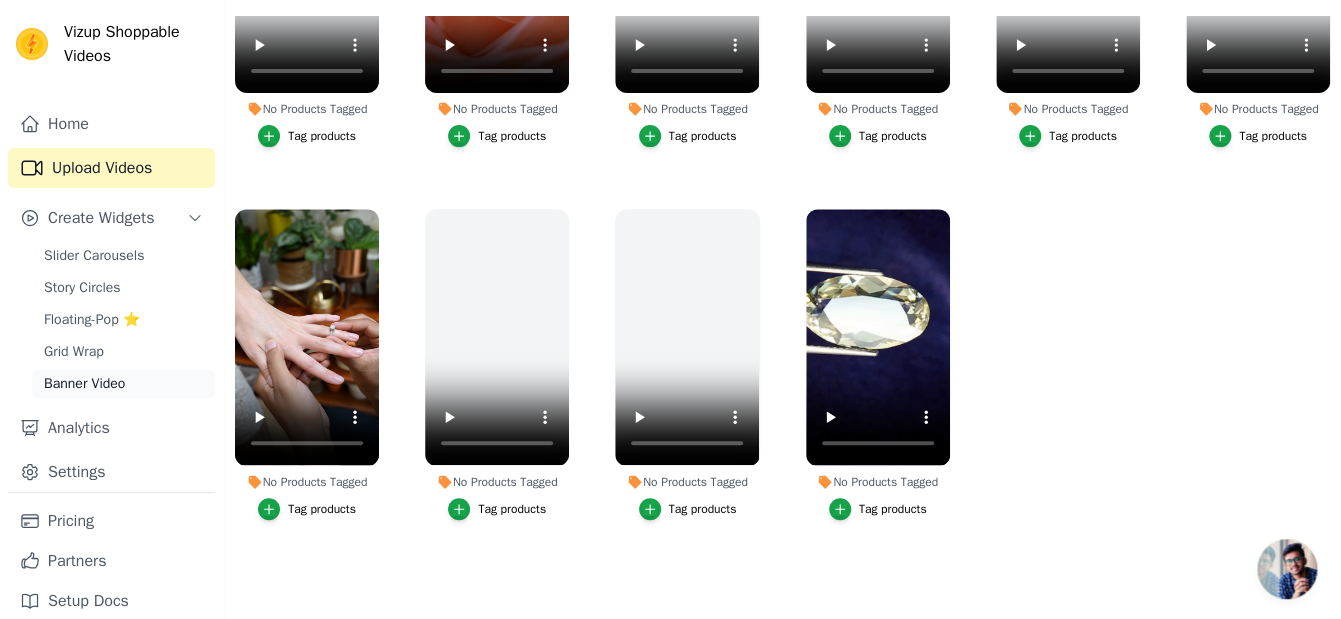 click on "Banner Video" at bounding box center (84, 384) 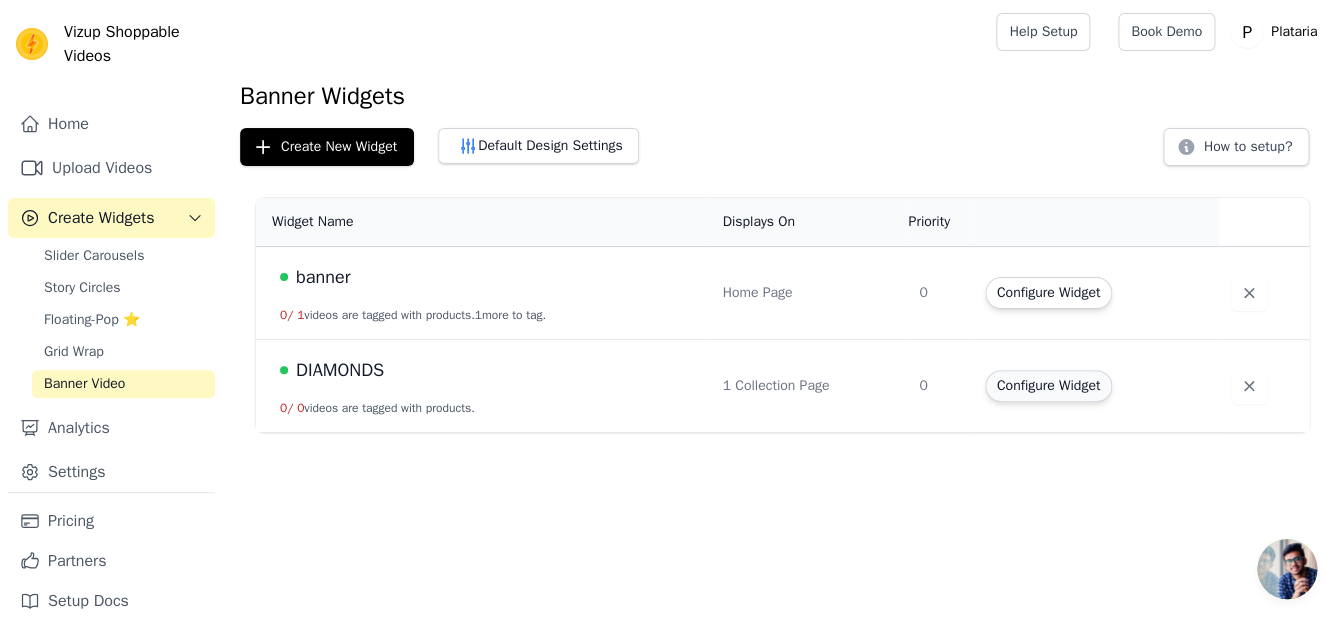 click on "Configure Widget" at bounding box center (1048, 386) 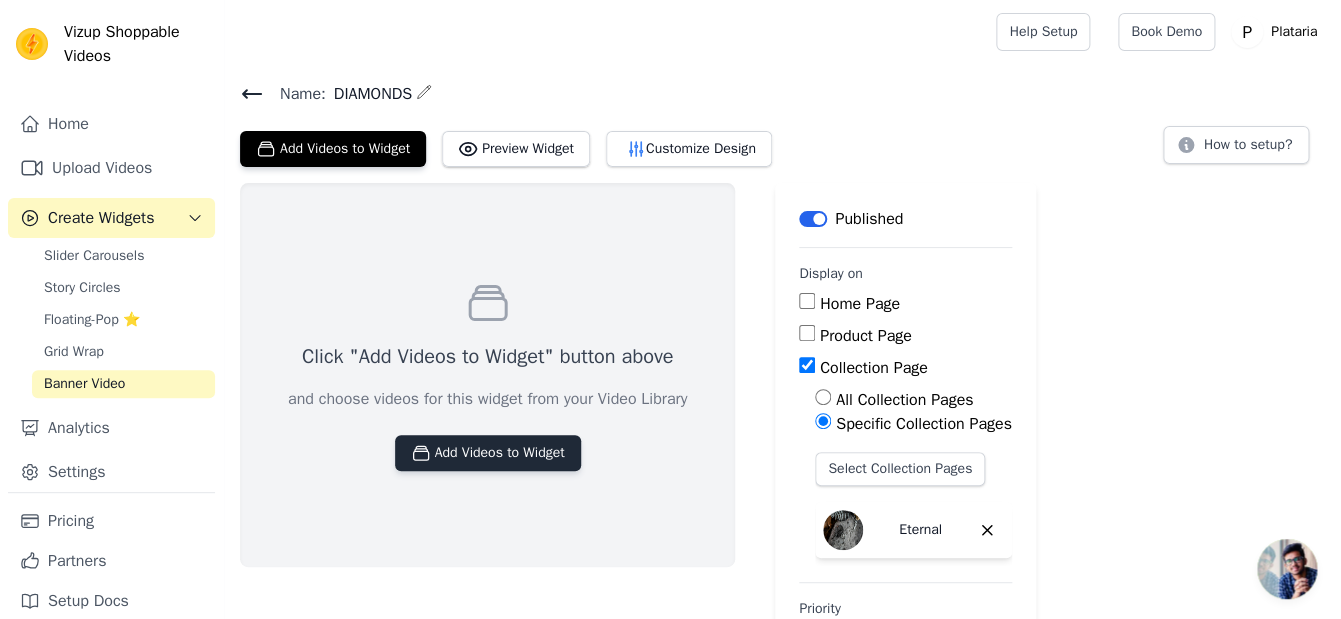 click on "Add Videos to Widget" at bounding box center [488, 453] 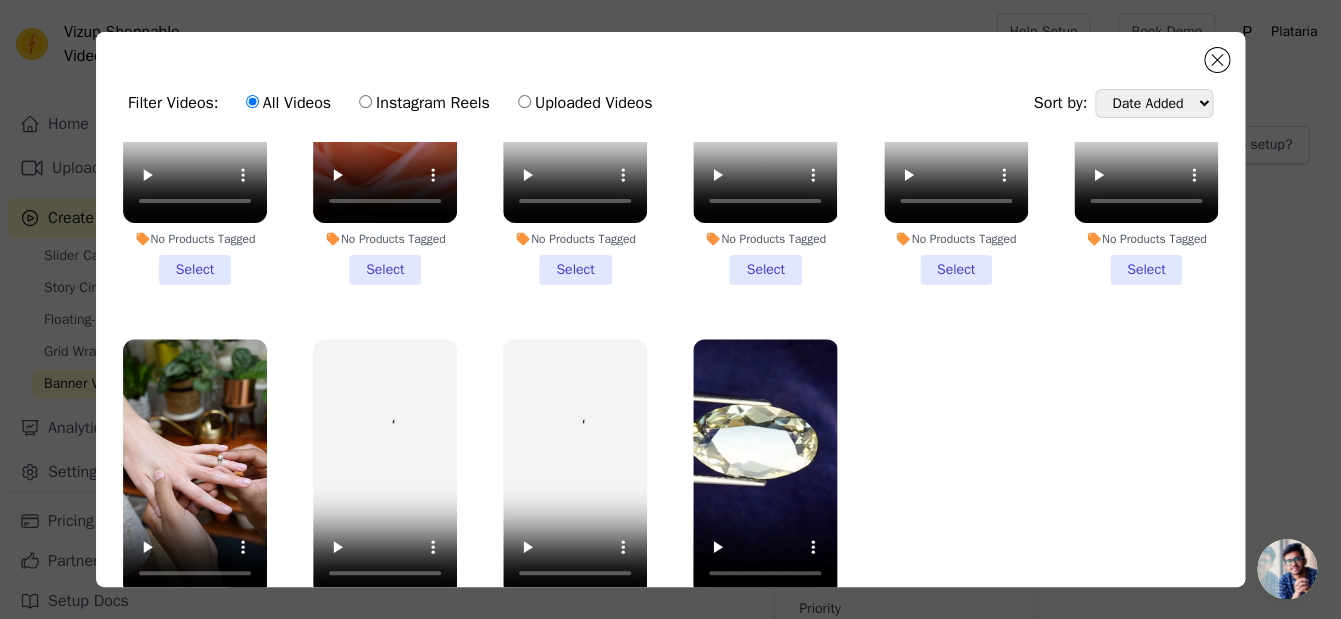 scroll, scrollTop: 190, scrollLeft: 0, axis: vertical 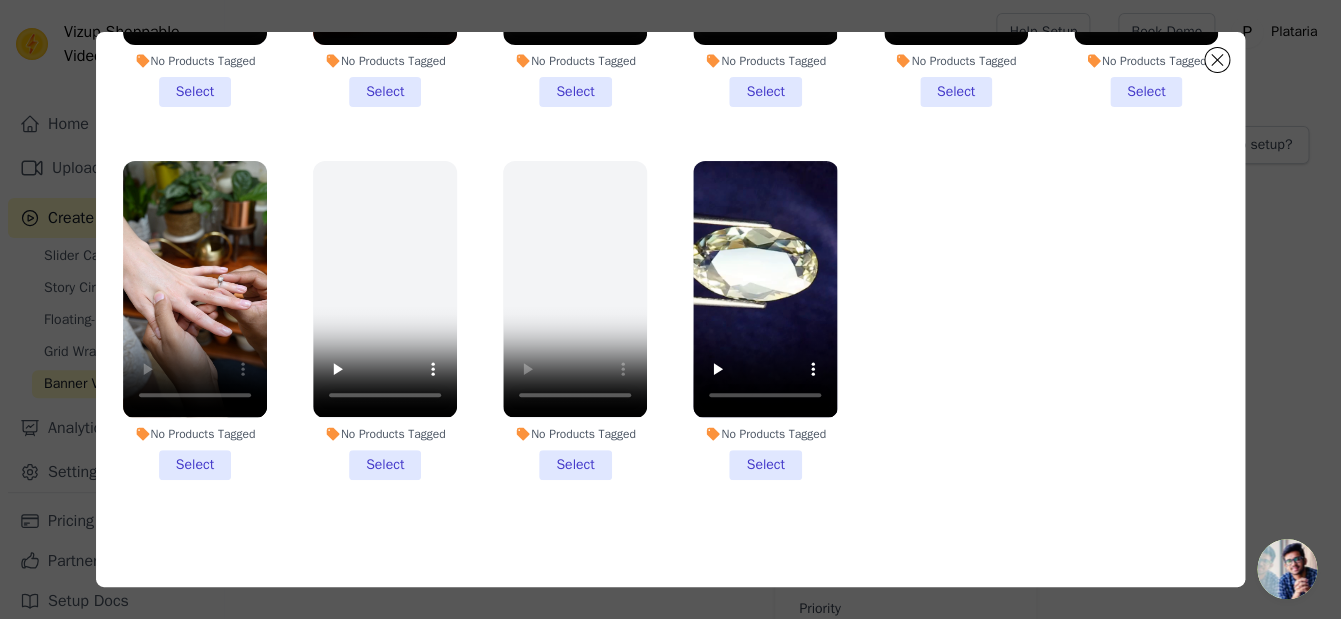 click on "No Products Tagged     Select" at bounding box center (195, 320) 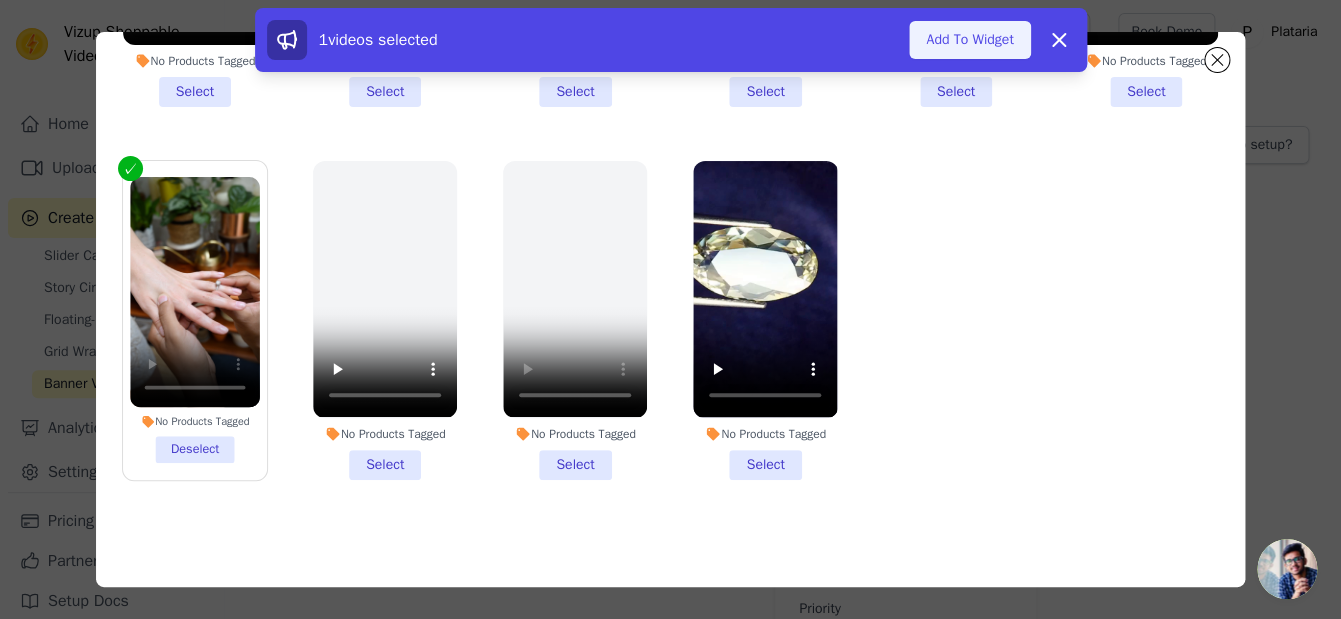click on "Add To Widget" at bounding box center [969, 40] 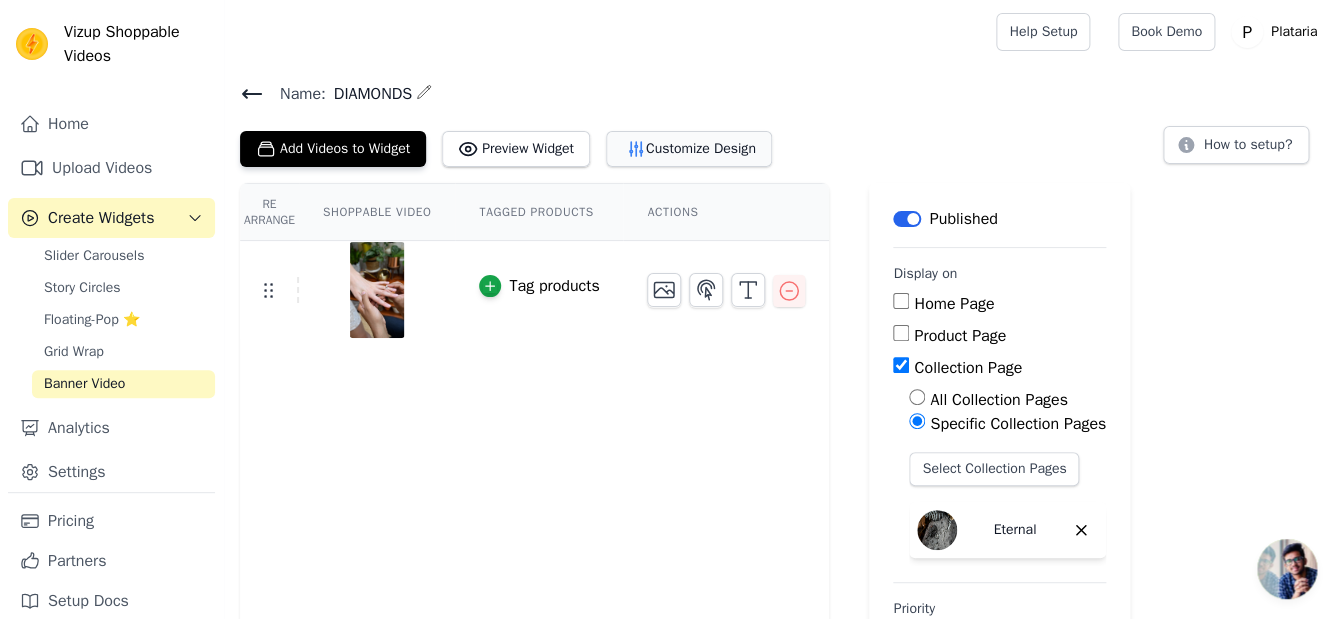 click 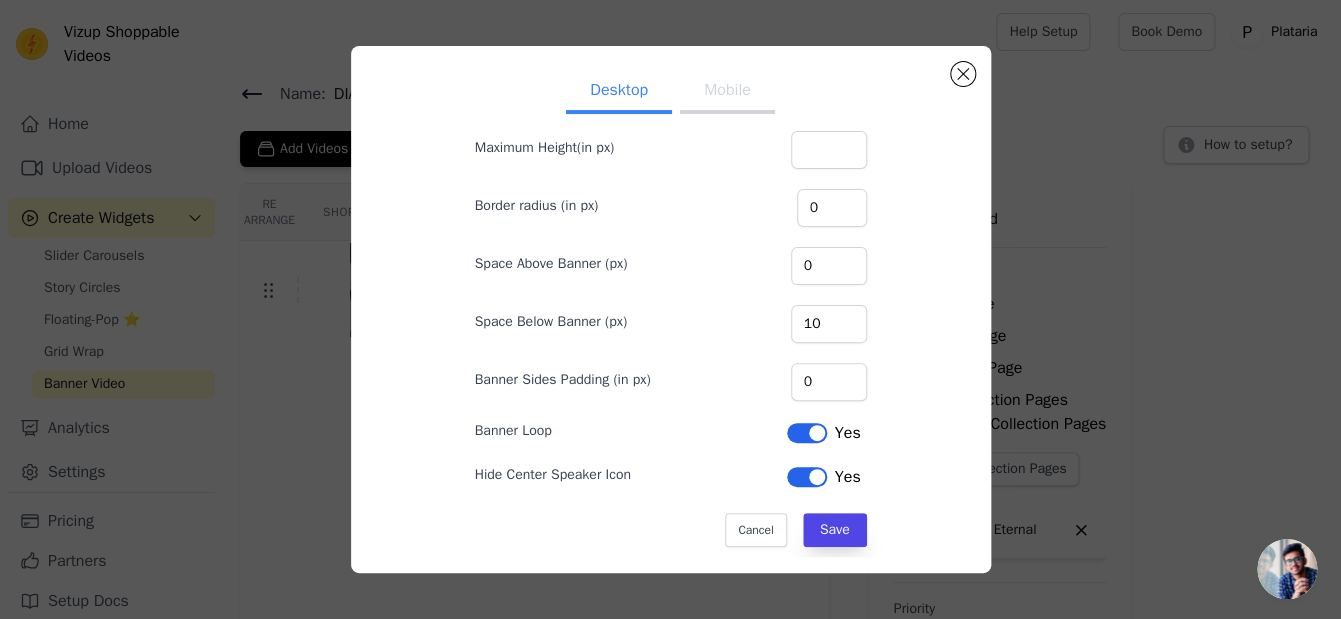 scroll, scrollTop: 0, scrollLeft: 0, axis: both 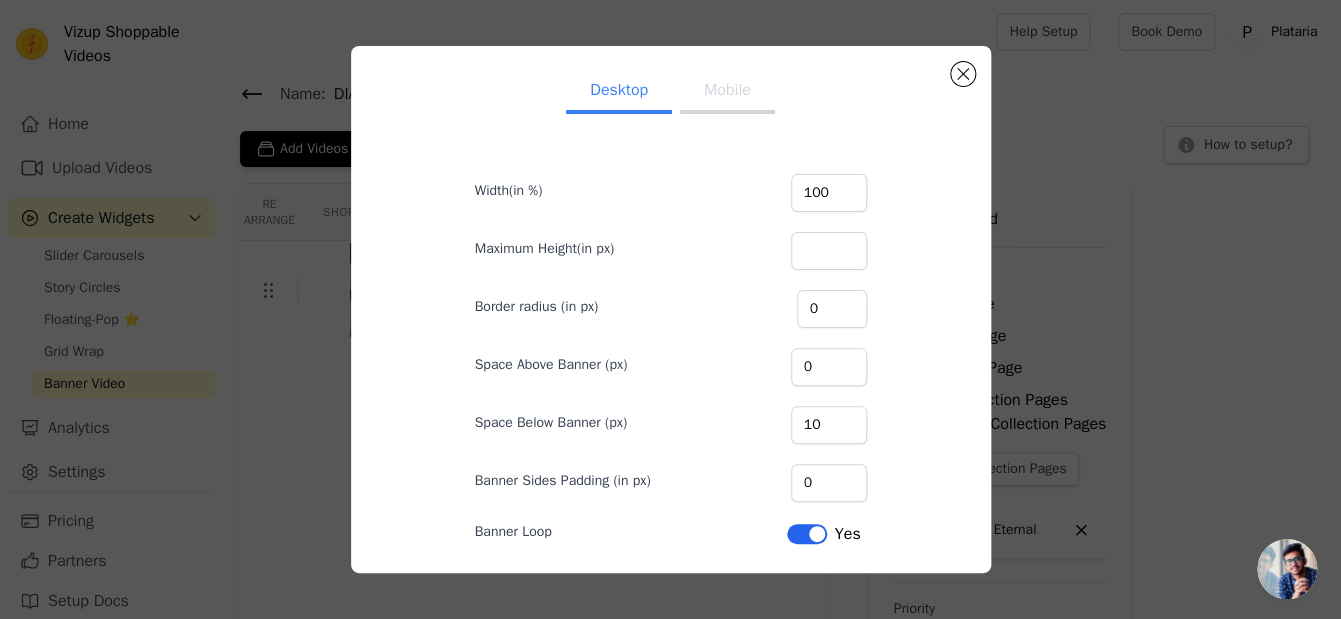 click on "Mobile" at bounding box center (727, 92) 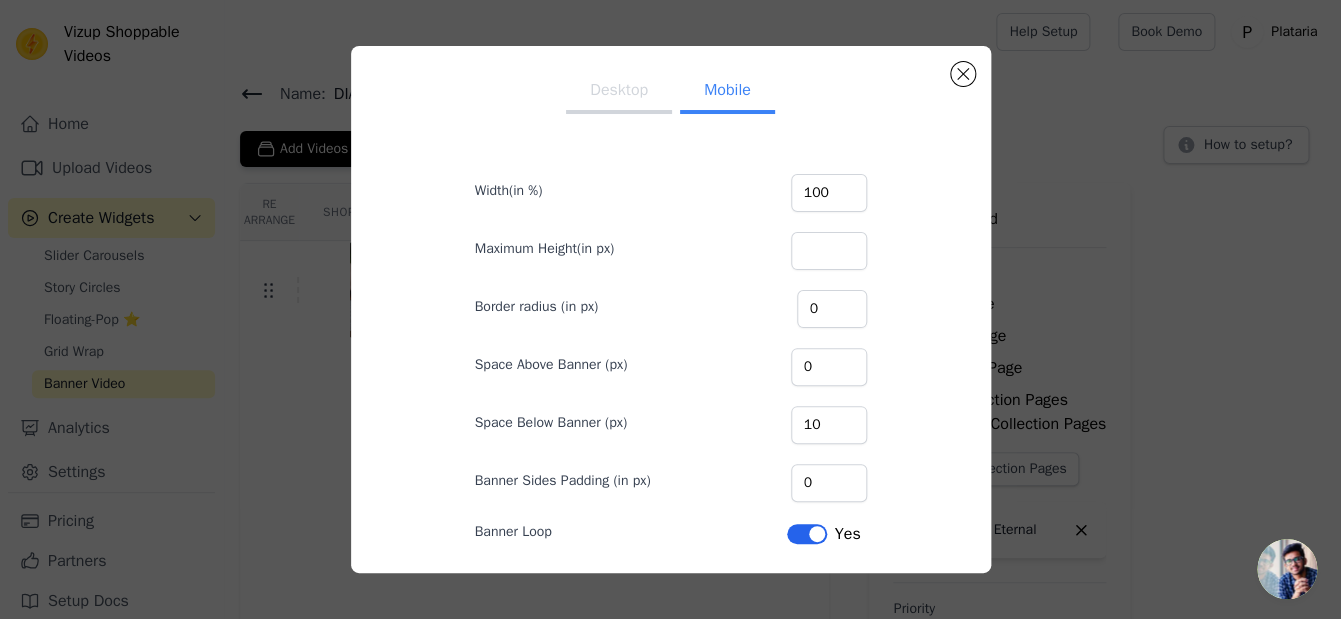 click on "Desktop" at bounding box center [619, 92] 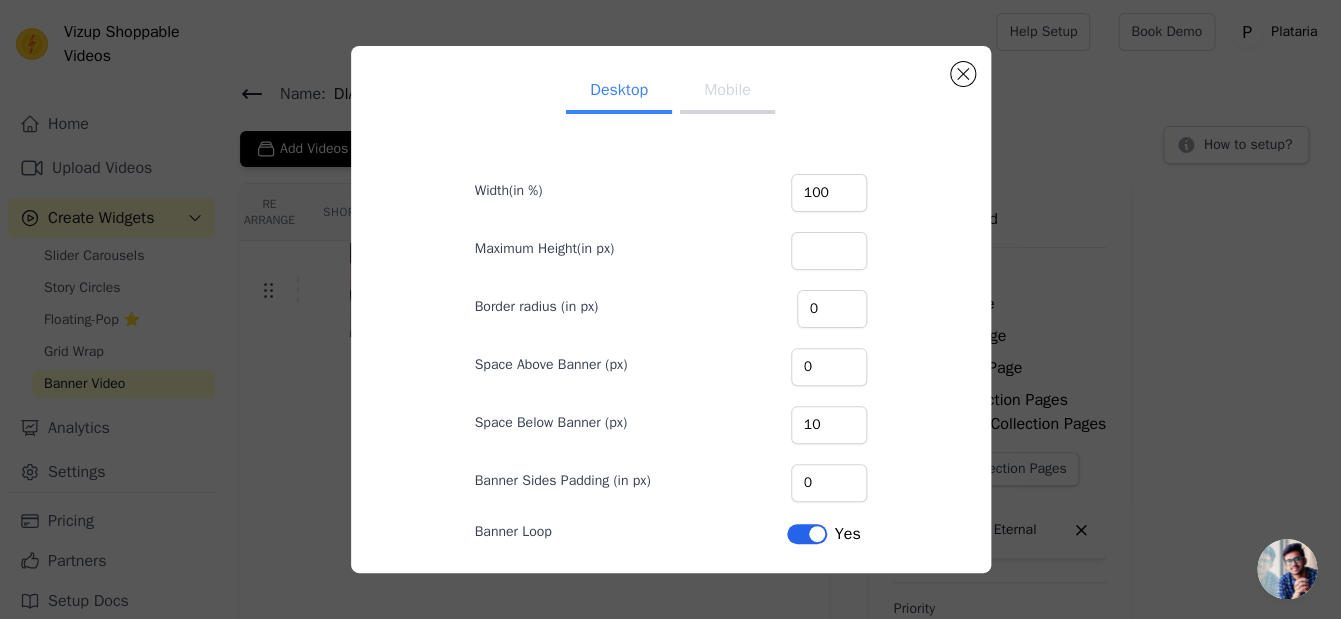 click on "Desktop Mobile   Width(in %)   100   Maximum Height(in px)     Border radius (in px)   0   Space Above Banner (px)   0   Space Below Banner (px)   10   Banner Sides Padding (in px)   0   Banner Loop   Label     Yes   Hide Center Speaker Icon   Label     Yes   Cancel   Save" at bounding box center [670, 309] 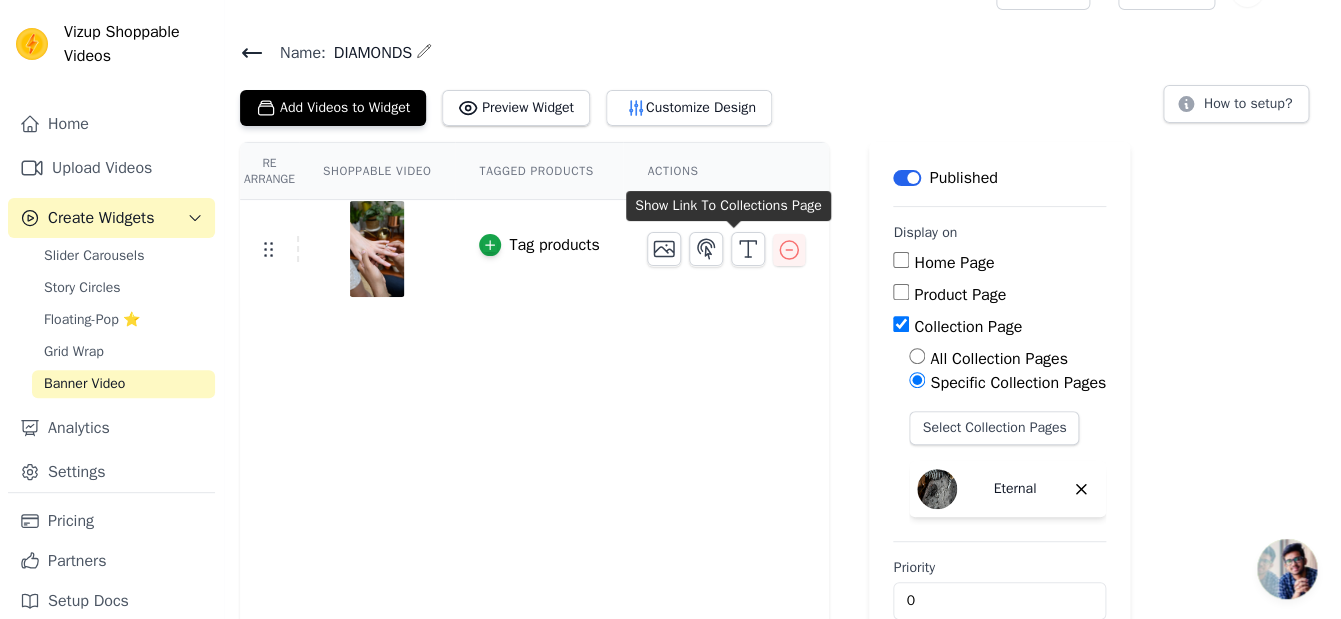 scroll, scrollTop: 81, scrollLeft: 0, axis: vertical 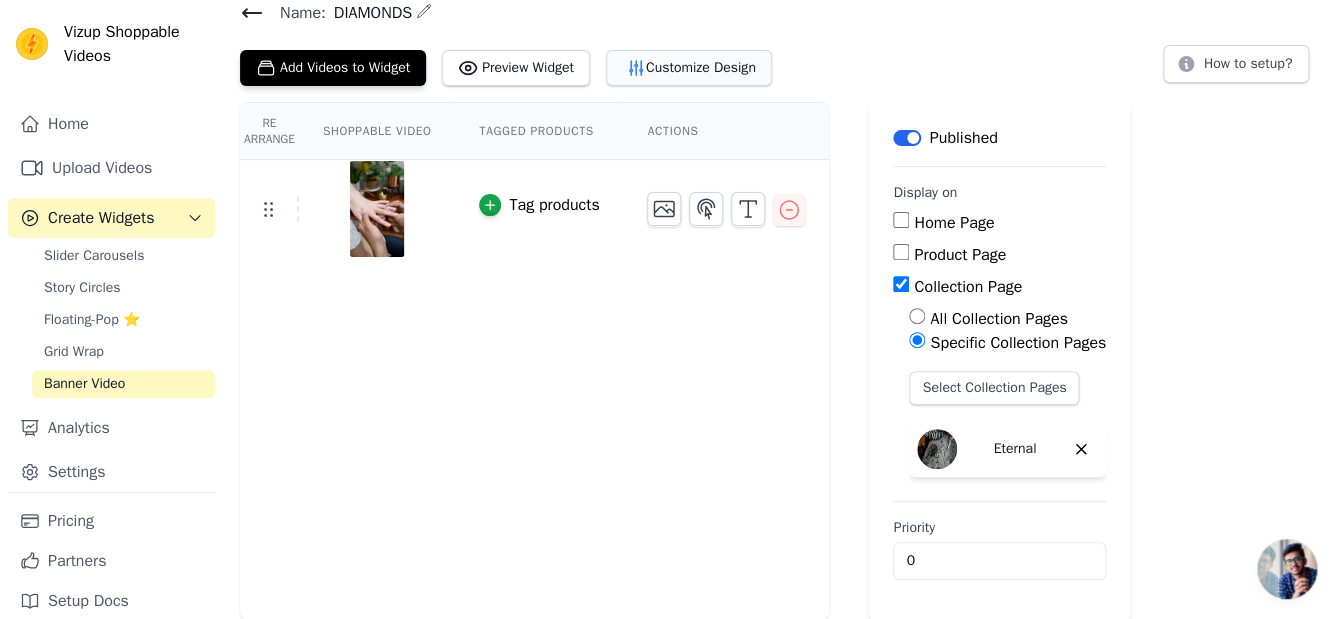 click 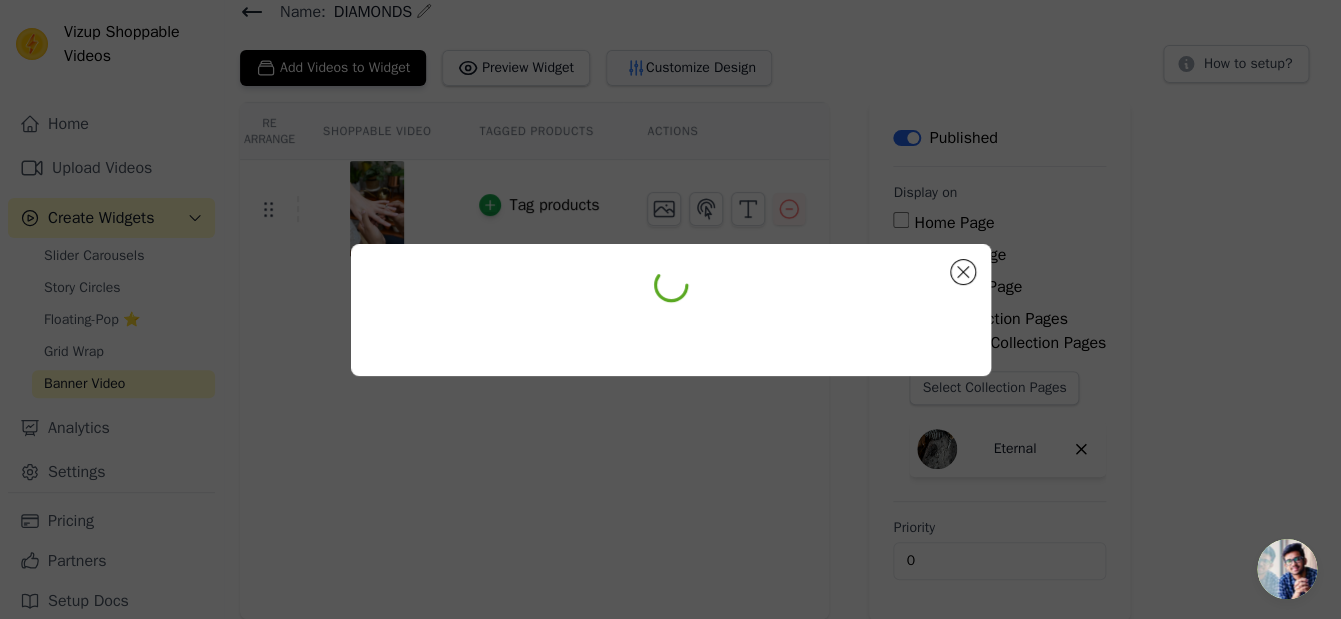 scroll, scrollTop: 0, scrollLeft: 0, axis: both 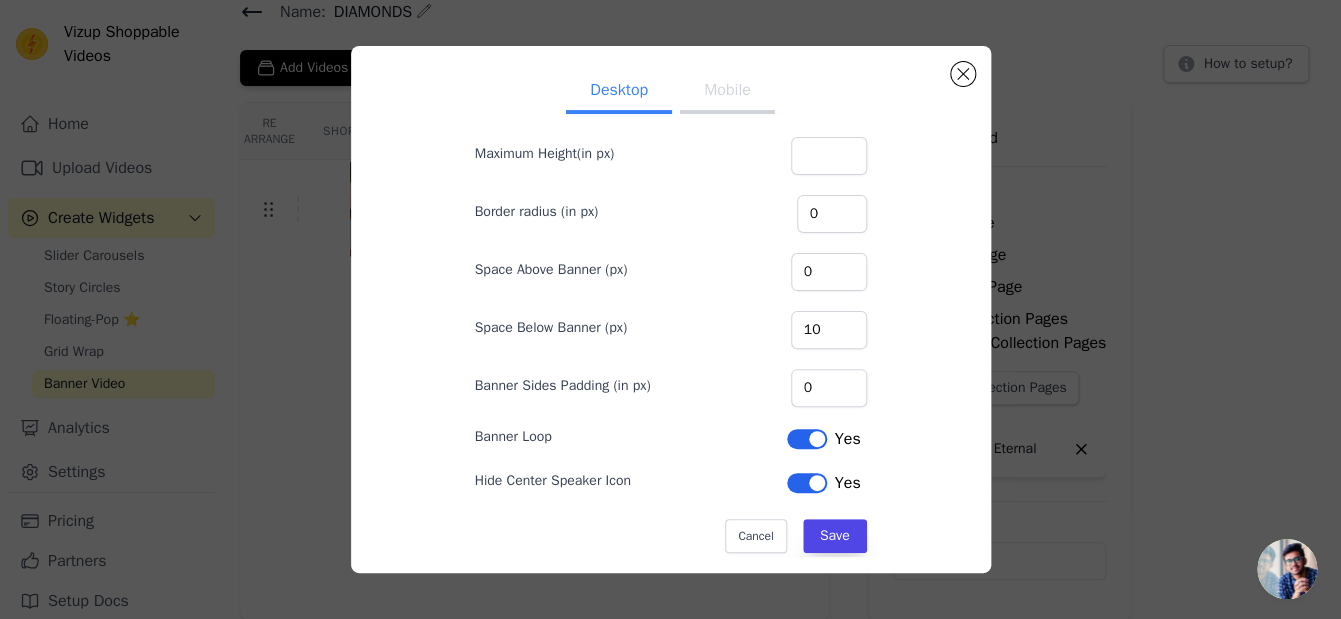 click on "Desktop Mobile   Width(in %)   100   Maximum Height(in px)     Border radius (in px)   0   Space Above Banner (px)   0   Space Below Banner (px)   10   Banner Sides Padding (in px)   0   Banner Loop   Label     Yes   Hide Center Speaker Icon   Label     Yes   Cancel   Save" at bounding box center [670, 309] 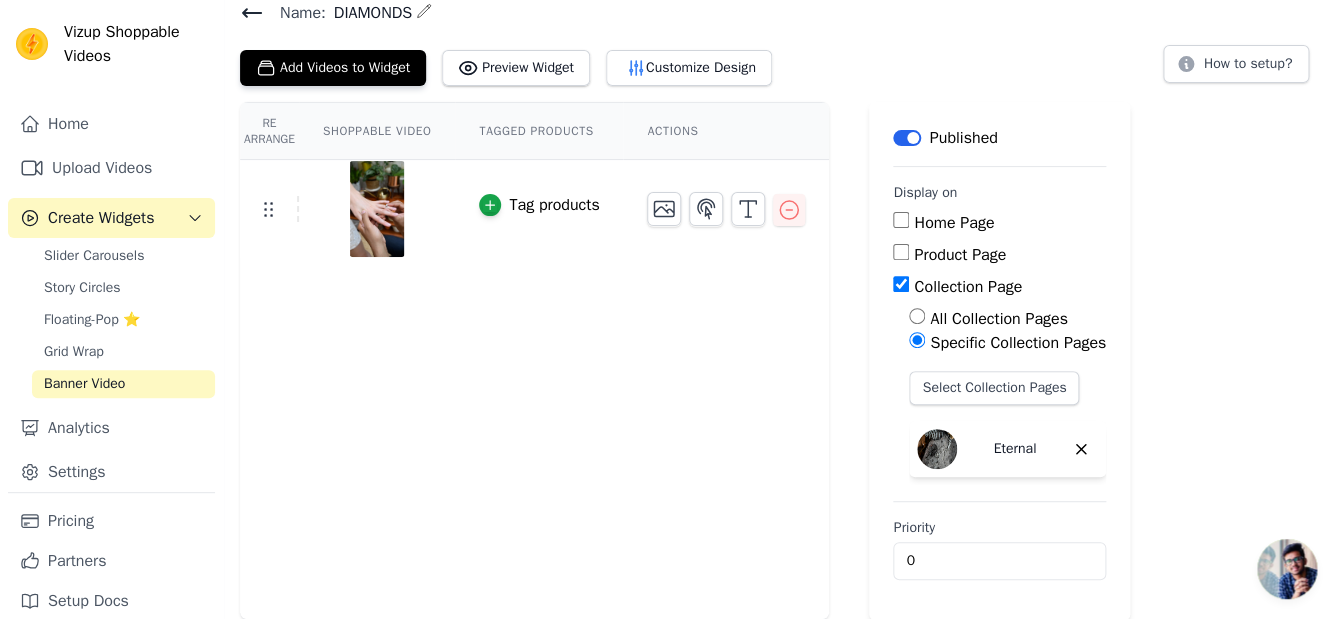 scroll, scrollTop: 0, scrollLeft: 0, axis: both 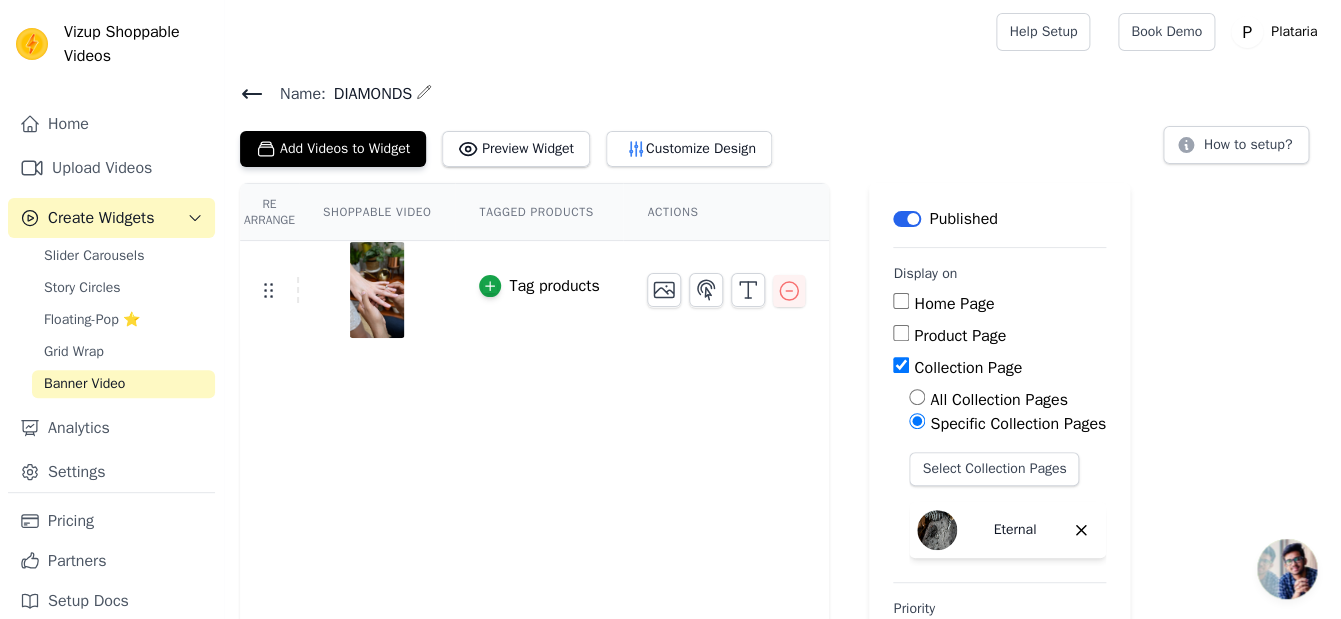 click at bounding box center (726, 282) 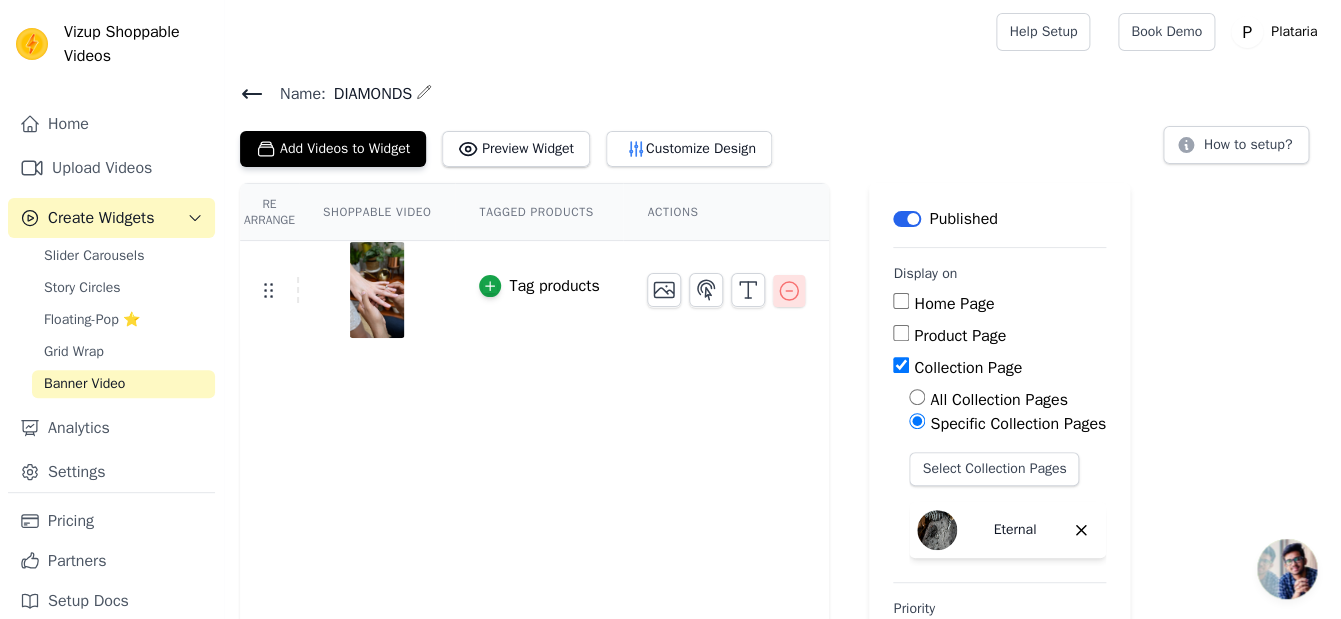 click 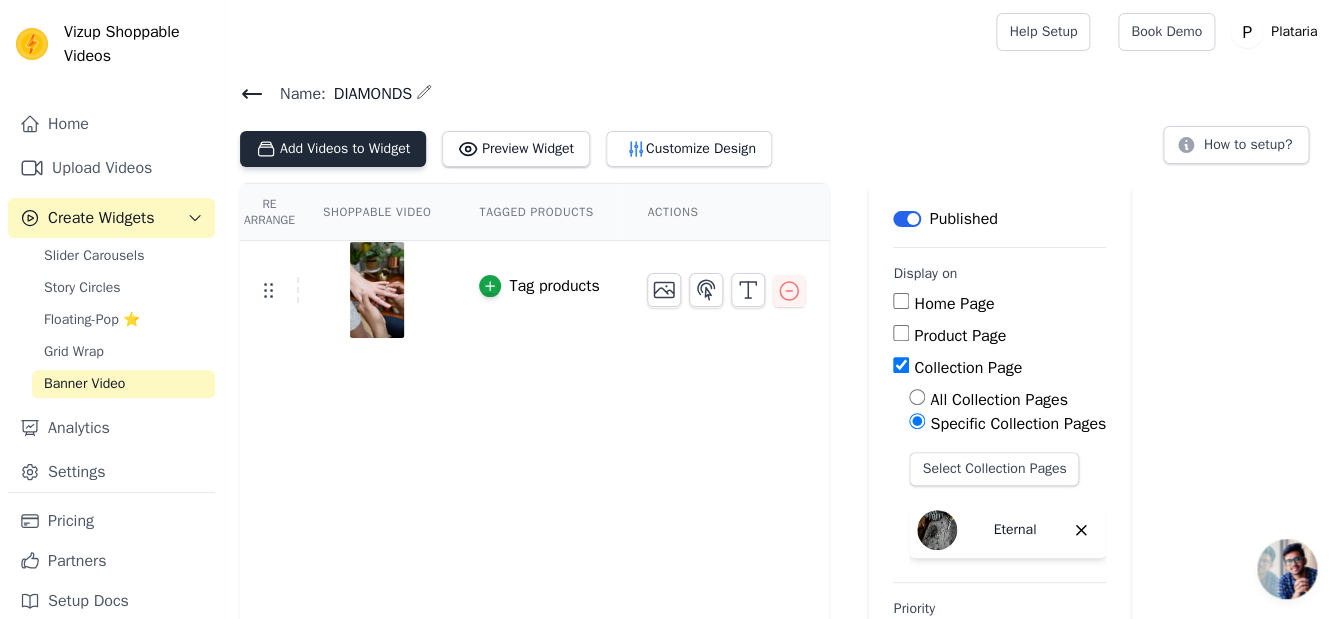 click on "Add Videos to Widget" at bounding box center (333, 149) 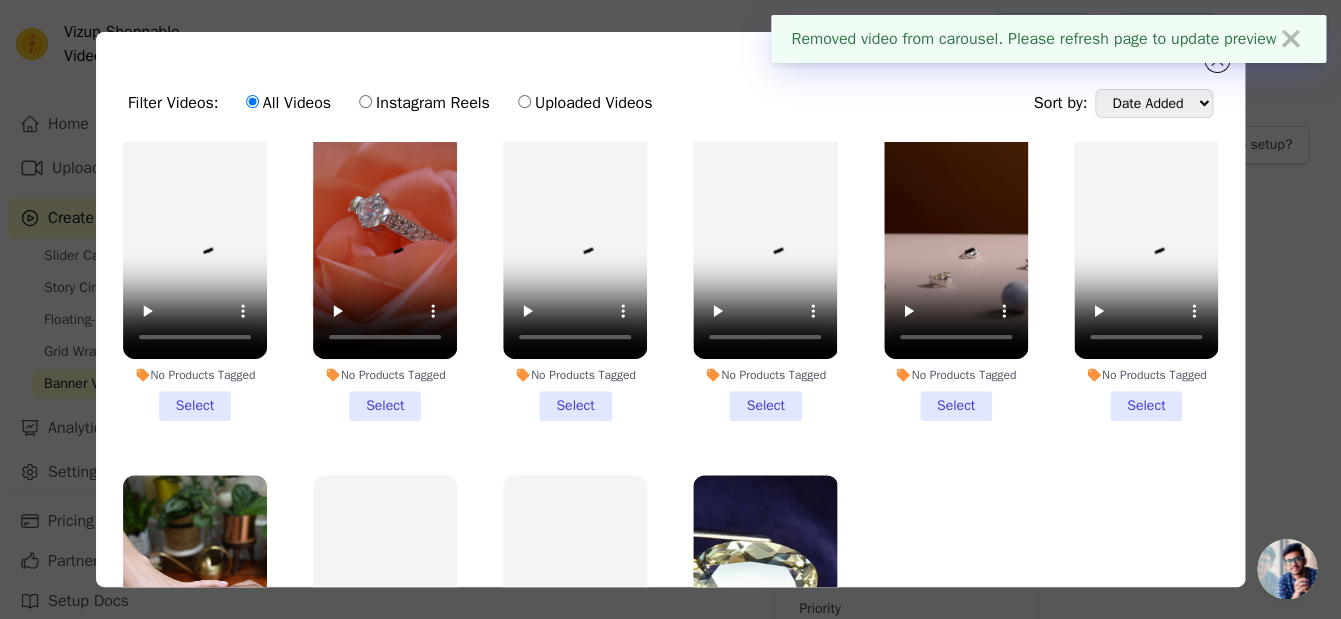 scroll, scrollTop: 190, scrollLeft: 0, axis: vertical 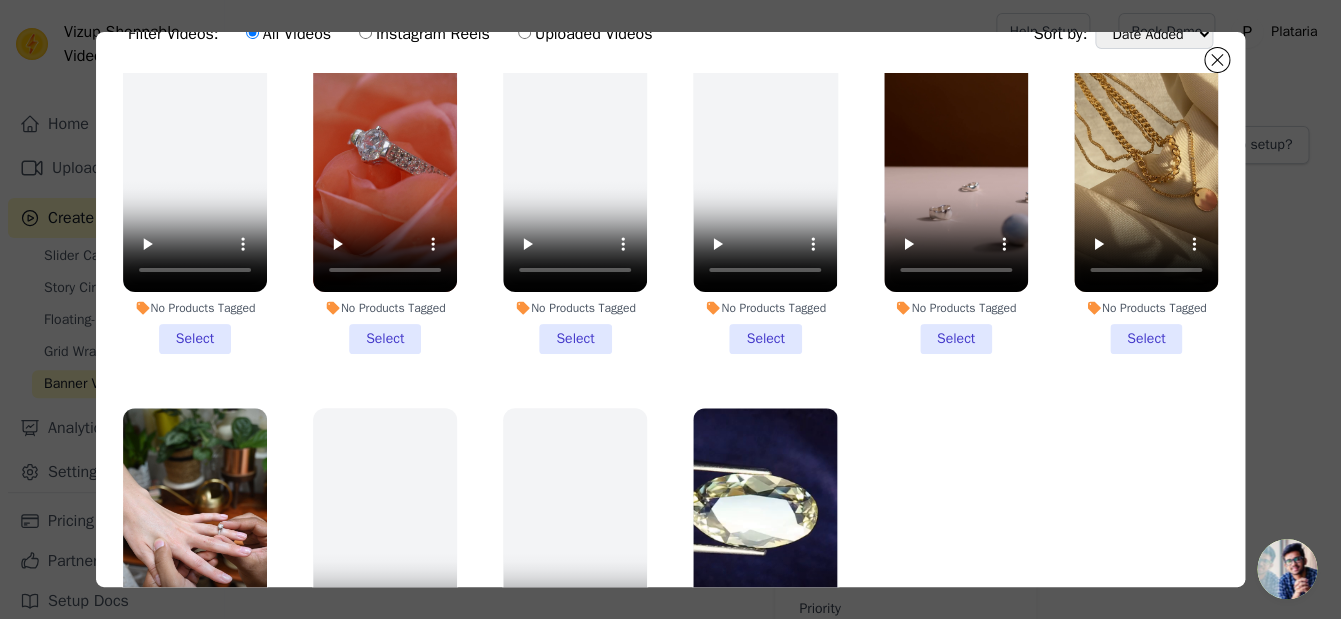 click on "No Products Tagged     Select" at bounding box center [385, 195] 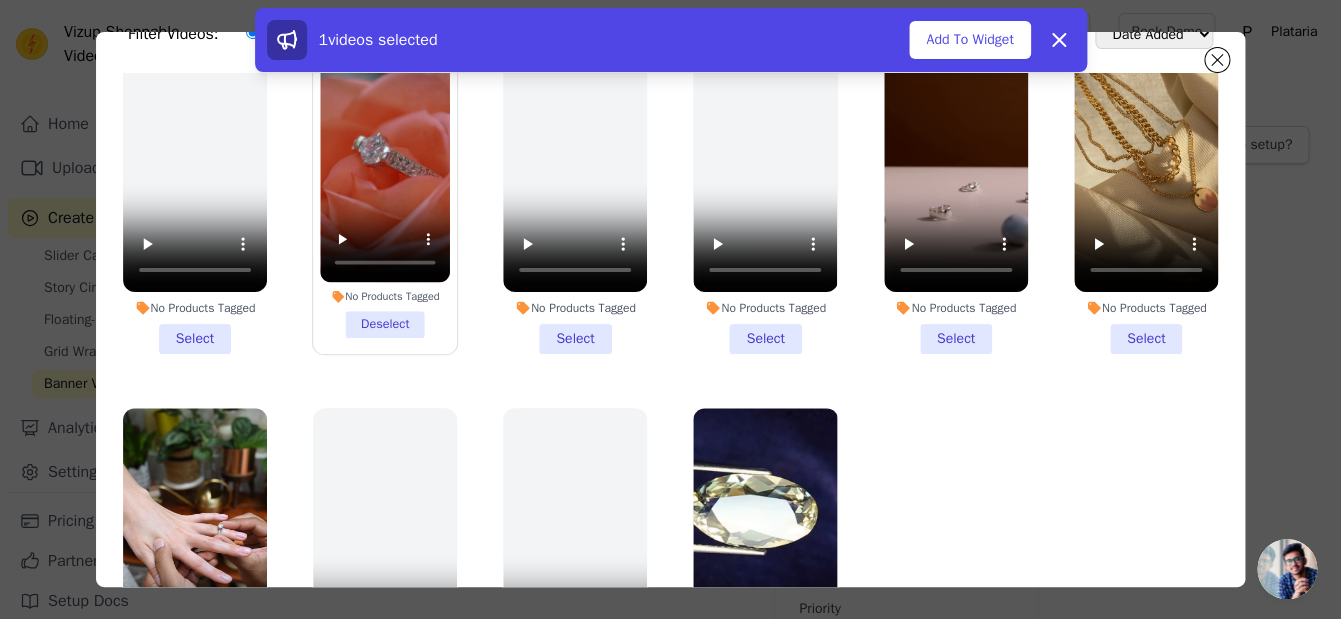 click on "No Products Tagged     Deselect" at bounding box center [385, 195] 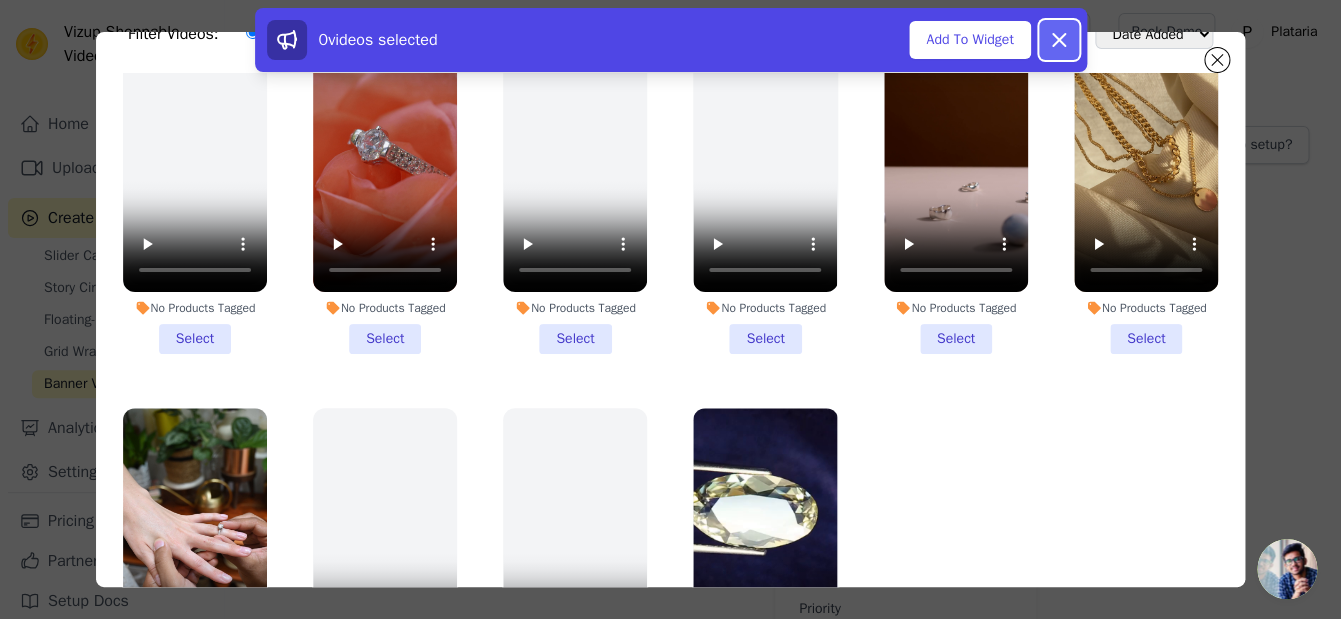 click on "Dismiss" at bounding box center [1059, 40] 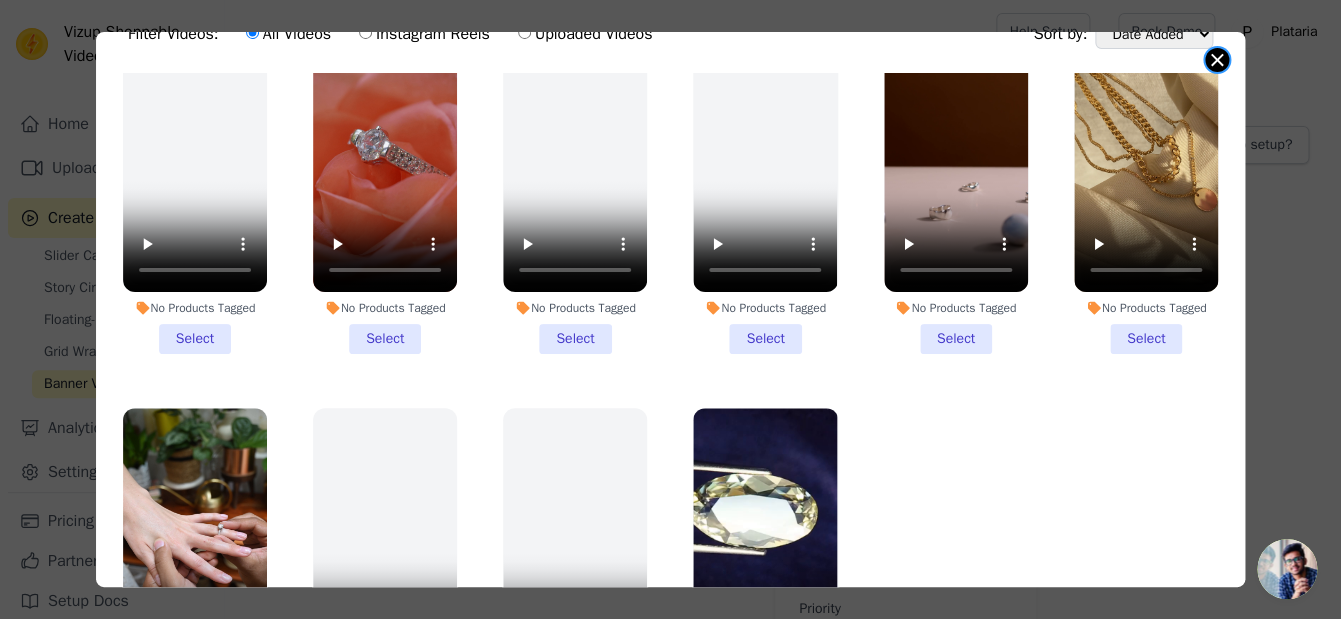 click at bounding box center (1217, 60) 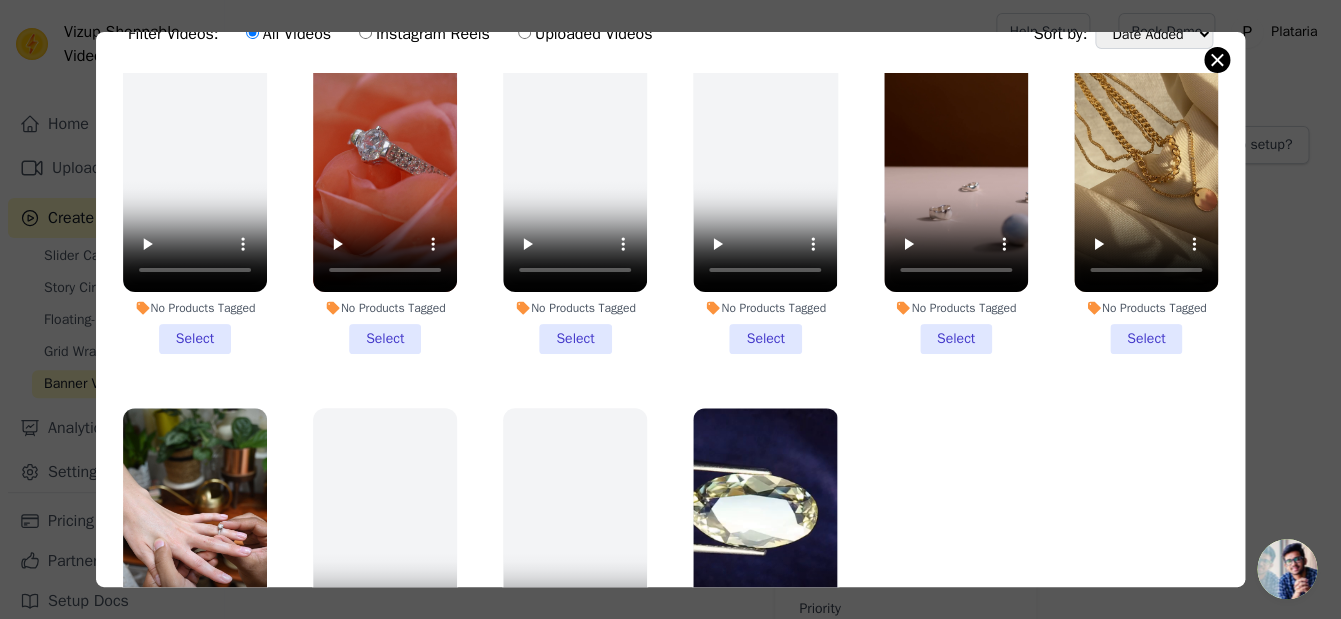 scroll, scrollTop: 48, scrollLeft: 0, axis: vertical 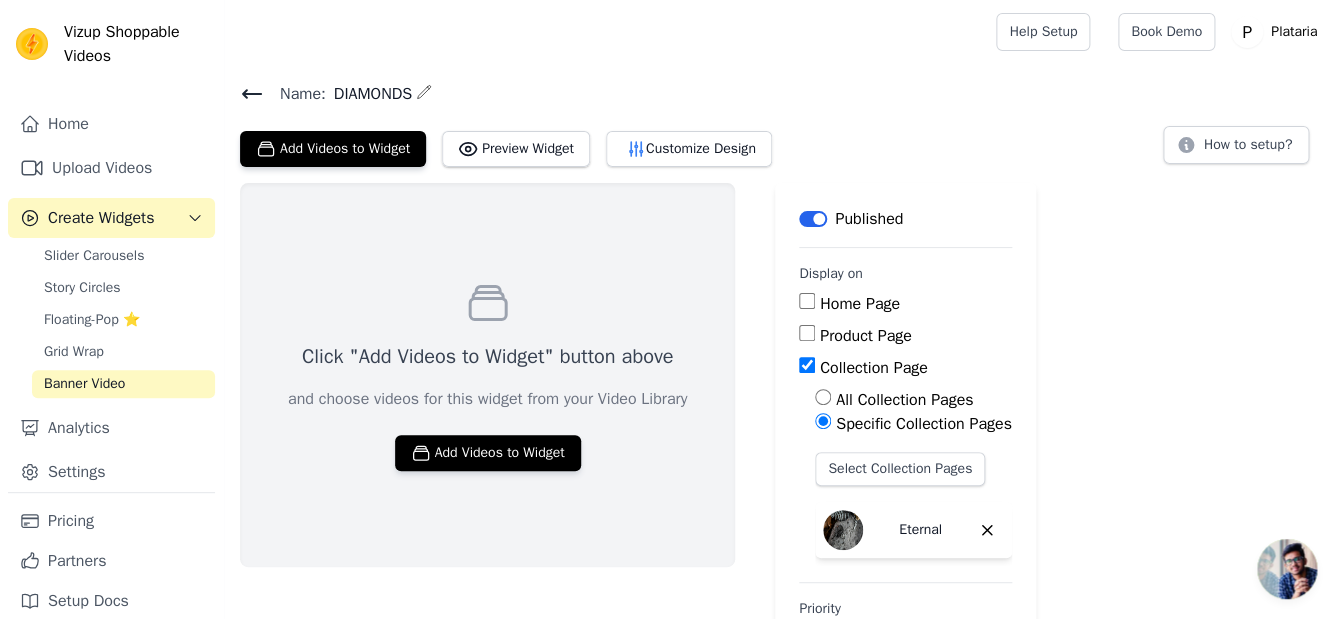 click on "Click "Add Videos to Widget" button above   and choose videos for this widget from your Video Library
Add Videos to Widget" at bounding box center (487, 375) 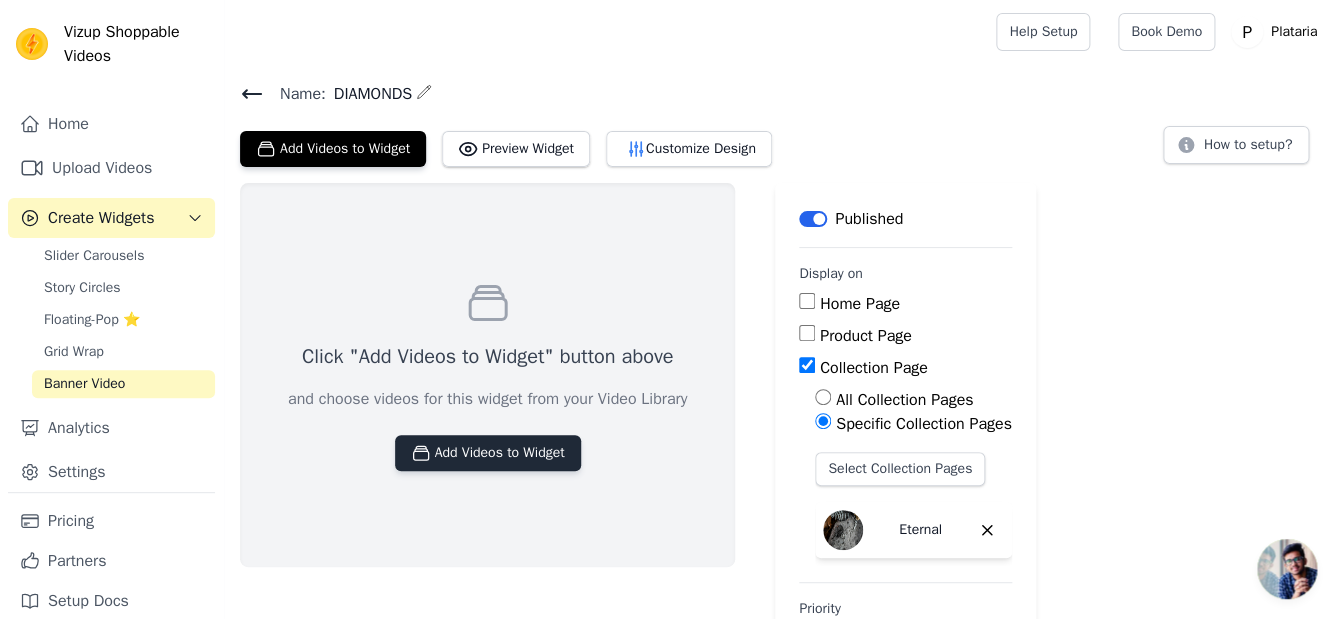 click on "Add Videos to Widget" at bounding box center (488, 453) 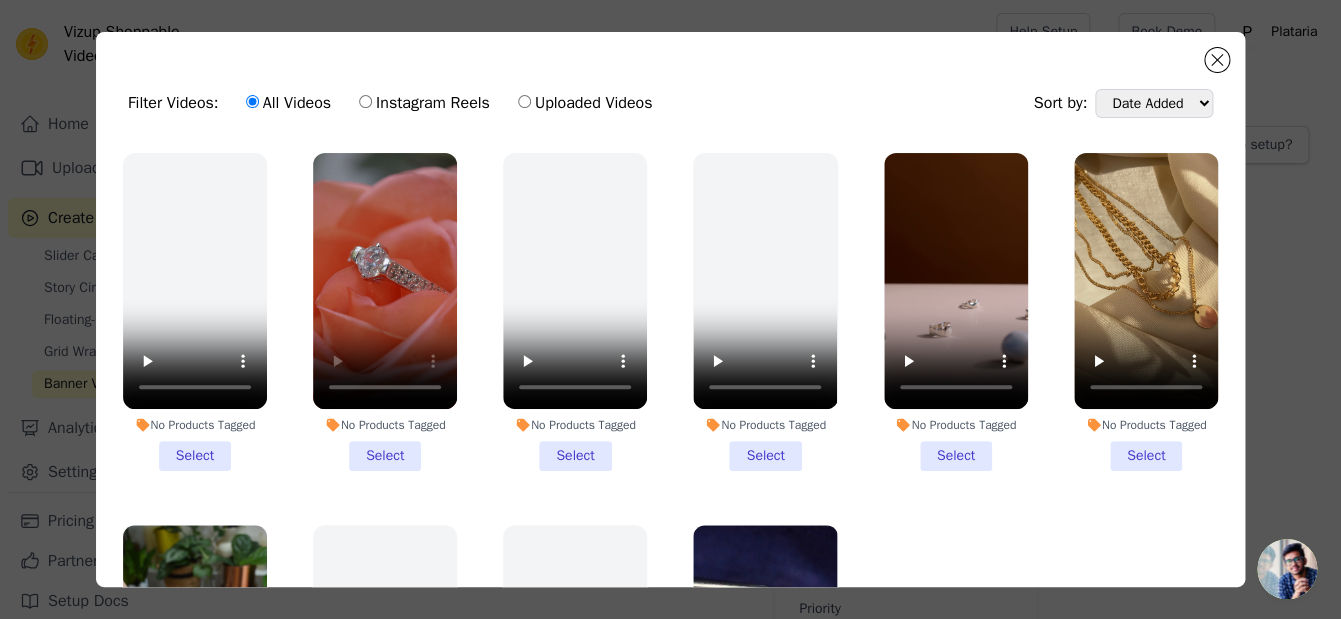 click on "No Products Tagged     Select" at bounding box center (385, 312) 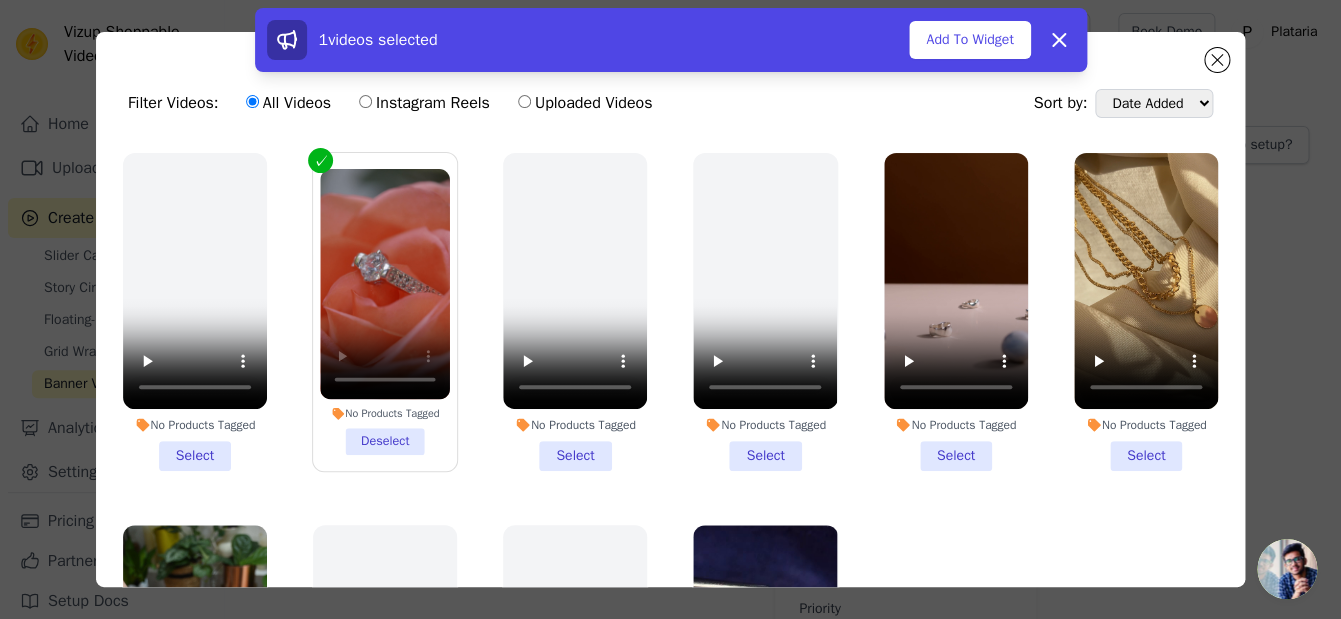 scroll, scrollTop: 190, scrollLeft: 0, axis: vertical 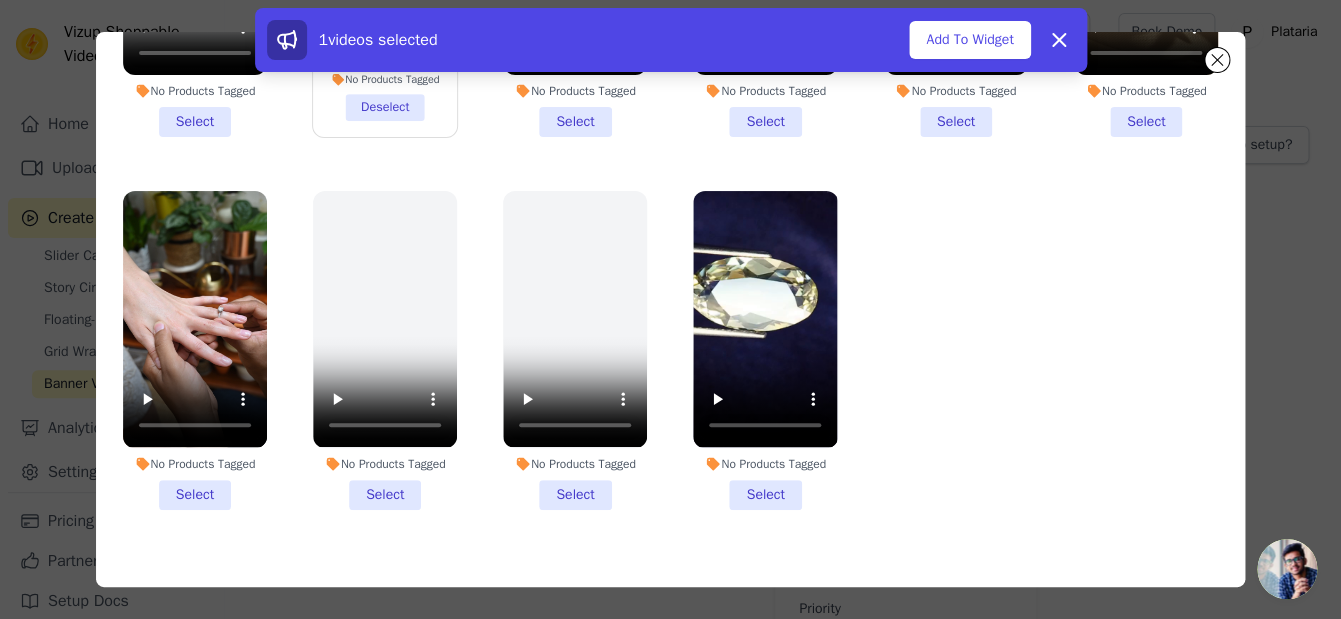 click on "No Products Tagged     Deselect" at bounding box center (385, -22) 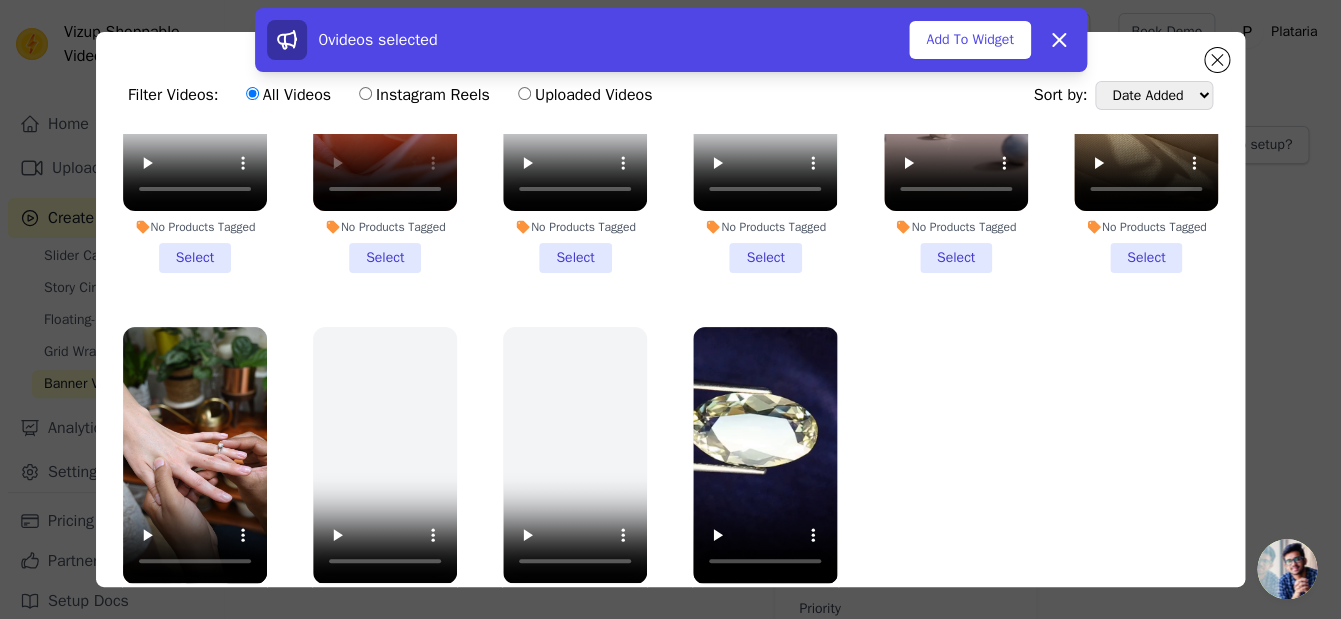 scroll, scrollTop: 0, scrollLeft: 0, axis: both 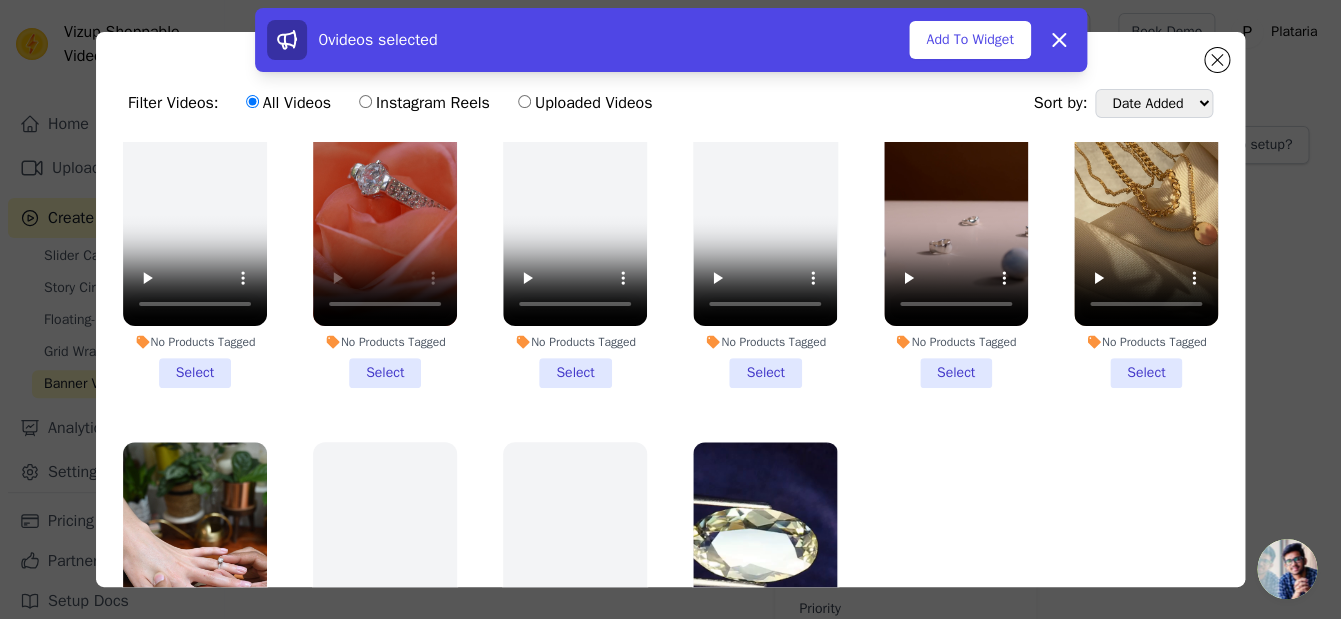 click on "No Products Tagged     Select" at bounding box center (385, 229) 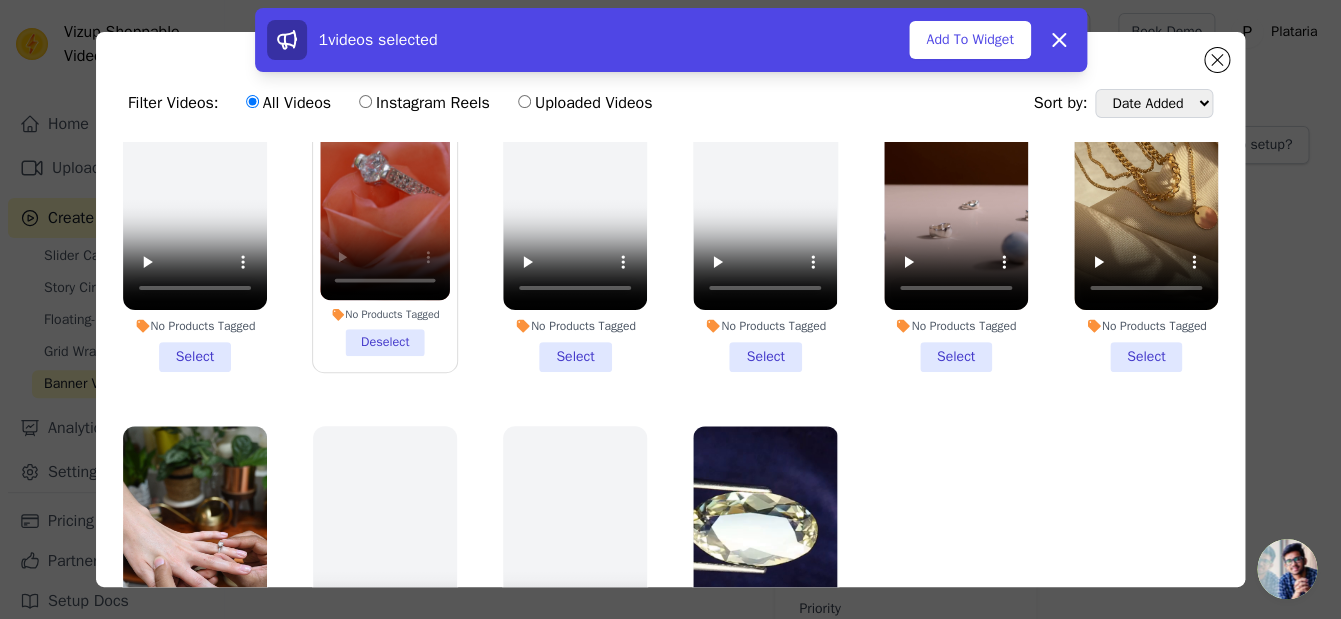 scroll, scrollTop: 81, scrollLeft: 0, axis: vertical 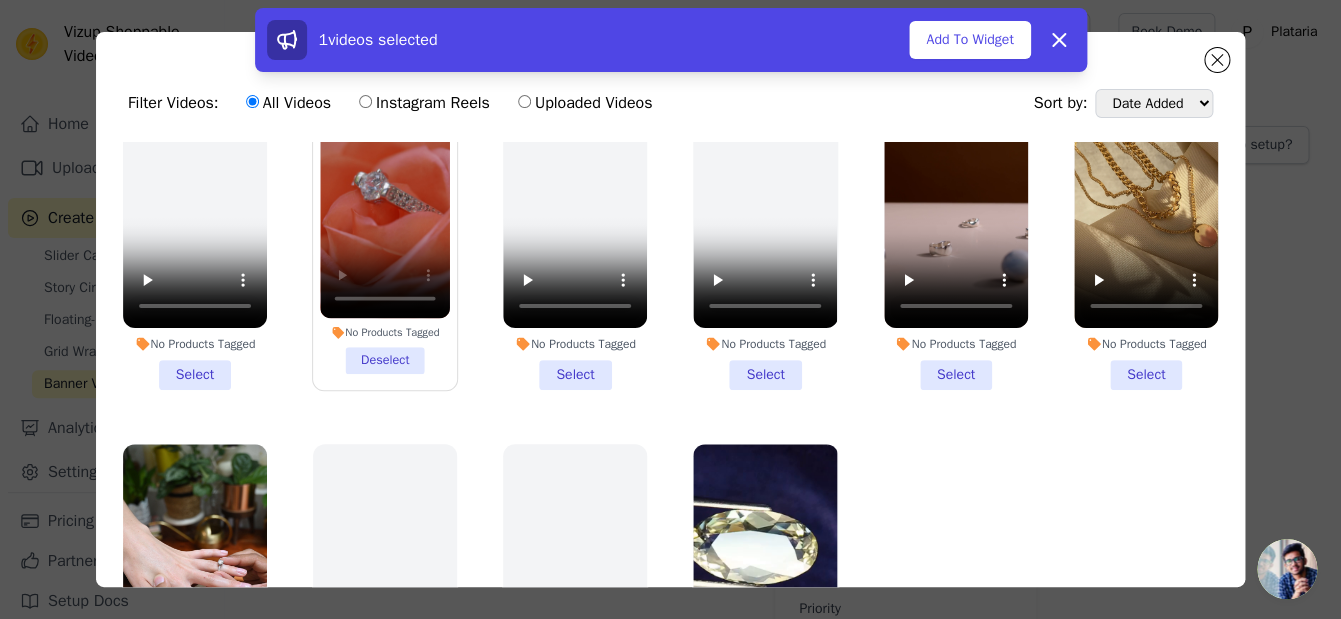 click on "No Products Tagged     Deselect" at bounding box center [385, 231] 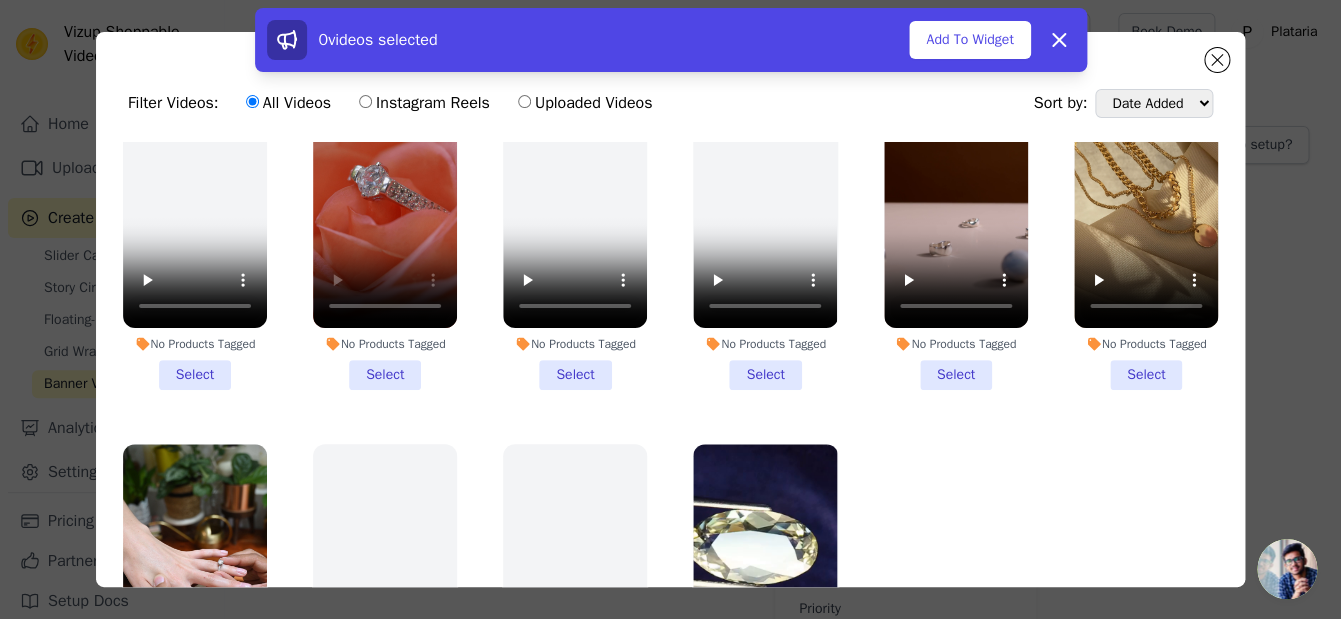 click on "No Products Tagged     Select" at bounding box center (385, 231) 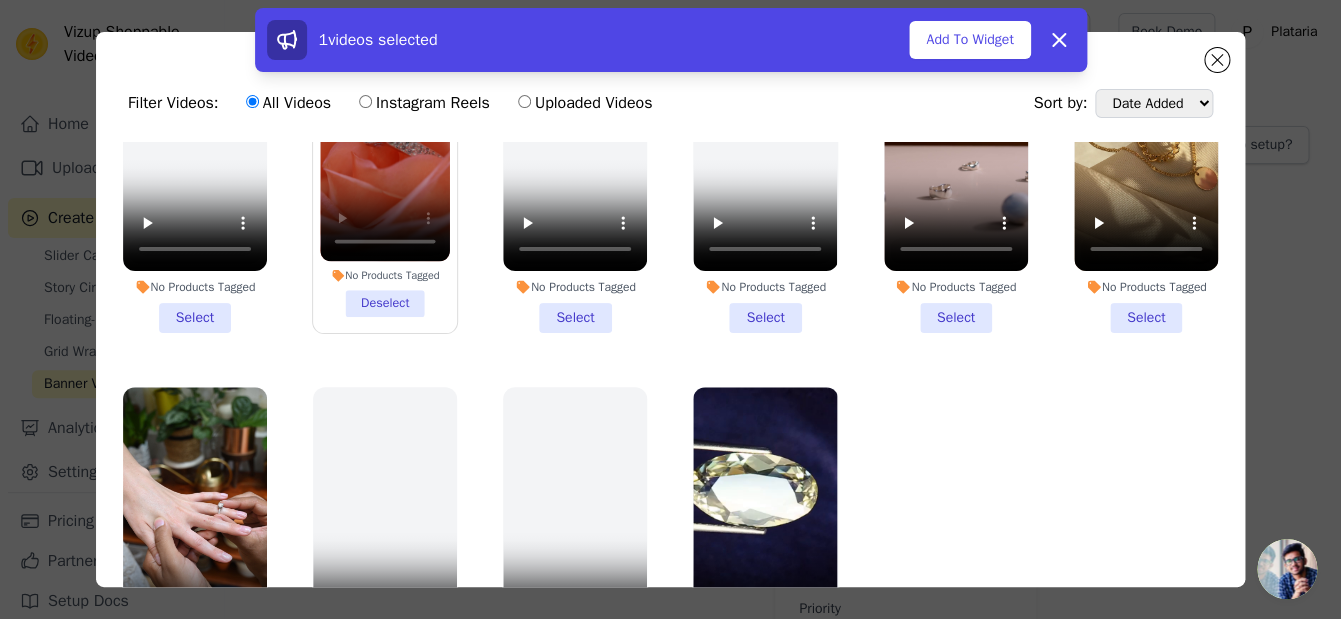 scroll, scrollTop: 190, scrollLeft: 0, axis: vertical 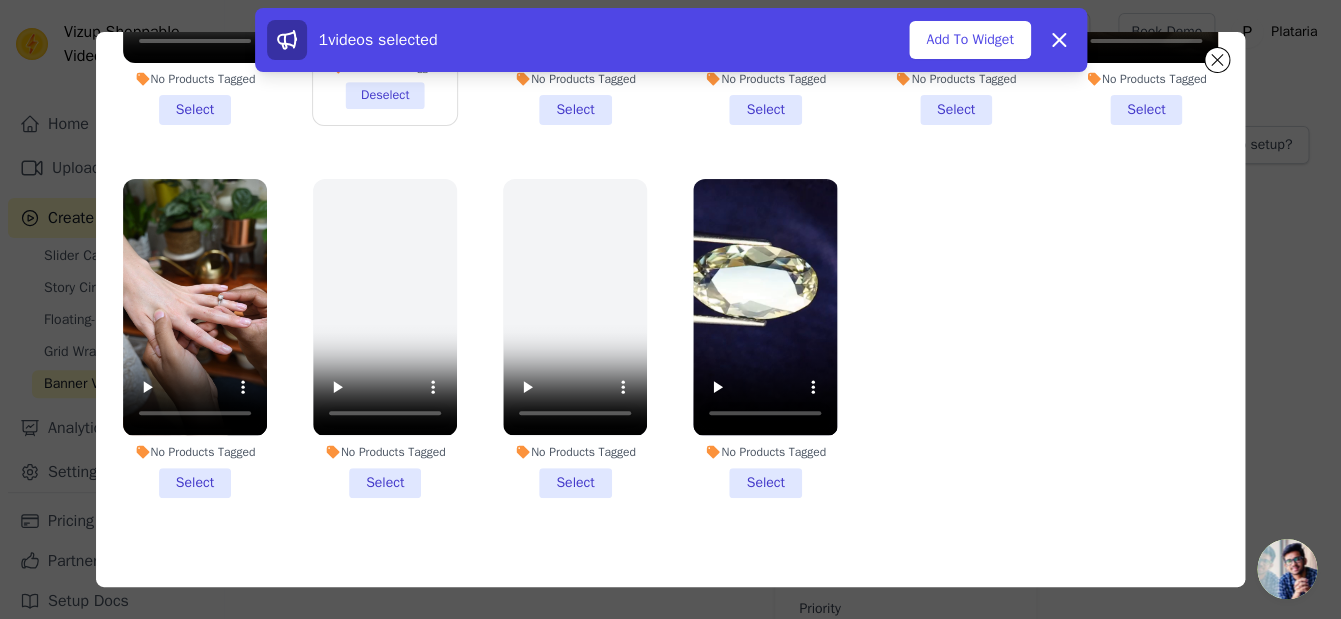 click on "No Products Tagged     Select" at bounding box center (195, 338) 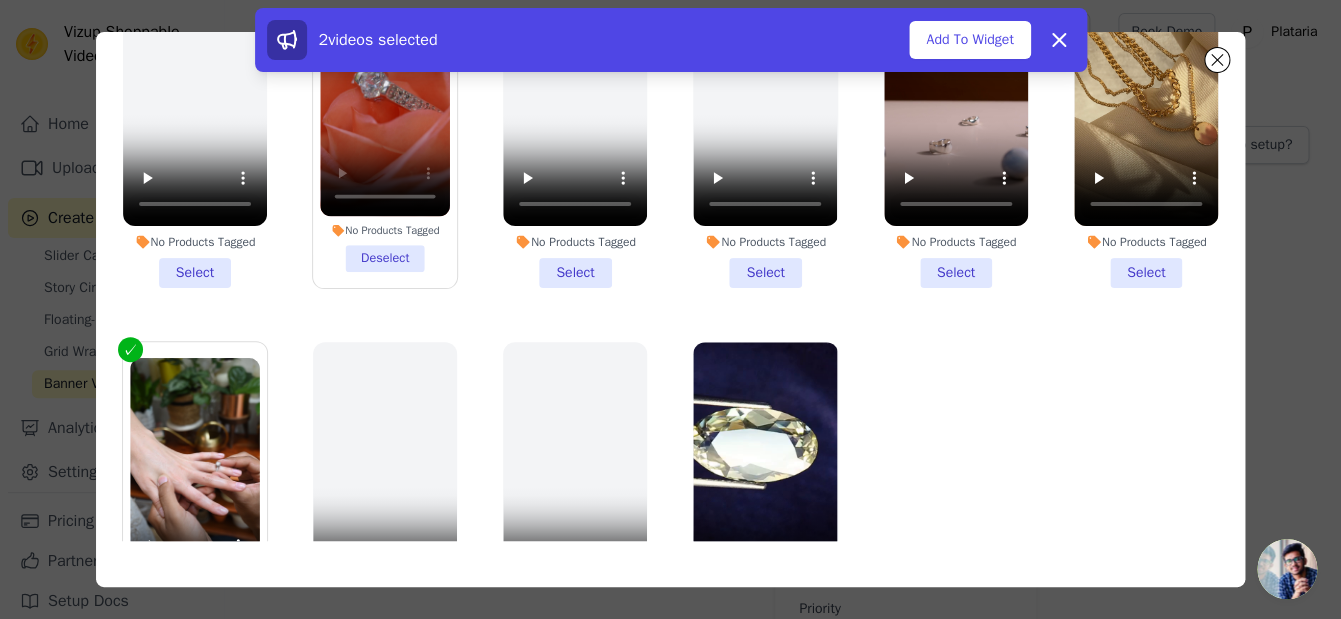 scroll, scrollTop: 0, scrollLeft: 0, axis: both 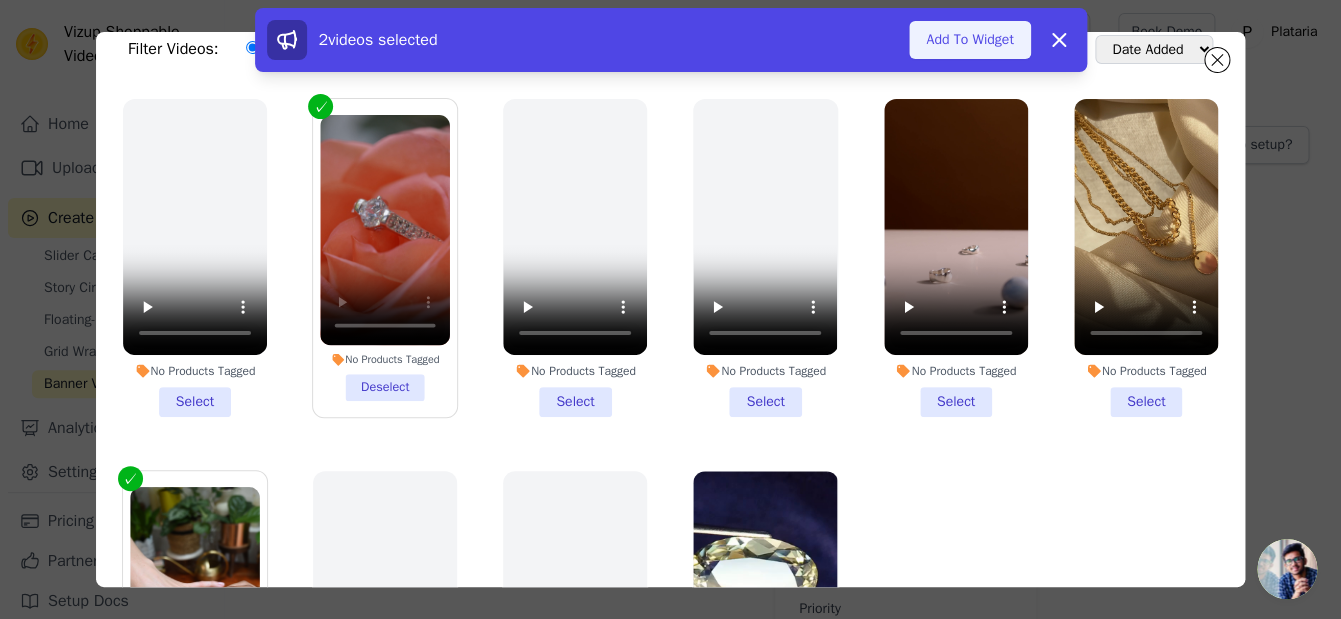 click on "Add To Widget" at bounding box center [969, 40] 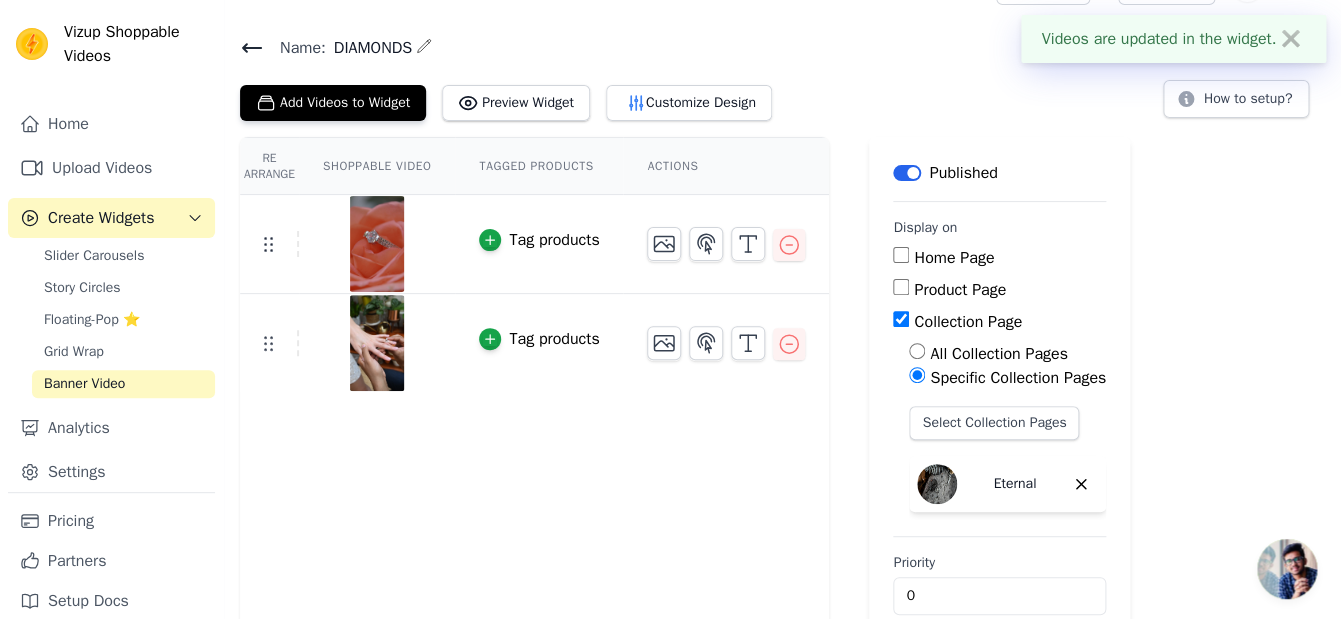 scroll, scrollTop: 60, scrollLeft: 0, axis: vertical 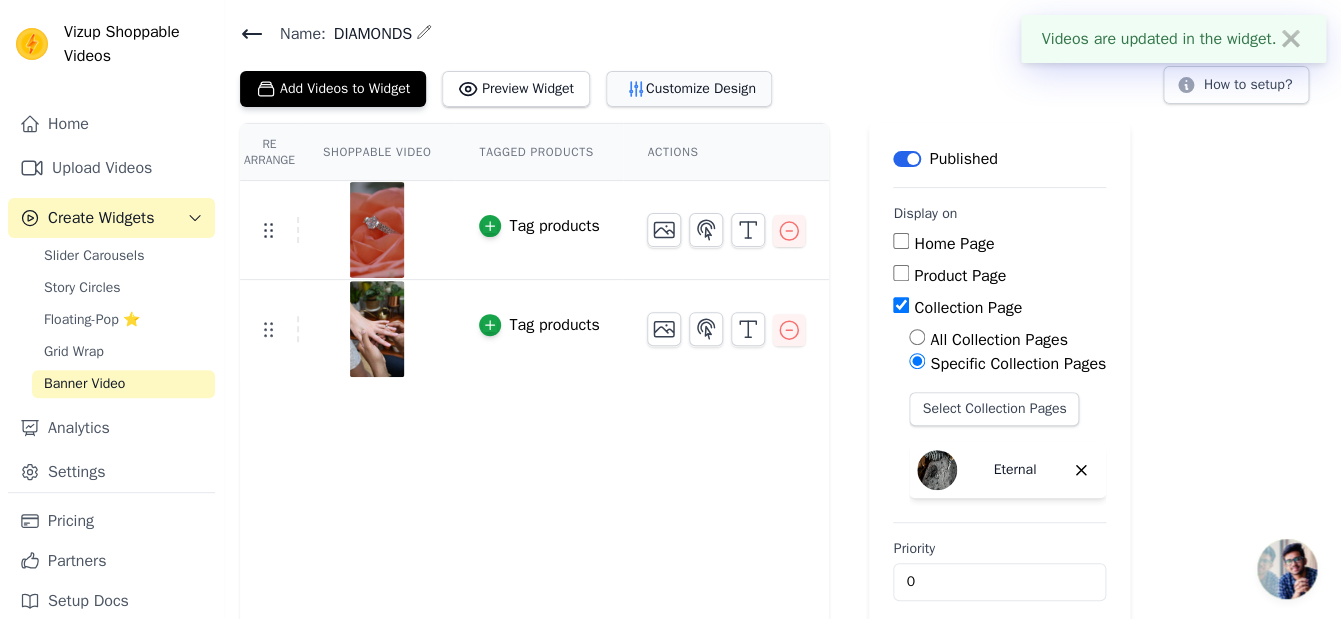 click on "Customize Design" at bounding box center [689, 89] 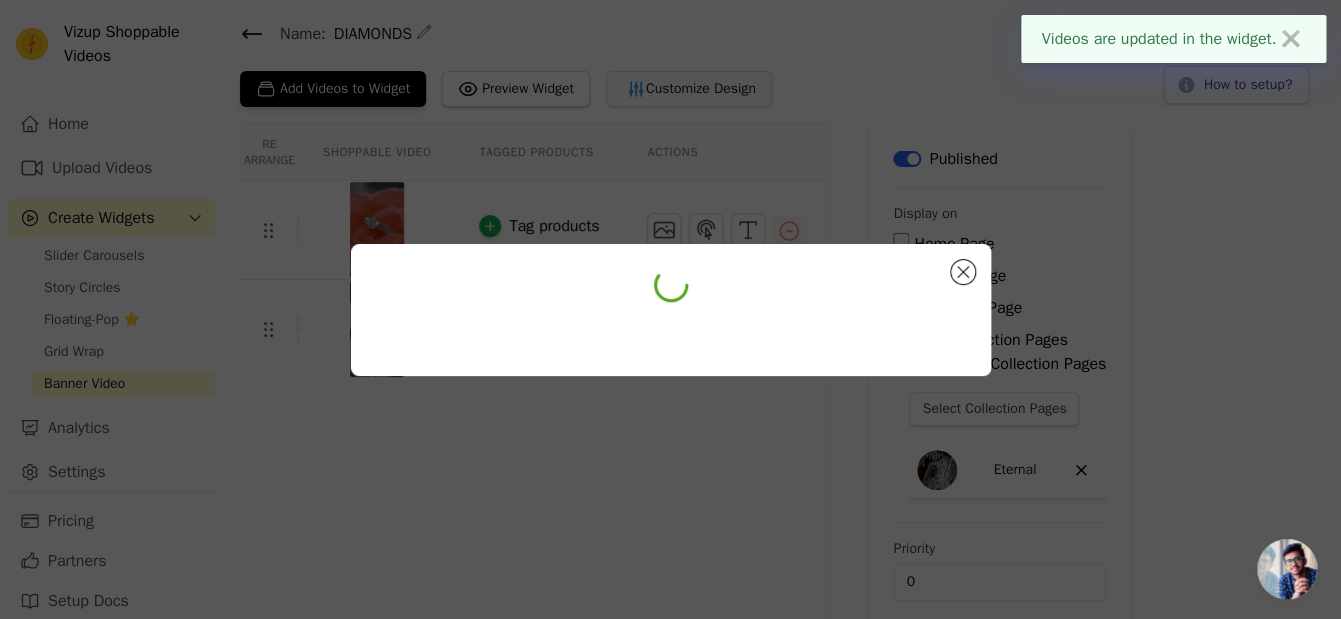 scroll, scrollTop: 0, scrollLeft: 0, axis: both 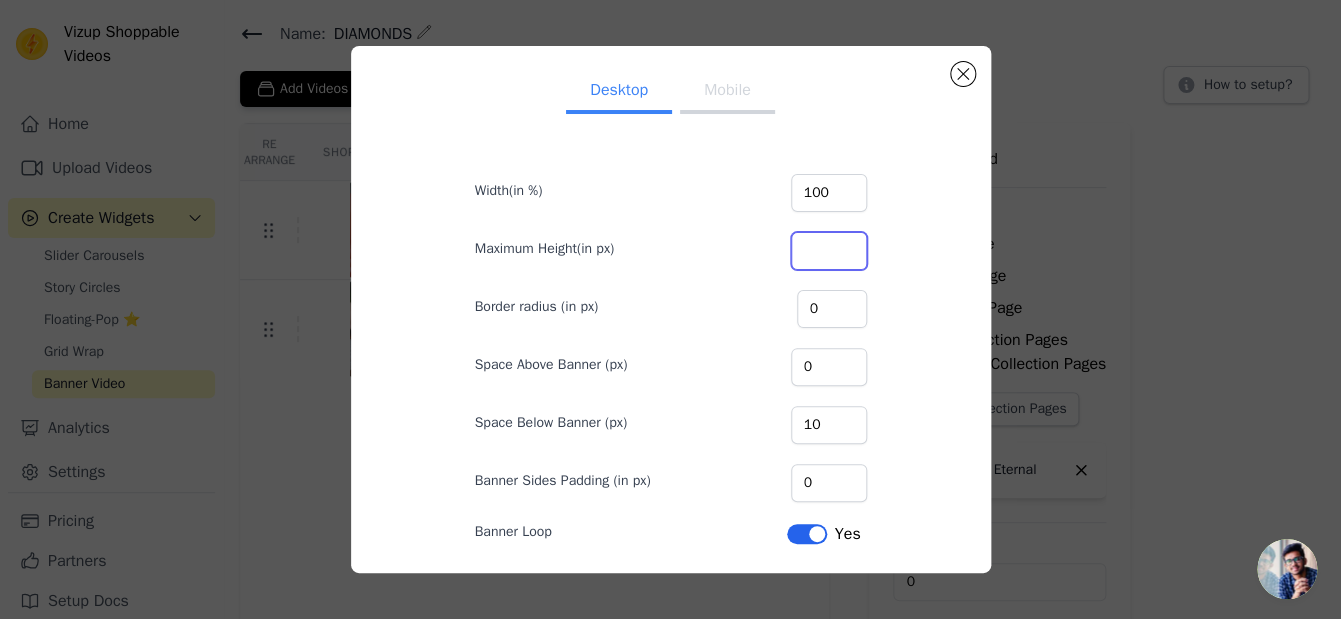click on "Maximum Height(in px)" at bounding box center (829, 251) 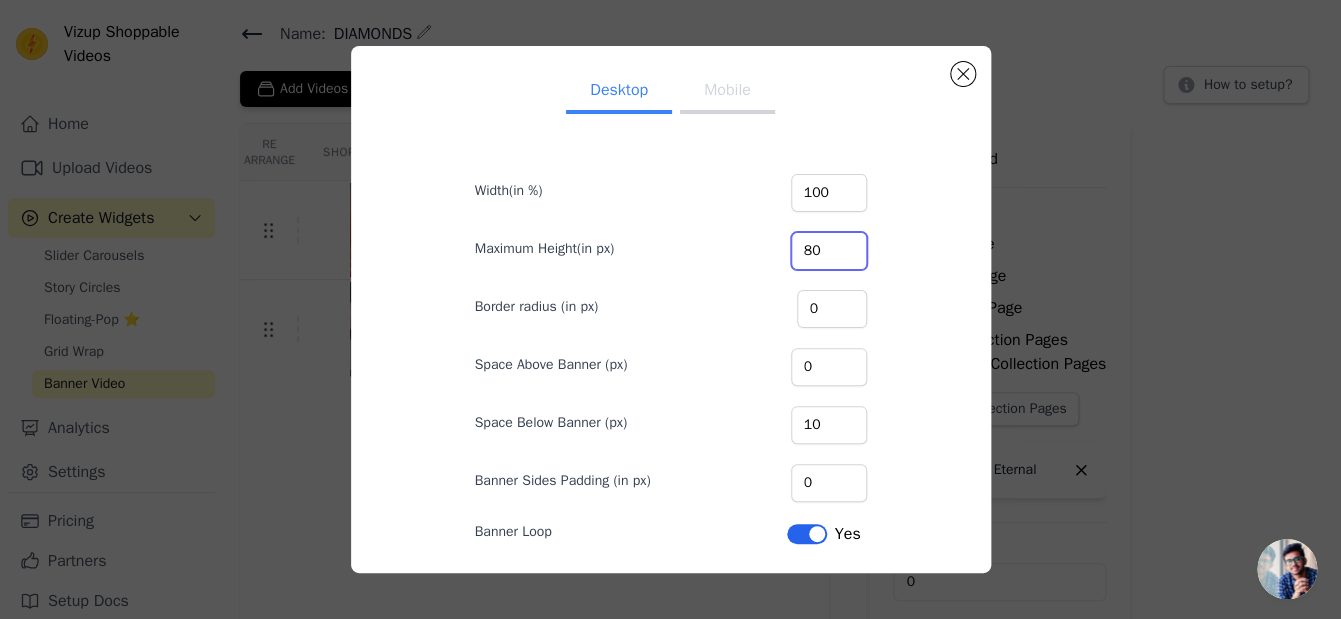 type on "8" 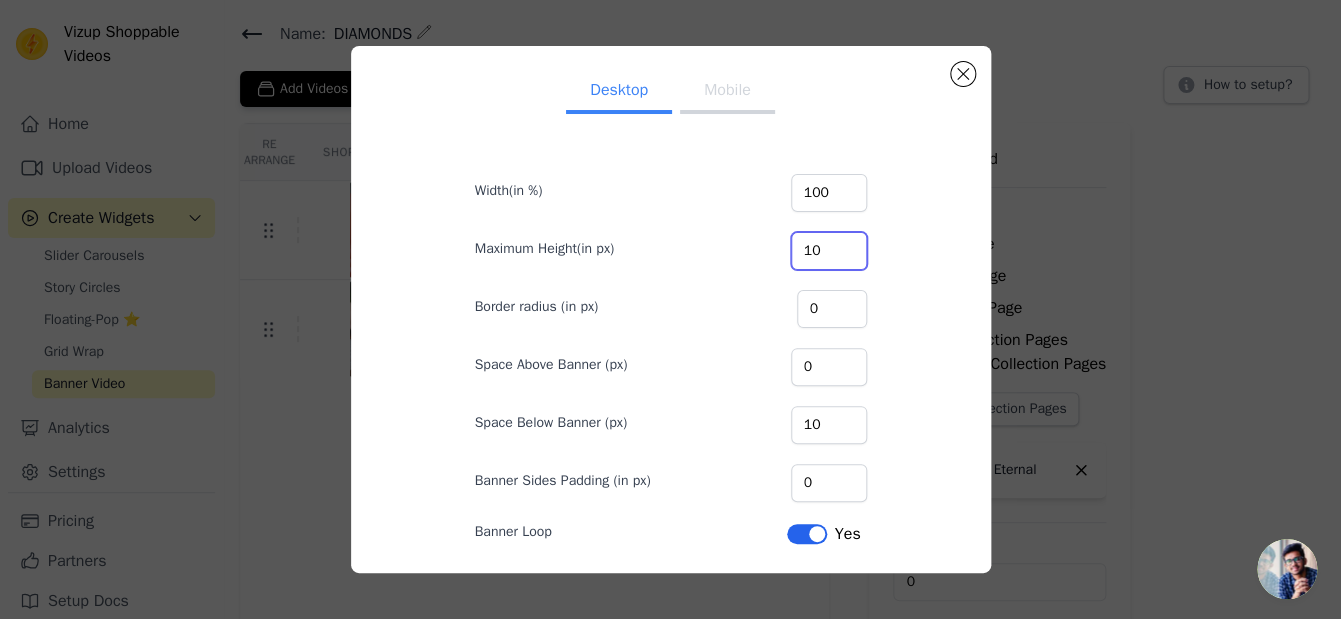 type on "1" 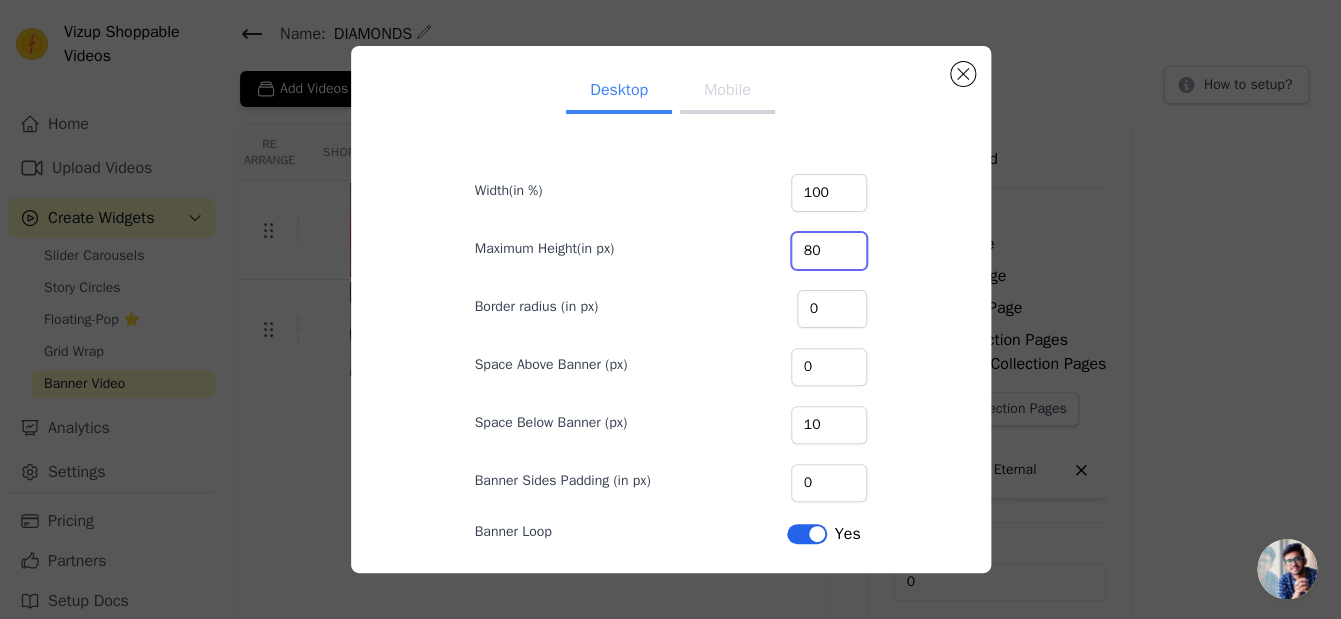 type on "80" 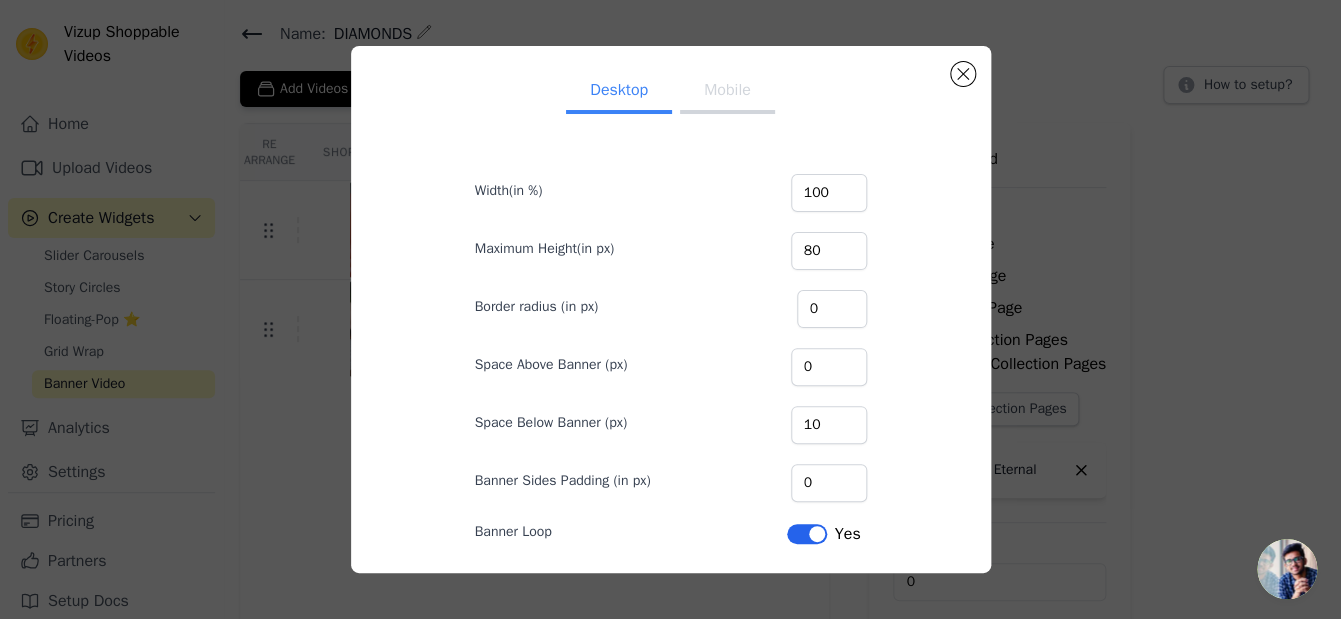 click on "Width(in %)   100   Maximum Height(in px)   80   Border radius (in px)   0   Space Above Banner (px)   0   Space Below Banner (px)   10   Banner Sides Padding (in px)   0   Banner Loop   Label     Yes   Hide Center Speaker Icon   Label     Yes   Cancel   Save" at bounding box center [671, 401] 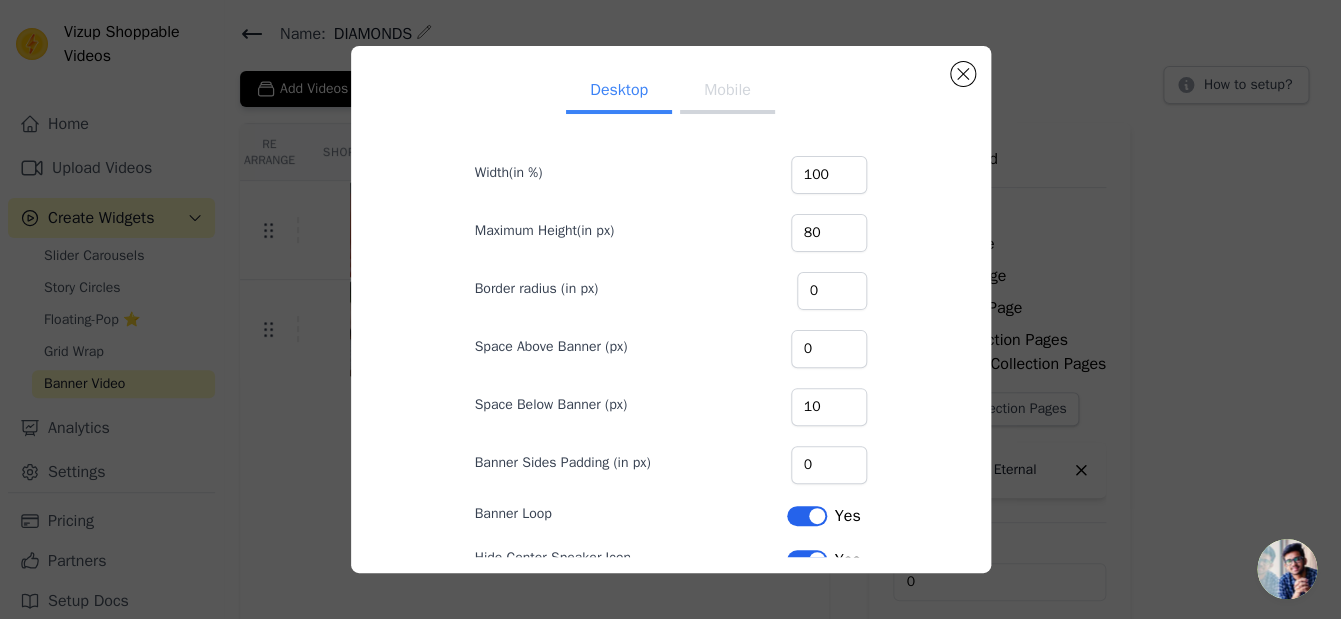 scroll, scrollTop: 123, scrollLeft: 0, axis: vertical 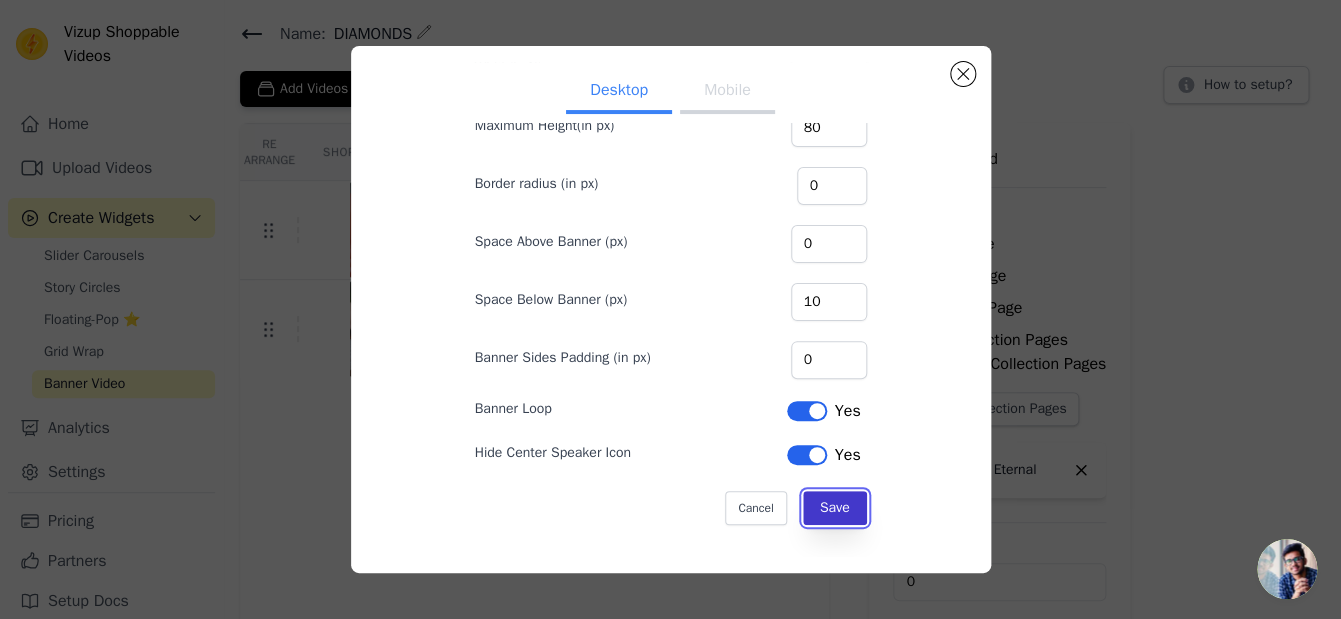 click on "Save" at bounding box center (835, 508) 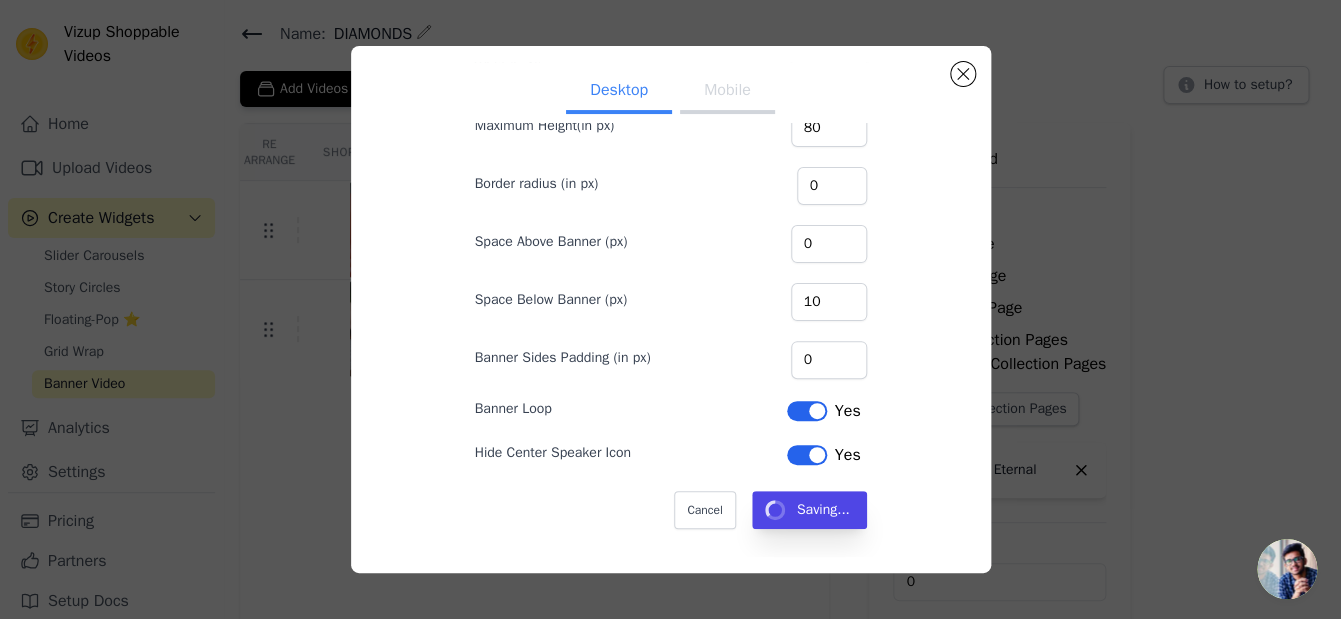 scroll, scrollTop: 123, scrollLeft: 0, axis: vertical 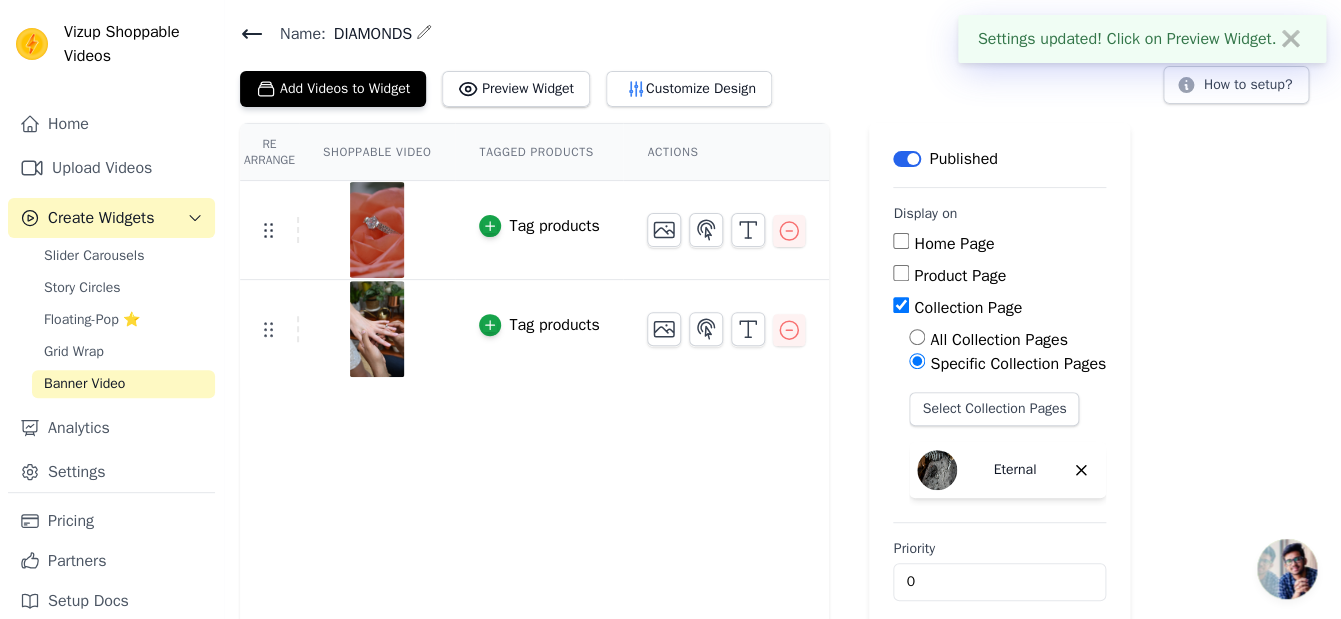 click on "Home Page     Product Page       Collection Page     All Collection Pages     Specific Collection Pages     Select Collection Pages       Eternal" at bounding box center (999, 369) 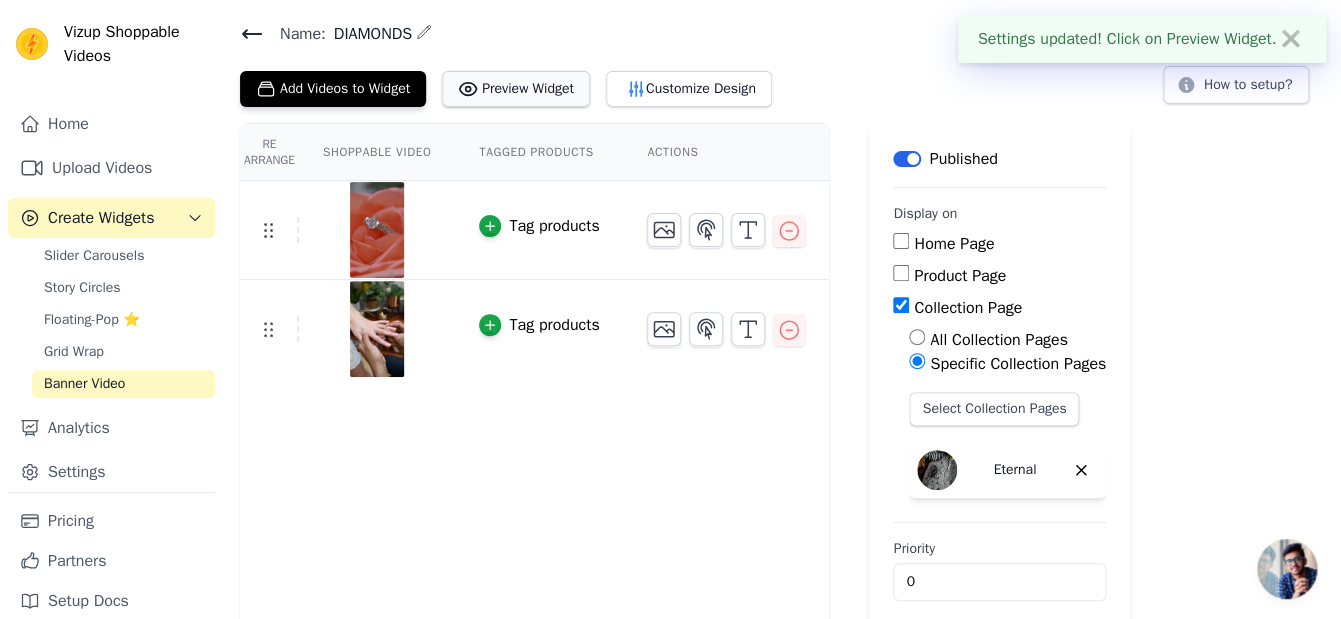 click on "Preview Widget" at bounding box center [516, 89] 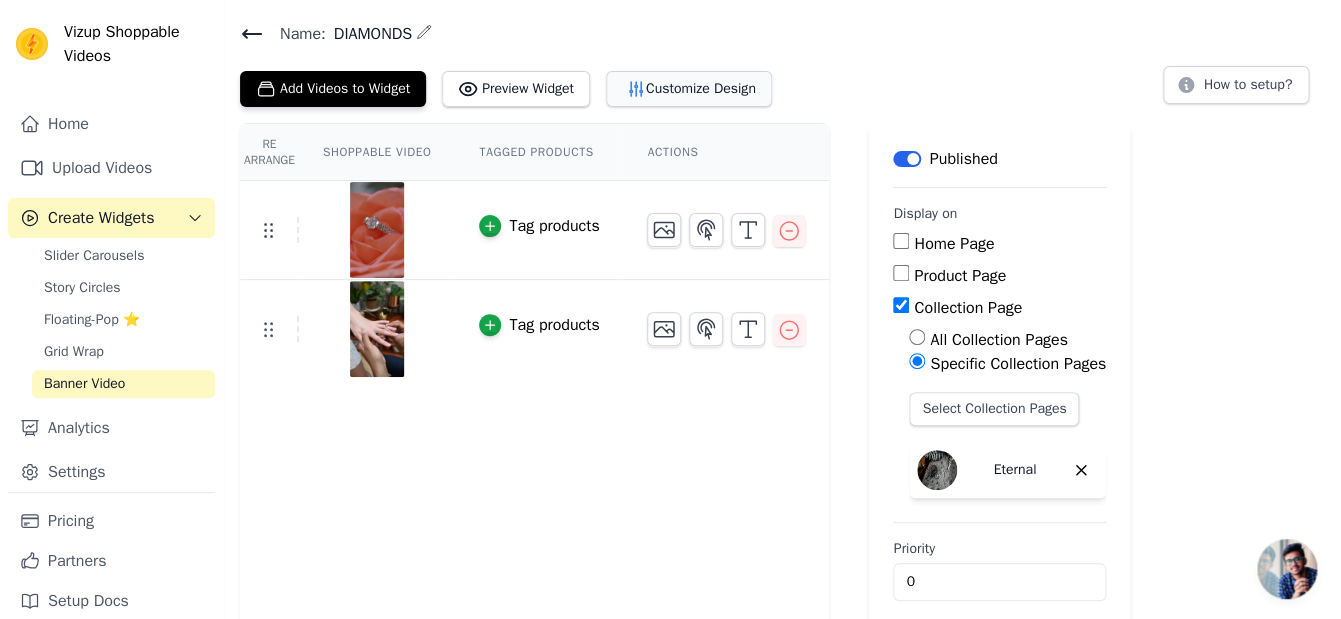 click on "Customize Design" at bounding box center [689, 89] 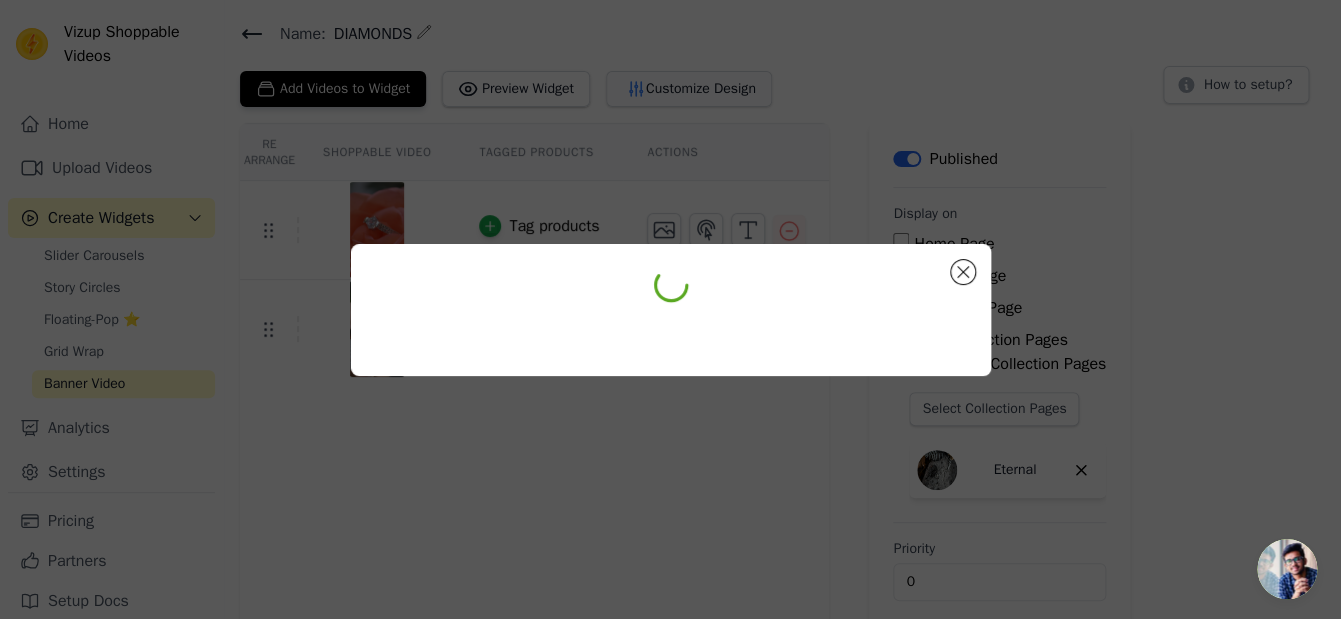 scroll, scrollTop: 0, scrollLeft: 0, axis: both 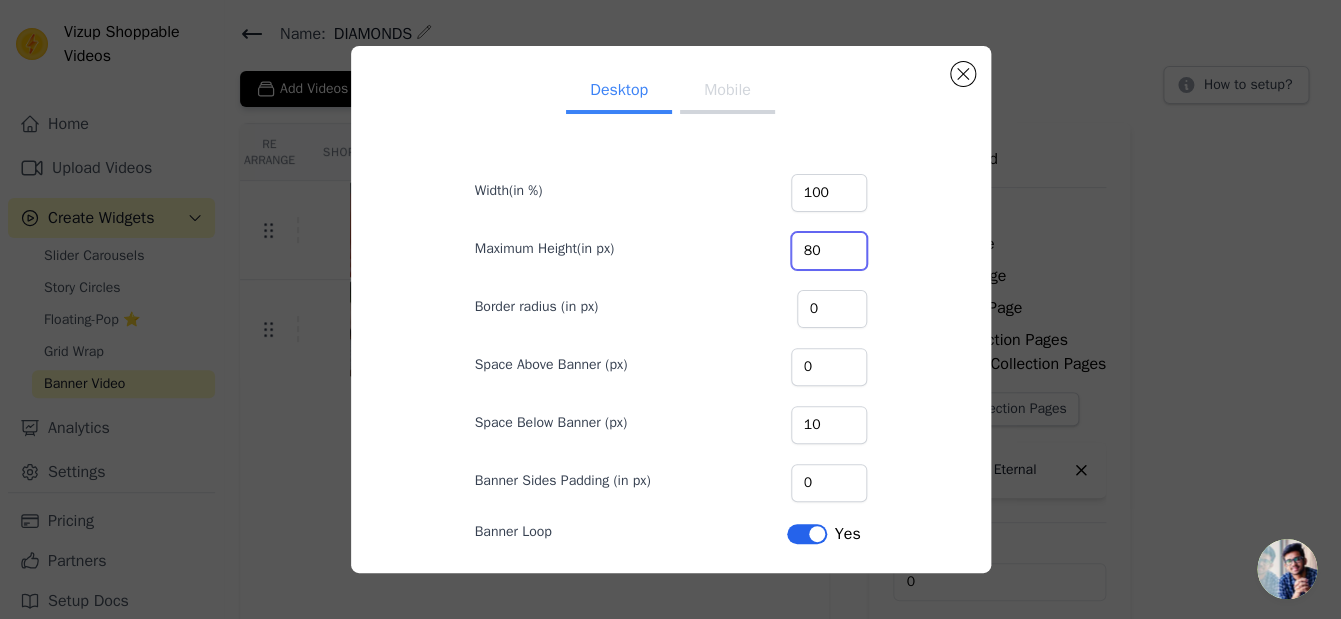 click on "80" at bounding box center (829, 251) 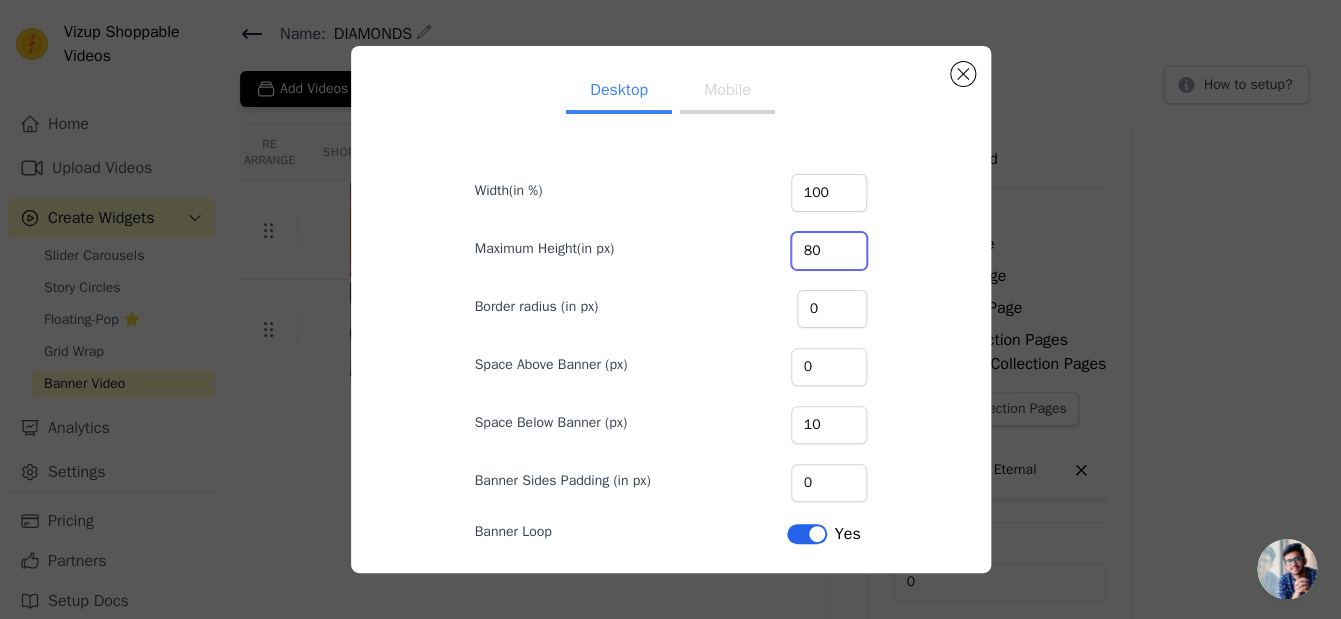 click on "80" at bounding box center (829, 251) 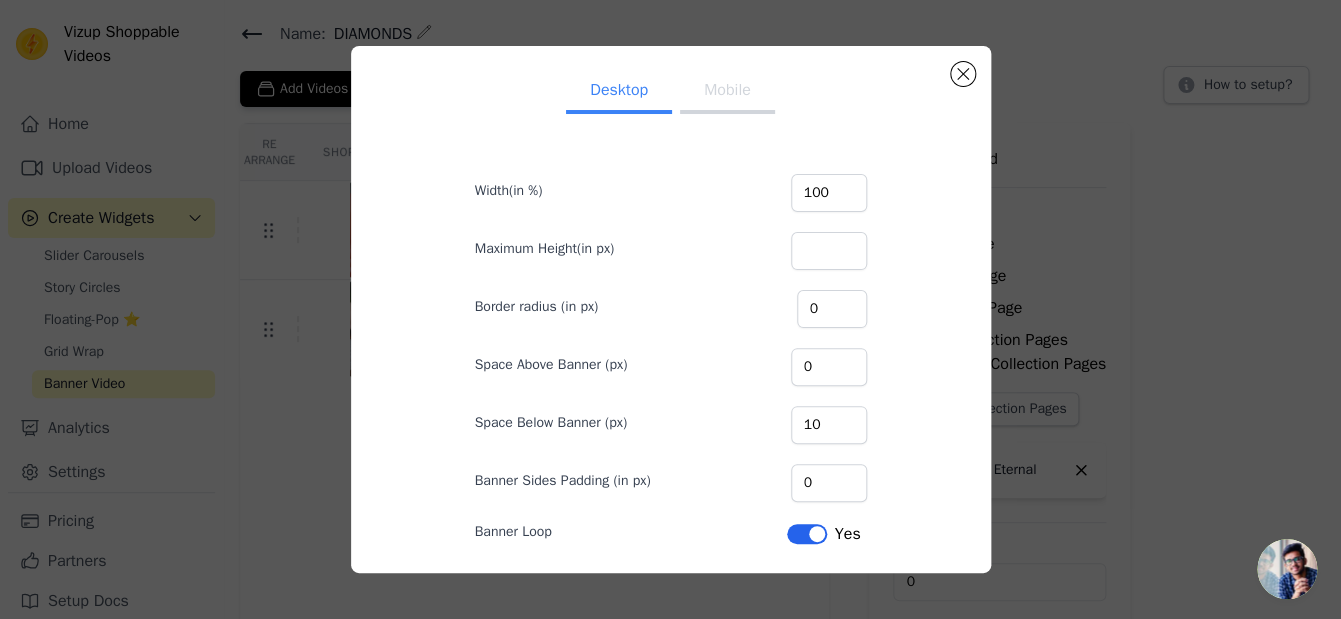 click on "Border radius (in px)   0" at bounding box center [671, 307] 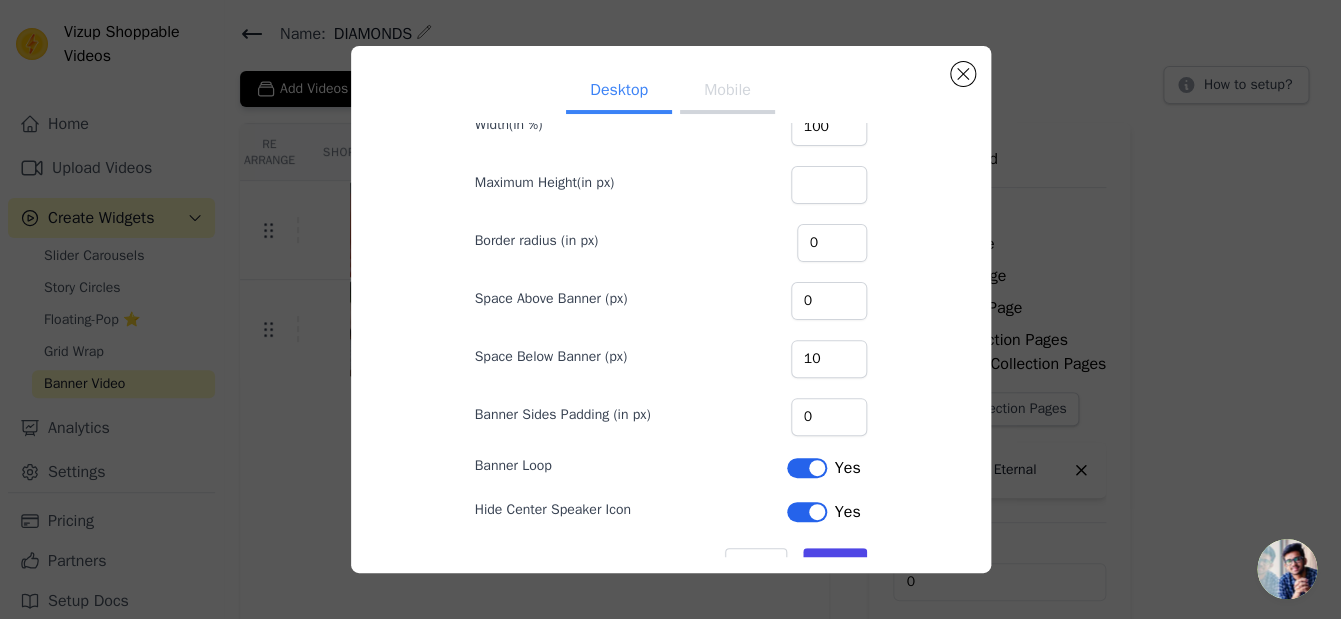 scroll, scrollTop: 123, scrollLeft: 0, axis: vertical 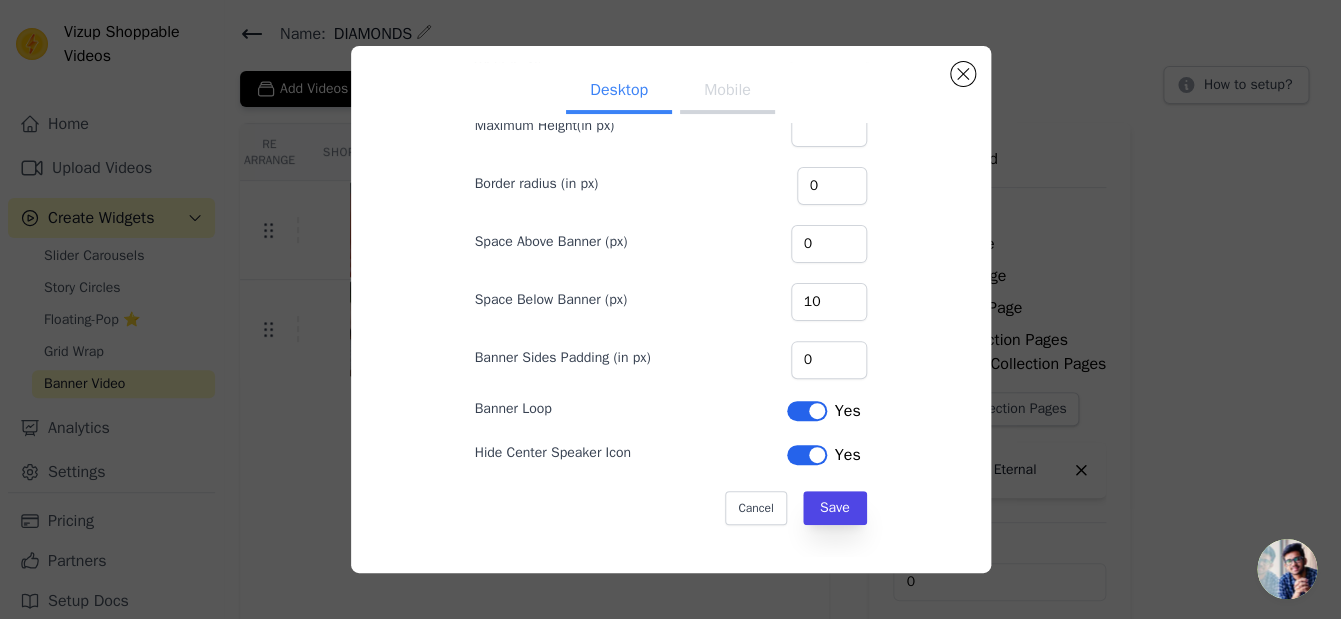 click on "Width(in %)   100   Maximum Height(in px)     Border radius (in px)   0   Space Above Banner (px)   0   Space Below Banner (px)   10   Banner Sides Padding (in px)   0   Banner Loop   Label     Yes   Hide Center Speaker Icon   Label     Yes   Cancel   Save" at bounding box center (671, 278) 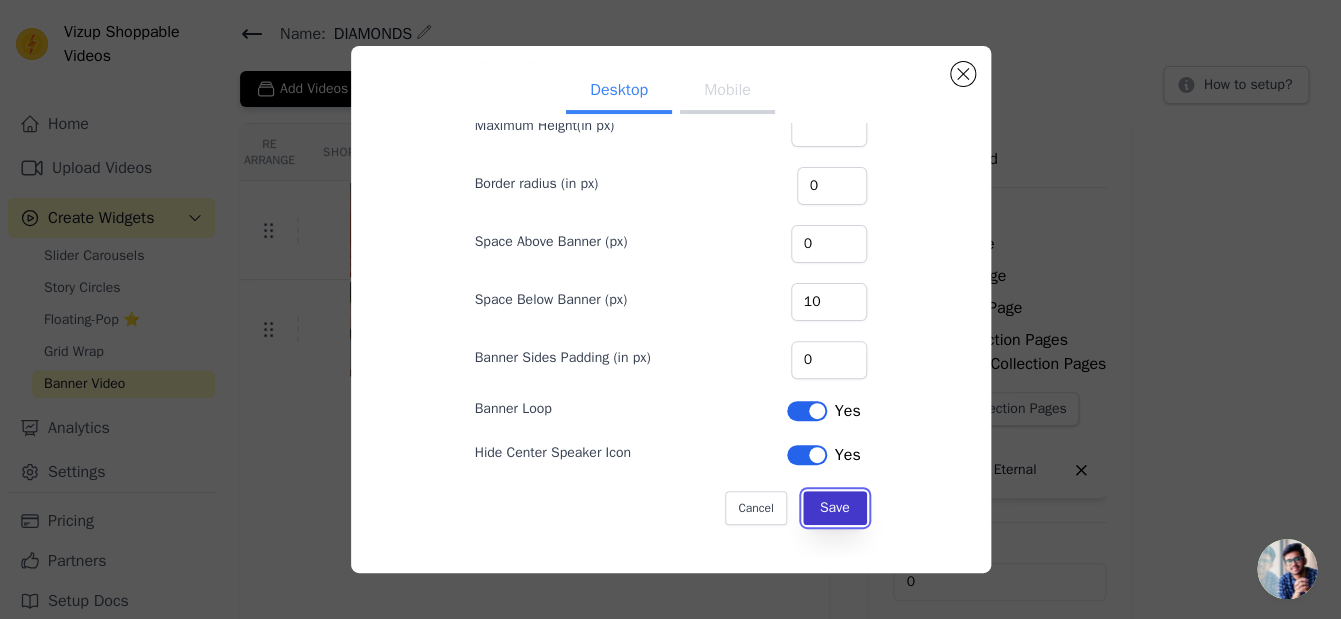 click on "Save" at bounding box center (835, 508) 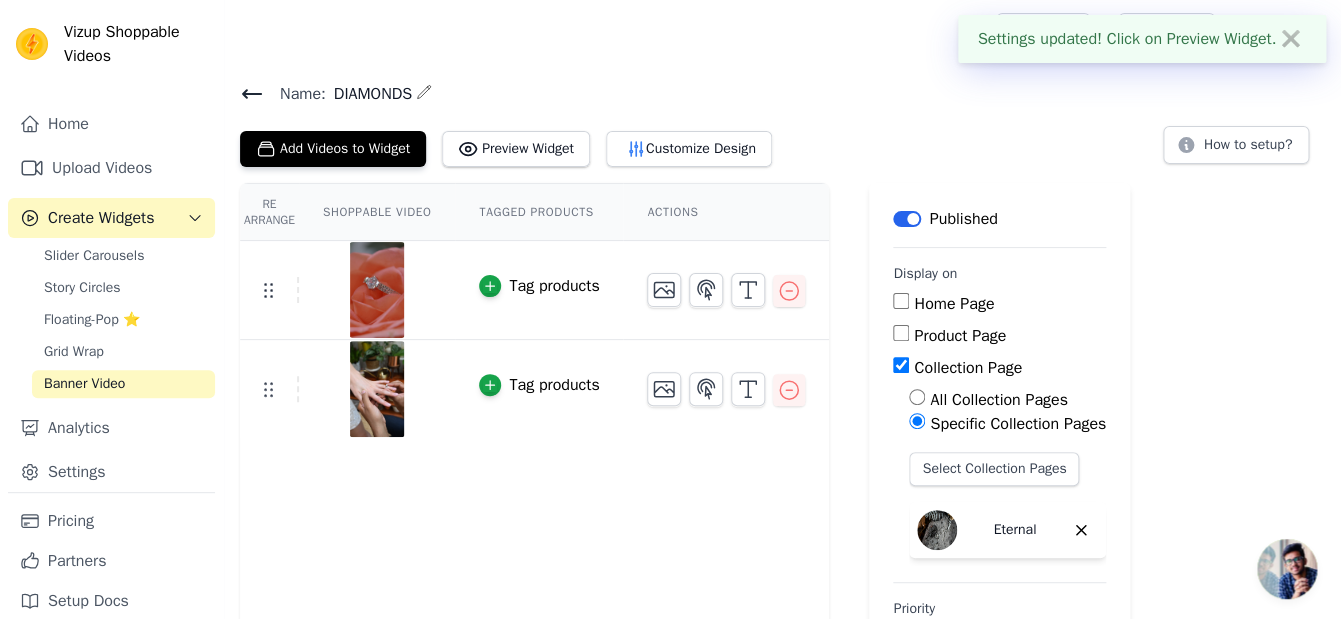 type 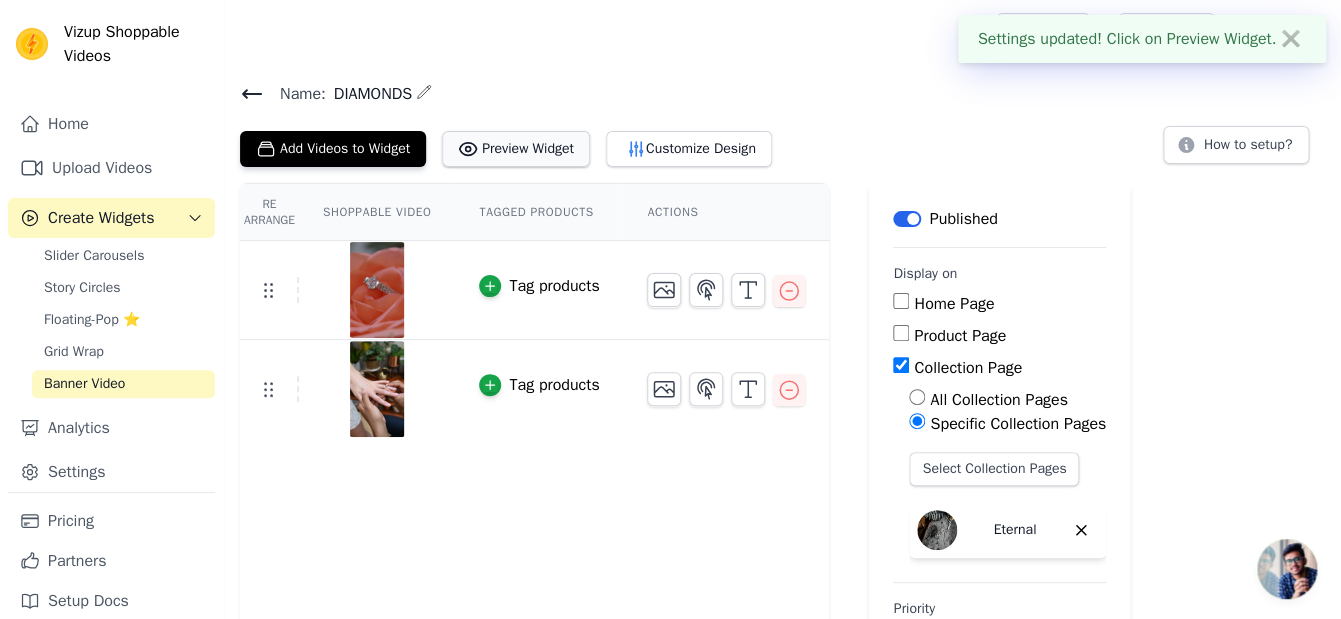 scroll, scrollTop: 60, scrollLeft: 0, axis: vertical 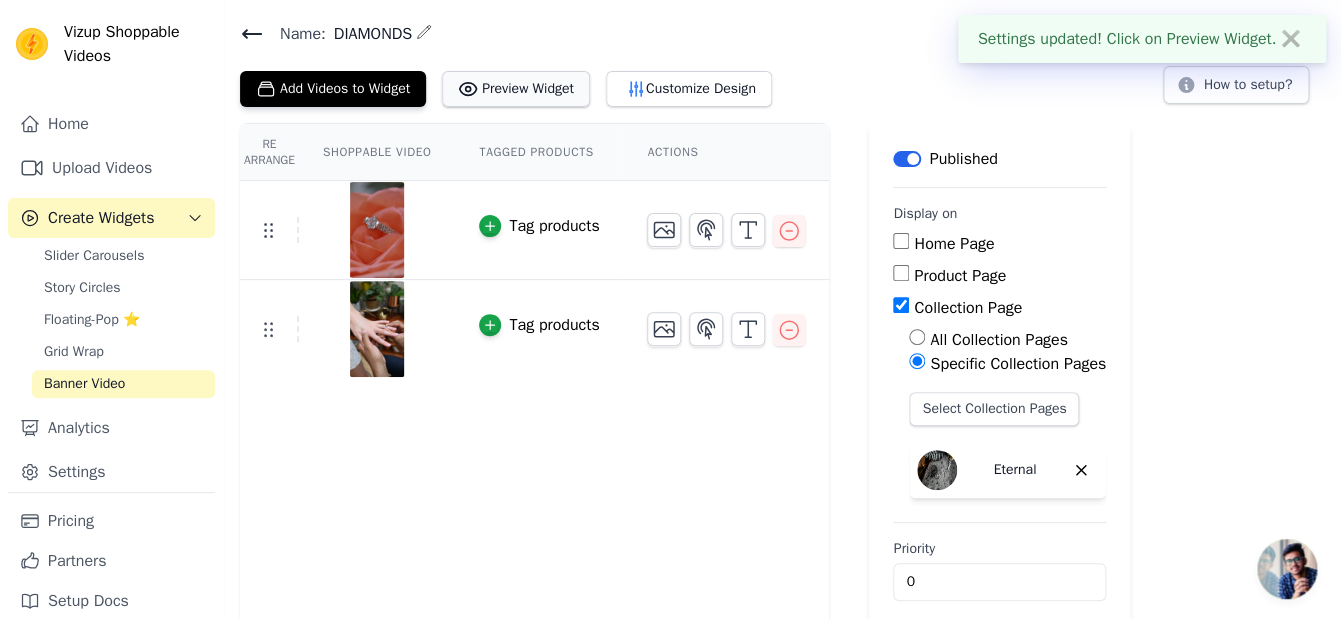 click on "Preview Widget" at bounding box center [516, 89] 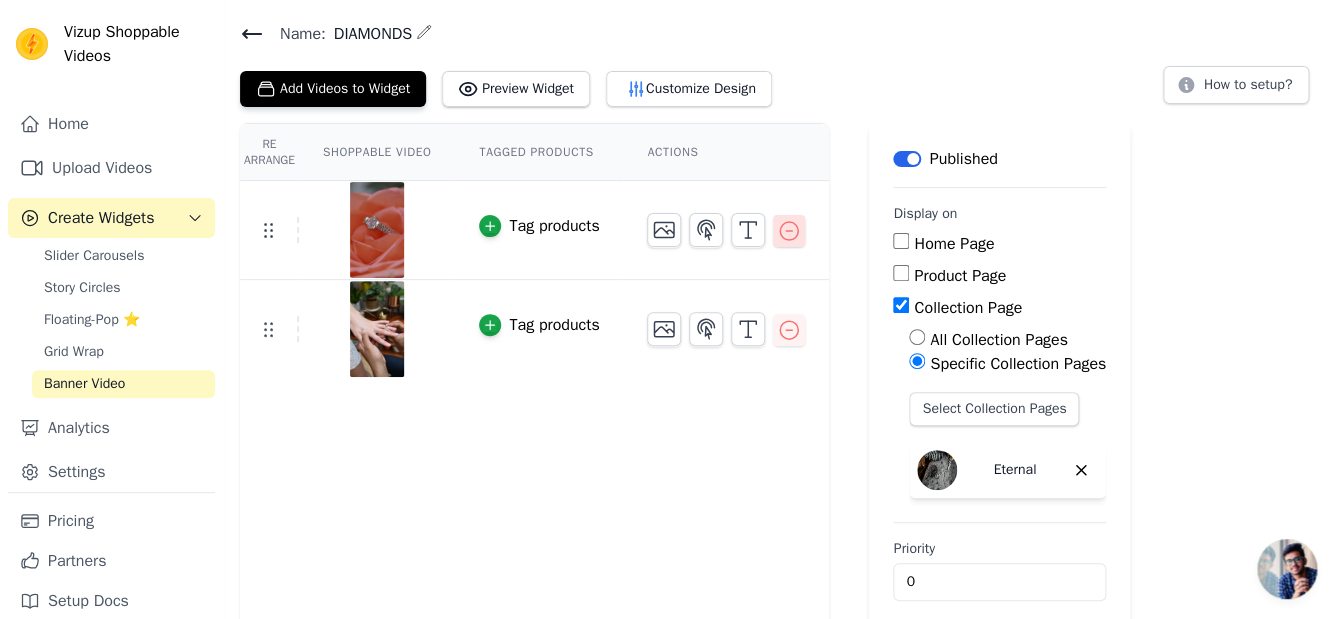 click 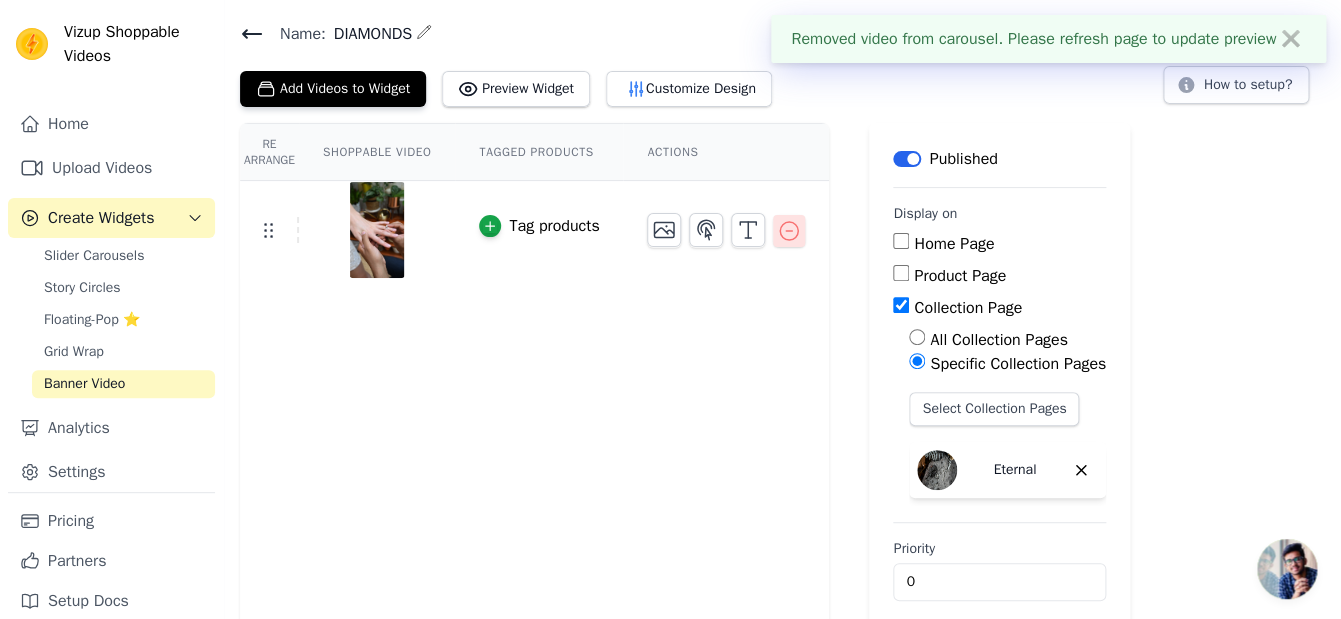 click 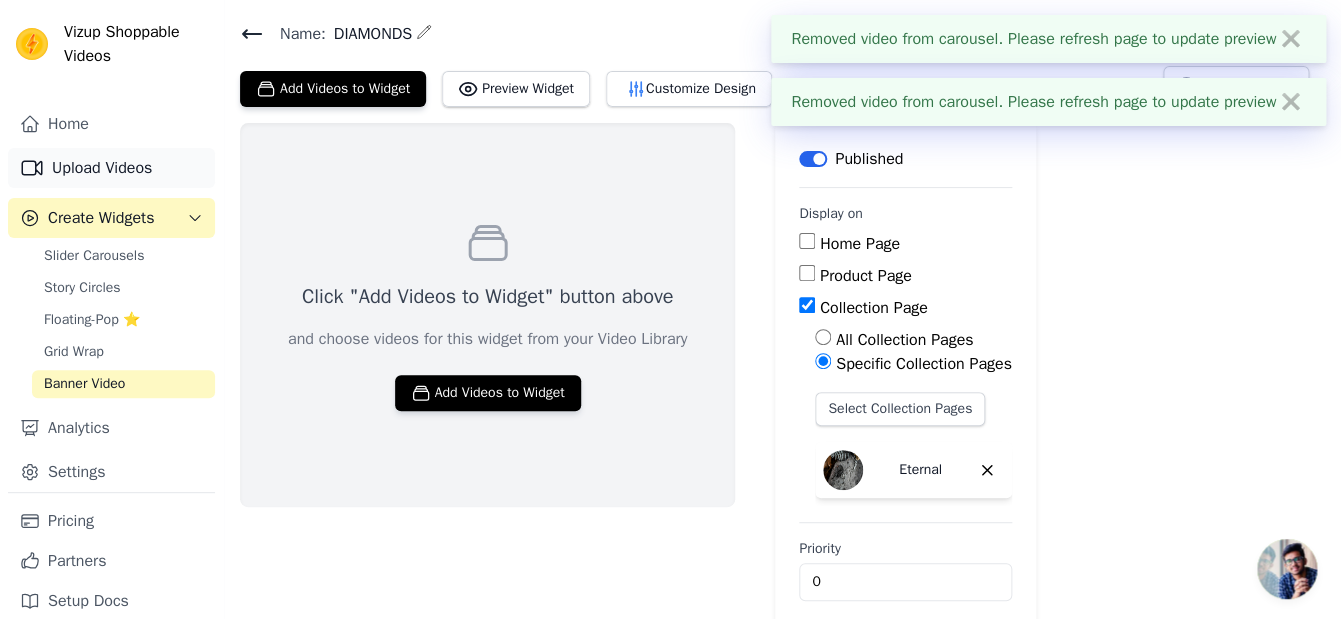click on "Upload Videos" at bounding box center [111, 168] 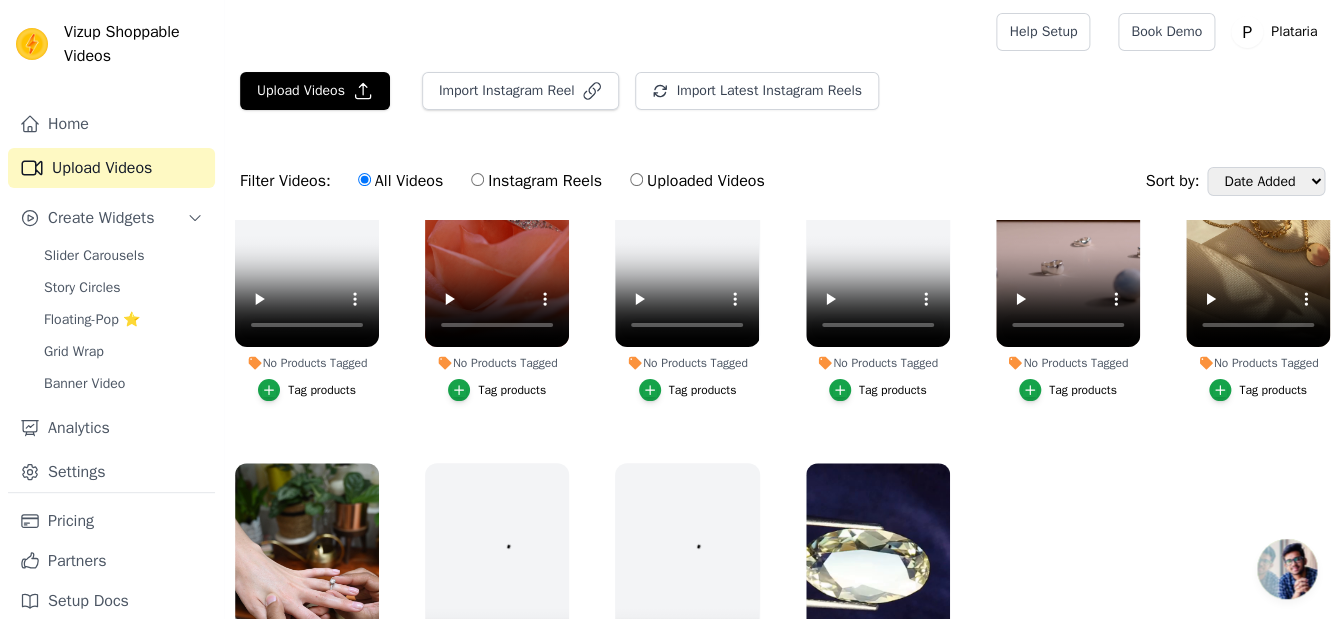 scroll, scrollTop: 0, scrollLeft: 0, axis: both 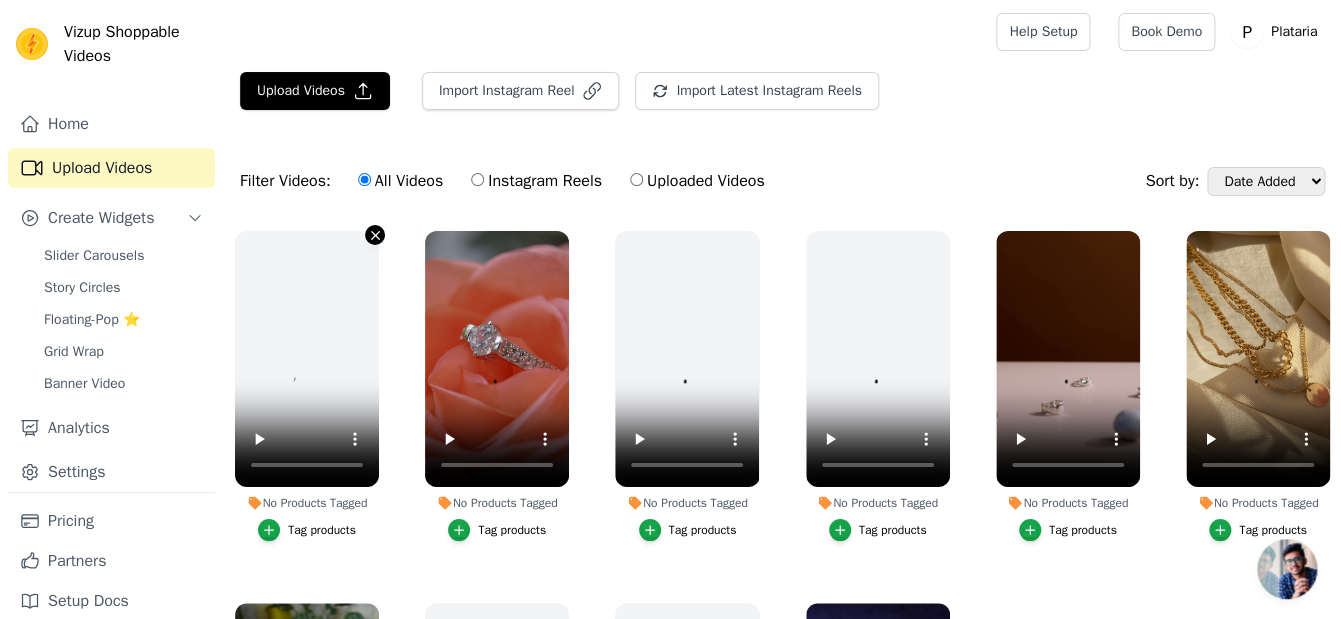 click 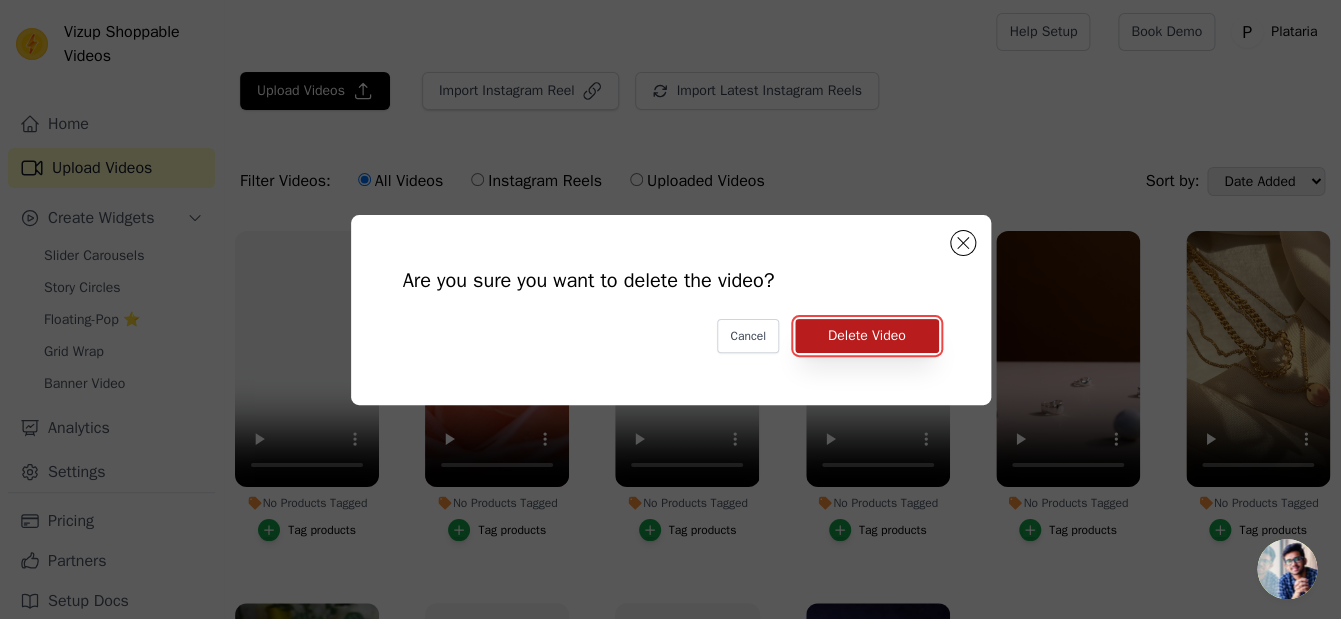 click on "Delete Video" at bounding box center [867, 336] 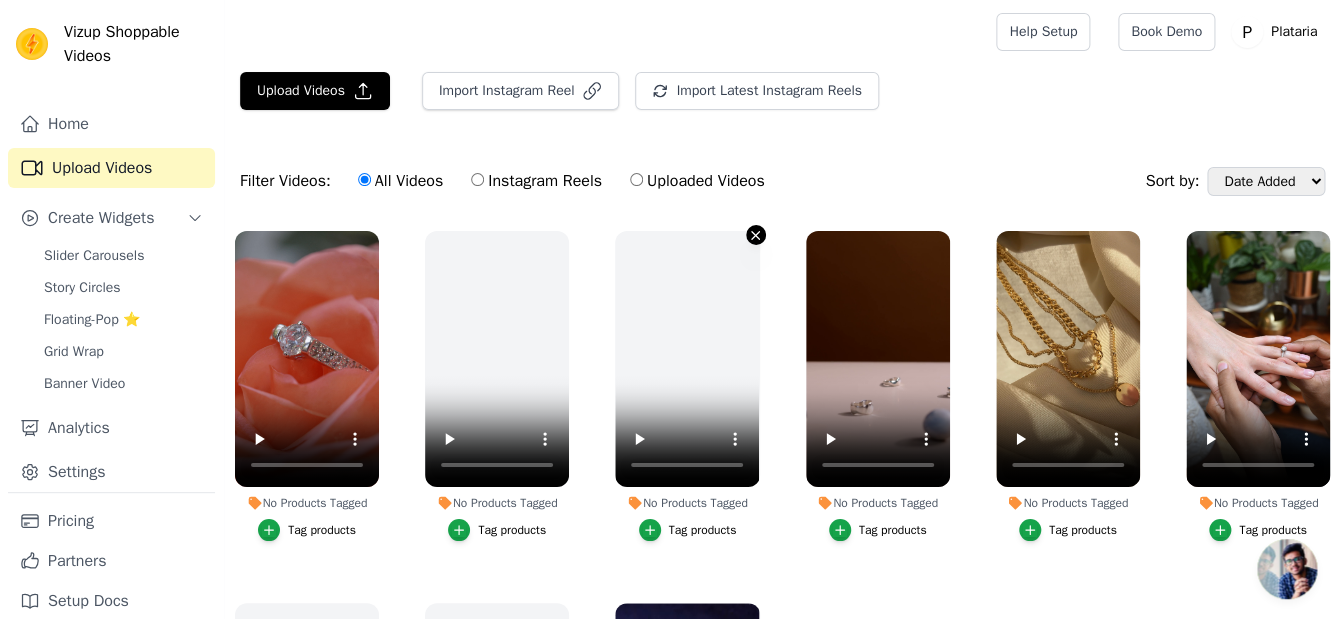 click 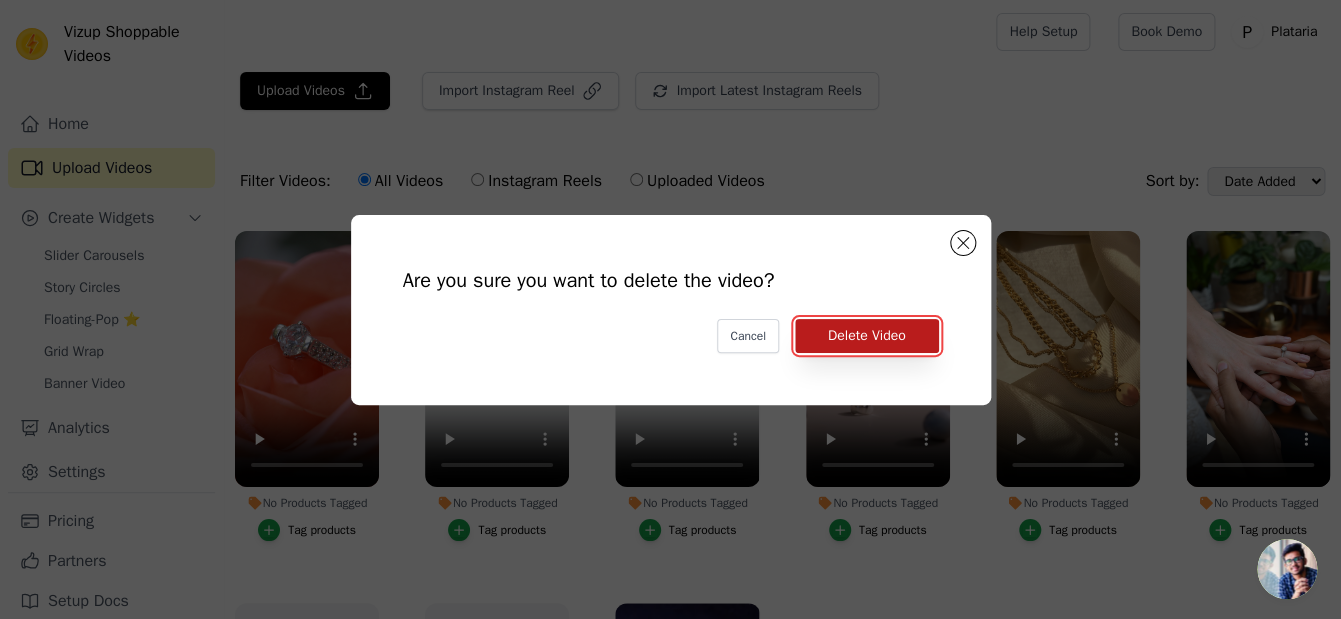 click on "Delete Video" at bounding box center (867, 336) 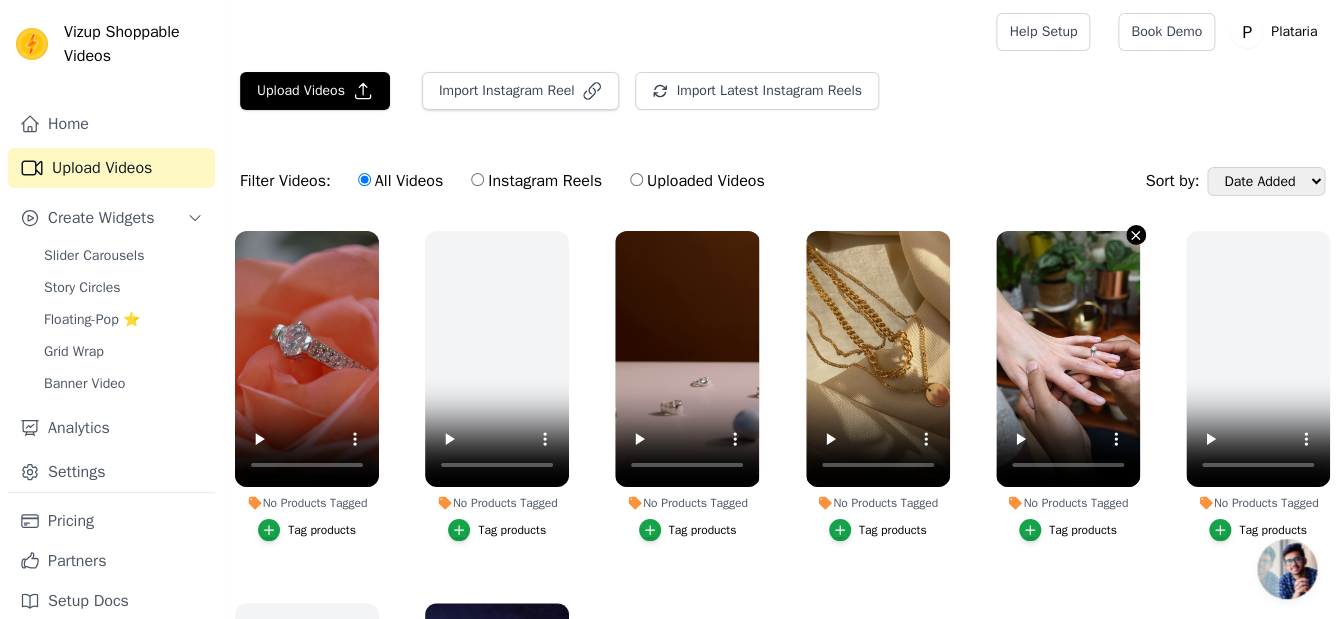 click 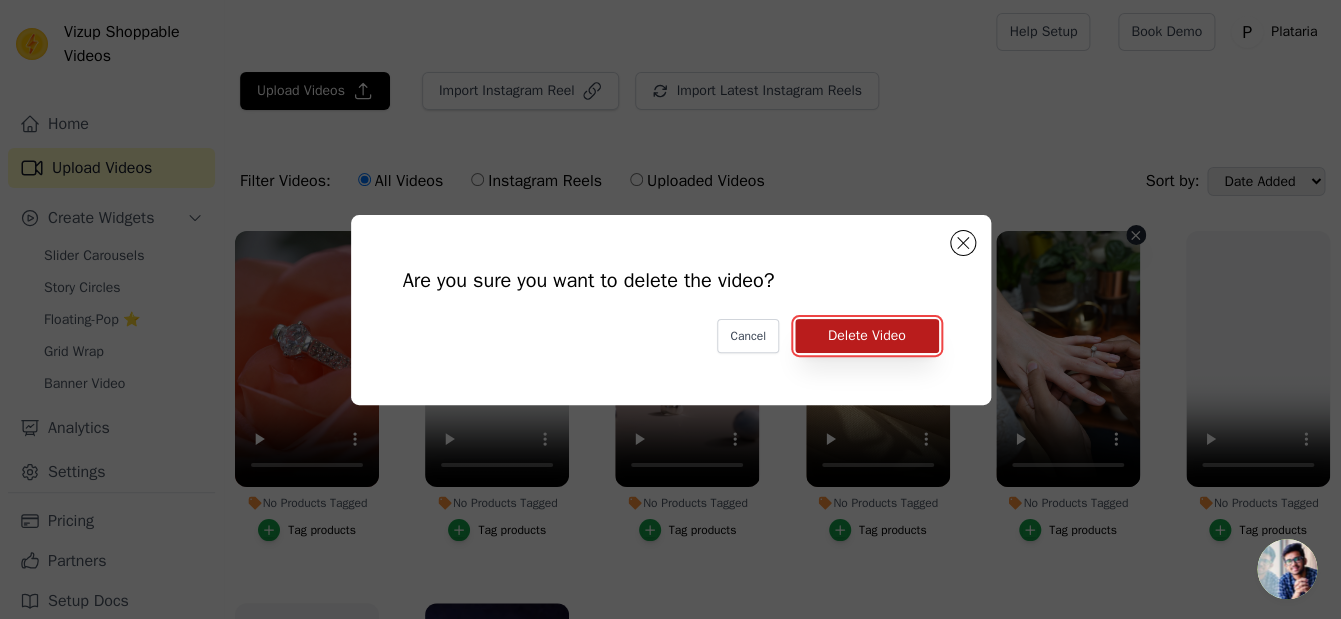 click on "Delete Video" at bounding box center (867, 336) 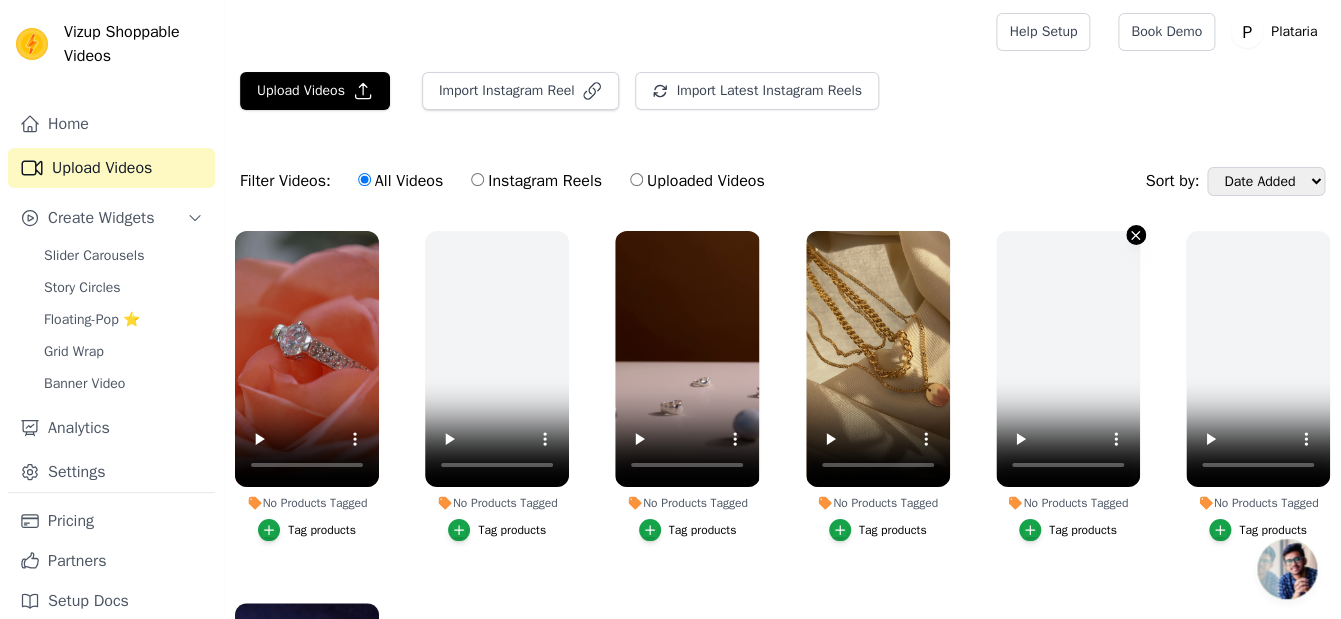 click 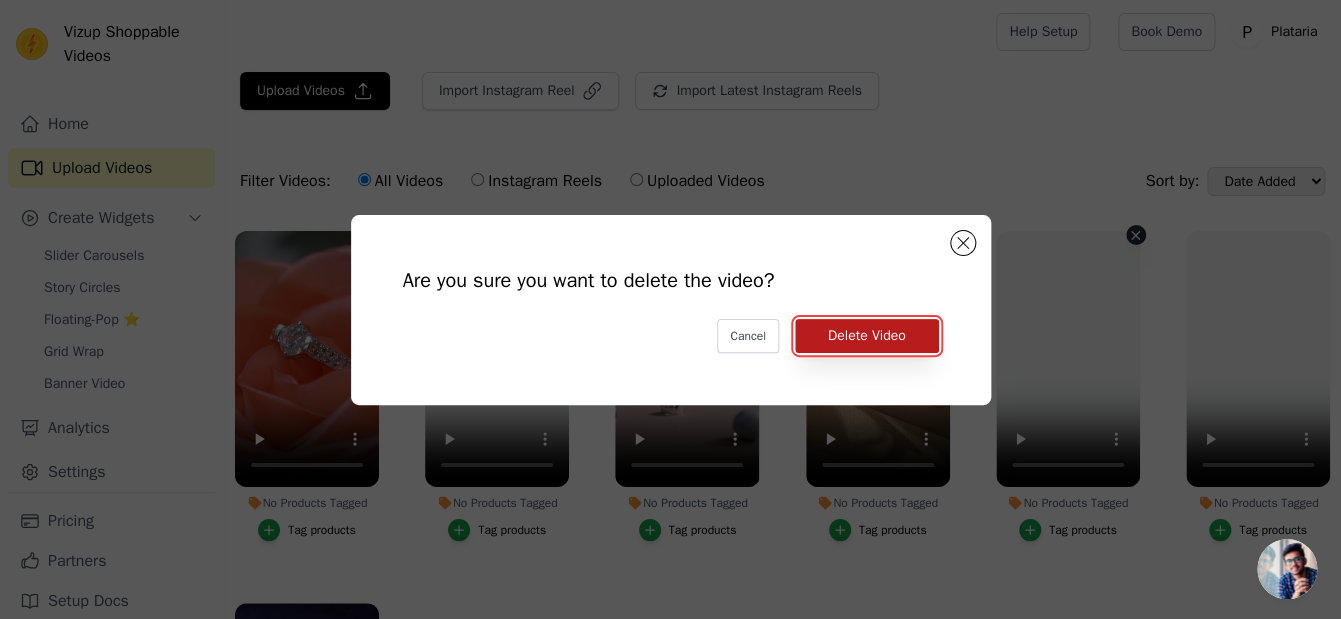 click on "Delete Video" at bounding box center [867, 336] 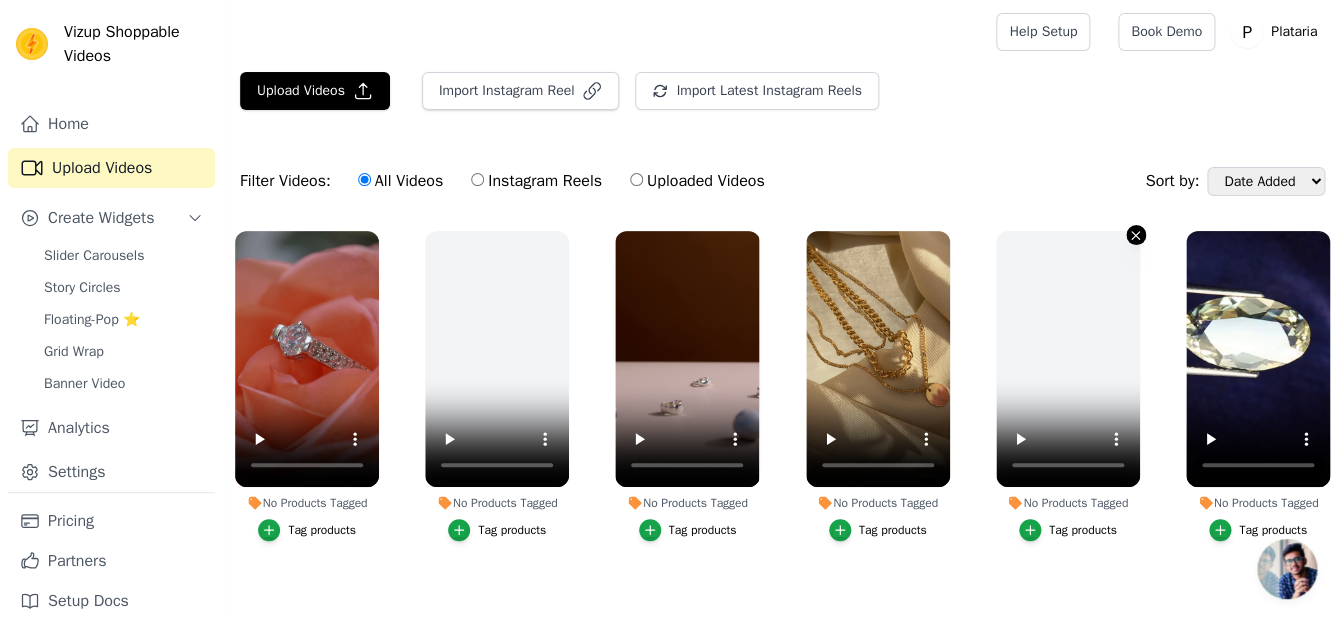 click 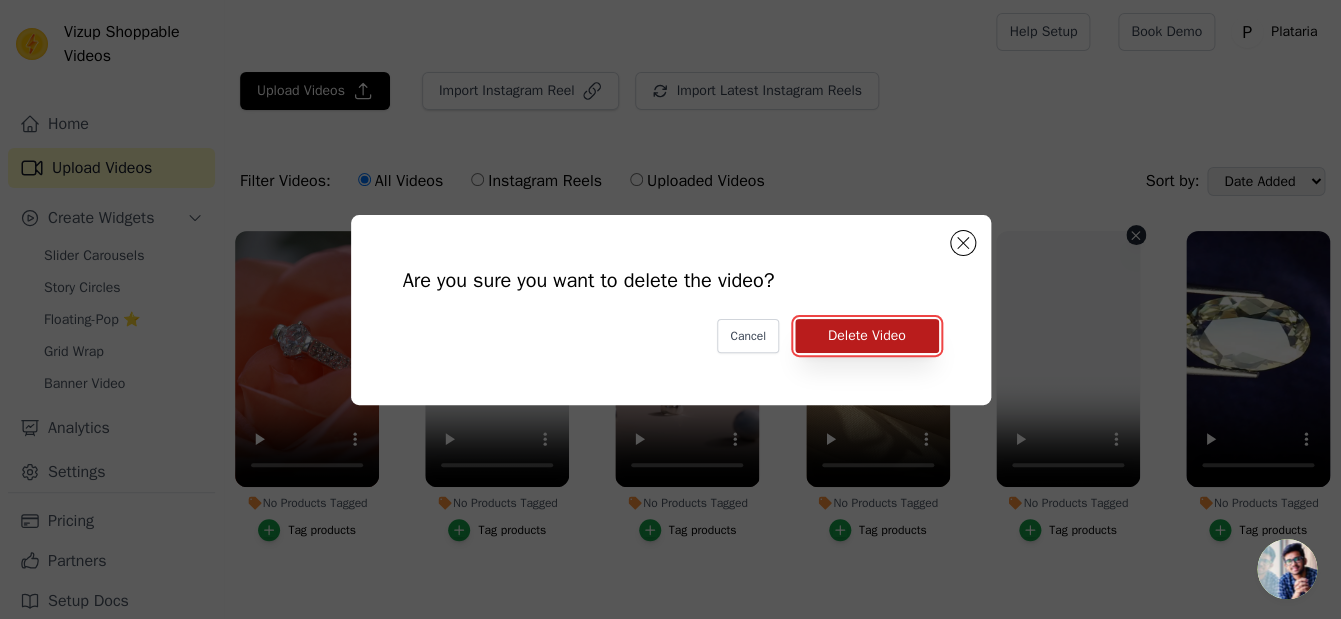 click on "Delete Video" at bounding box center [867, 336] 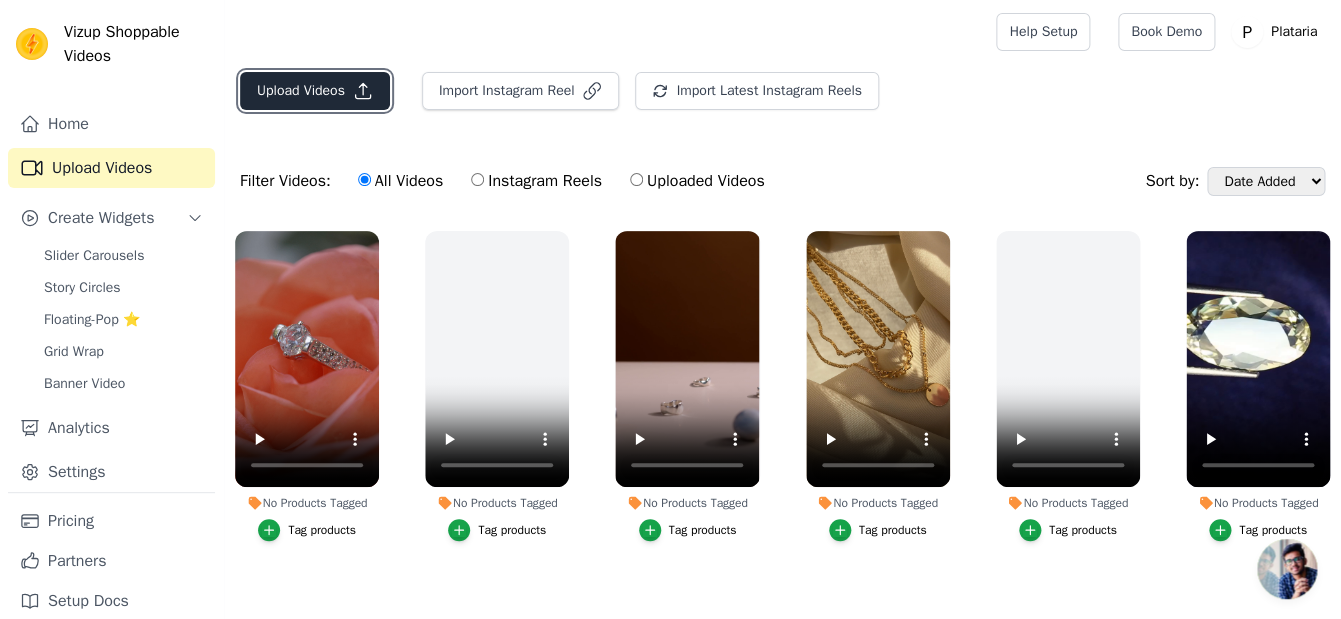 click on "Upload Videos" at bounding box center [315, 91] 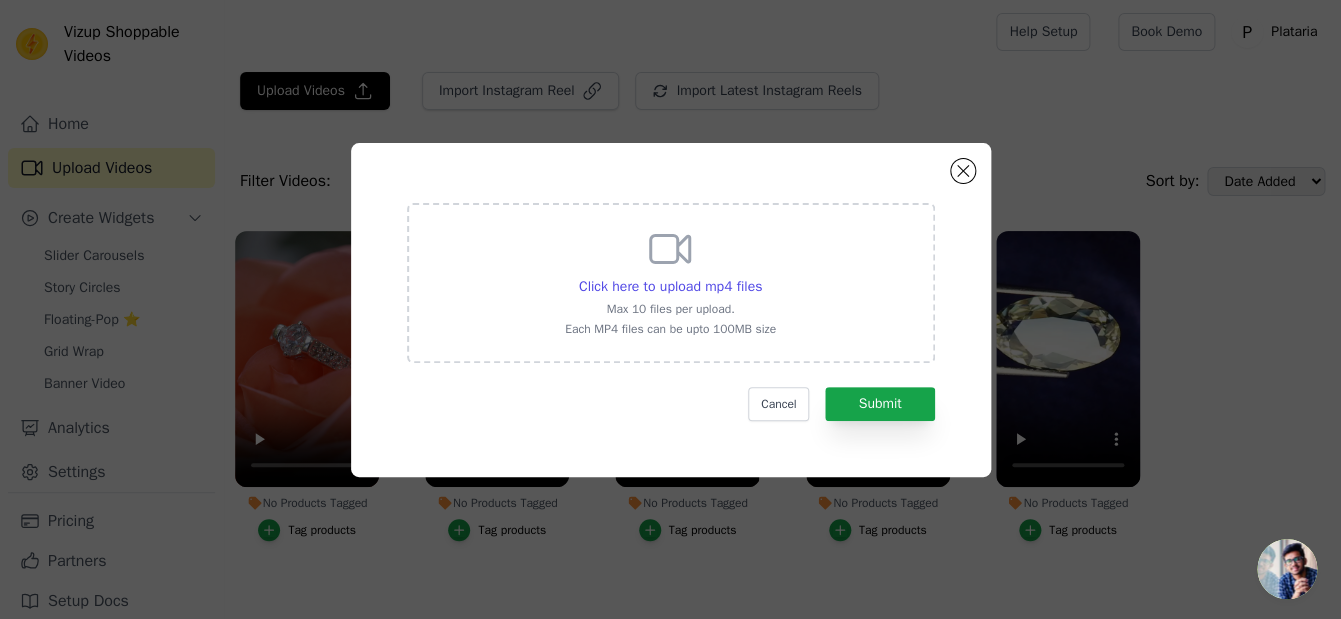 click on "Max 10 files per upload." at bounding box center [670, 309] 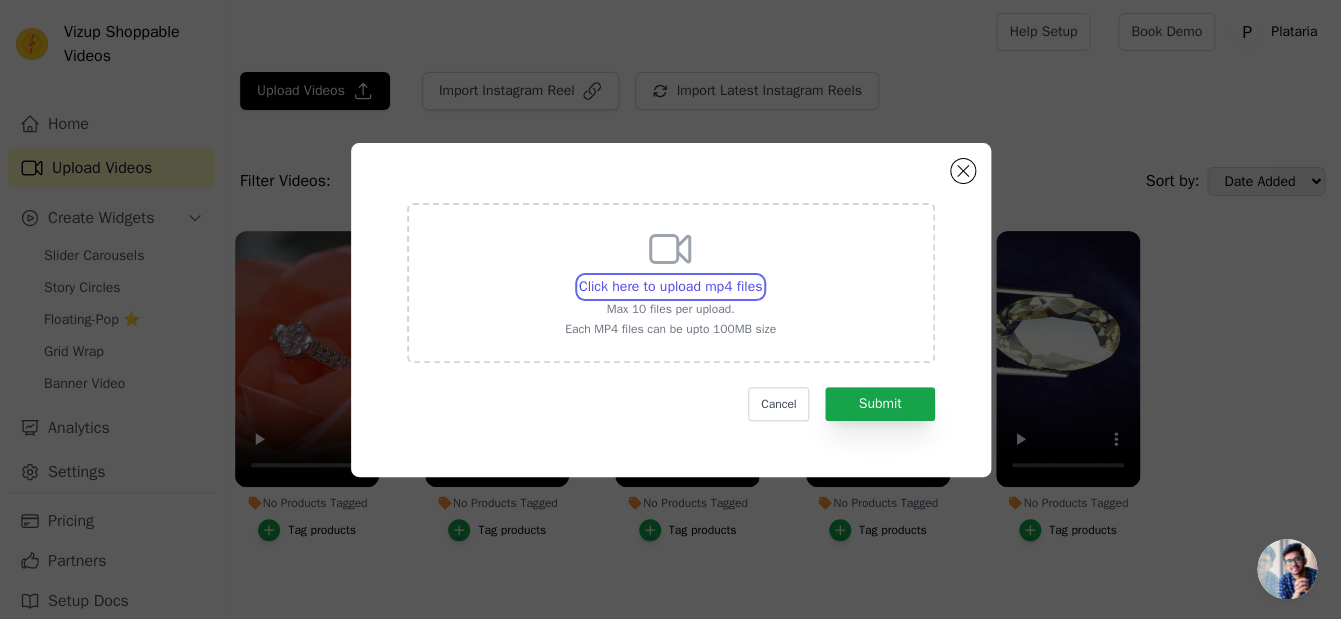 click on "Click here to upload mp4 files     Max 10 files per upload.   Each MP4 files can be upto 100MB size" at bounding box center (761, 276) 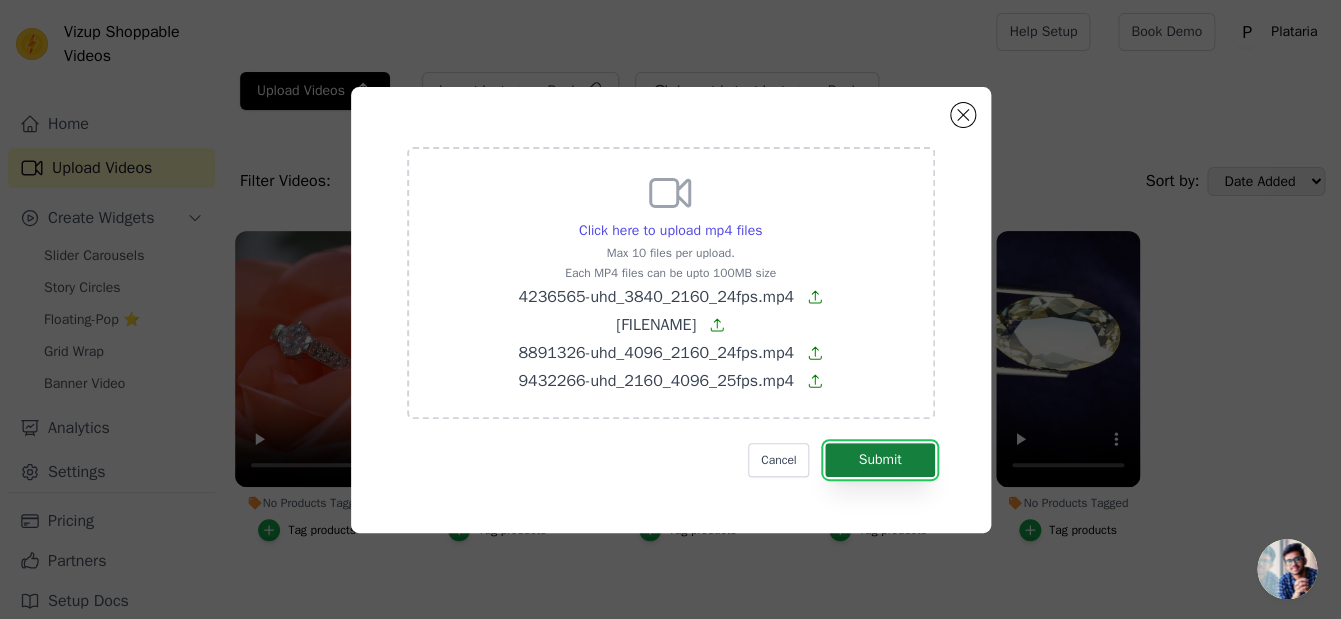click on "Submit" at bounding box center [879, 460] 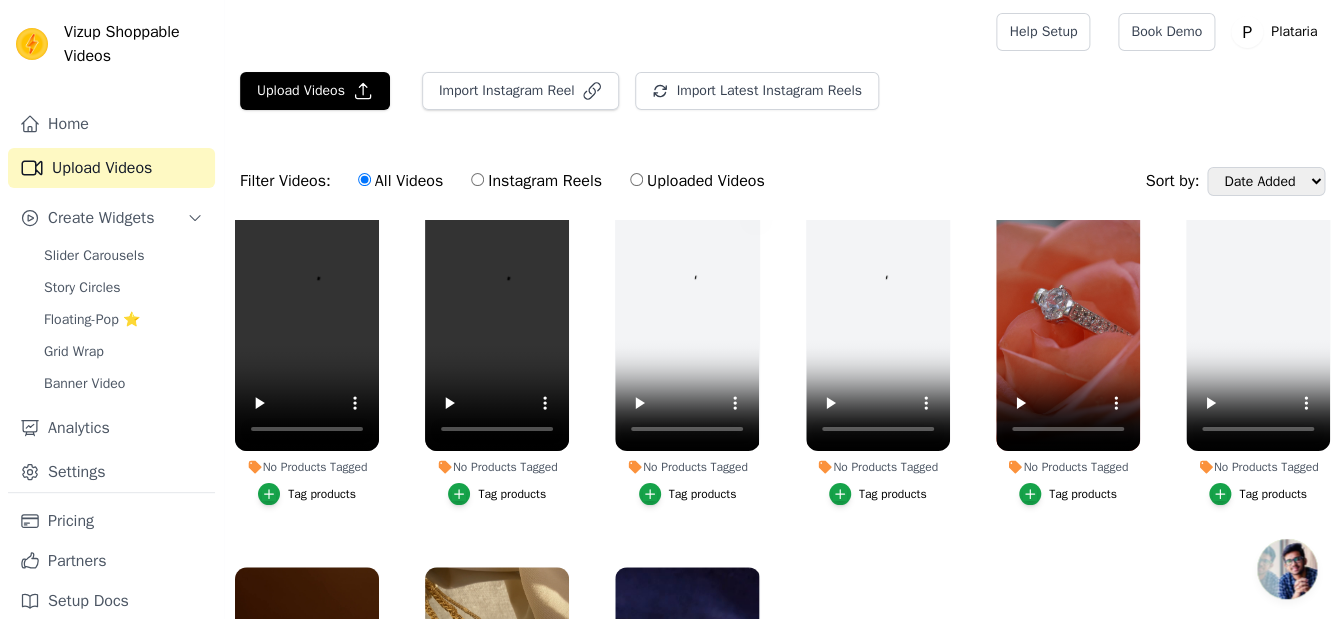 scroll, scrollTop: 0, scrollLeft: 0, axis: both 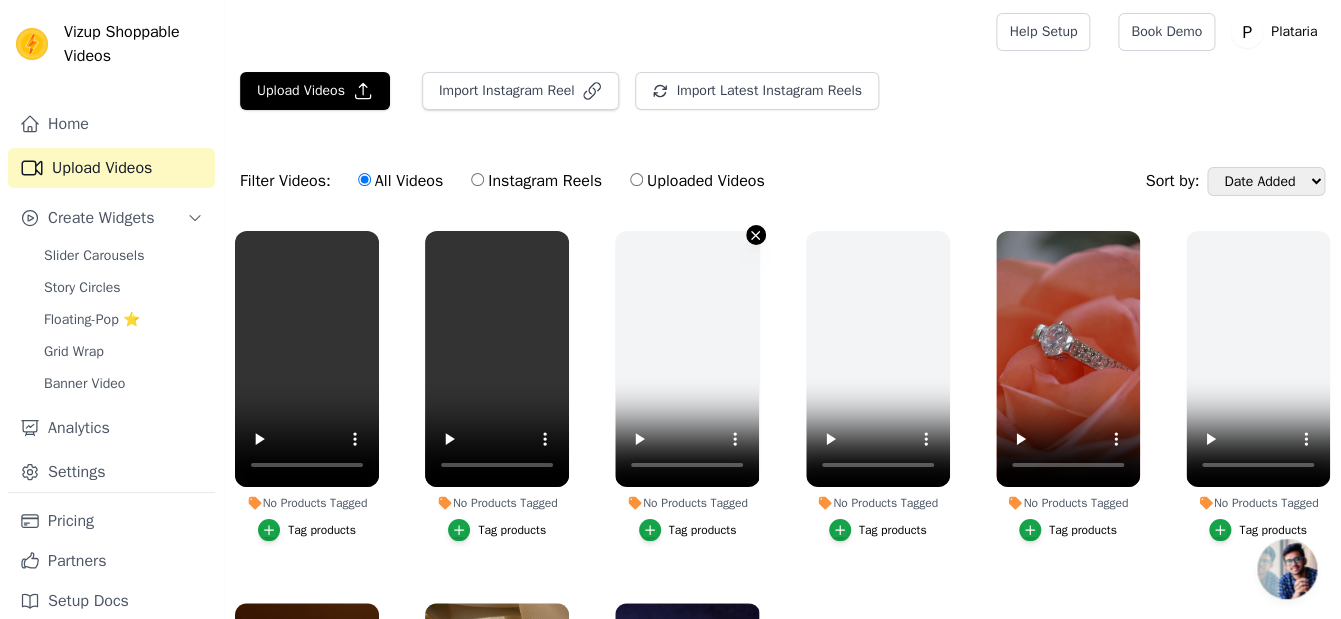 click 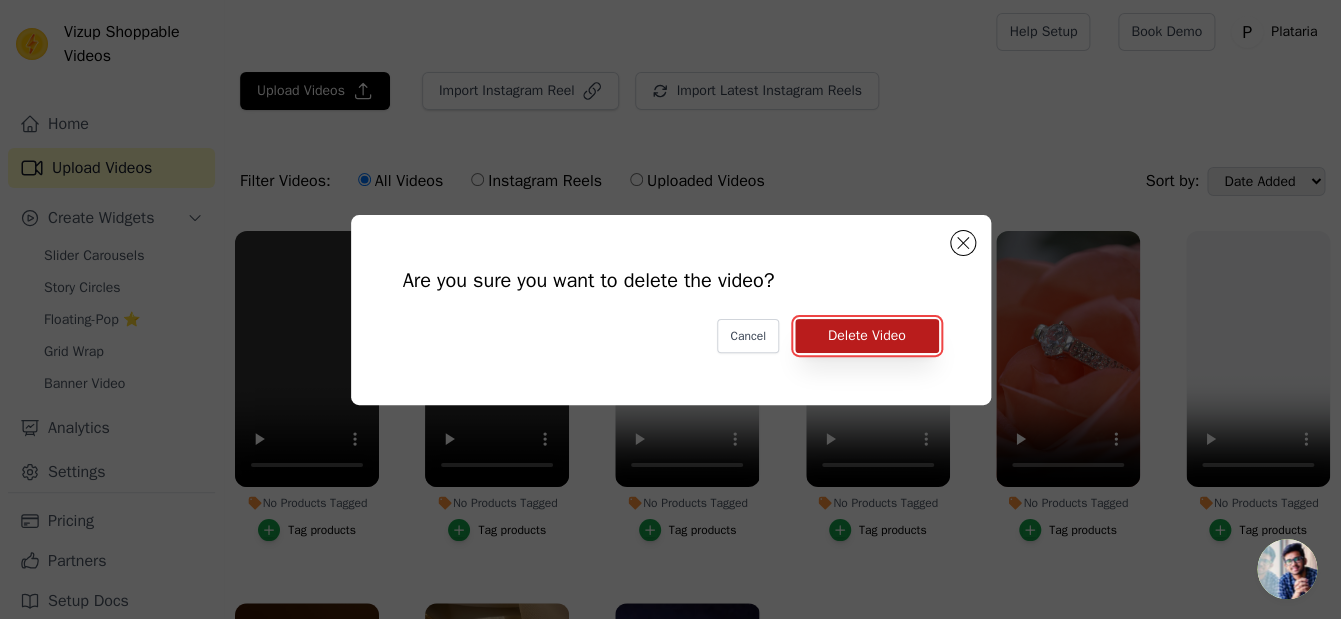 click on "Delete Video" at bounding box center (867, 336) 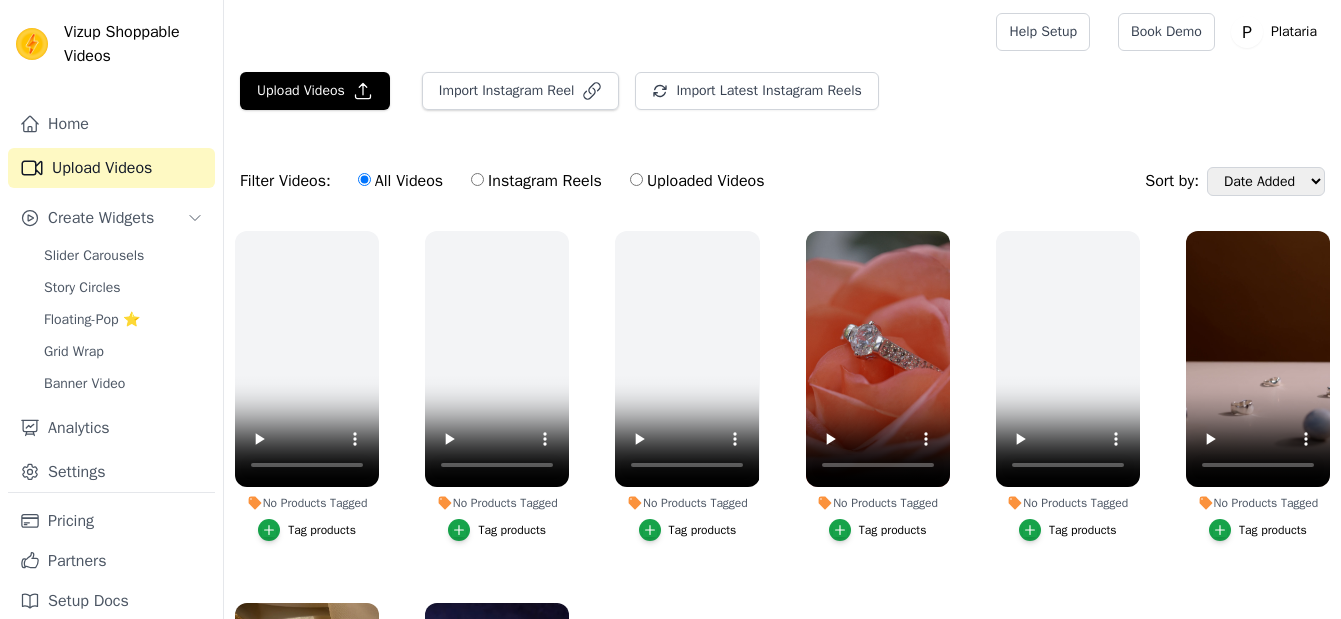 scroll, scrollTop: 0, scrollLeft: 0, axis: both 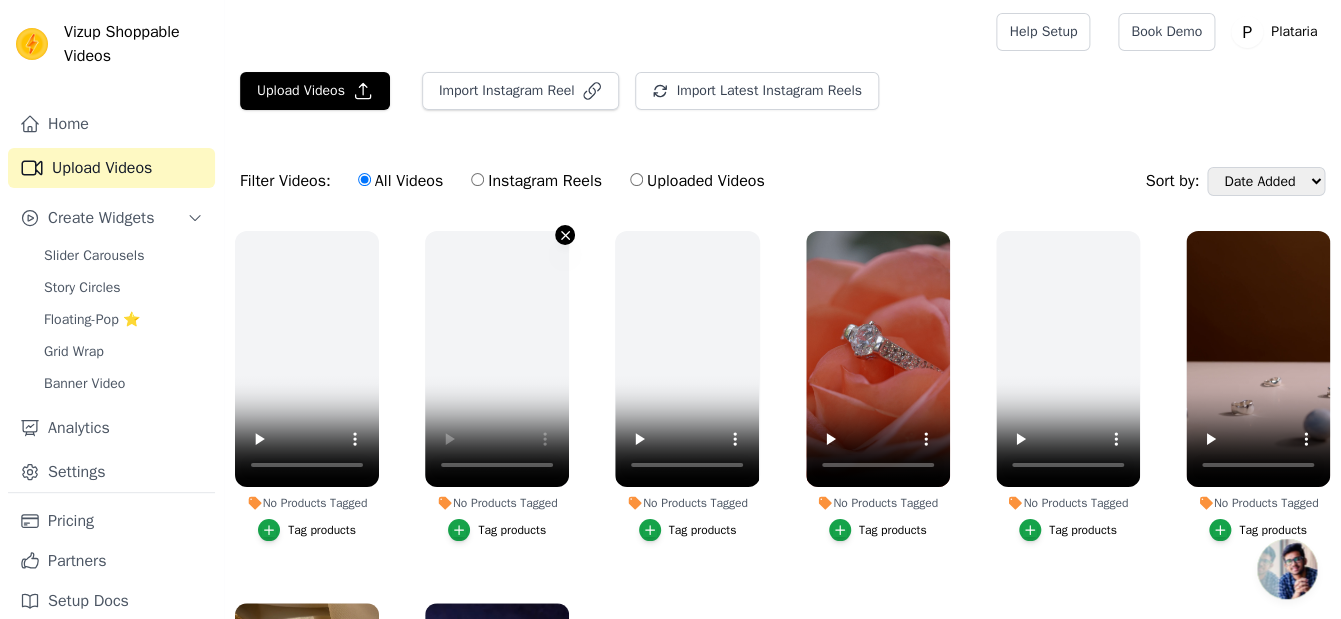 click 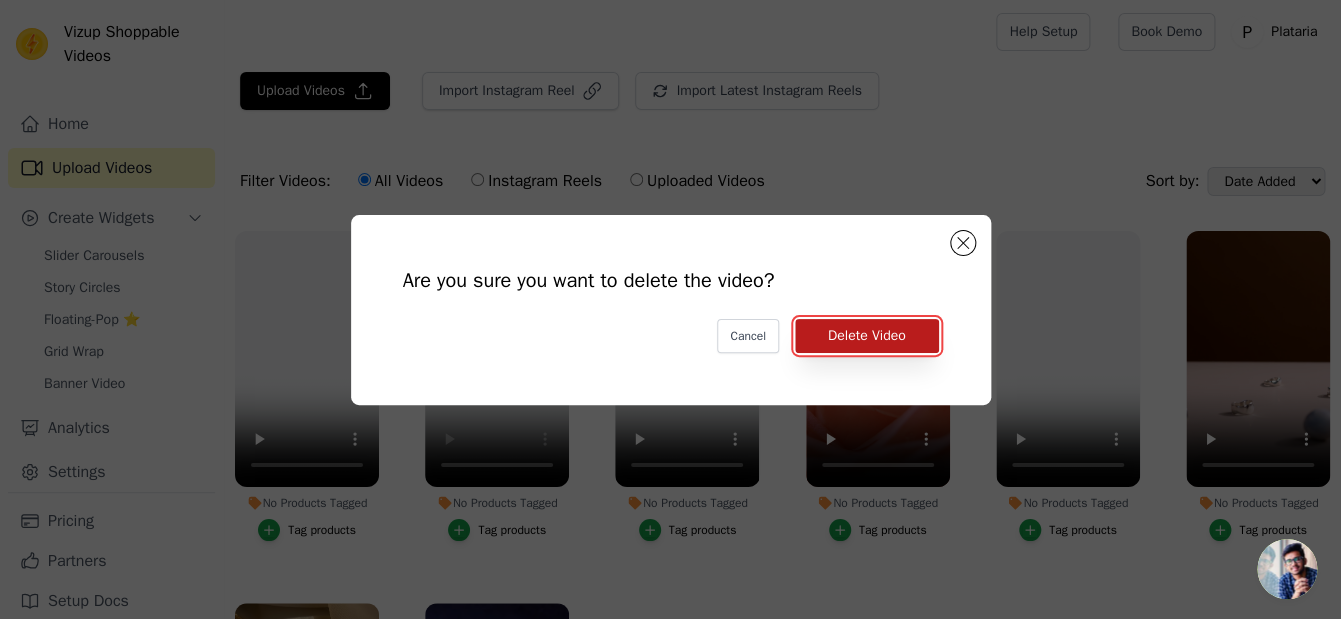 click on "Delete Video" at bounding box center (867, 336) 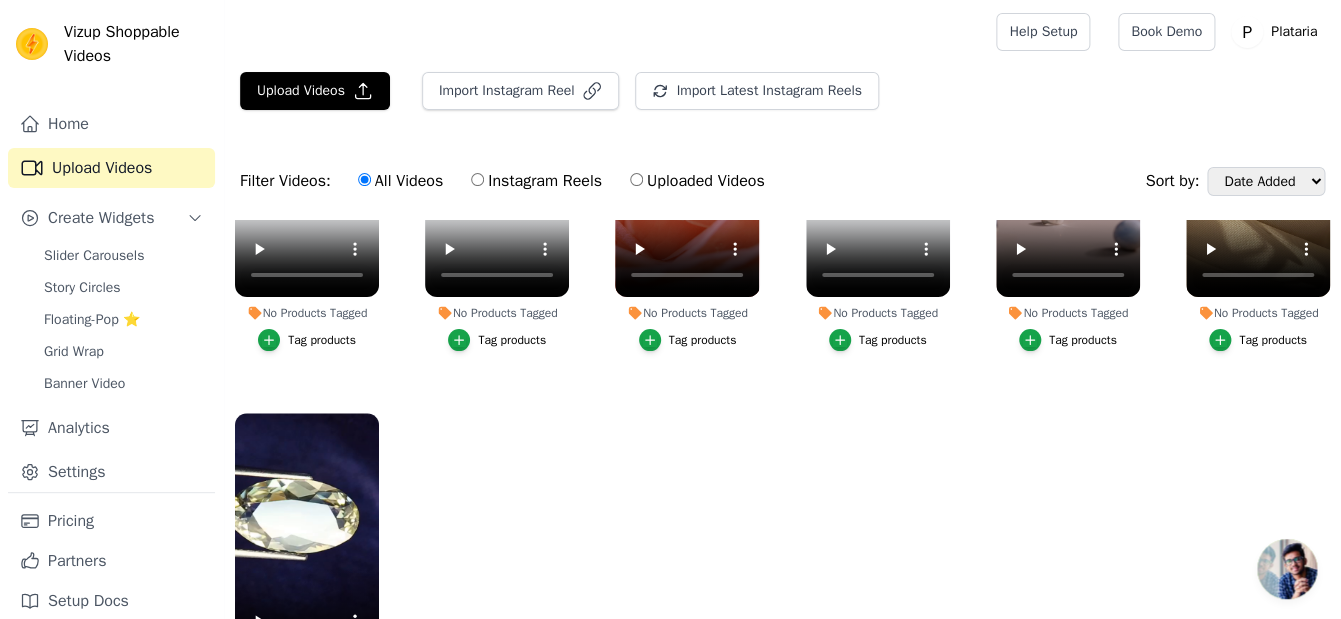scroll, scrollTop: 0, scrollLeft: 0, axis: both 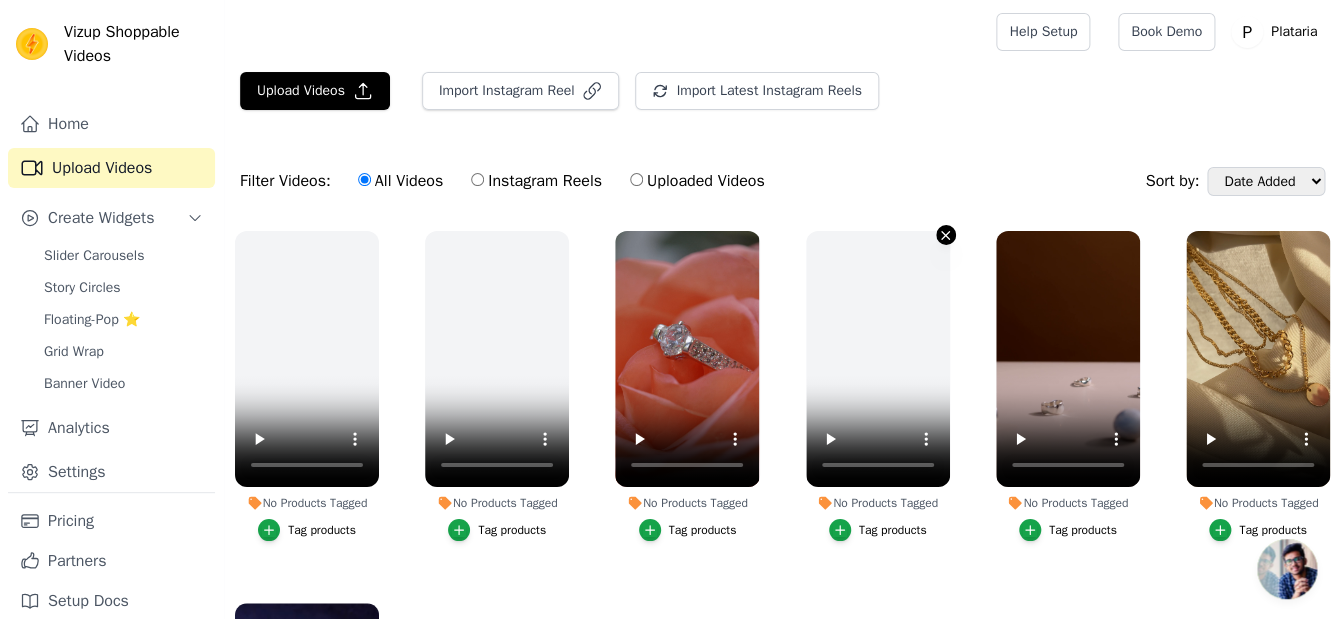 click 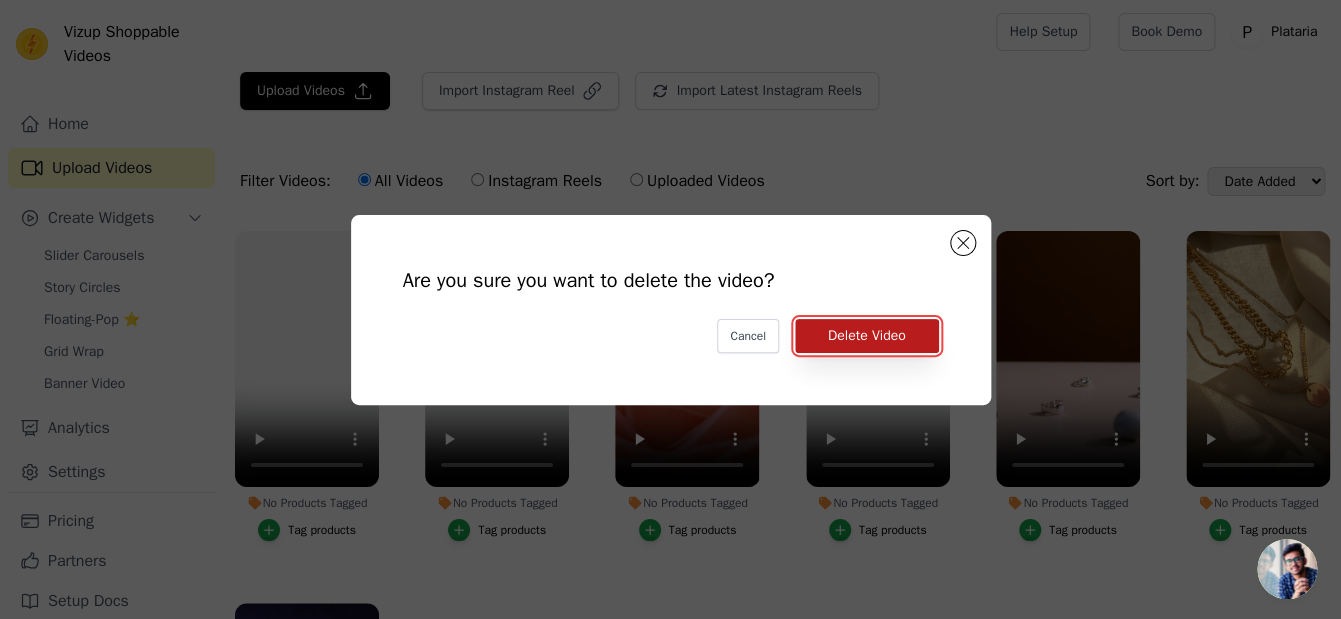 click on "Delete Video" at bounding box center [867, 336] 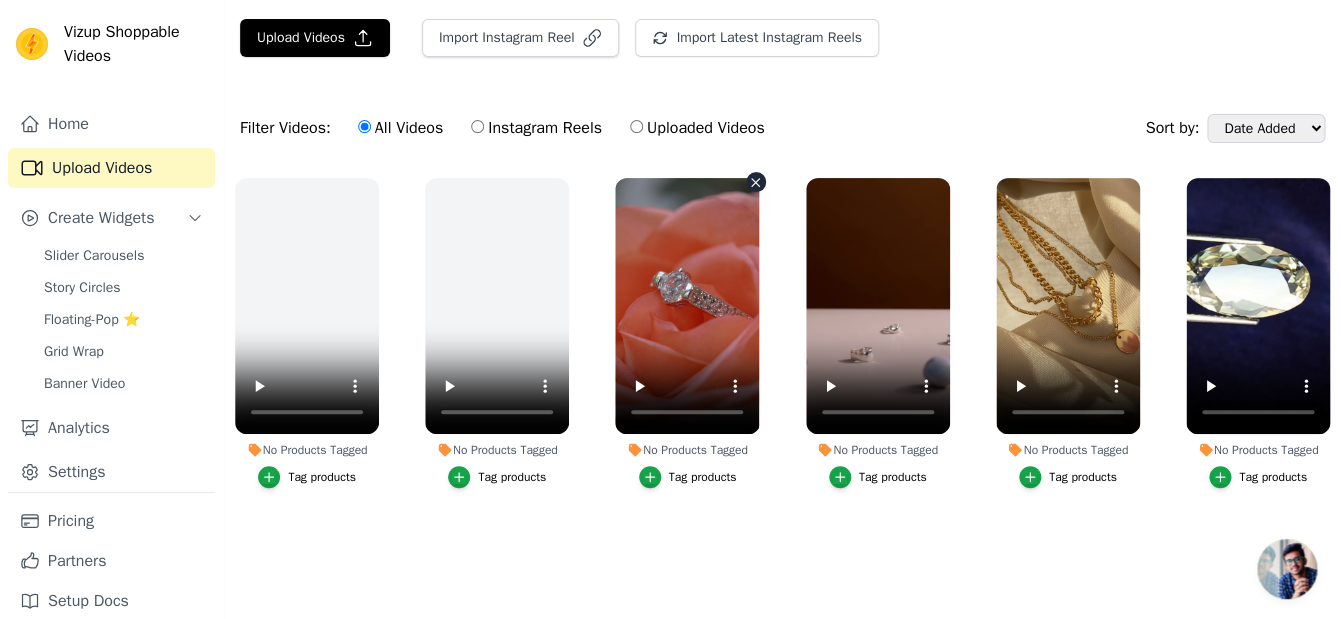 scroll, scrollTop: 0, scrollLeft: 0, axis: both 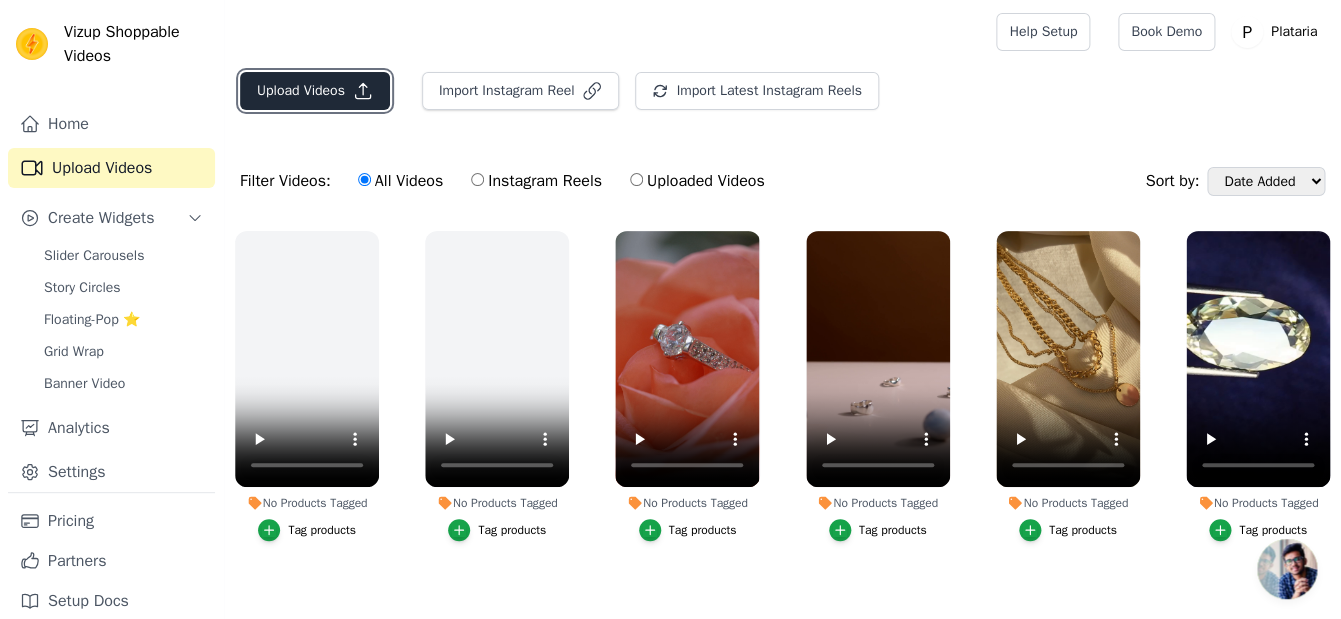 click on "Upload Videos" at bounding box center (315, 91) 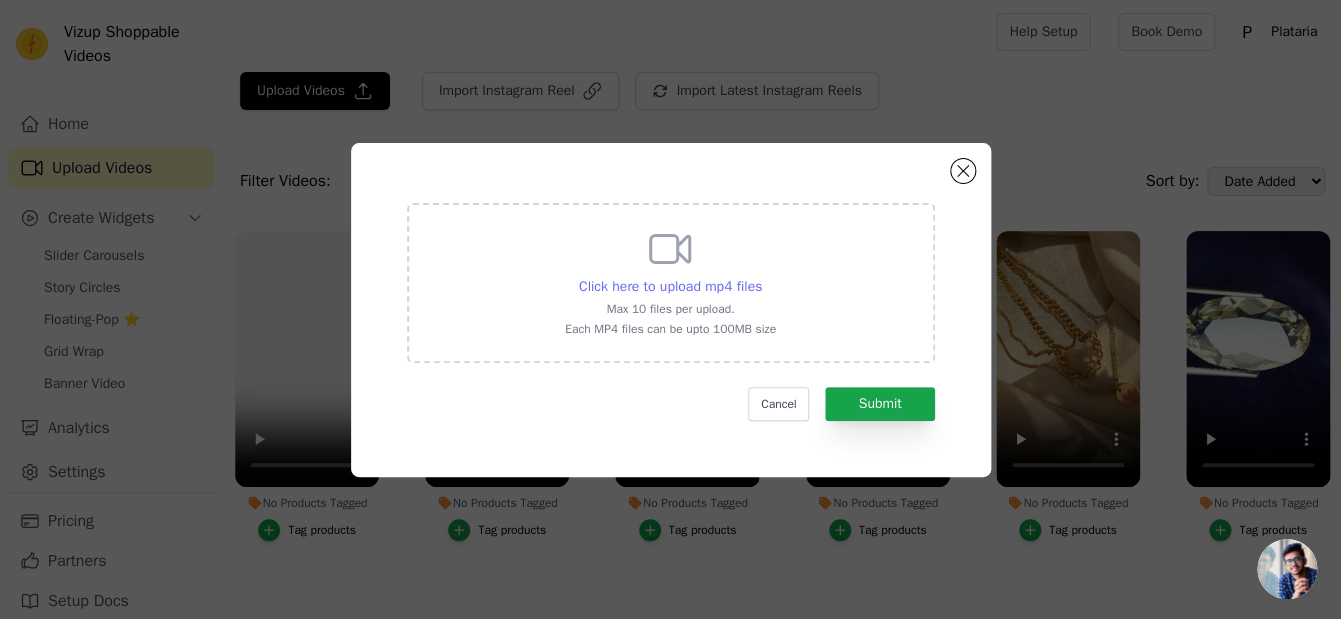 click on "Click here to upload mp4 files" at bounding box center [670, 286] 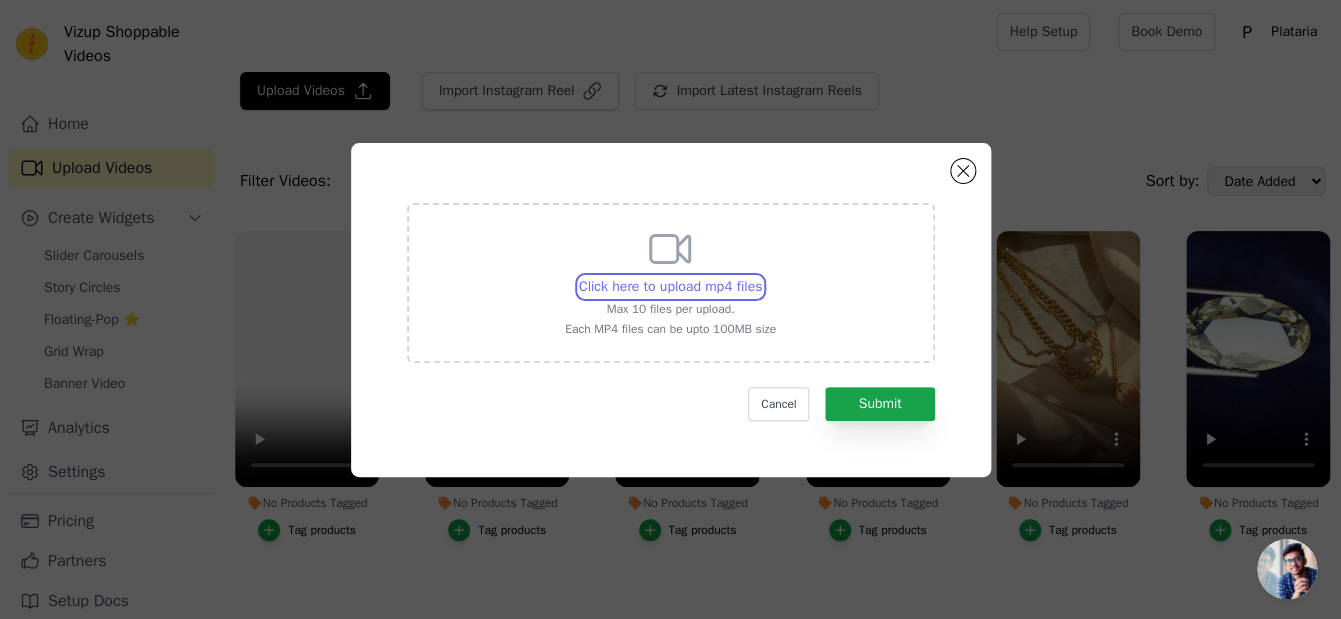 click on "Click here to upload mp4 files     Max 10 files per upload.   Each MP4 files can be upto 100MB size" at bounding box center [761, 276] 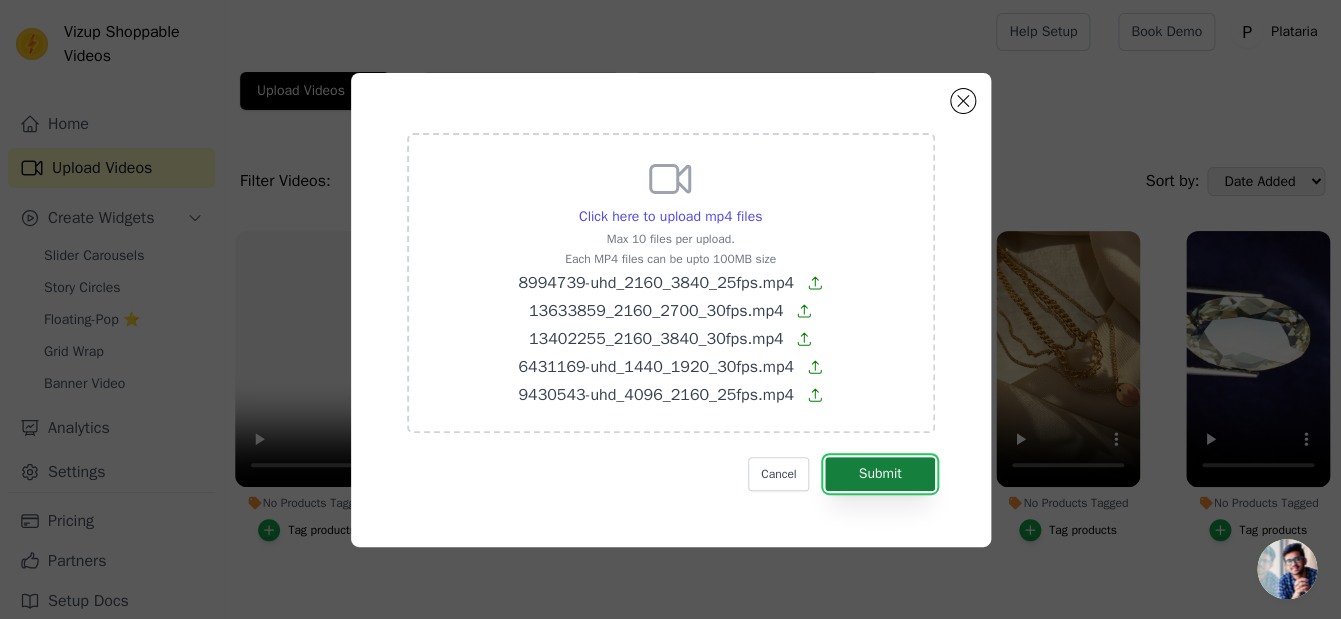 click on "Submit" at bounding box center [879, 474] 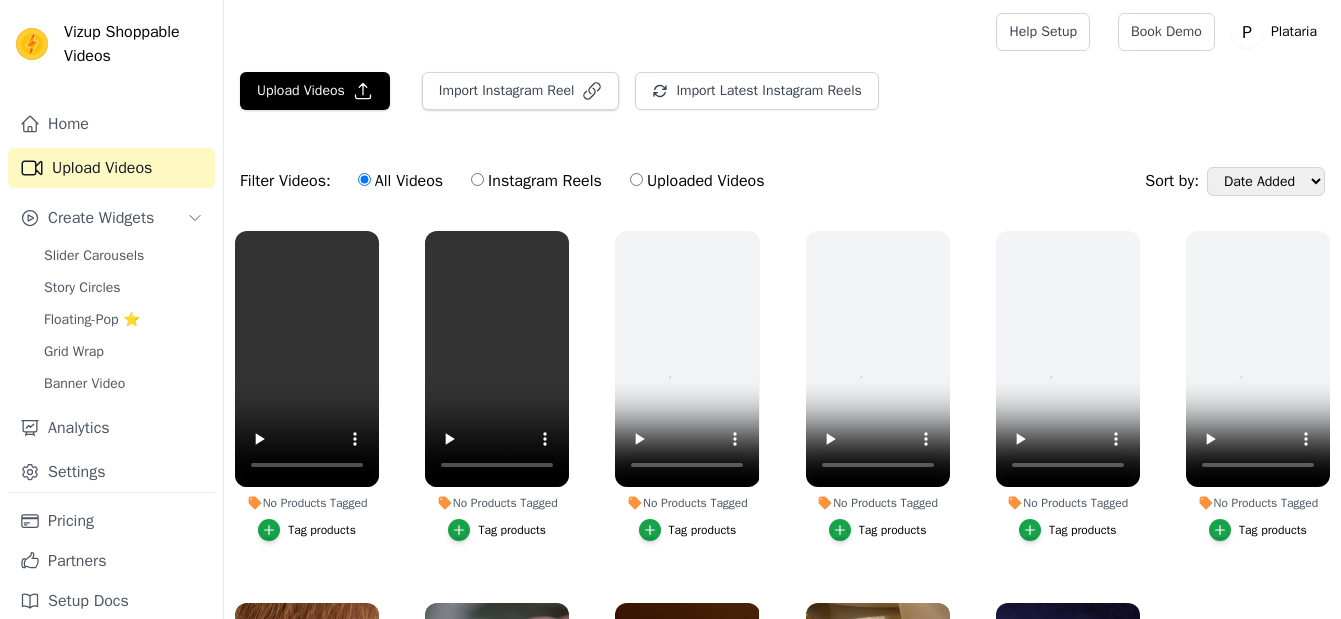 scroll, scrollTop: 0, scrollLeft: 0, axis: both 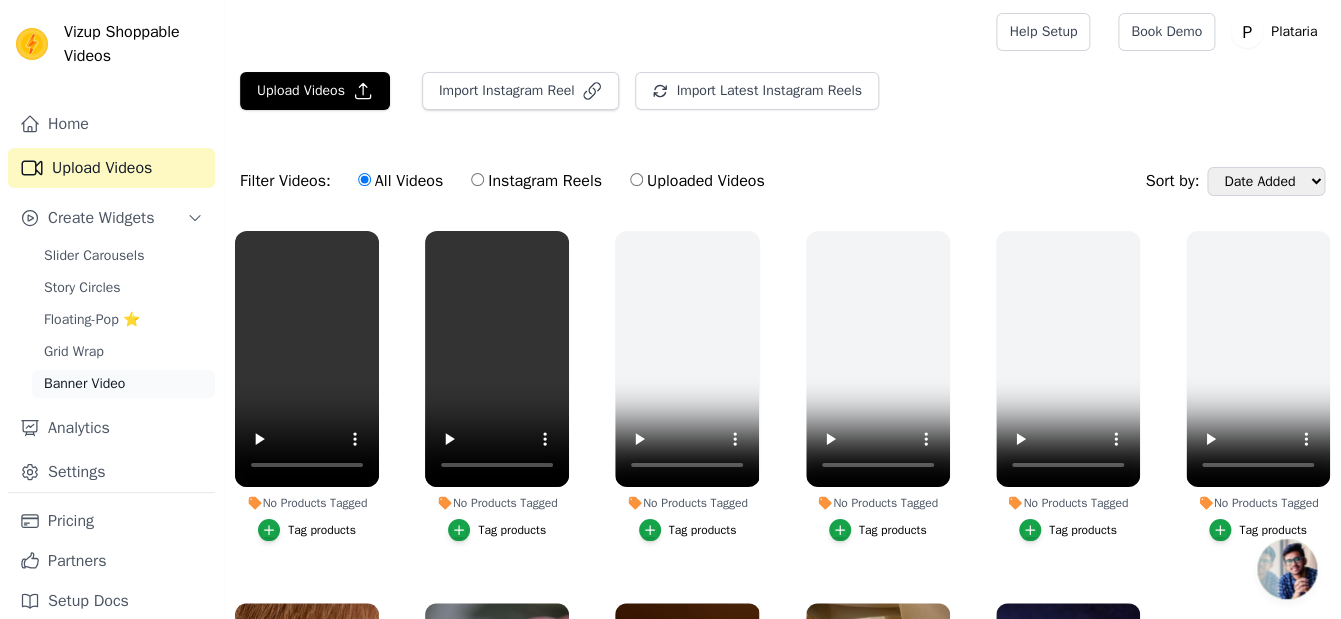click on "Banner Video" at bounding box center (84, 384) 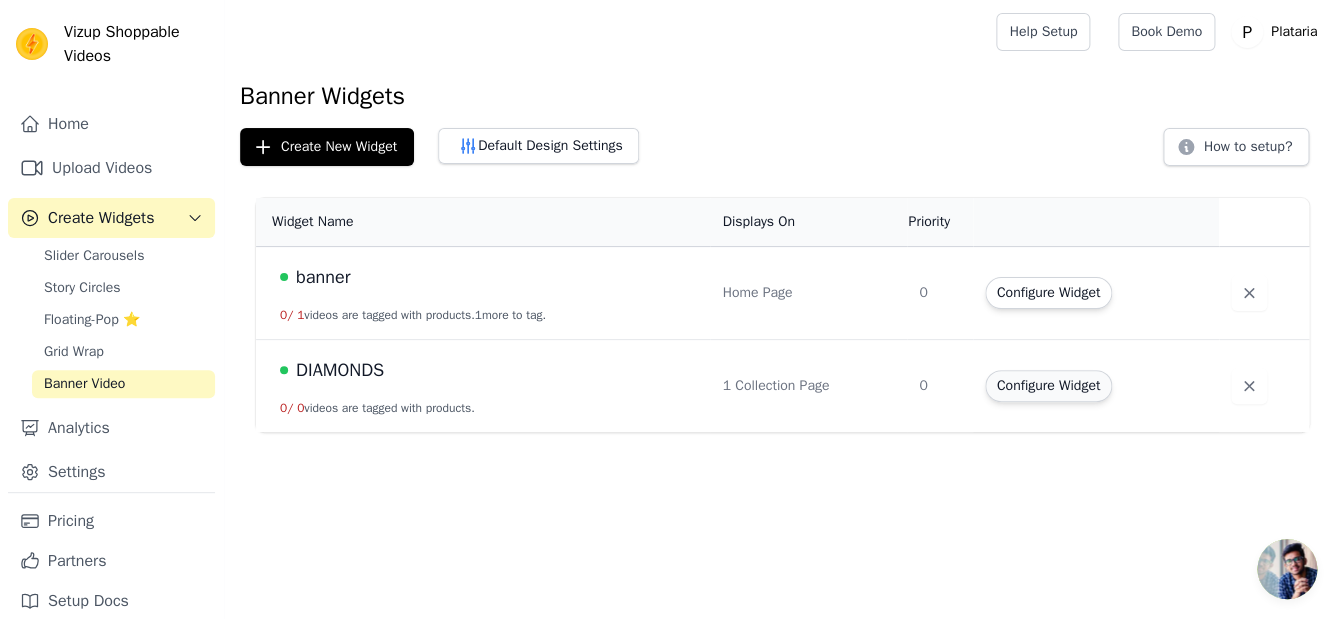 click on "Configure Widget" at bounding box center (1048, 386) 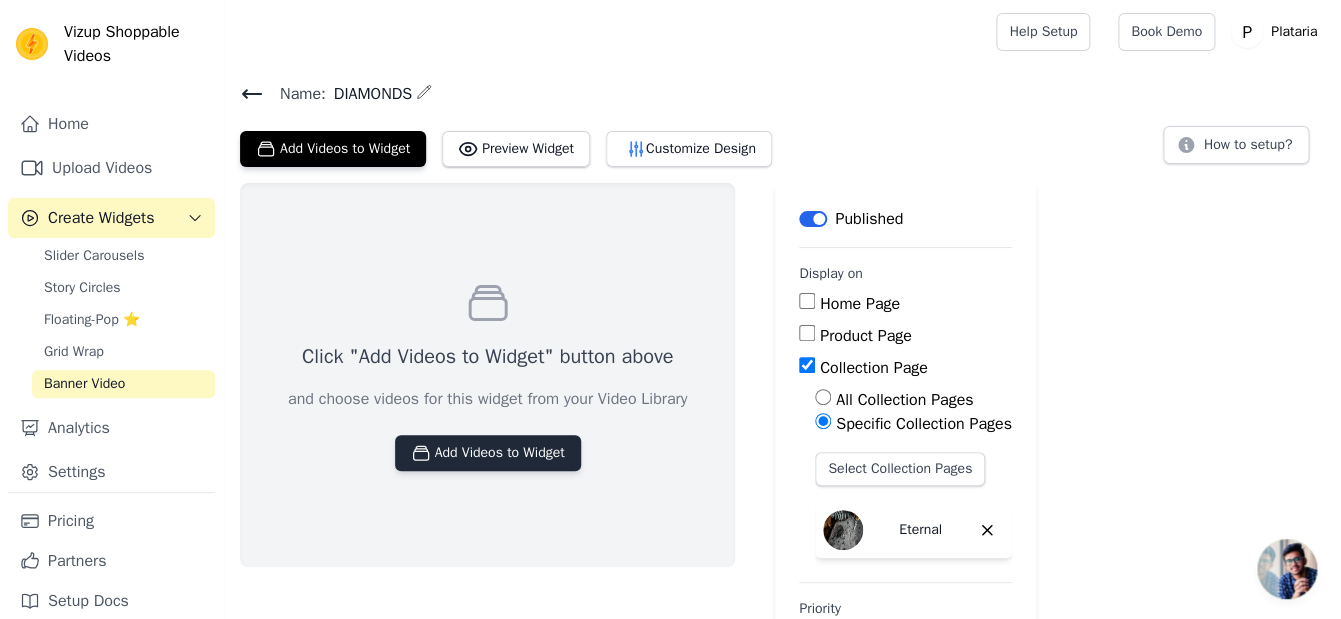 click on "Add Videos to Widget" at bounding box center (488, 453) 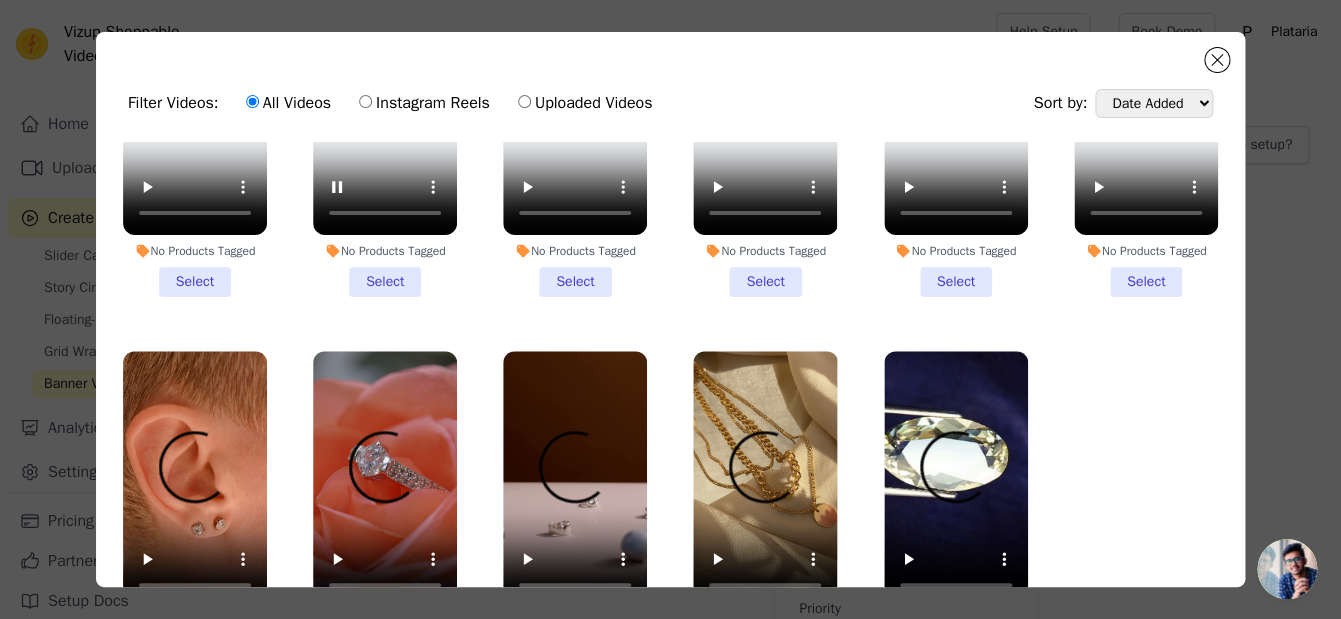 scroll, scrollTop: 190, scrollLeft: 0, axis: vertical 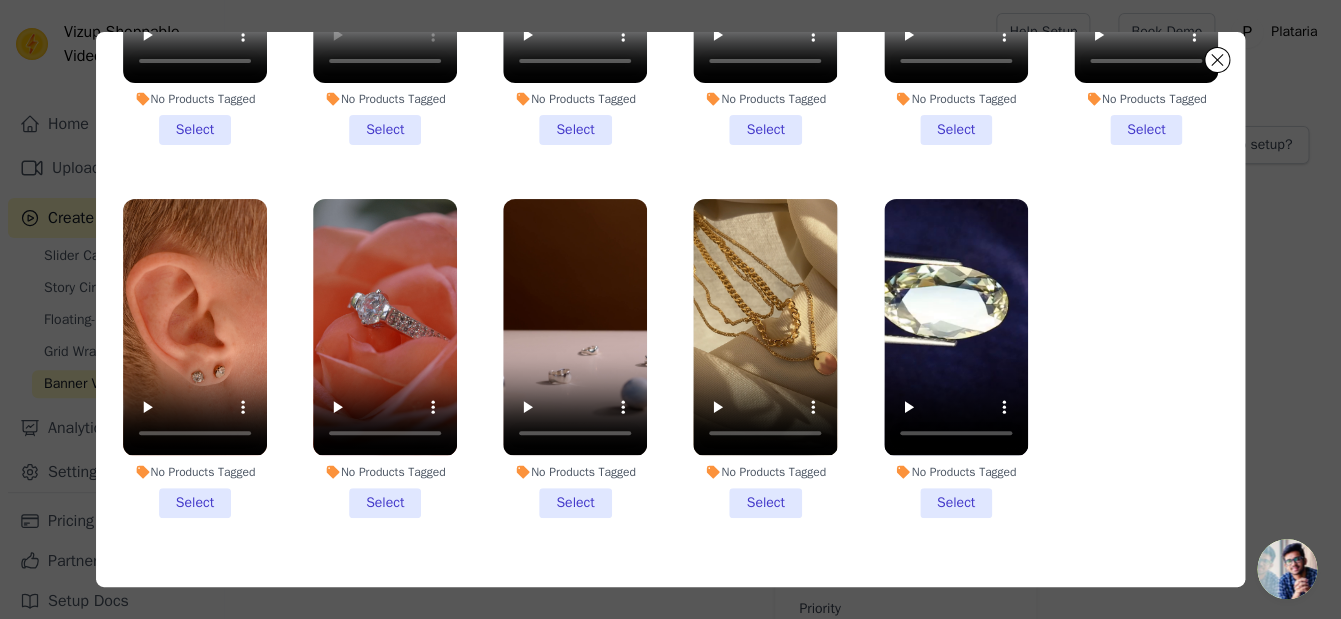 click on "No Products Tagged     Select" at bounding box center [956, 358] 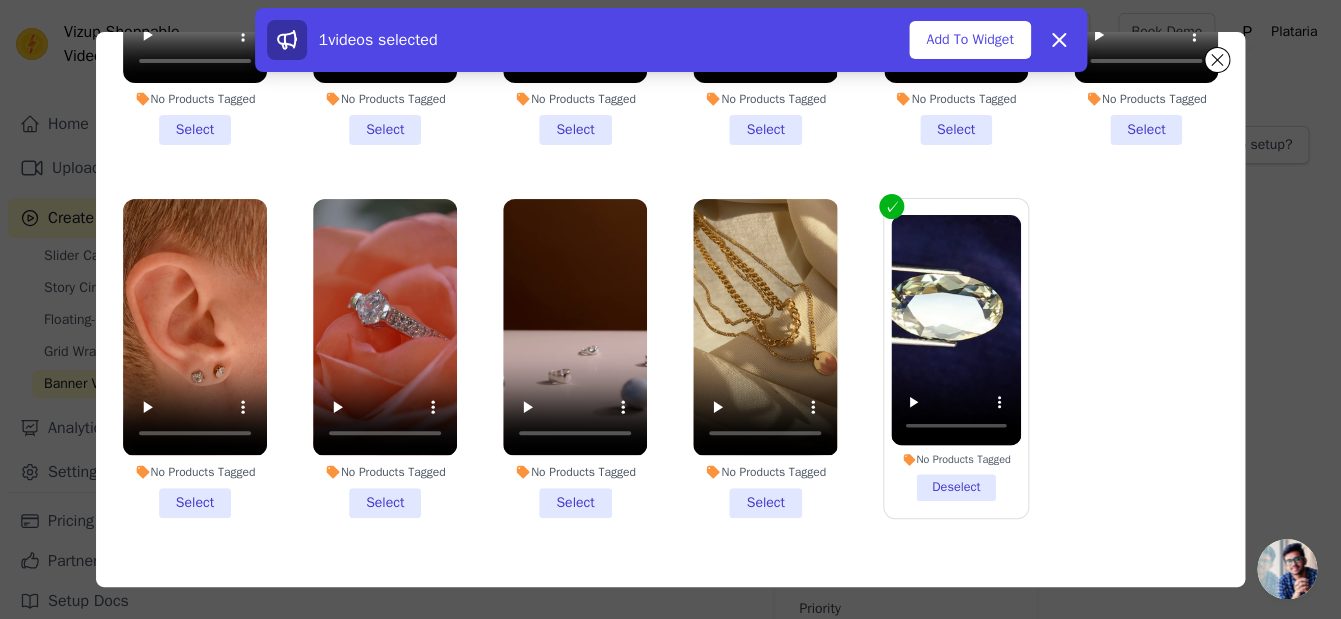 click on "No Products Tagged     Select" at bounding box center [195, 358] 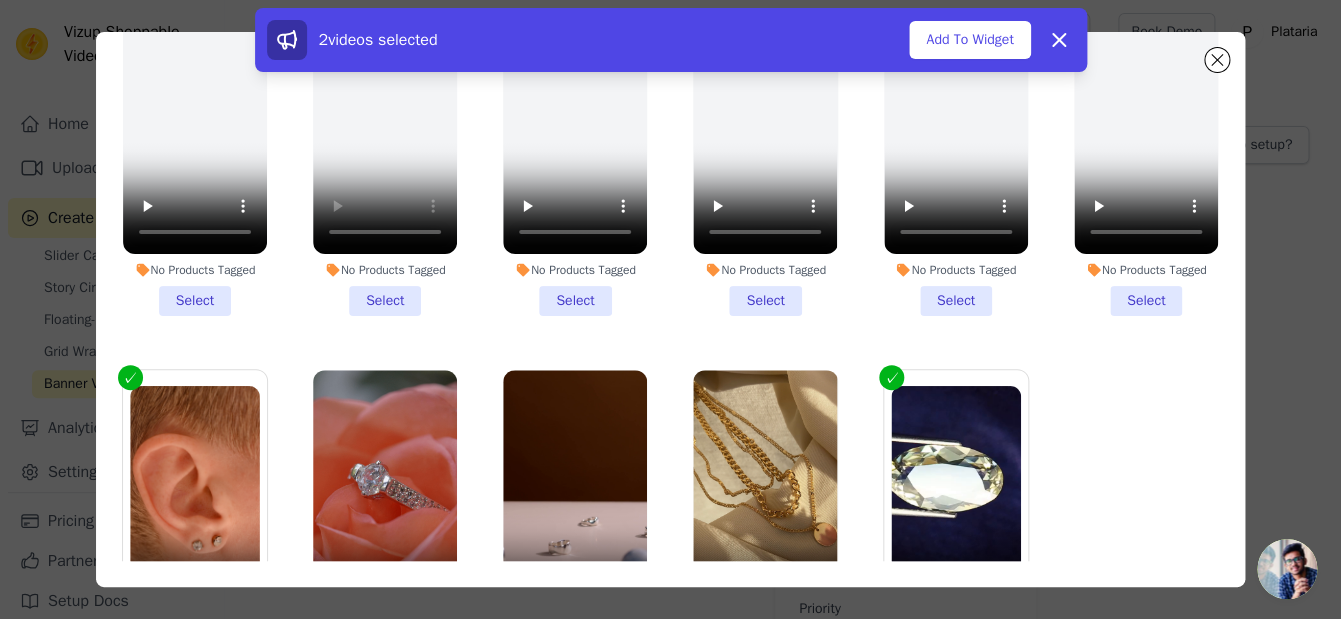 scroll, scrollTop: 0, scrollLeft: 0, axis: both 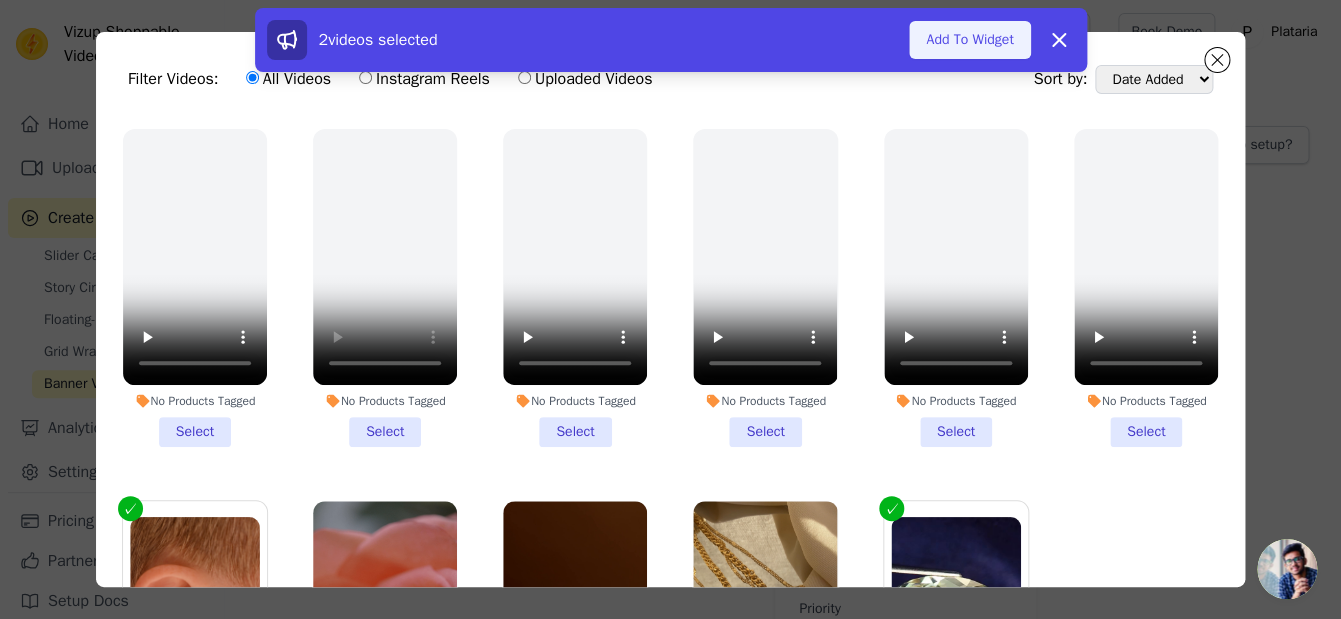 click on "Add To Widget" at bounding box center [969, 40] 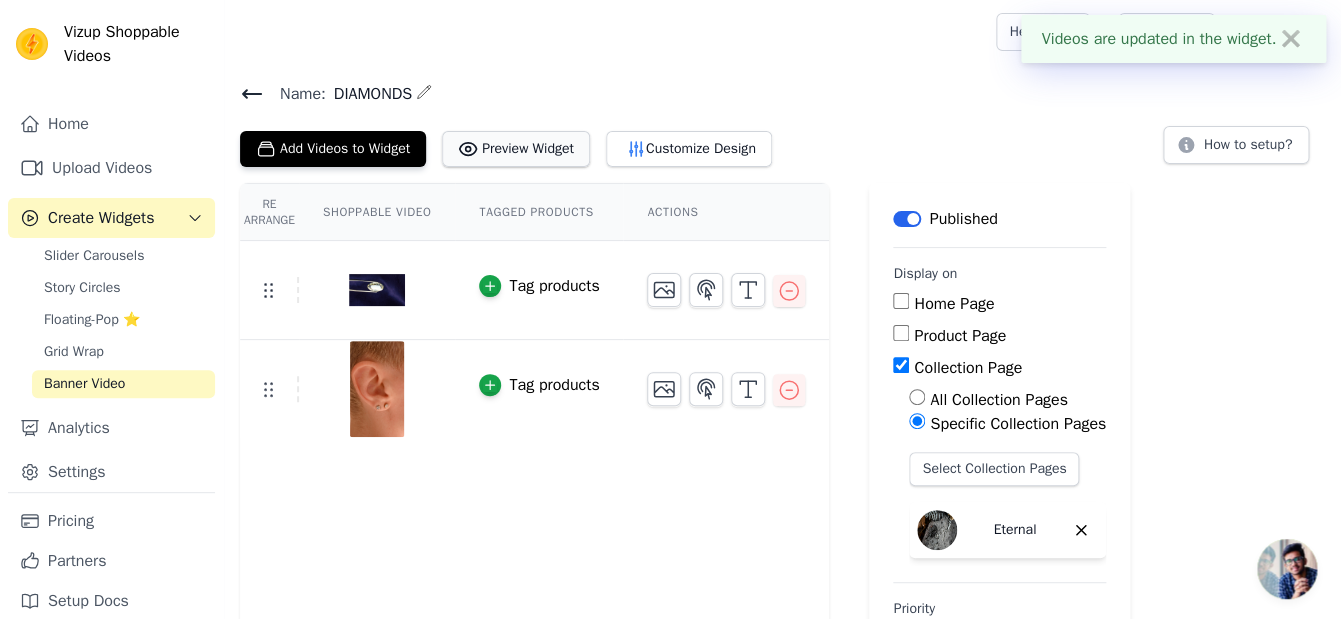 click on "Preview Widget" at bounding box center [516, 149] 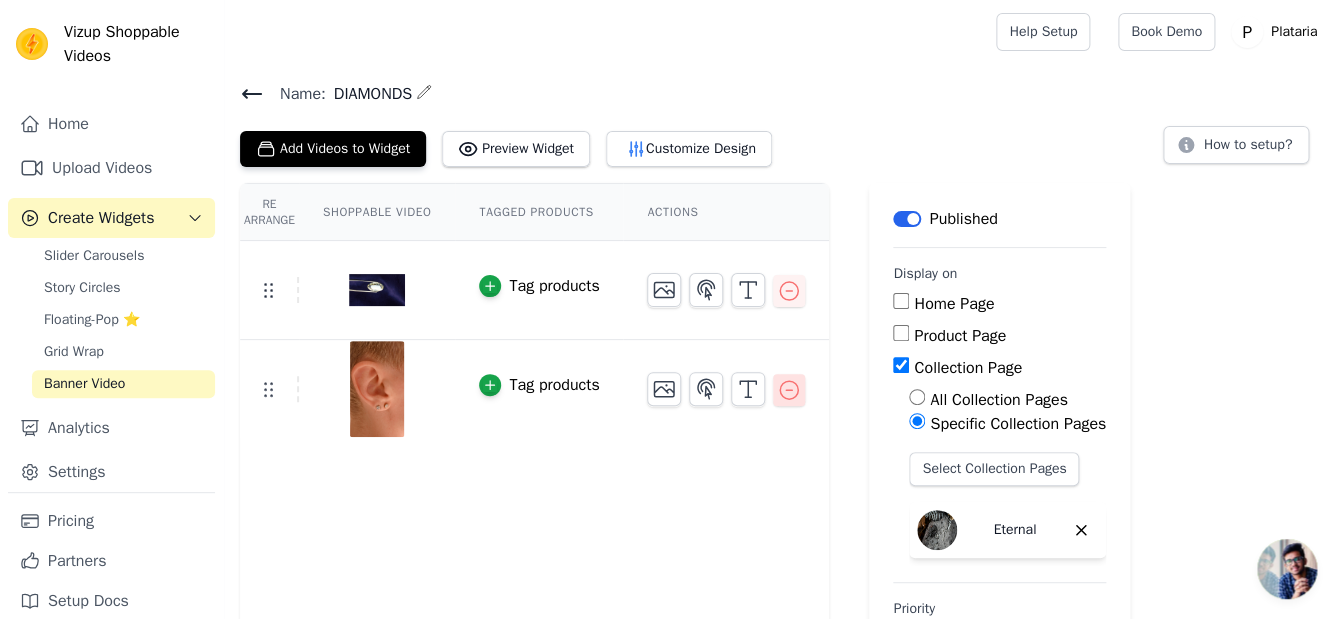 click 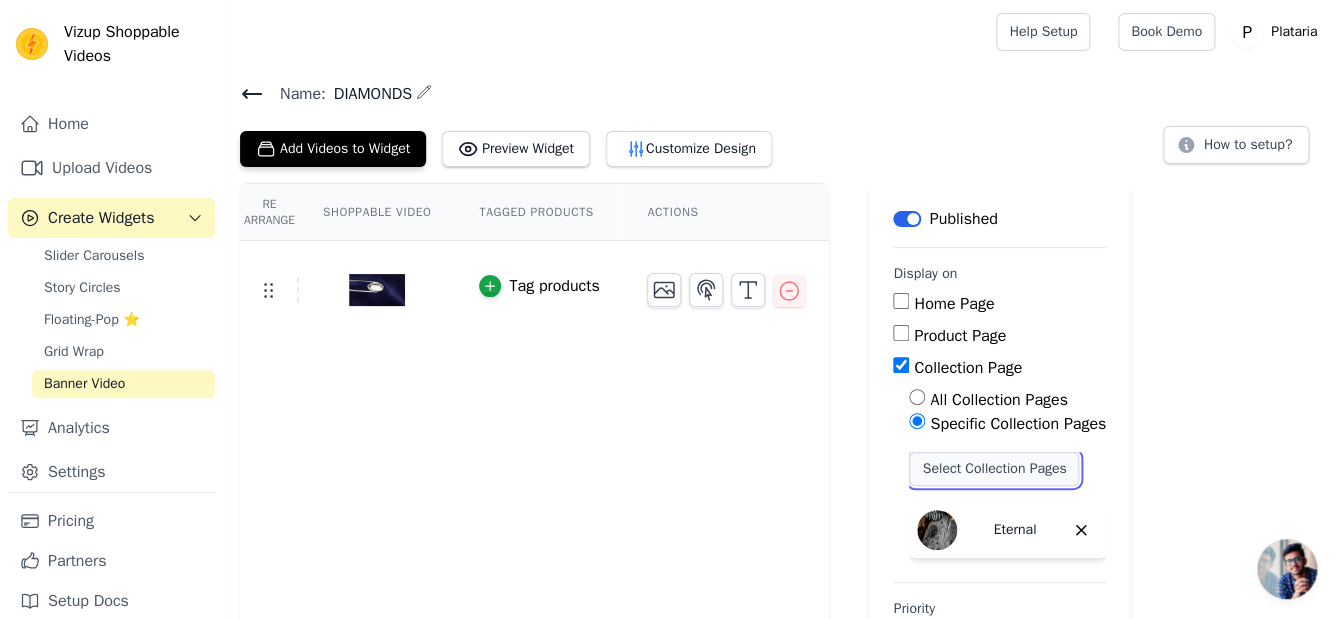 click on "Select Collection Pages" at bounding box center [994, 469] 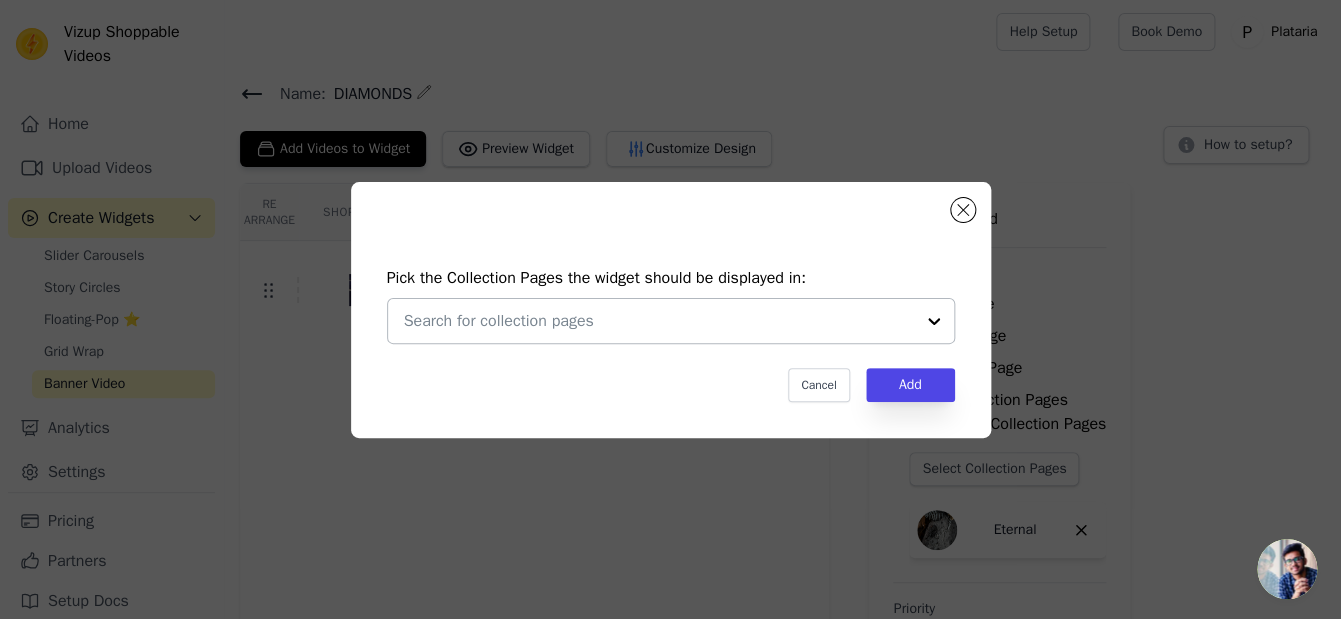 click at bounding box center [659, 321] 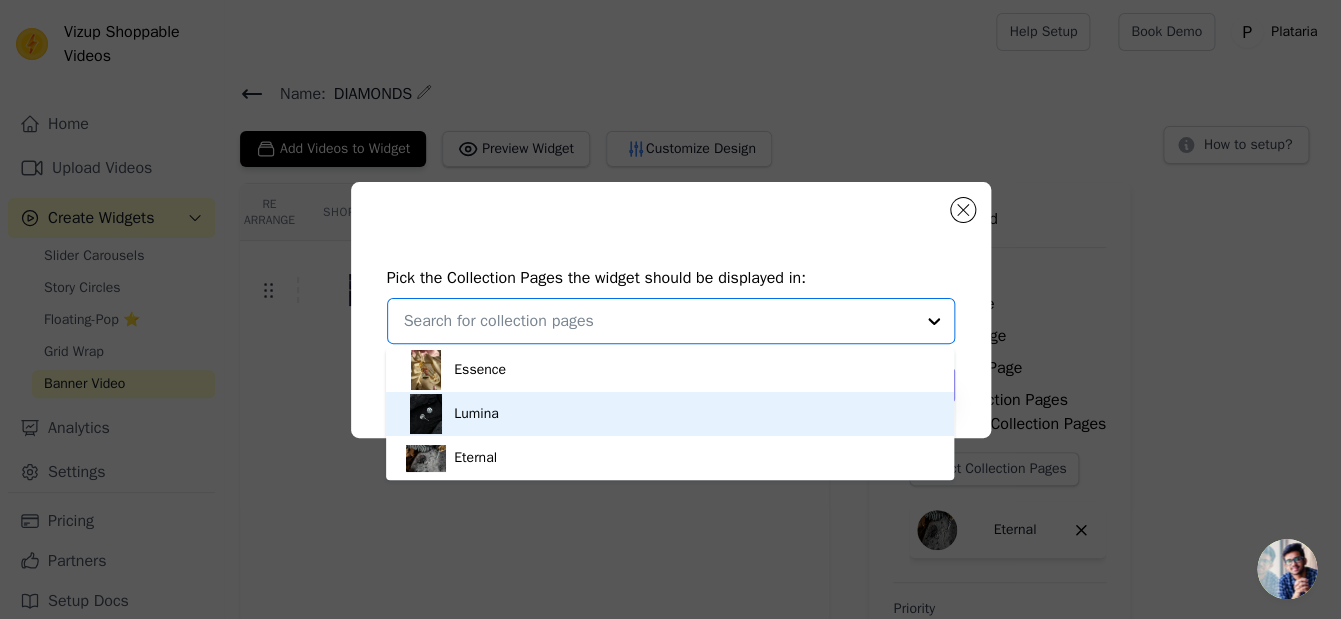 click on "Lumina" at bounding box center [670, 414] 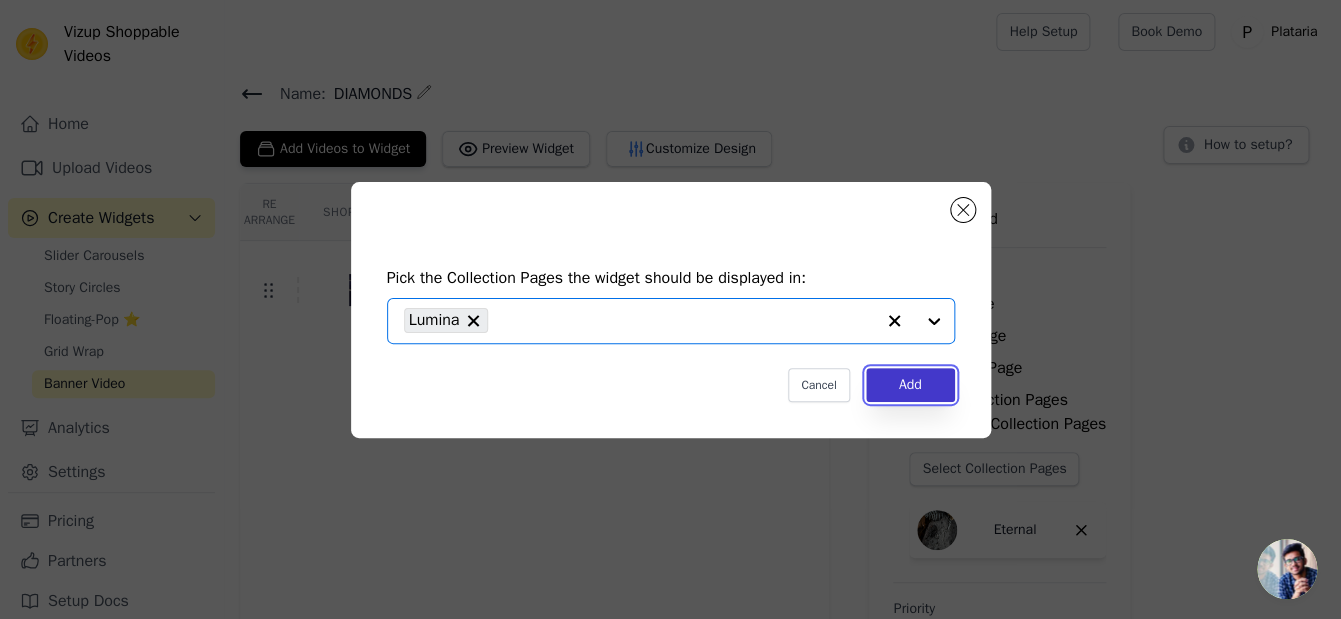 click on "Add" at bounding box center (910, 385) 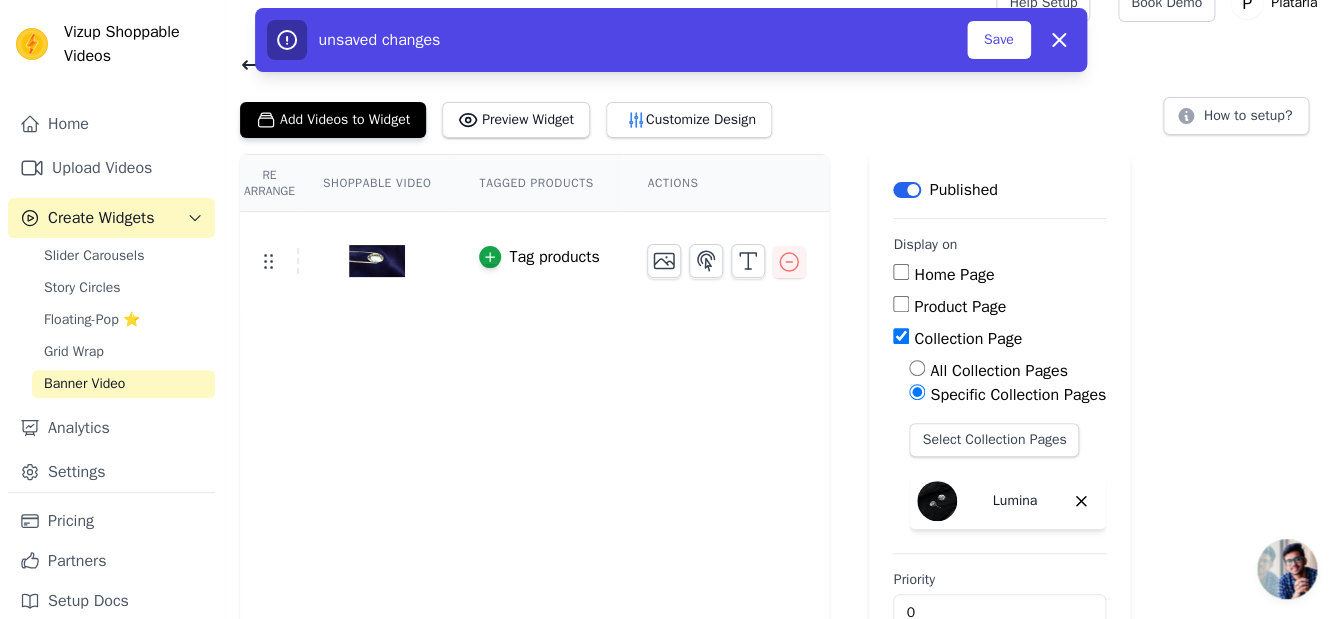 scroll, scrollTop: 0, scrollLeft: 0, axis: both 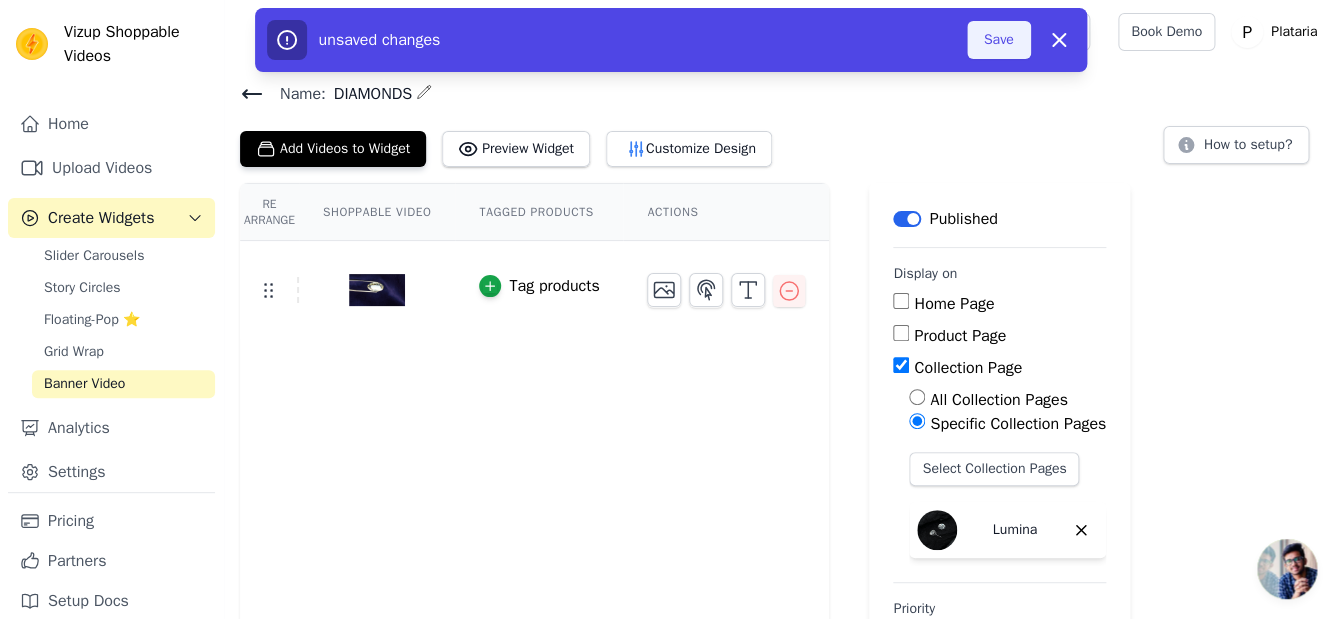 click on "Save" at bounding box center (999, 40) 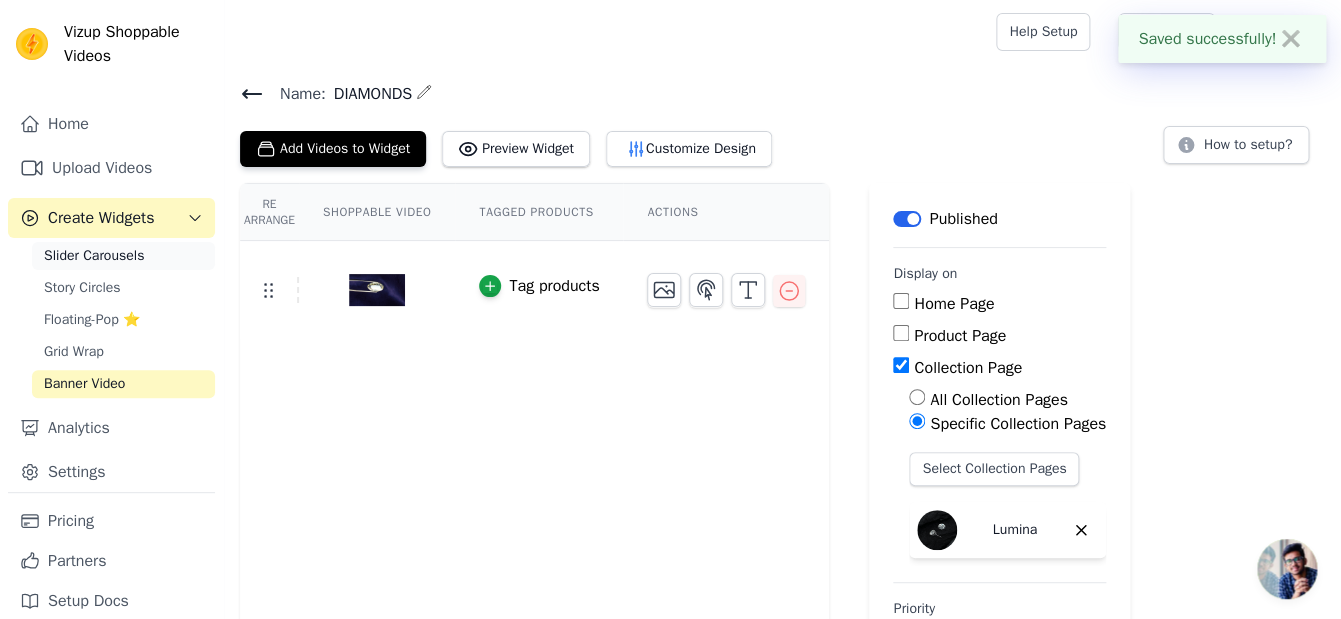 click on "Slider Carousels" at bounding box center (94, 256) 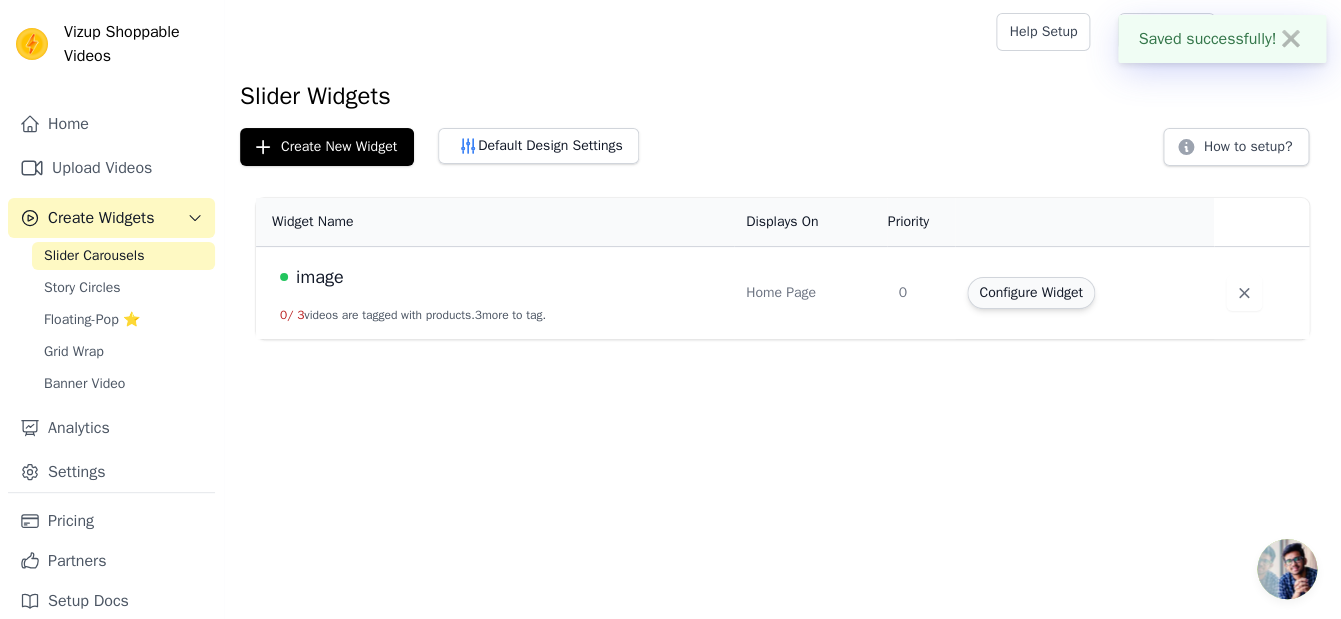 click on "Configure Widget" at bounding box center [1030, 293] 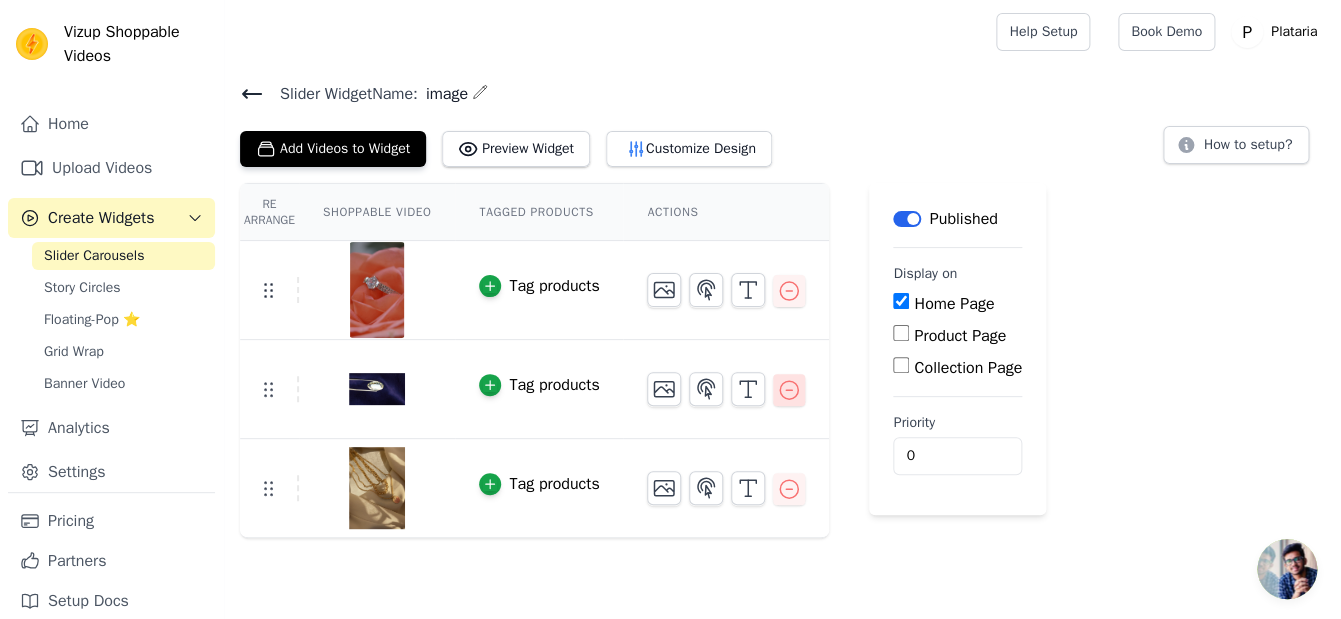 click 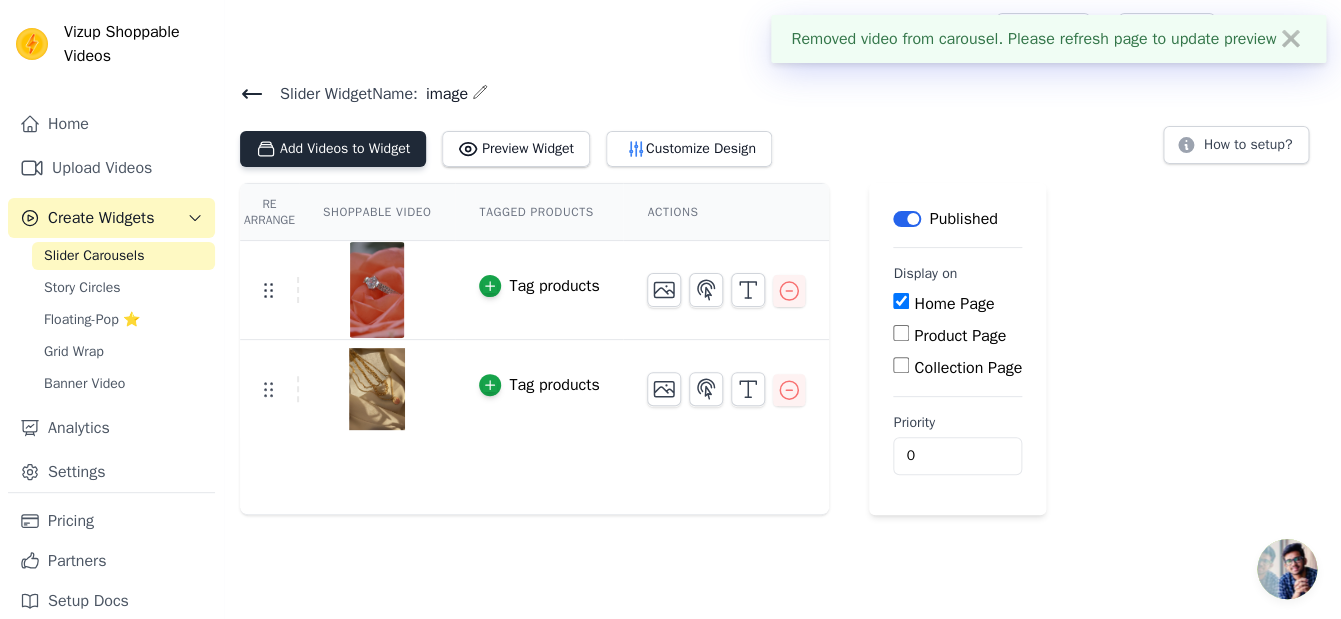 click on "Add Videos to Widget" at bounding box center [333, 149] 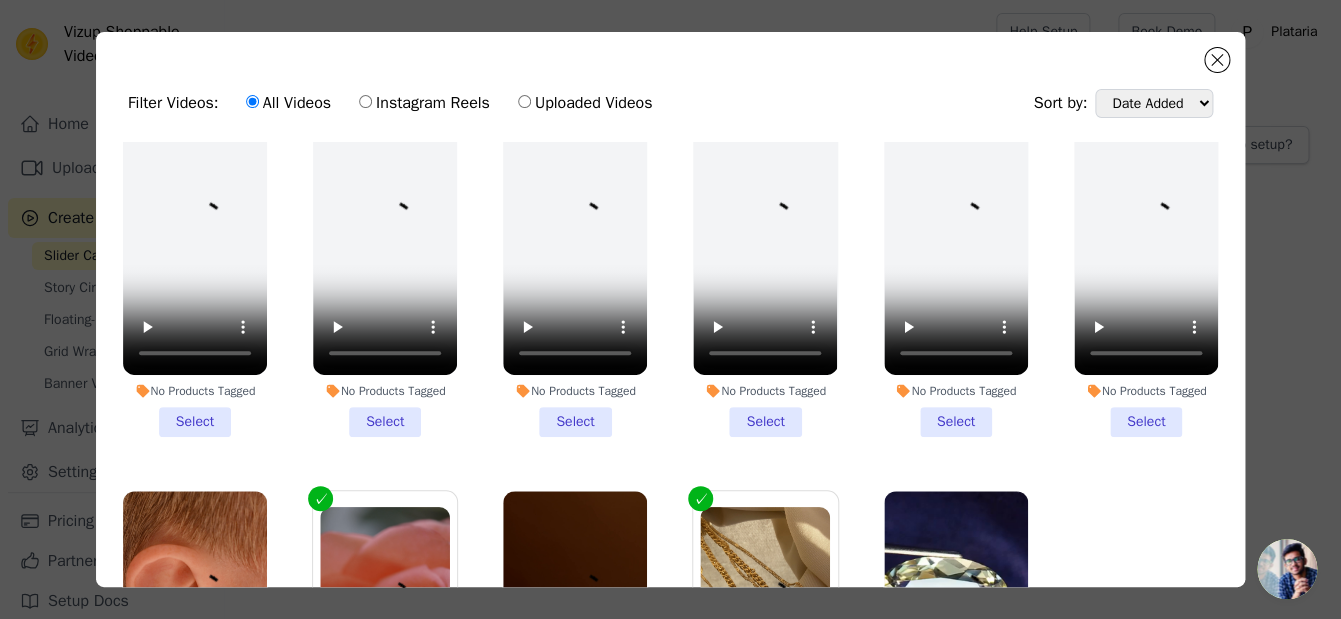 scroll, scrollTop: 190, scrollLeft: 0, axis: vertical 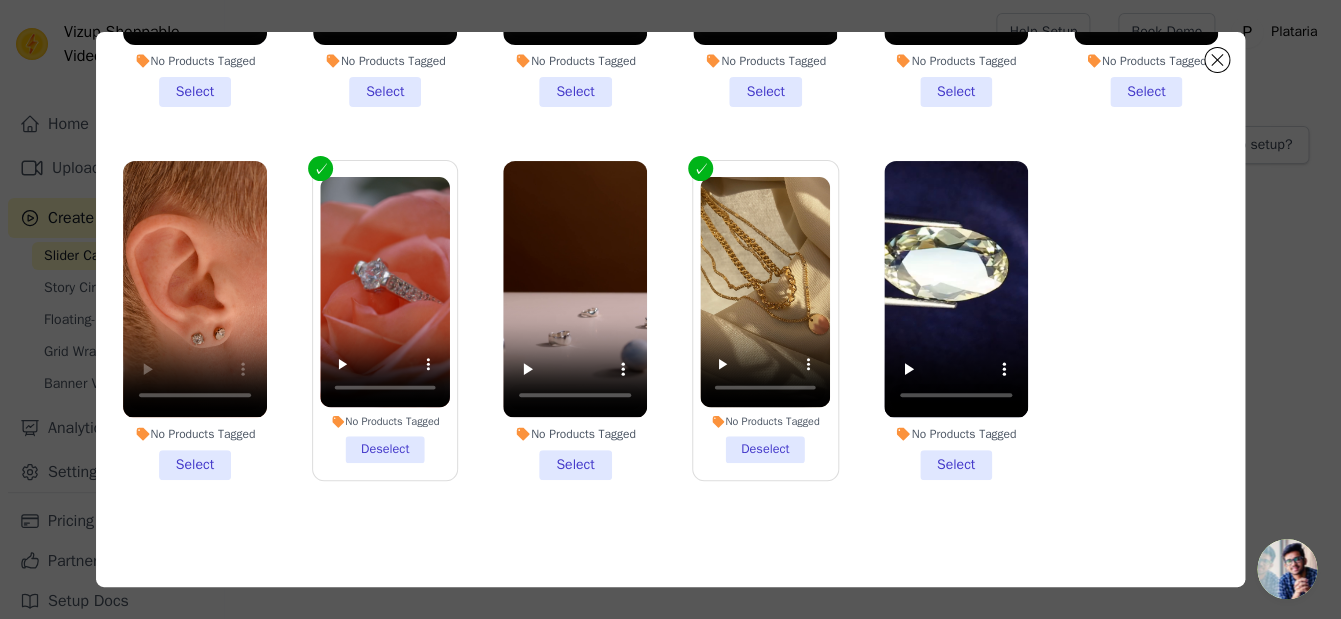 click on "No Products Tagged     Select" at bounding box center [195, 320] 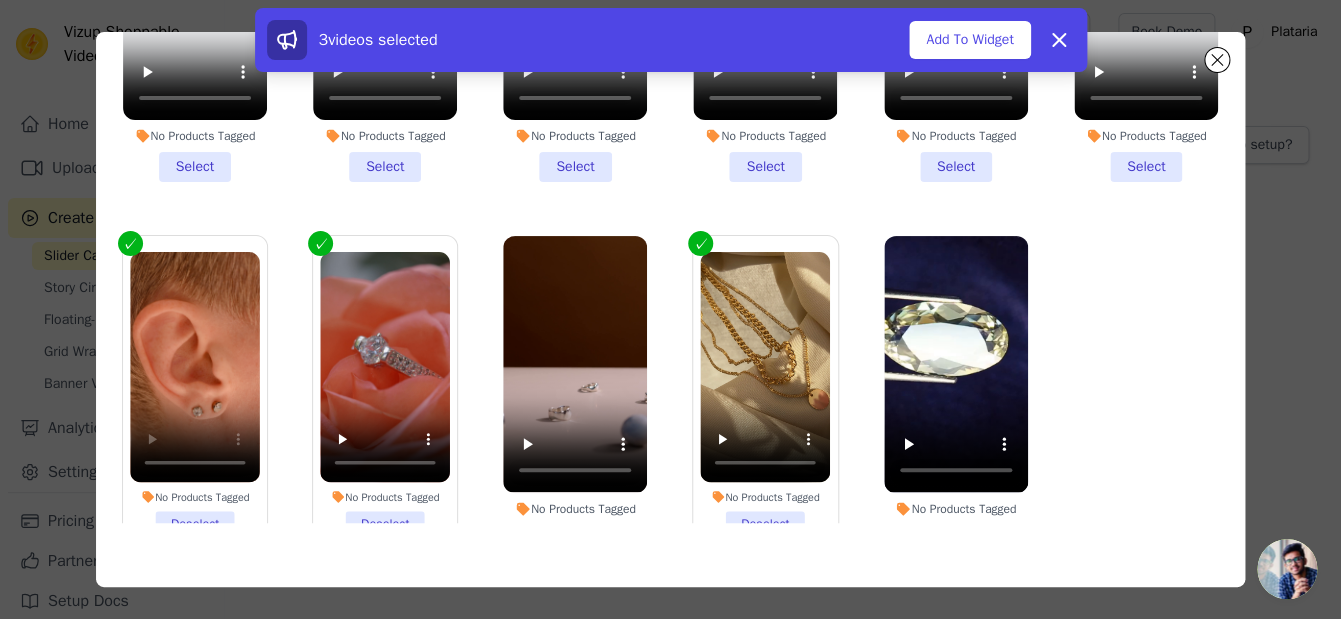 scroll, scrollTop: 60, scrollLeft: 0, axis: vertical 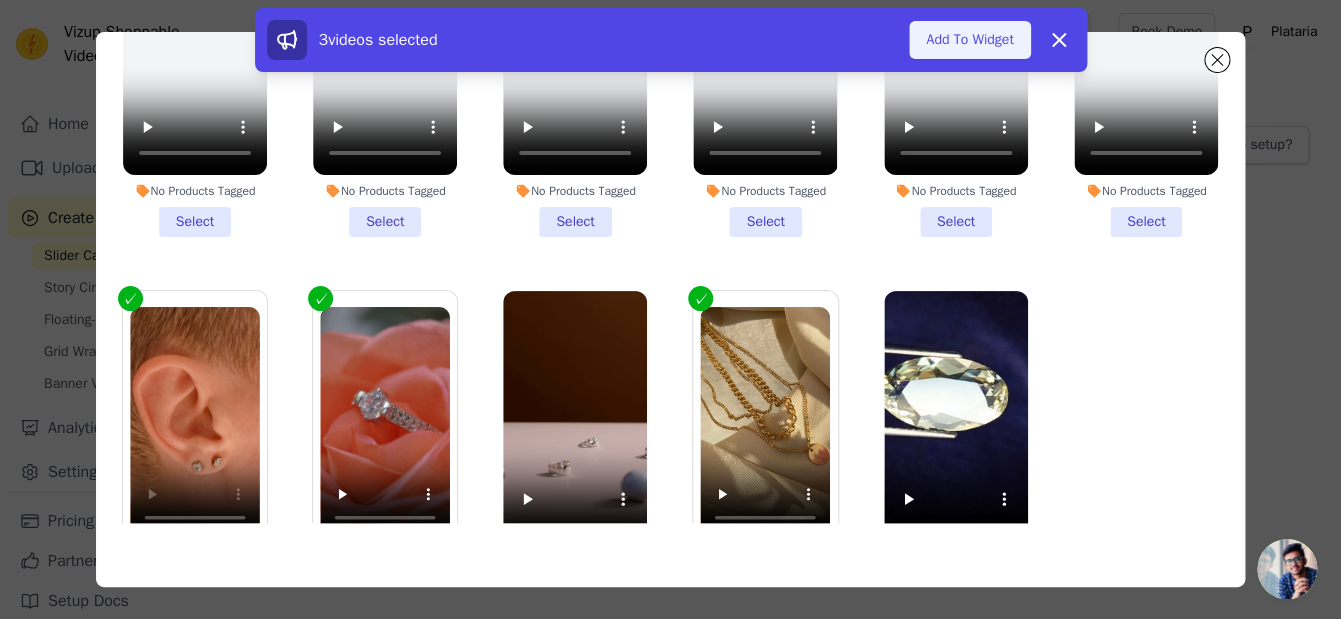 click on "Add To Widget" at bounding box center [969, 40] 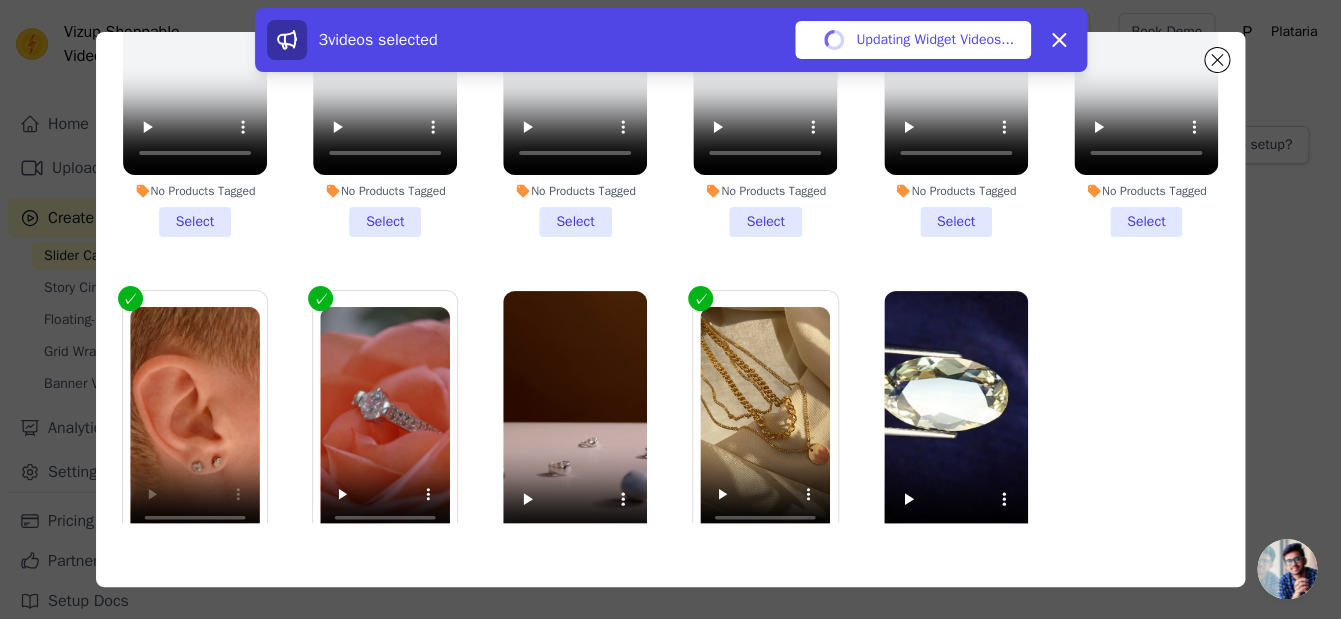 scroll, scrollTop: 60, scrollLeft: 0, axis: vertical 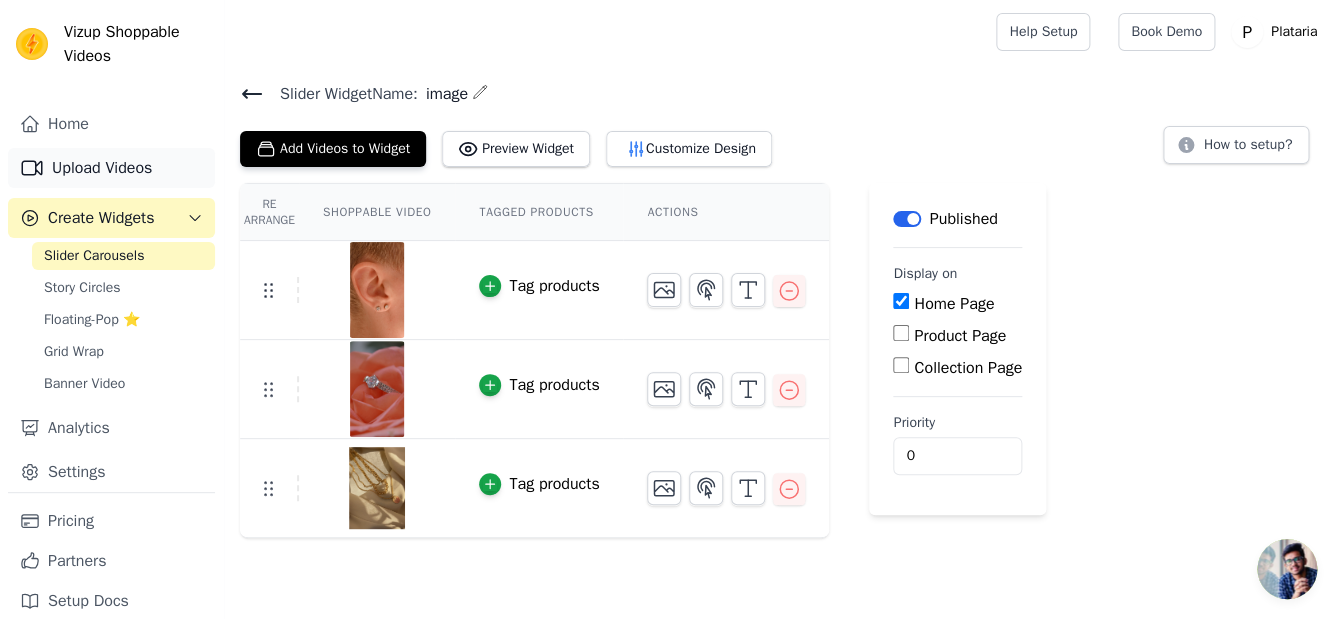 click on "Upload Videos" at bounding box center (111, 168) 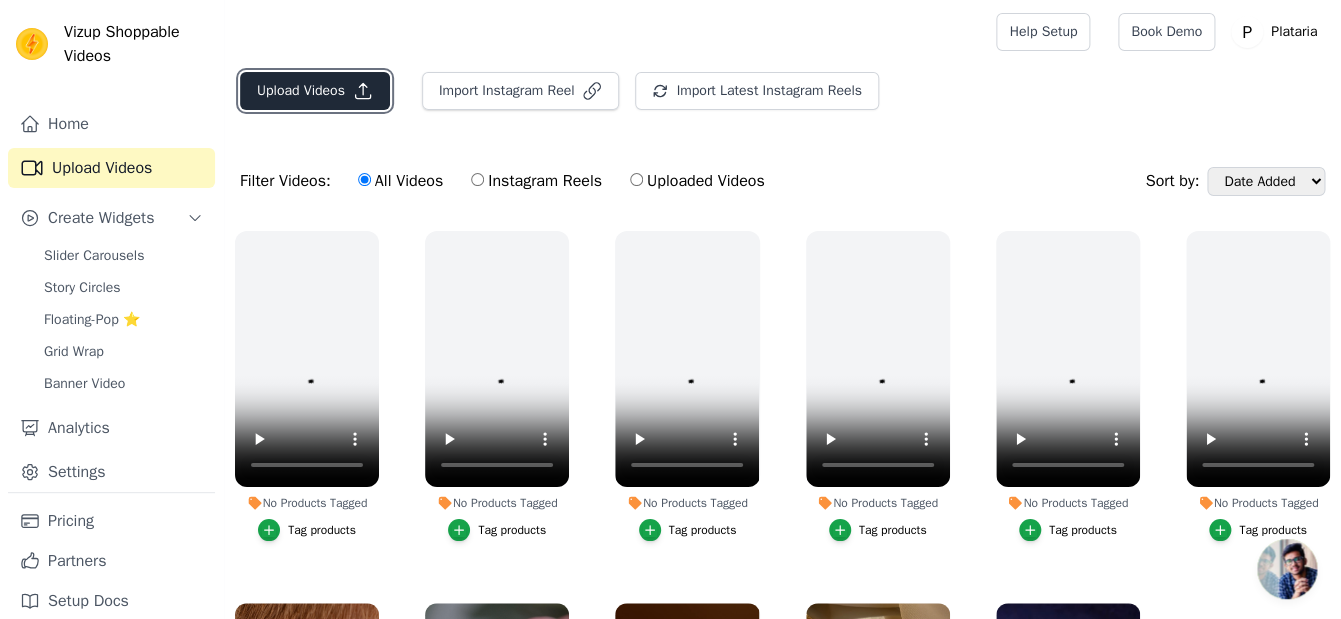click on "Upload Videos" at bounding box center [315, 91] 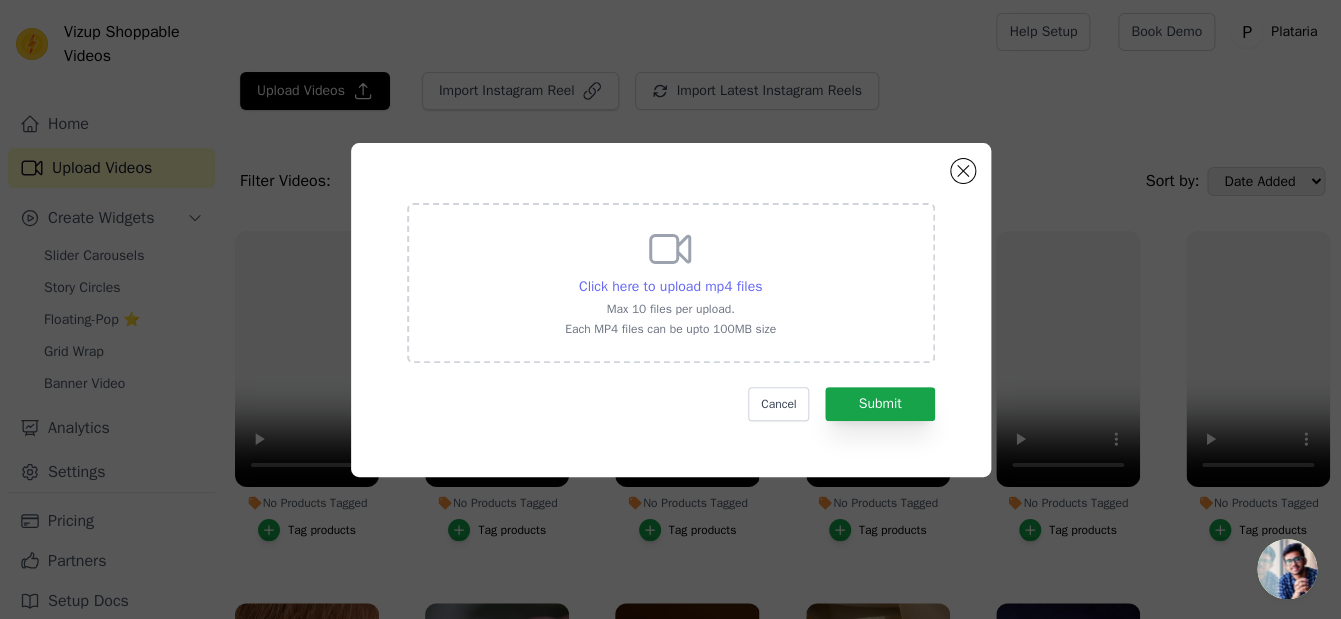 click on "Click here to upload mp4 files" at bounding box center (670, 287) 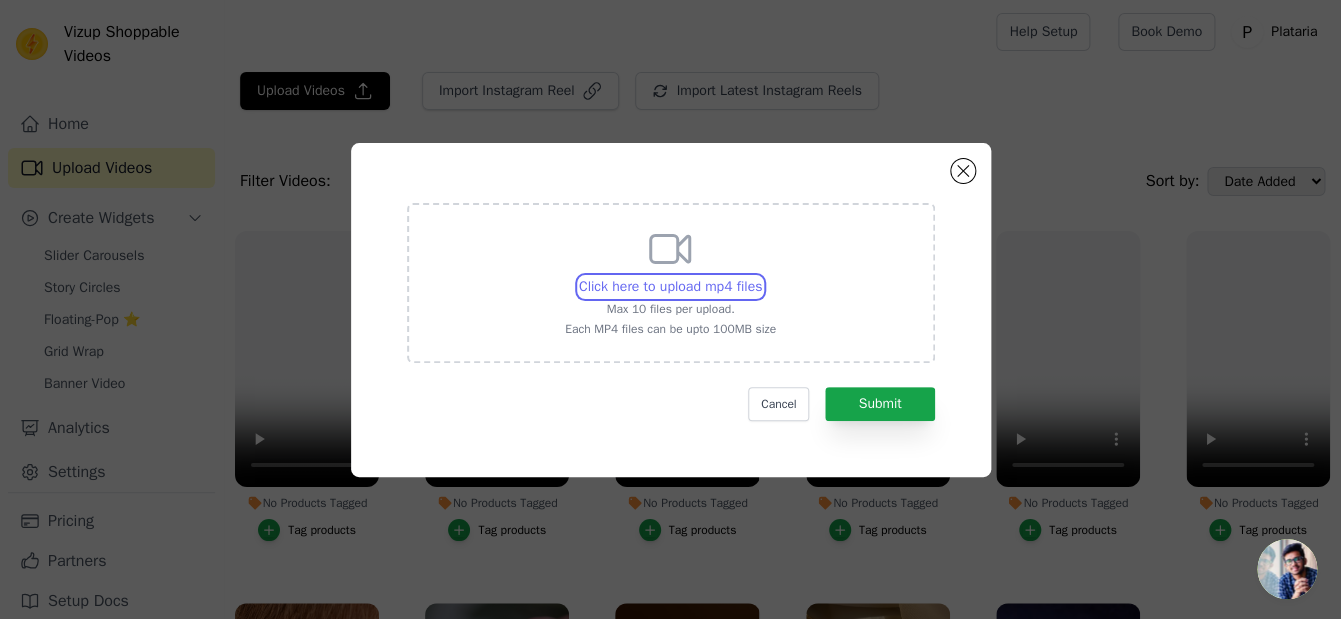 click on "Click here to upload mp4 files     Max 10 files per upload.   Each MP4 files can be upto 100MB size" at bounding box center (761, 276) 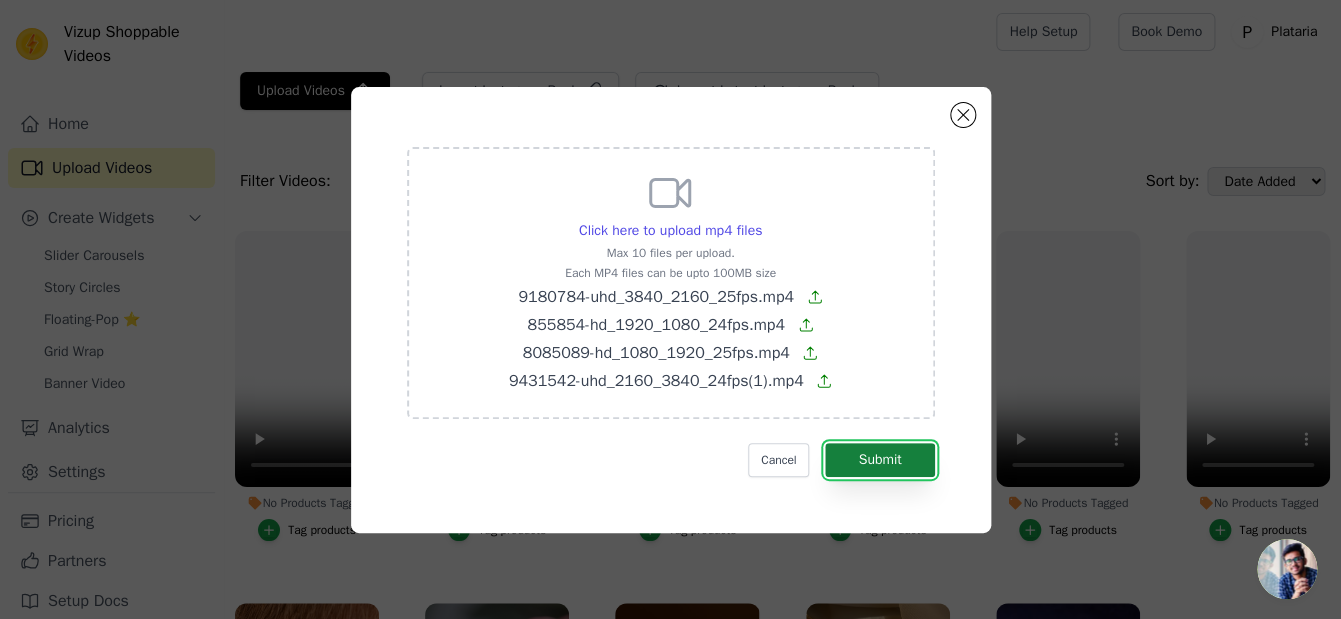 click on "Submit" at bounding box center (879, 460) 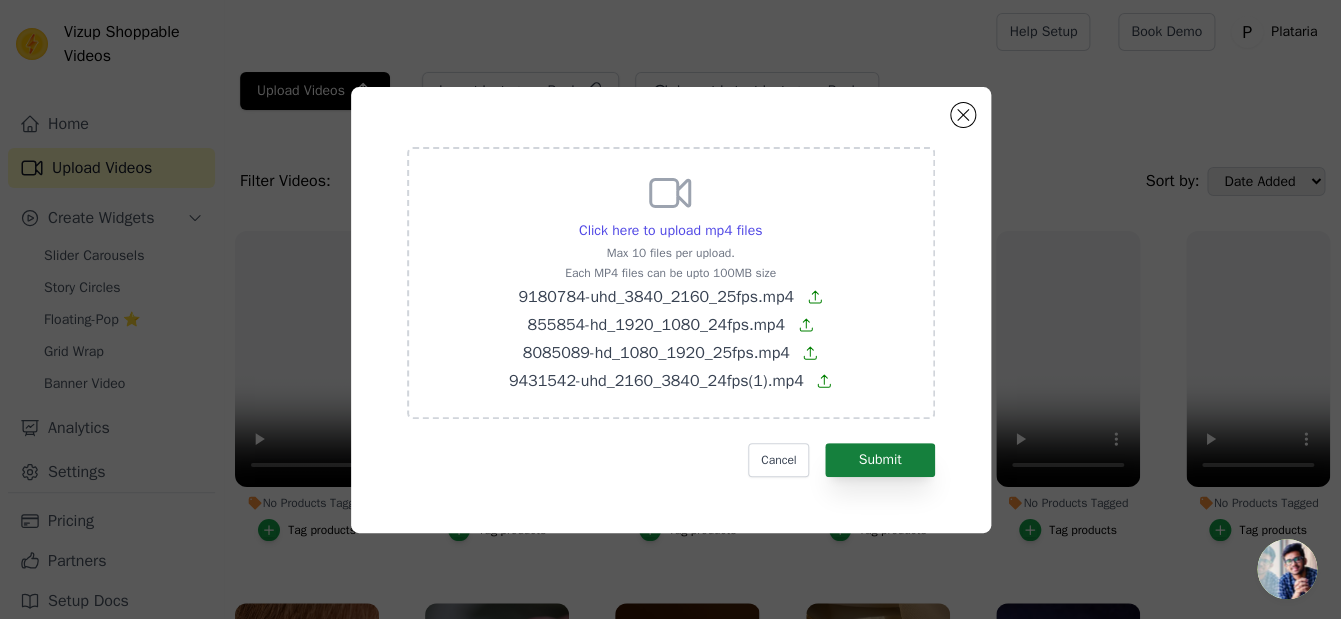 click on "Click here to upload mp4 files     Max 10 files per upload.   Each MP4 files can be upto 100MB size   9180784-uhd_3840_2160_25fps.mp4     855854-hd_1920_1080_24fps.mp4     8085089-hd_1080_1920_25fps.mp4     9431542-uhd_2160_3840_24fps(1).mp4       Cancel   Submit" at bounding box center [671, 312] 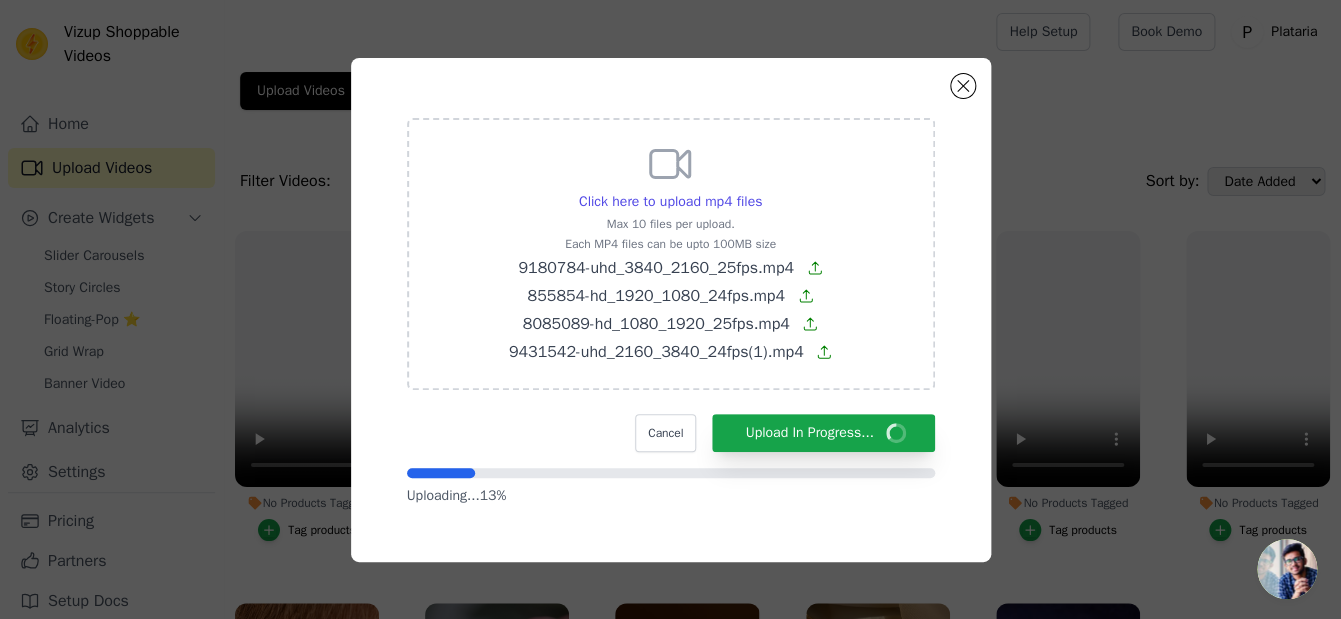 click on "Click here to upload mp4 files     Max 10 files per upload.   Each MP4 files can be upto 100MB size   9180784-uhd_3840_2160_25fps.mp4     855854-hd_1920_1080_24fps.mp4     8085089-hd_1080_1920_25fps.mp4     9431542-uhd_2160_3840_24fps(1).mp4       Cancel   Upload In Progress...       Uploading...  13 %" at bounding box center [670, 310] 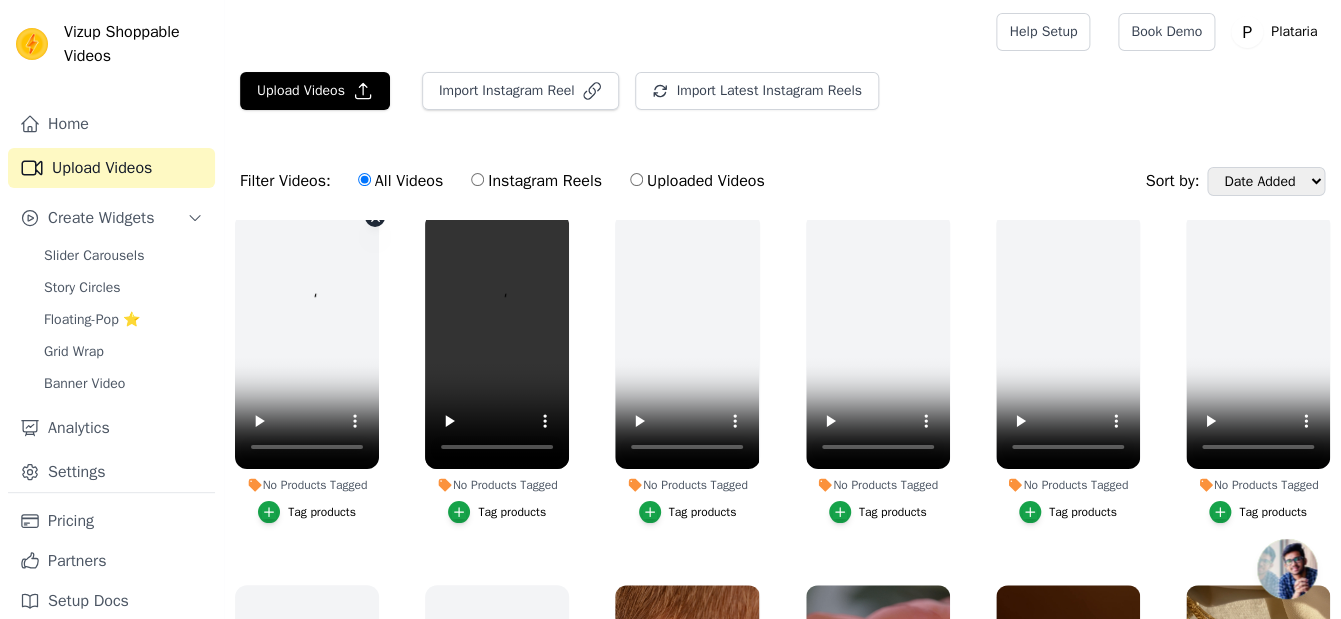 scroll, scrollTop: 0, scrollLeft: 0, axis: both 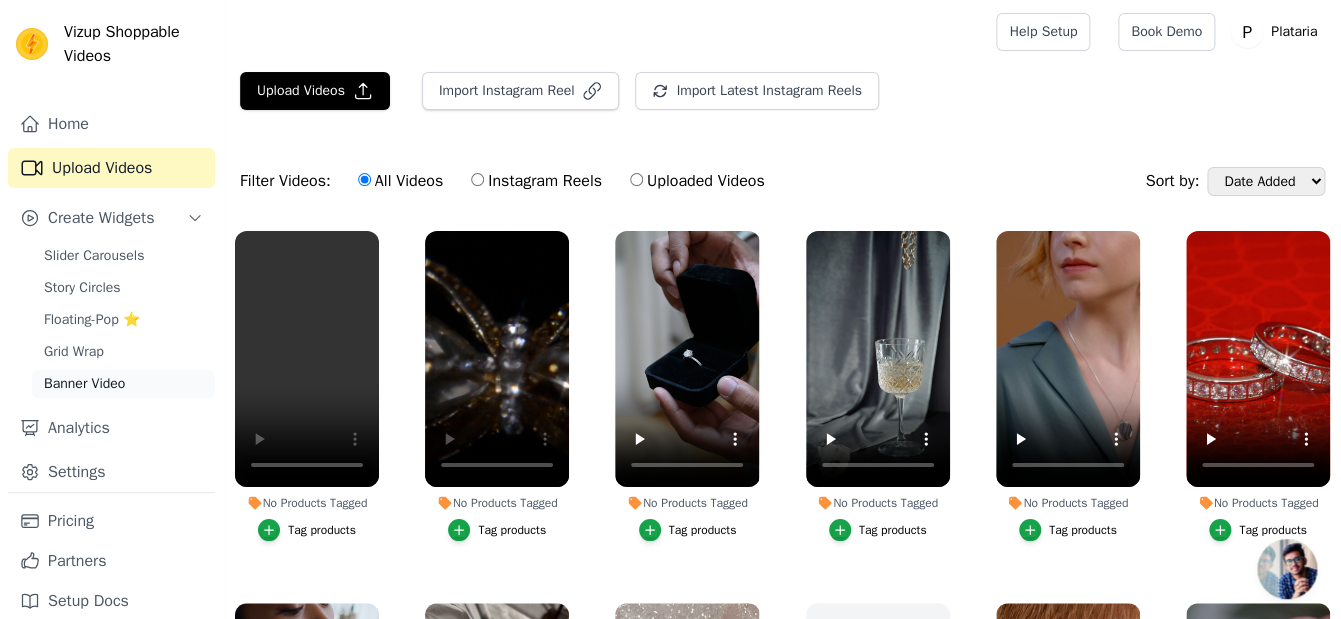 click on "Banner Video" at bounding box center [123, 384] 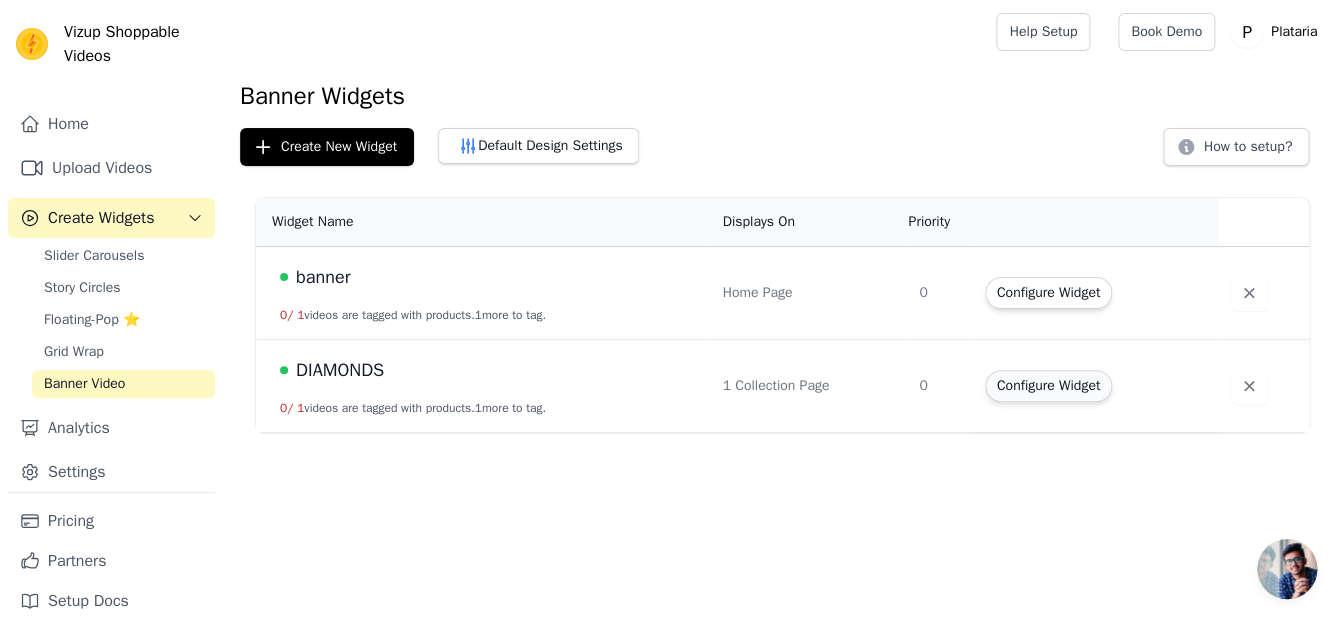 click on "Configure Widget" at bounding box center [1048, 386] 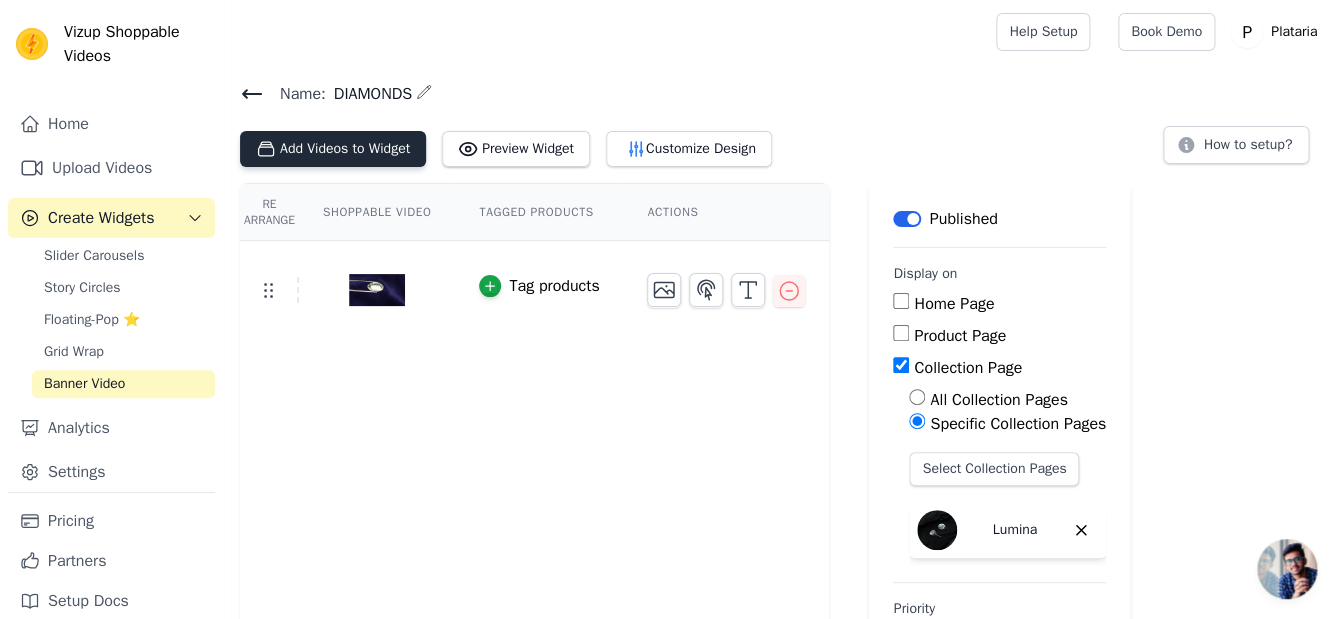 click on "Add Videos to Widget" at bounding box center (333, 149) 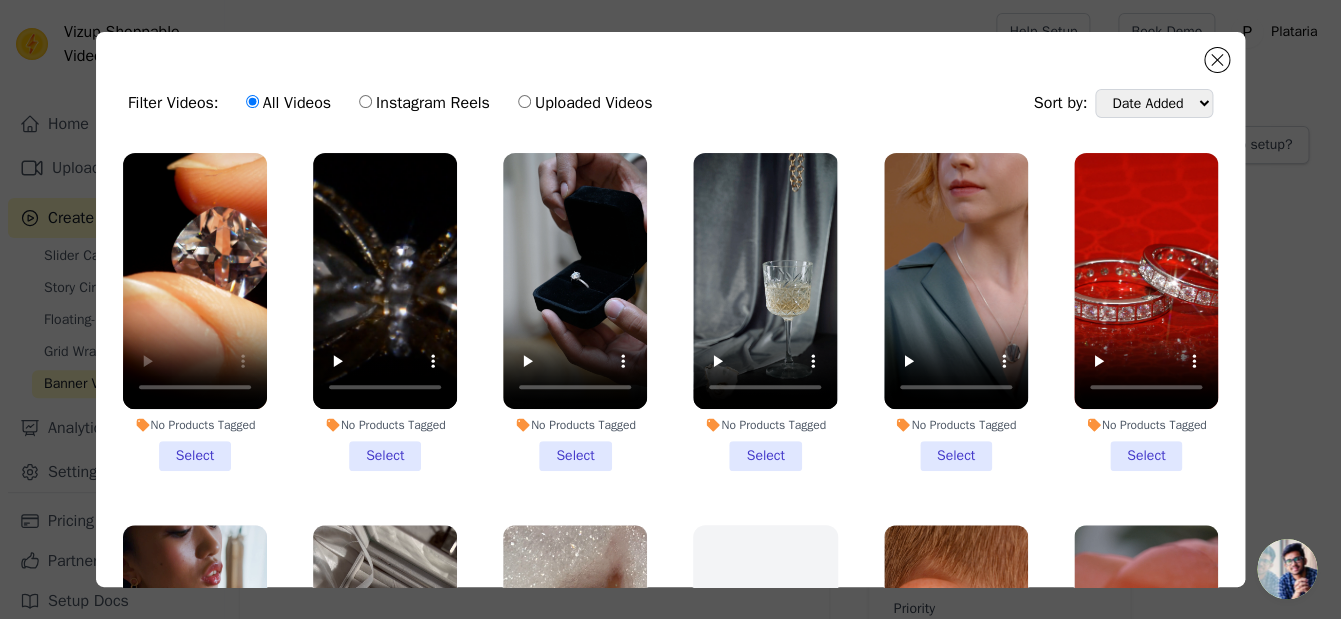 click on "No Products Tagged     Select" at bounding box center [195, 312] 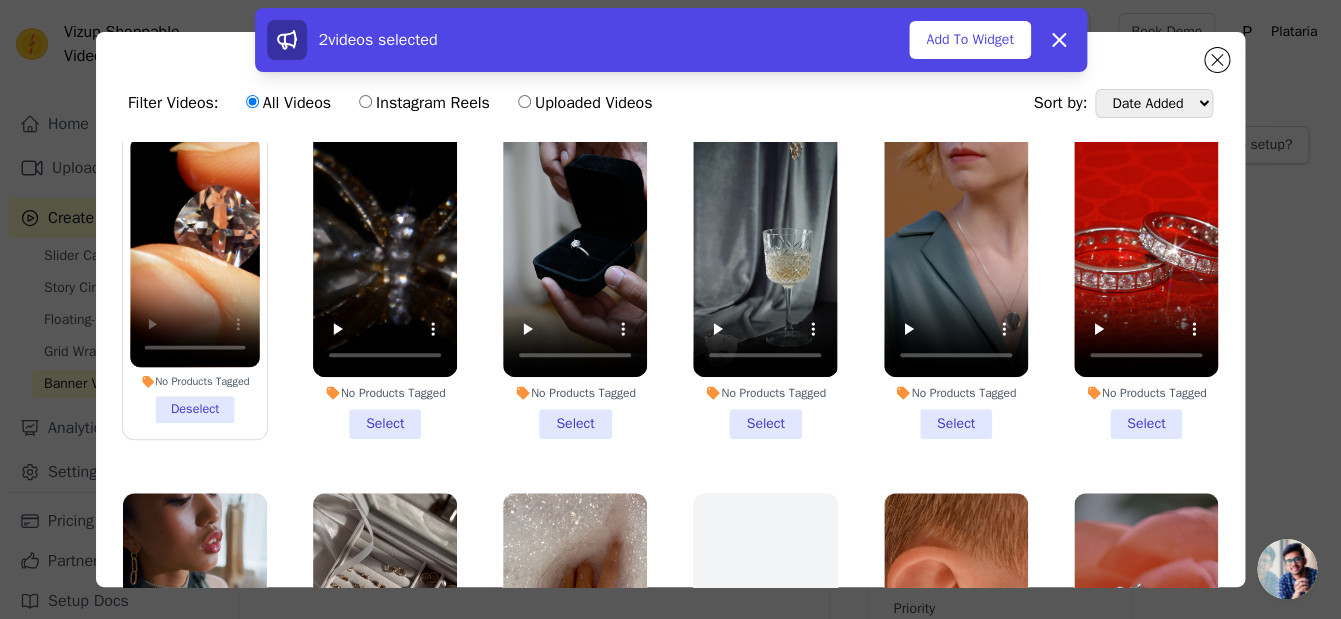 scroll, scrollTop: 0, scrollLeft: 0, axis: both 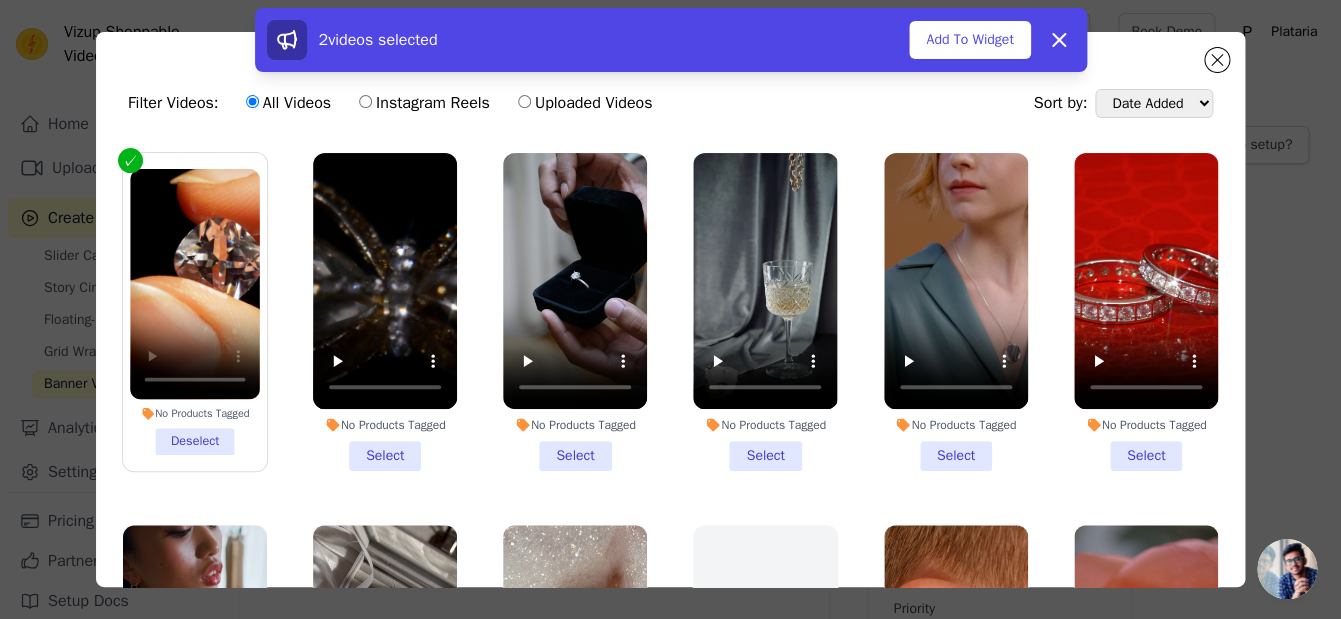 click on "No Products Tagged     Select" at bounding box center [385, 312] 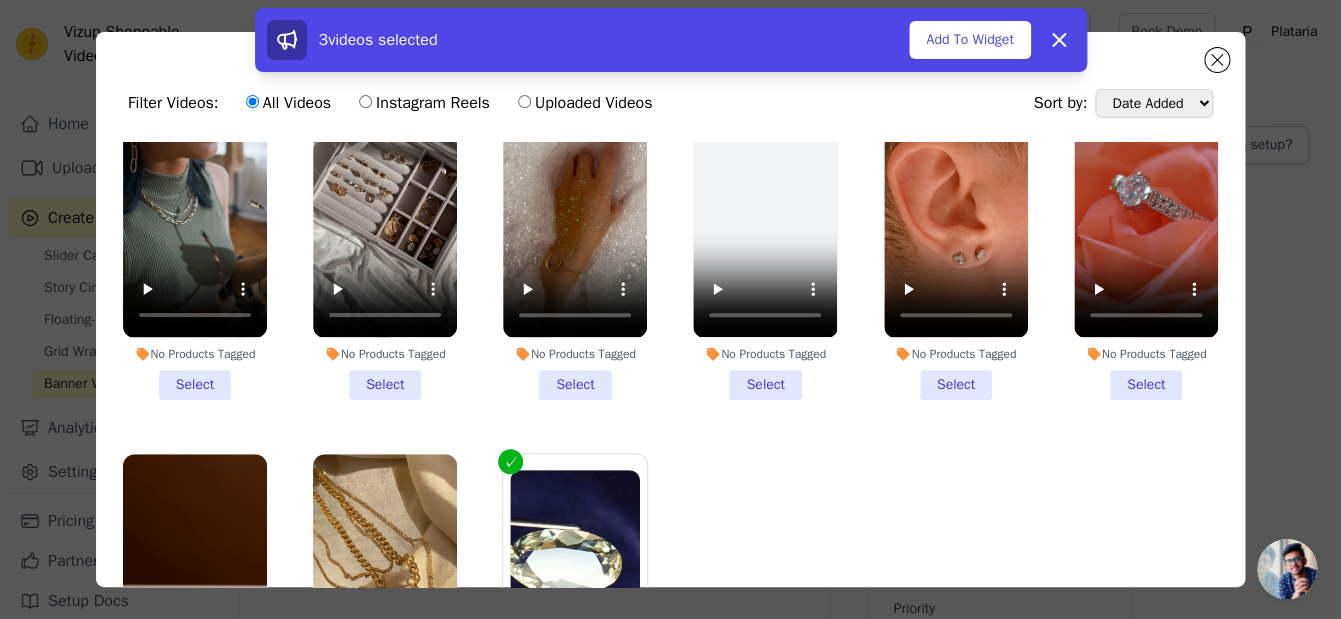 scroll, scrollTop: 562, scrollLeft: 0, axis: vertical 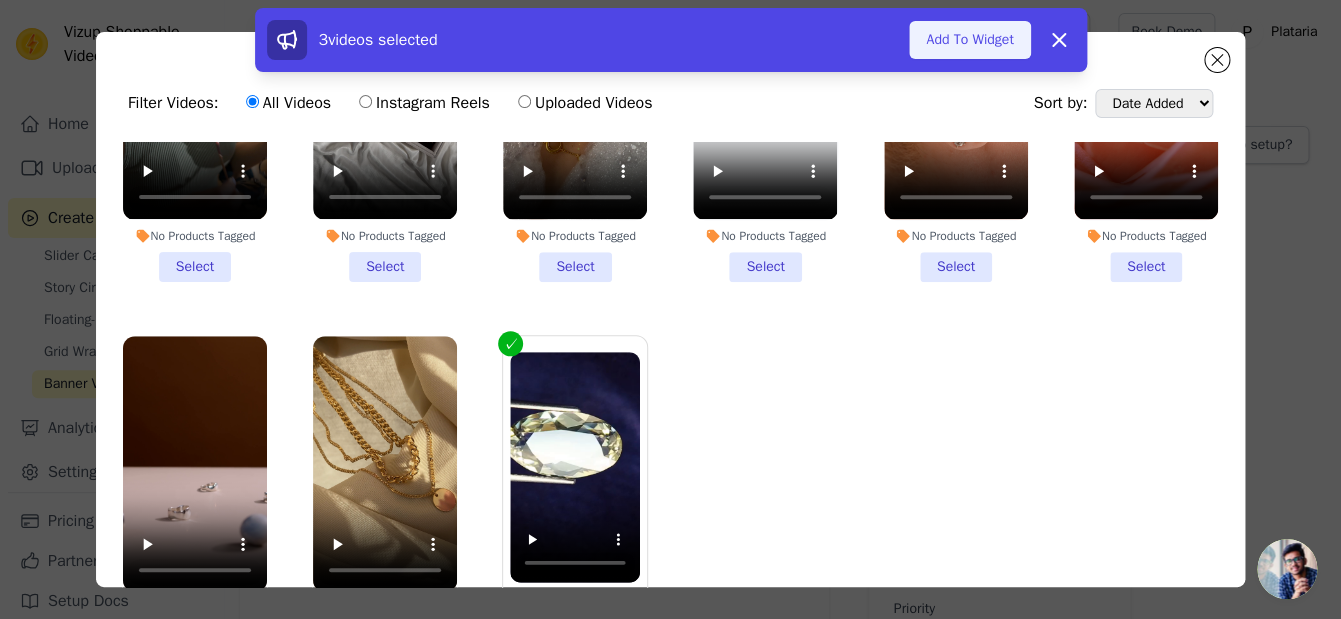 click on "Add To Widget" at bounding box center (969, 40) 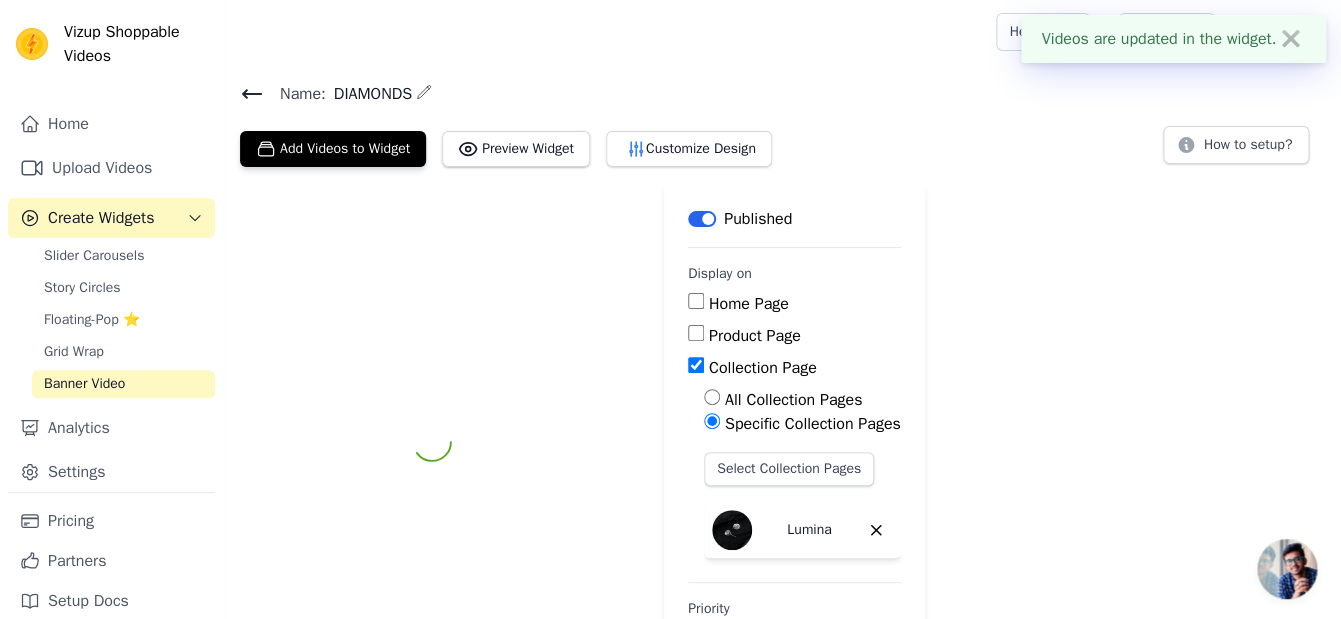 scroll, scrollTop: 562, scrollLeft: 0, axis: vertical 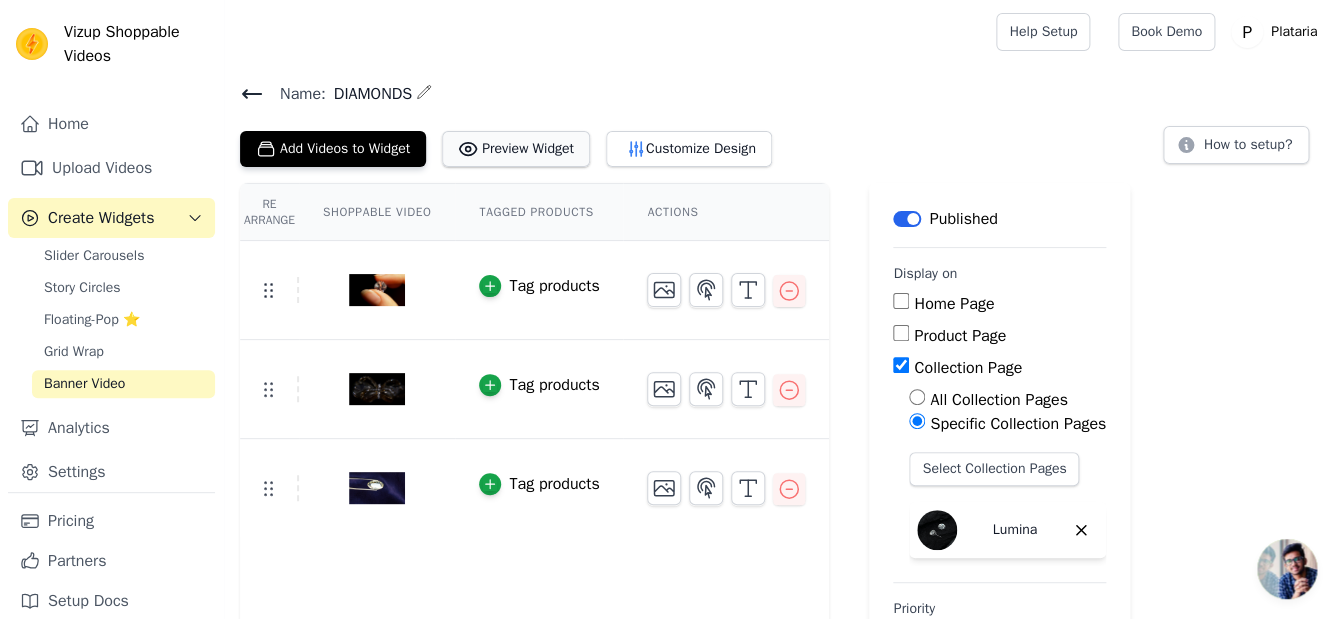 click on "Preview Widget" at bounding box center [516, 149] 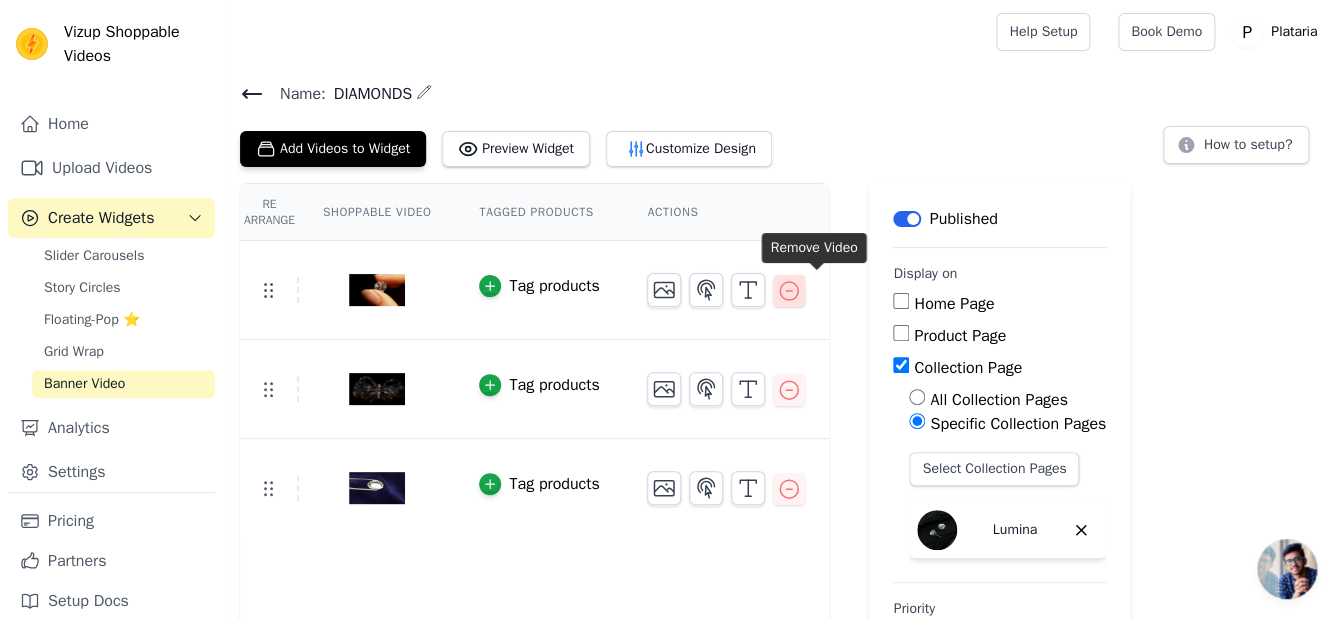 click 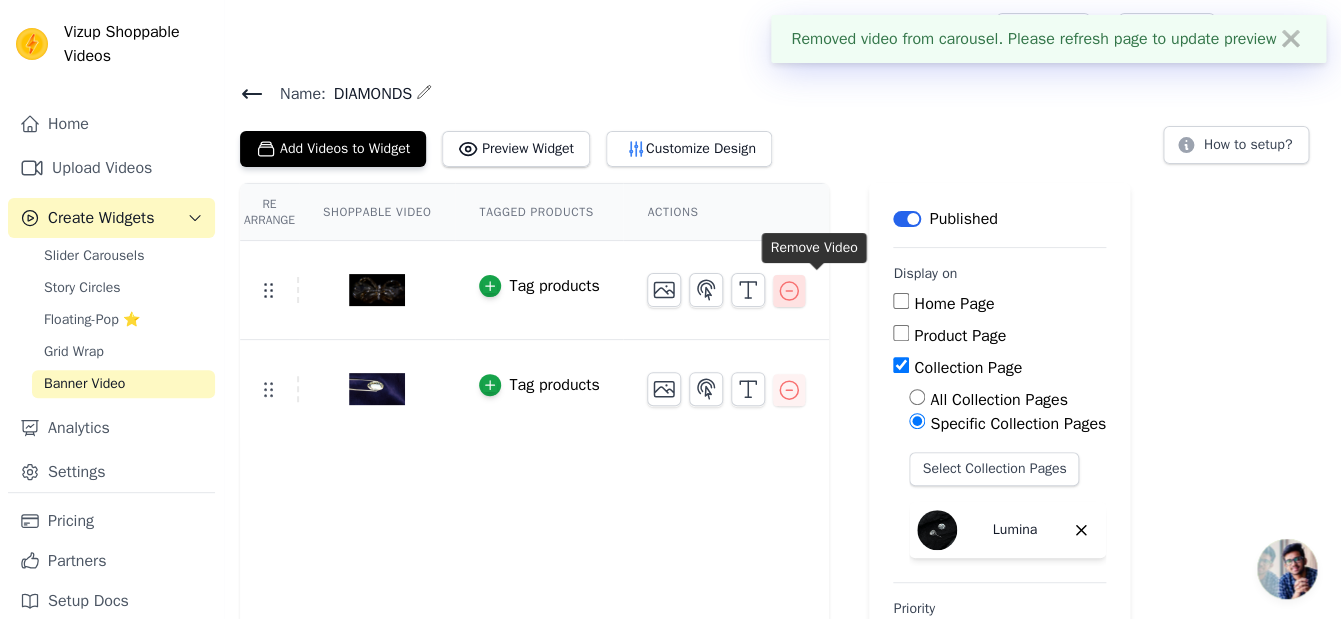 click 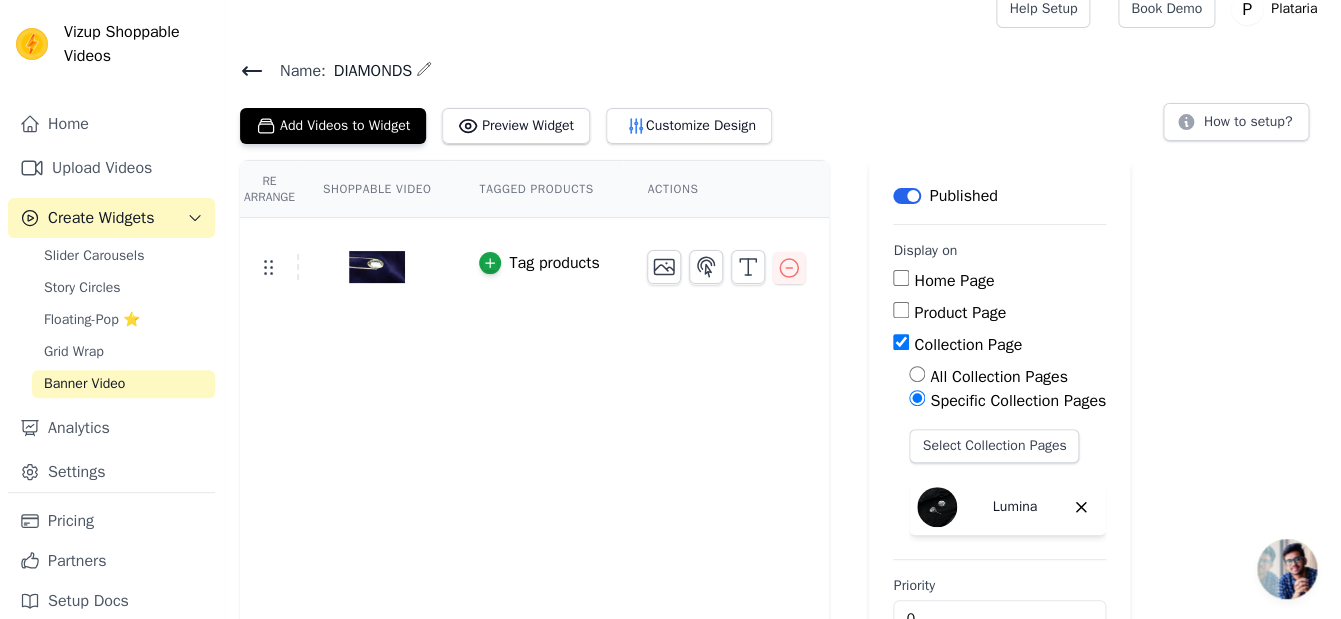 scroll, scrollTop: 29, scrollLeft: 0, axis: vertical 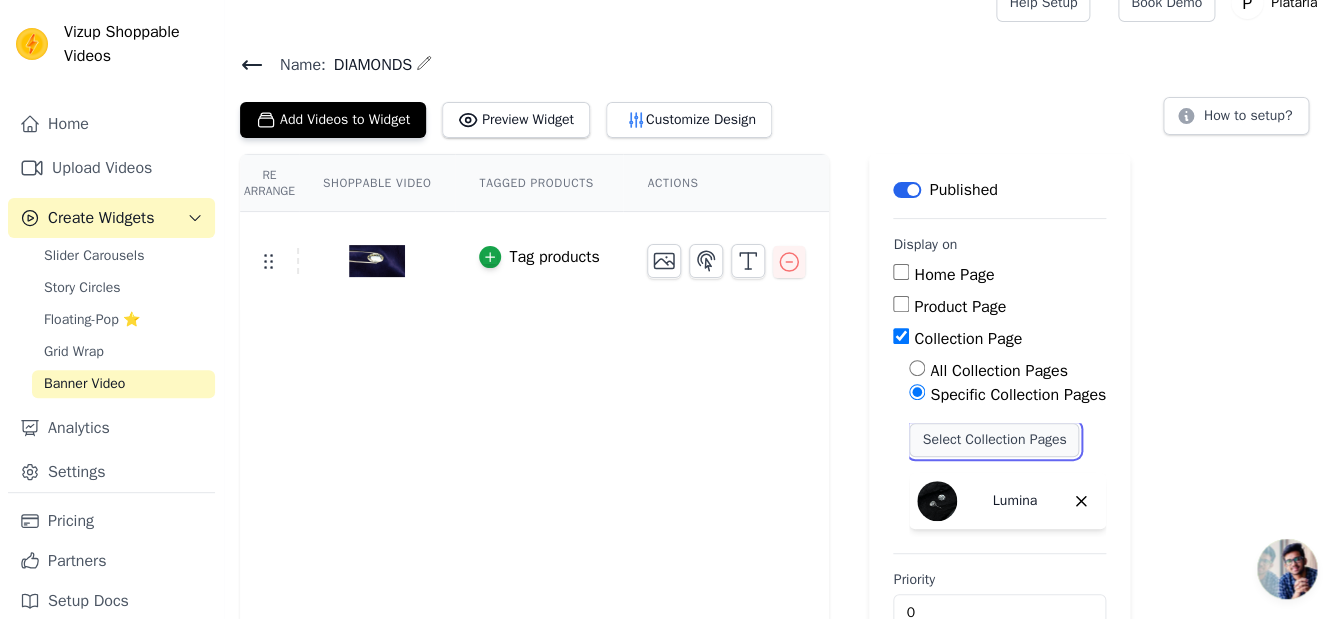 click on "Select Collection Pages" at bounding box center [994, 440] 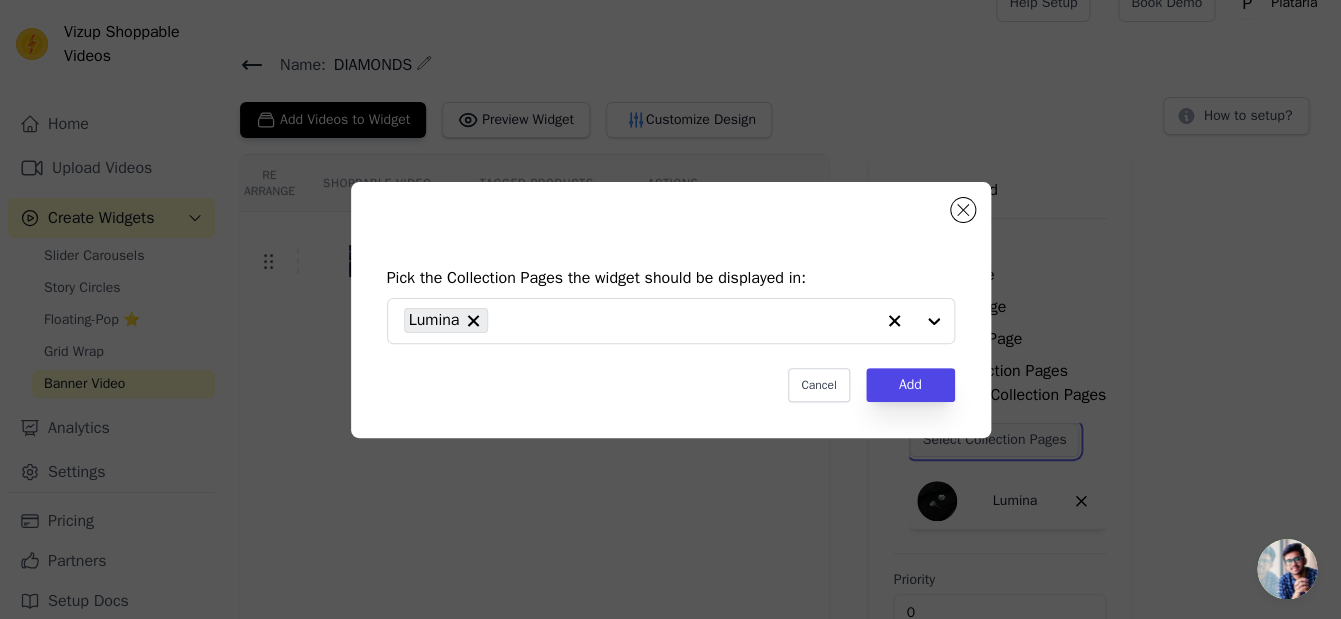 scroll, scrollTop: 0, scrollLeft: 0, axis: both 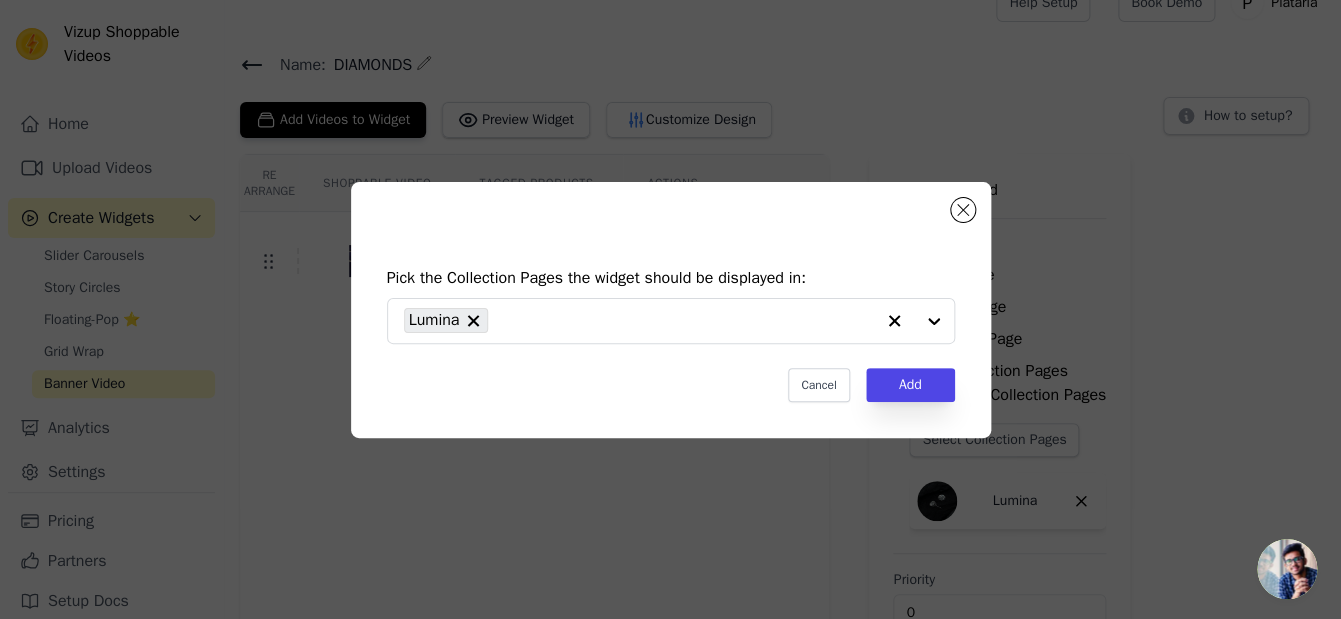 click on "Pick the Collection Pages the widget should be displayed in:         Lumina                   Cancel   Add" at bounding box center [670, 310] 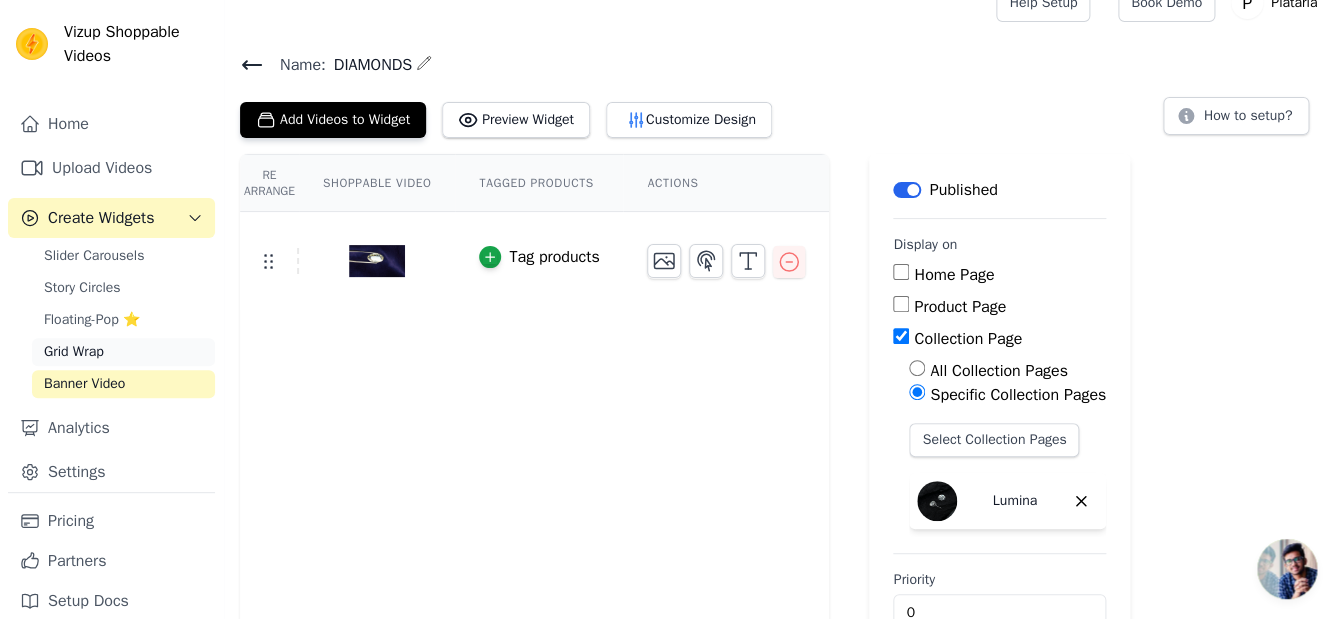 click on "Grid Wrap" at bounding box center (74, 352) 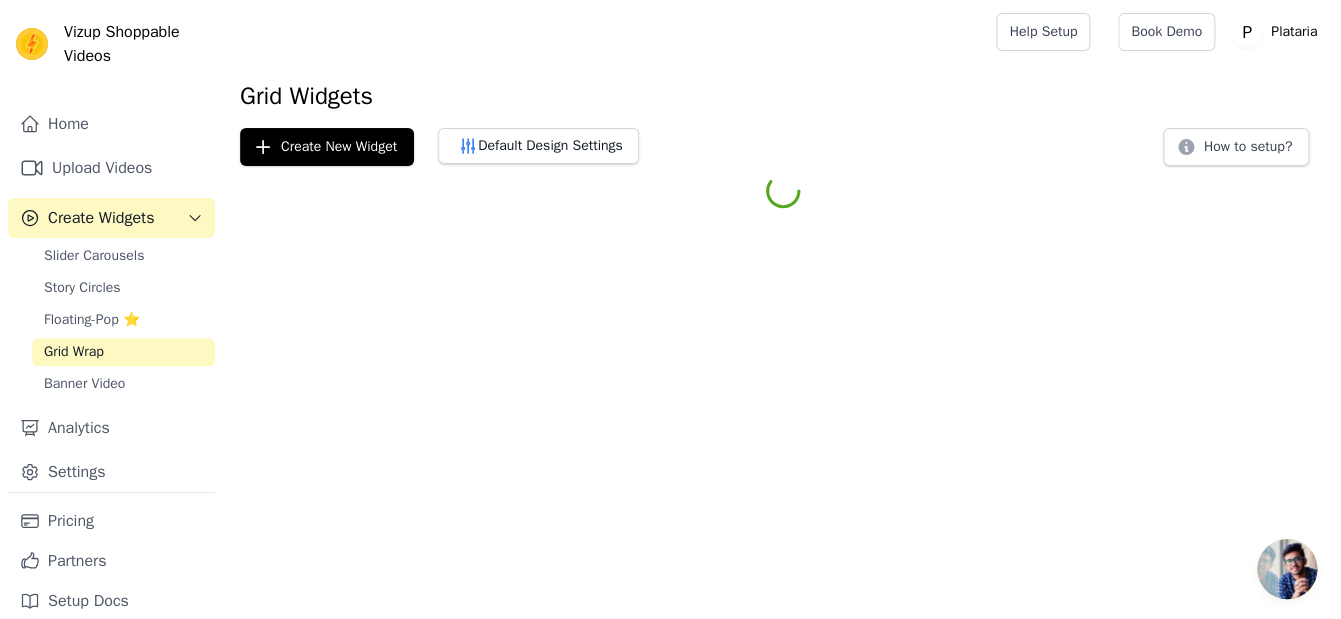 scroll, scrollTop: 0, scrollLeft: 0, axis: both 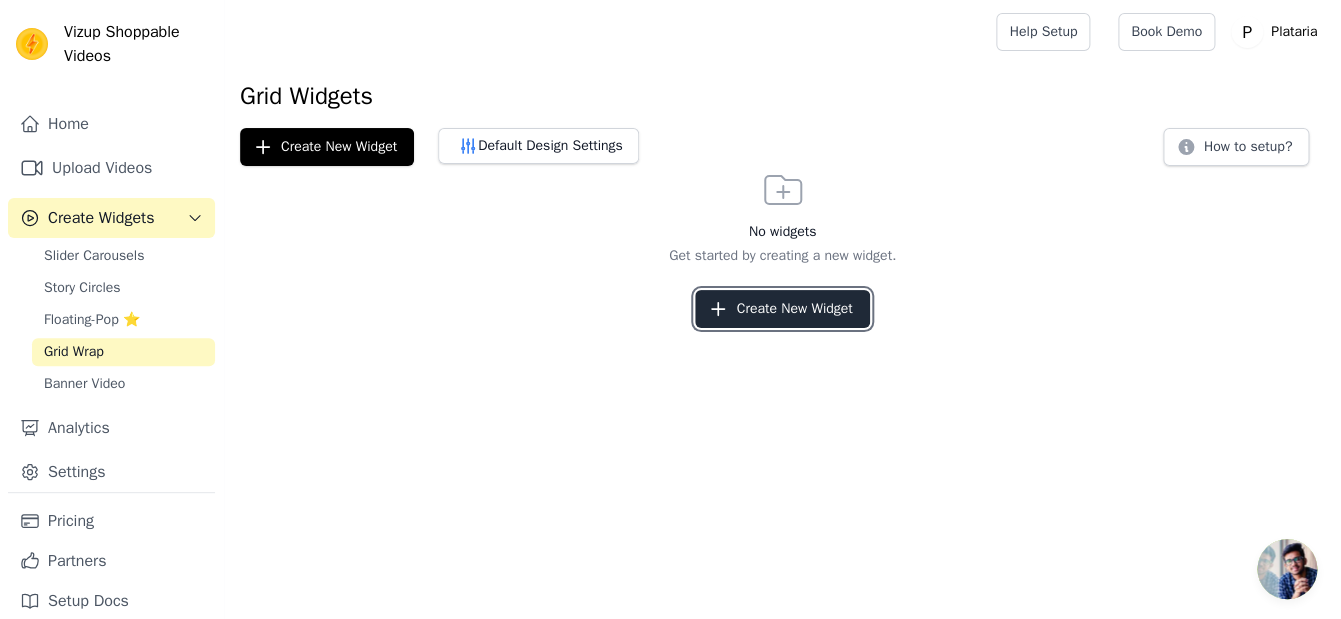 click on "Create New Widget" at bounding box center (782, 309) 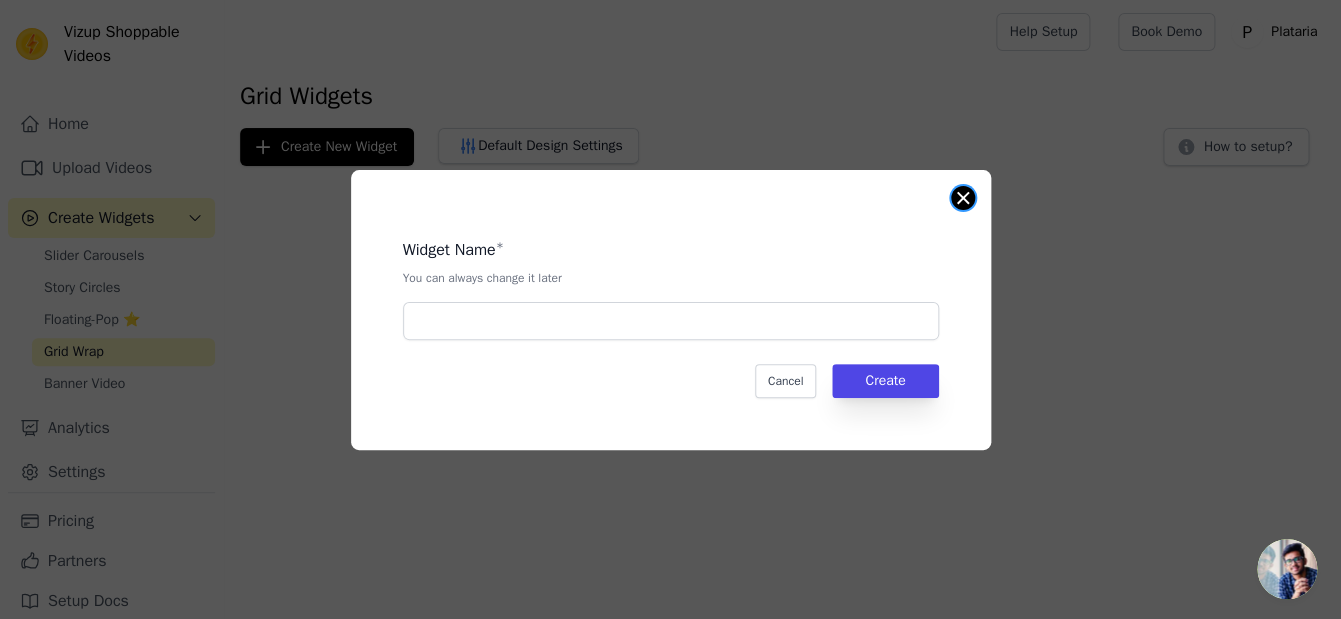 click at bounding box center (963, 198) 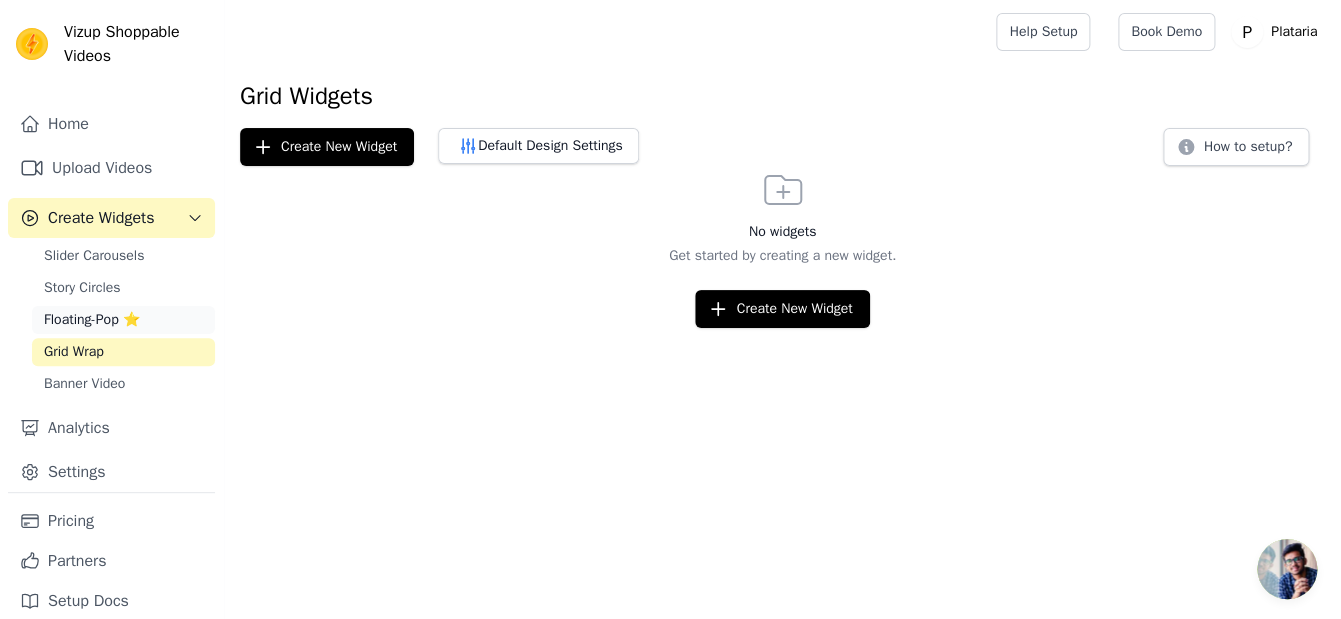 click on "Floating-Pop ⭐" at bounding box center (92, 320) 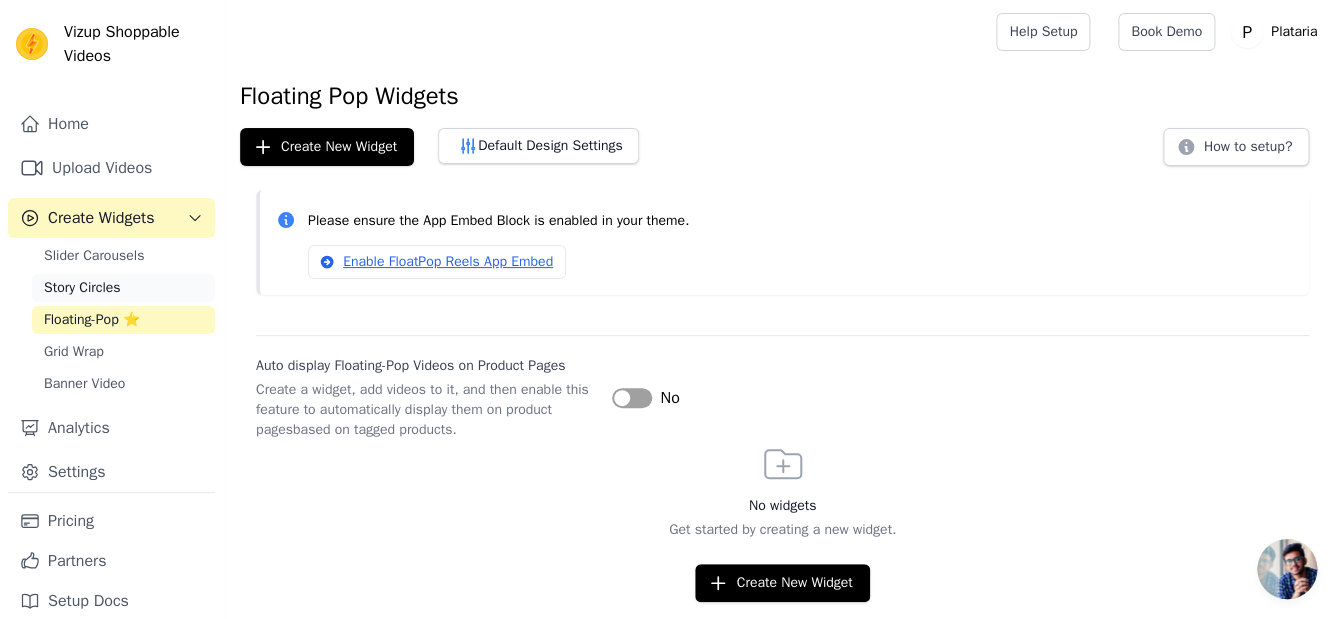 click on "Story Circles" at bounding box center (123, 288) 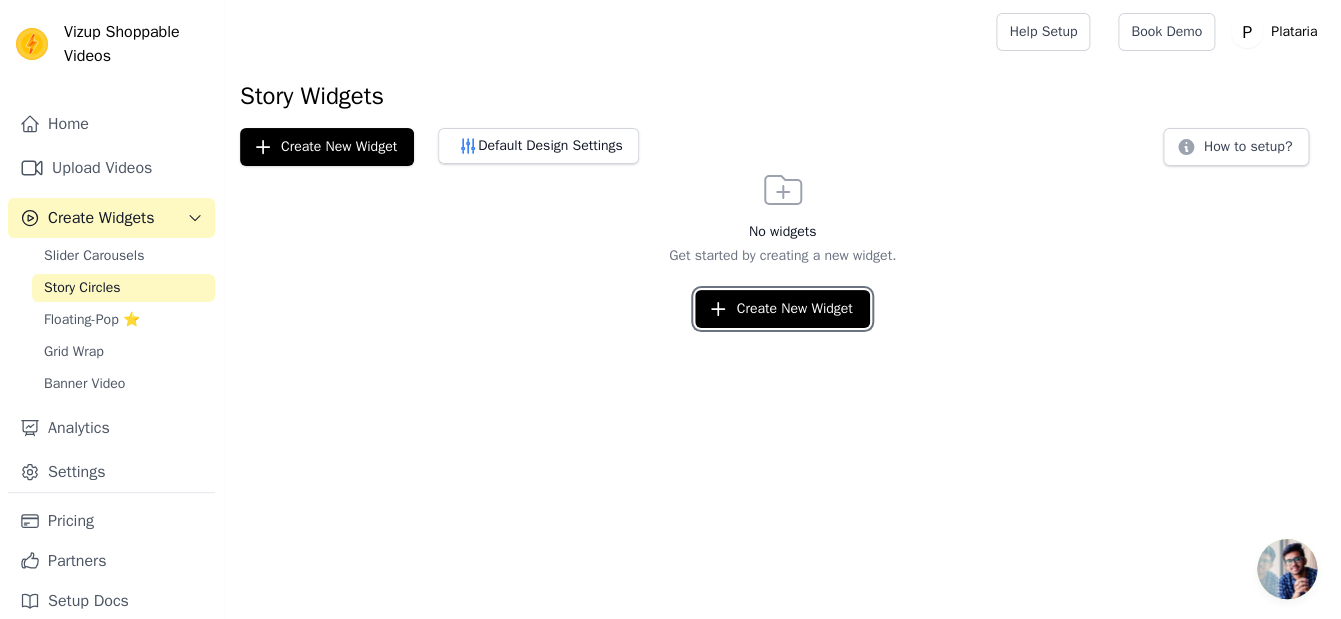 click on "Create New Widget" at bounding box center [782, 309] 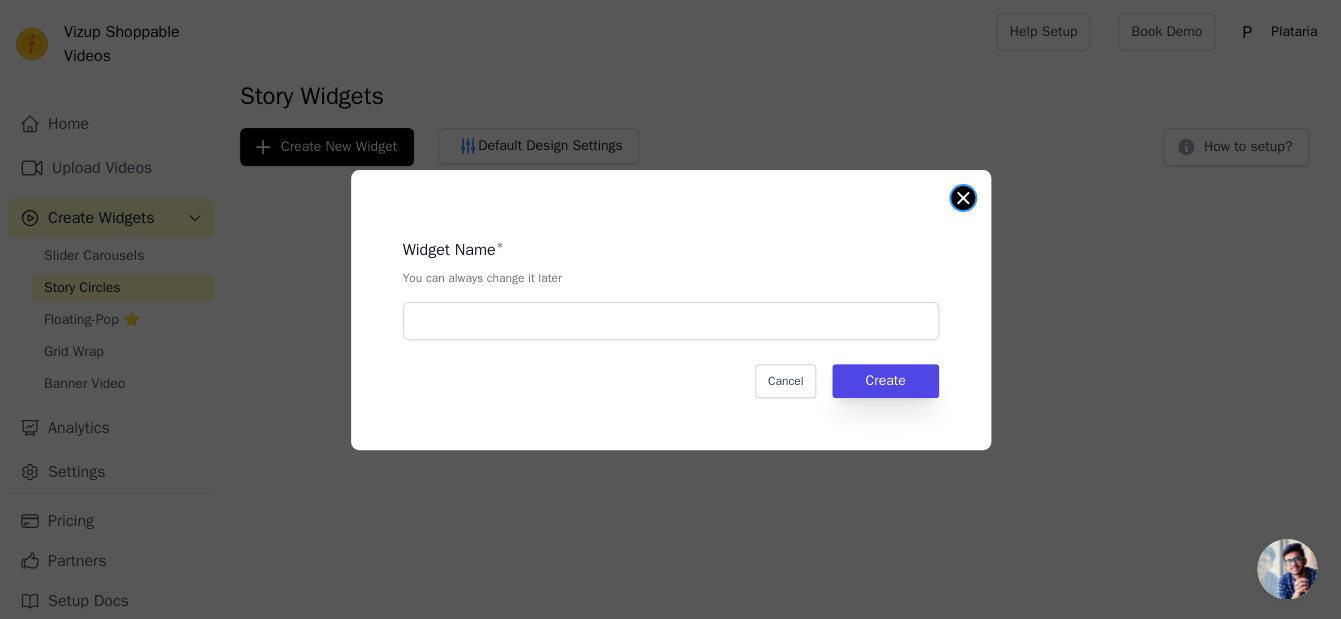click at bounding box center [963, 198] 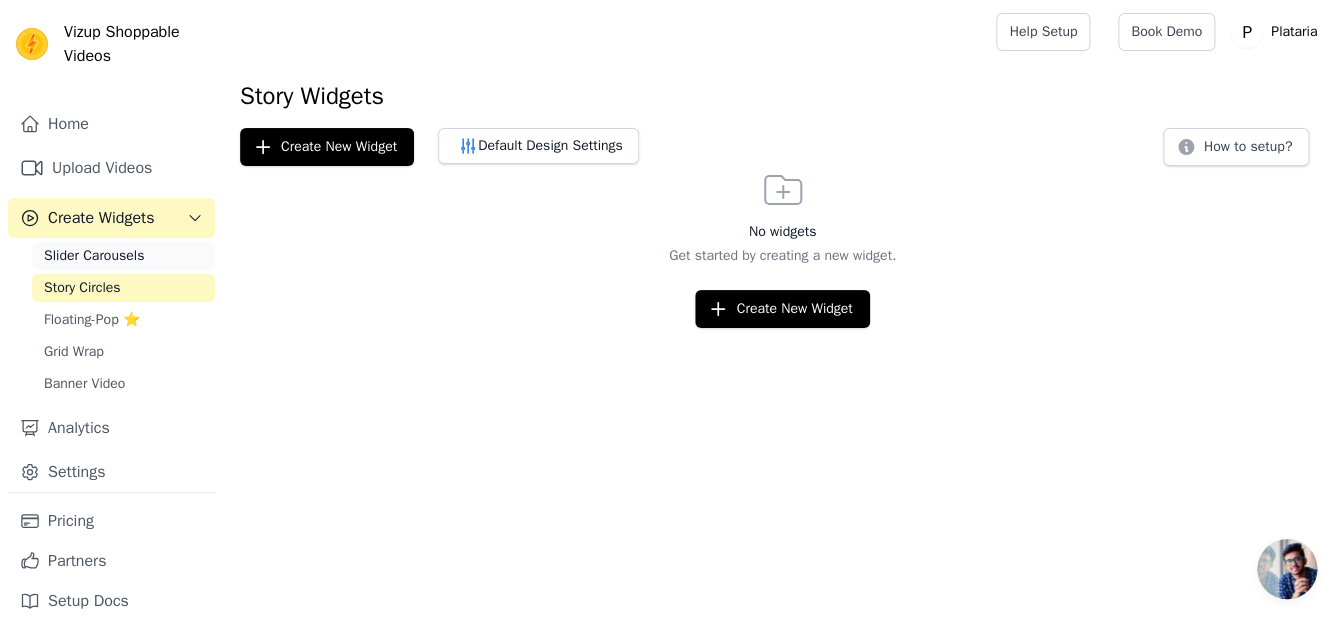 click on "Slider Carousels" at bounding box center [123, 256] 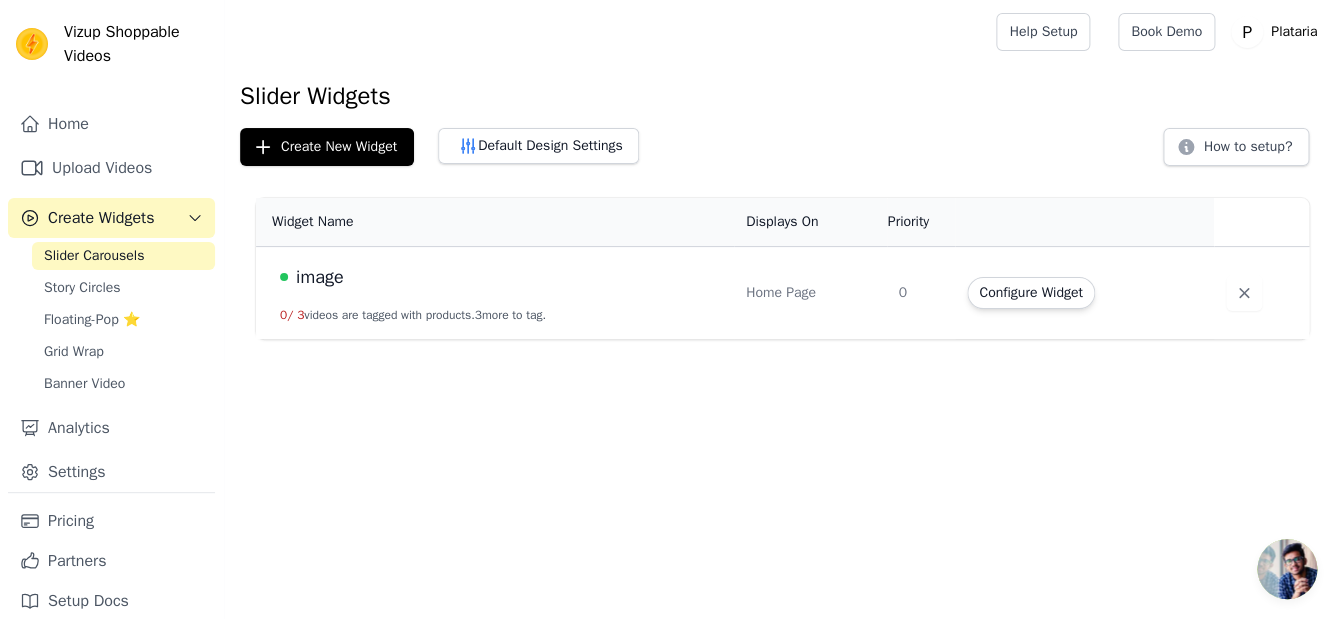 click on "Vizup Shoppable Videos
Home
Upload Videos       Create Widgets     Slider Carousels   Story Circles   Floating-Pop ⭐   Grid Wrap   Banner Video
Analytics
Settings
Pricing
Partners
Setup Docs   Open sidebar       Help Setup     Book Demo   Open user menu" at bounding box center (670, 169) 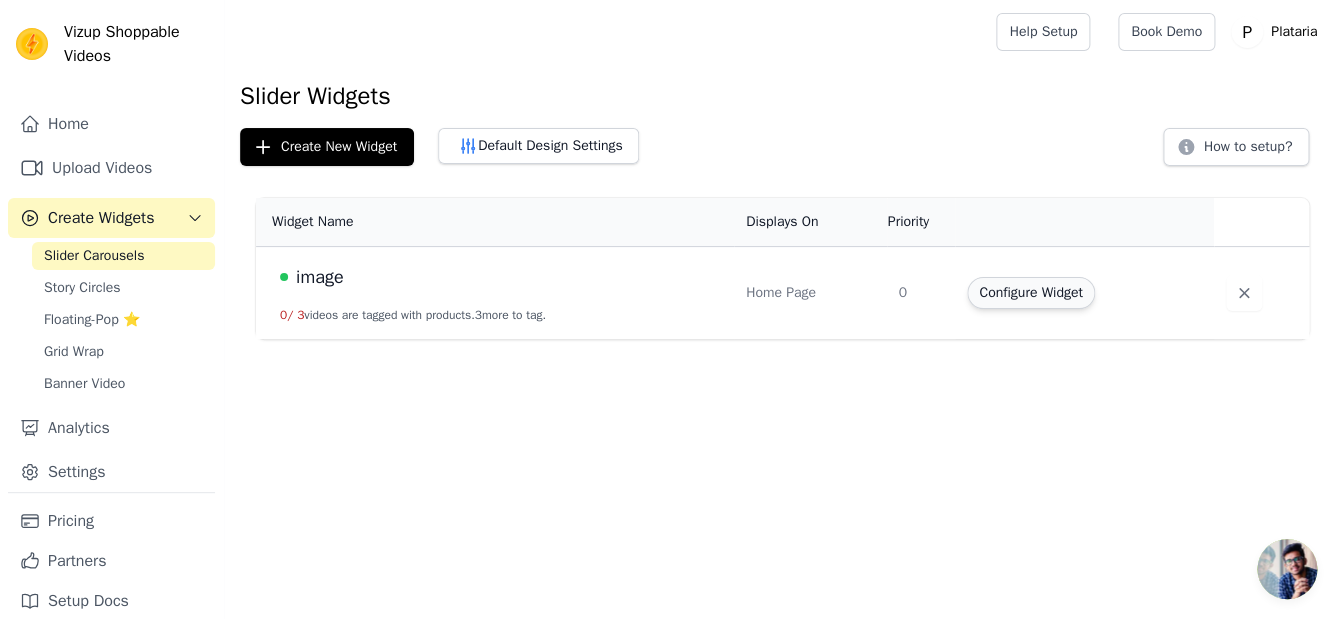 click on "Configure Widget" at bounding box center [1030, 293] 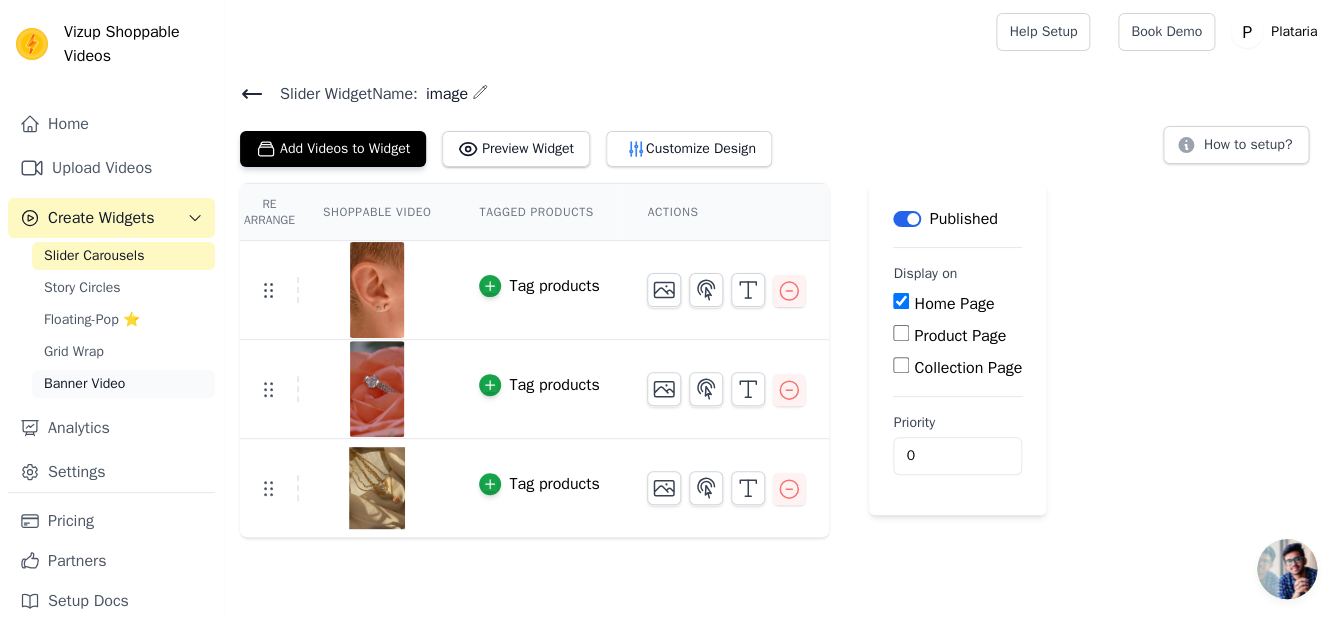 click on "Banner Video" at bounding box center [84, 384] 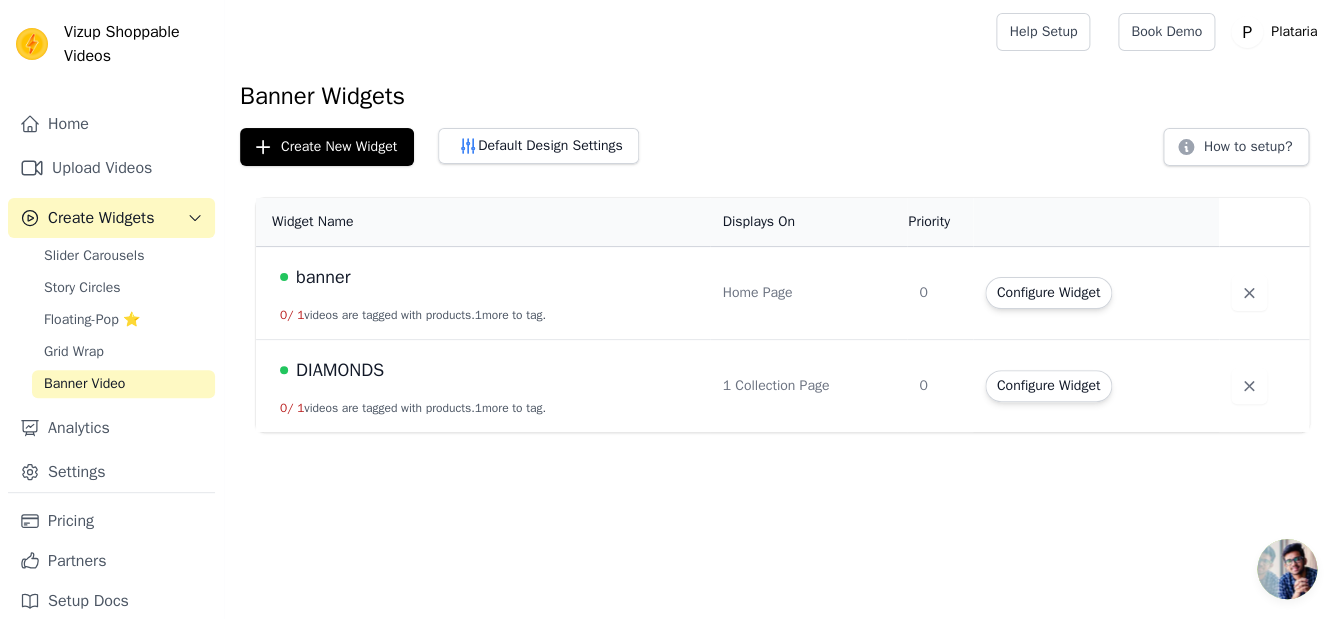 click on "Vizup Shoppable Videos
Home
Upload Videos       Create Widgets     Slider Carousels   Story Circles   Floating-Pop ⭐   Grid Wrap   Banner Video
Analytics
Settings
Pricing
Partners
Setup Docs   Open sidebar       Help Setup     Book Demo   Open user menu" at bounding box center (670, 216) 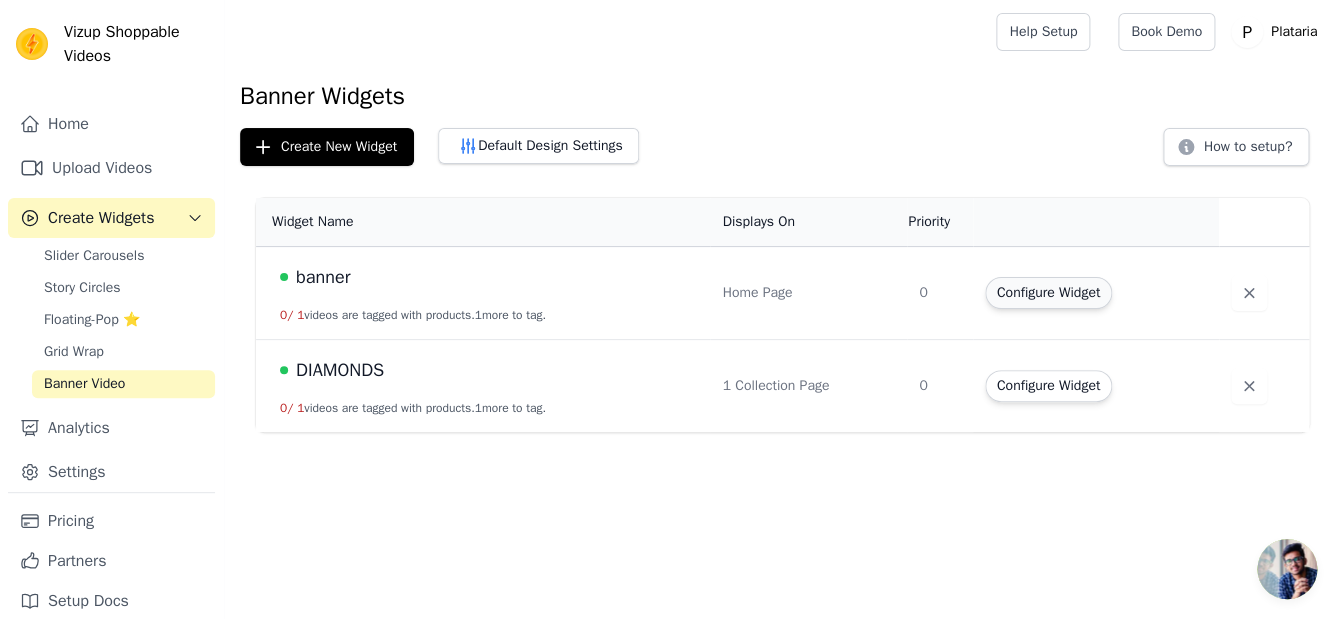 click on "Configure Widget" at bounding box center (1048, 293) 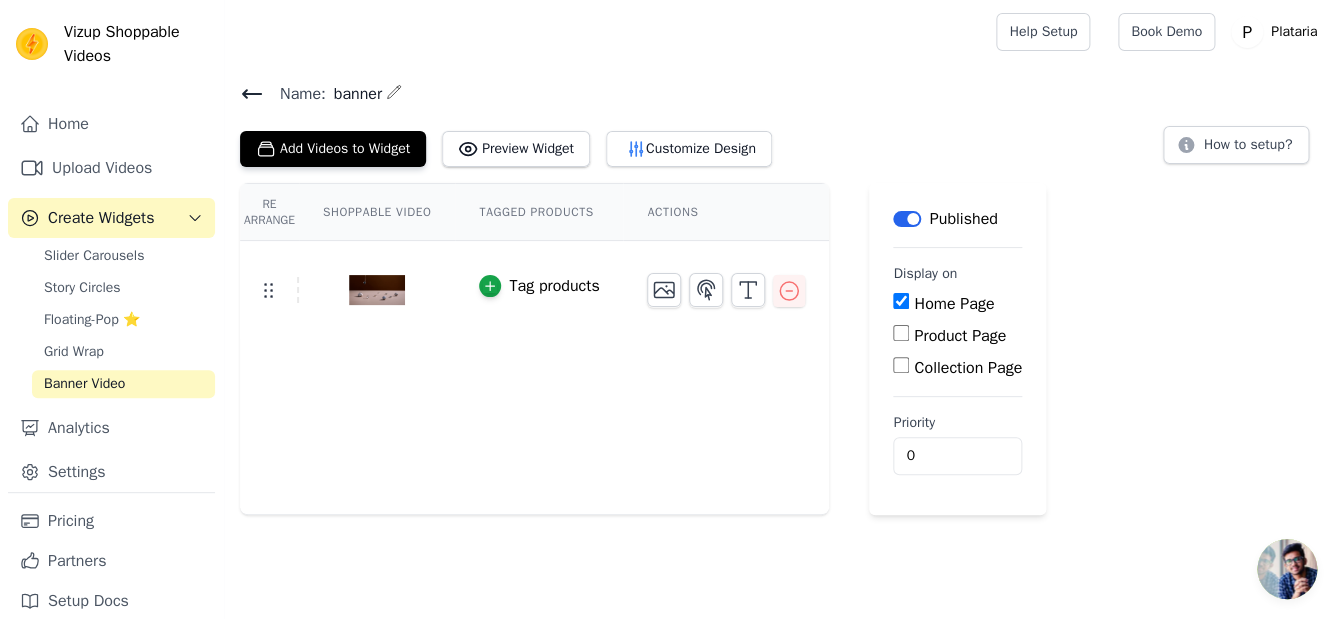 click on "Re Arrange   Shoppable Video   Tagged Products   Actions             Tag products" at bounding box center [534, 349] 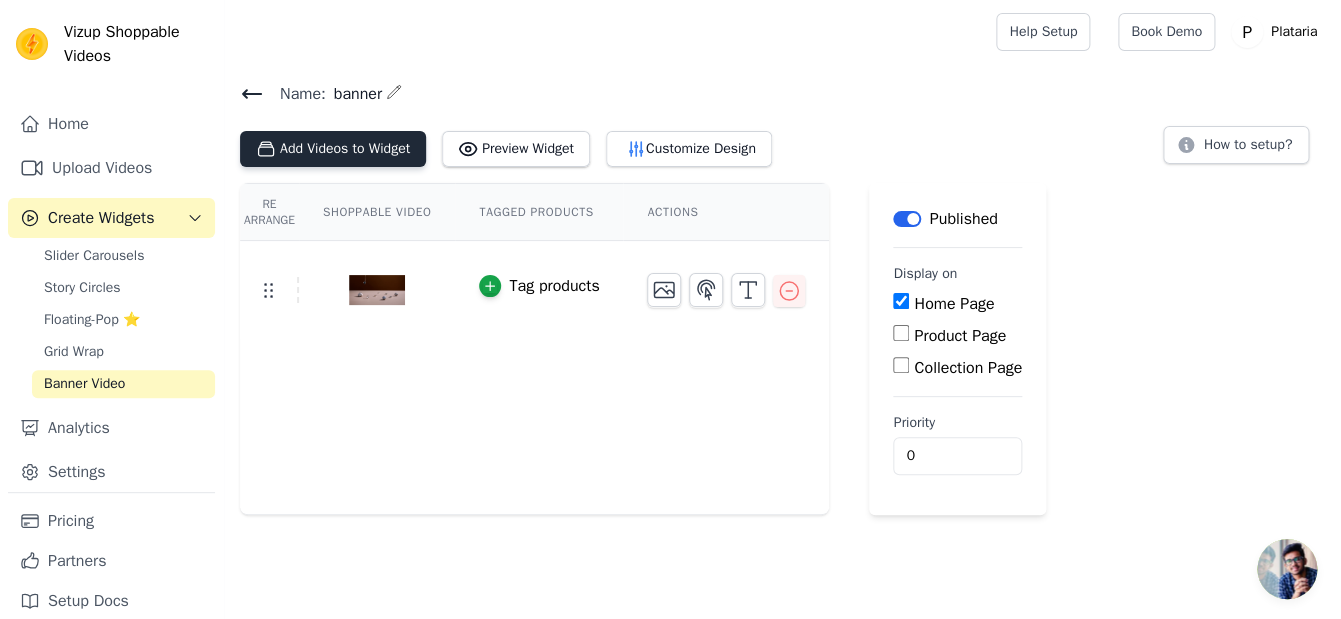 click on "Add Videos to Widget" at bounding box center [333, 149] 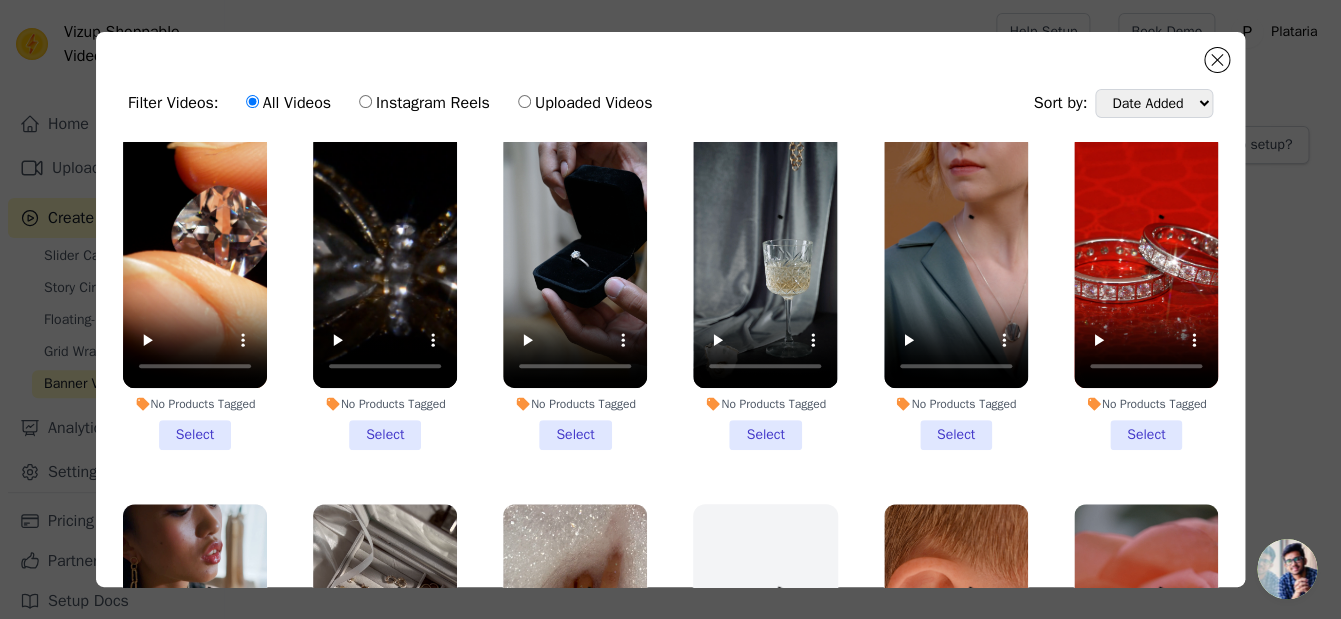 scroll, scrollTop: 0, scrollLeft: 0, axis: both 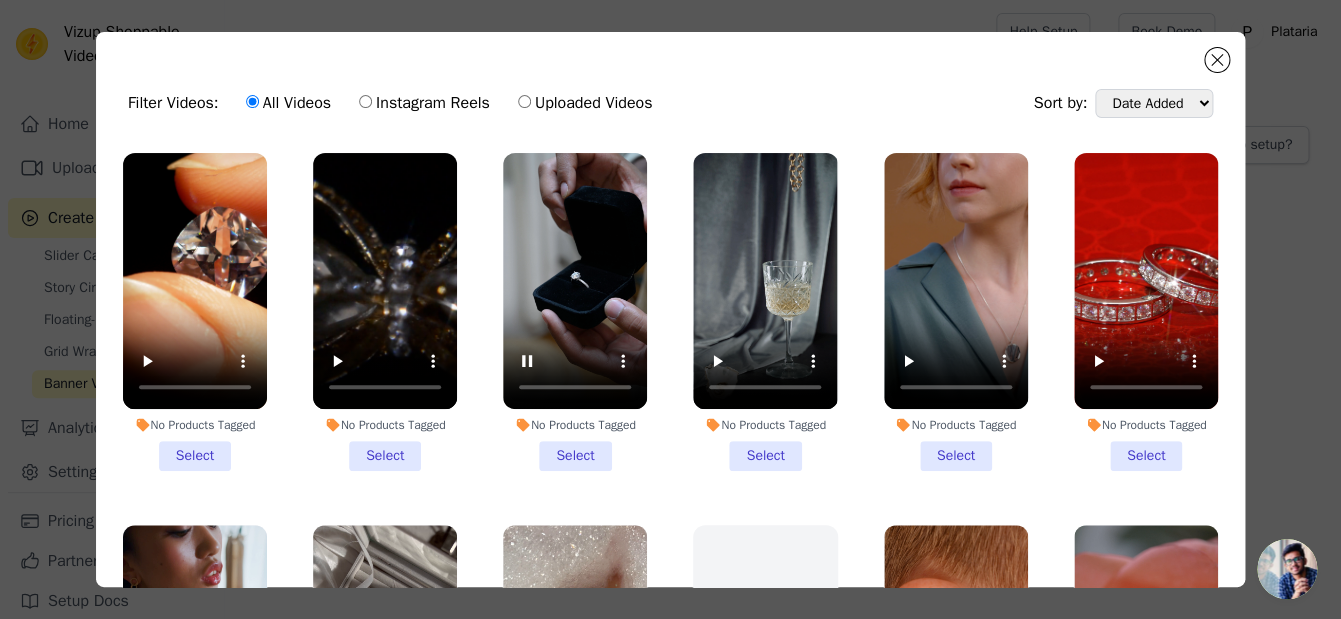 click on "No Products Tagged     Select" at bounding box center (575, 312) 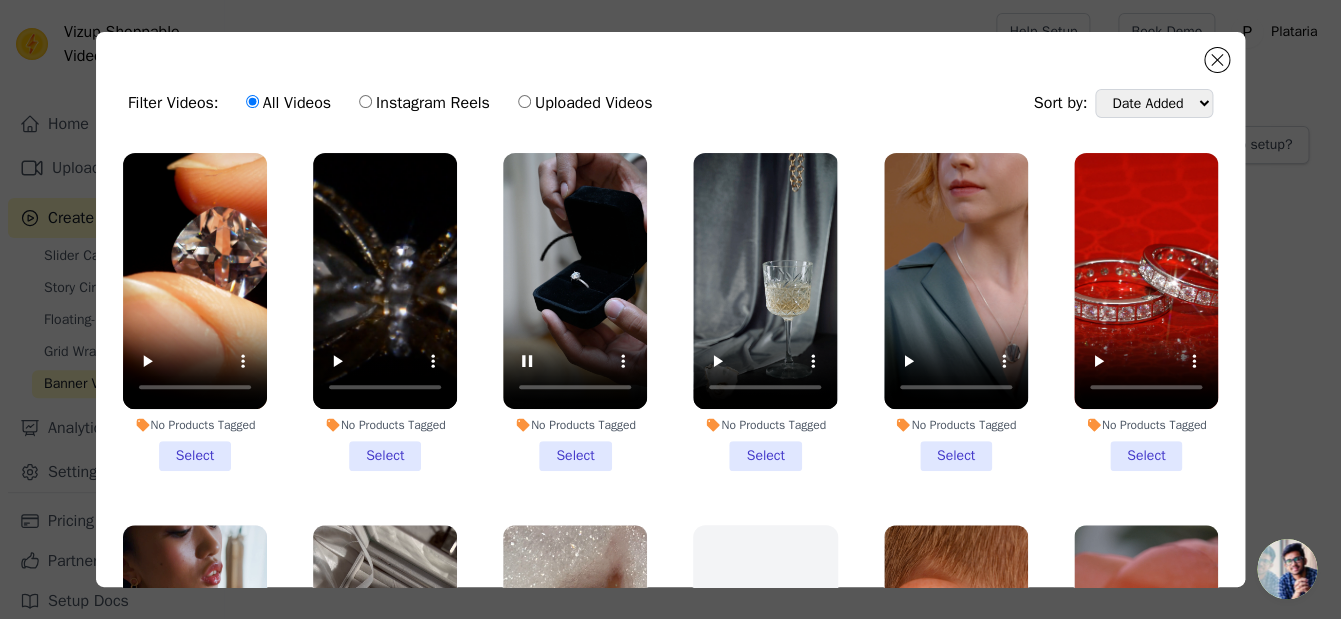 click on "No Products Tagged     Select" at bounding box center [0, 0] 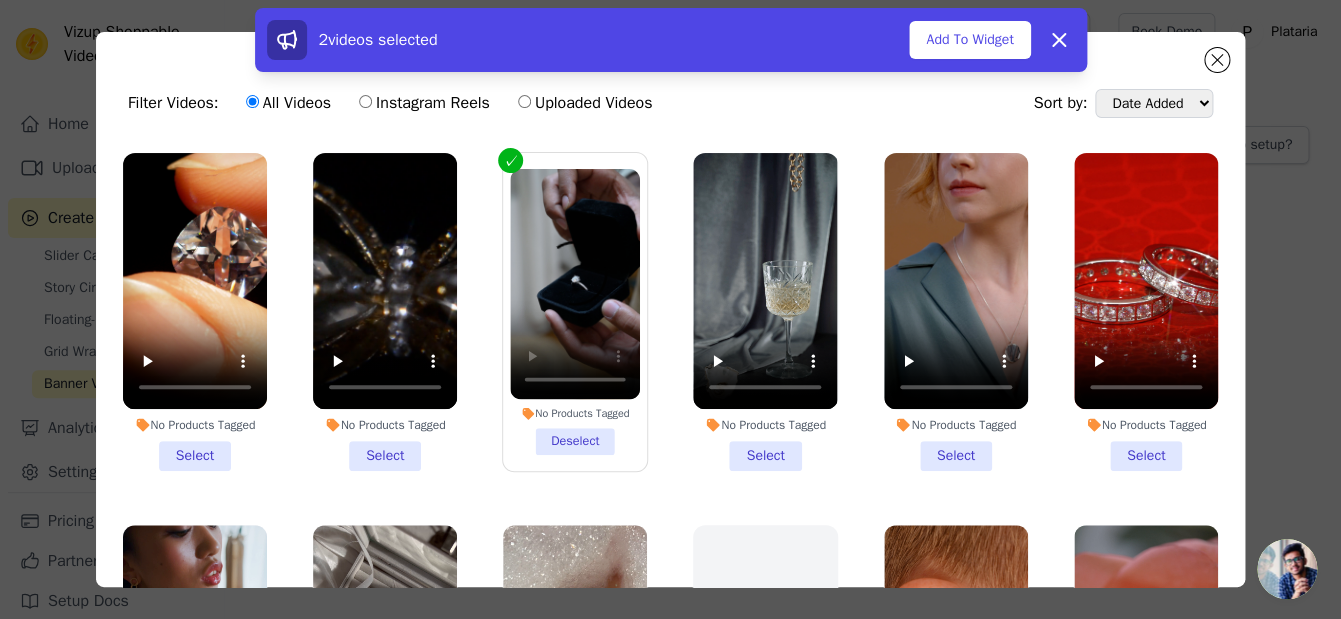 scroll, scrollTop: 13, scrollLeft: 0, axis: vertical 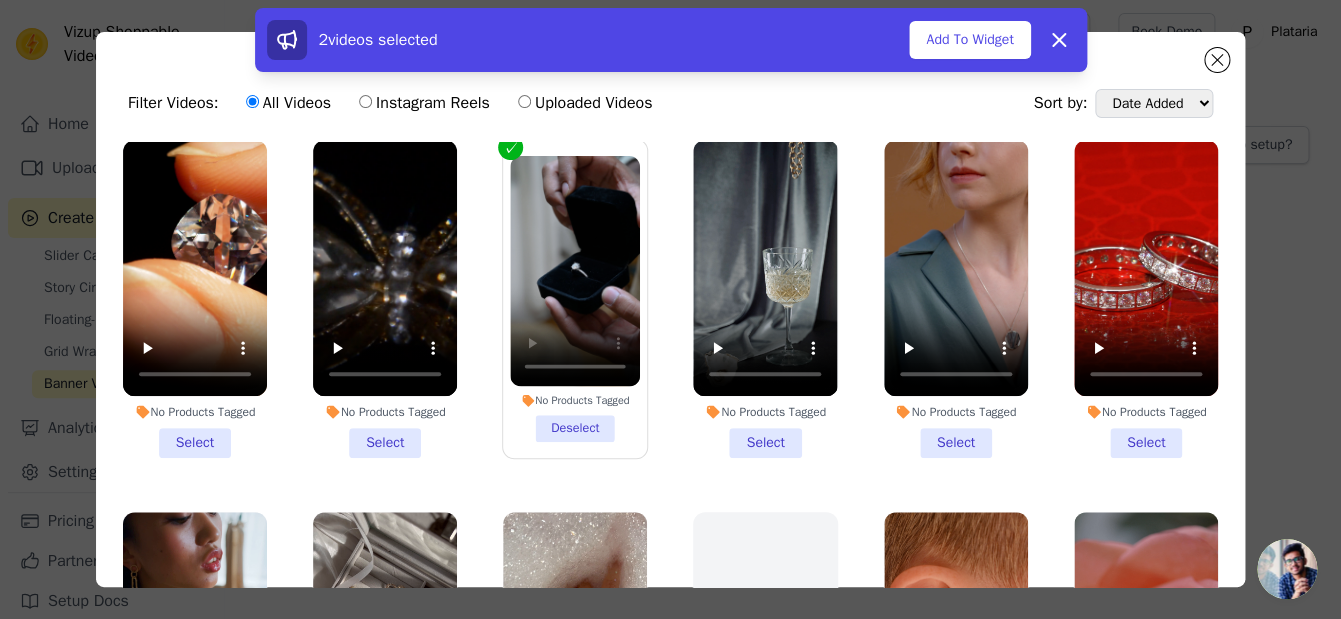 click on "No Products Tagged     Deselect" at bounding box center (575, 299) 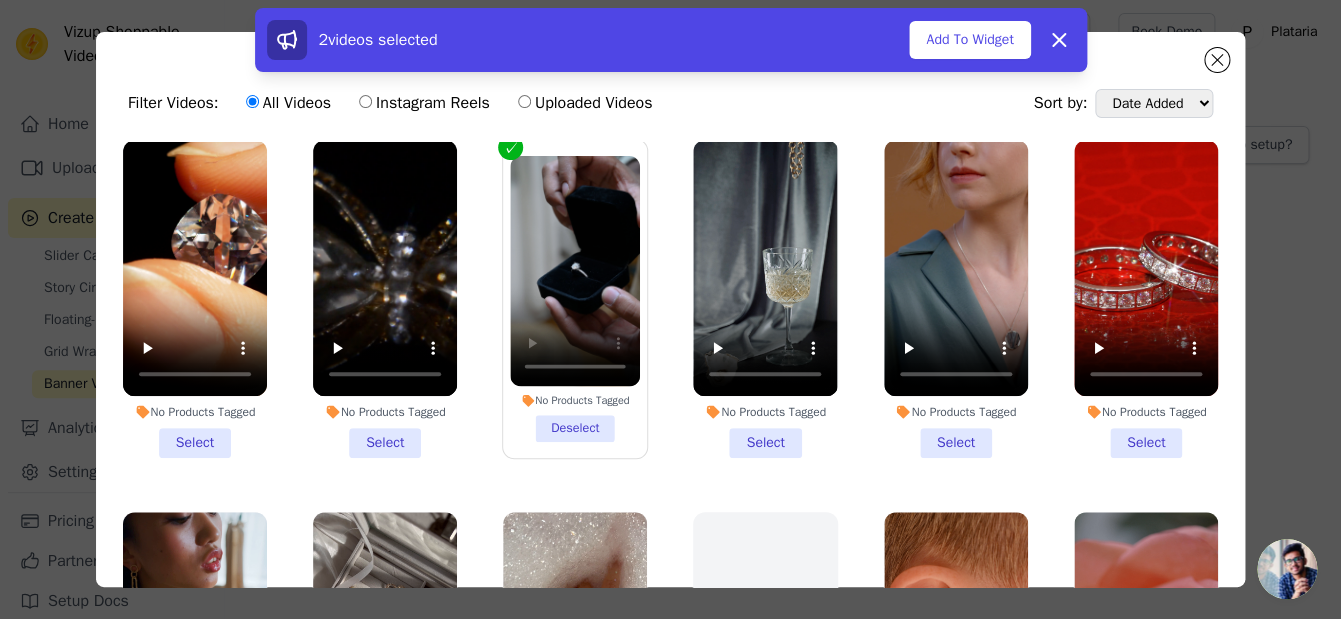 click on "No Products Tagged     Deselect" at bounding box center [0, 0] 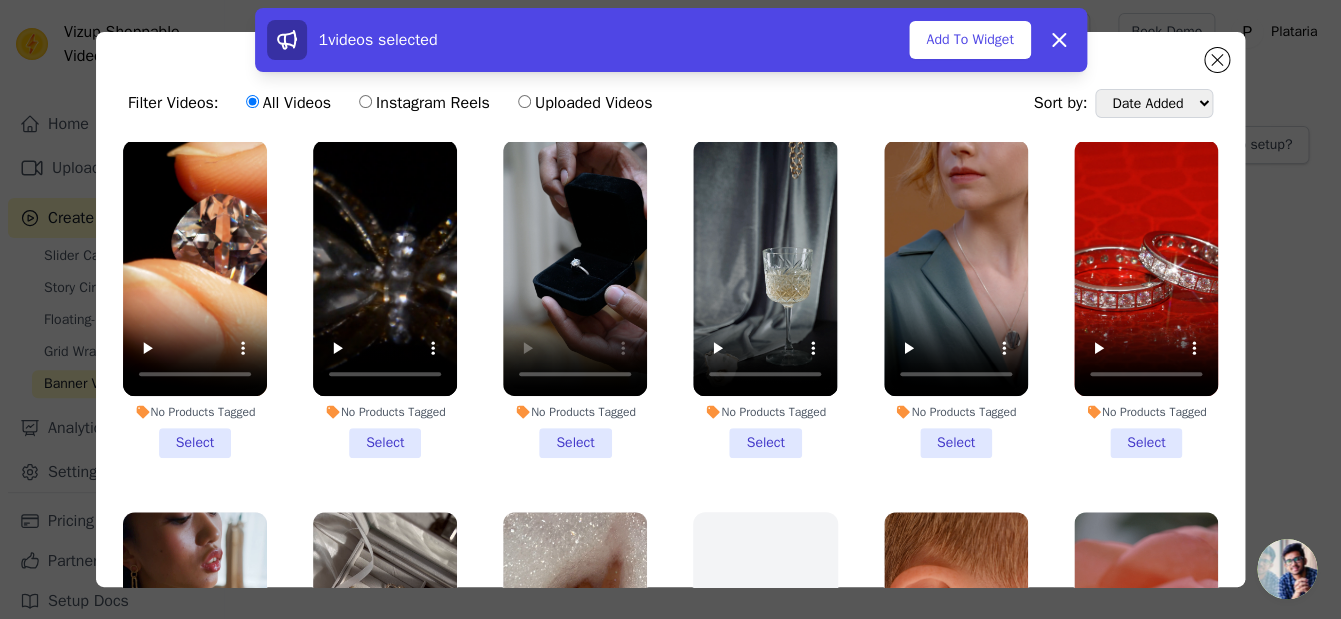 click on "No Products Tagged     Select" at bounding box center (1146, 299) 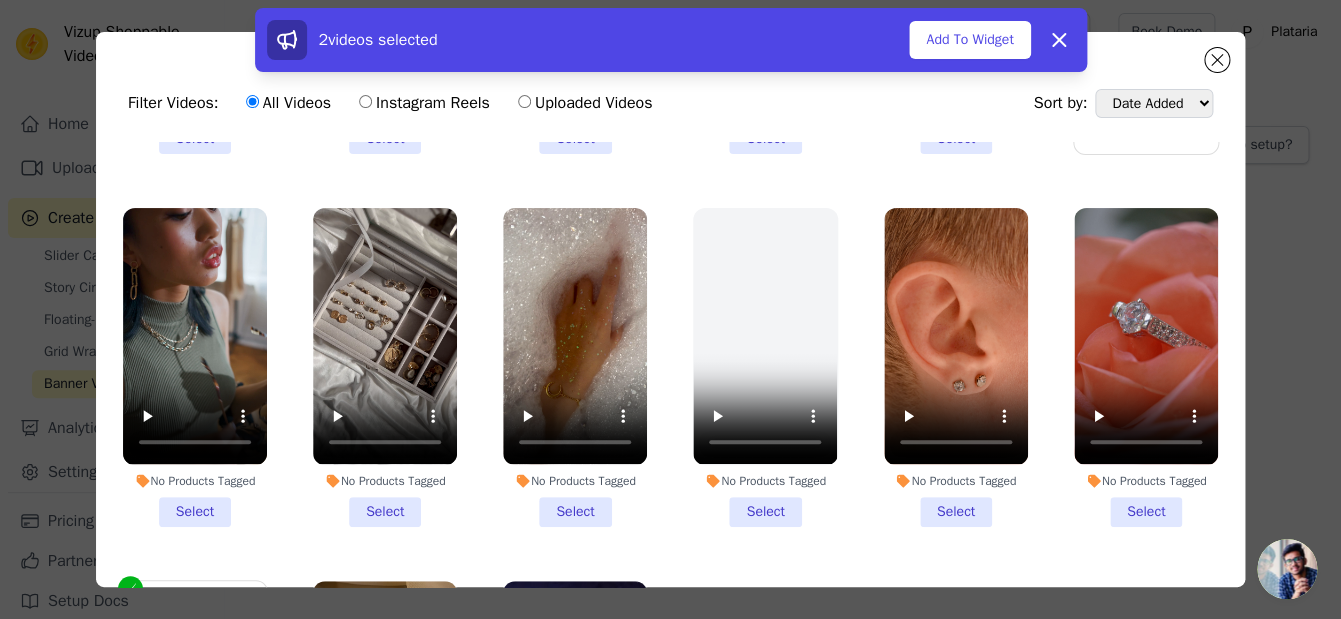scroll, scrollTop: 562, scrollLeft: 0, axis: vertical 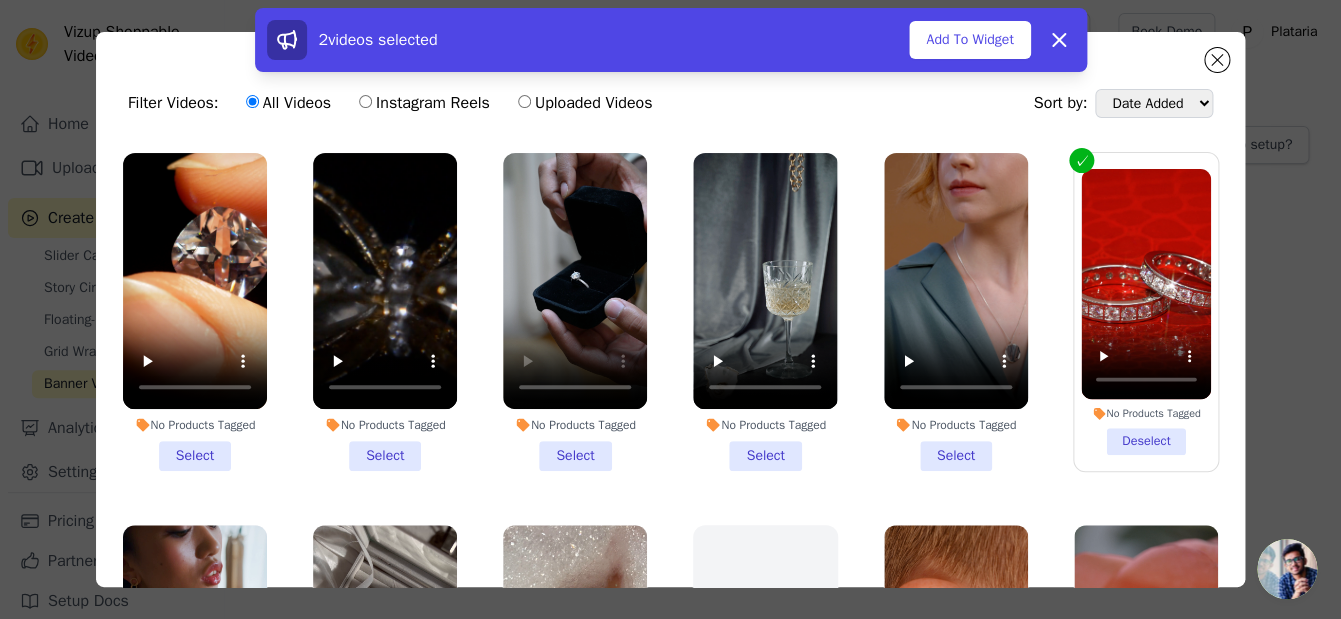 click on "No Products Tagged     Select" at bounding box center (575, 312) 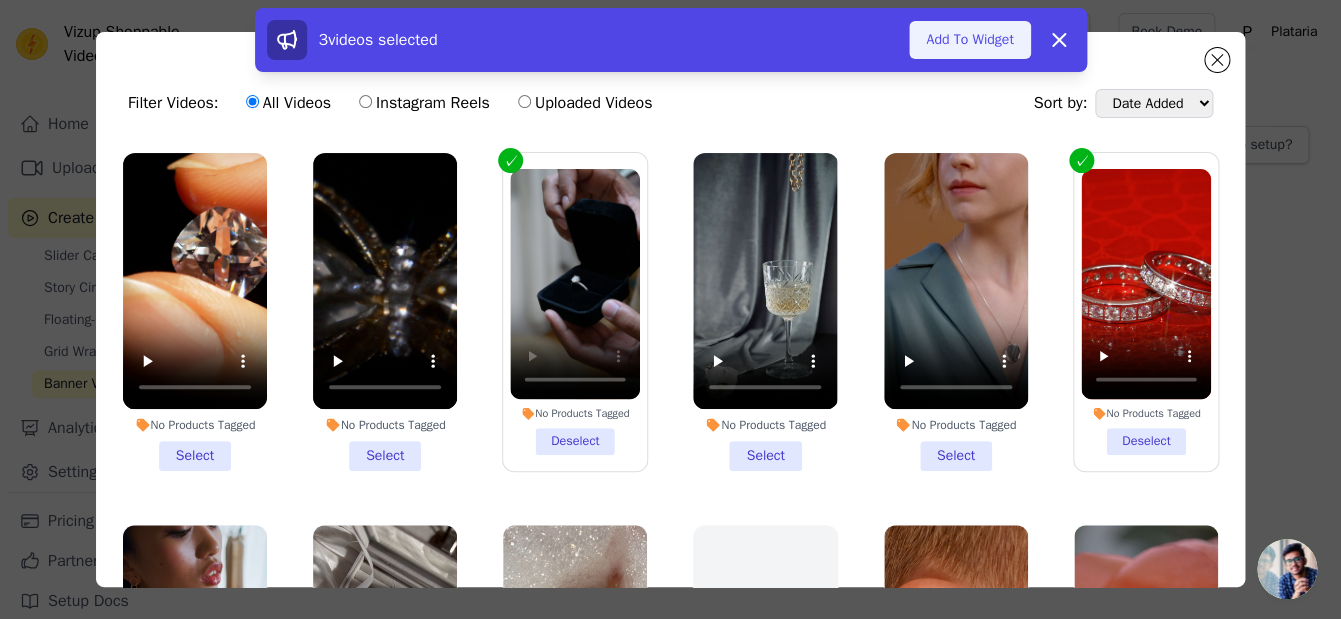 click on "Add To Widget" at bounding box center [969, 40] 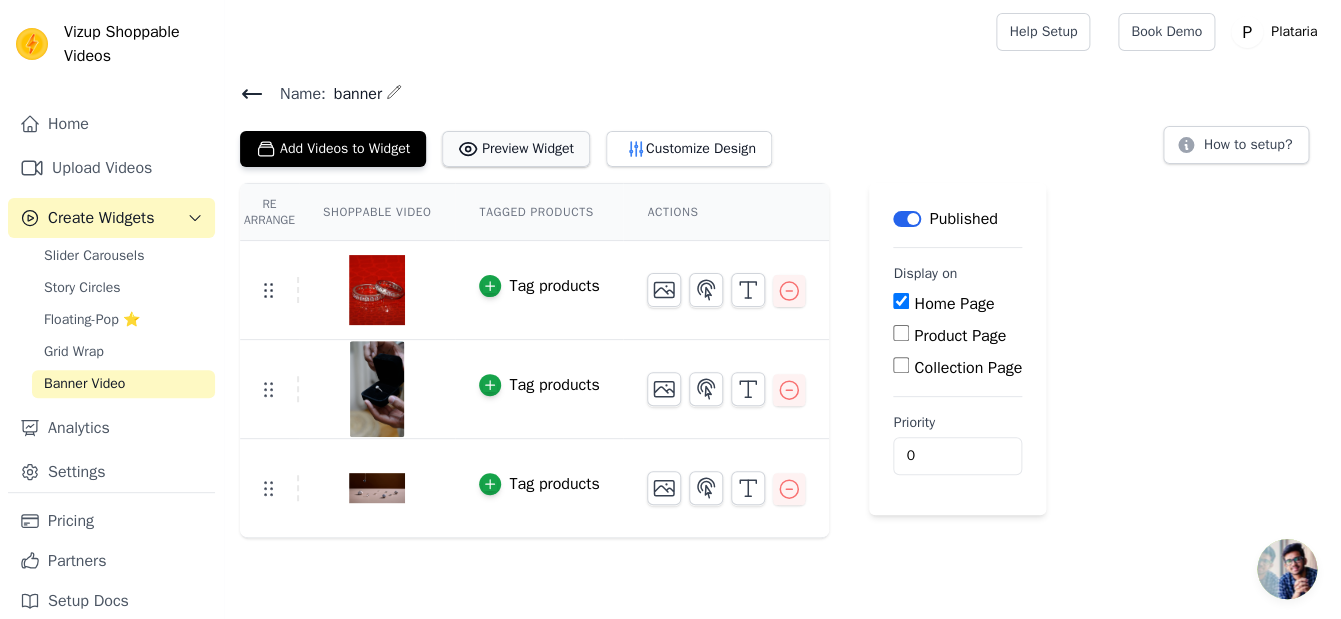 click on "Preview Widget" at bounding box center (516, 149) 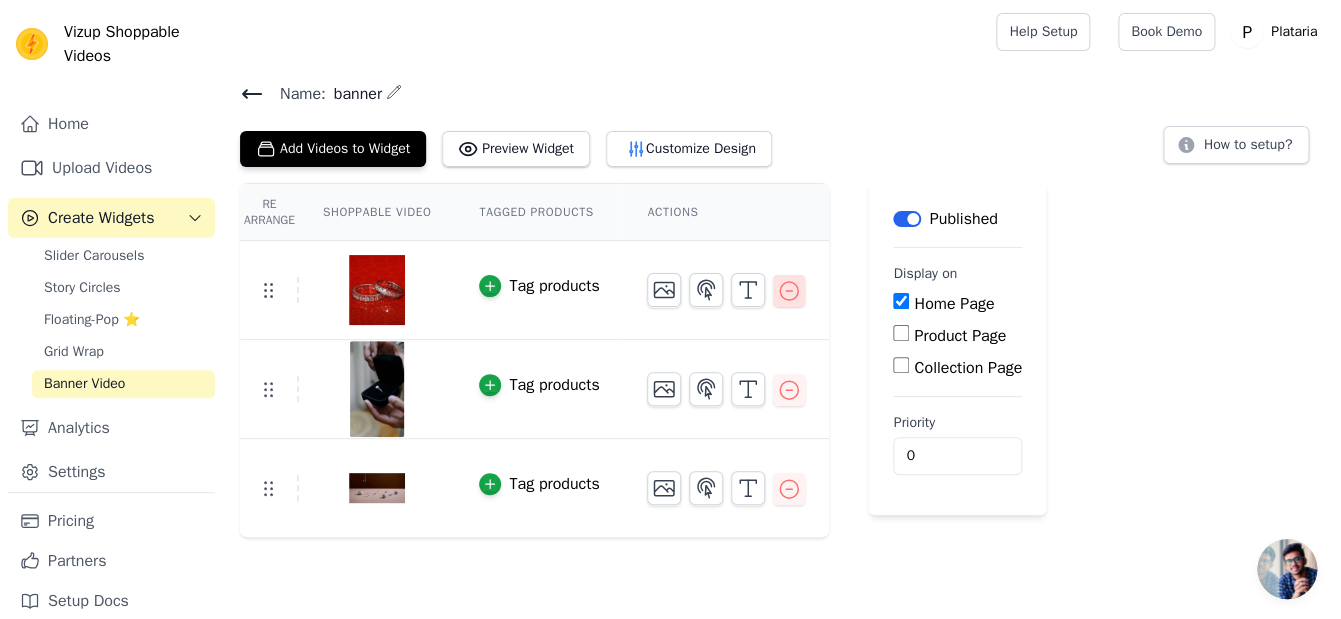 click 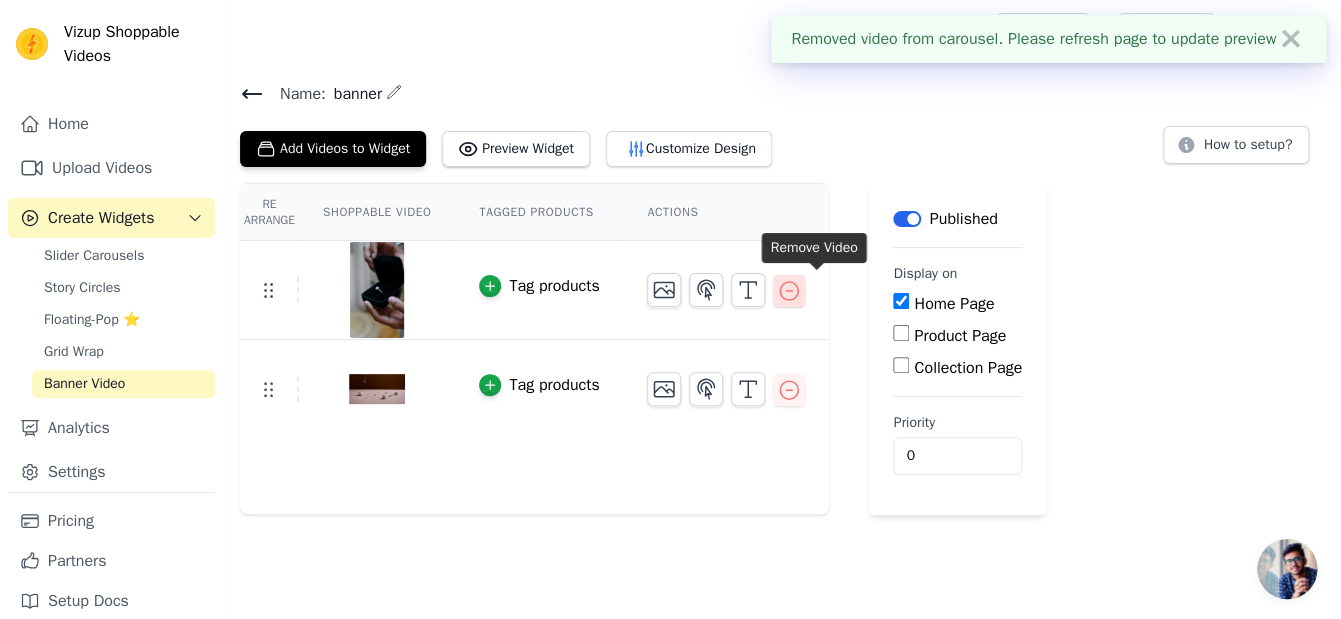 click 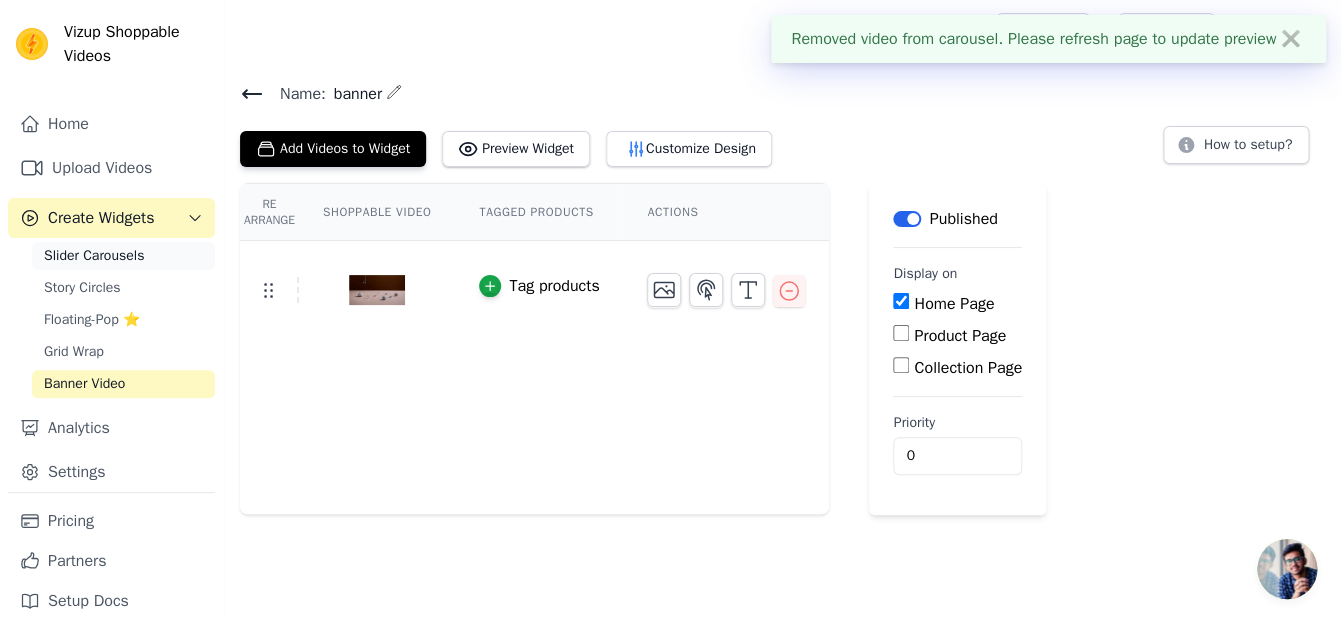click on "Slider Carousels" at bounding box center (94, 256) 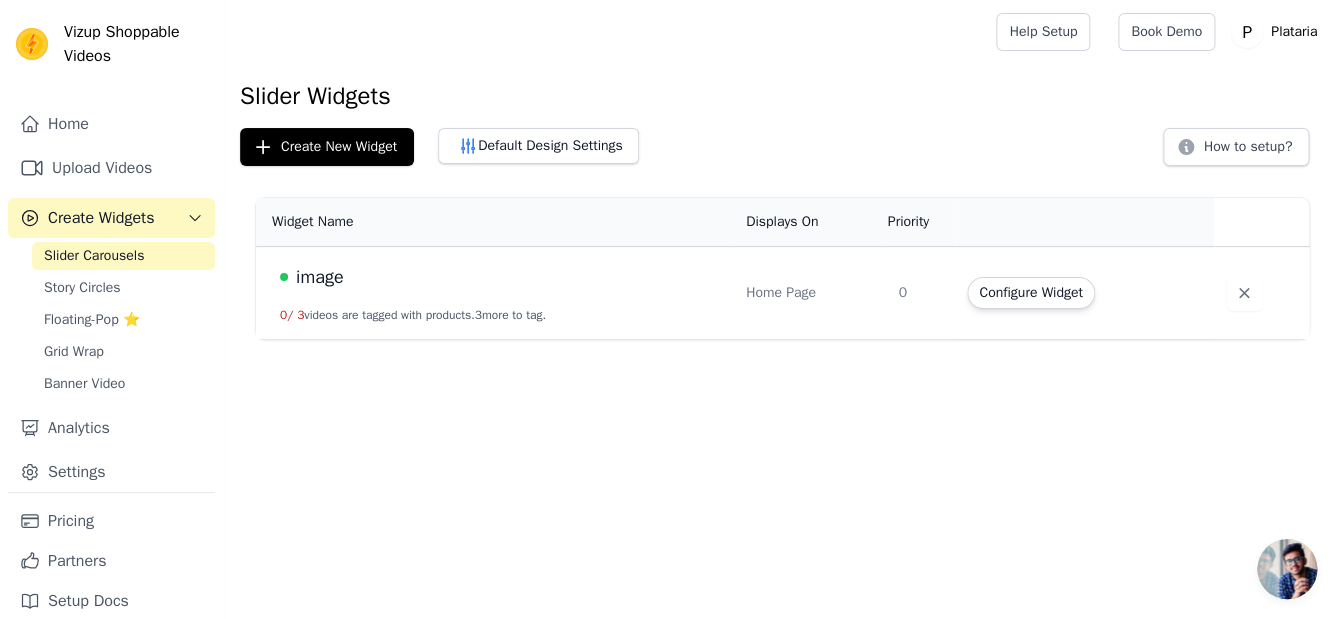 click on "Removed video from carousel. Please refresh page to update preview ✖
Vizup Shoppable Videos
Home
Upload Videos       Create Widgets     Slider Carousels   Story Circles   Floating-Pop ⭐   Grid Wrap   Banner Video
Analytics
Settings
Pricing
Partners     Open sidebar" at bounding box center [670, 169] 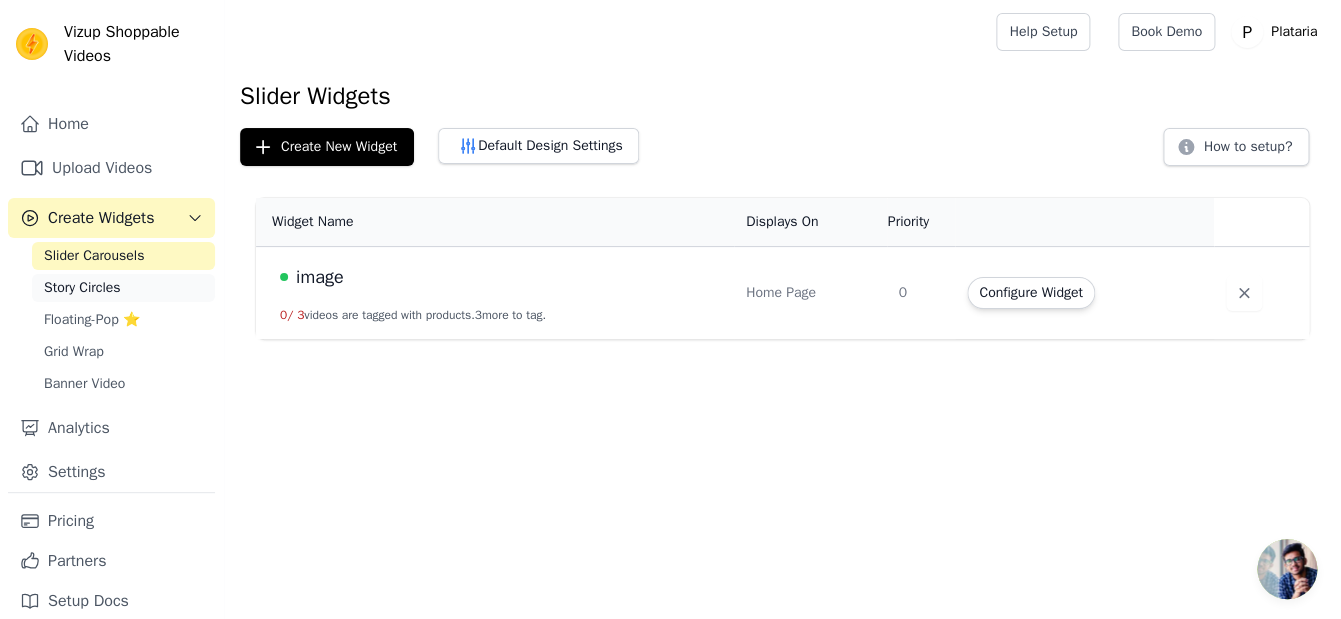 click on "Story Circles" at bounding box center (82, 288) 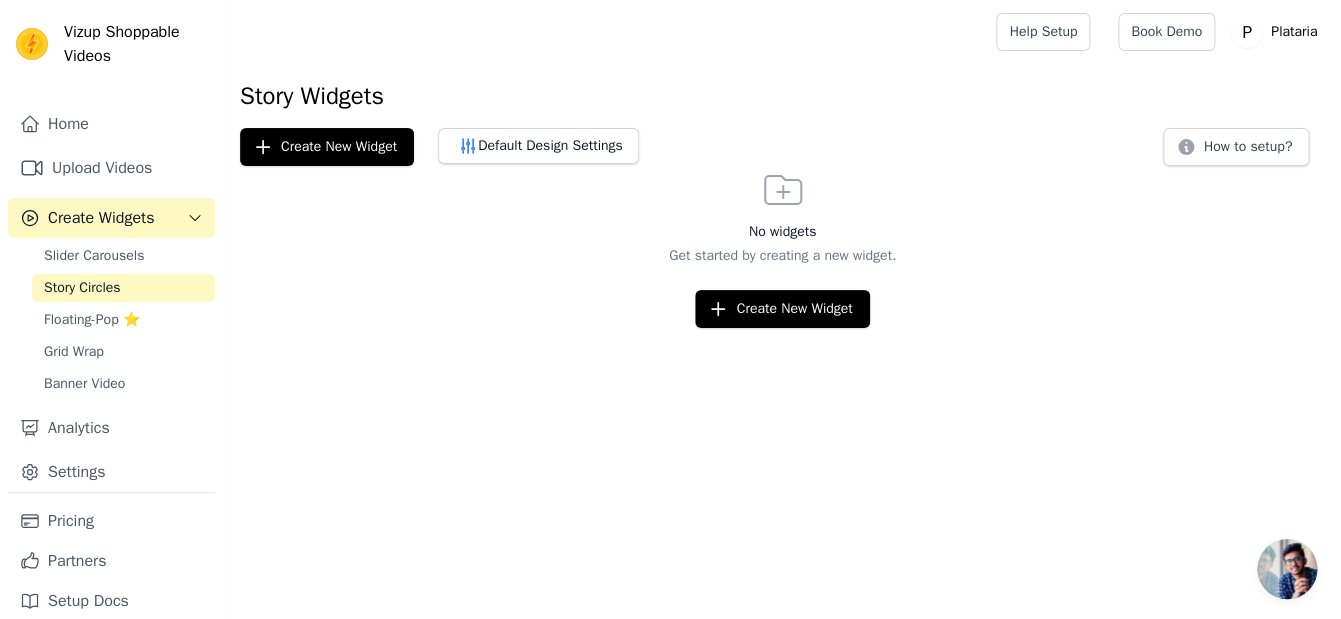 click on "Vizup Shoppable Videos
Home
Upload Videos       Create Widgets     Slider Carousels   Story Circles   Floating-Pop ⭐   Grid Wrap   Banner Video
Analytics
Settings
Pricing
Partners
Setup Docs   Open sidebar       Help Setup     Book Demo   Open user menu" at bounding box center (670, 164) 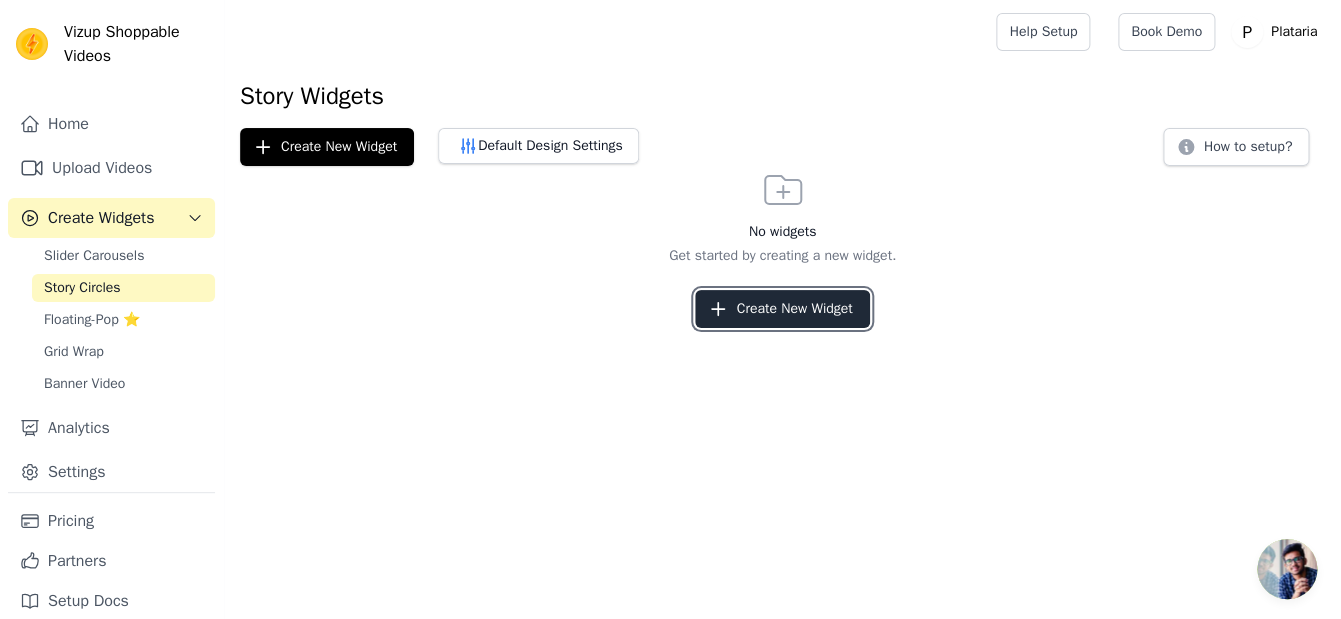 click on "Create New Widget" at bounding box center (782, 309) 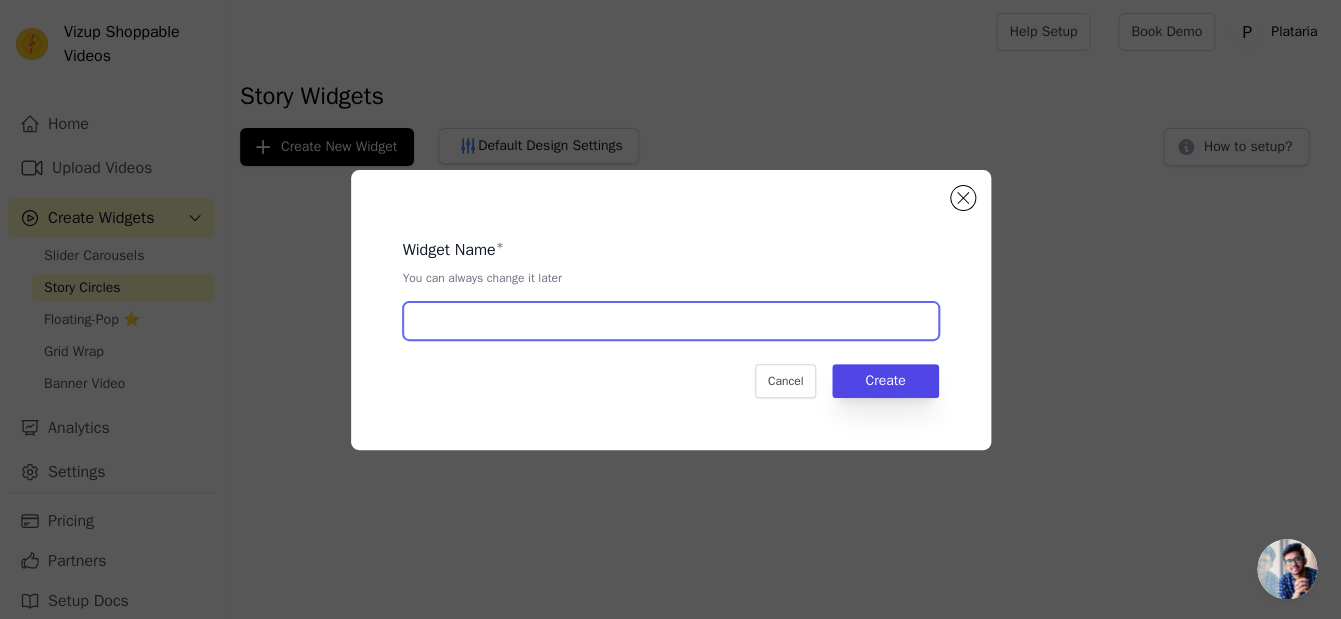 click at bounding box center [671, 321] 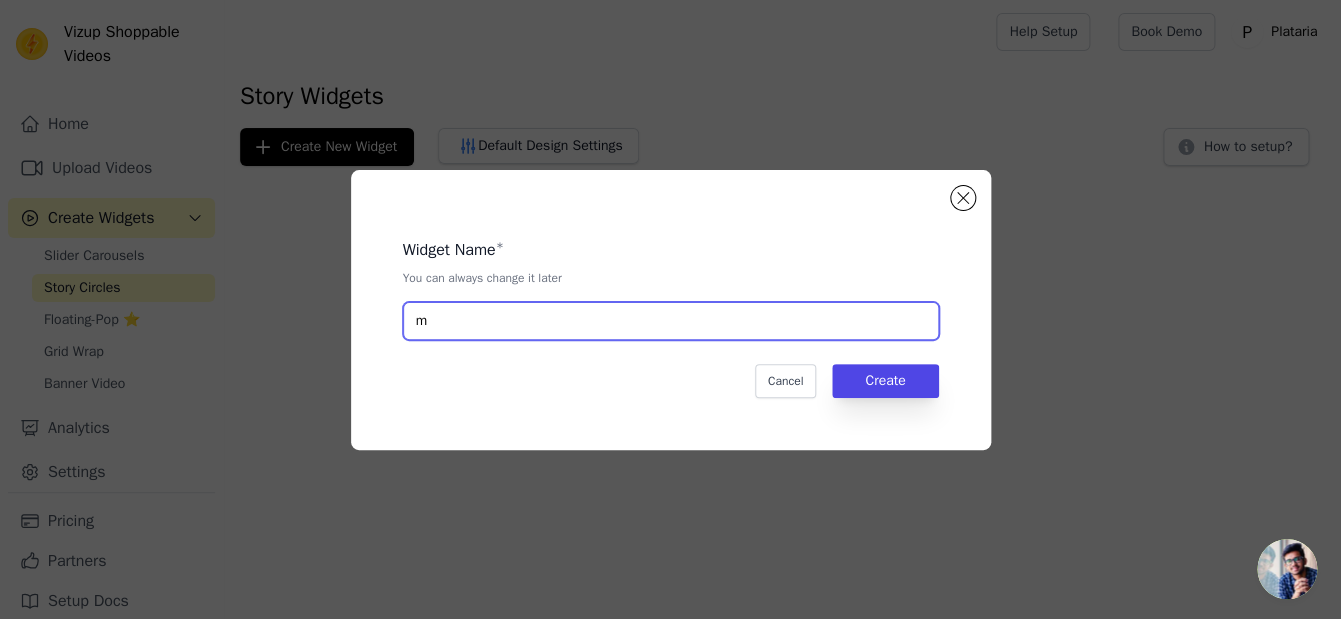 type on "m" 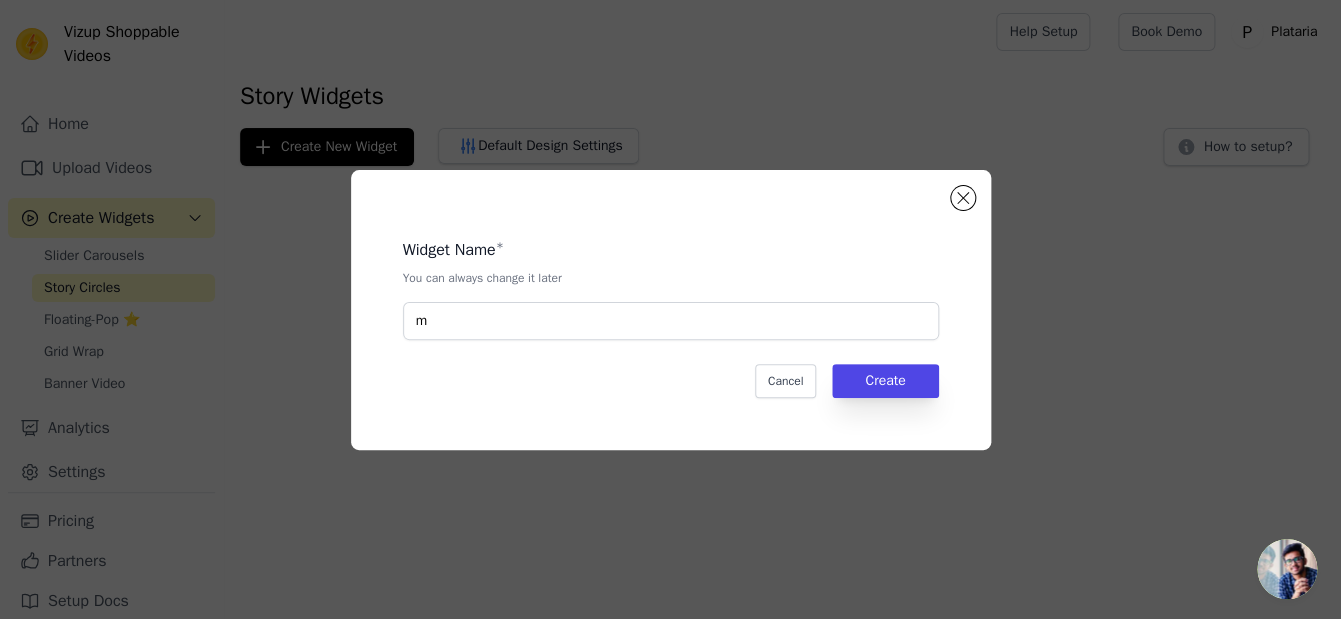 click on "Widget Name   *   You can always change it later   m     Cancel   Create" at bounding box center [671, 310] 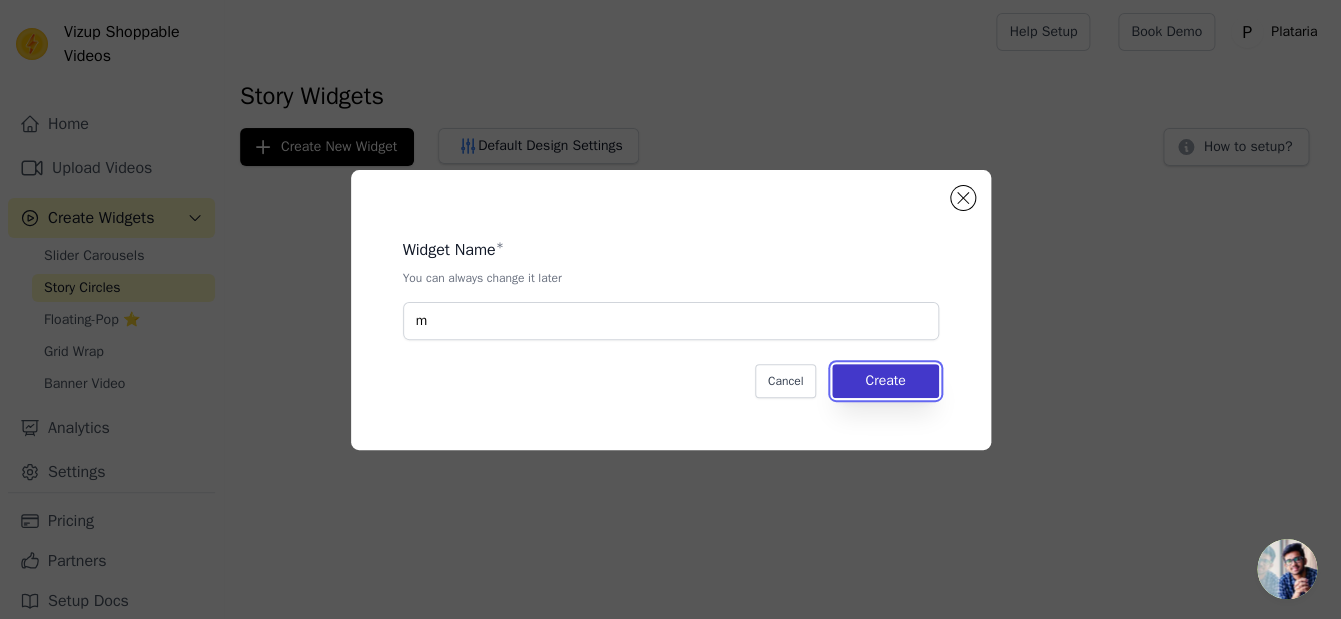 click on "Create" at bounding box center [885, 381] 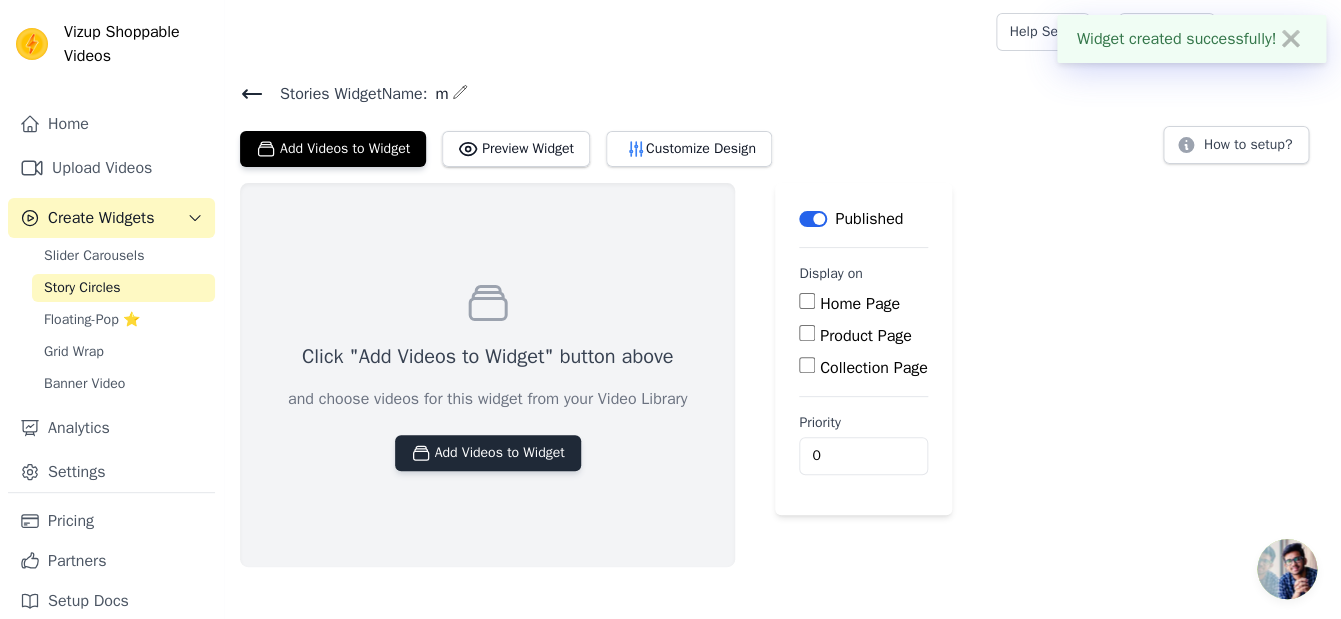 click on "Add Videos to Widget" at bounding box center [488, 453] 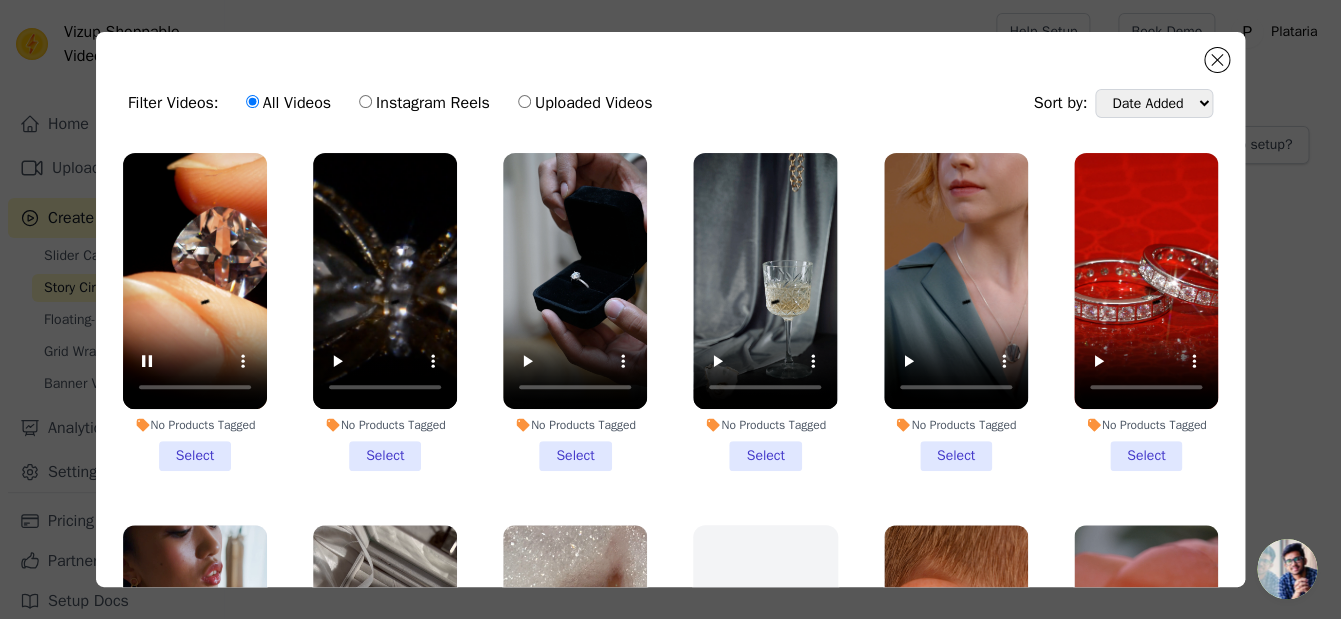 click on "No Products Tagged     Select" at bounding box center (765, 312) 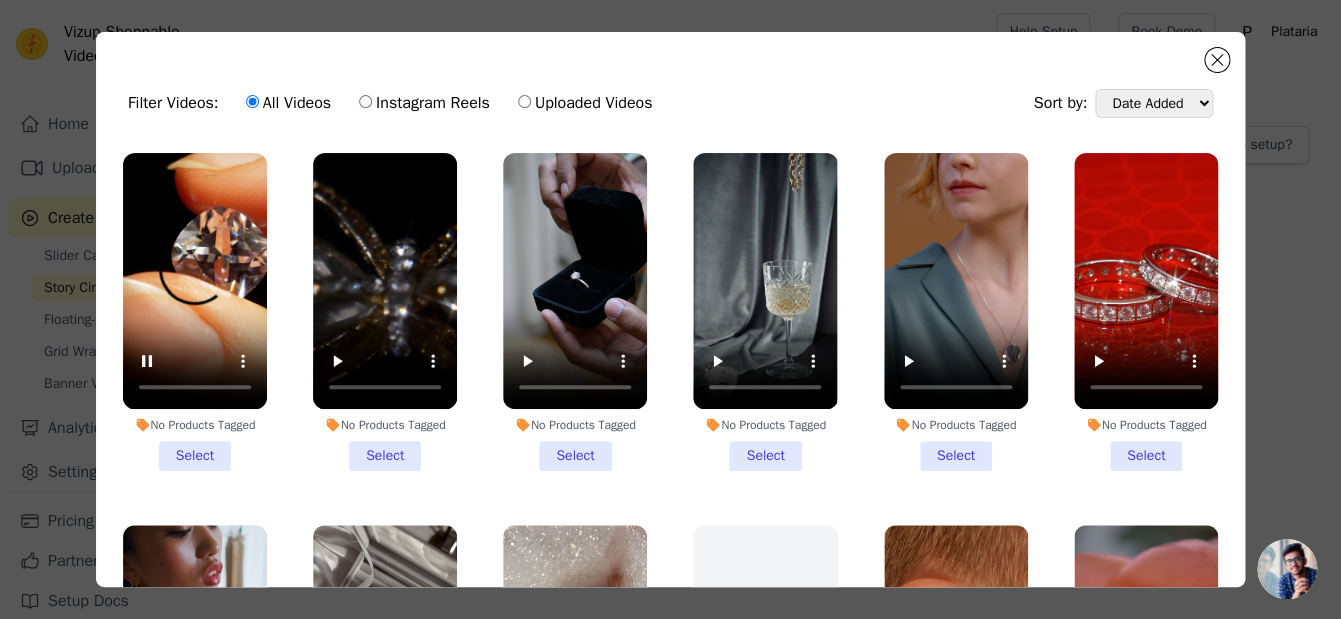 click on "No Products Tagged     Select" at bounding box center (0, 0) 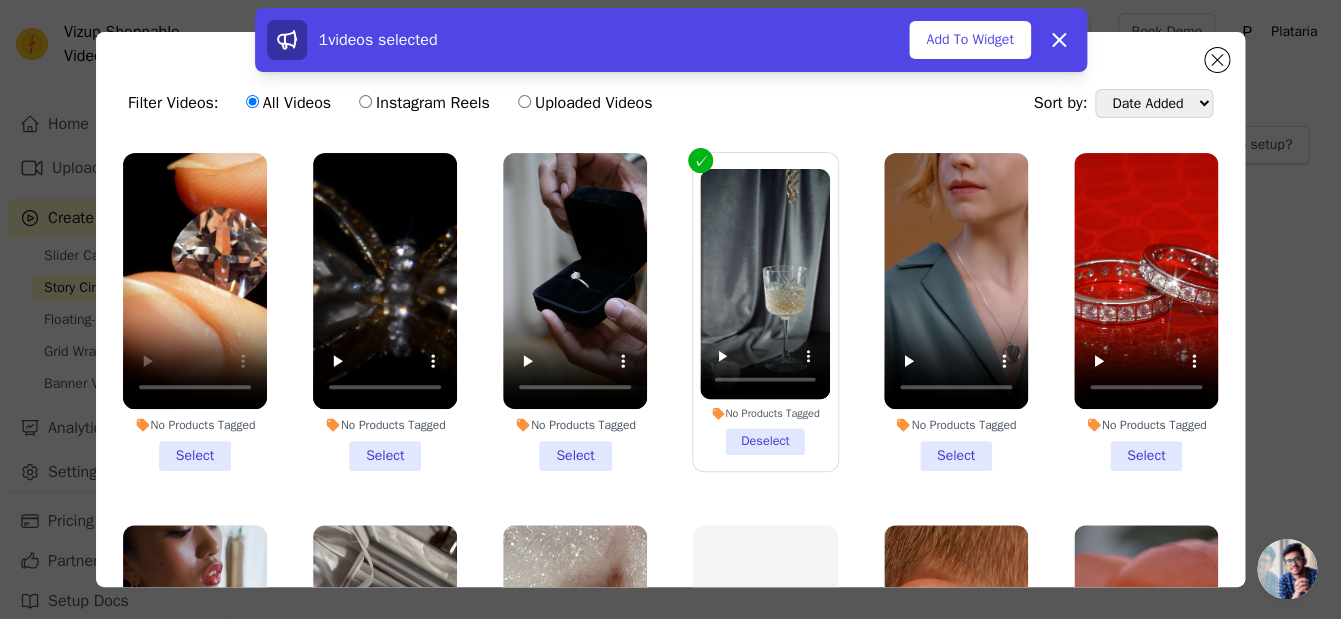 scroll, scrollTop: 26, scrollLeft: 0, axis: vertical 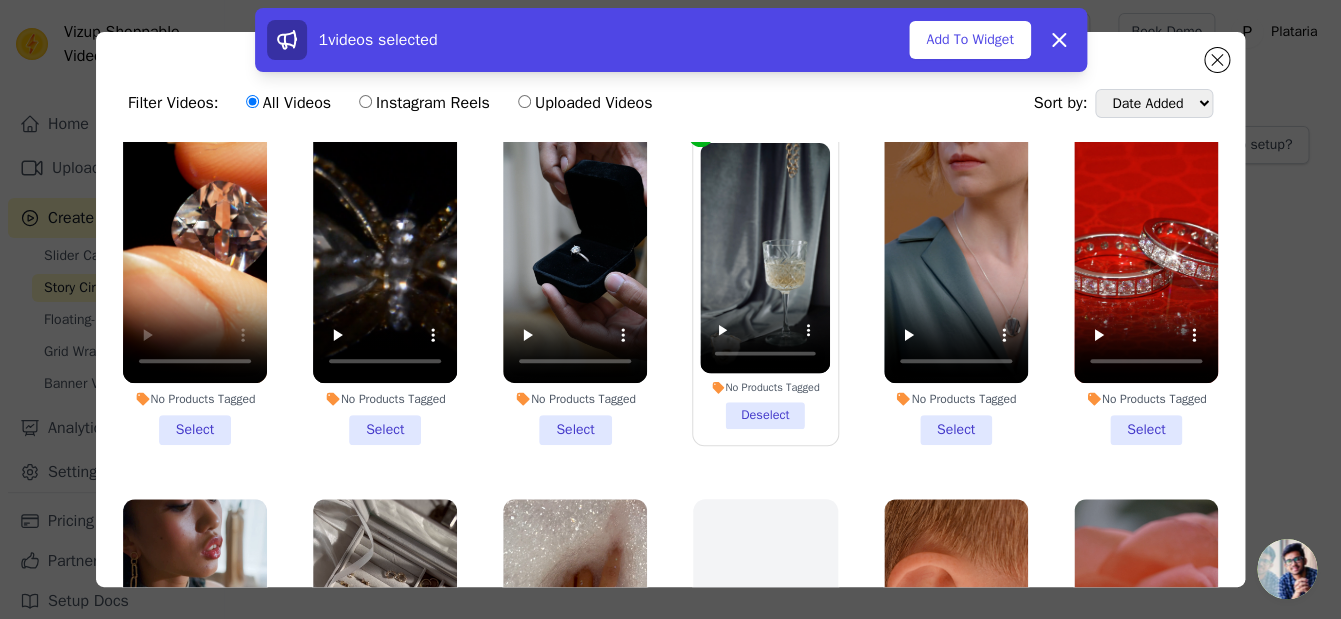 click on "No Products Tagged     Select" at bounding box center [956, 286] 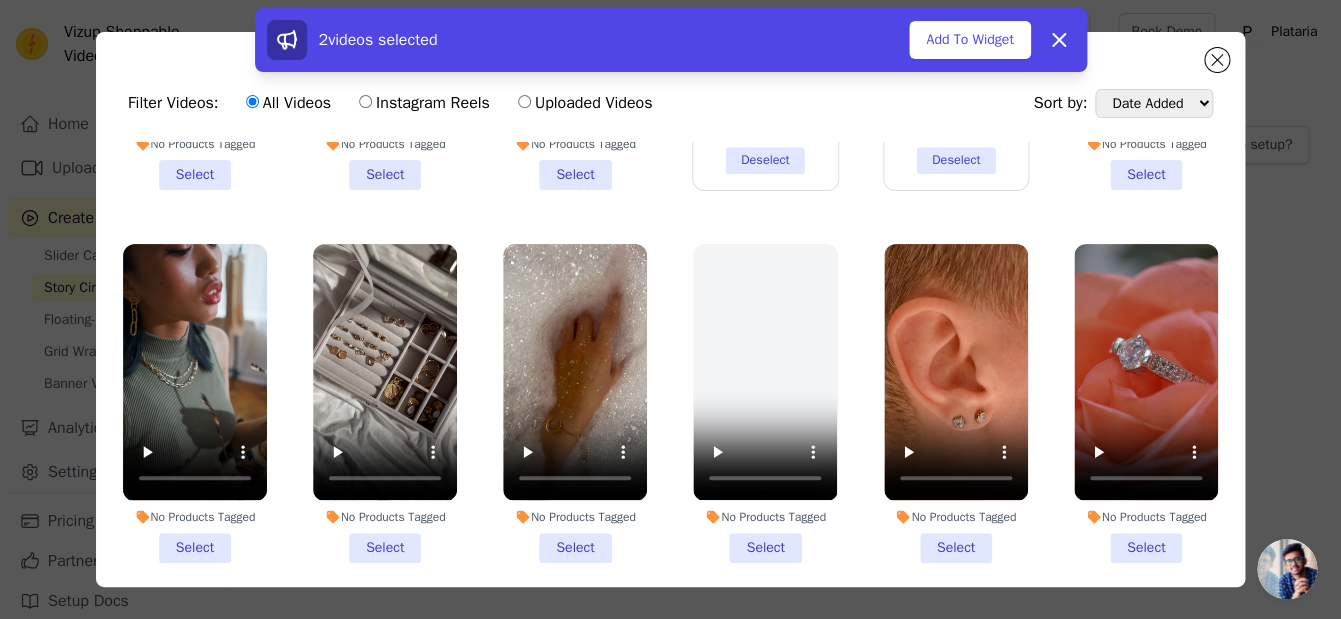 scroll, scrollTop: 298, scrollLeft: 0, axis: vertical 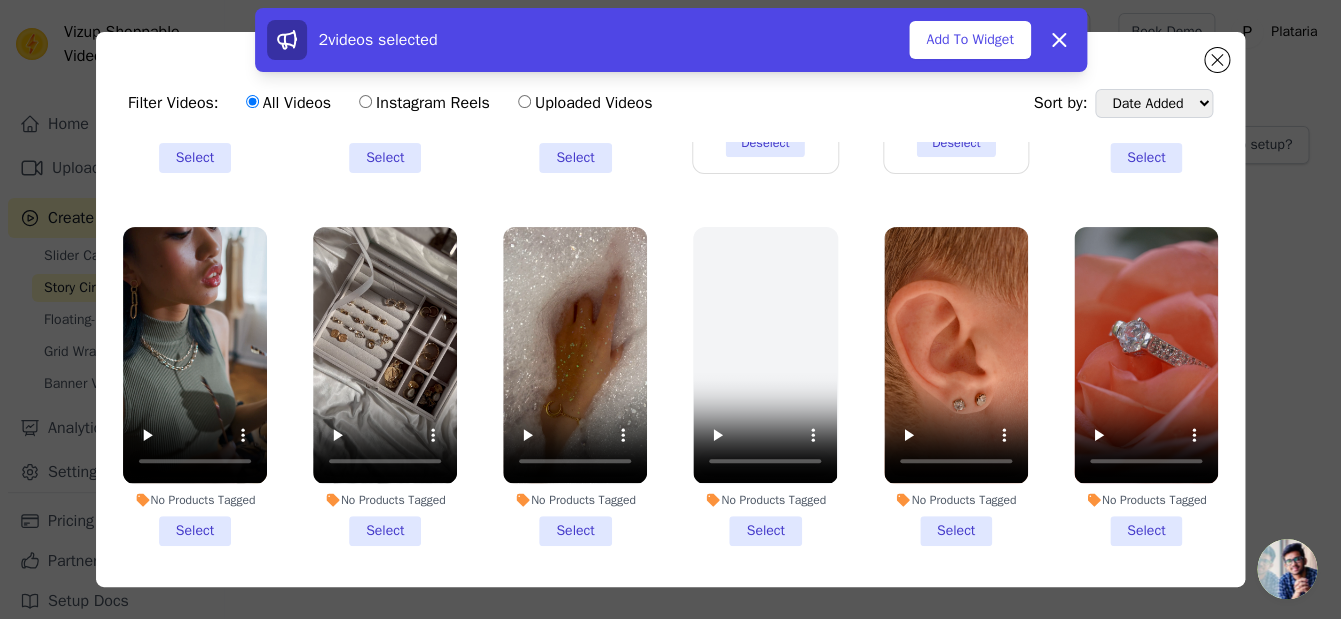 click on "No Products Tagged     Select" at bounding box center [385, 386] 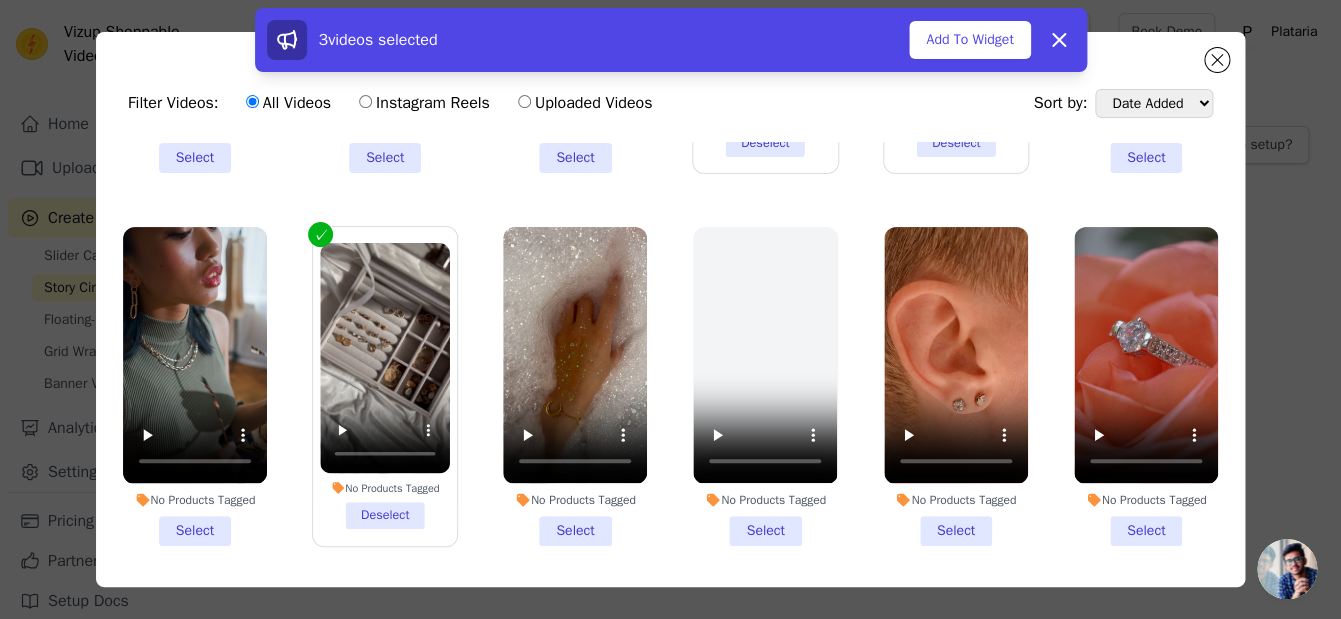 click on "No Products Tagged     Deselect" at bounding box center (385, 386) 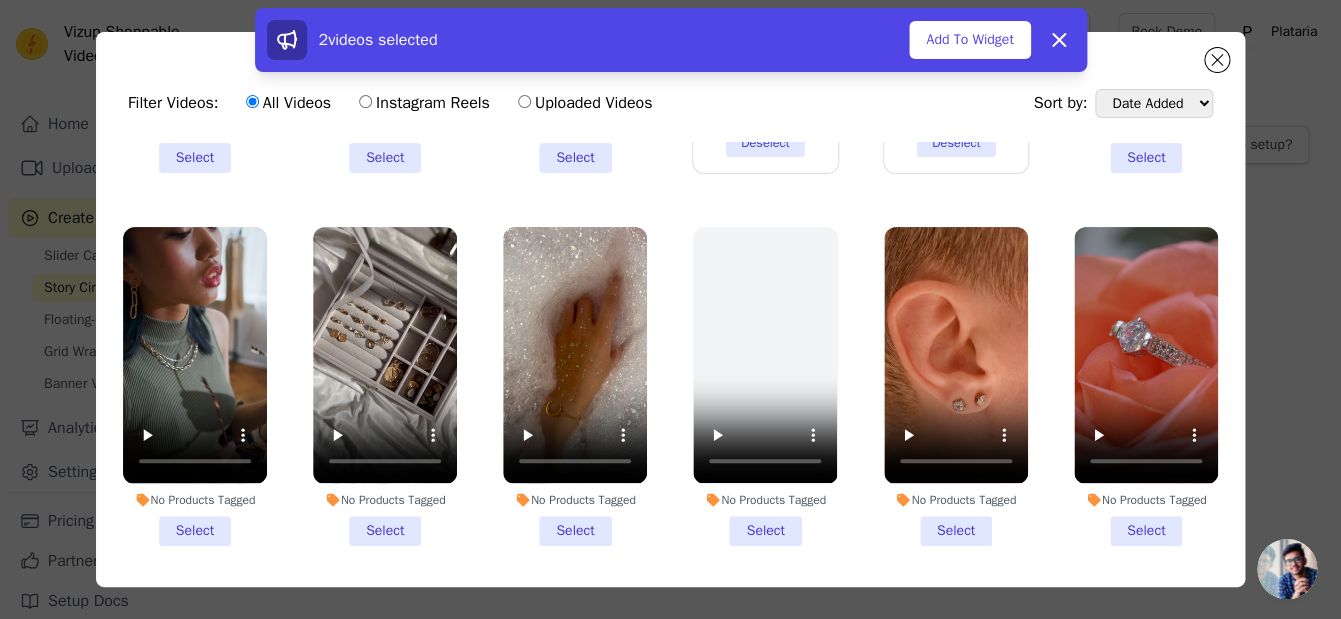 click on "No Products Tagged     Select" at bounding box center (575, 386) 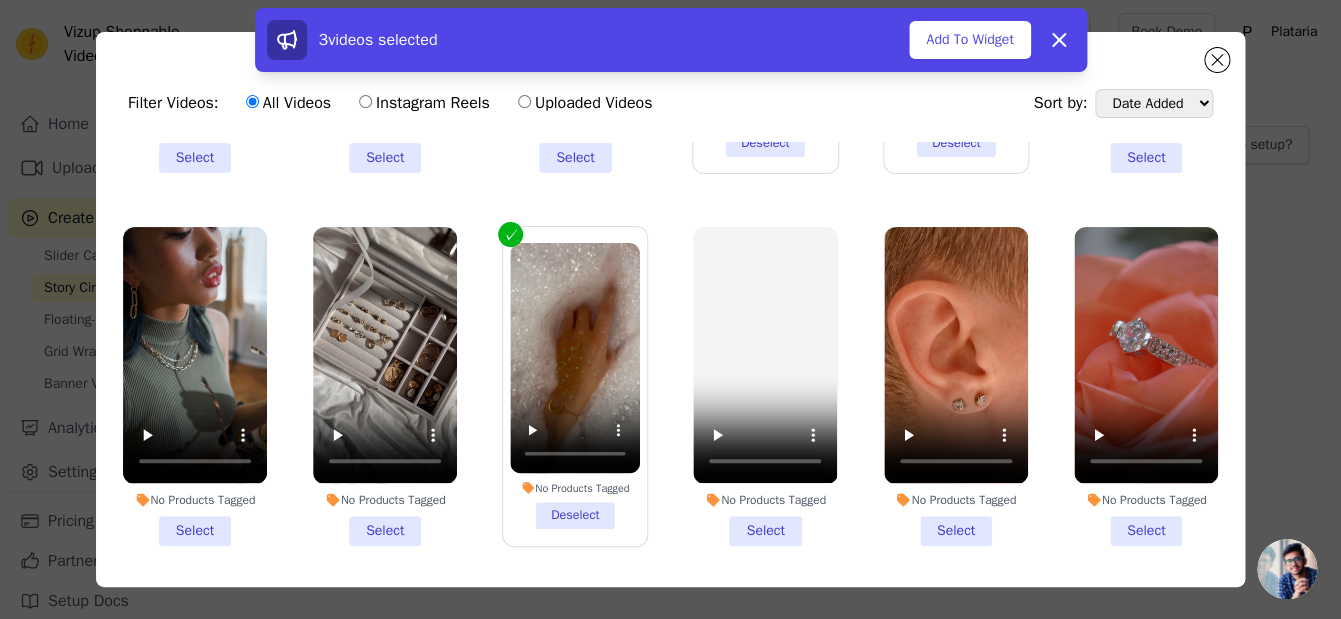 click on "No Products Tagged     Select" at bounding box center [385, 386] 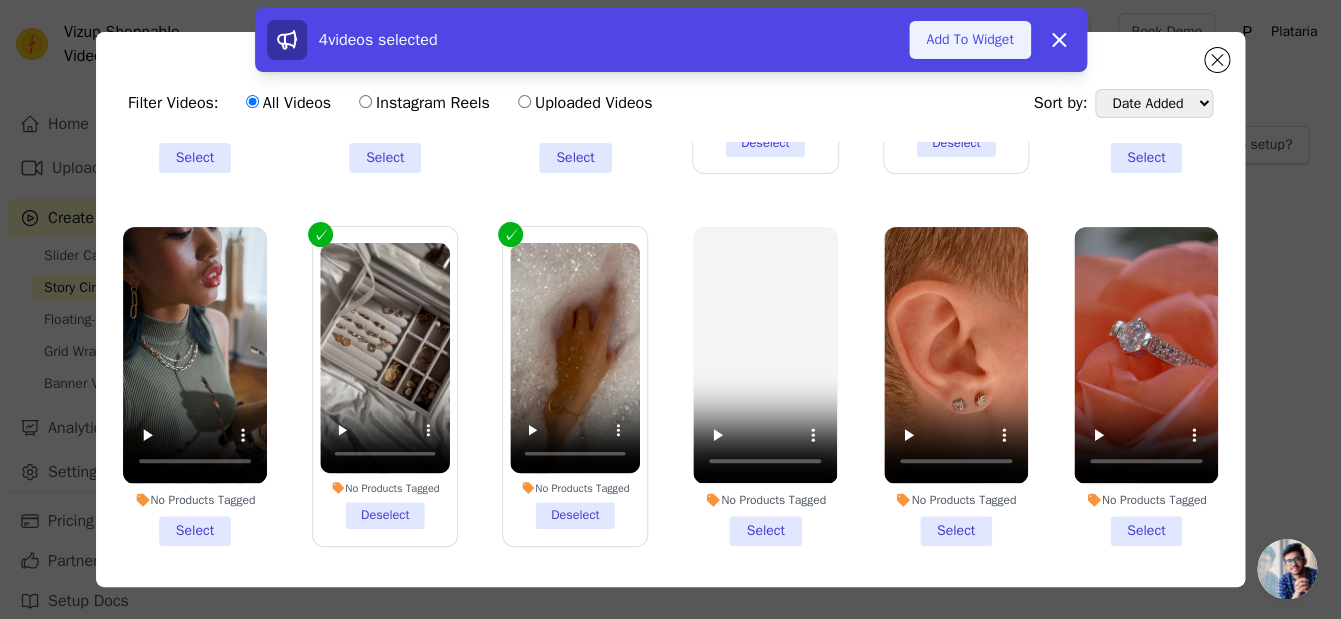 click on "Add To Widget" at bounding box center (969, 40) 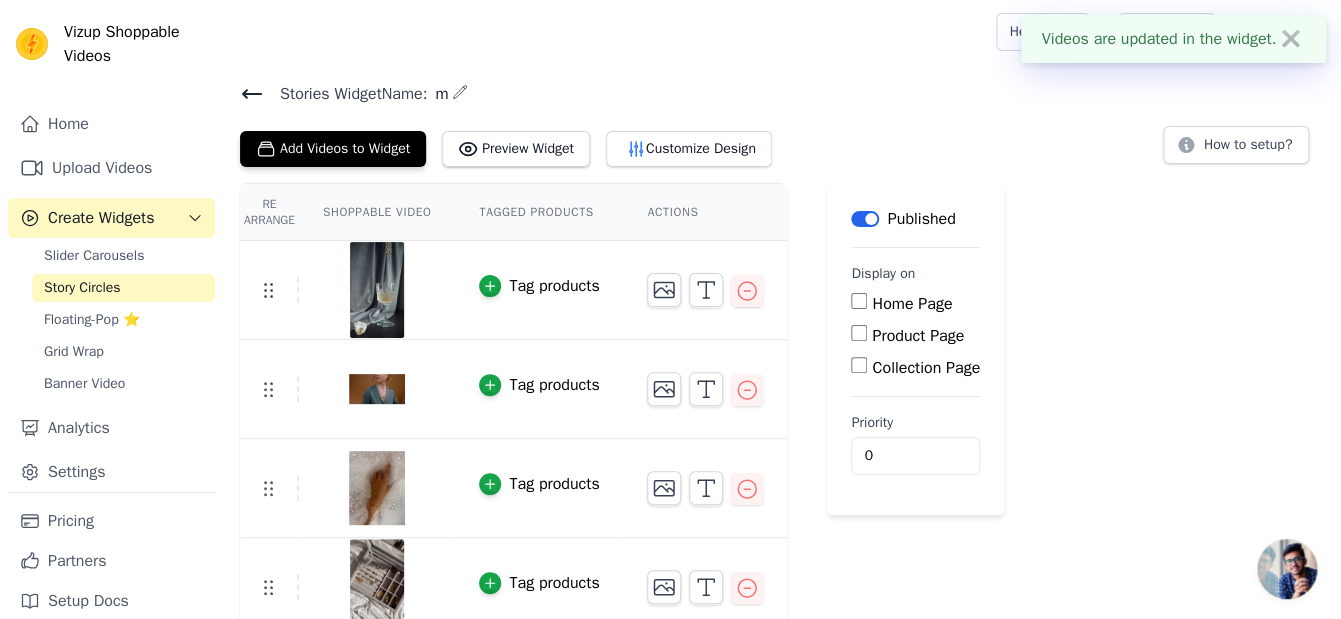 scroll, scrollTop: 17, scrollLeft: 0, axis: vertical 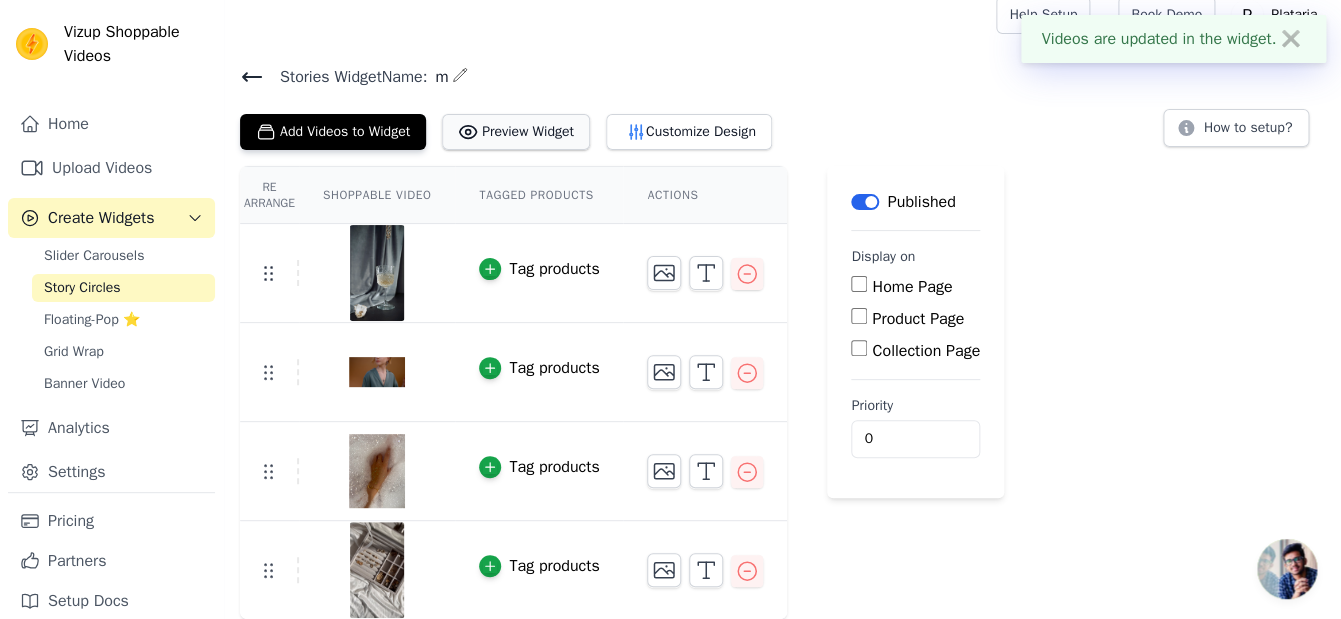 click on "Preview Widget" at bounding box center (516, 132) 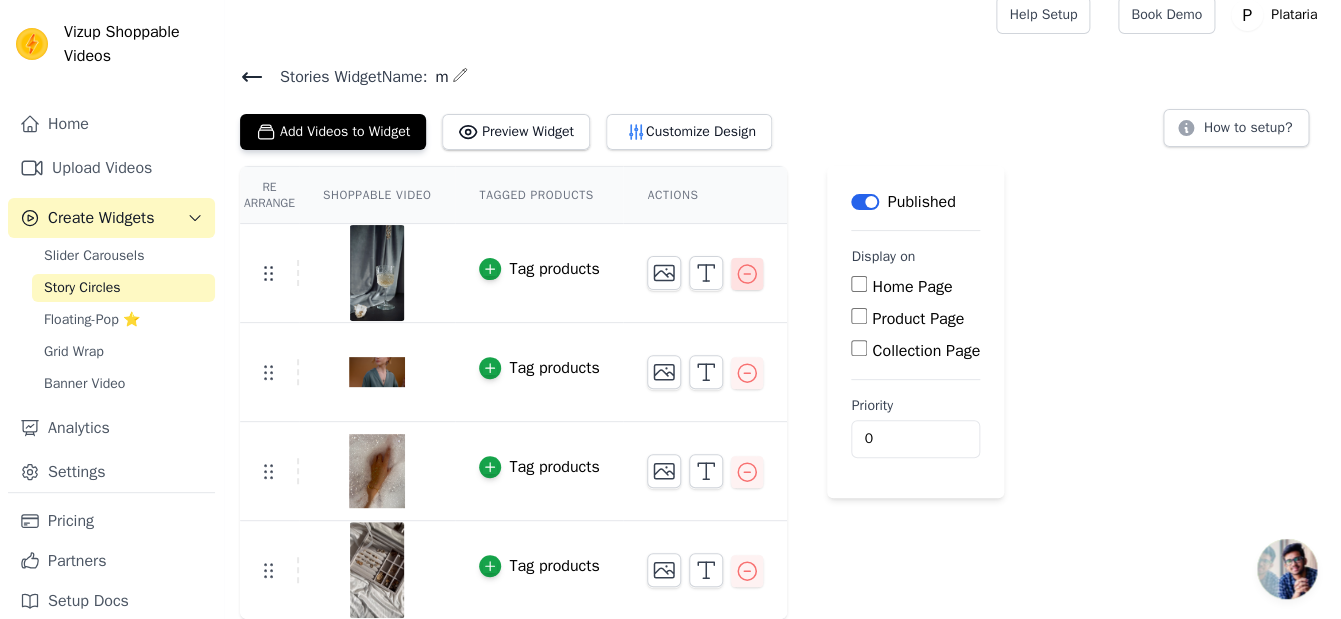 click 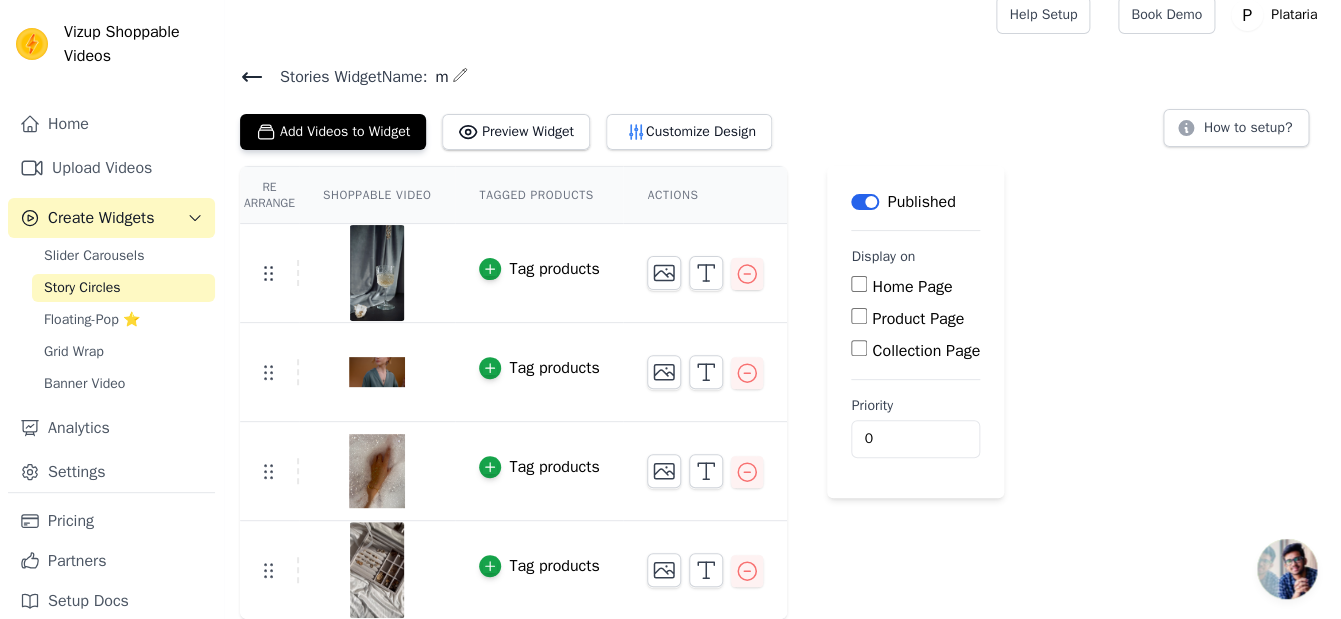 scroll, scrollTop: 0, scrollLeft: 0, axis: both 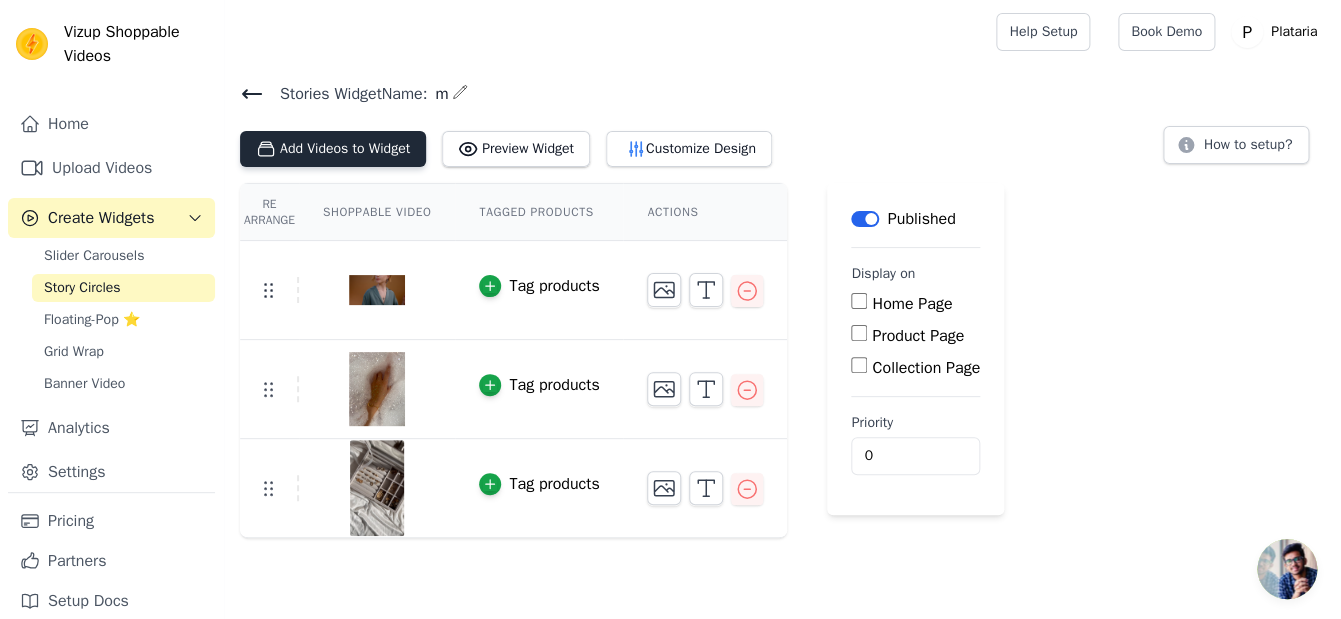 click on "Add Videos to Widget" at bounding box center [333, 149] 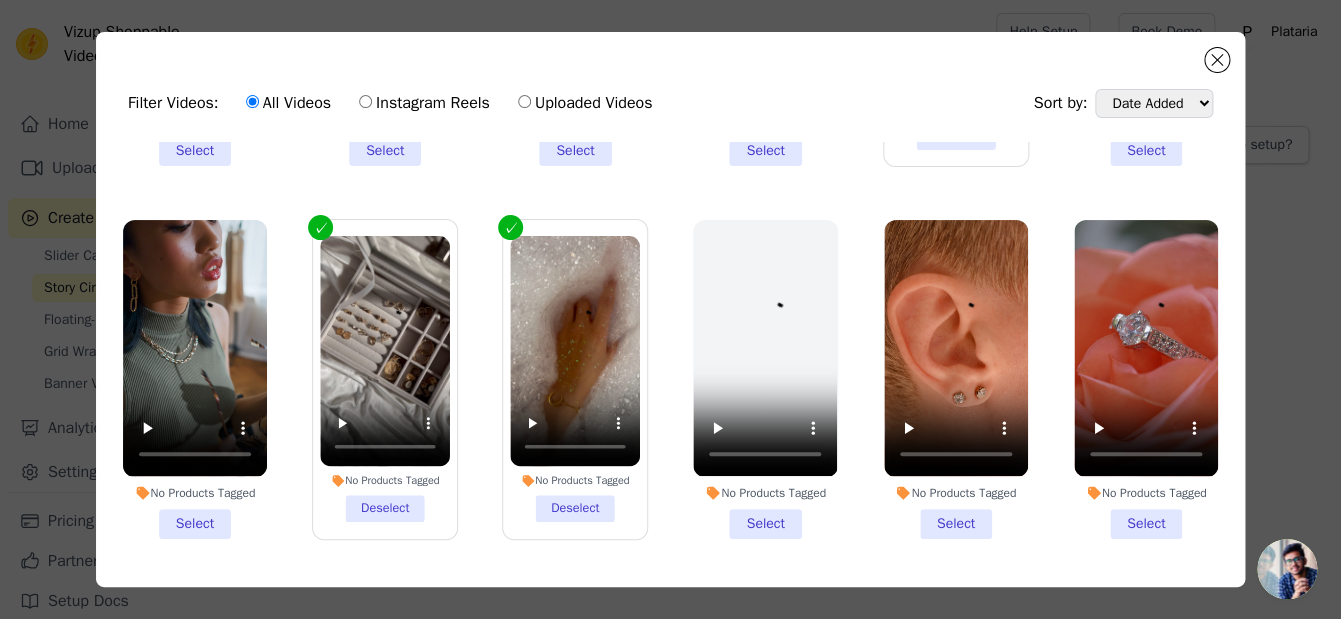 scroll, scrollTop: 312, scrollLeft: 0, axis: vertical 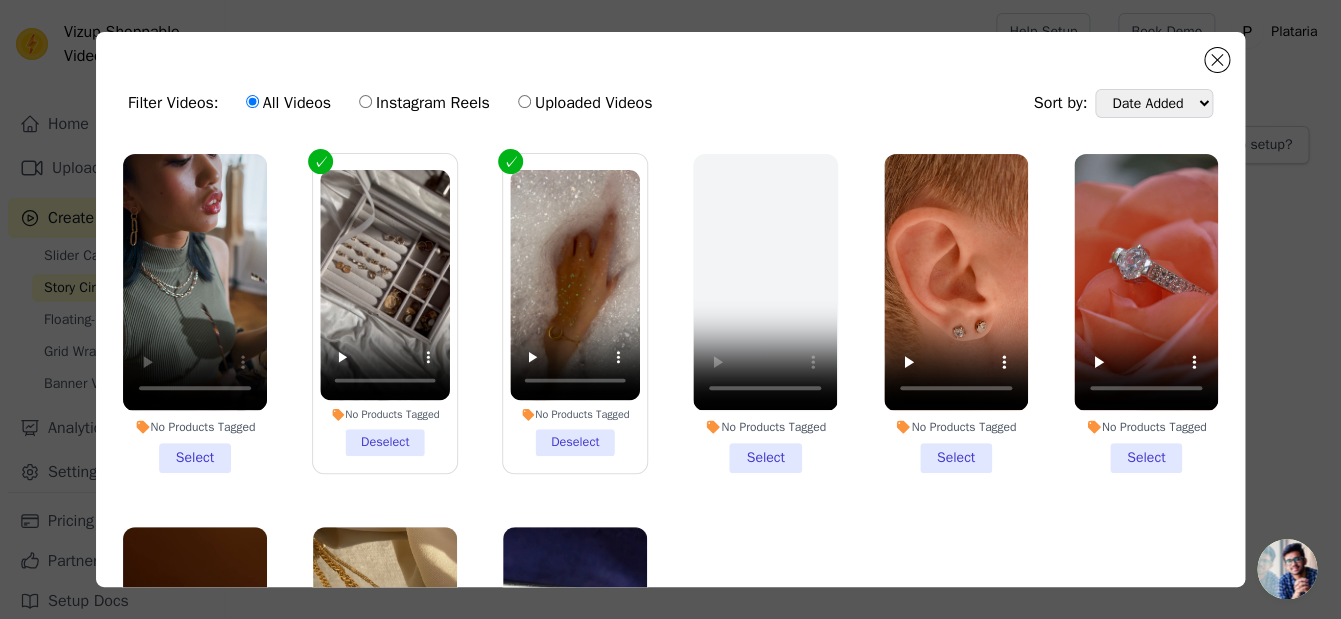 click on "No Products Tagged     Select" at bounding box center (195, 313) 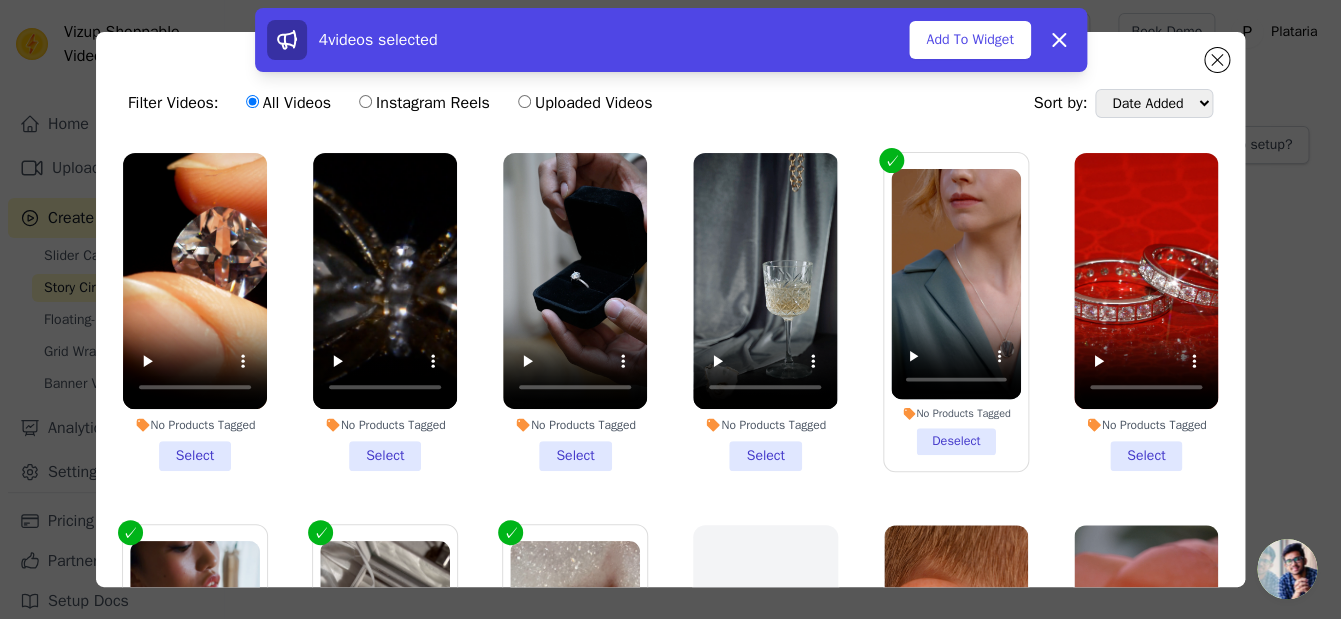 scroll, scrollTop: 562, scrollLeft: 0, axis: vertical 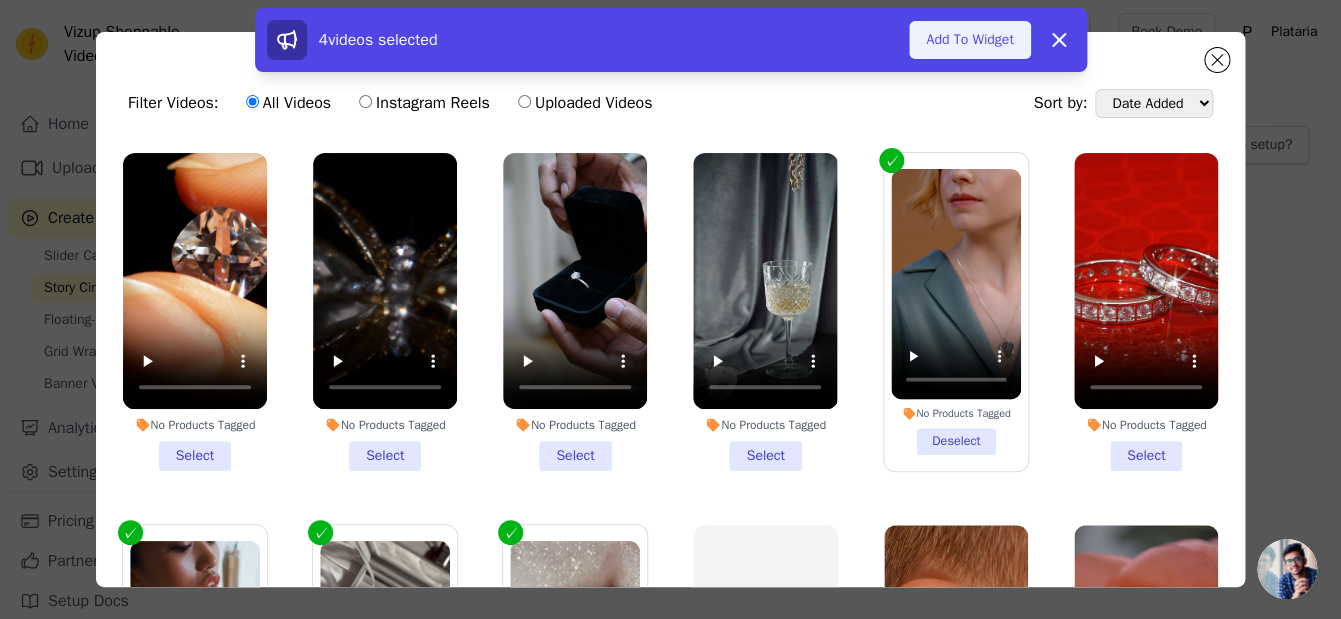 click on "Add To Widget" at bounding box center (969, 40) 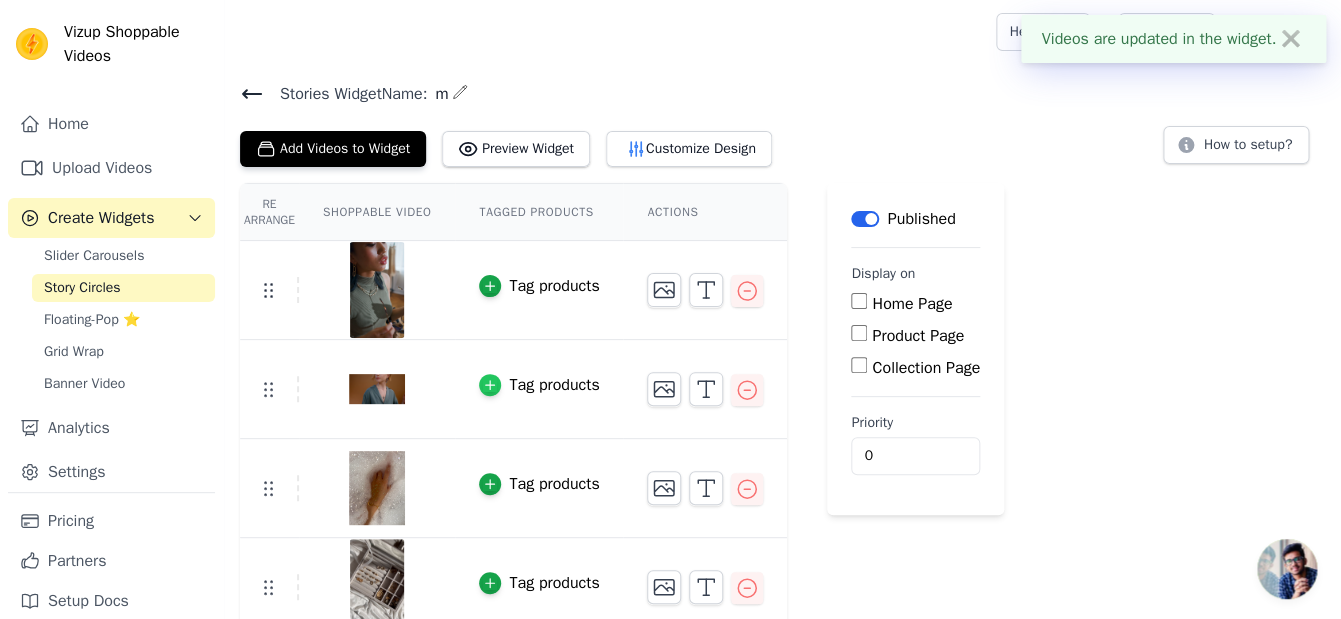 scroll, scrollTop: 17, scrollLeft: 0, axis: vertical 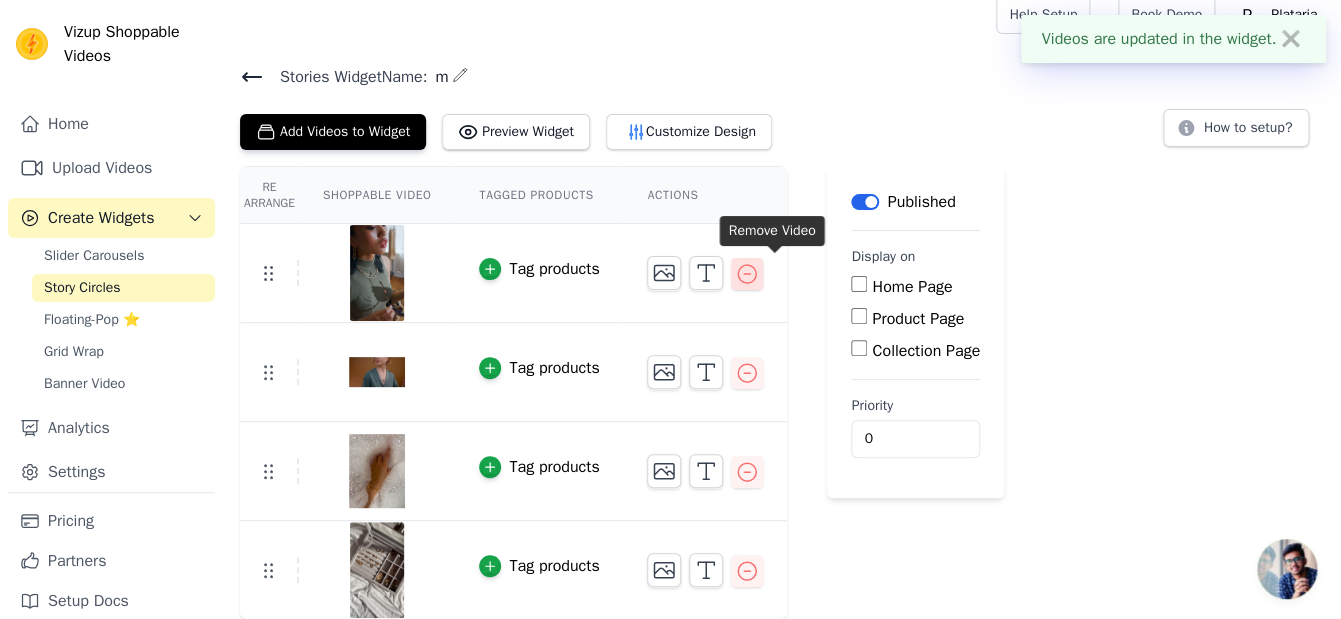 click 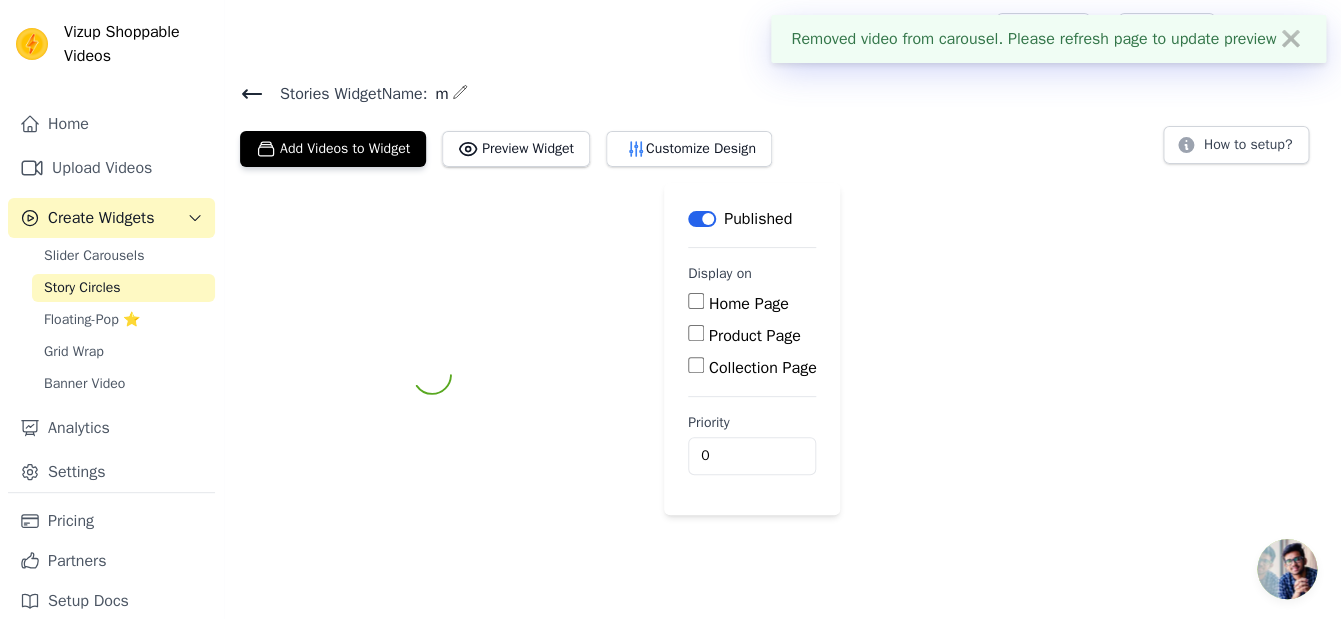 scroll, scrollTop: 0, scrollLeft: 0, axis: both 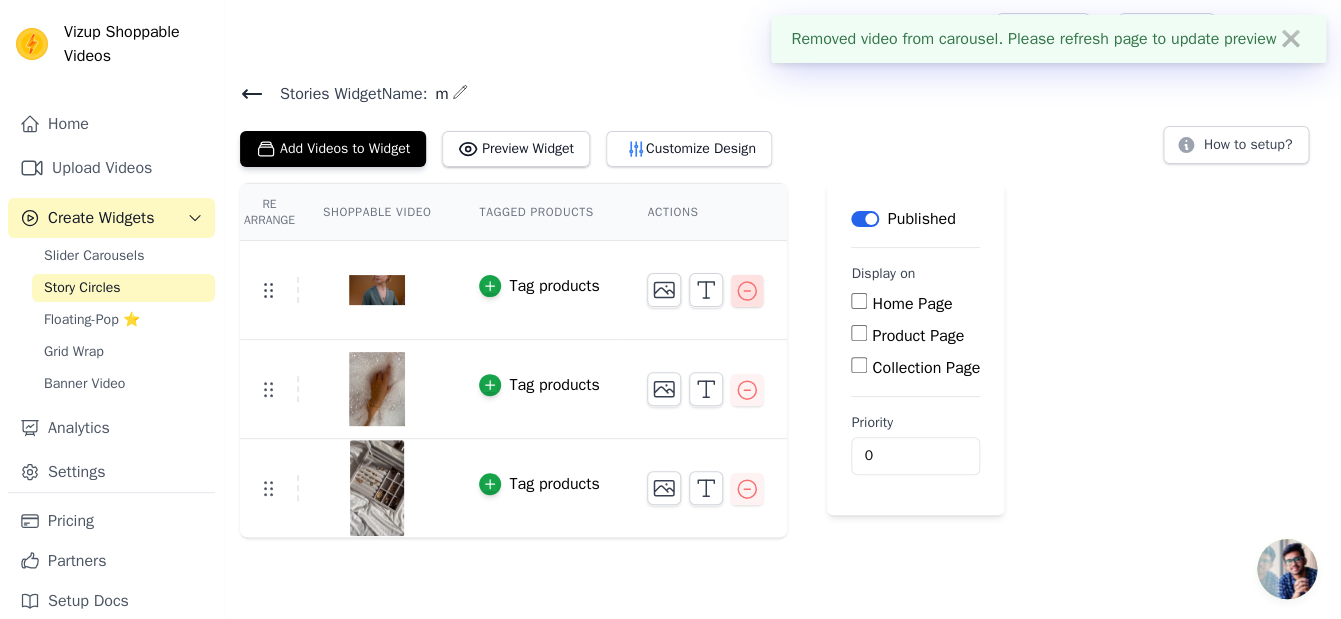 click 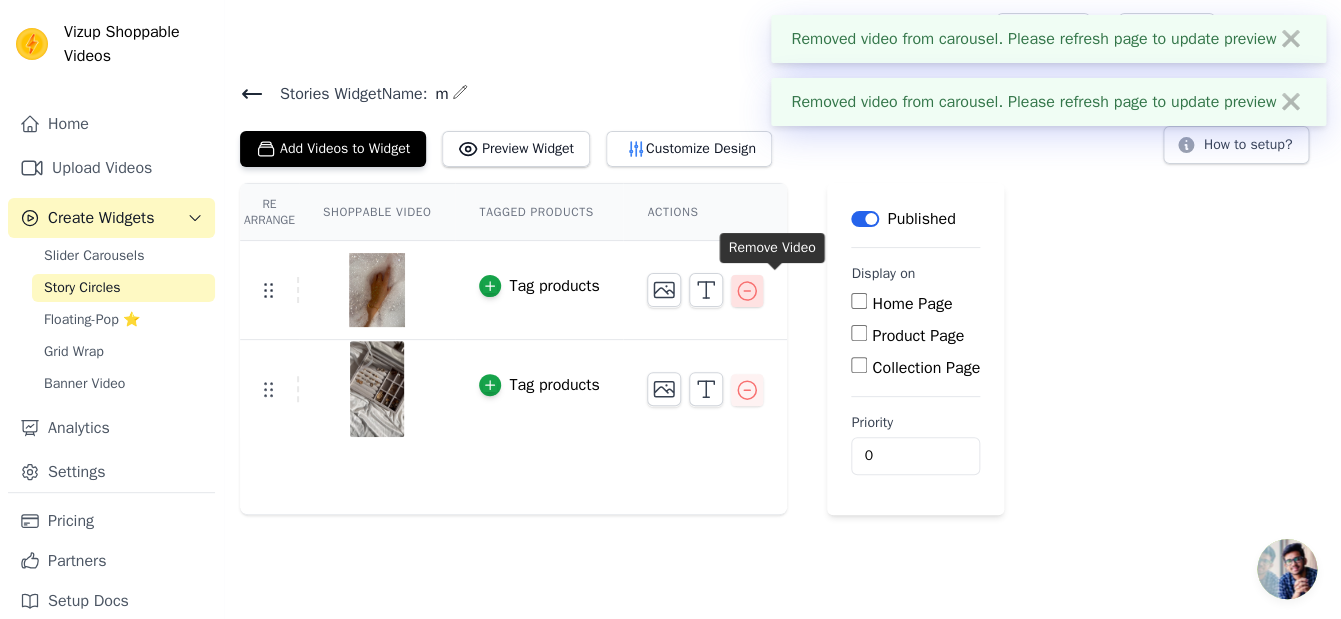 click 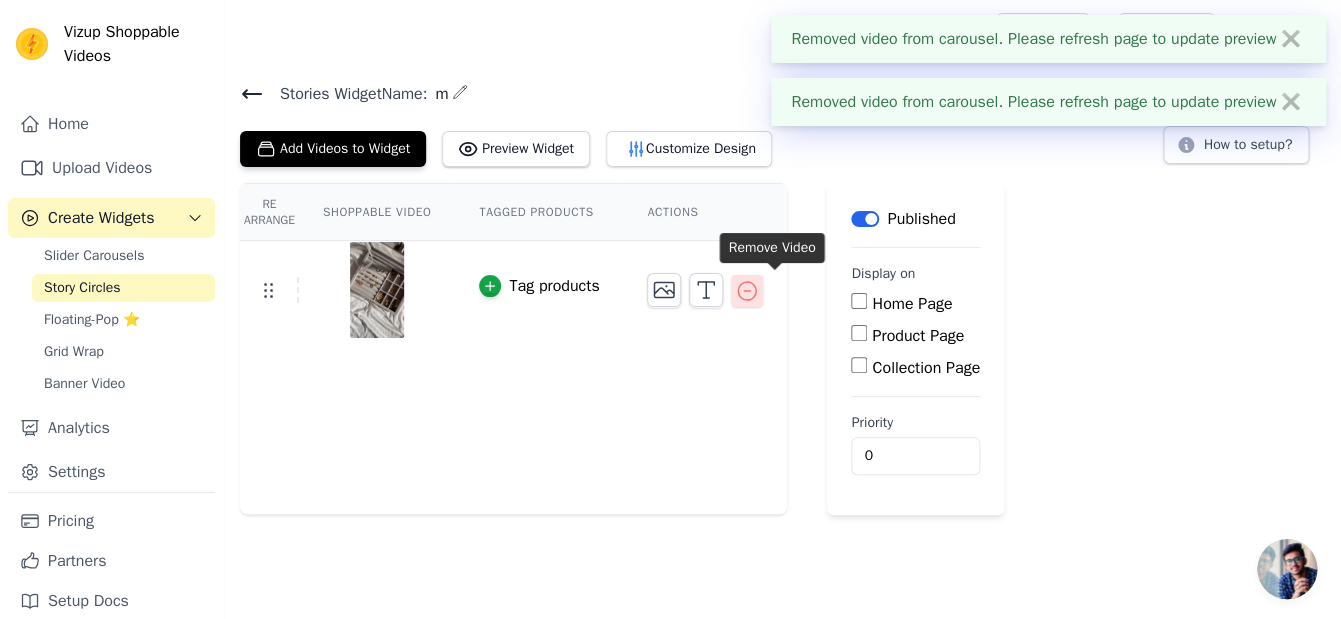 click 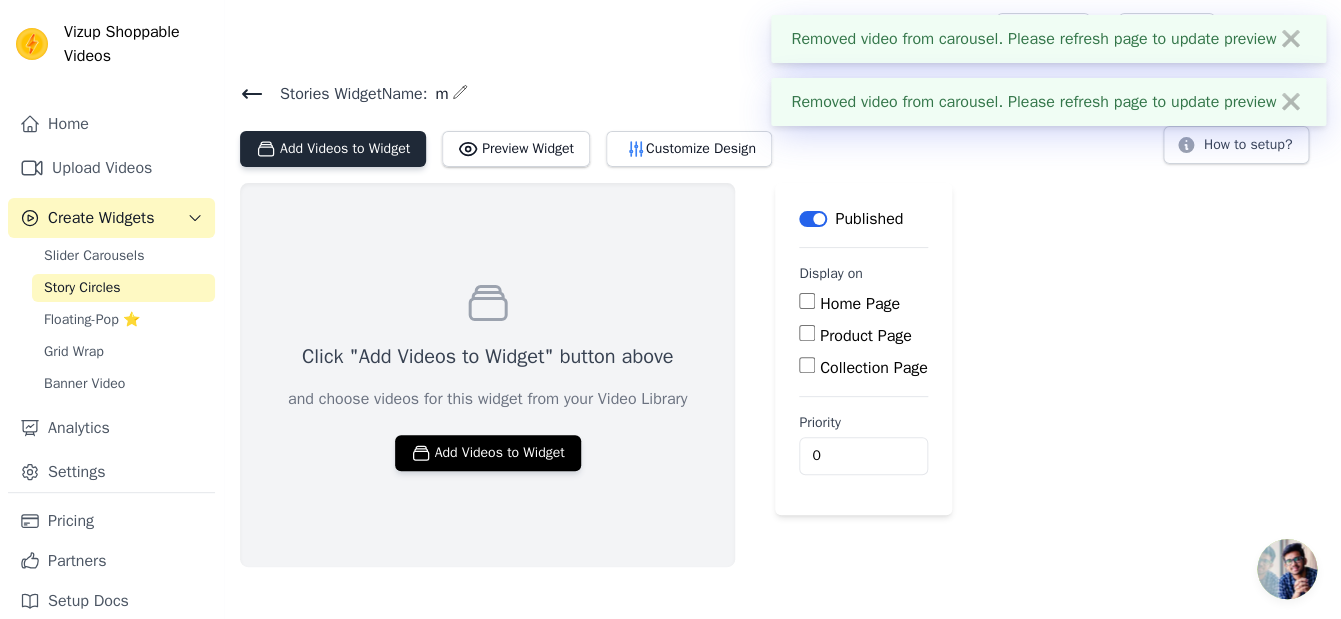 click on "Add Videos to Widget" at bounding box center (333, 149) 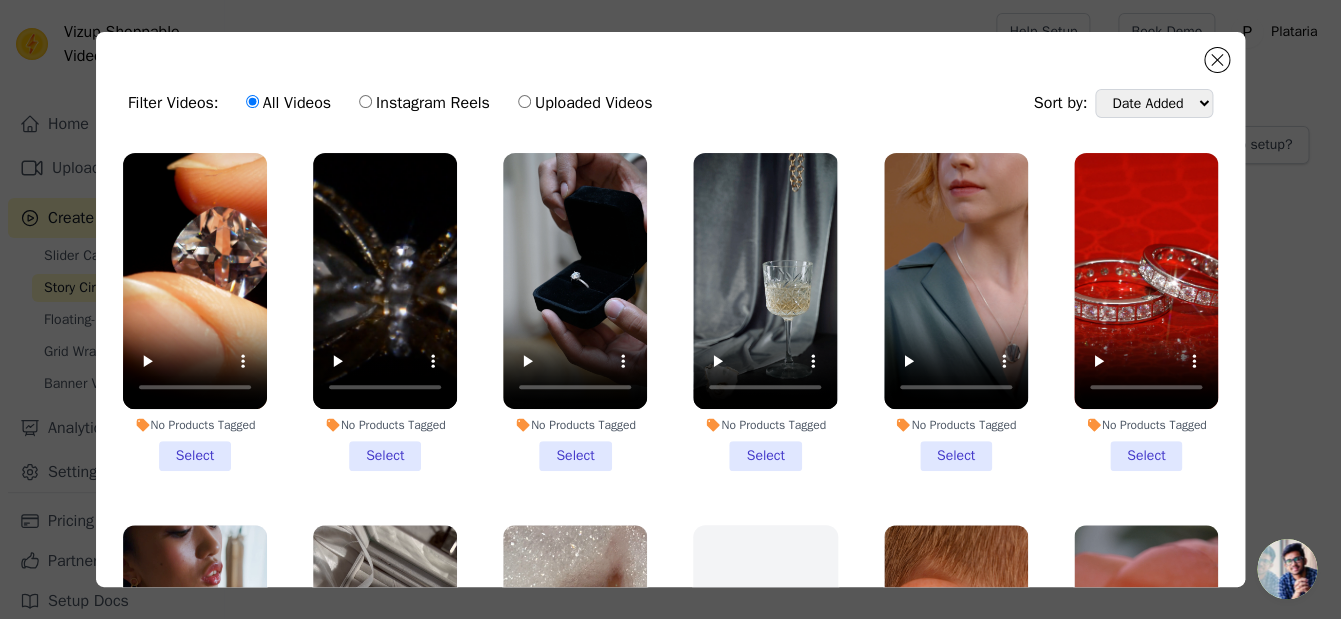 click on "No Products Tagged     Select" at bounding box center [575, 312] 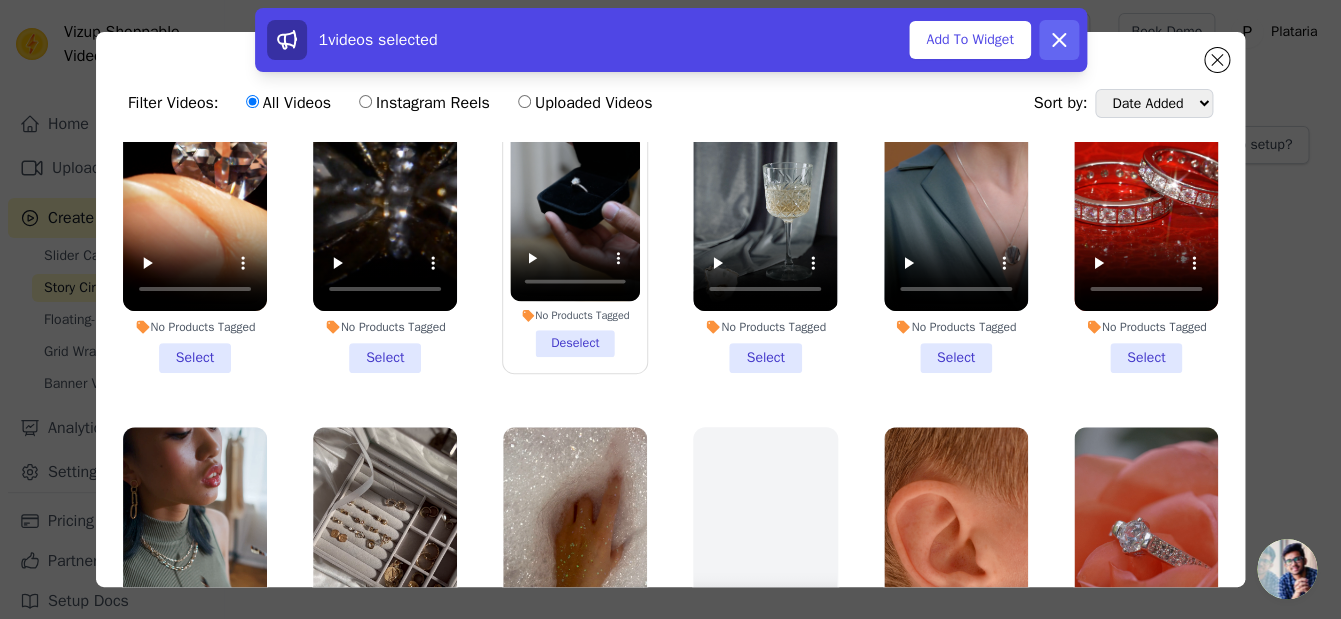 scroll, scrollTop: 105, scrollLeft: 0, axis: vertical 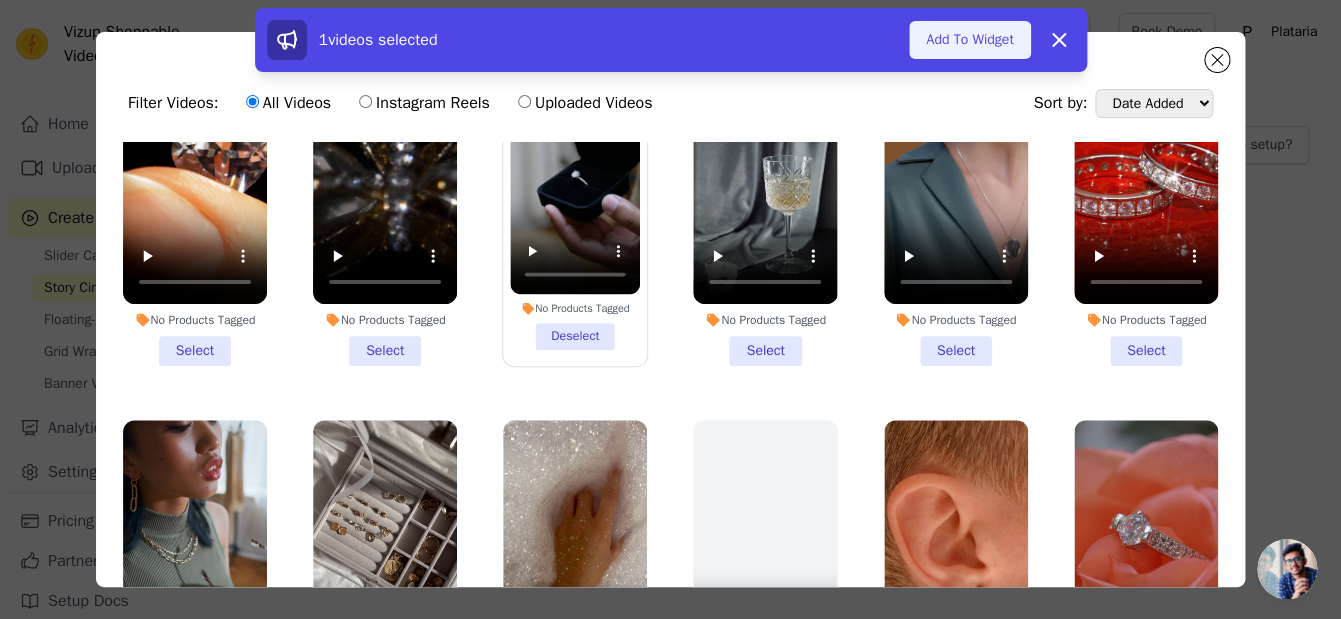 click on "Add To Widget" at bounding box center [969, 40] 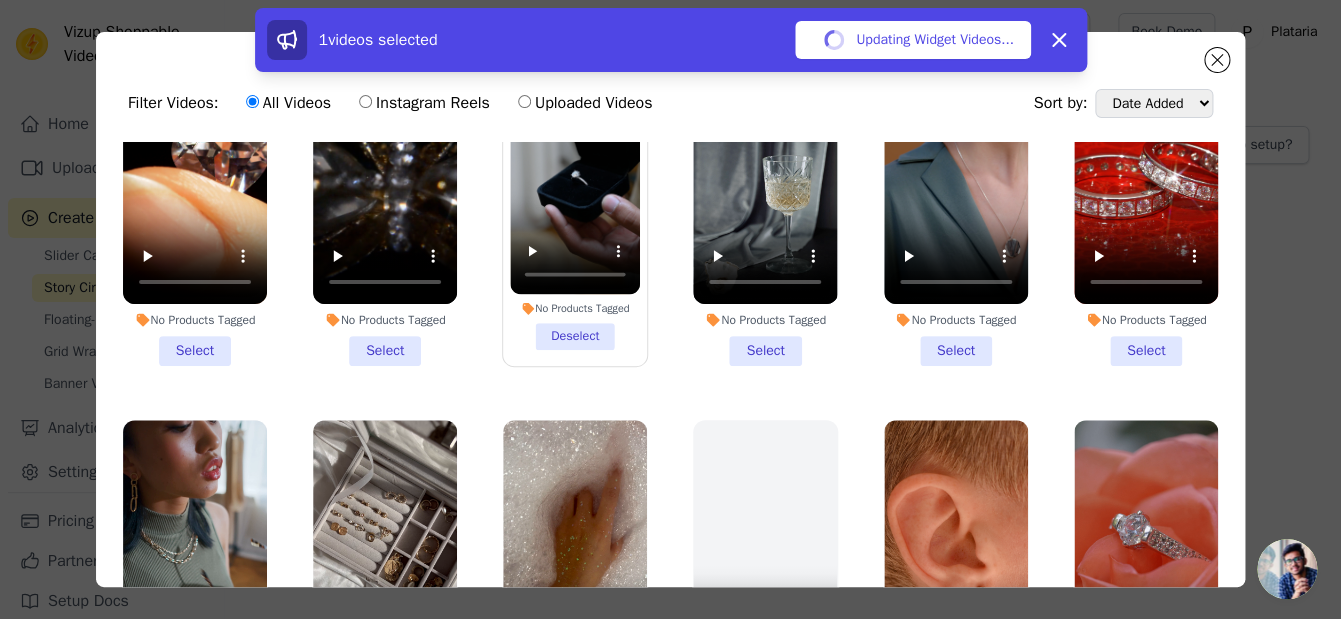 scroll, scrollTop: 105, scrollLeft: 0, axis: vertical 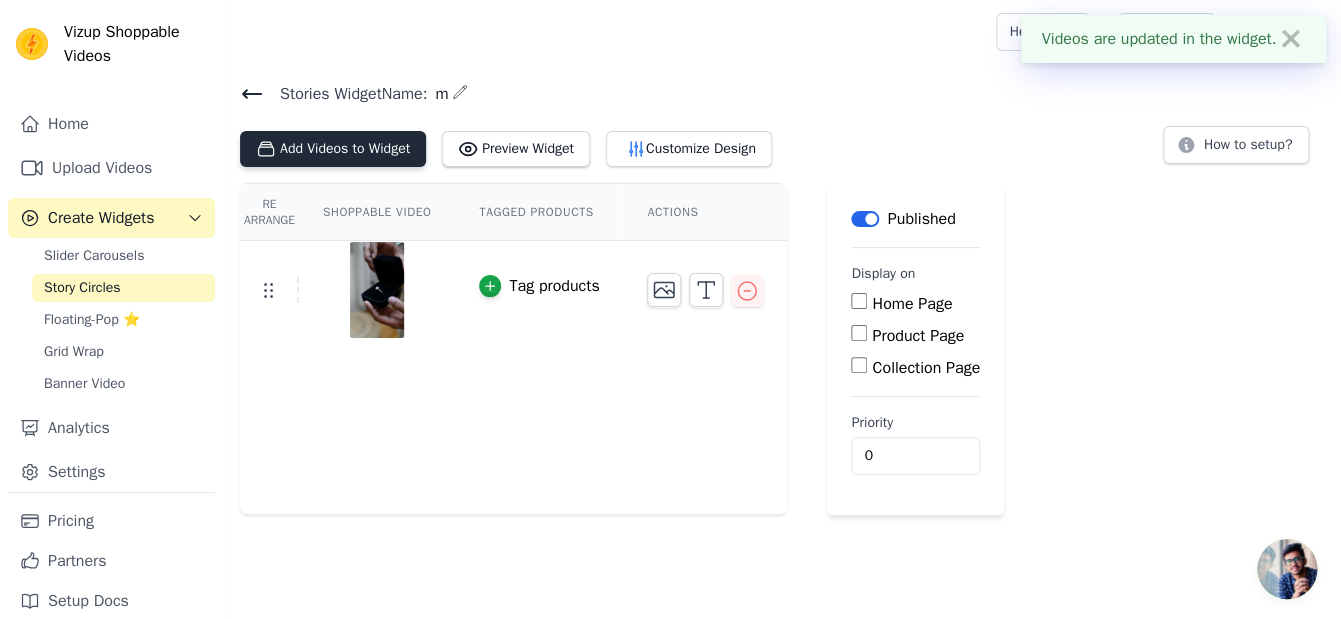 click on "Add Videos to Widget" at bounding box center [333, 149] 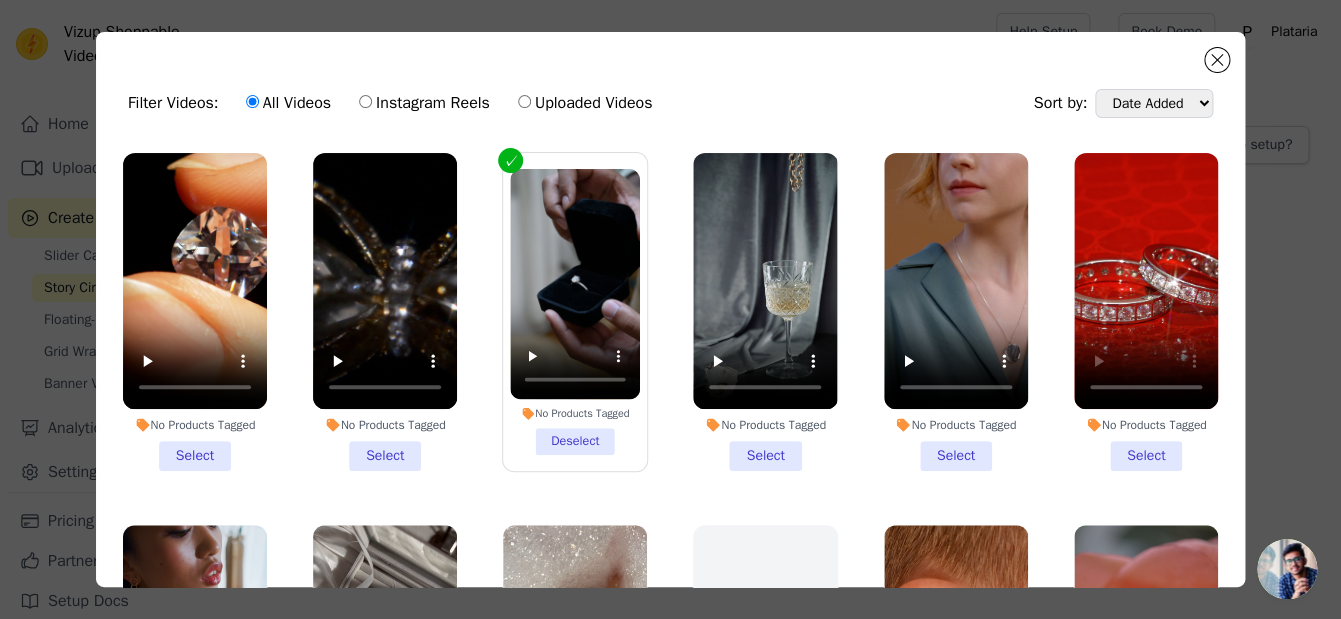 click on "No Products Tagged     Select" at bounding box center (1146, 312) 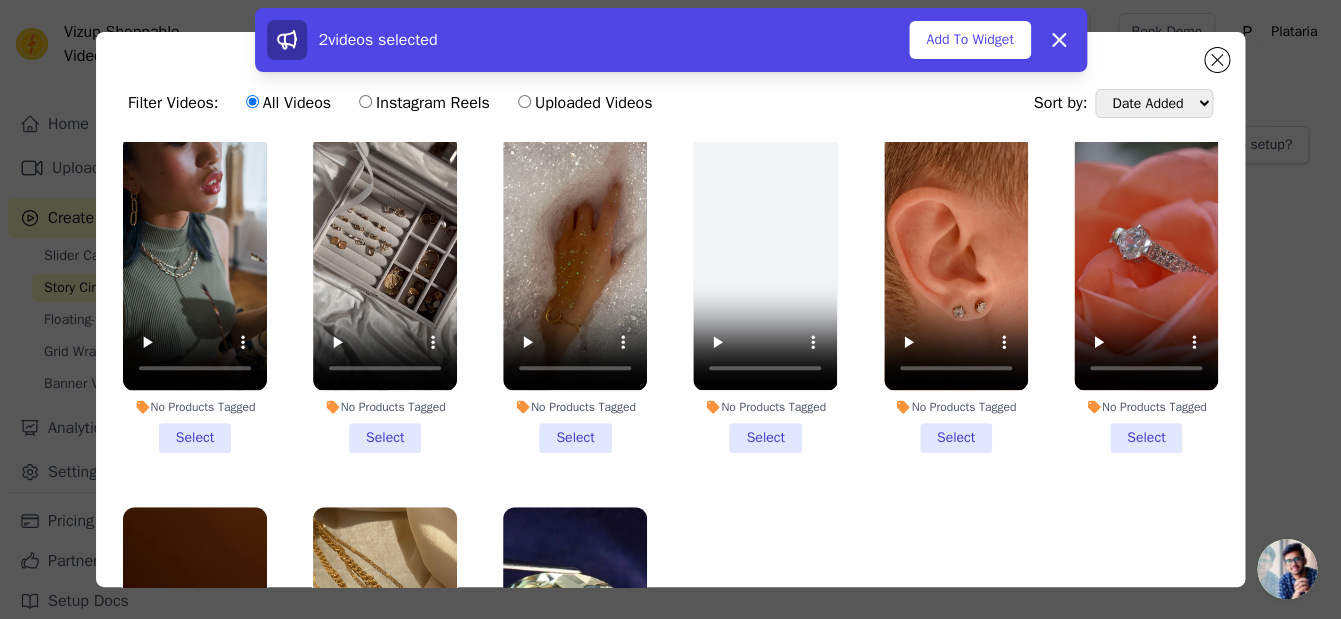scroll, scrollTop: 378, scrollLeft: 0, axis: vertical 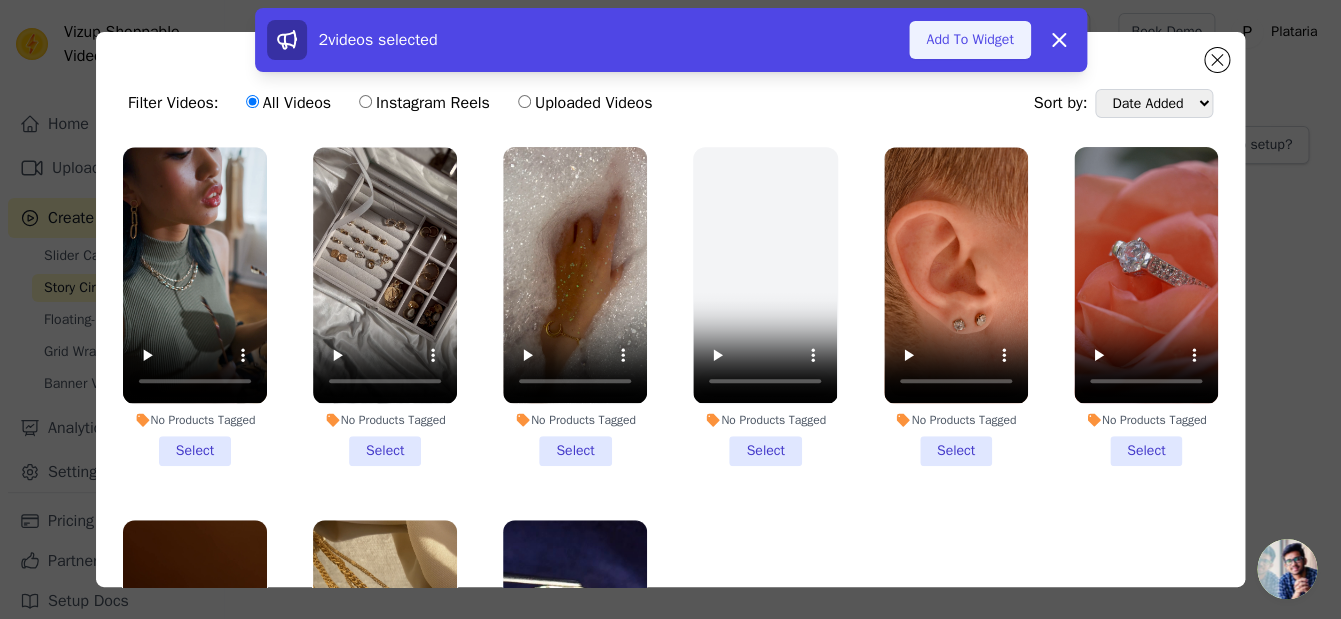 click on "Add To Widget" at bounding box center [969, 40] 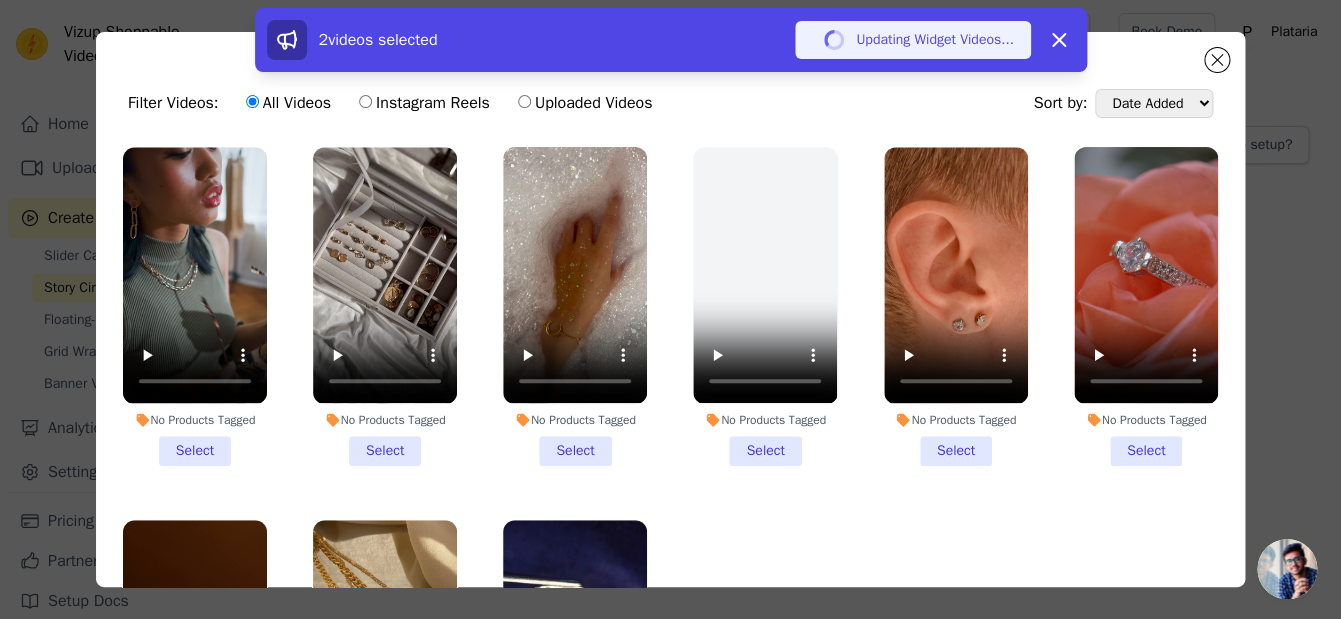 scroll, scrollTop: 378, scrollLeft: 0, axis: vertical 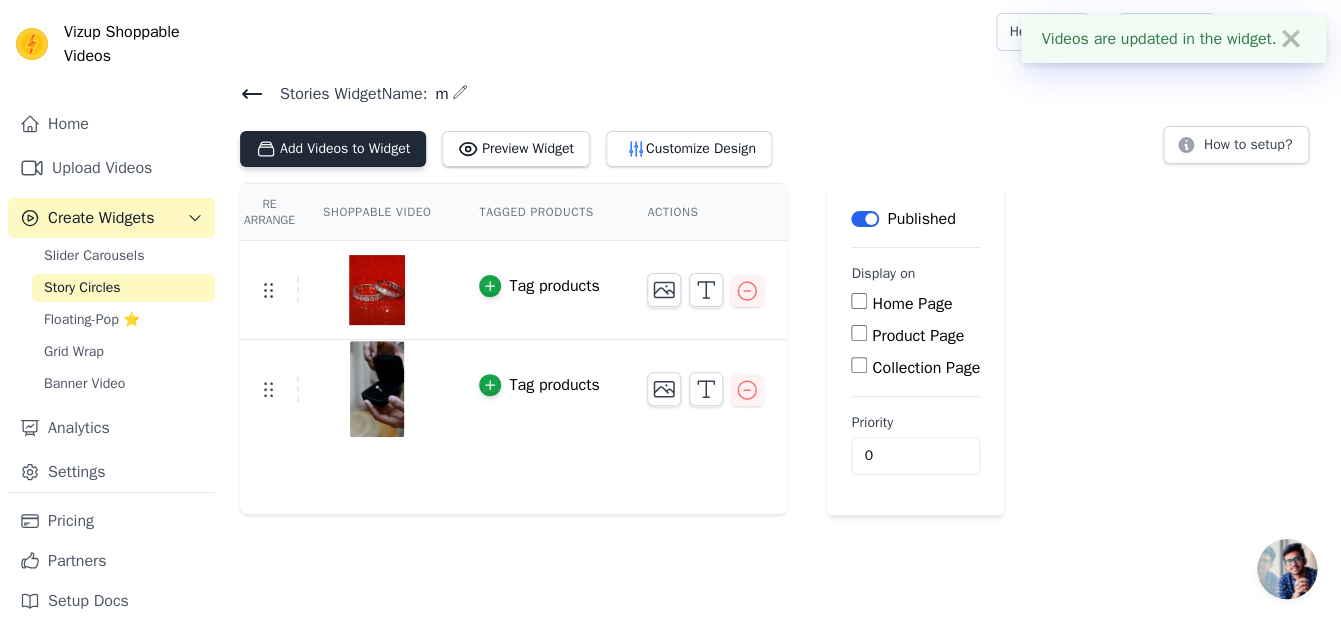click on "Add Videos to Widget" at bounding box center [333, 149] 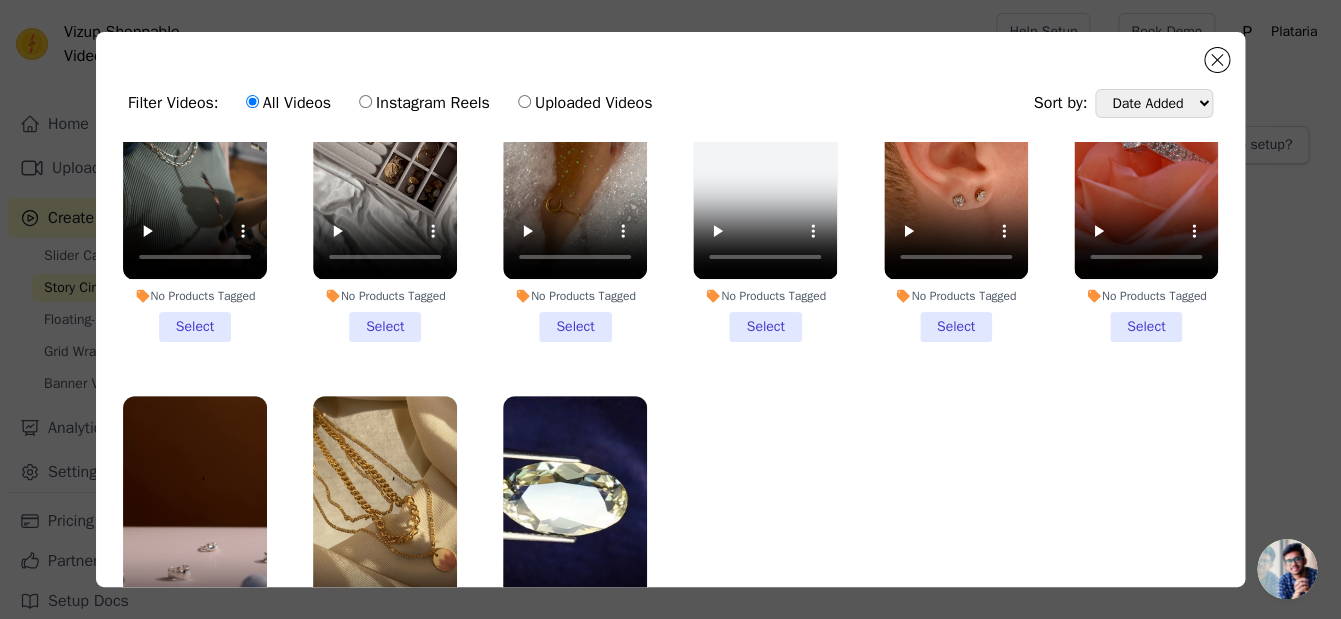 scroll, scrollTop: 562, scrollLeft: 0, axis: vertical 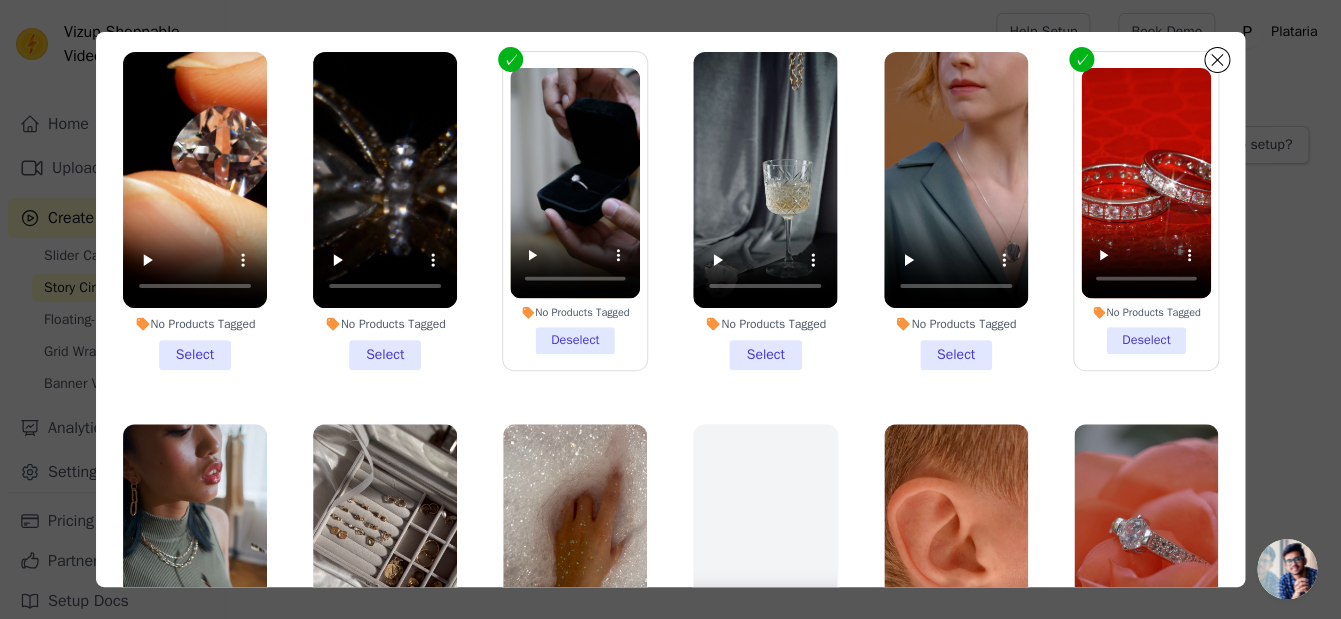 click on "No Products Tagged     Select" at bounding box center (385, 211) 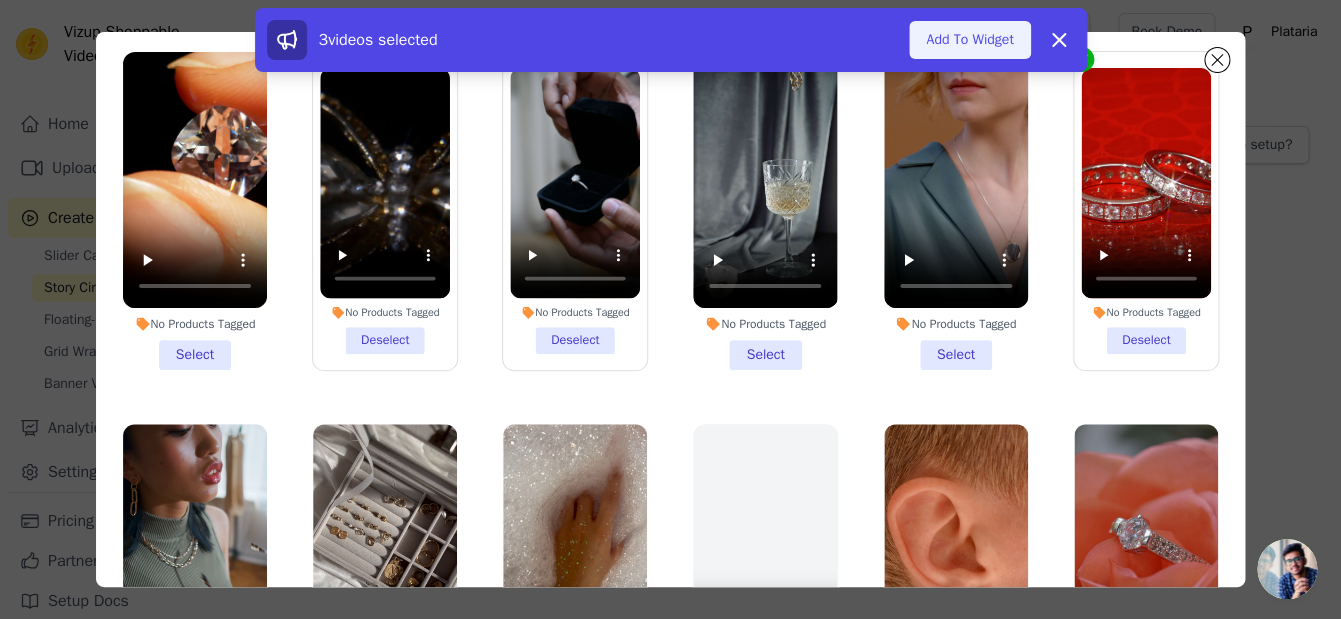 click on "Add To Widget" at bounding box center (969, 40) 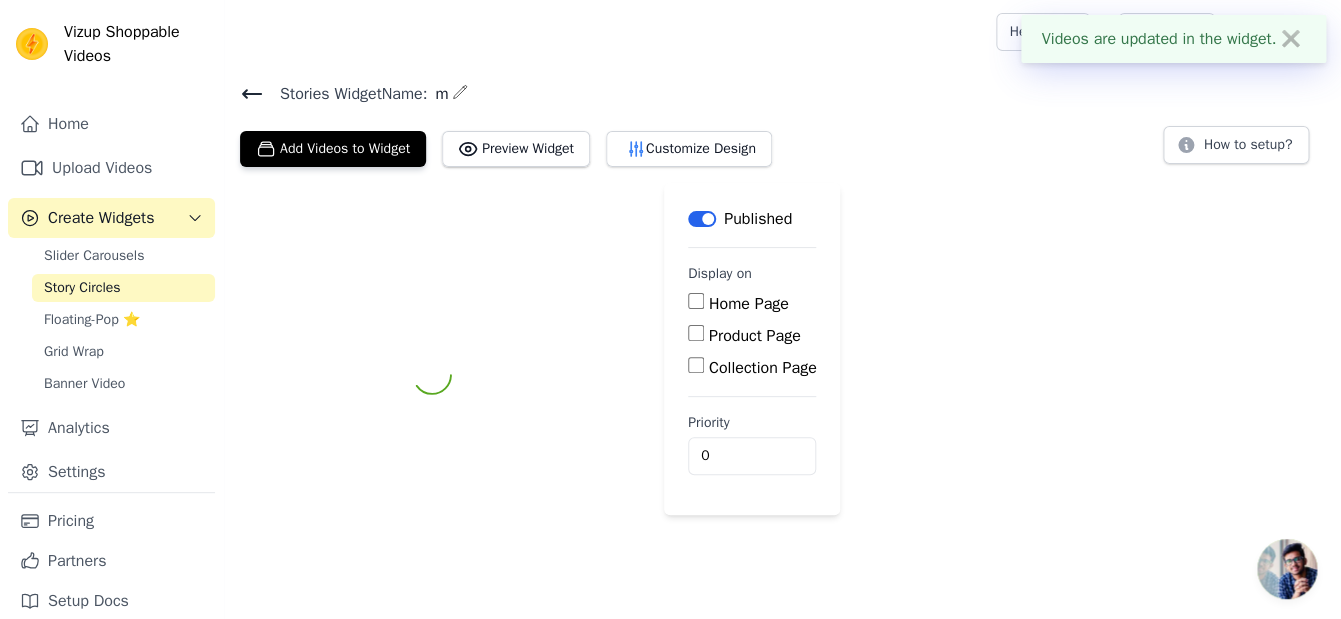 scroll, scrollTop: 101, scrollLeft: 0, axis: vertical 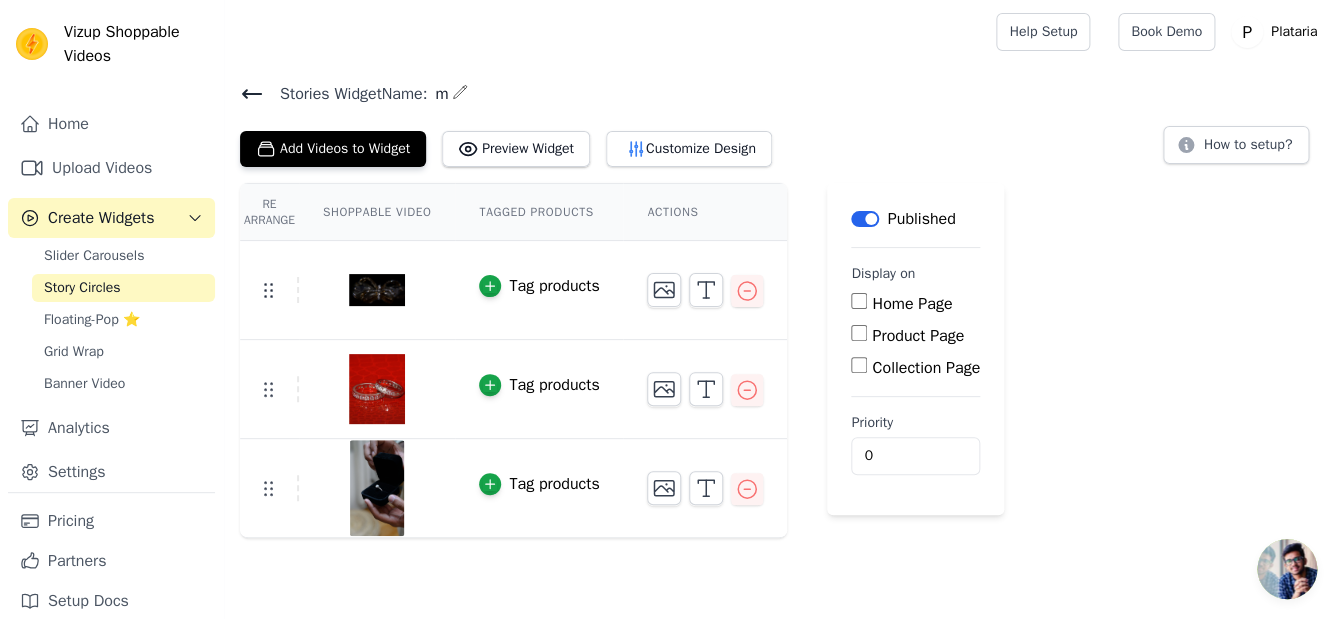 click on "Stories Widget  Name:   m
Add Videos to Widget
Preview Widget       Customize Design
How to setup?         Re Arrange   Shoppable Video   Tagged Products   Actions             Tag products                         Tag products                         Tag products                   Save Videos In This New Order   Save   Dismiss     Label     Published     Display on     Home Page     Product Page       Collection Page       Priority   0" at bounding box center (782, 309) 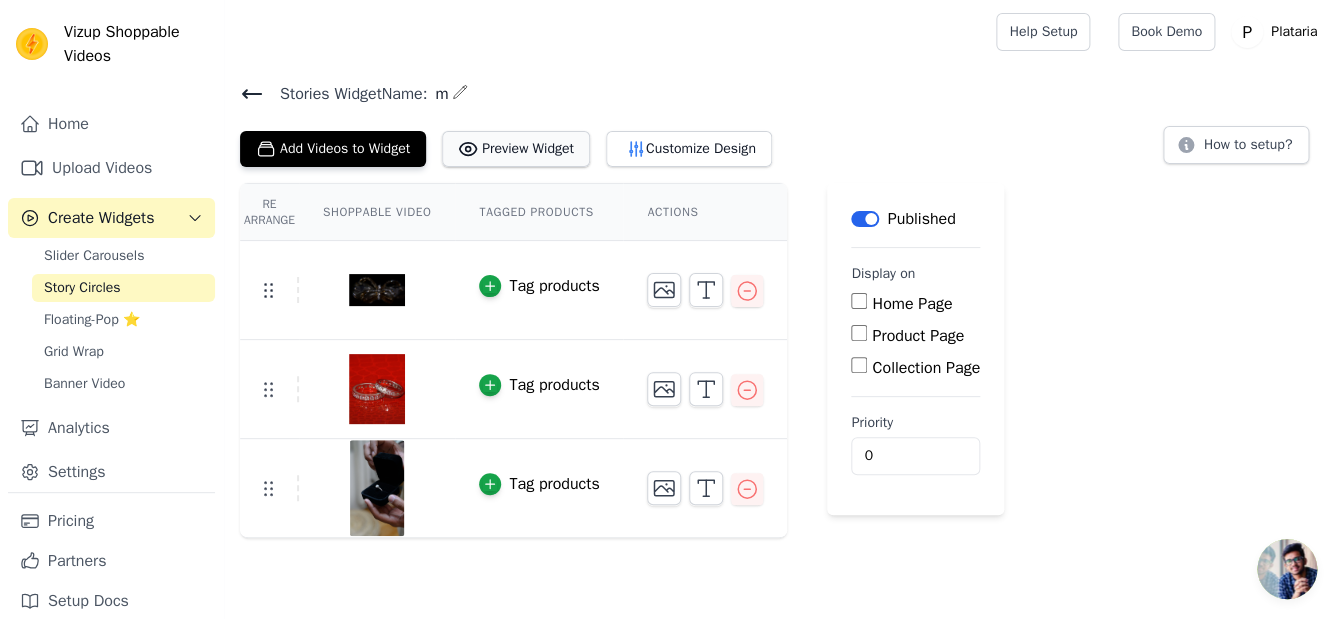 click on "Preview Widget" at bounding box center [516, 149] 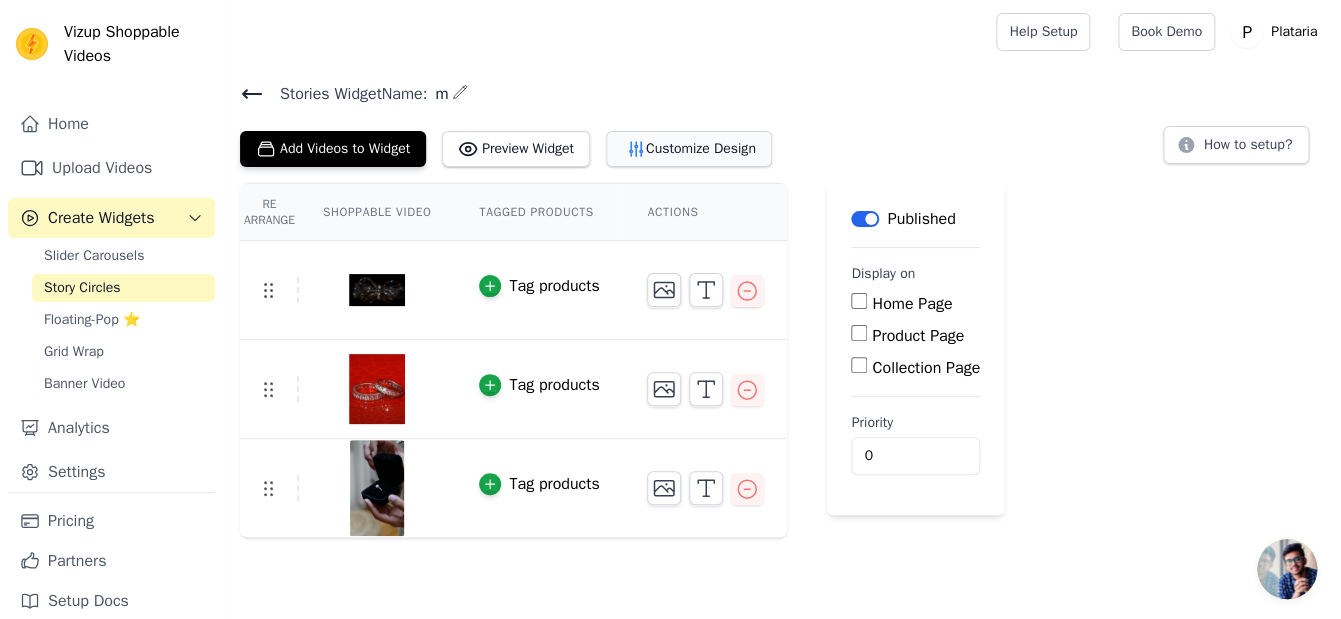 click on "Customize Design" at bounding box center (689, 149) 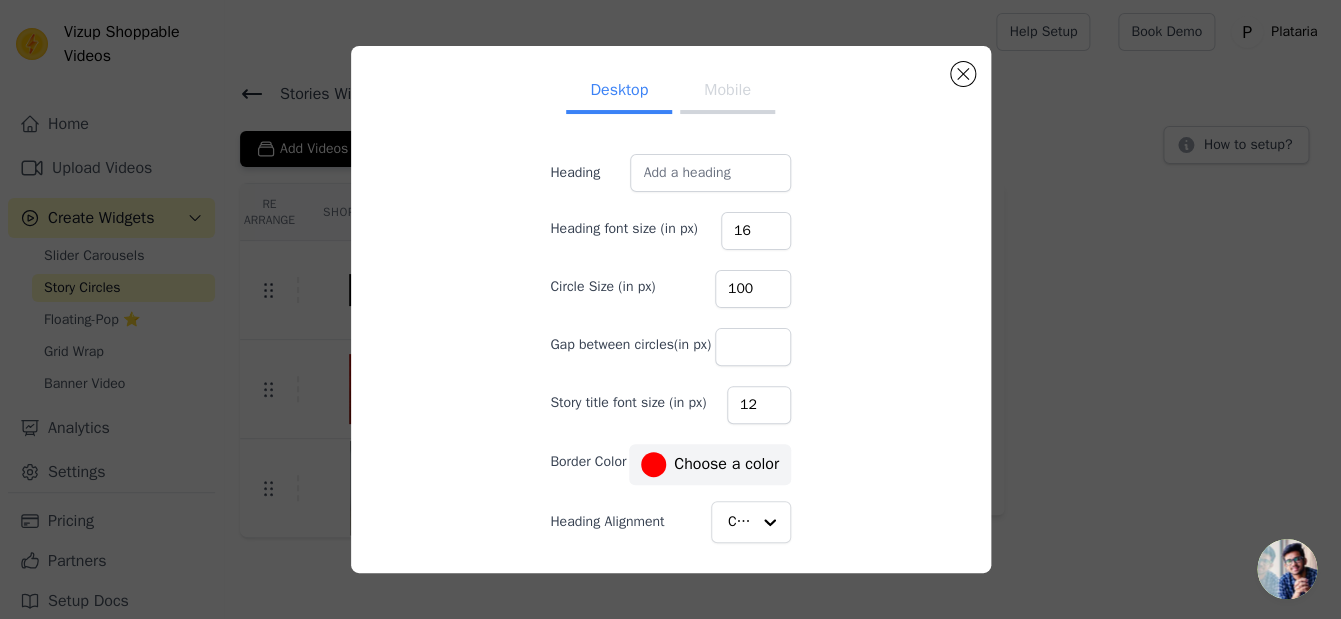 click on "100" at bounding box center (753, 289) 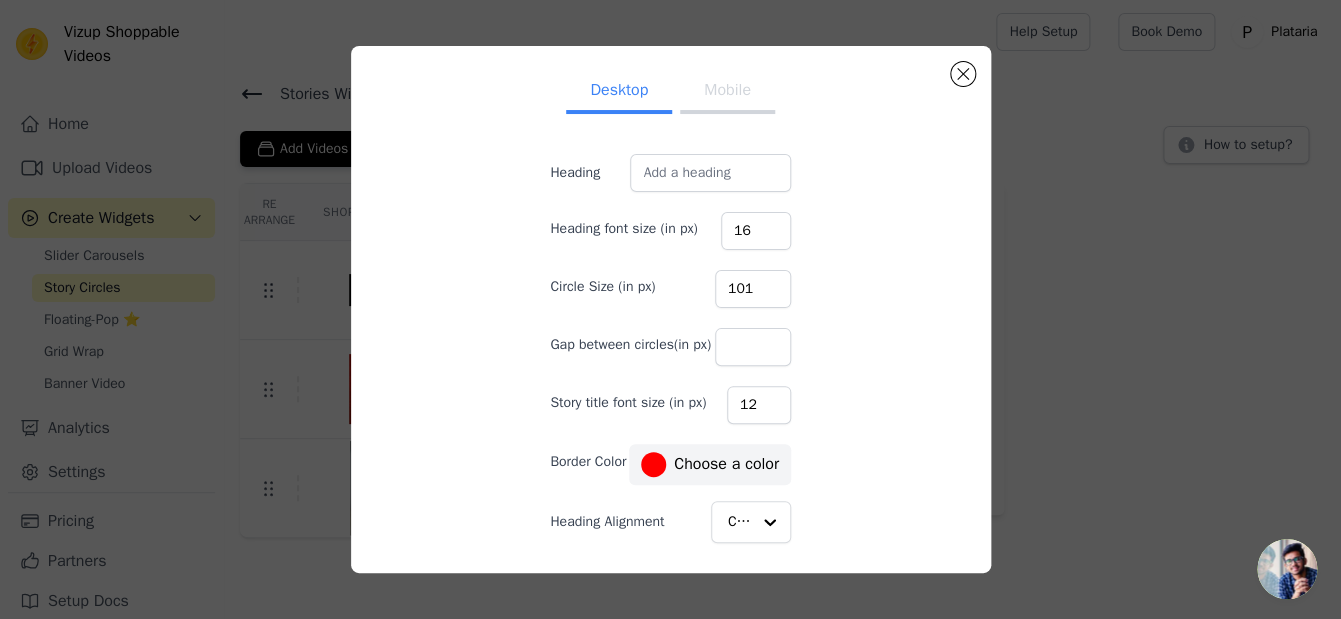 click on "101" at bounding box center [753, 289] 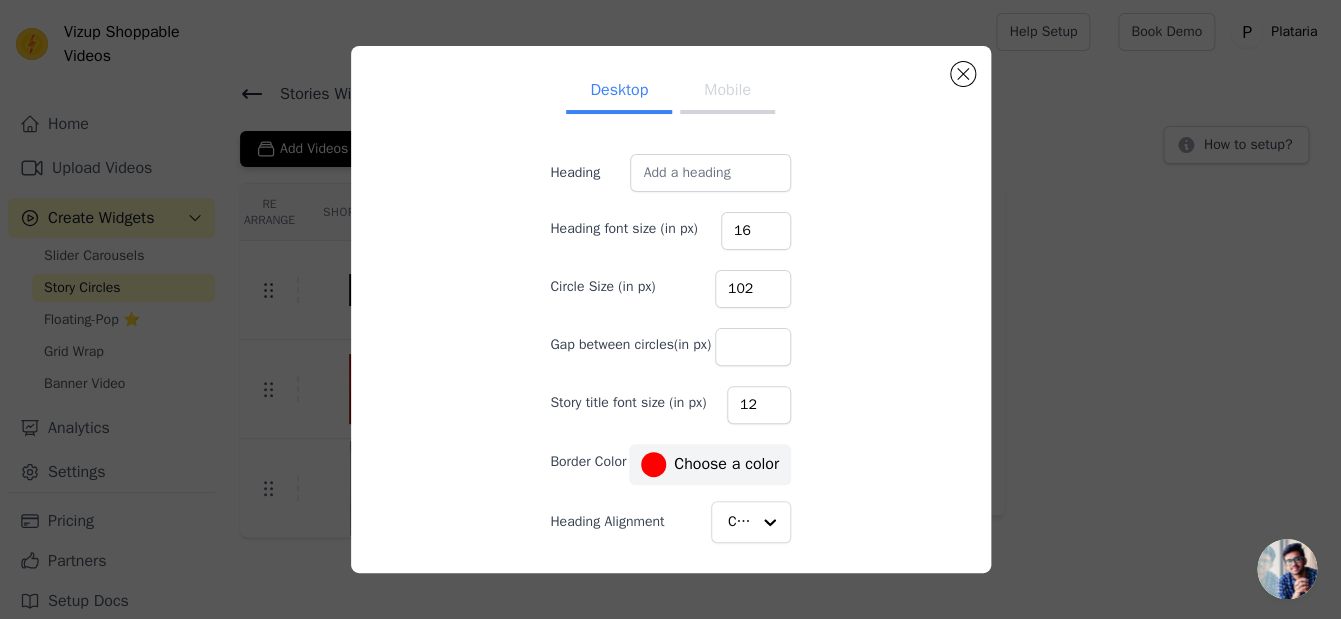 type on "102" 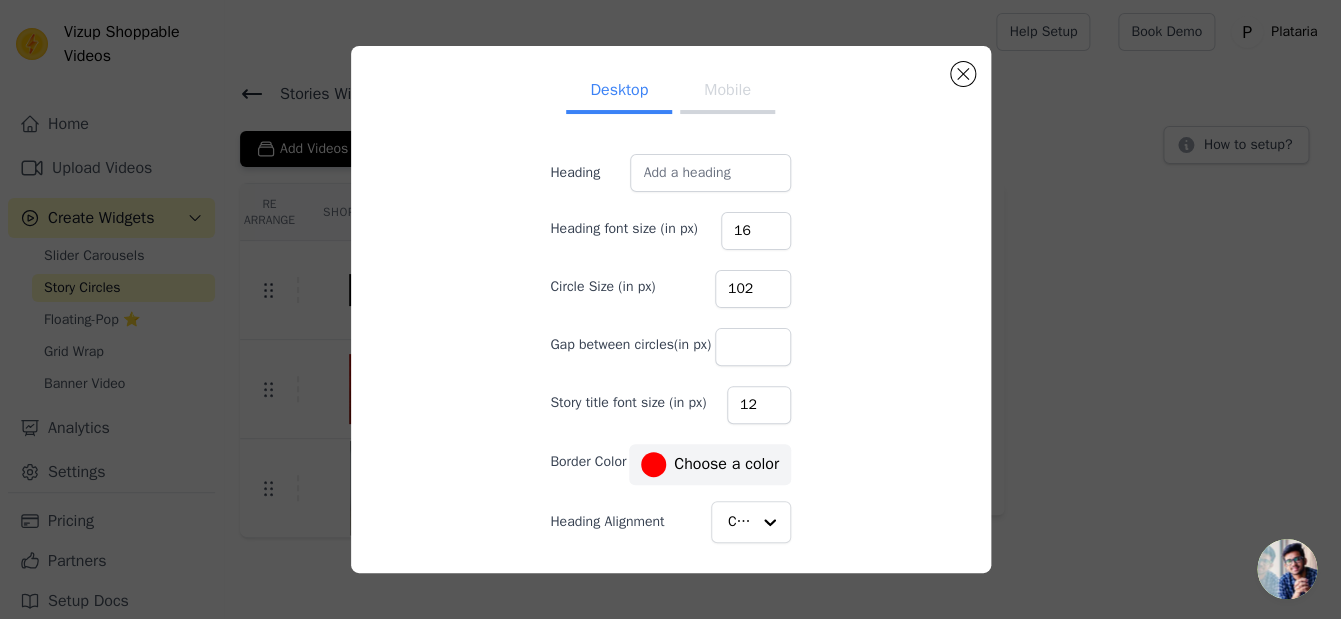 click on "102" at bounding box center [753, 289] 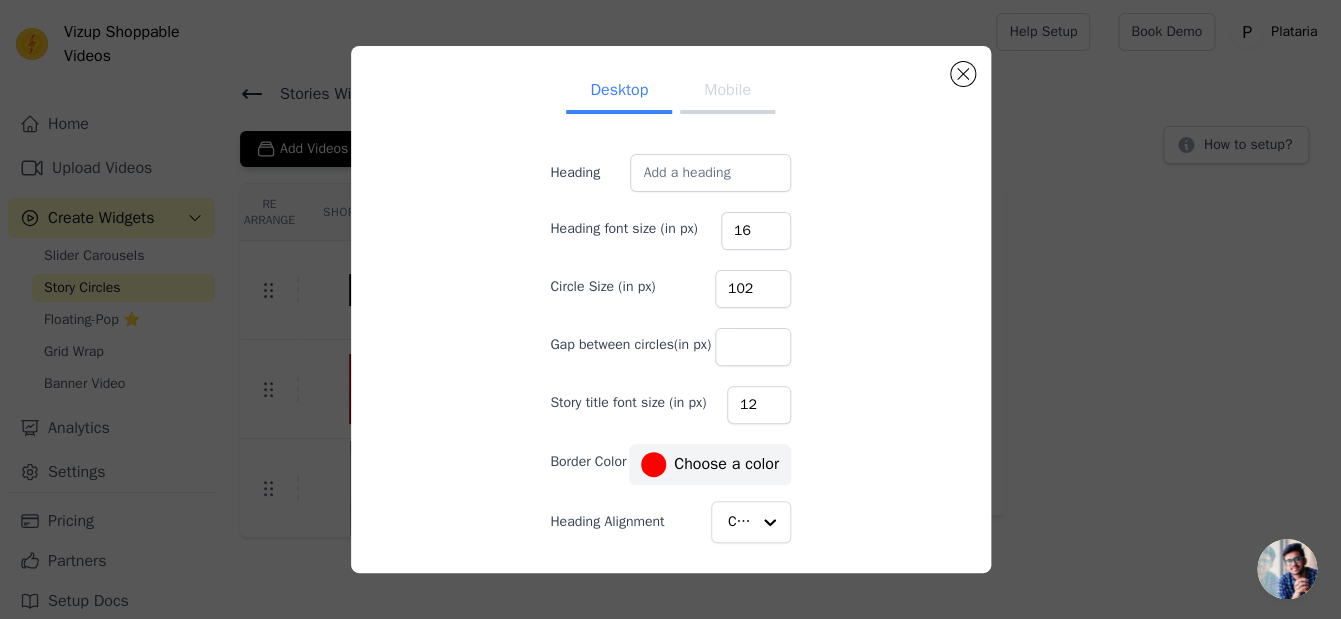click on "Heading     Heading font size (in px)   16   Circle Size (in px)   102   Gap between circles(in px)     Story title font size (in px)   12   Border Color   #ff0000       Choose a color     Heading Alignment         Center               GIF-like Auto Play Videos   Label     Yes   Cancel     Save" at bounding box center (670, 403) 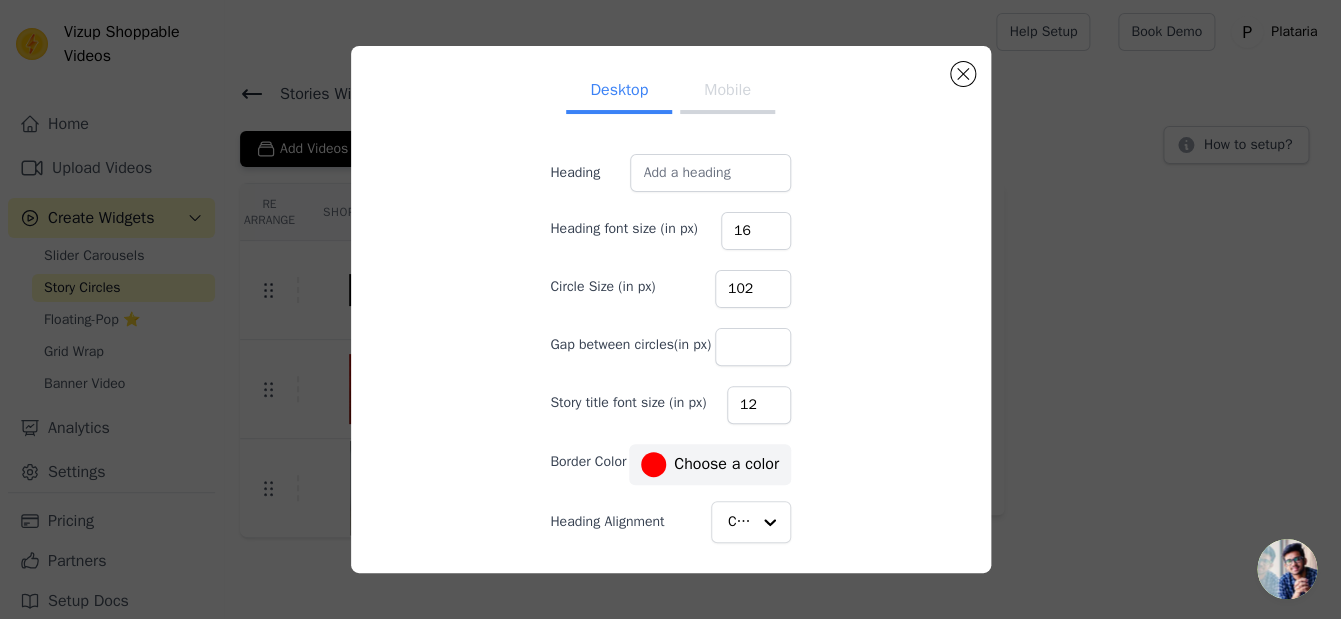 click on "#ff0000       Choose a color" at bounding box center [710, 464] 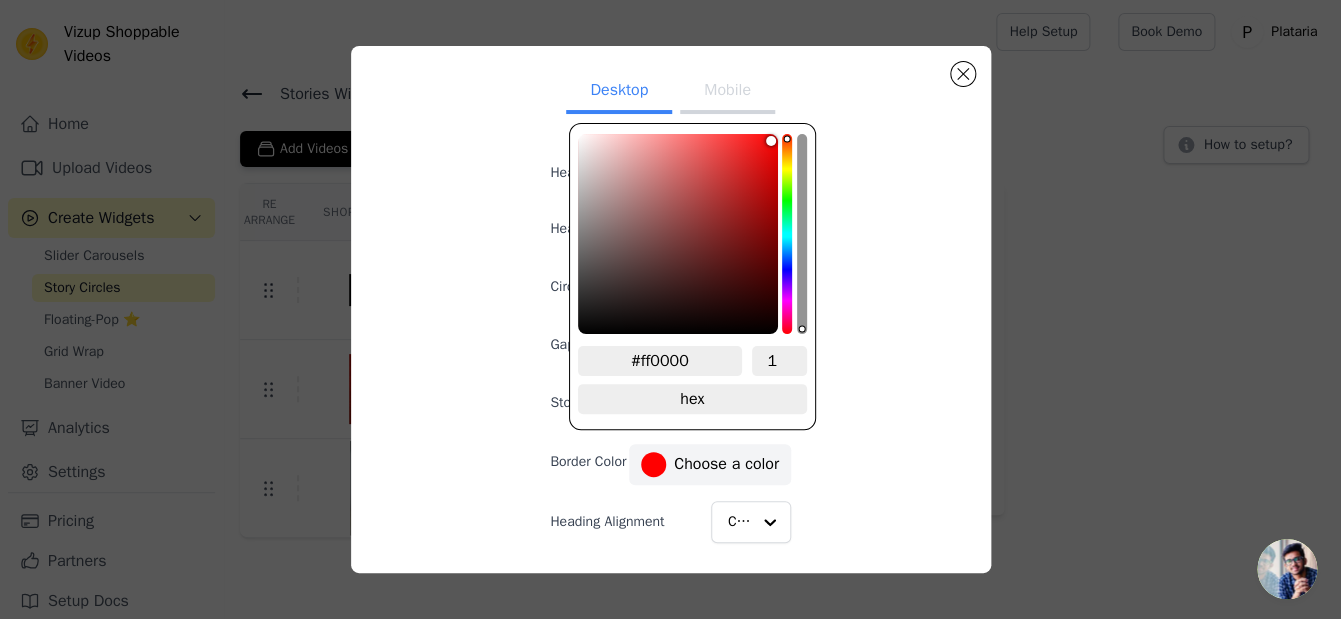 type on "#e1d0d0" 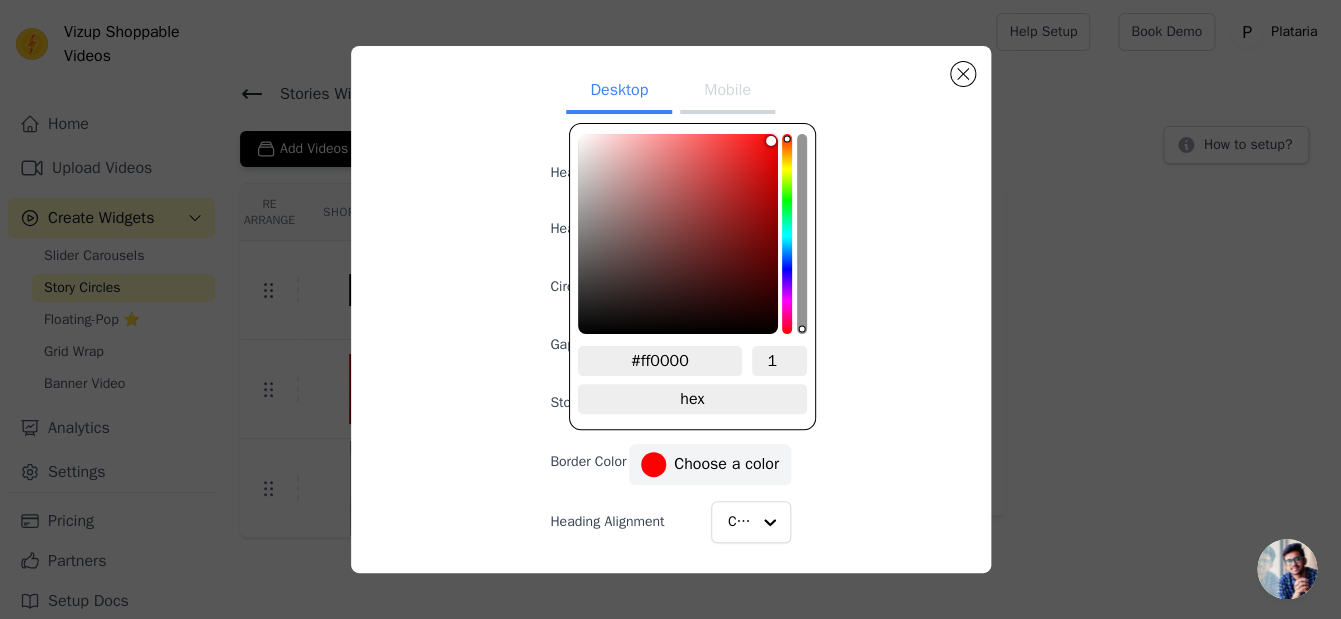 type on "#e1d0d0" 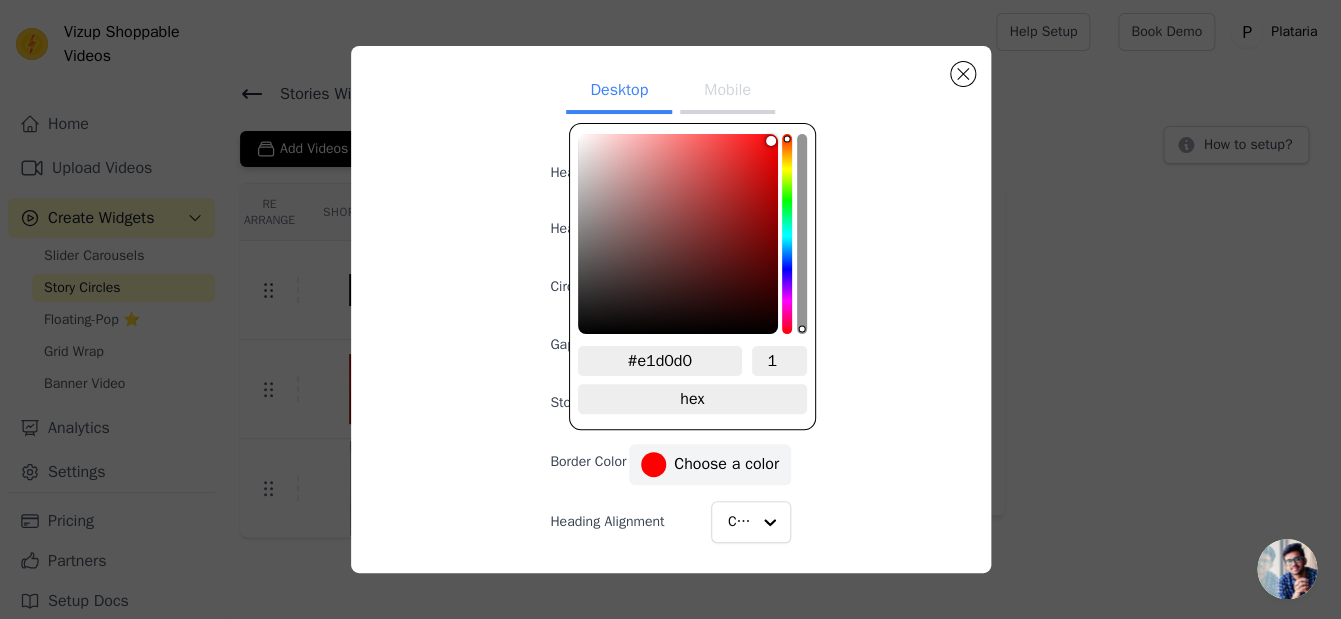 type on "#e4d2d2" 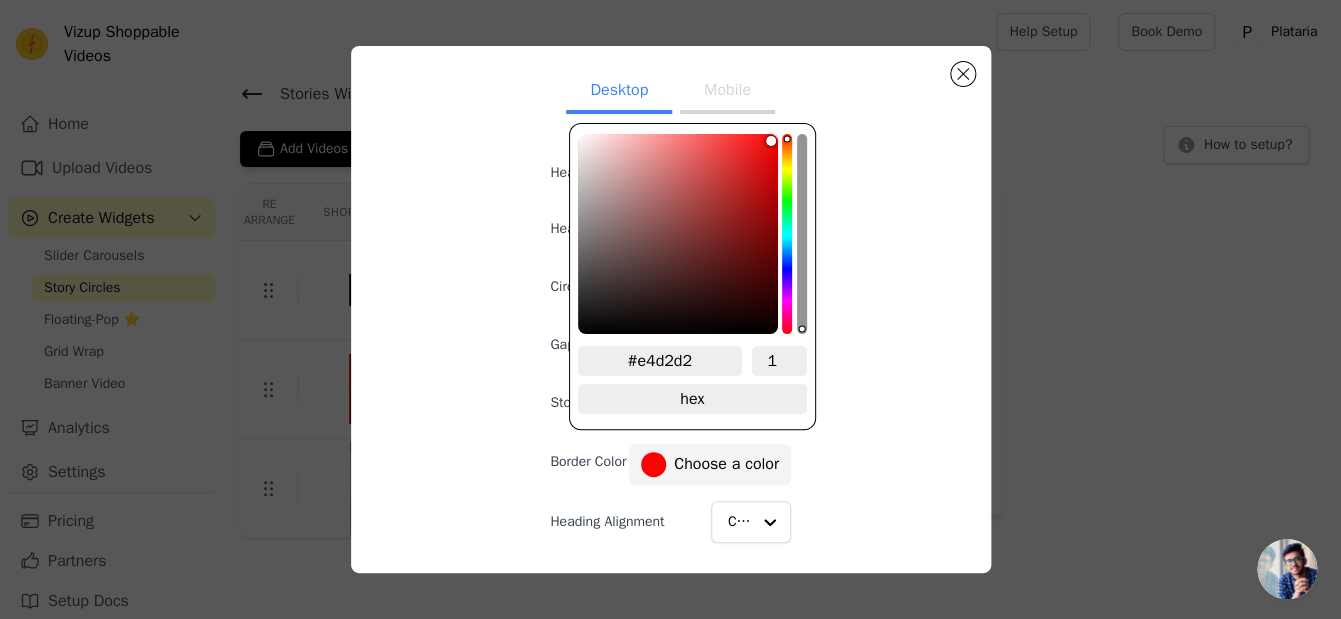type on "#e7d6d6" 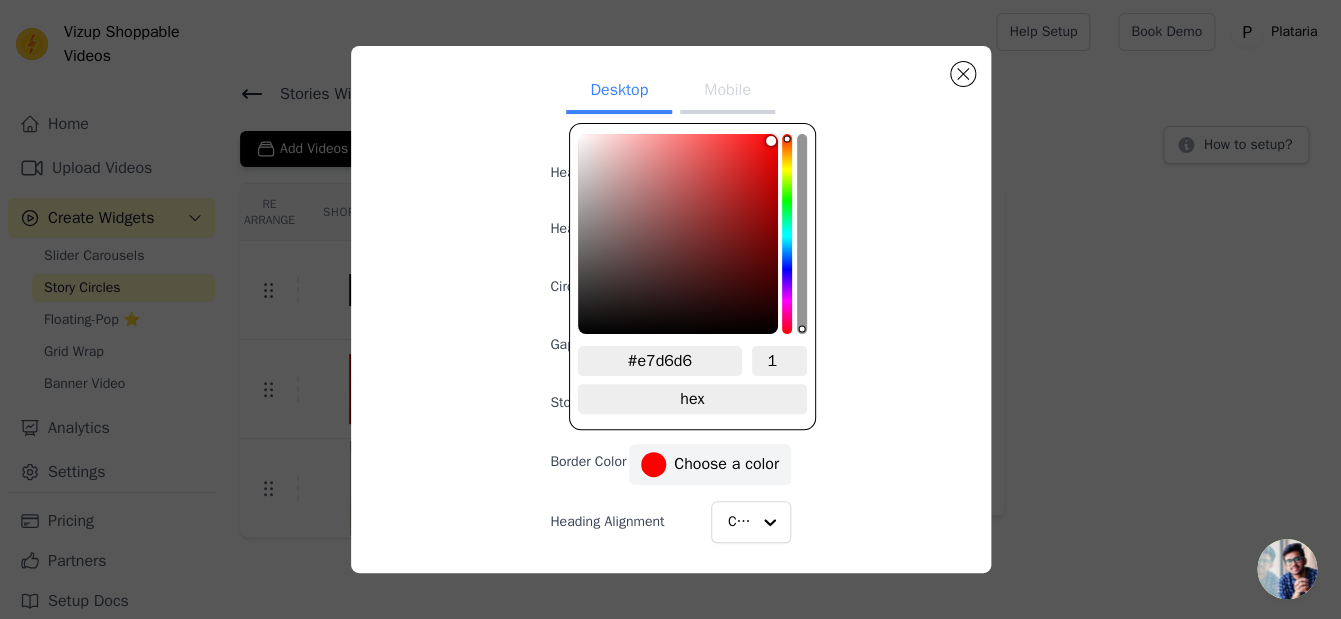 type on "#e9d9d9" 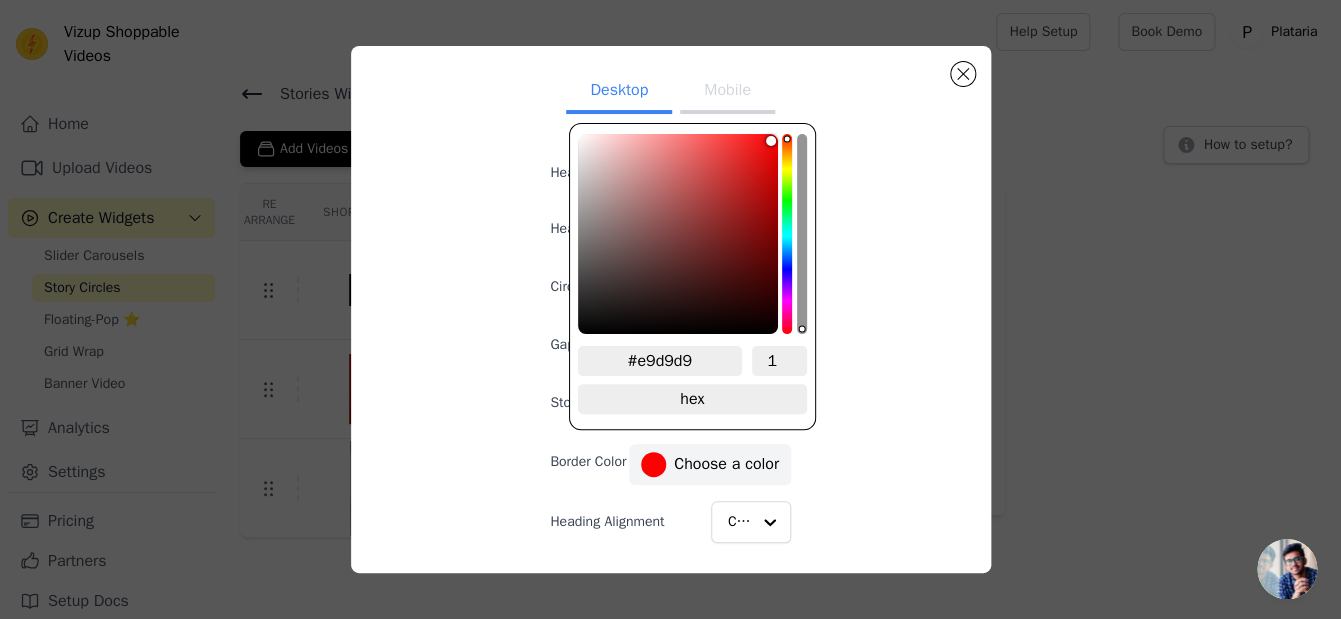 type on "#ecdddd" 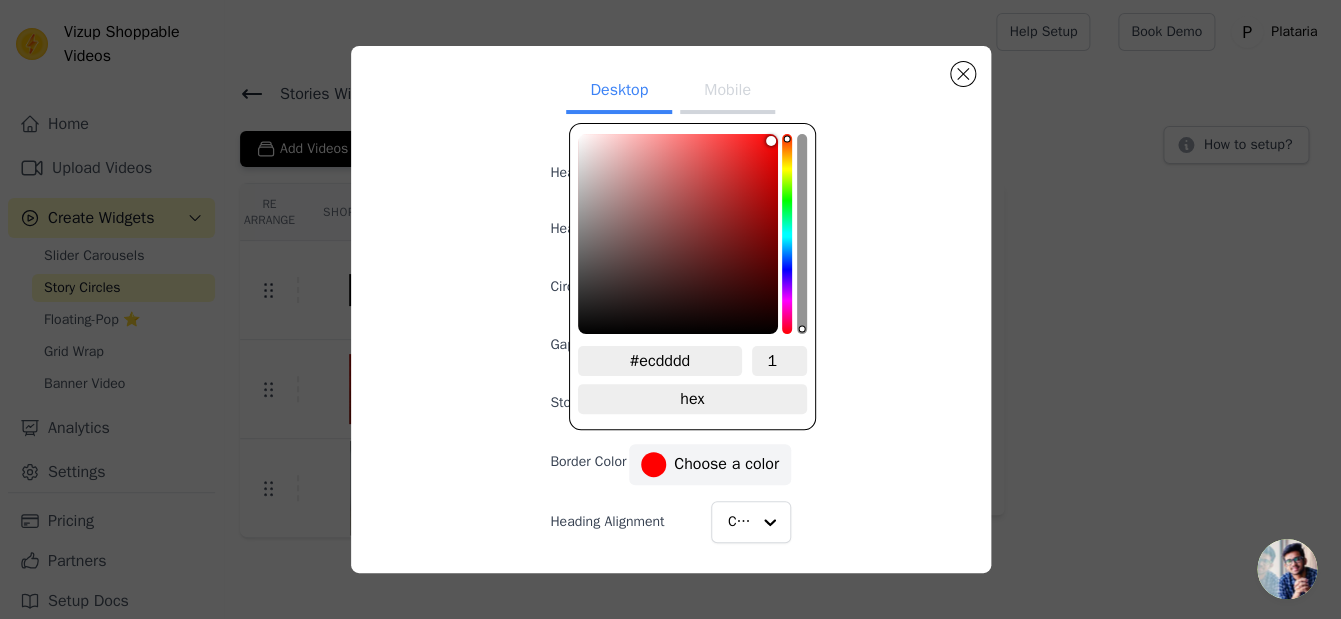 type on "#eddfdf" 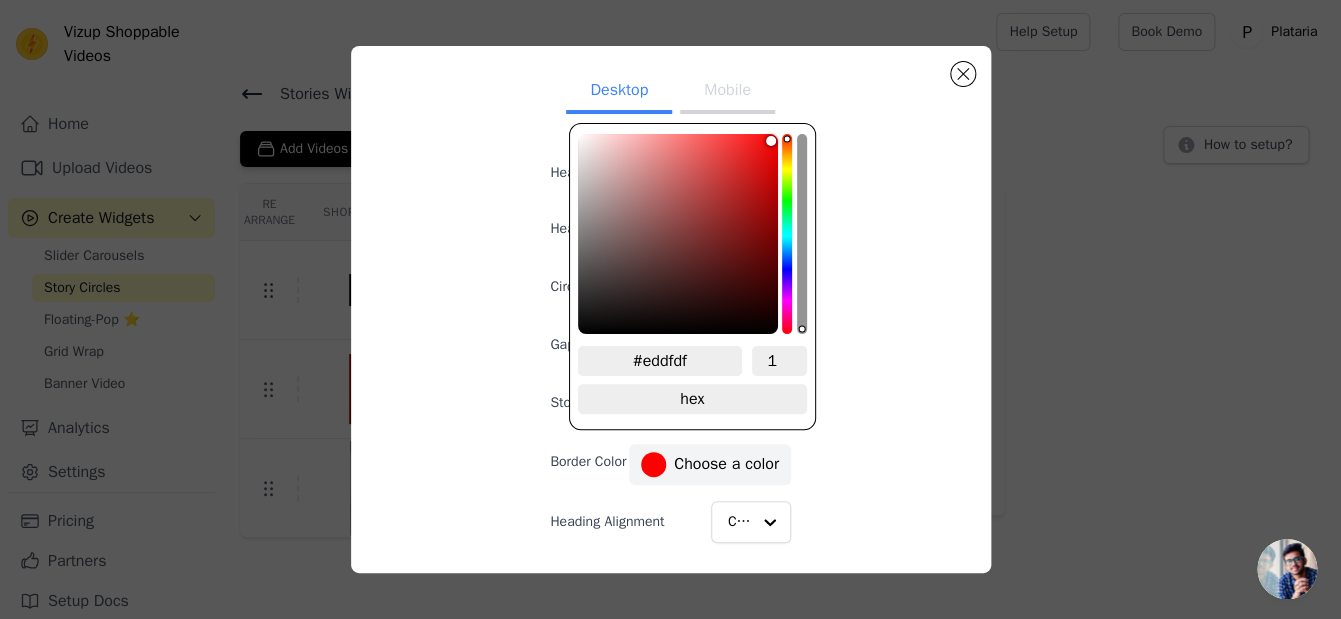 type on "#eee0e0" 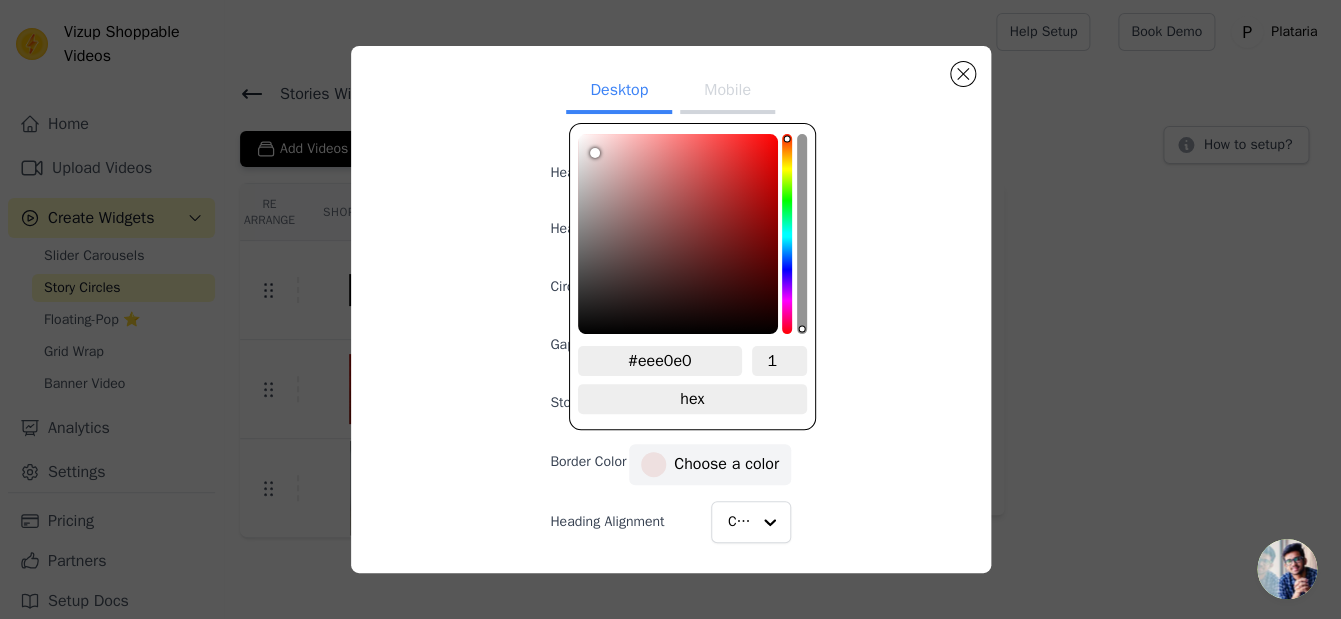 type on "#f0e3e3" 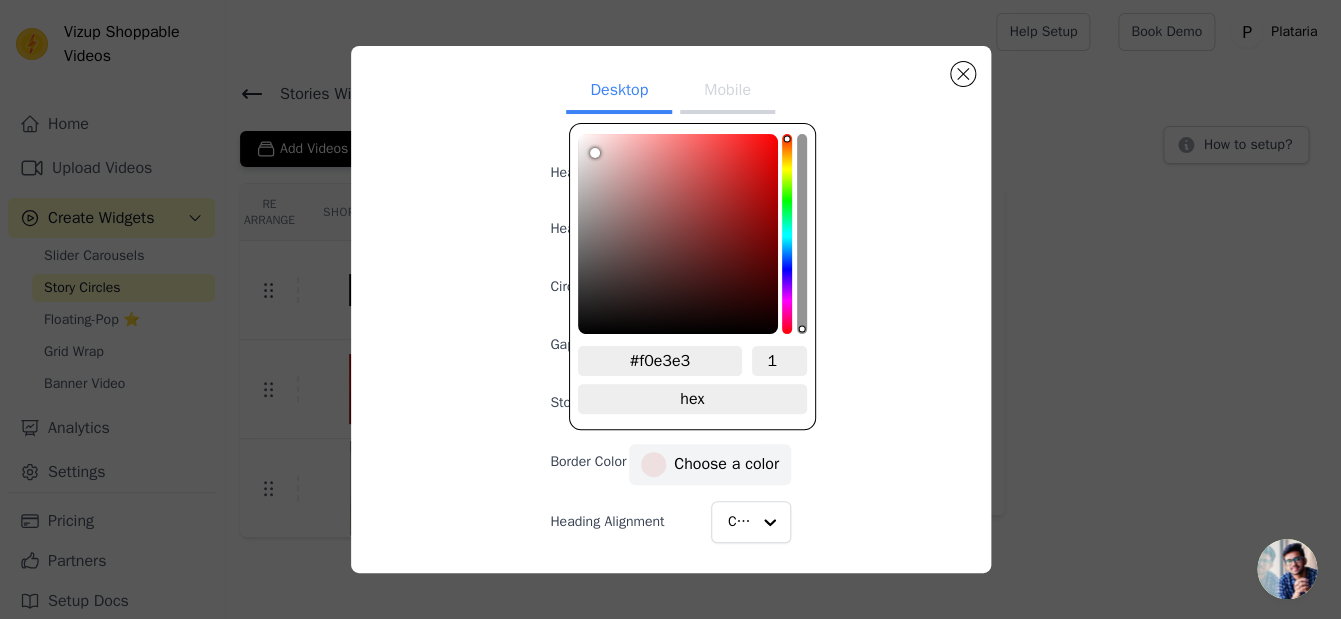type on "#f1e4e4" 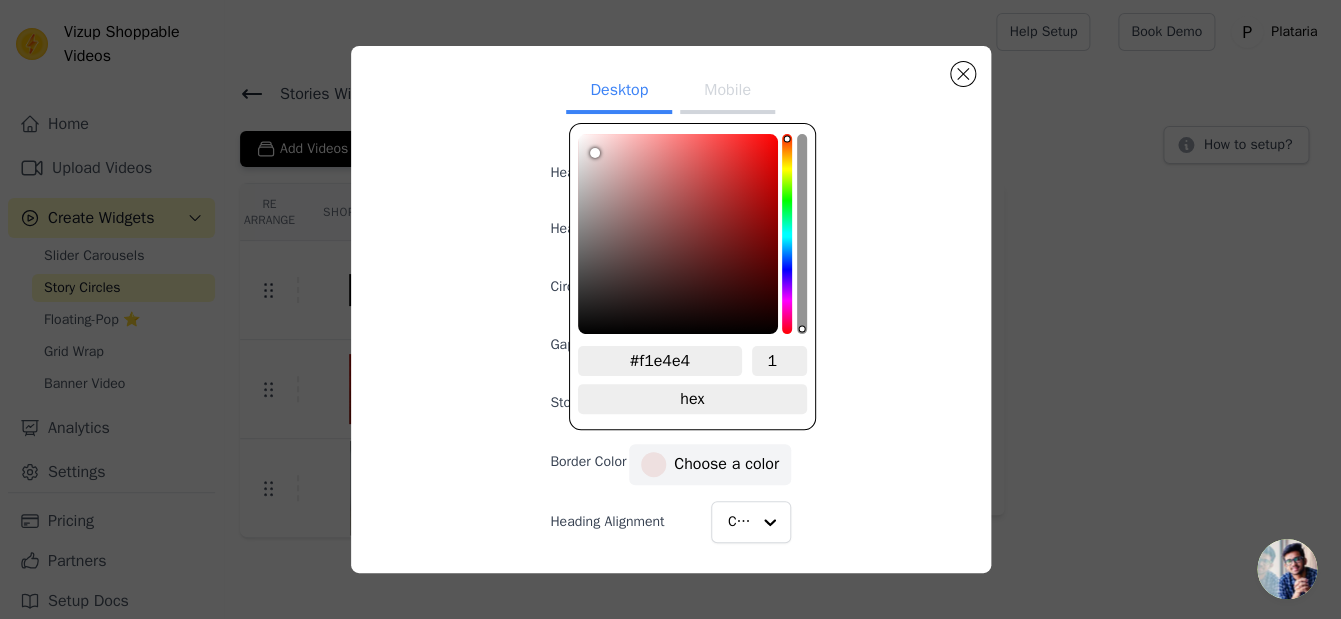 type on "#f2e6e6" 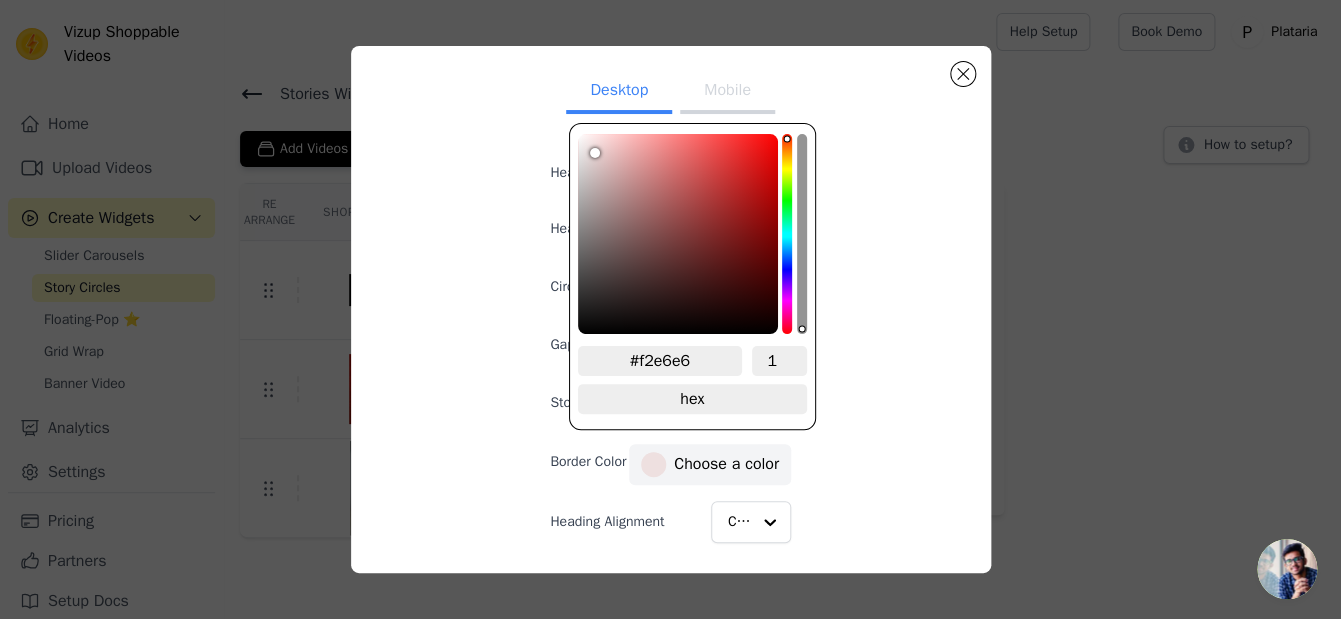 type on "#f5eaea" 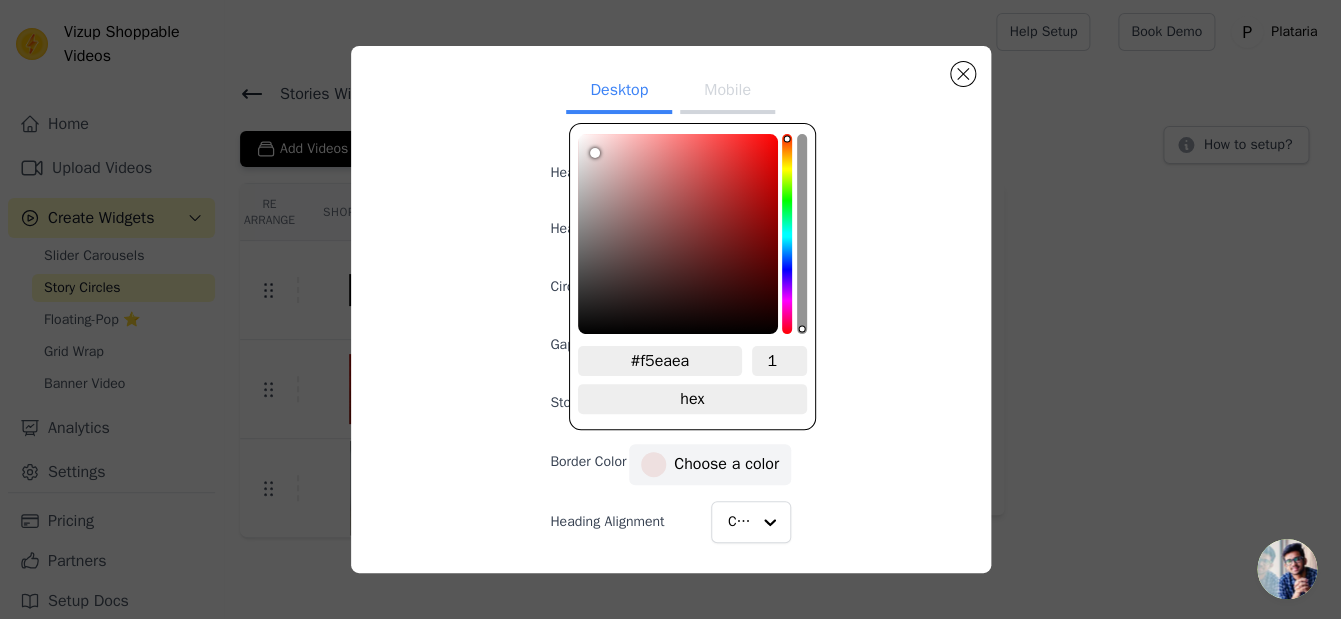 type on "#f7eeee" 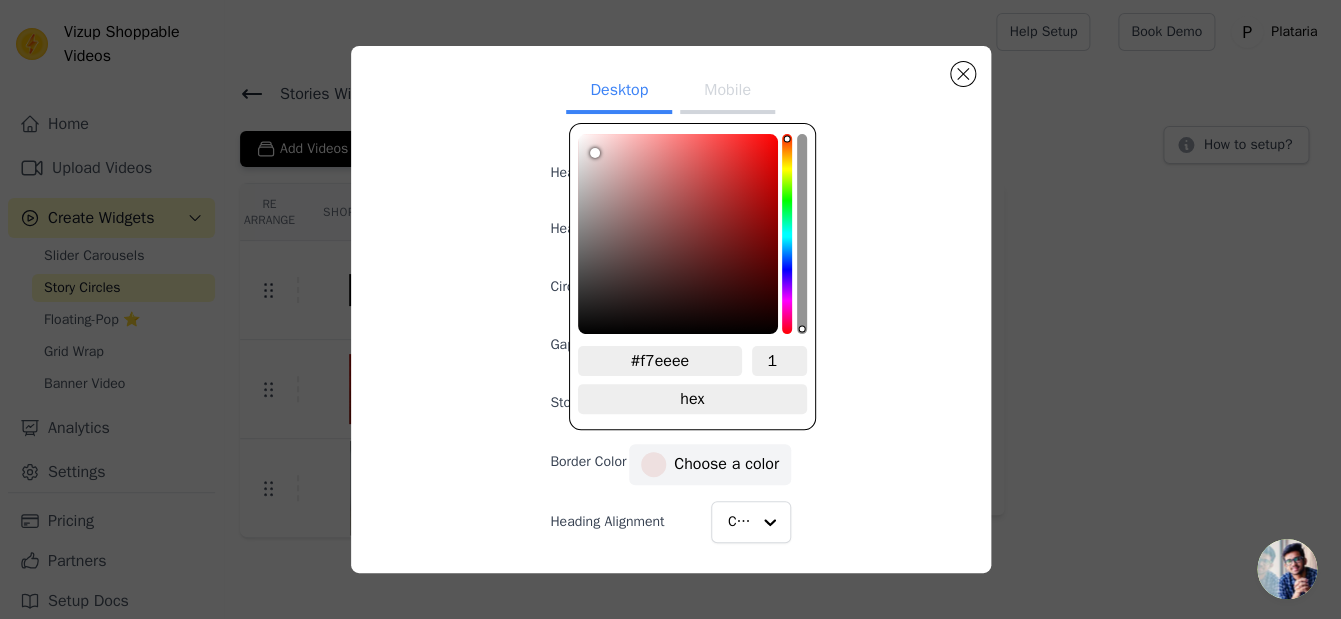 type on "#fffafa" 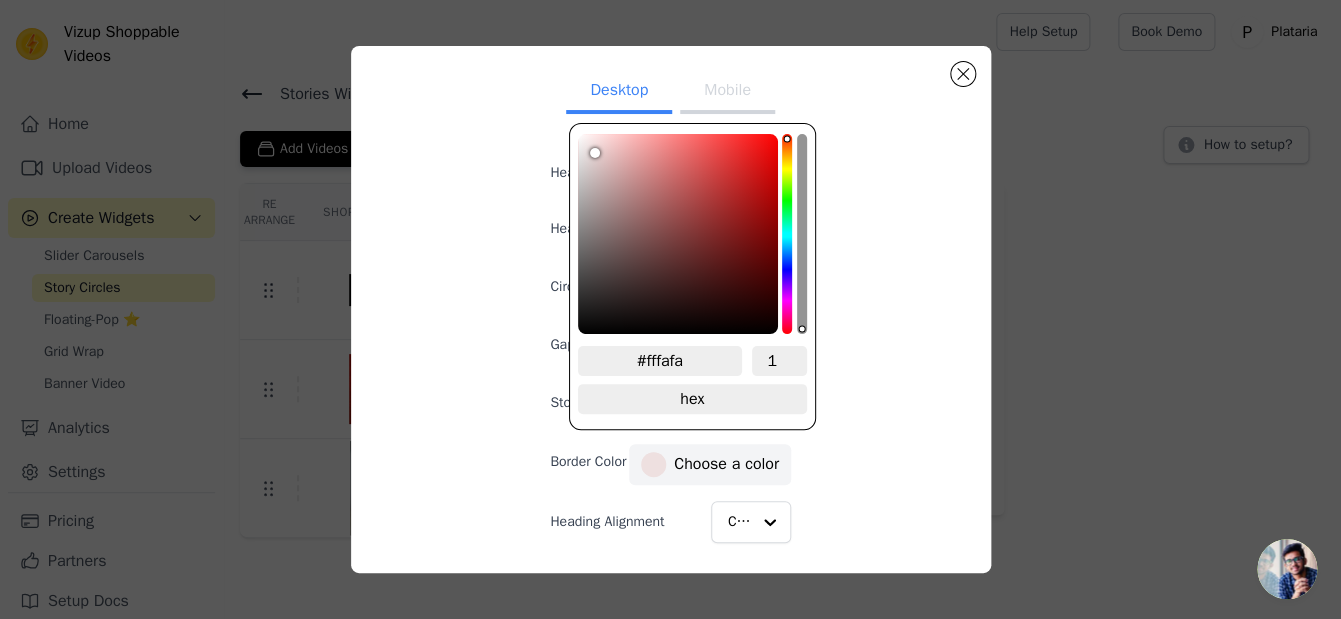 type on "#fffbfb" 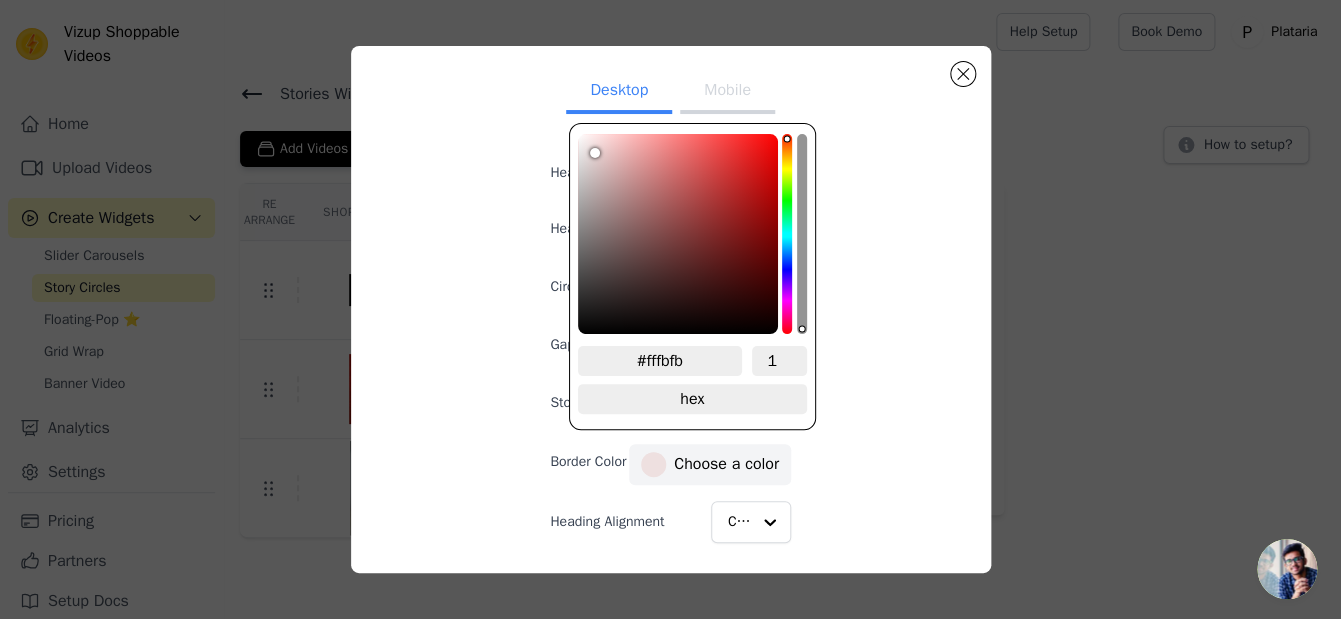 type on "#fffefe" 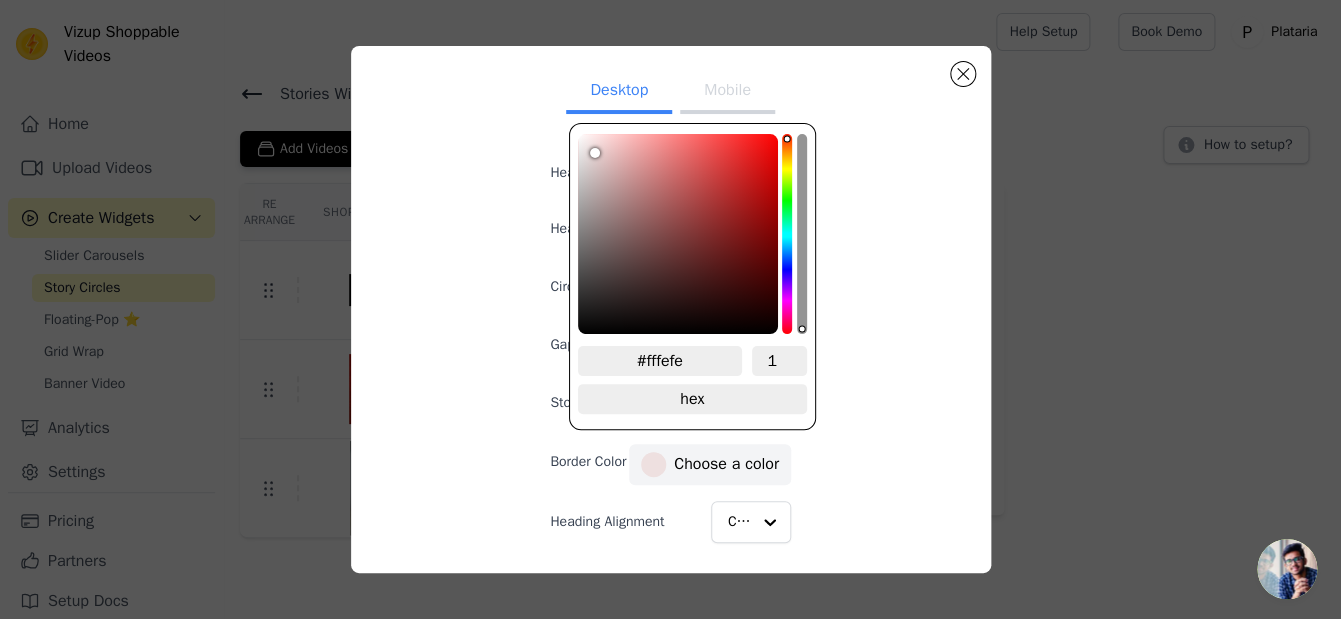 type on "#ffffff" 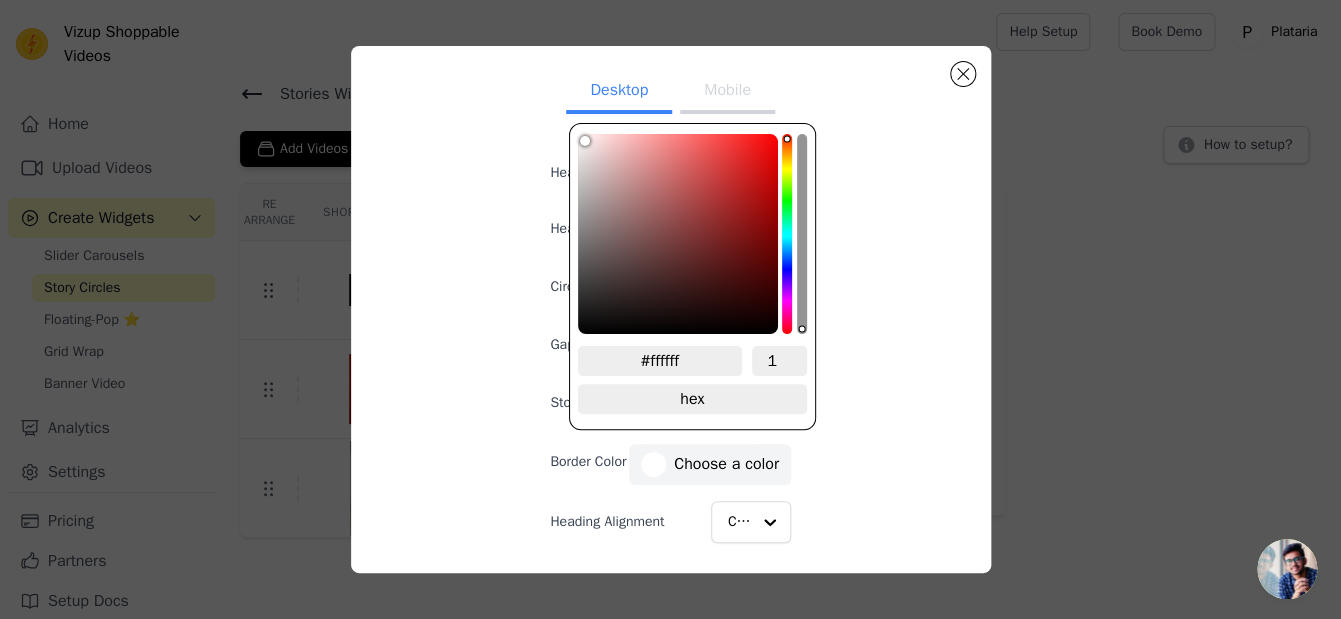 drag, startPoint x: 593, startPoint y: 157, endPoint x: 562, endPoint y: 113, distance: 53.823788 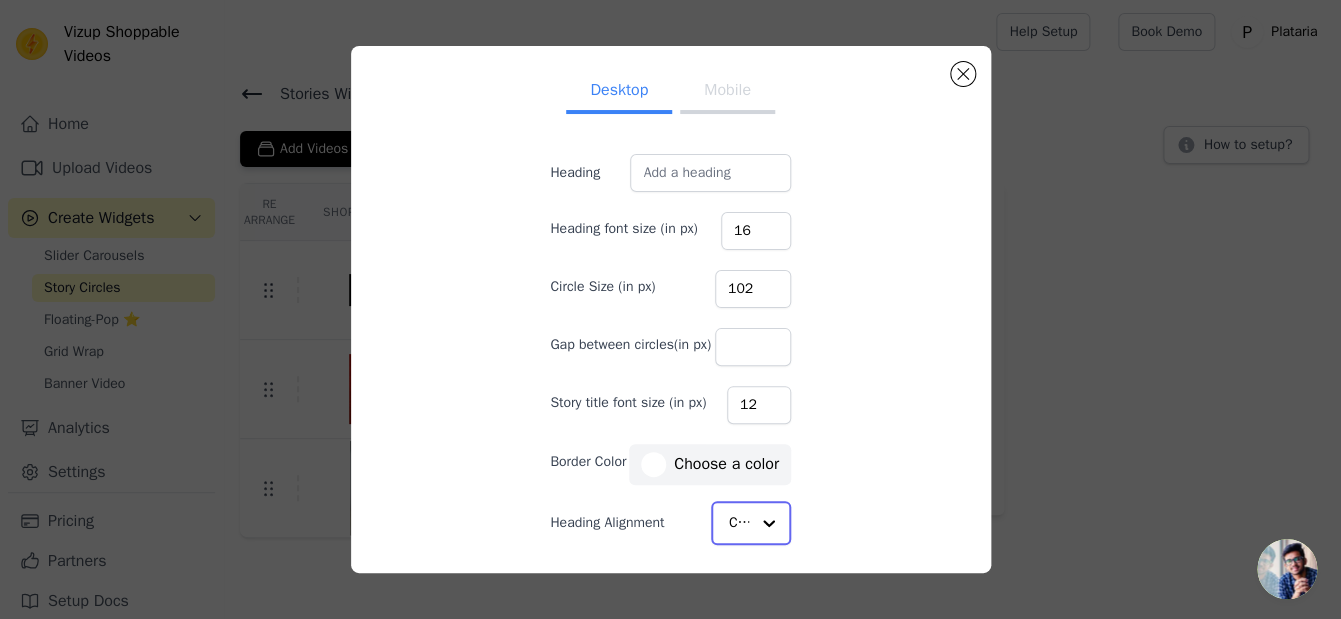 click on "Heading Alignment" 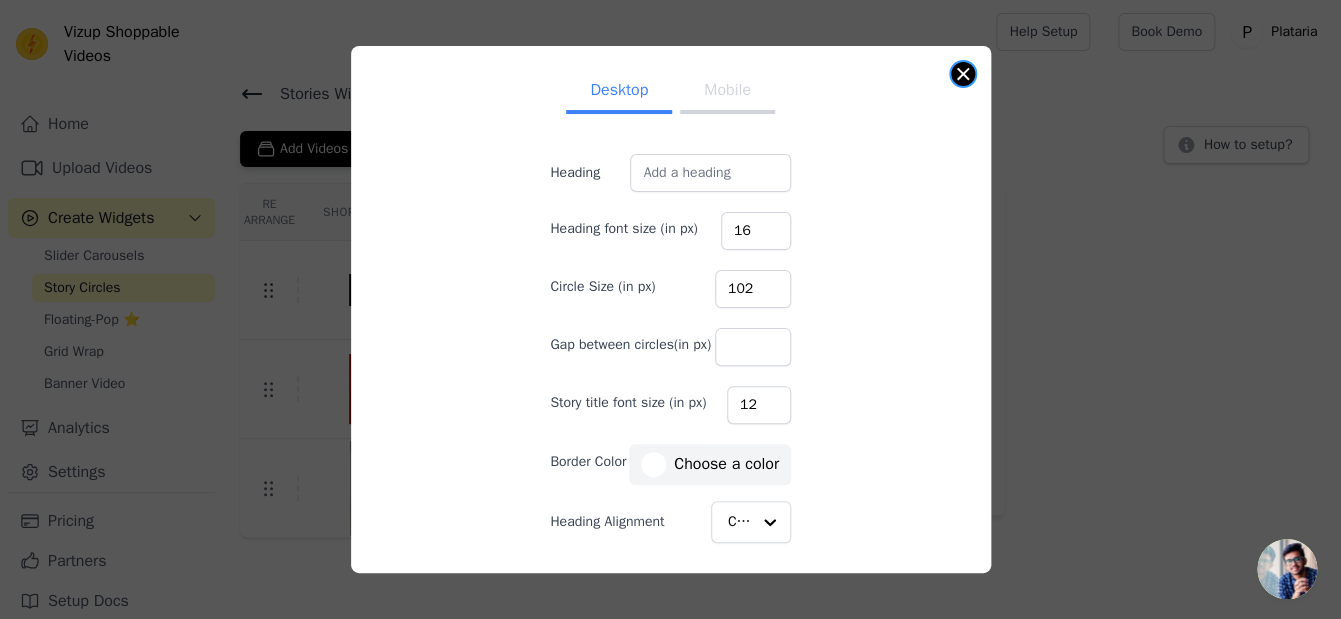 click at bounding box center [963, 74] 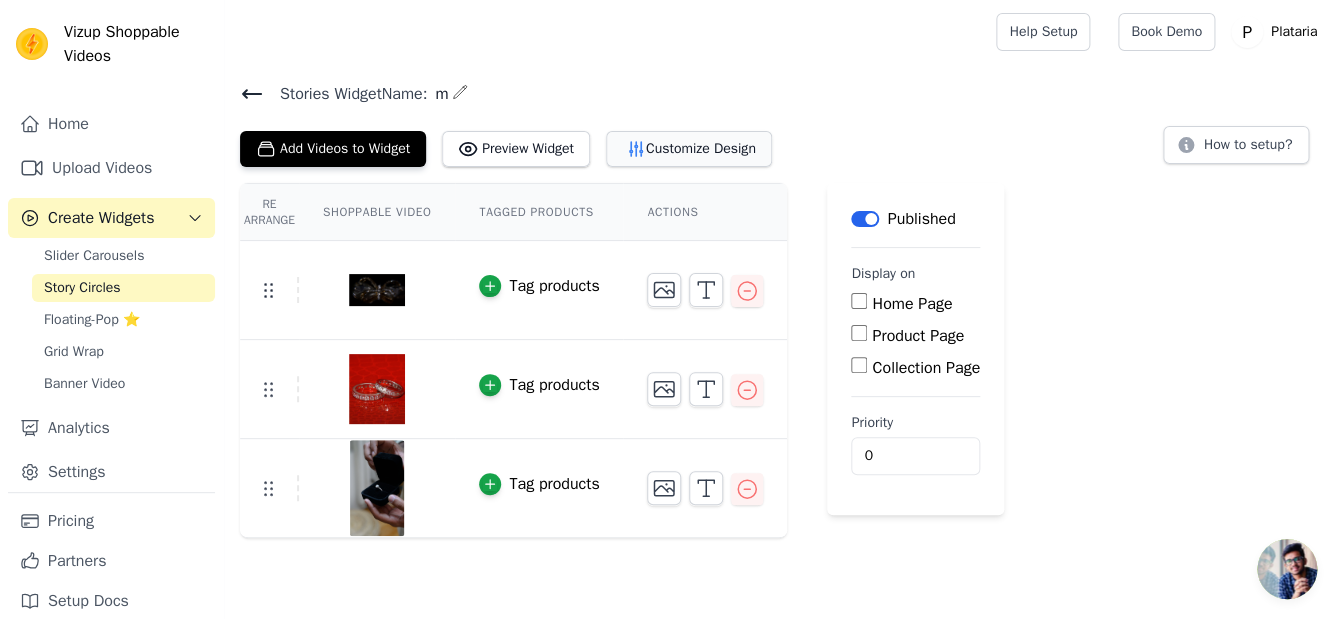 click on "Customize Design" at bounding box center [689, 149] 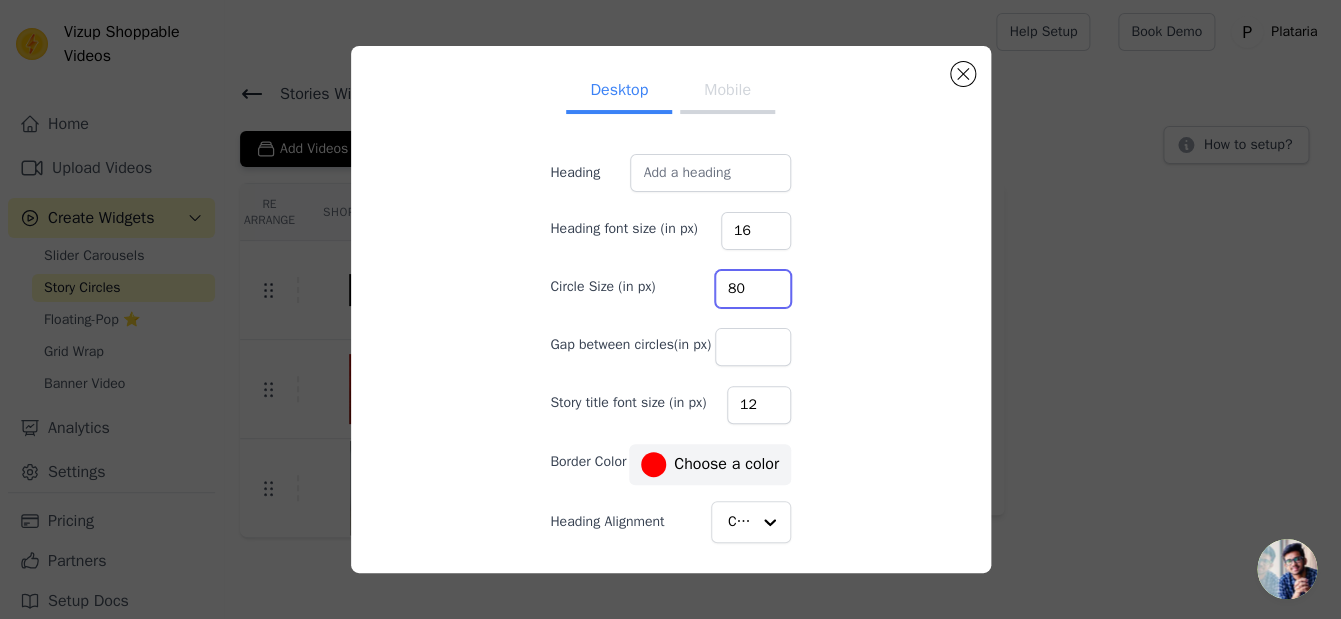 click on "80" at bounding box center (753, 289) 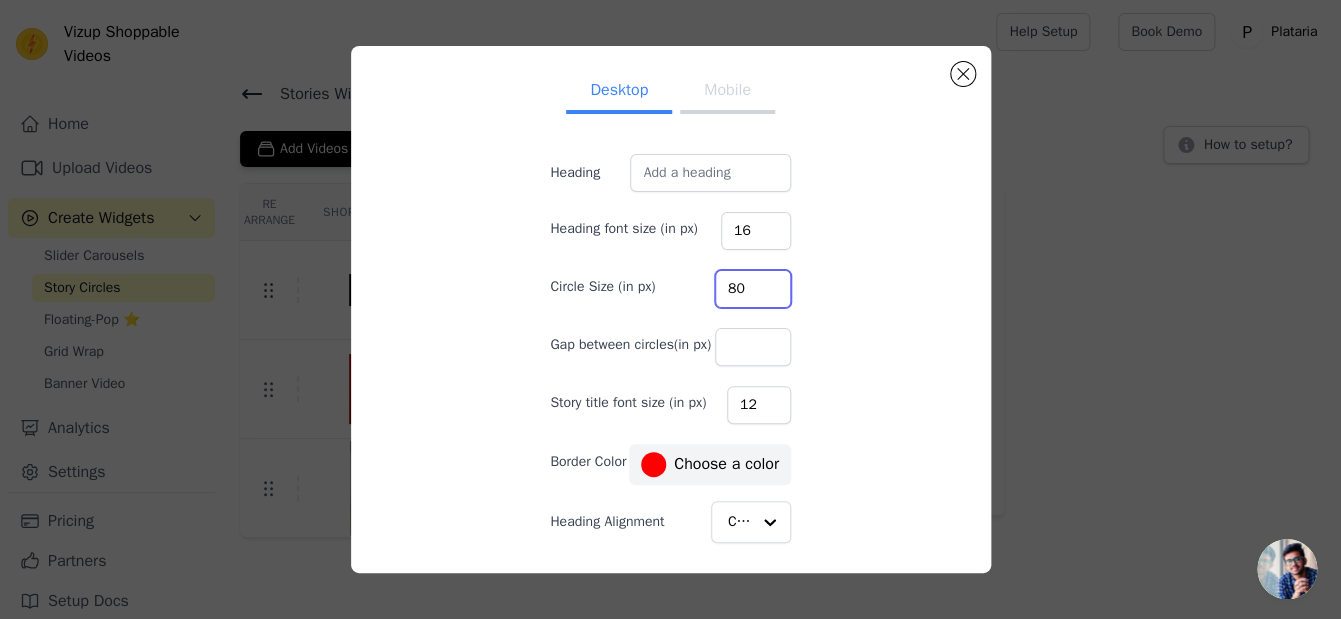 click on "80" at bounding box center (753, 289) 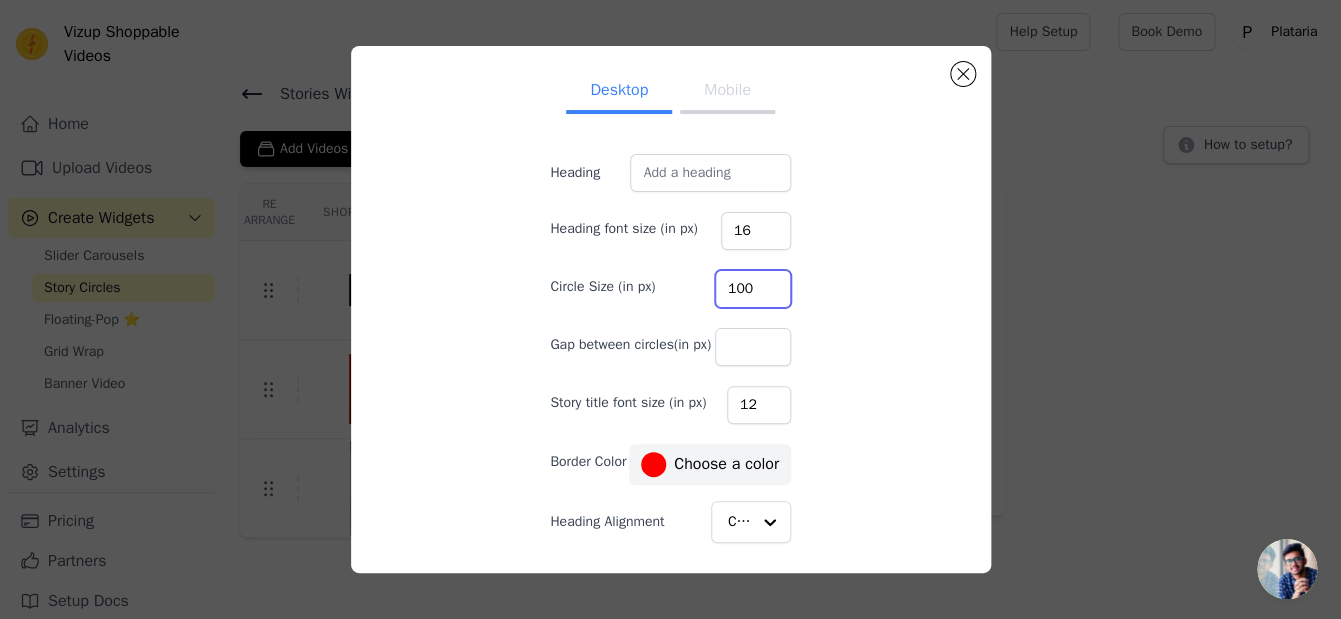 click on "100" at bounding box center (753, 289) 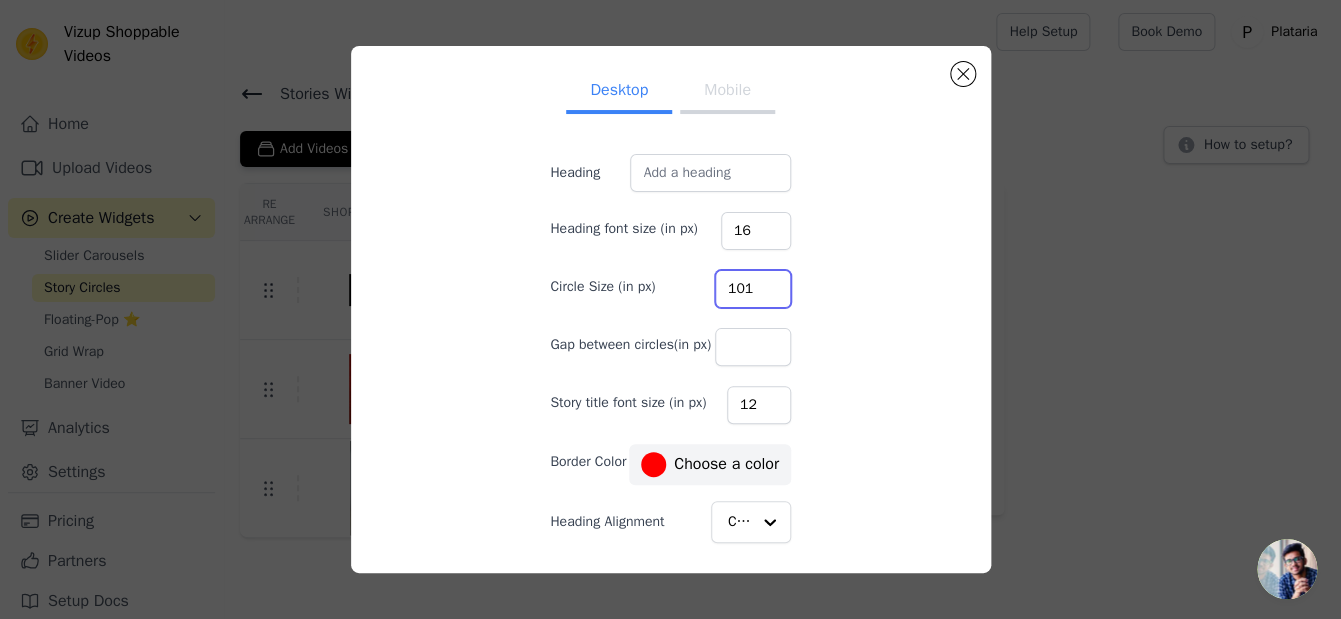 click on "101" at bounding box center (753, 289) 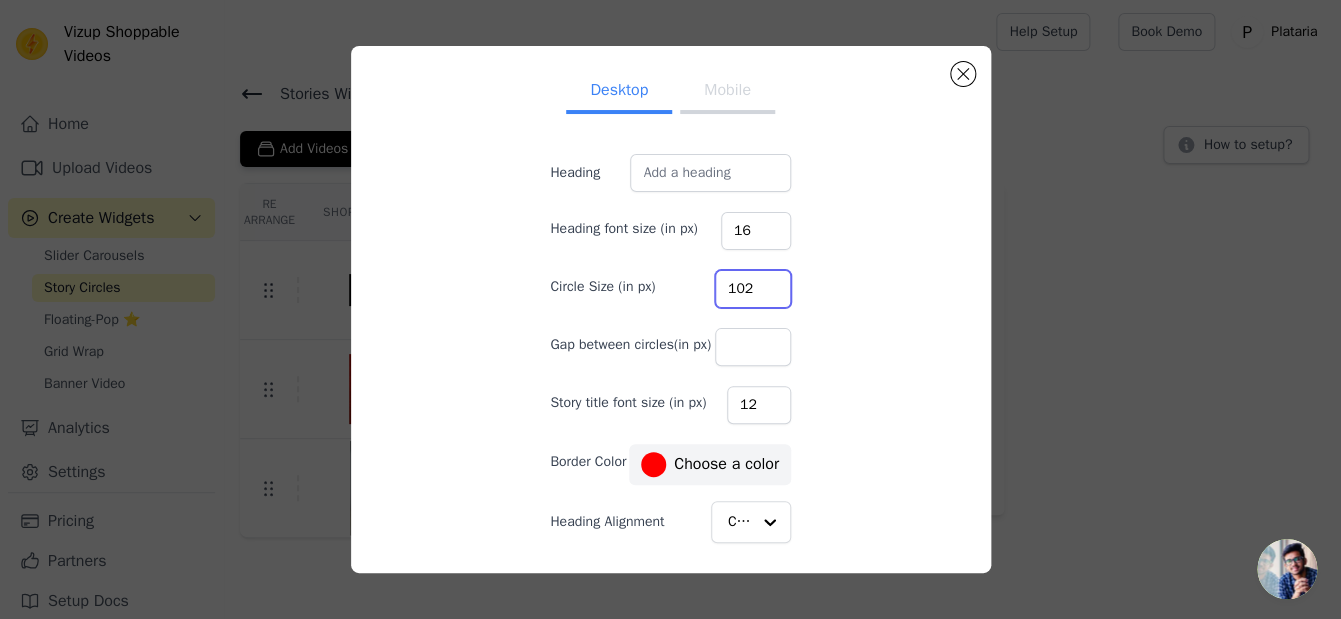 click on "102" at bounding box center (753, 289) 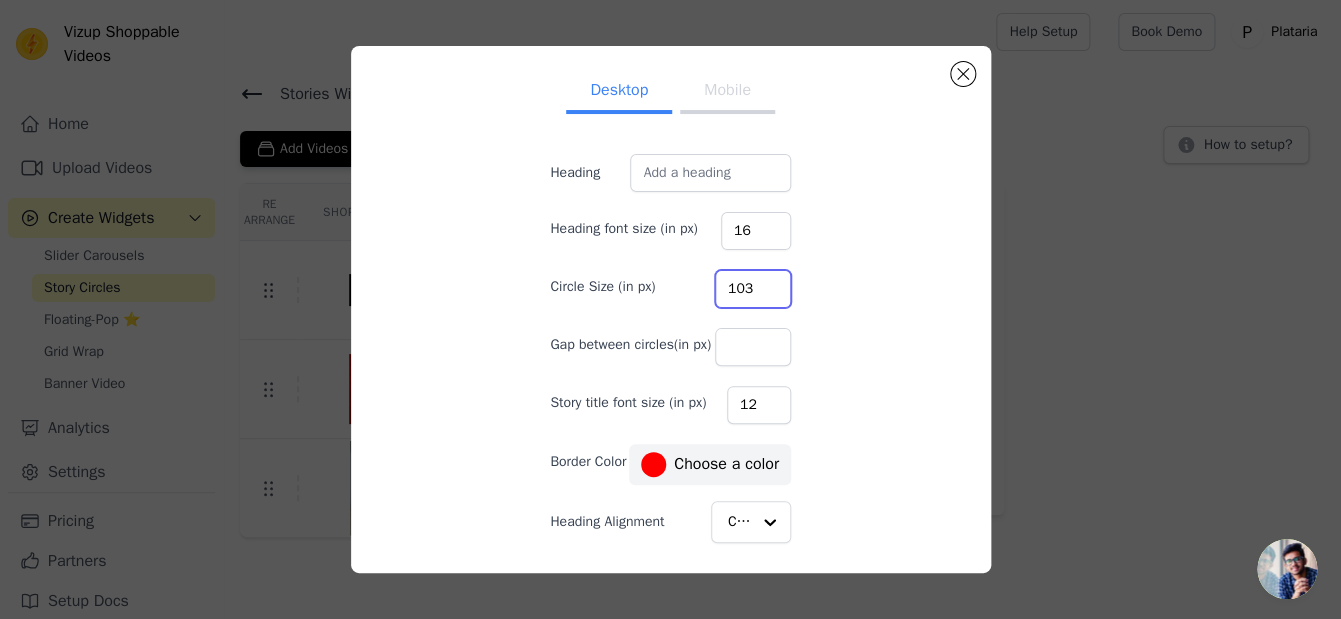 click on "103" at bounding box center (753, 289) 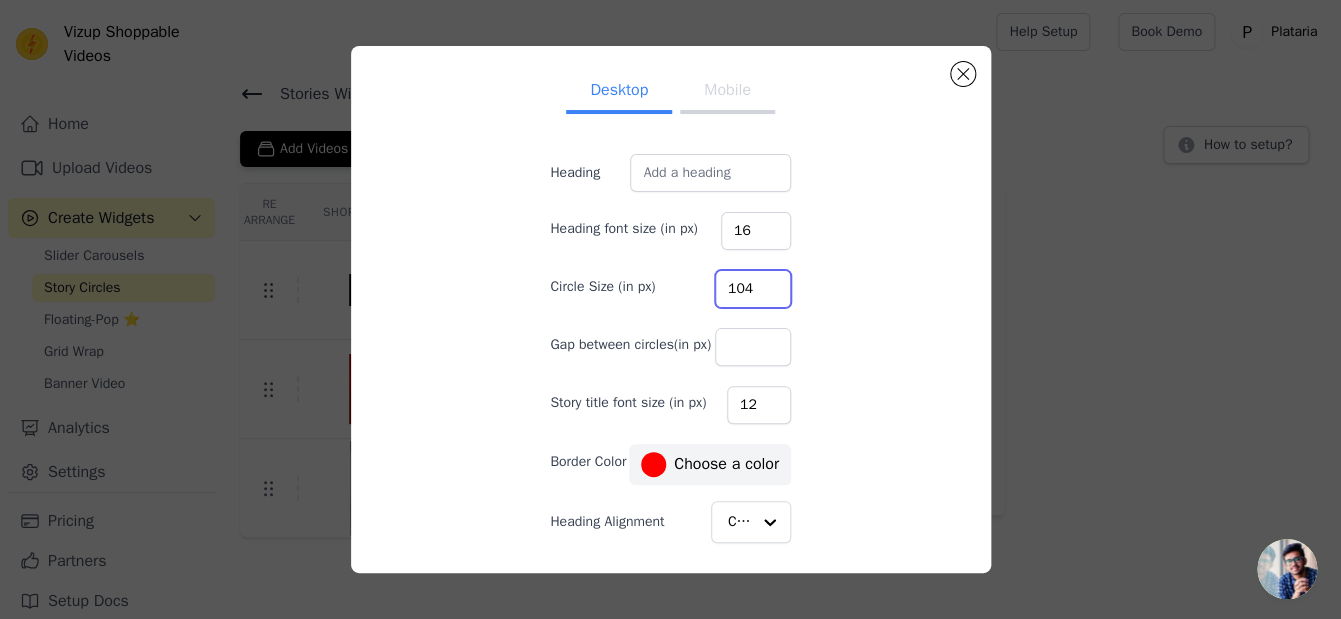 click on "104" at bounding box center (753, 289) 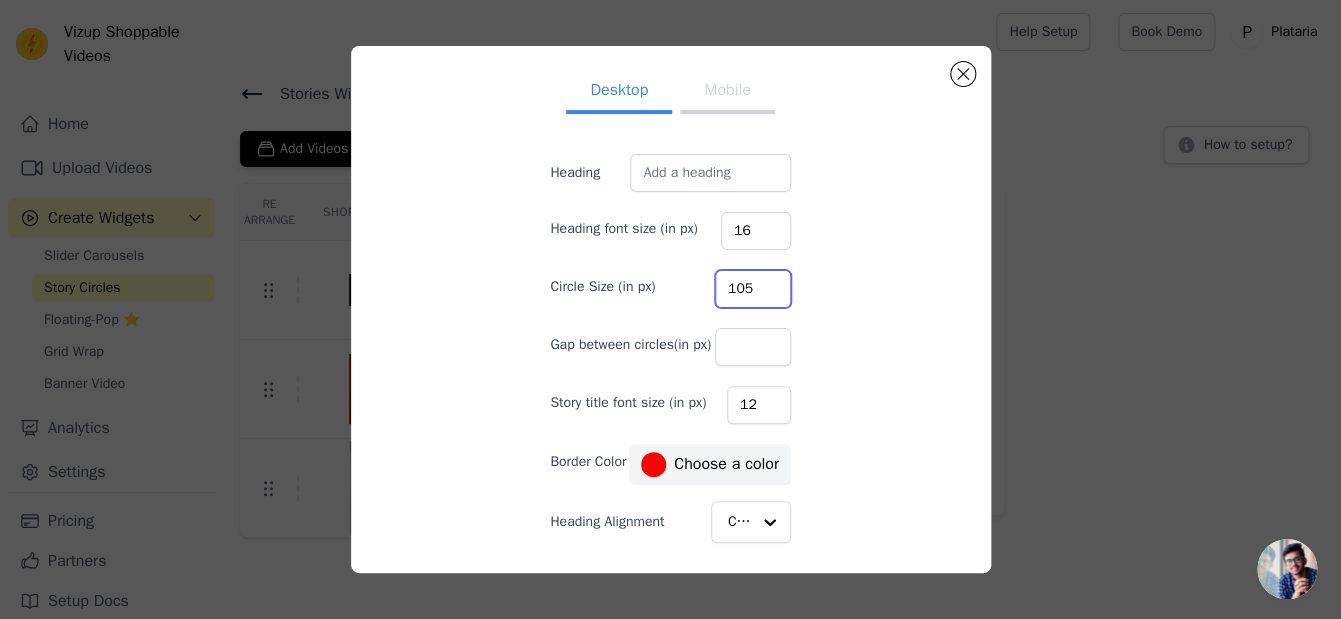 click on "105" at bounding box center (753, 289) 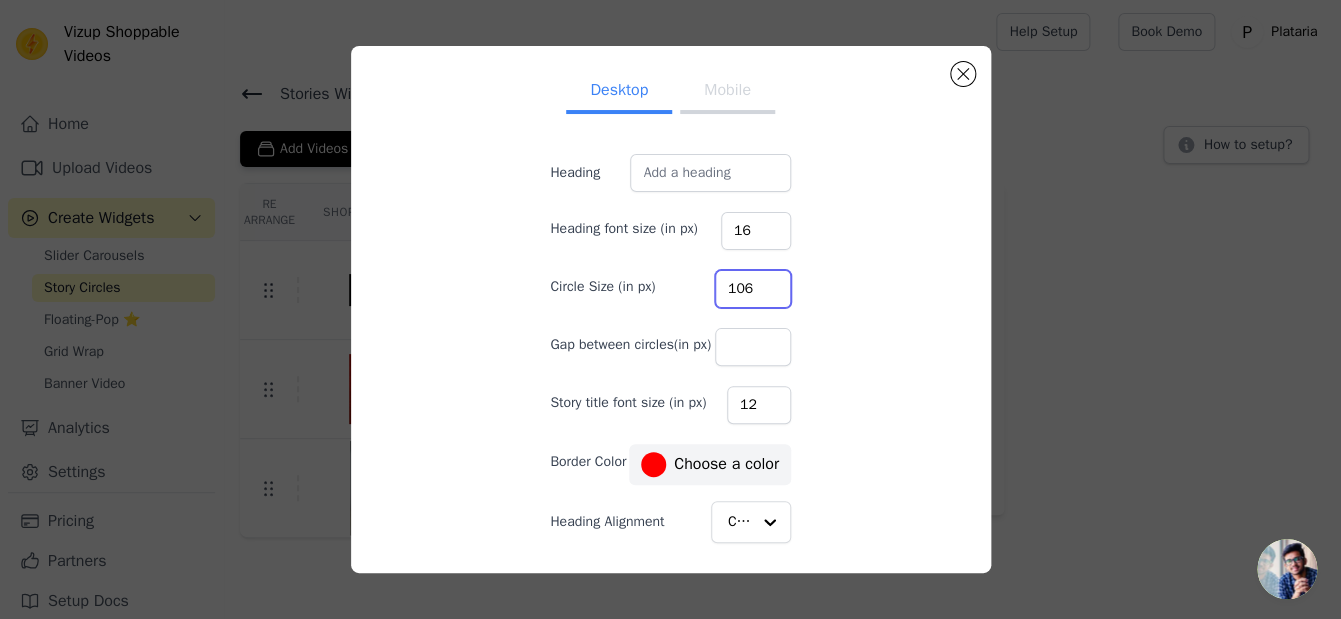 click on "106" at bounding box center [753, 289] 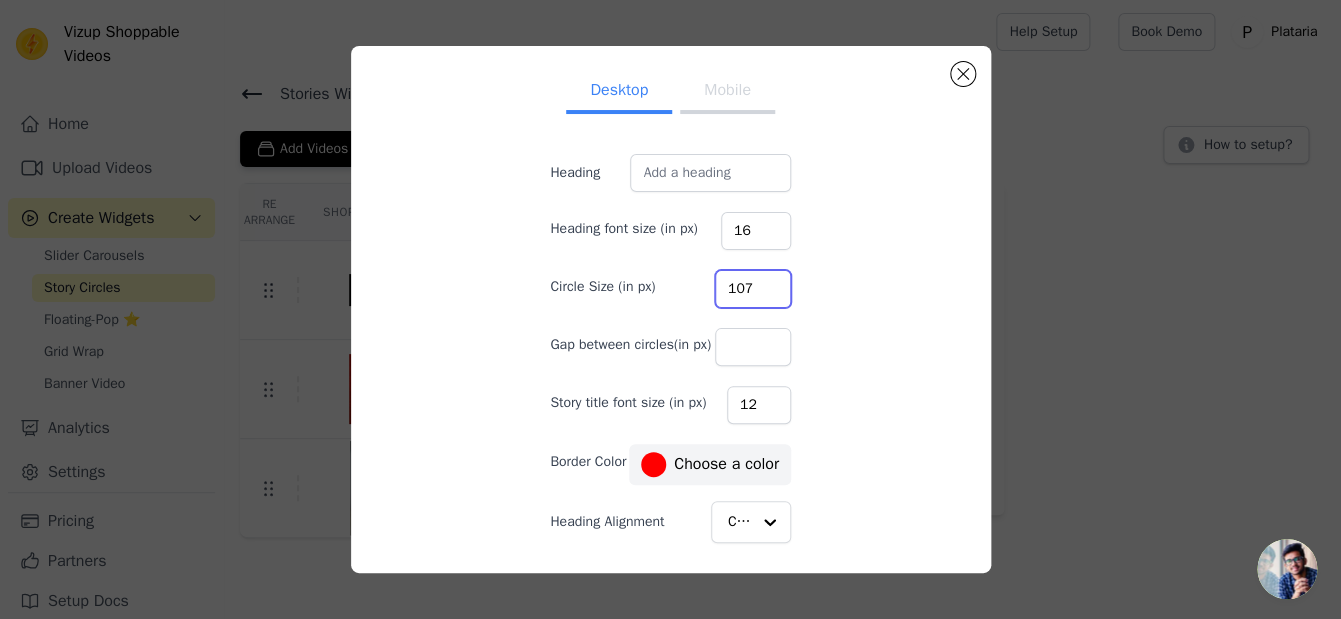click on "107" at bounding box center [753, 289] 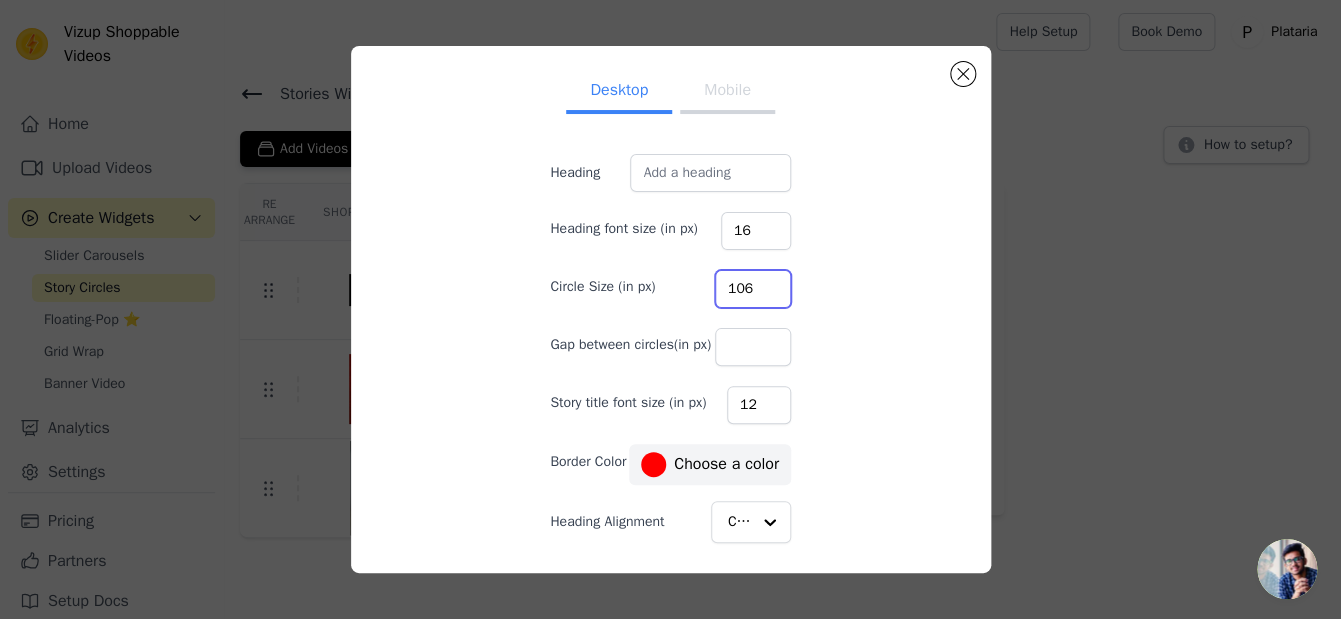 click on "106" at bounding box center [753, 289] 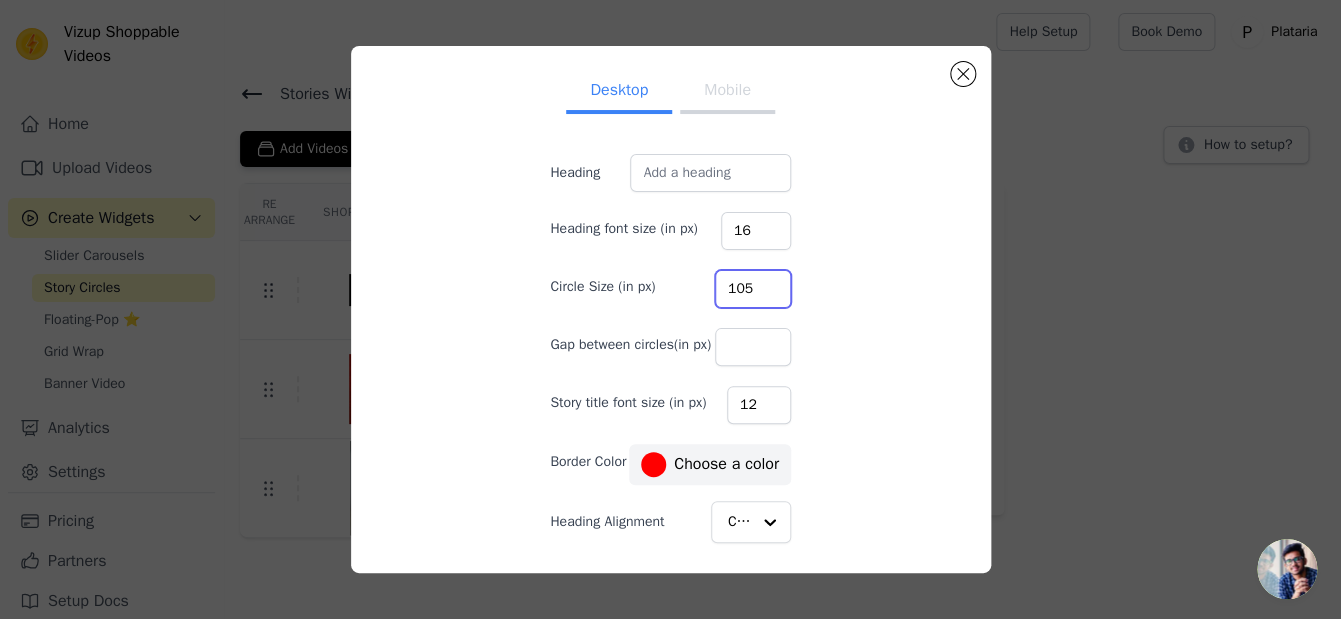 type on "105" 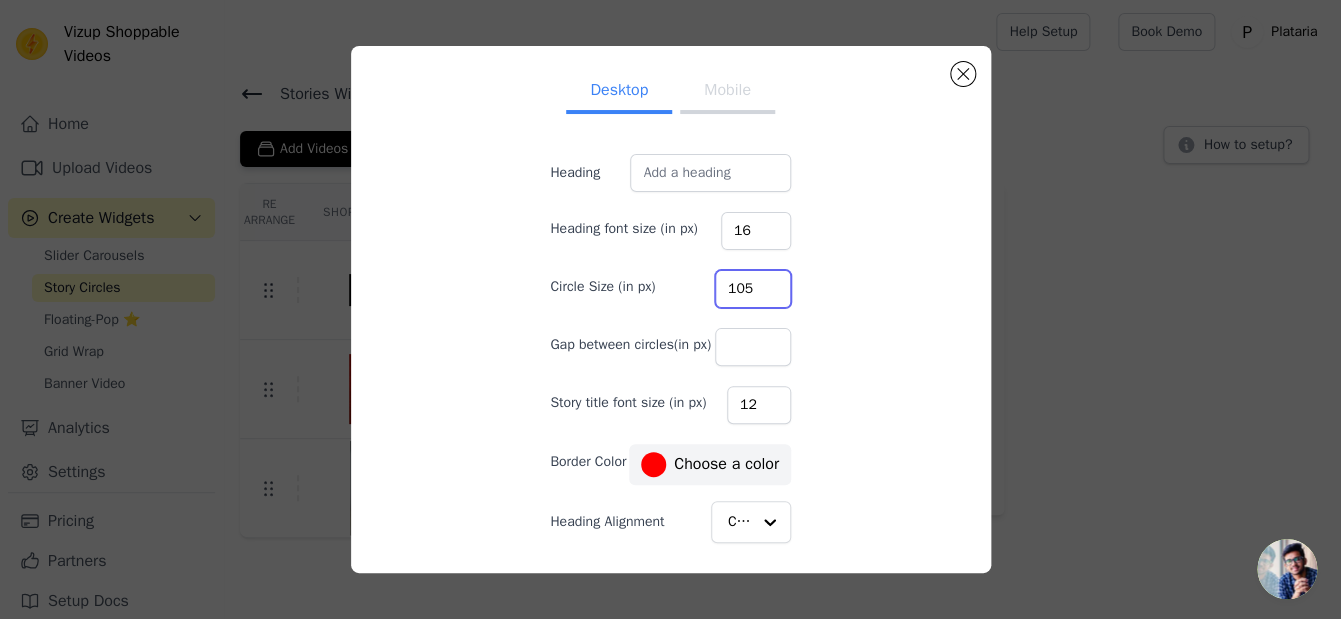 scroll, scrollTop: 112, scrollLeft: 0, axis: vertical 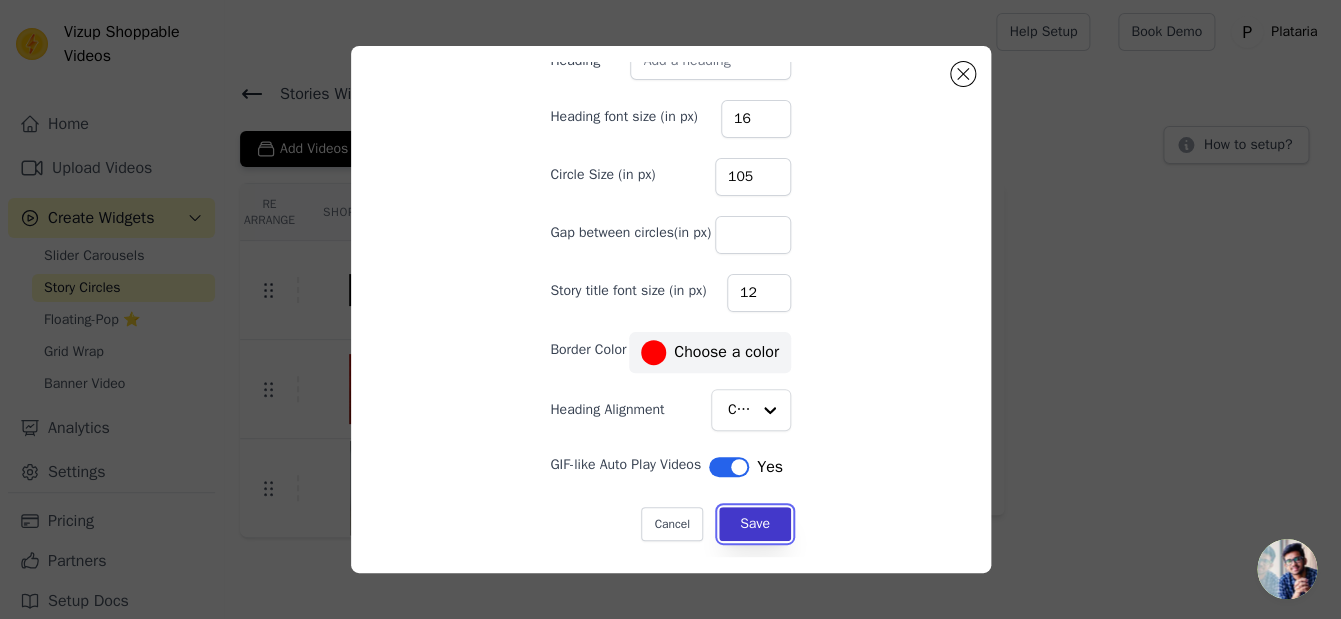 click on "Save" at bounding box center [755, 524] 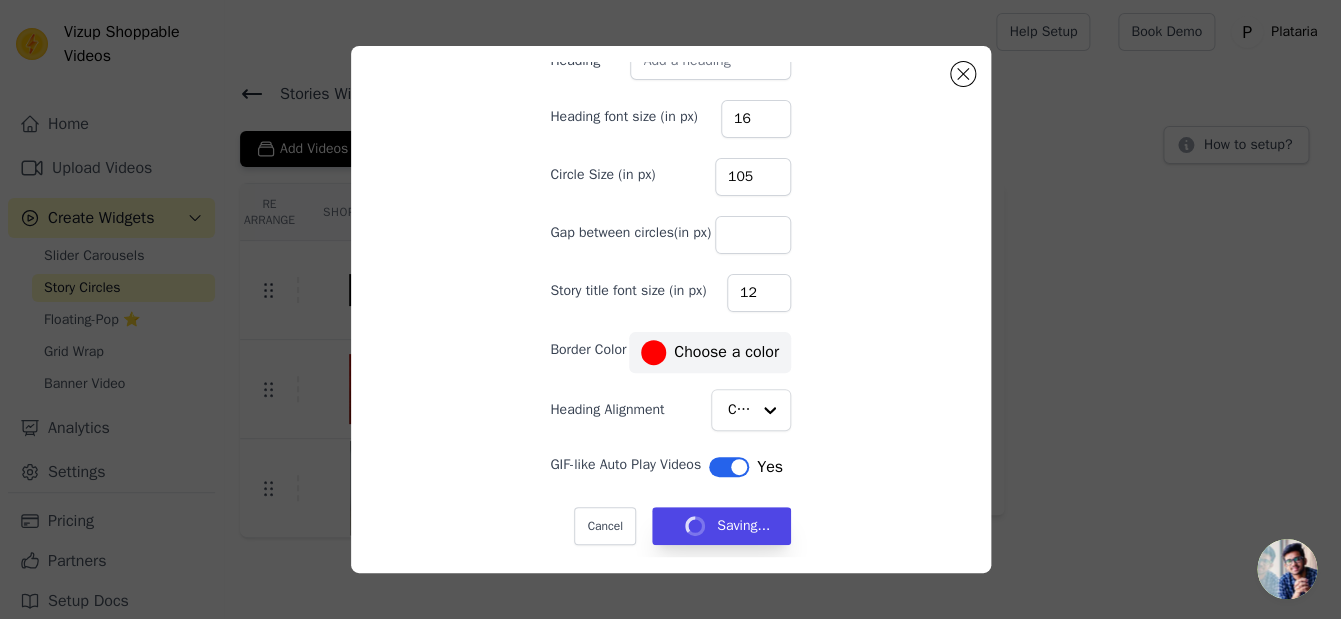 type 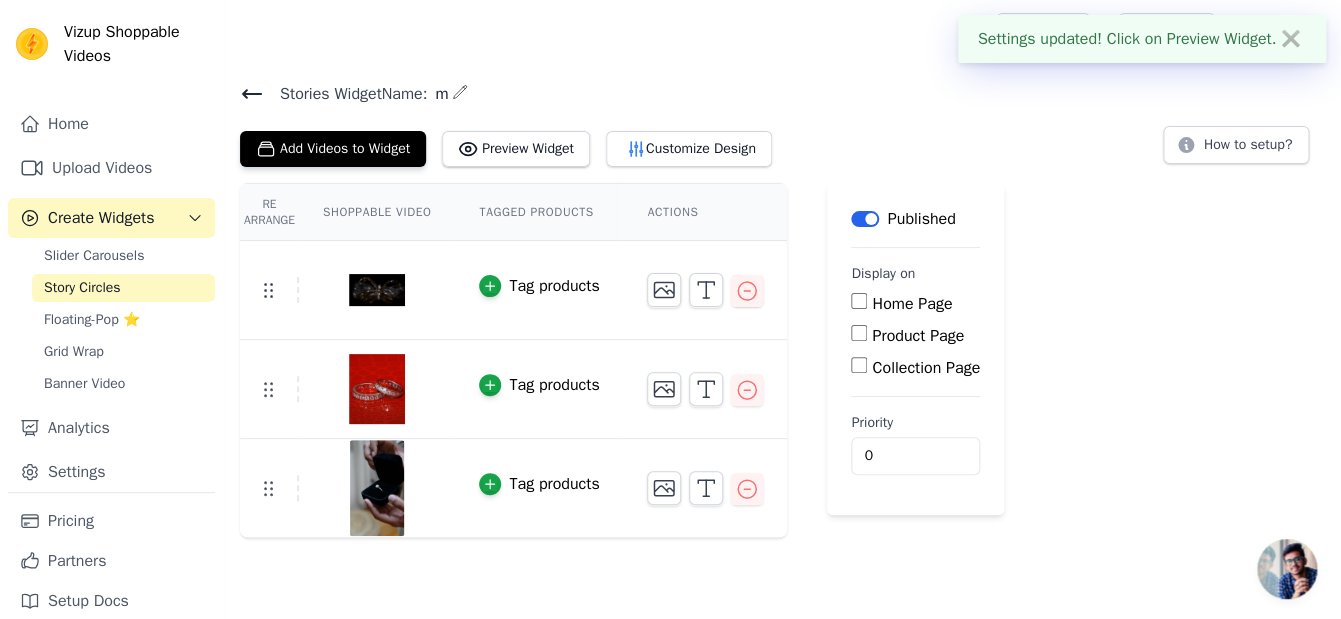 scroll, scrollTop: 112, scrollLeft: 0, axis: vertical 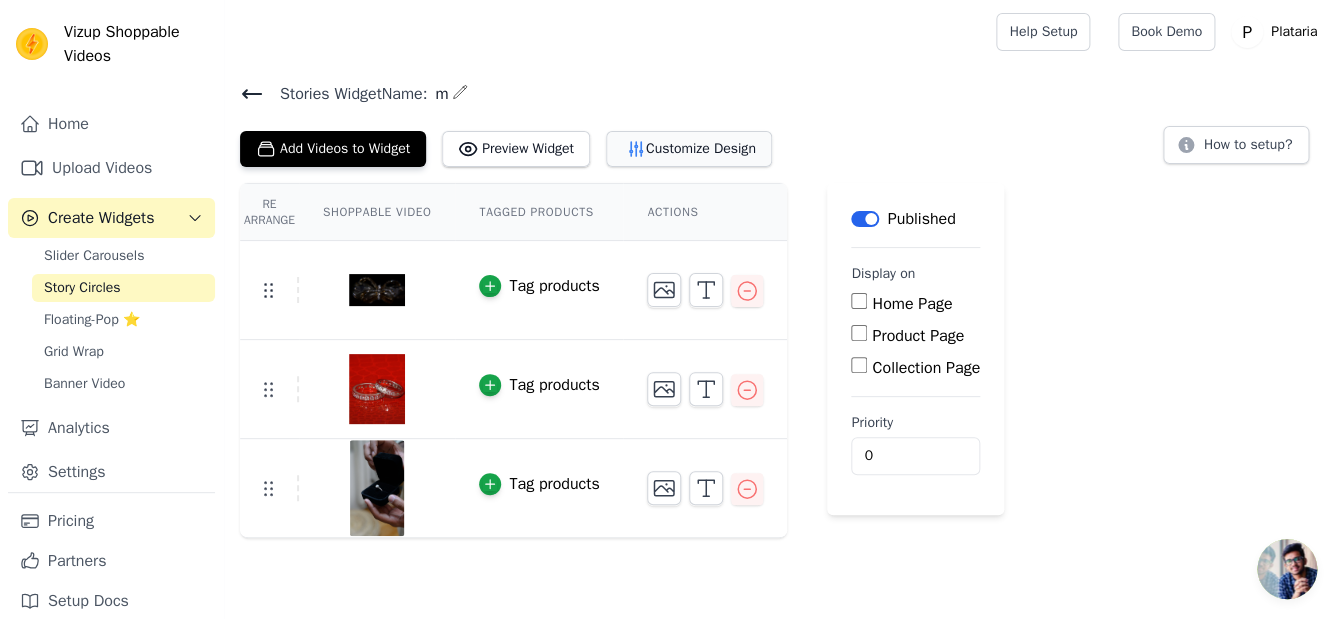 click on "Customize Design" at bounding box center [689, 149] 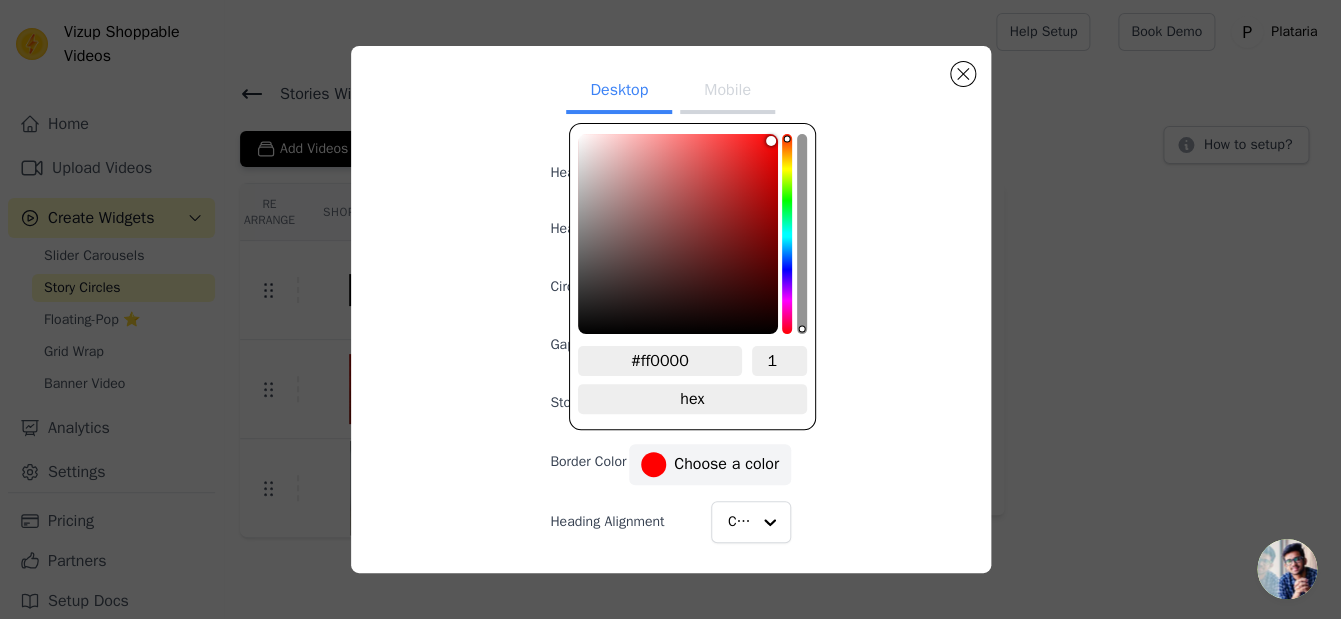 click at bounding box center [653, 464] 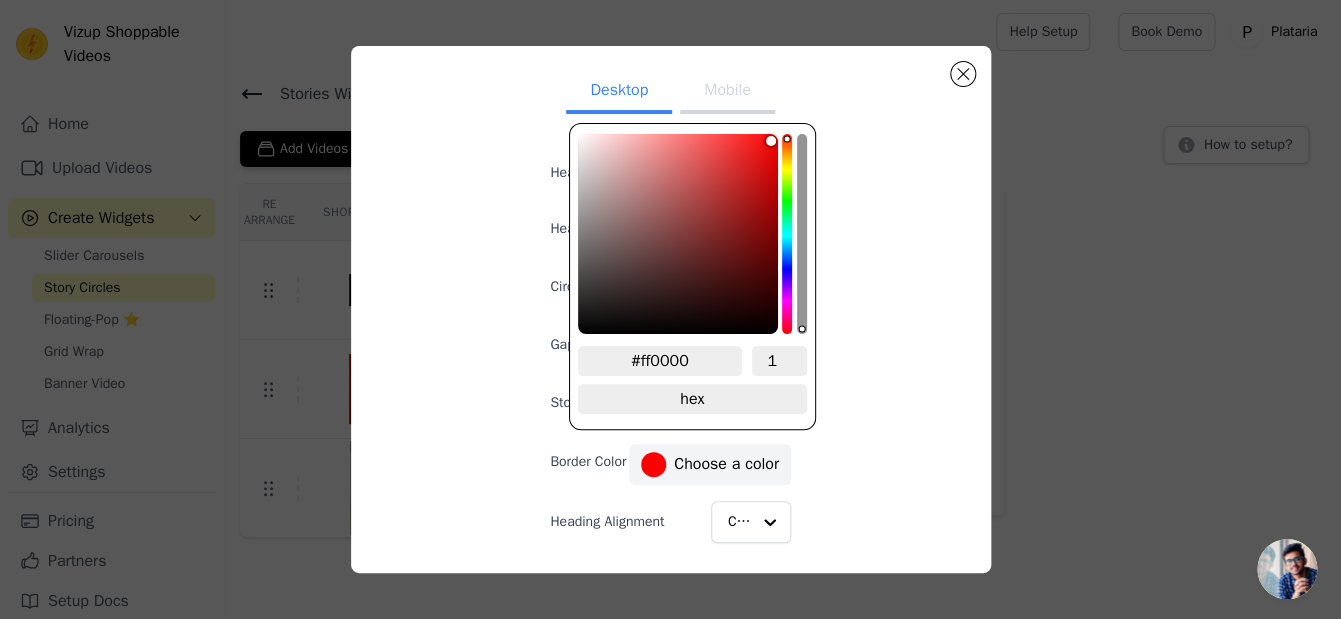 type on "#e1d9d9" 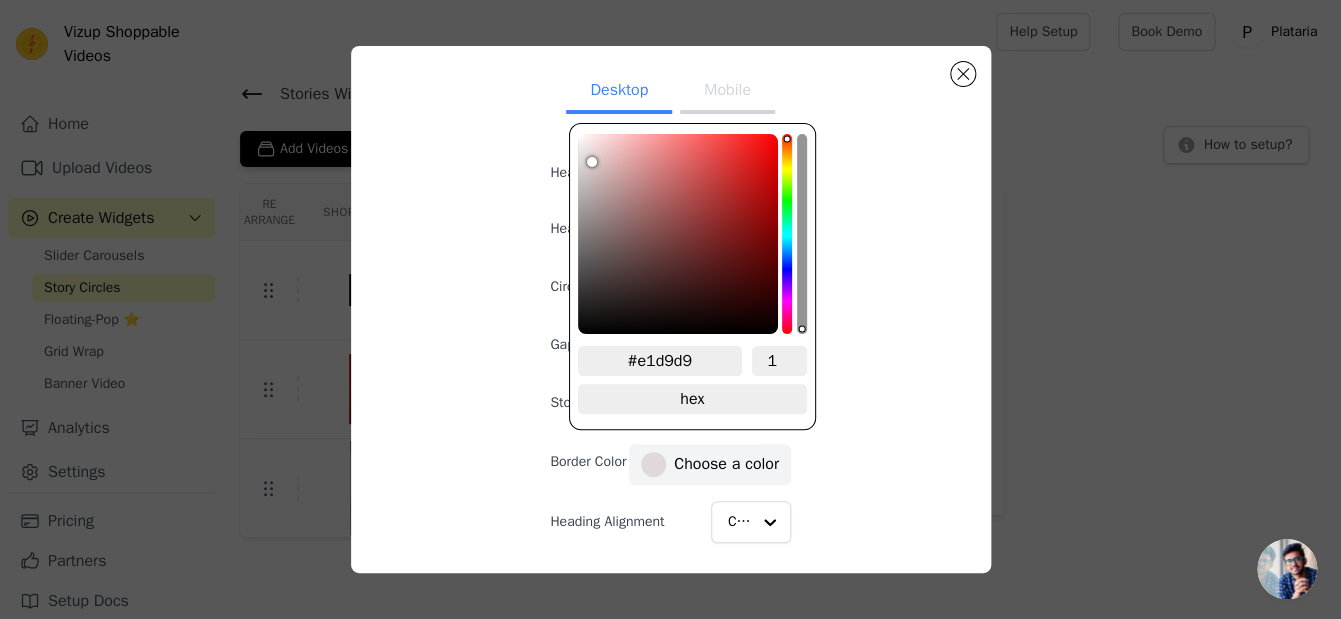 type on "#e1dada" 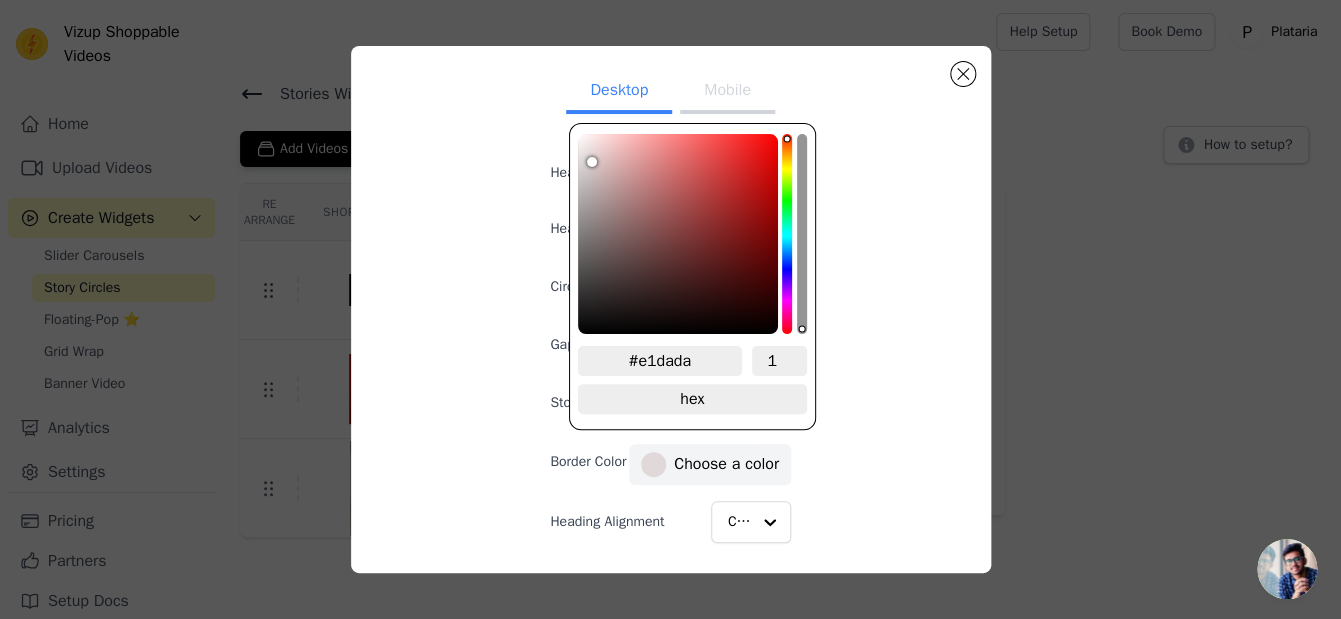 type on "#e4dcdc" 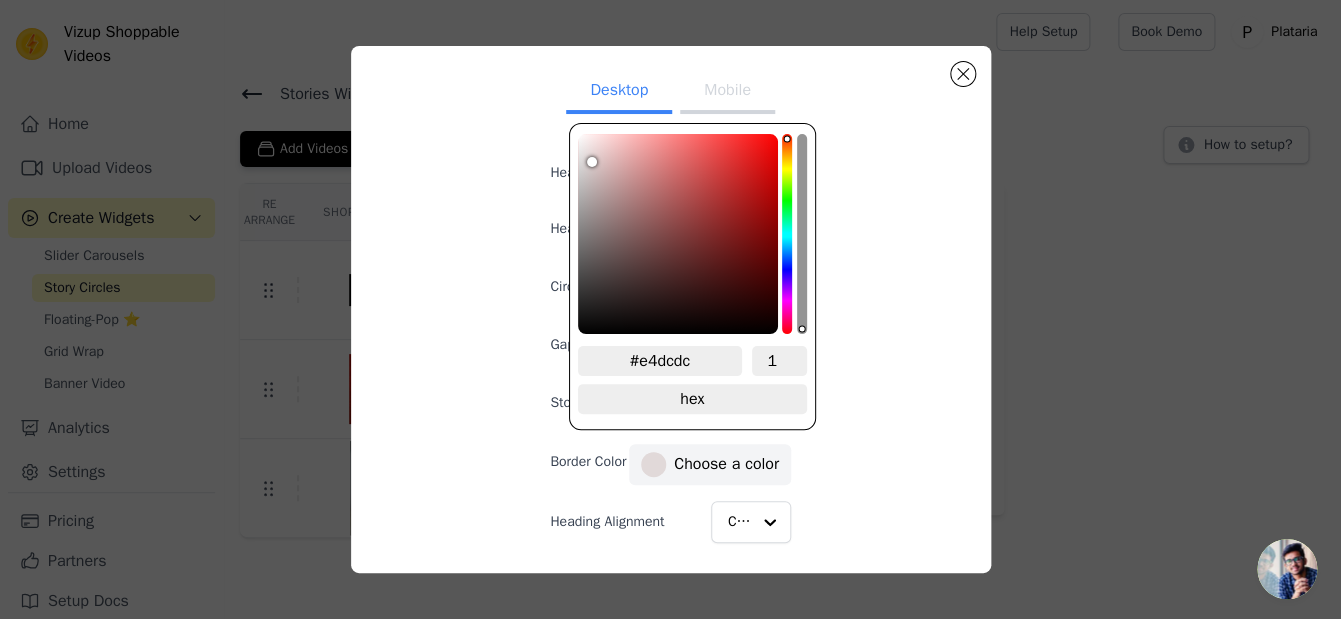 type on "#e8e0e0" 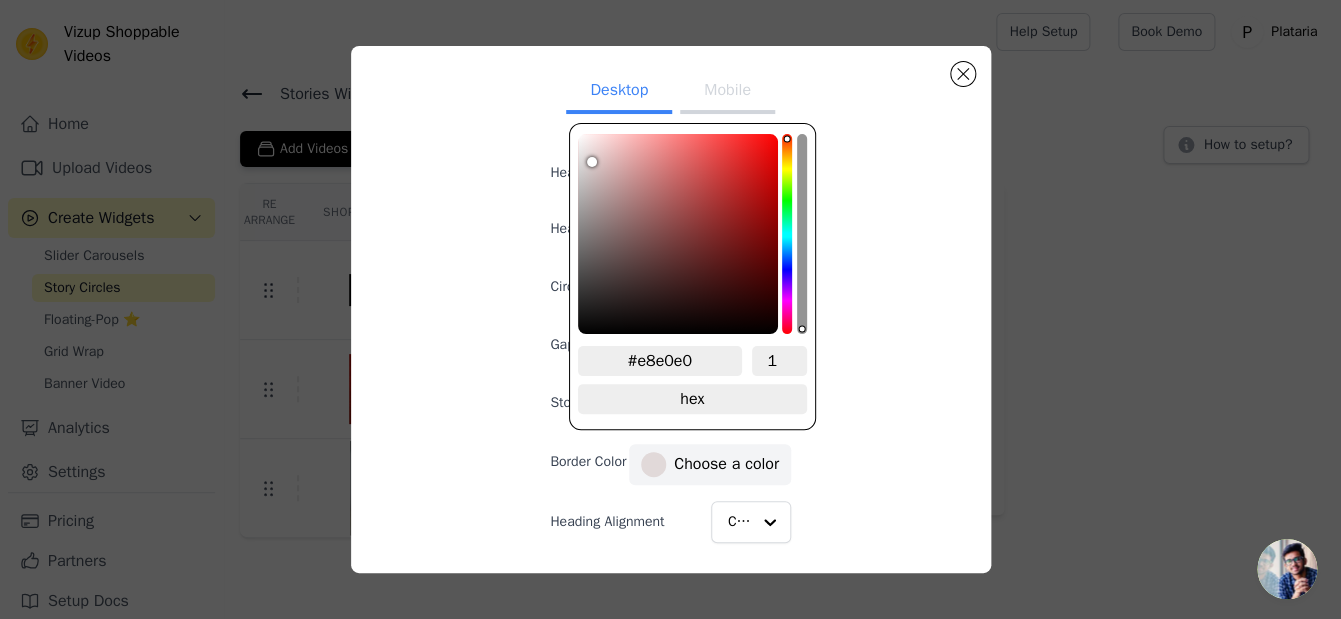 type on "#eee6e6" 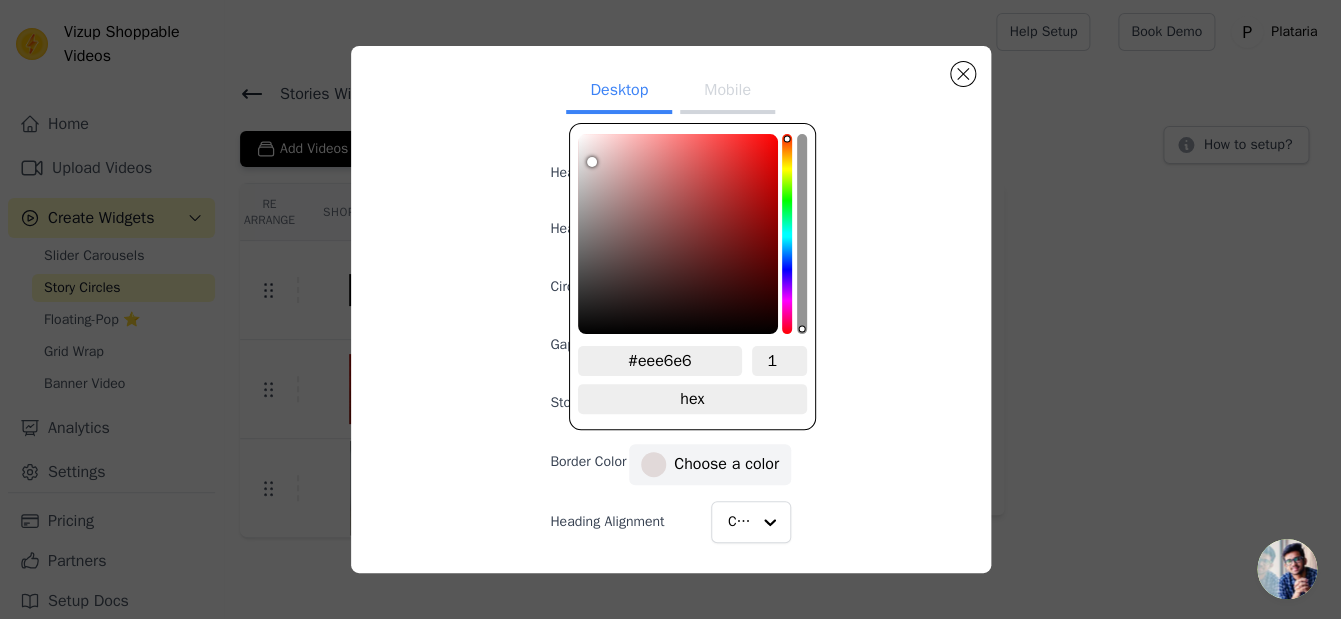 type on "#f2eaea" 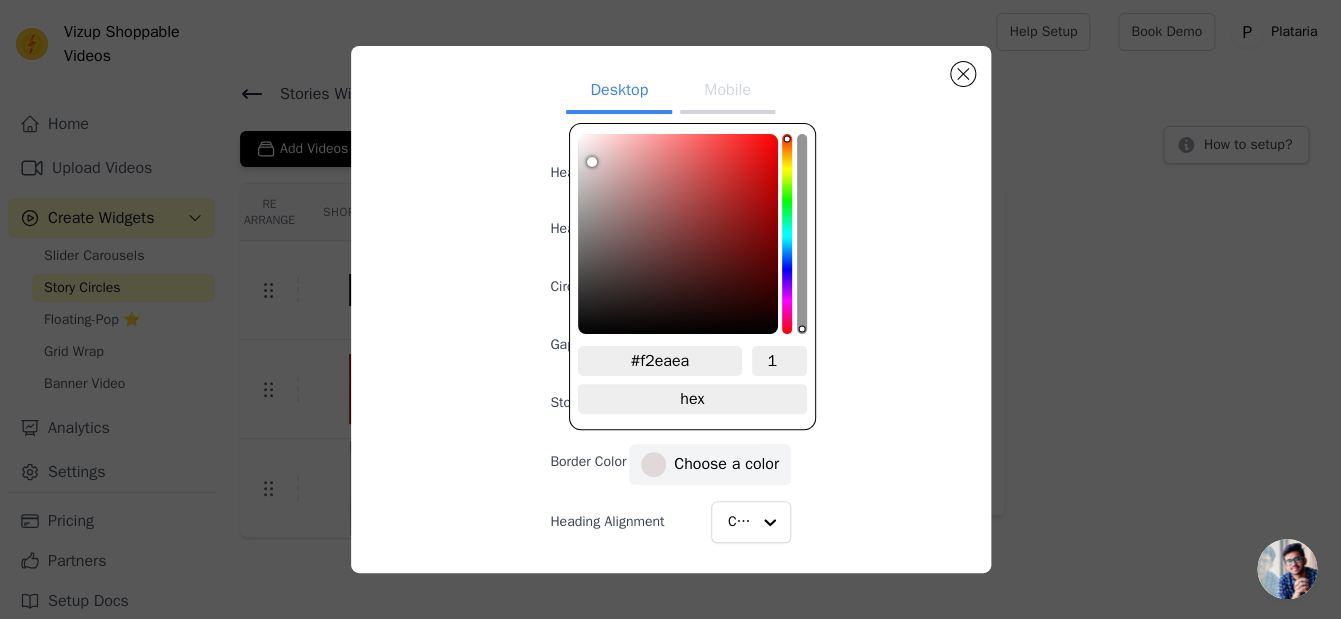 type on "#f5ecec" 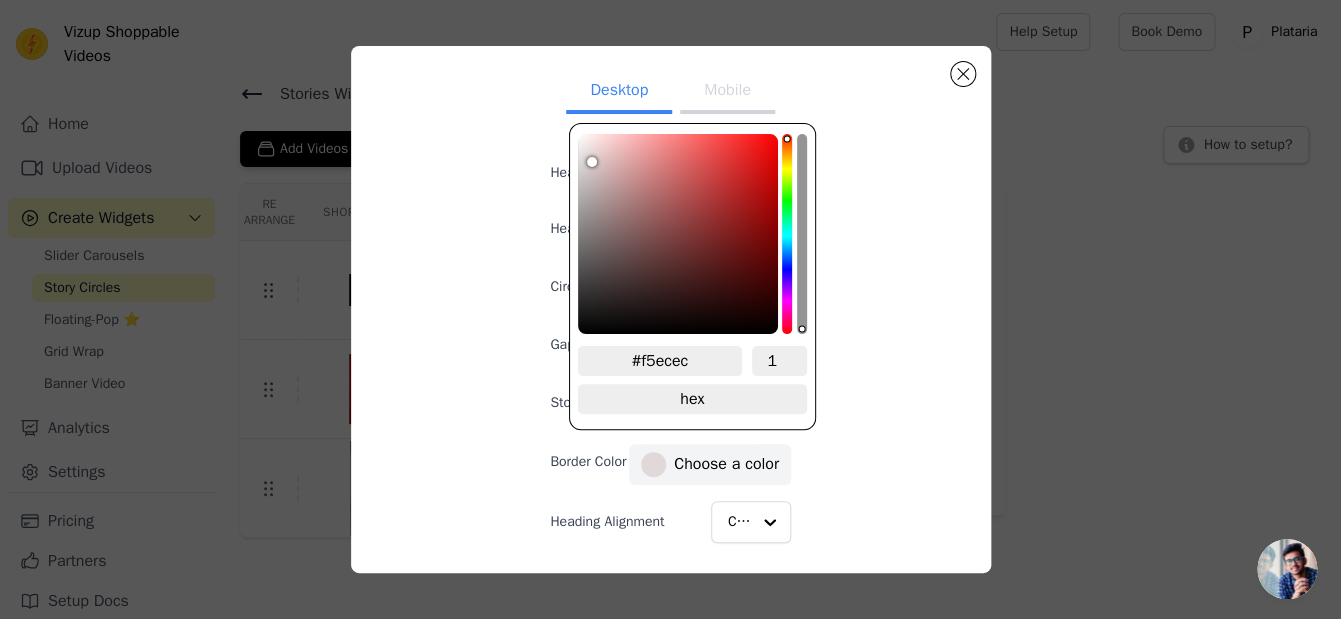 type on "#f7efef" 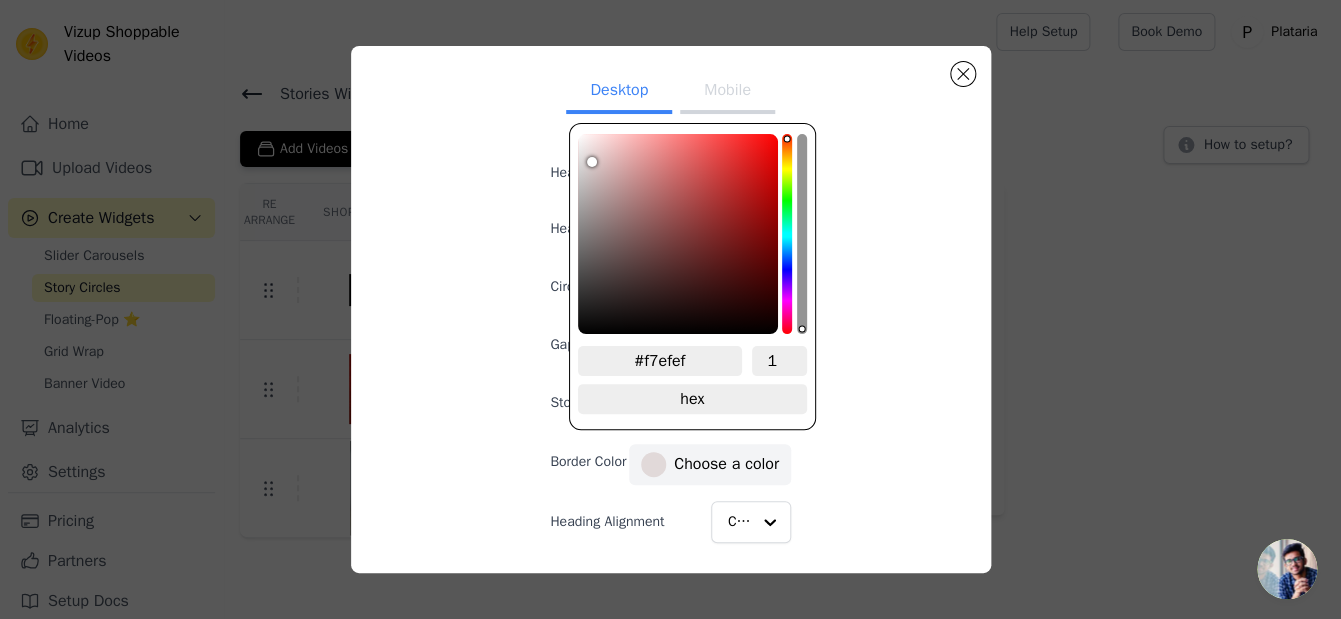 type on "#faf1f1" 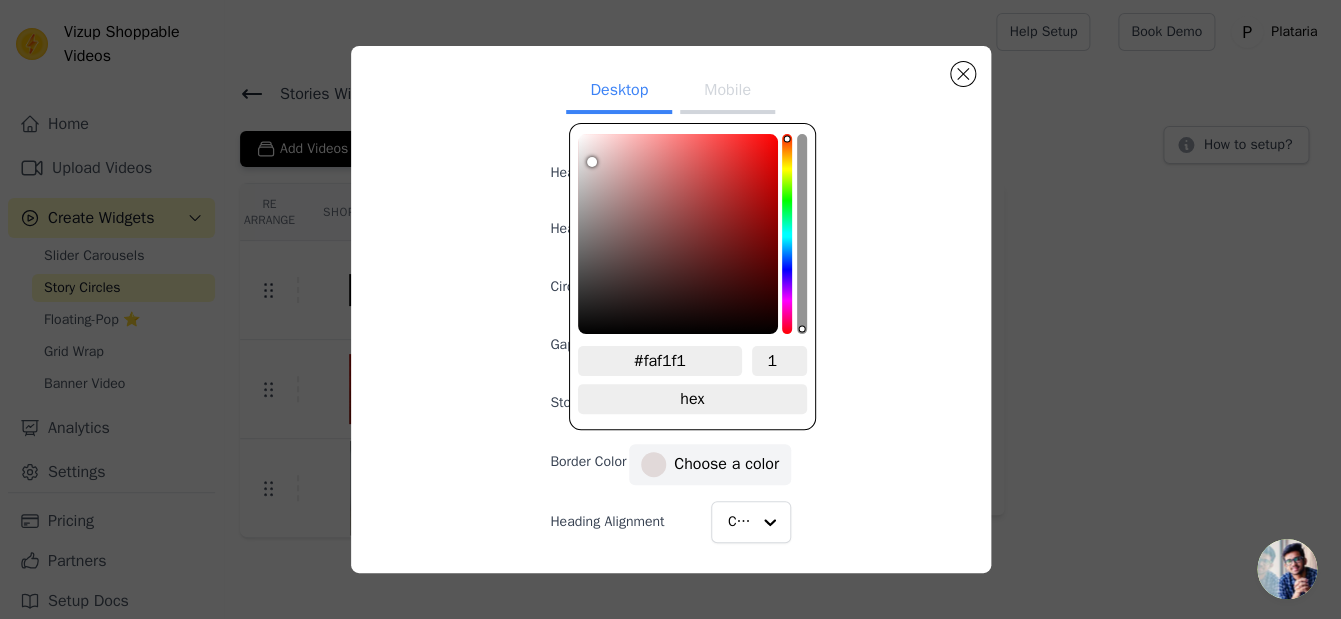 type on "#fbf3f3" 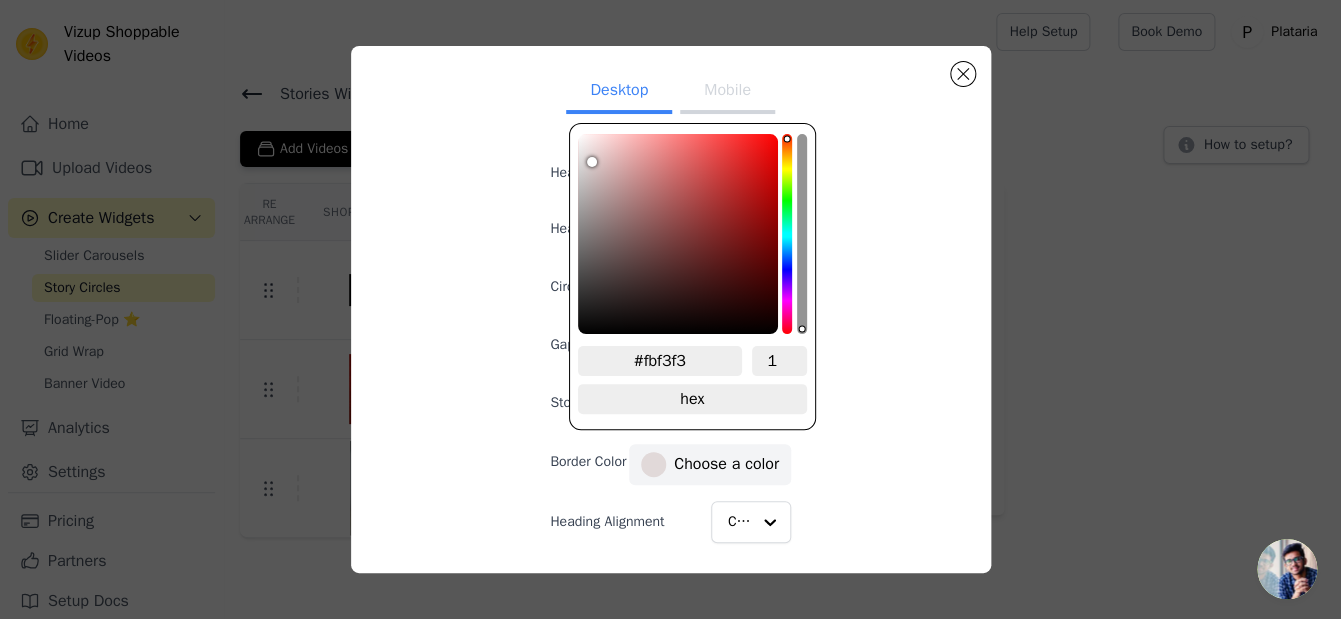type on "#fcf5f5" 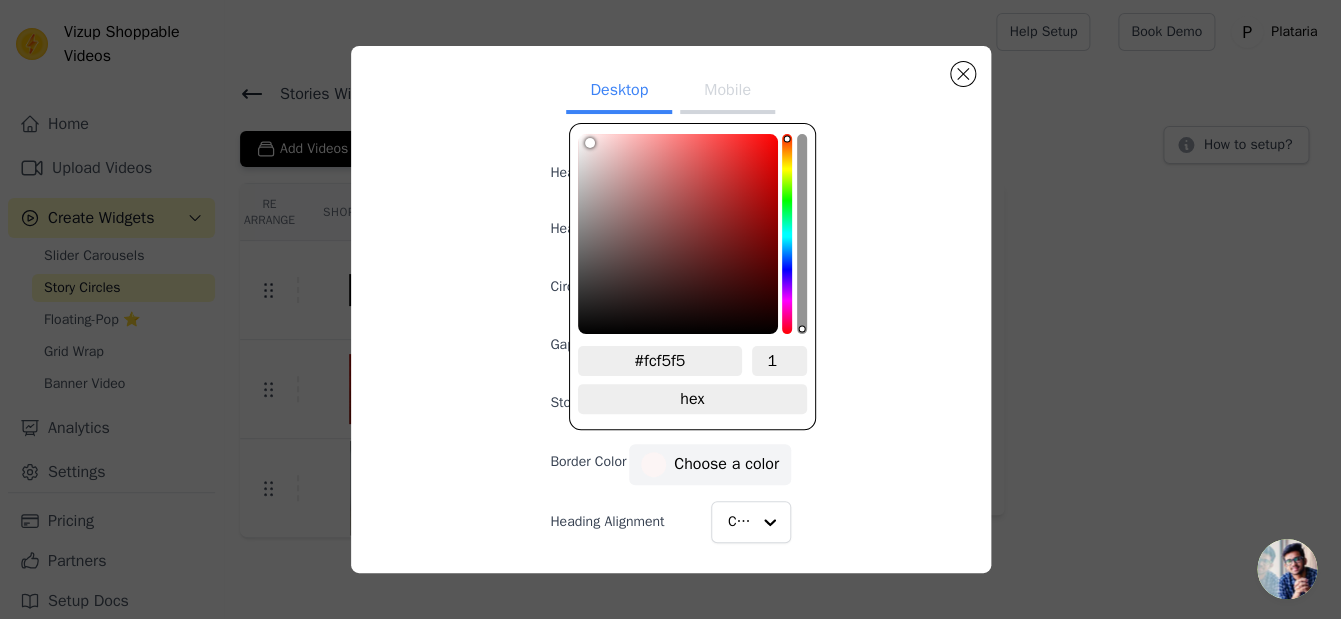 type on "#fef9f9" 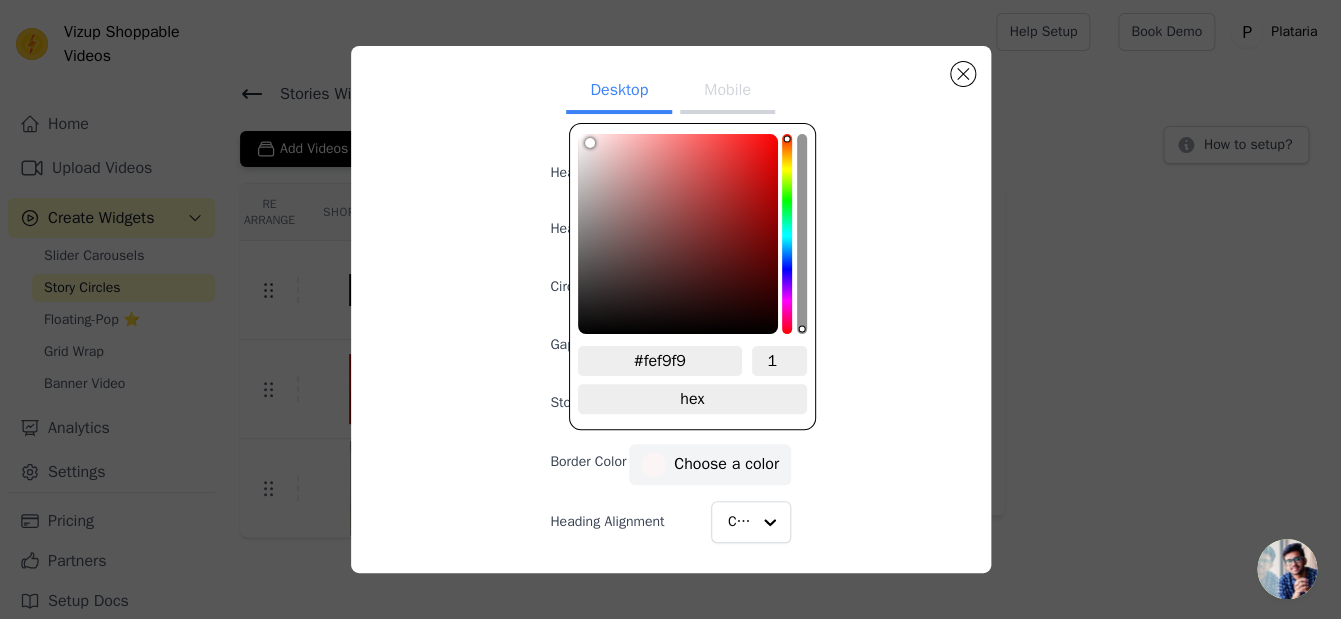 type on "#fffdfd" 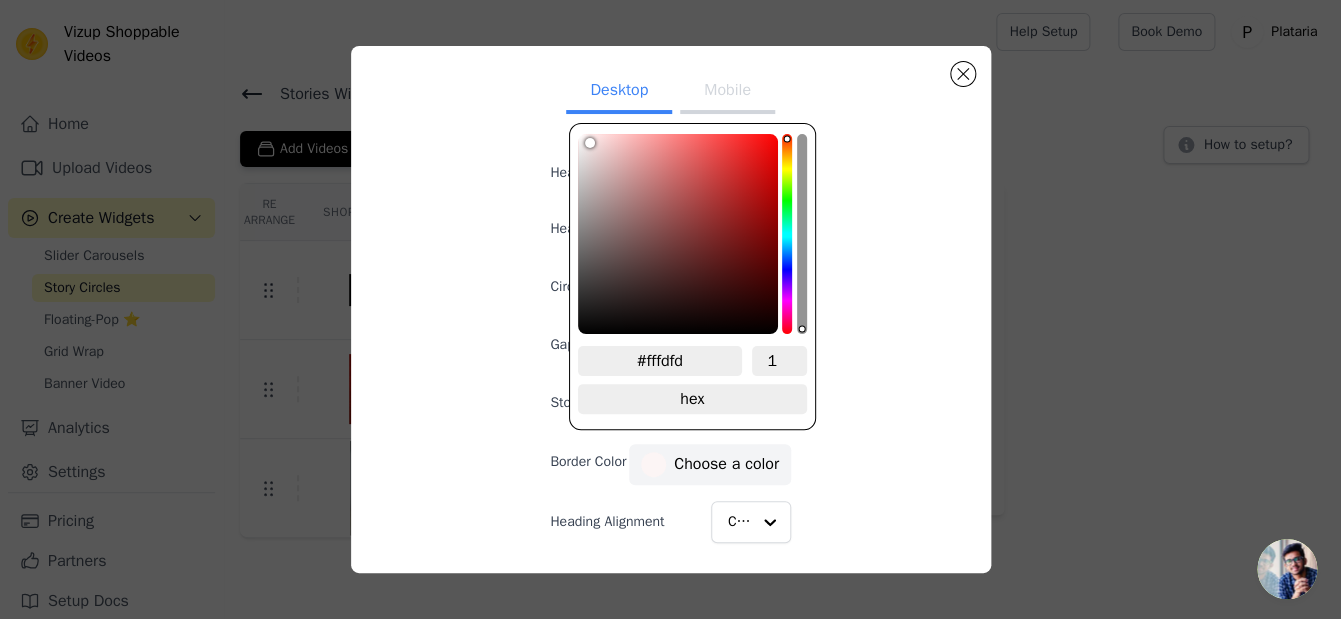 type on "#ffffff" 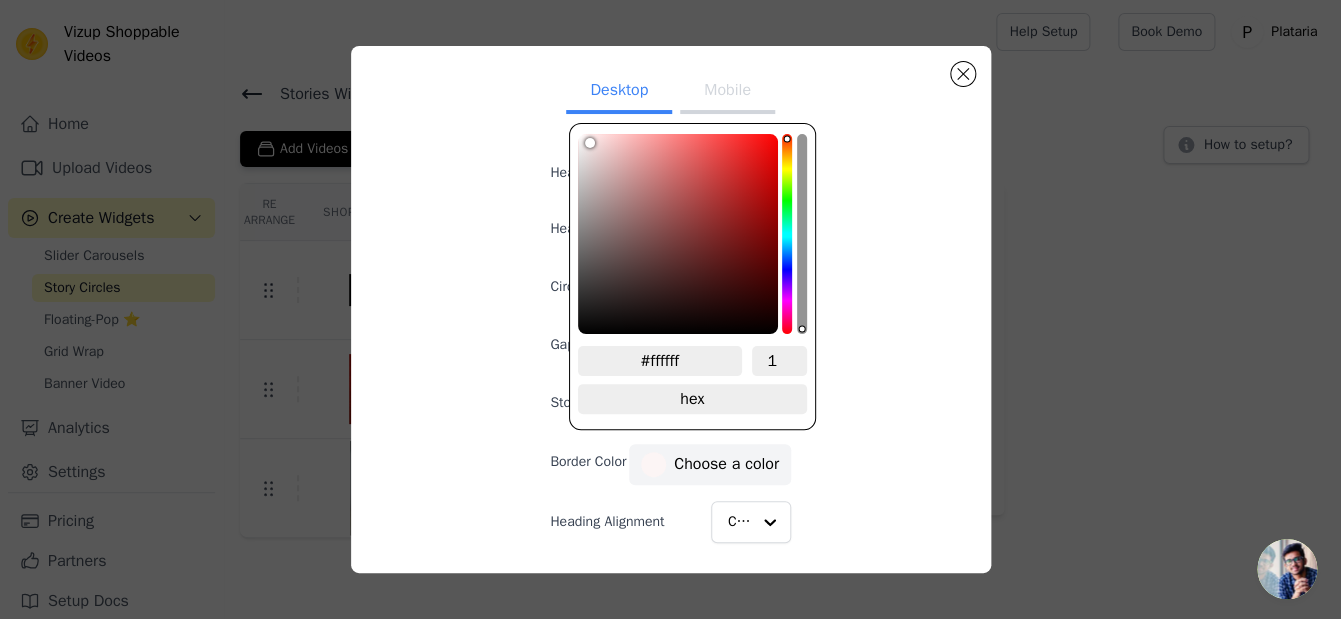 drag, startPoint x: 585, startPoint y: 157, endPoint x: 567, endPoint y: 117, distance: 43.863426 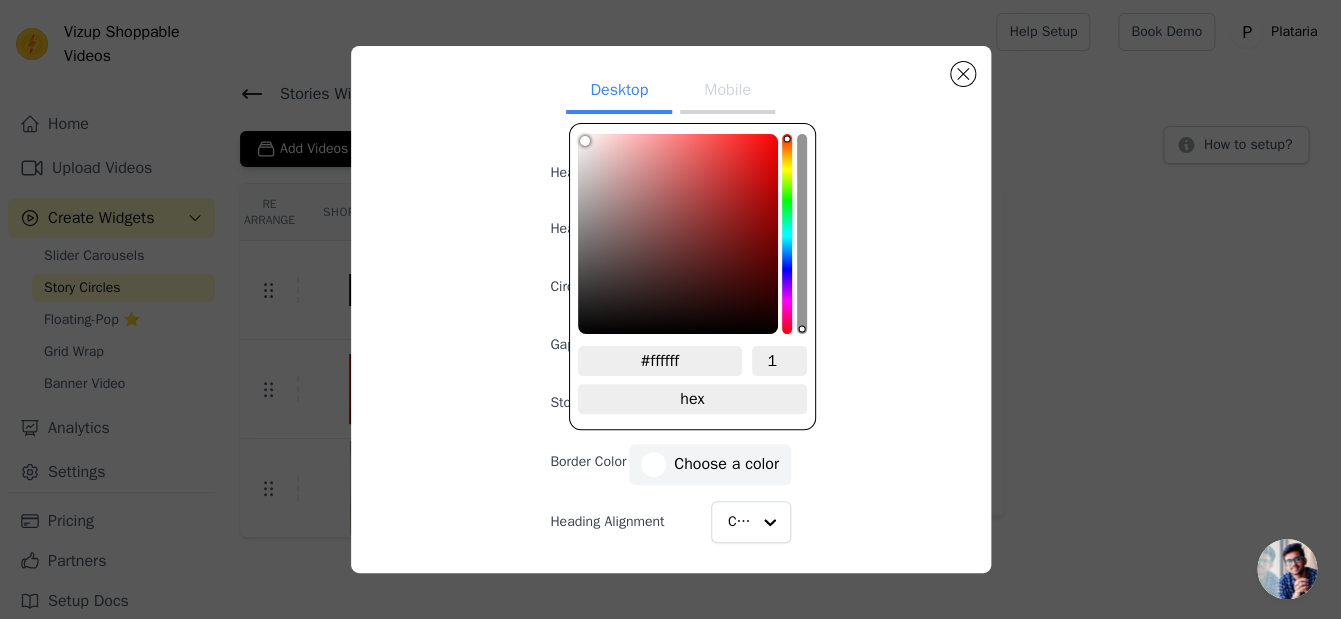 click on "Desktop Mobile   Heading     Heading font size (in px)   16   Circle Size (in px)   105   Gap between circles(in px)     Story title font size (in px)   12   Border Color   #ffffff       Choose a color     Heading Alignment         Center               GIF-like Auto Play Videos   Label     Yes   Cancel     Save                               #ffffff   1   hex   change to    rgb" at bounding box center (671, 309) 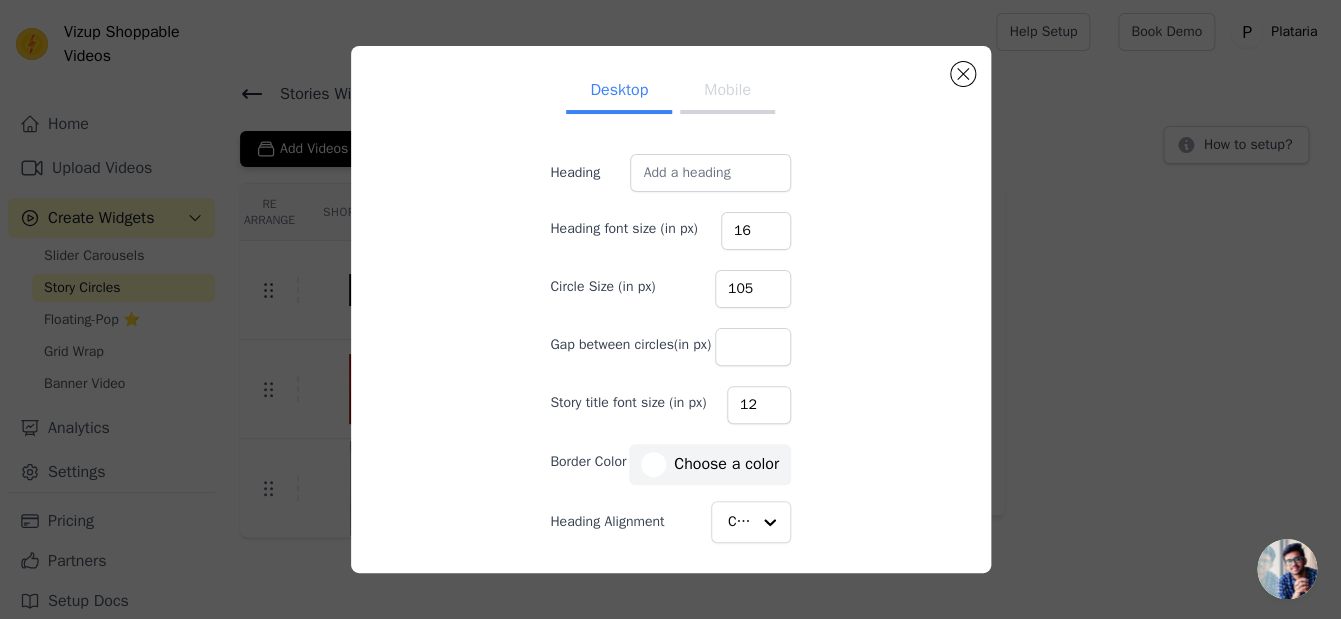 scroll, scrollTop: 112, scrollLeft: 0, axis: vertical 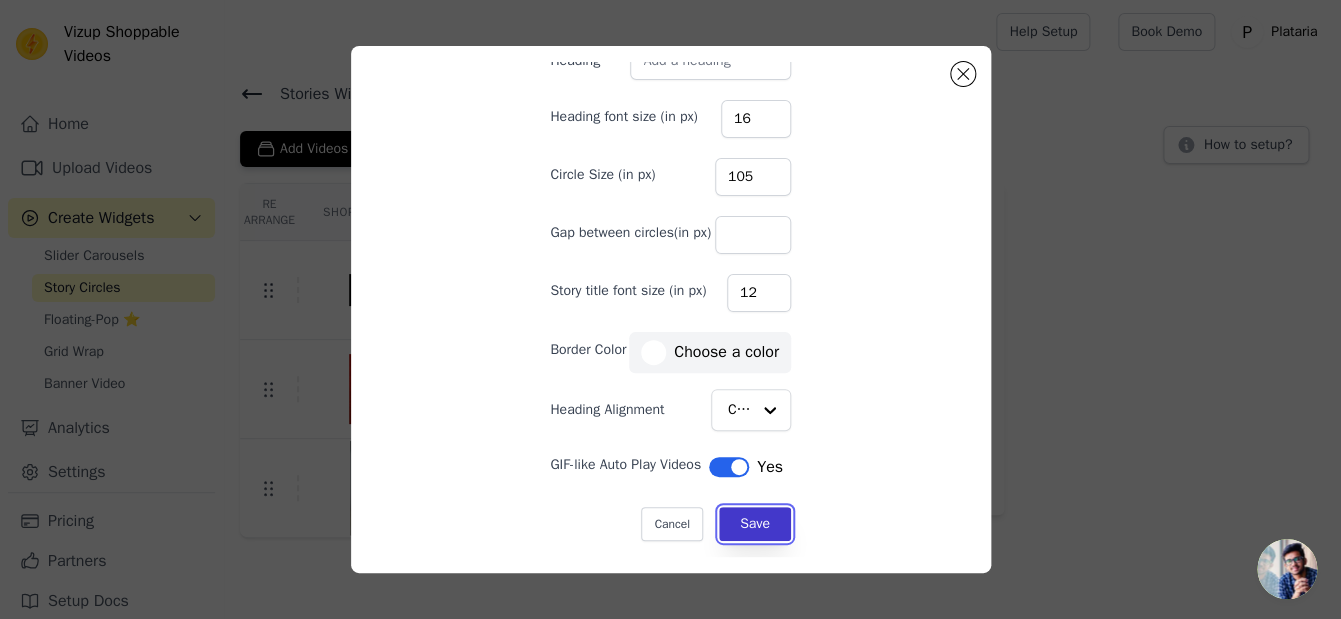 click on "Save" at bounding box center (755, 524) 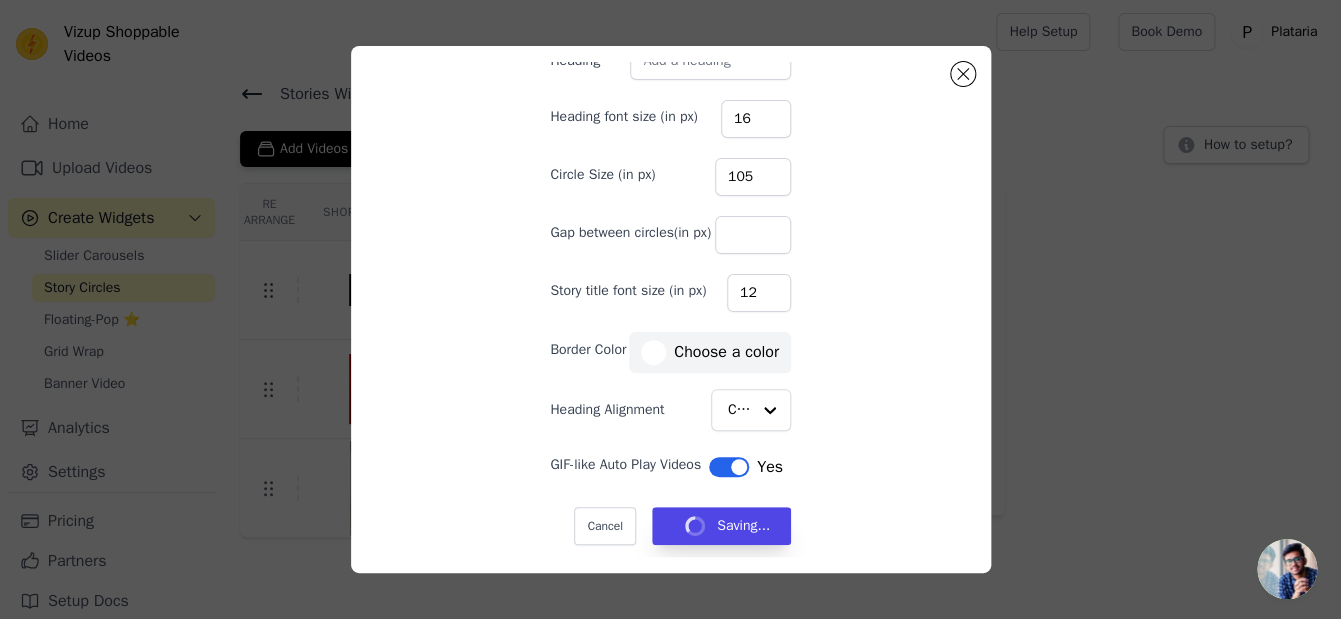 type 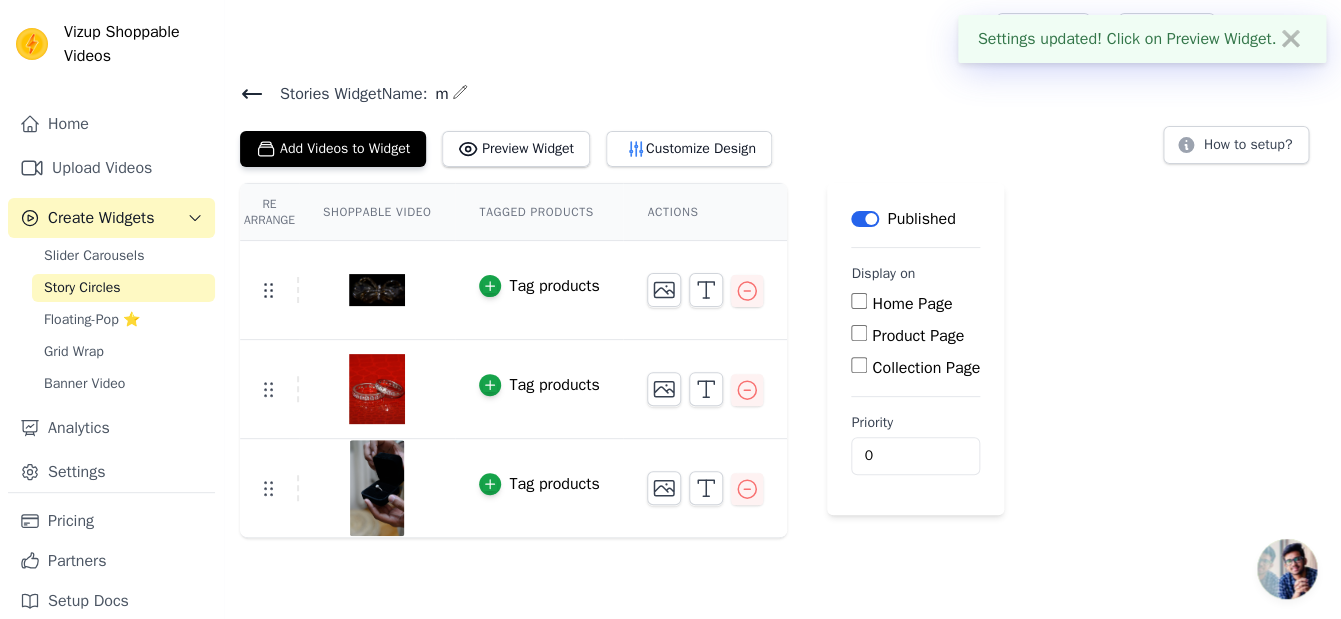 scroll, scrollTop: 112, scrollLeft: 0, axis: vertical 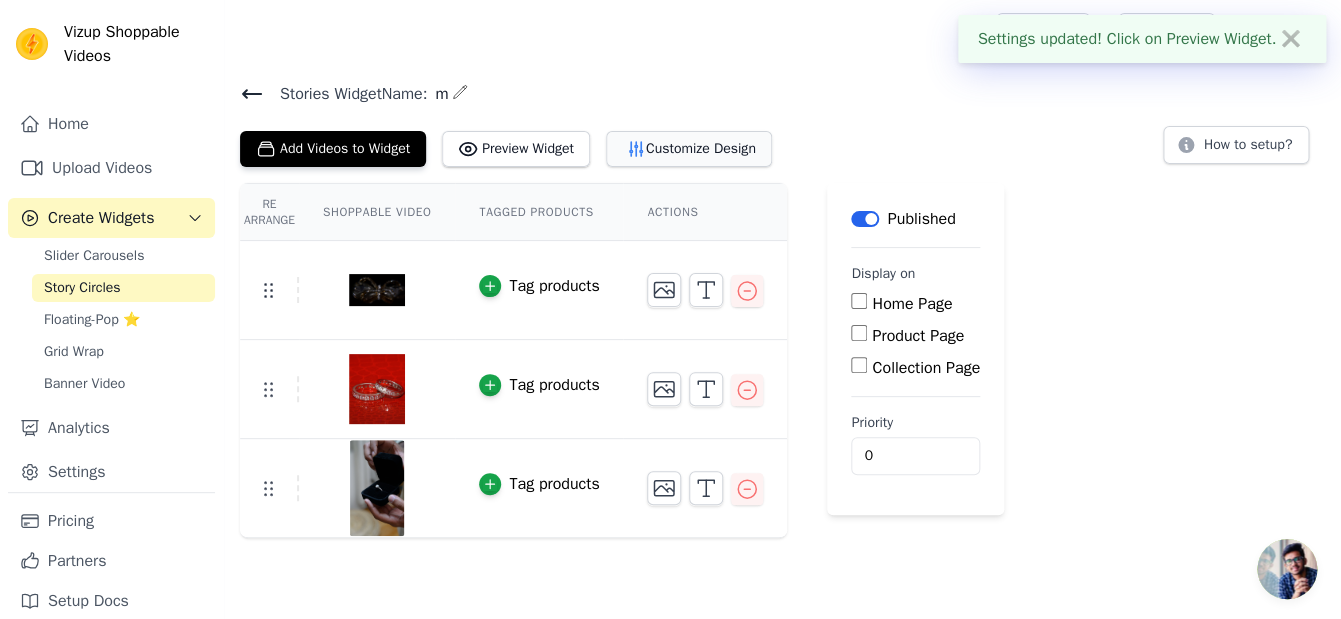 click on "Customize Design" at bounding box center [689, 149] 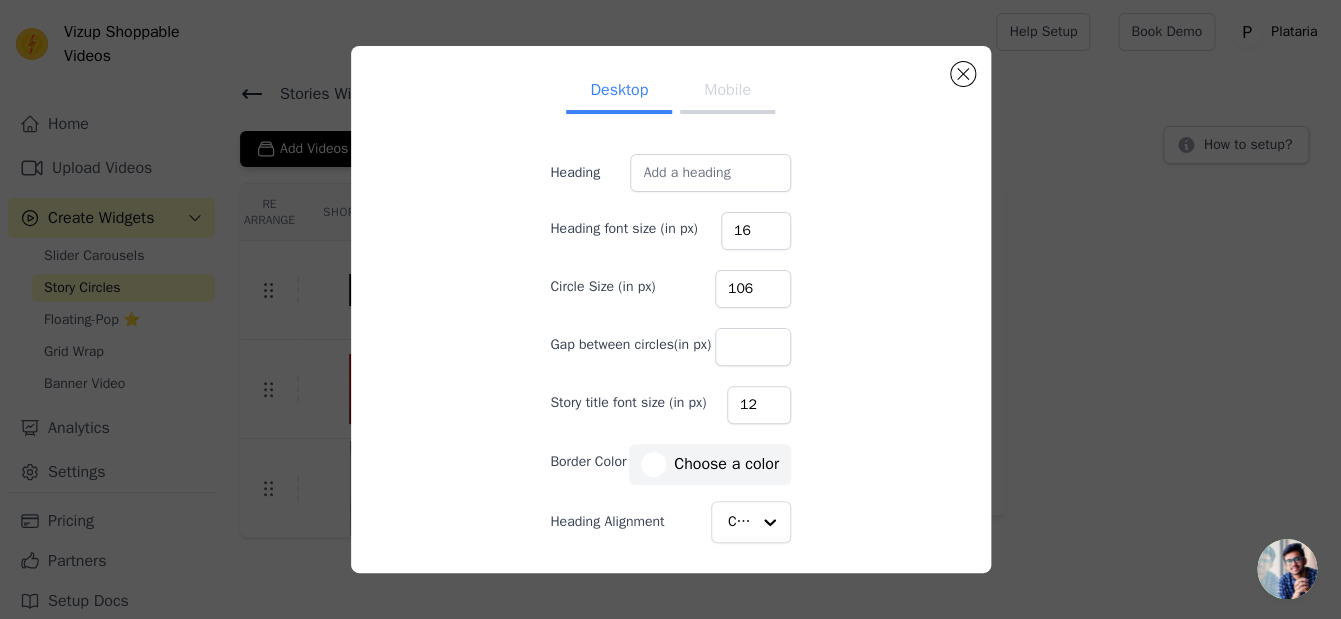 click on "106" at bounding box center (753, 289) 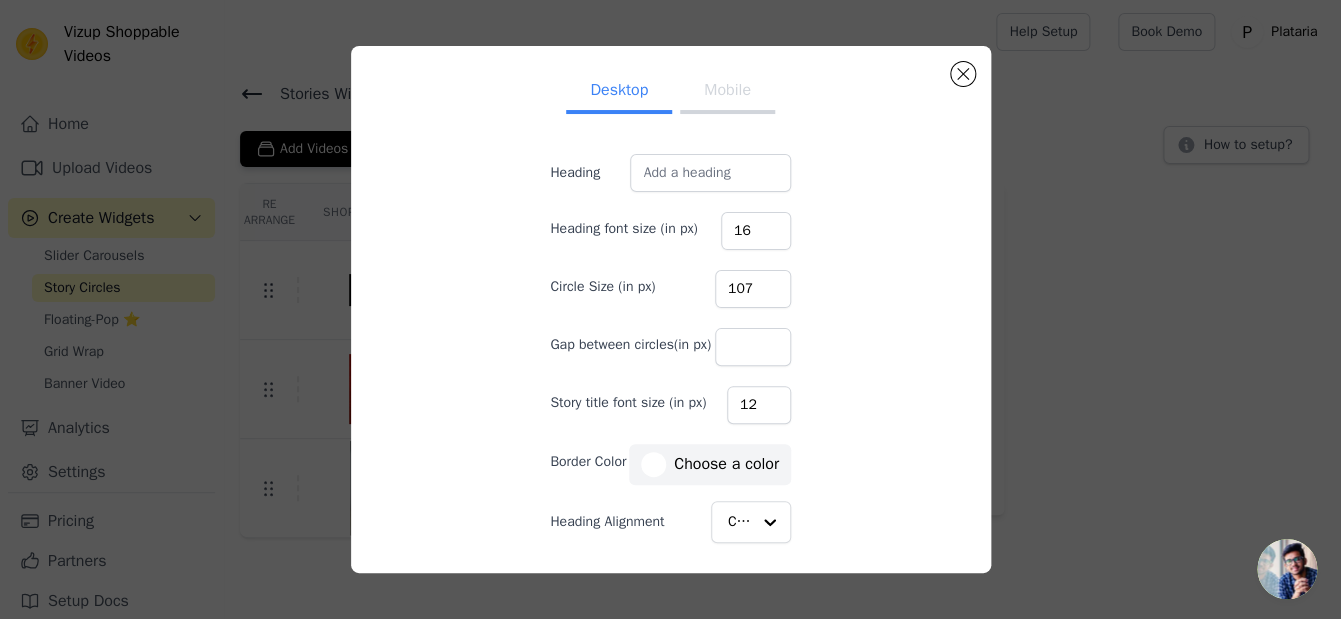 click on "107" at bounding box center (753, 289) 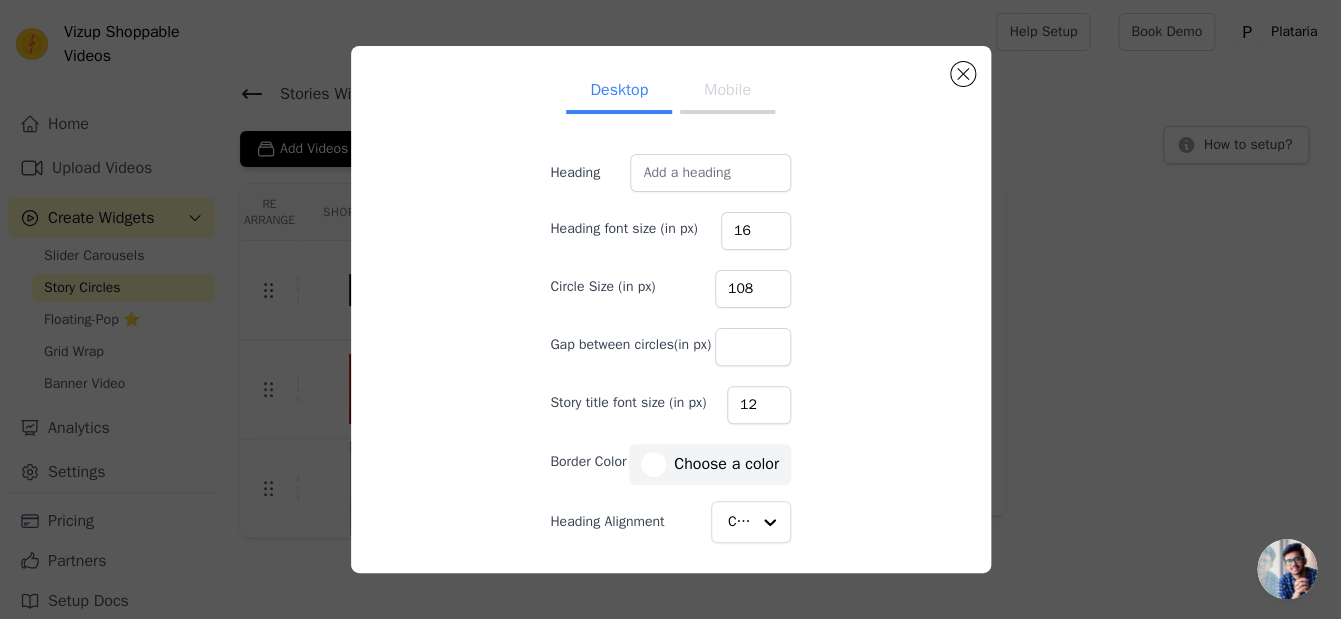 click on "108" at bounding box center [753, 289] 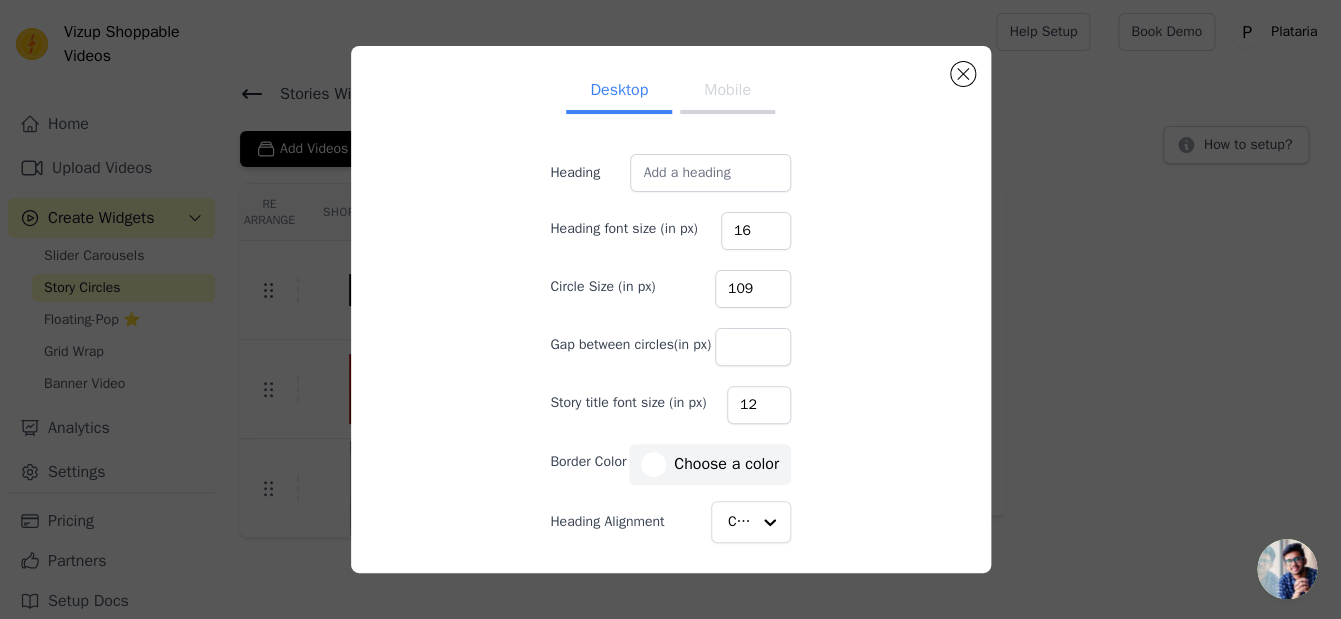 click on "109" at bounding box center (753, 289) 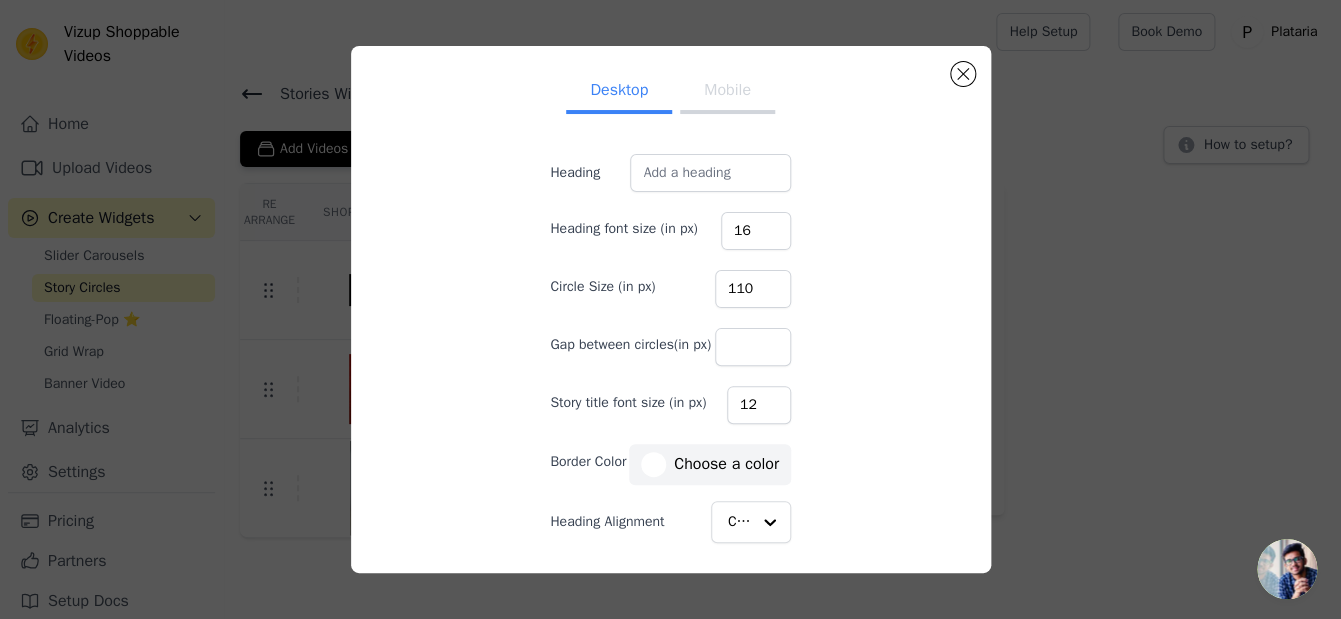 click on "110" at bounding box center [753, 289] 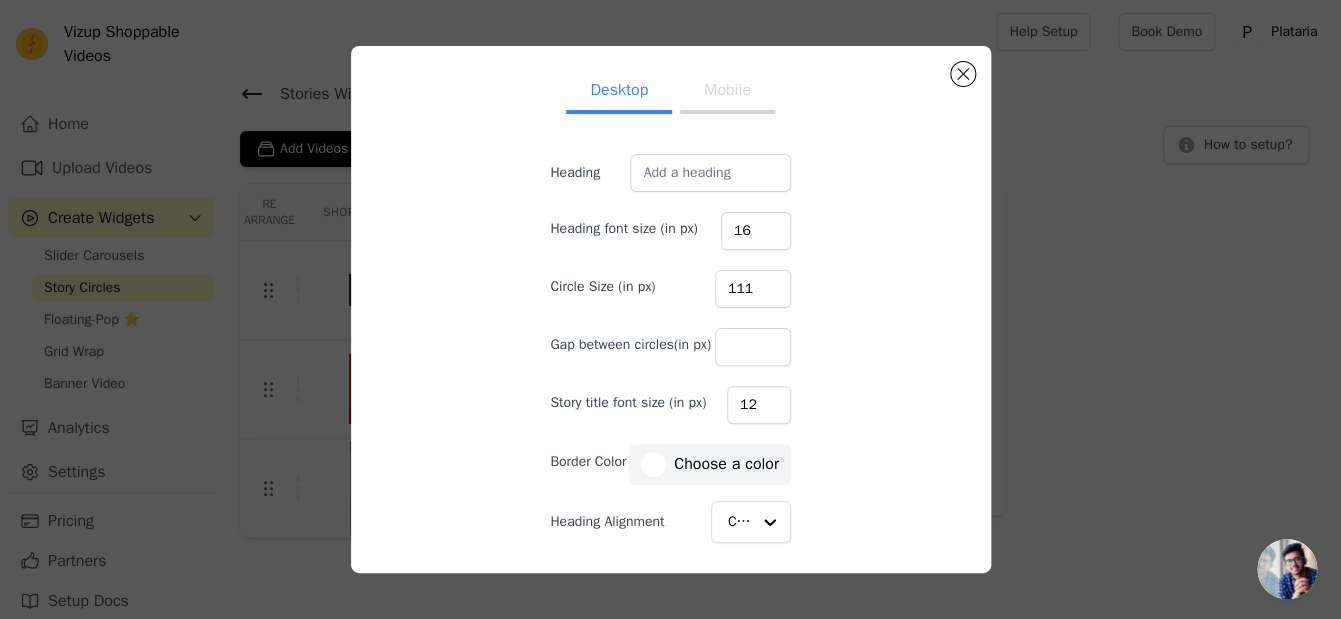 click on "111" at bounding box center [753, 289] 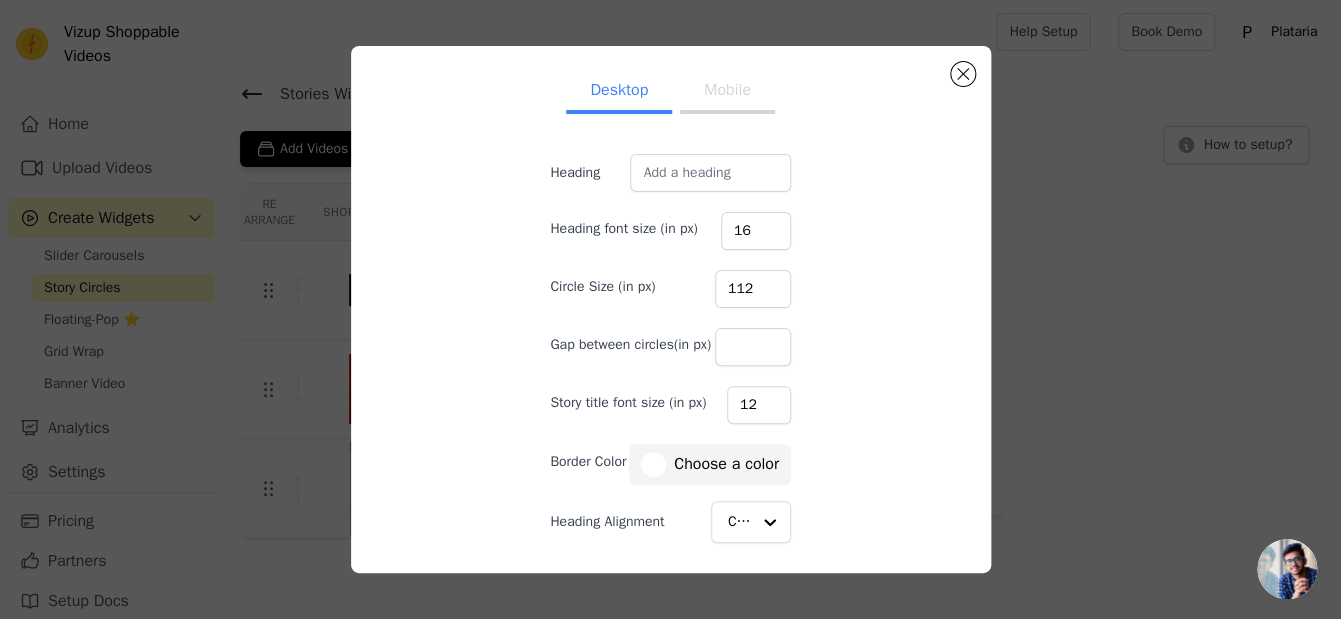 click on "112" at bounding box center (753, 289) 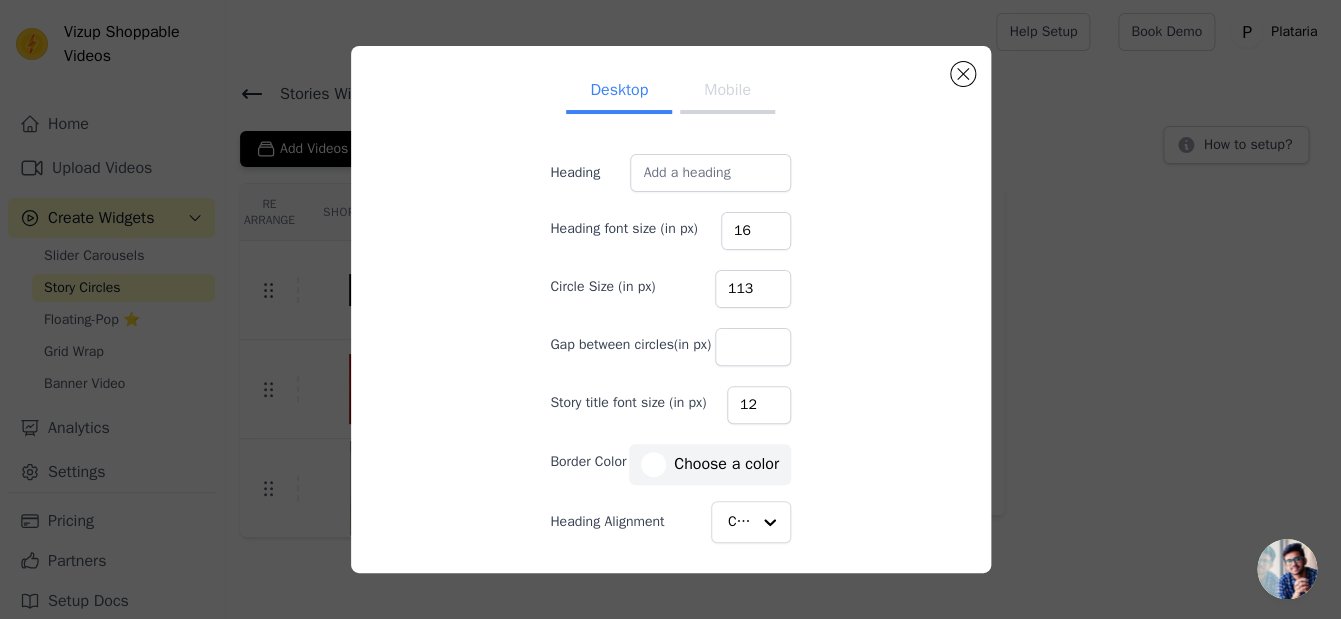 click on "113" at bounding box center [753, 289] 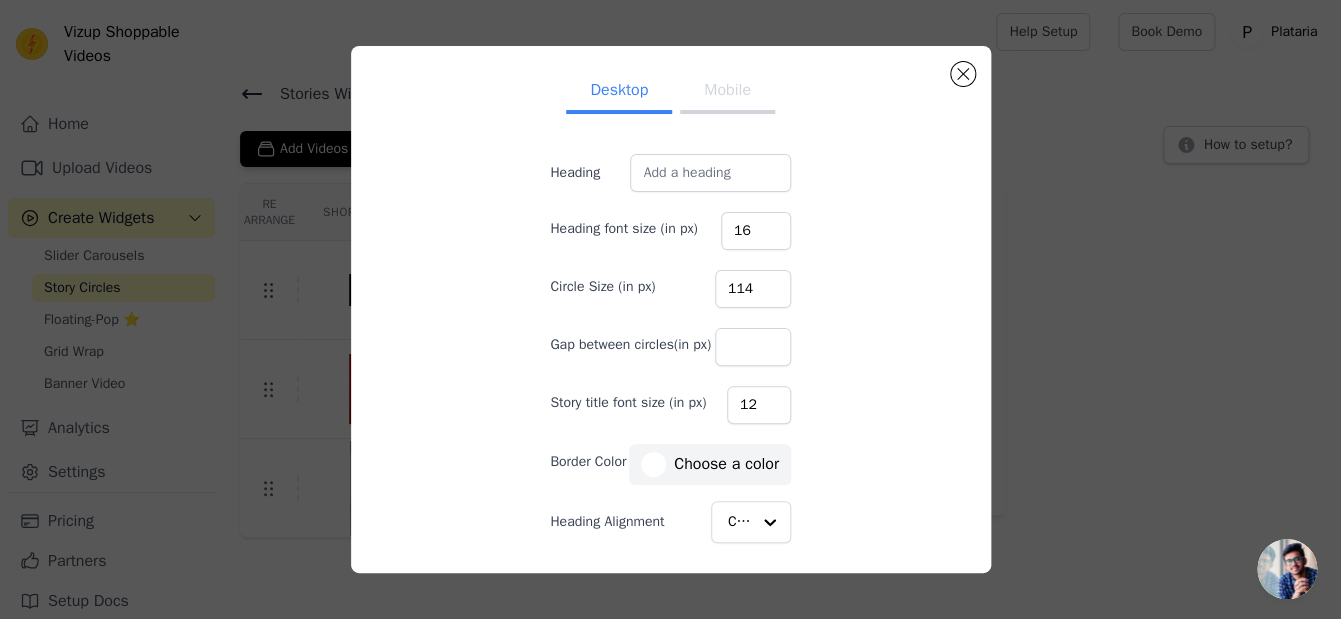 click on "114" at bounding box center (753, 289) 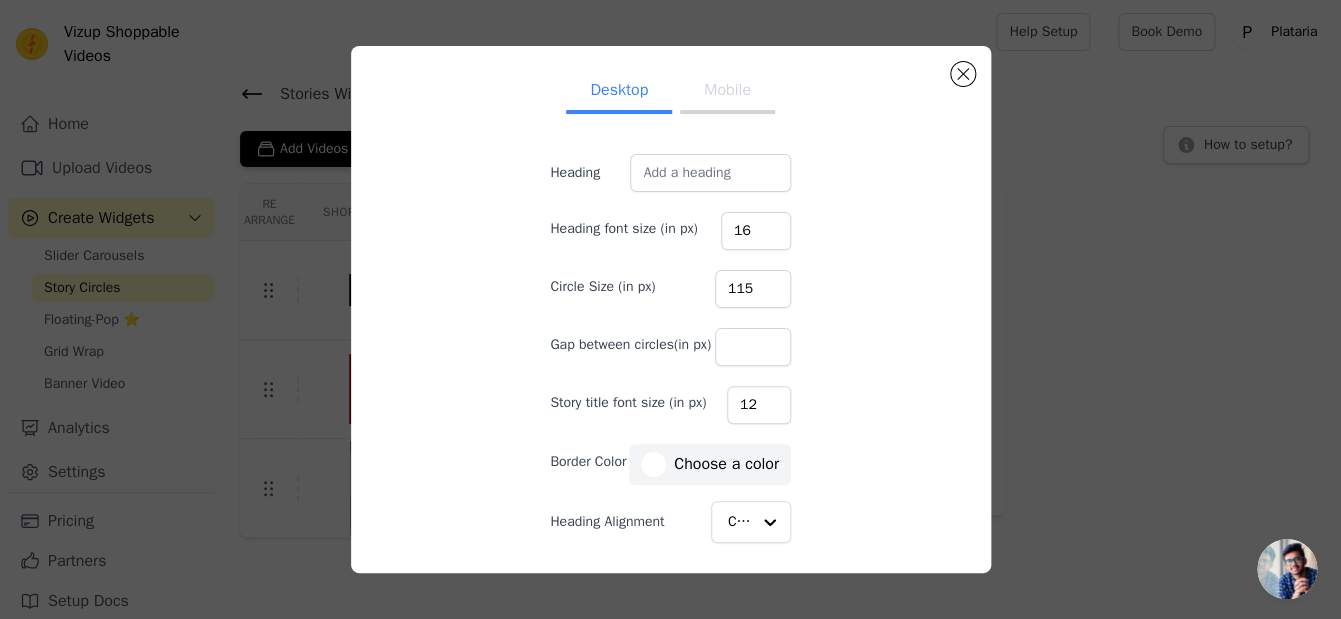 click on "115" at bounding box center [753, 289] 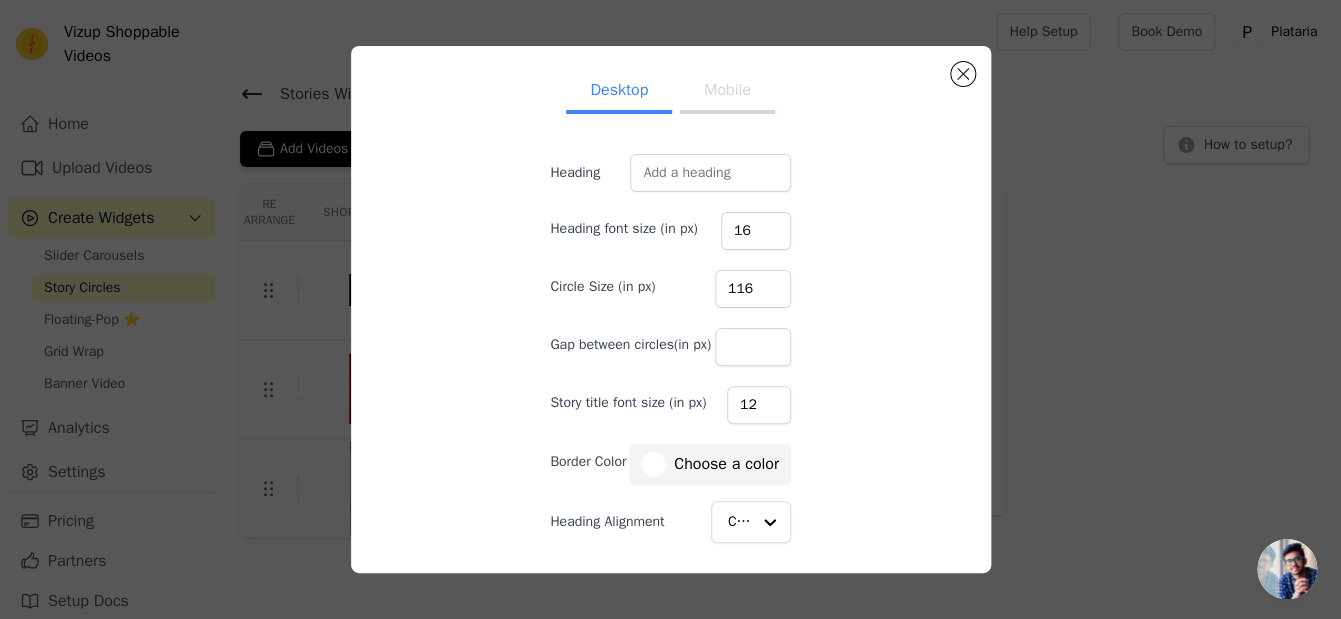 click on "116" at bounding box center (753, 289) 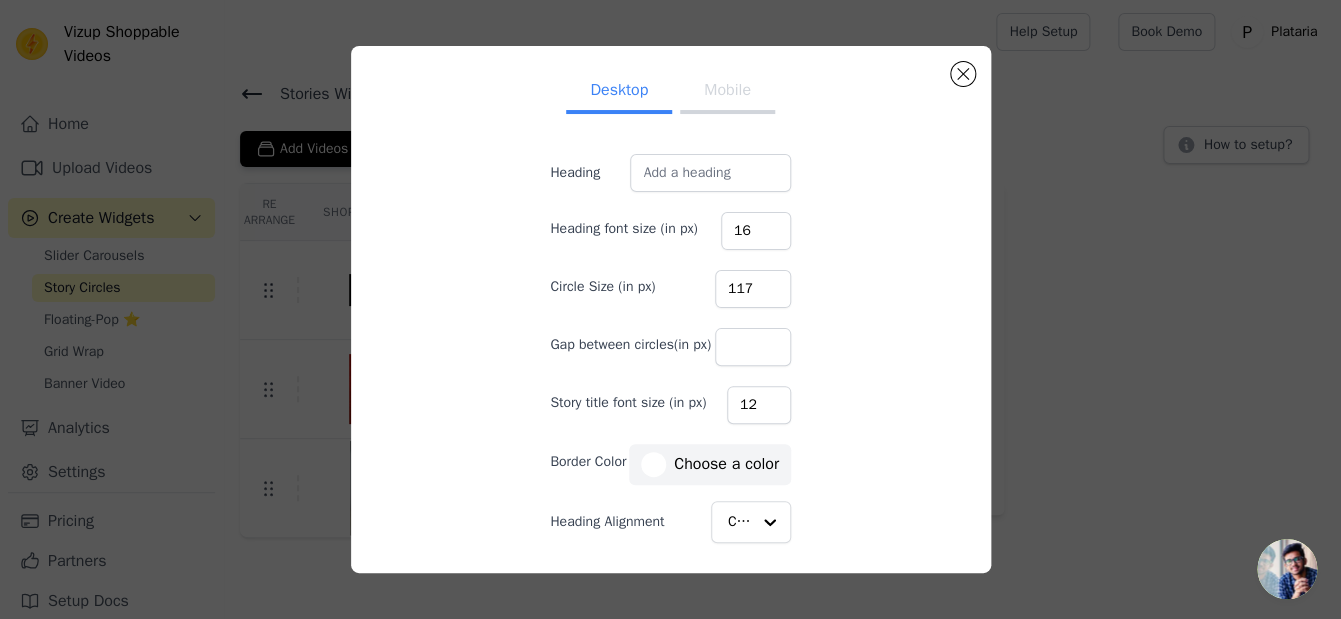 click on "117" at bounding box center (753, 289) 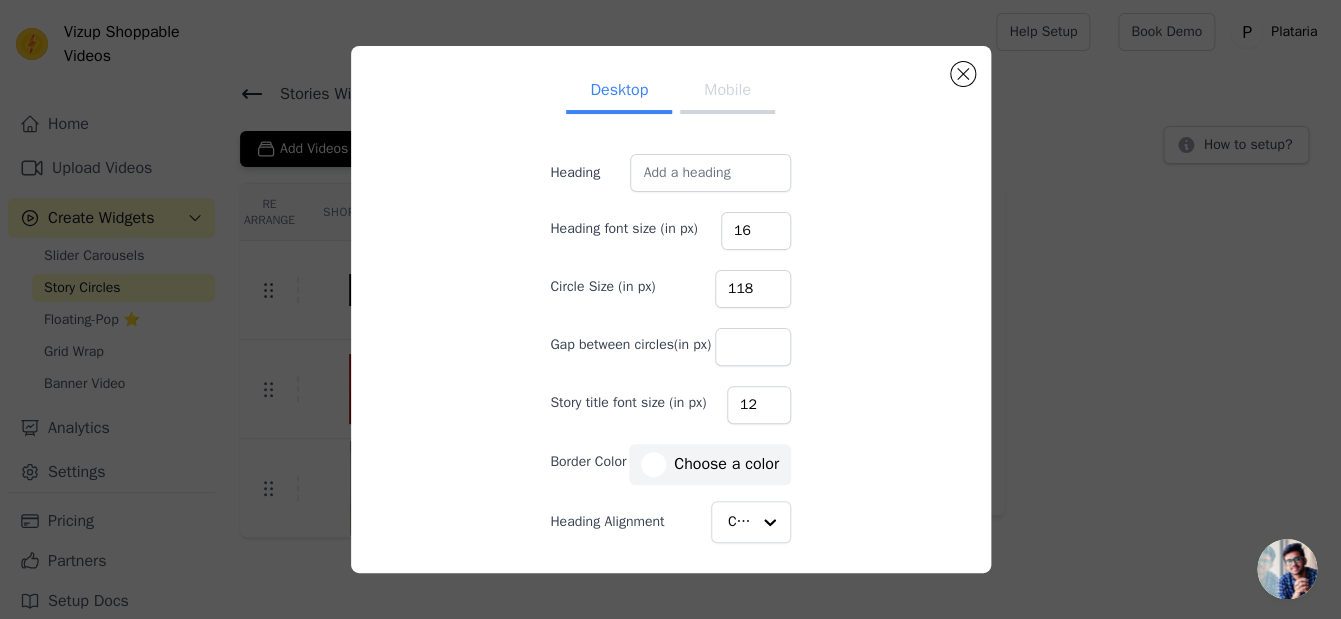 click on "118" at bounding box center [753, 289] 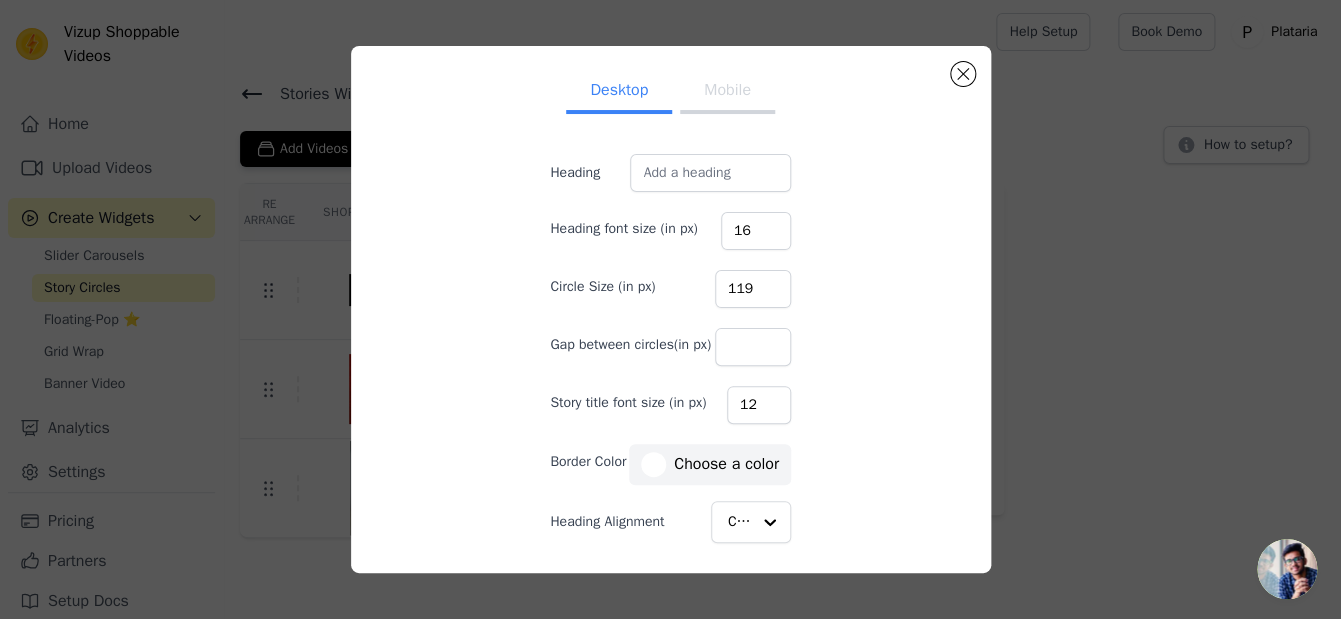 click on "119" at bounding box center [753, 289] 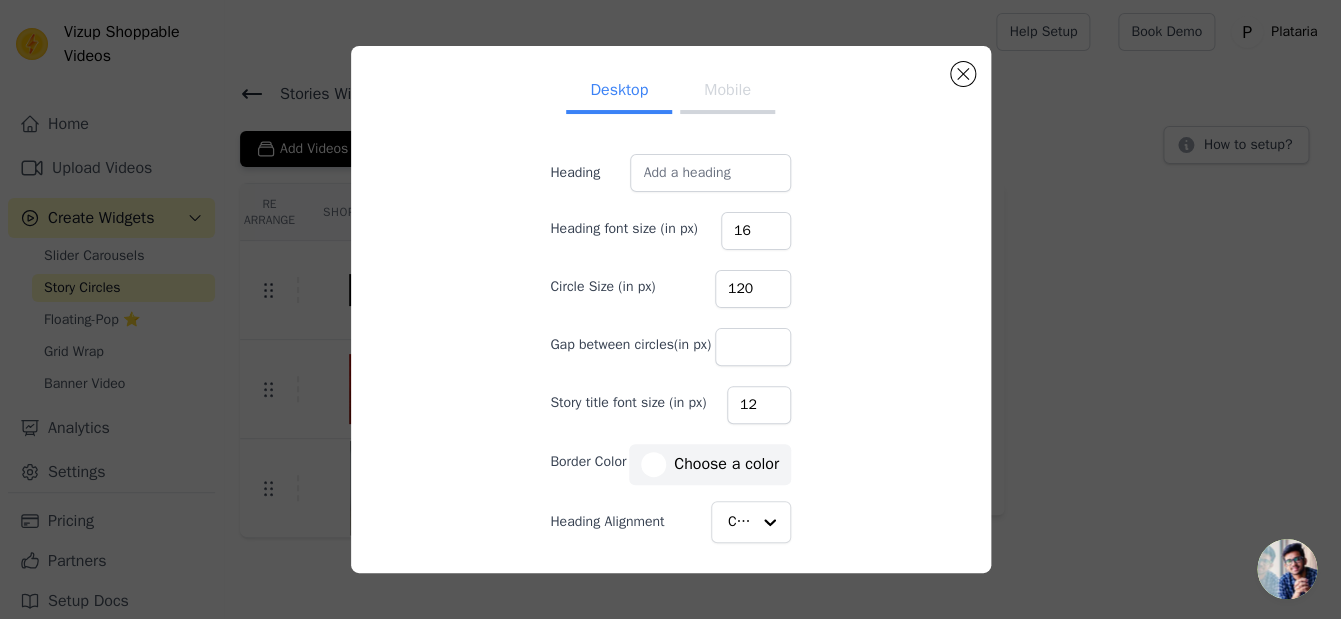click on "120" at bounding box center (753, 289) 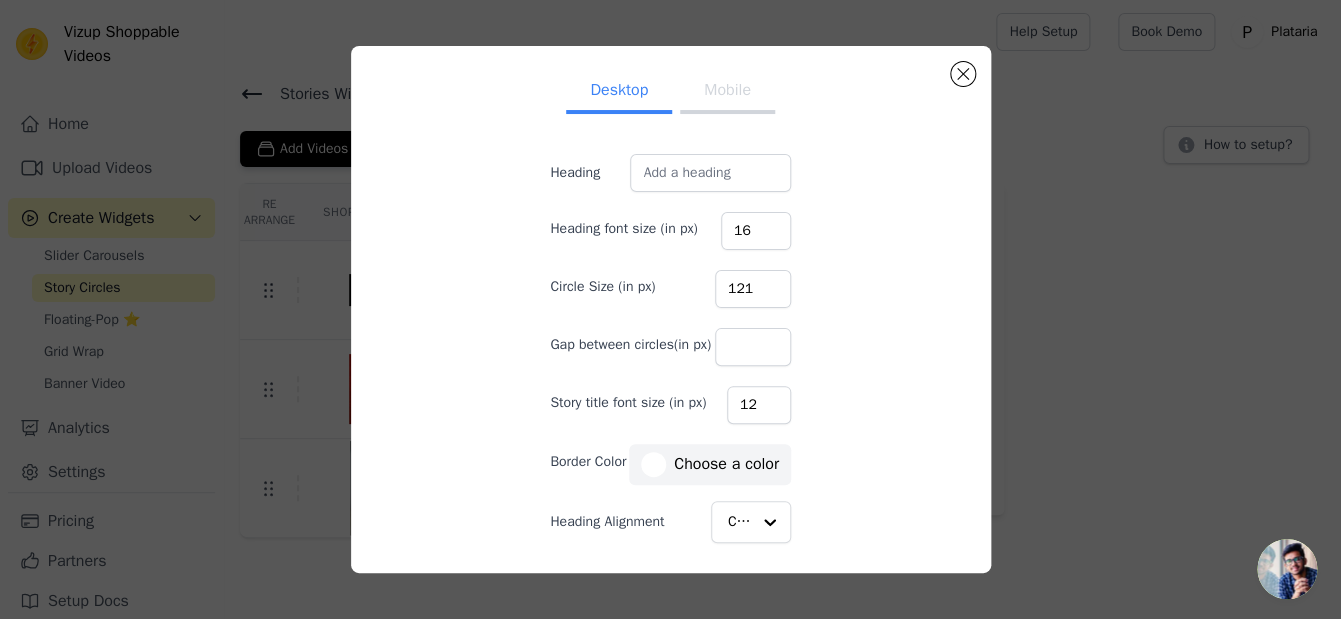 click on "121" at bounding box center (753, 289) 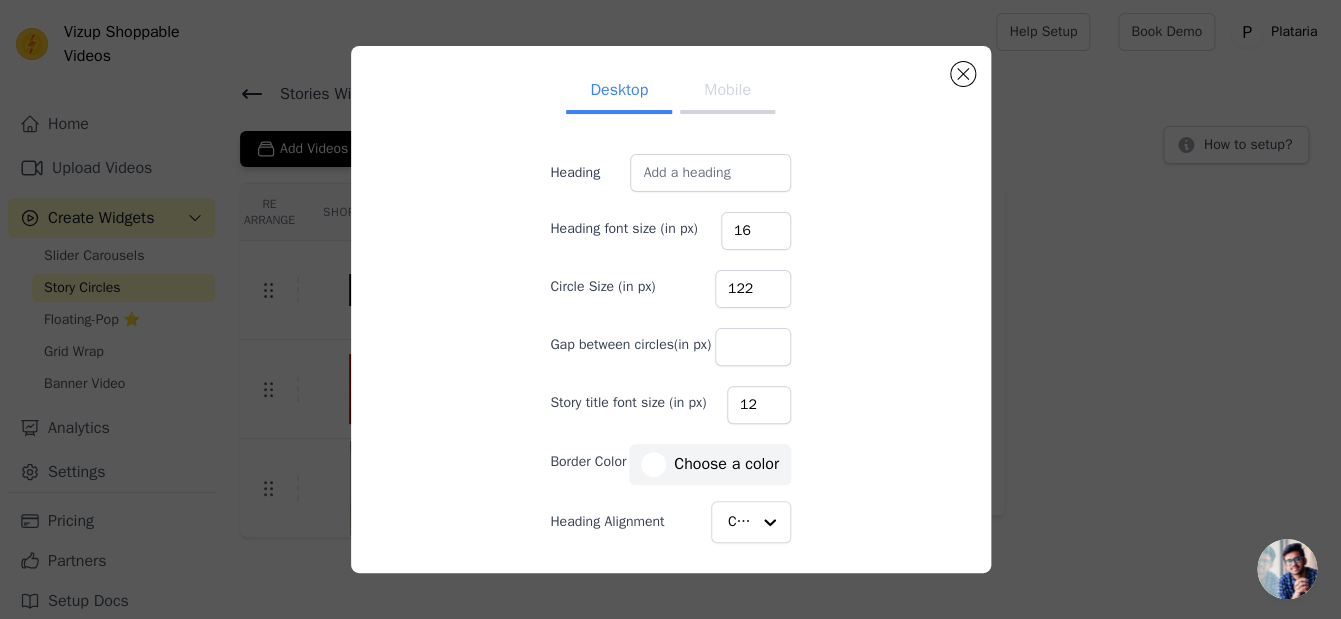 click on "122" at bounding box center (753, 289) 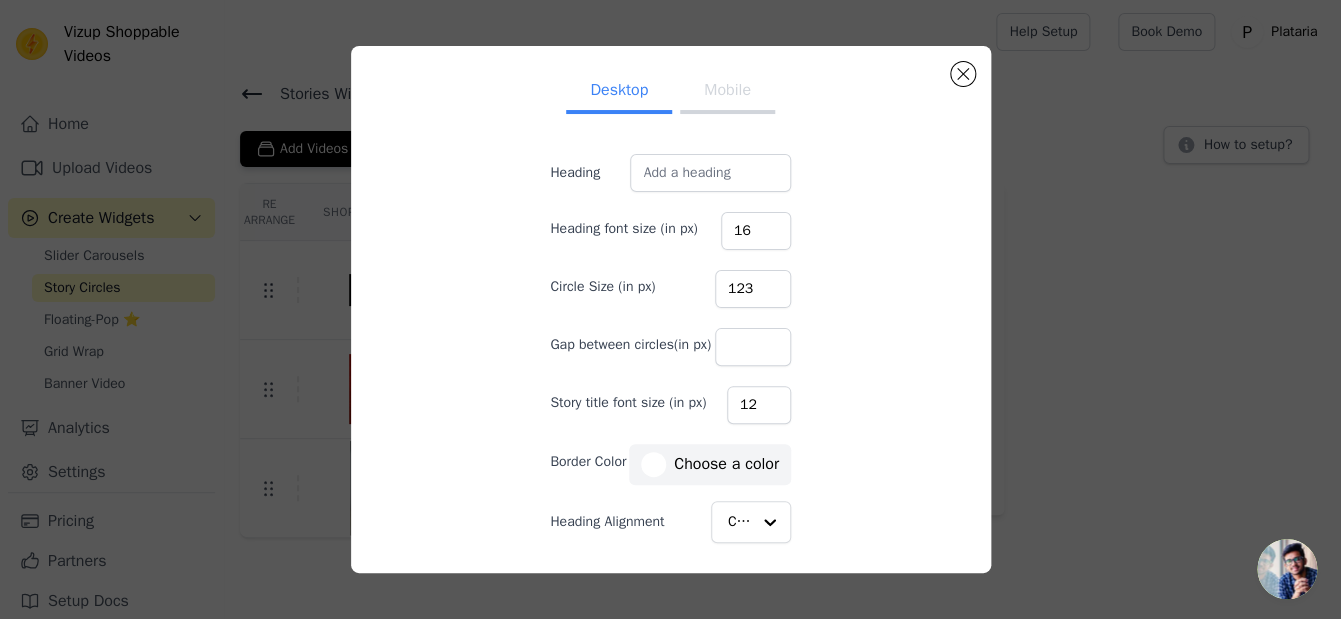 click on "123" at bounding box center (753, 289) 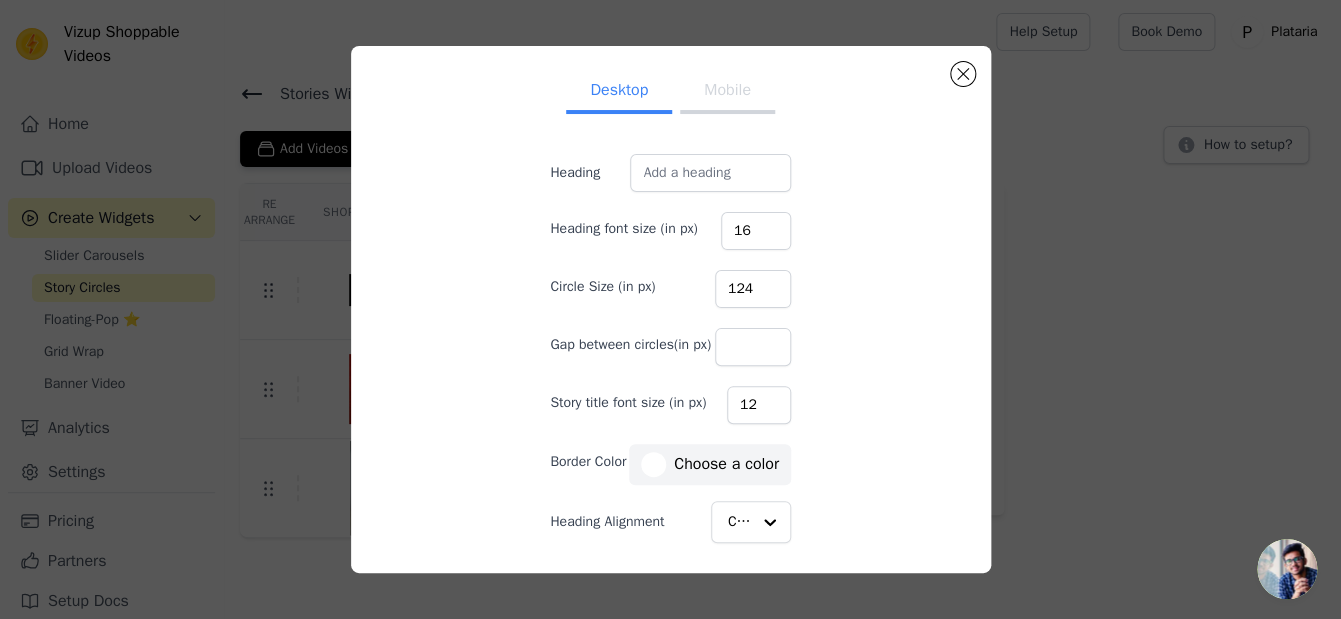 click on "124" at bounding box center (753, 289) 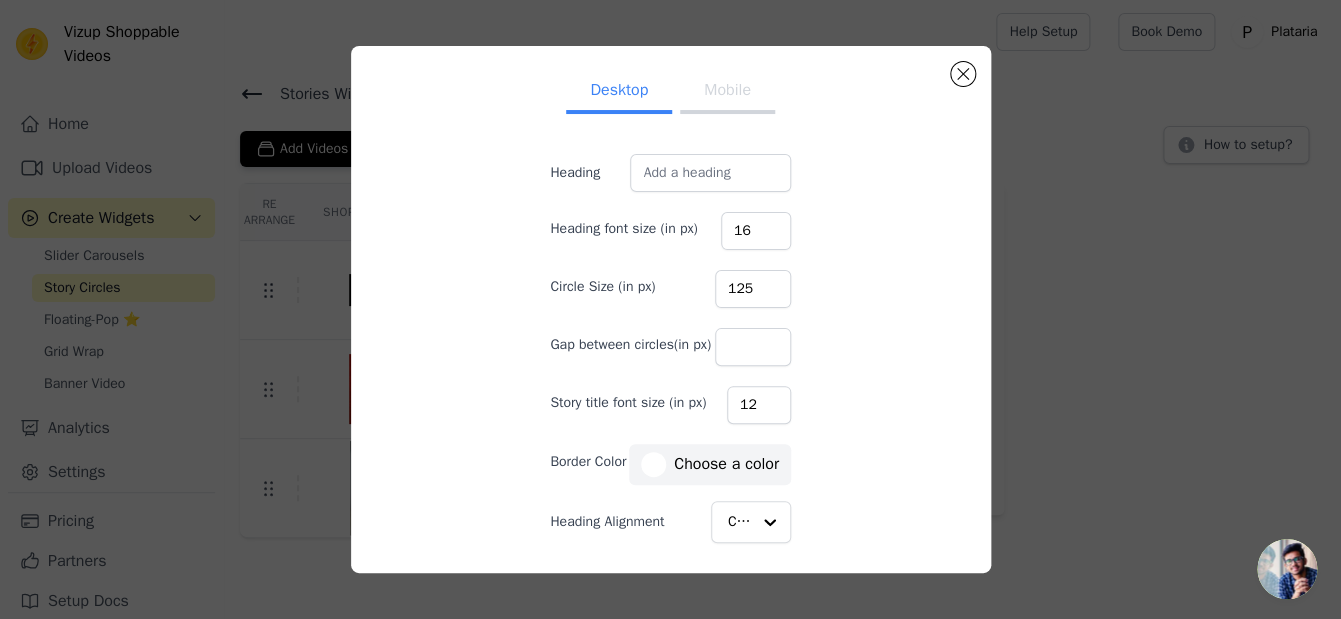 click on "125" at bounding box center [753, 289] 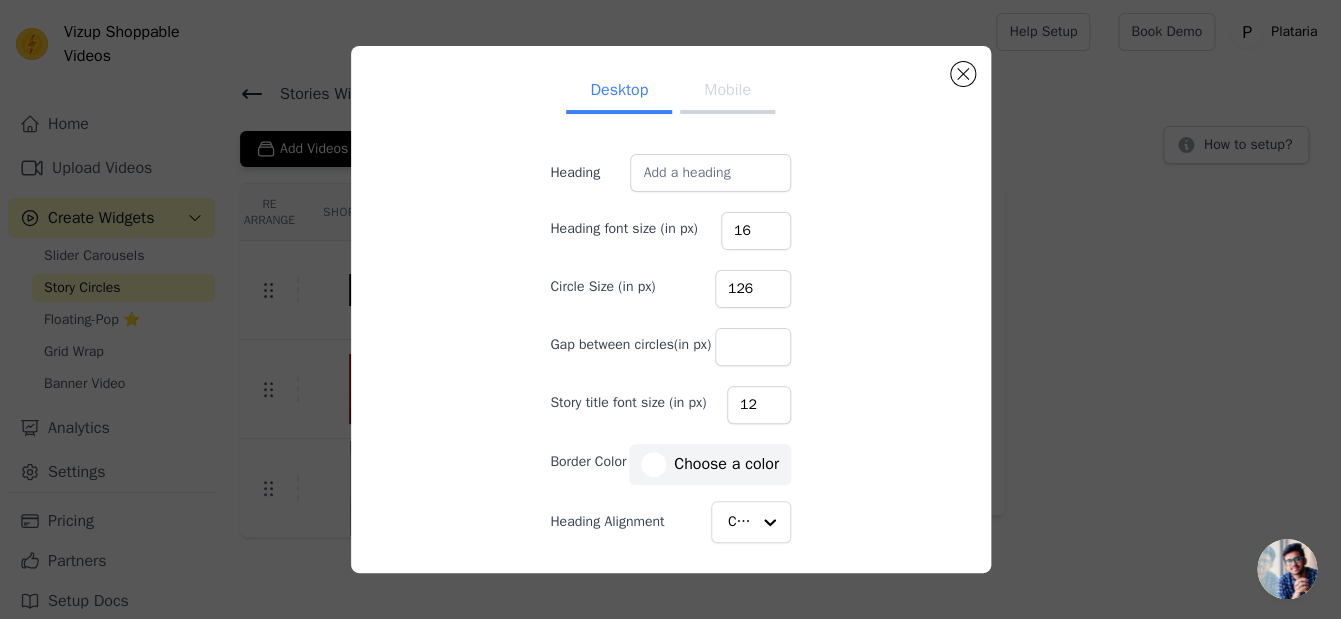 click on "126" at bounding box center (753, 289) 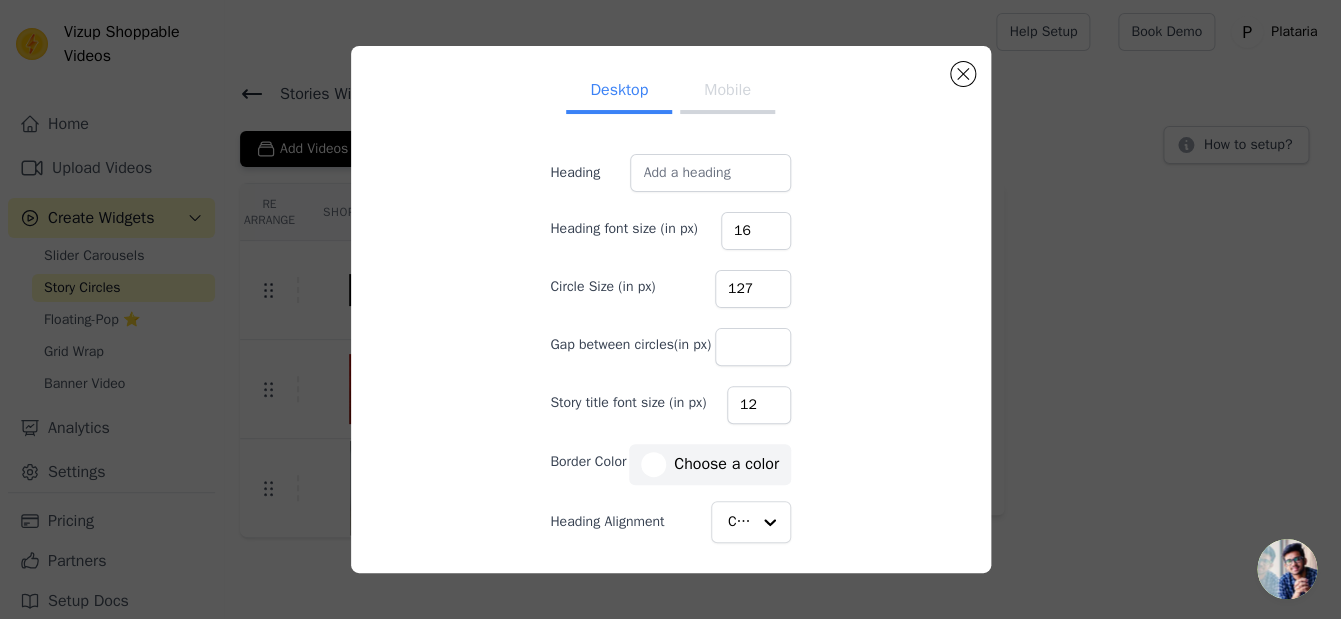 click on "127" at bounding box center (753, 289) 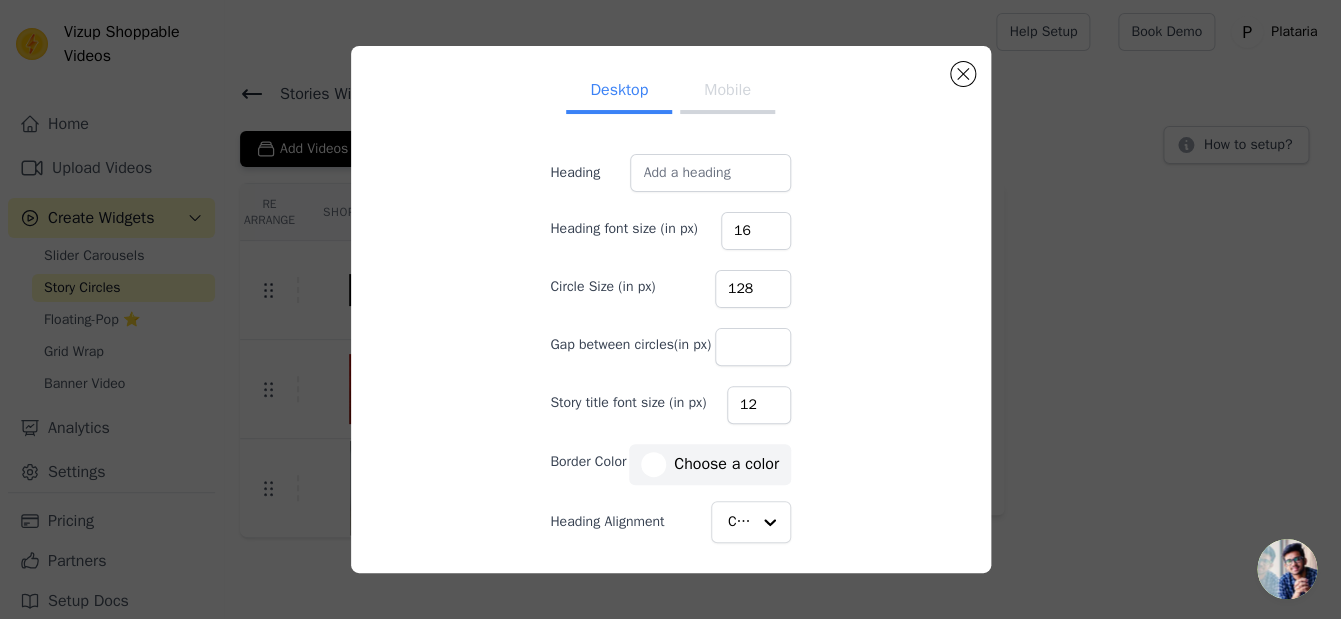 click on "128" at bounding box center [753, 289] 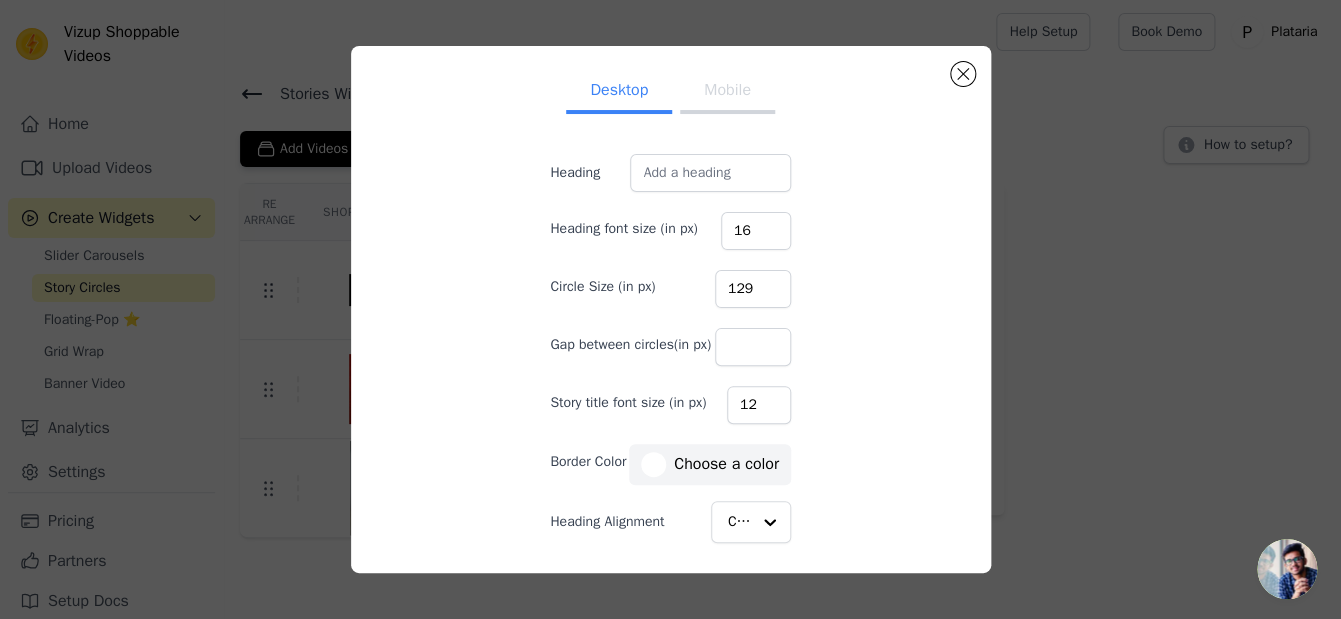 click on "129" at bounding box center (753, 289) 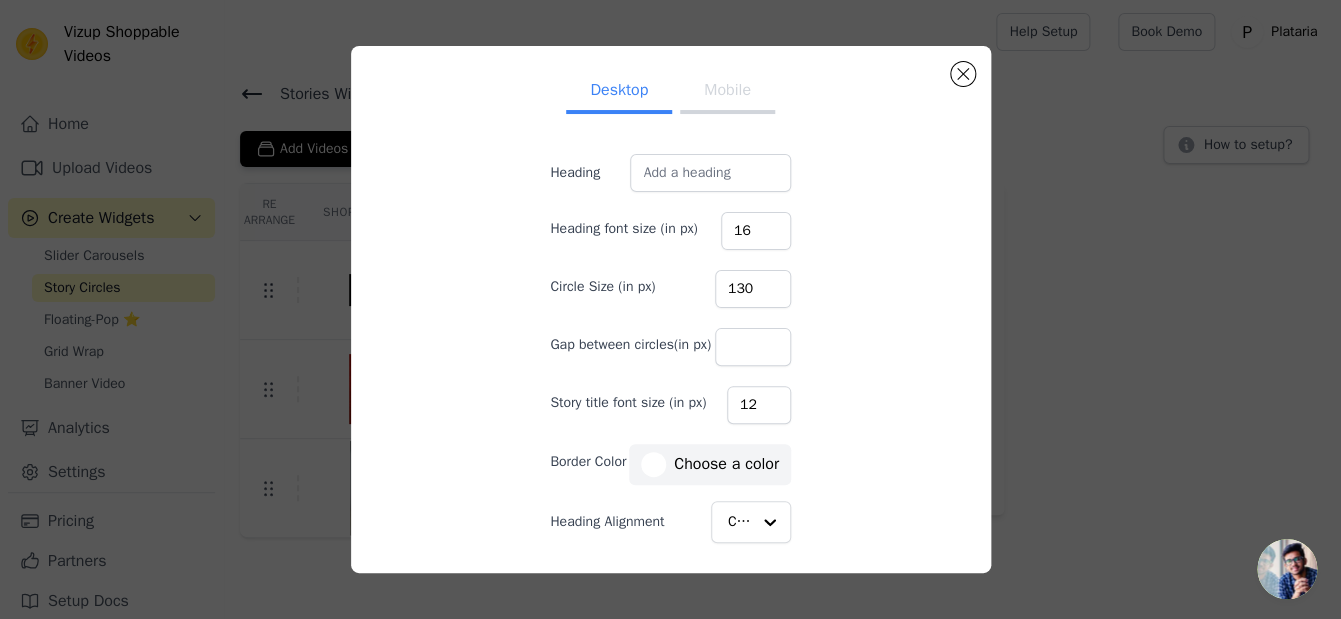 click on "130" at bounding box center (753, 289) 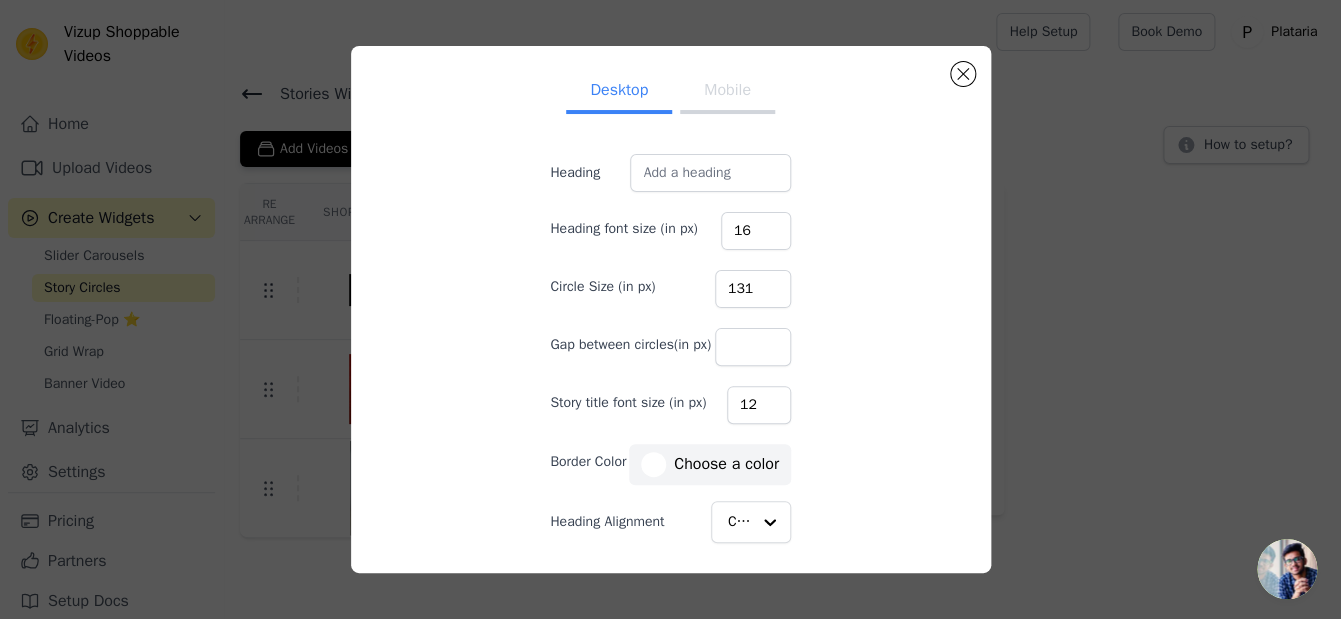 click on "131" at bounding box center [753, 289] 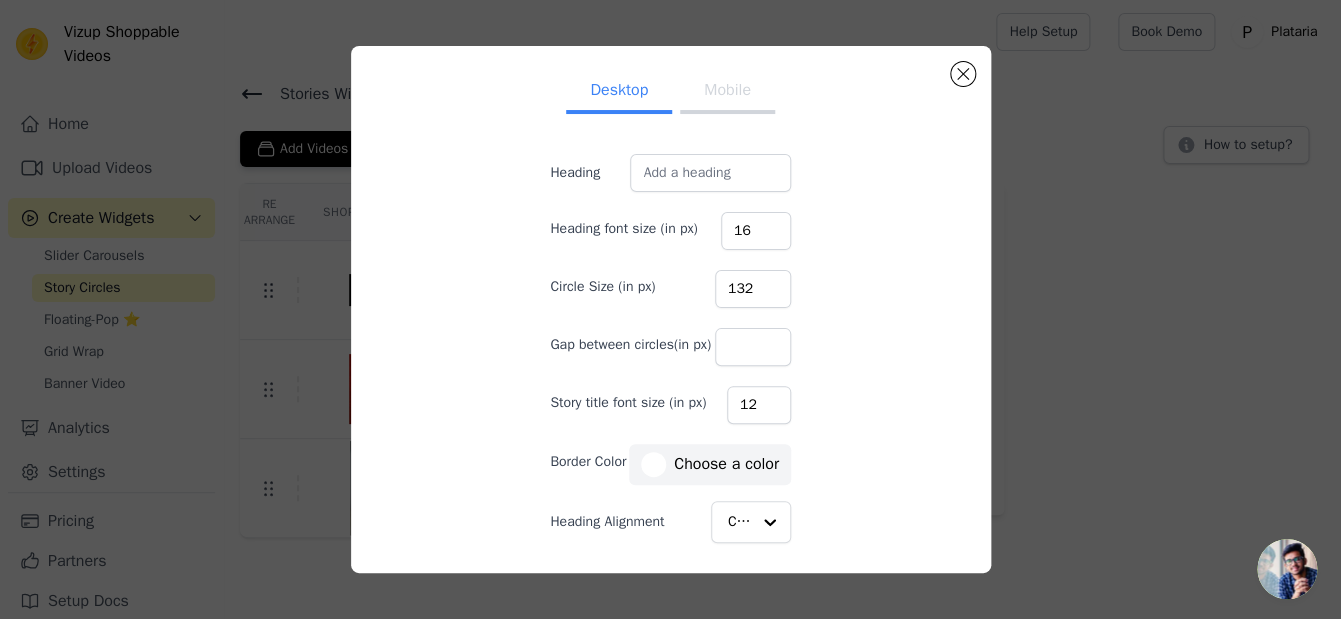 click on "132" at bounding box center (753, 289) 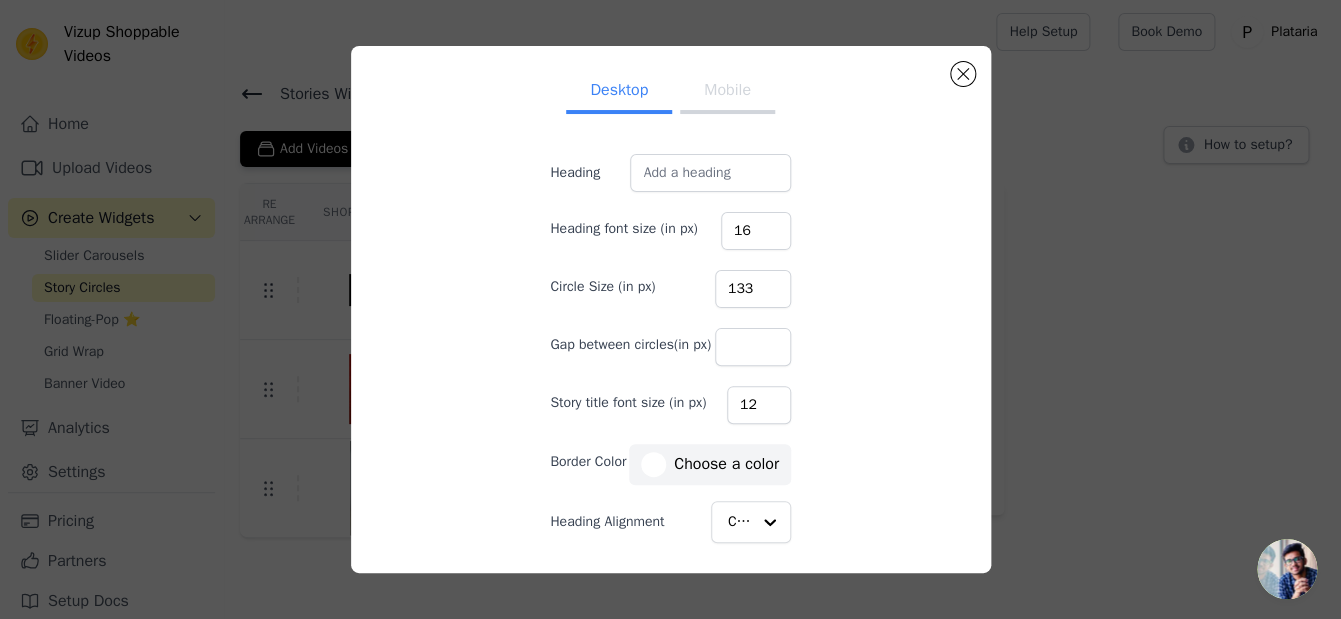 click on "133" at bounding box center (753, 289) 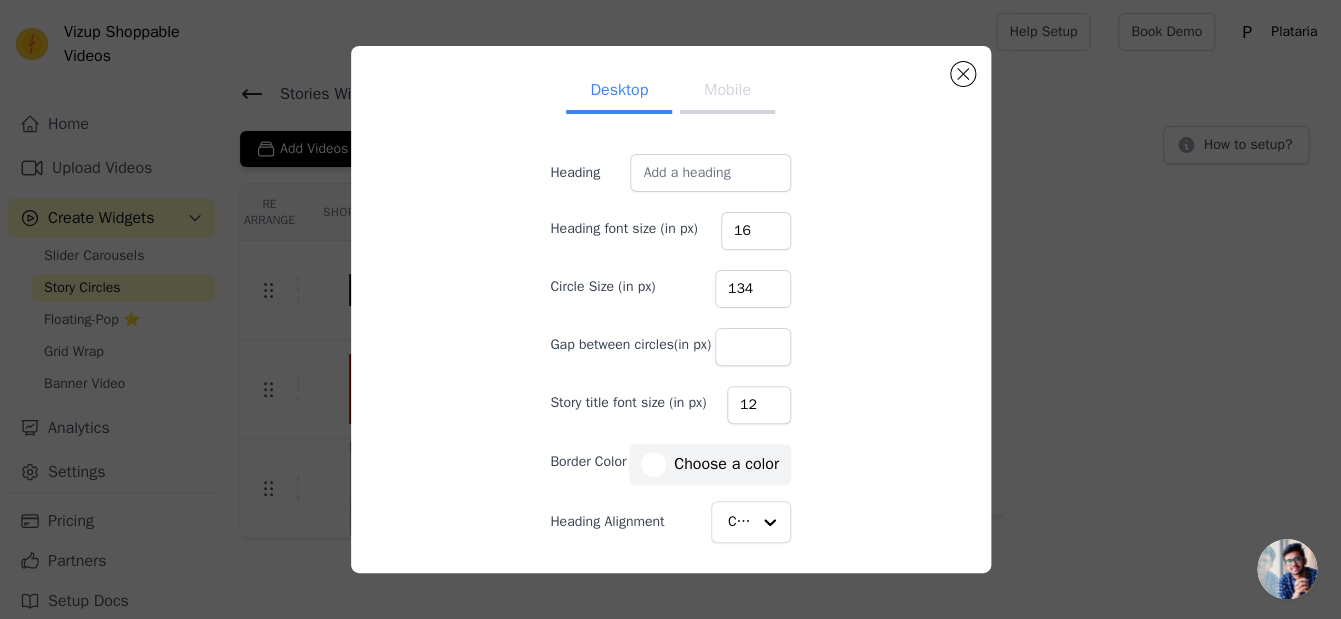 click on "134" at bounding box center (753, 289) 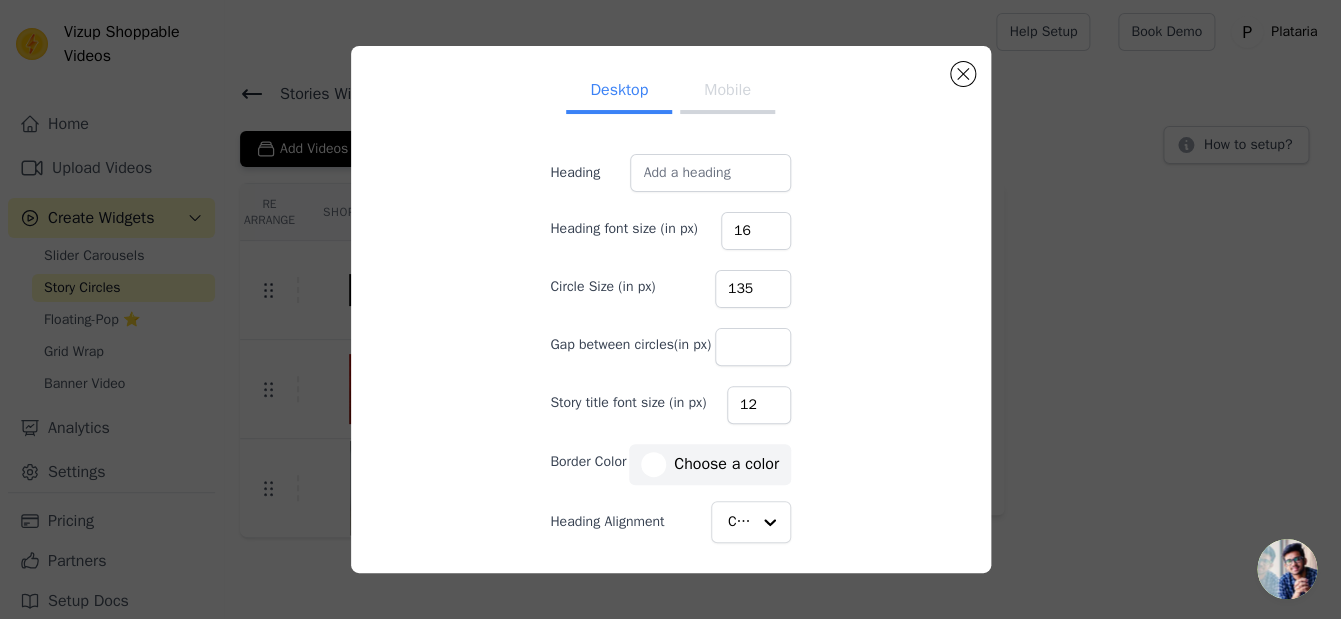 click on "135" at bounding box center [753, 289] 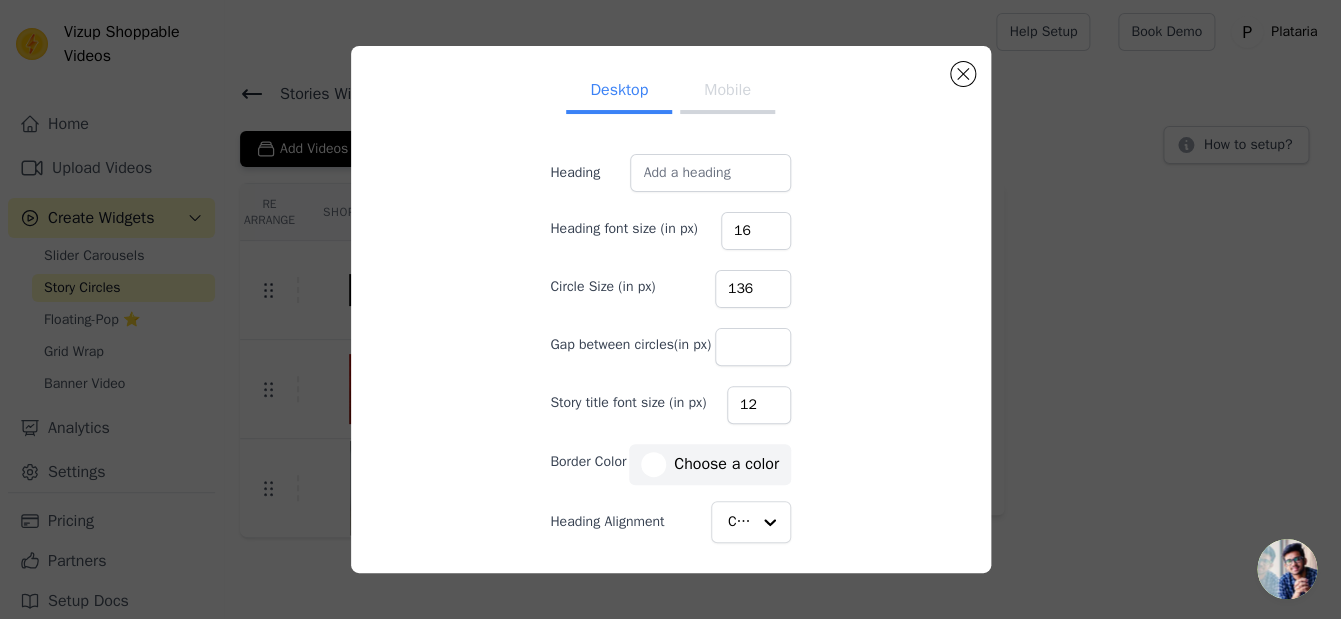 click on "136" at bounding box center [753, 289] 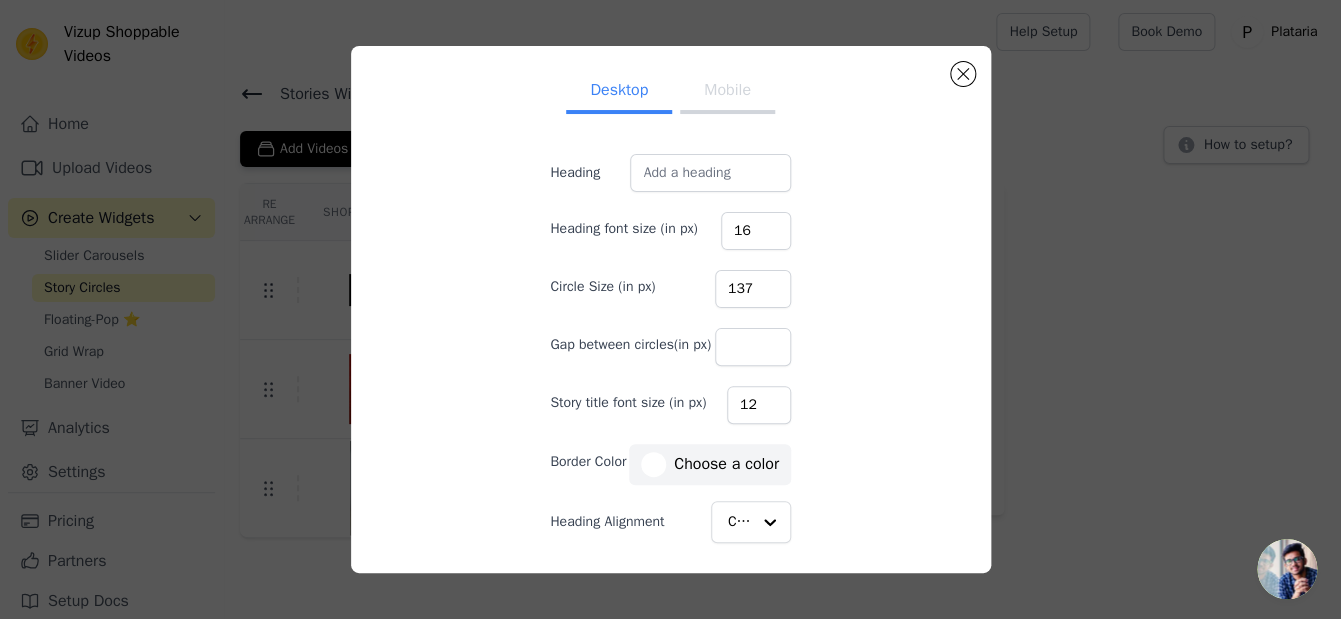 click on "137" at bounding box center (753, 289) 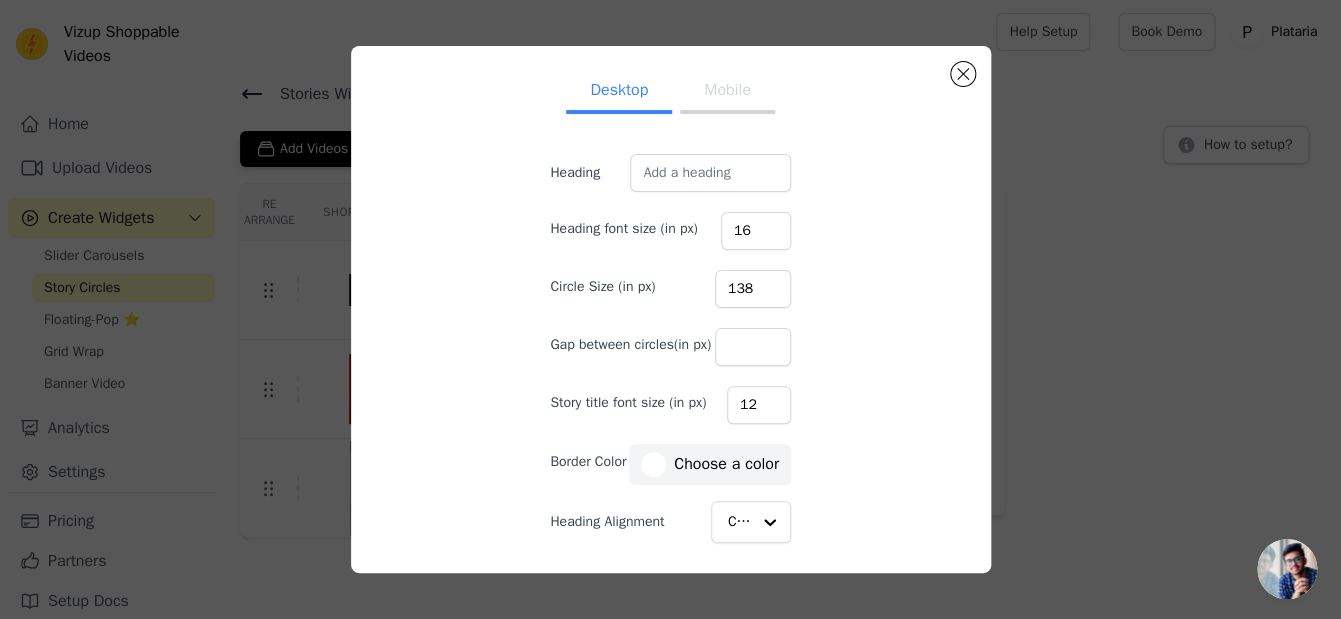 click on "138" at bounding box center (753, 289) 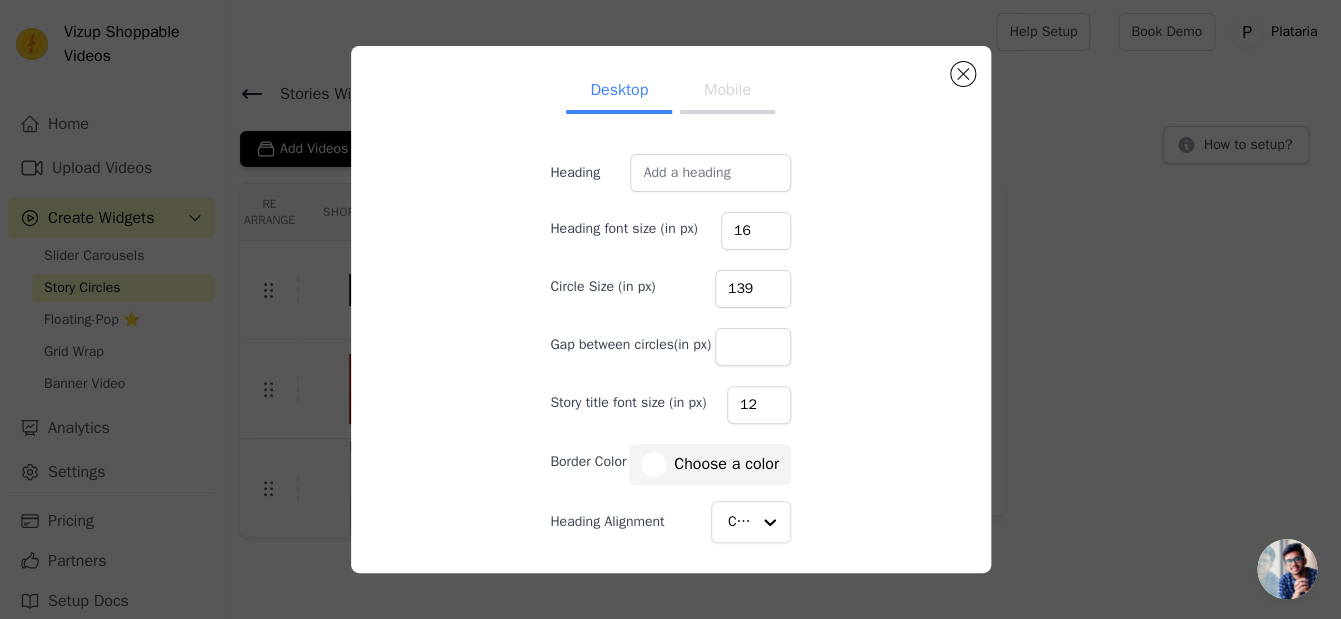 click on "139" at bounding box center (753, 289) 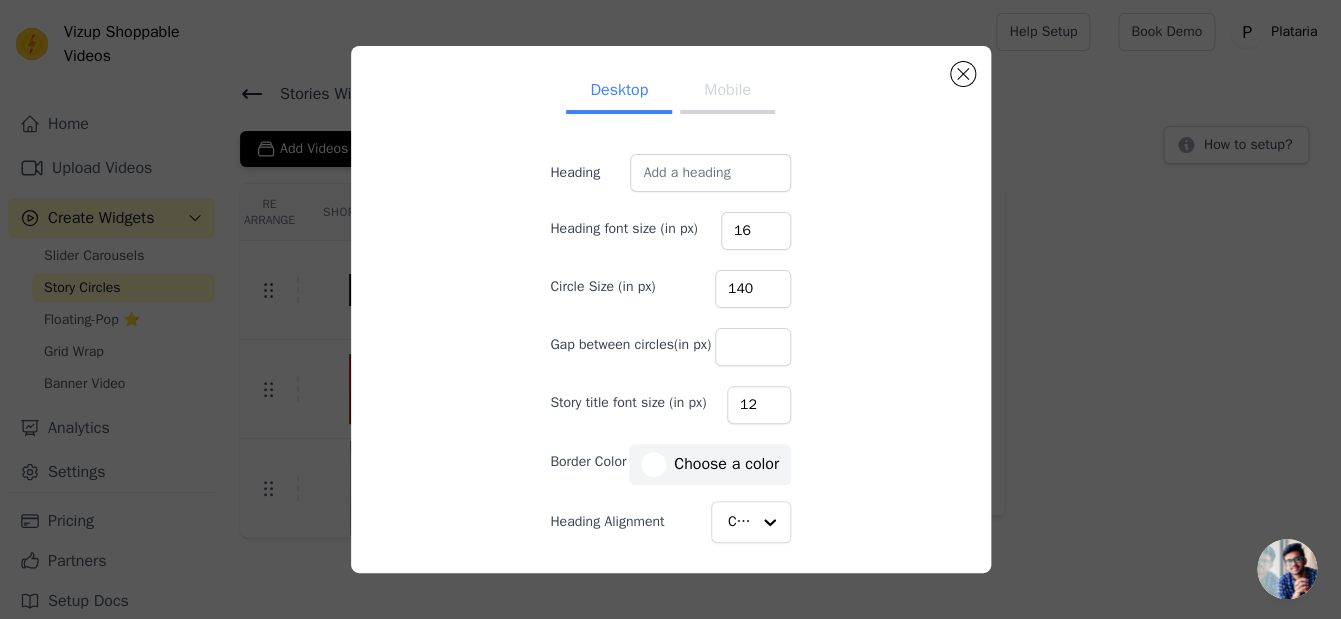 type on "140" 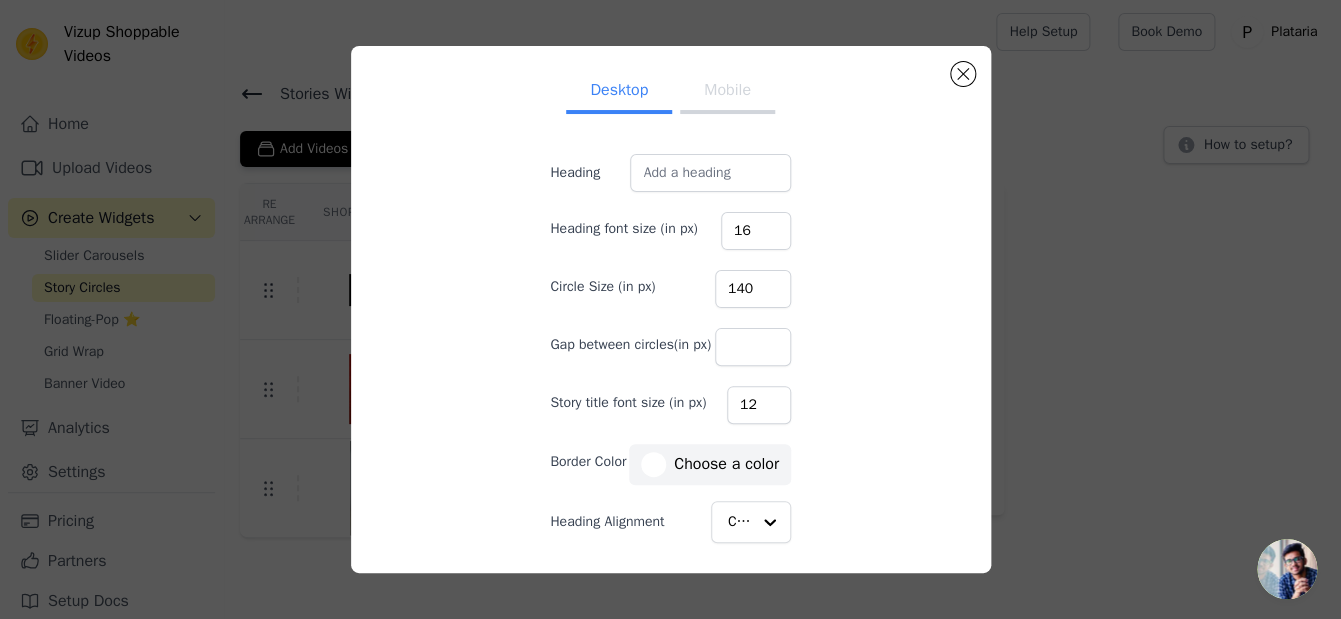 scroll, scrollTop: 112, scrollLeft: 0, axis: vertical 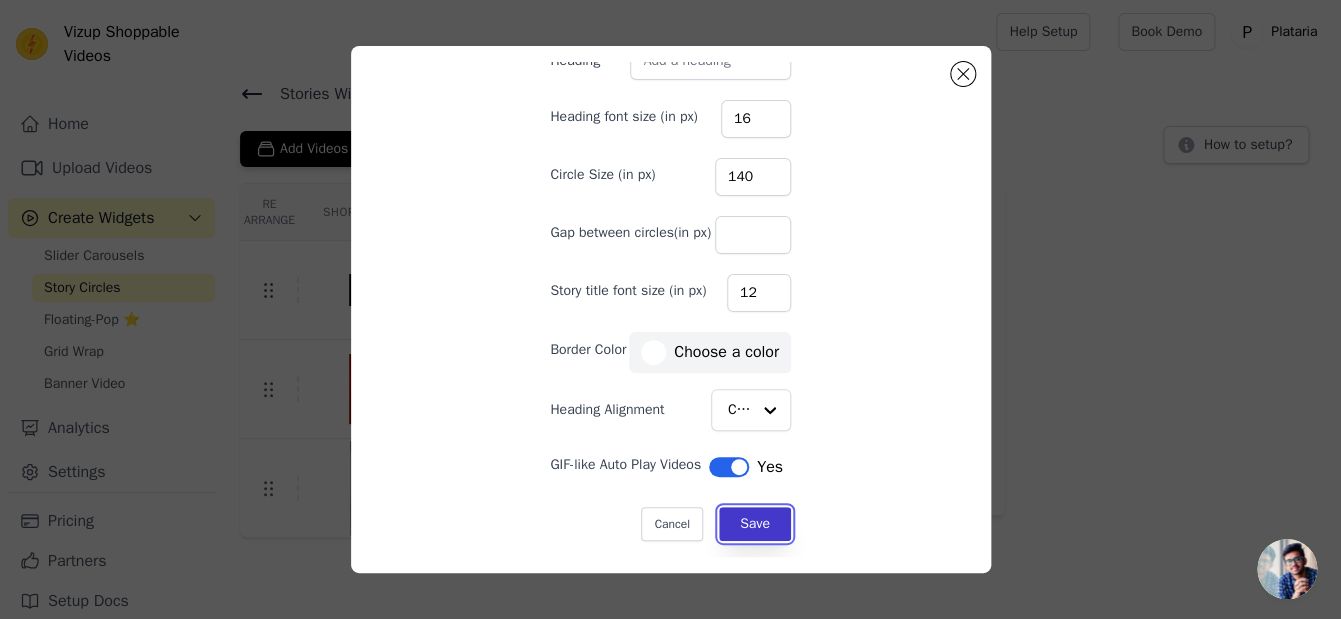 click on "Save" at bounding box center (755, 524) 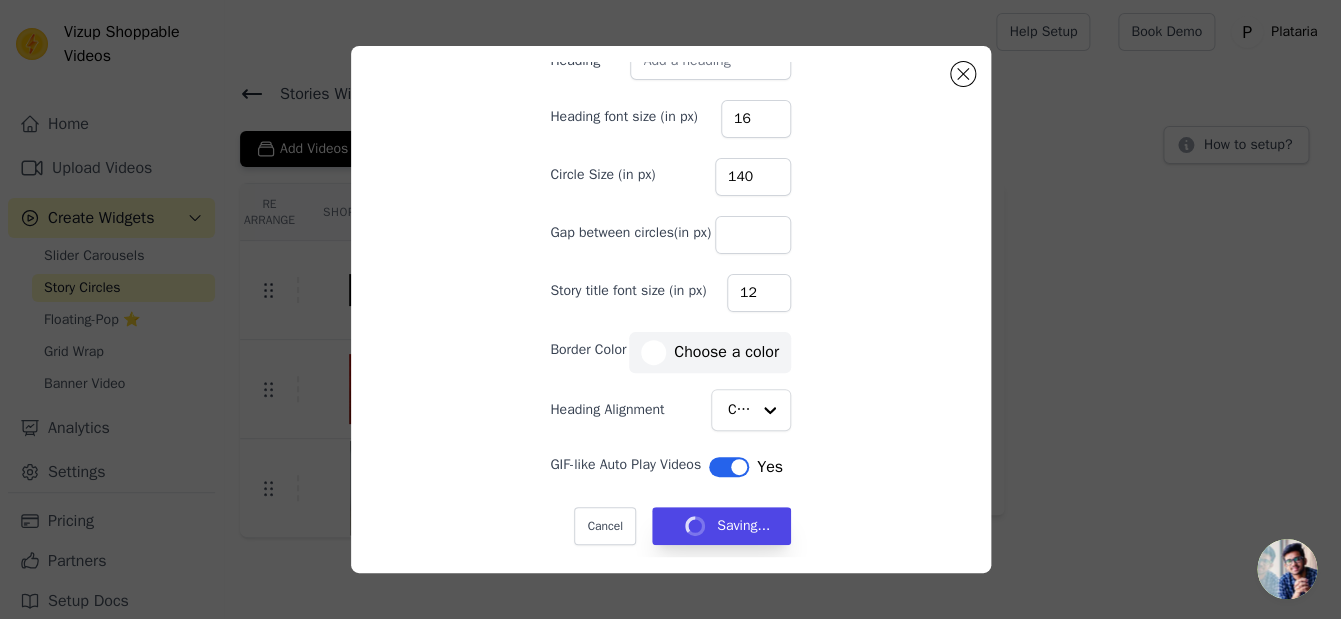 type 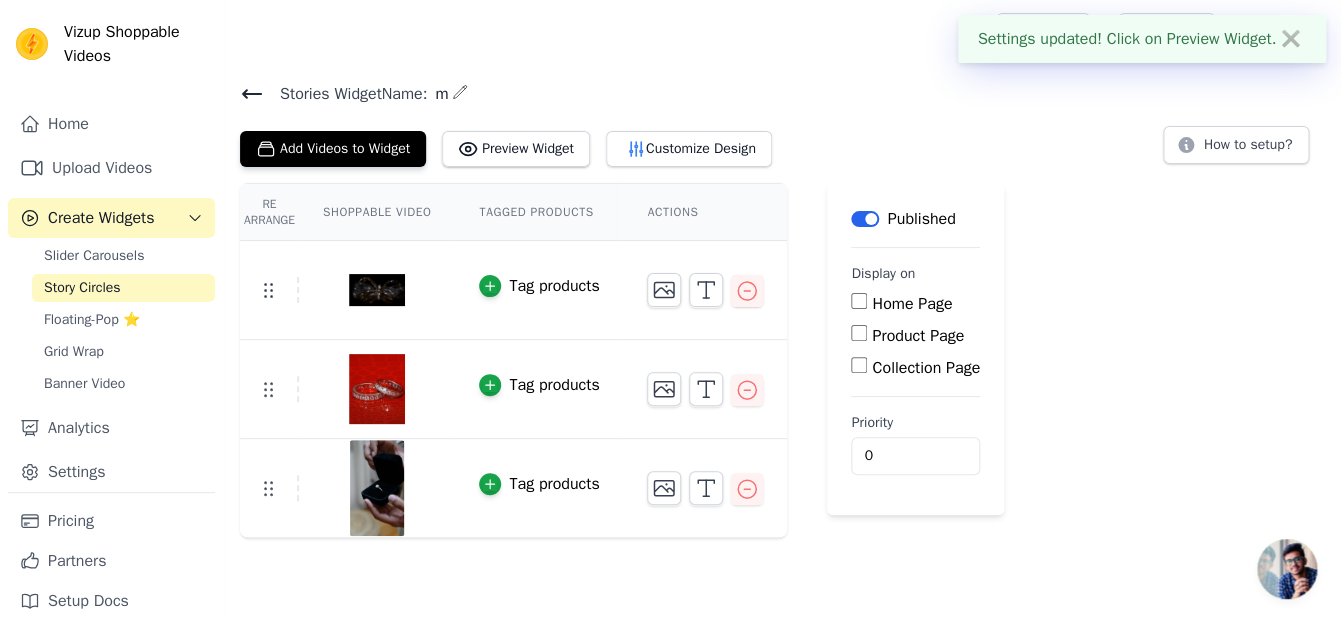 scroll, scrollTop: 112, scrollLeft: 0, axis: vertical 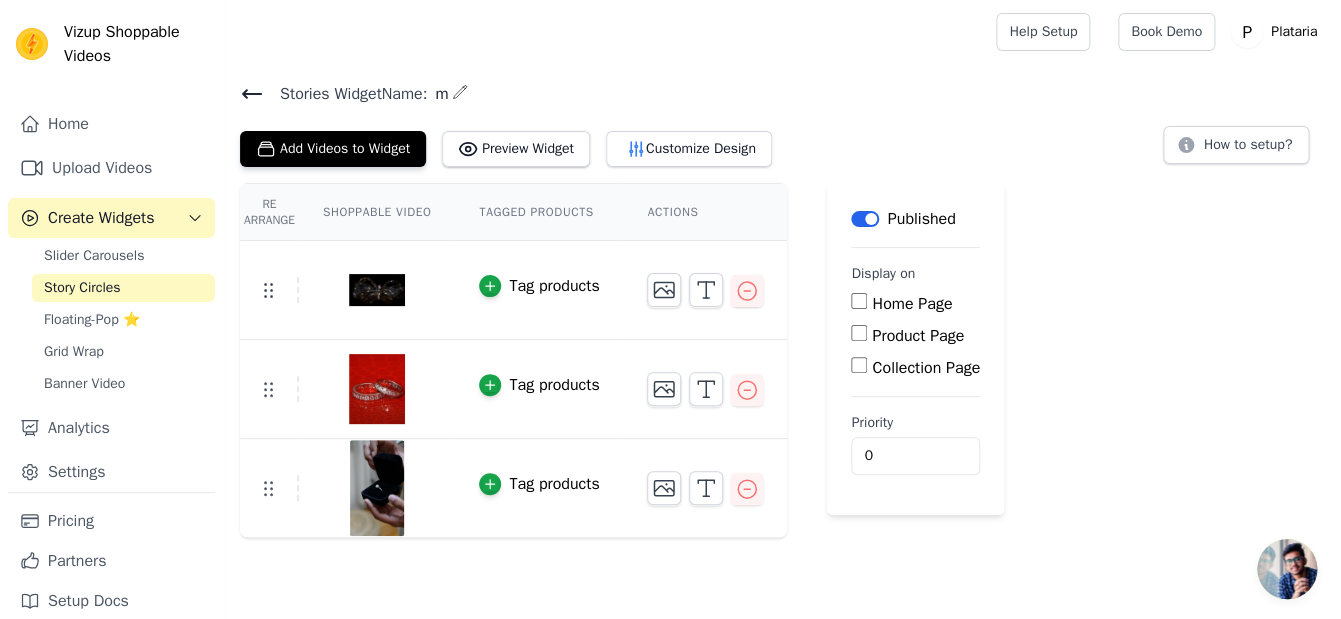 click on "Collection Page" at bounding box center [859, 365] 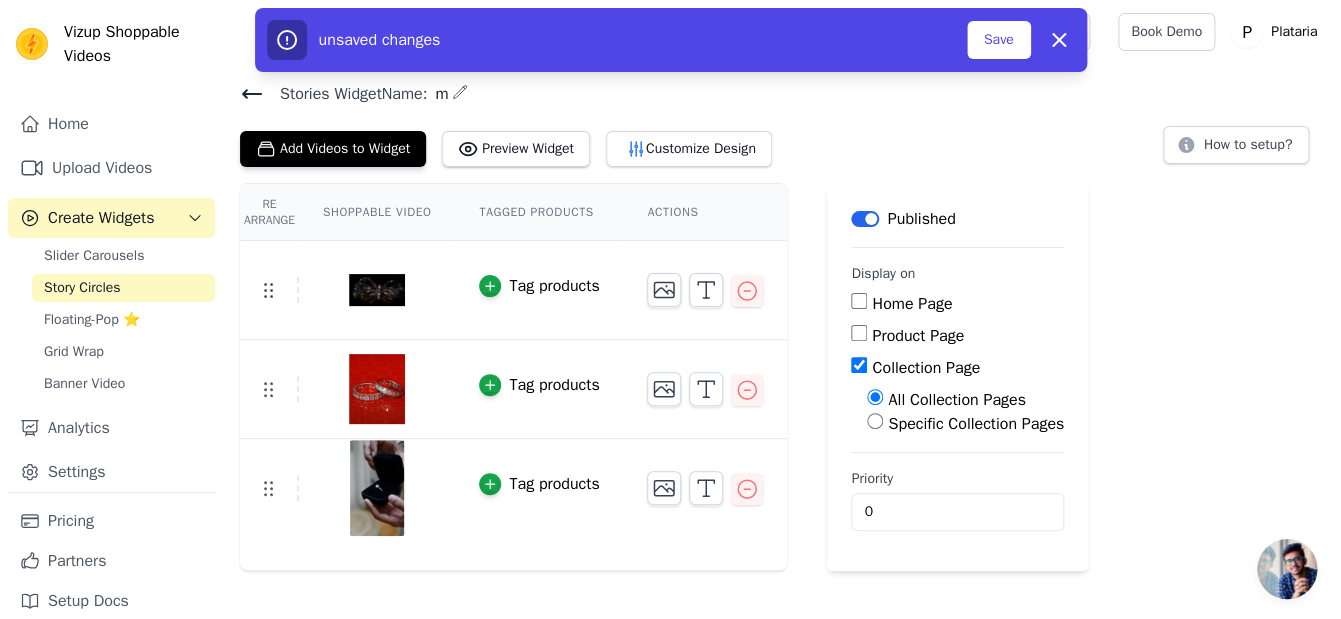 click on "Specific Collection Pages" at bounding box center (875, 421) 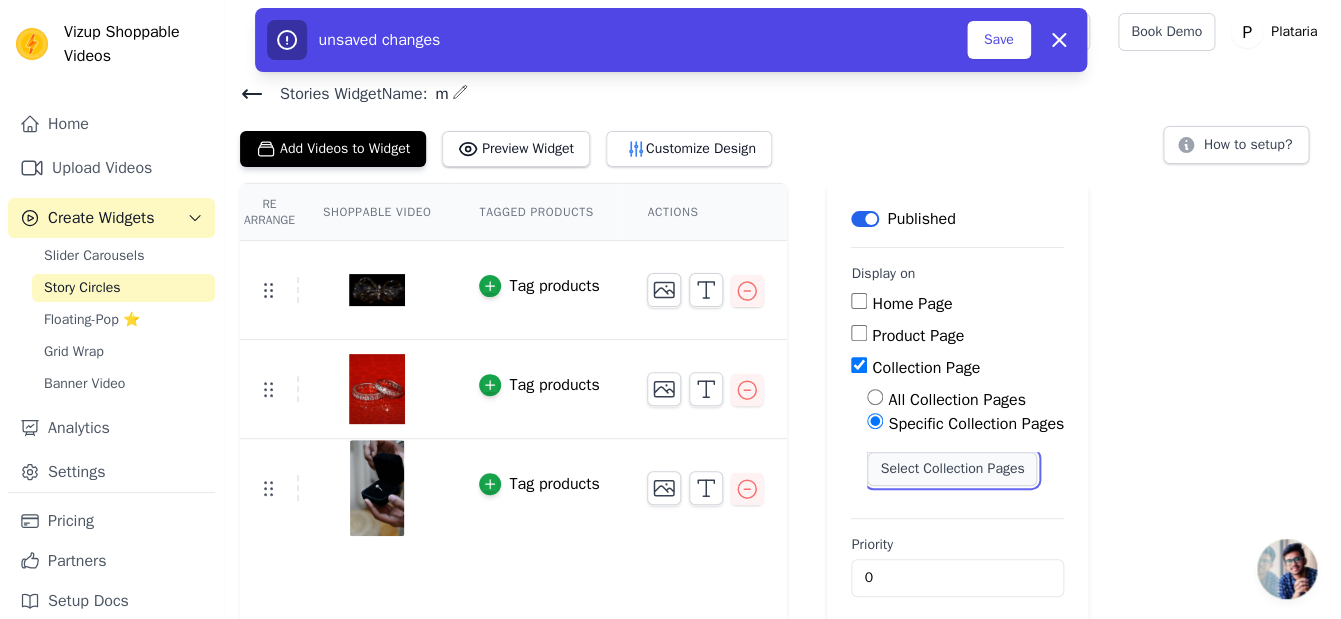 click on "Select Collection Pages" at bounding box center (952, 469) 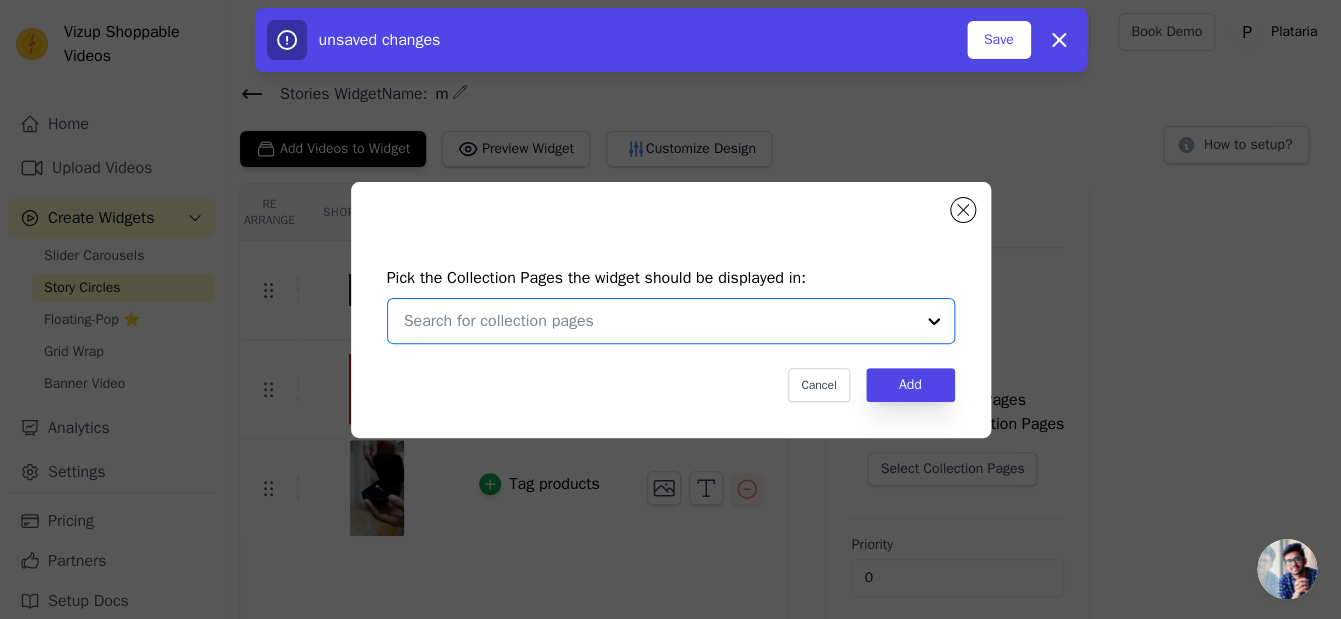 click at bounding box center [659, 321] 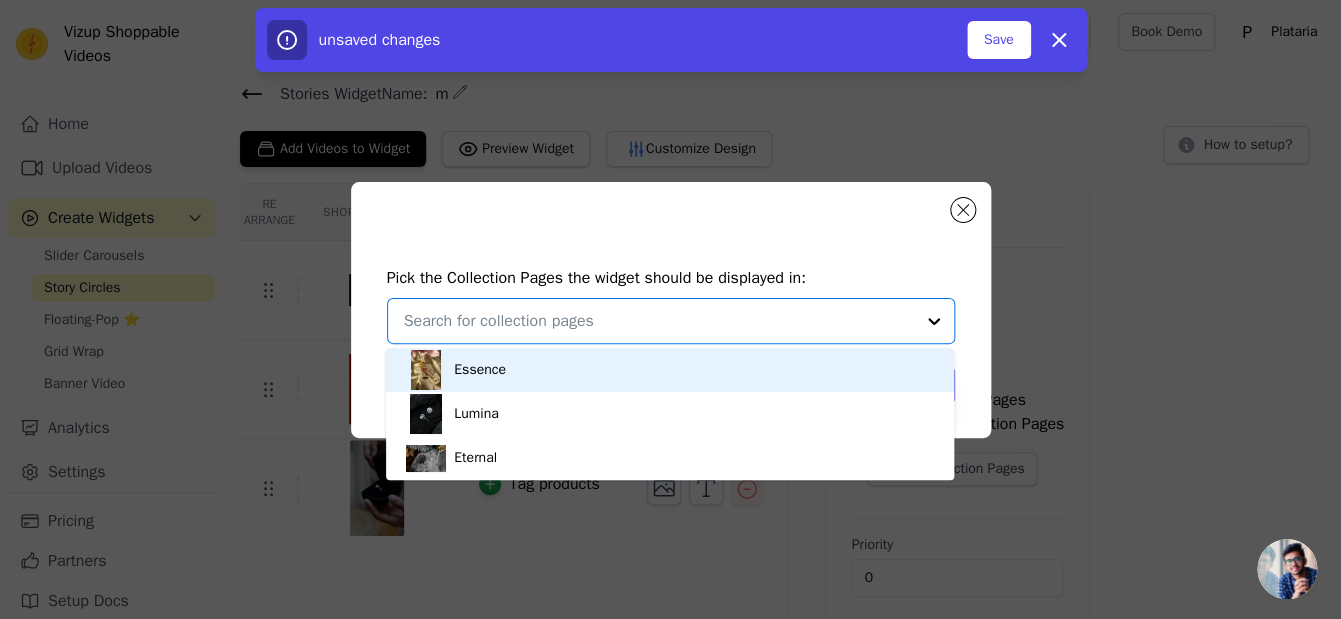 click on "Pick the Collection Pages the widget should be displayed in:       Essence     Lumina     Eternal       Option undefined, selected.   You are currently focused on option Essence. There are 3 results available.                   Cancel   Add" 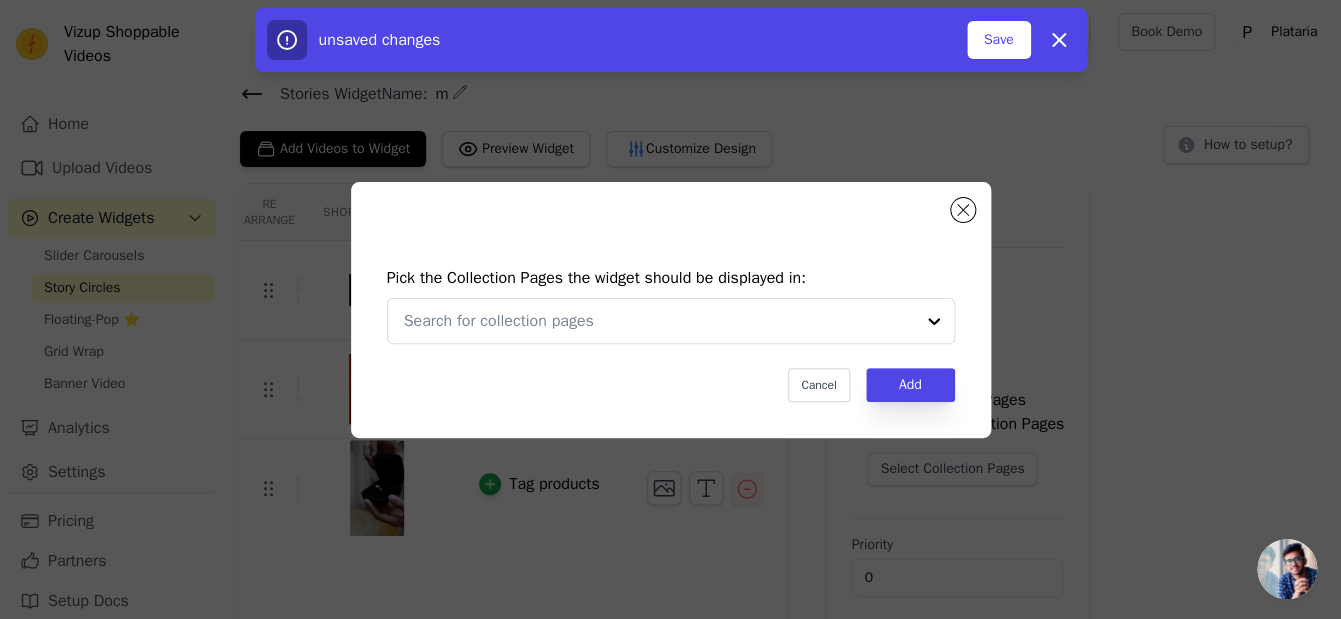 click on "Pick the Collection Pages the widget should be displayed in:                       Cancel   Add" 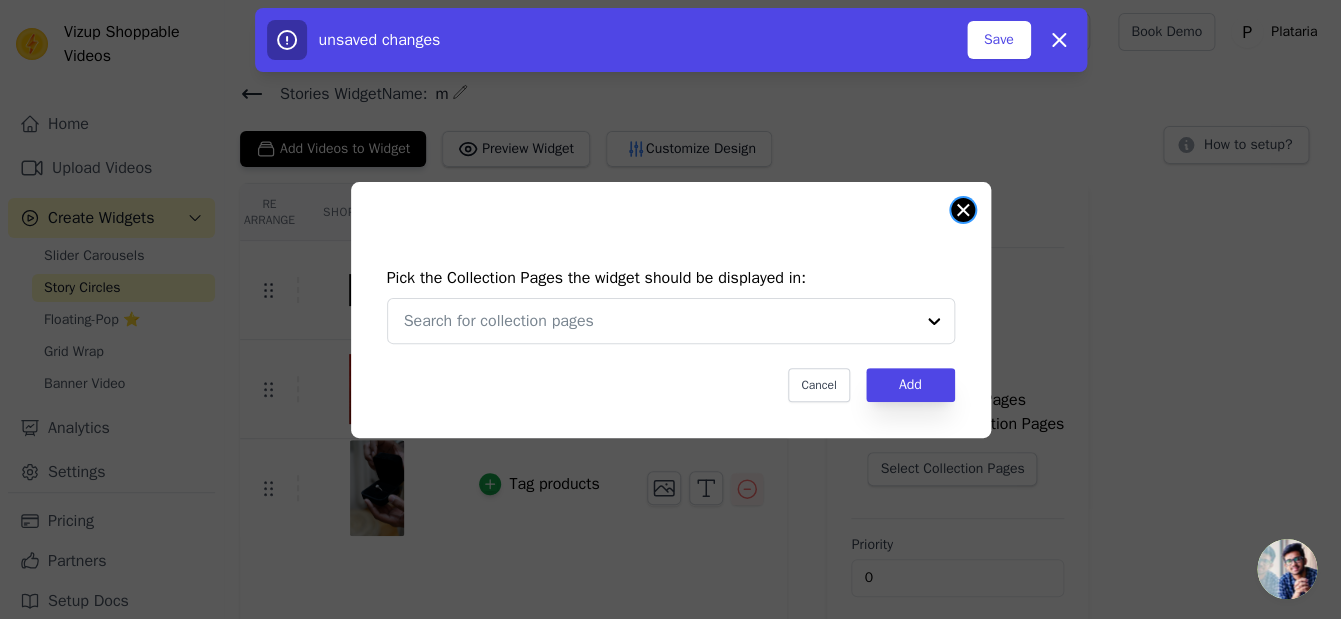 click at bounding box center (963, 210) 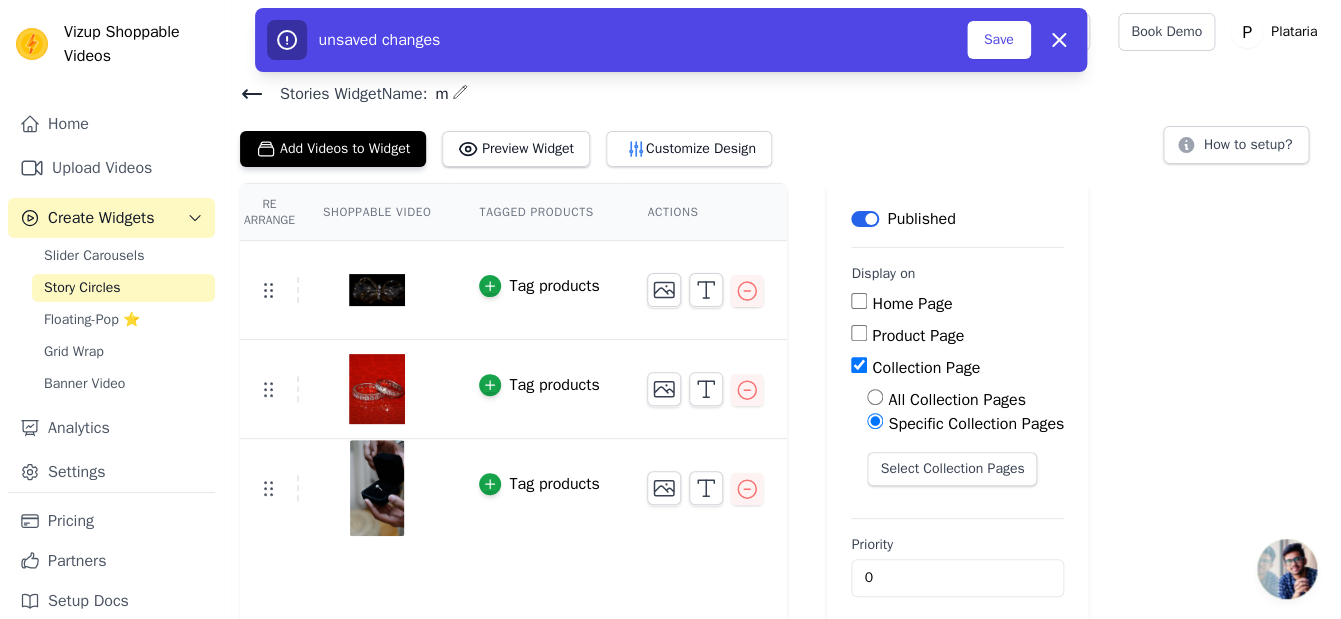 click on "Collection Page" at bounding box center (859, 365) 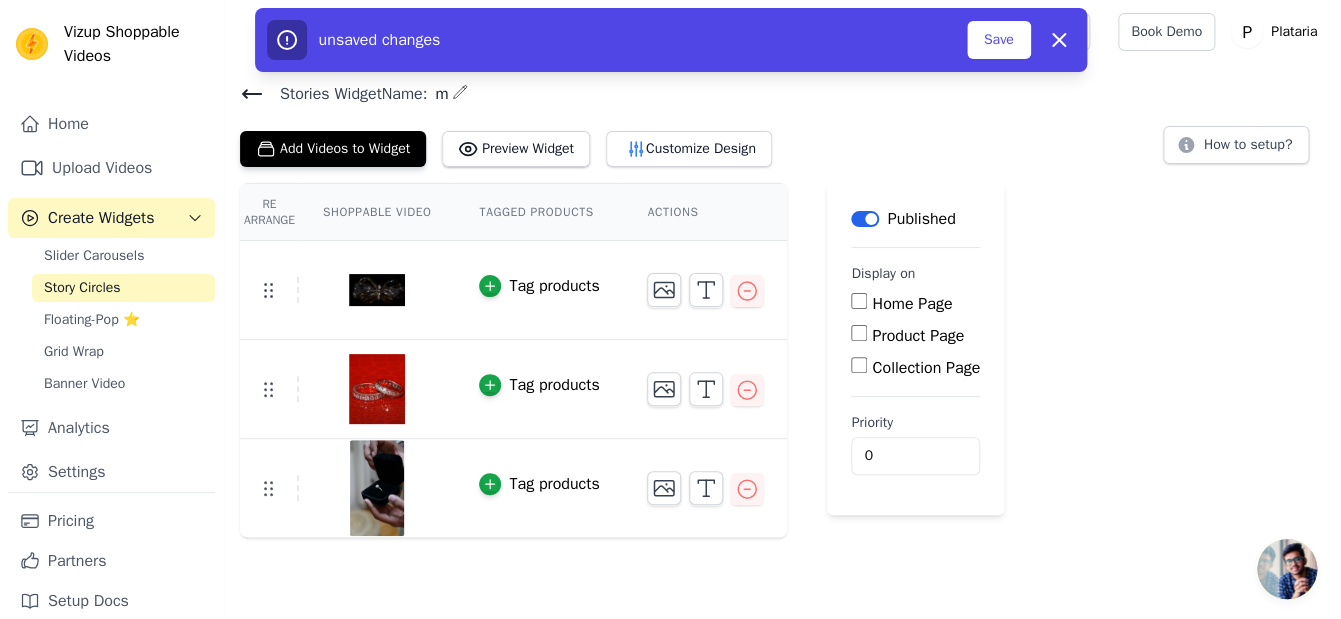 click on "Product Page" at bounding box center [915, 336] 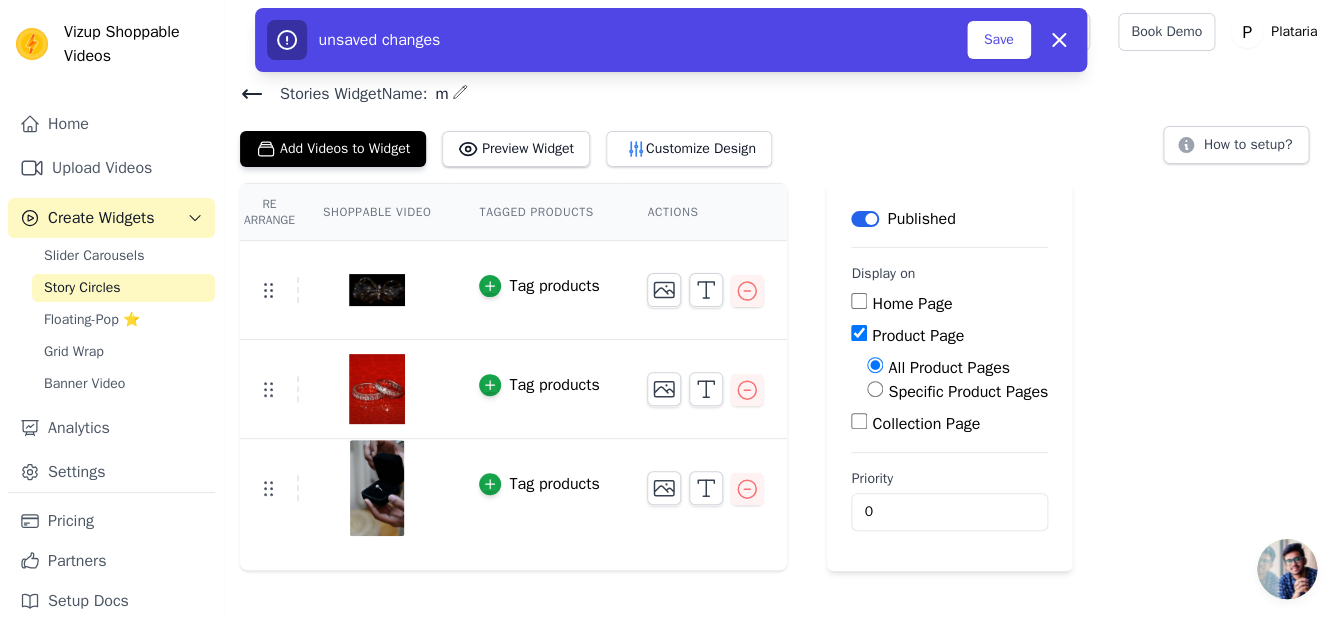 click on "Product Page" at bounding box center [859, 333] 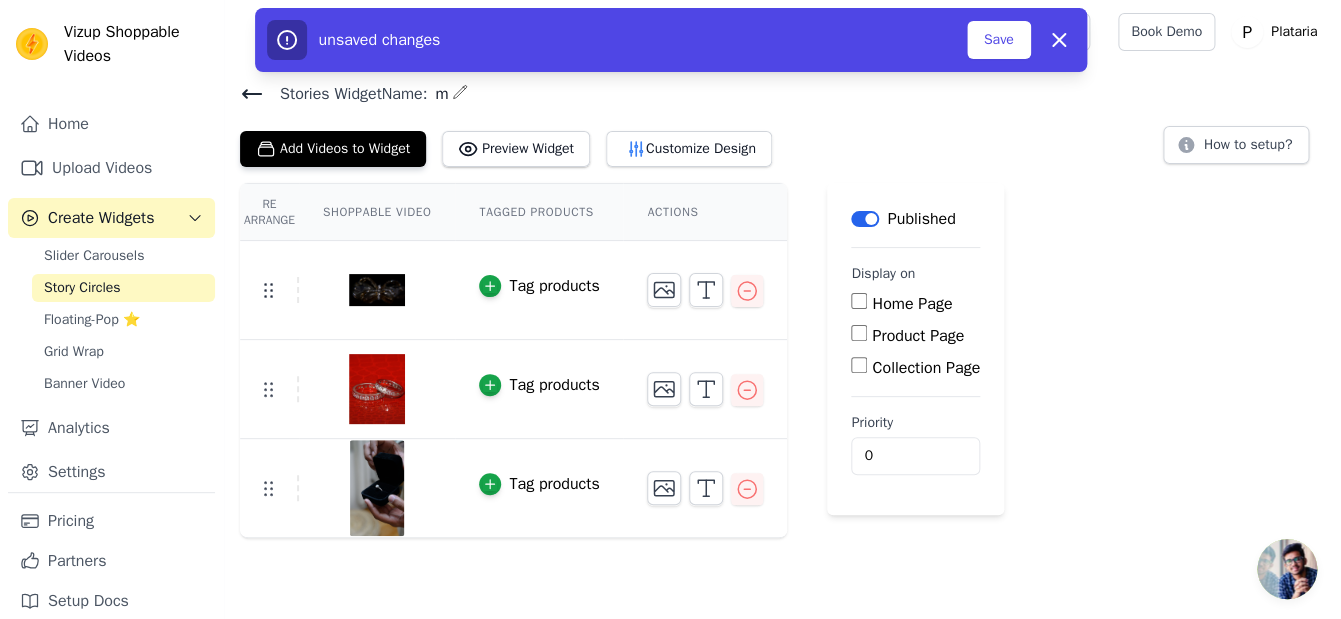click on "Label     Published     Display on     Home Page     Product Page       Collection Page       Priority   0     unsaved changes   Save   Dismiss" at bounding box center (915, 349) 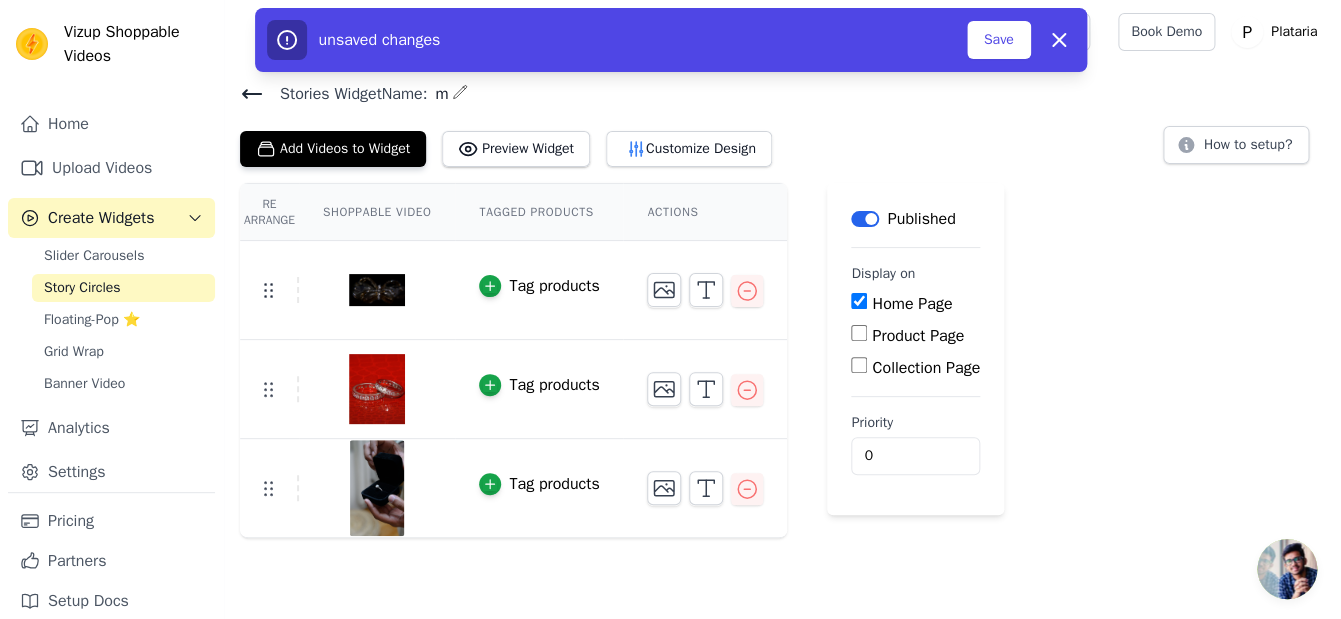 click on "Product Page" at bounding box center (915, 336) 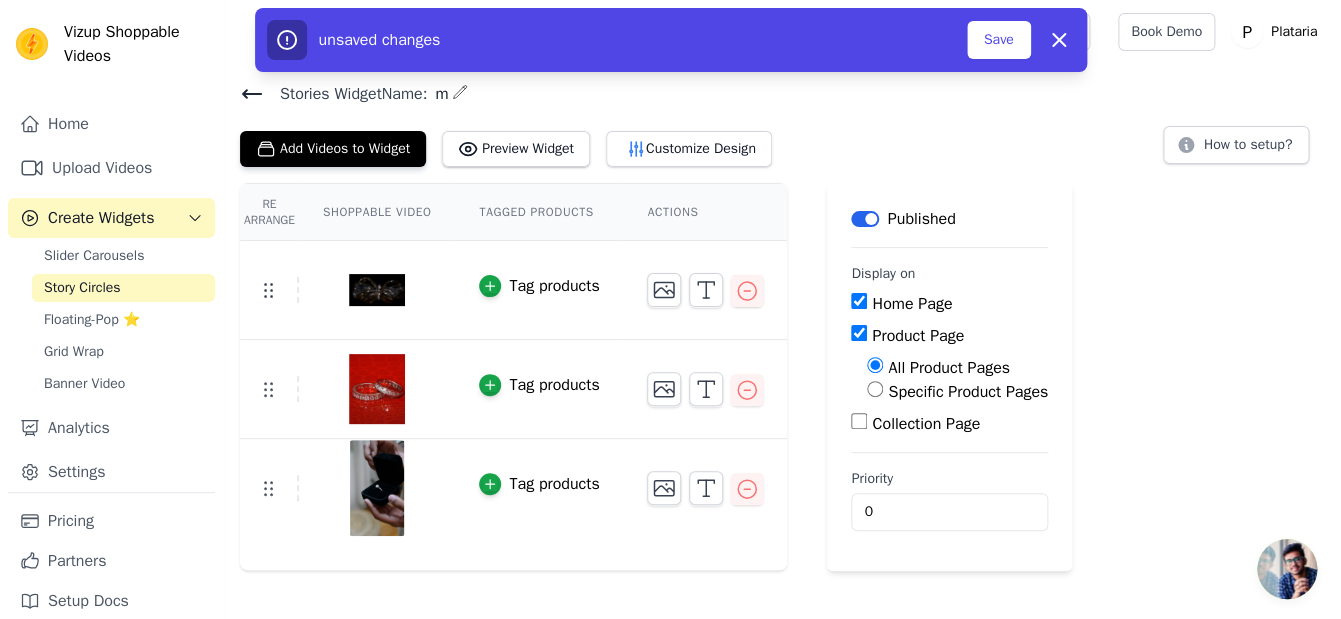 click on "Collection Page" at bounding box center (859, 421) 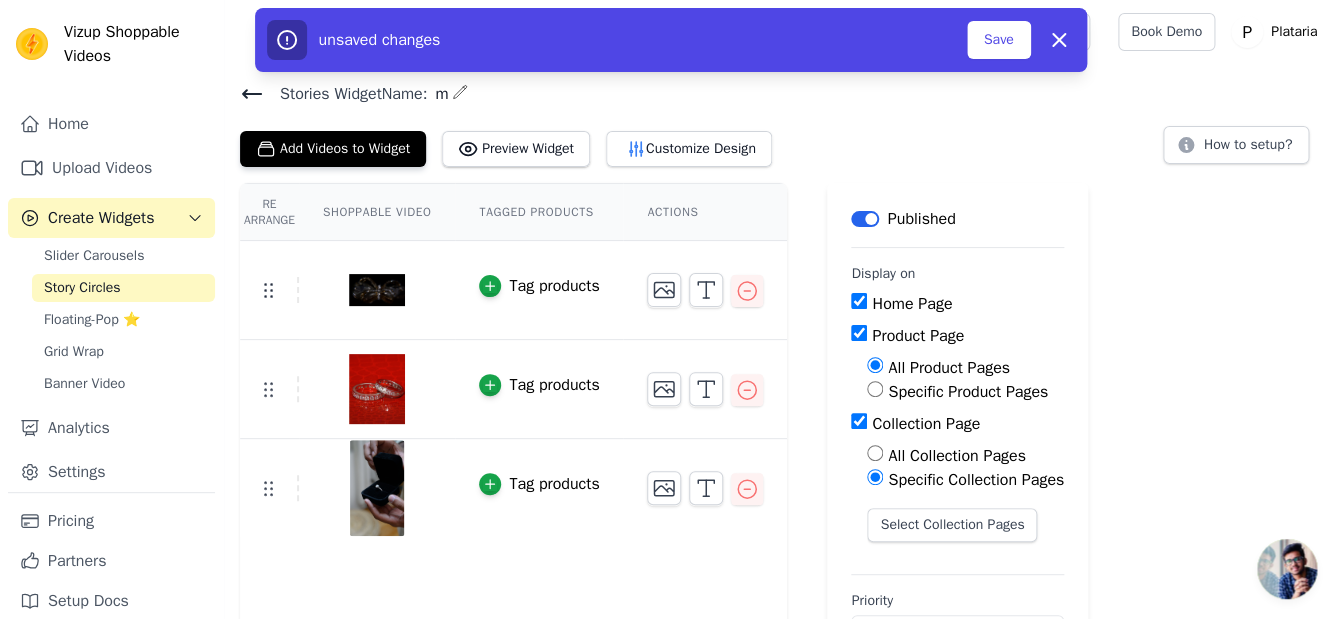 click on "All Collection Pages" at bounding box center (875, 453) 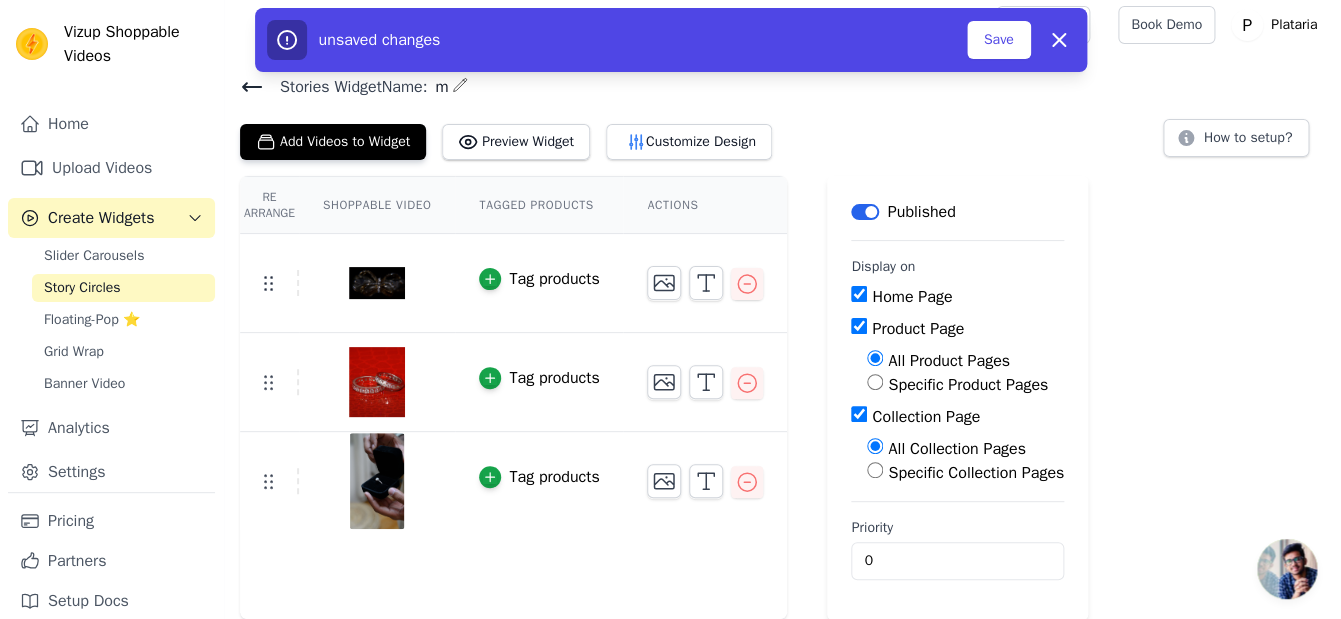 scroll, scrollTop: 0, scrollLeft: 0, axis: both 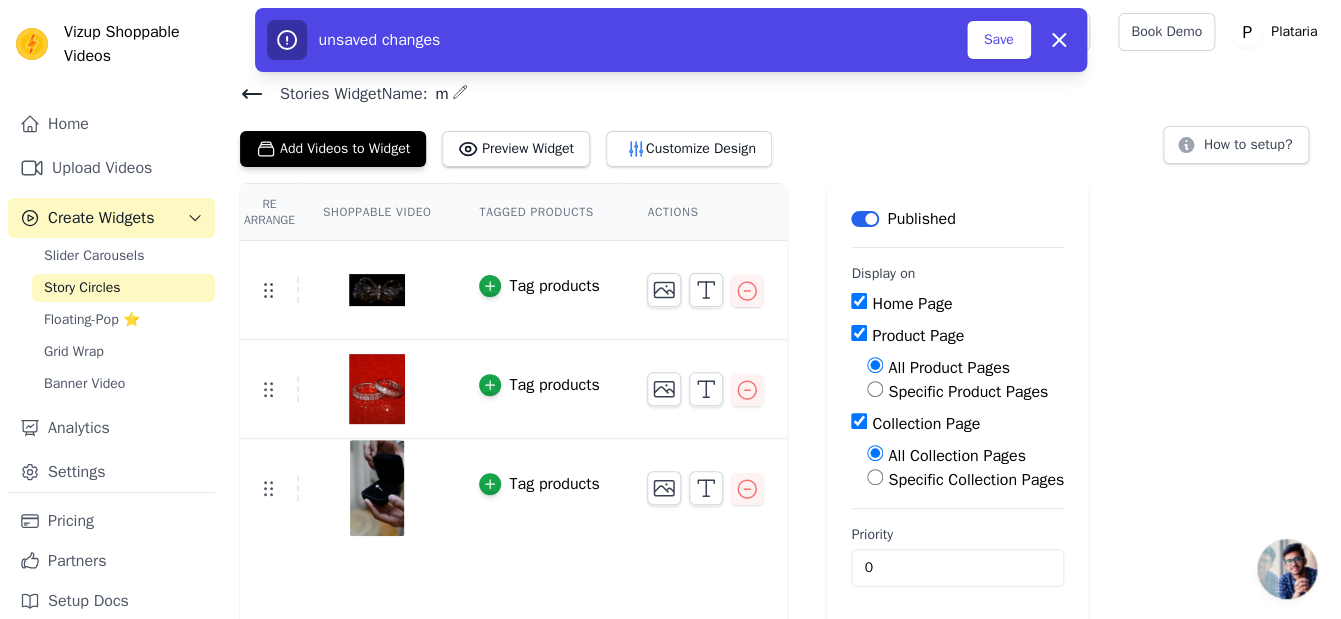 click on "Home Page" at bounding box center [859, 301] 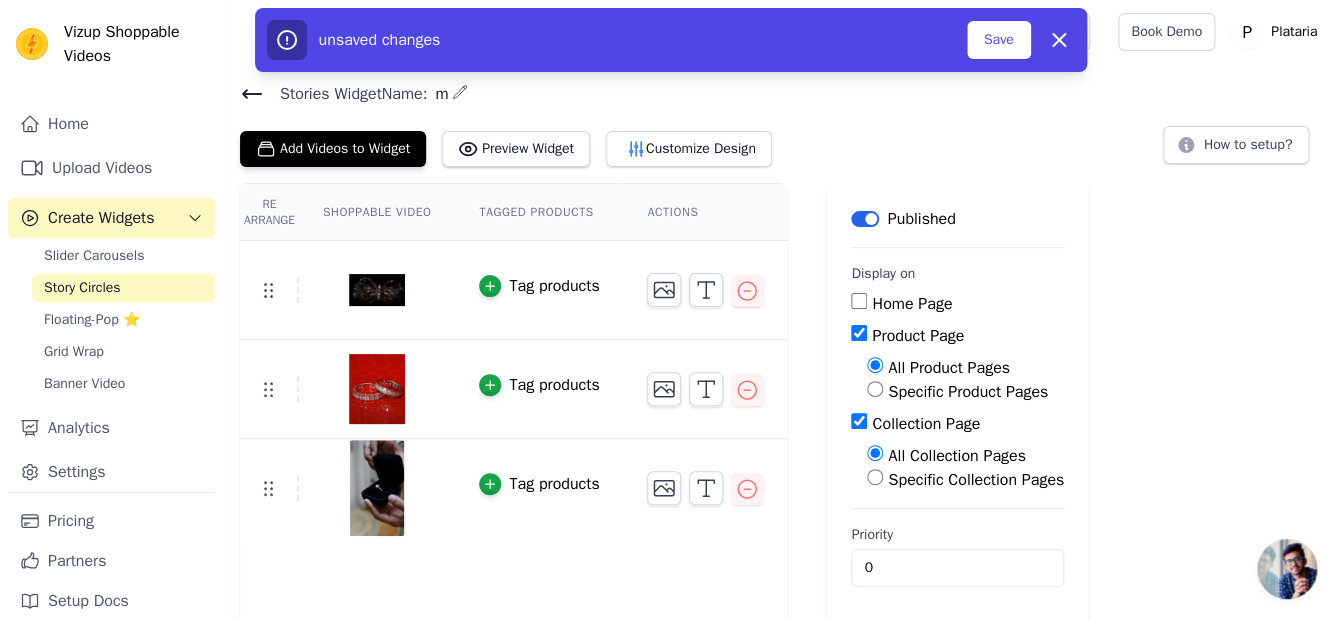 click on "Product Page" at bounding box center [859, 333] 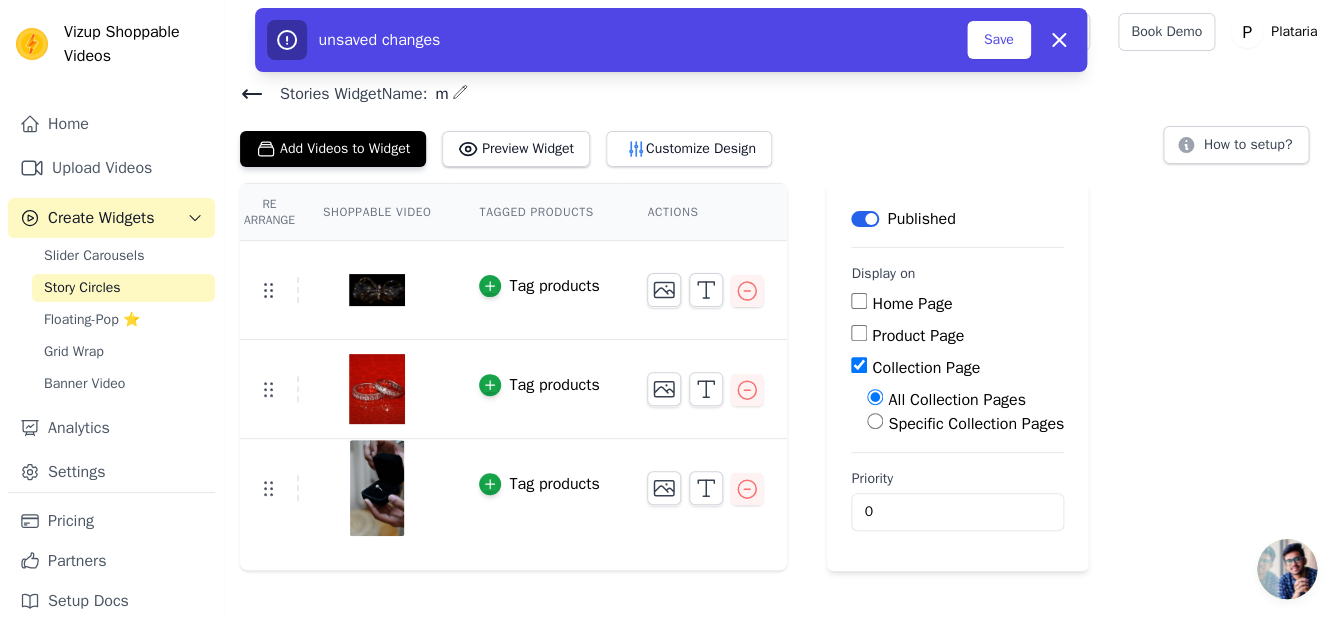 click on "Home Page     Product Page       Collection Page     All Collection Pages     Specific Collection Pages" at bounding box center [957, 364] 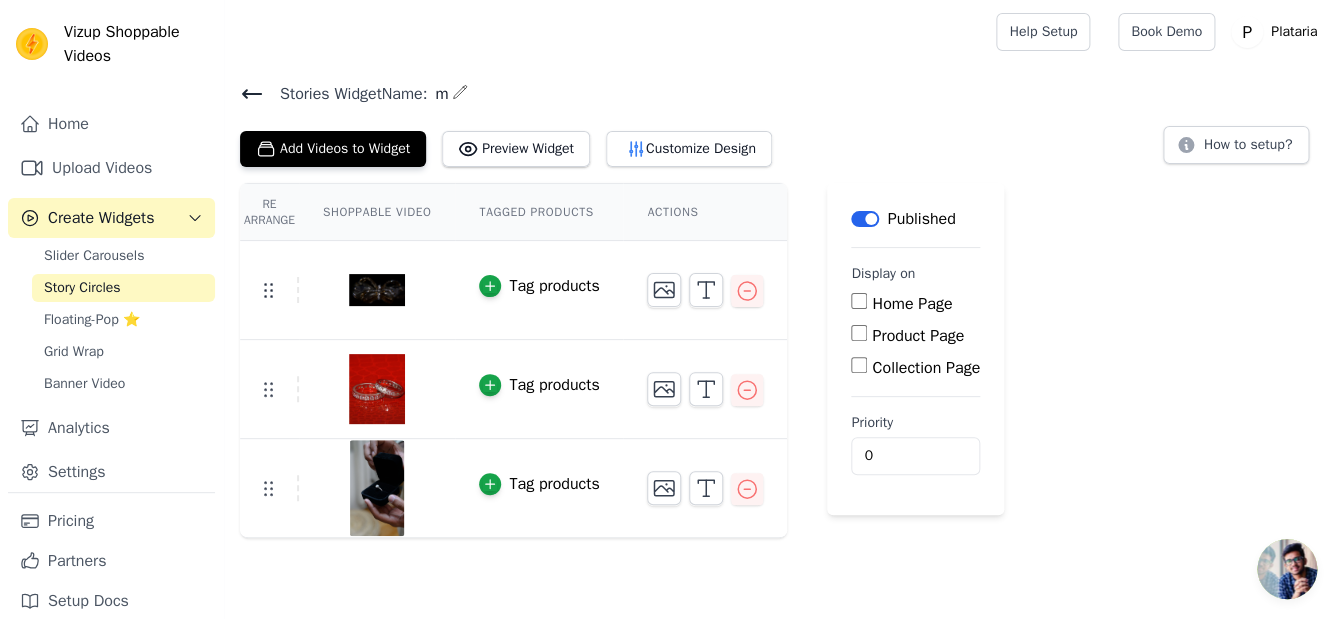 click on "Collection Page" at bounding box center (859, 365) 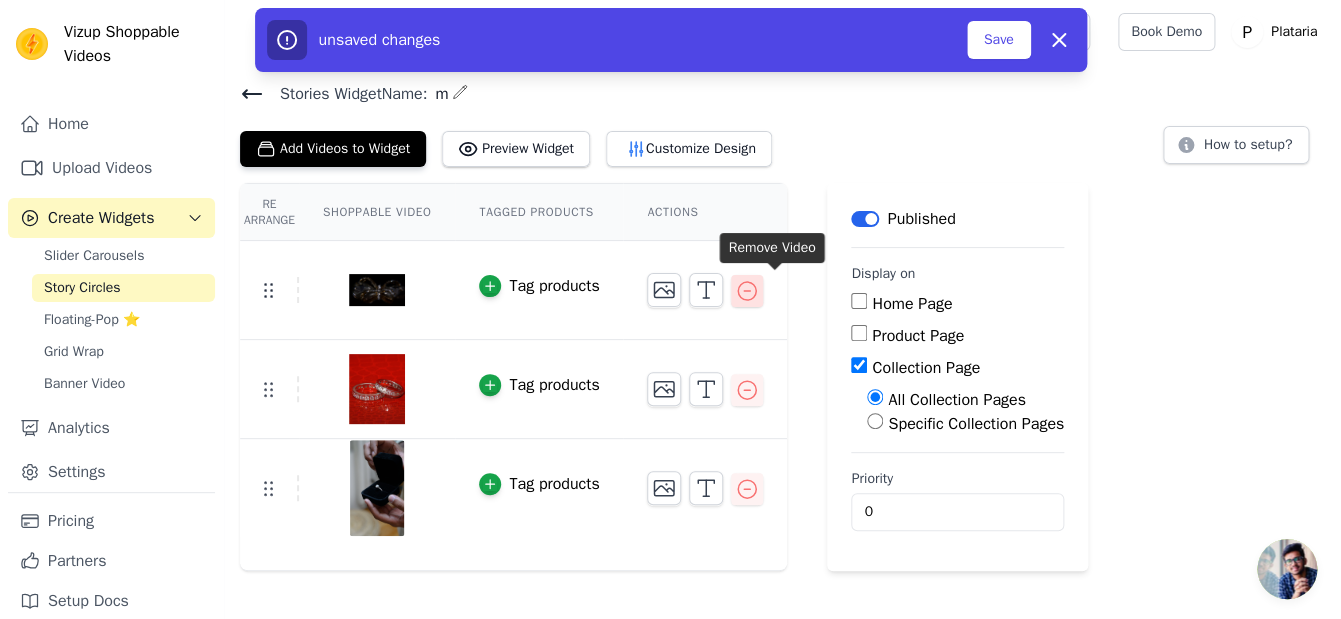 click 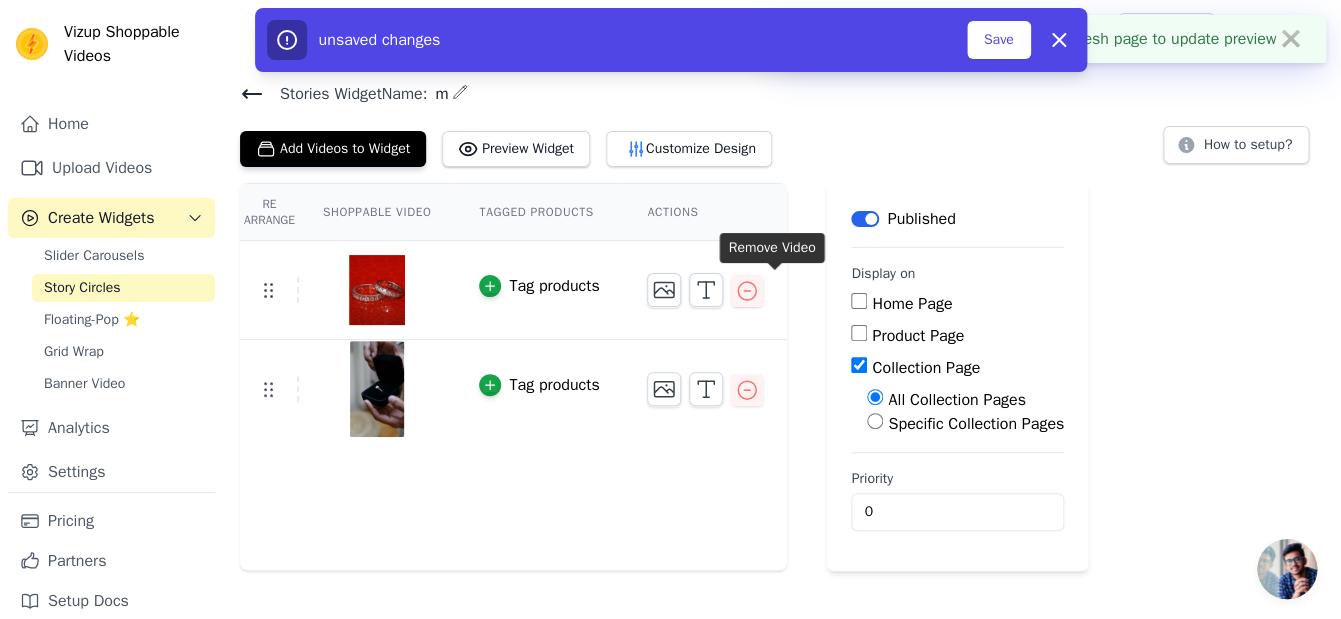 click on "Specific Collection Pages" at bounding box center (875, 421) 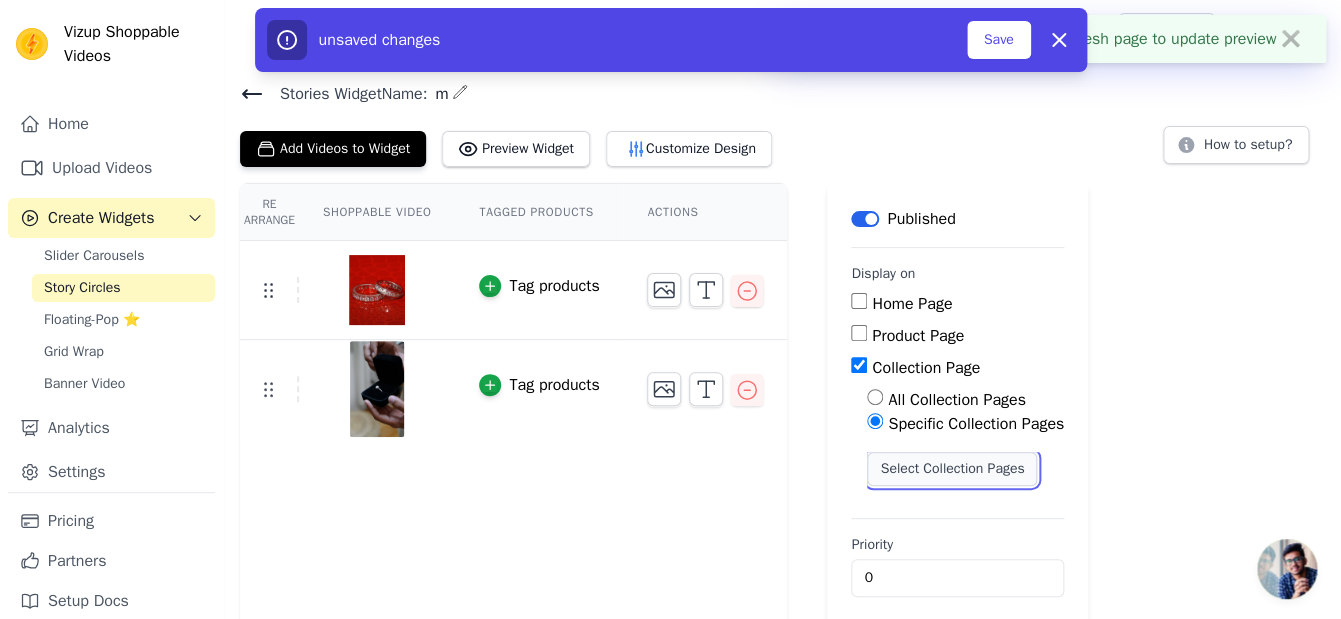 click on "Select Collection Pages" at bounding box center (952, 469) 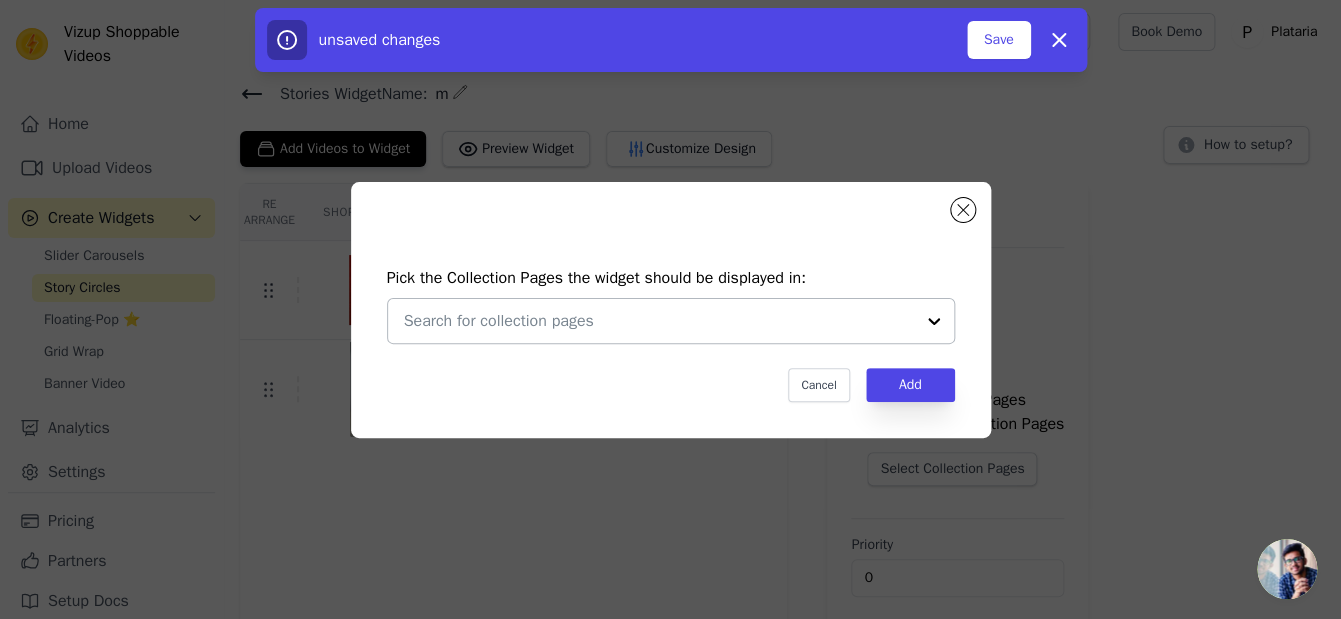 click at bounding box center [659, 321] 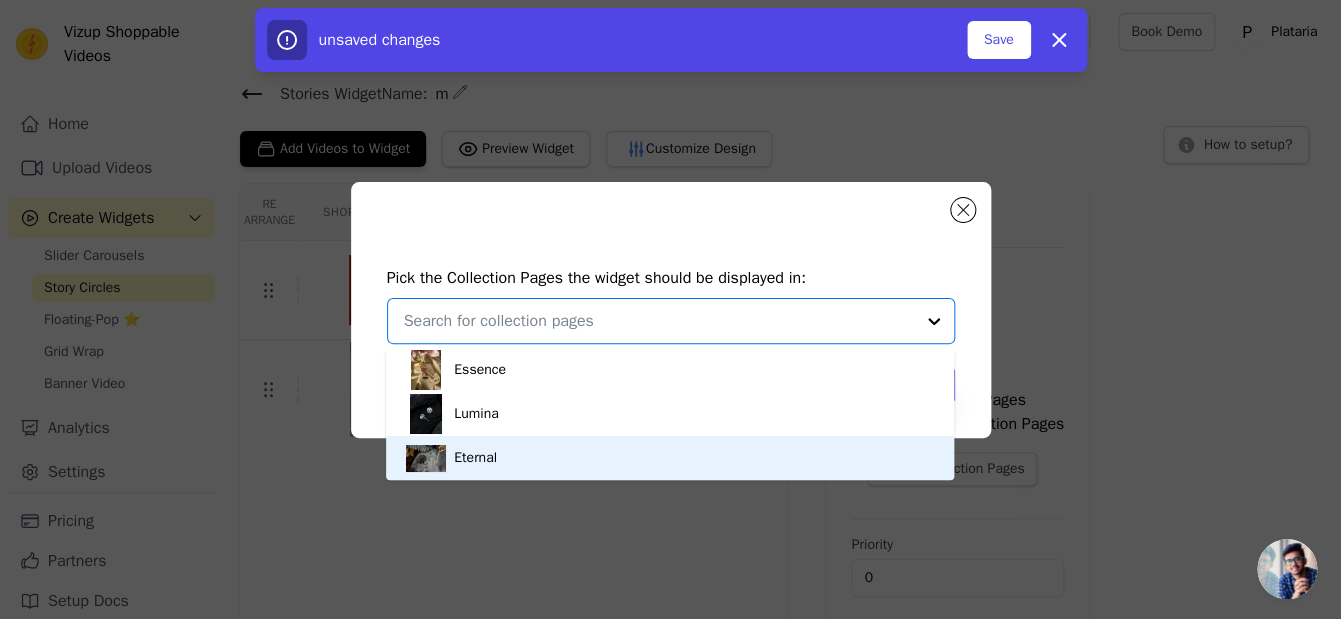click on "Eternal" at bounding box center [670, 458] 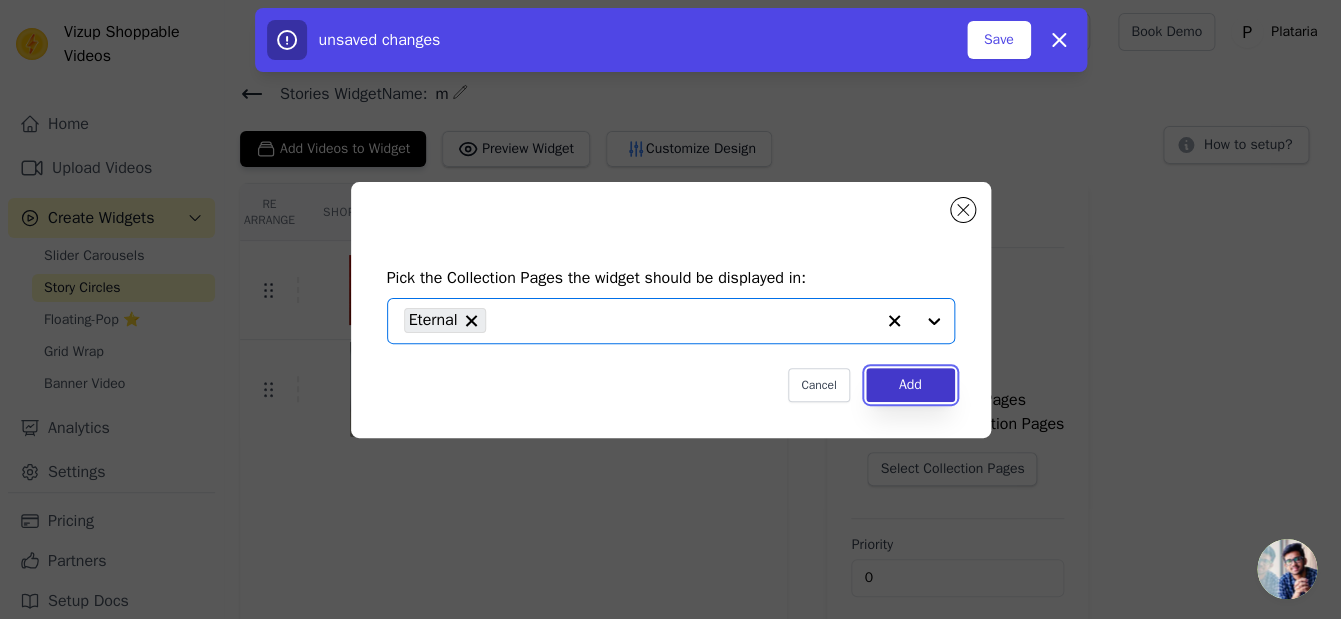 click on "Add" at bounding box center (910, 385) 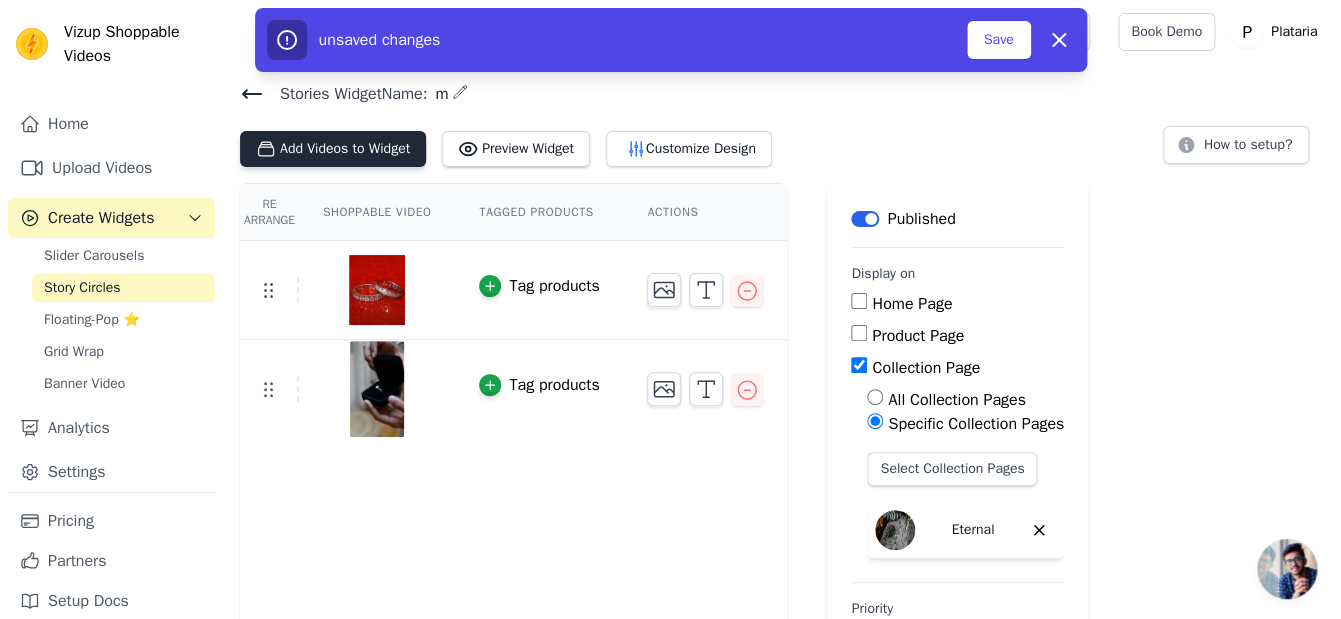 click on "Add Videos to Widget" at bounding box center [333, 149] 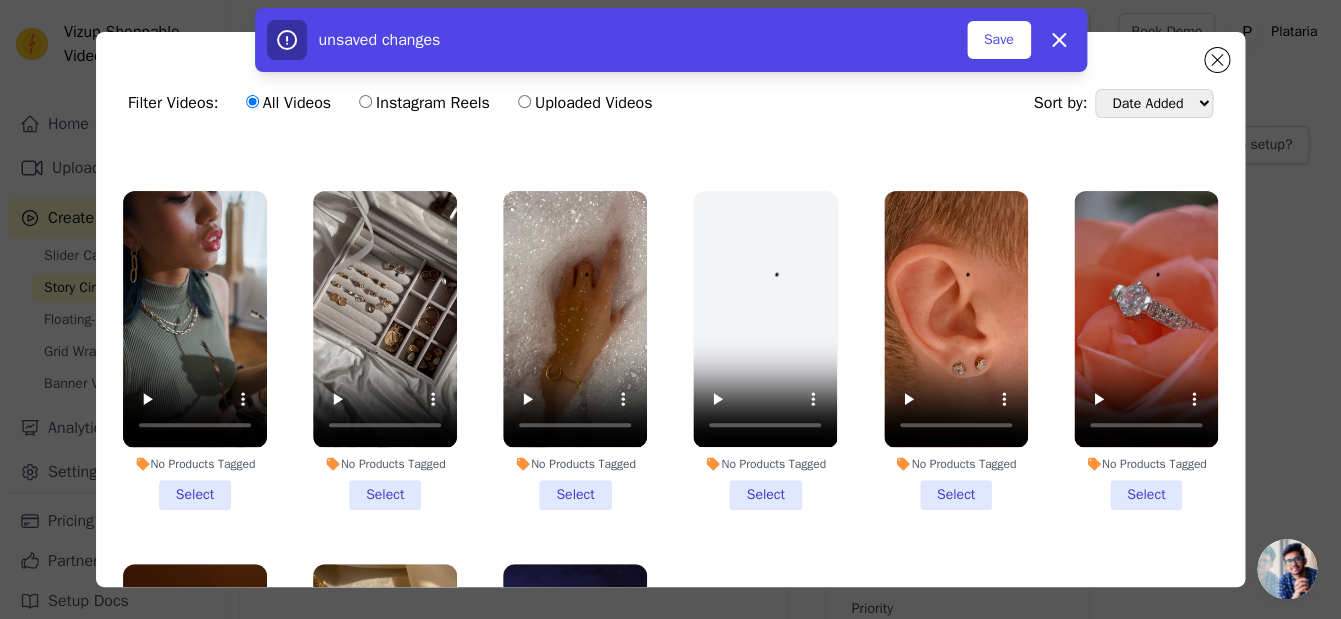 scroll, scrollTop: 562, scrollLeft: 0, axis: vertical 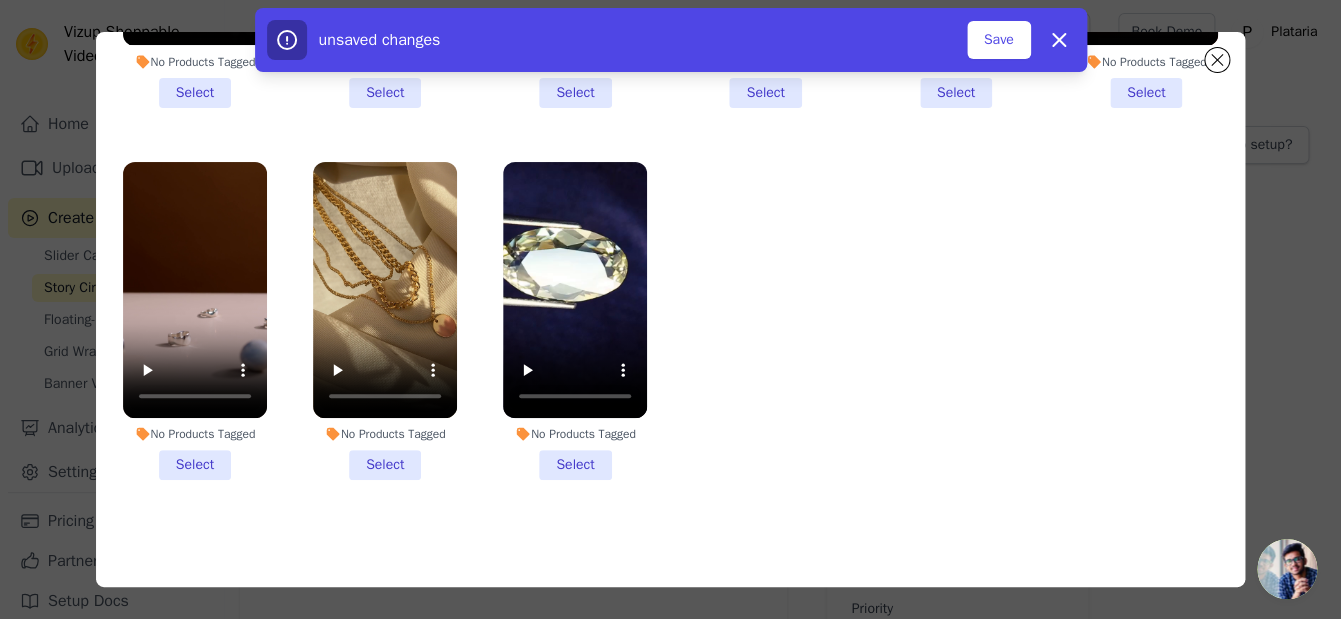 click on "No Products Tagged     Select" at bounding box center (575, 321) 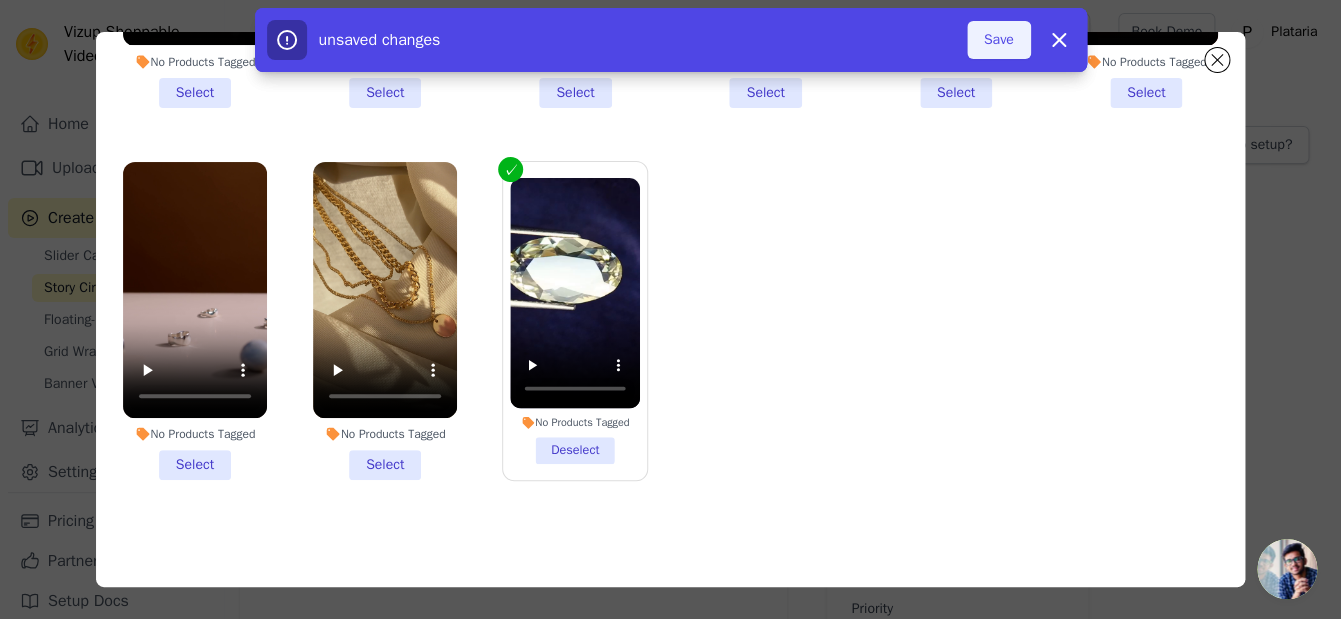 click on "Save" at bounding box center (999, 40) 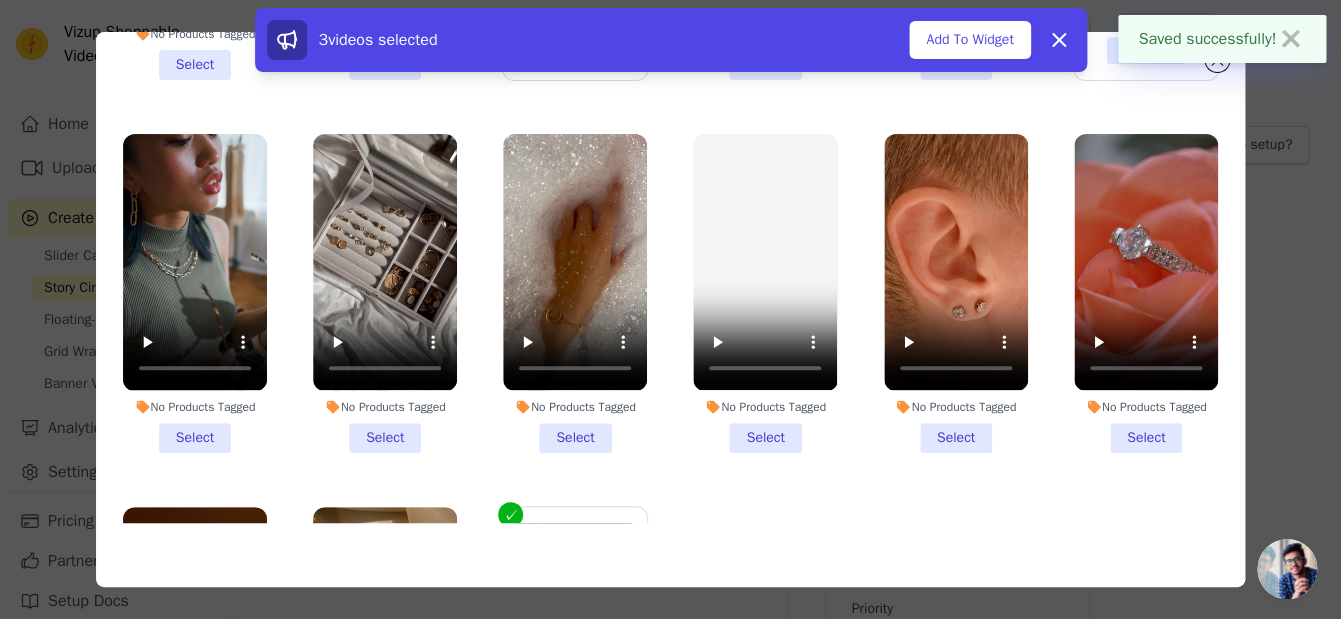 scroll, scrollTop: 0, scrollLeft: 0, axis: both 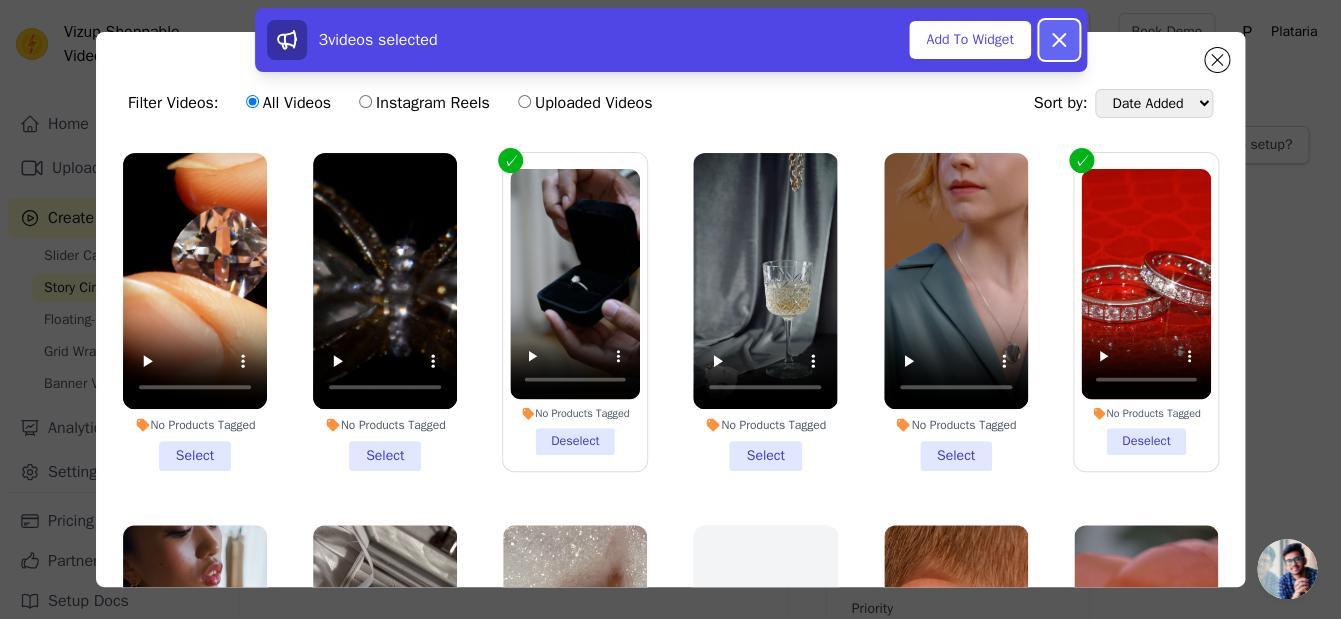 click 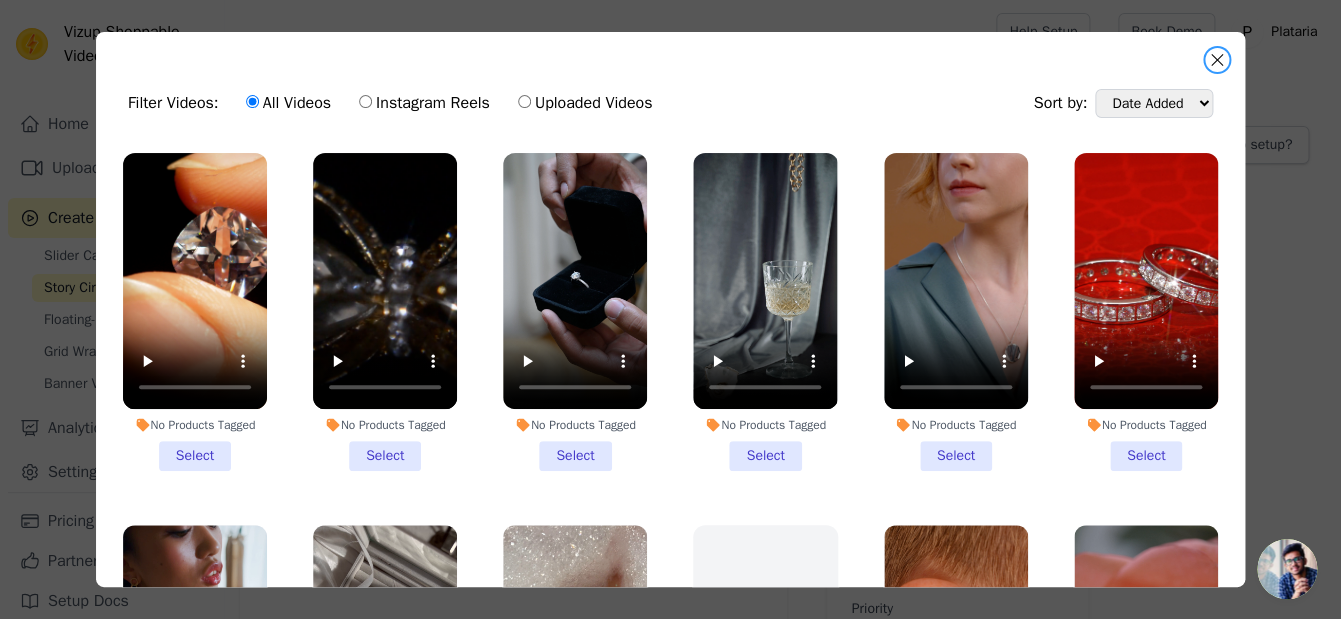 click at bounding box center (1217, 60) 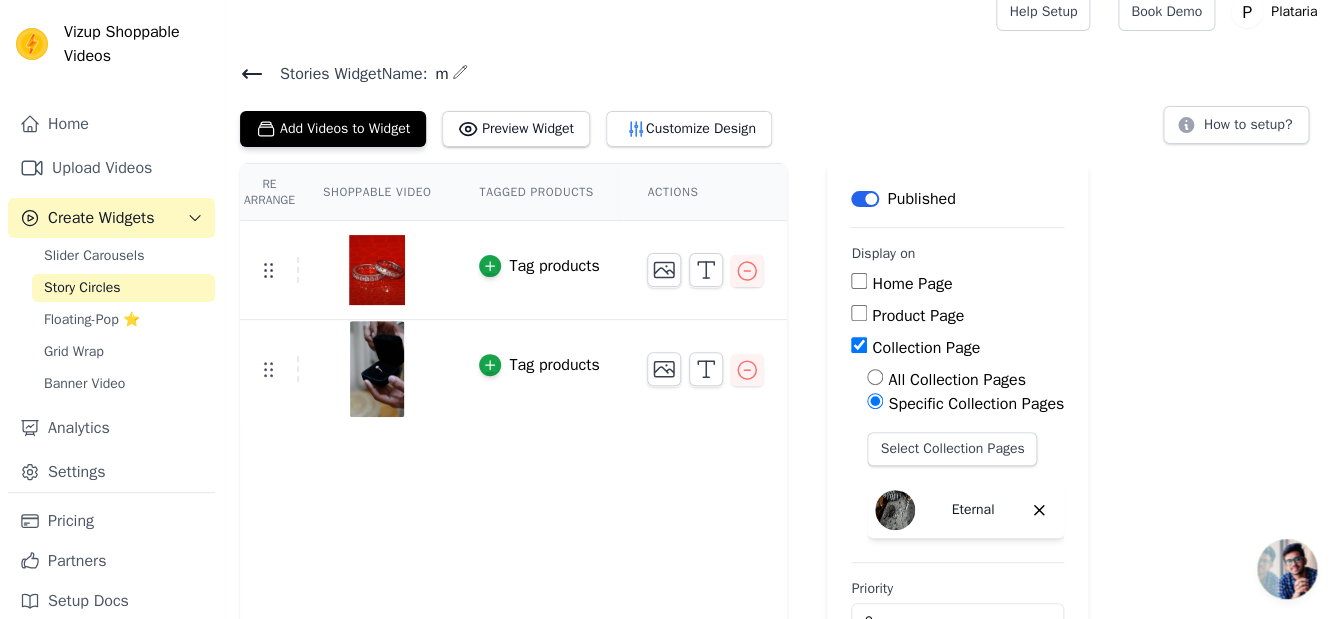 scroll, scrollTop: 26, scrollLeft: 0, axis: vertical 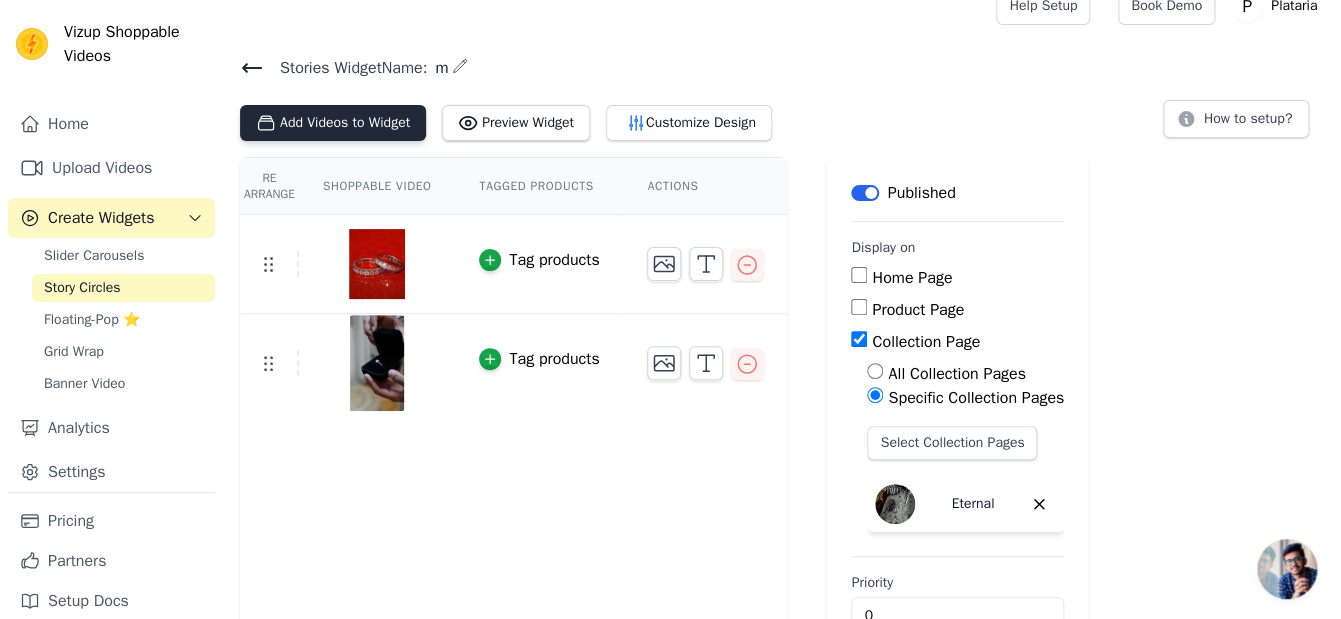 click on "Add Videos to Widget" at bounding box center (333, 123) 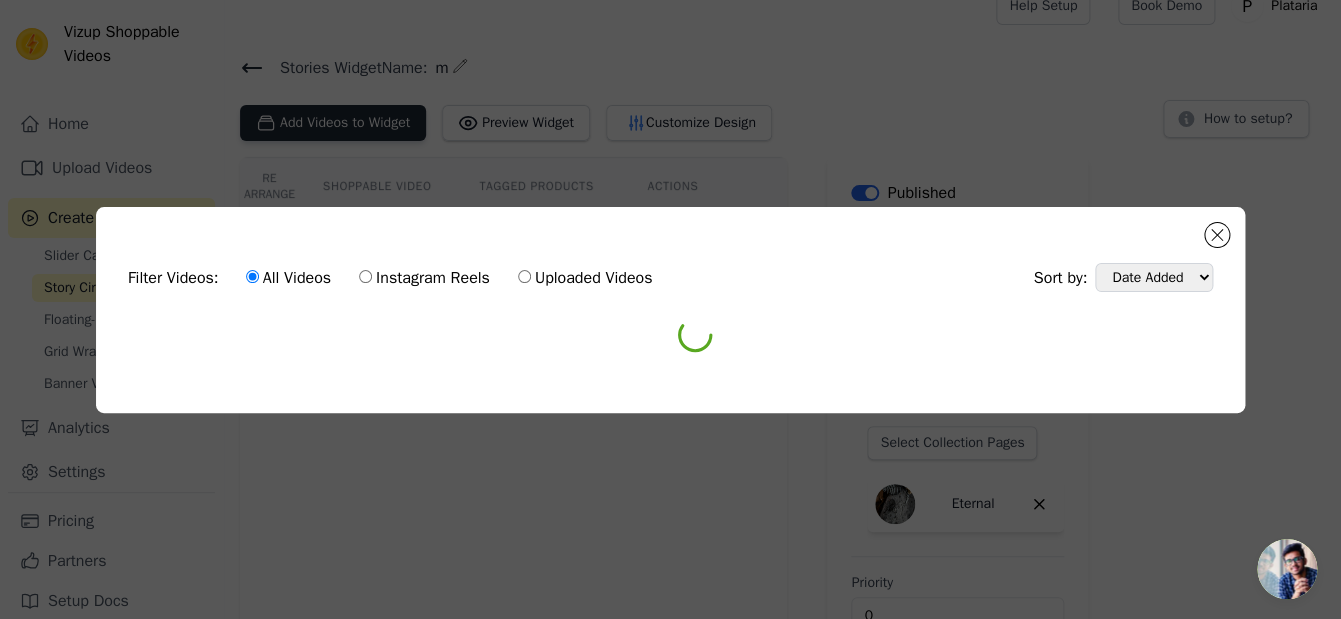 scroll, scrollTop: 0, scrollLeft: 0, axis: both 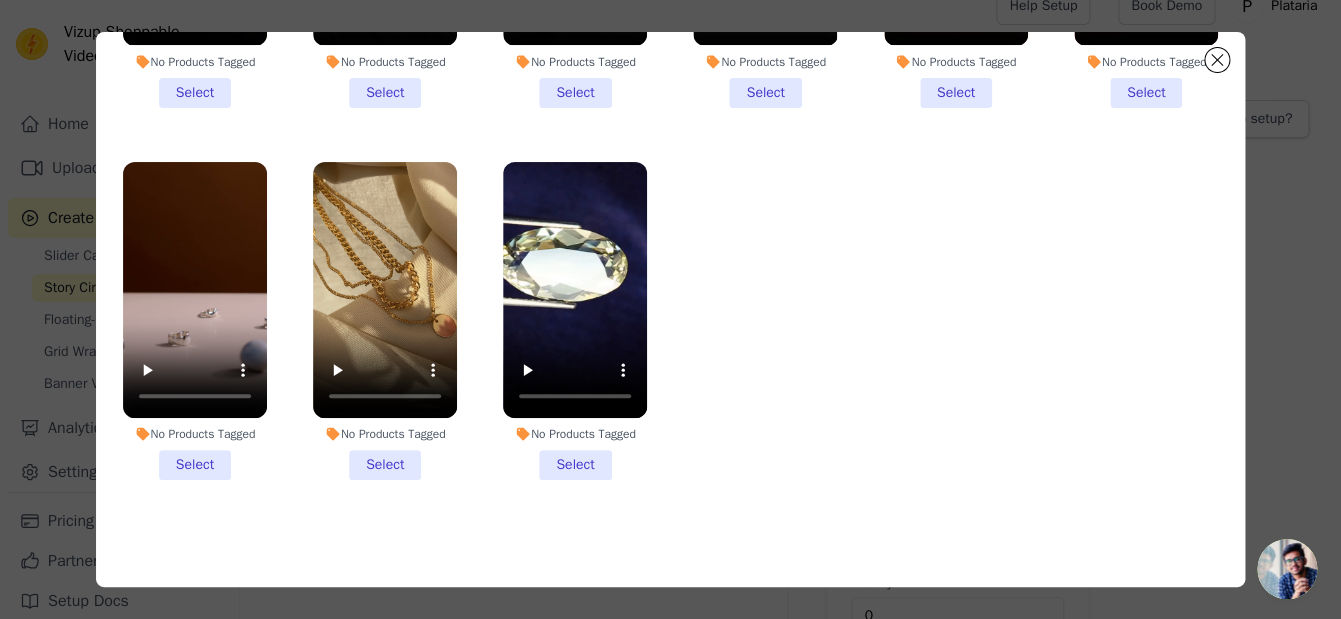 click on "No Products Tagged     Select" at bounding box center [575, 321] 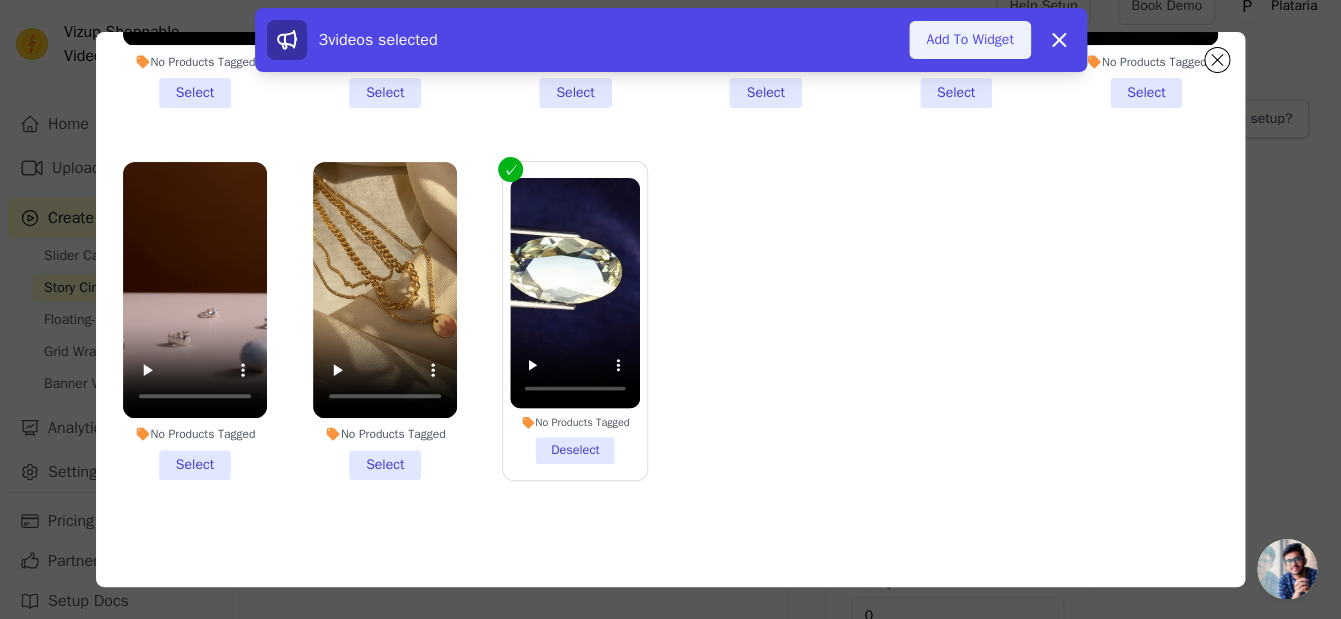 click on "Add To Widget" at bounding box center (969, 40) 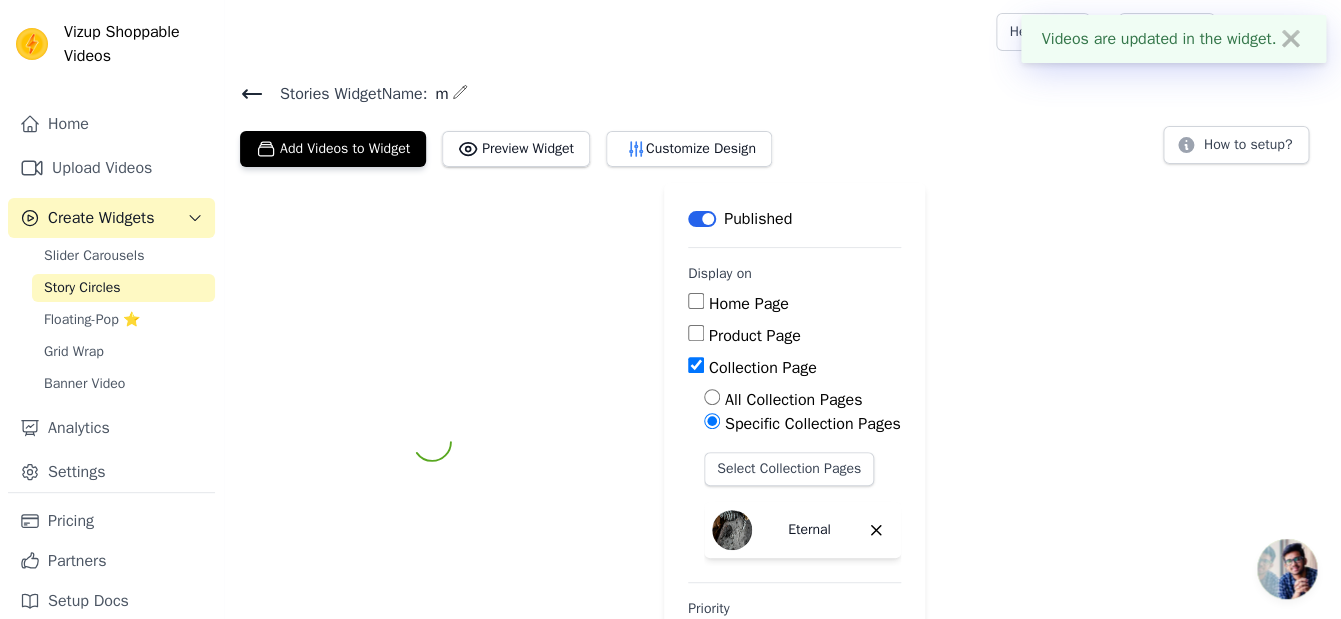 scroll, scrollTop: 562, scrollLeft: 0, axis: vertical 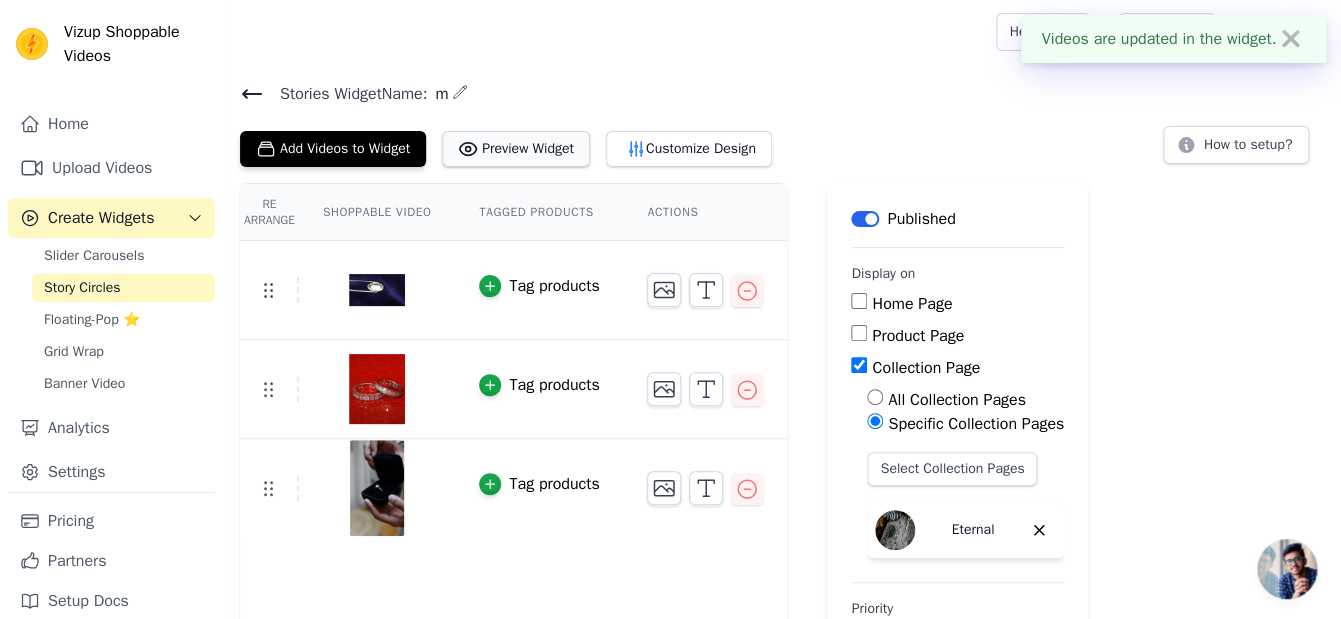 click on "Preview Widget" at bounding box center (516, 149) 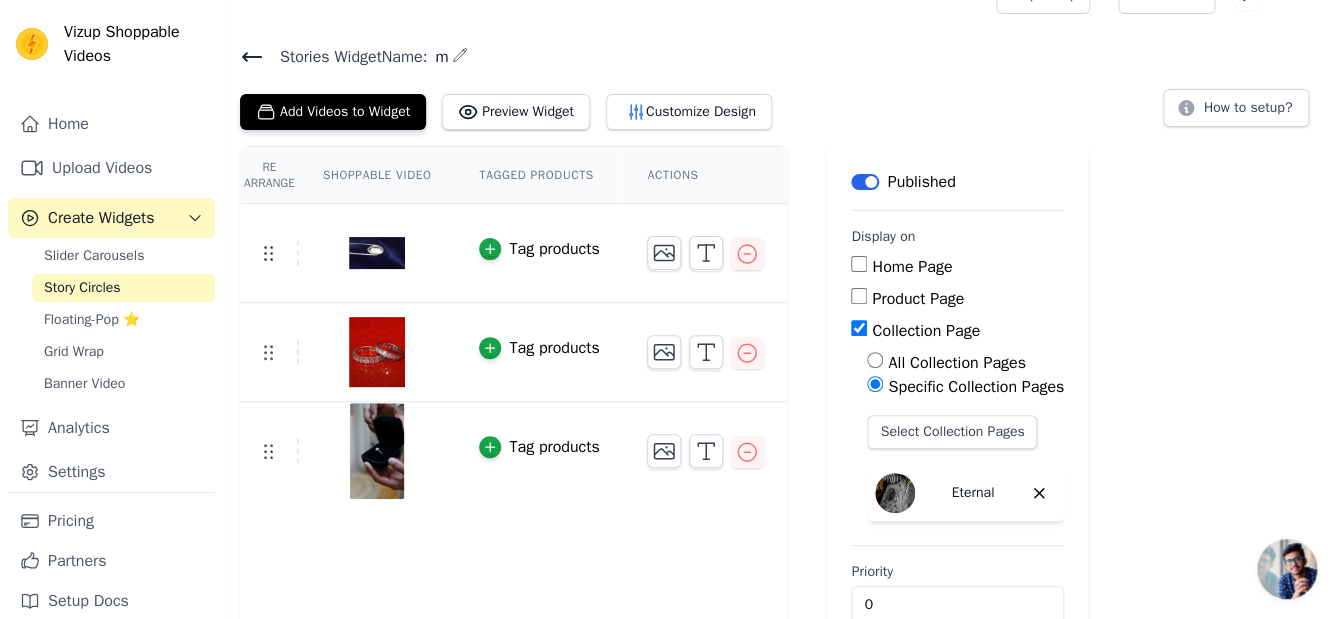 scroll, scrollTop: 50, scrollLeft: 0, axis: vertical 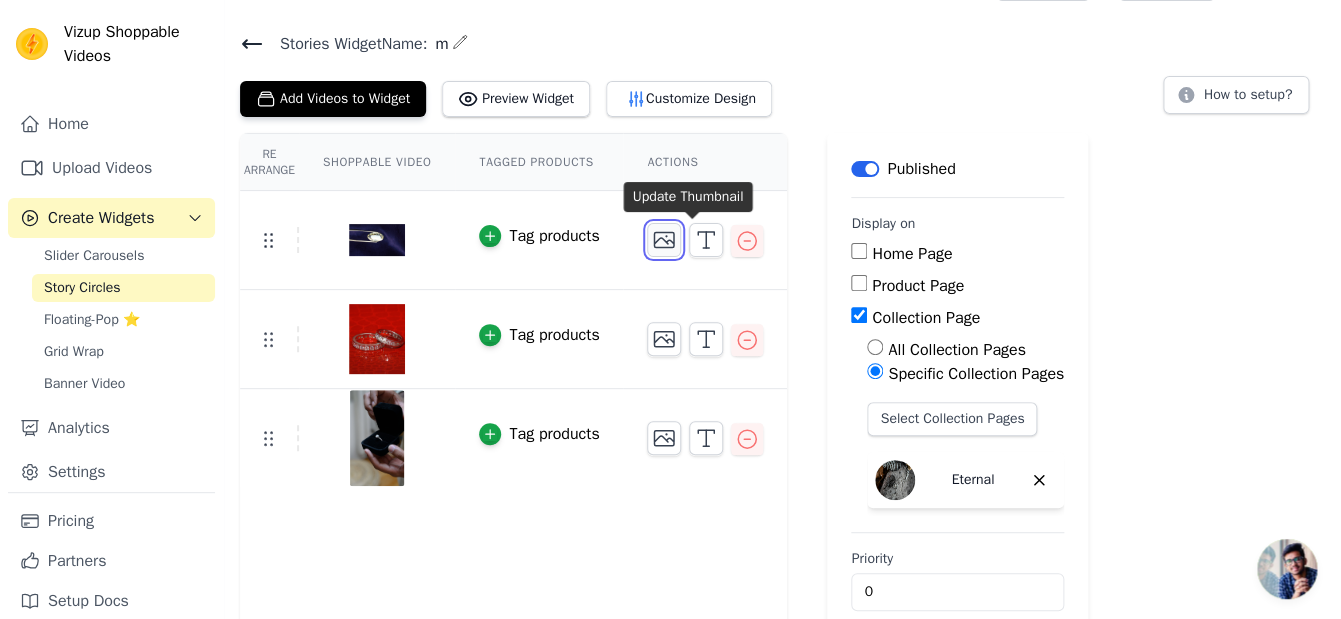 click 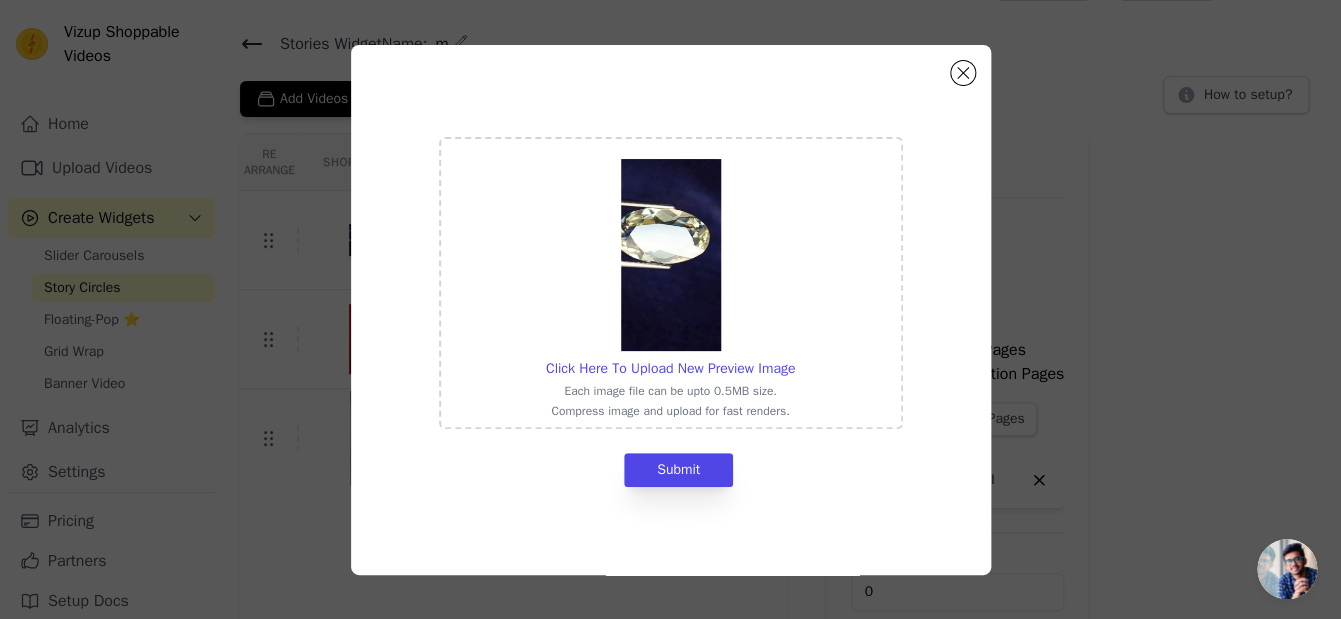 scroll, scrollTop: 0, scrollLeft: 0, axis: both 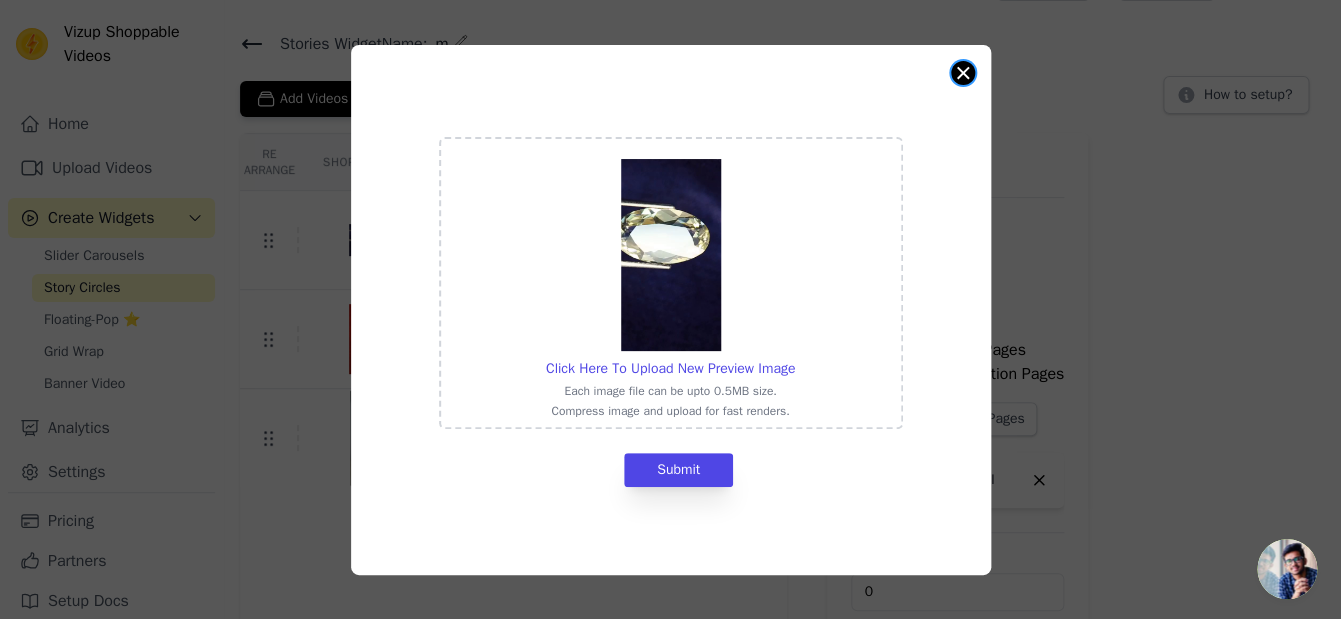 click at bounding box center (963, 73) 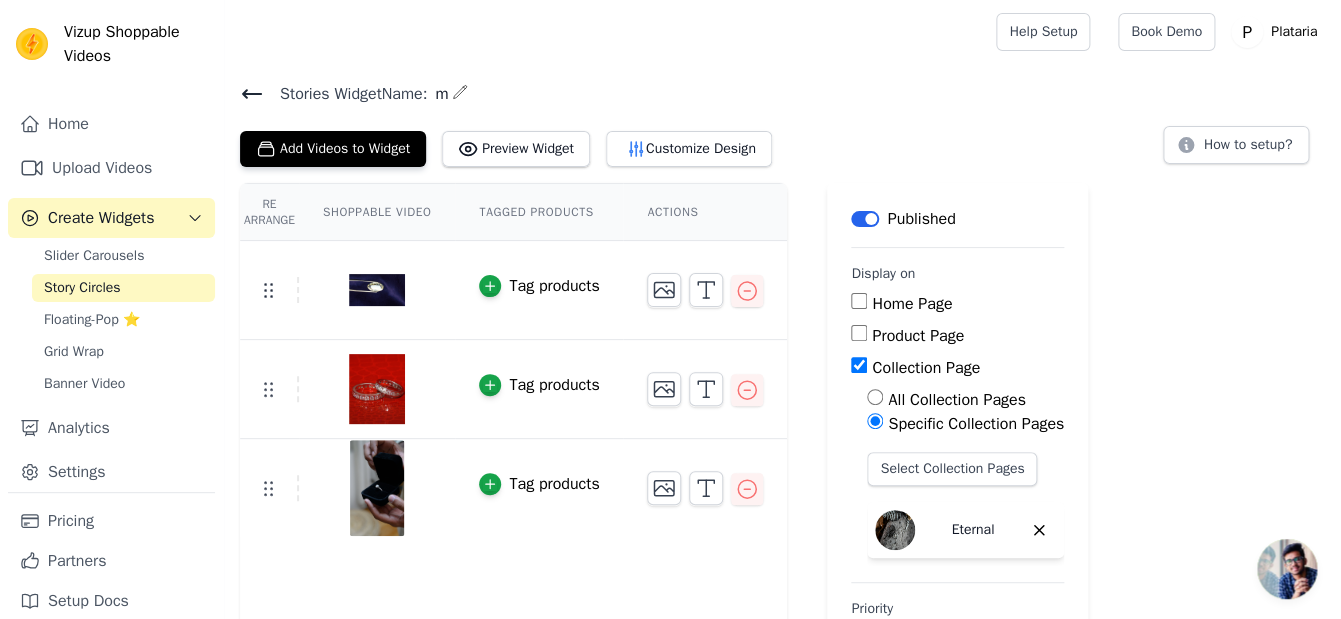 scroll, scrollTop: 50, scrollLeft: 0, axis: vertical 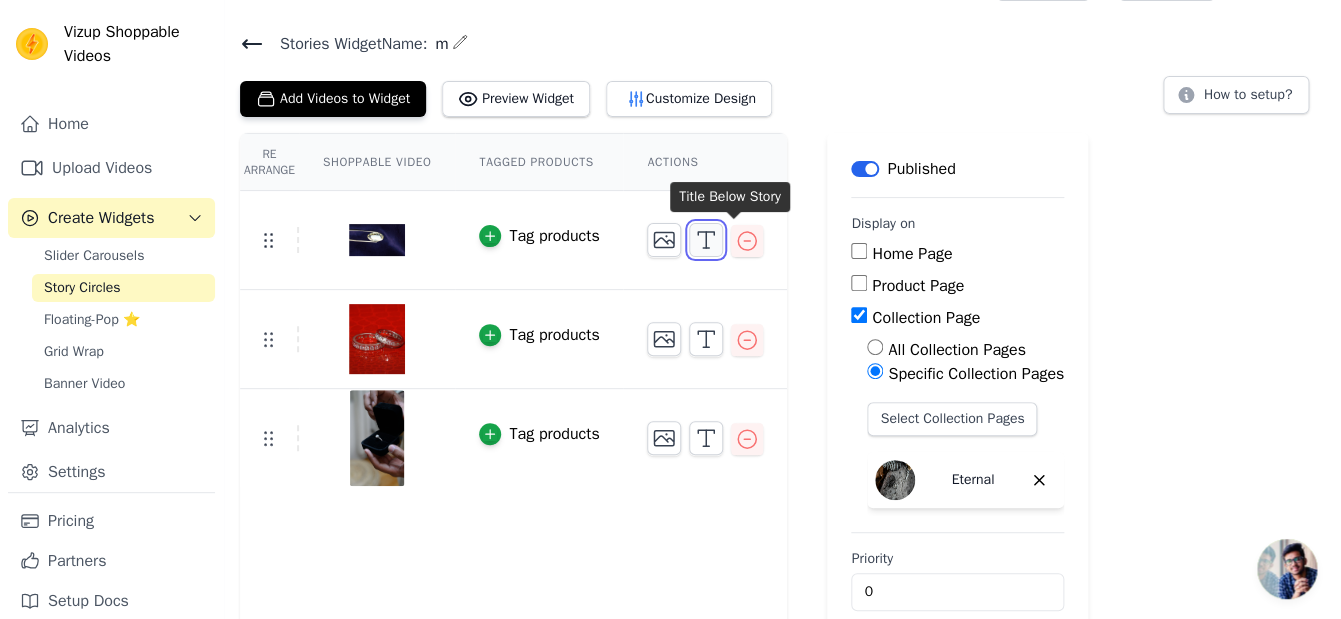 click 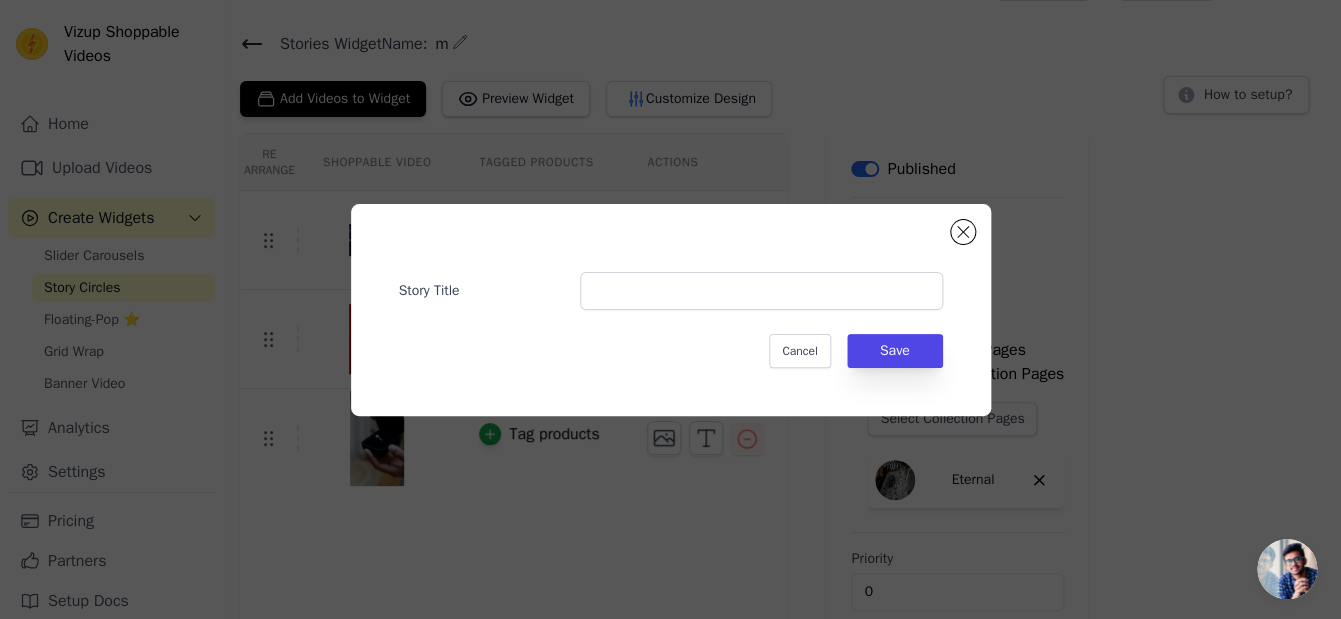 scroll, scrollTop: 0, scrollLeft: 0, axis: both 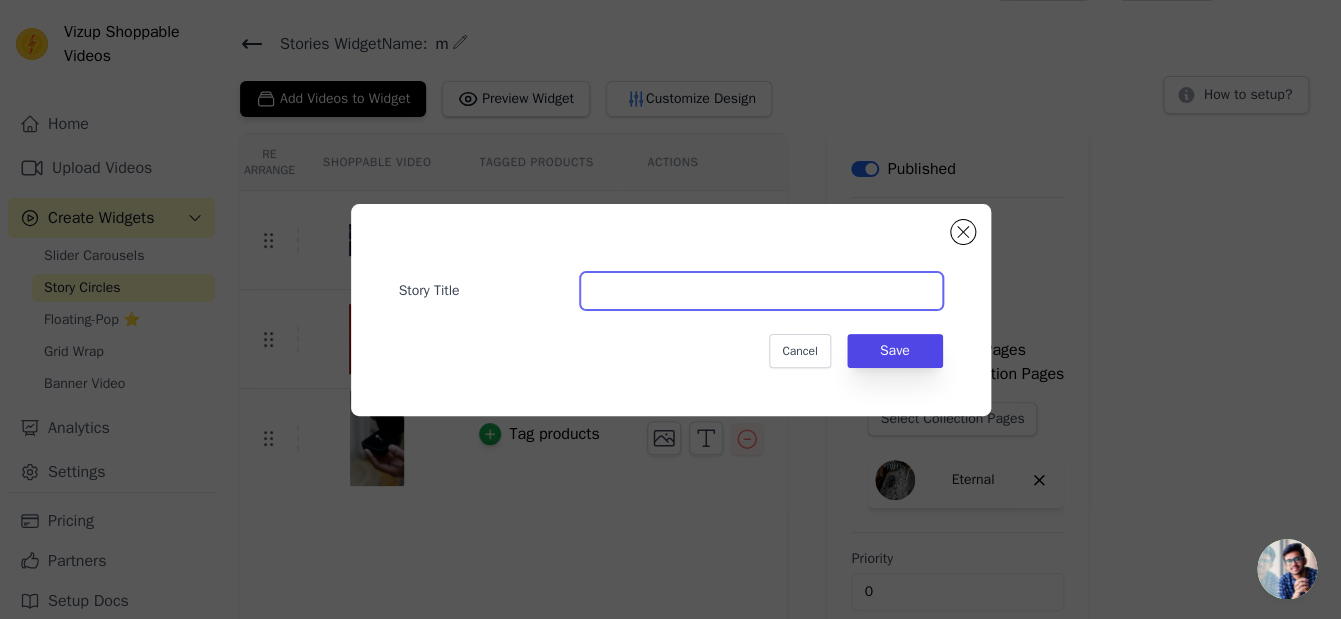 click on "Story Title" at bounding box center (761, 291) 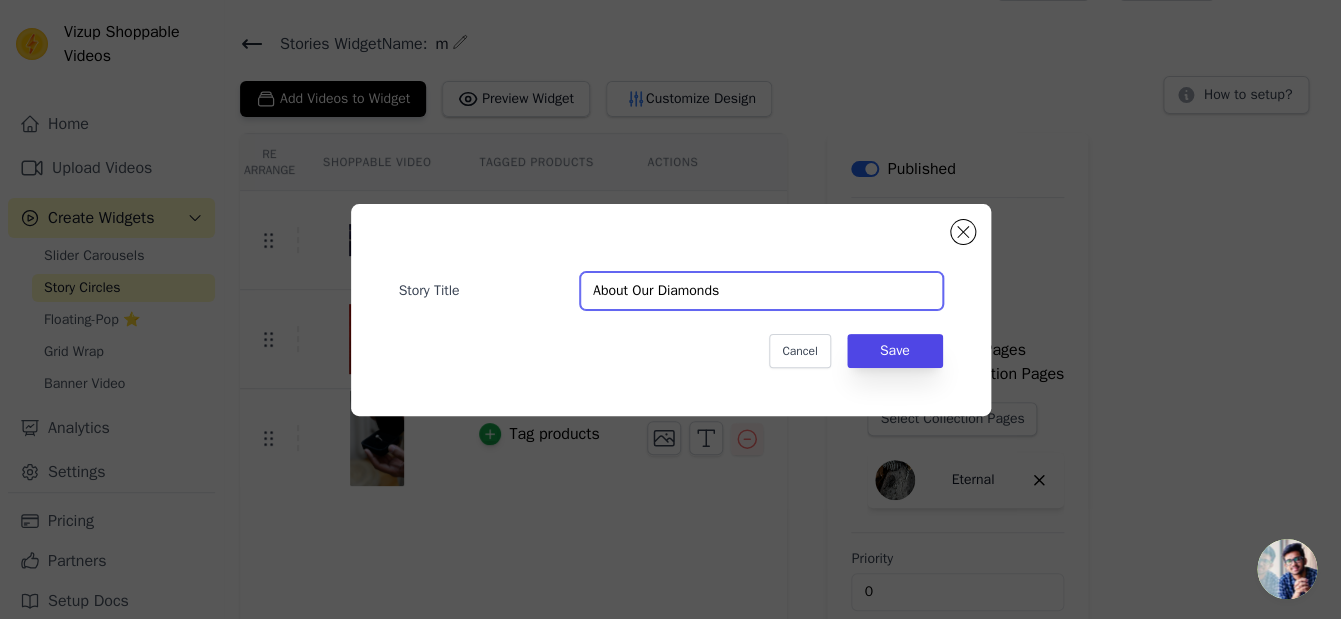 type on "About Our Diamonds" 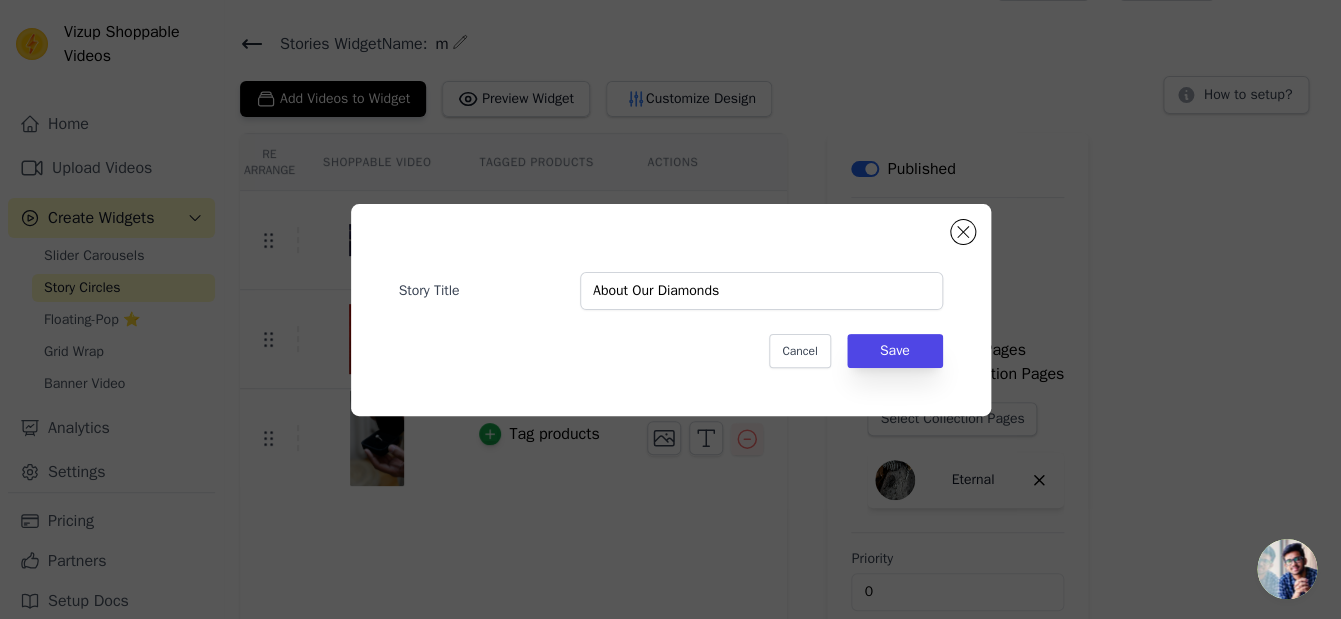 click on "Story Title   About Our Diamonds   Cancel   Save" at bounding box center (671, 310) 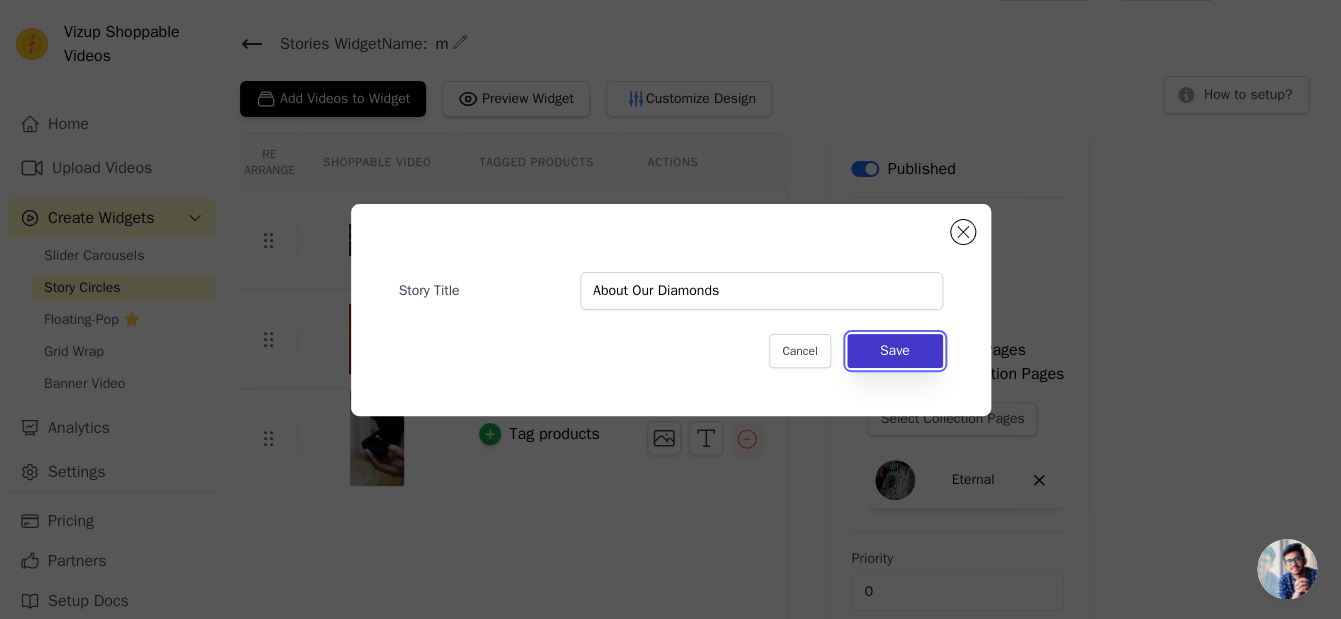 click on "Save" at bounding box center (895, 351) 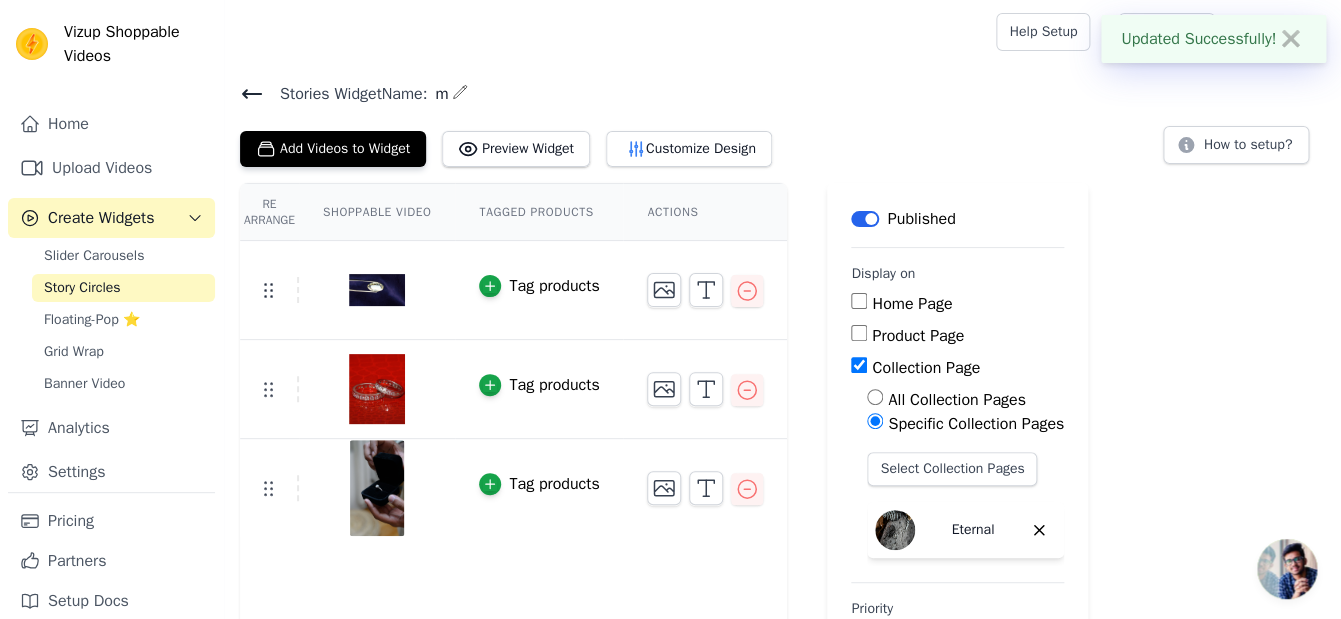 scroll, scrollTop: 50, scrollLeft: 0, axis: vertical 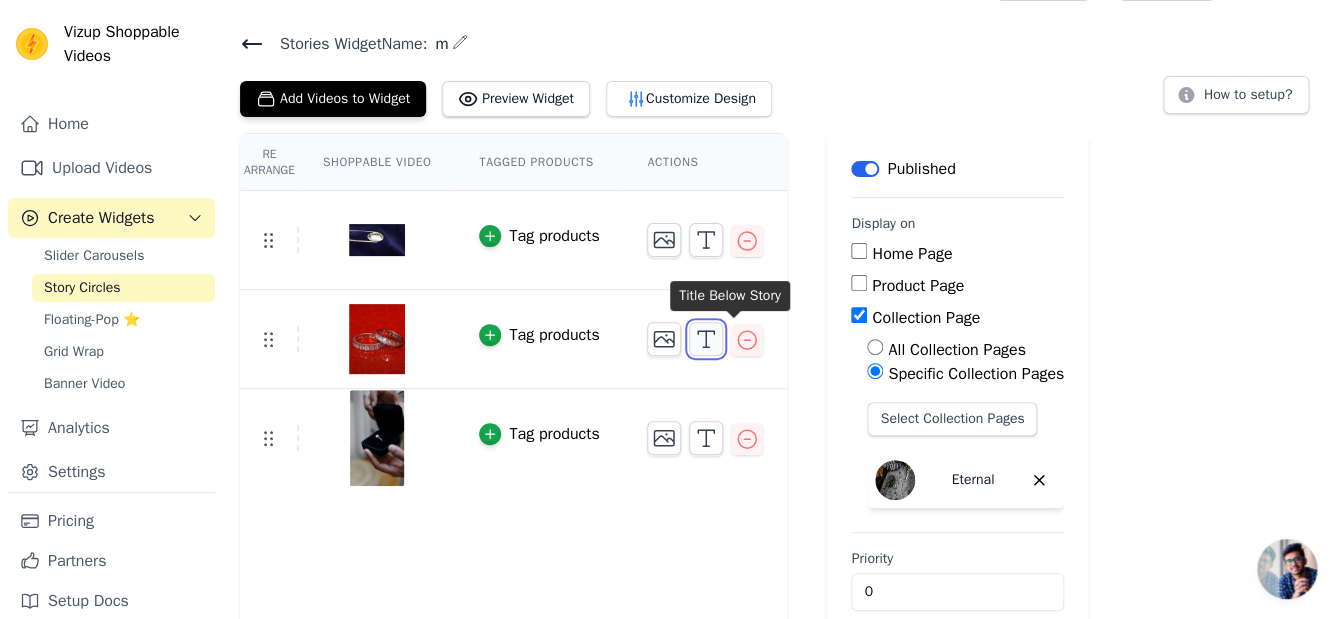 click 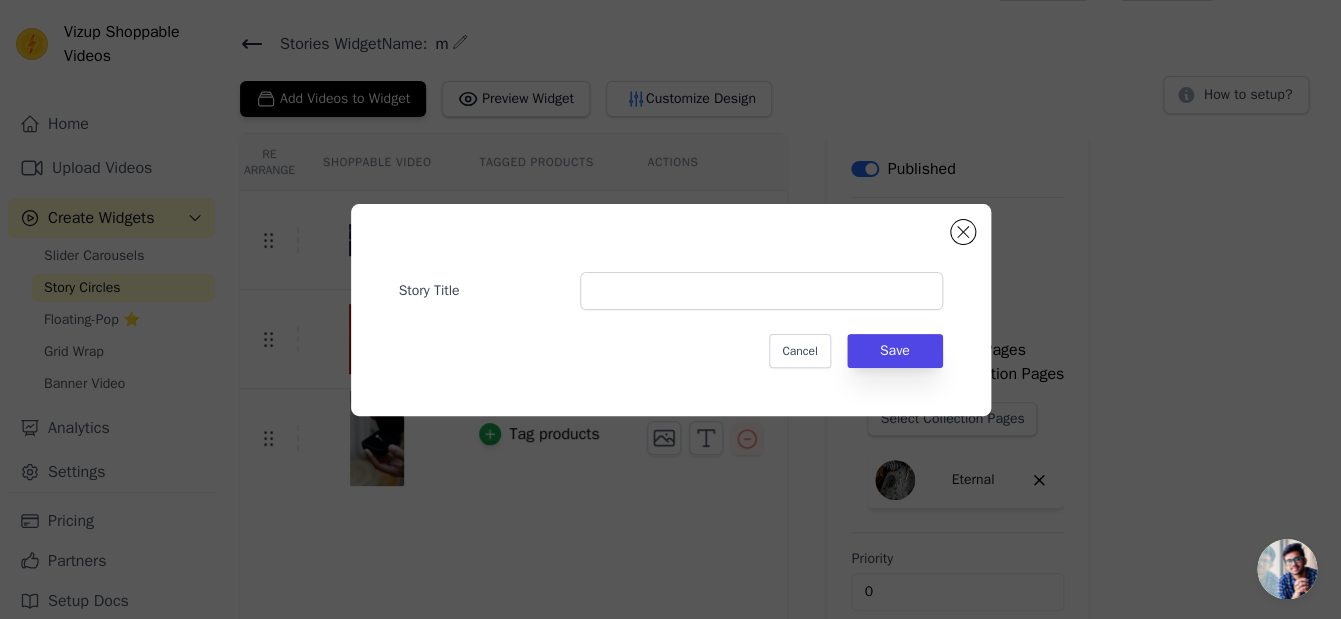 scroll, scrollTop: 0, scrollLeft: 0, axis: both 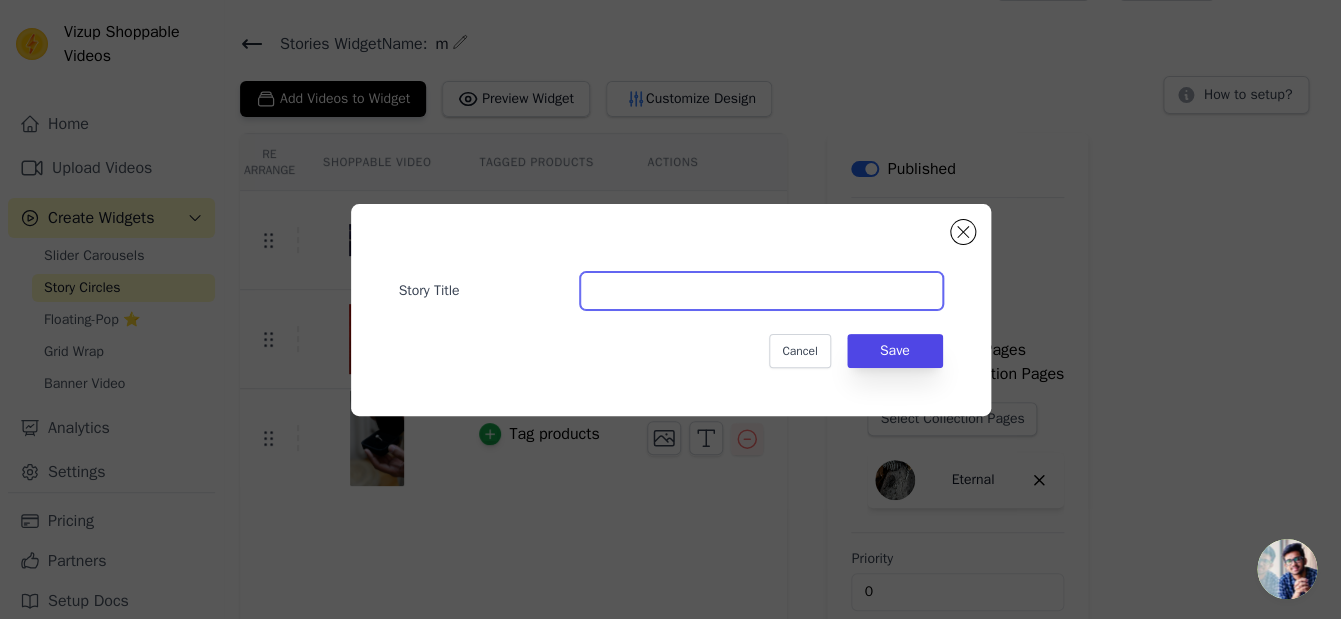 click on "Story Title" at bounding box center [761, 291] 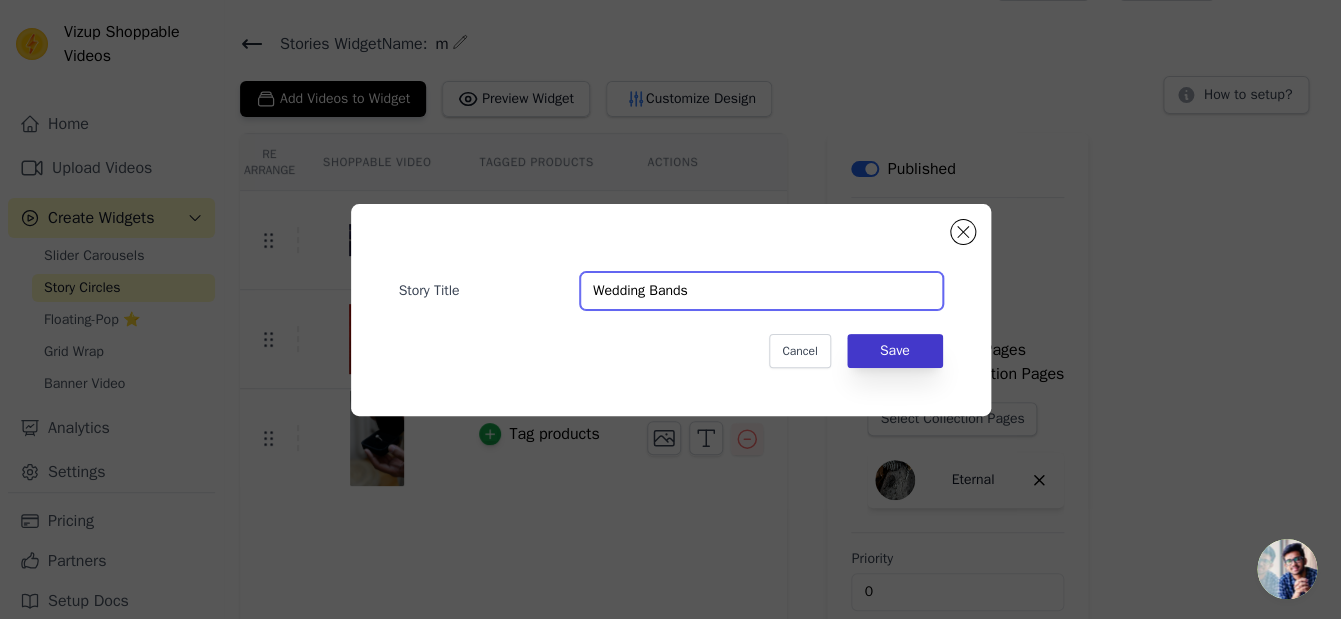 type on "Wedding Bands" 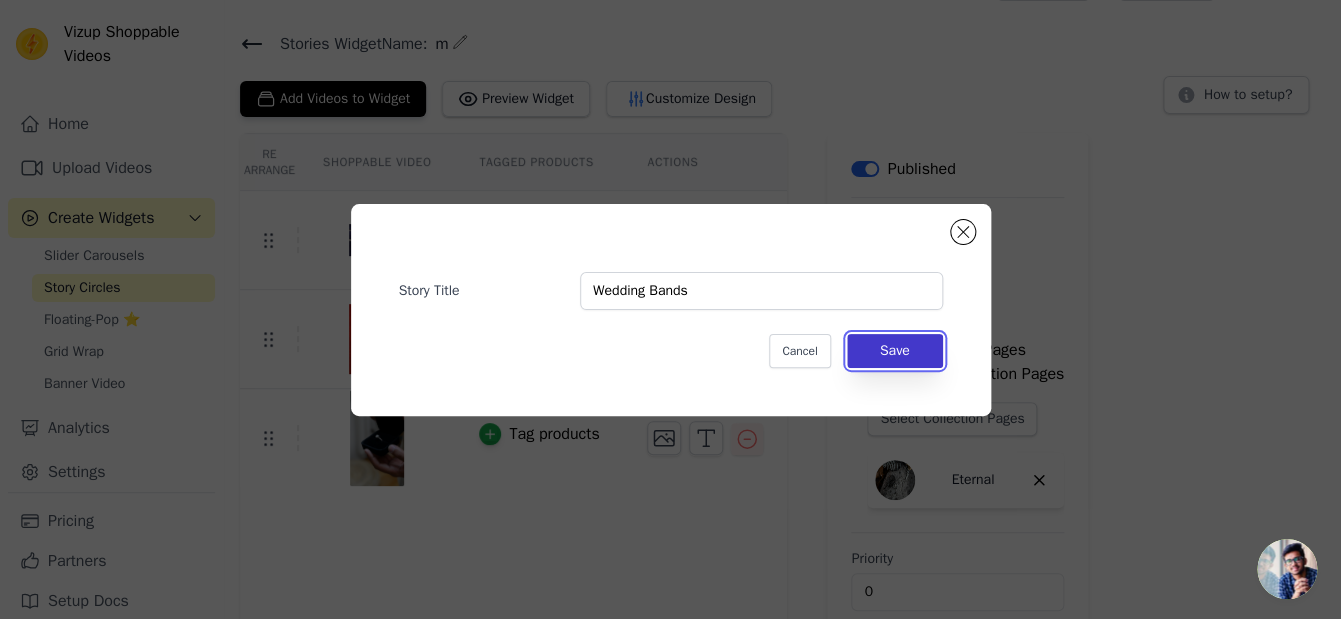 click on "Save" at bounding box center [895, 351] 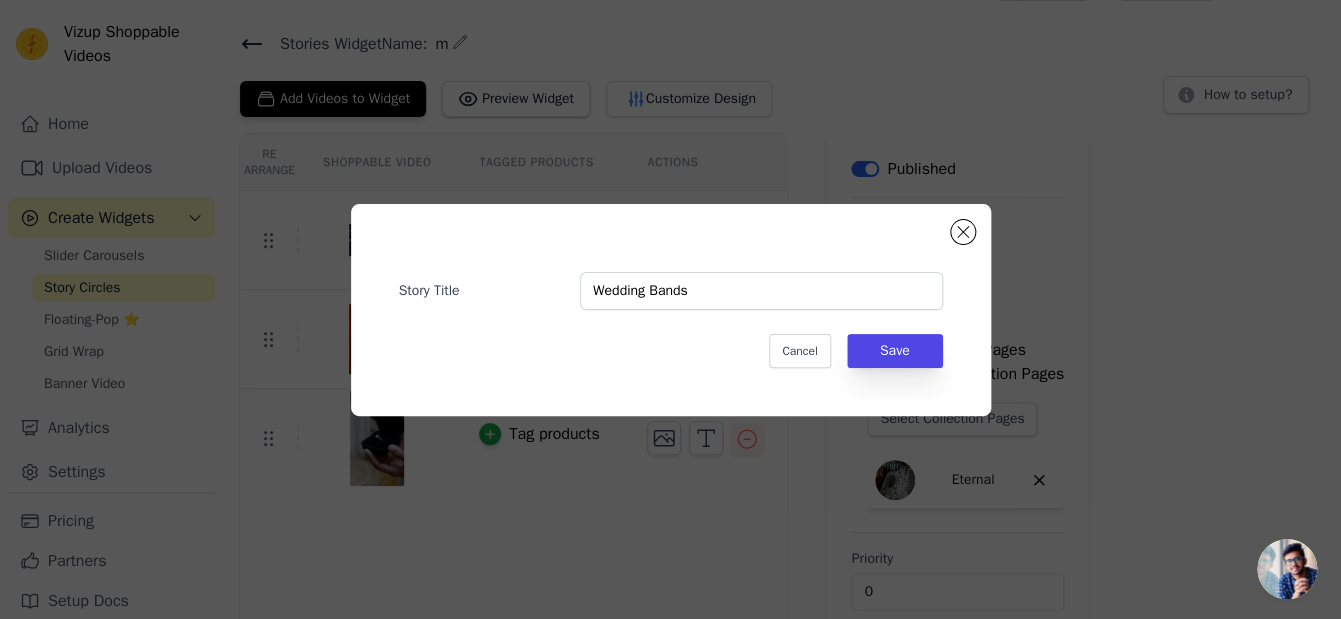 scroll, scrollTop: 50, scrollLeft: 0, axis: vertical 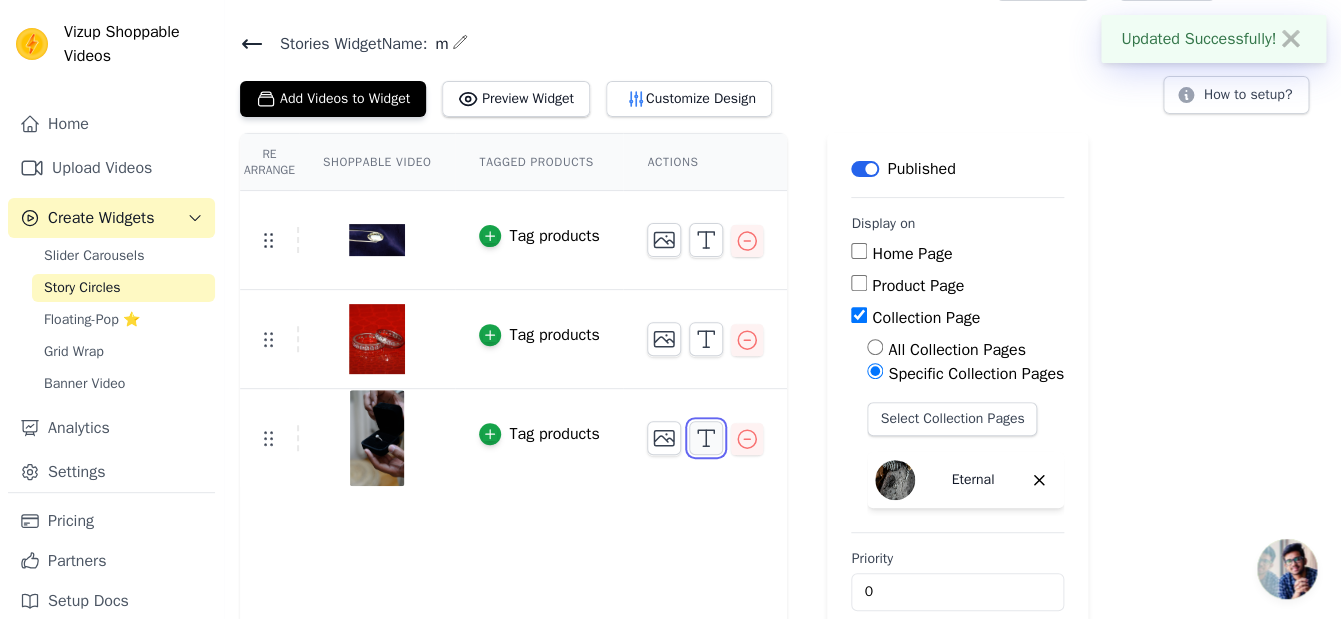 click at bounding box center [706, 438] 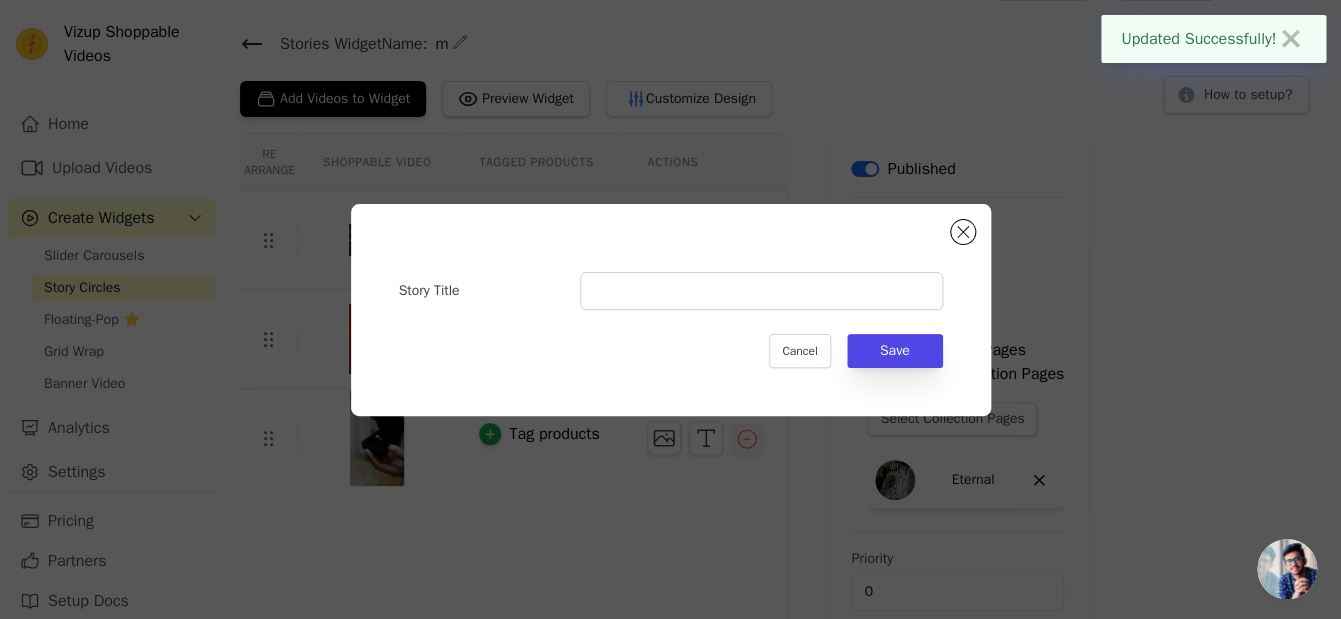 click on "Story Title     Cancel   Save" at bounding box center (671, 310) 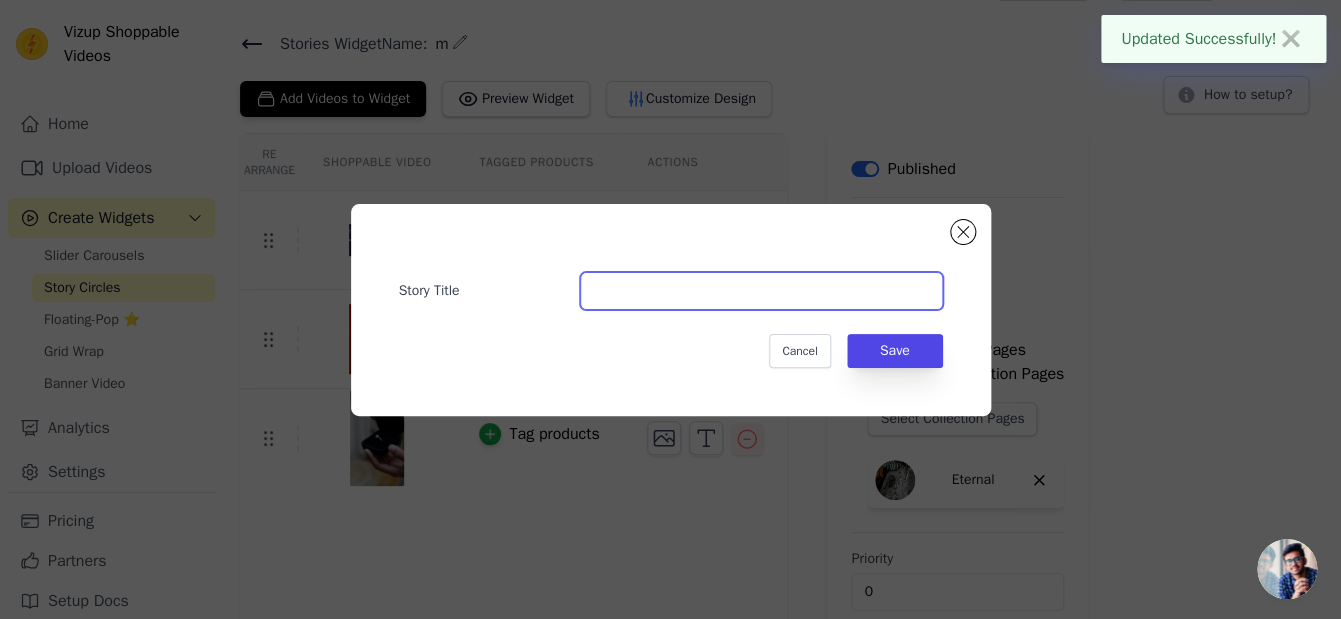 click on "Story Title" at bounding box center [761, 291] 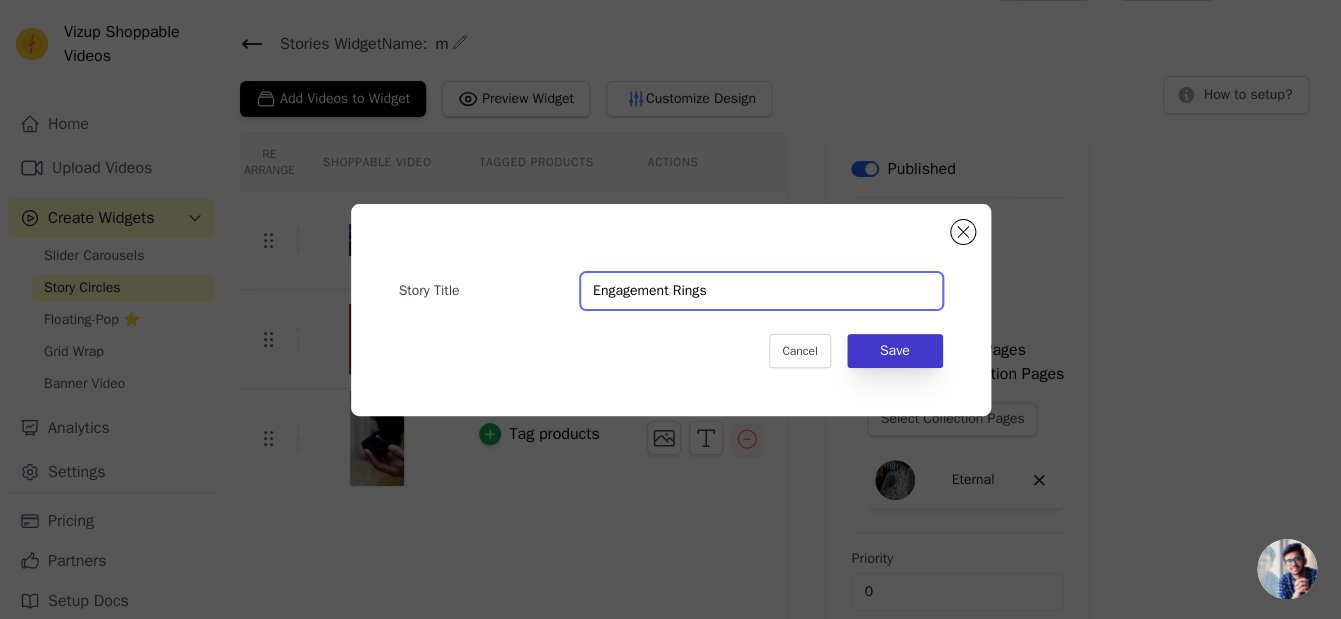 type on "Engagement Rings" 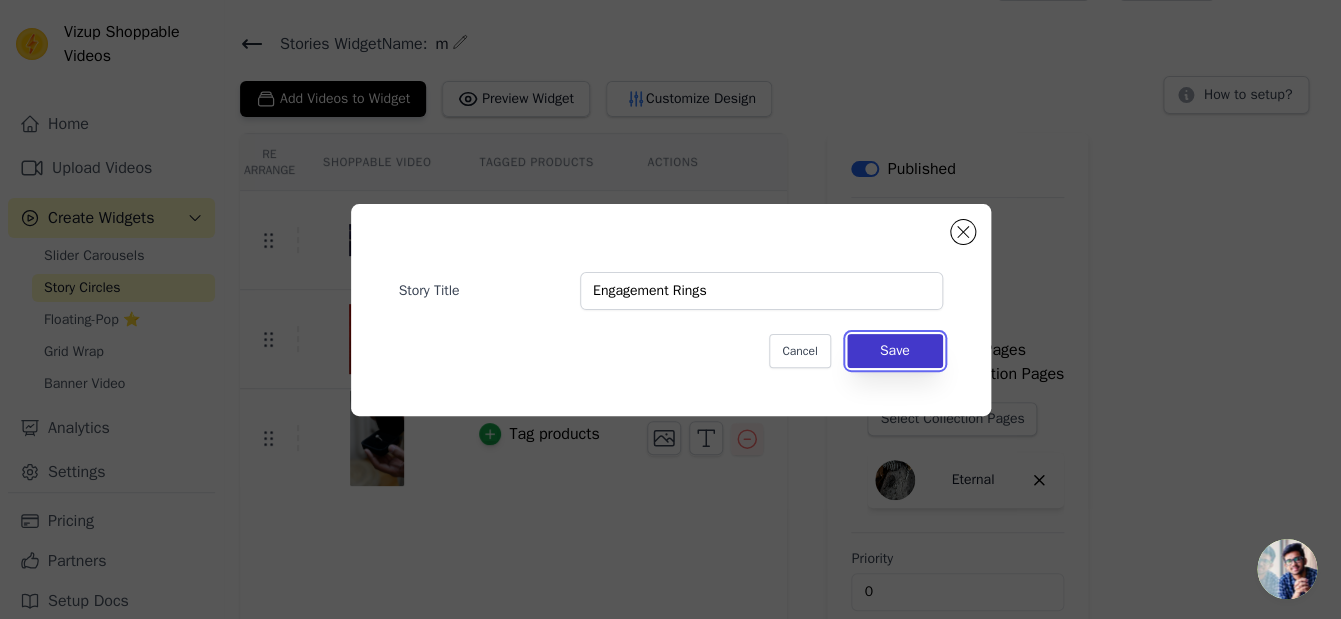 click on "Save" at bounding box center (895, 351) 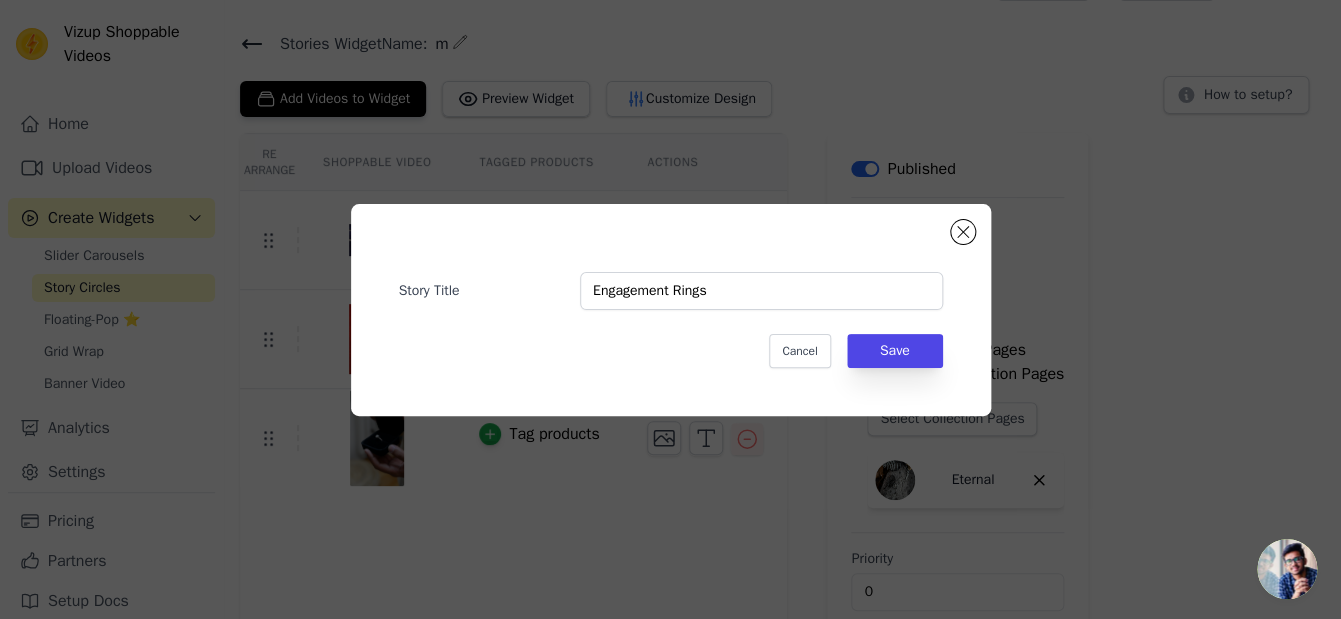 scroll, scrollTop: 50, scrollLeft: 0, axis: vertical 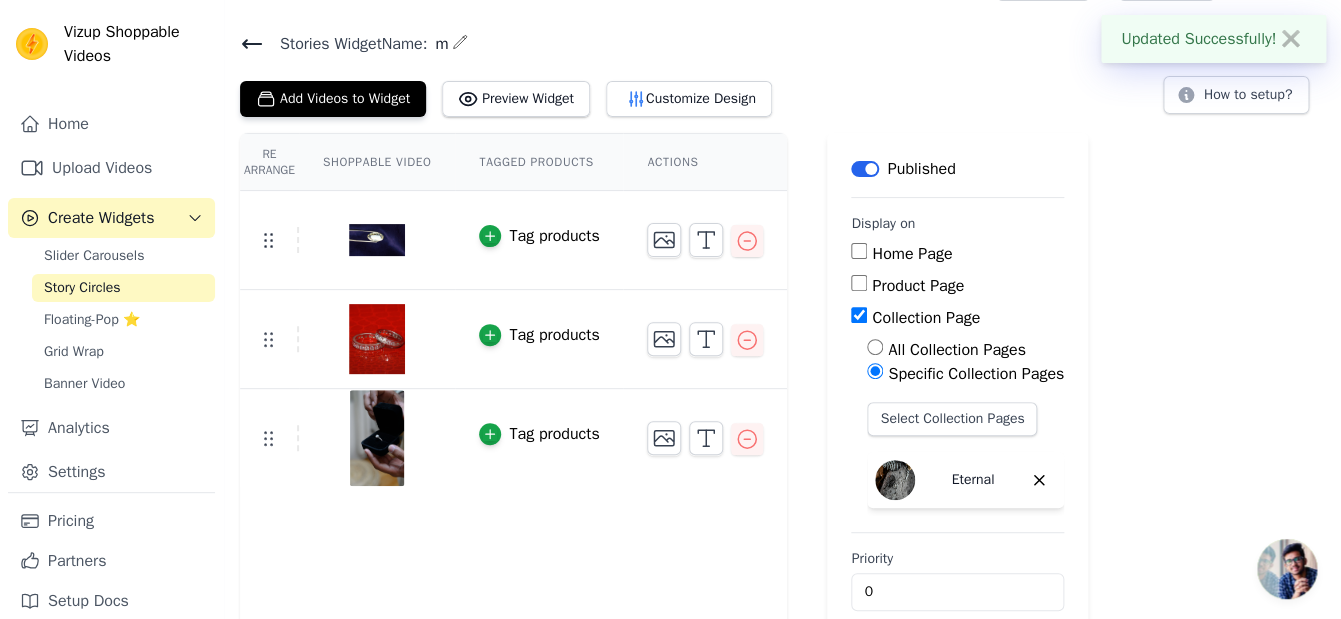 click on "Tag products" at bounding box center [554, 236] 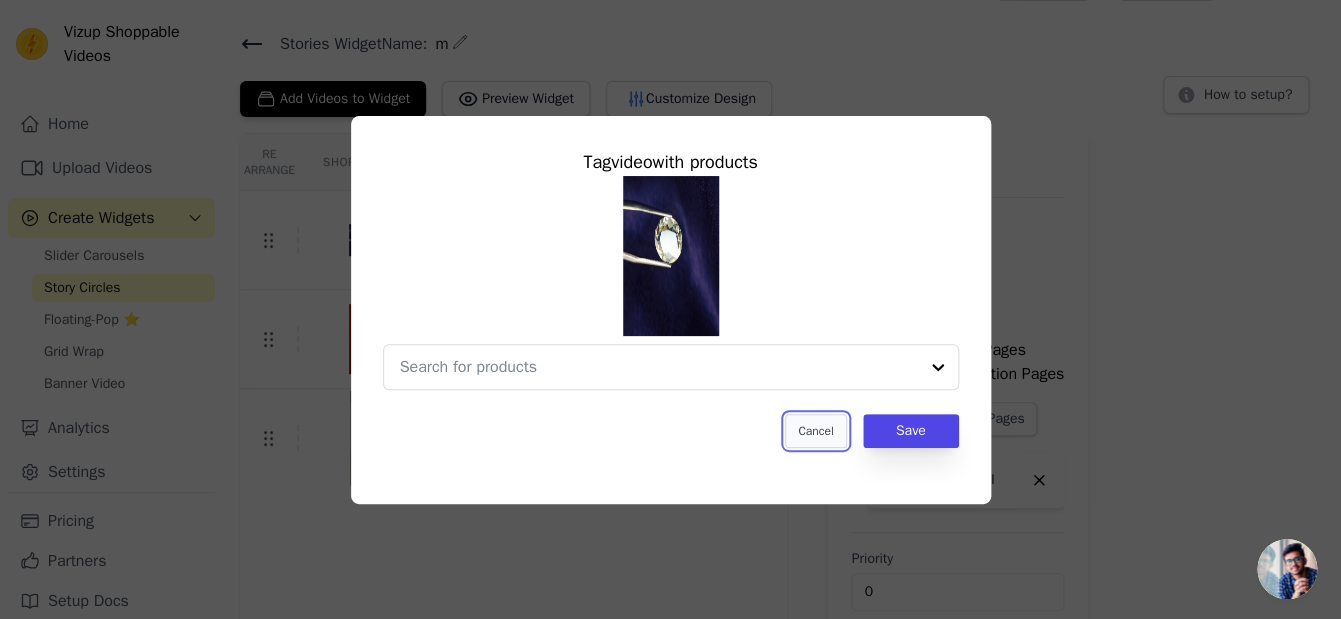 click on "Cancel" at bounding box center (815, 431) 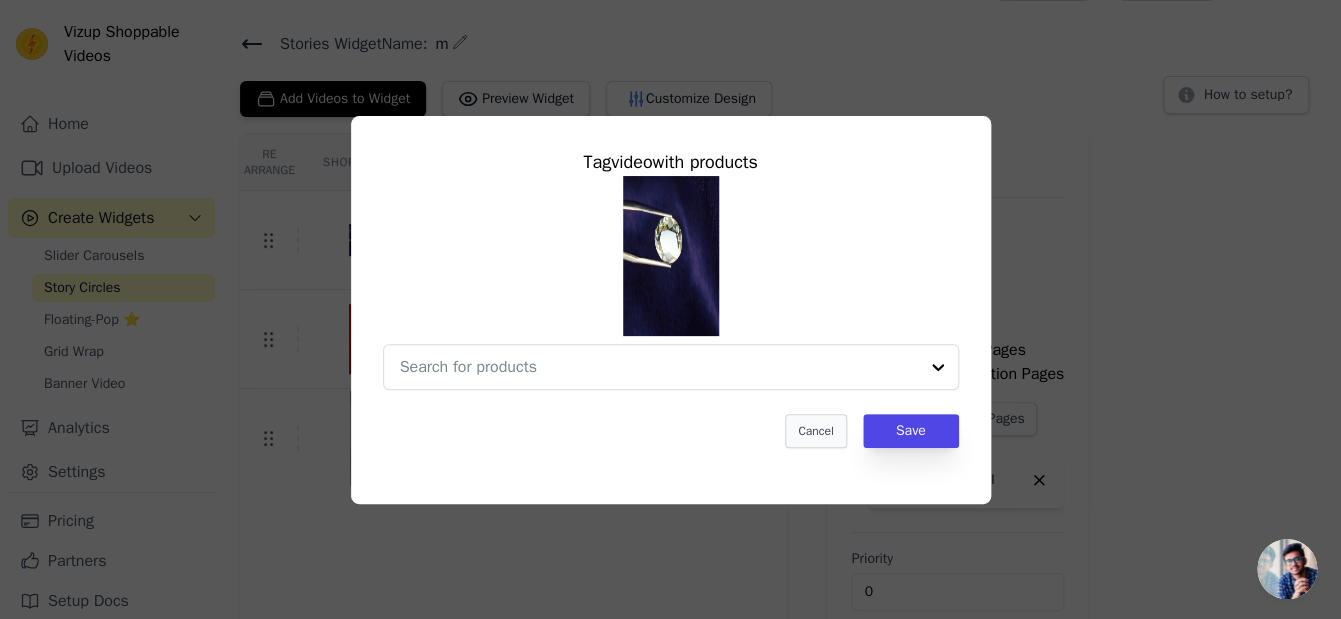scroll, scrollTop: 50, scrollLeft: 0, axis: vertical 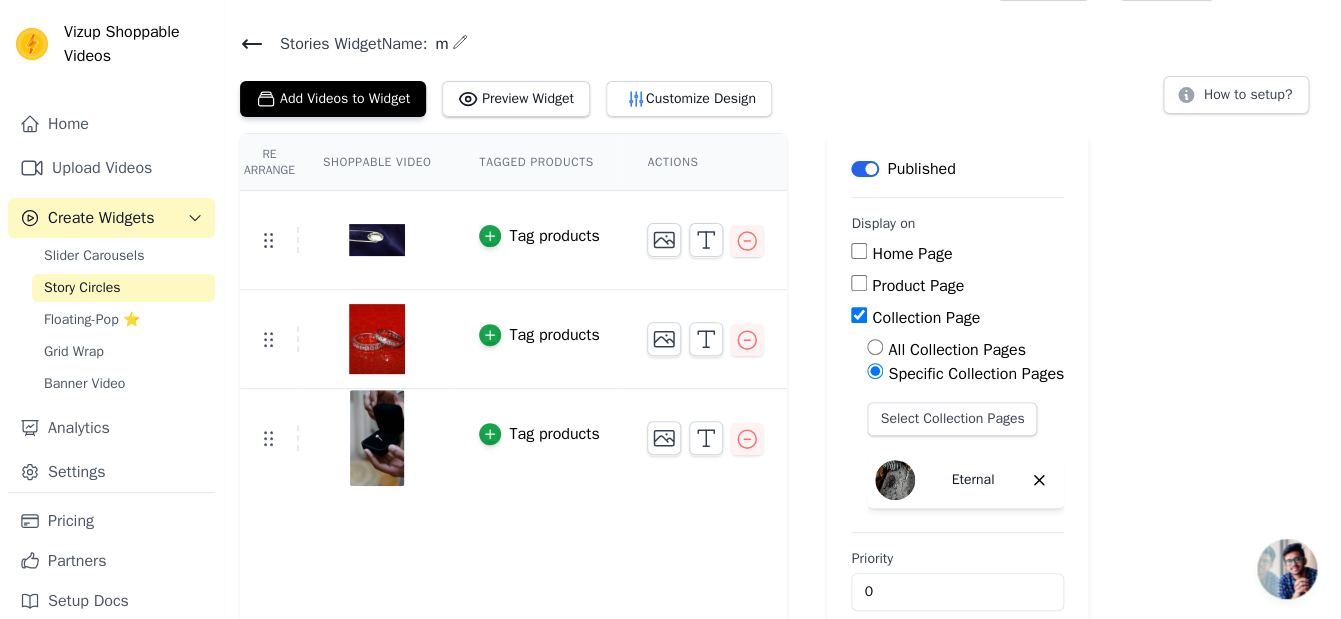 click on "Tag products" at bounding box center [554, 236] 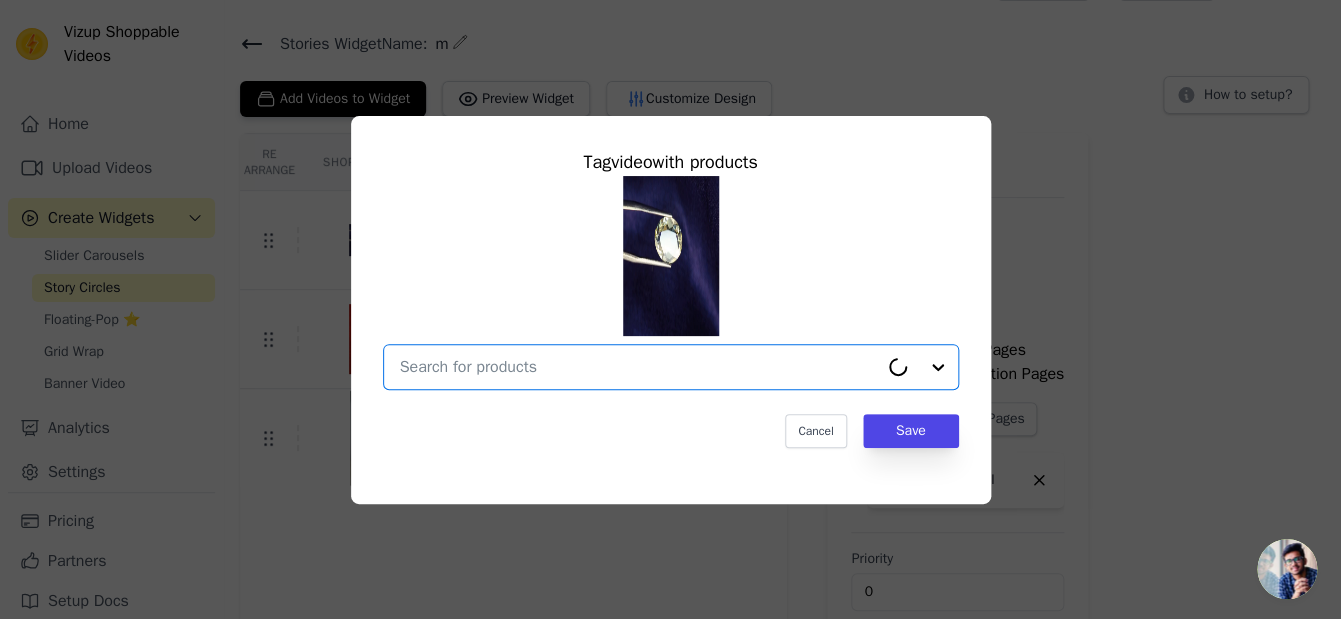 click at bounding box center [639, 367] 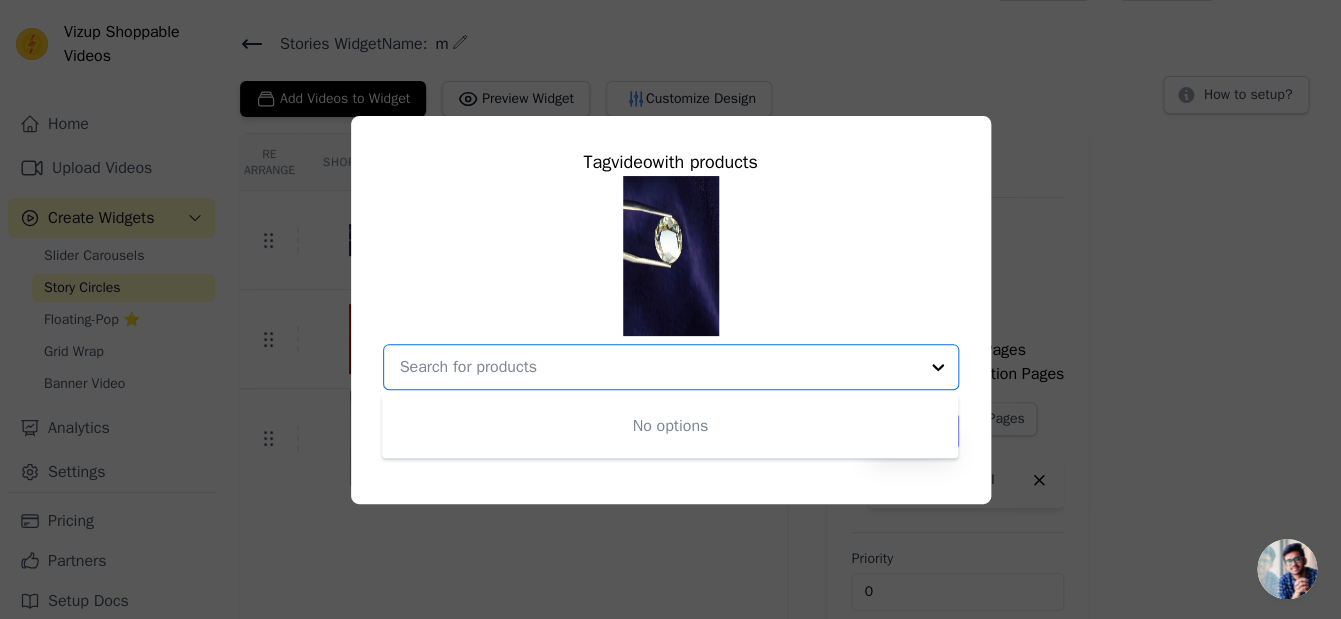 click at bounding box center [659, 367] 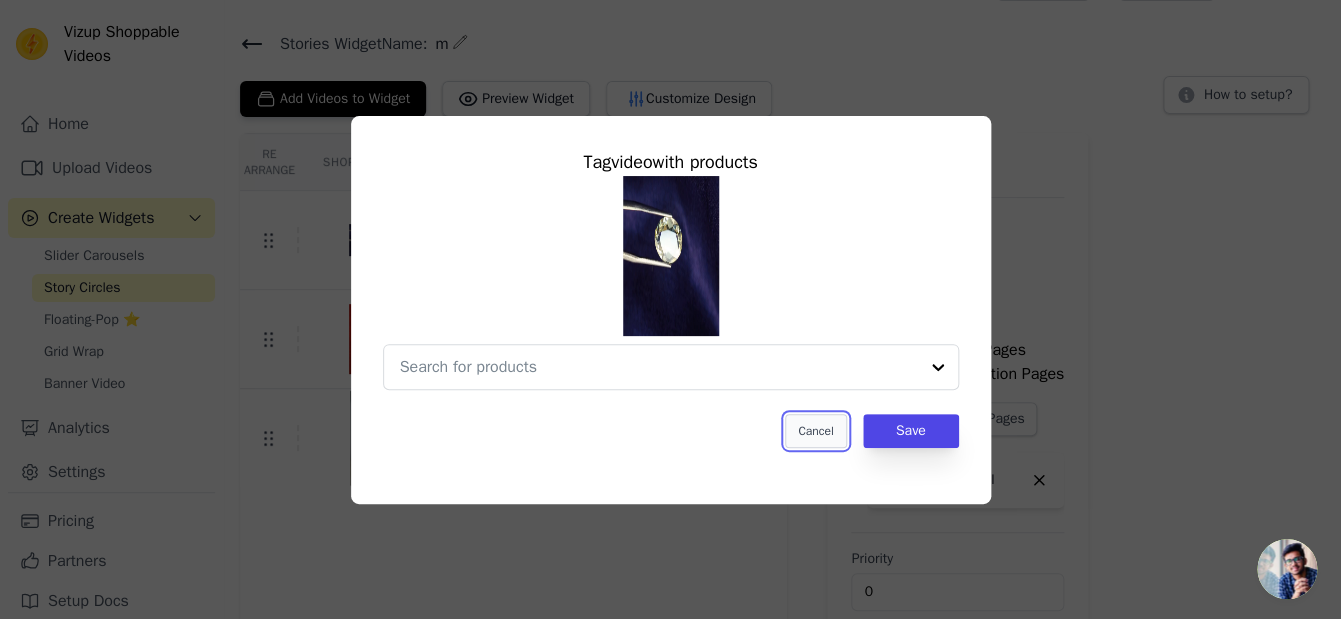 click on "Cancel" at bounding box center (815, 431) 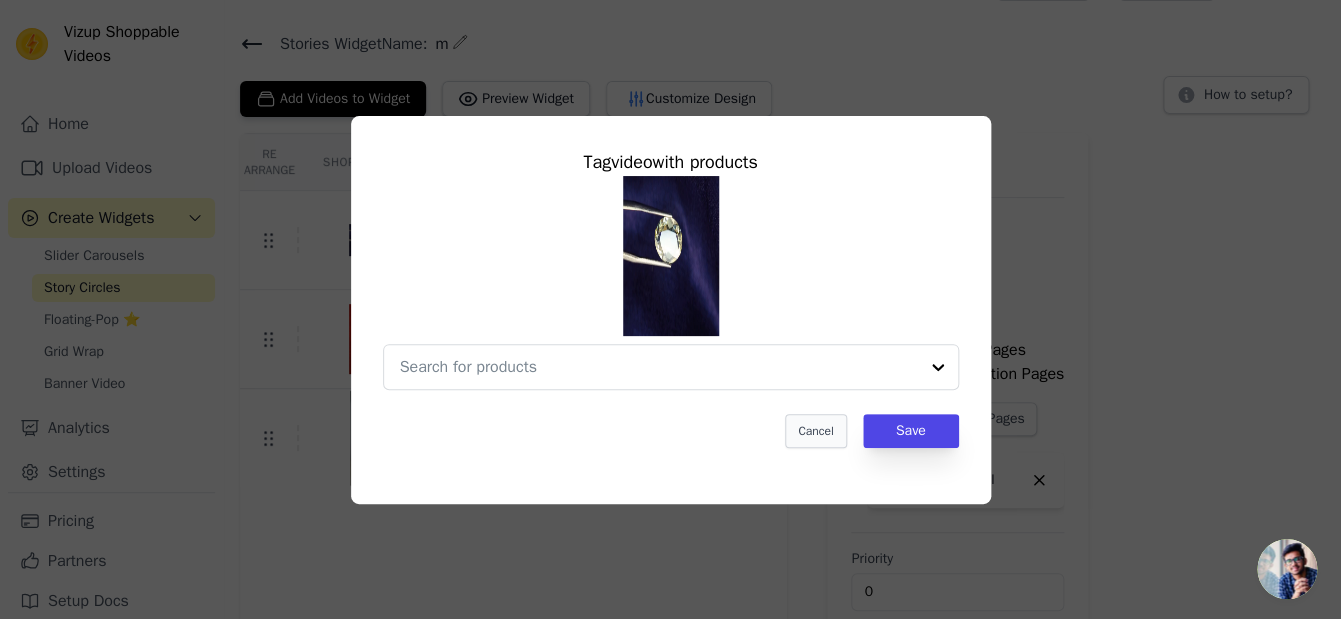 scroll, scrollTop: 50, scrollLeft: 0, axis: vertical 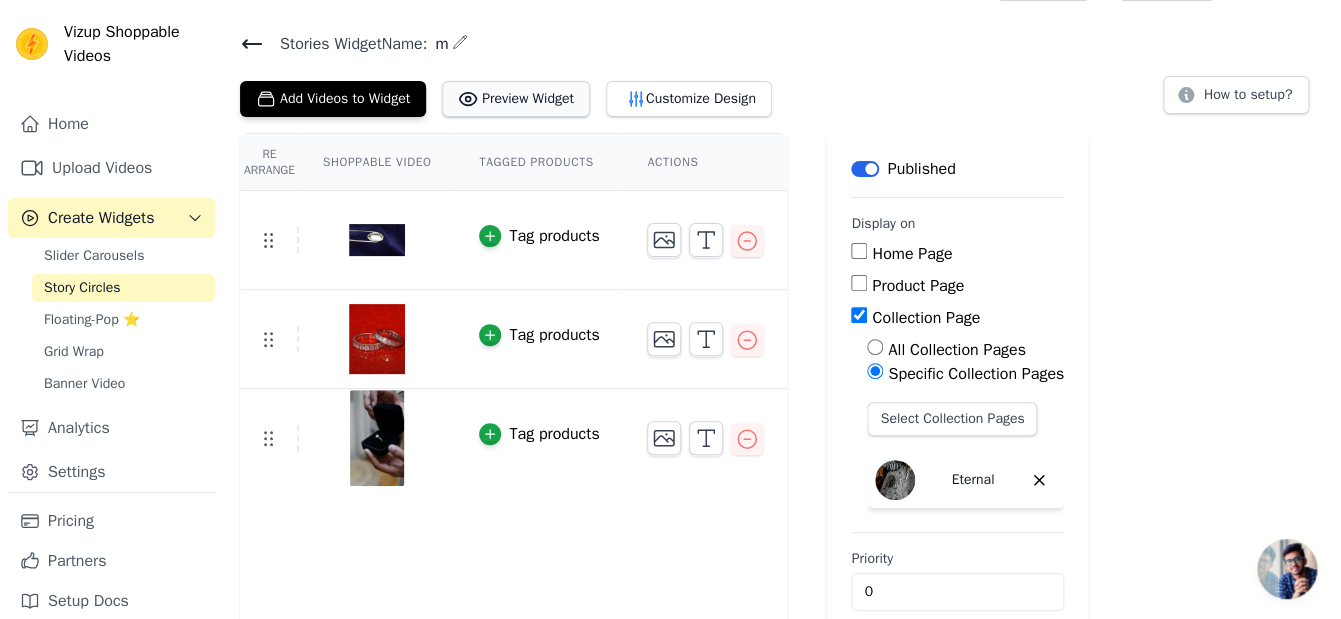 click on "Preview Widget" at bounding box center (516, 99) 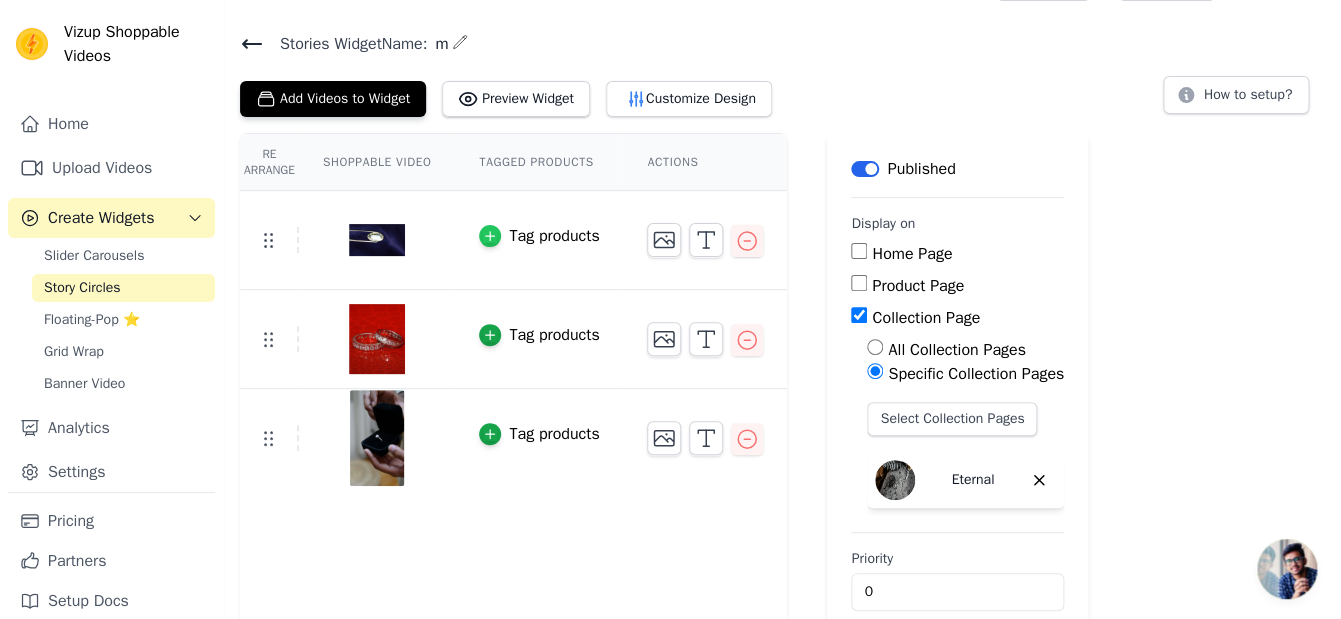 click 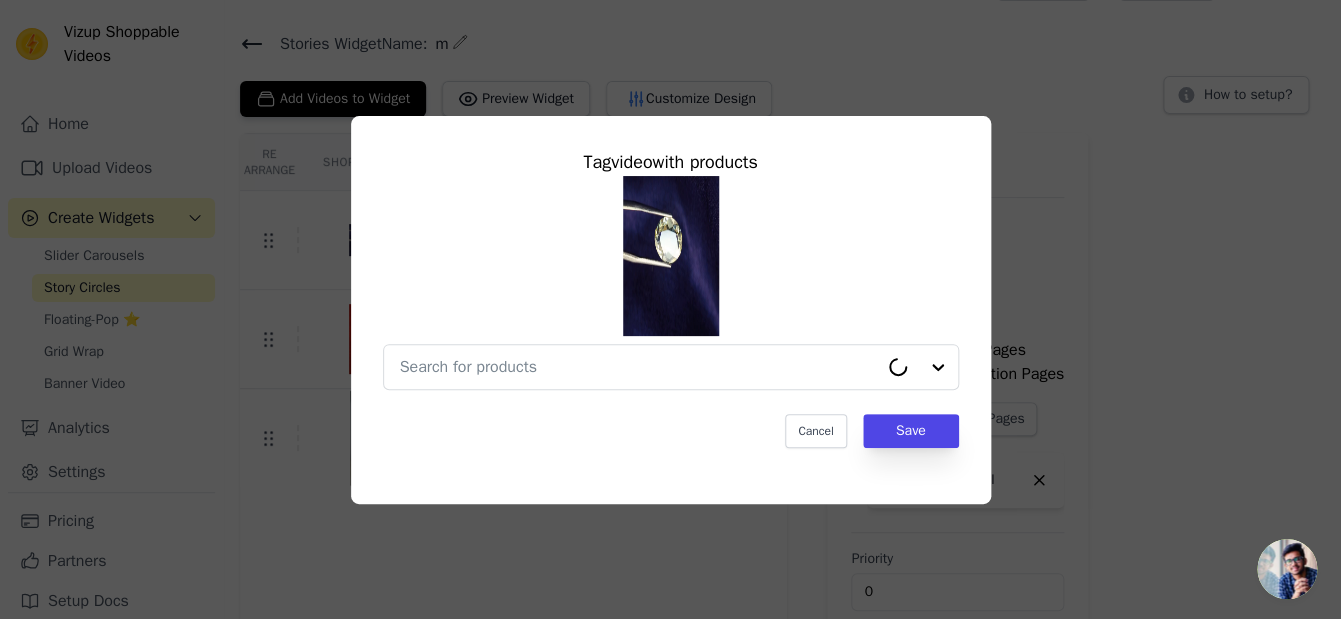 click on "Tag  video  with products                         Cancel   Save" at bounding box center (670, 310) 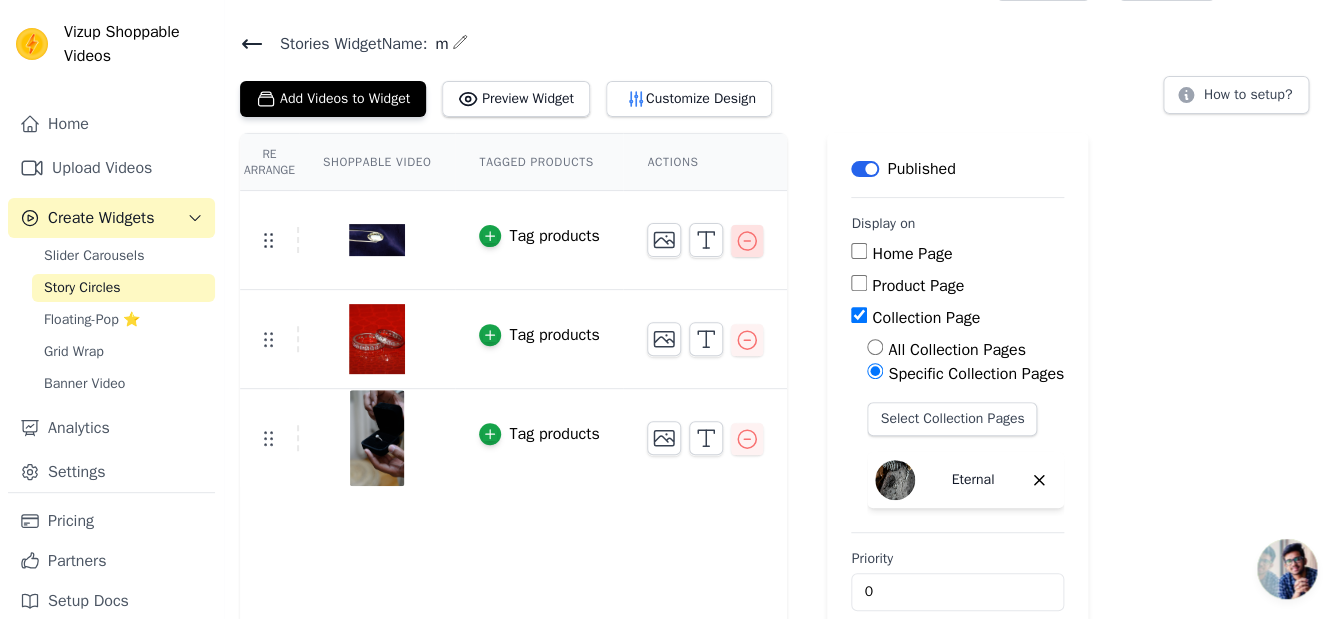 click 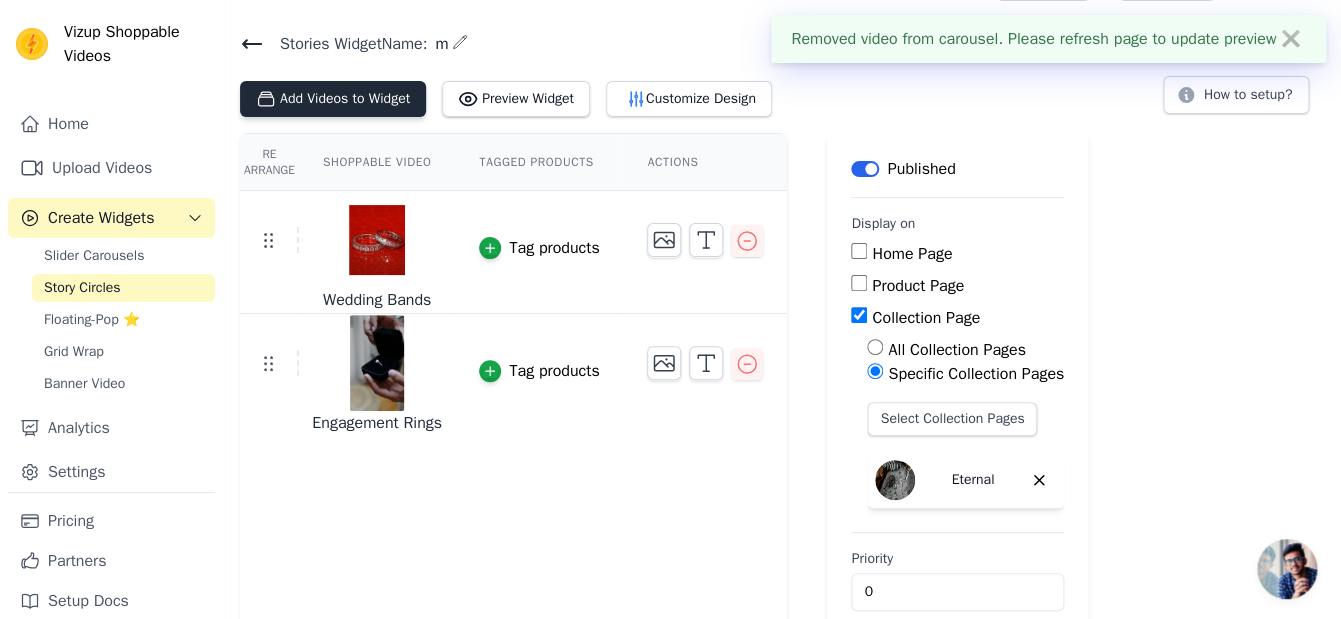 click on "Add Videos to Widget" at bounding box center (333, 99) 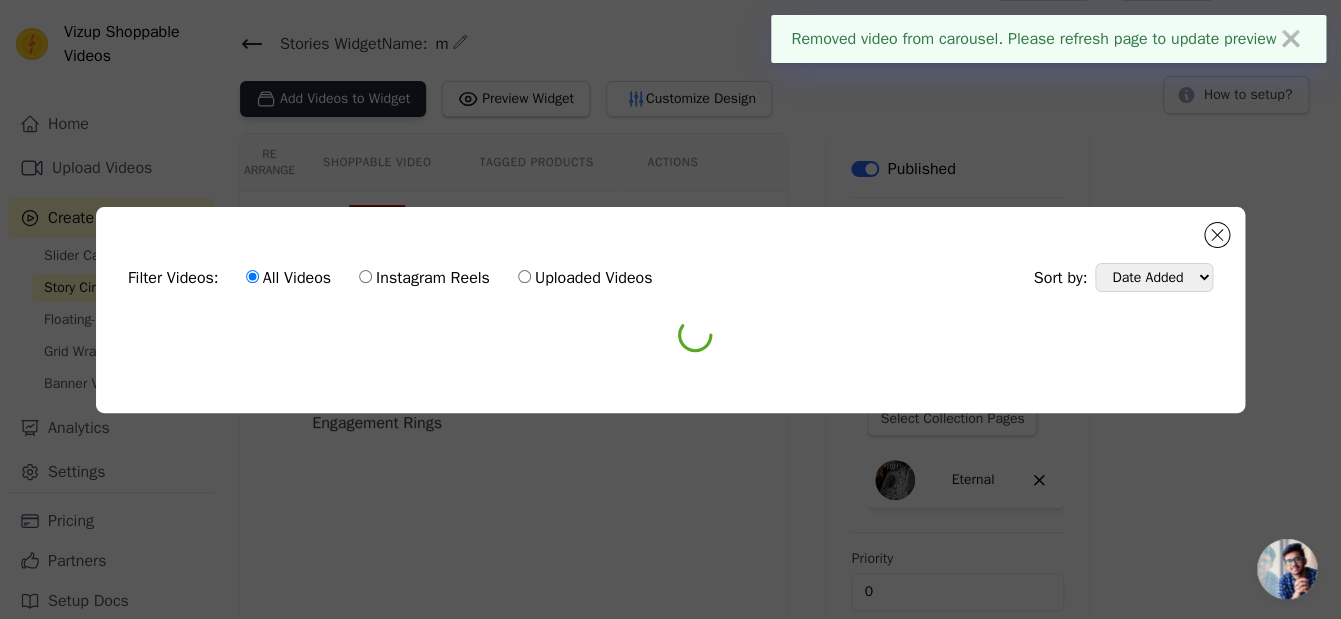 scroll, scrollTop: 0, scrollLeft: 0, axis: both 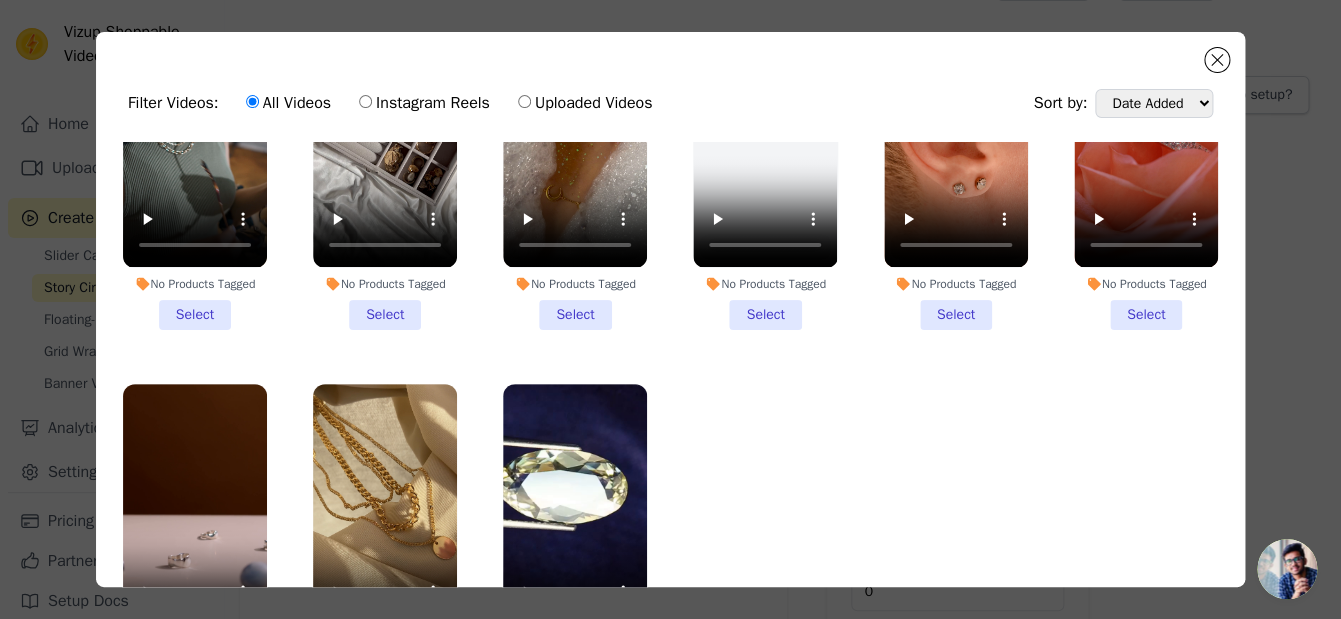 click on "No Products Tagged     Select" at bounding box center [1146, 170] 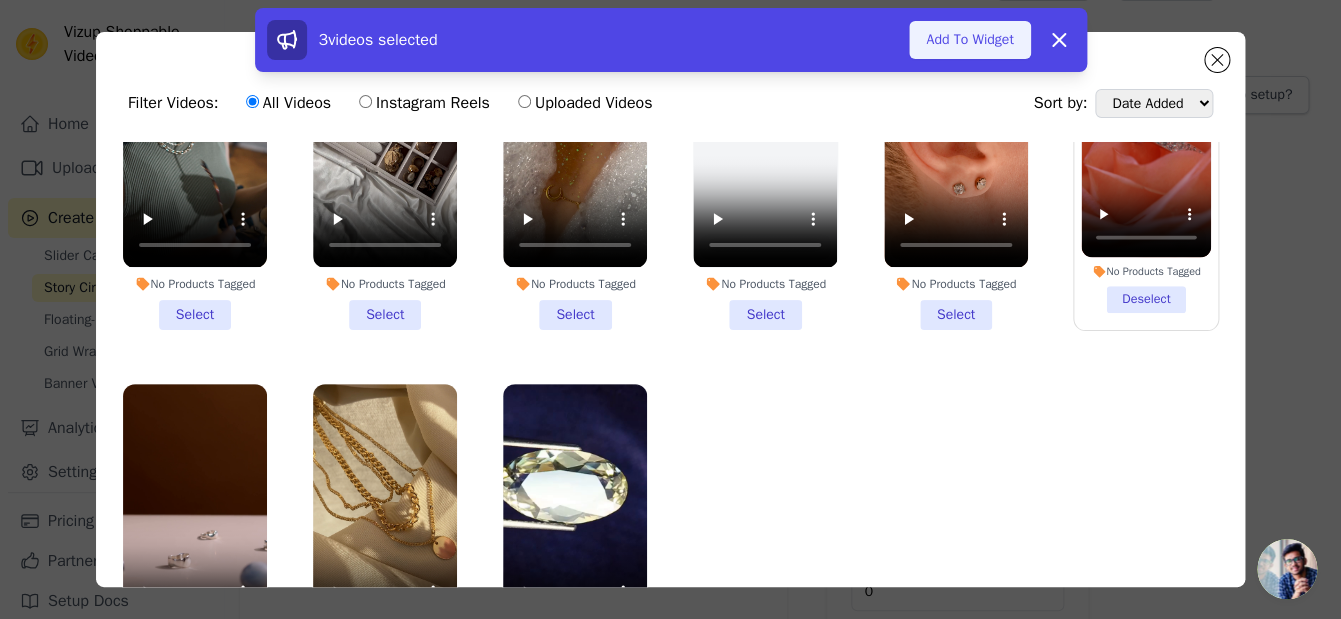 click on "Add To Widget" at bounding box center [969, 40] 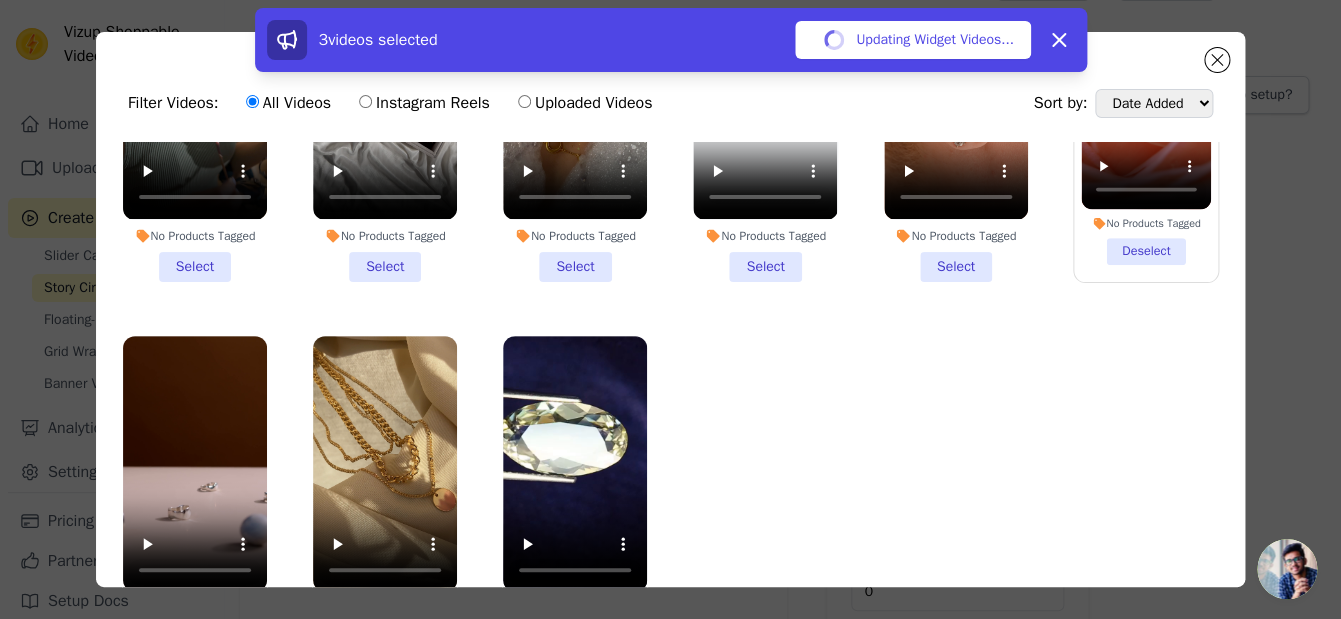 scroll, scrollTop: 562, scrollLeft: 0, axis: vertical 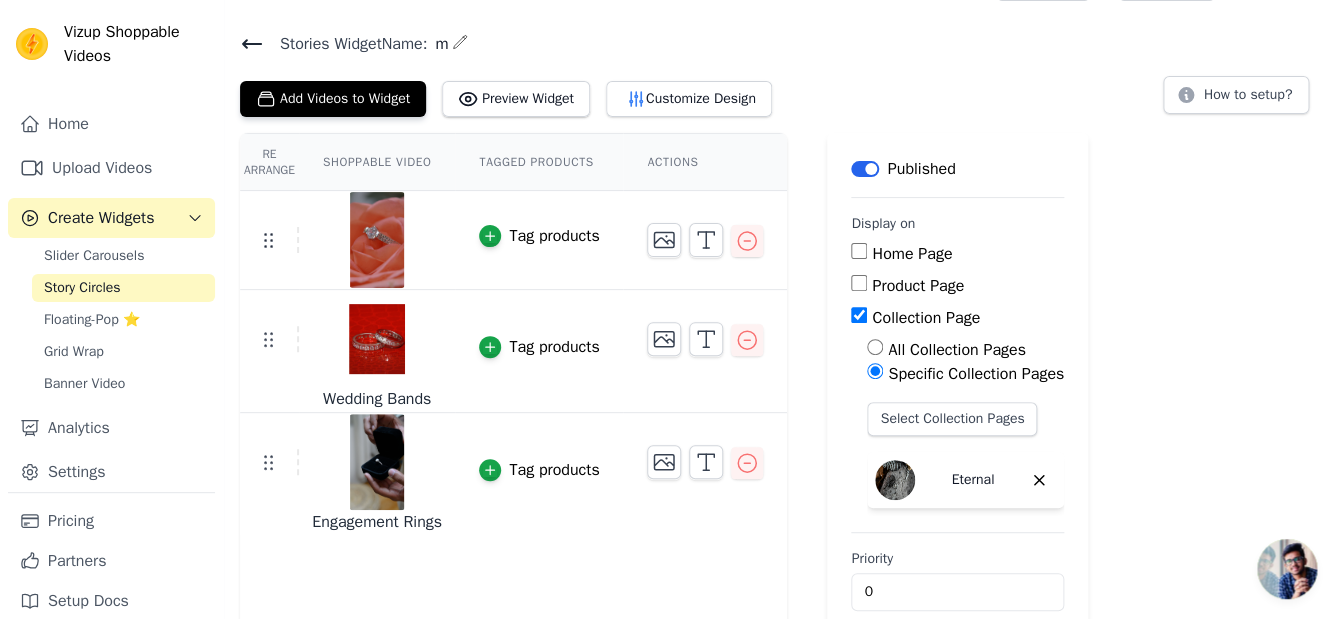 click on "Engagement Rings" at bounding box center (377, 522) 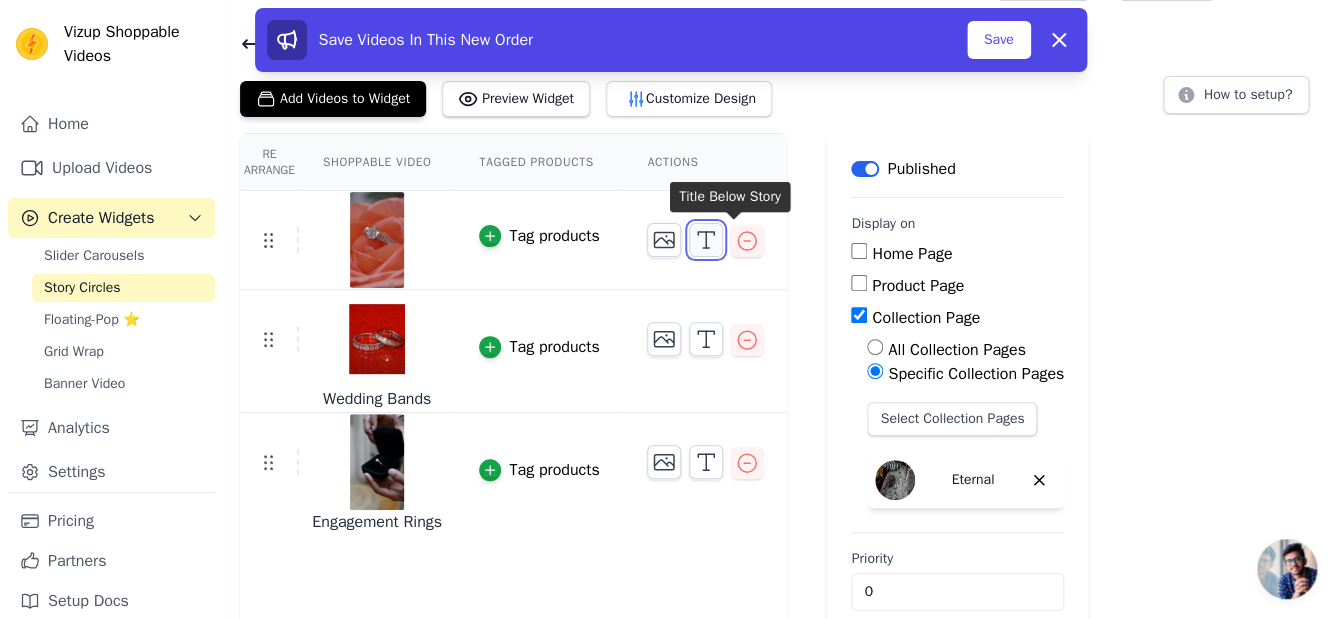 click 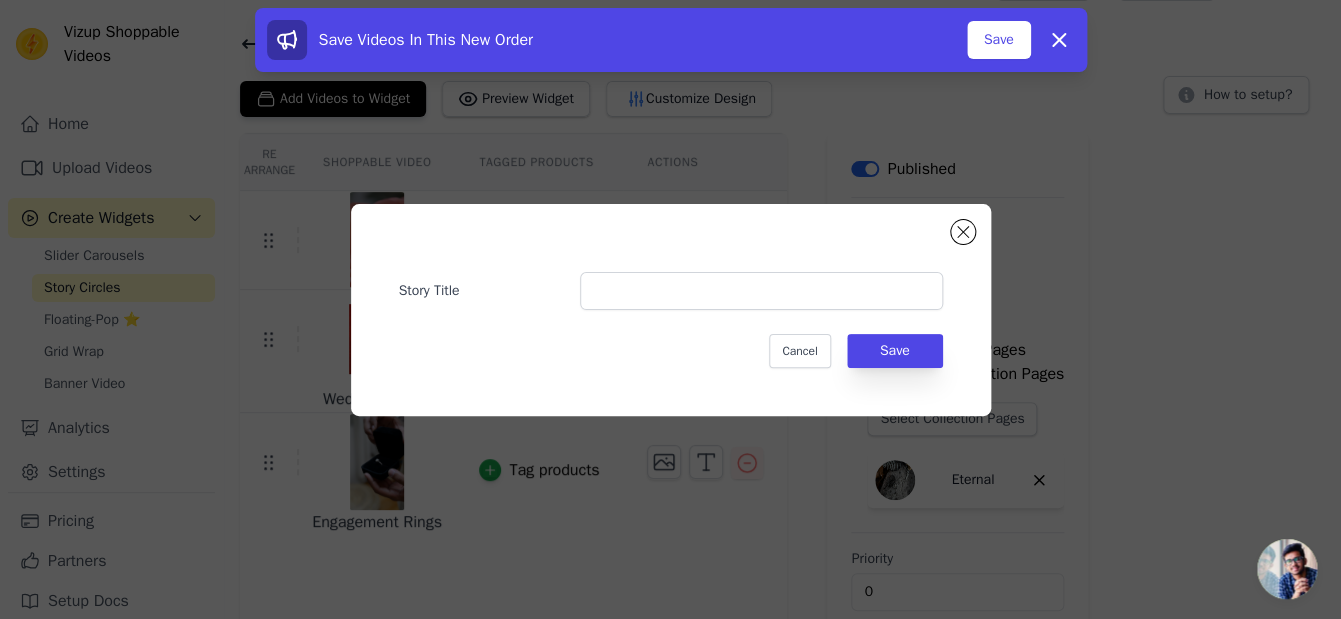 scroll, scrollTop: 0, scrollLeft: 0, axis: both 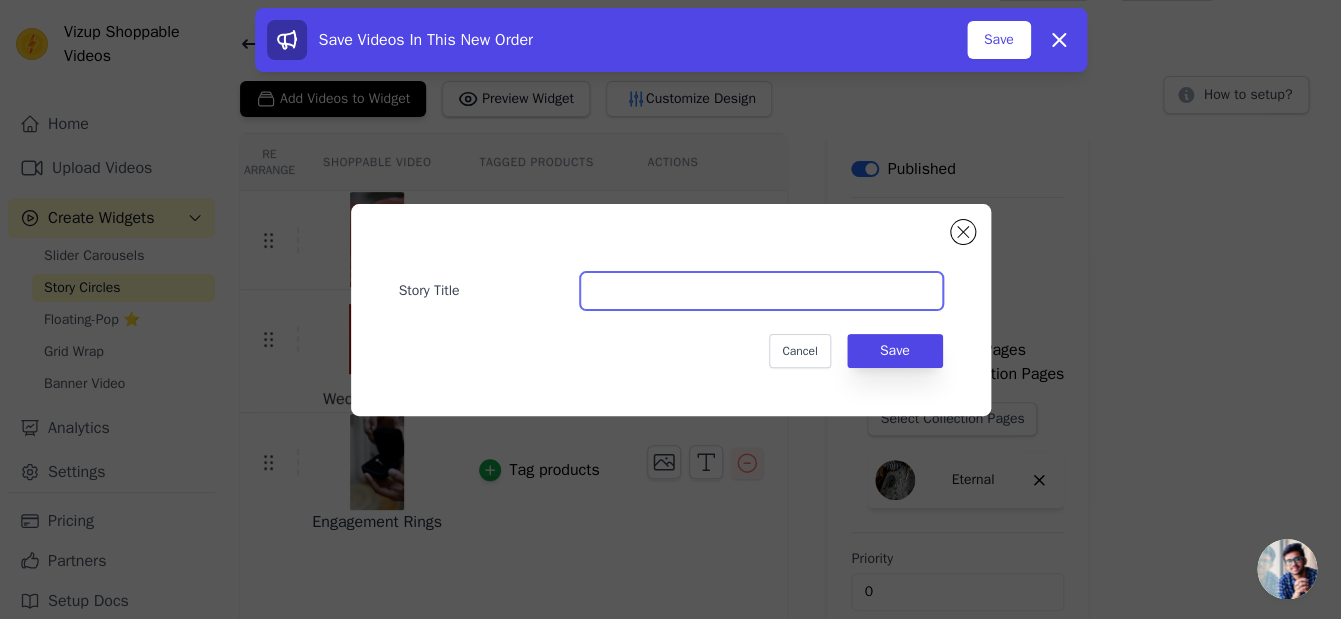 click on "Story Title" at bounding box center [761, 291] 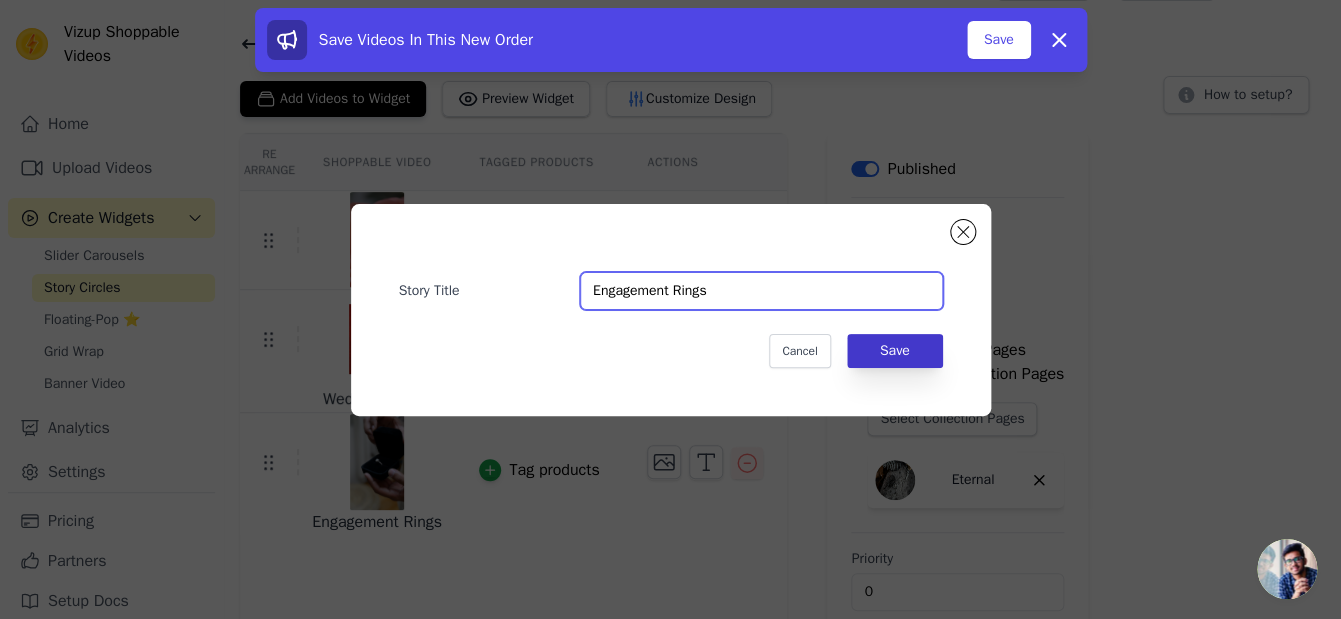 type on "Engagement Rings" 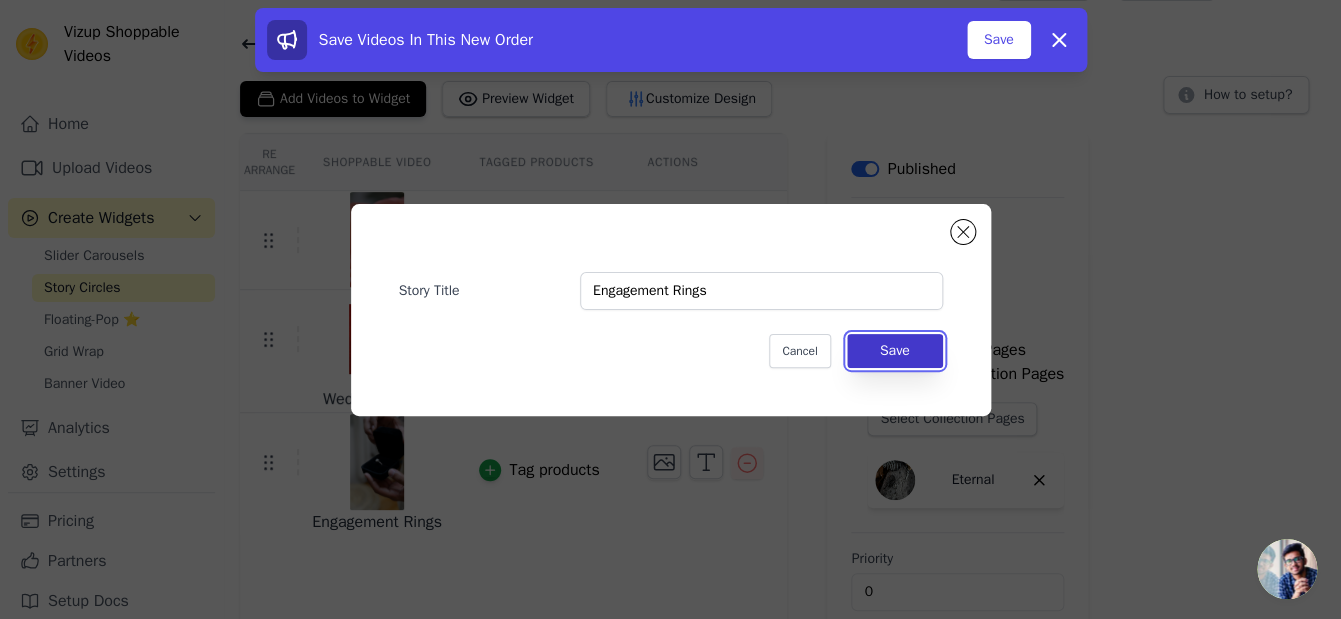 click on "Save" at bounding box center (895, 351) 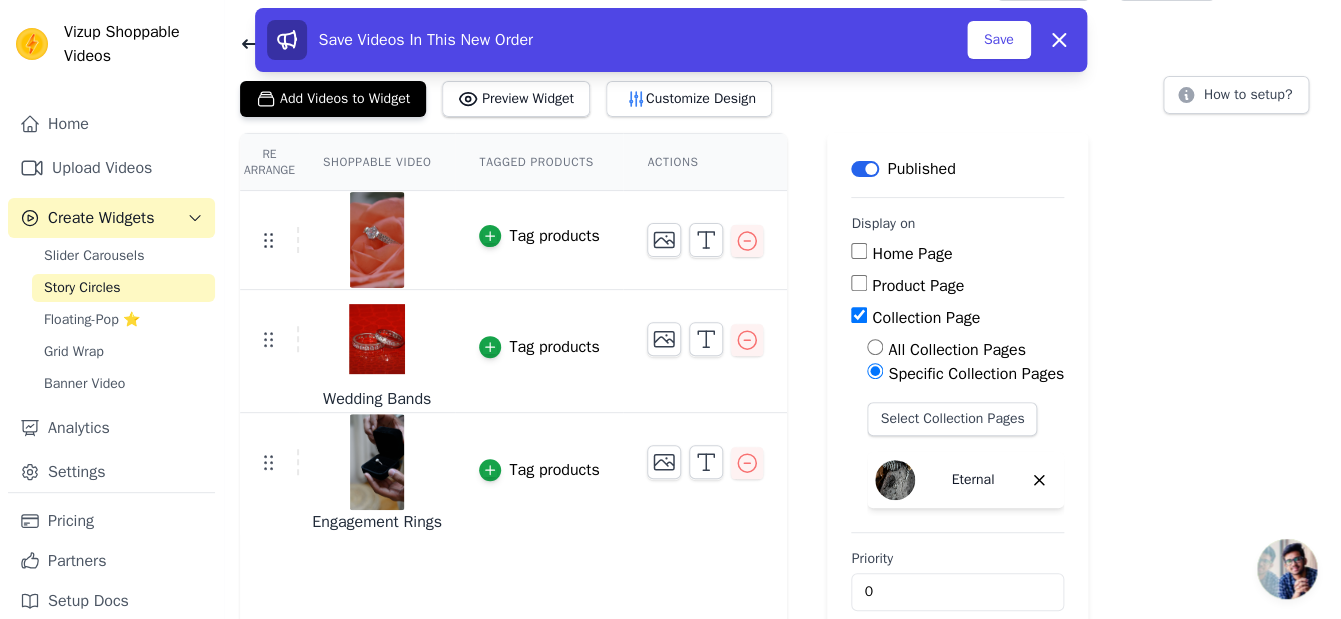 scroll, scrollTop: 81, scrollLeft: 0, axis: vertical 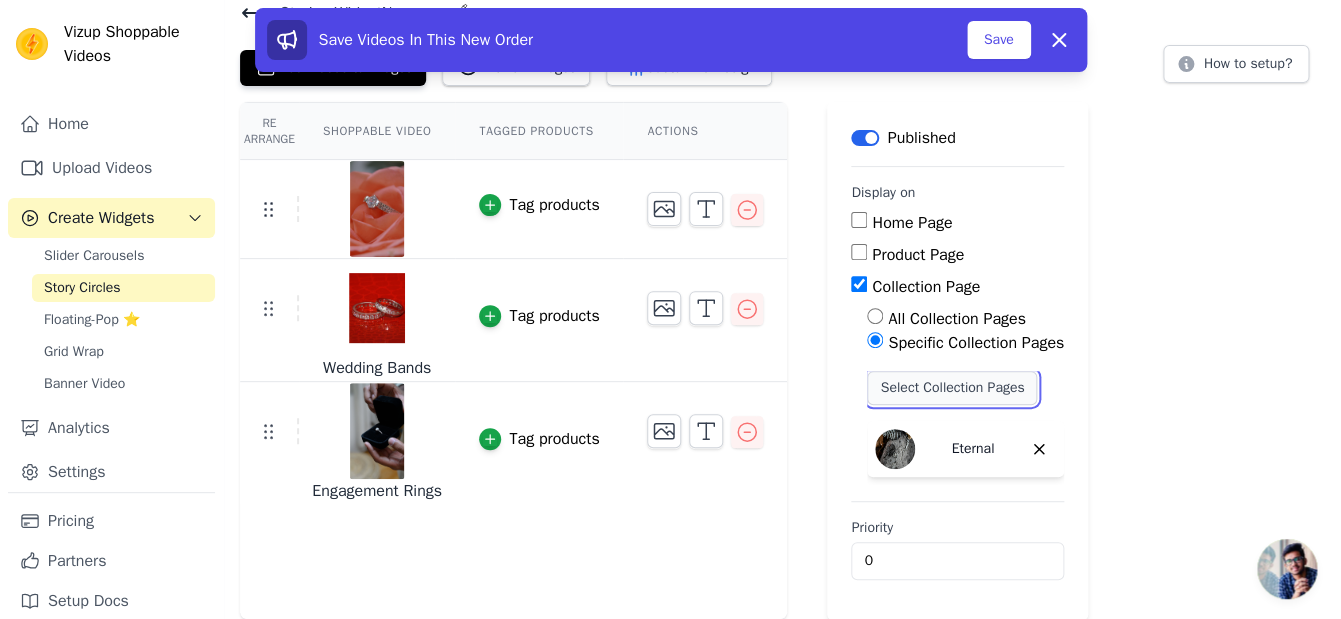 click on "Select Collection Pages" at bounding box center (952, 388) 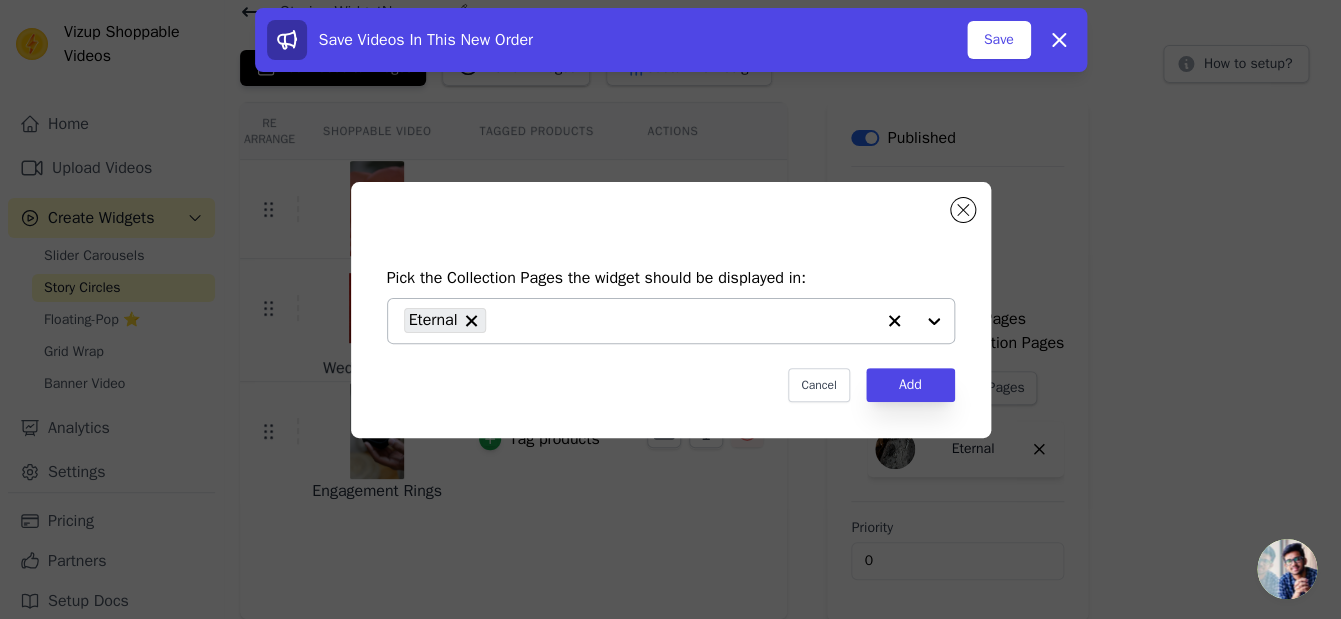 click 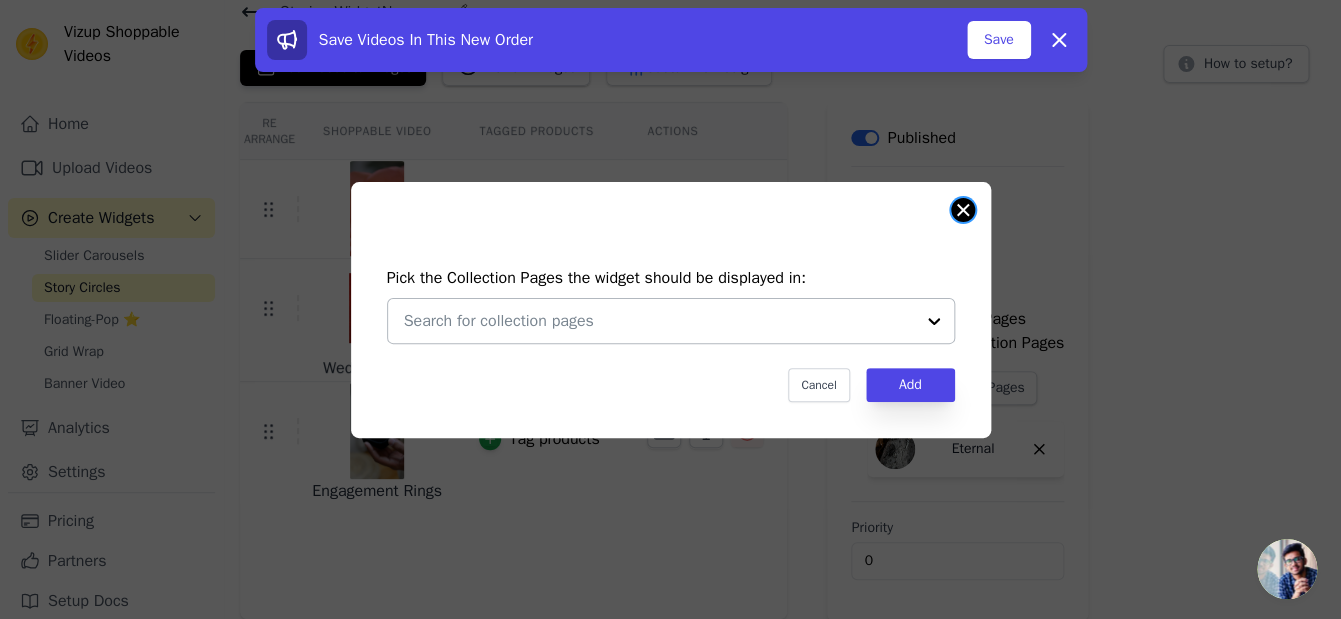 click at bounding box center (963, 210) 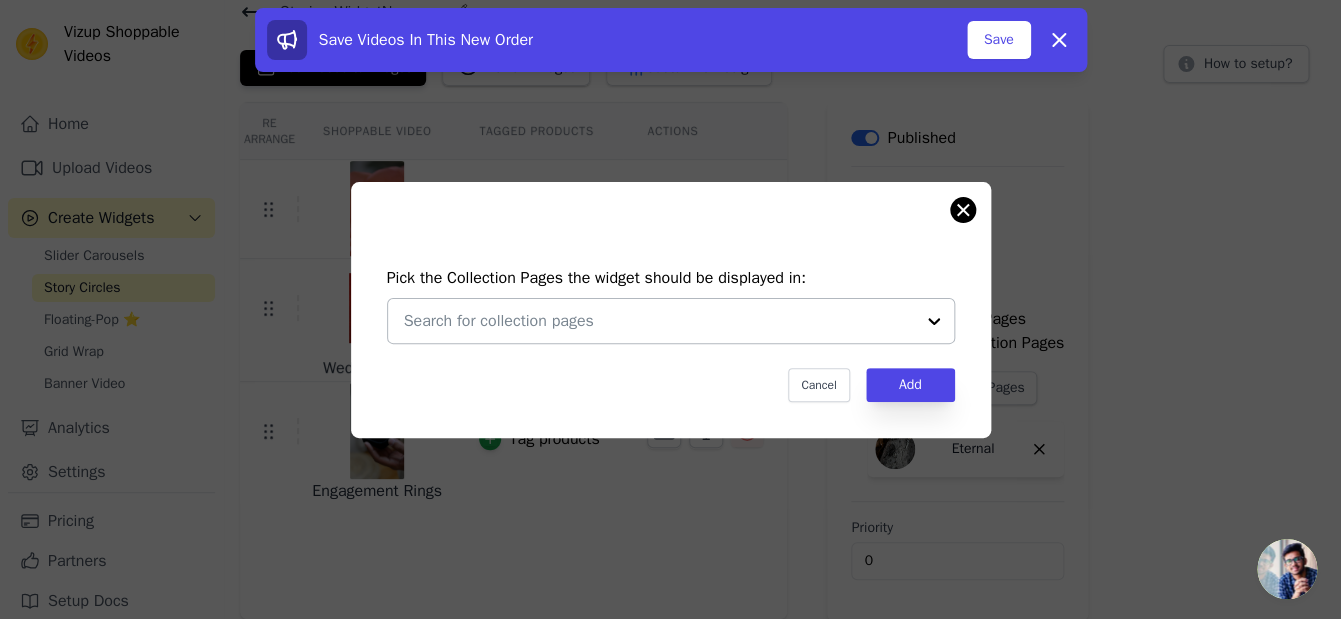 scroll, scrollTop: 81, scrollLeft: 0, axis: vertical 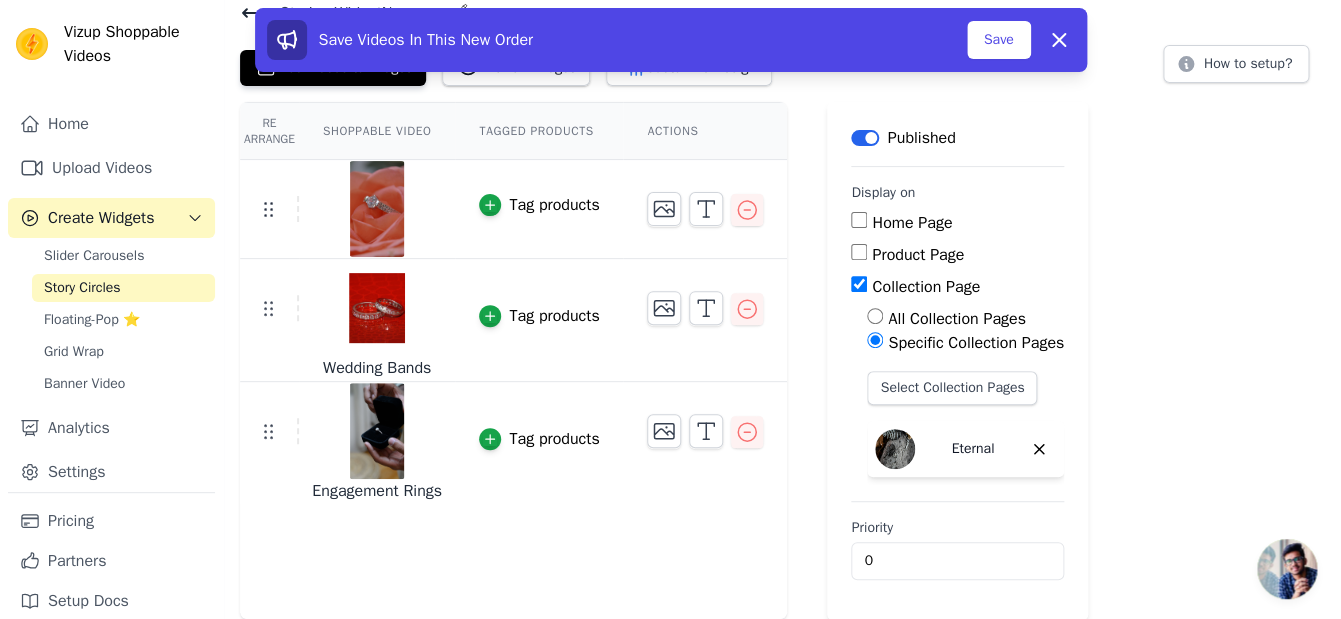 click on "Product Page" at bounding box center [859, 252] 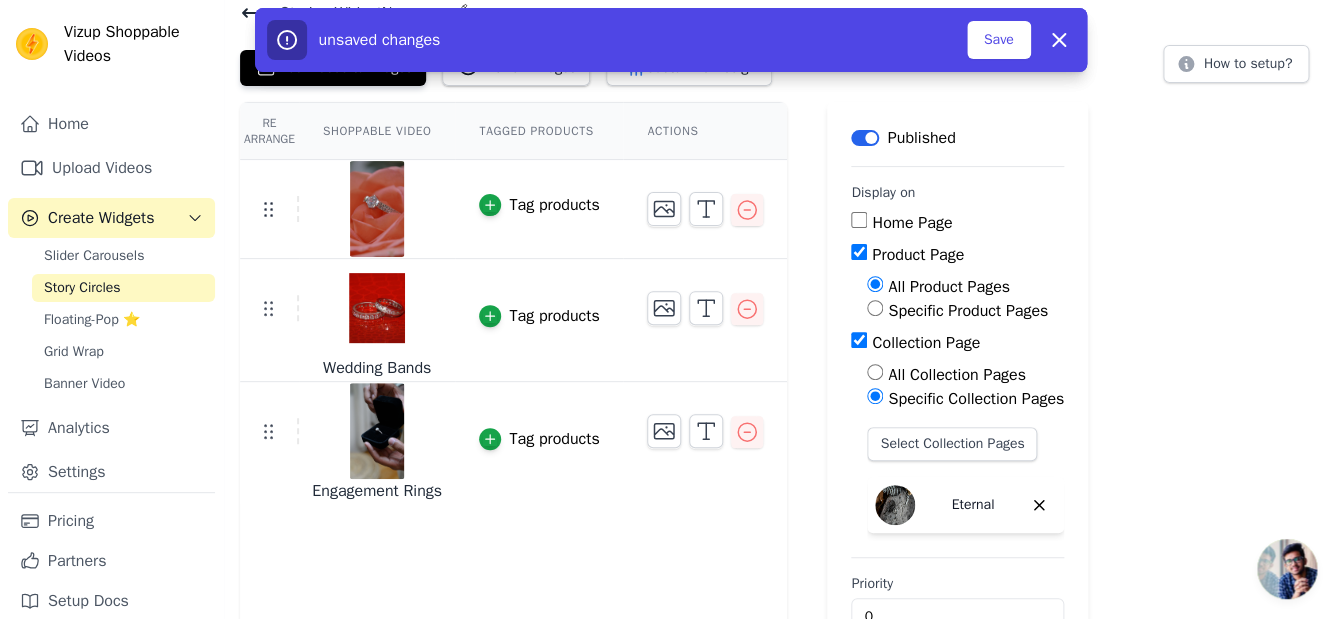 click on "Home Page" at bounding box center [859, 220] 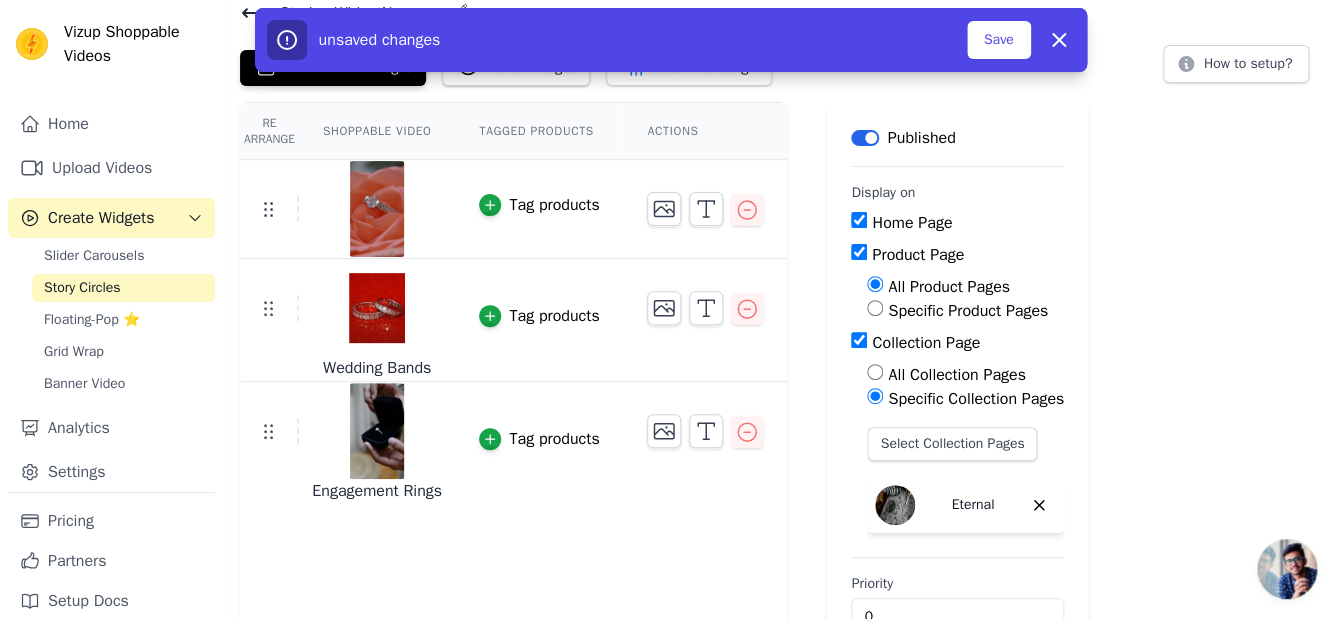 click on "Product Page" at bounding box center (859, 252) 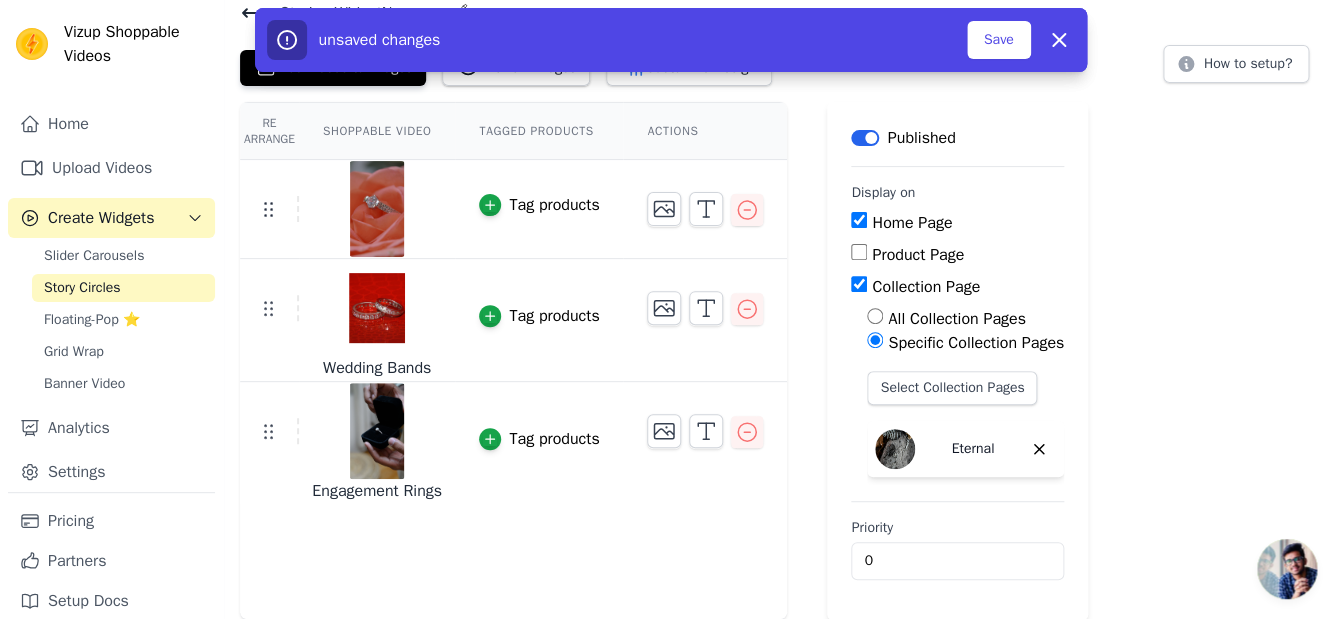 click on "Collection Page" at bounding box center [859, 284] 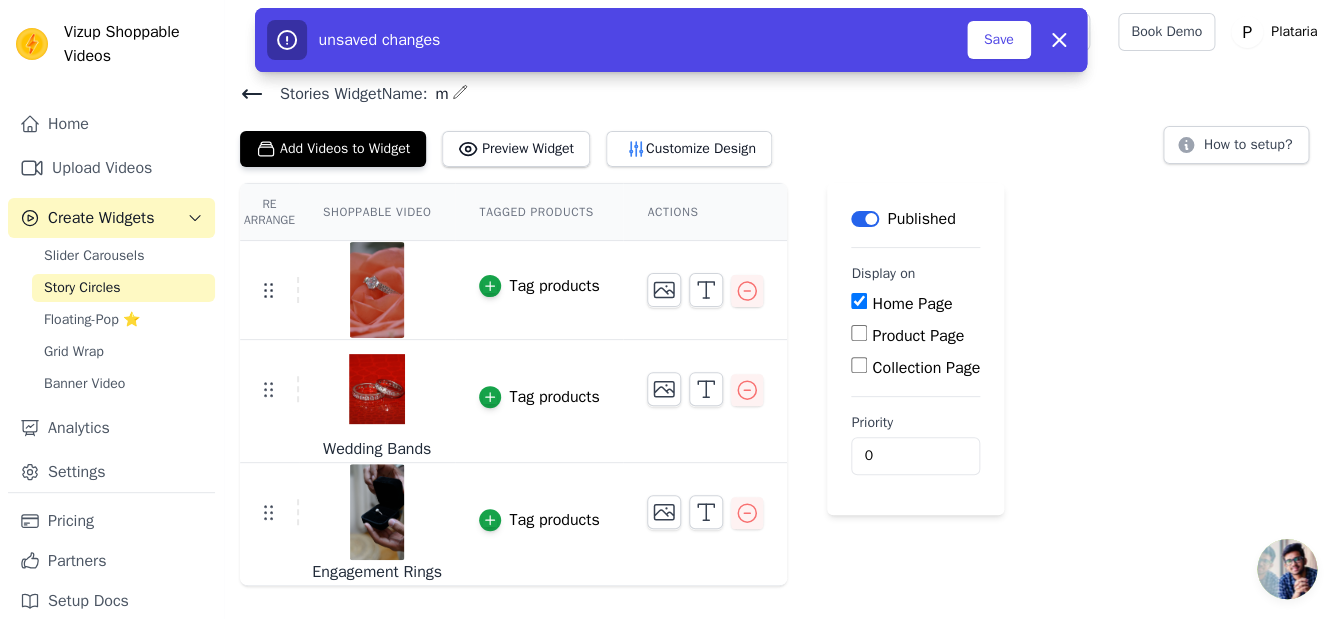scroll, scrollTop: 0, scrollLeft: 0, axis: both 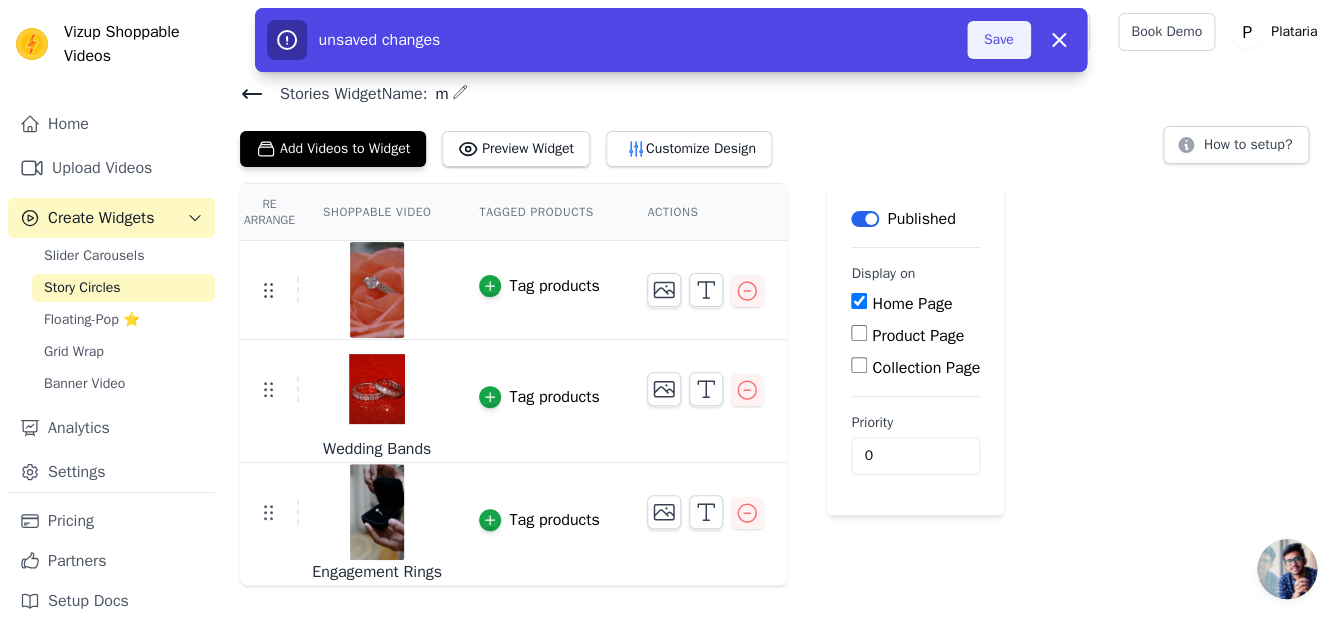 click on "Save" at bounding box center [999, 40] 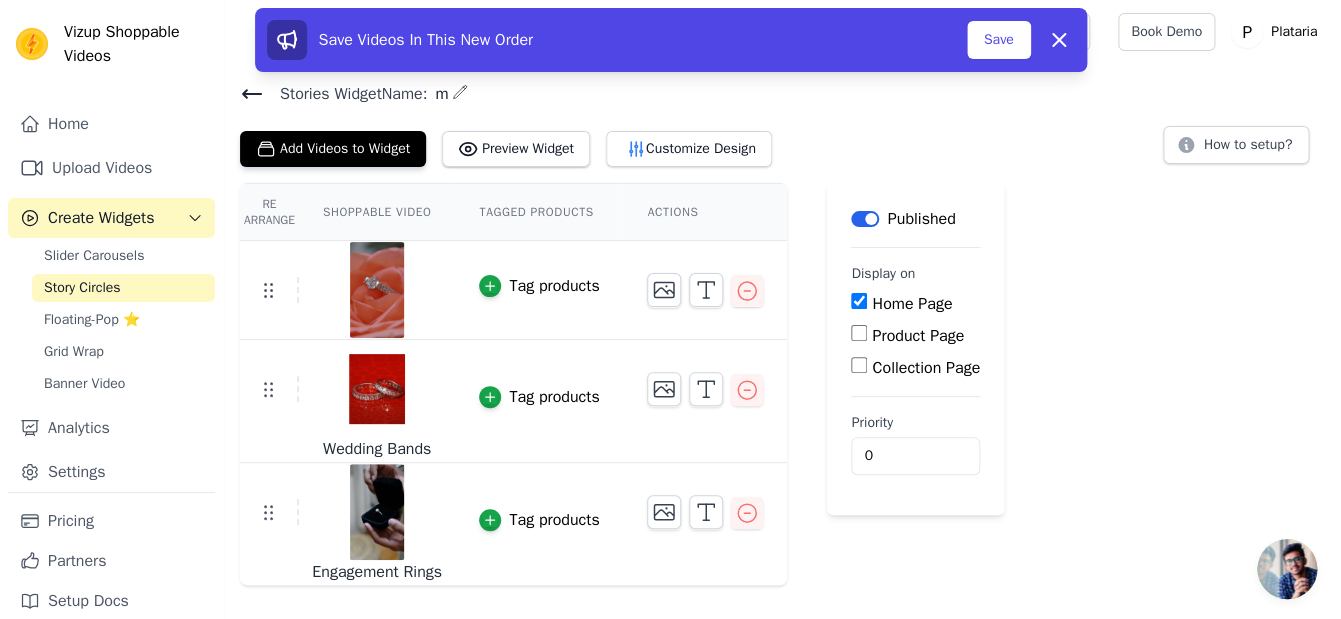 click 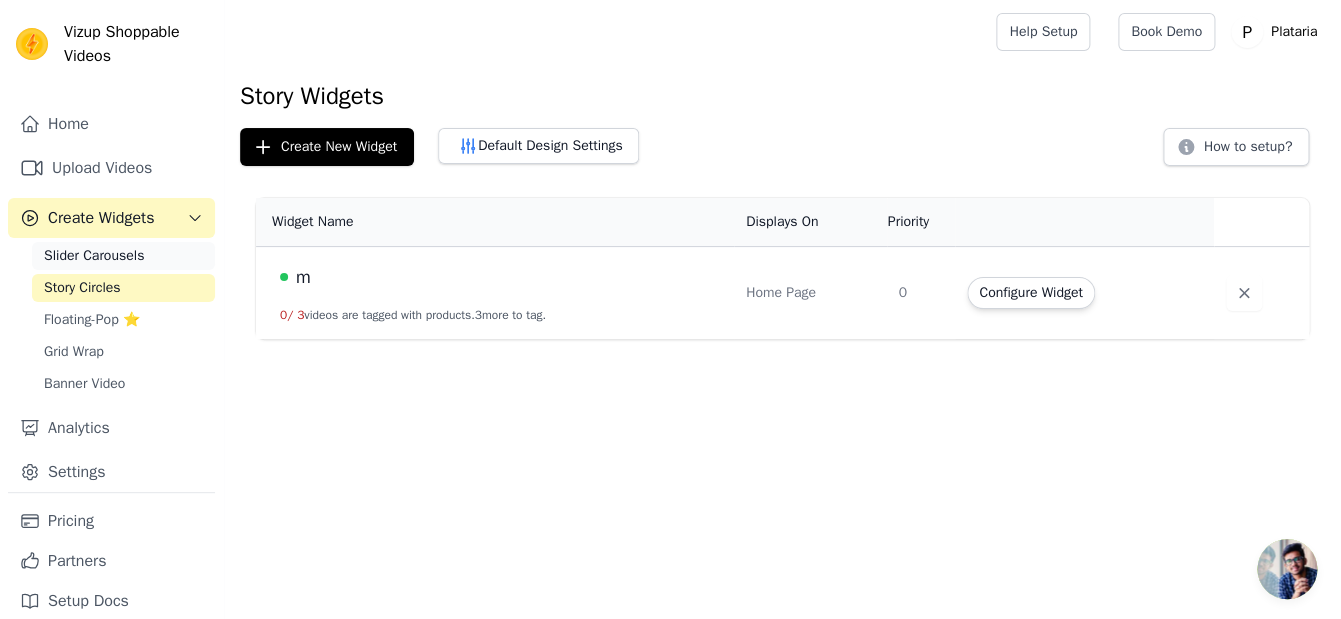 click on "Slider Carousels" at bounding box center [94, 256] 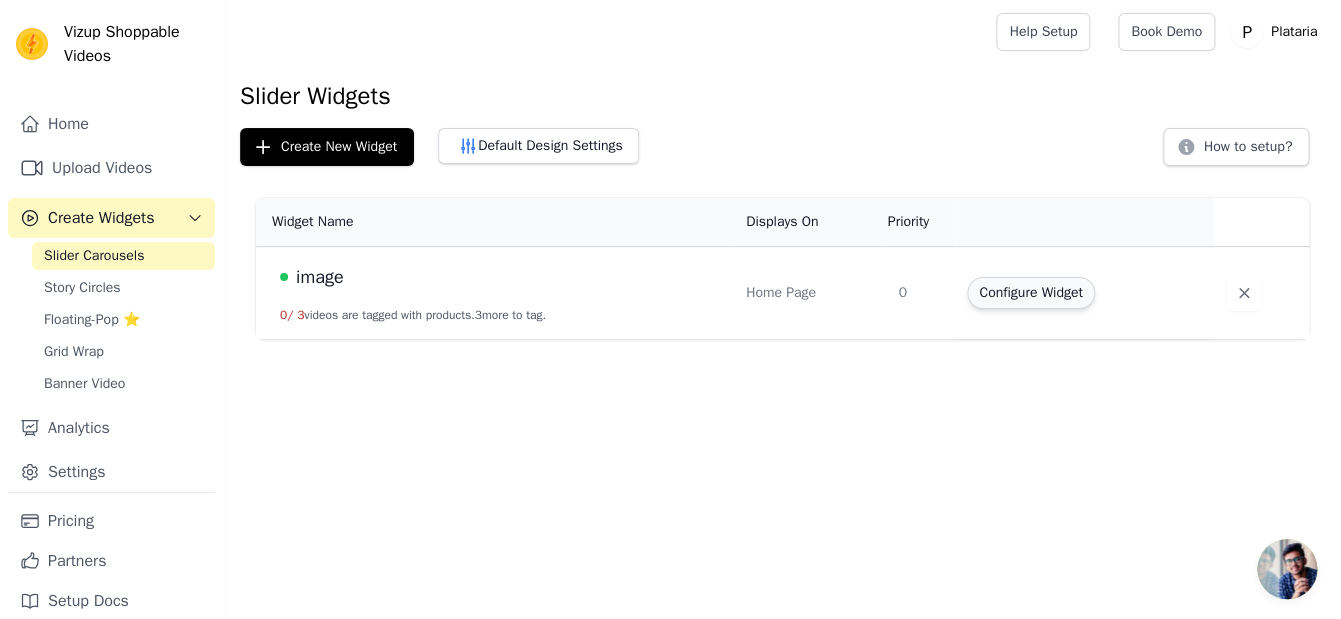 click on "Configure Widget" at bounding box center (1030, 293) 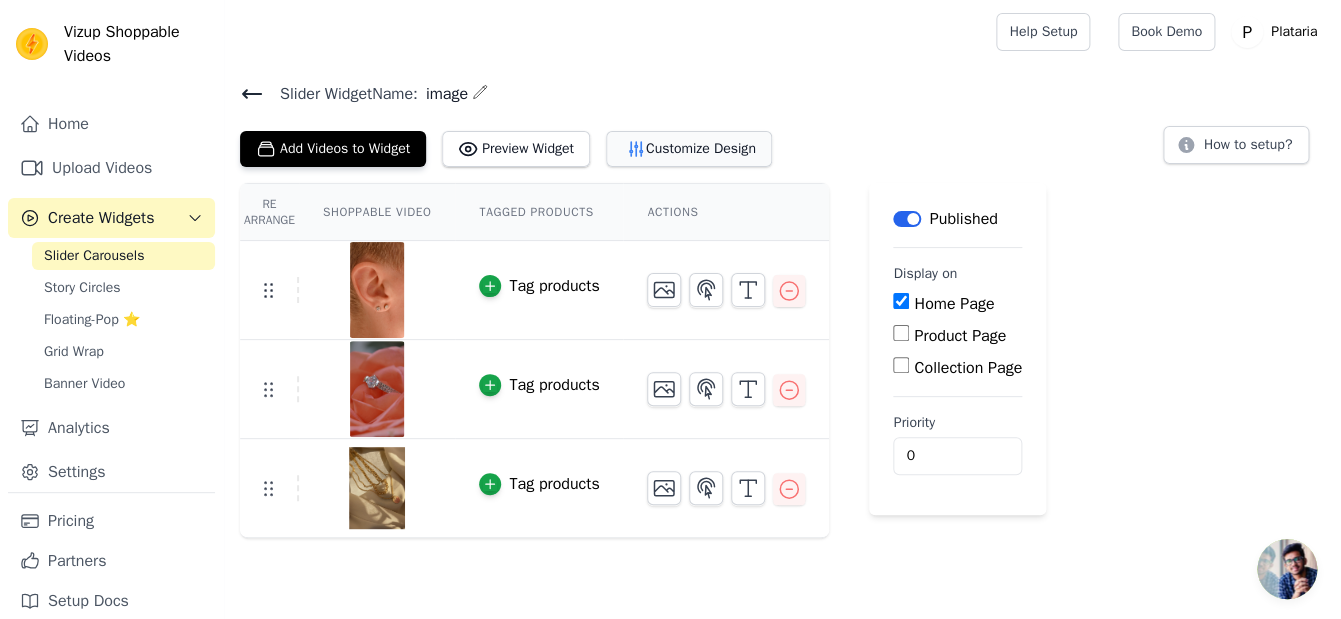 click on "Customize Design" at bounding box center [689, 149] 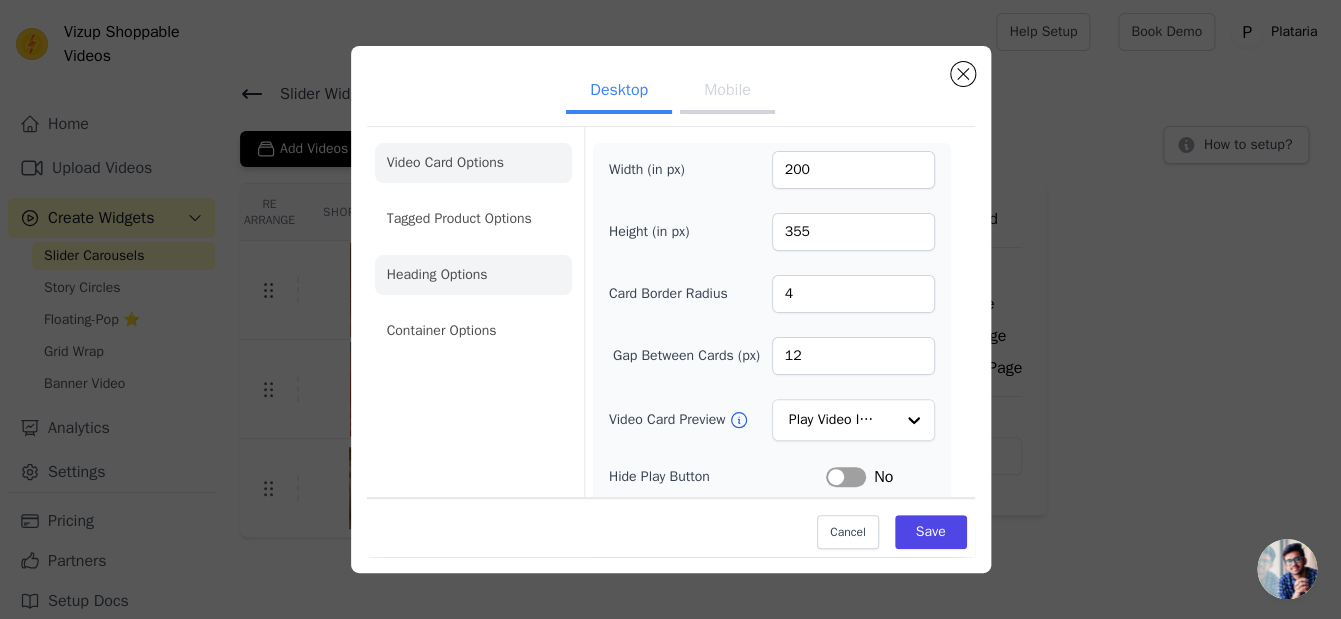 click on "Heading Options" 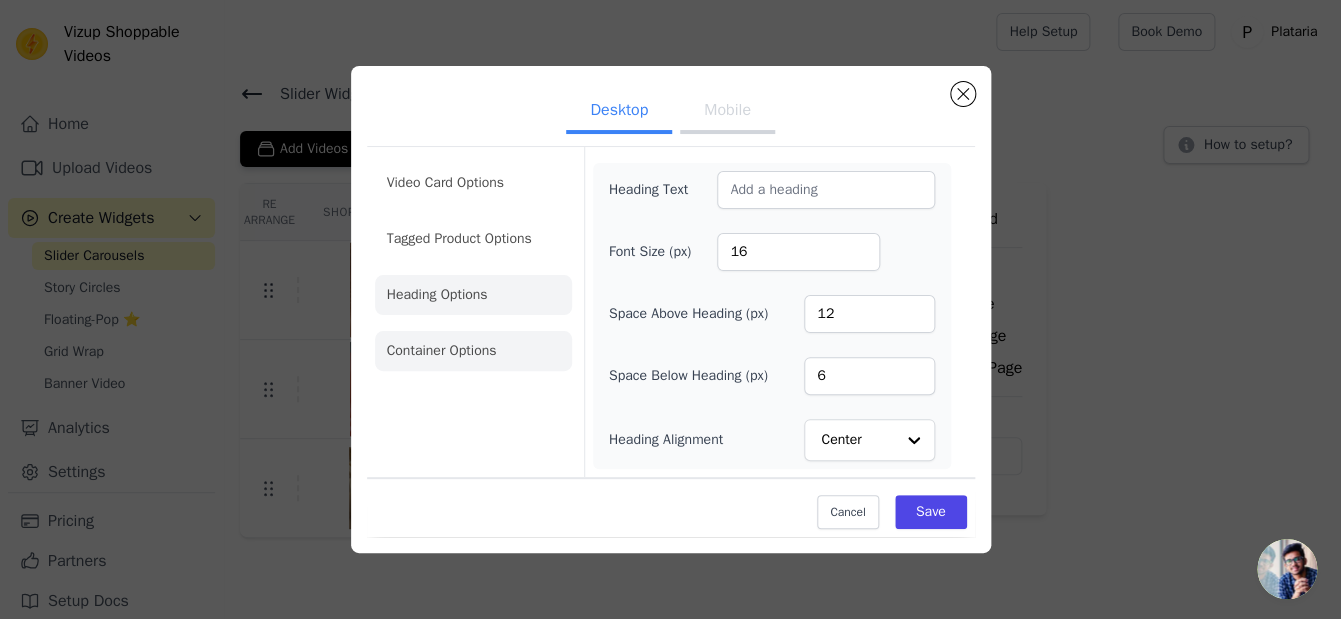 click on "Container Options" 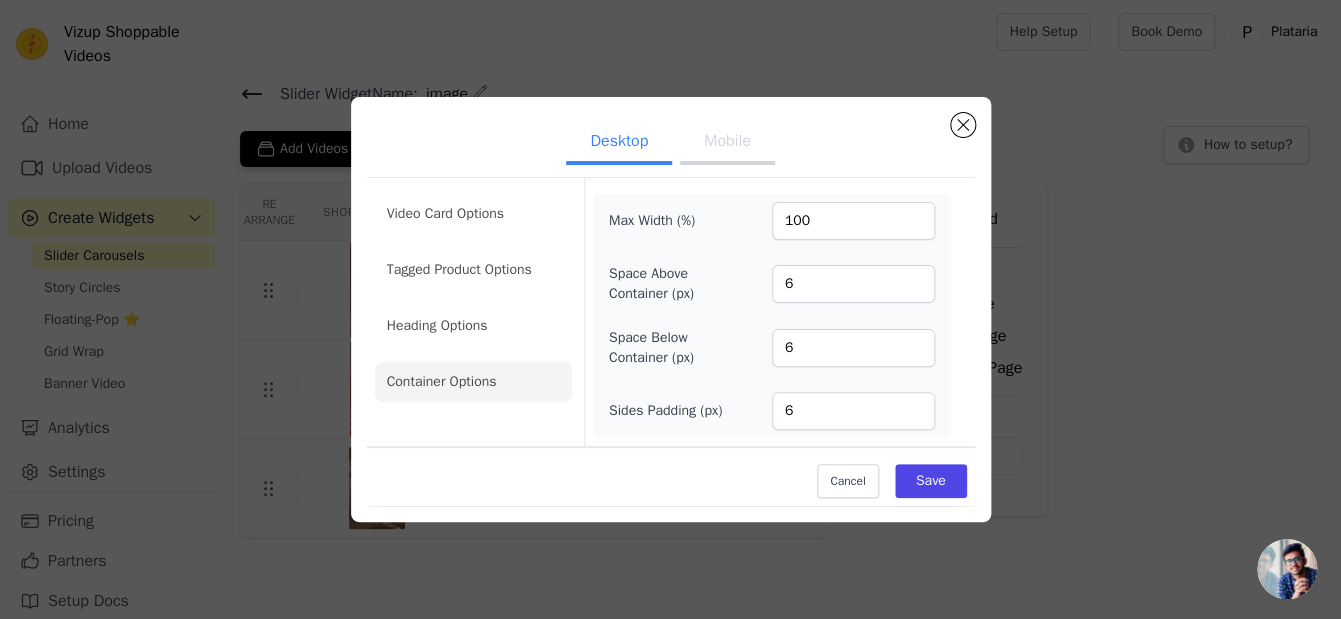 click on "Mobile" at bounding box center (727, 143) 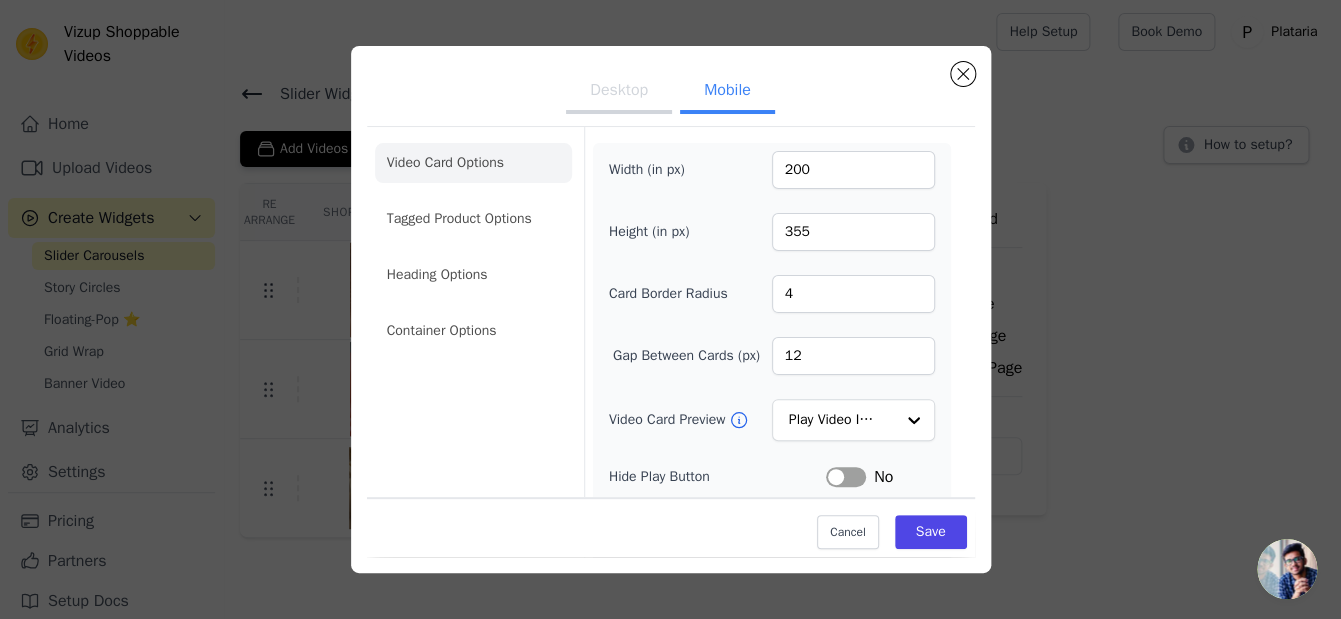 click on "Desktop" at bounding box center (619, 92) 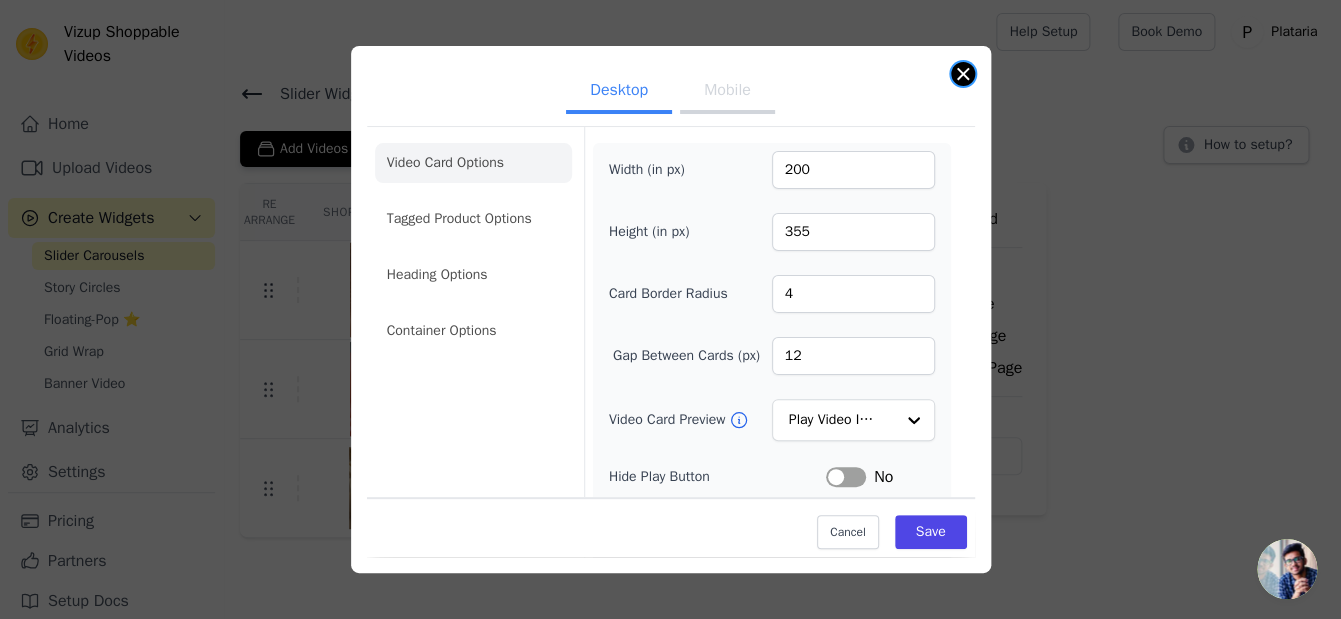 click at bounding box center (963, 74) 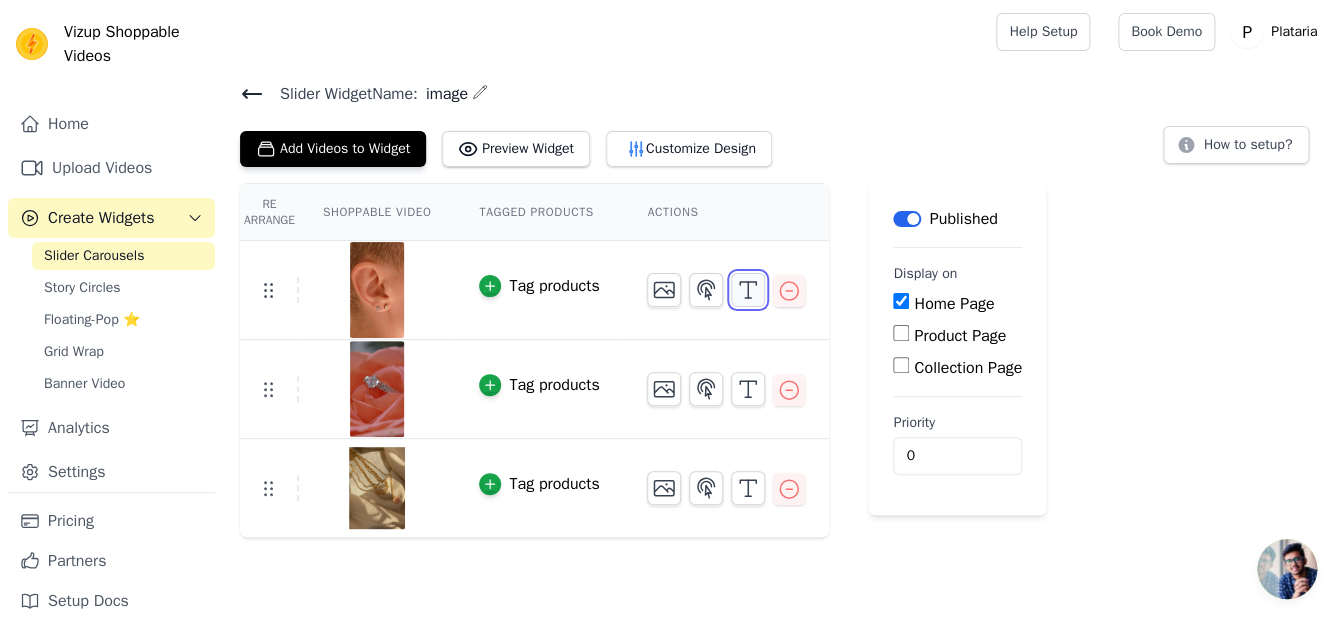 click 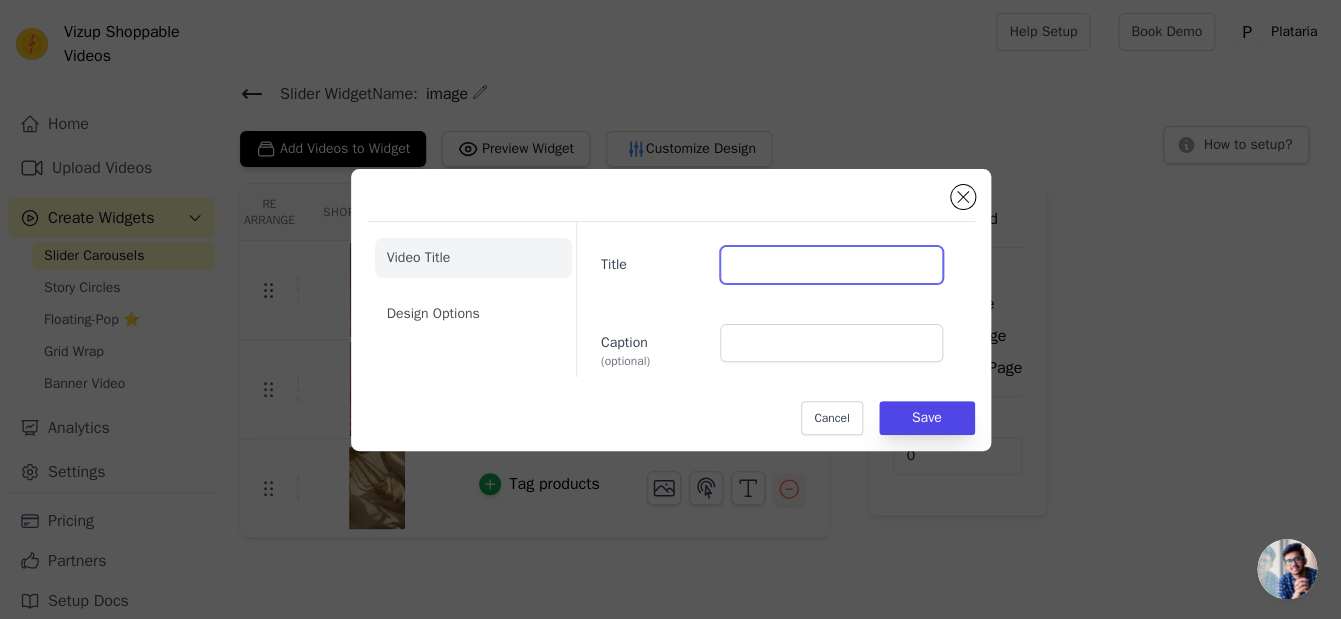 click on "Title" at bounding box center [831, 265] 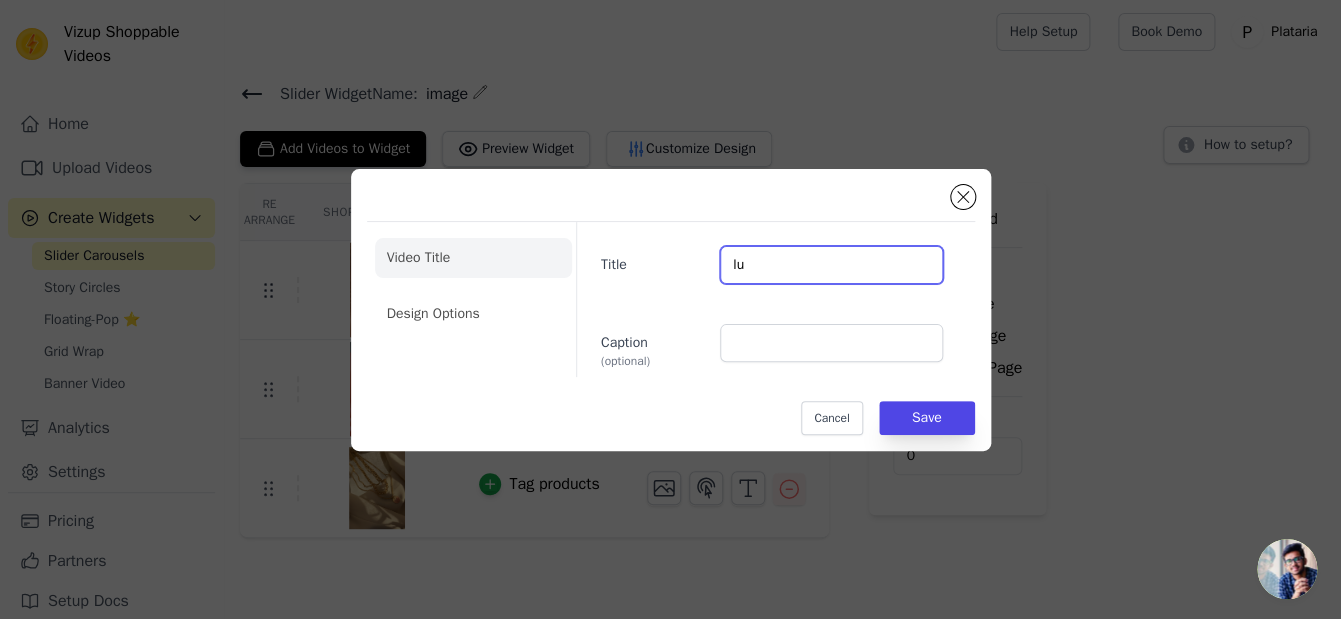 type on "l" 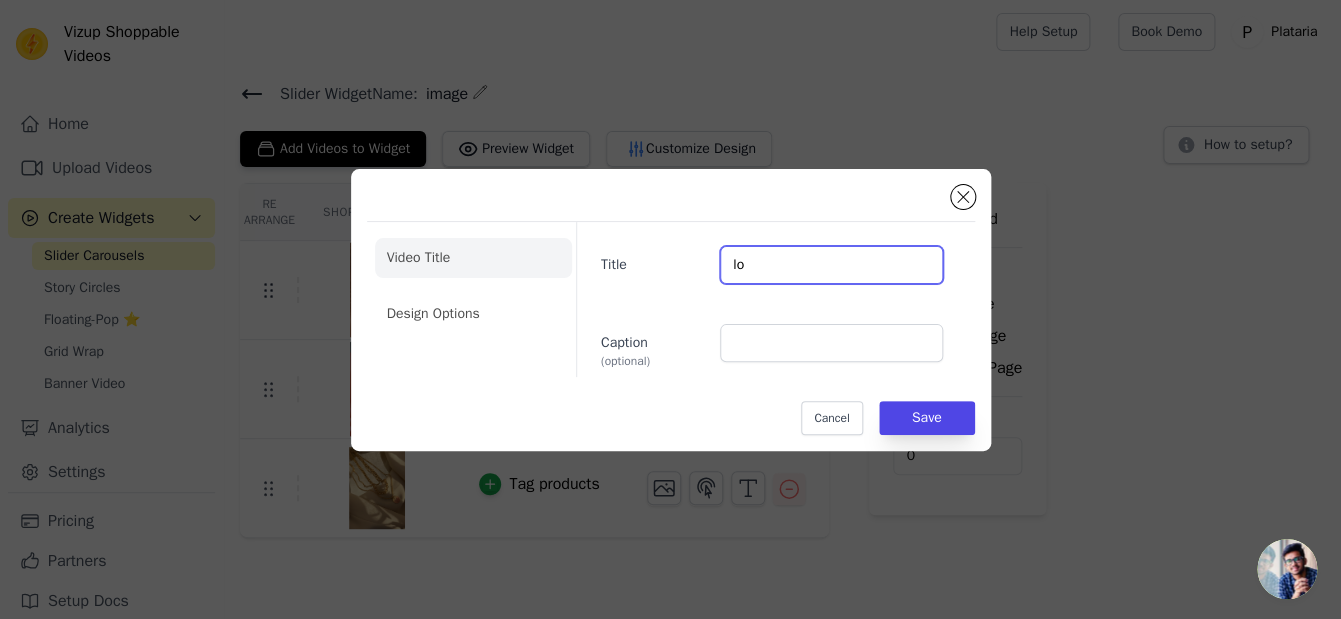 type on "l" 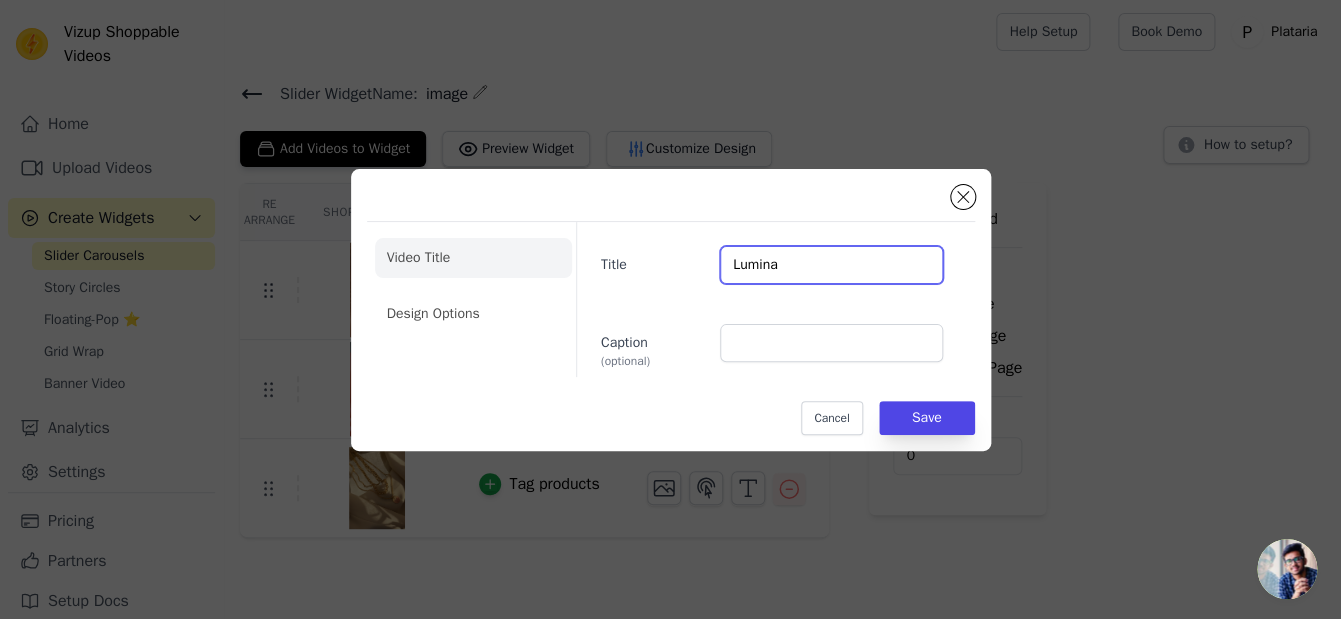type on "Lumina" 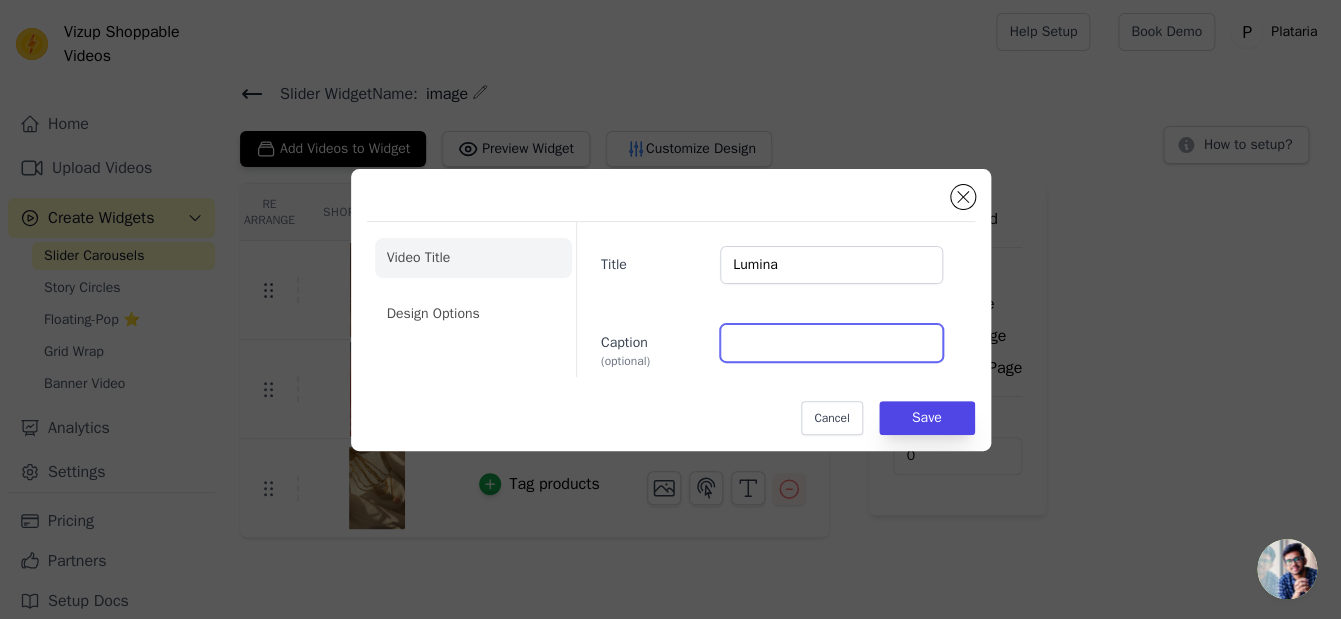 click on "Caption  (optional)" at bounding box center [831, 343] 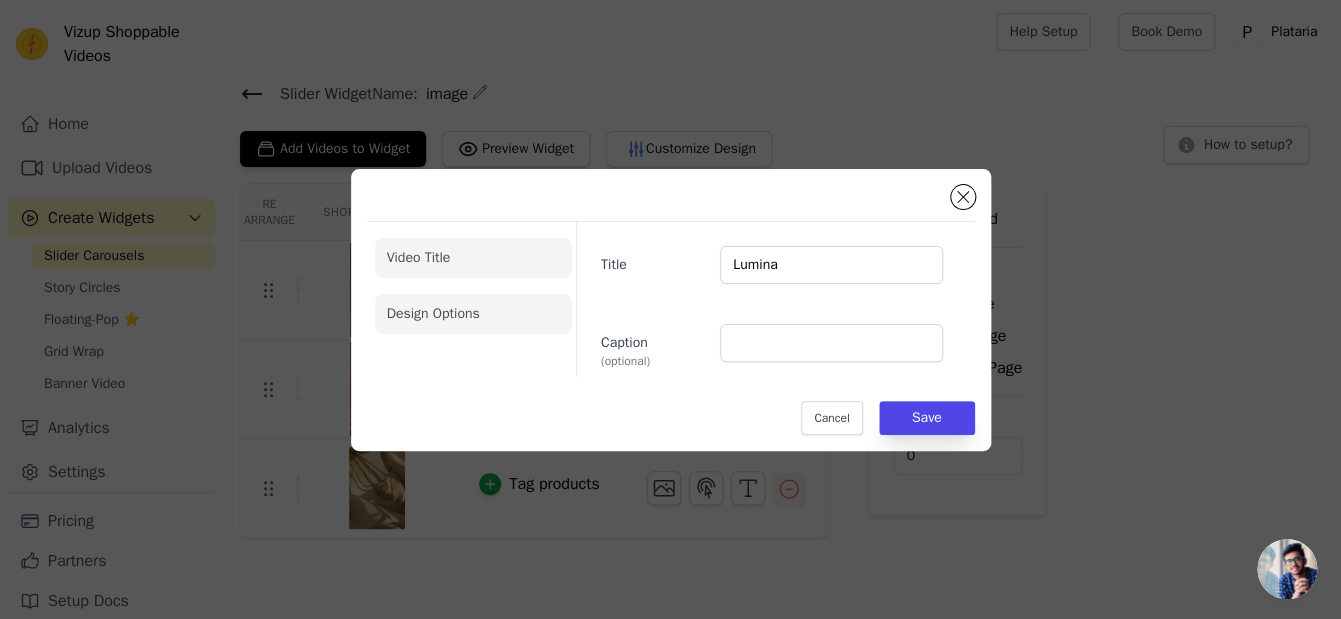 click on "Design Options" 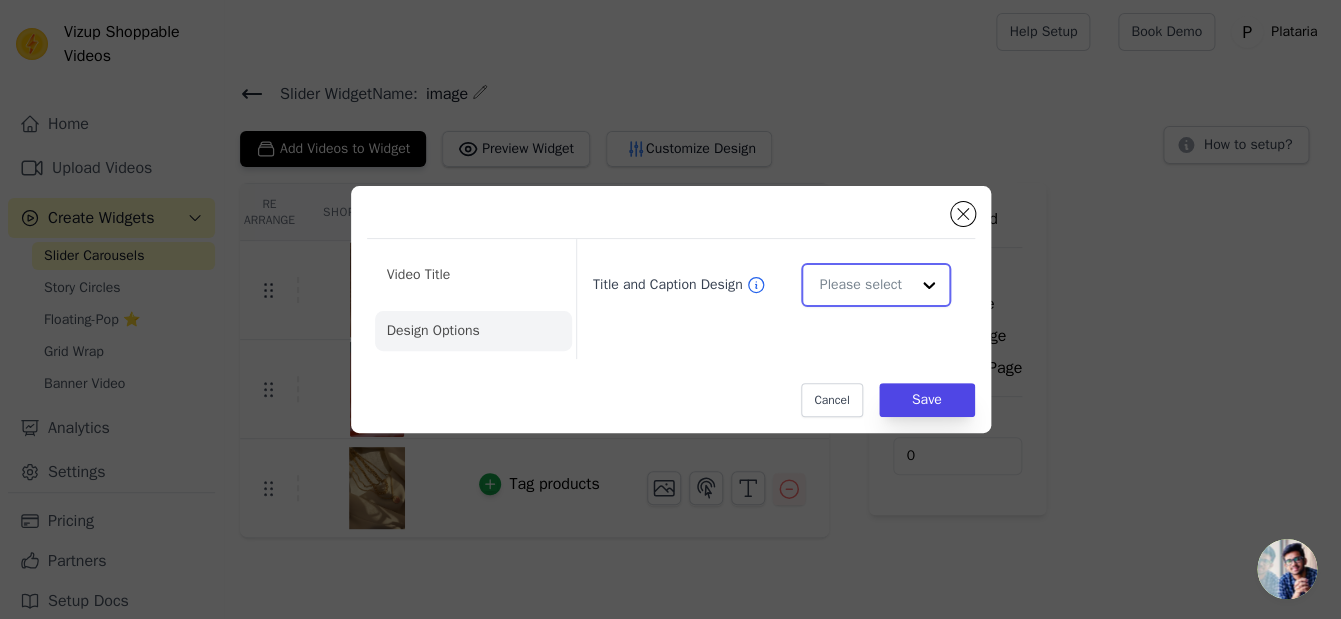 click on "Title and Caption Design" at bounding box center (863, 285) 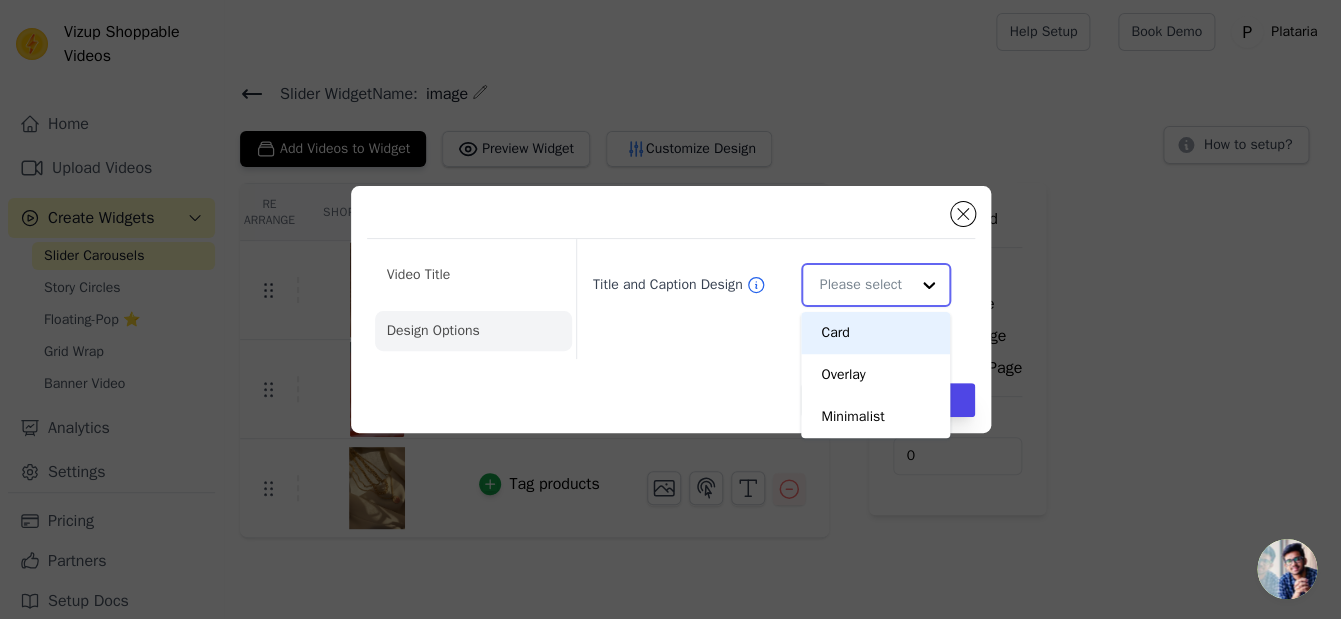 scroll, scrollTop: 0, scrollLeft: 0, axis: both 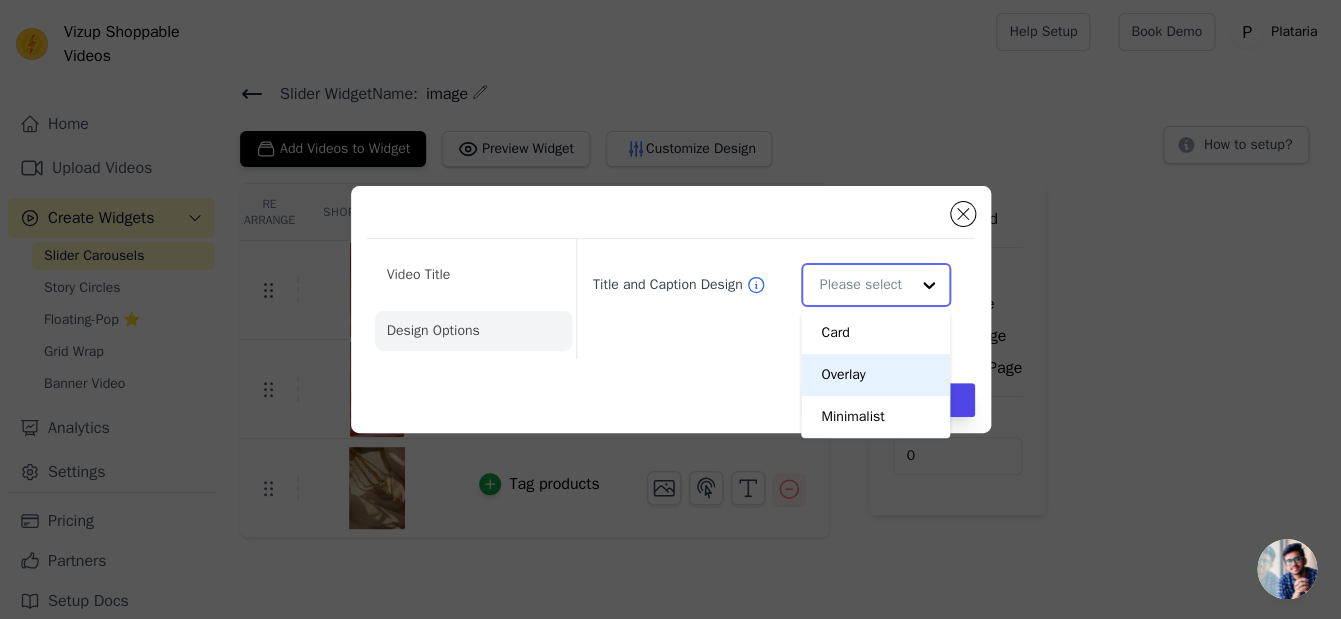 click on "Card" at bounding box center (875, 333) 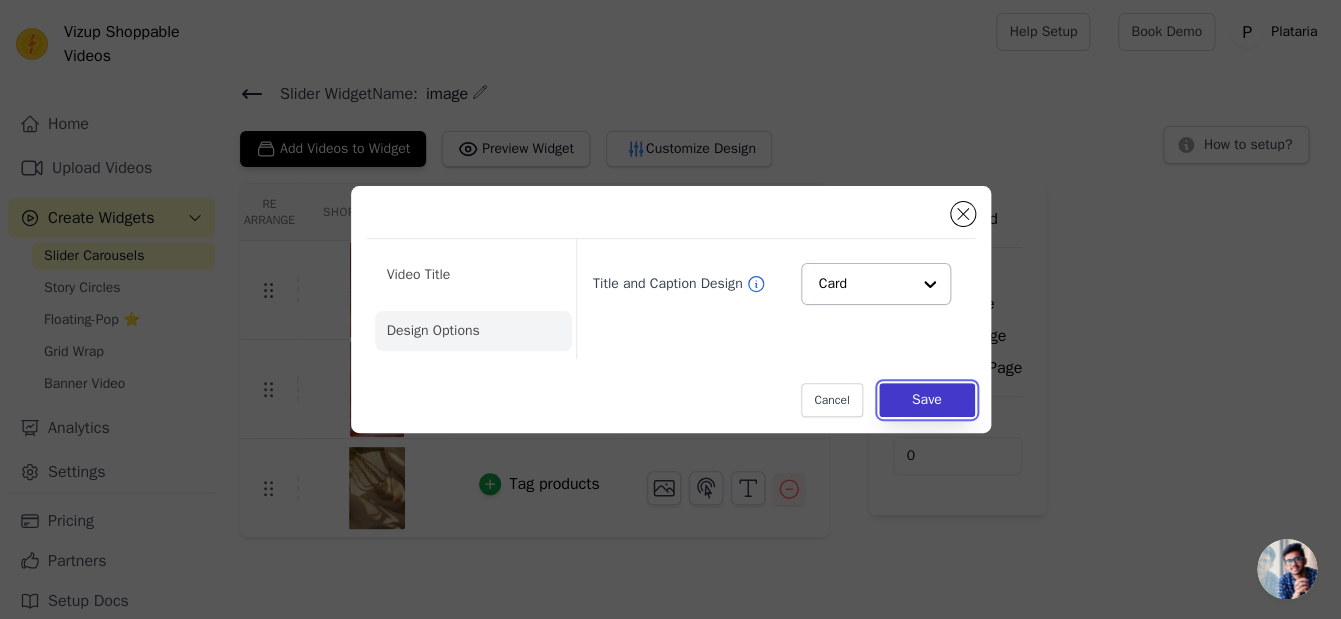 click on "Save" at bounding box center (927, 400) 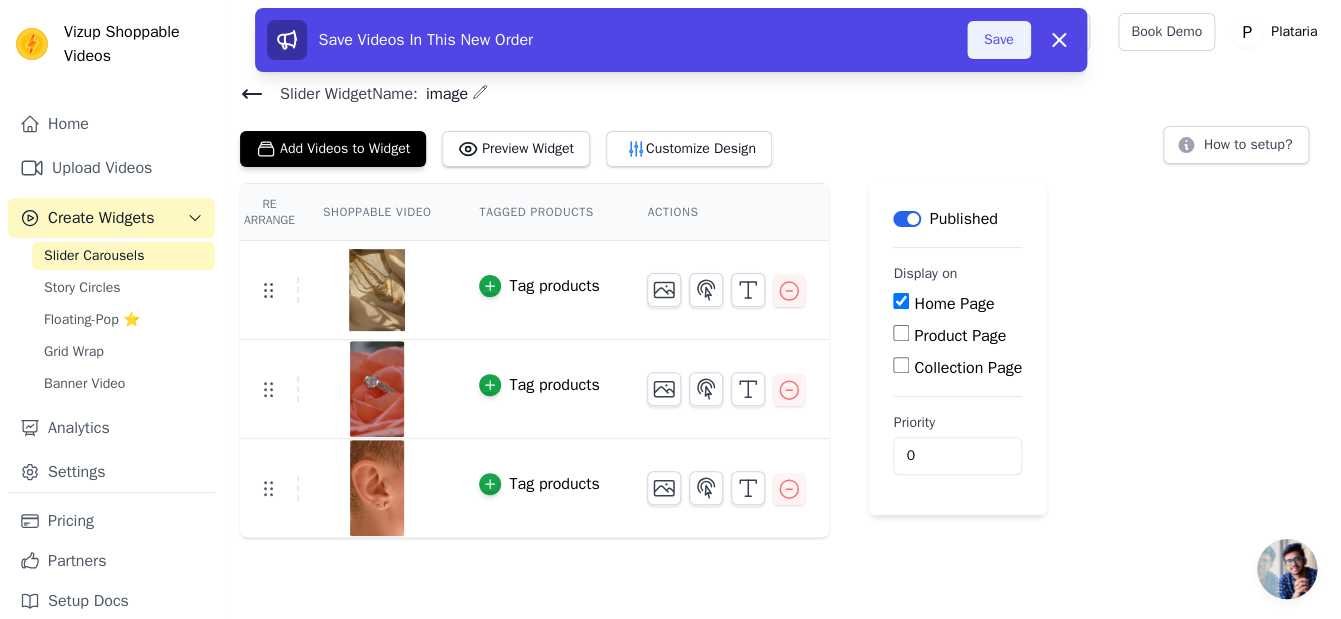click on "Save" at bounding box center [999, 40] 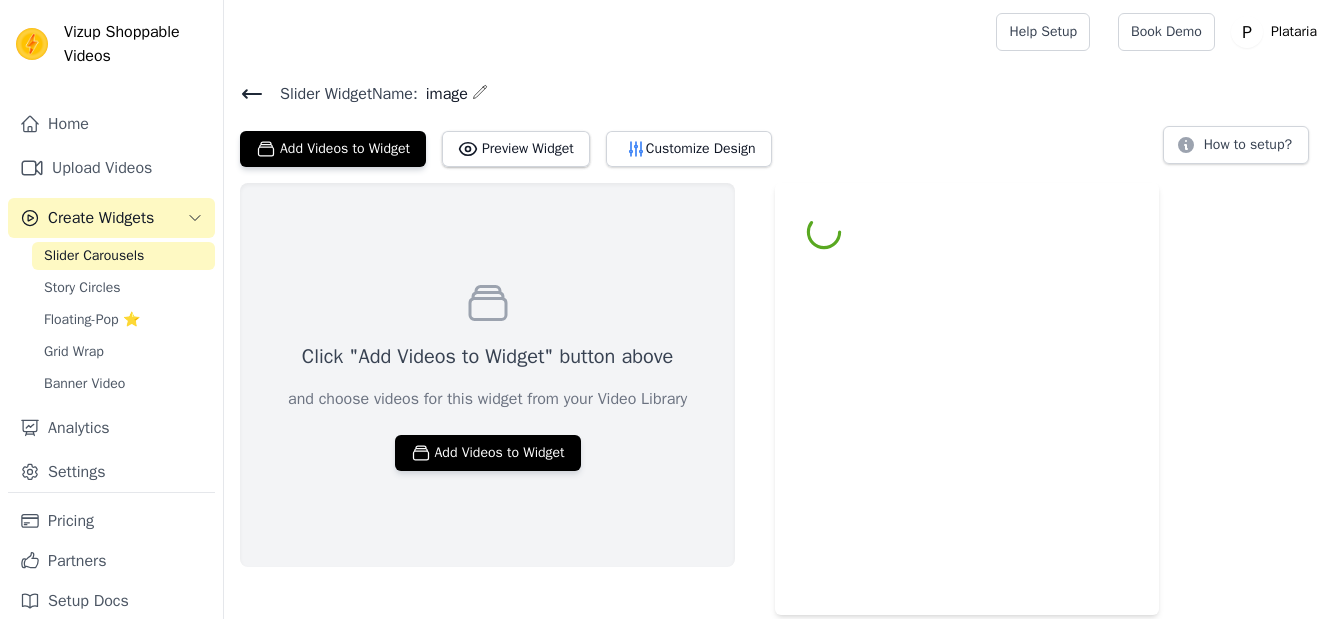 scroll, scrollTop: 0, scrollLeft: 0, axis: both 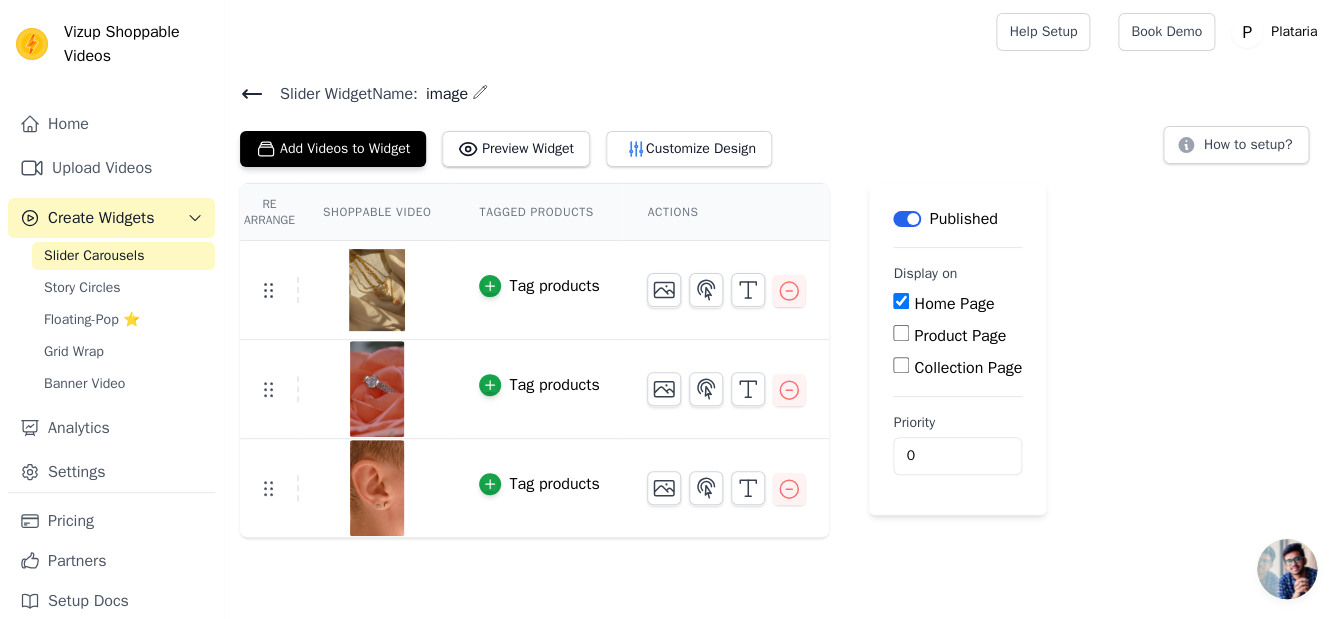 click on "Slider Widget  Name:   image
Add Videos to Widget
Preview Widget       Customize Design
How to setup?         Re Arrange   Shoppable Video   Tagged Products   Actions             Tag products                             Tag products                             Tag products                       Save Videos In This New Order   Save   Dismiss     Label     Published     Display on     Home Page     Product Page       Collection Page       Priority   0" at bounding box center [782, 301] 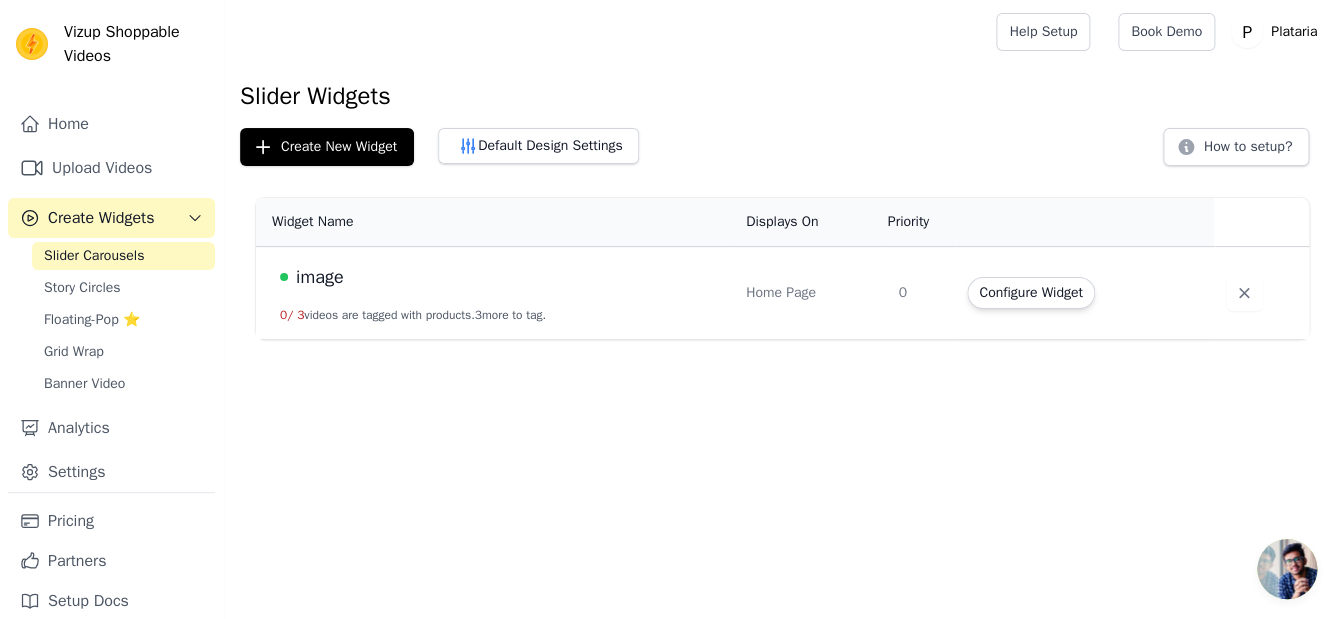 click on "image   0  /   3  videos are tagged with products.
3  more to tag." at bounding box center [495, 293] 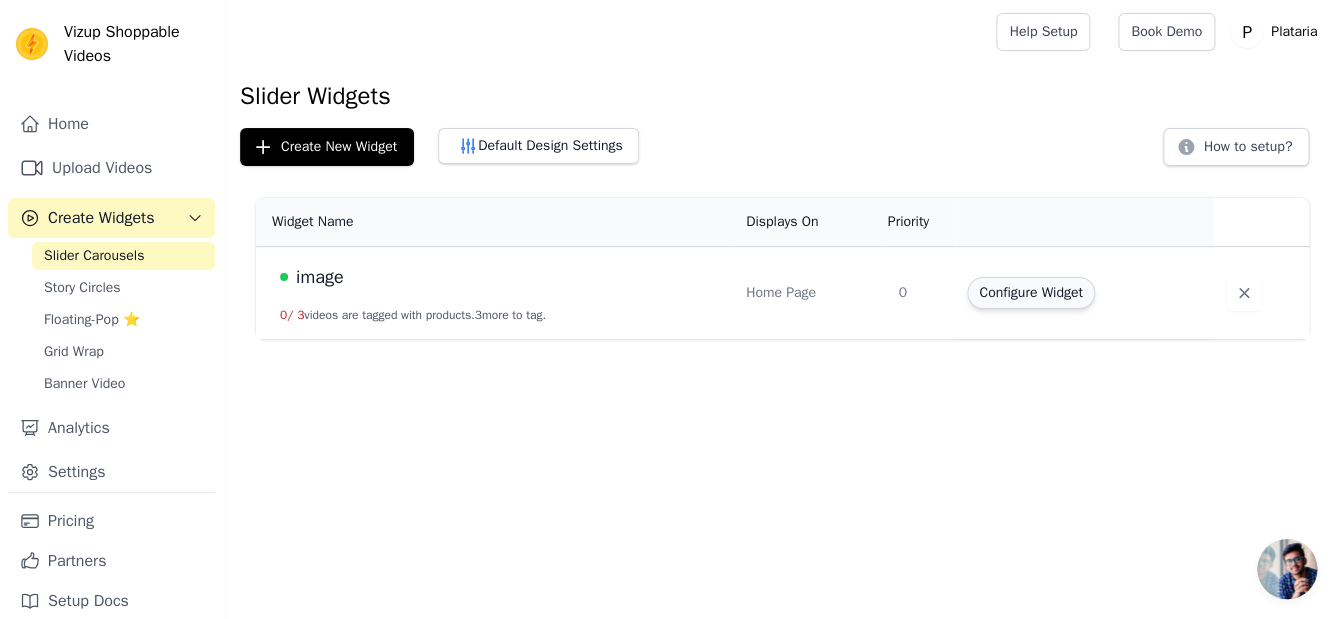 click on "Configure Widget" at bounding box center [1030, 293] 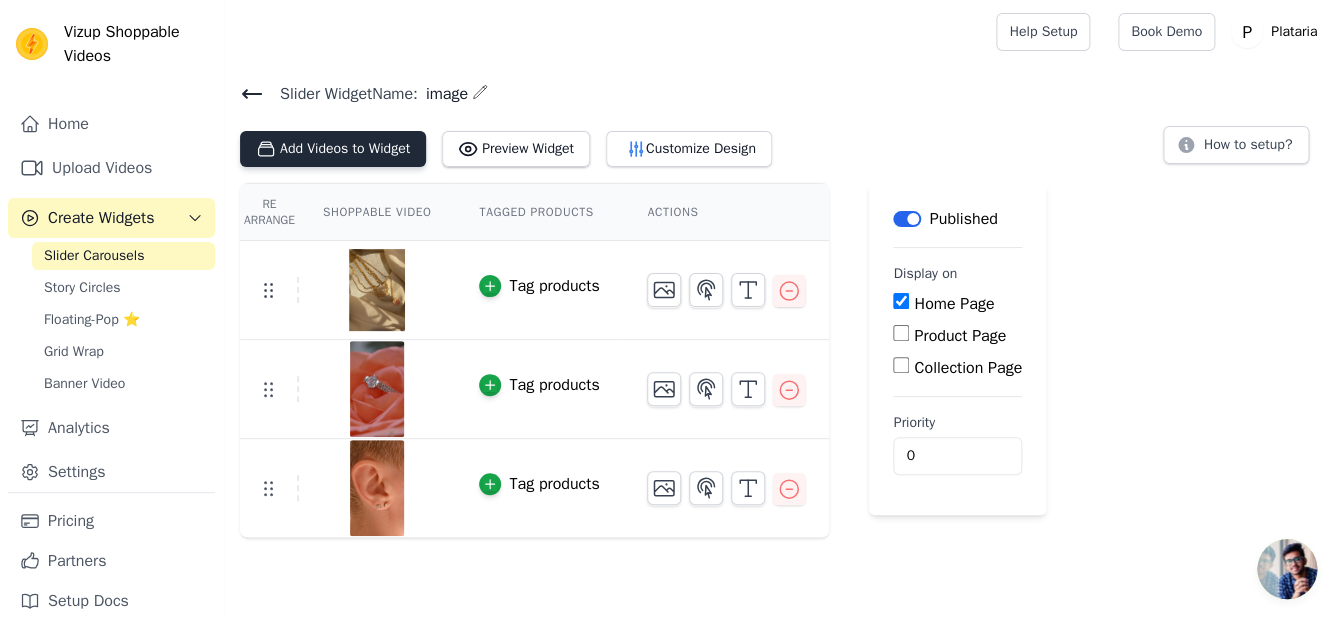 click on "Add Videos to Widget" at bounding box center (333, 149) 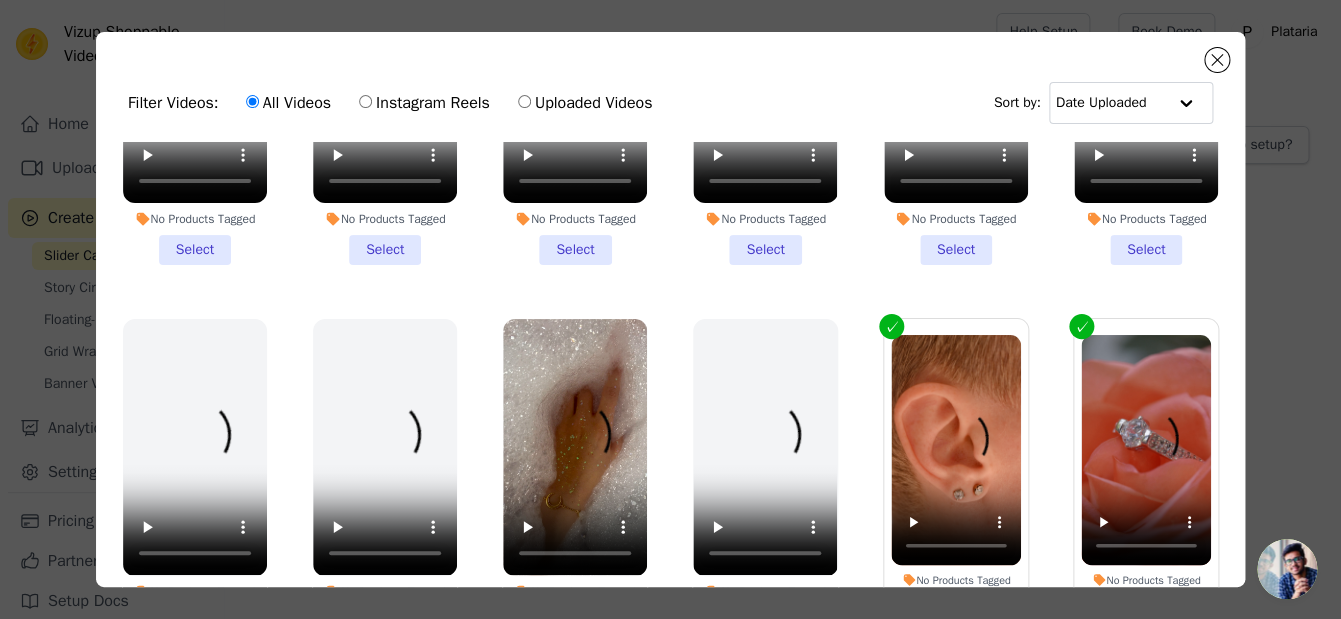 scroll, scrollTop: 368, scrollLeft: 0, axis: vertical 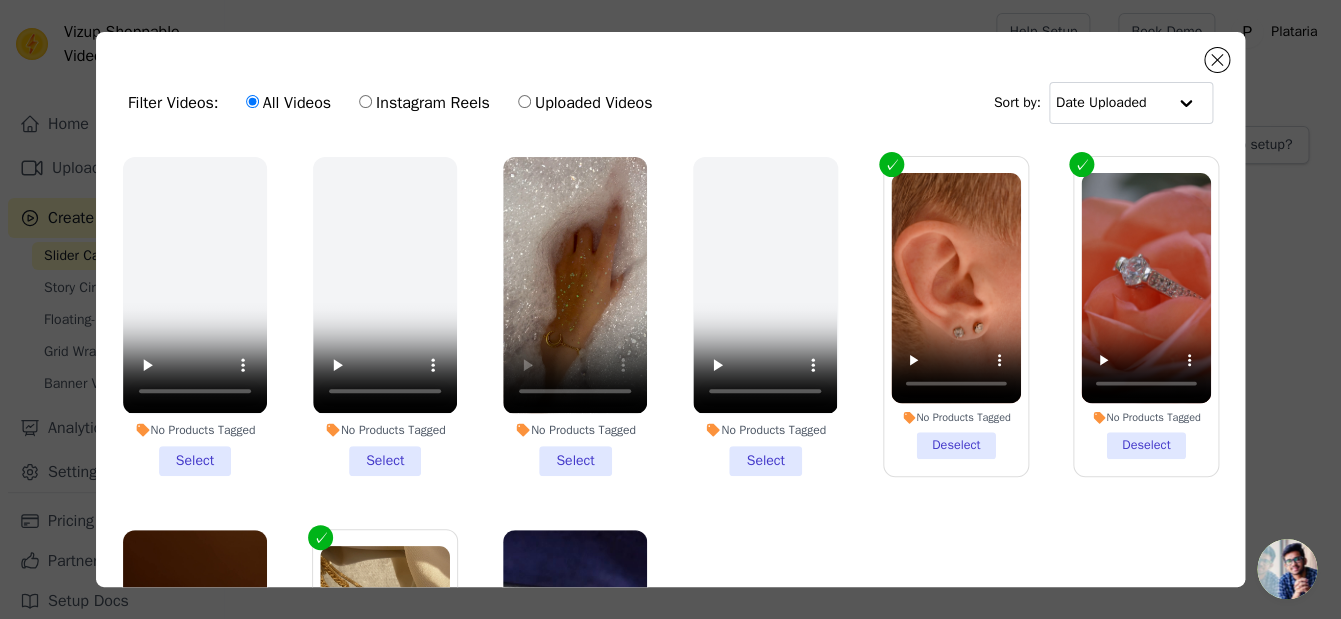 click on "No Products Tagged     Select" at bounding box center [575, 316] 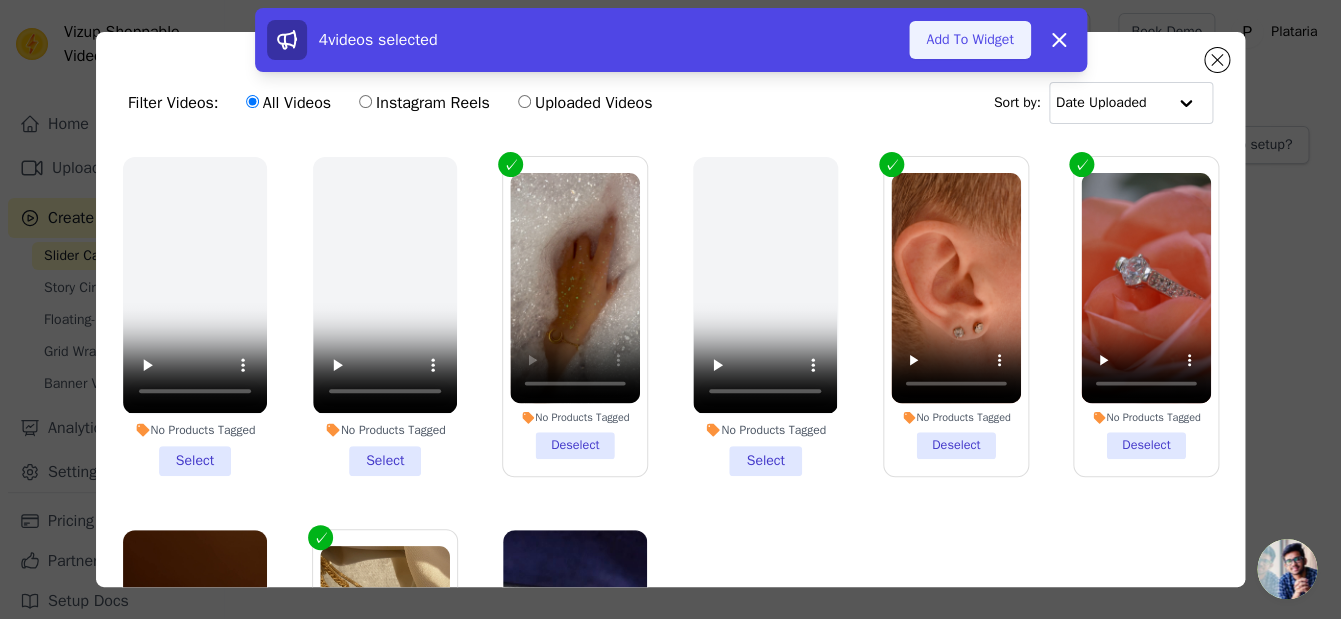 click on "Add To Widget" at bounding box center (969, 40) 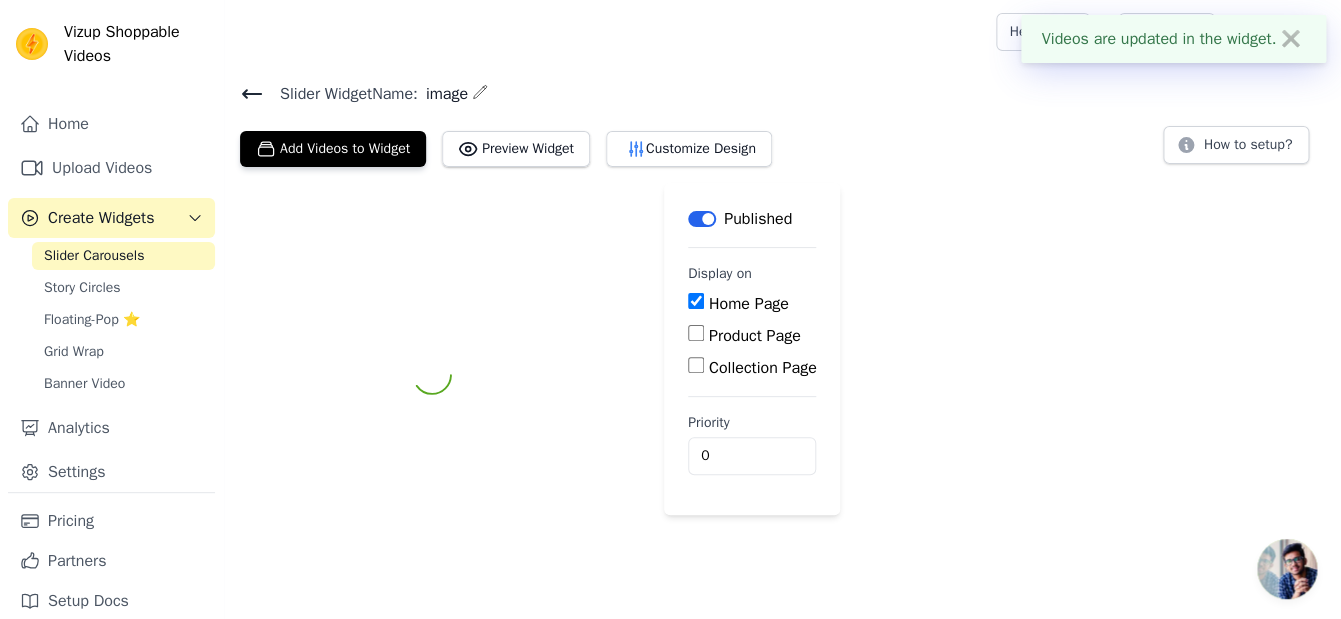 scroll, scrollTop: 368, scrollLeft: 0, axis: vertical 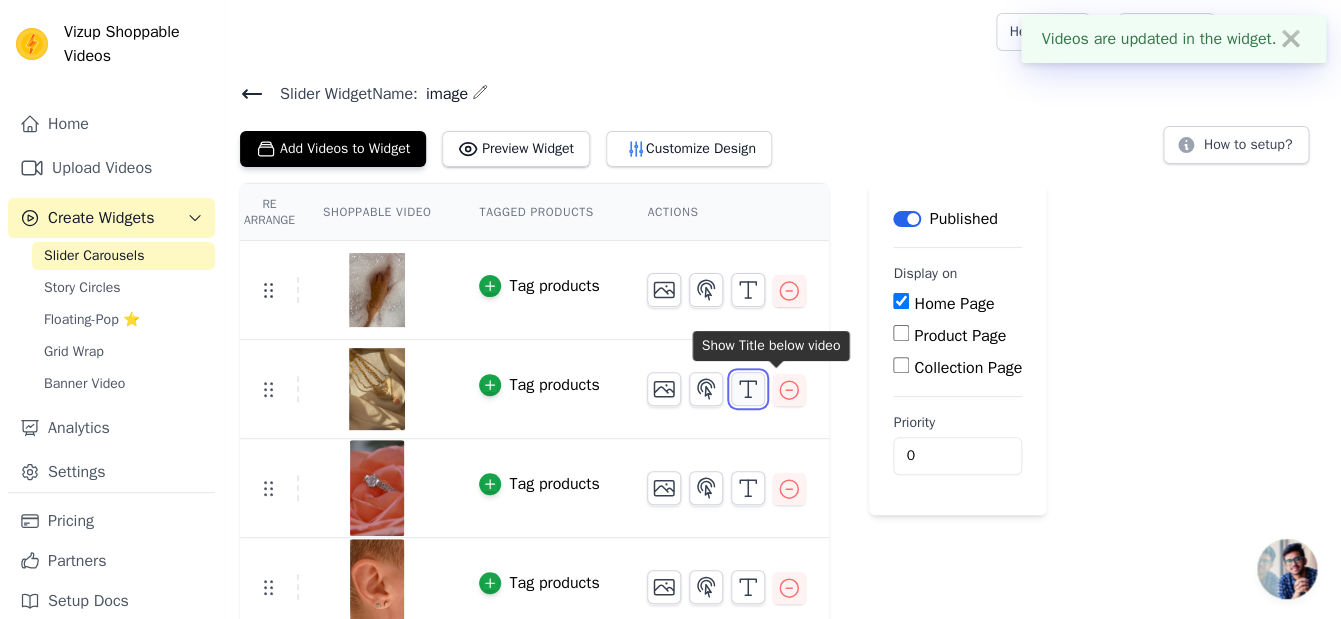 click 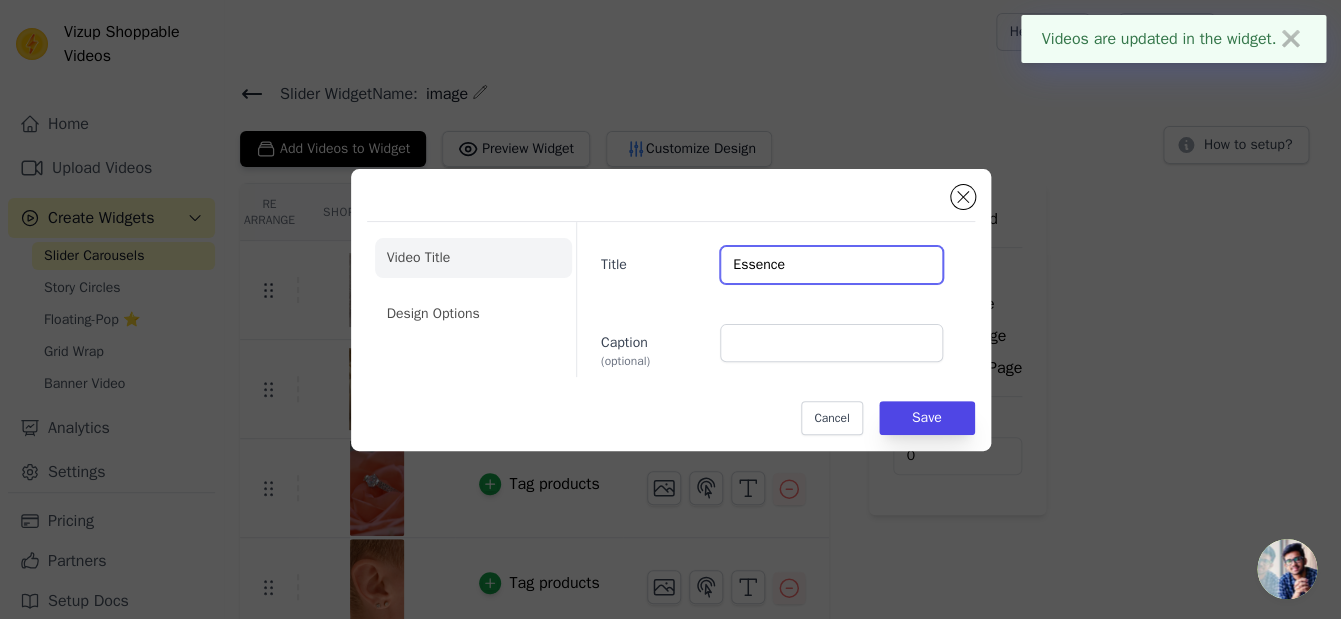 click on "Essence" at bounding box center [831, 265] 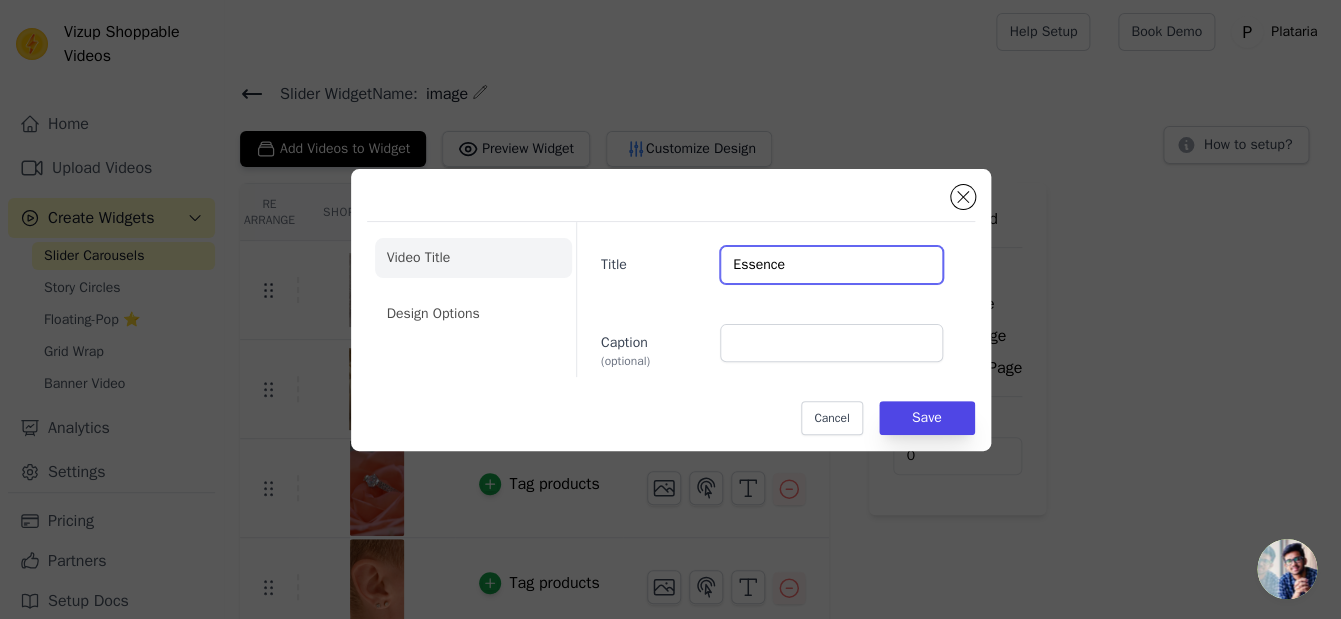 click on "Essence" at bounding box center [831, 265] 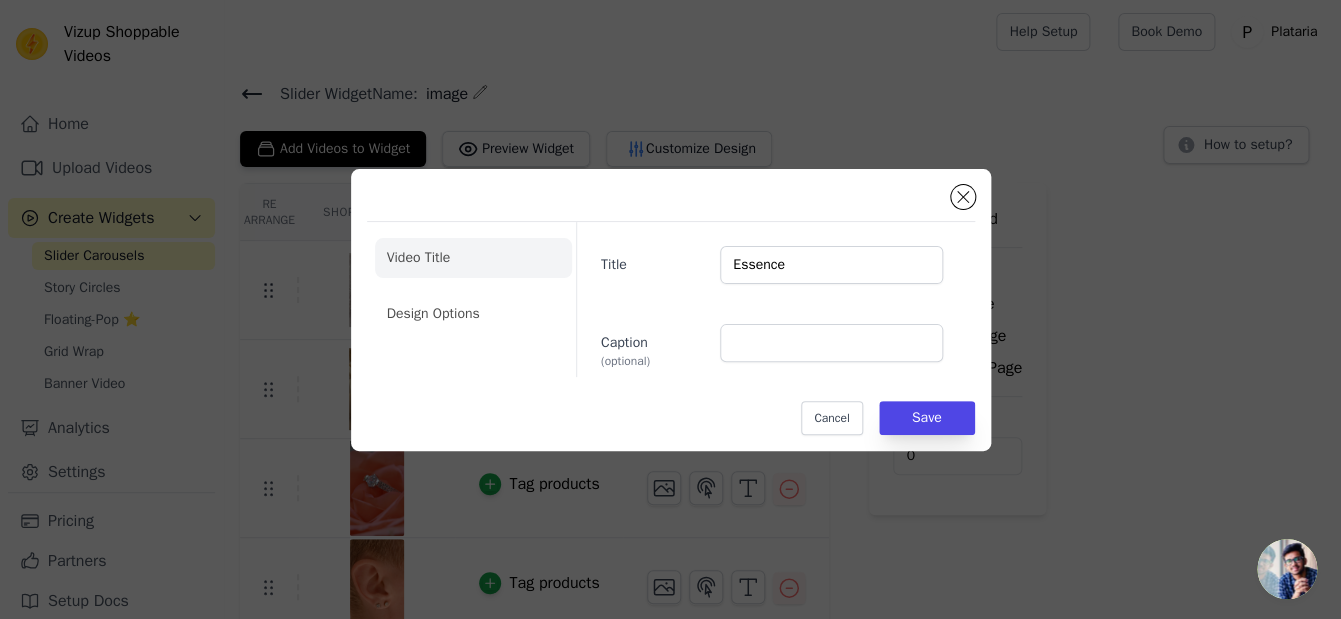 click on "Title   Essence   Caption  (optional)" at bounding box center [767, 299] 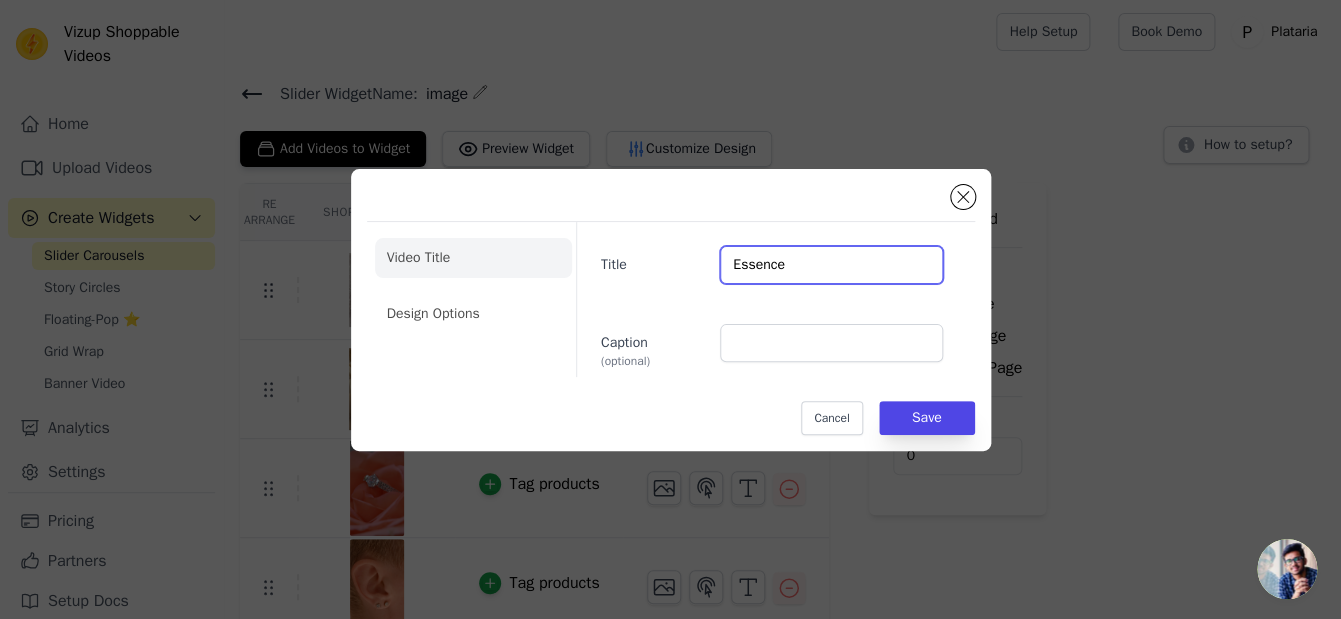 click on "Essence" at bounding box center (831, 265) 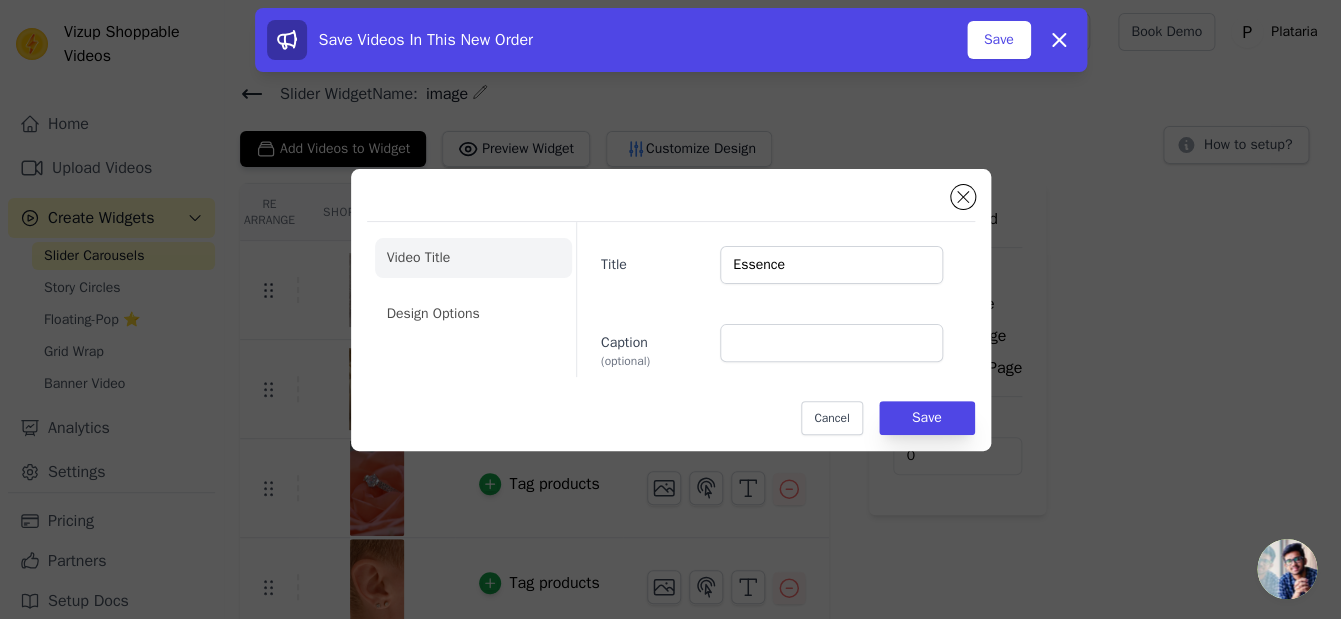 click on "Video Title Design Options   Title   Essence   Caption  (optional)     Cancel   Save" at bounding box center (671, 310) 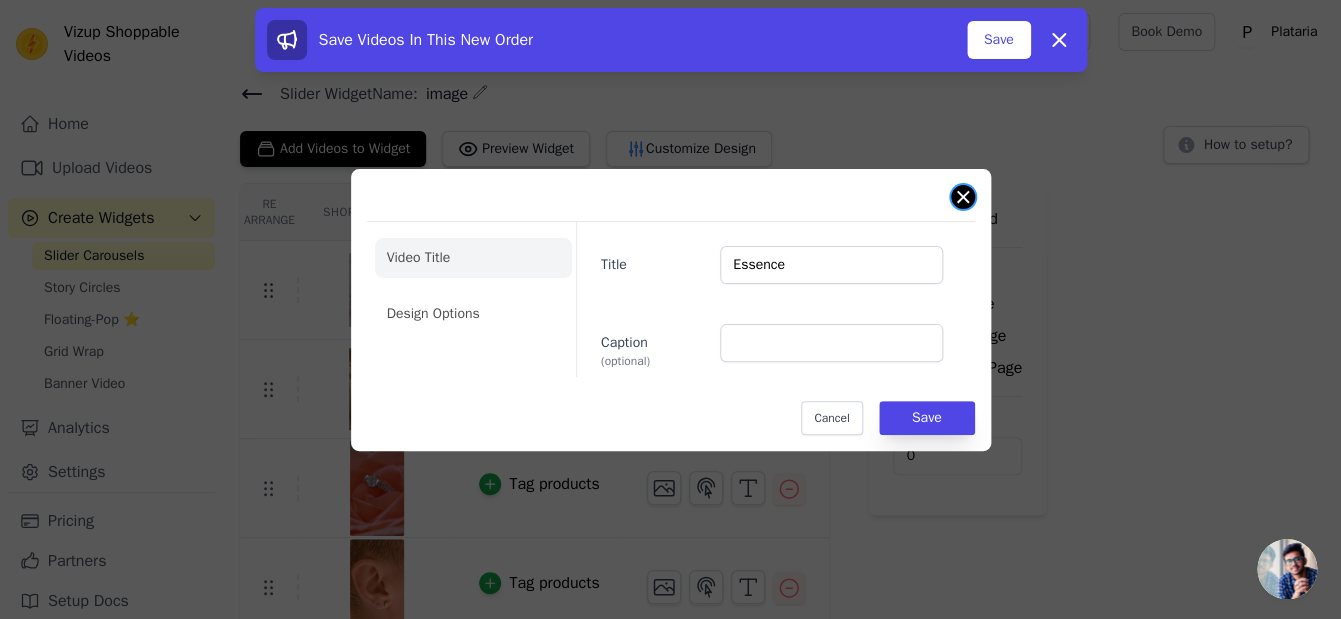 click at bounding box center [963, 197] 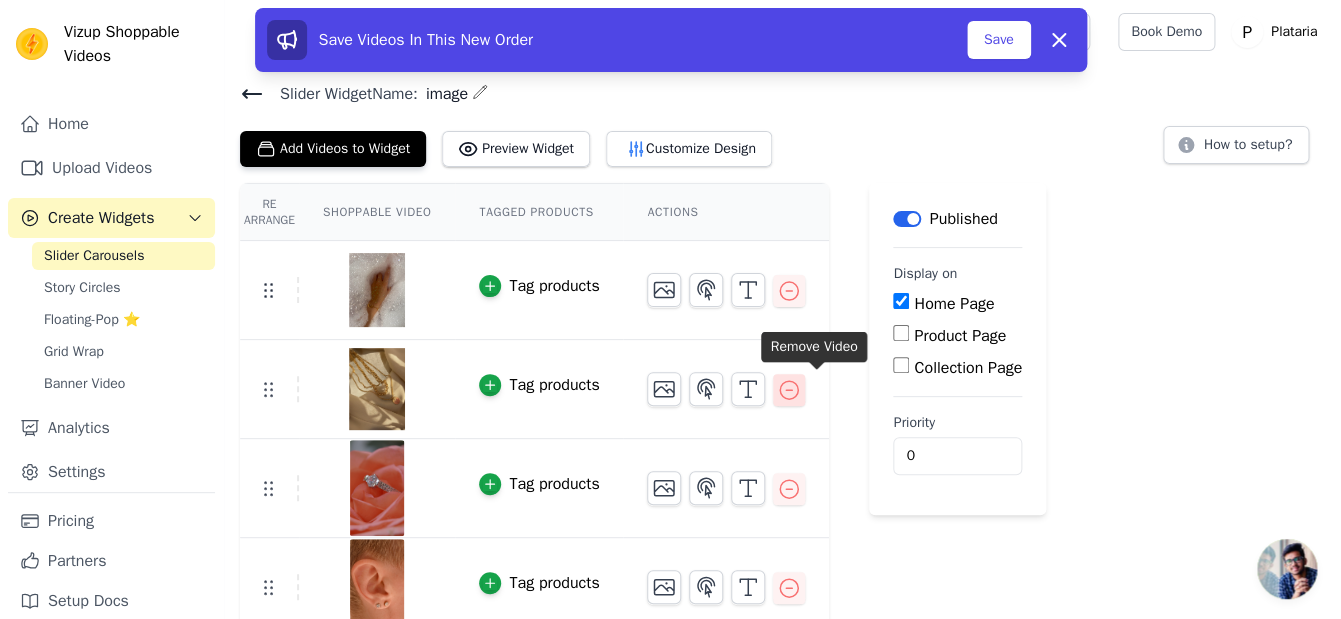 click 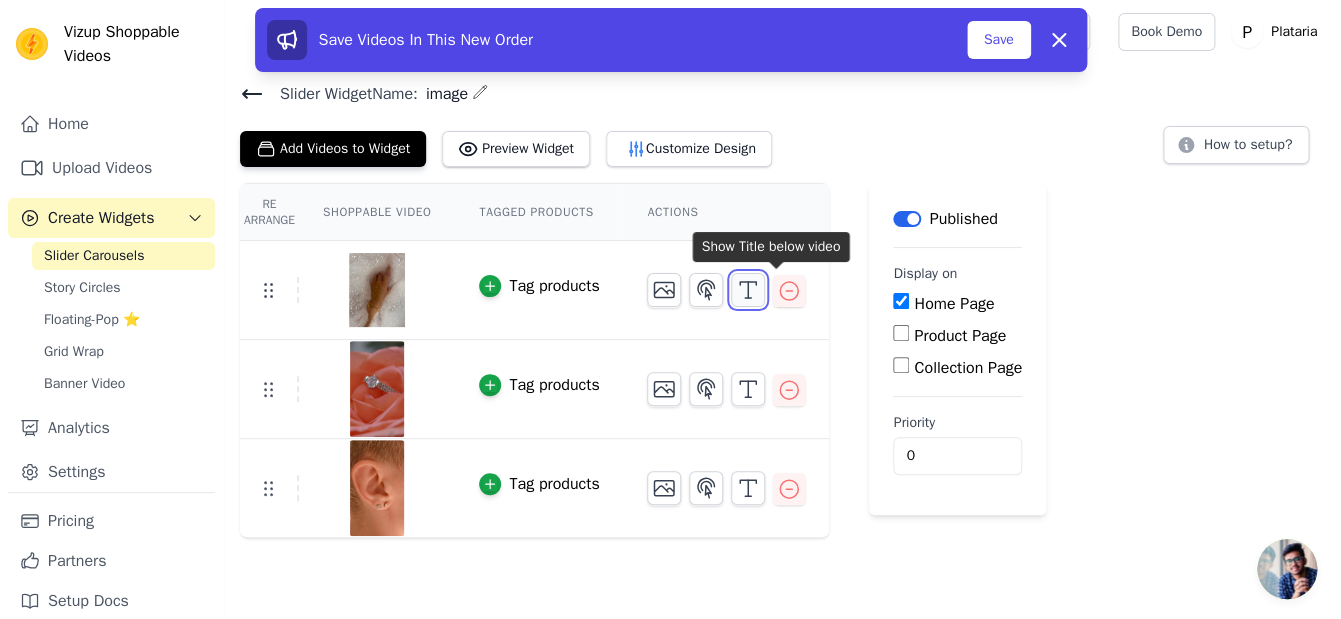 click at bounding box center [748, 290] 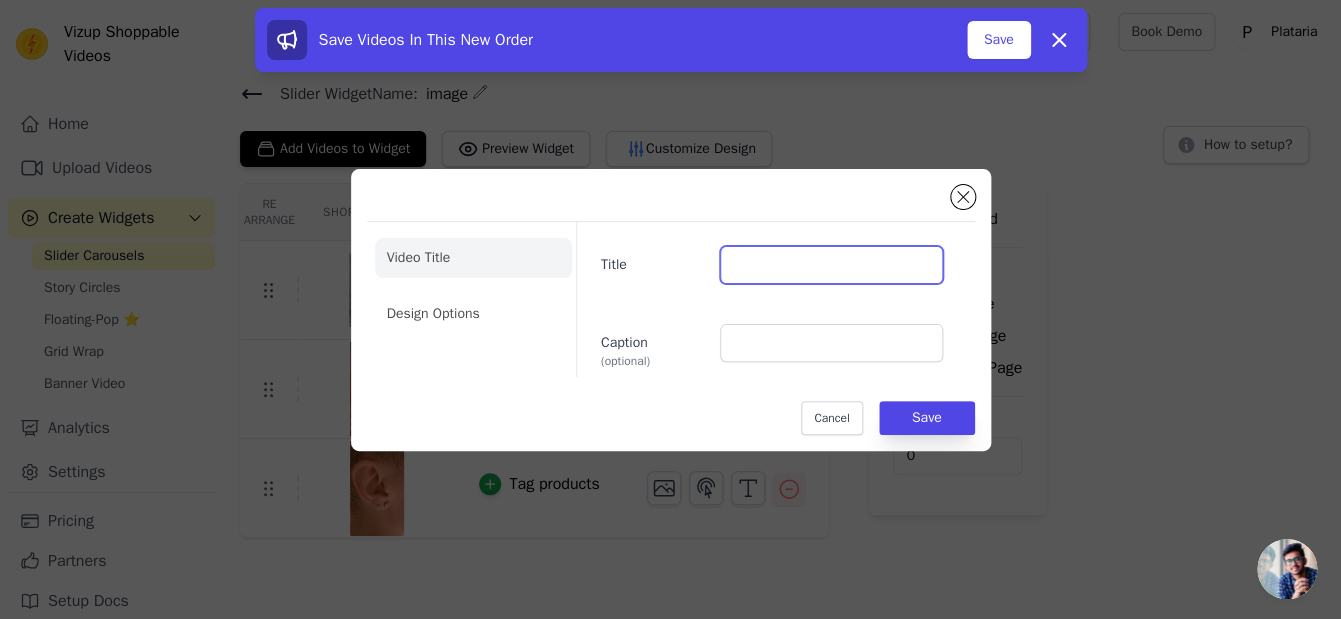 click on "Title" at bounding box center [831, 265] 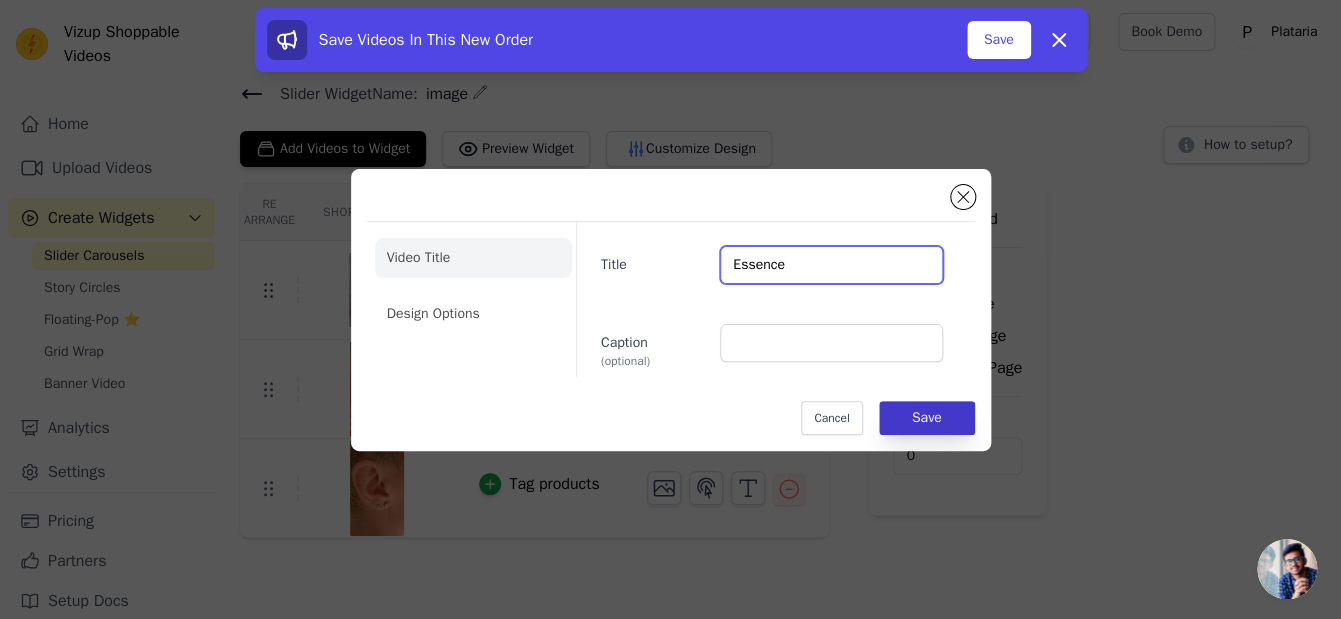 type on "Essence" 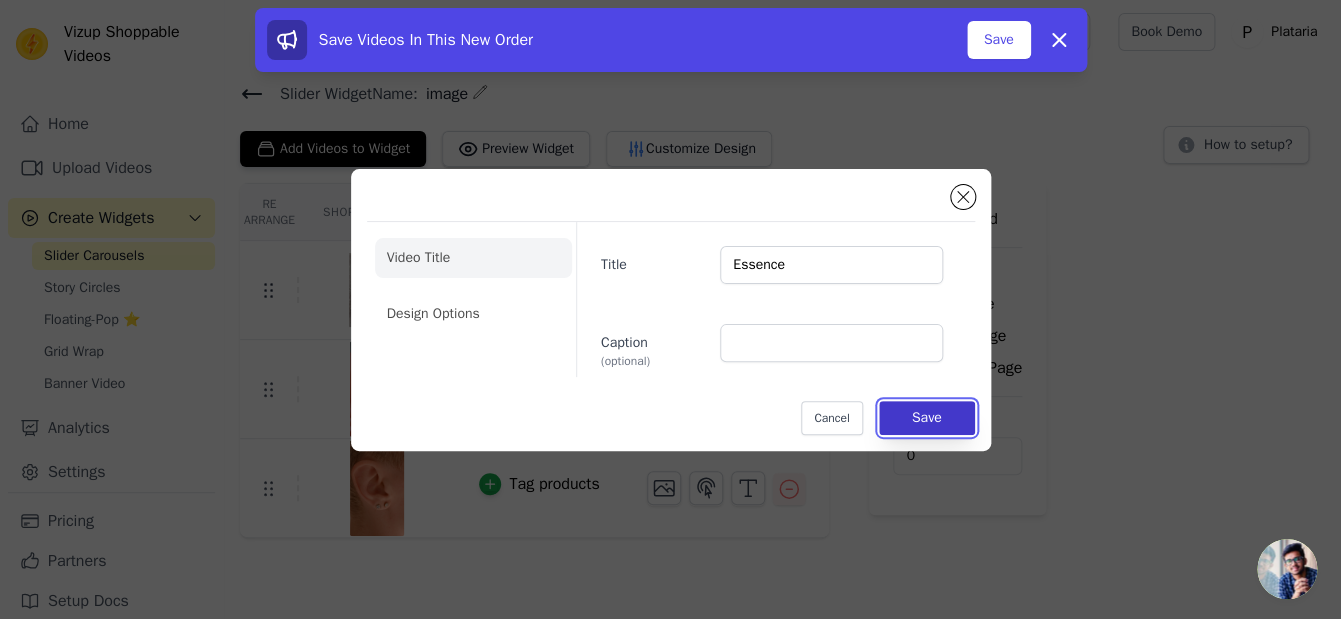 click on "Save" at bounding box center (927, 418) 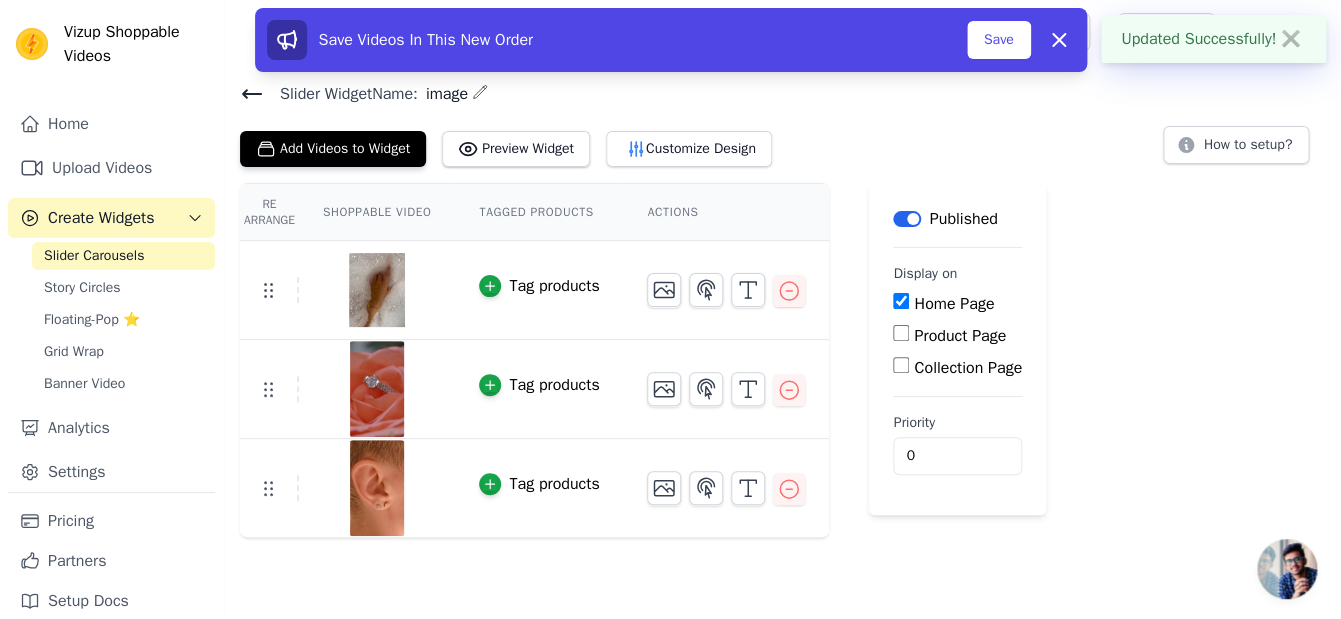 click on "Tag products" at bounding box center (539, 290) 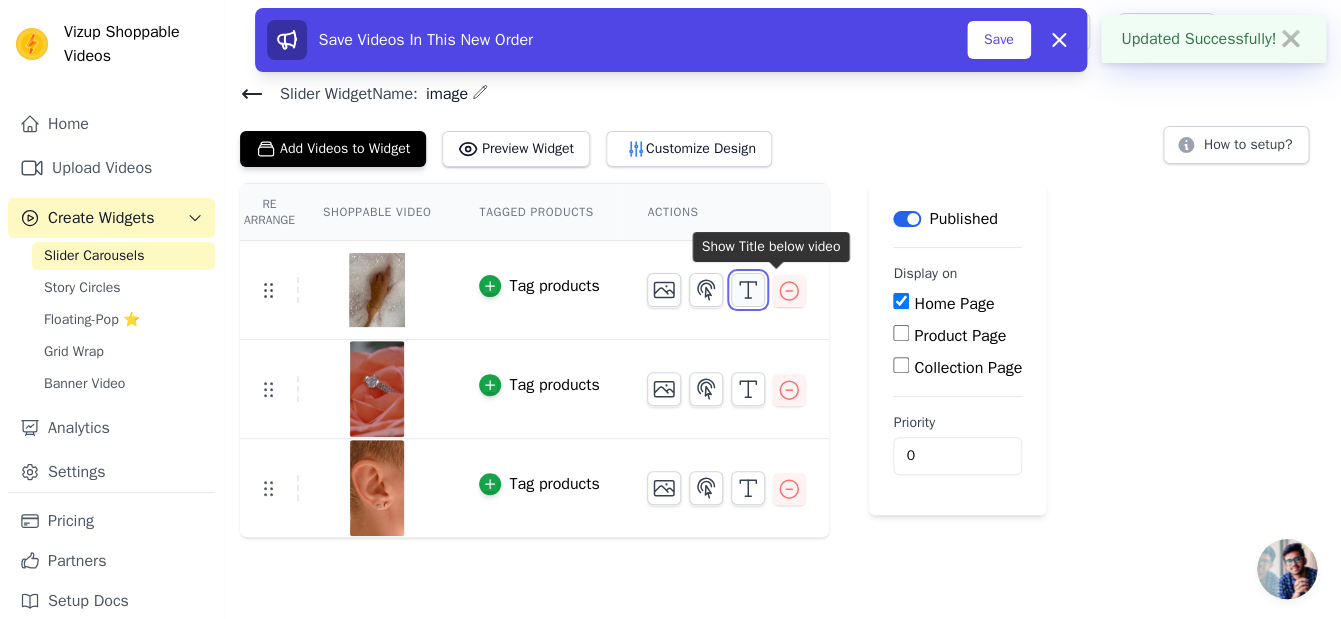 click 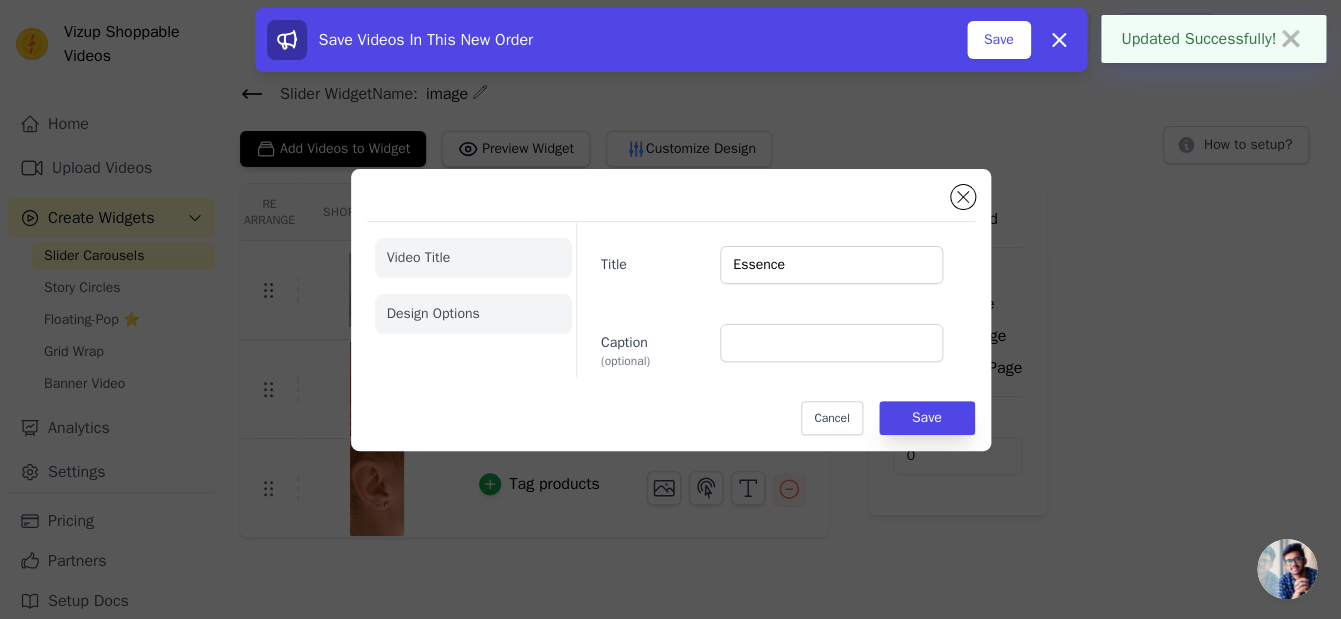 click on "Design Options" 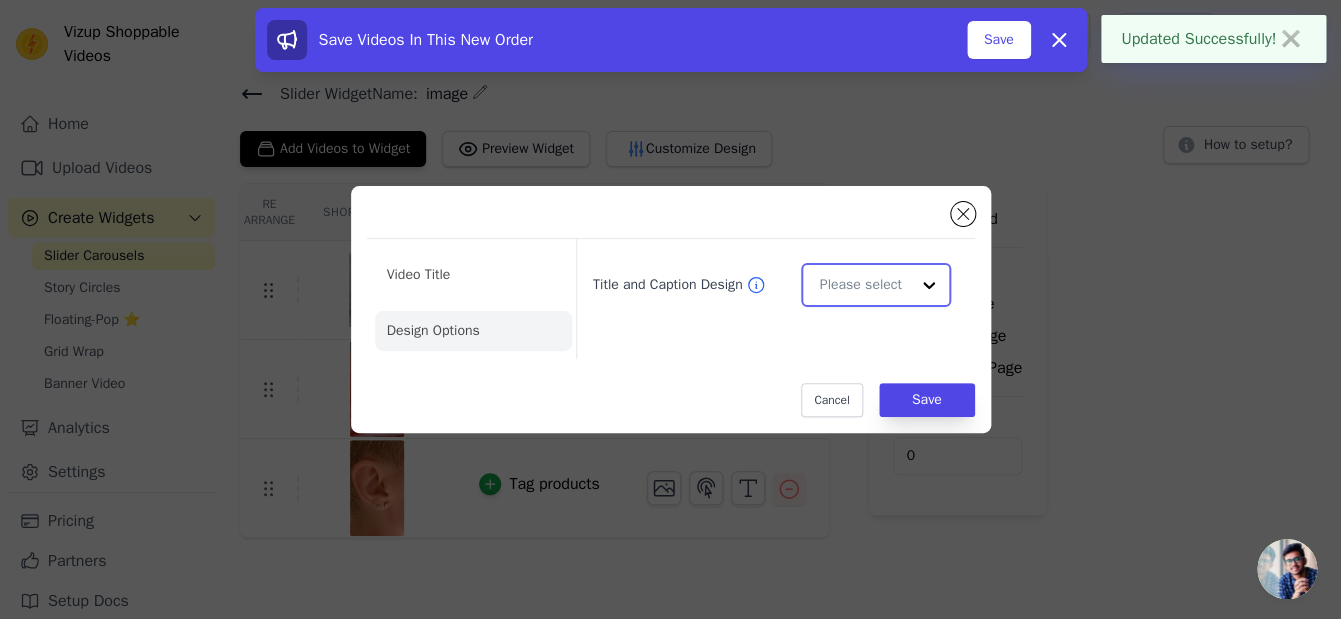 click on "Title and Caption Design" at bounding box center [863, 285] 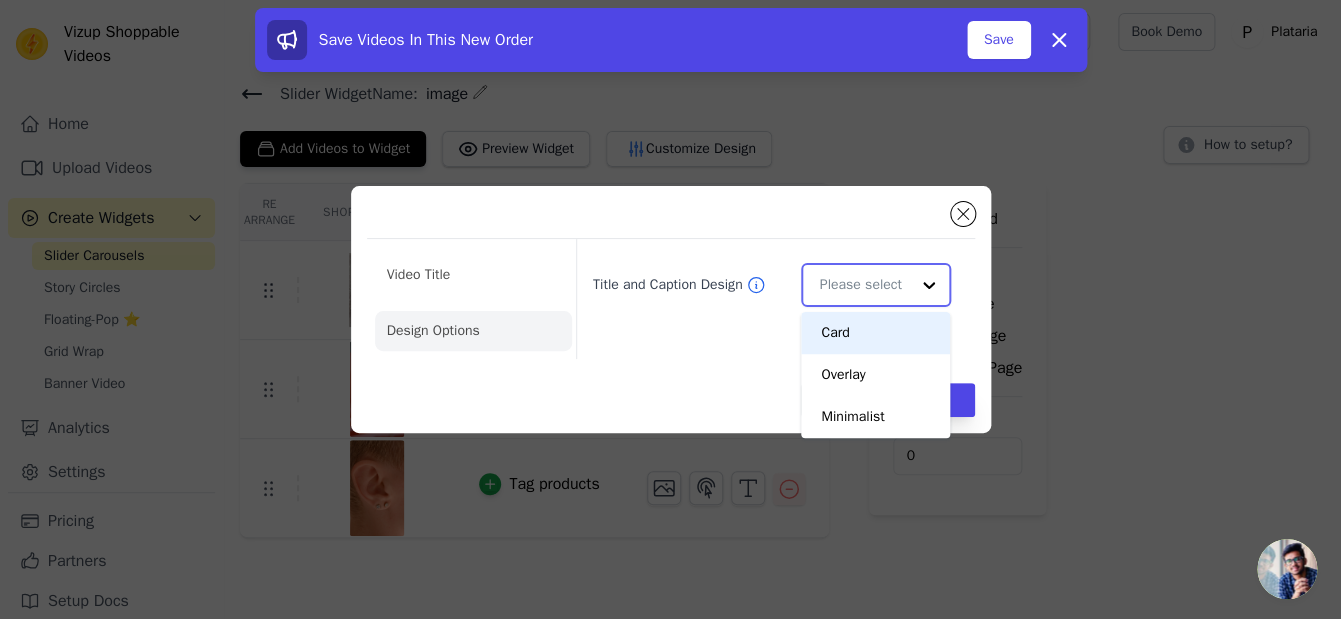 click on "Card" at bounding box center [875, 333] 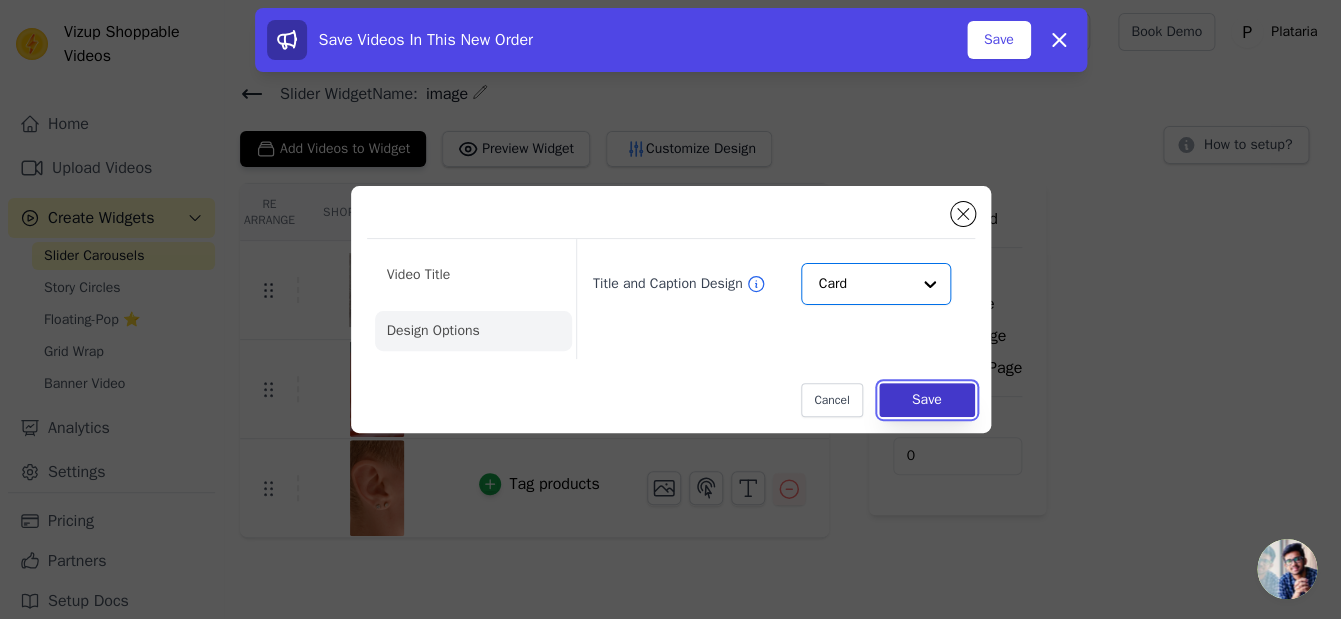 click on "Save" at bounding box center [927, 400] 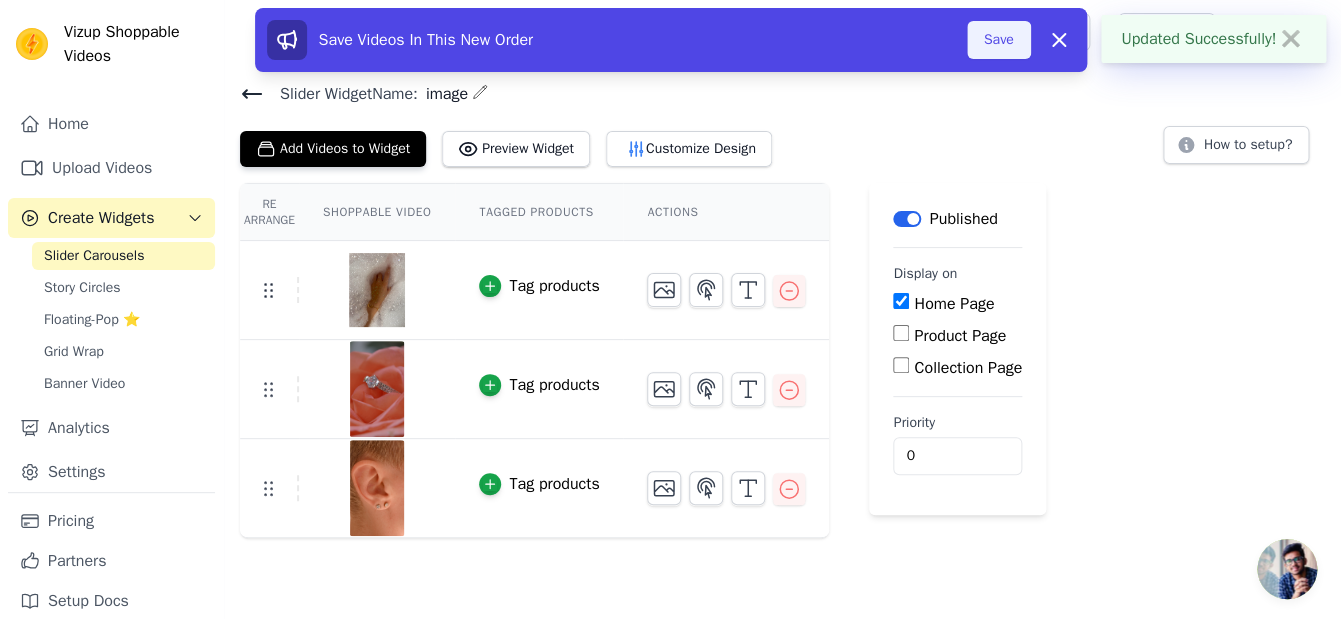 click on "Save" at bounding box center (999, 40) 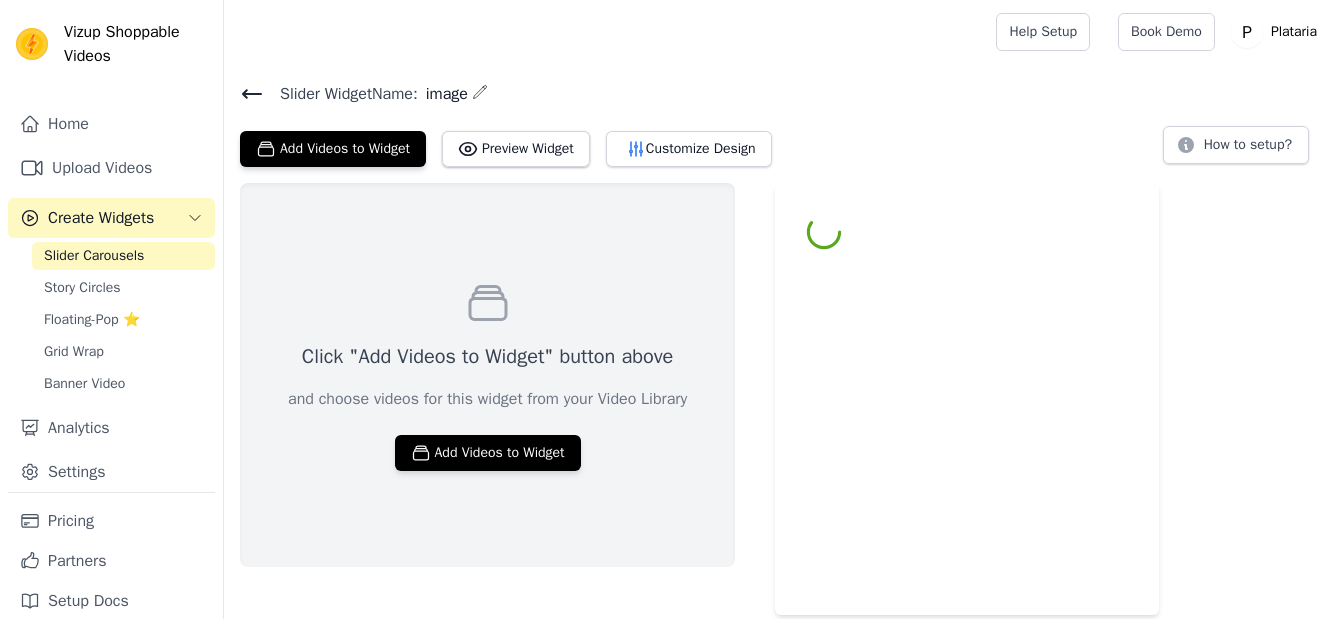 scroll, scrollTop: 0, scrollLeft: 0, axis: both 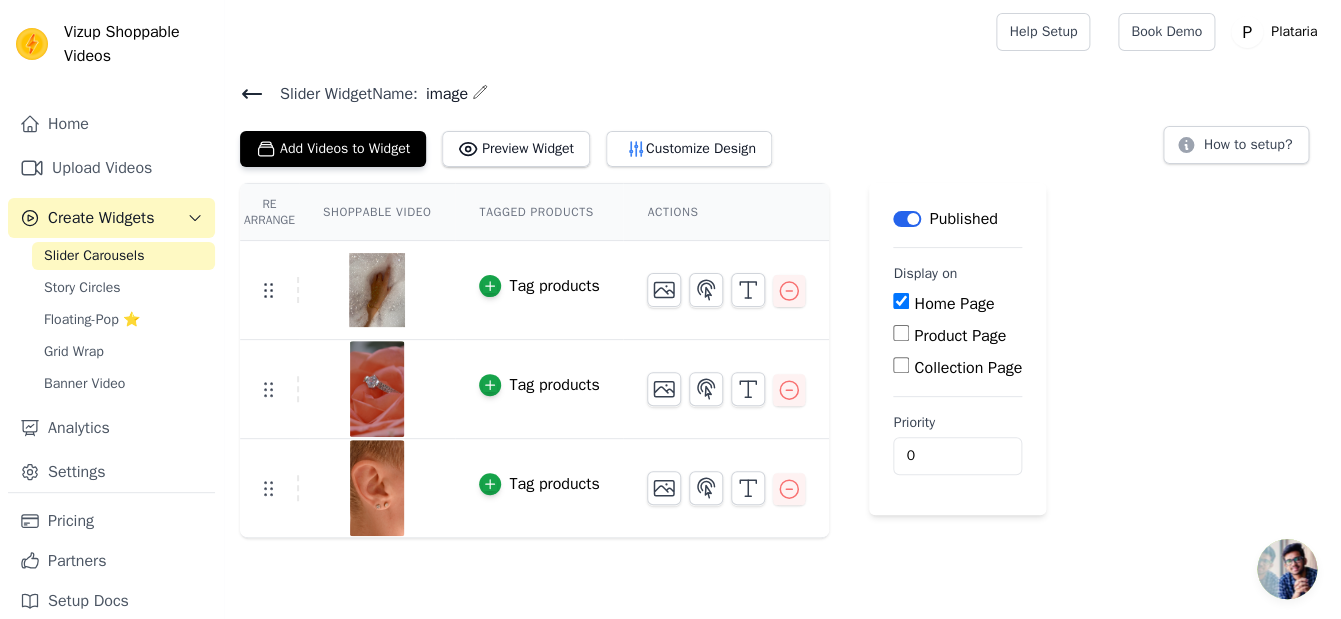 click on "image" at bounding box center (443, 94) 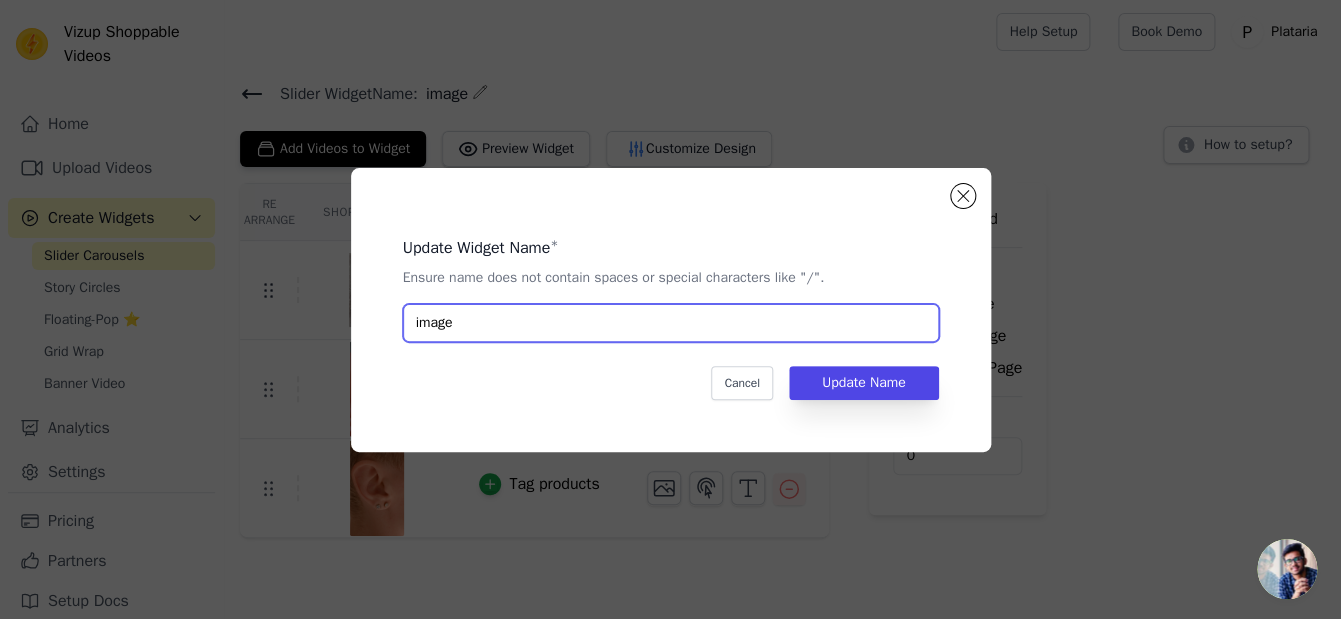 click on "image" at bounding box center (671, 323) 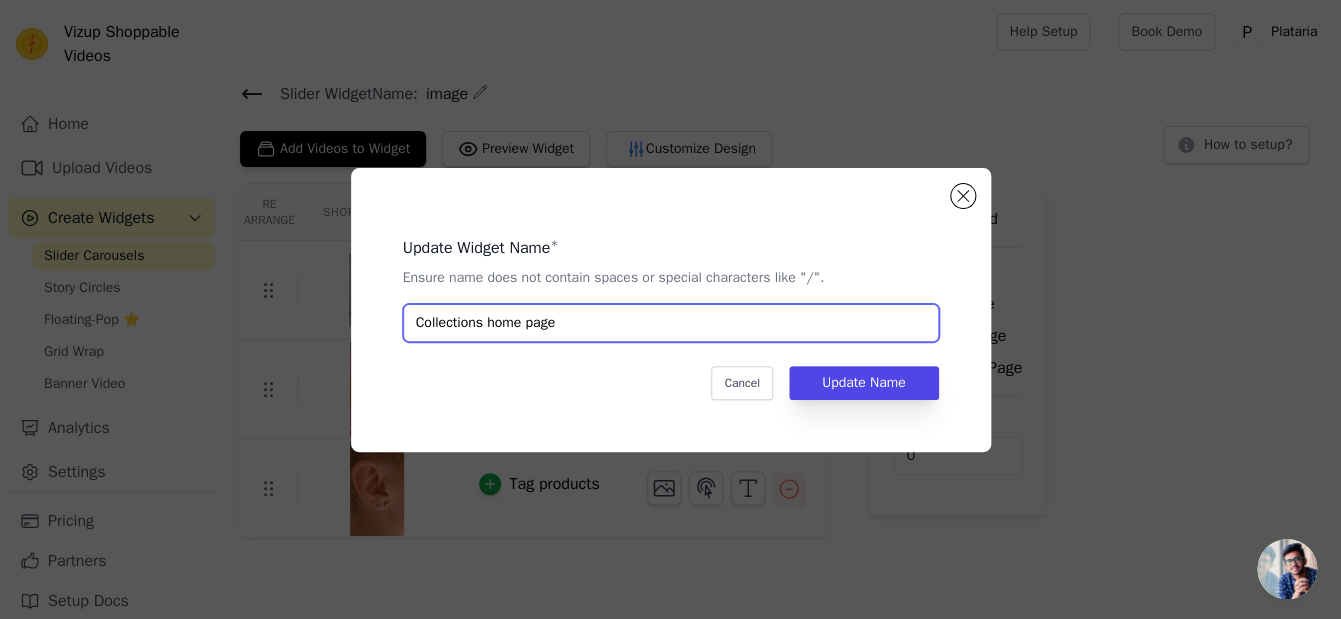 type on "Collections home page" 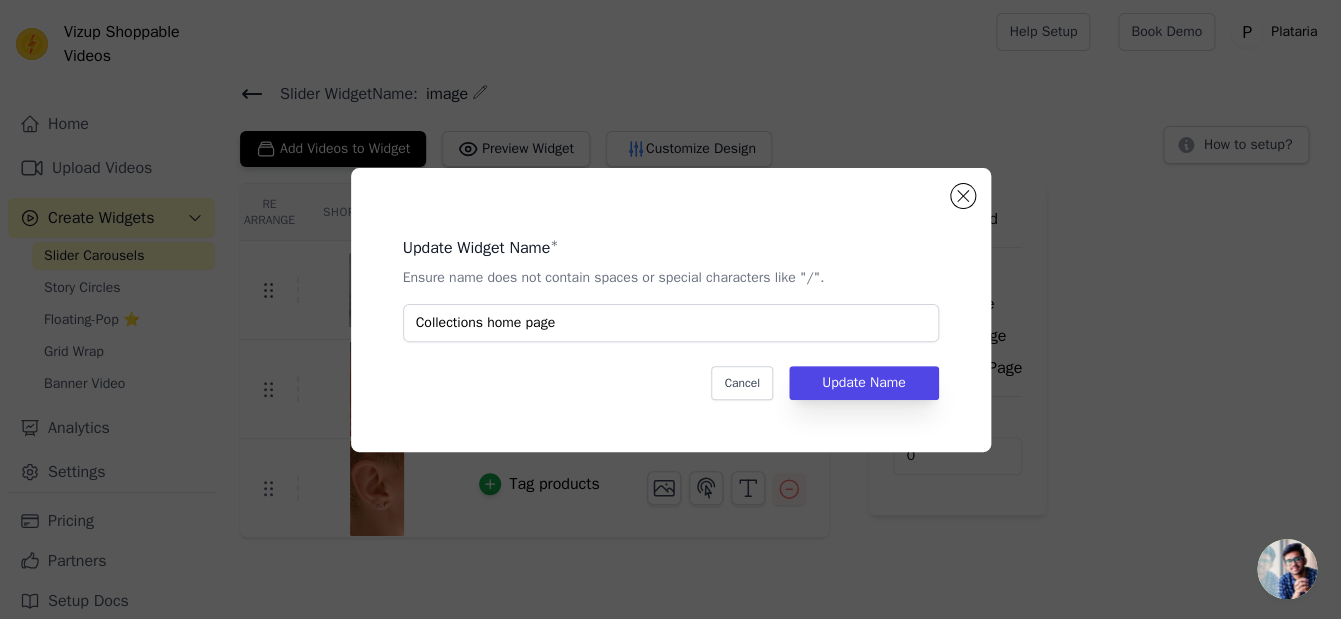click on "Update Widget Name   *   Ensure name does not contain spaces or special characters like "/".   Collections home page   Cancel   Update Name" at bounding box center [671, 310] 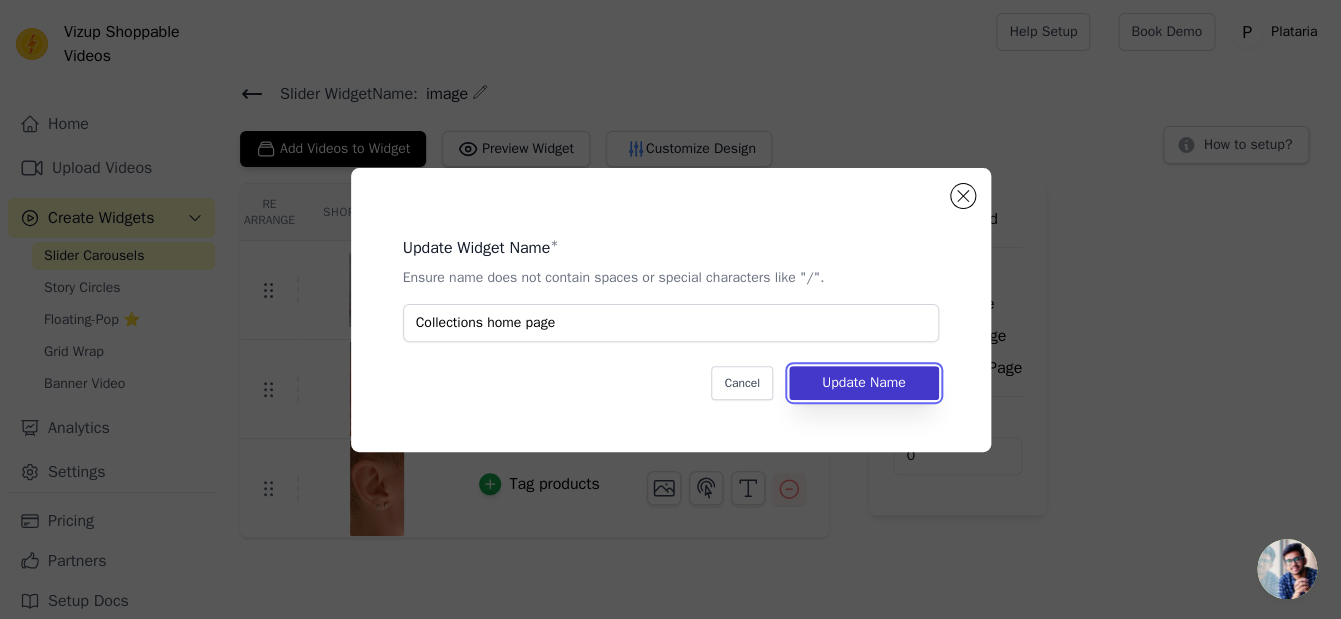 click on "Update Name" at bounding box center (864, 383) 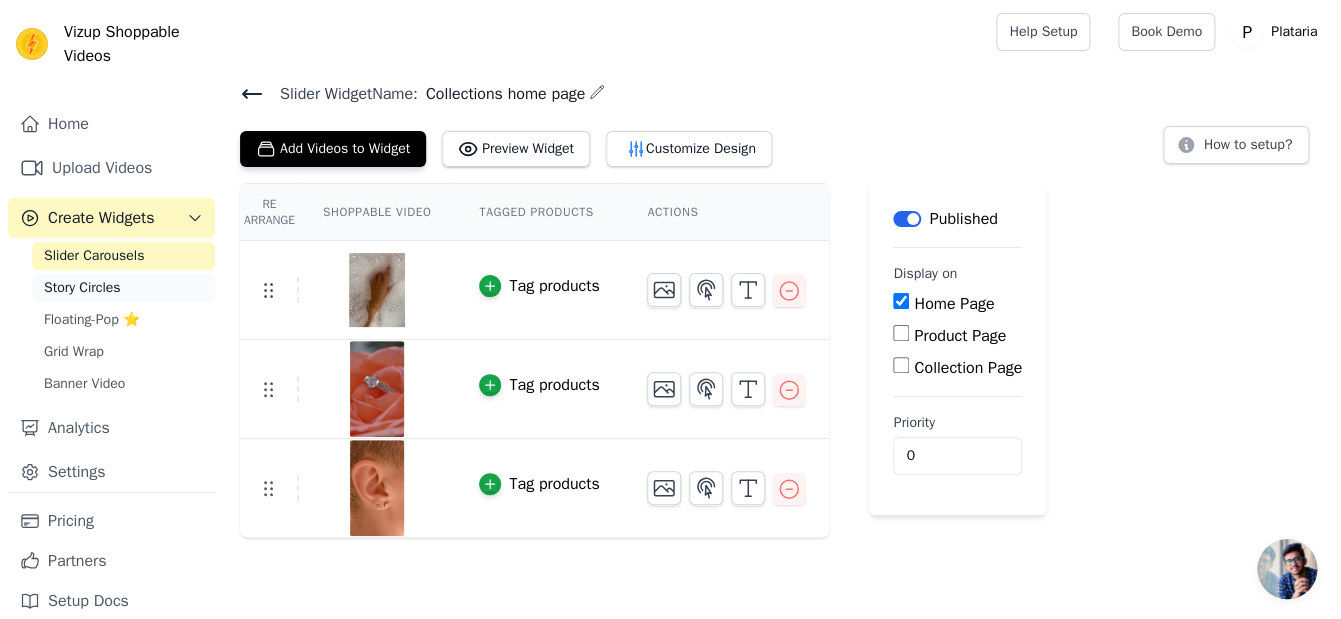 click on "Story Circles" at bounding box center (82, 288) 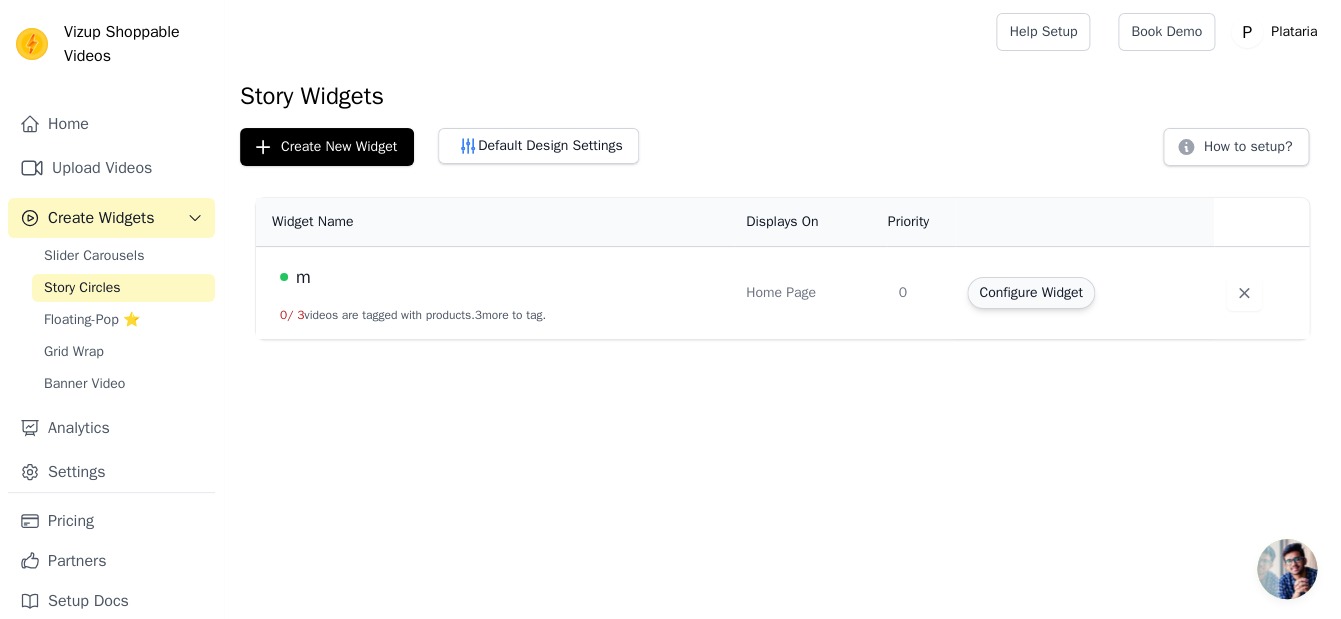 click on "Configure Widget" at bounding box center (1030, 293) 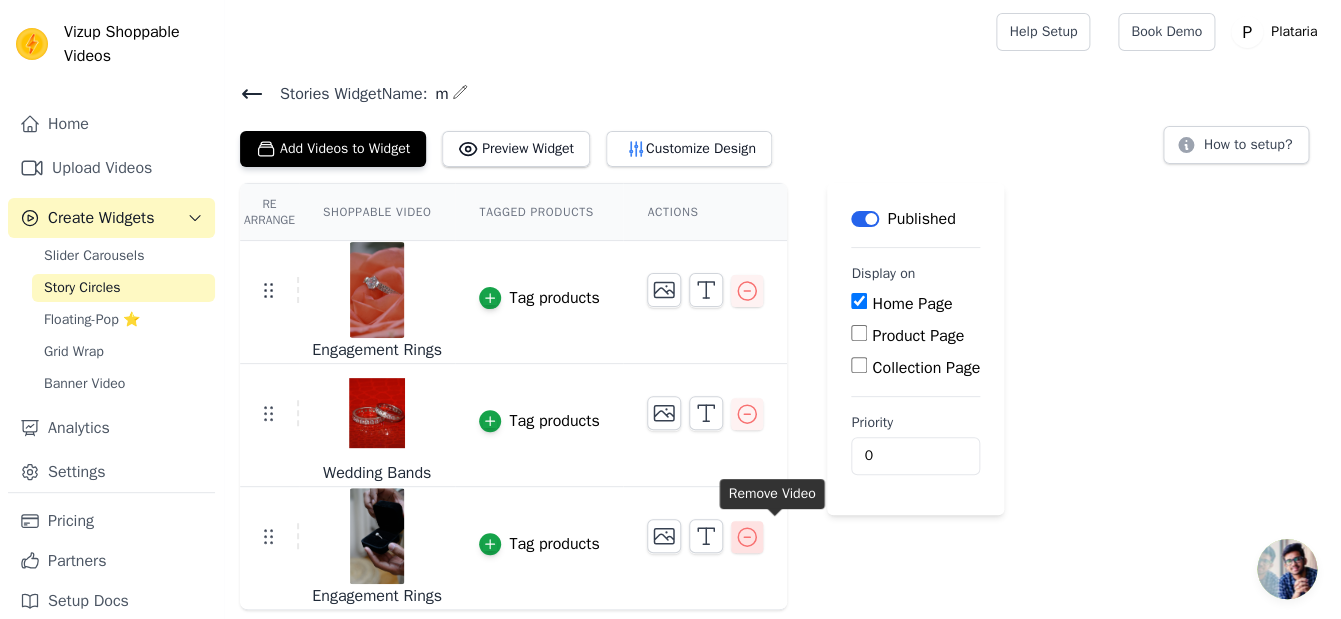 click 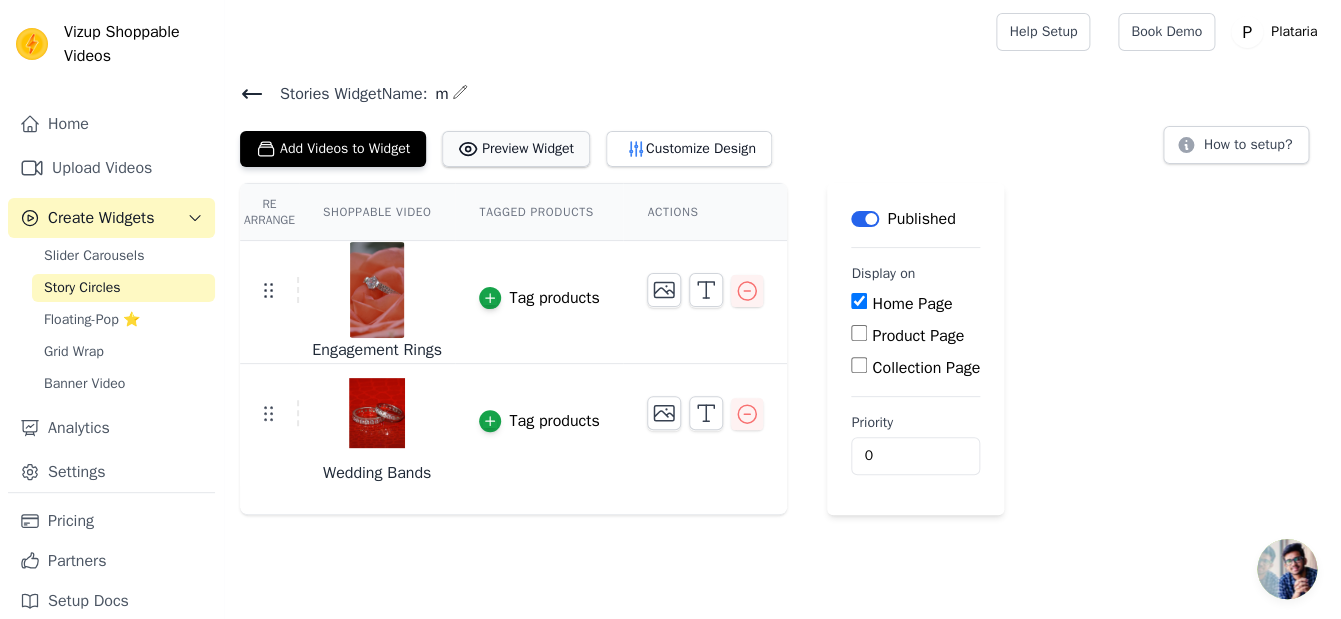 click on "Preview Widget" at bounding box center [516, 149] 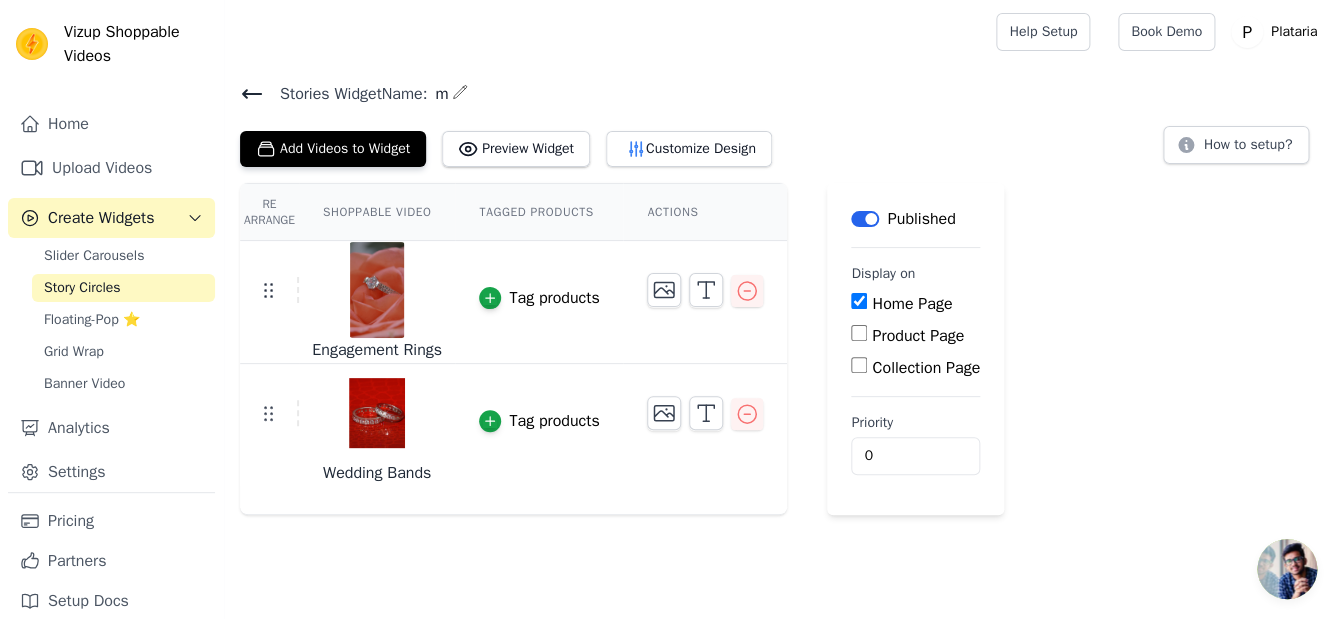click on "Label     Published     Display on     Home Page     Product Page       Collection Page       Priority   0" at bounding box center [915, 349] 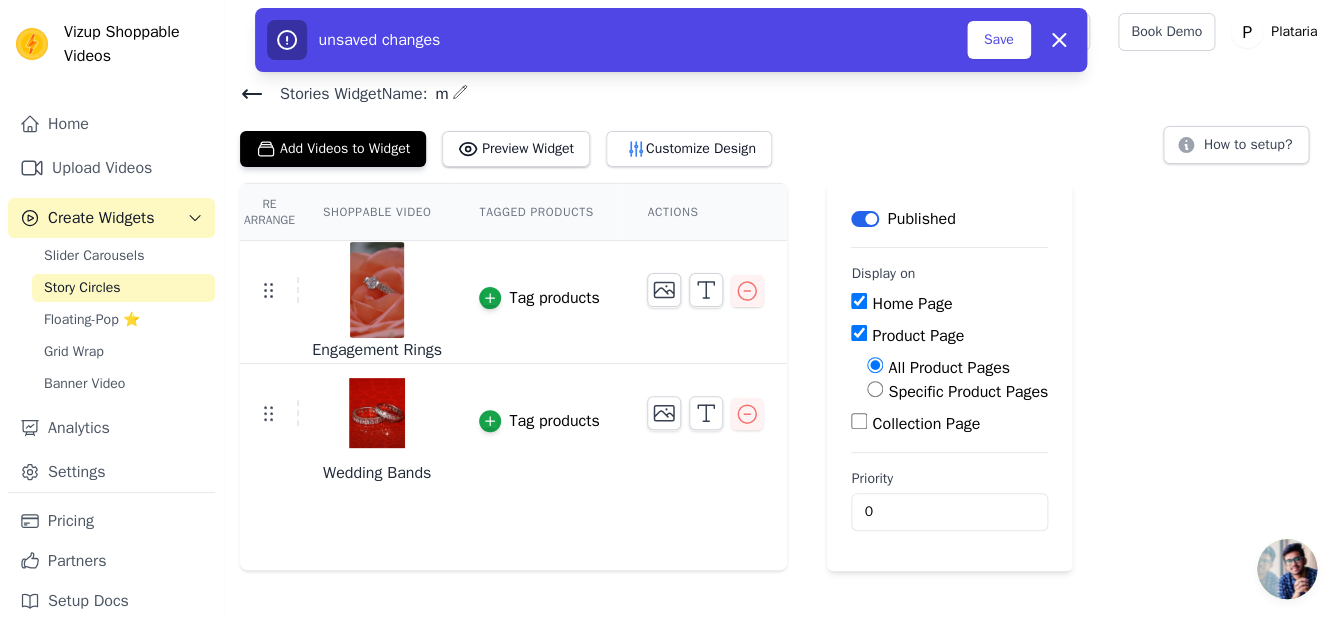 click on "Product Page" at bounding box center [859, 333] 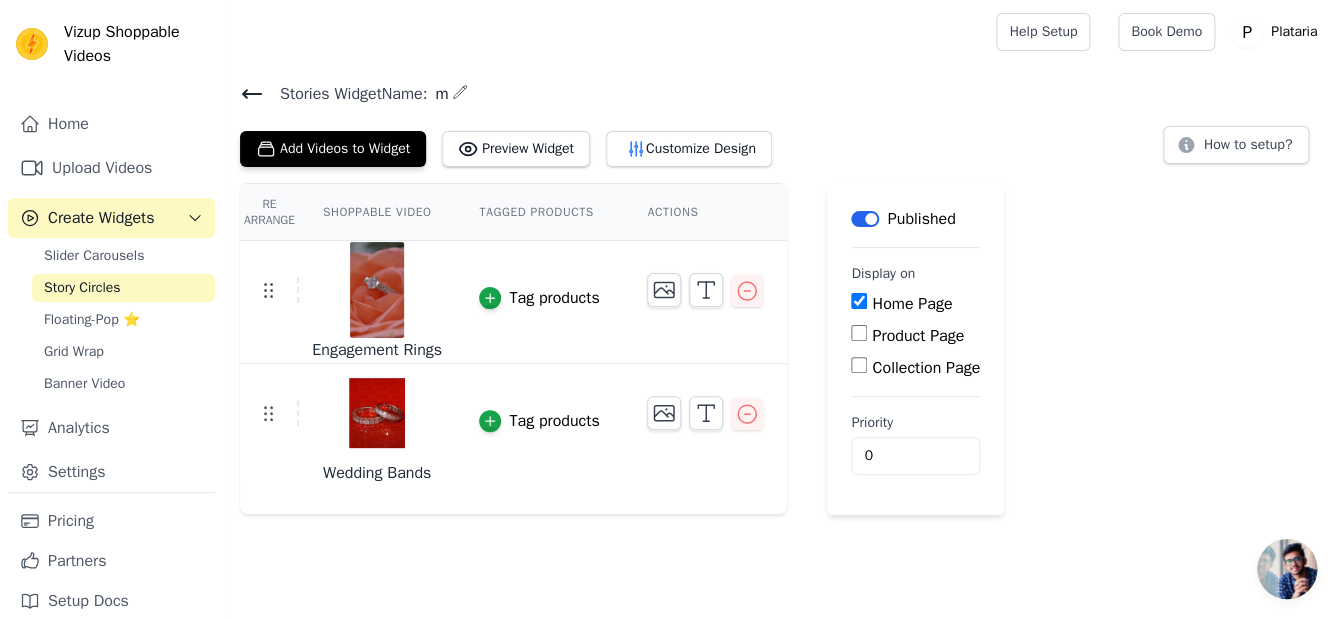 click on "Collection Page" at bounding box center [859, 365] 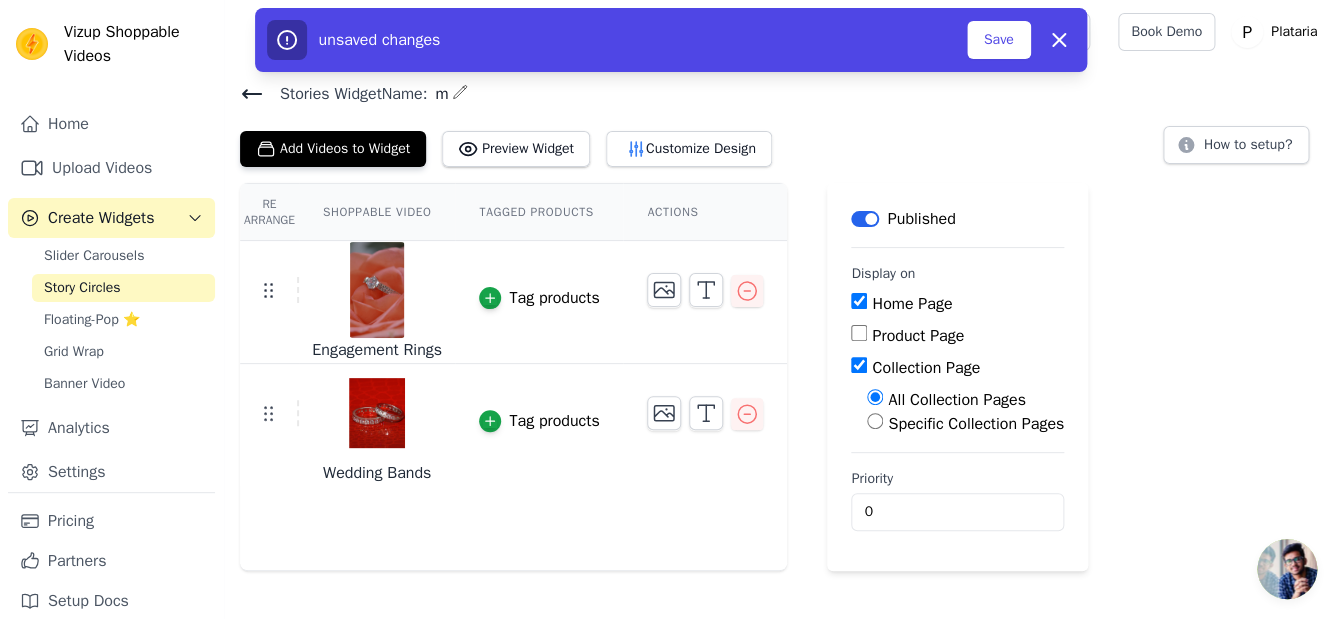 click on "Specific Collection Pages" at bounding box center (875, 421) 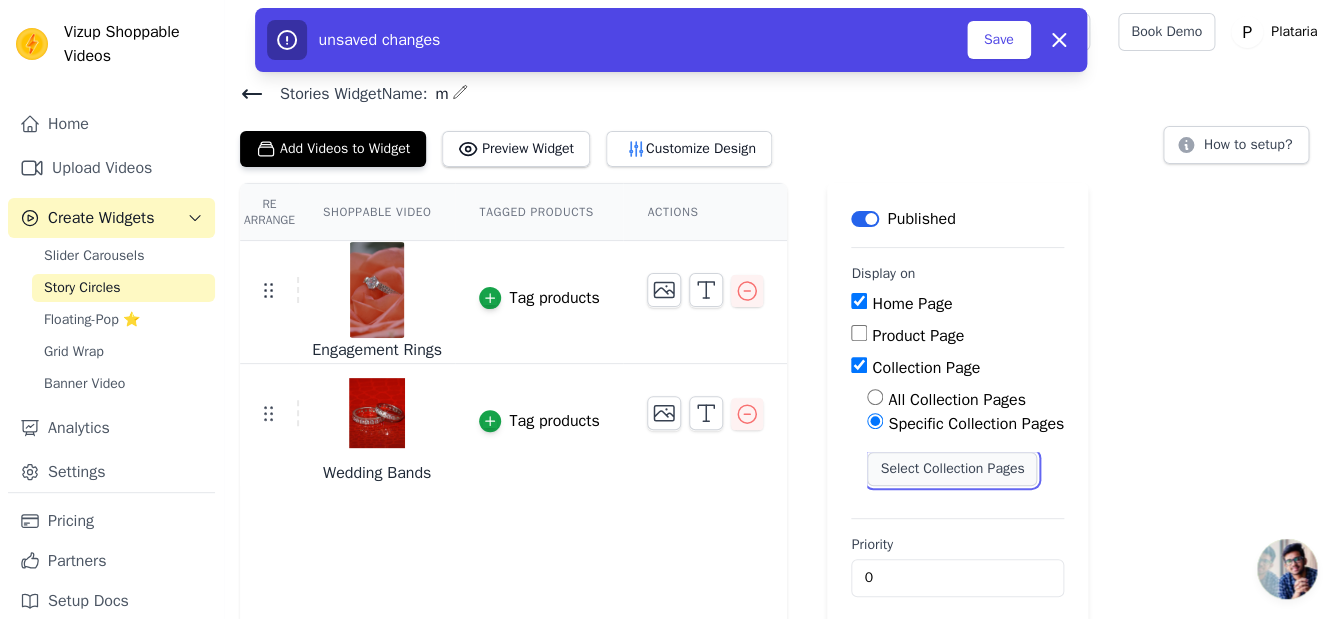 click on "Select Collection Pages" at bounding box center (952, 469) 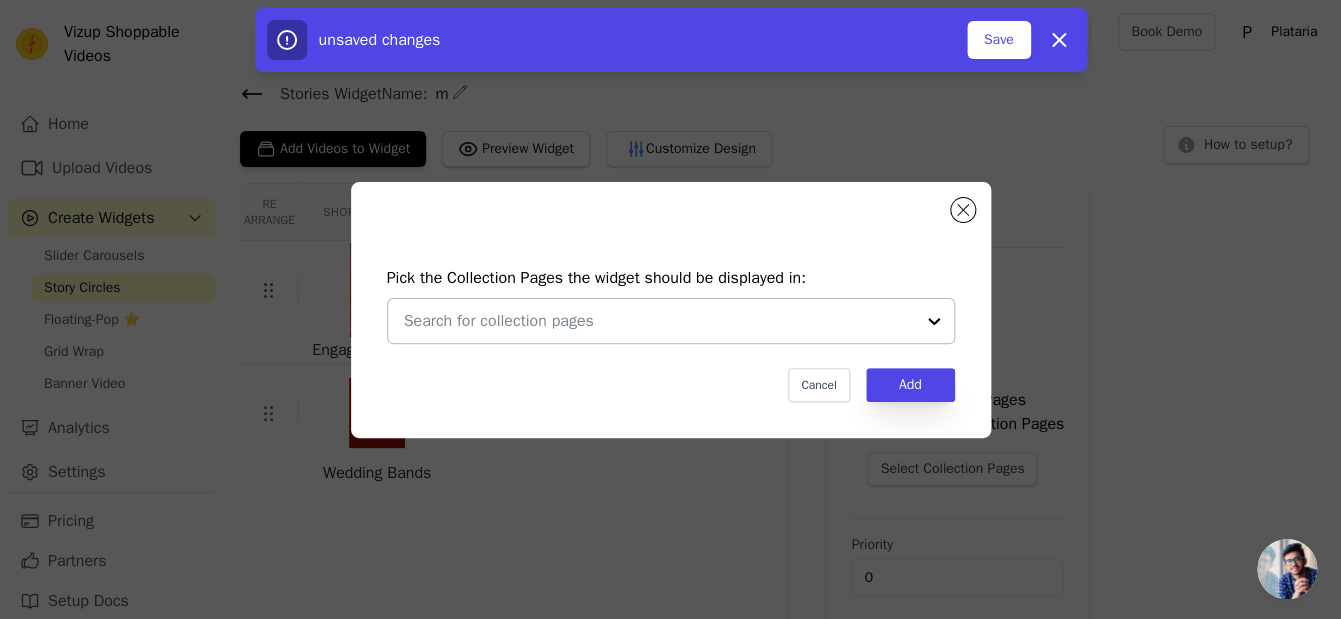 click at bounding box center (659, 321) 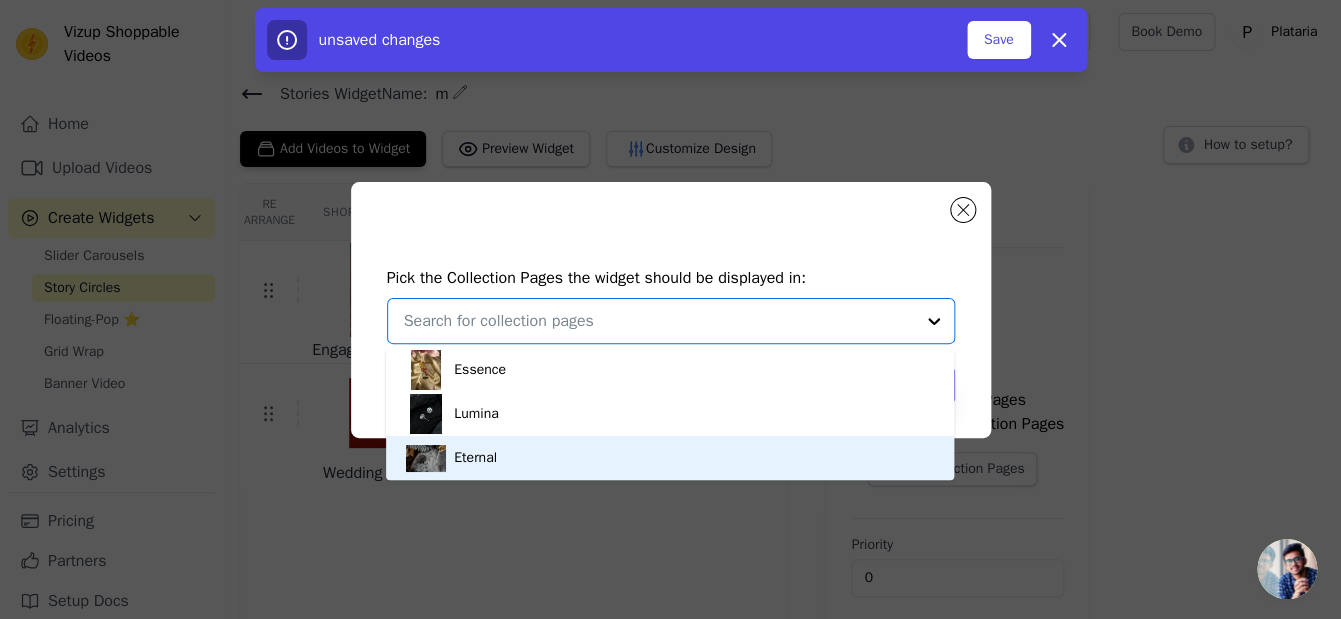 click on "Eternal" at bounding box center [670, 458] 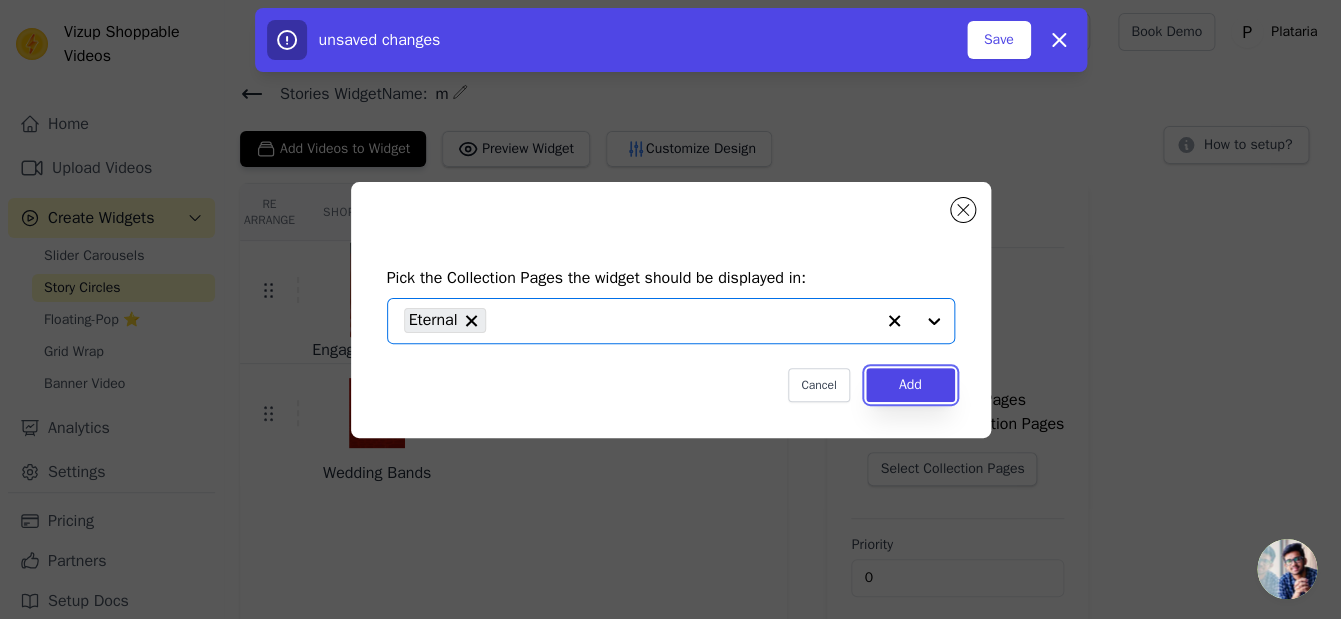 click on "Add" at bounding box center (910, 385) 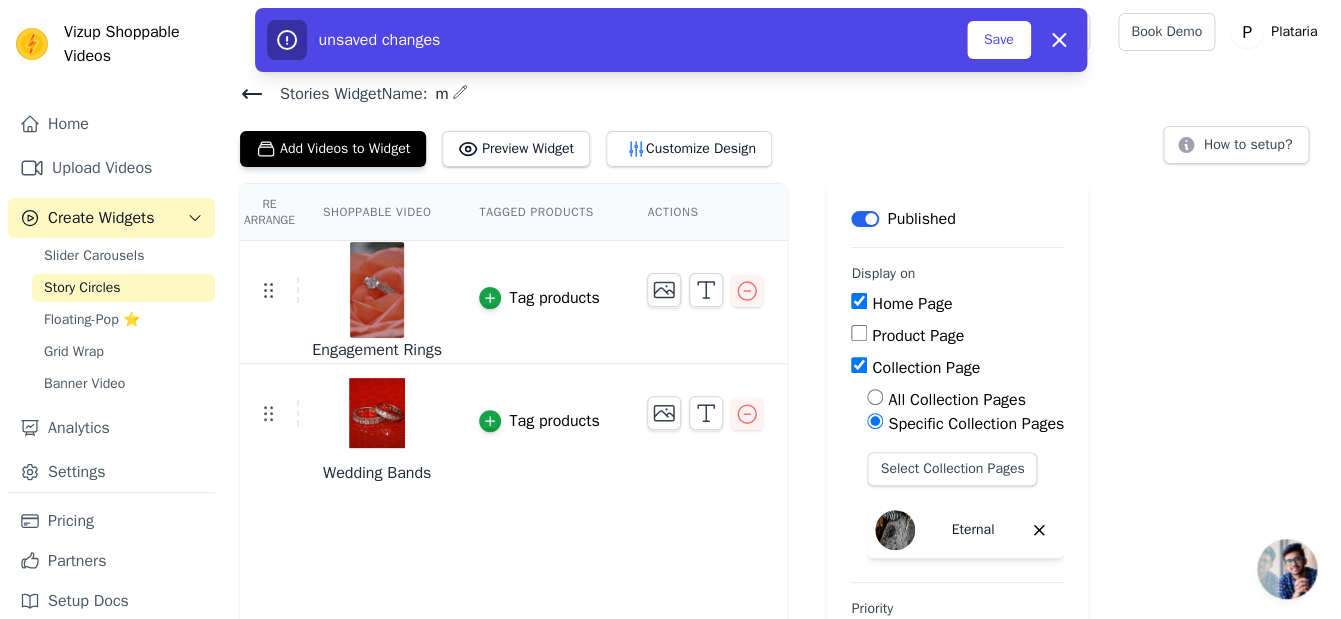 click on "Re Arrange   Shoppable Video   Tagged Products   Actions       Engagement Rings       Tag products                   Wedding Bands       Tag products" at bounding box center [513, 442] 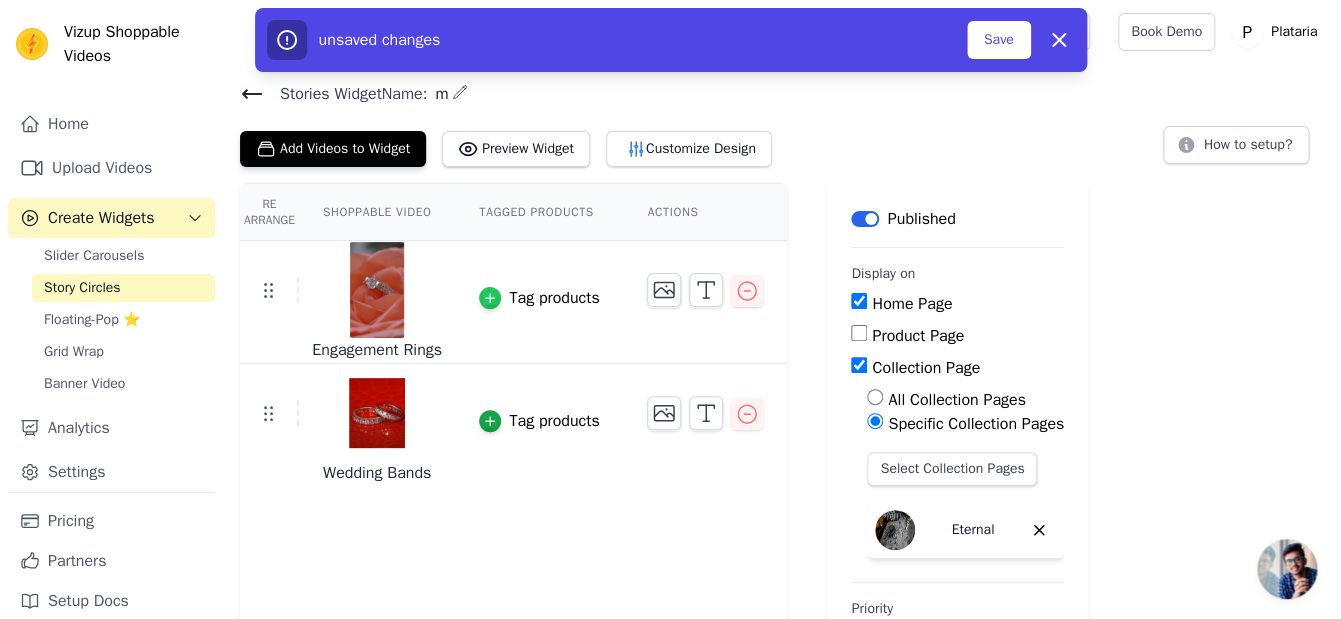 click 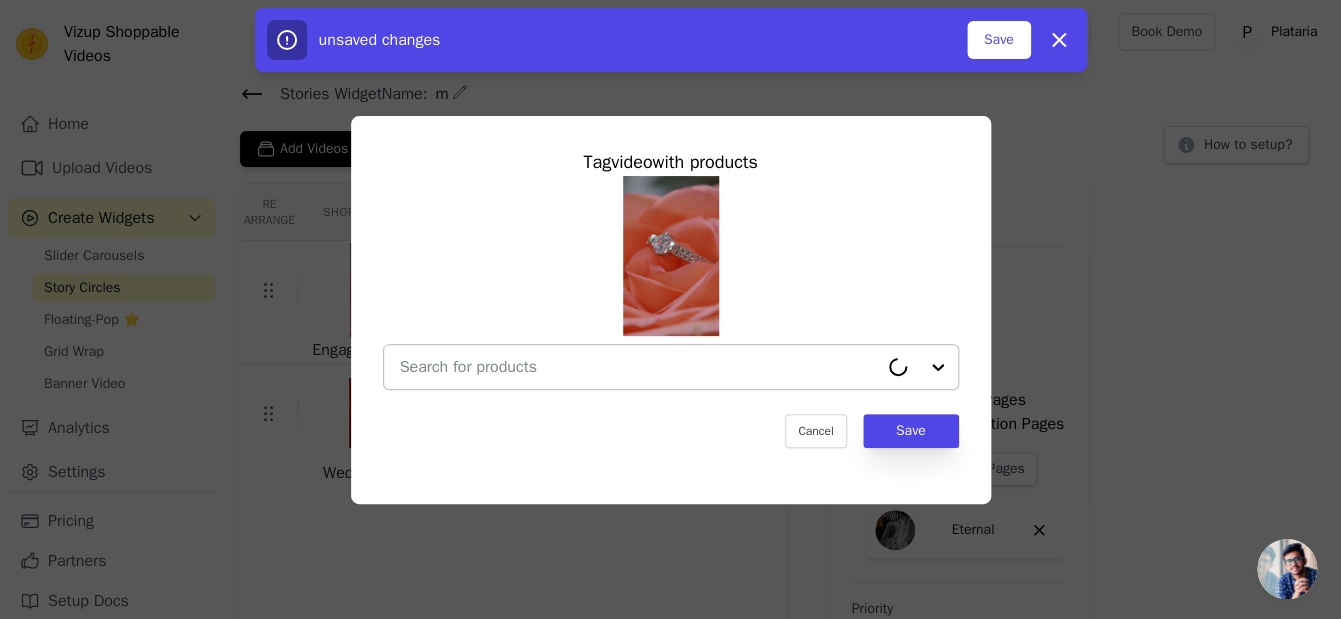 click at bounding box center (639, 367) 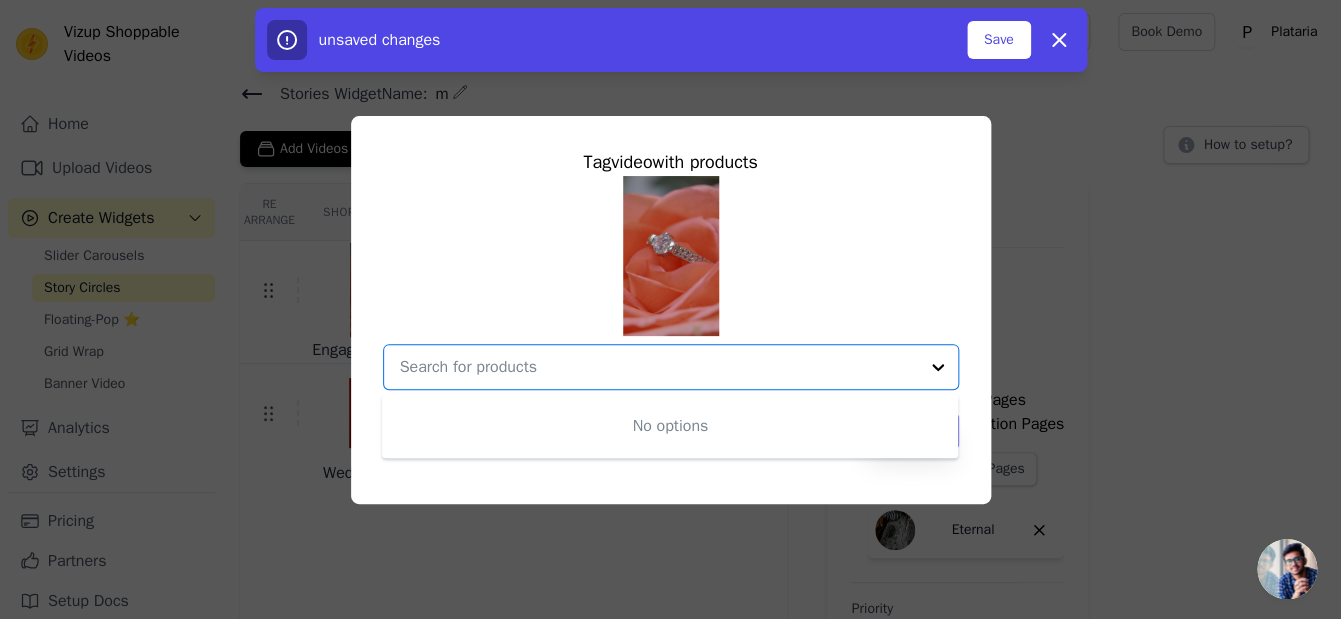 click on "No options" at bounding box center (670, 426) 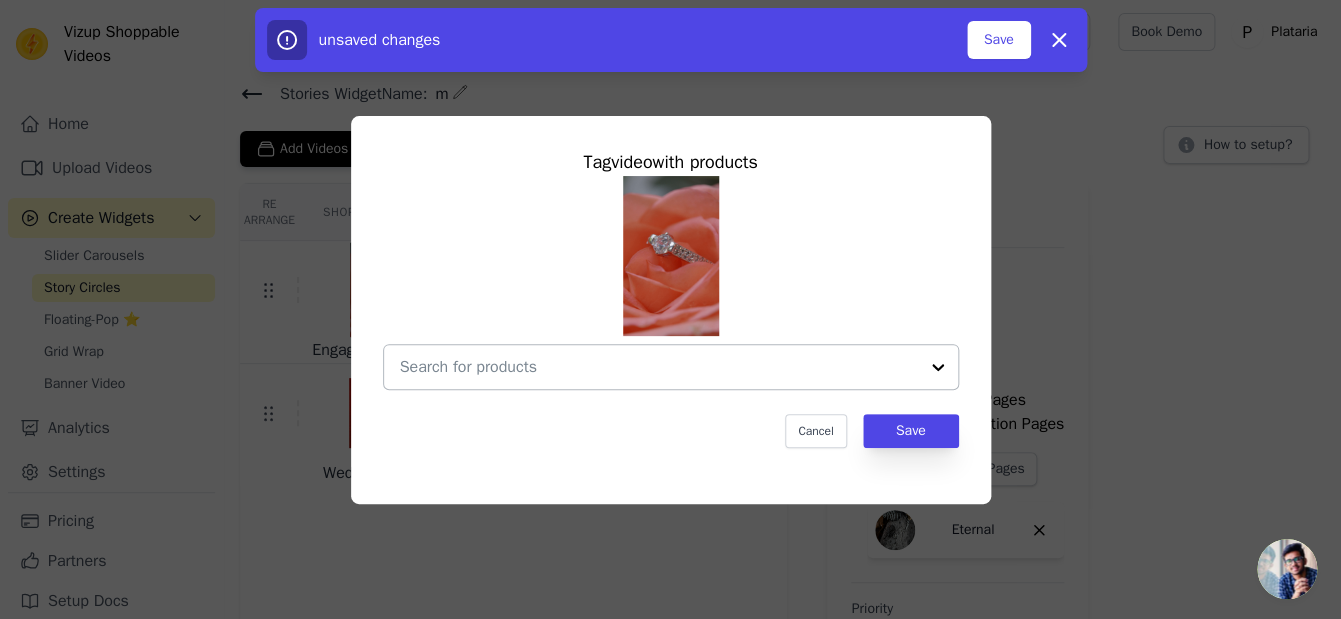 click at bounding box center [938, 367] 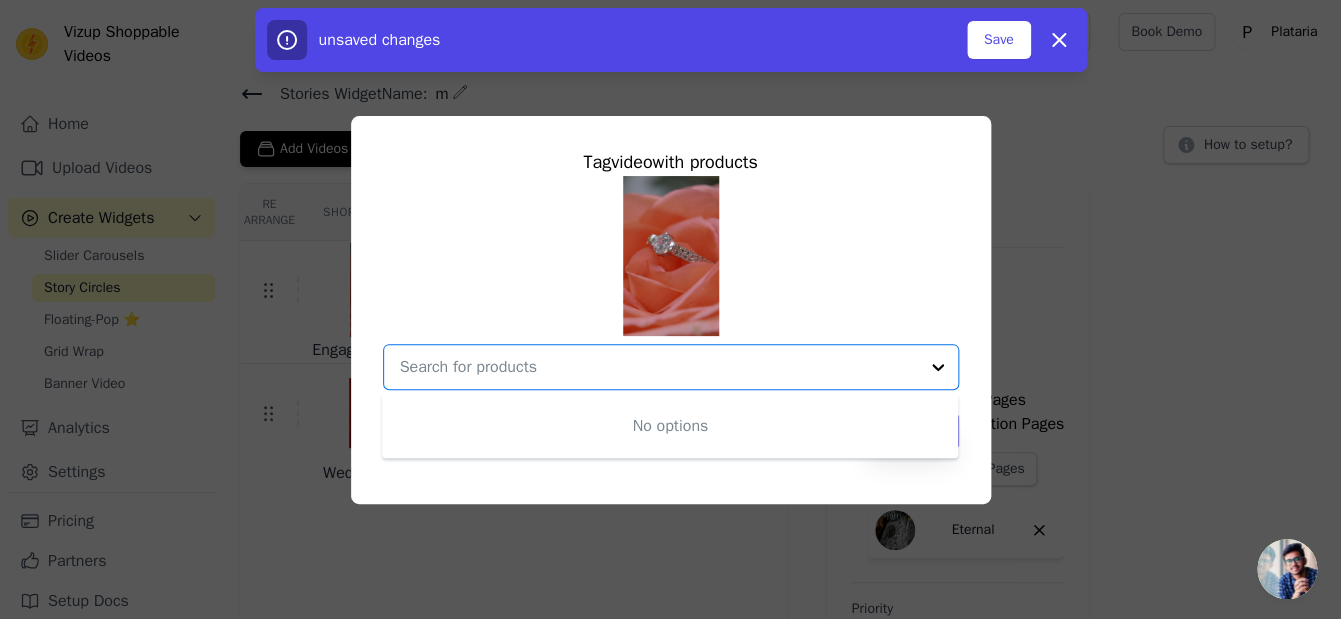 click at bounding box center (938, 367) 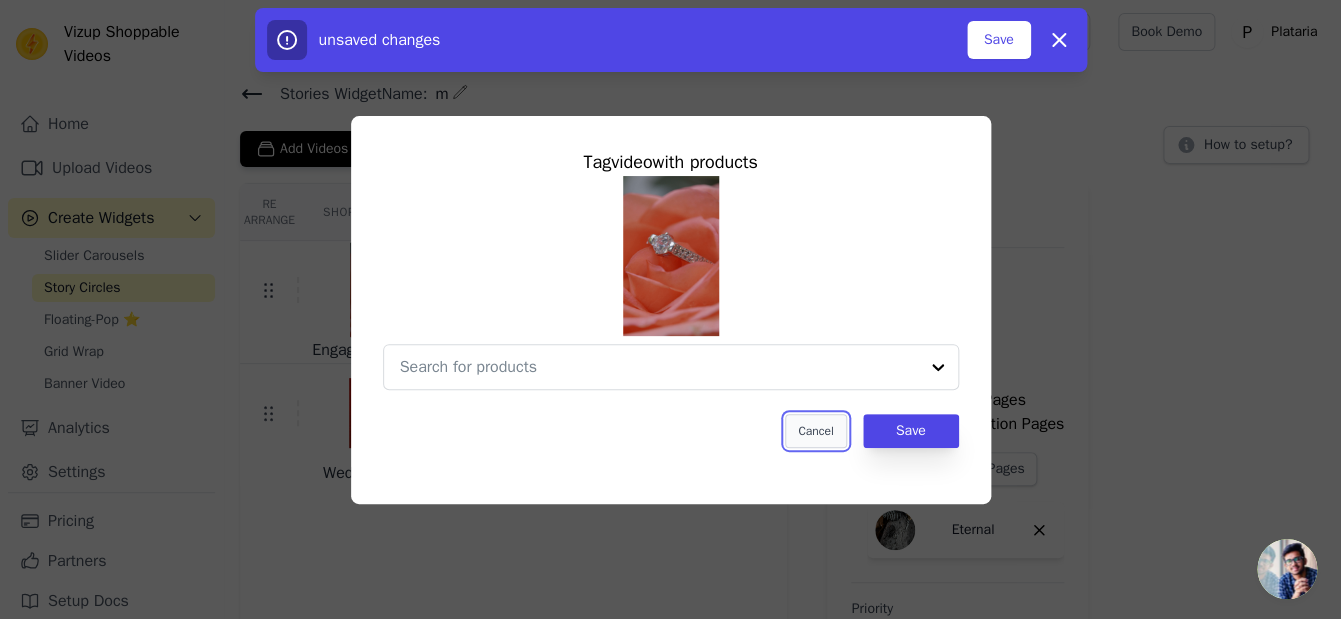 click on "Cancel" at bounding box center [815, 431] 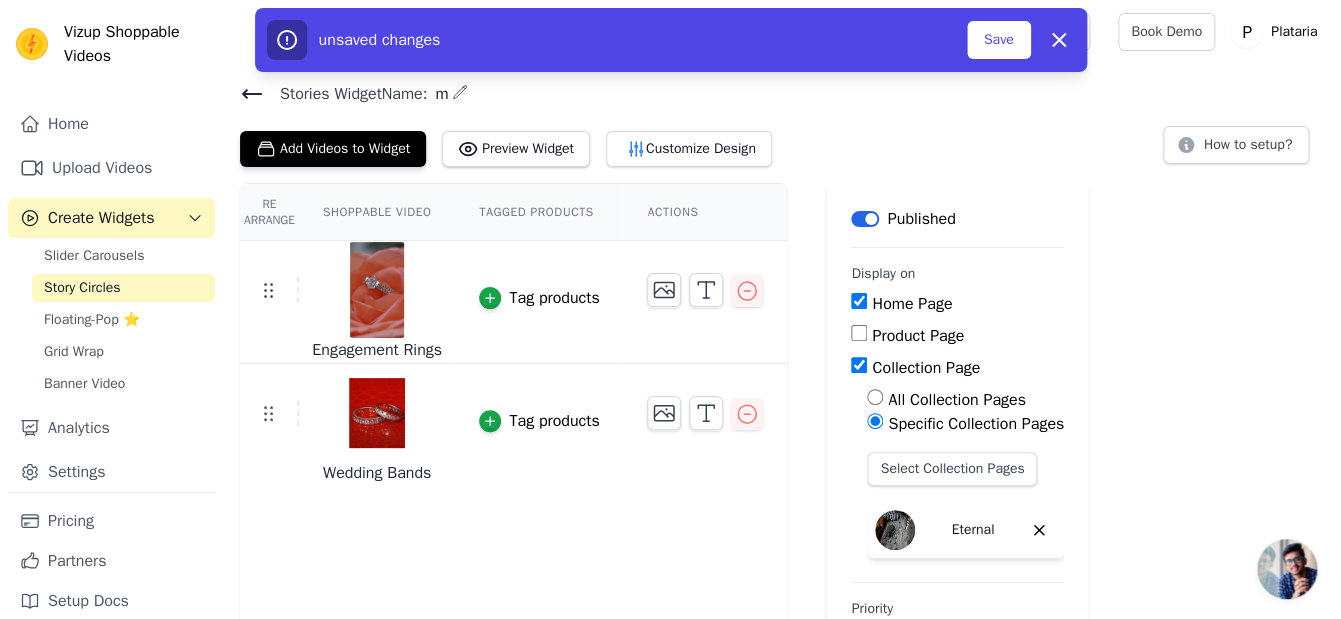 click on "Re Arrange   Shoppable Video   Tagged Products   Actions       Engagement Rings       Tag products                   Wedding Bands       Tag products" at bounding box center (513, 442) 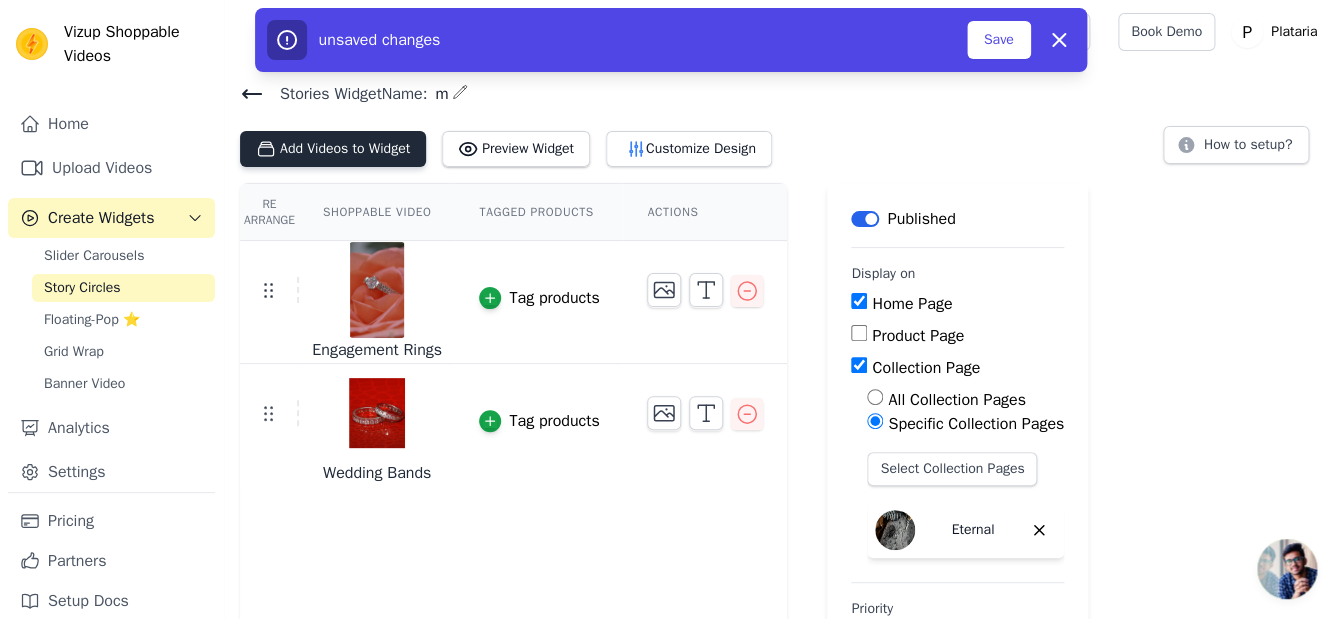 click on "Add Videos to Widget" at bounding box center [333, 149] 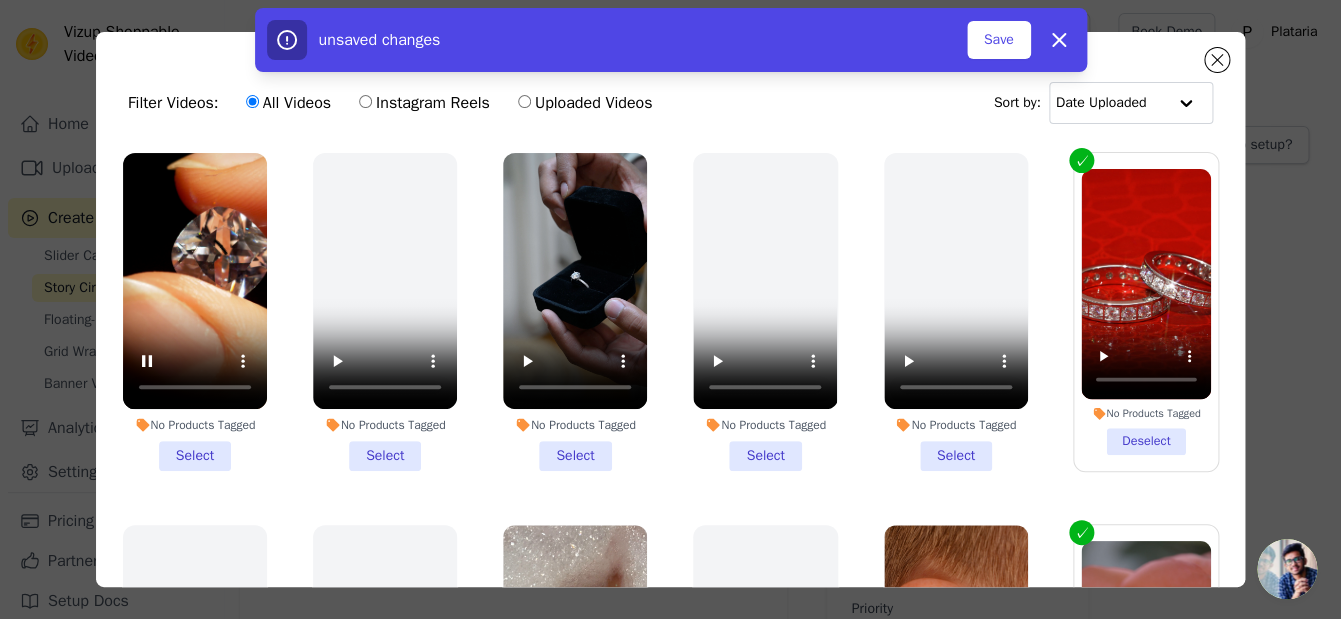 click on "No Products Tagged     Select" at bounding box center [195, 312] 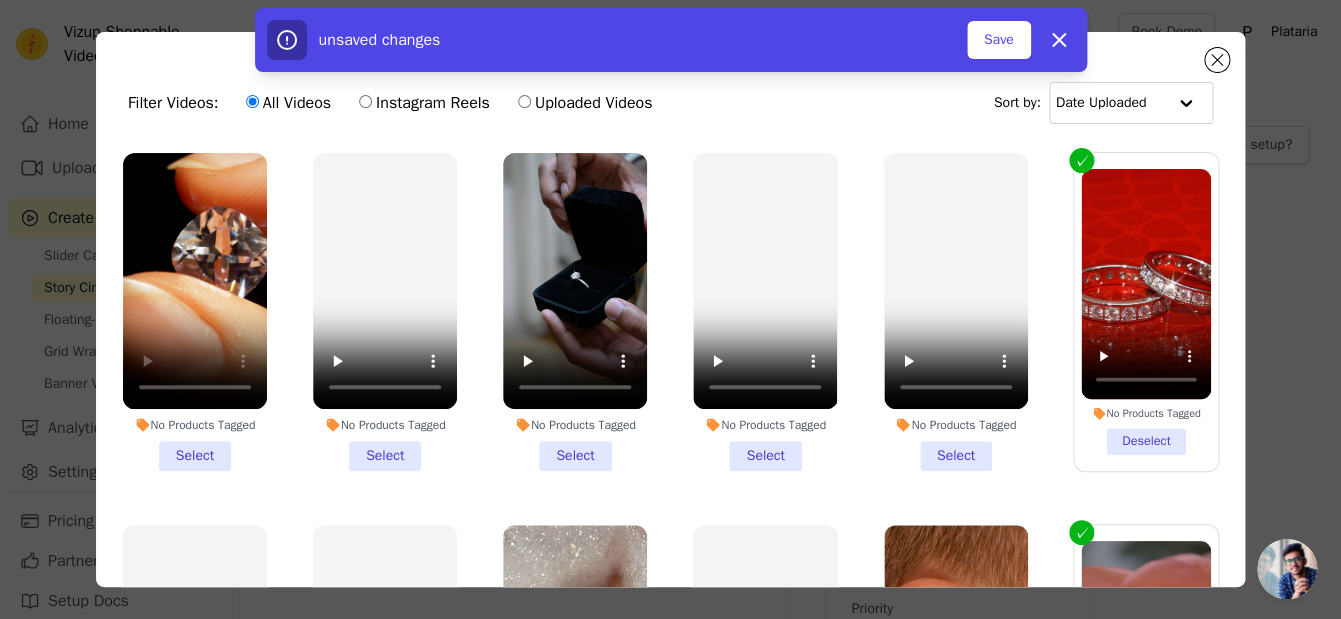 click on "No Products Tagged     Select" at bounding box center (0, 0) 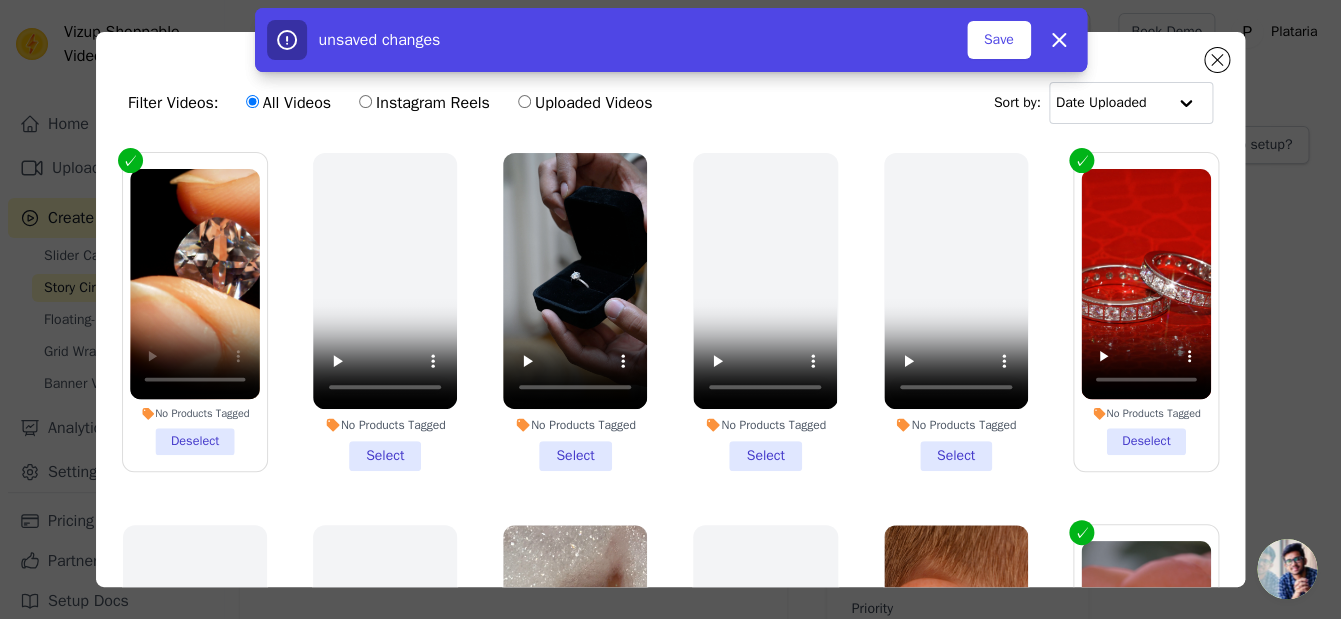 scroll, scrollTop: 109, scrollLeft: 0, axis: vertical 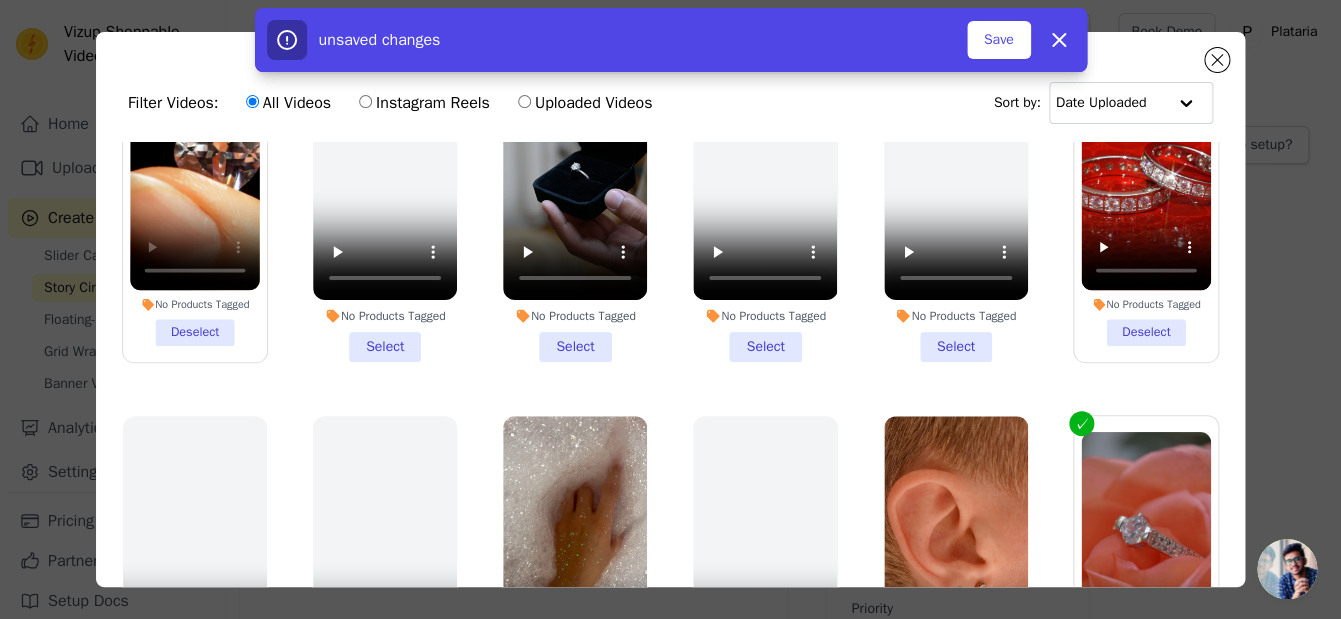 click on "unsaved changes   Save   Dismiss" at bounding box center [671, 40] 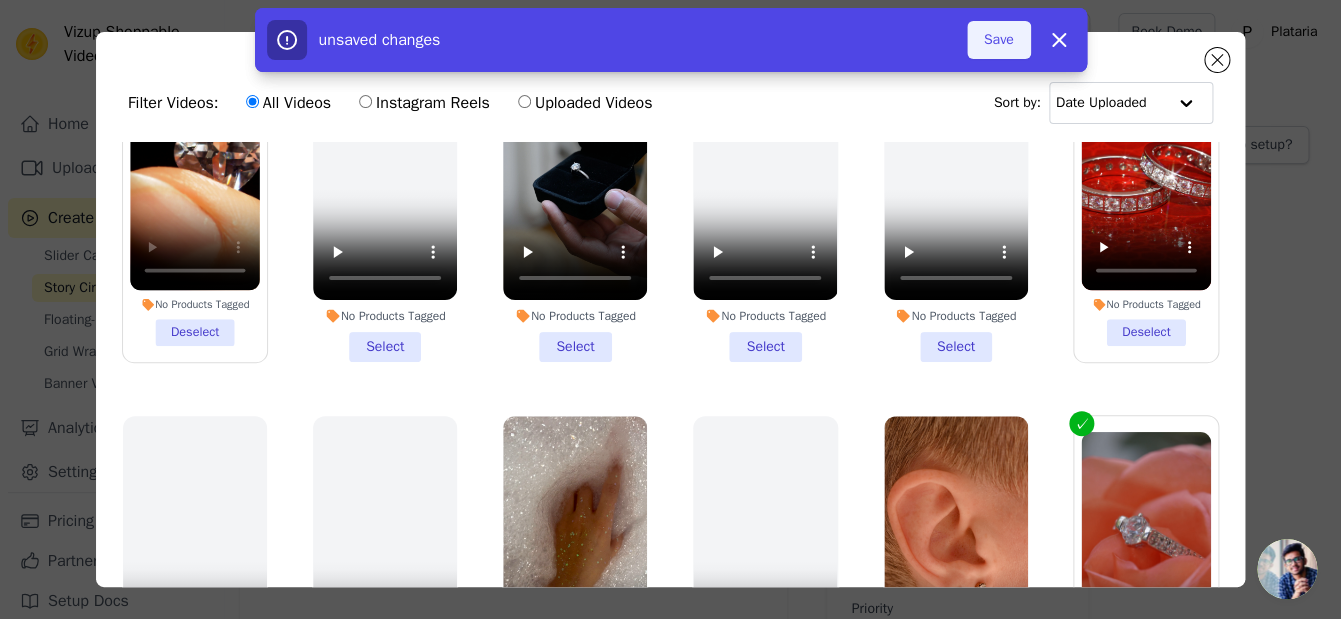 click on "Save" at bounding box center (999, 40) 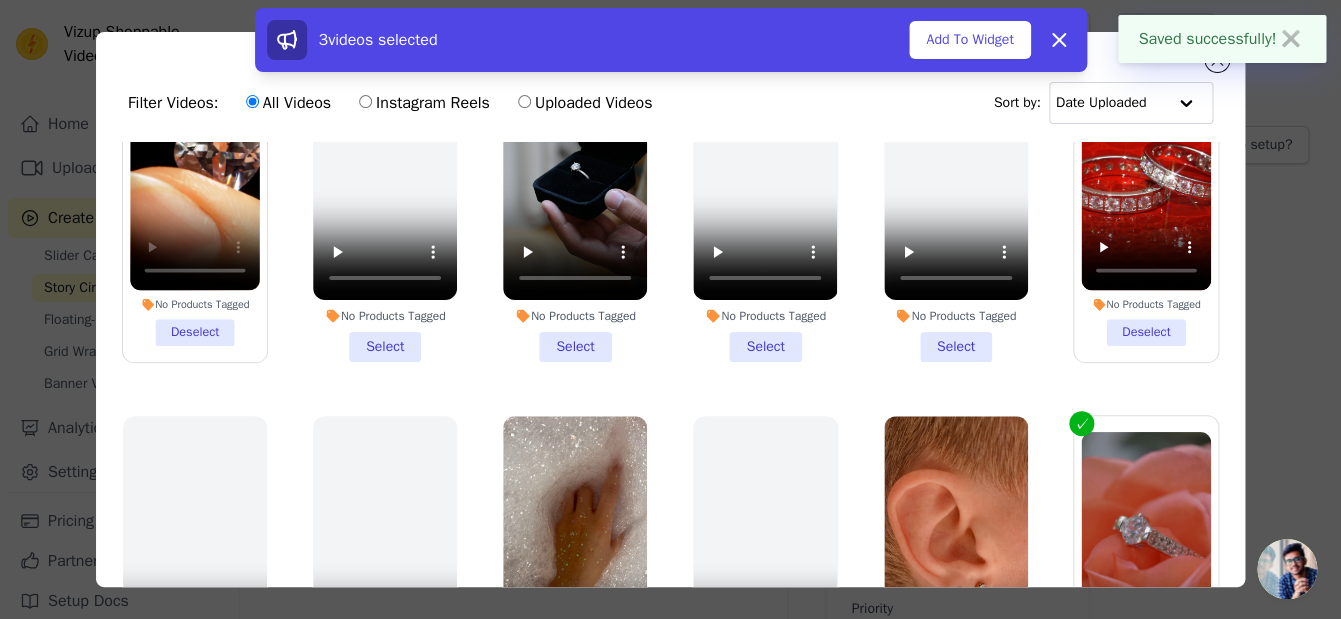 scroll, scrollTop: 20, scrollLeft: 0, axis: vertical 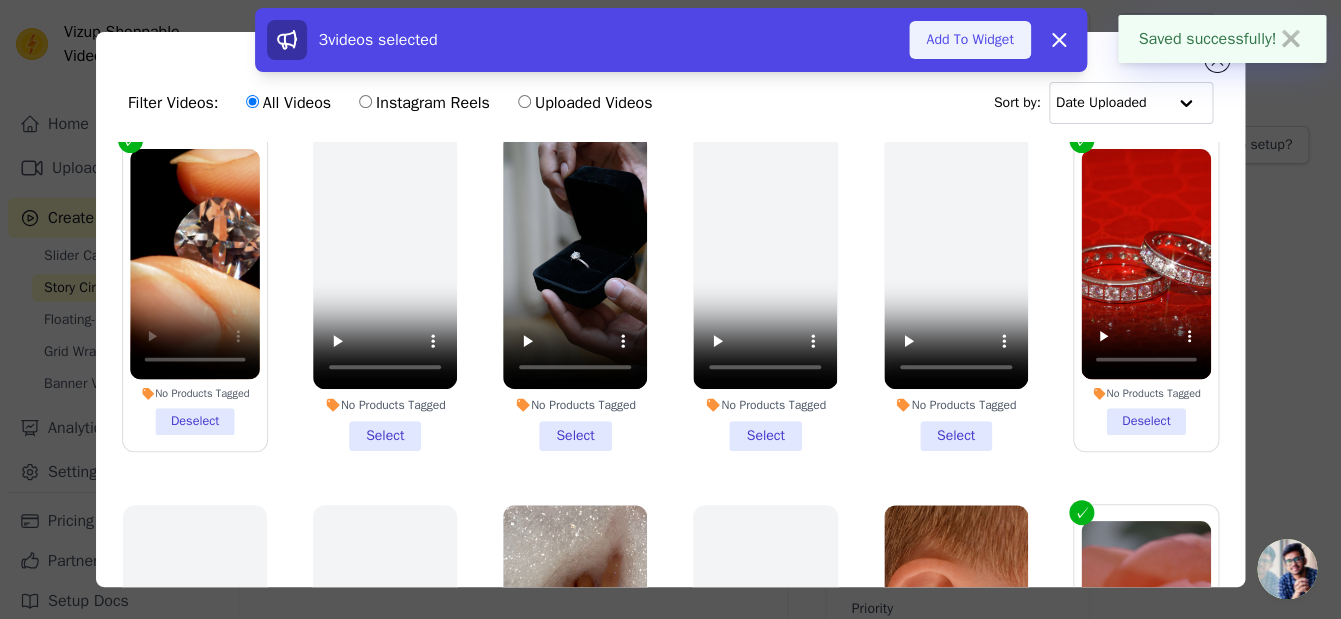 click on "Add To Widget" at bounding box center [969, 40] 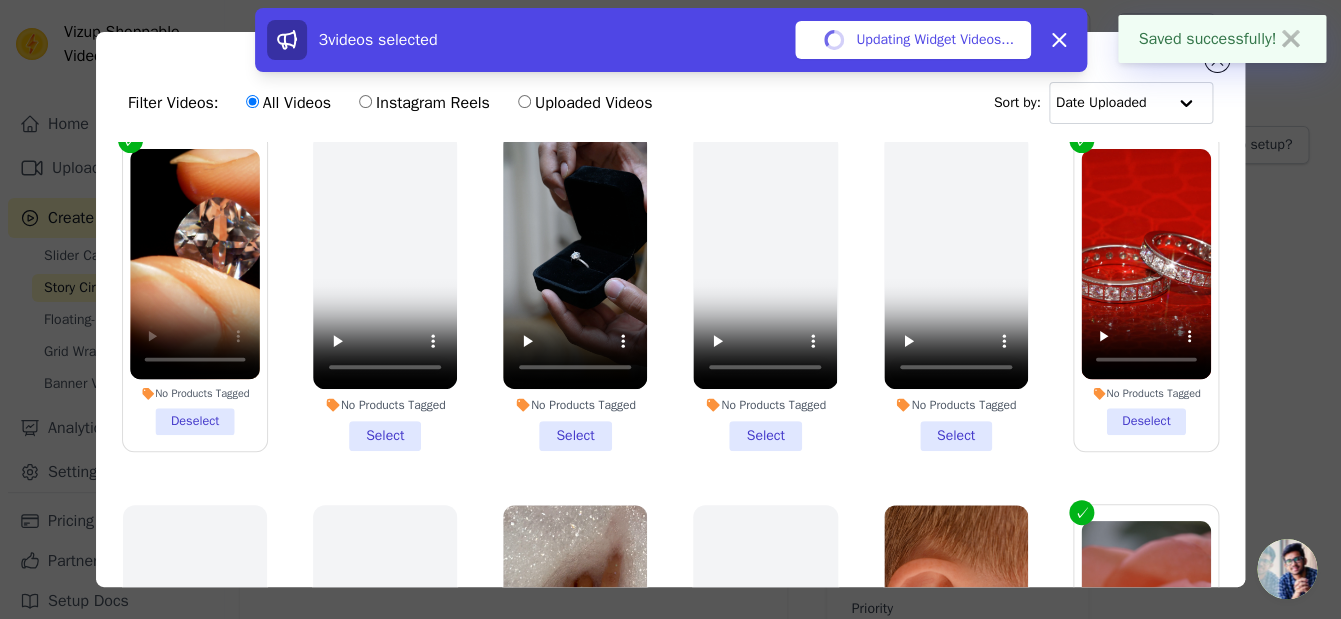 scroll, scrollTop: 20, scrollLeft: 0, axis: vertical 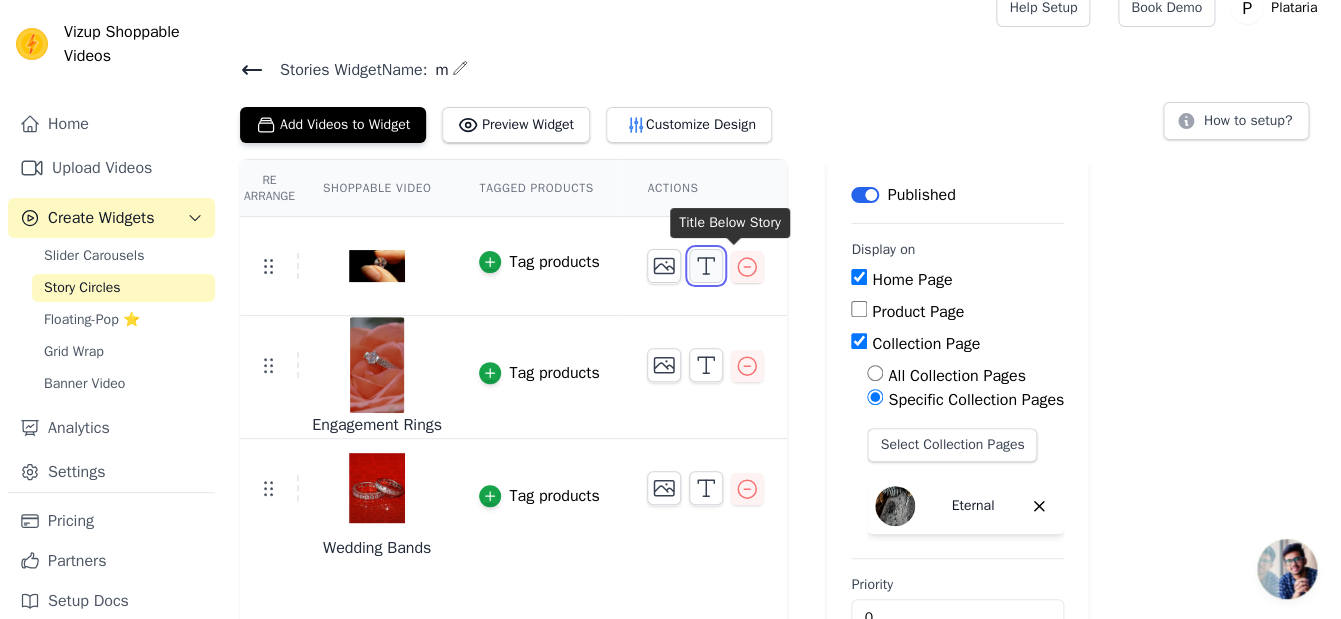 click 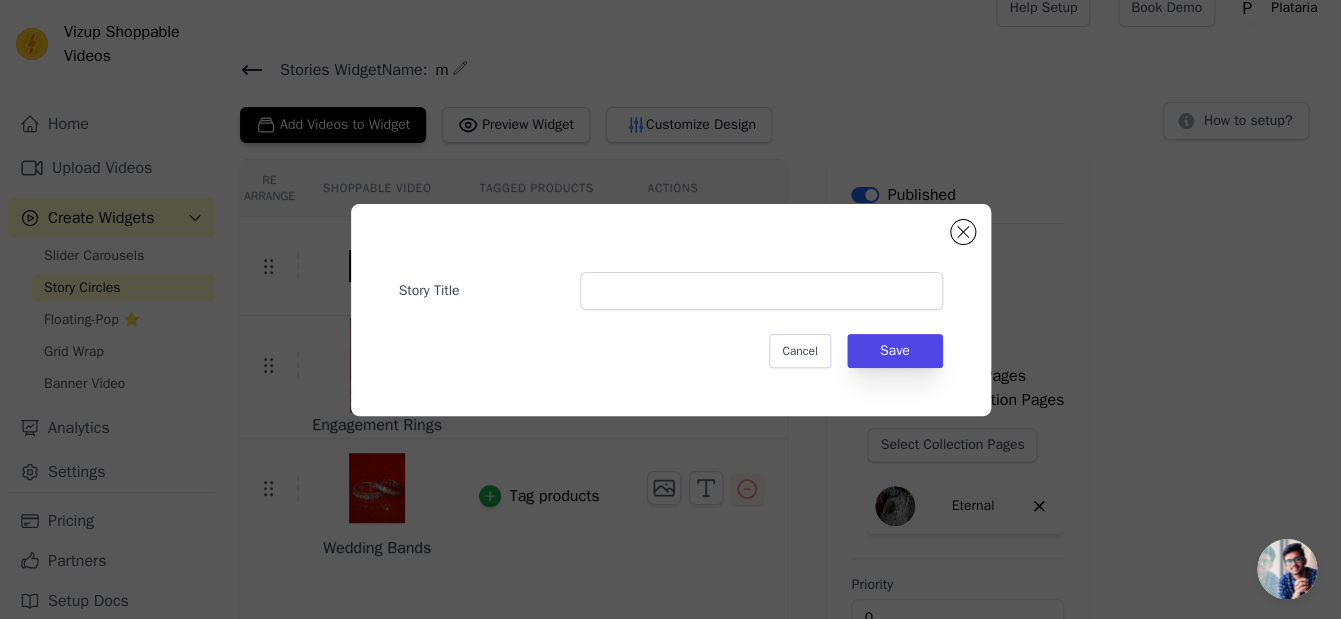 scroll, scrollTop: 0, scrollLeft: 0, axis: both 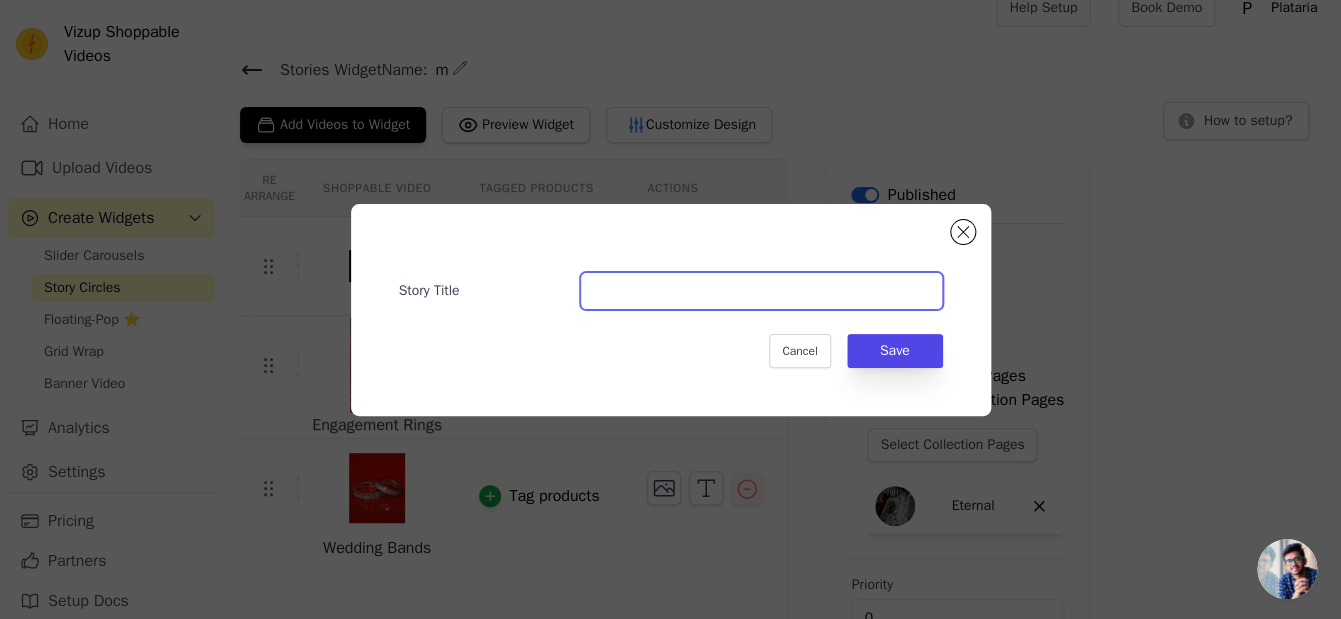 click on "Story Title" at bounding box center (761, 291) 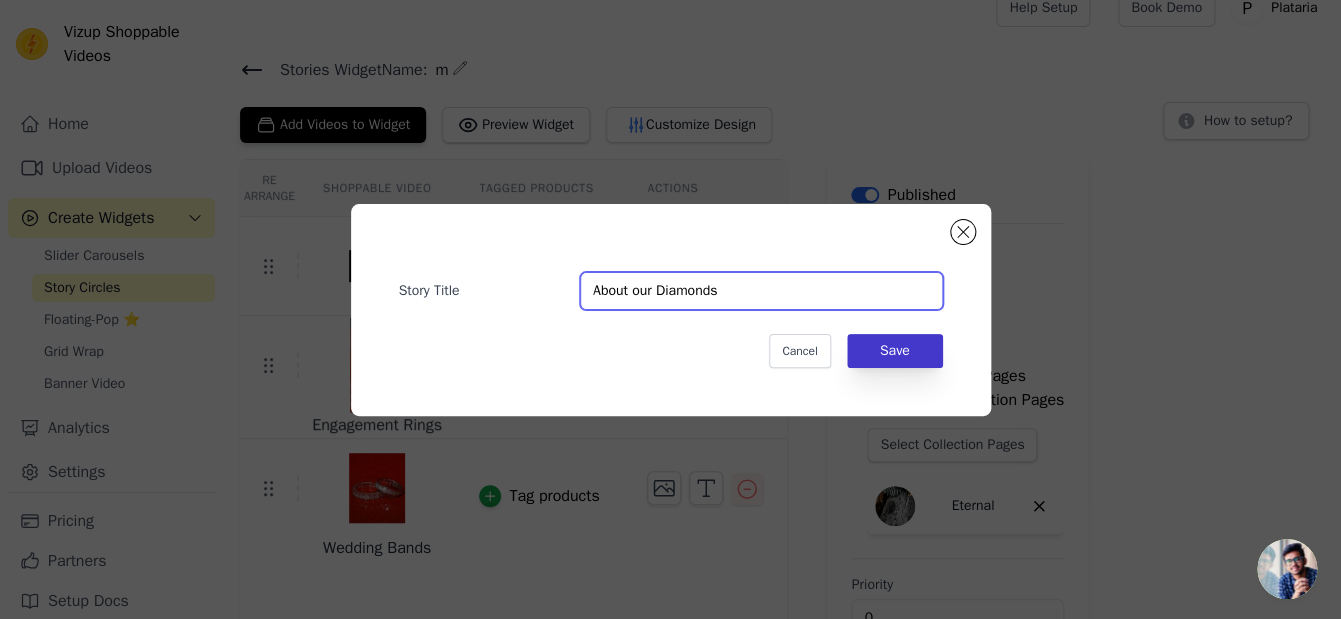 type on "About our Diamonds" 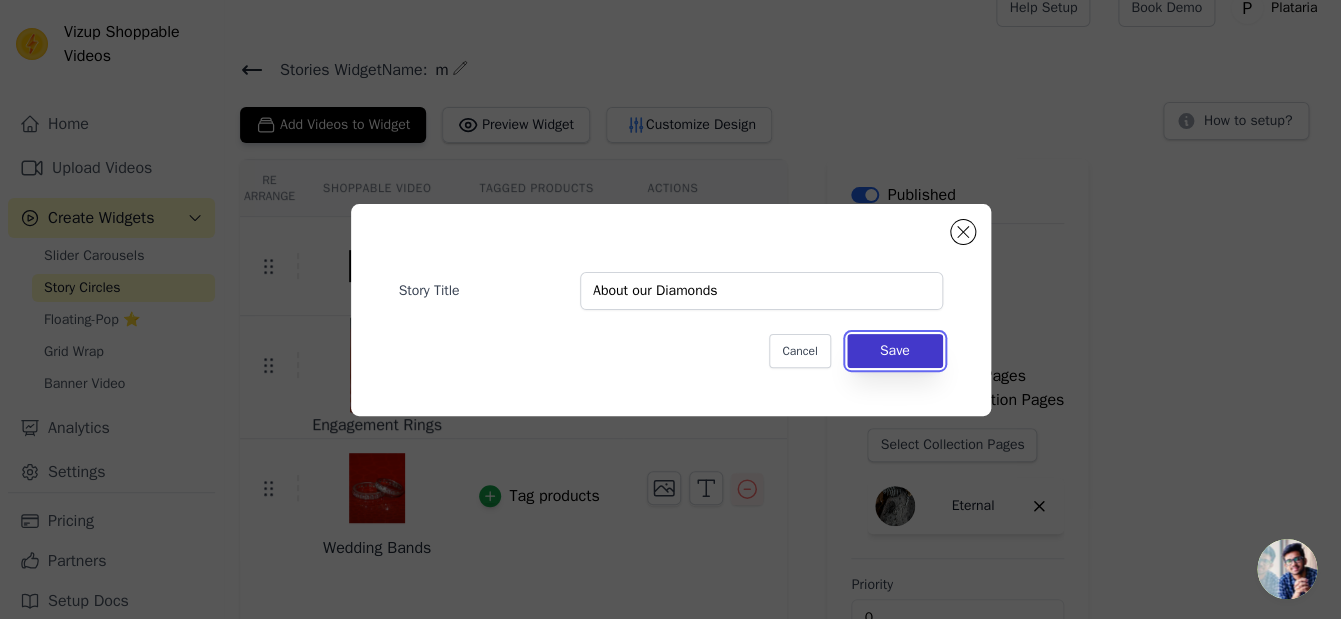 click on "Save" at bounding box center (895, 351) 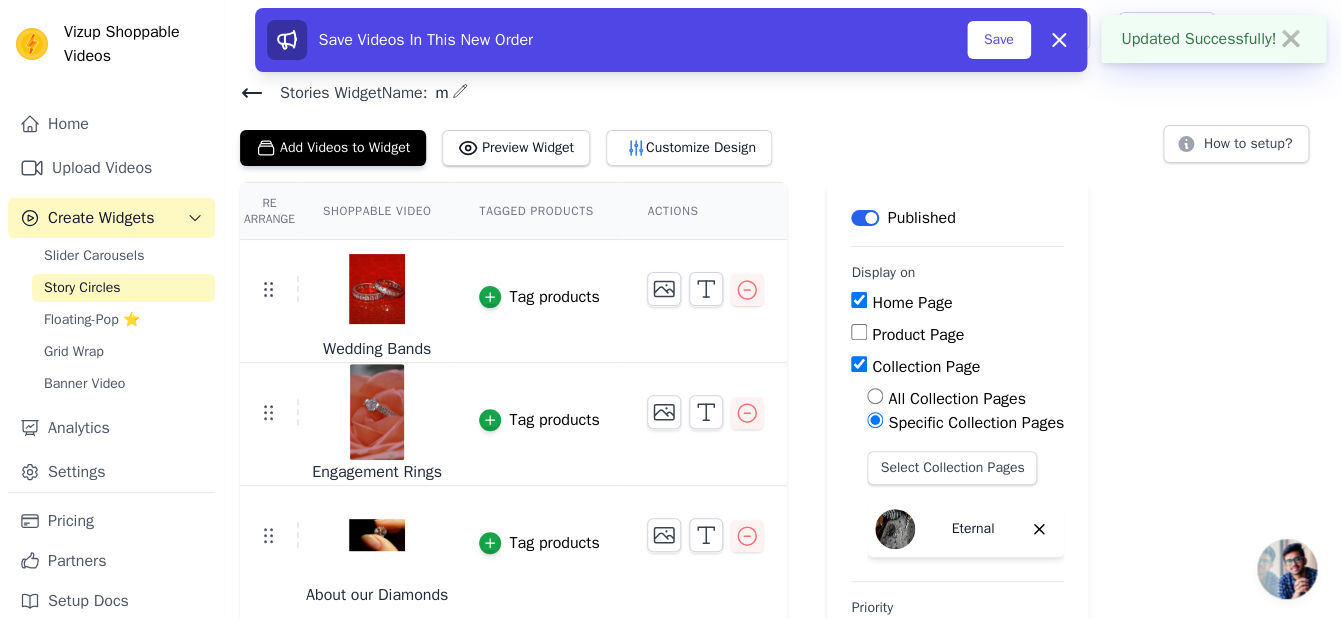 scroll, scrollTop: 0, scrollLeft: 0, axis: both 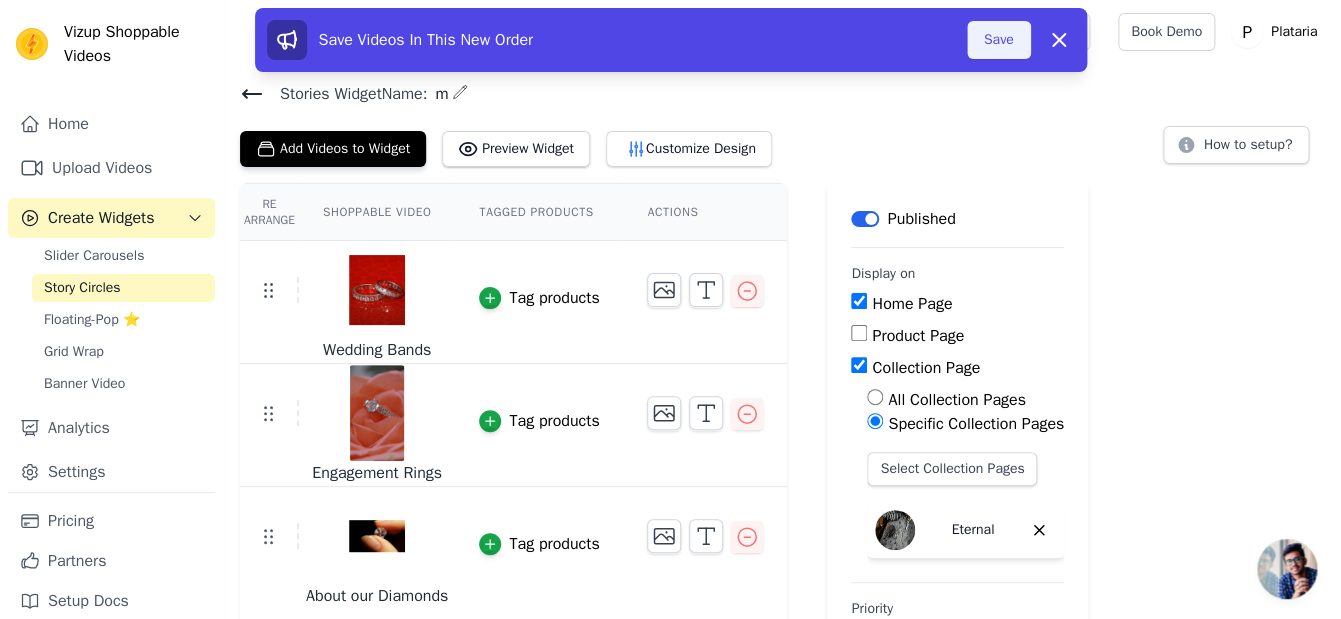 click on "Save" at bounding box center (999, 40) 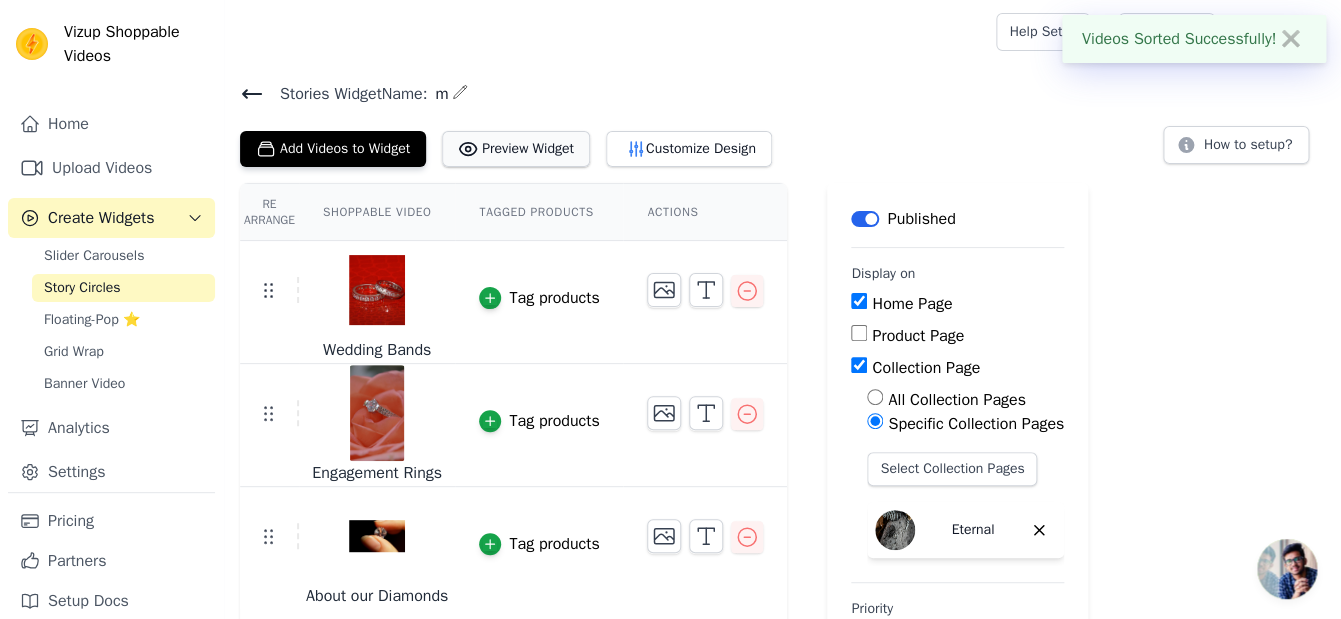 click on "Preview Widget" at bounding box center [516, 149] 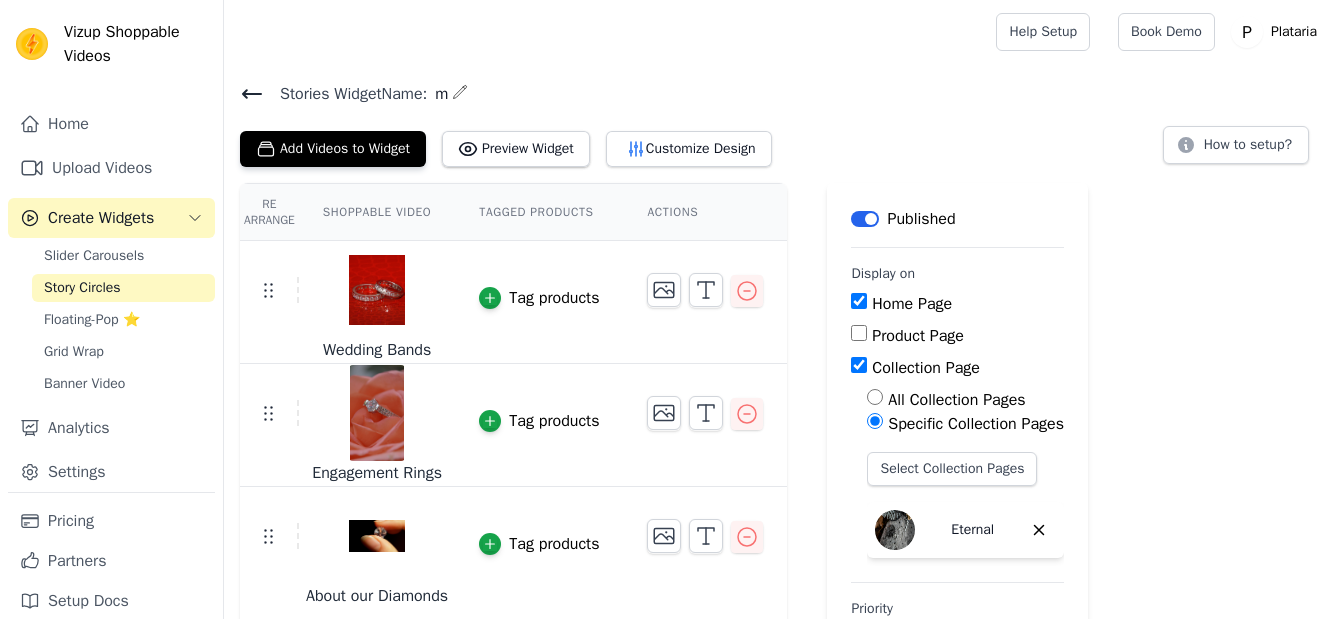 scroll, scrollTop: 0, scrollLeft: 0, axis: both 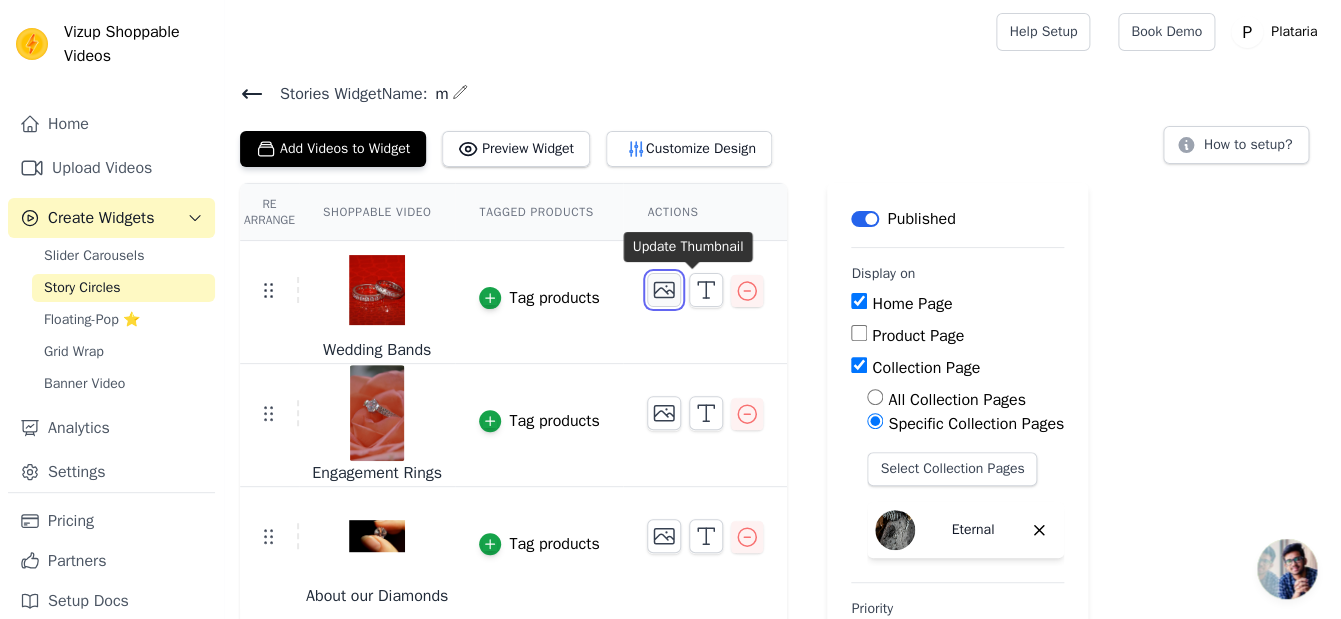 click 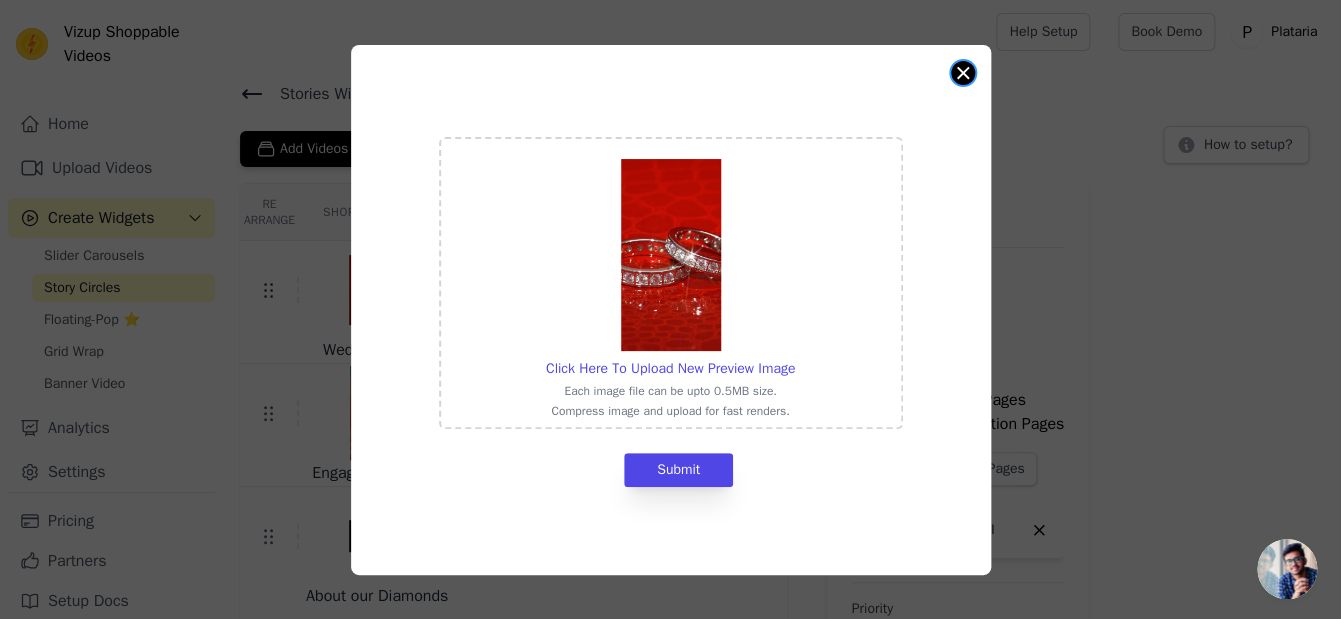click at bounding box center (963, 73) 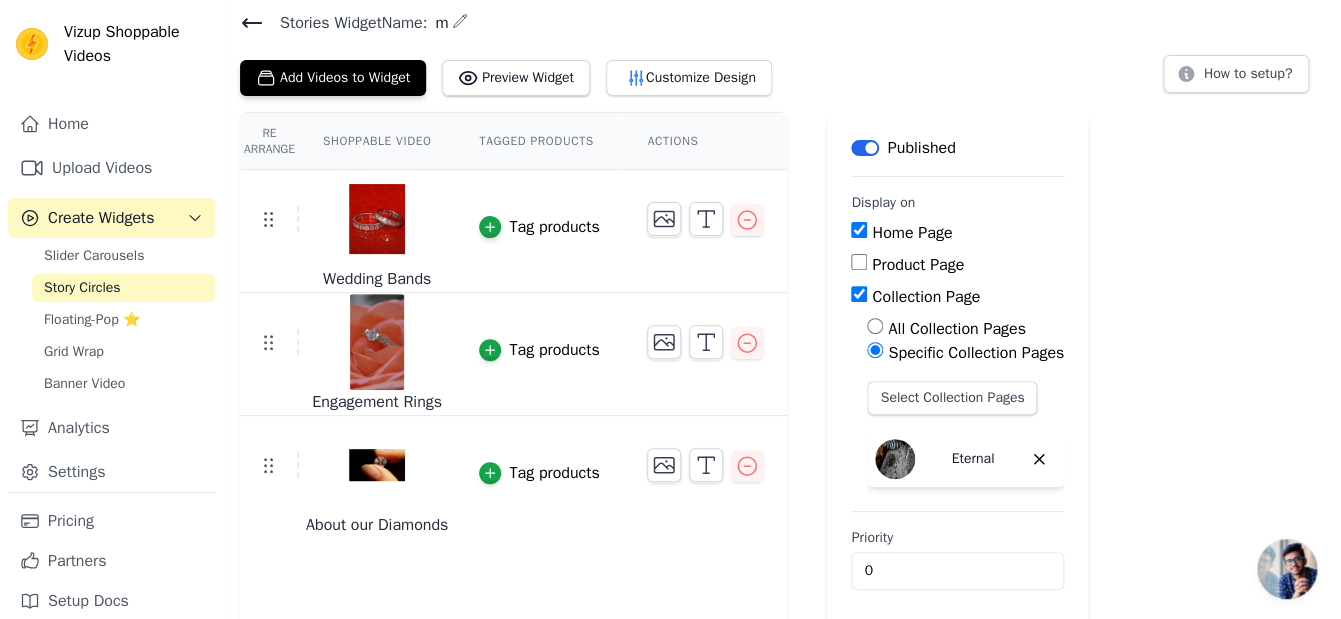 scroll, scrollTop: 81, scrollLeft: 0, axis: vertical 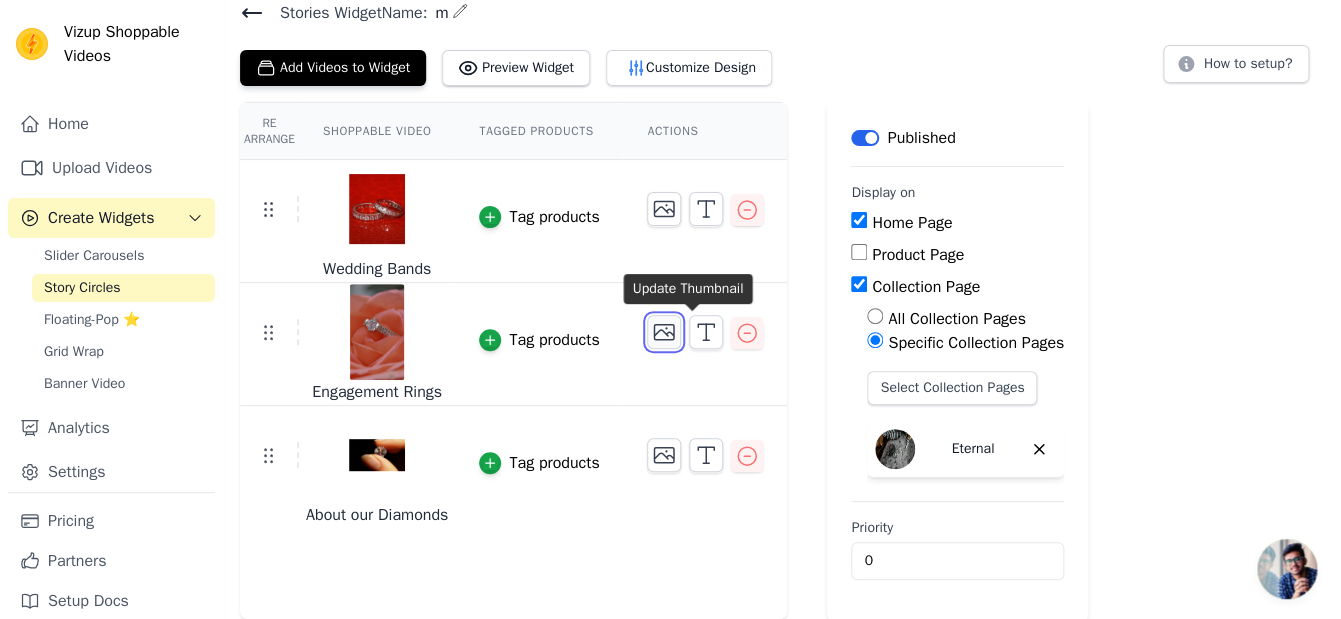 click 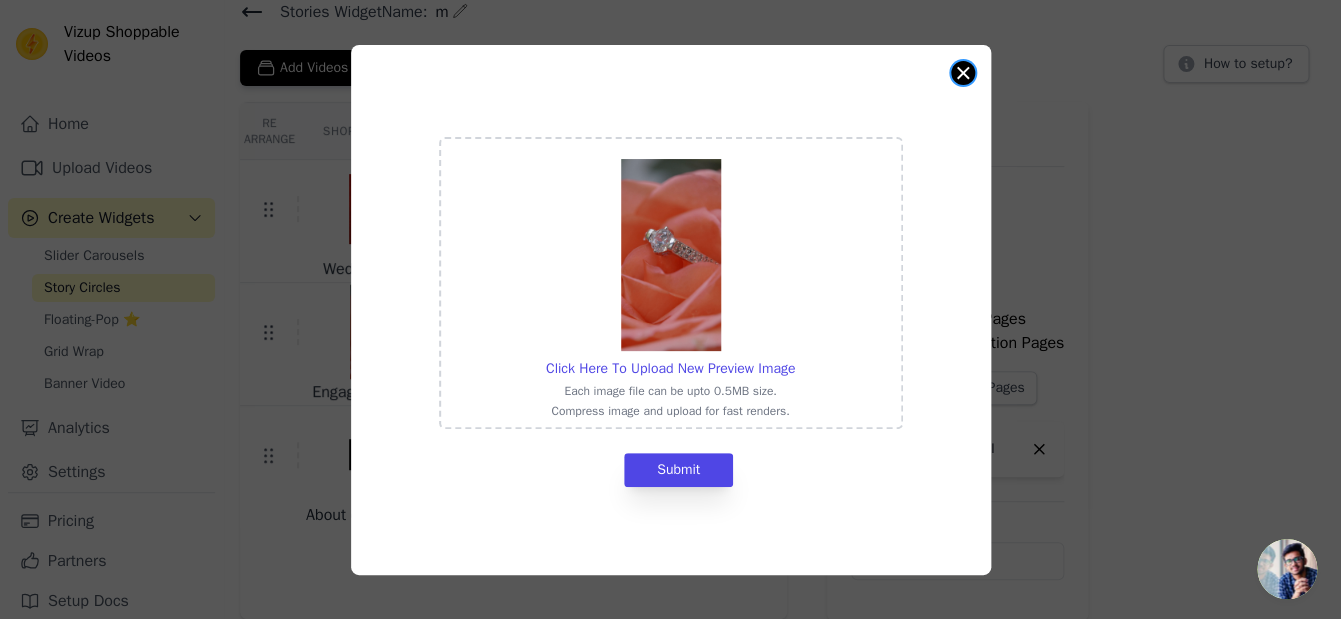 click at bounding box center (963, 73) 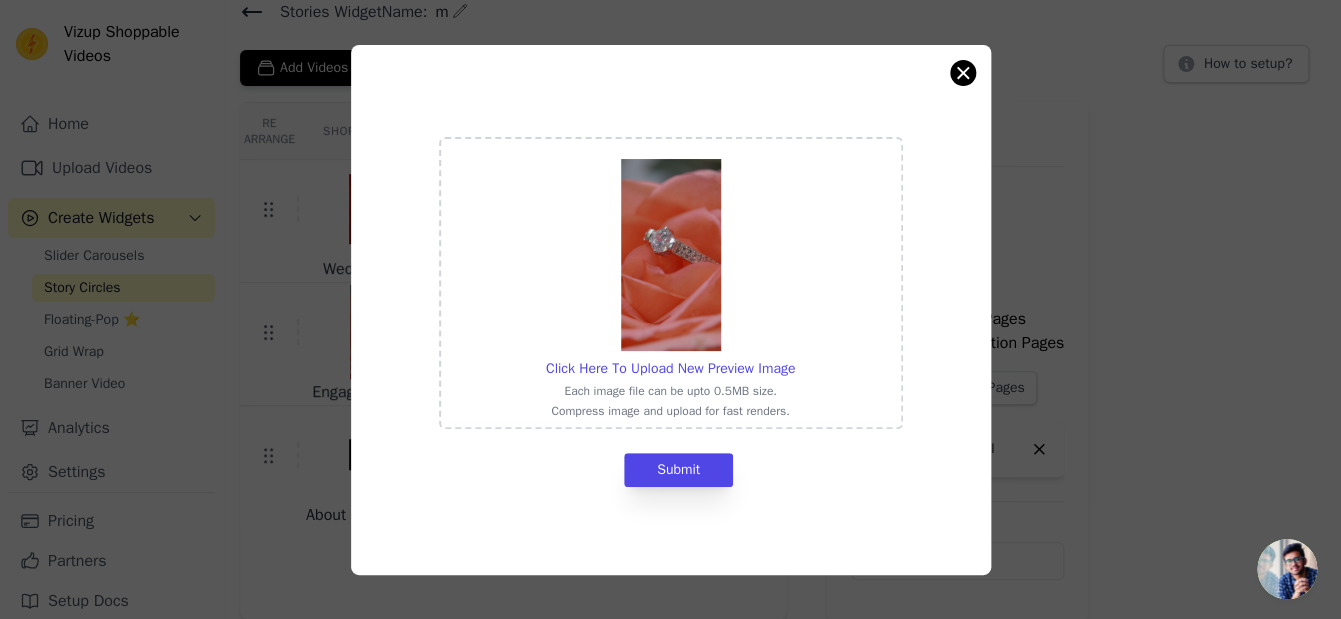 scroll, scrollTop: 81, scrollLeft: 0, axis: vertical 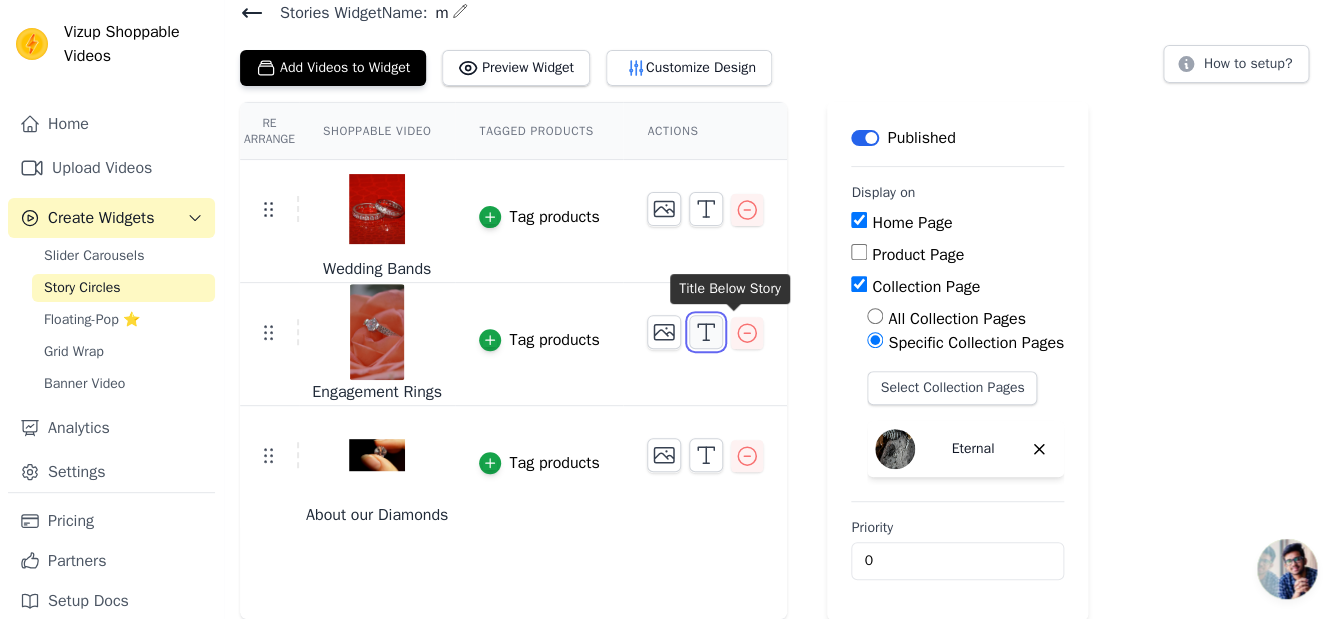 click at bounding box center [706, 332] 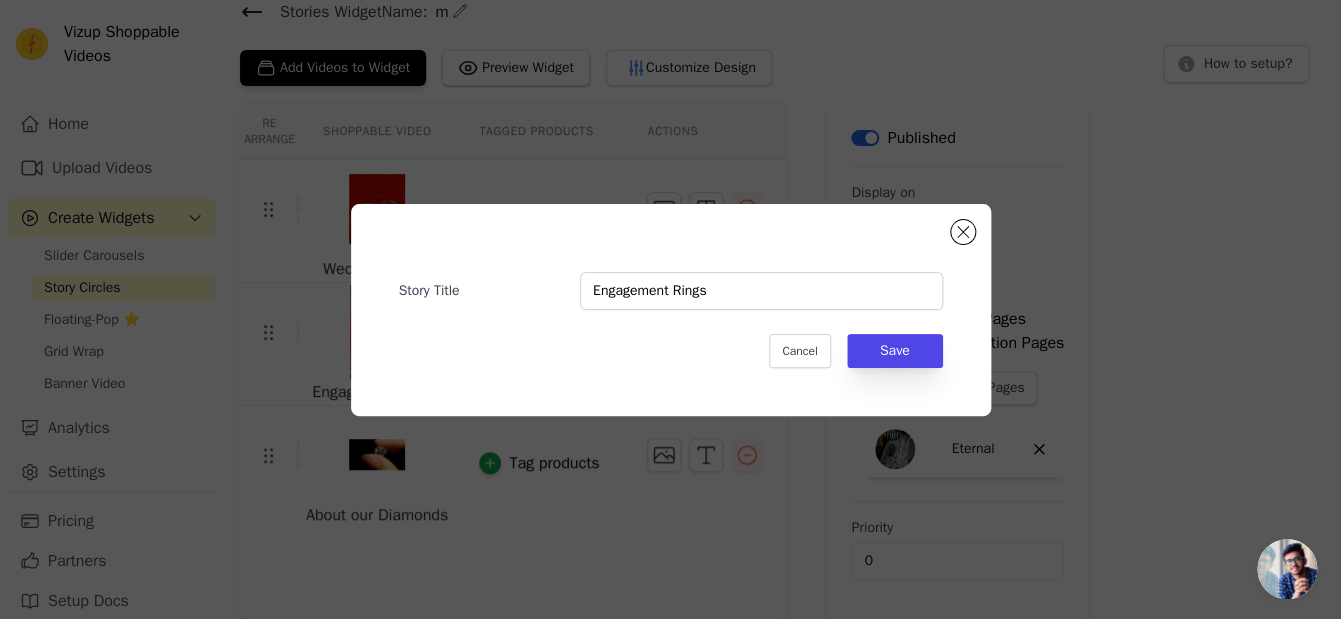 scroll, scrollTop: 0, scrollLeft: 0, axis: both 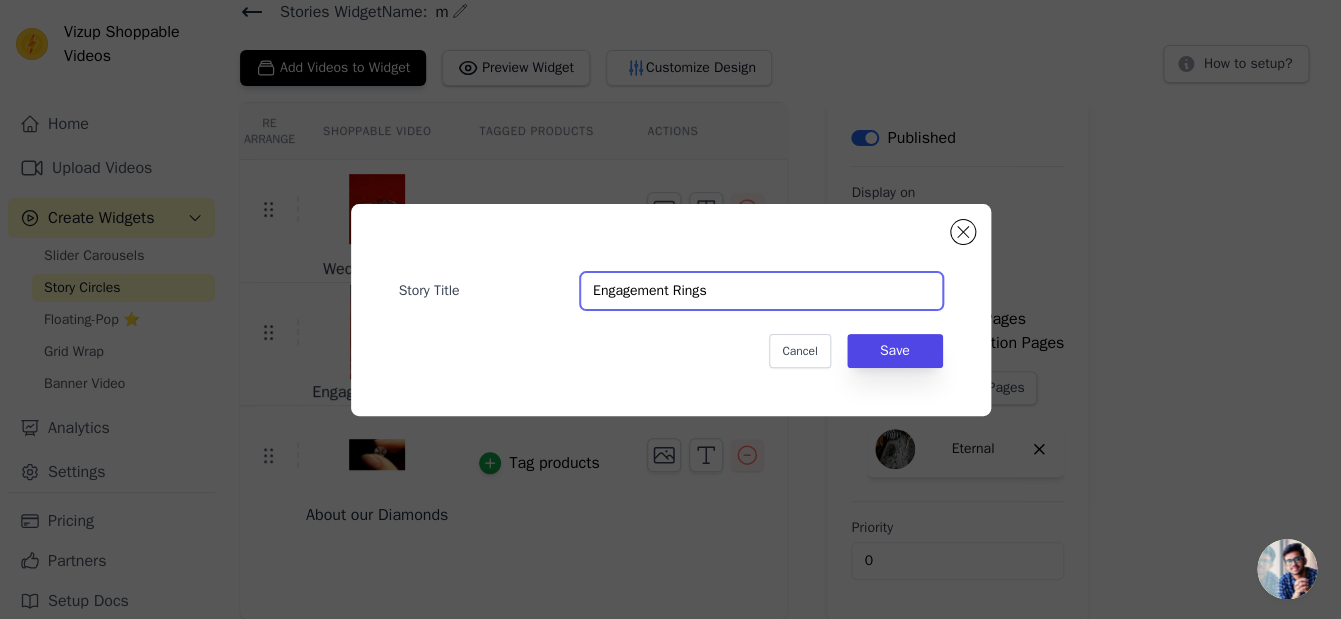 click on "Engagement Rings" at bounding box center [761, 291] 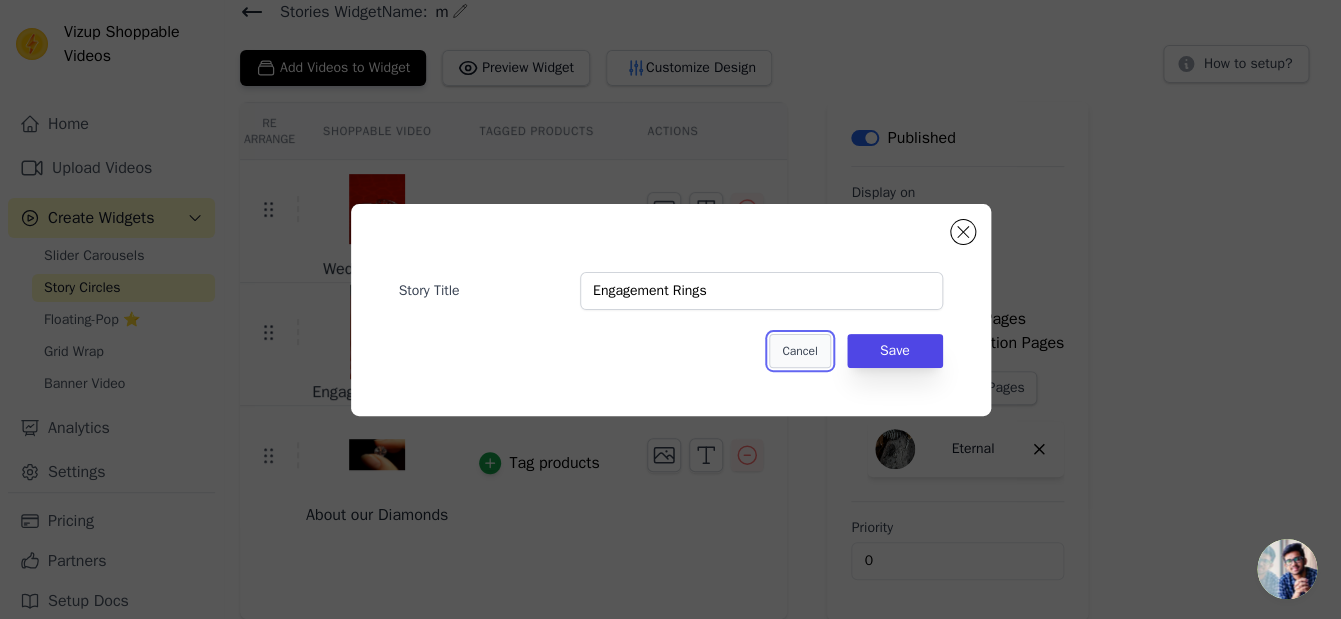 click on "Cancel" at bounding box center (799, 351) 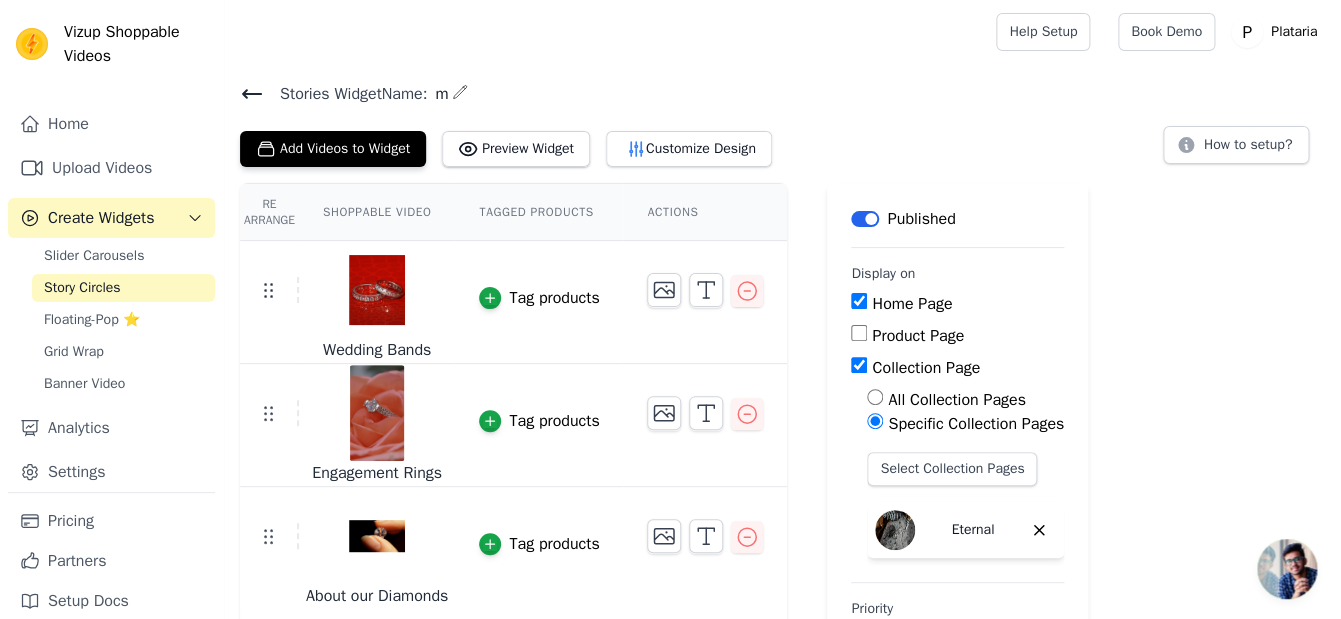 scroll, scrollTop: 81, scrollLeft: 0, axis: vertical 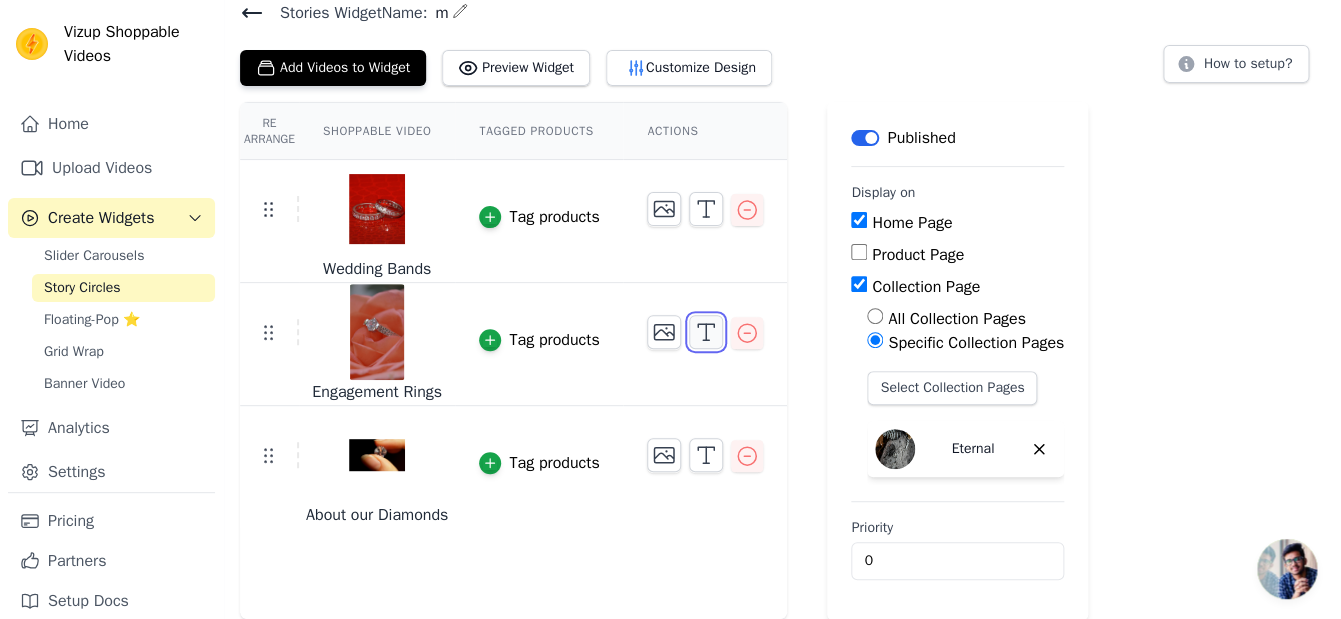 click at bounding box center (706, 332) 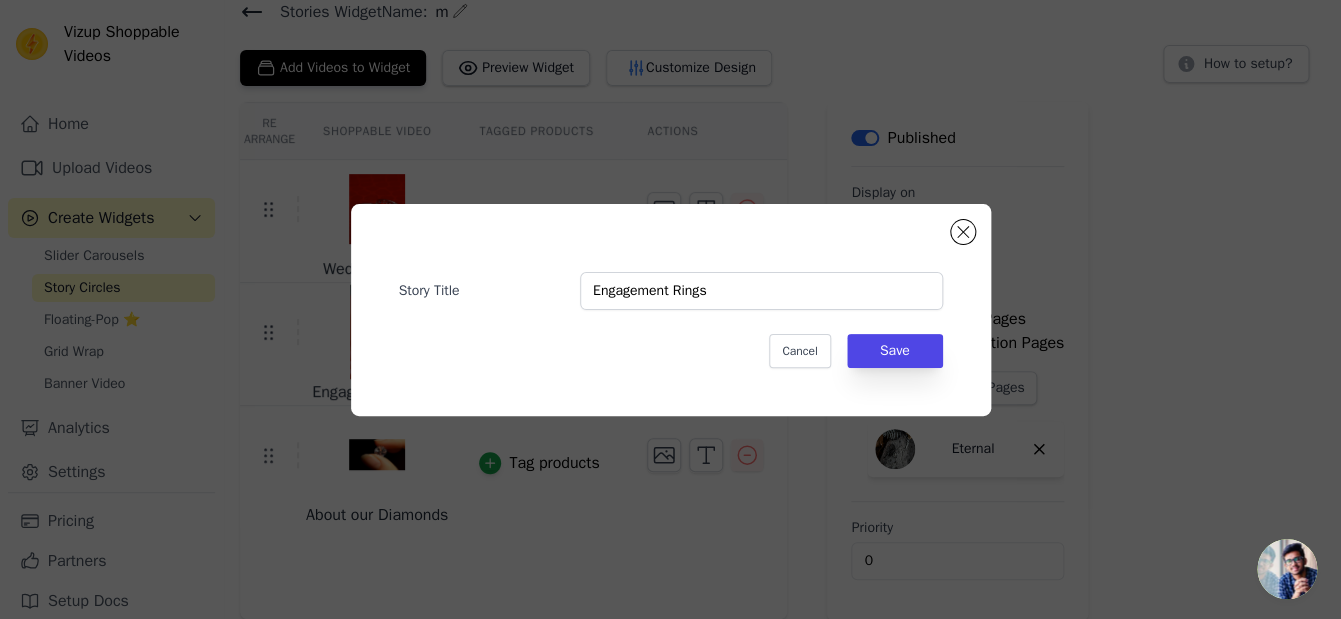 click on "Story Title   Engagement Rings   Cancel   Save" at bounding box center [670, 309] 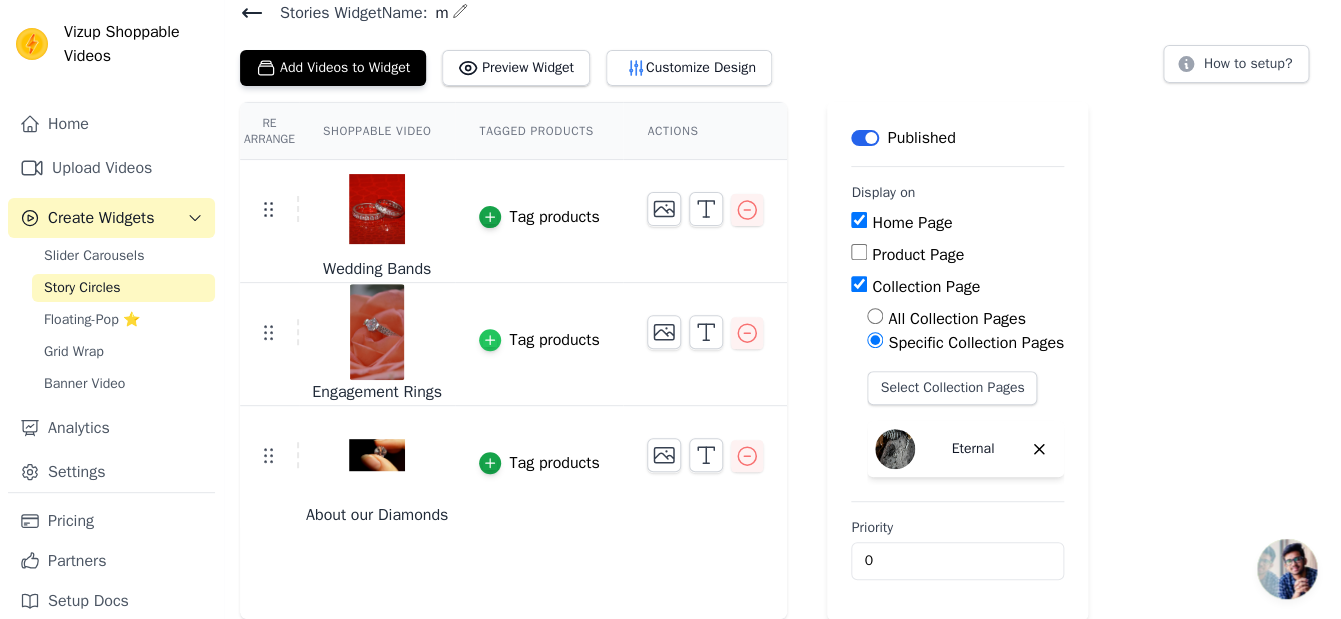 click 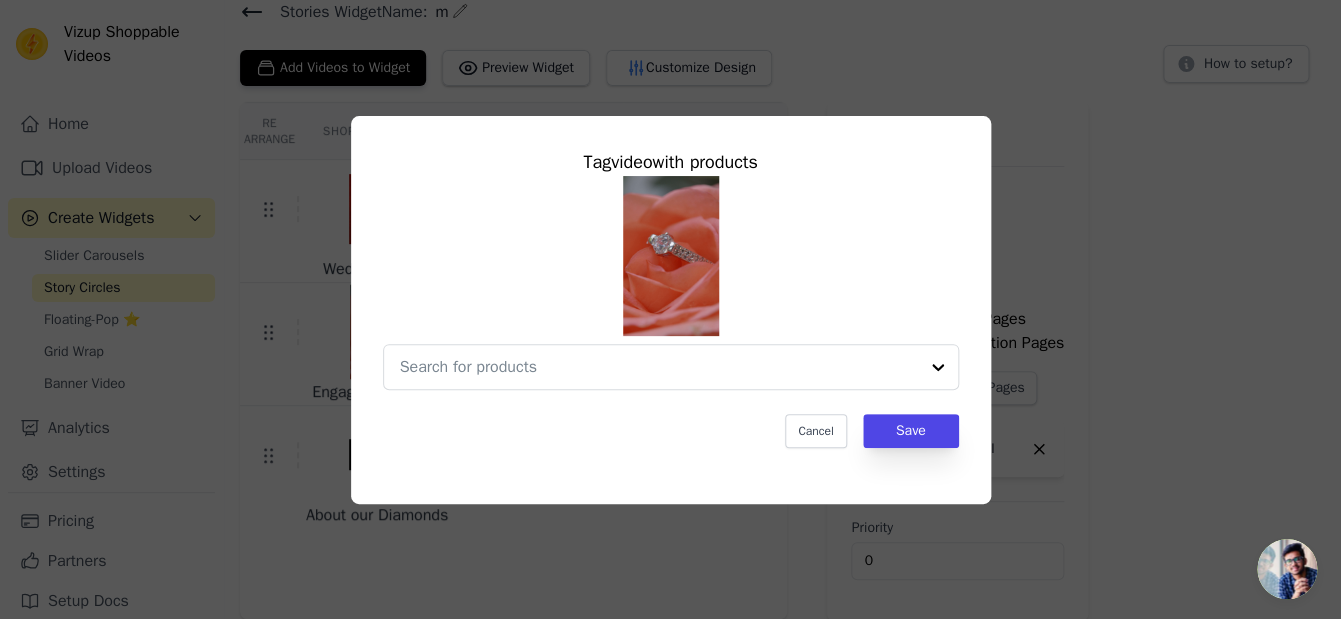 scroll, scrollTop: 0, scrollLeft: 0, axis: both 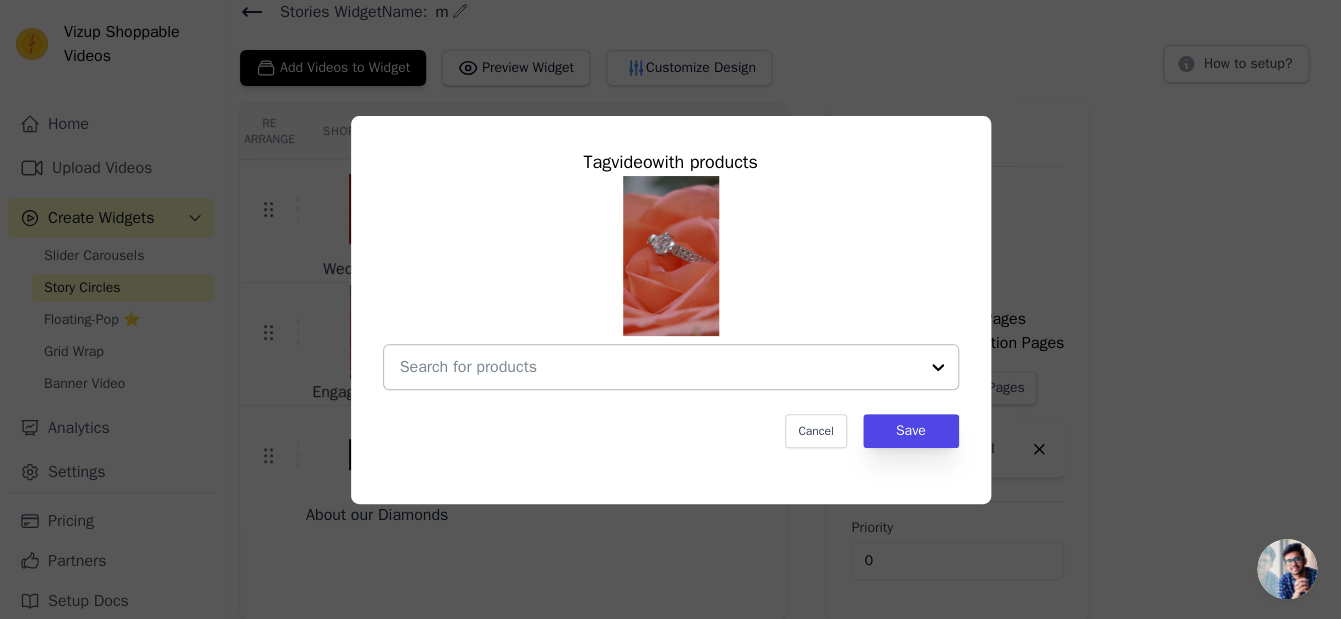 click at bounding box center (659, 367) 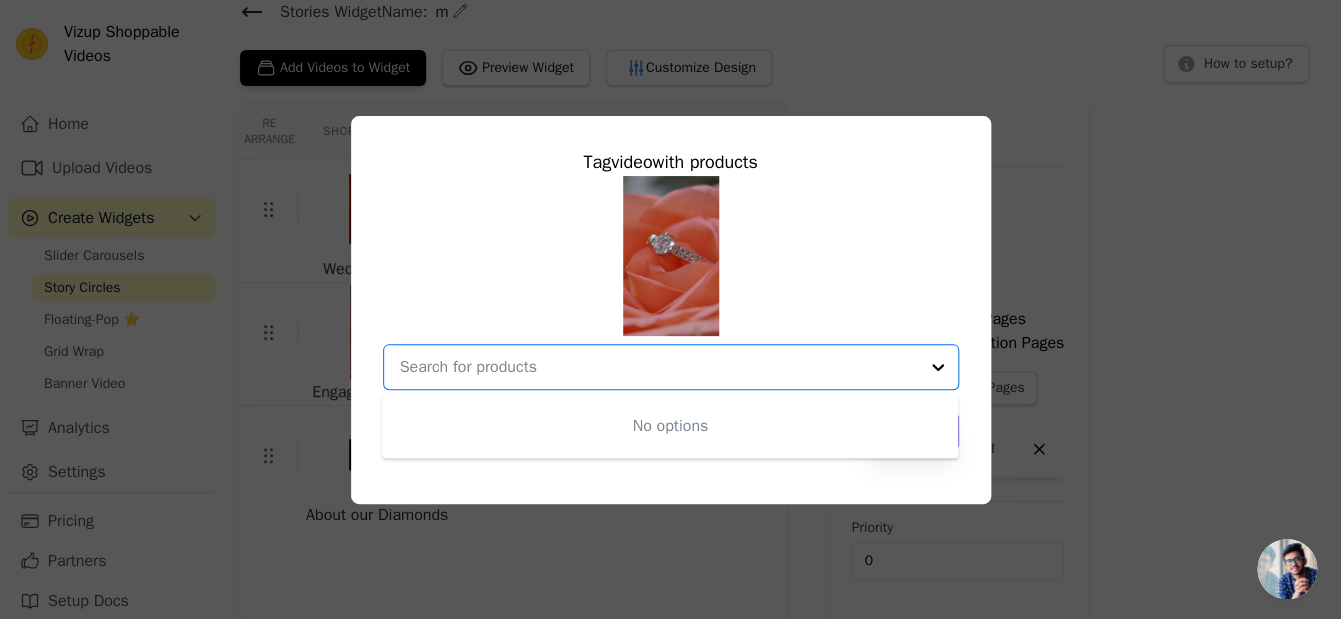 click at bounding box center (671, 256) 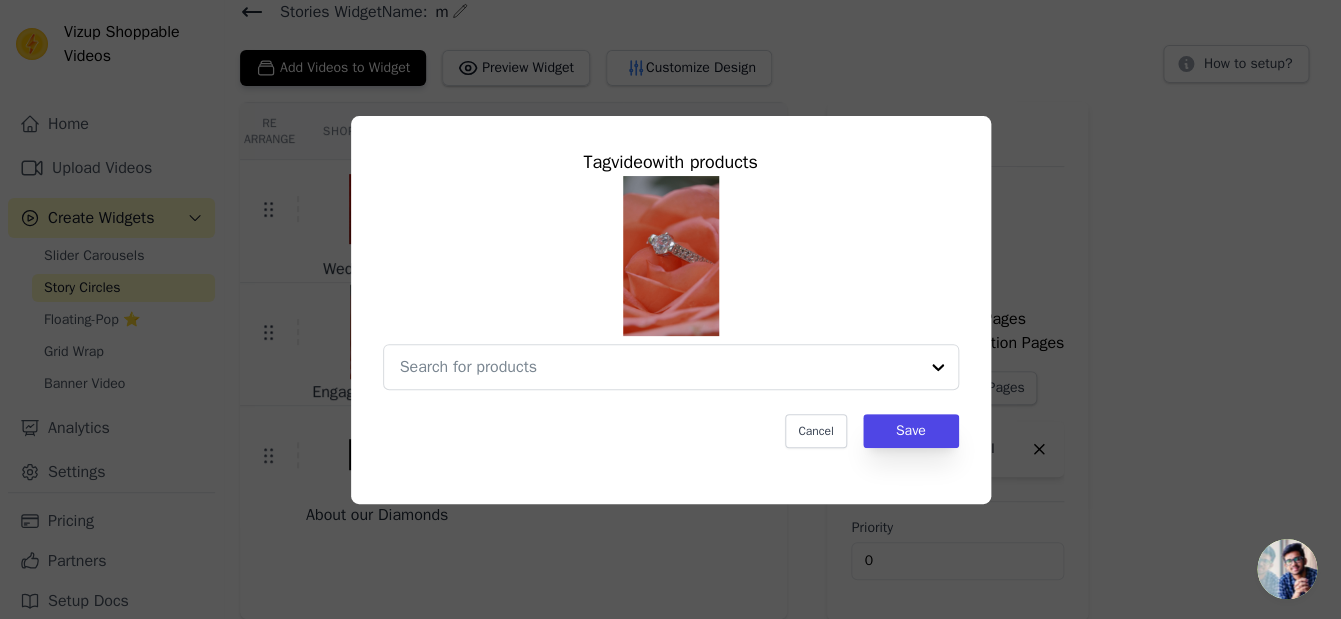 click at bounding box center (671, 256) 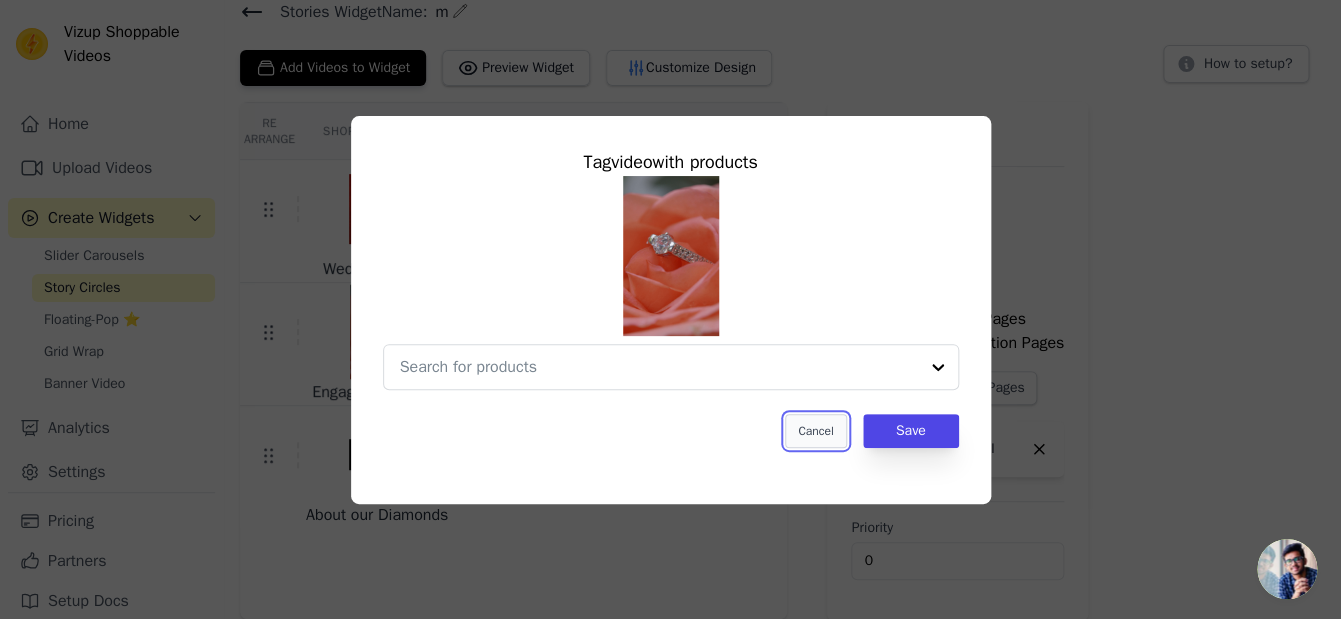click on "Cancel" at bounding box center (815, 431) 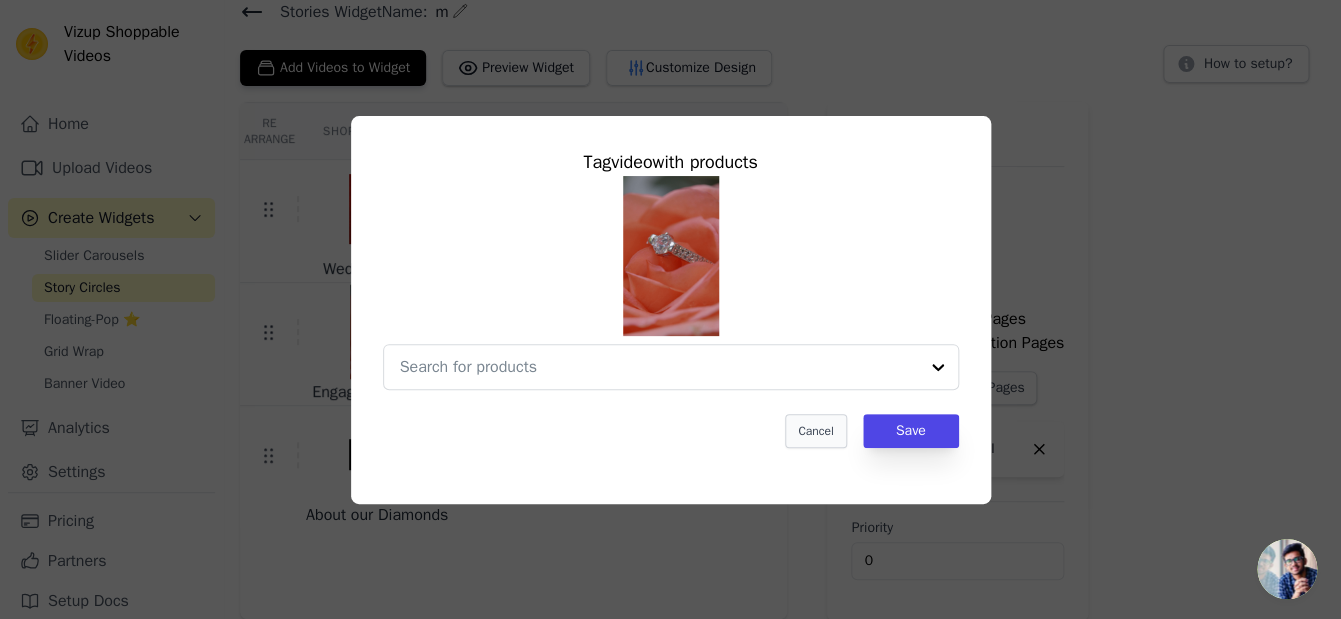 scroll, scrollTop: 81, scrollLeft: 0, axis: vertical 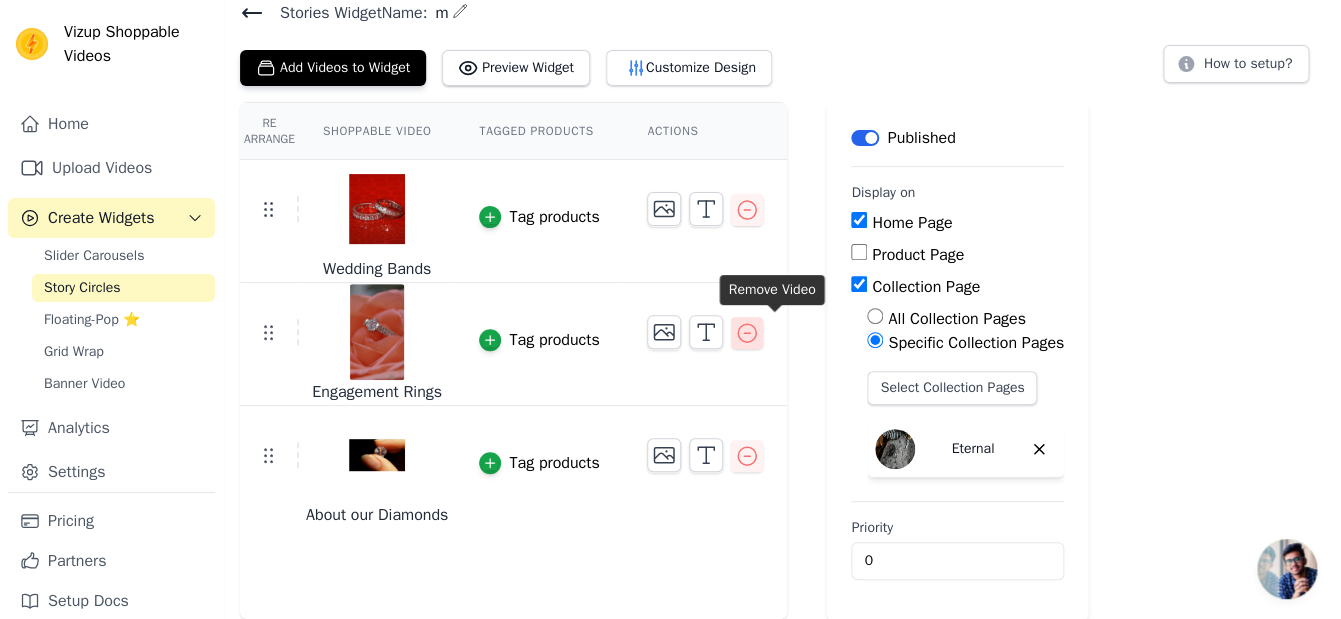 click 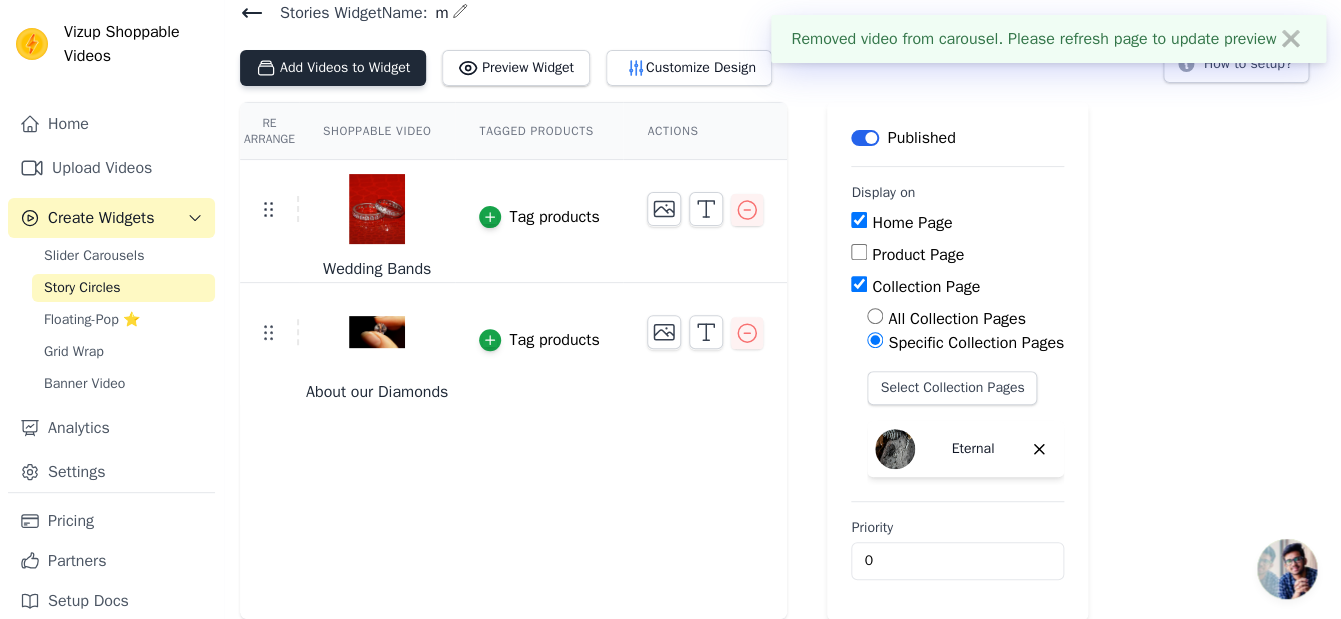 click on "Add Videos to Widget" at bounding box center (333, 68) 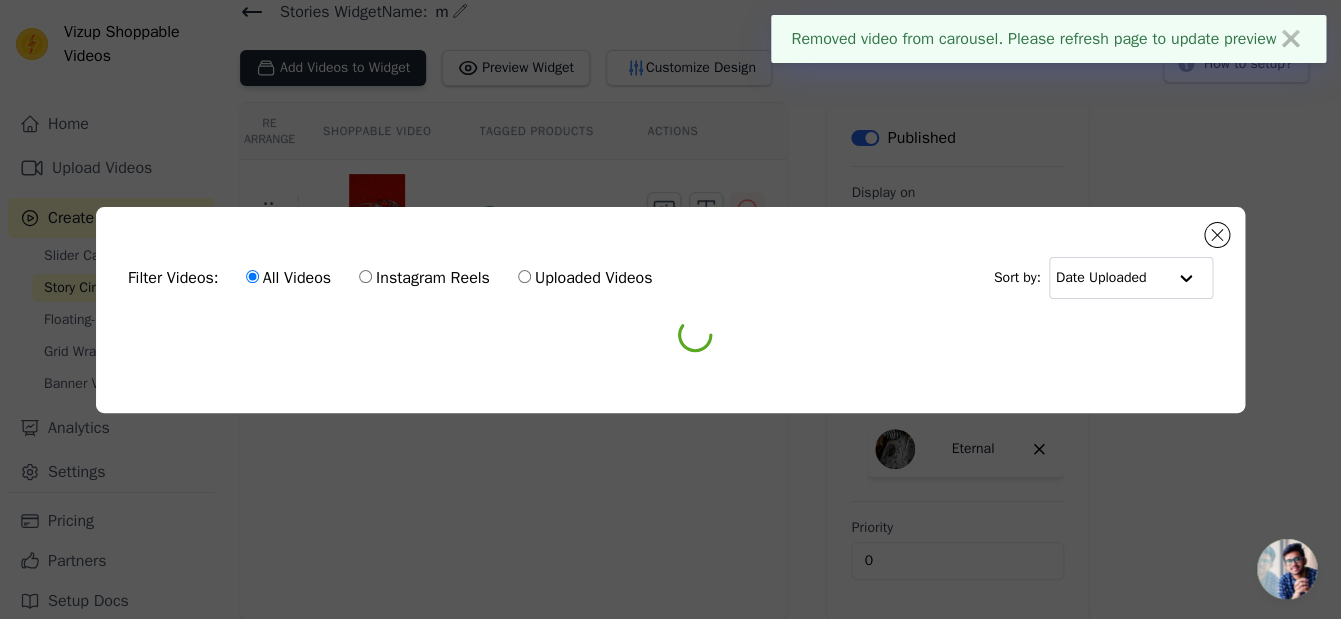 scroll, scrollTop: 0, scrollLeft: 0, axis: both 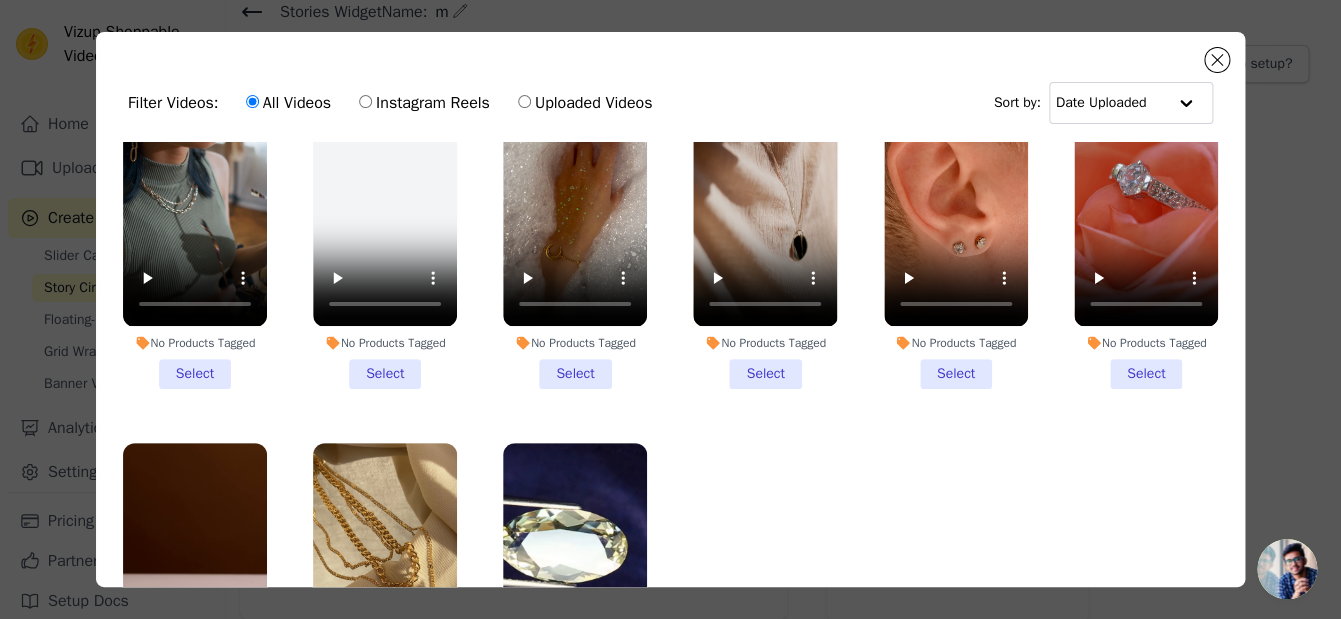 click on "No Products Tagged     Select" at bounding box center [1146, 229] 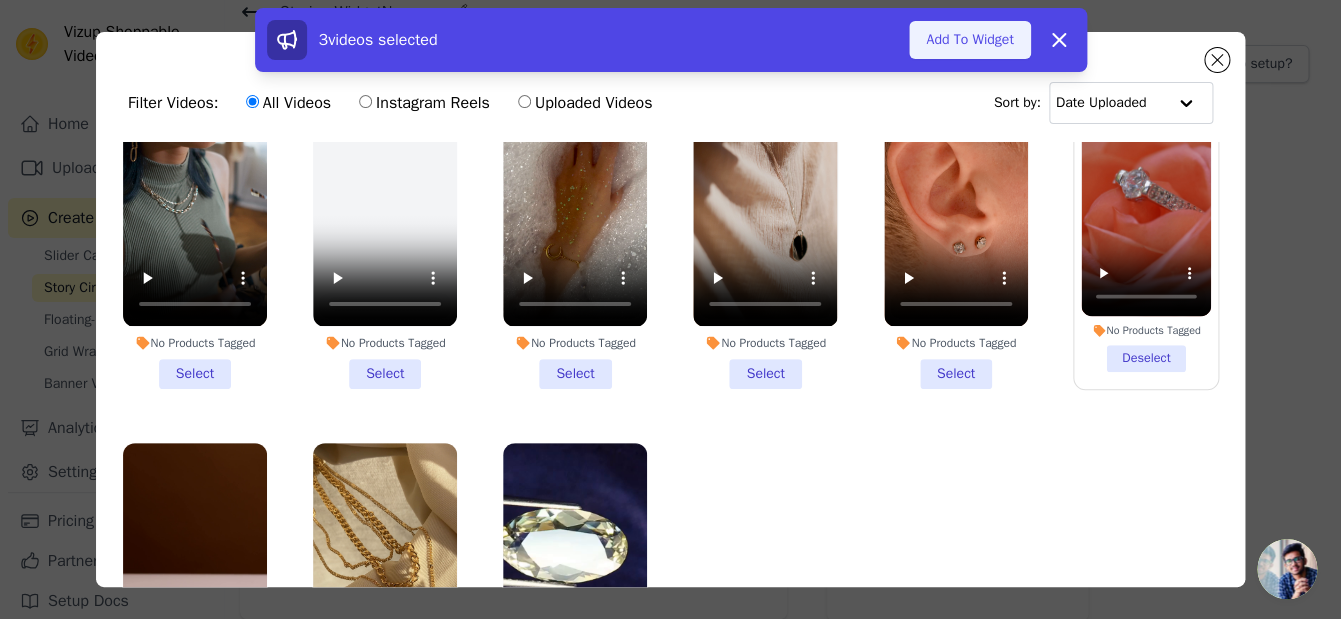 click on "Add To Widget" at bounding box center (969, 40) 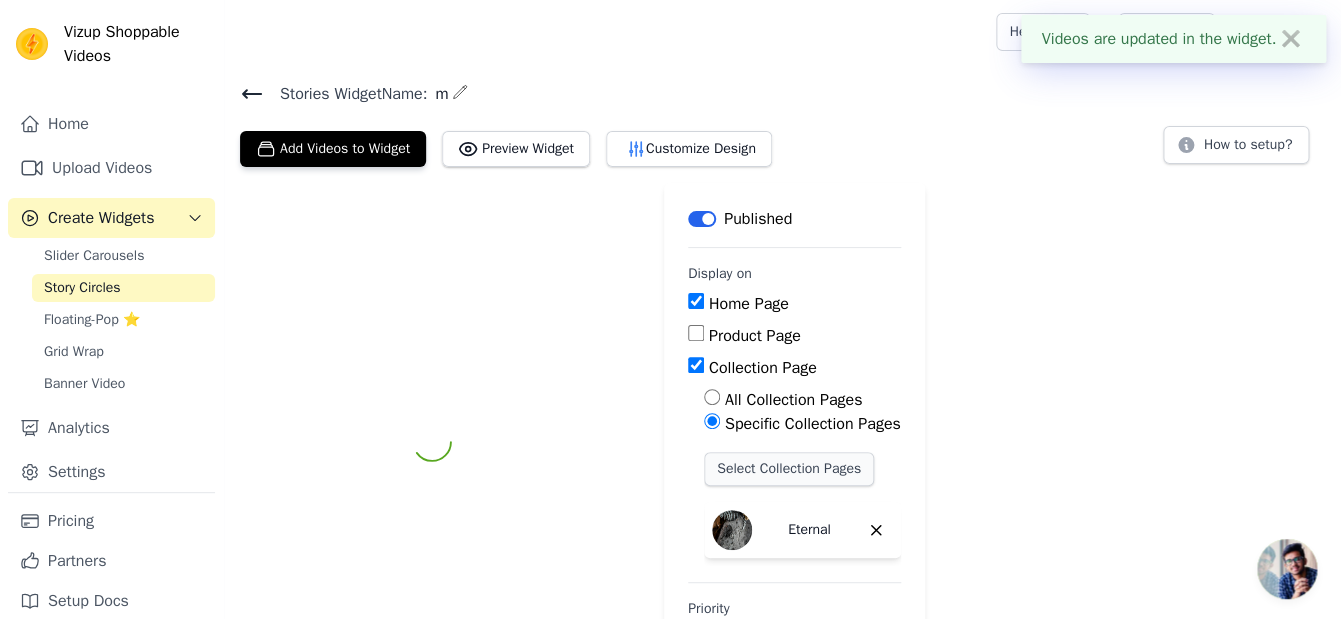 scroll, scrollTop: 81, scrollLeft: 0, axis: vertical 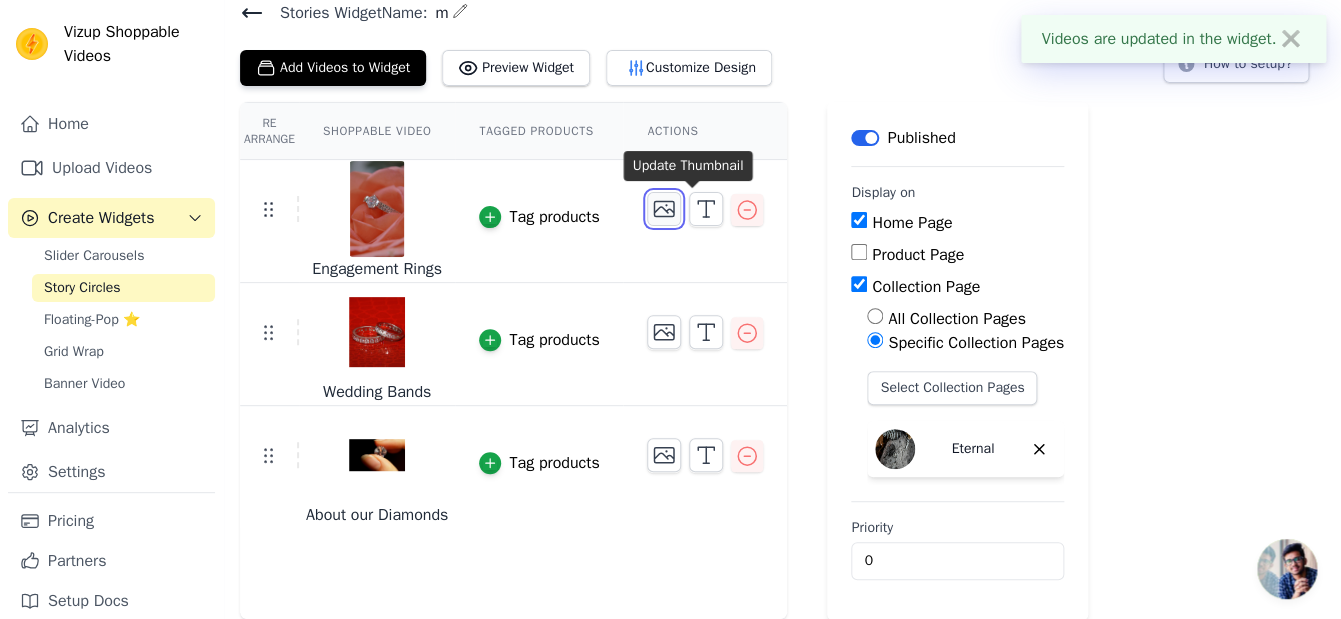 click 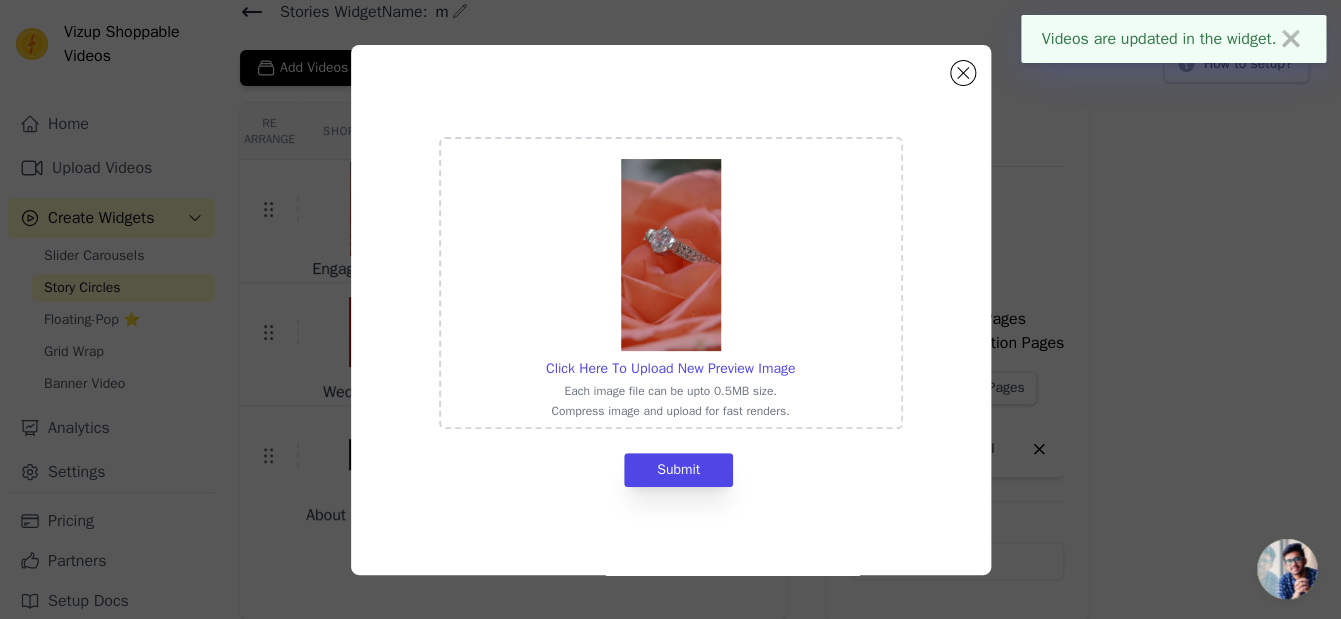 scroll, scrollTop: 0, scrollLeft: 0, axis: both 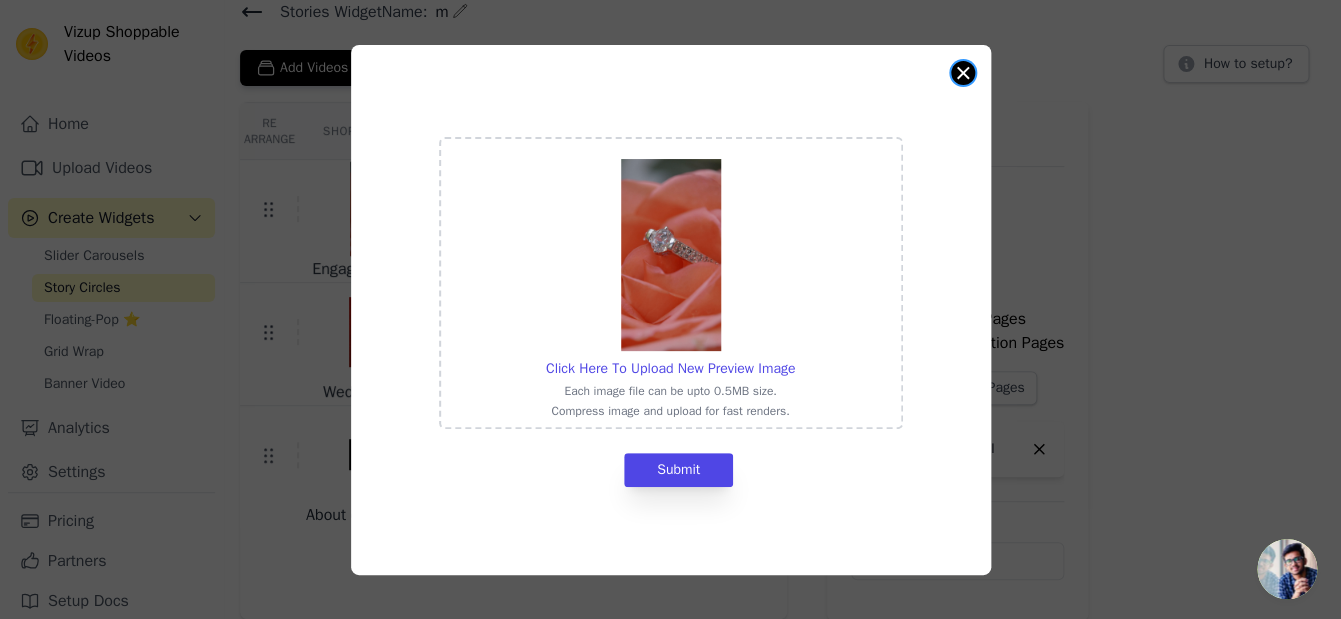 click at bounding box center [963, 73] 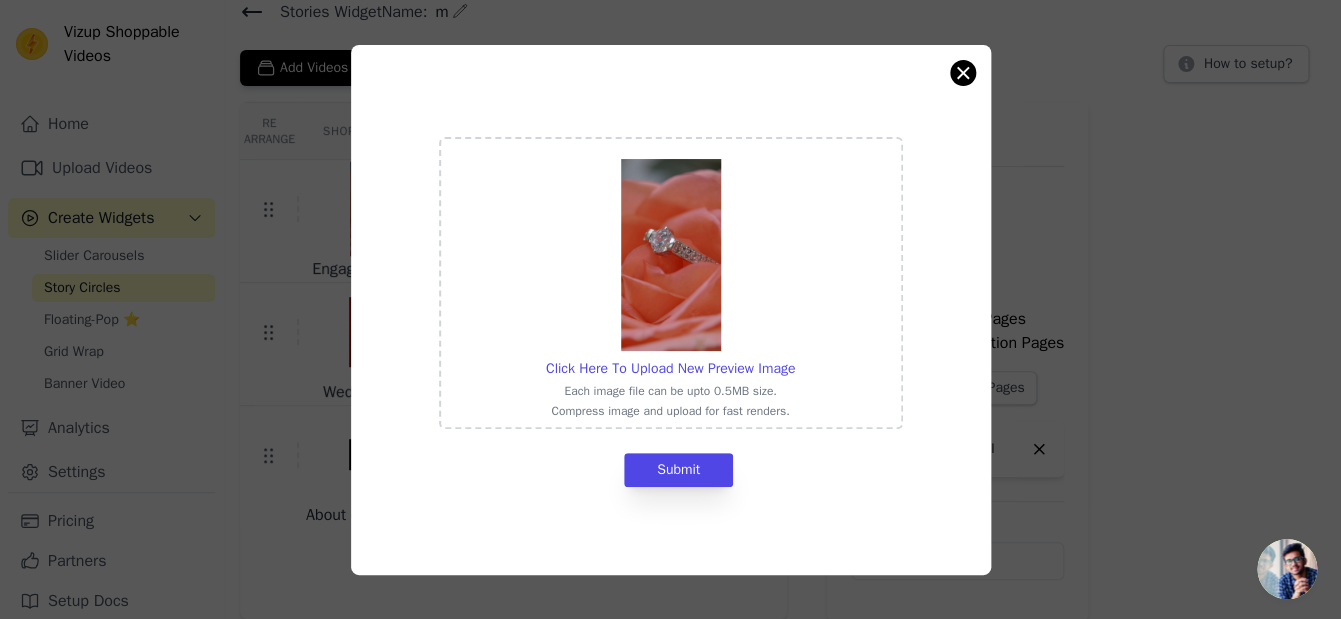 scroll, scrollTop: 81, scrollLeft: 0, axis: vertical 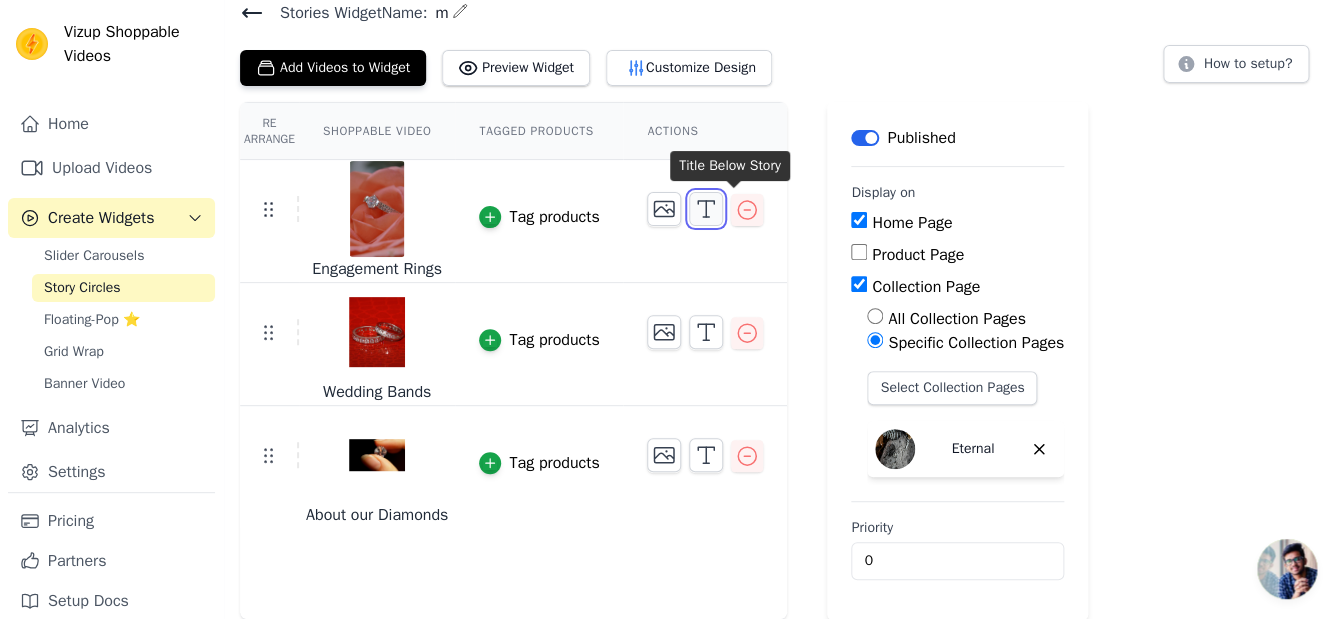 click at bounding box center [706, 209] 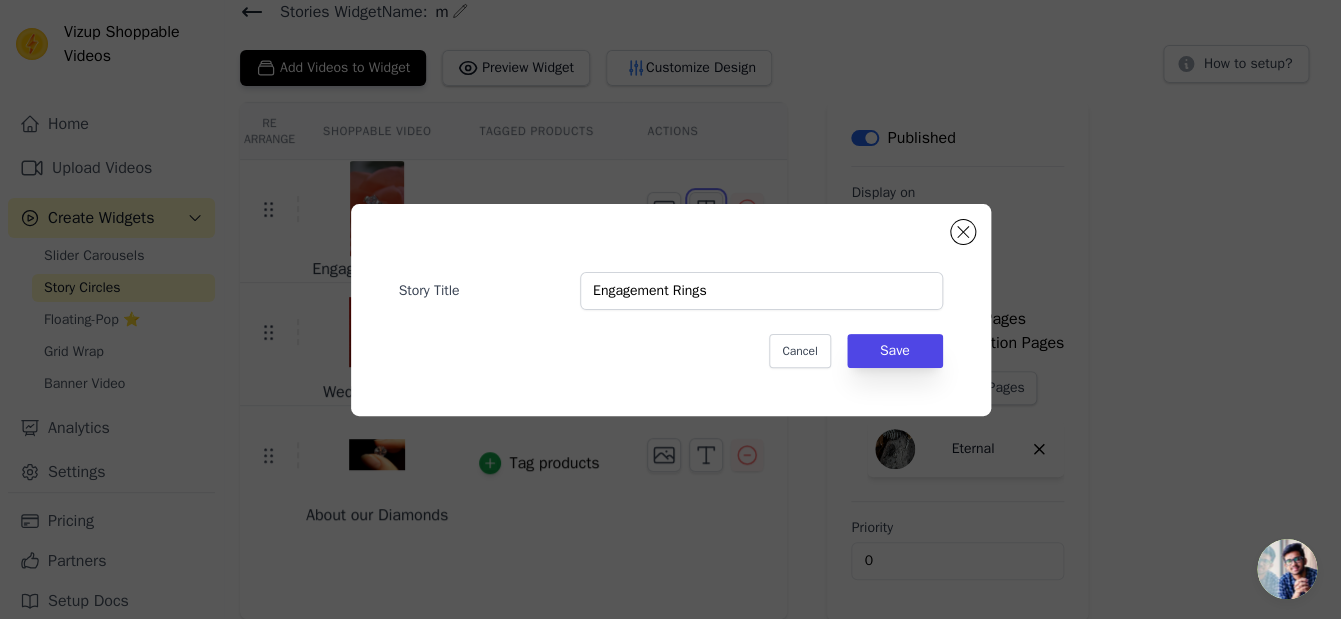 scroll, scrollTop: 0, scrollLeft: 0, axis: both 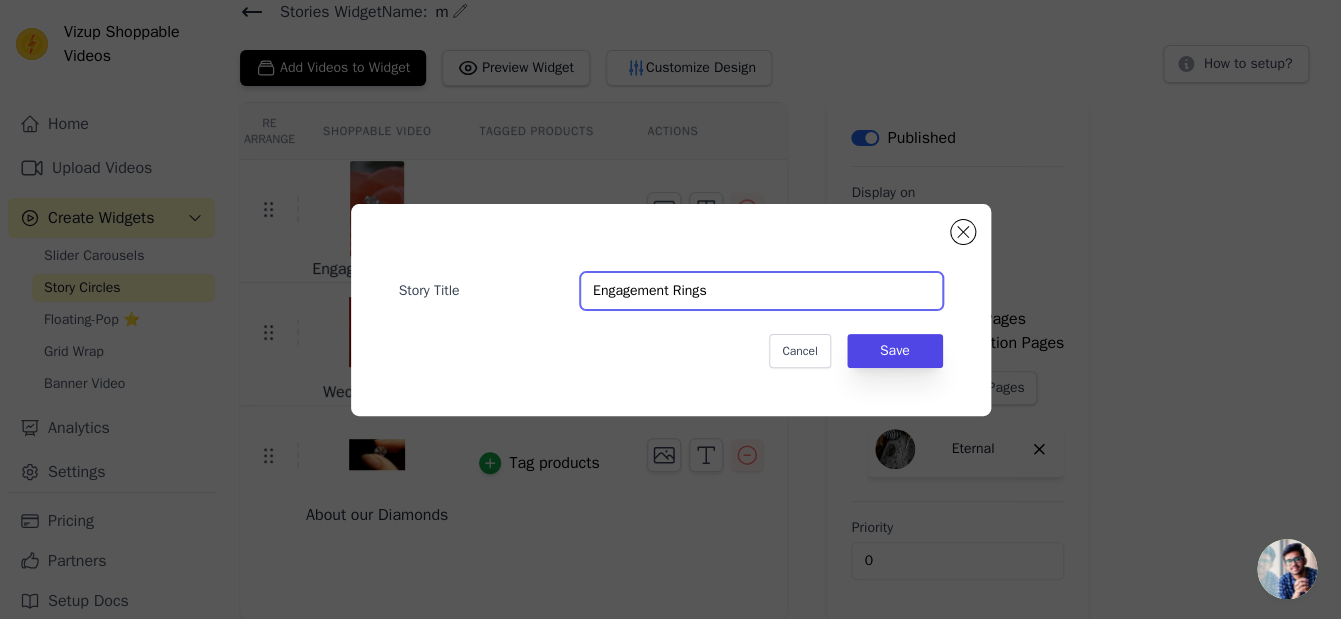 click on "Engagement Rings" at bounding box center (761, 291) 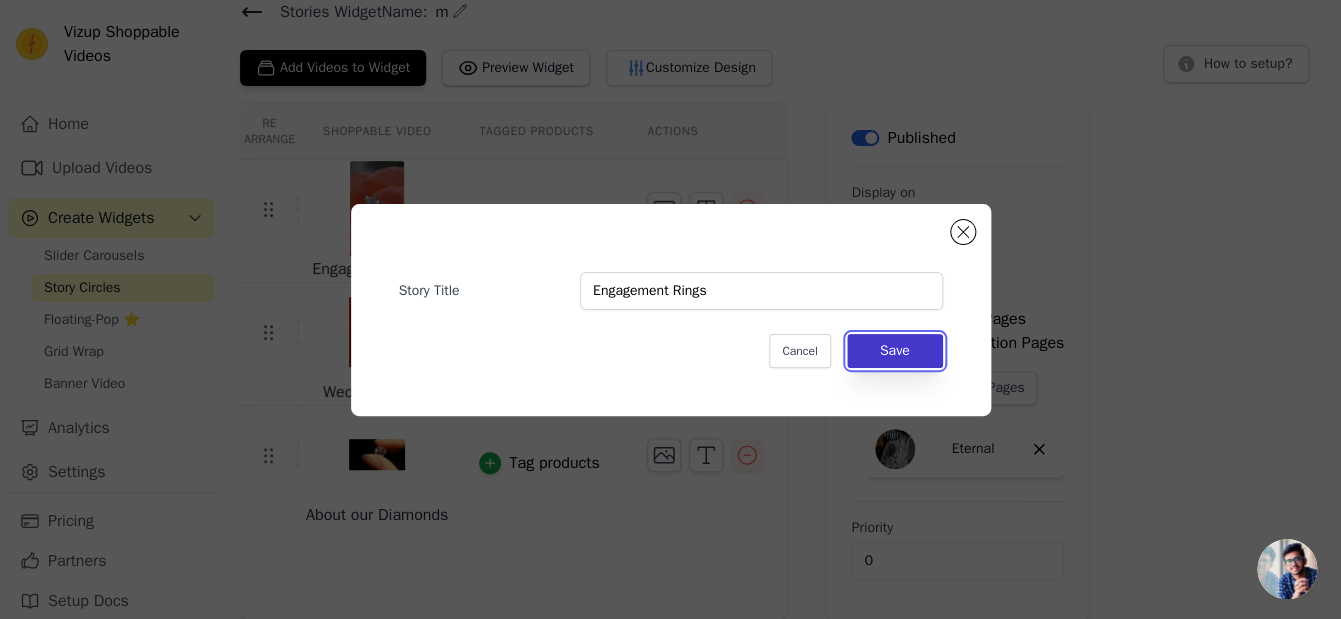 click on "Save" at bounding box center [895, 351] 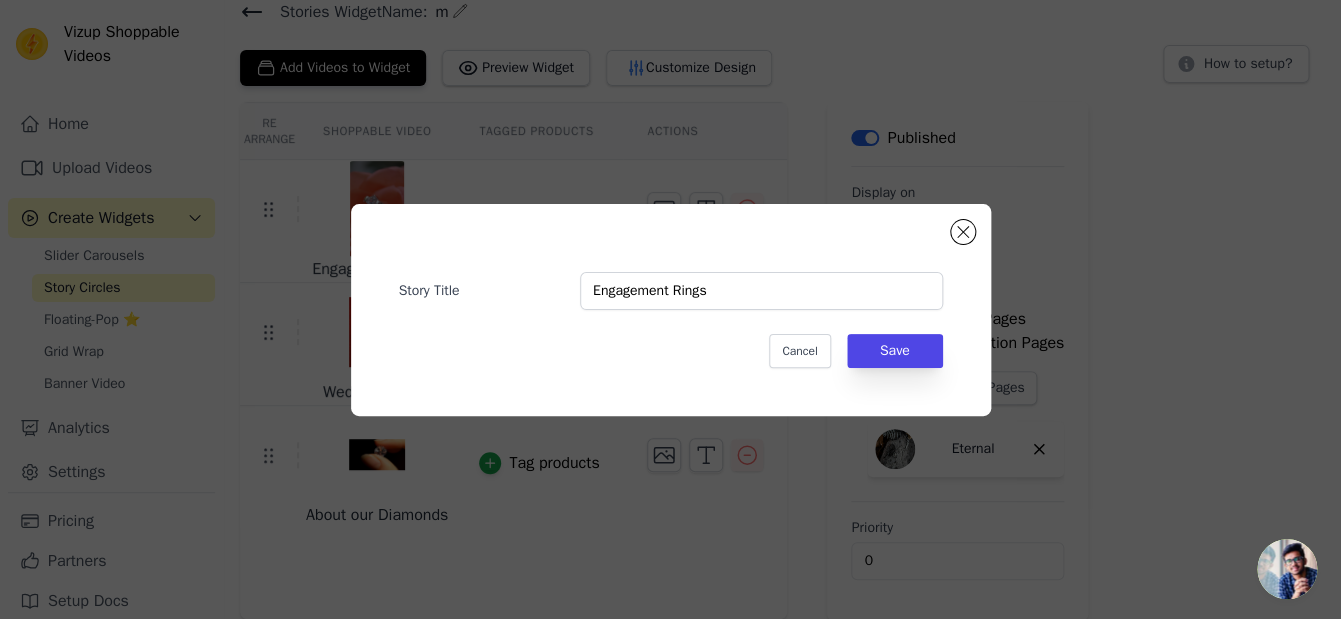 scroll, scrollTop: 81, scrollLeft: 0, axis: vertical 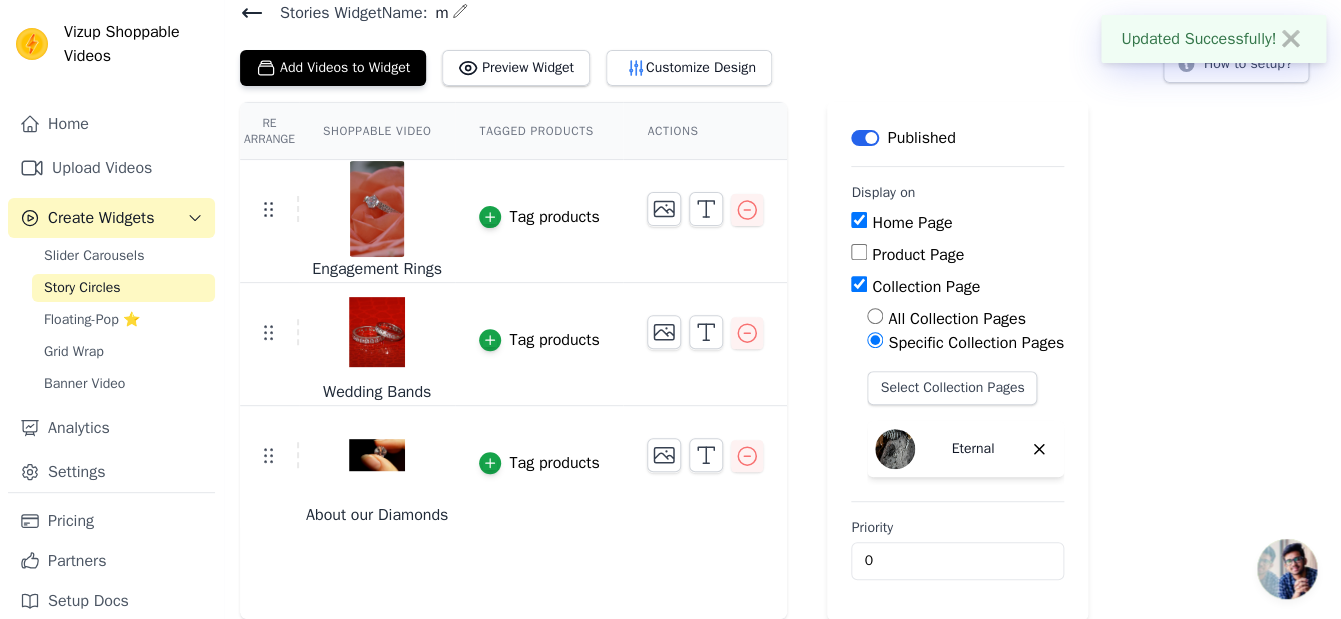 click at bounding box center (377, 209) 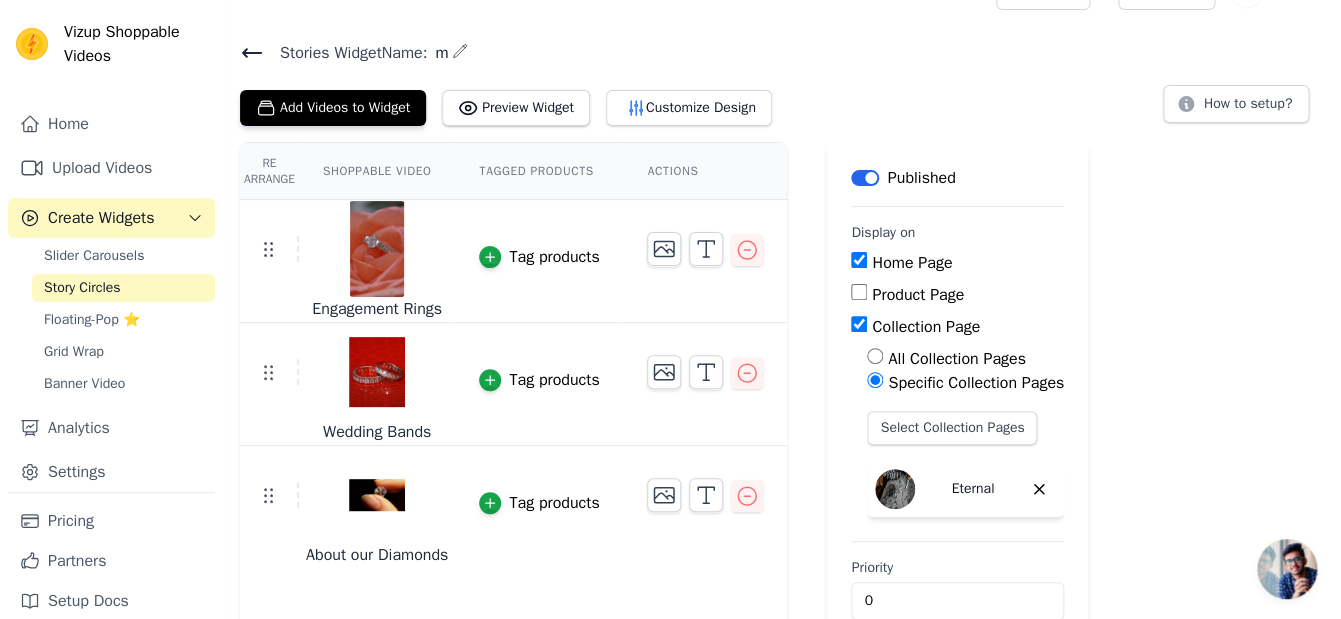 scroll, scrollTop: 0, scrollLeft: 0, axis: both 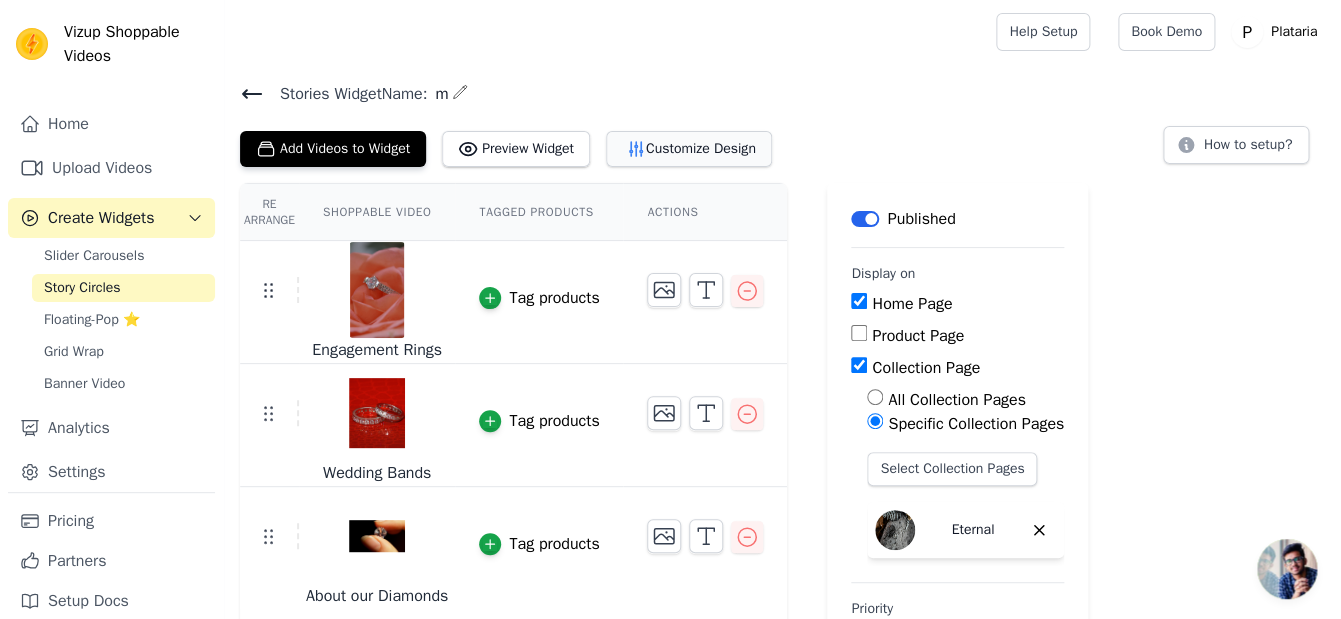 click on "Customize Design" at bounding box center (689, 149) 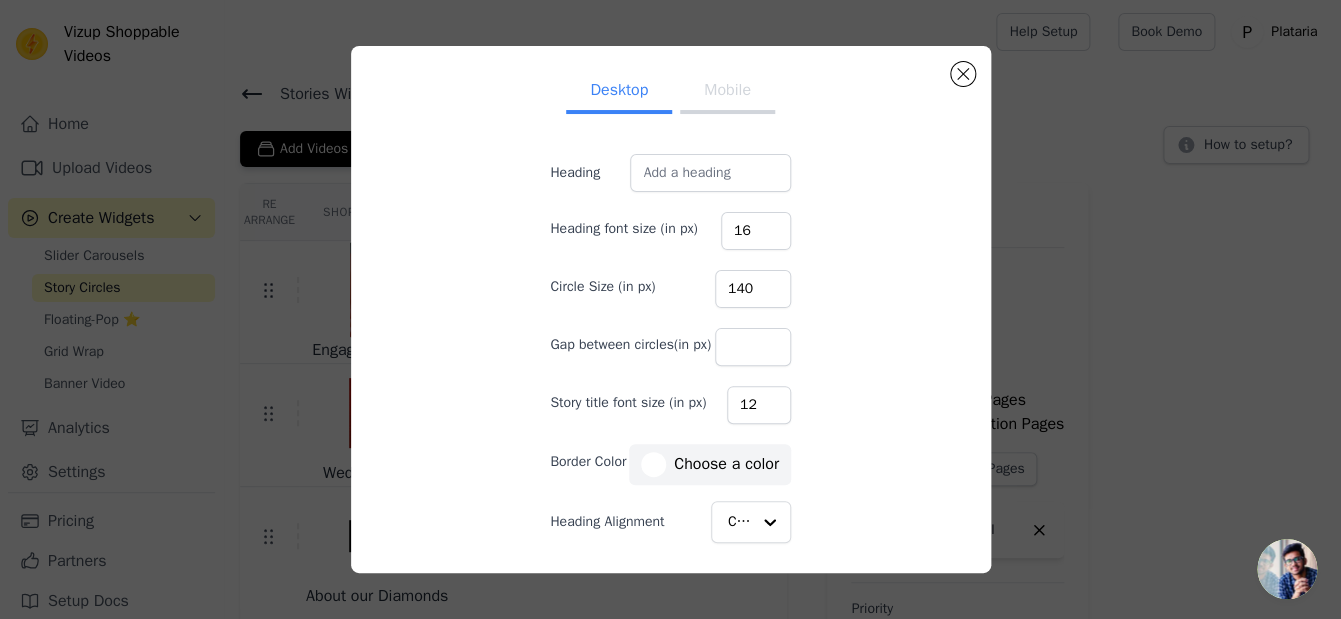 click on "Mobile" at bounding box center [727, 92] 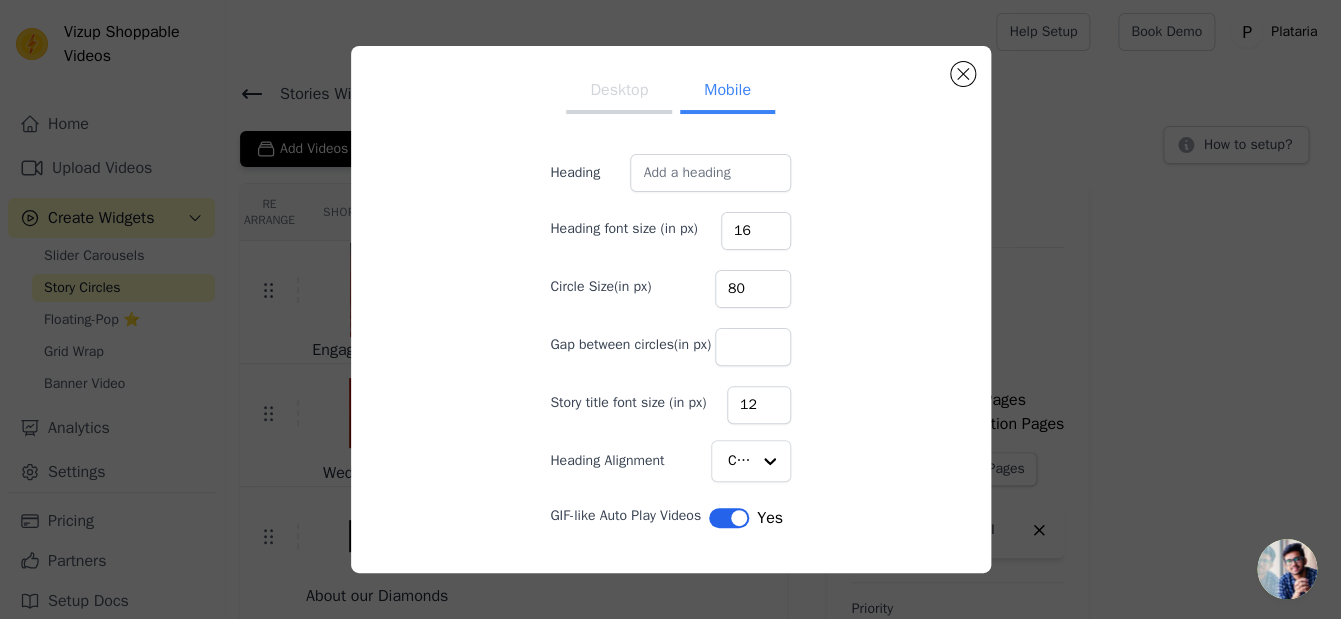 click on "Desktop" at bounding box center (619, 92) 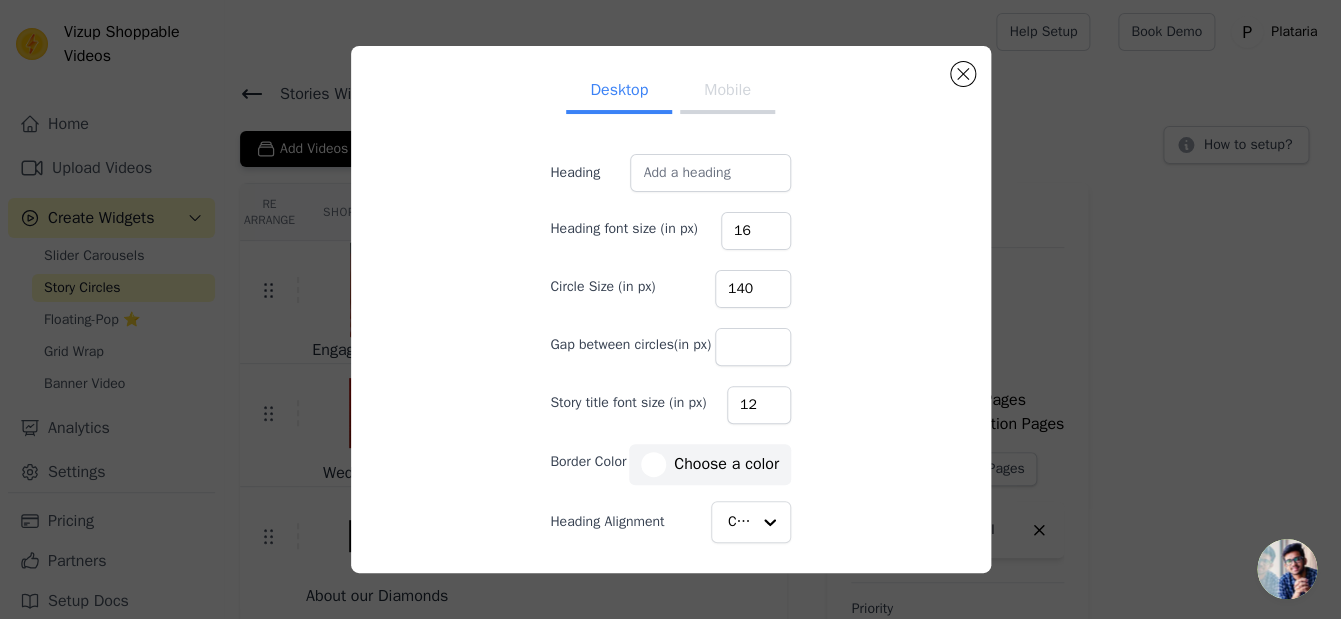 scroll, scrollTop: 112, scrollLeft: 0, axis: vertical 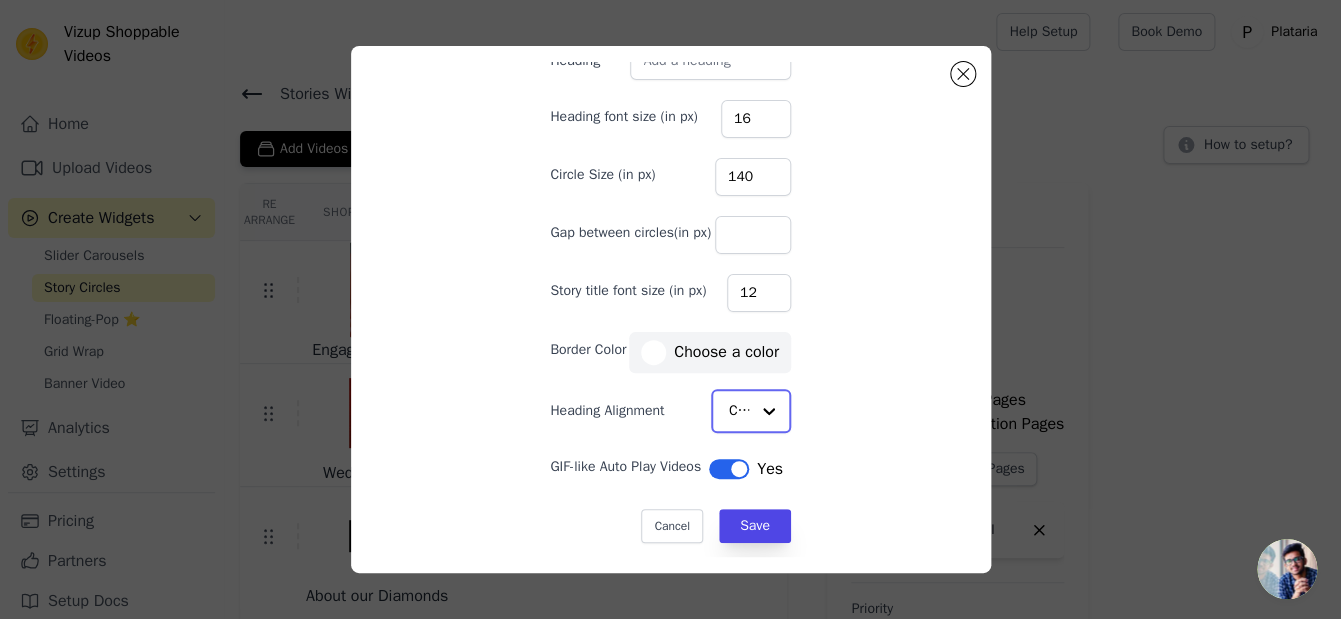 click on "Heading Alignment" 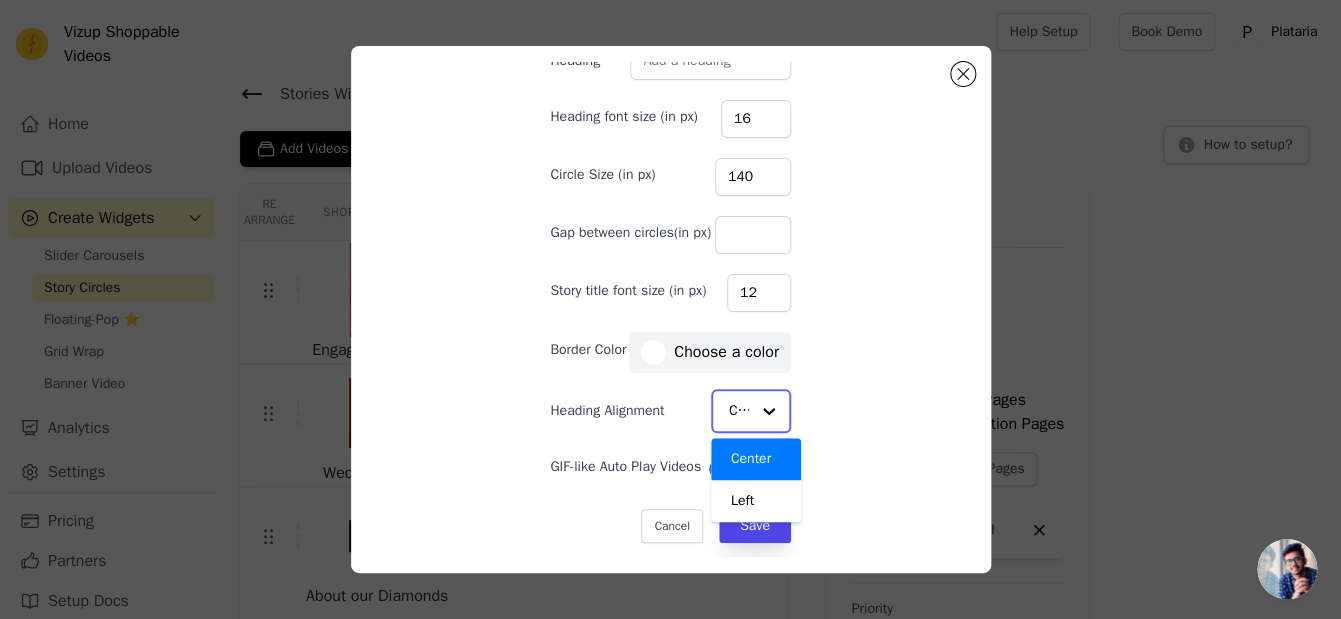 click on "Heading Alignment" 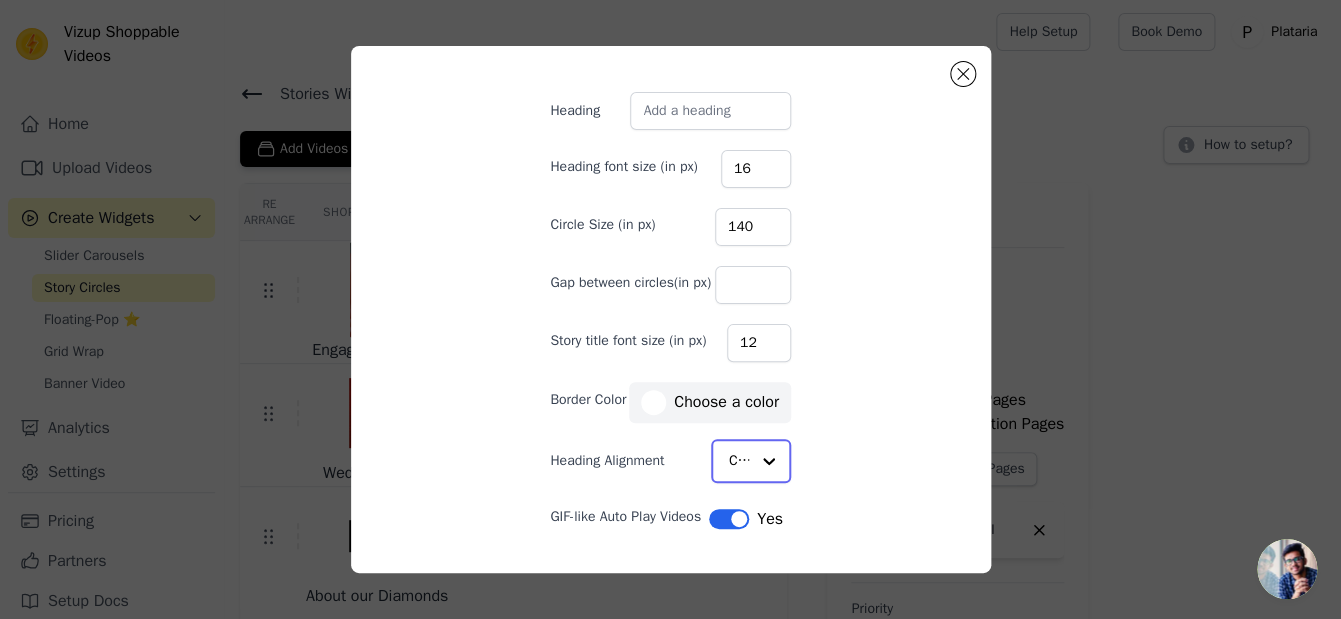 scroll, scrollTop: 41, scrollLeft: 0, axis: vertical 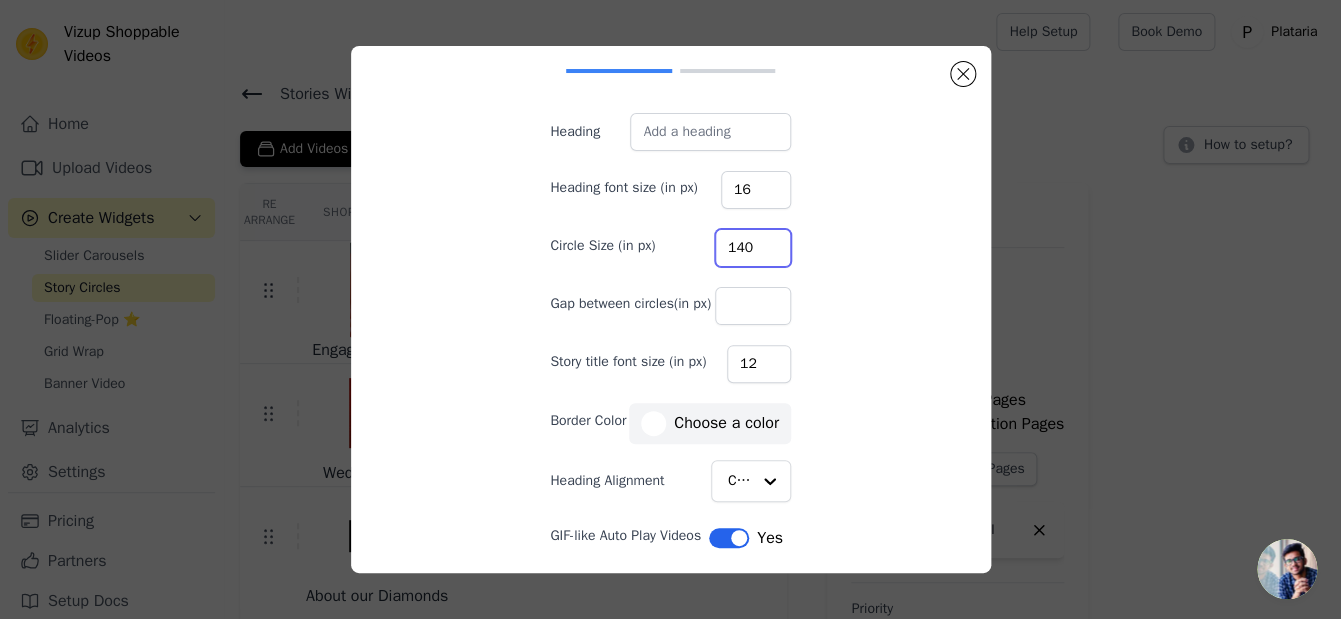 click on "140" at bounding box center (753, 248) 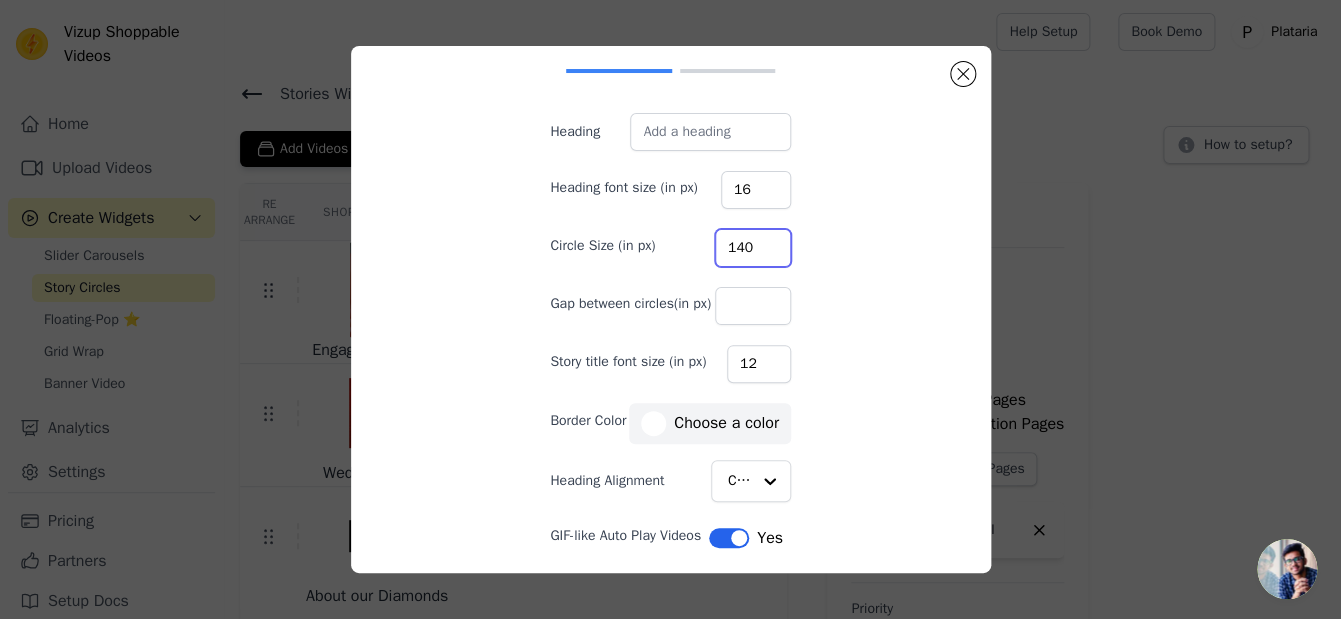 click on "140" at bounding box center (753, 248) 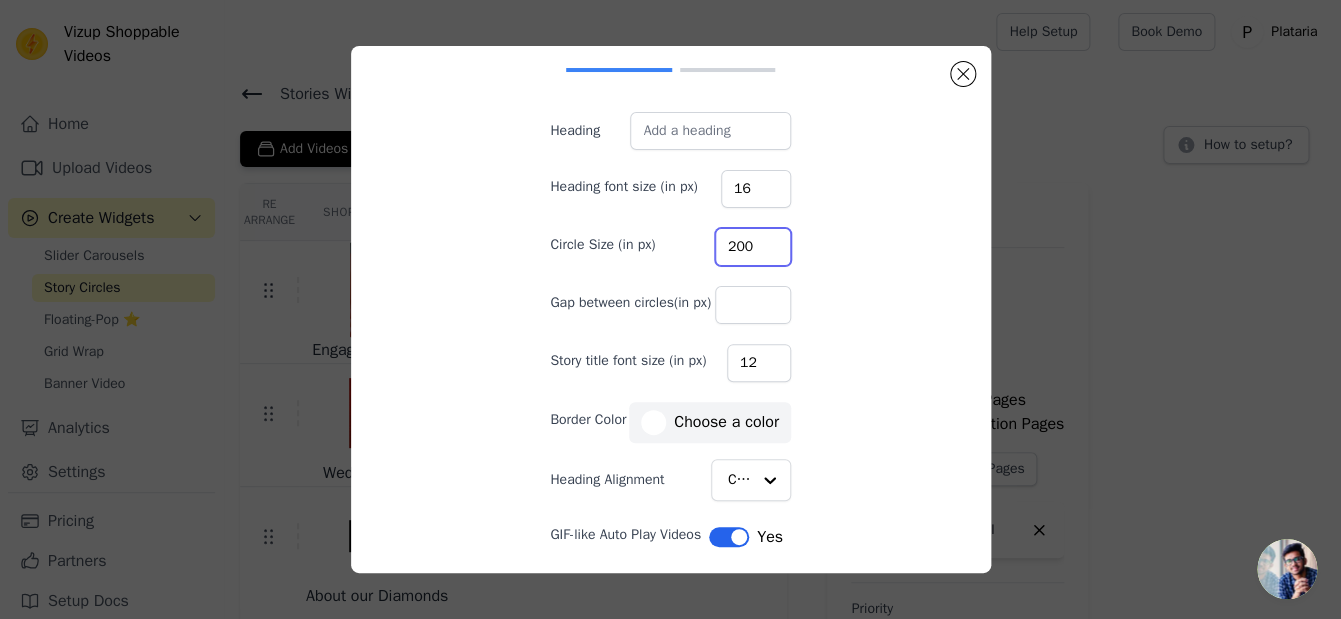 type on "200" 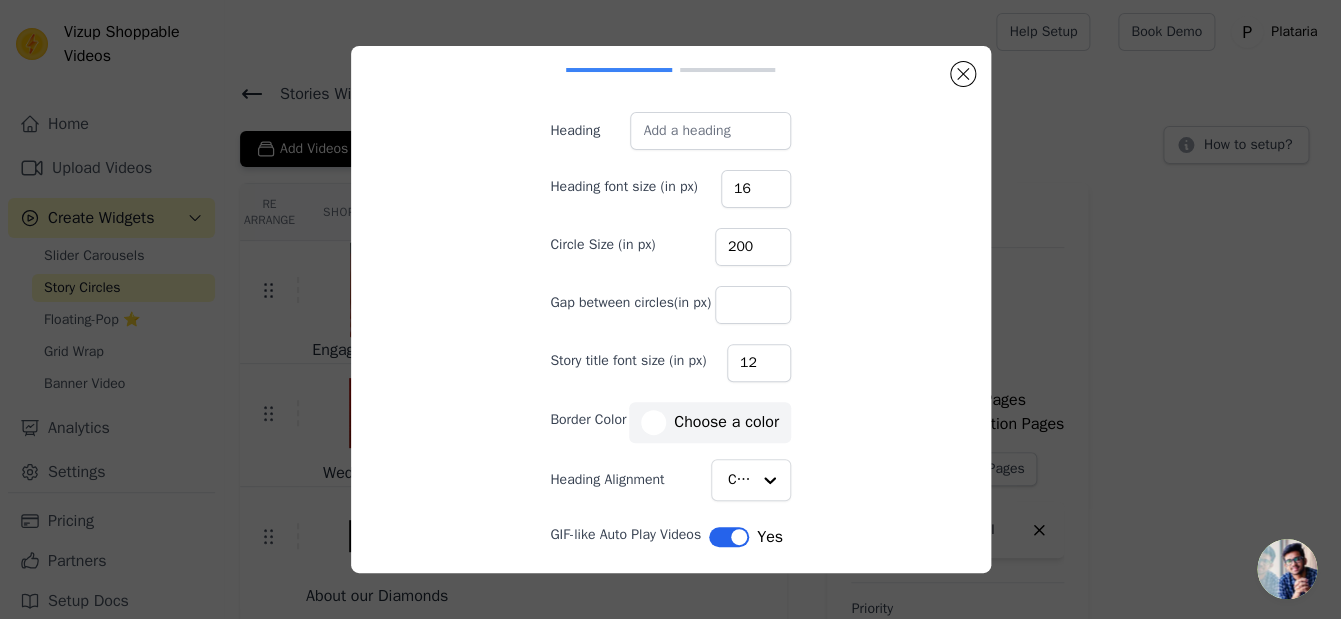 click on "Desktop Mobile   Heading     Heading font size (in px)   16   Circle Size (in px)   200   Gap between circles(in px)     Story title font size (in px)   12   Border Color   #ffffff       Choose a color     Heading Alignment         Center               GIF-like Auto Play Videos   Label     Yes   Cancel     Save                               #ffffff   1   hex   change to    rgb" at bounding box center (671, 309) 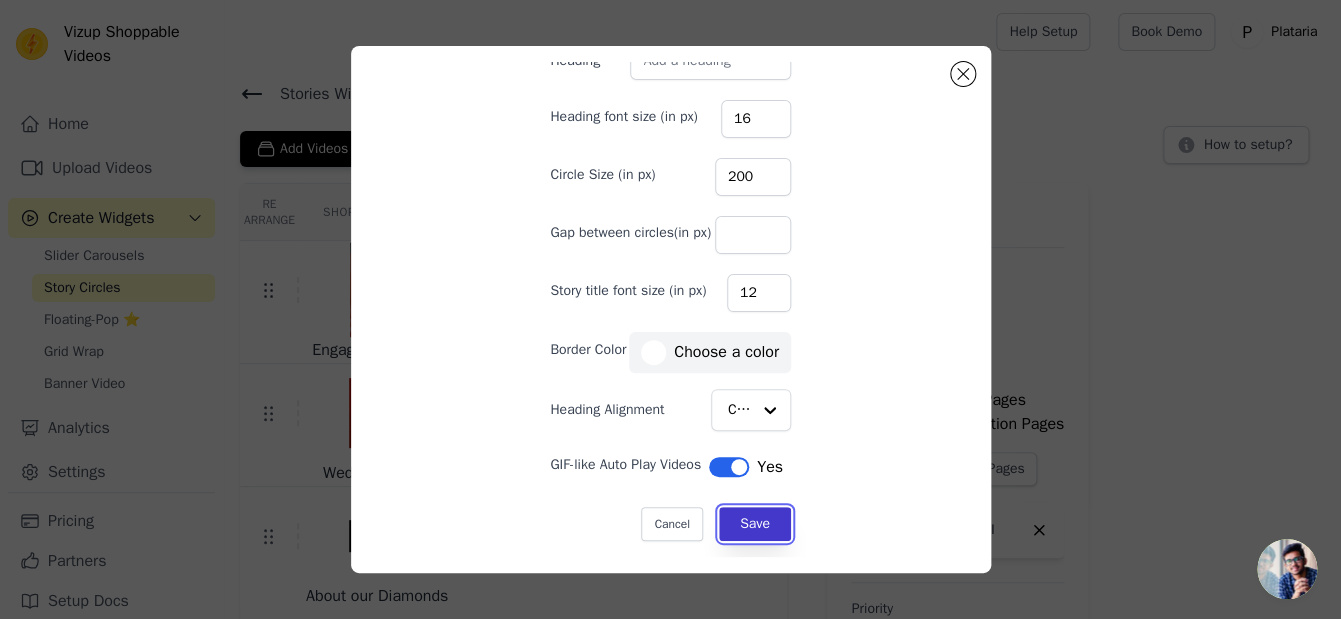 click on "Save" at bounding box center (755, 524) 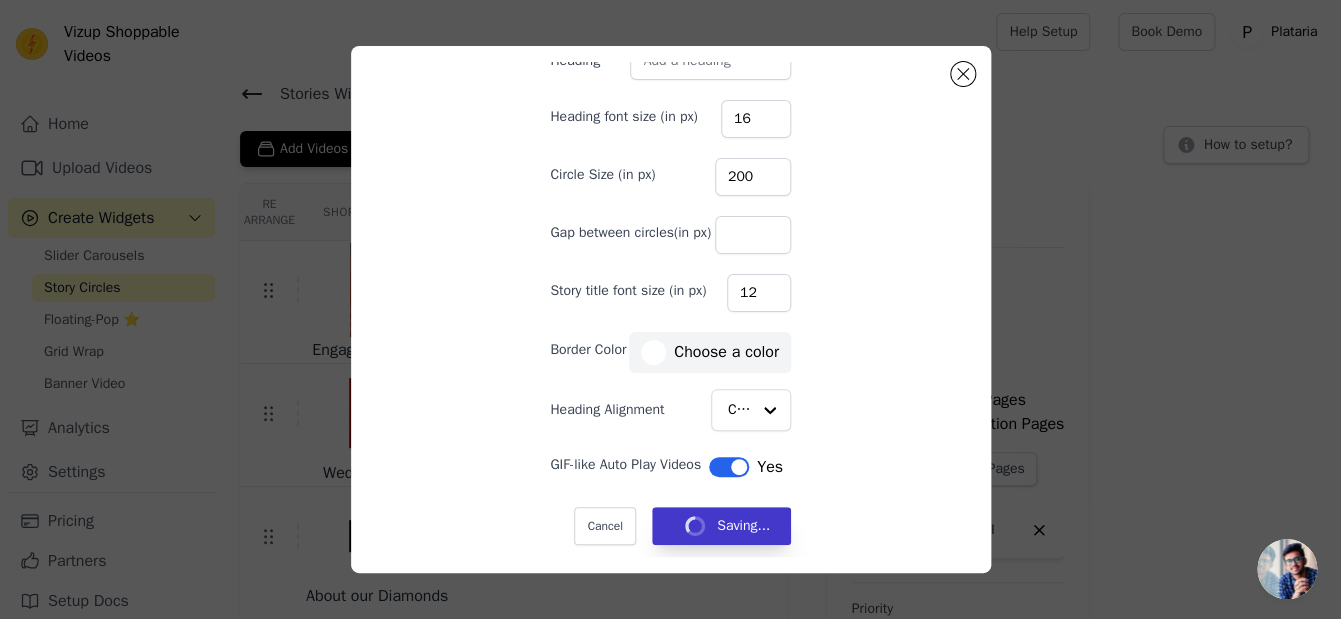 type 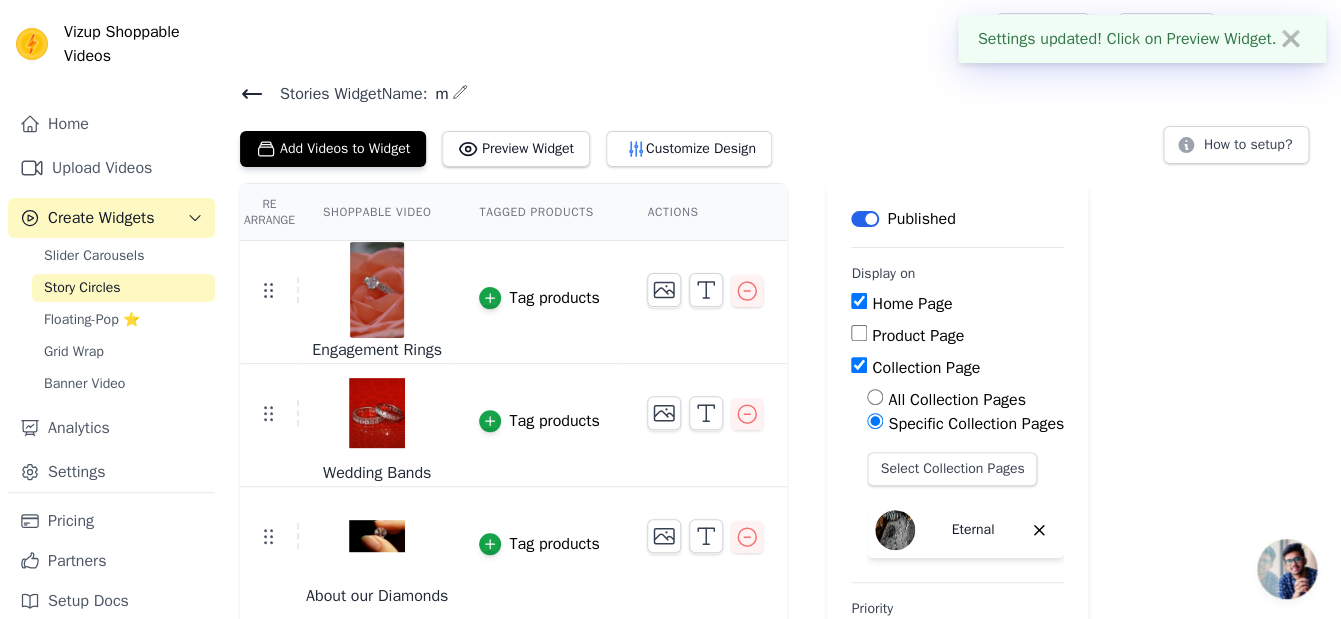 scroll, scrollTop: 112, scrollLeft: 0, axis: vertical 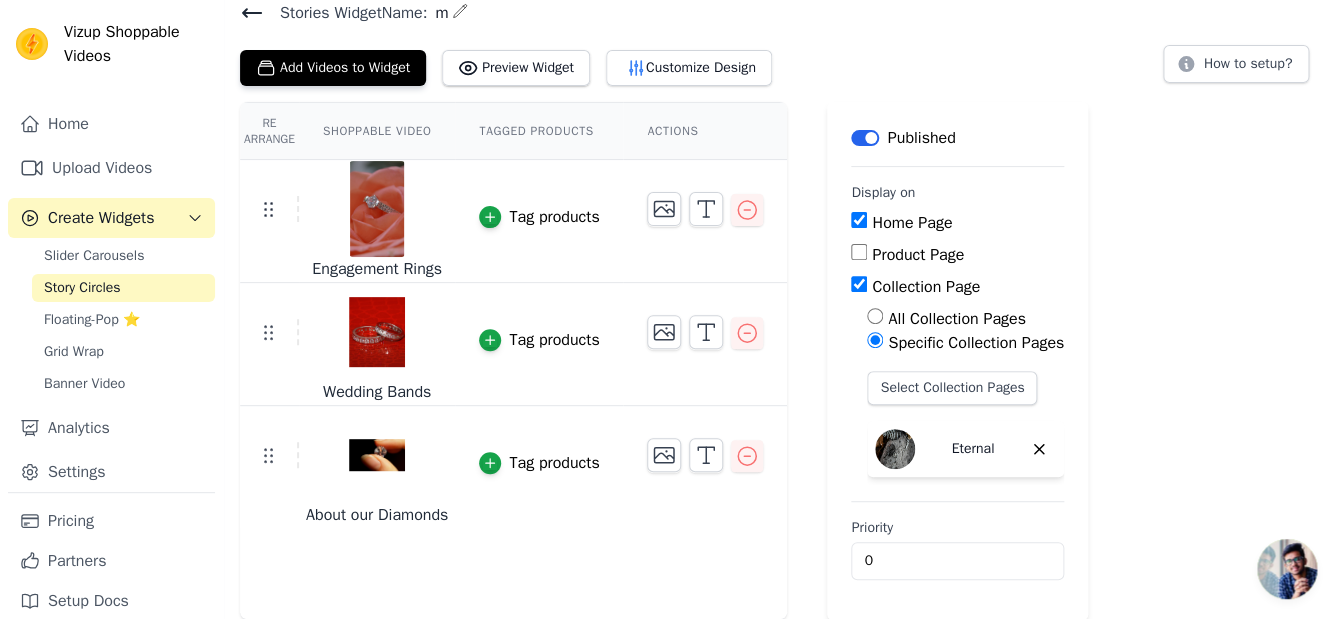 click on "Home Page" at bounding box center (859, 220) 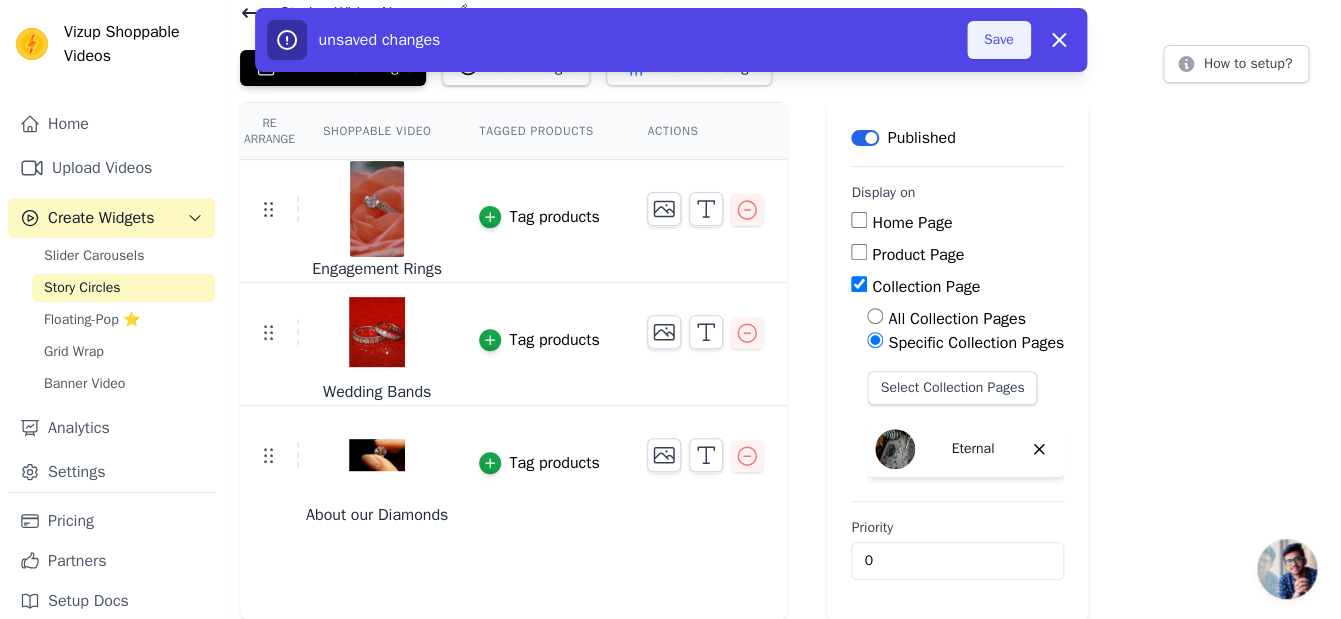 click on "Save" at bounding box center [999, 40] 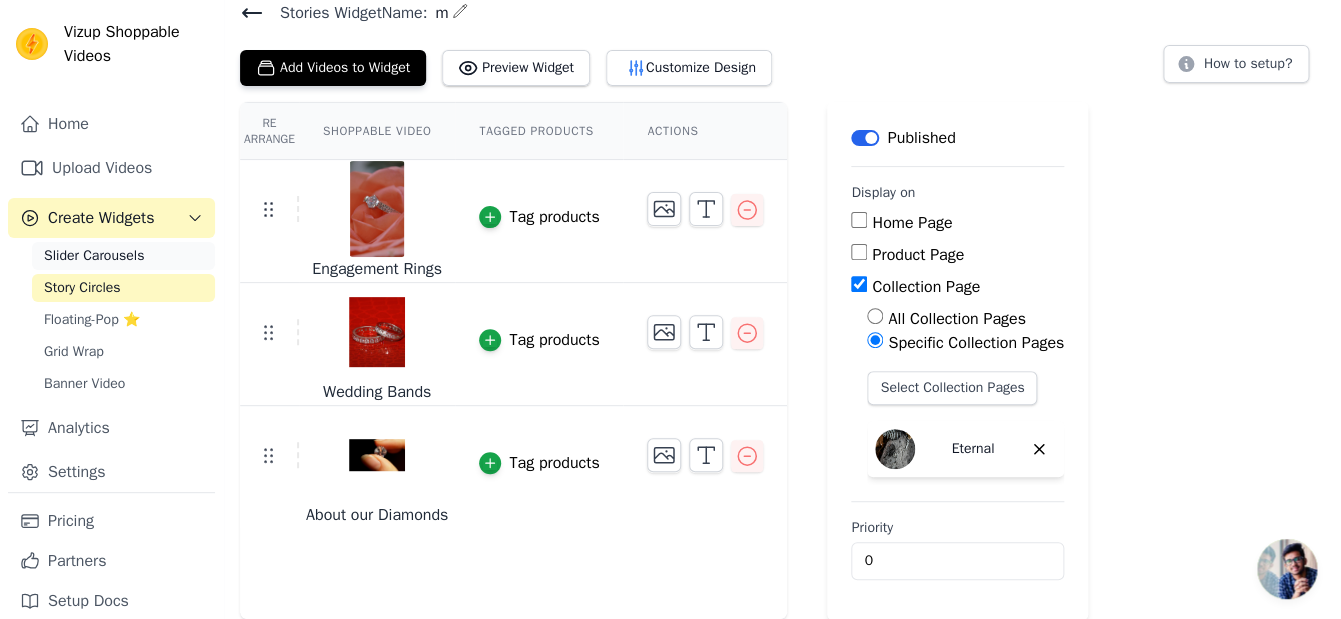 click on "Slider Carousels" at bounding box center [94, 256] 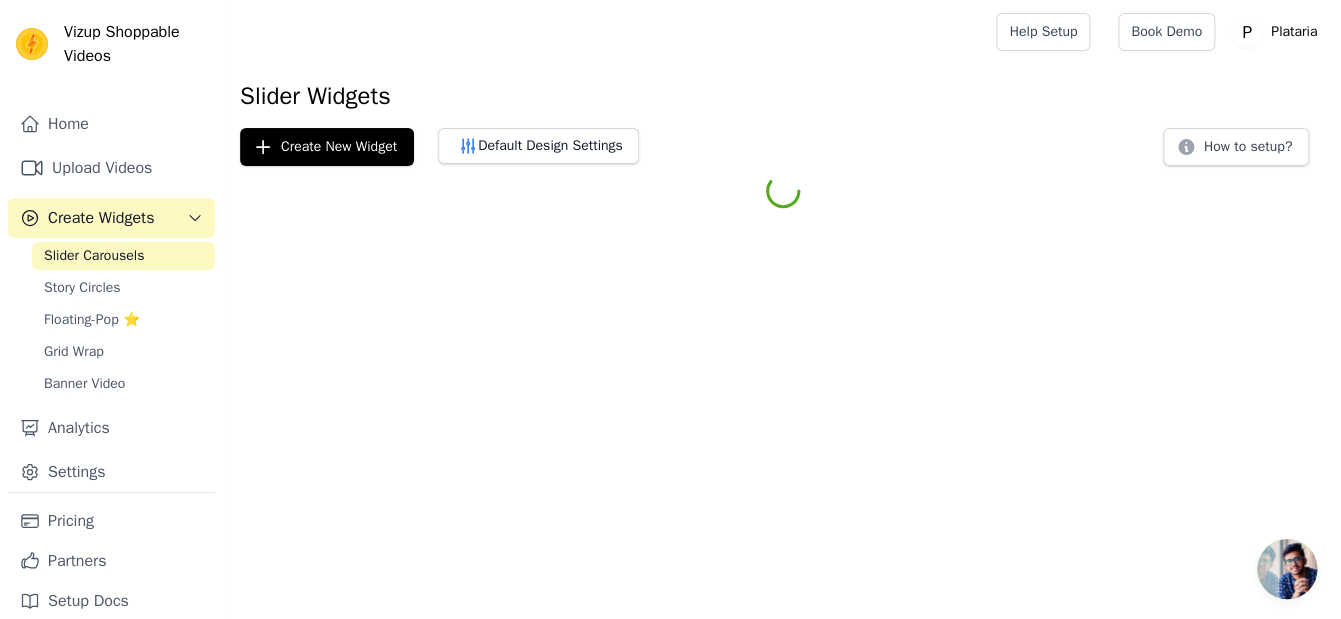 scroll, scrollTop: 0, scrollLeft: 0, axis: both 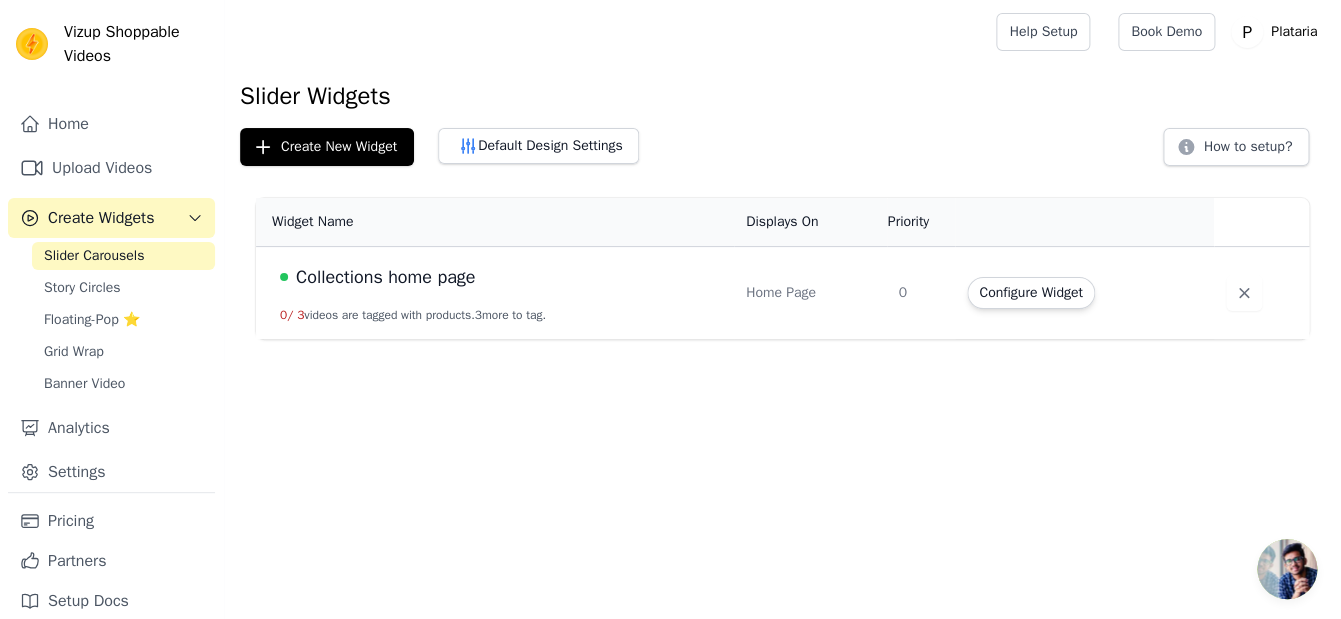 click on "Home Page" at bounding box center [810, 293] 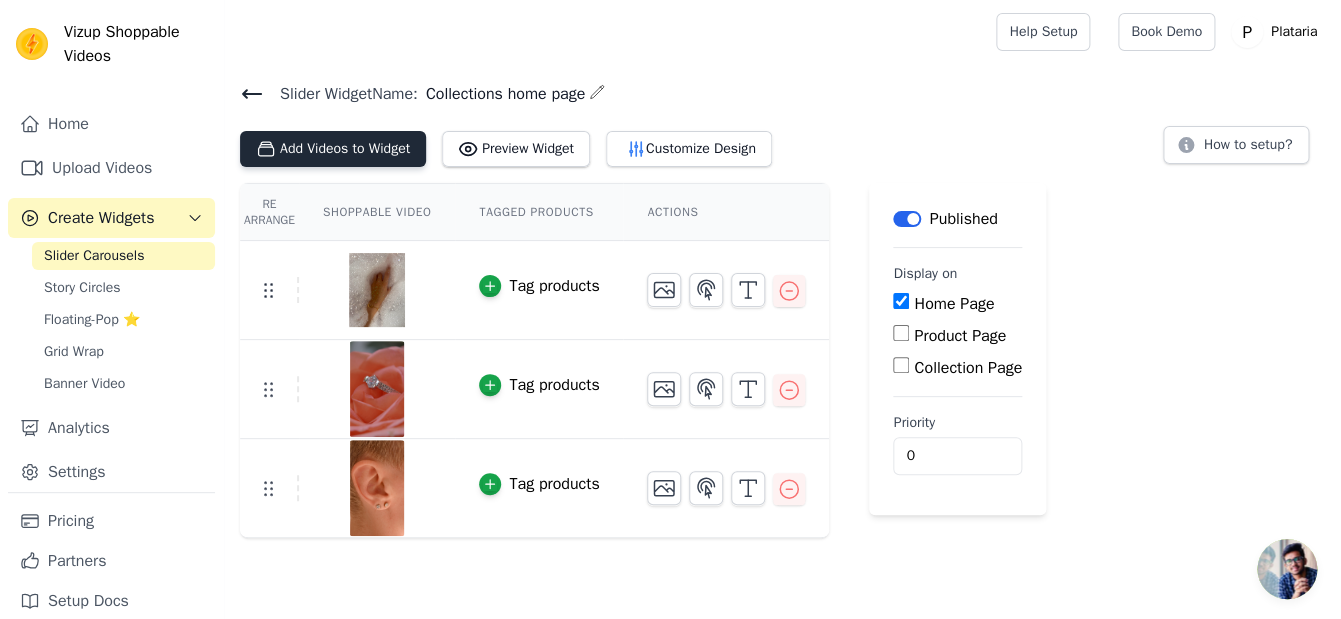 click on "Add Videos to Widget" at bounding box center [333, 149] 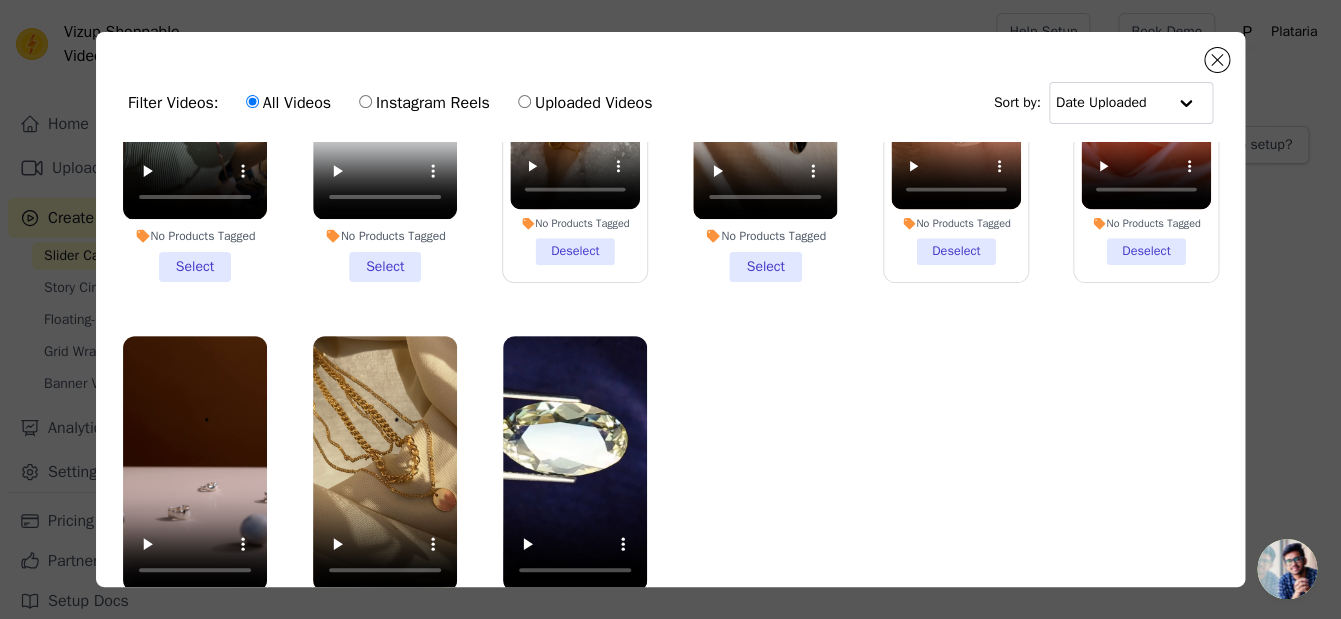 scroll, scrollTop: 544, scrollLeft: 0, axis: vertical 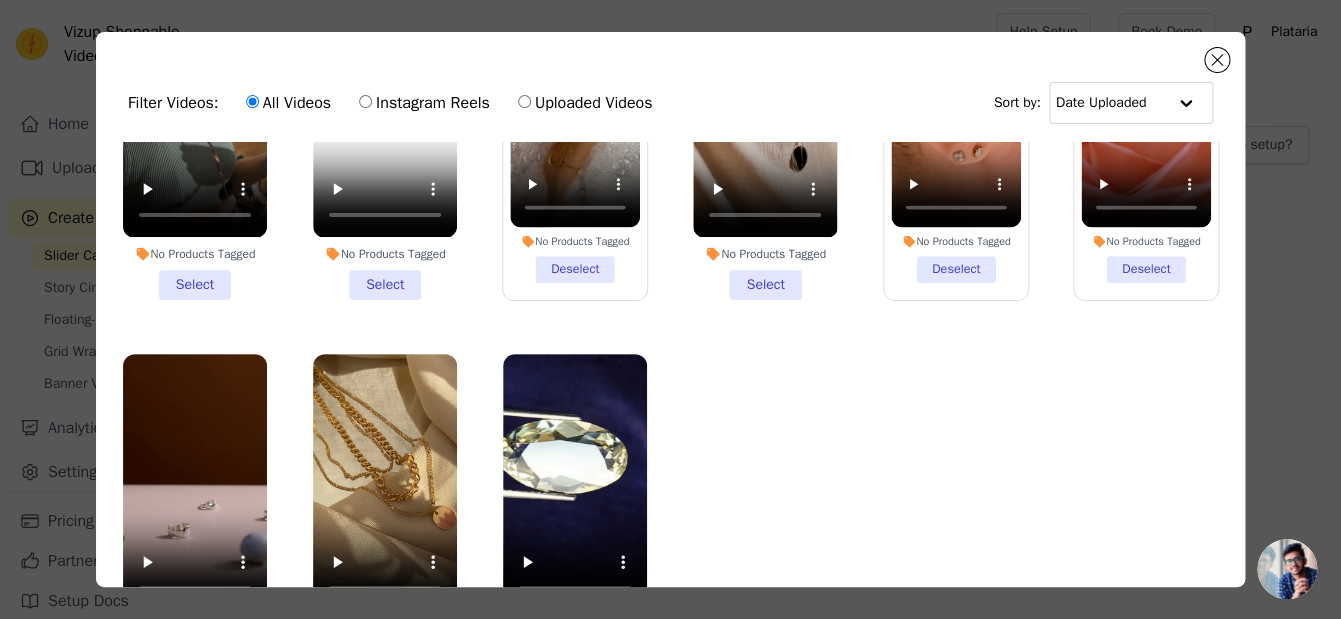 click on "Filter Videos:
All Videos
Instagram Reels
Uploaded Videos   Sort by:
Date Uploaded
No Products Tagged     Select
No Products Tagged     Select
No Products Tagged     Select
No Products Tagged     Select
No Products Tagged     Select
No Products Tagged     Select
No Products Tagged     Select
No Products Tagged     Select
No Products Tagged     Deselect
No Products Tagged     Select
No Products Tagged     Deselect
No Products Tagged     Deselect
No Products Tagged     Select
No Products Tagged     Select
No Products Tagged     Select       0  videos selected     Add To Widget   Dismiss" at bounding box center [670, 309] 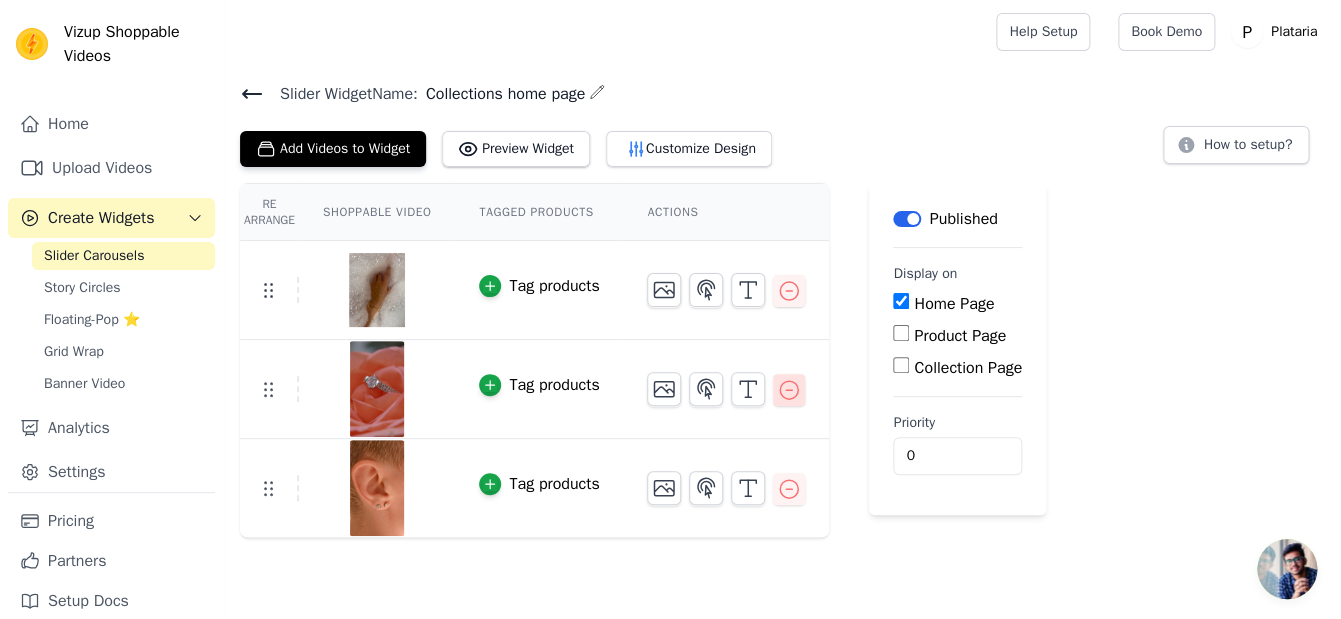 click 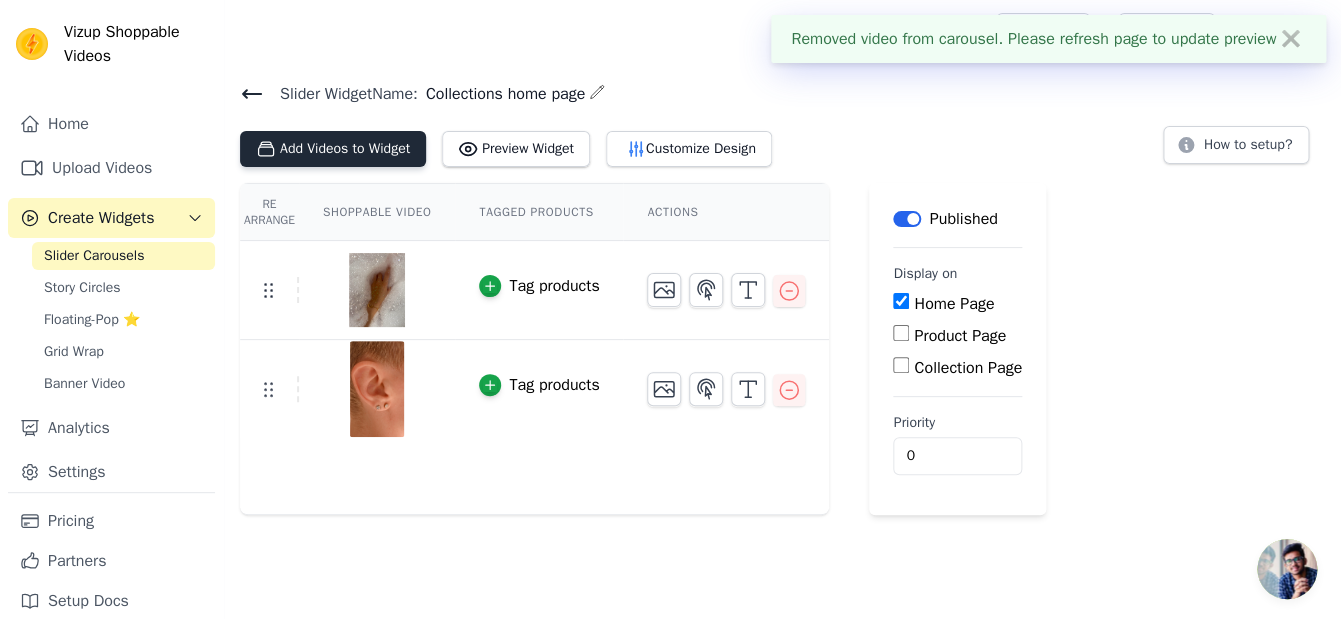 click on "Add Videos to Widget" at bounding box center [333, 149] 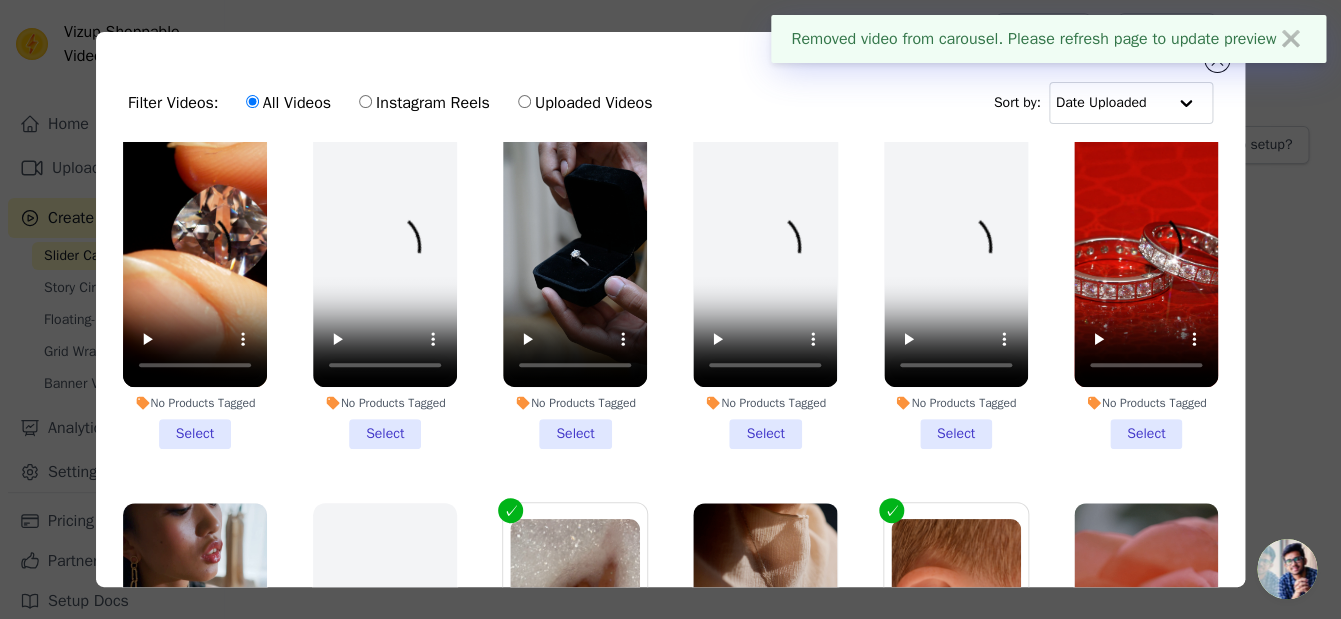 scroll, scrollTop: 26, scrollLeft: 0, axis: vertical 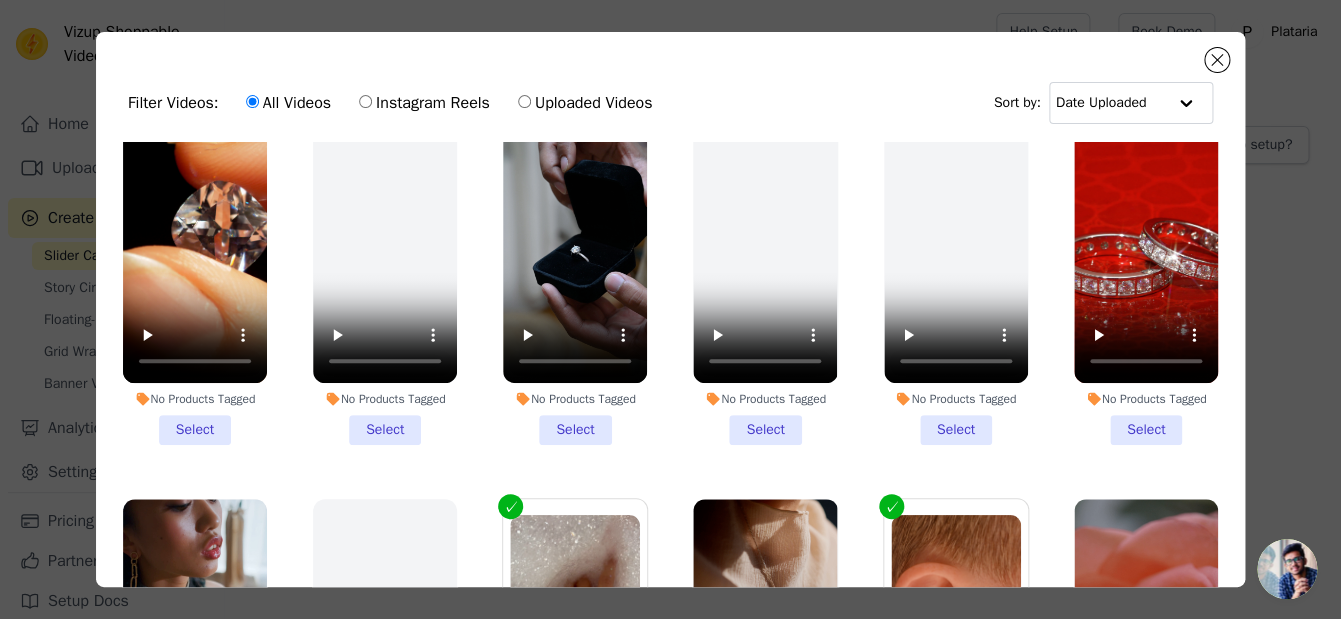 click on "No Products Tagged     Select" at bounding box center [575, 286] 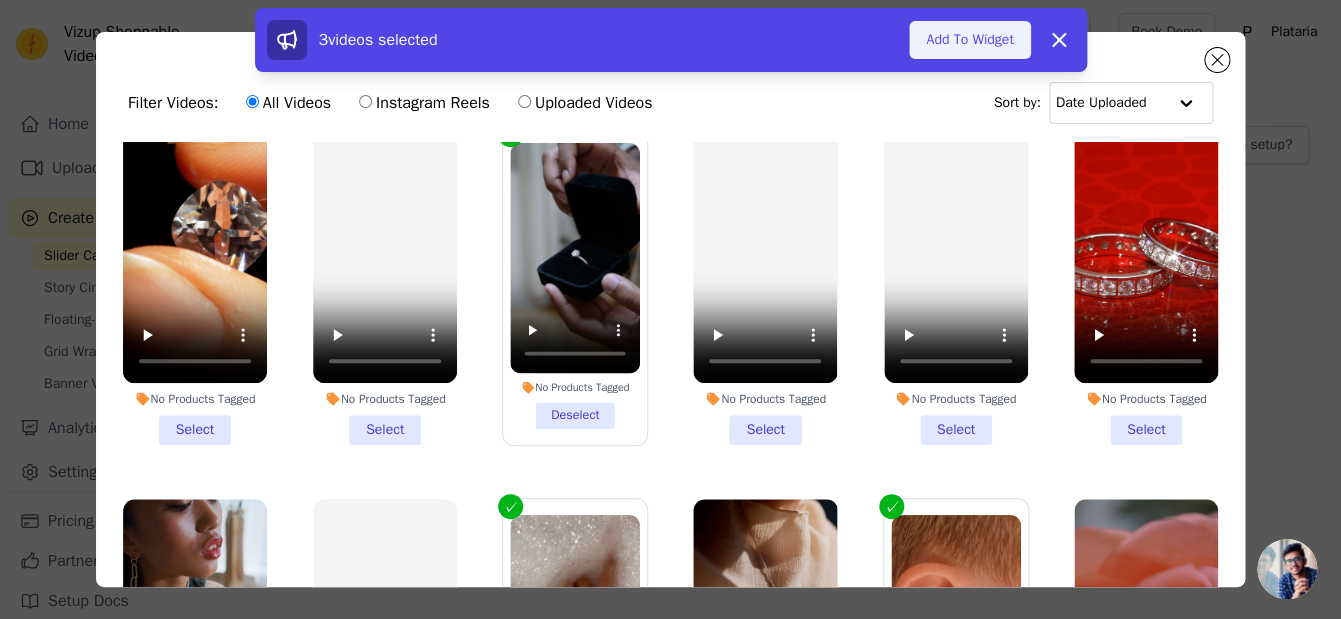 click on "Add To Widget" at bounding box center [969, 40] 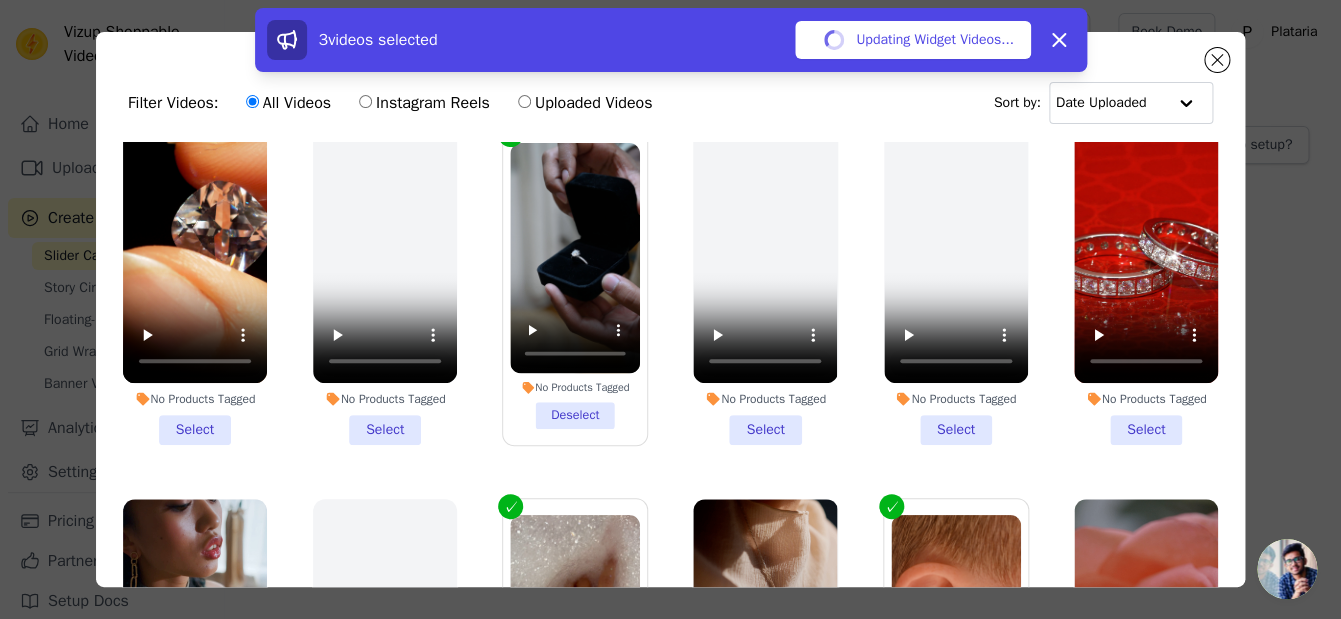 scroll, scrollTop: 26, scrollLeft: 0, axis: vertical 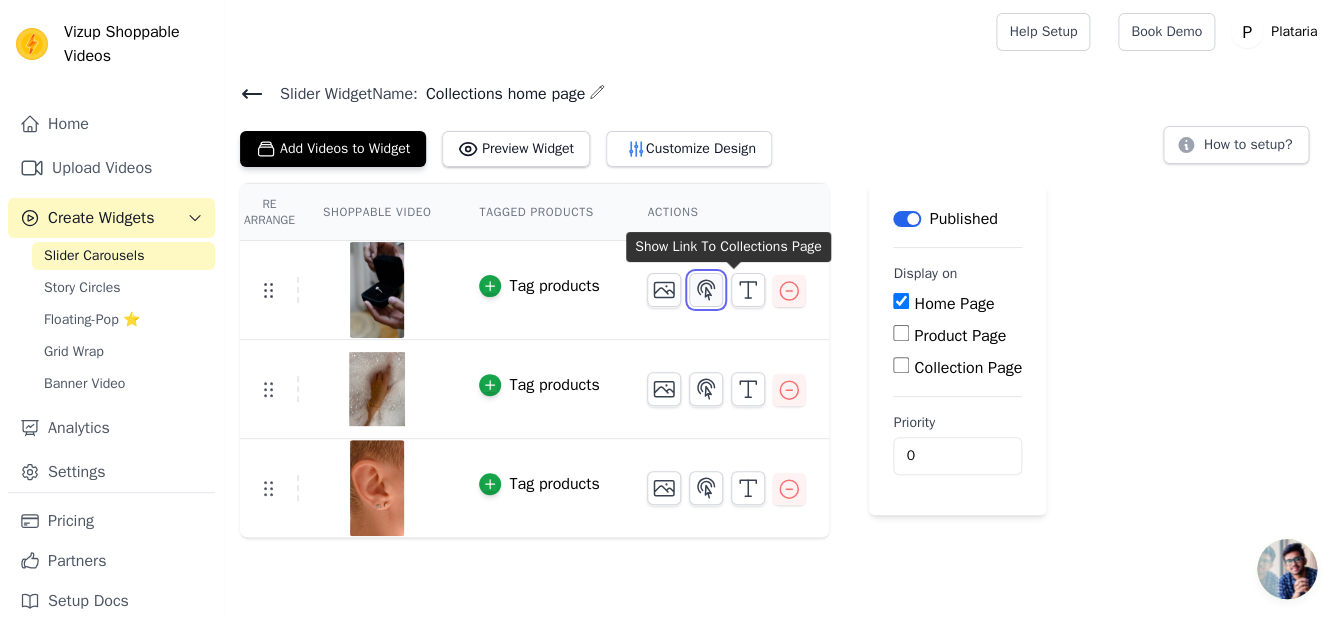 click 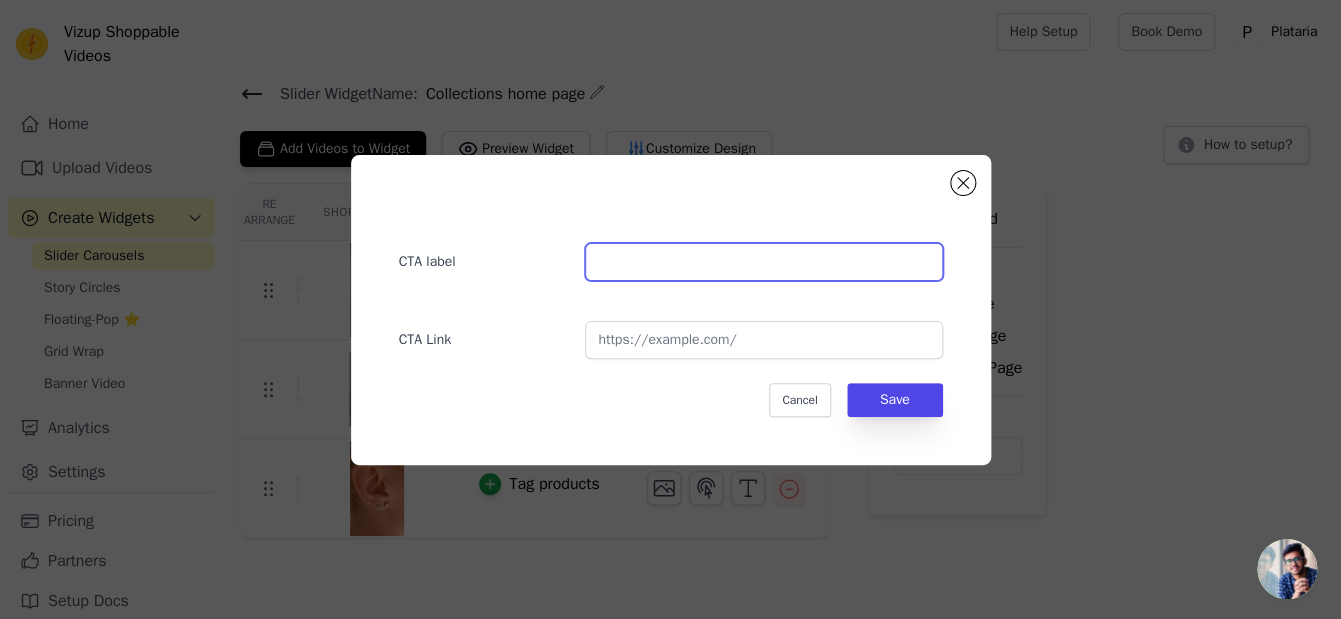 click at bounding box center (763, 262) 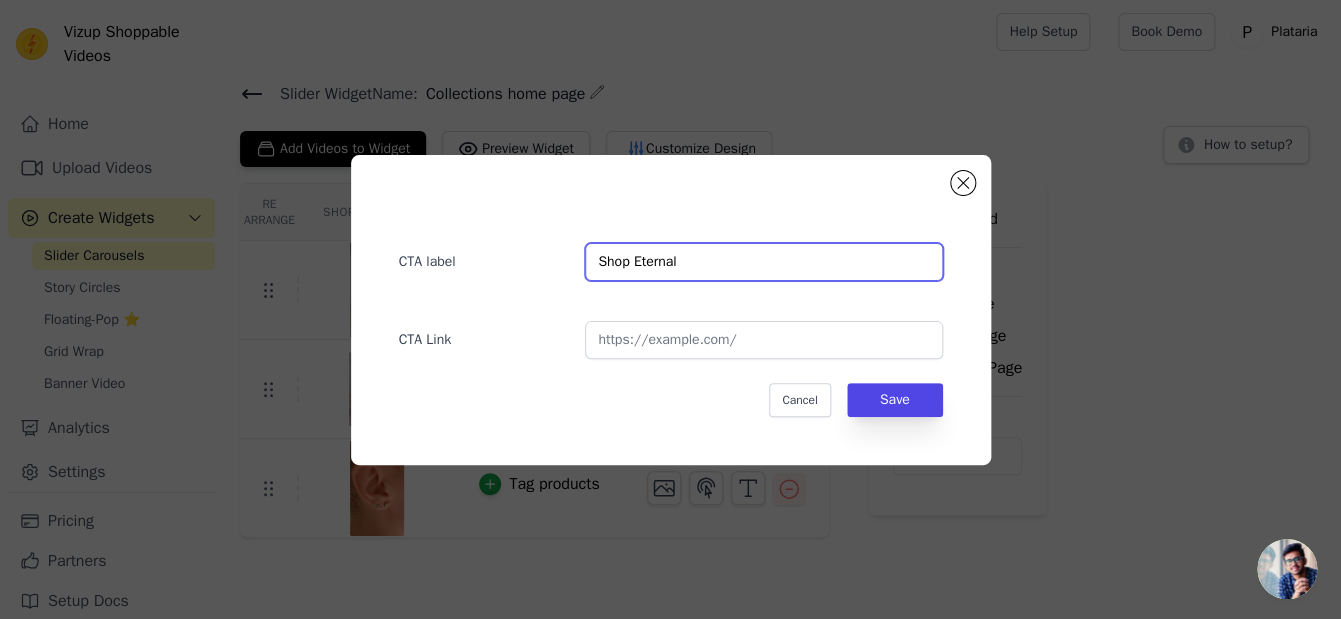 type on "Shop Eternal" 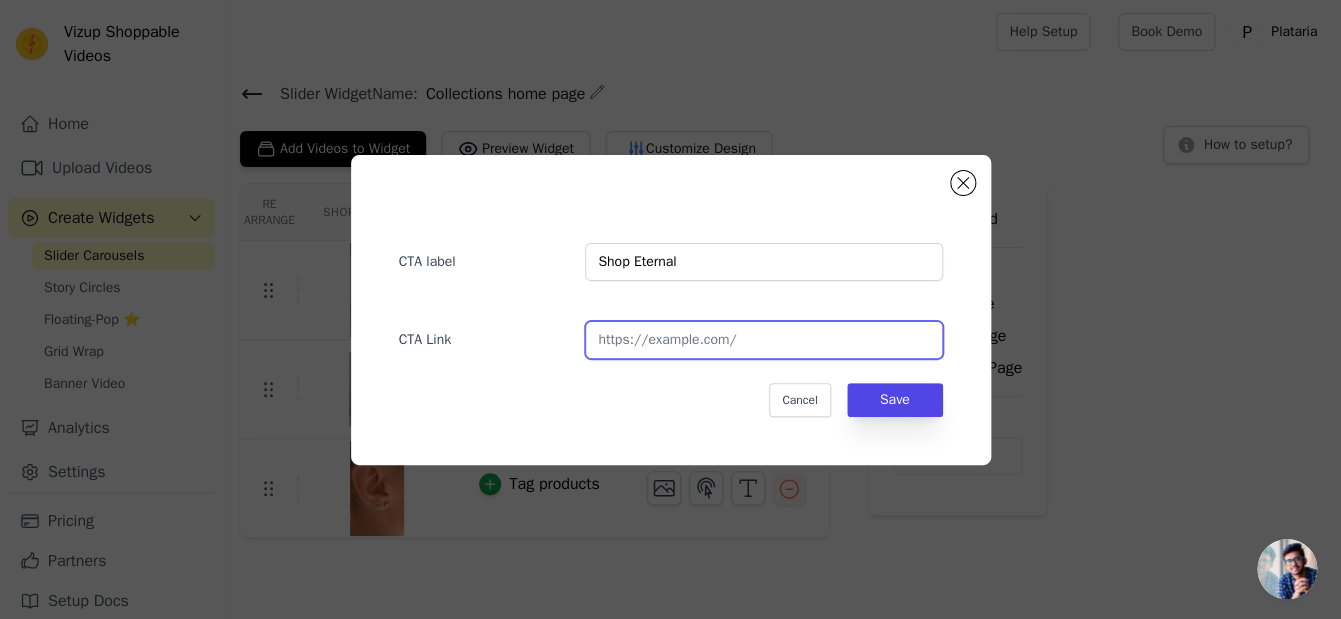 click at bounding box center [763, 340] 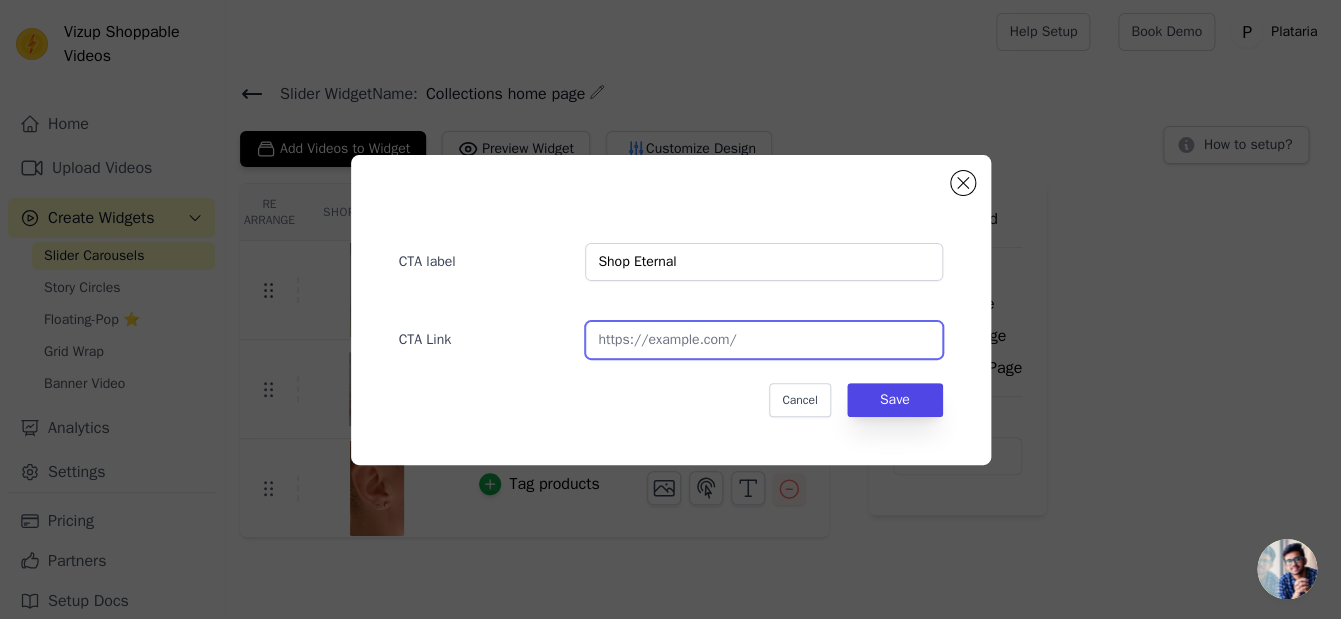 paste on "https://xbbgmr-bv.myshopify.com/collections/eternity-collection" 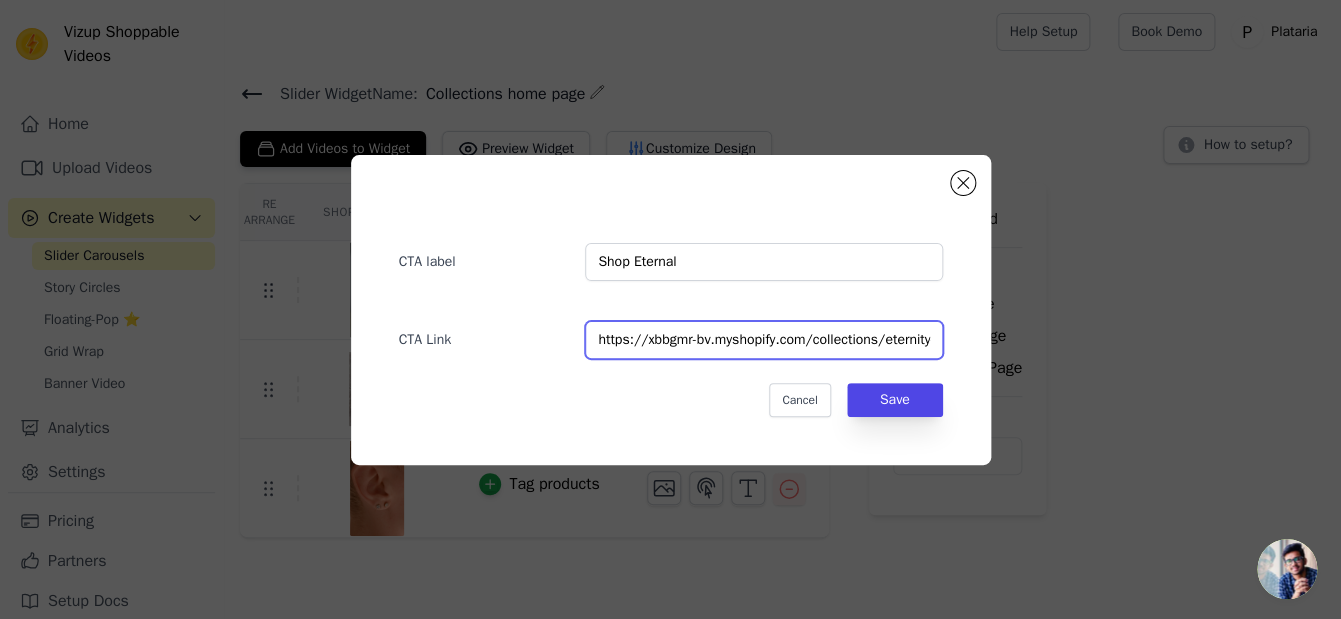 scroll, scrollTop: 0, scrollLeft: 82, axis: horizontal 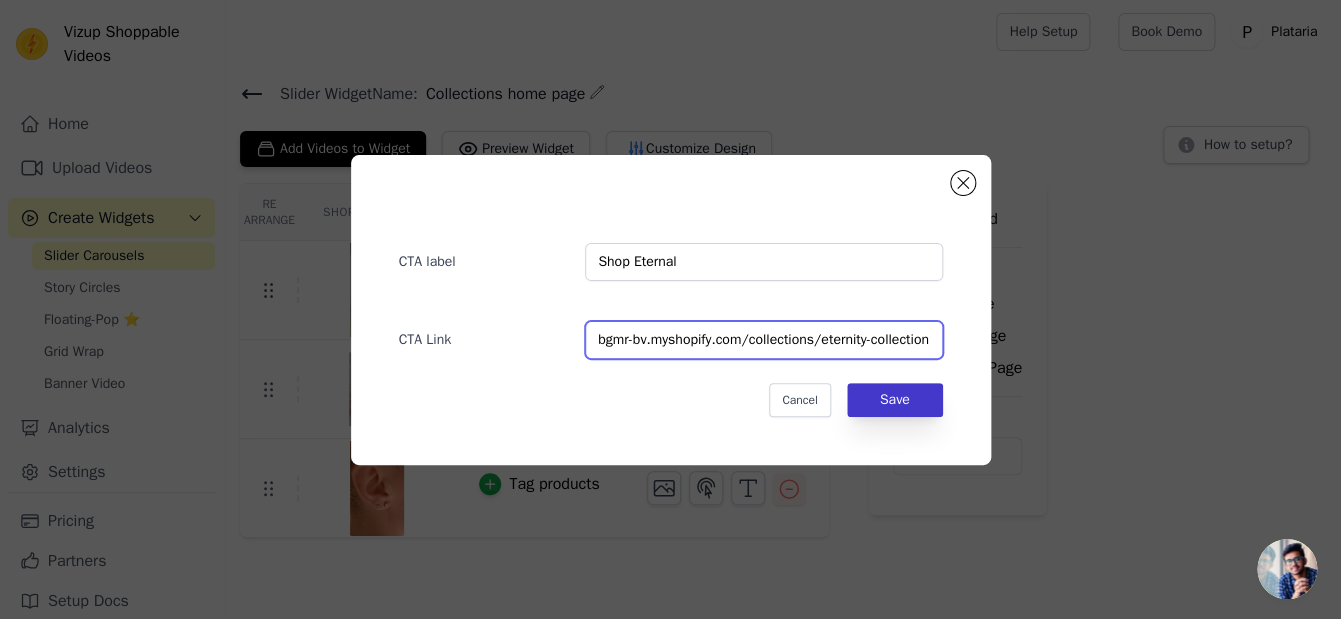 type on "https://xbbgmr-bv.myshopify.com/collections/eternity-collection" 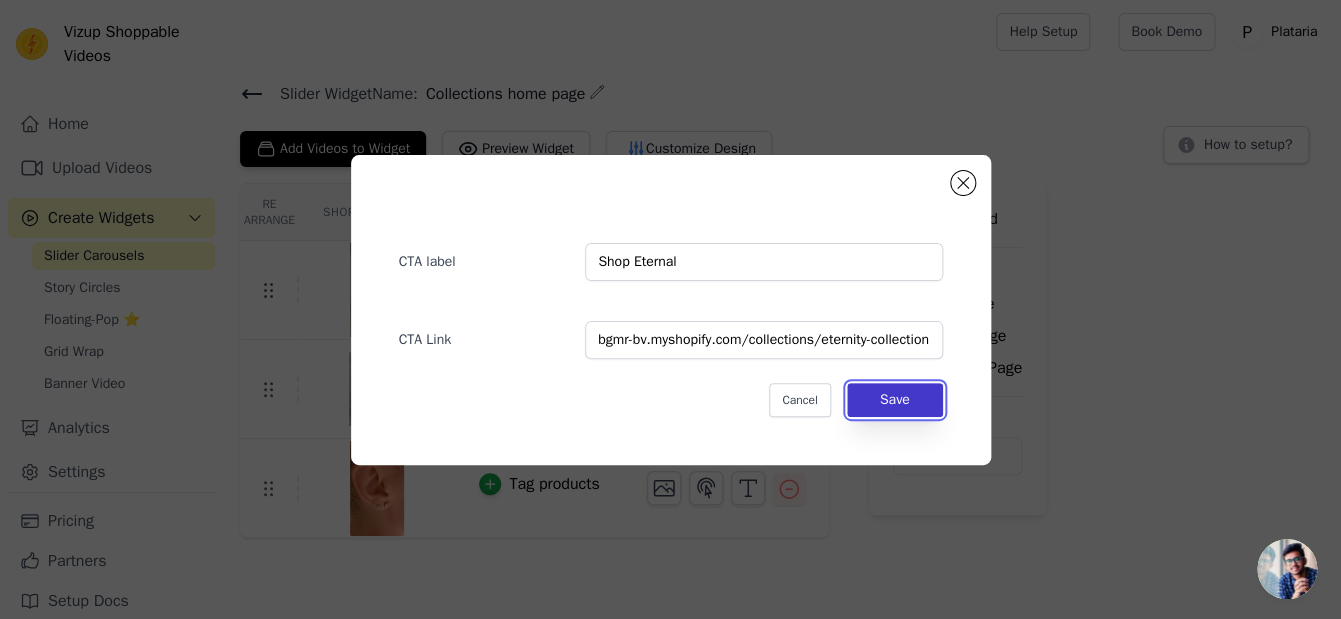 click on "Save" at bounding box center [895, 400] 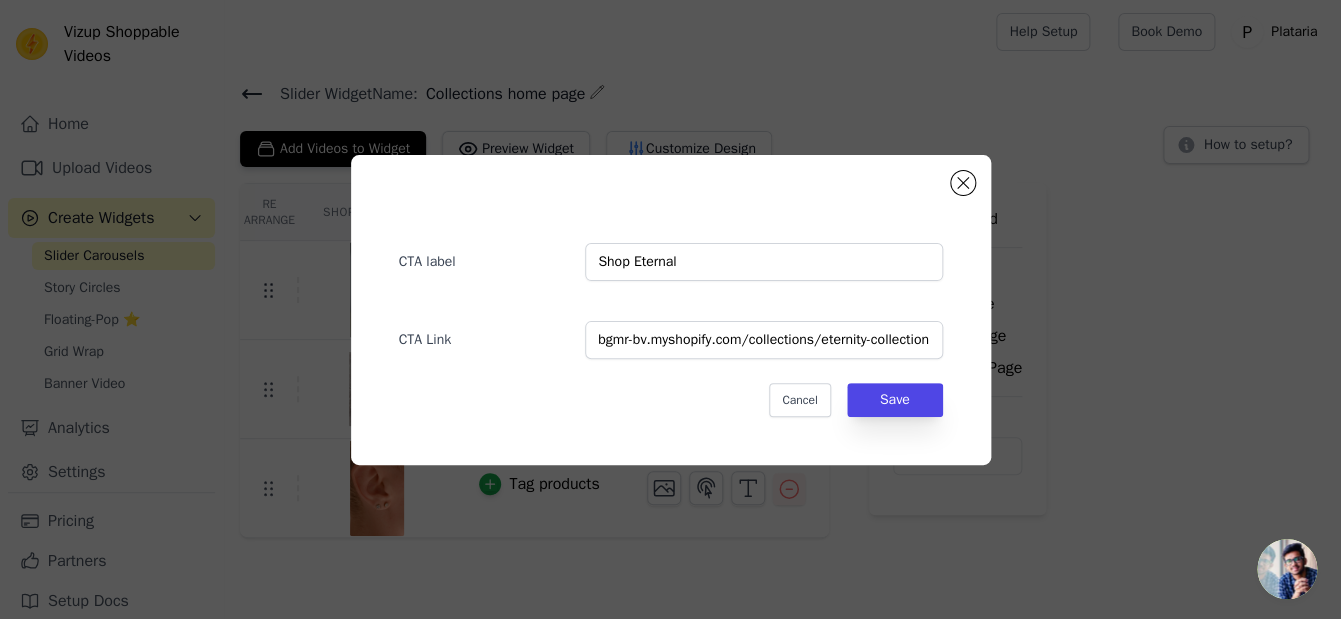 scroll, scrollTop: 0, scrollLeft: 82, axis: horizontal 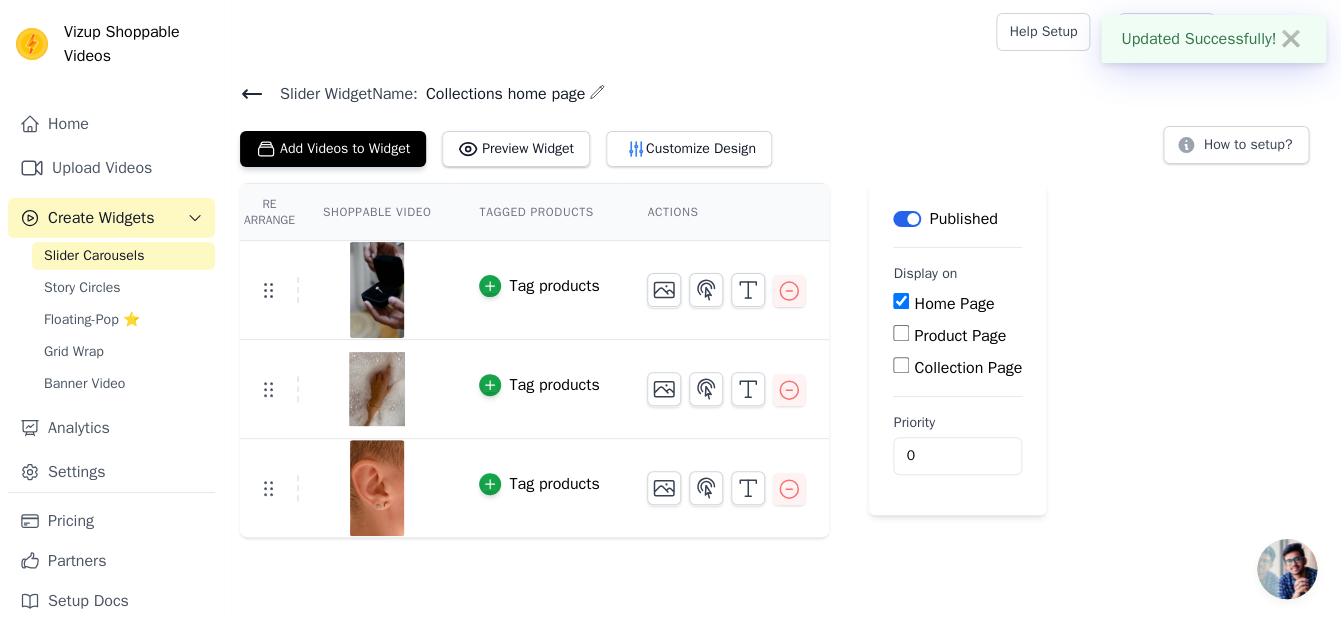 click on "Collection Page" at bounding box center (901, 365) 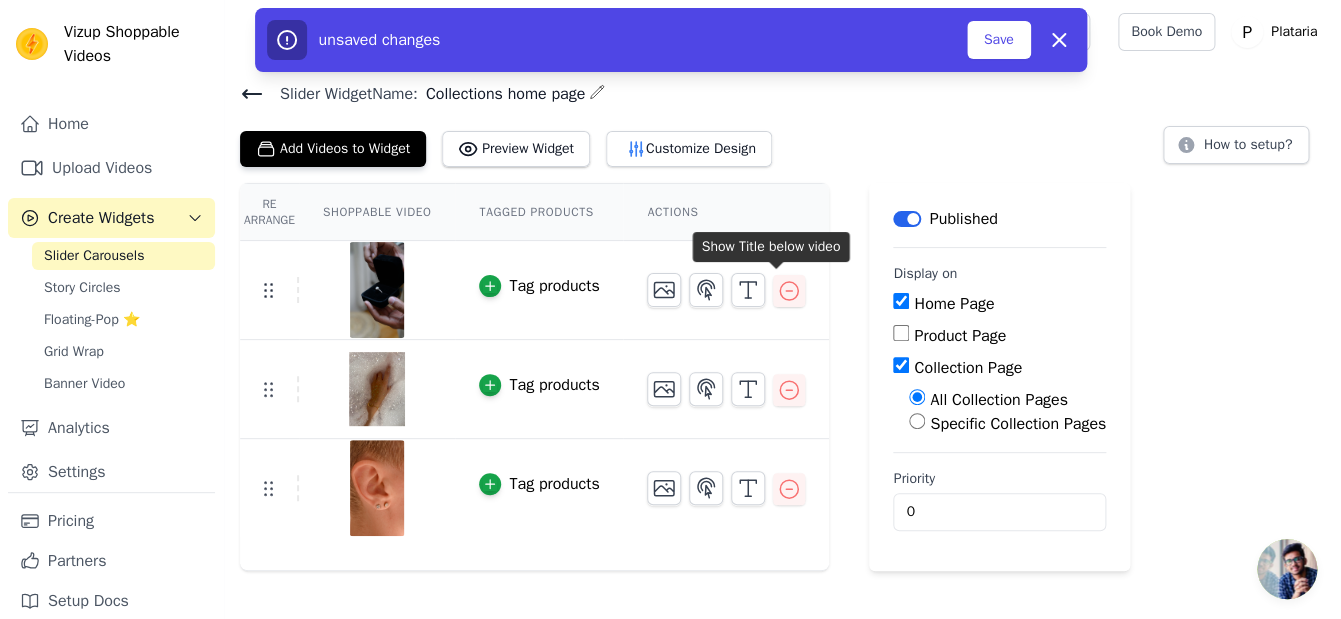click at bounding box center [726, 290] 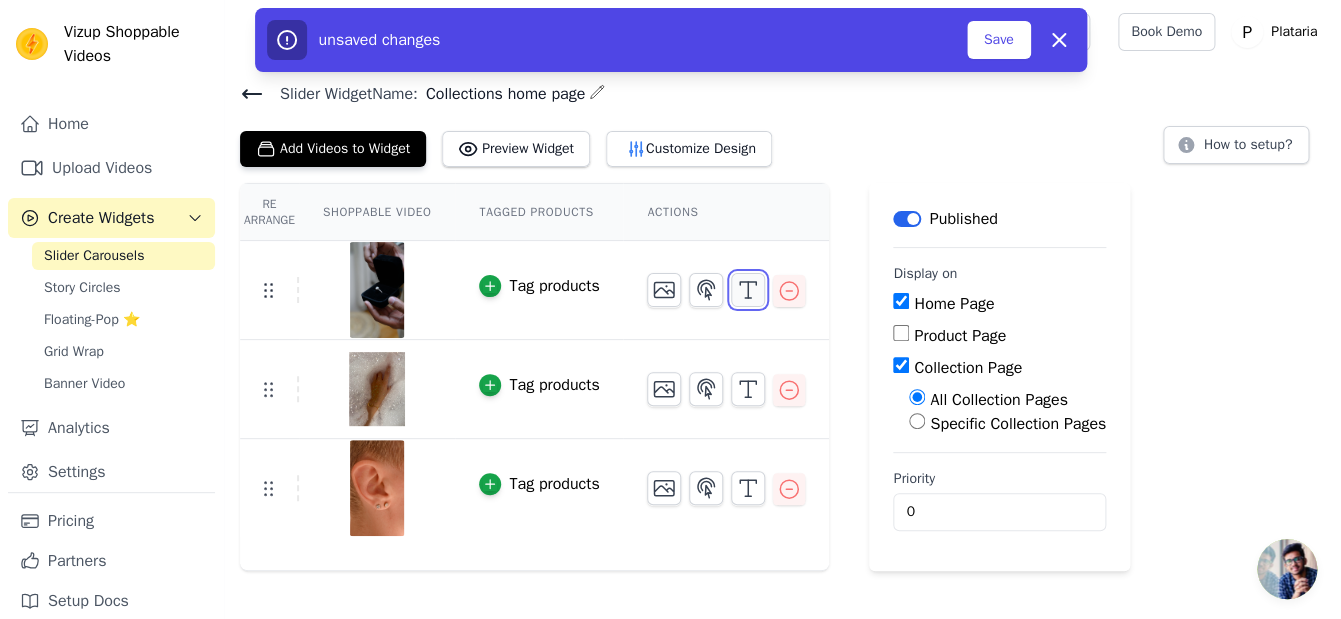 click 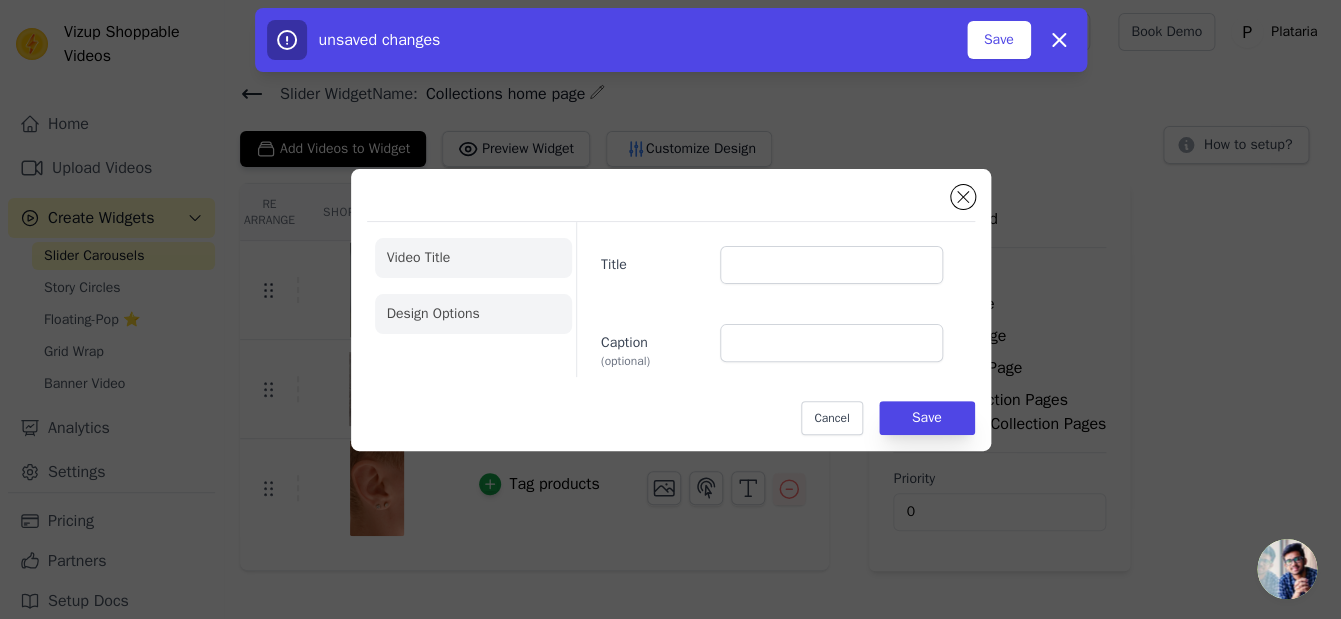 click on "Design Options" 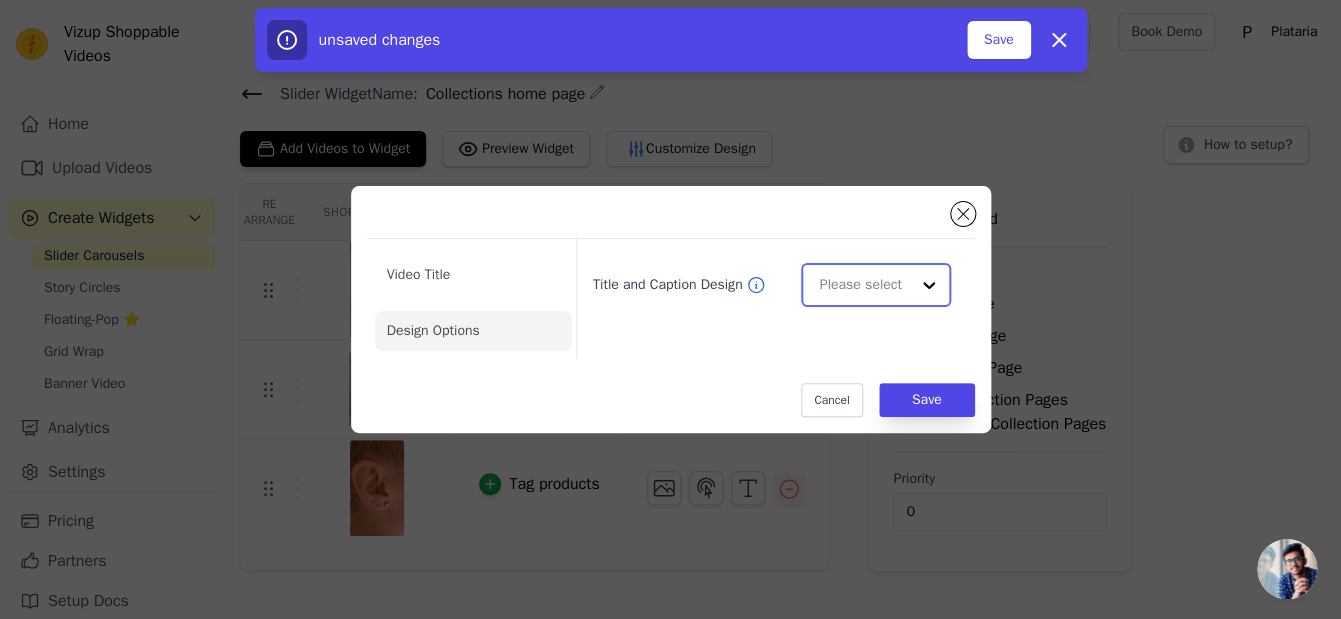 click on "Title and Caption Design" at bounding box center [863, 285] 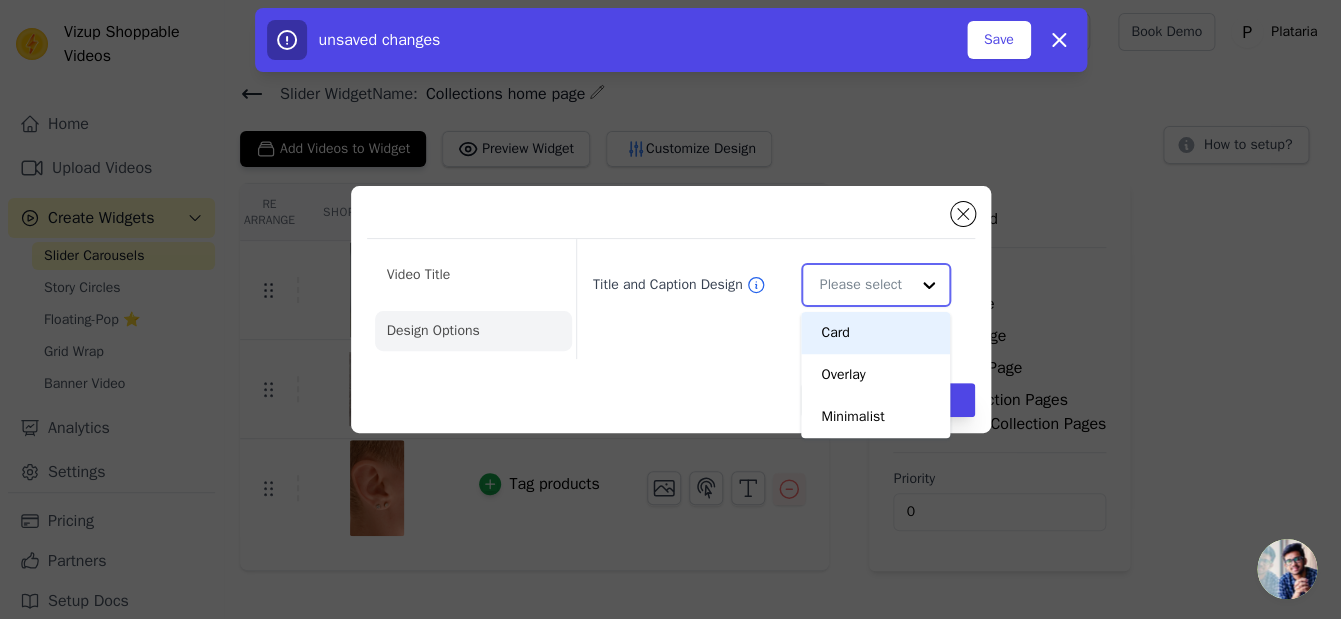 click on "Card" at bounding box center (875, 333) 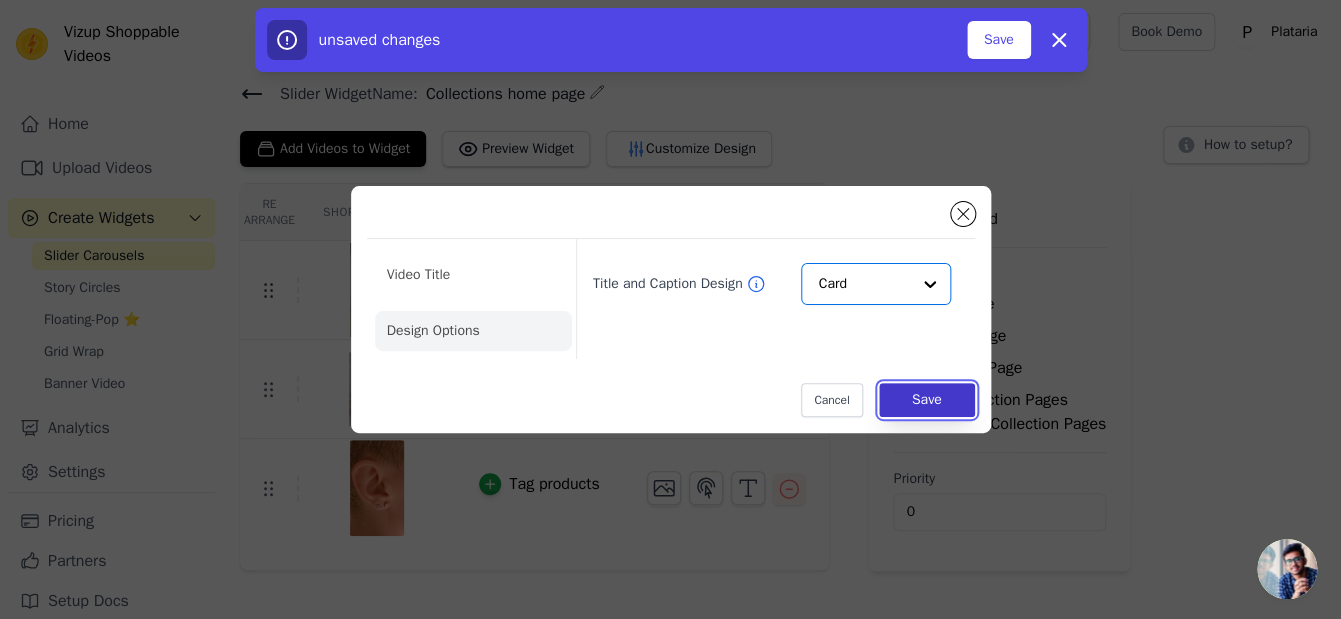 click on "Save" at bounding box center [927, 400] 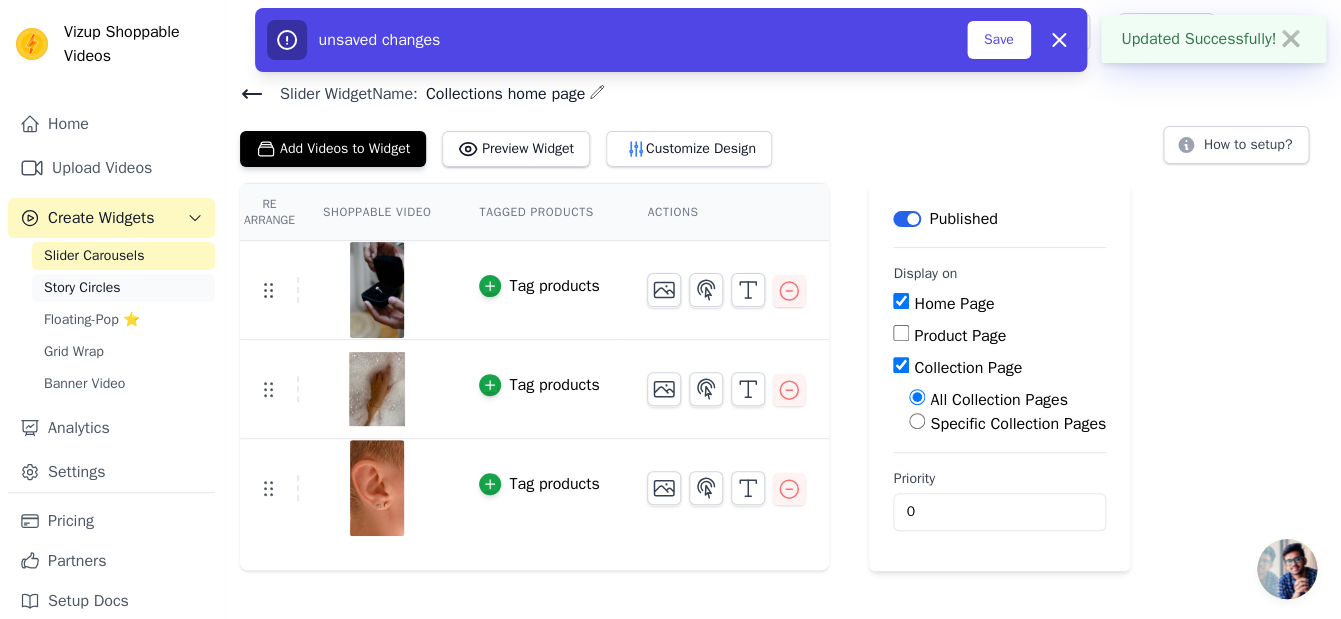 click on "Story Circles" at bounding box center (82, 288) 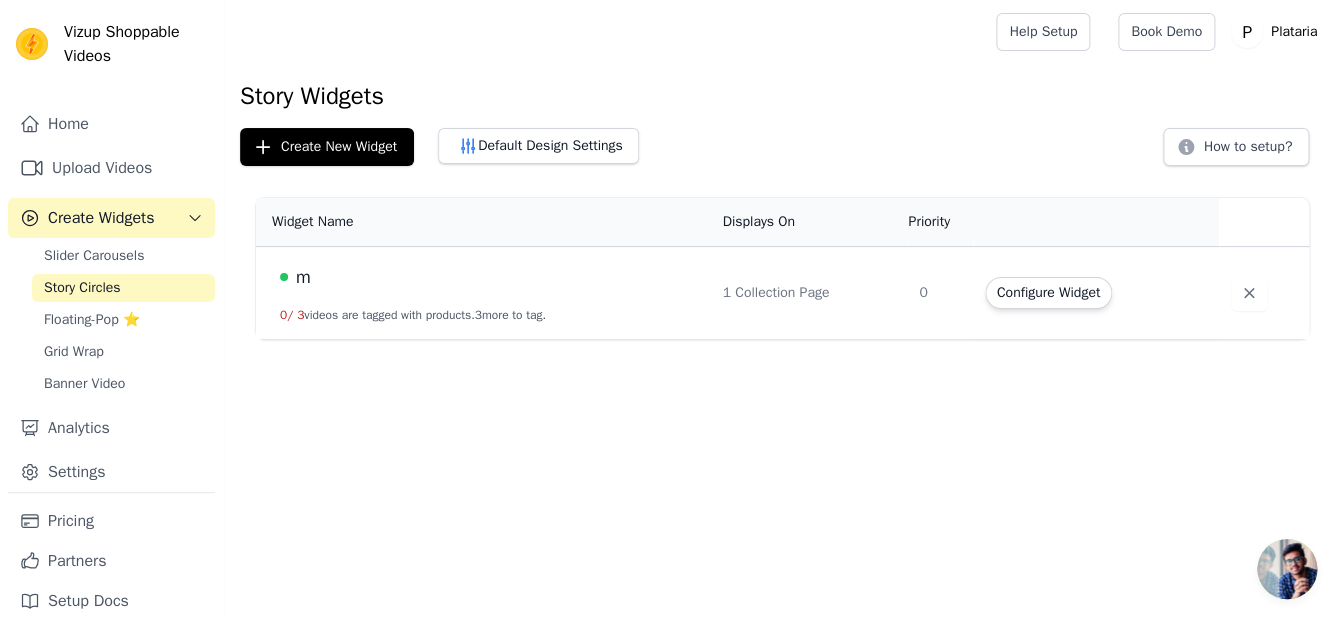 click on "m" at bounding box center (489, 277) 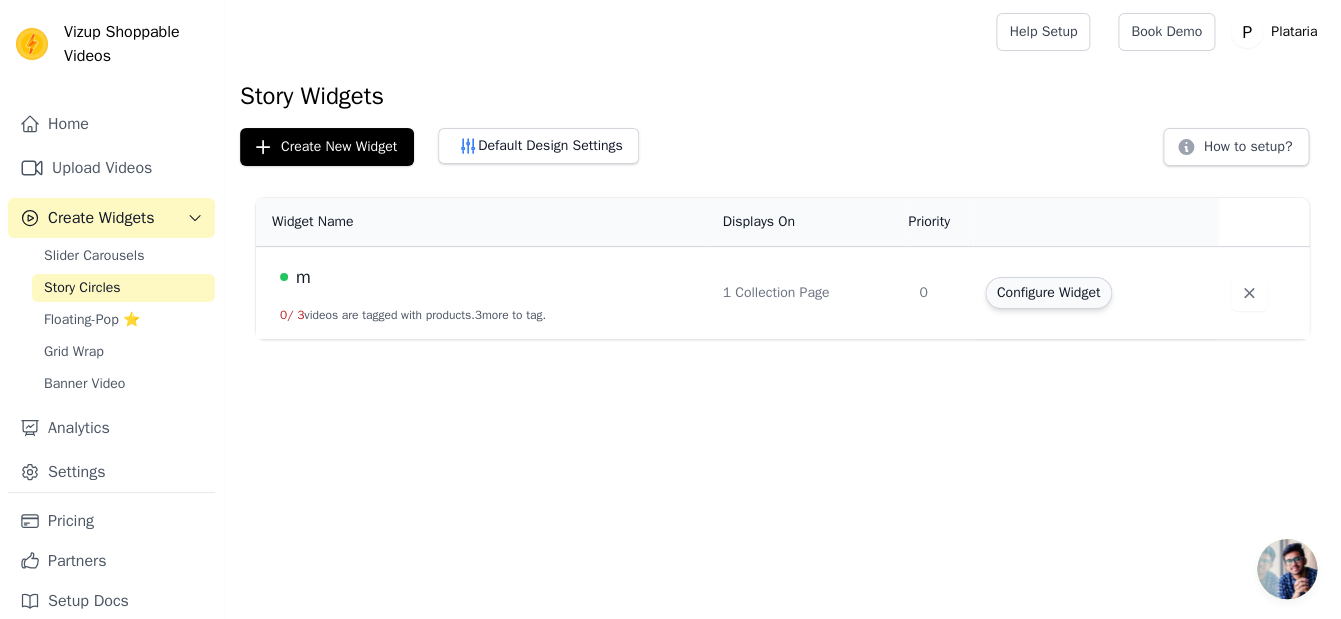 click on "Configure Widget" at bounding box center (1048, 293) 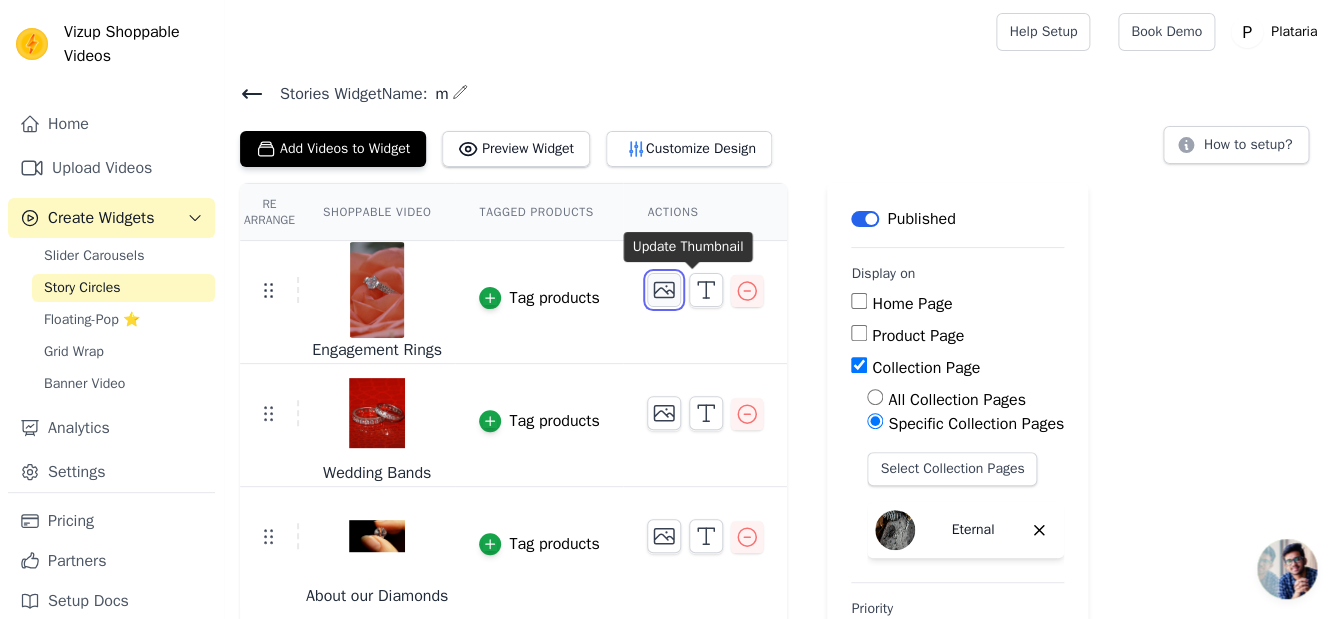 click 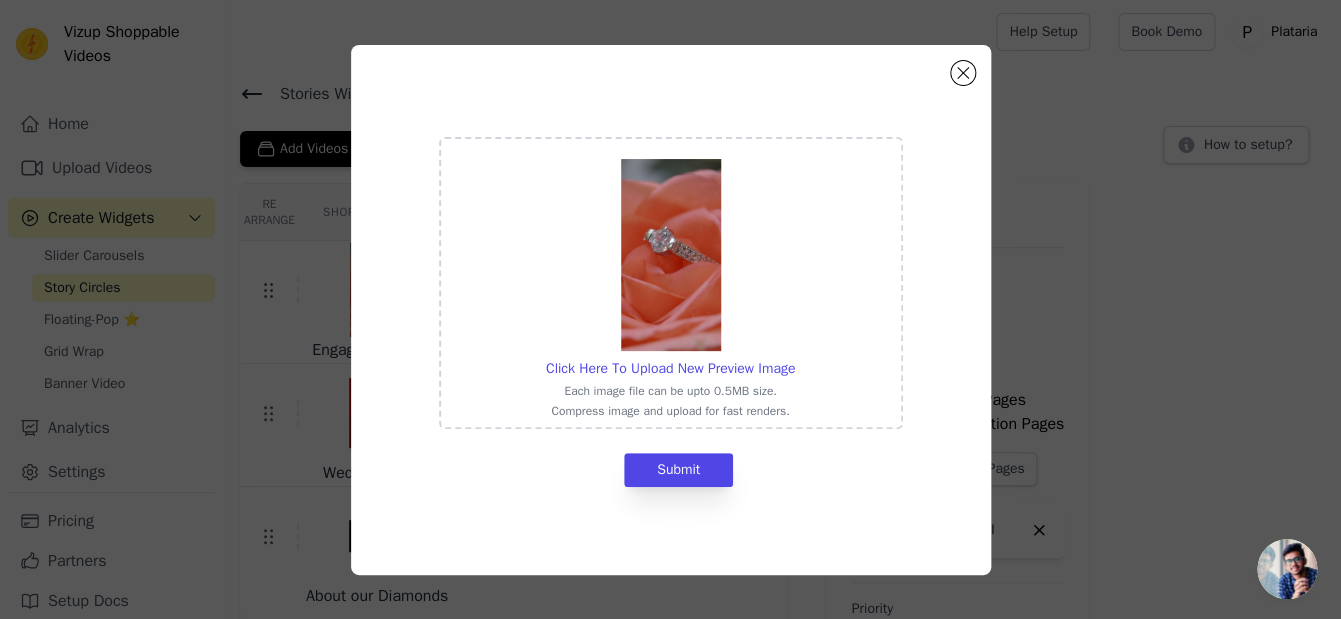 click on "Click Here To Upload New Preview Image     Each image file can be upto 0.5MB size.   Compress image and upload for fast renders.     Submit" at bounding box center (671, 310) 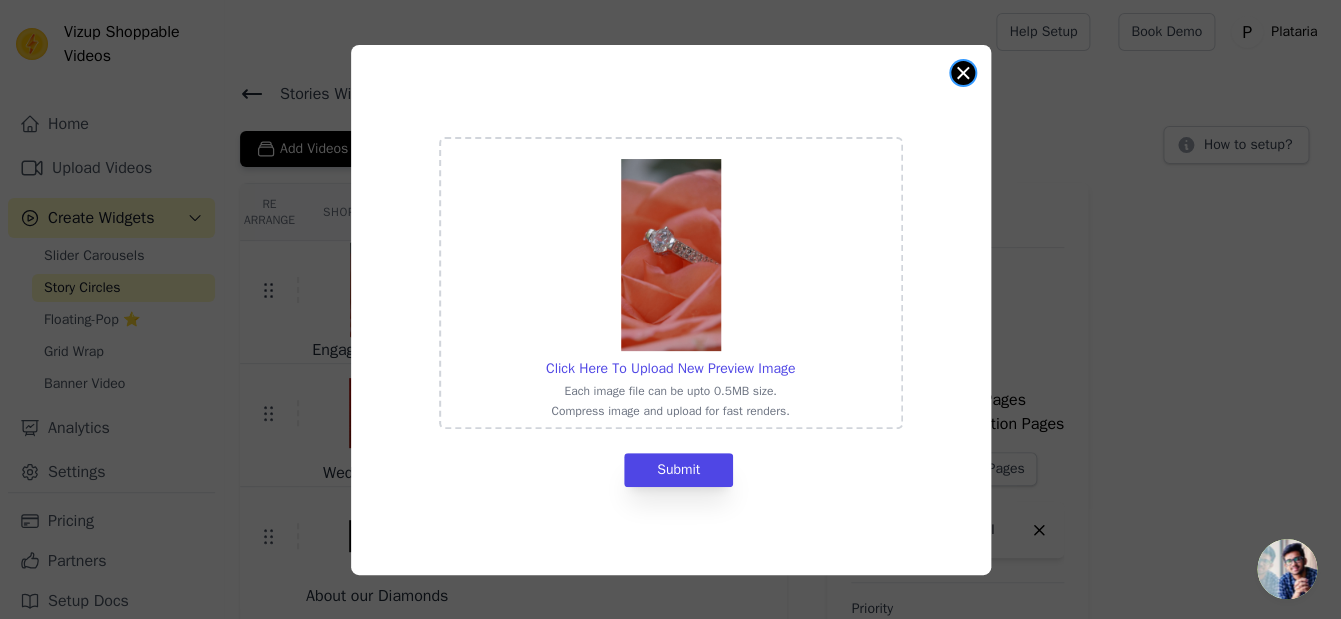 click at bounding box center (963, 73) 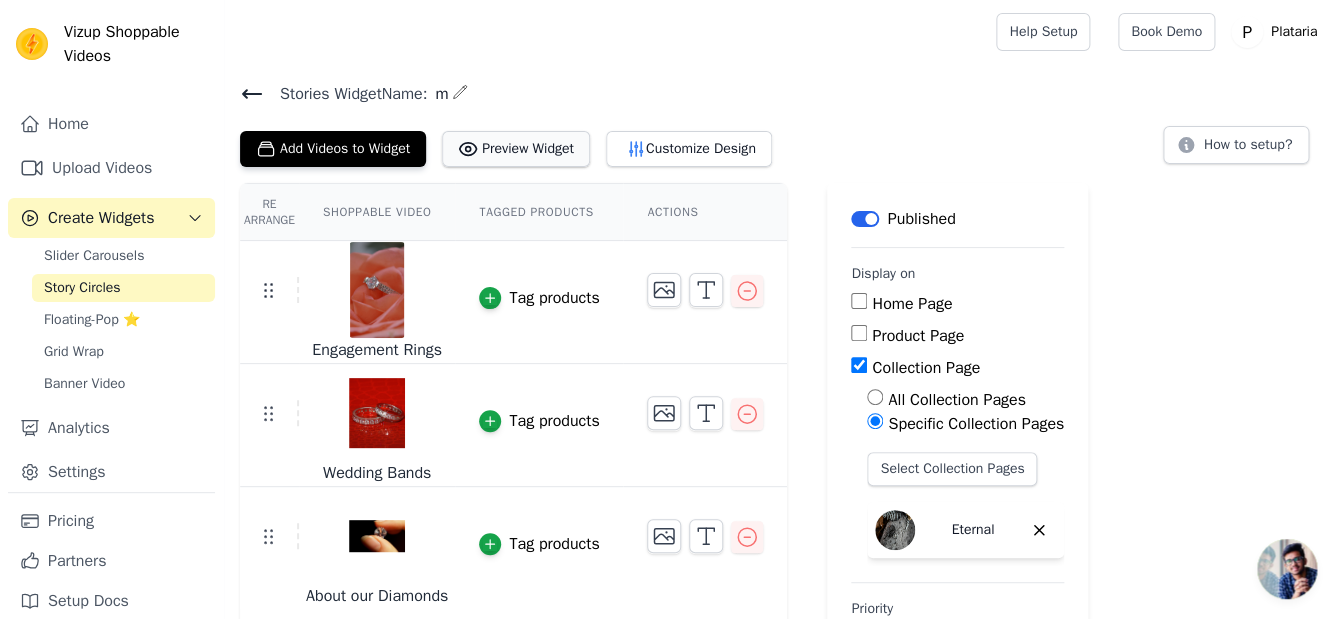 click on "Preview Widget" at bounding box center (516, 149) 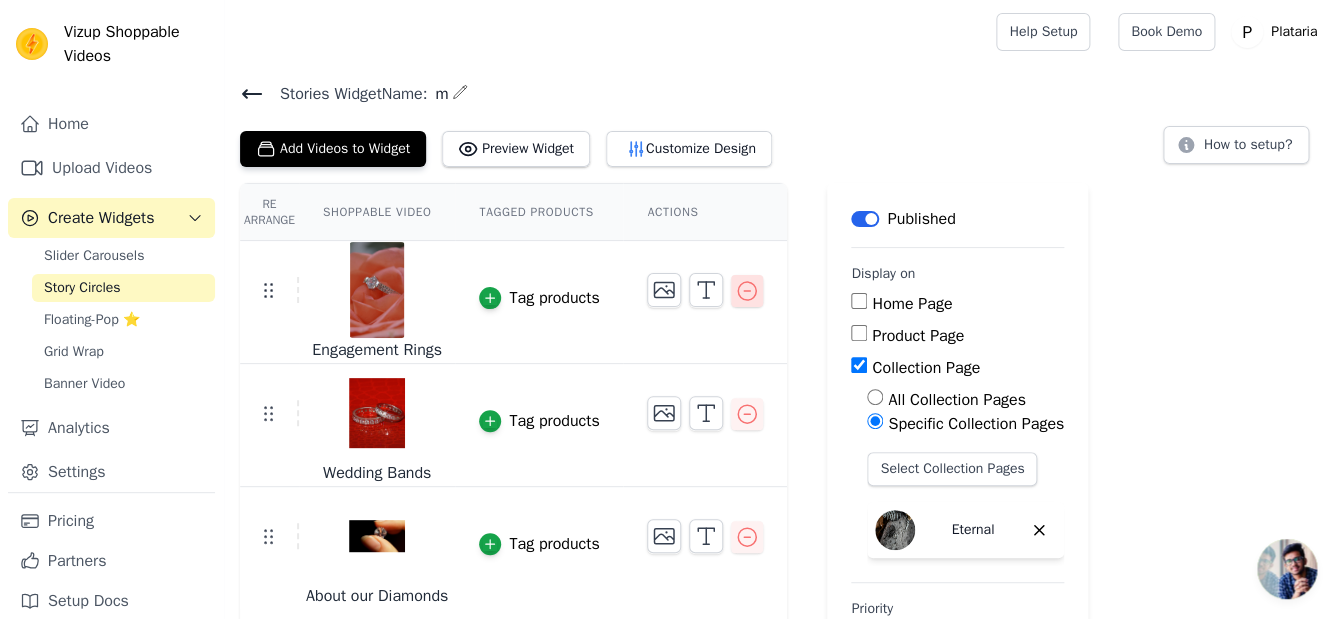 click 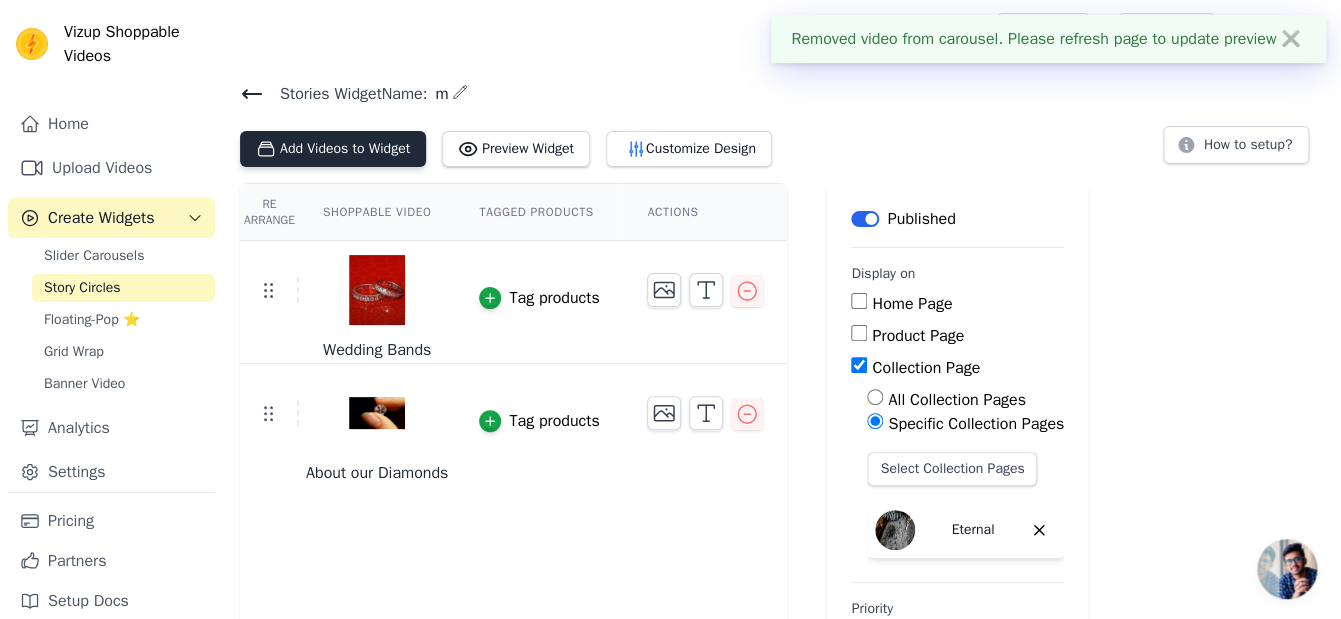 click on "Add Videos to Widget" at bounding box center (333, 149) 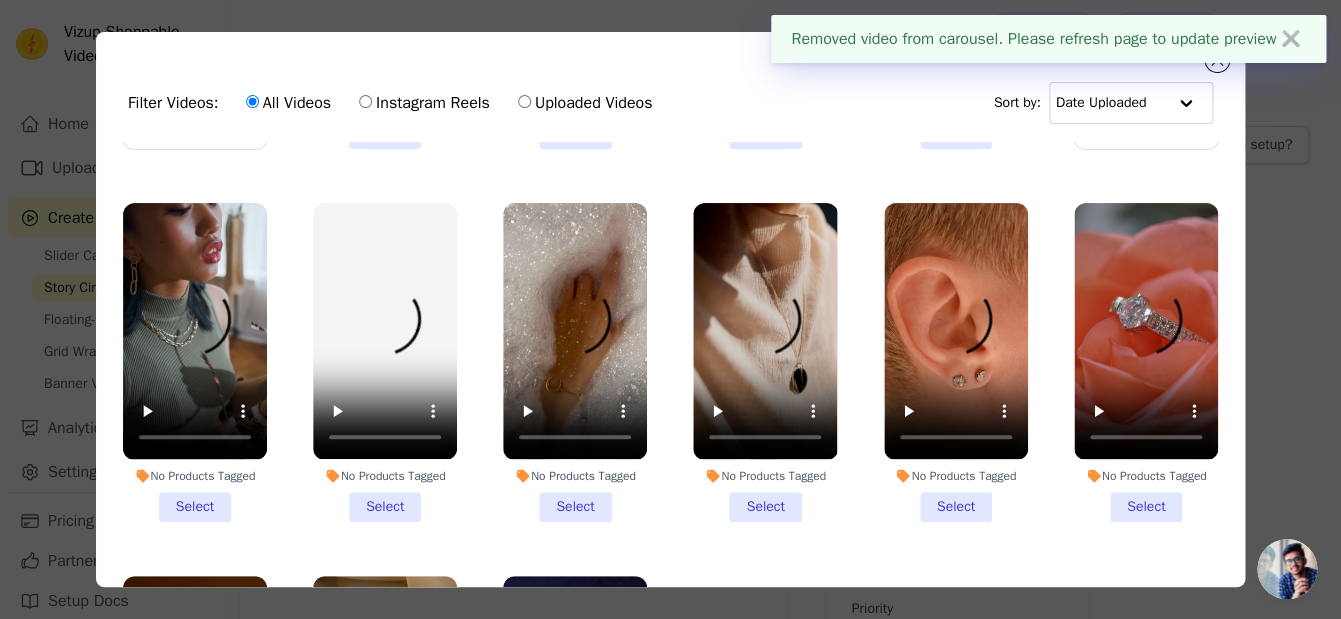 scroll, scrollTop: 341, scrollLeft: 0, axis: vertical 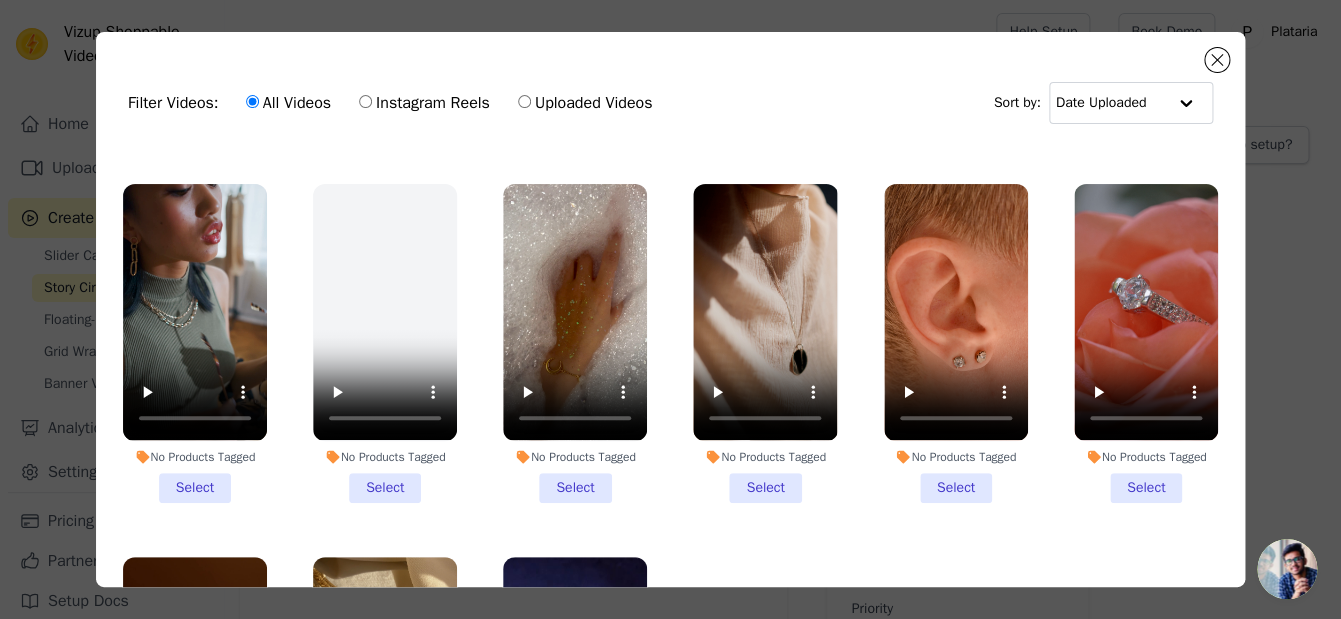 click on "No Products Tagged     Select" at bounding box center [1146, 343] 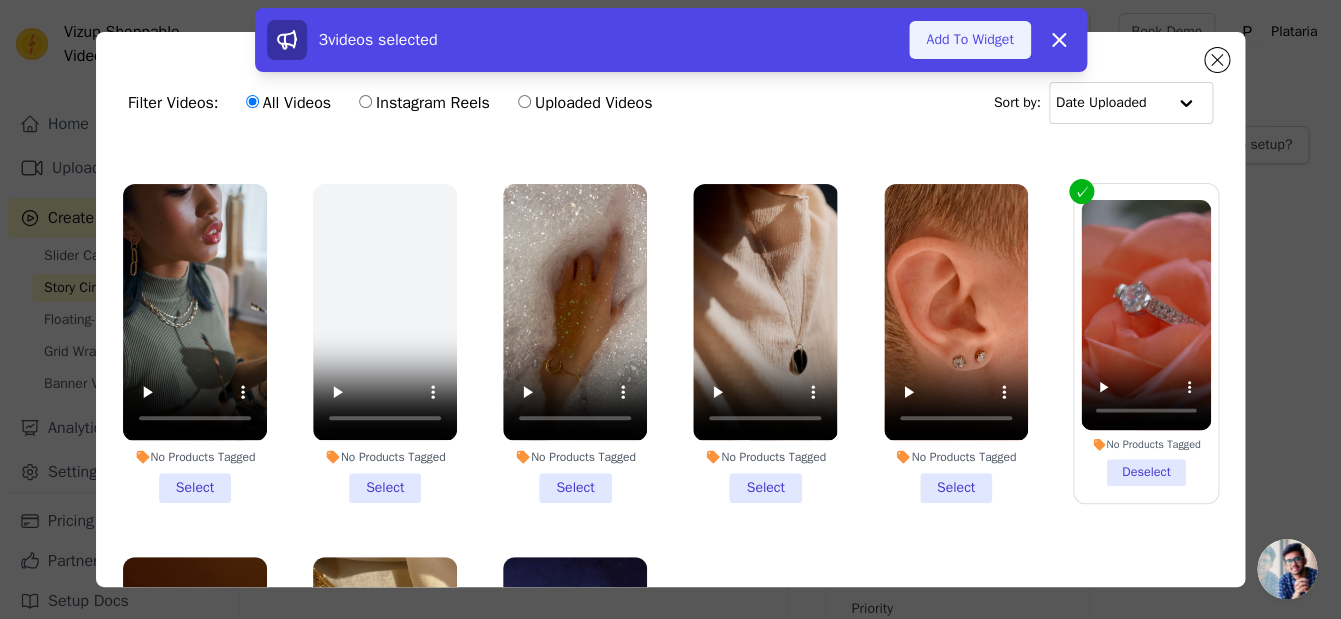 click on "Add To Widget" at bounding box center (969, 40) 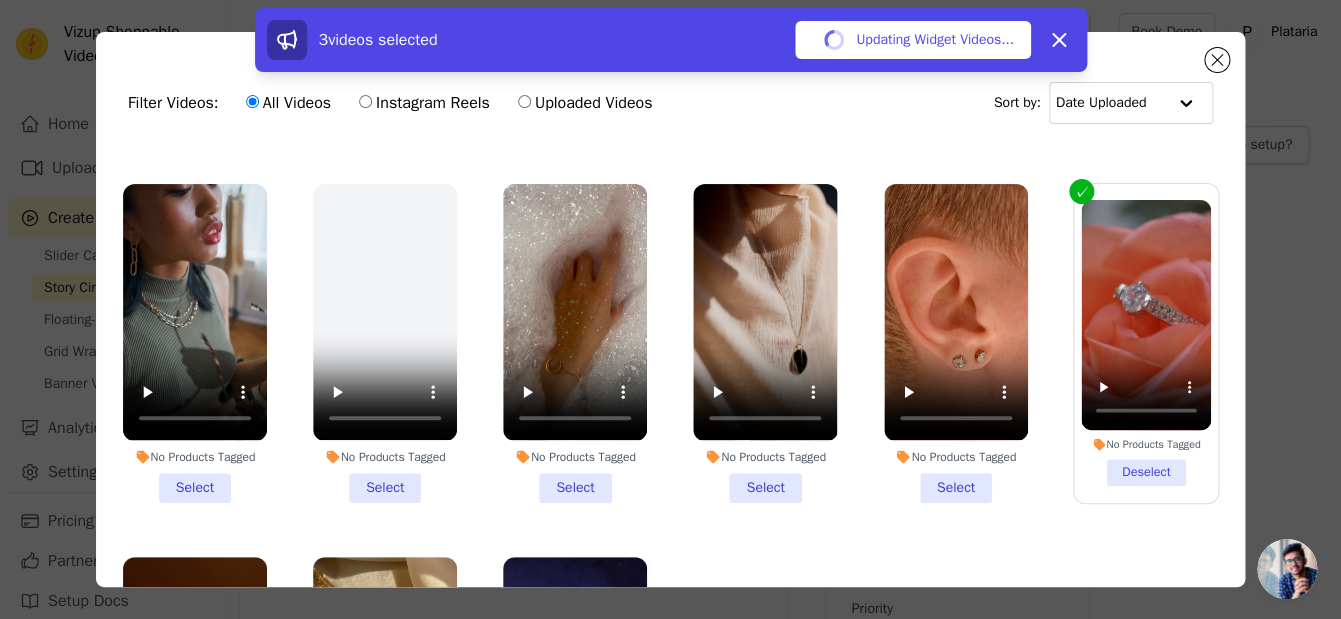 scroll, scrollTop: 341, scrollLeft: 0, axis: vertical 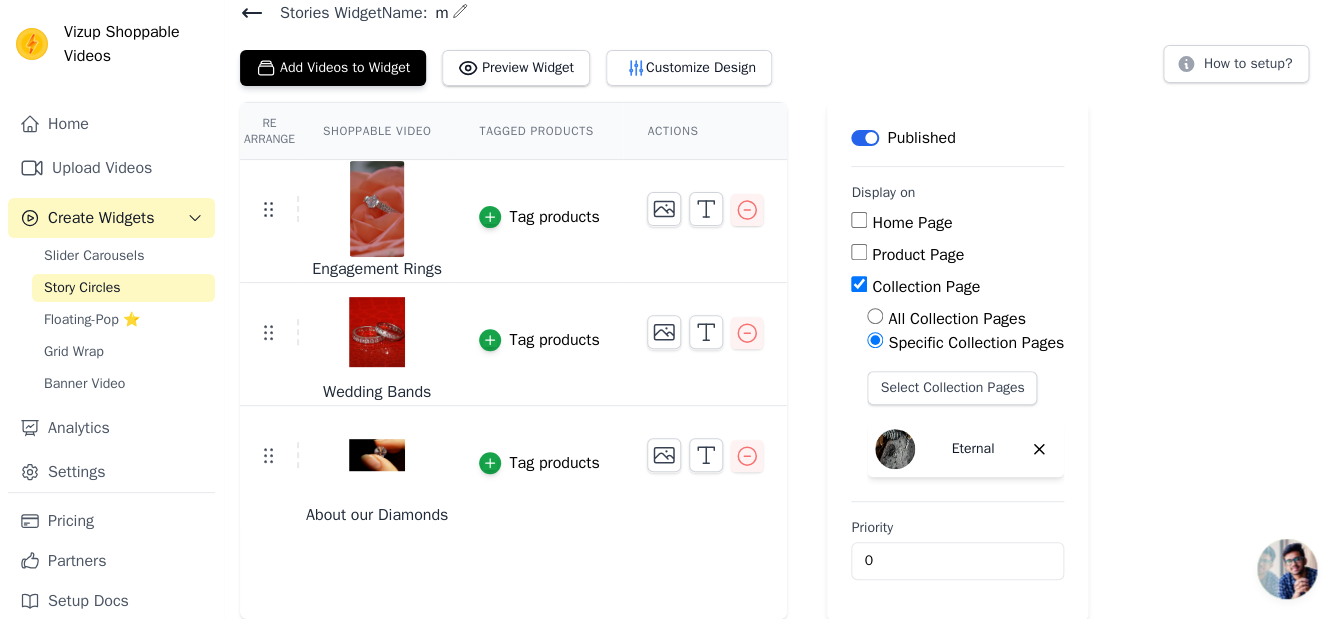 click on "About our Diamonds" at bounding box center [377, 515] 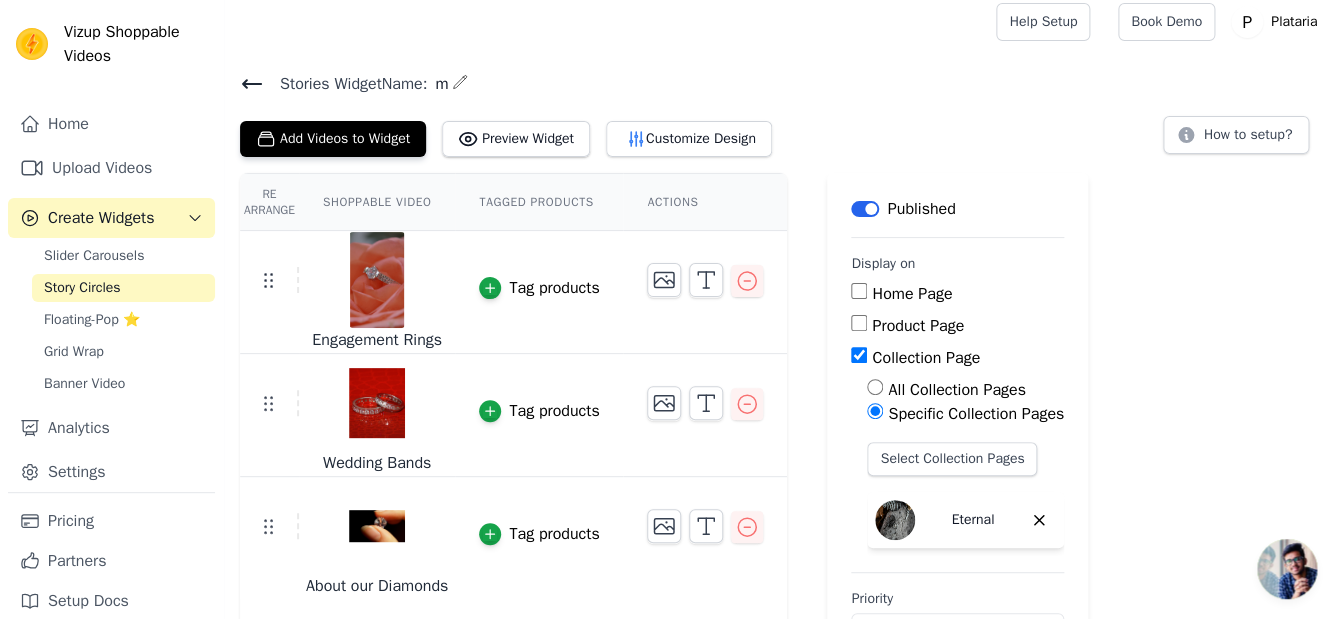 scroll, scrollTop: 0, scrollLeft: 0, axis: both 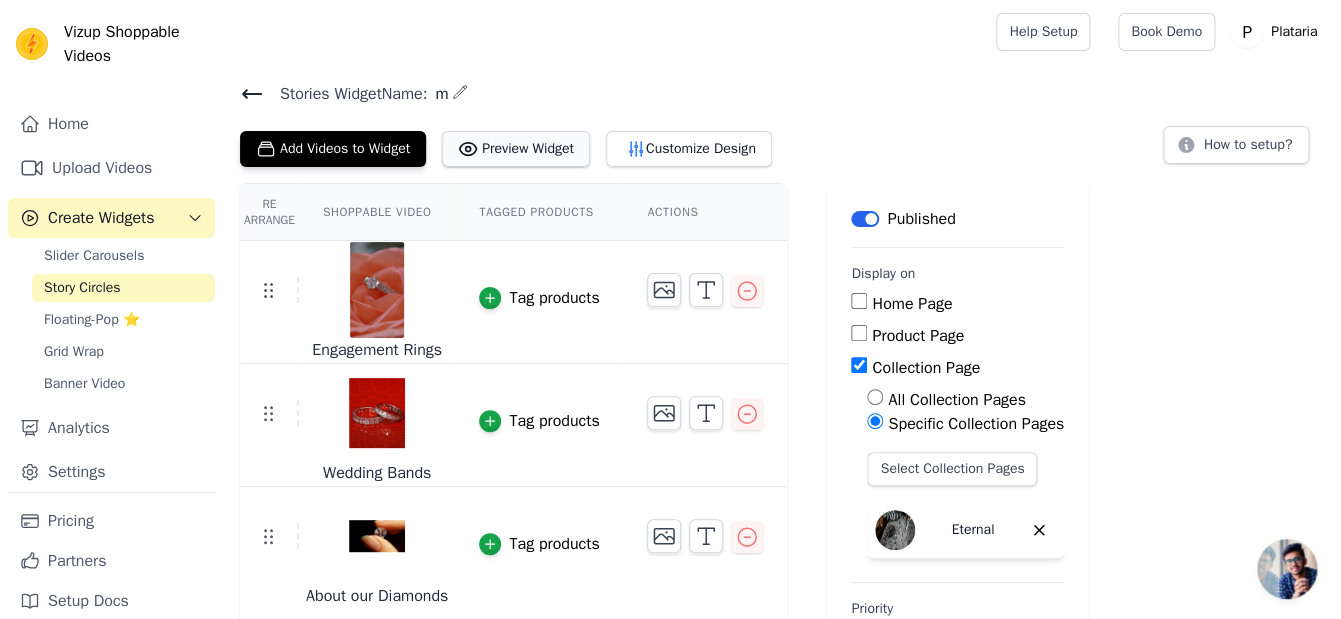 click on "Preview Widget" at bounding box center (516, 149) 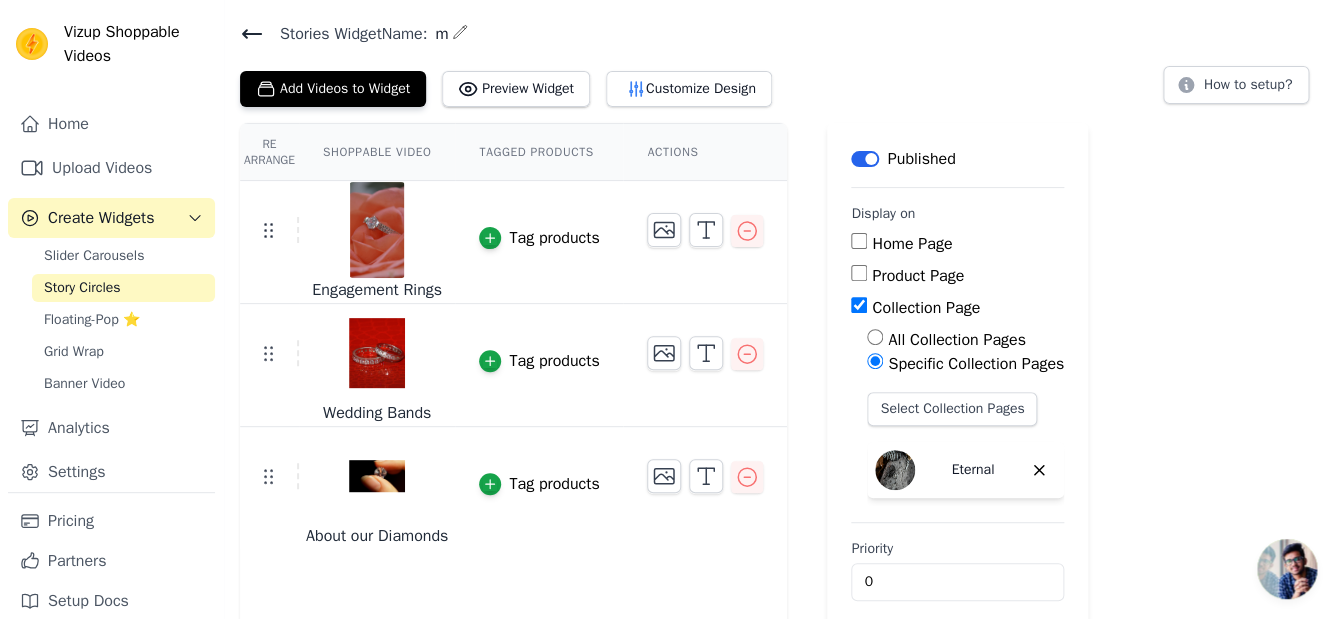 scroll, scrollTop: 81, scrollLeft: 0, axis: vertical 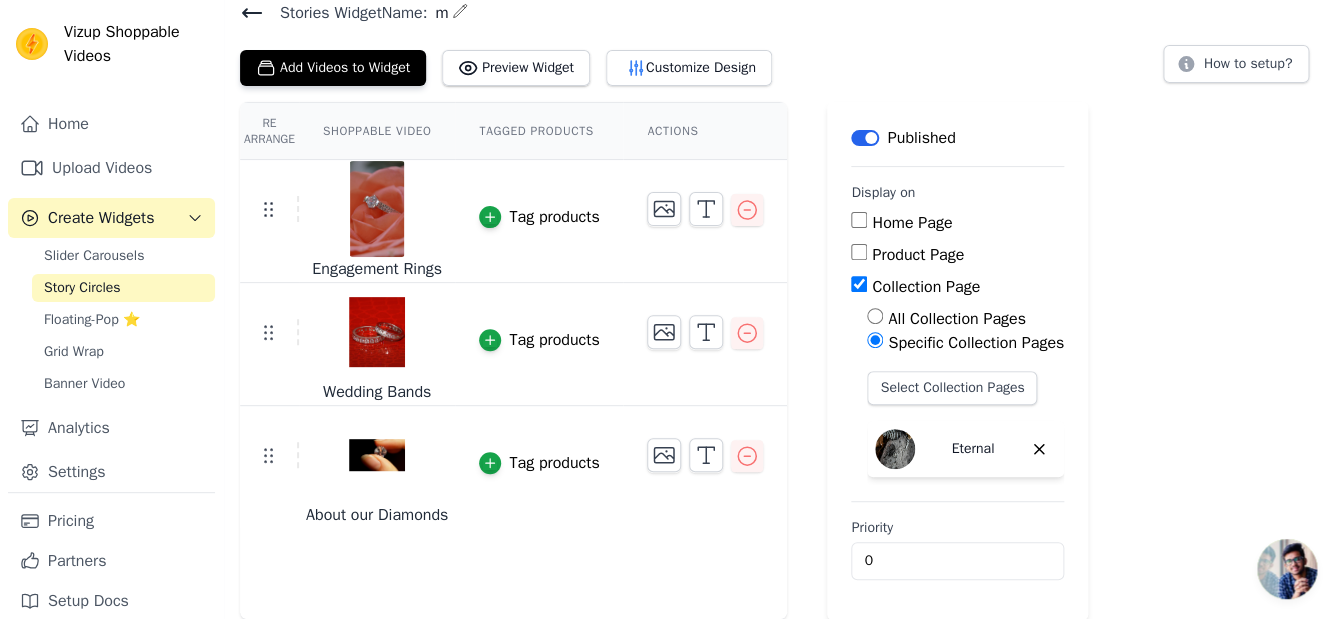 click at bounding box center (377, 209) 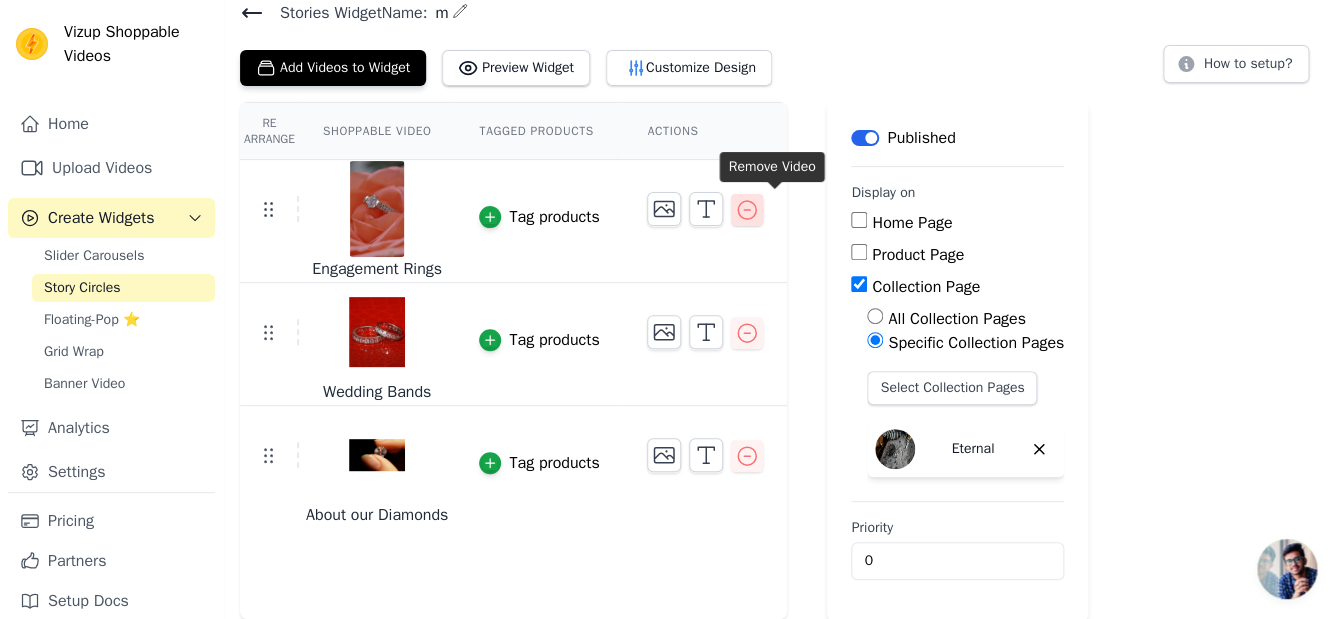 click 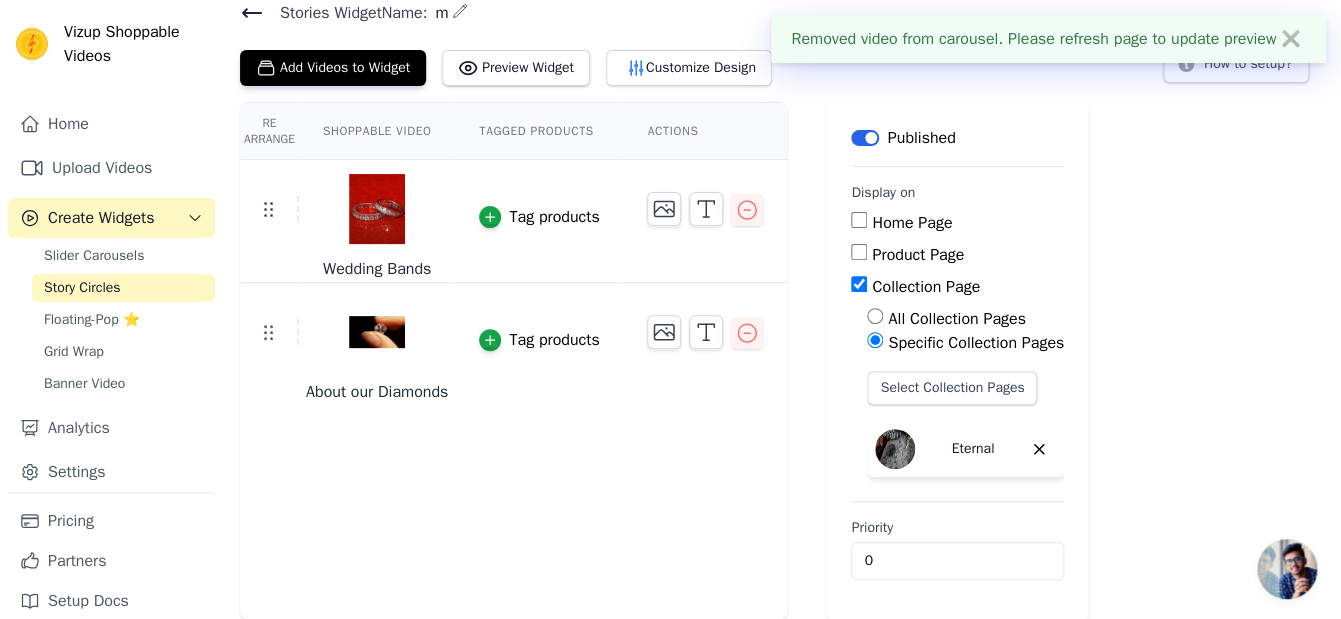 scroll, scrollTop: 0, scrollLeft: 0, axis: both 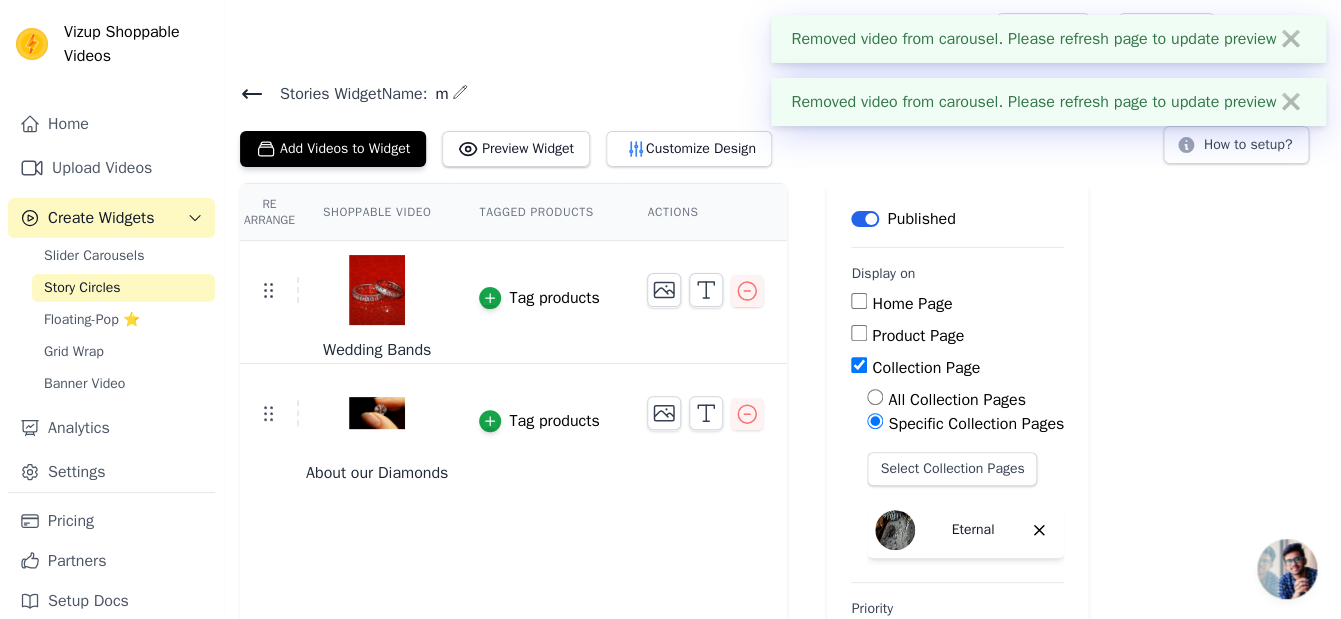 click 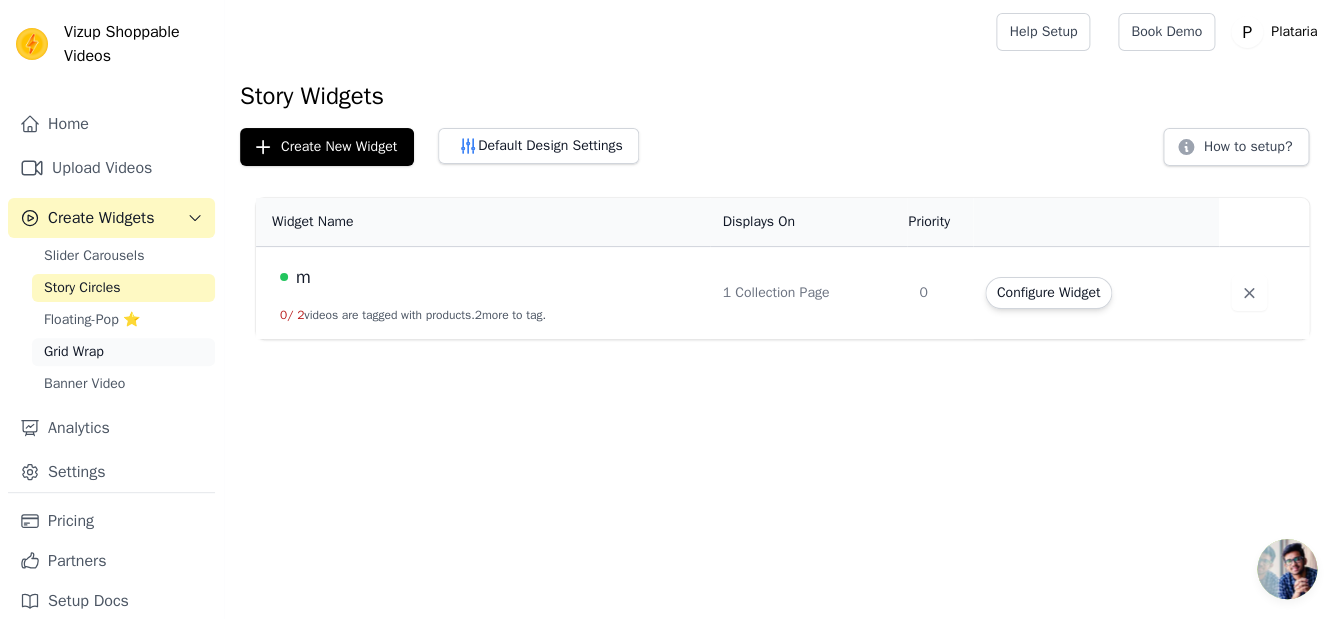 click on "Grid Wrap" at bounding box center (123, 352) 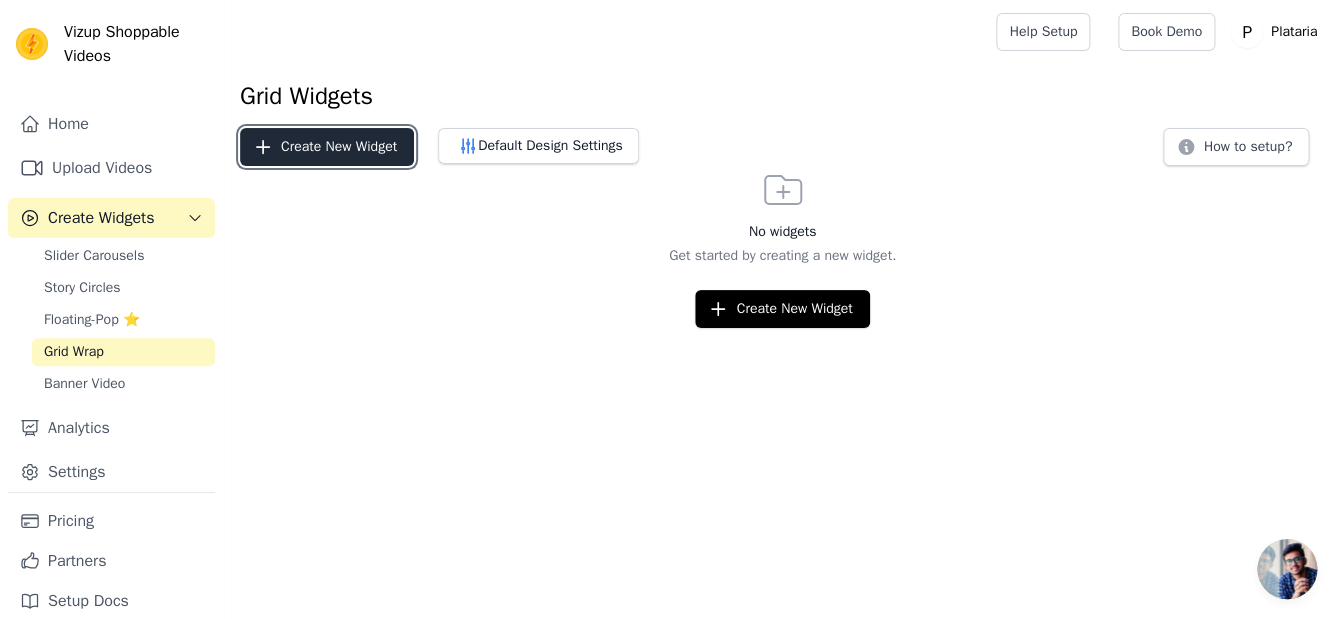 click on "Create New Widget" at bounding box center (327, 147) 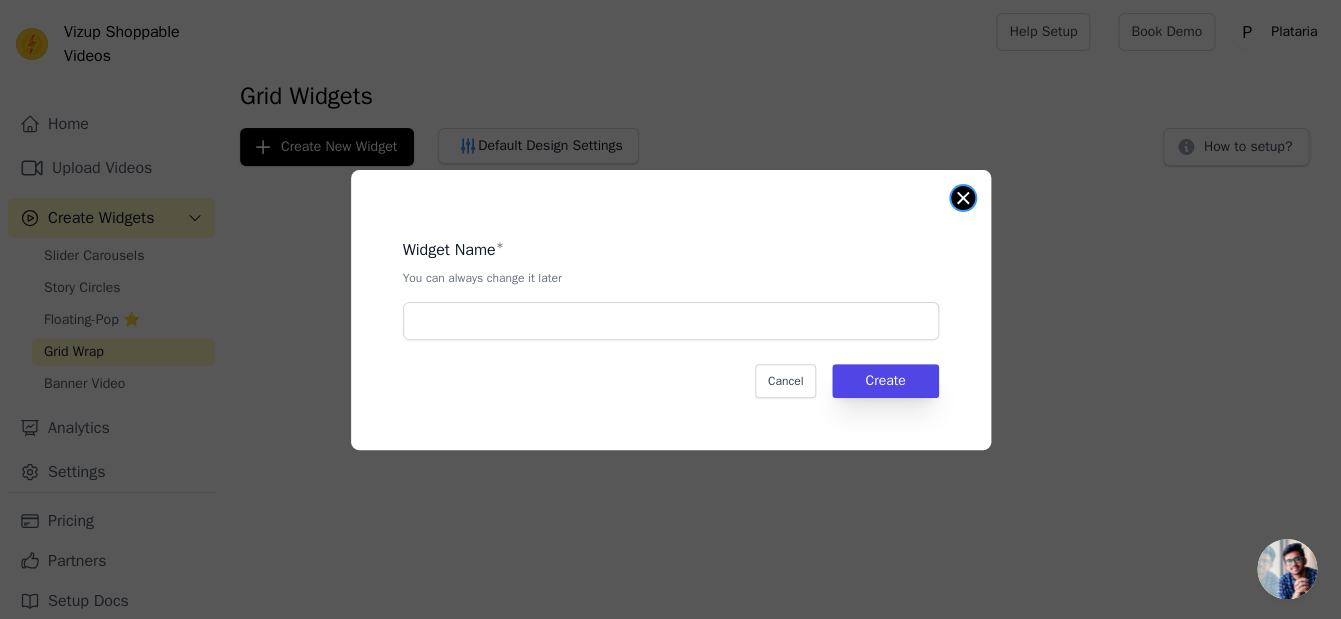 click on "Widget Name   *   You can always change it later       Cancel   Create" at bounding box center [671, 310] 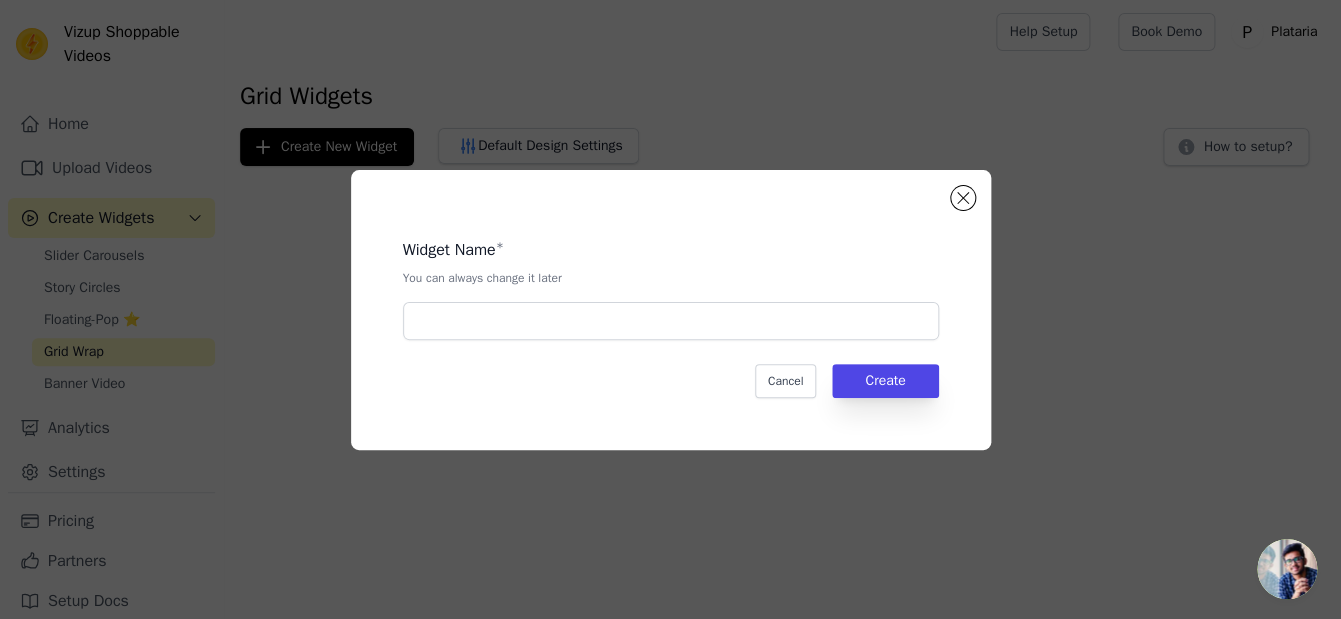 click on "Widget Name   *   You can always change it later       Cancel   Create" 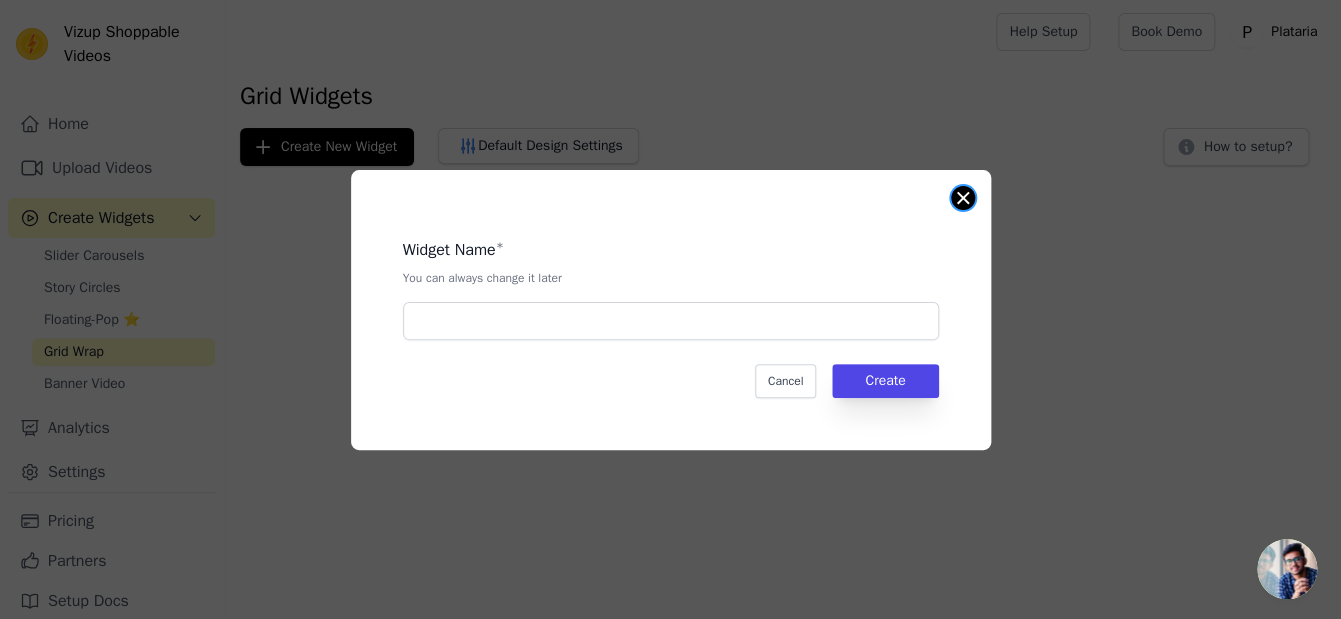 click at bounding box center (963, 198) 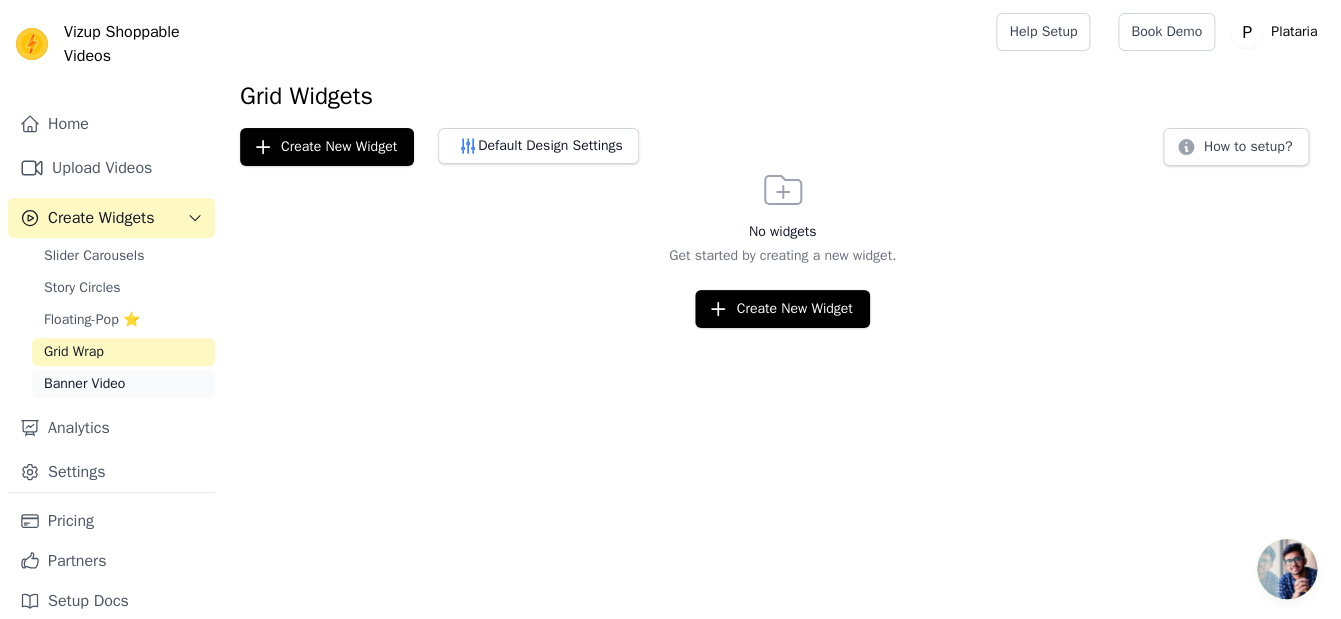 click on "Banner Video" at bounding box center (84, 384) 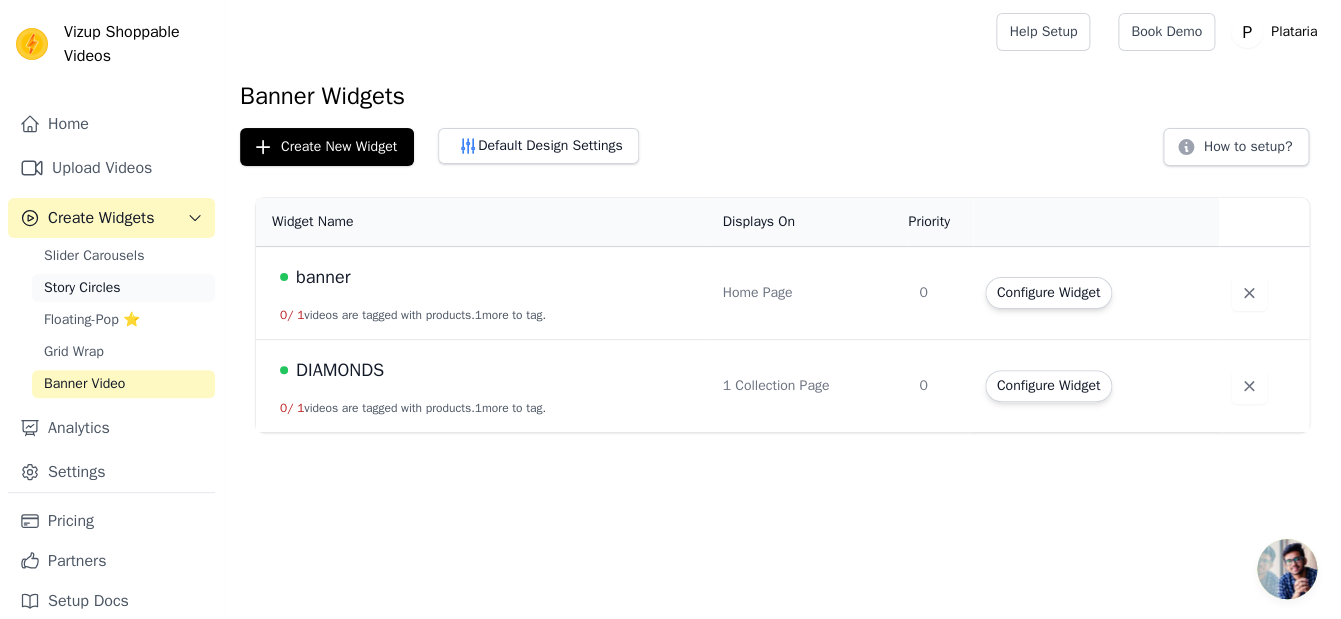 click on "Story Circles" at bounding box center [82, 288] 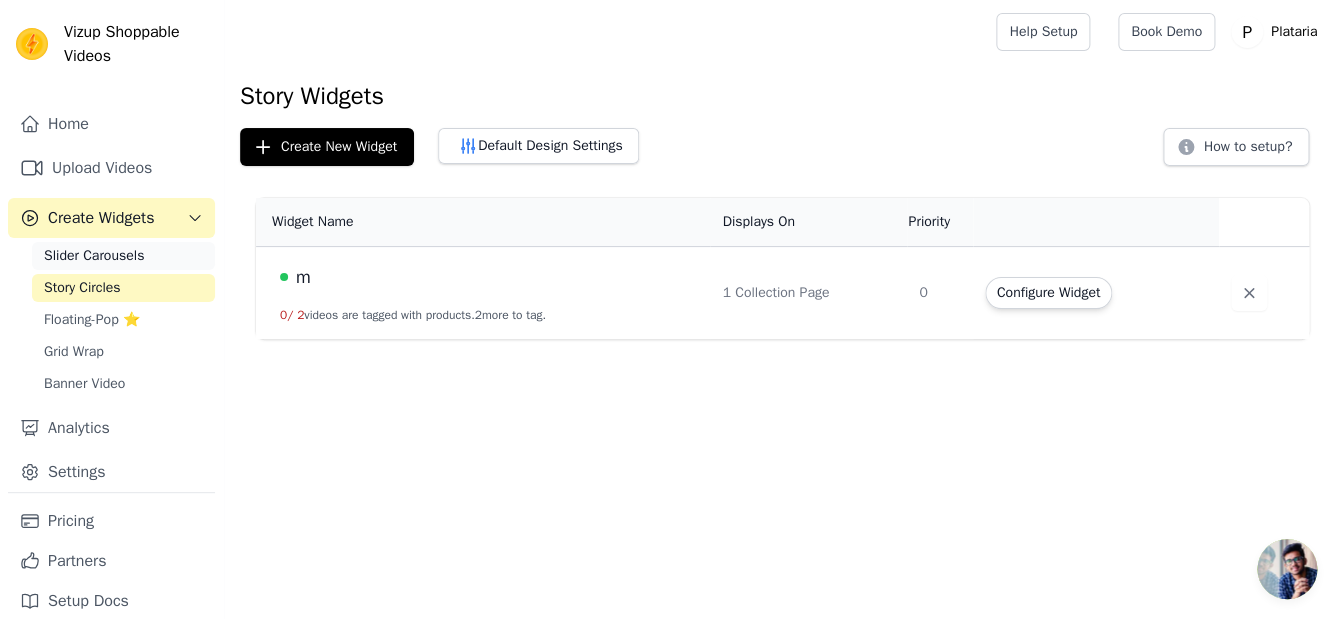 click on "Slider Carousels" at bounding box center [94, 256] 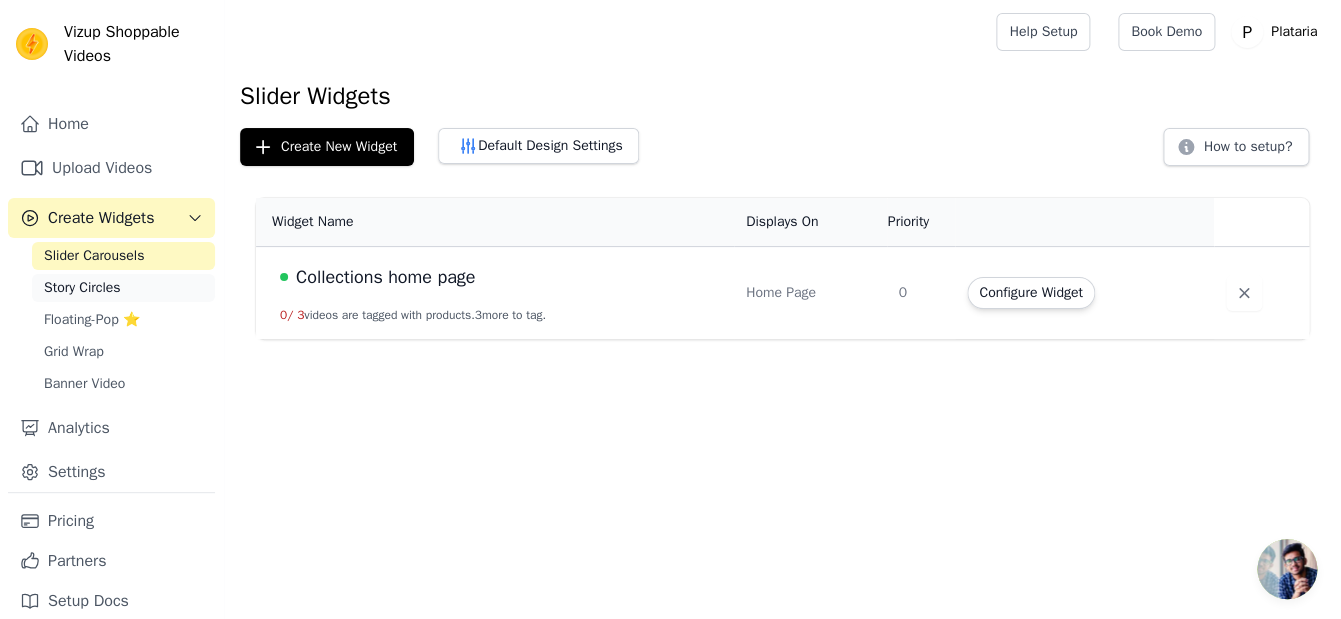 click on "Story Circles" at bounding box center (82, 288) 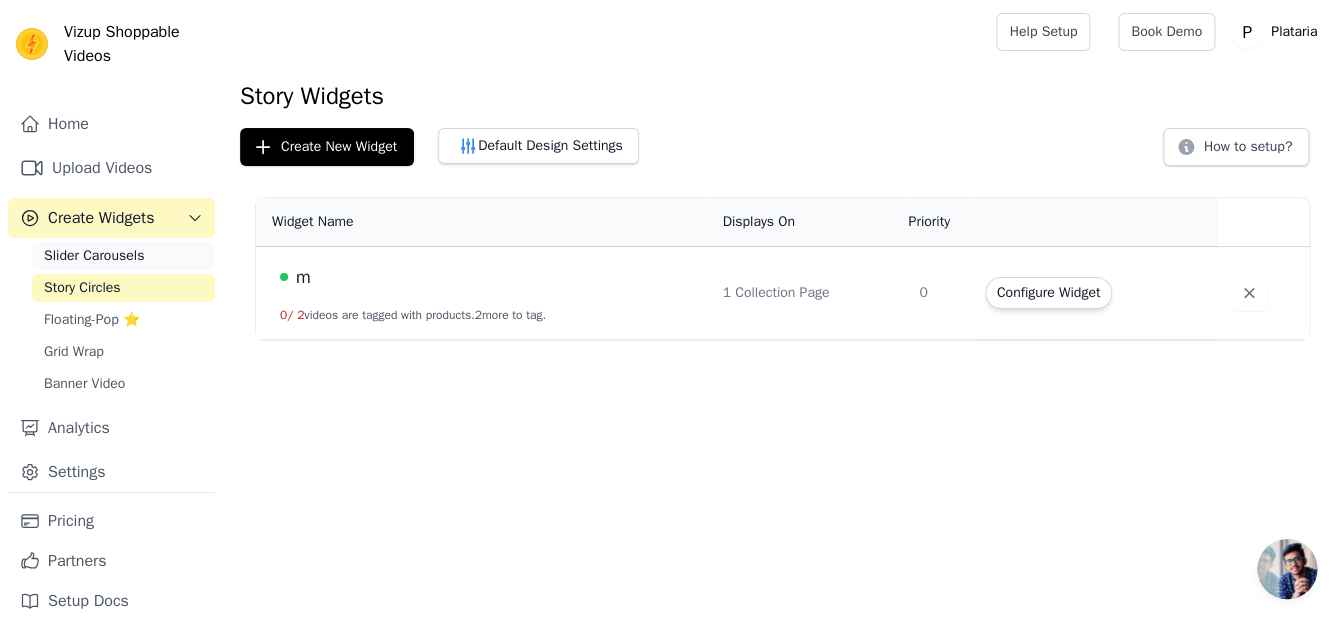 click on "Slider Carousels" at bounding box center (94, 256) 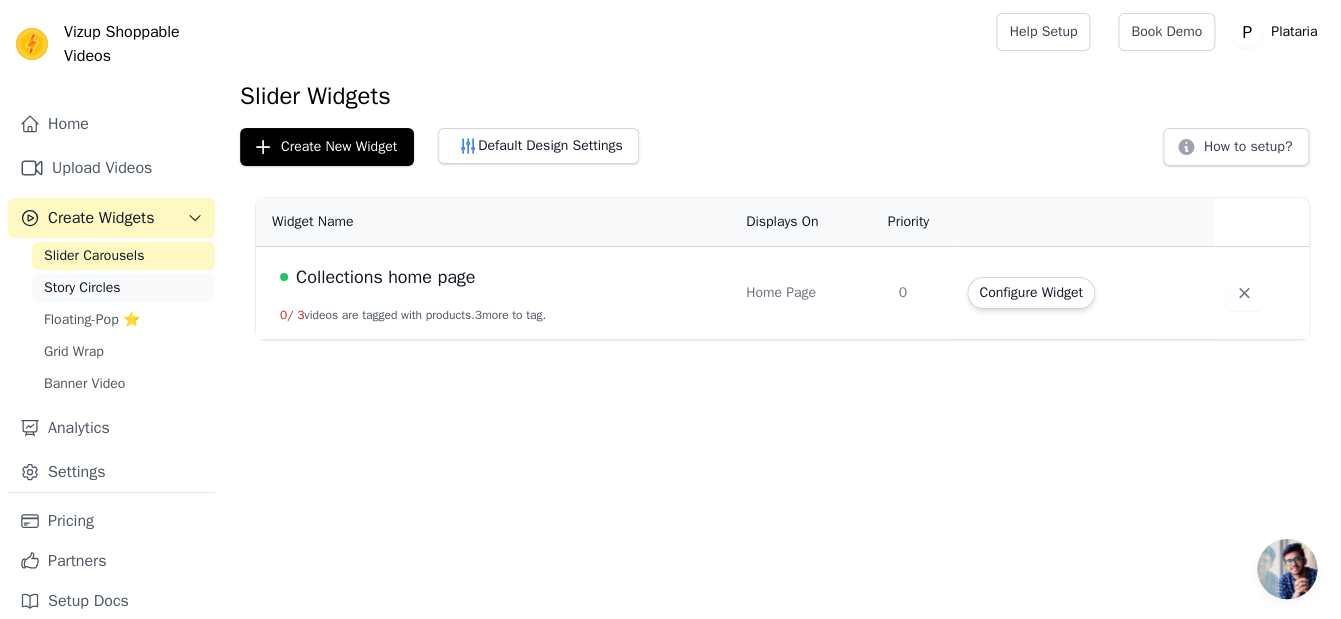 click on "Story Circles" at bounding box center [82, 288] 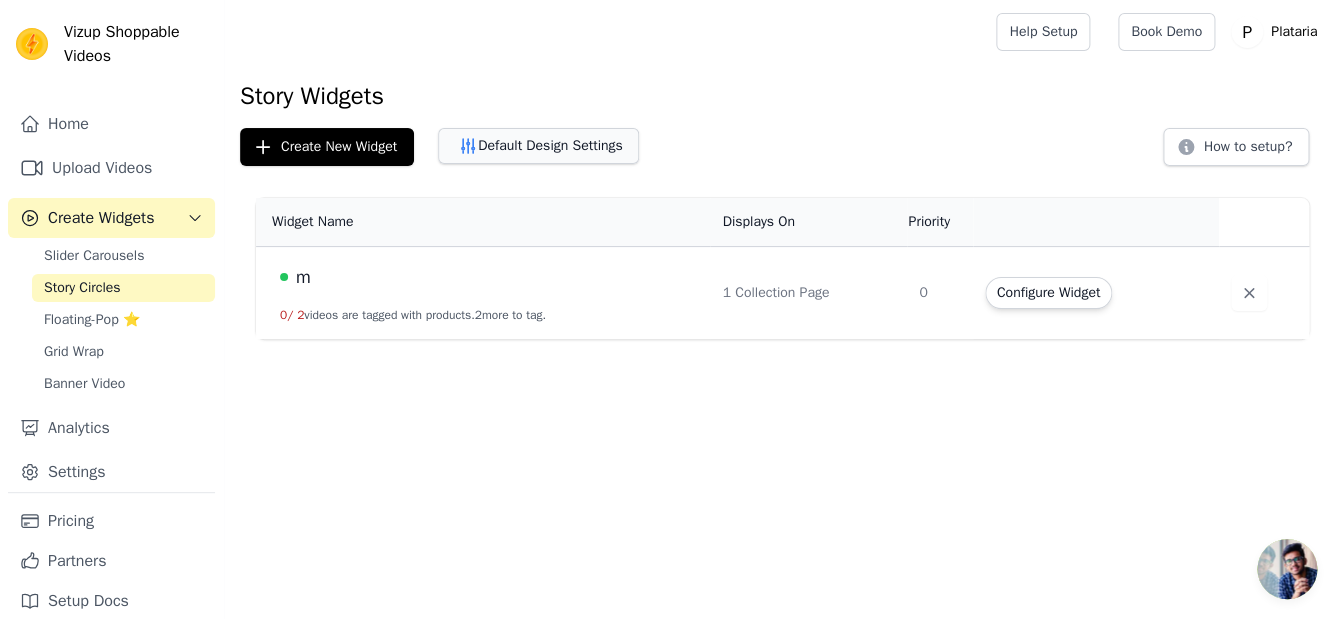 click on "Default Design Settings" at bounding box center (538, 146) 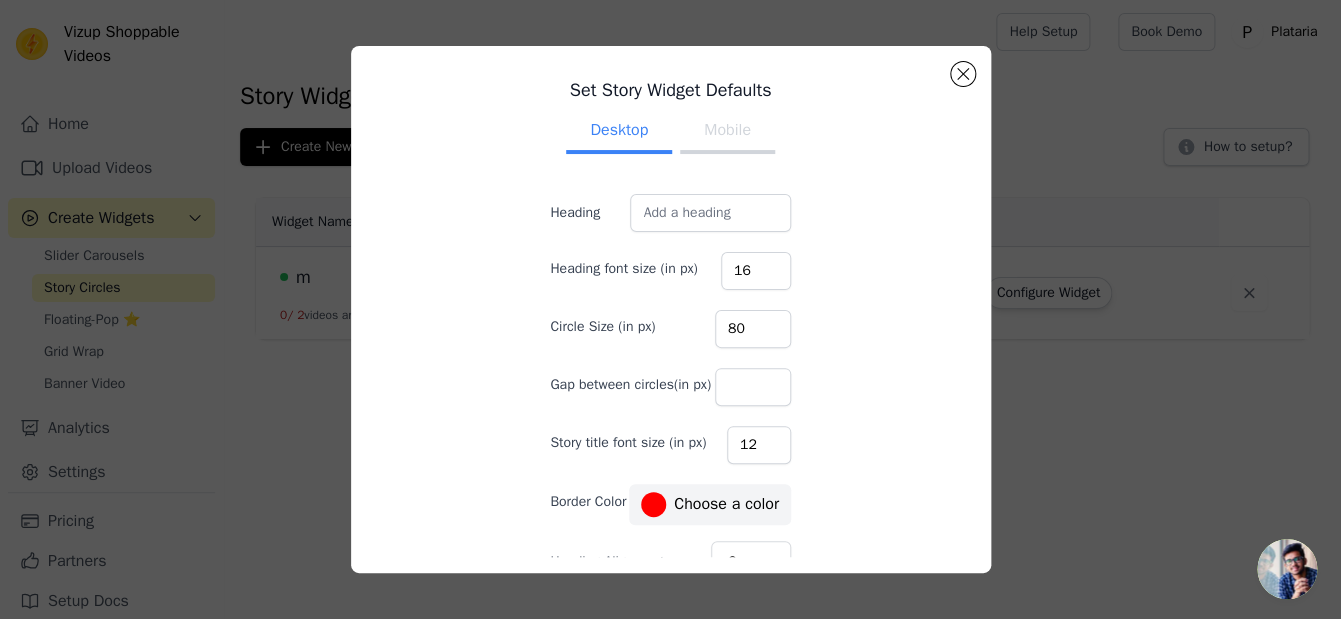 scroll, scrollTop: 152, scrollLeft: 0, axis: vertical 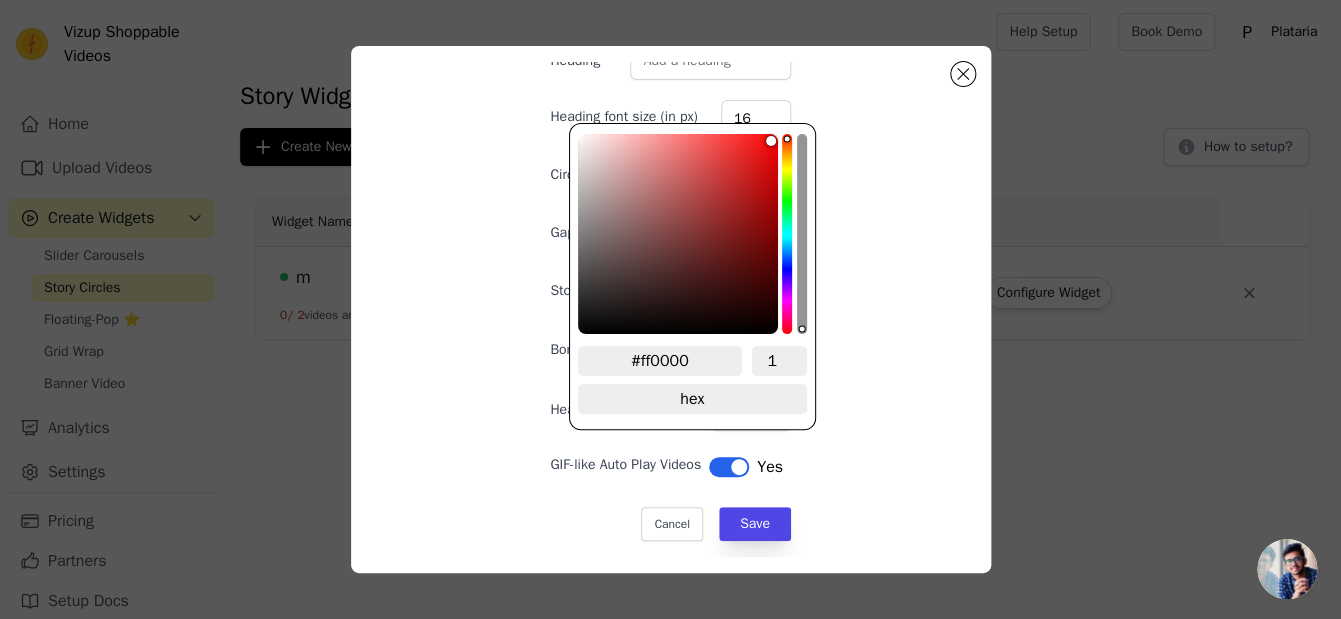 click on "Set Story Widget Defaults   Desktop Mobile   Heading     Heading font size (in px)   16   Circle Size (in px)   80   Gap between circles(in px)     Story title font size (in px)   12   Border Color   #ff0000       Choose a color     Heading Alignment         Center               GIF-like Auto Play Videos   Label     Yes   Cancel     Save                               #ff0000   1   hex   change to    rgb" at bounding box center [670, 157] 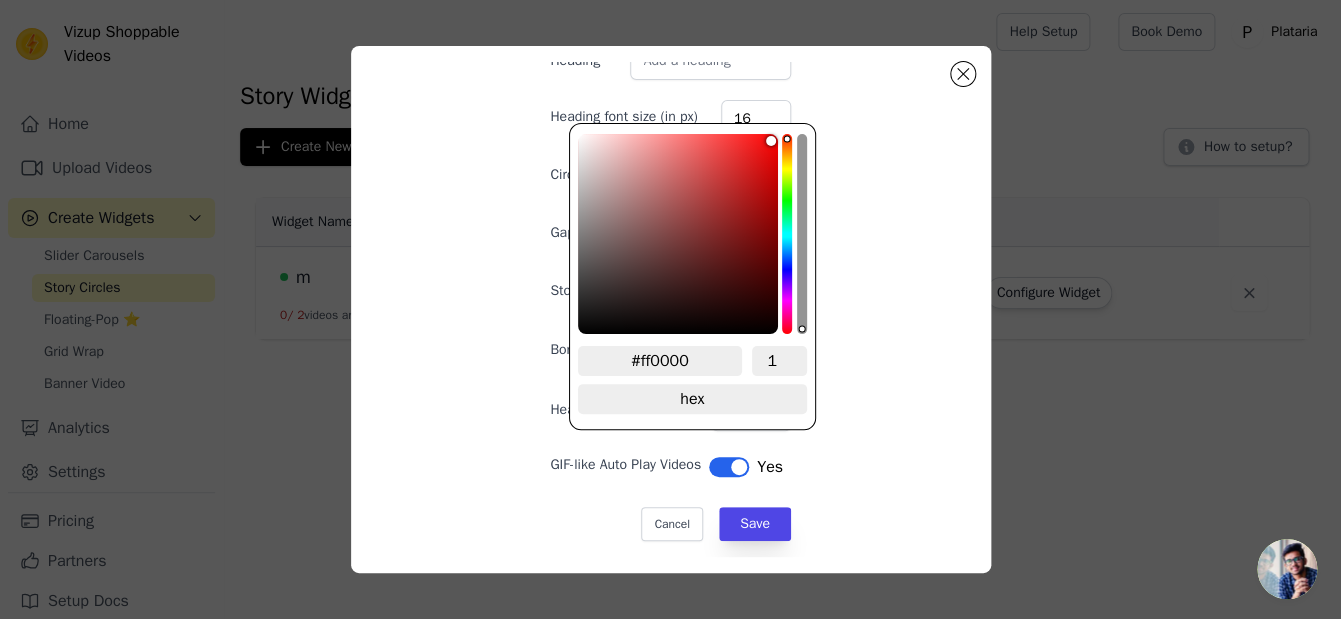 type on "#fcf5f5" 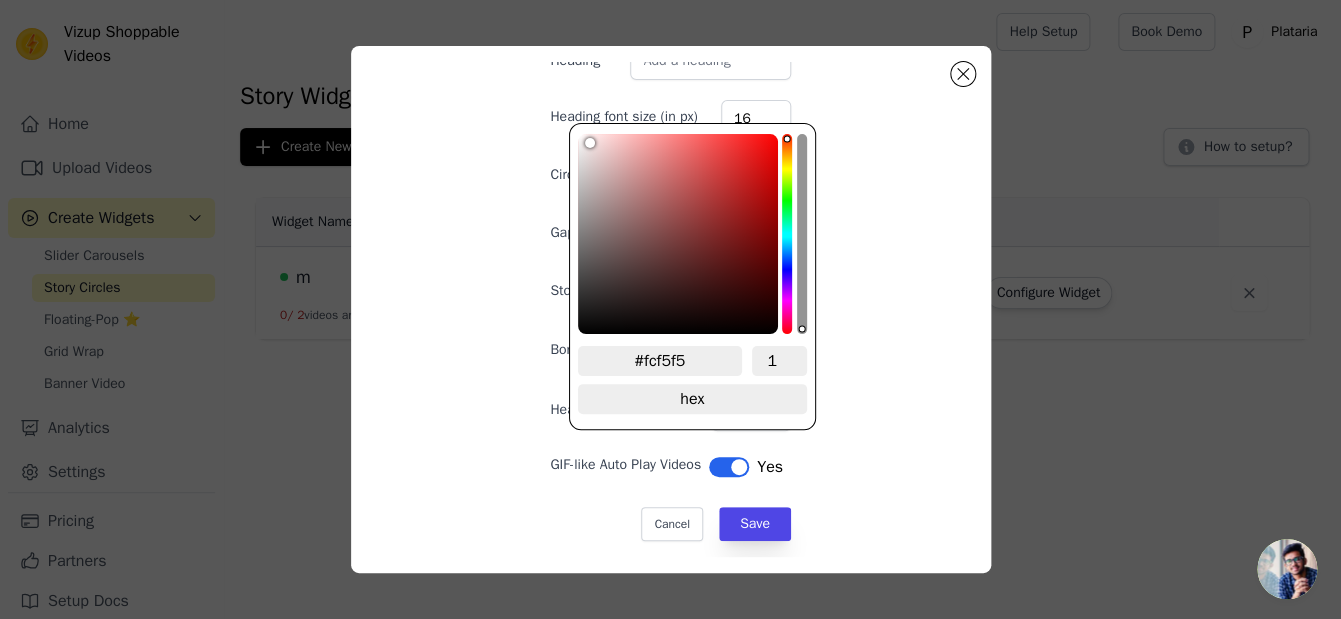 type on "#fcf6f6" 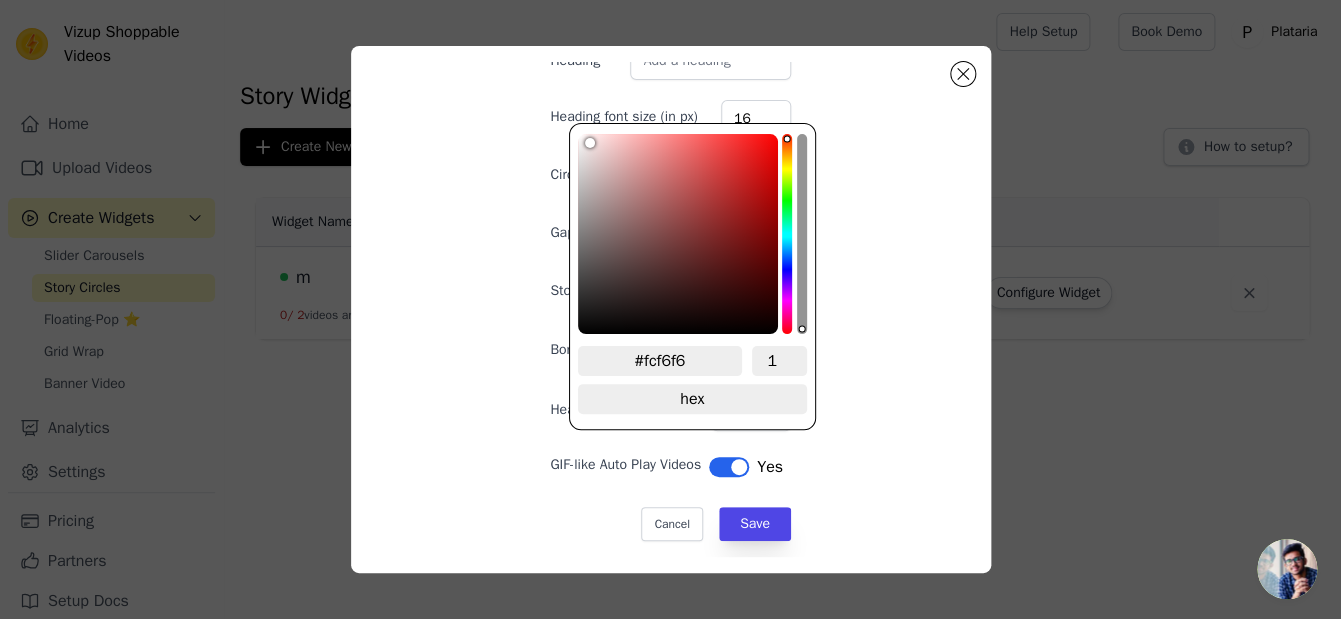 type on "#fcf8f8" 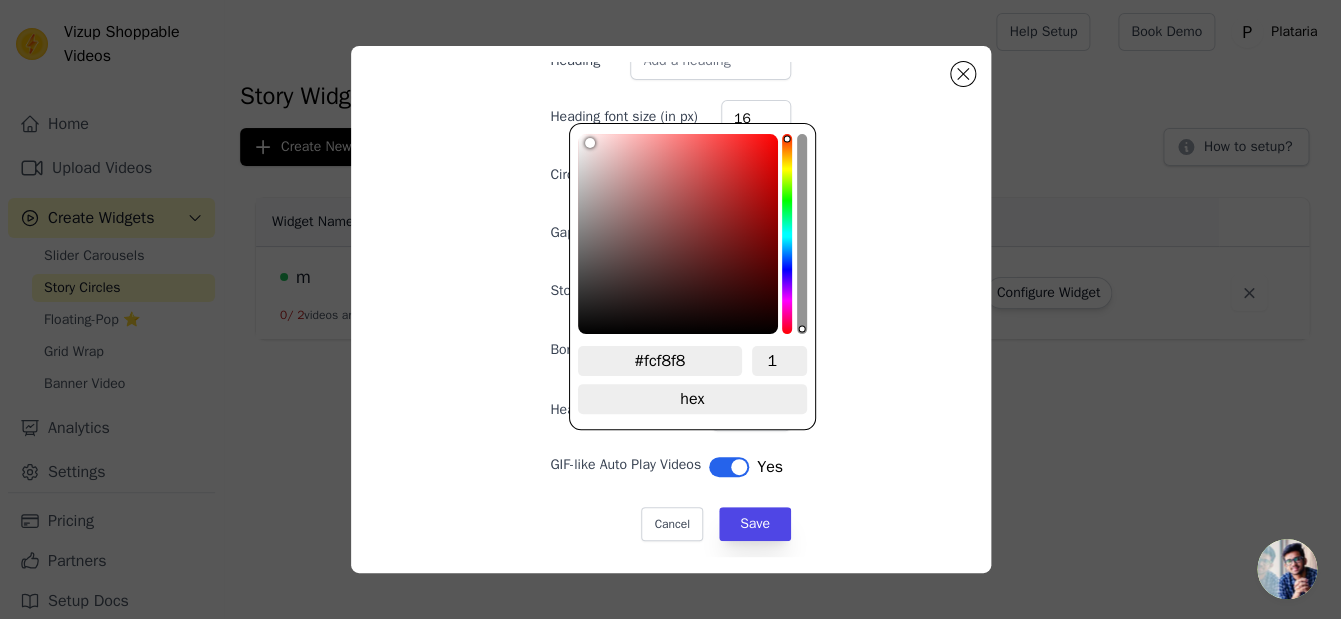 type on "#fcfafa" 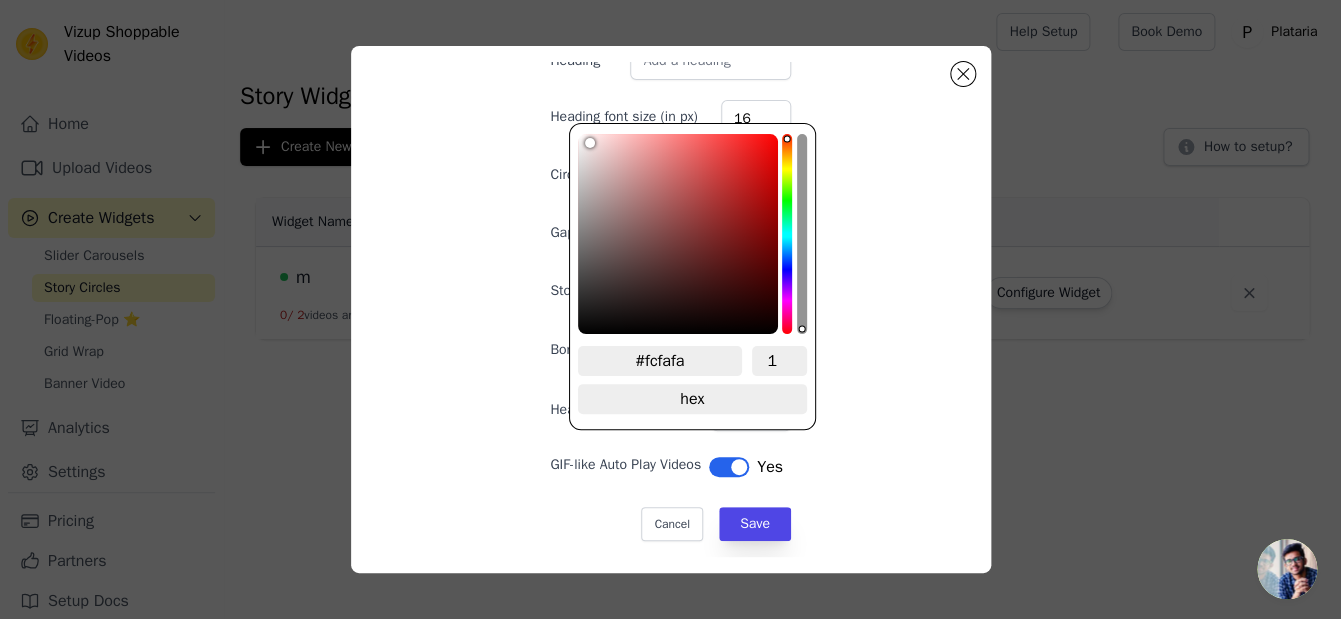 type on "#fcfcfc" 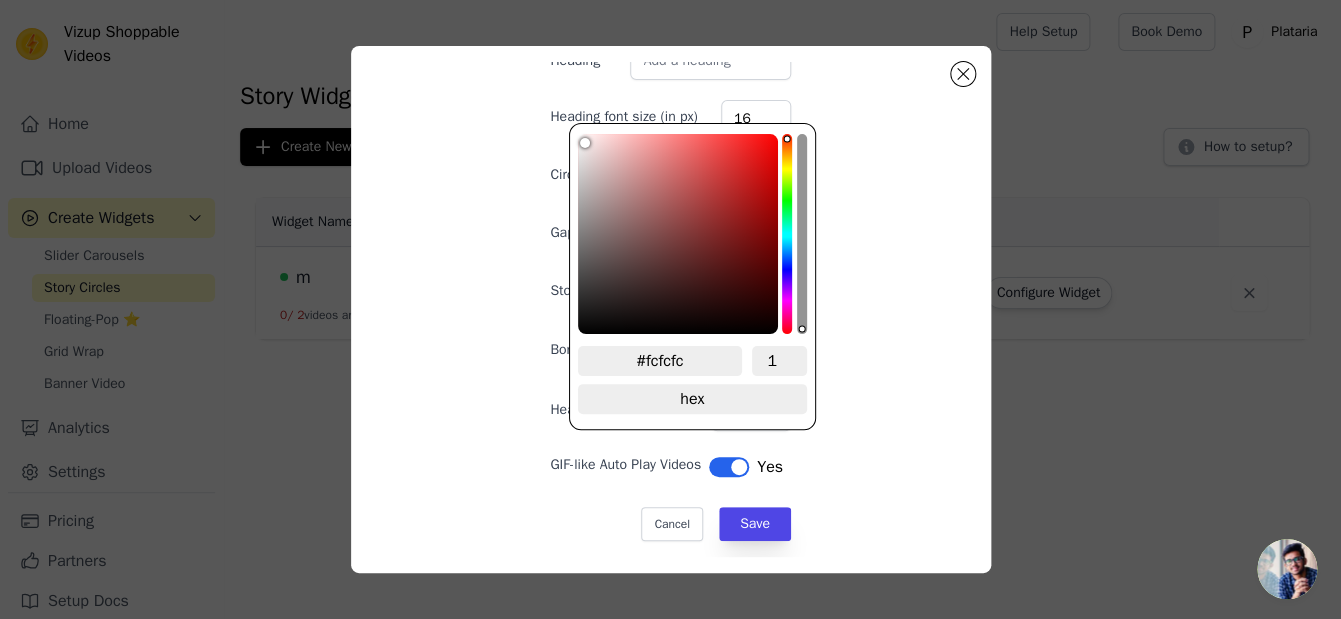 type on "#fefefe" 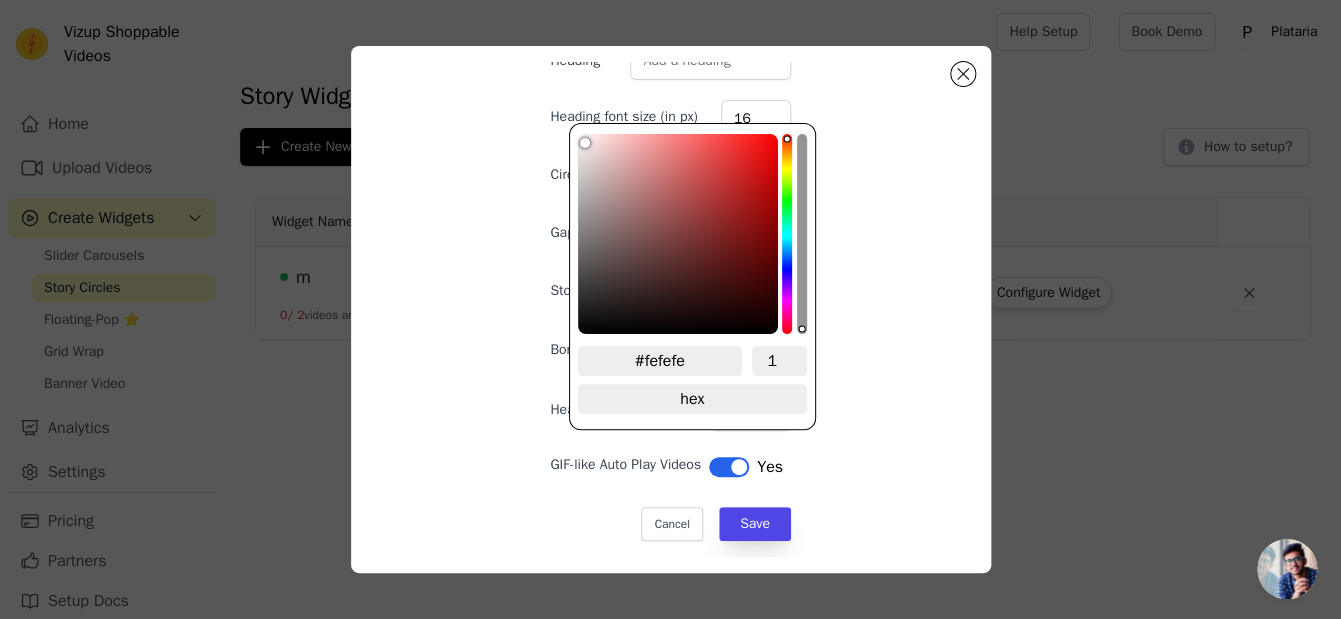 type on "#ffffff" 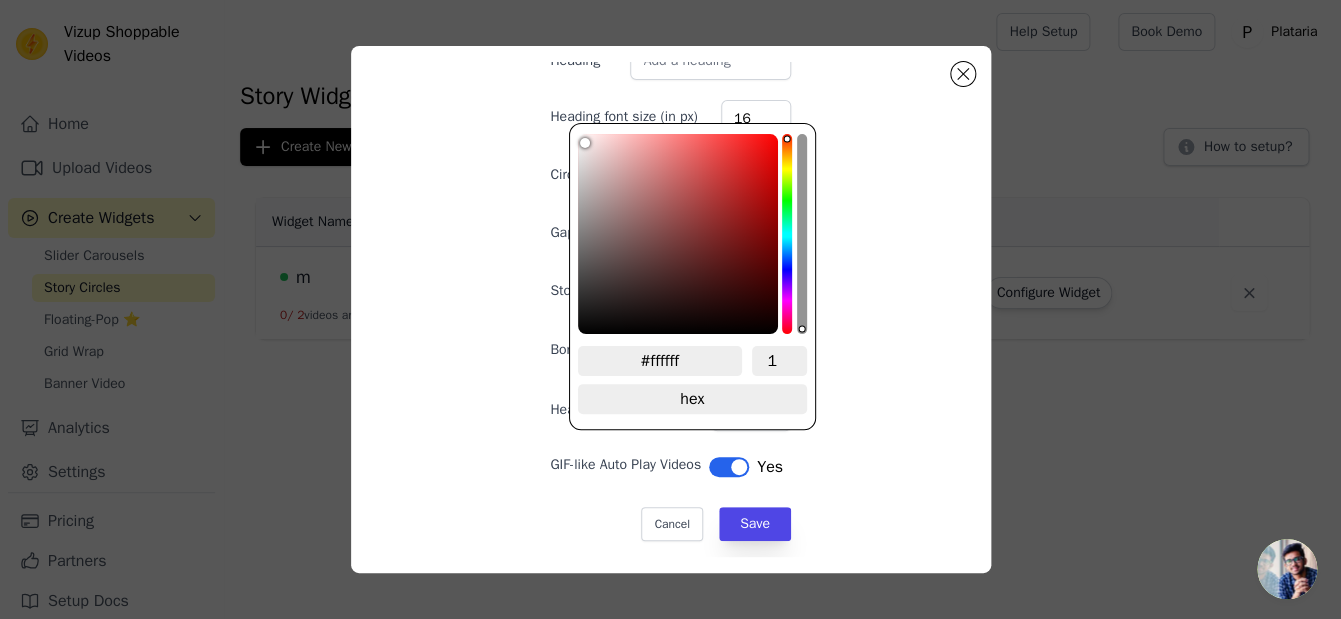 drag, startPoint x: 583, startPoint y: 136, endPoint x: 555, endPoint y: 133, distance: 28.160255 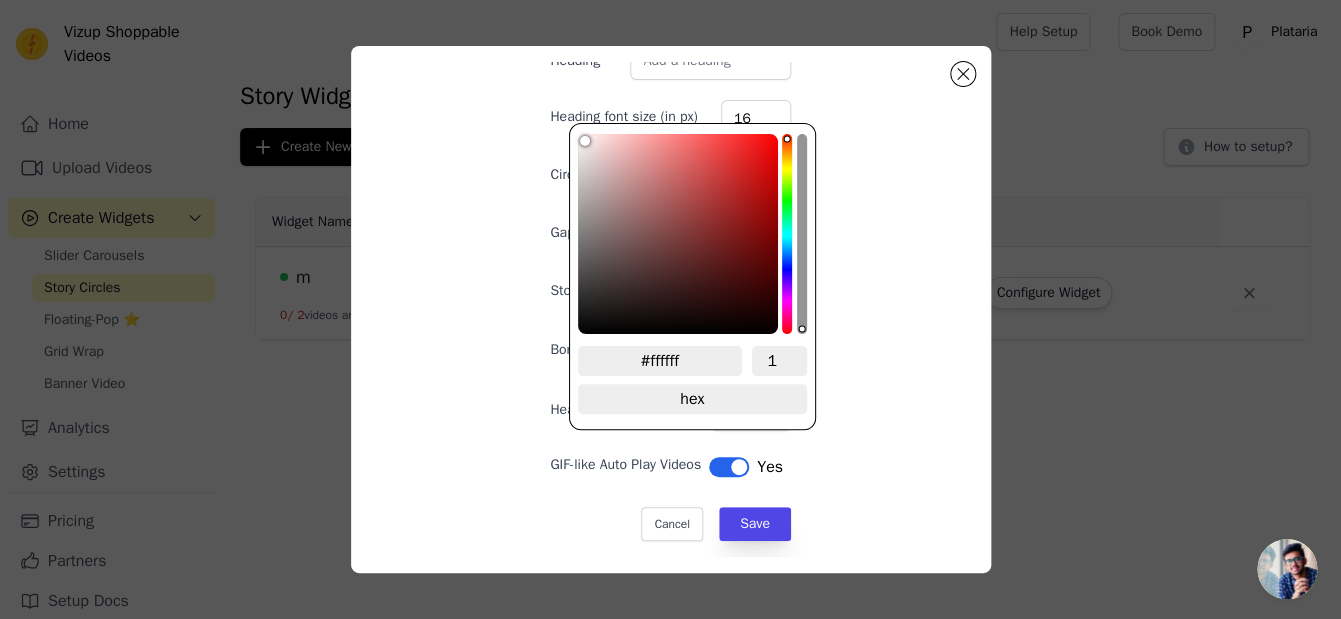 click on "Set Story Widget Defaults   Desktop Mobile   Heading     Heading font size (in px)   16   Circle Size (in px)   80   Gap between circles(in px)     Story title font size (in px)   12   Border Color   #ffffff       Choose a color     Heading Alignment         Center               GIF-like Auto Play Videos   Label     Yes   Cancel     Save                               #ffffff   1   hex   change to    rgb" at bounding box center [671, 309] 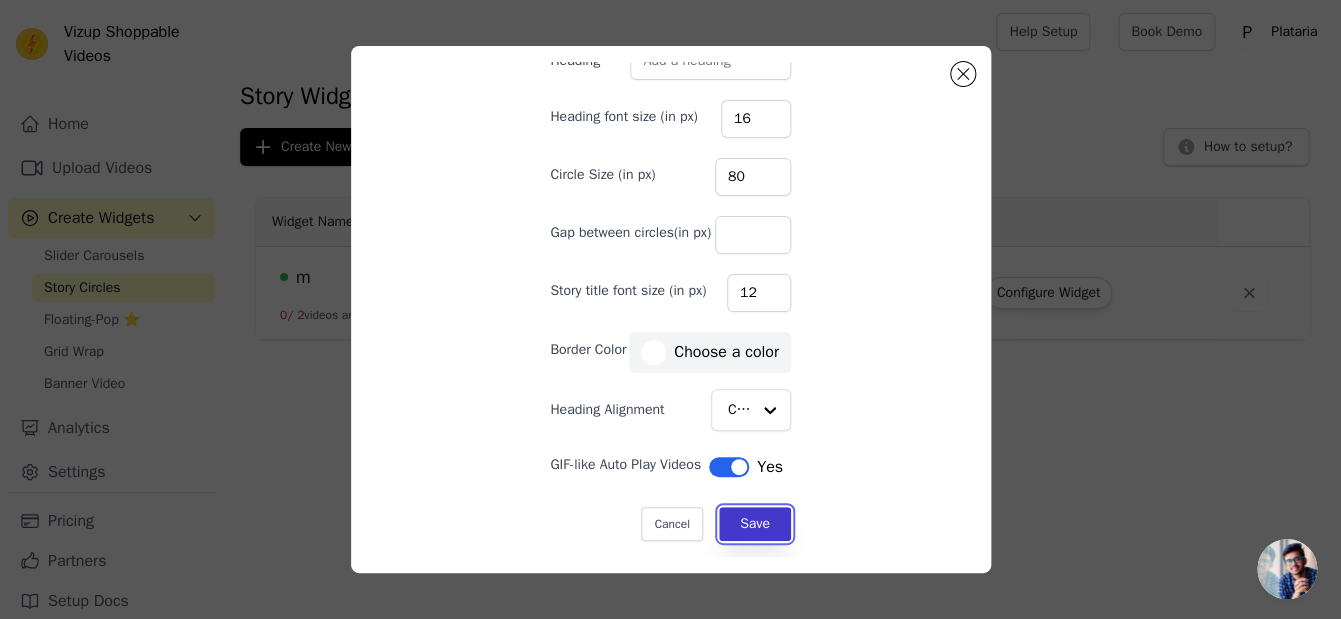 click on "Save" at bounding box center [755, 524] 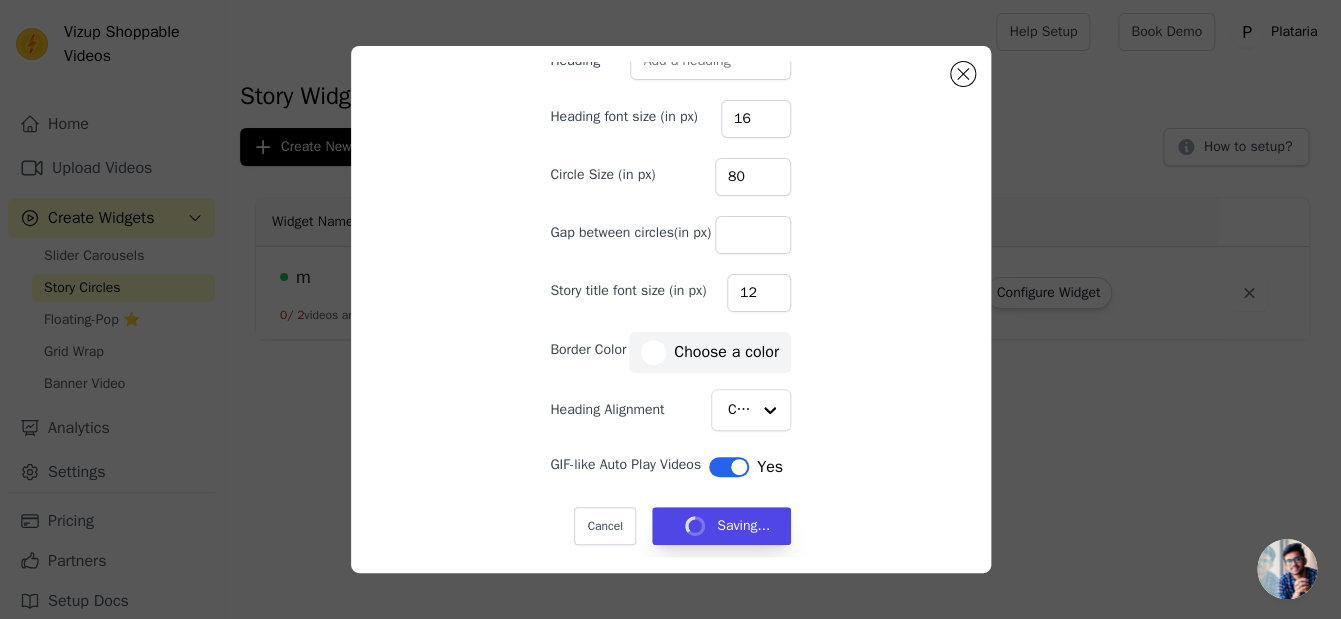 type 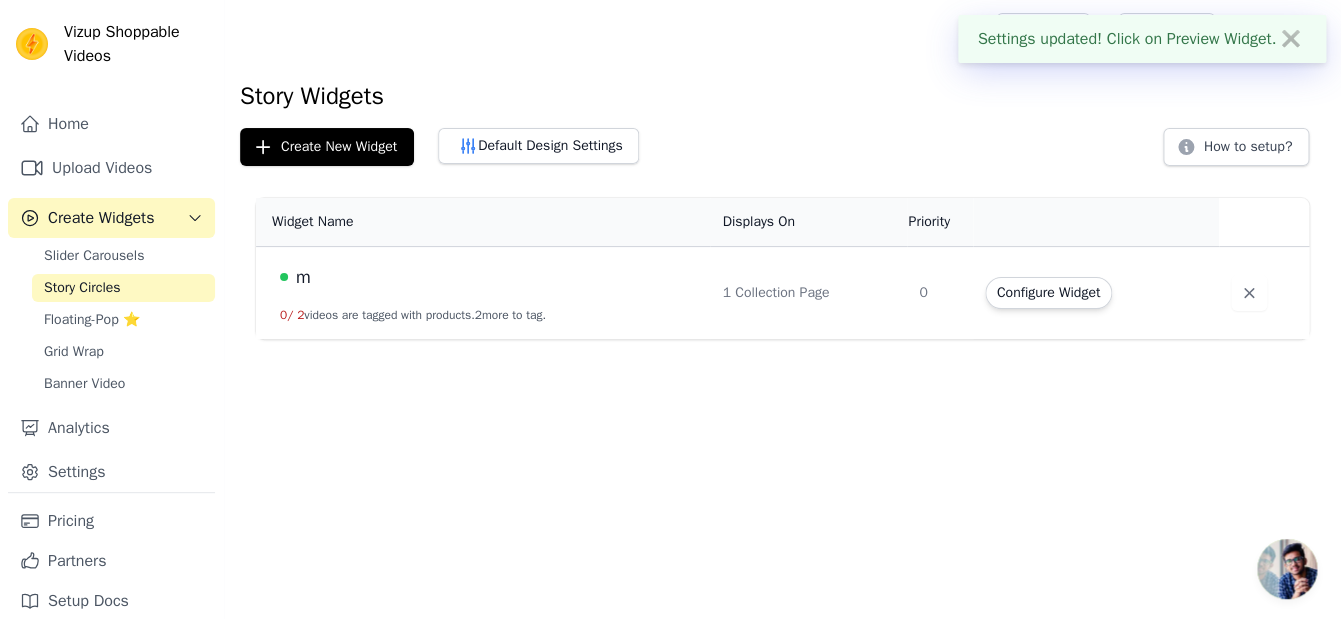 scroll, scrollTop: 152, scrollLeft: 0, axis: vertical 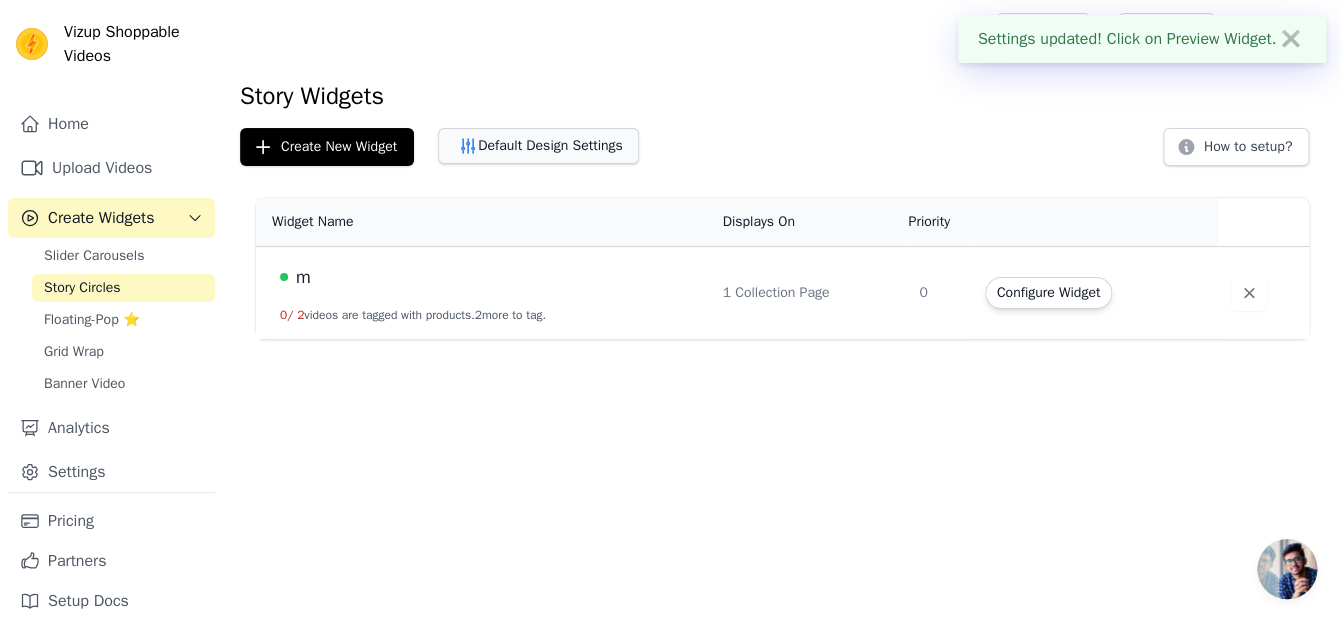click on "Default Design Settings" at bounding box center (538, 146) 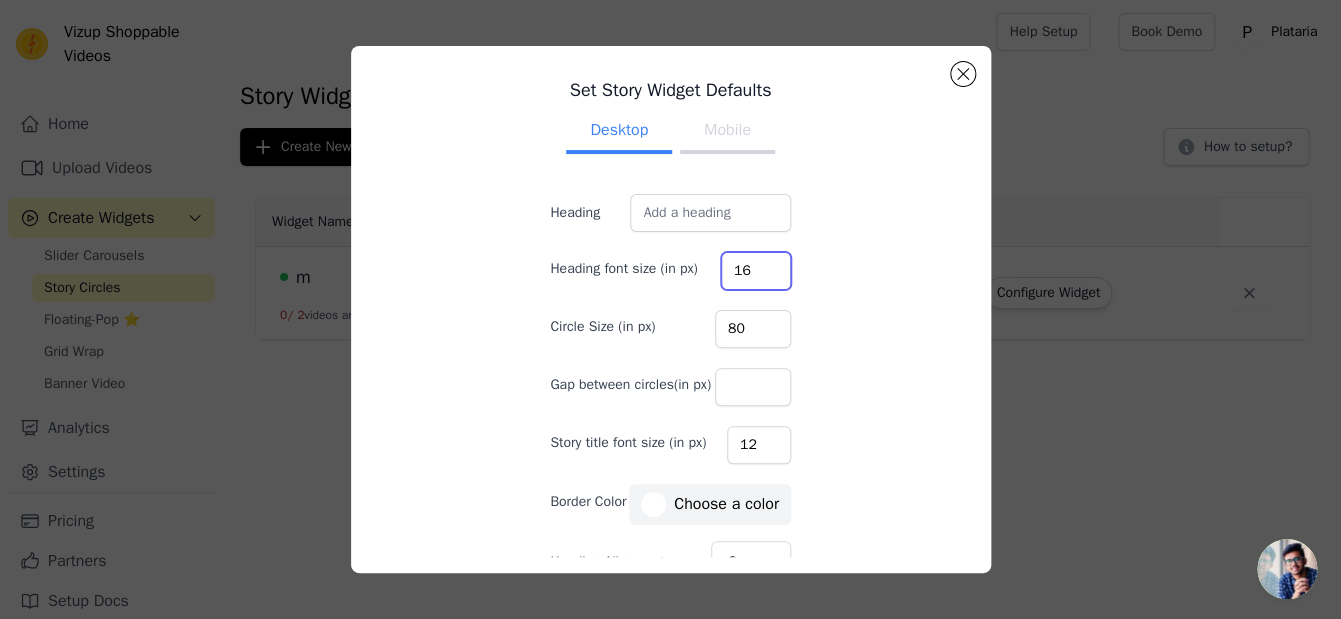 click on "16" at bounding box center (756, 271) 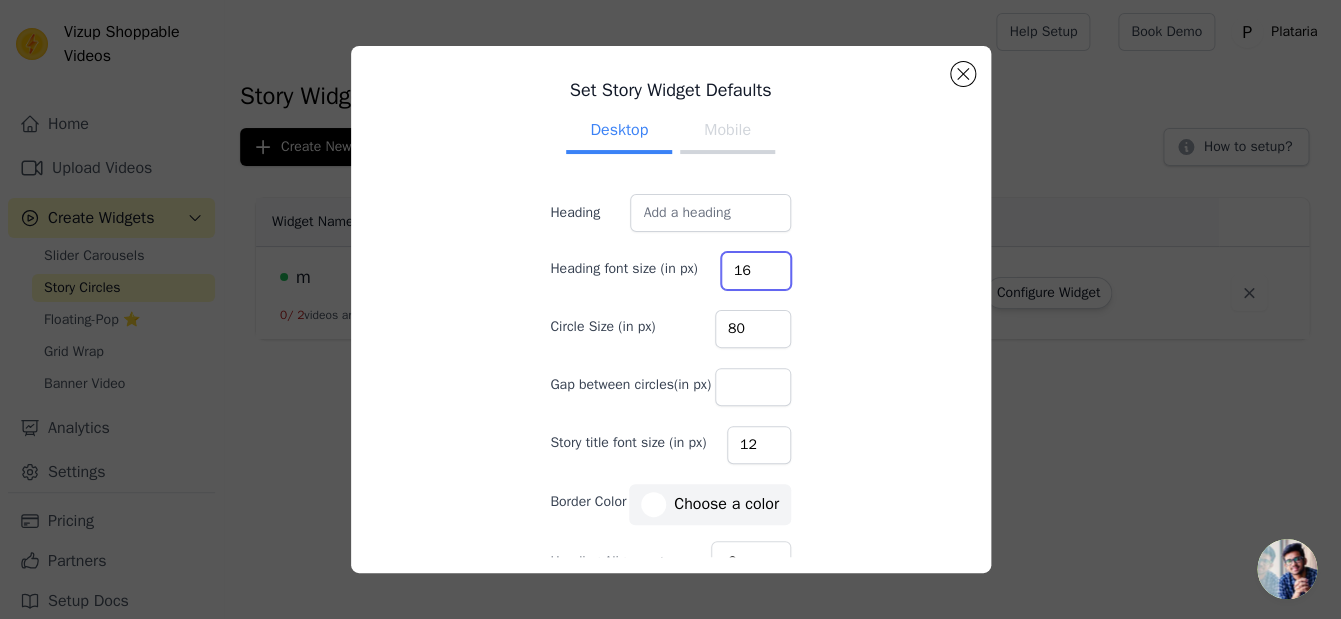 click on "16" at bounding box center (756, 271) 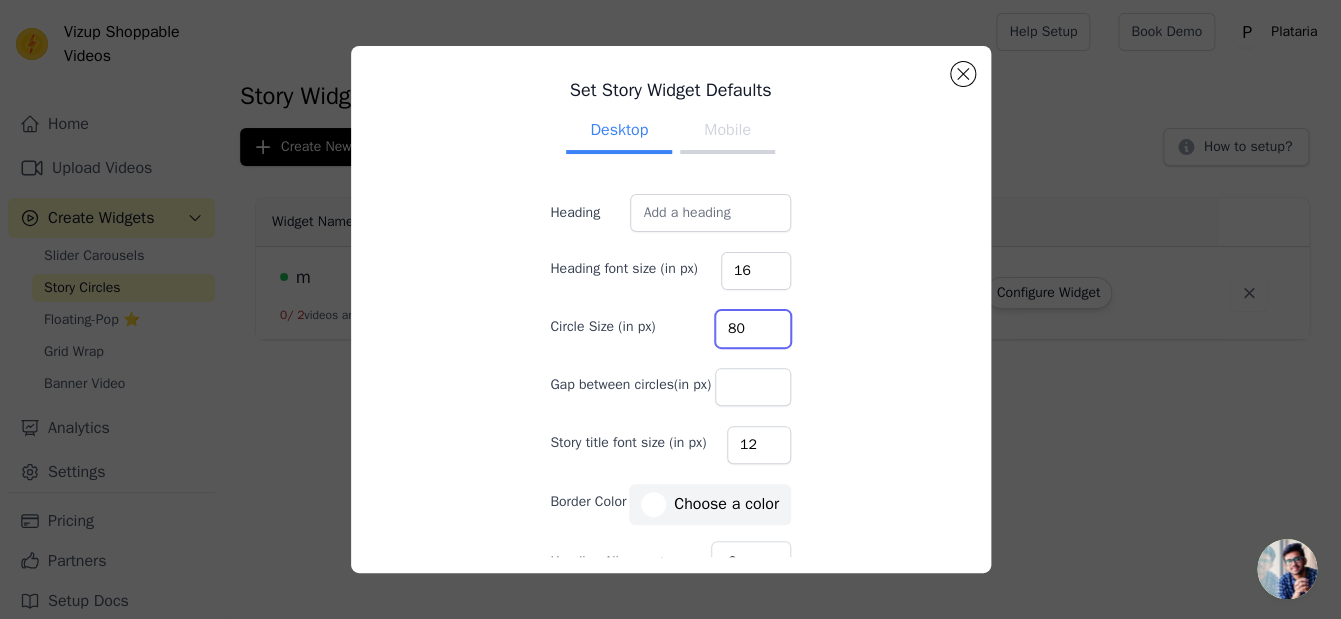 click on "80" at bounding box center (753, 329) 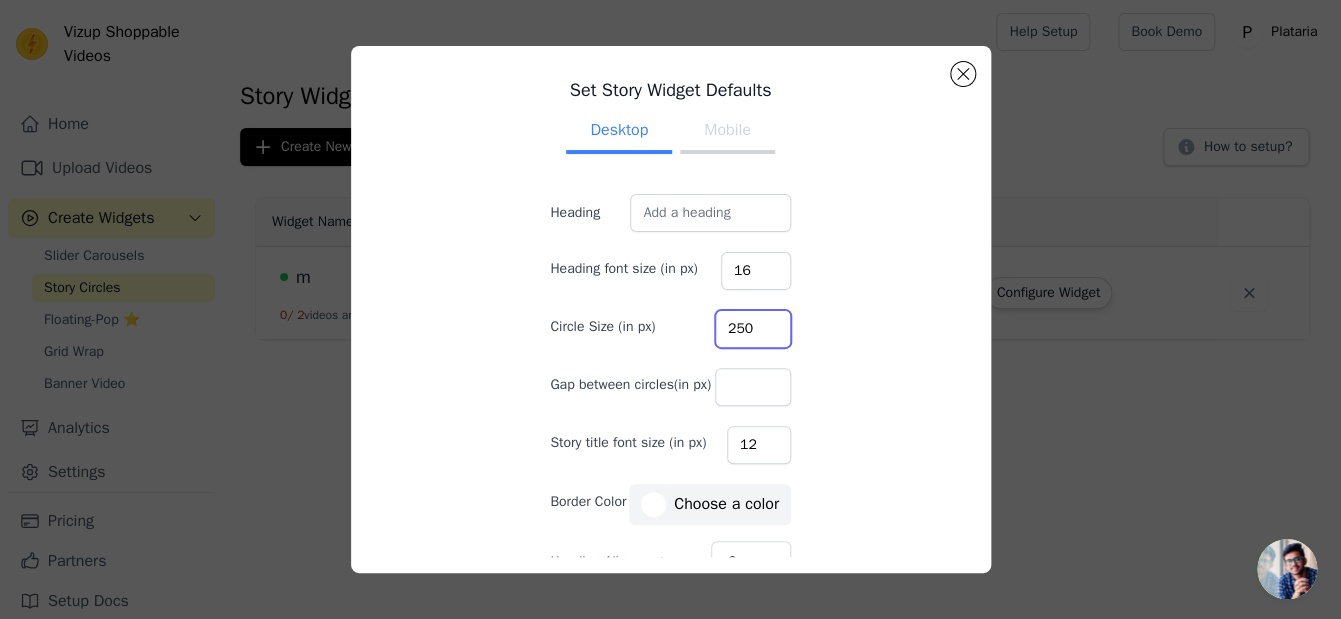 type on "250" 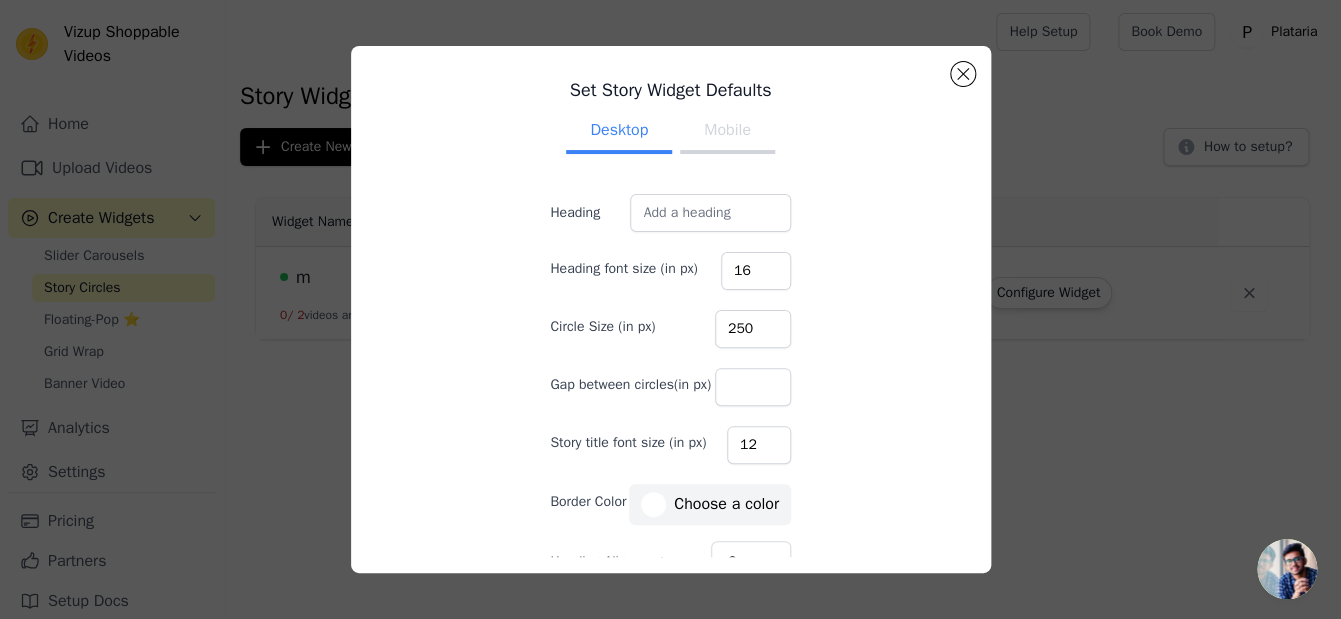 click on "Set Story Widget Defaults   Desktop Mobile   Heading     Heading font size (in px)   16   Circle Size (in px)   250   Gap between circles(in px)     Story title font size (in px)   12   Border Color   #ffffff       Choose a color     Heading Alignment         Center               GIF-like Auto Play Videos   Label     Yes   Cancel     Save                               #ffffff   1   hex   change to    rgb" at bounding box center [671, 309] 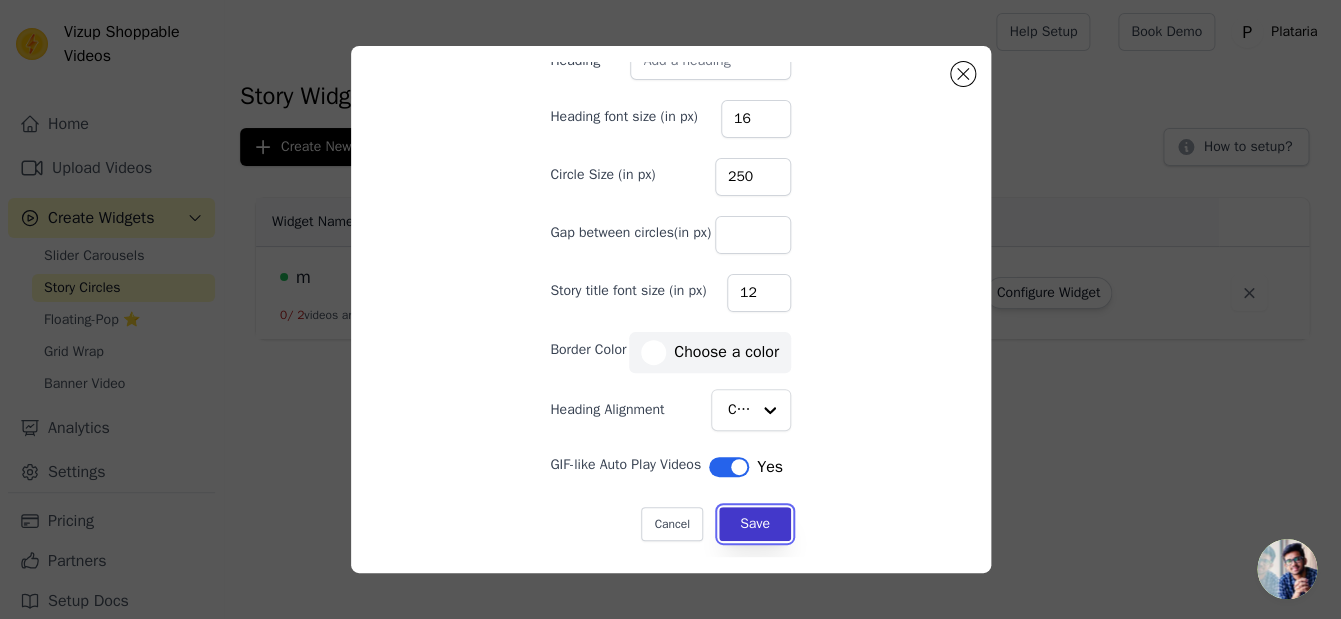 click on "Save" at bounding box center [755, 524] 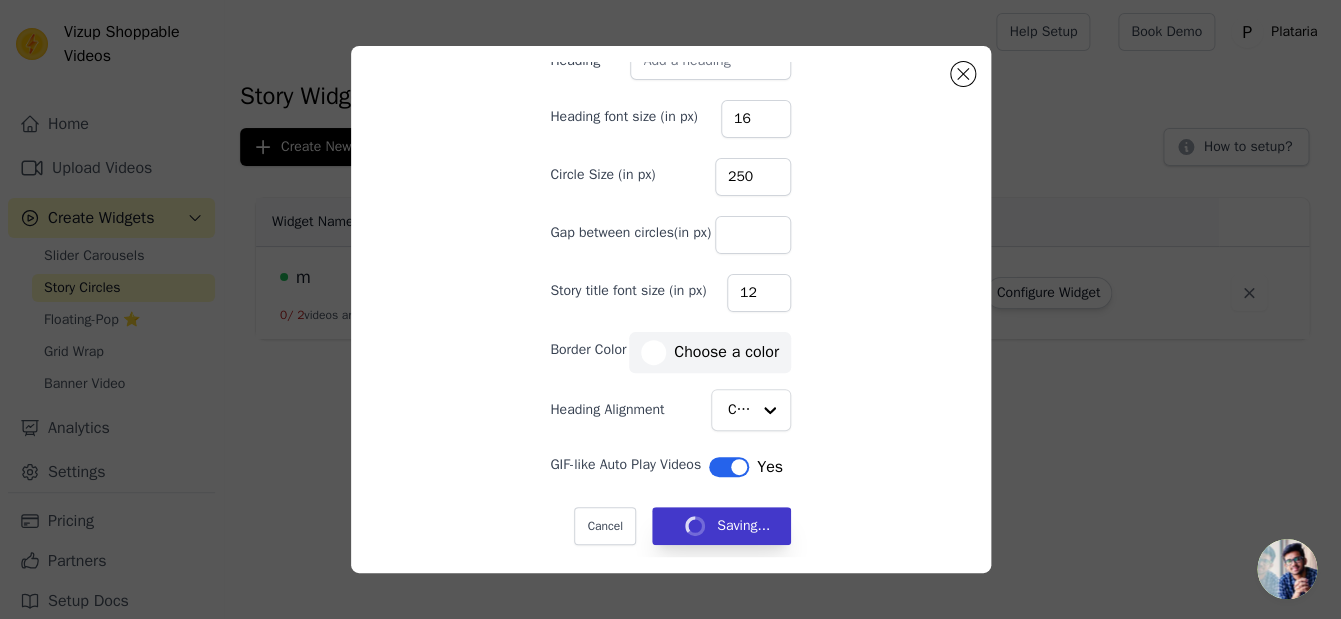 type 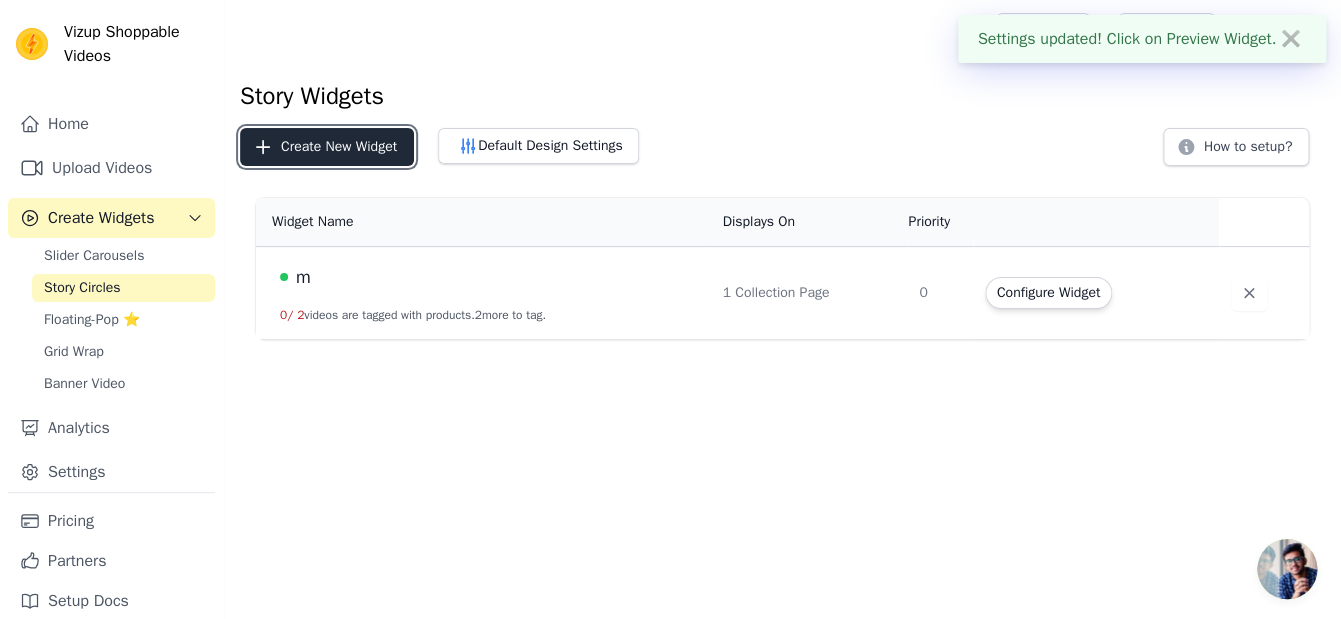 click on "Create New Widget" at bounding box center (327, 147) 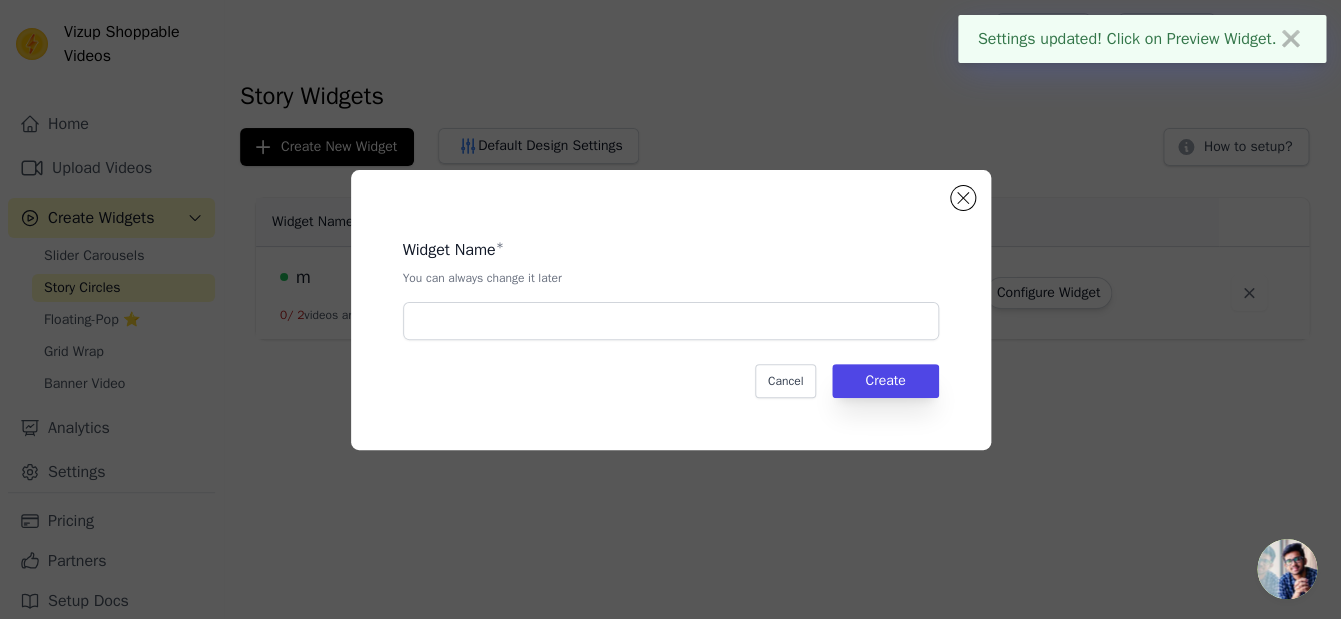 click on "Widget Name   *   You can always change it later       Cancel   Create" at bounding box center (671, 310) 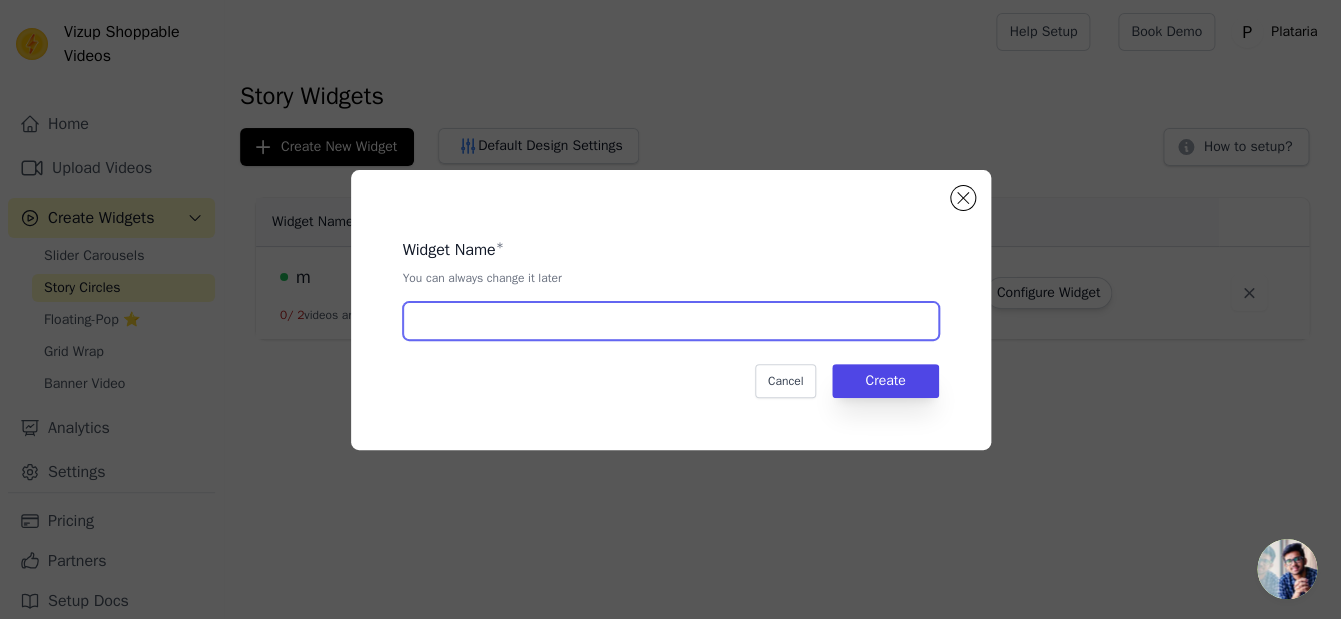 click at bounding box center (671, 321) 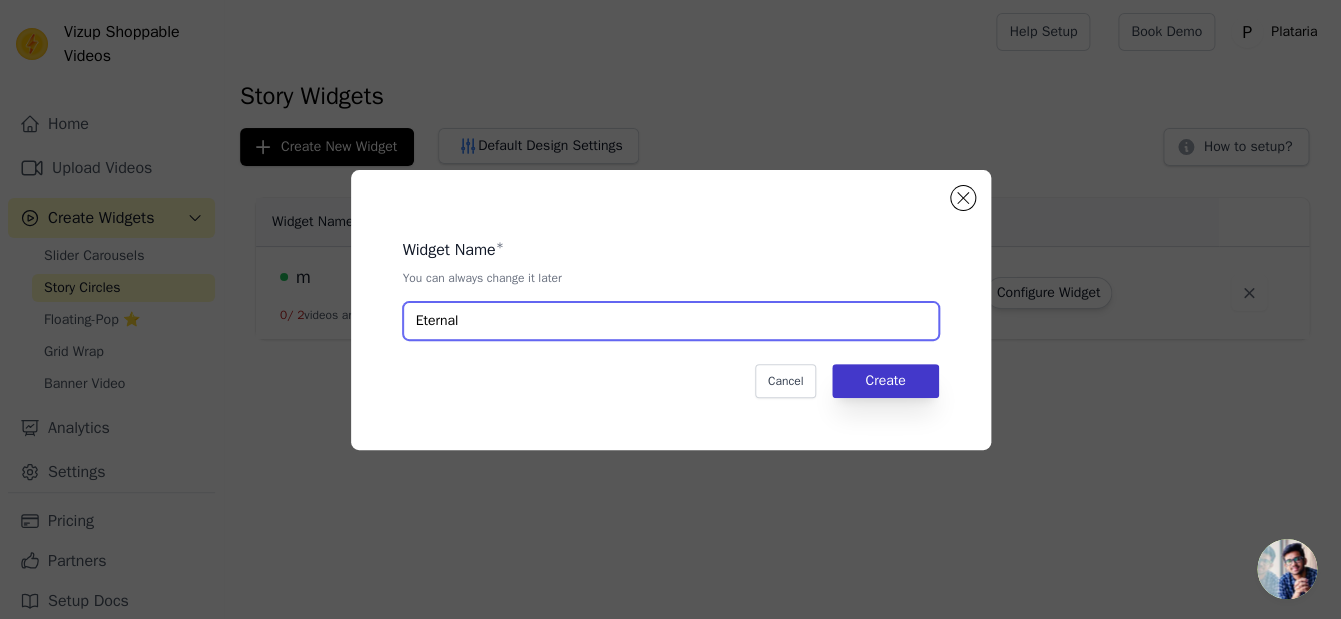 type on "Eternal" 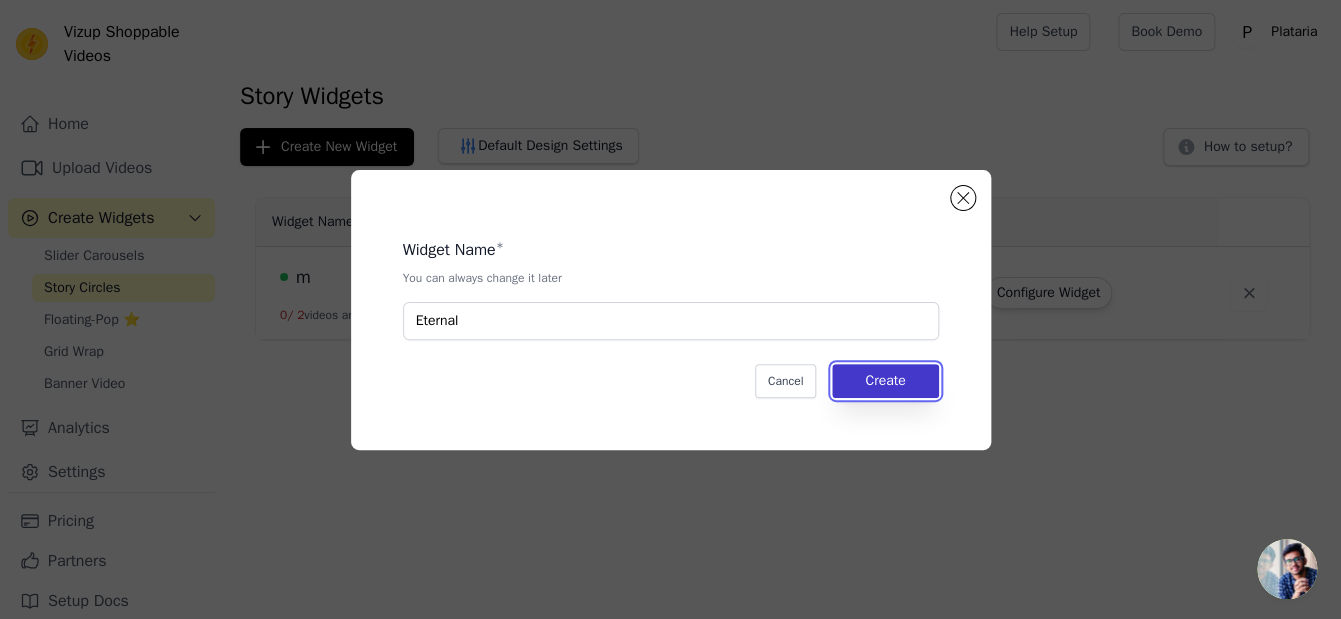 click on "Create" at bounding box center [885, 381] 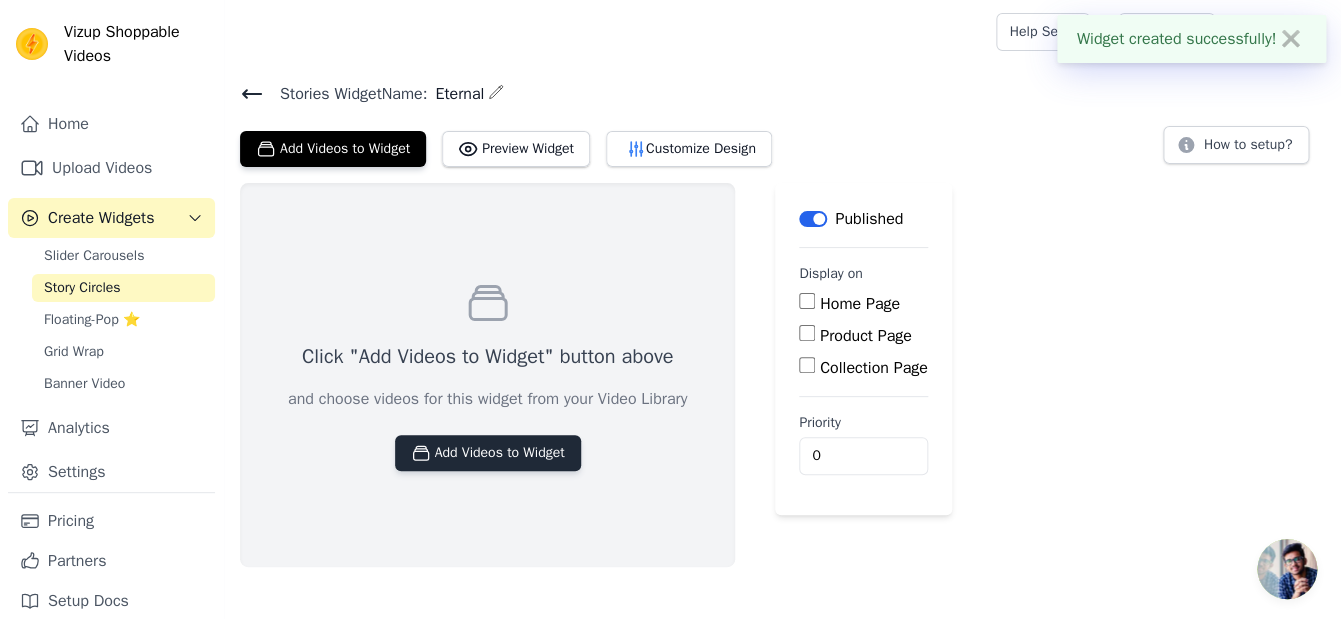 click on "Add Videos to Widget" at bounding box center [488, 453] 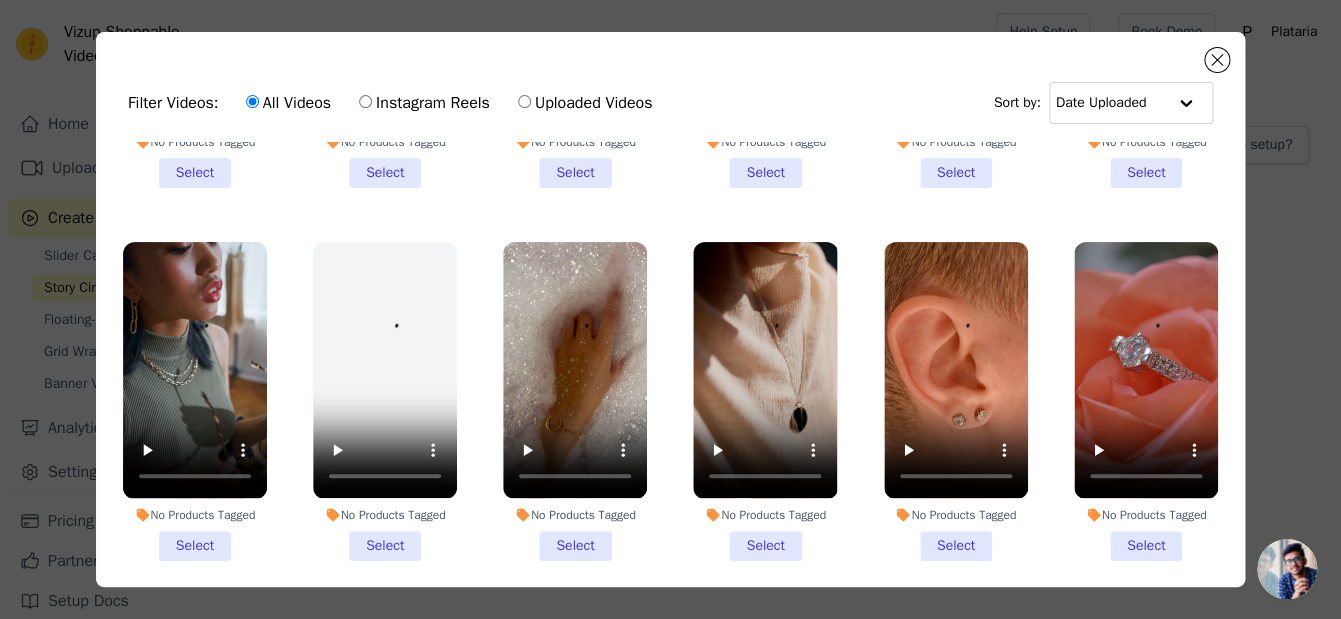 scroll, scrollTop: 394, scrollLeft: 0, axis: vertical 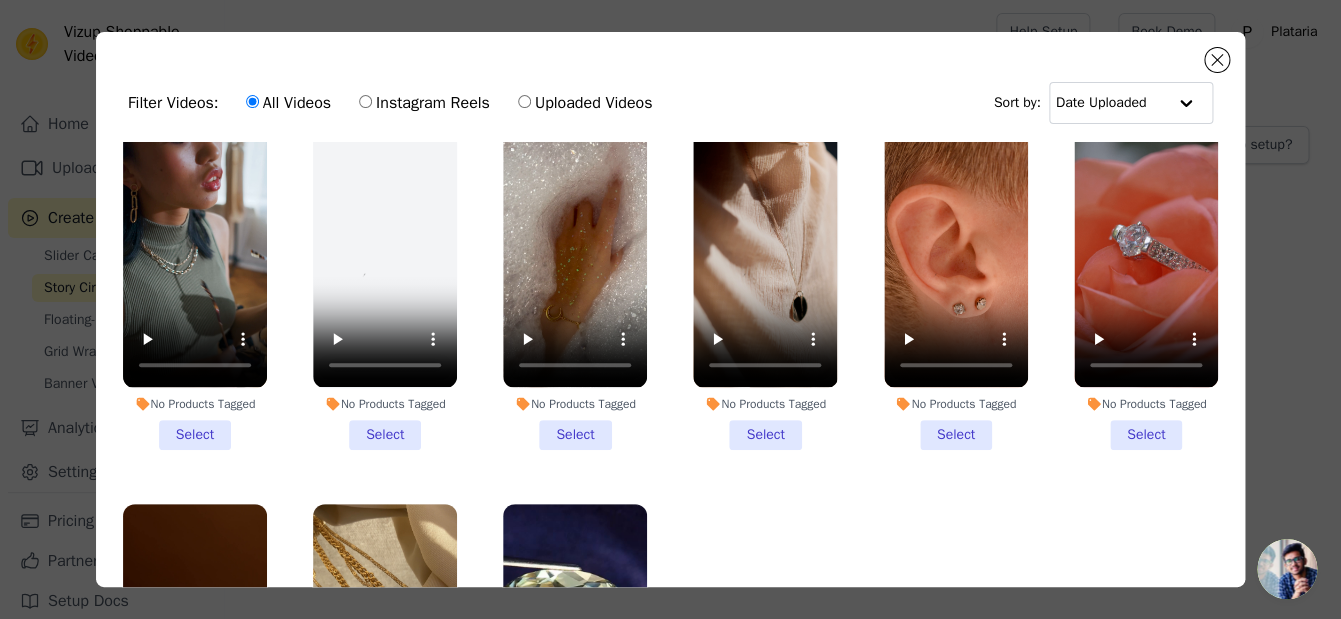 click on "No Products Tagged     Select" at bounding box center [765, 290] 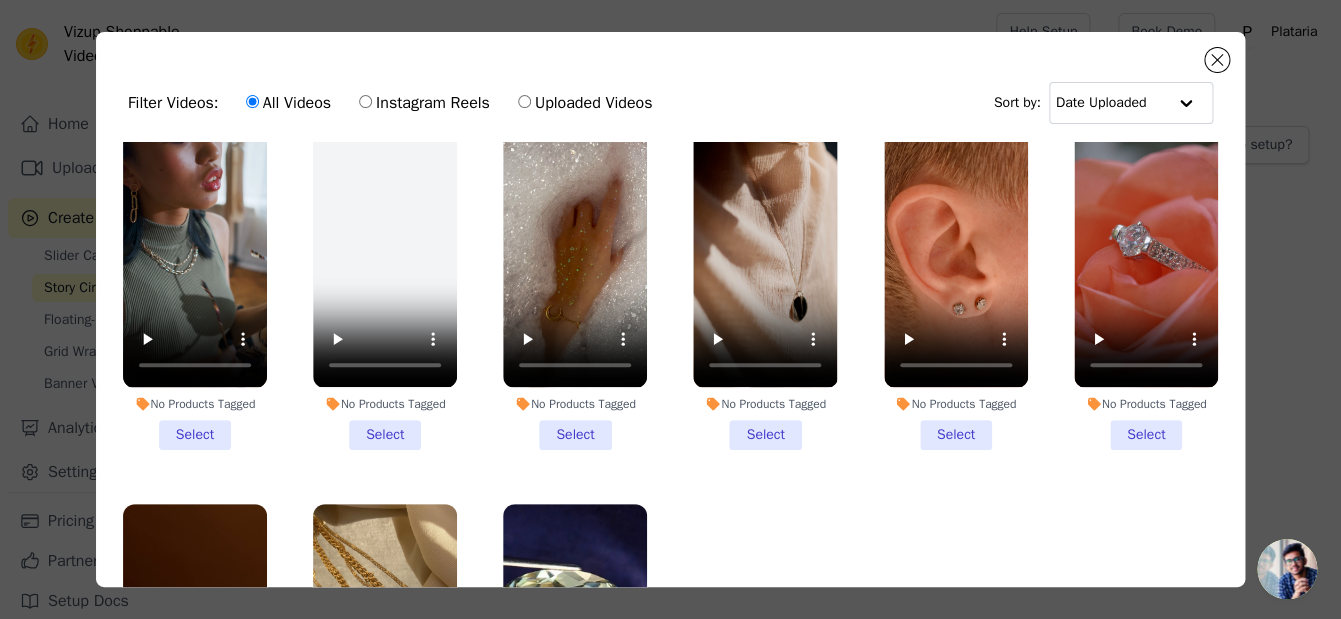 click on "No Products Tagged     Select" at bounding box center (0, 0) 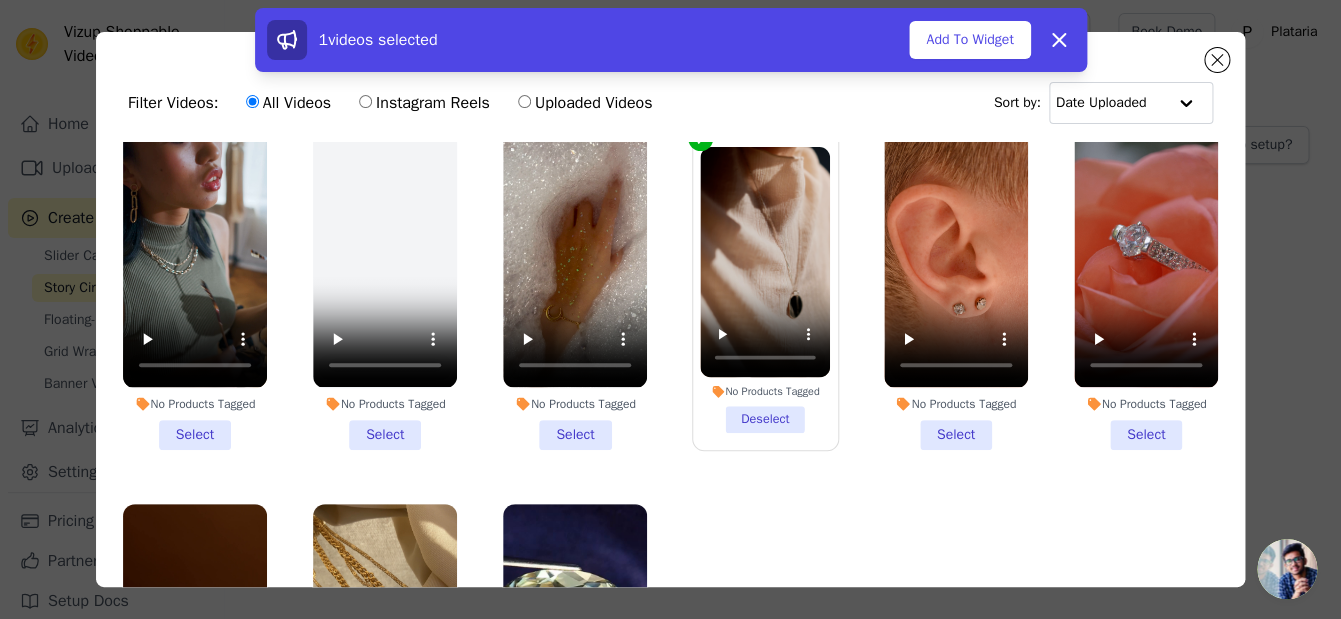 scroll, scrollTop: 562, scrollLeft: 0, axis: vertical 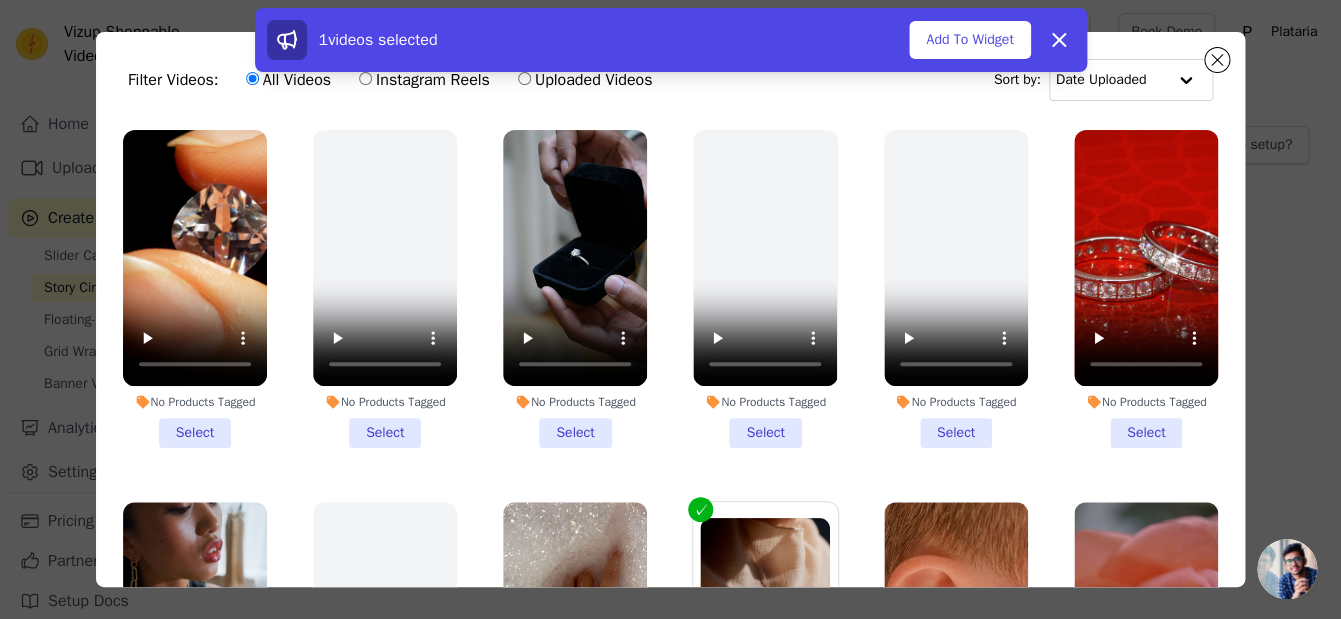 click on "No Products Tagged     Select" at bounding box center [765, 289] 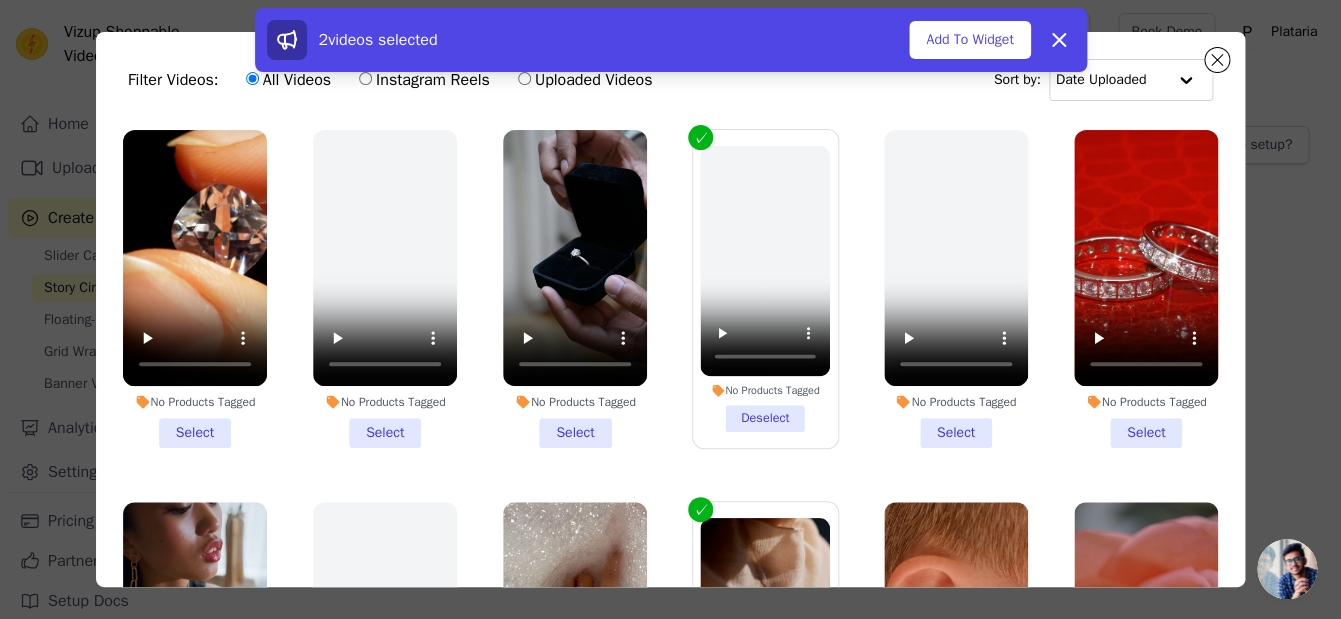 scroll, scrollTop: 33, scrollLeft: 0, axis: vertical 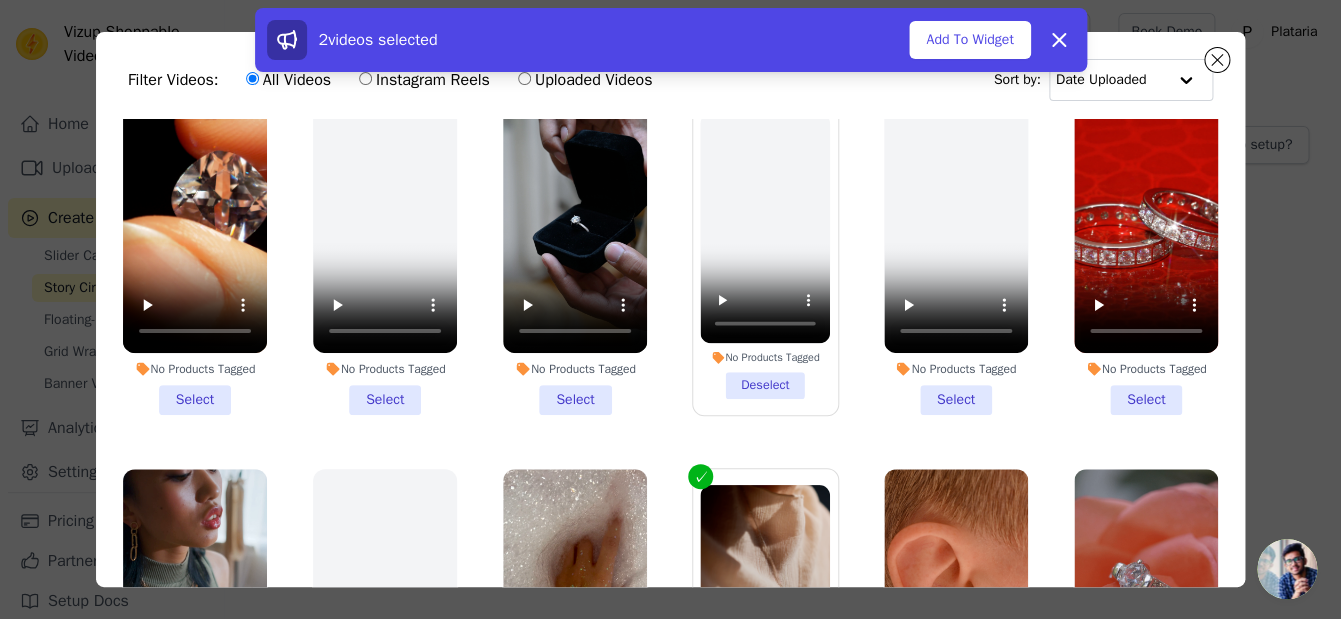 click on "No Products Tagged     Select" at bounding box center (956, 256) 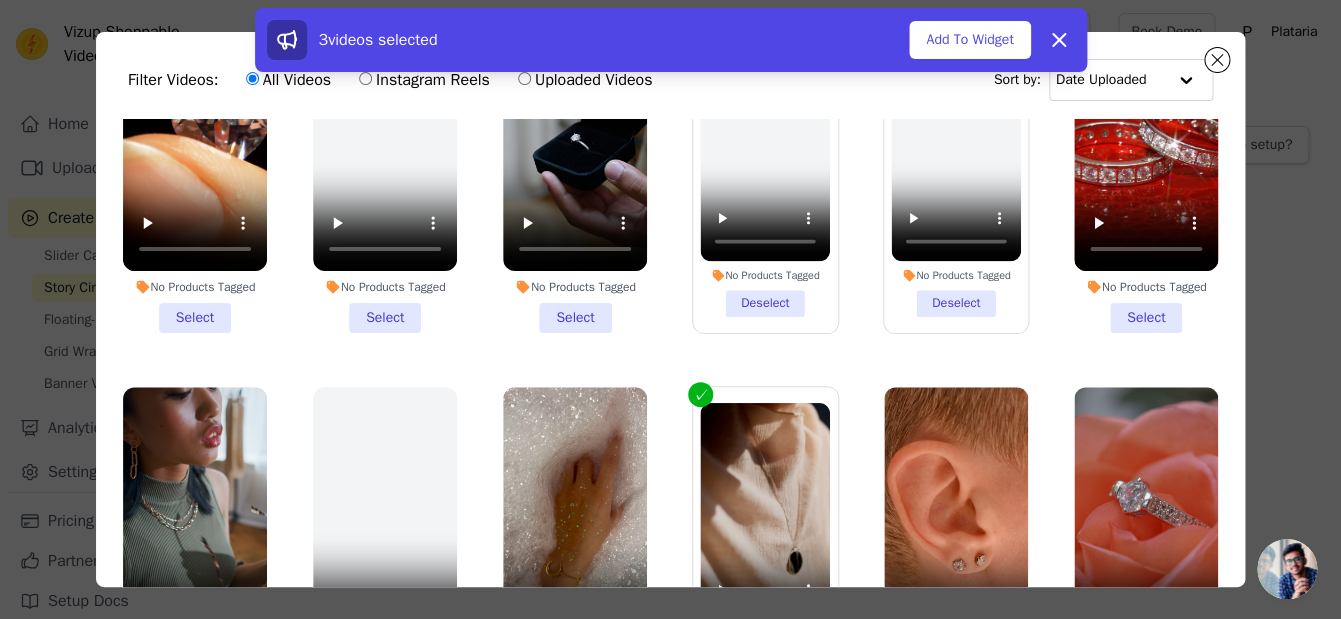 scroll, scrollTop: 30, scrollLeft: 0, axis: vertical 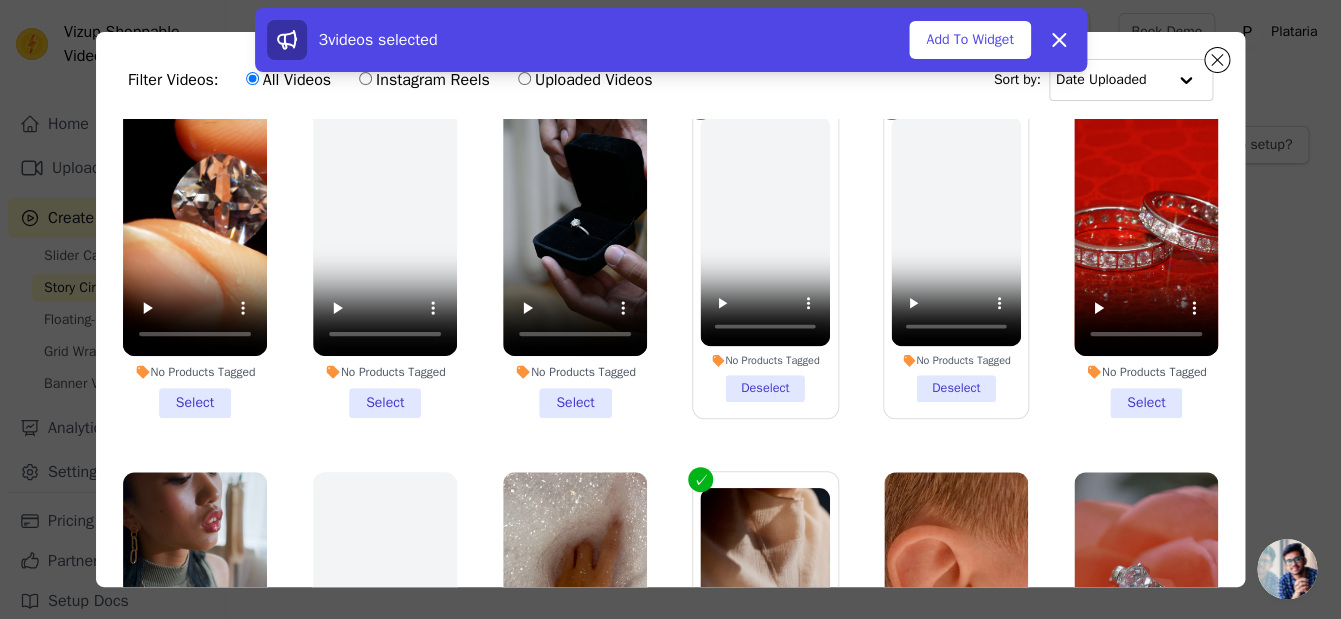 click on "No Products Tagged     Deselect" at bounding box center [956, 259] 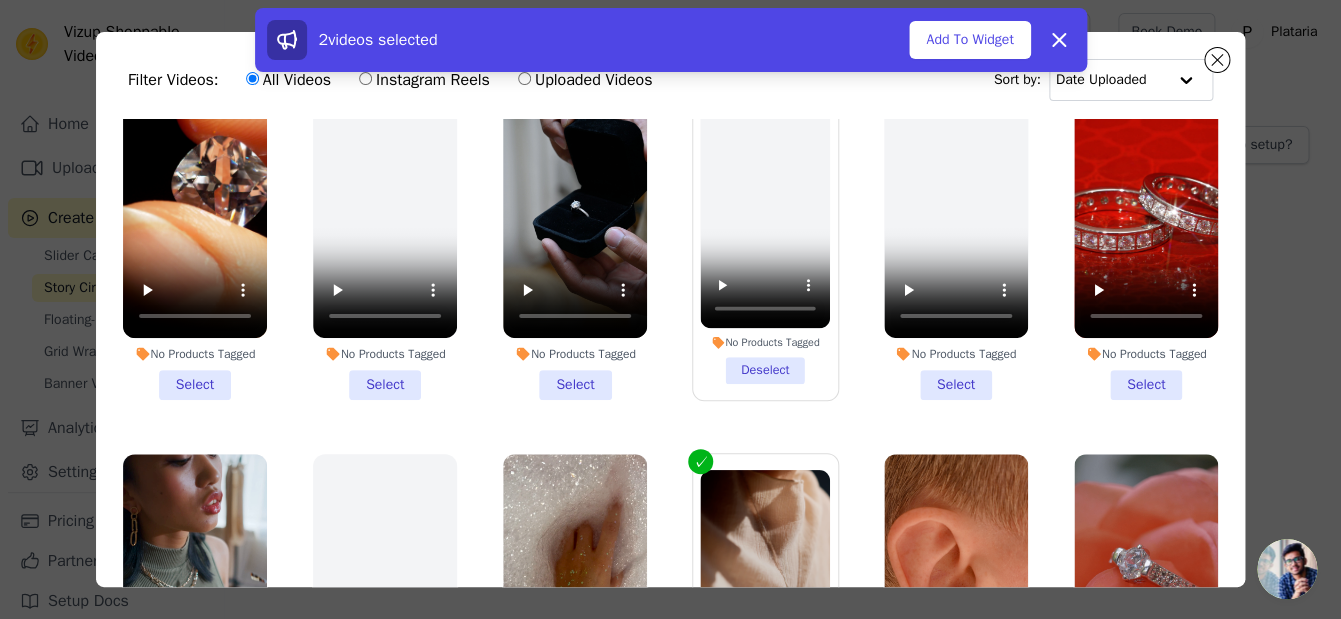 scroll, scrollTop: 0, scrollLeft: 0, axis: both 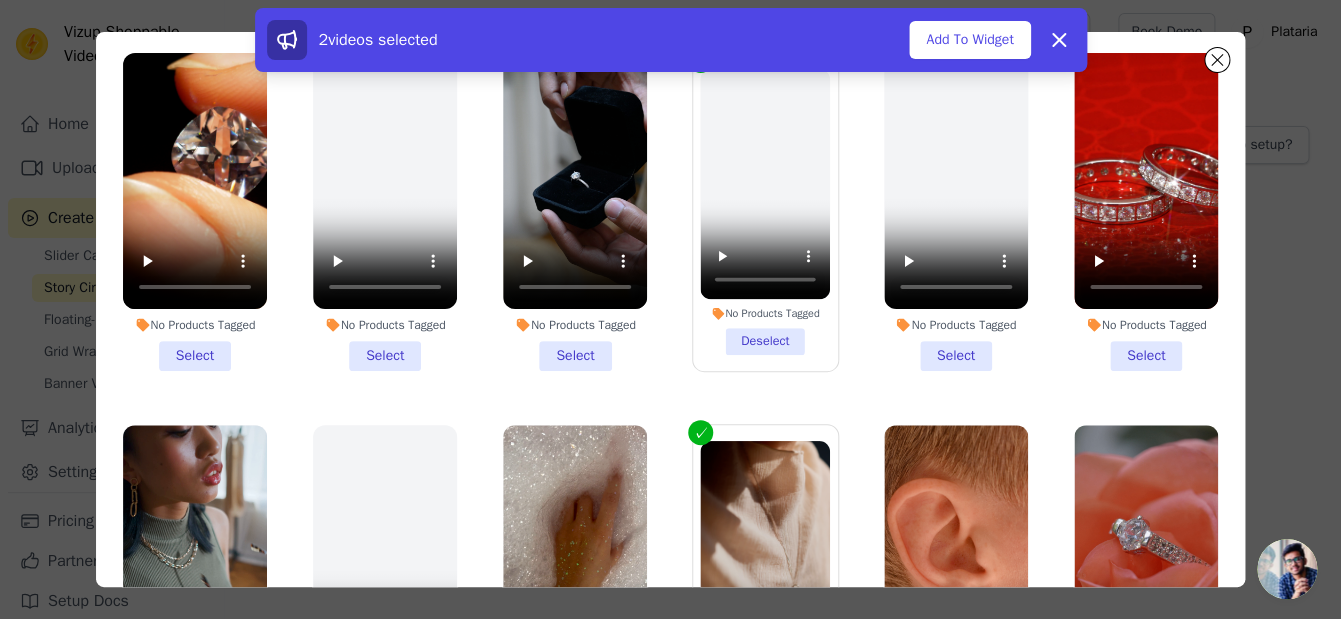 click on "No Products Tagged     Deselect" at bounding box center [766, 212] 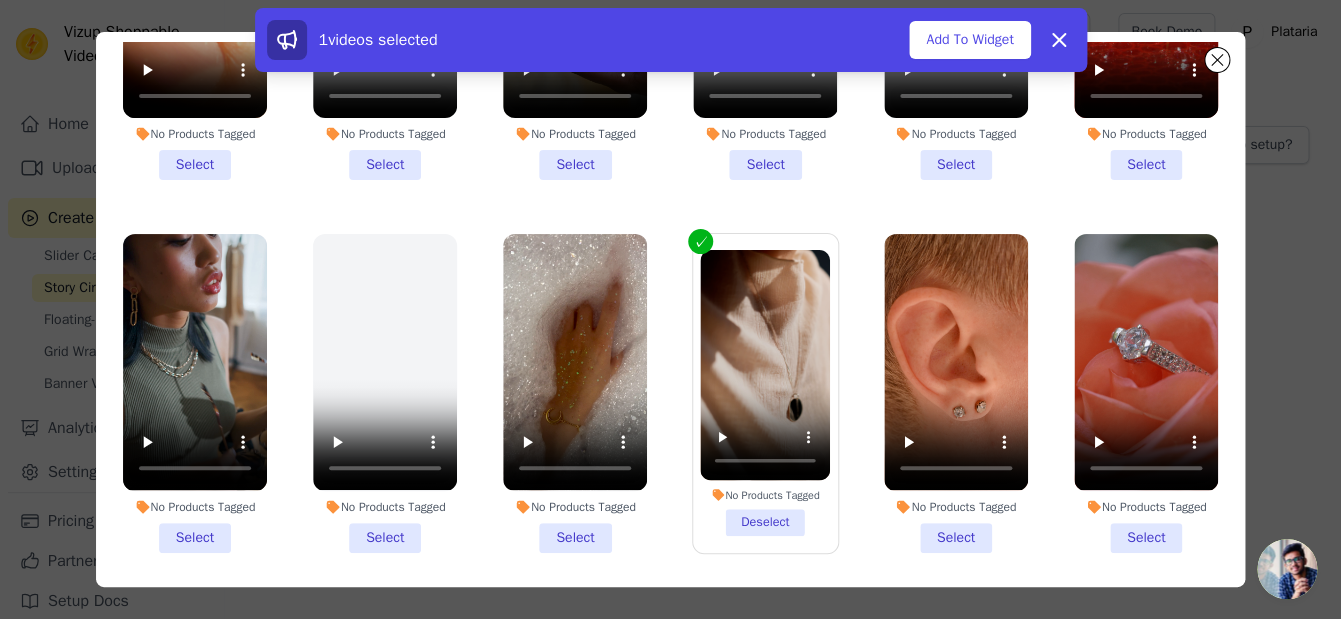scroll, scrollTop: 234, scrollLeft: 0, axis: vertical 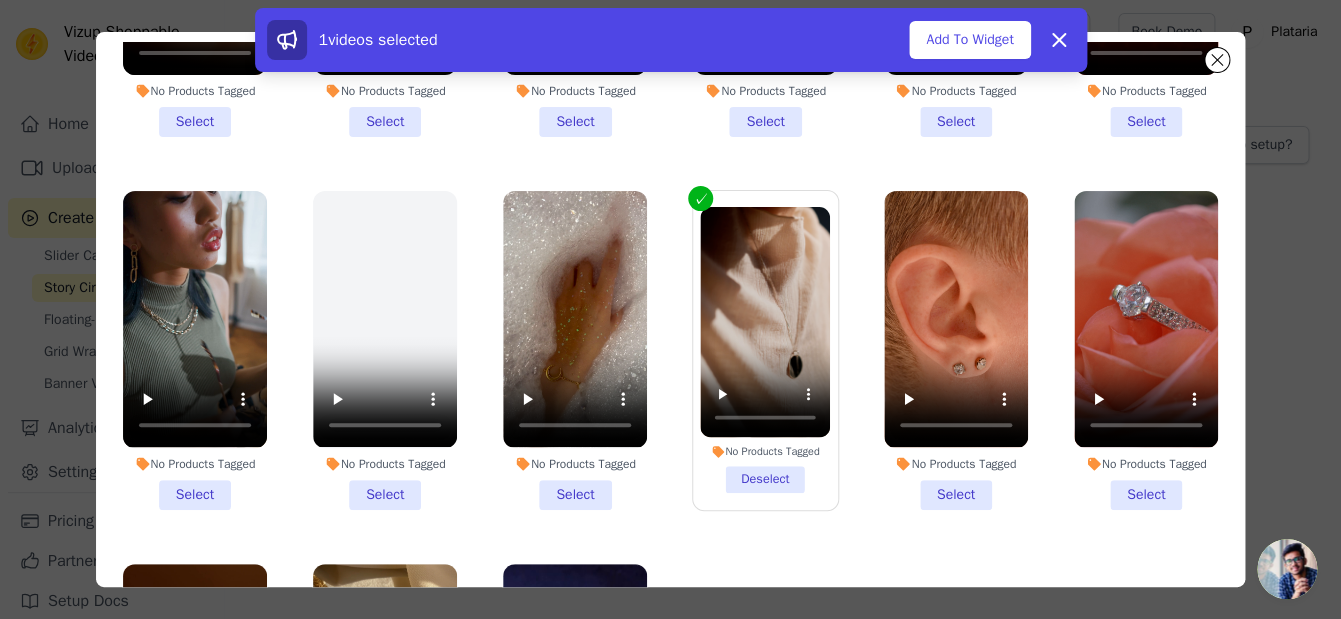click on "No Products Tagged     Select" at bounding box center (195, 350) 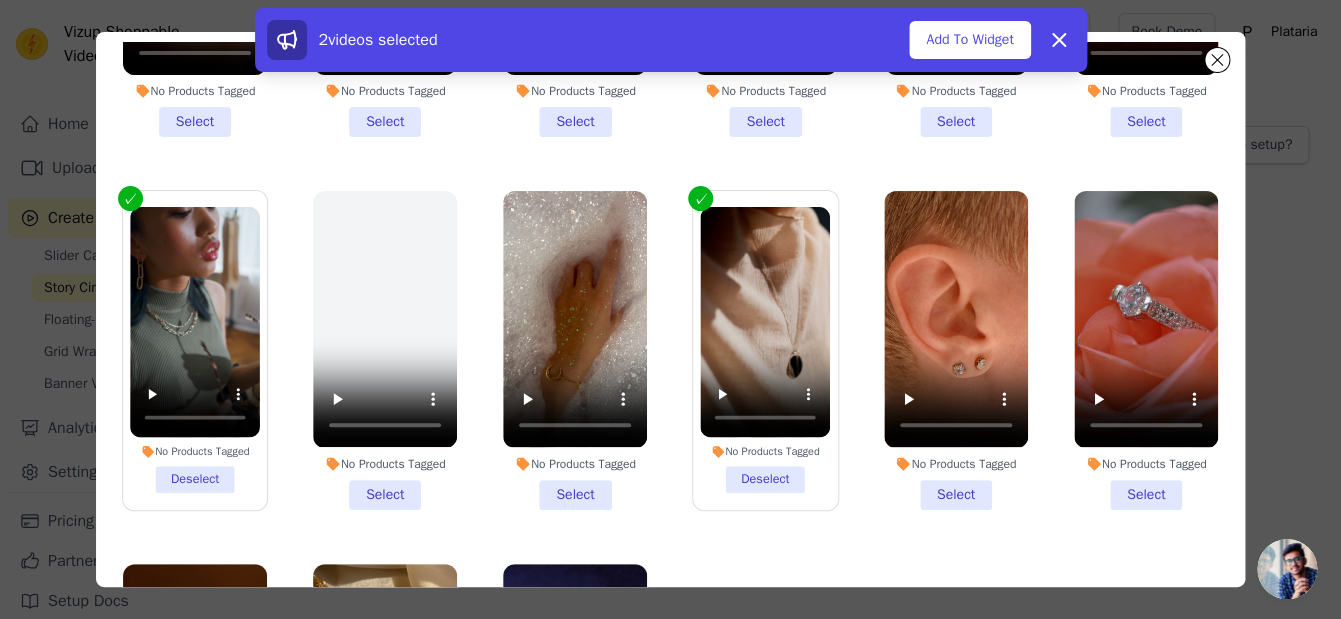 click on "No Products Tagged     Deselect" at bounding box center [195, 350] 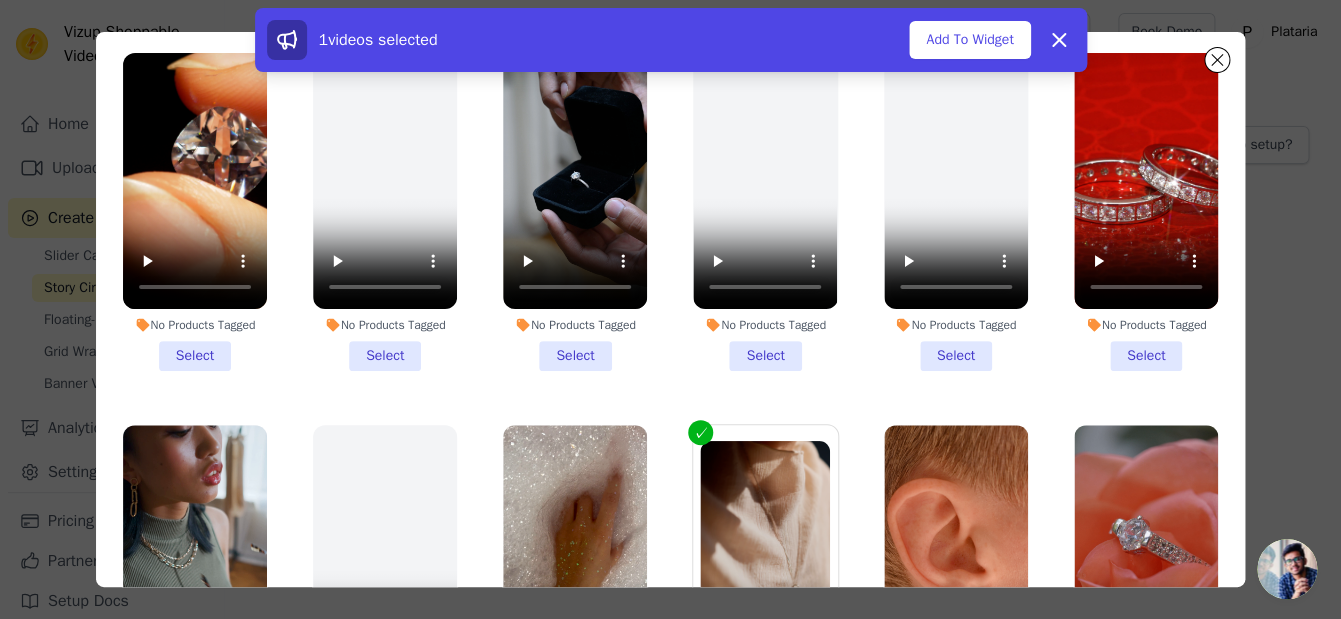 scroll, scrollTop: 0, scrollLeft: 0, axis: both 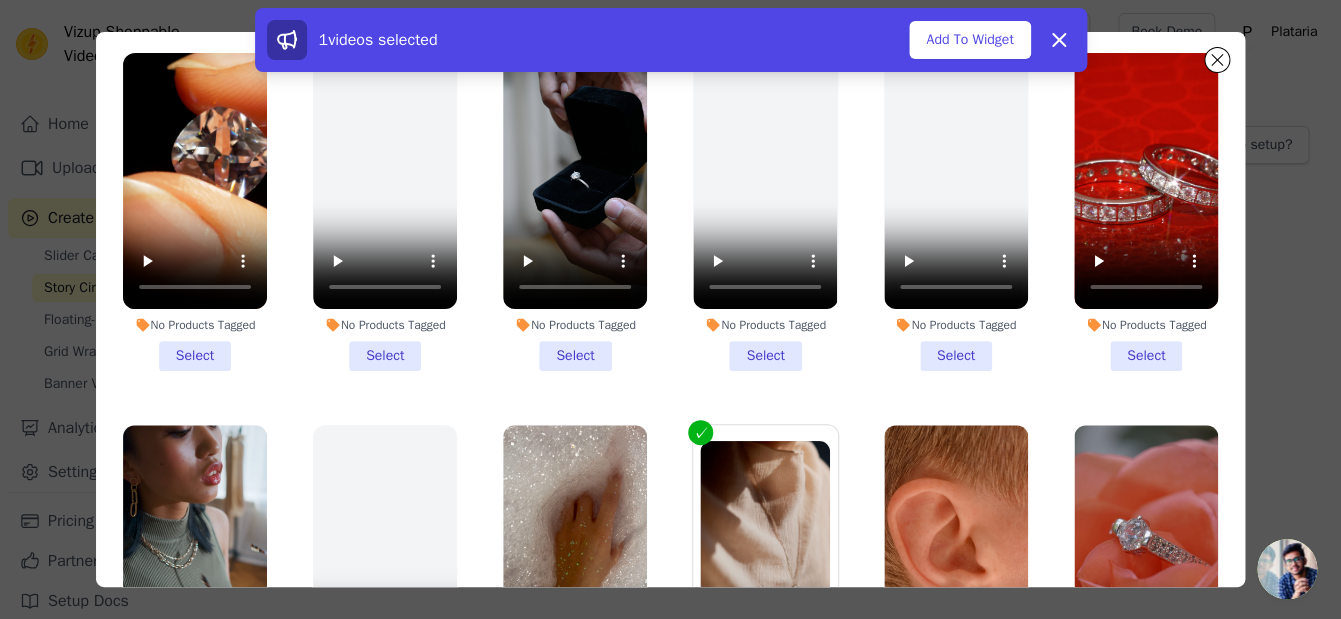 click on "No Products Tagged     Select" at bounding box center (765, 212) 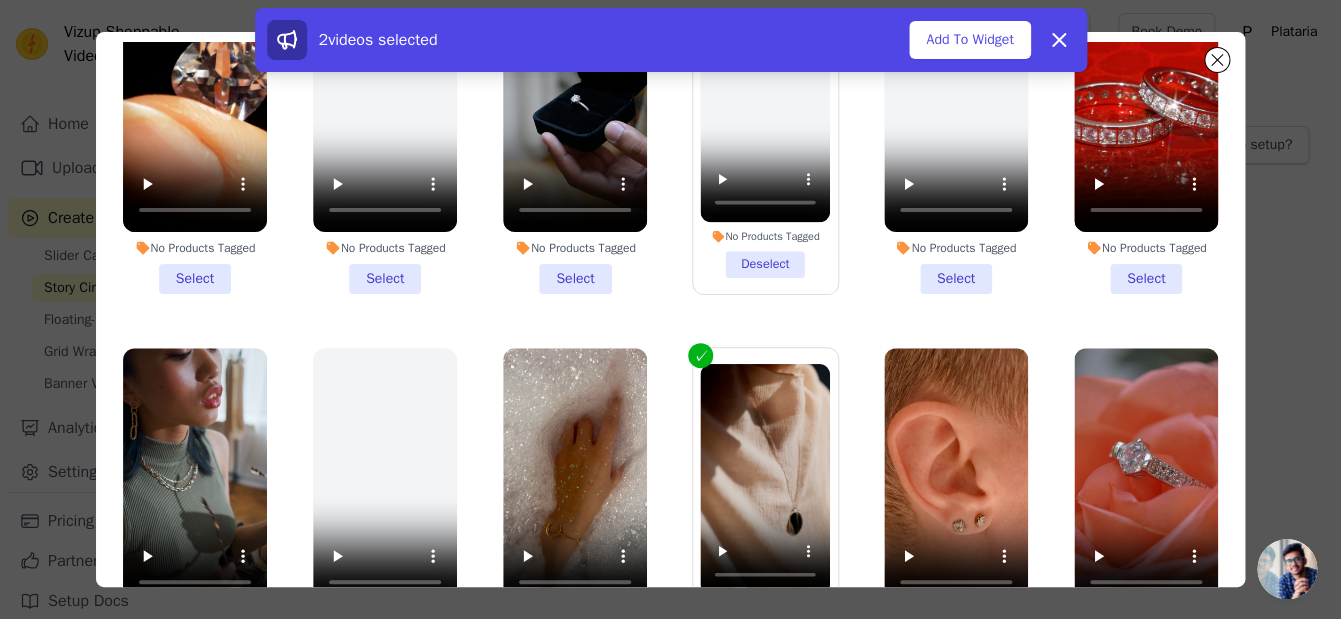 scroll, scrollTop: 21, scrollLeft: 0, axis: vertical 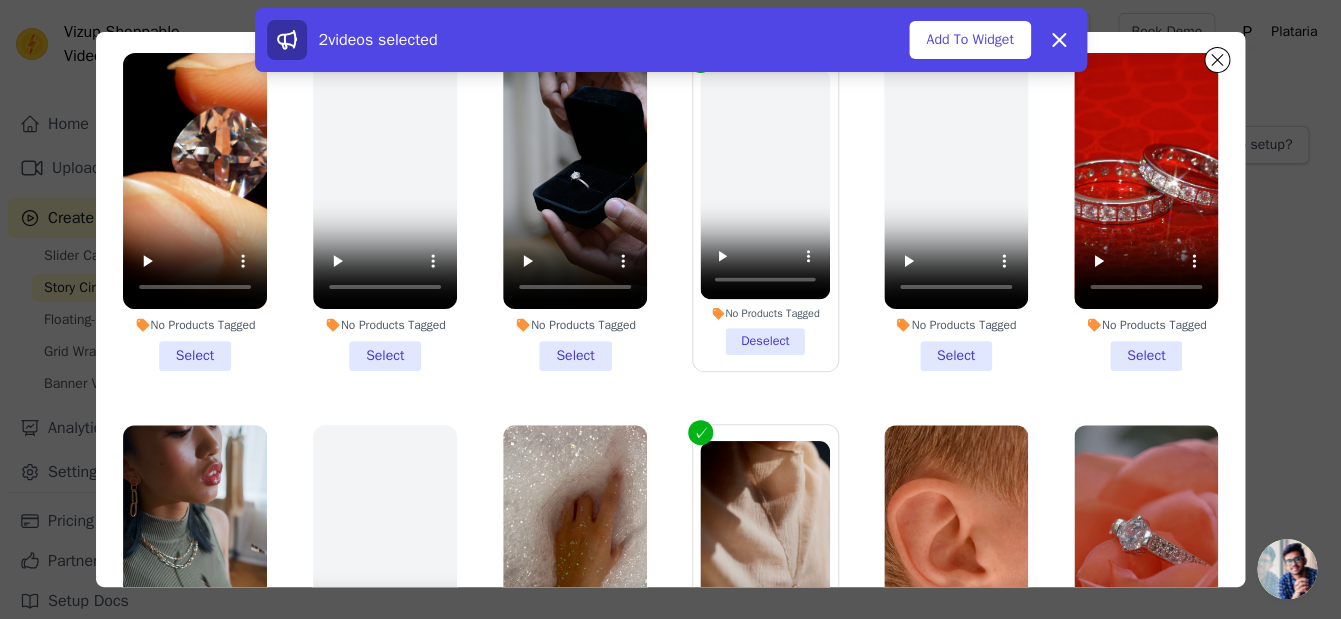 click on "No Products Tagged     Deselect" at bounding box center (766, 212) 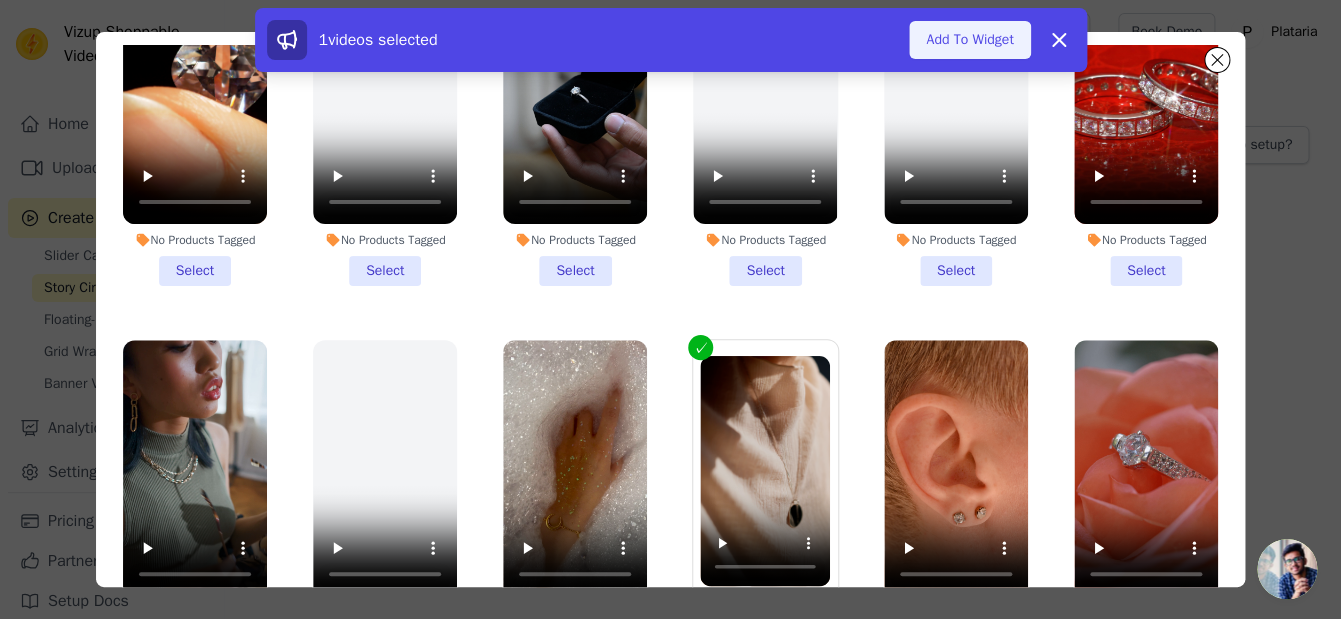 click on "Add To Widget" at bounding box center [969, 40] 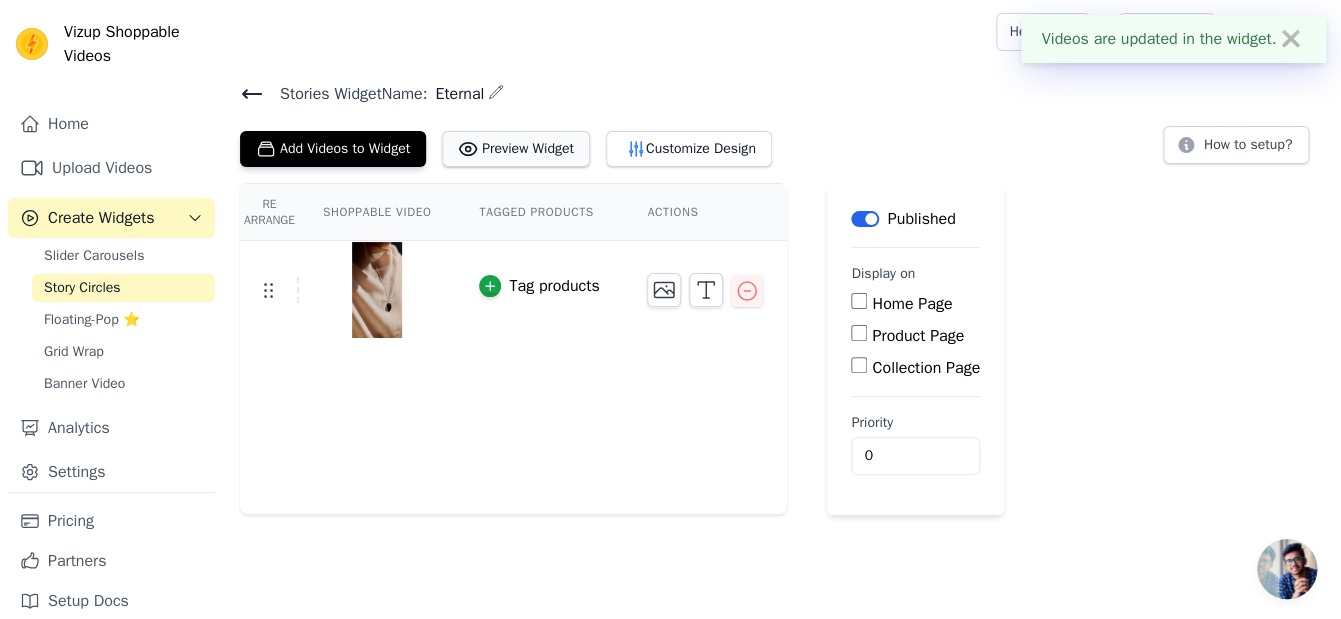 click on "Preview Widget" at bounding box center [516, 149] 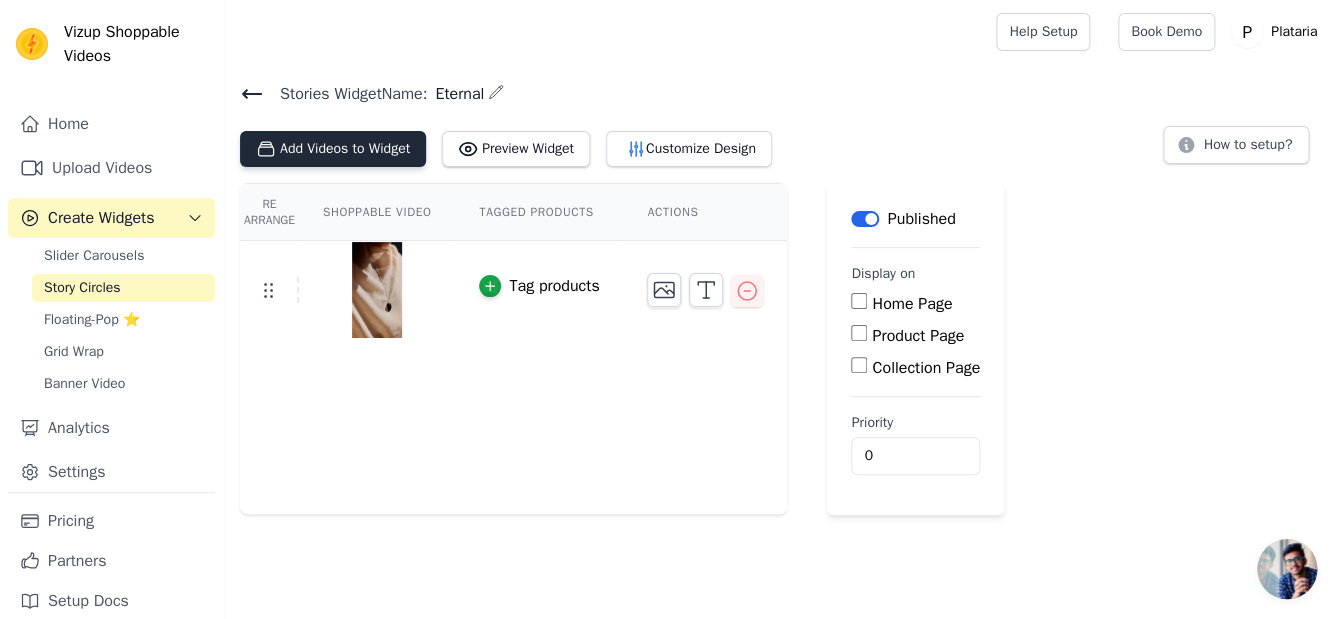 click on "Add Videos to Widget" at bounding box center [333, 149] 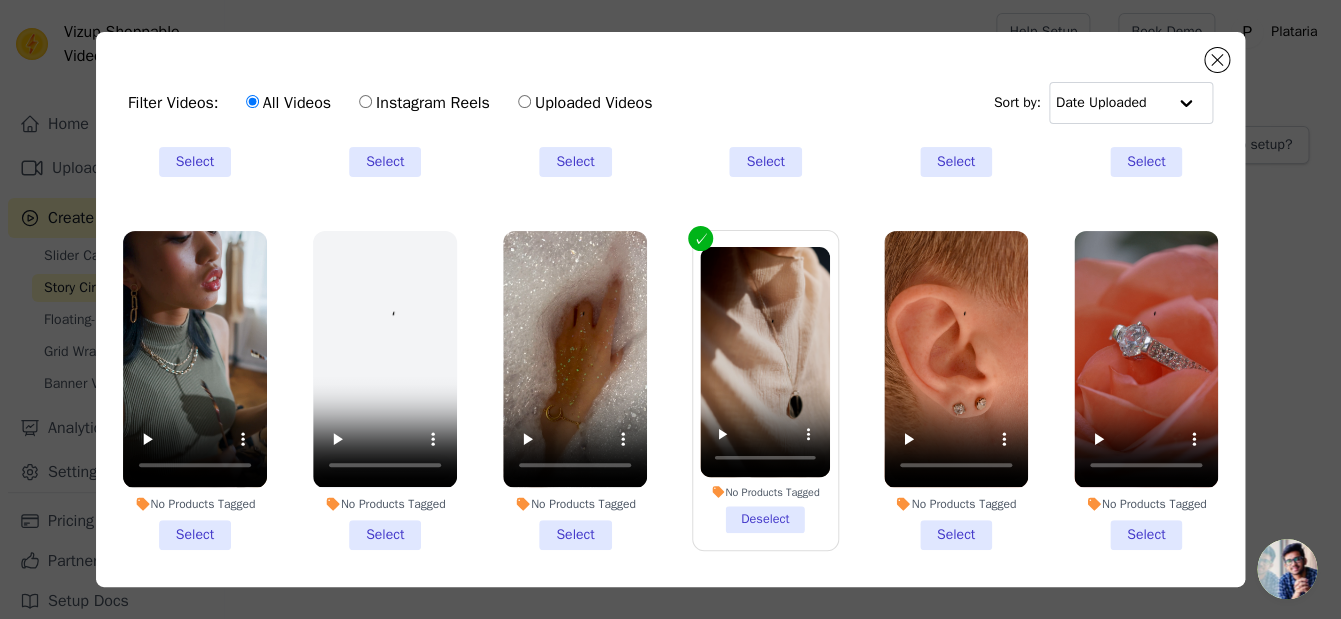 scroll, scrollTop: 299, scrollLeft: 0, axis: vertical 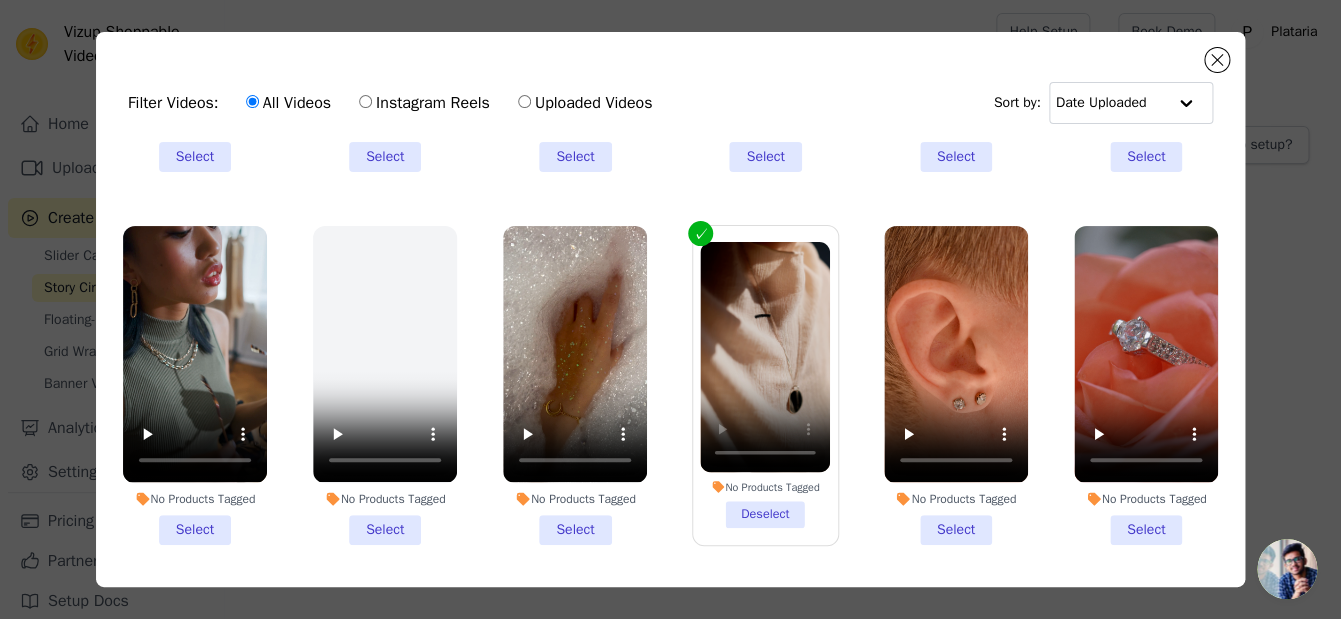 click on "No Products Tagged     Deselect" at bounding box center [766, 385] 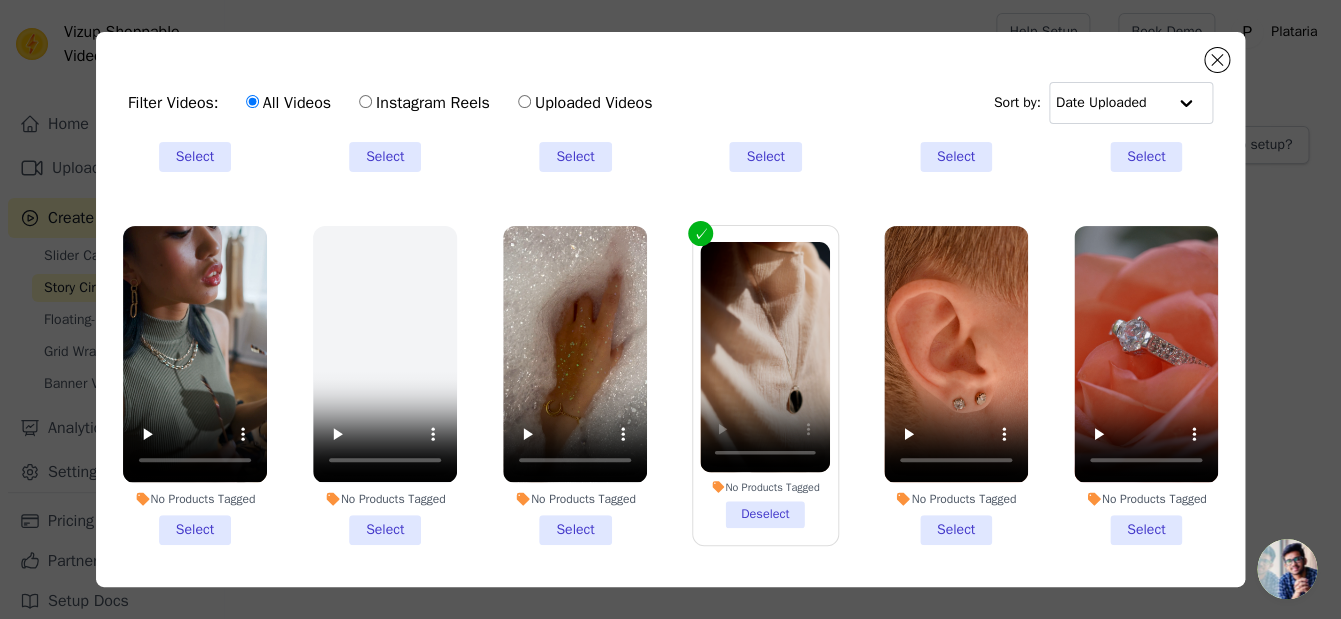 click on "No Products Tagged     Deselect" at bounding box center [0, 0] 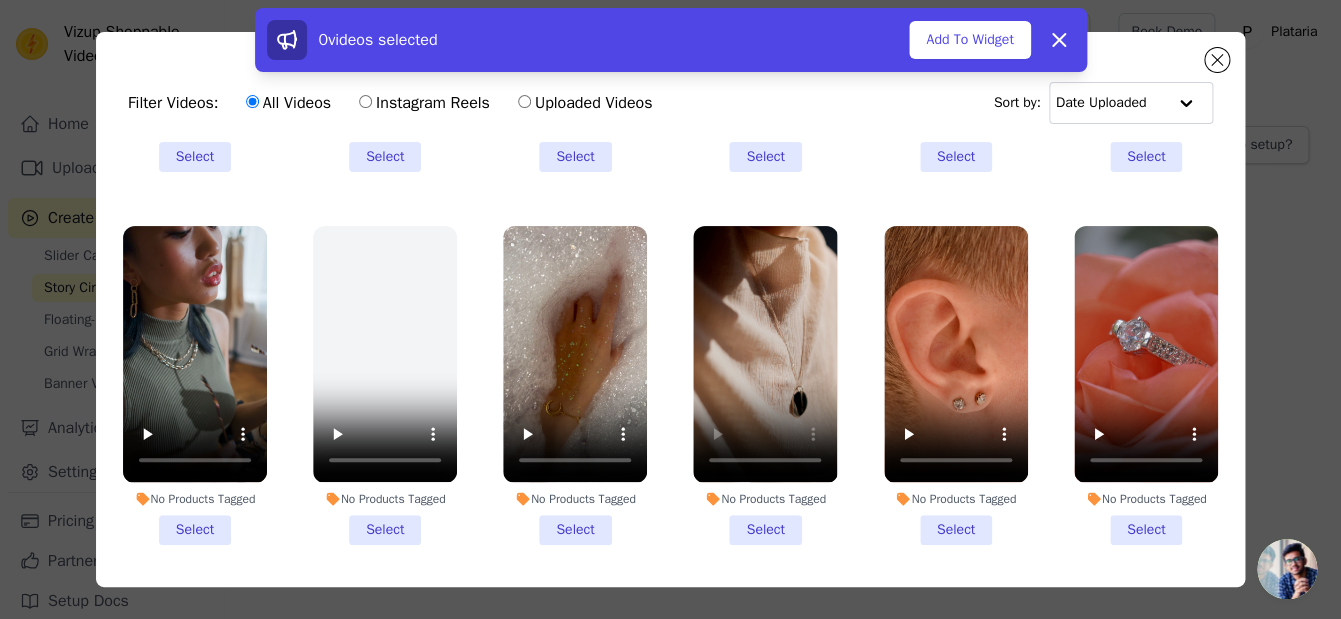 click on "No Products Tagged     Select" at bounding box center (575, 385) 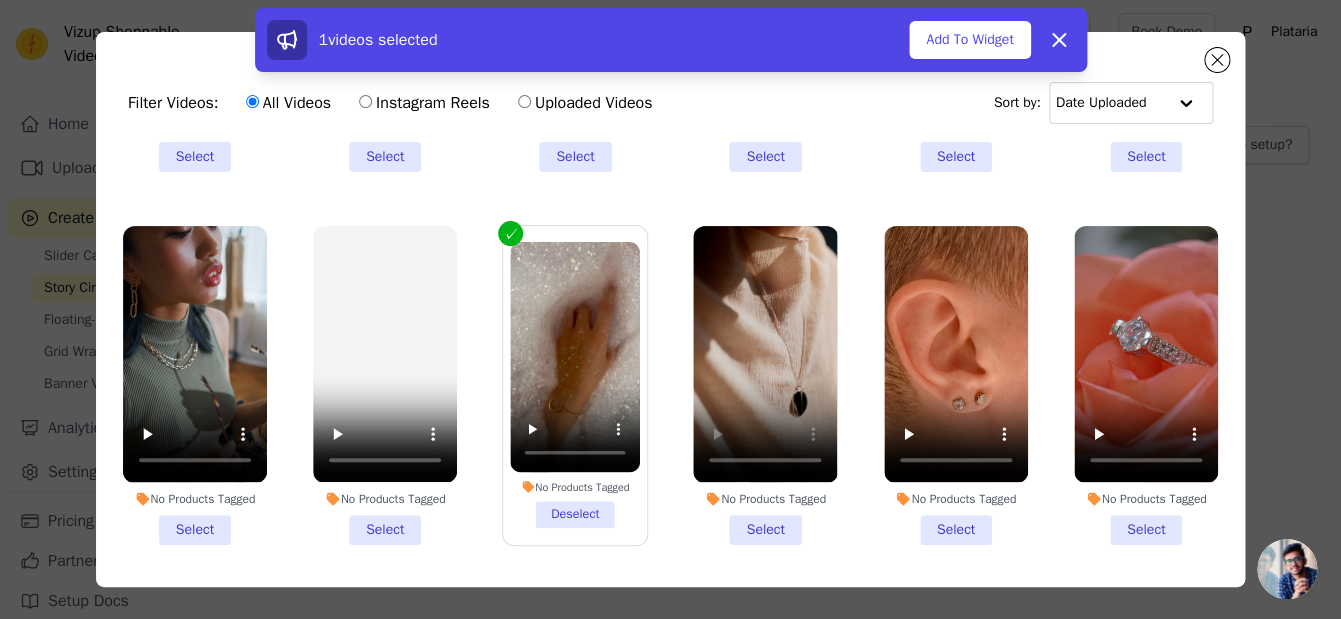 click on "No Products Tagged     Select" at bounding box center (385, 385) 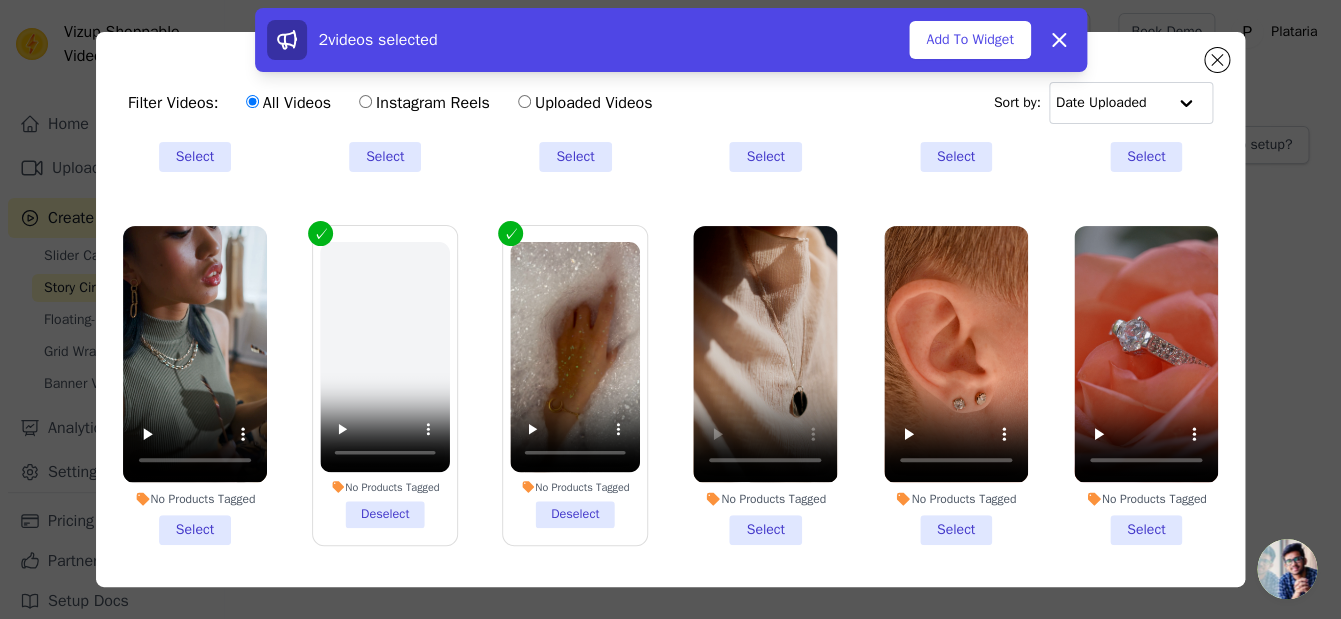 click on "No Products Tagged     Deselect" at bounding box center (575, 385) 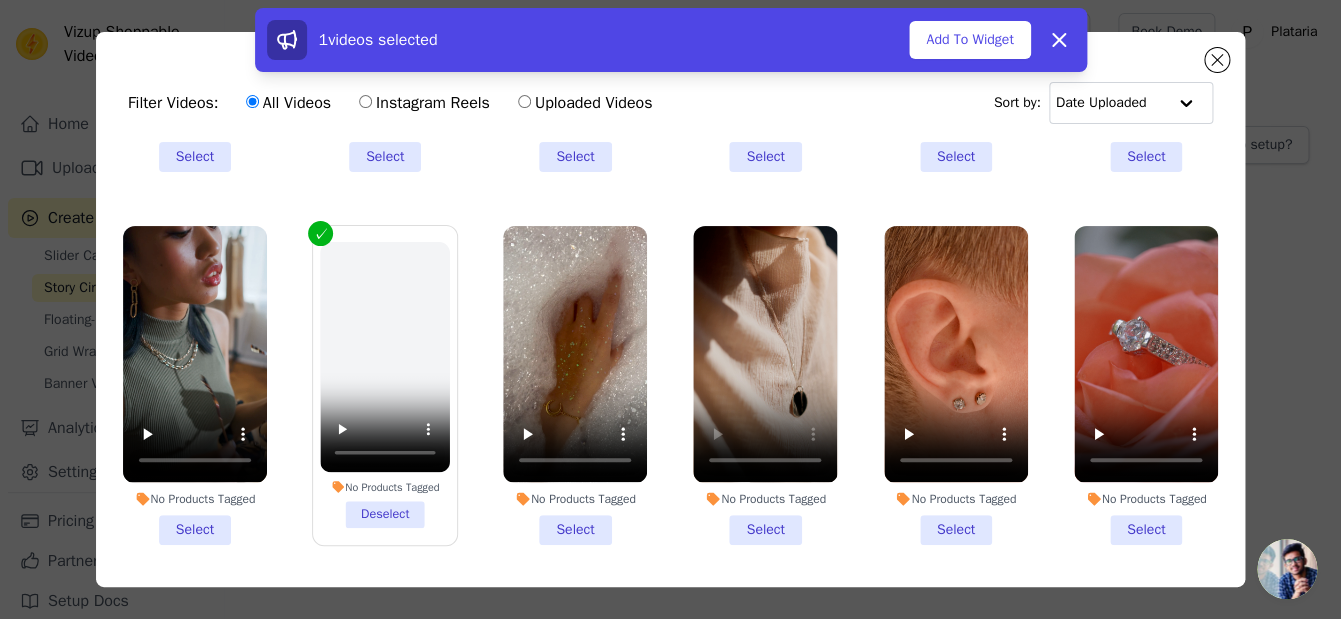 click on "No Products Tagged     Select" at bounding box center [195, 385] 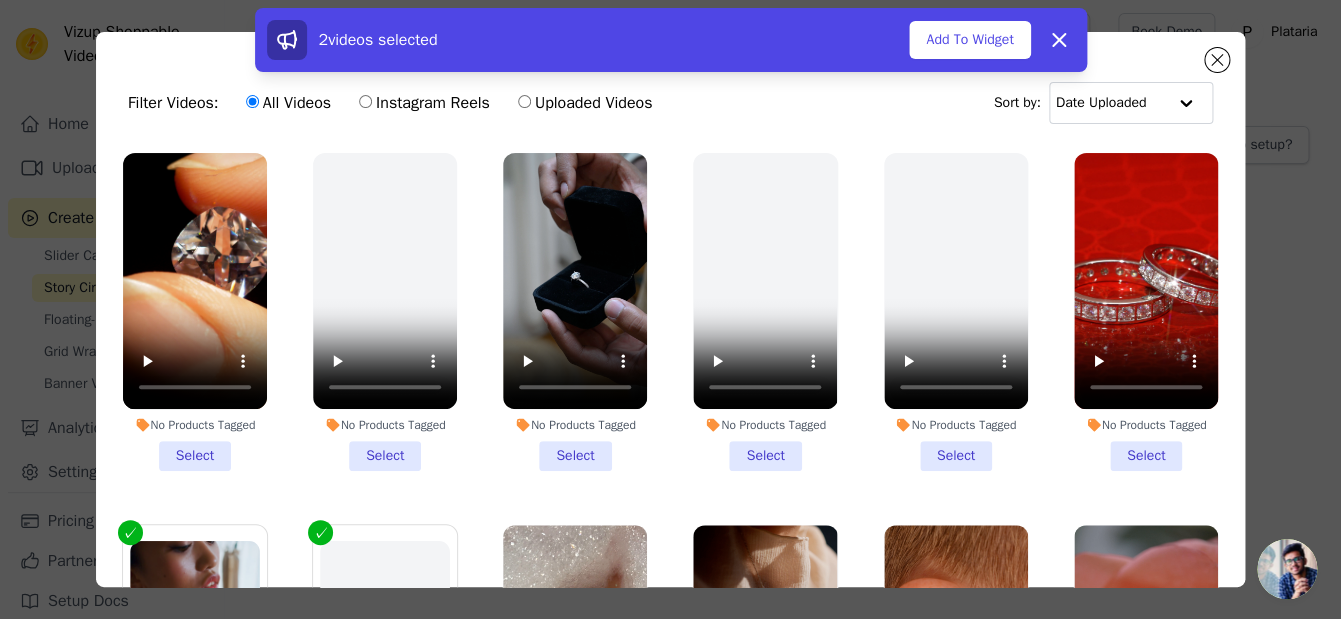 scroll, scrollTop: 394, scrollLeft: 0, axis: vertical 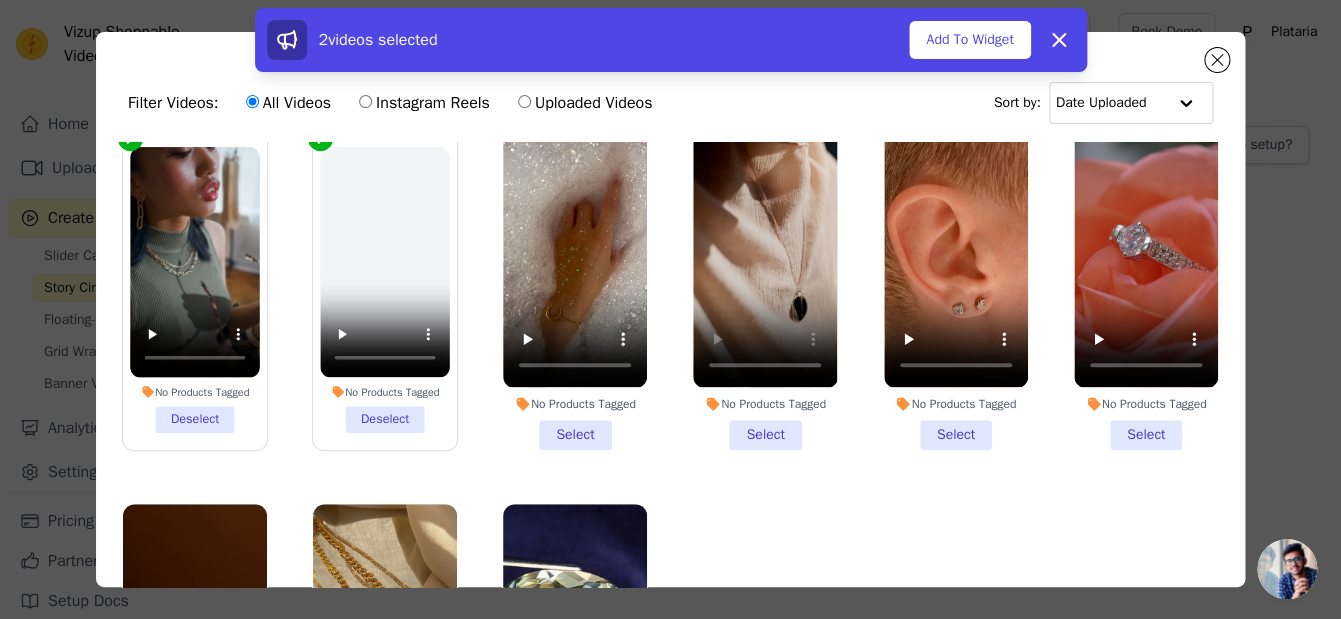 click on "No Products Tagged     Deselect" at bounding box center (385, 290) 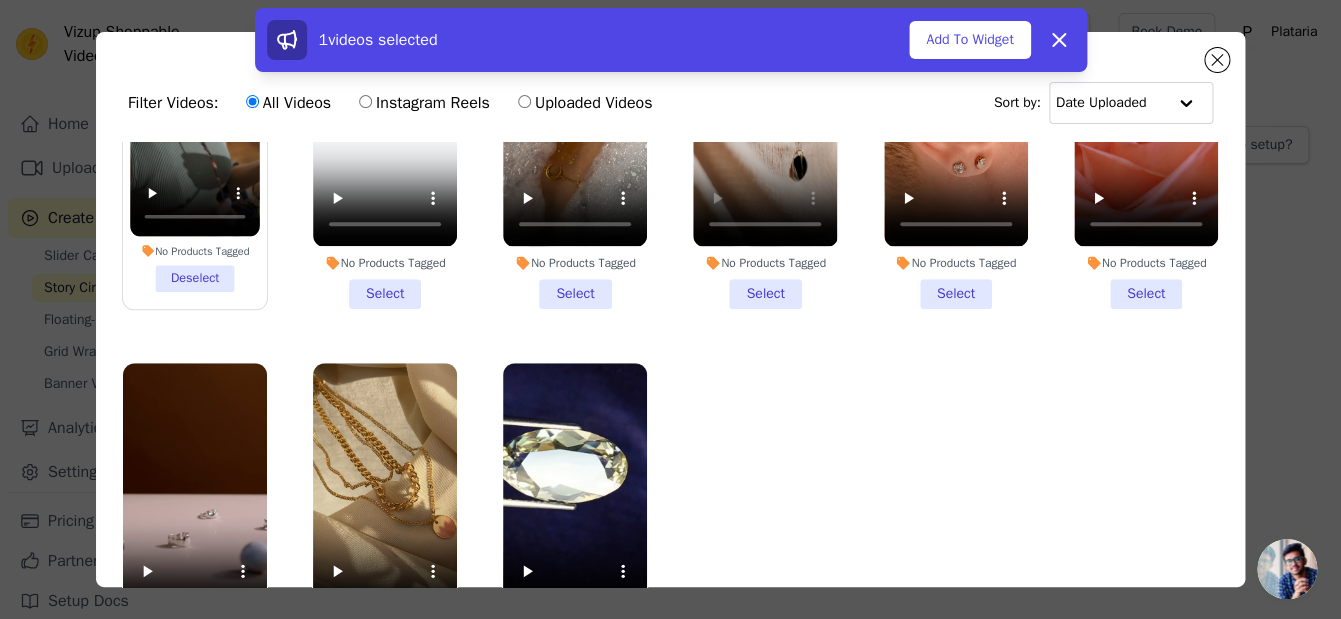scroll, scrollTop: 562, scrollLeft: 0, axis: vertical 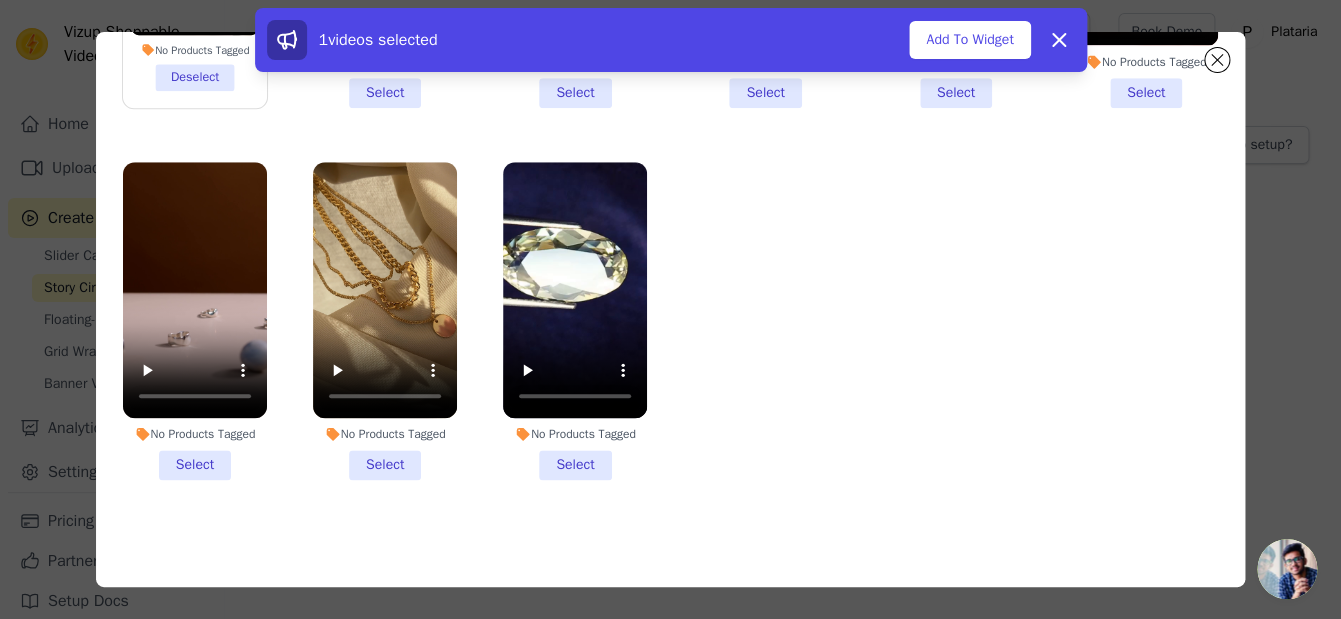 click on "No Products Tagged     Select" at bounding box center [385, 321] 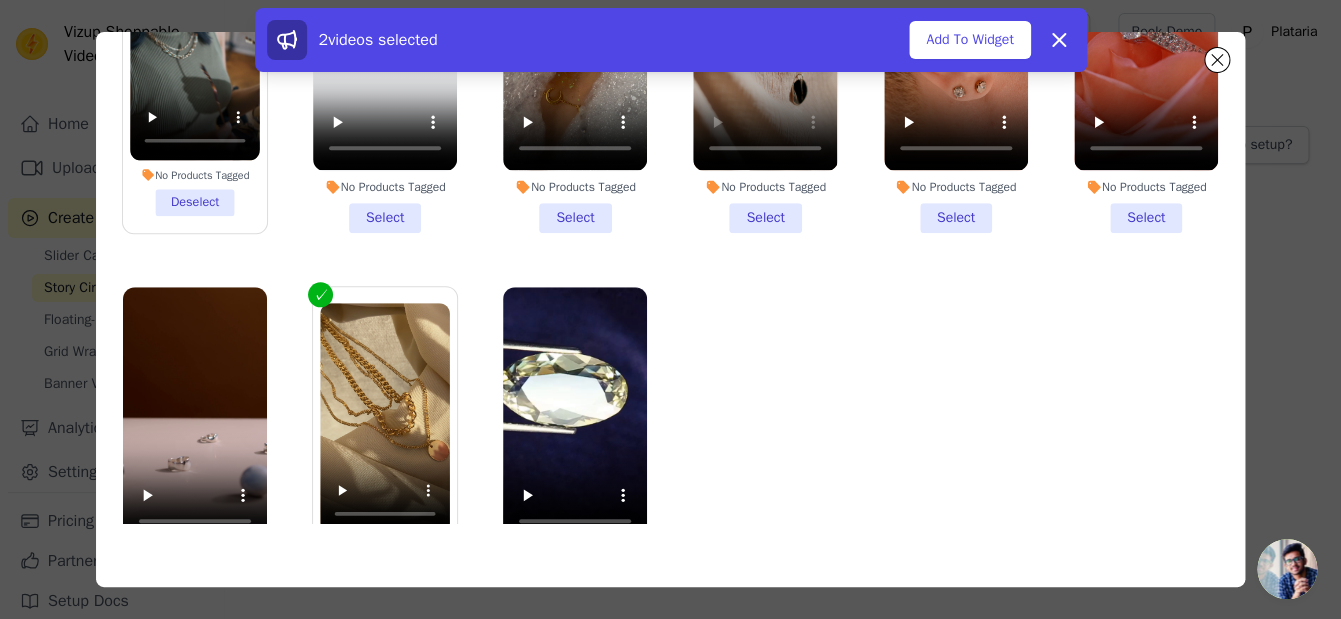scroll, scrollTop: 0, scrollLeft: 0, axis: both 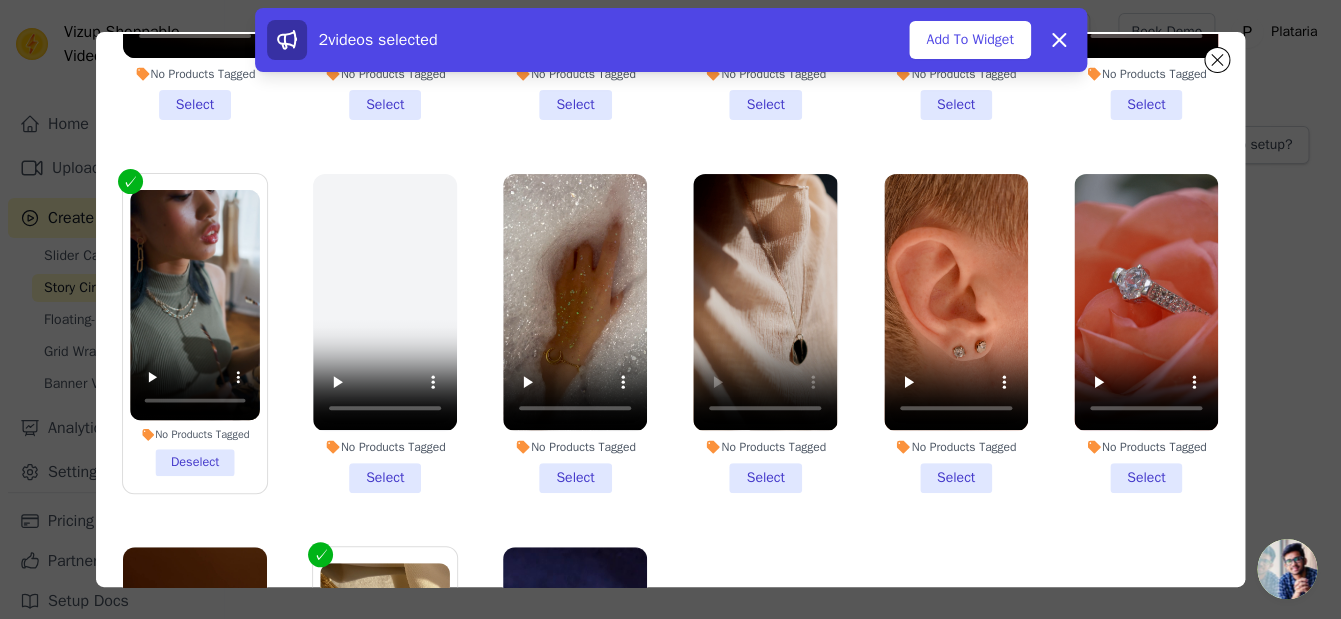click on "No Products Tagged     Select" at bounding box center (575, 333) 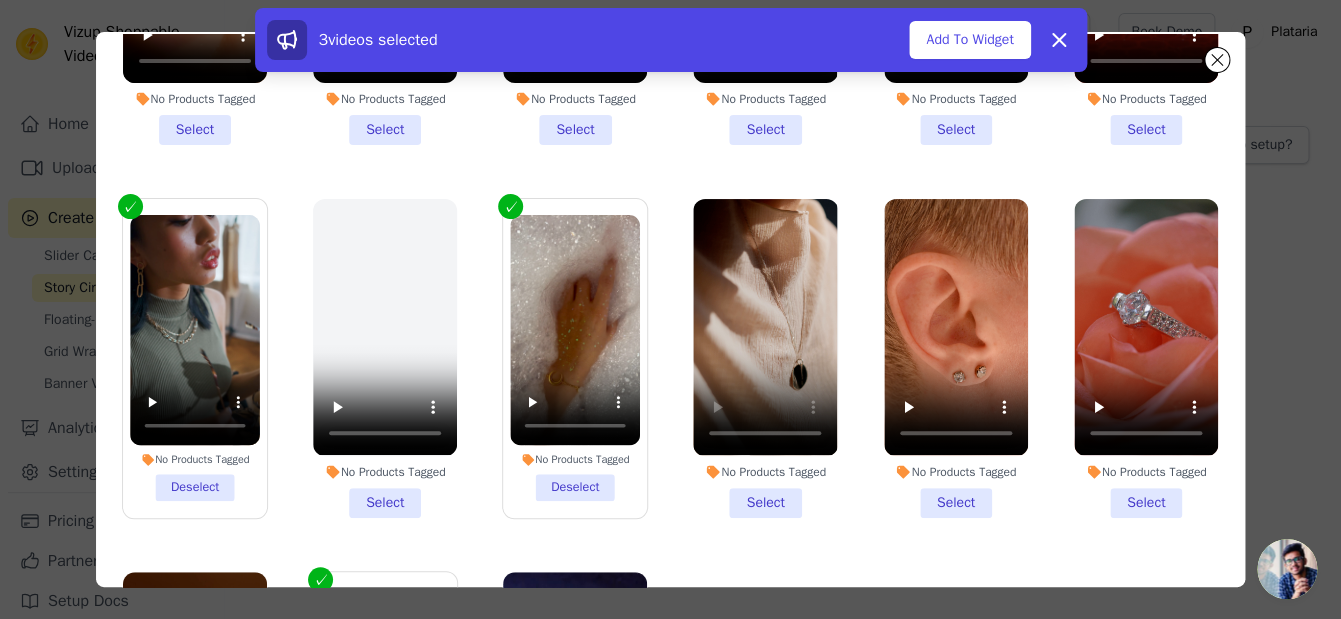 scroll, scrollTop: 245, scrollLeft: 0, axis: vertical 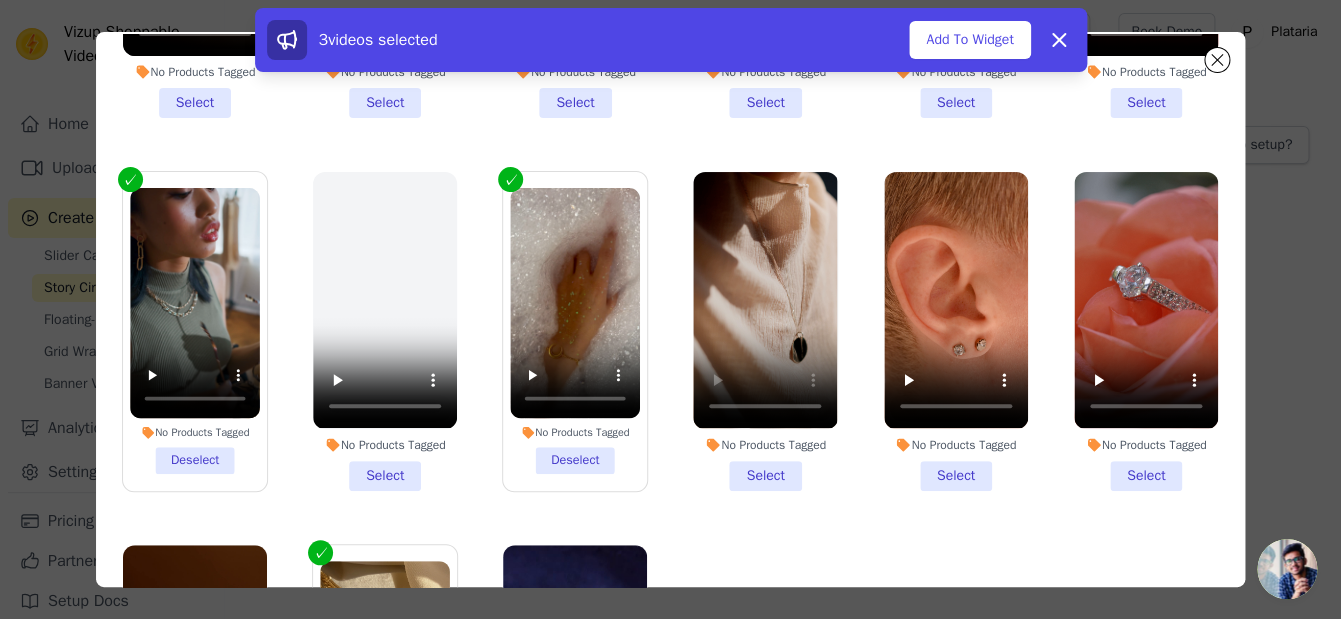 click on "No Products Tagged     Select" at bounding box center [765, 331] 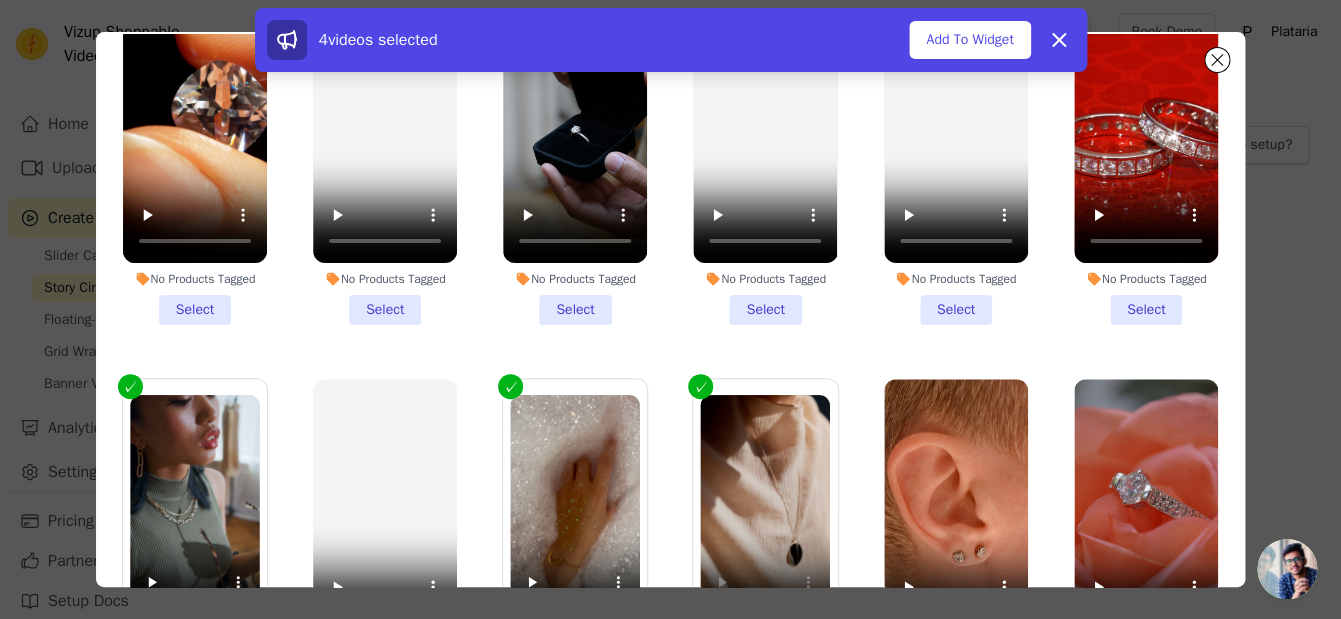 scroll, scrollTop: 0, scrollLeft: 0, axis: both 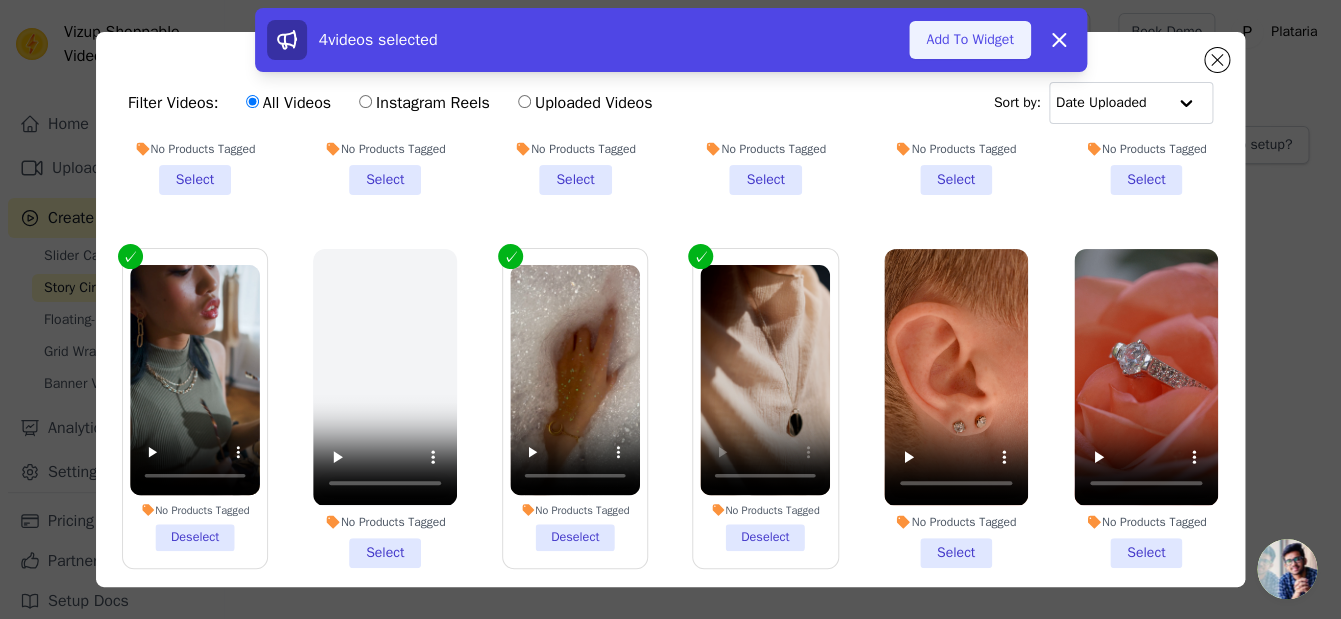 click on "Add To Widget" at bounding box center [969, 40] 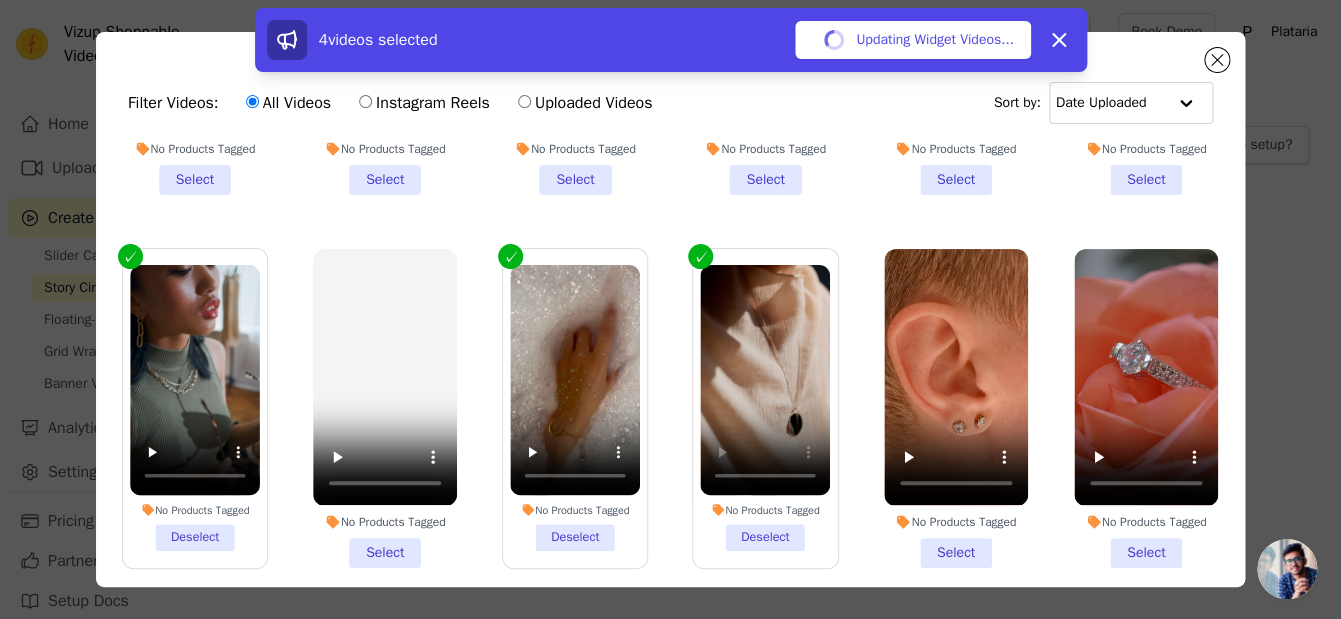 scroll, scrollTop: 276, scrollLeft: 0, axis: vertical 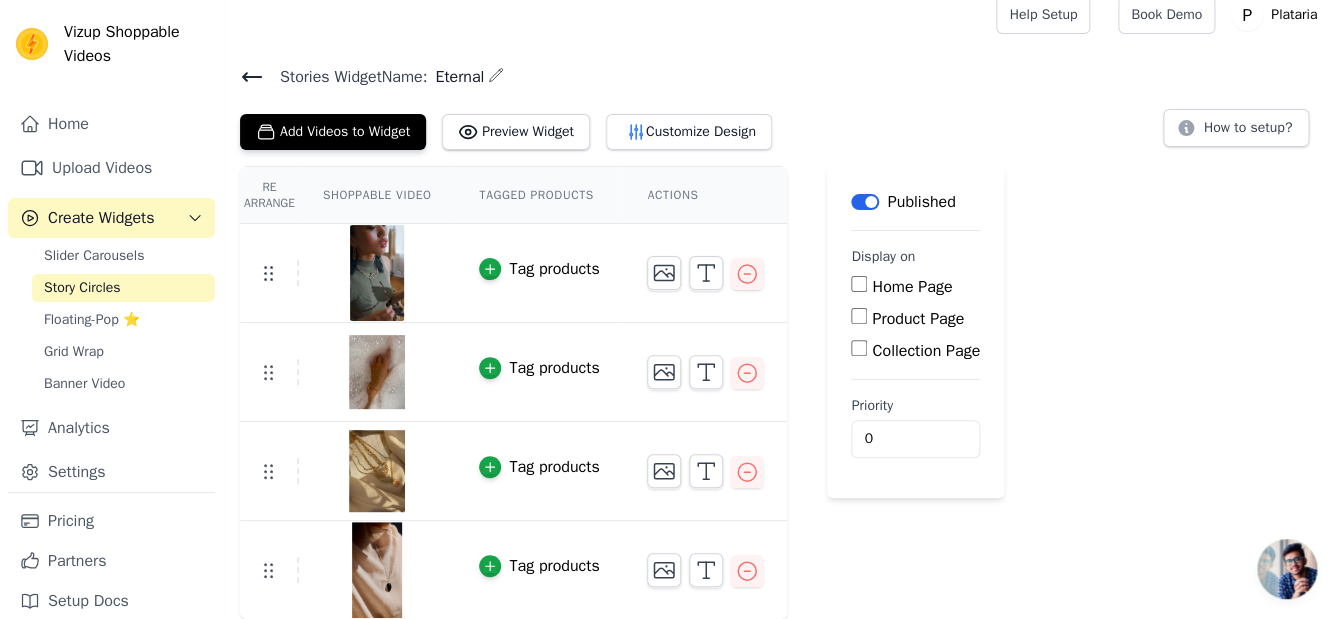 click 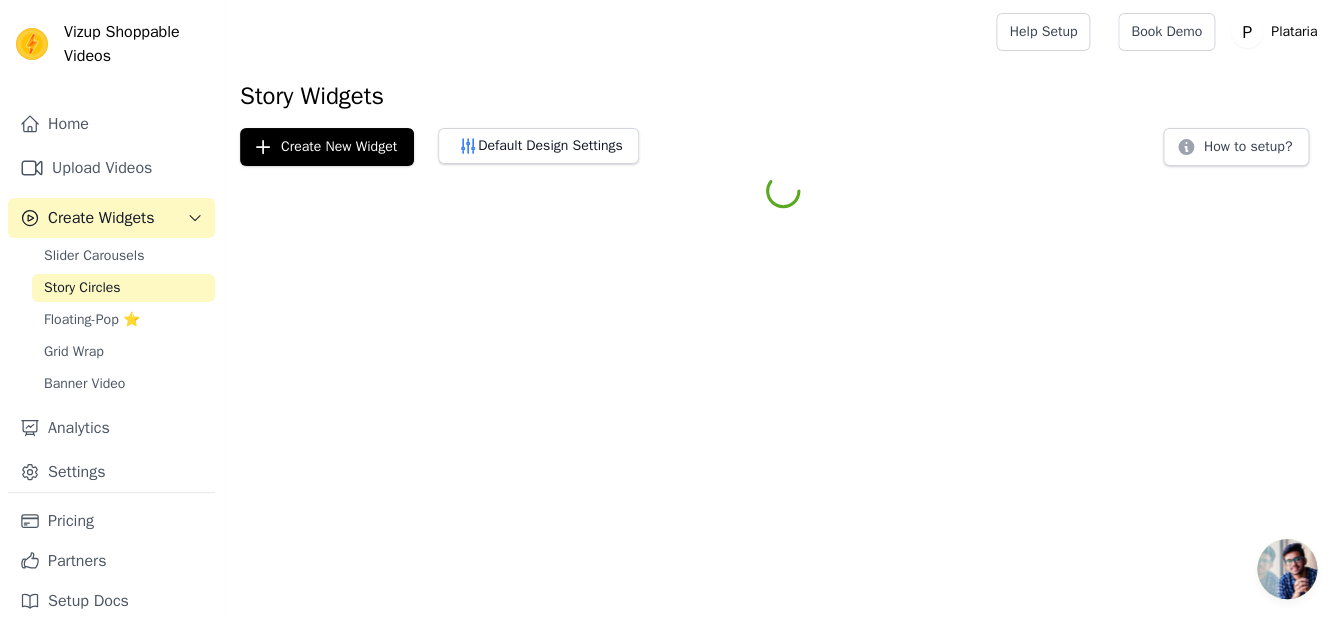 scroll, scrollTop: 0, scrollLeft: 0, axis: both 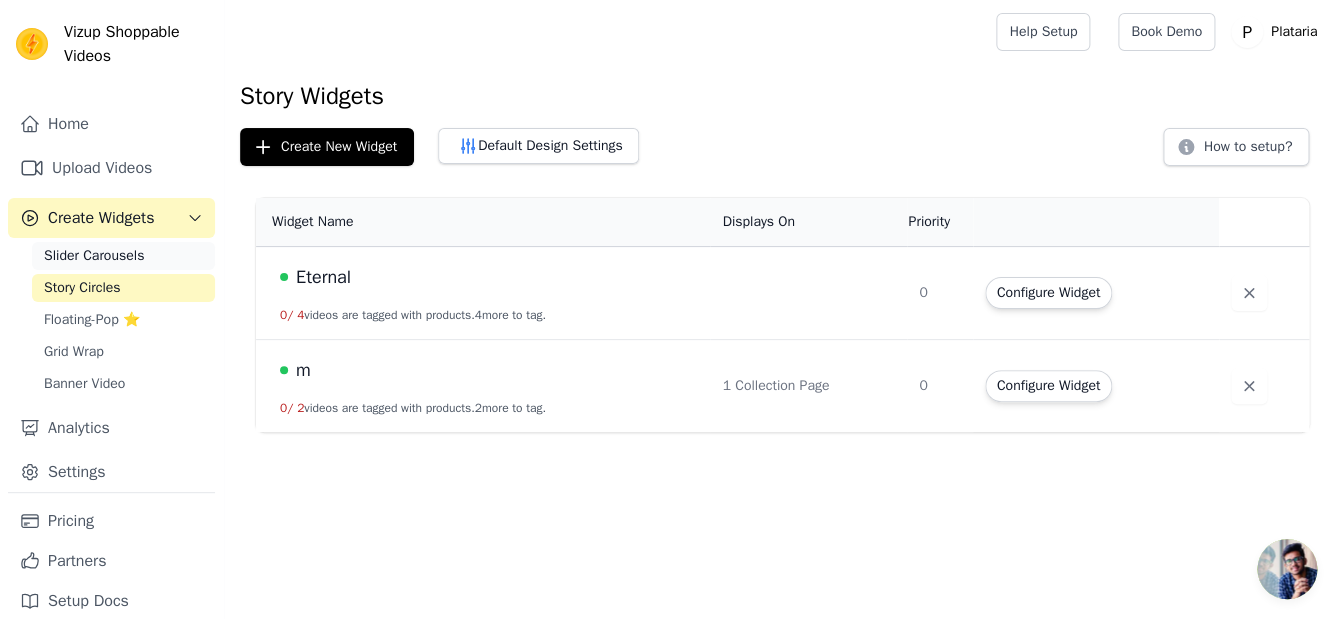 click on "Slider Carousels" at bounding box center [94, 256] 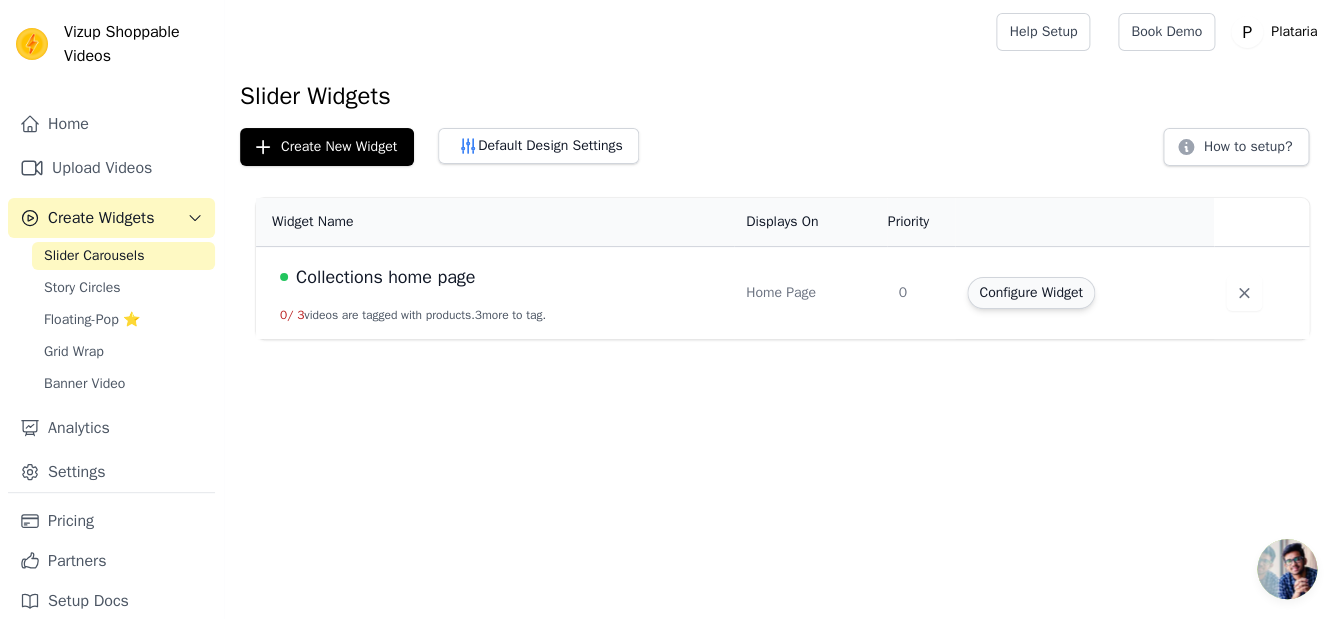 click on "Configure Widget" at bounding box center (1030, 293) 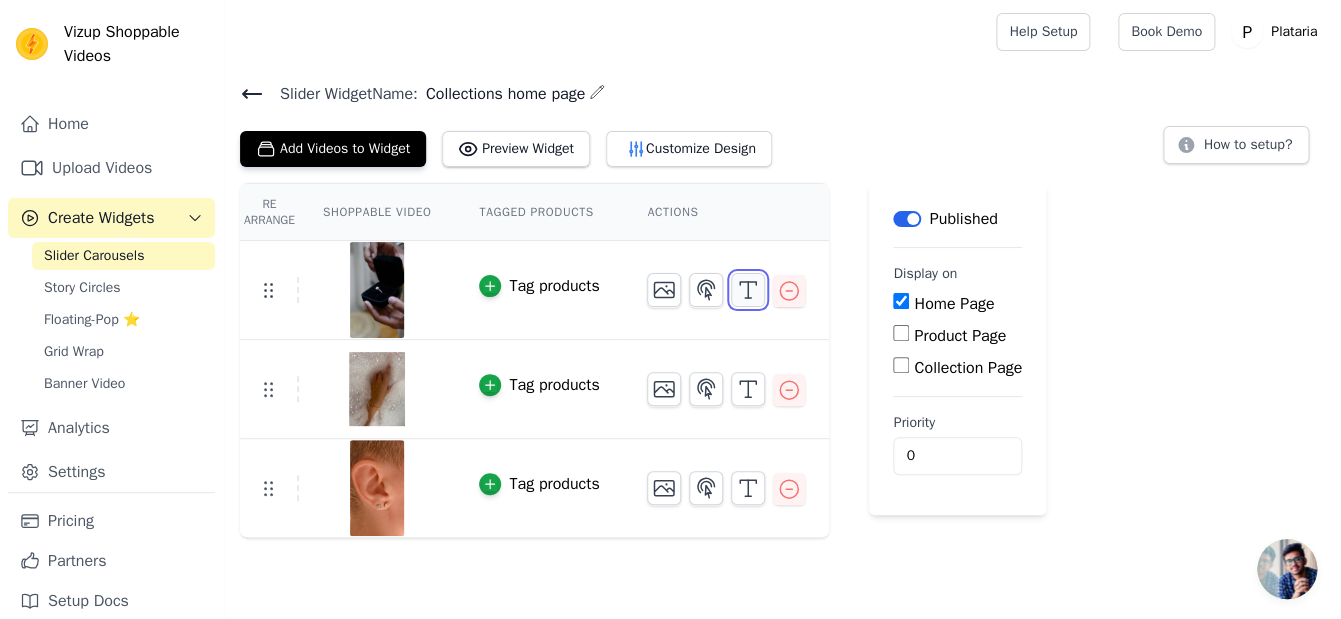 click 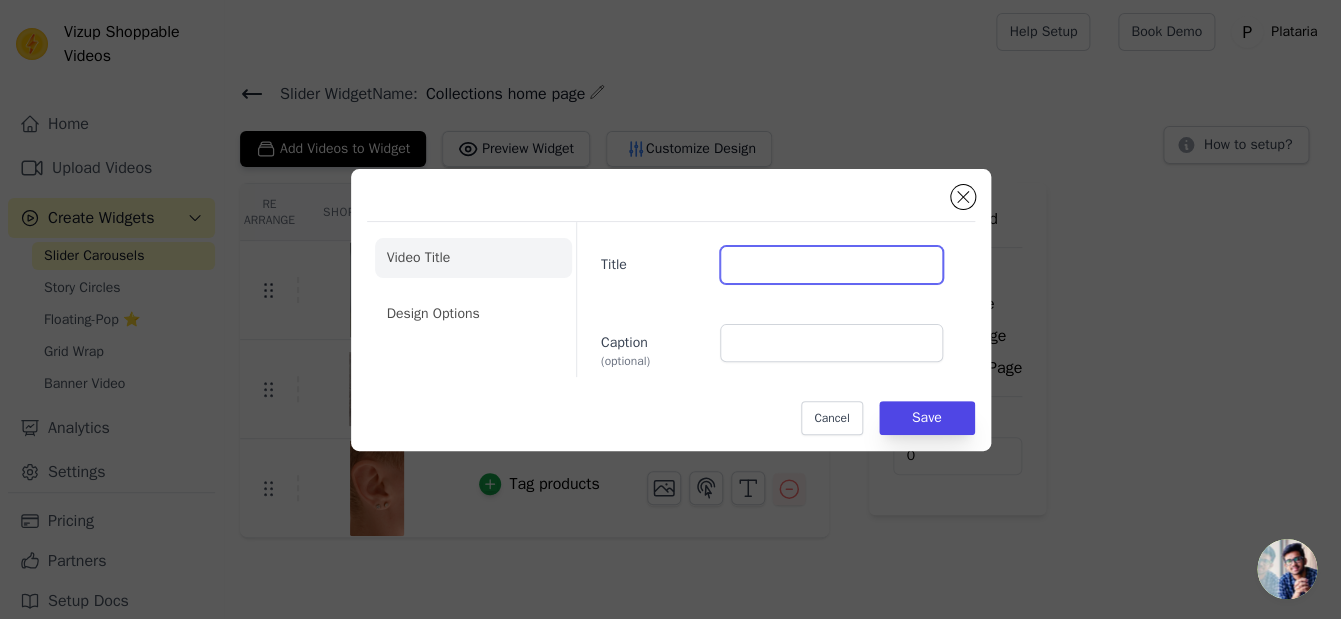 click on "Title" at bounding box center (831, 265) 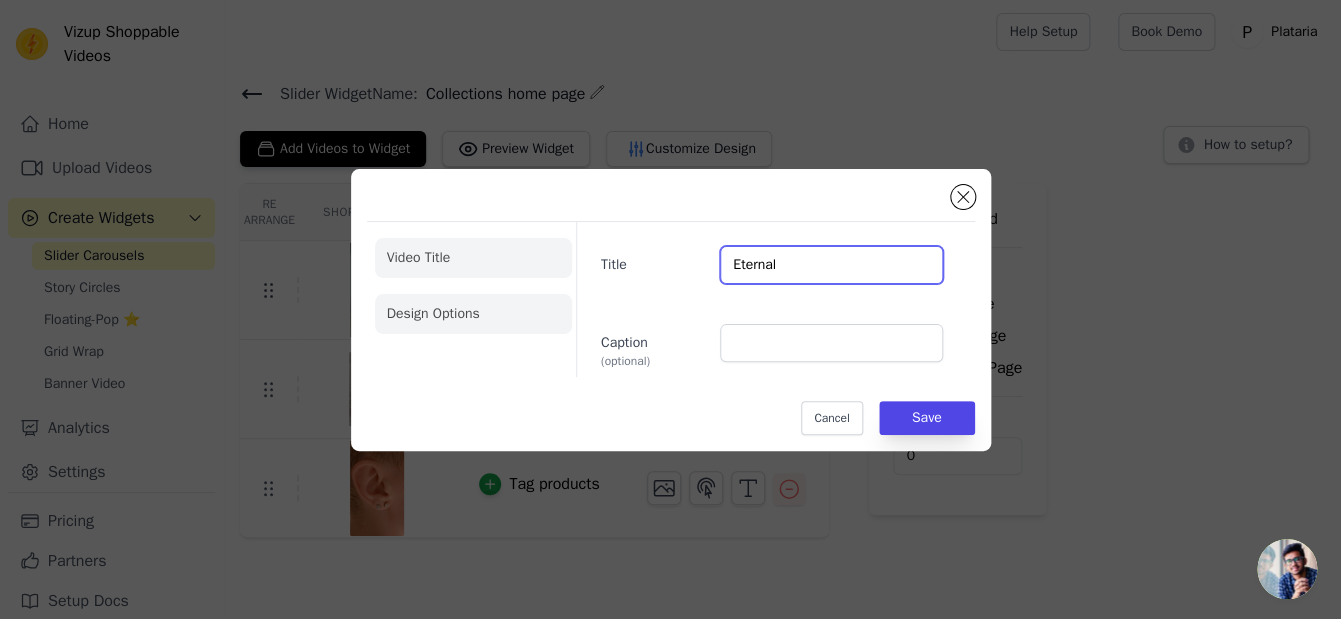 type on "Eternal" 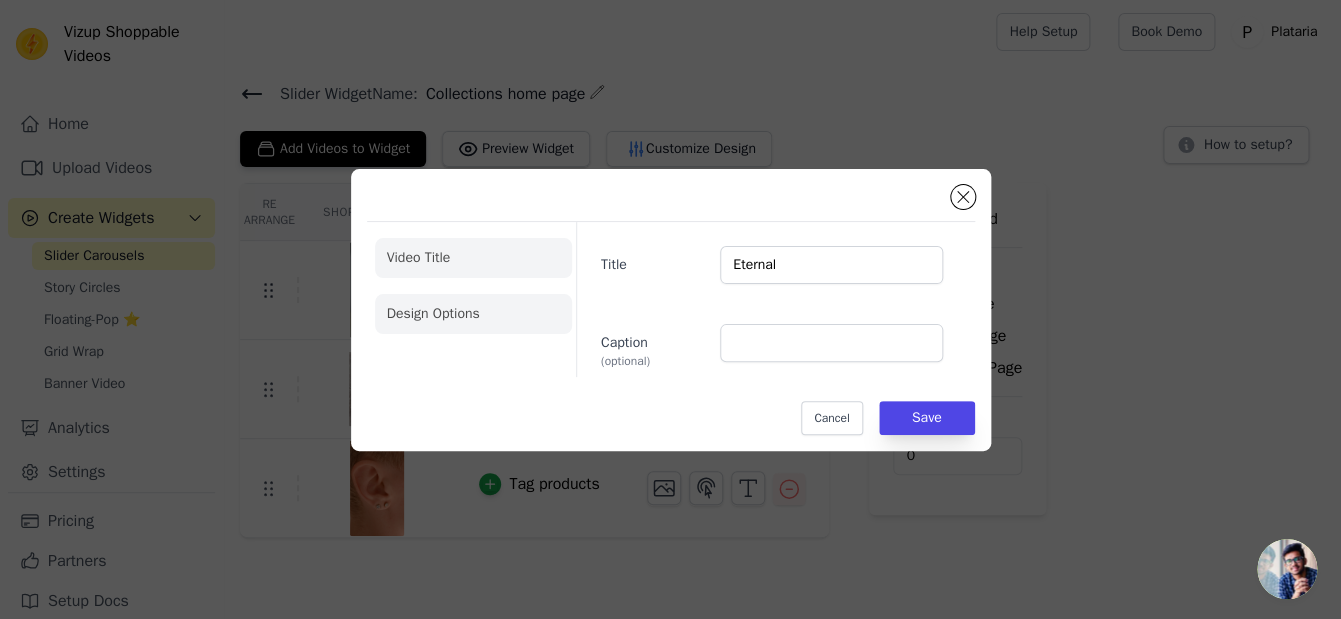 click on "Design Options" 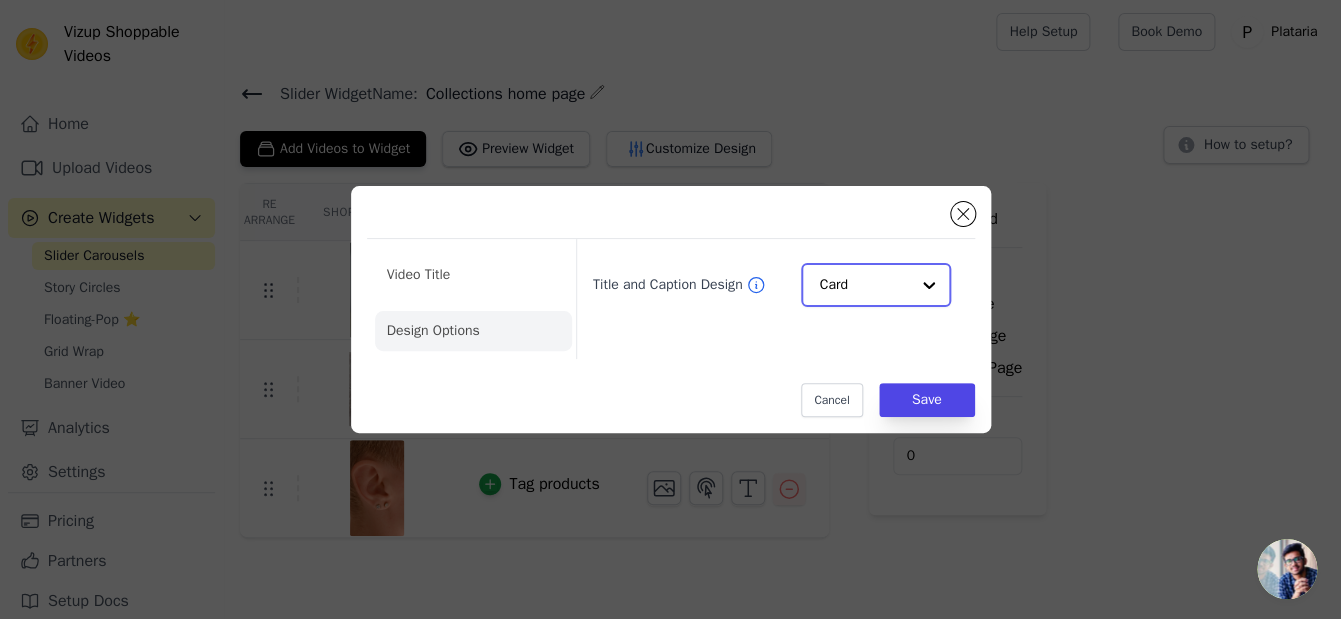 click on "Title and Caption Design" 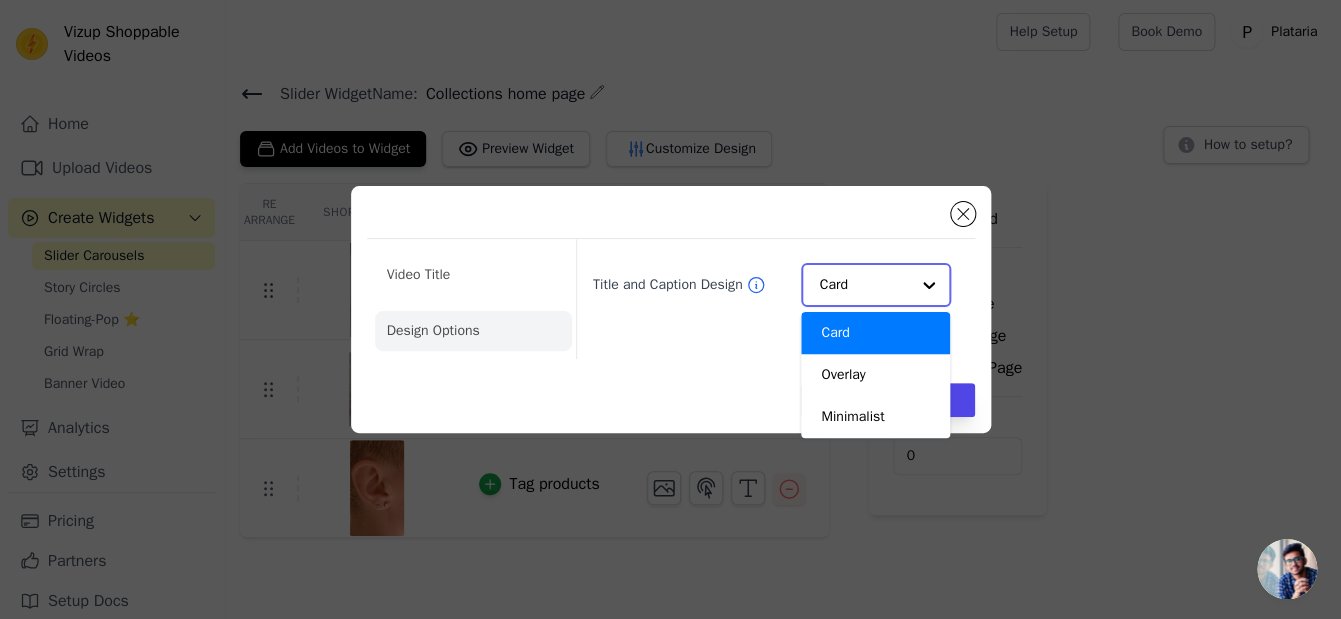 scroll, scrollTop: 0, scrollLeft: 0, axis: both 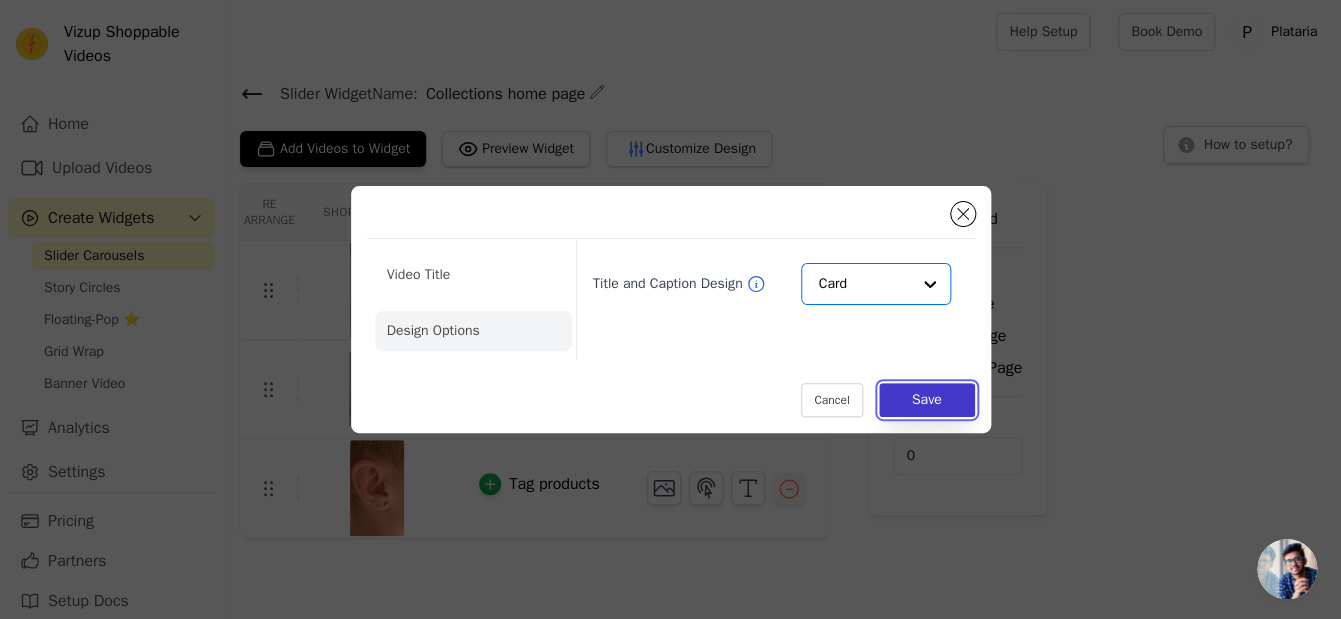 click on "Save" at bounding box center (927, 400) 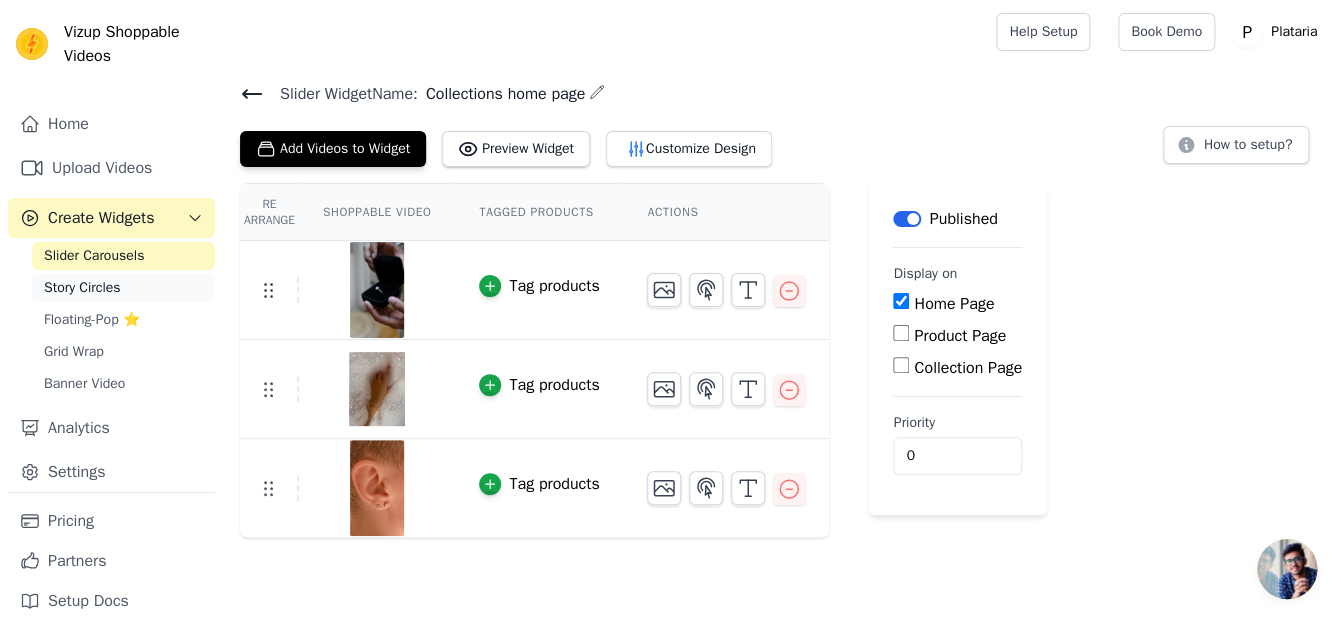 click on "Story Circles" at bounding box center [82, 288] 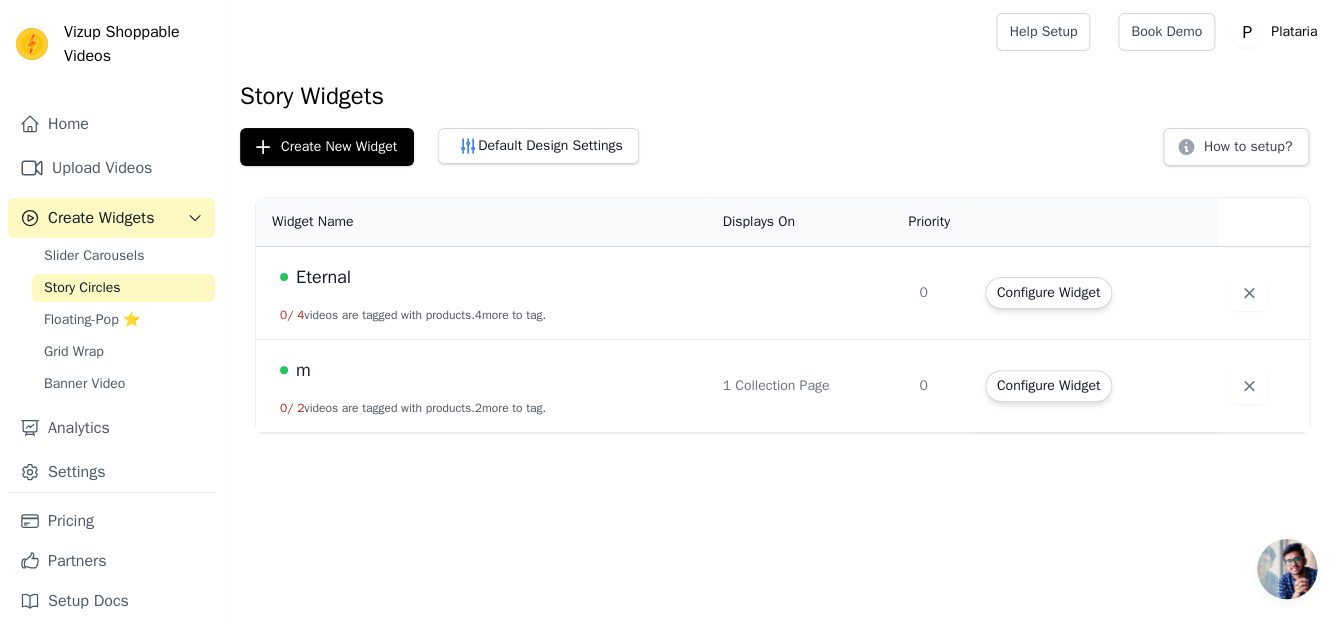 click on "Configure Widget" at bounding box center [1048, 293] 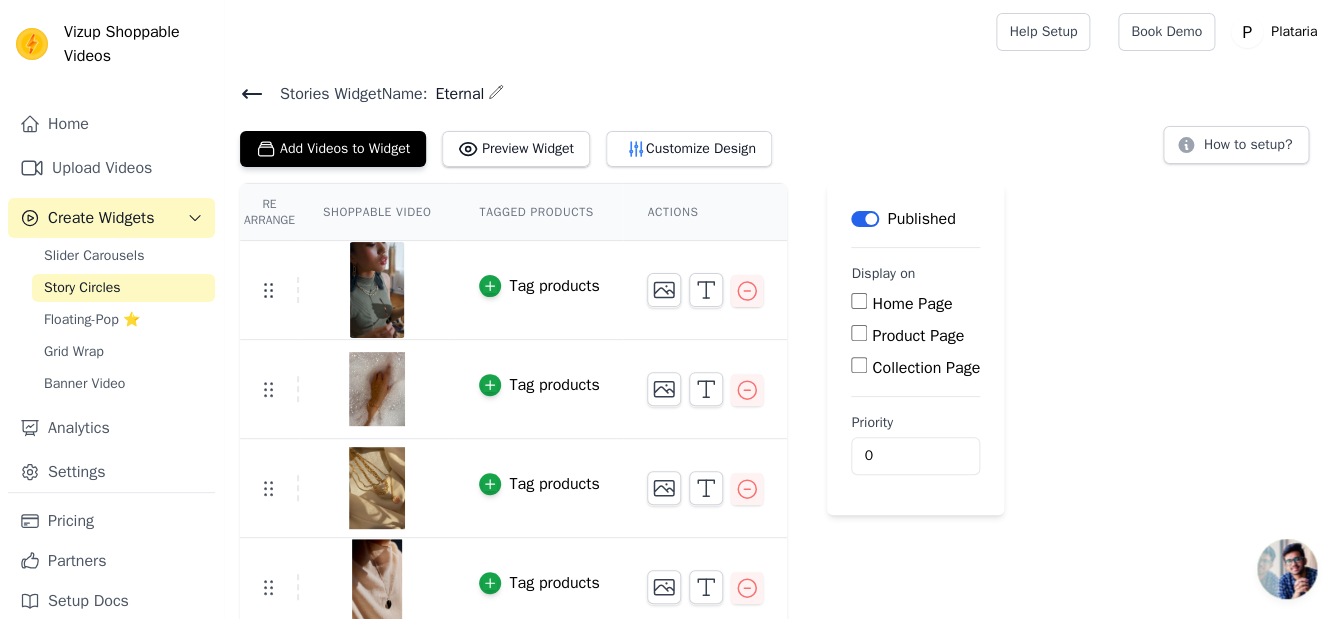 scroll, scrollTop: 17, scrollLeft: 0, axis: vertical 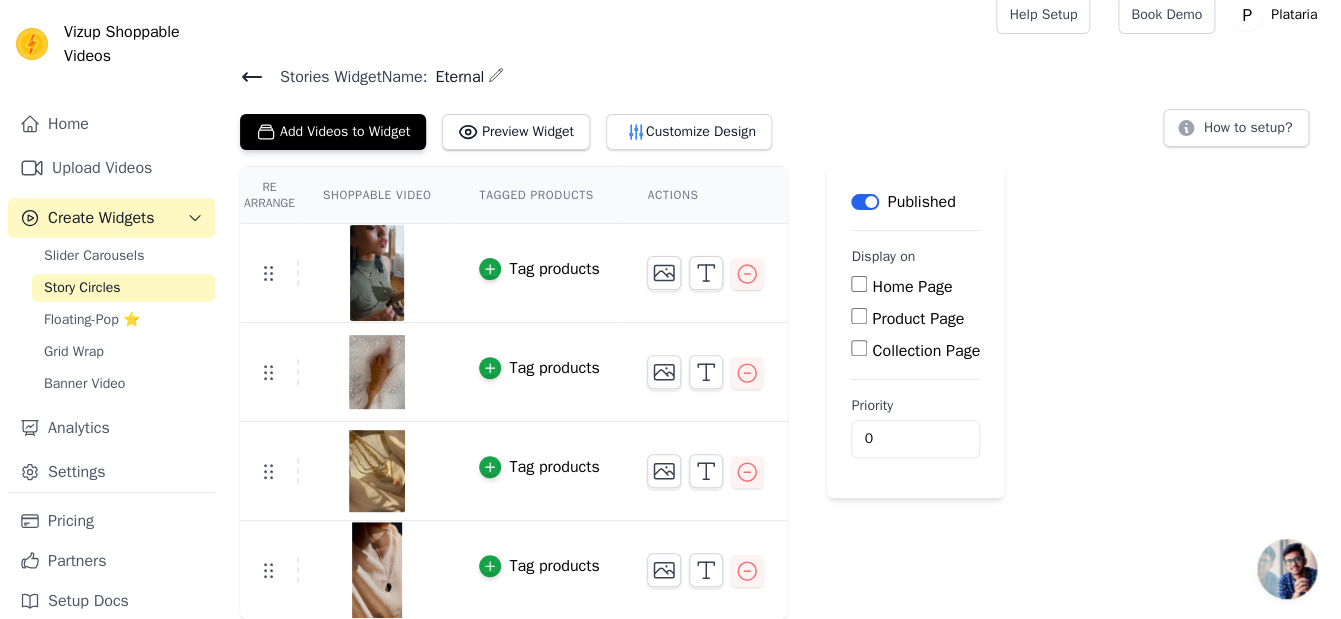 click on "Collection Page" at bounding box center [859, 348] 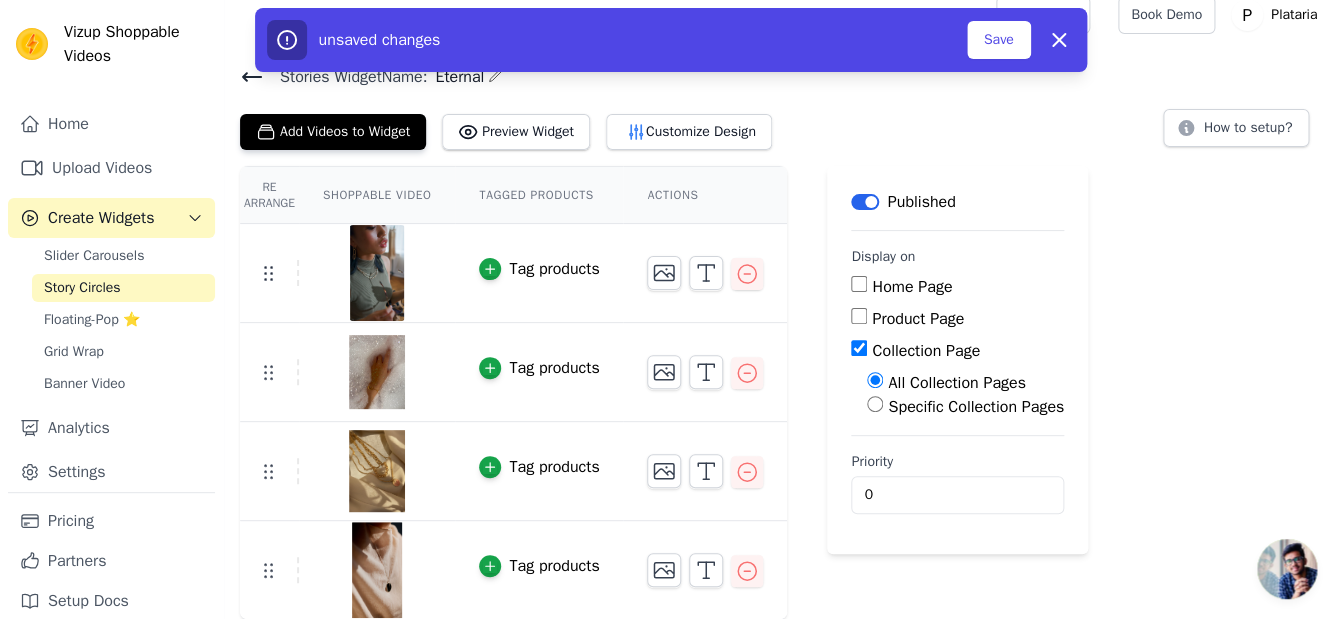 click on "Specific Collection Pages" at bounding box center (875, 404) 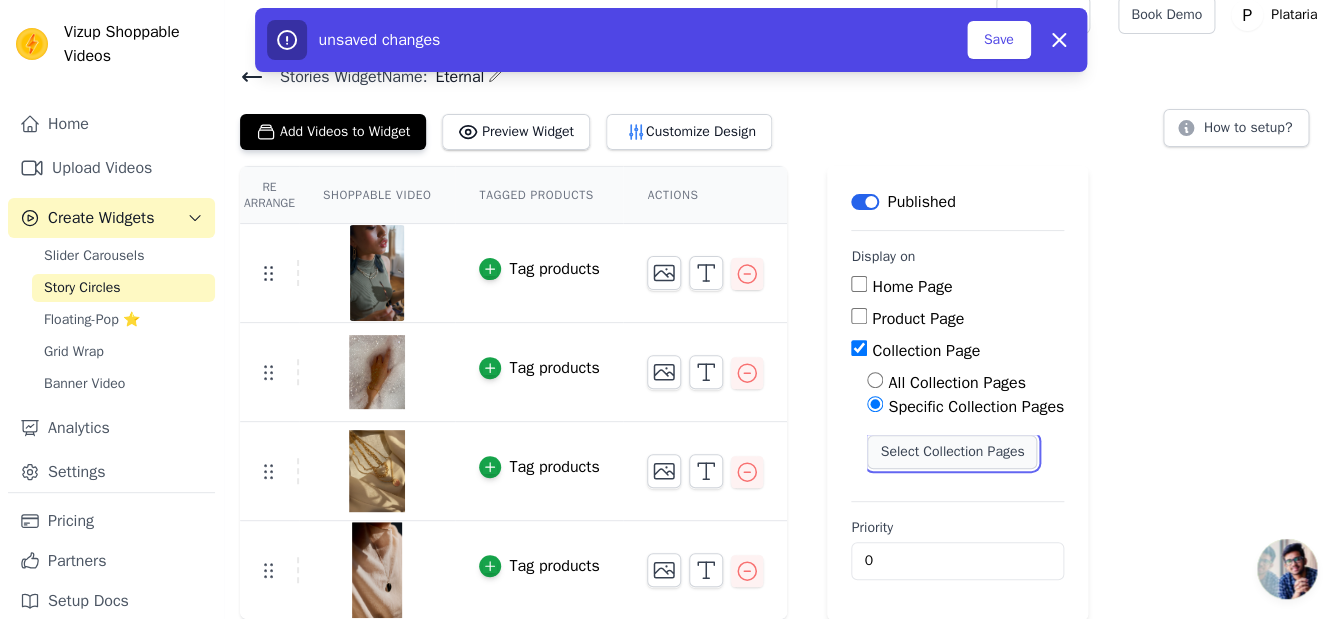 click on "Select Collection Pages" at bounding box center [952, 452] 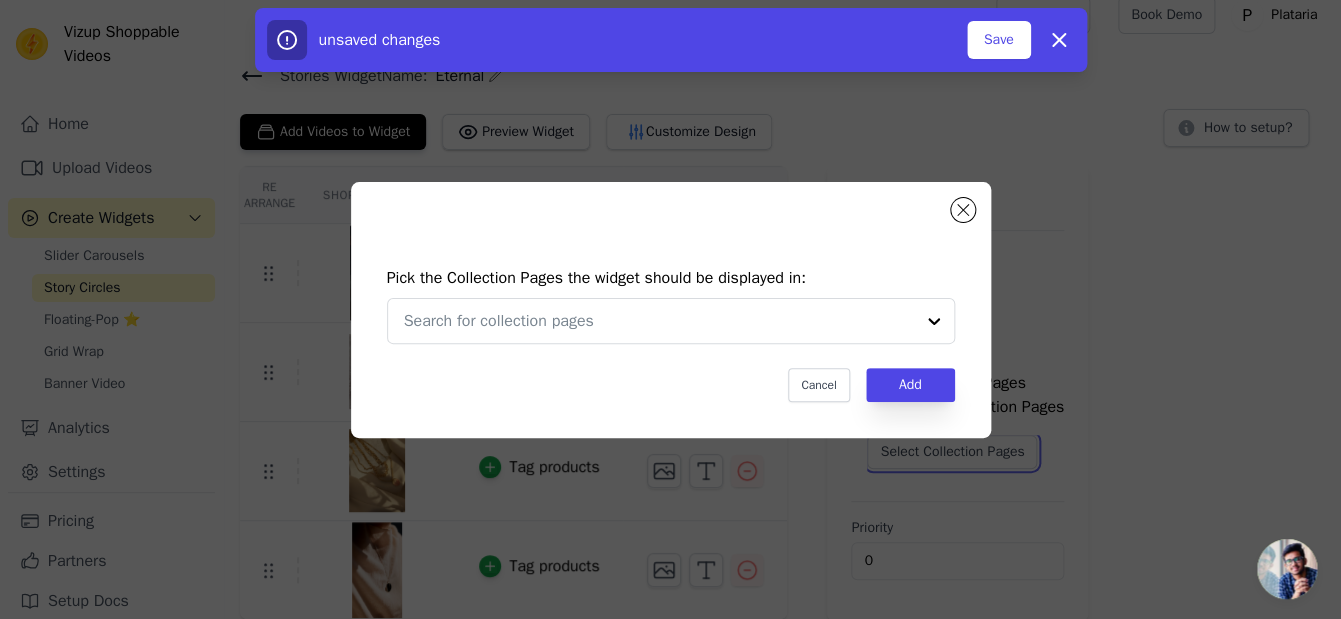 scroll, scrollTop: 0, scrollLeft: 0, axis: both 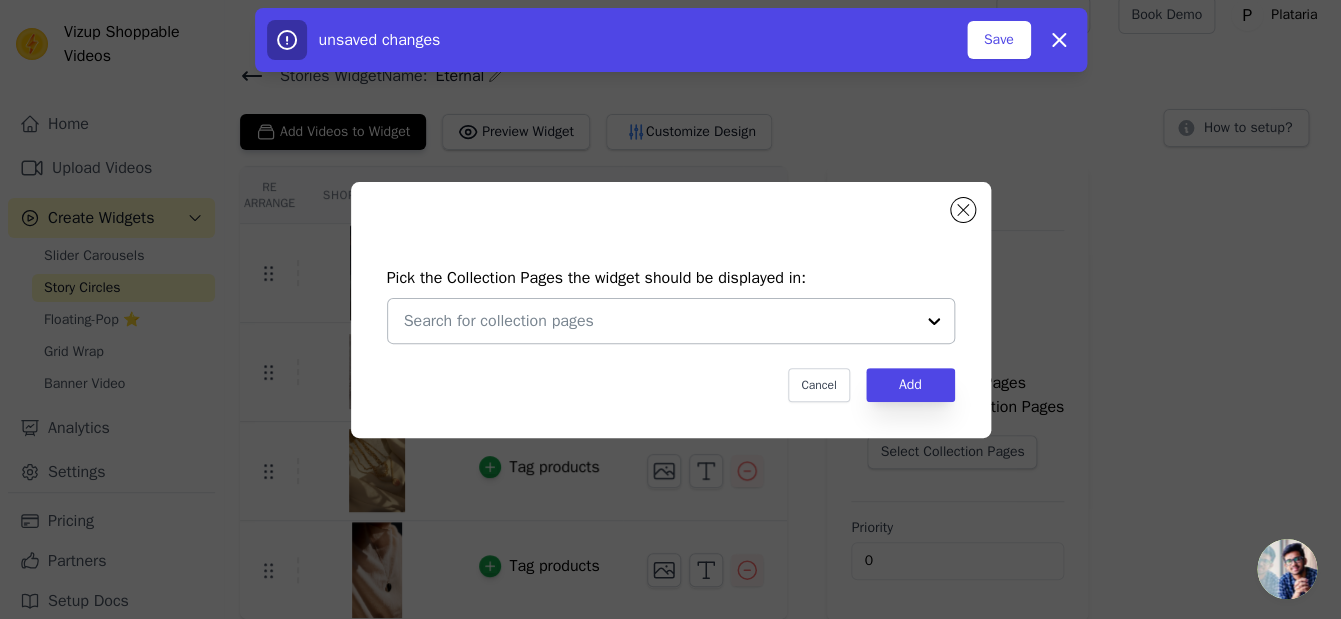 click at bounding box center (659, 321) 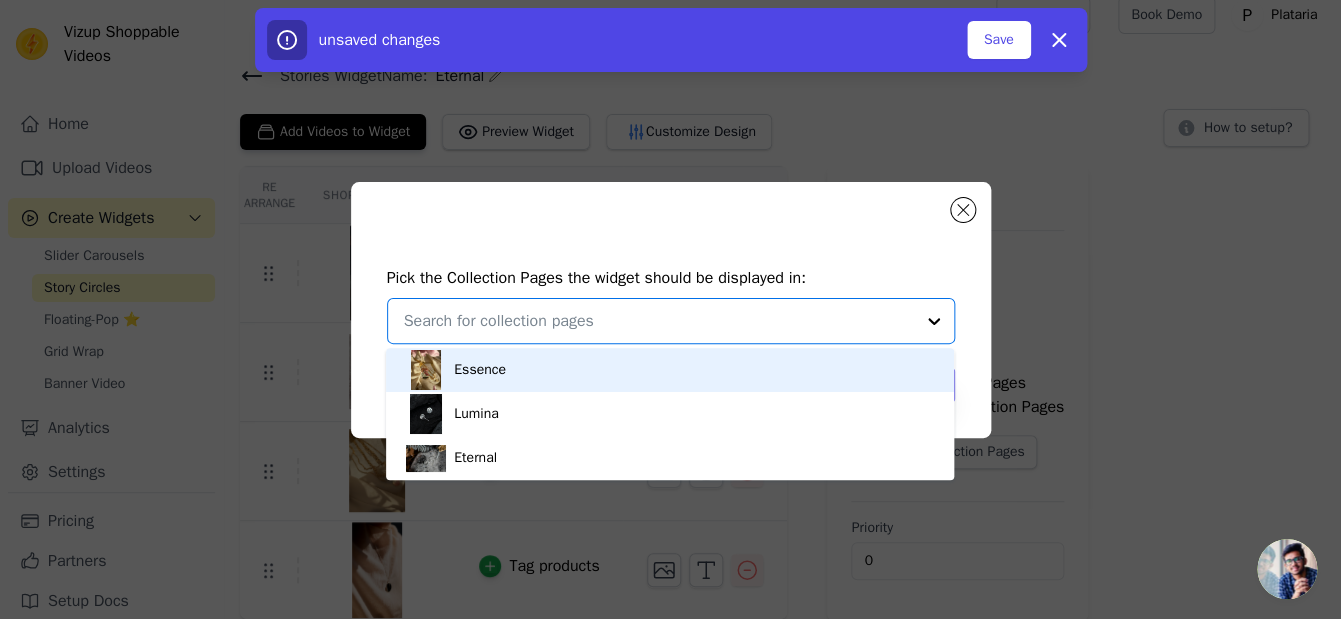 click on "Essence" at bounding box center [480, 370] 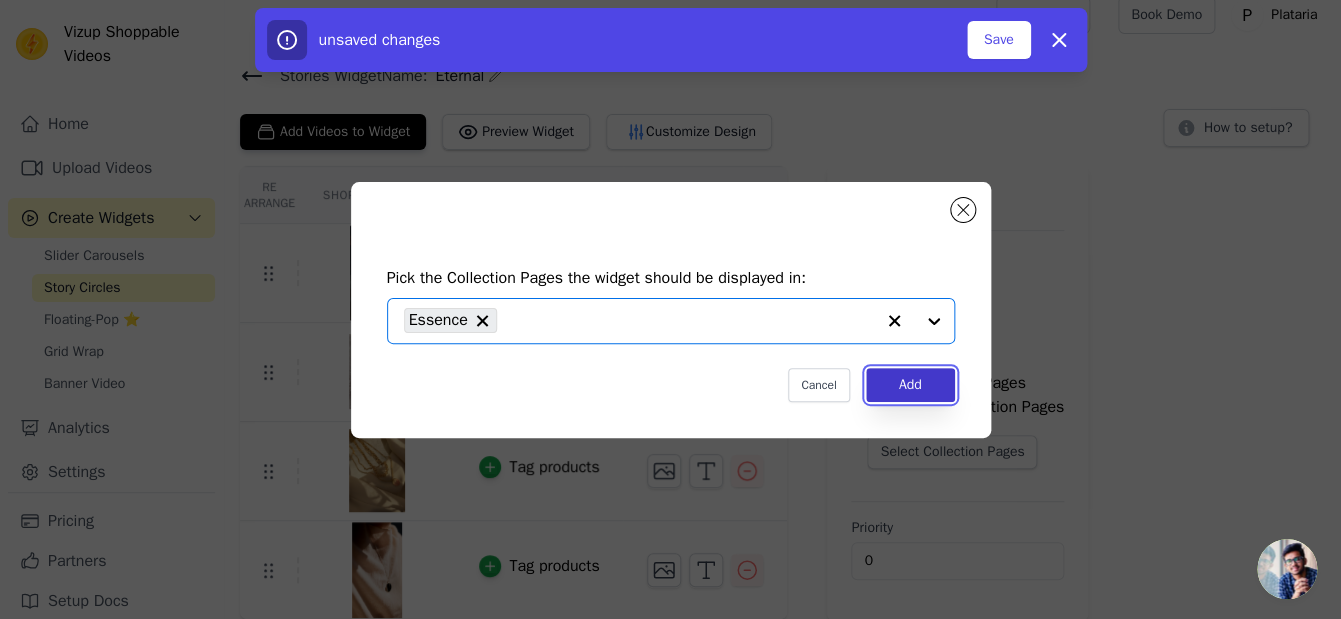 click on "Add" at bounding box center [910, 385] 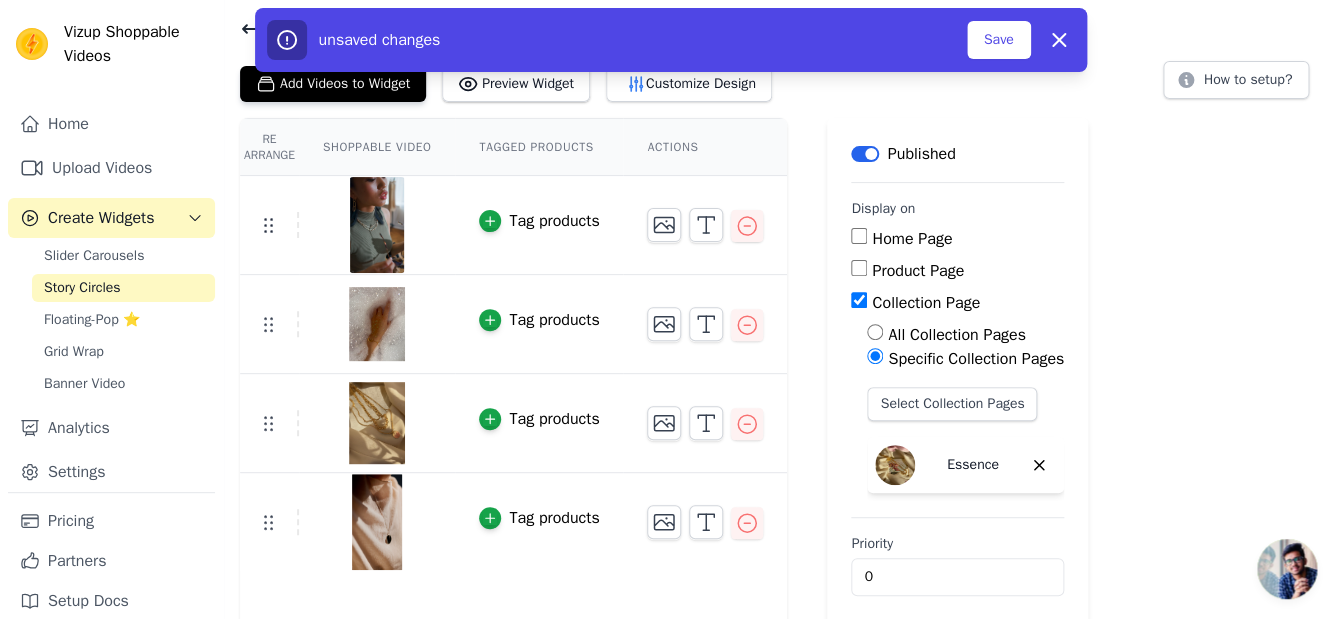 scroll, scrollTop: 81, scrollLeft: 0, axis: vertical 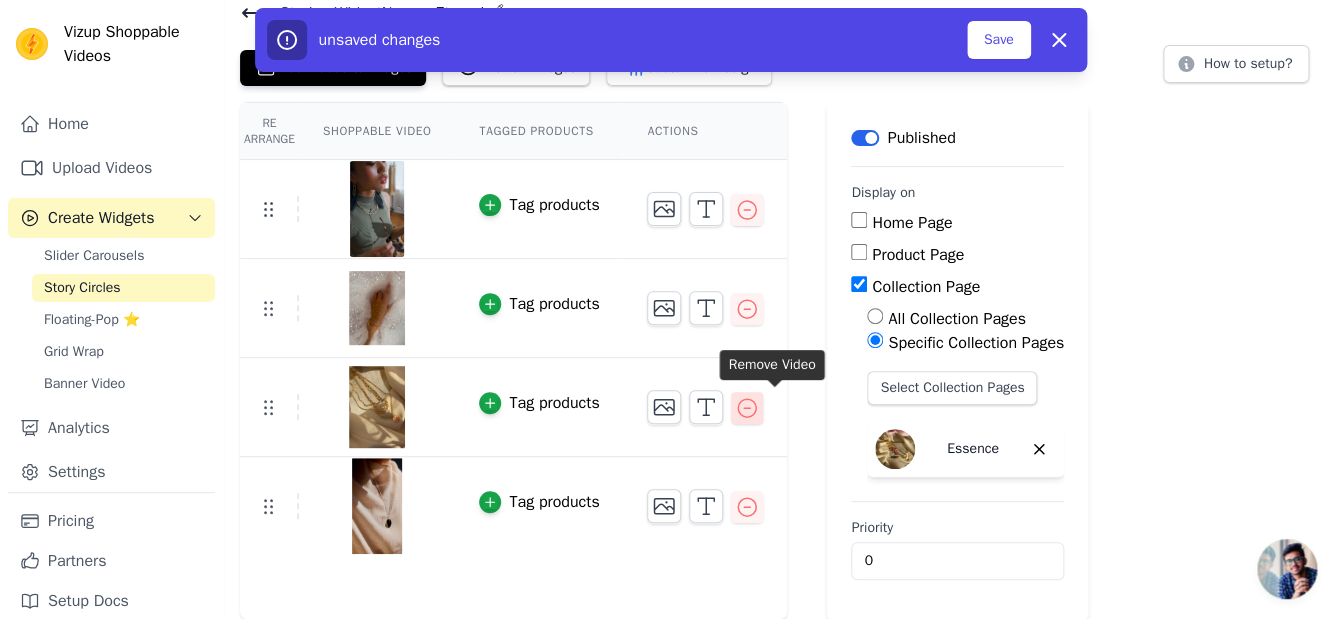 click 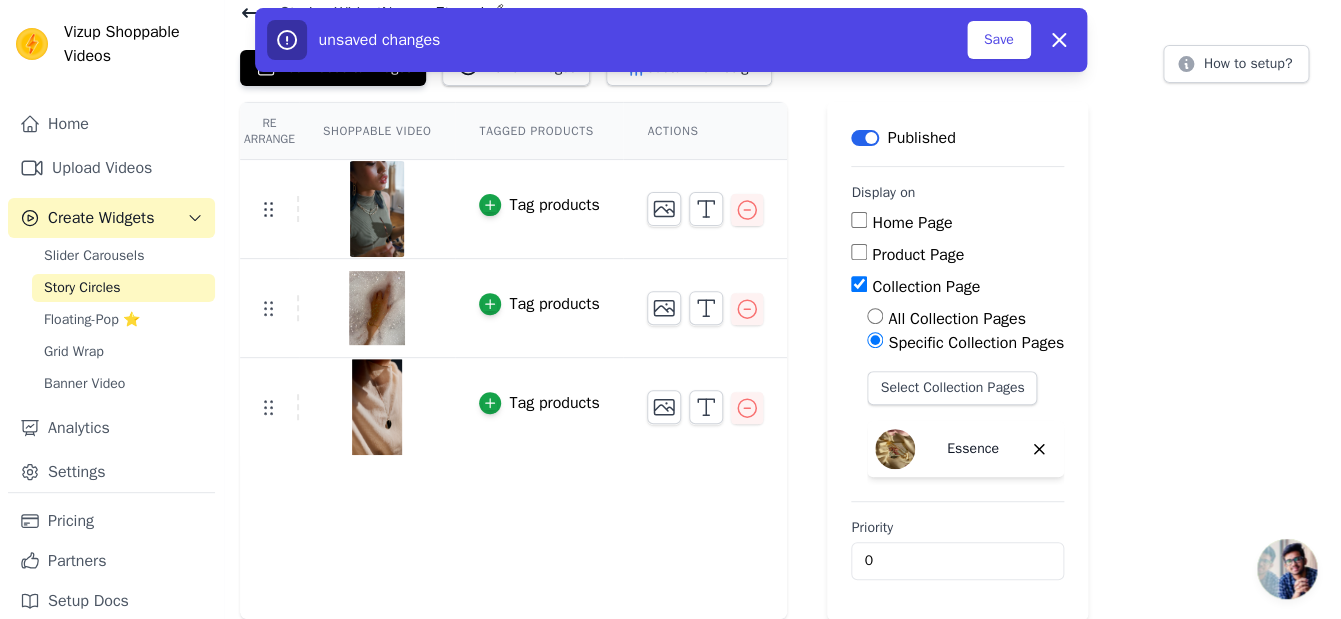 scroll, scrollTop: 0, scrollLeft: 0, axis: both 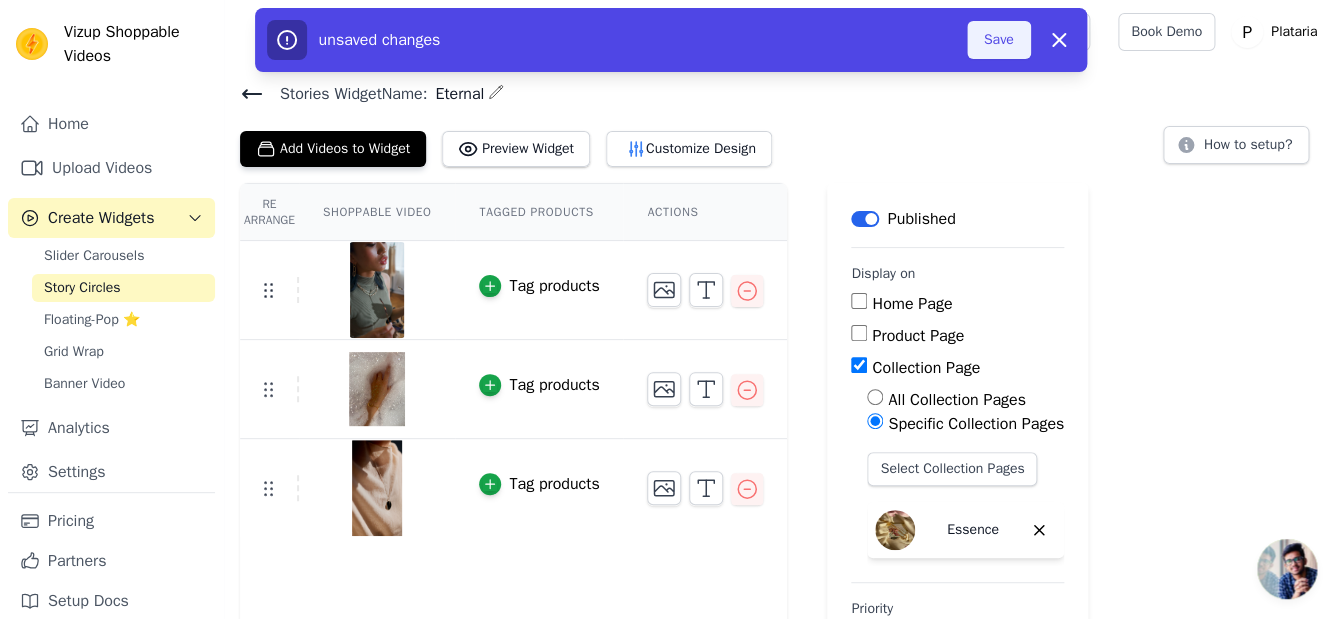click on "Save" at bounding box center (999, 40) 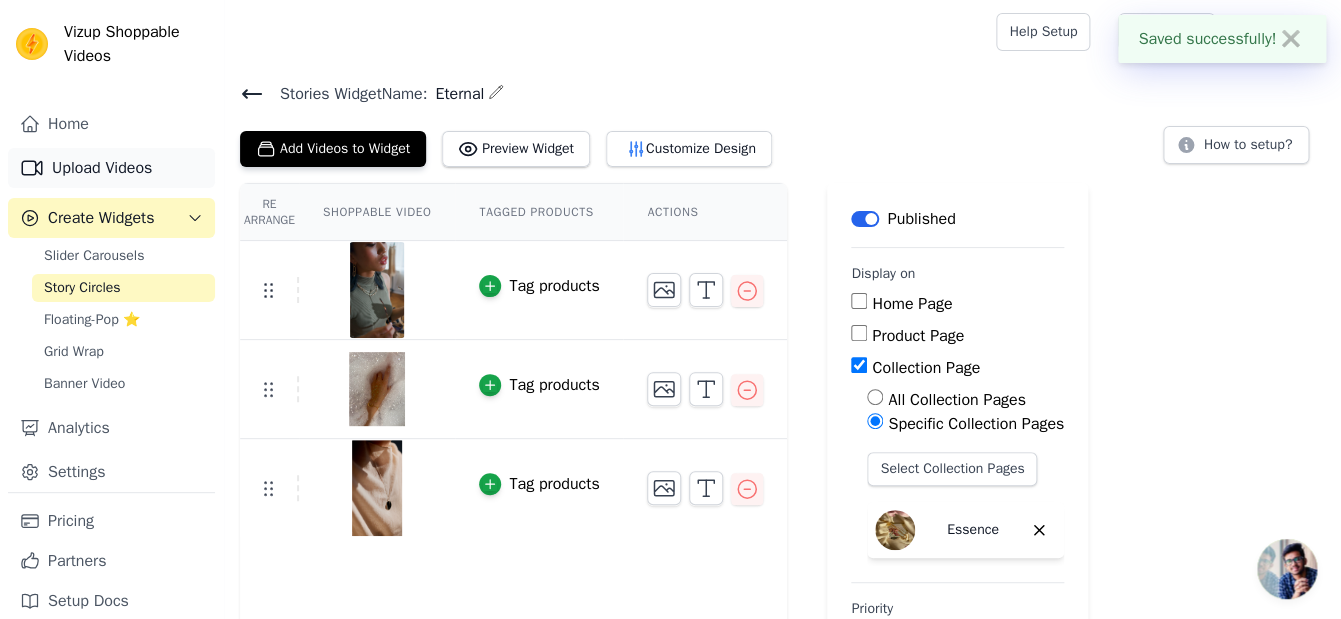 click on "Upload Videos" at bounding box center [111, 168] 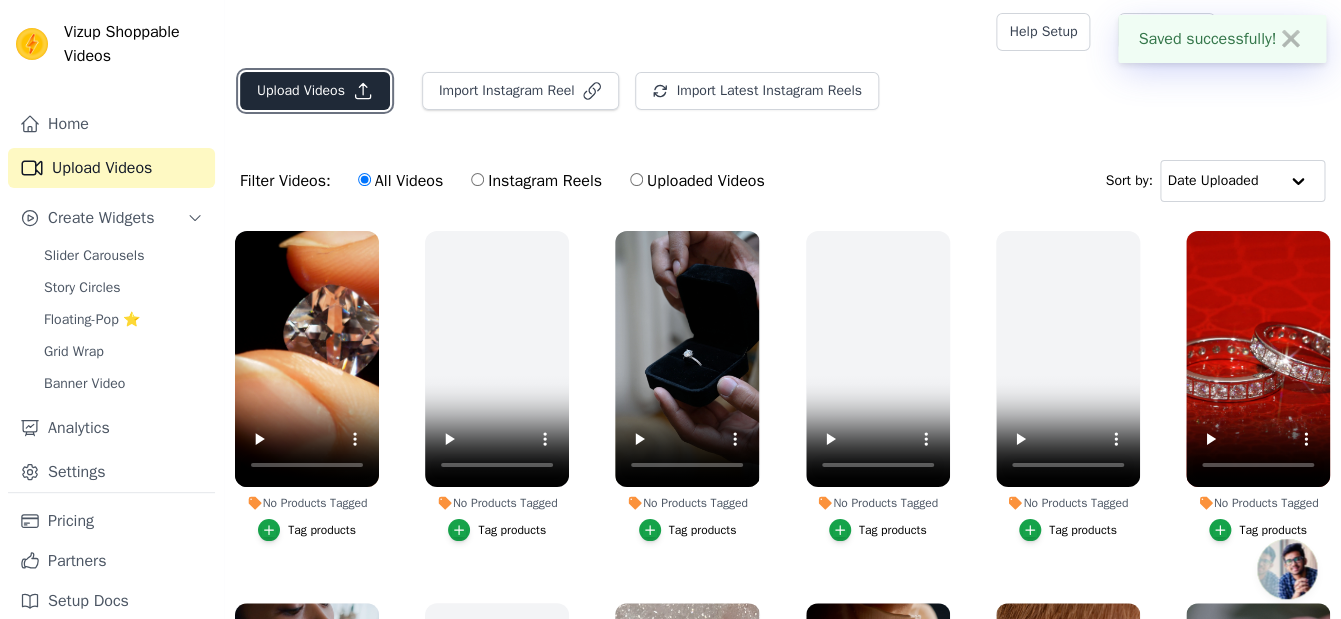 click on "Upload Videos" at bounding box center (315, 91) 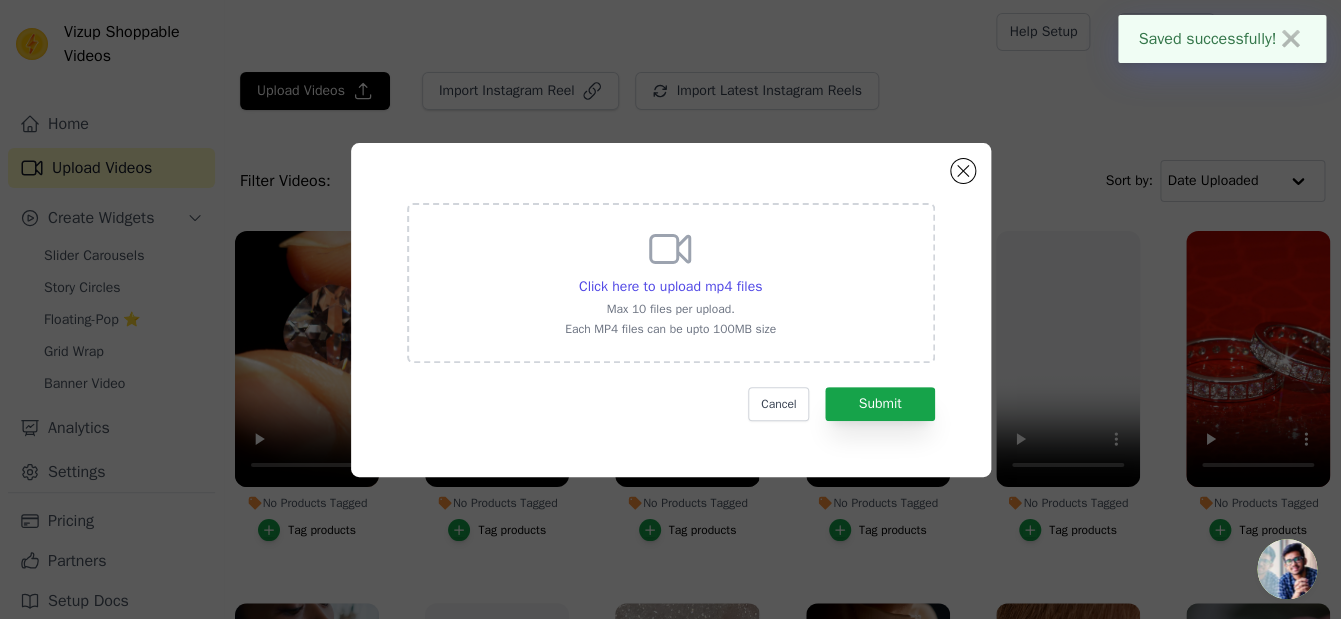 click on "Click here to upload mp4 files     Max 10 files per upload.   Each MP4 files can be upto 100MB size" at bounding box center [670, 281] 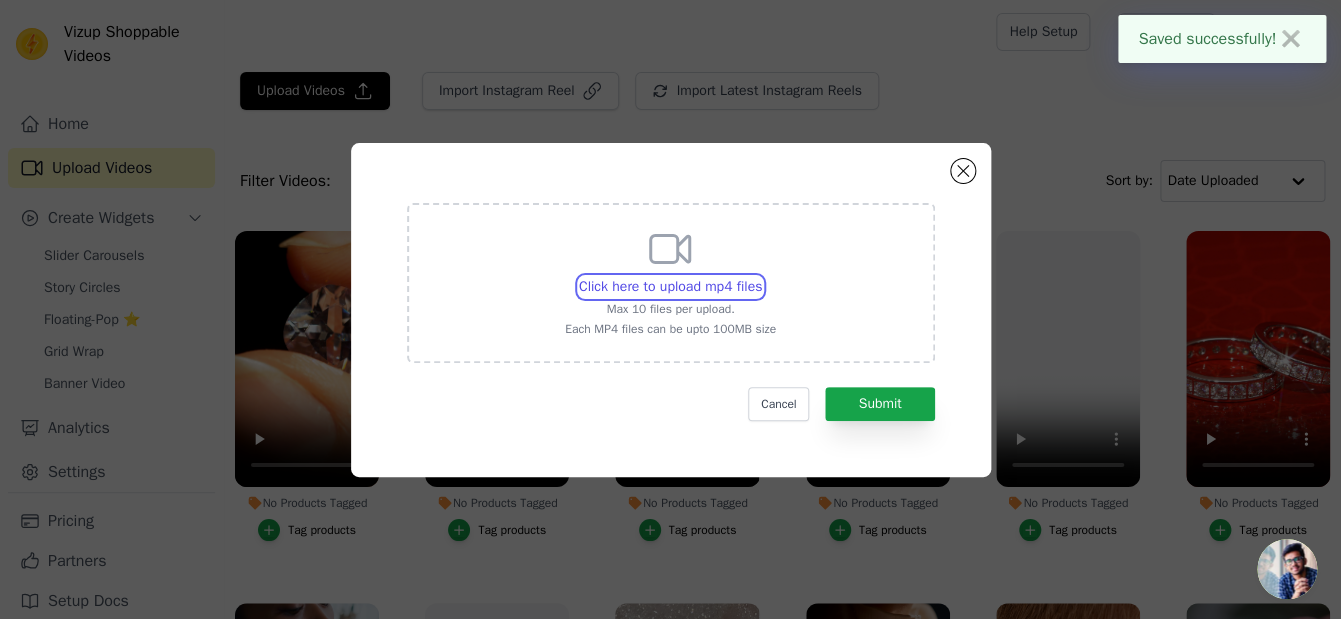click on "Click here to upload mp4 files     Max 10 files per upload.   Each MP4 files can be upto 100MB size" at bounding box center [761, 276] 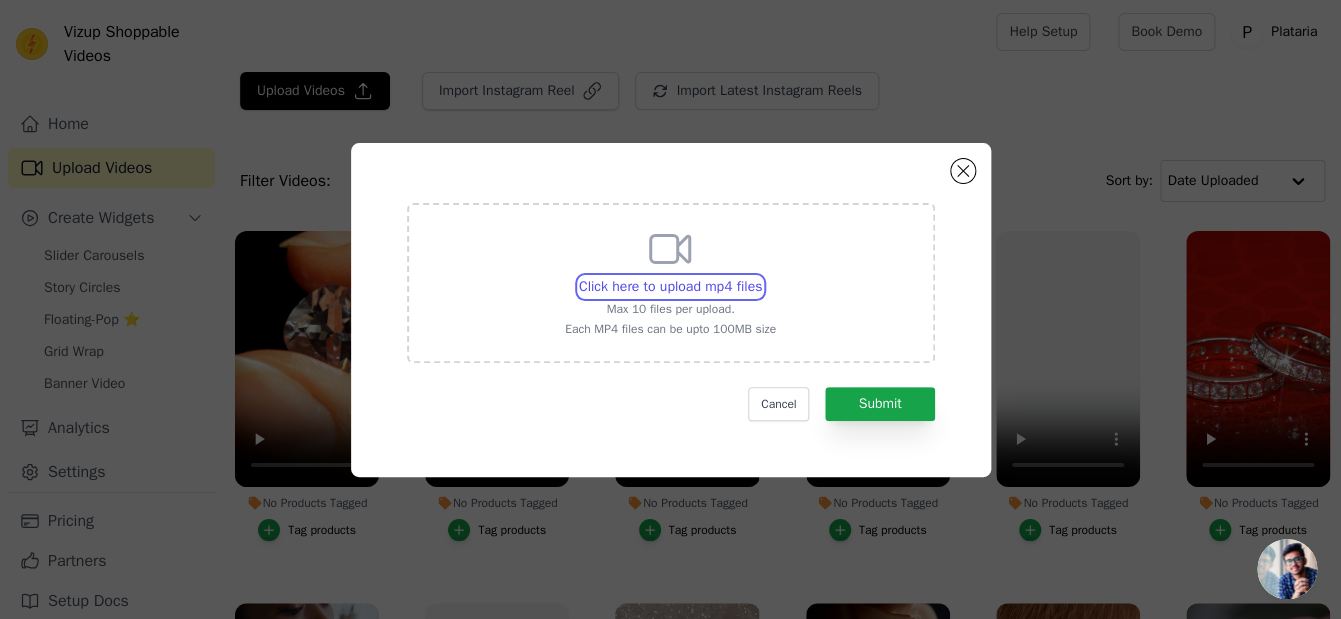 type on "C:\fakepath\7956861-uhd_3840_2160_30fps.mp4" 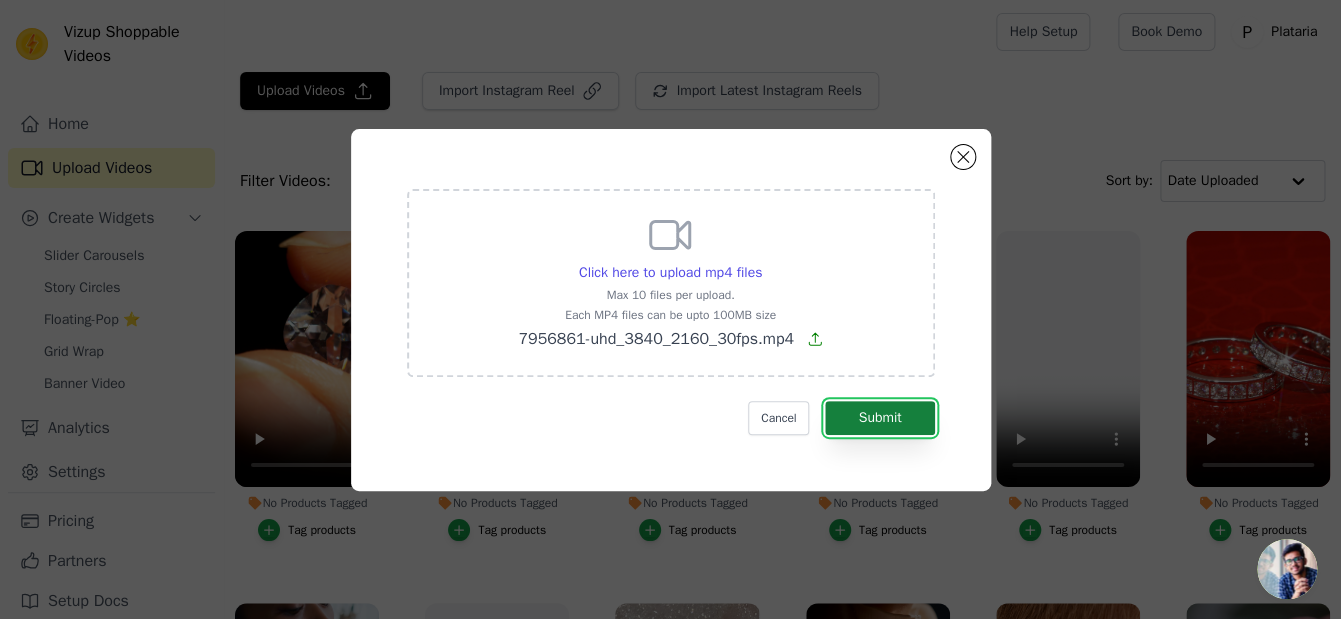 click on "Submit" at bounding box center (879, 418) 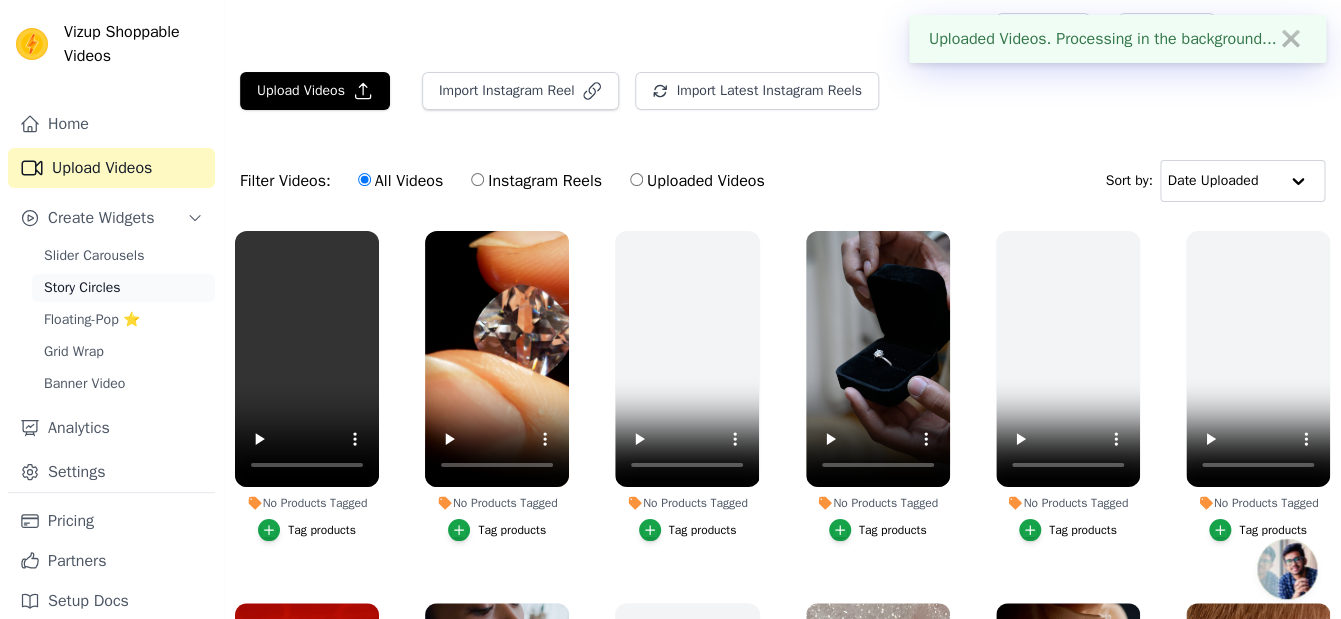 click on "Story Circles" at bounding box center [82, 288] 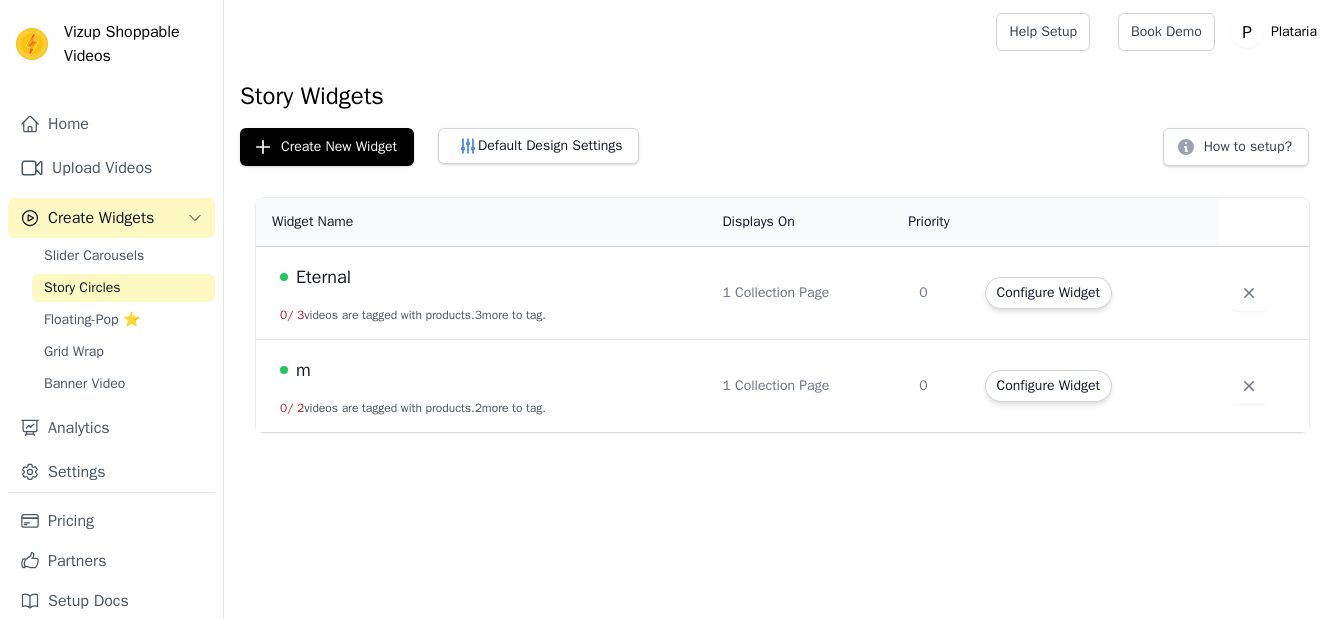 scroll, scrollTop: 0, scrollLeft: 0, axis: both 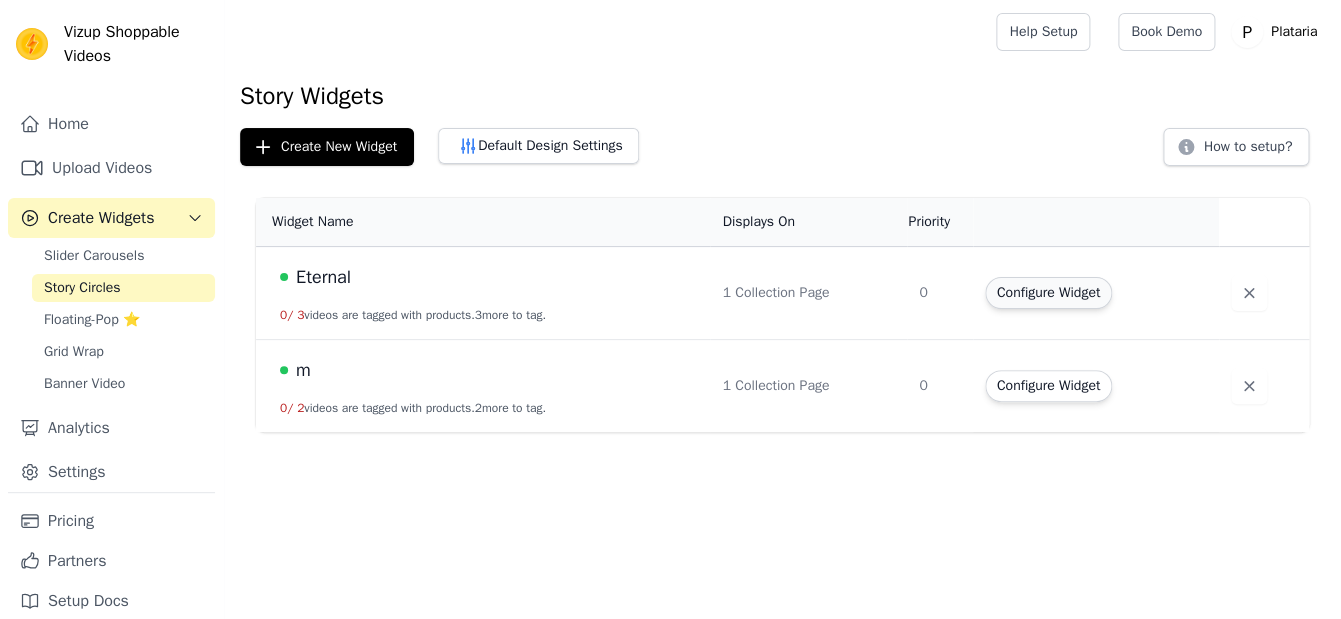 click on "Configure Widget" at bounding box center (1048, 293) 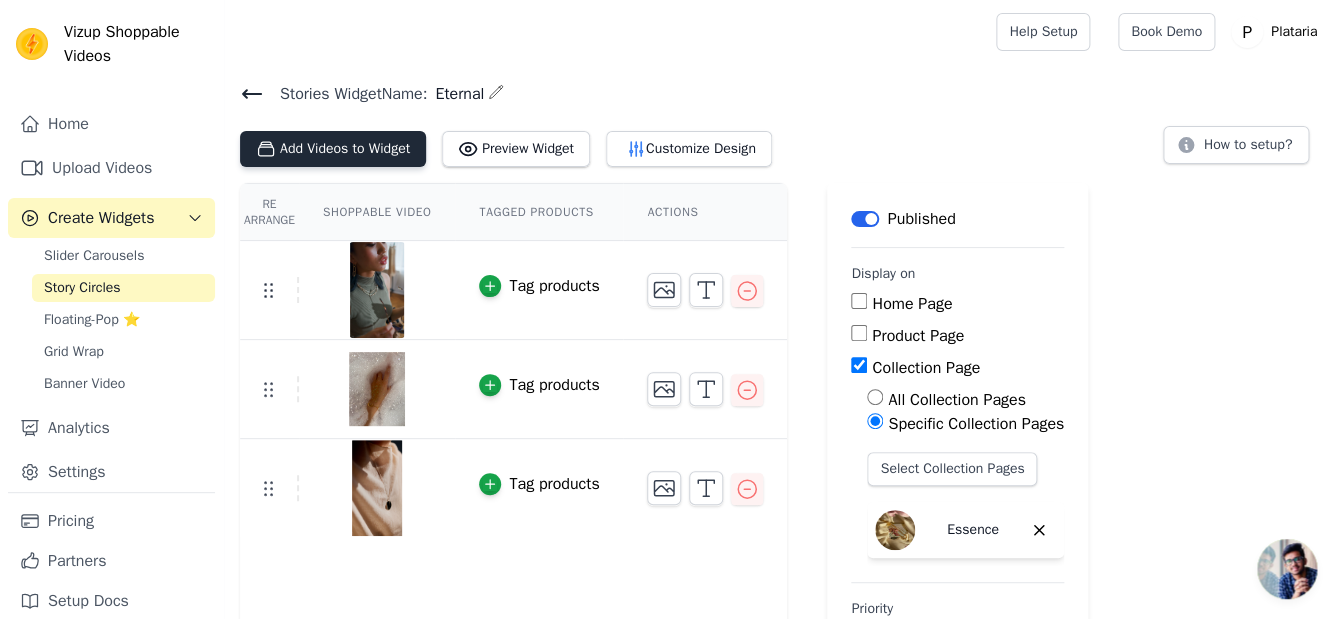 click on "Add Videos to Widget" at bounding box center (333, 149) 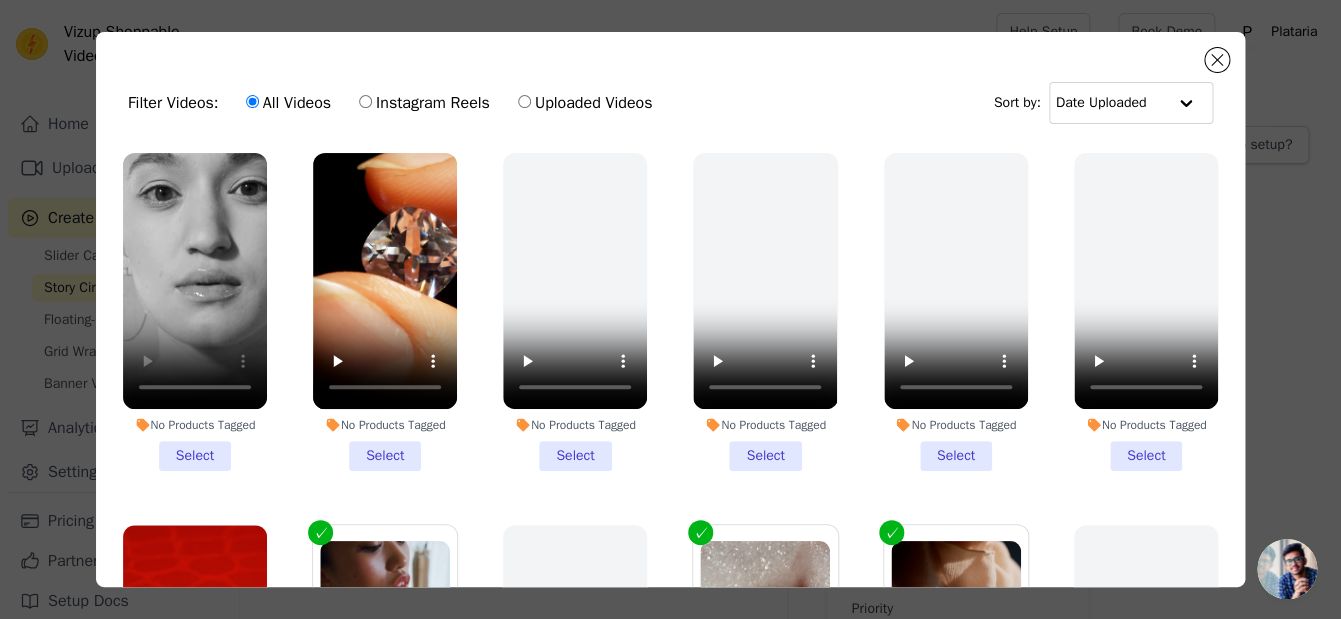 click on "No Products Tagged     Select" at bounding box center (195, 312) 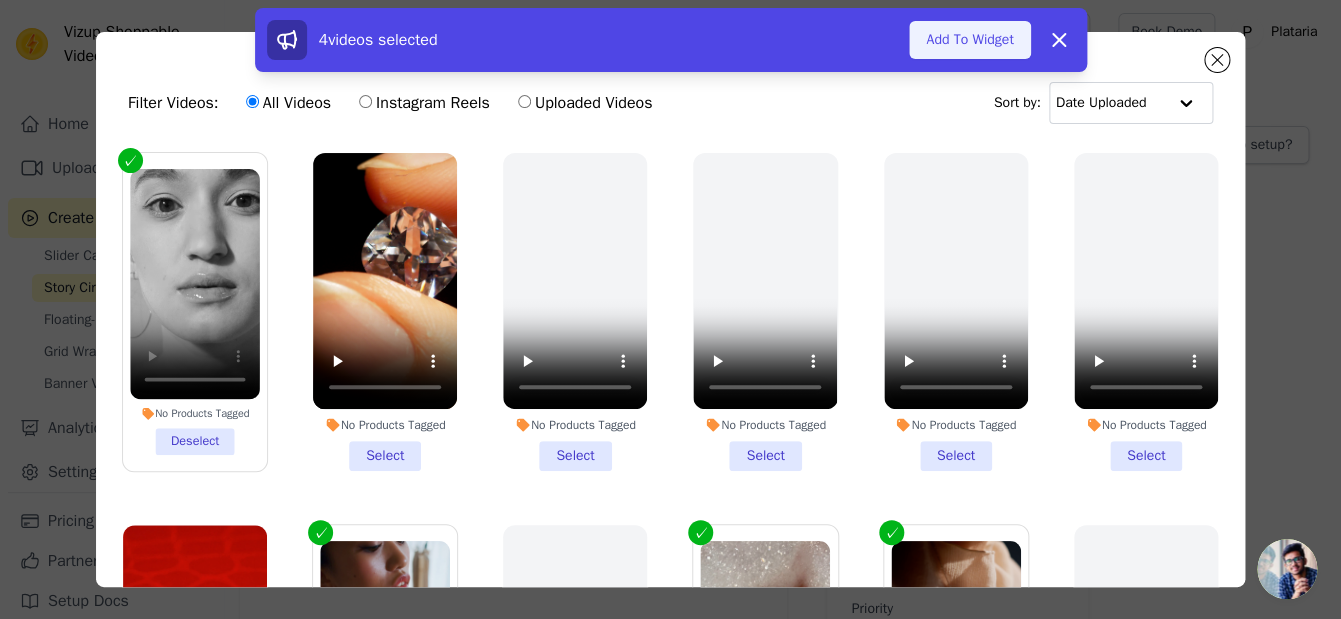 click on "Add To Widget" at bounding box center [969, 40] 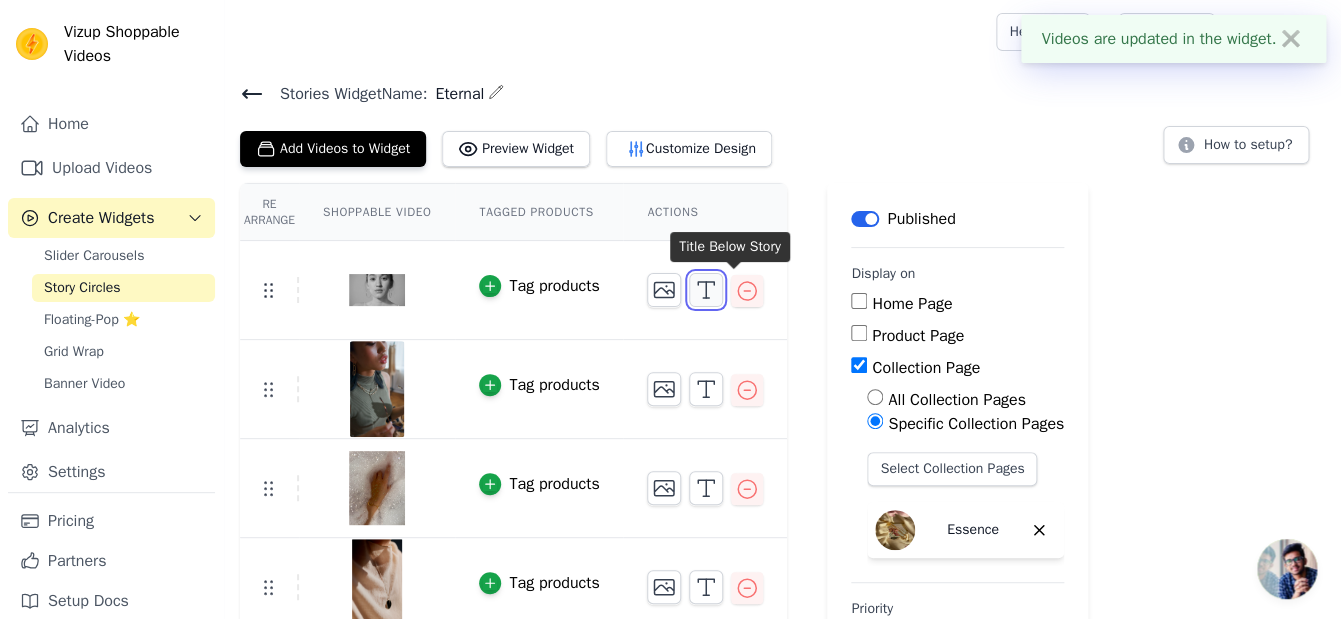 click 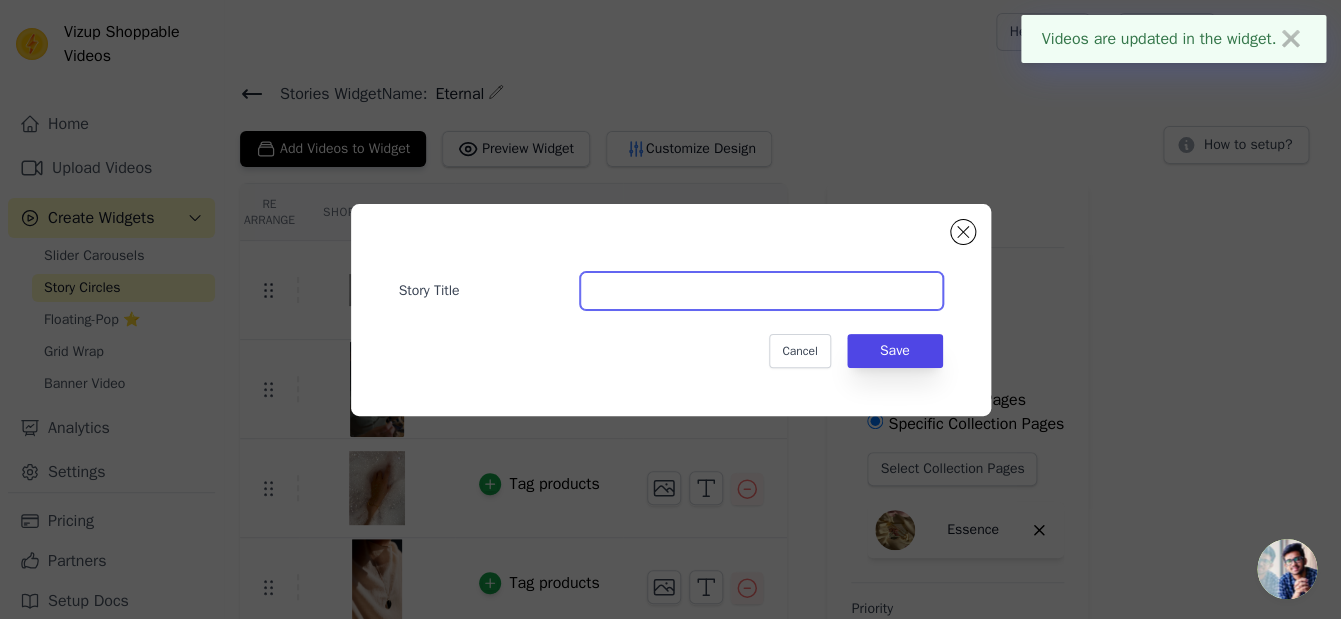 click on "Story Title" at bounding box center [761, 291] 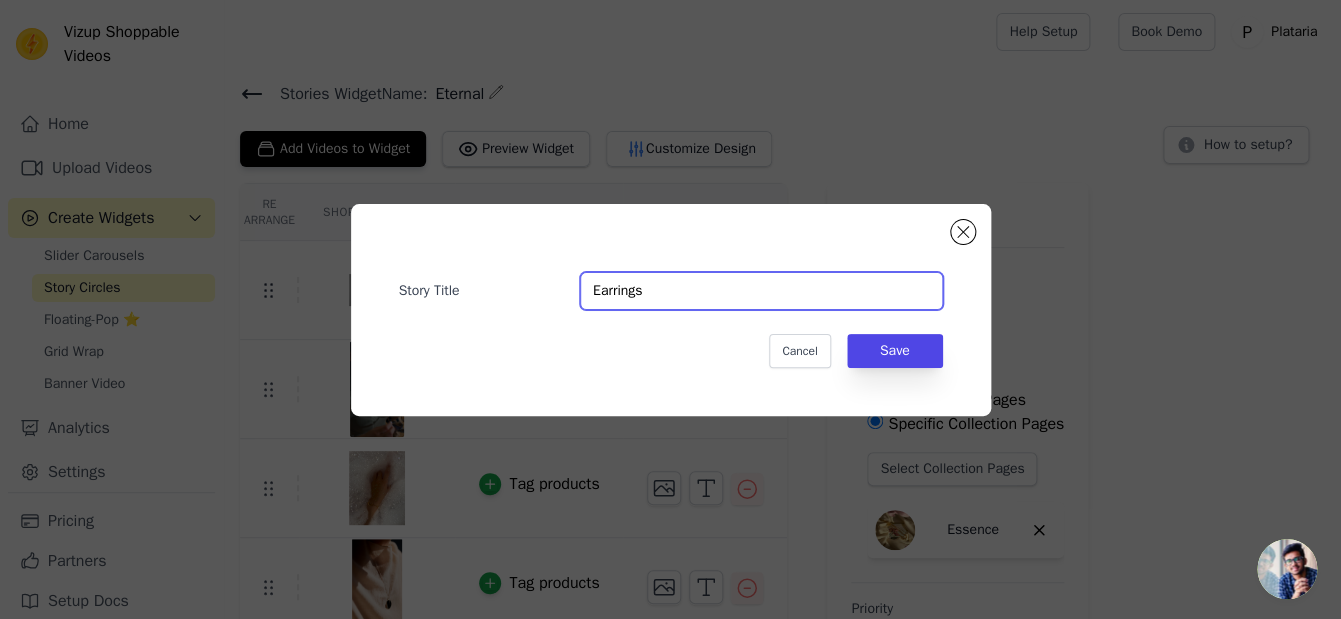 type on "Earrings" 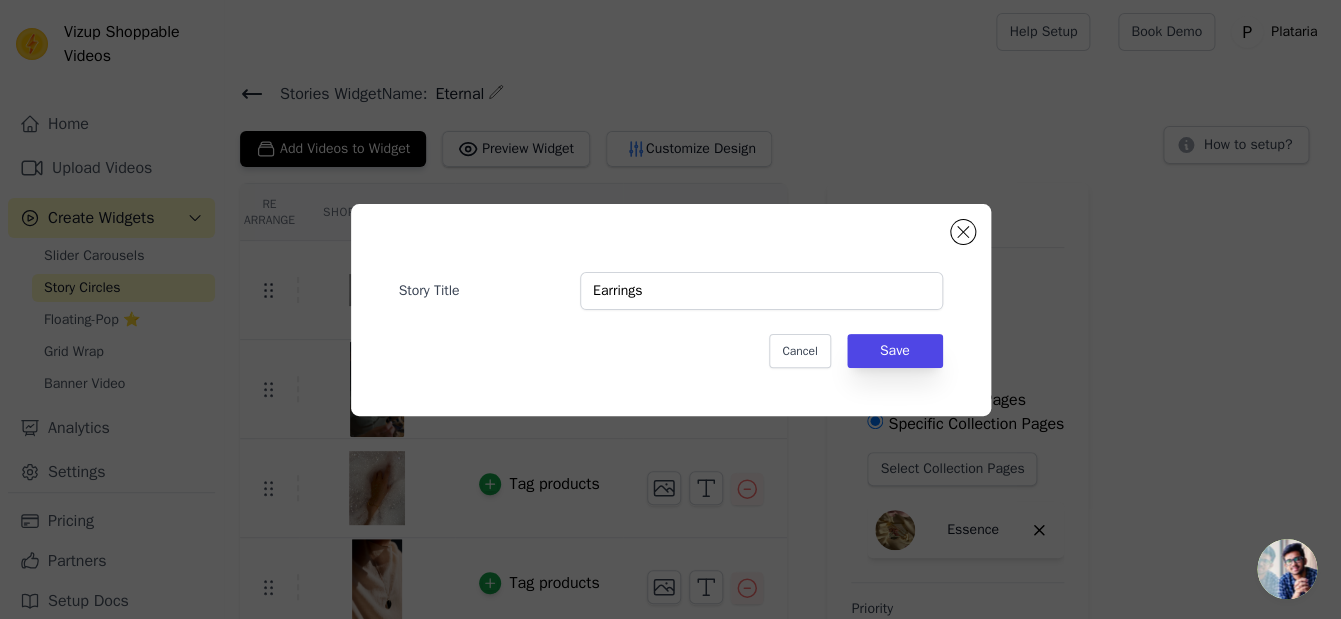 click on "Story Title   Earrings   Cancel   Save" at bounding box center (671, 310) 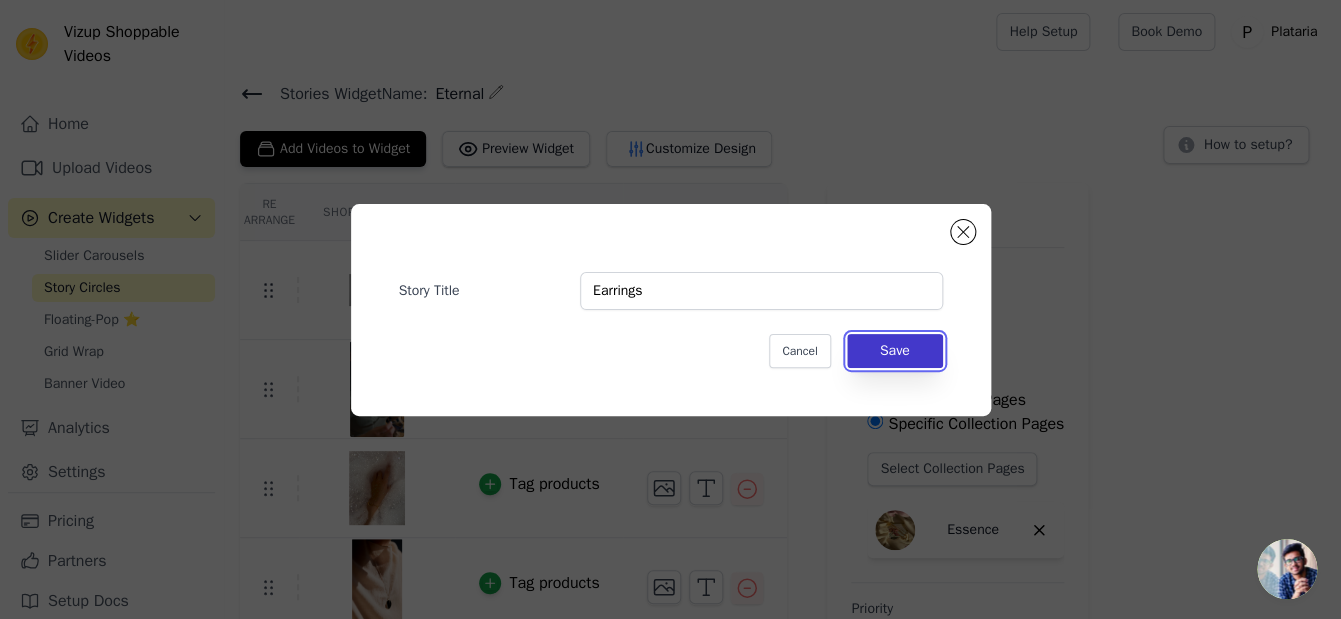 click on "Save" at bounding box center [895, 351] 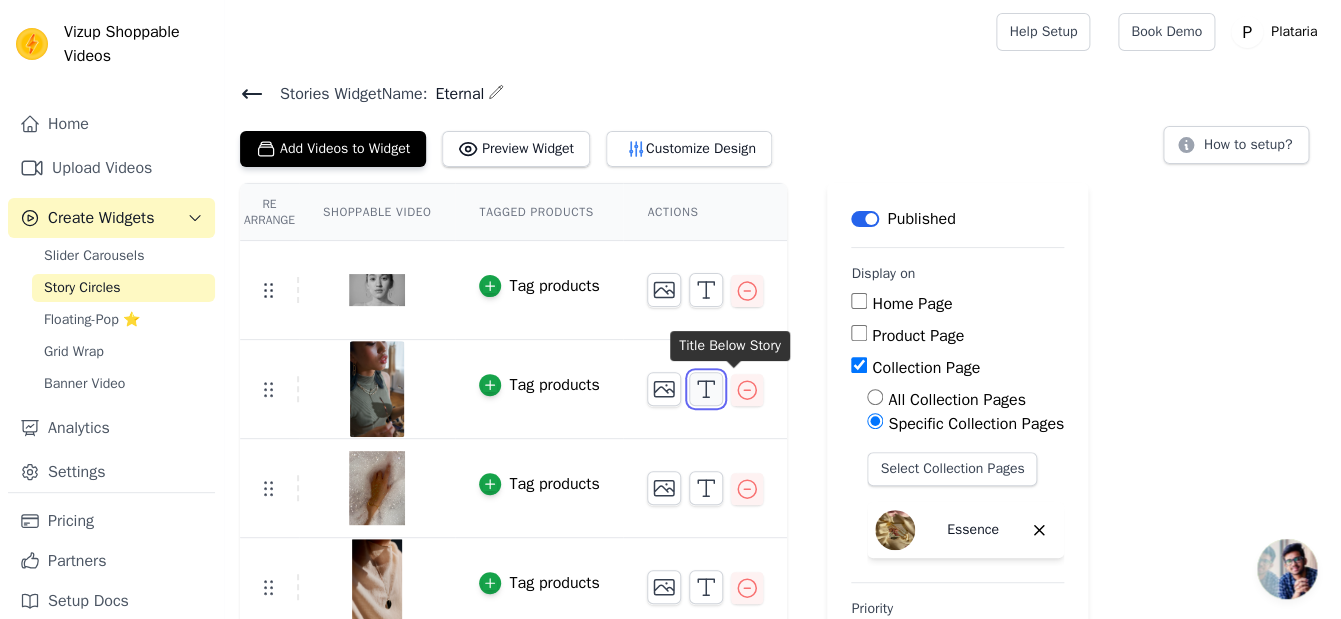 click 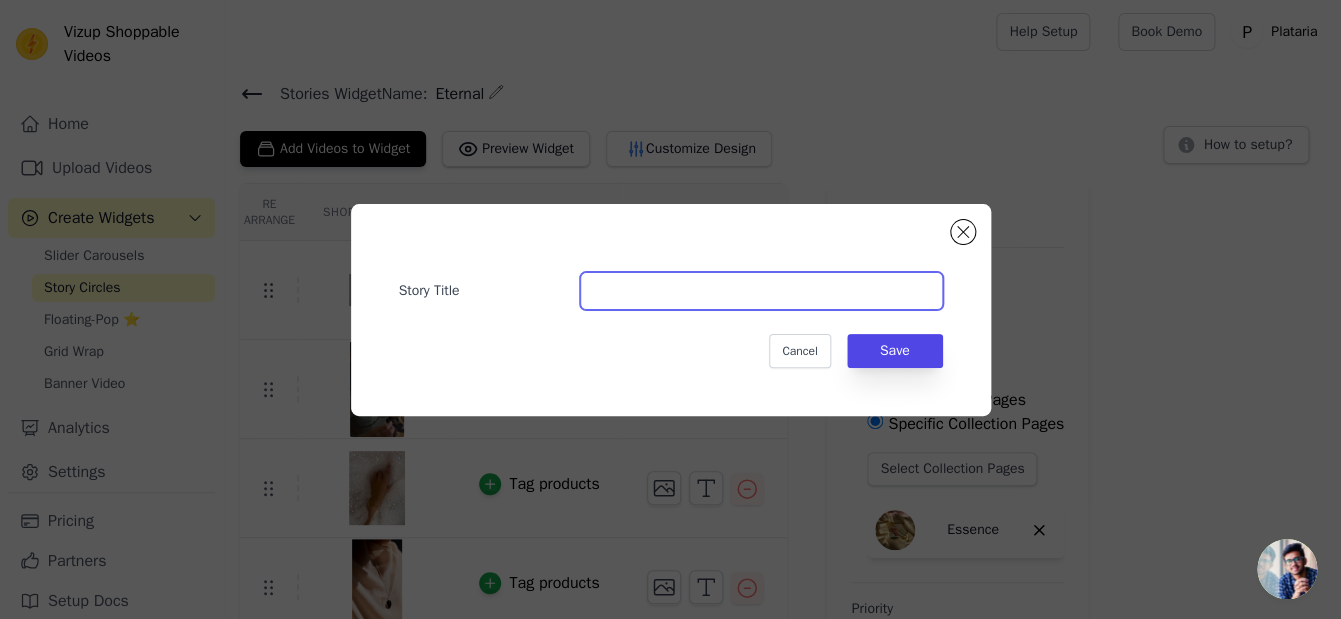 click on "Story Title" at bounding box center (761, 291) 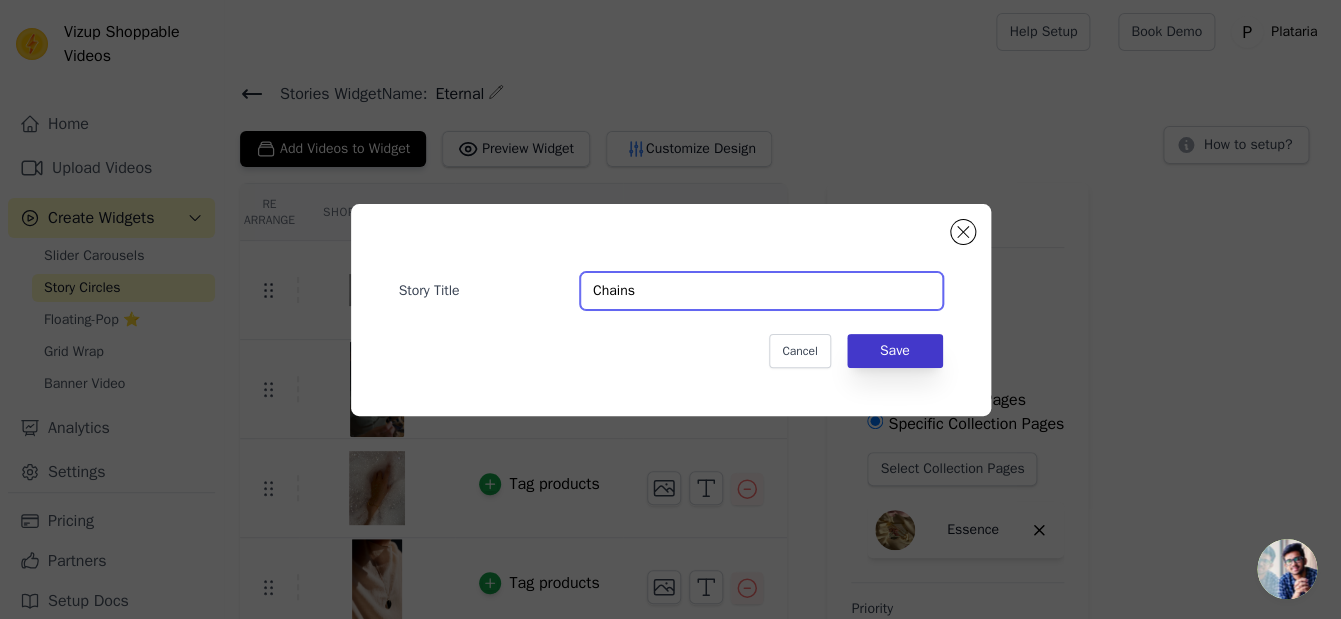 type on "Chains" 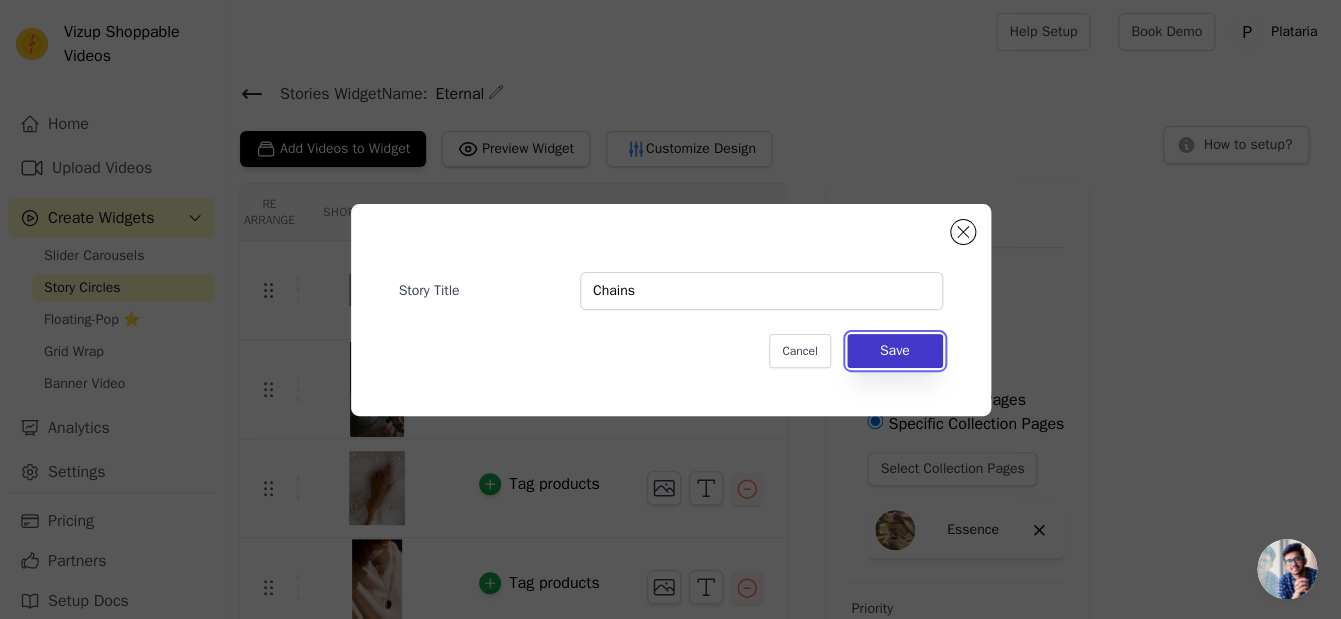 click on "Save" at bounding box center [895, 351] 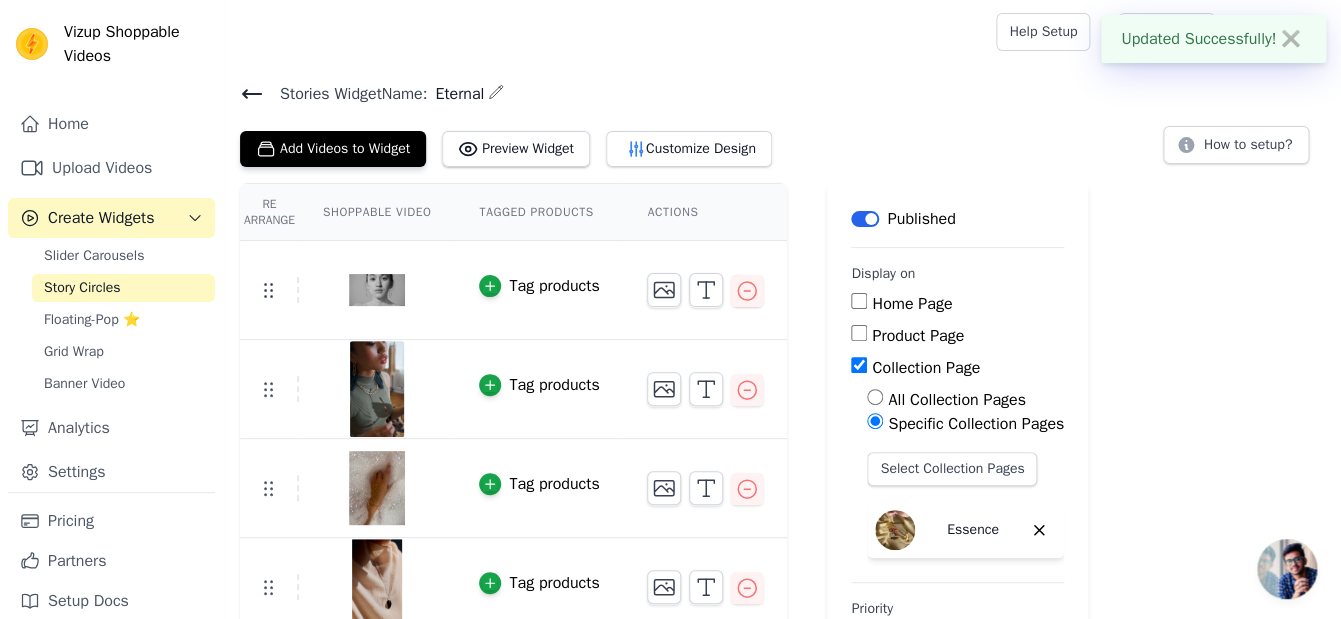 scroll, scrollTop: 49, scrollLeft: 0, axis: vertical 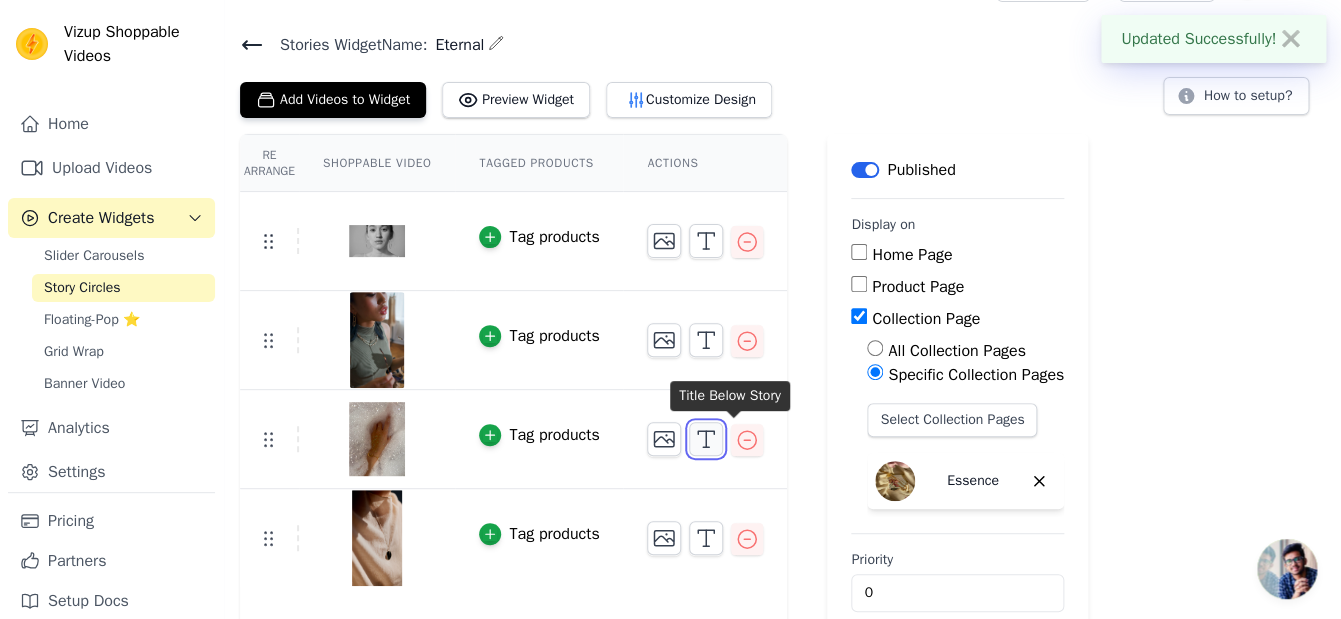 click at bounding box center (706, 439) 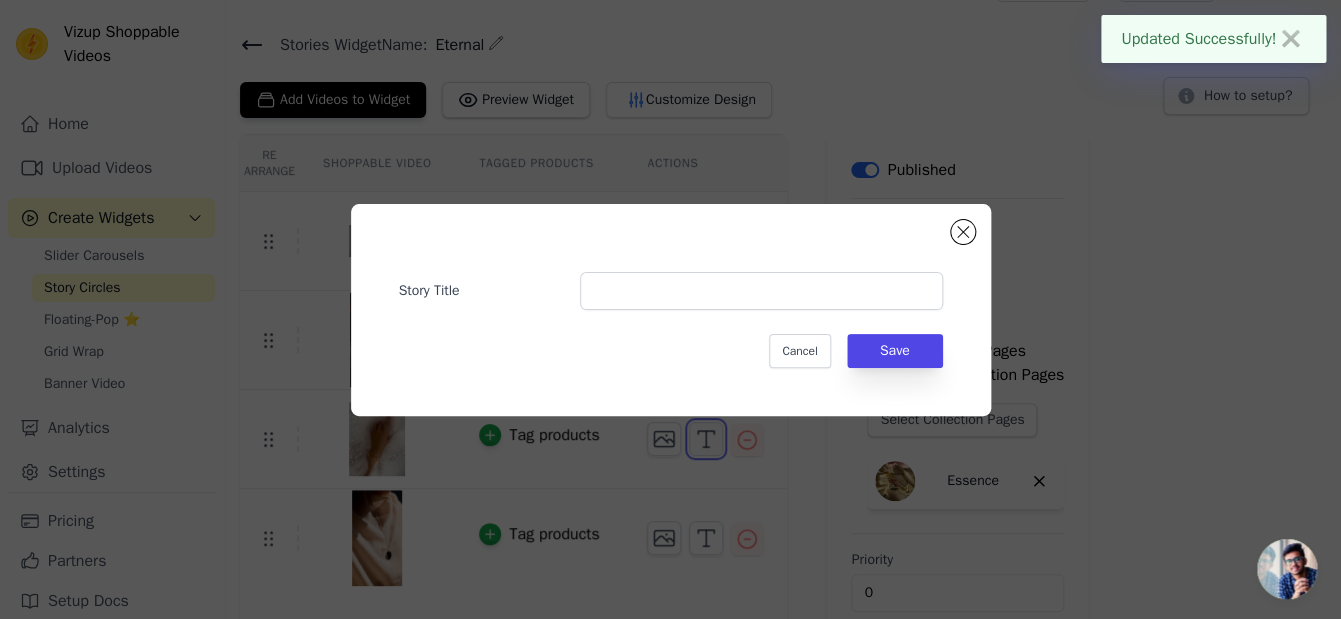 scroll, scrollTop: 0, scrollLeft: 0, axis: both 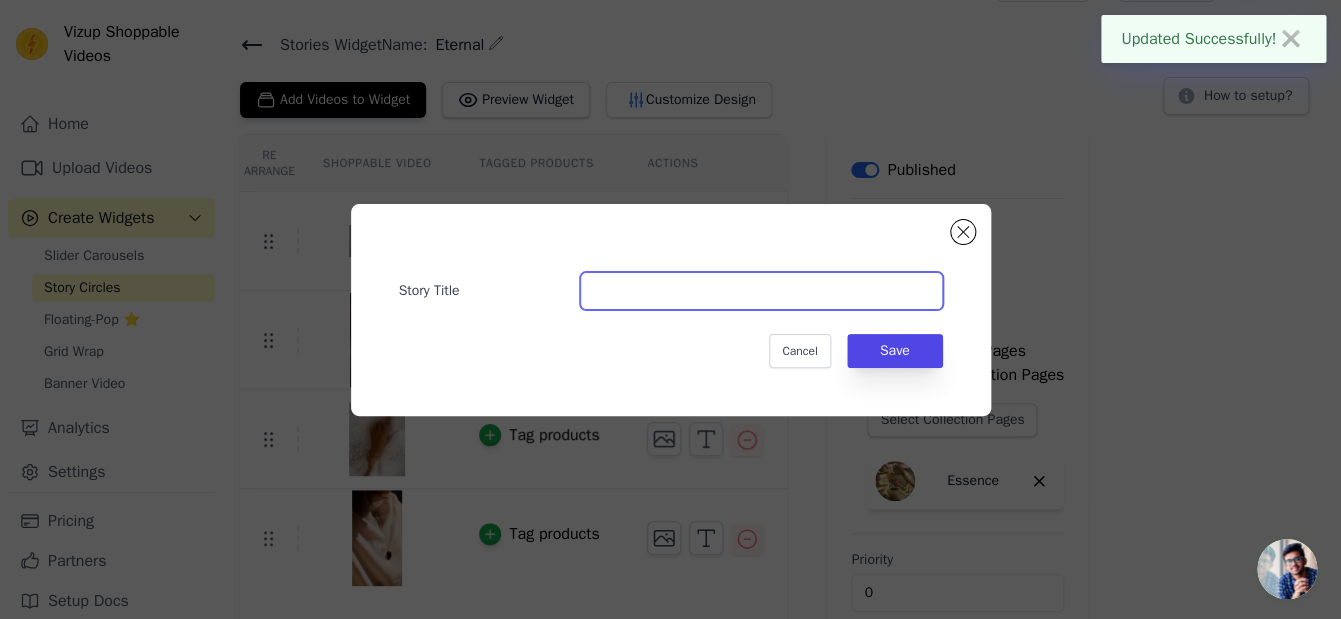 click on "Story Title" at bounding box center [761, 291] 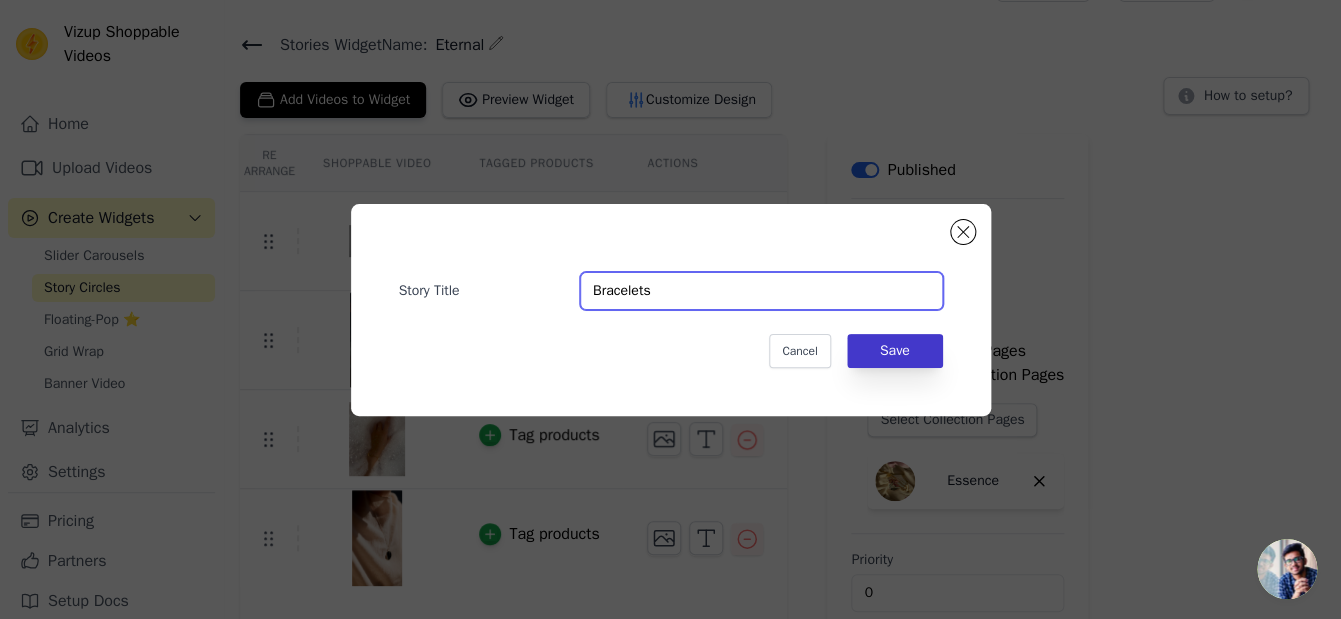 type on "Bracelets" 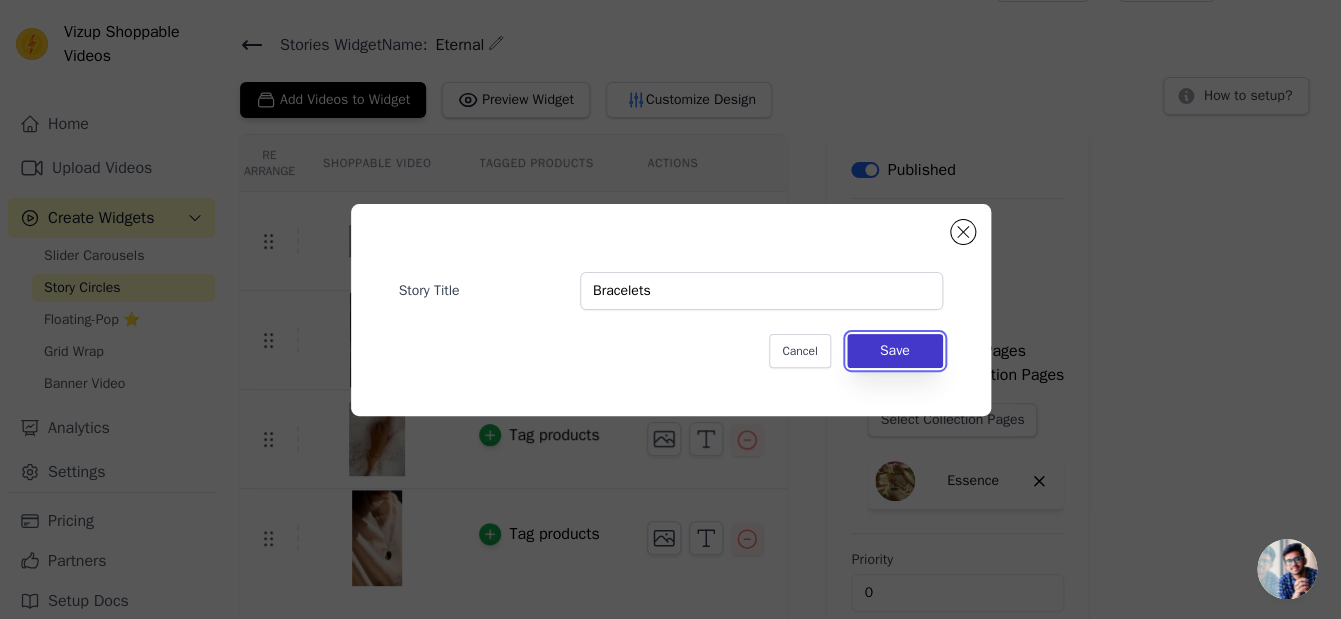click on "Save" at bounding box center [895, 351] 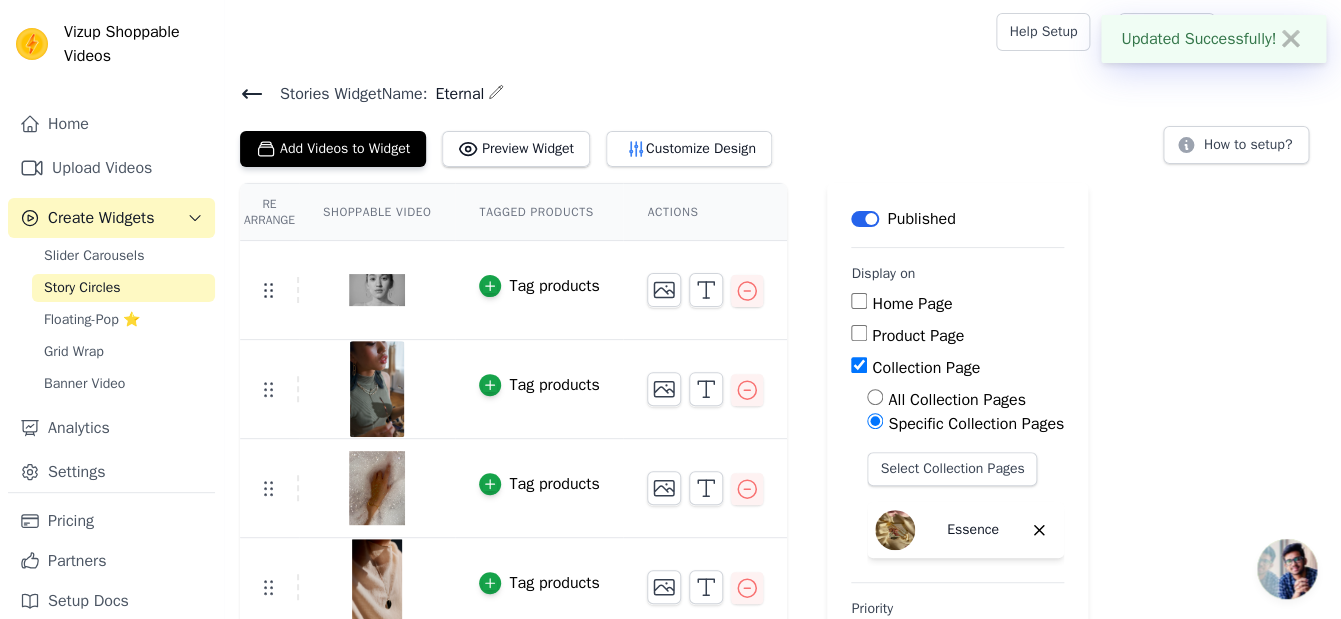 scroll, scrollTop: 49, scrollLeft: 0, axis: vertical 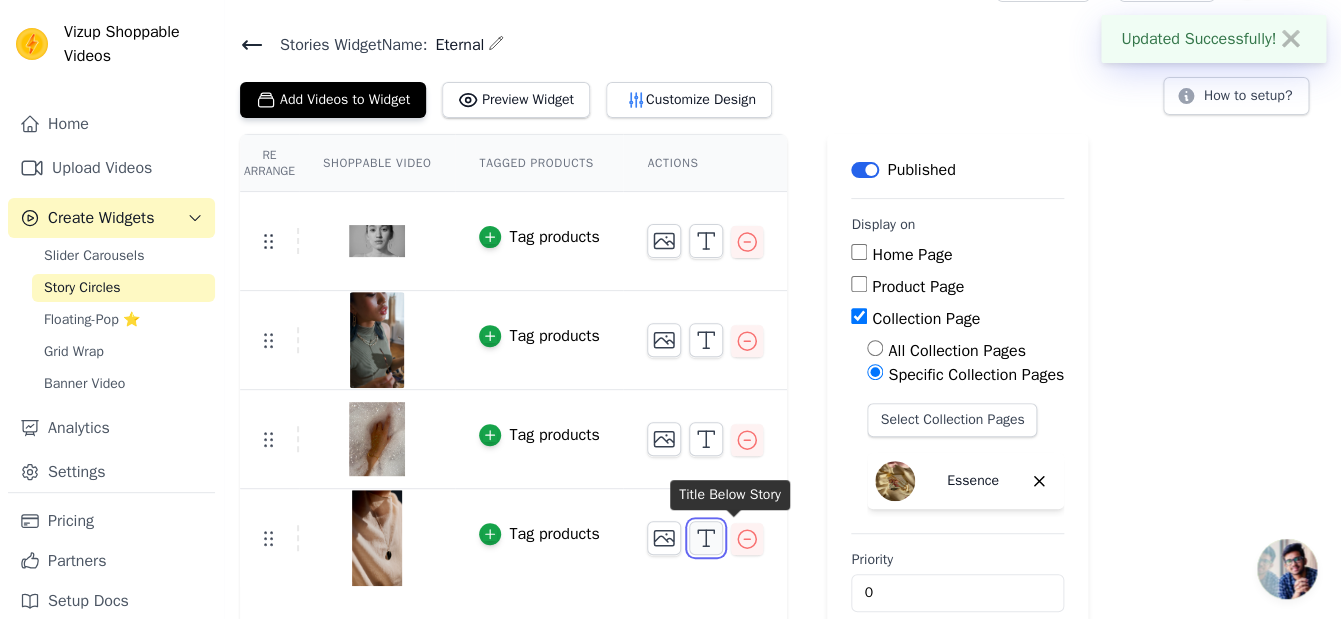 click 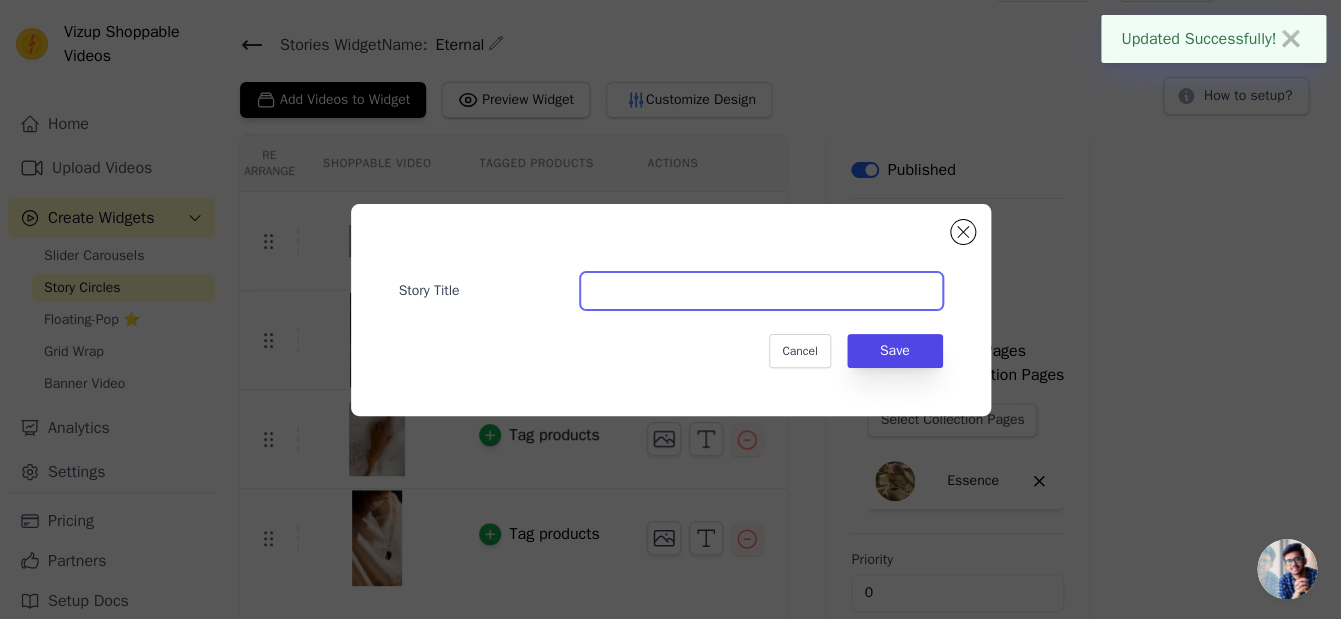 click on "Story Title" at bounding box center (761, 291) 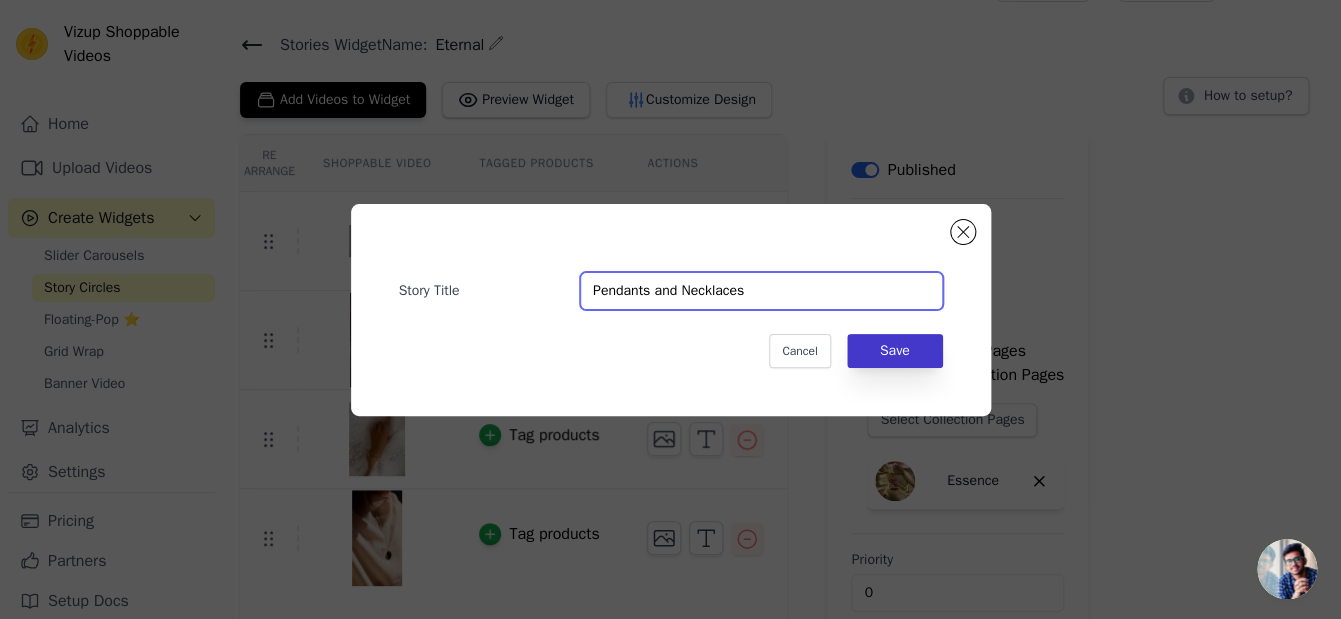 type on "Pendants and Necklaces" 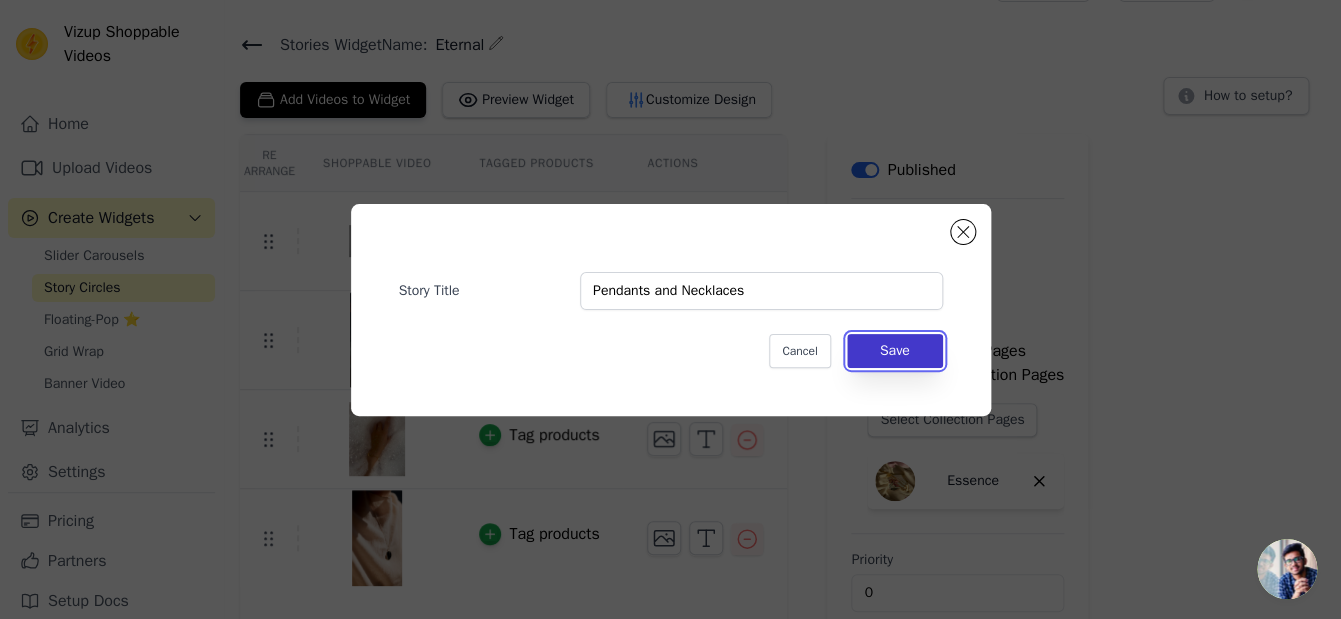click on "Save" at bounding box center [895, 351] 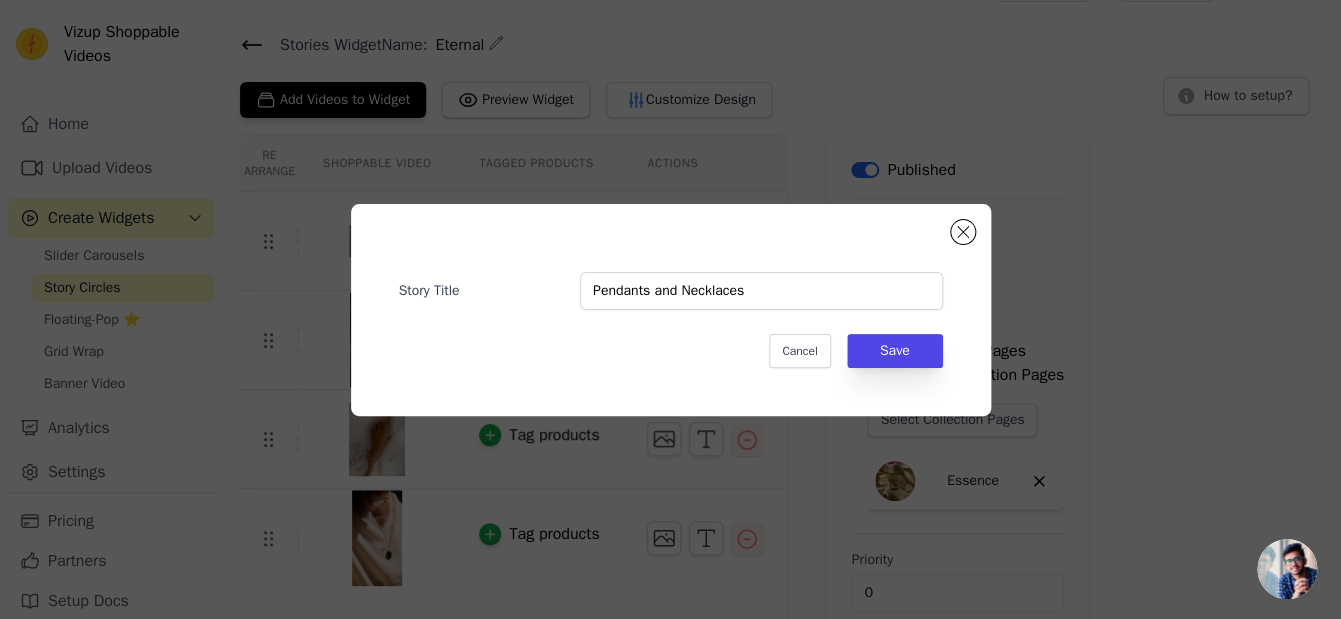 click on "All Collection Pages" at bounding box center (875, 348) 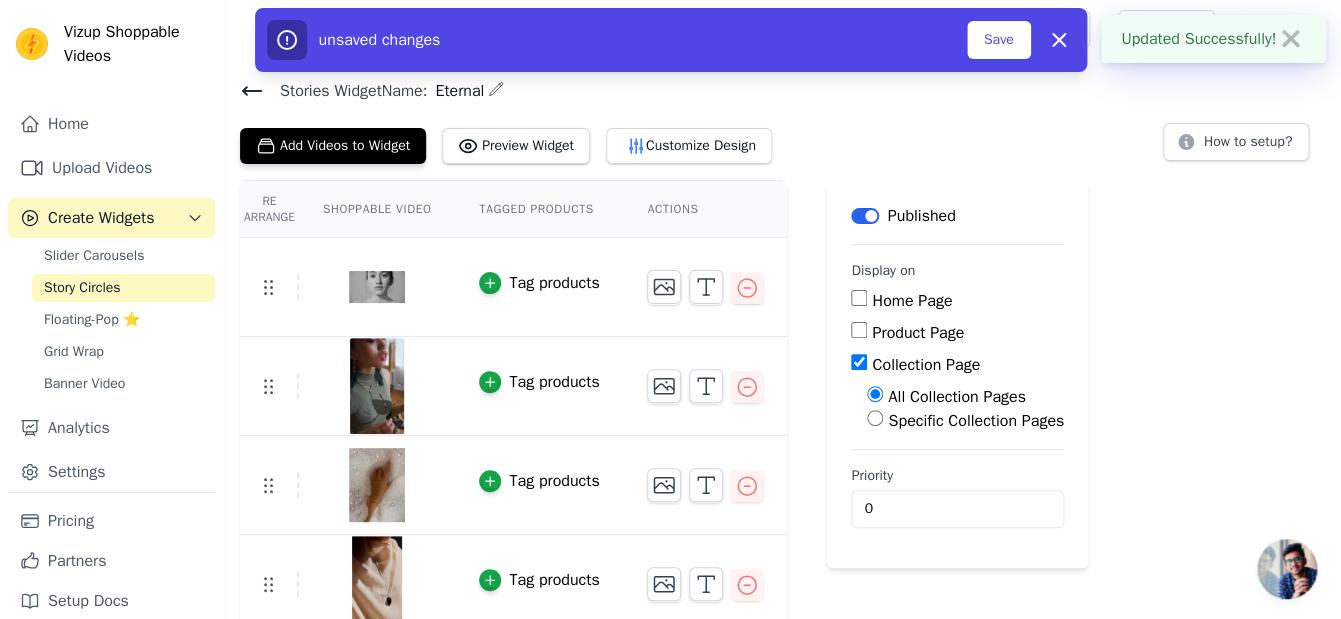 scroll, scrollTop: 17, scrollLeft: 0, axis: vertical 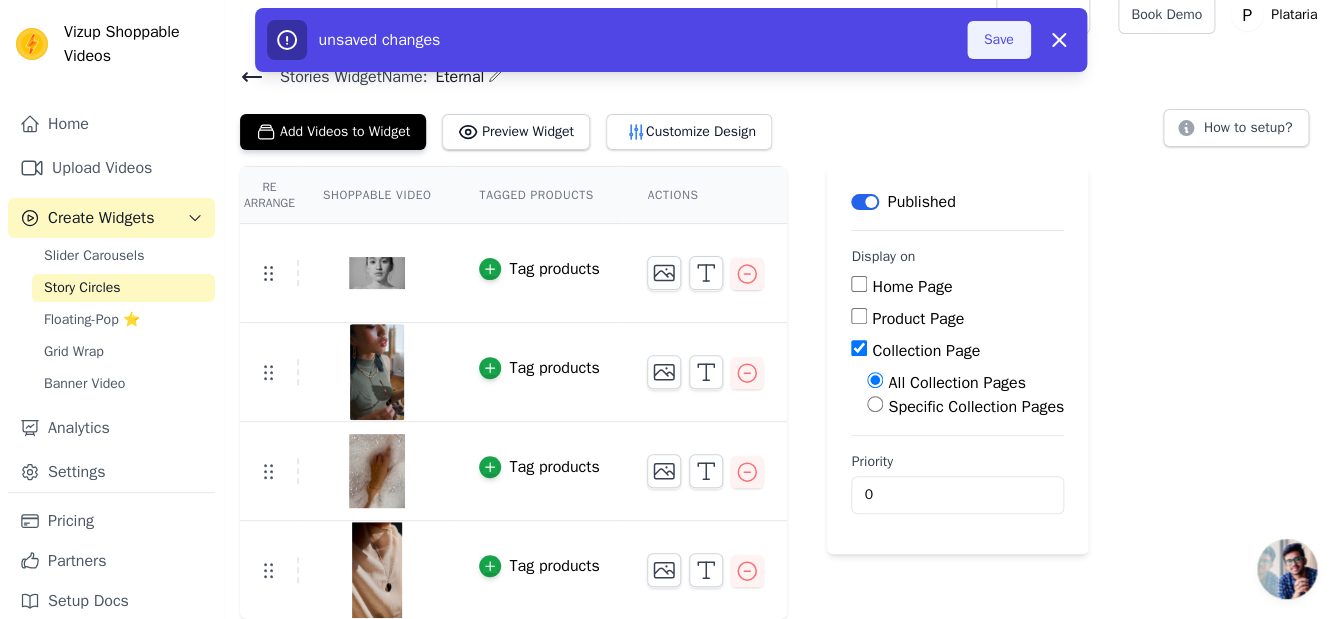 click on "Save" at bounding box center (999, 40) 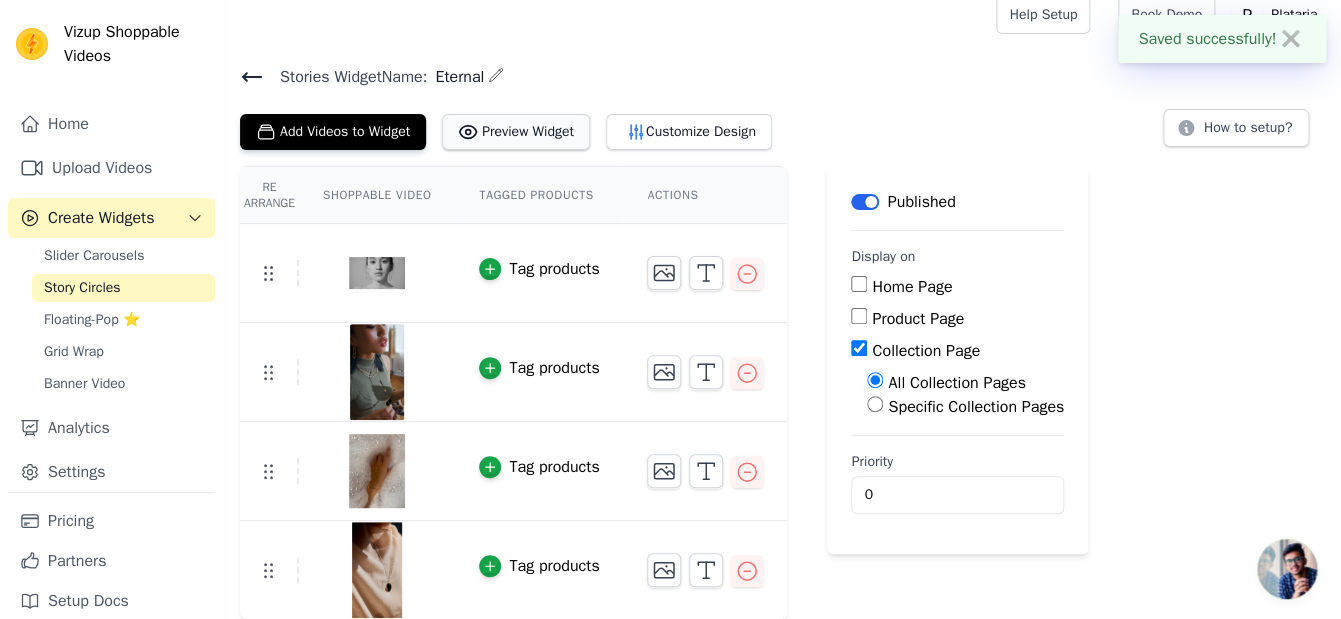 click on "Preview Widget" at bounding box center [516, 132] 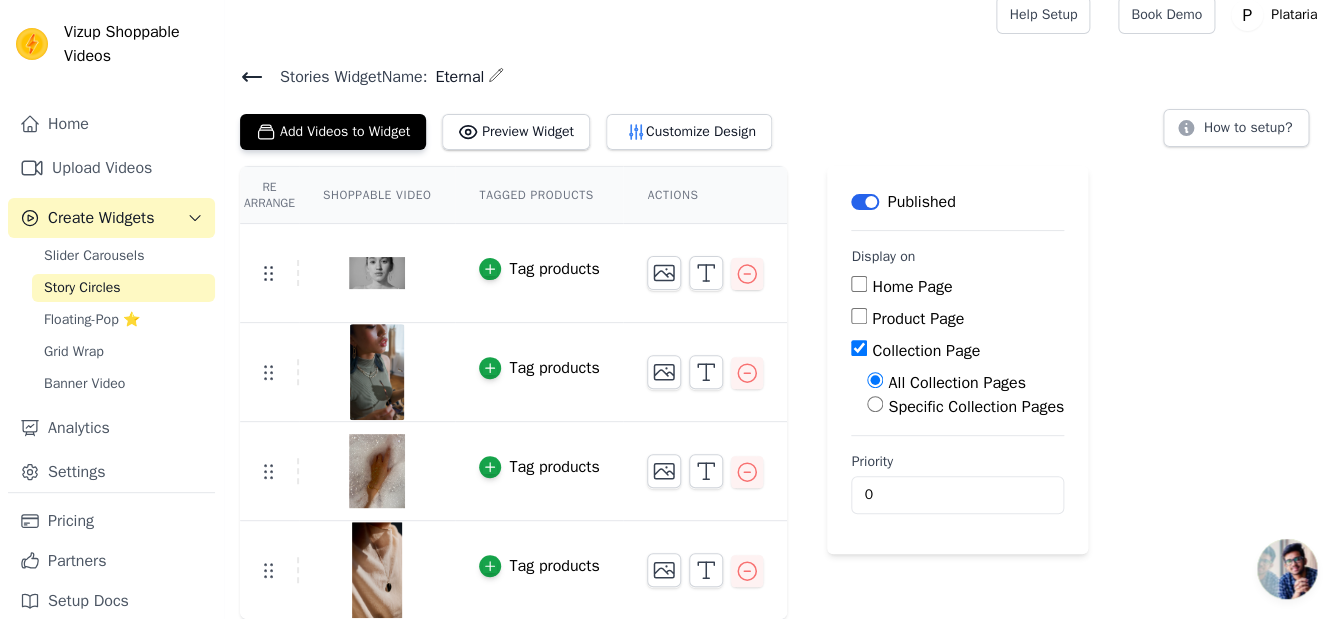 scroll, scrollTop: 0, scrollLeft: 0, axis: both 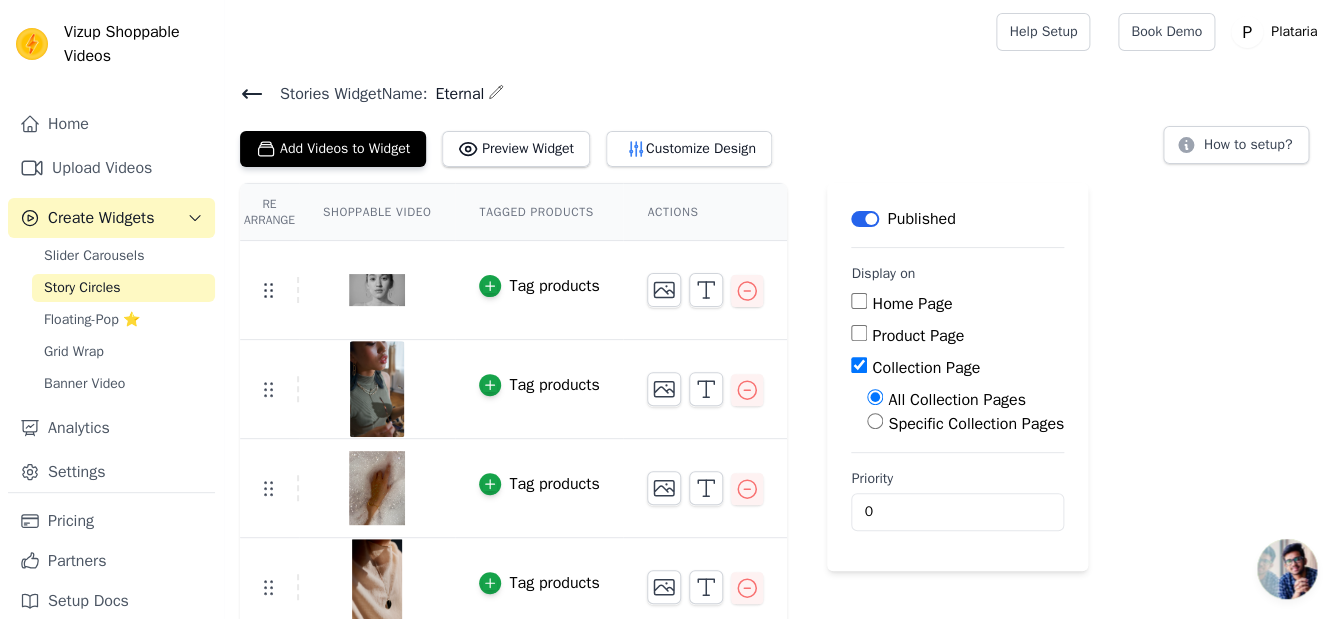 click 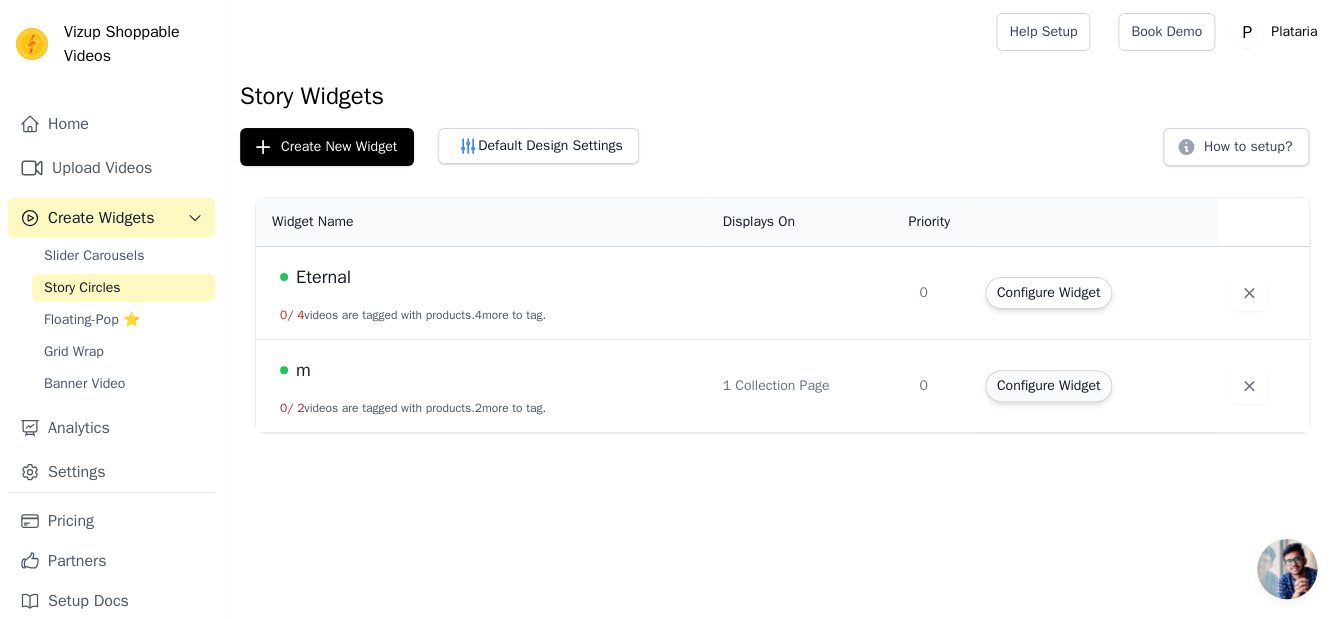 click on "Configure Widget" at bounding box center [1048, 386] 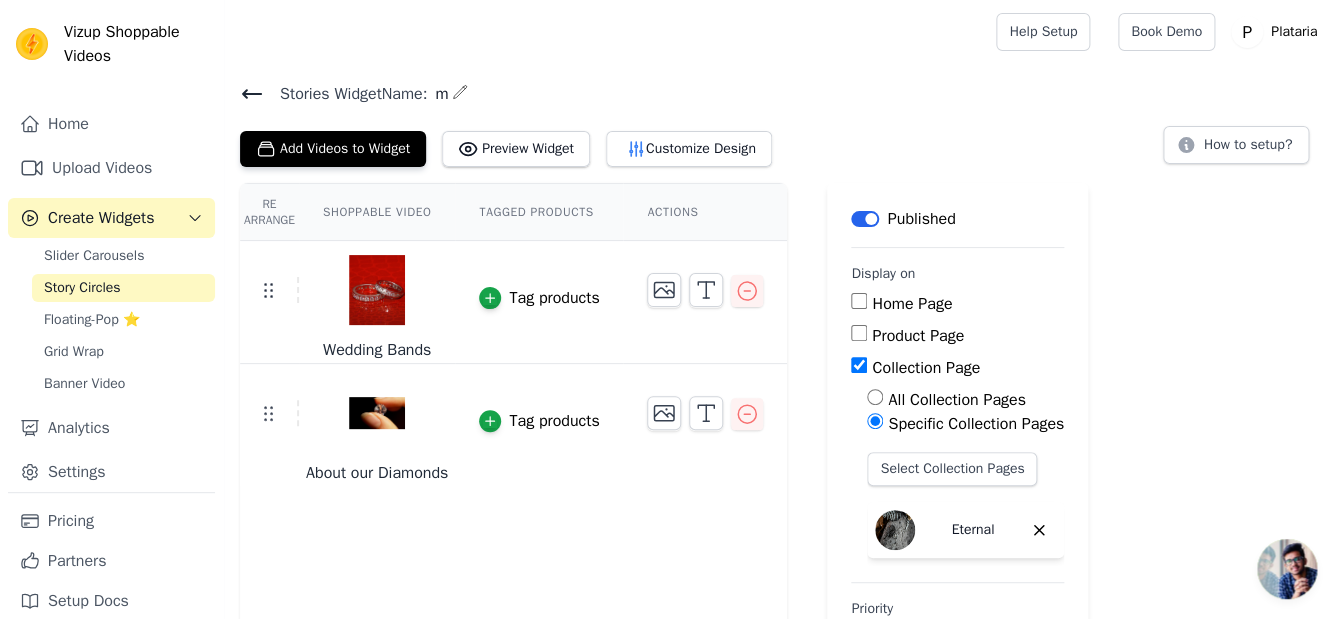 click on "Stories Widget  Name:   m
Add Videos to Widget
Preview Widget       Customize Design
How to setup?" at bounding box center [782, 123] 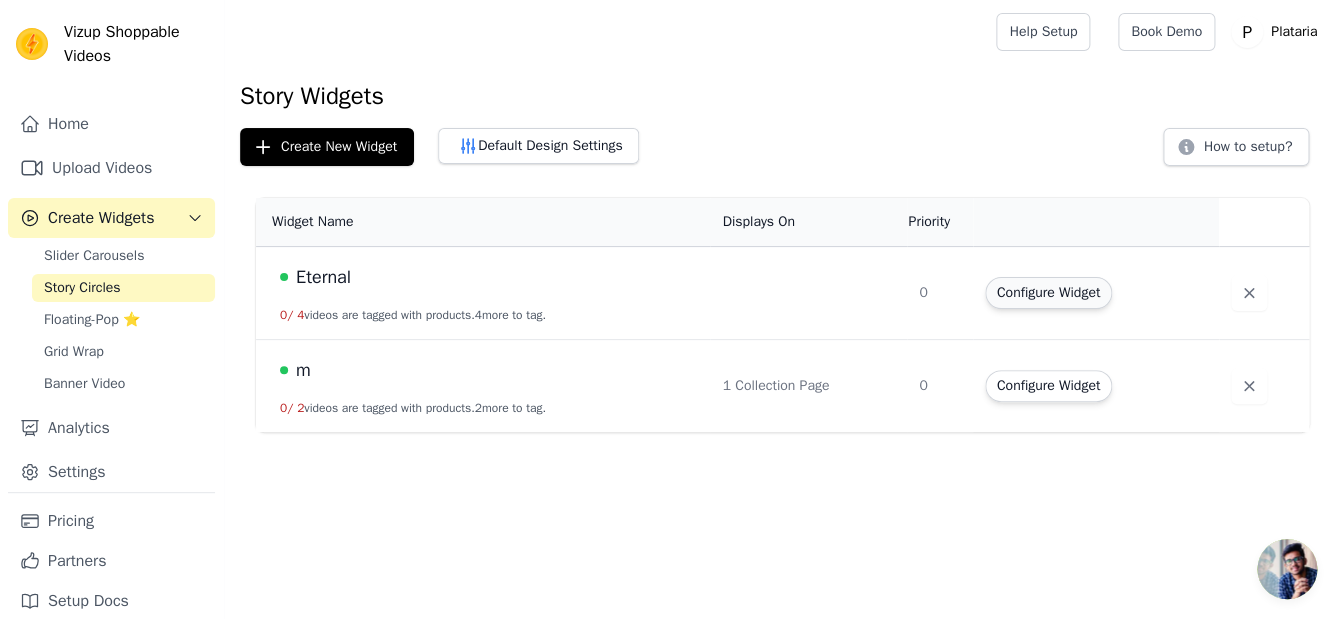 click on "Configure Widget" at bounding box center [1048, 293] 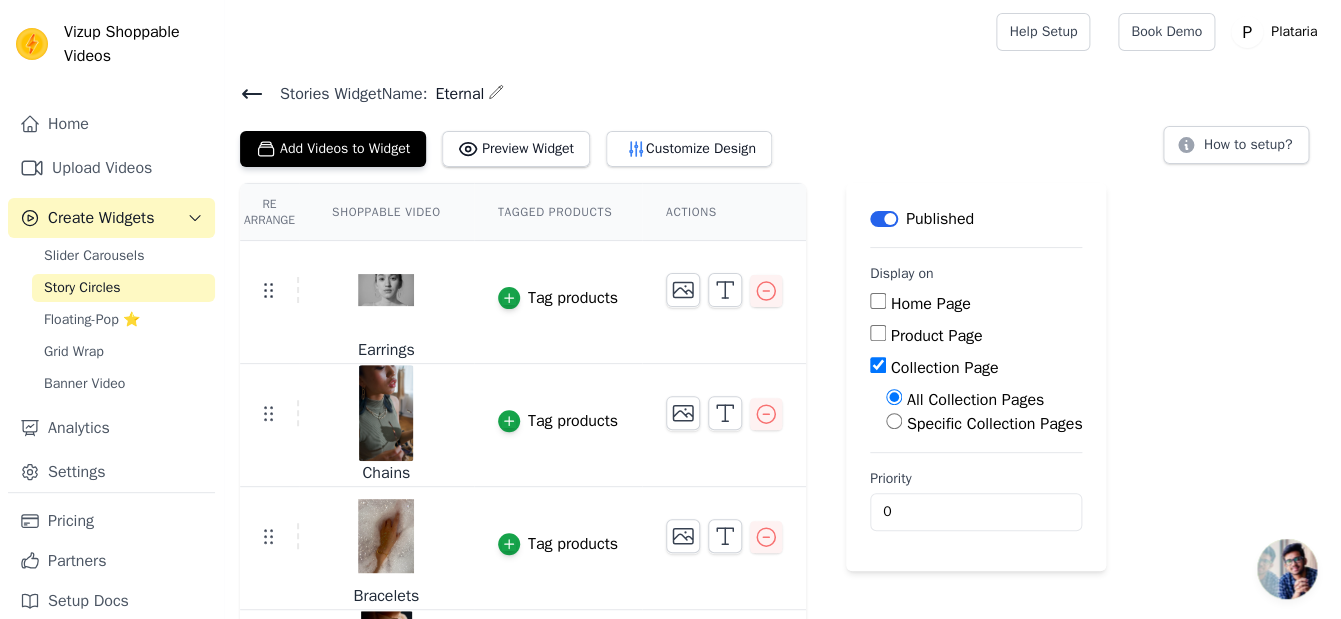 click 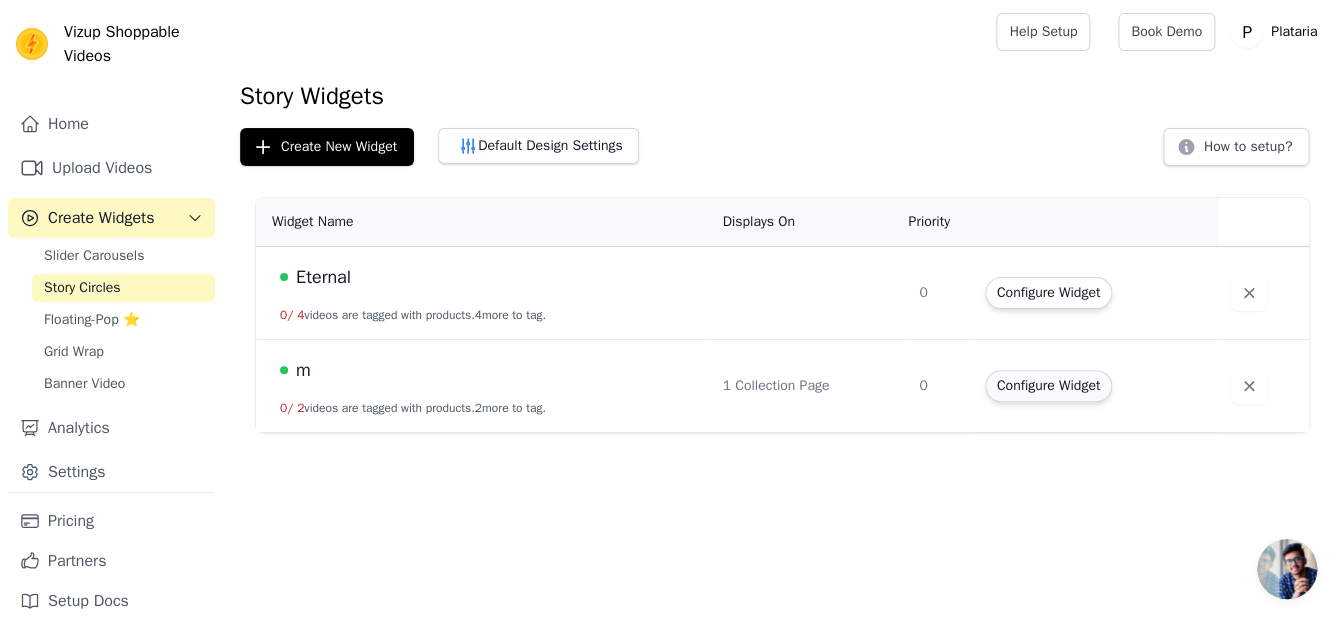 click on "Configure Widget" at bounding box center [1048, 386] 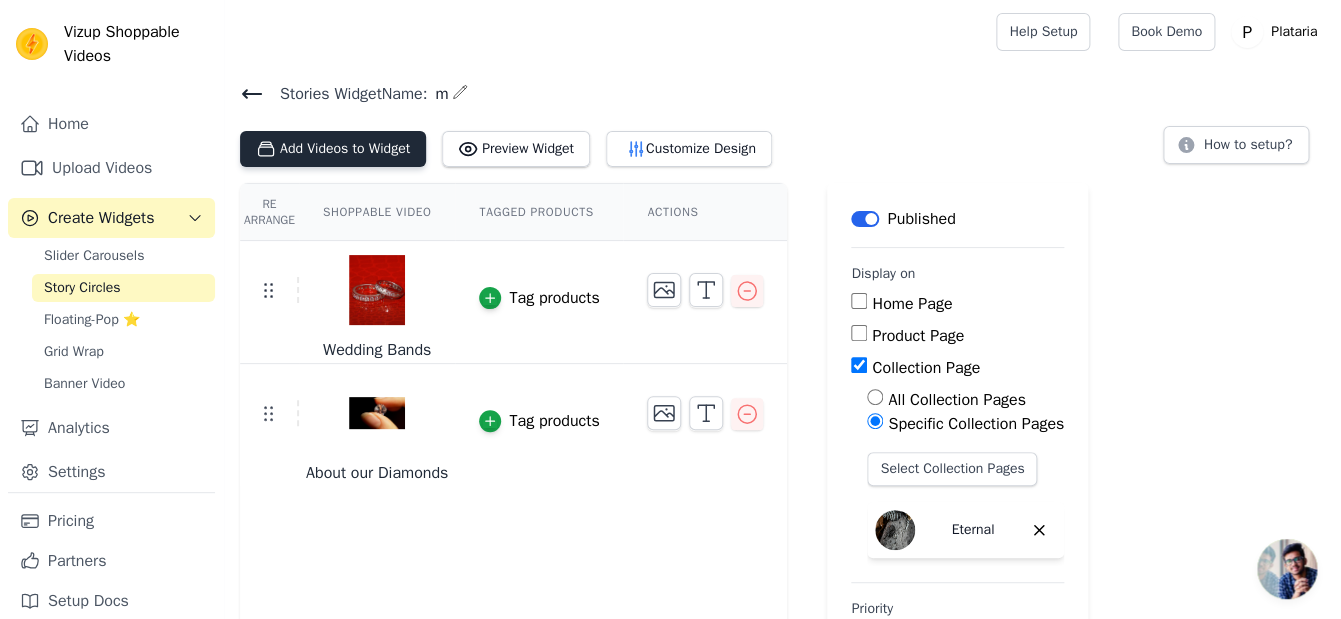 click on "Add Videos to Widget" at bounding box center (333, 149) 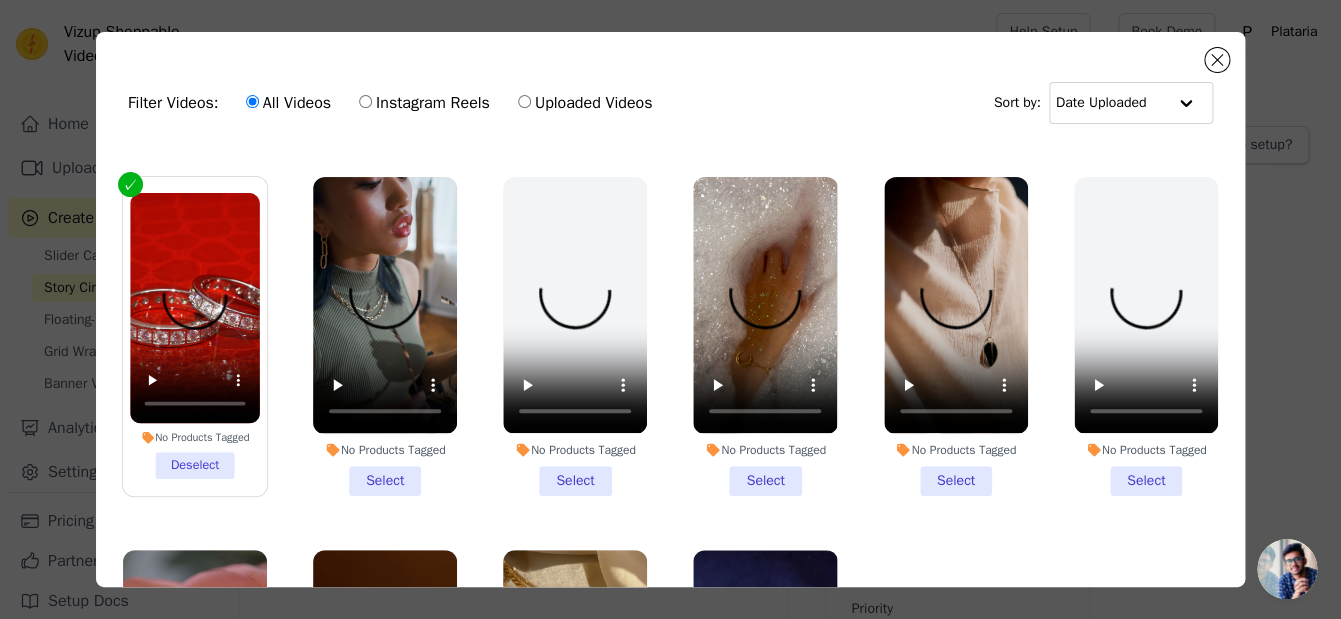 scroll, scrollTop: 562, scrollLeft: 0, axis: vertical 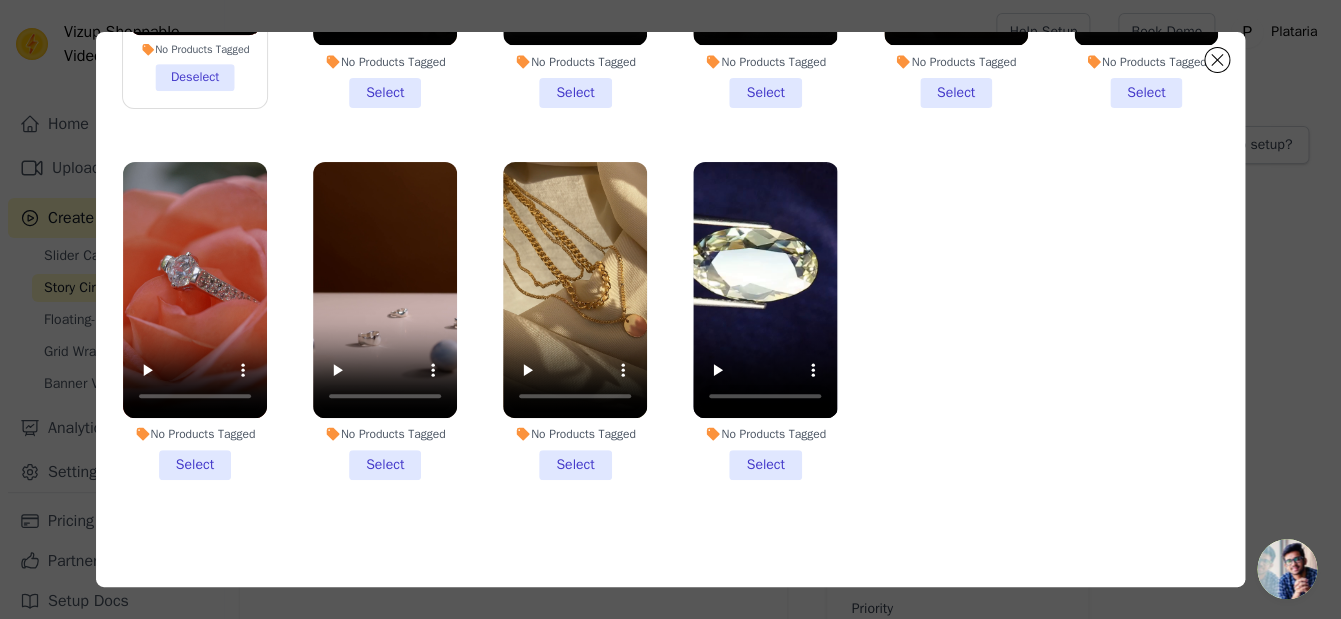 click on "No Products Tagged     Select" at bounding box center (195, 321) 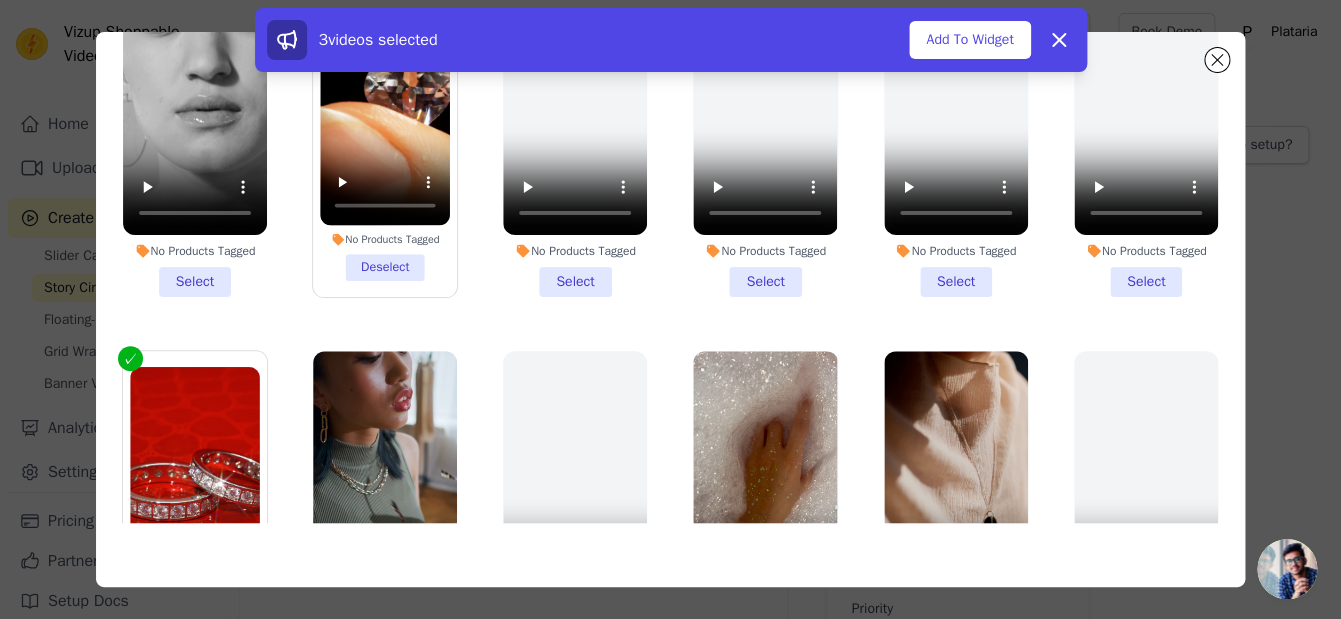 scroll, scrollTop: 0, scrollLeft: 0, axis: both 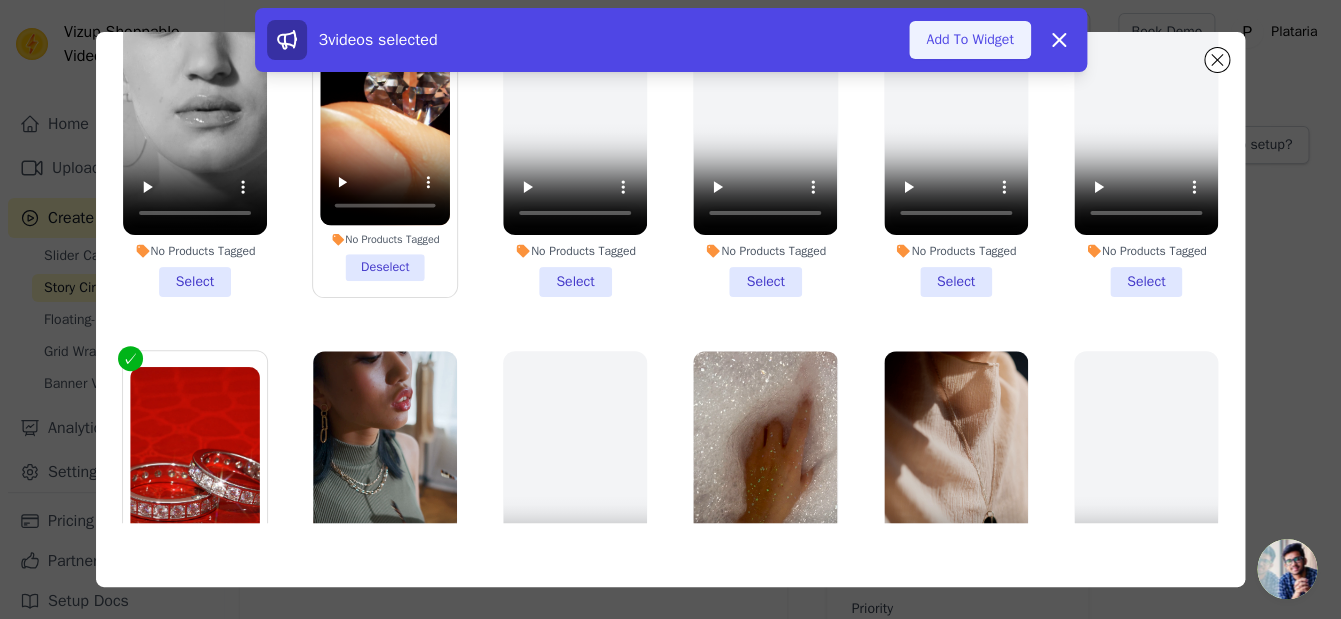 click on "Add To Widget" at bounding box center [969, 40] 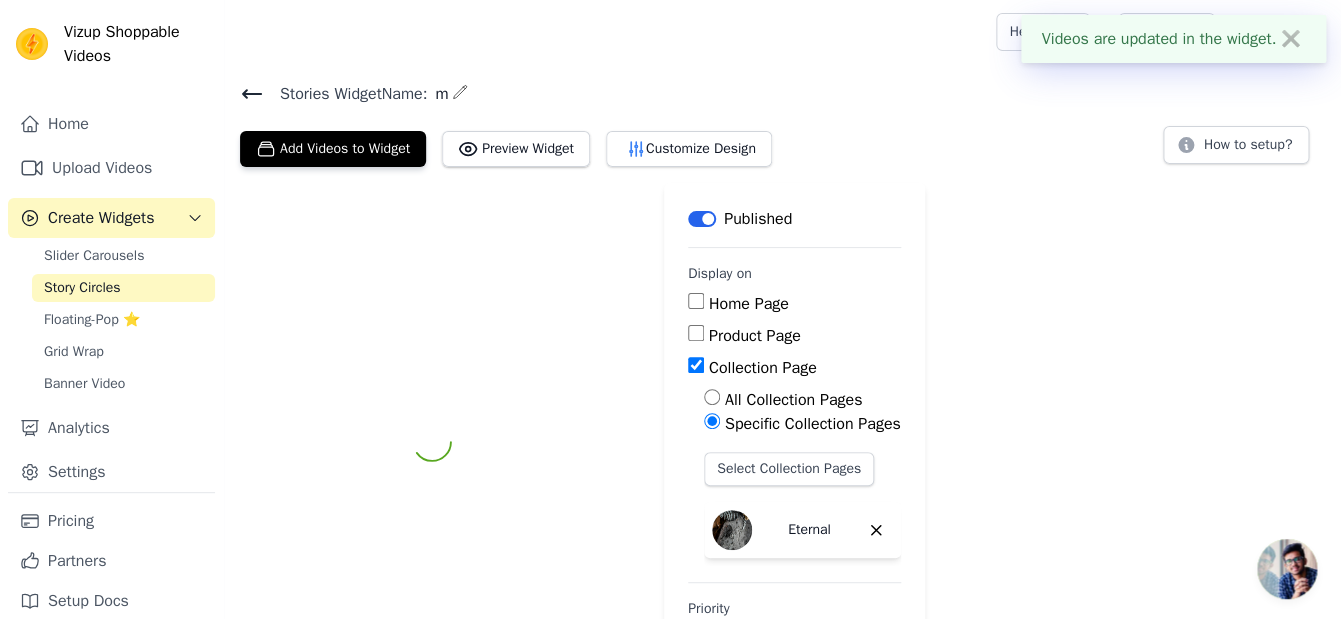 scroll, scrollTop: 174, scrollLeft: 0, axis: vertical 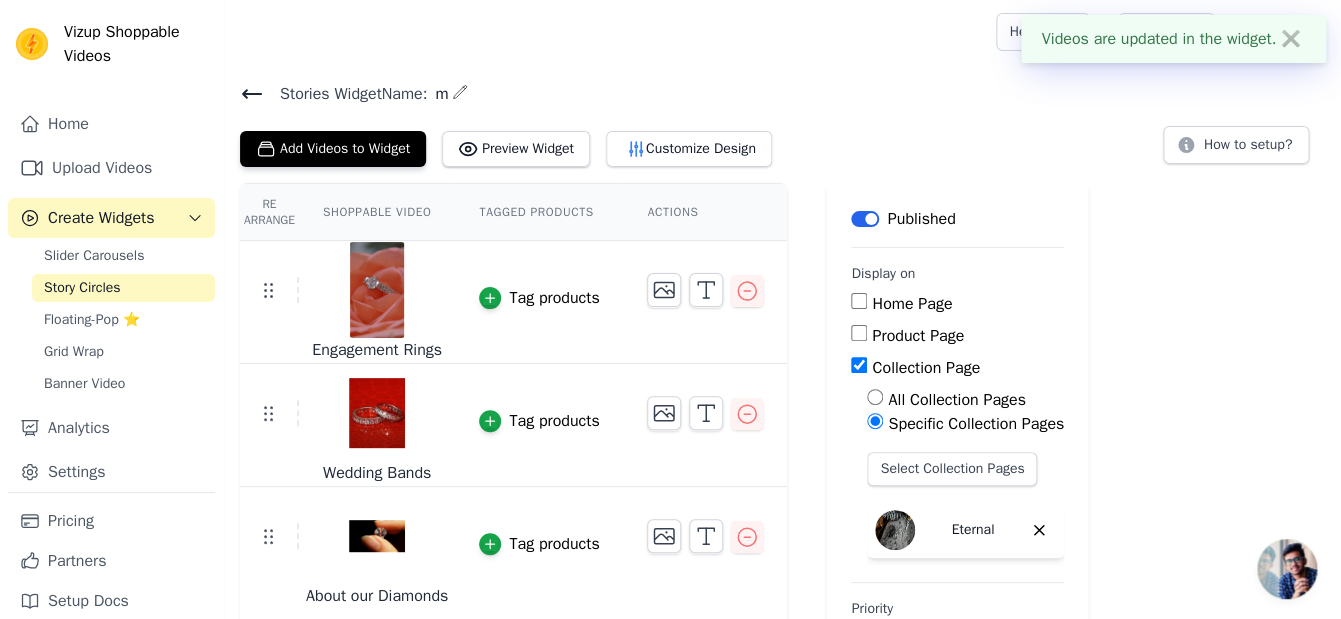 click on "✖" at bounding box center [1291, 39] 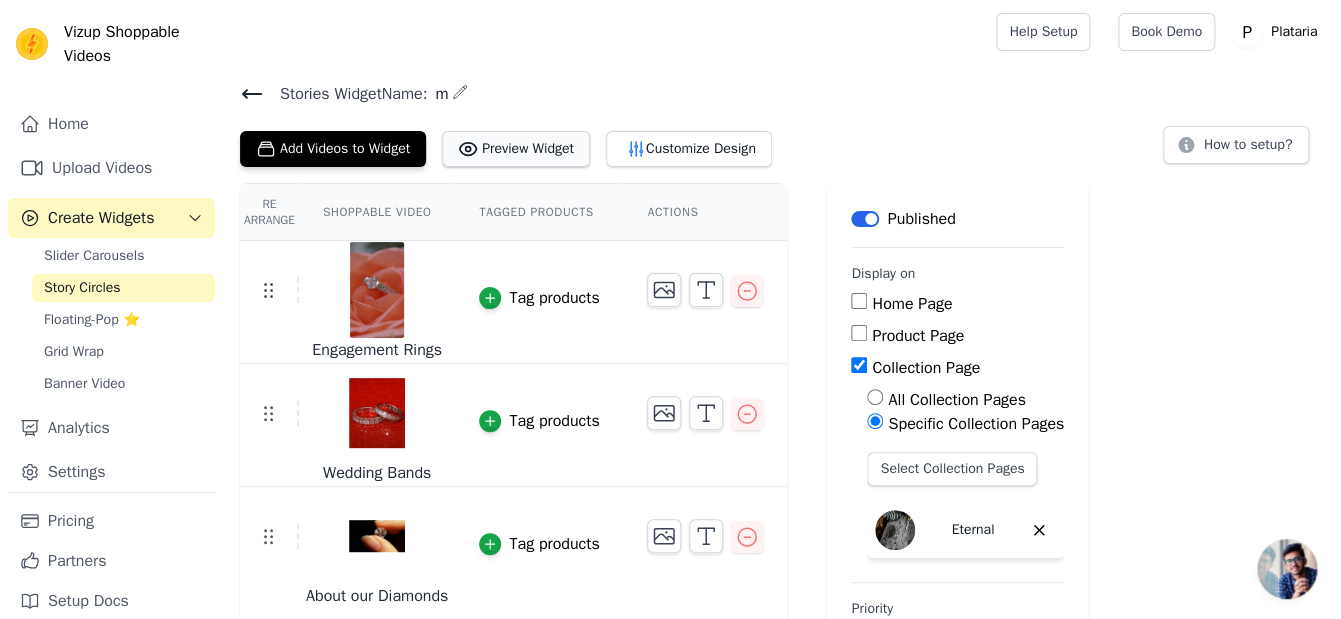 click on "Preview Widget" at bounding box center (516, 149) 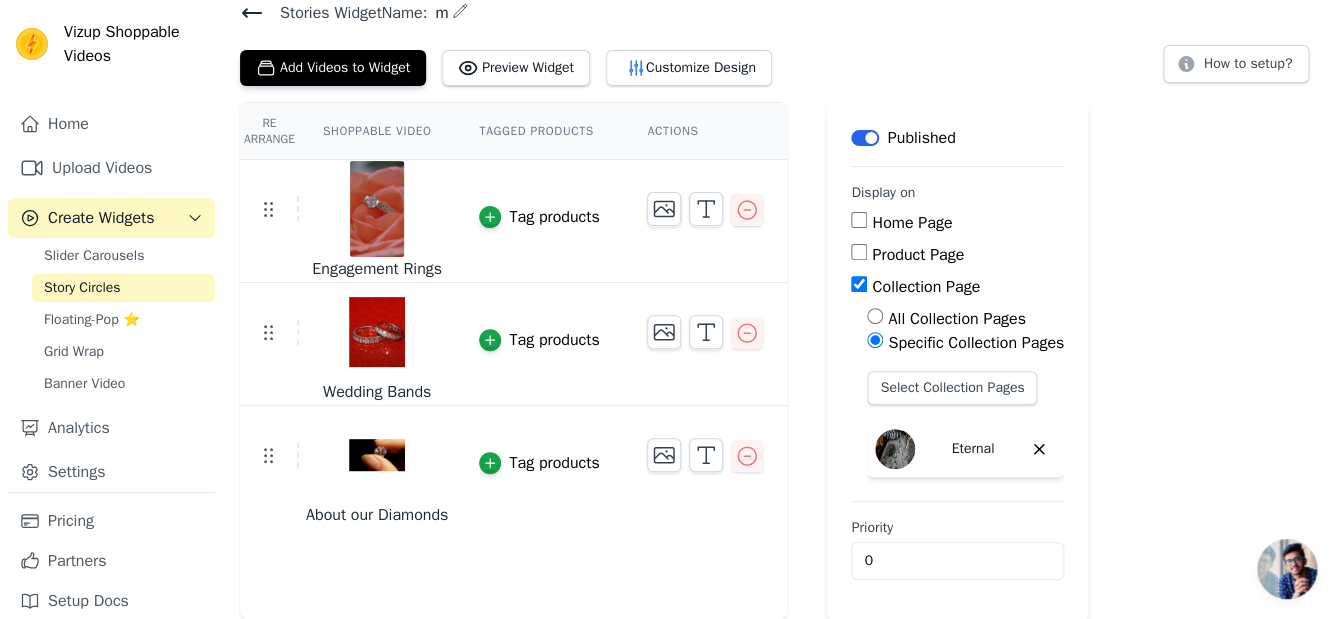 scroll, scrollTop: 0, scrollLeft: 0, axis: both 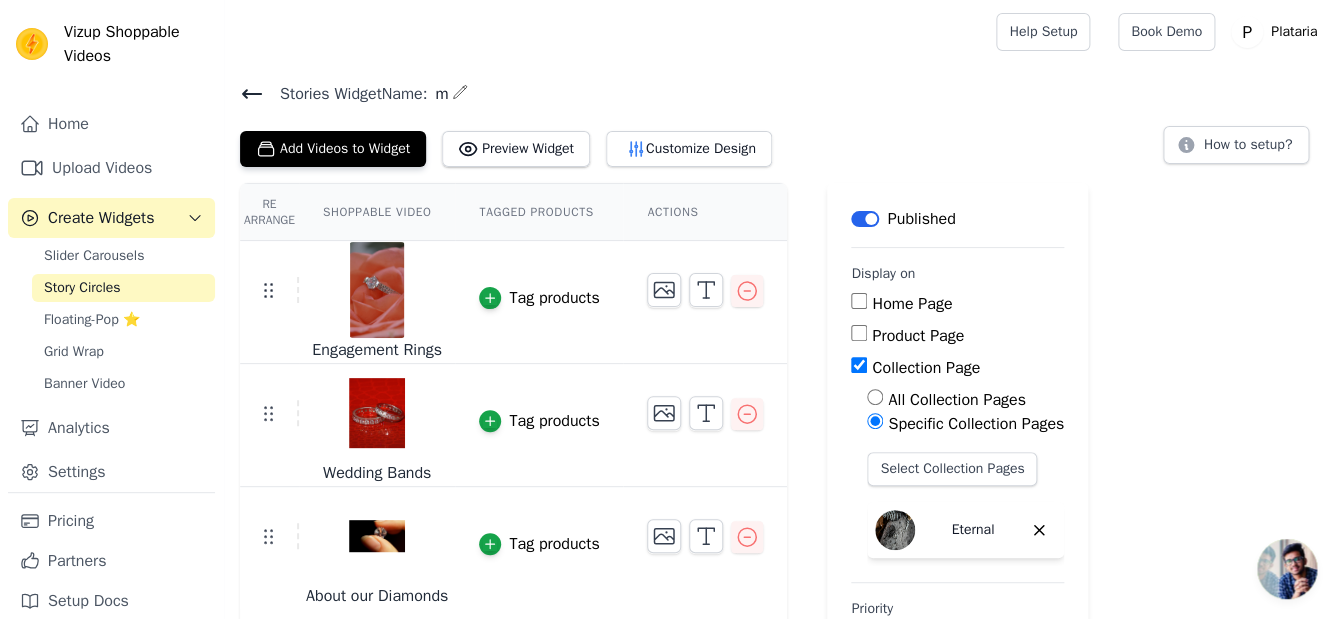 click 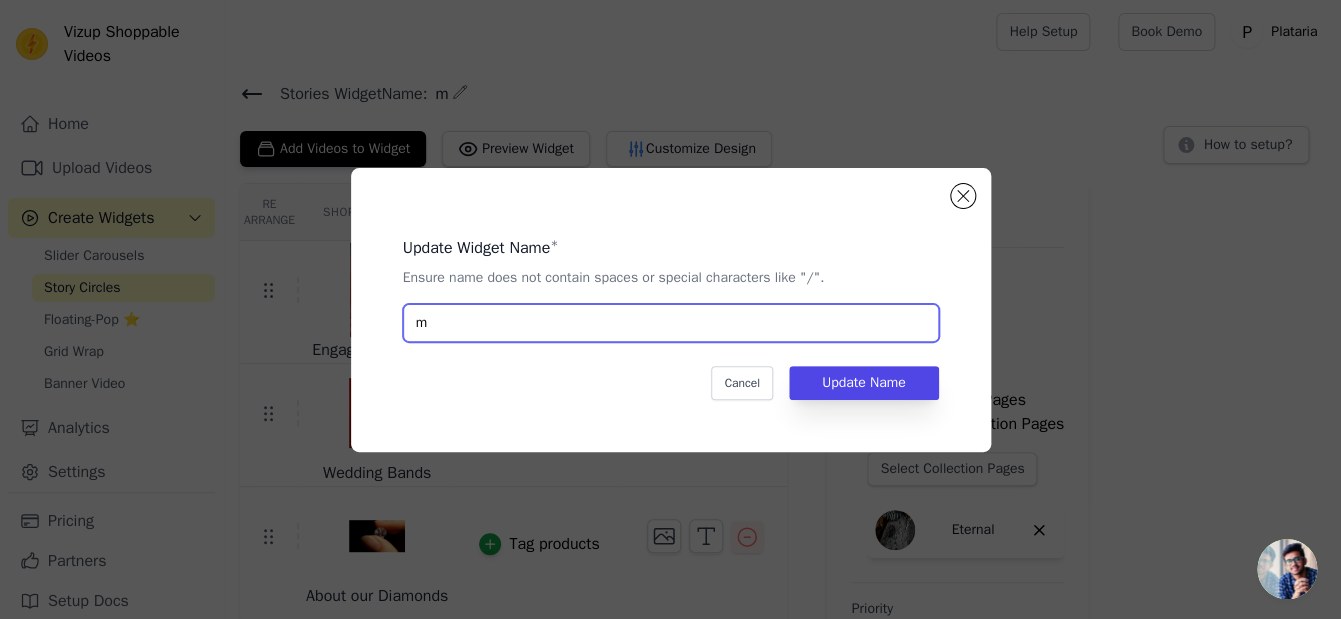 click on "m" at bounding box center (671, 323) 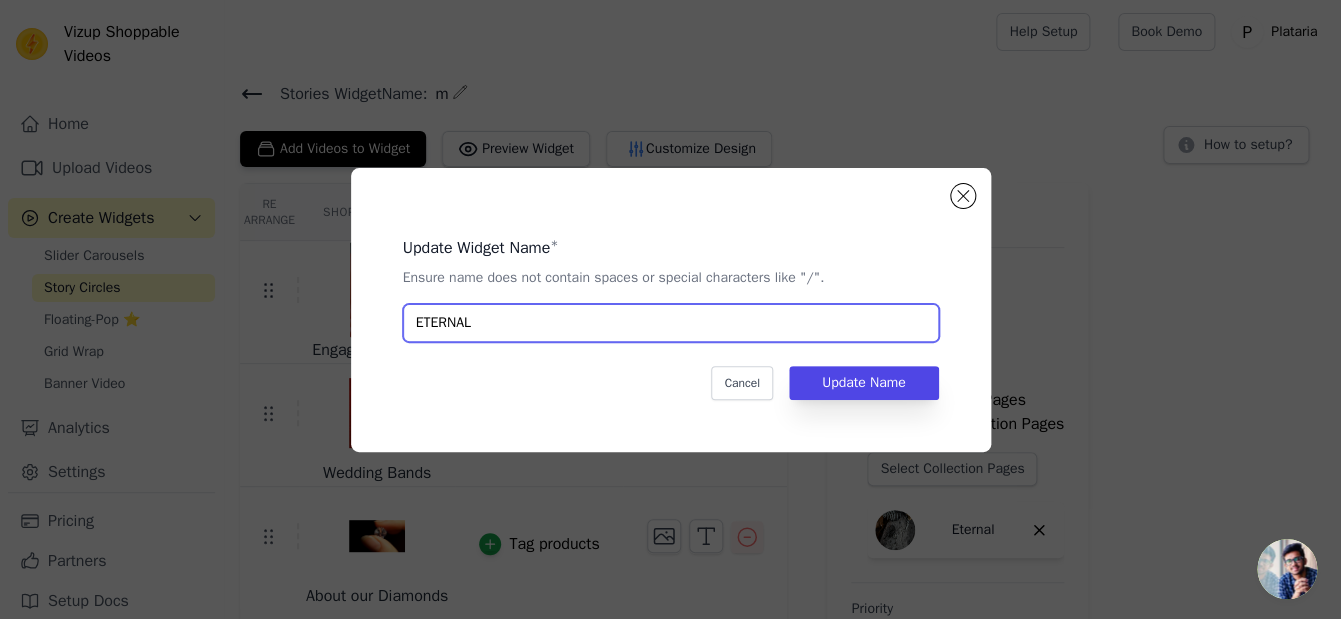type on "ETERNAL" 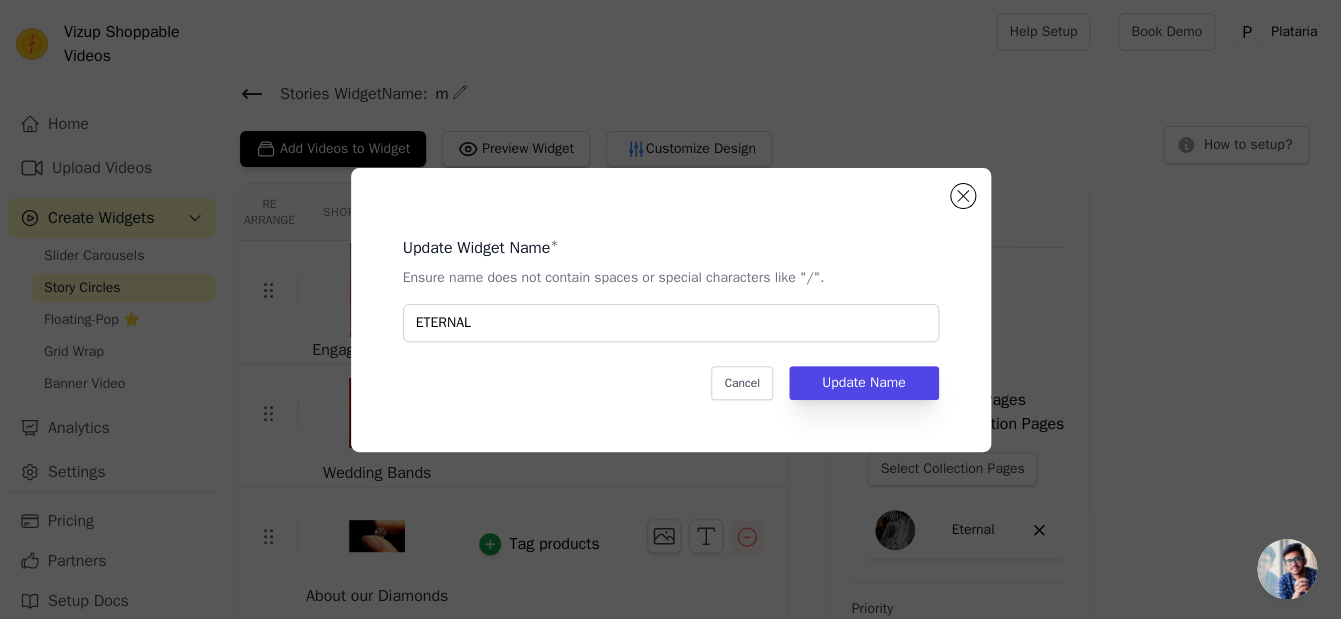 click on "Update Widget Name   *   Ensure name does not contain spaces or special characters like "/".   ETERNAL   Cancel   Update Name" at bounding box center (671, 310) 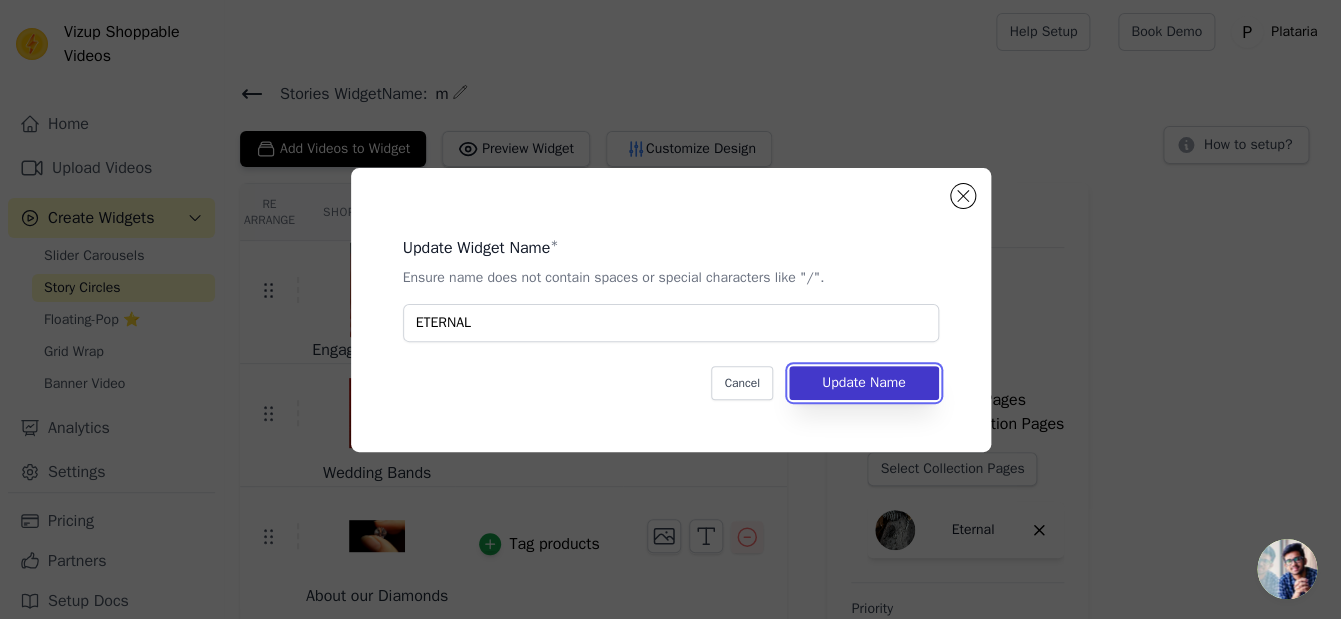 click on "Update Name" at bounding box center [864, 383] 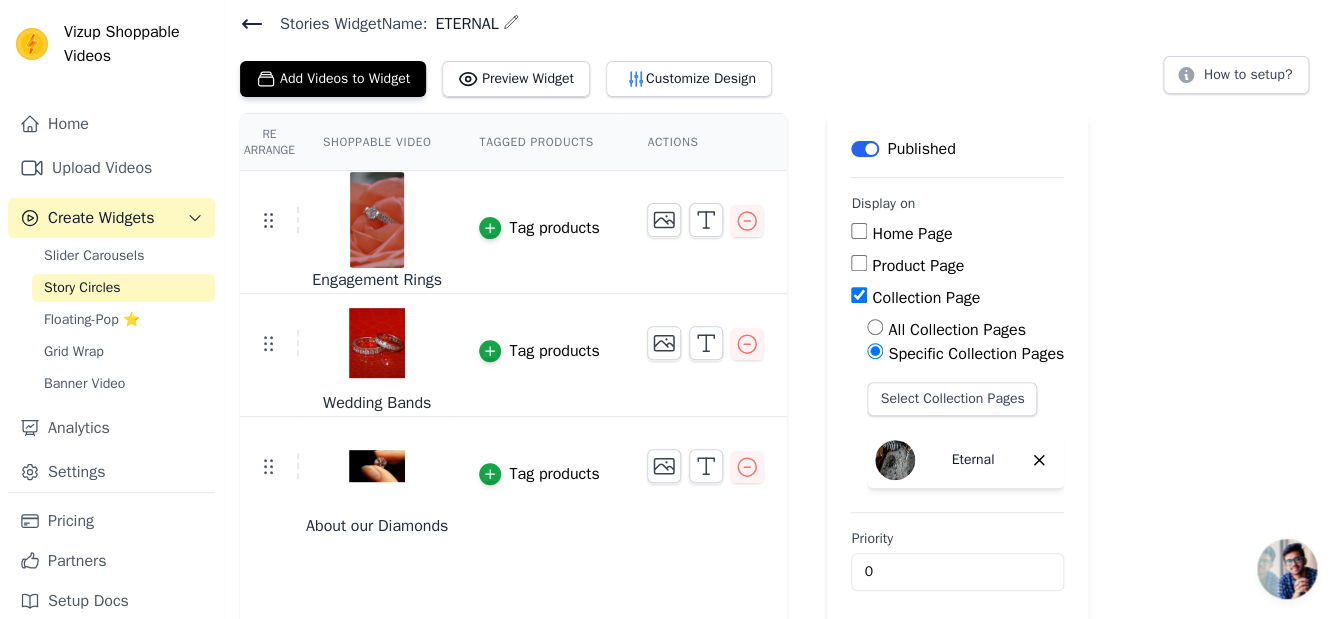 scroll, scrollTop: 74, scrollLeft: 0, axis: vertical 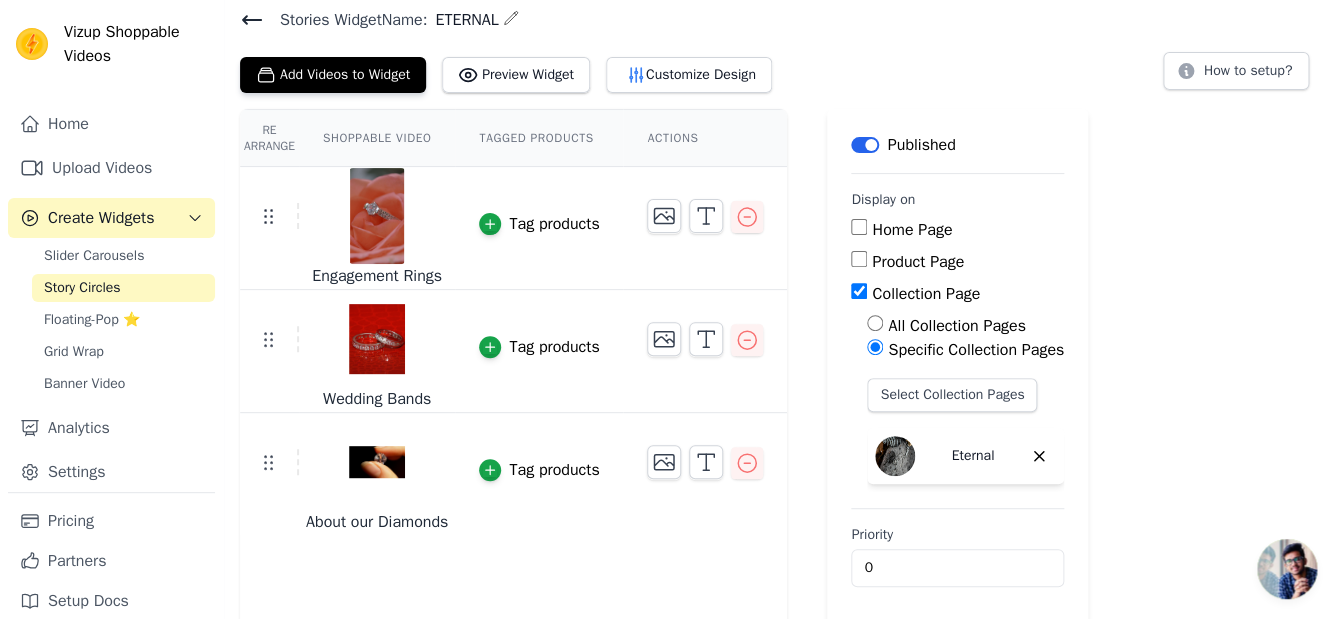 click 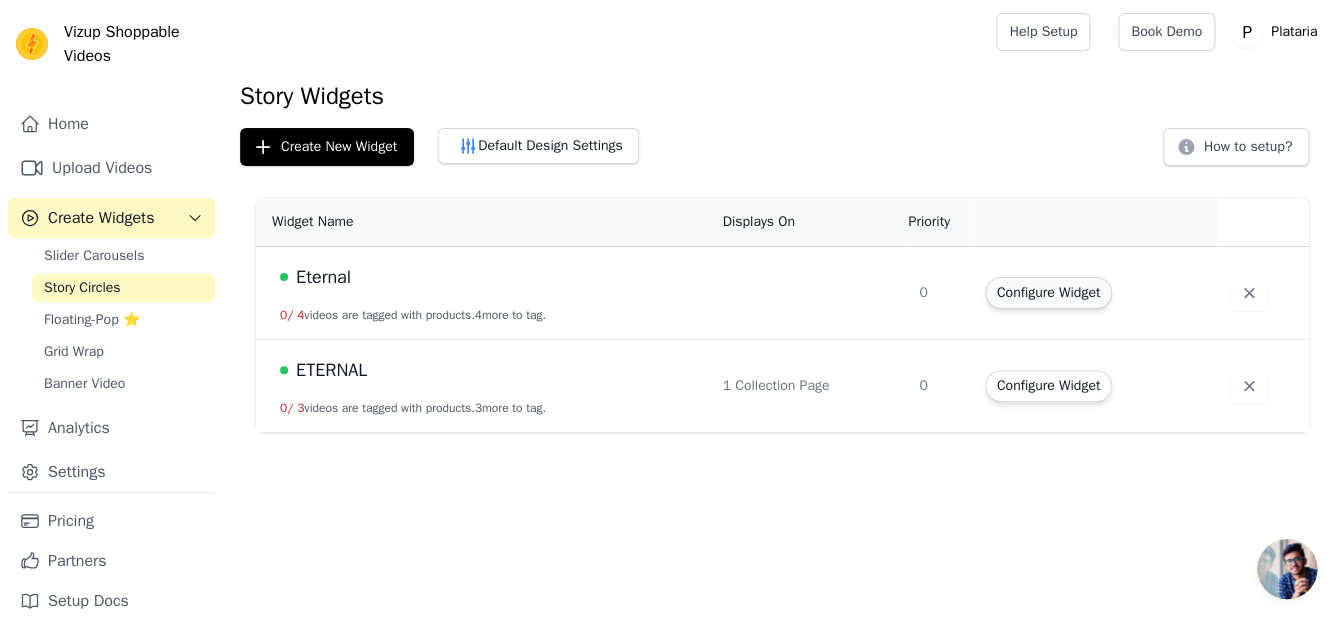 click on "Configure Widget" at bounding box center (1048, 293) 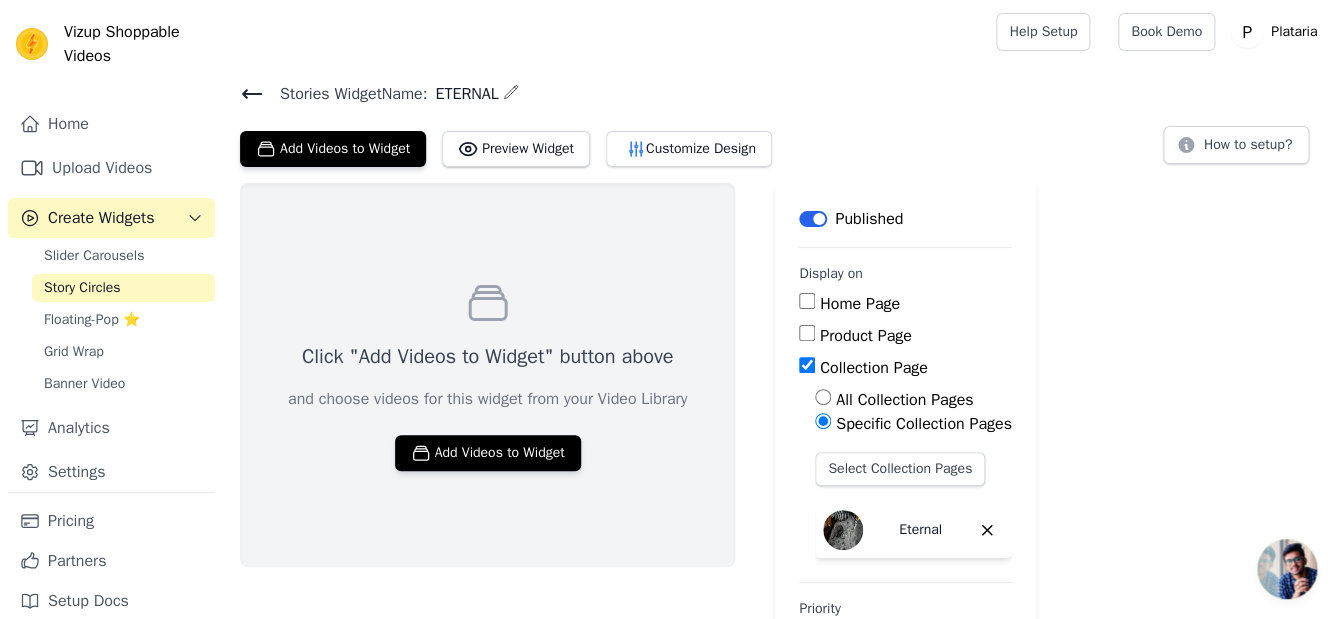 click on "ETERNAL" at bounding box center (462, 94) 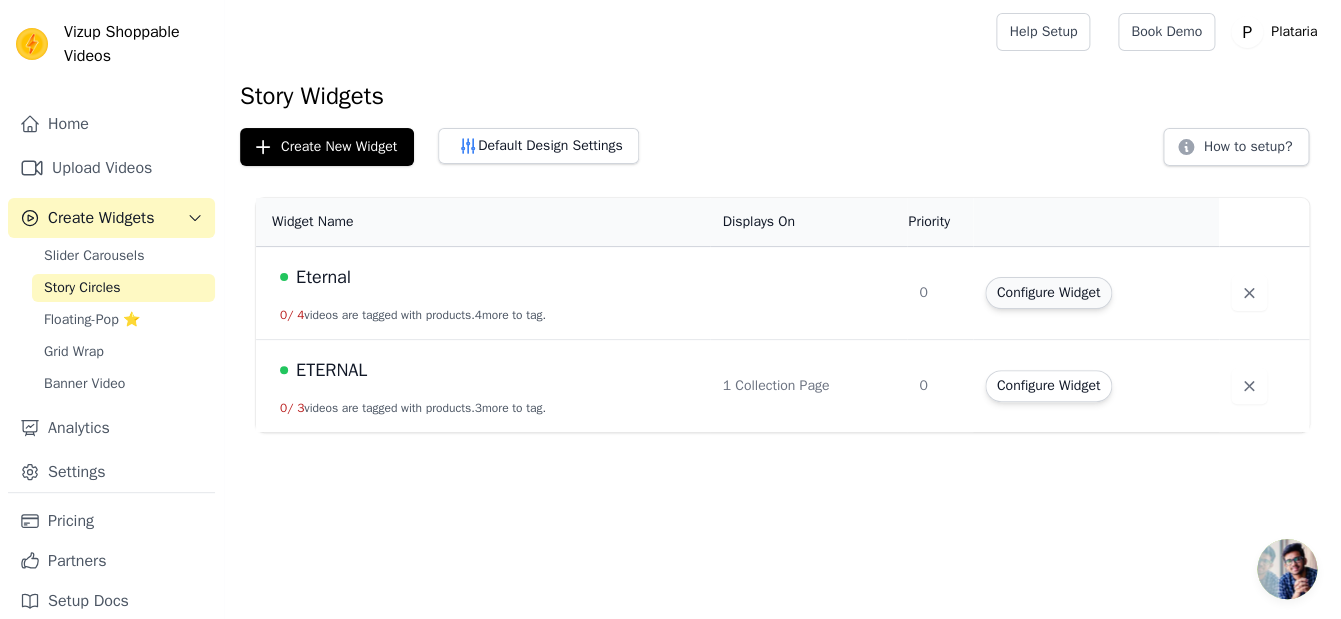 click on "Configure Widget" at bounding box center [1048, 293] 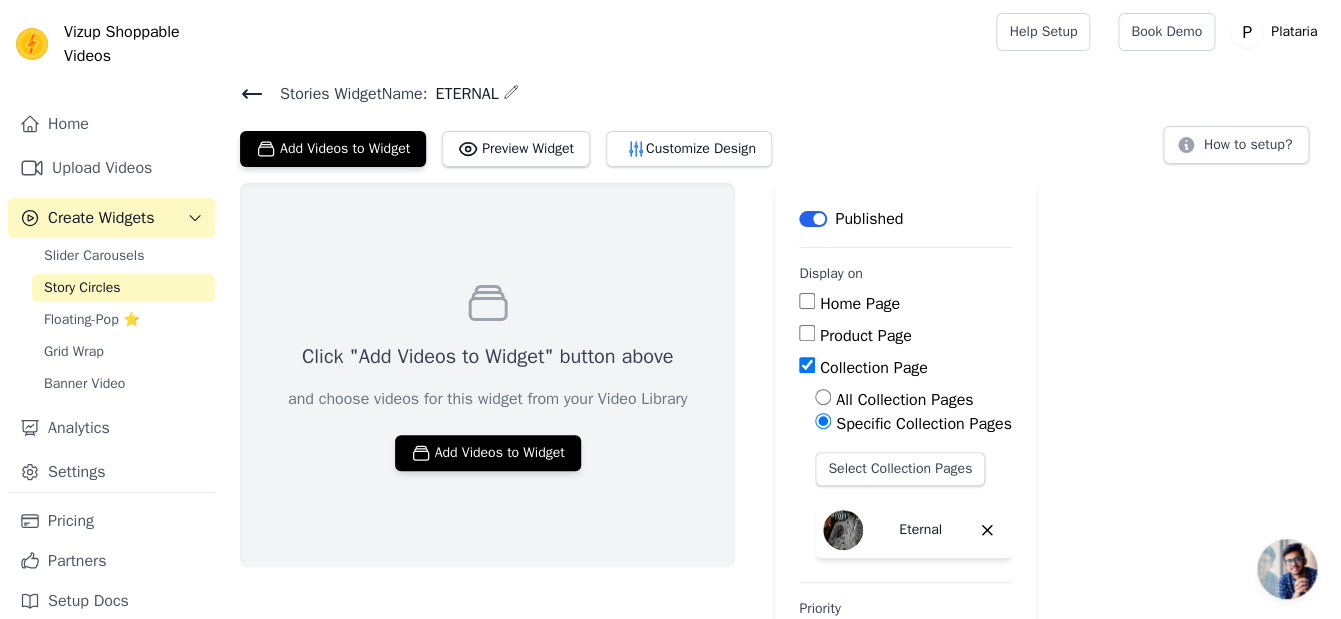 click on "Stories Widget  Name:   ETERNAL
Add Videos to Widget
Preview Widget       Customize Design
How to setup?" at bounding box center [782, 123] 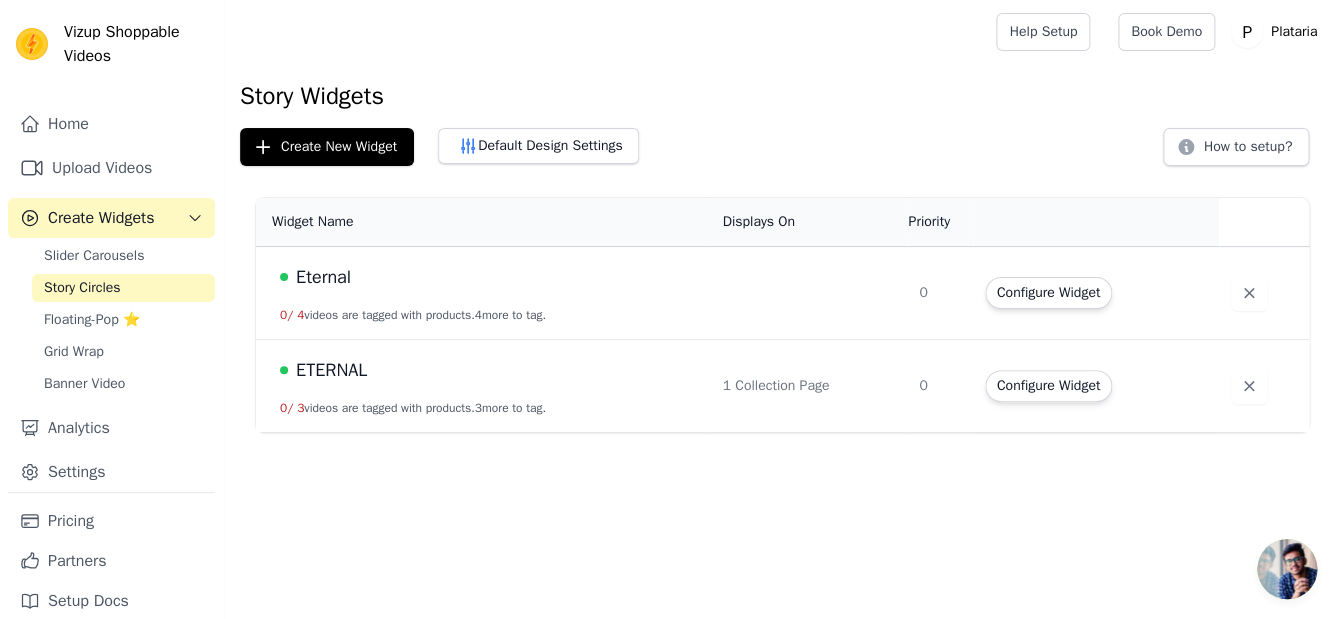 click on "Eternal" at bounding box center (323, 277) 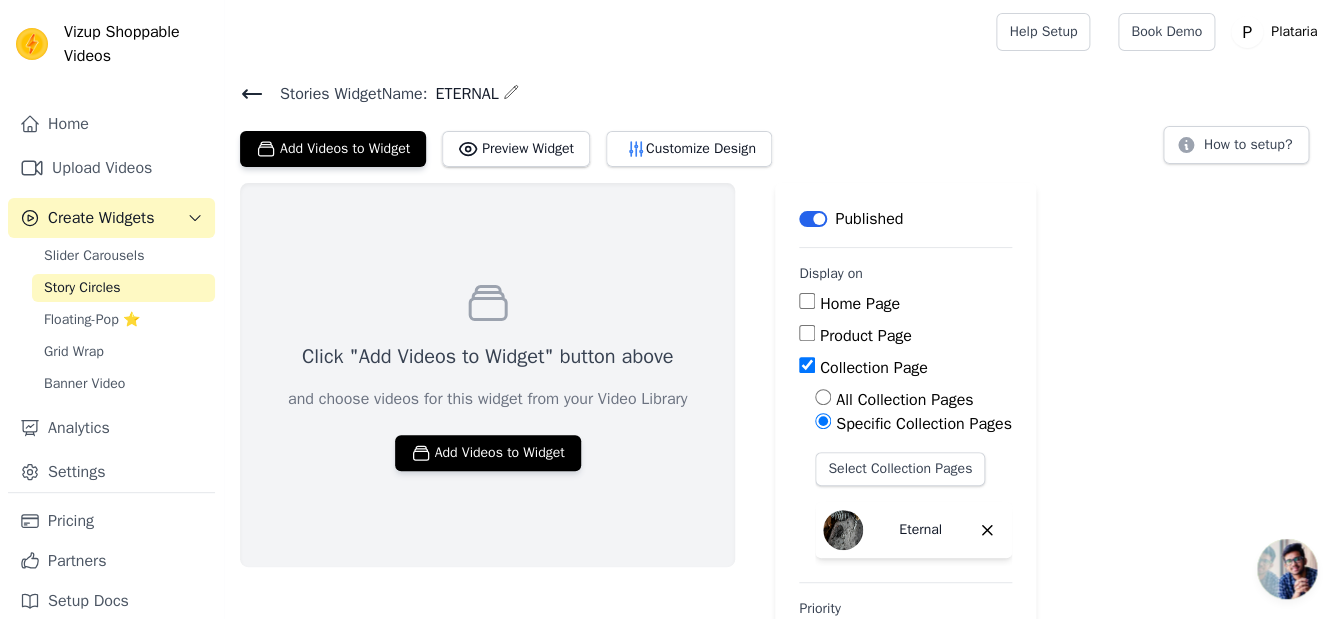 scroll, scrollTop: 81, scrollLeft: 0, axis: vertical 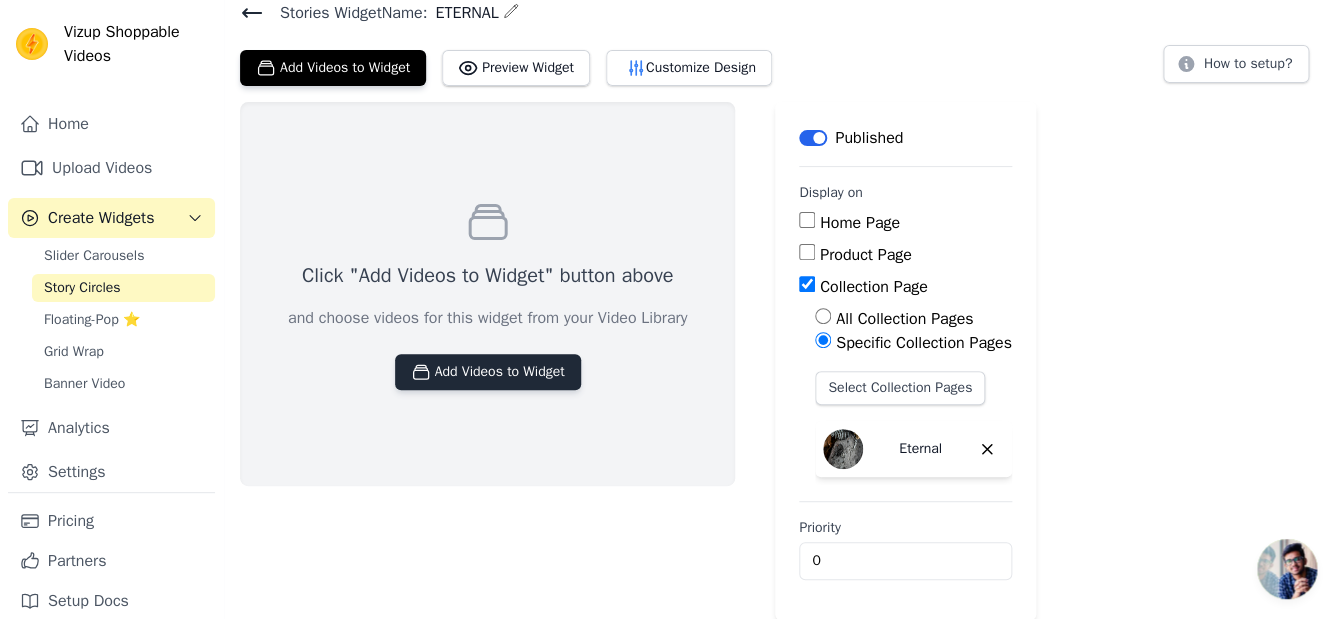 click on "Add Videos to Widget" at bounding box center (488, 372) 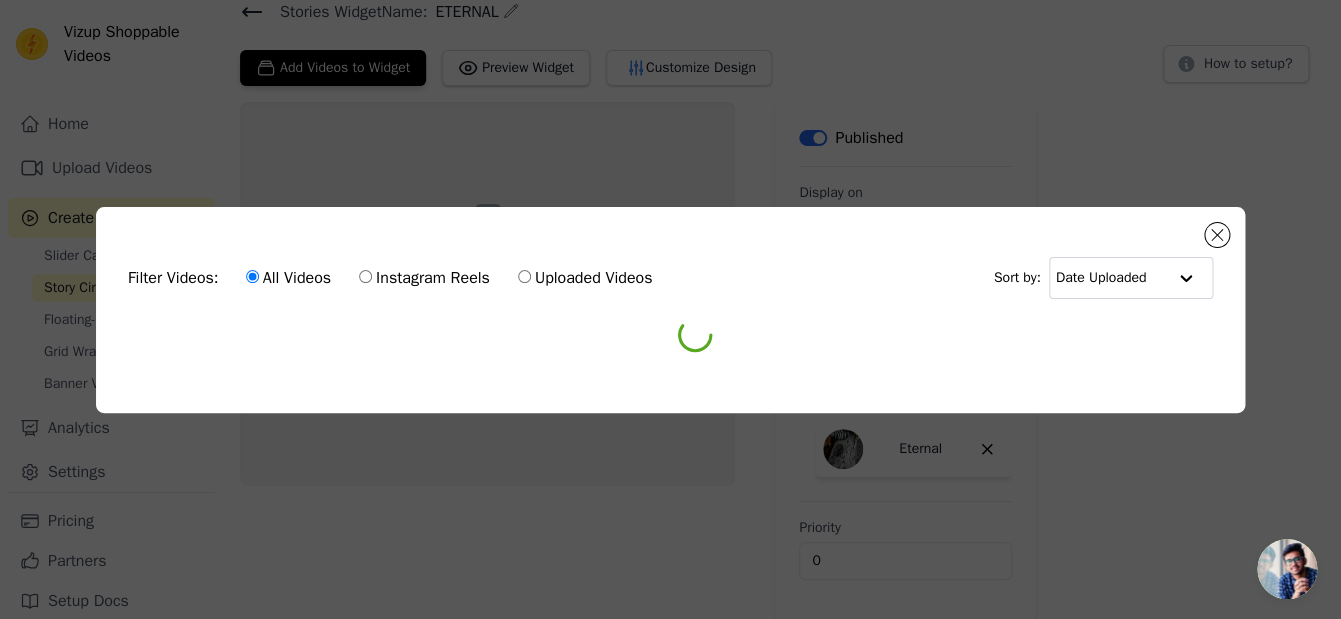 scroll, scrollTop: 0, scrollLeft: 0, axis: both 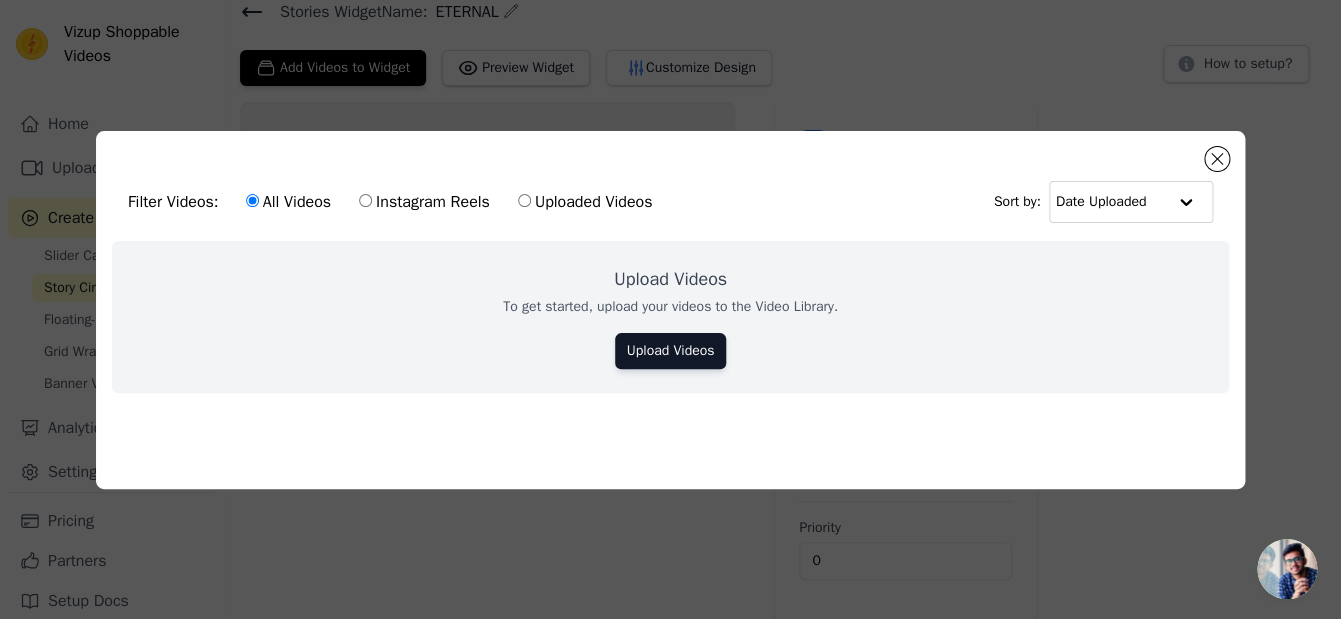 click on "Filter Videos:
All Videos
Instagram Reels
Uploaded Videos   Sort by:
Date Uploaded                   Upload Videos   To get started, upload your videos to the Video Library.   Upload Videos         0  videos selected     Add To Widget   Dismiss" at bounding box center (670, 310) 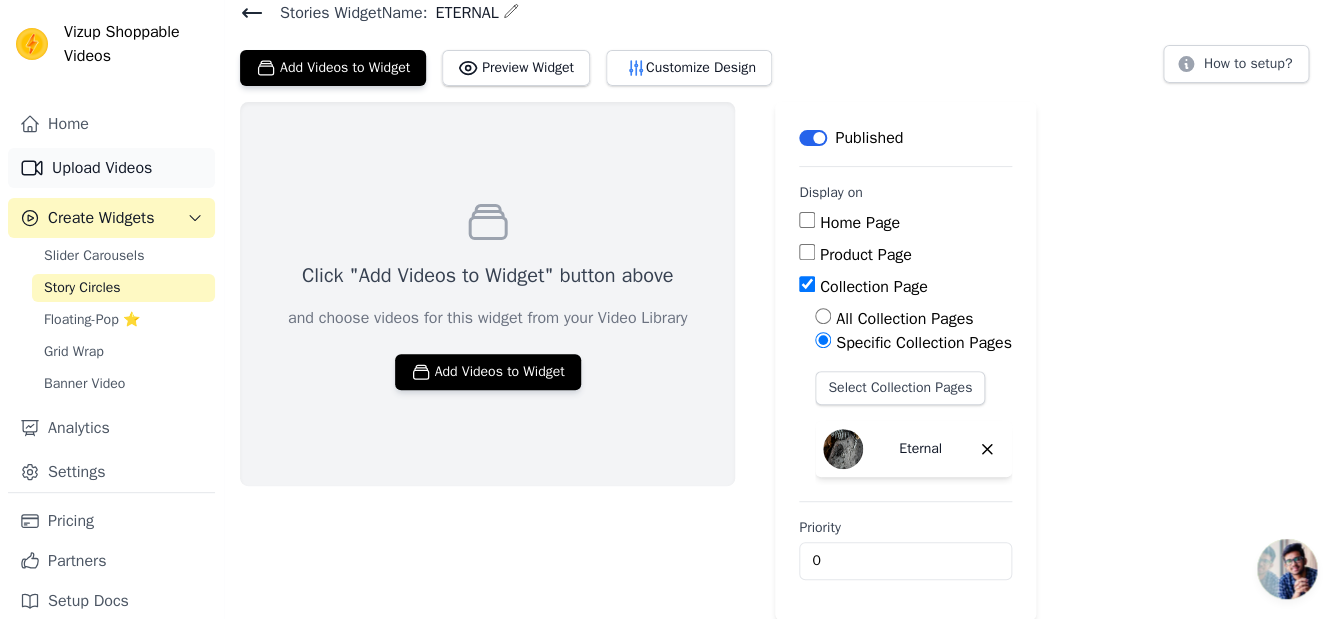 click on "Upload Videos" at bounding box center (111, 168) 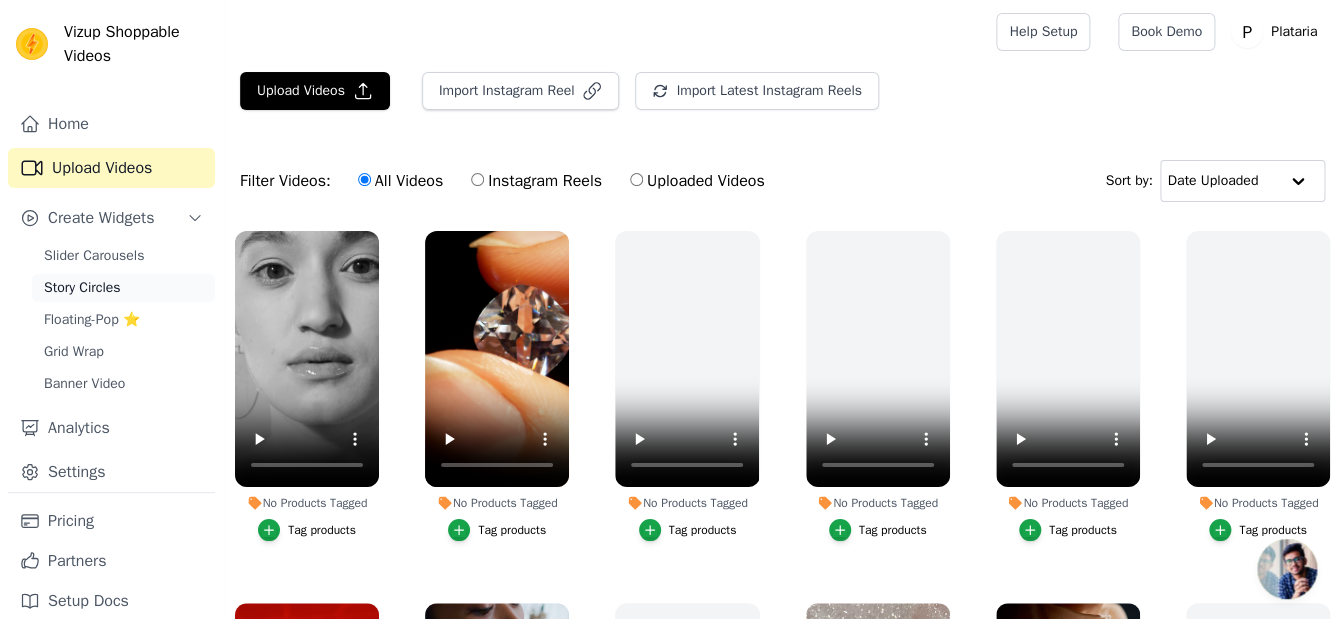 click on "Story Circles" at bounding box center [123, 288] 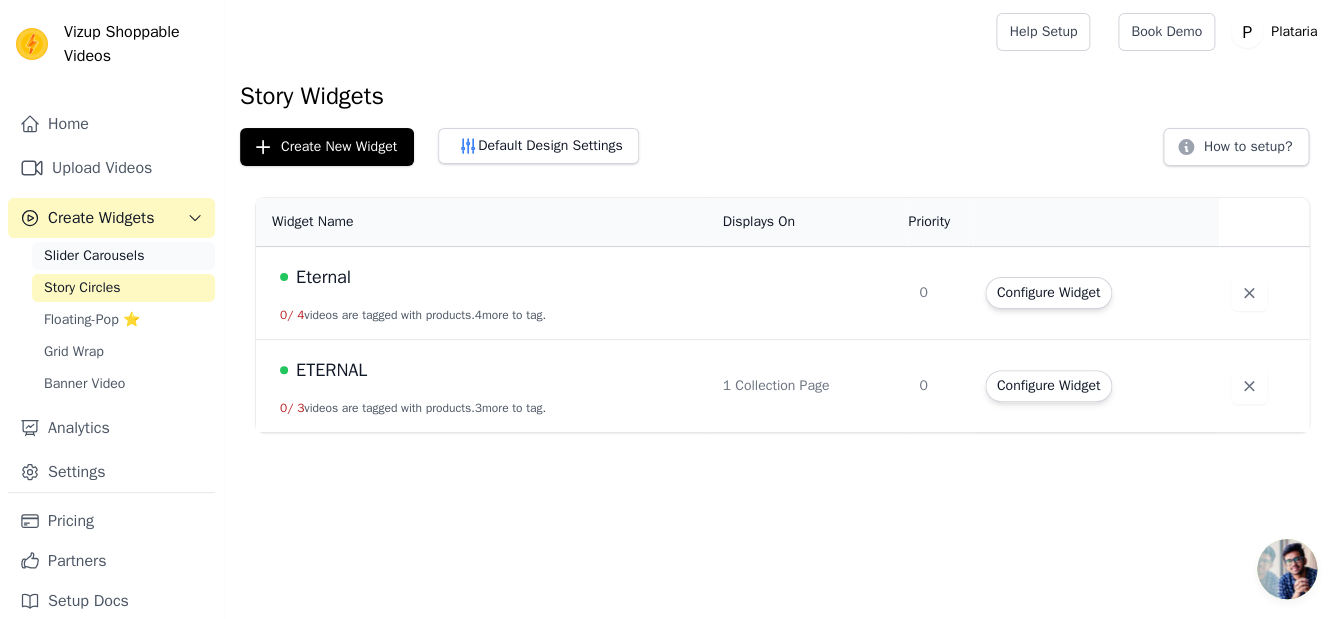 click on "Slider Carousels" at bounding box center [94, 256] 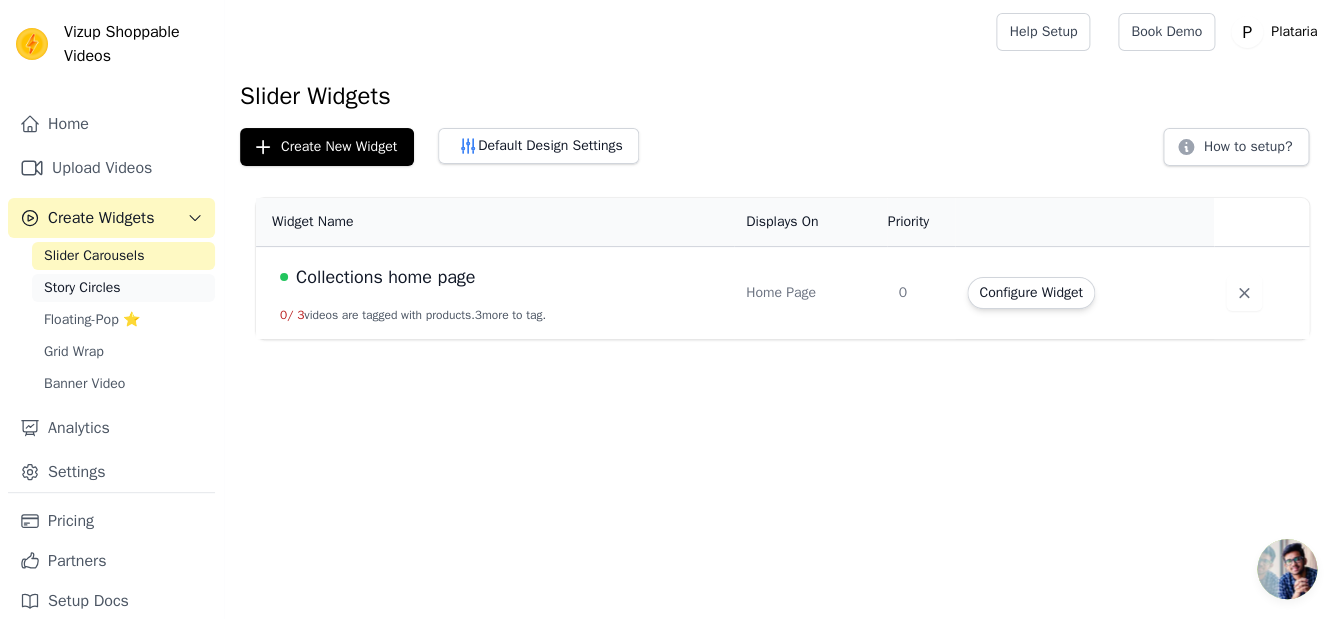 click on "Story Circles" at bounding box center (82, 288) 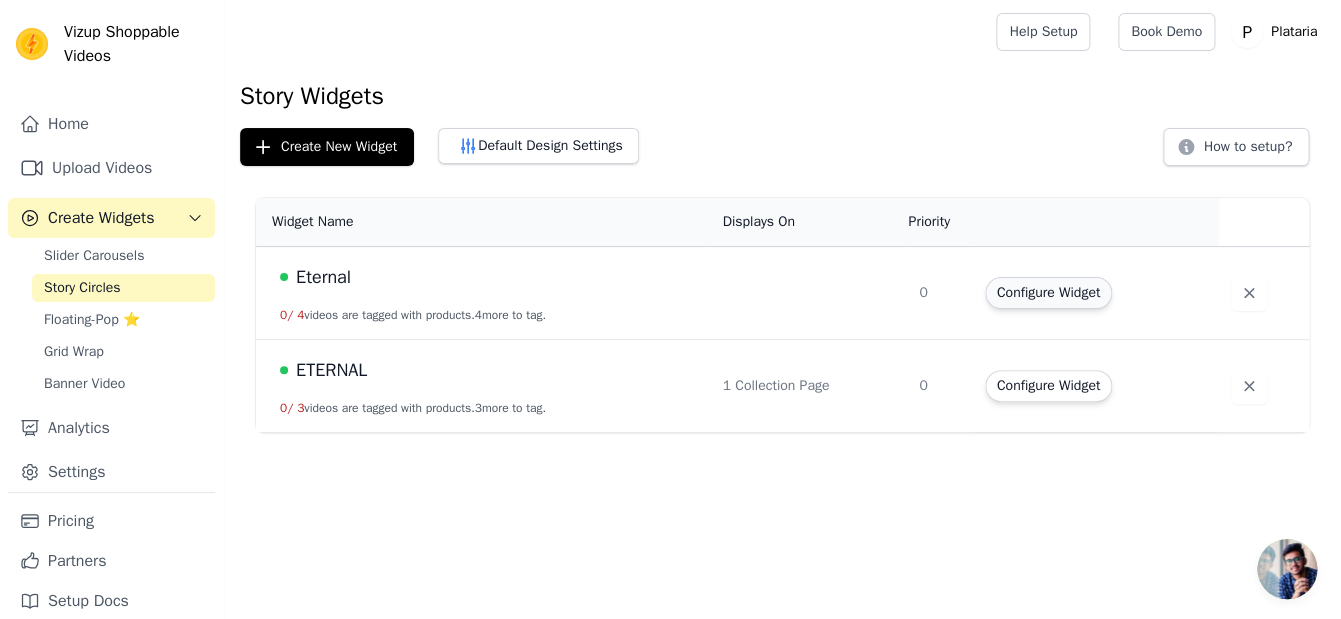 click on "Configure Widget" at bounding box center [1048, 293] 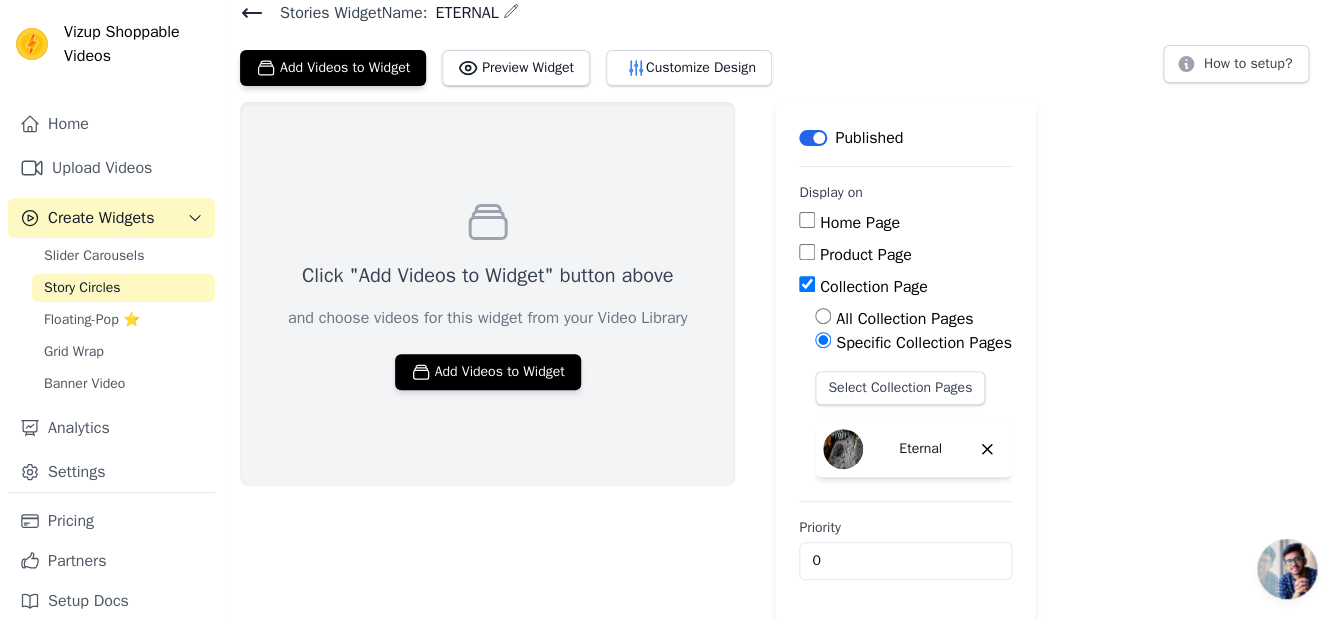 scroll, scrollTop: 14, scrollLeft: 0, axis: vertical 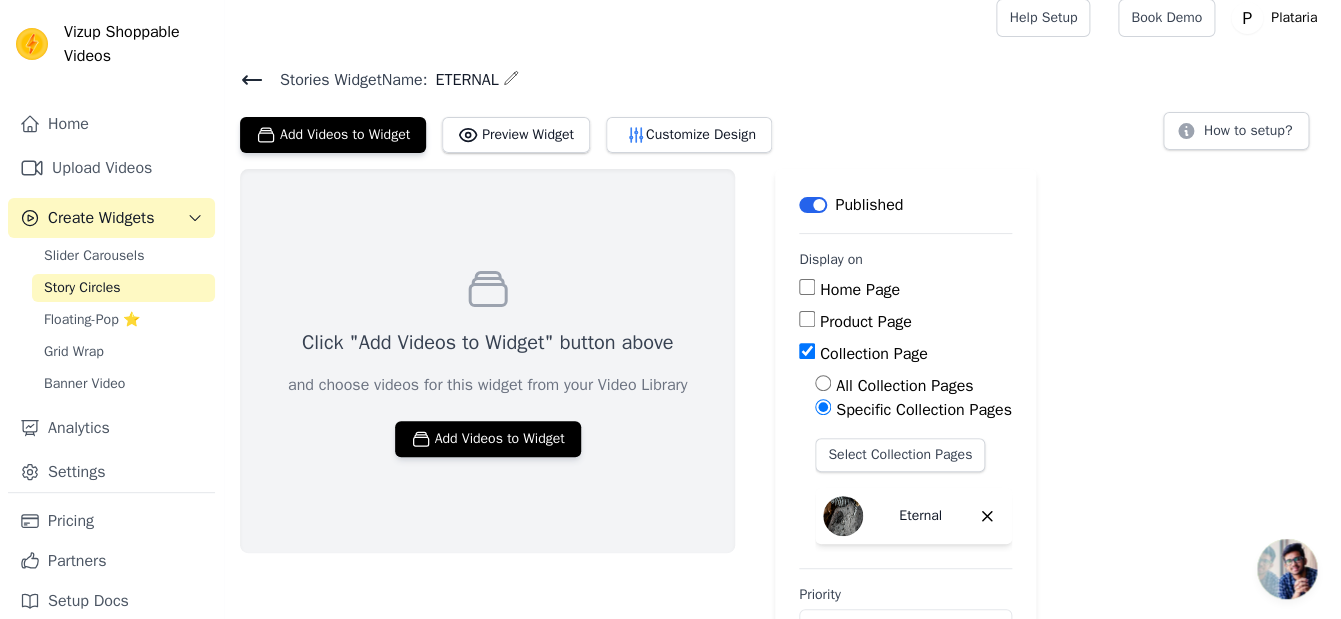 click on "ETERNAL" at bounding box center (462, 80) 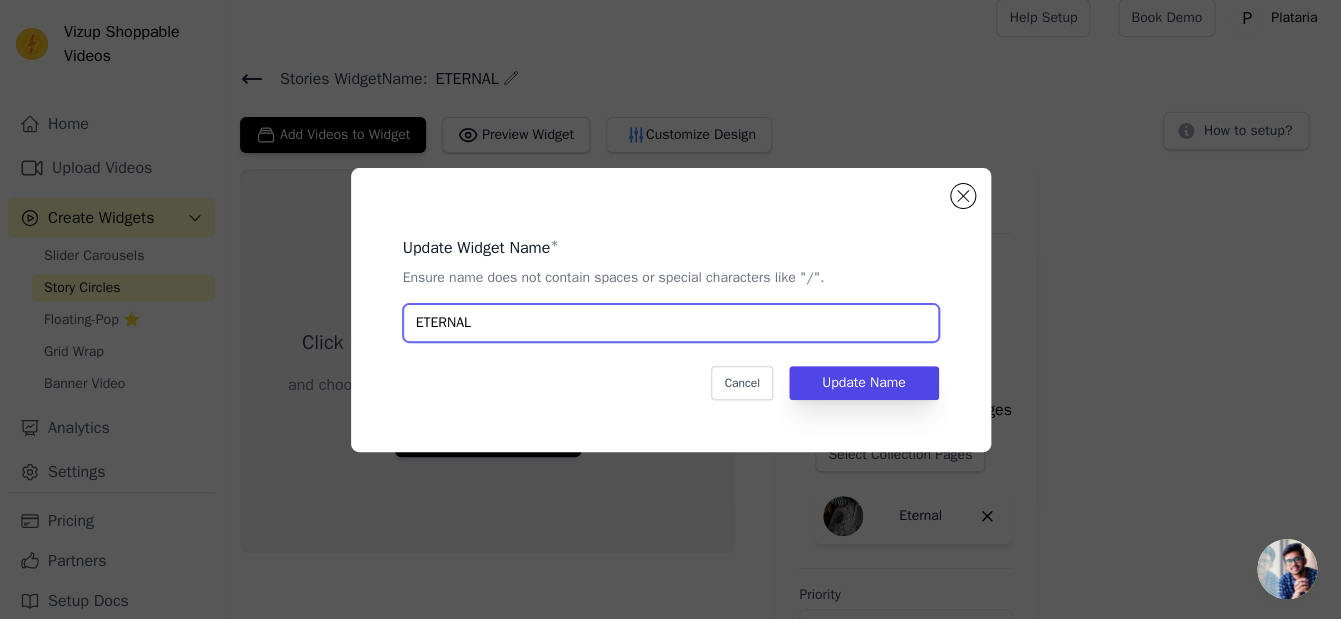 click on "ETERNAL" at bounding box center [671, 323] 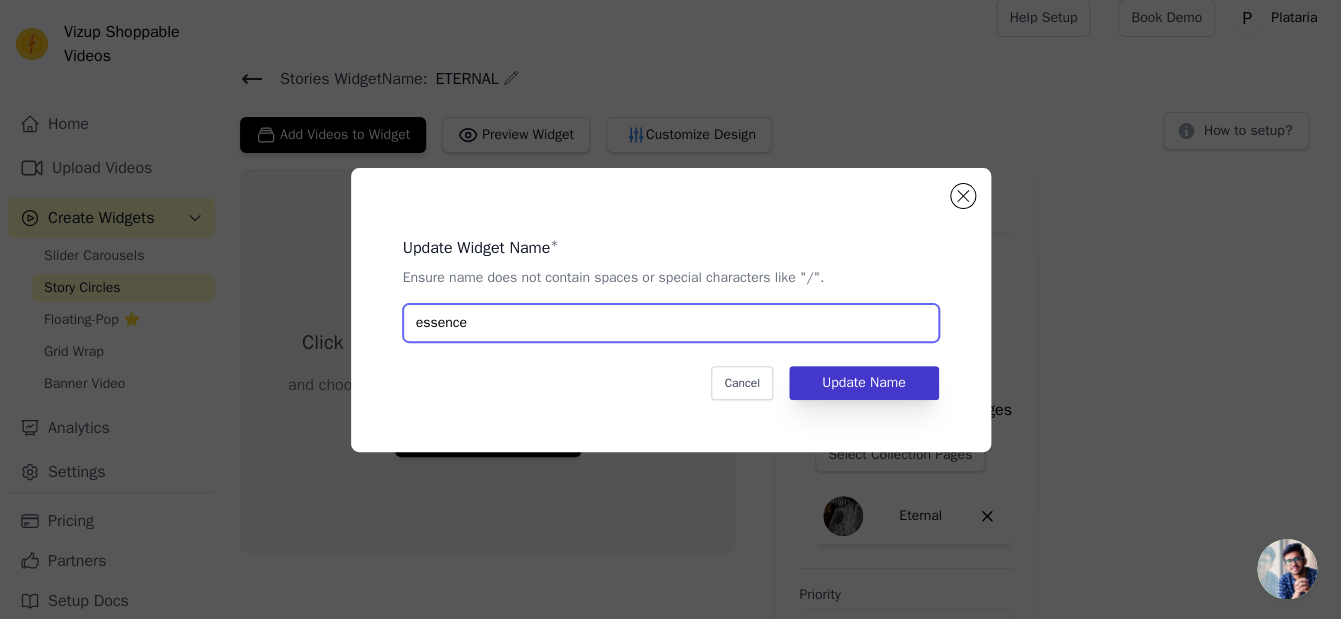 type on "essence" 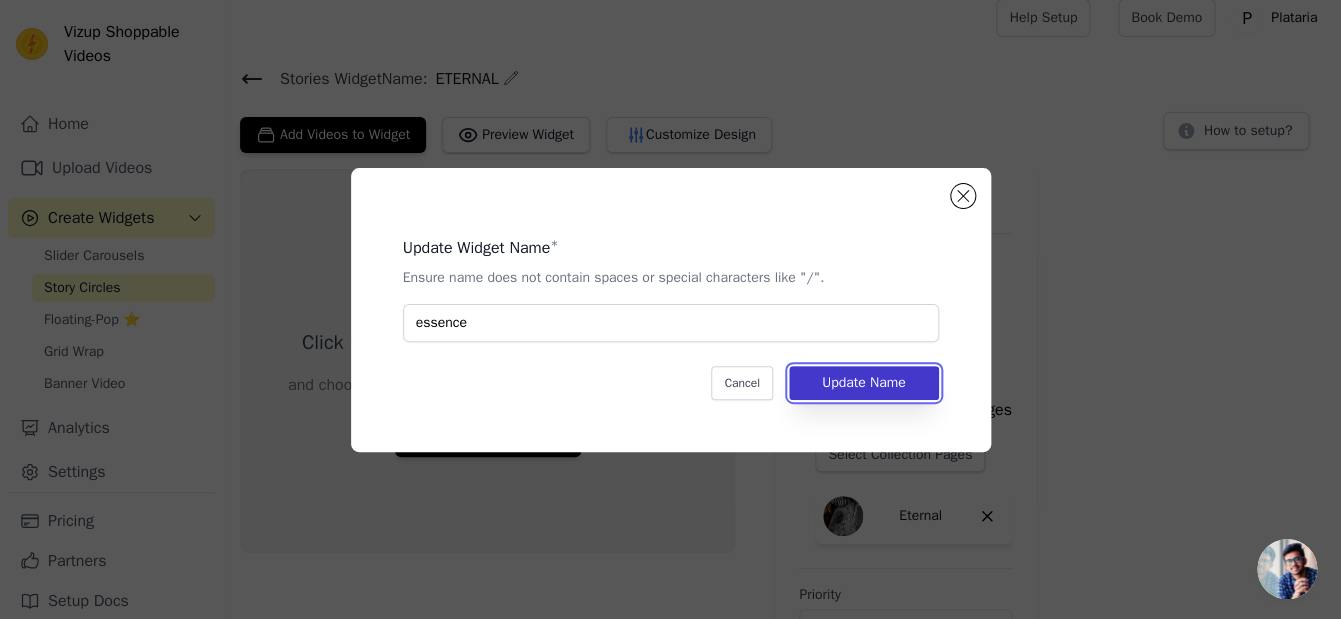 click on "Update Name" at bounding box center [864, 383] 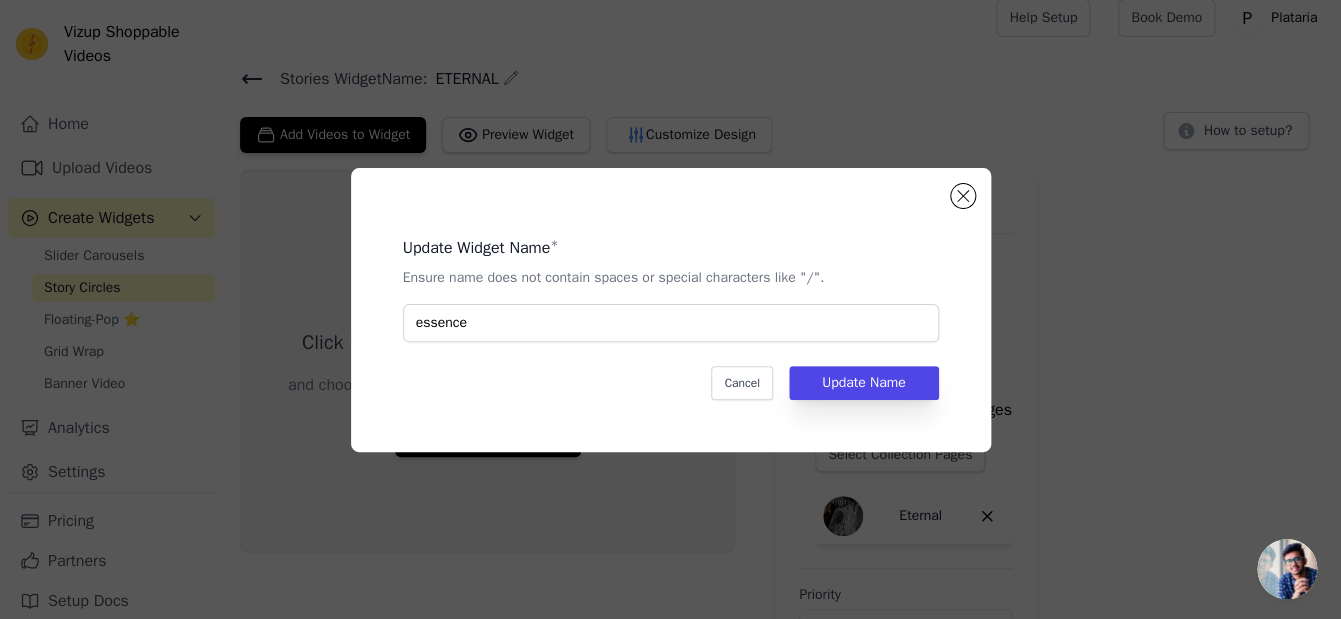 scroll, scrollTop: 14, scrollLeft: 0, axis: vertical 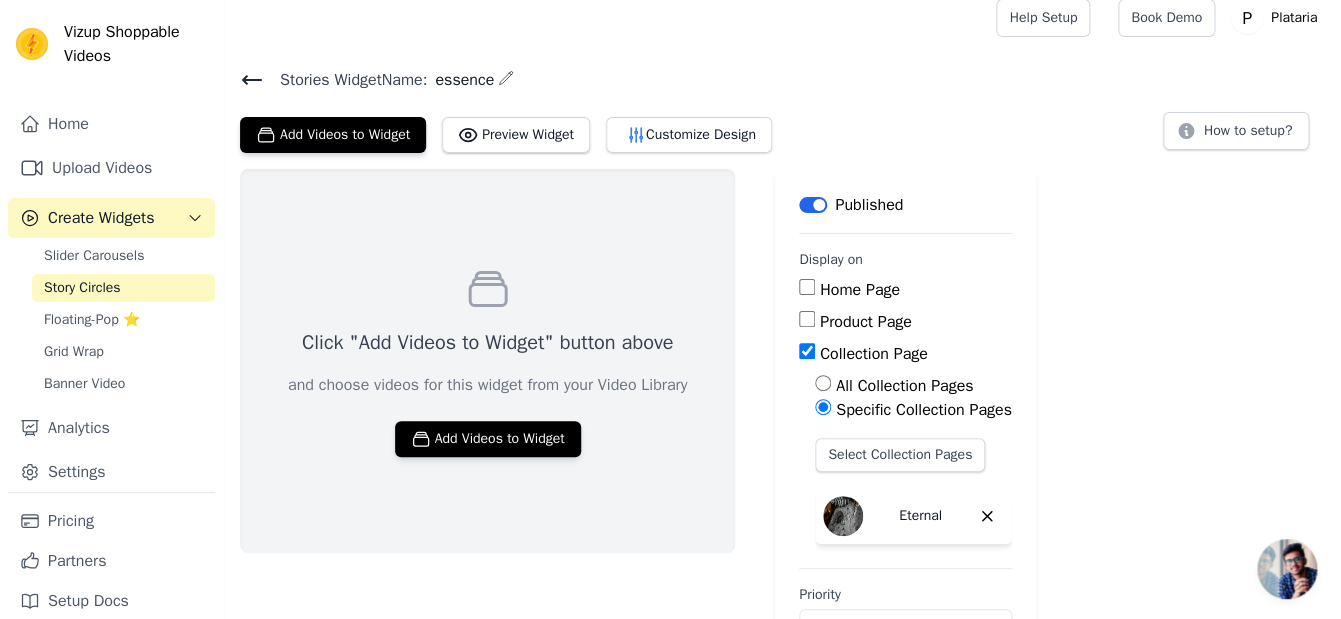 click on "Stories Widget  Name:   essence
Add Videos to Widget
Preview Widget       Customize Design
How to setup?" at bounding box center (782, 109) 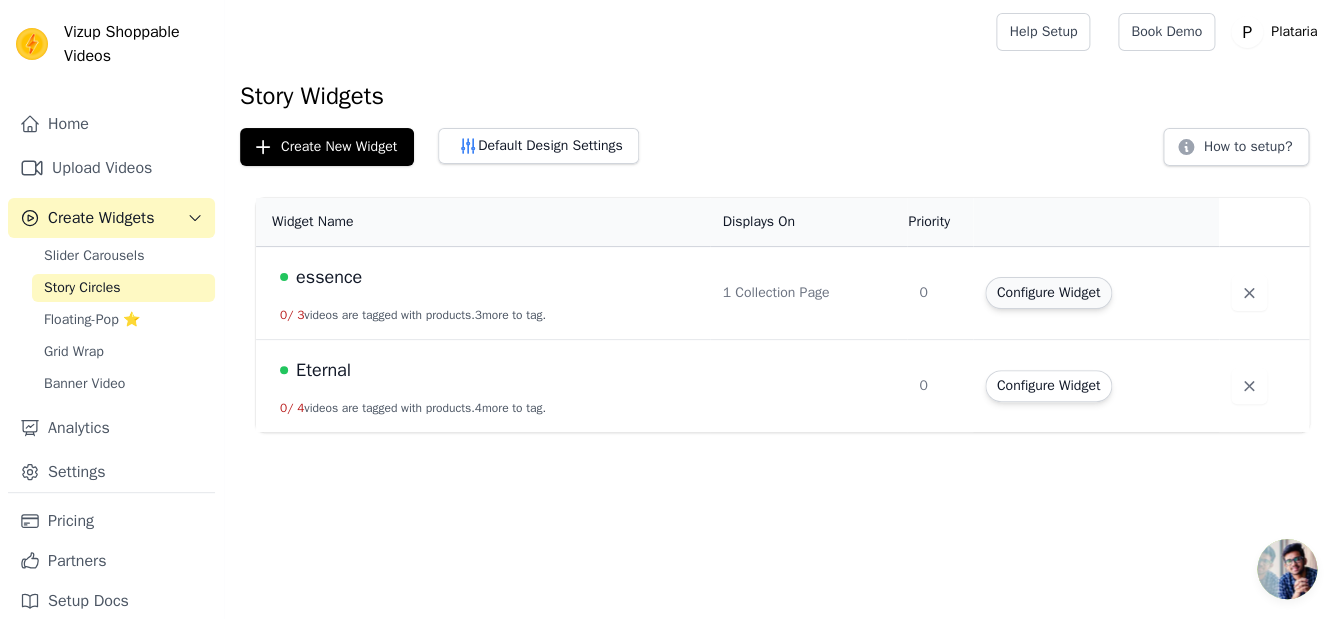 click on "Configure Widget" at bounding box center (1048, 293) 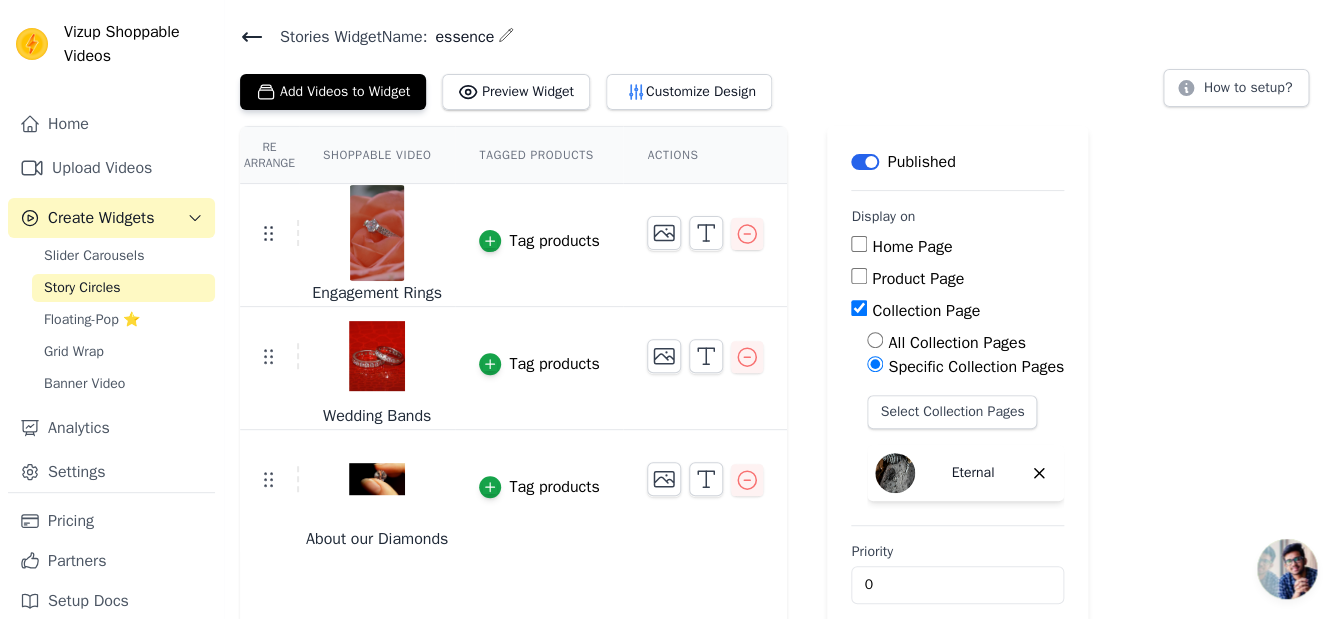 scroll, scrollTop: 81, scrollLeft: 0, axis: vertical 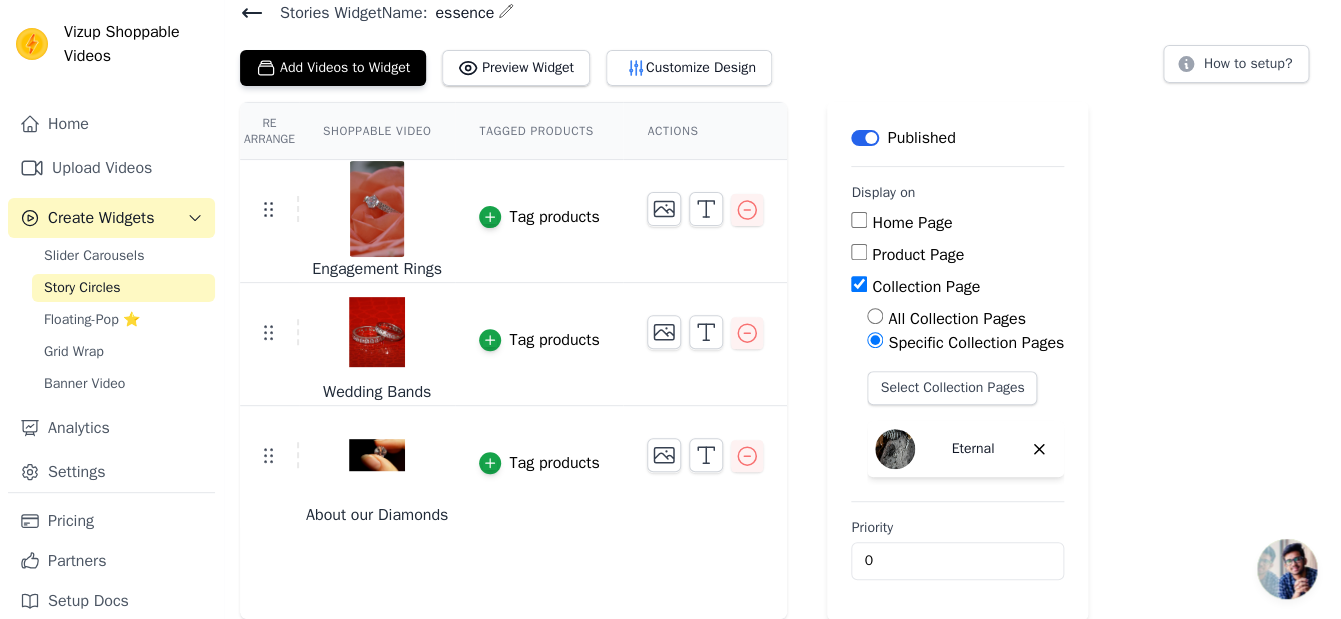 click 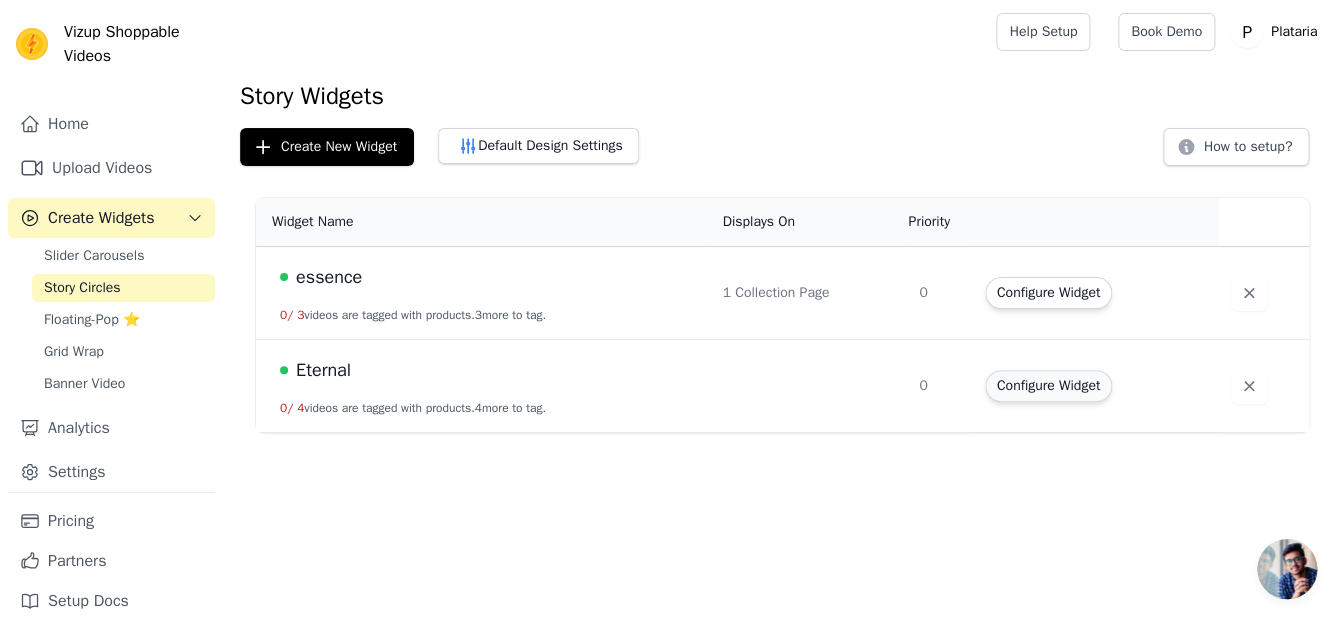 click on "Configure Widget" at bounding box center [1048, 386] 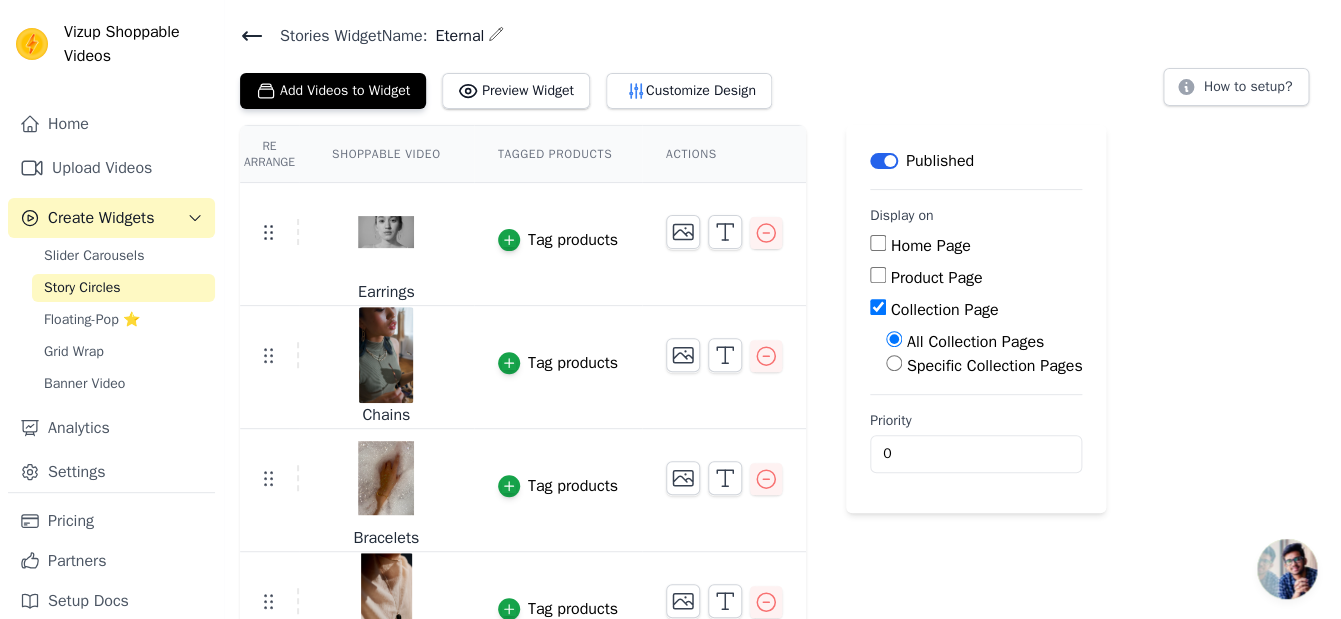 scroll, scrollTop: 113, scrollLeft: 0, axis: vertical 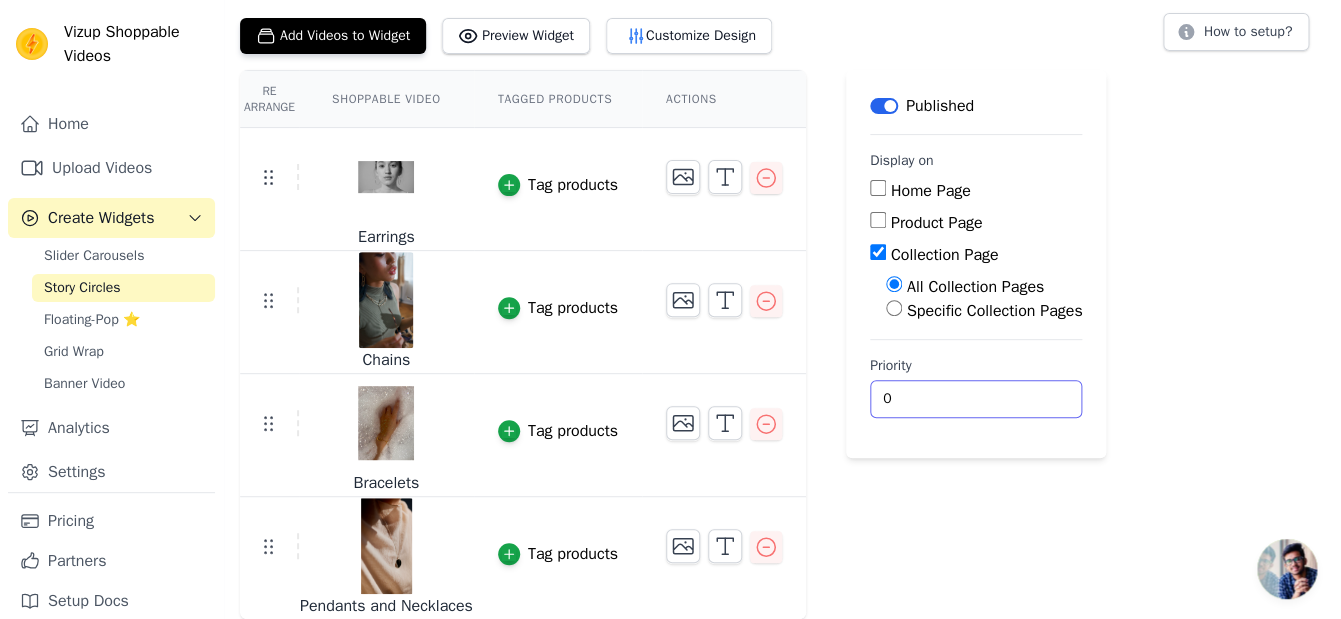 click on "0" at bounding box center [976, 399] 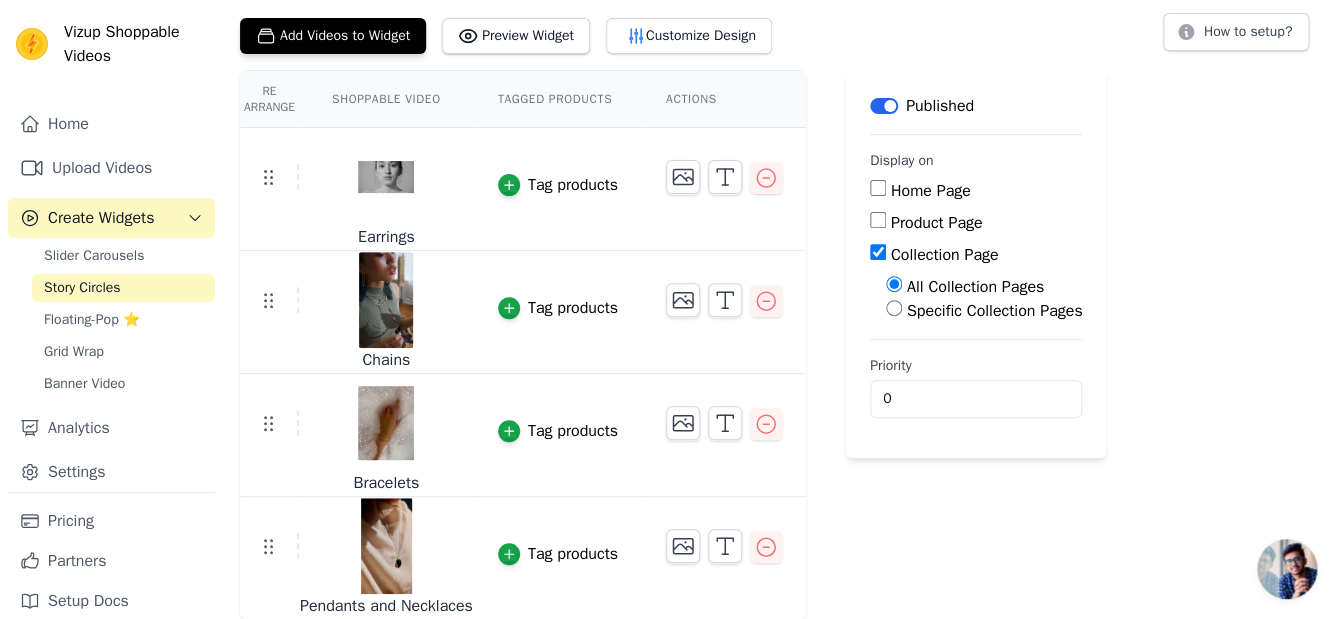 click on "Specific Collection Pages" at bounding box center [894, 308] 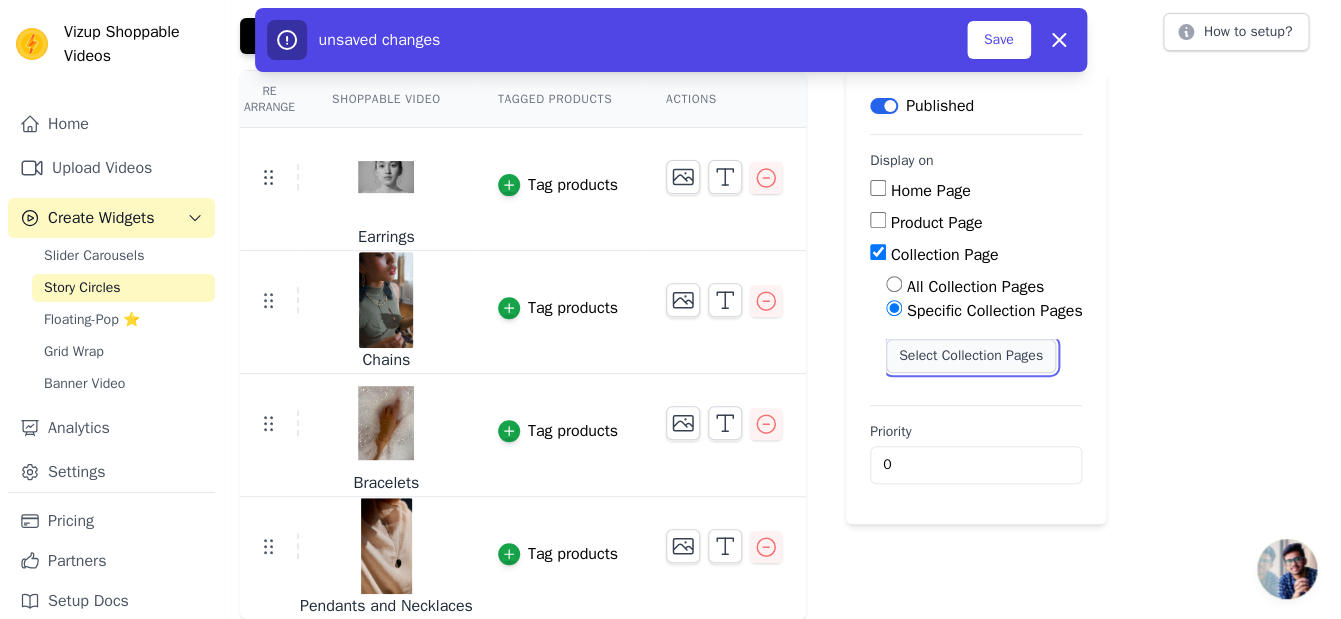 click on "Select Collection Pages" at bounding box center (971, 356) 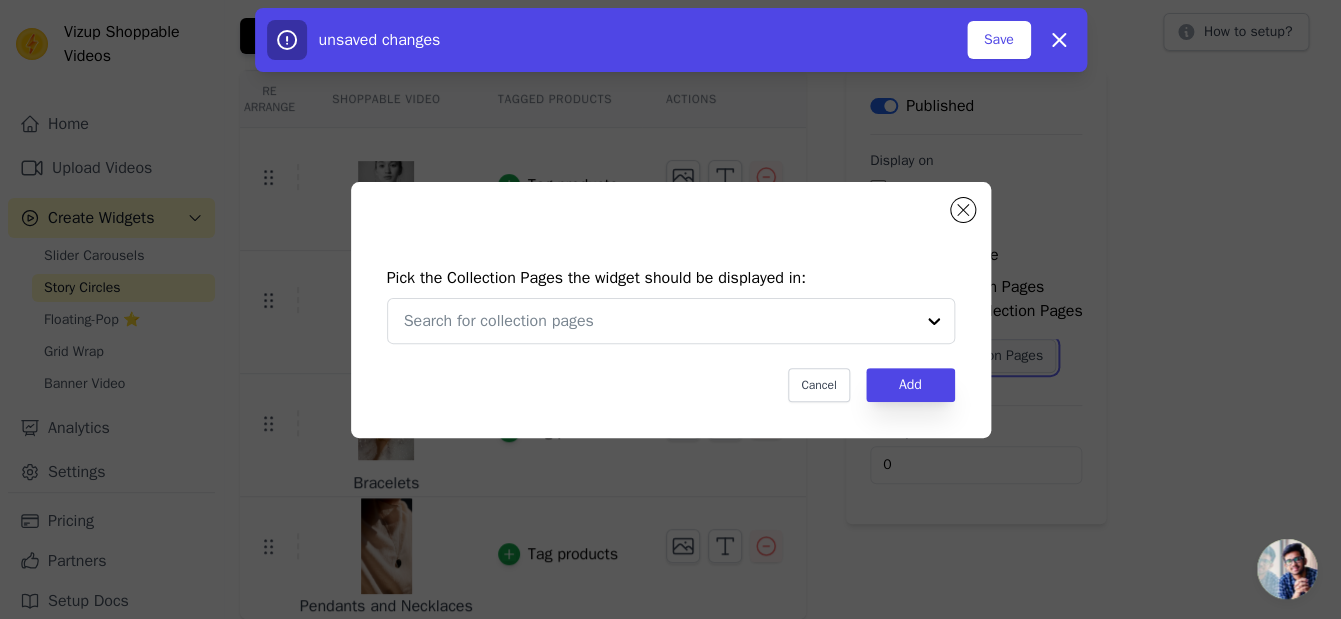 scroll, scrollTop: 0, scrollLeft: 0, axis: both 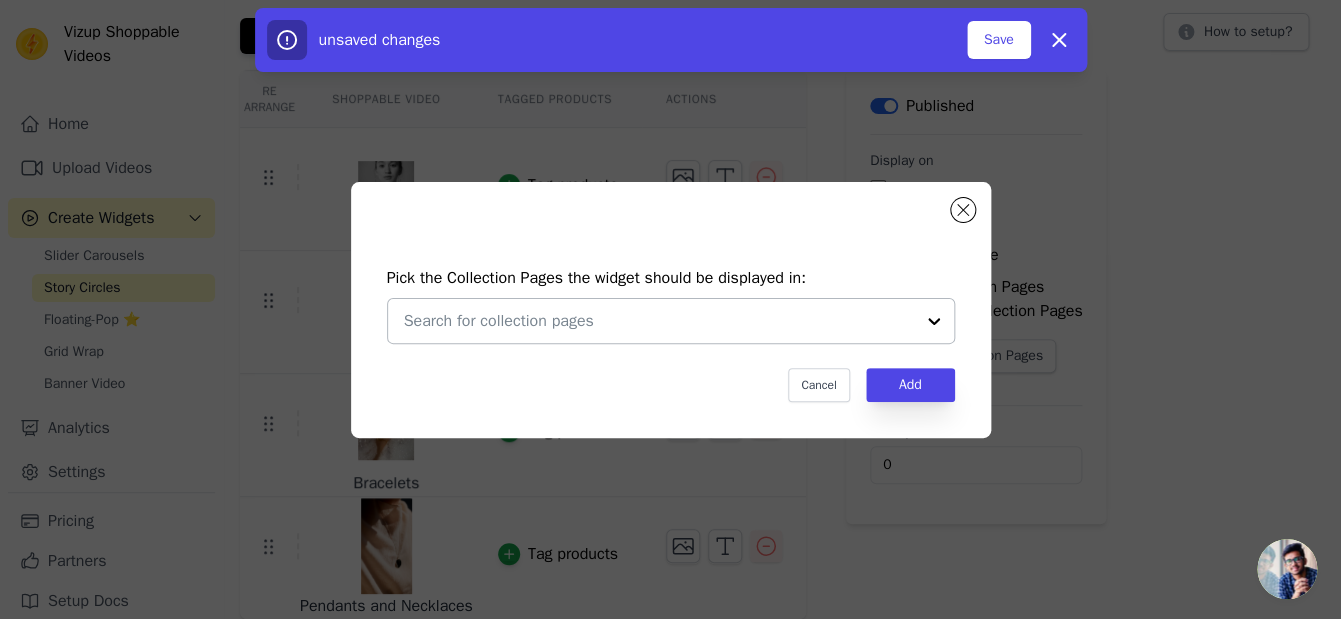 click at bounding box center (659, 321) 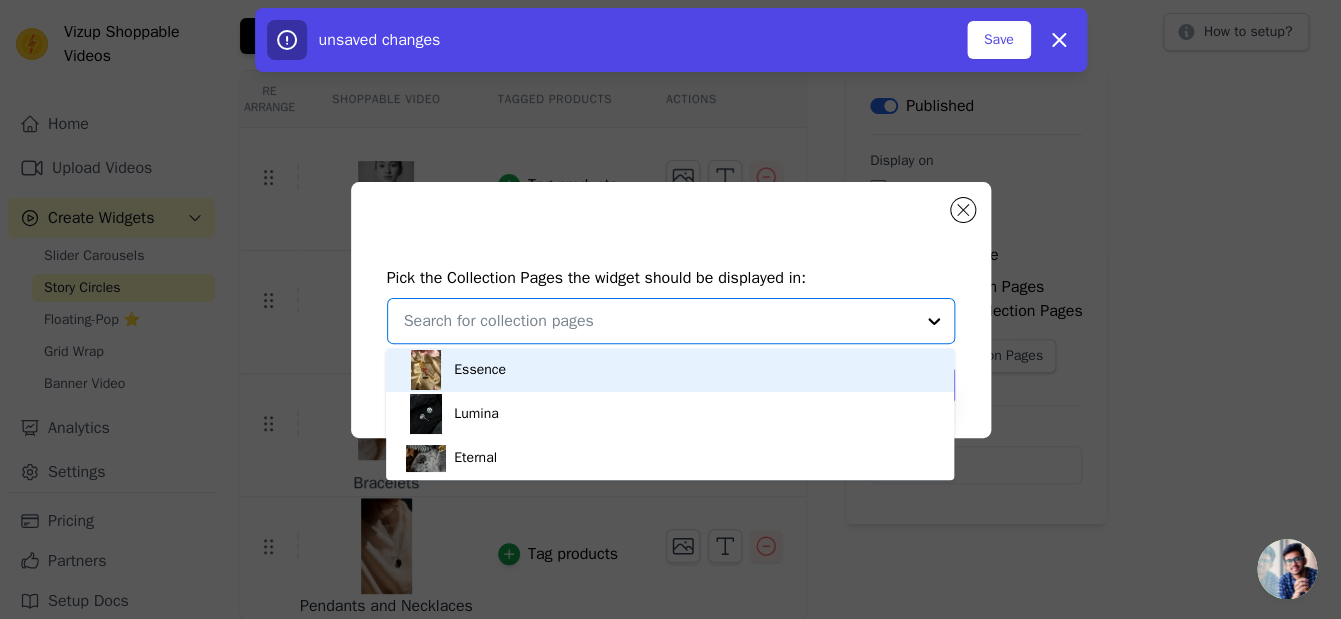 click on "Essence" at bounding box center (670, 370) 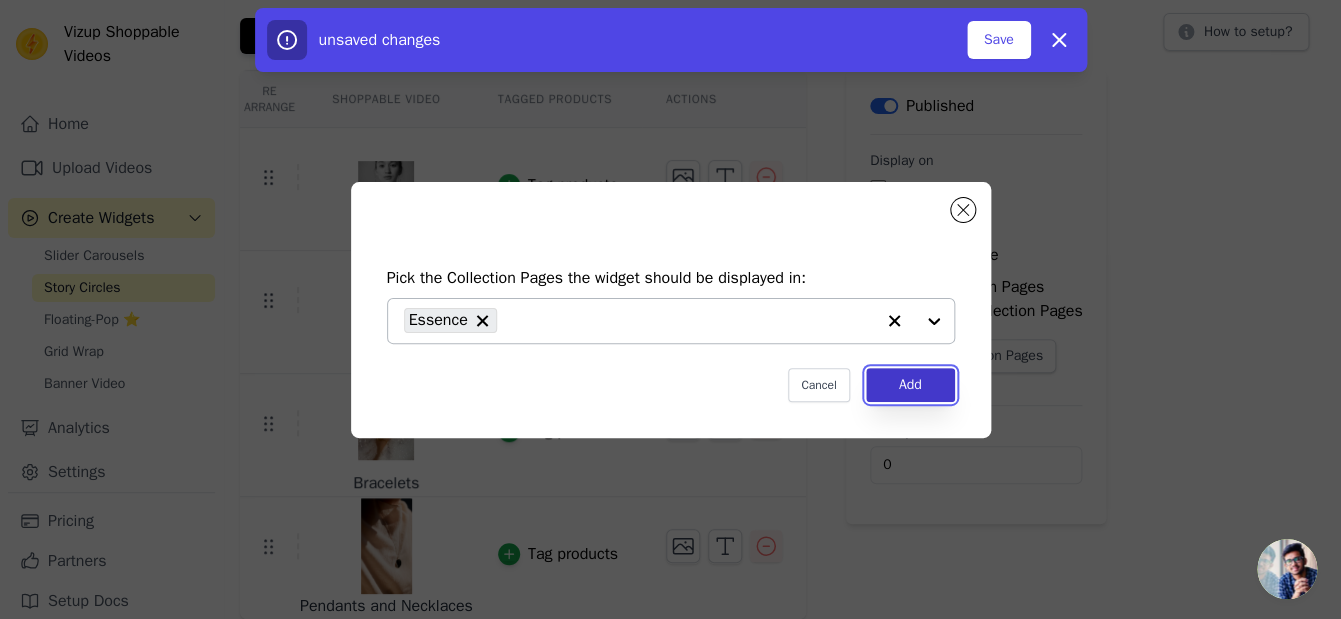 click on "Add" at bounding box center [910, 385] 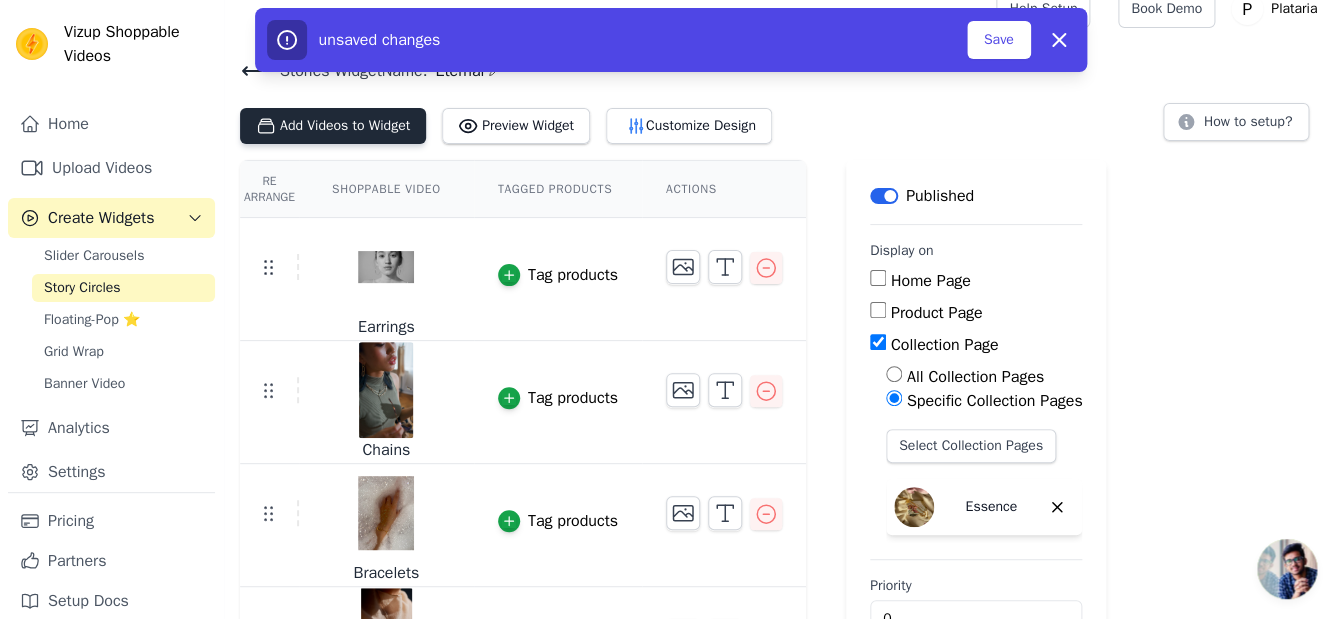 scroll, scrollTop: 13, scrollLeft: 0, axis: vertical 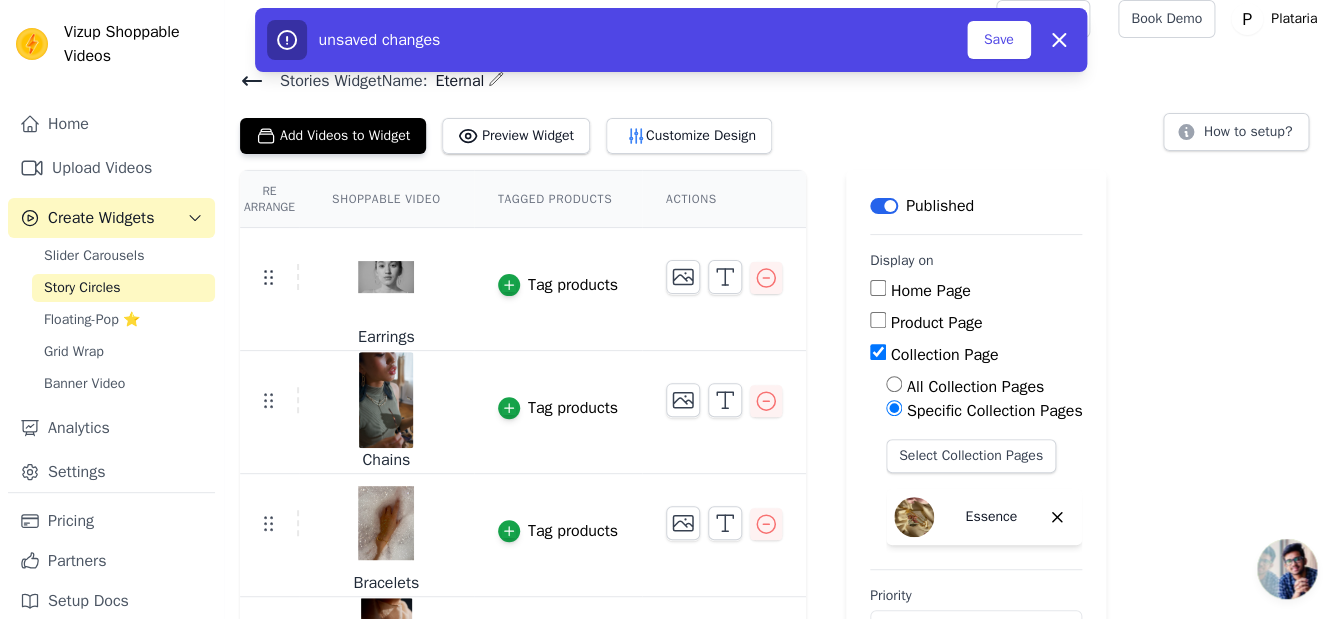 click 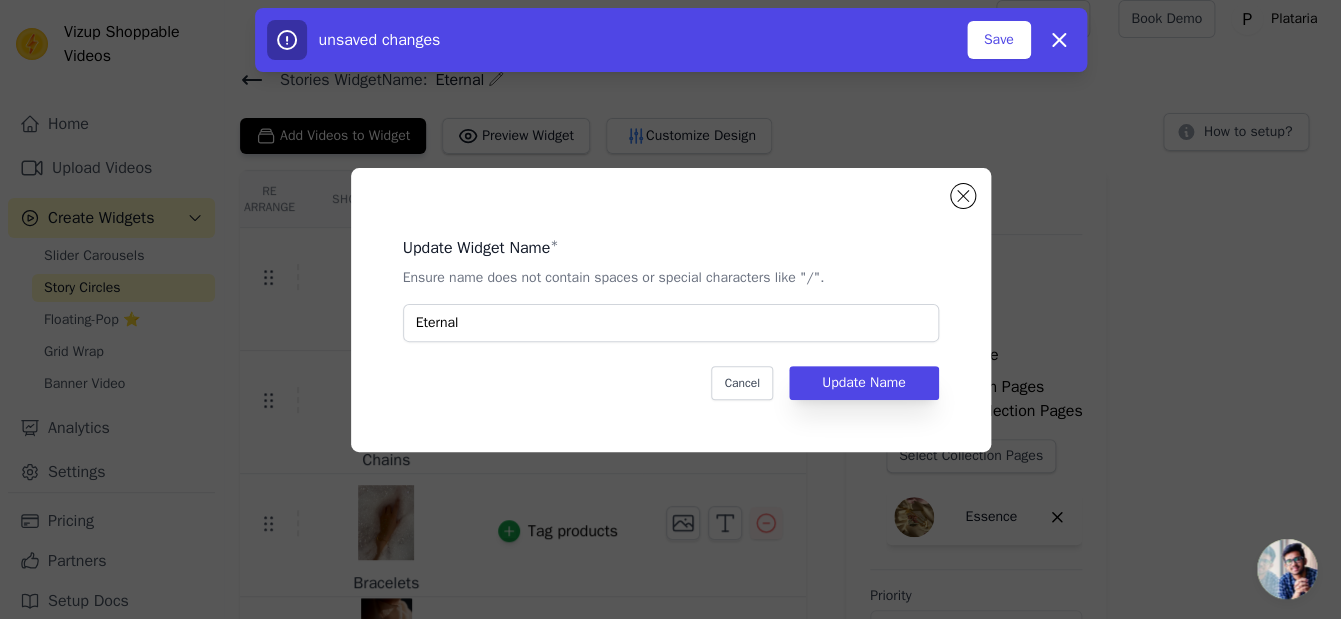 scroll, scrollTop: 0, scrollLeft: 0, axis: both 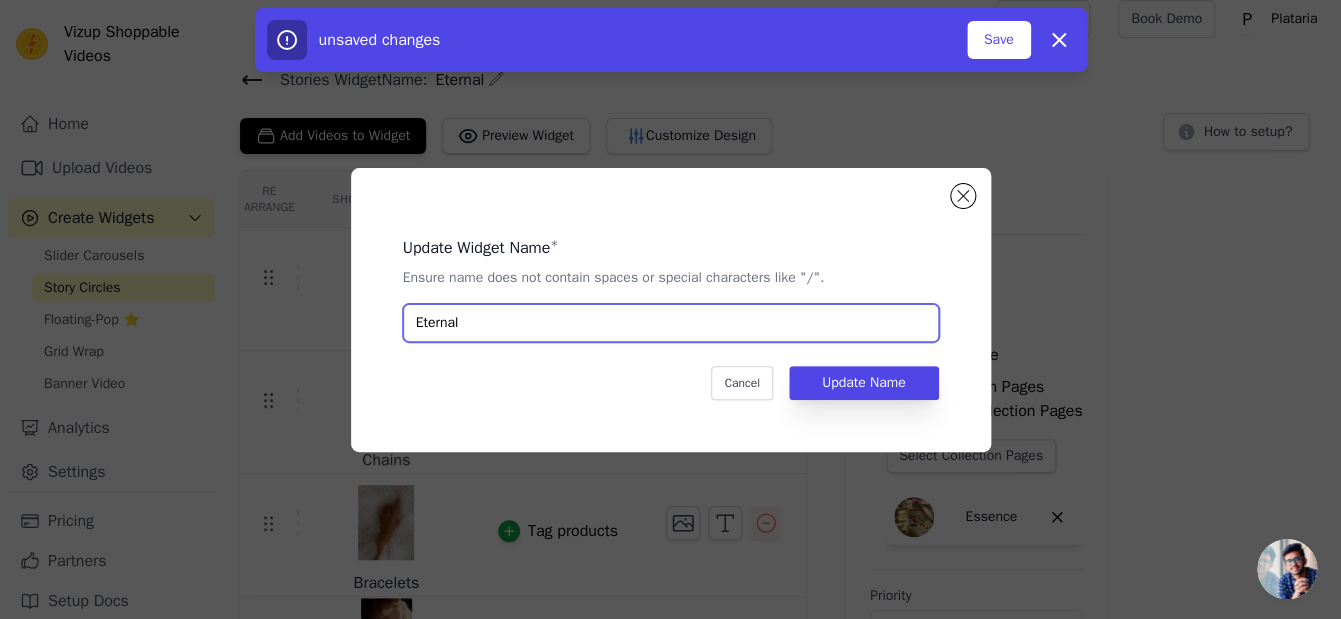 click on "Eternal" at bounding box center (671, 323) 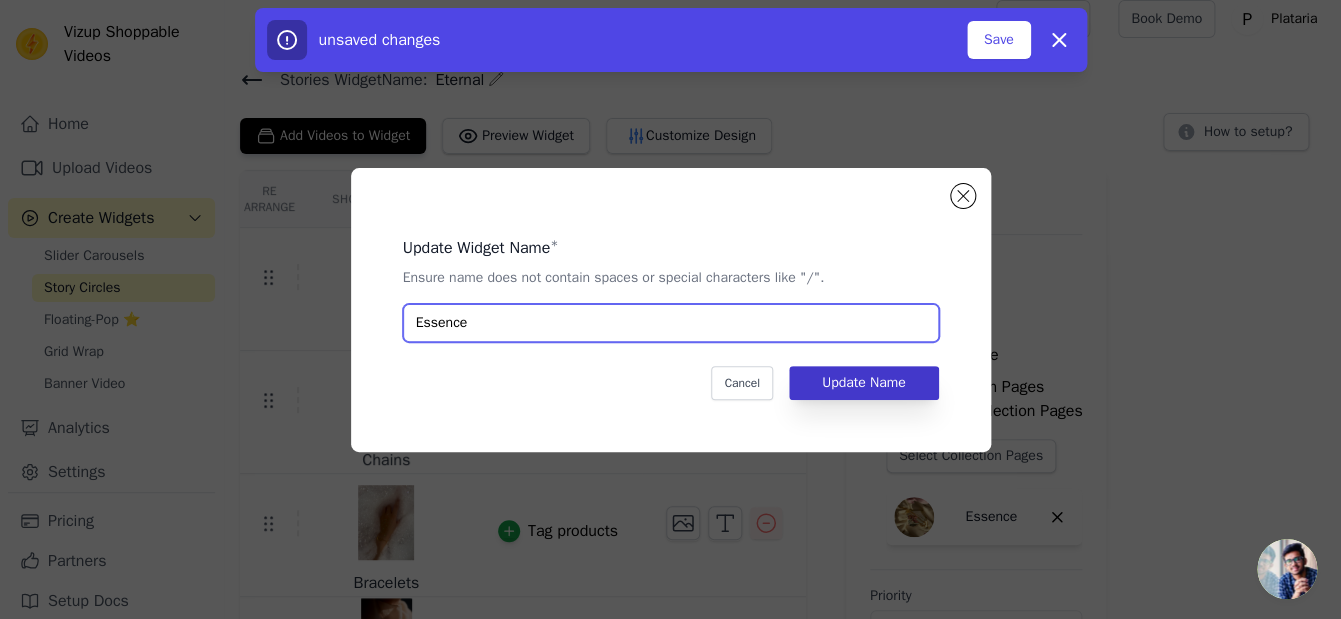 type on "Essence" 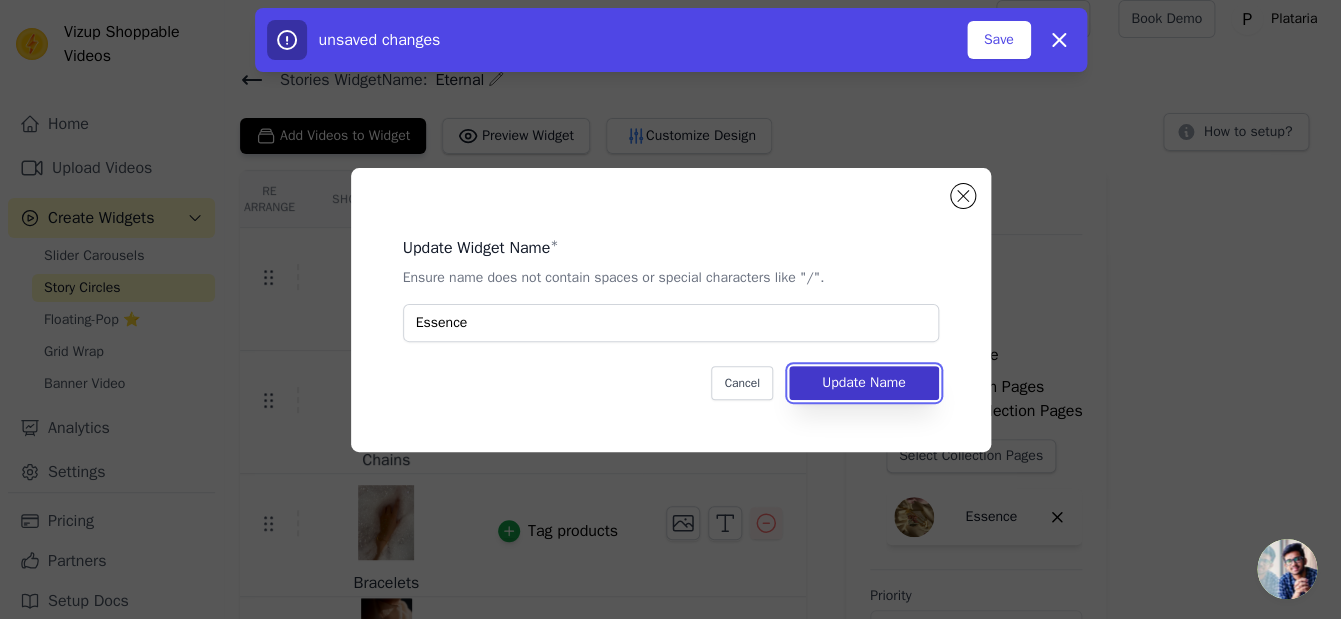 click on "Update Name" at bounding box center [864, 383] 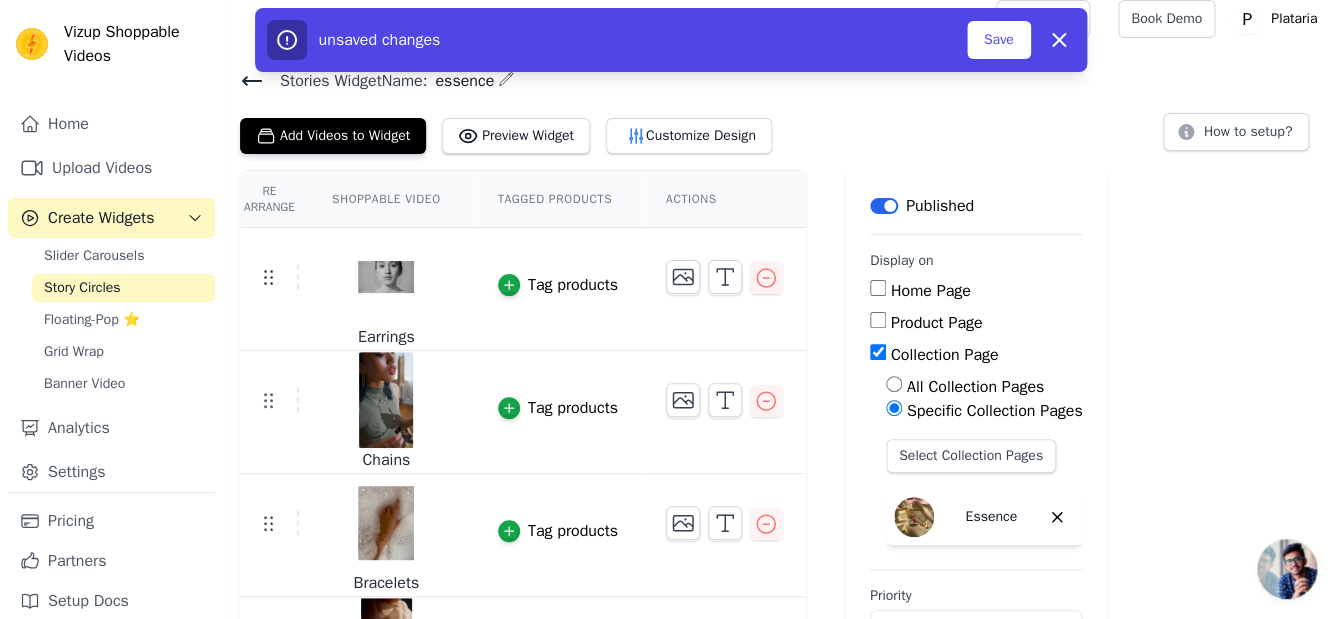 scroll, scrollTop: 0, scrollLeft: 0, axis: both 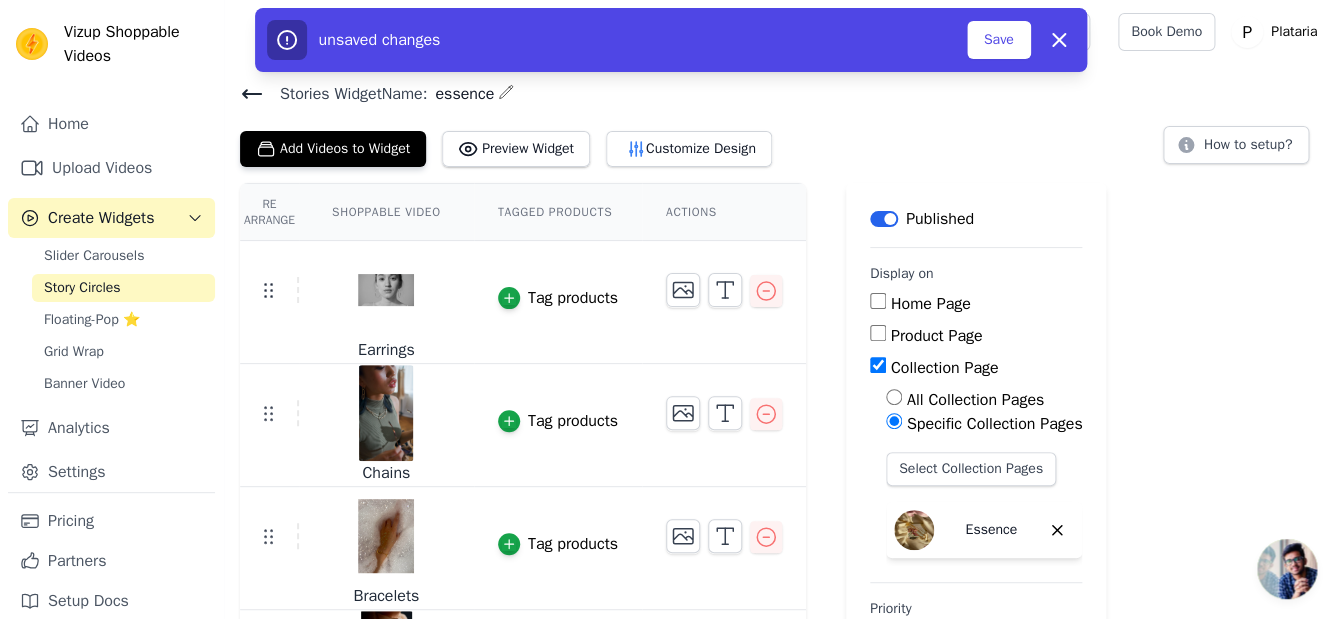 click 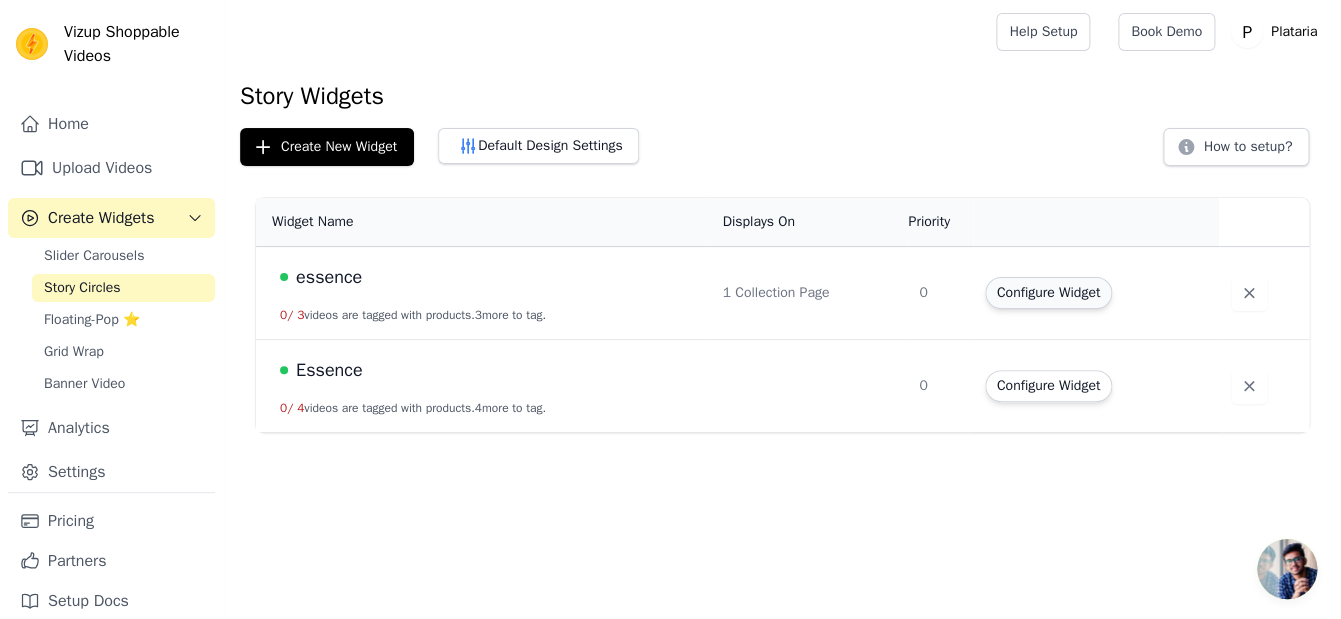 click on "Configure Widget" at bounding box center [1048, 293] 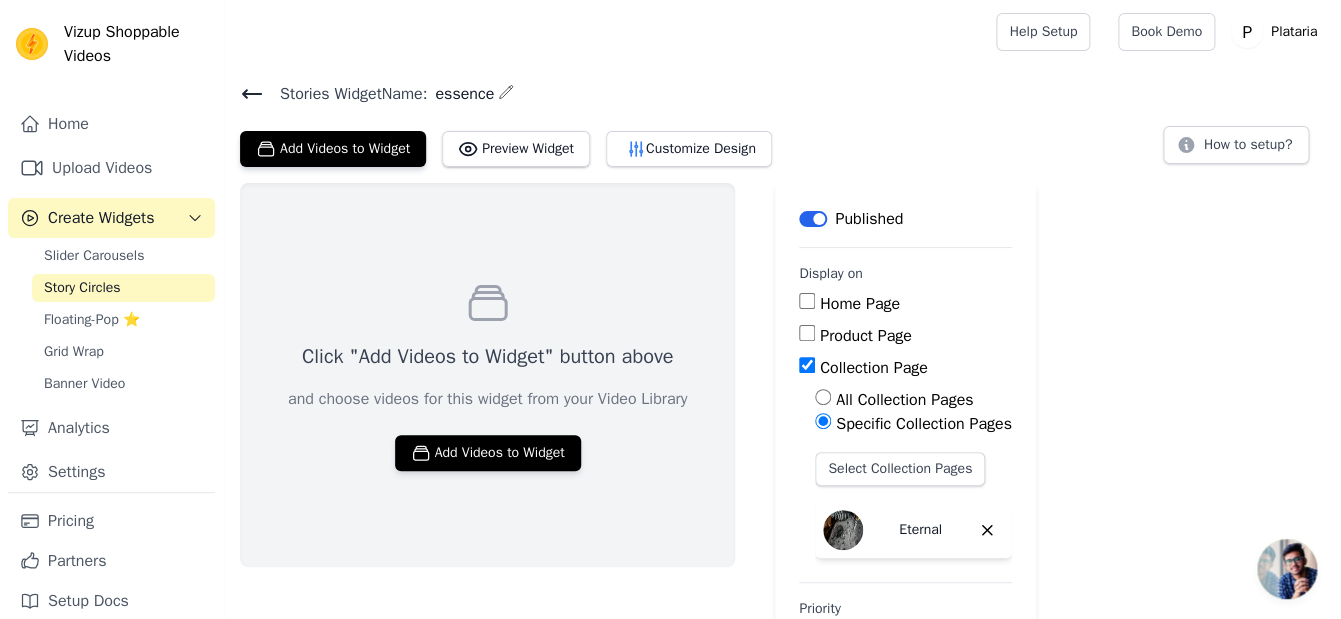 click on "essence" at bounding box center (460, 94) 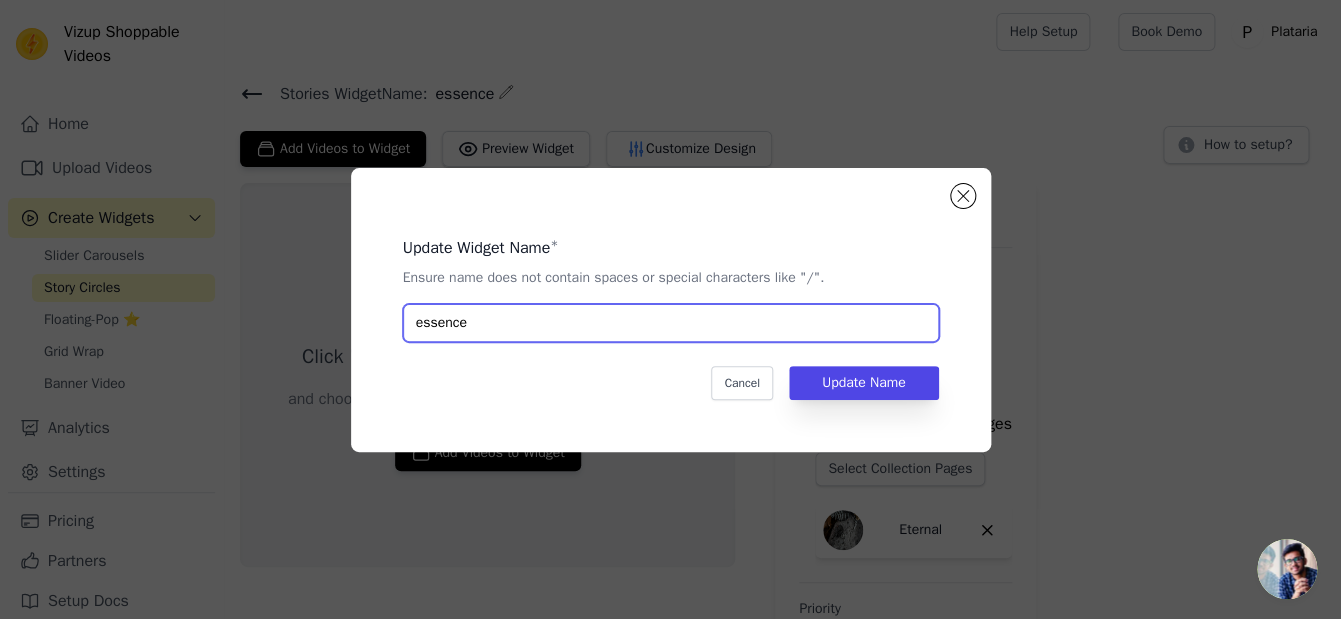 click on "essence" at bounding box center [671, 323] 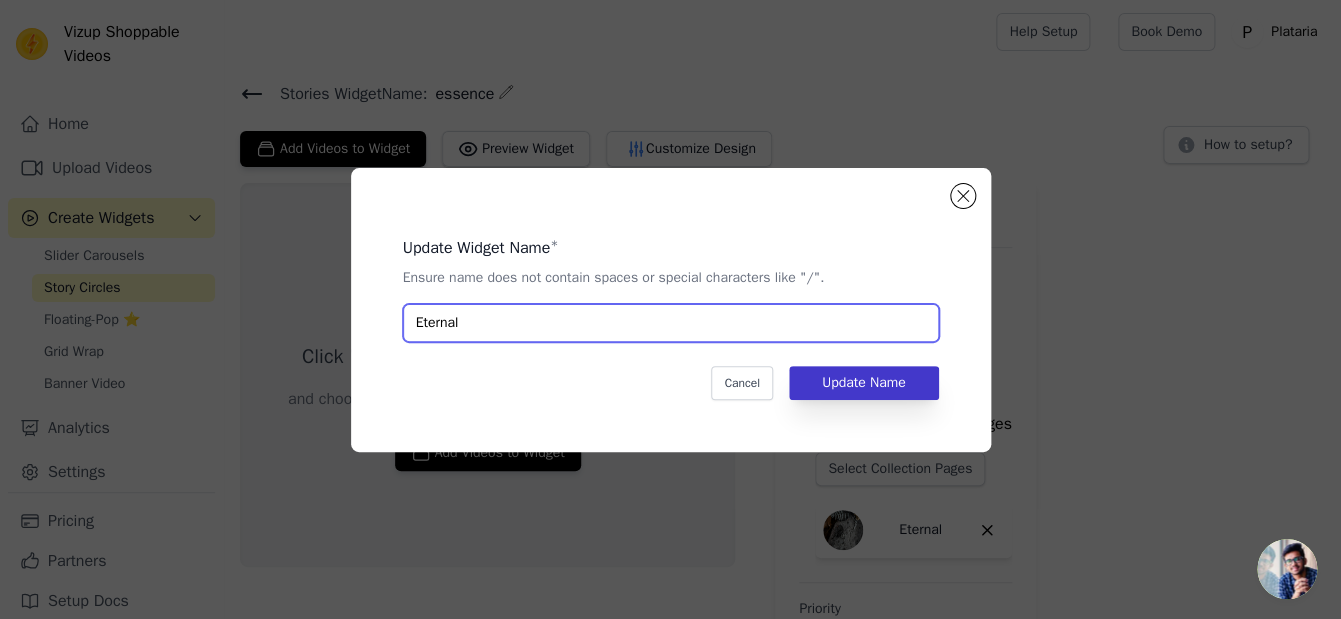 type on "Eternal" 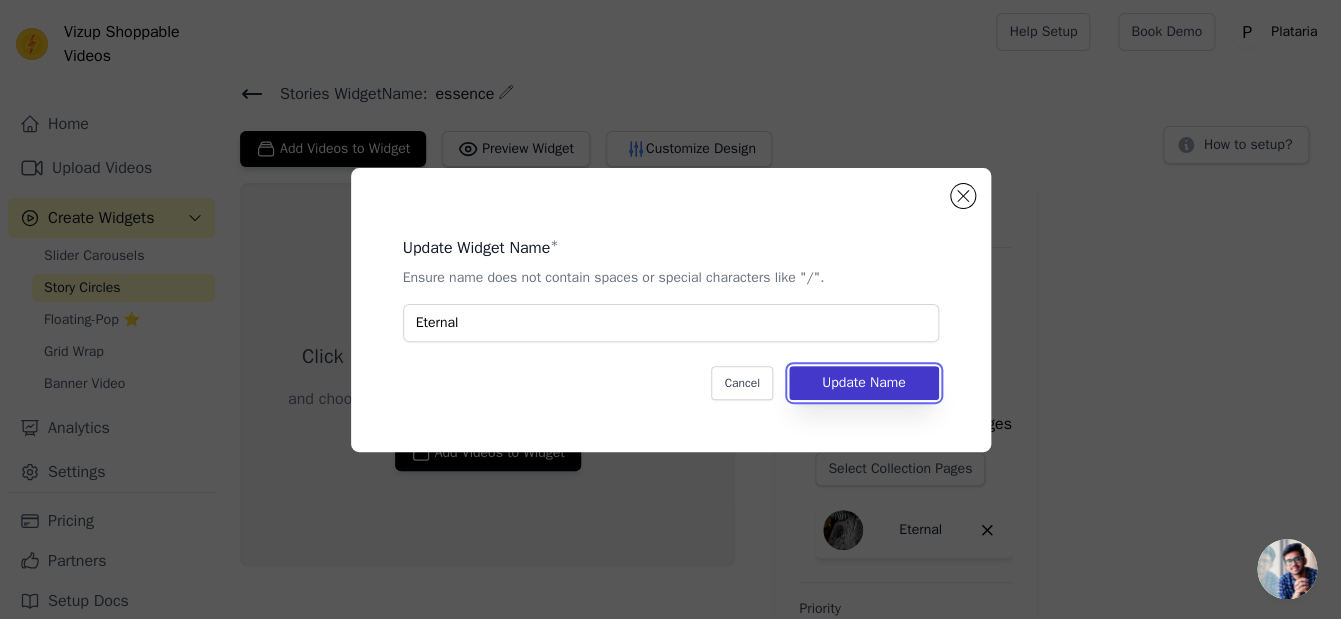 click on "Update Name" at bounding box center [864, 383] 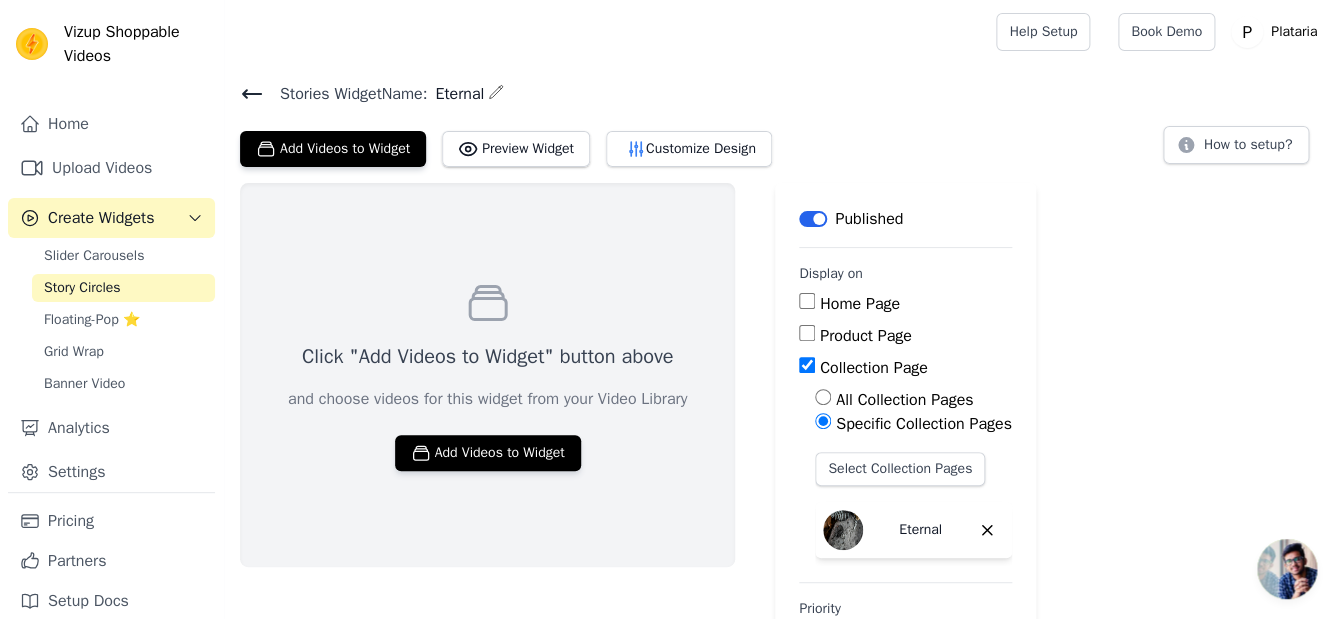 click 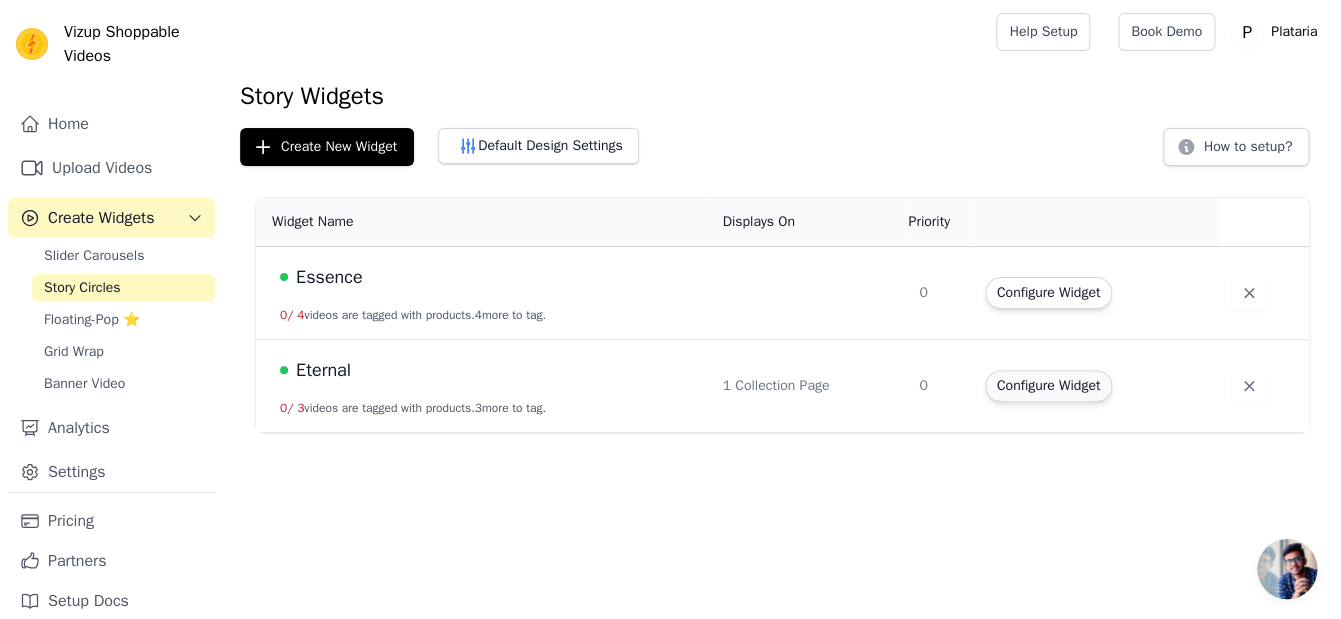 click on "Configure Widget" at bounding box center [1048, 386] 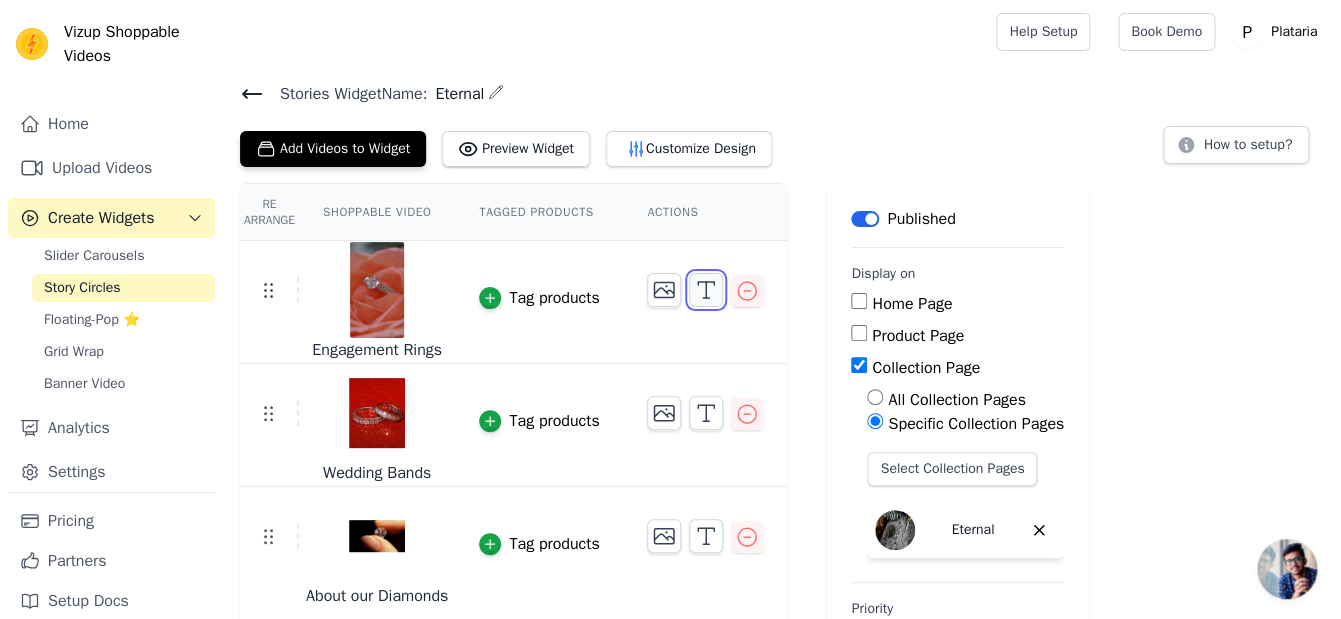 click 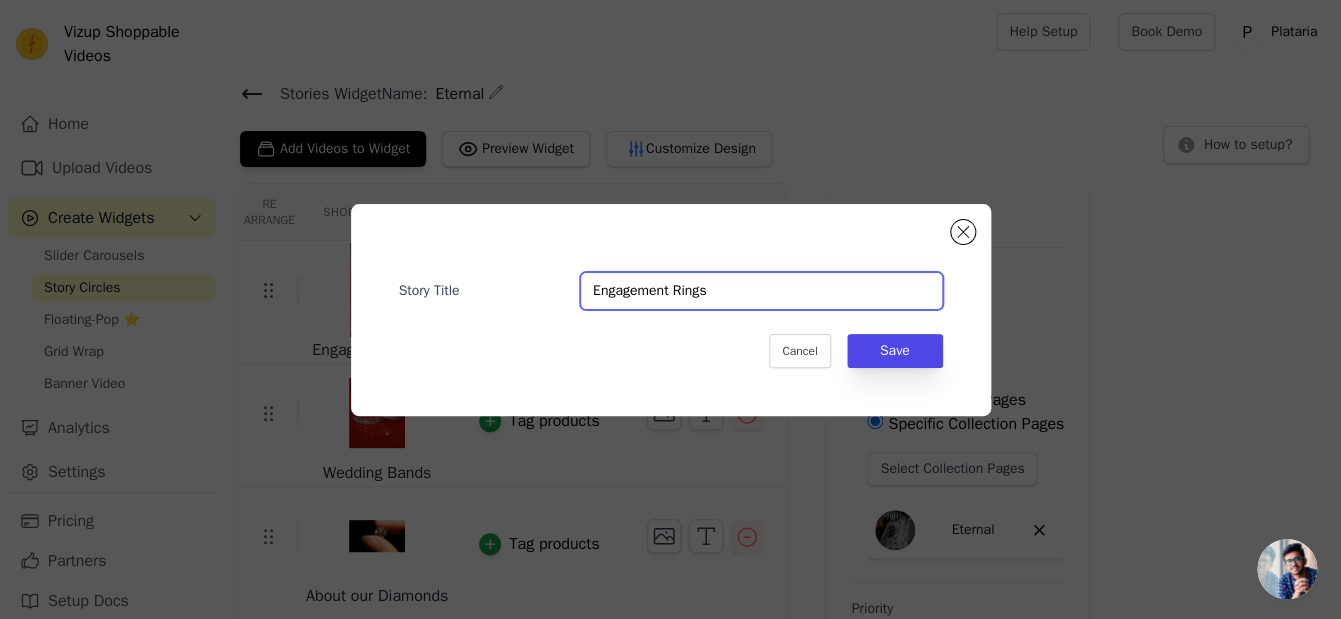 click on "Engagement Rings" at bounding box center [761, 291] 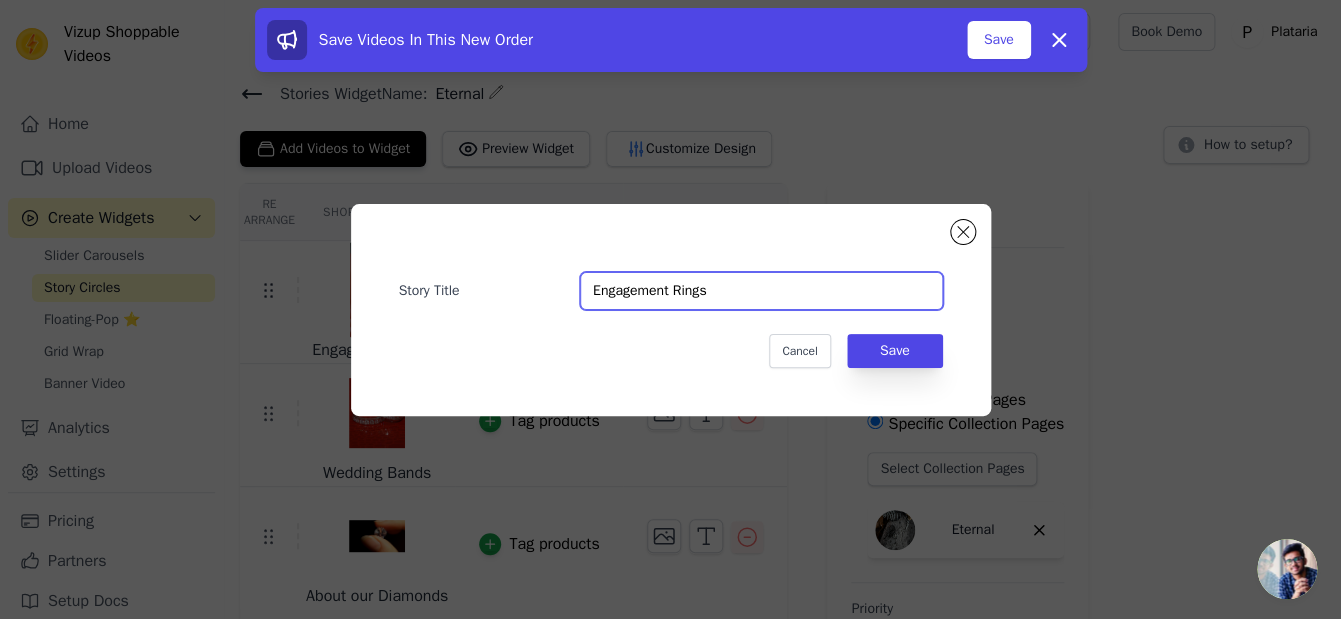 click on "Engagement Rings" at bounding box center (761, 291) 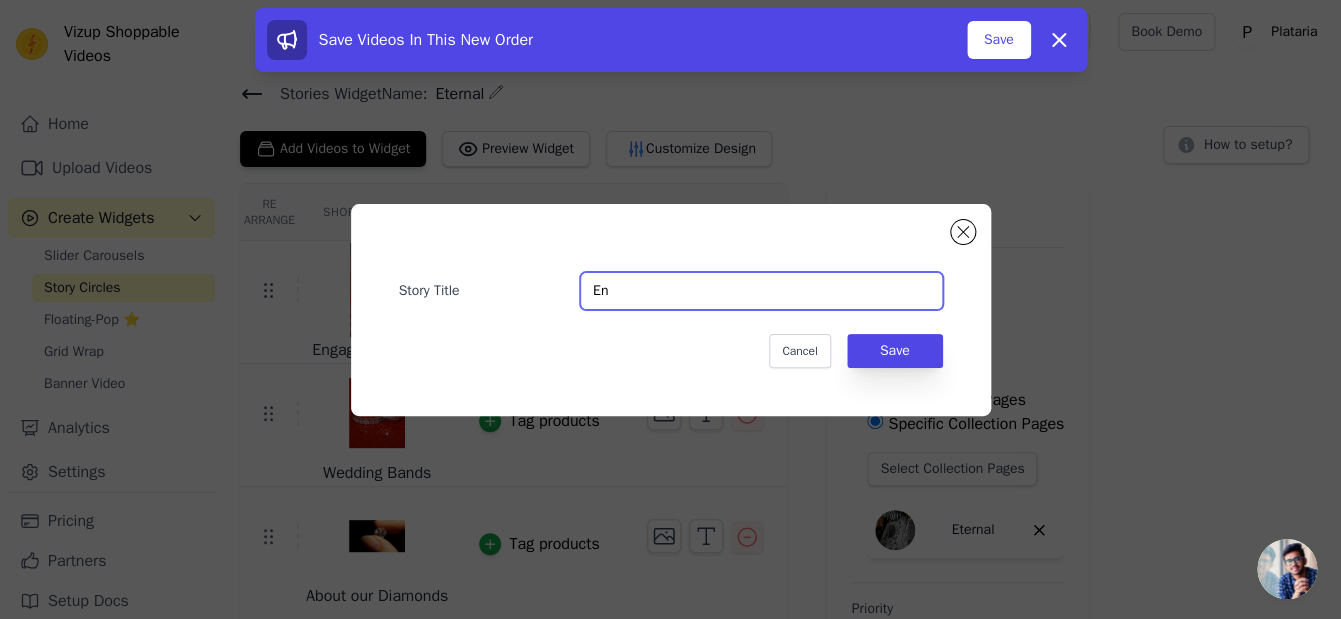 type on "E" 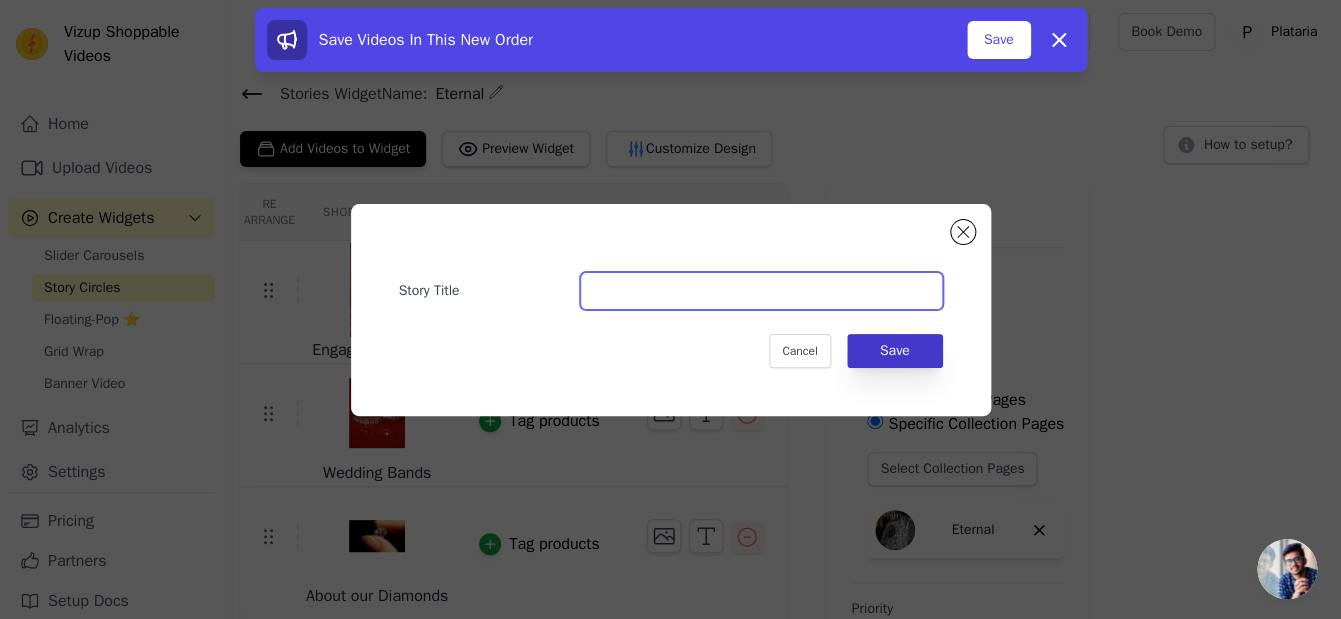 type 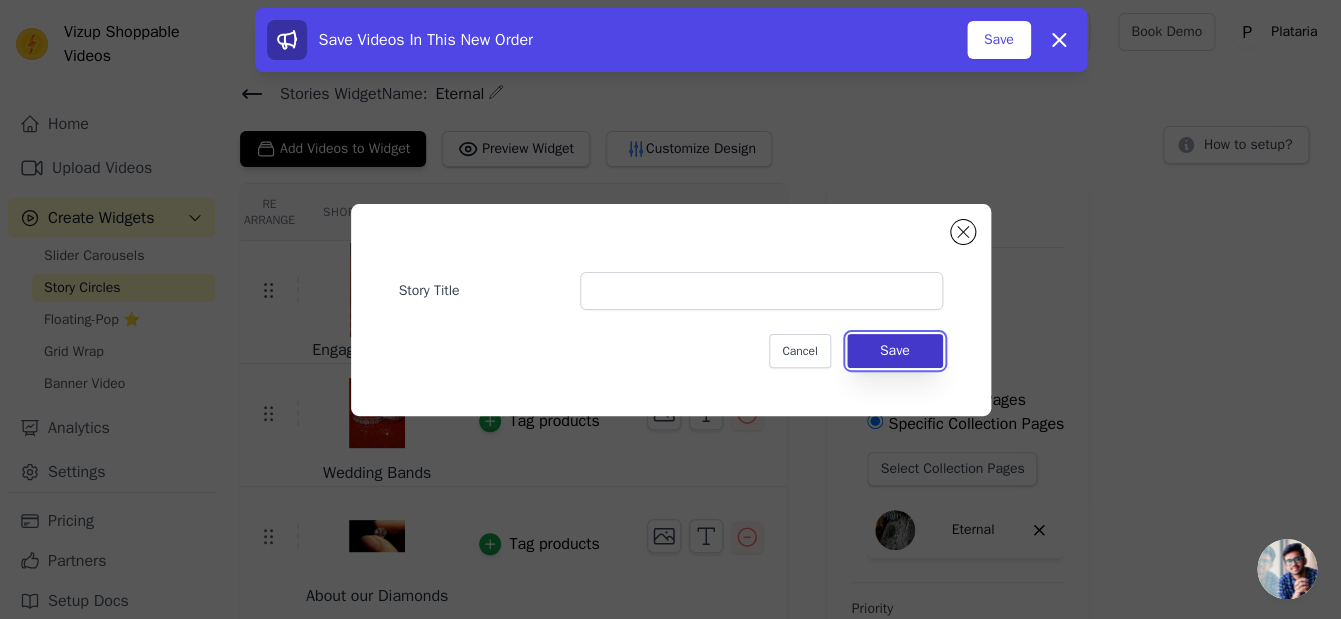 click on "Save" at bounding box center (895, 351) 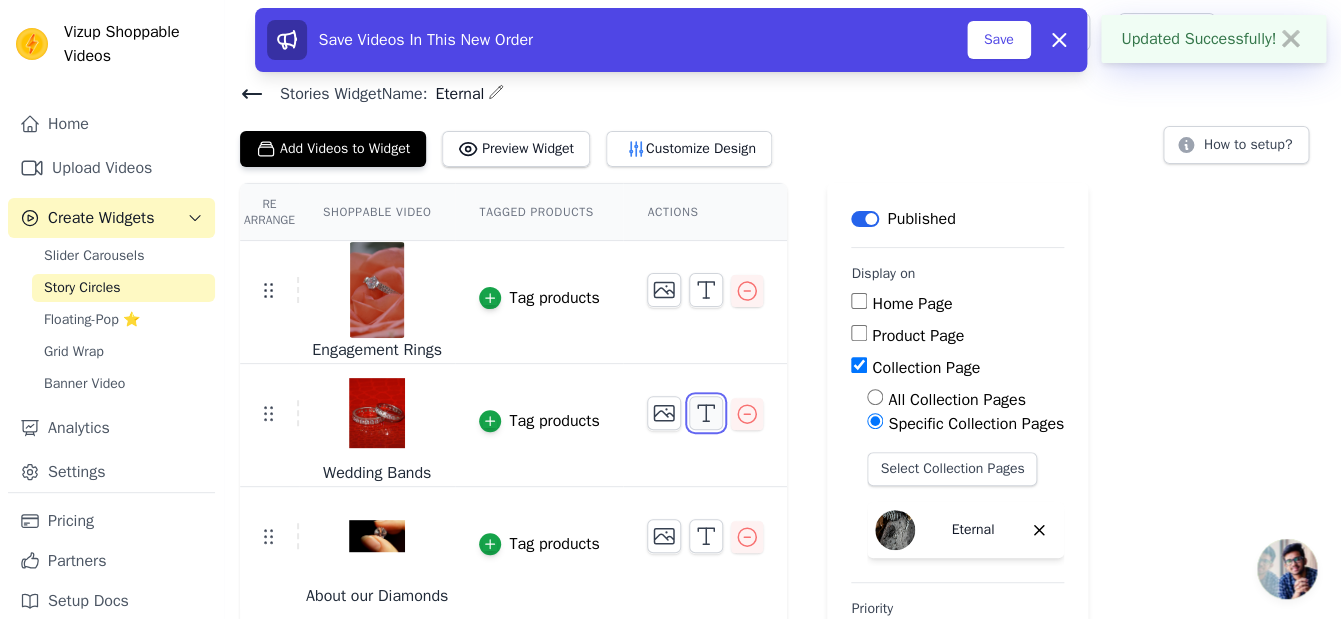 click 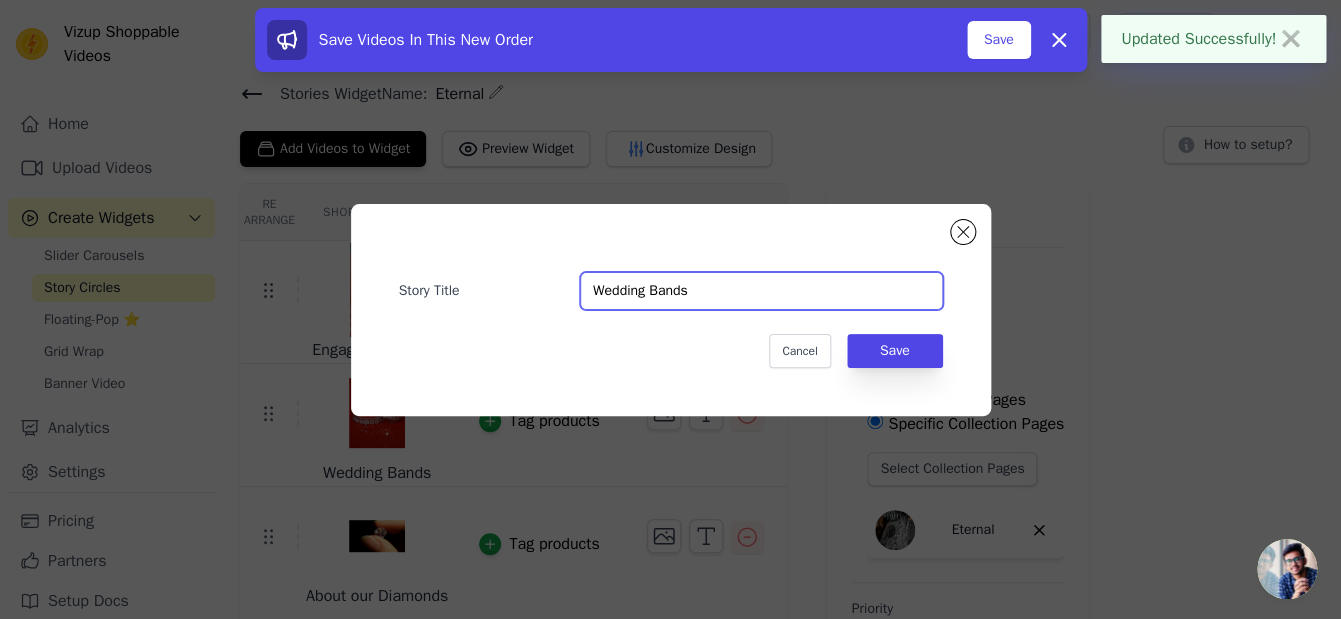 click on "Wedding Bands" at bounding box center [761, 291] 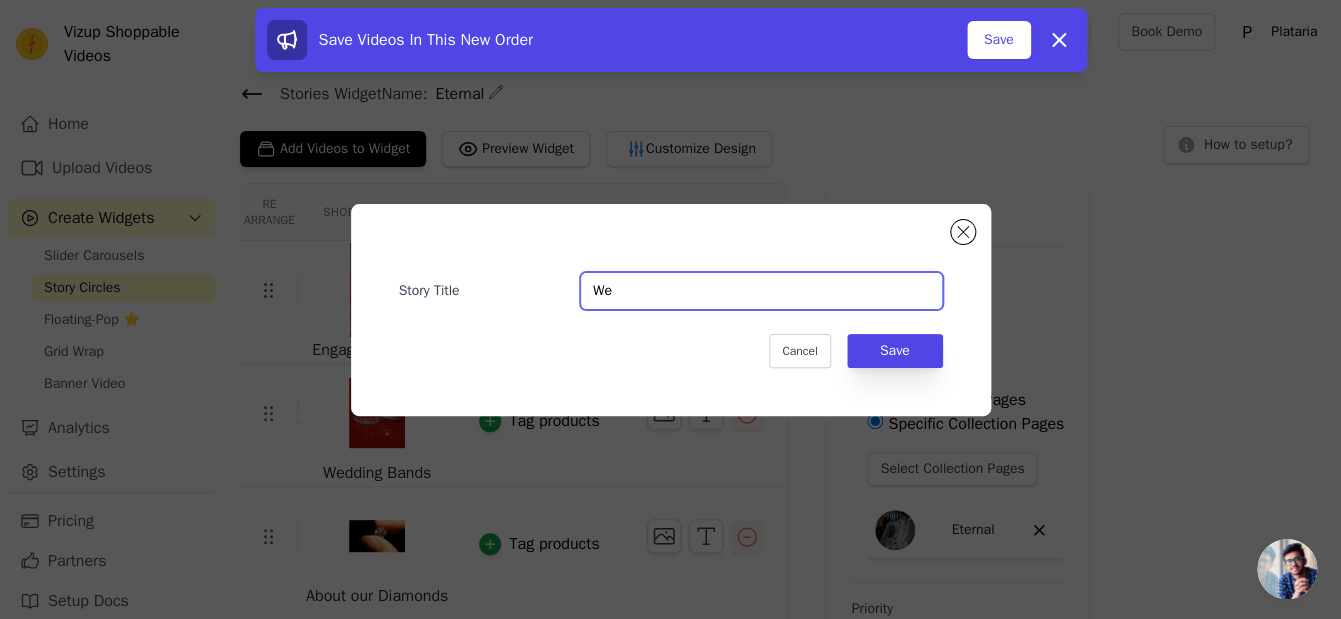 type on "W" 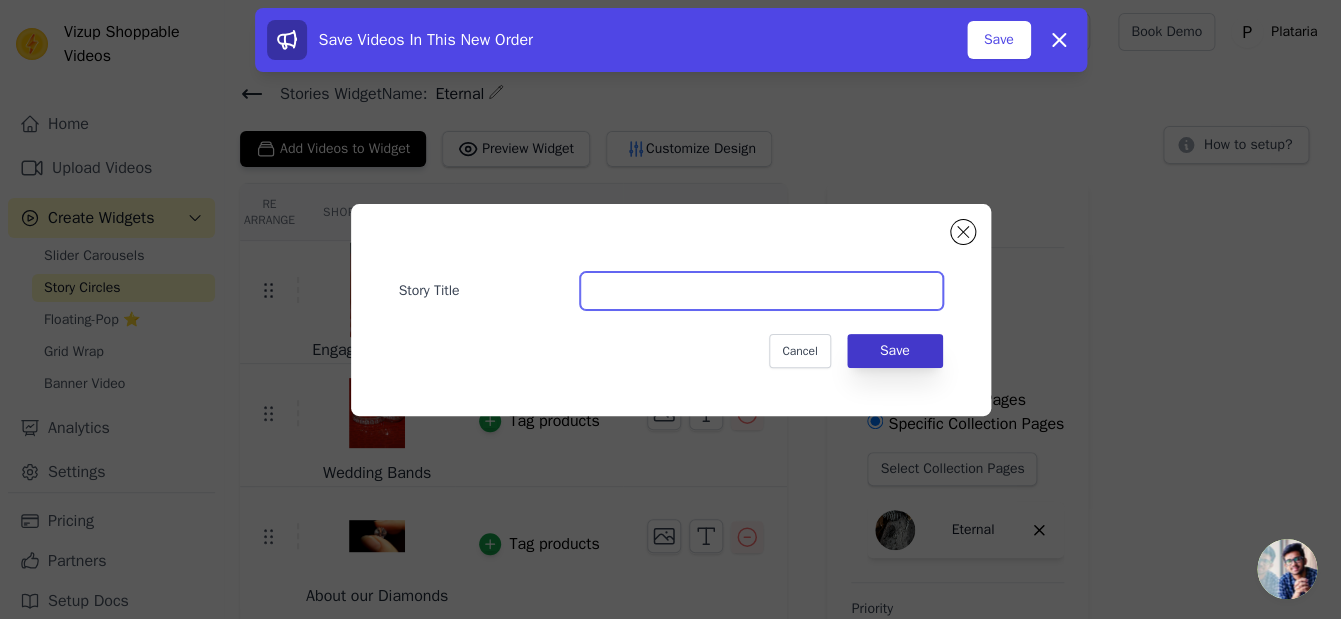type 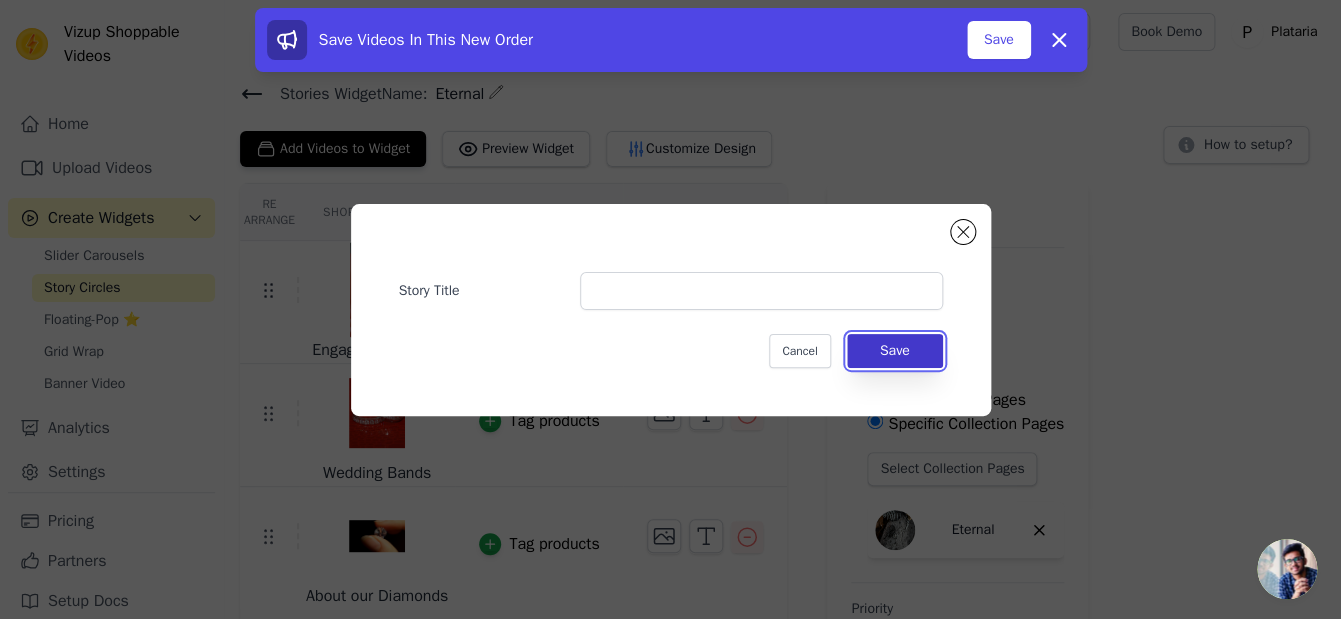 click on "Save" at bounding box center (895, 351) 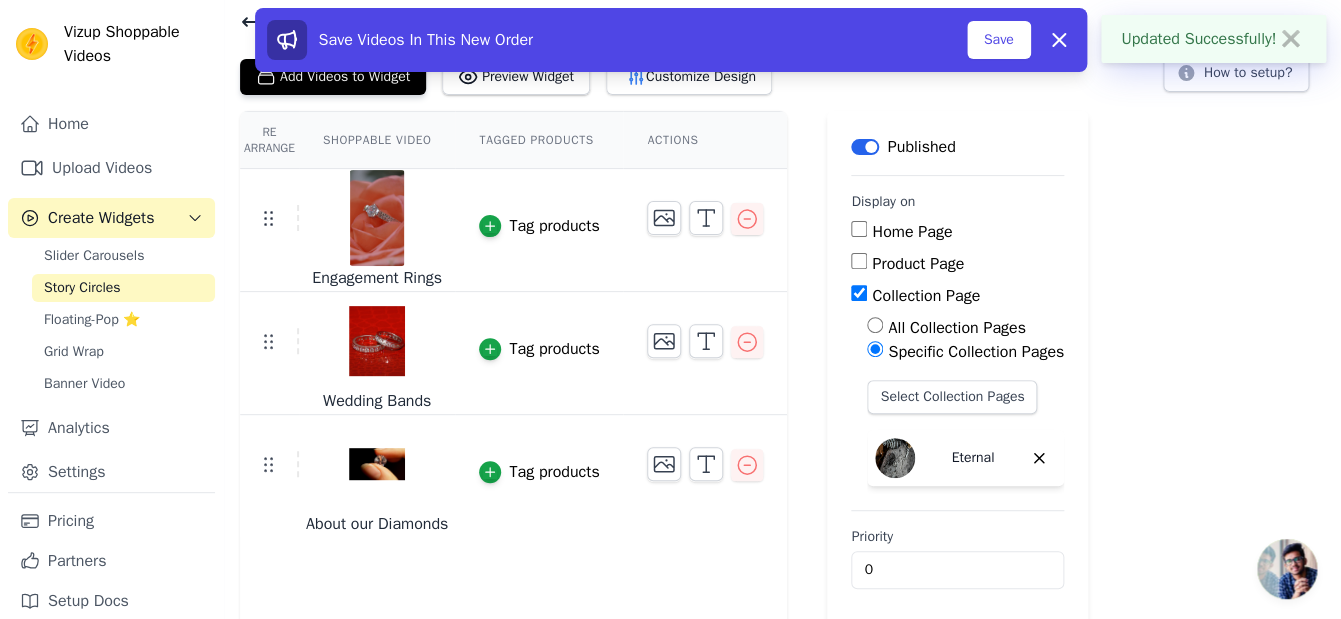 scroll, scrollTop: 81, scrollLeft: 0, axis: vertical 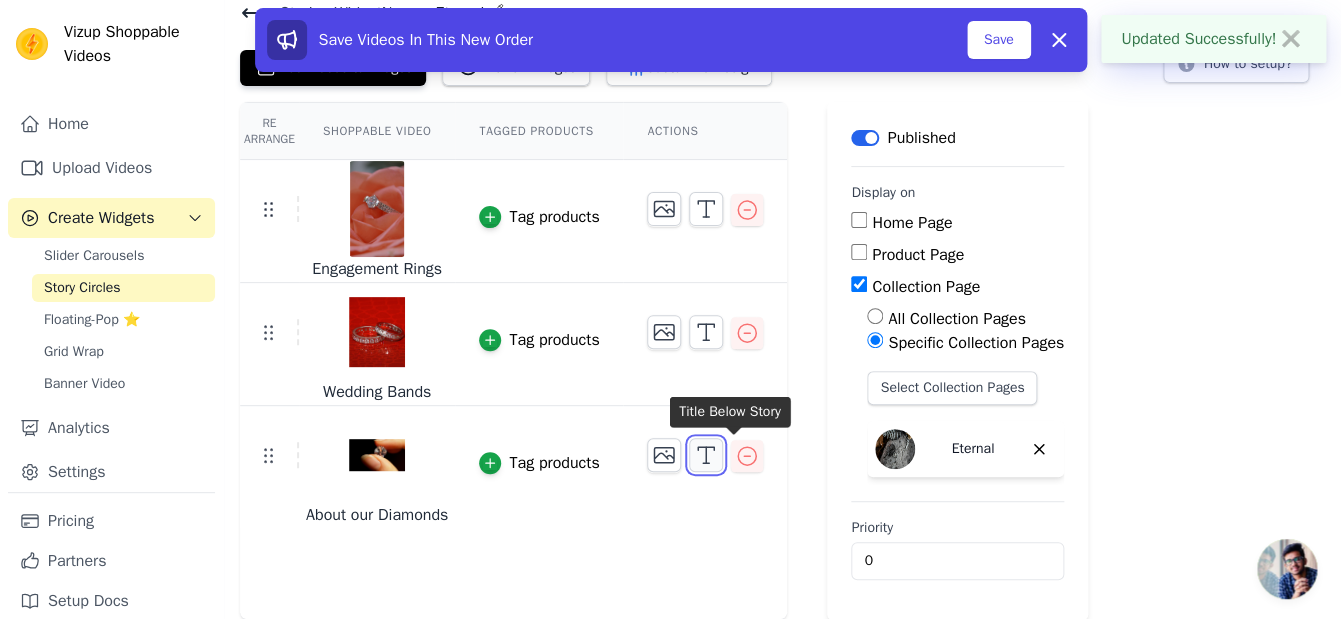 click 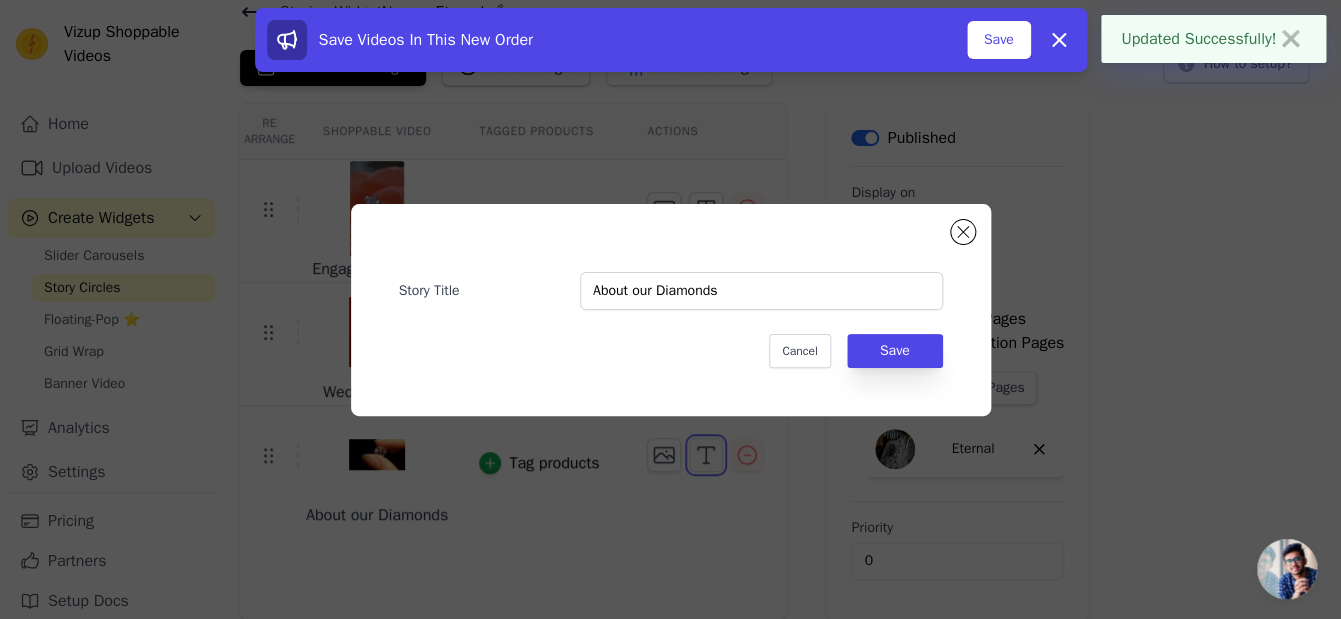 scroll, scrollTop: 0, scrollLeft: 0, axis: both 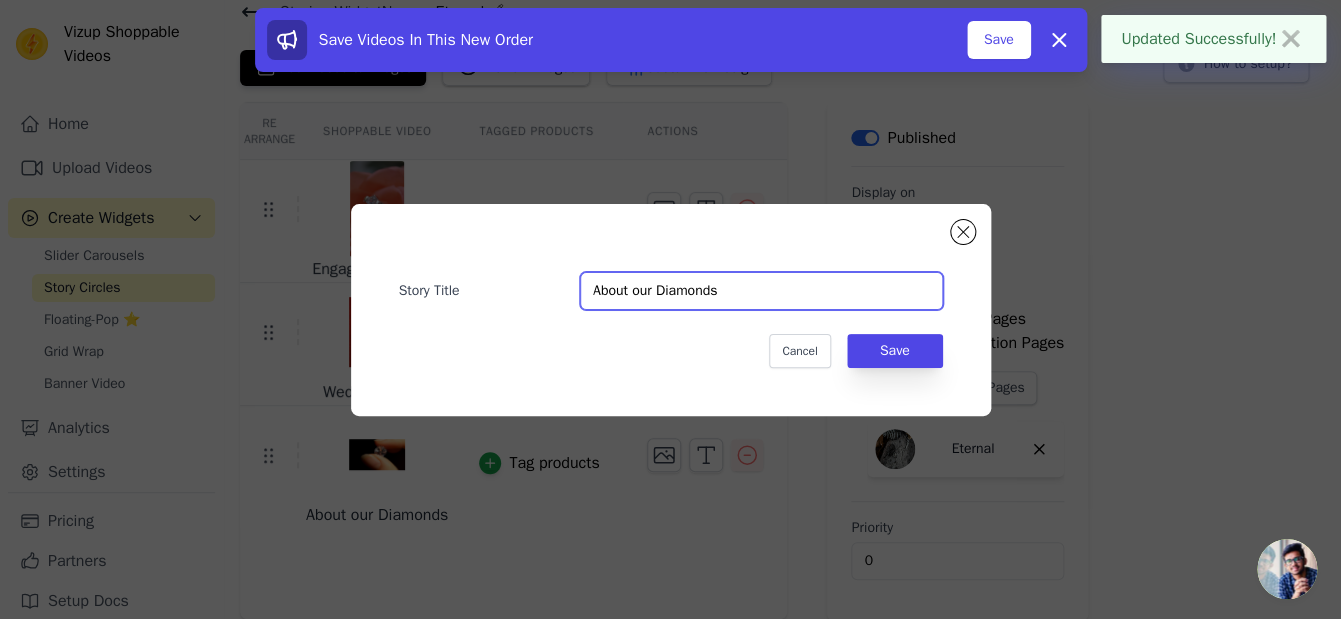 click on "About our Diamonds" at bounding box center (761, 291) 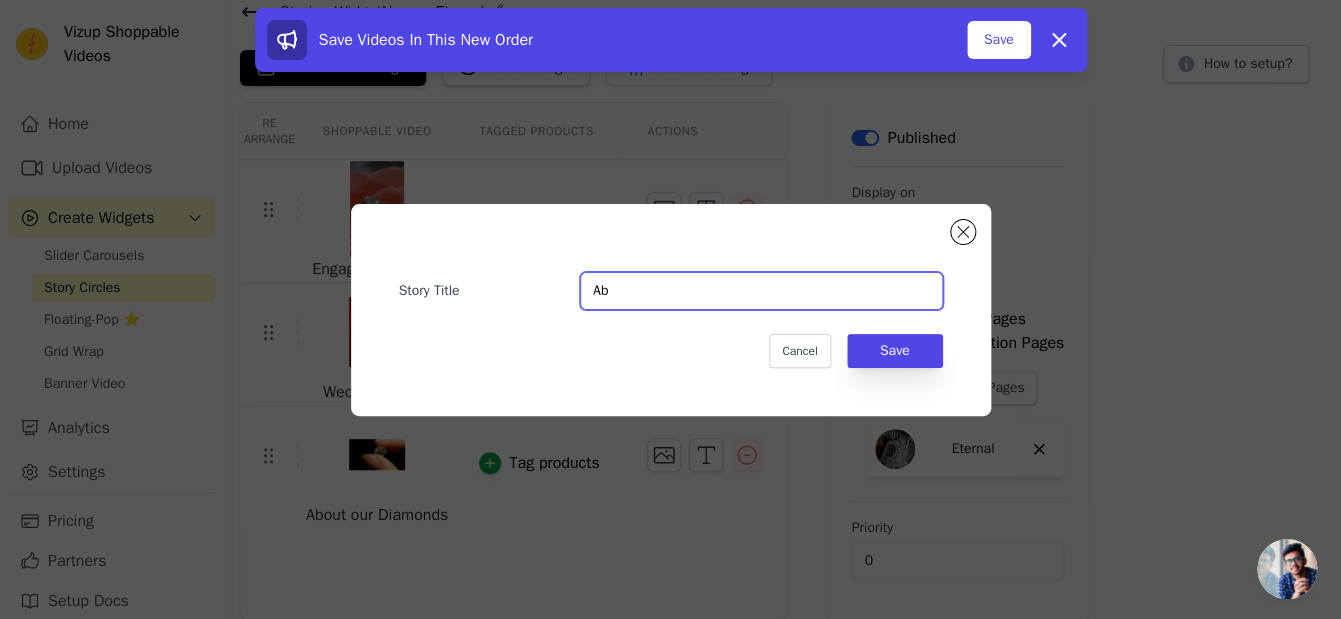 type on "A" 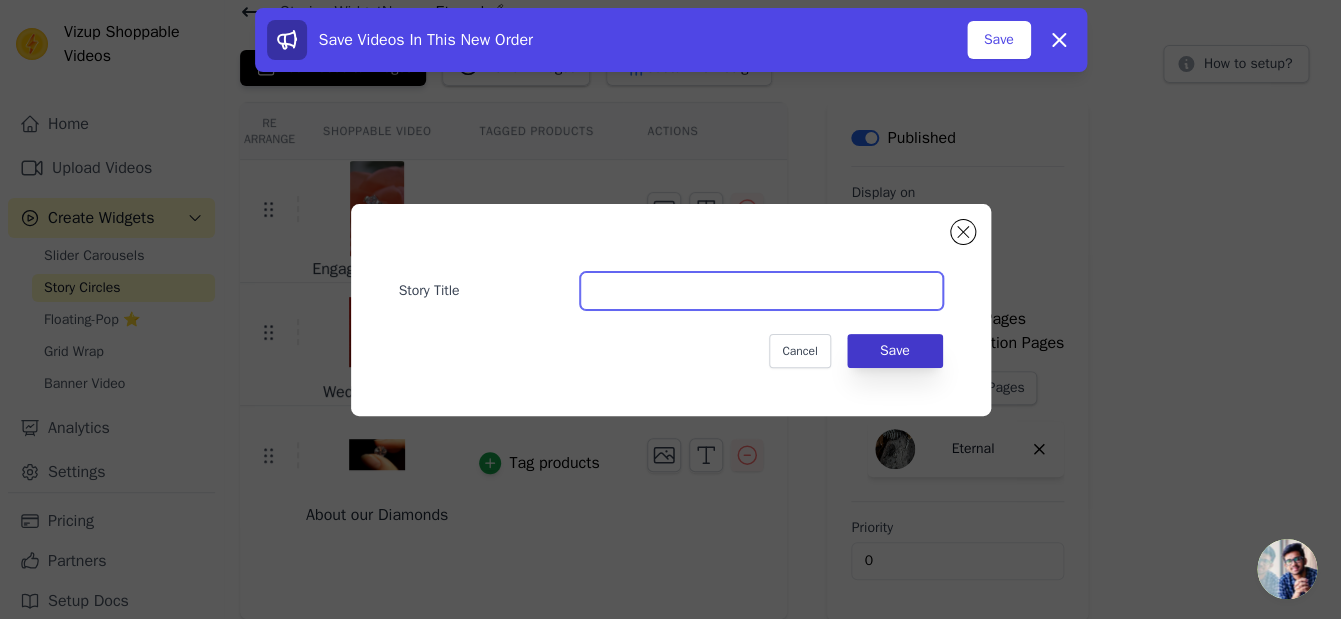 type 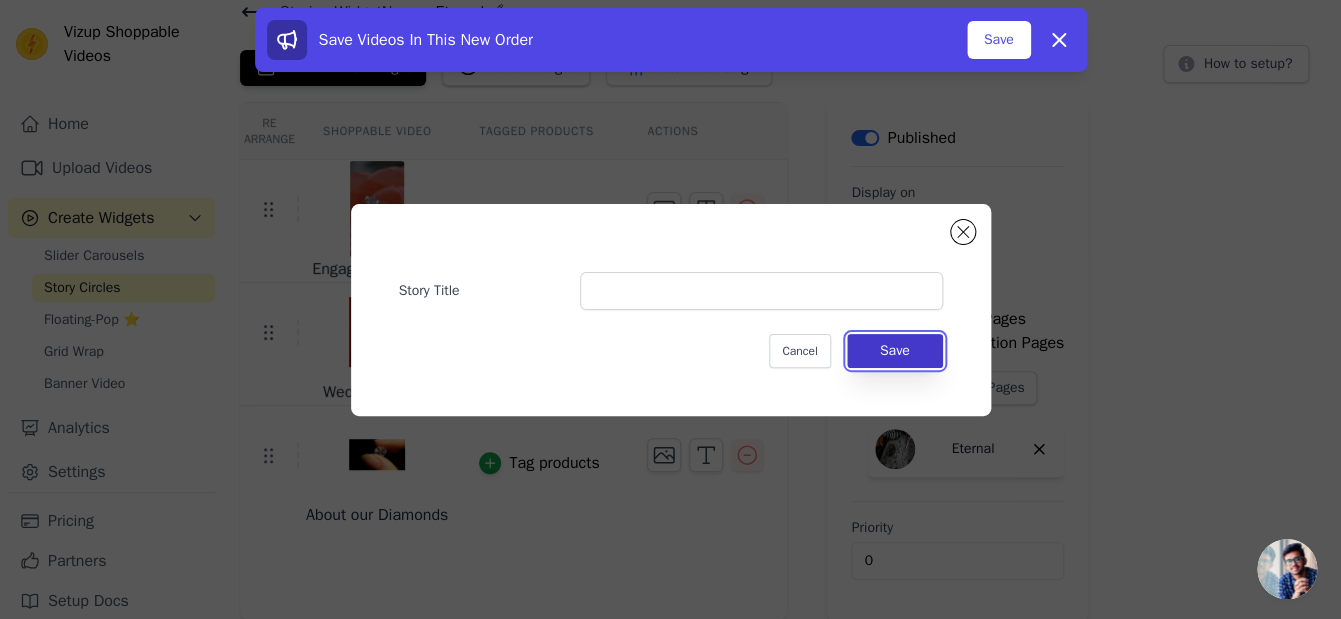 click on "Save" at bounding box center (895, 351) 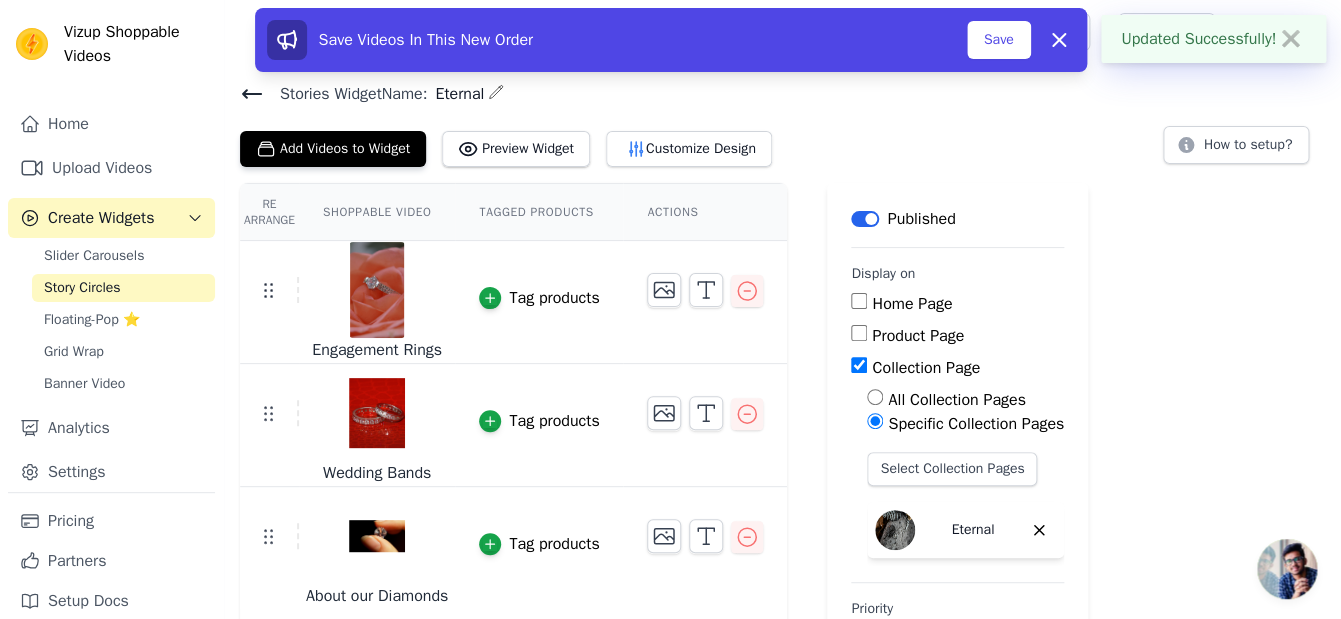 scroll, scrollTop: 81, scrollLeft: 0, axis: vertical 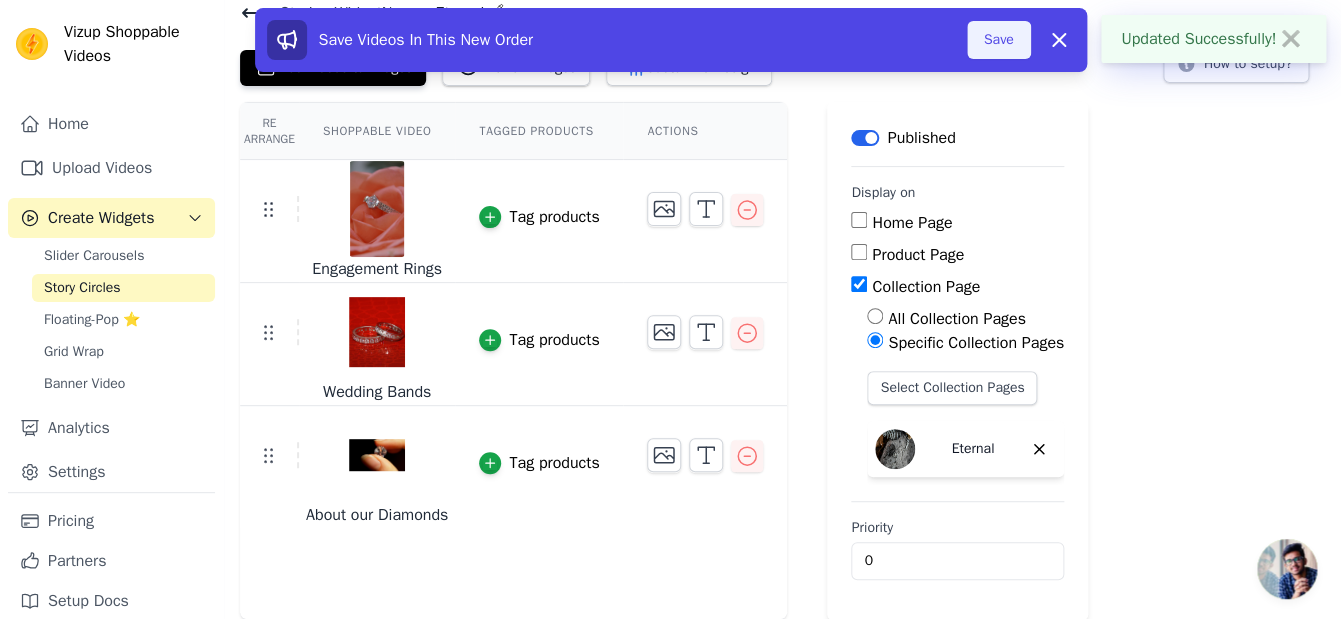 click on "Save" at bounding box center [999, 40] 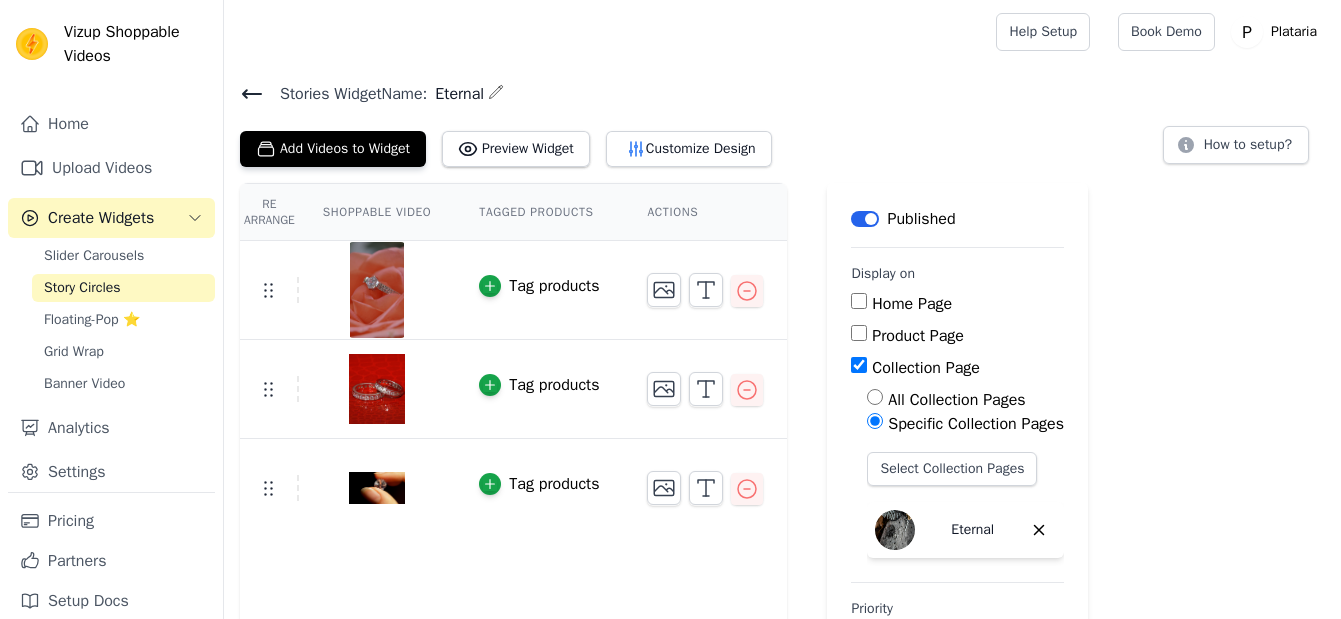 scroll, scrollTop: 81, scrollLeft: 0, axis: vertical 